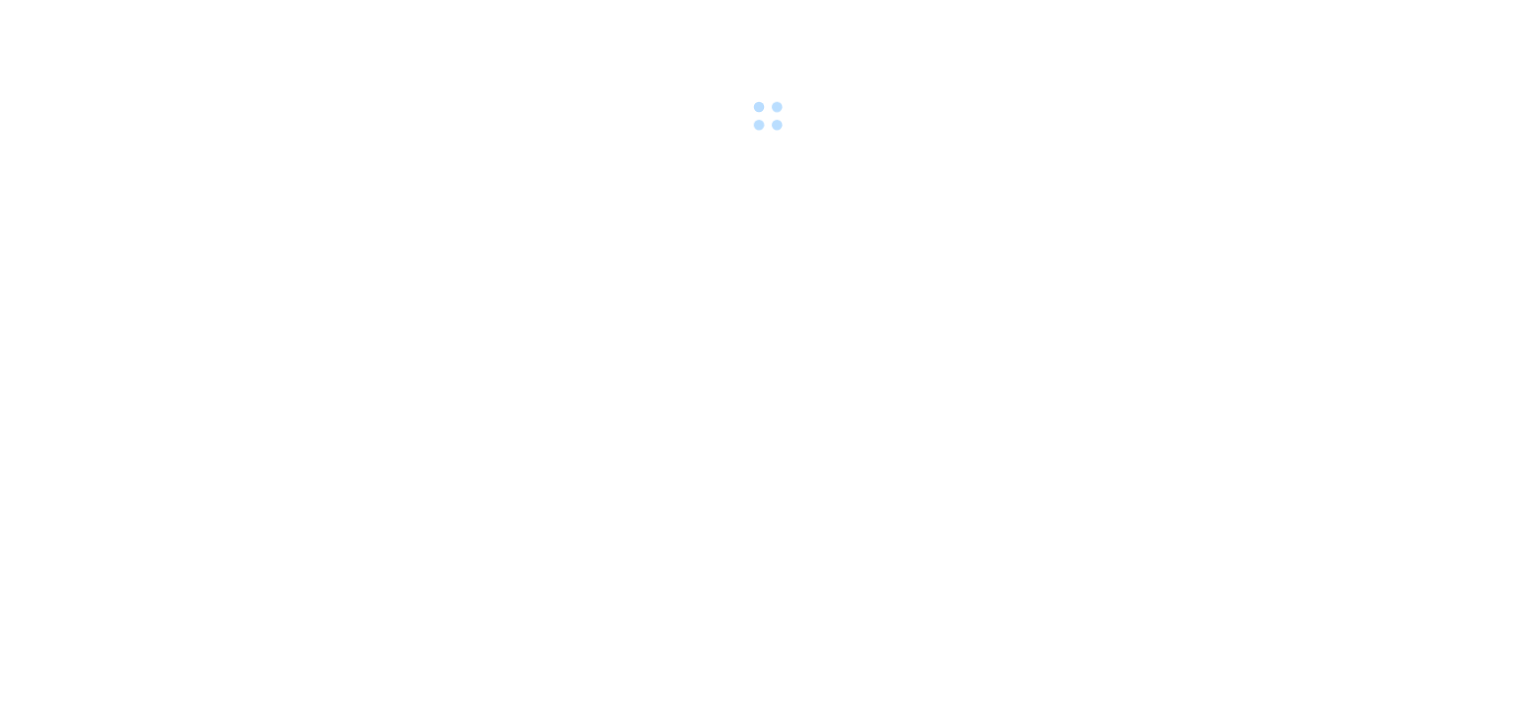 scroll, scrollTop: 0, scrollLeft: 0, axis: both 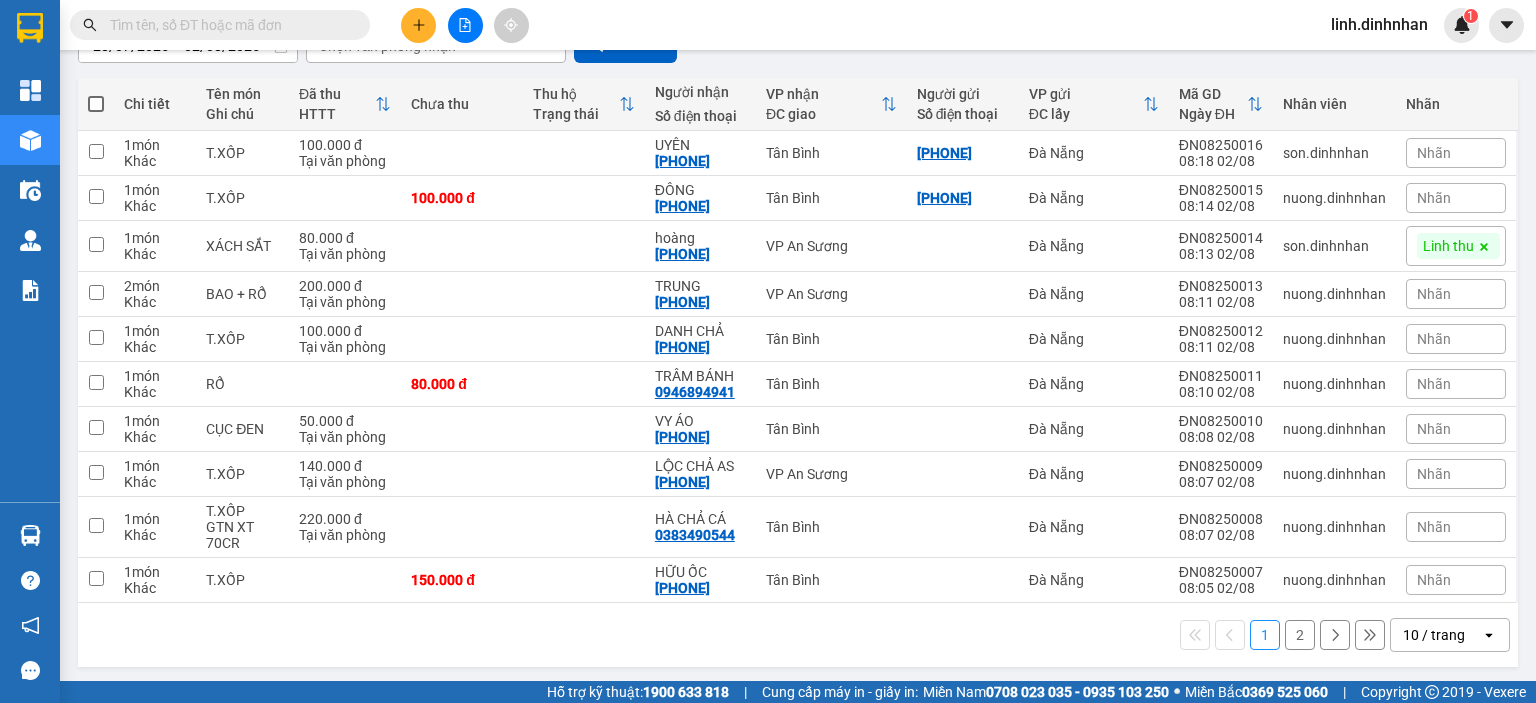 click on "2" at bounding box center [1300, 635] 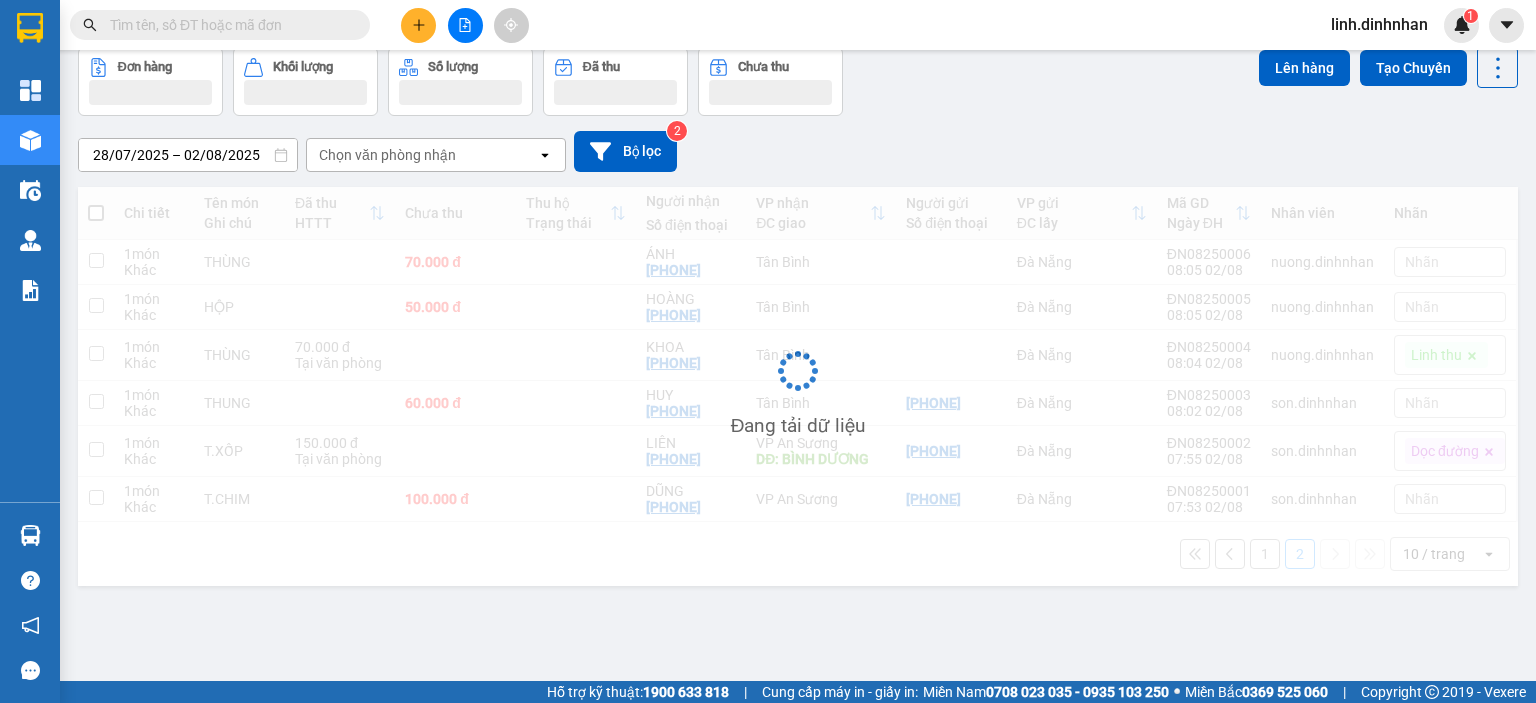 scroll, scrollTop: 92, scrollLeft: 0, axis: vertical 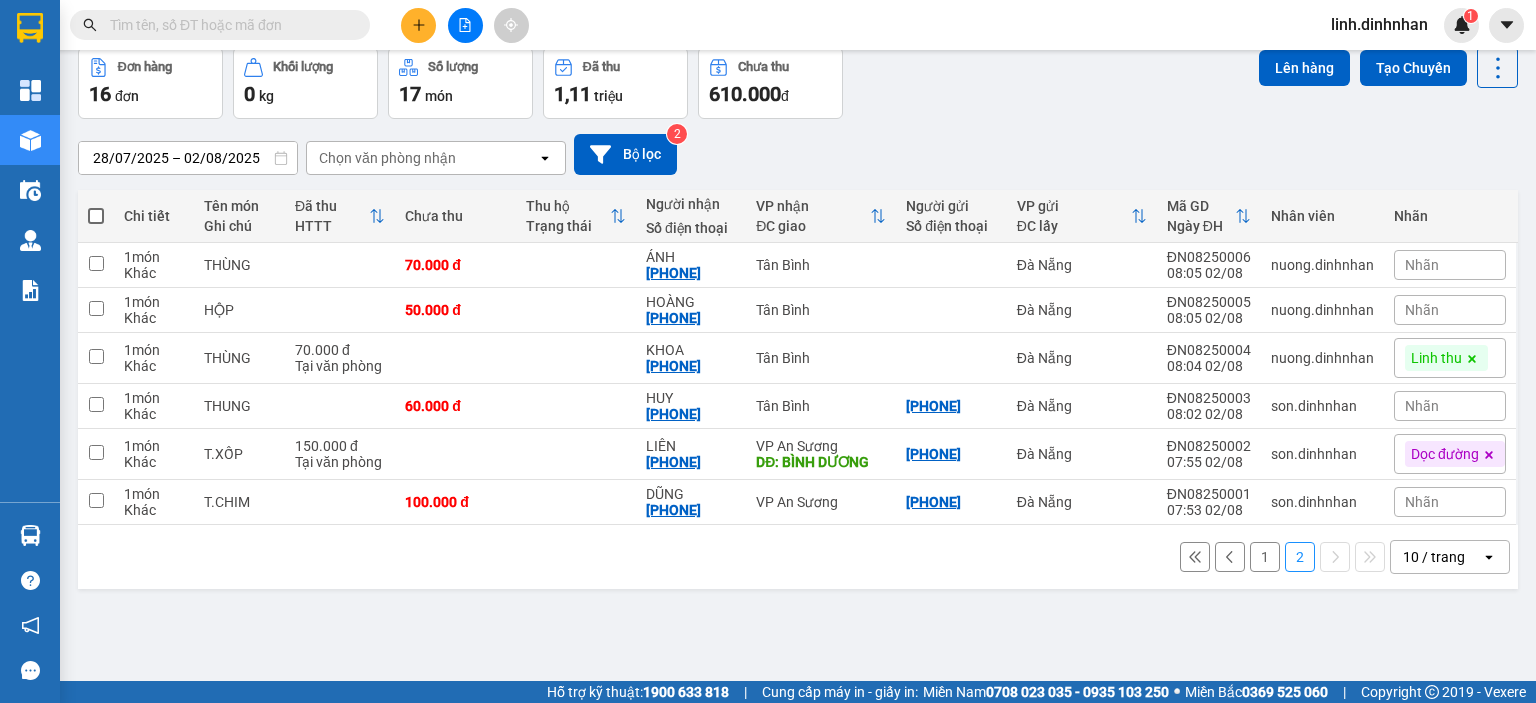 drag, startPoint x: 1248, startPoint y: 565, endPoint x: 1212, endPoint y: 601, distance: 50.91169 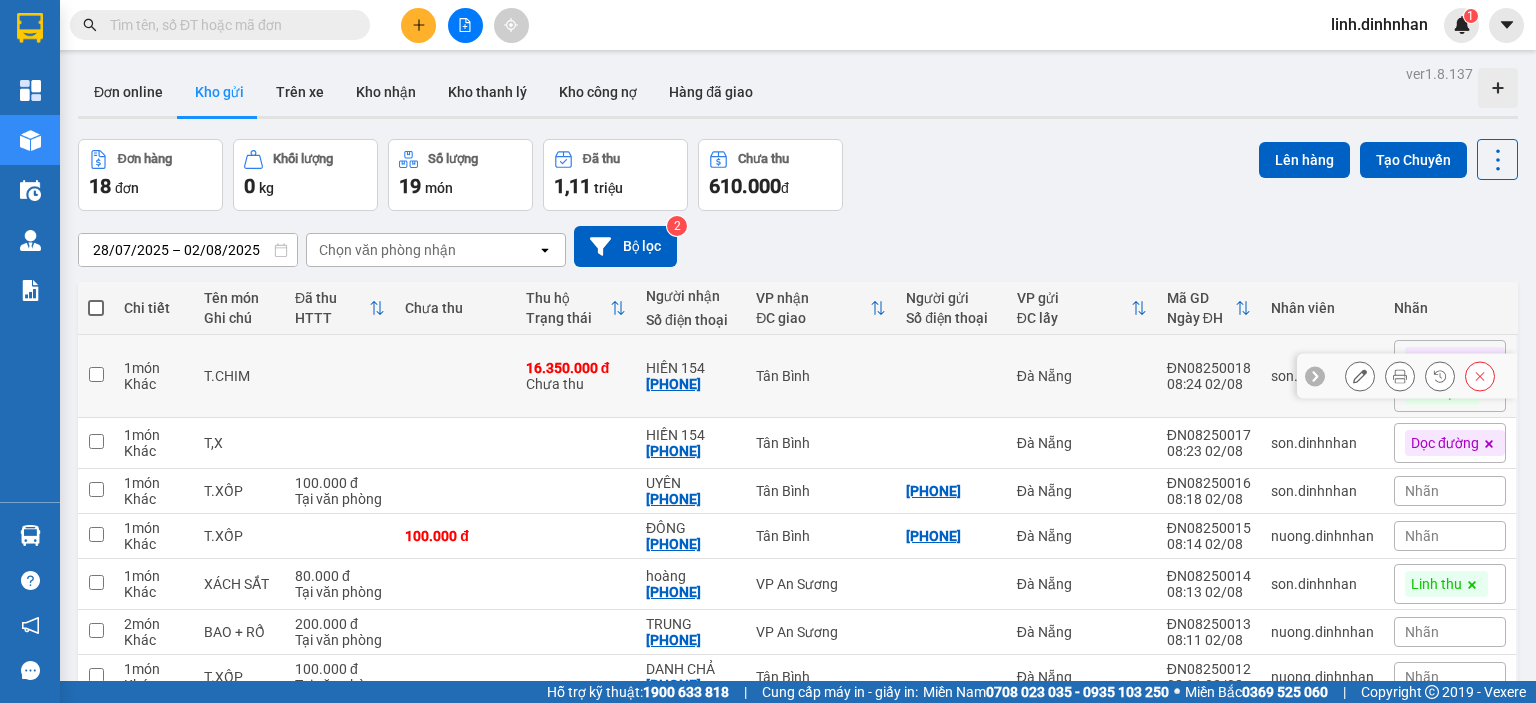 scroll, scrollTop: 239, scrollLeft: 0, axis: vertical 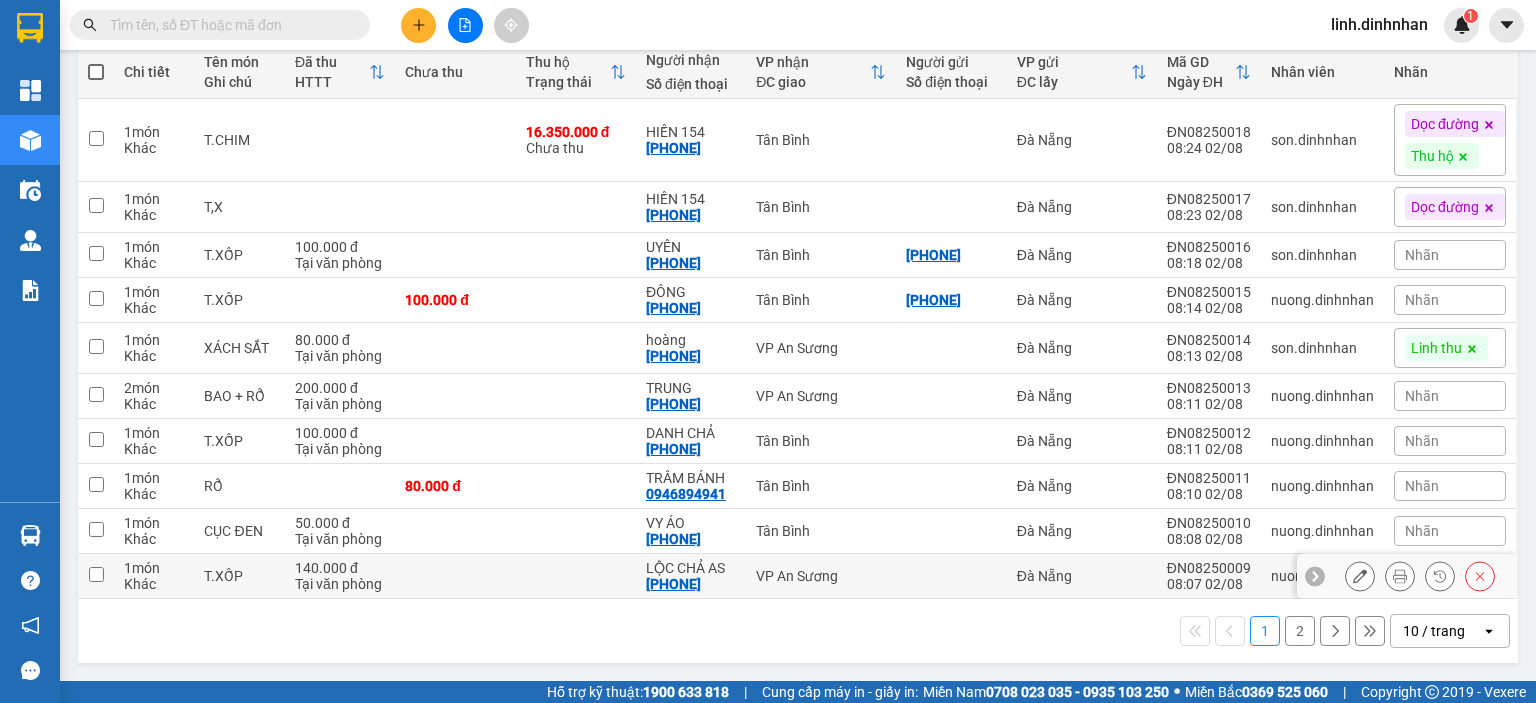 click at bounding box center (576, 576) 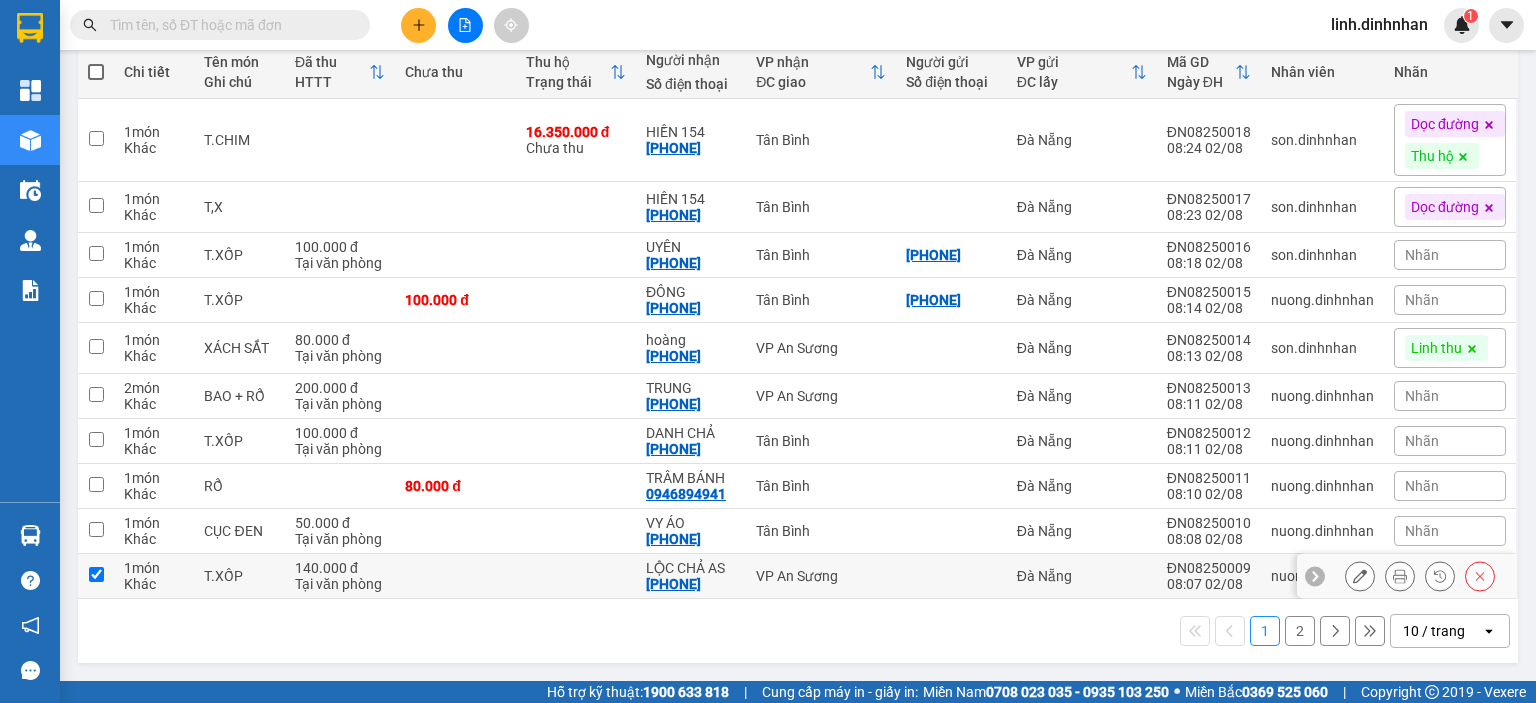 checkbox on "true" 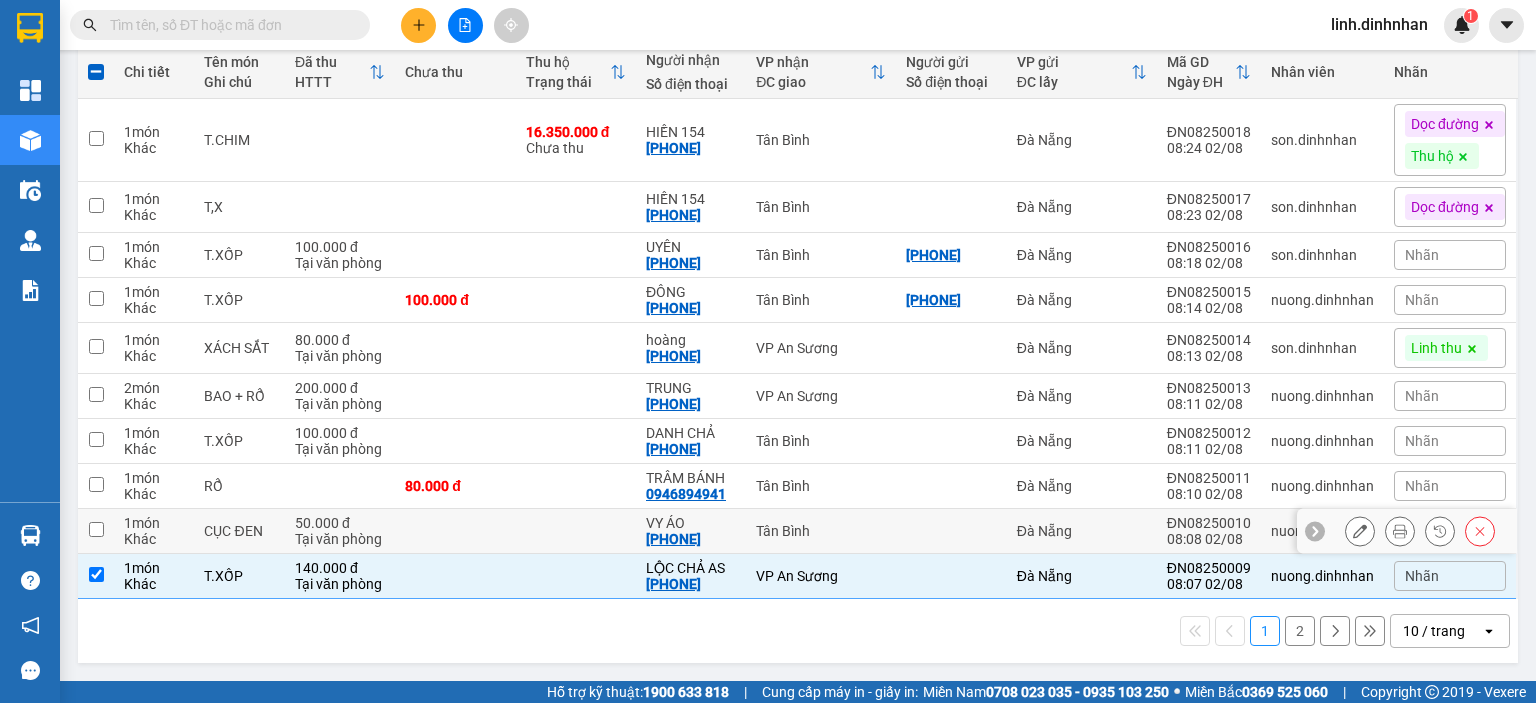 click at bounding box center (576, 531) 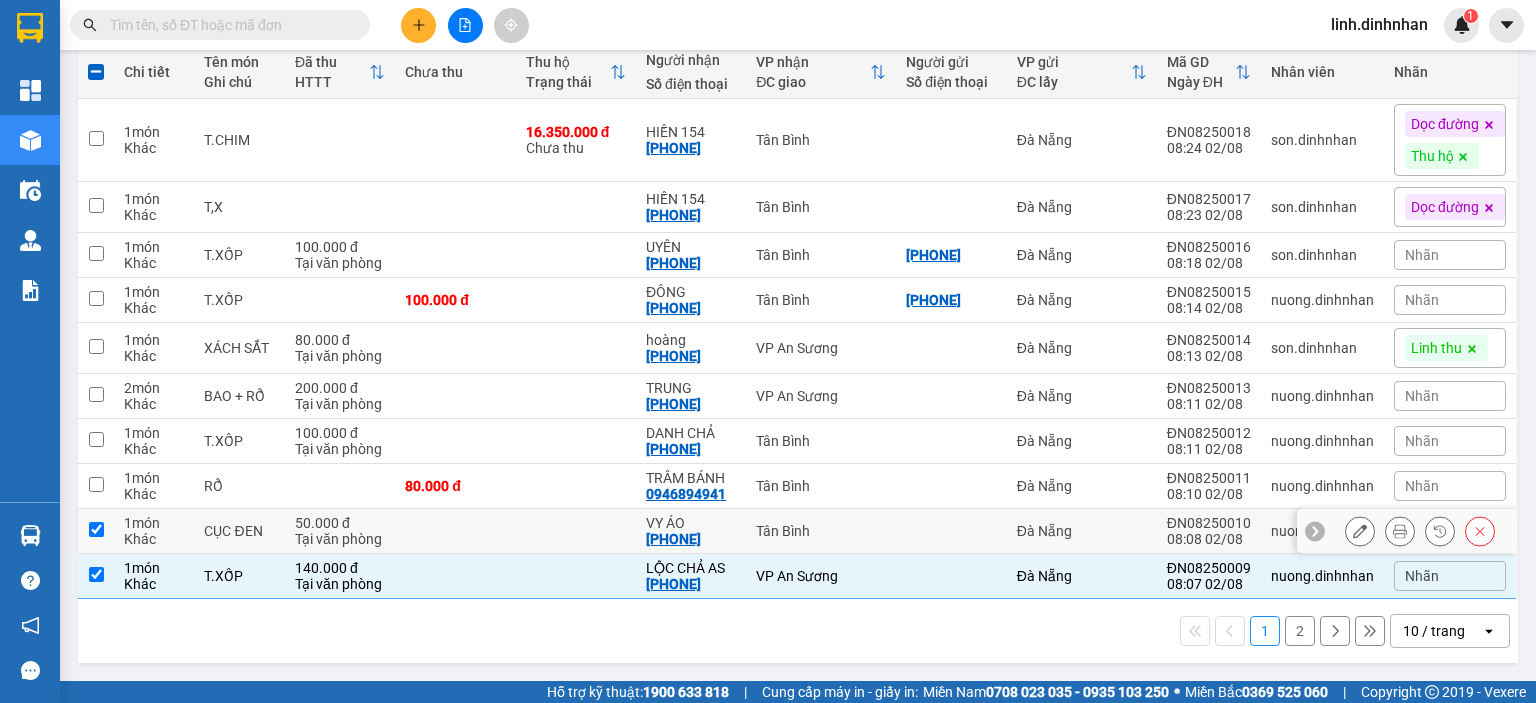 checkbox on "true" 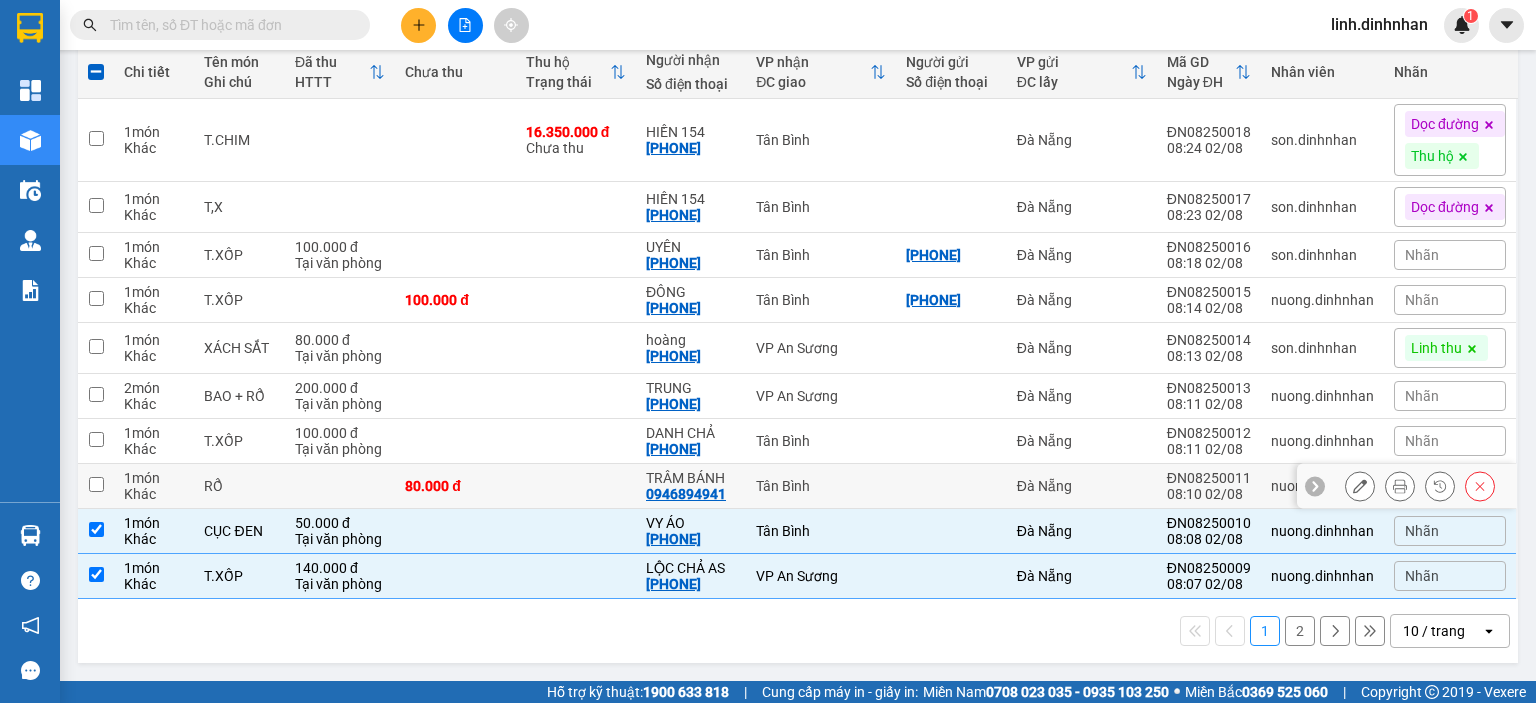 click at bounding box center (576, 486) 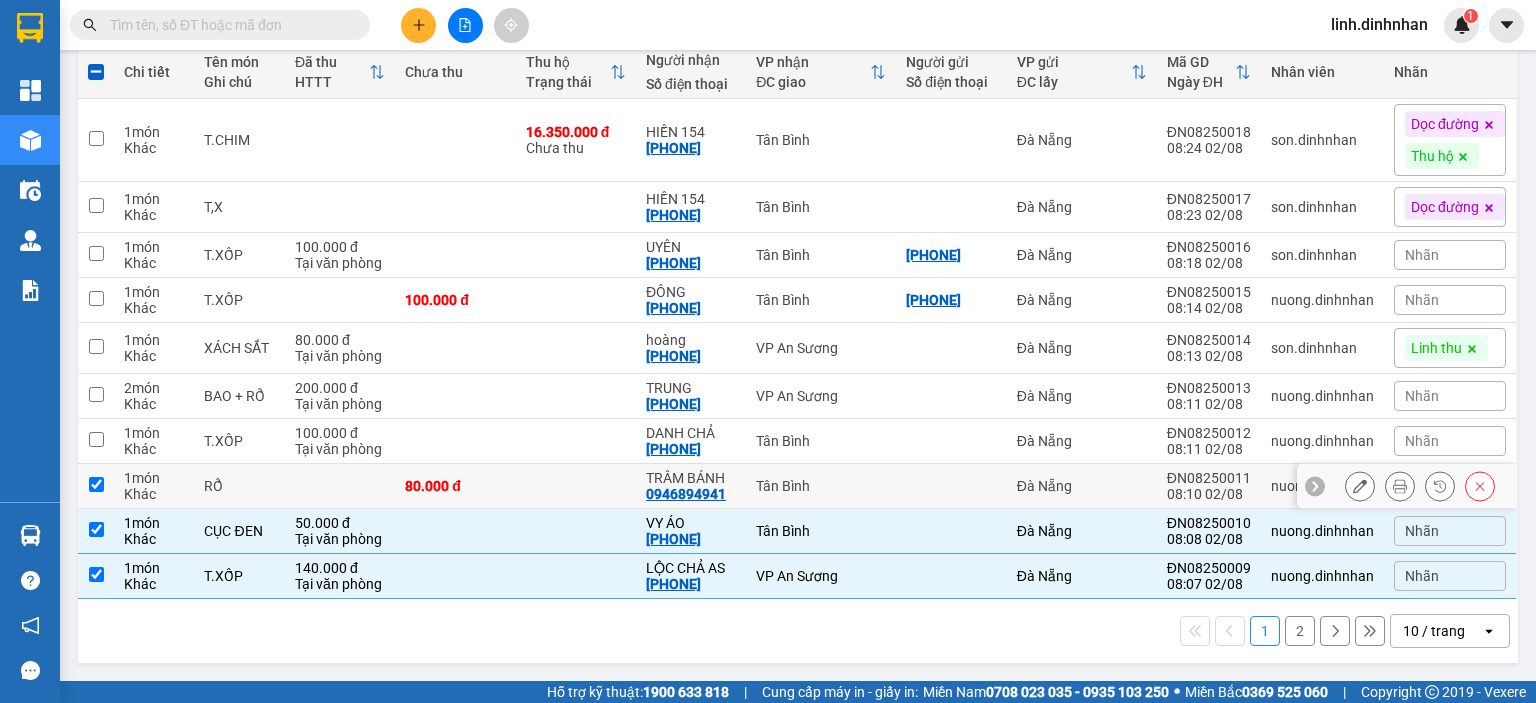 checkbox on "true" 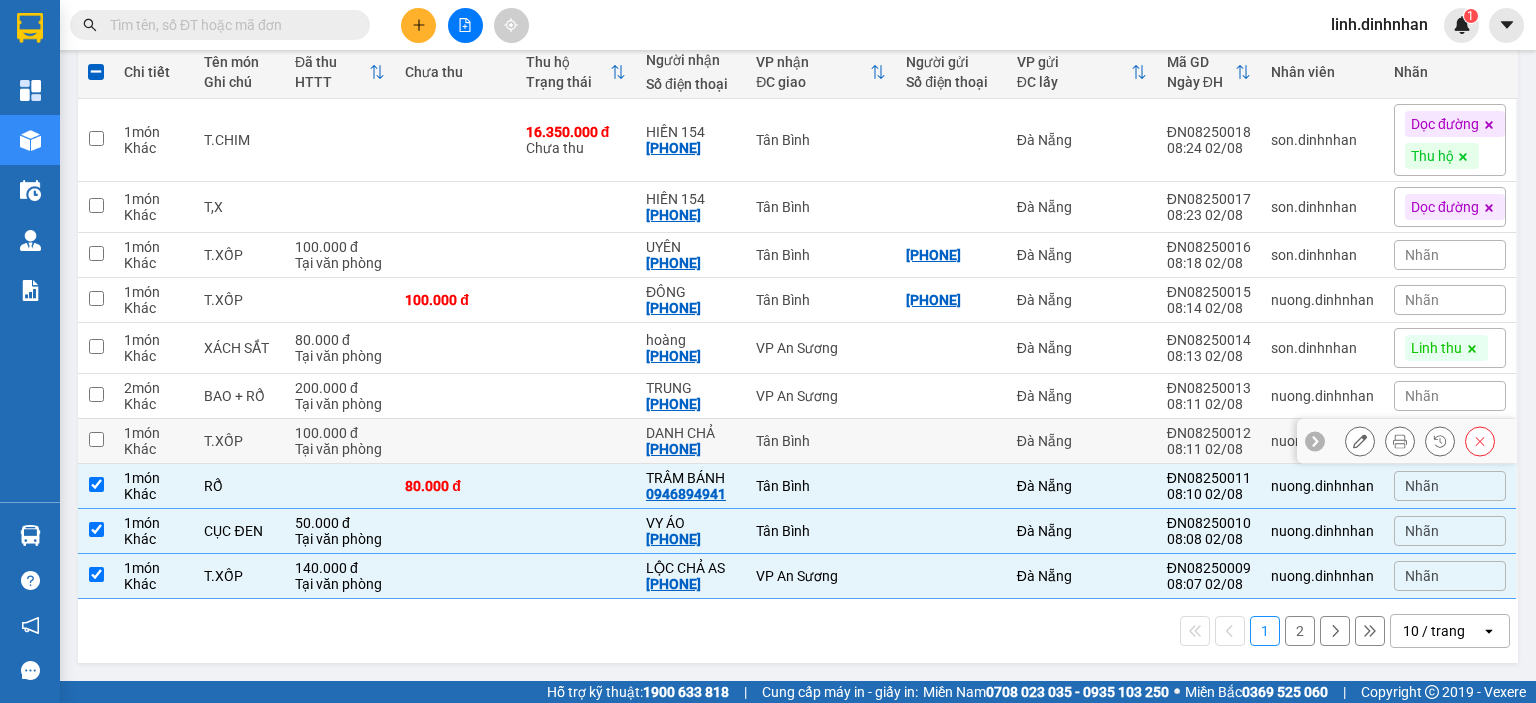 drag, startPoint x: 636, startPoint y: 435, endPoint x: 642, endPoint y: 402, distance: 33.54102 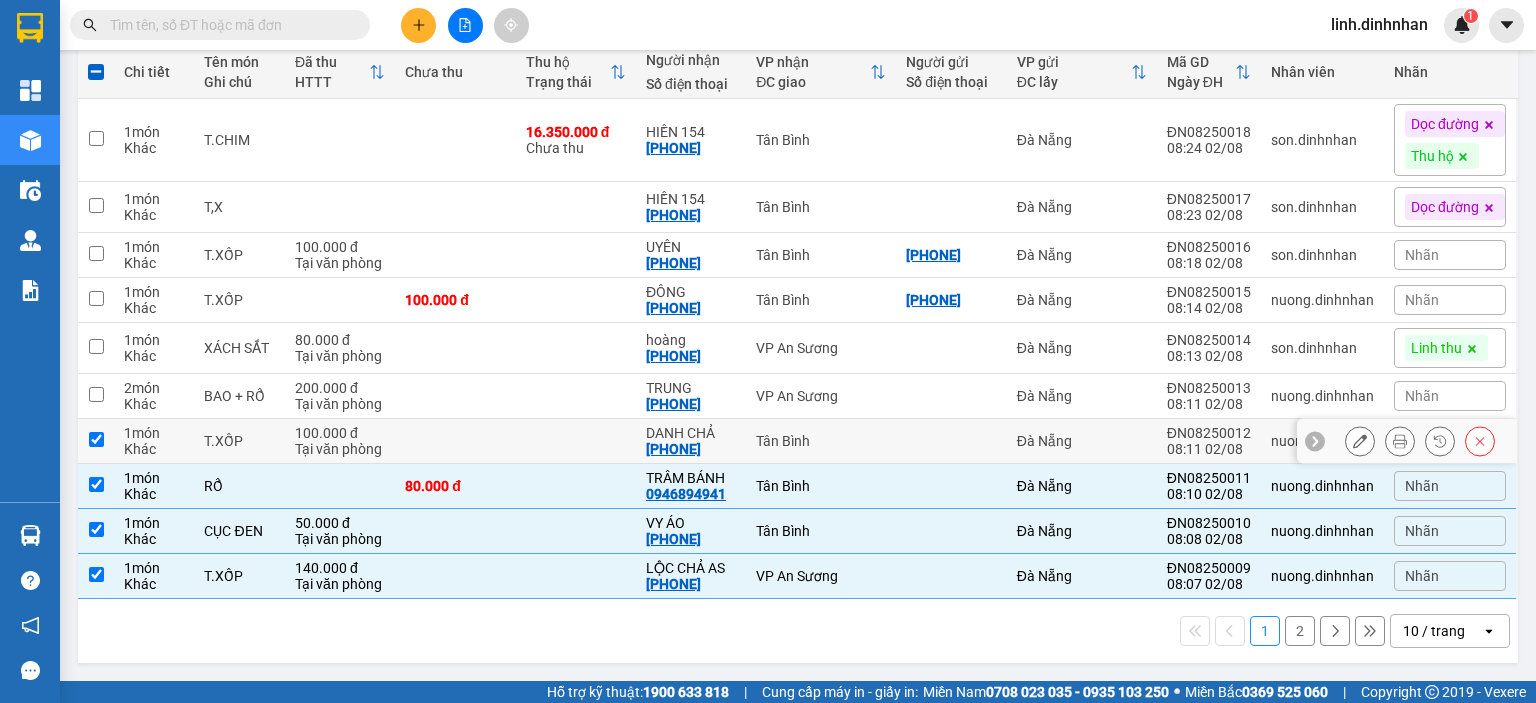 checkbox on "true" 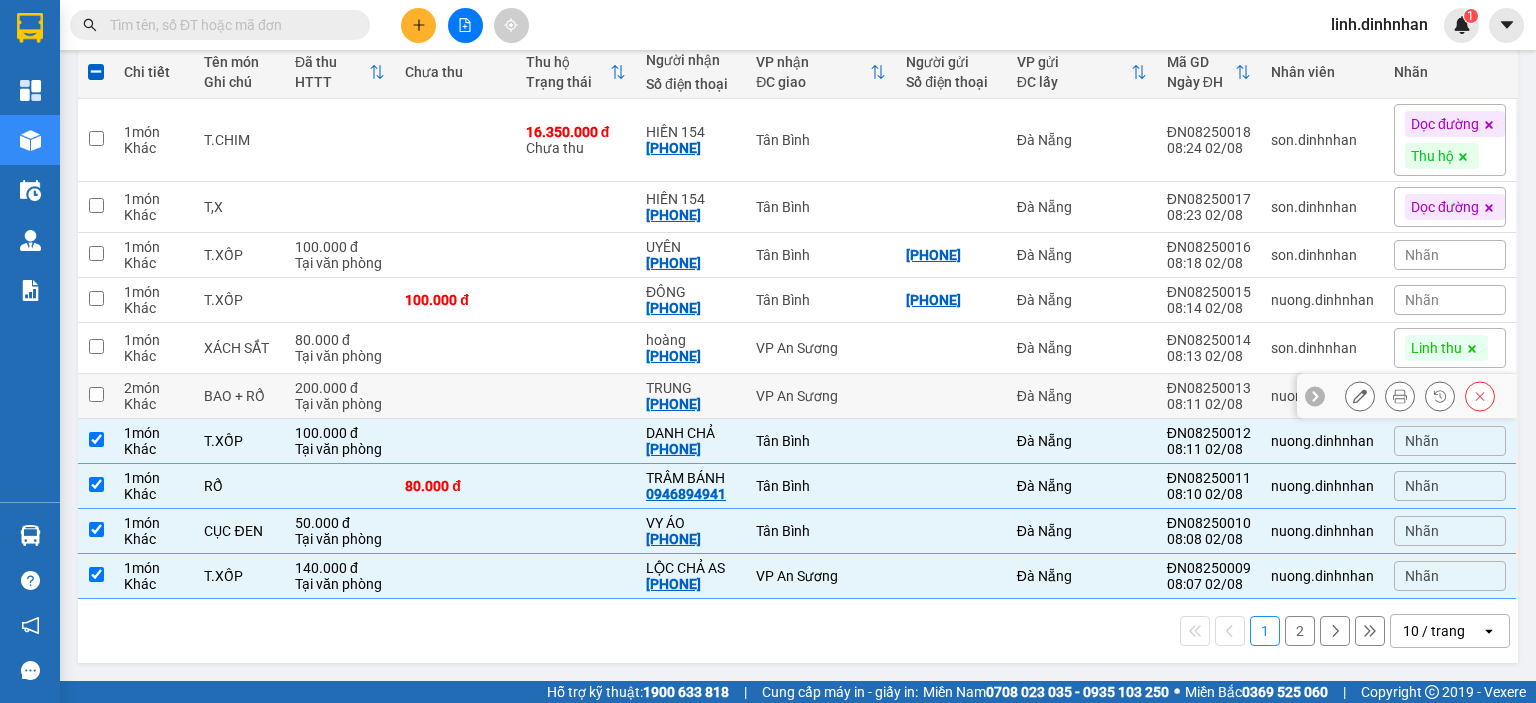 click on "TRUNG 0763427751" at bounding box center (691, 396) 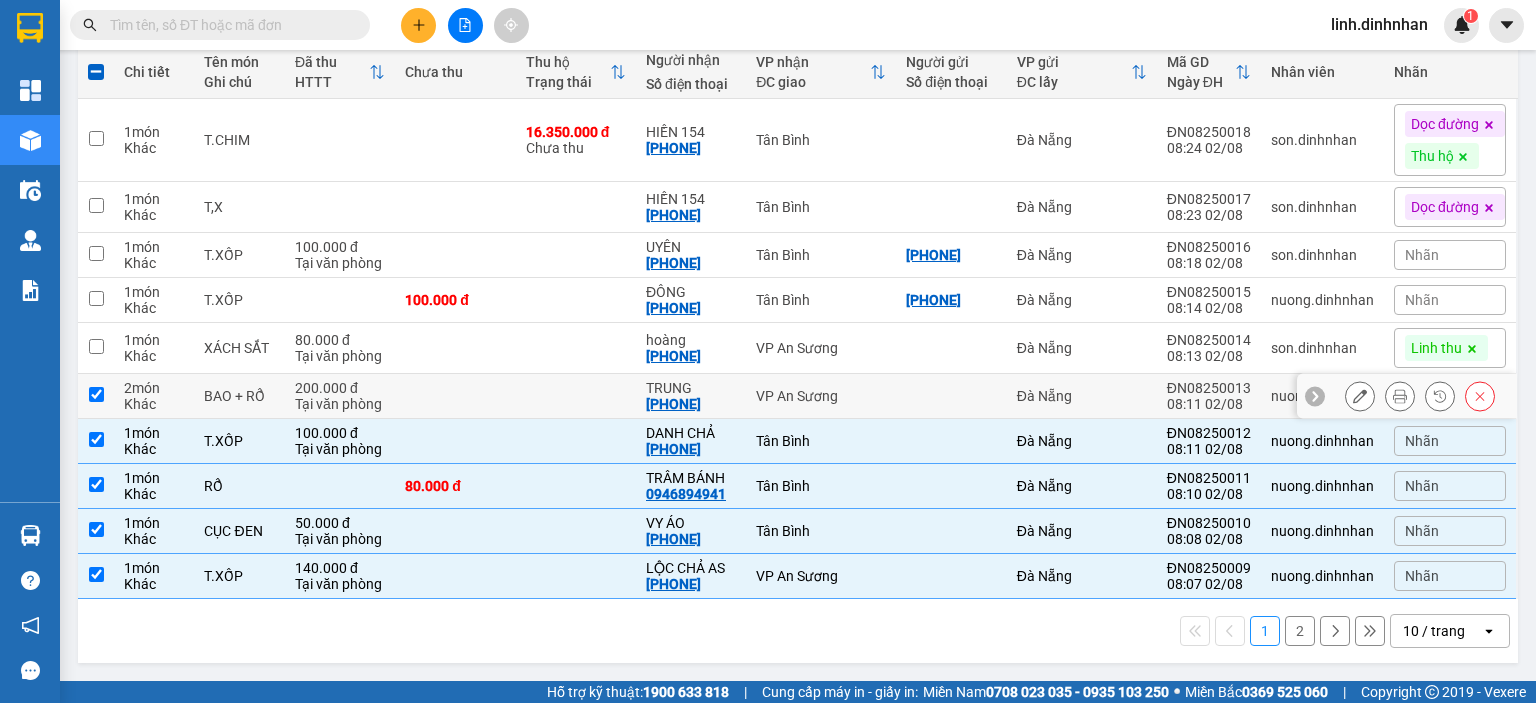 checkbox on "true" 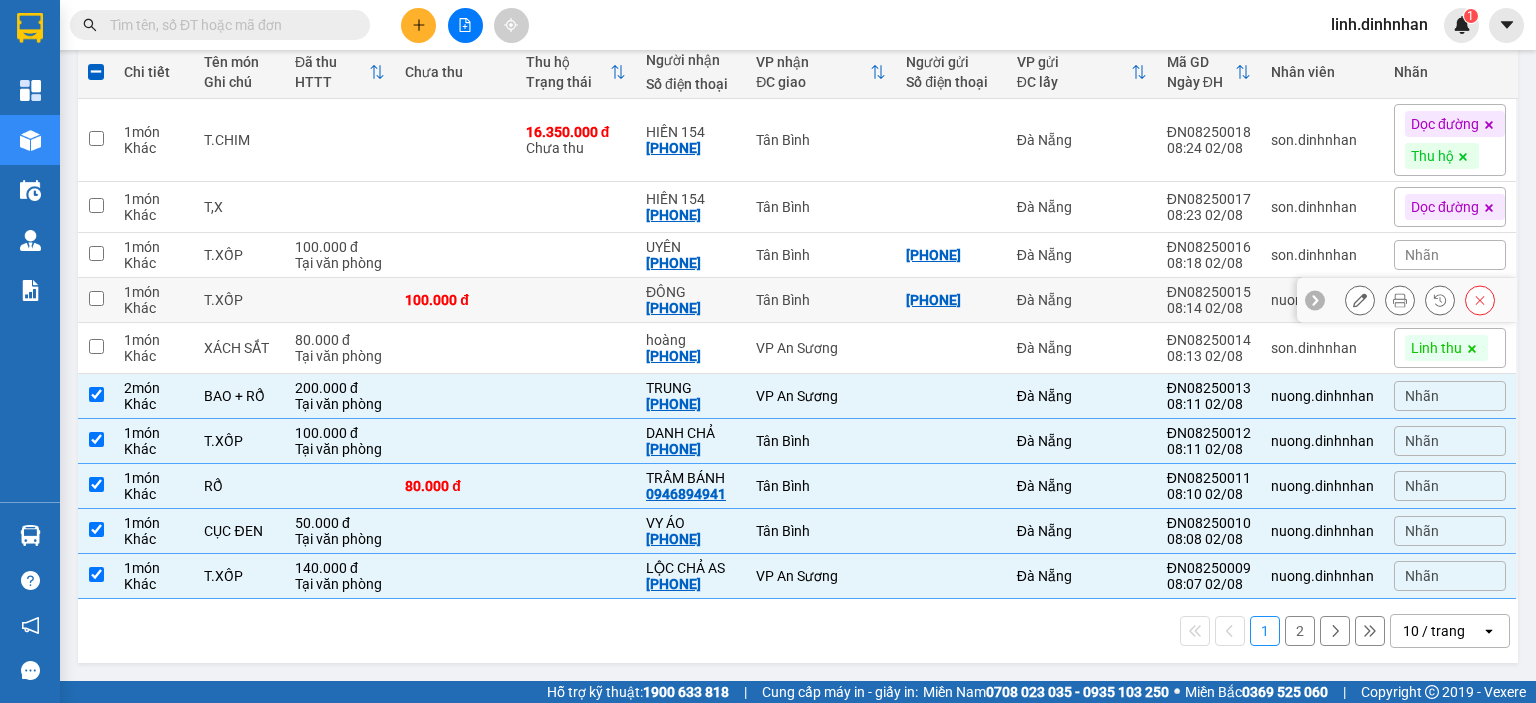 click at bounding box center (576, 300) 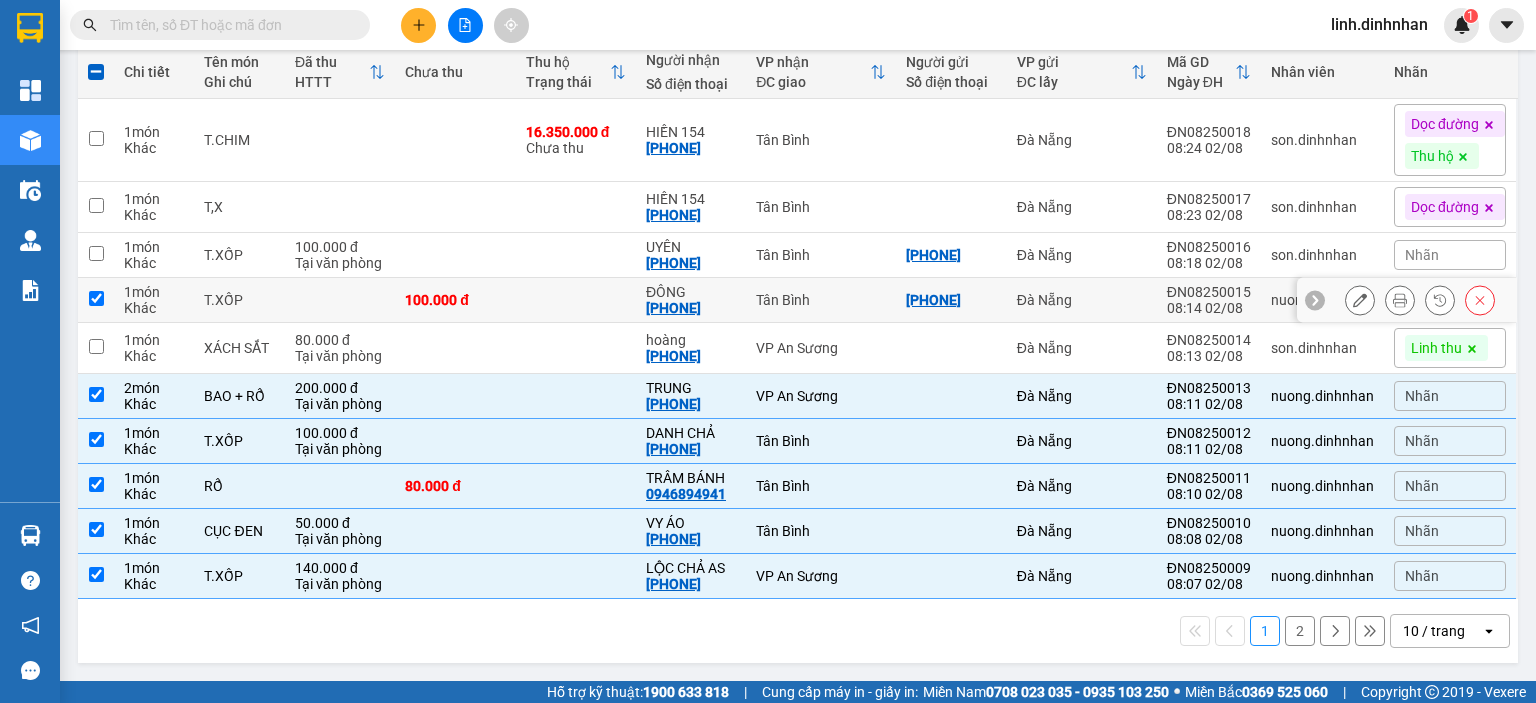 checkbox on "true" 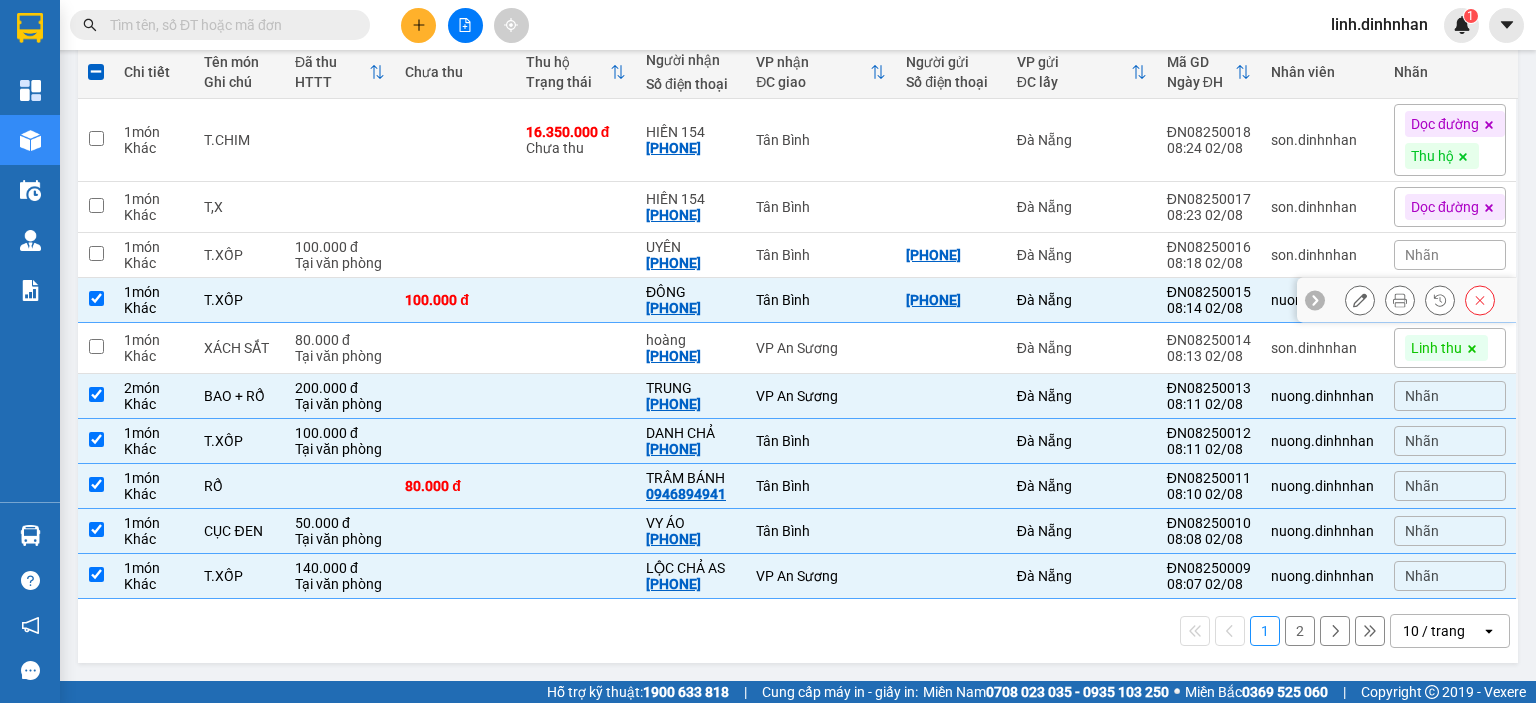 scroll, scrollTop: 0, scrollLeft: 0, axis: both 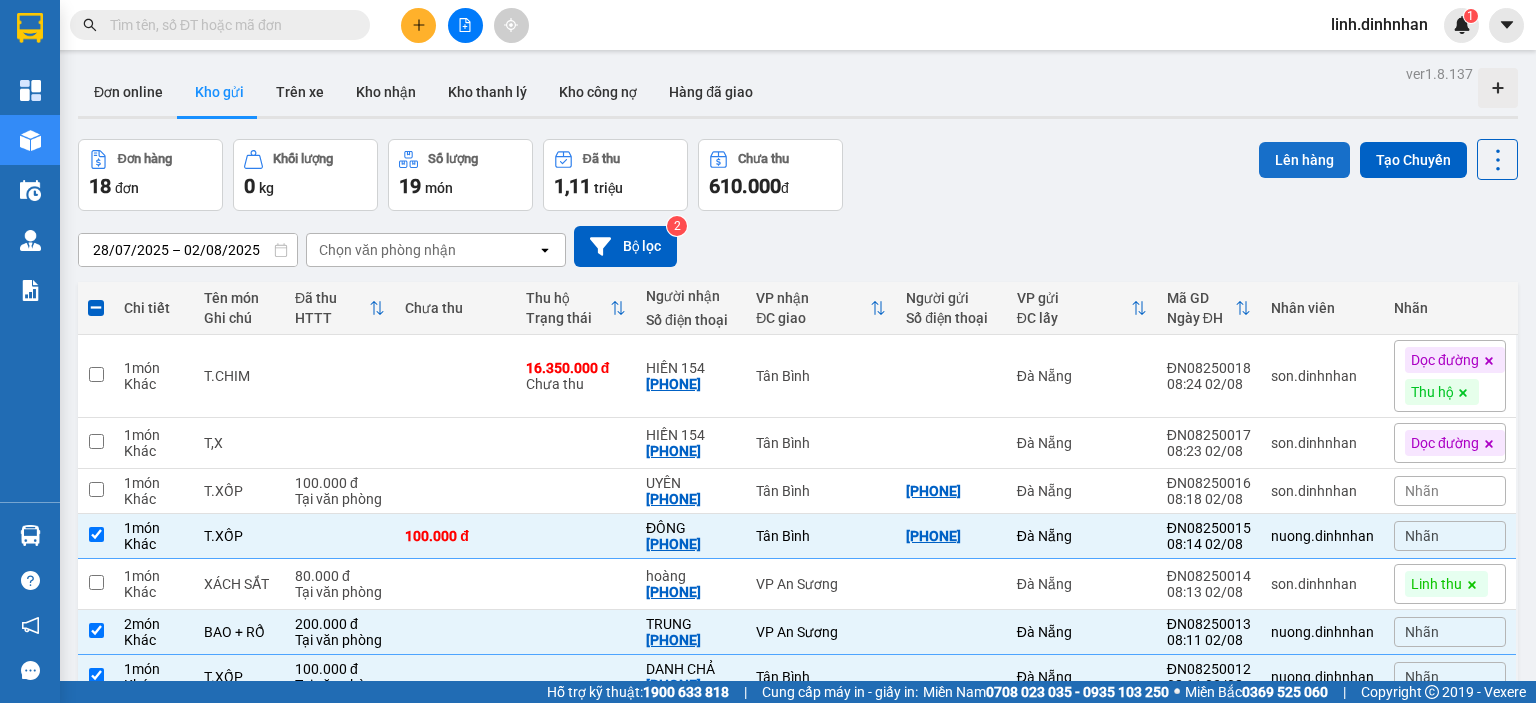 click on "Lên hàng" at bounding box center [1304, 160] 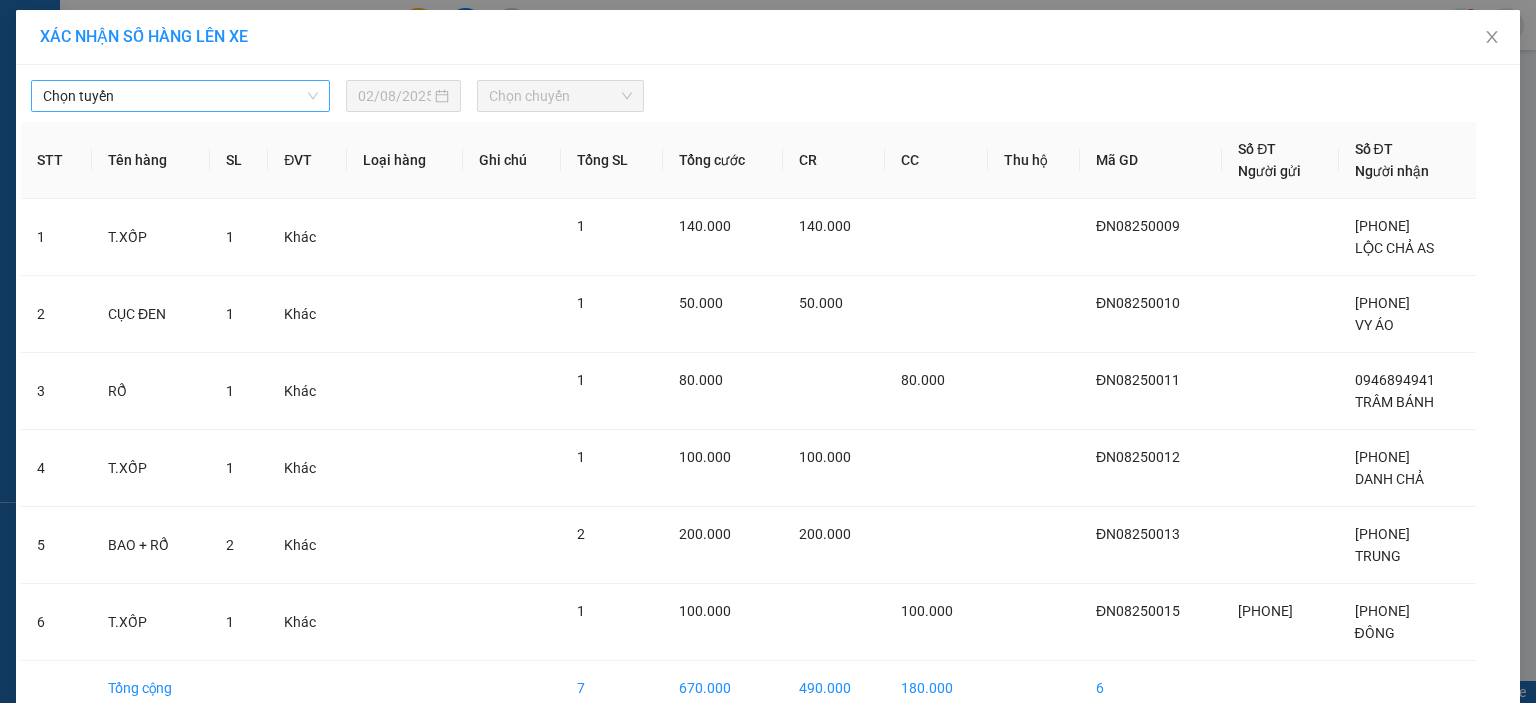 click on "Chọn tuyến" at bounding box center (180, 96) 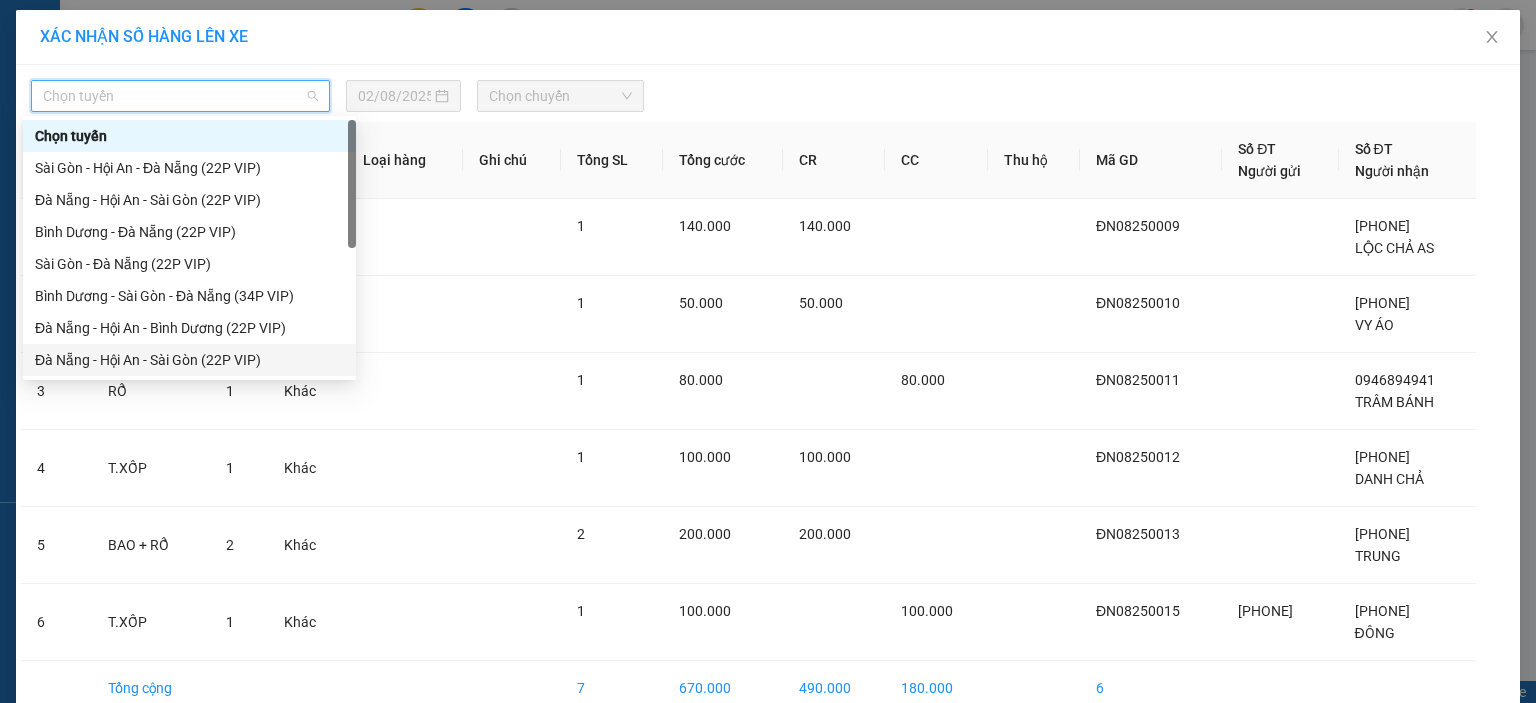 scroll, scrollTop: 32, scrollLeft: 0, axis: vertical 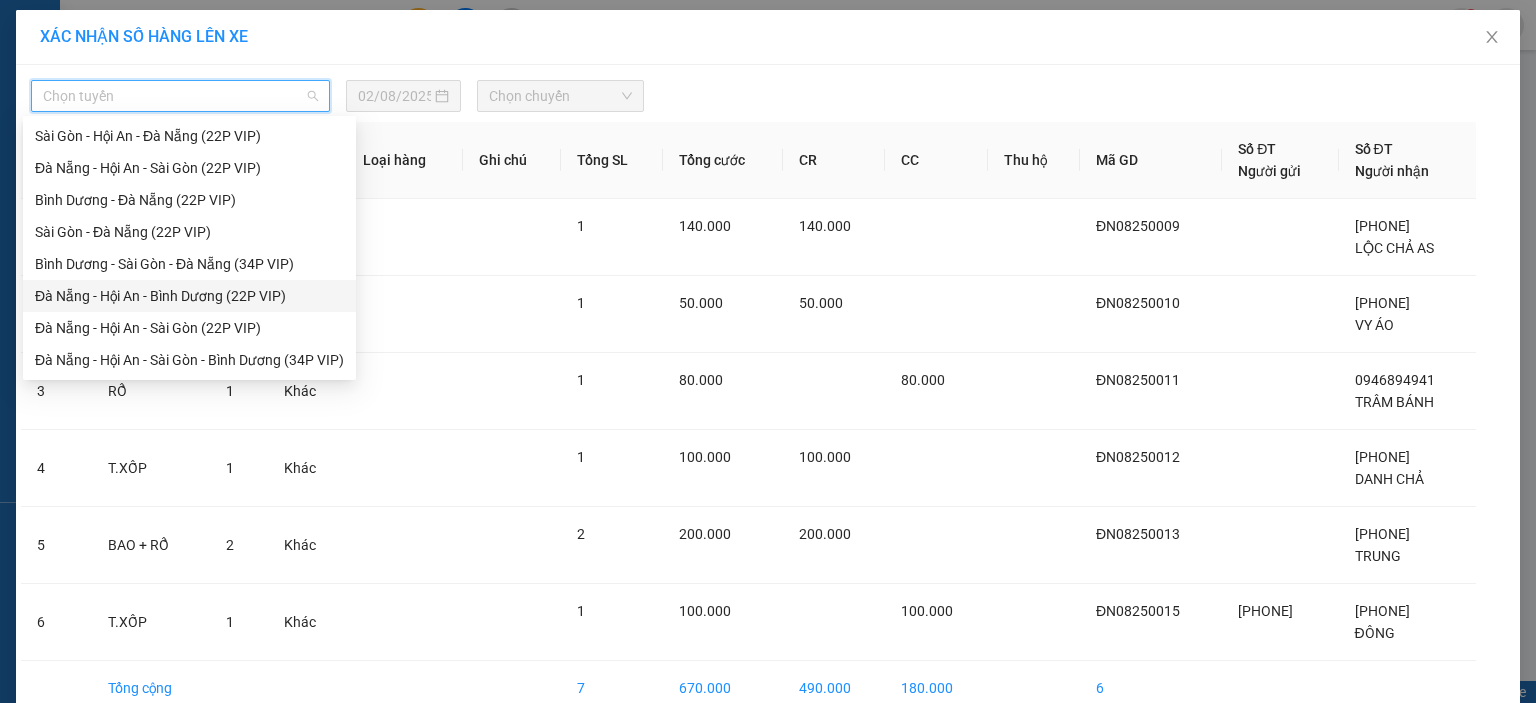 click on "Đà Nẵng - Hội An - Bình Dương (22P VIP)" at bounding box center (189, 296) 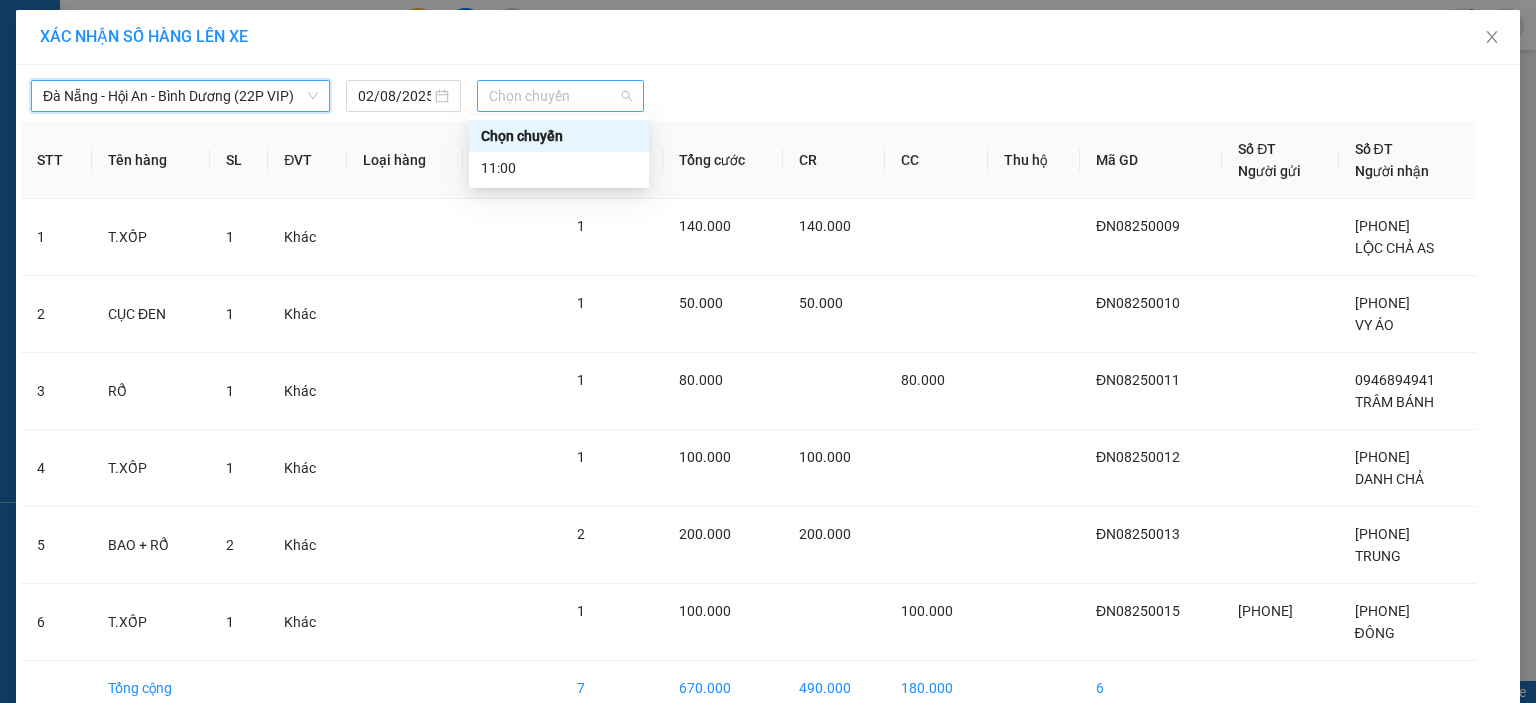 click on "Chọn chuyến" at bounding box center [561, 96] 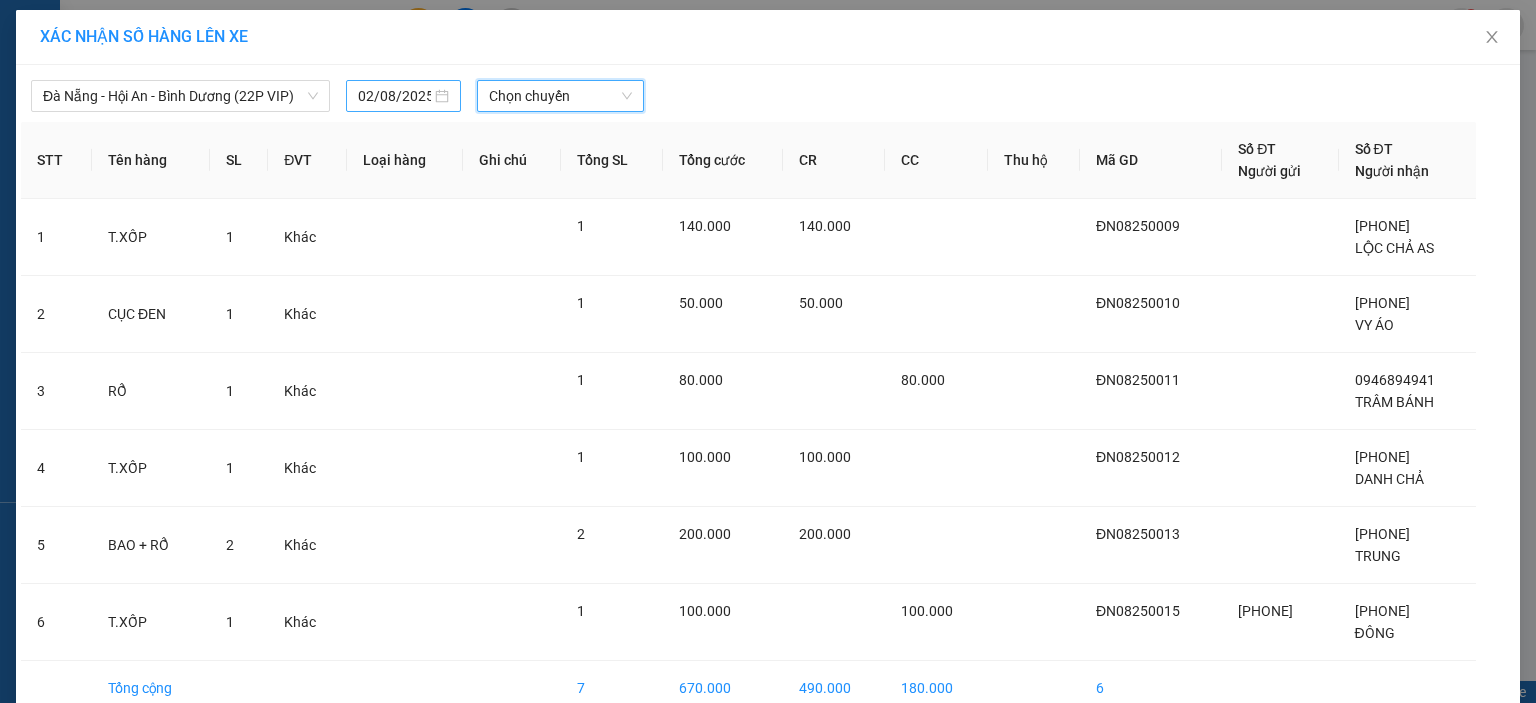 click on "02/08/2025" at bounding box center (403, 96) 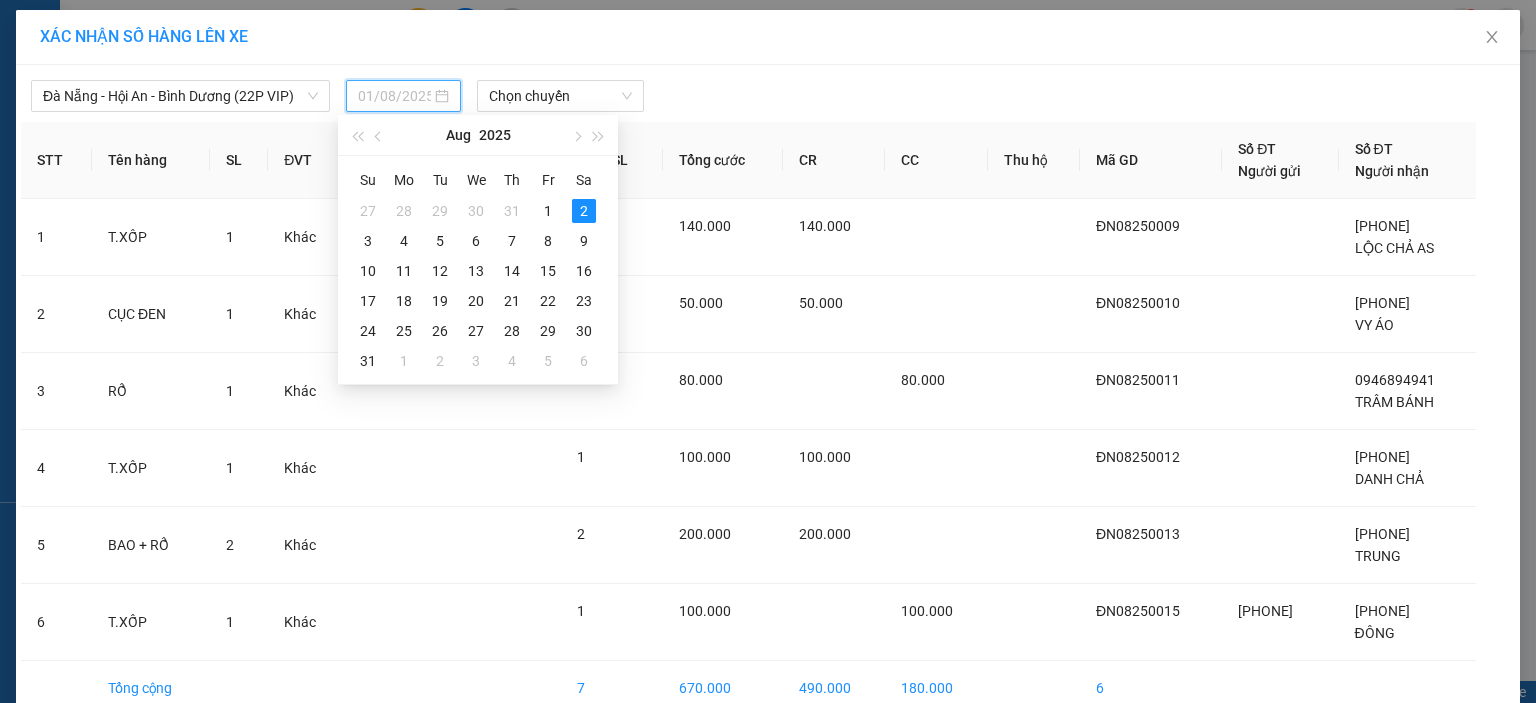 drag, startPoint x: 544, startPoint y: 209, endPoint x: 593, endPoint y: 122, distance: 99.849884 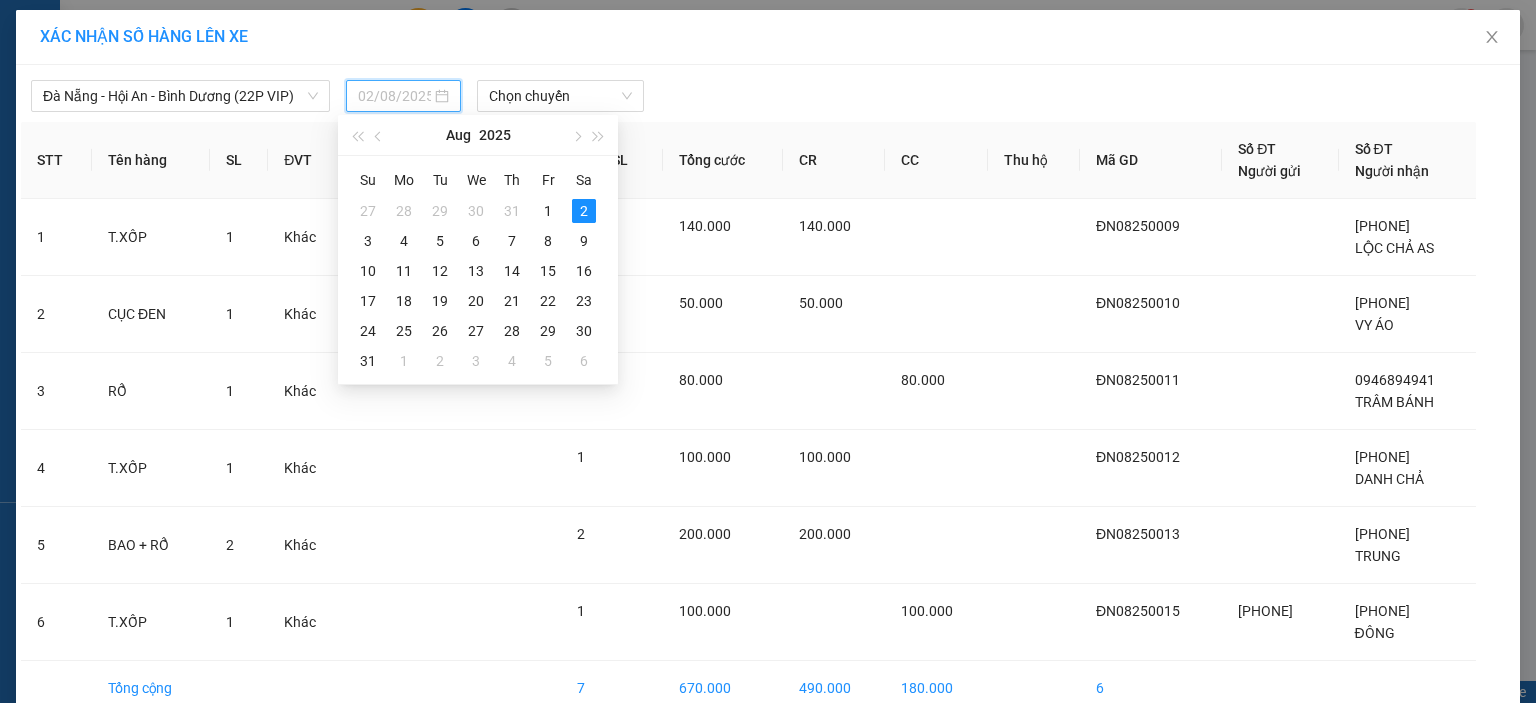 type on "01/08/2025" 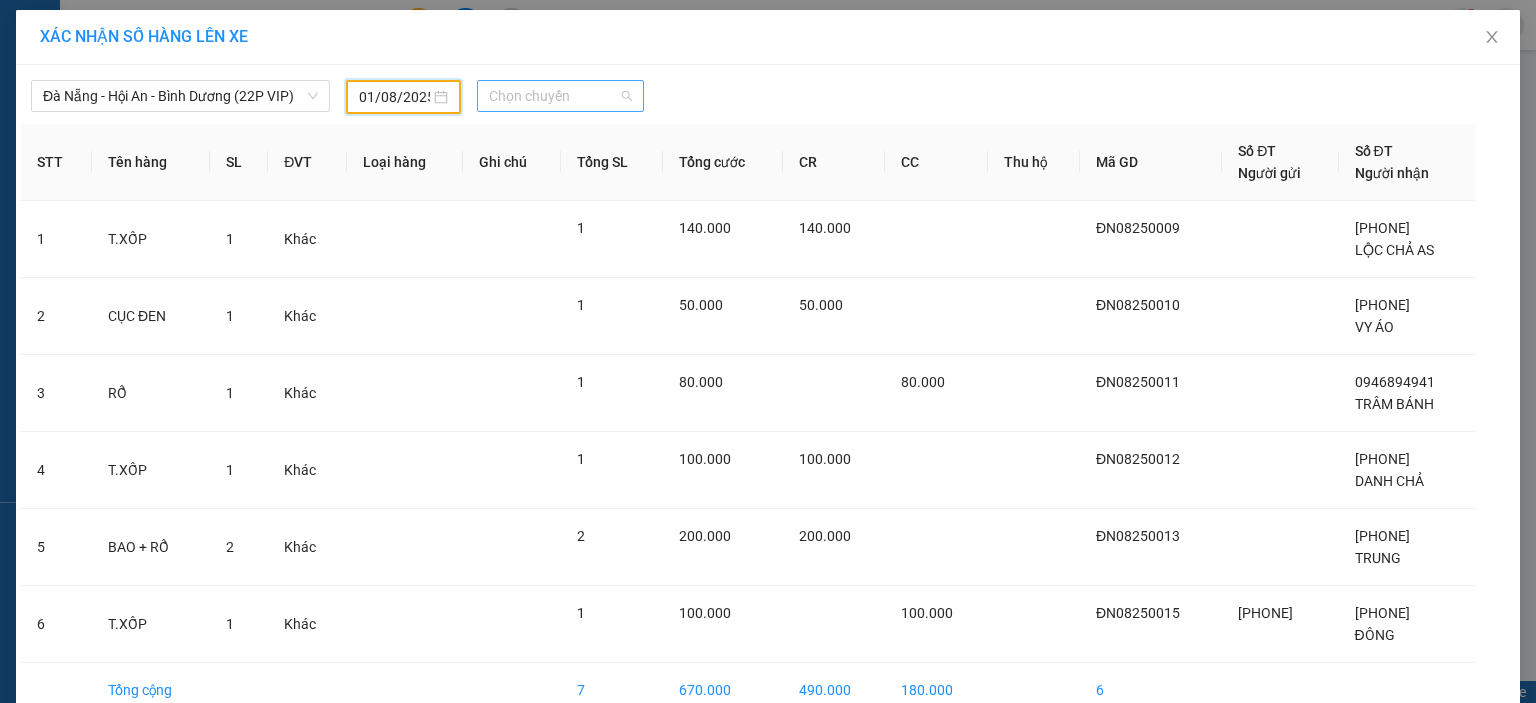 click on "Chọn chuyến" at bounding box center [561, 96] 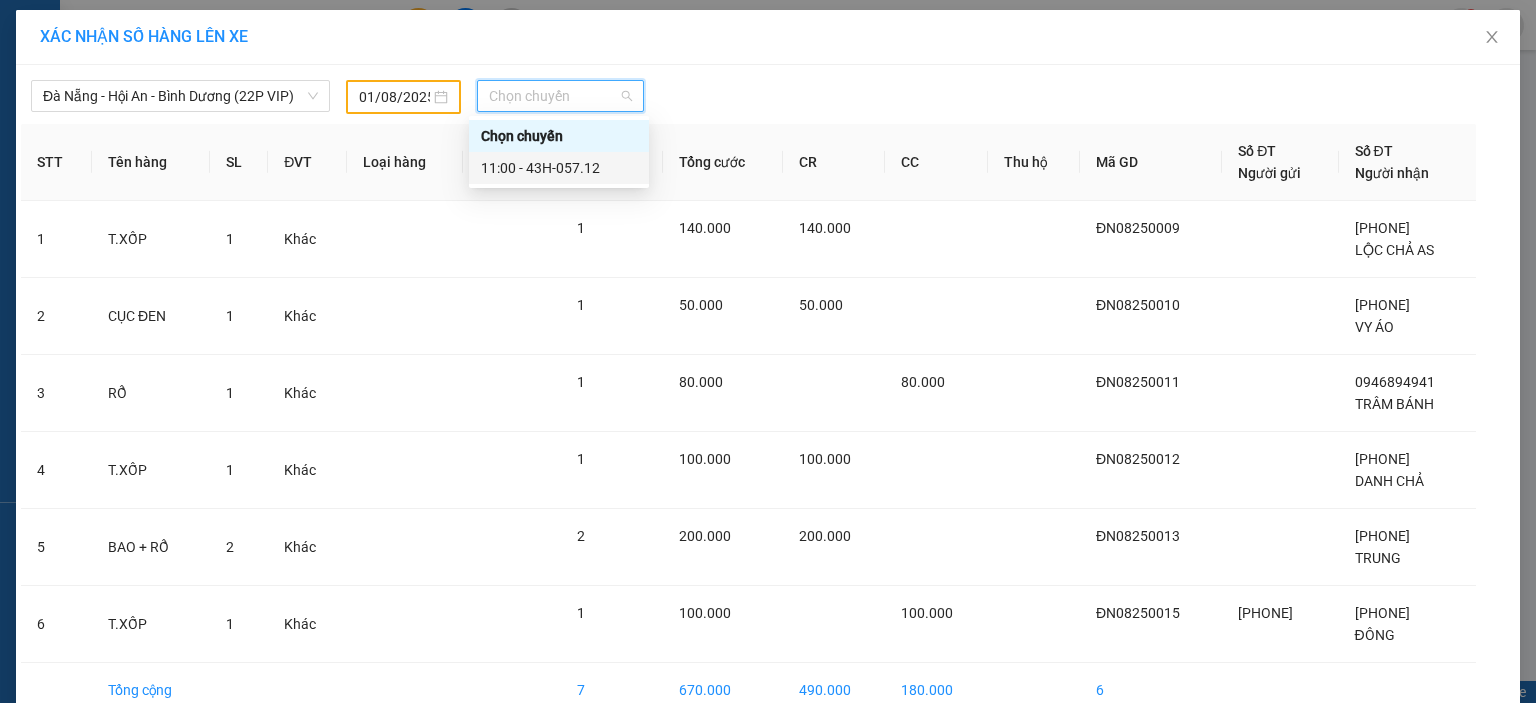 click on "11:00     - 43H-057.12" at bounding box center (559, 168) 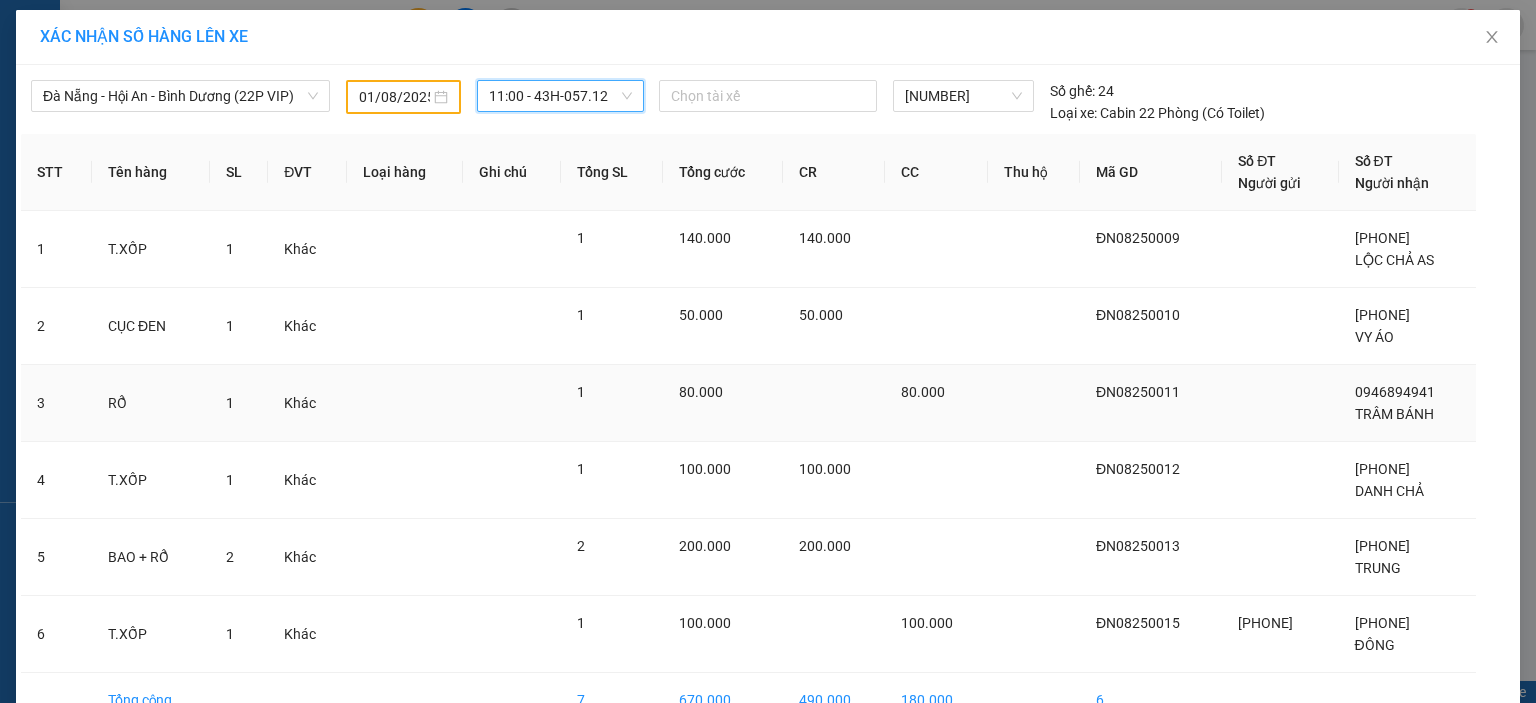 scroll, scrollTop: 114, scrollLeft: 0, axis: vertical 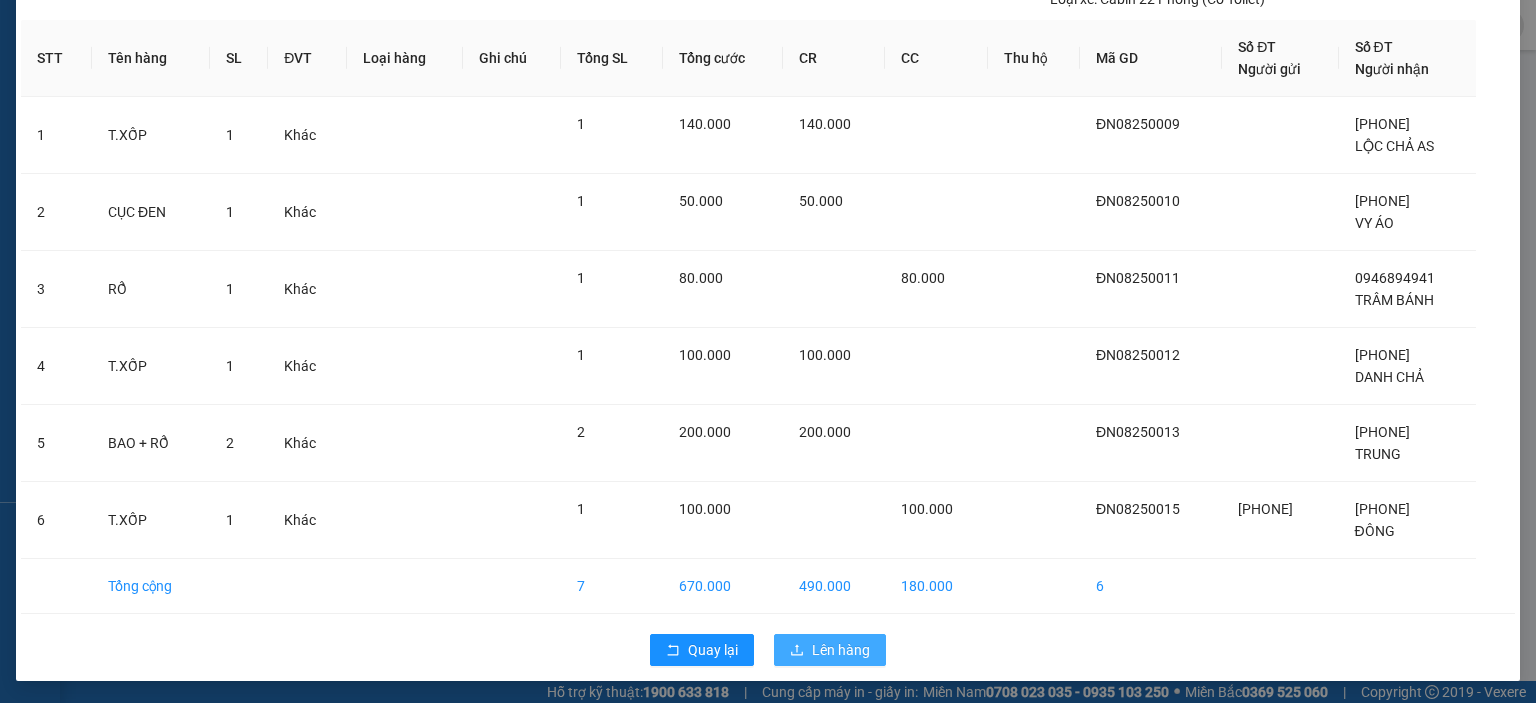 click on "Lên hàng" at bounding box center [830, 650] 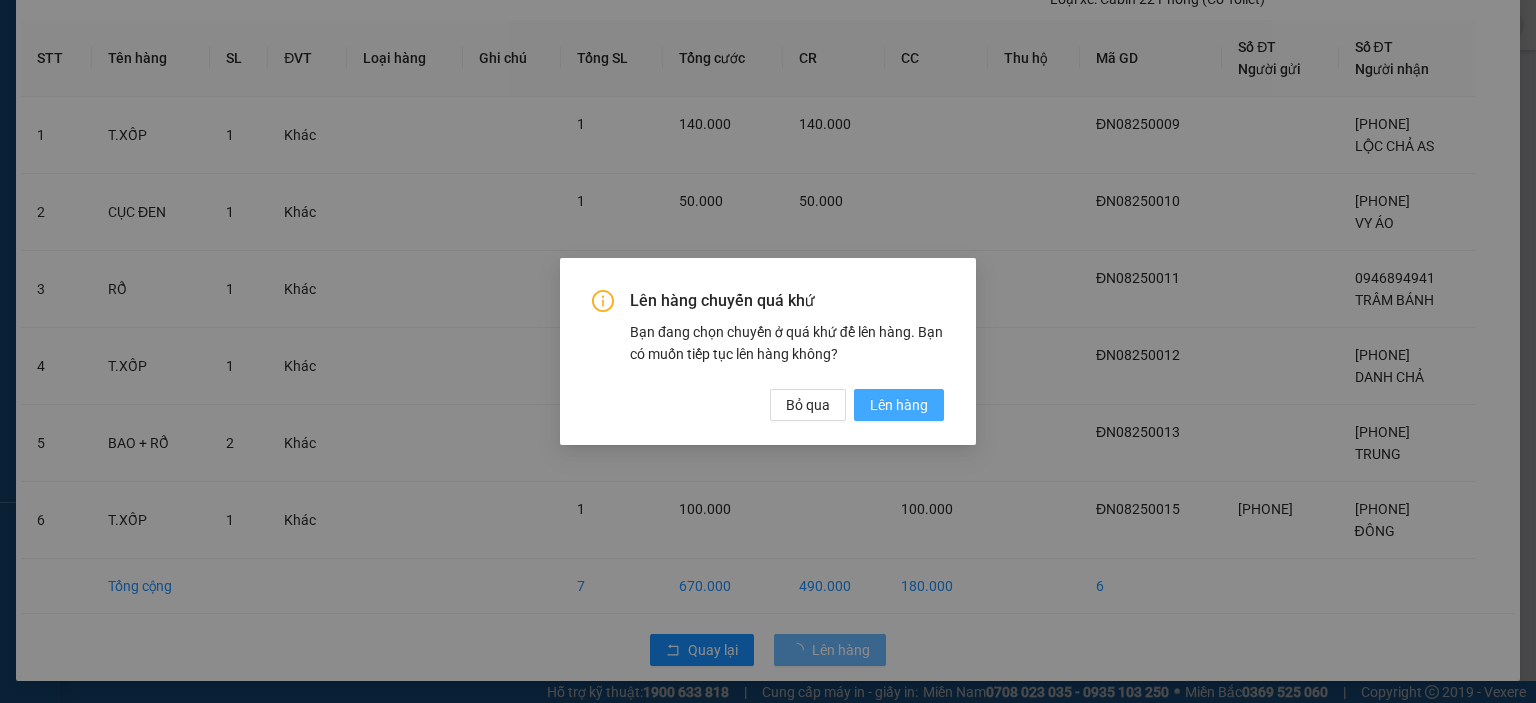 click on "Lên hàng" at bounding box center (899, 405) 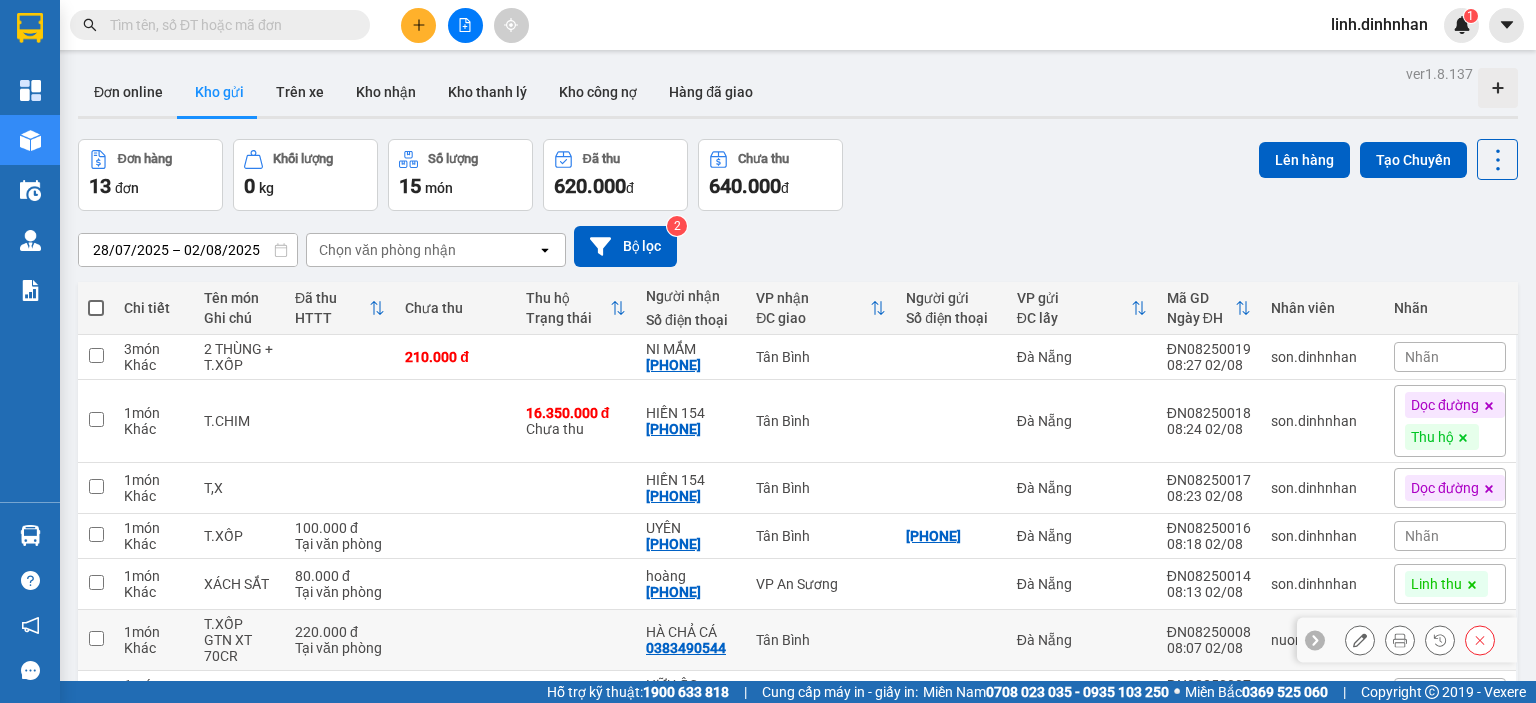 scroll, scrollTop: 200, scrollLeft: 0, axis: vertical 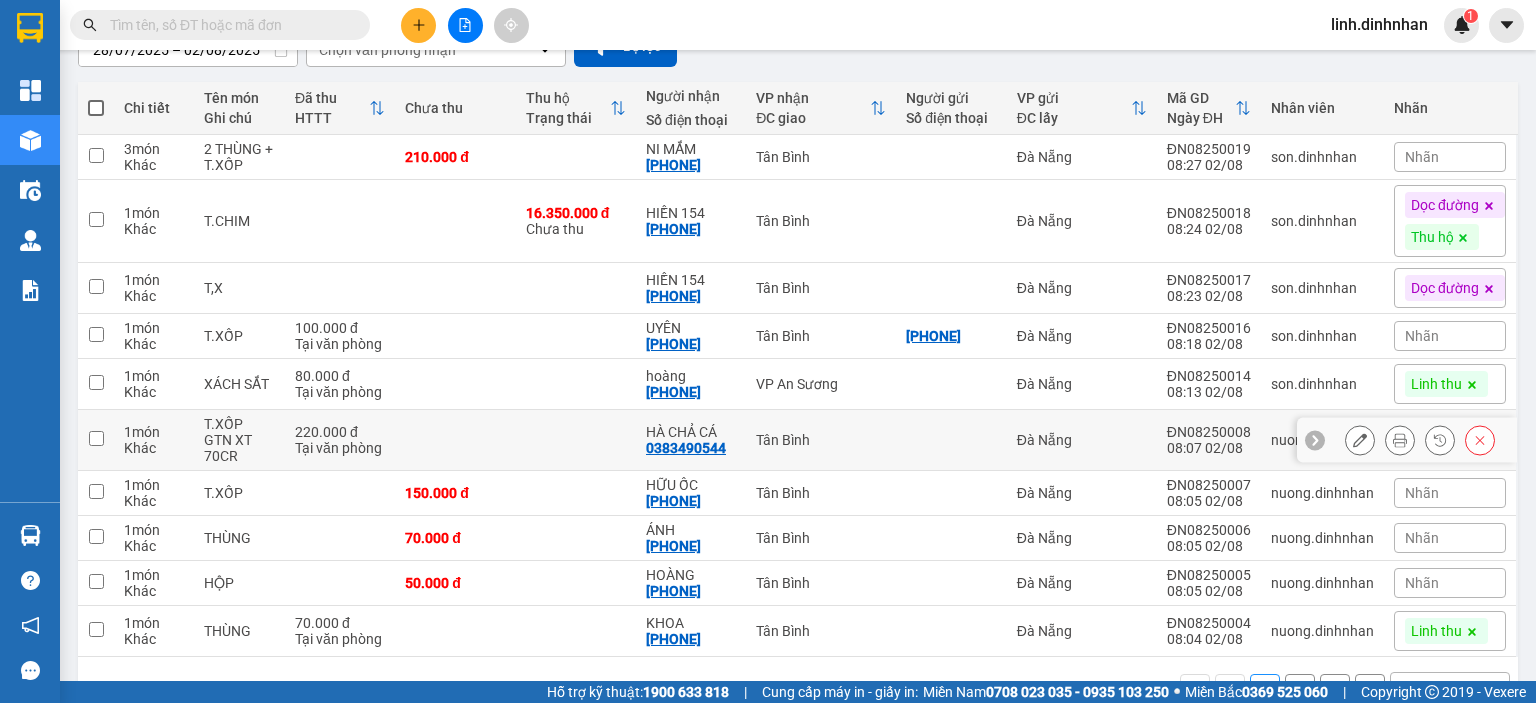 click on "Tân Bình" at bounding box center (821, 440) 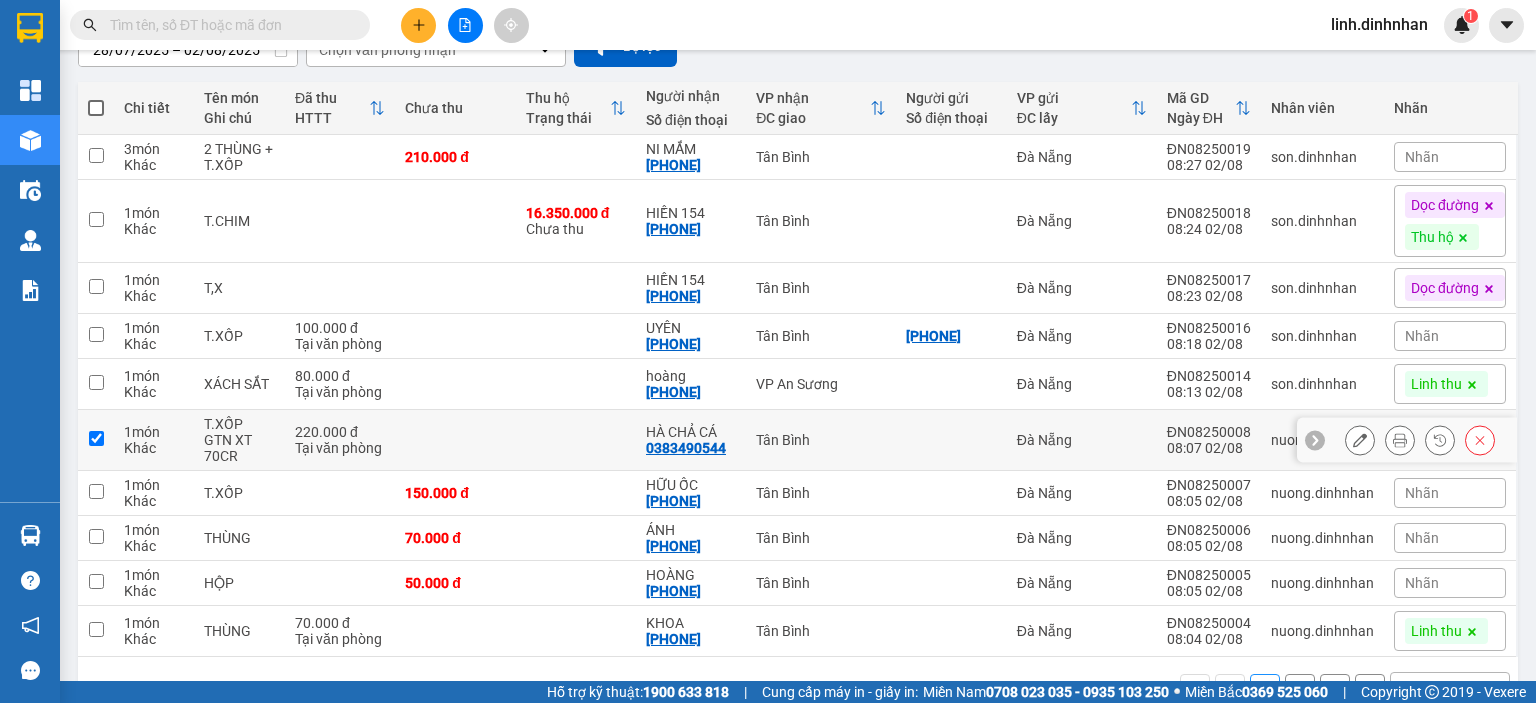 checkbox on "true" 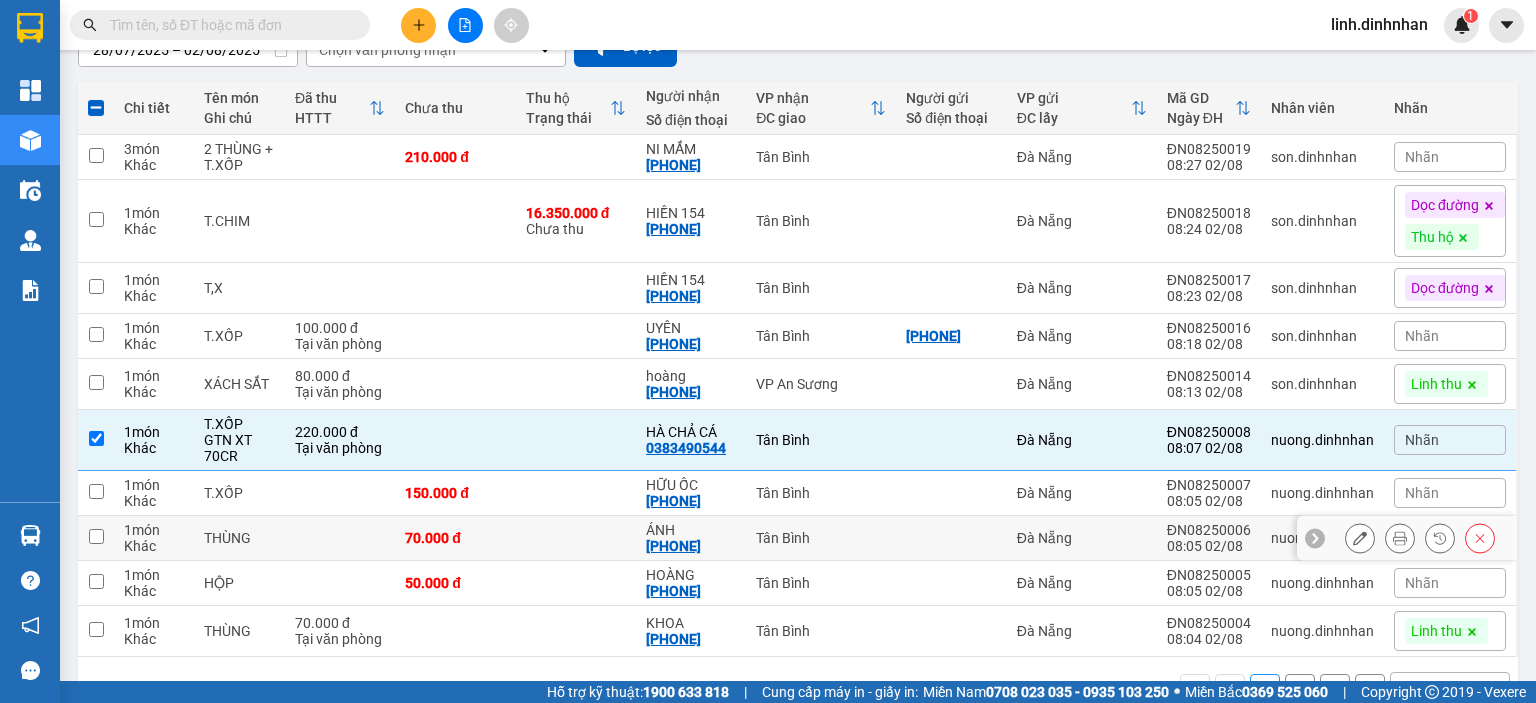 scroll, scrollTop: 260, scrollLeft: 0, axis: vertical 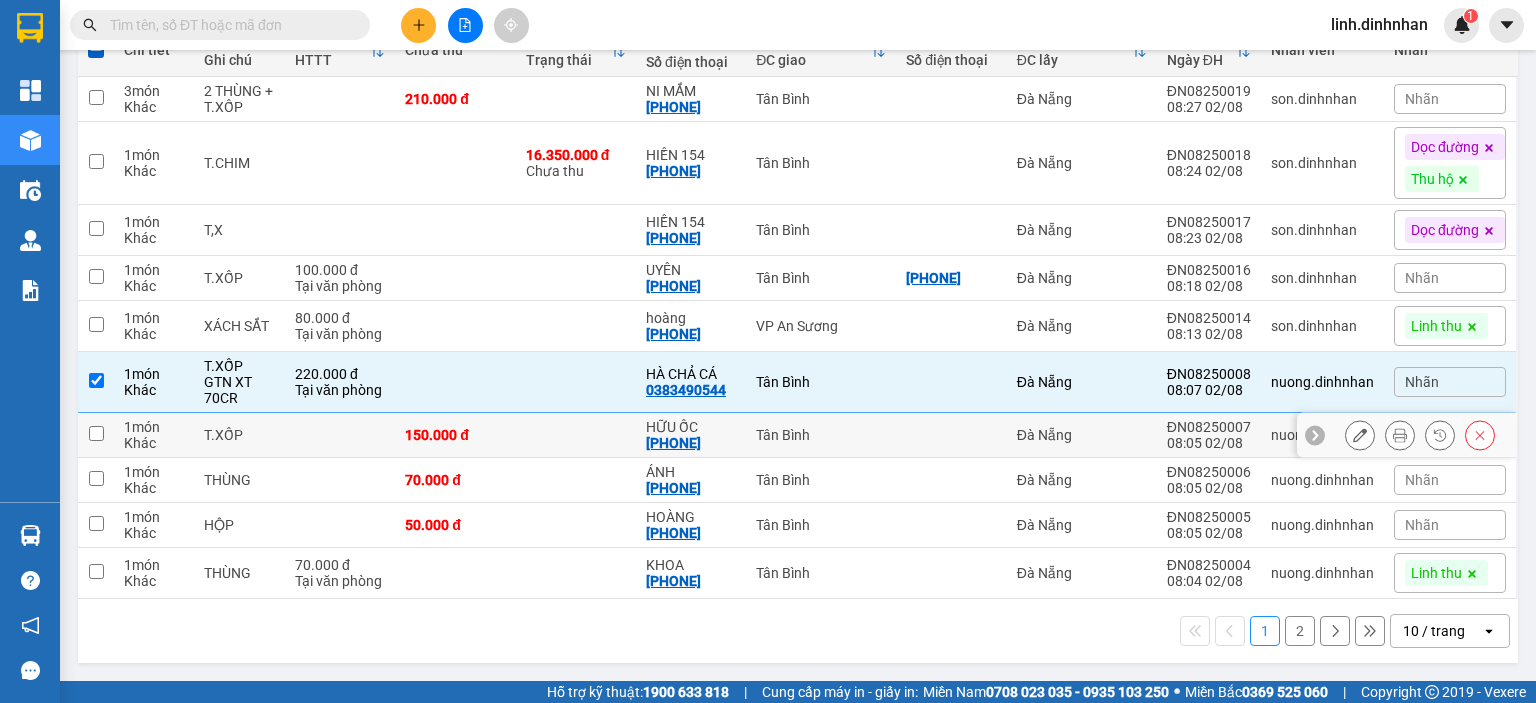 click on "Tân Bình" at bounding box center [821, 435] 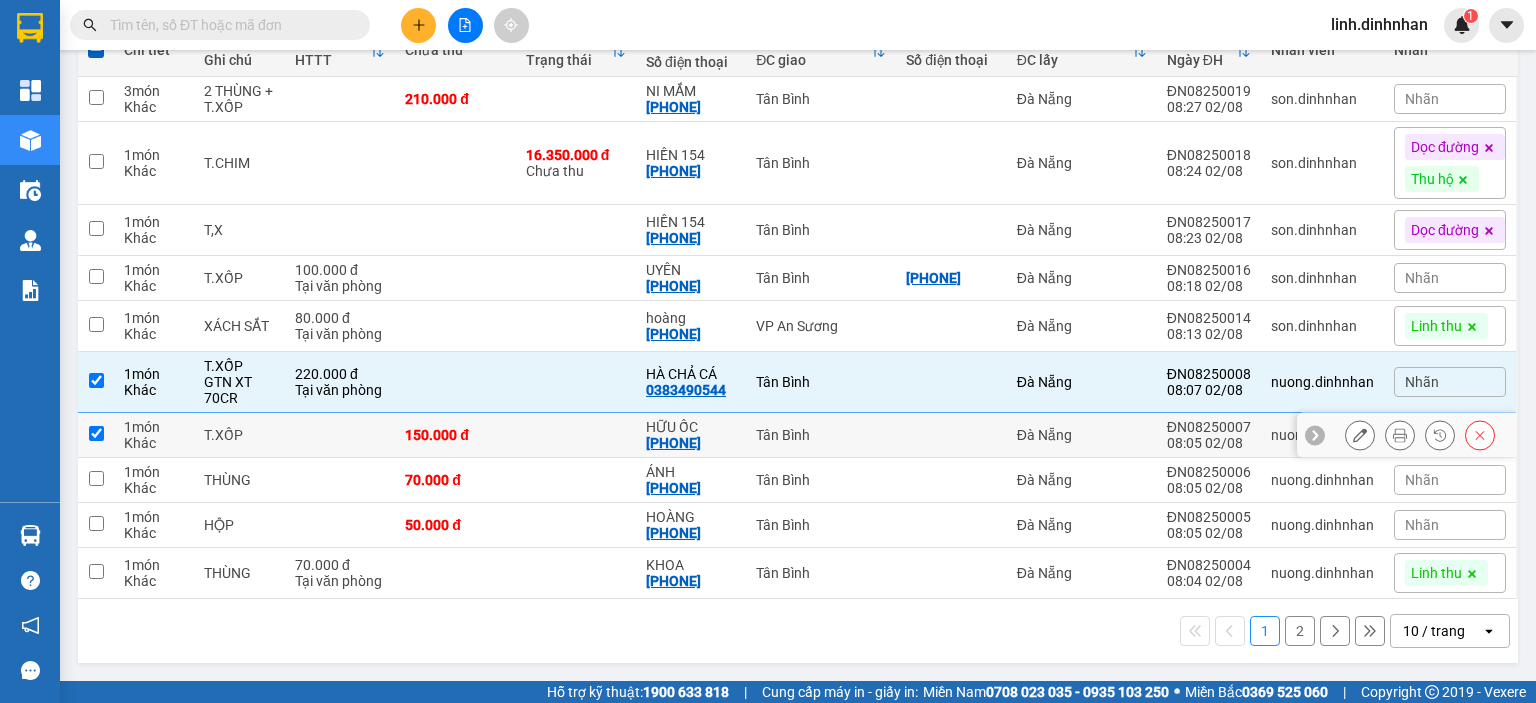 checkbox on "true" 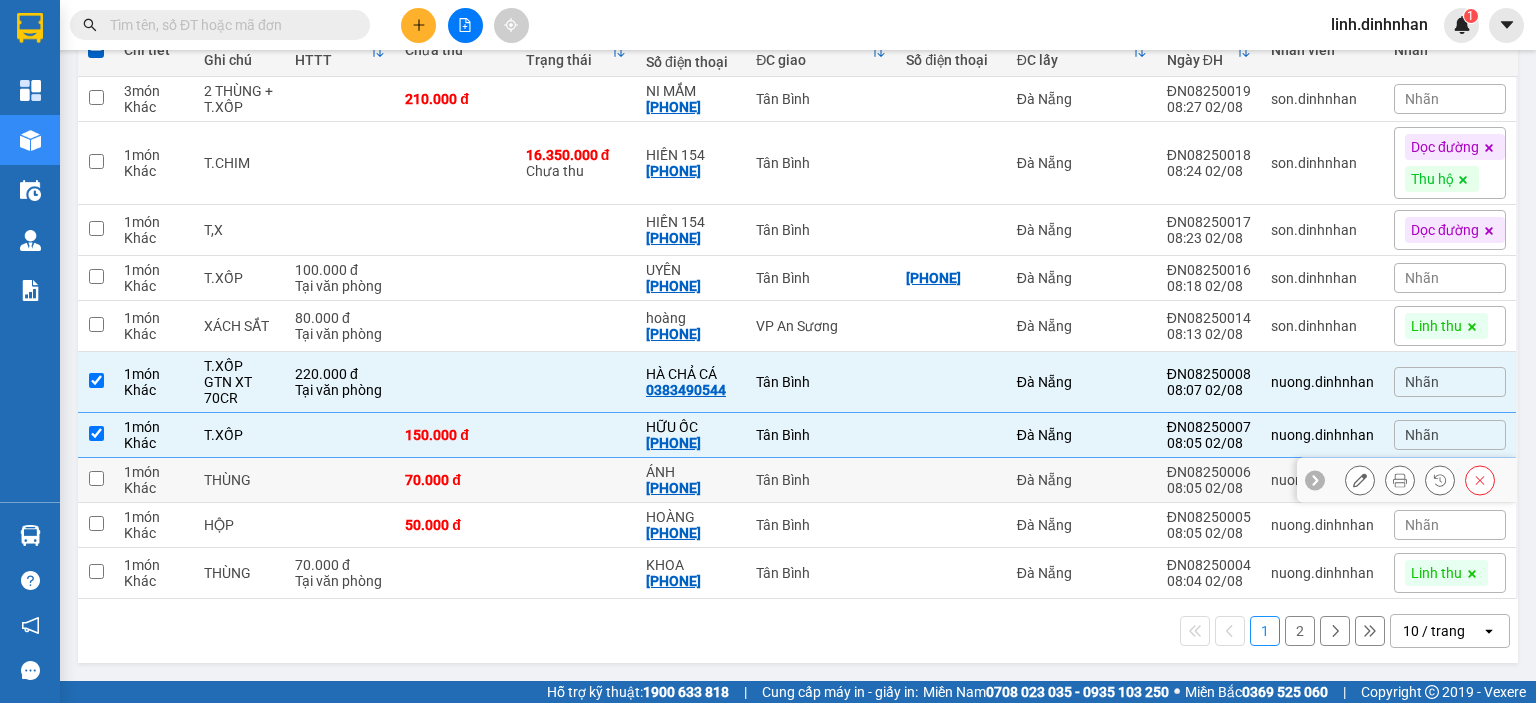 click on "Tân Bình" at bounding box center [821, 480] 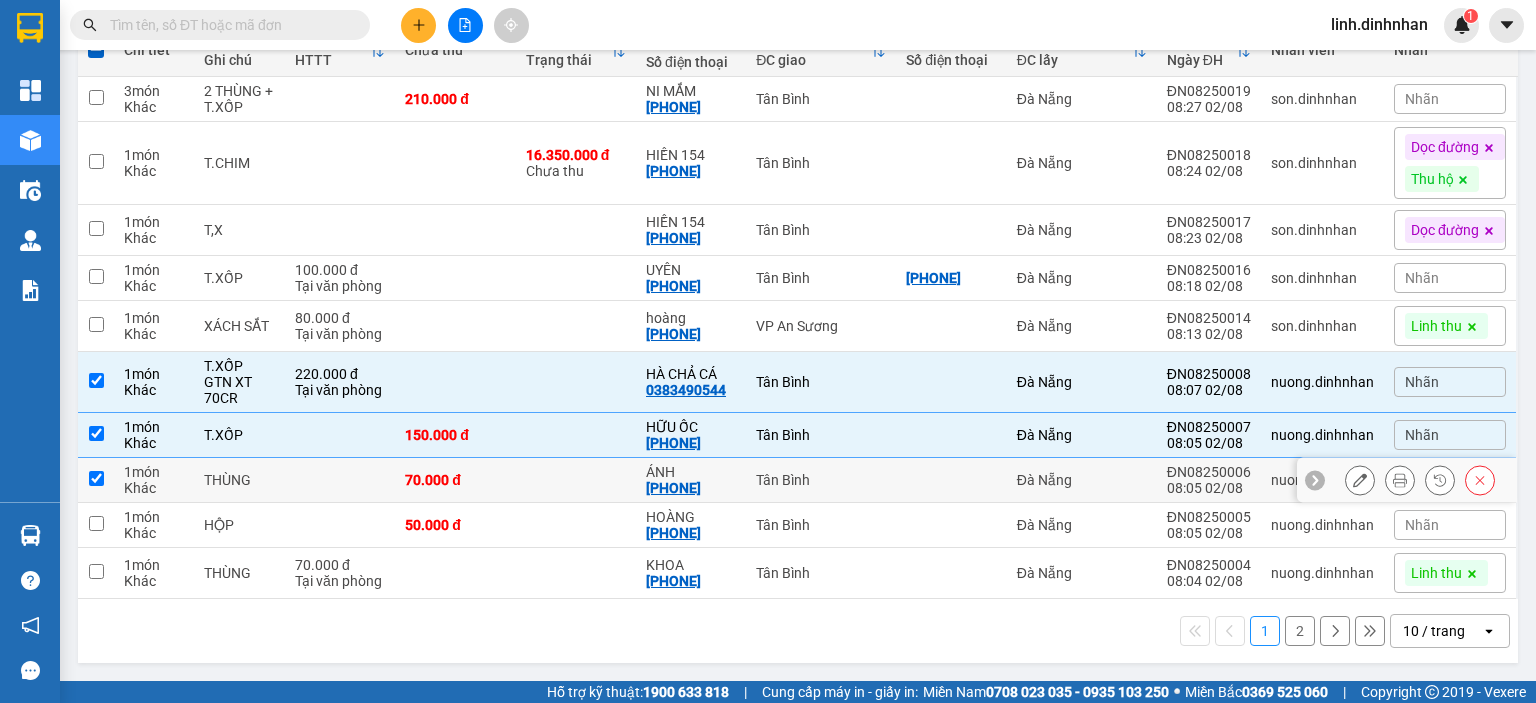 checkbox on "true" 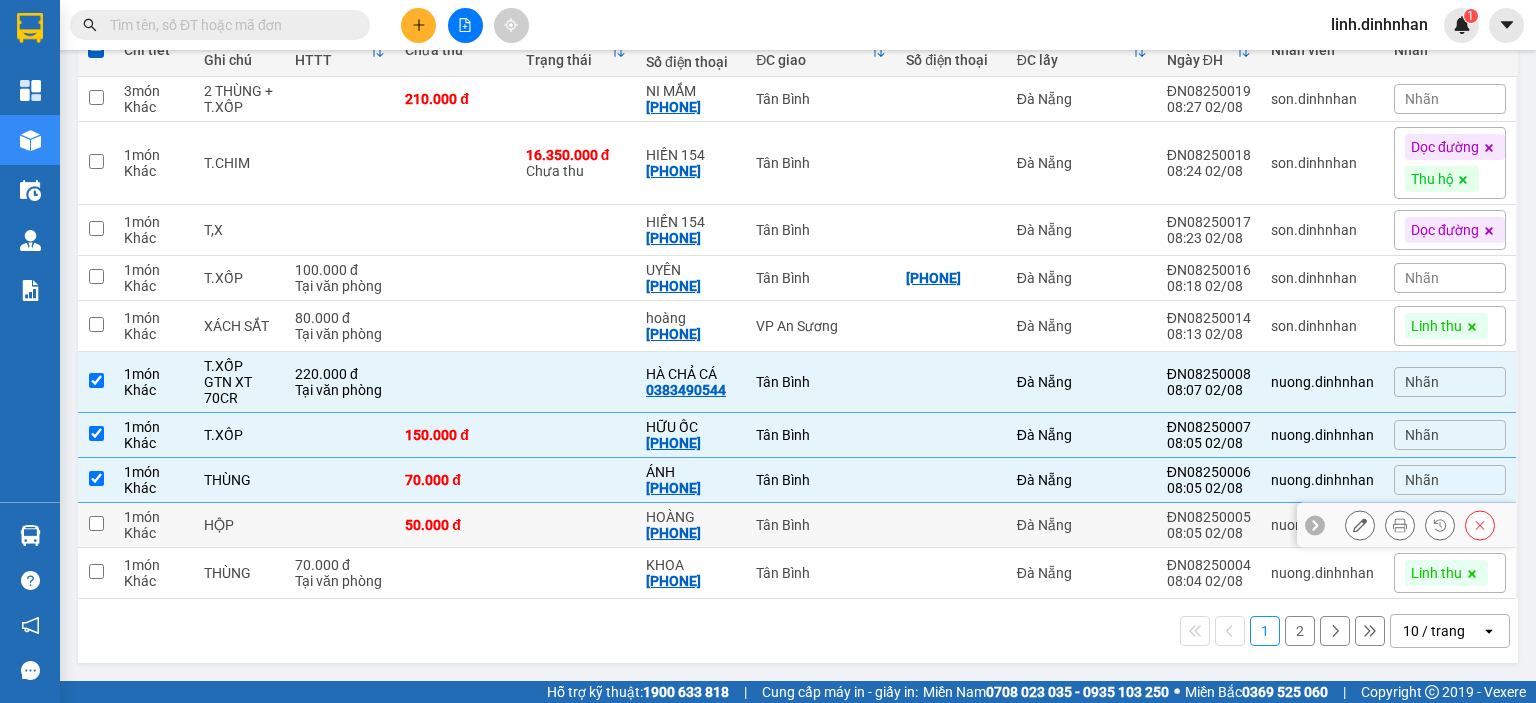 click on "Tân Bình" at bounding box center (821, 525) 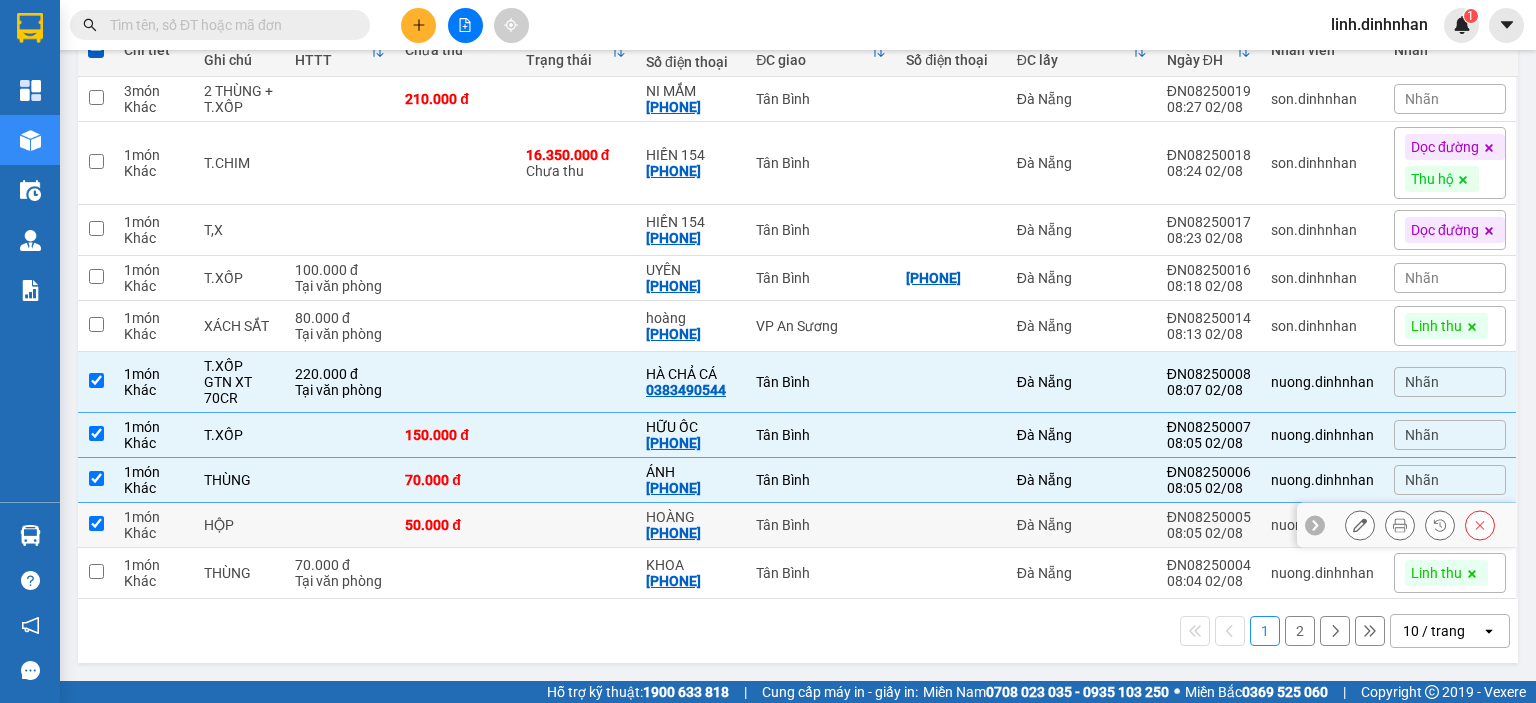 checkbox on "true" 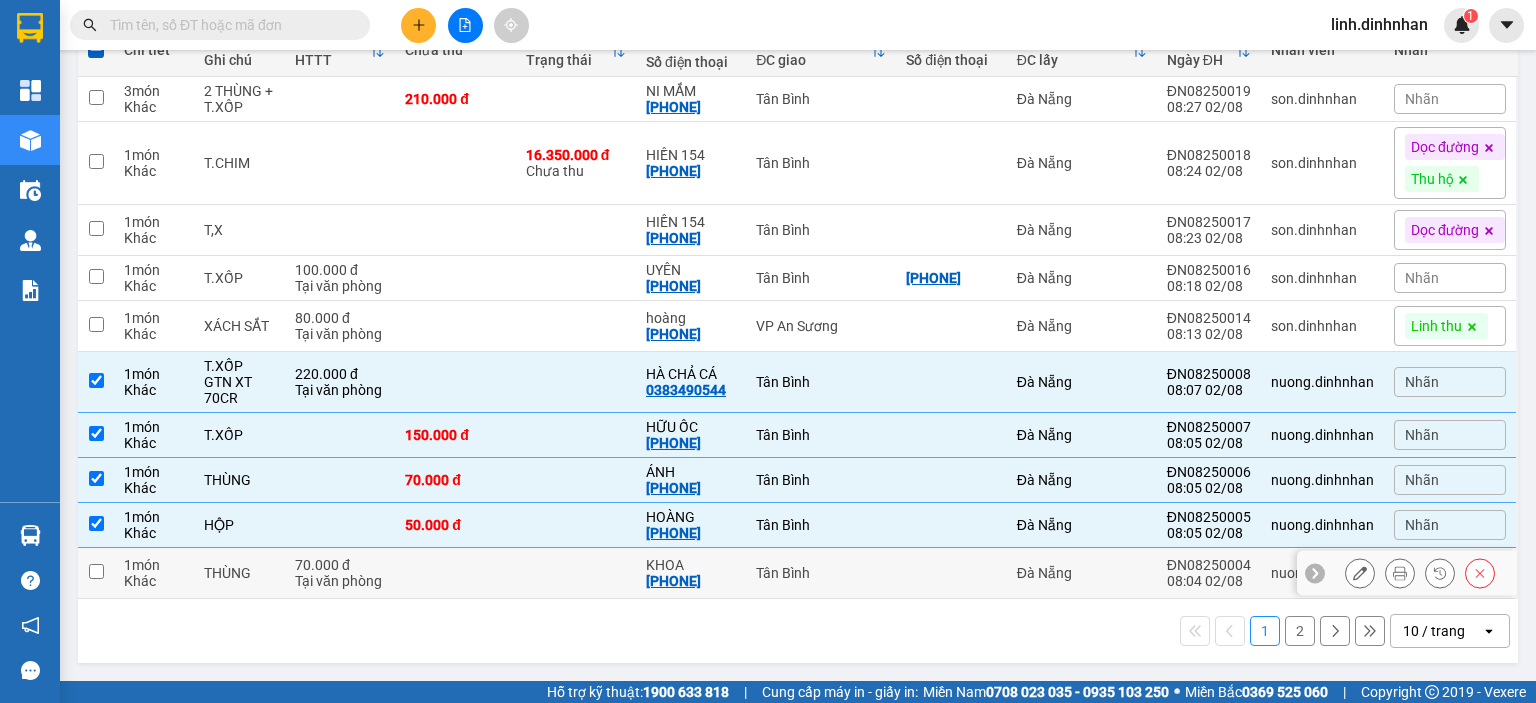 click on "Tân Bình" at bounding box center [821, 573] 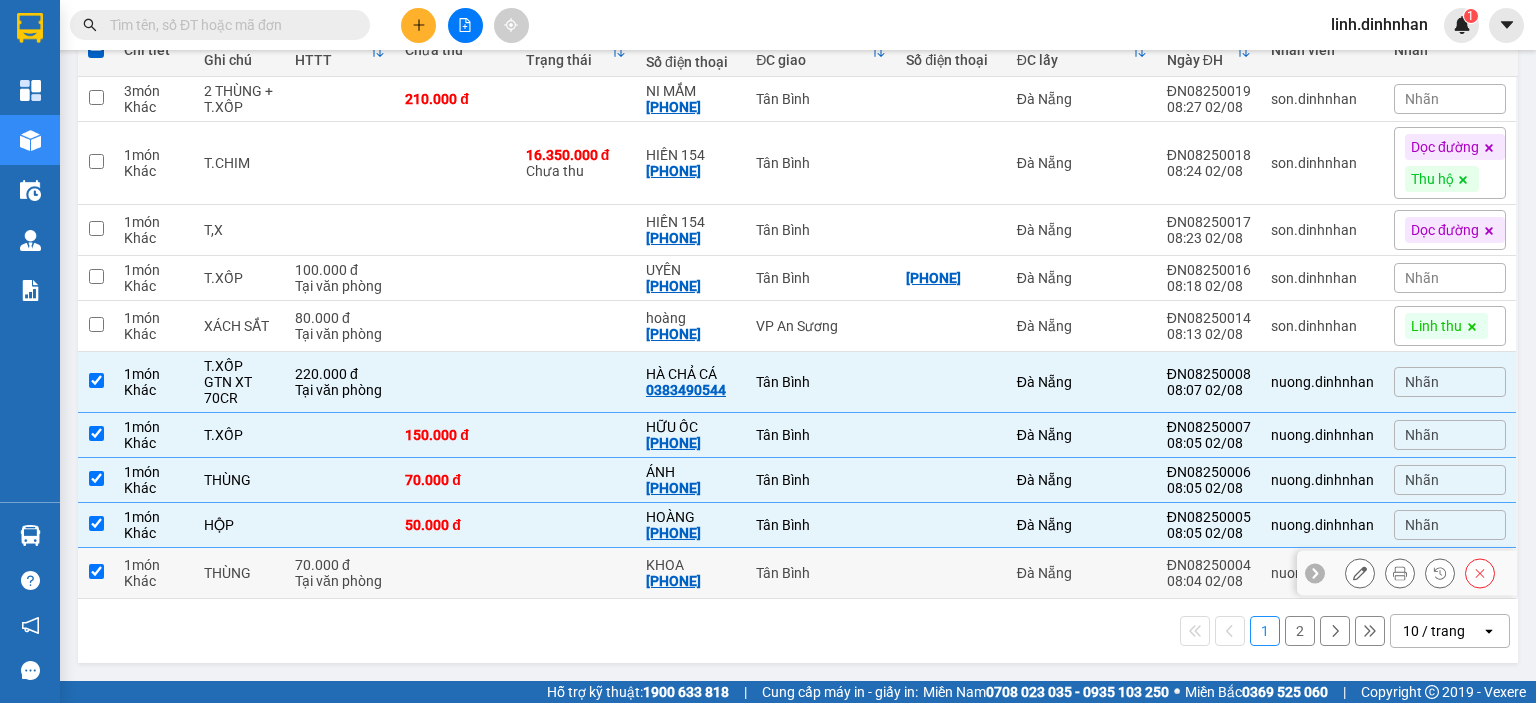 checkbox on "true" 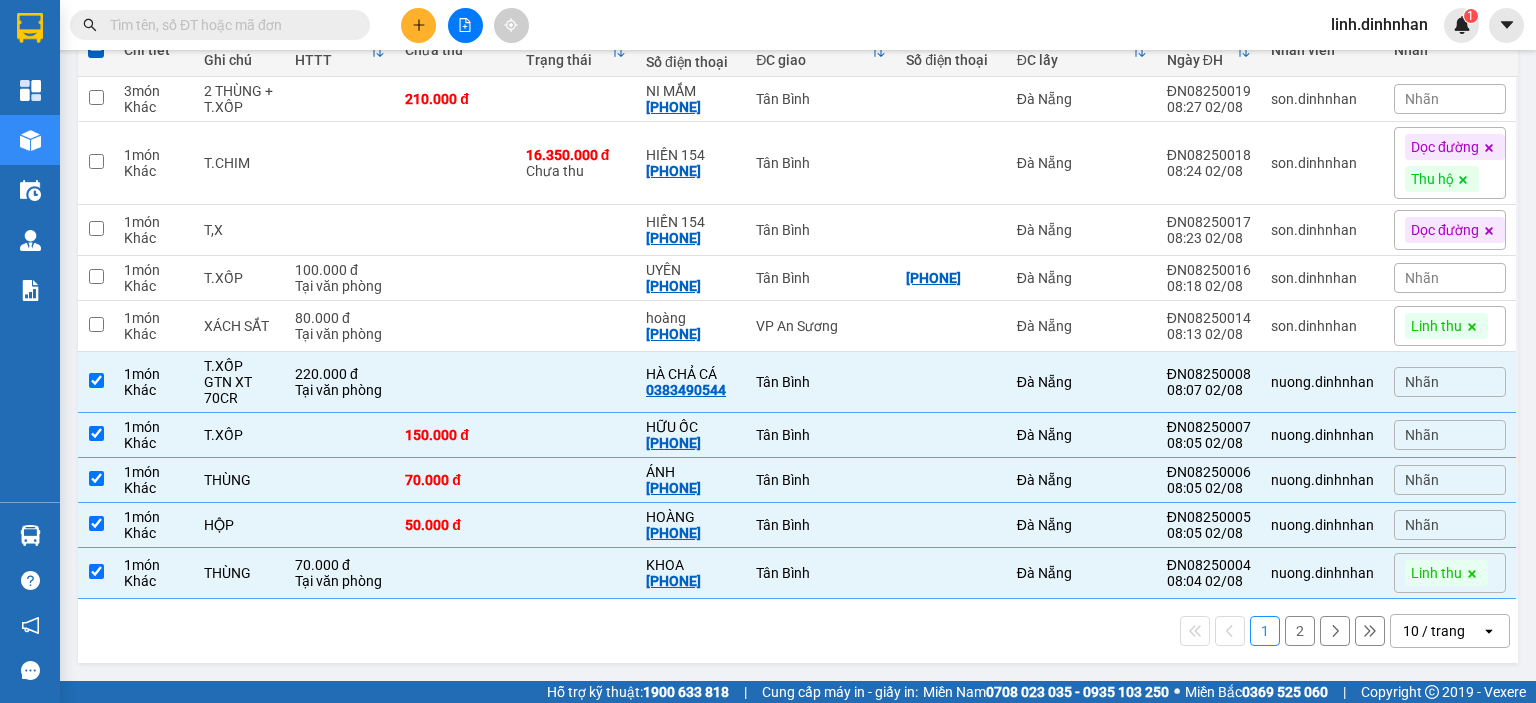 scroll, scrollTop: 0, scrollLeft: 0, axis: both 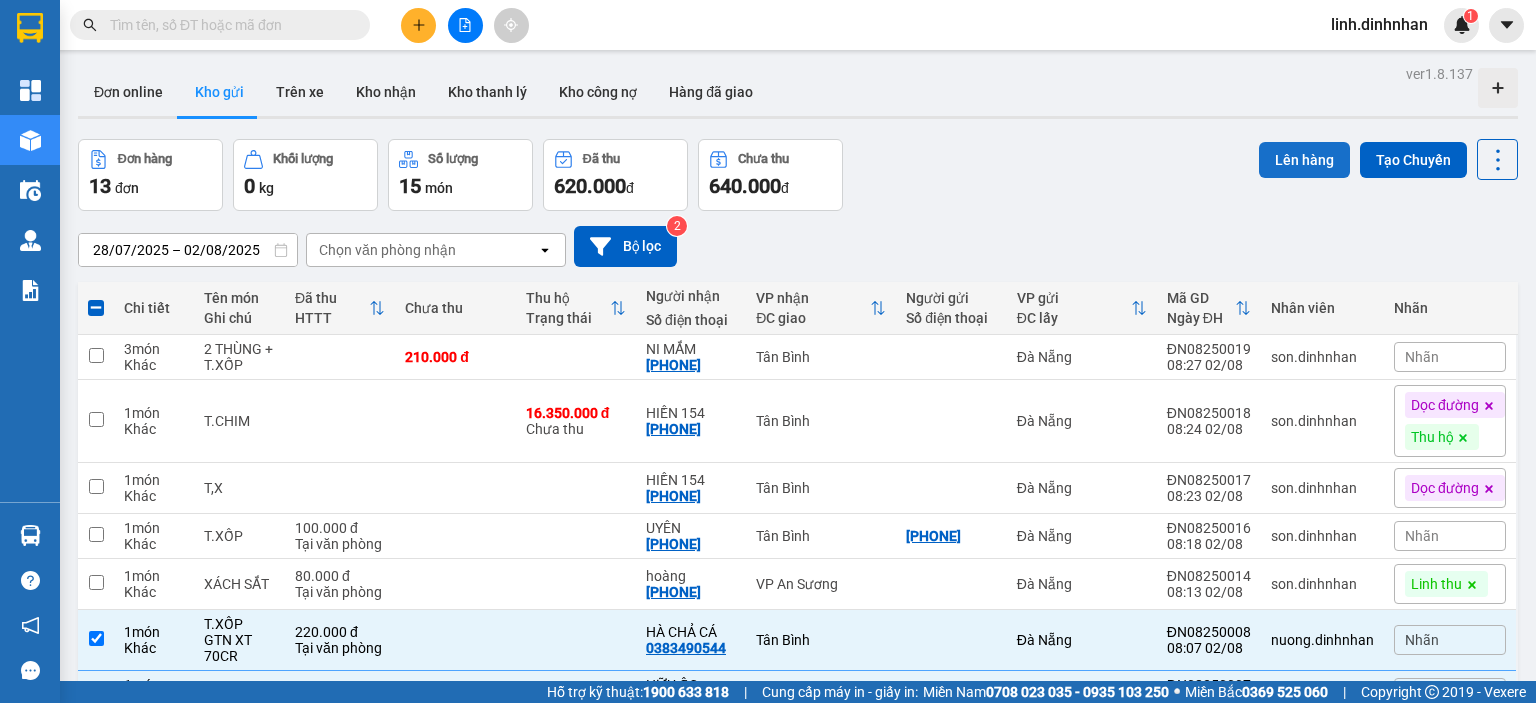 click on "Lên hàng" at bounding box center [1304, 160] 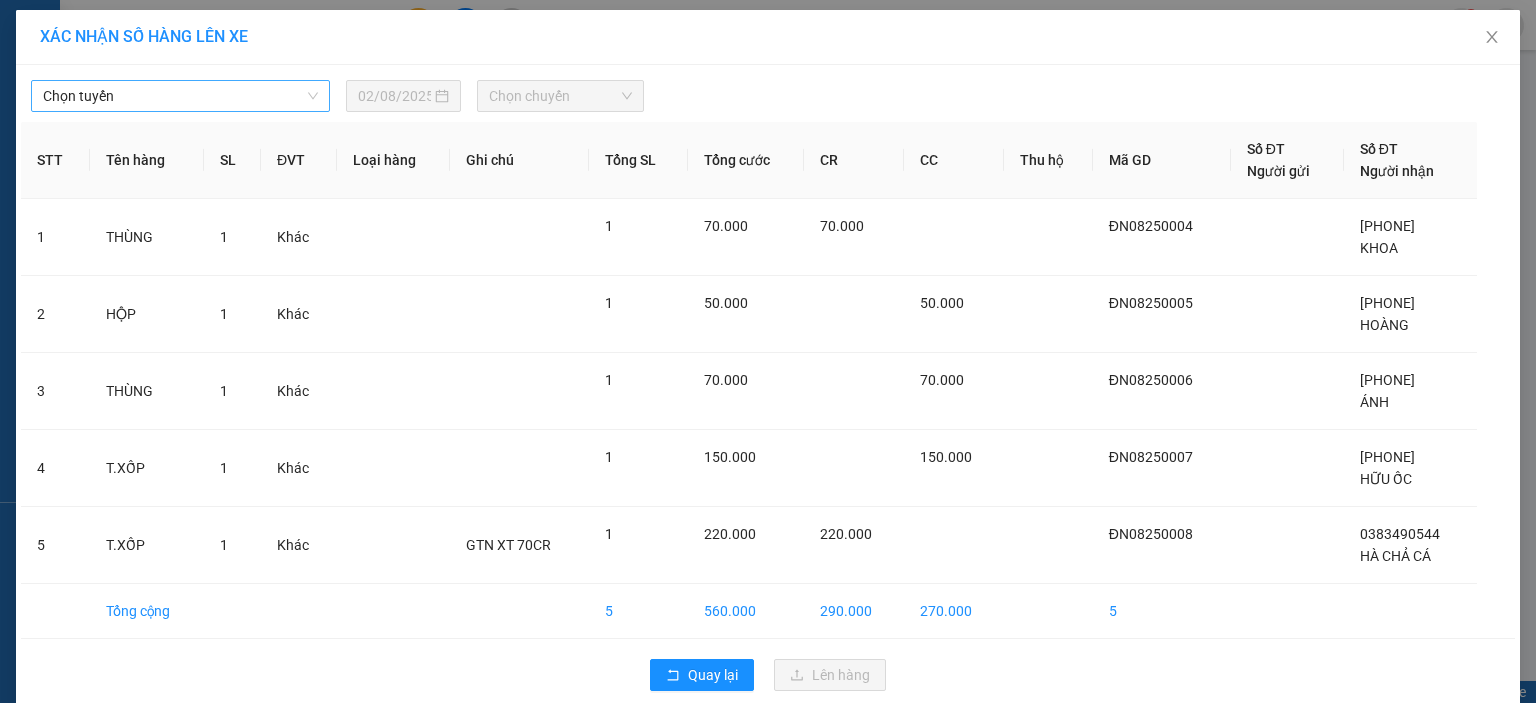 click on "Chọn tuyến" at bounding box center (180, 96) 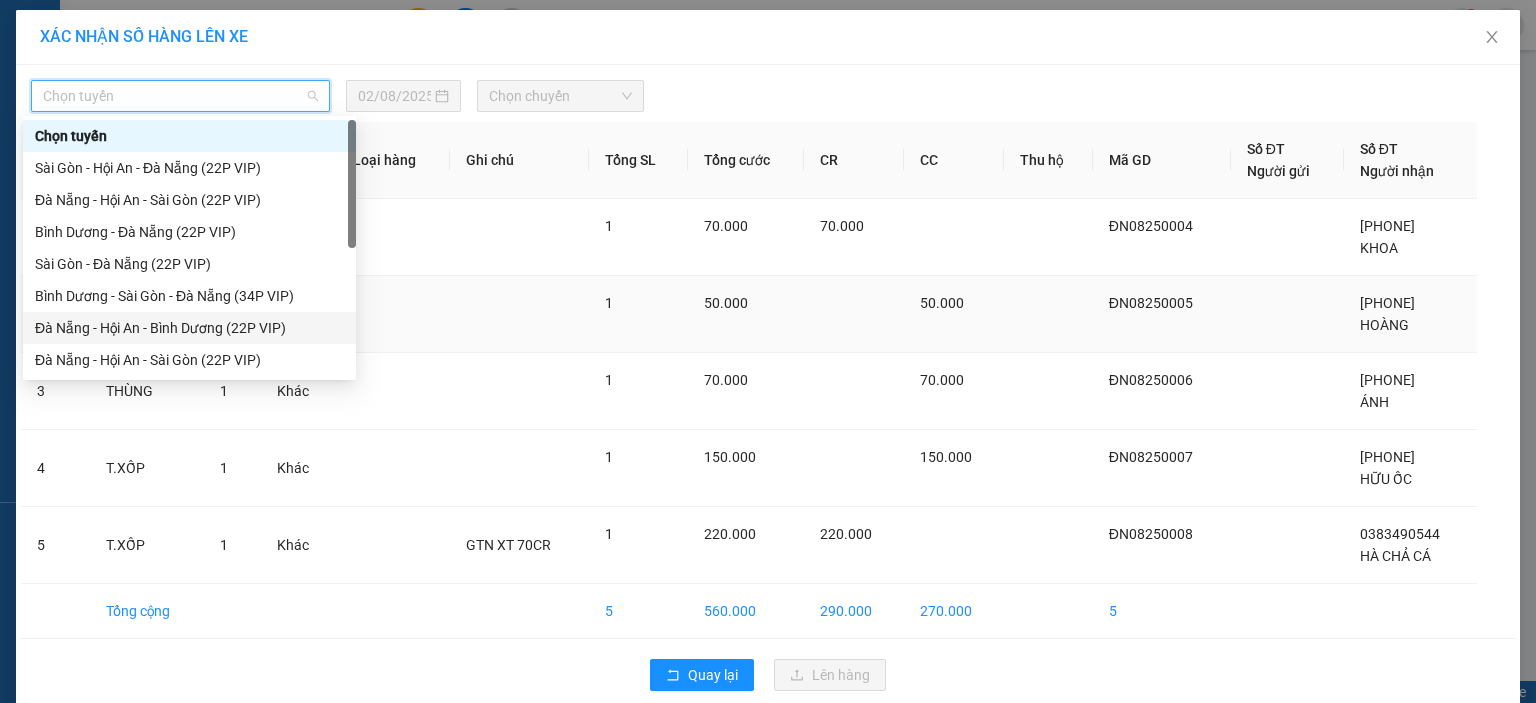 drag, startPoint x: 213, startPoint y: 328, endPoint x: 283, endPoint y: 280, distance: 84.87638 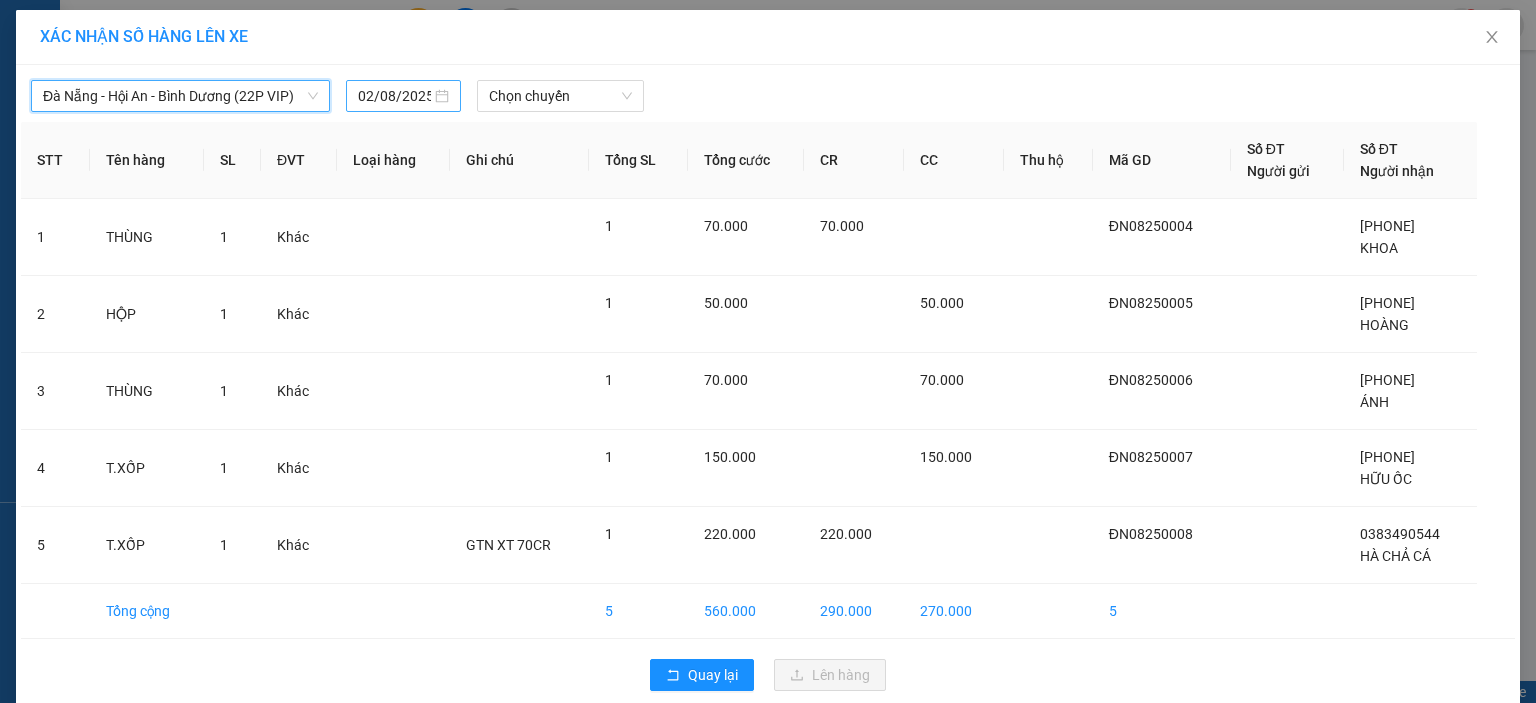 click on "02/08/2025" at bounding box center [394, 96] 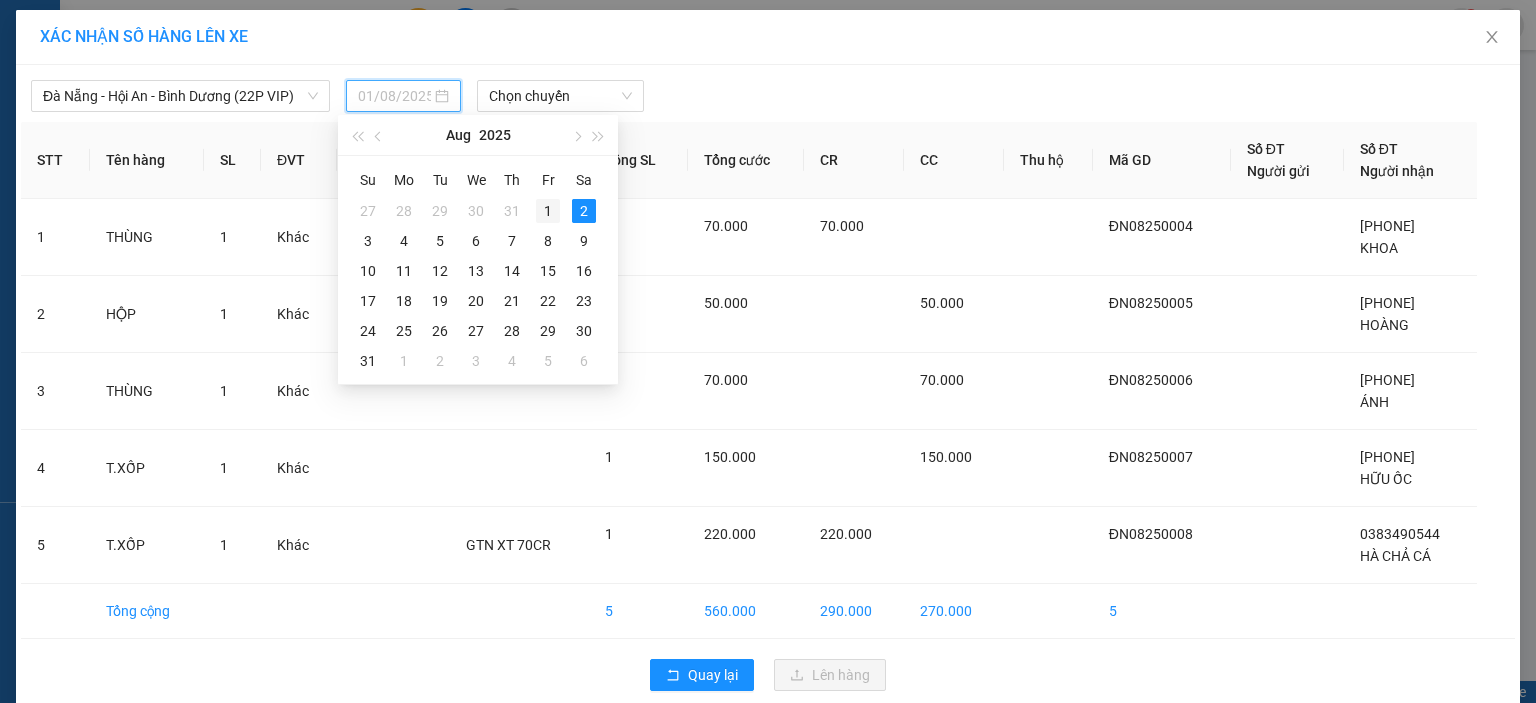 click on "1" at bounding box center [548, 211] 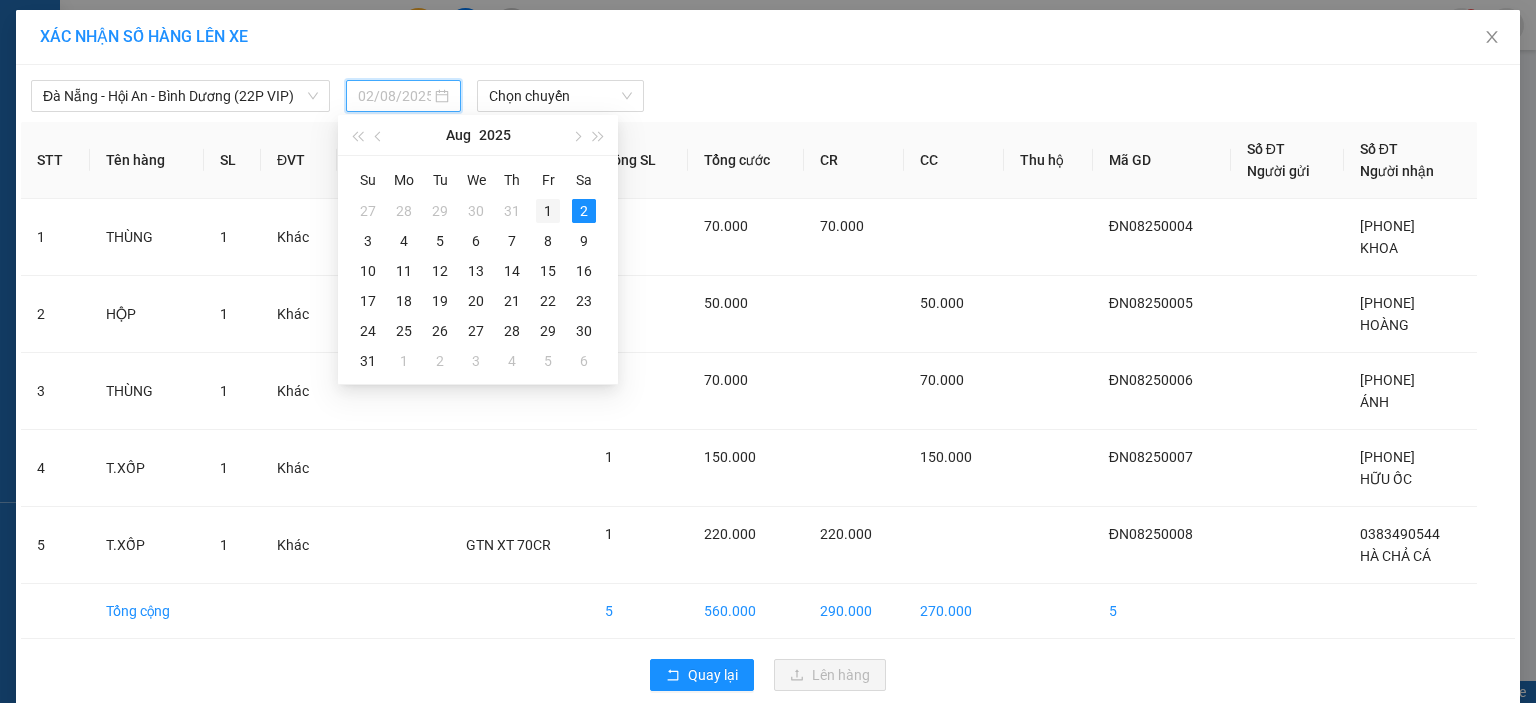 type on "01/08/2025" 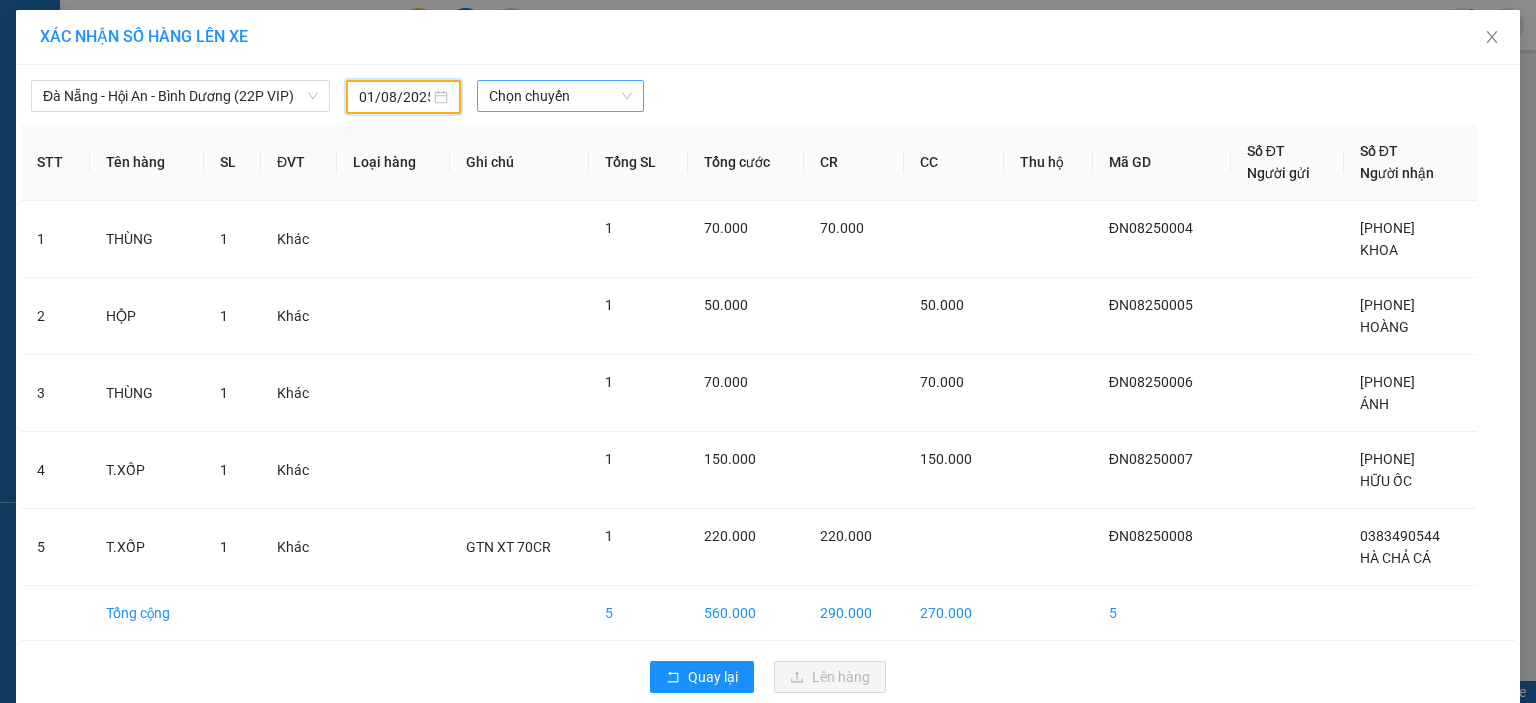click on "Chọn chuyến" at bounding box center (561, 96) 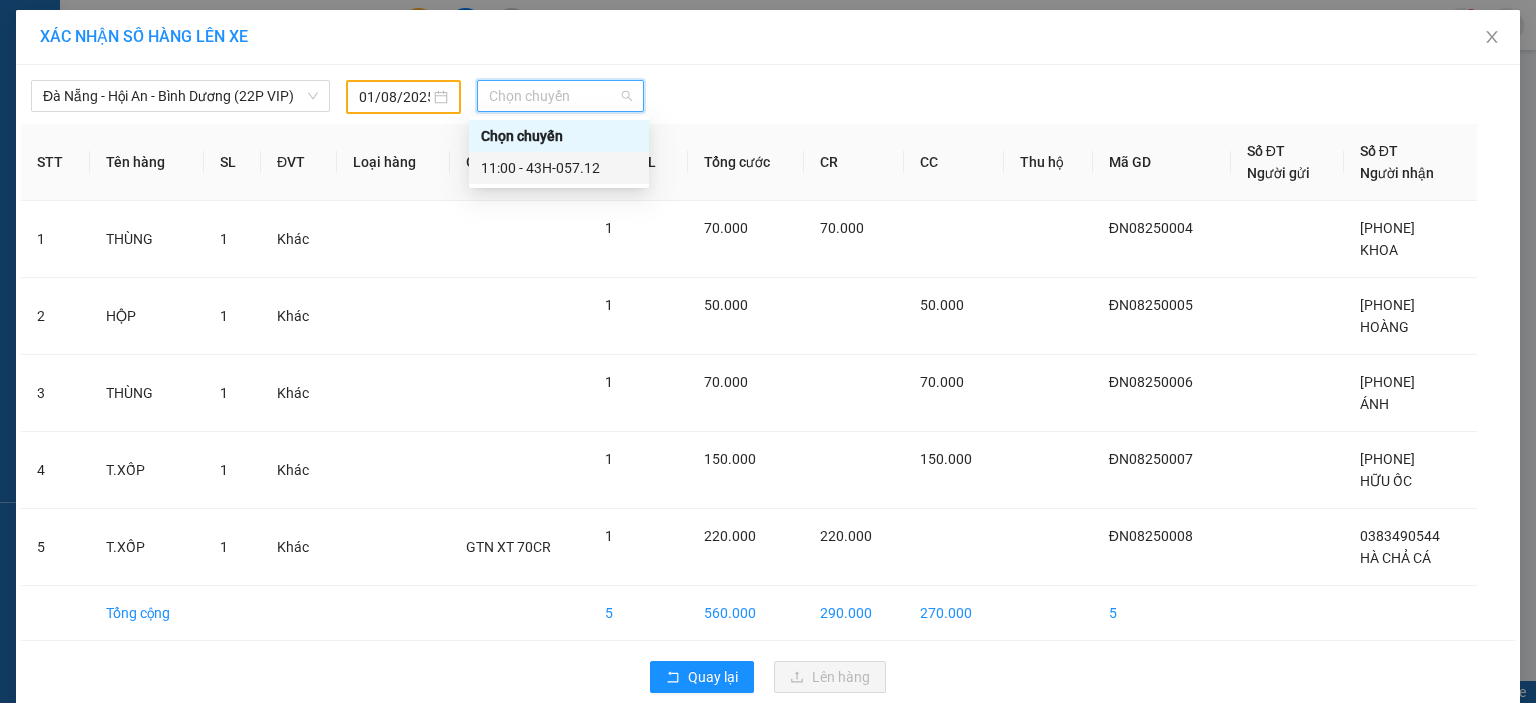 click on "11:00     - 43H-057.12" at bounding box center [559, 168] 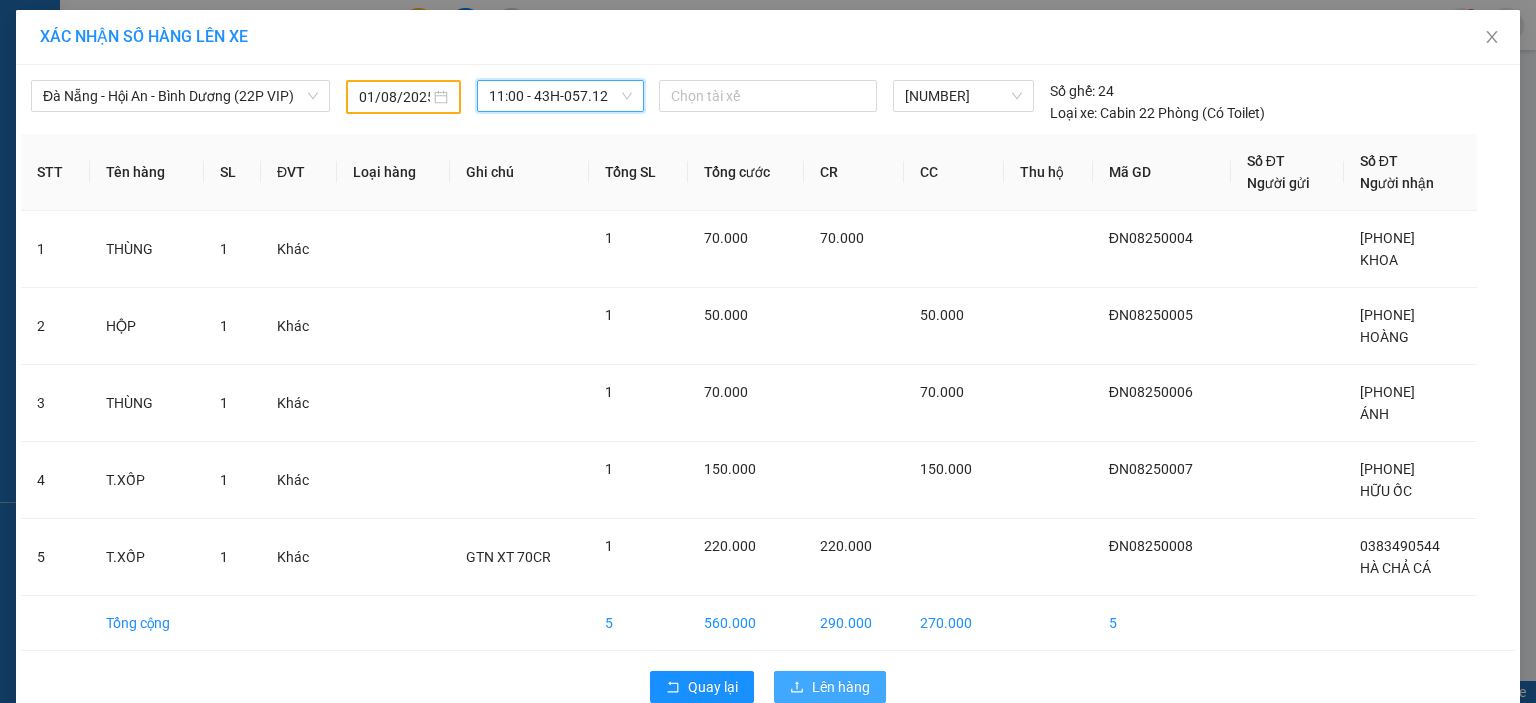 scroll, scrollTop: 37, scrollLeft: 0, axis: vertical 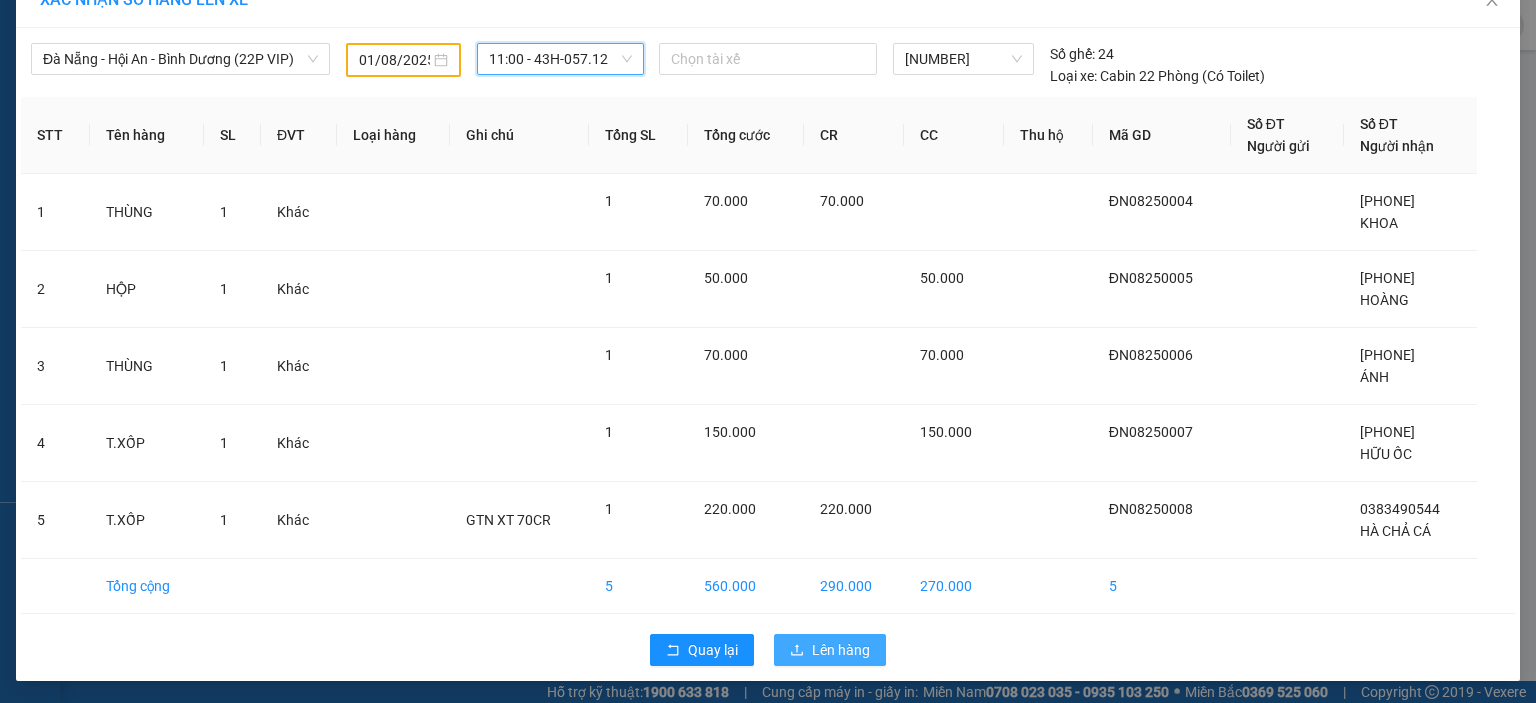 click on "Lên hàng" at bounding box center [841, 650] 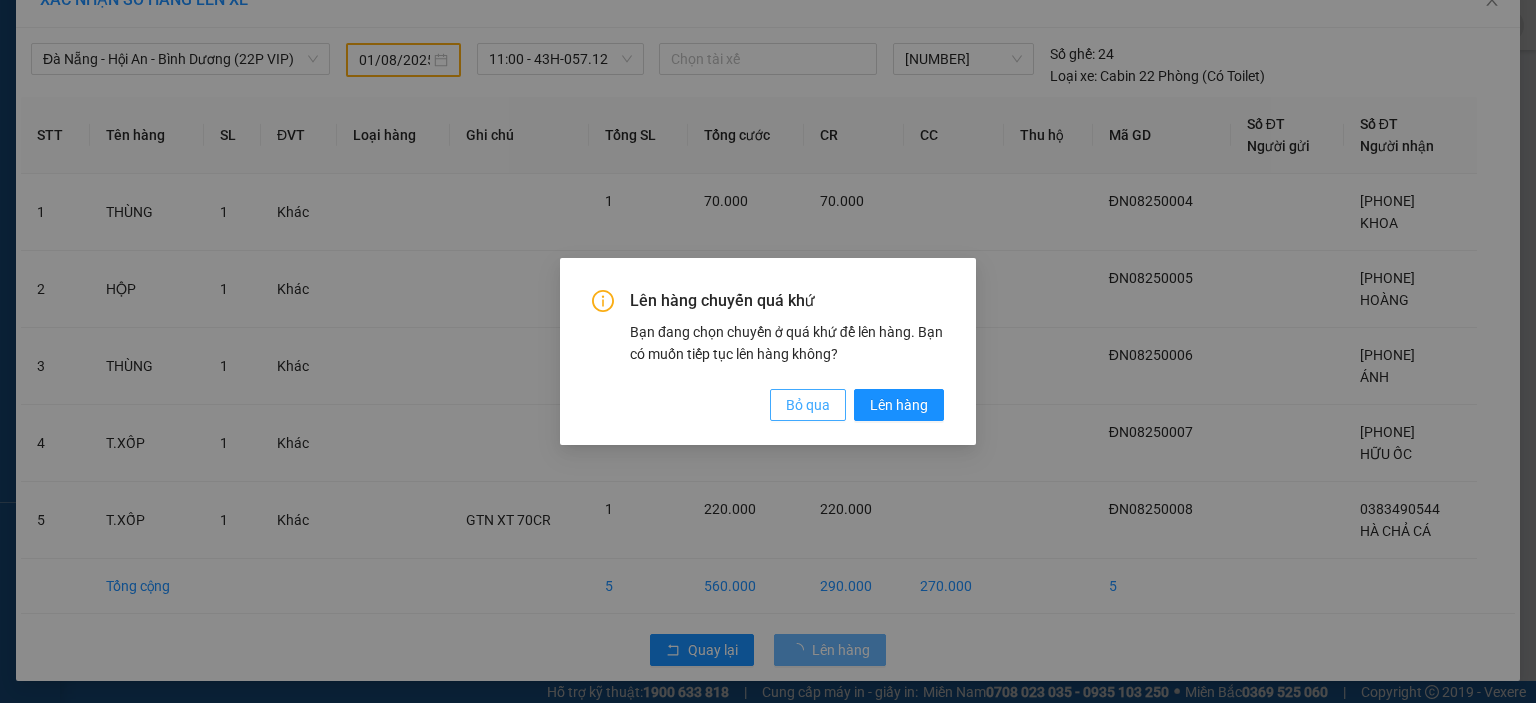 drag, startPoint x: 859, startPoint y: 400, endPoint x: 832, endPoint y: 416, distance: 31.38471 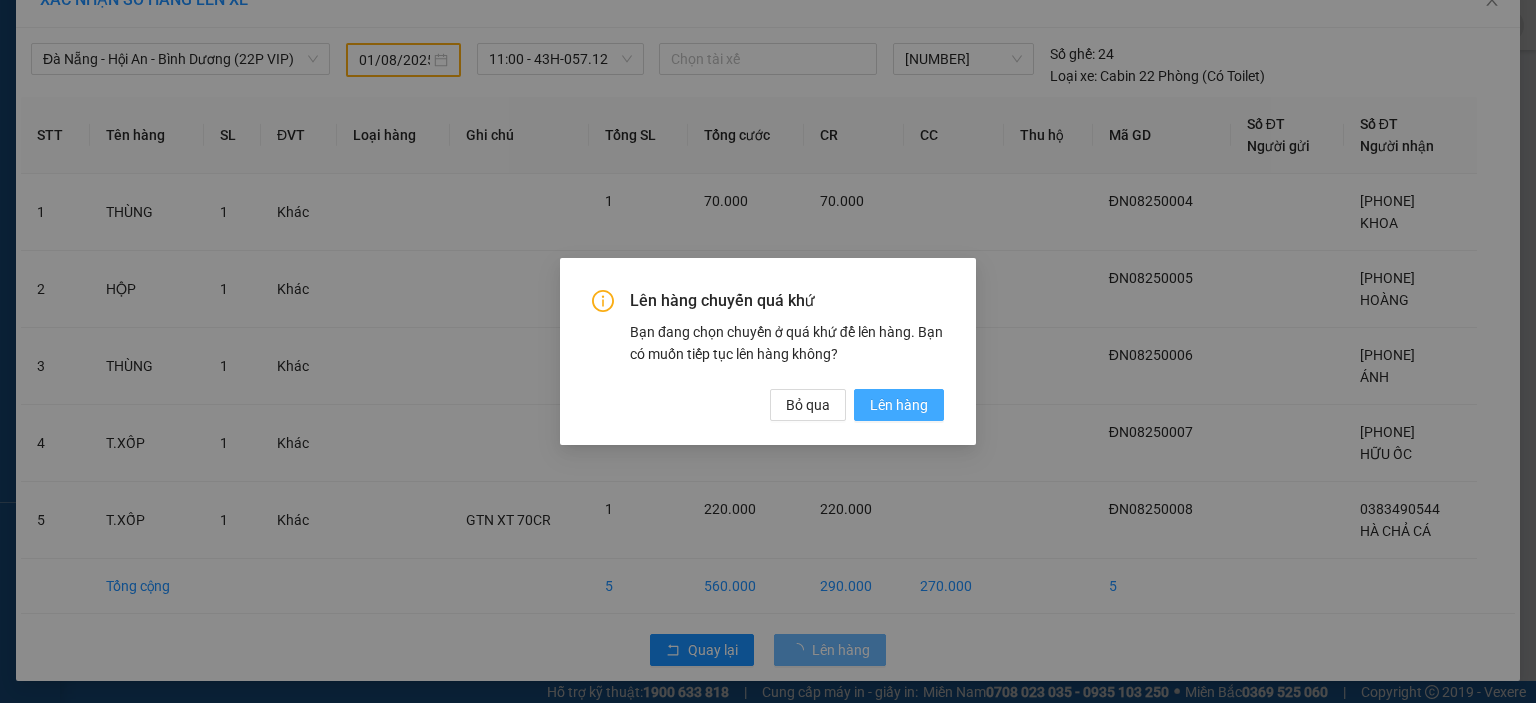 click on "Lên hàng" at bounding box center (899, 405) 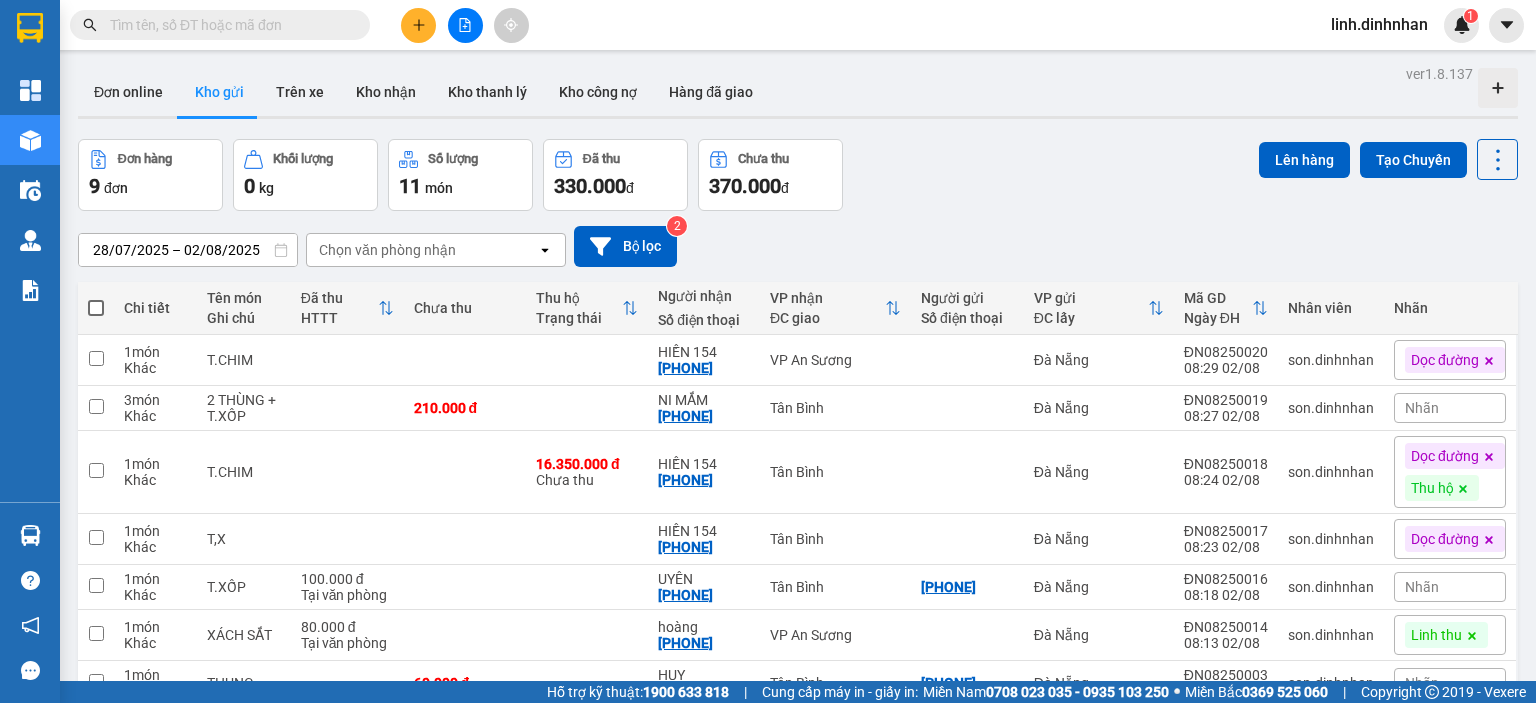 scroll, scrollTop: 197, scrollLeft: 0, axis: vertical 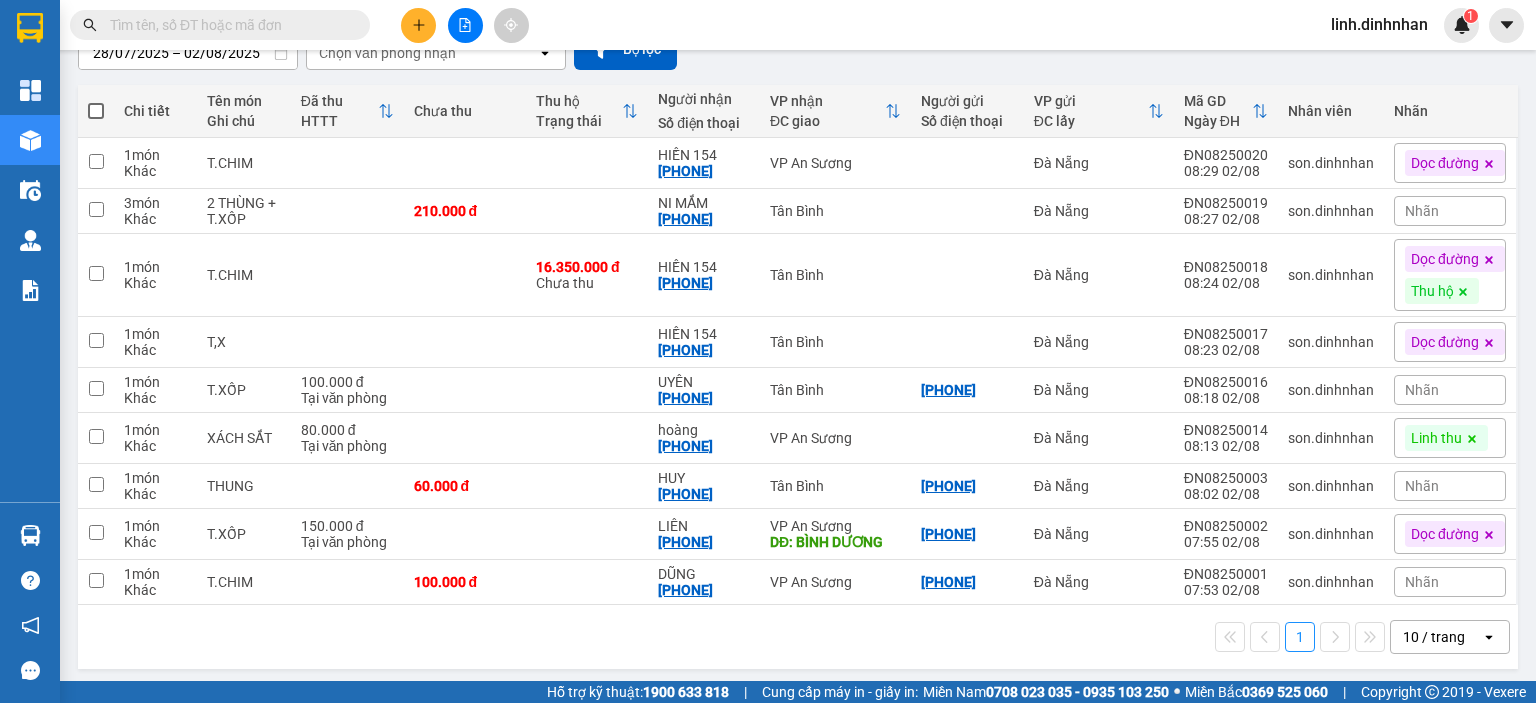 click 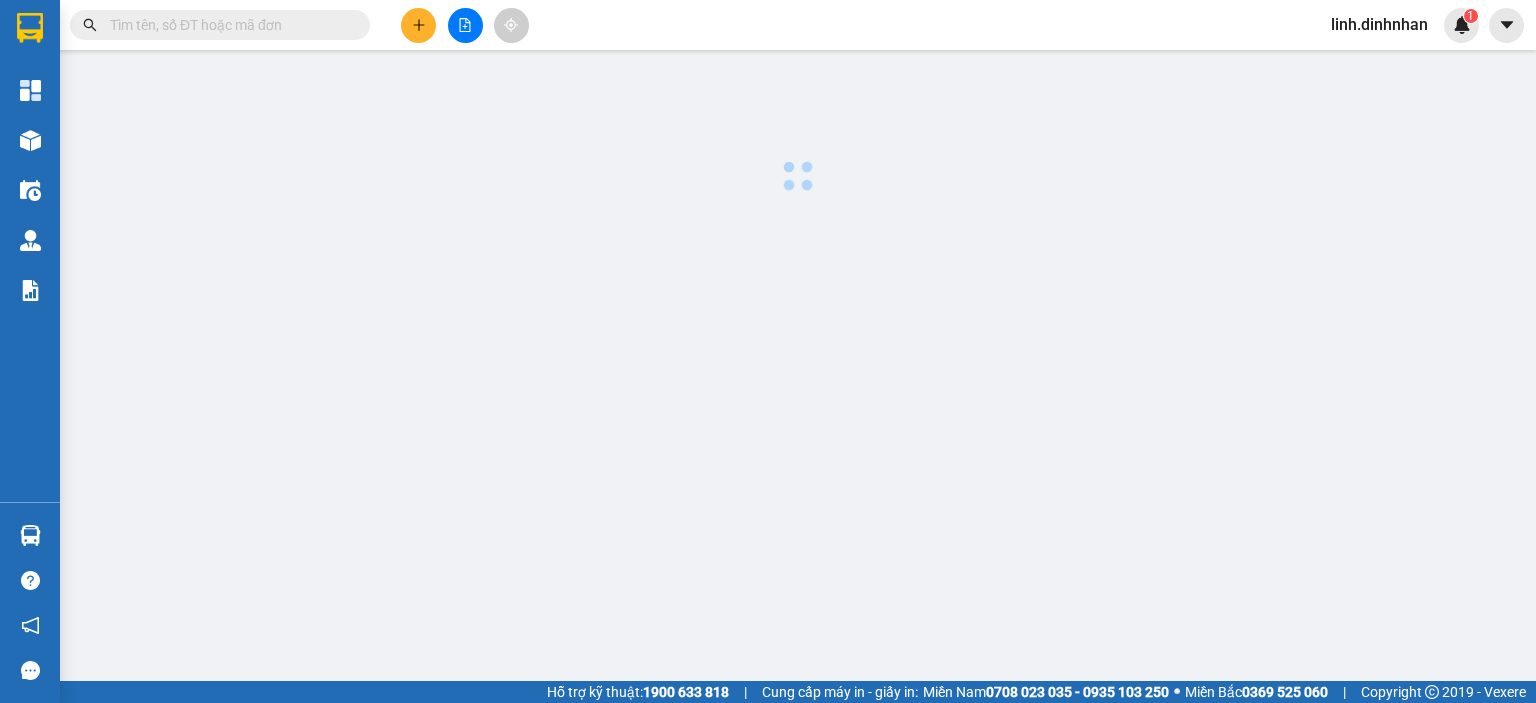 scroll, scrollTop: 0, scrollLeft: 0, axis: both 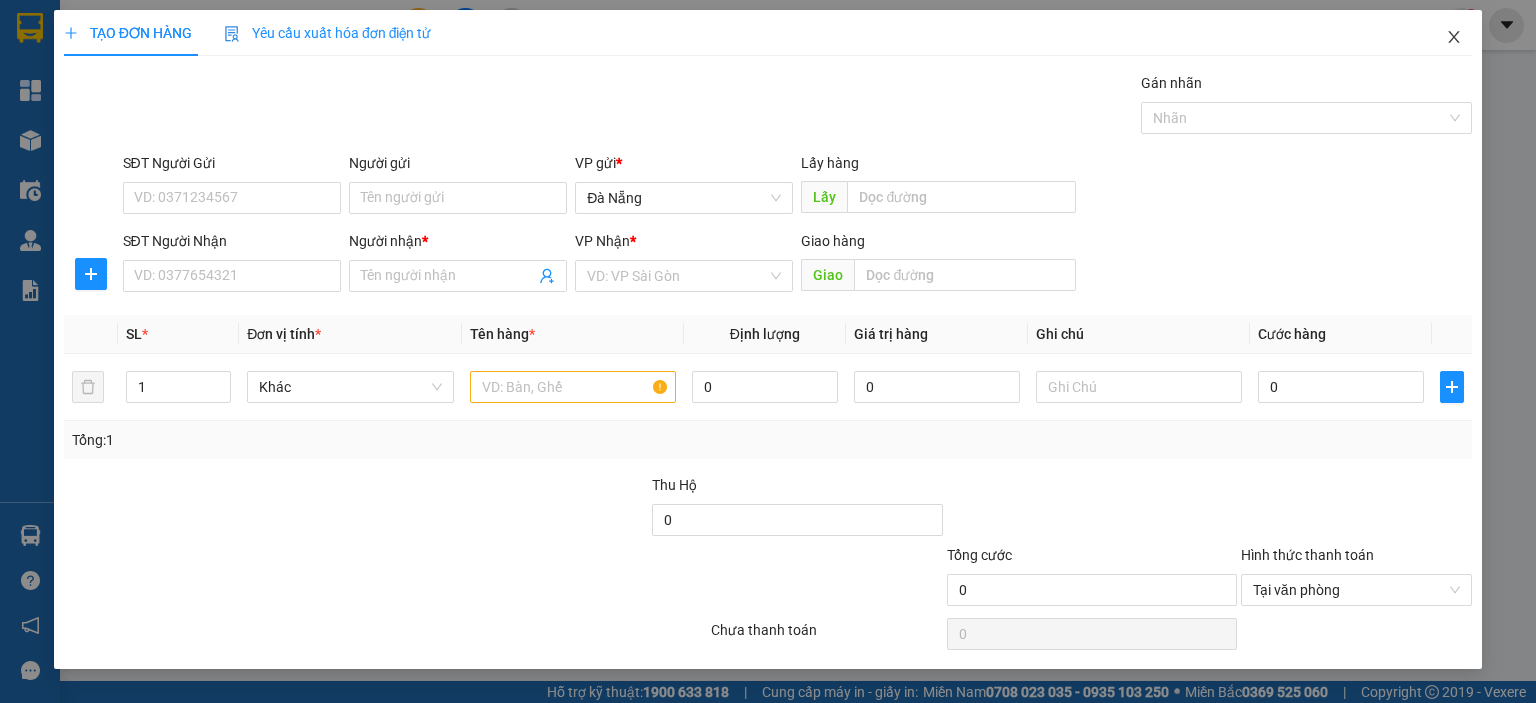 click 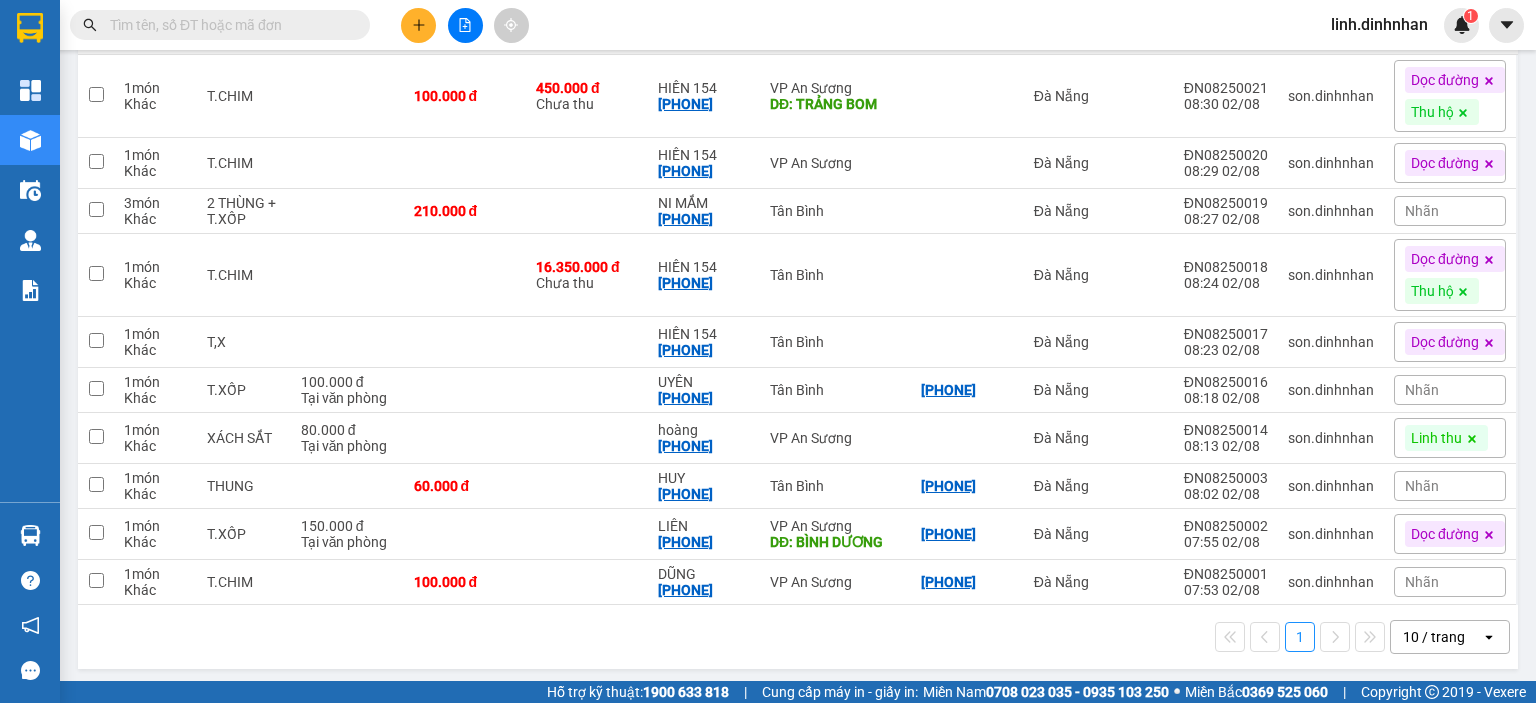 scroll, scrollTop: 0, scrollLeft: 0, axis: both 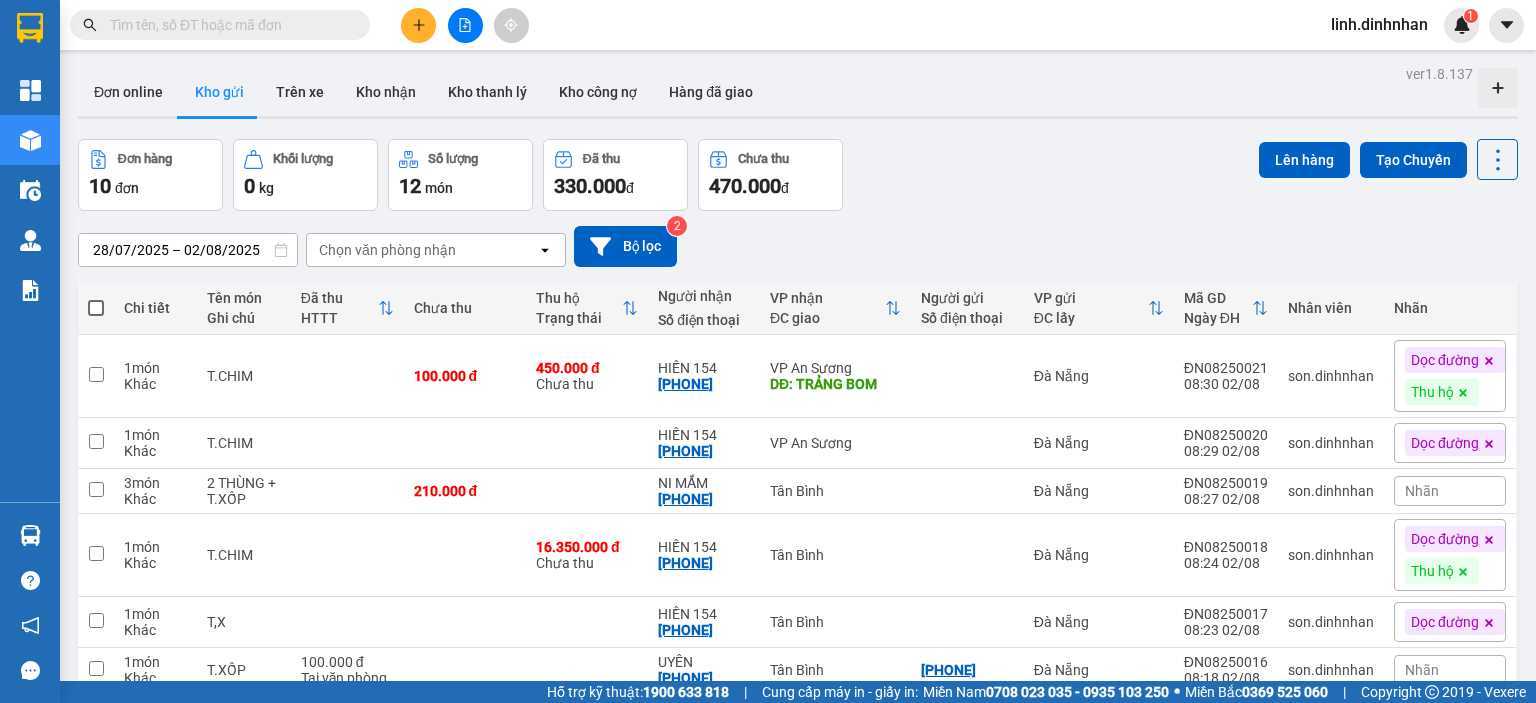 click on "28/07/2025 – 02/08/2025 Press the down arrow key to interact with the calendar and select a date. Press the escape button to close the calendar. Selected date range is from 28/07/2025 to 02/08/2025. Chọn văn phòng nhận open Bộ lọc 2" at bounding box center [798, 246] 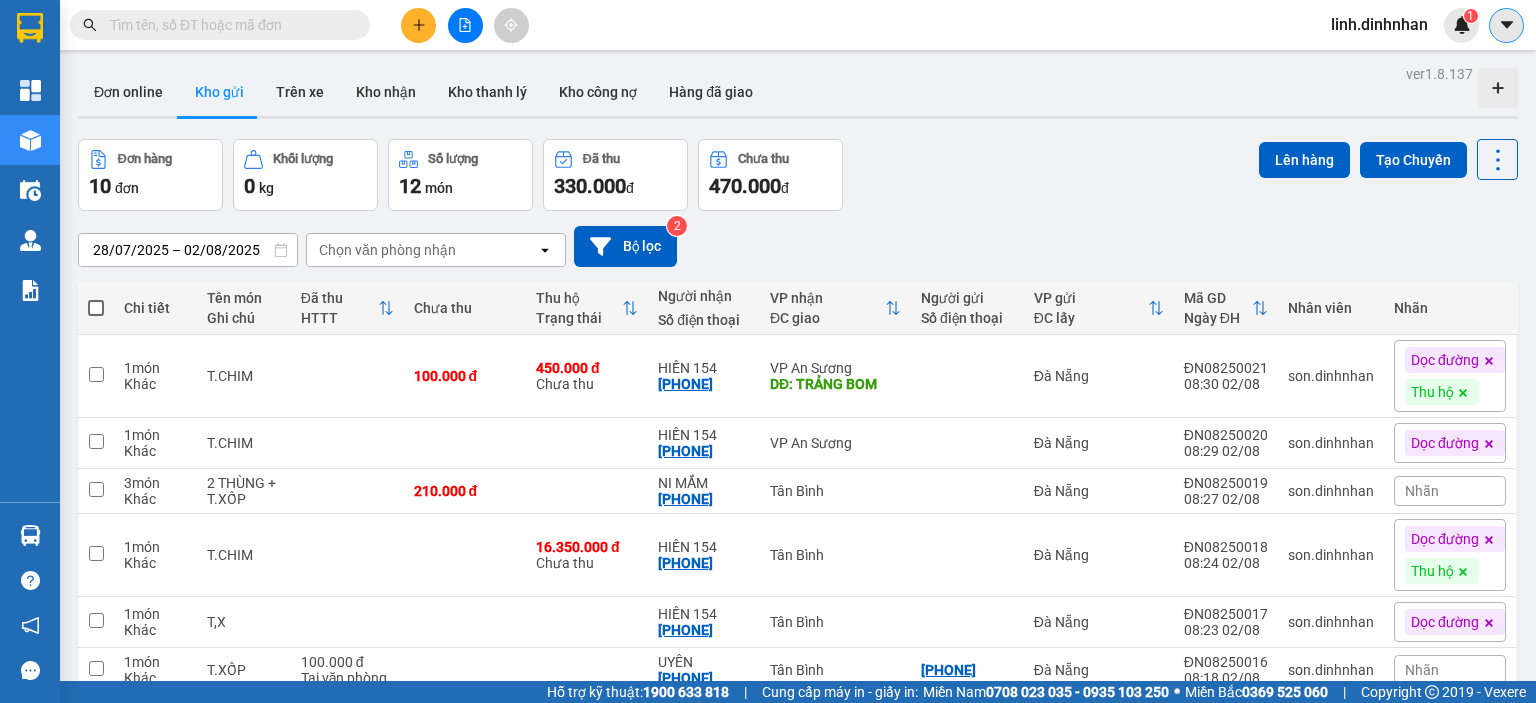click 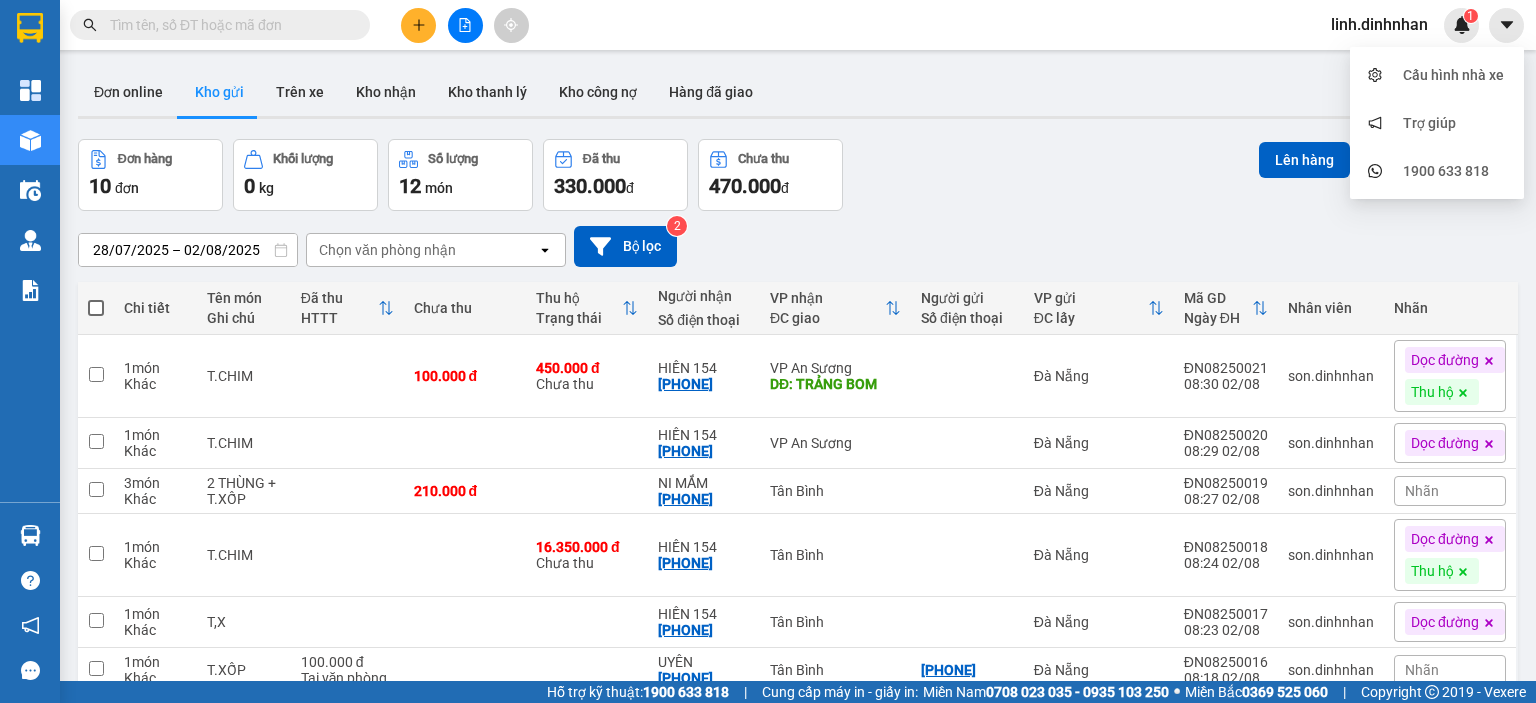 click on "Đơn online Kho gửi Trên xe Kho nhận Kho thanh lý Kho công nợ Hàng đã giao" at bounding box center [798, 94] 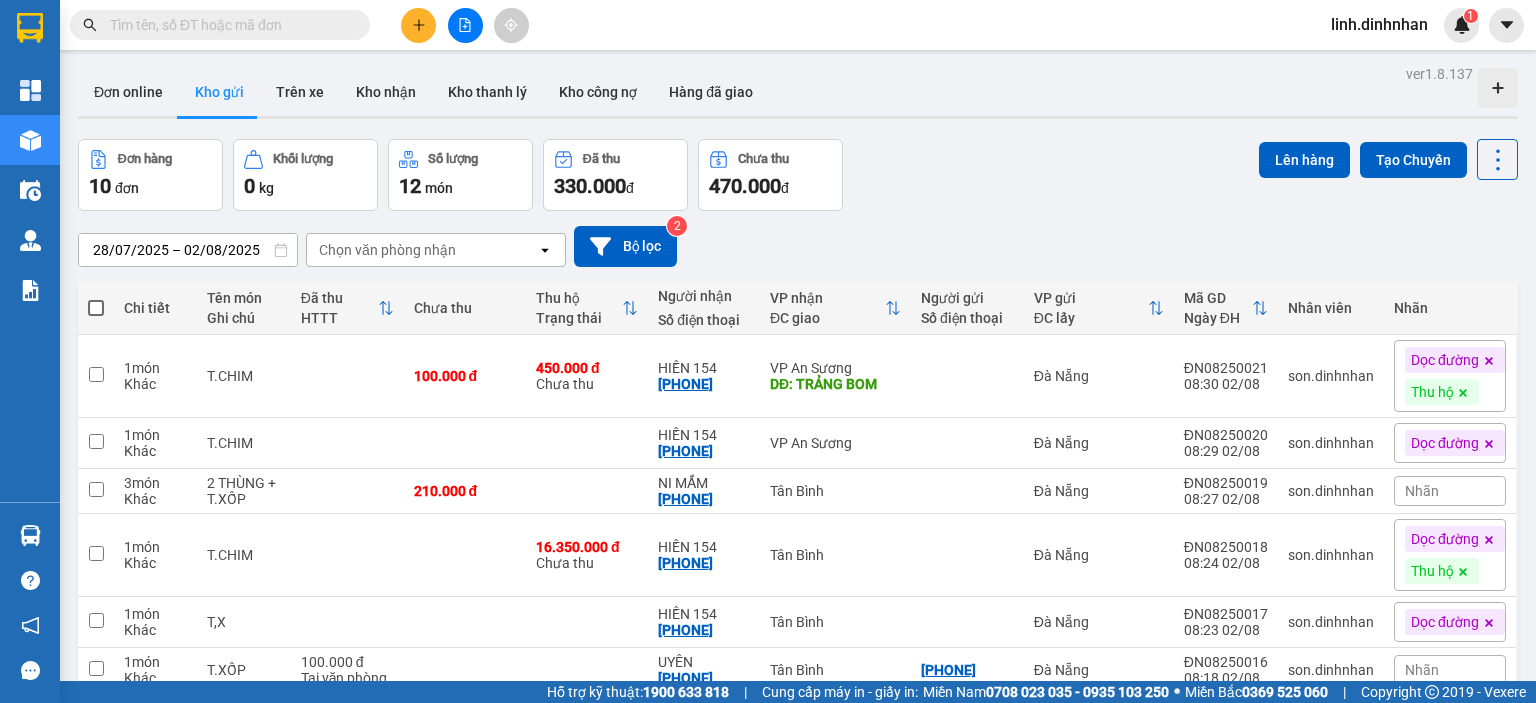 click on "linh.dinhnhan" at bounding box center (1379, 24) 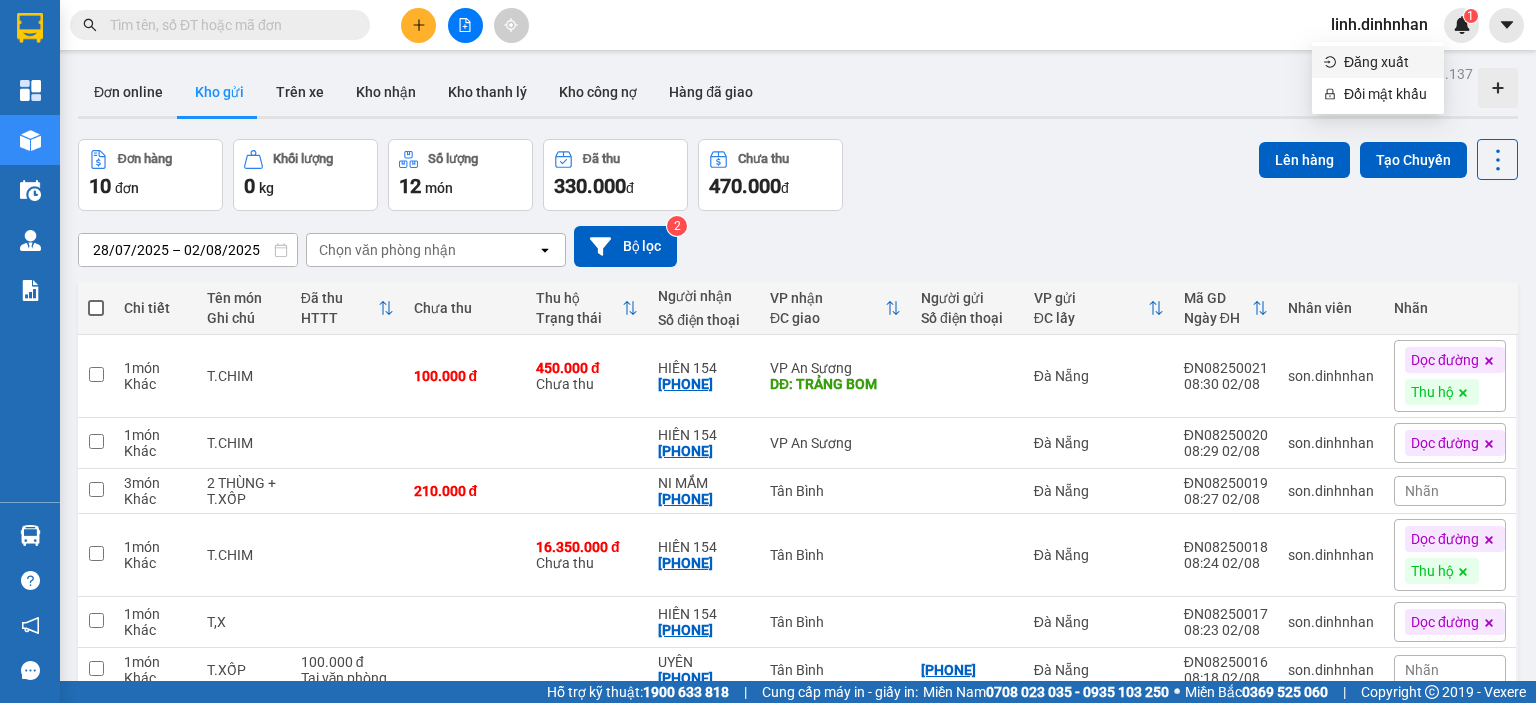 click on "Đăng xuất" at bounding box center [1388, 62] 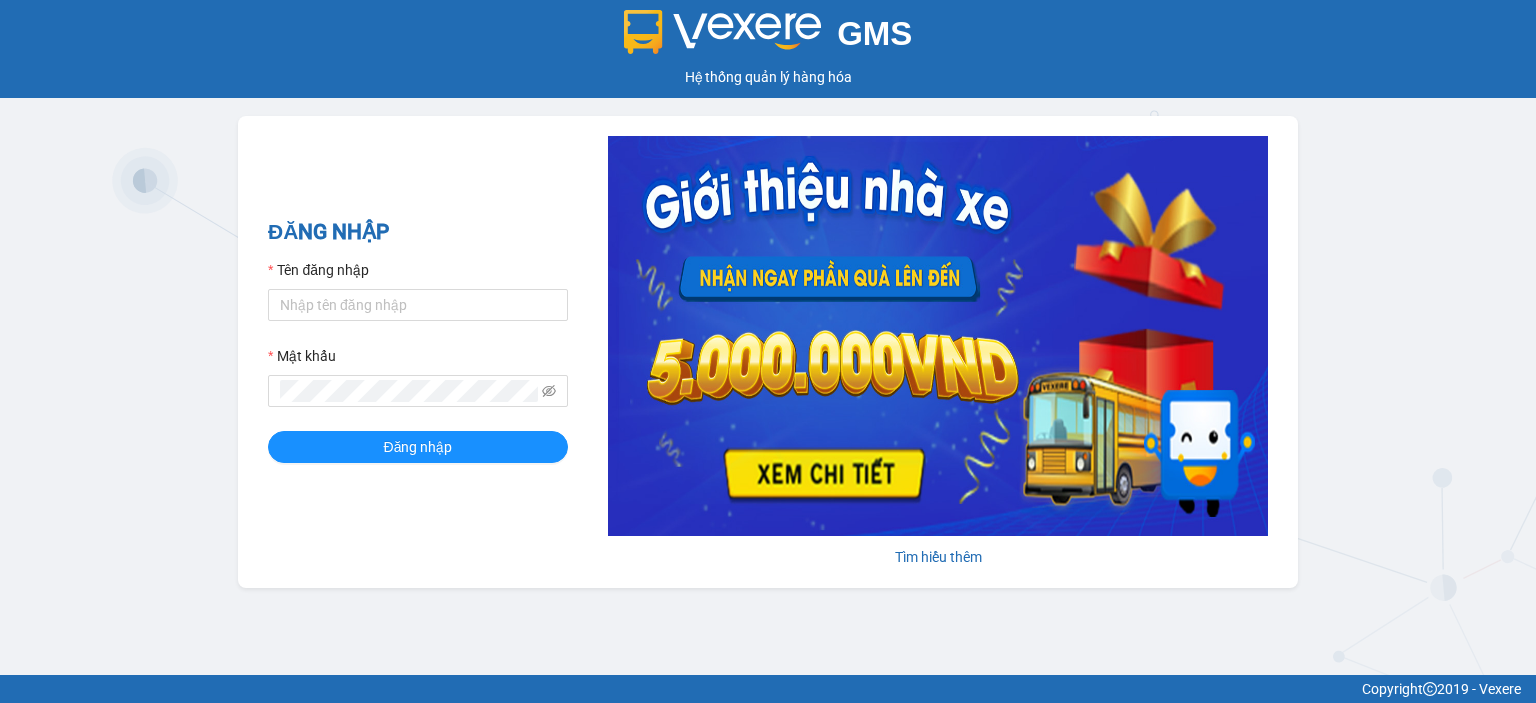 scroll, scrollTop: 0, scrollLeft: 0, axis: both 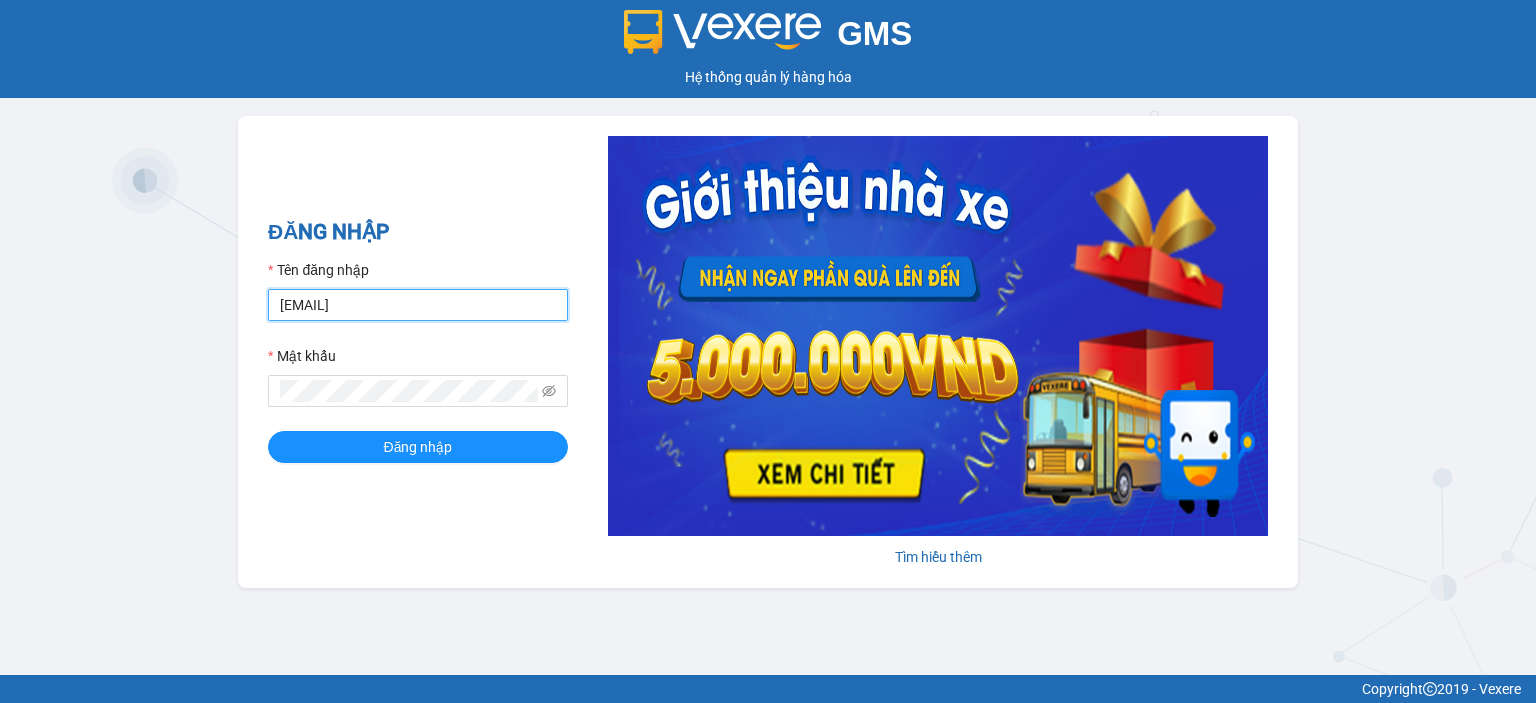 click on "[EMAIL]" at bounding box center [418, 305] 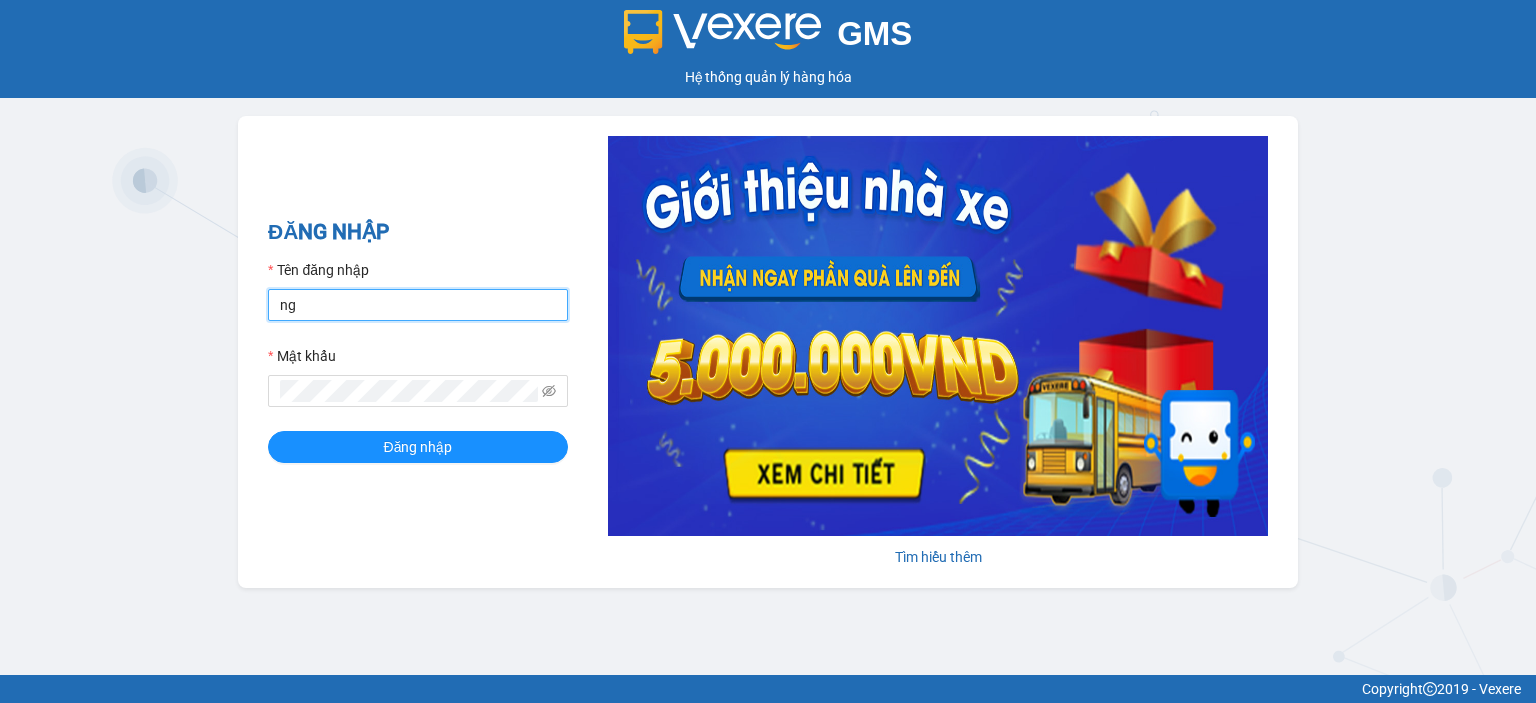 type on "n" 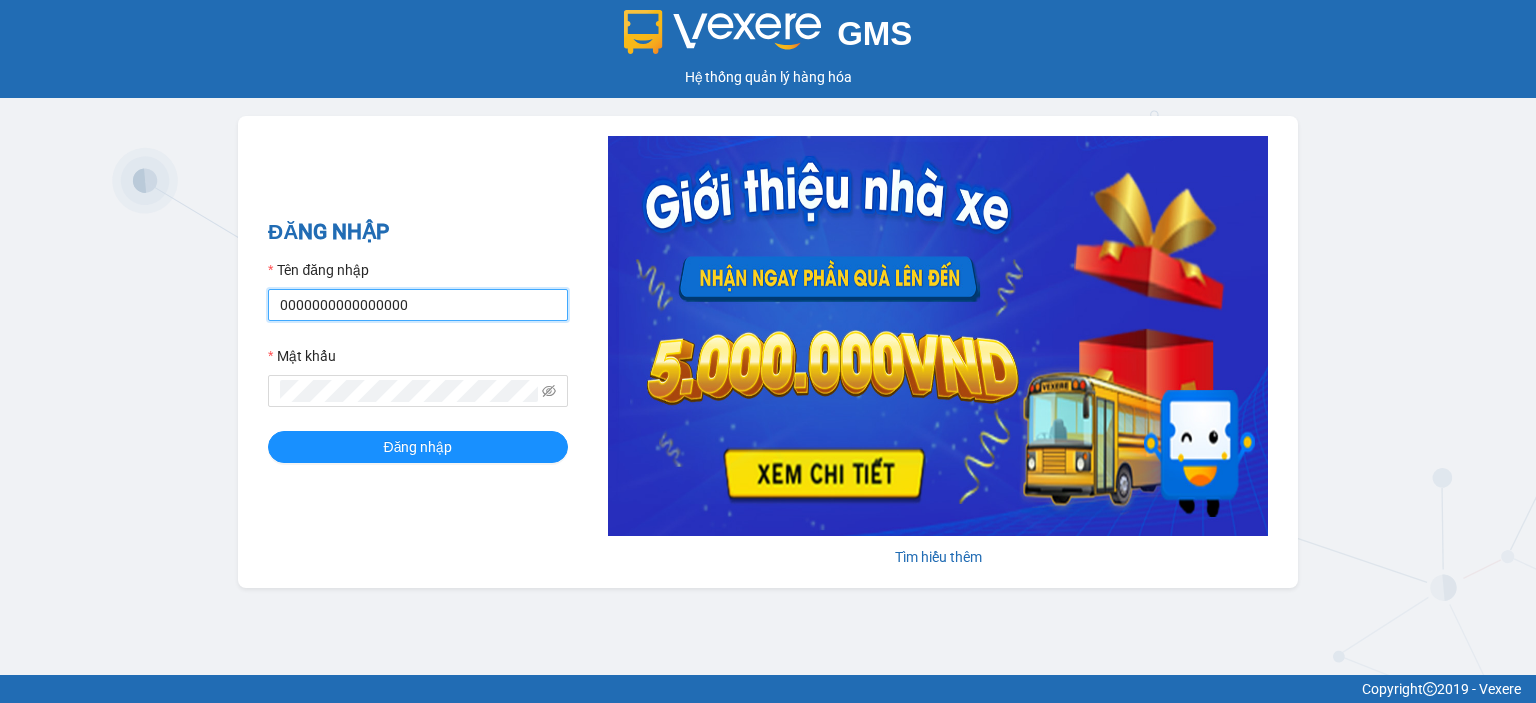 type on "00000000000000000" 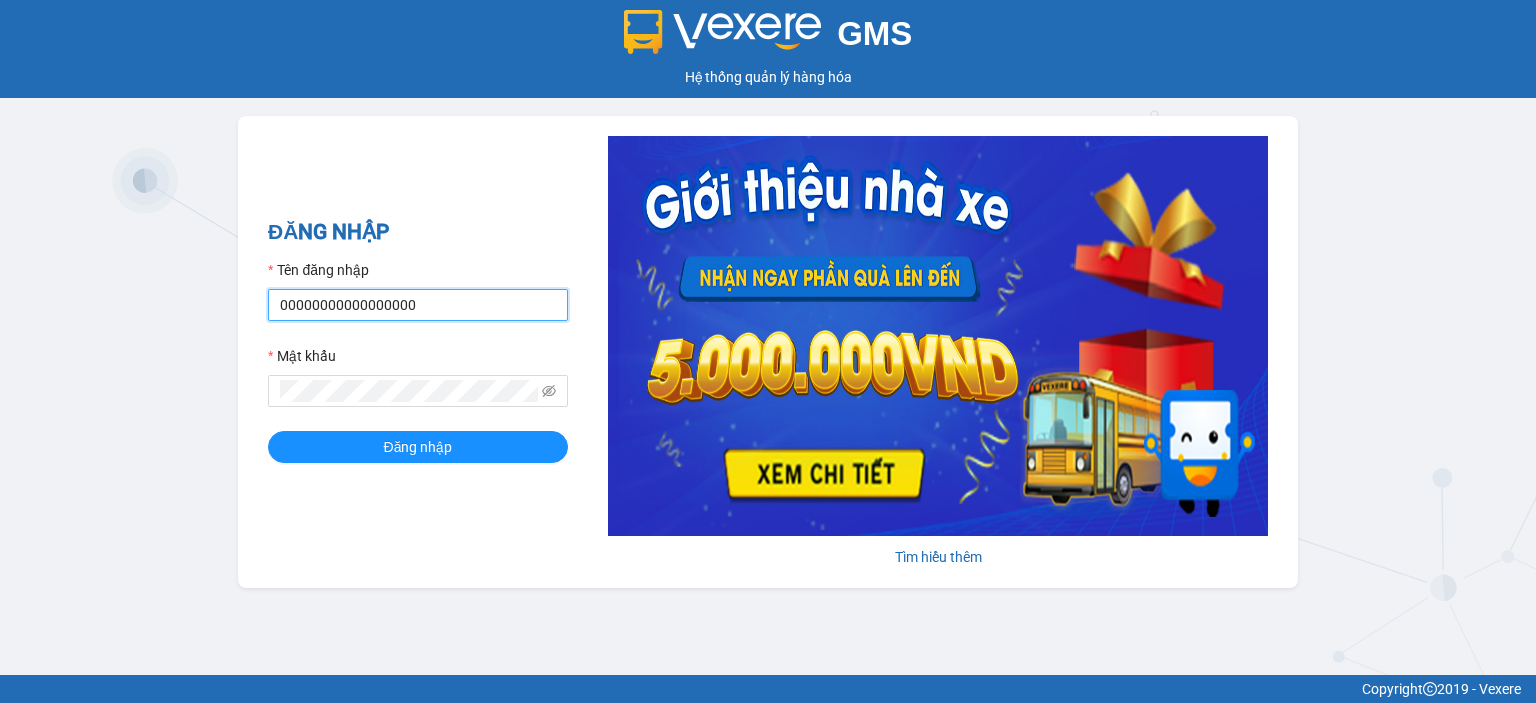 drag, startPoint x: 451, startPoint y: 307, endPoint x: 0, endPoint y: 219, distance: 459.50516 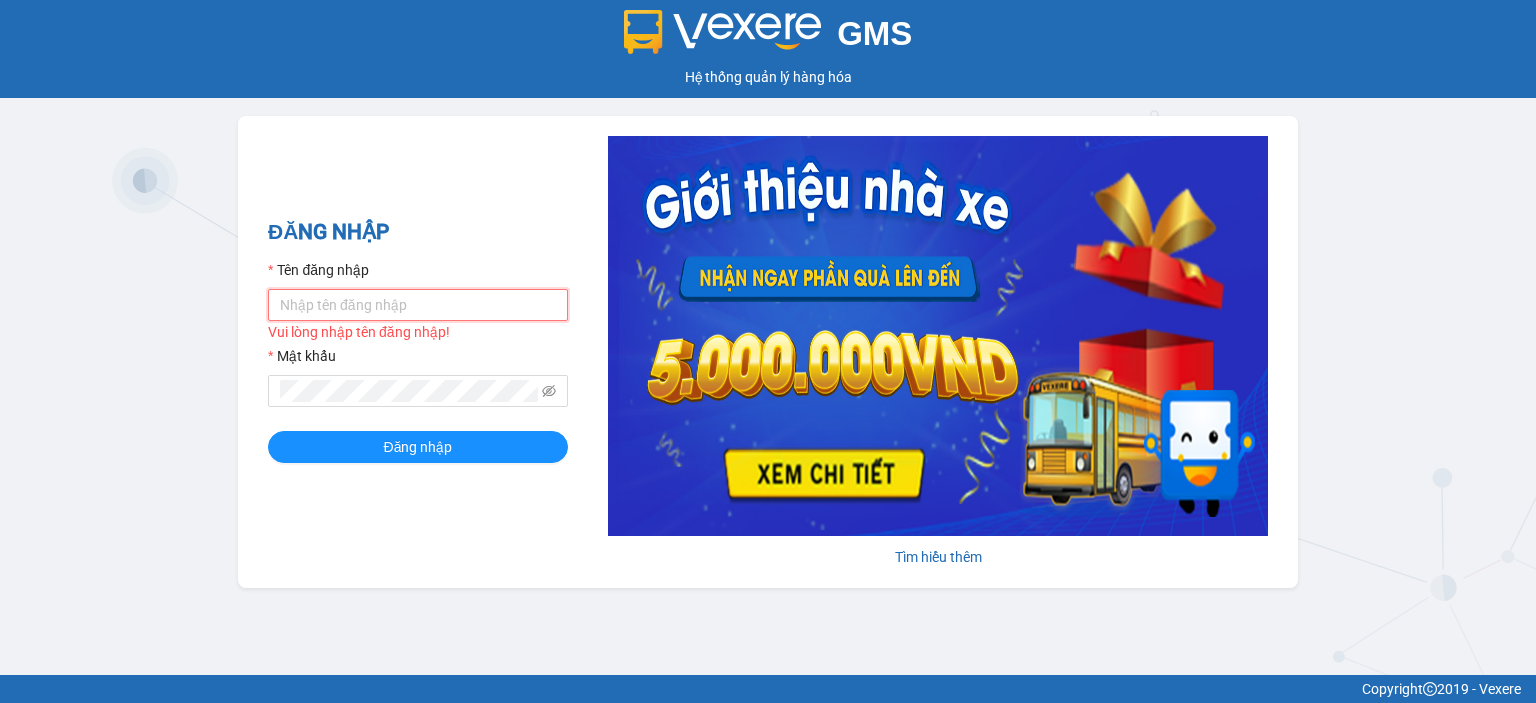 click on "Tên đăng nhập" at bounding box center [418, 305] 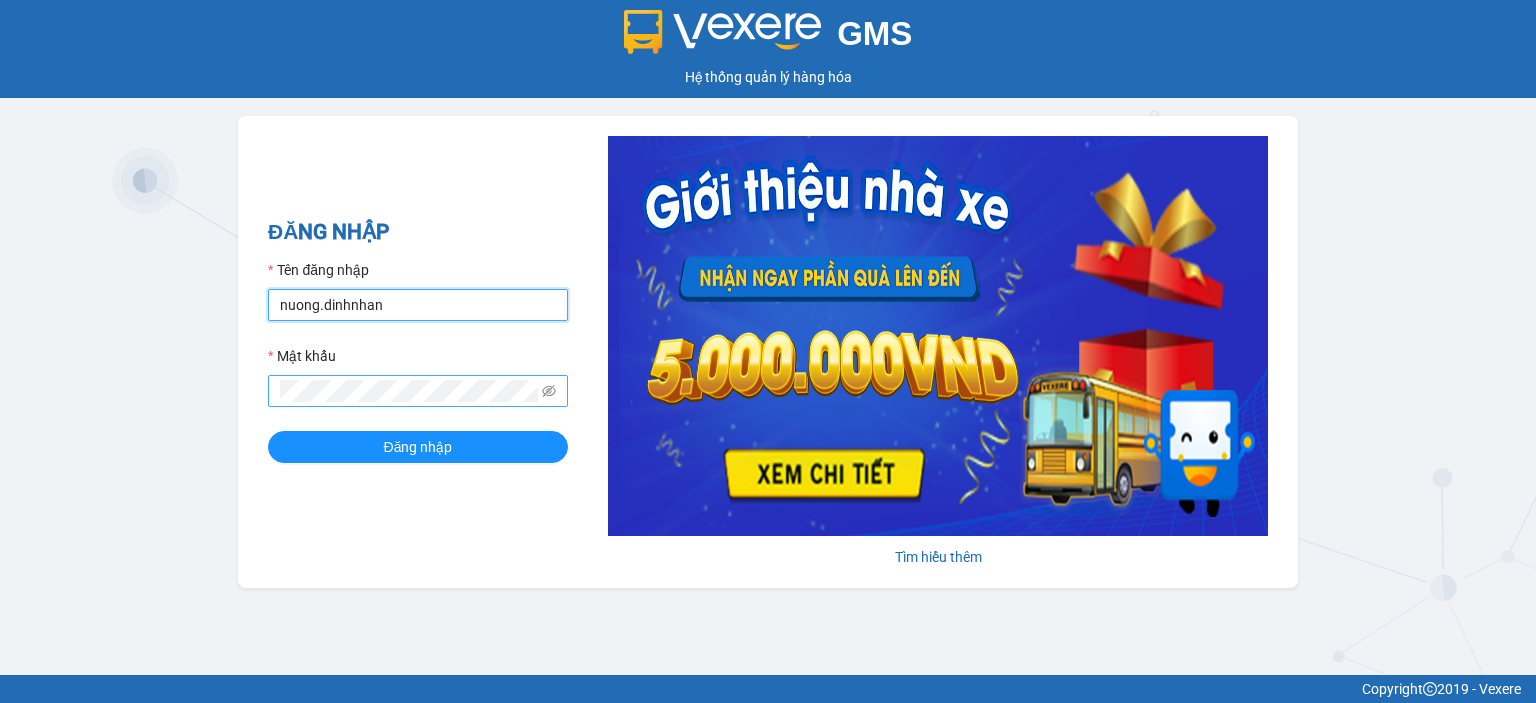 type on "nuong.dinhnhan" 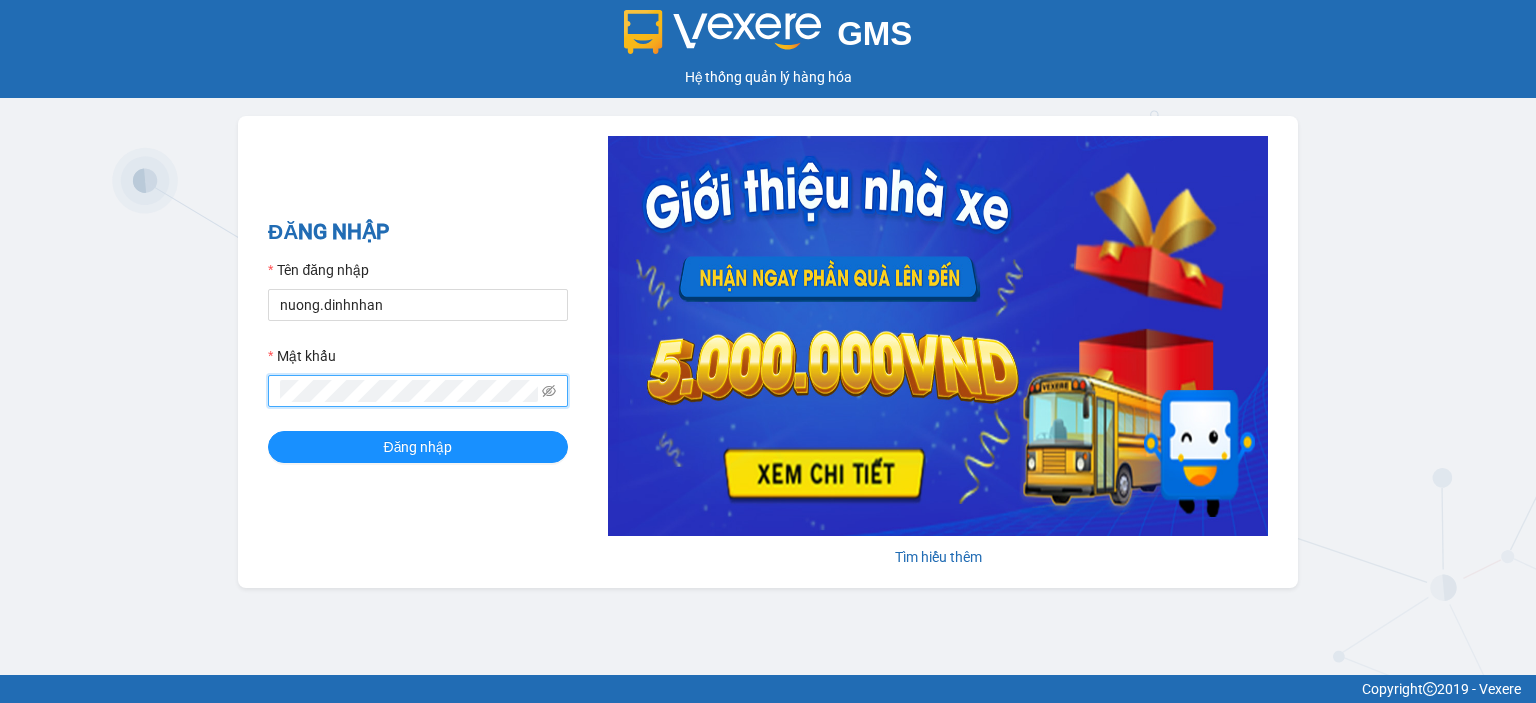 click on "GMShệ thống quản lý hàng hóa ĐĂNG NHẬP Tên đăng nhập nuong.dinhnhan Mật khẩu Đăng nhập Tìm hiểu thêm" at bounding box center [768, 337] 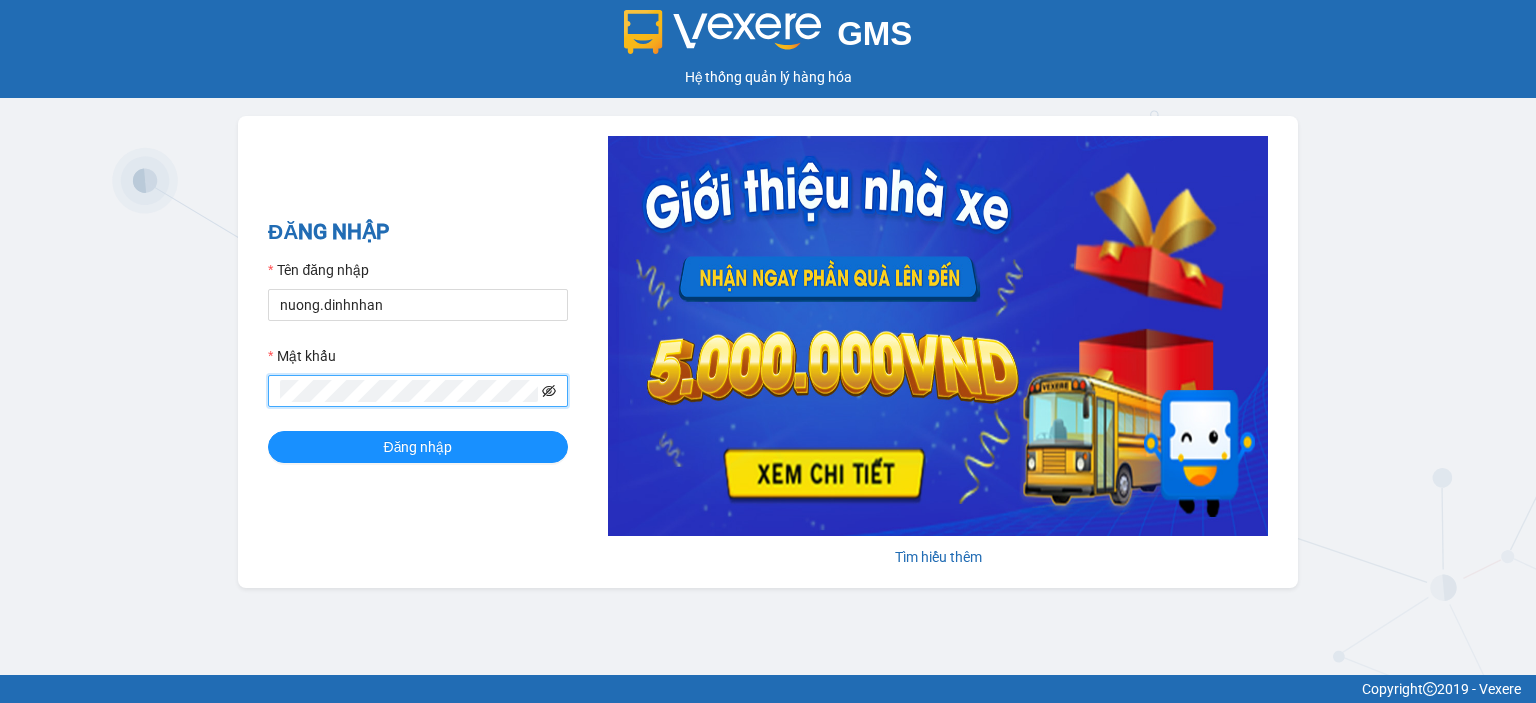 click 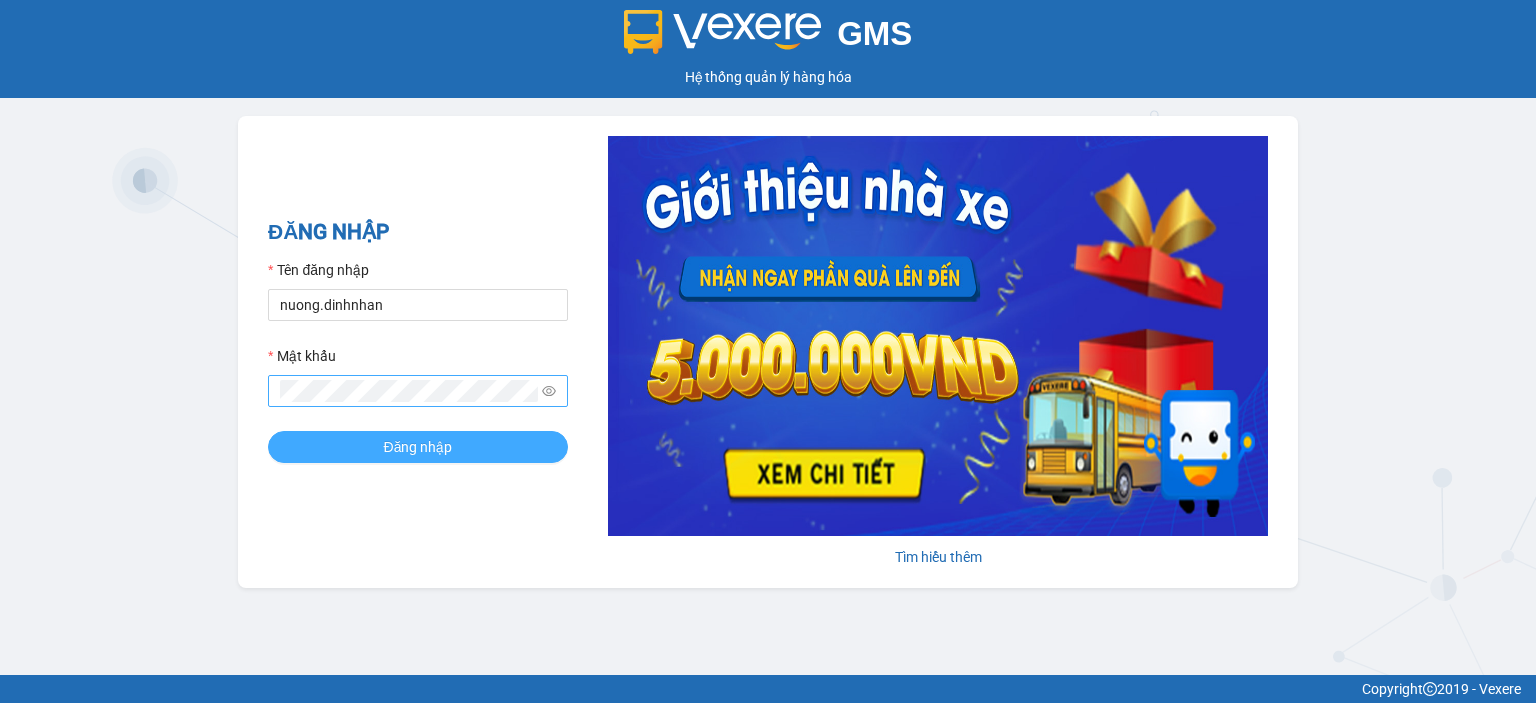 click on "Đăng nhập" at bounding box center [418, 447] 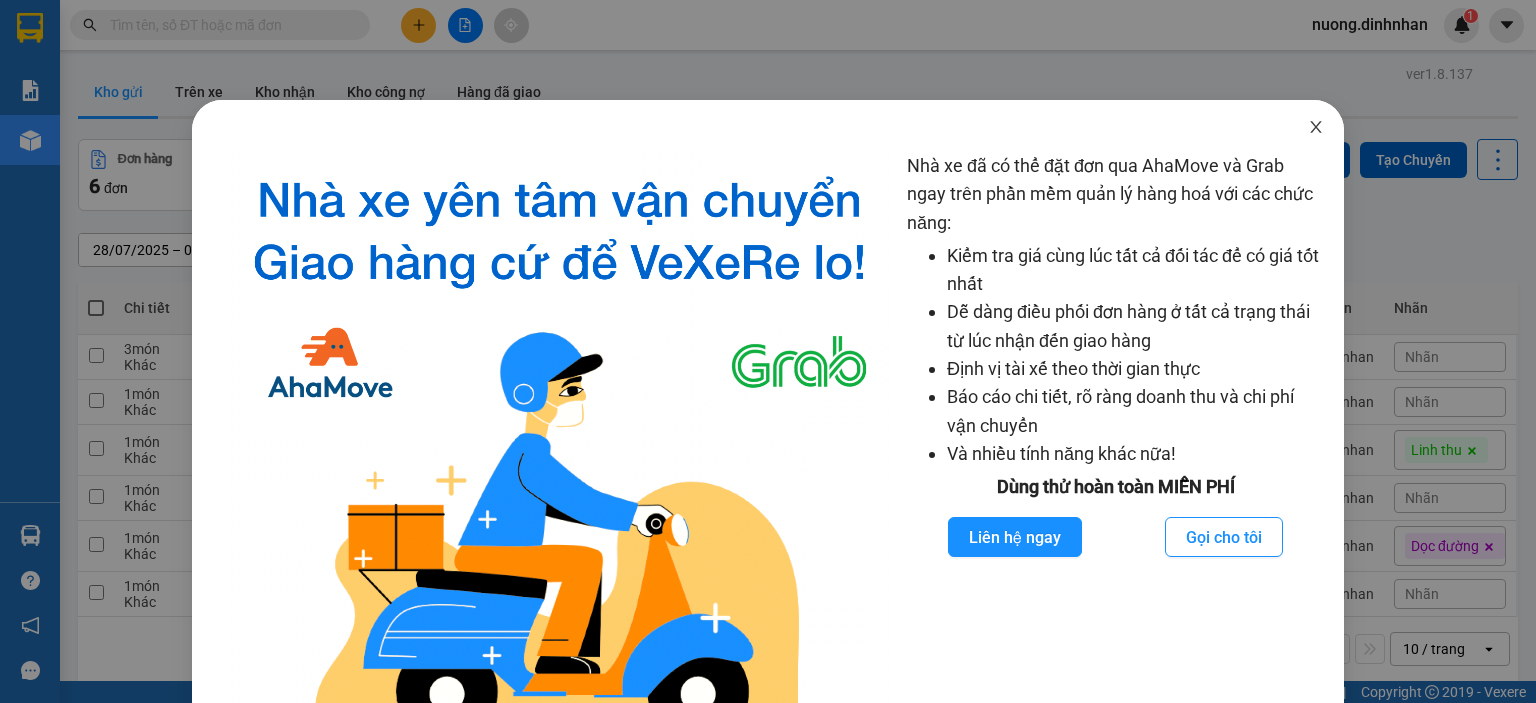 click 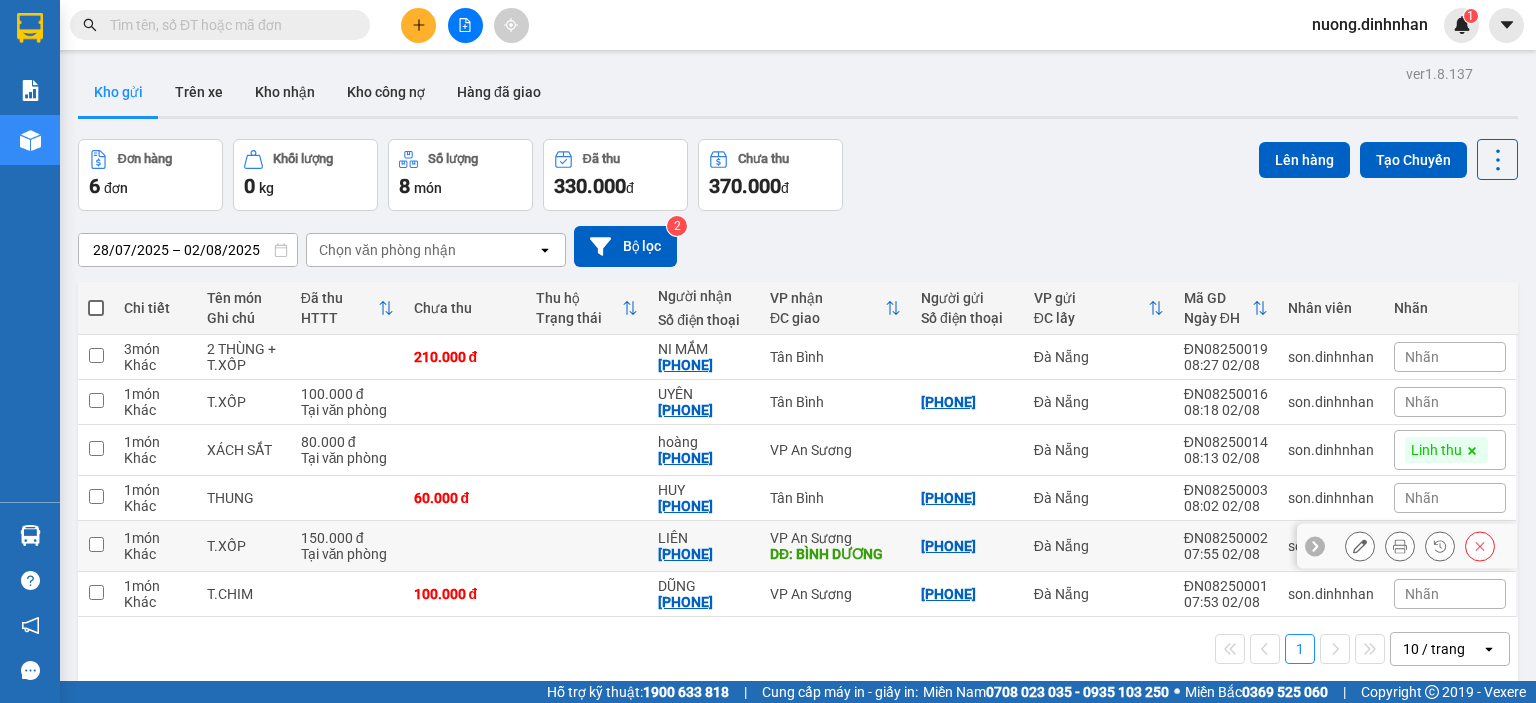 scroll, scrollTop: 92, scrollLeft: 0, axis: vertical 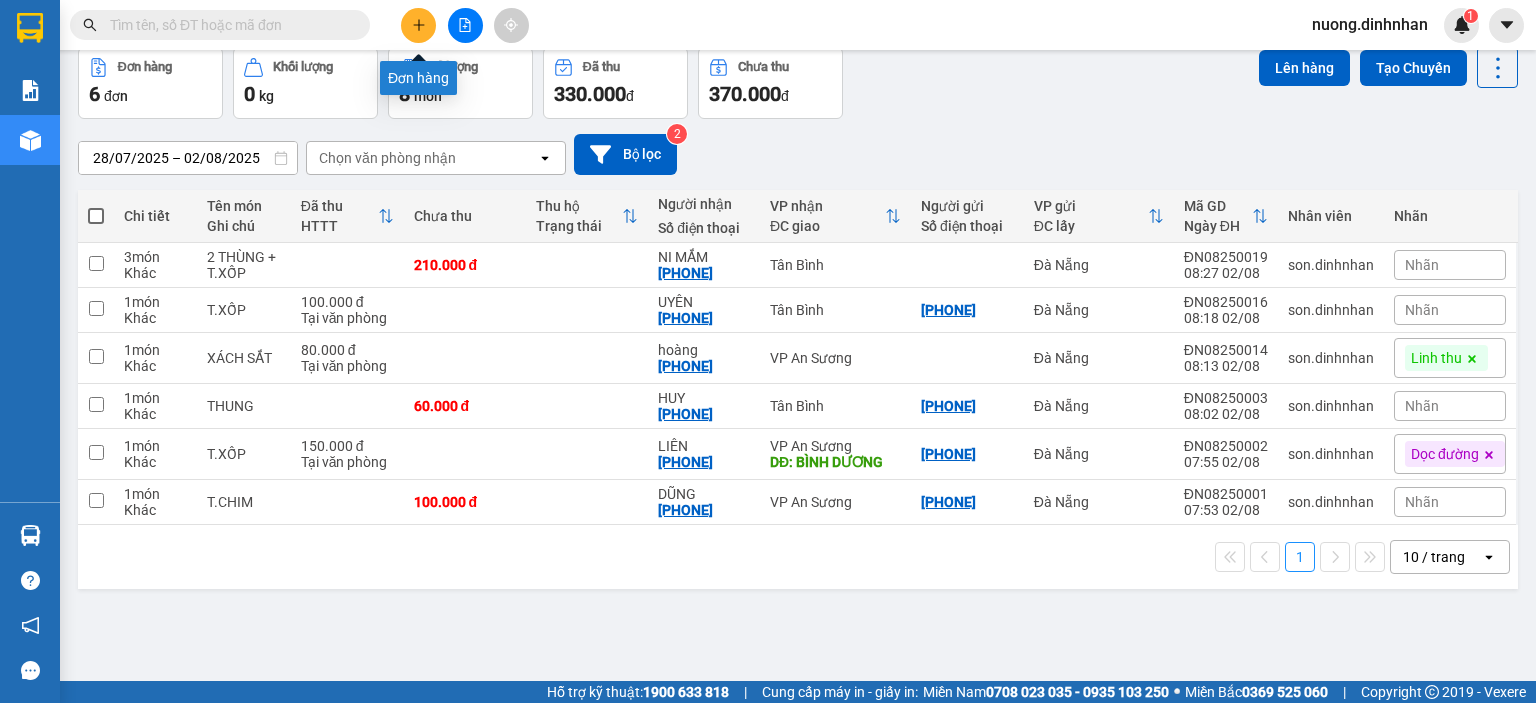 click at bounding box center (418, 25) 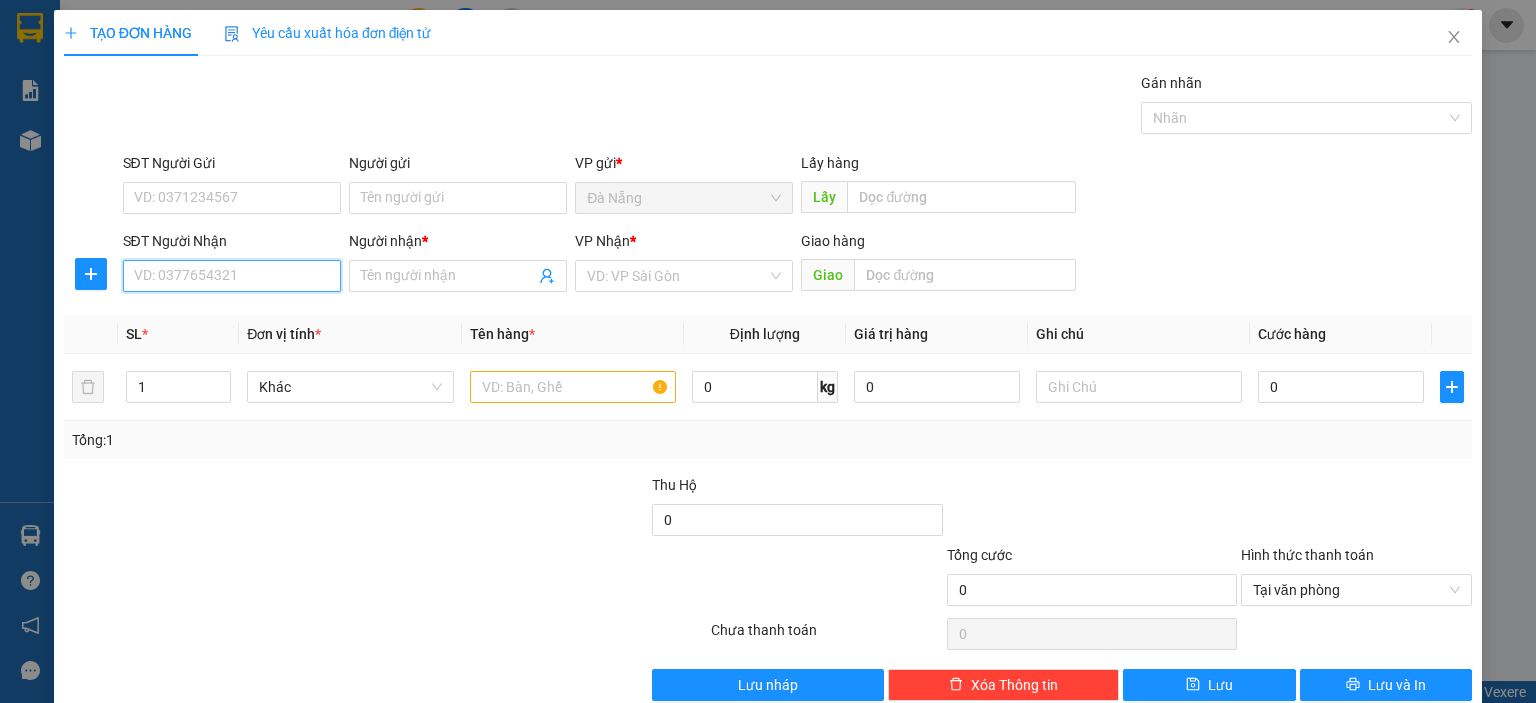 click on "SĐT Người Nhận" at bounding box center (232, 276) 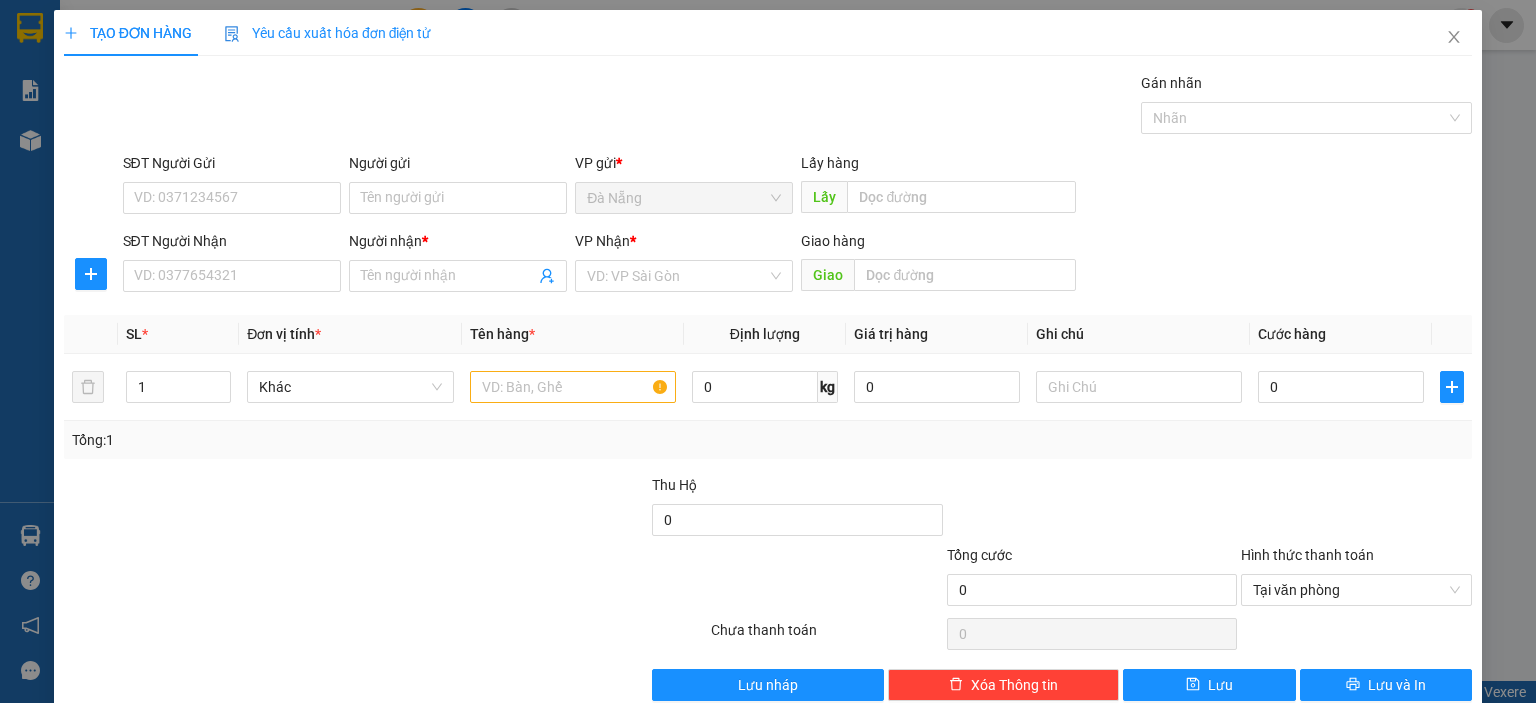 click on "SĐT Người Nhận" at bounding box center [232, 245] 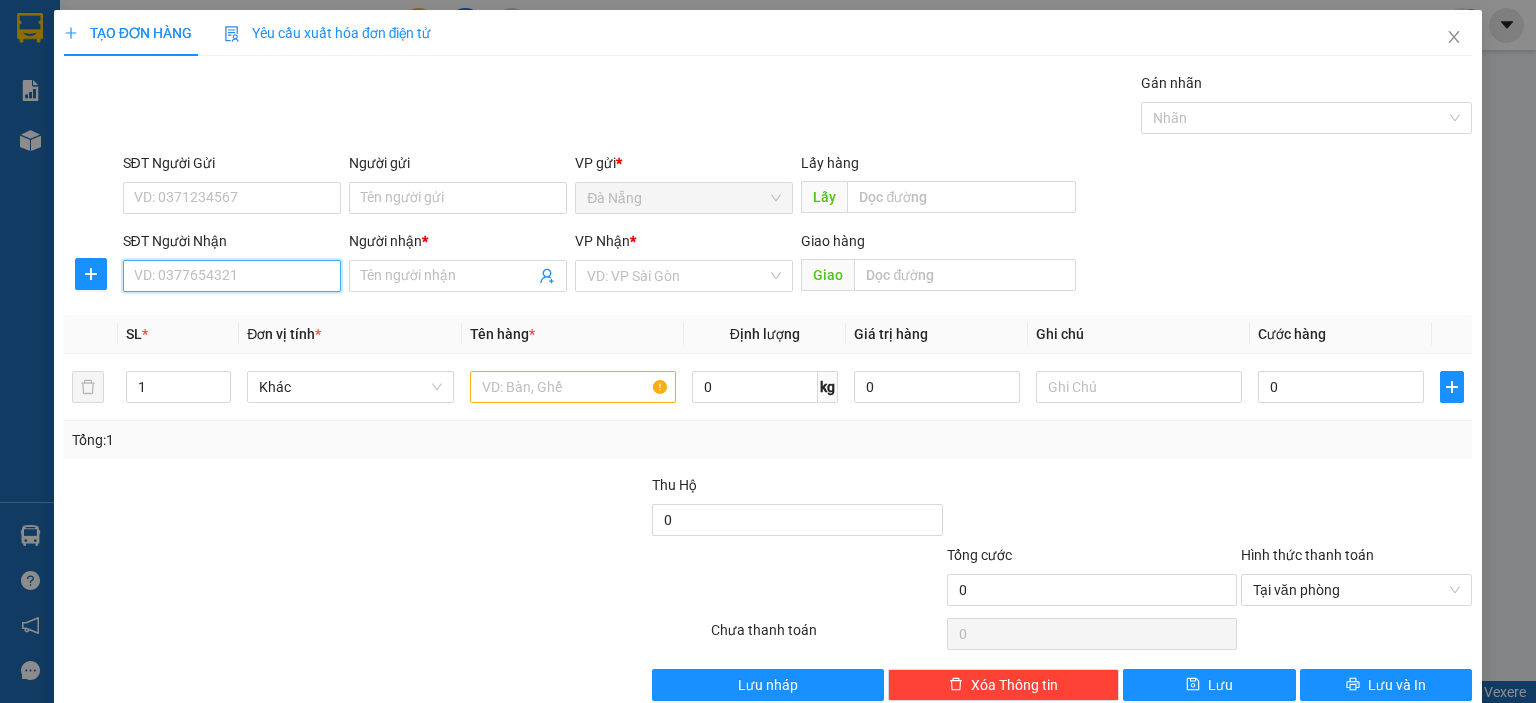 click on "SĐT Người Nhận" at bounding box center (232, 276) 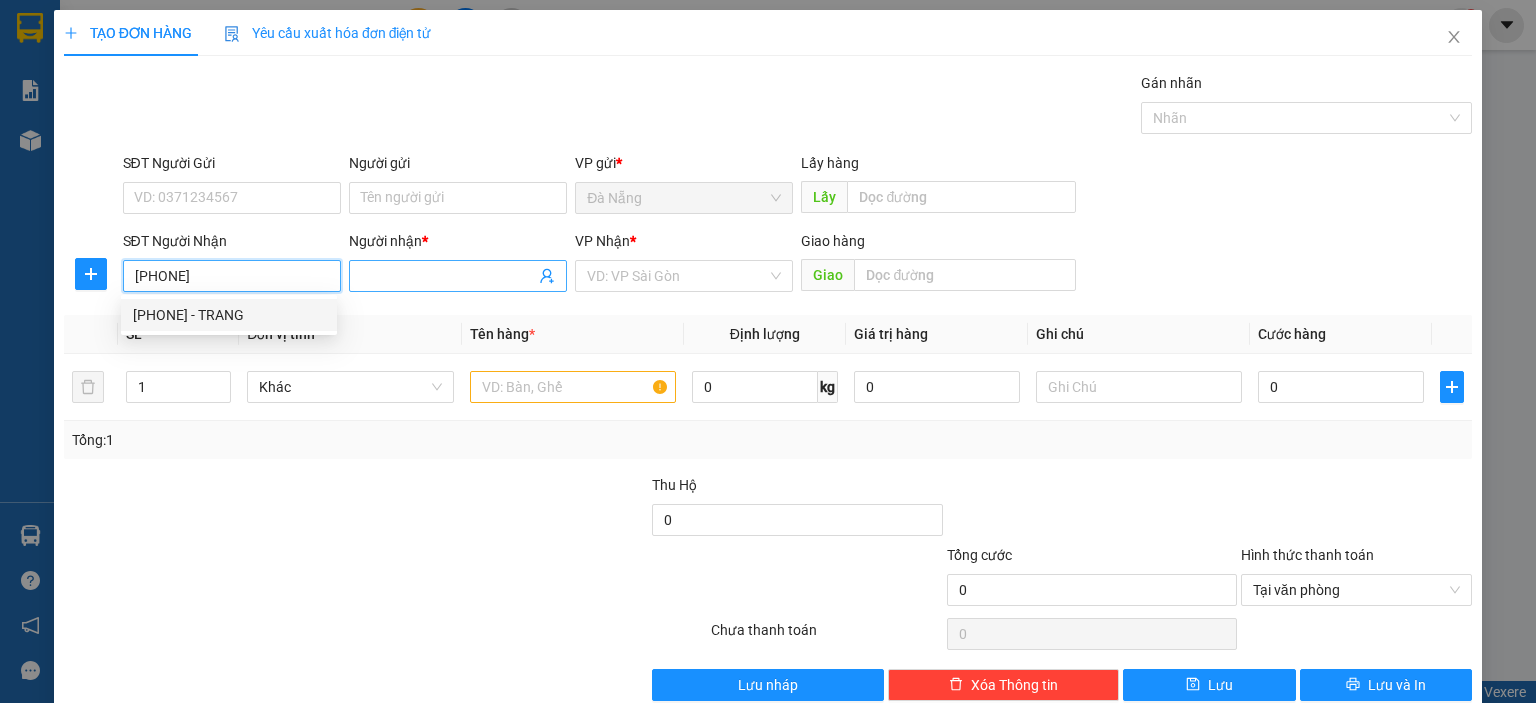 type on "[PHONE]" 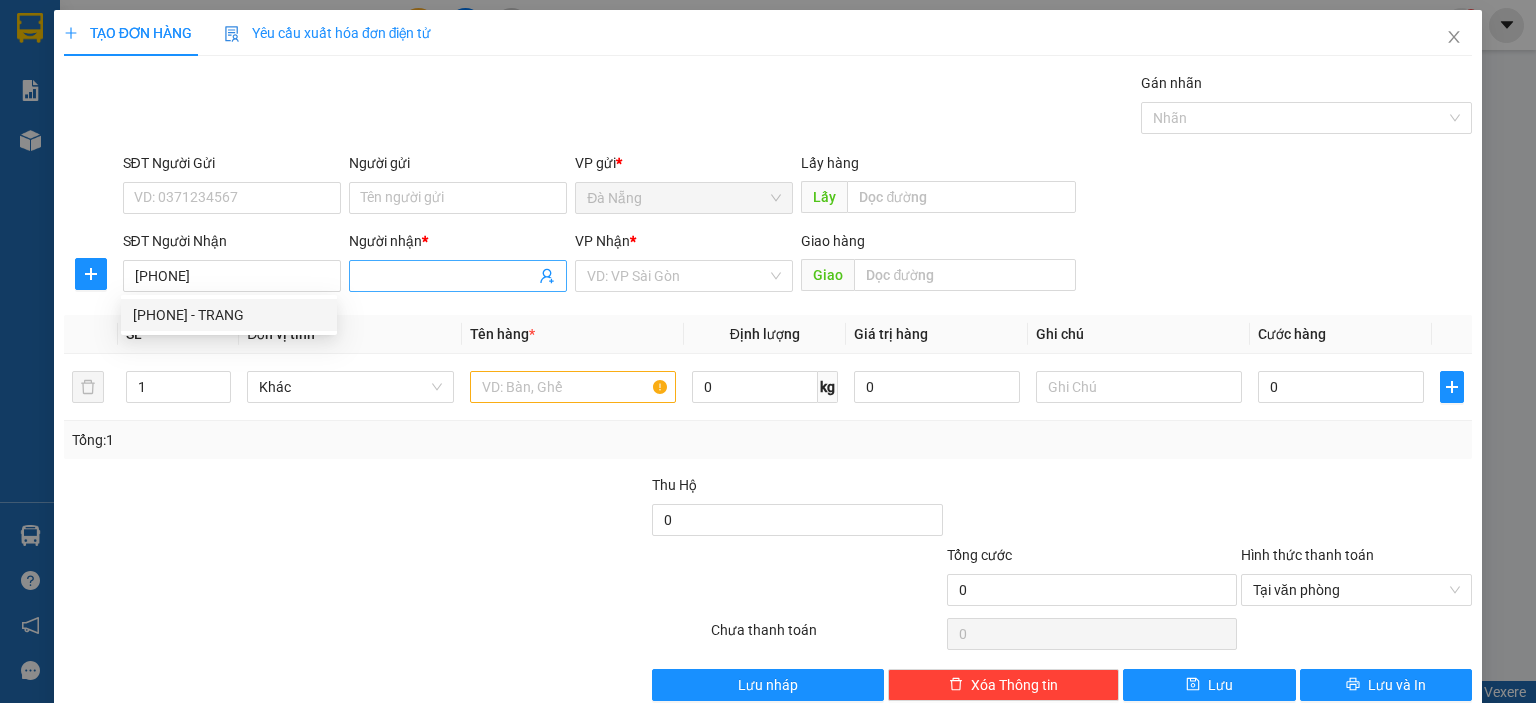 click on "Người nhận  *" at bounding box center [448, 276] 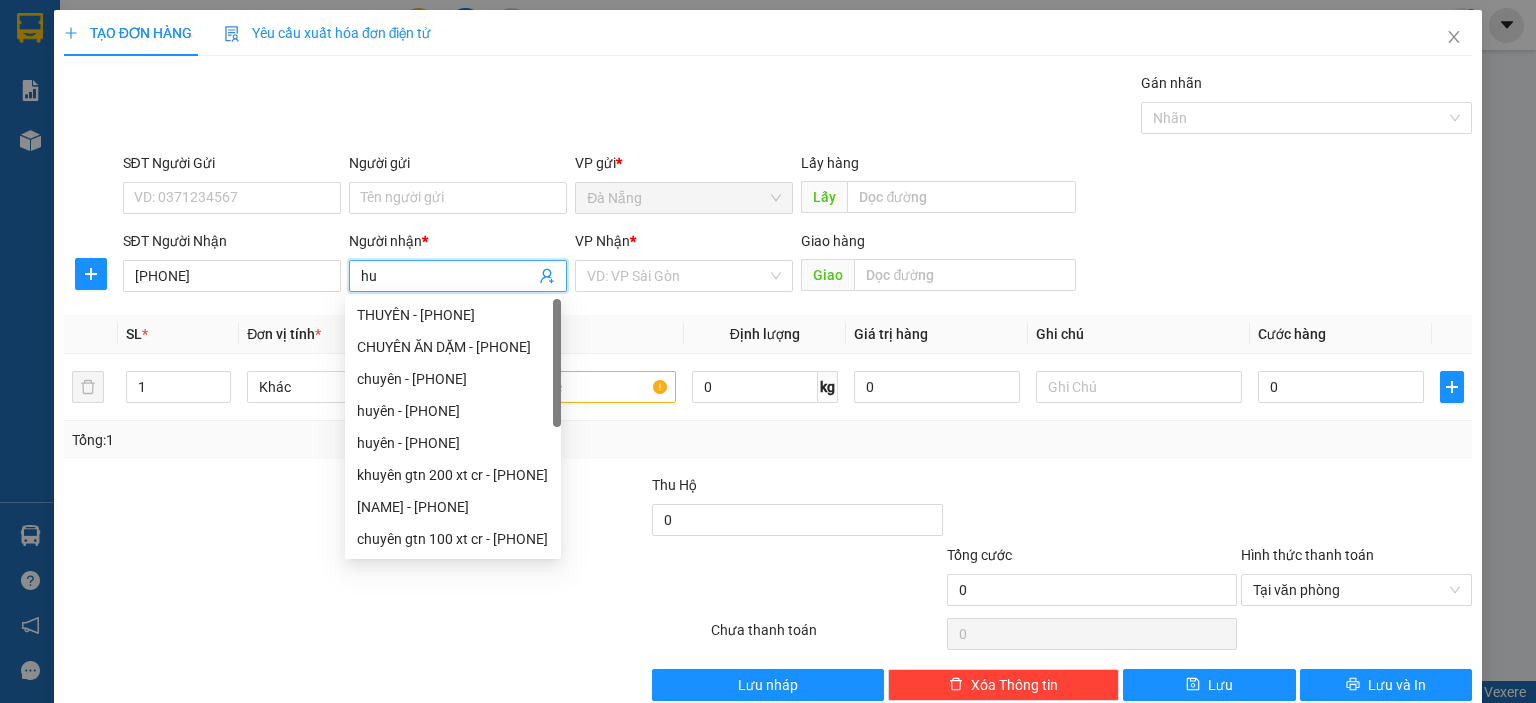 type on "h" 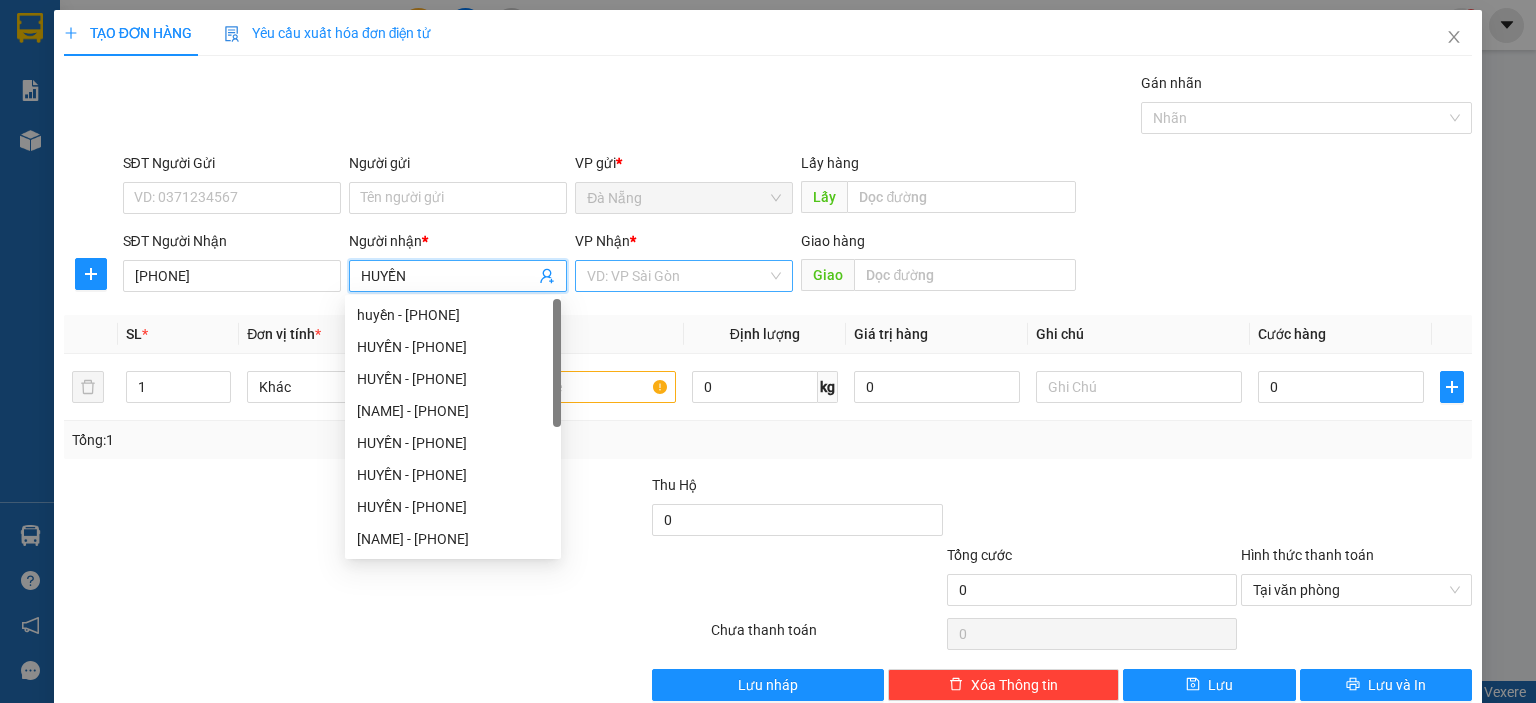type on "HUYỀN" 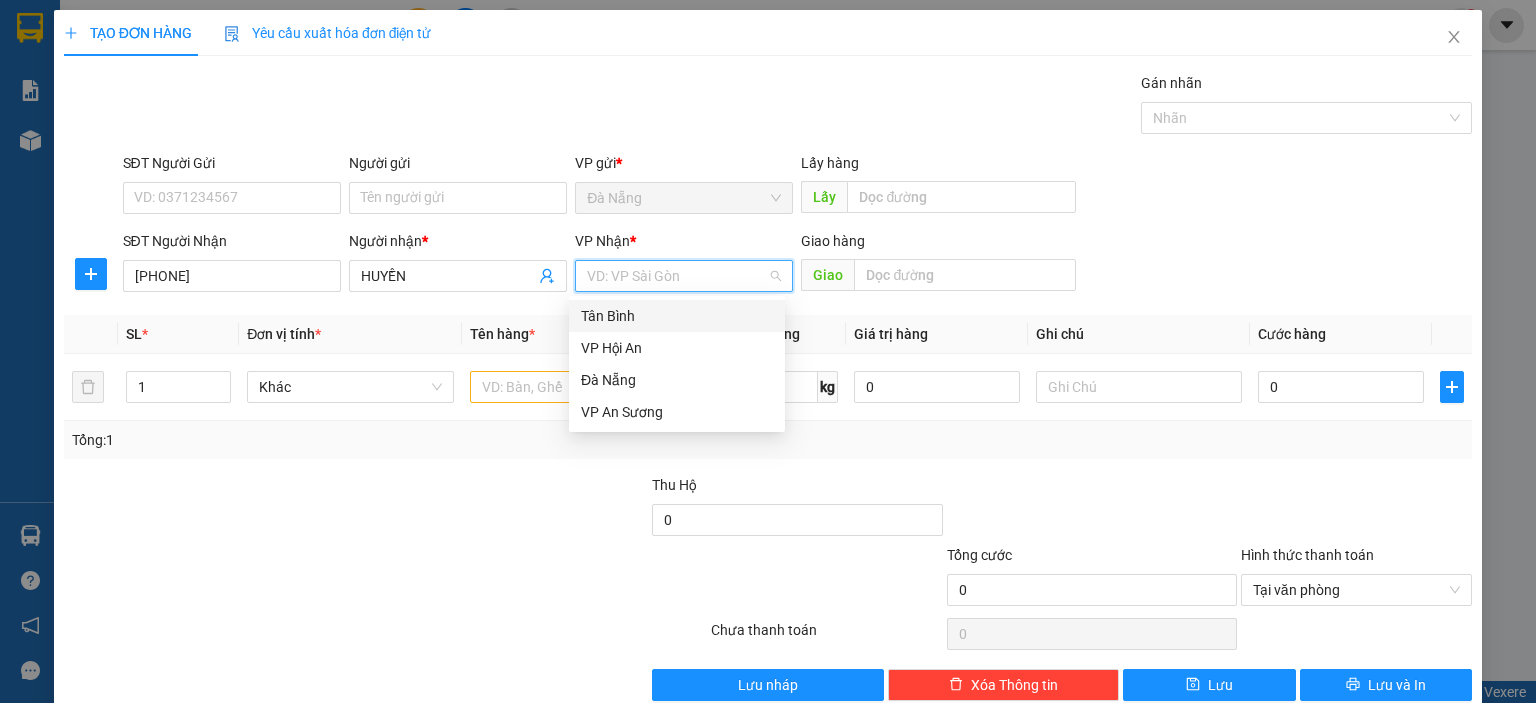 click on "Tân Bình" at bounding box center (677, 316) 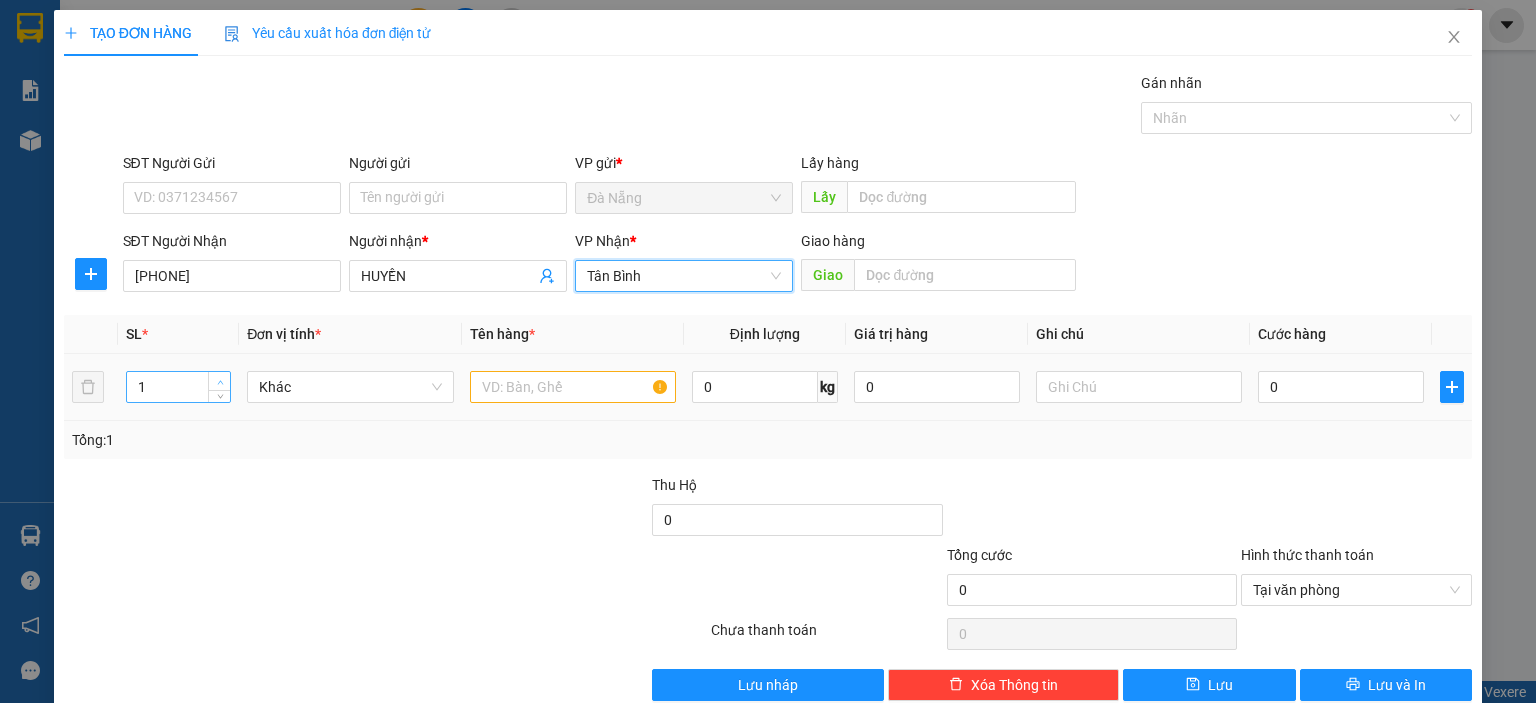 type on "2" 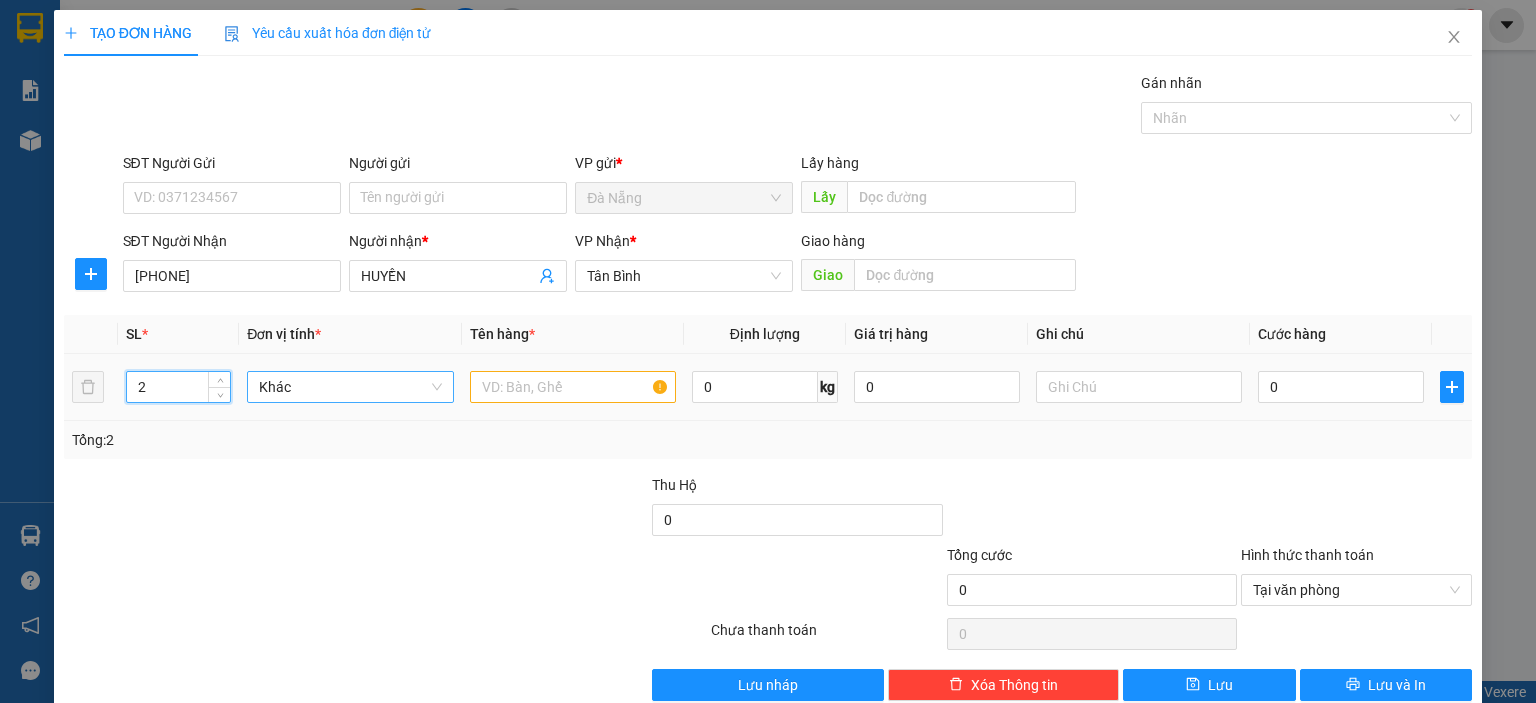 drag, startPoint x: 221, startPoint y: 378, endPoint x: 446, endPoint y: 378, distance: 225 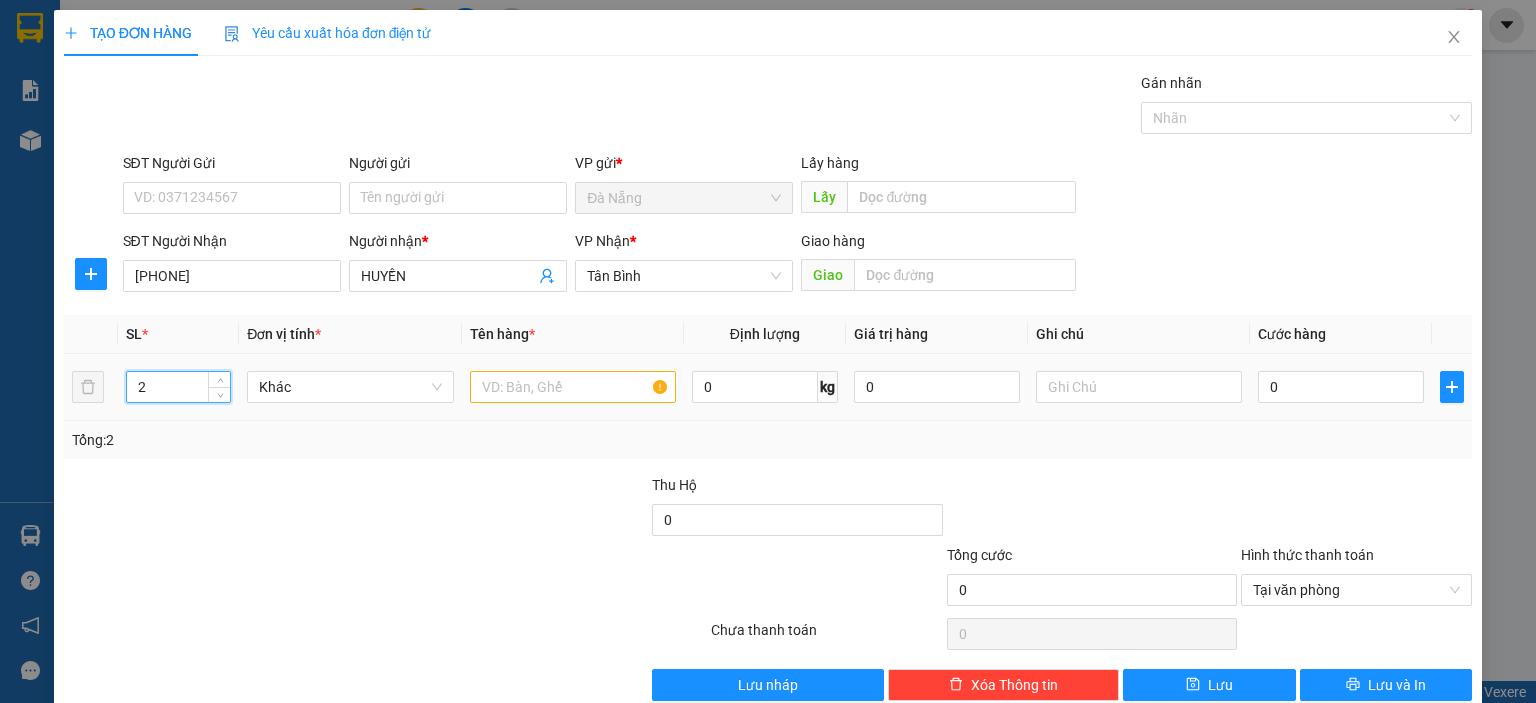 click at bounding box center (573, 387) 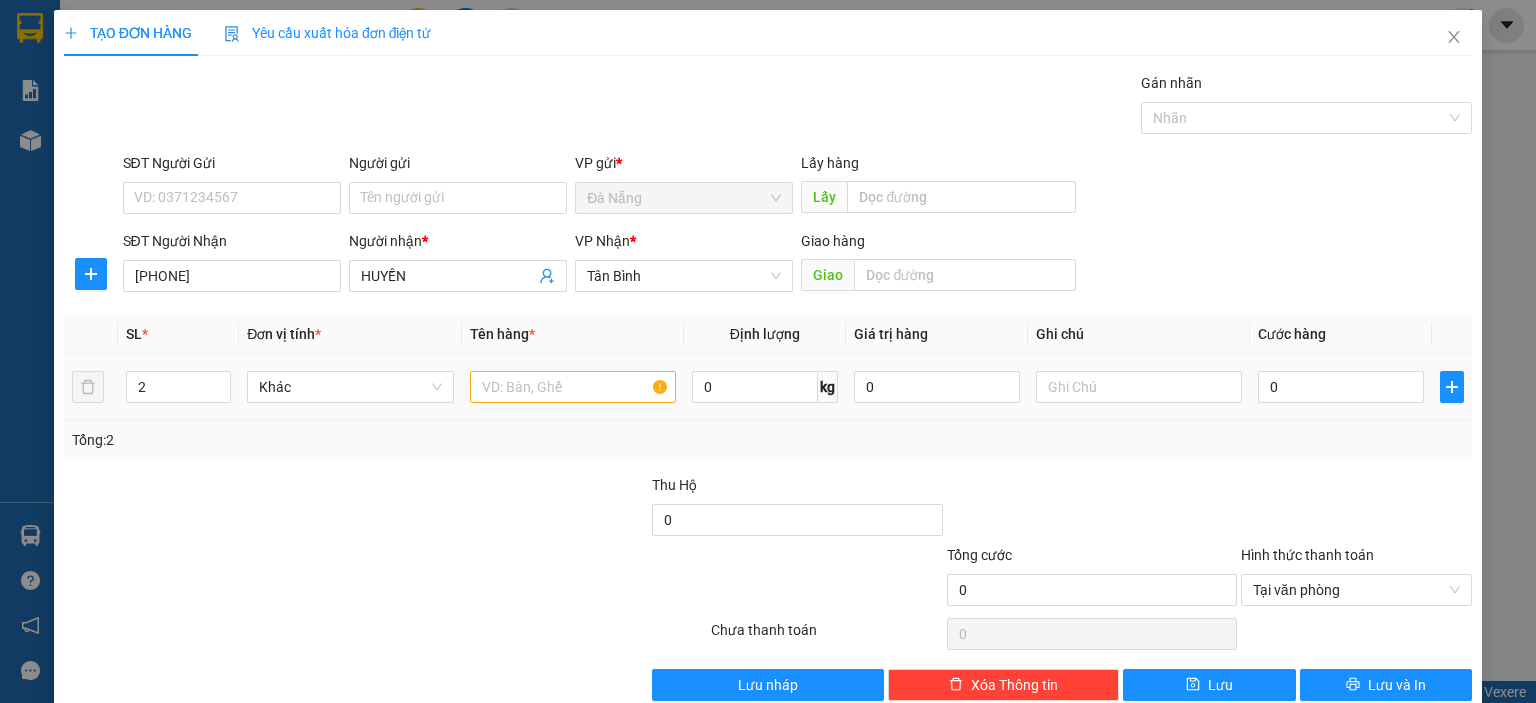 scroll, scrollTop: 35, scrollLeft: 0, axis: vertical 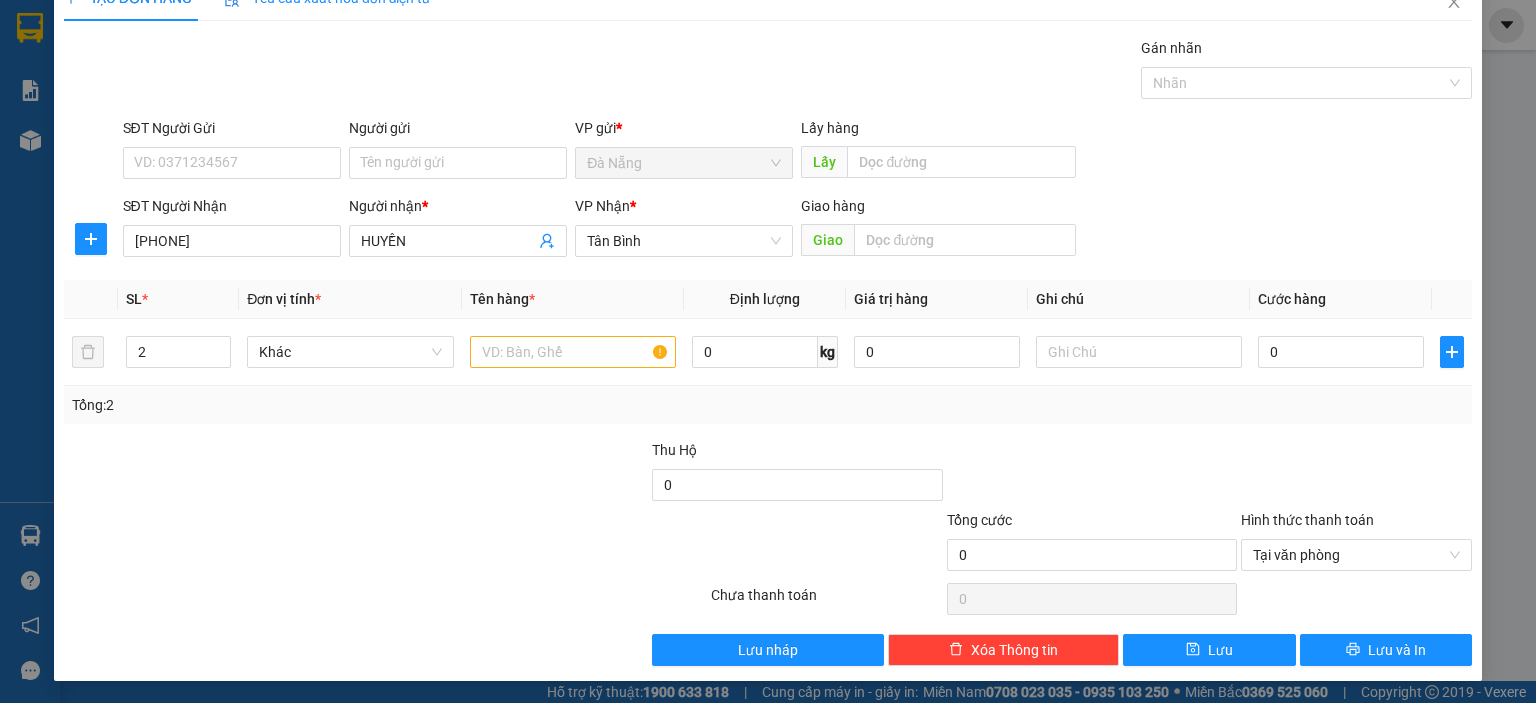 drag, startPoint x: 350, startPoint y: 506, endPoint x: 431, endPoint y: 387, distance: 143.95139 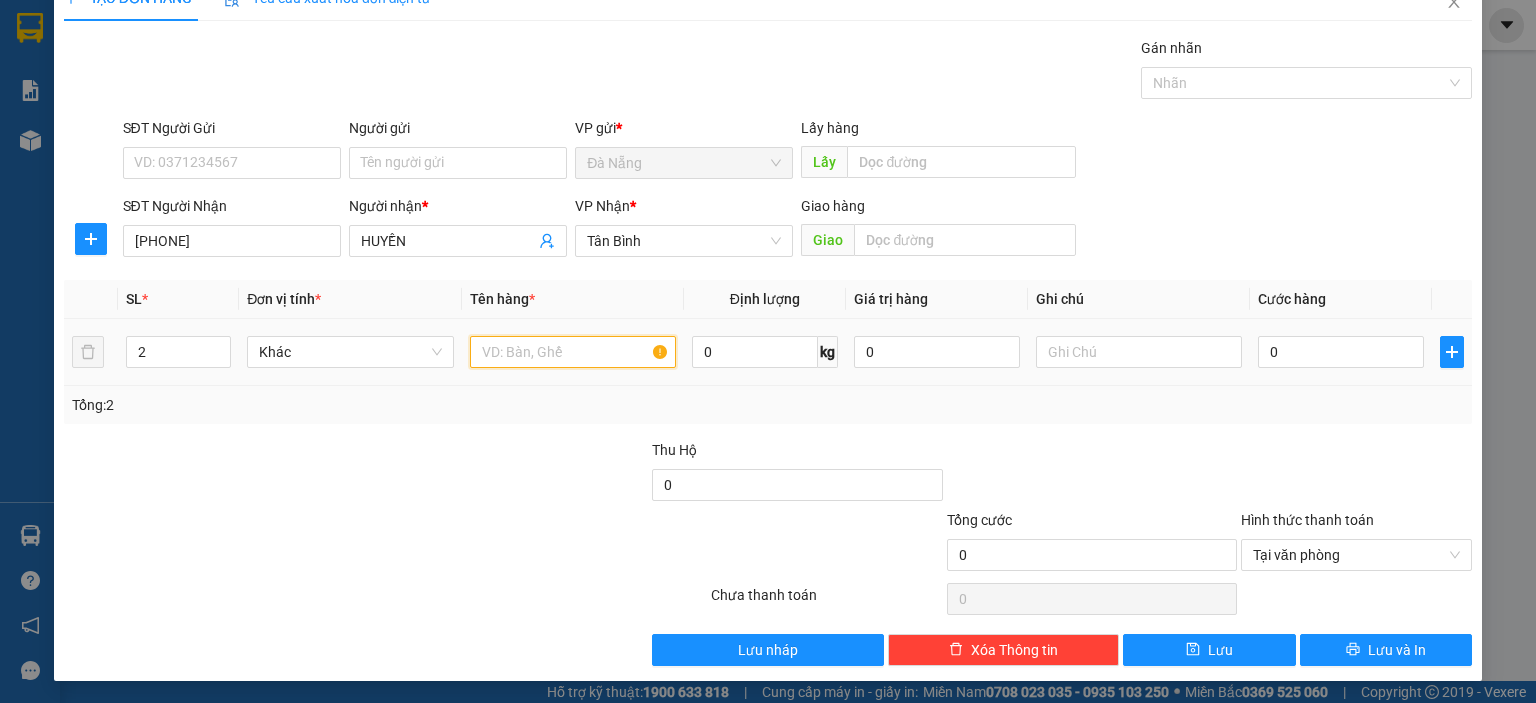 click at bounding box center [573, 352] 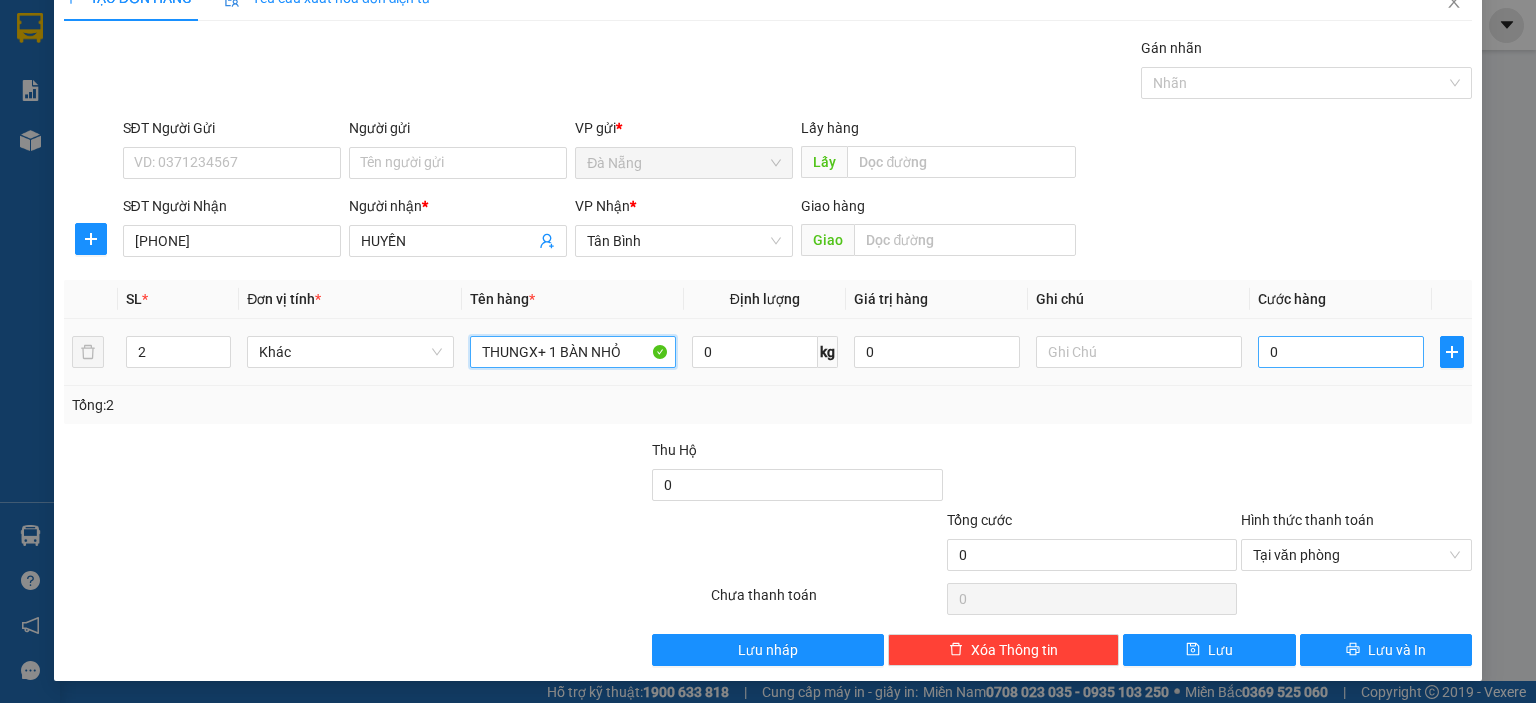 type on "THUNGX+ 1 BÀN NHỎ" 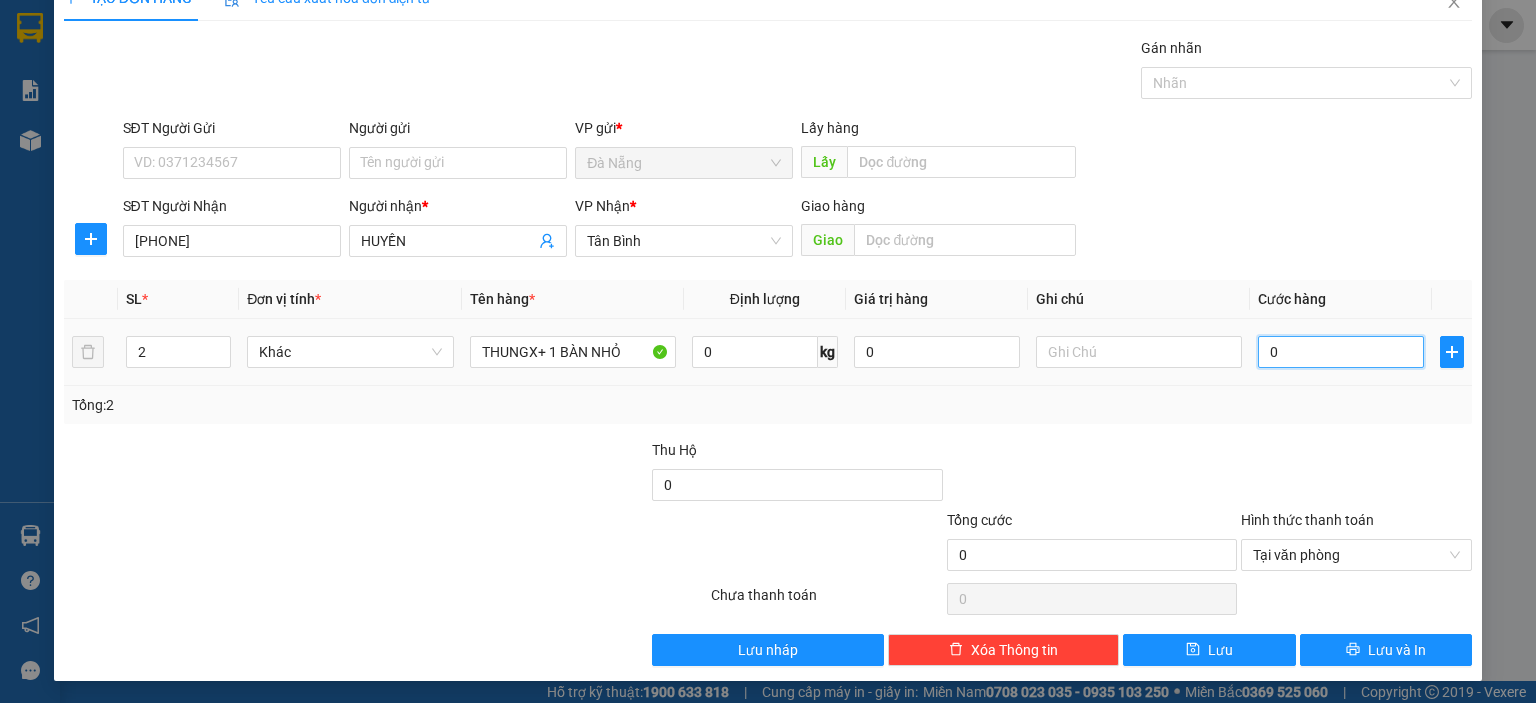 click on "0" at bounding box center [1341, 352] 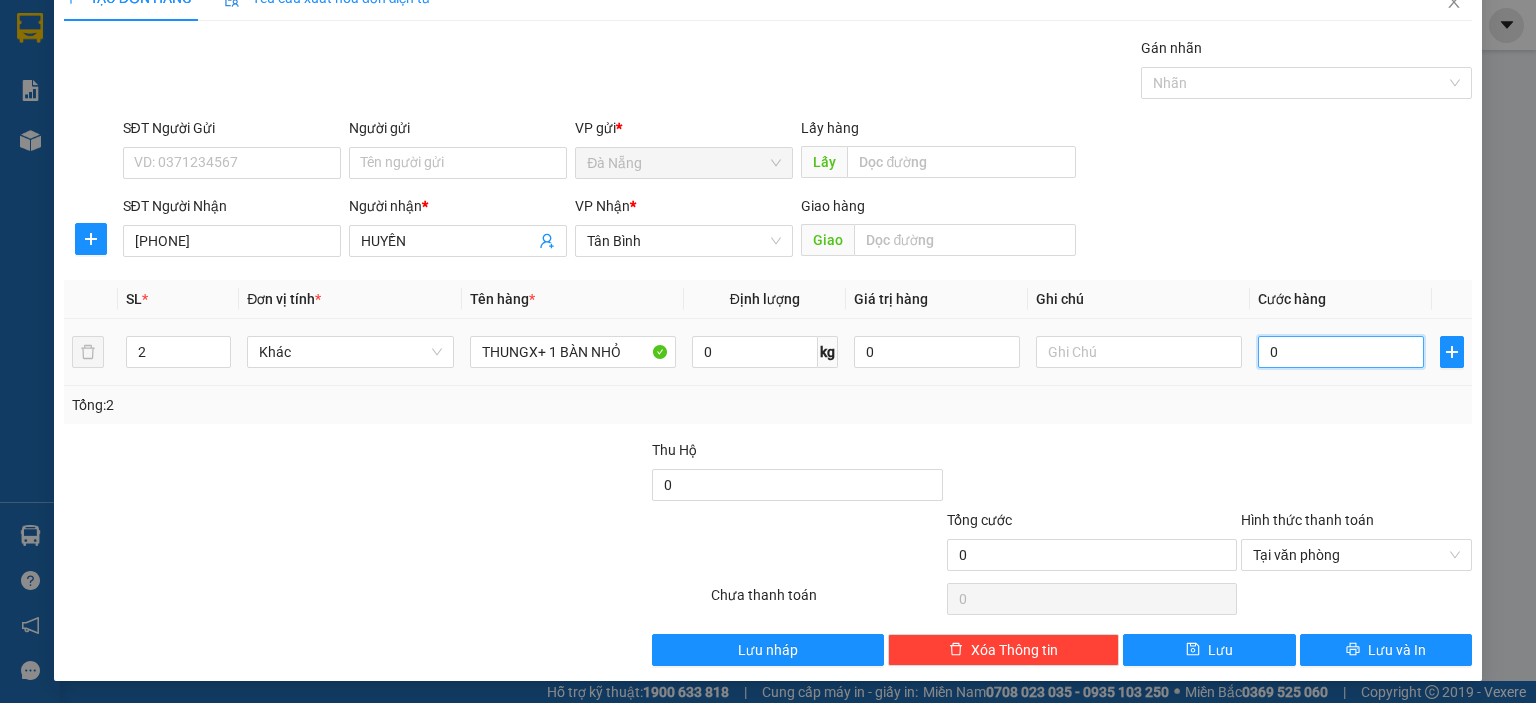 type on "1" 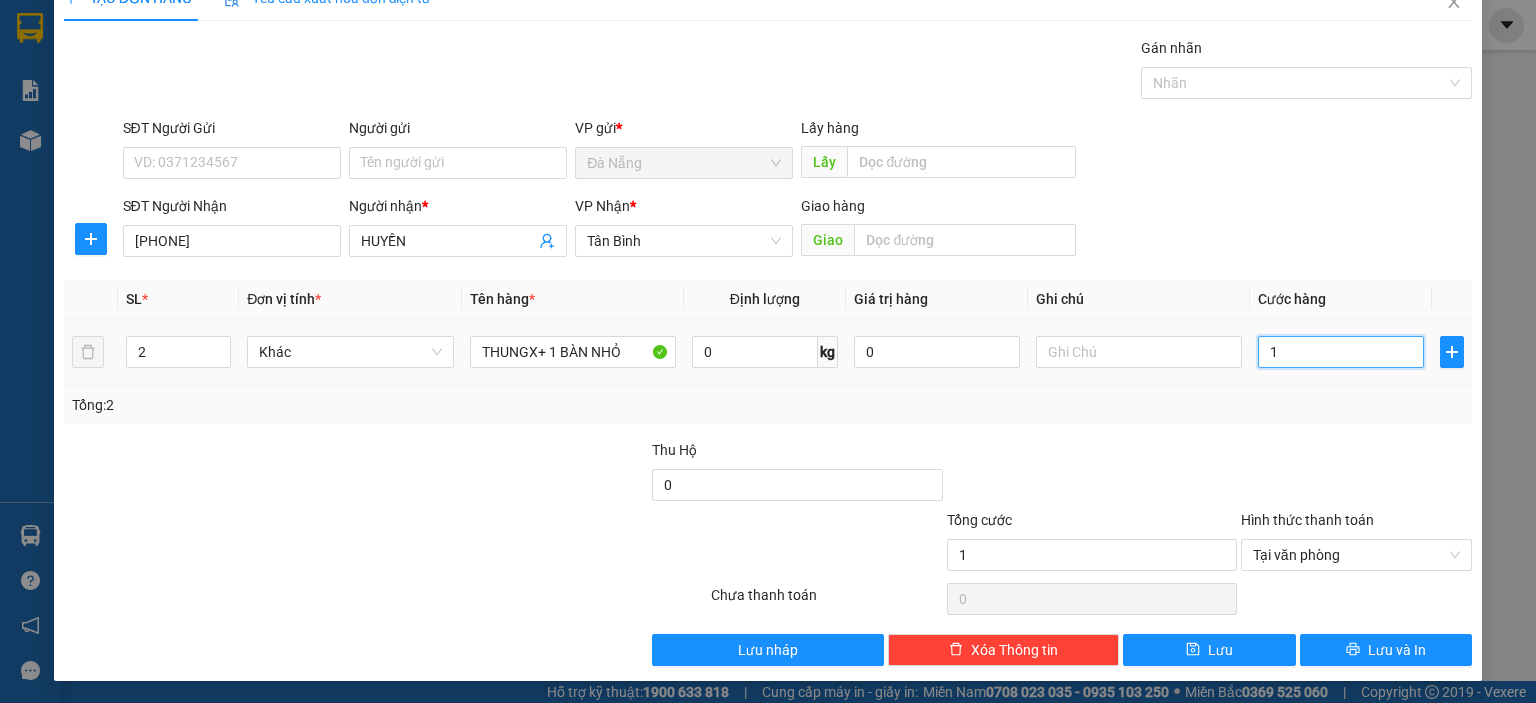 type on "12" 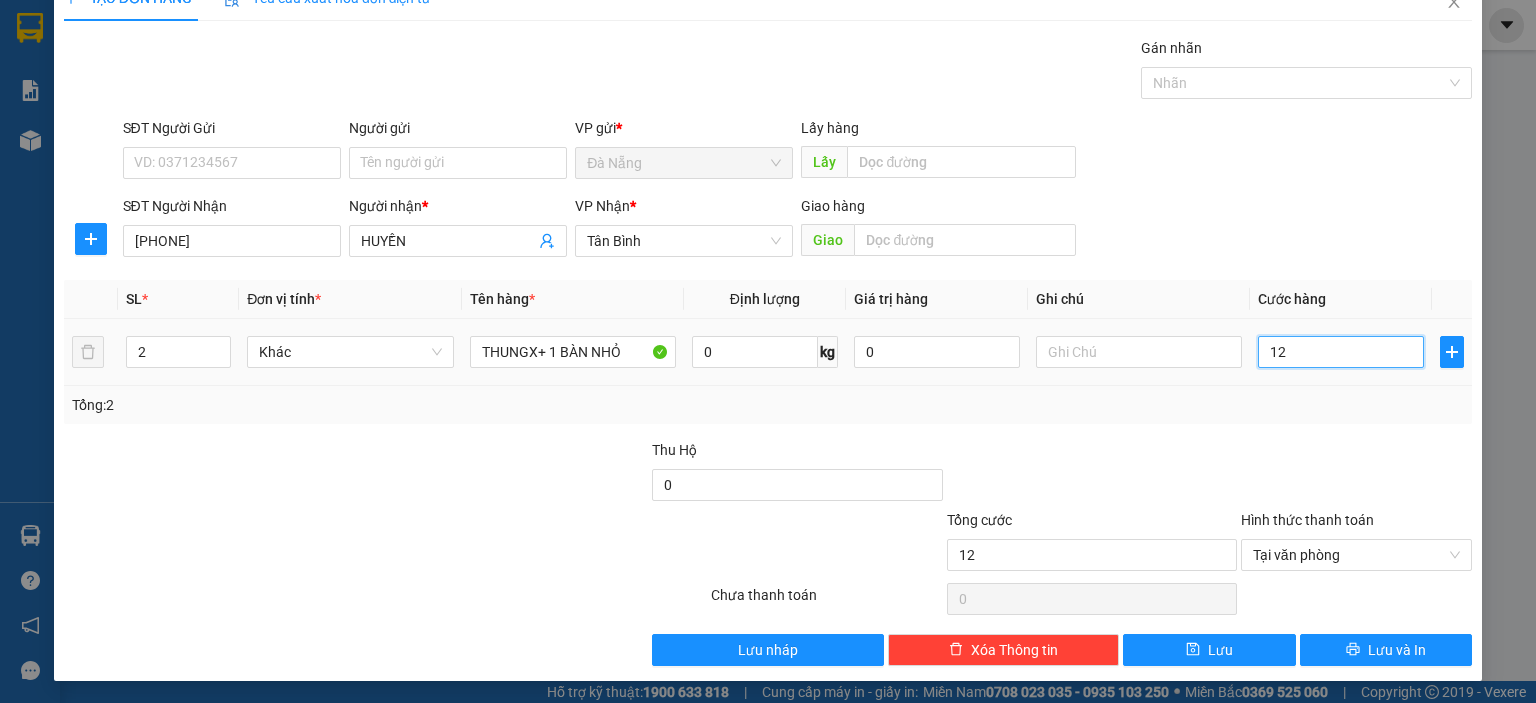 type on "120" 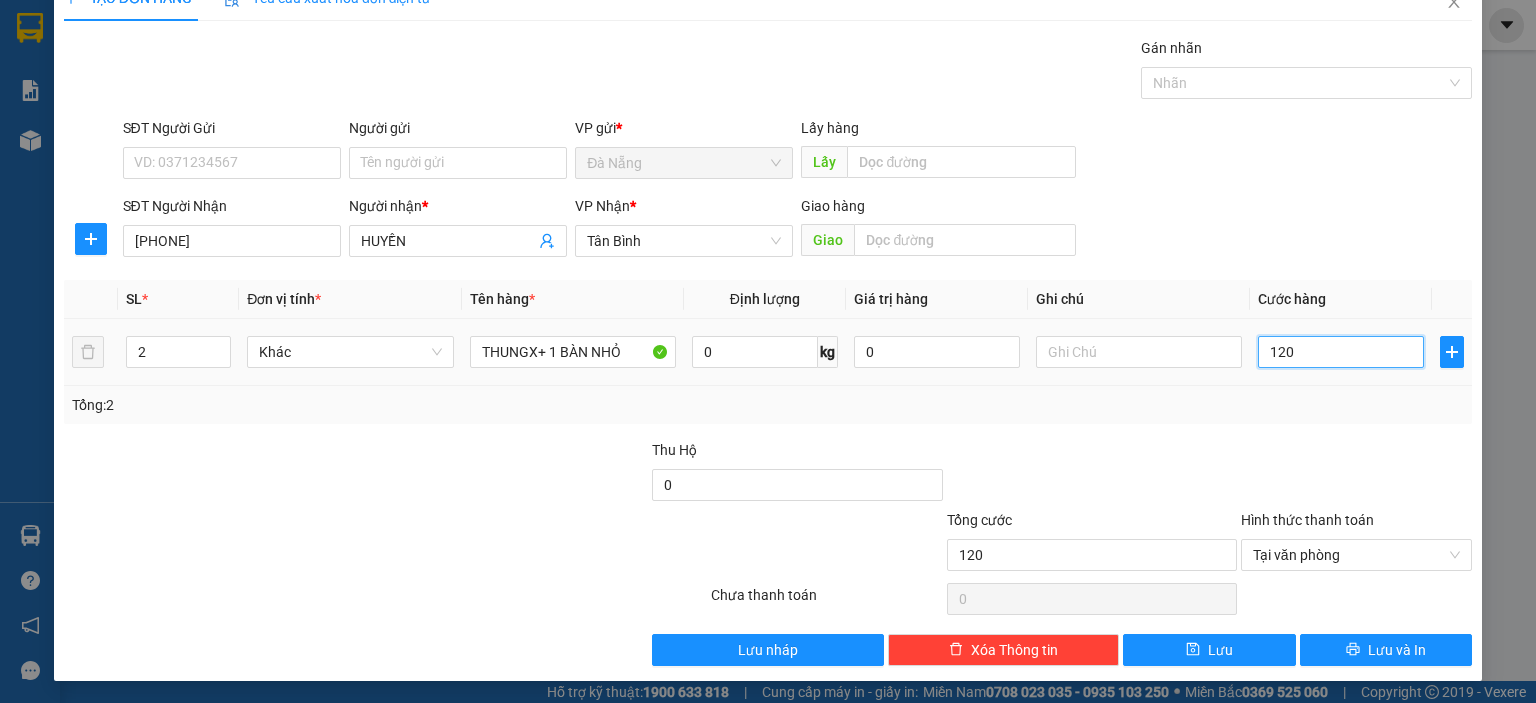 type on "1.200" 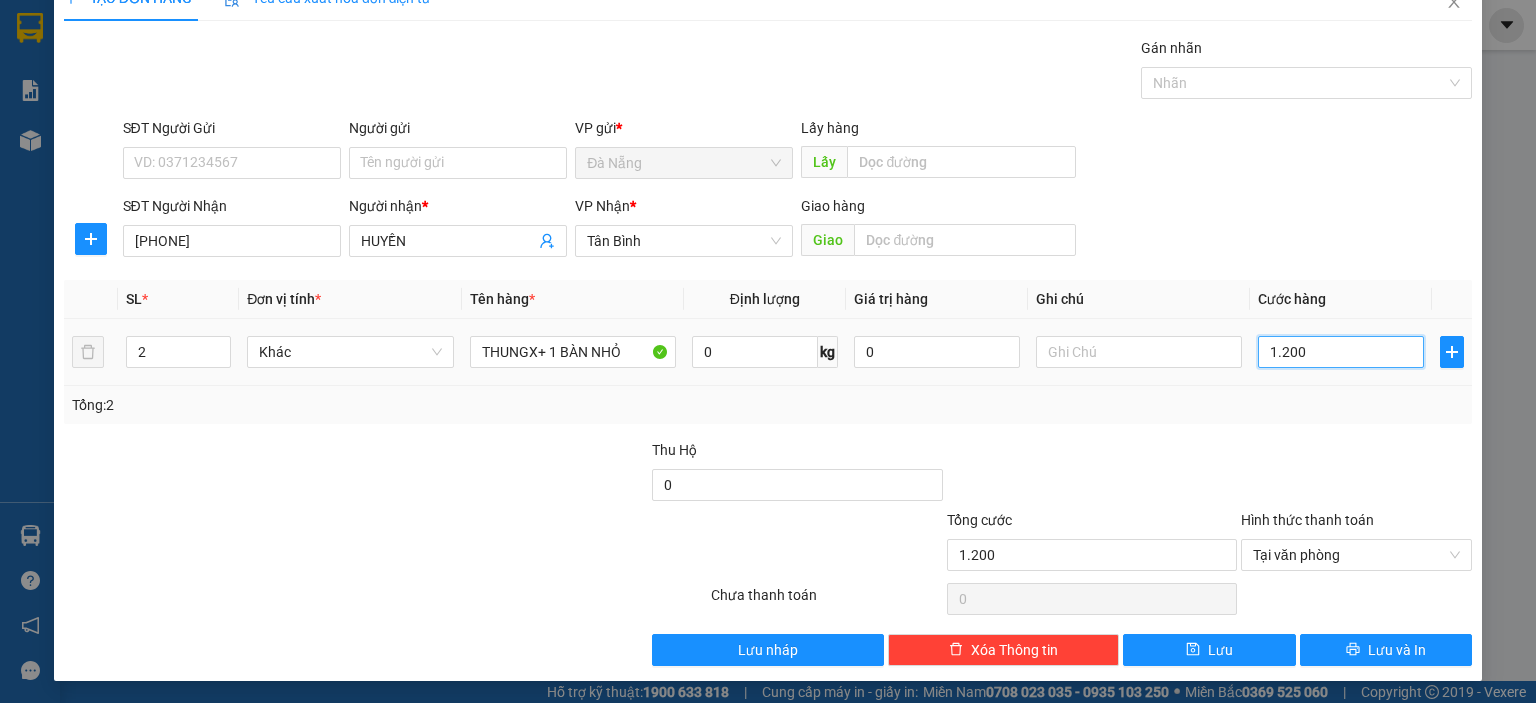 type on "12.000" 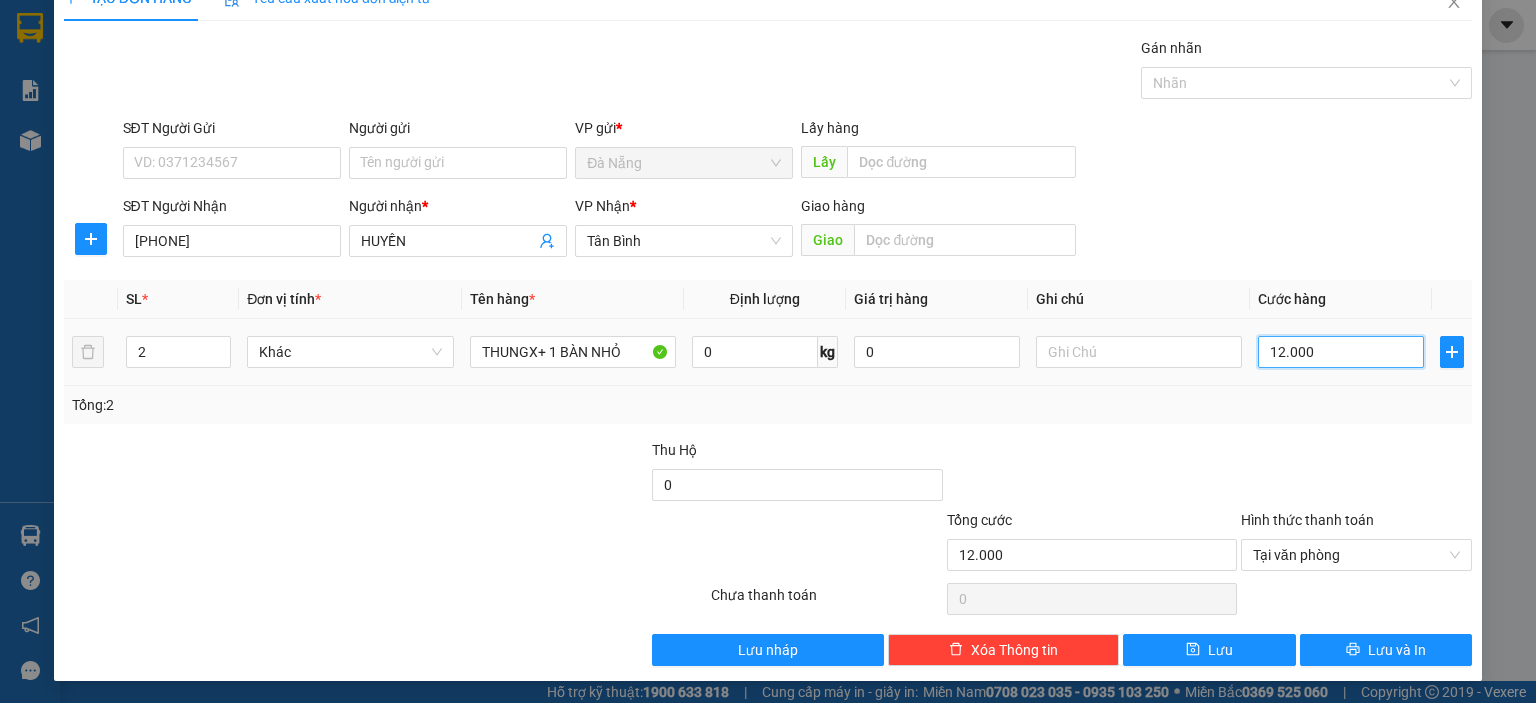 type on "120.000" 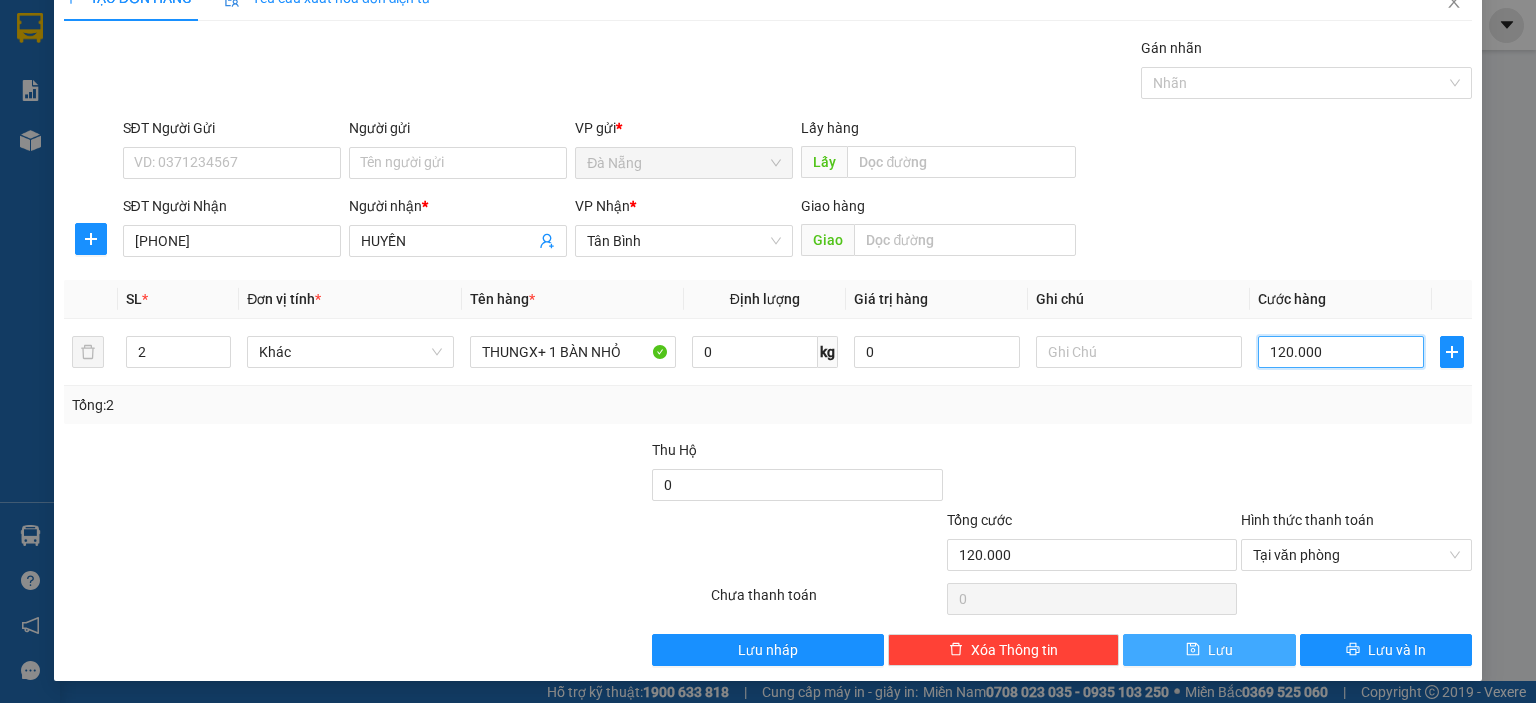 type on "120.000" 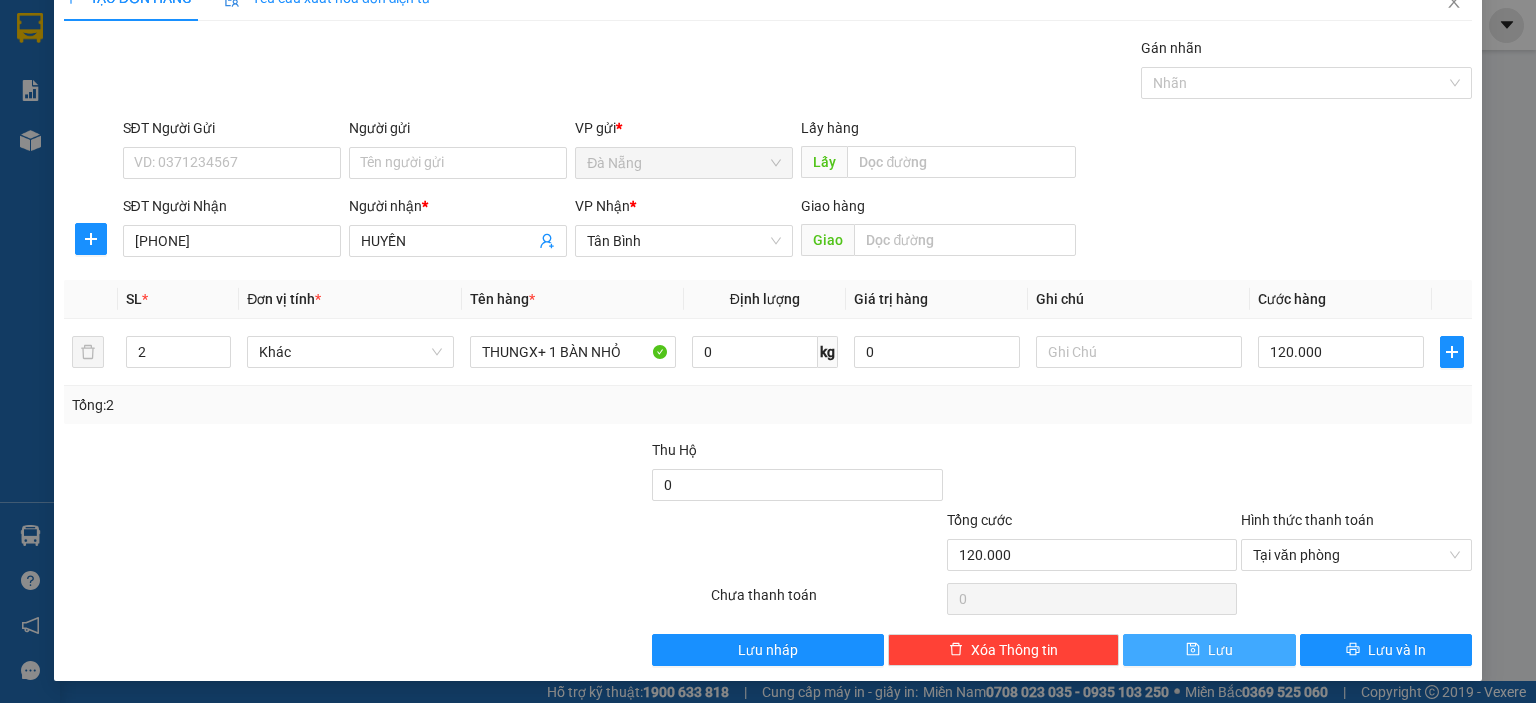 click on "Lưu" at bounding box center (1209, 650) 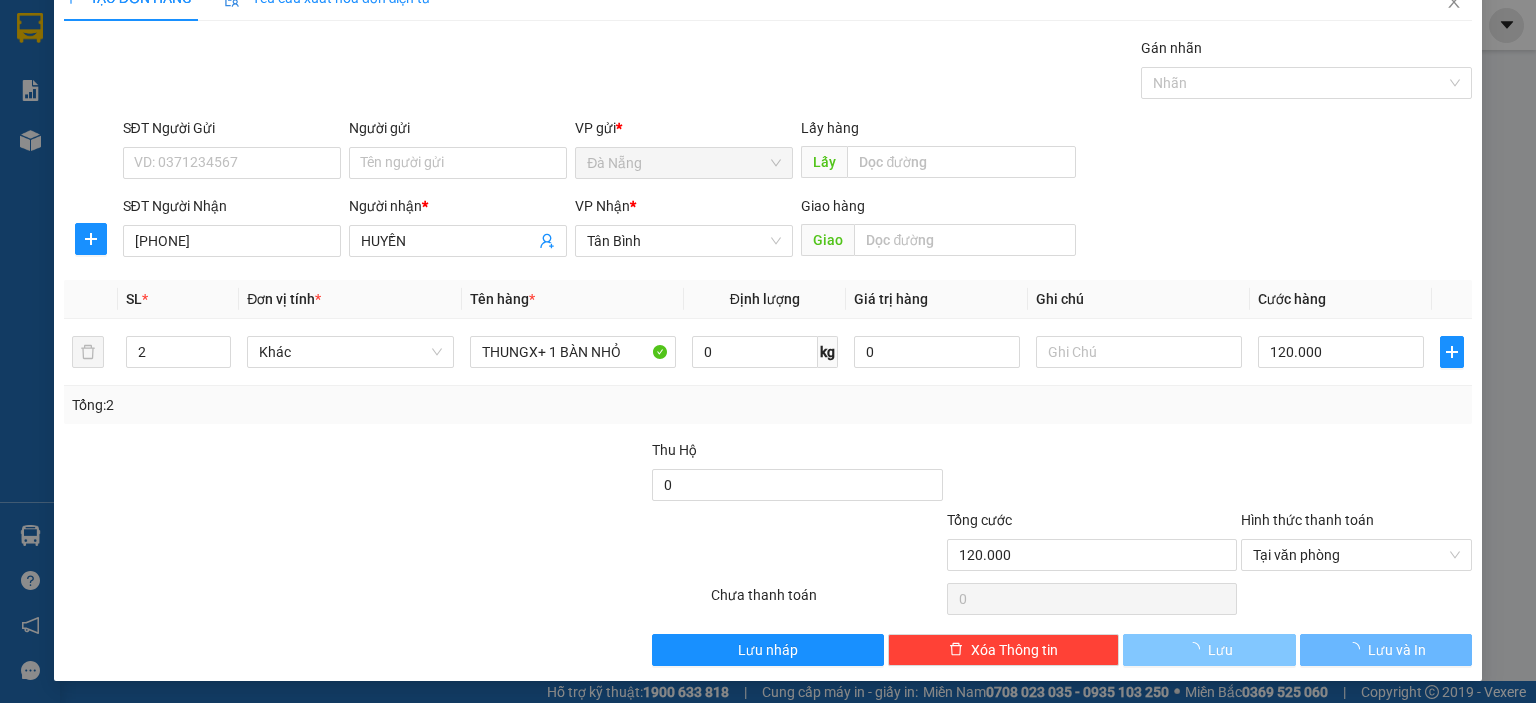 type 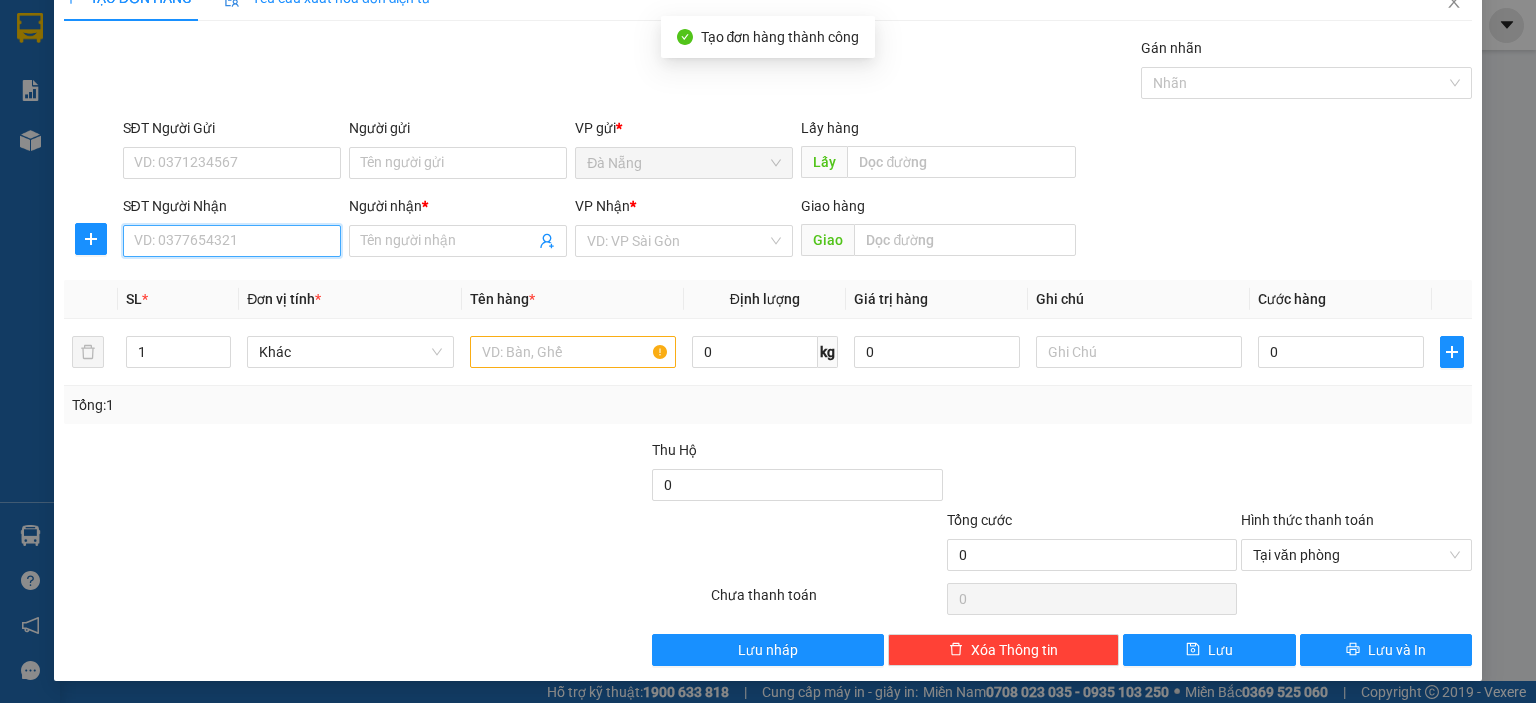 click on "SĐT Người Nhận" at bounding box center (232, 241) 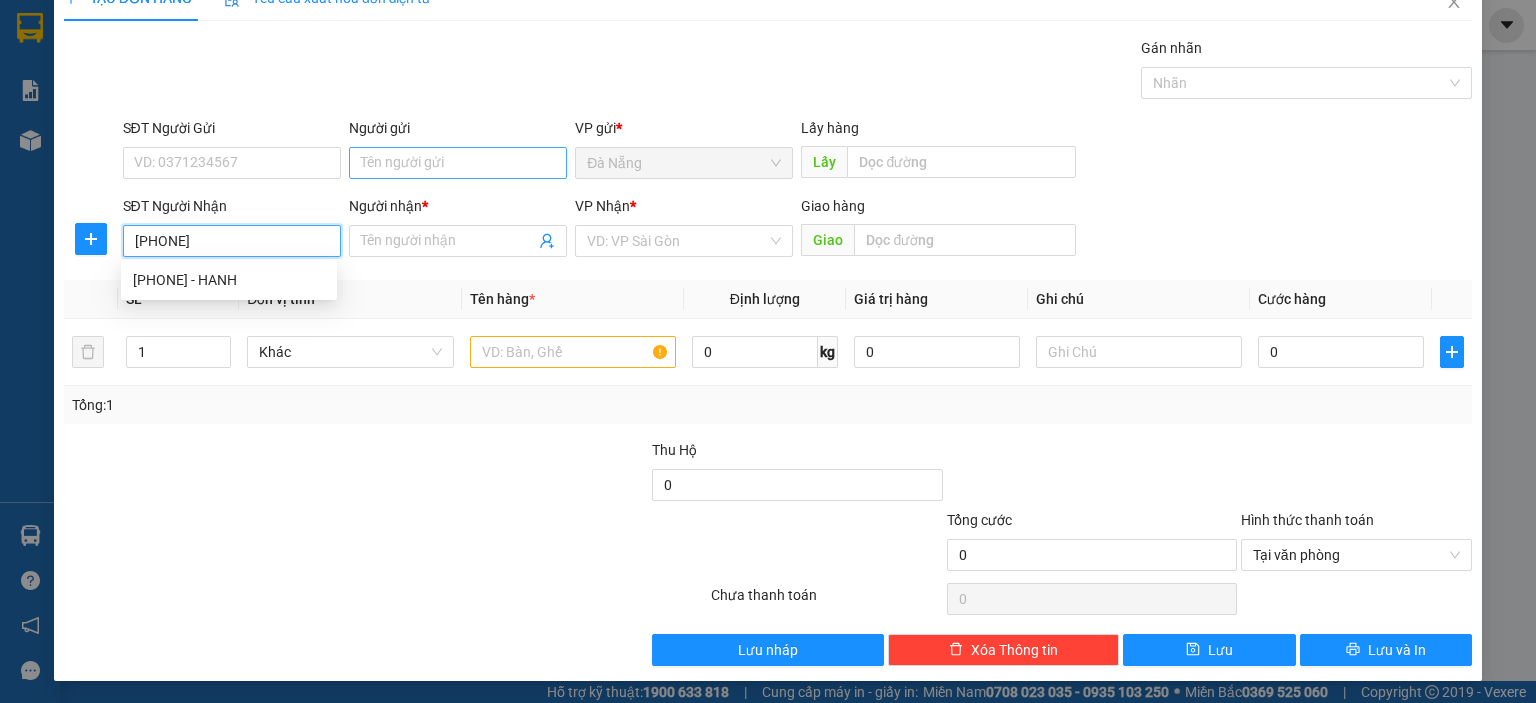 type on "[PHONE]" 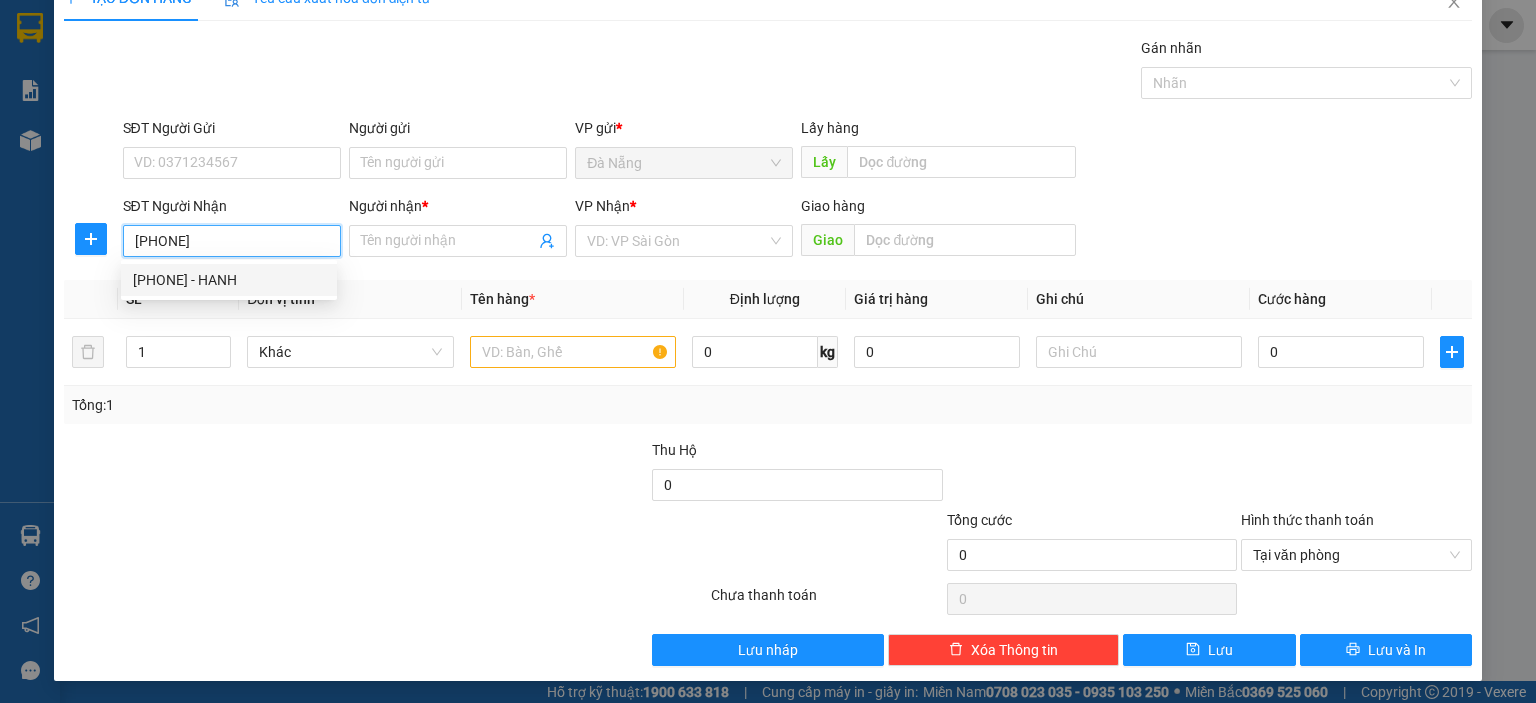 drag, startPoint x: 276, startPoint y: 281, endPoint x: 323, endPoint y: 269, distance: 48.507732 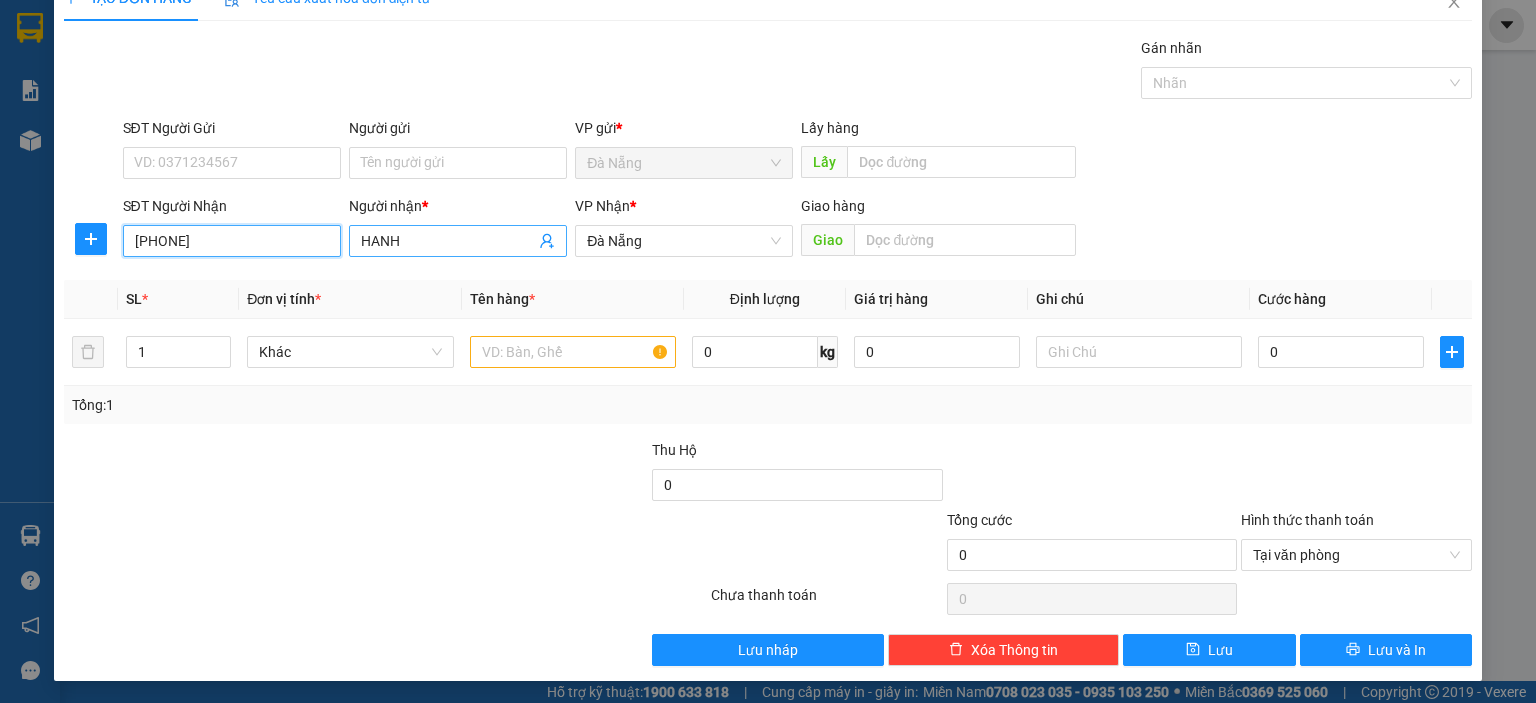 type on "[PHONE]" 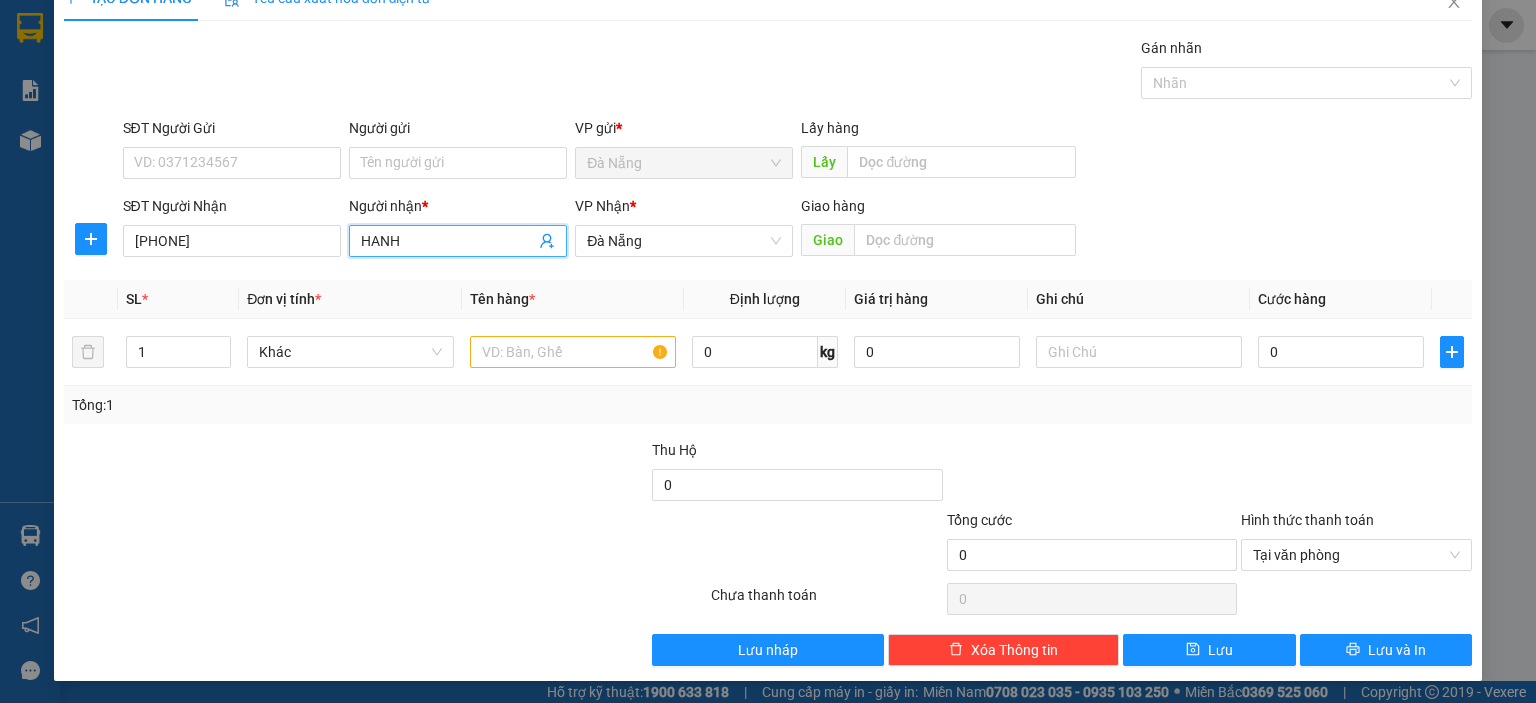 click on "HANH" at bounding box center [448, 241] 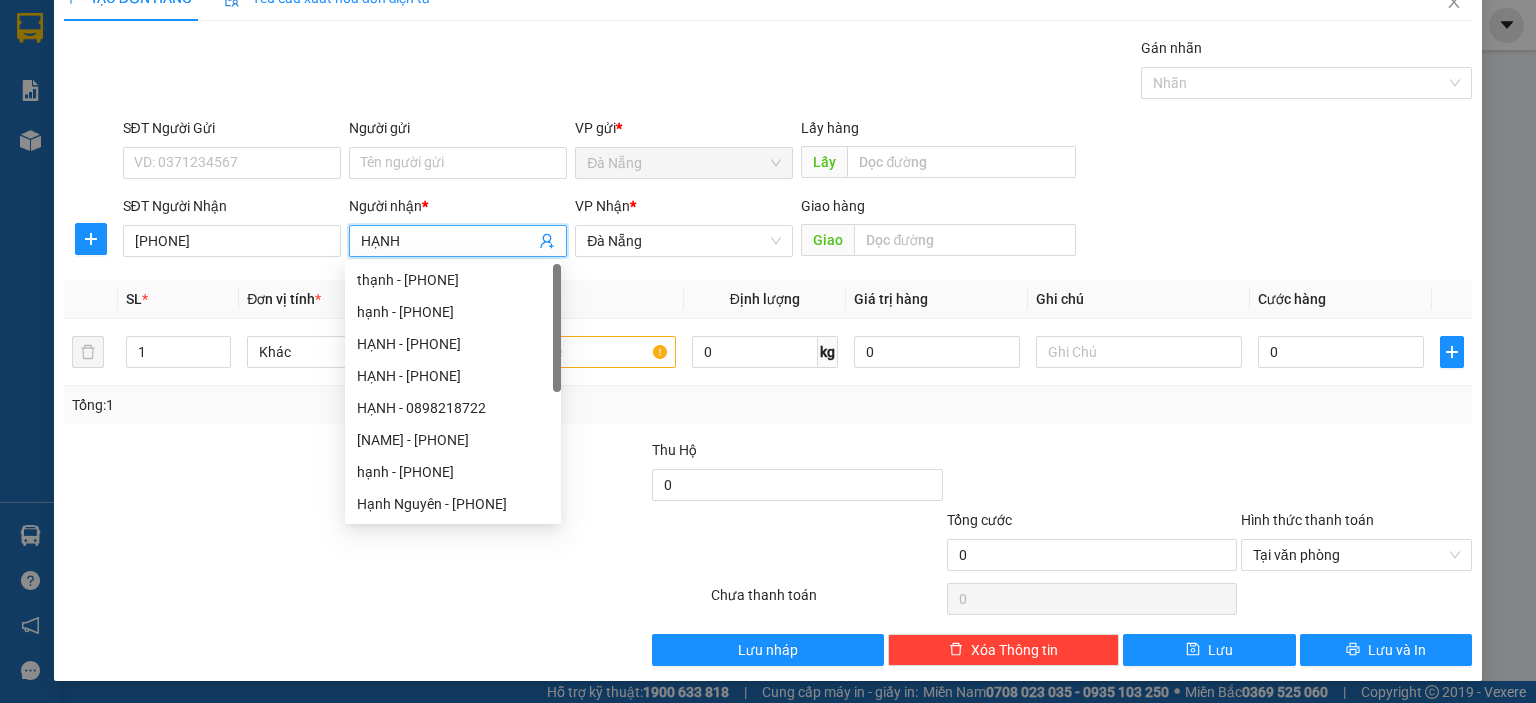 type on "HẠNH" 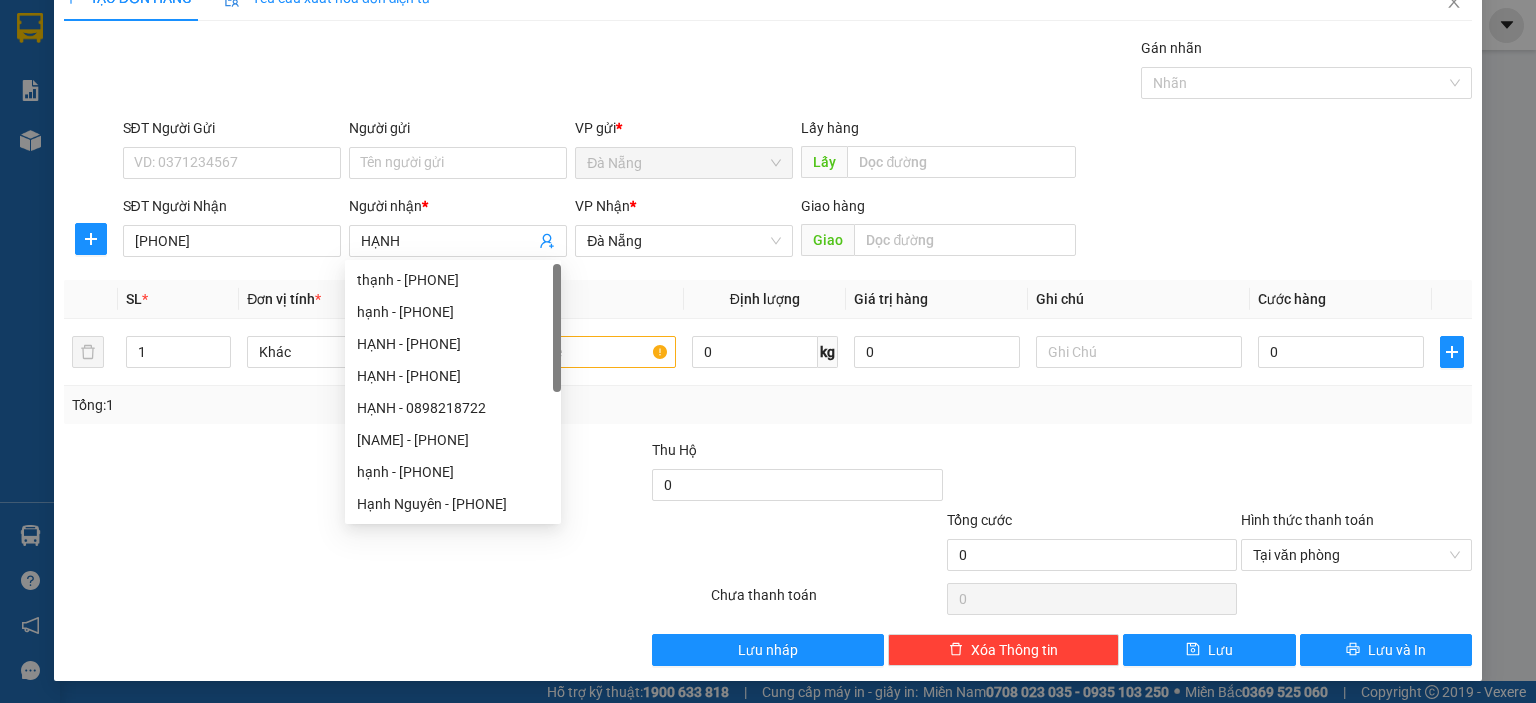 click at bounding box center [591, 544] 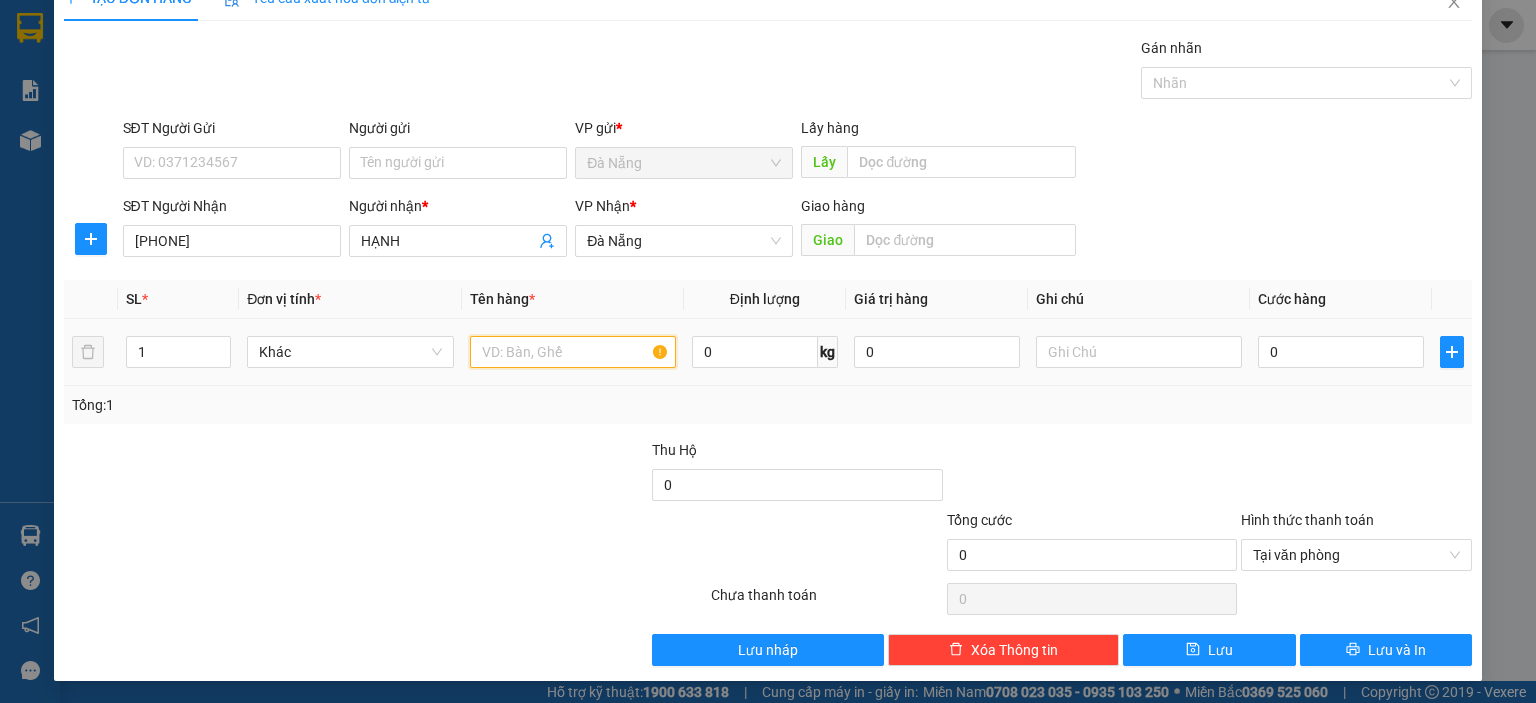 click at bounding box center (573, 352) 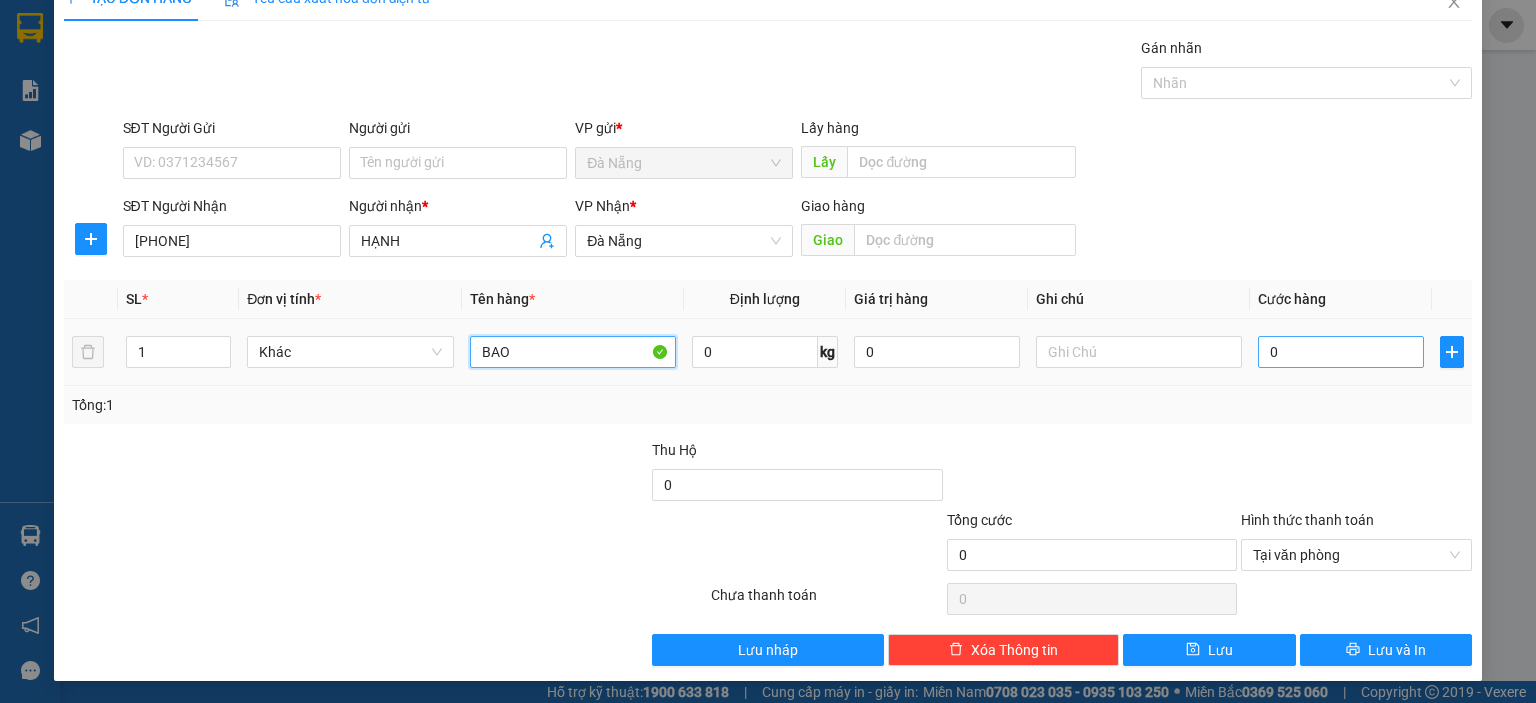 type on "BAO" 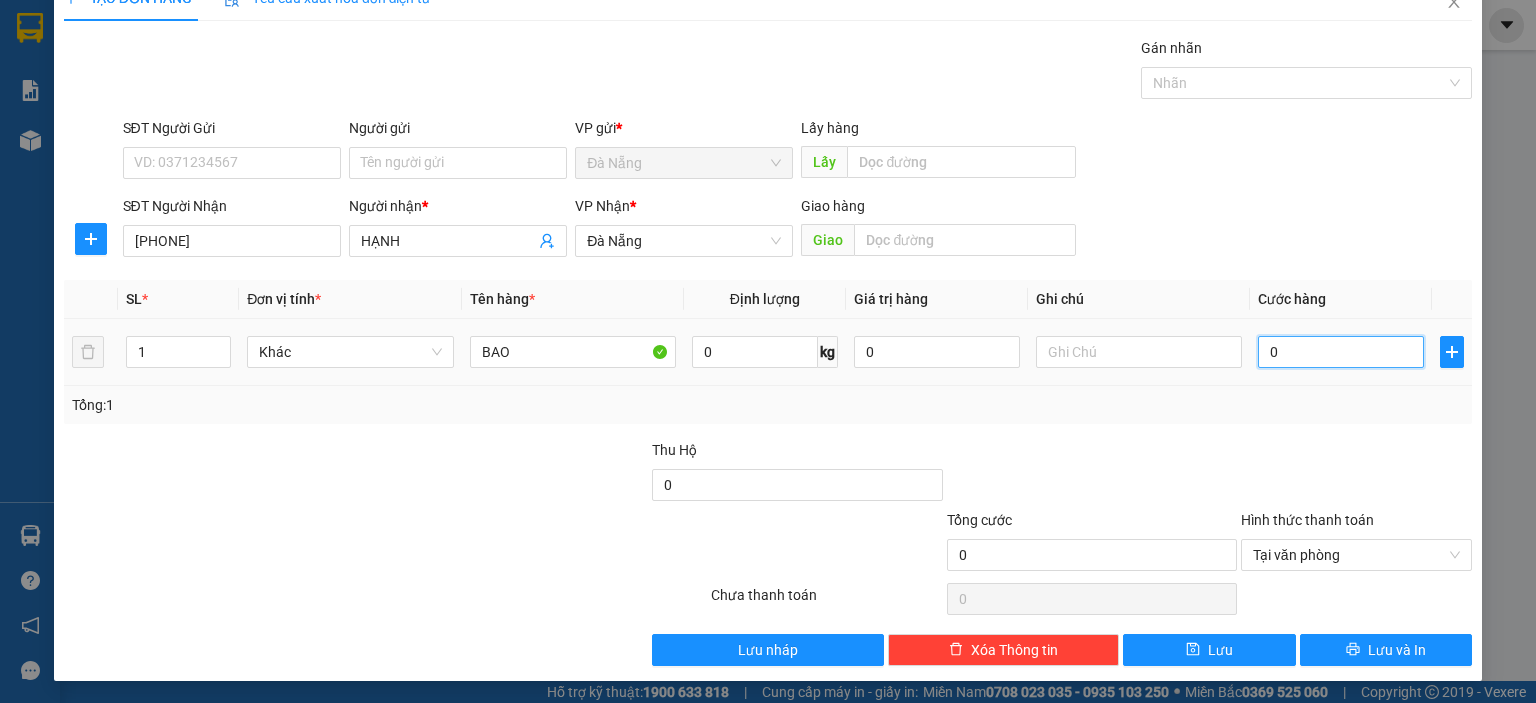 click on "0" at bounding box center [1341, 352] 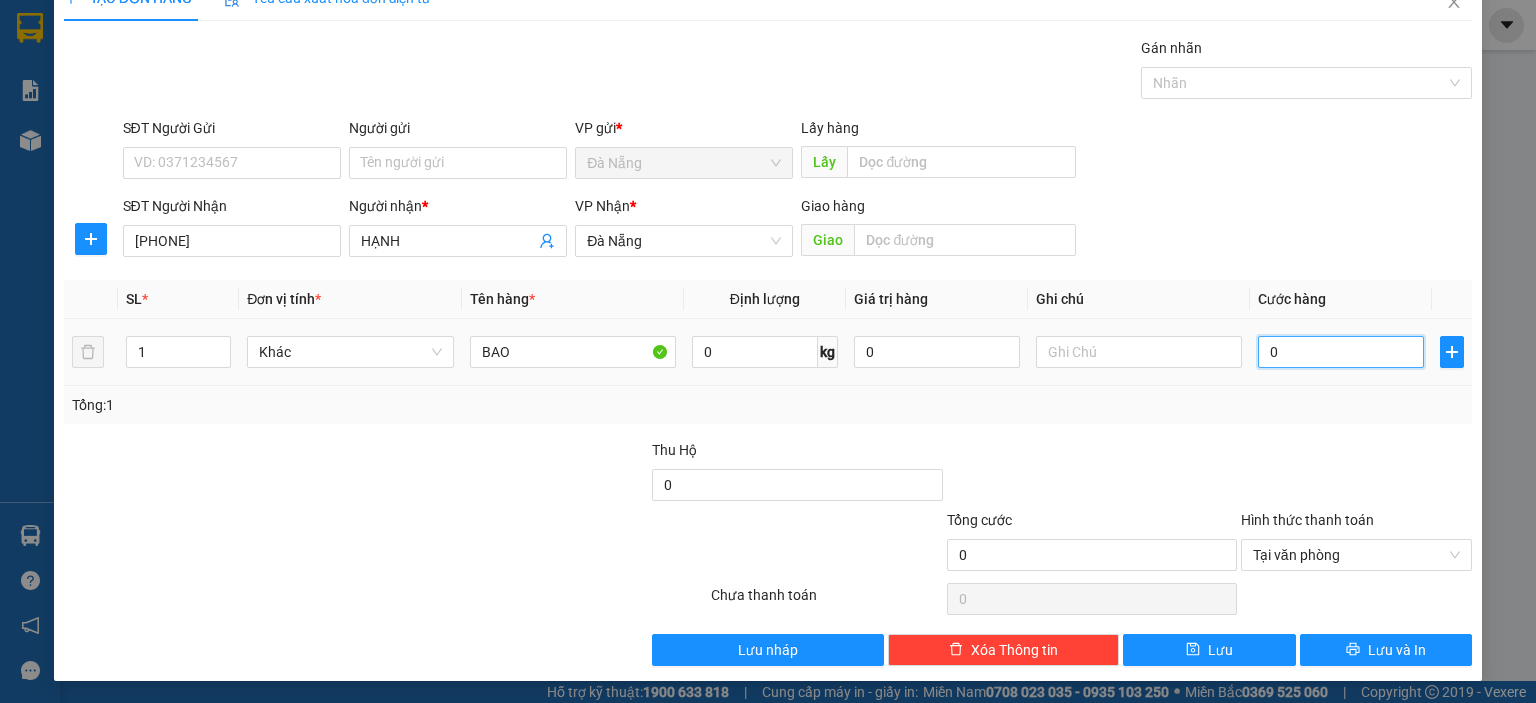 type on "8" 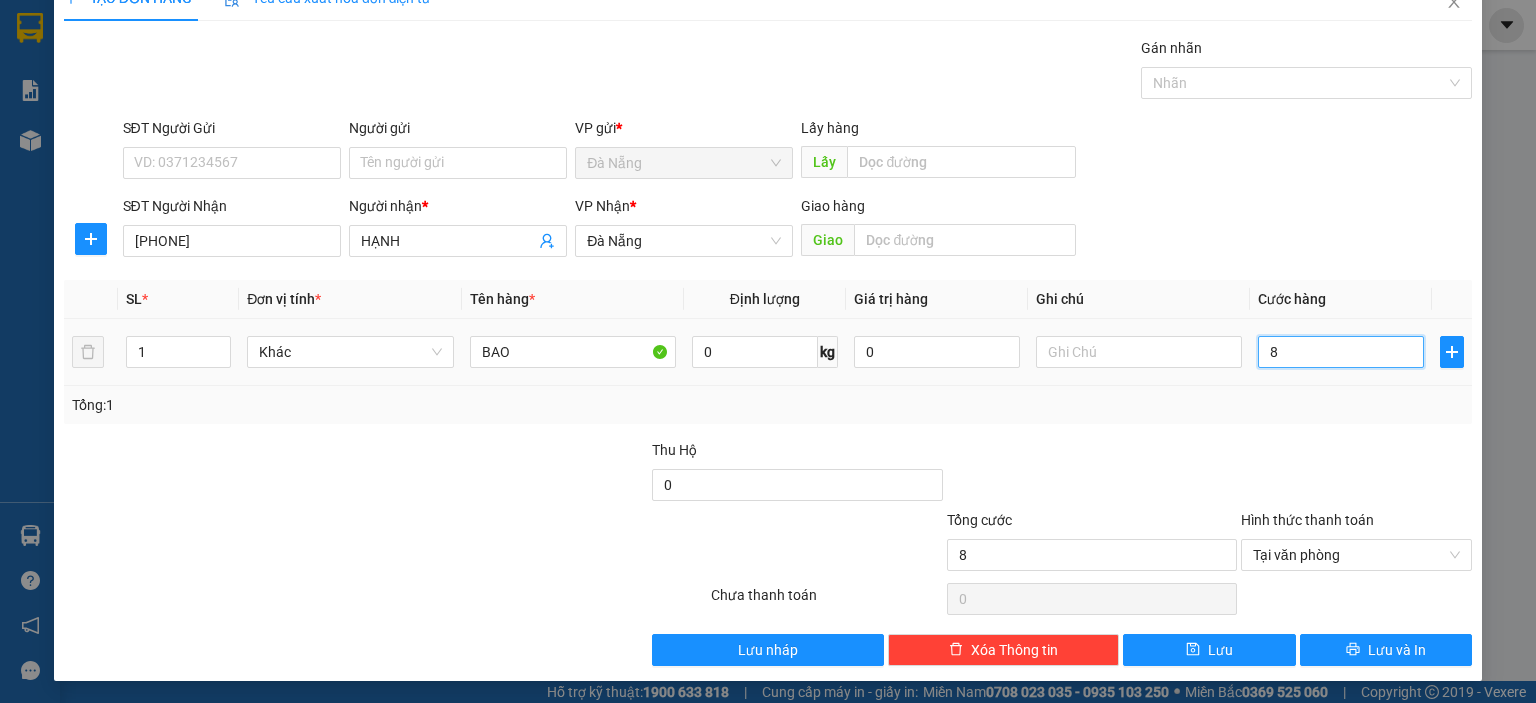type on "80" 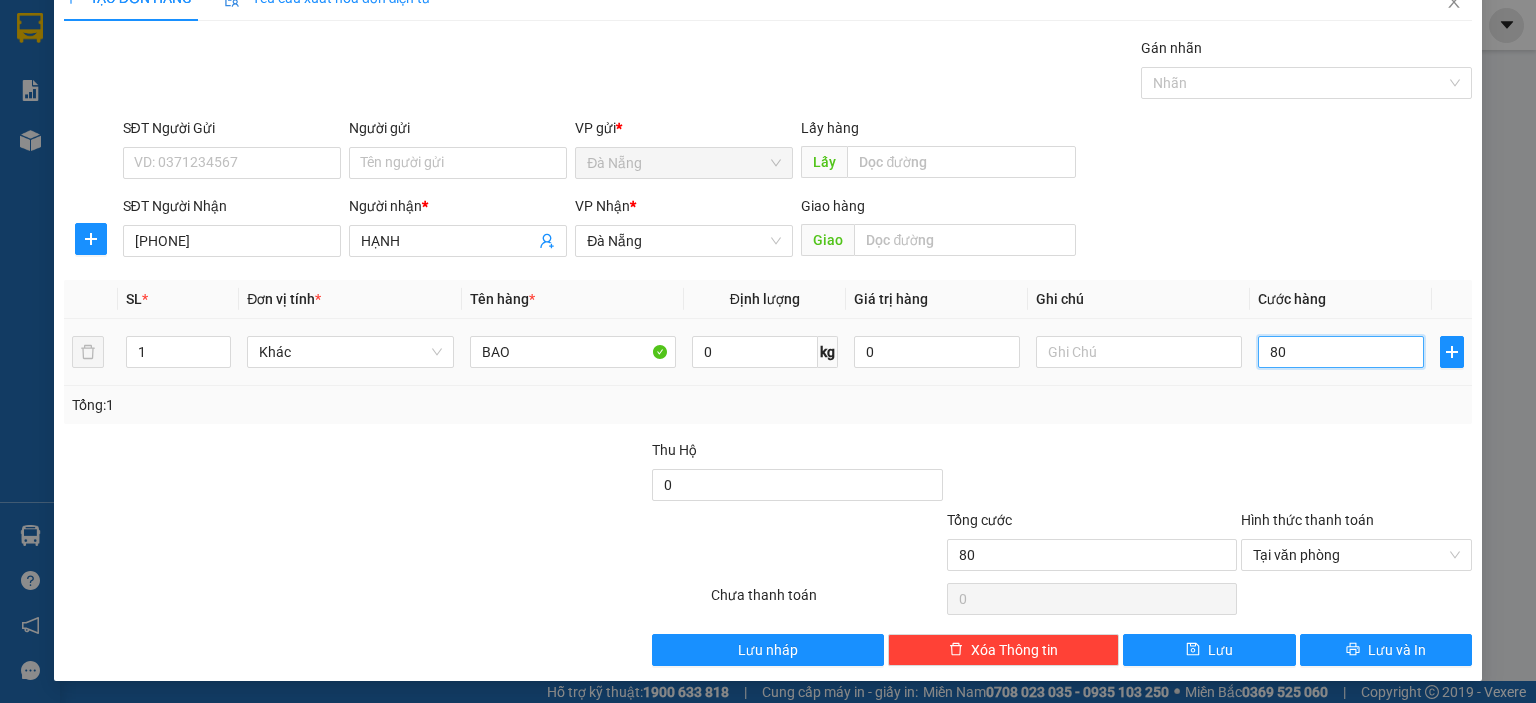 type on "800" 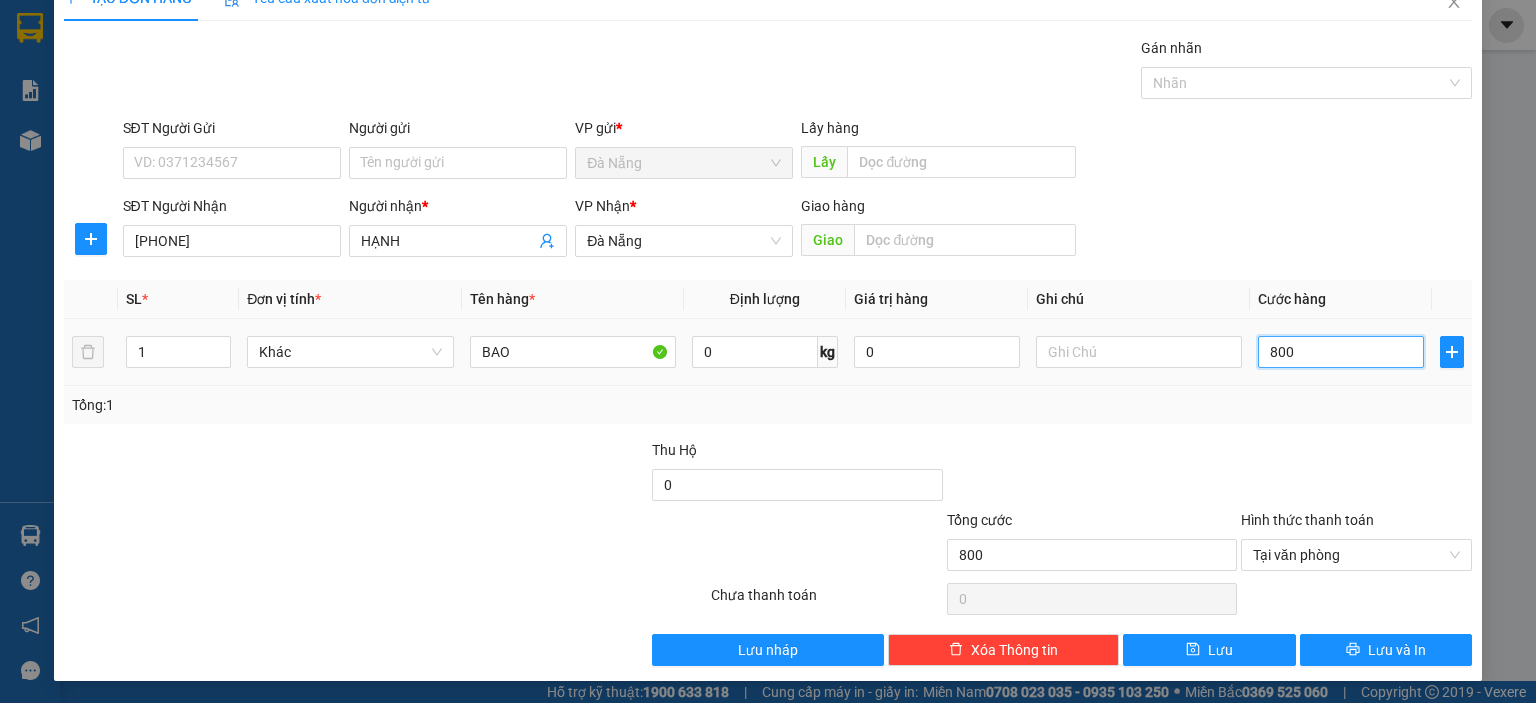 type on "8.000" 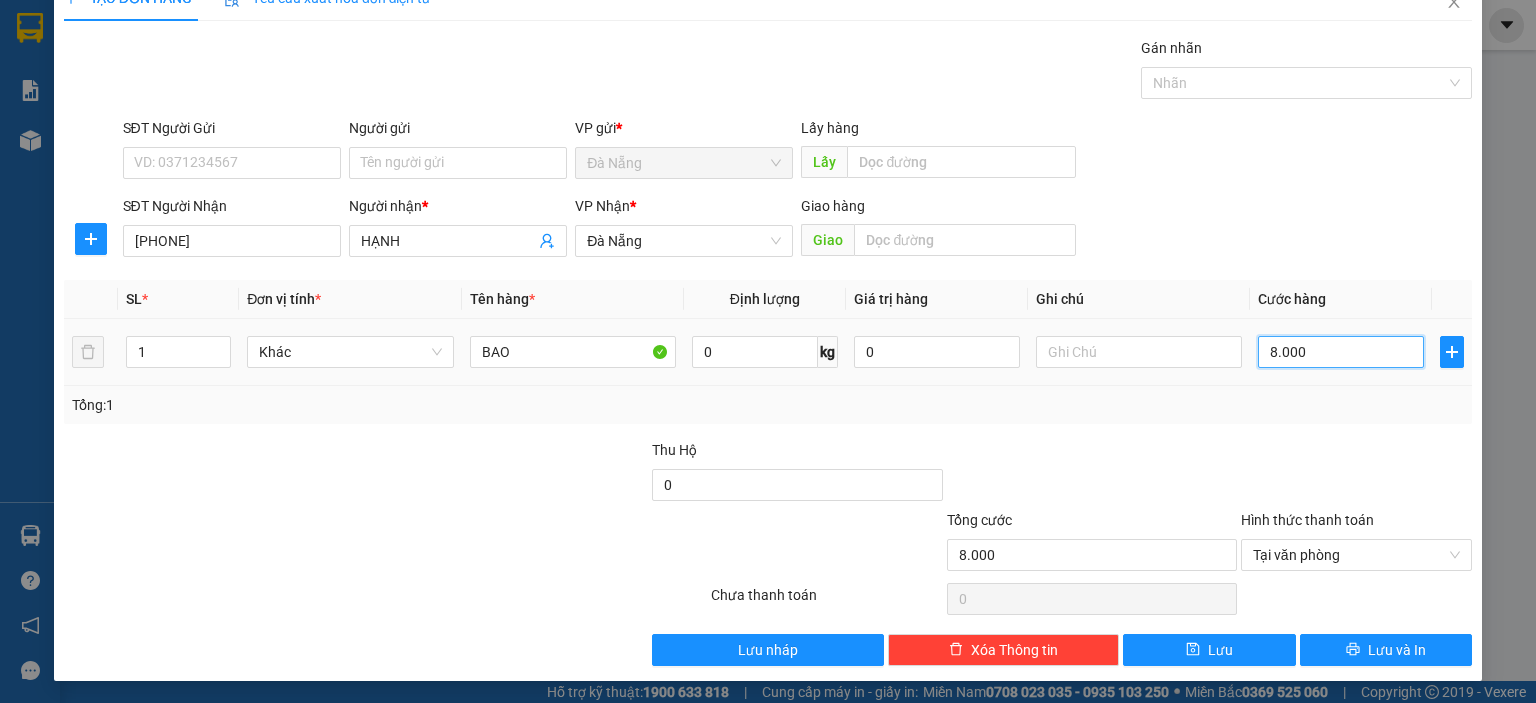 type on "80.000" 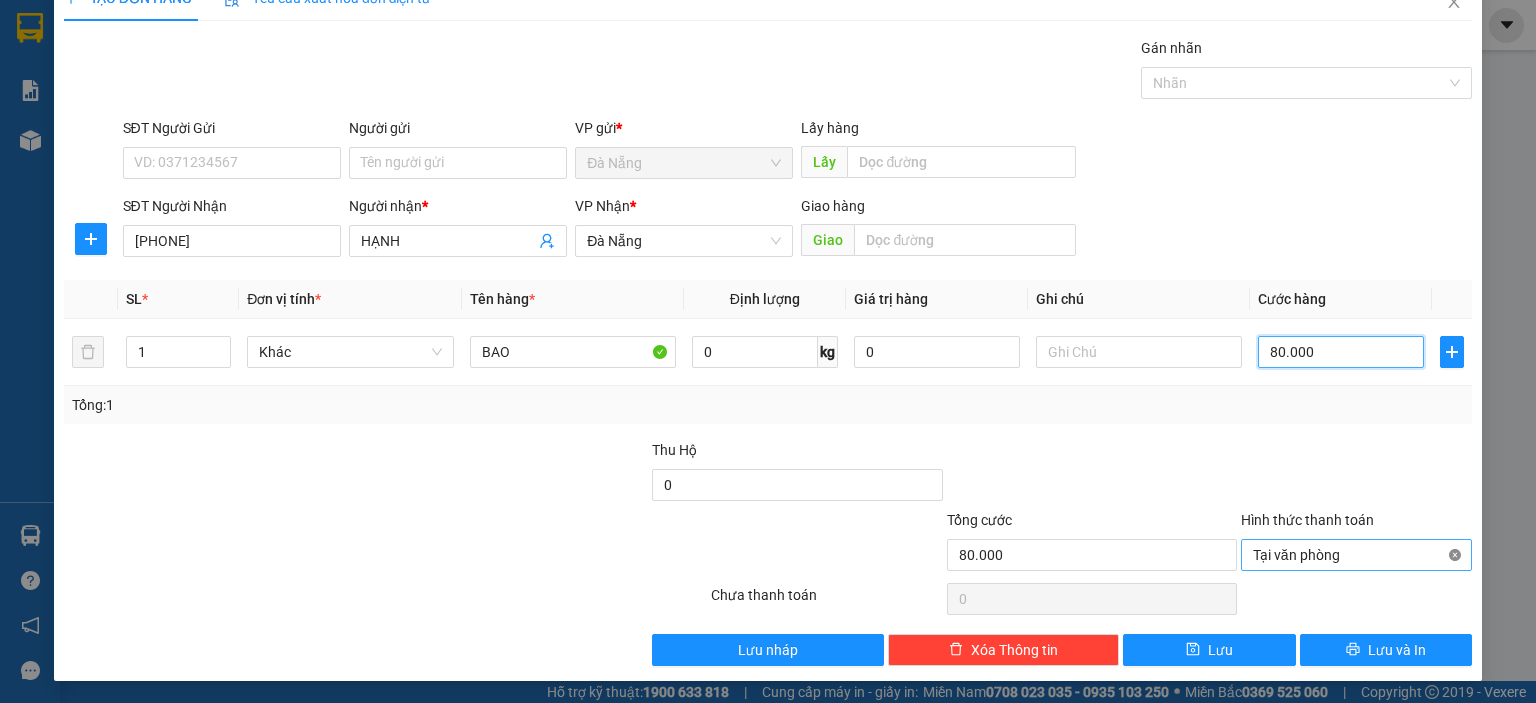 type on "80.000" 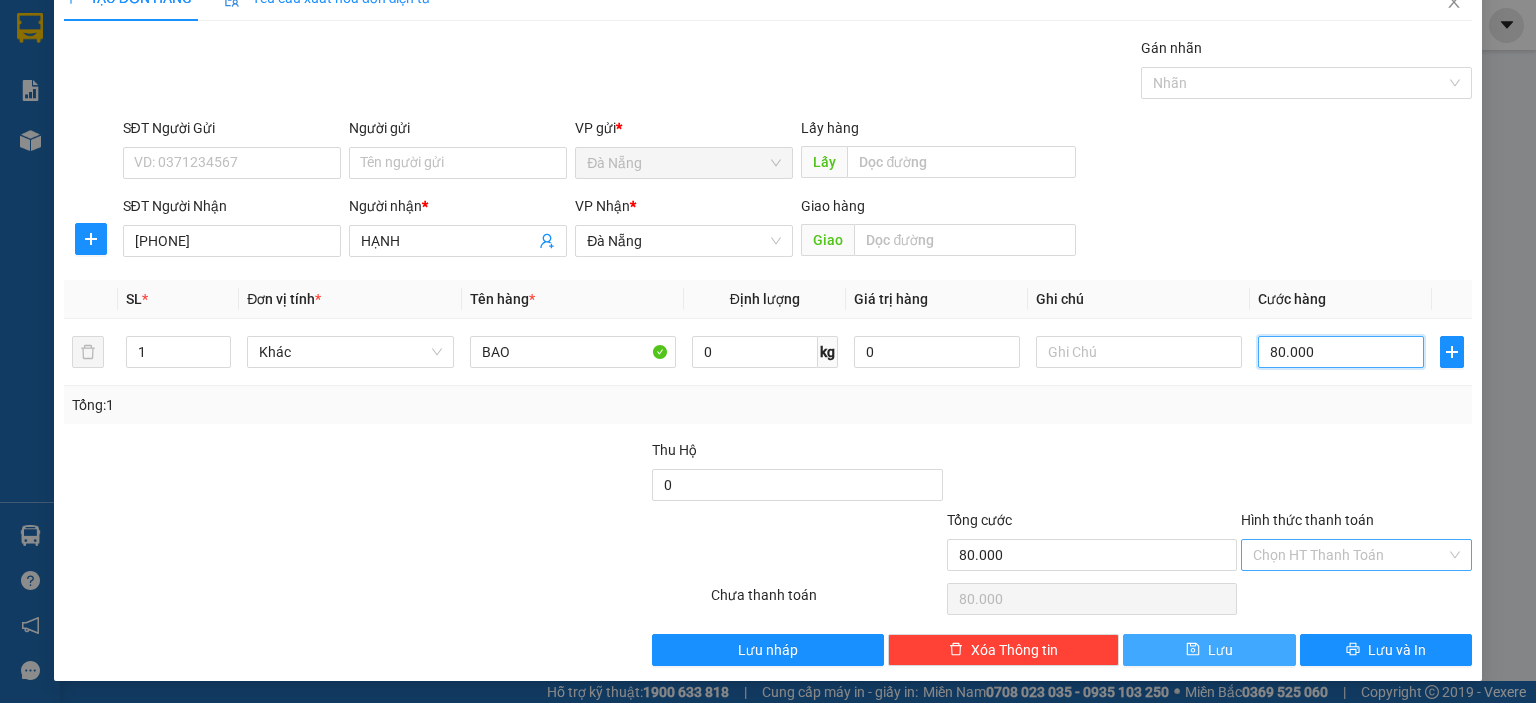 type on "80.000" 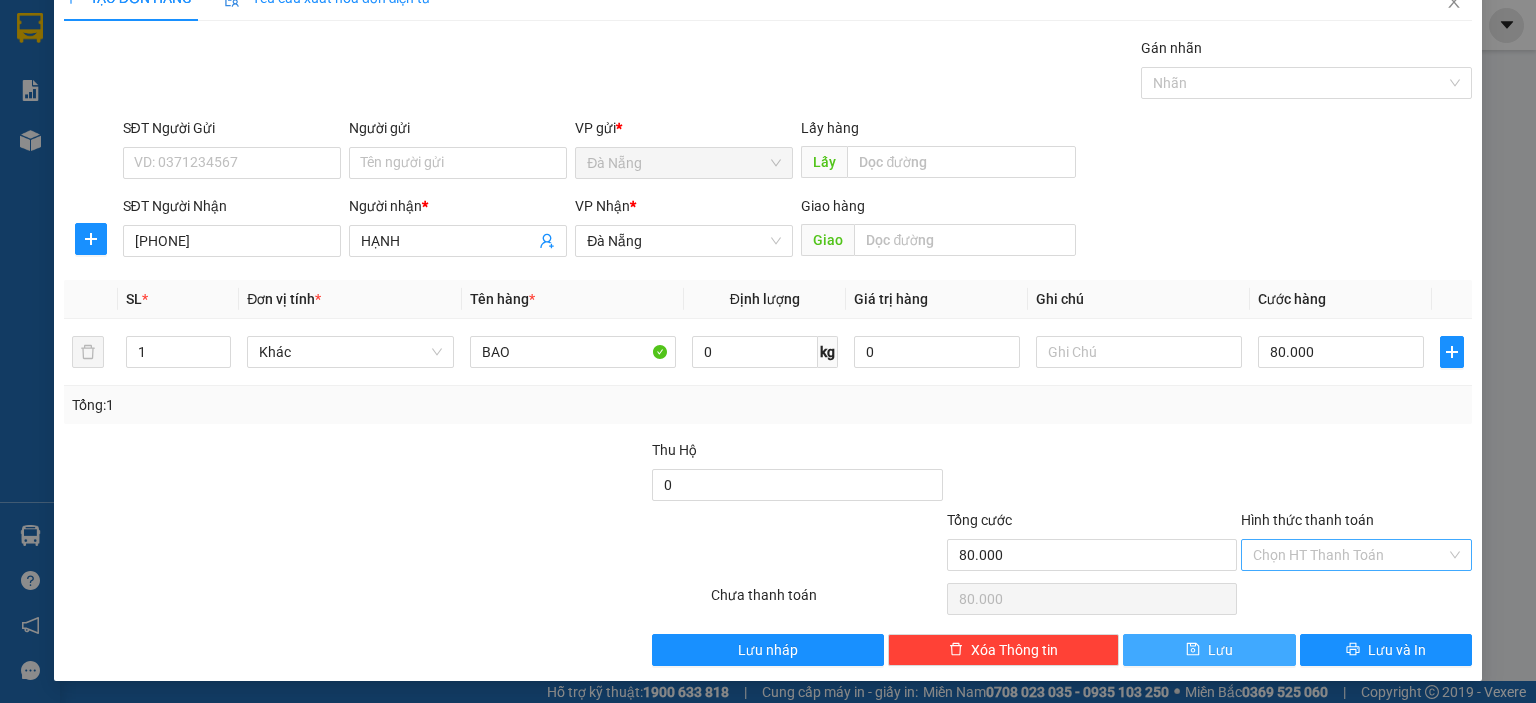 click on "Lưu" at bounding box center [1209, 650] 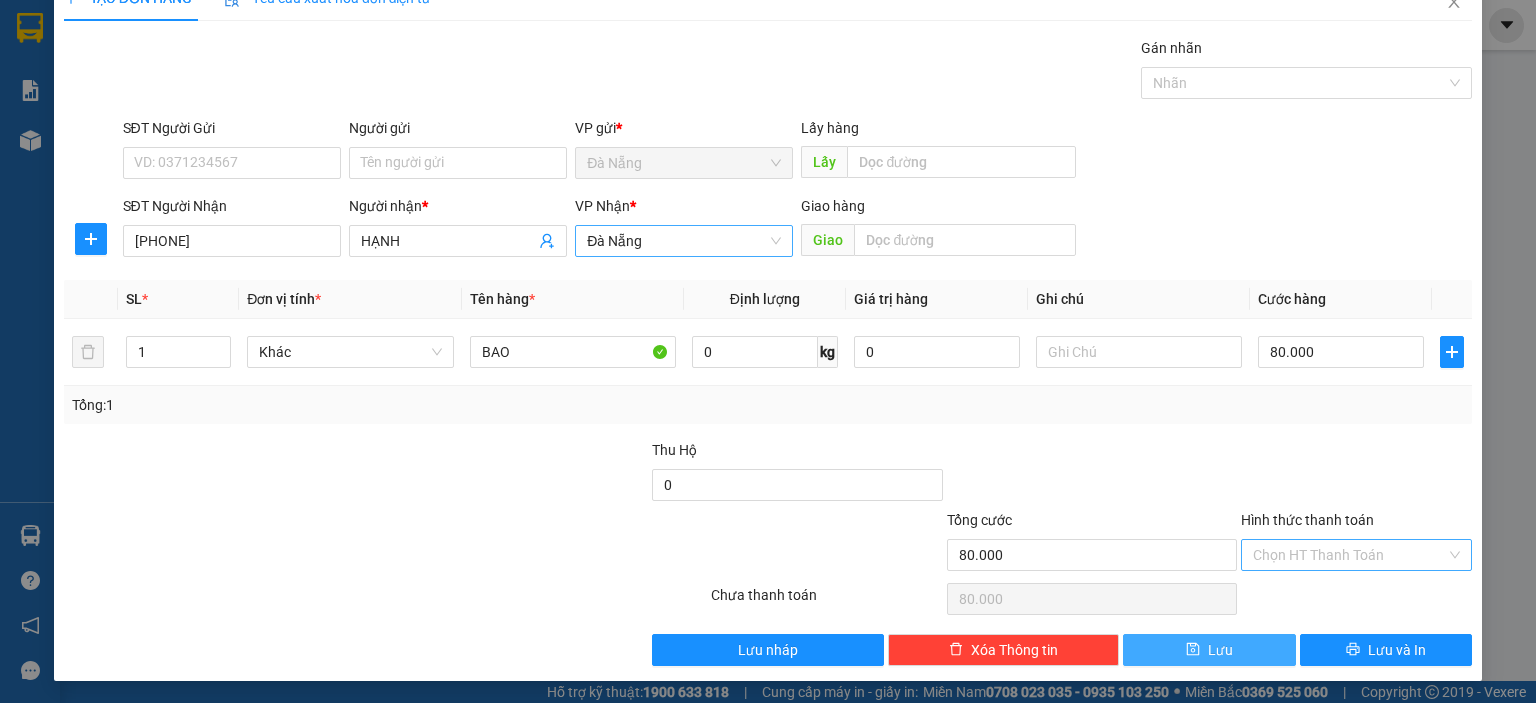click on "Đà Nẵng" at bounding box center (684, 241) 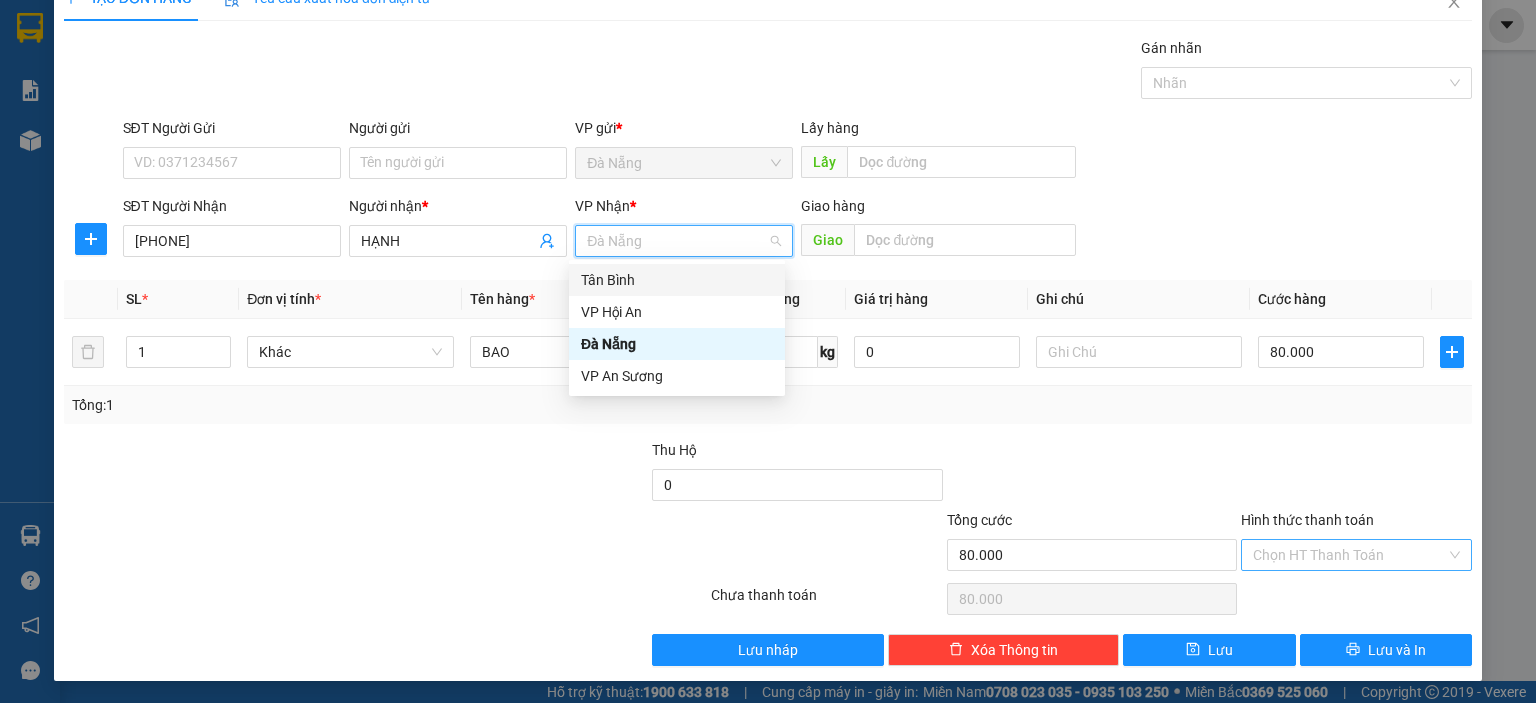 click on "Tân Bình" at bounding box center [677, 280] 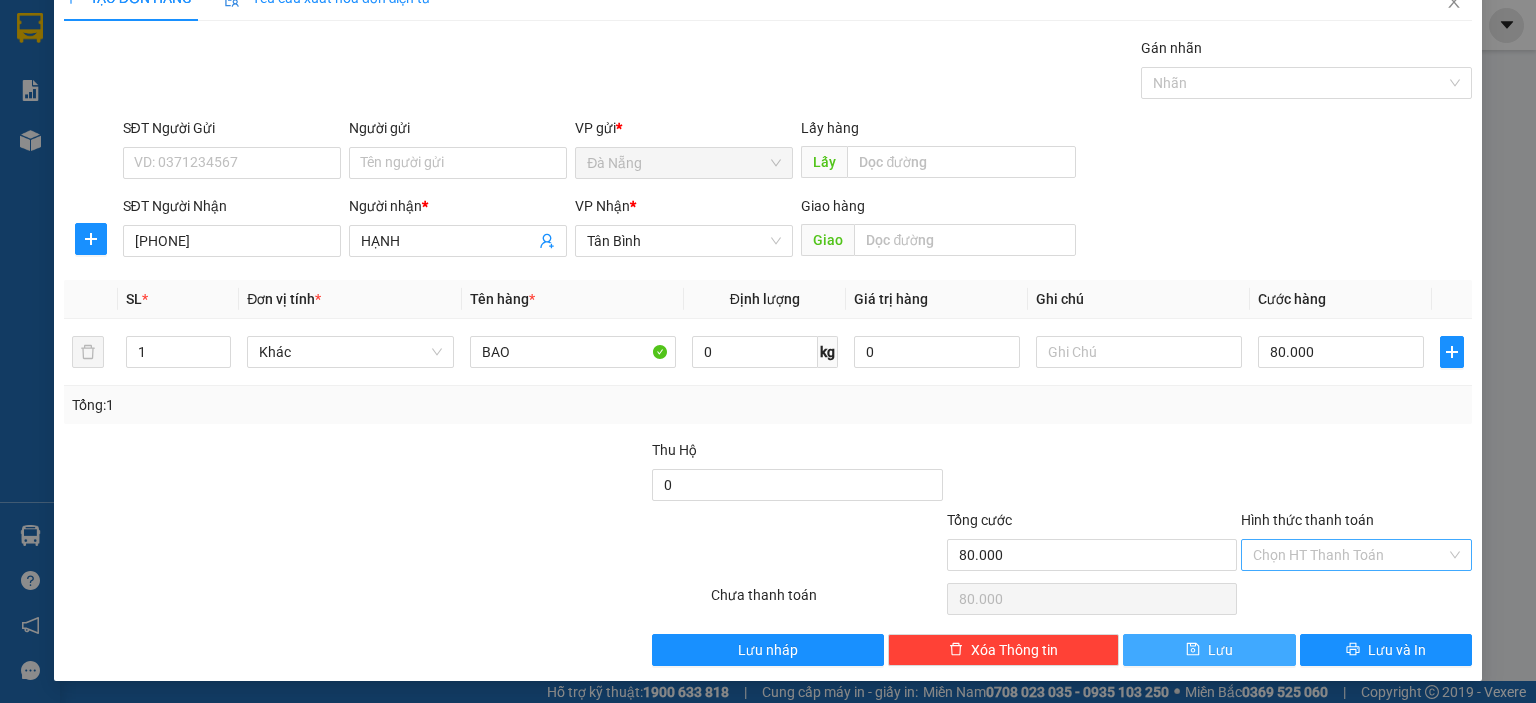 click on "Lưu" at bounding box center [1220, 650] 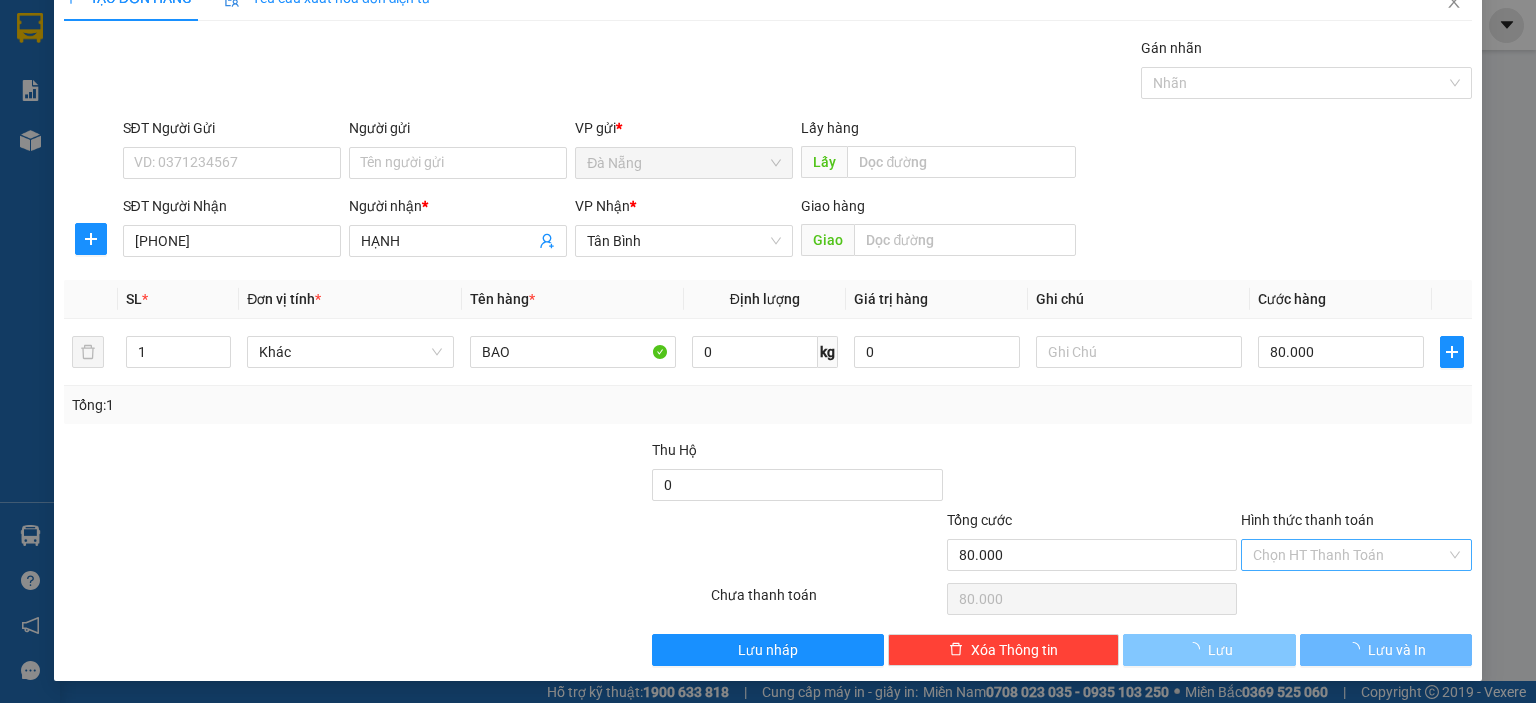 type 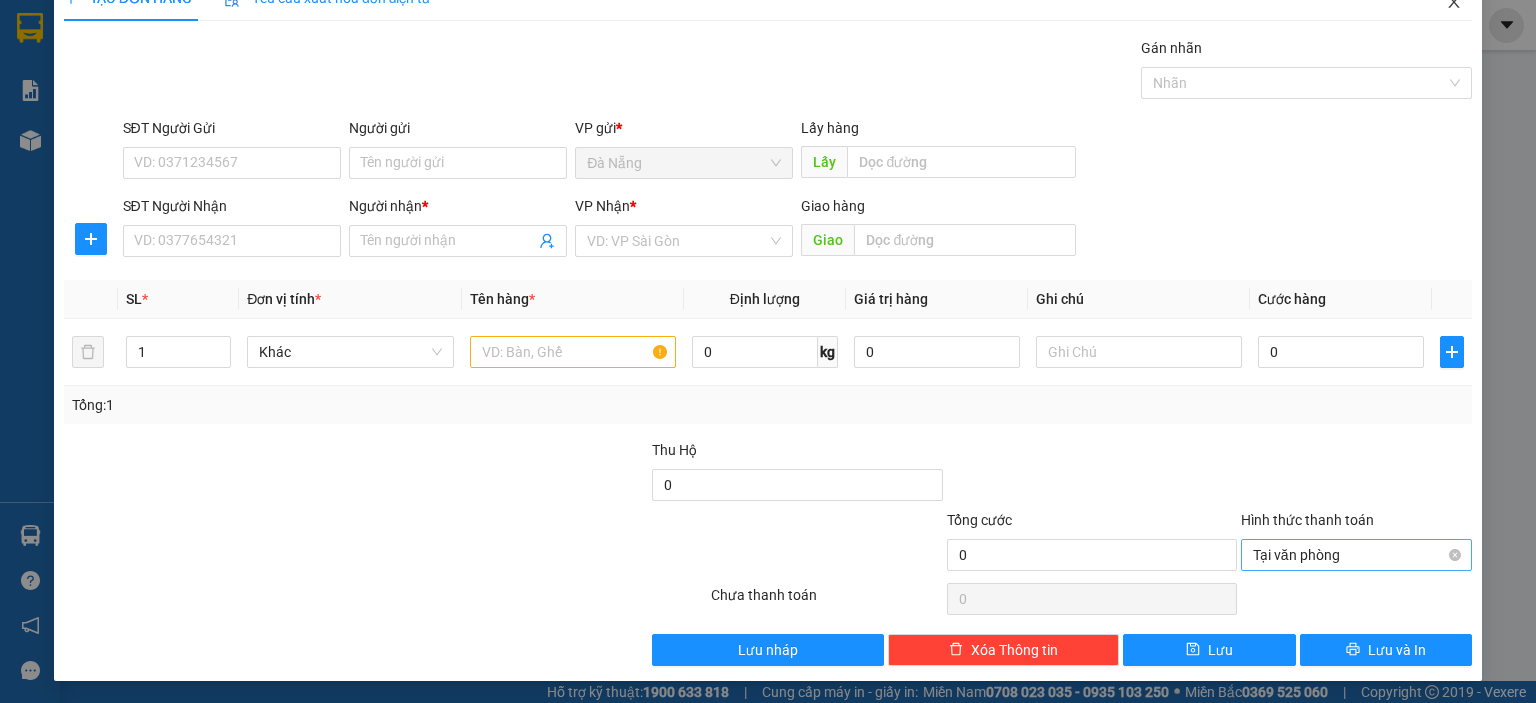 click 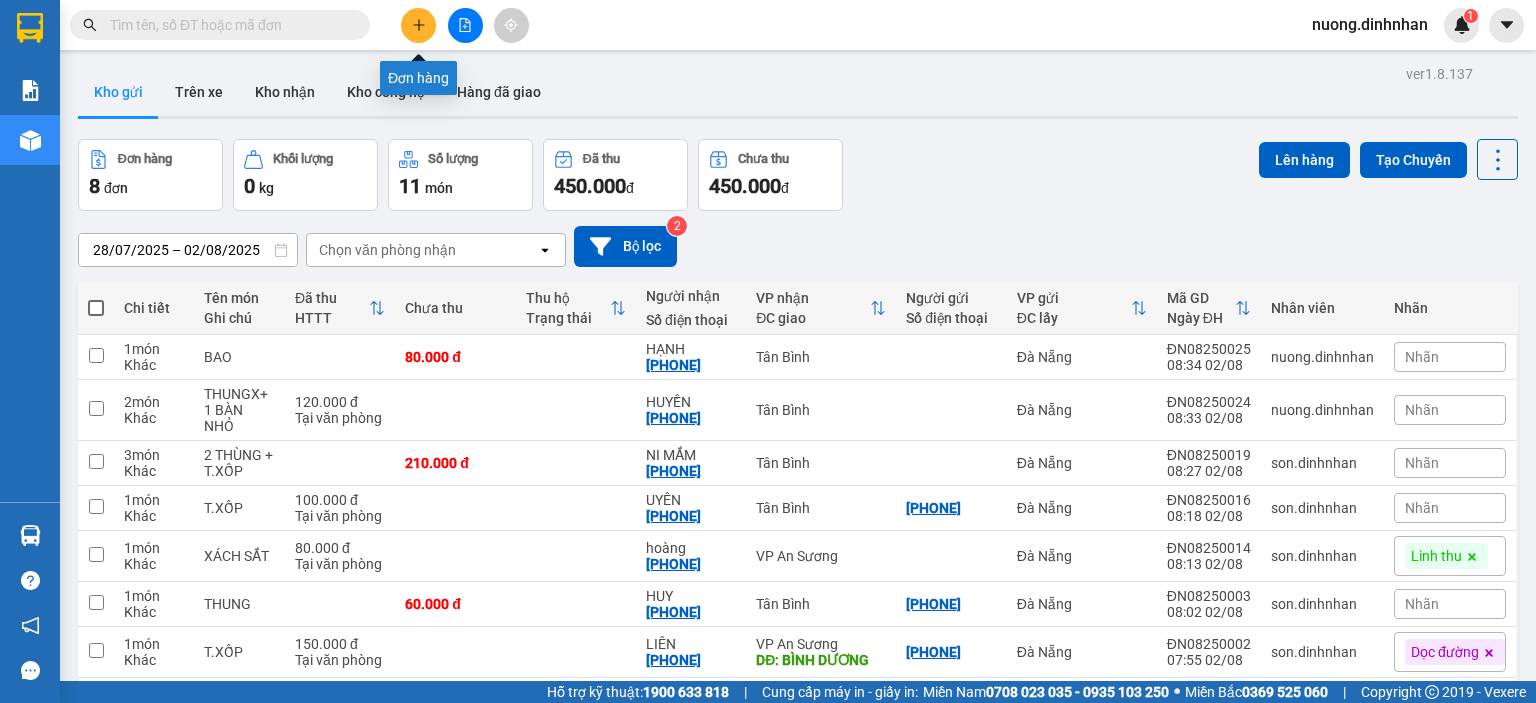 click at bounding box center [418, 25] 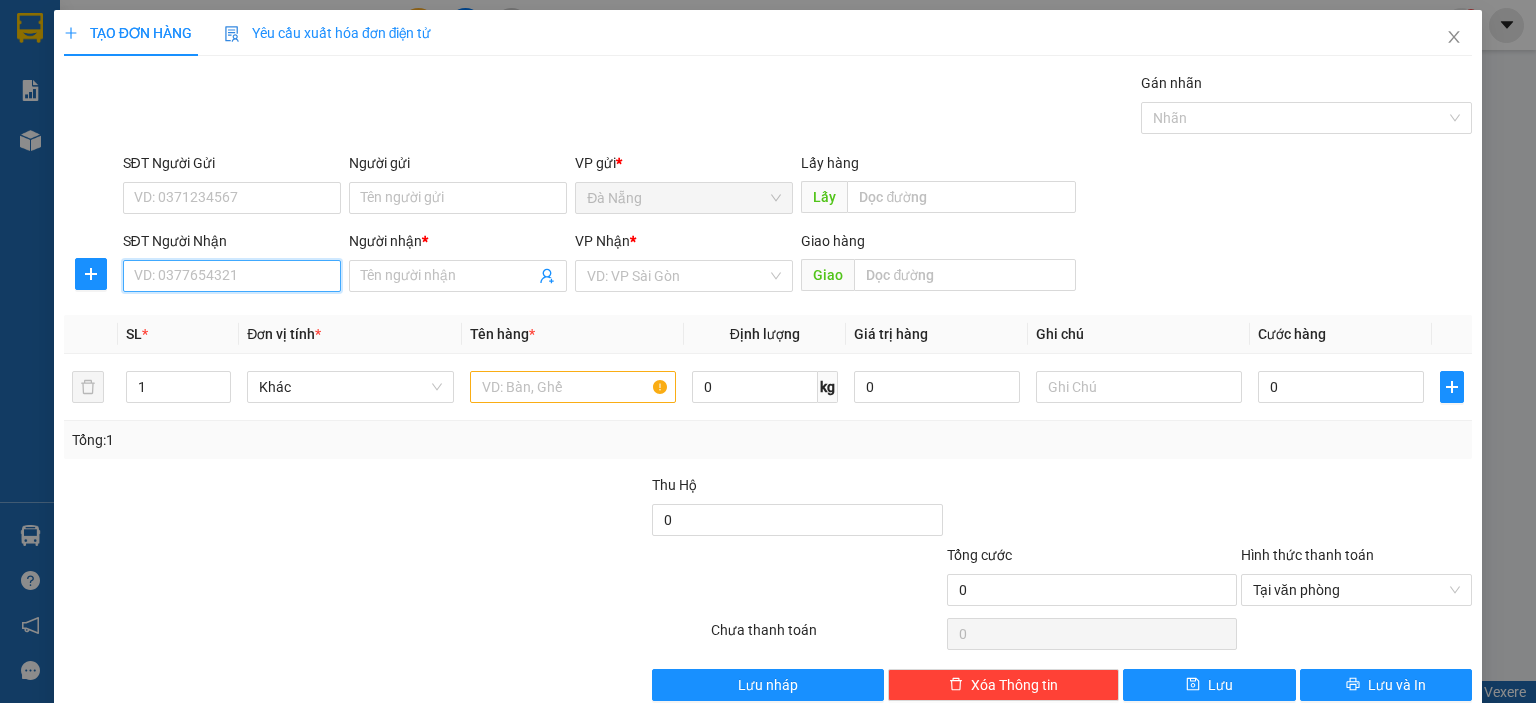 click on "SĐT Người Nhận" at bounding box center [232, 276] 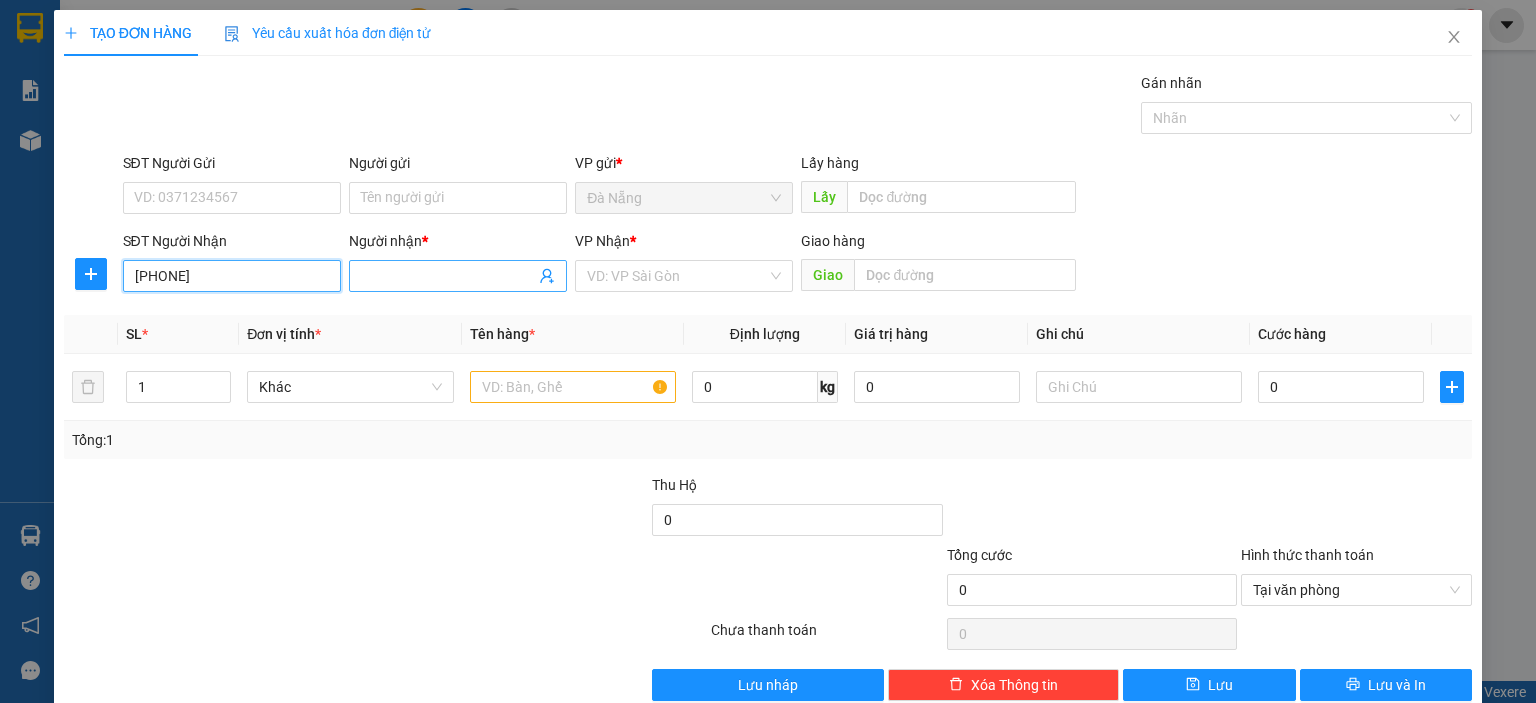 type on "[PHONE]" 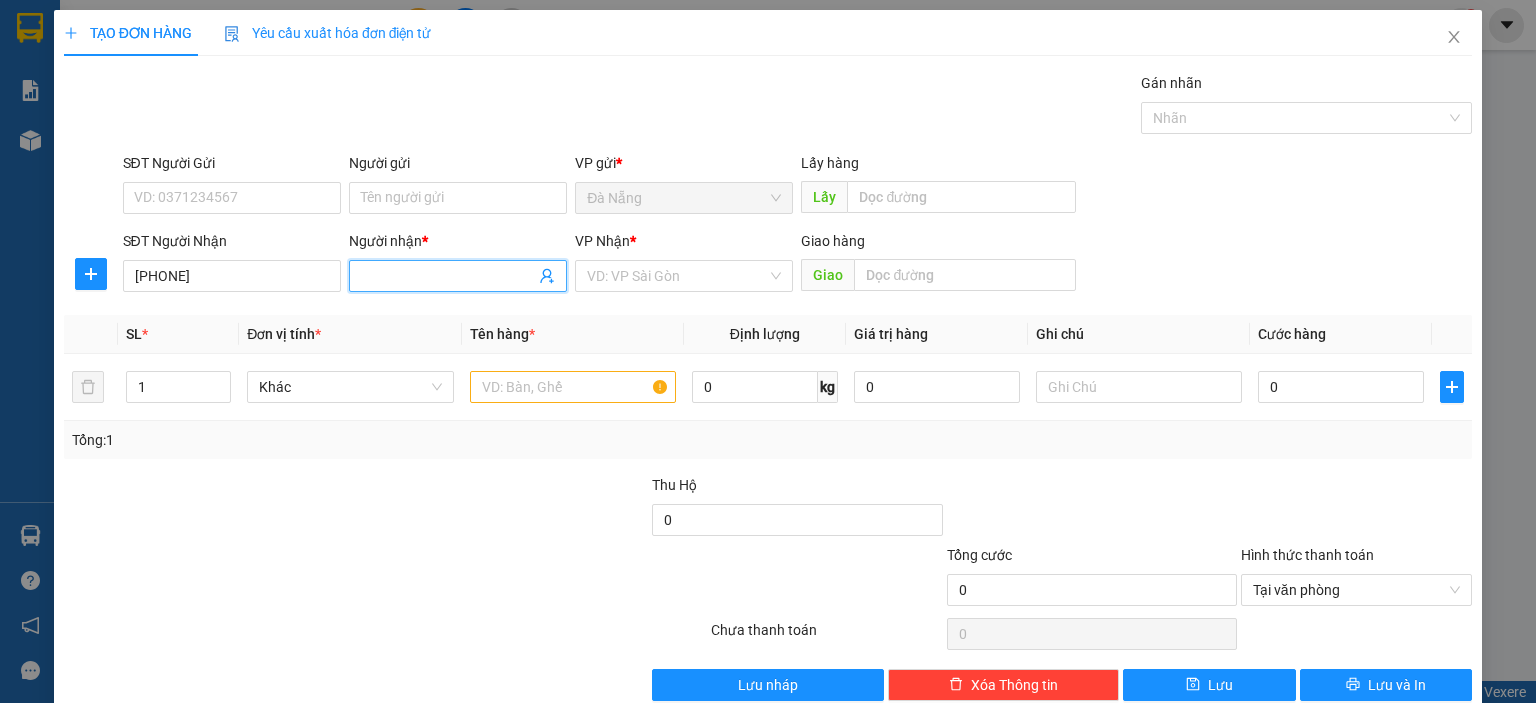 click at bounding box center [458, 276] 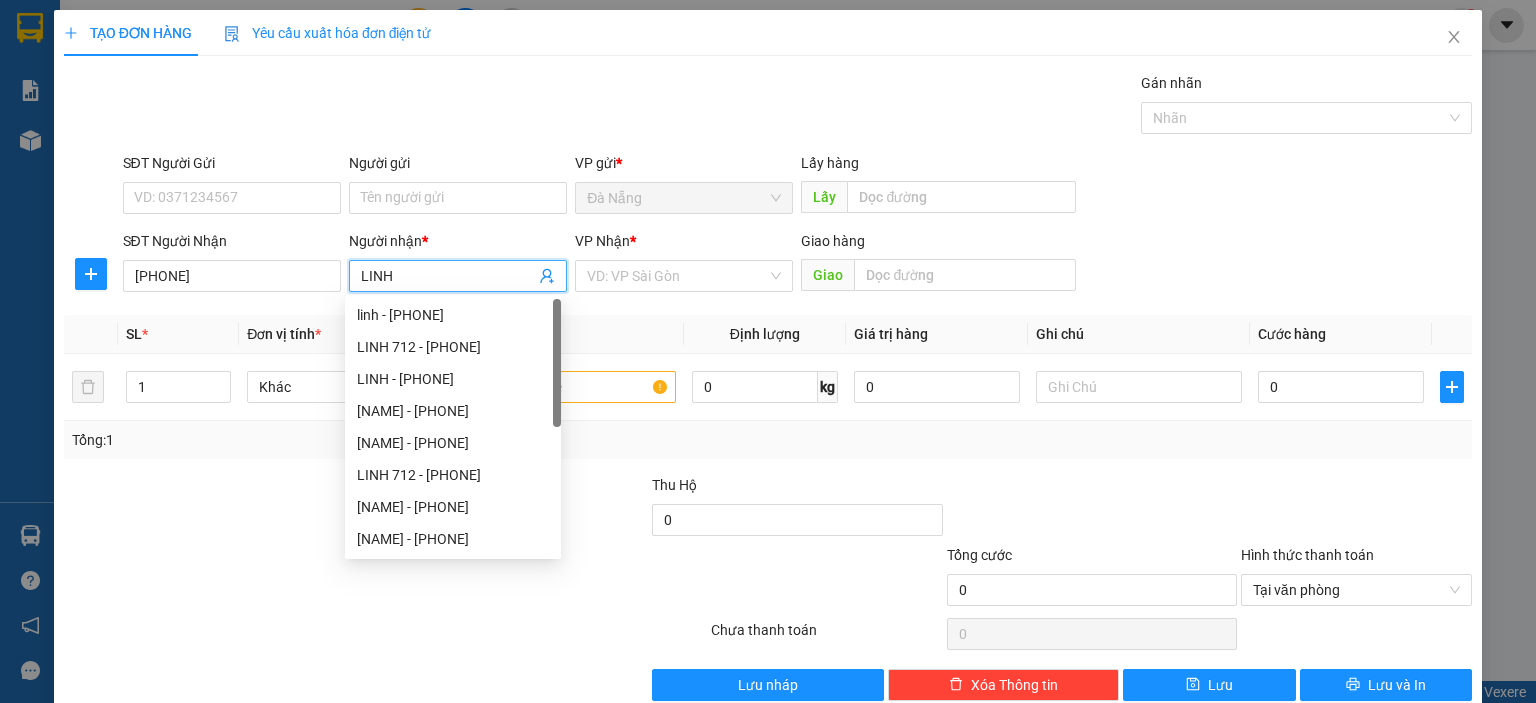 type on "LINH" 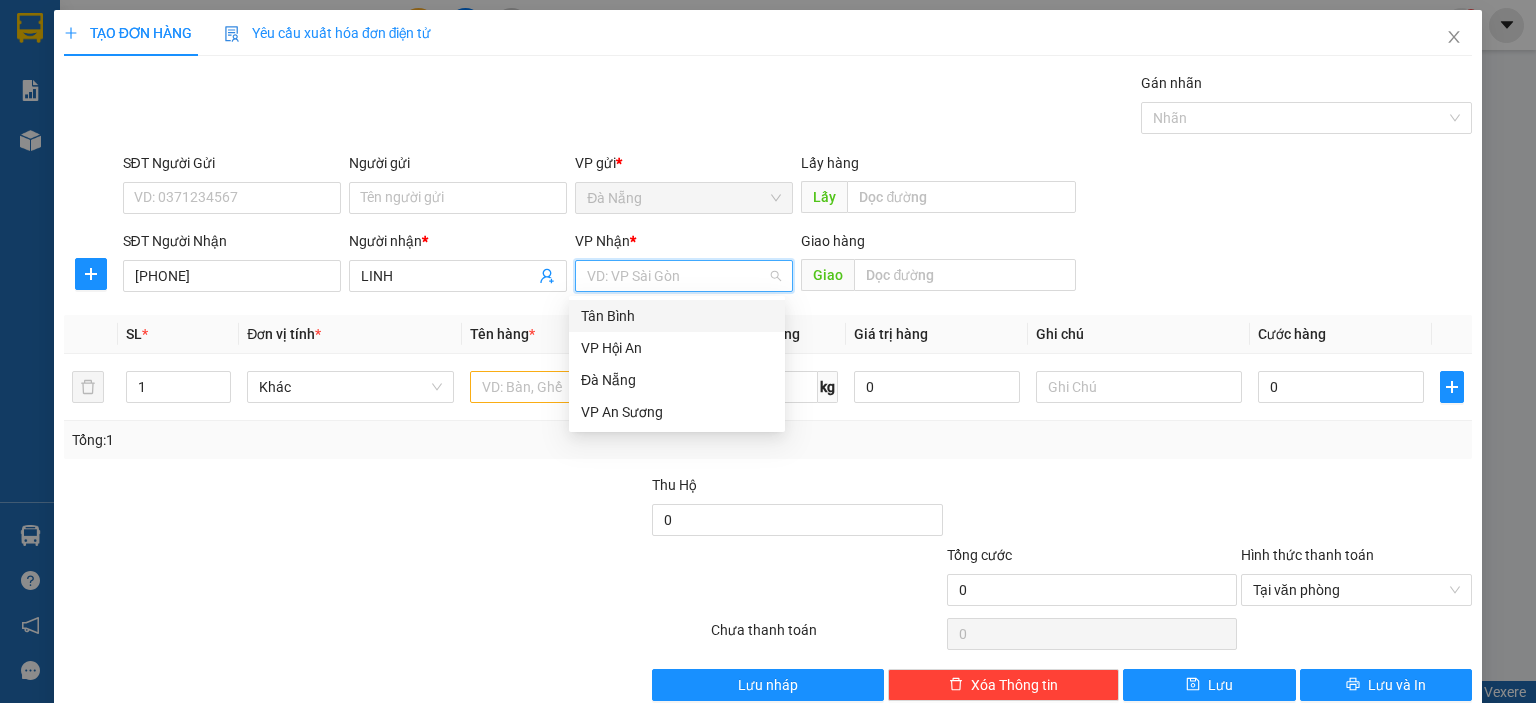 click on "Tân Bình" at bounding box center [677, 316] 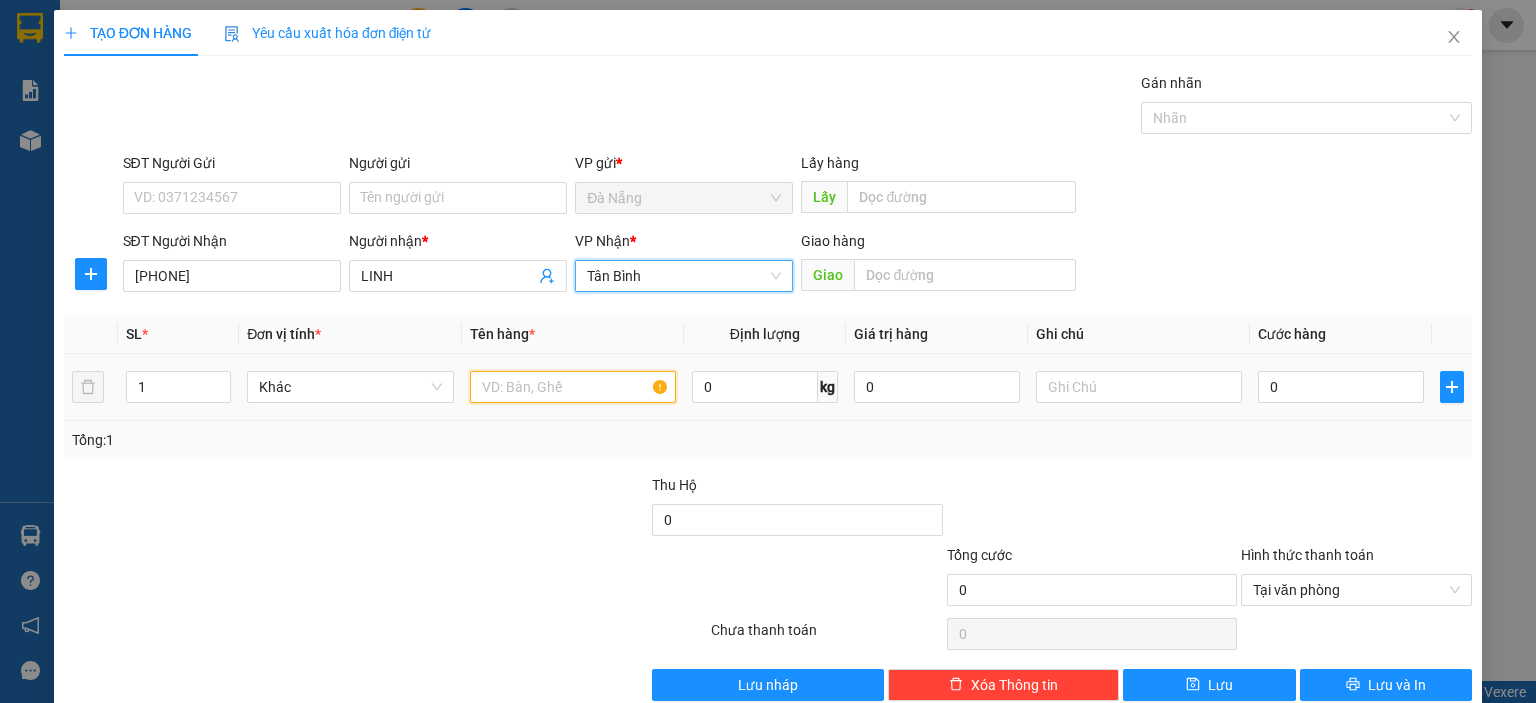 click at bounding box center [573, 387] 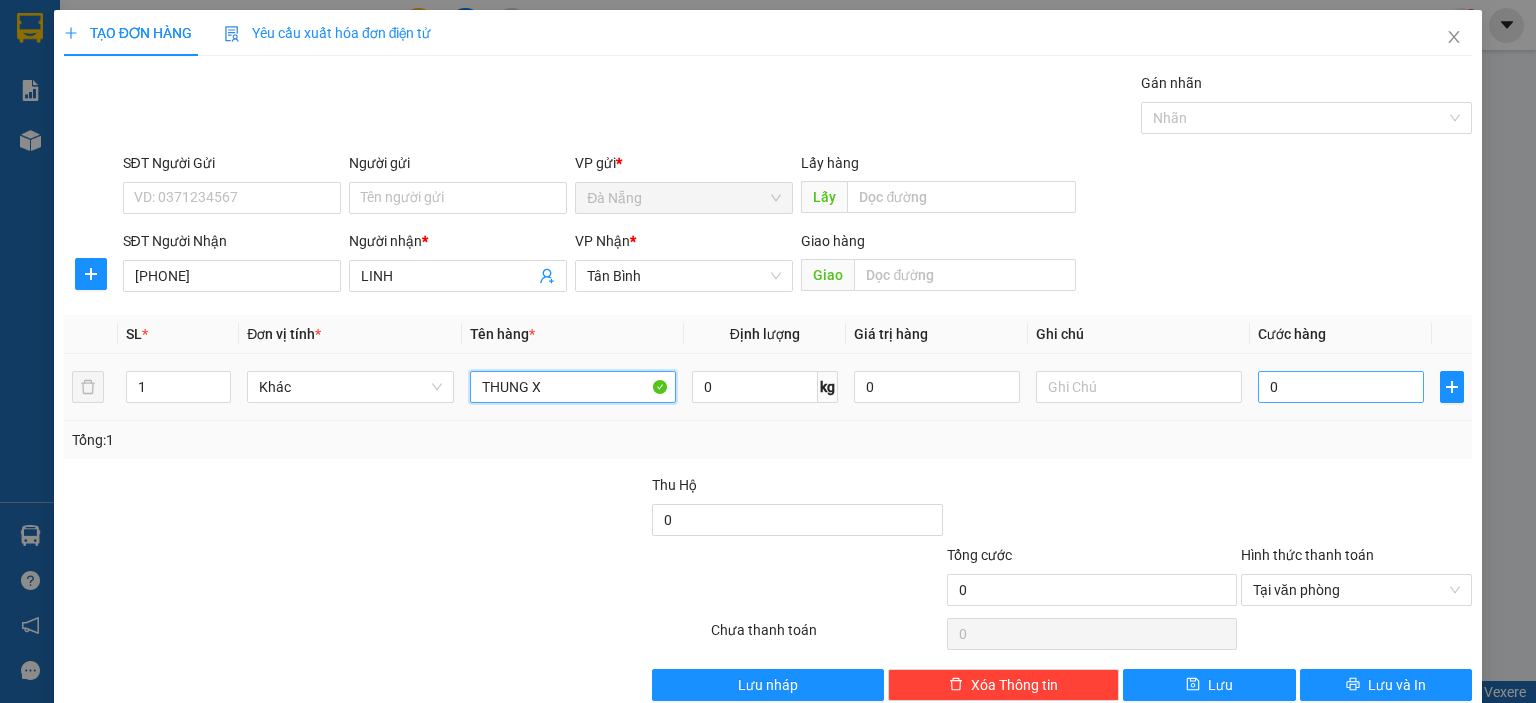 type on "THUNG X" 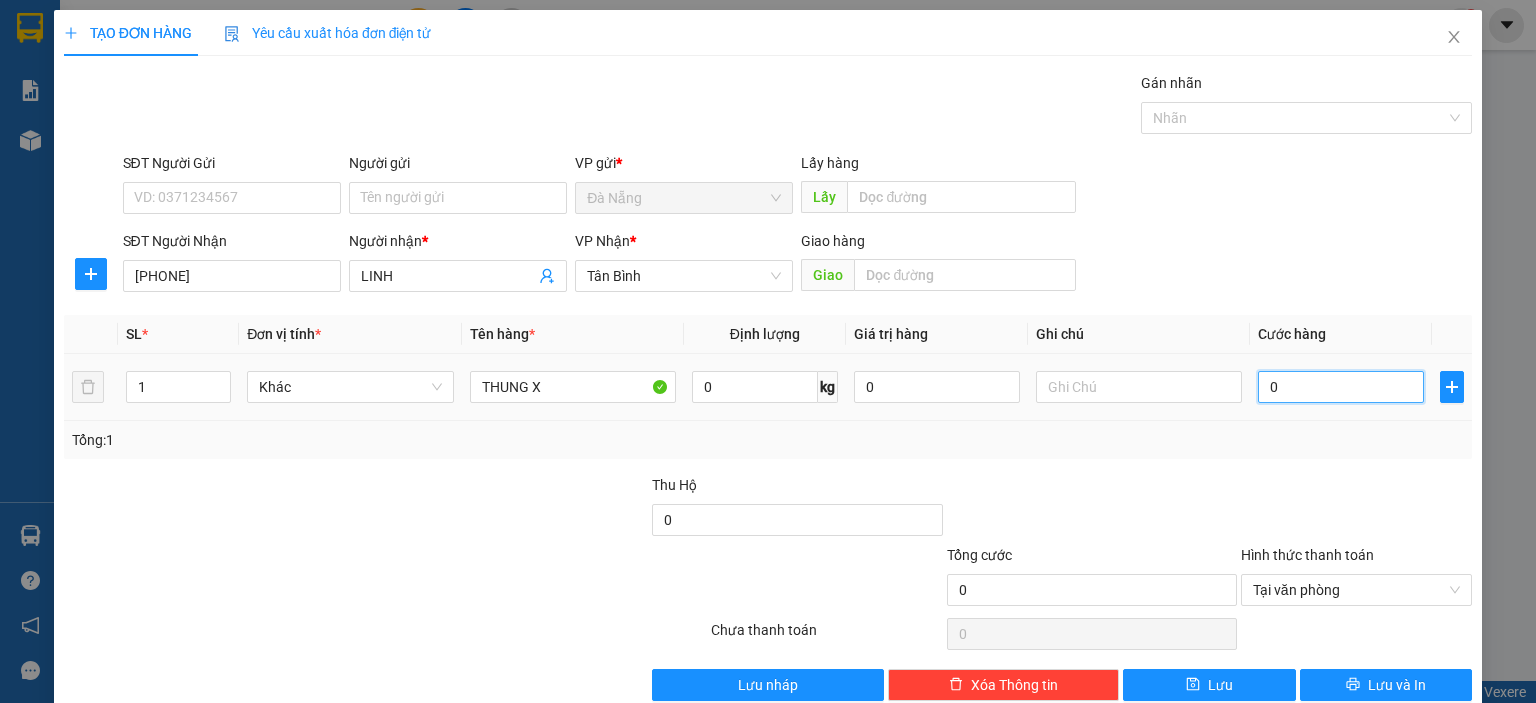 click on "0" at bounding box center (1341, 387) 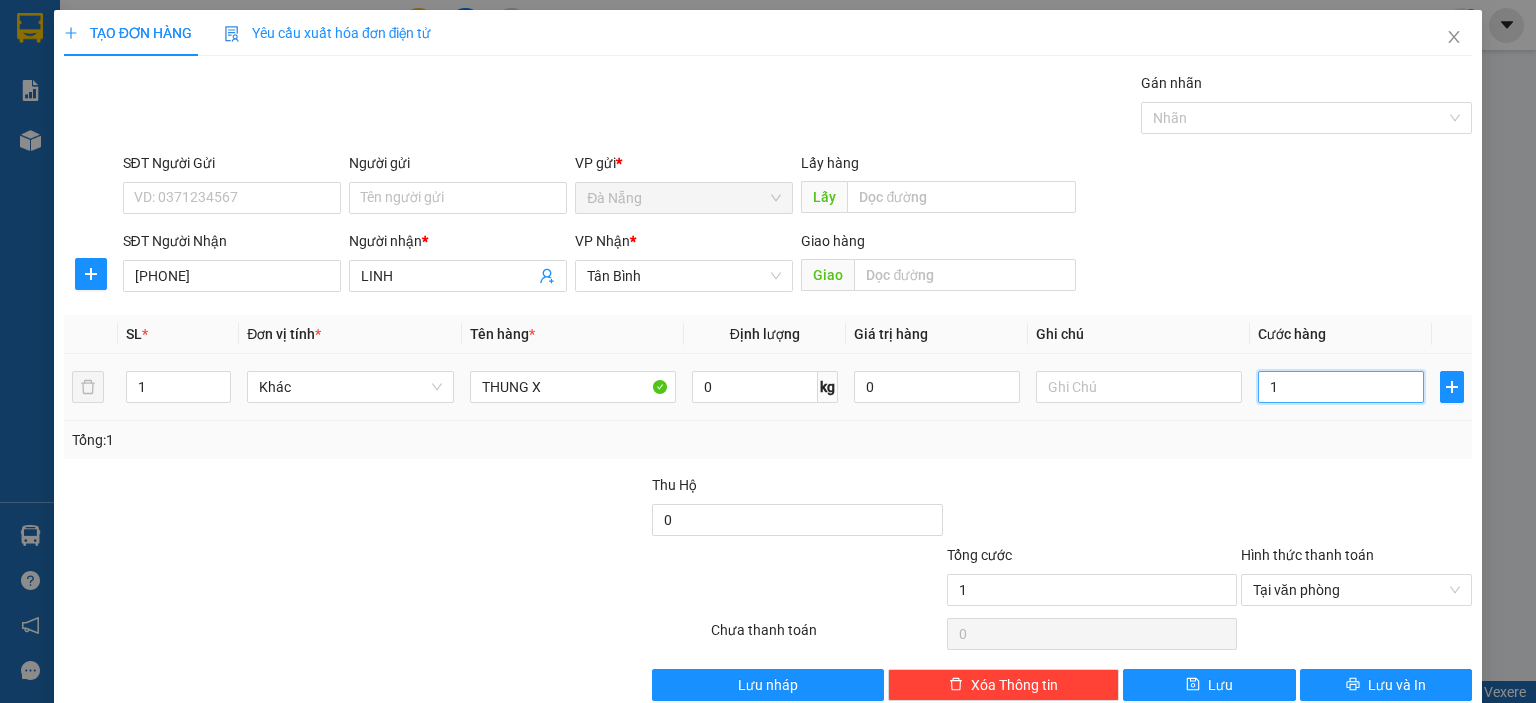 type on "10" 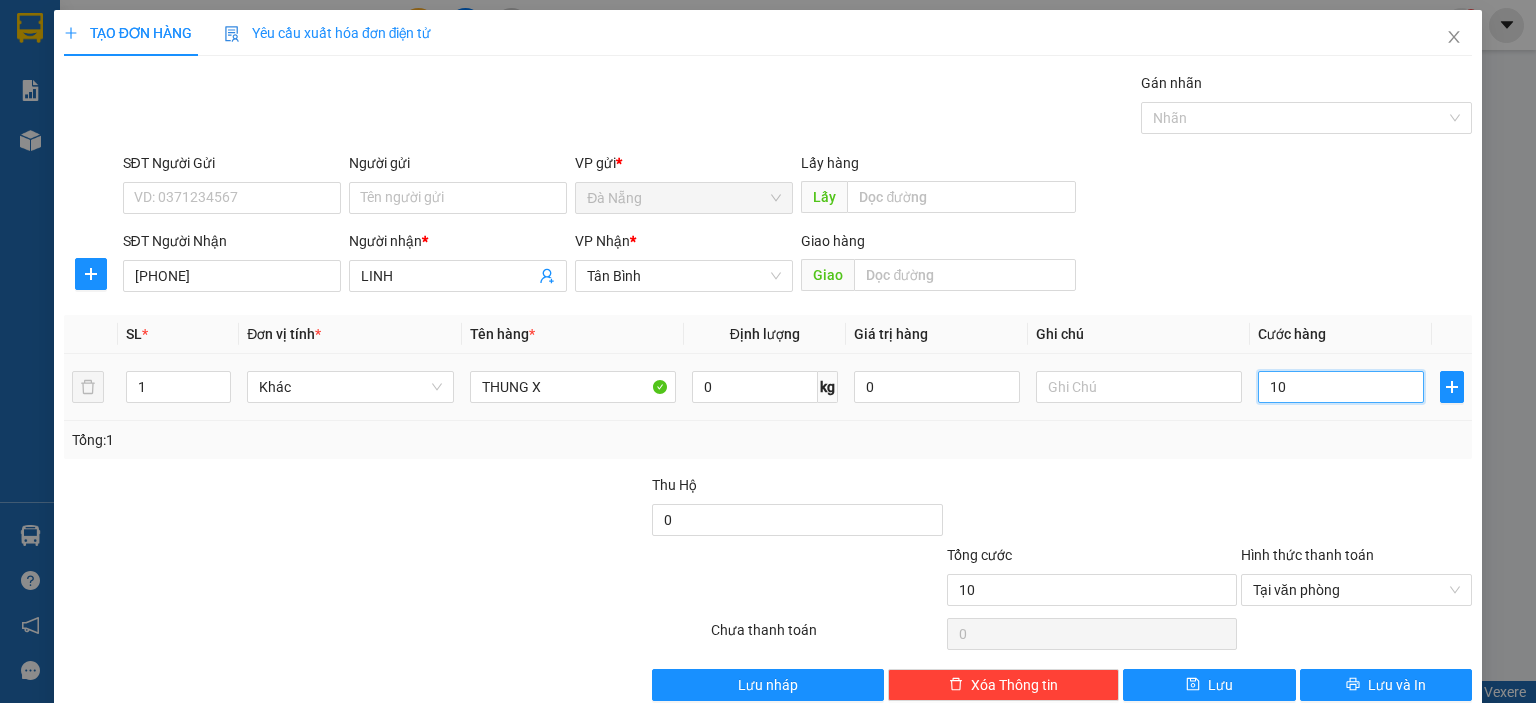 type on "100" 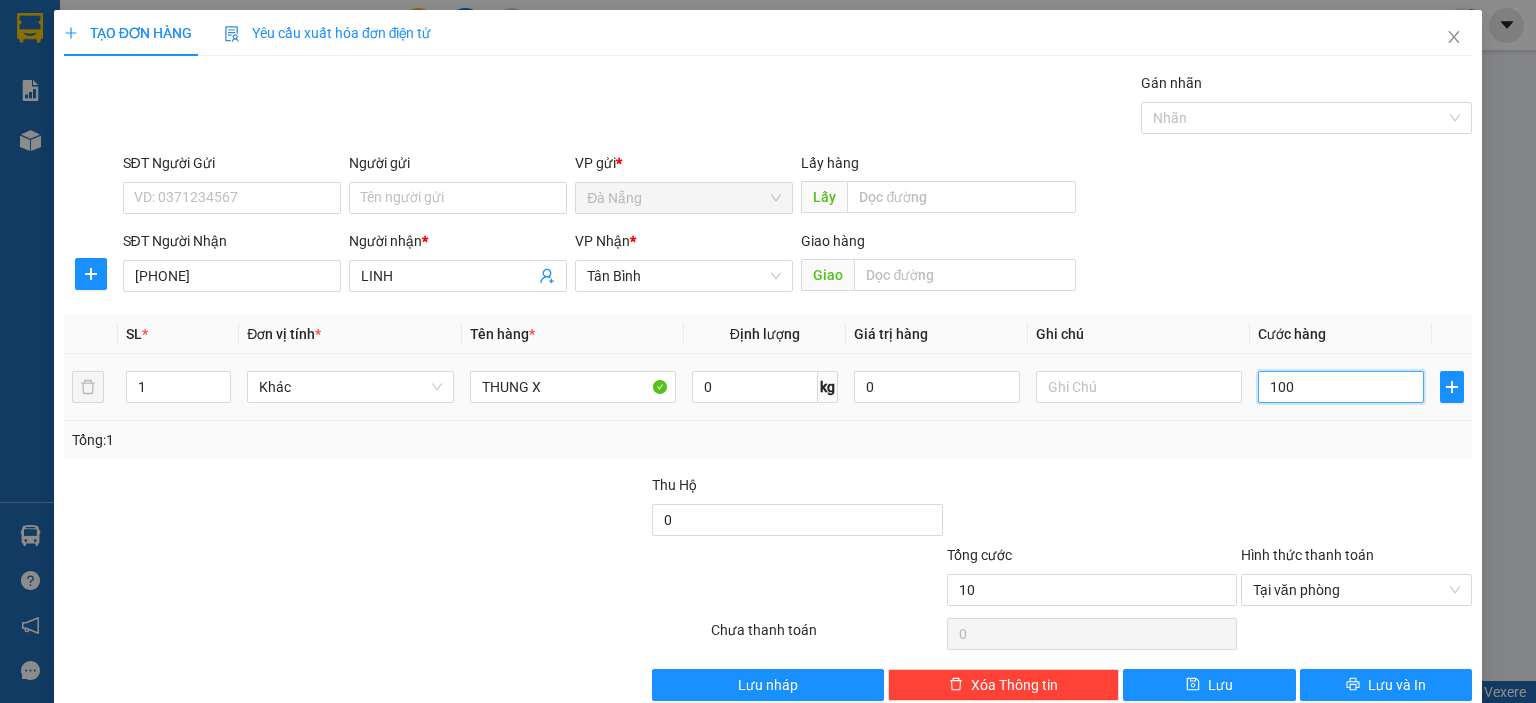 type on "100" 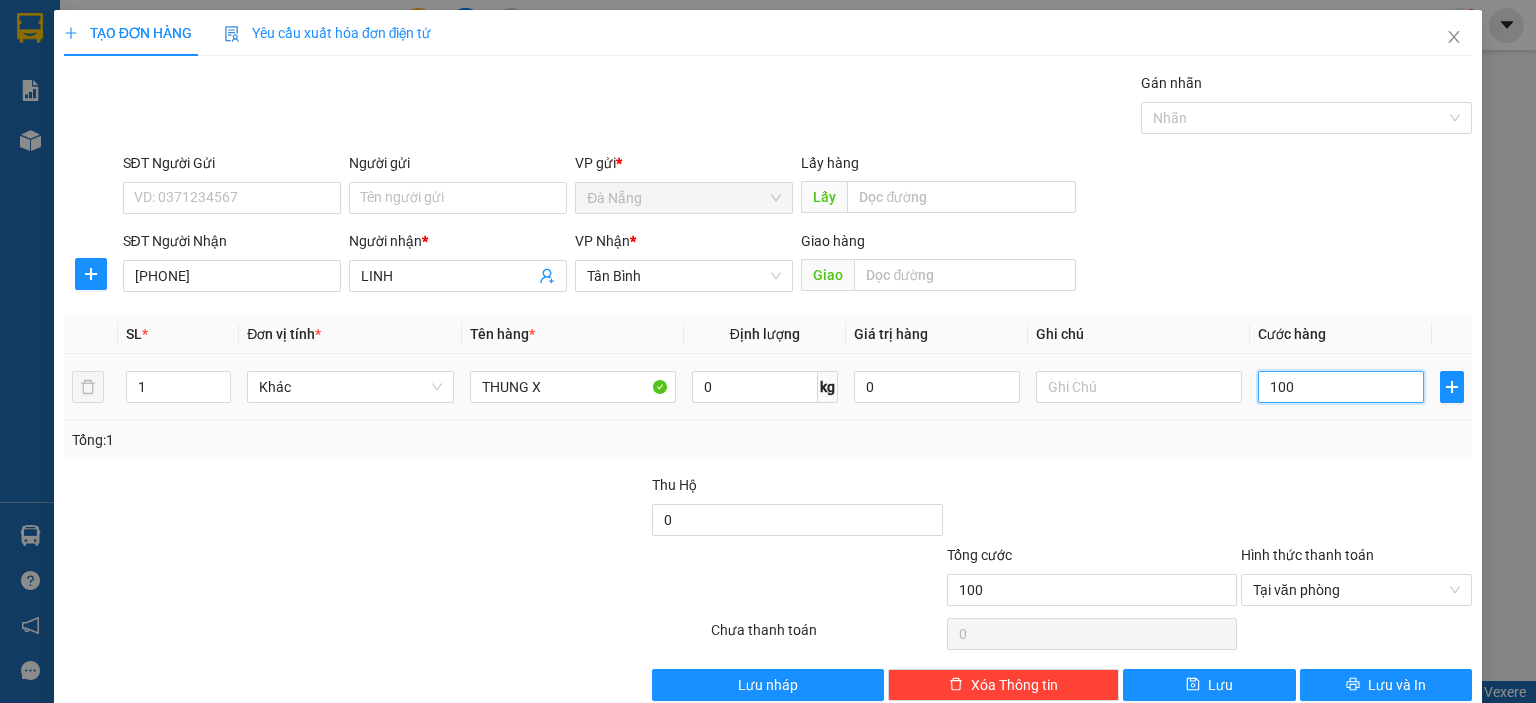 type on "1.000" 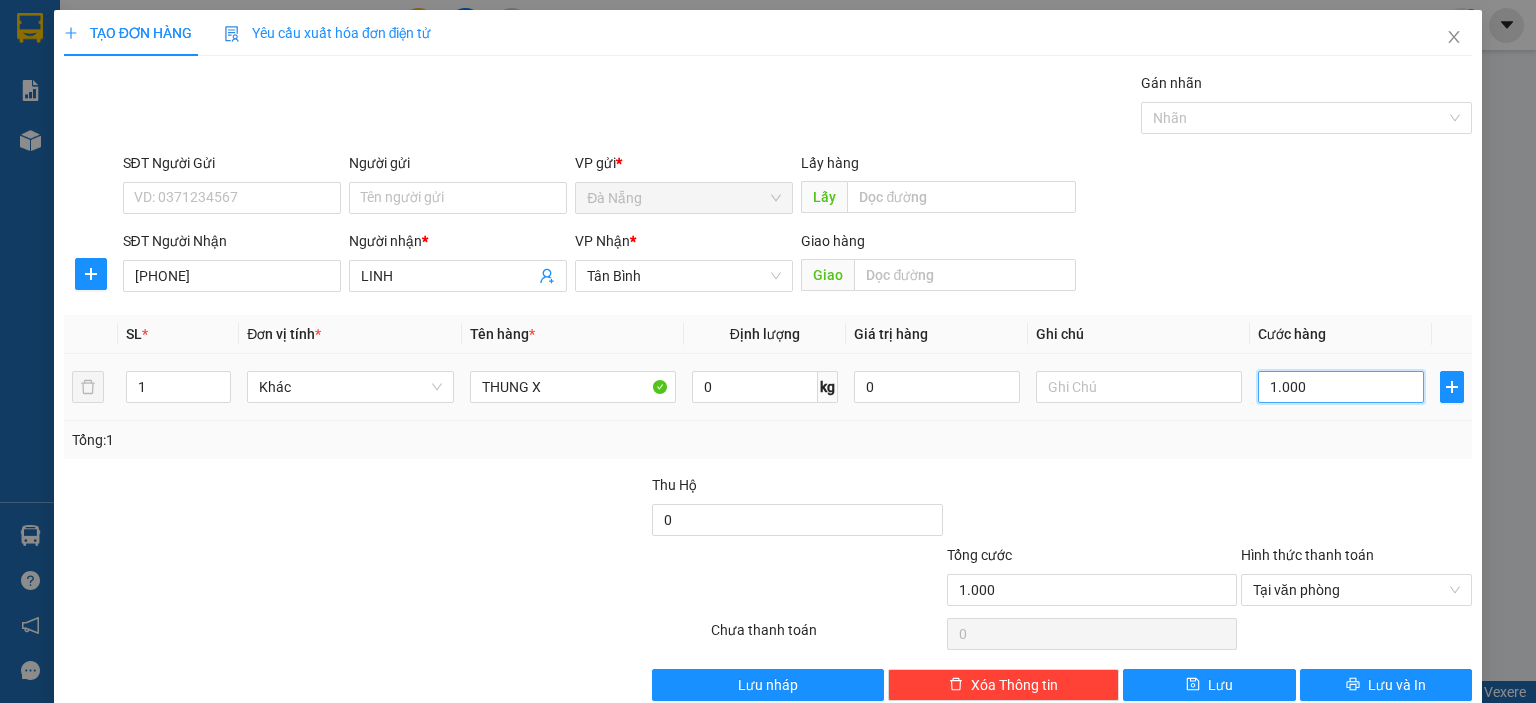 type on "10.000" 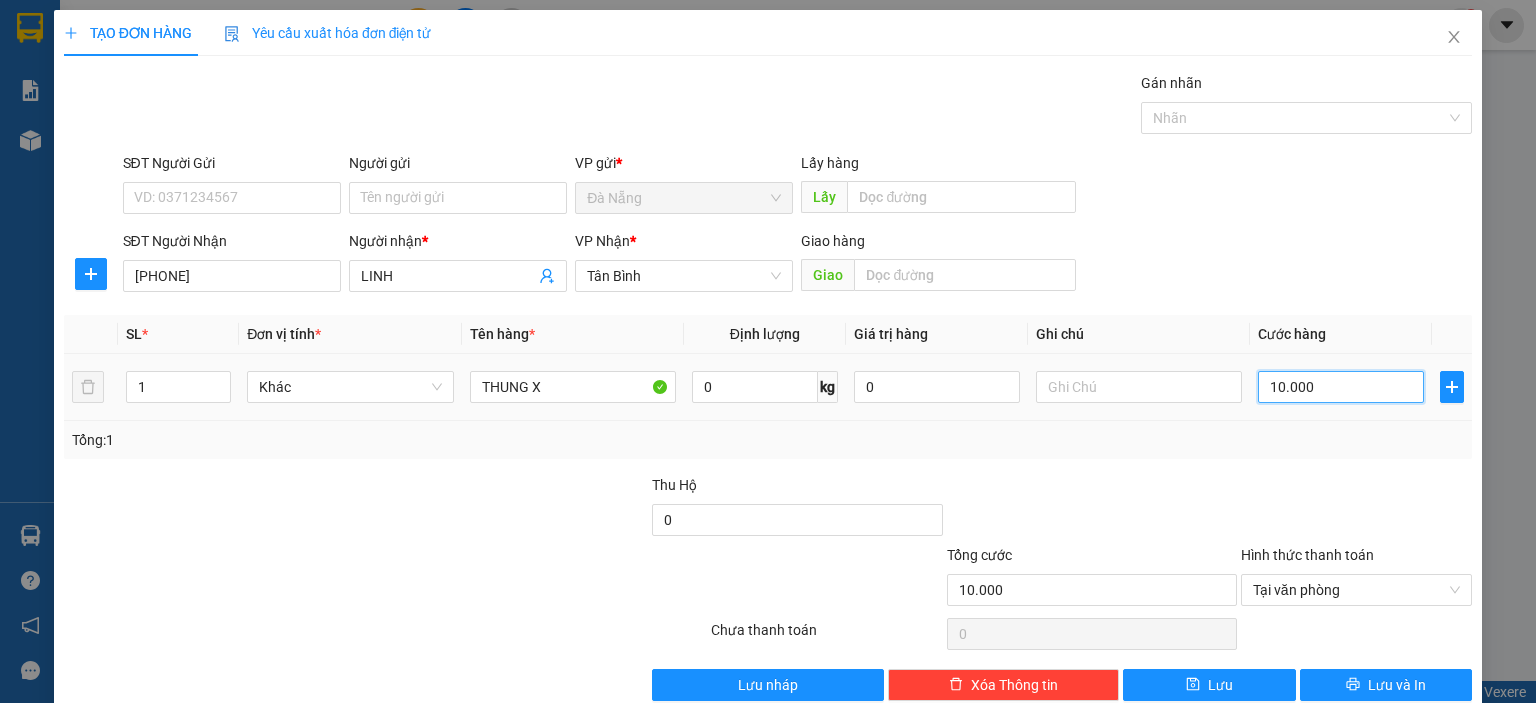 type on "100.000" 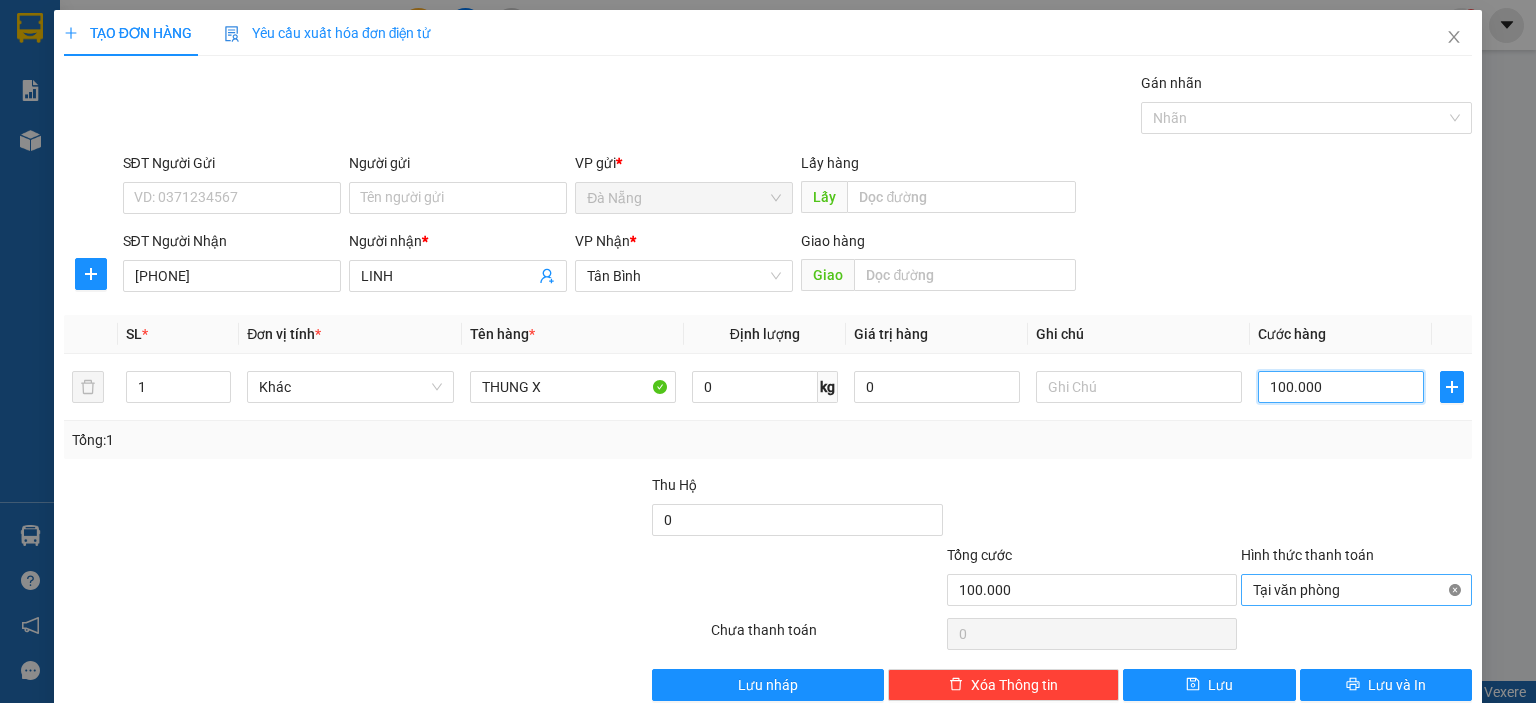 type on "100.000" 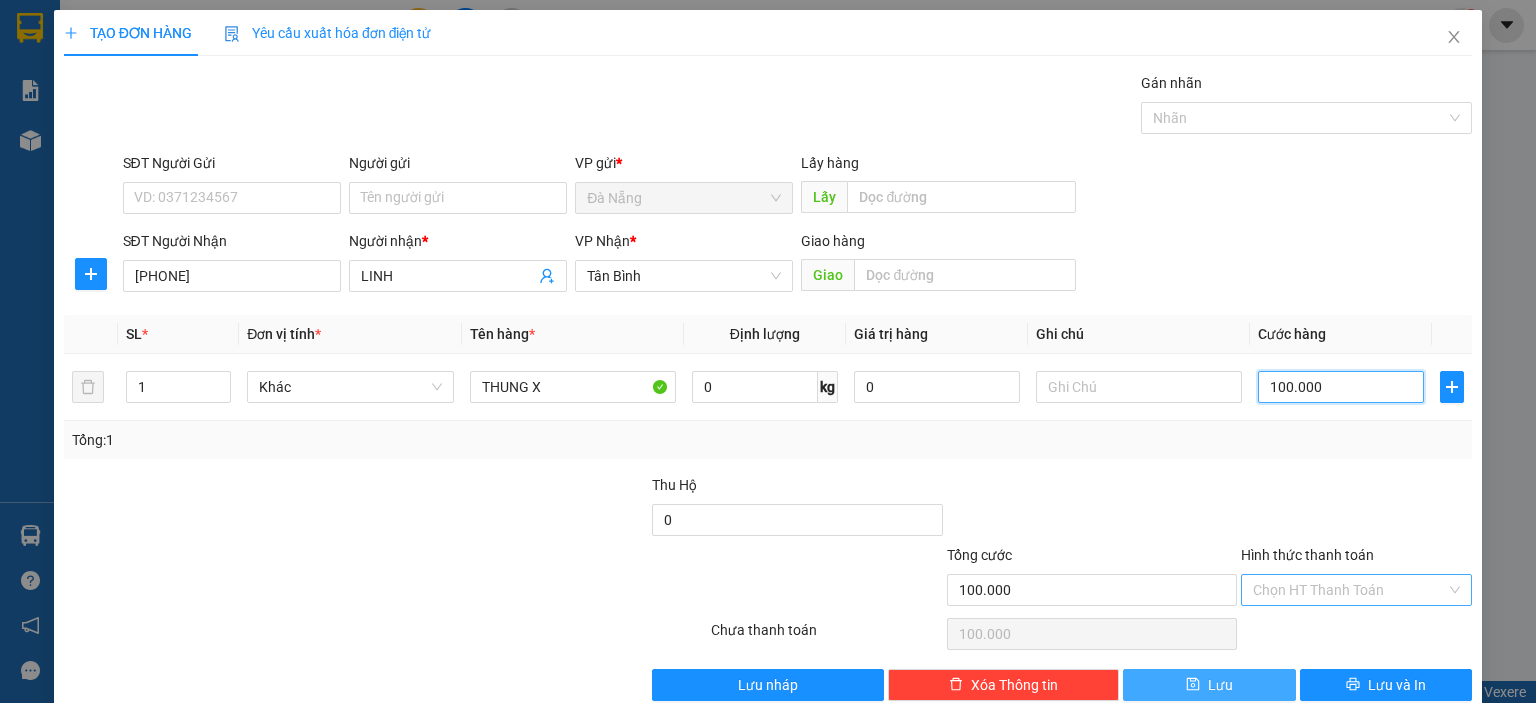type on "100.000" 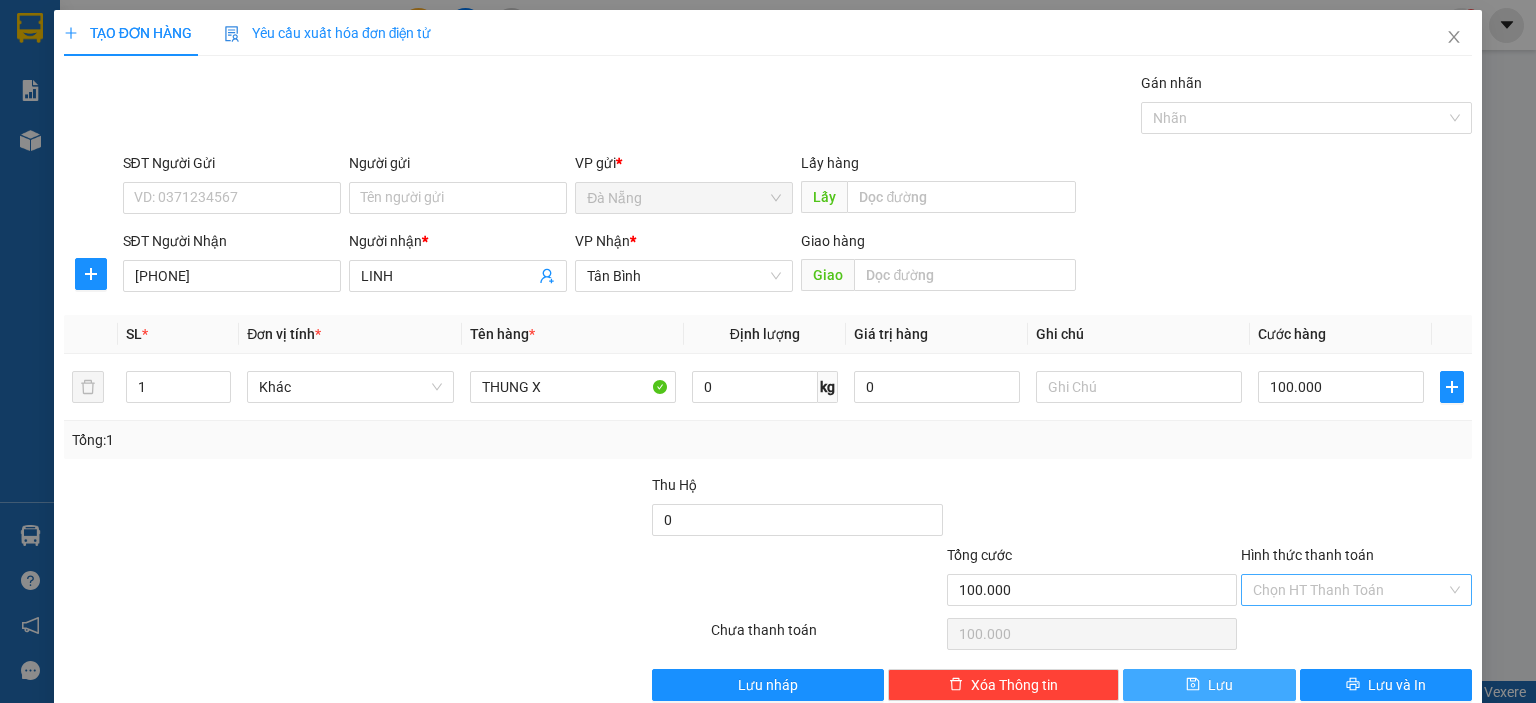 click on "Lưu" at bounding box center [1220, 685] 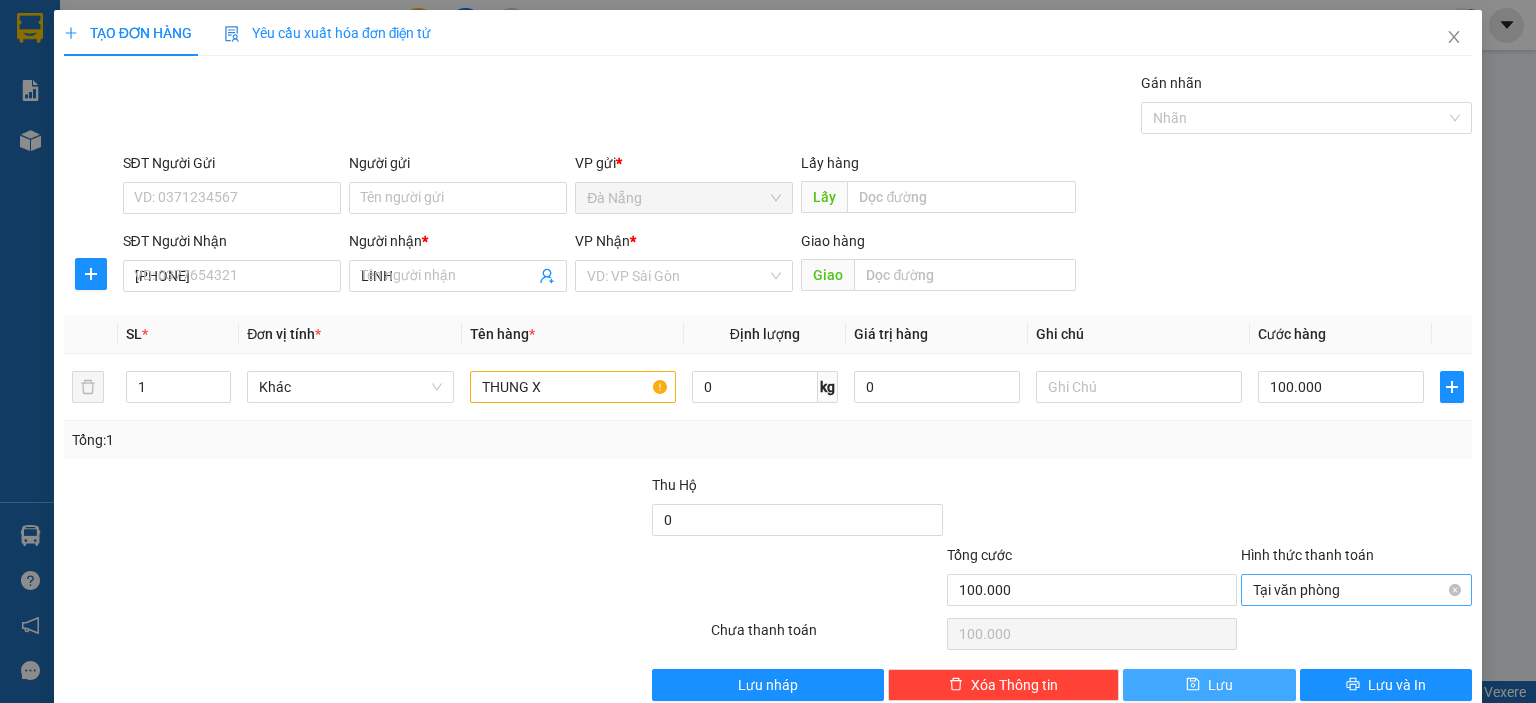 type 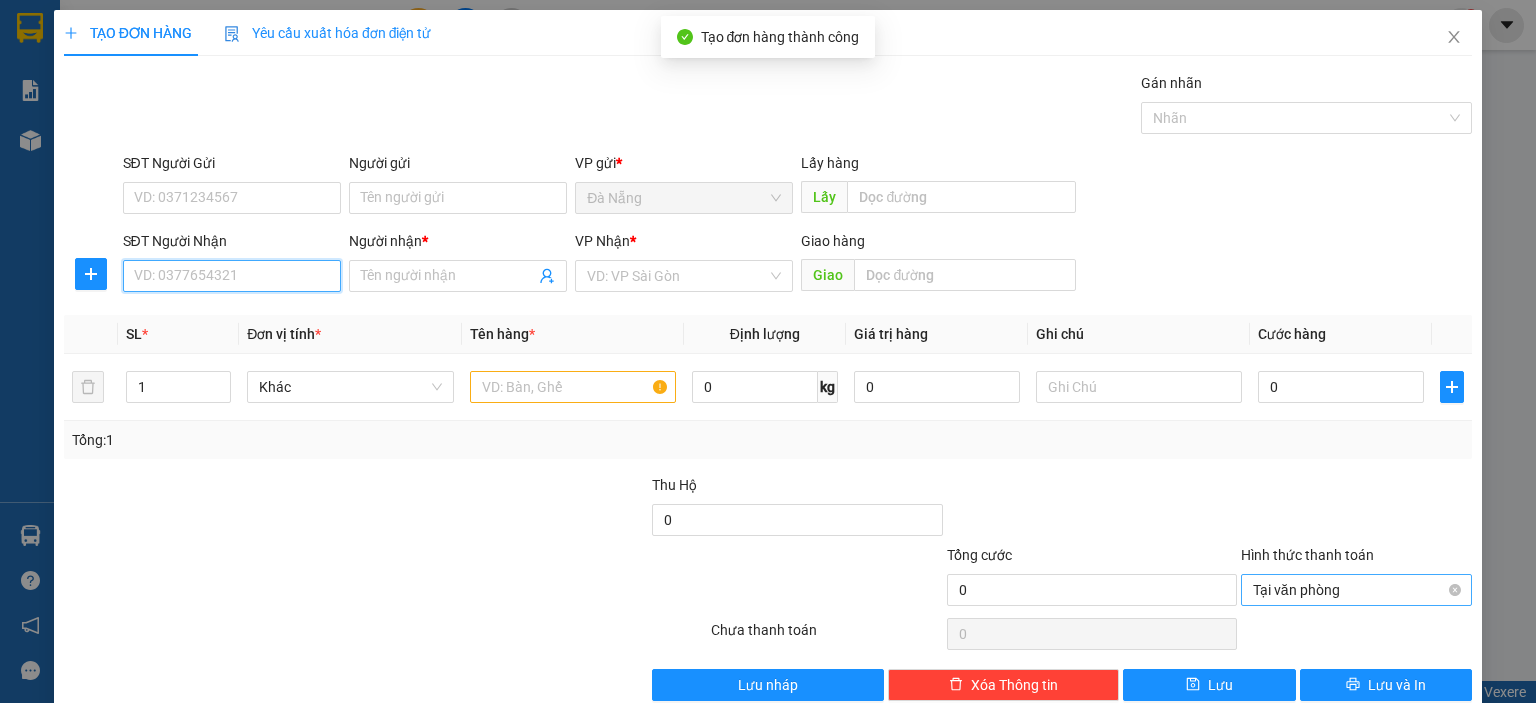 click on "SĐT Người Nhận" at bounding box center [232, 276] 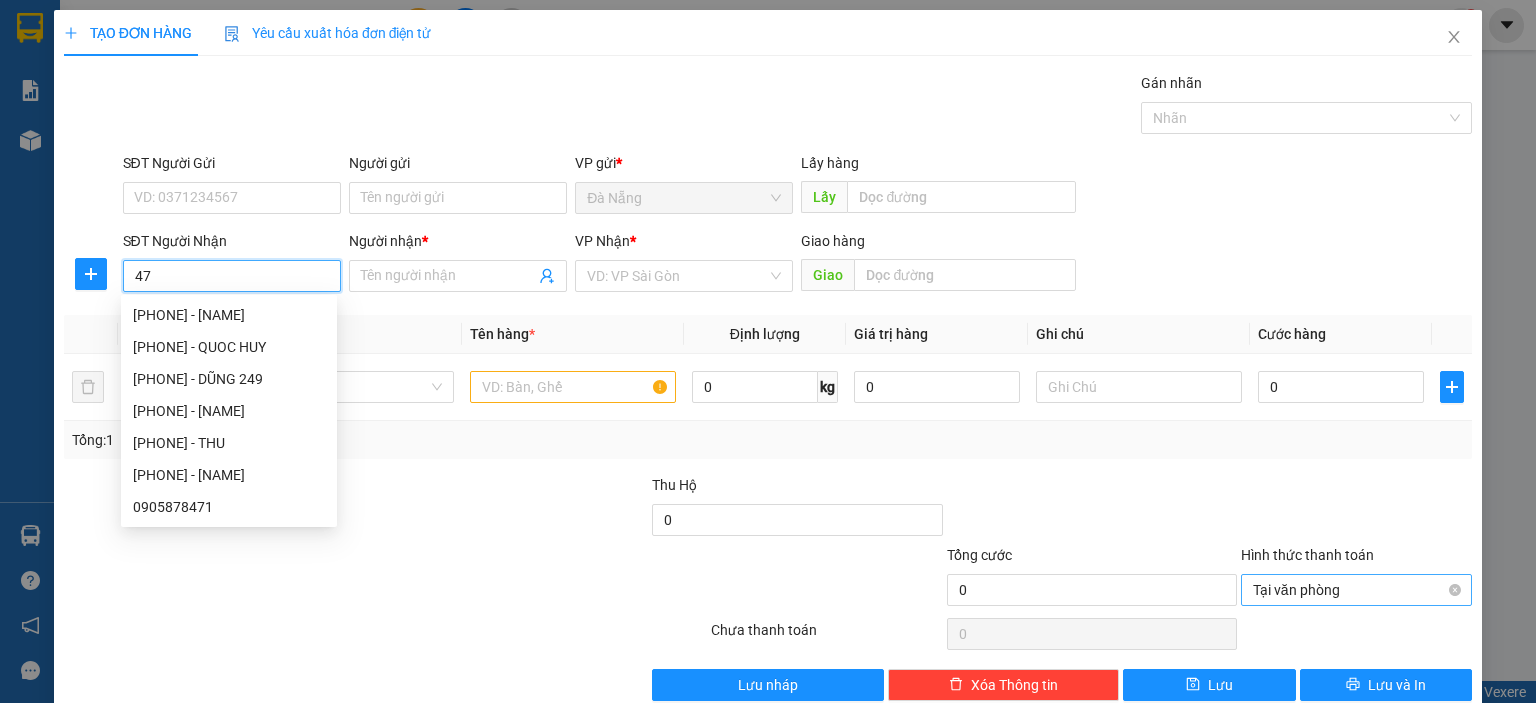 type on "4" 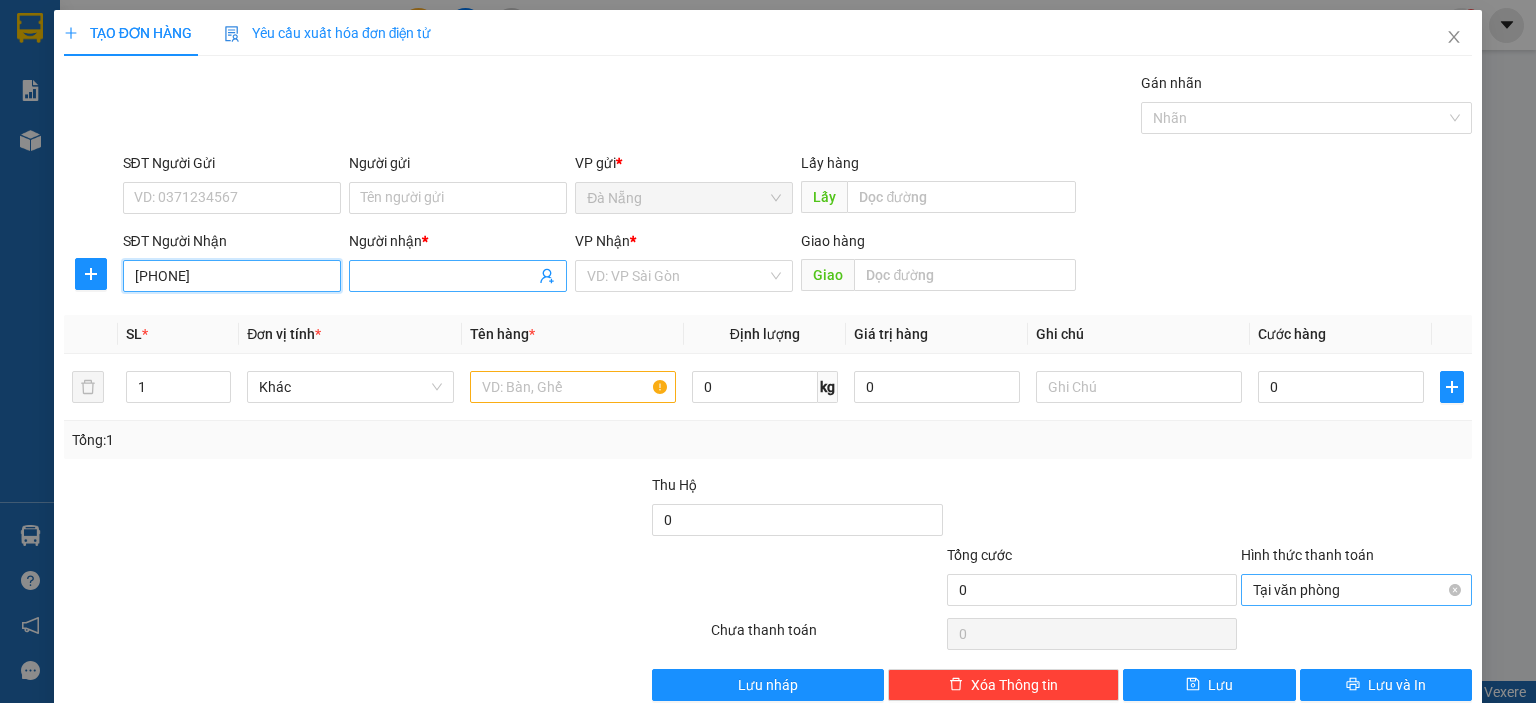 type on "[PHONE]" 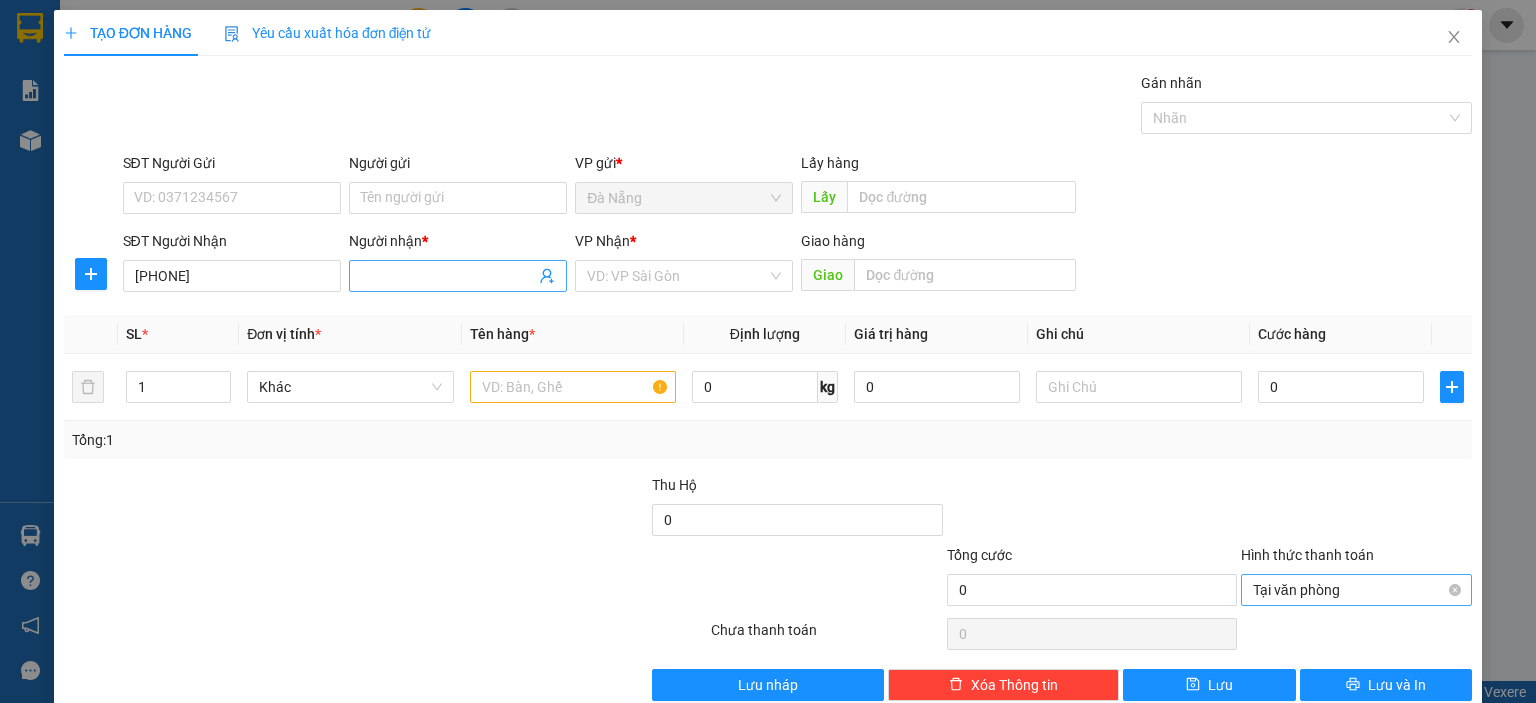 click on "Người nhận  *" at bounding box center (448, 276) 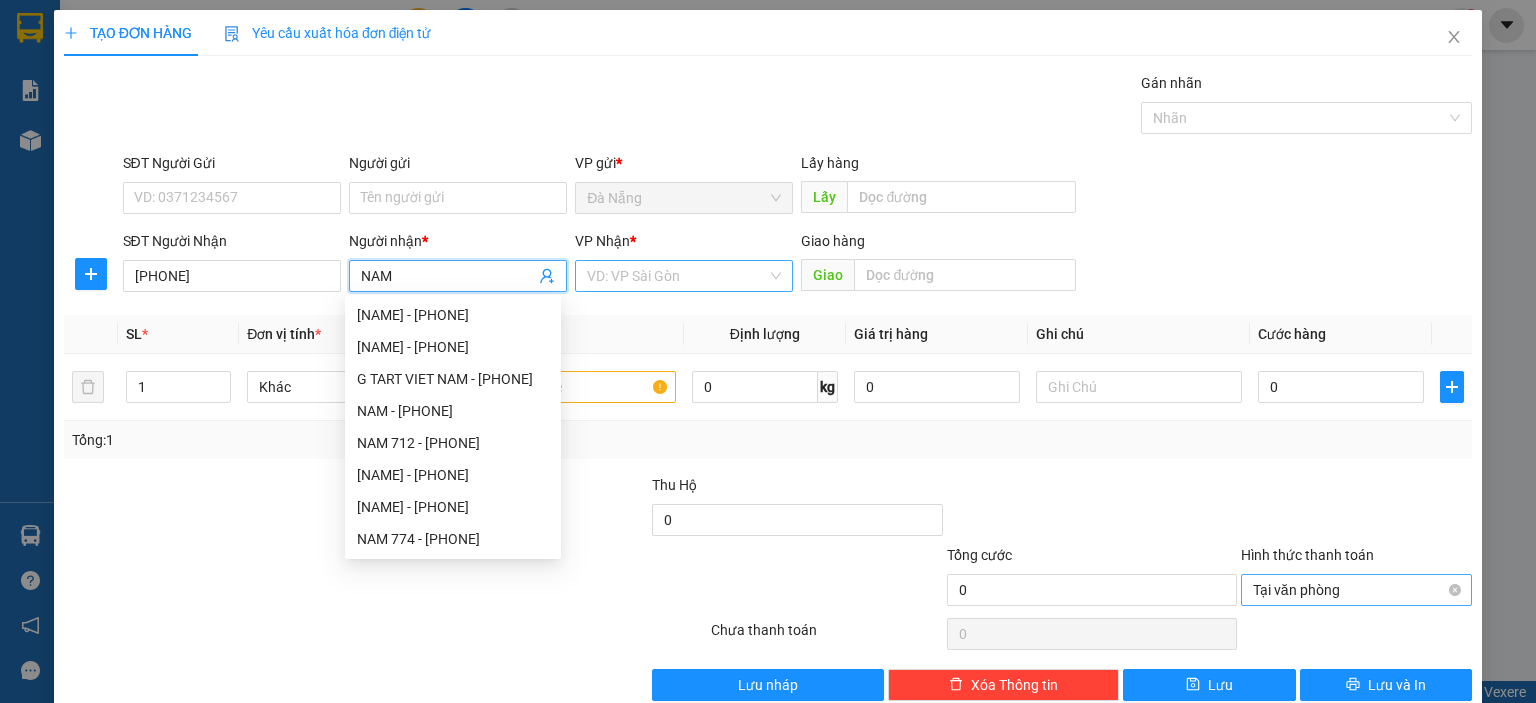 type on "NAM" 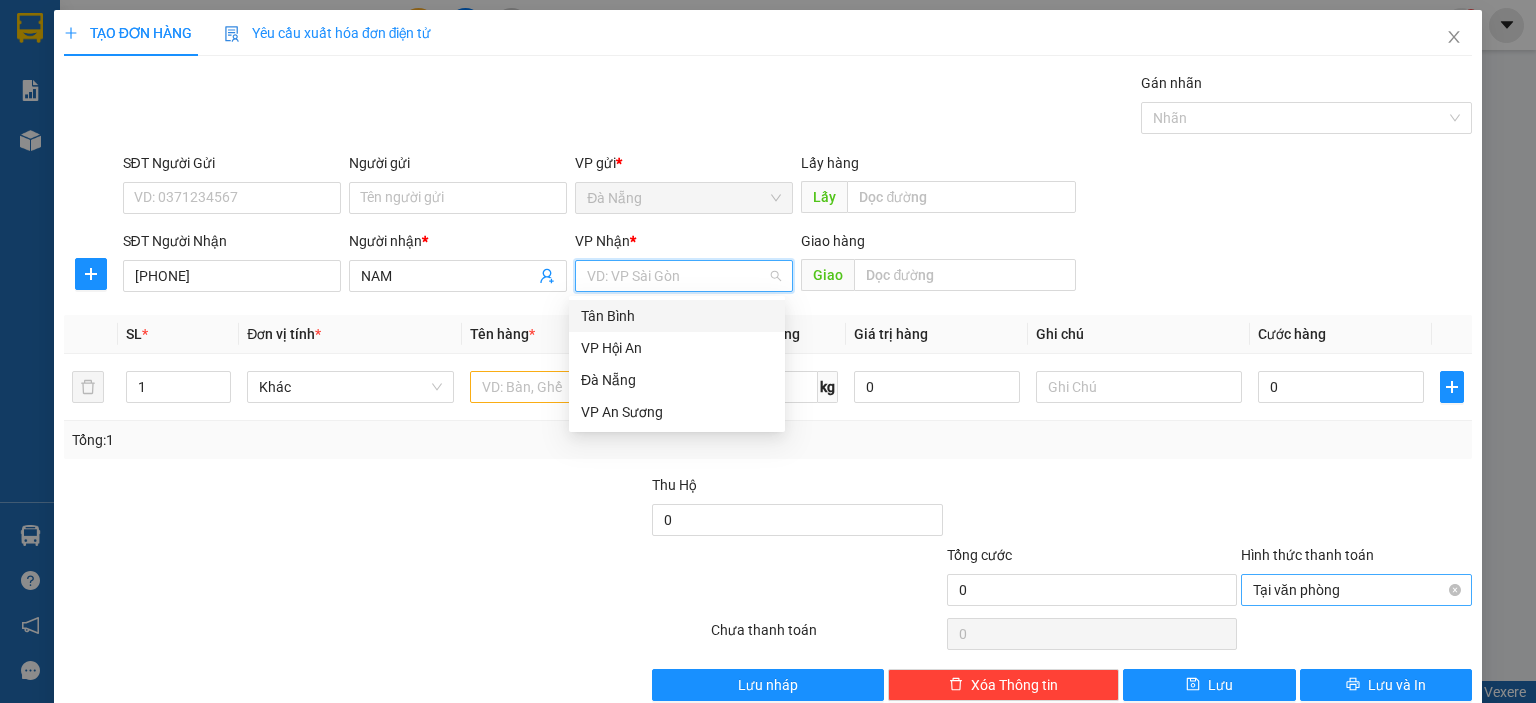 click on "Tân Bình" at bounding box center (677, 316) 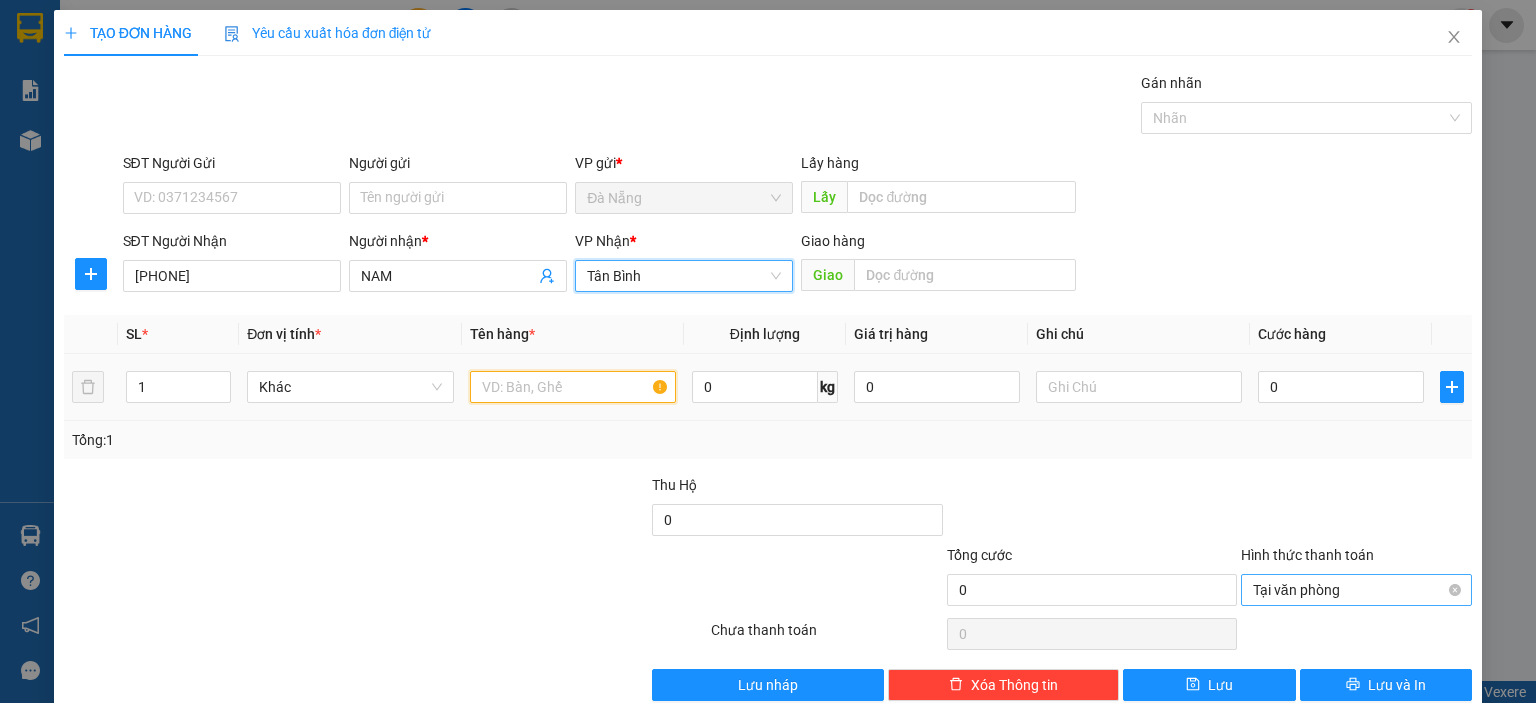 click at bounding box center (573, 387) 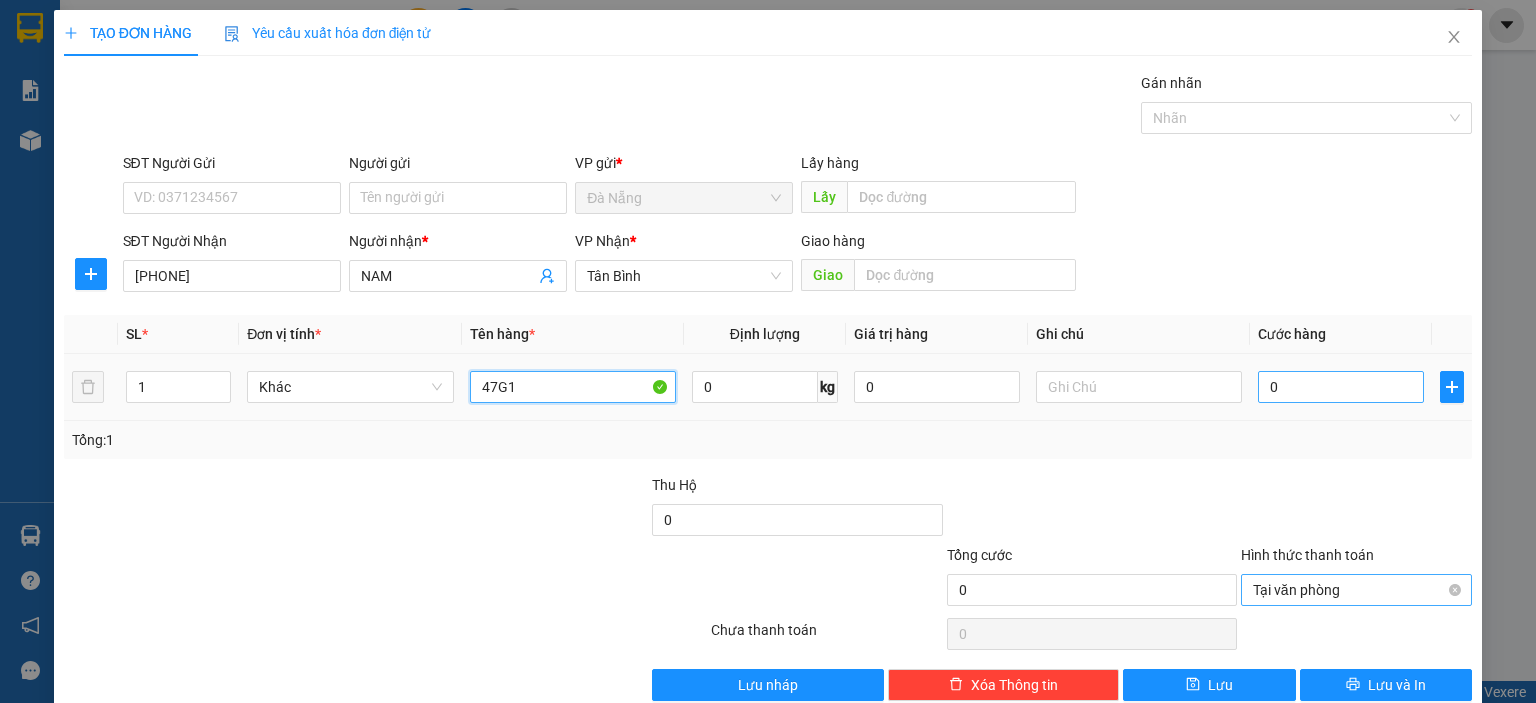type on "47G1" 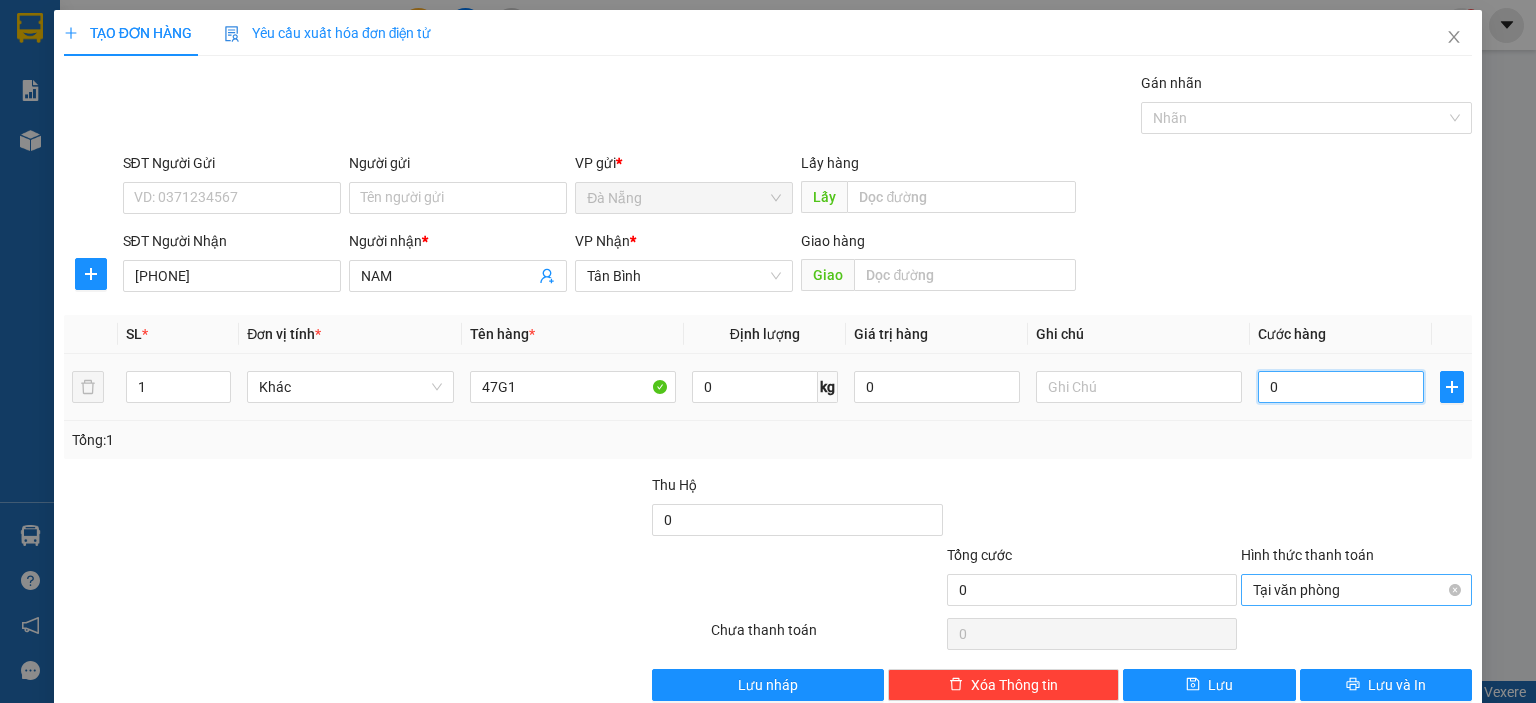 click on "0" at bounding box center (1341, 387) 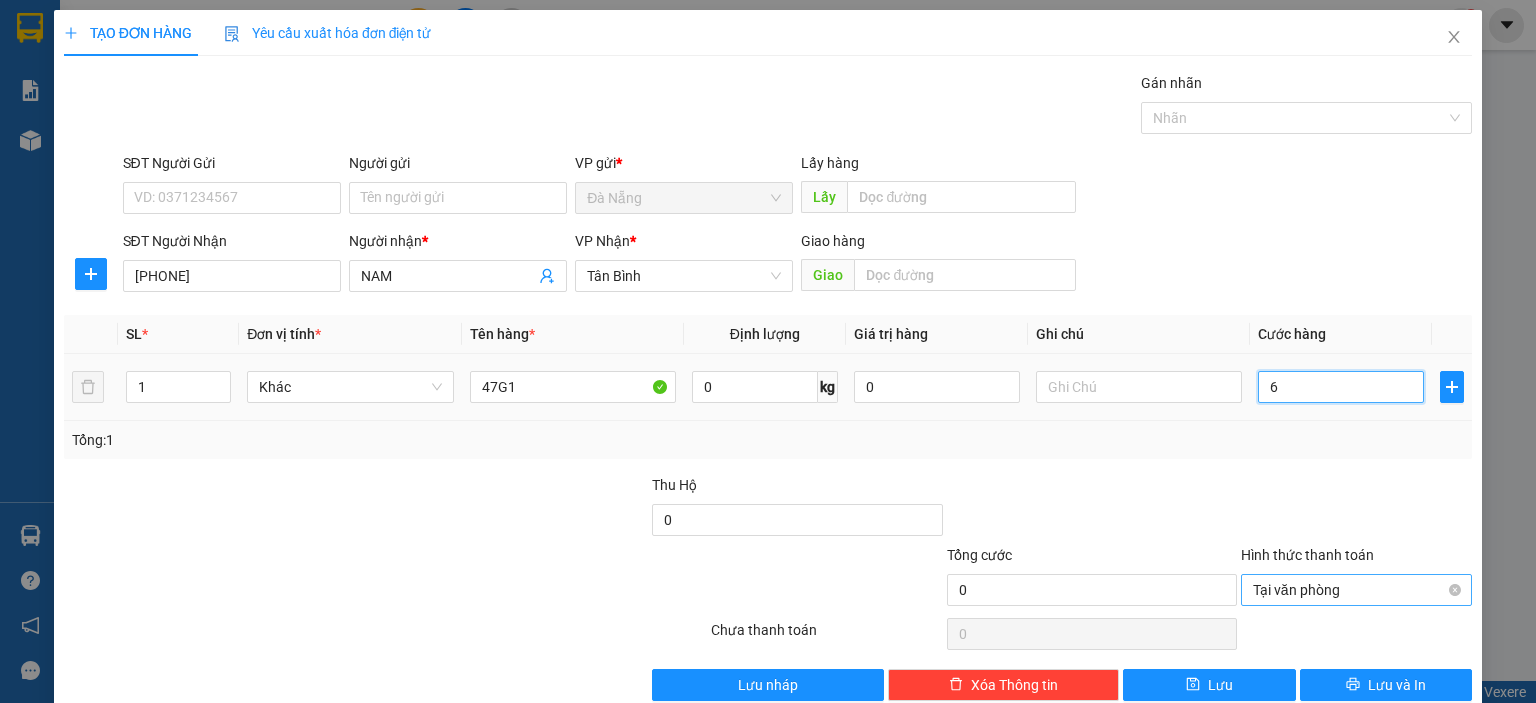 type on "60" 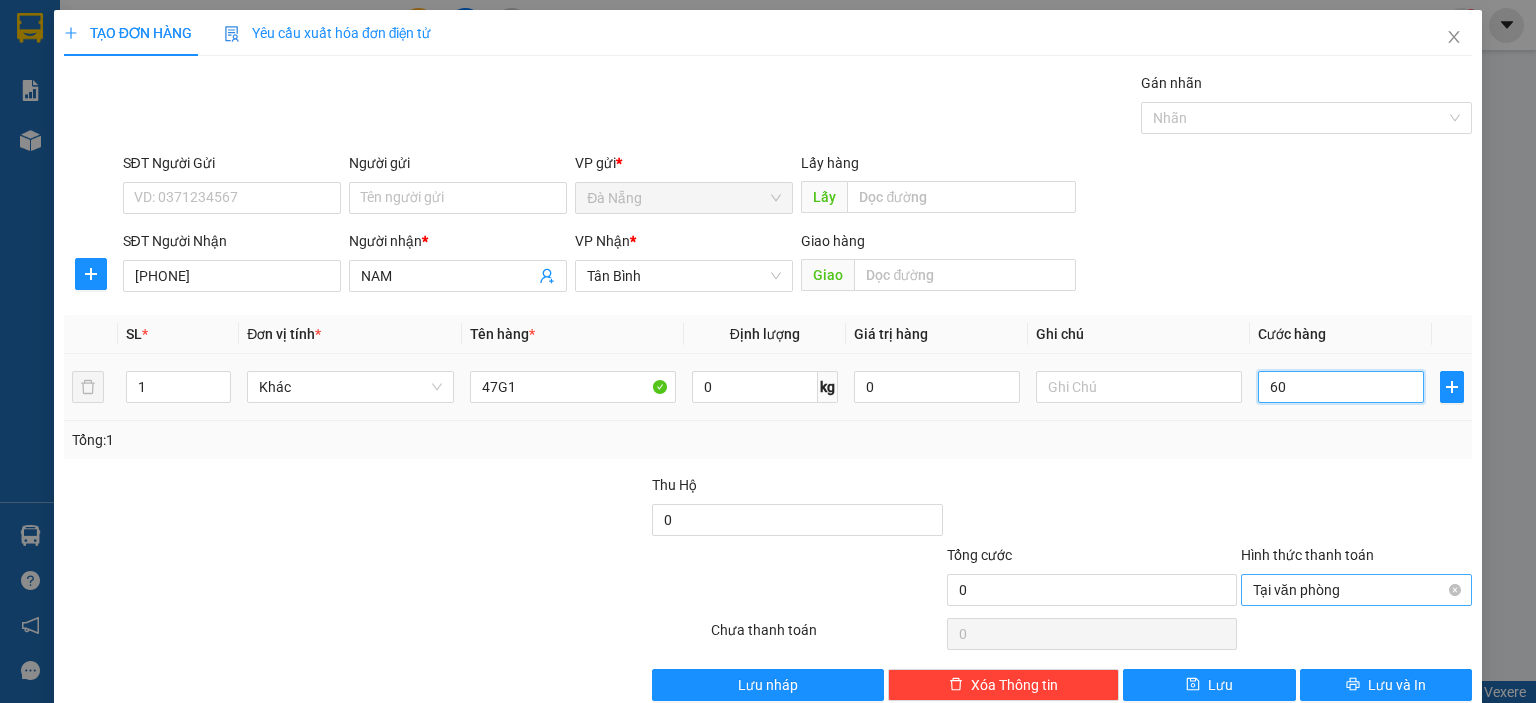 type on "60" 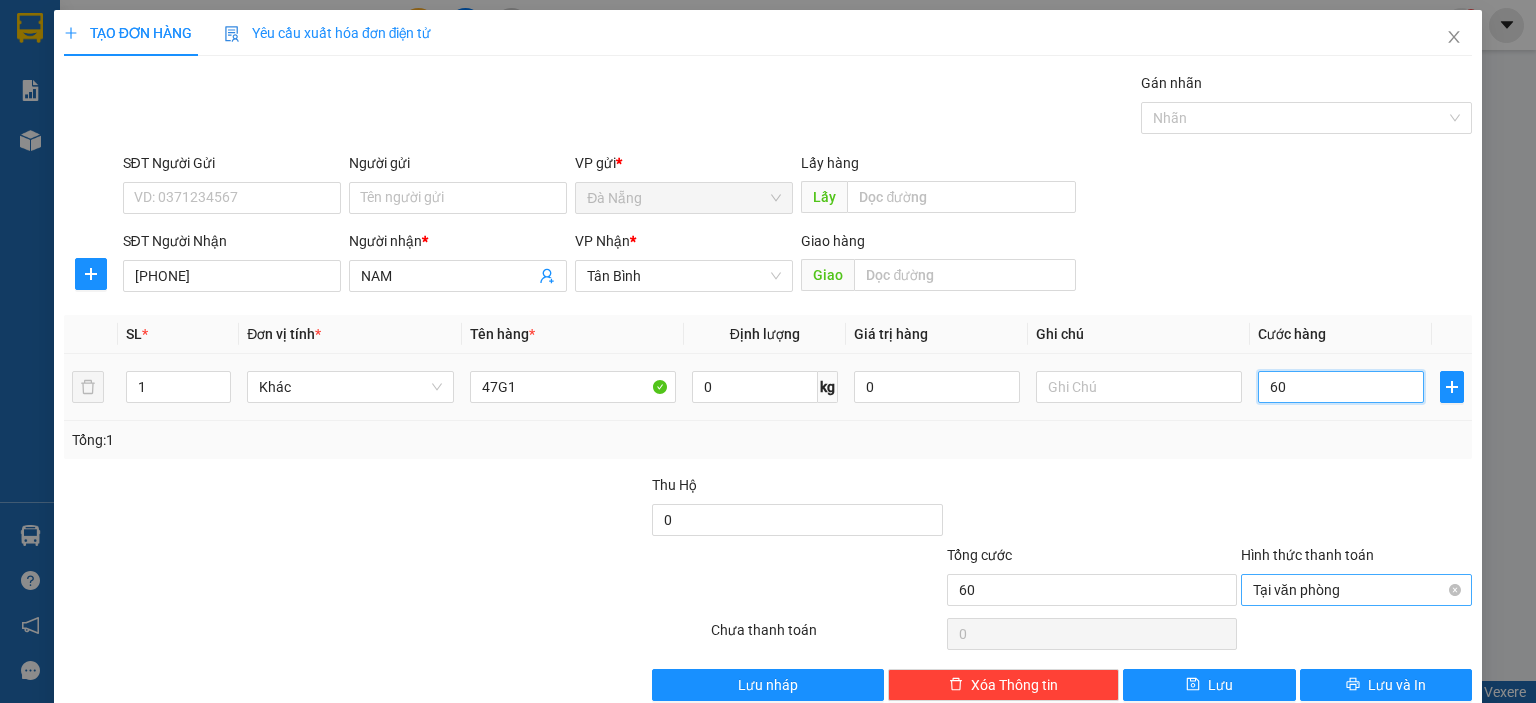 type on "600" 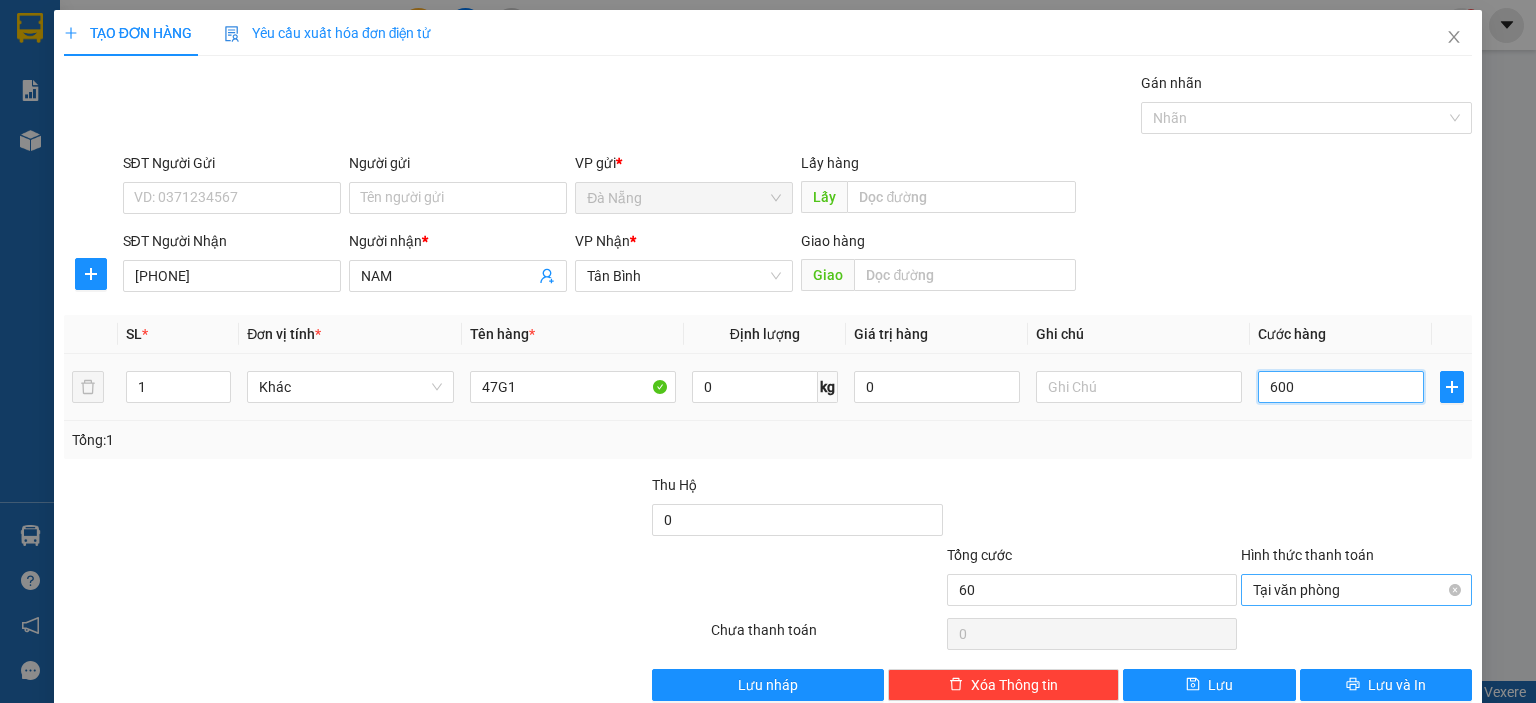 type on "600" 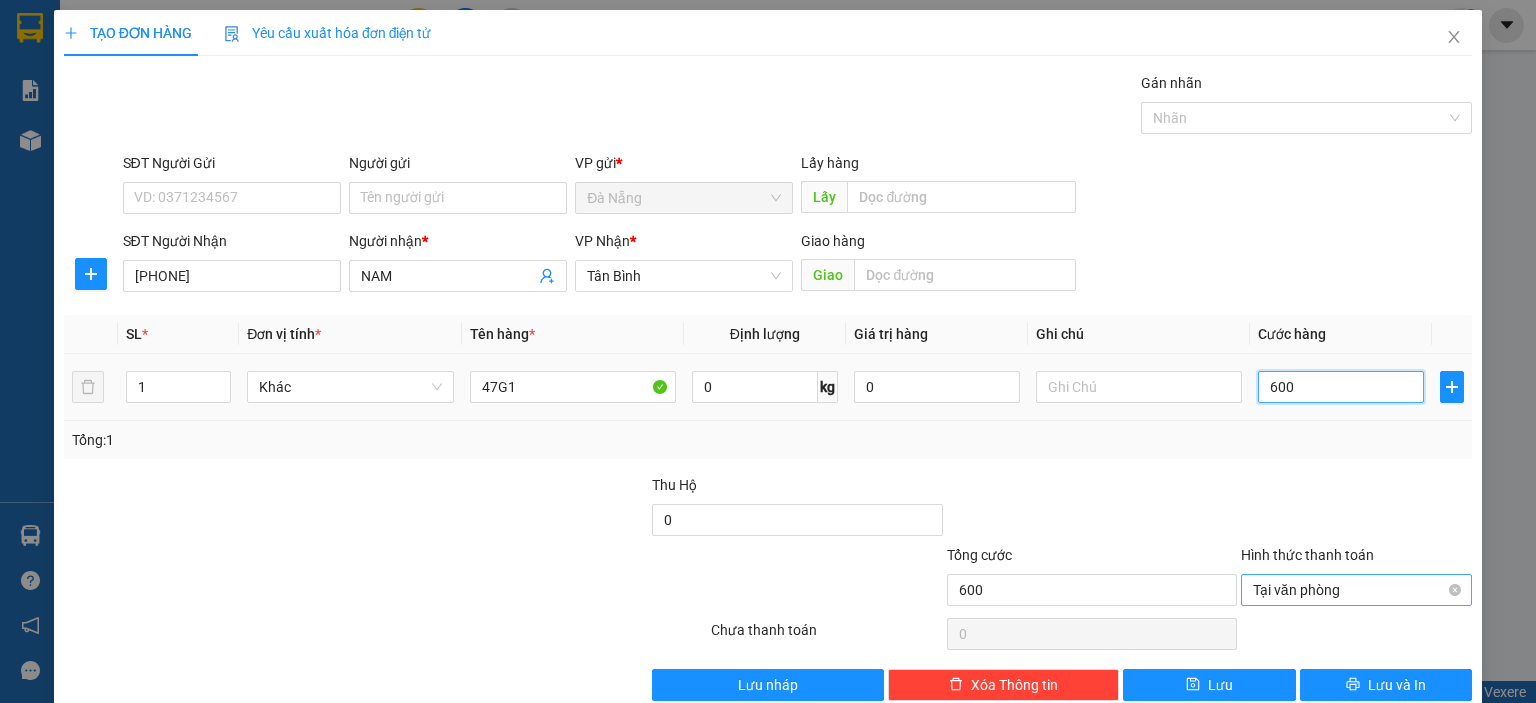 type on "6.000" 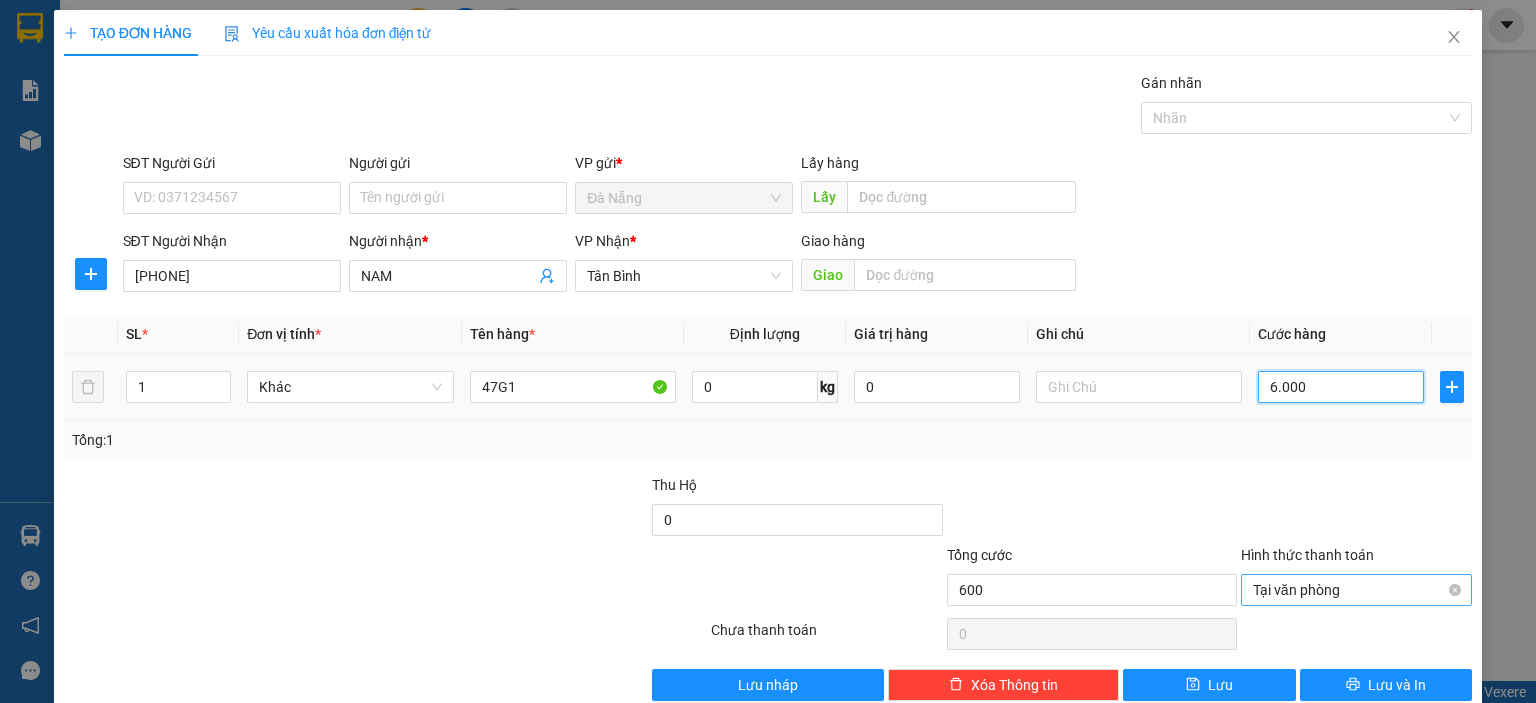 type on "6.000" 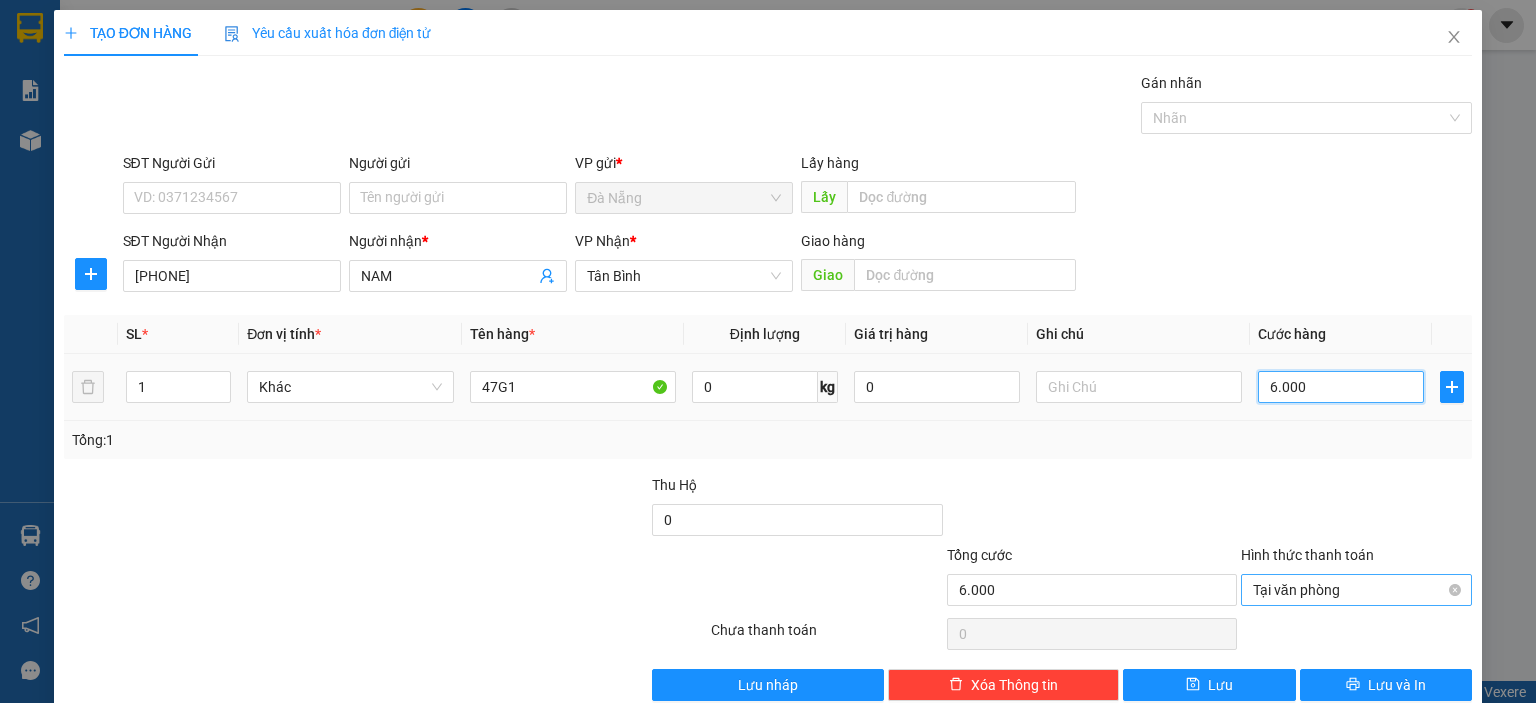 type on "60.000" 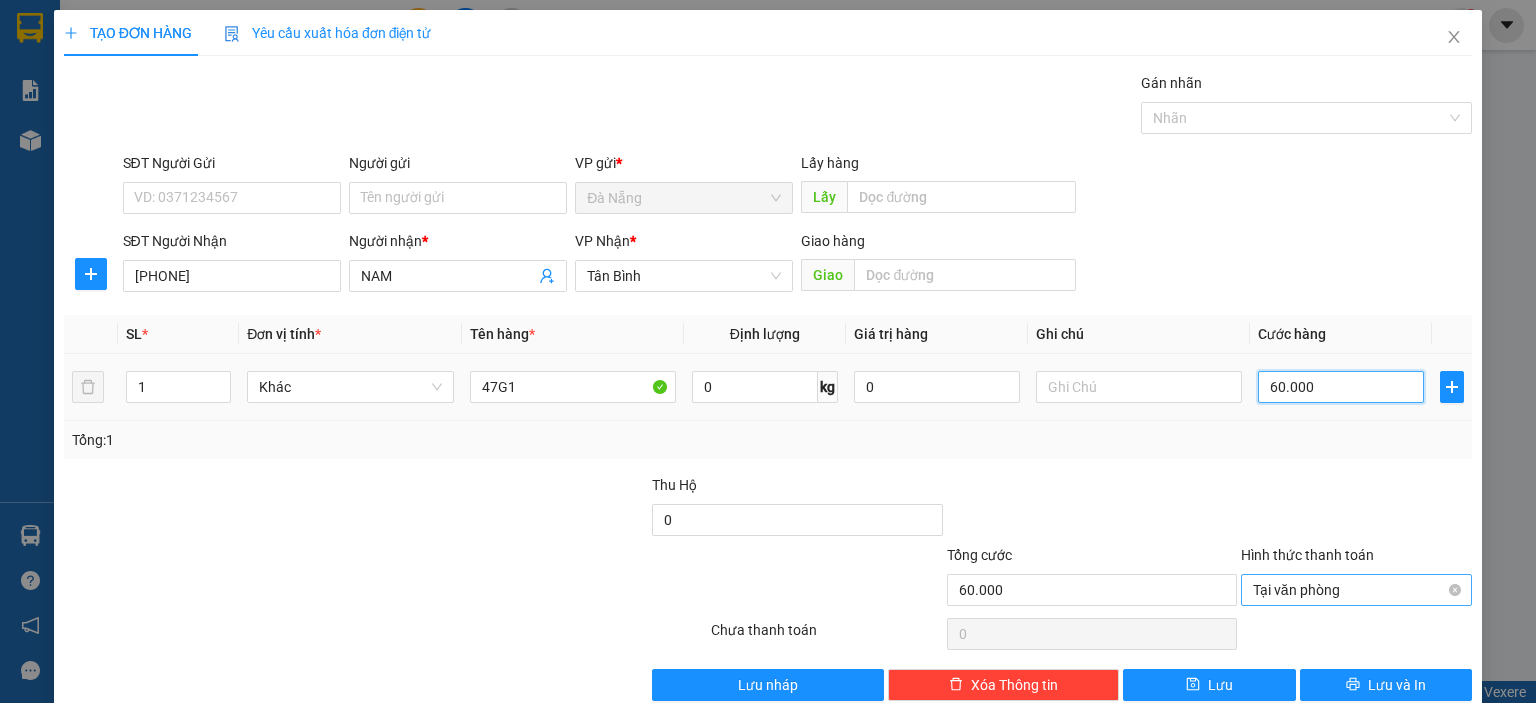 type on "600.000" 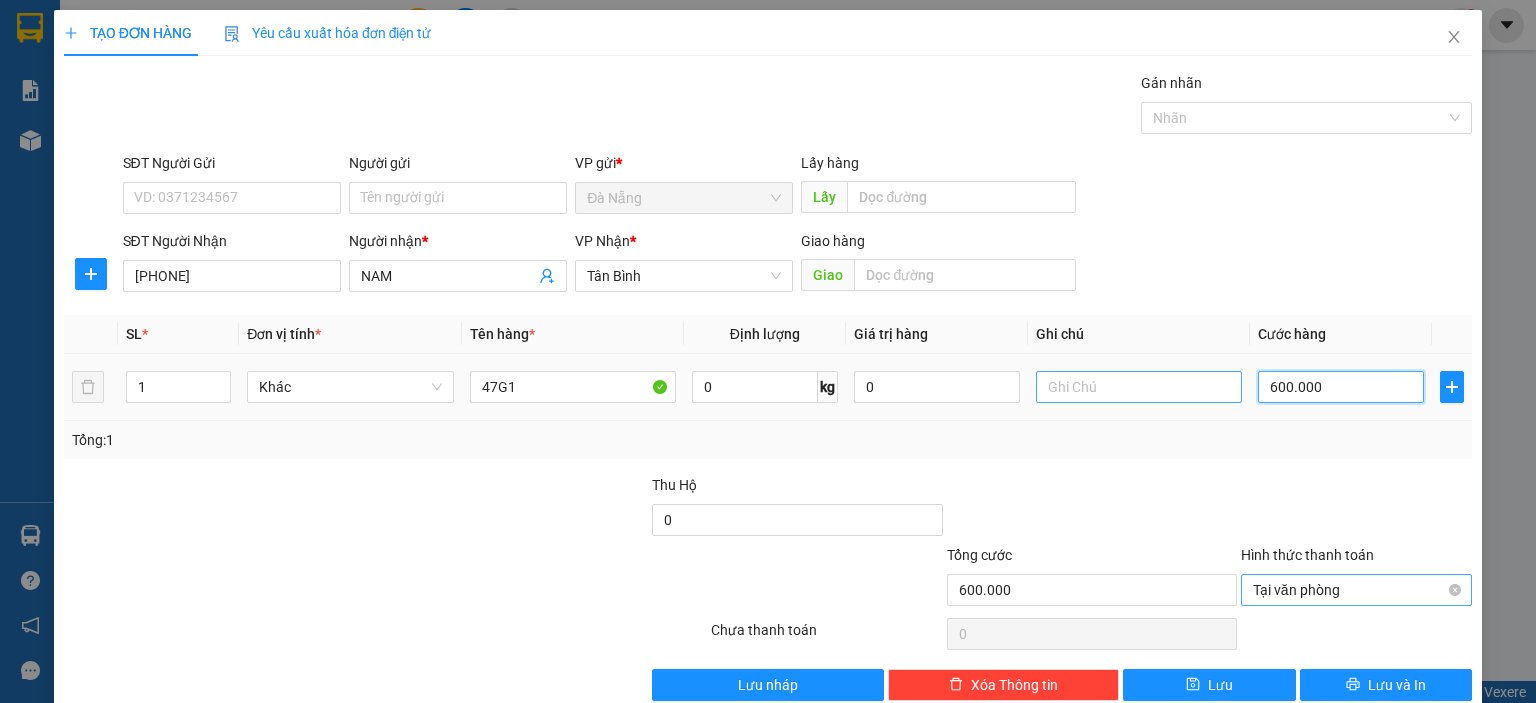 type on "600.000" 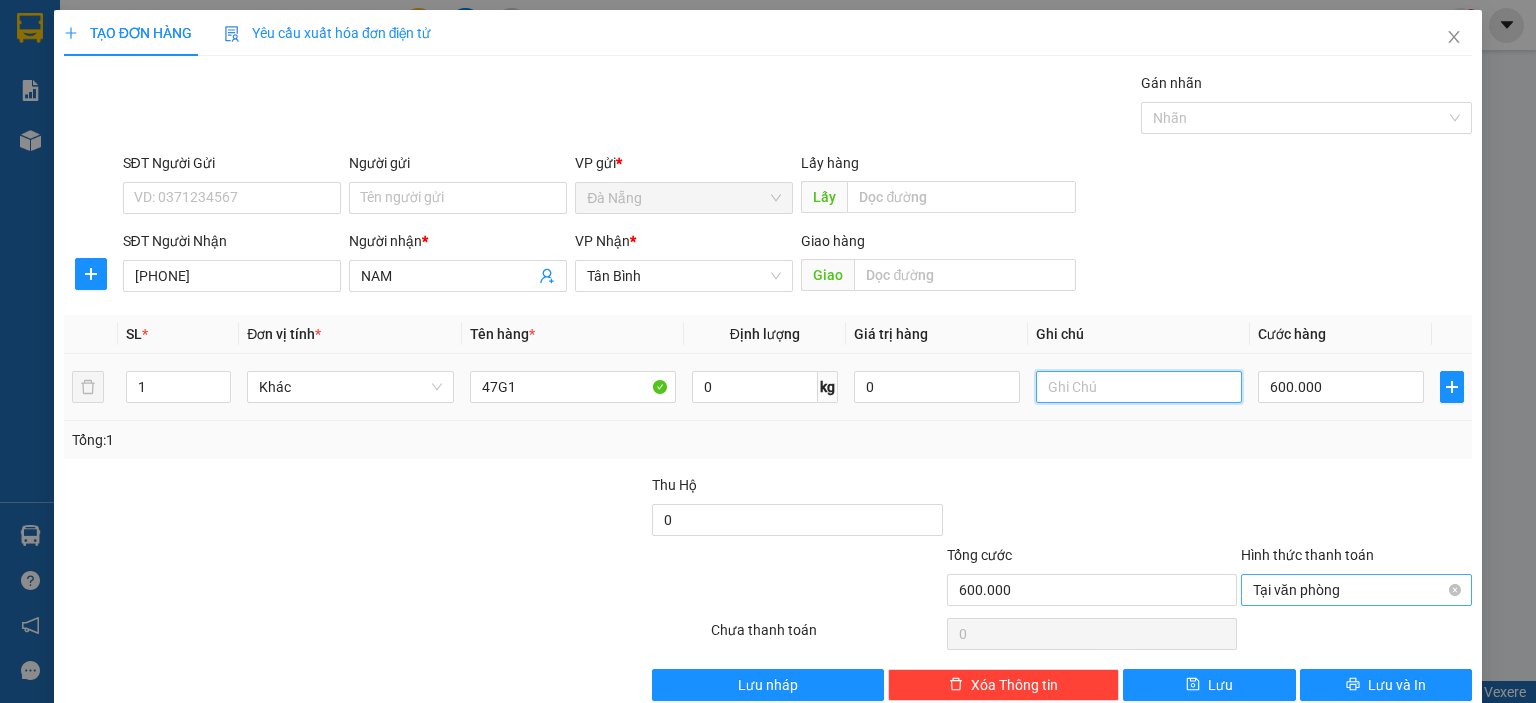 click at bounding box center (1139, 387) 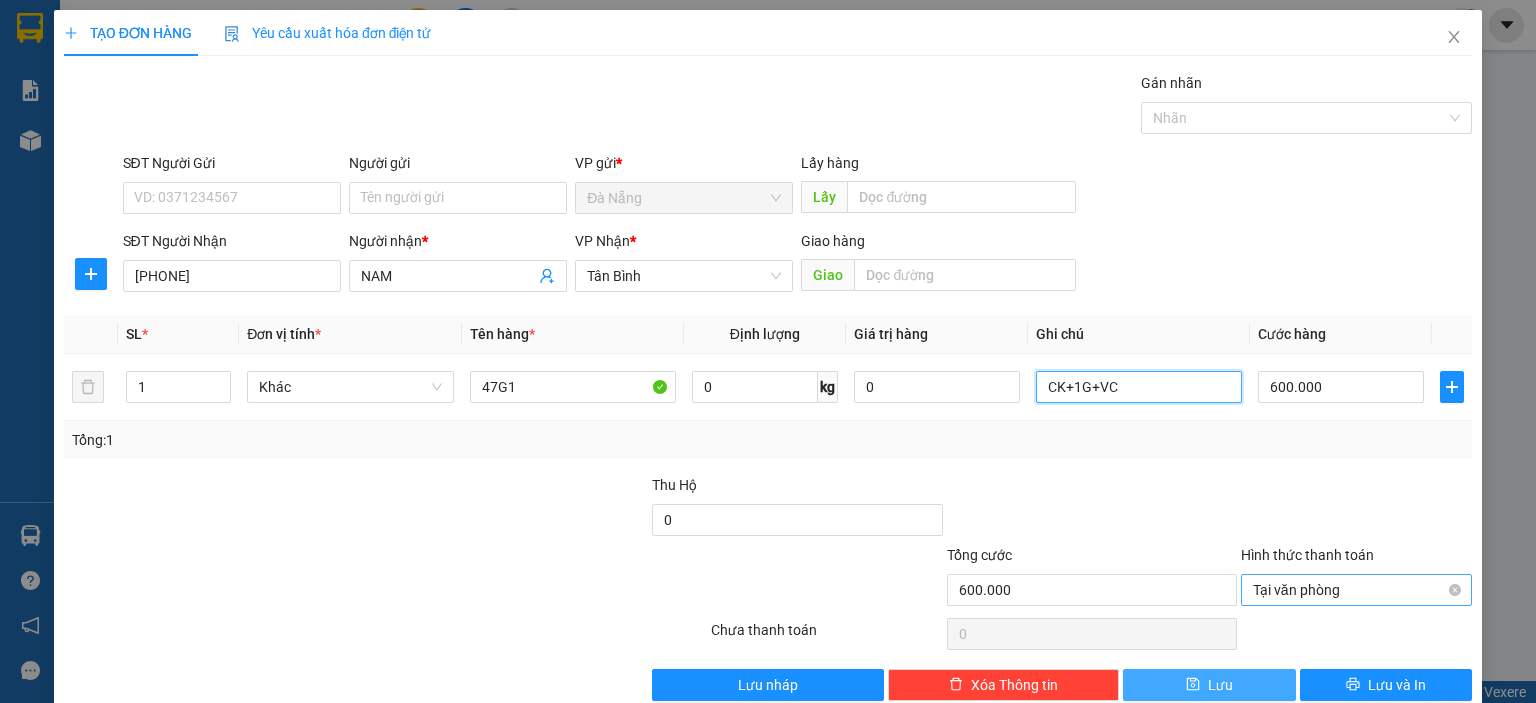 type on "CK+1G+VC" 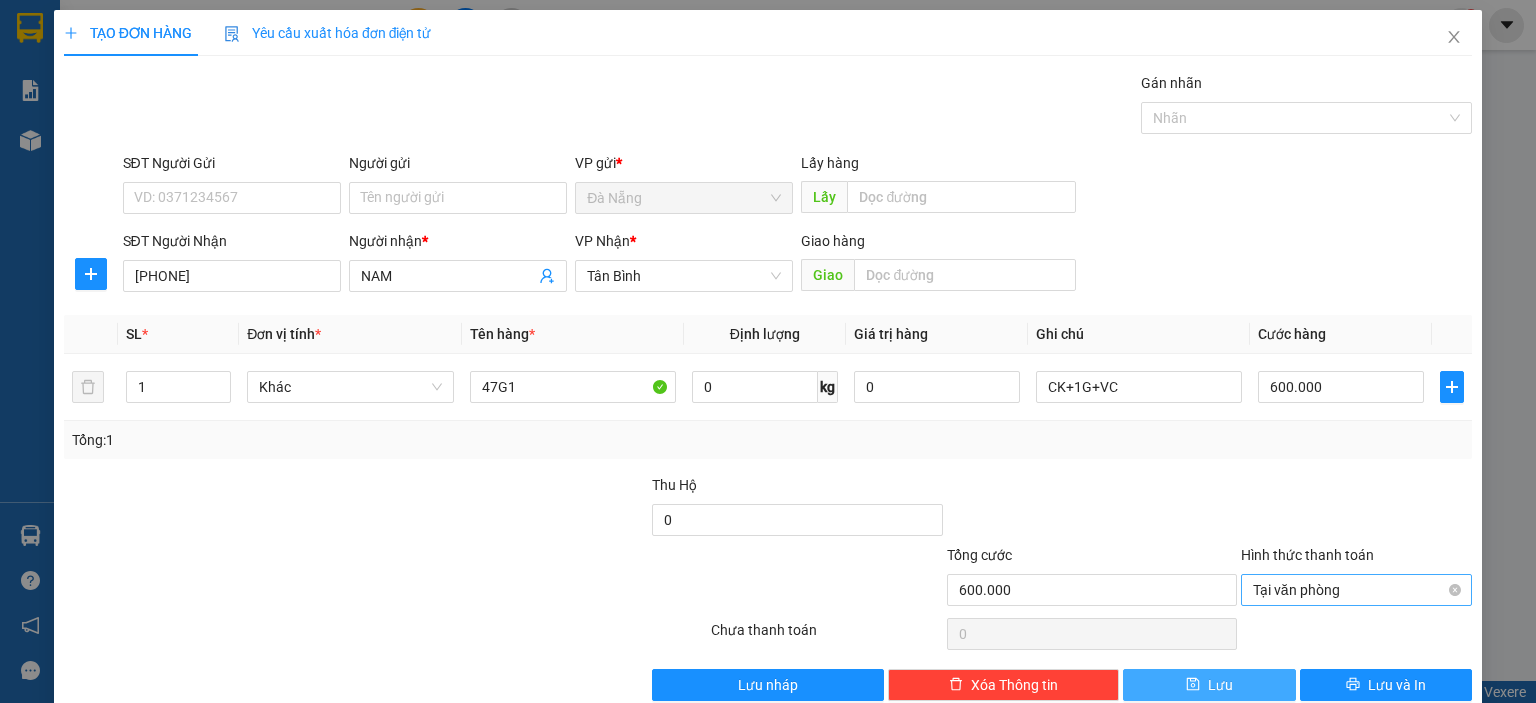 click on "Lưu" at bounding box center (1209, 685) 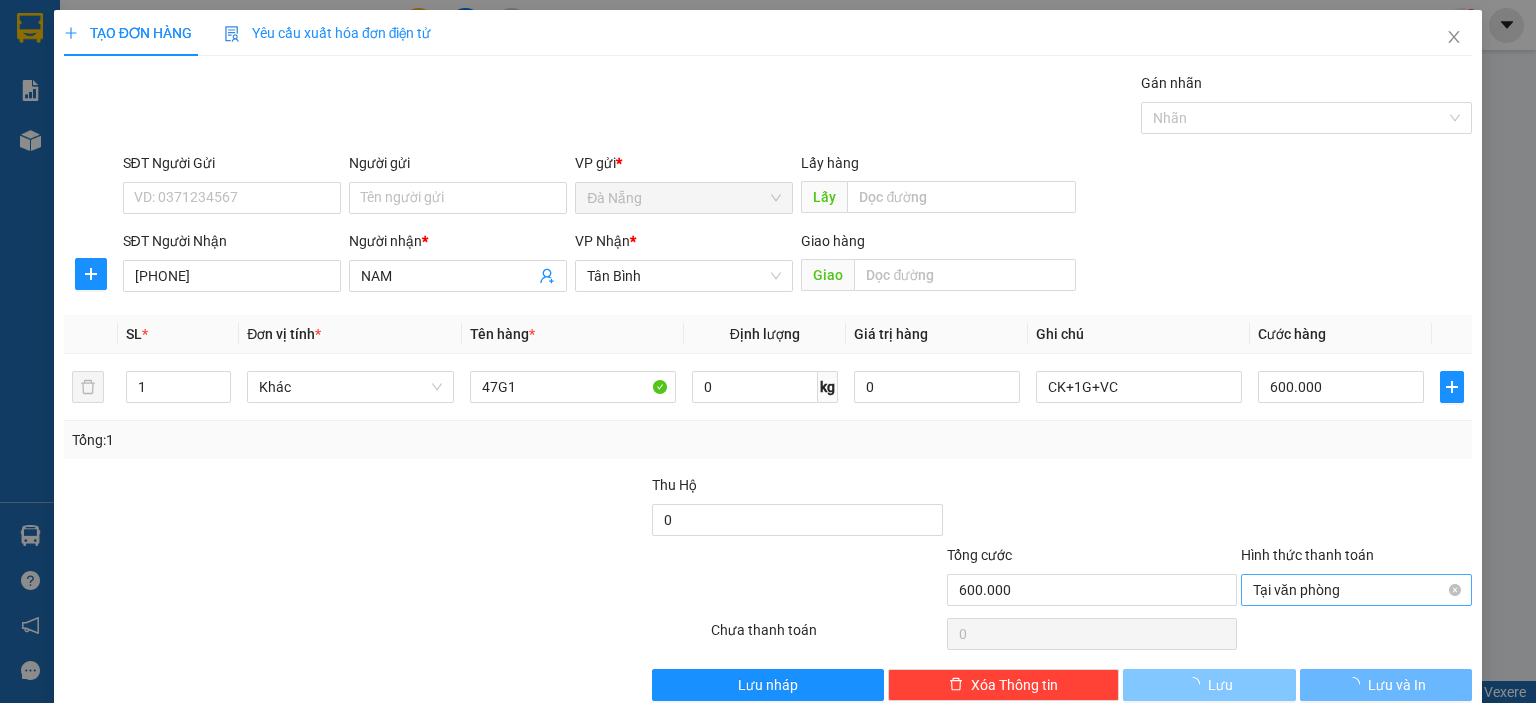 type 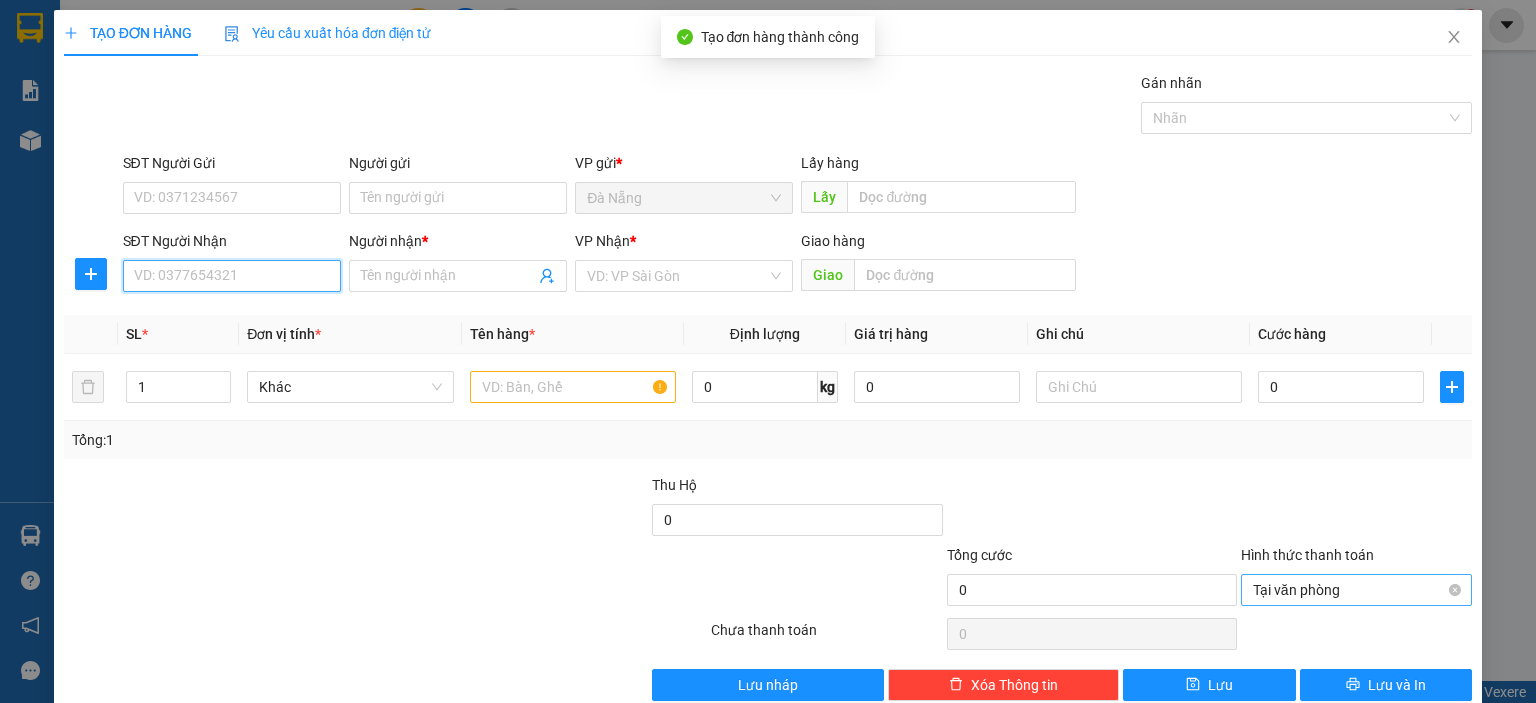 click on "SĐT Người Nhận" at bounding box center [232, 276] 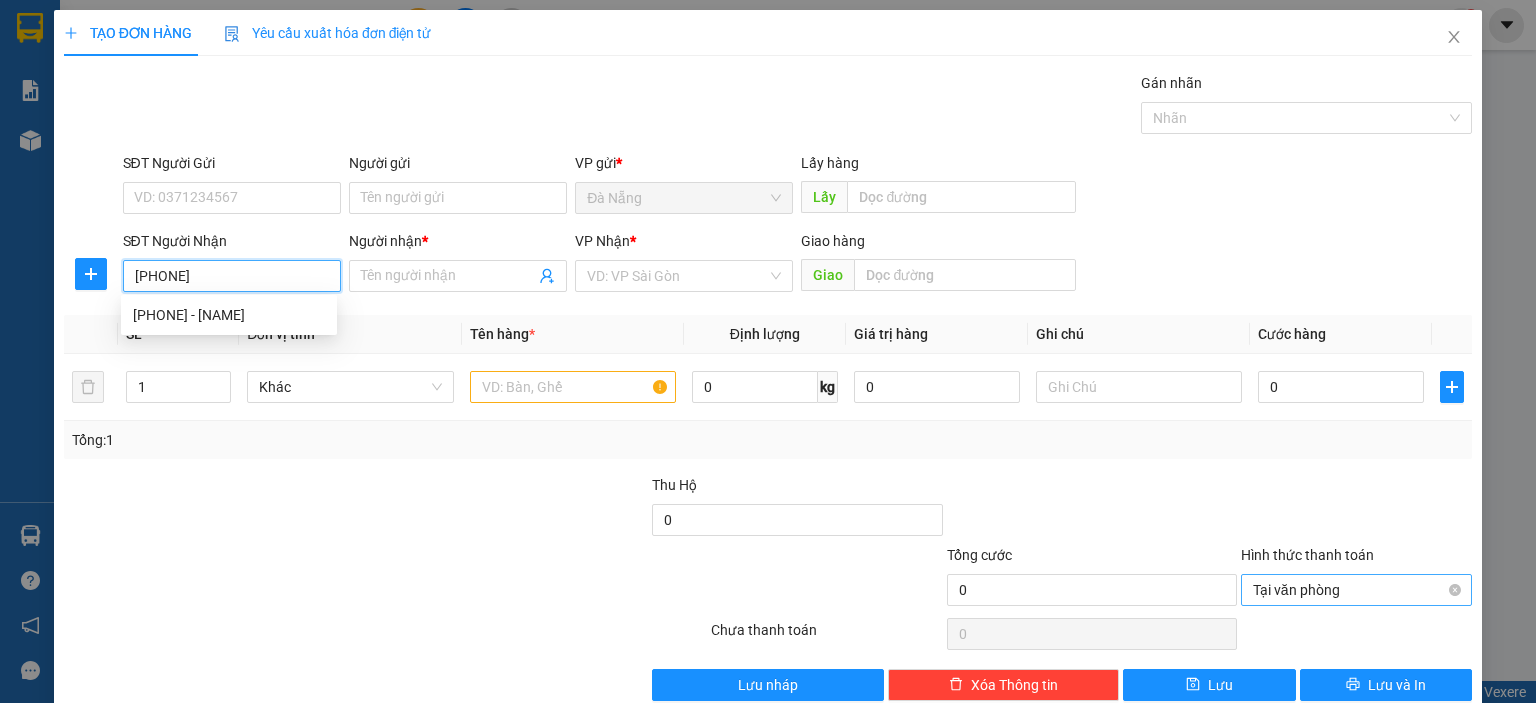 type on "[PHONE]" 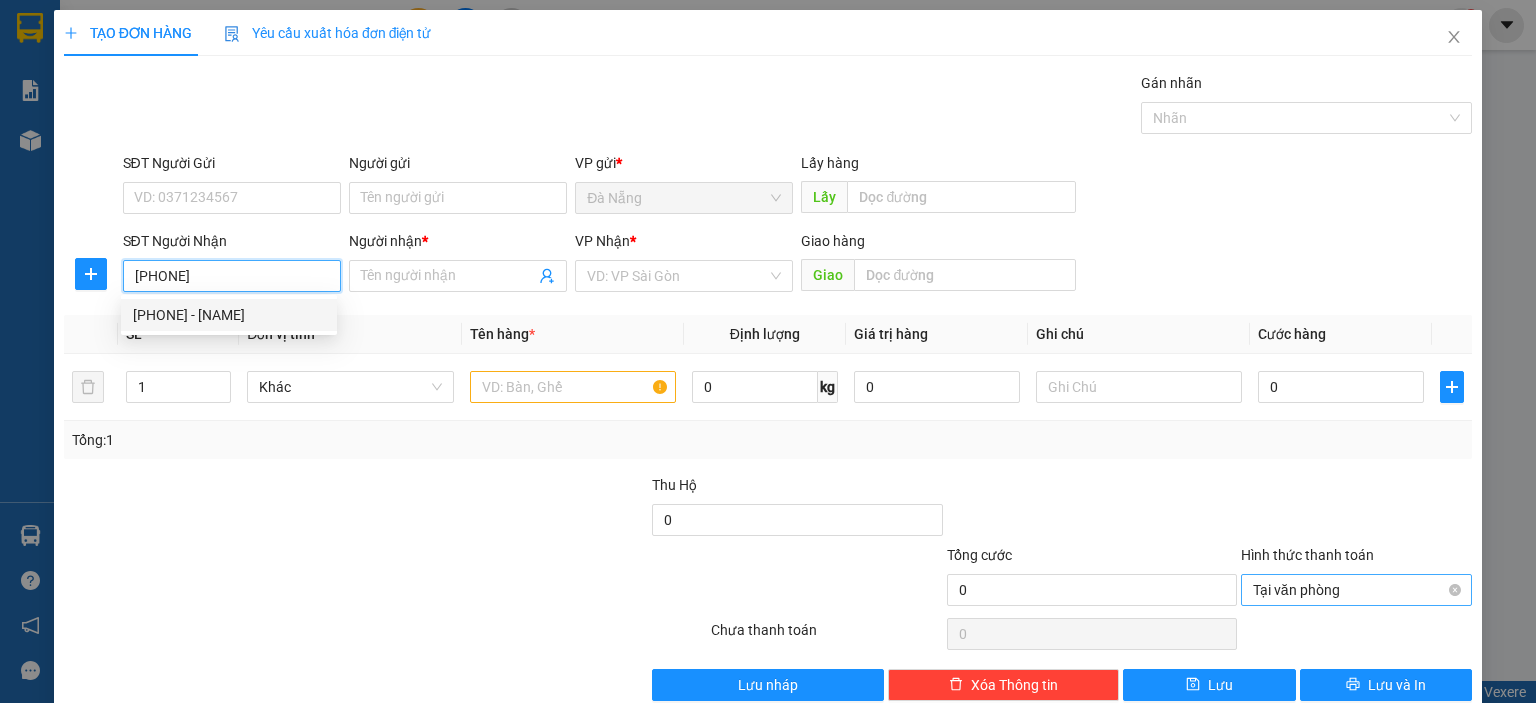 click on "[PHONE] - [NAME]" at bounding box center [229, 315] 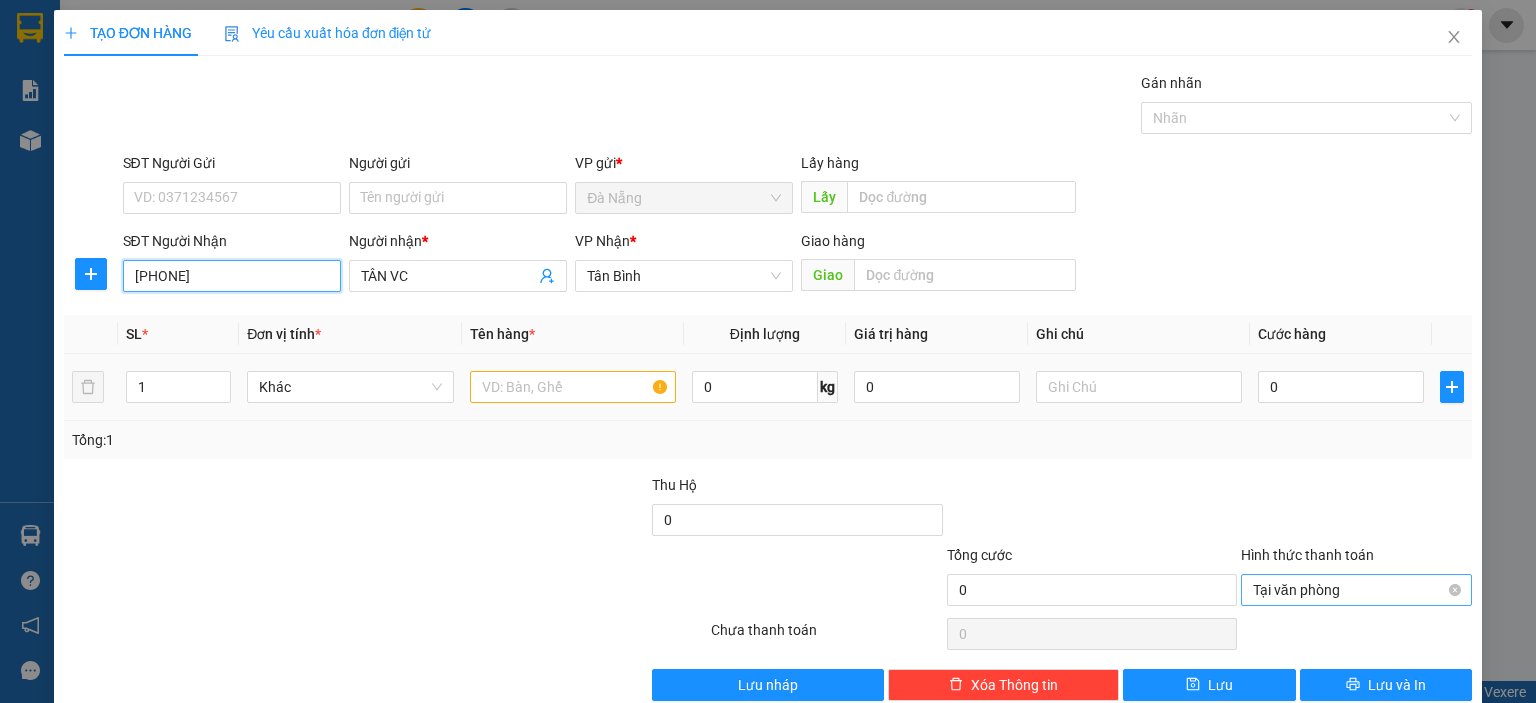 type on "[PHONE]" 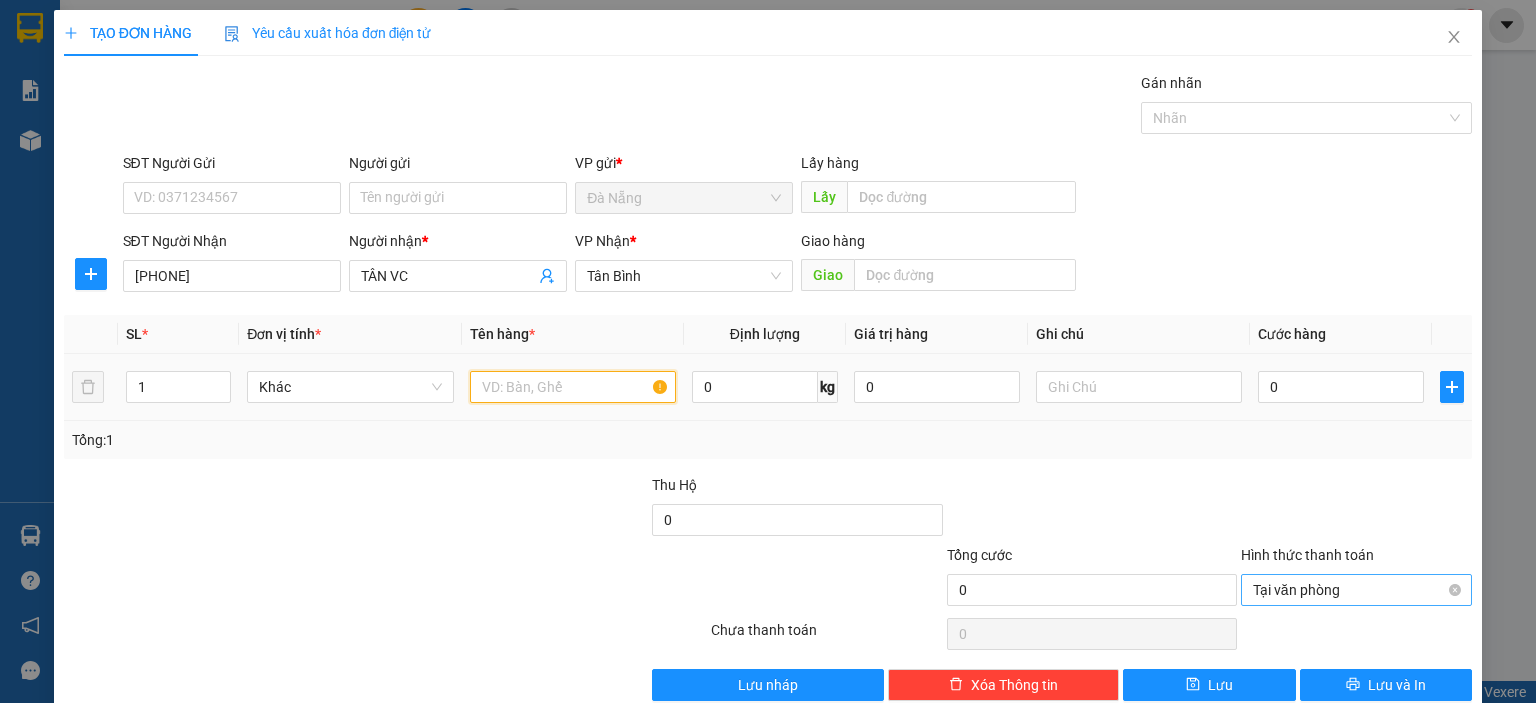 click at bounding box center (573, 387) 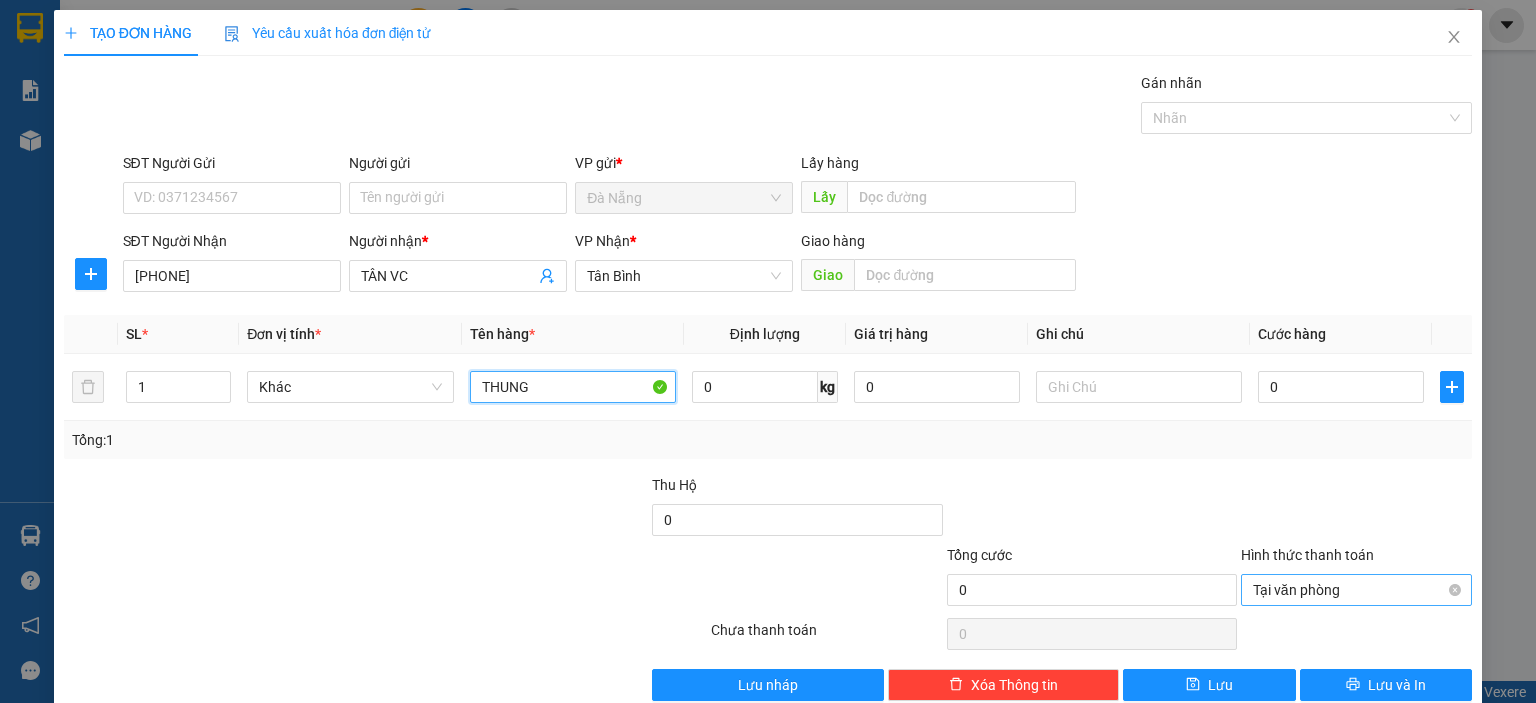 type on "THUNG" 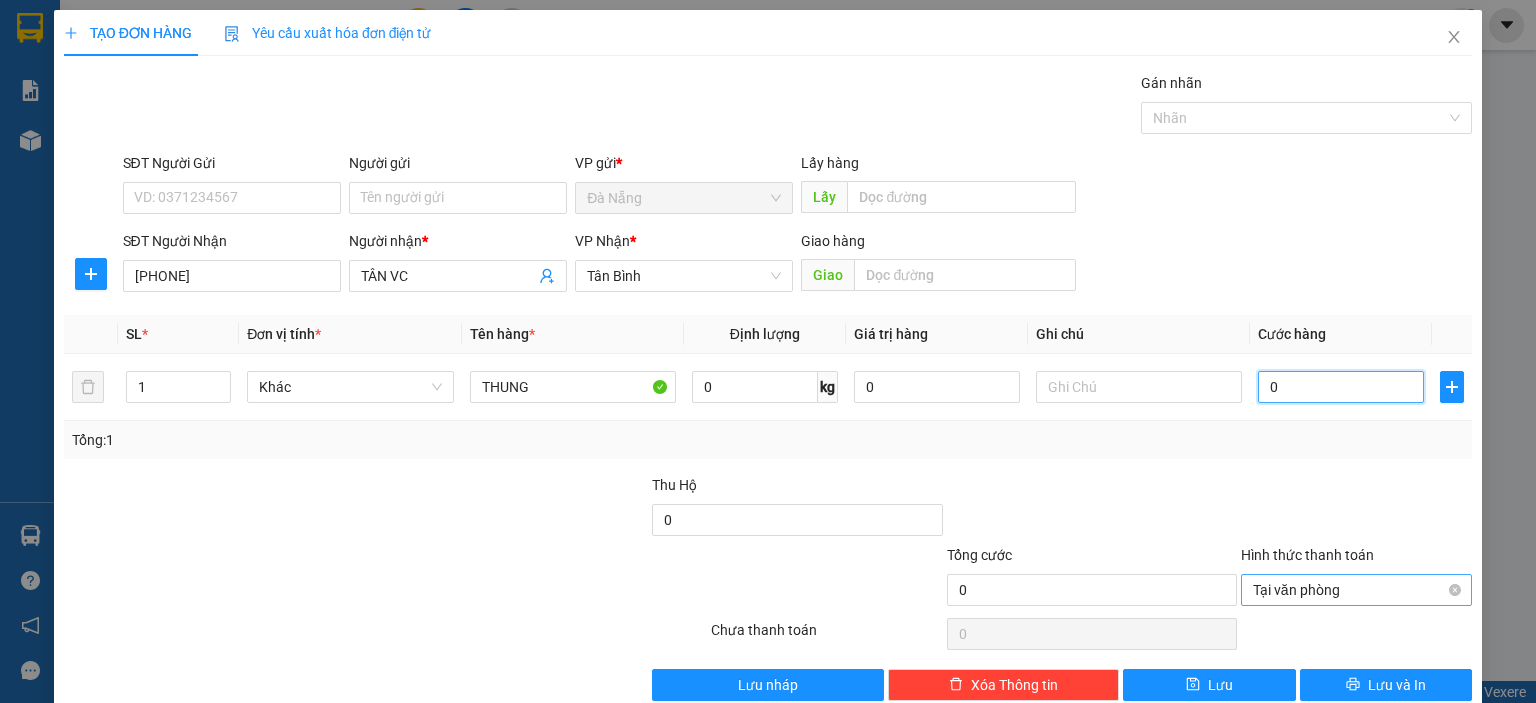 type on "5" 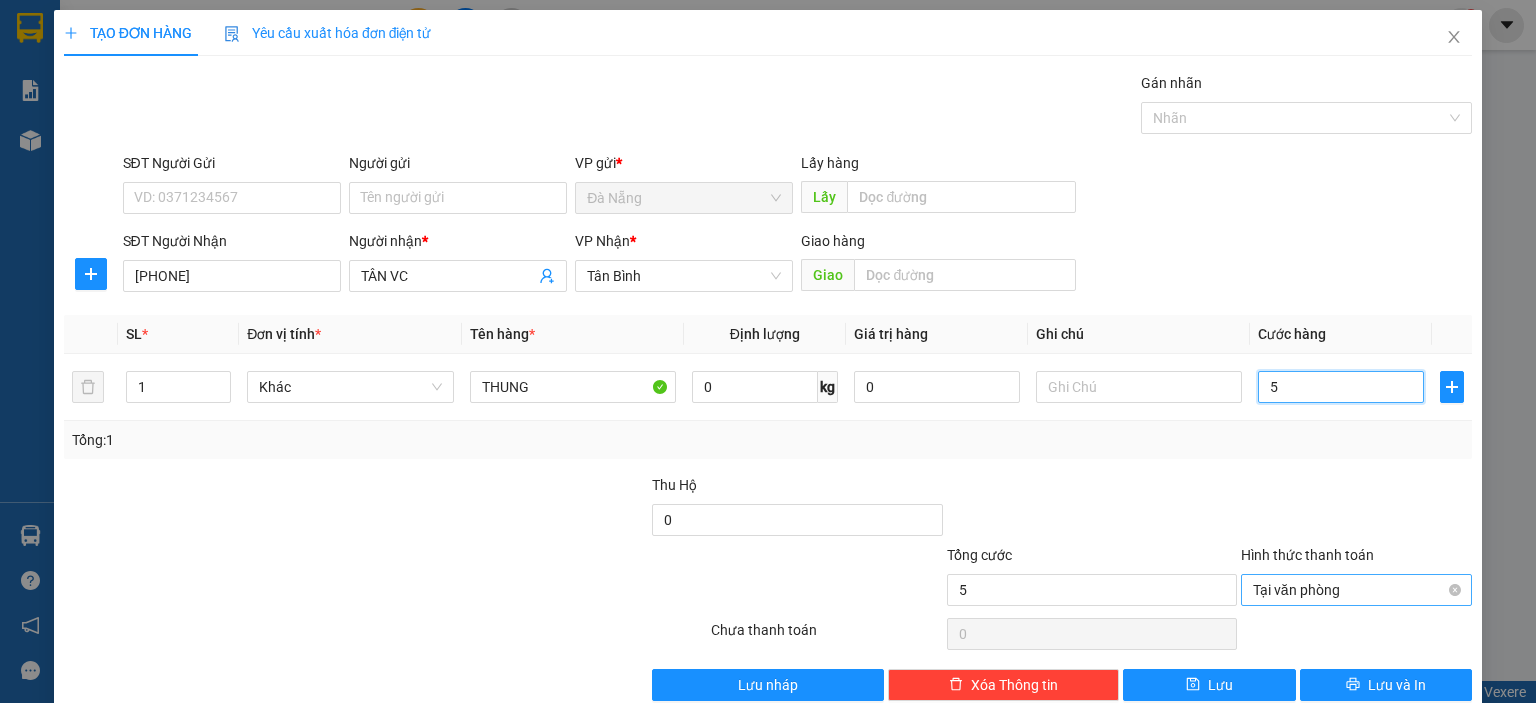 type on "50" 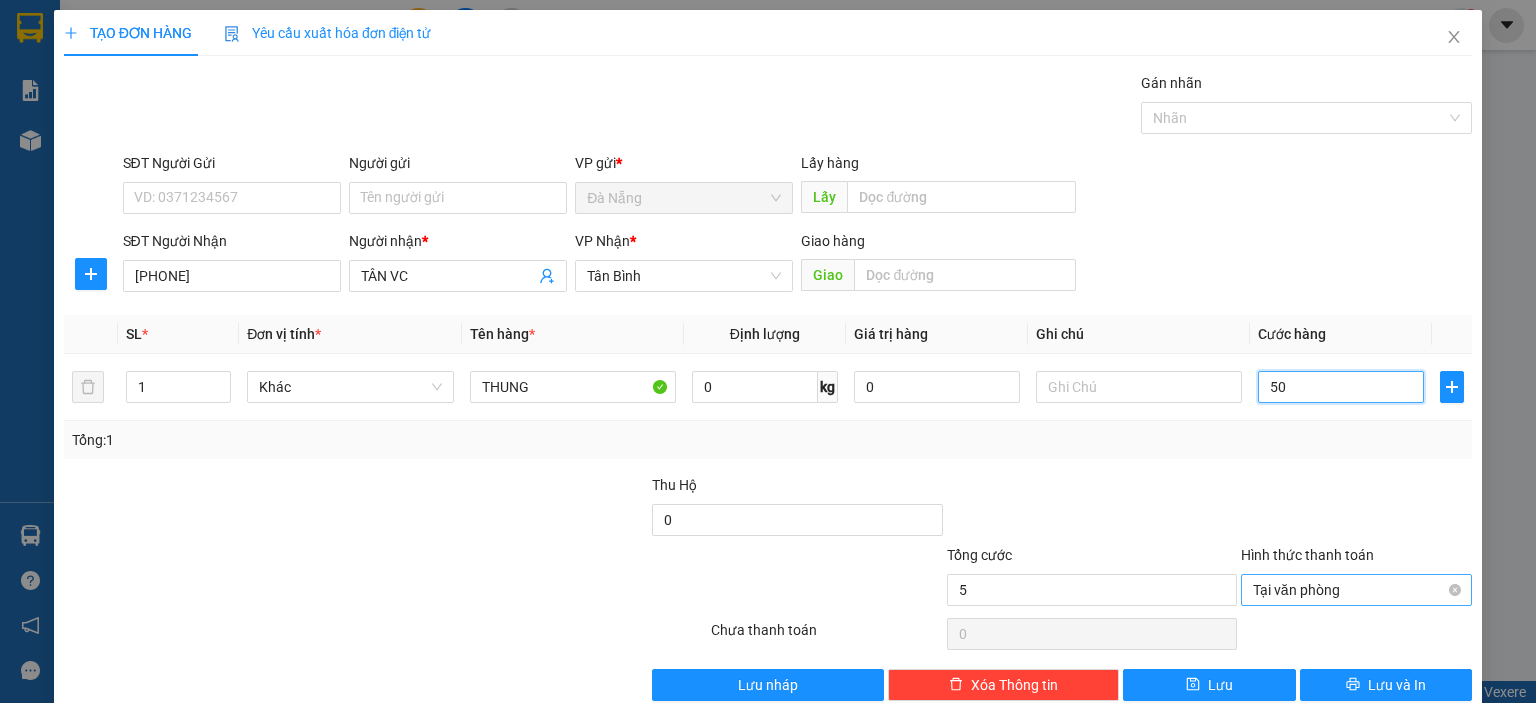 type on "50" 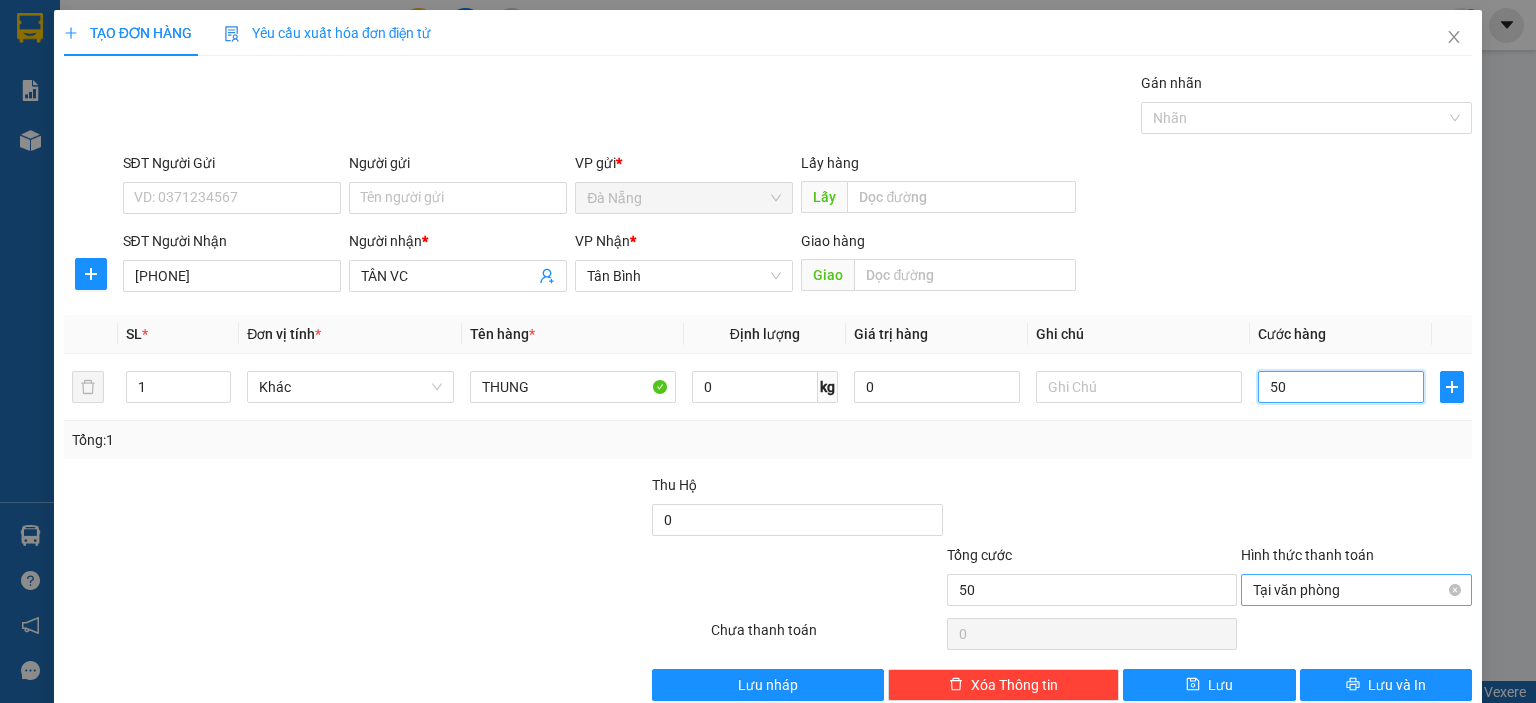 type on "500" 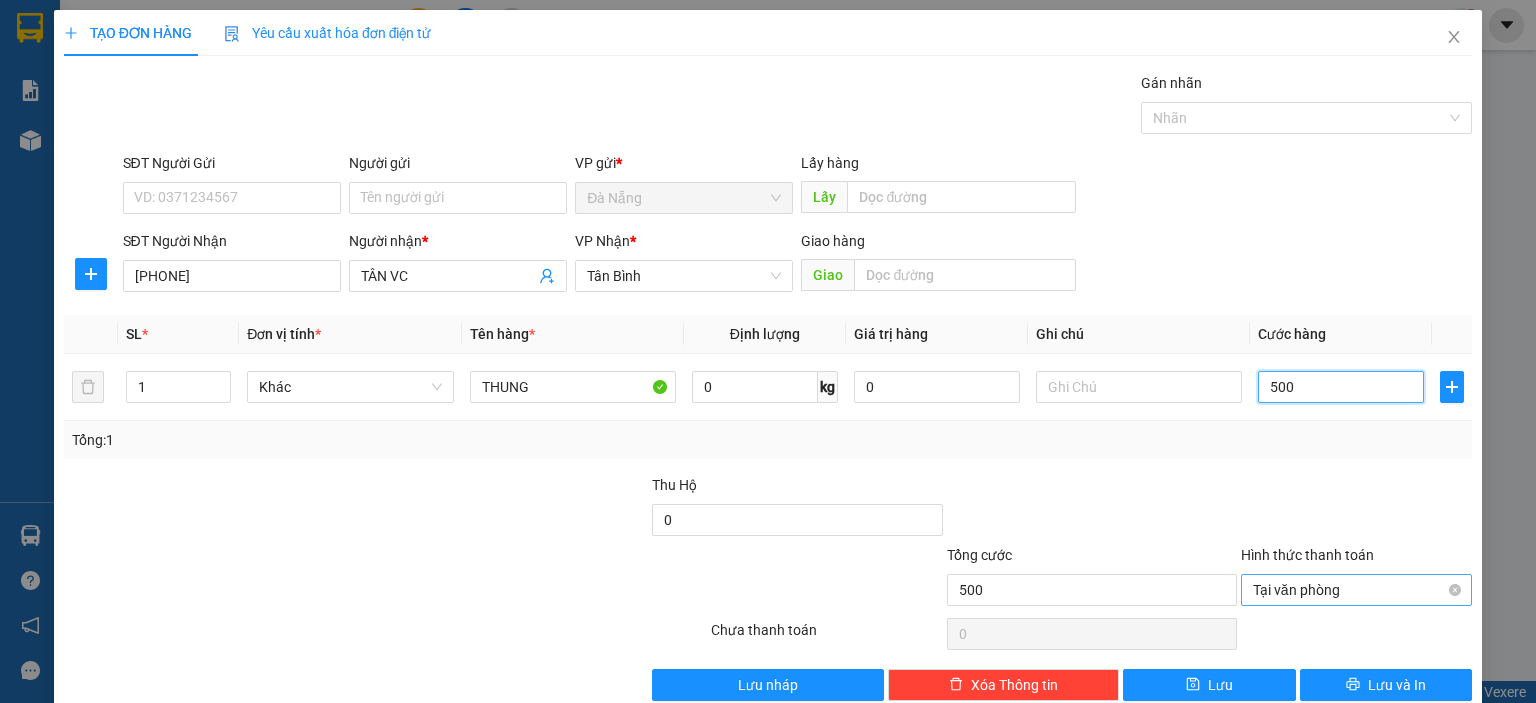 type on "5.000" 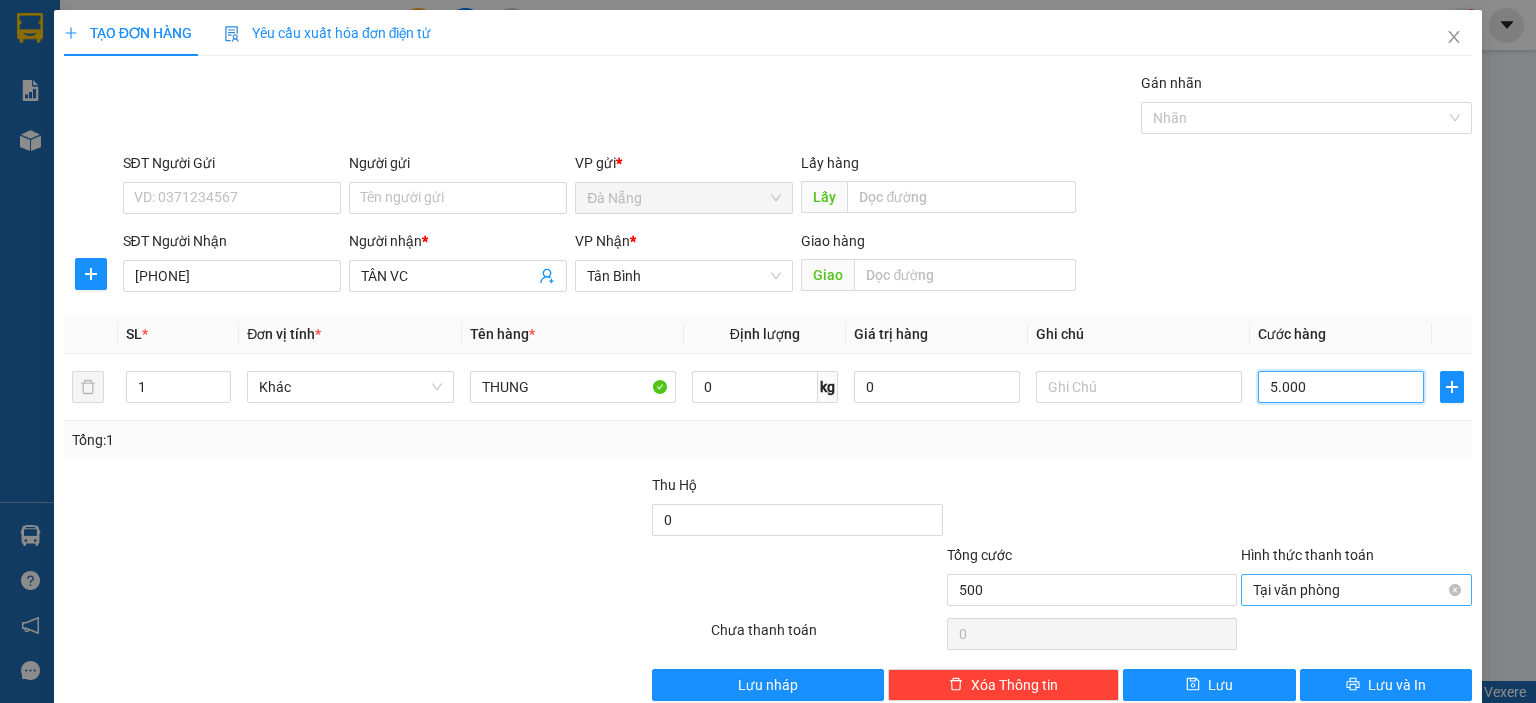 type on "5.000" 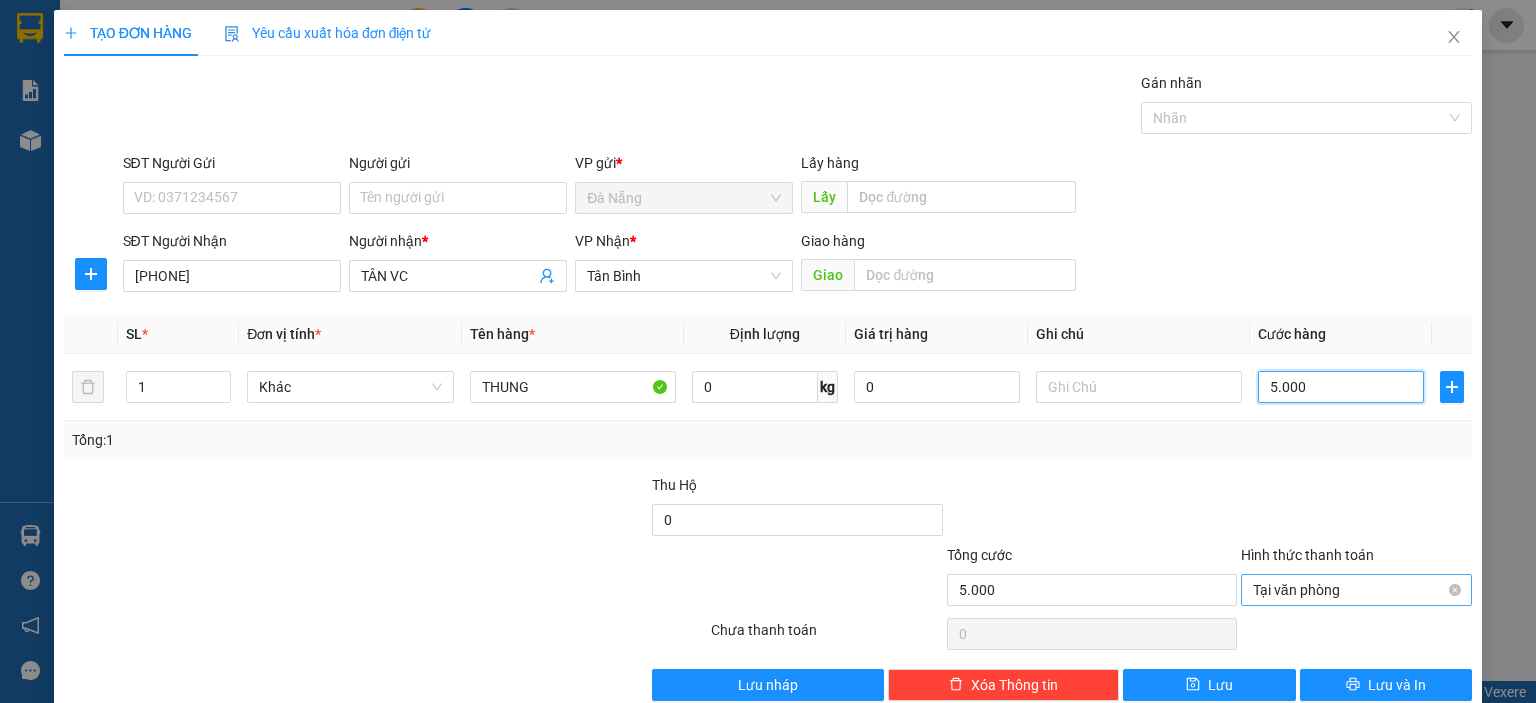 type on "50.000" 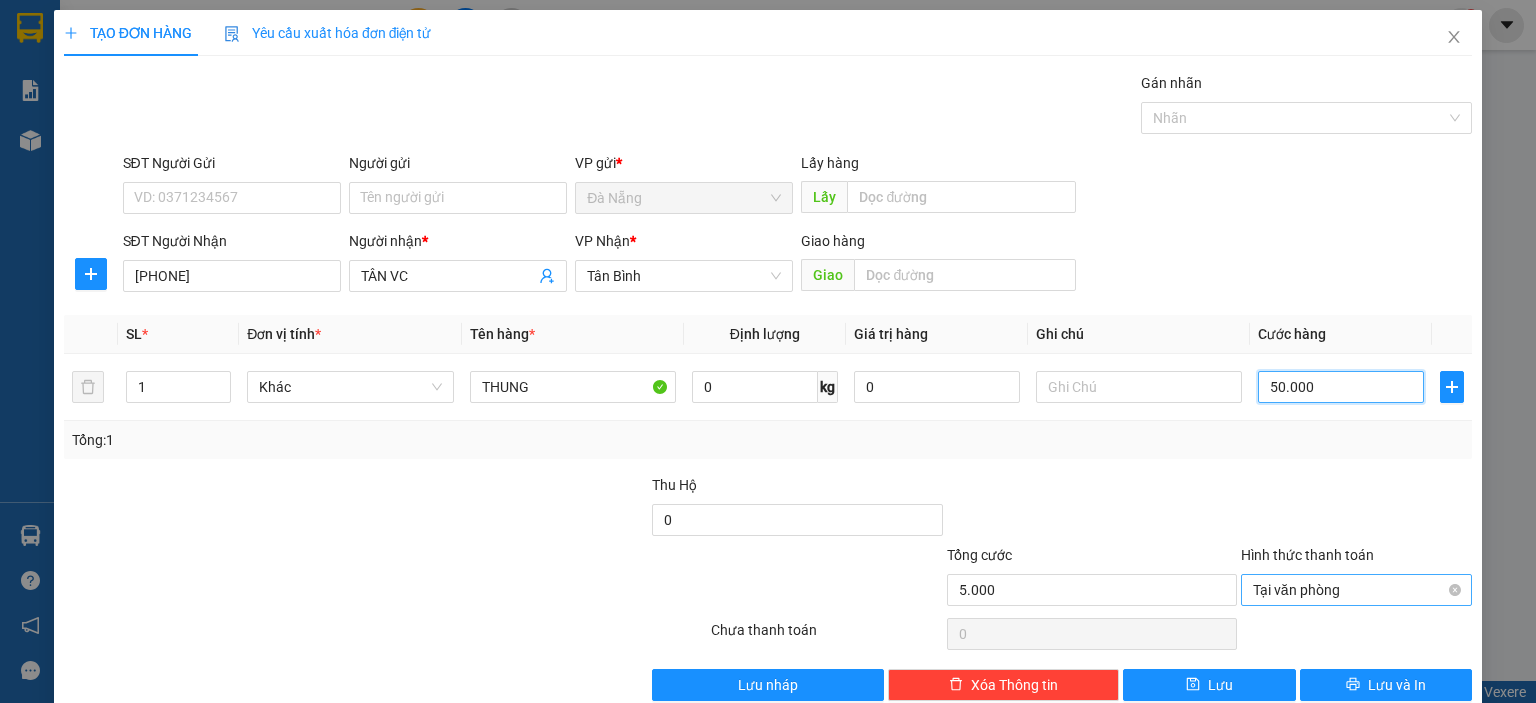 type on "50.000" 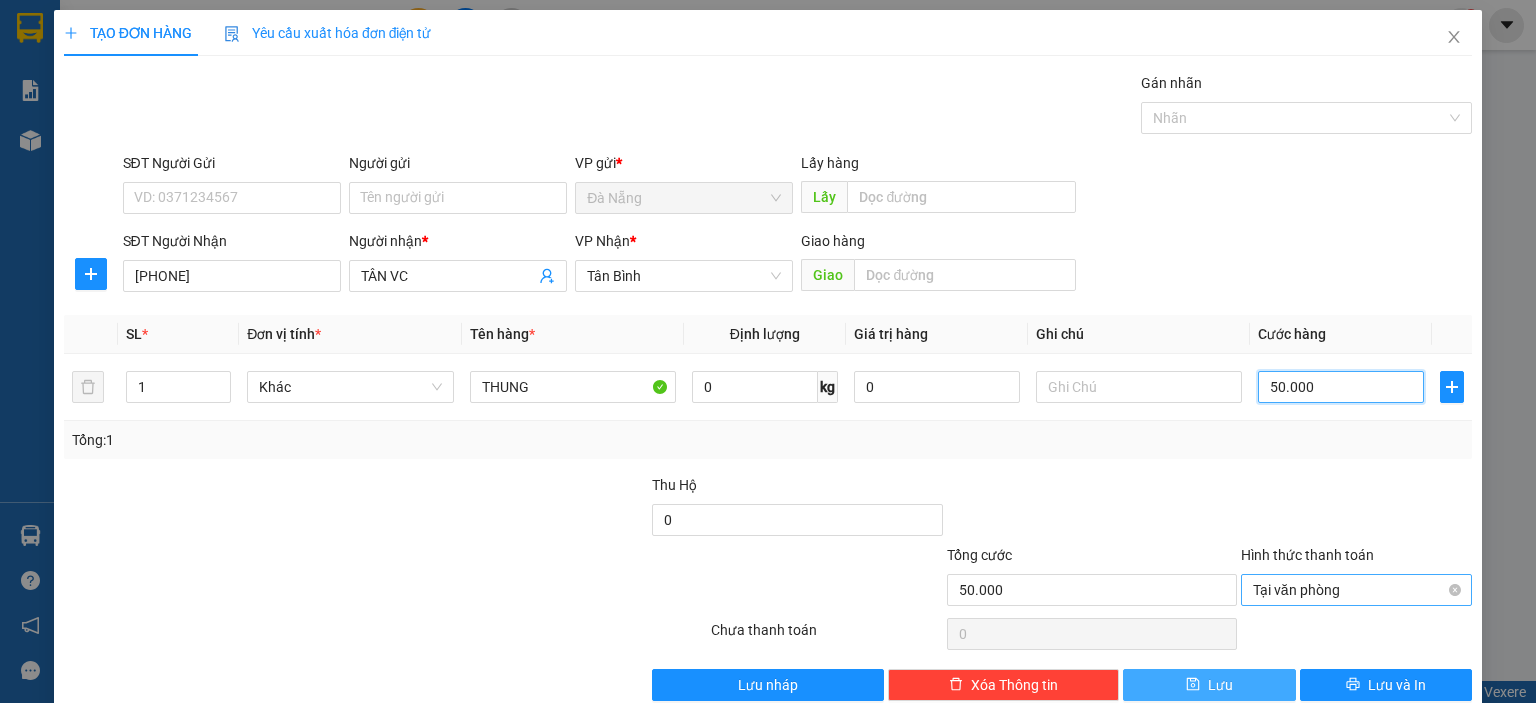 type on "50.000" 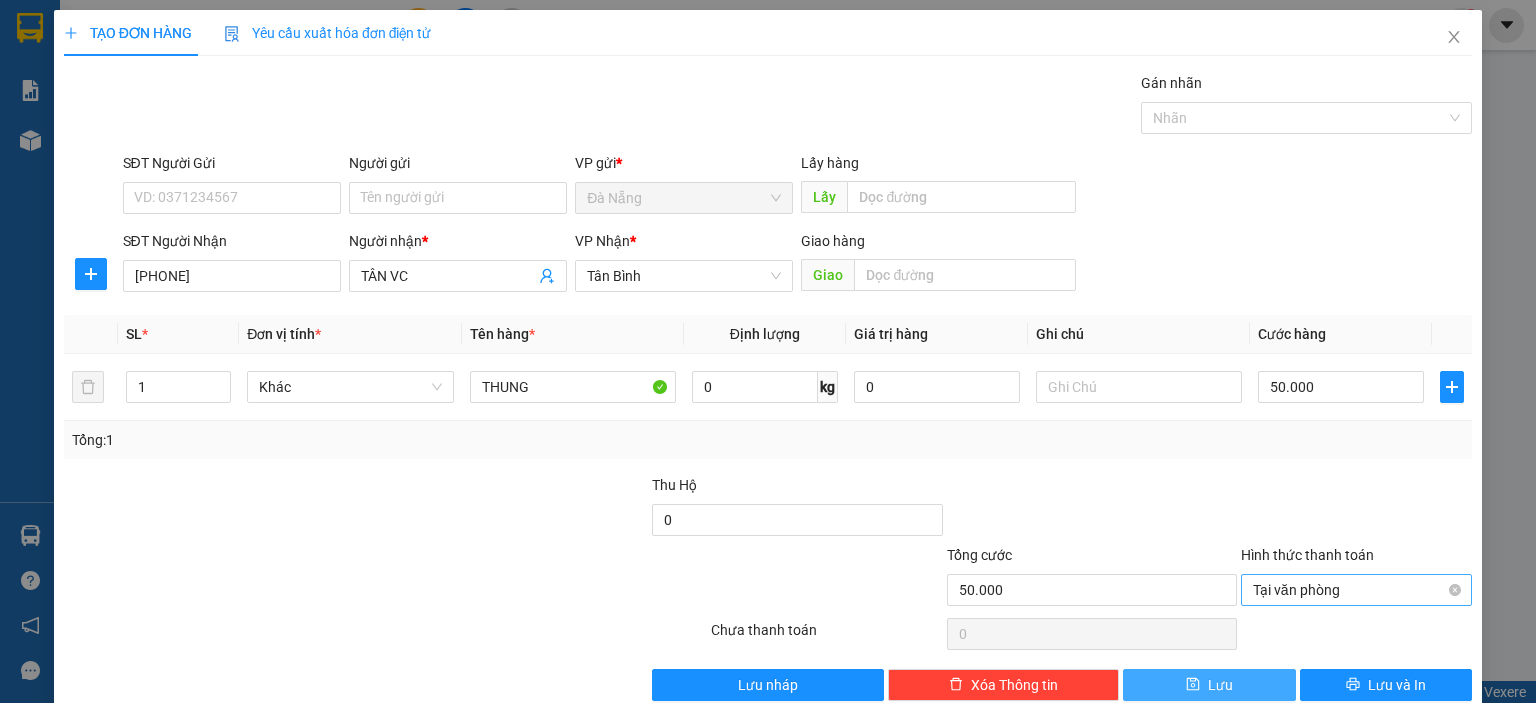 click on "Lưu" at bounding box center [1209, 685] 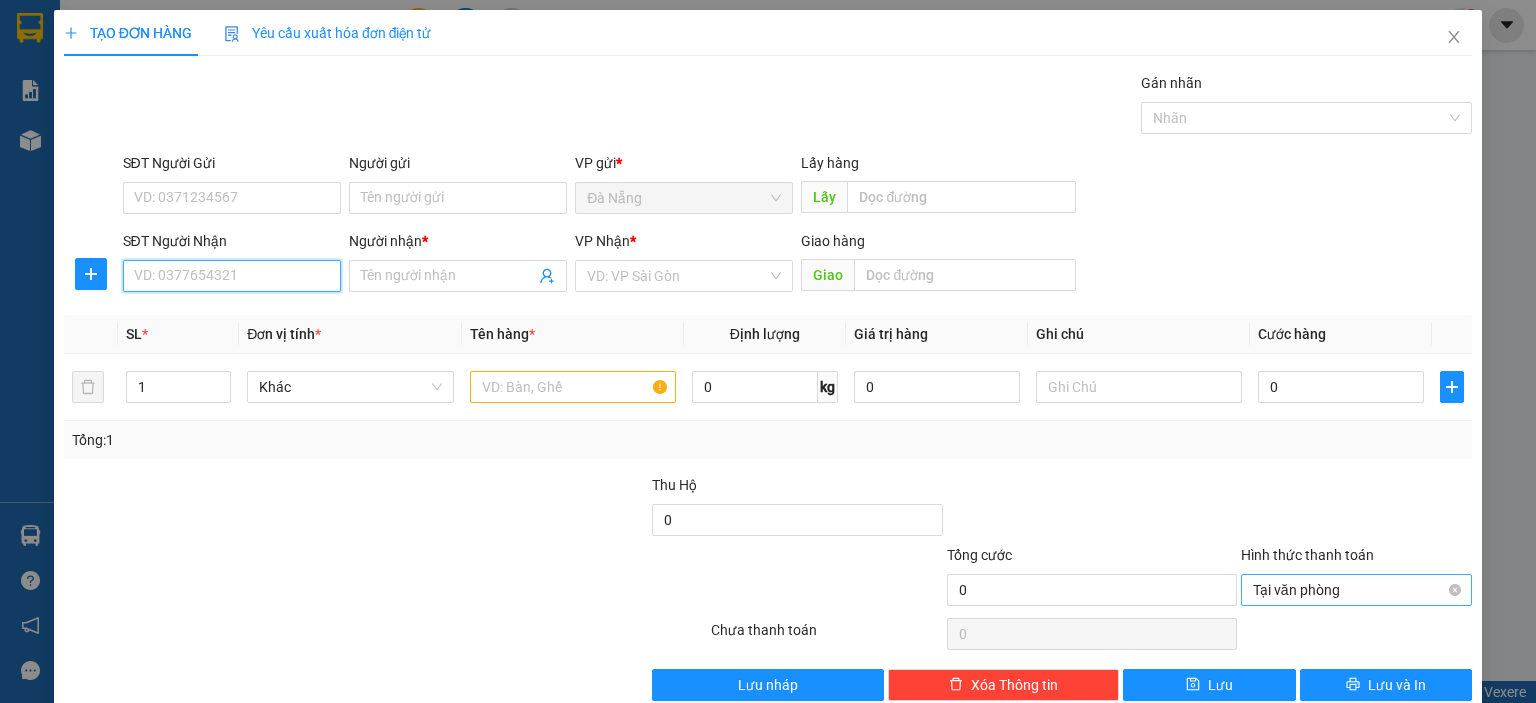 click on "SĐT Người Nhận" at bounding box center [232, 276] 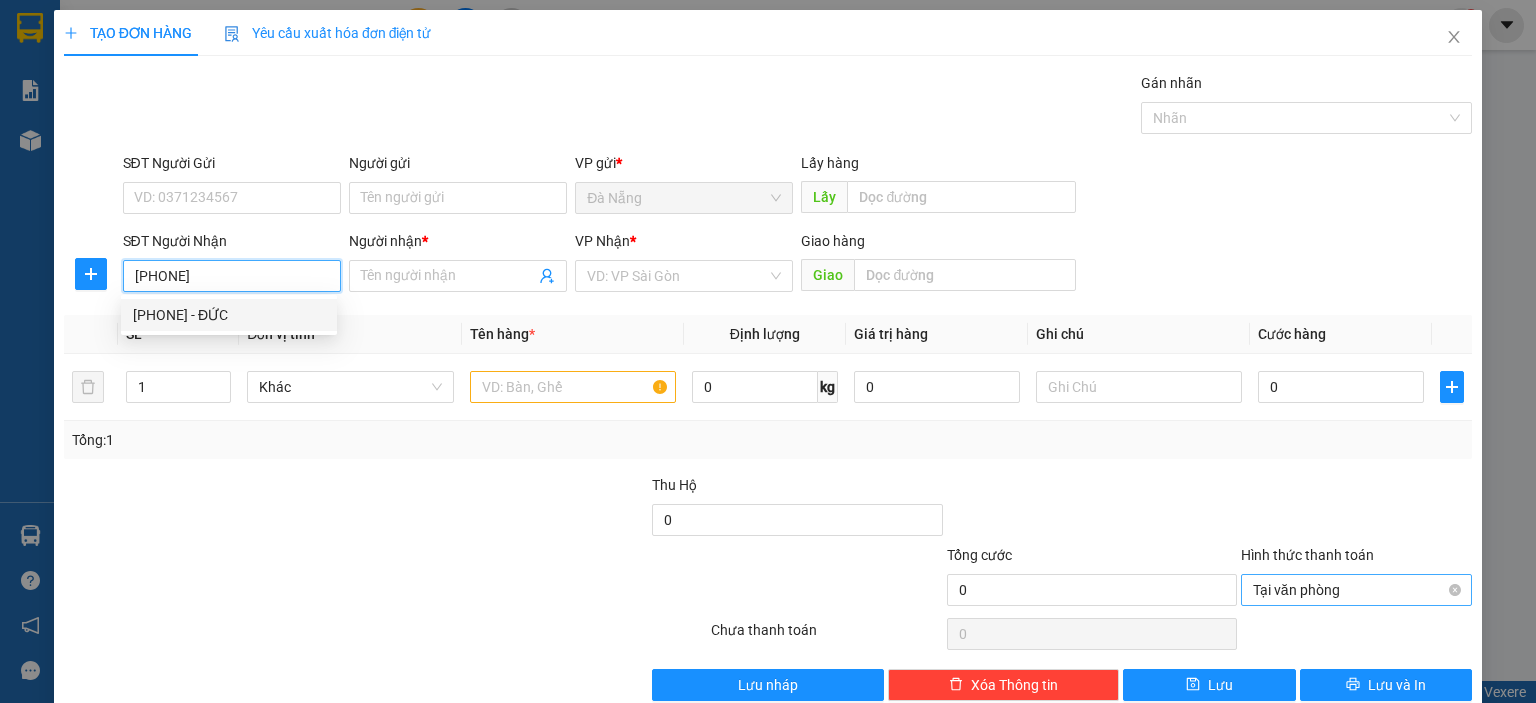 drag, startPoint x: 268, startPoint y: 324, endPoint x: 404, endPoint y: 298, distance: 138.463 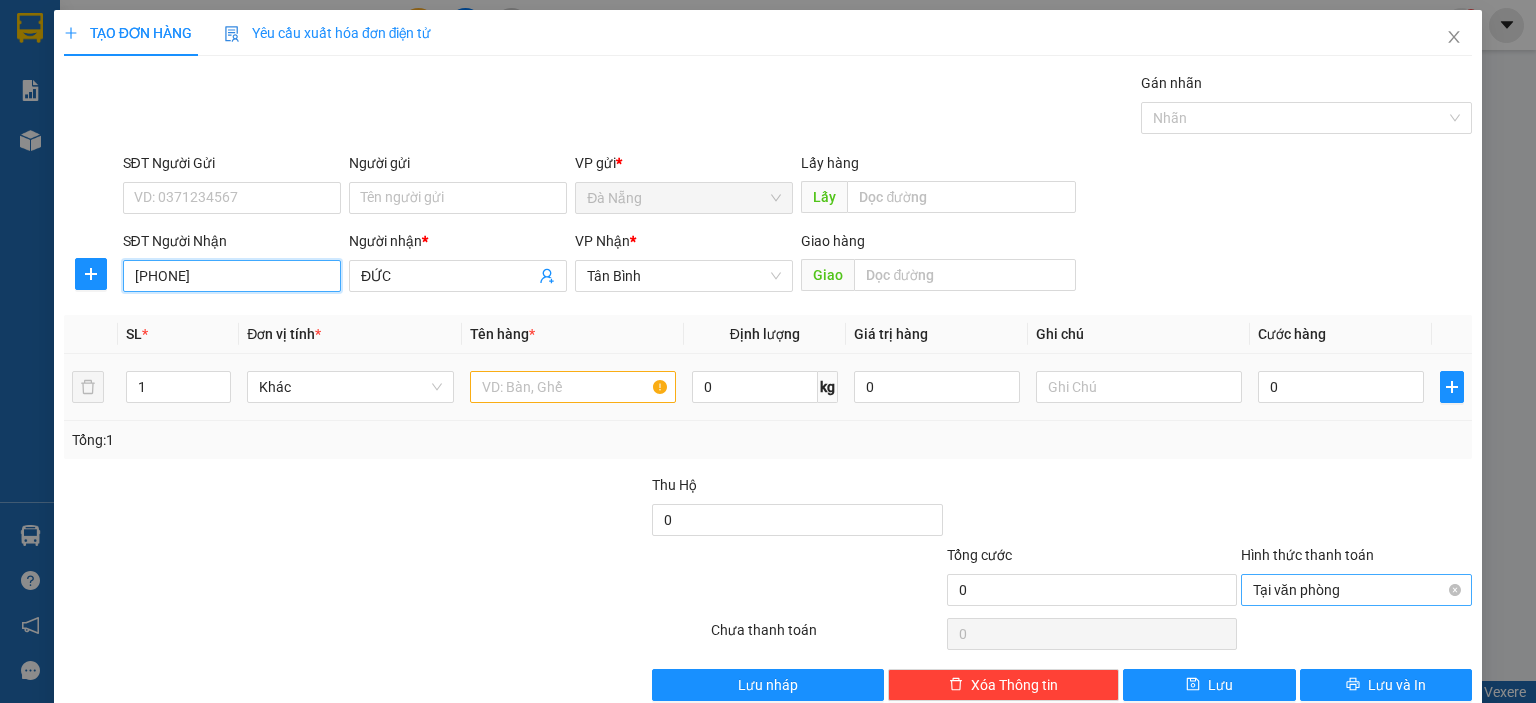 type on "[PHONE]" 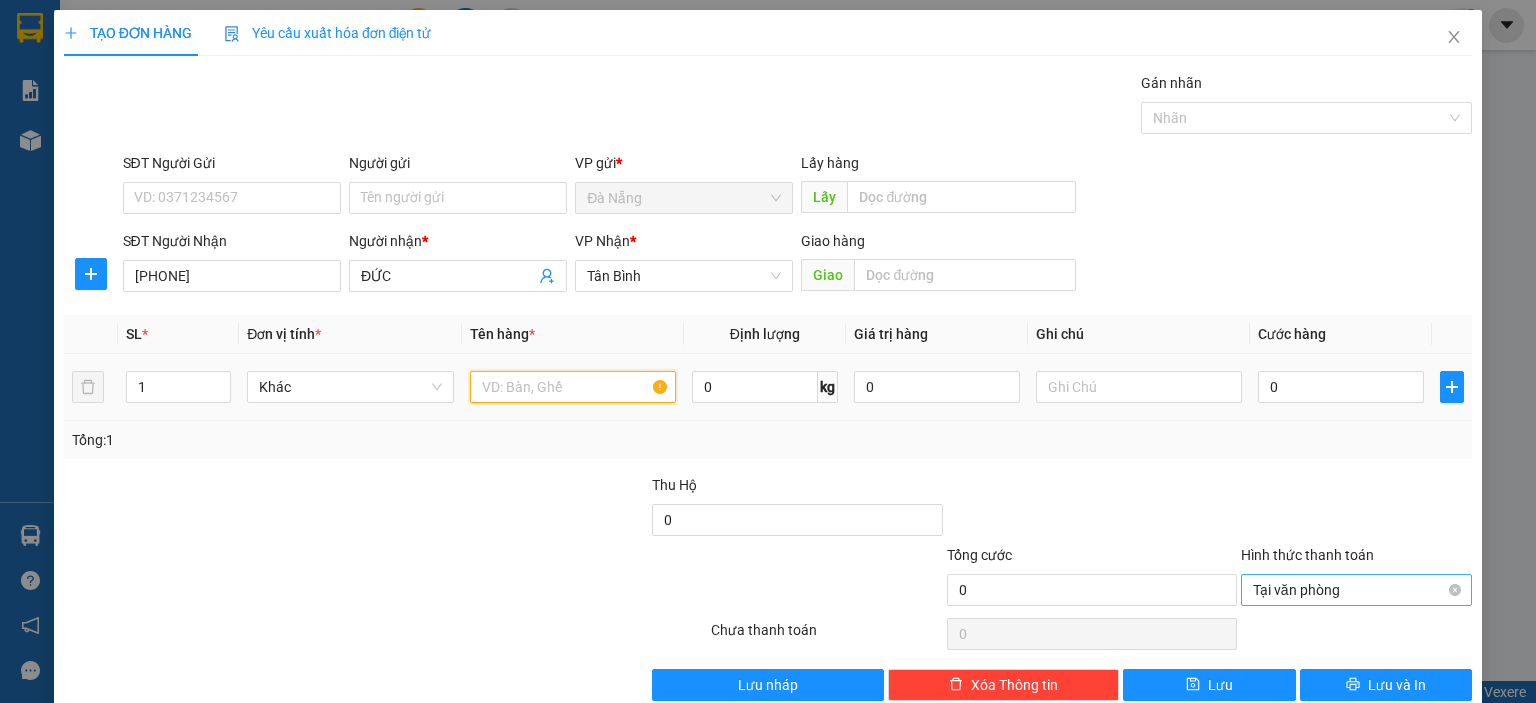 click at bounding box center [573, 387] 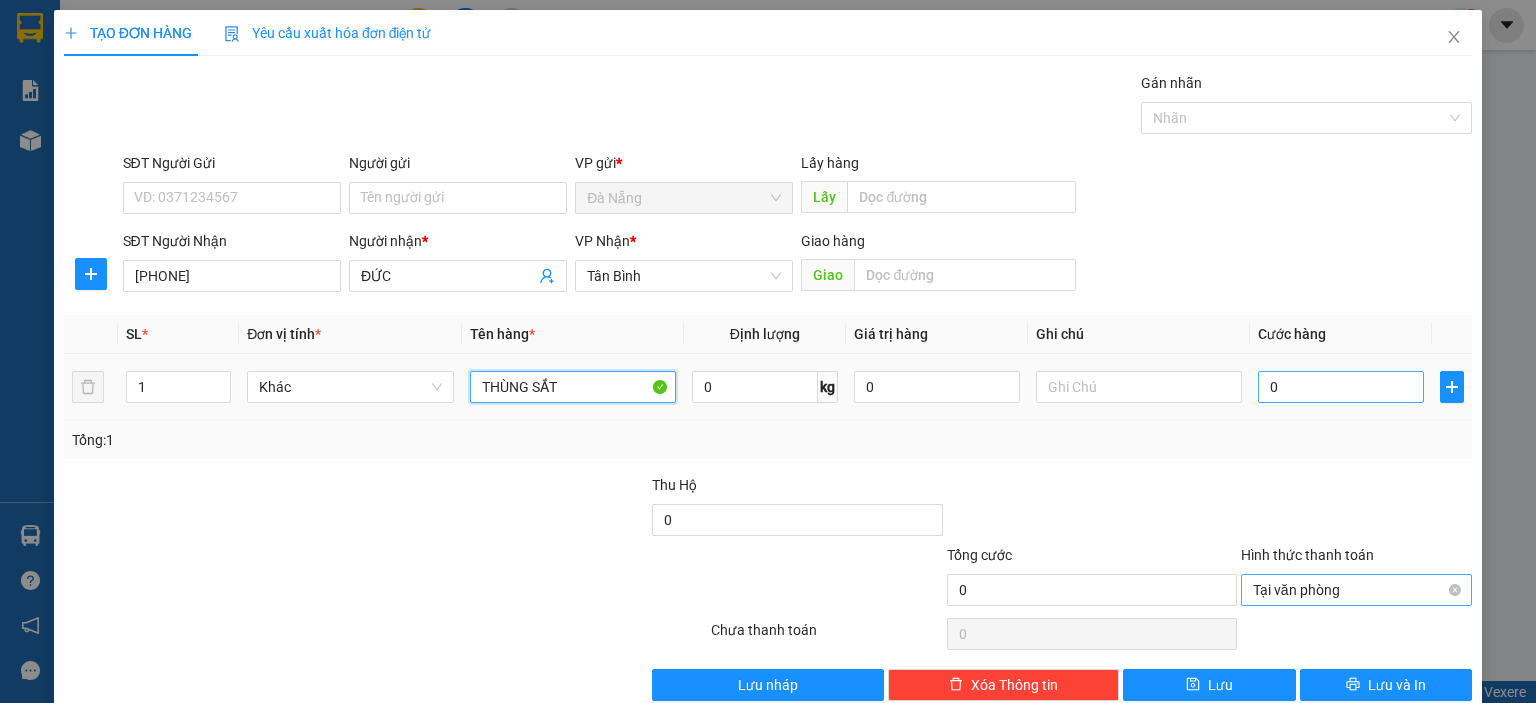 type on "THÙNG SẮT" 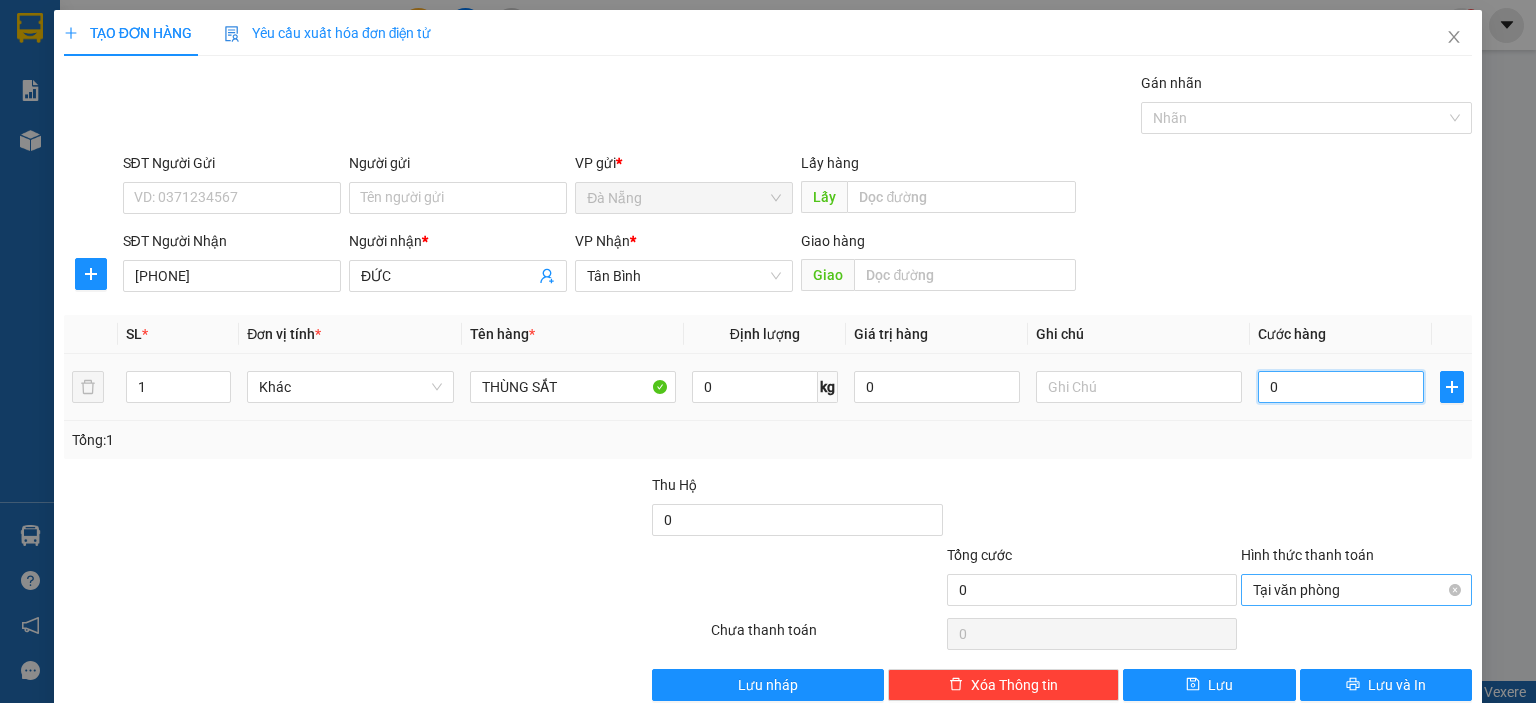 click on "0" at bounding box center [1341, 387] 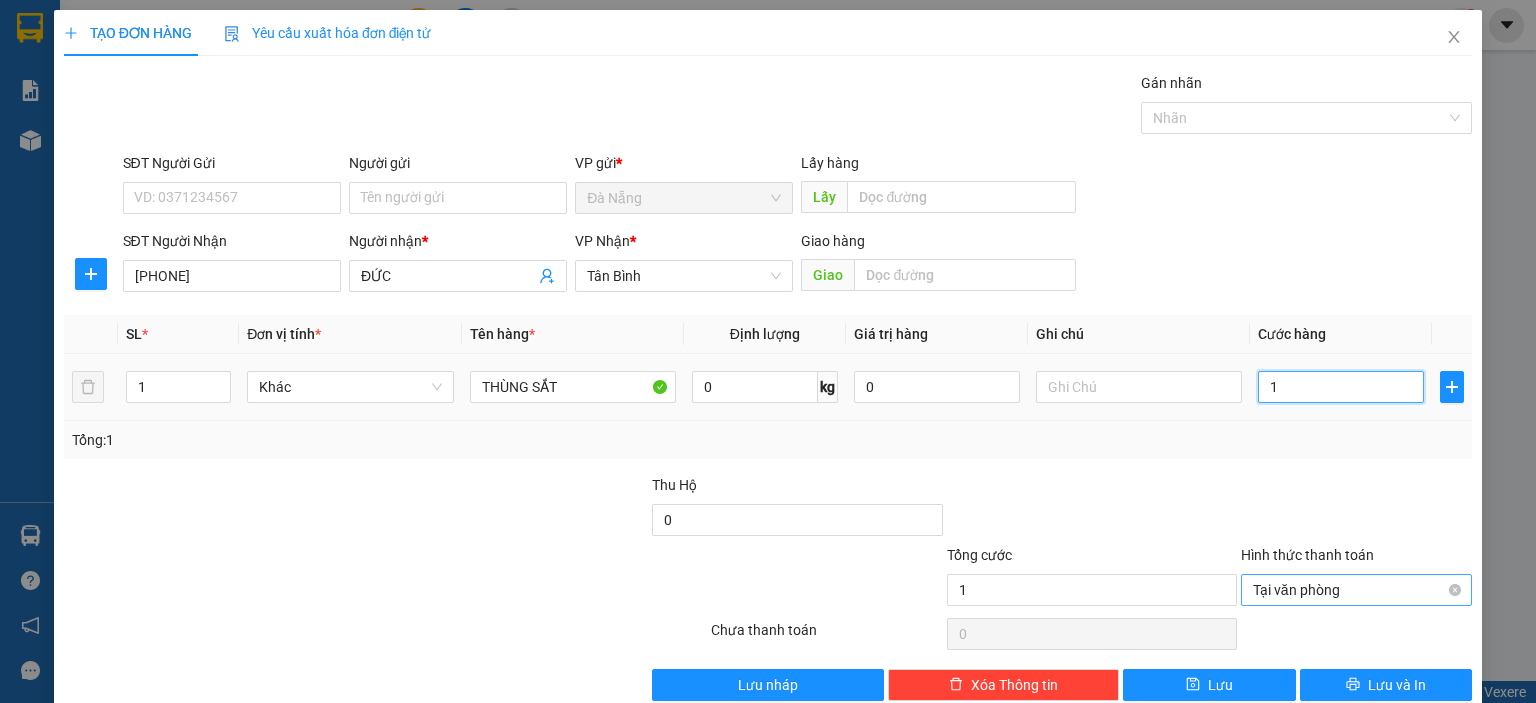 type on "15" 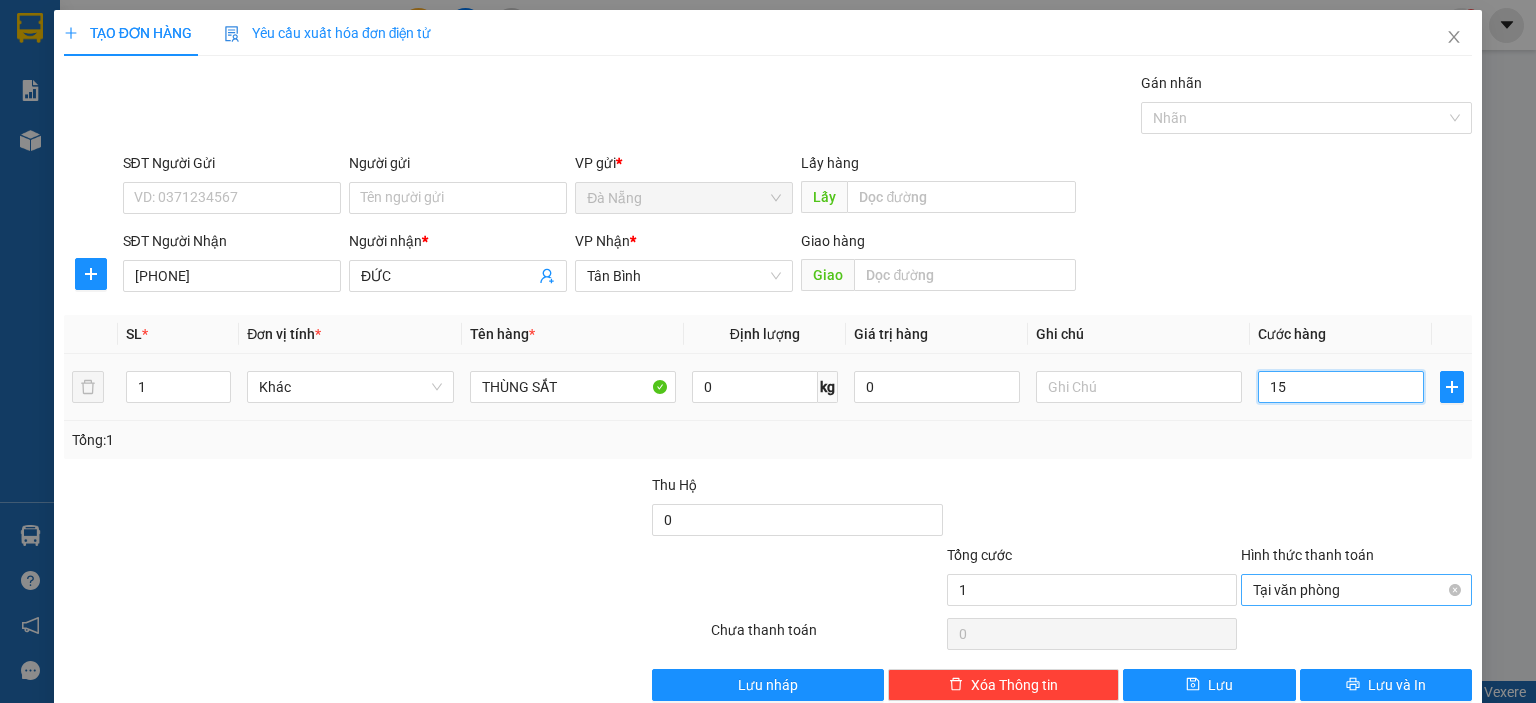 type on "15" 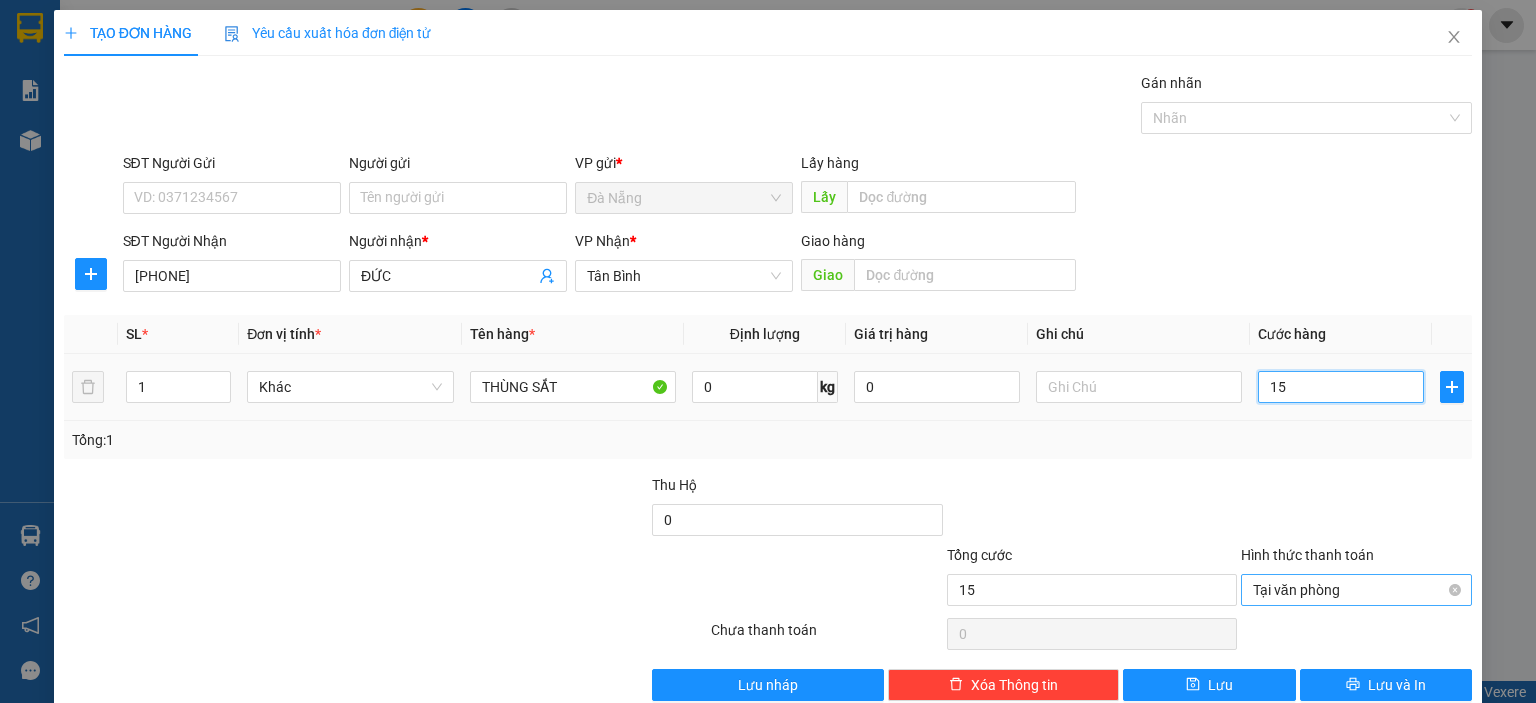 type on "150" 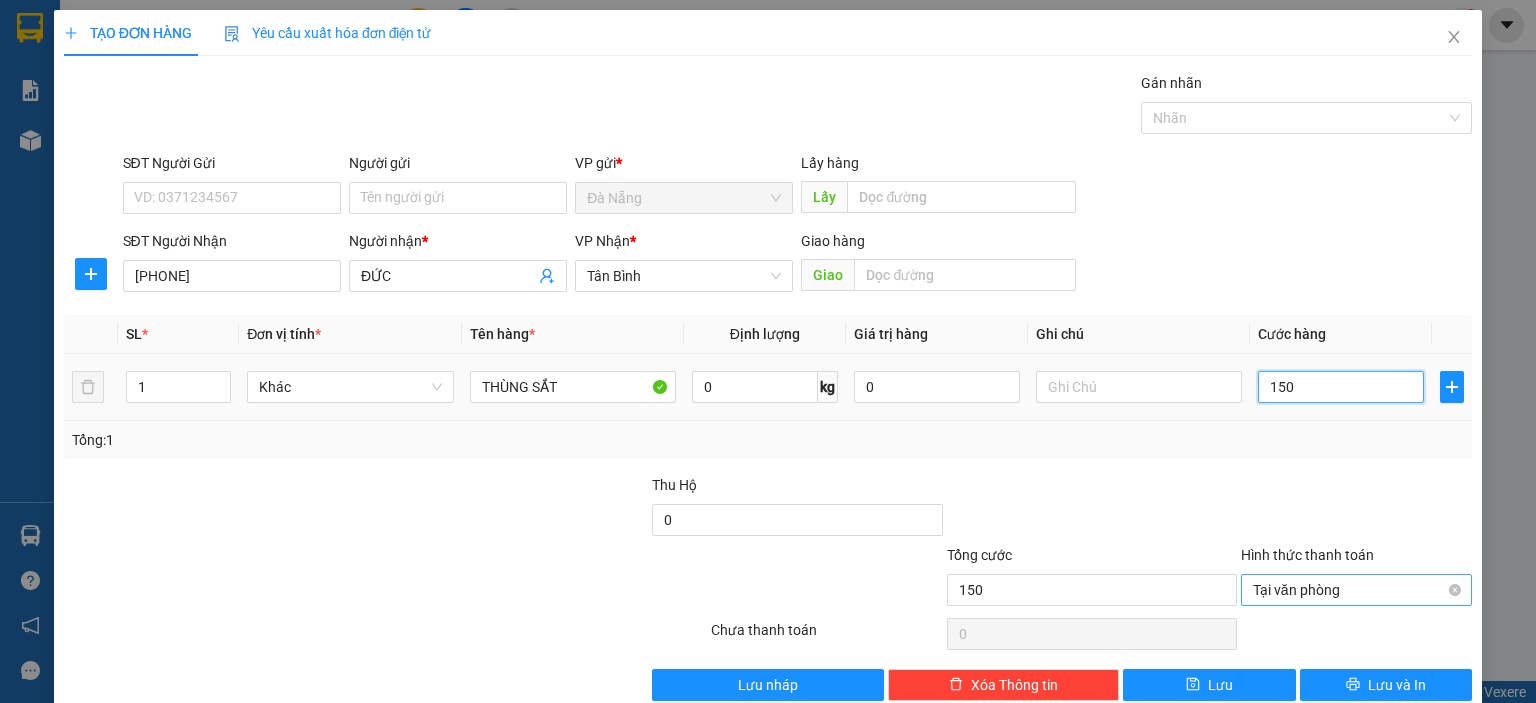 type on "1.500" 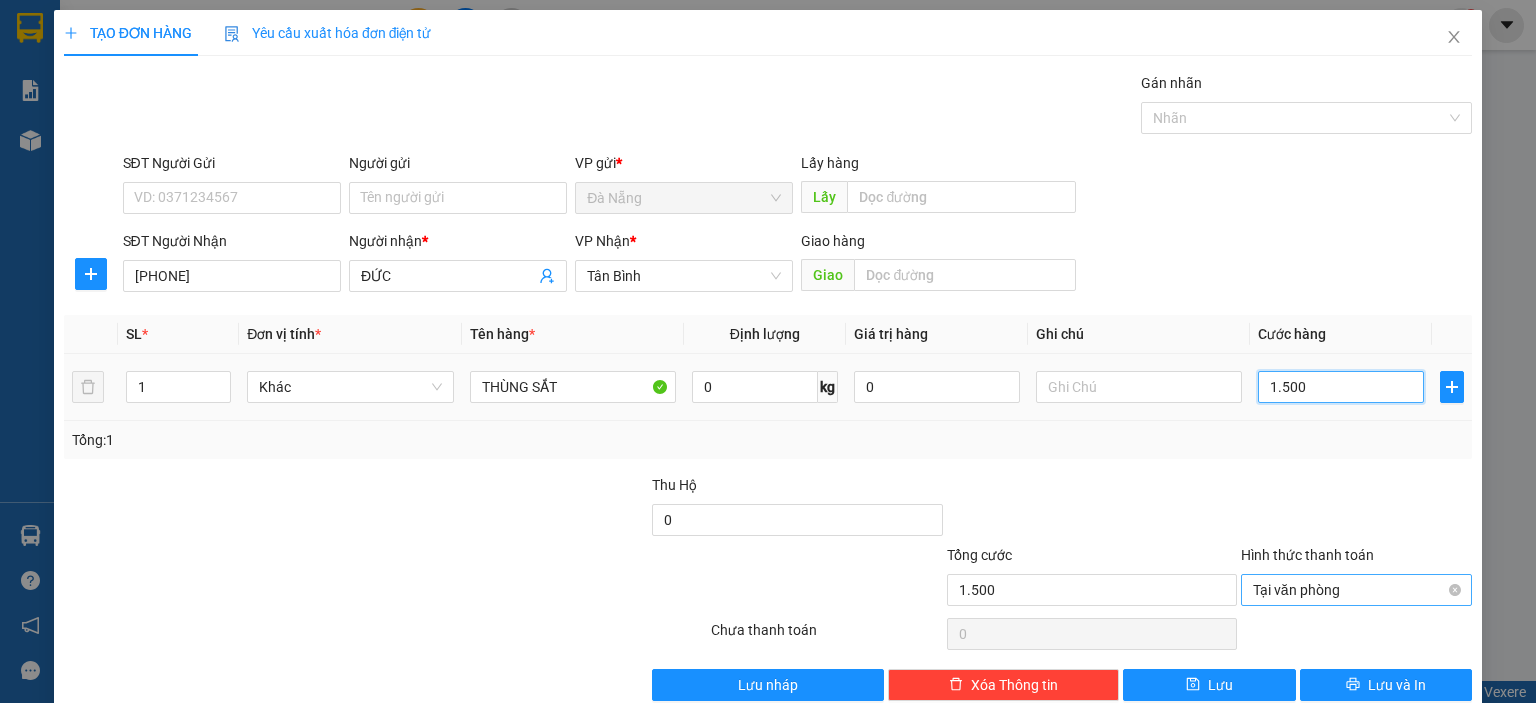 type on "15.000" 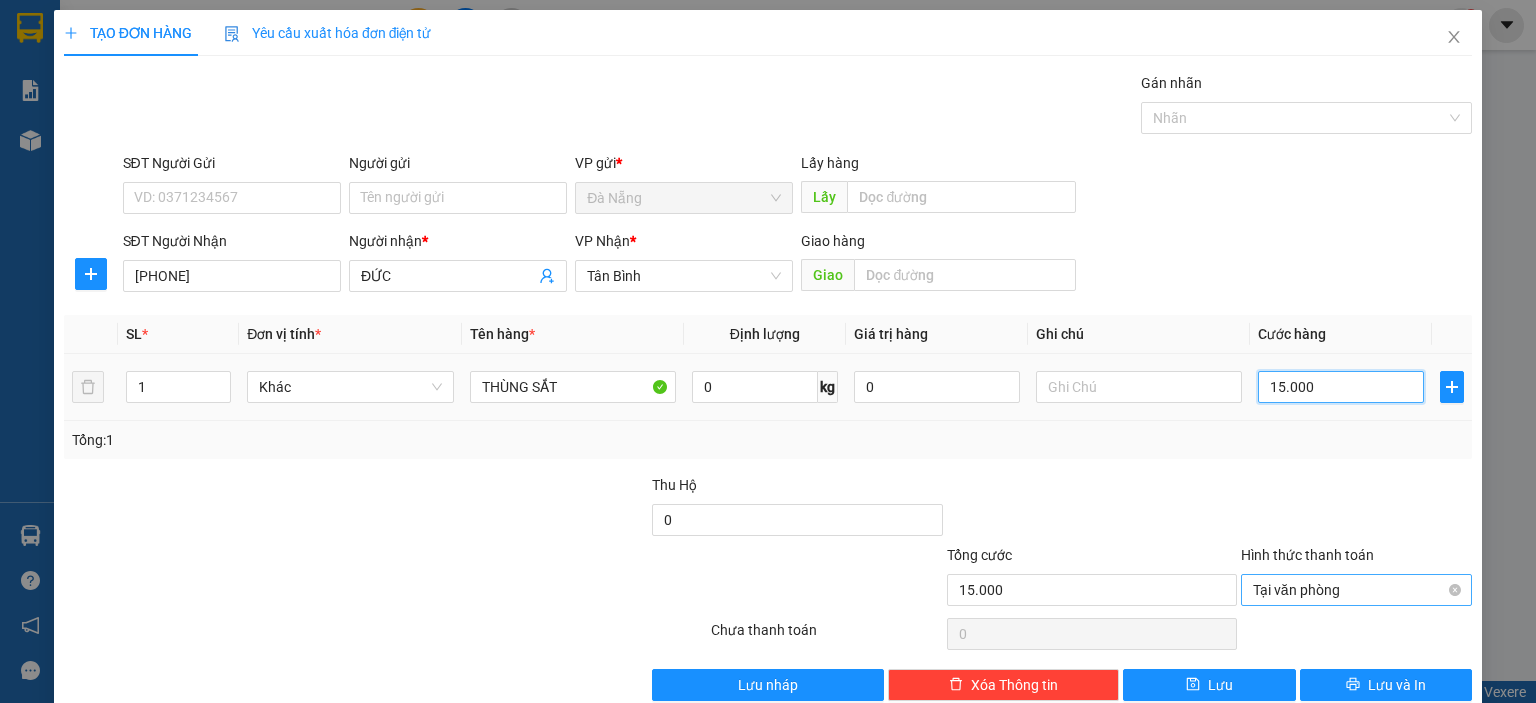 type on "150.000" 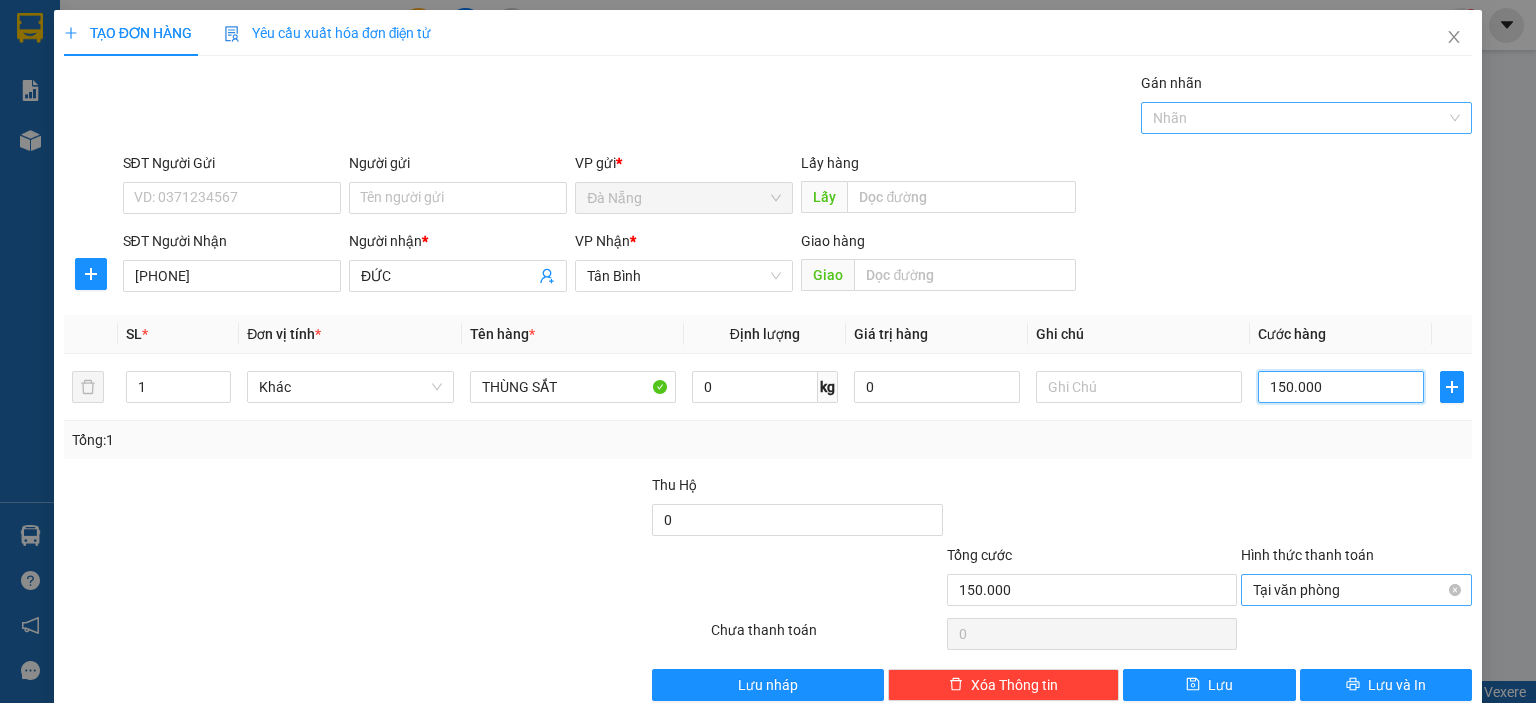 click at bounding box center (1296, 118) 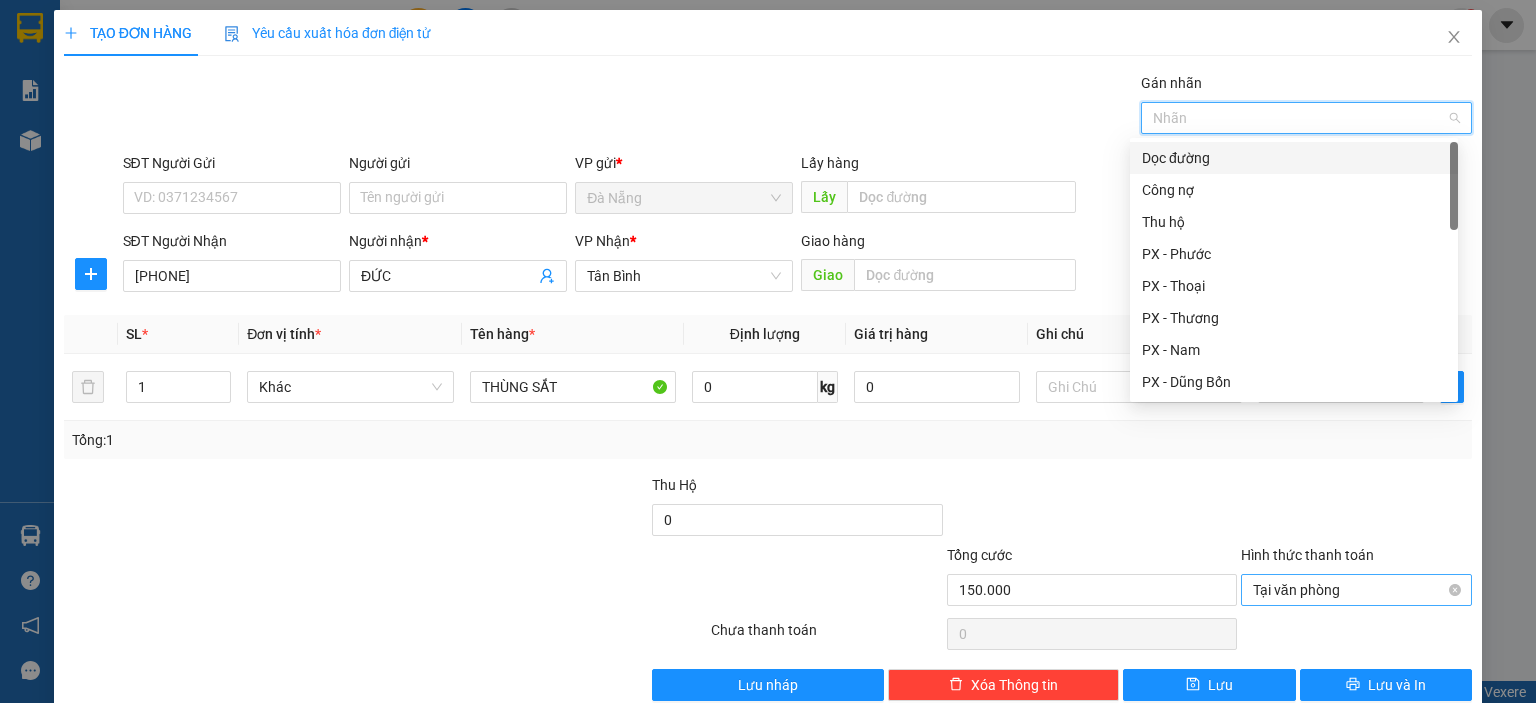 type on "L" 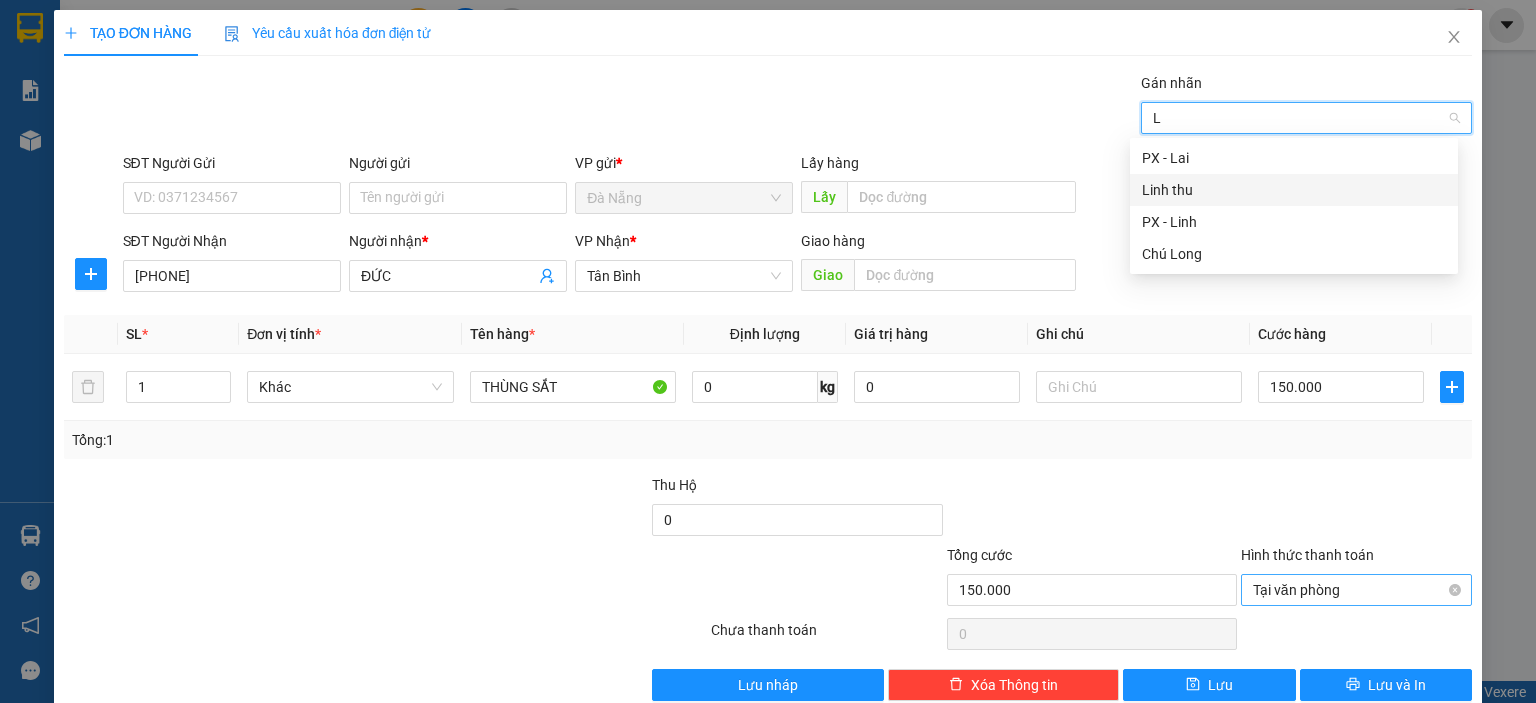 click on "Linh thu" at bounding box center (1294, 190) 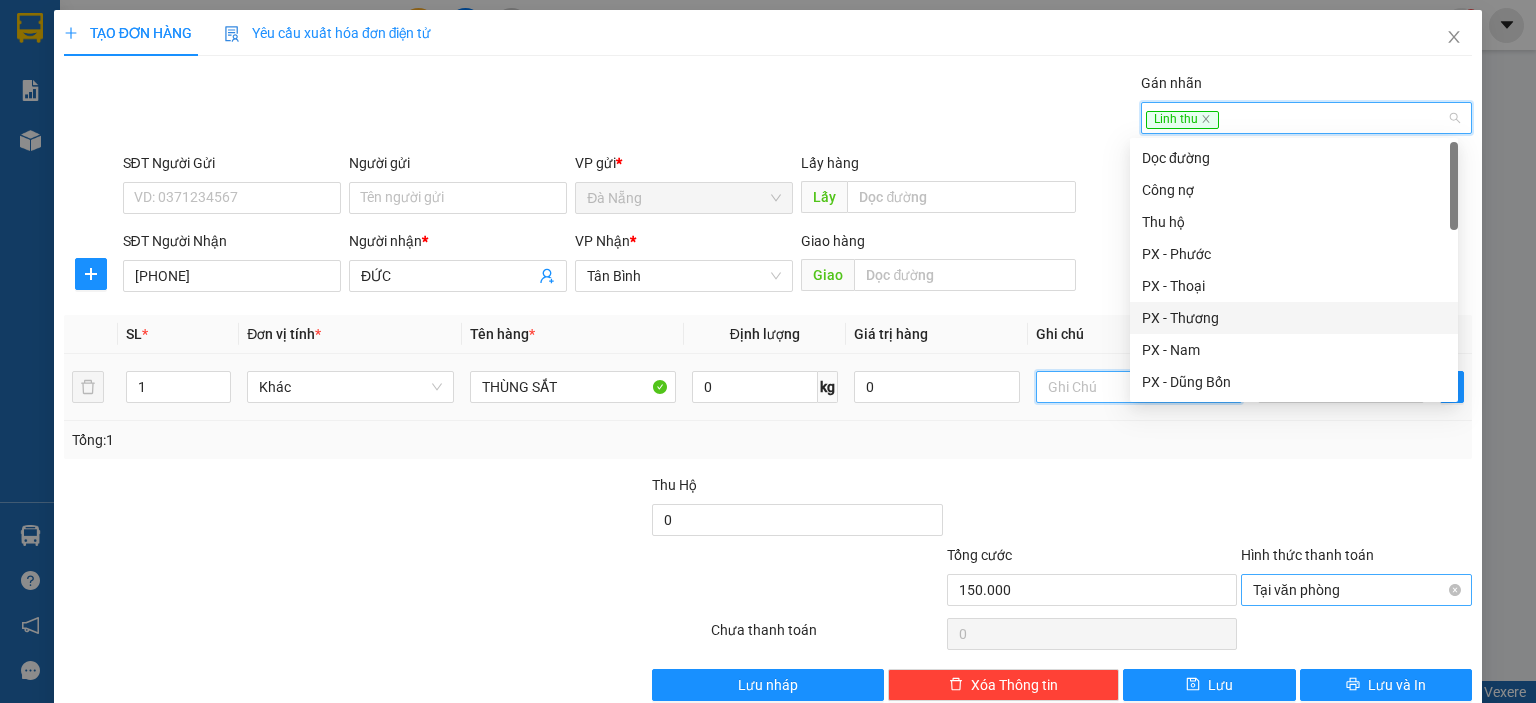 click at bounding box center (1139, 387) 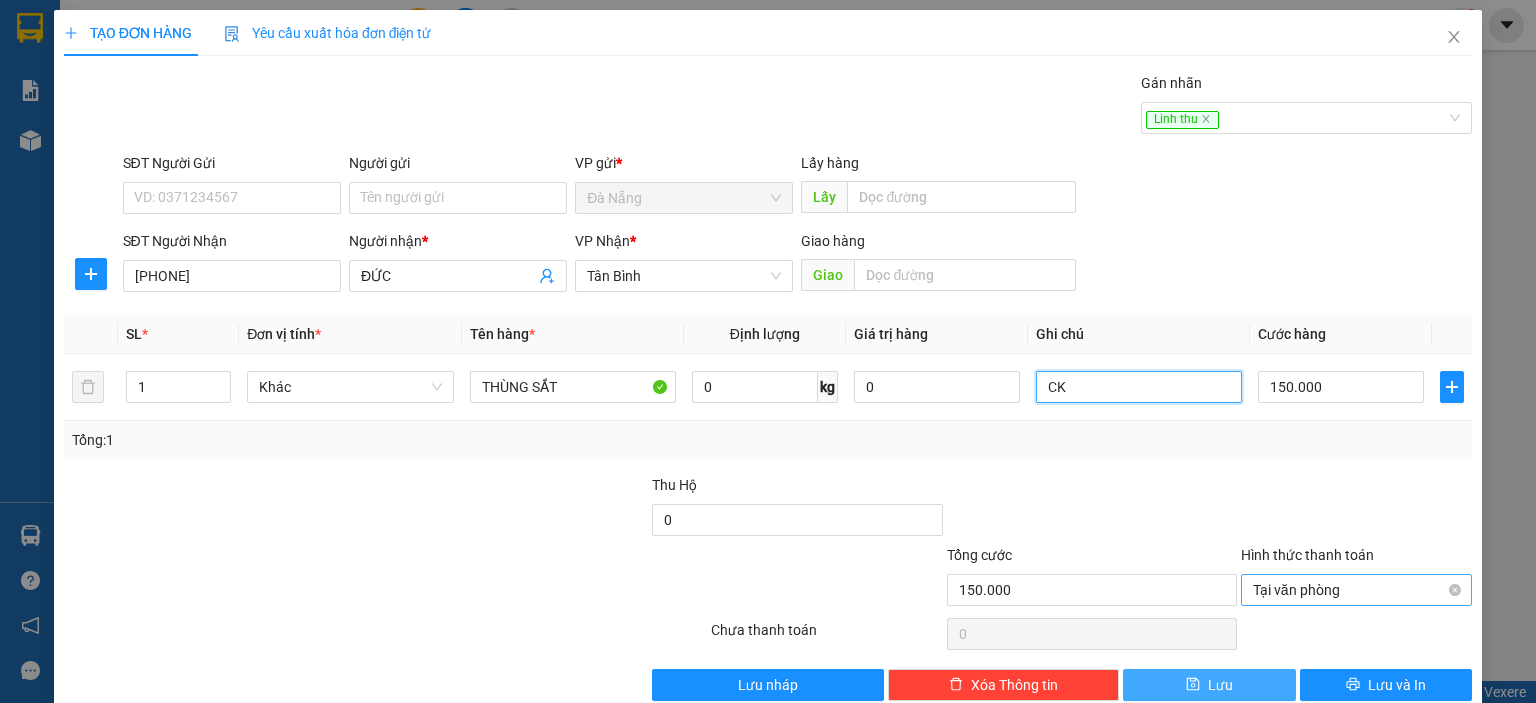 type on "CK" 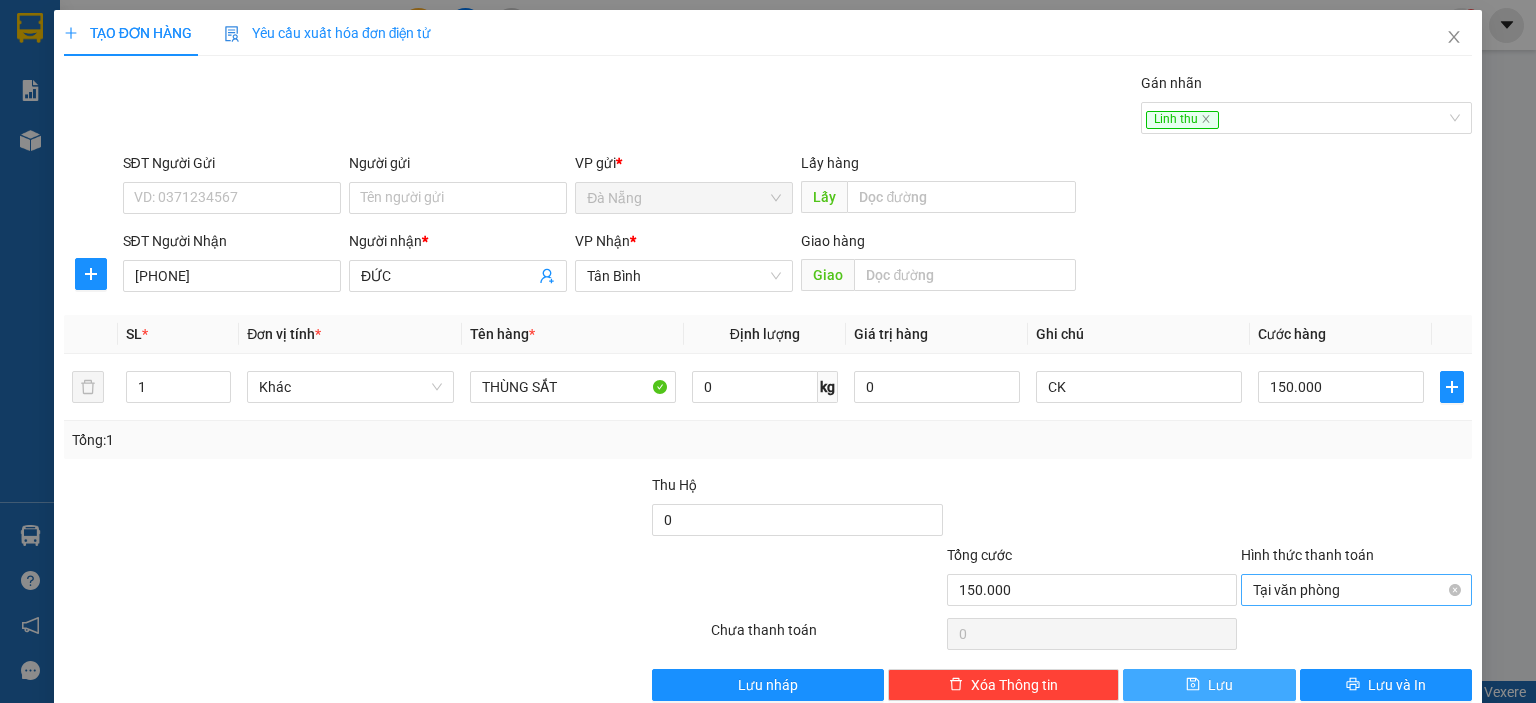 click 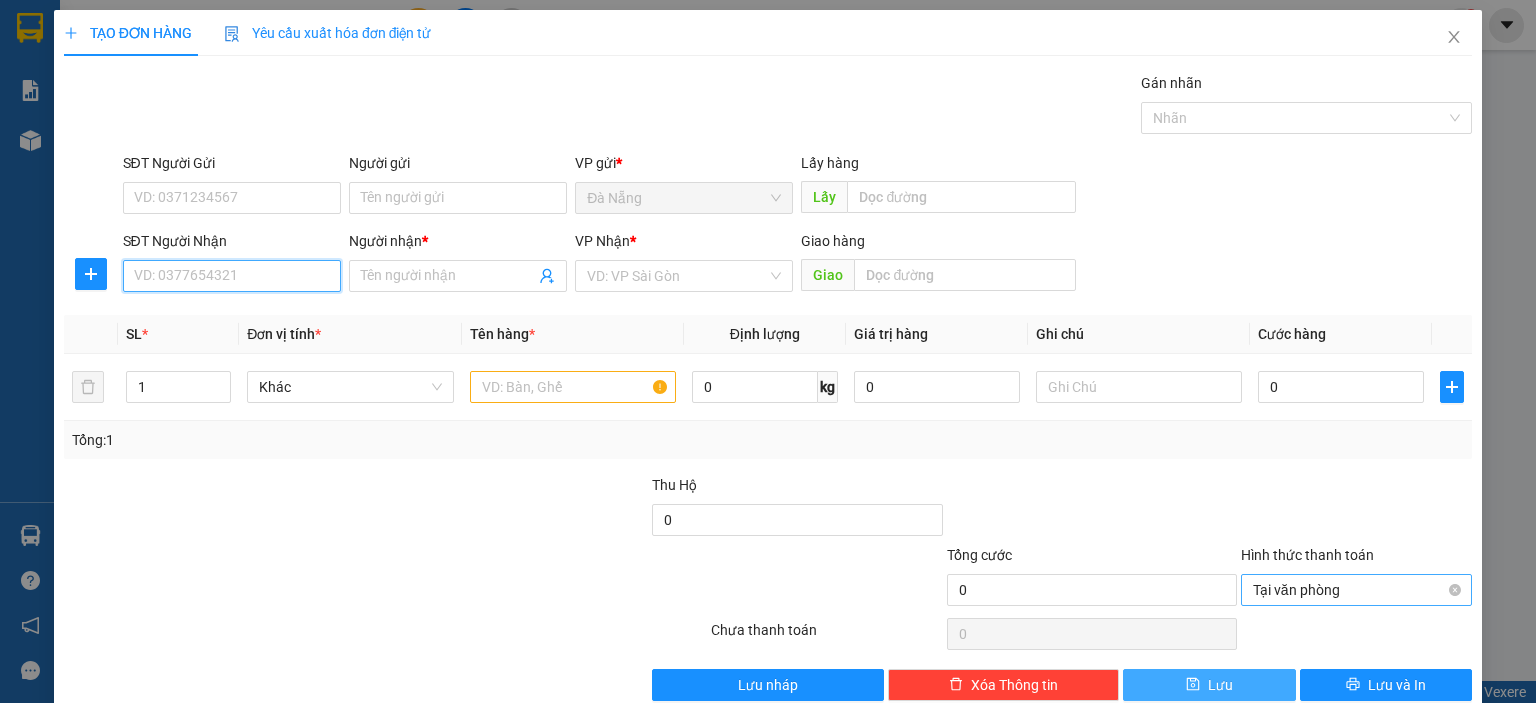 click on "SĐT Người Nhận" at bounding box center [232, 276] 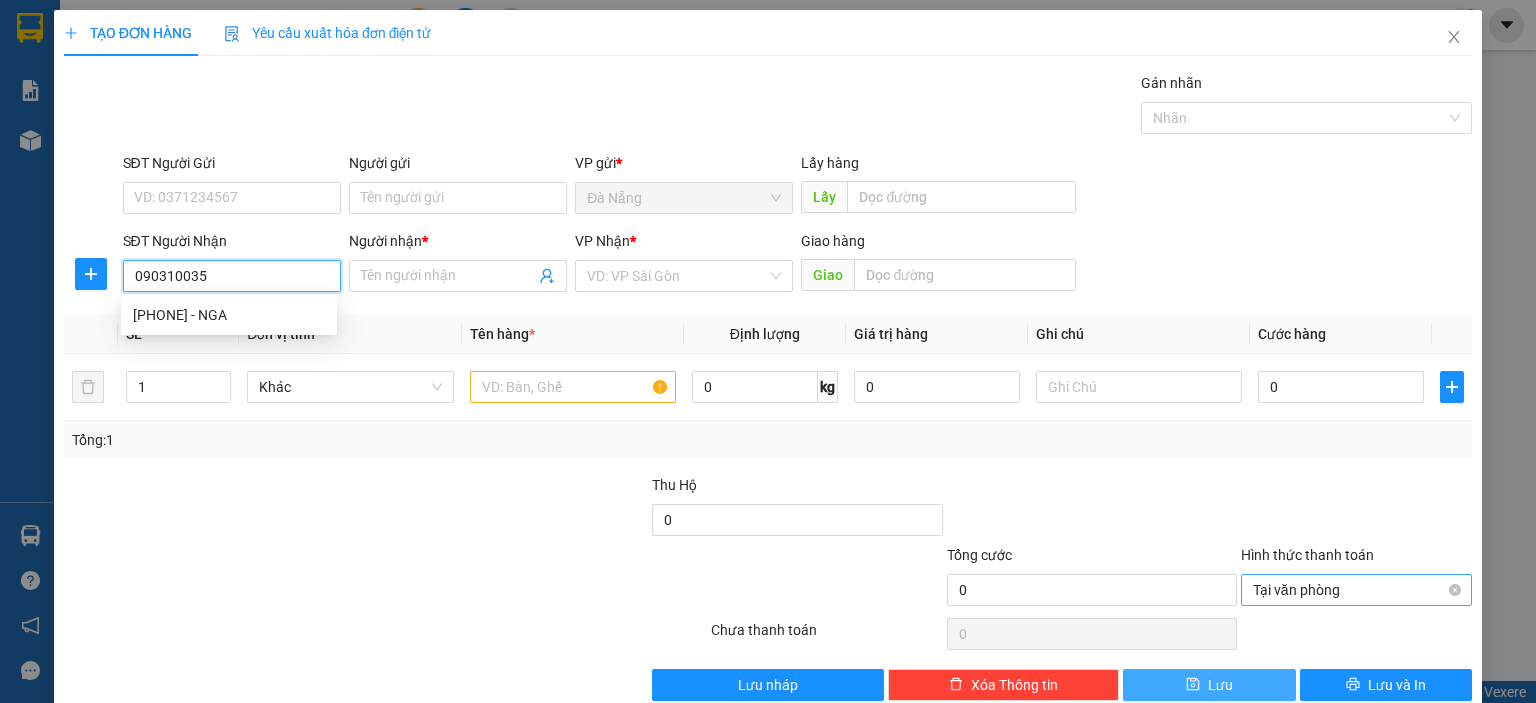 type on "[PHONE]" 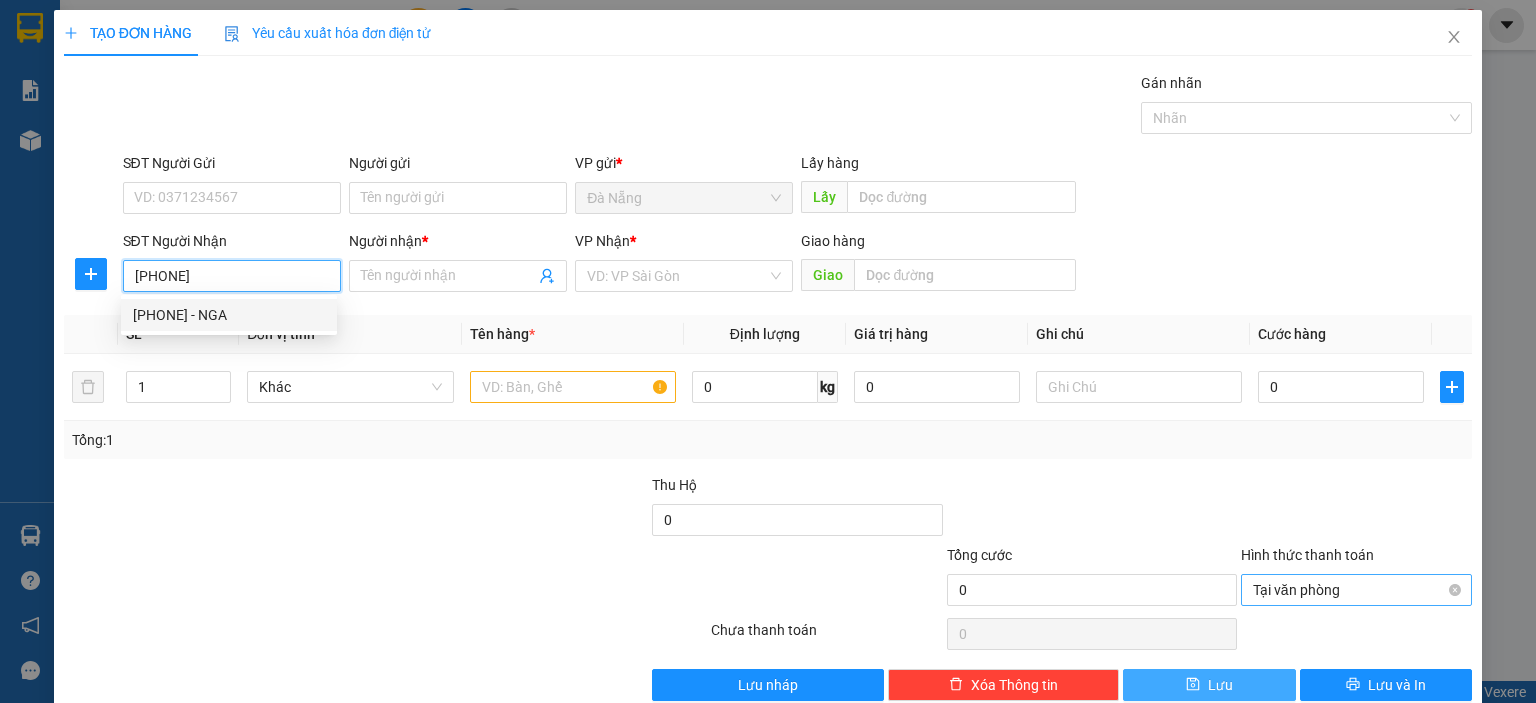 click on "[PHONE] - NGA" at bounding box center [229, 315] 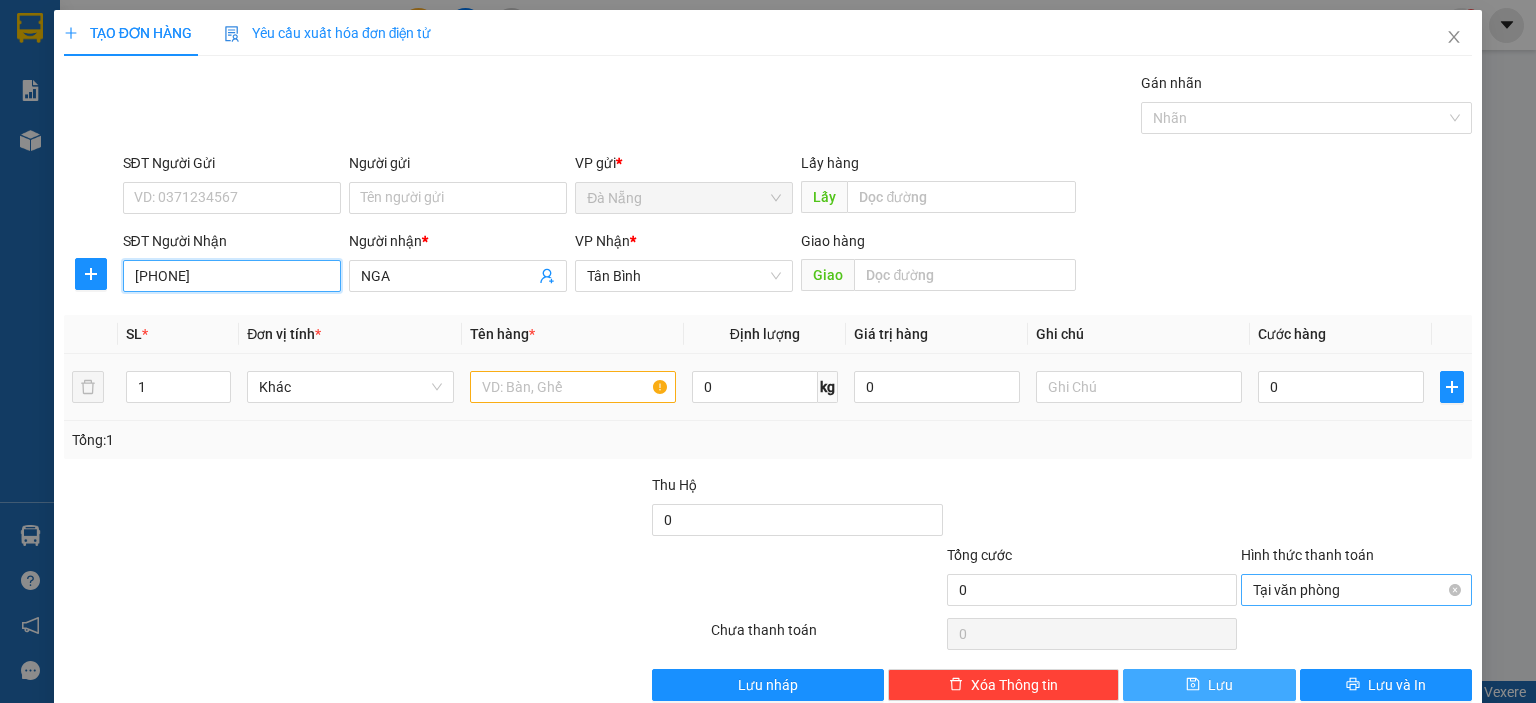 type on "[PHONE]" 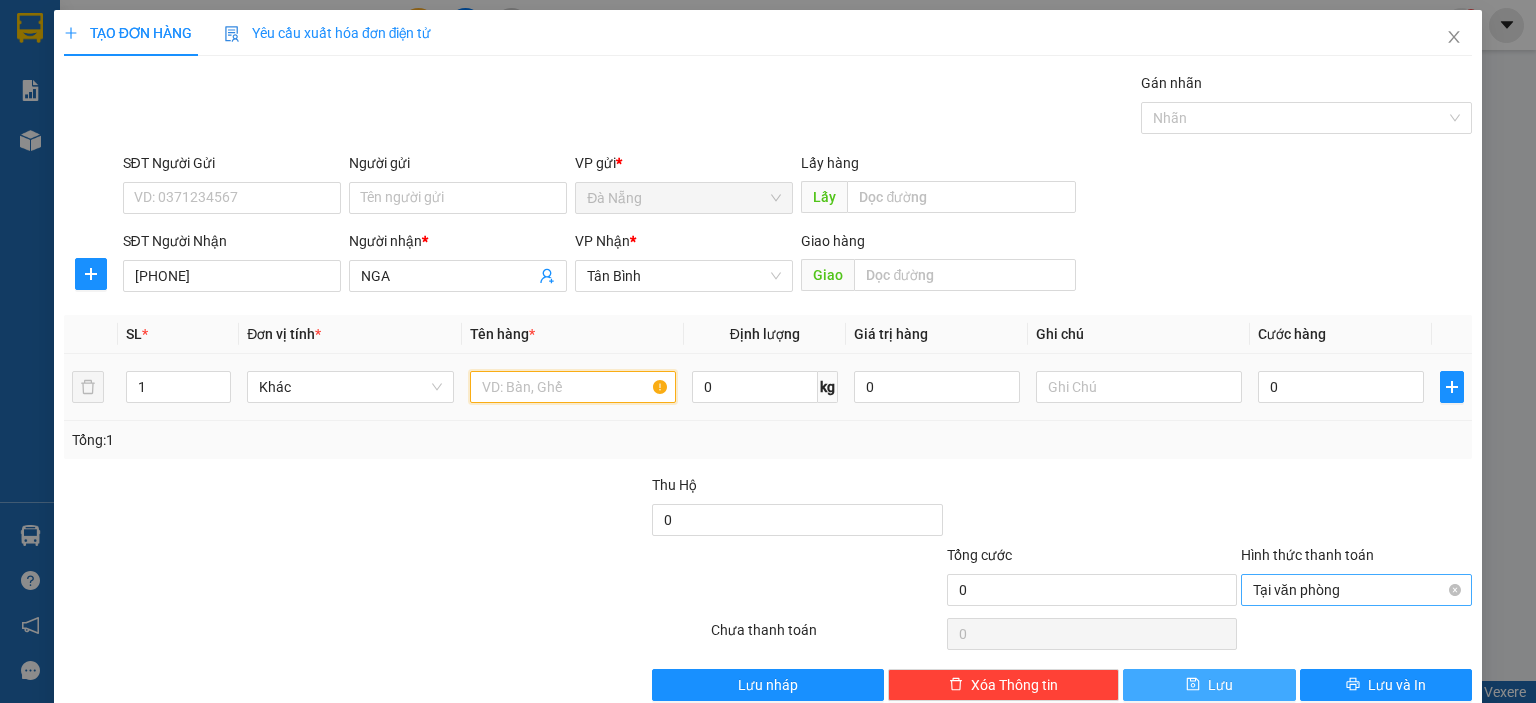 click at bounding box center [573, 387] 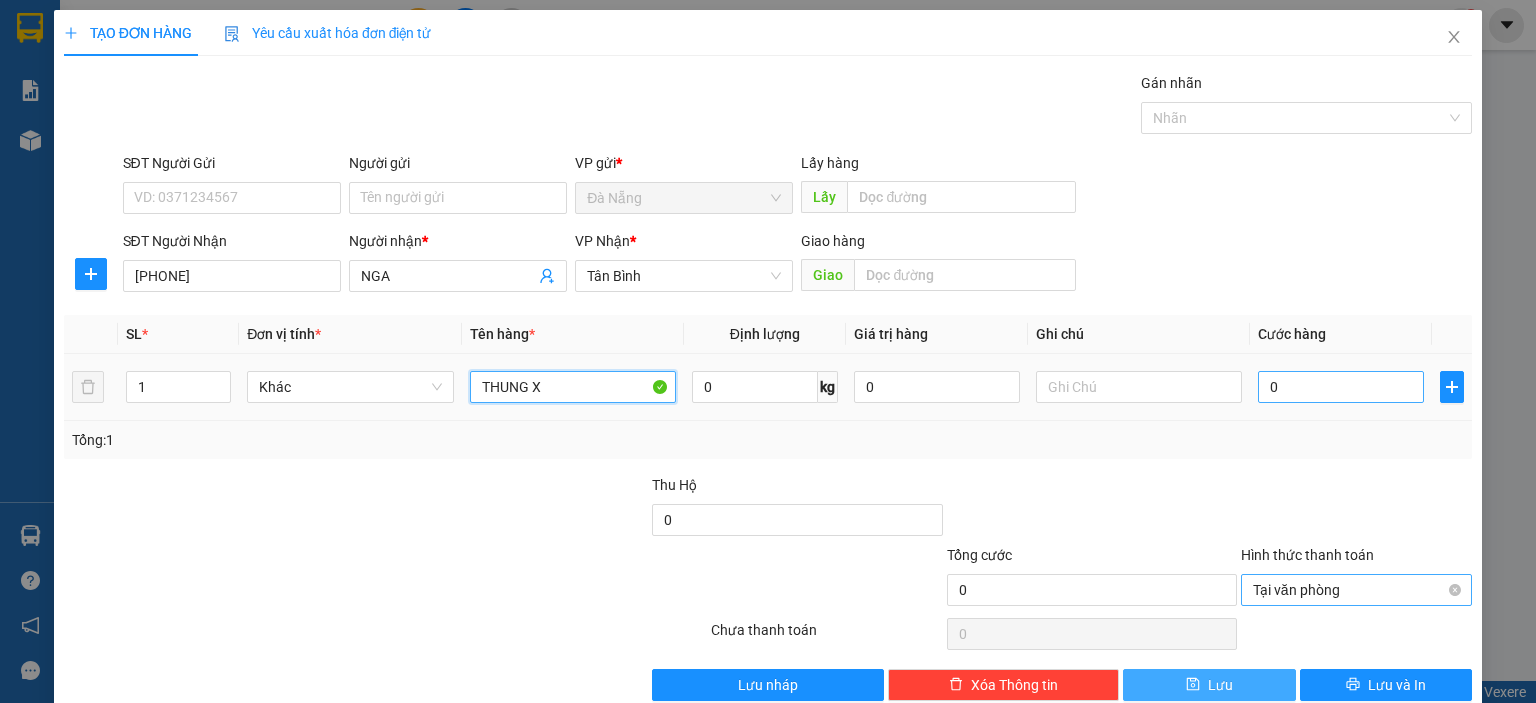 type on "THUNG X" 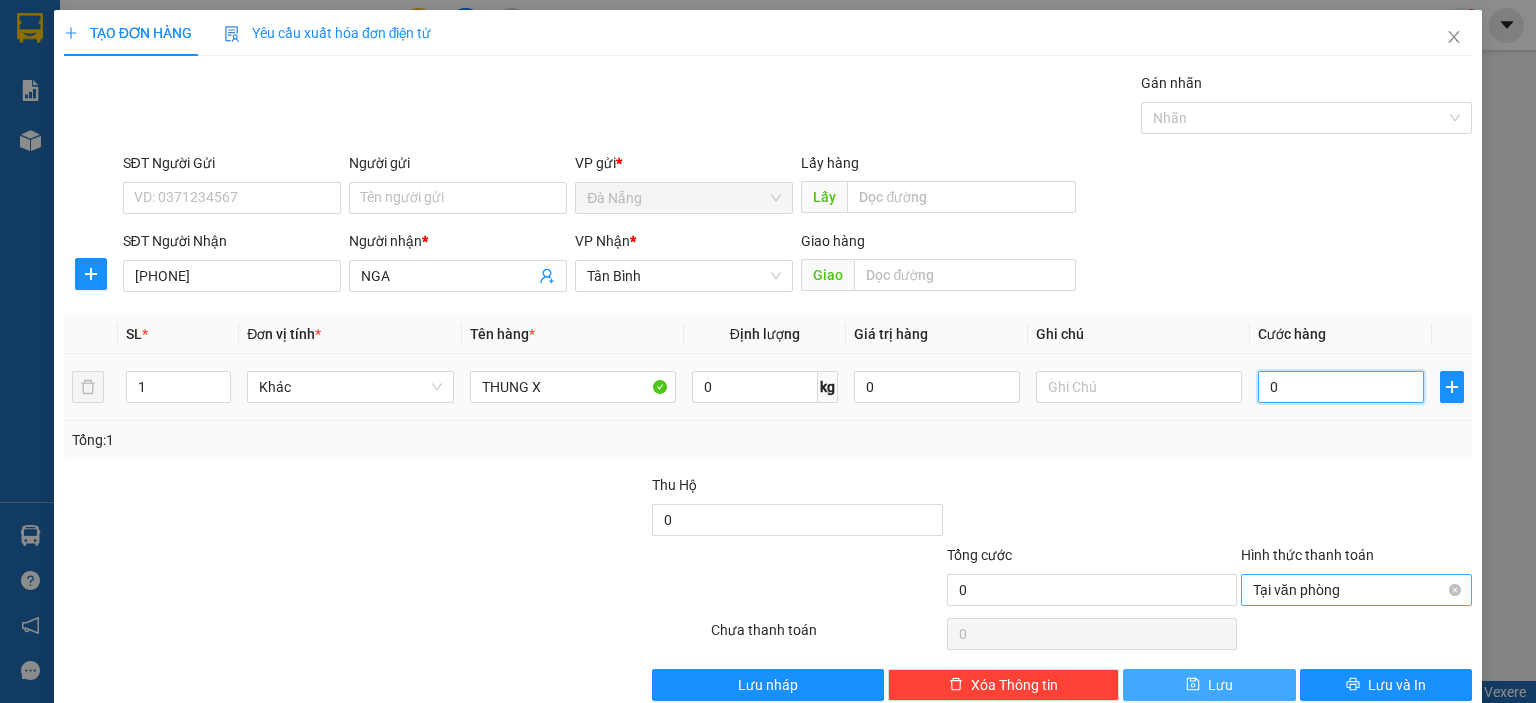 click on "0" at bounding box center (1341, 387) 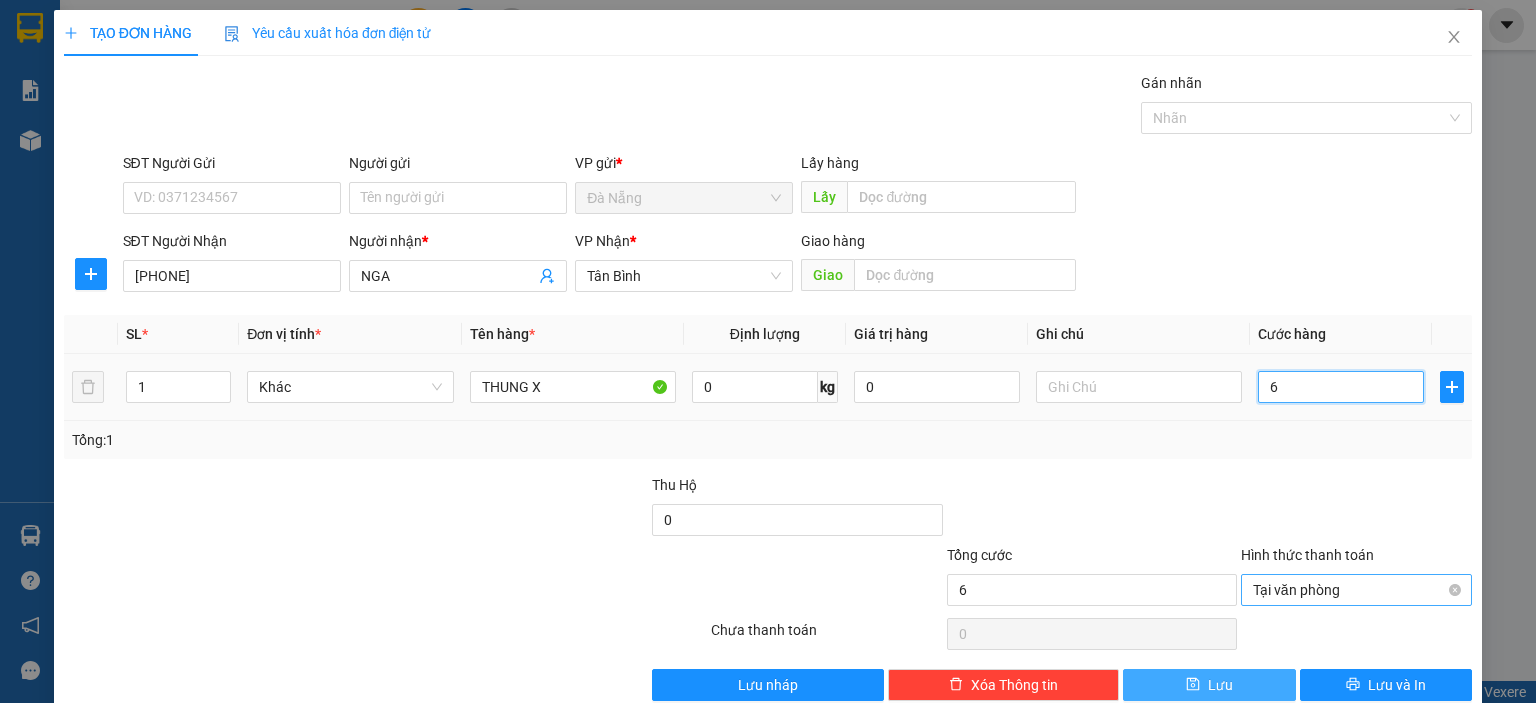 type on "60" 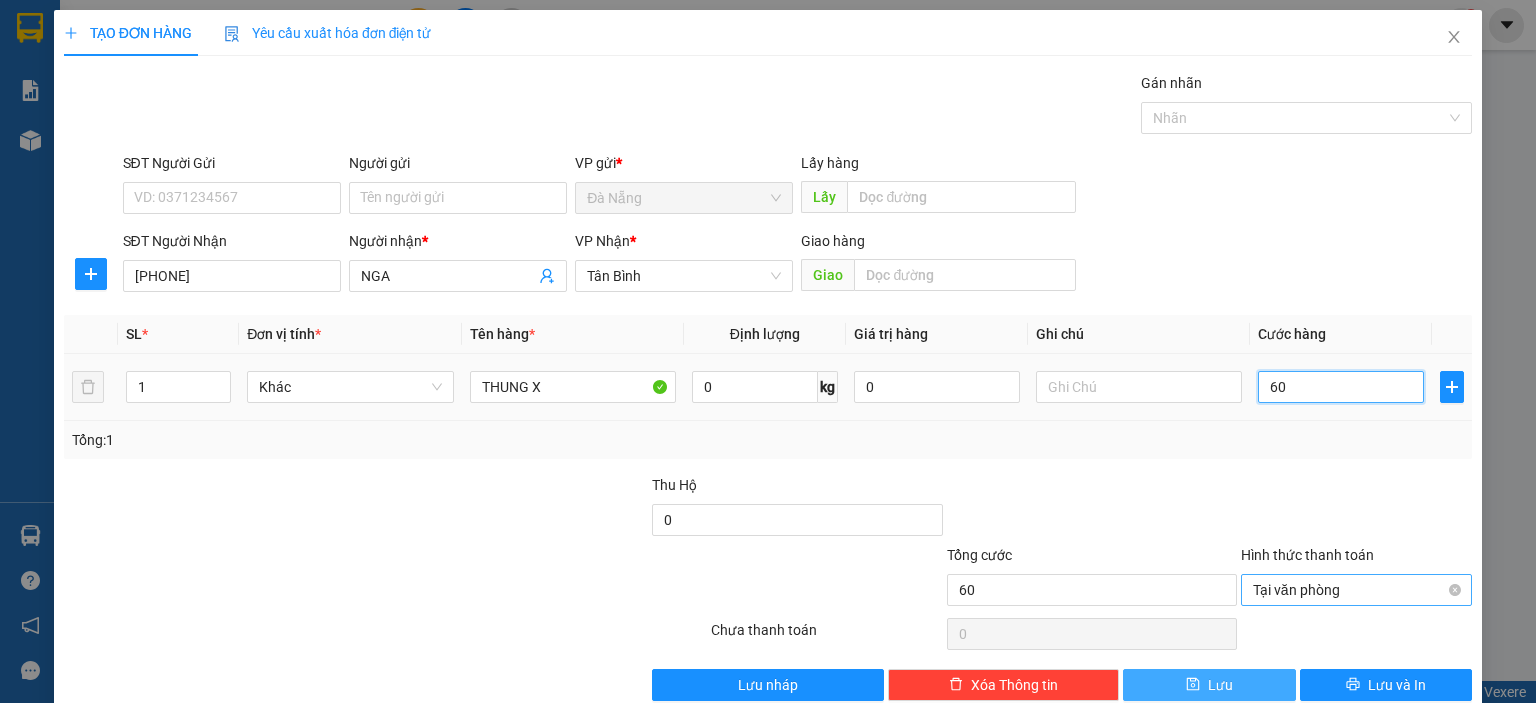 type on "600" 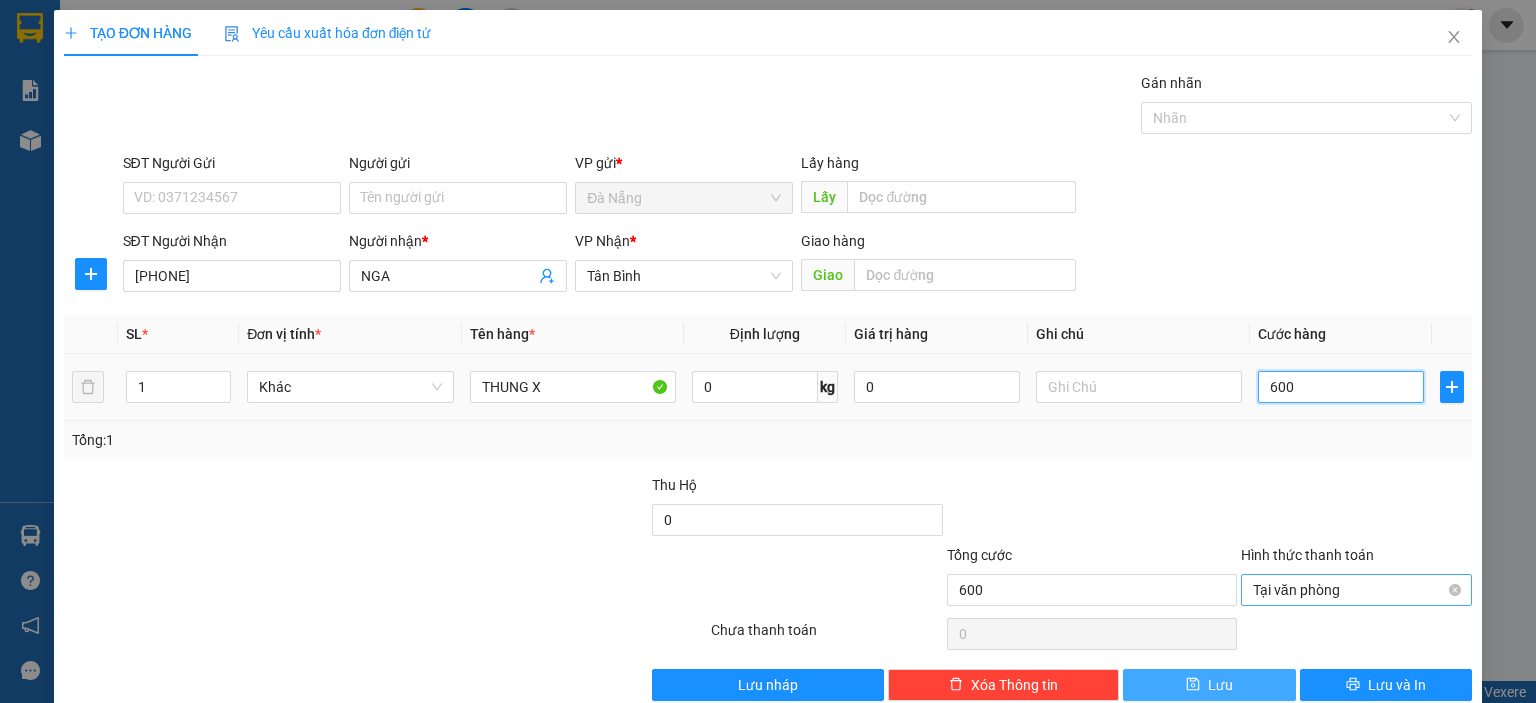 type on "6.000" 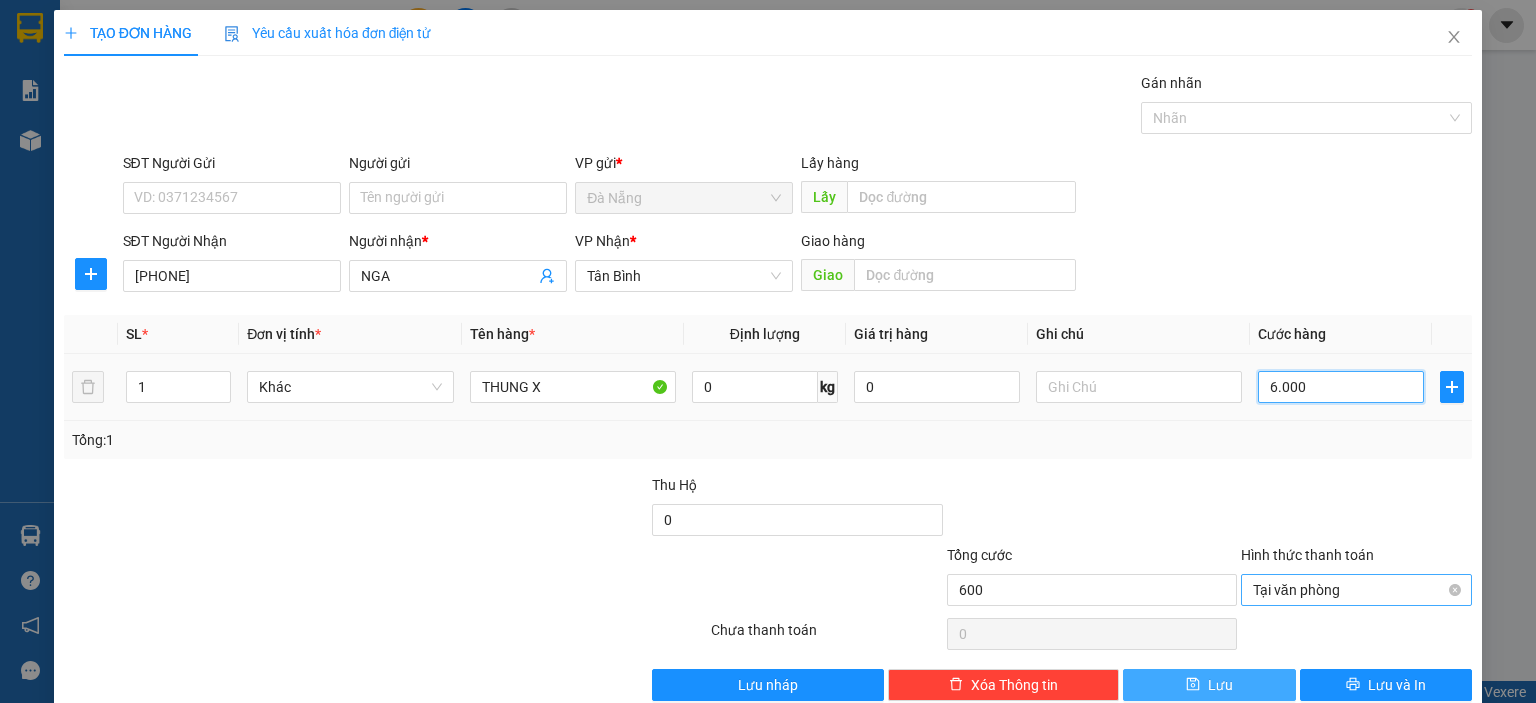 type on "6.000" 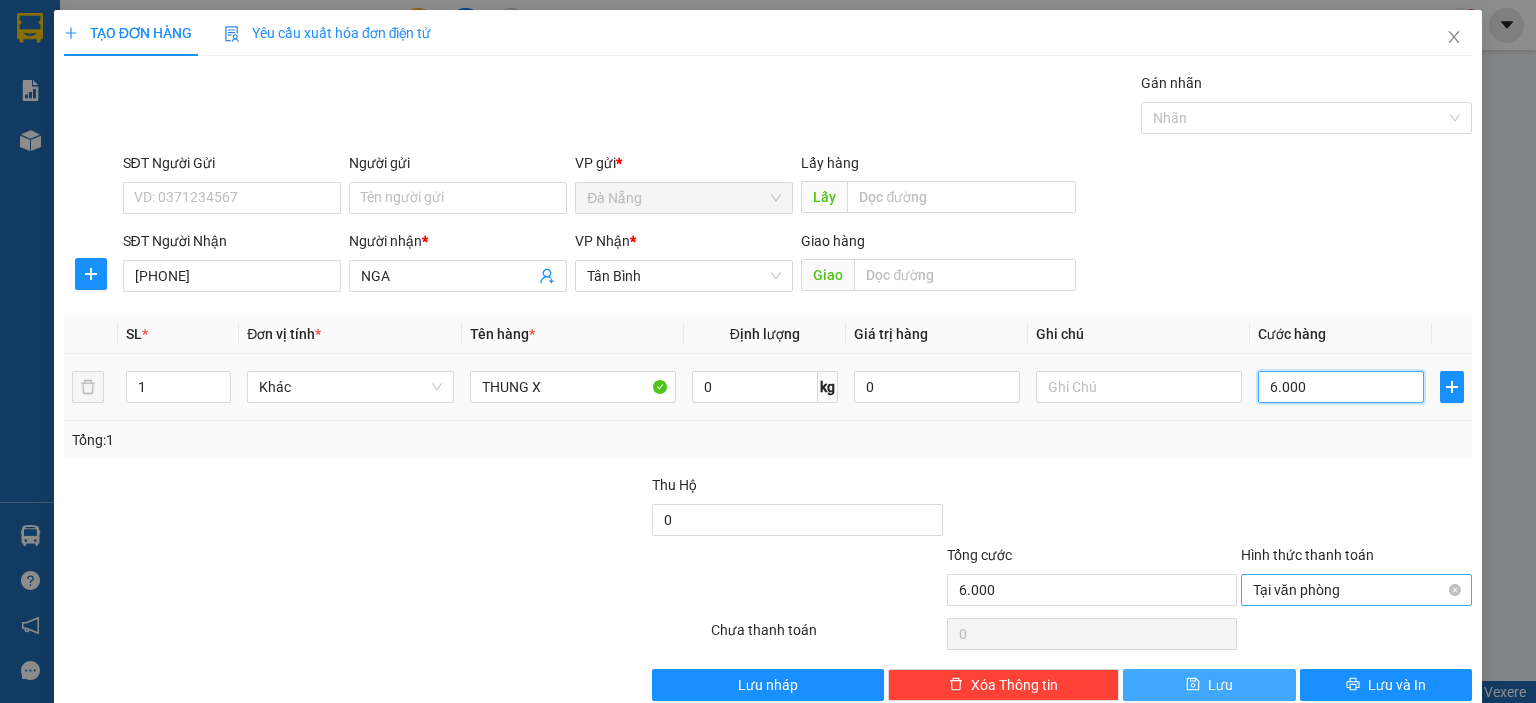 type on "60.000" 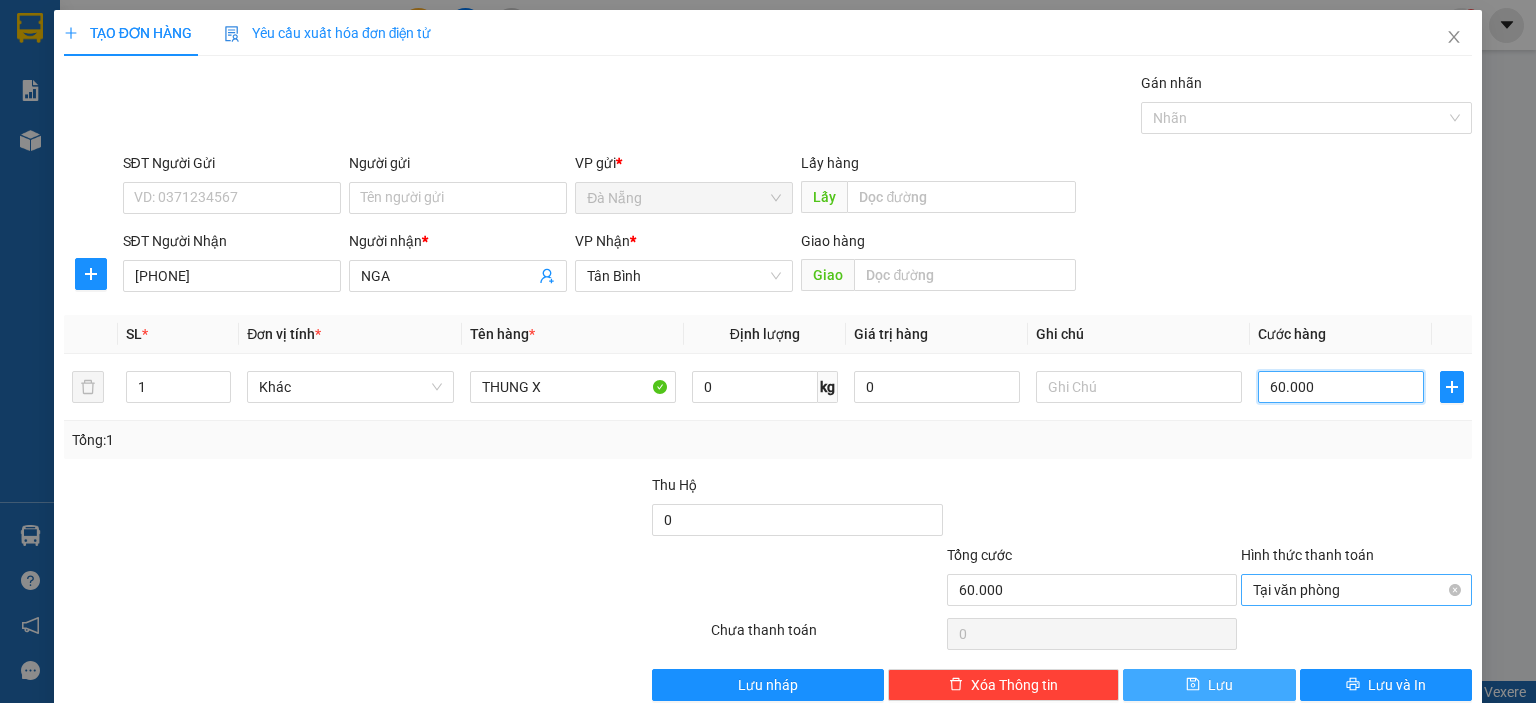 type on "60.000" 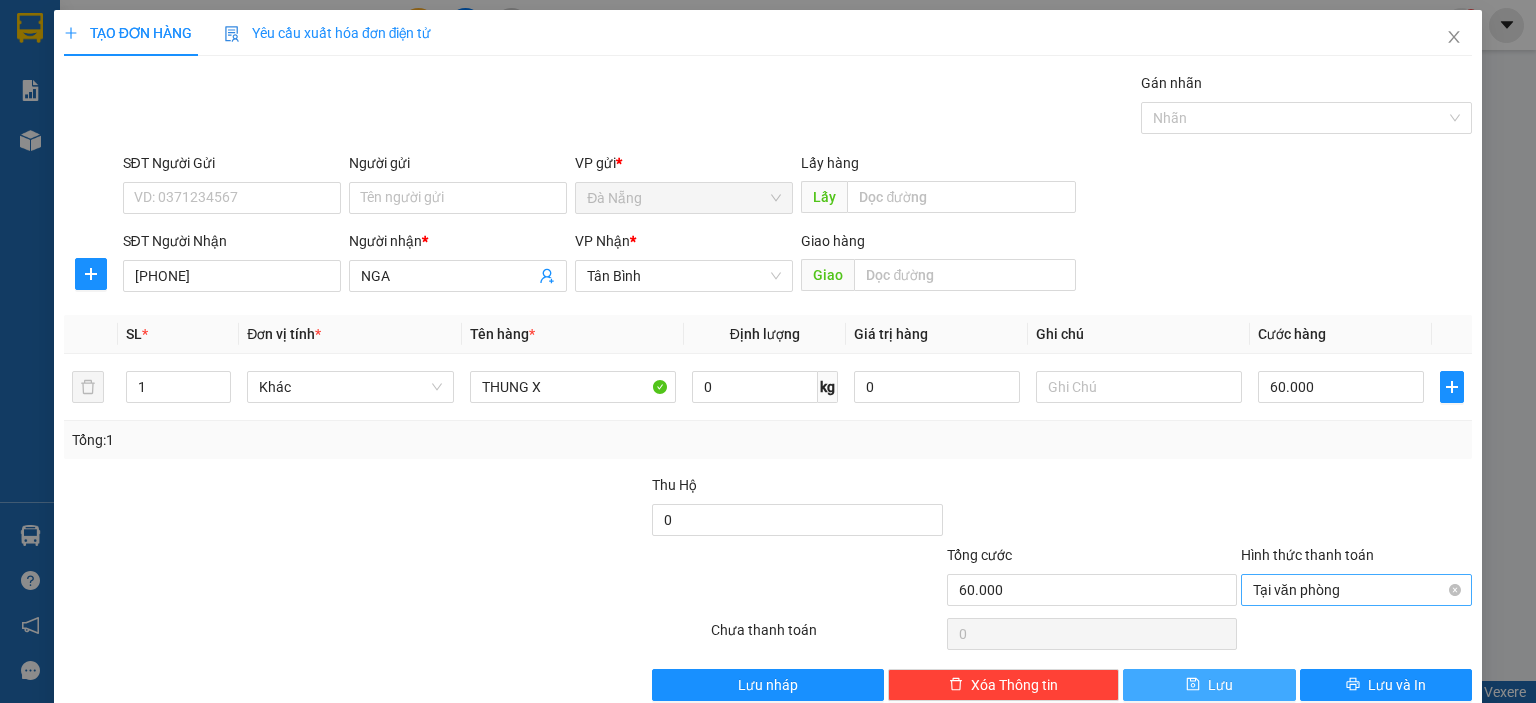 click on "Lưu" at bounding box center [1209, 685] 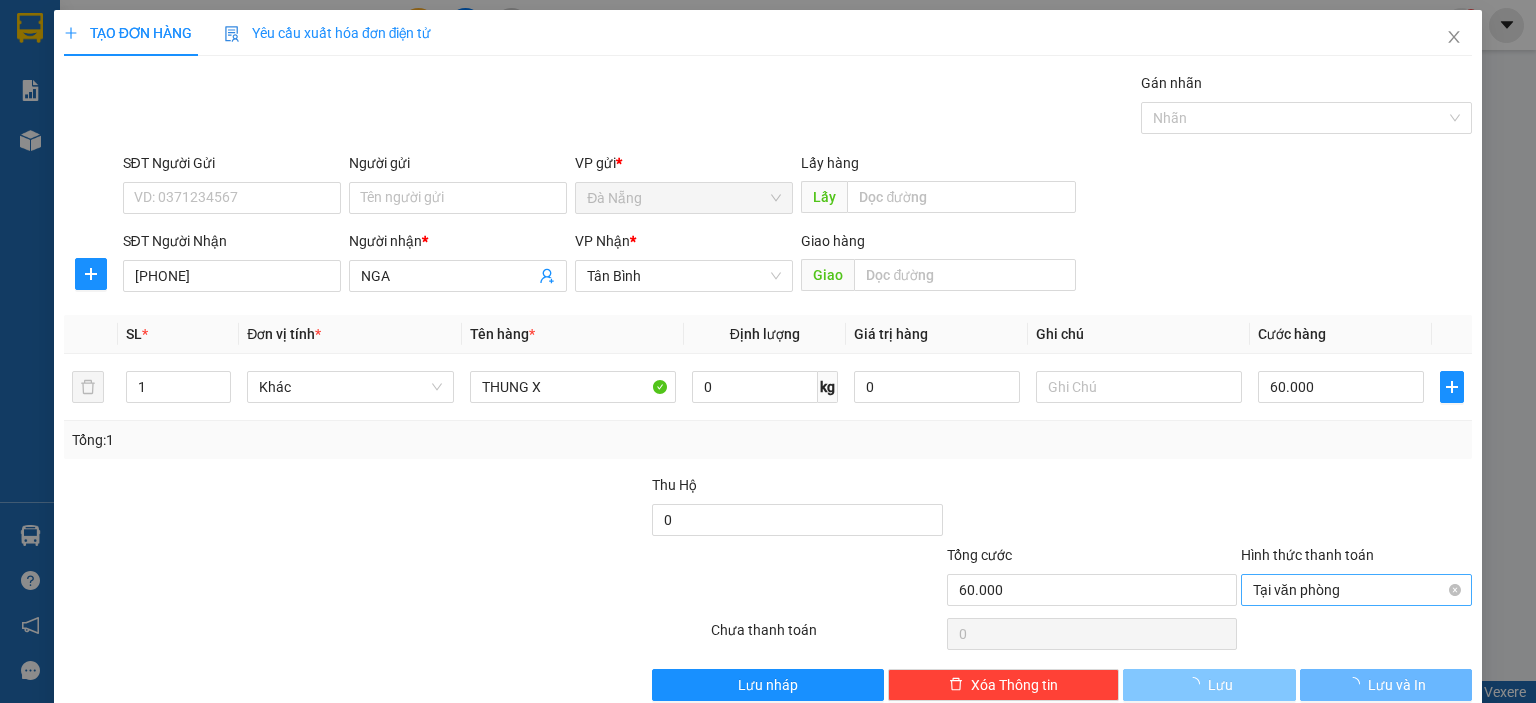type 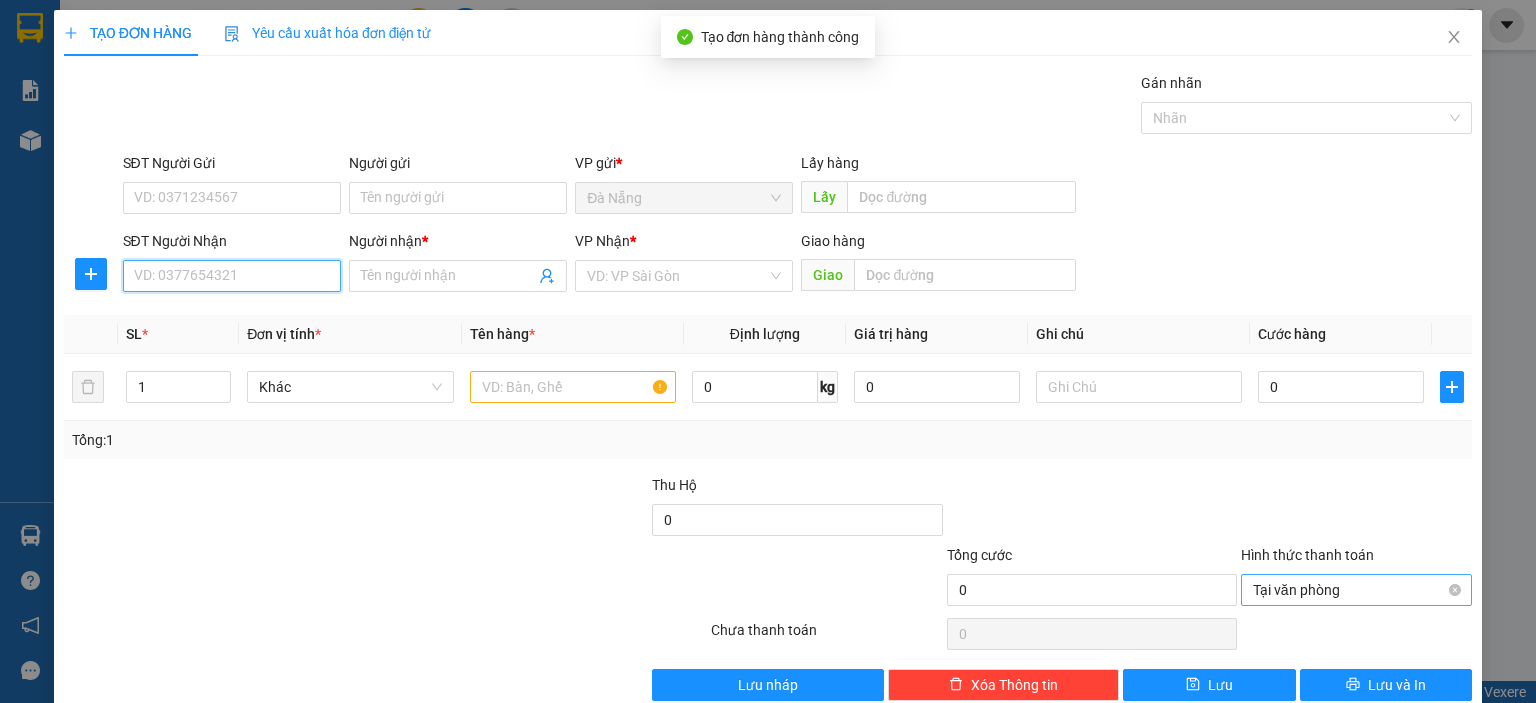 click on "SĐT Người Nhận" at bounding box center [232, 276] 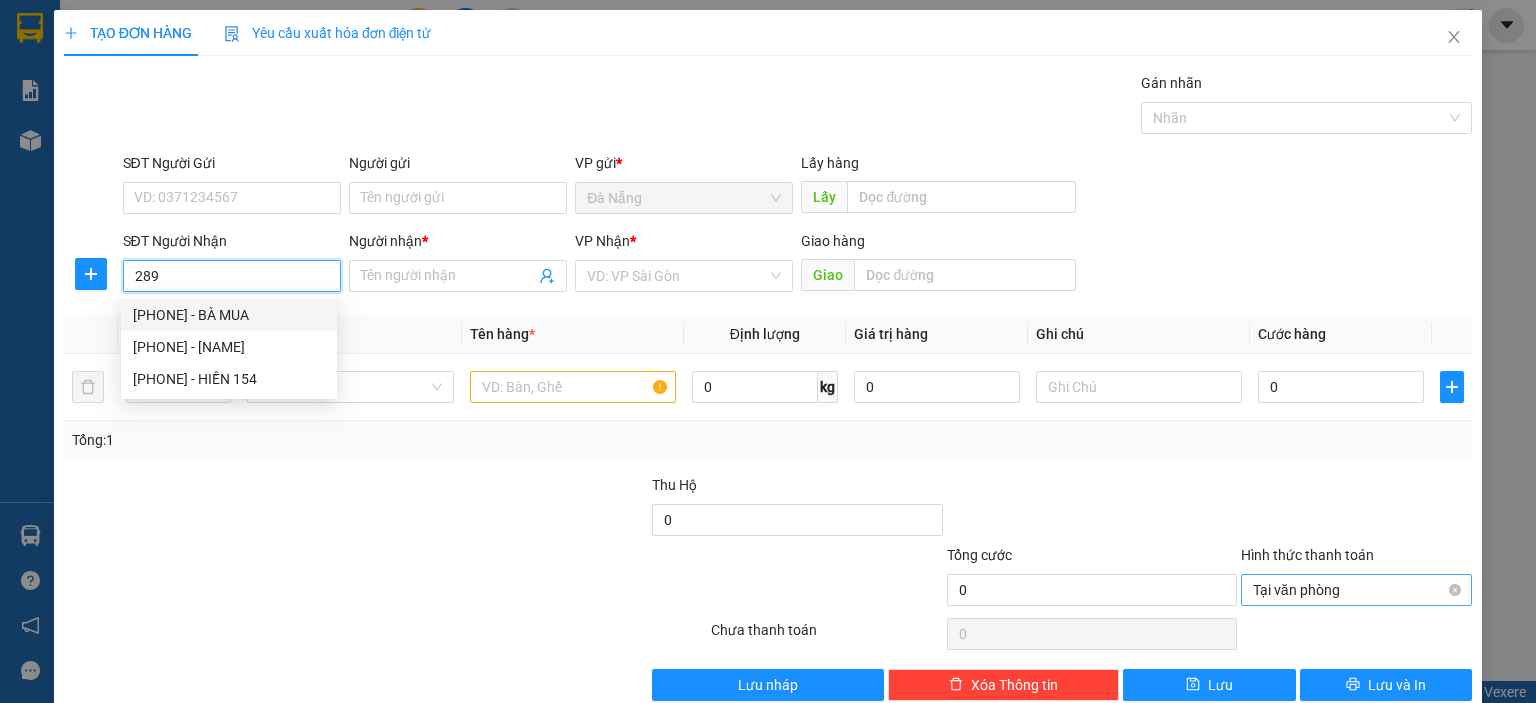 drag, startPoint x: 244, startPoint y: 311, endPoint x: 320, endPoint y: 315, distance: 76.105194 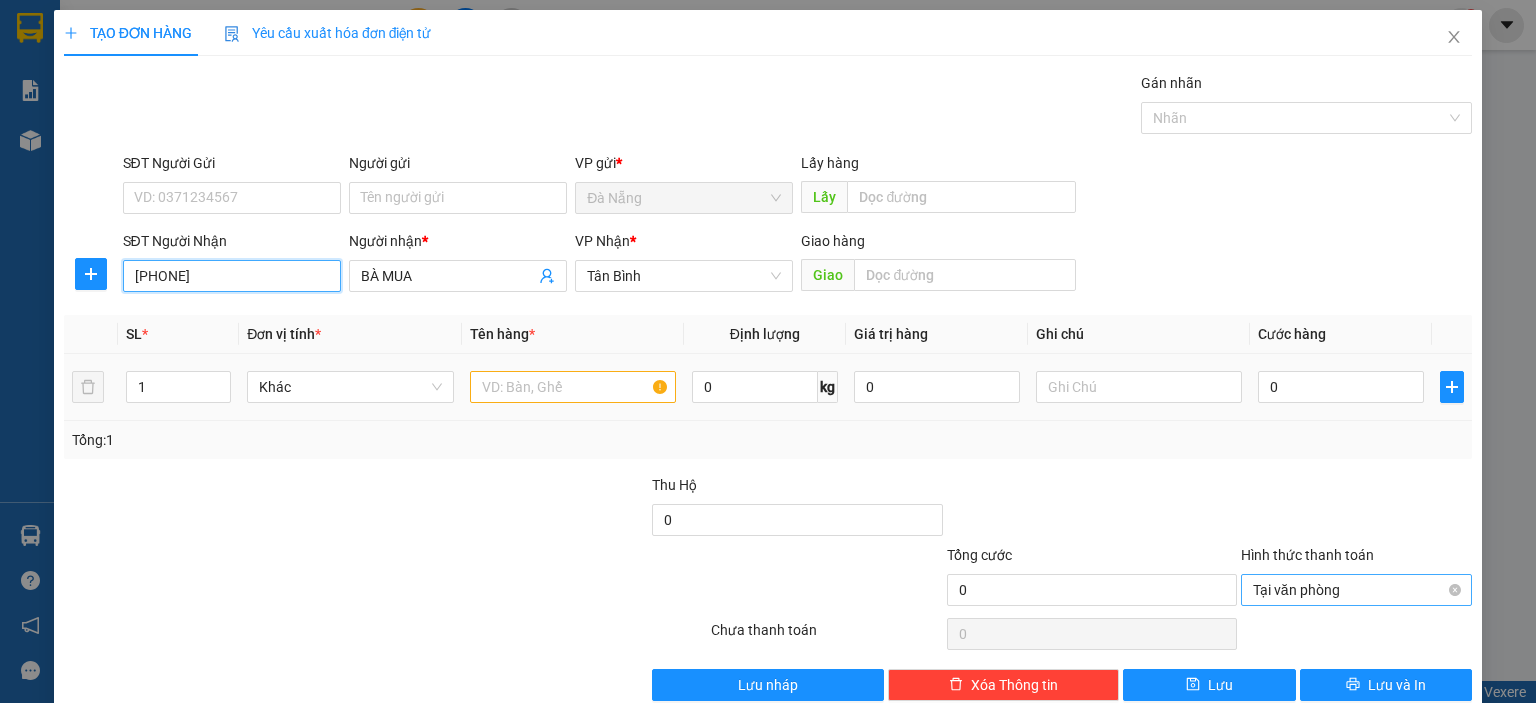 type on "[PHONE]" 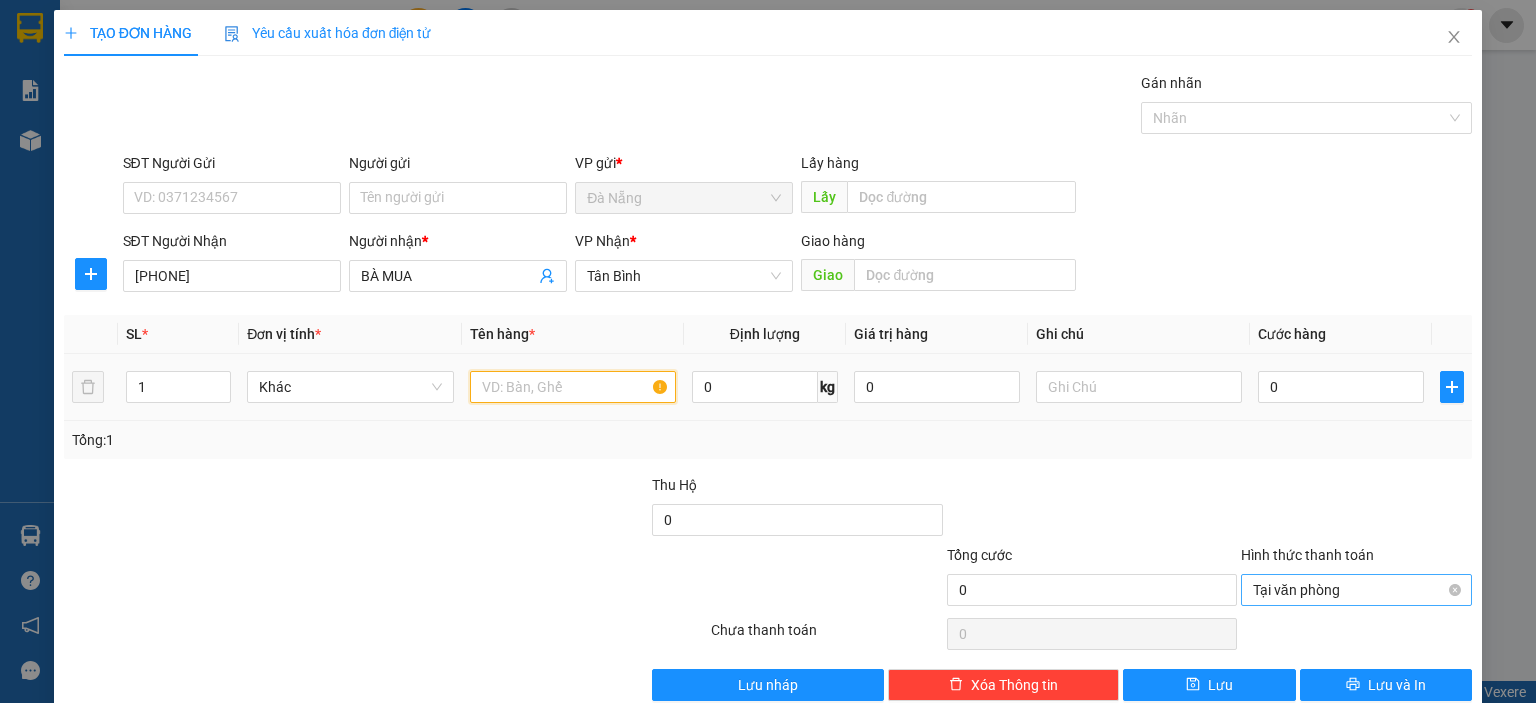 click at bounding box center [573, 387] 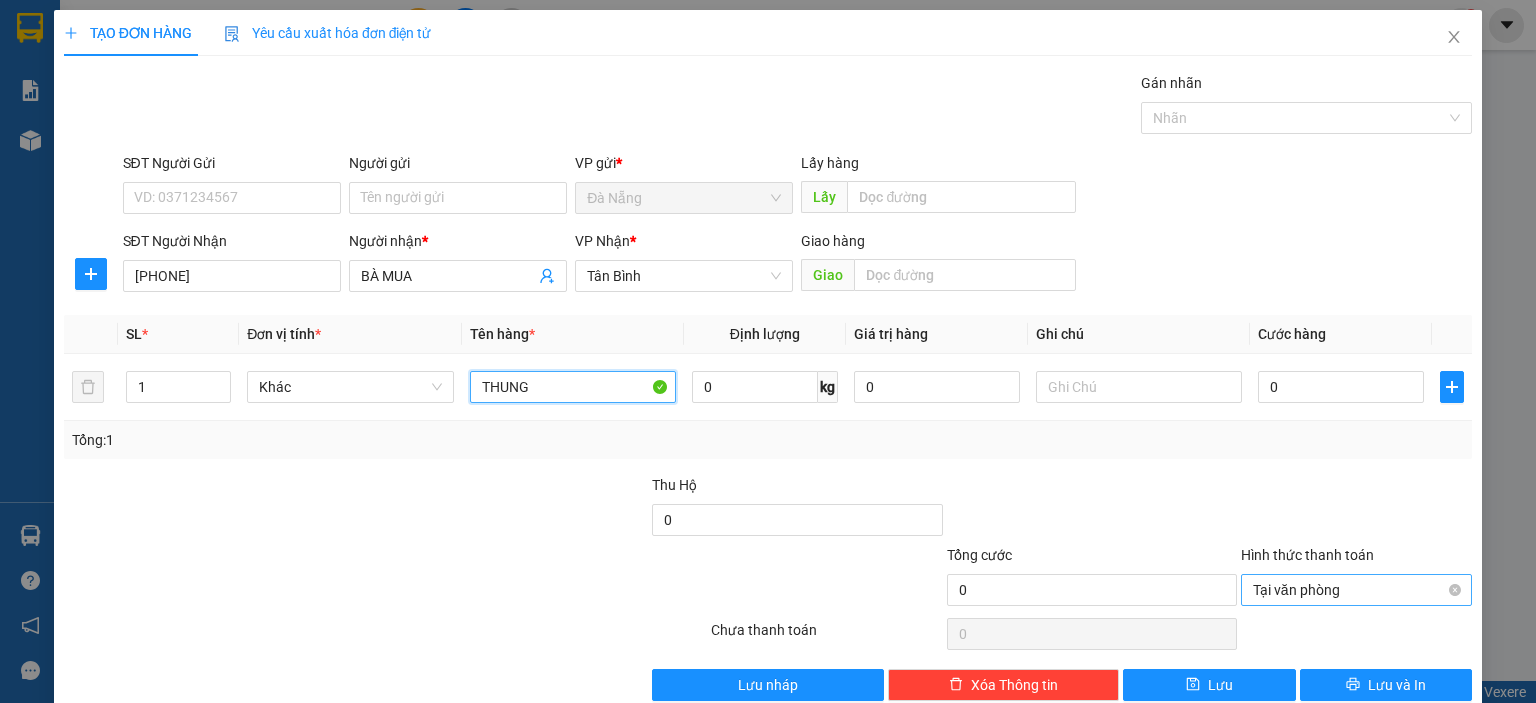 type on "THUNG" 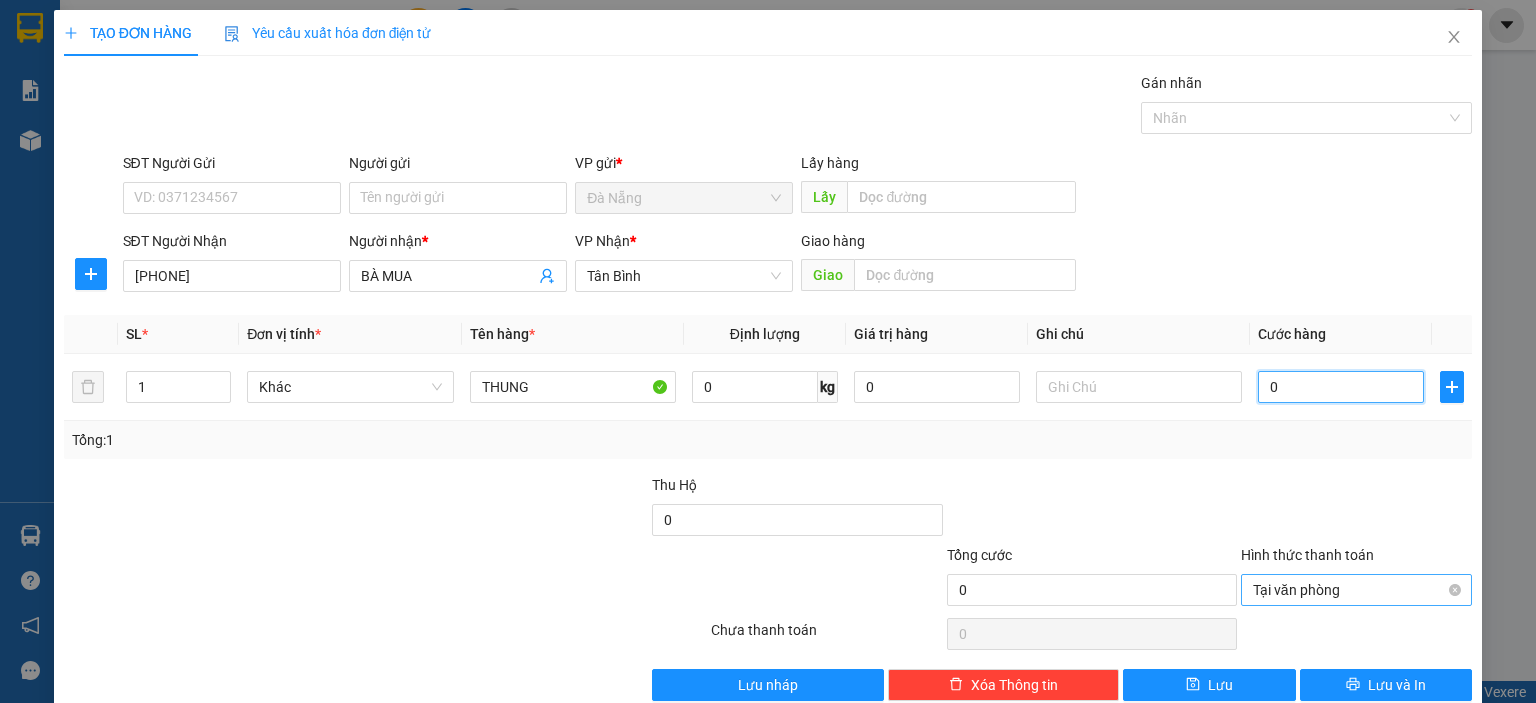 type on "2" 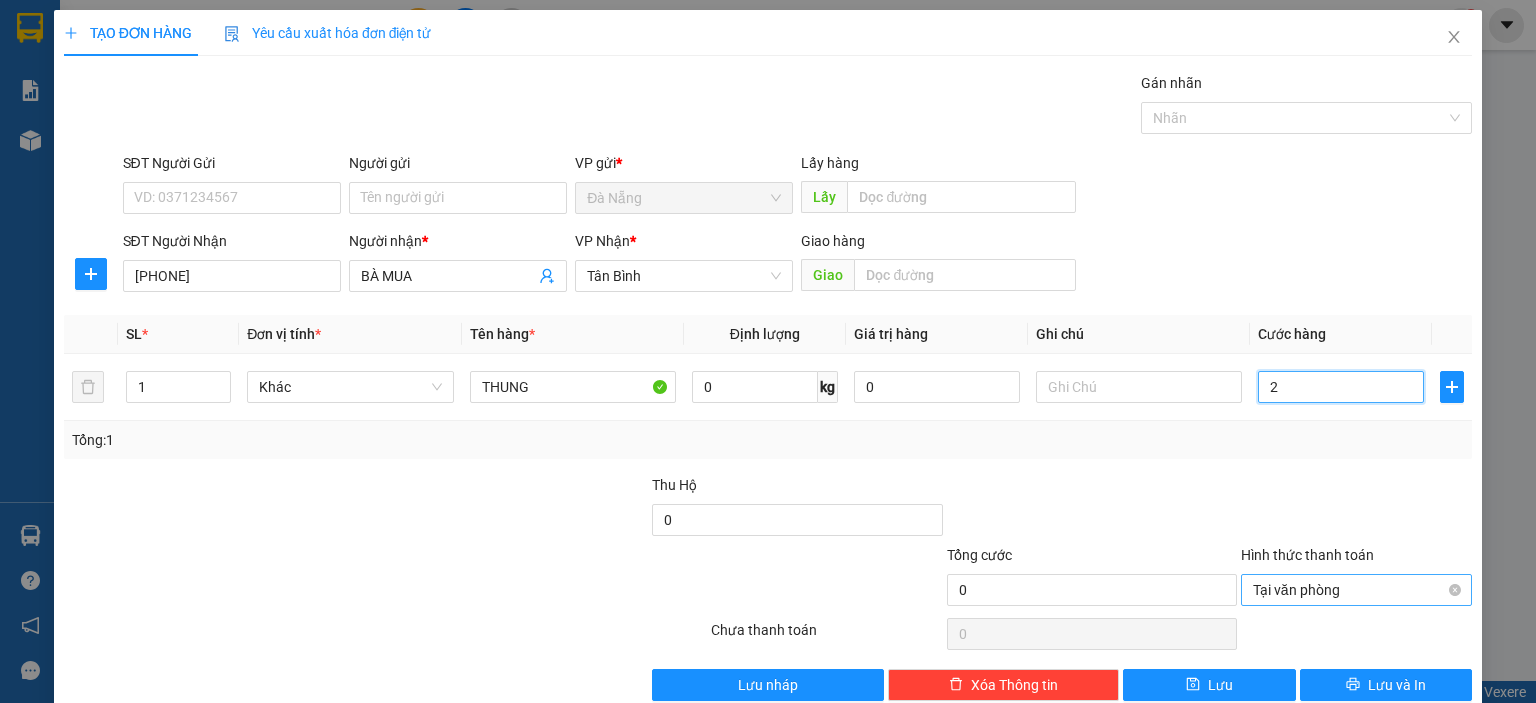 type on "2" 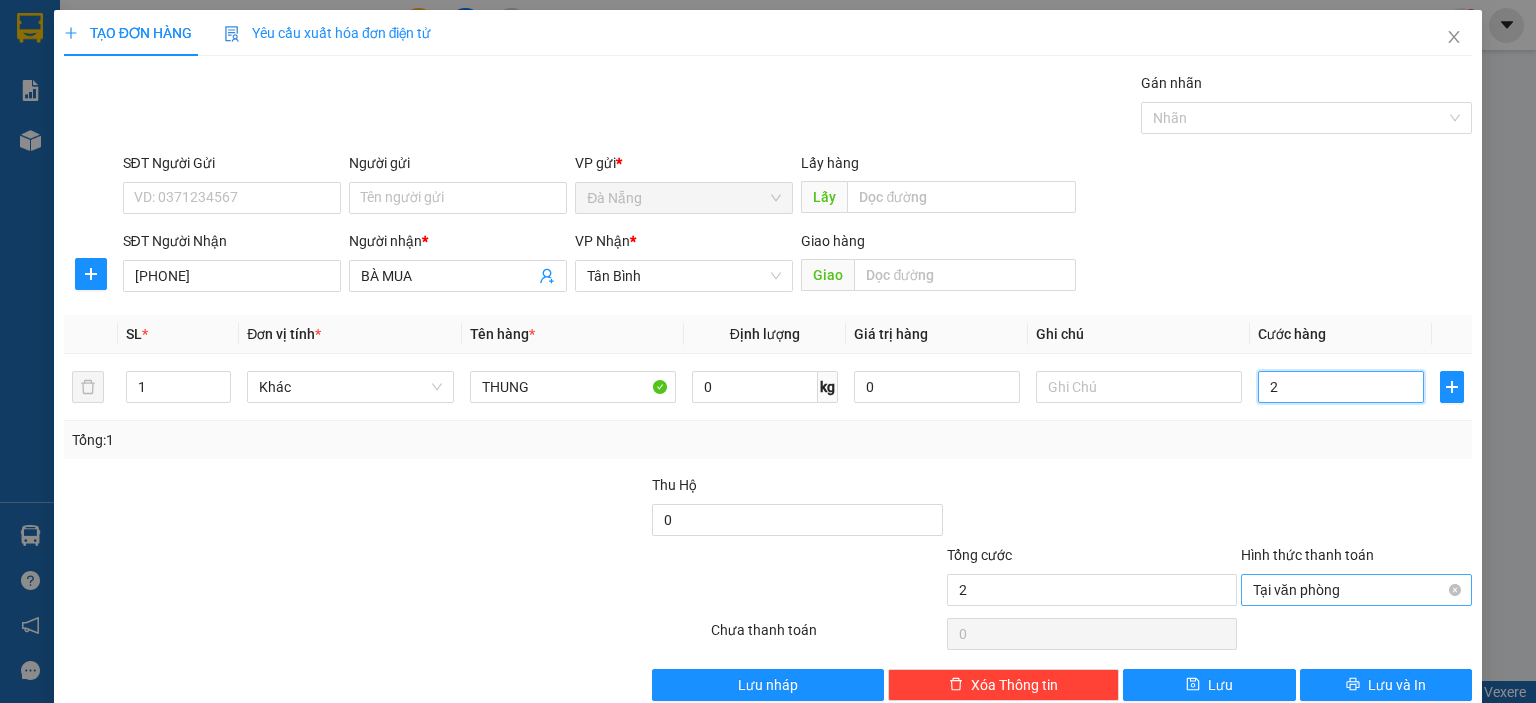type on "20" 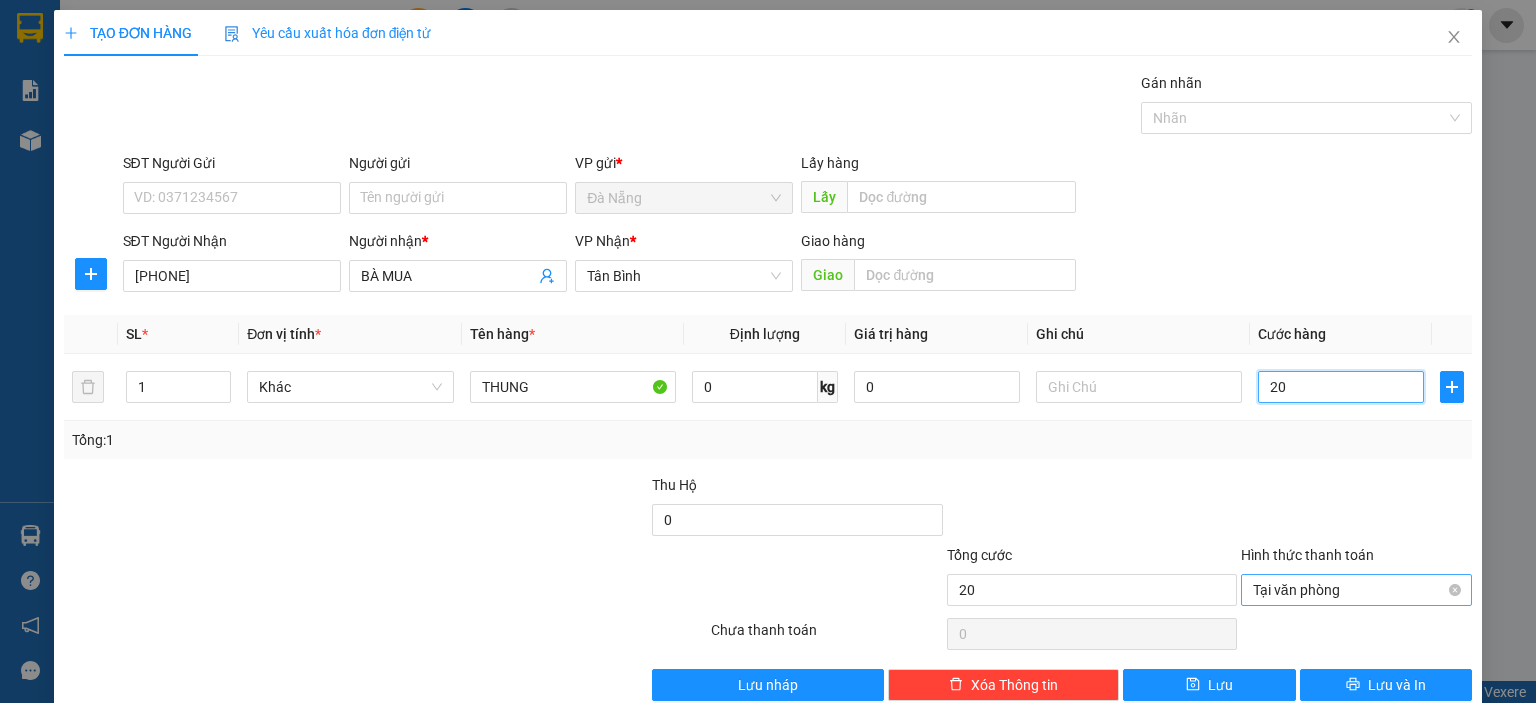type on "200" 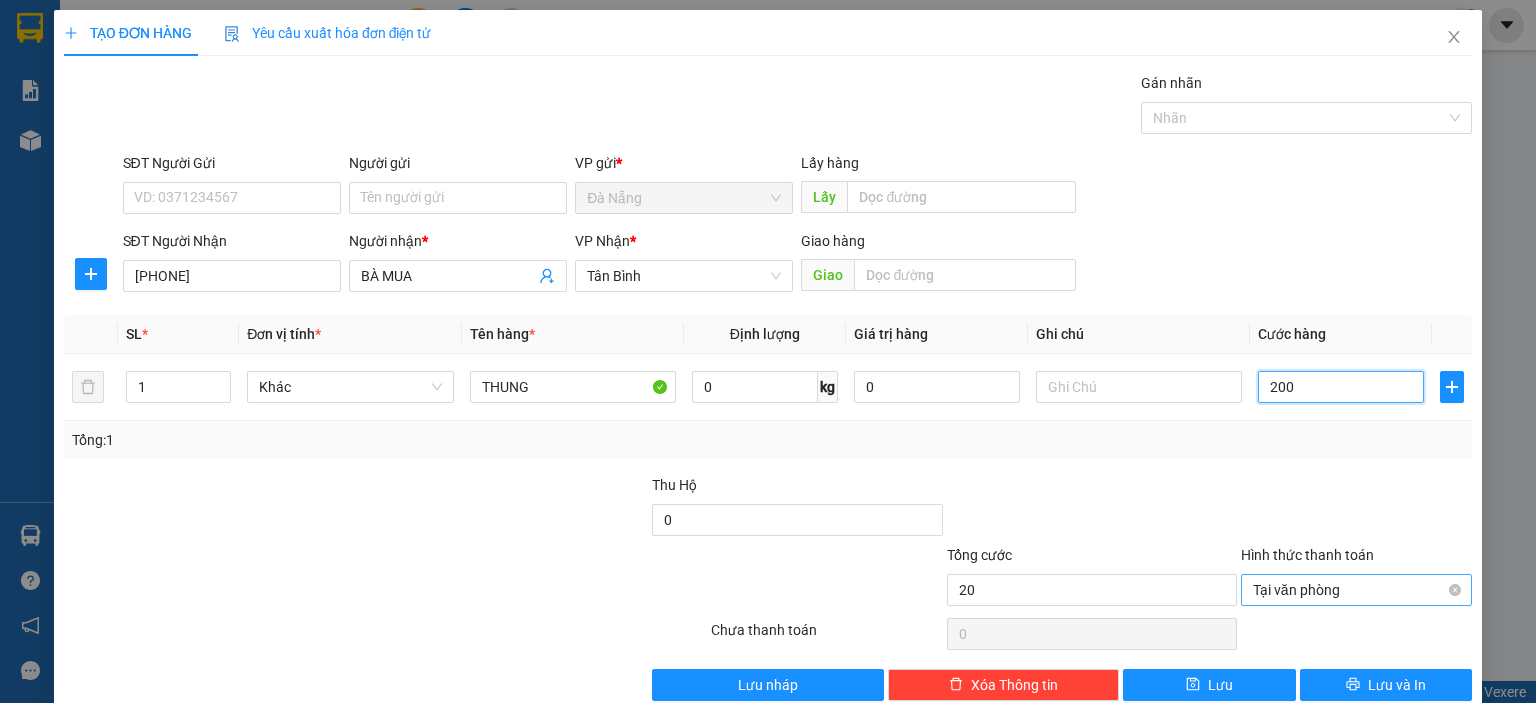 type on "200" 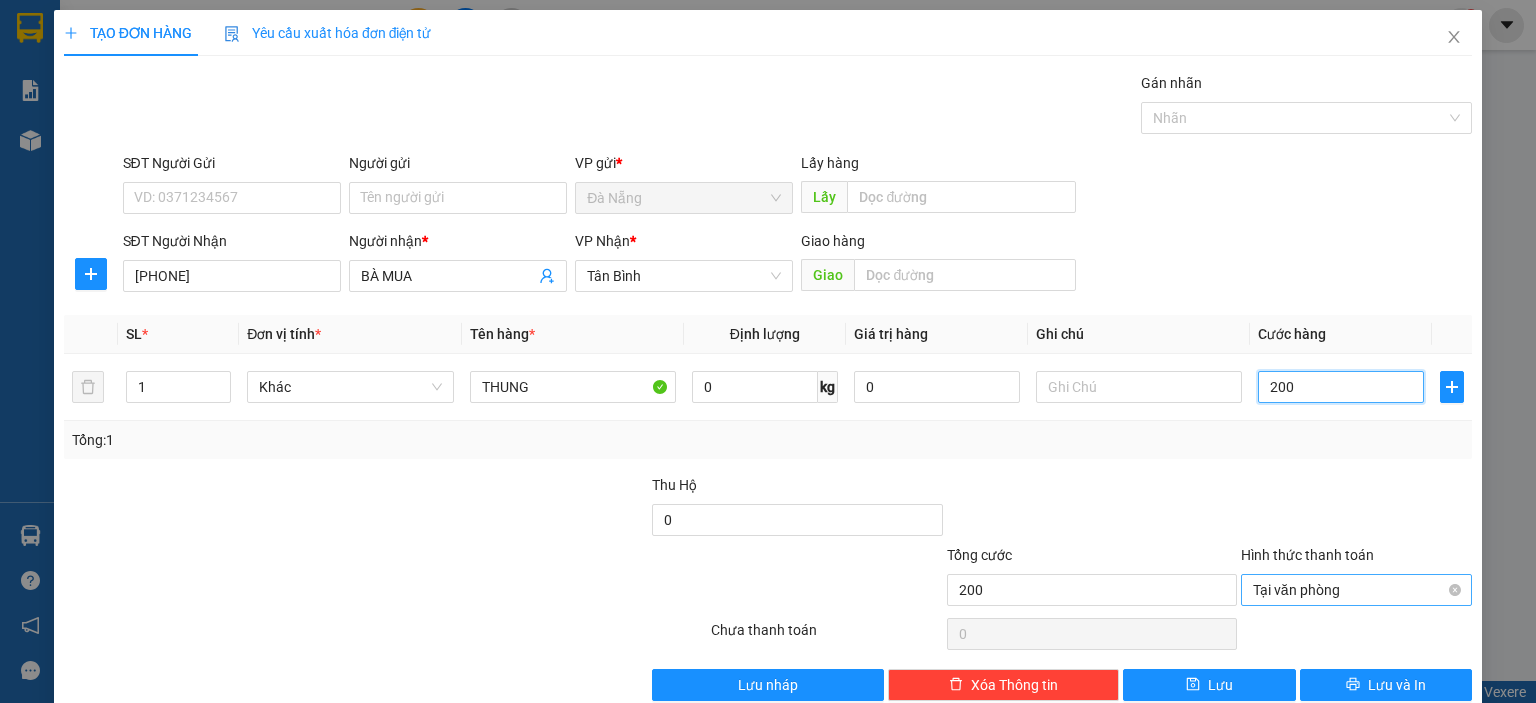 type on "2.000" 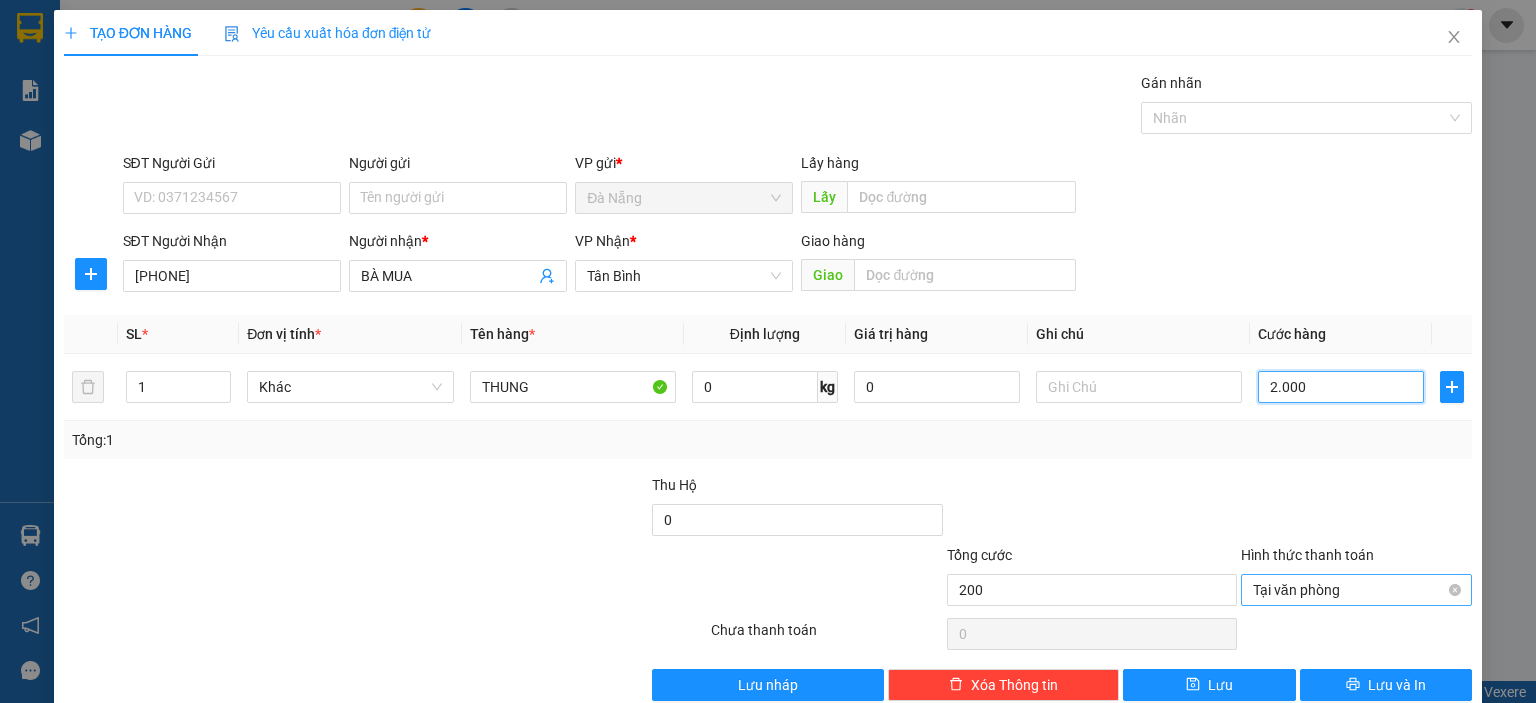 type on "2.000" 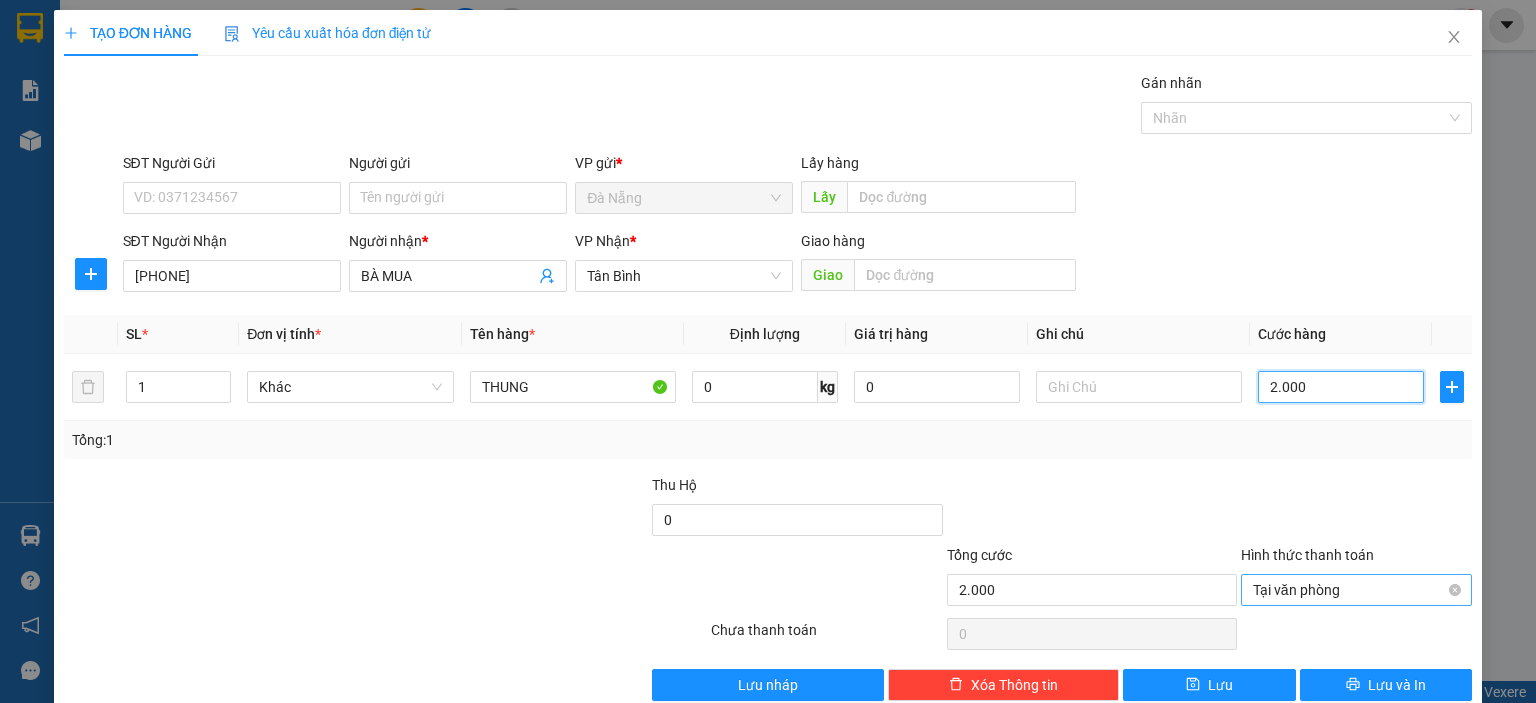 type on "20.000" 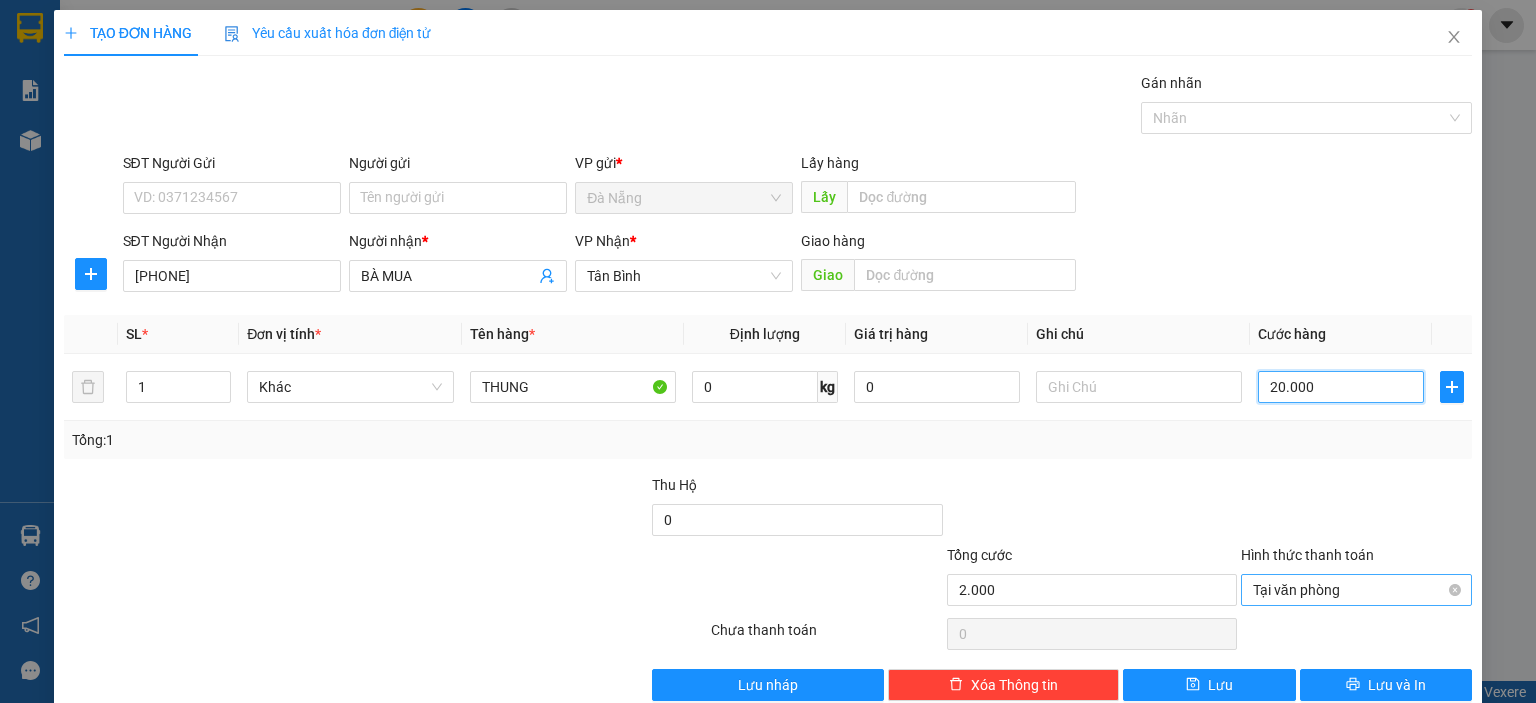 type on "20.000" 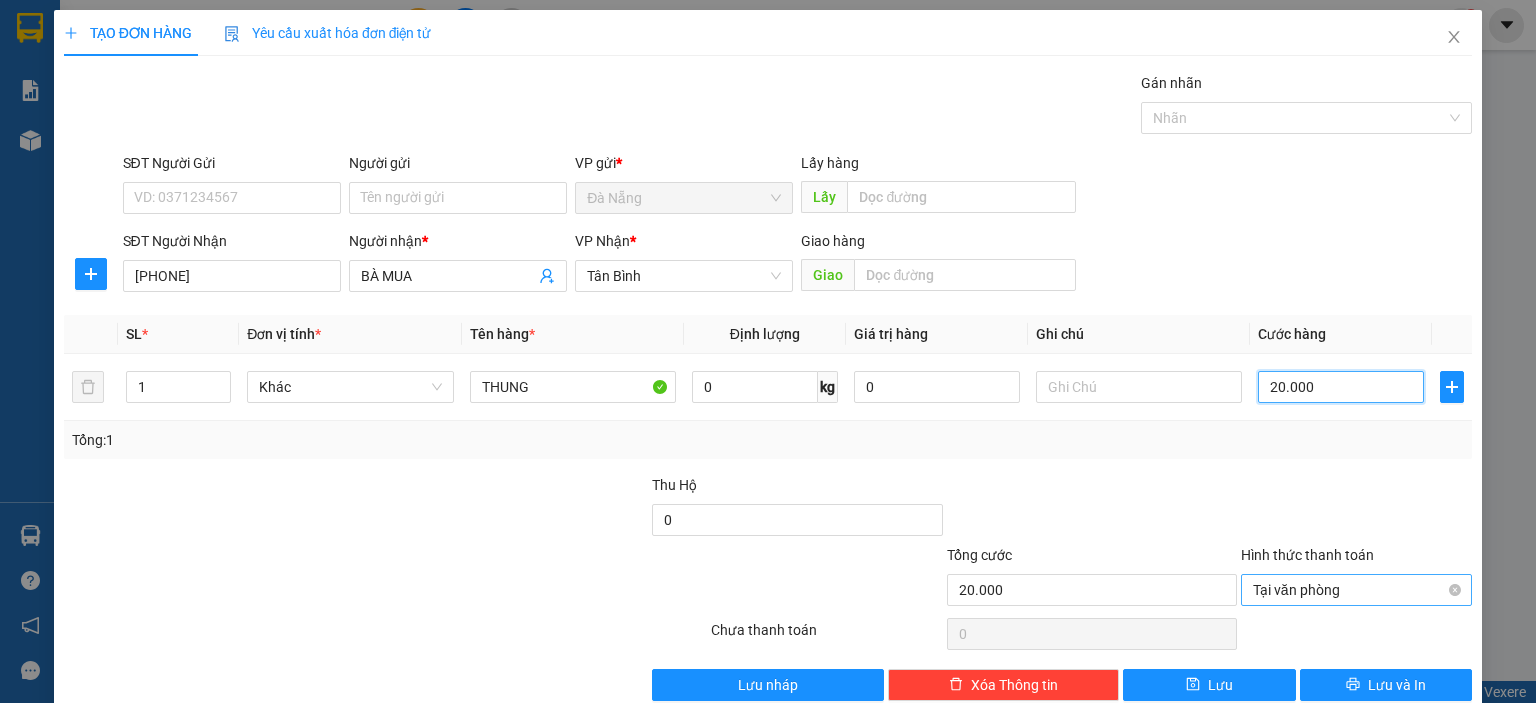 type on "200.000" 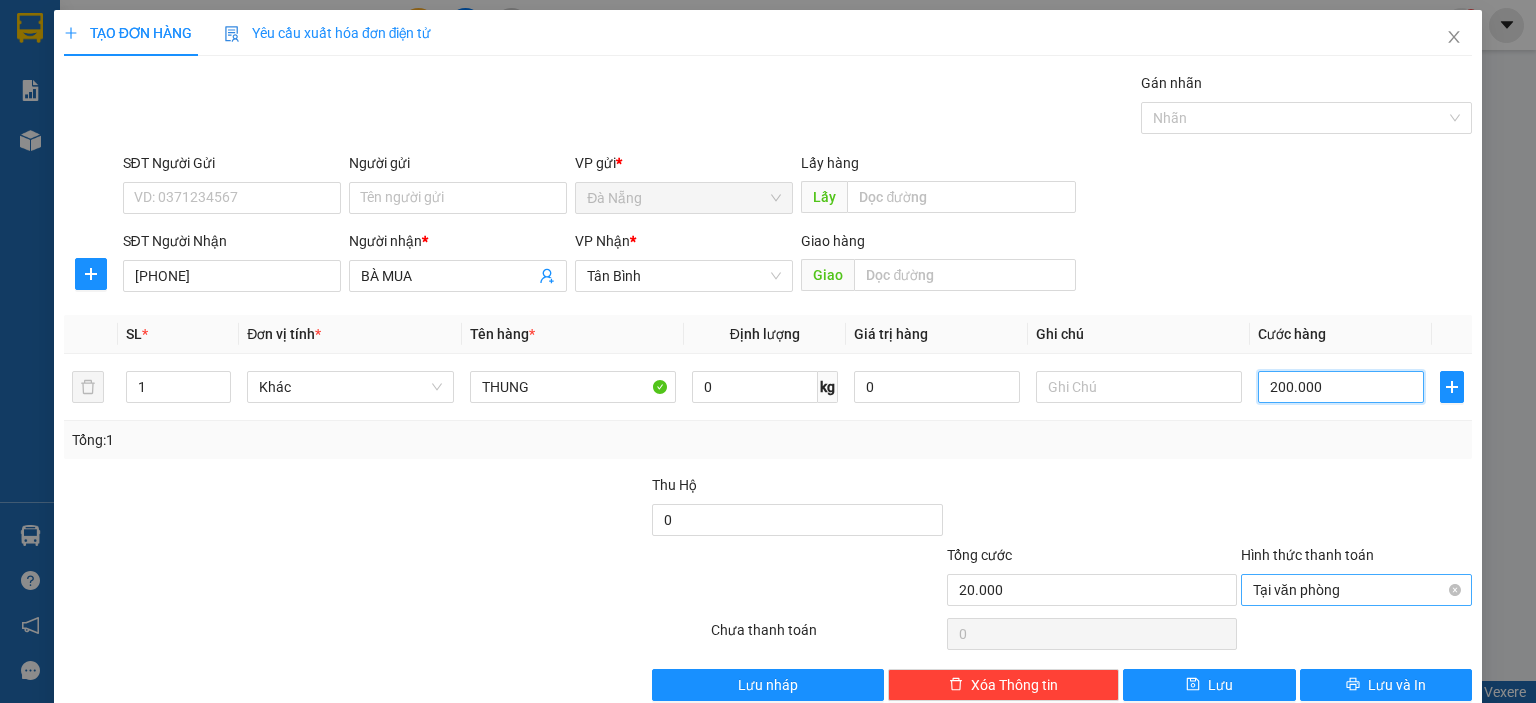 type on "200.000" 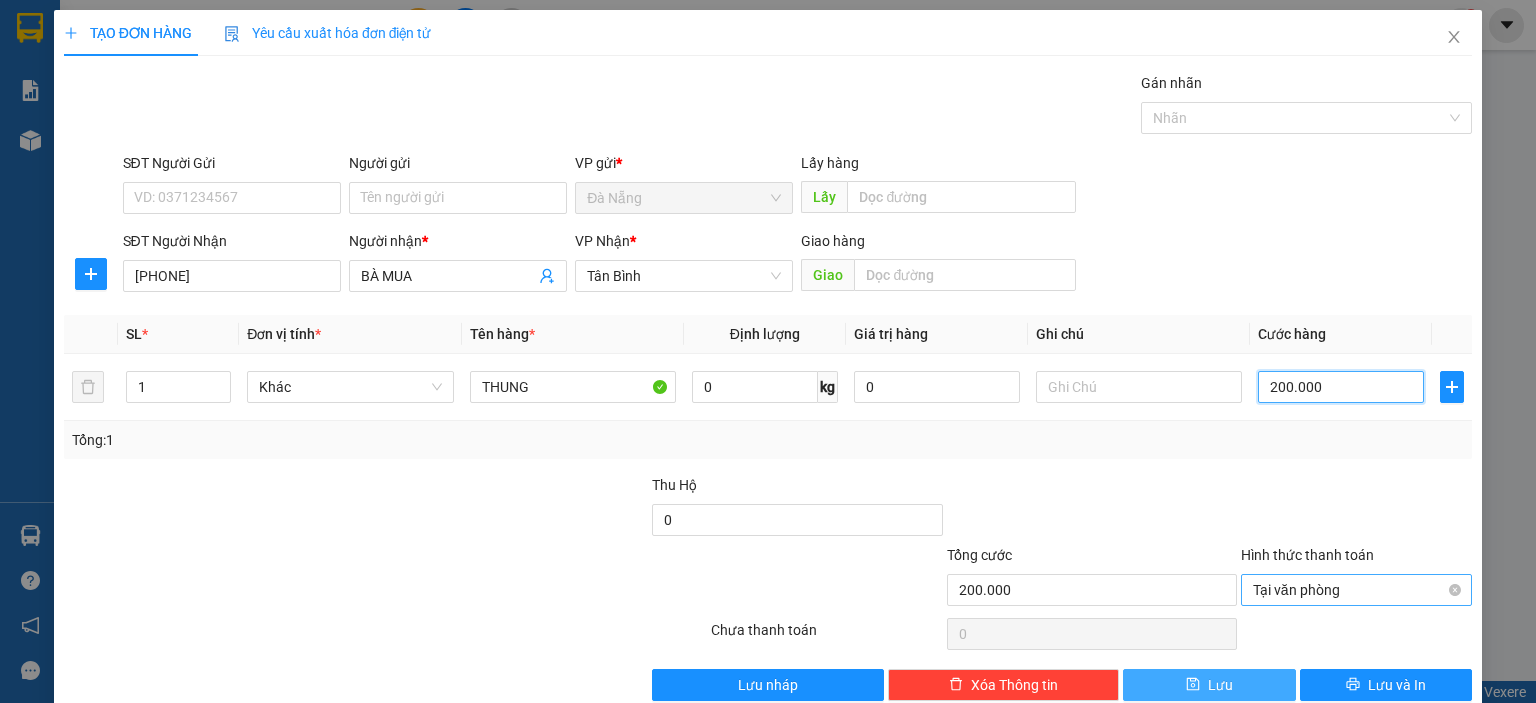 type on "200.000" 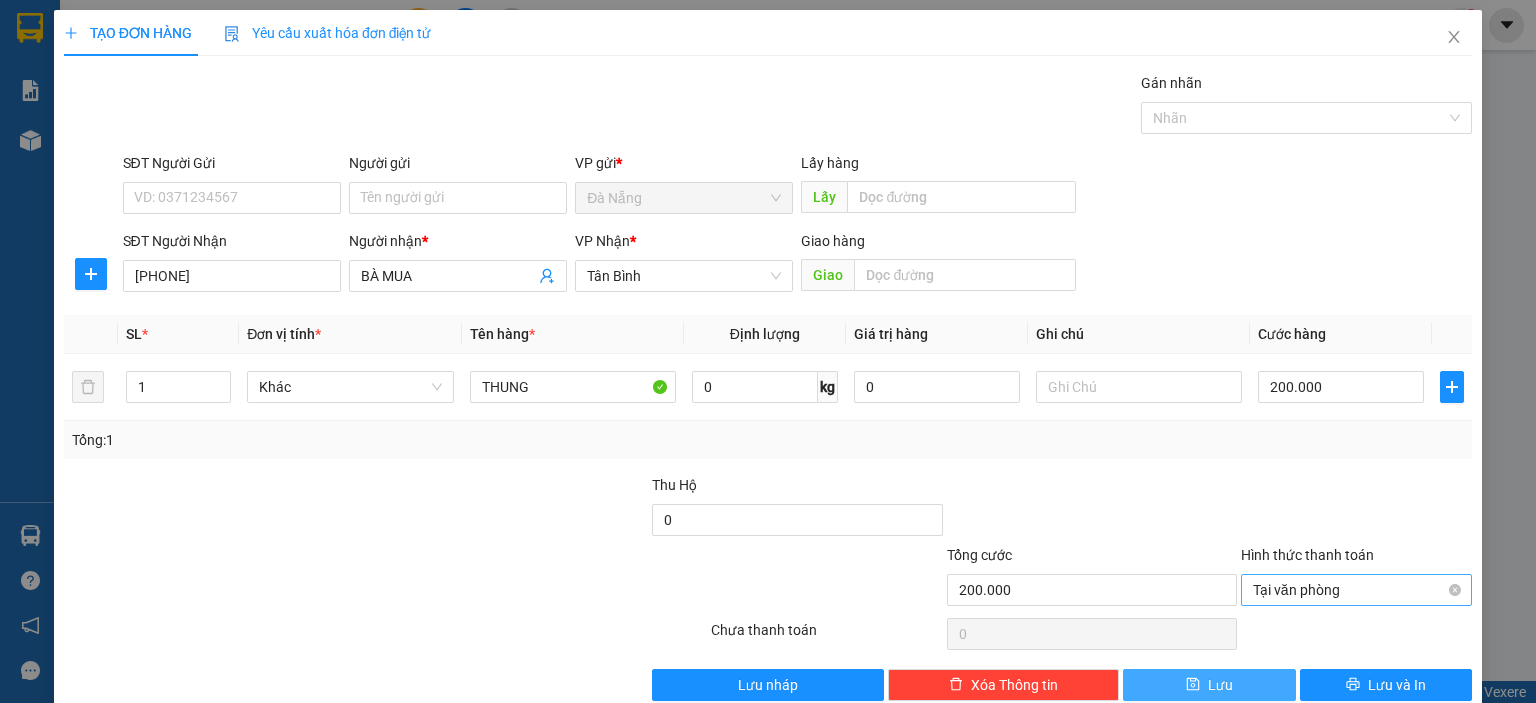 click on "Lưu" at bounding box center [1209, 685] 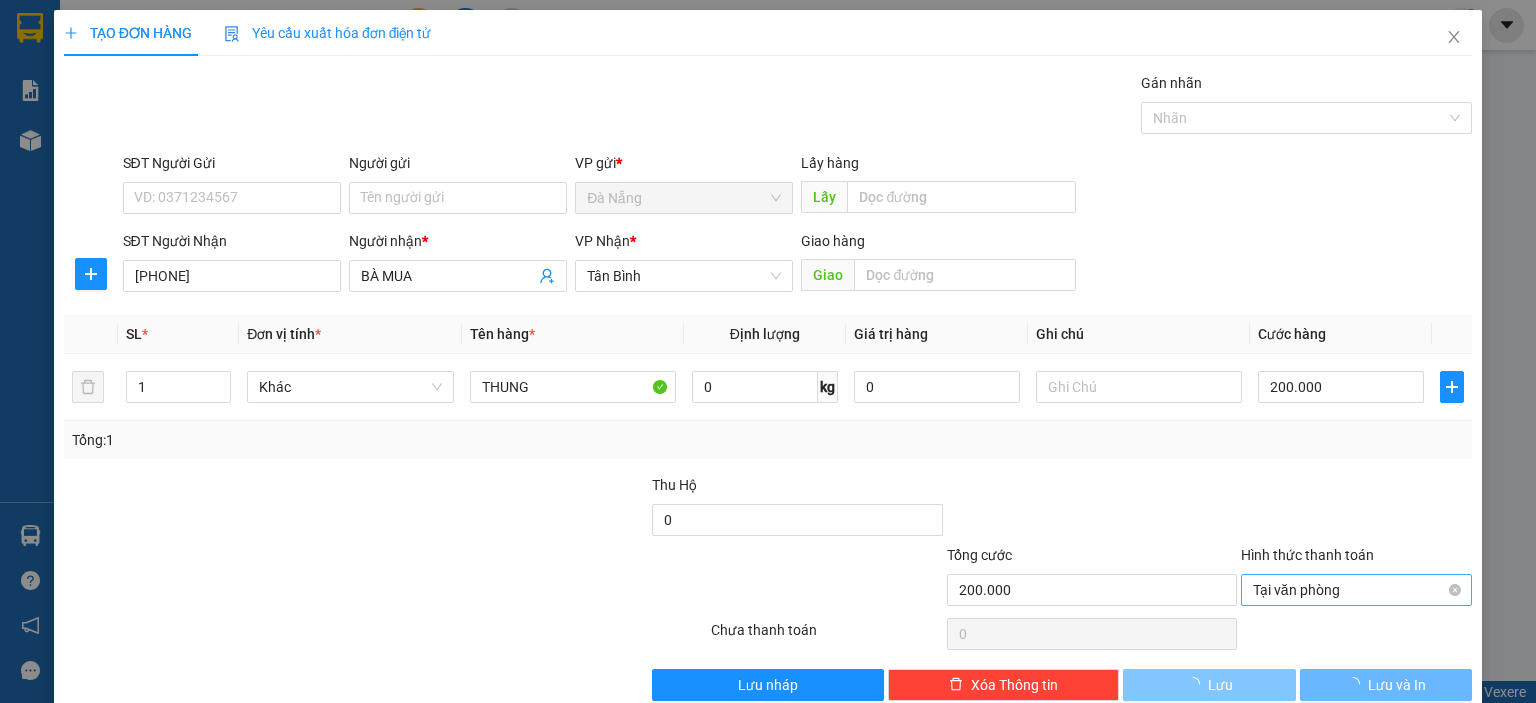 type 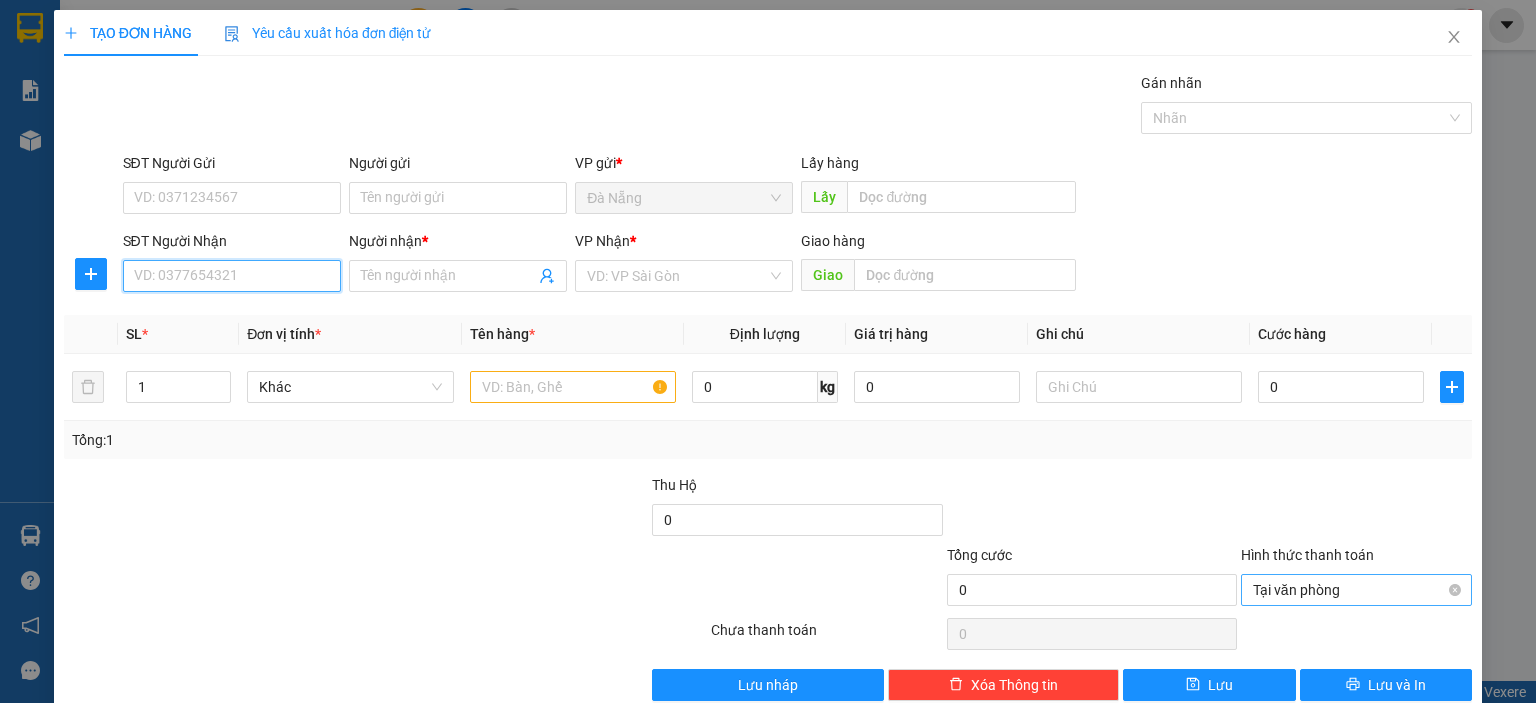 click on "SĐT Người Nhận" at bounding box center (232, 276) 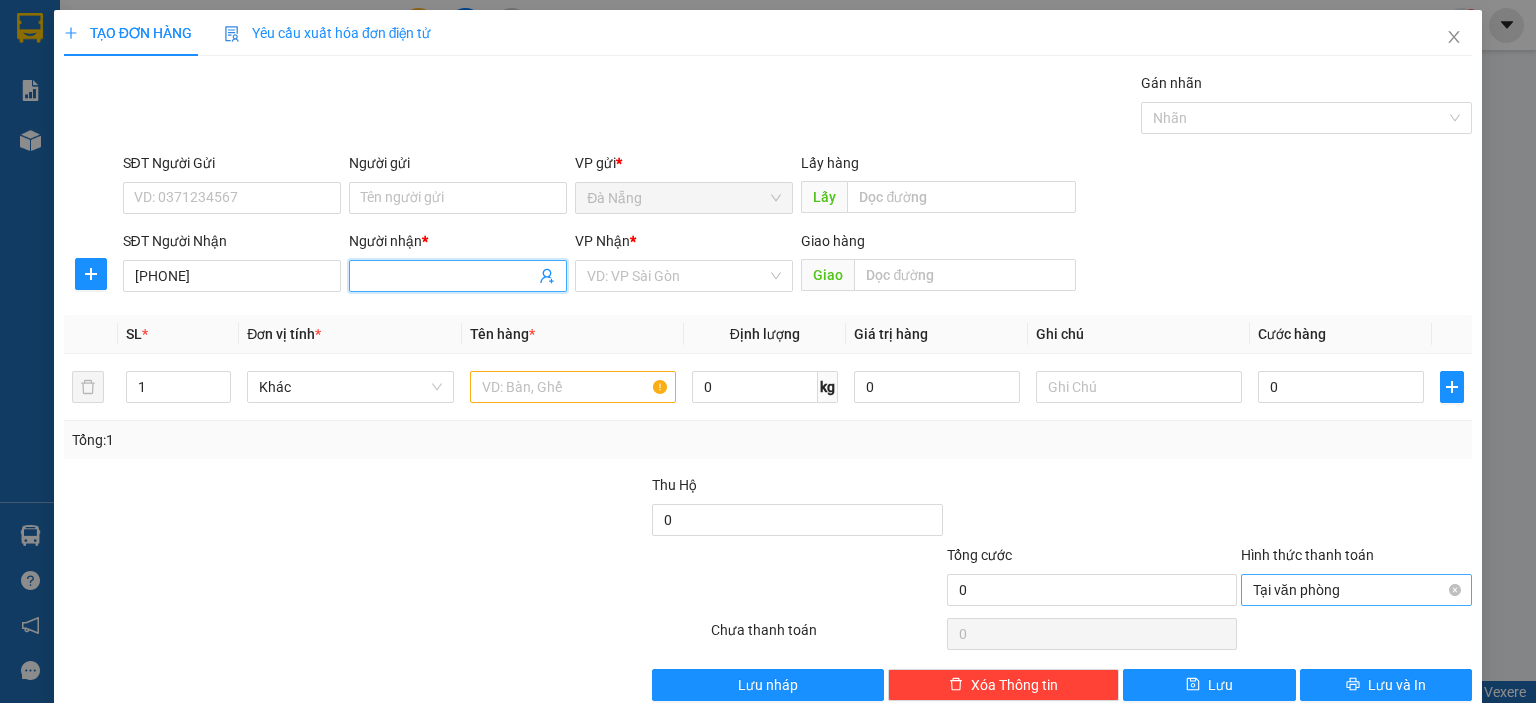 click on "Người nhận  *" at bounding box center (448, 276) 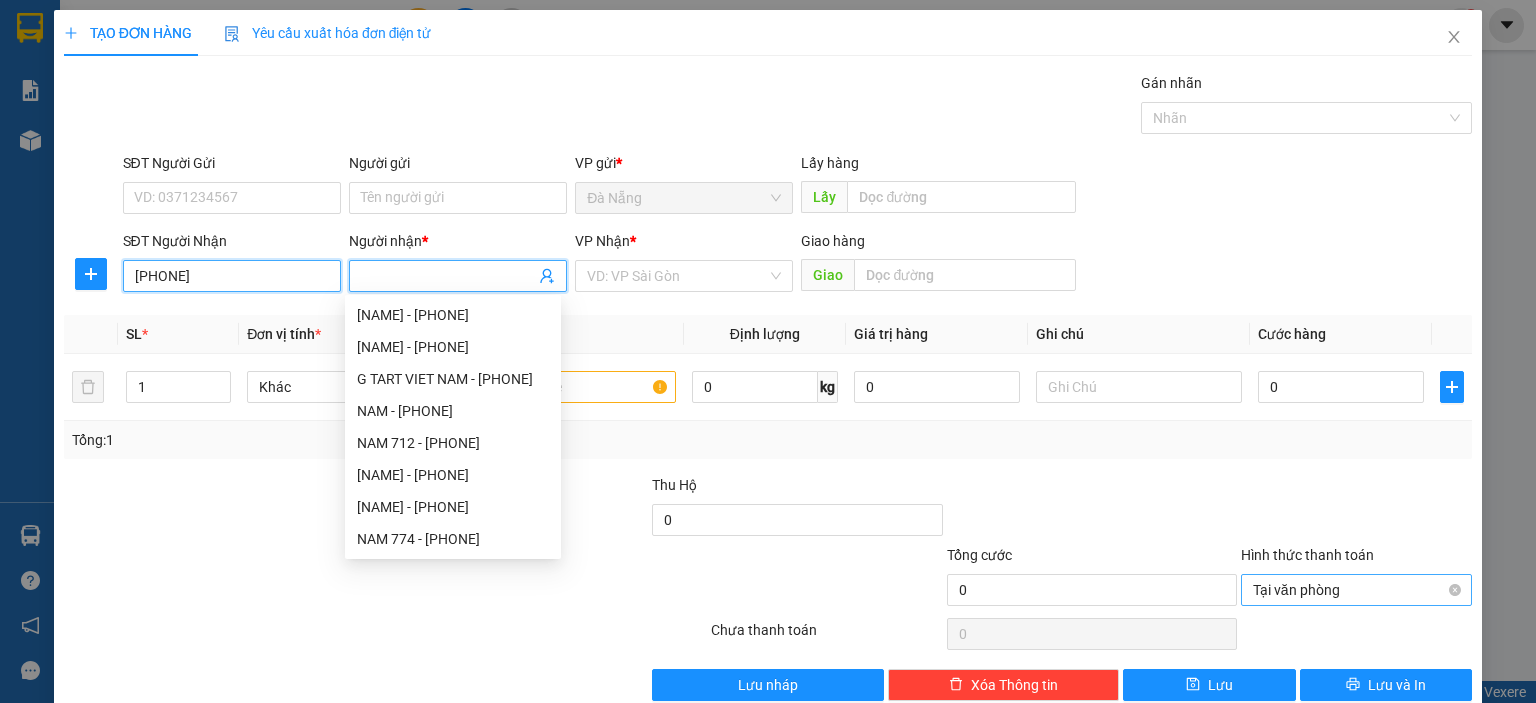 click on "[PHONE]" at bounding box center (232, 276) 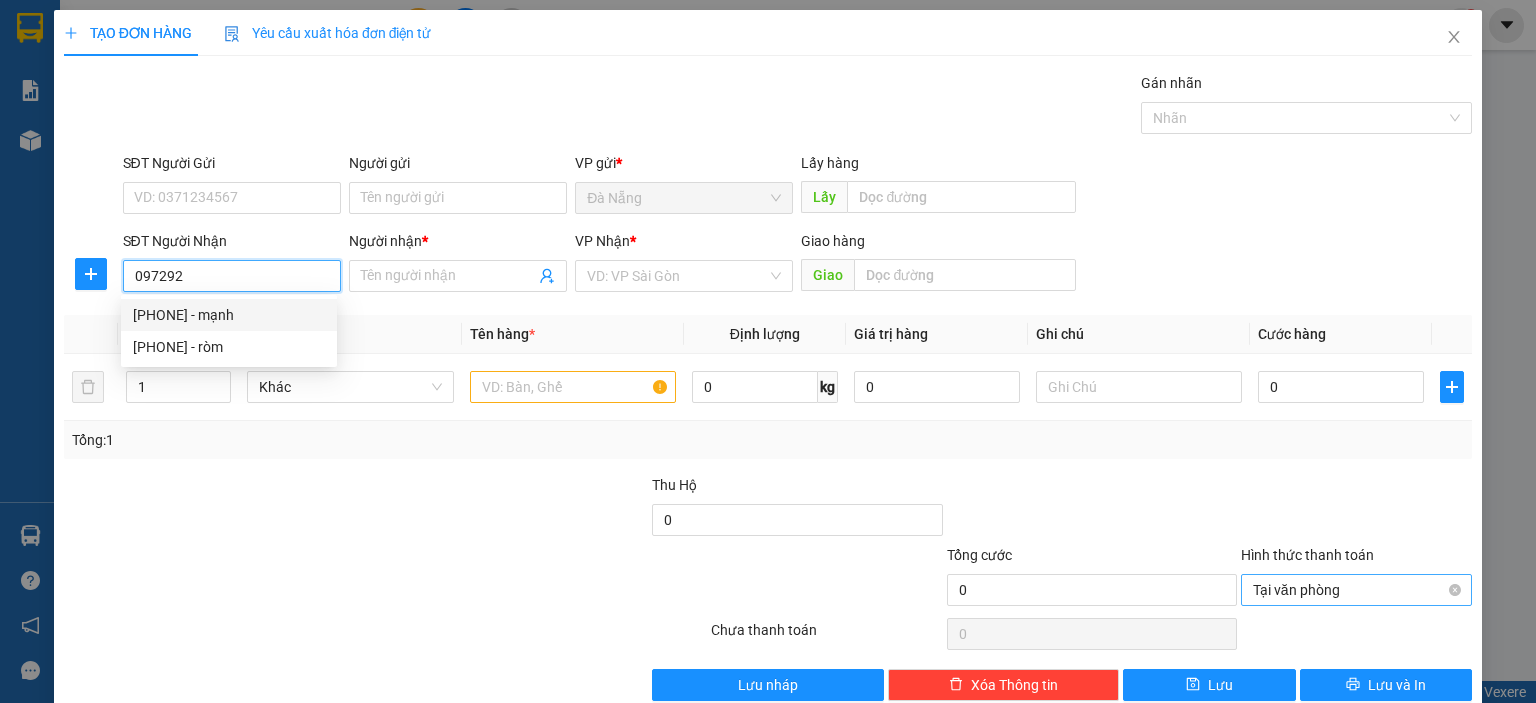 click on "[PHONE] - mạnh" at bounding box center (229, 315) 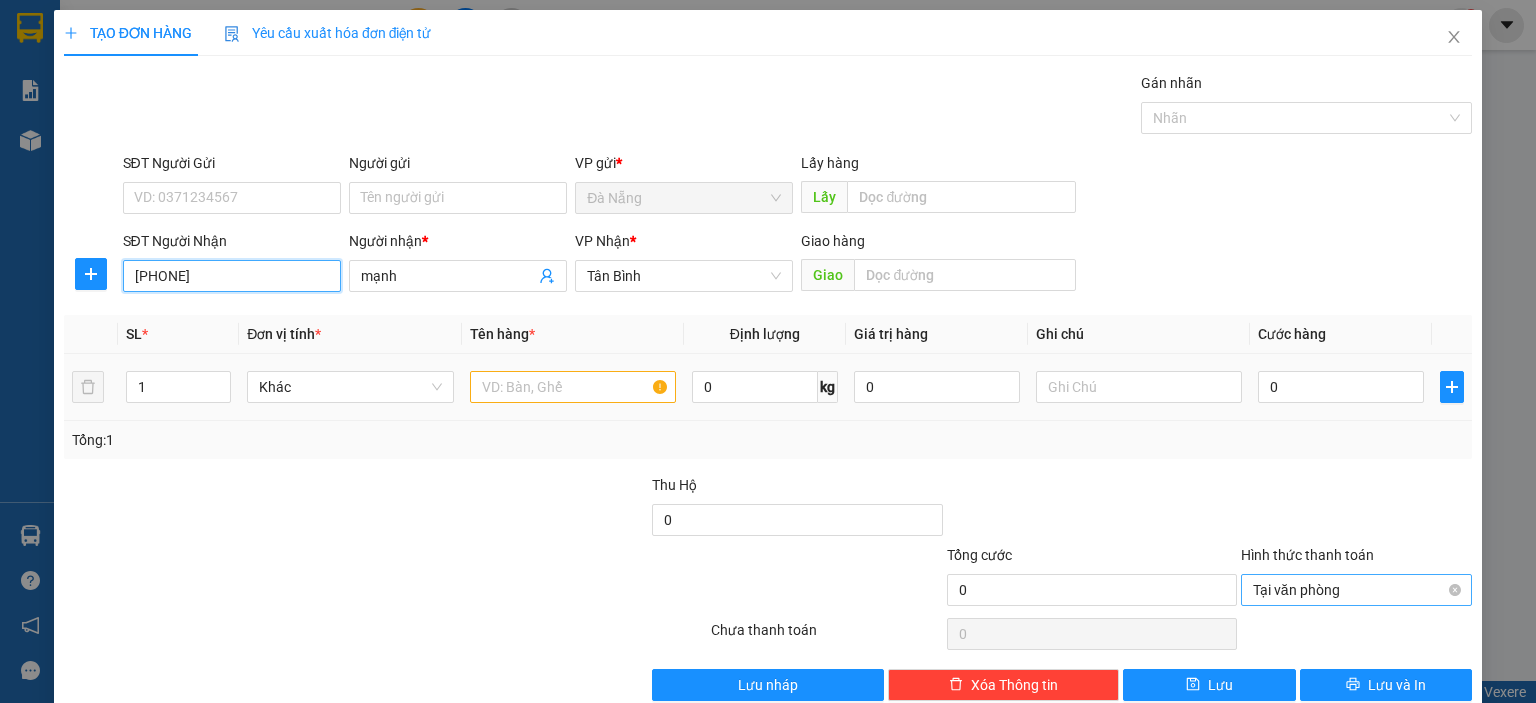 type on "[PHONE]" 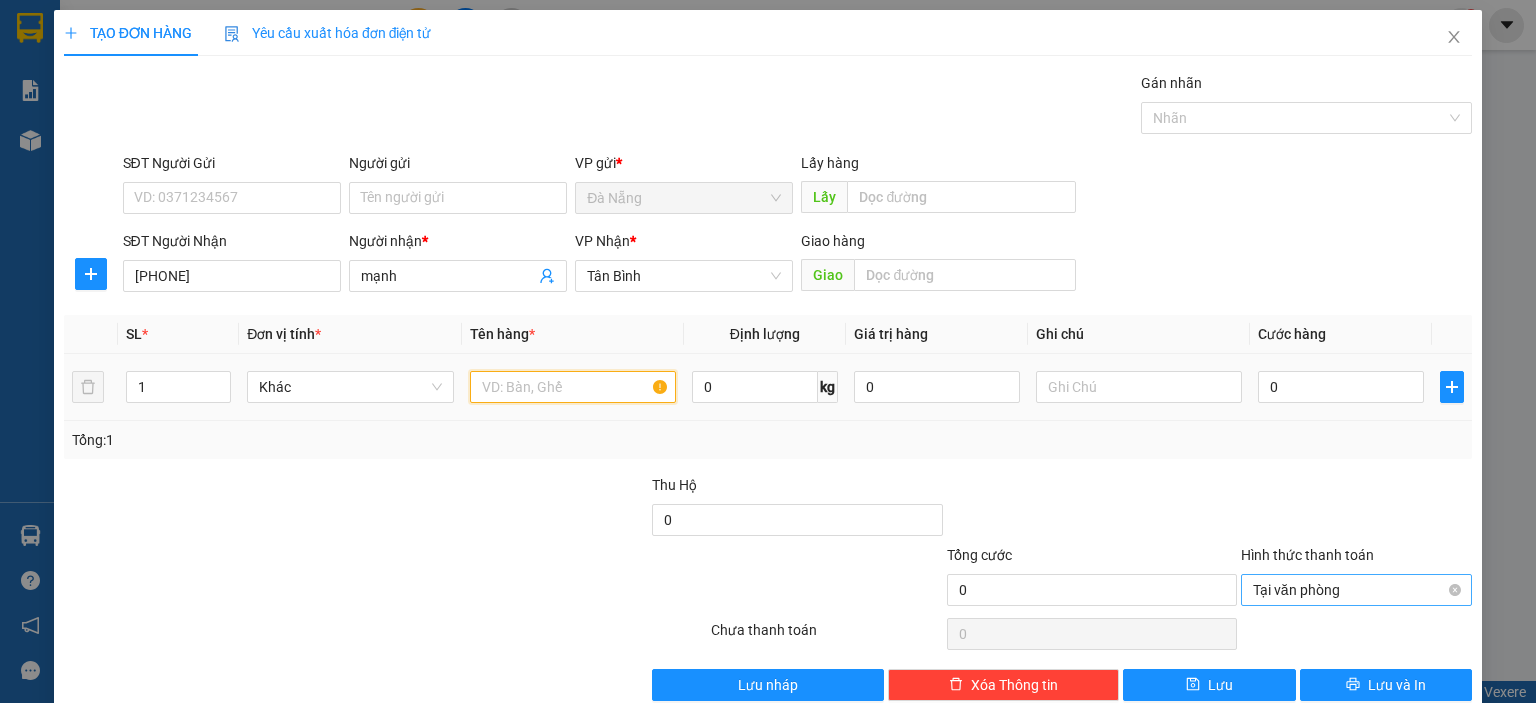 click at bounding box center (573, 387) 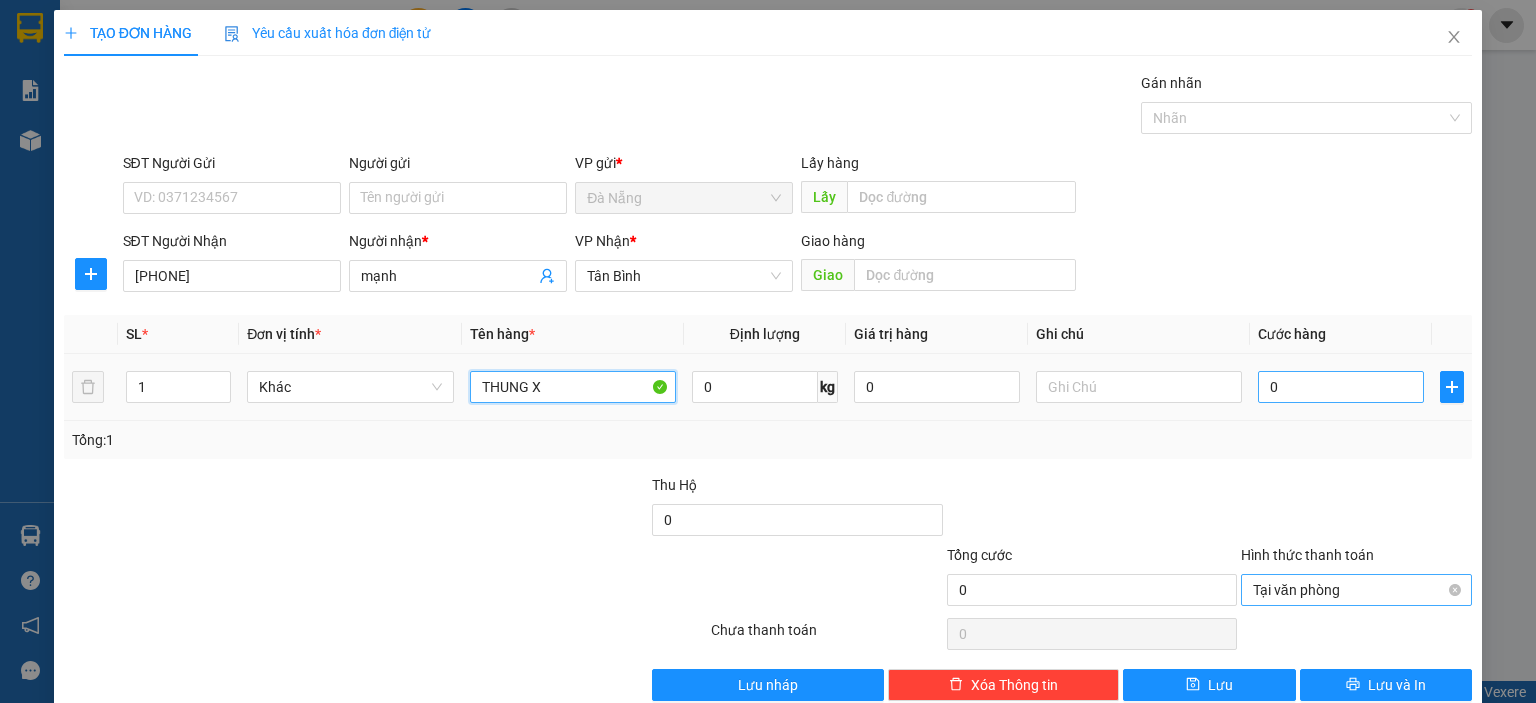 type on "THUNG X" 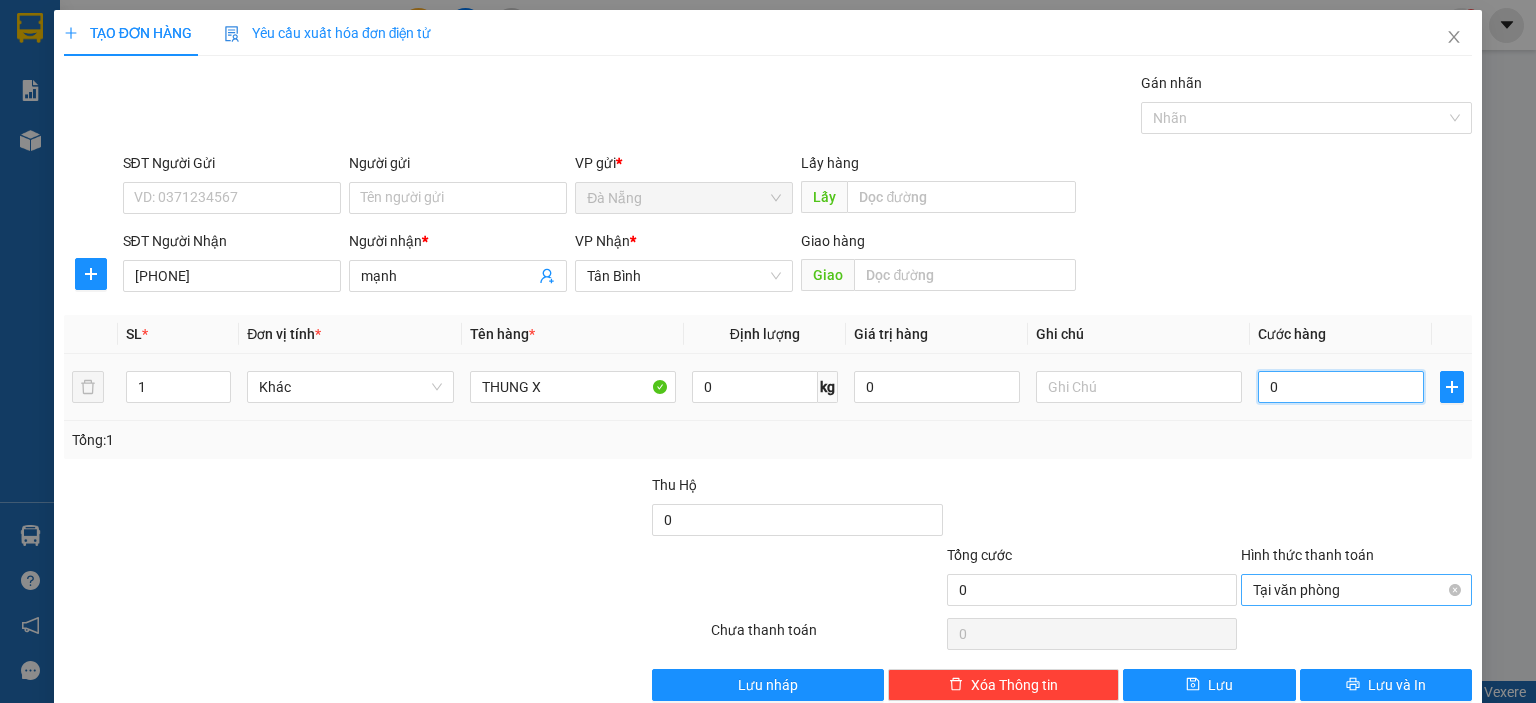 click on "0" at bounding box center (1341, 387) 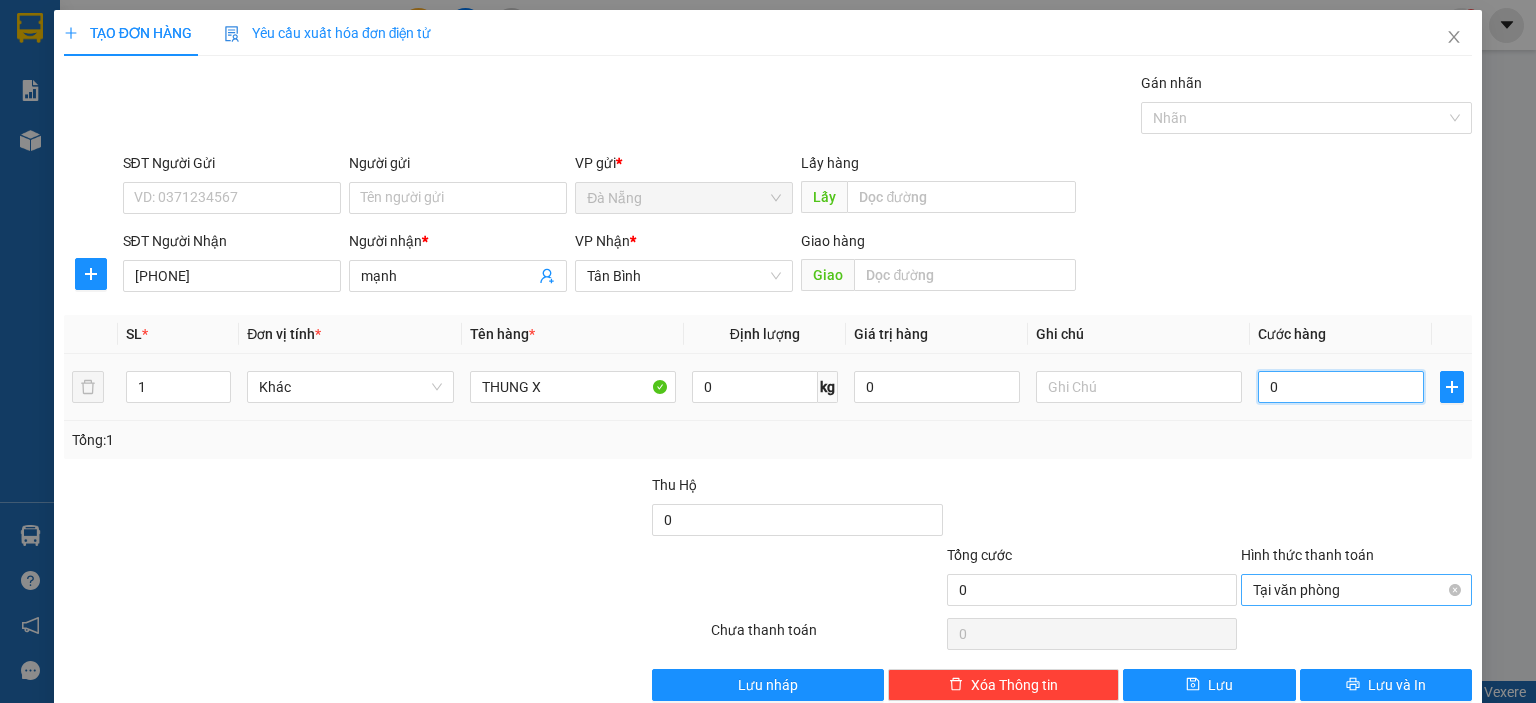 type on "1" 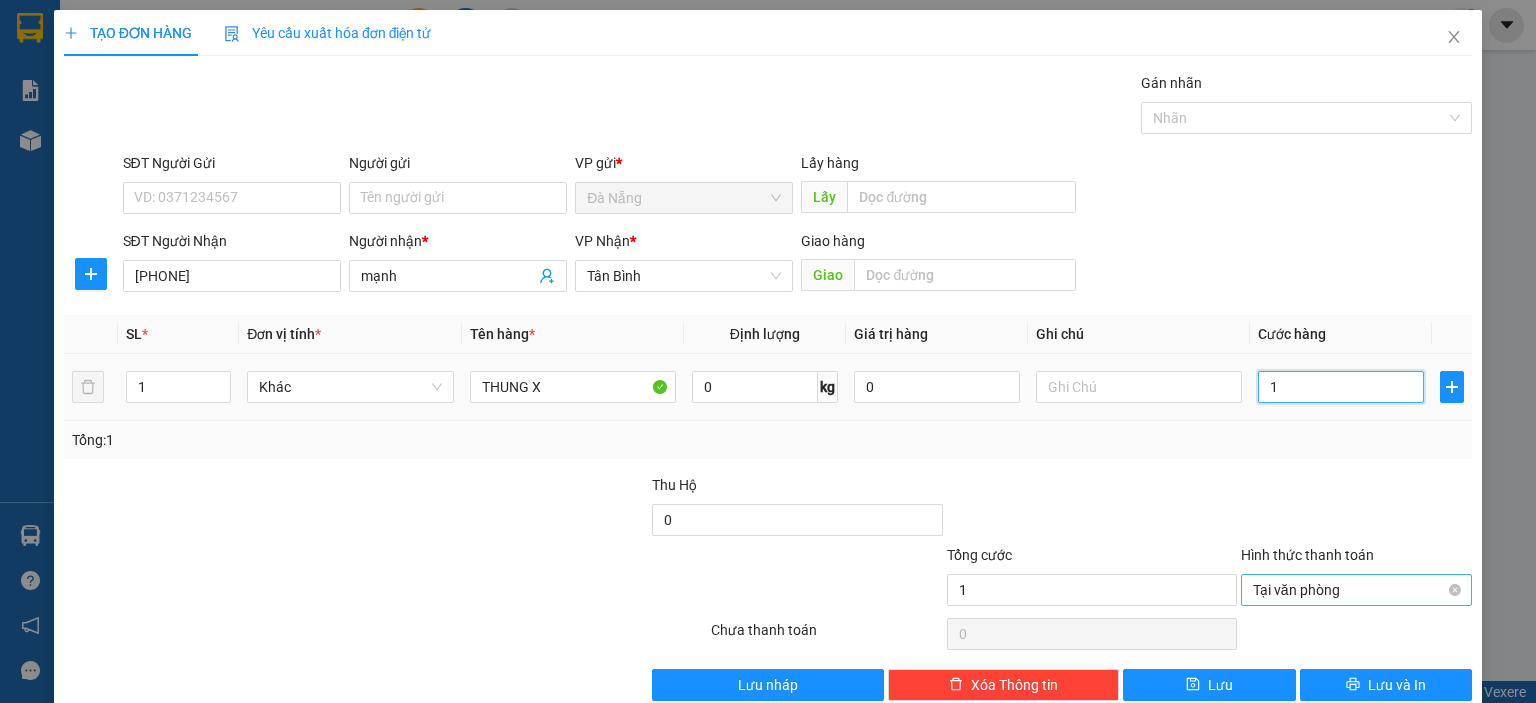 type on "12" 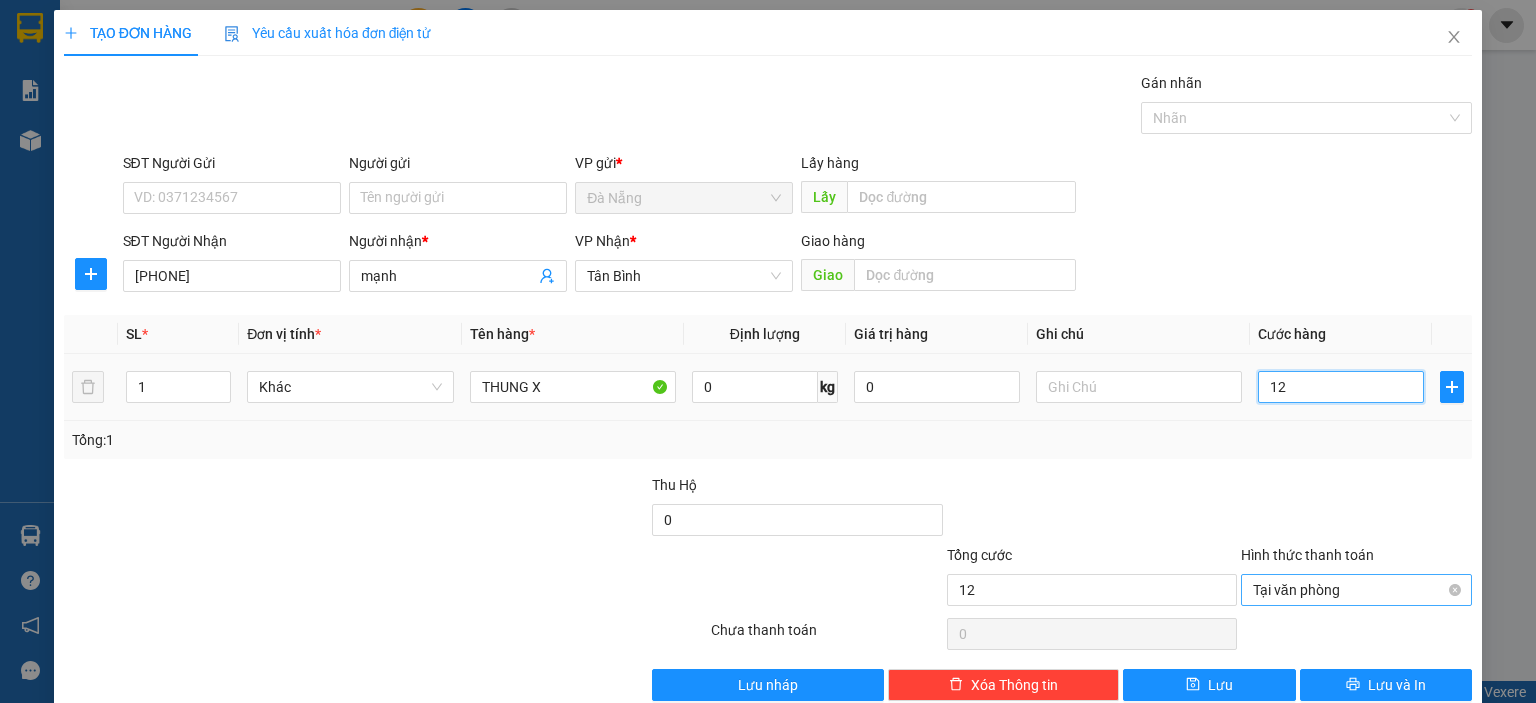 type on "120" 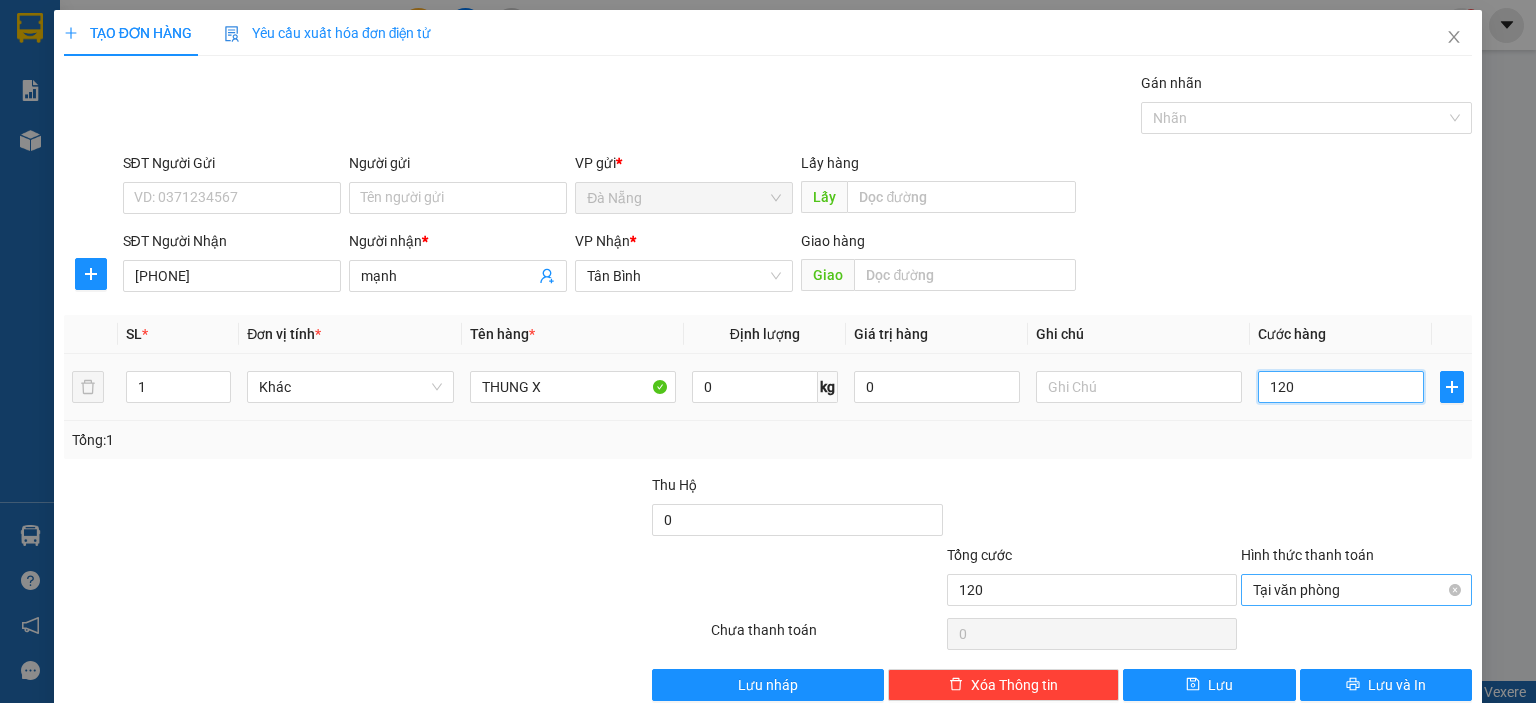 type on "1.200" 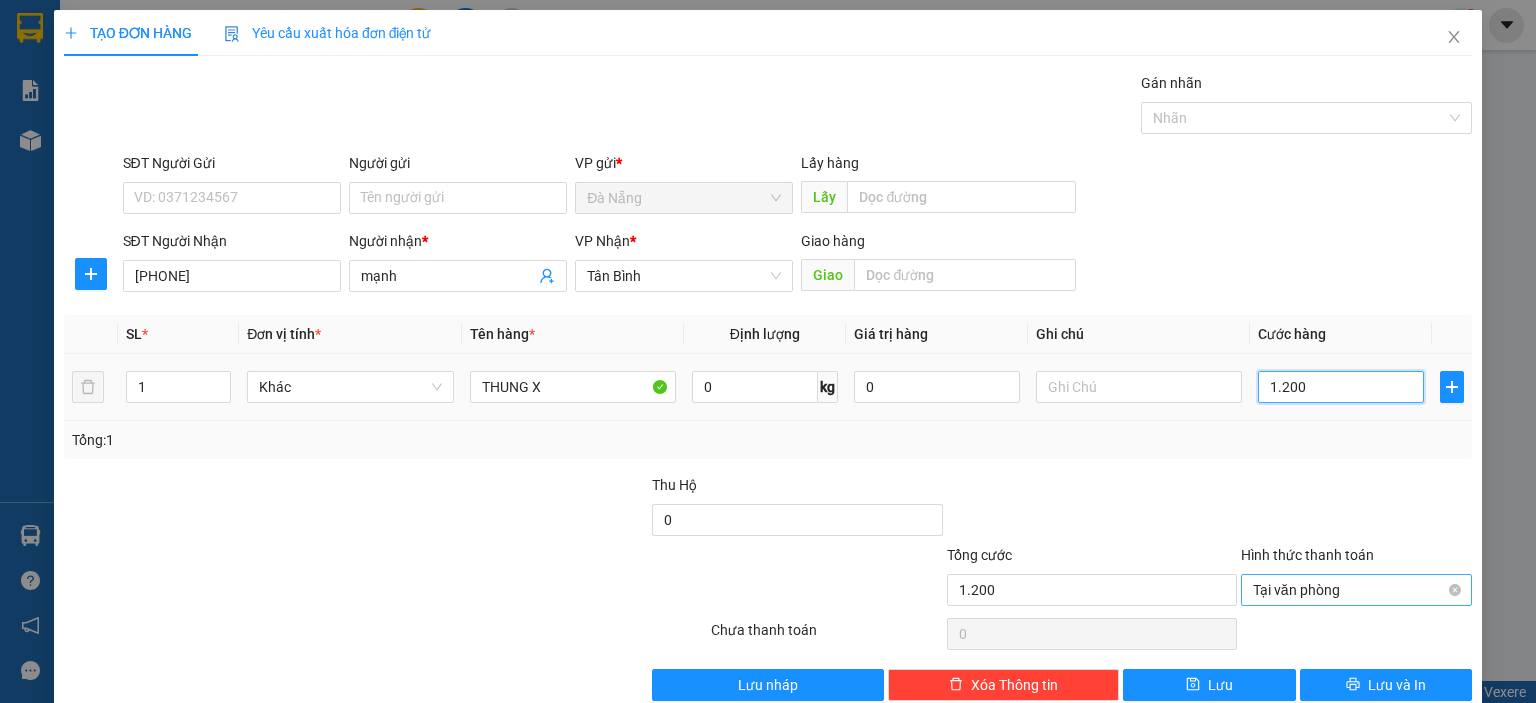 type on "12.000" 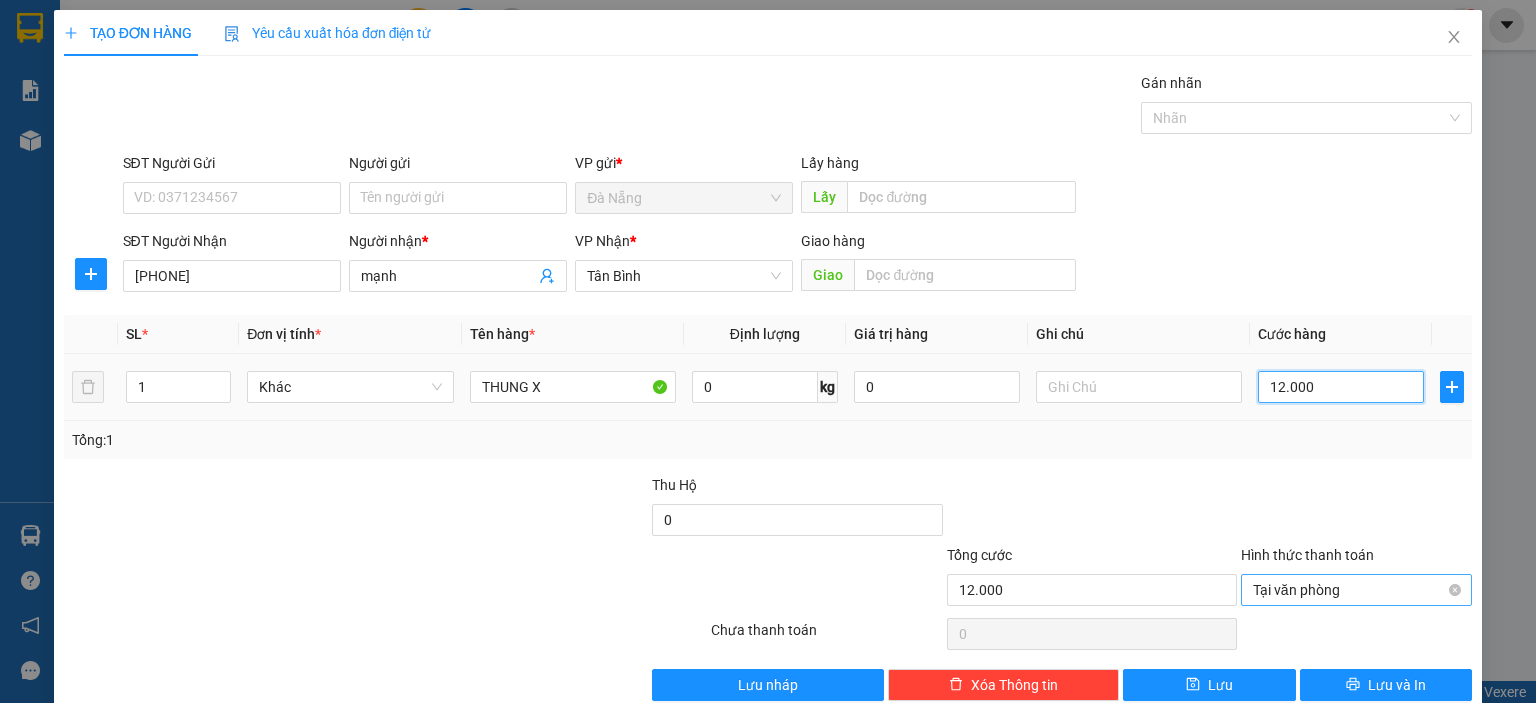 type on "120.000" 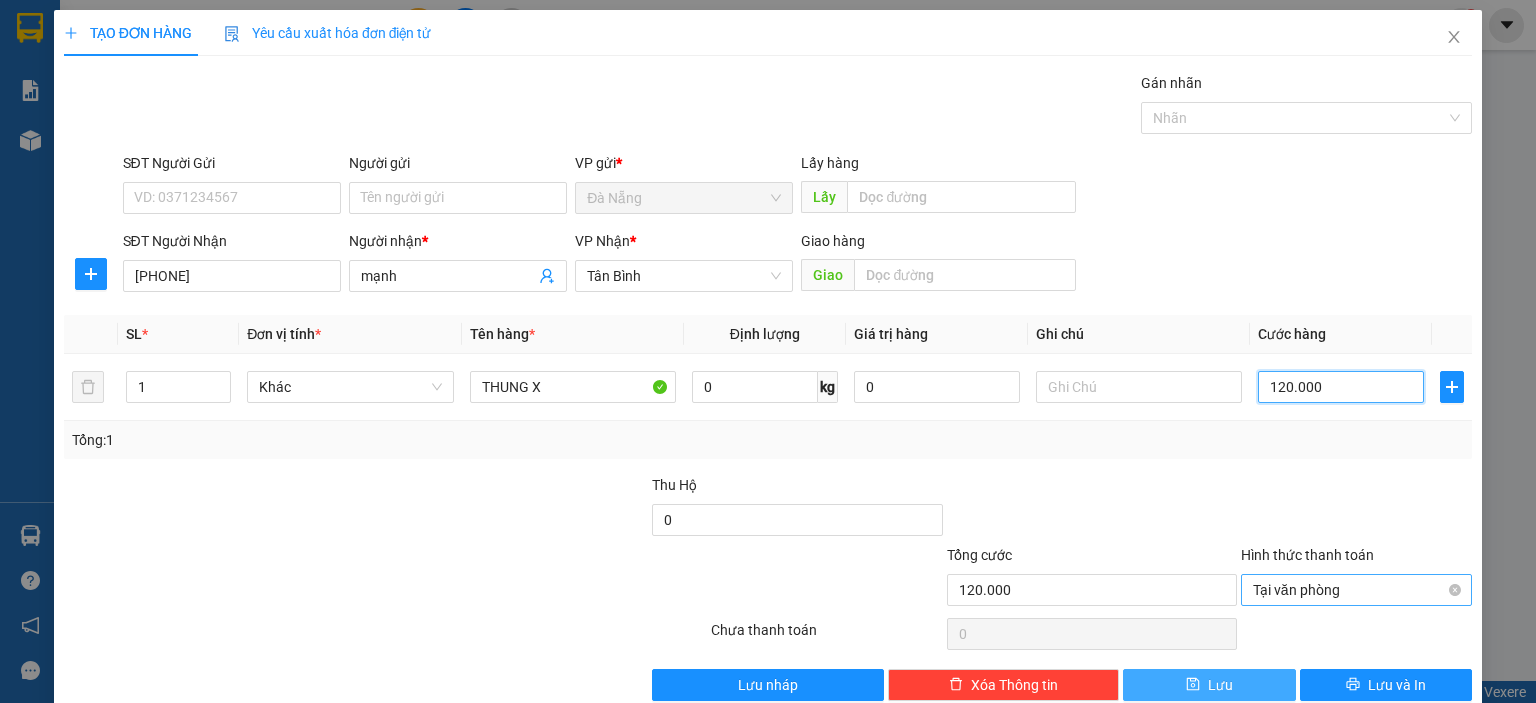 type on "120.000" 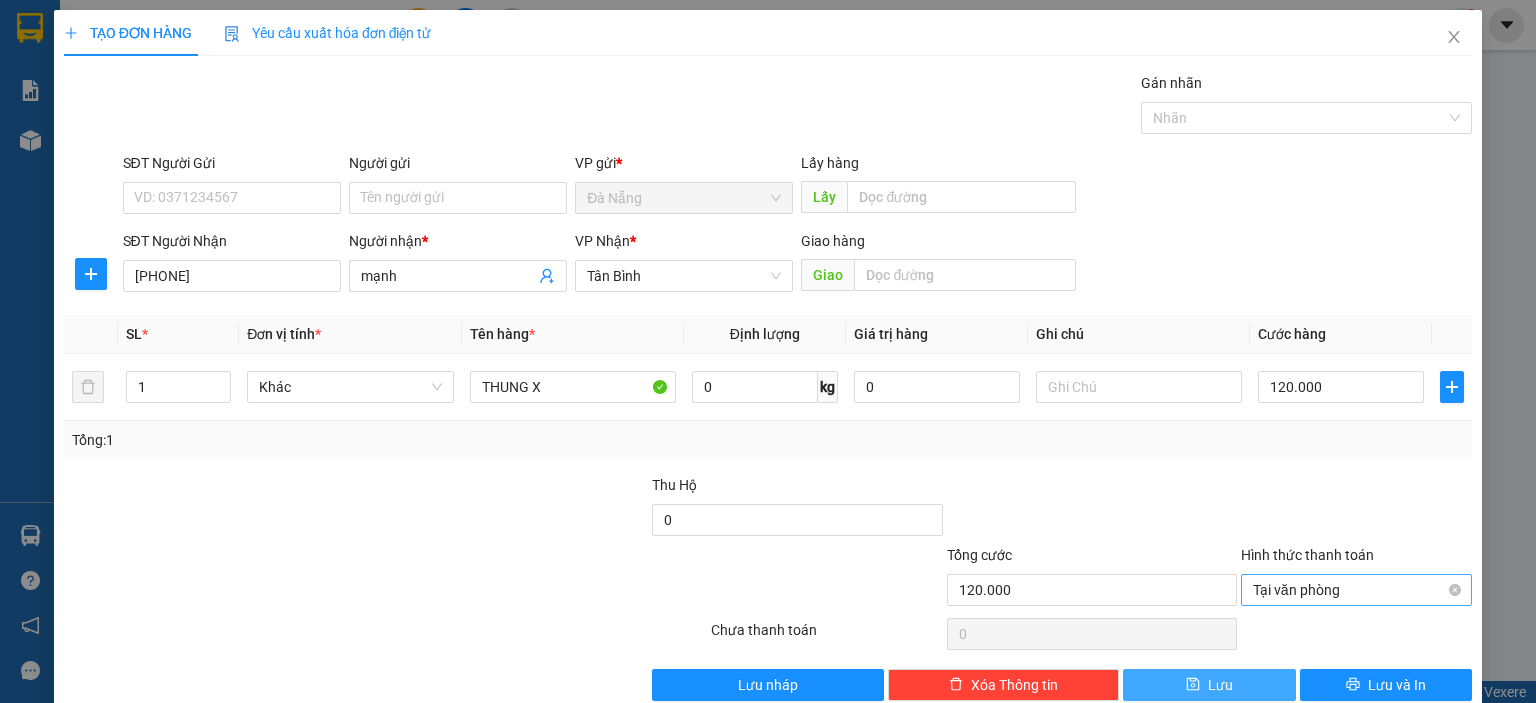 click on "Lưu" at bounding box center (1209, 685) 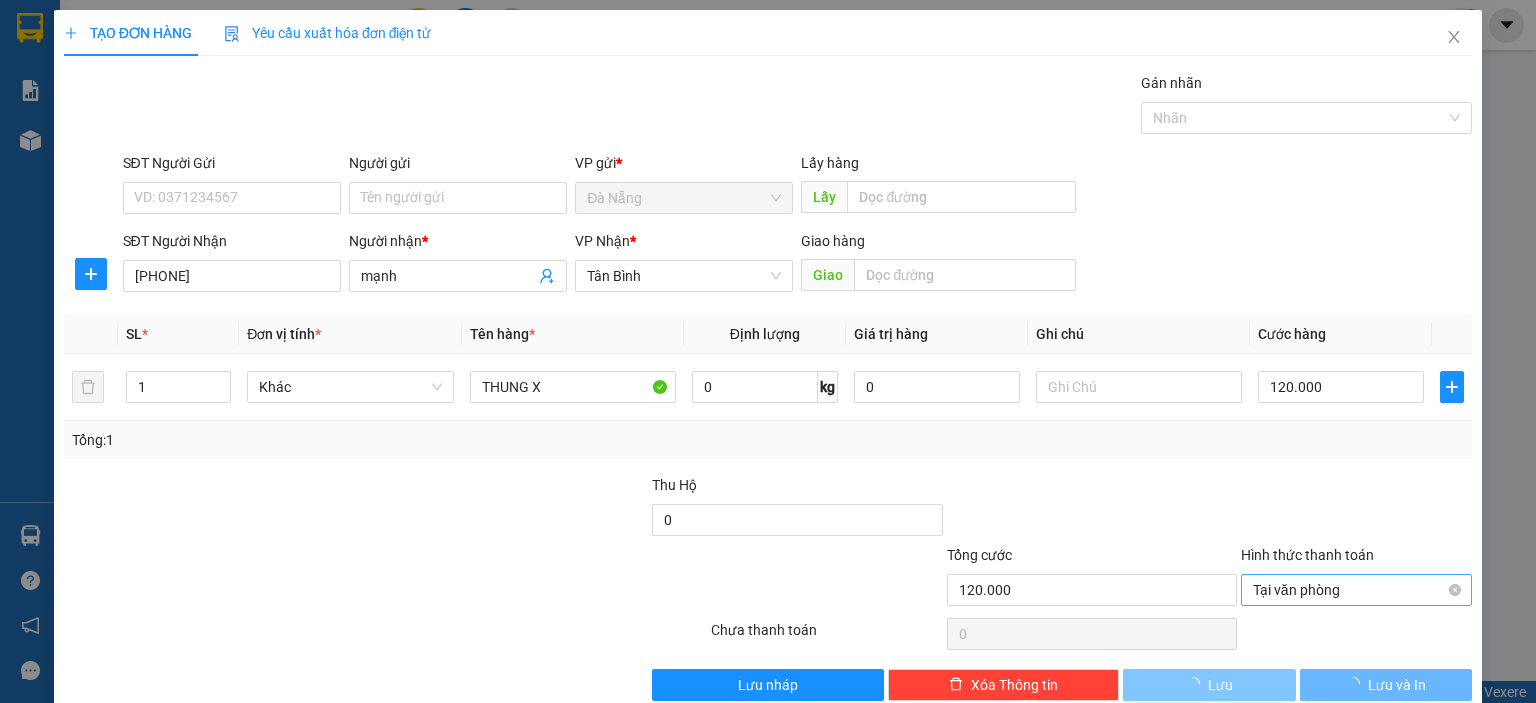 type 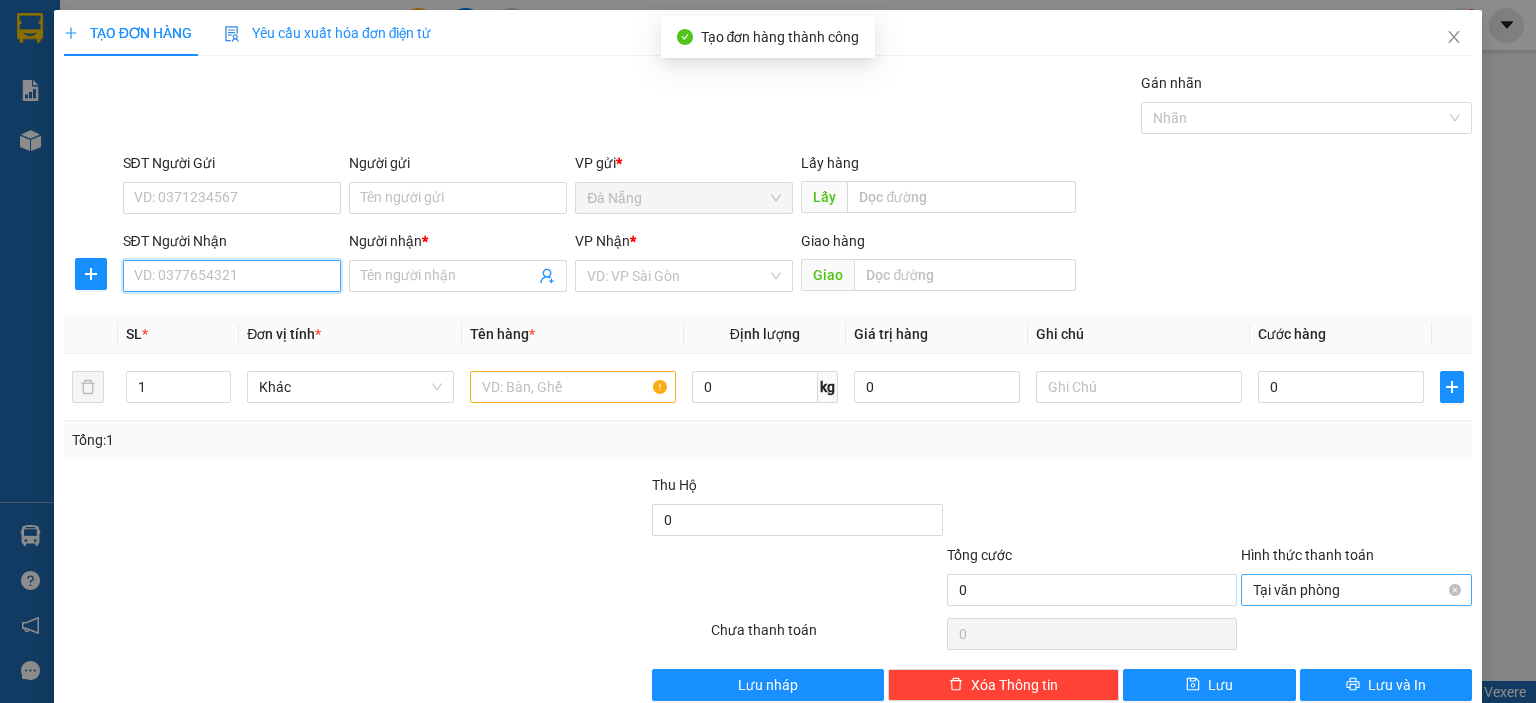 click on "SĐT Người Nhận" at bounding box center [232, 276] 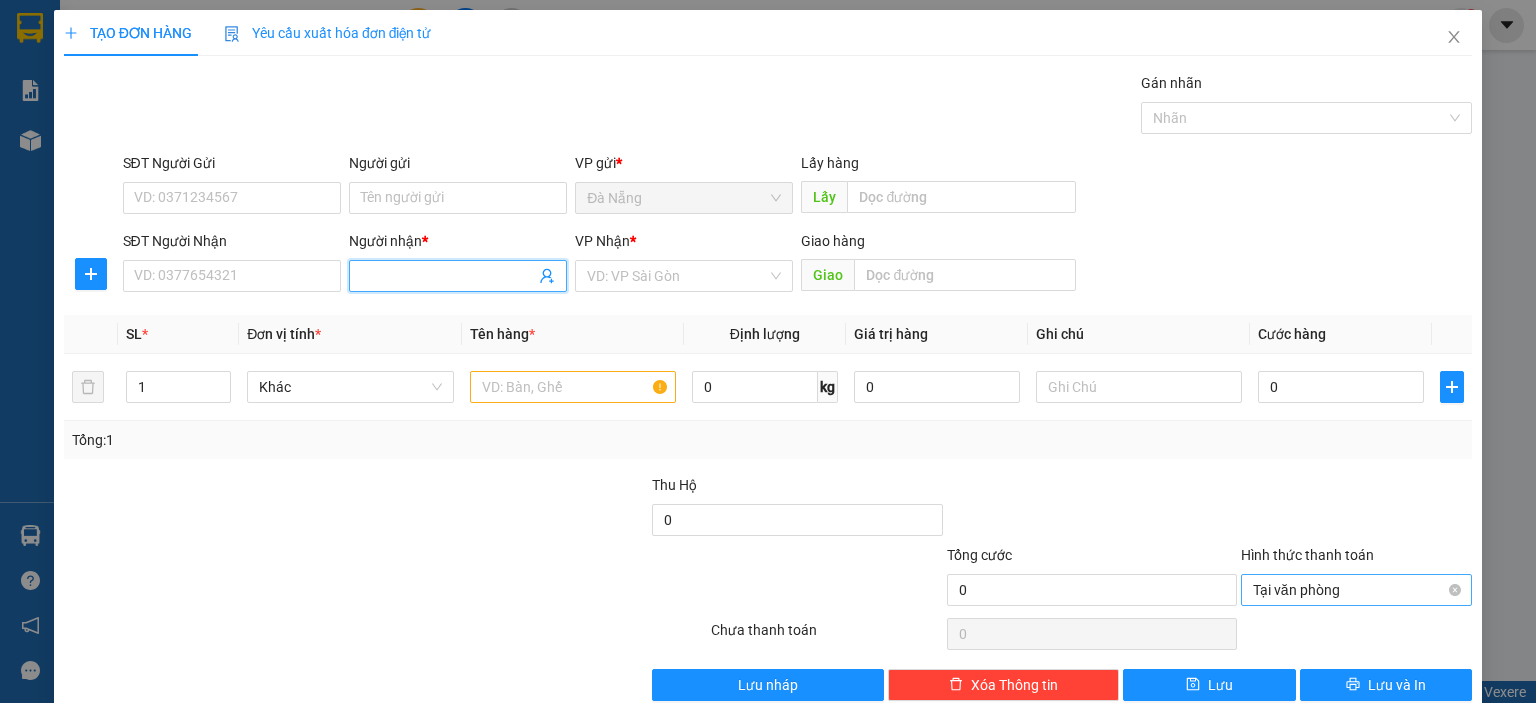 click on "Người nhận  *" at bounding box center (448, 276) 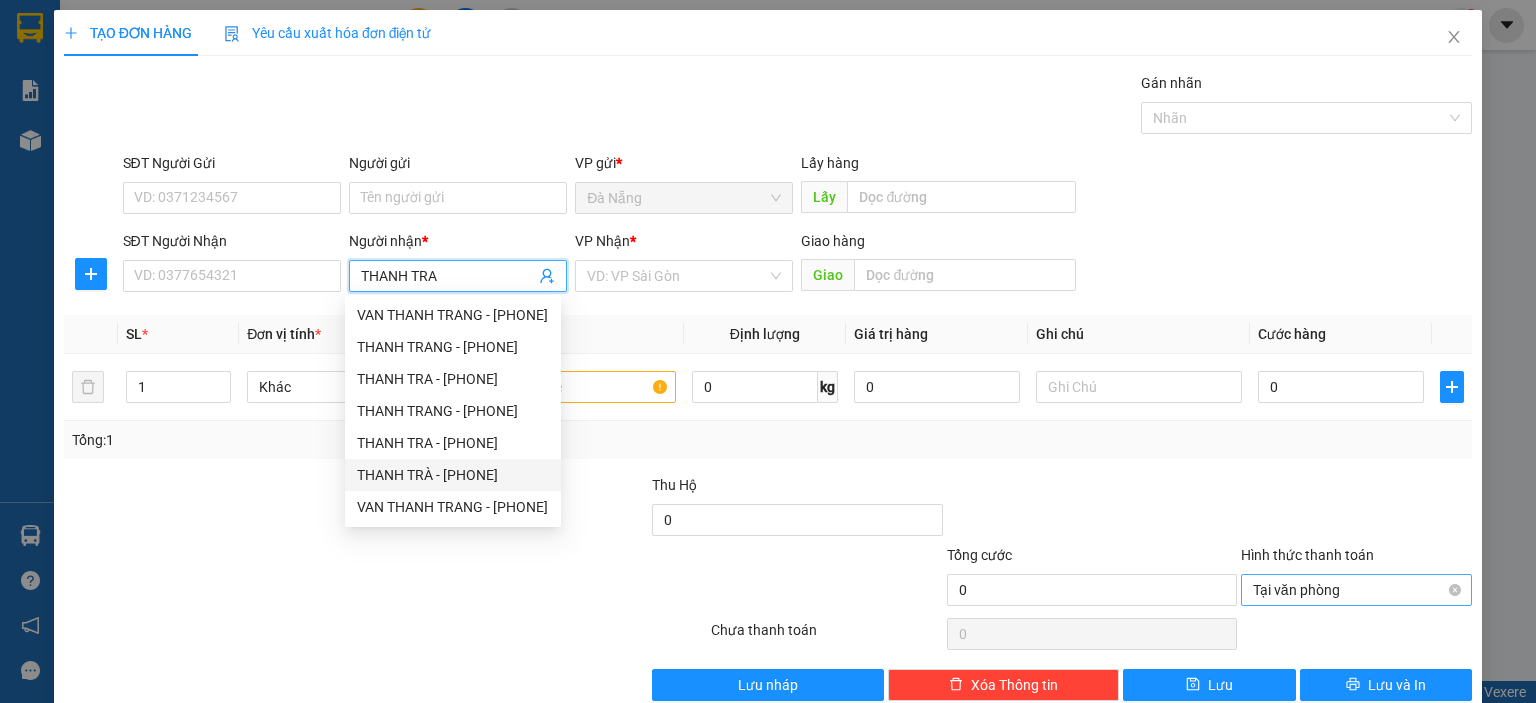 click on "THANH TRÀ - [PHONE]" at bounding box center (453, 475) 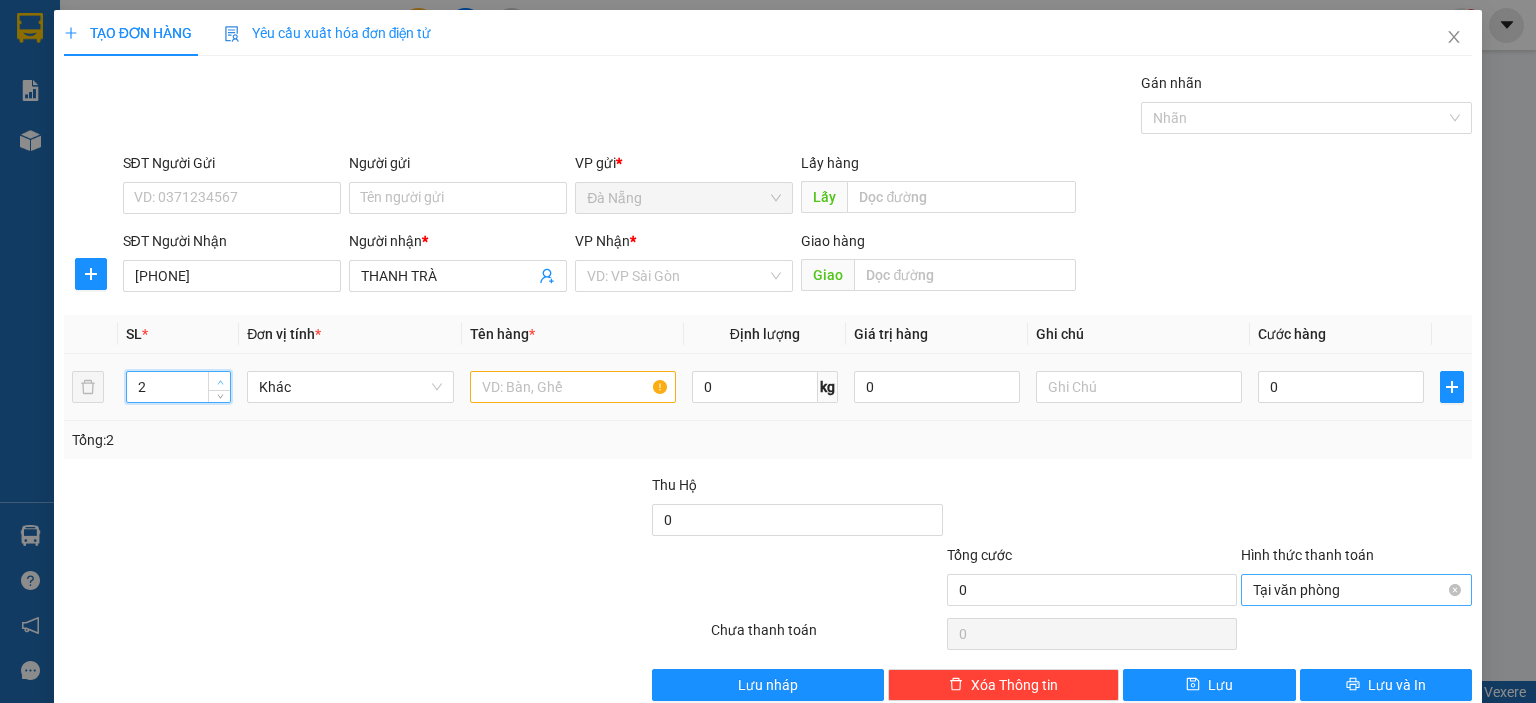 click at bounding box center [220, 382] 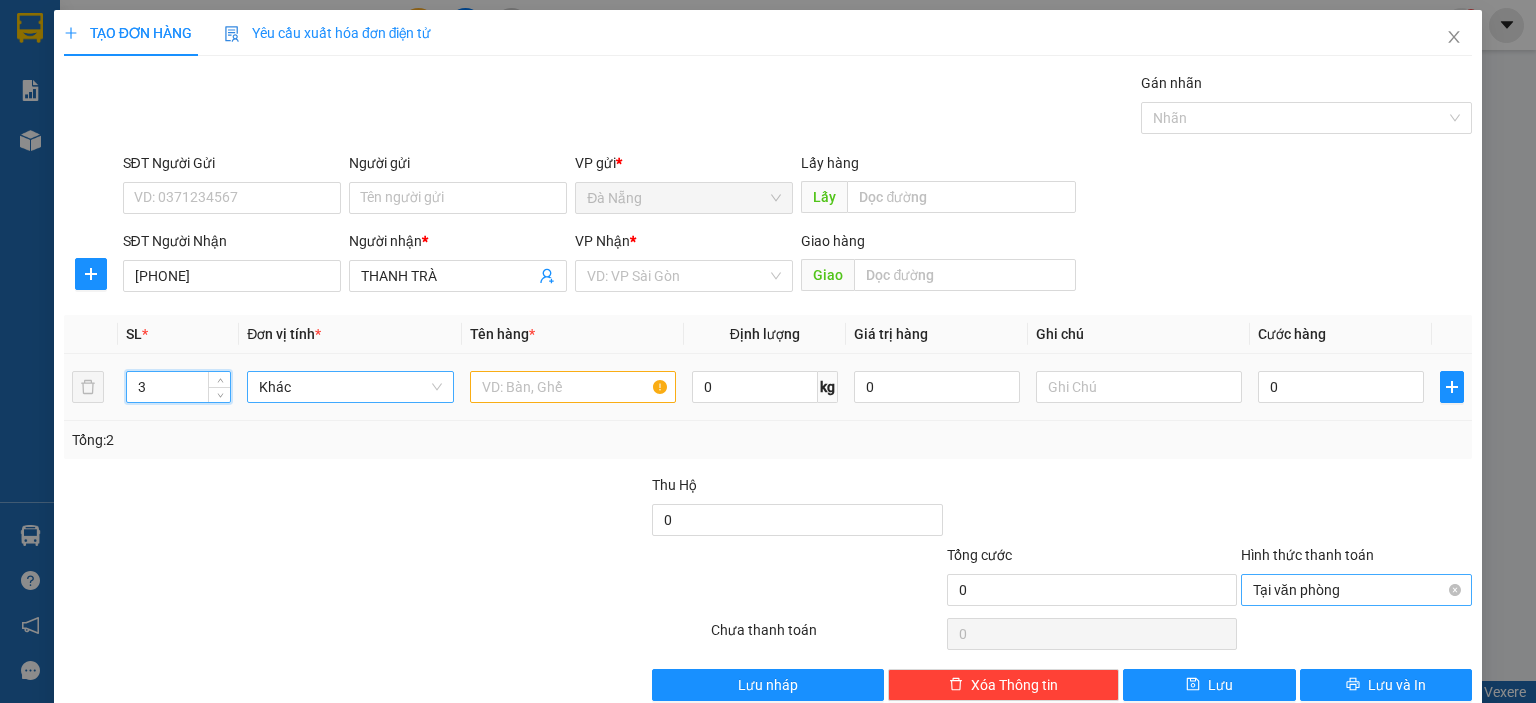 drag, startPoint x: 223, startPoint y: 376, endPoint x: 413, endPoint y: 375, distance: 190.00262 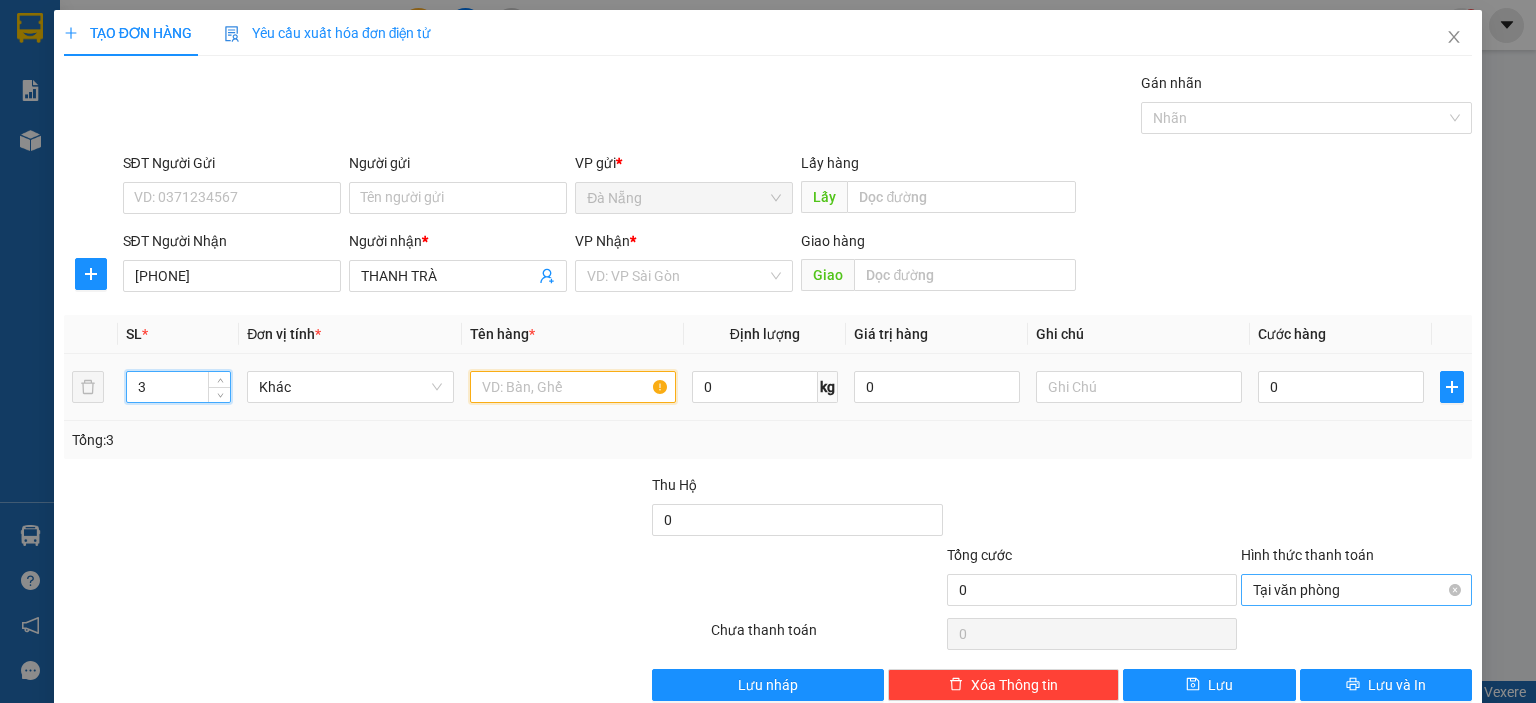 click at bounding box center [573, 387] 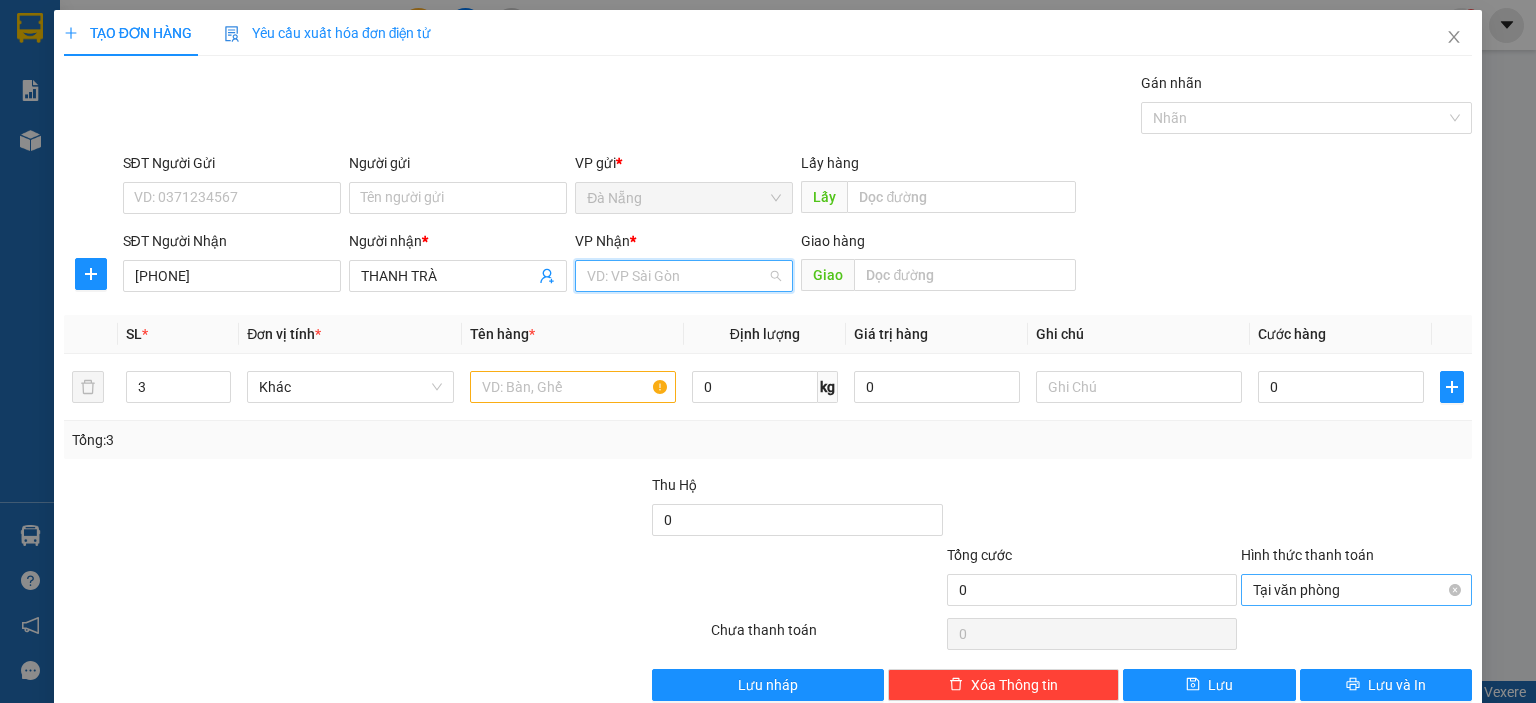 click at bounding box center [677, 276] 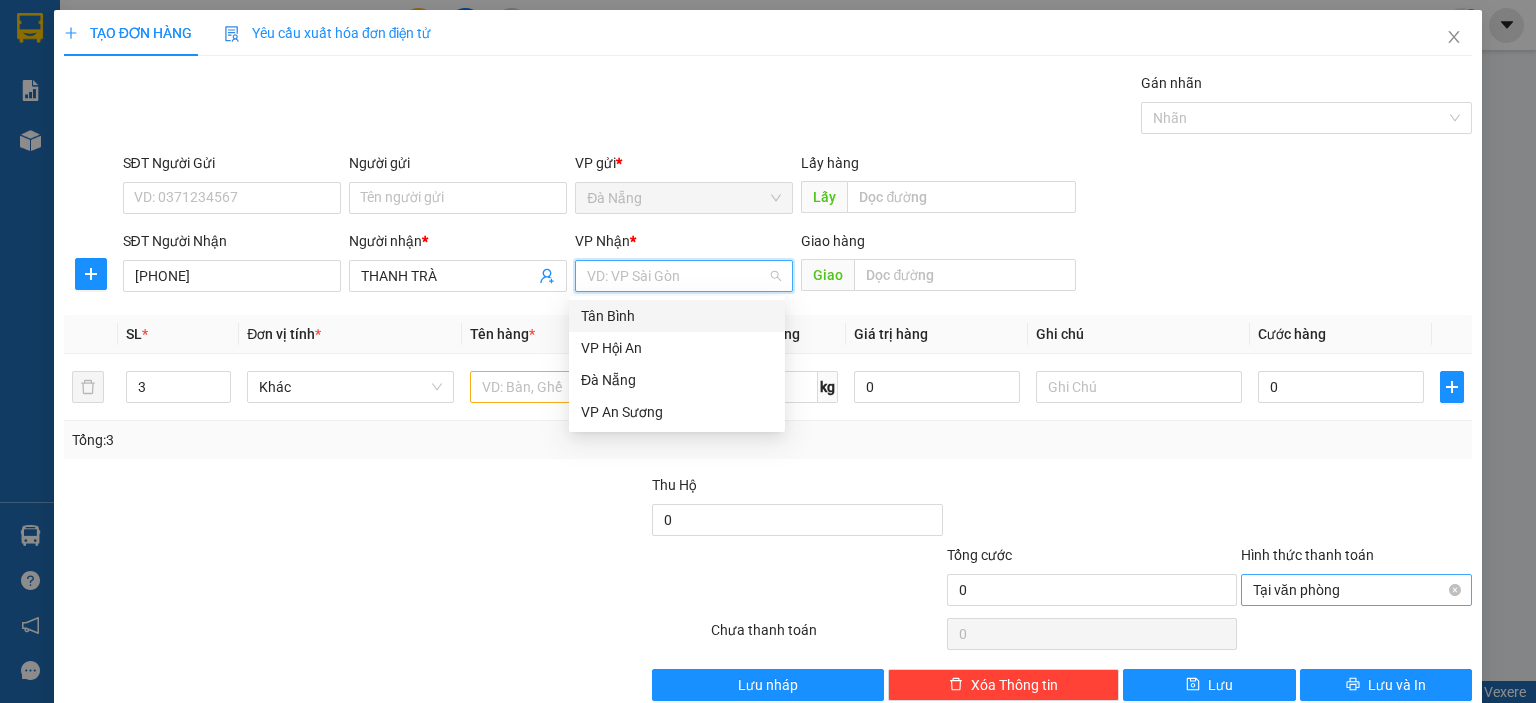 click on "Tân Bình" at bounding box center (677, 316) 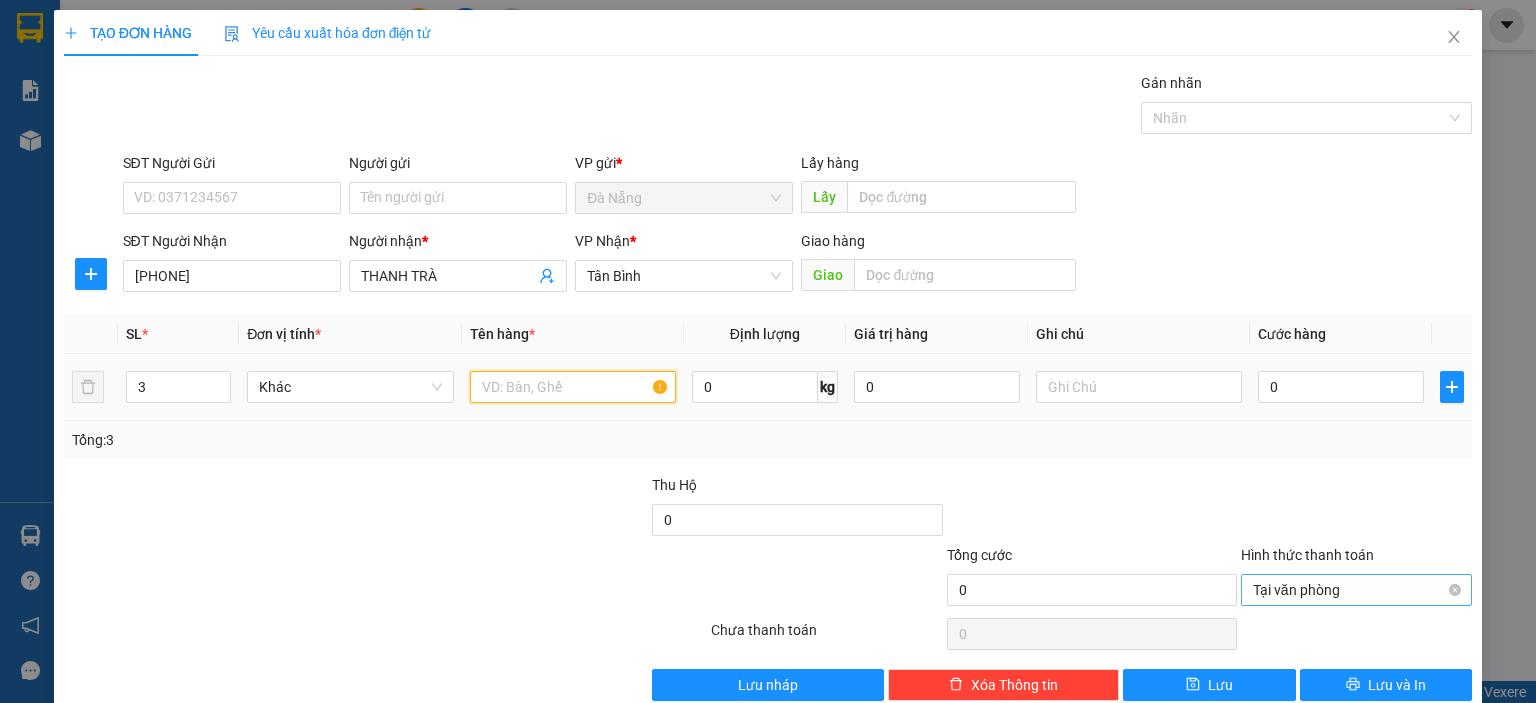 click at bounding box center (573, 387) 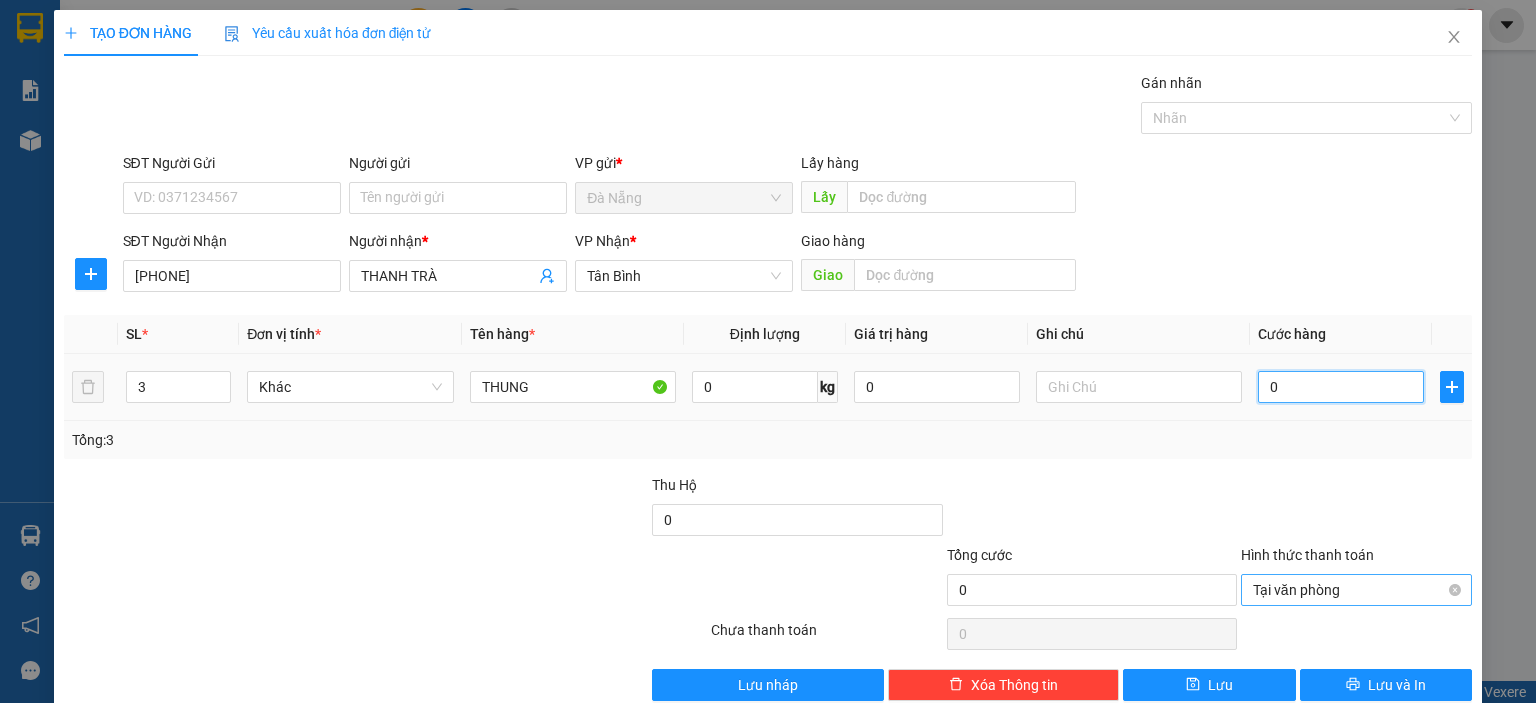 click on "0" at bounding box center [1341, 387] 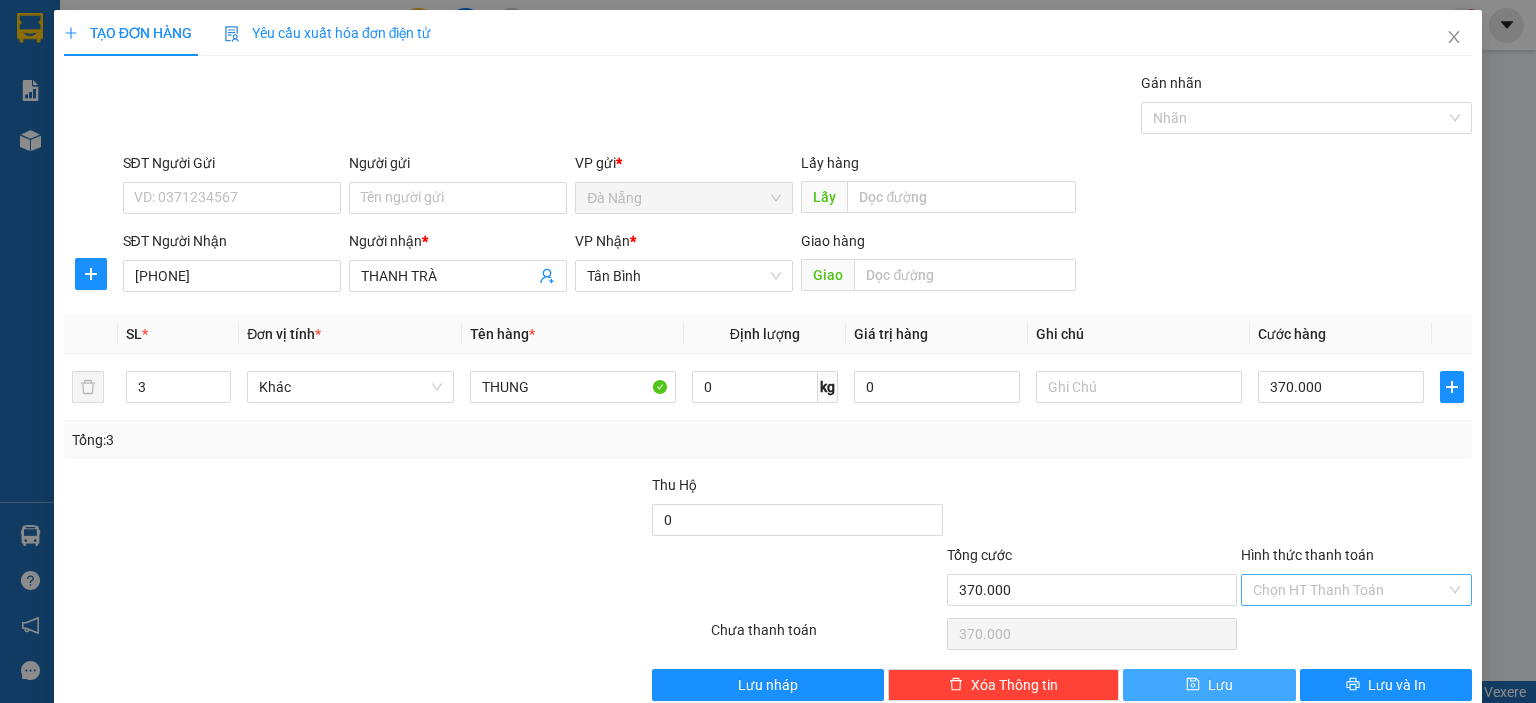 click on "Lưu" at bounding box center (1220, 685) 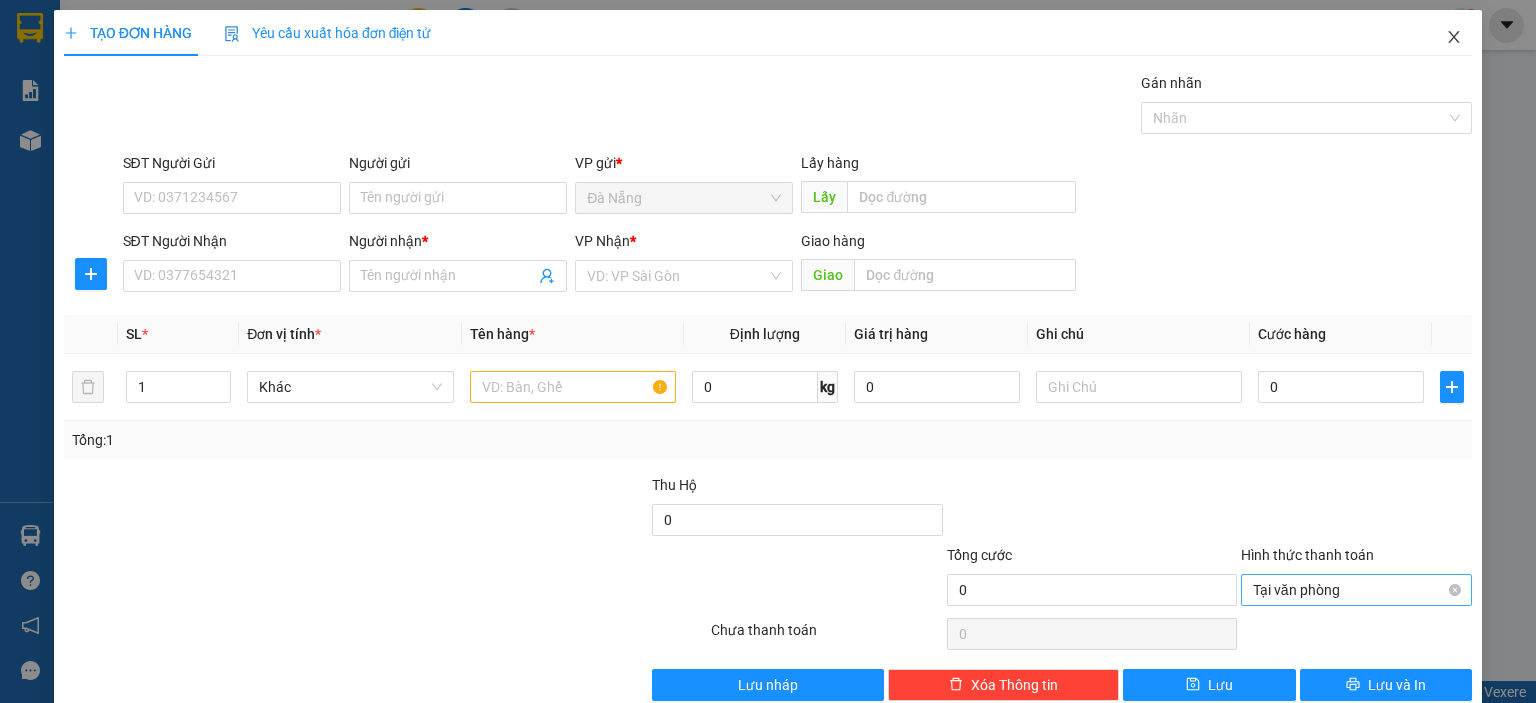 click 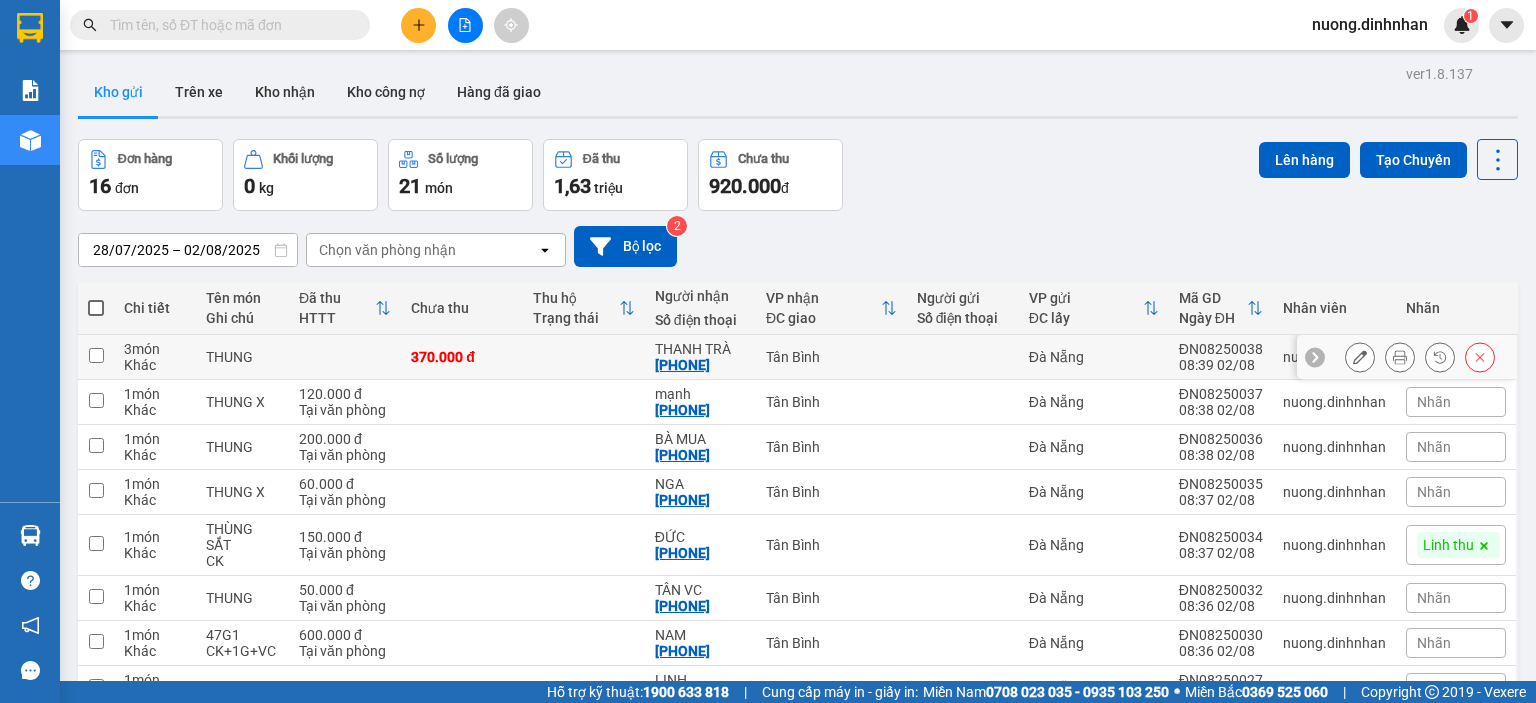 click on "Tân Bình" at bounding box center (831, 357) 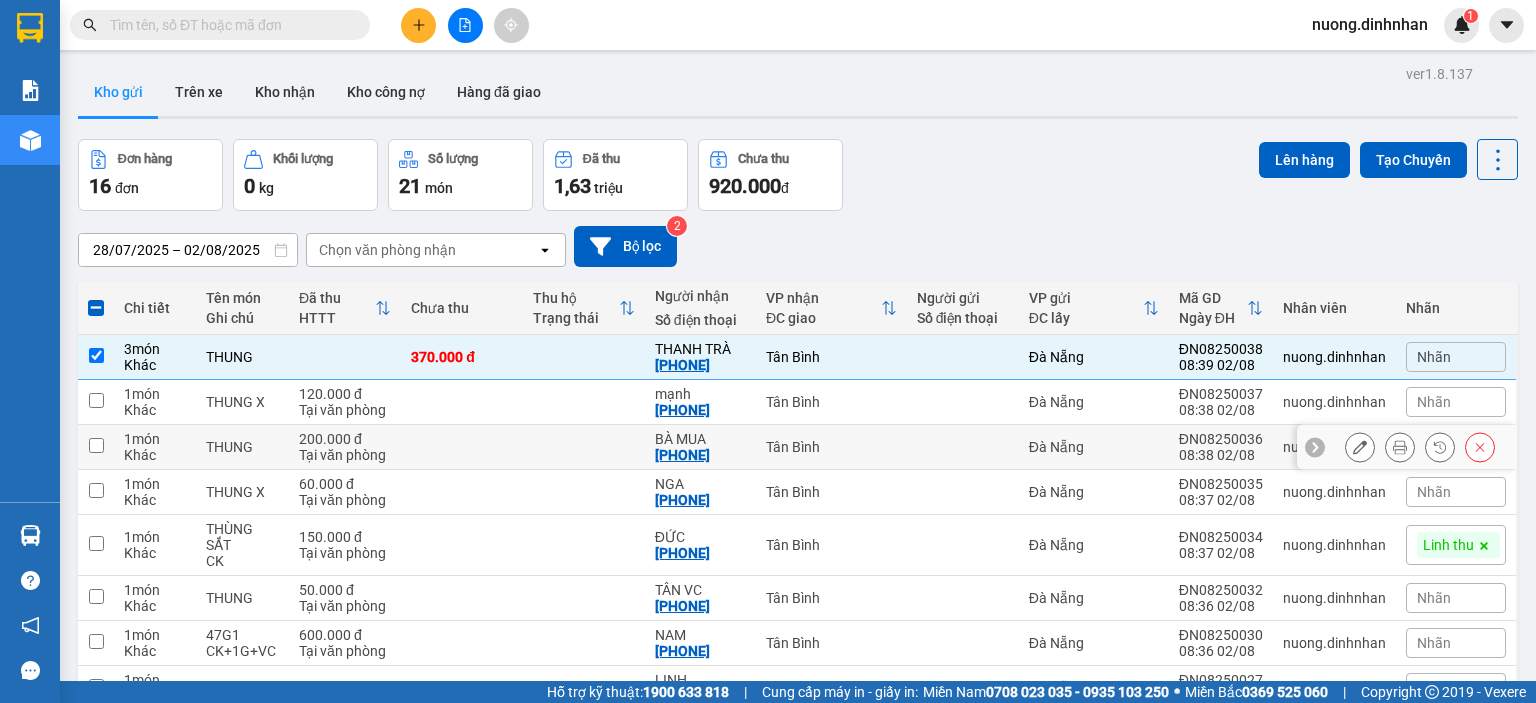 click on "Tân Bình" at bounding box center [831, 447] 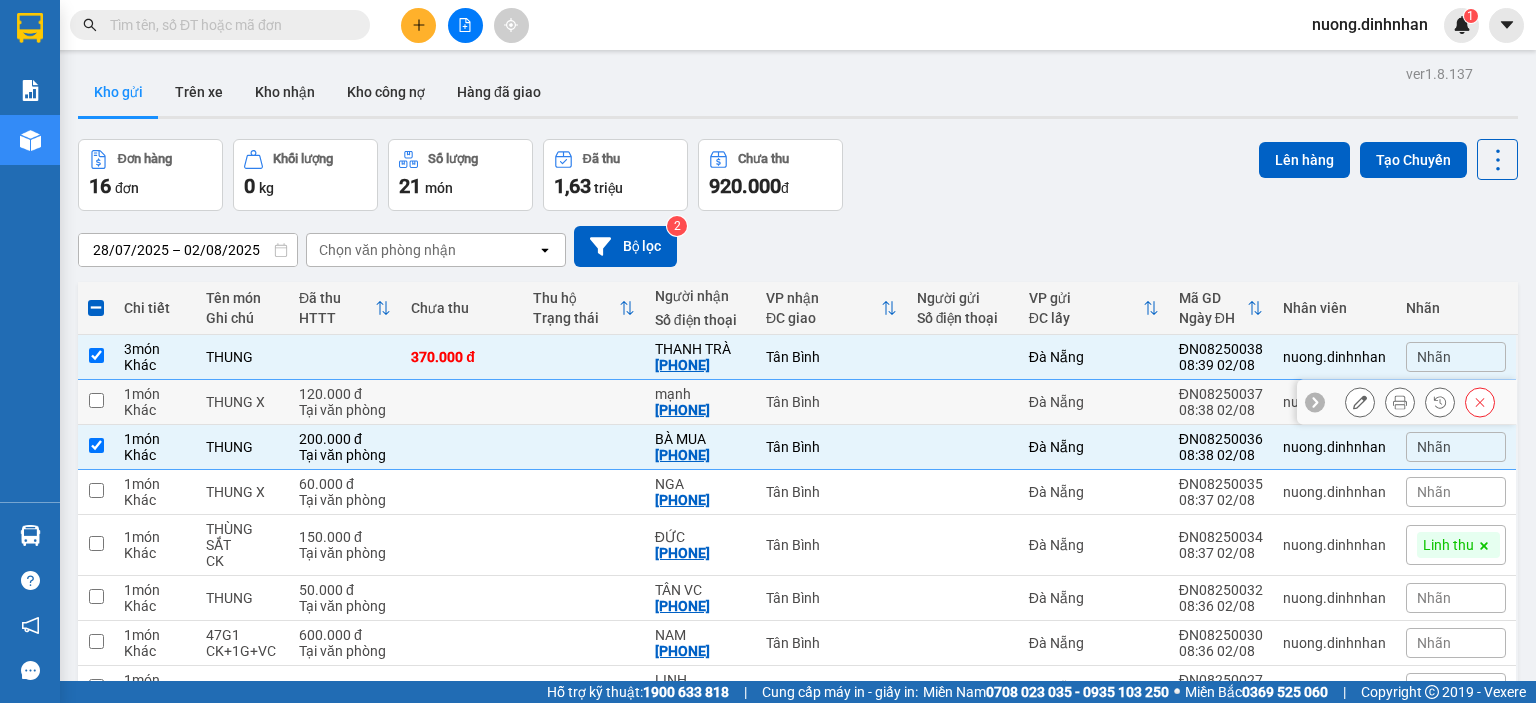 click on "Tân Bình" at bounding box center (831, 402) 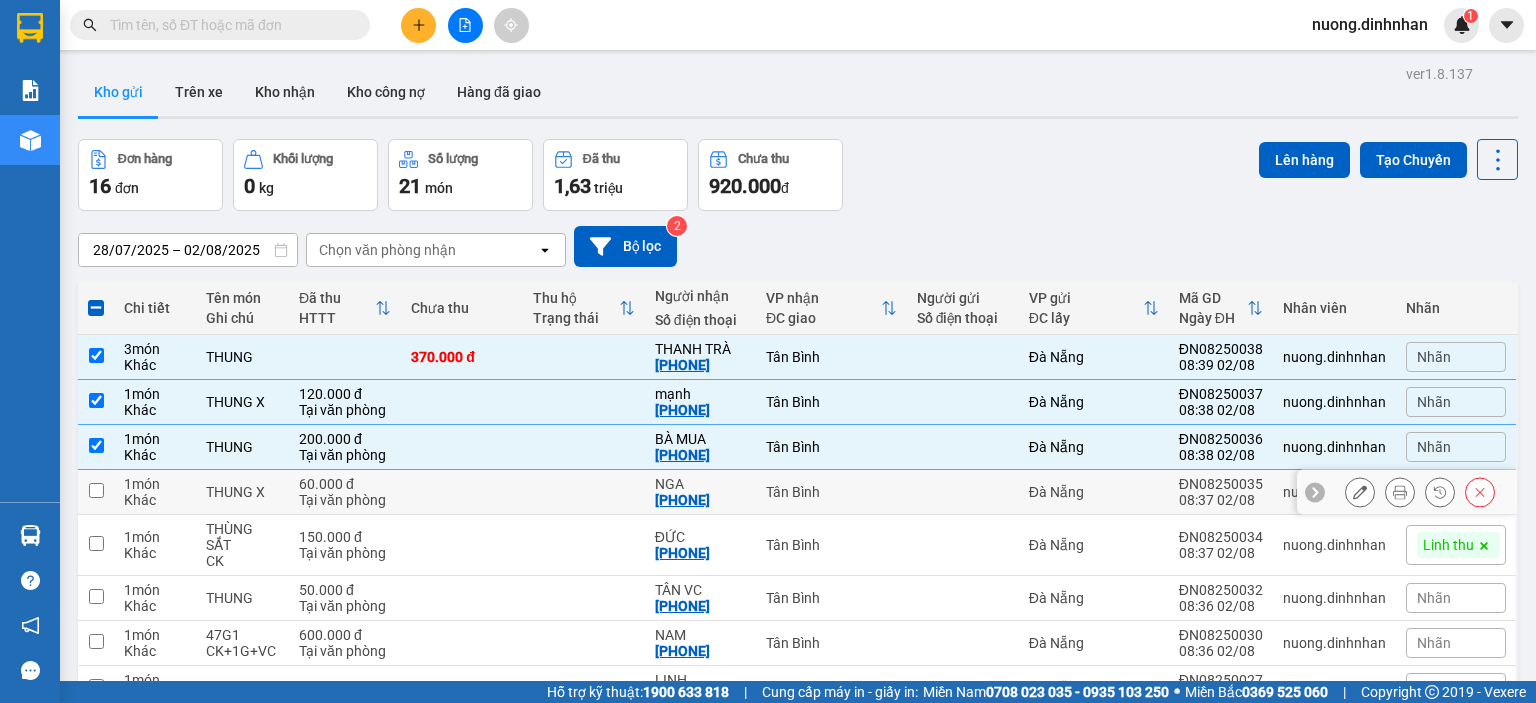 scroll, scrollTop: 100, scrollLeft: 0, axis: vertical 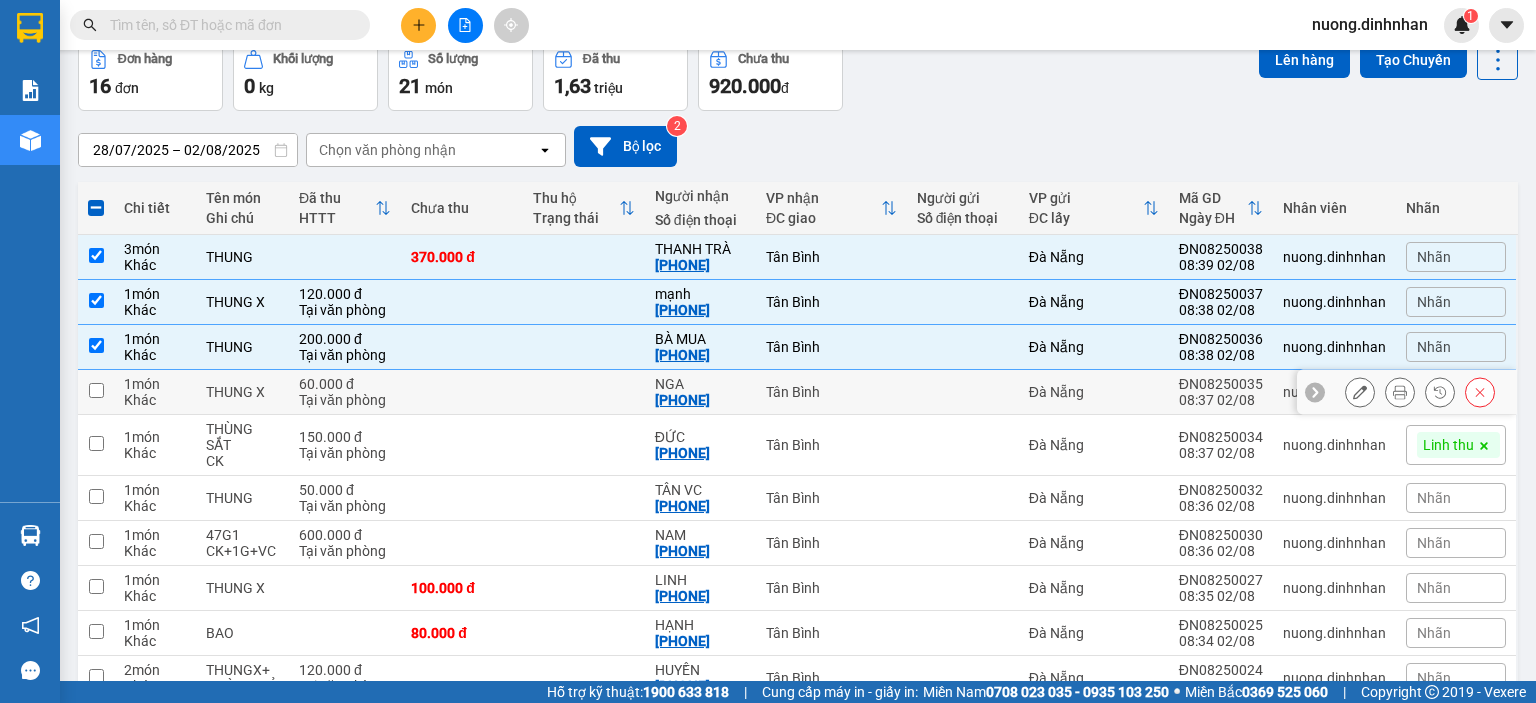 click on "Tân Bình" at bounding box center (831, 392) 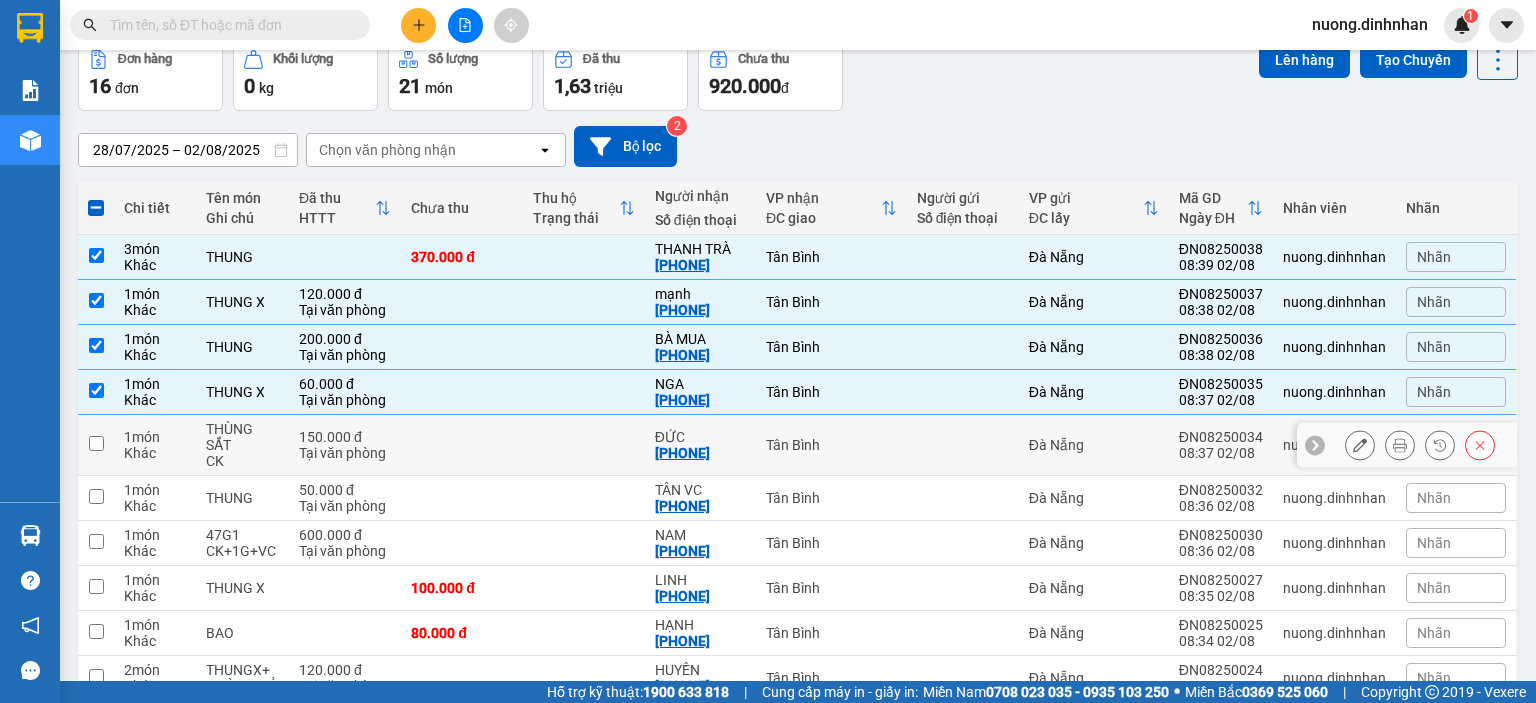 click on "Tân Bình" at bounding box center (831, 445) 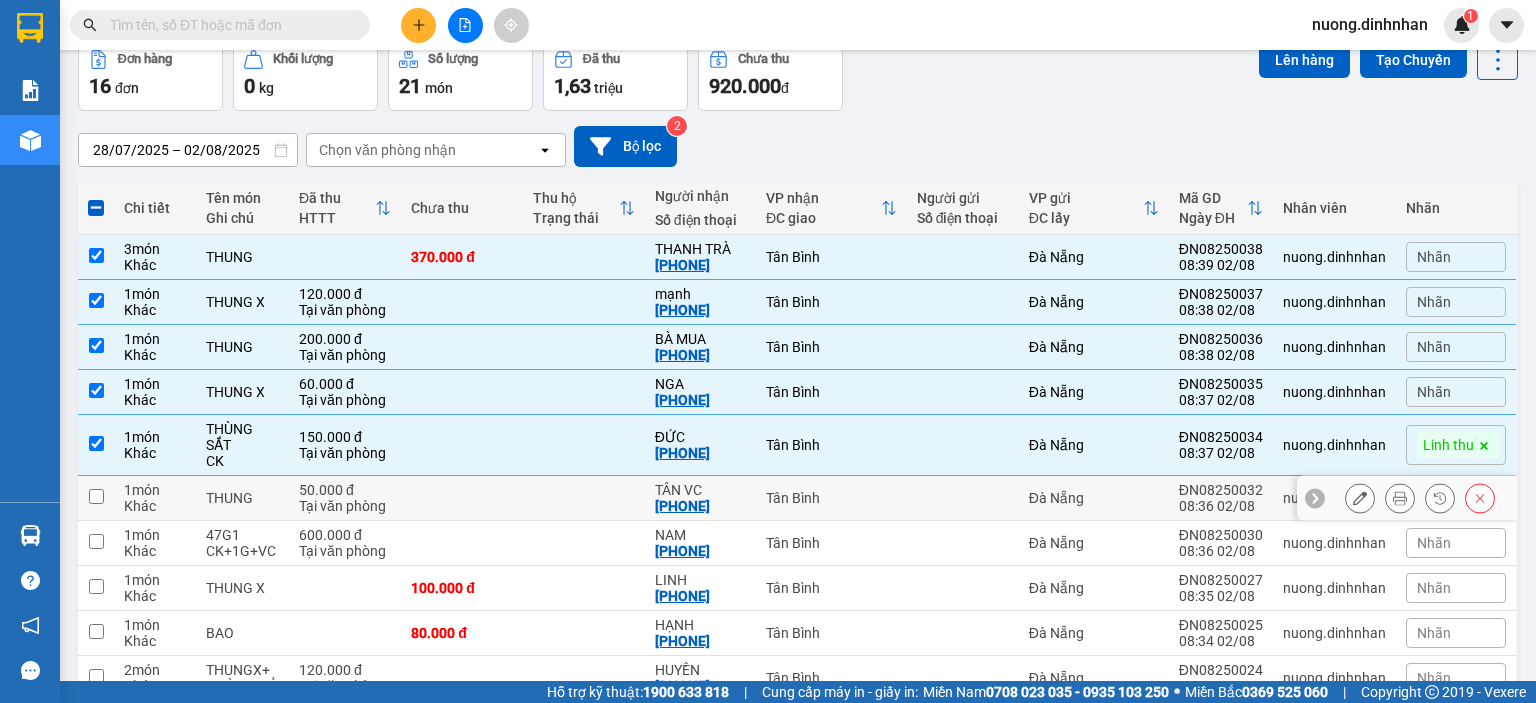 click on "Tân Bình" at bounding box center (831, 498) 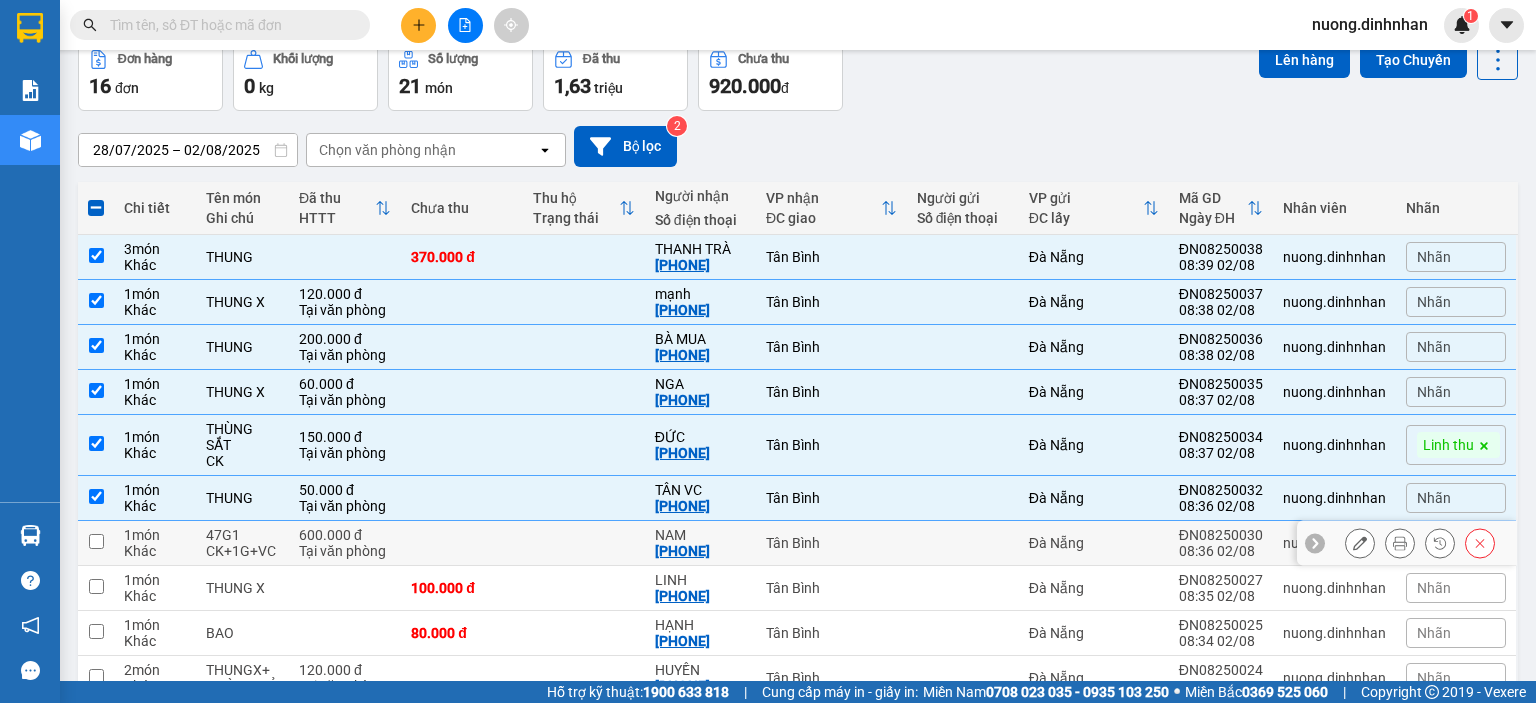 click on "Tân Bình" at bounding box center (831, 543) 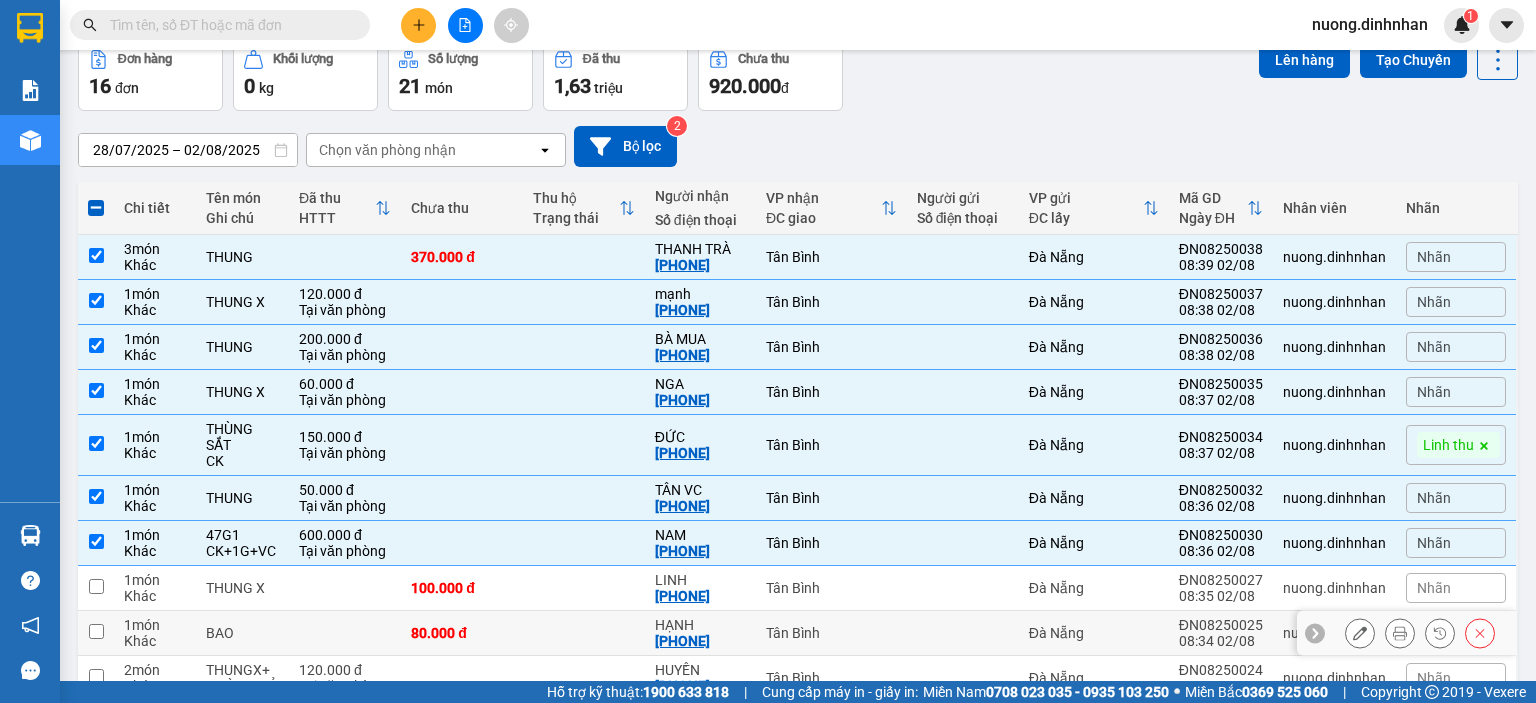 scroll, scrollTop: 200, scrollLeft: 0, axis: vertical 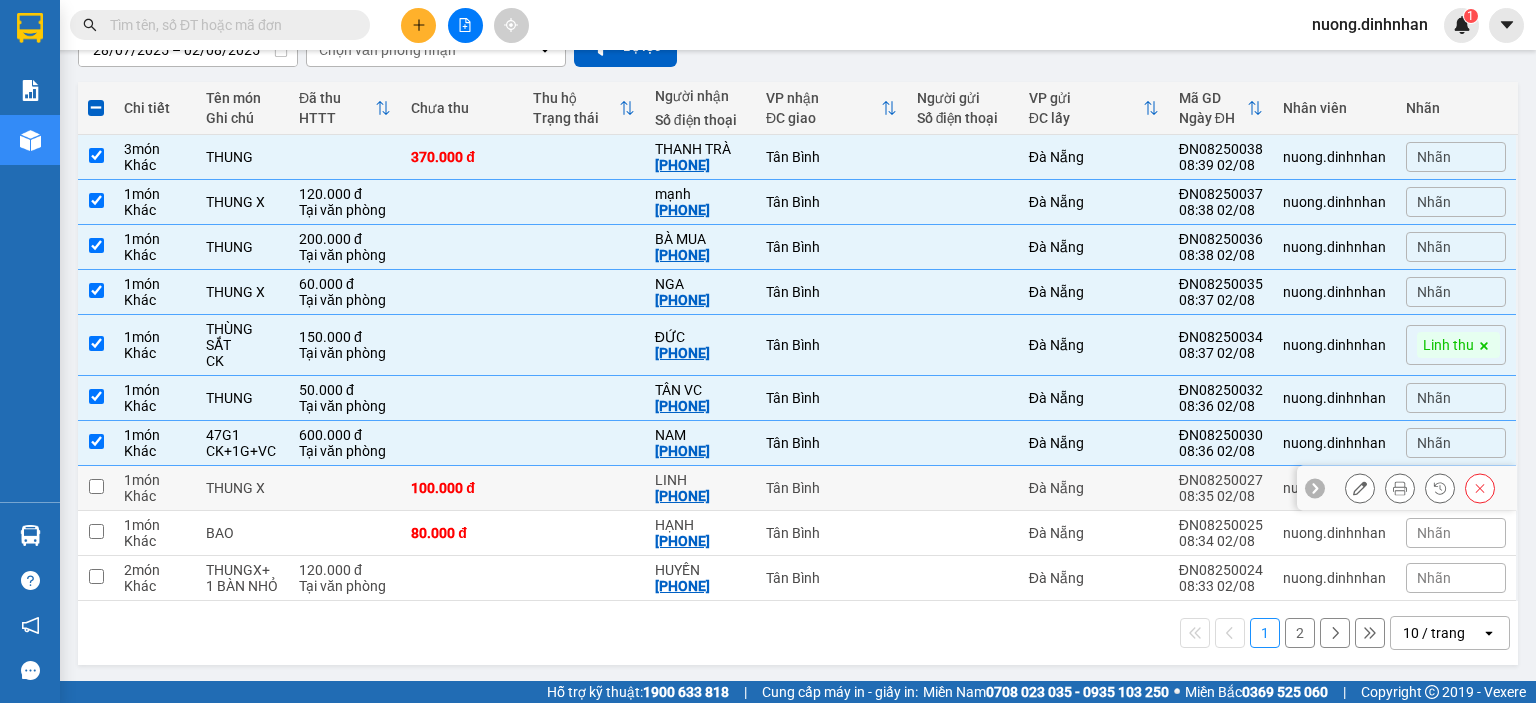 click on "Tân Bình" at bounding box center (831, 488) 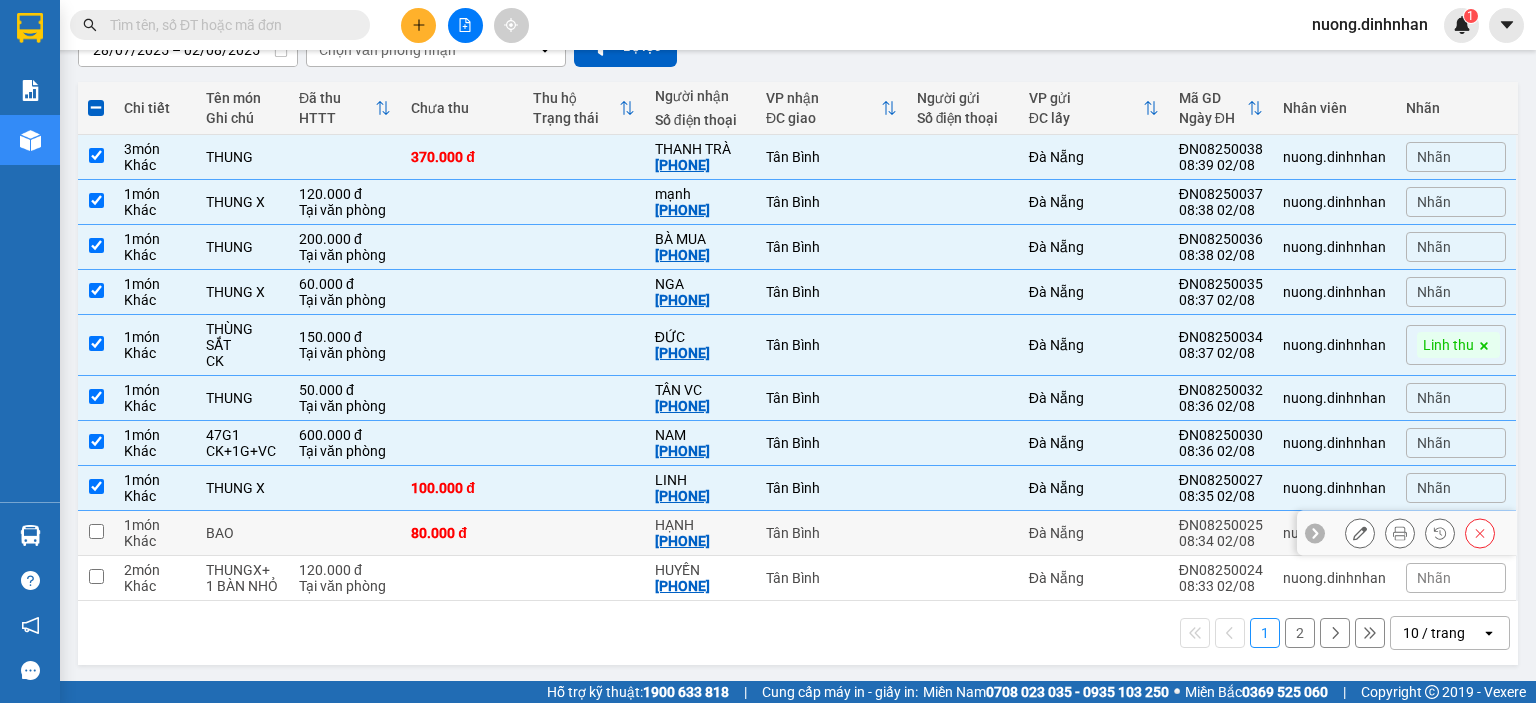scroll, scrollTop: 230, scrollLeft: 0, axis: vertical 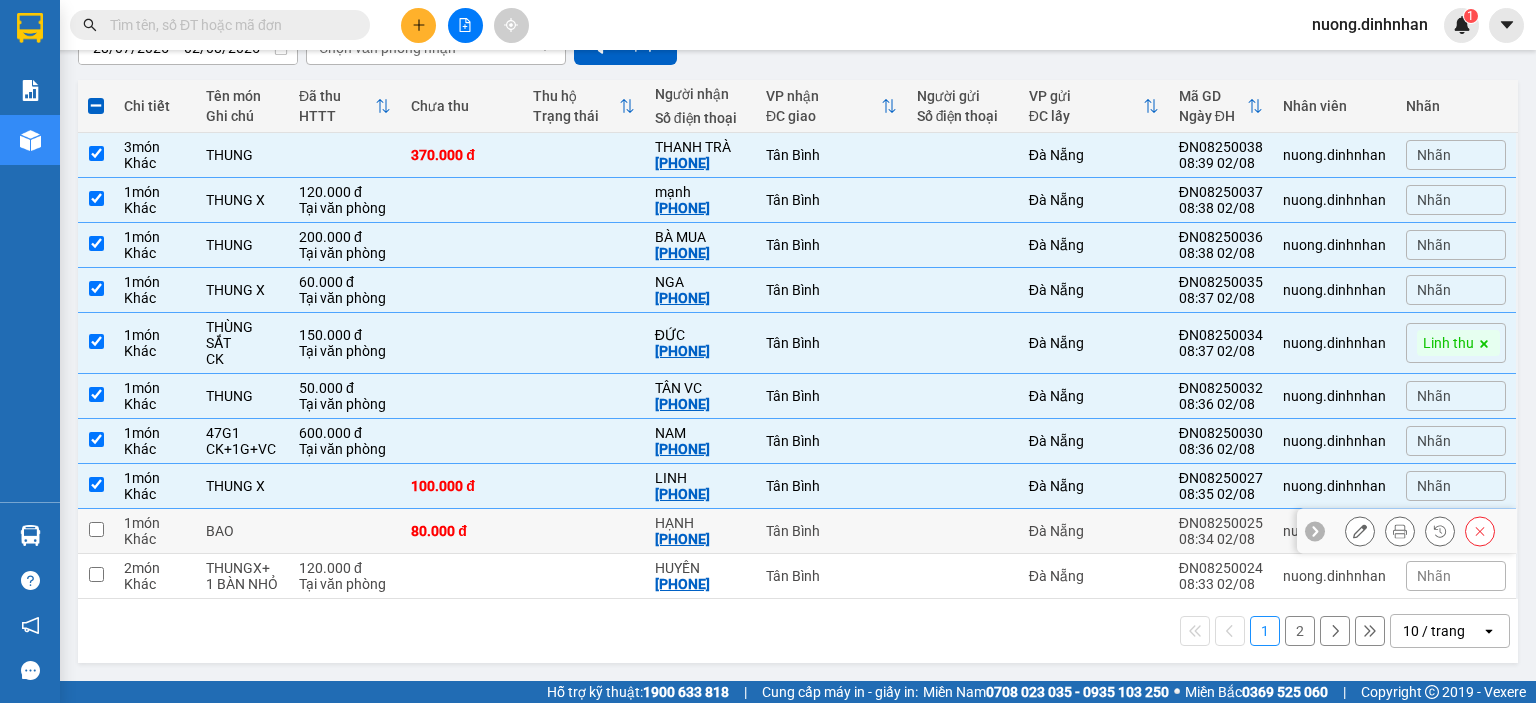 click on "Tân Bình" at bounding box center (831, 531) 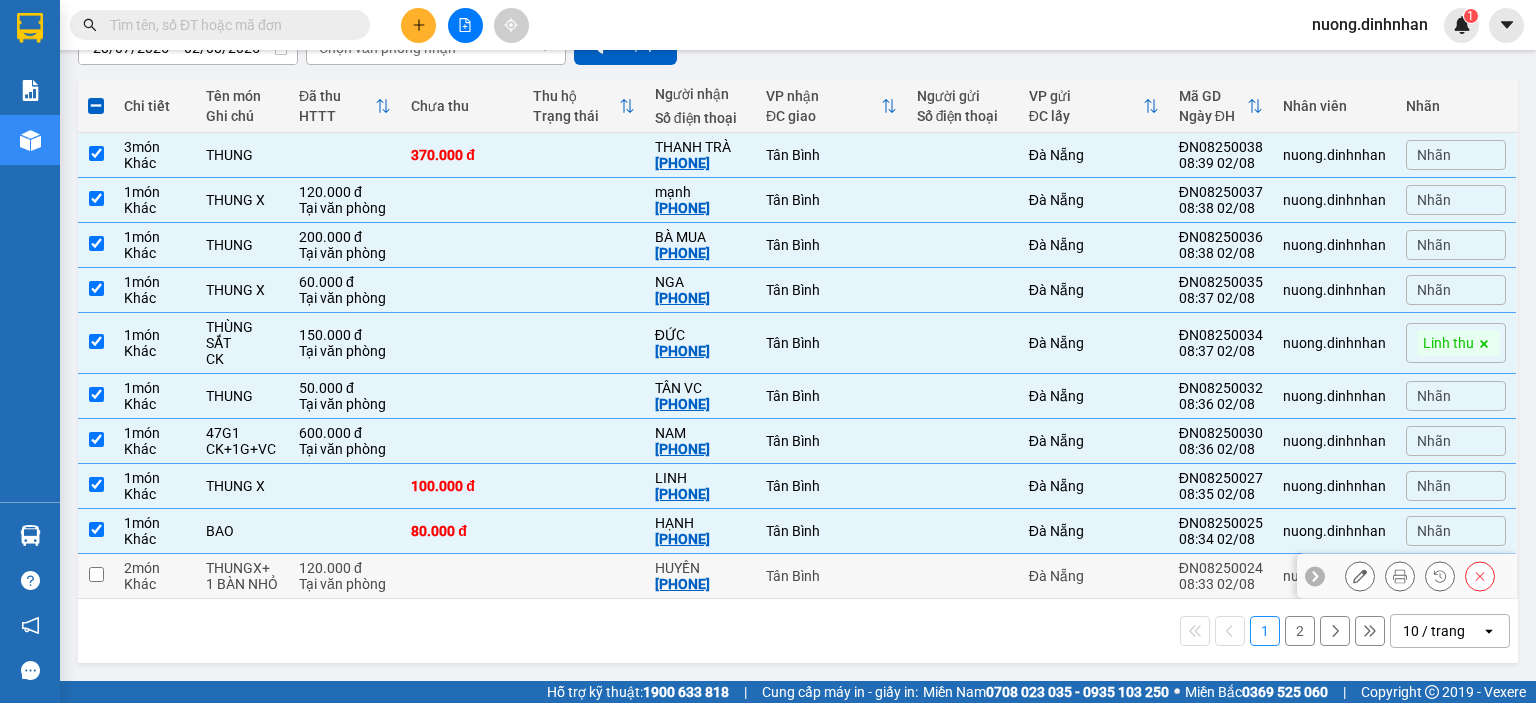 click at bounding box center (963, 576) 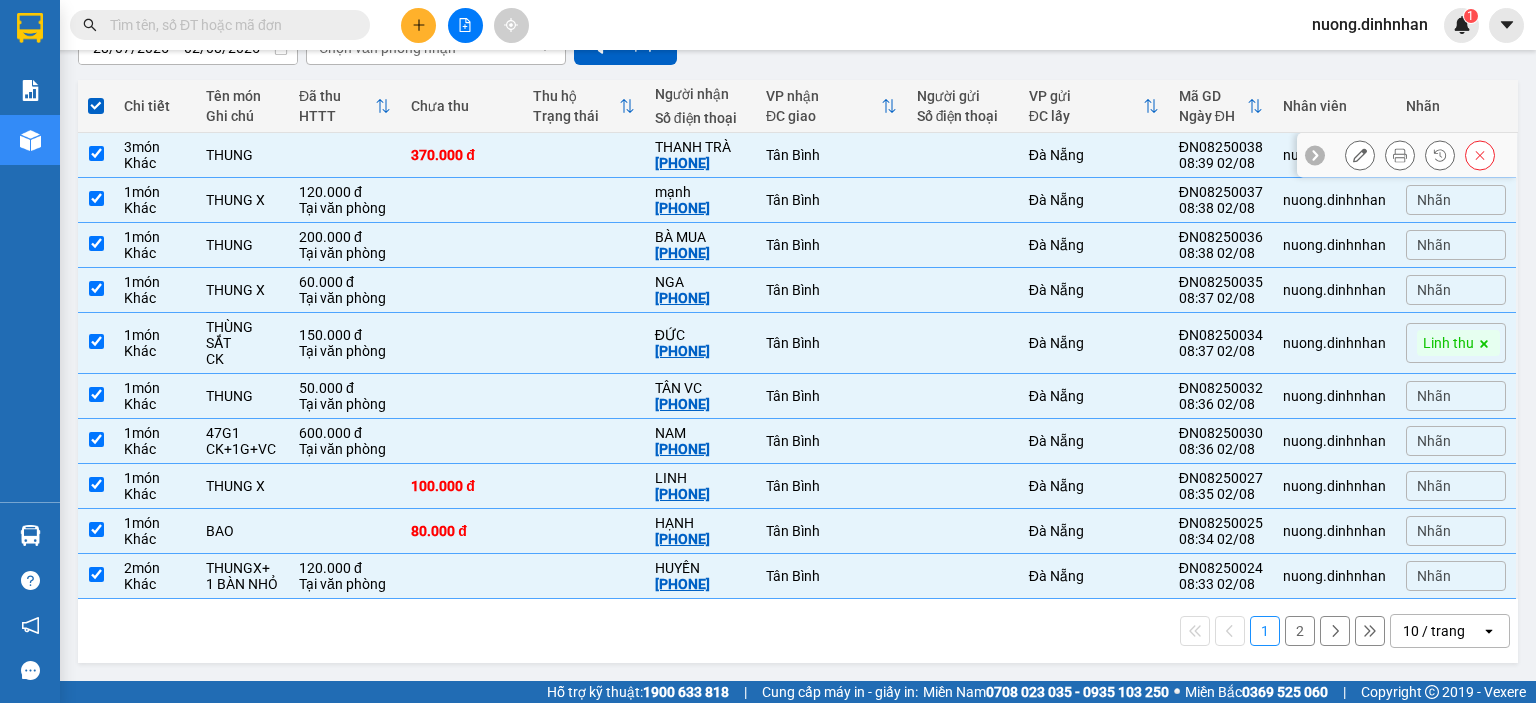 scroll, scrollTop: 0, scrollLeft: 0, axis: both 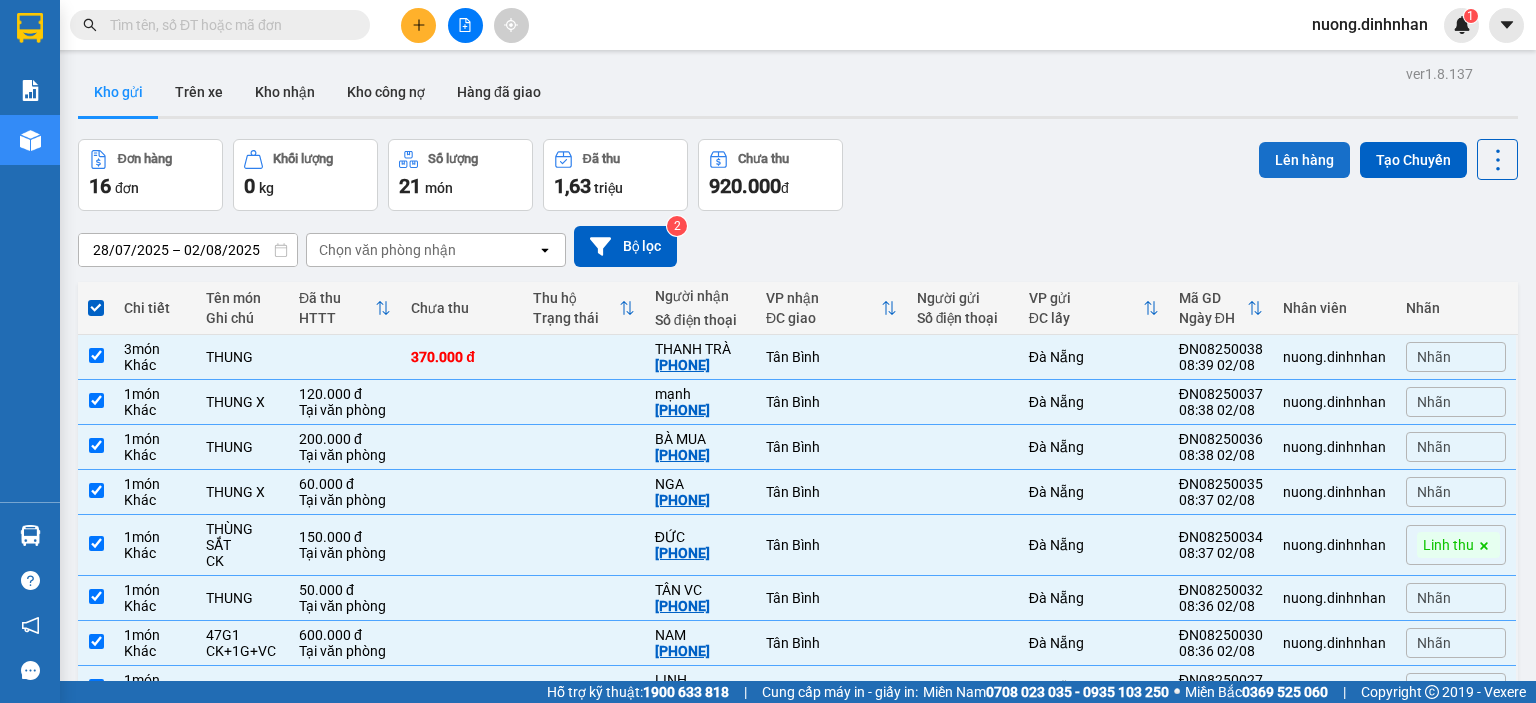 click on "Lên hàng" at bounding box center [1304, 160] 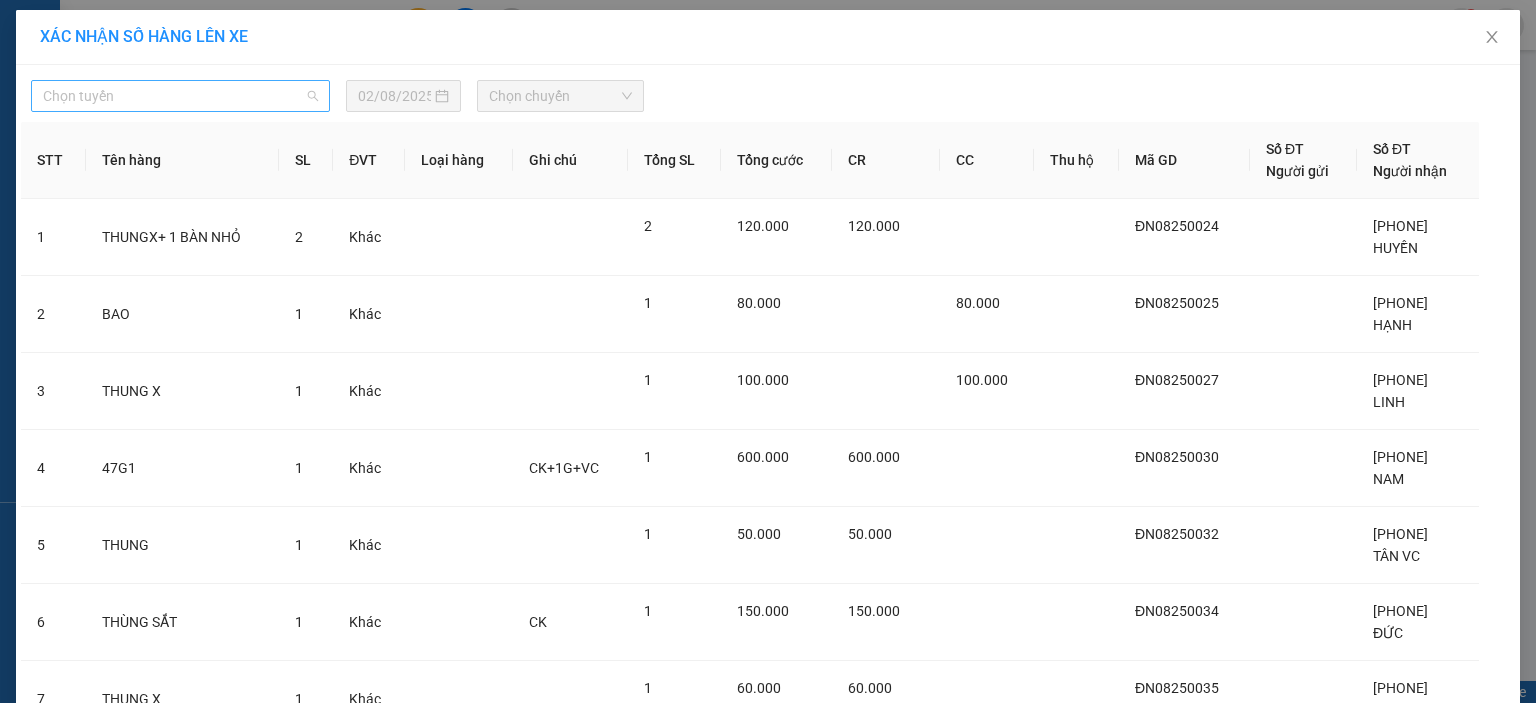 click on "Chọn tuyến" at bounding box center (180, 96) 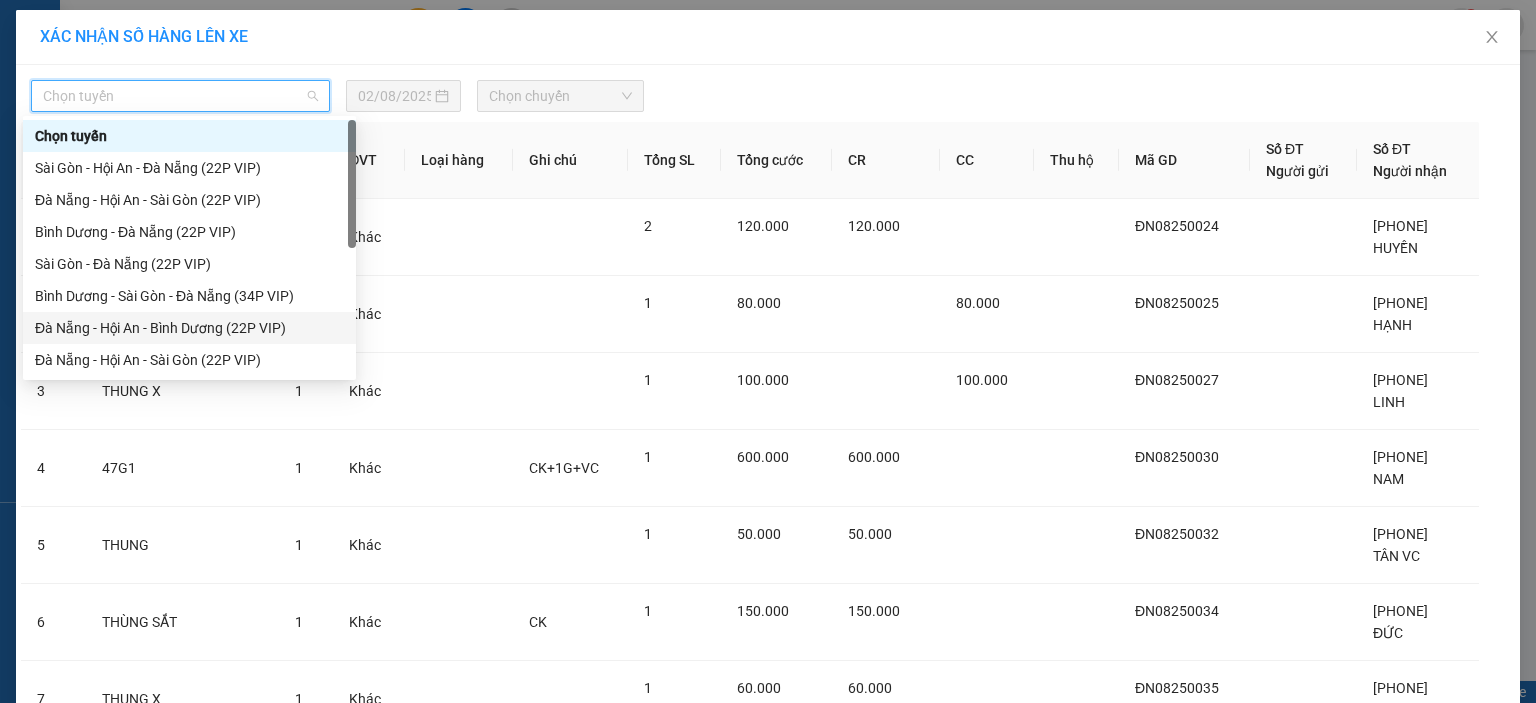 click on "Đà Nẵng - Hội An - Bình Dương (22P VIP)" at bounding box center (189, 328) 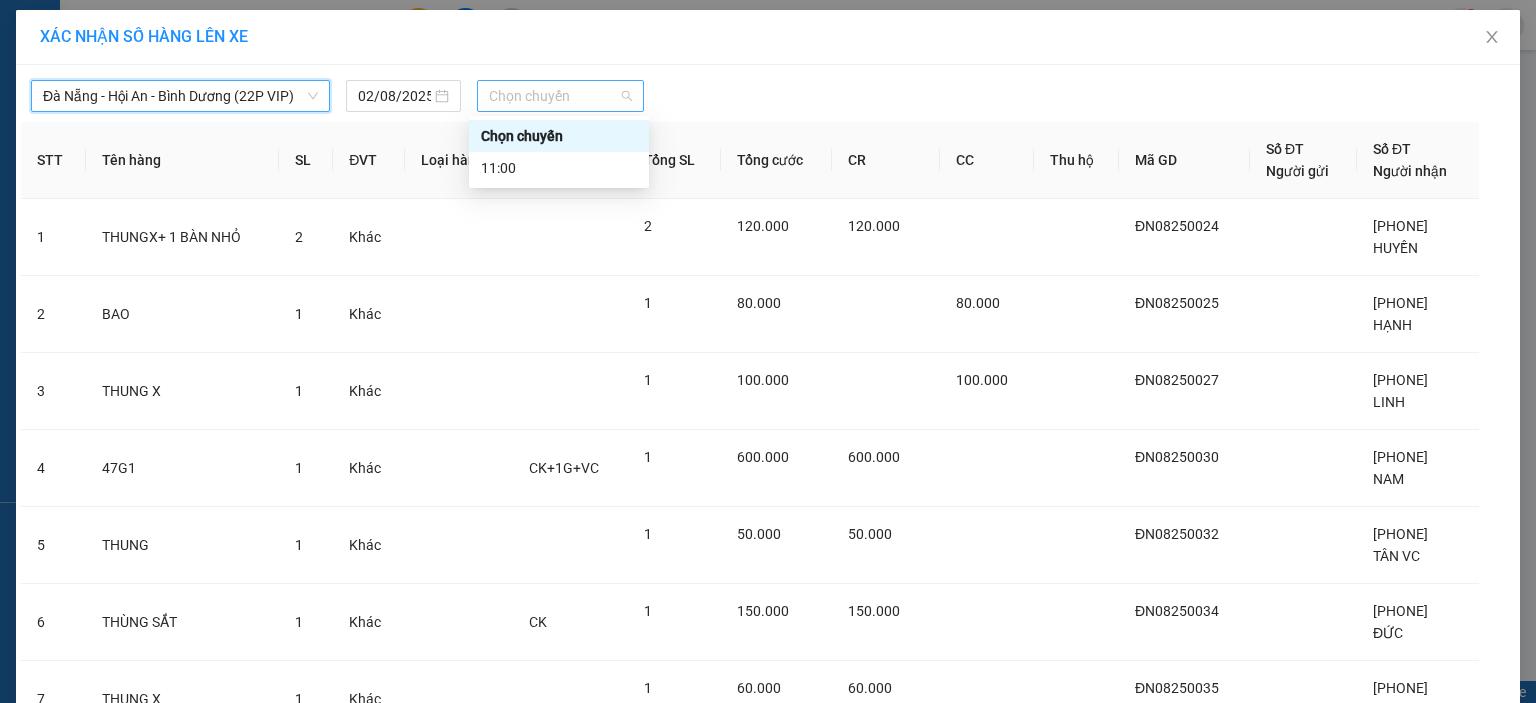 click on "Chọn chuyến" at bounding box center [561, 96] 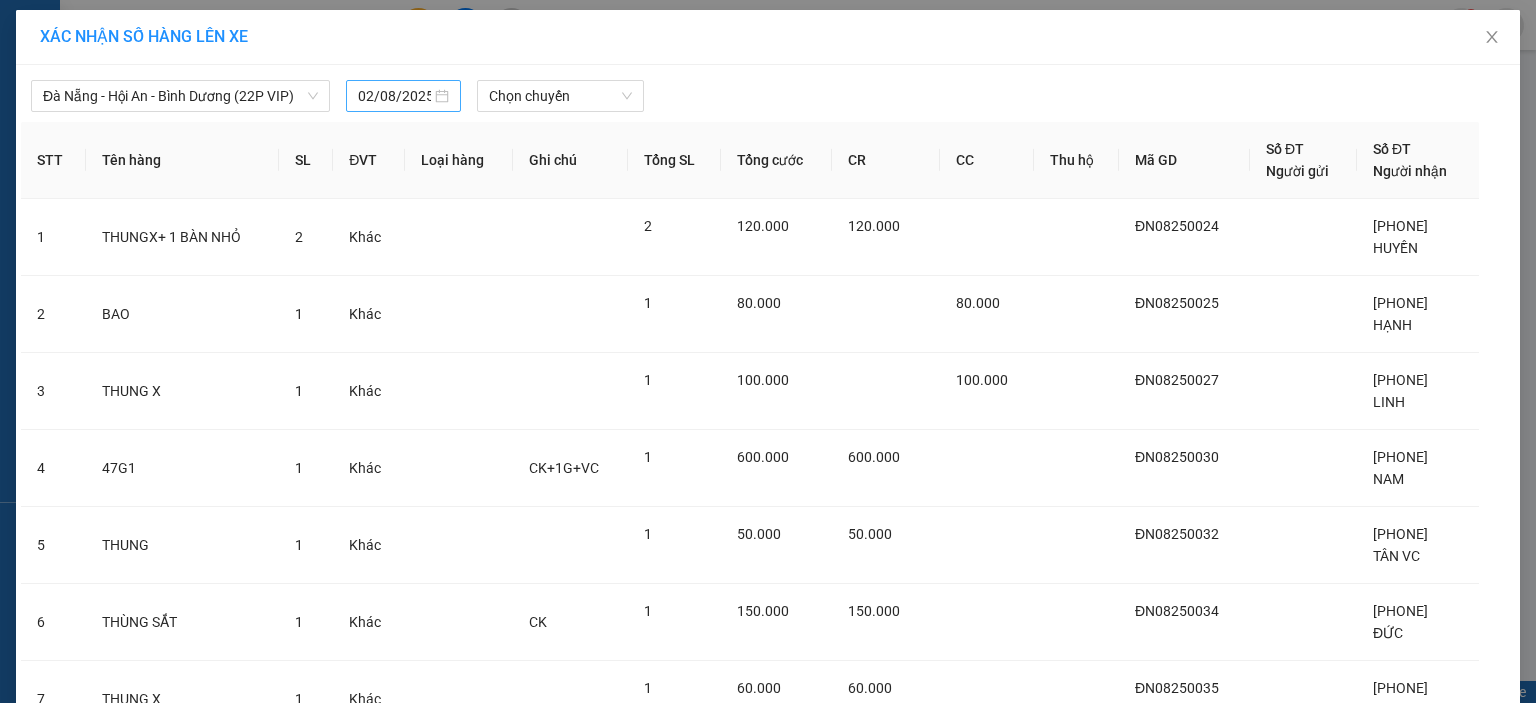 click on "02/08/2025" at bounding box center [403, 96] 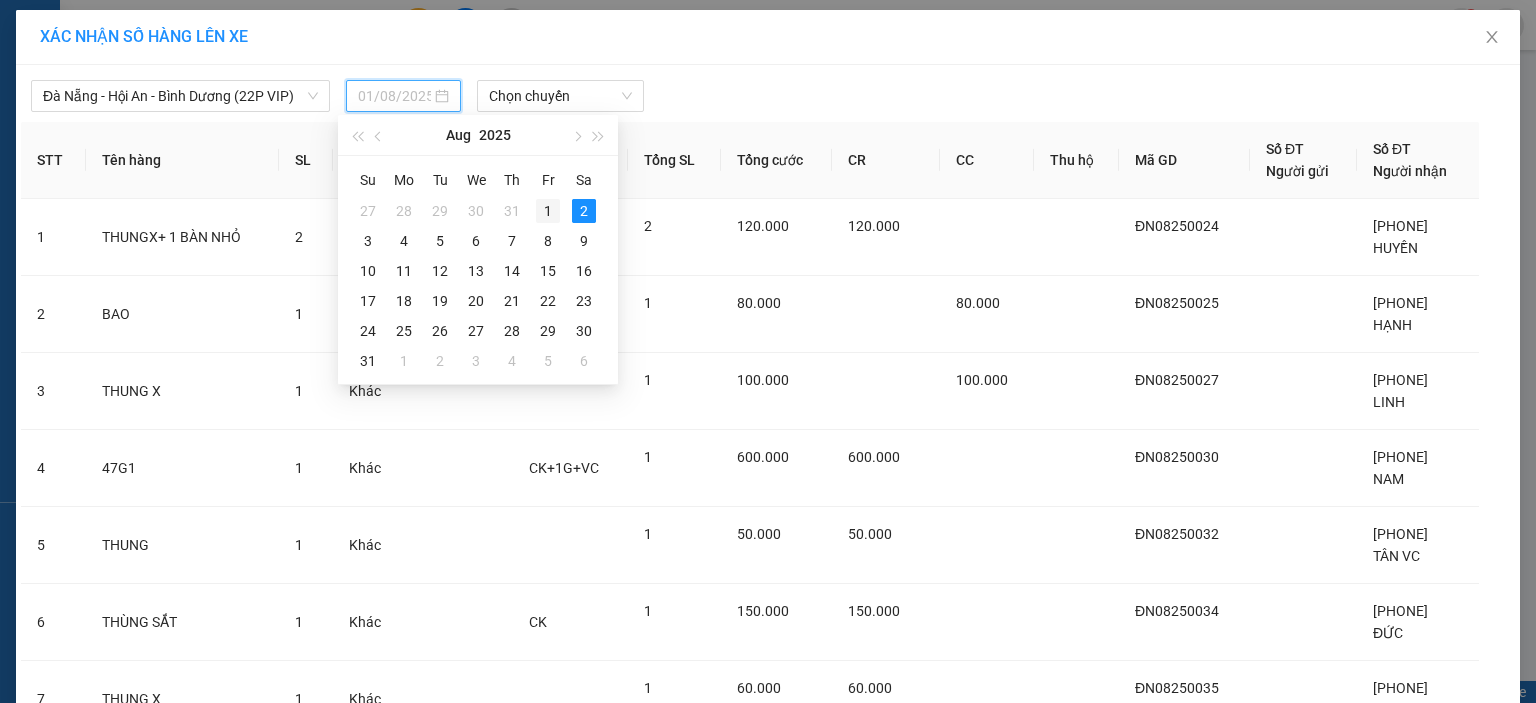 click on "1" at bounding box center [548, 211] 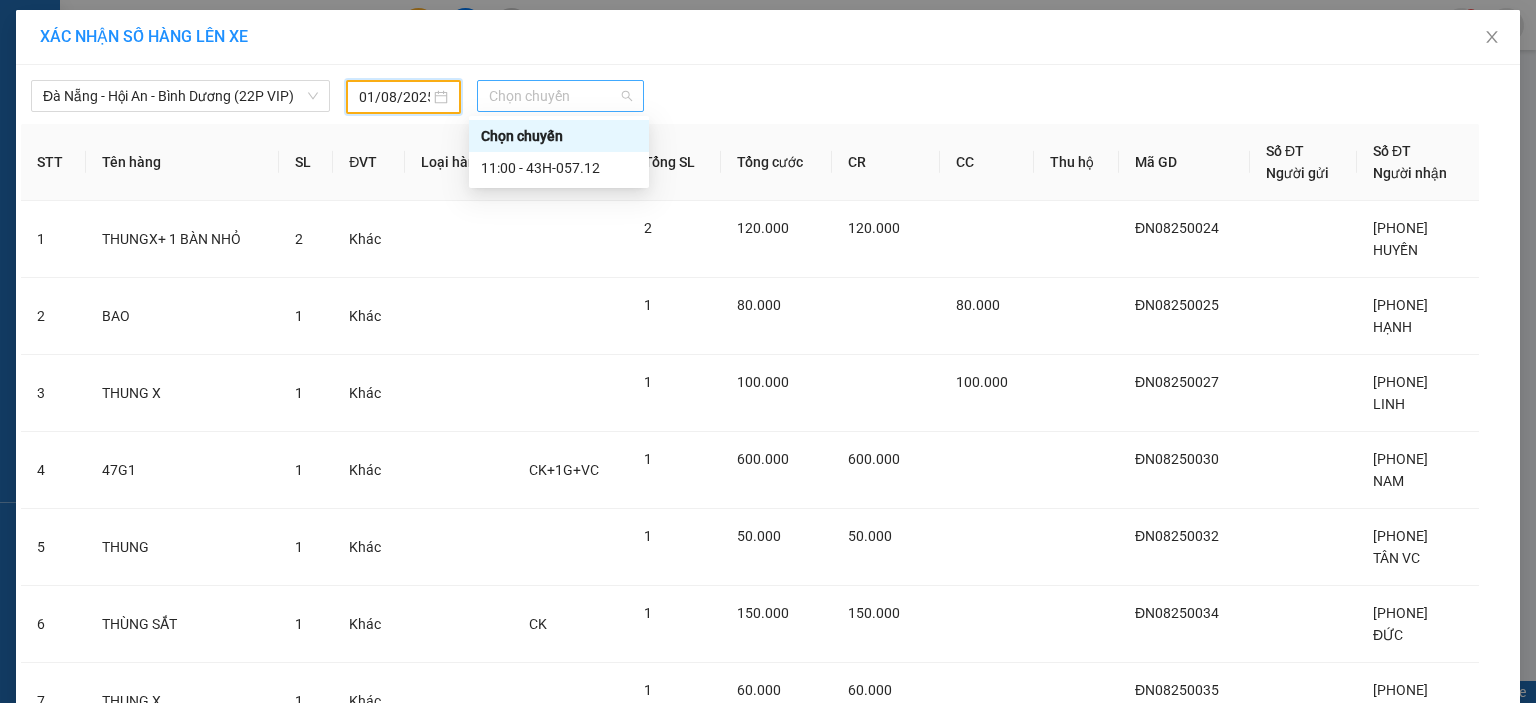 click on "Chọn chuyến" at bounding box center [561, 96] 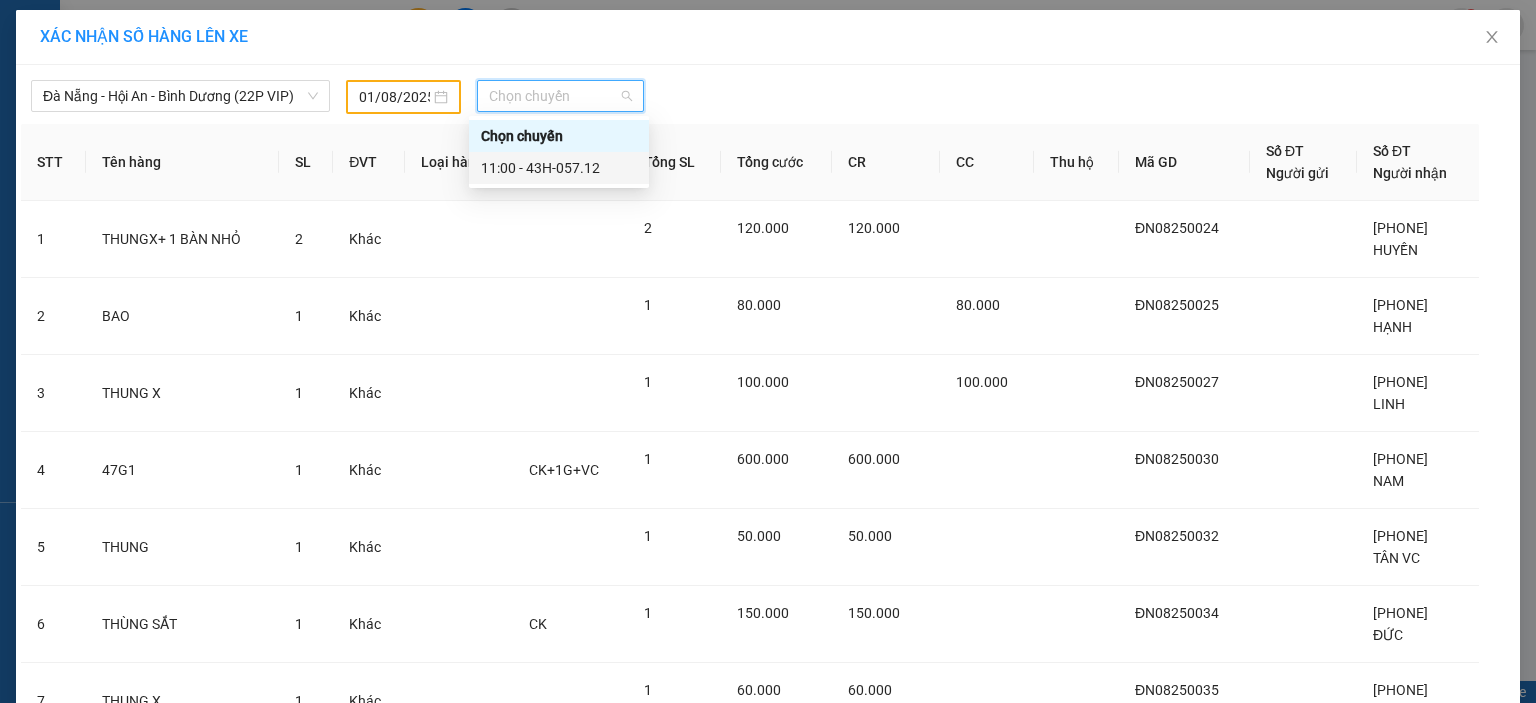 click on "11:00     - 43H-057.12" at bounding box center [559, 168] 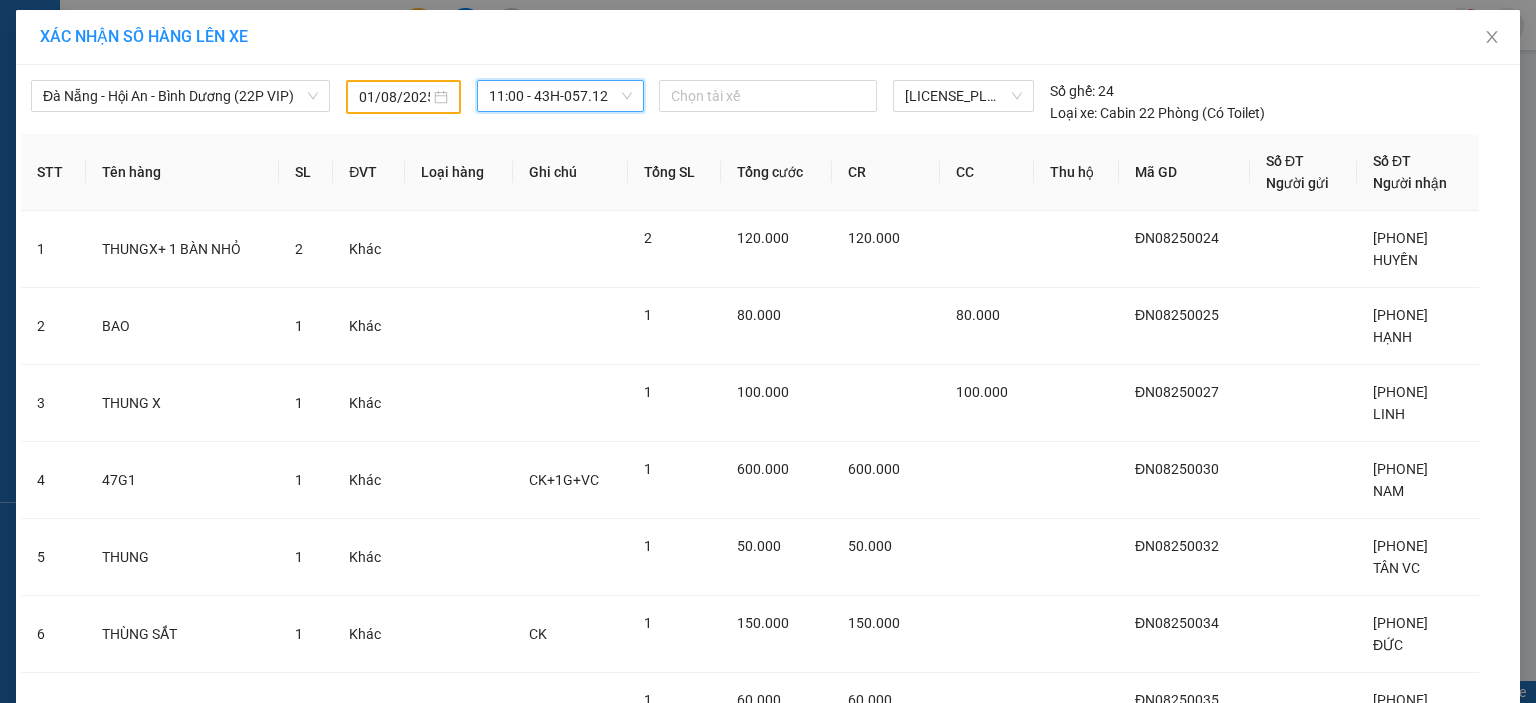 scroll, scrollTop: 421, scrollLeft: 0, axis: vertical 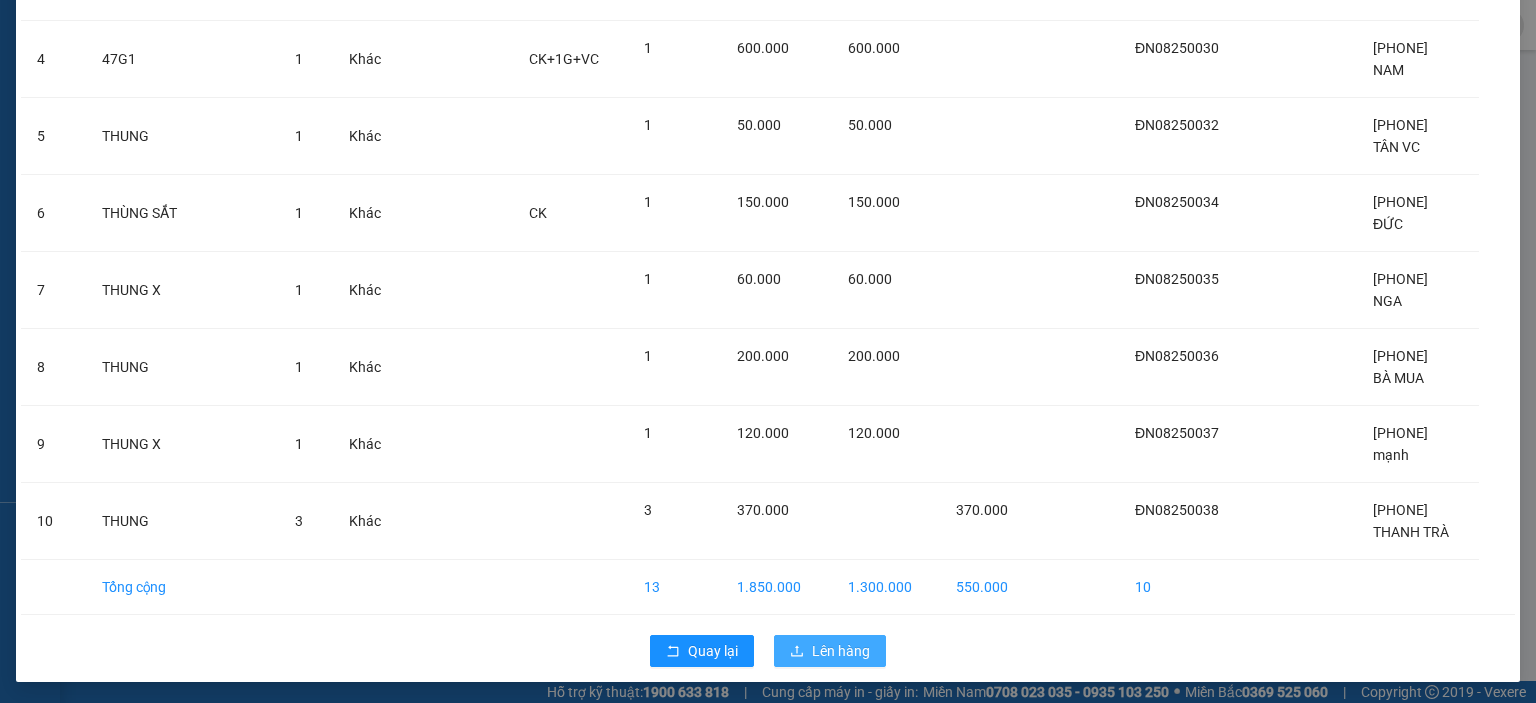 click on "Lên hàng" at bounding box center (841, 651) 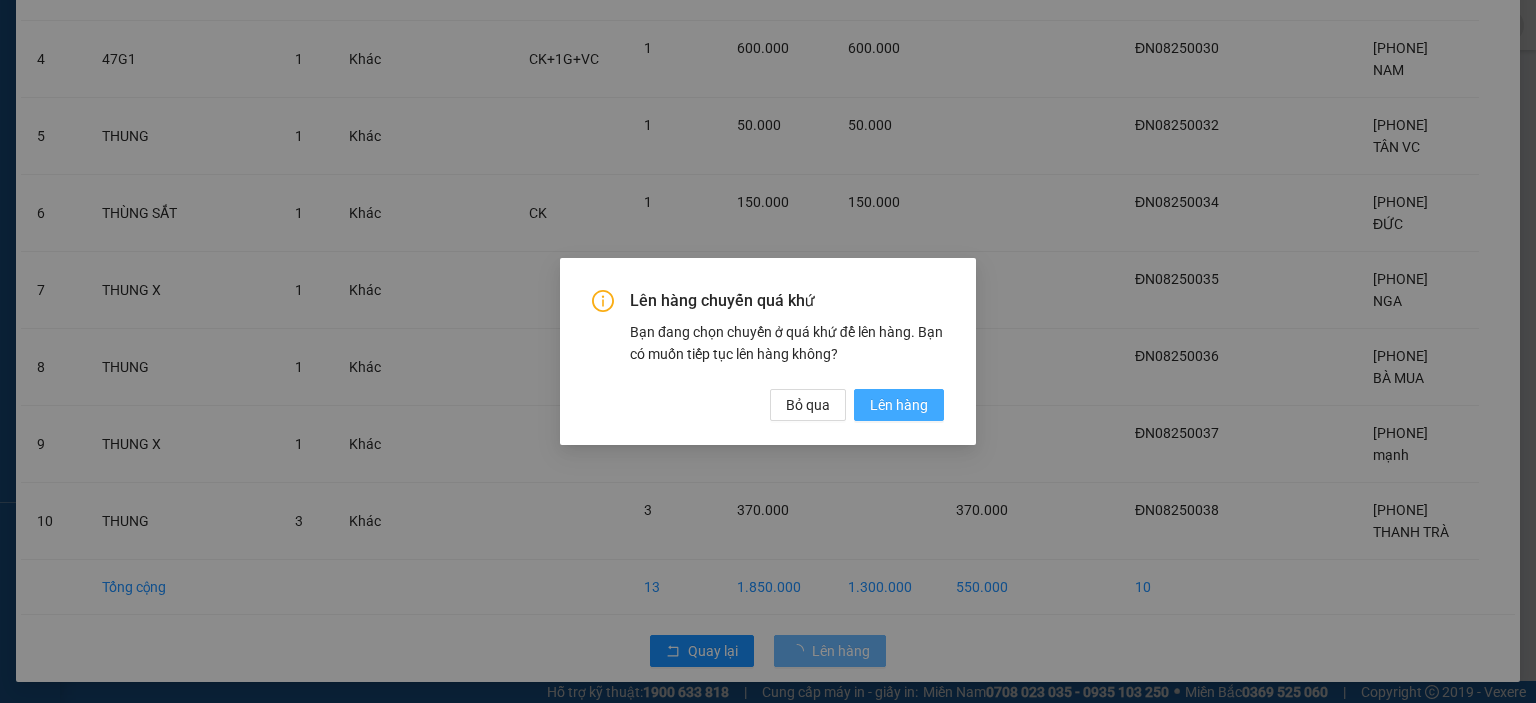 click on "Lên hàng" at bounding box center (899, 405) 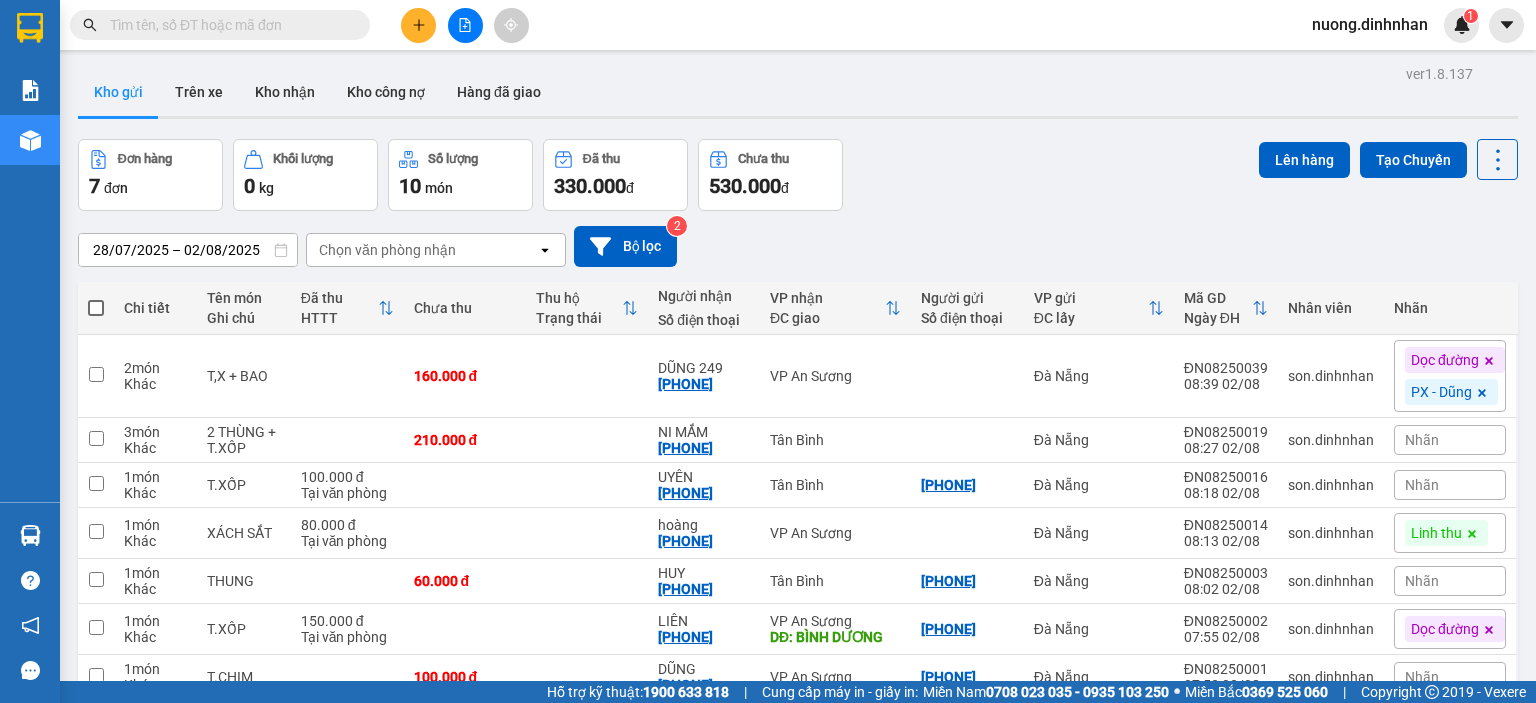 click 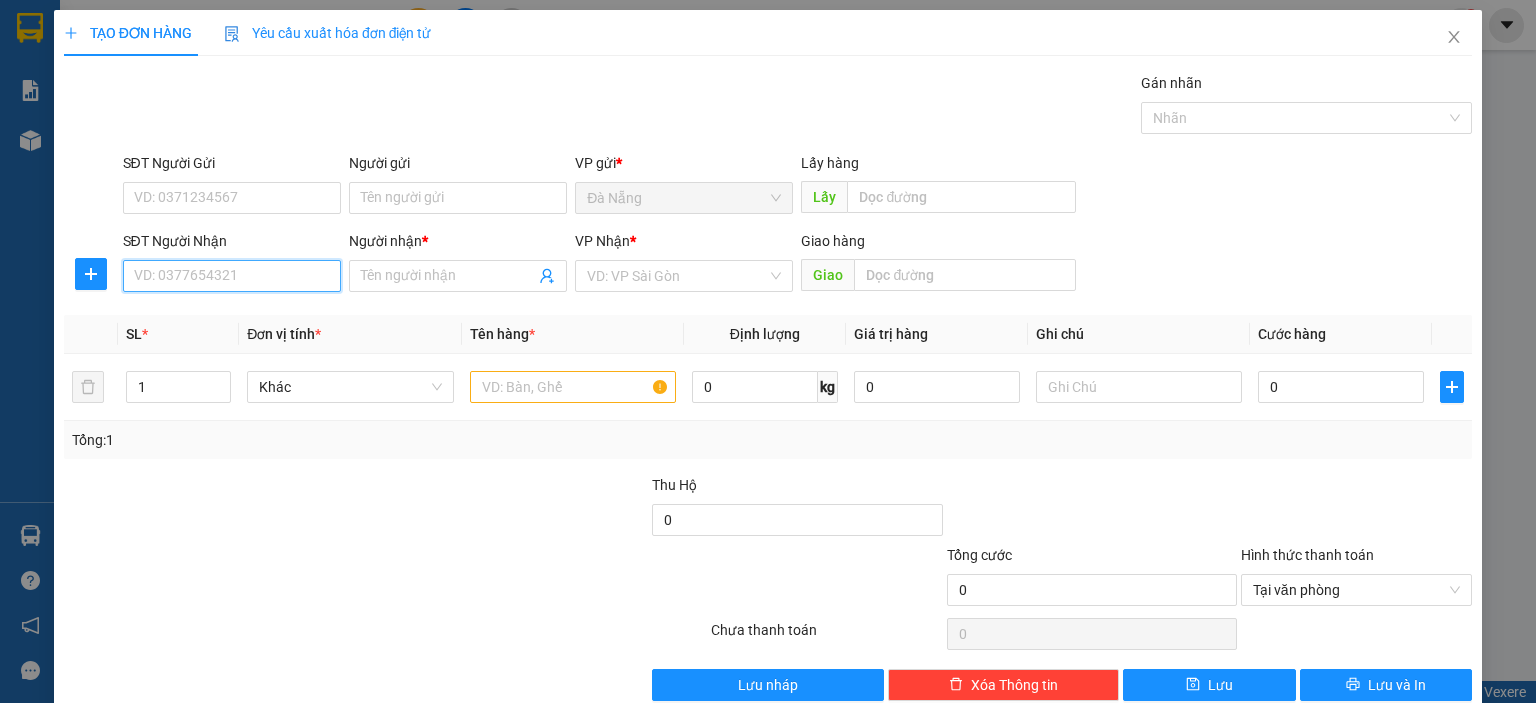 click on "SĐT Người Nhận" at bounding box center [232, 276] 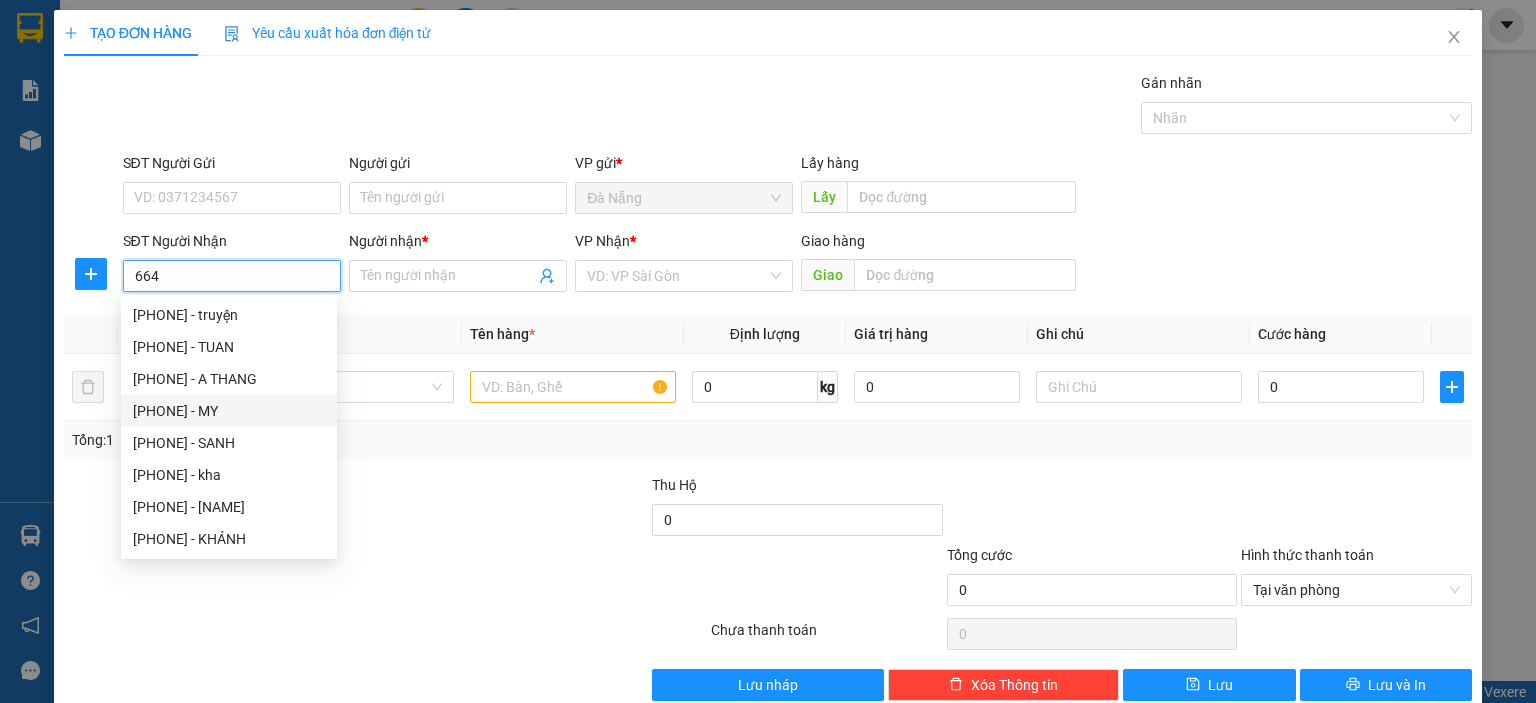 scroll, scrollTop: 35, scrollLeft: 0, axis: vertical 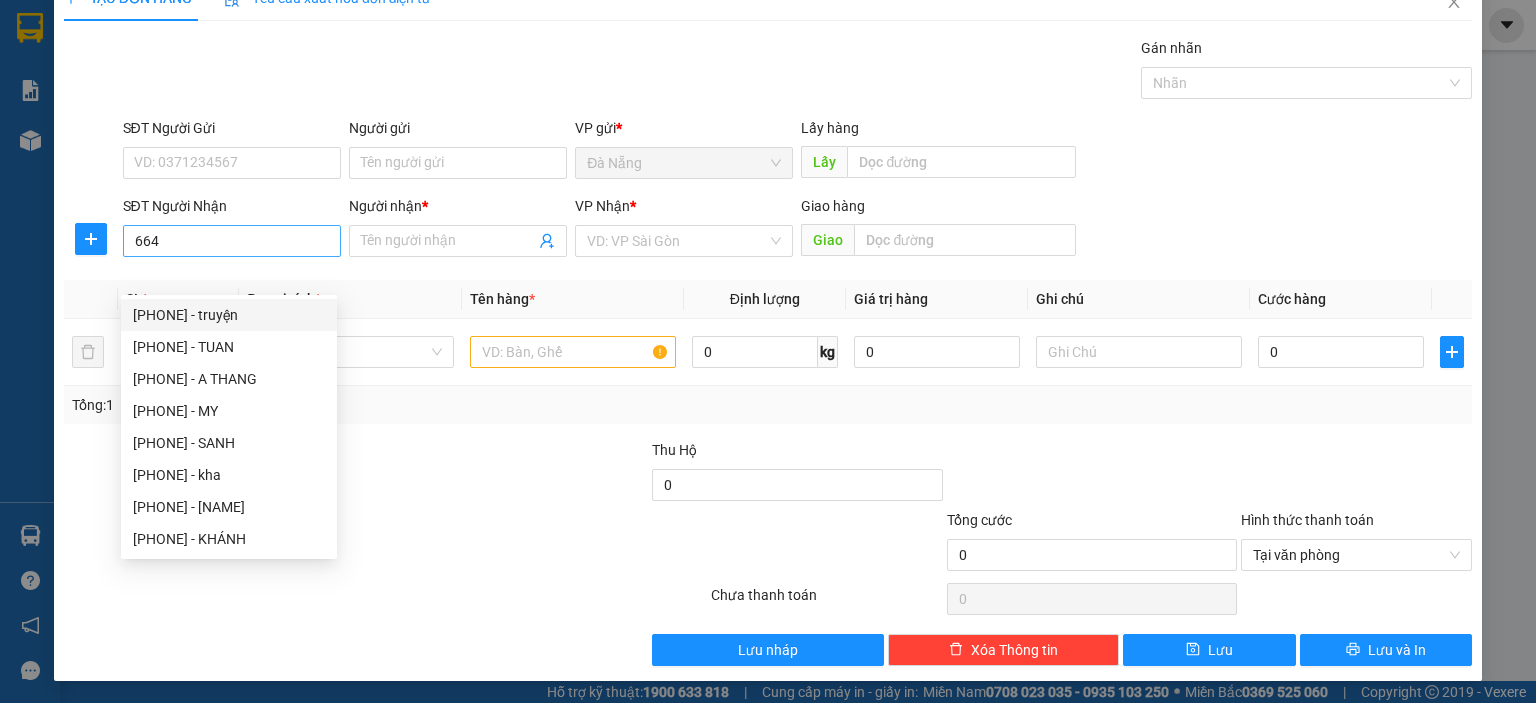 drag, startPoint x: 159, startPoint y: 202, endPoint x: 180, endPoint y: 236, distance: 39.962482 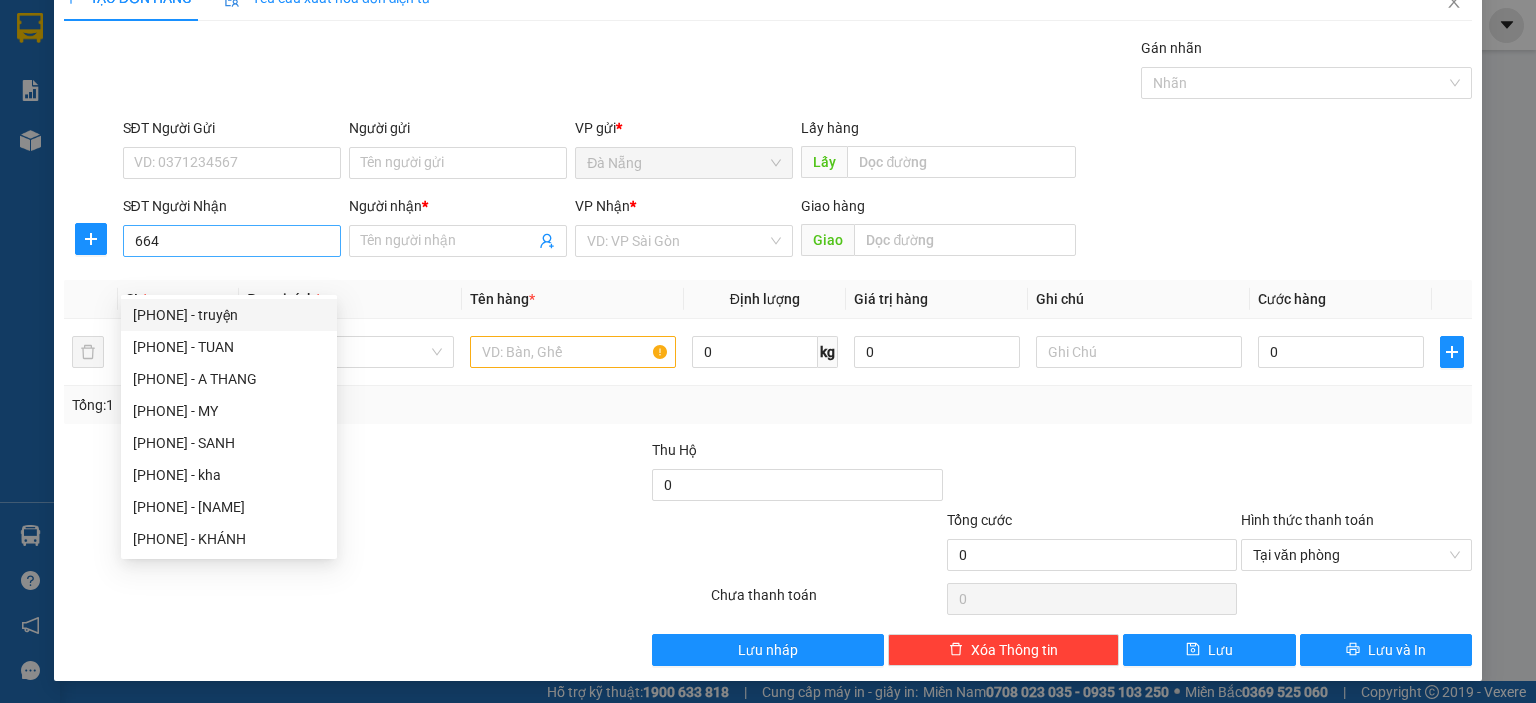 click on "SĐT Người Nhận" at bounding box center (232, 206) 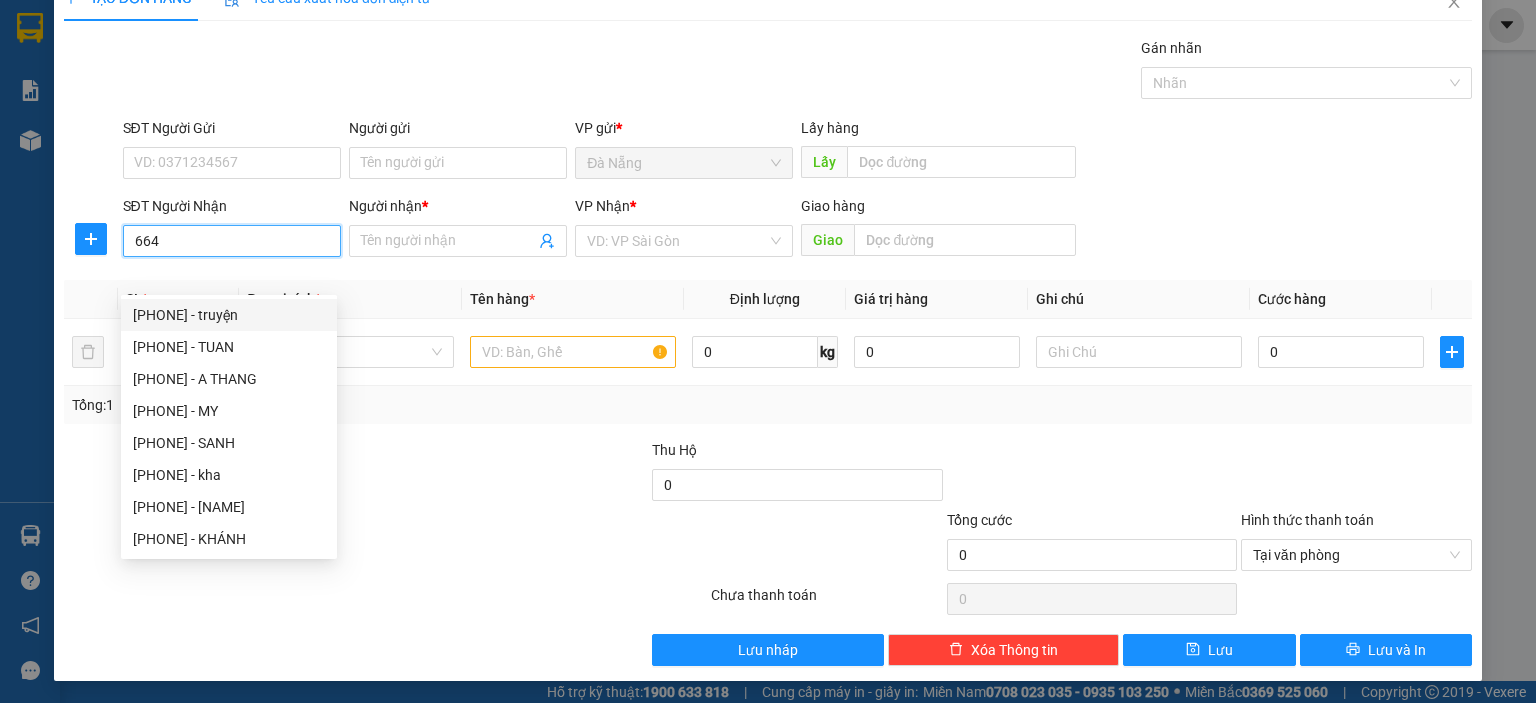 click on "664" at bounding box center [232, 241] 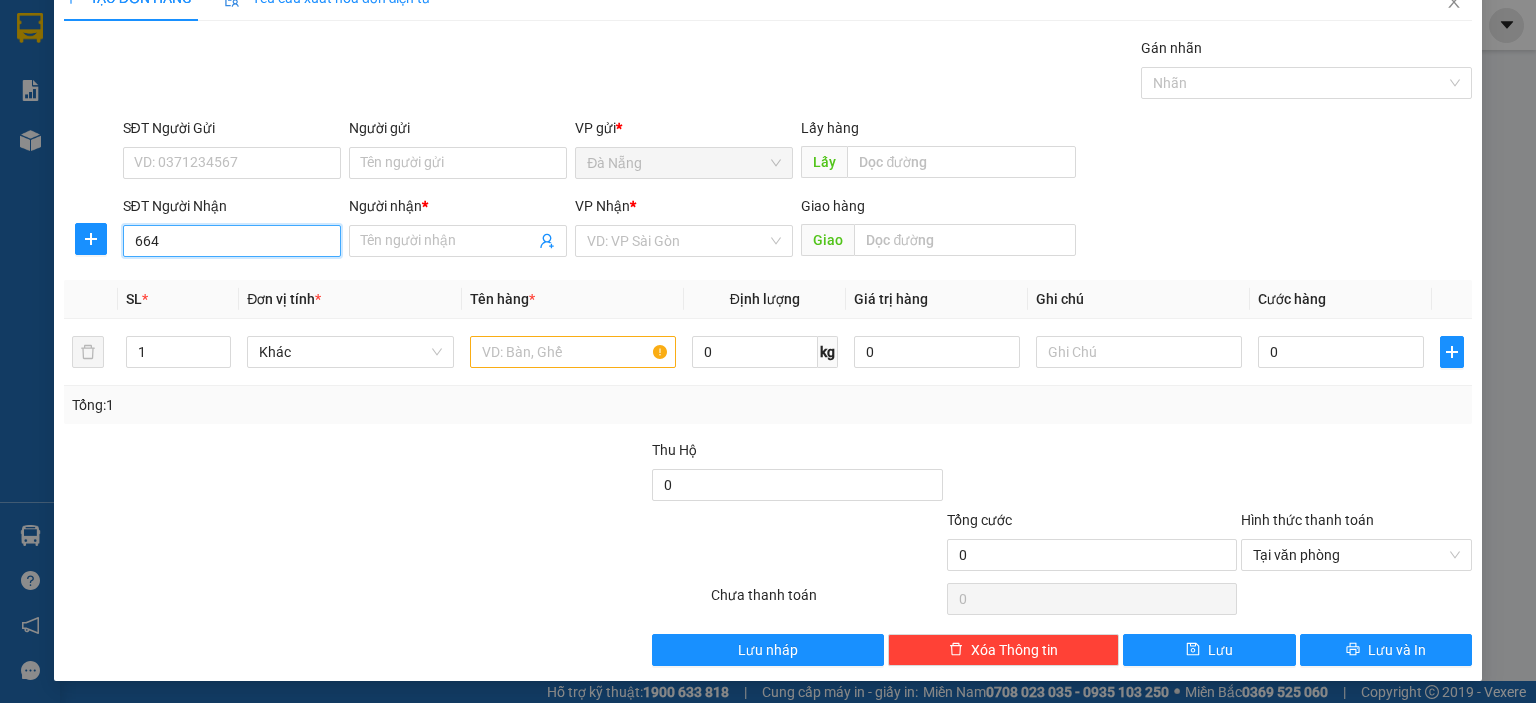 click on "664" at bounding box center (232, 241) 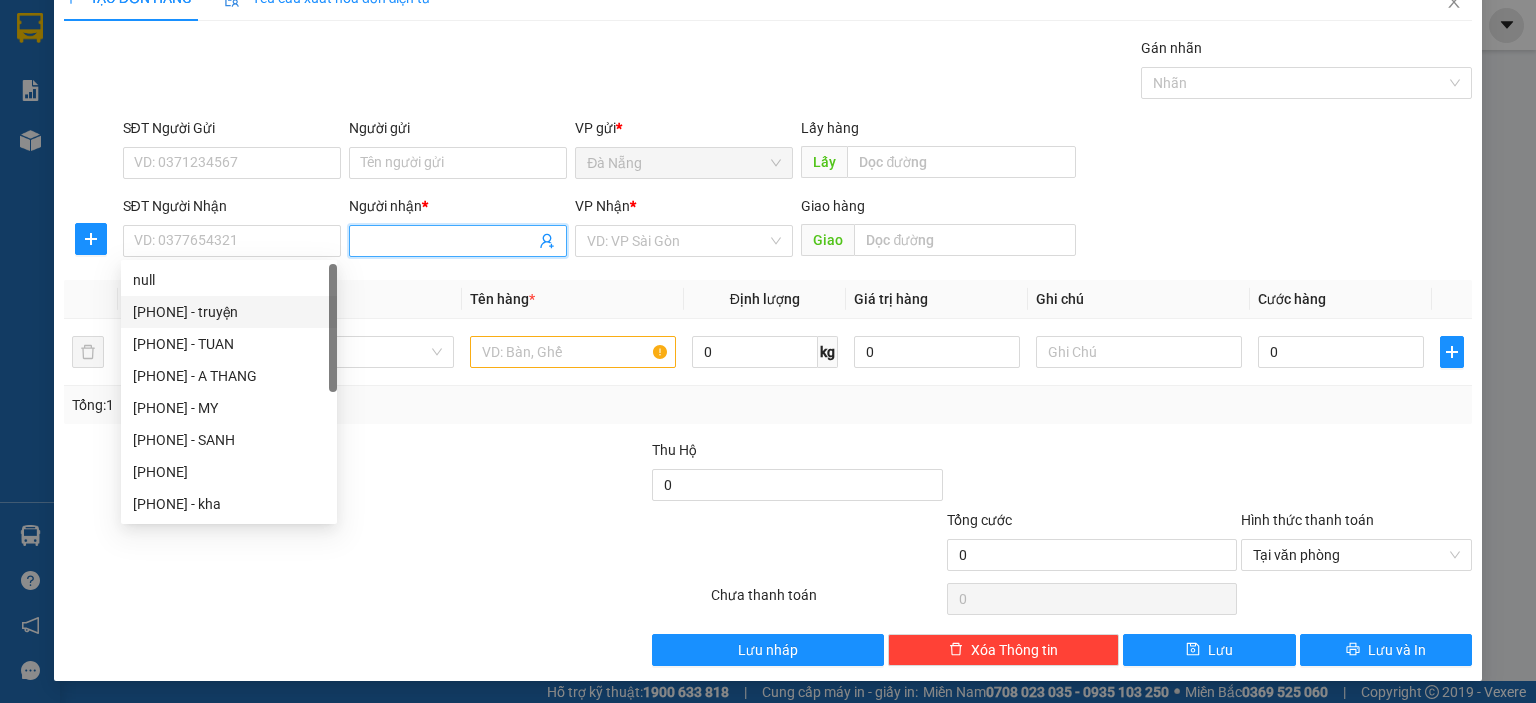 click on "Người nhận  *" at bounding box center [448, 241] 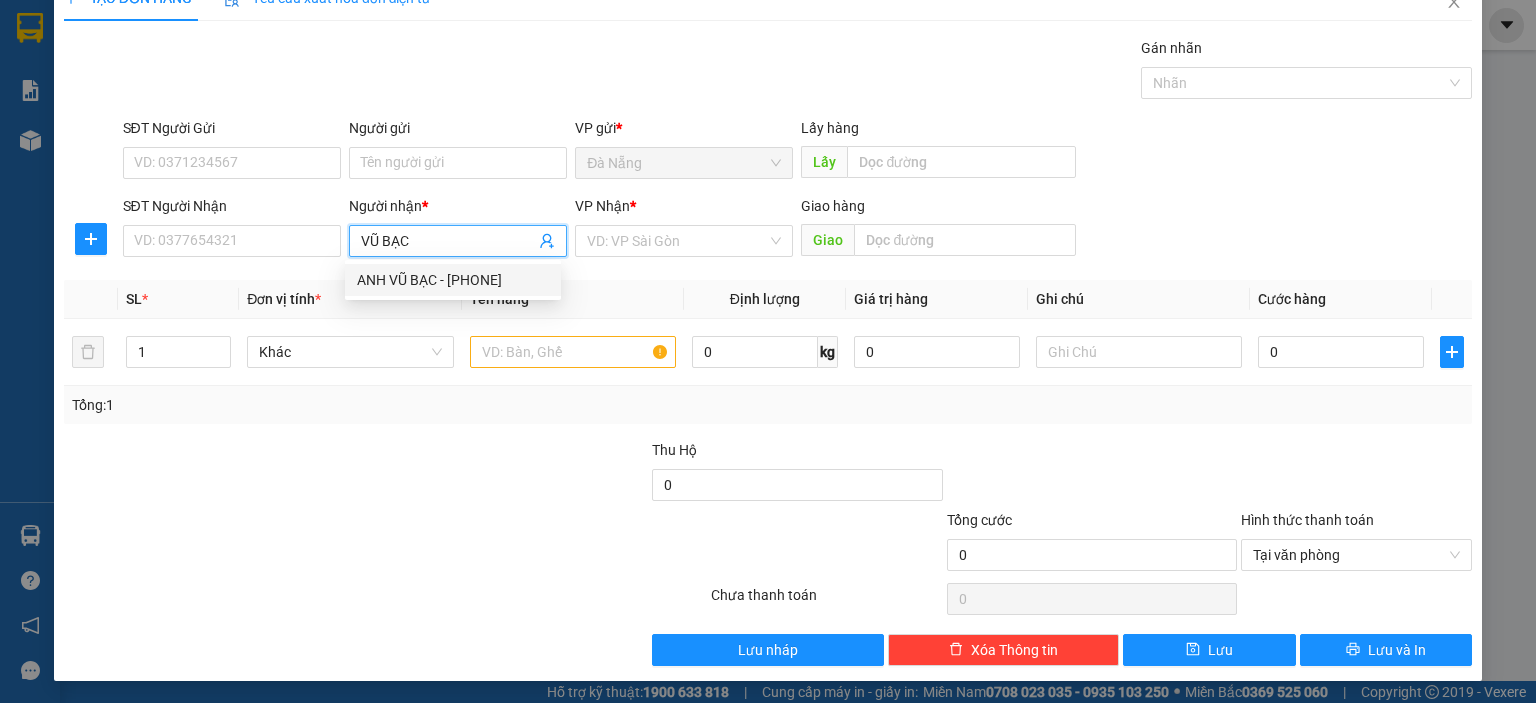 click on "ANH VŨ BẠC - [PHONE]" at bounding box center (453, 280) 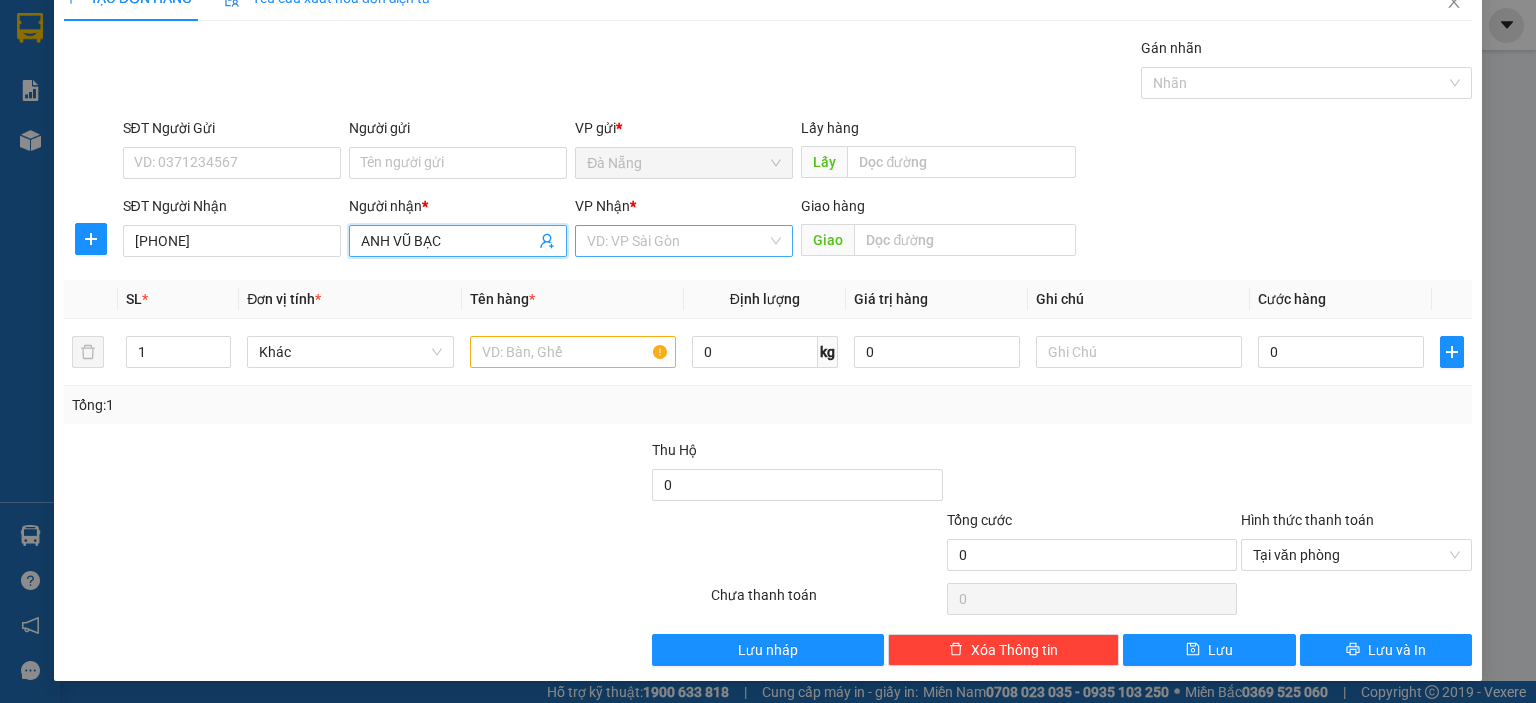 click at bounding box center [677, 241] 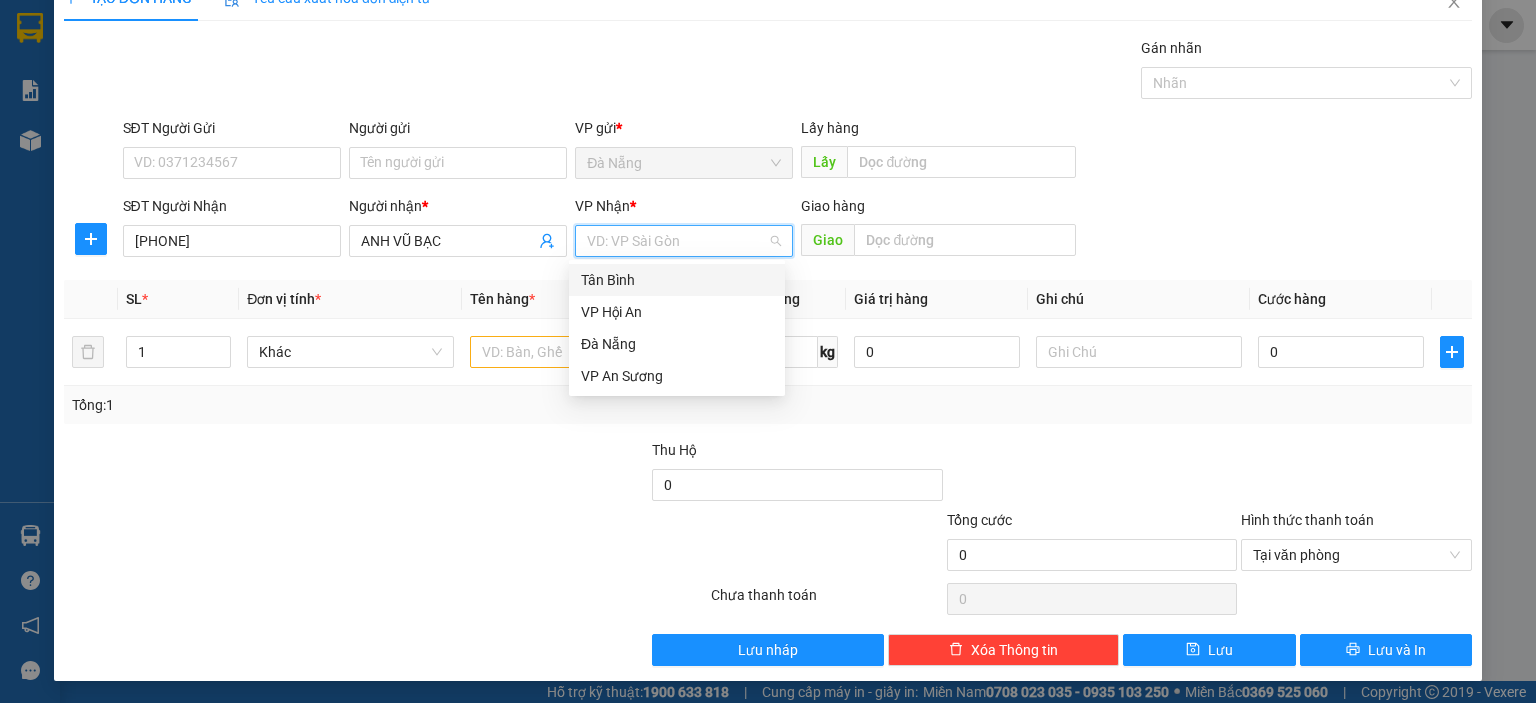 click on "Tân Bình" at bounding box center (677, 280) 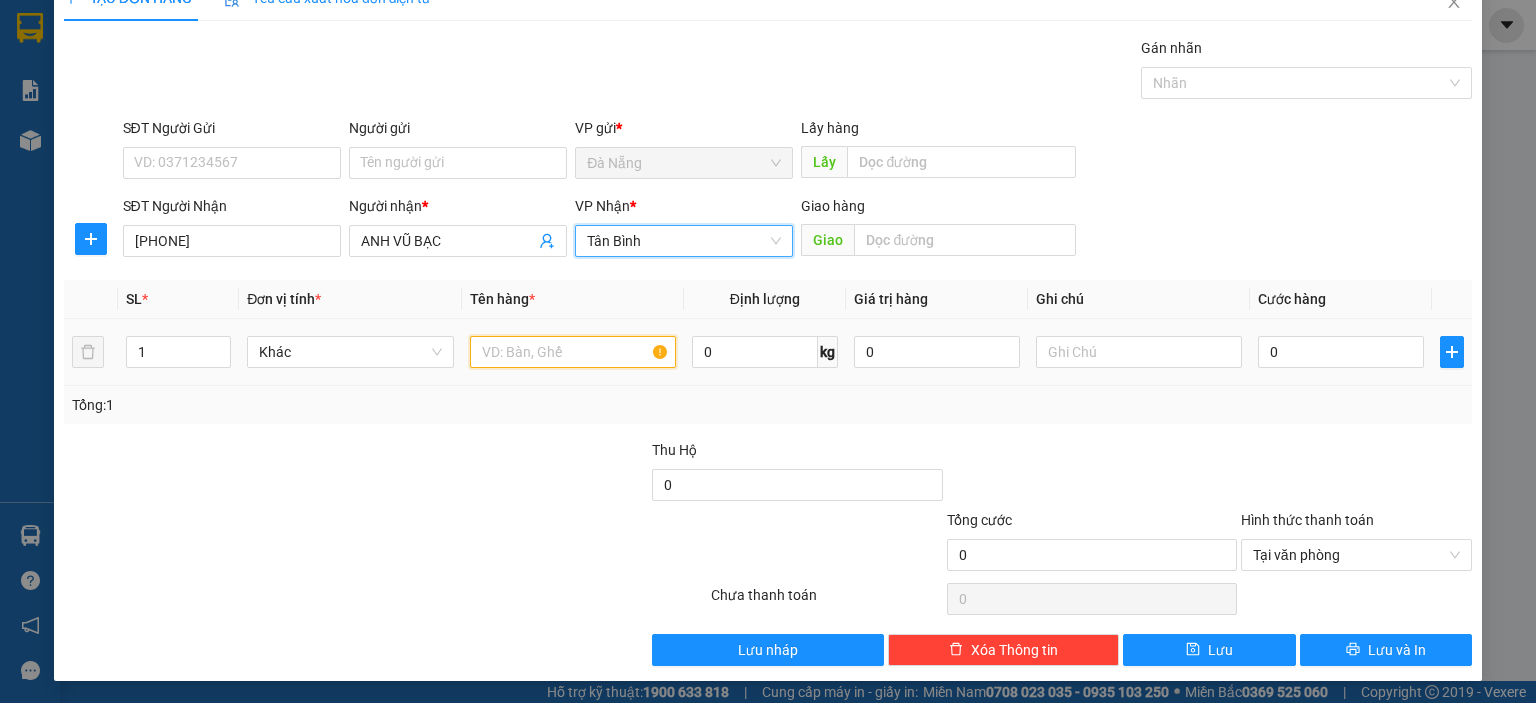 click at bounding box center [573, 352] 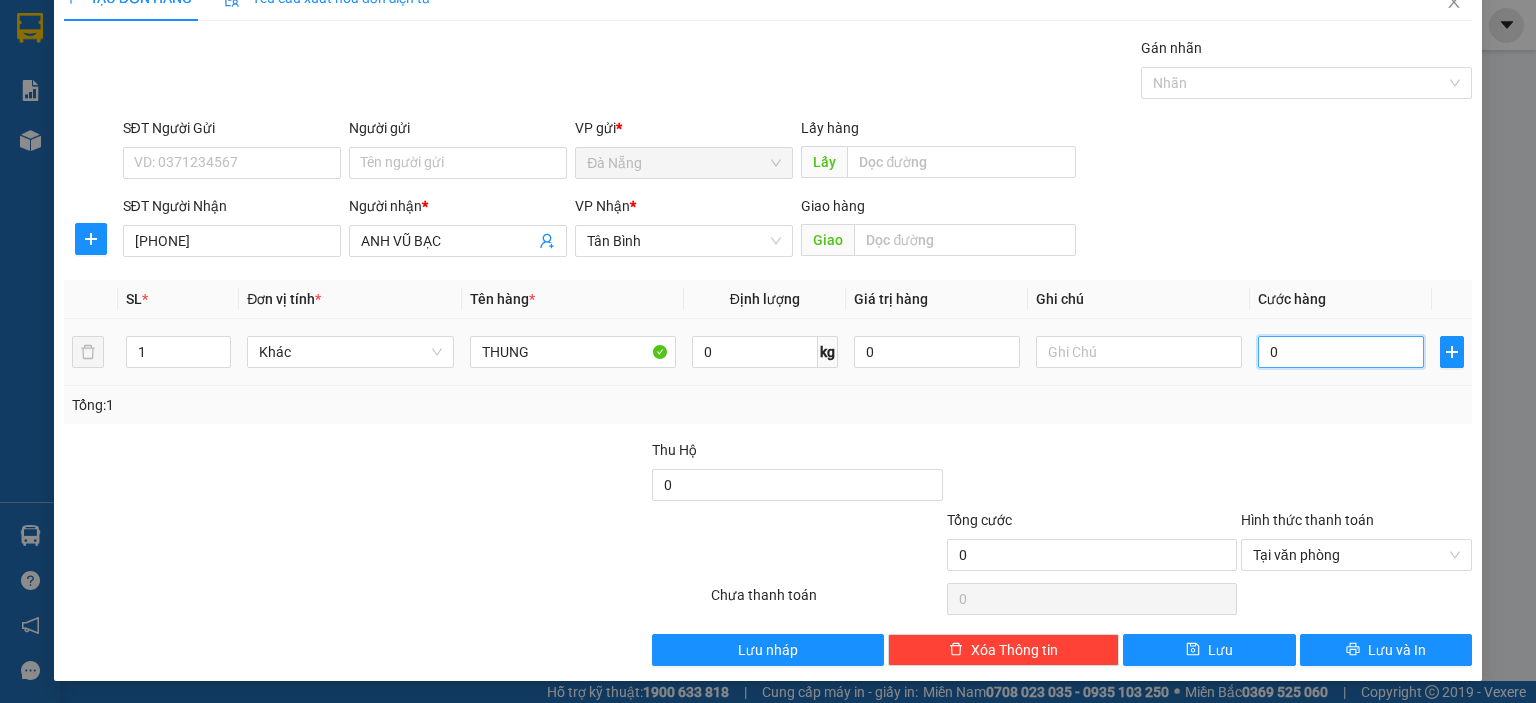 click on "0" at bounding box center (1341, 352) 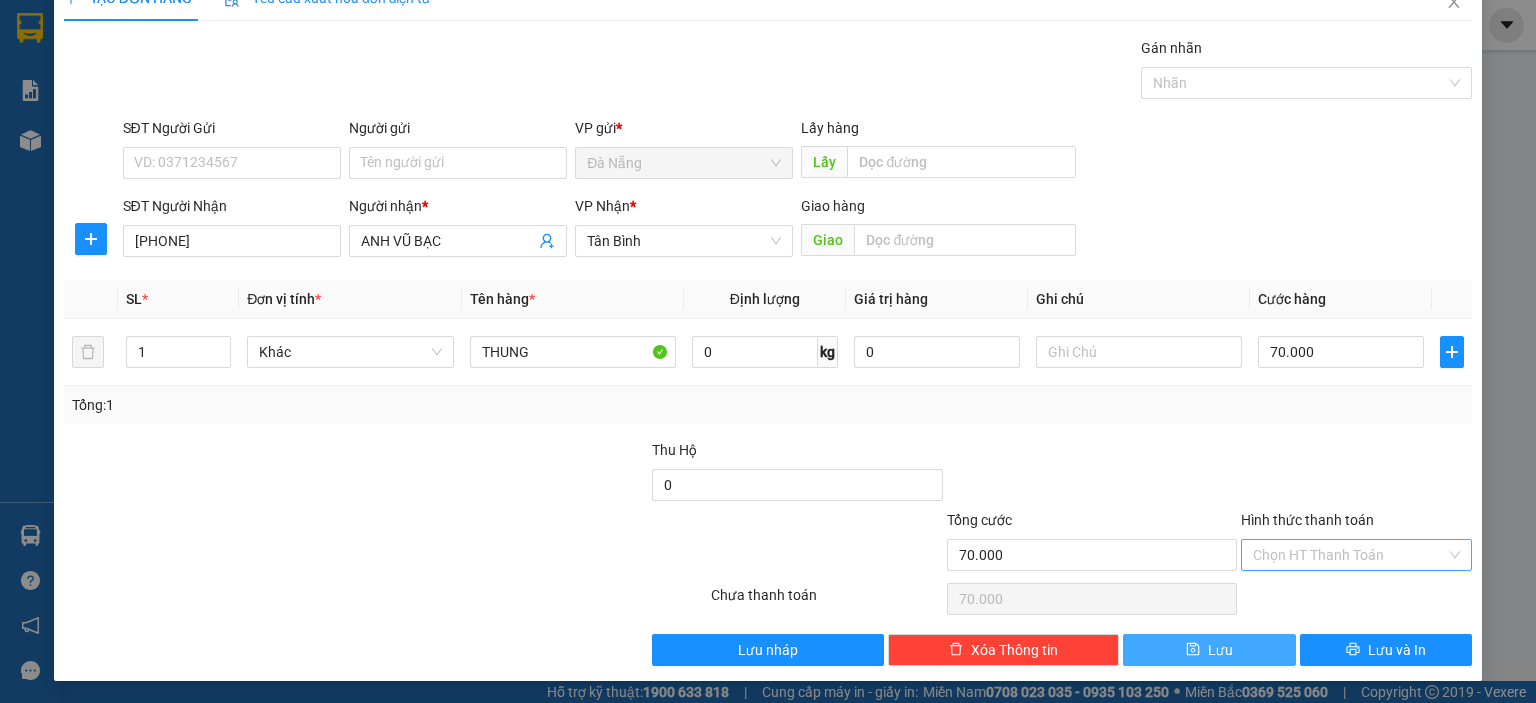 click on "Lưu" at bounding box center [1209, 650] 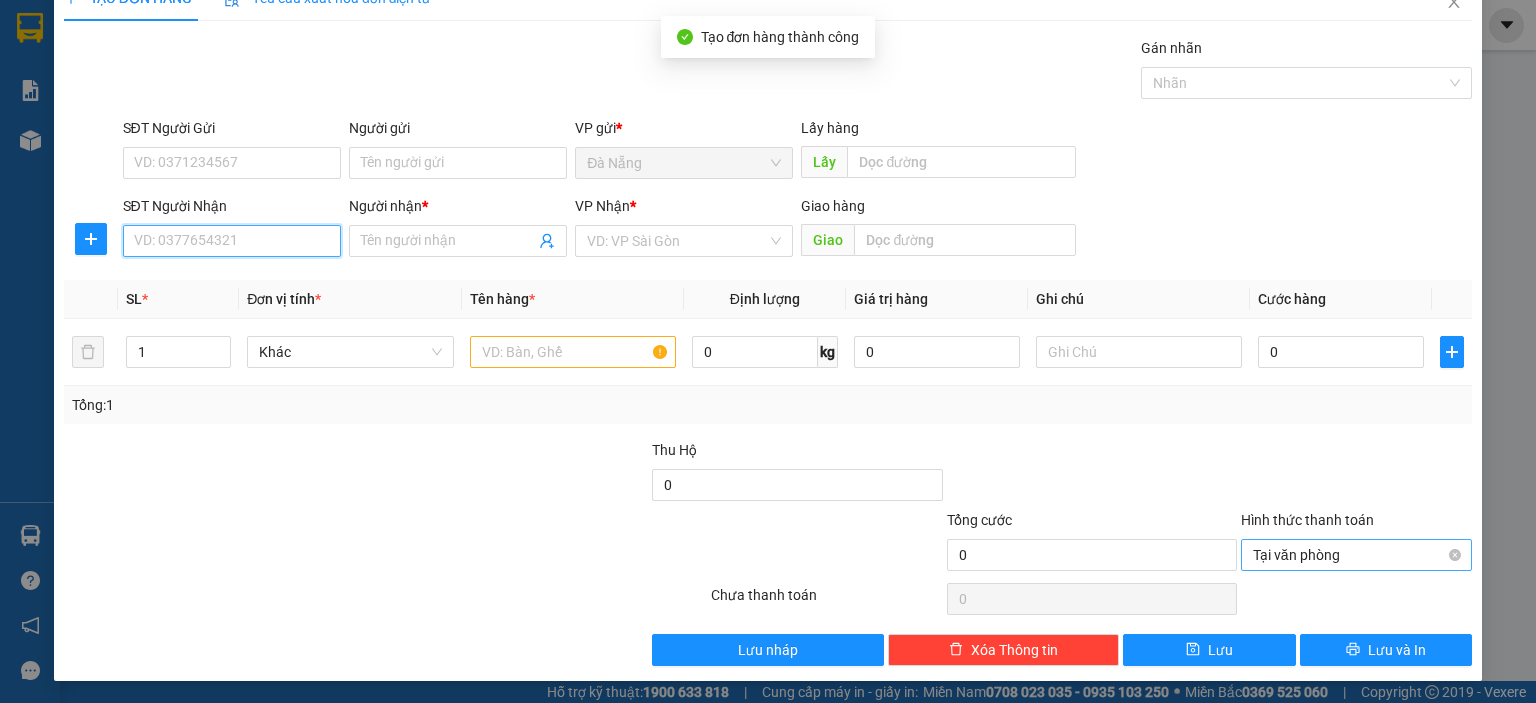 click on "SĐT Người Nhận" at bounding box center (232, 241) 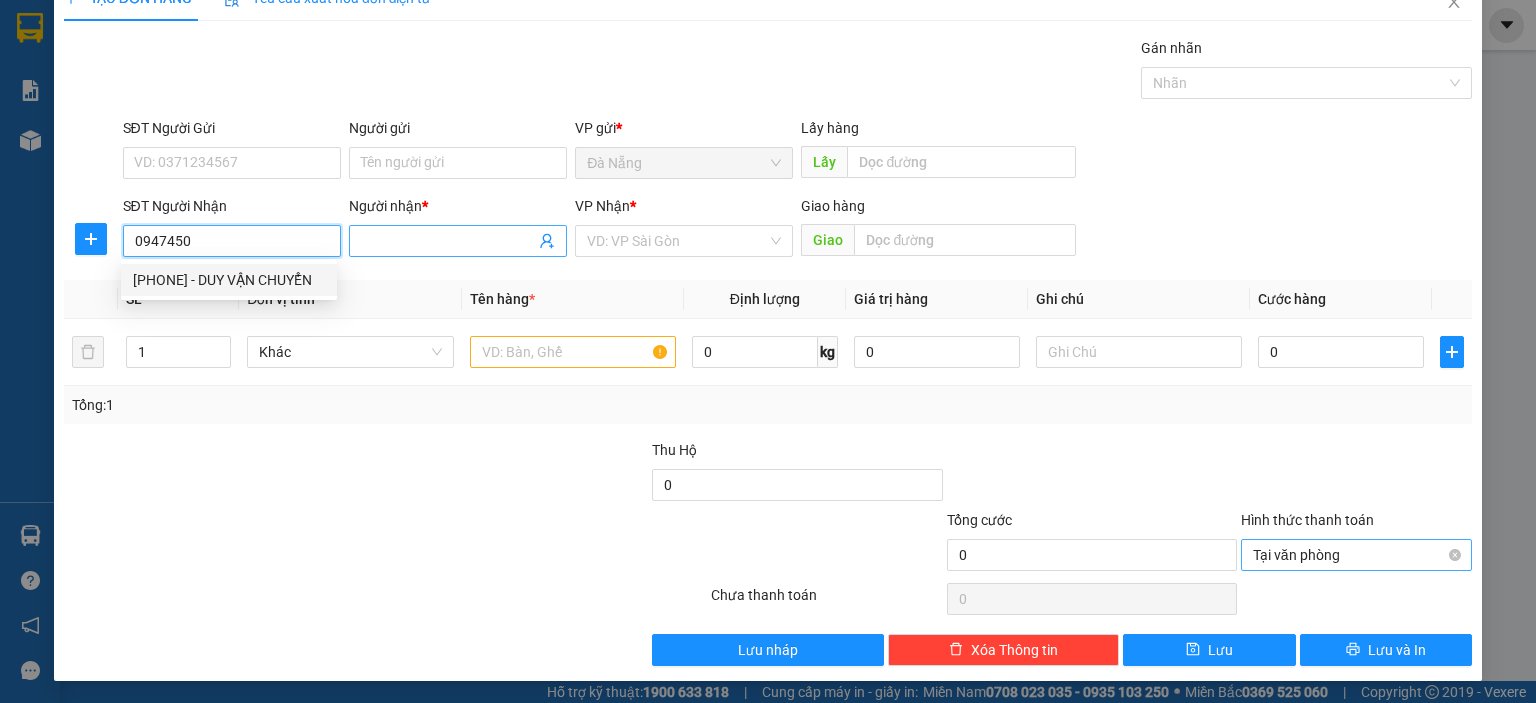 drag, startPoint x: 278, startPoint y: 279, endPoint x: 380, endPoint y: 254, distance: 105.01904 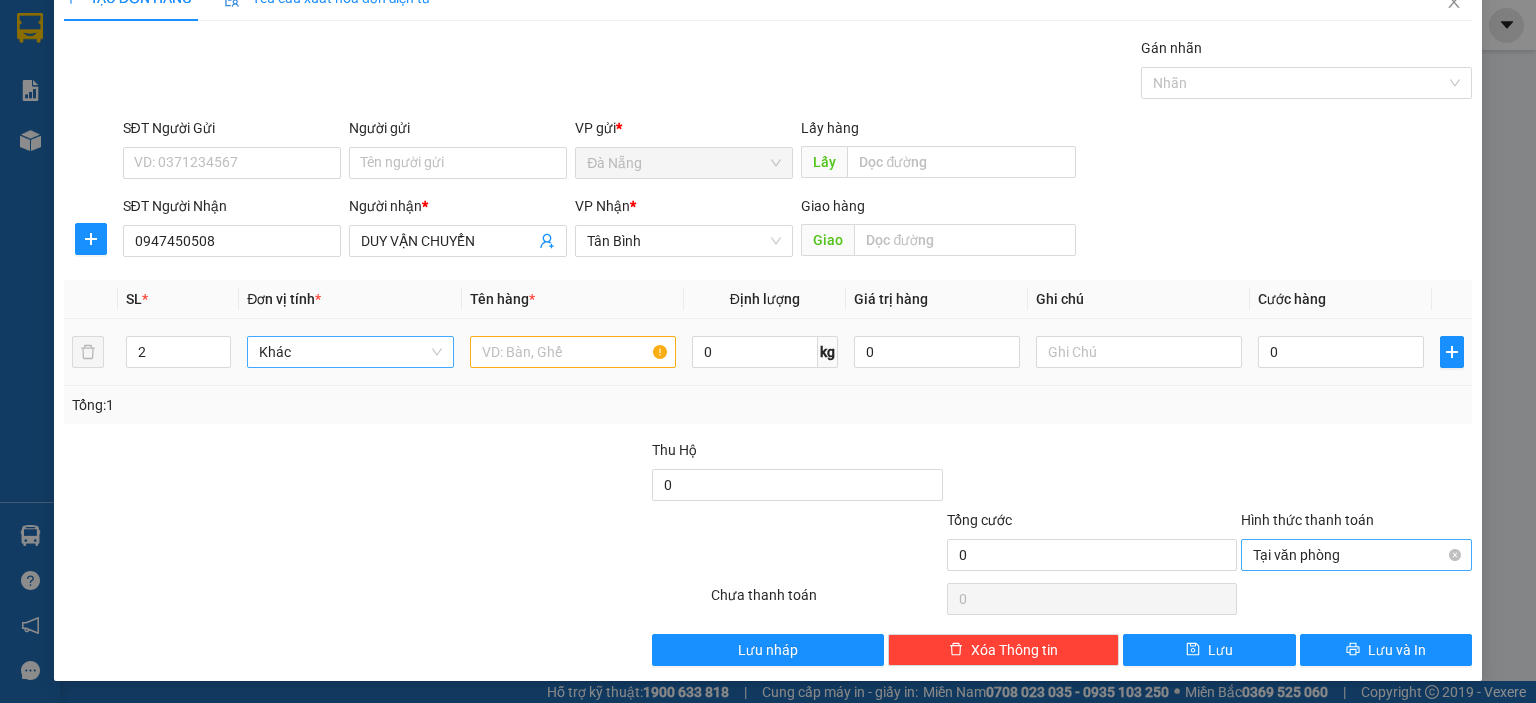 drag, startPoint x: 224, startPoint y: 344, endPoint x: 251, endPoint y: 345, distance: 27.018513 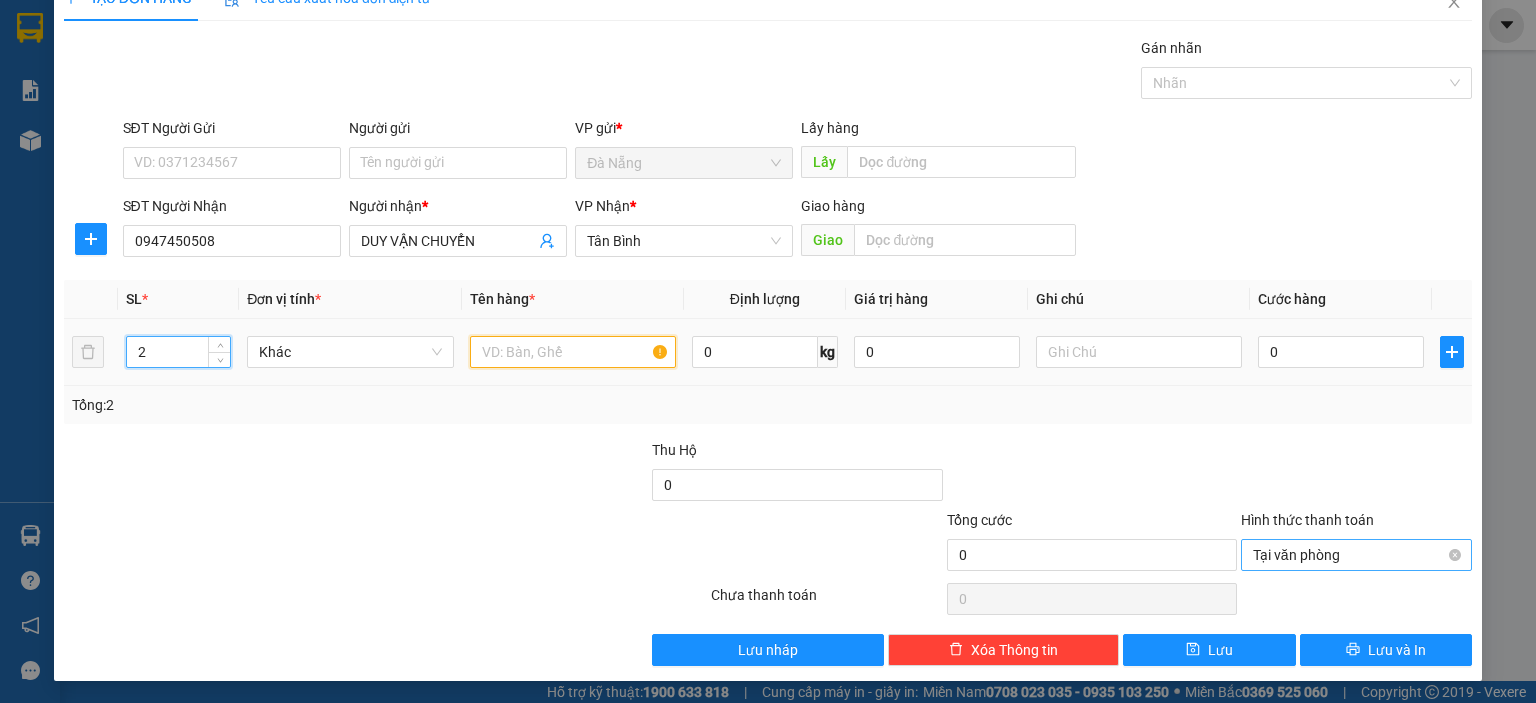 click at bounding box center (573, 352) 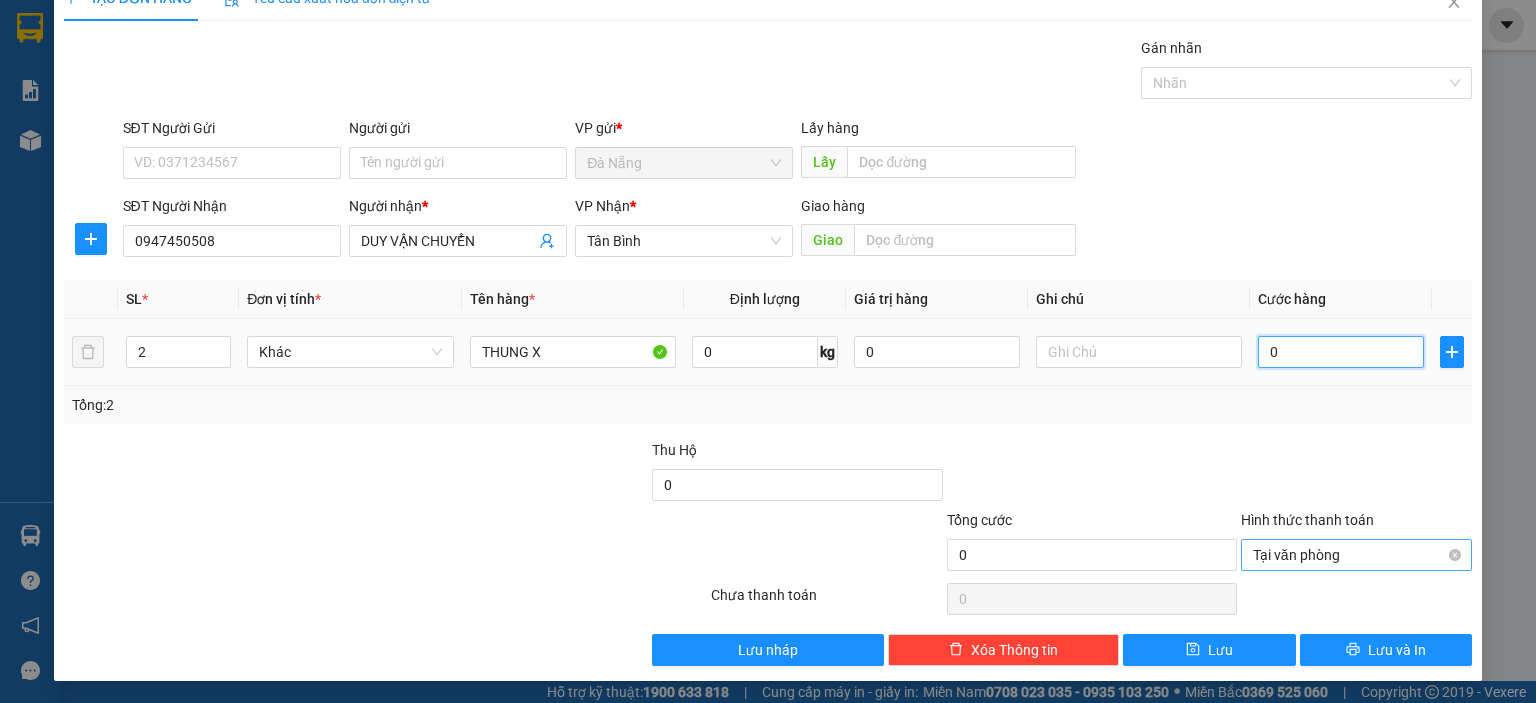 click on "0" at bounding box center [1341, 352] 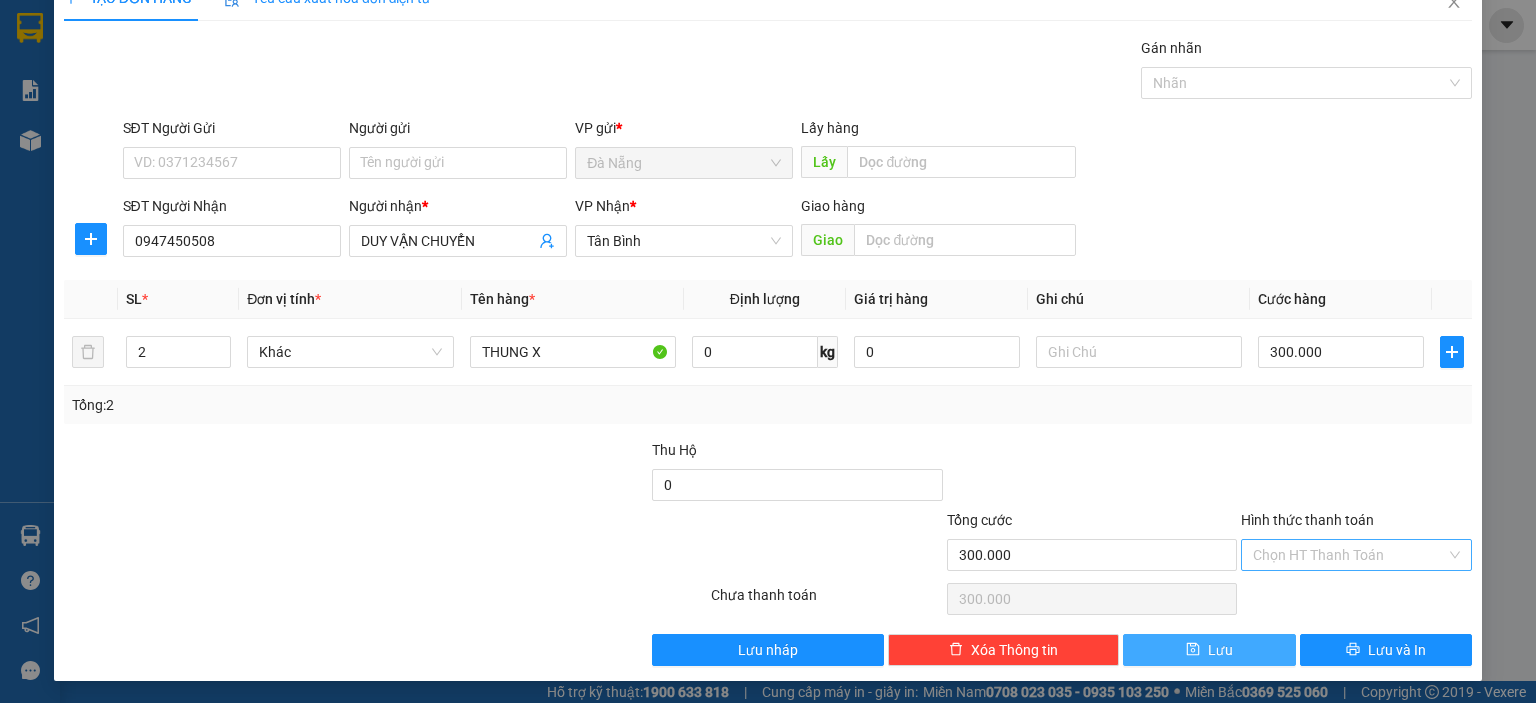 drag, startPoint x: 1190, startPoint y: 651, endPoint x: 1209, endPoint y: 579, distance: 74.46476 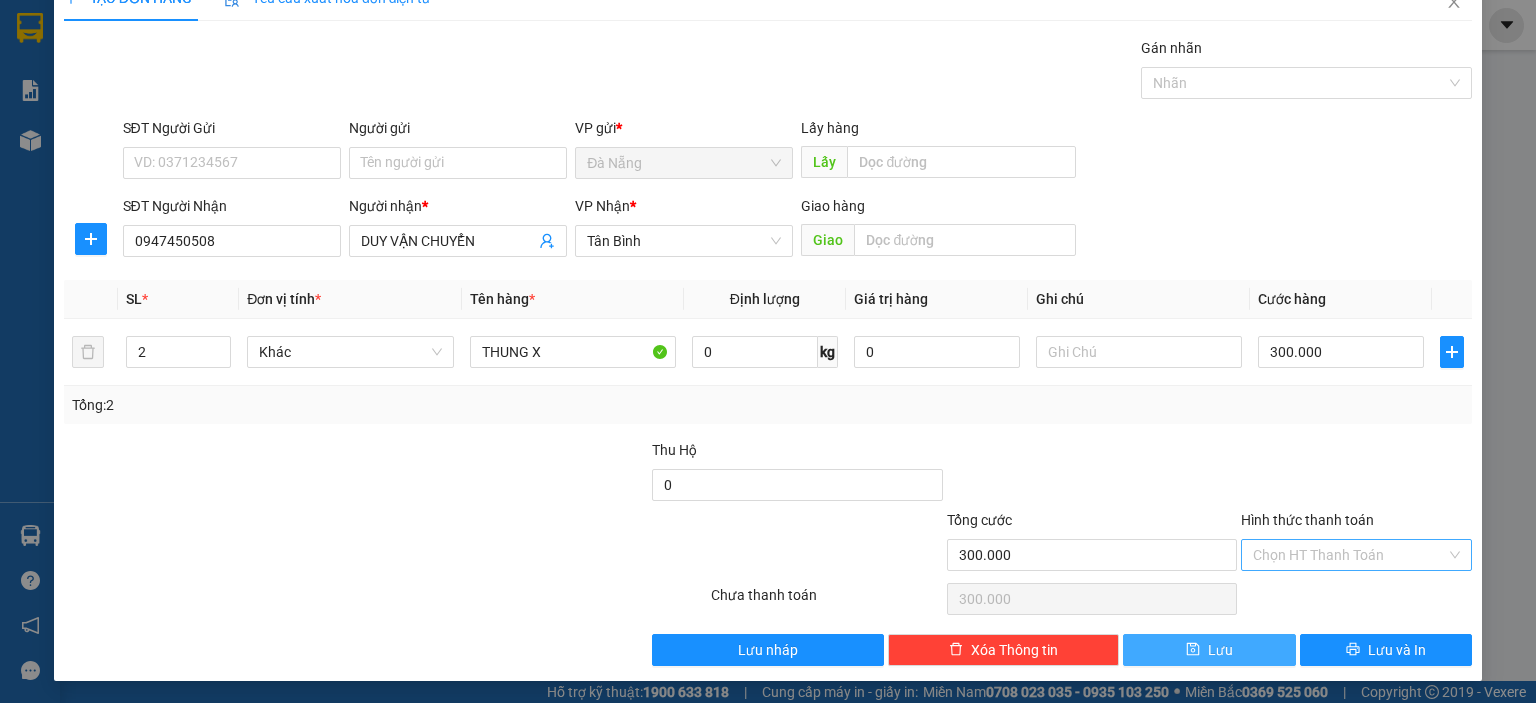 click on "Lưu" at bounding box center [1209, 650] 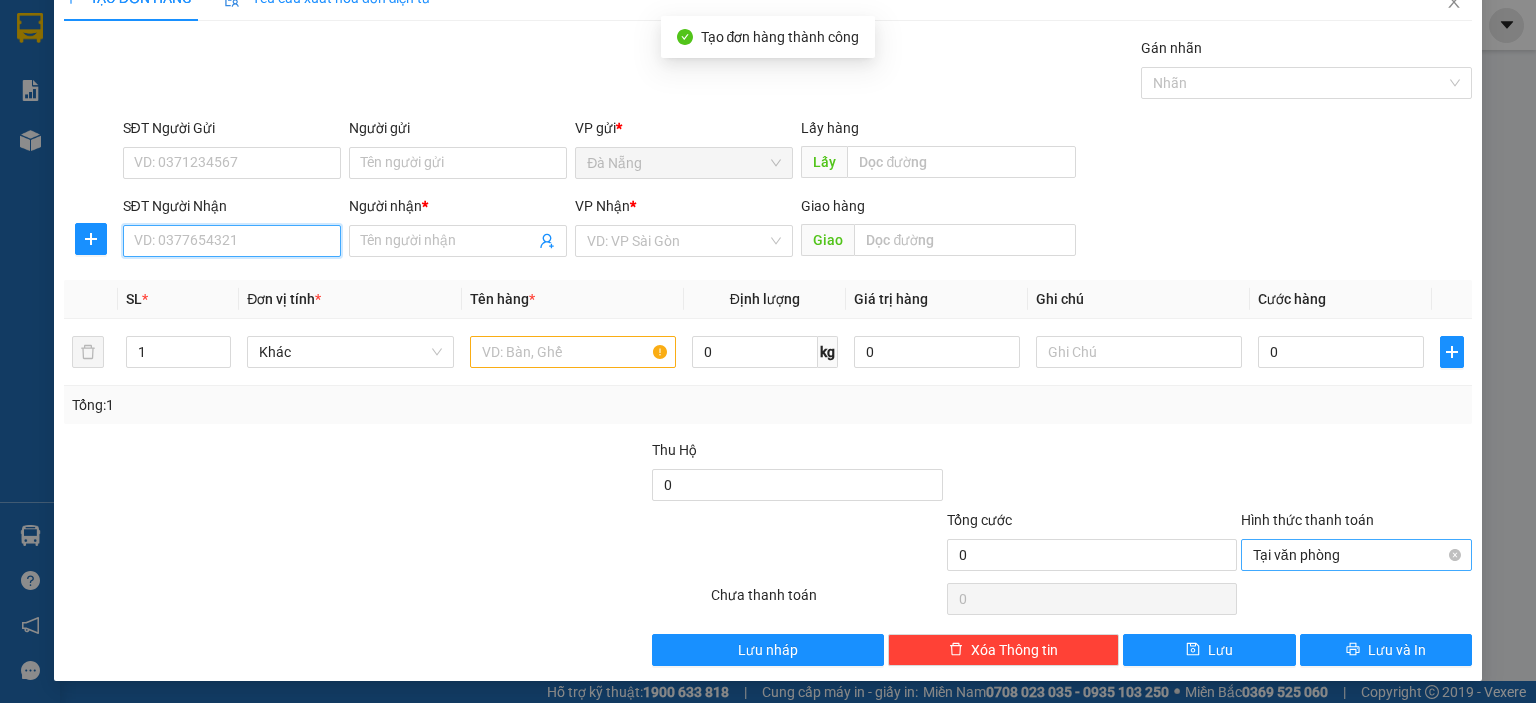 click on "SĐT Người Nhận" at bounding box center [232, 241] 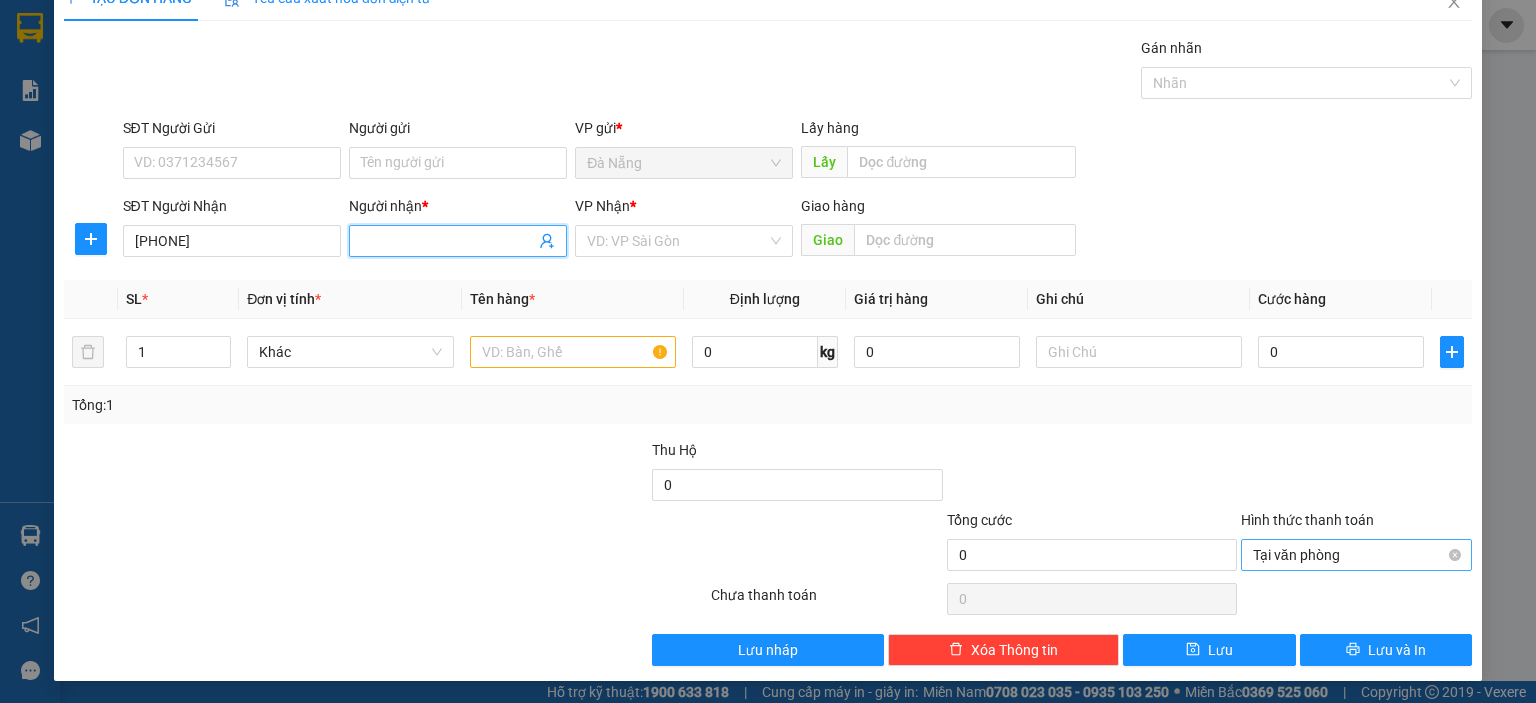 click on "Người nhận  *" at bounding box center [448, 241] 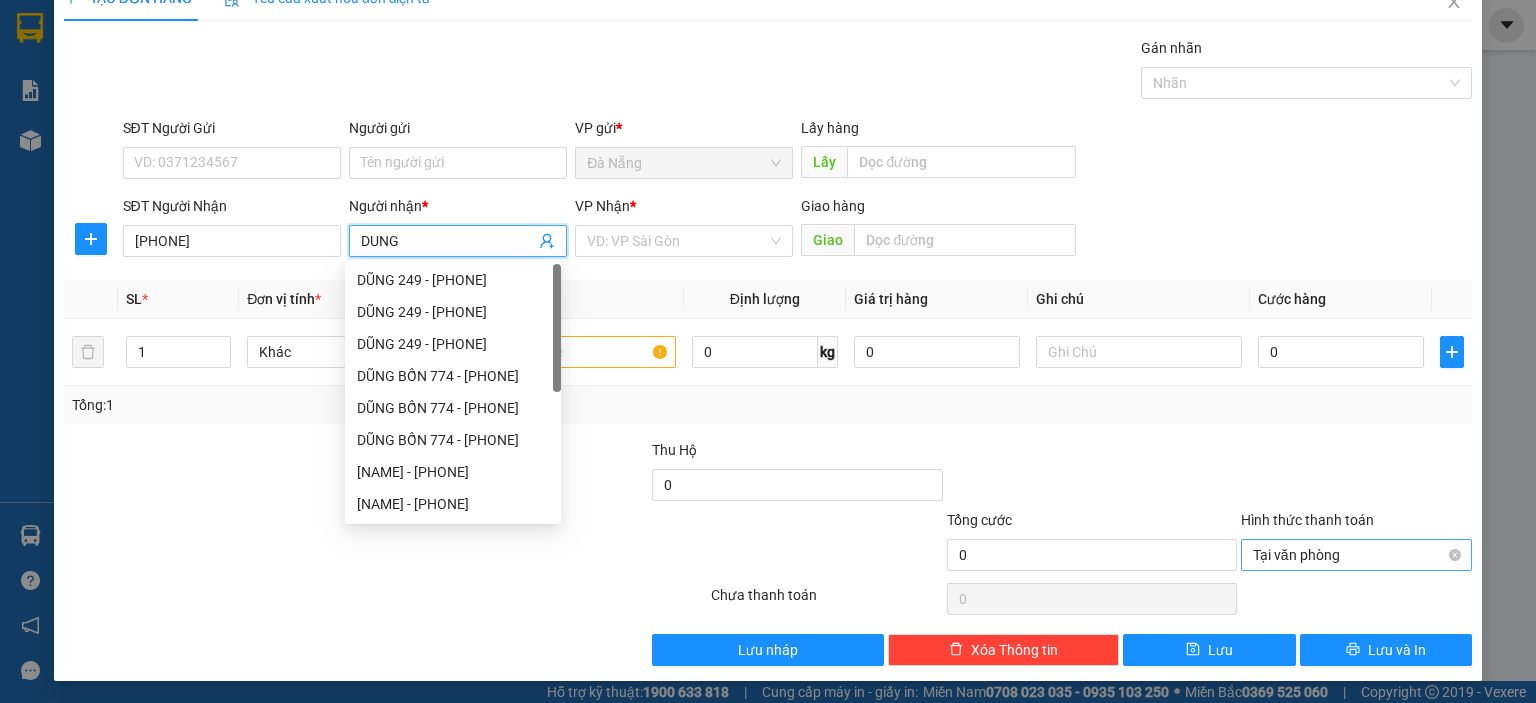 drag, startPoint x: 632, startPoint y: 239, endPoint x: 626, endPoint y: 274, distance: 35.510563 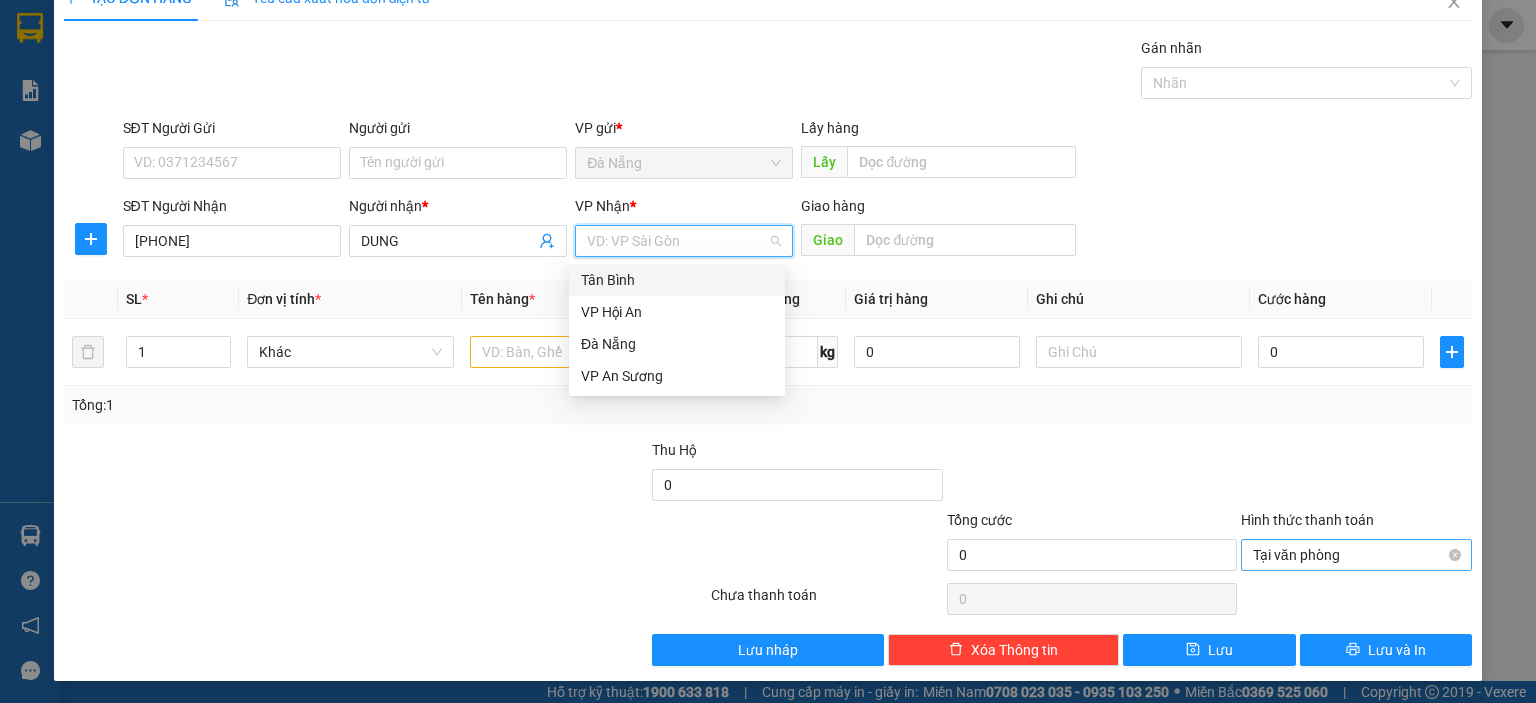 drag, startPoint x: 626, startPoint y: 279, endPoint x: 524, endPoint y: 339, distance: 118.3385 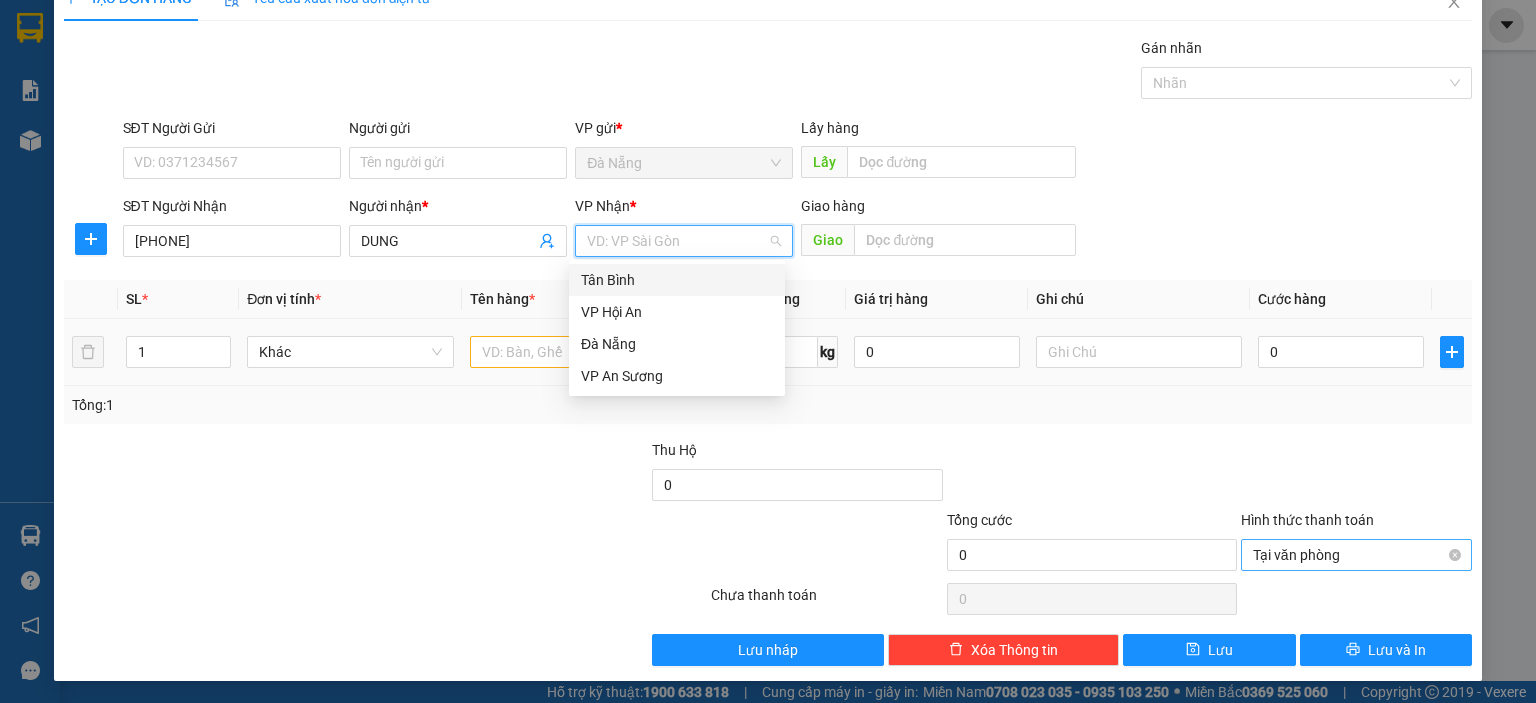 click on "Tân Bình" at bounding box center (677, 280) 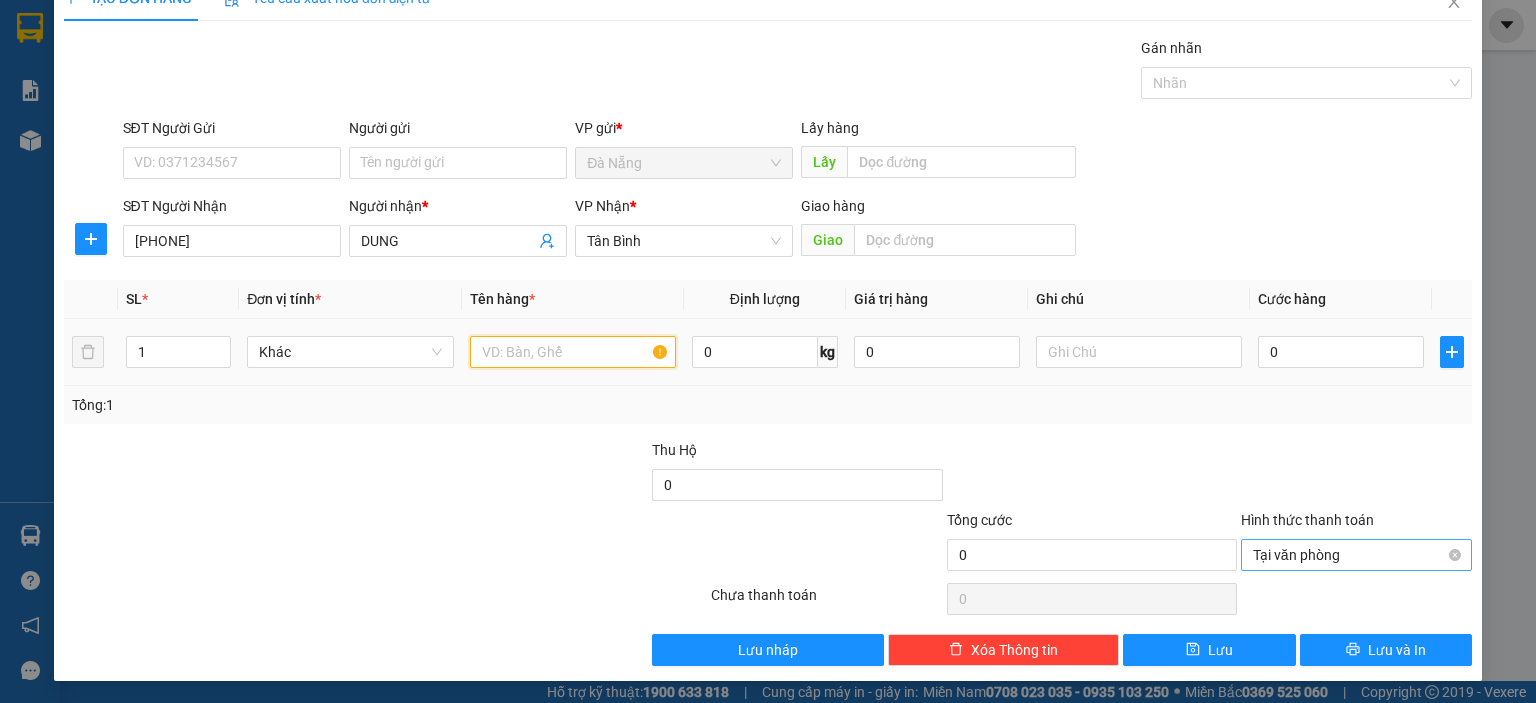 click at bounding box center [573, 352] 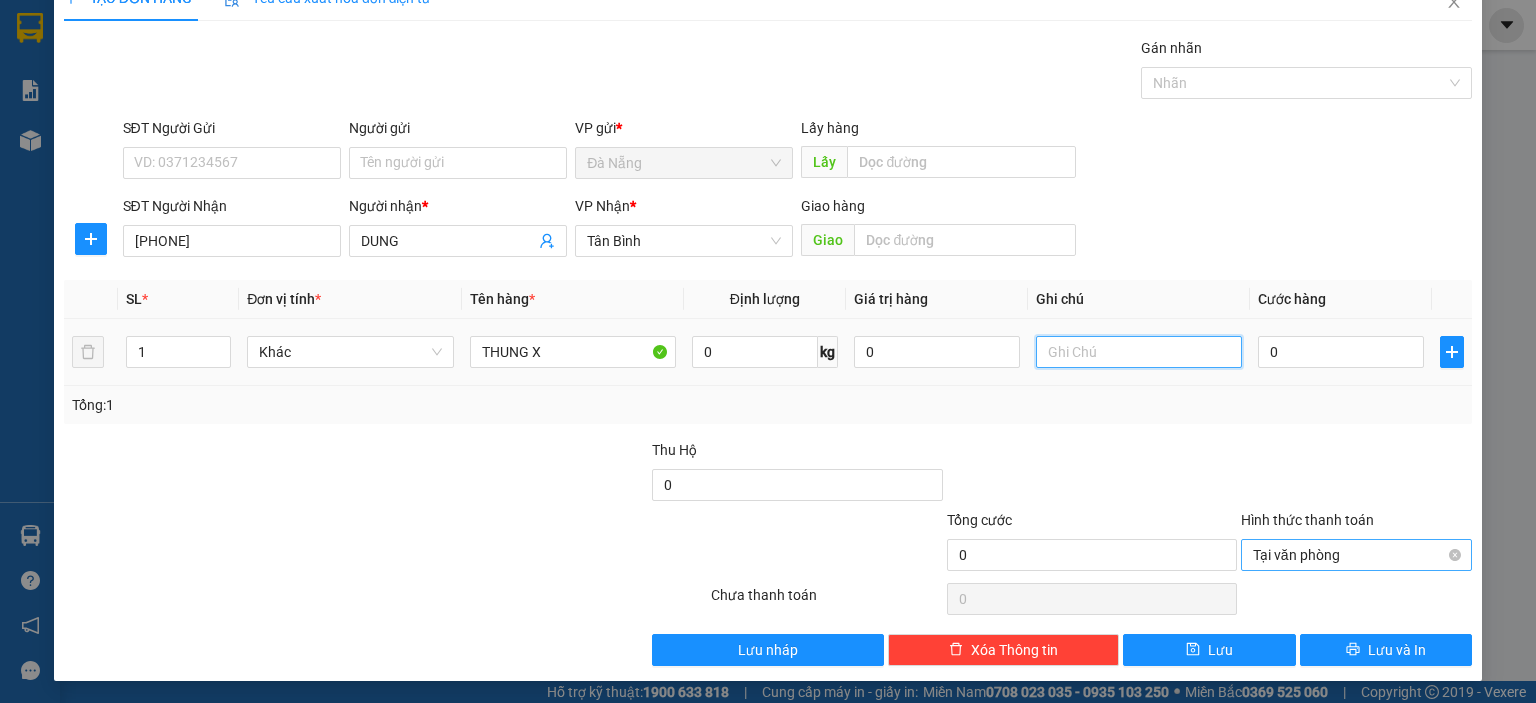 click at bounding box center [1139, 352] 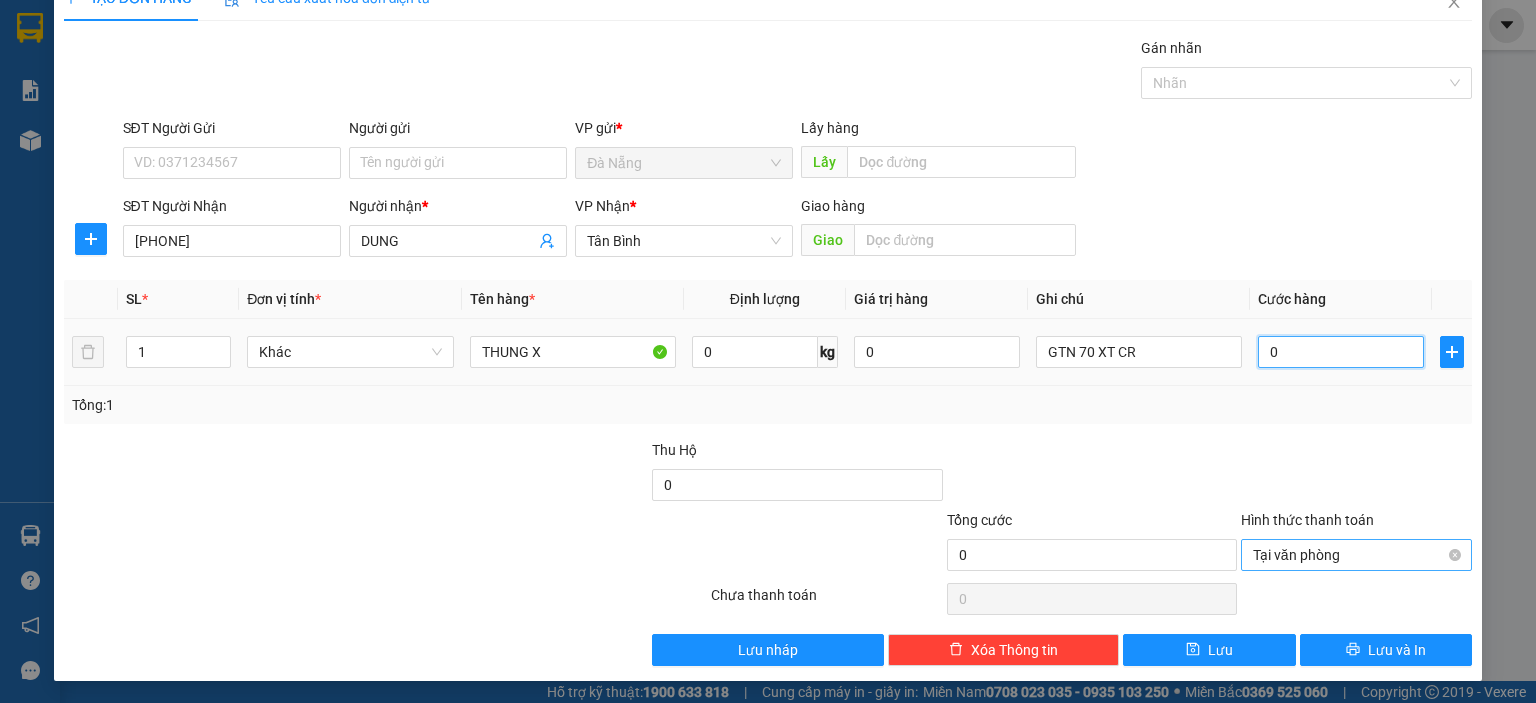 click on "0" at bounding box center [1341, 352] 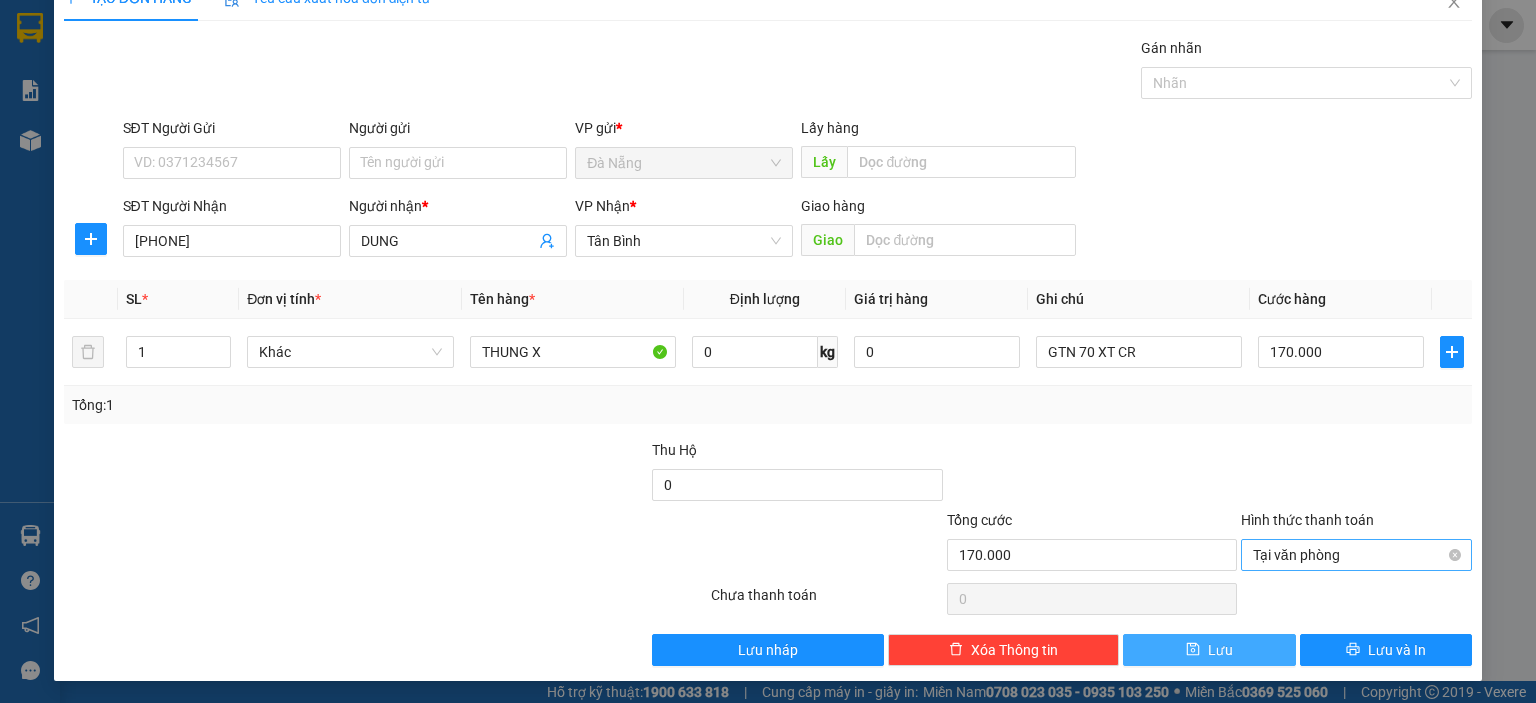 click on "Lưu" at bounding box center (1220, 650) 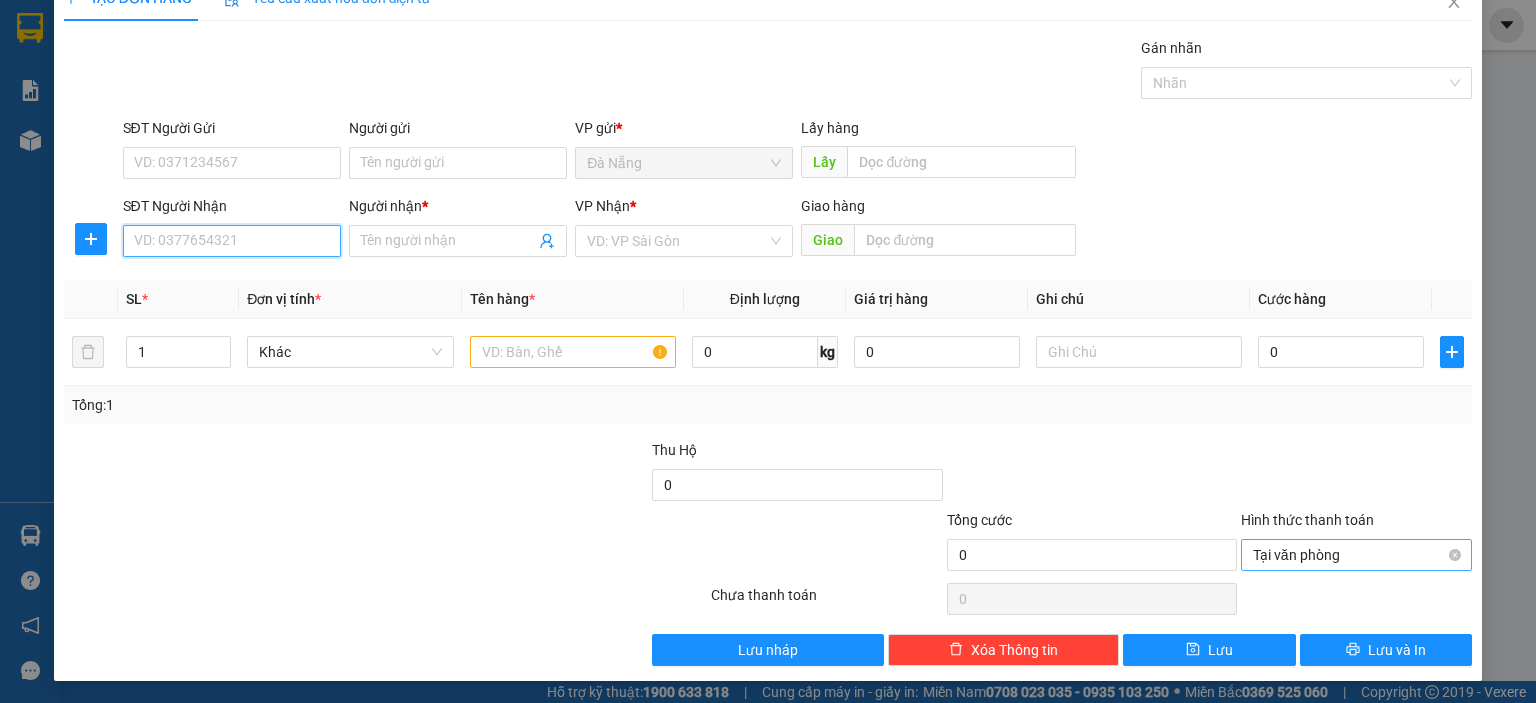 click on "SĐT Người Nhận" at bounding box center (232, 241) 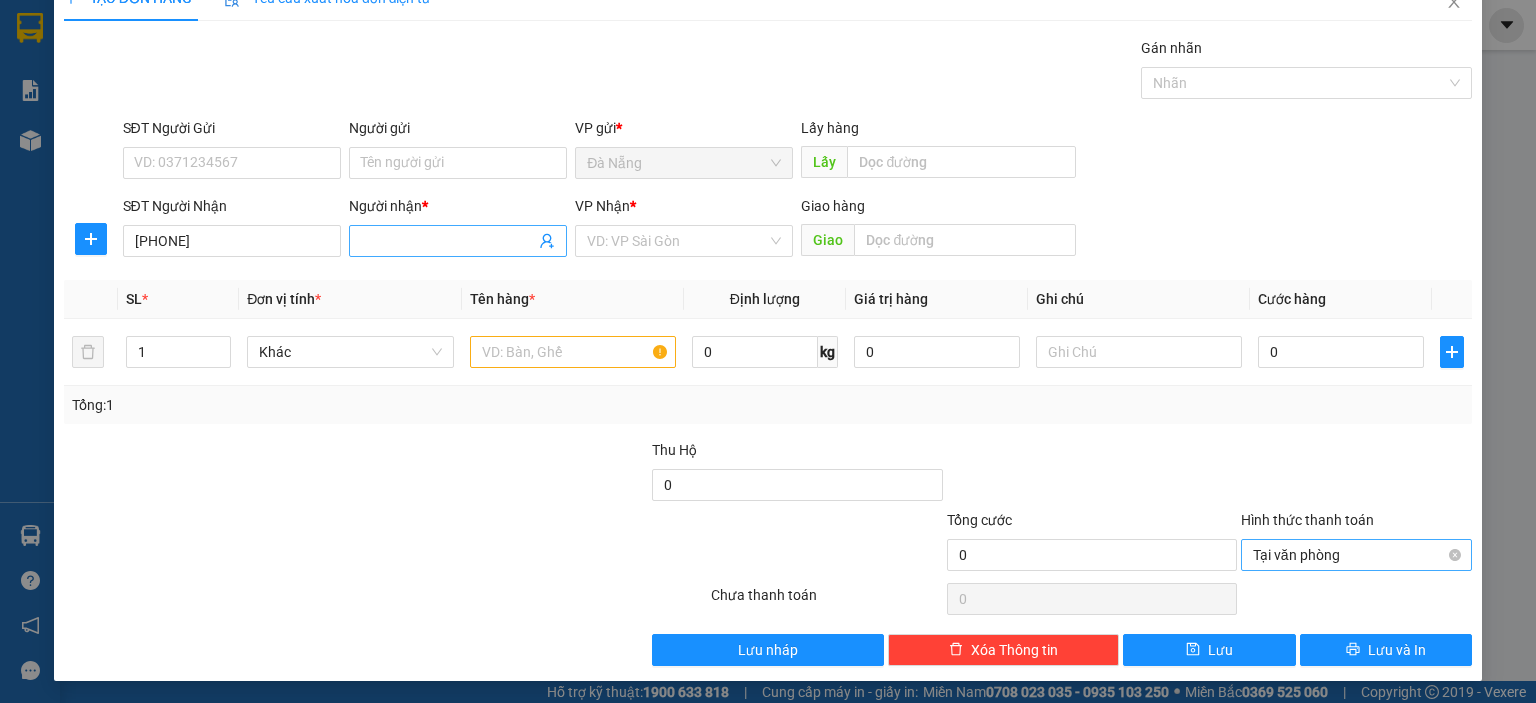 click on "Người nhận  *" at bounding box center (448, 241) 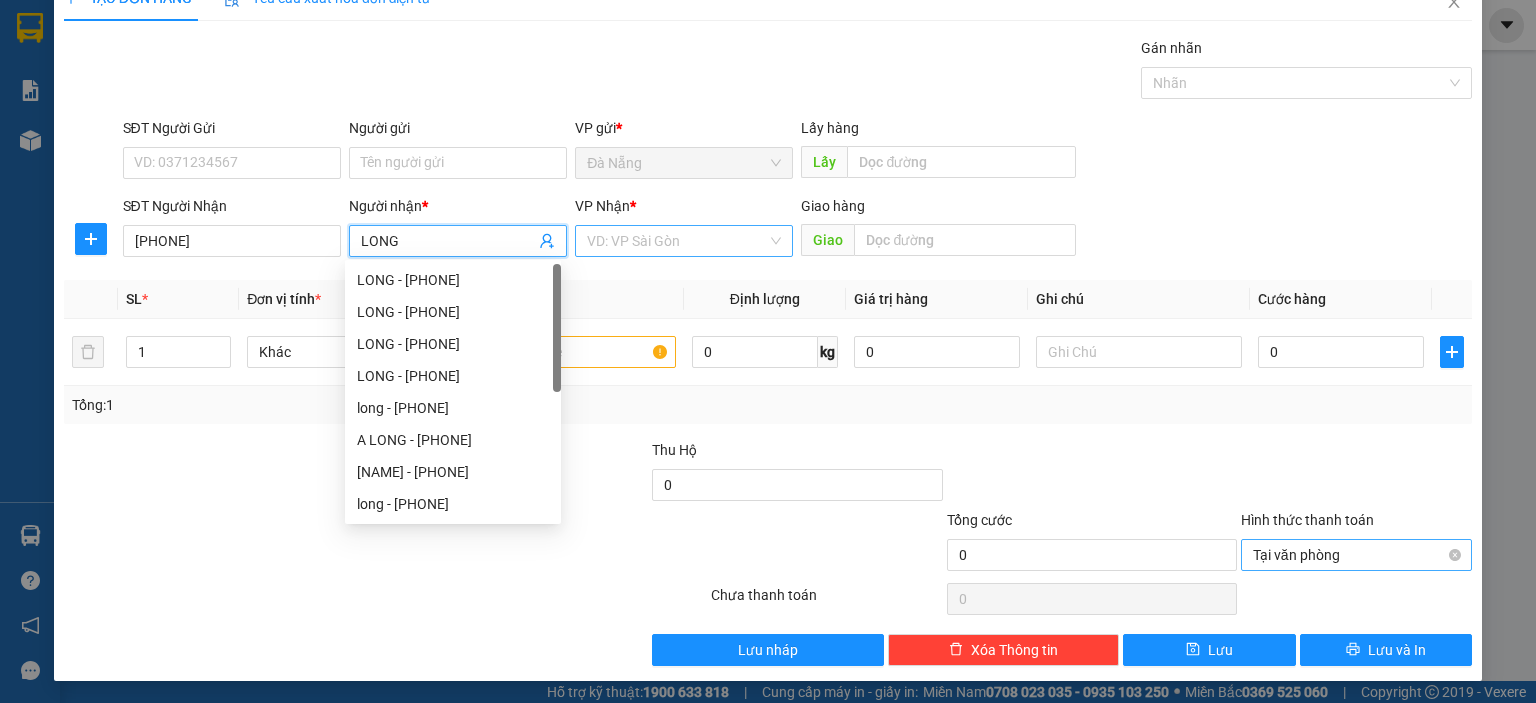 click at bounding box center (677, 241) 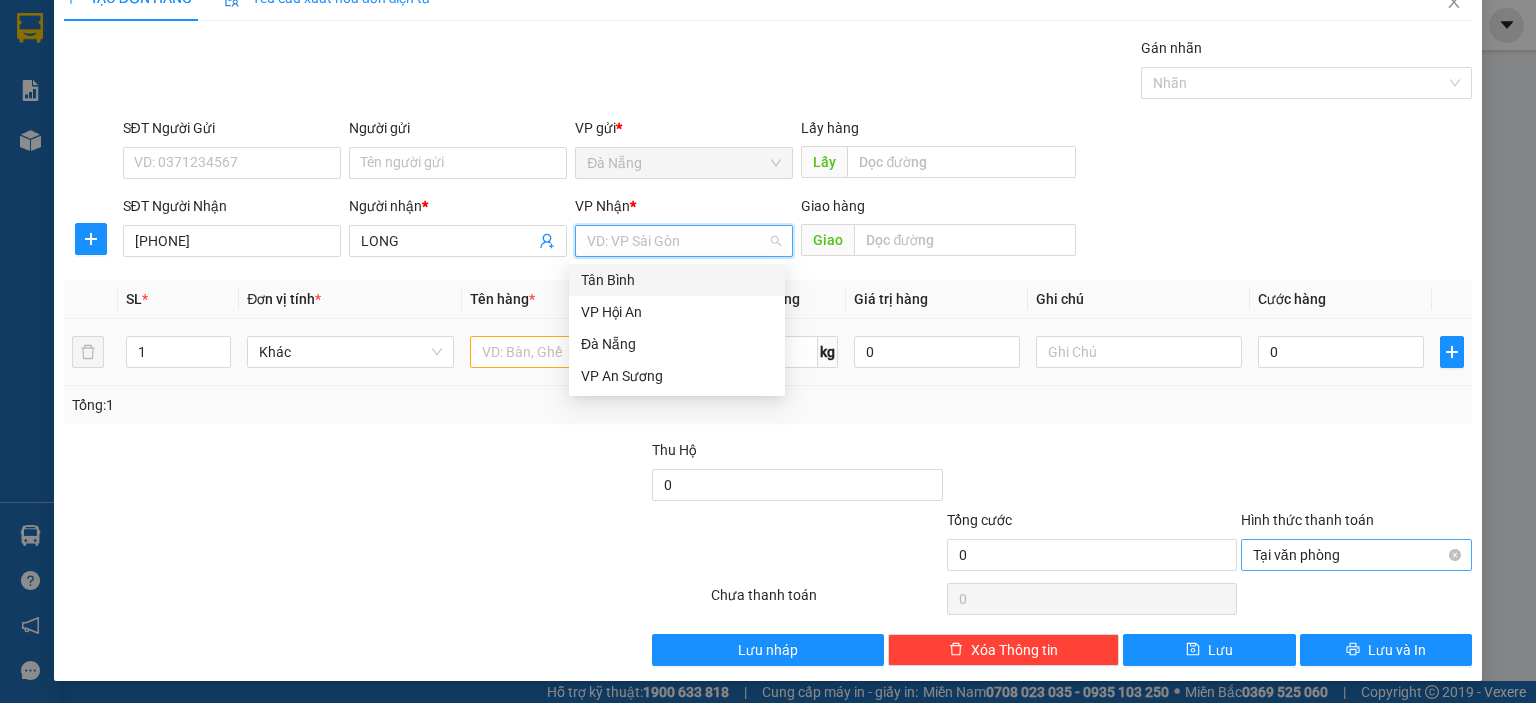drag, startPoint x: 601, startPoint y: 279, endPoint x: 560, endPoint y: 343, distance: 76.00658 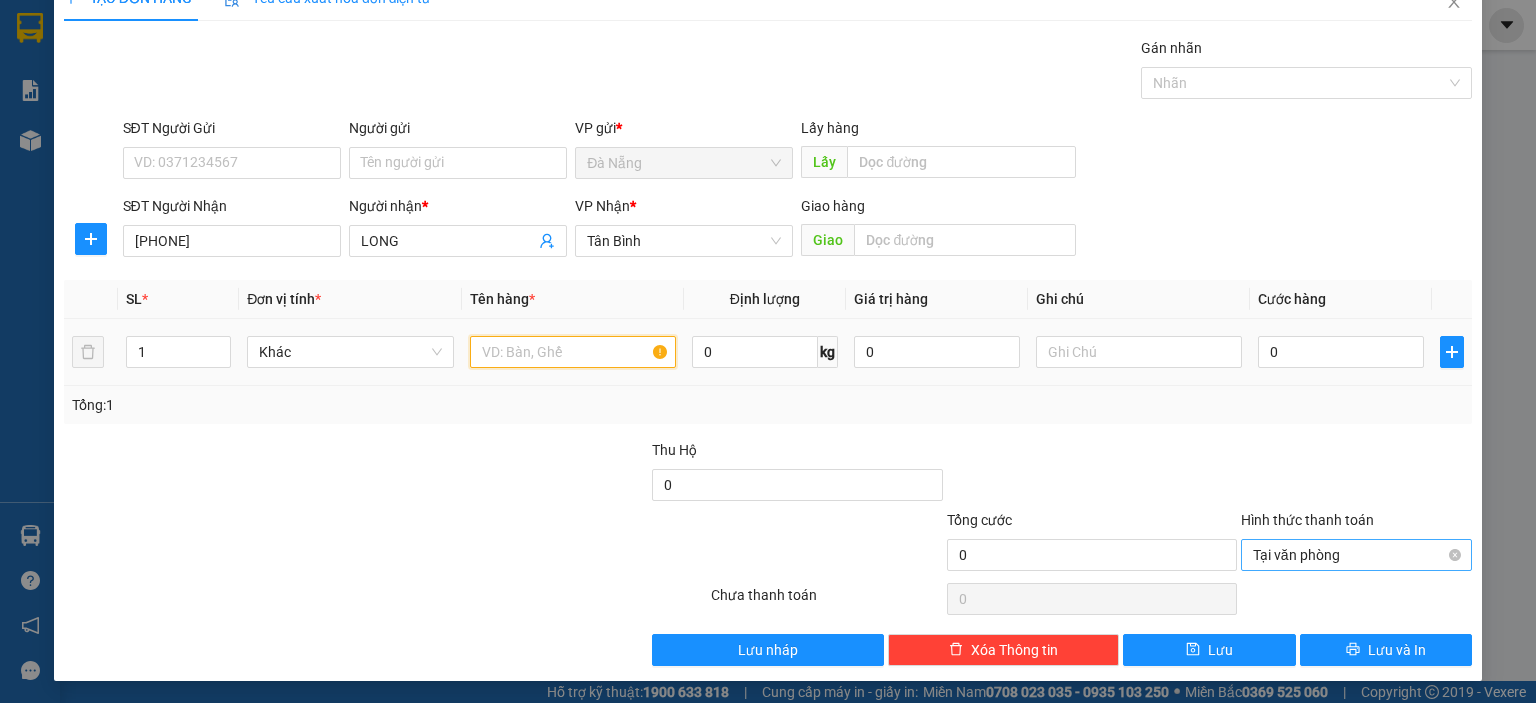 click at bounding box center (573, 352) 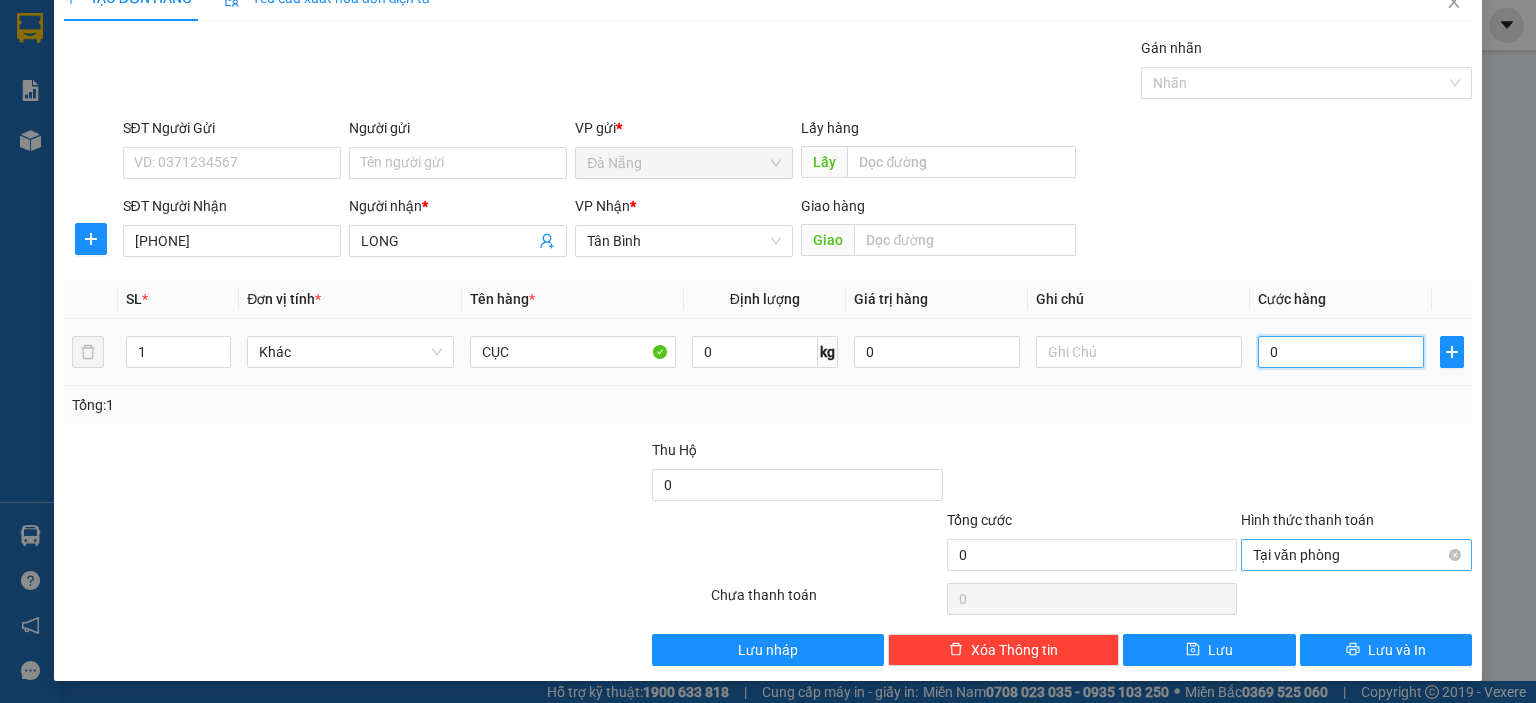 click on "0" at bounding box center (1341, 352) 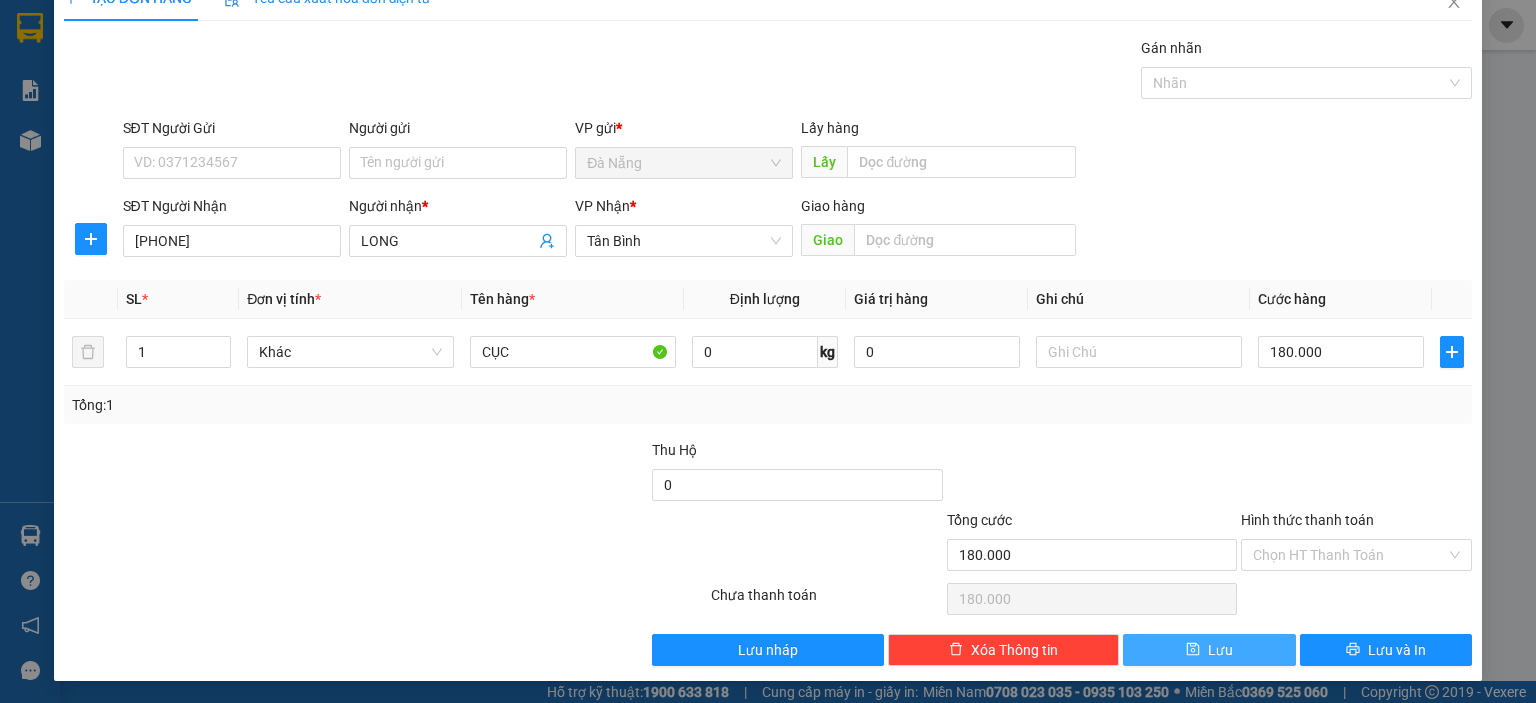 drag, startPoint x: 1212, startPoint y: 655, endPoint x: 1230, endPoint y: 647, distance: 19.697716 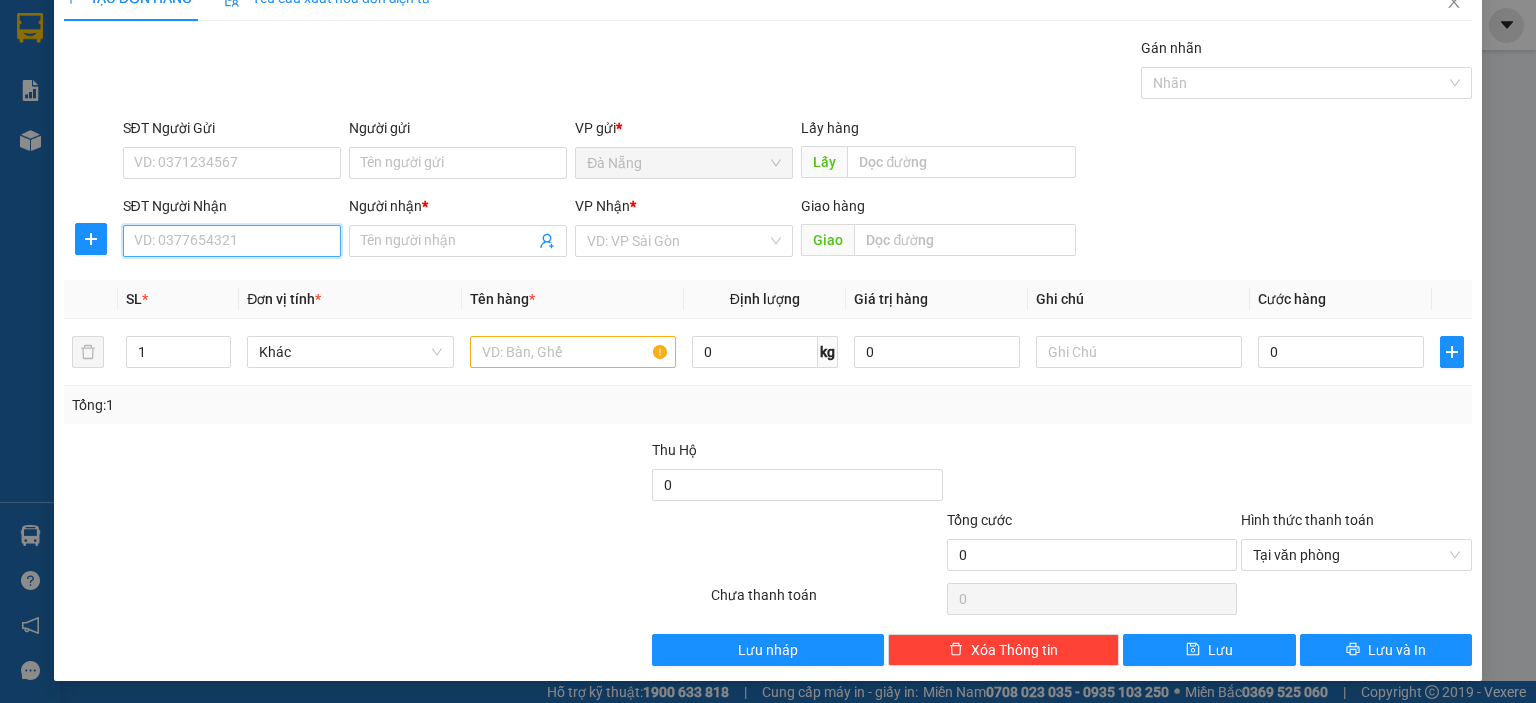 click on "SĐT Người Nhận" at bounding box center (232, 241) 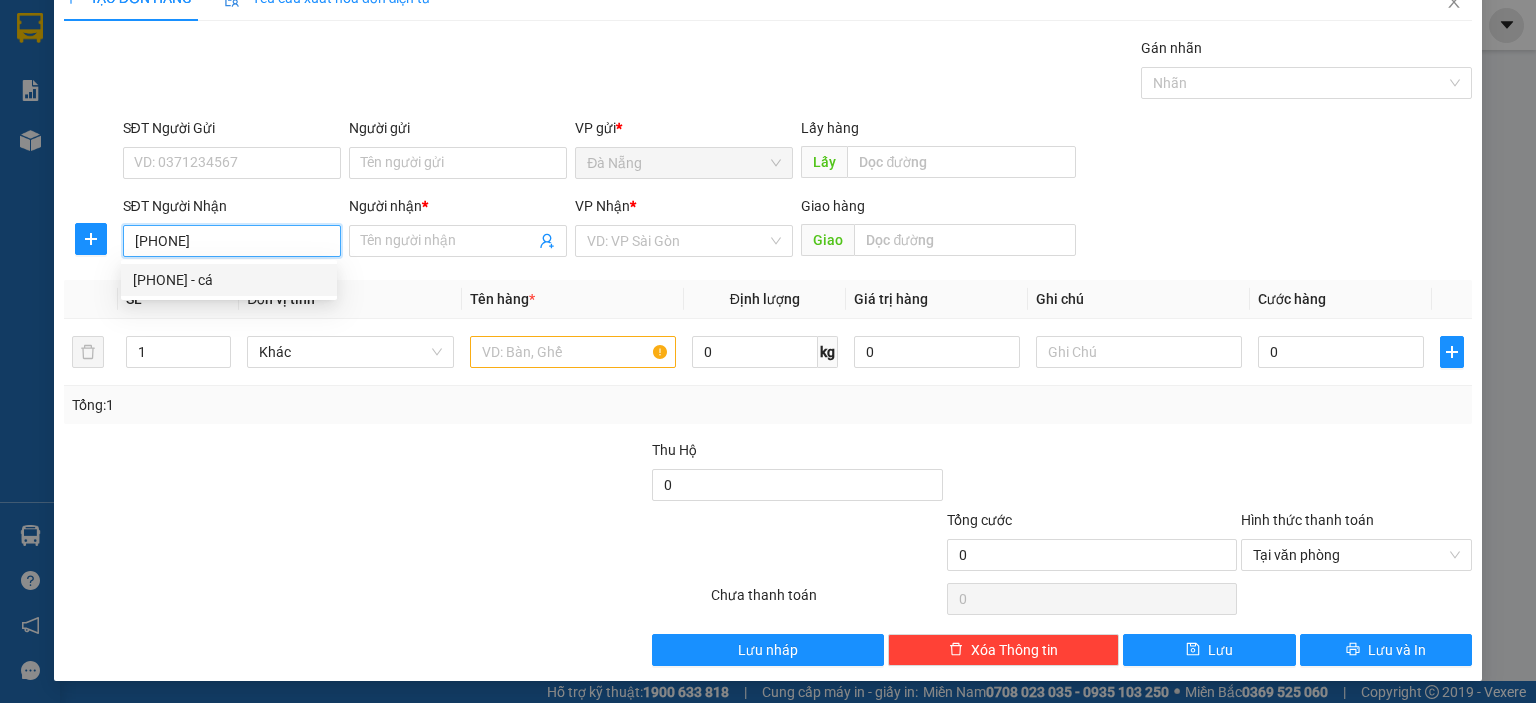 click on "[PHONE] - cá" at bounding box center [229, 280] 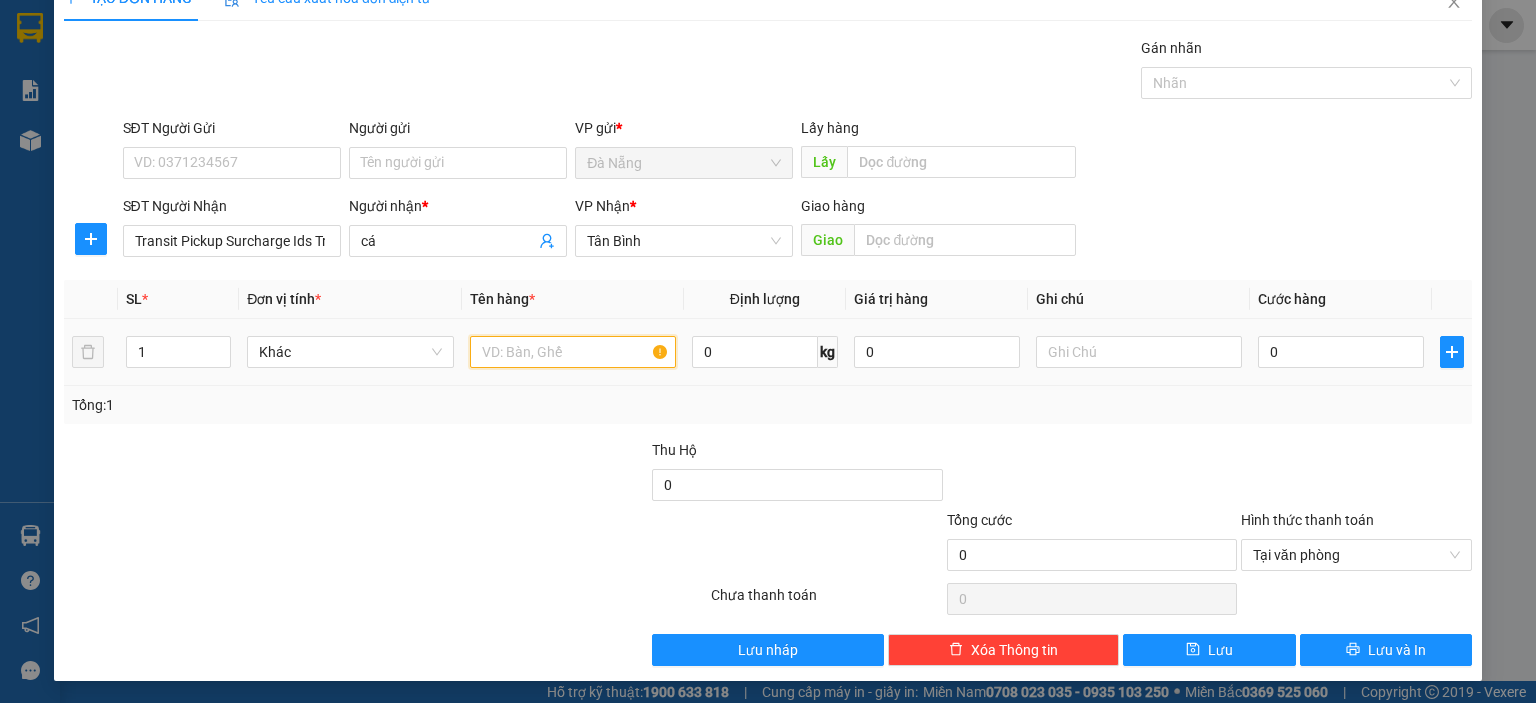 click at bounding box center (573, 352) 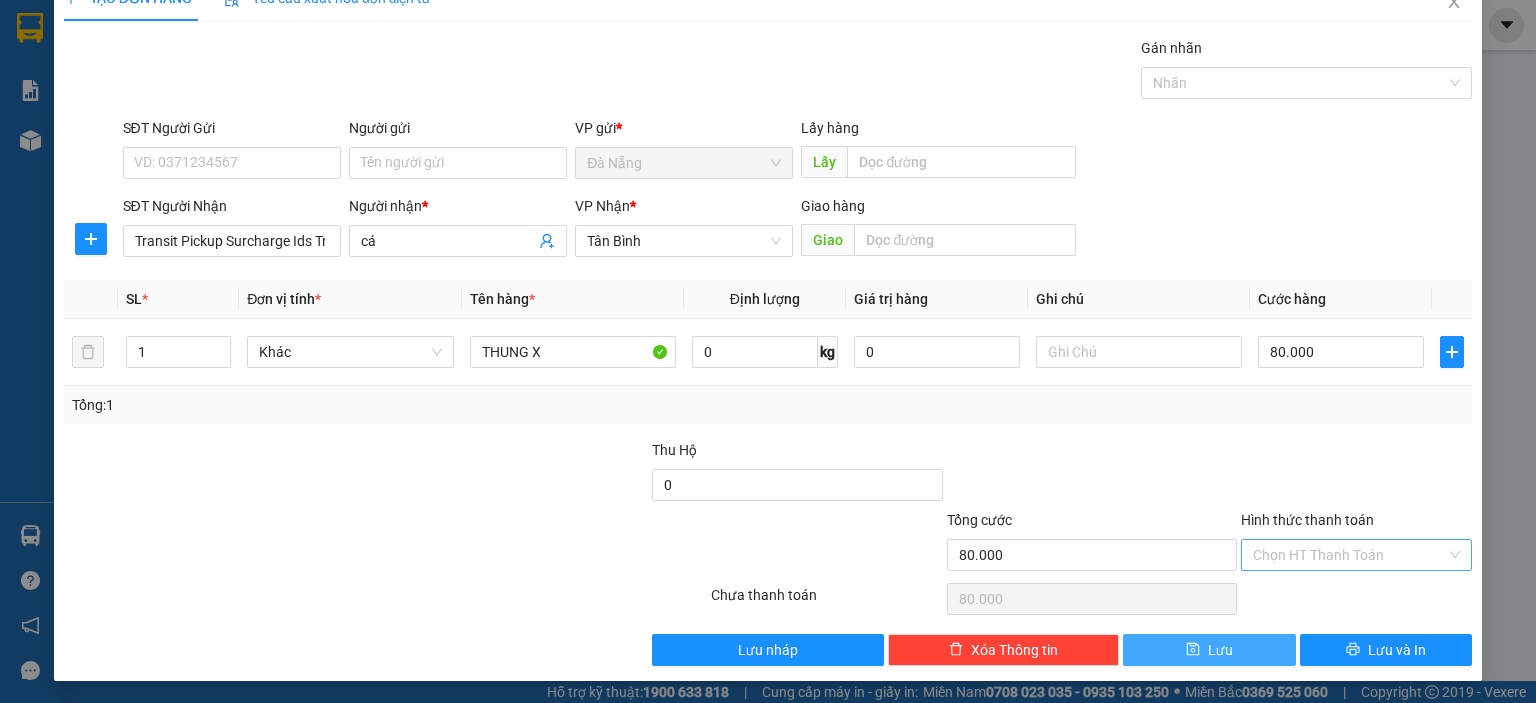 click on "Lưu" at bounding box center (1209, 650) 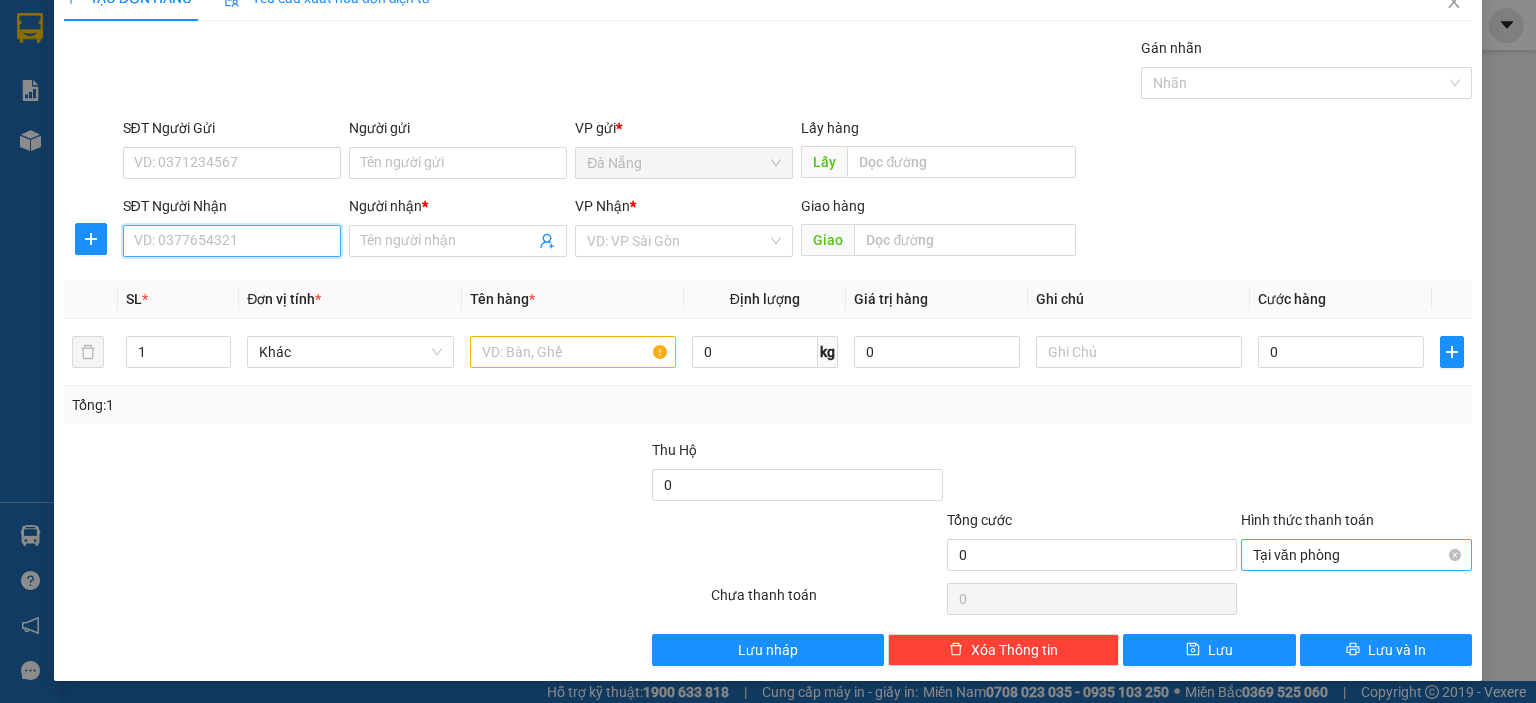 click on "SĐT Người Nhận" at bounding box center [232, 241] 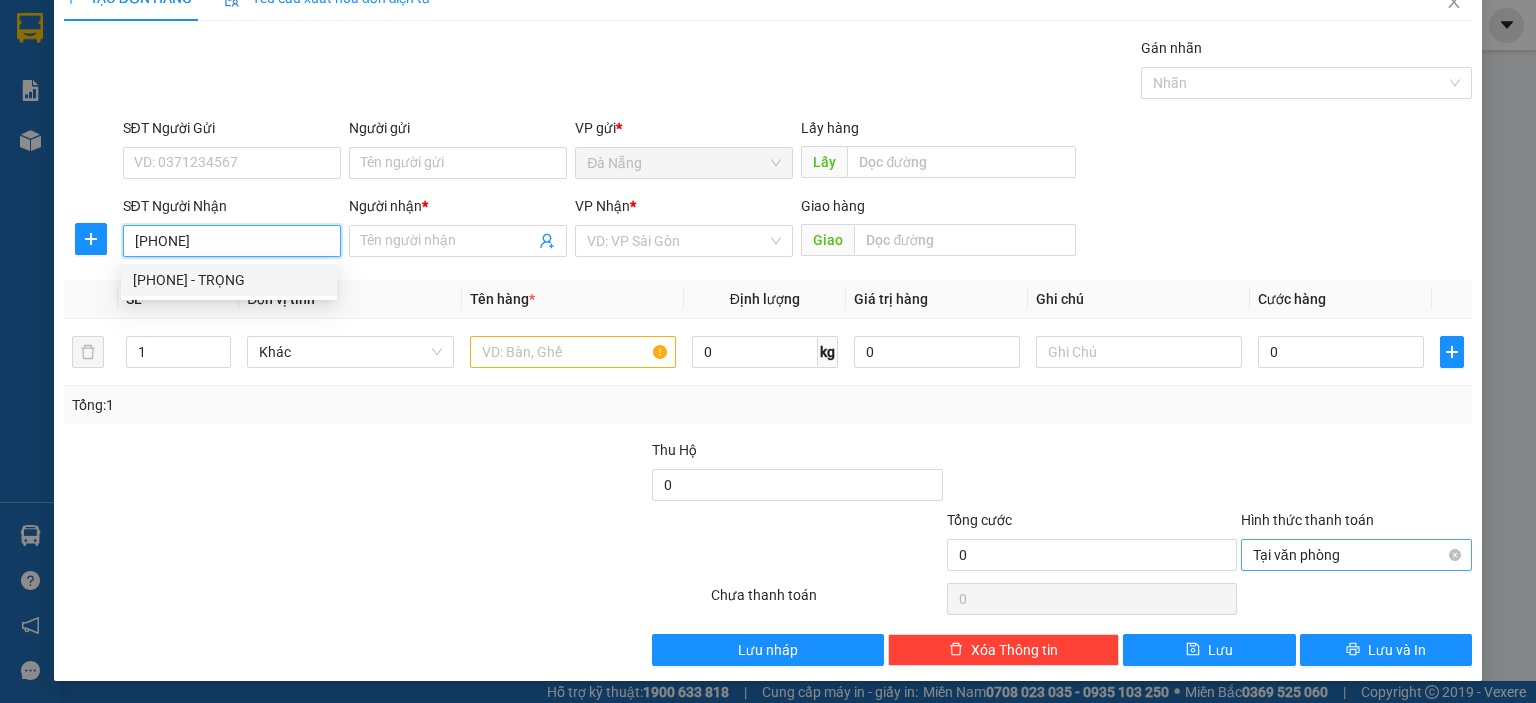 click on "[PHONE] - TRỌNG" at bounding box center [229, 280] 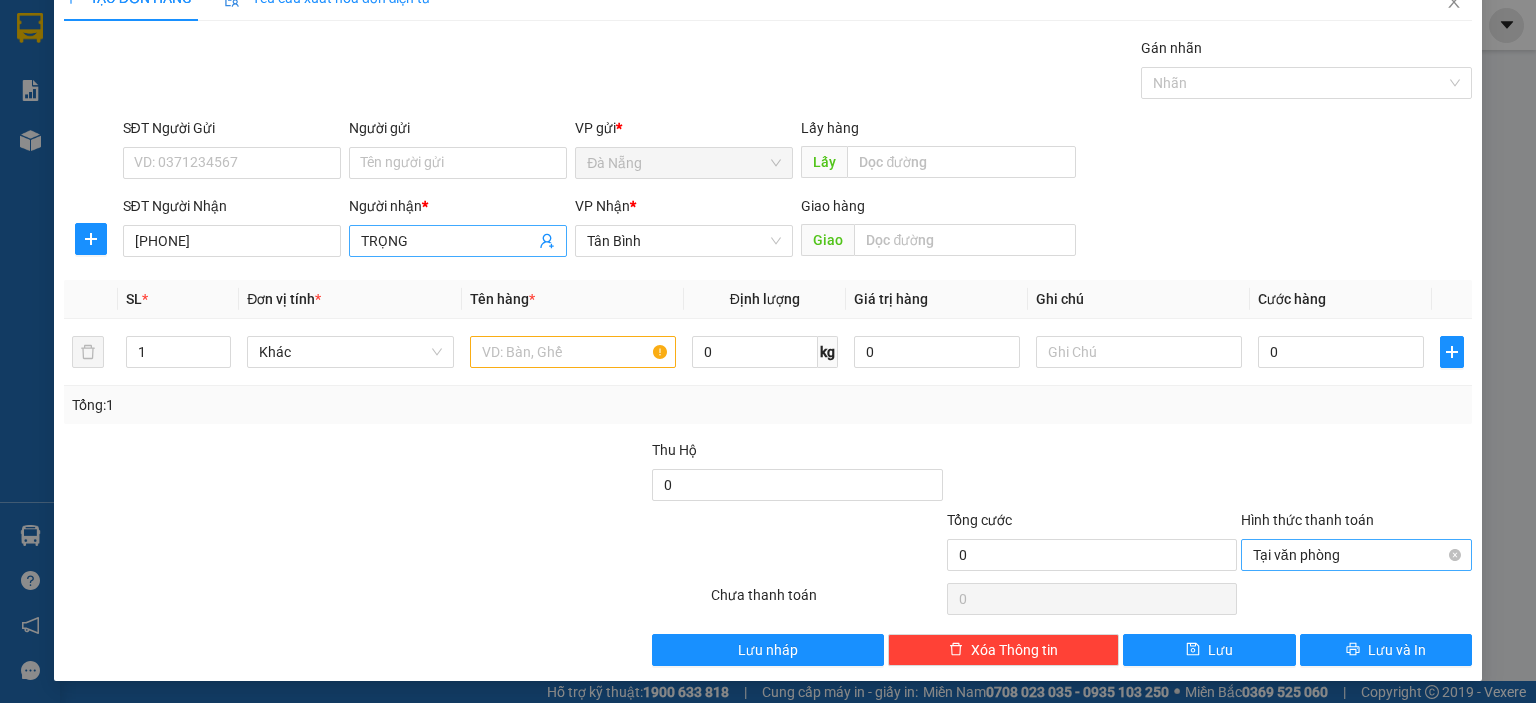 click on "TRỌNG" at bounding box center [448, 241] 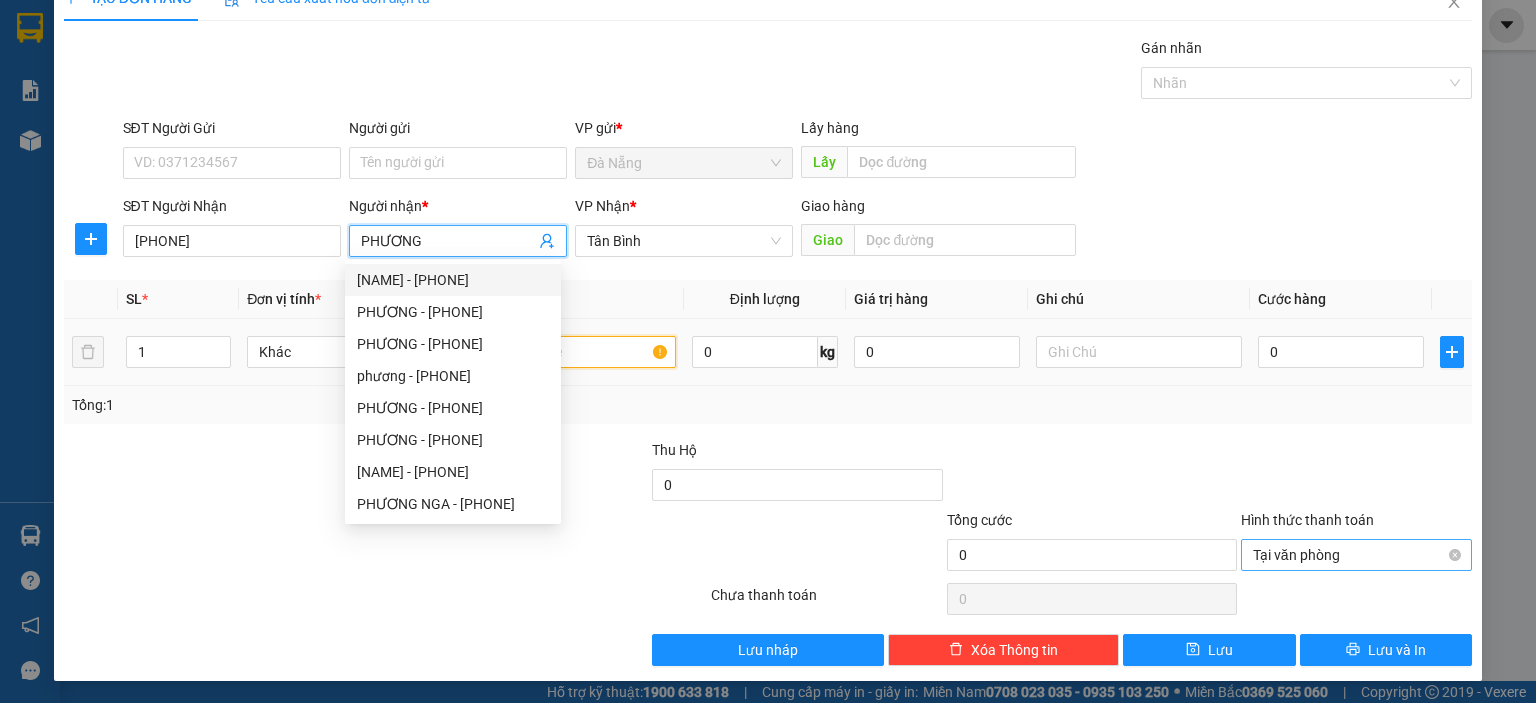 click at bounding box center [573, 352] 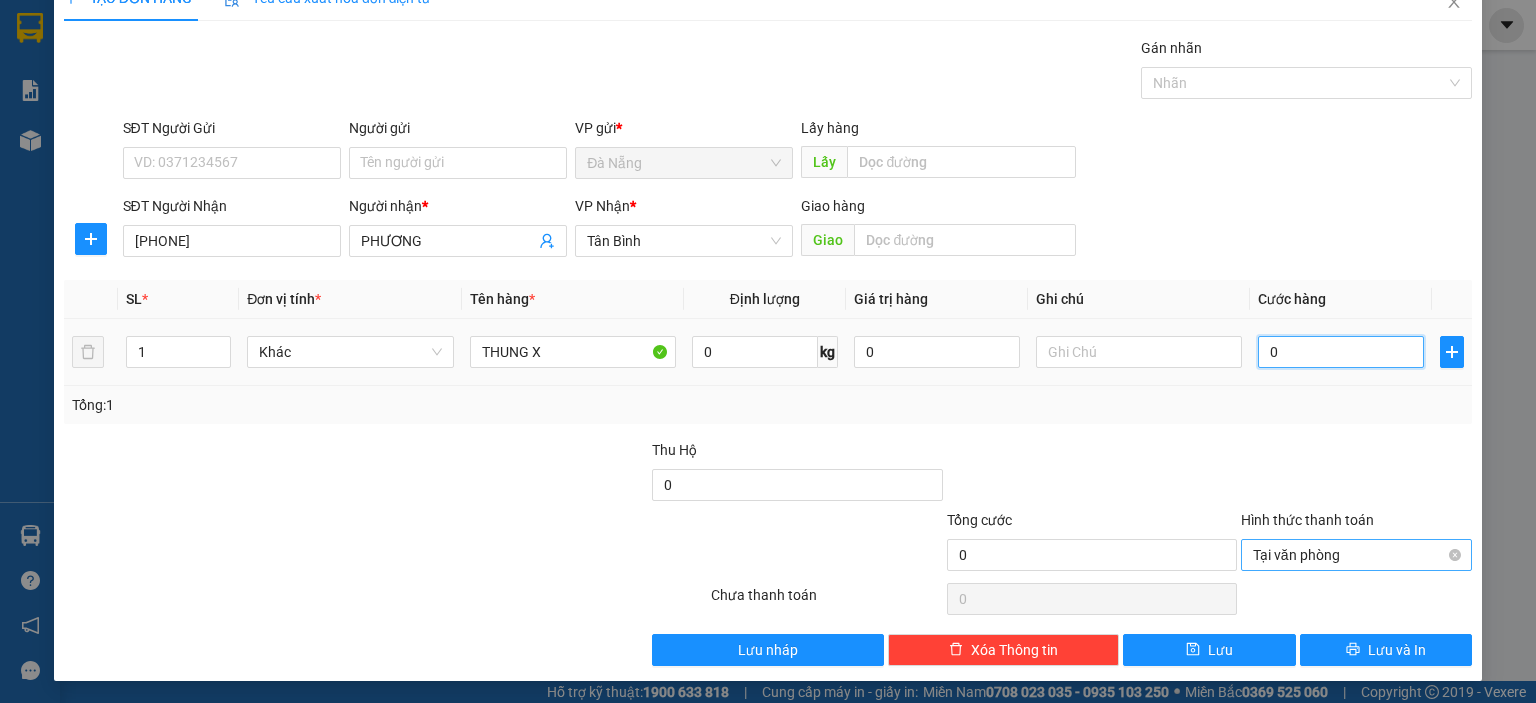 click on "0" at bounding box center [1341, 352] 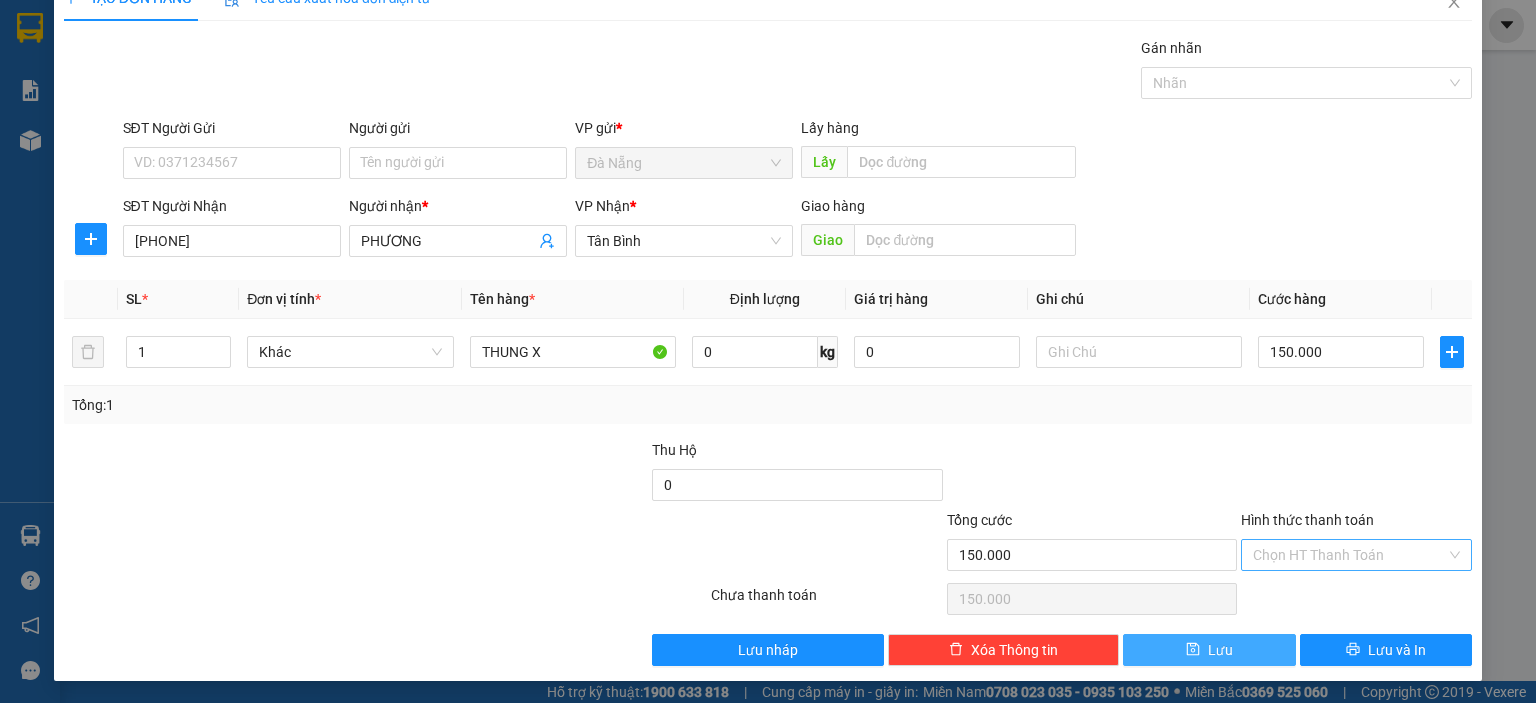 click on "Lưu" at bounding box center [1209, 650] 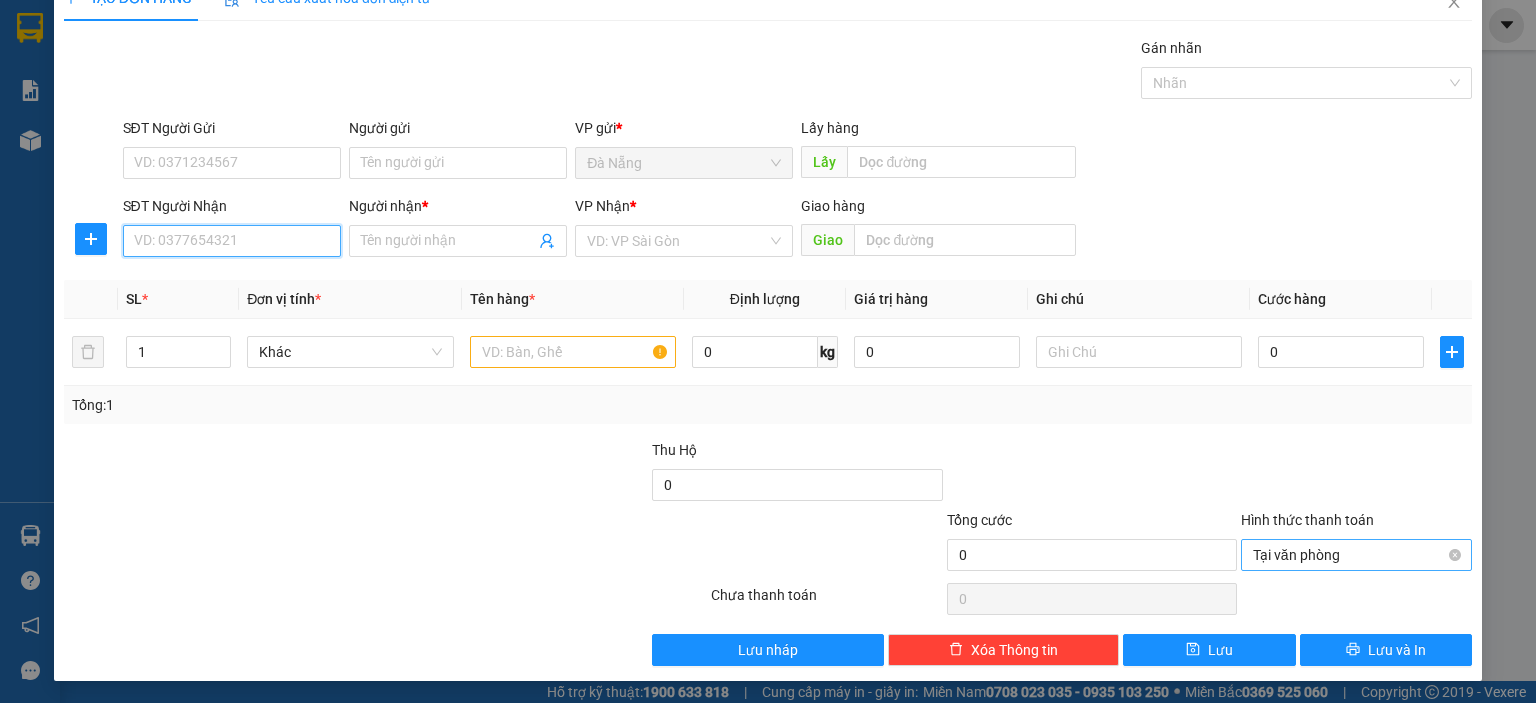 click on "SĐT Người Nhận" at bounding box center [232, 241] 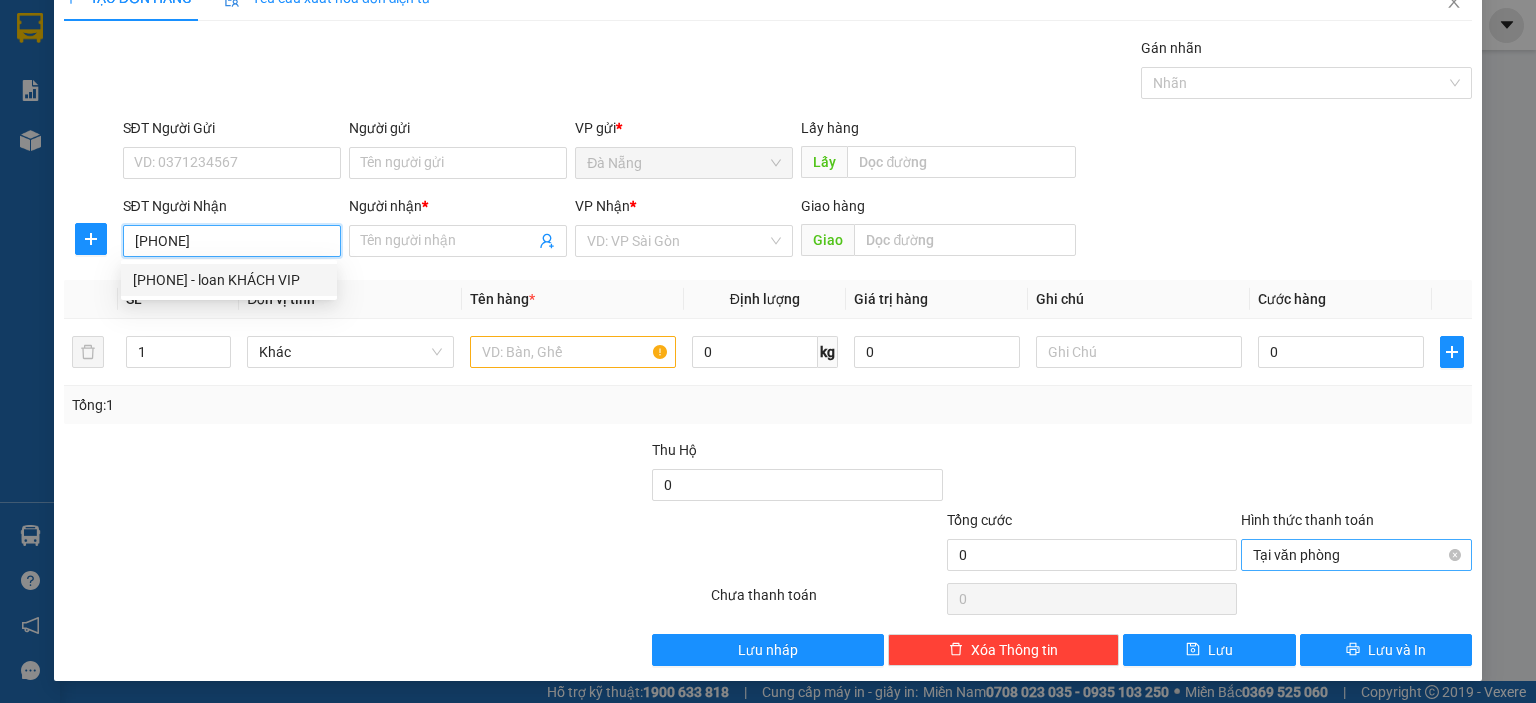 click on "[PHONE] - loan KHÁCH VIP" at bounding box center (229, 280) 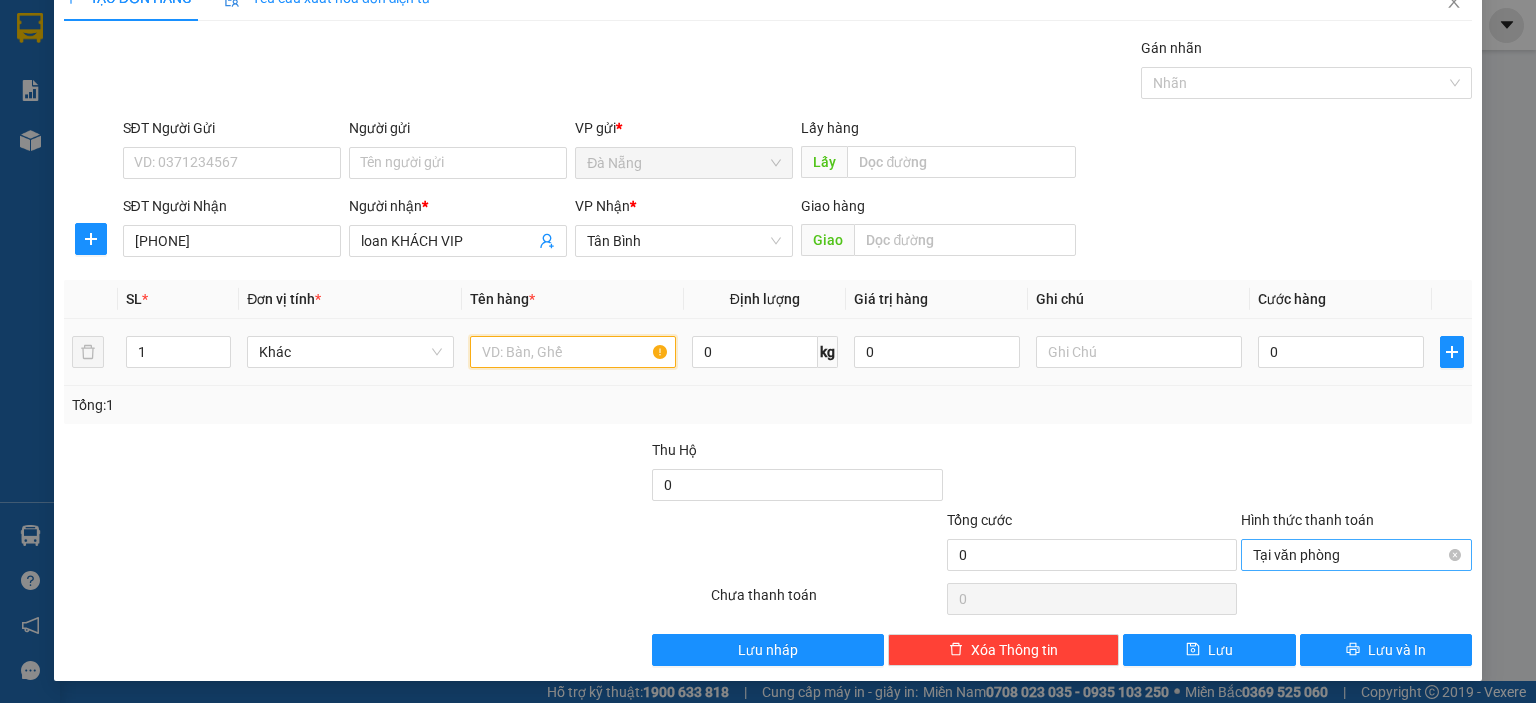click at bounding box center (573, 352) 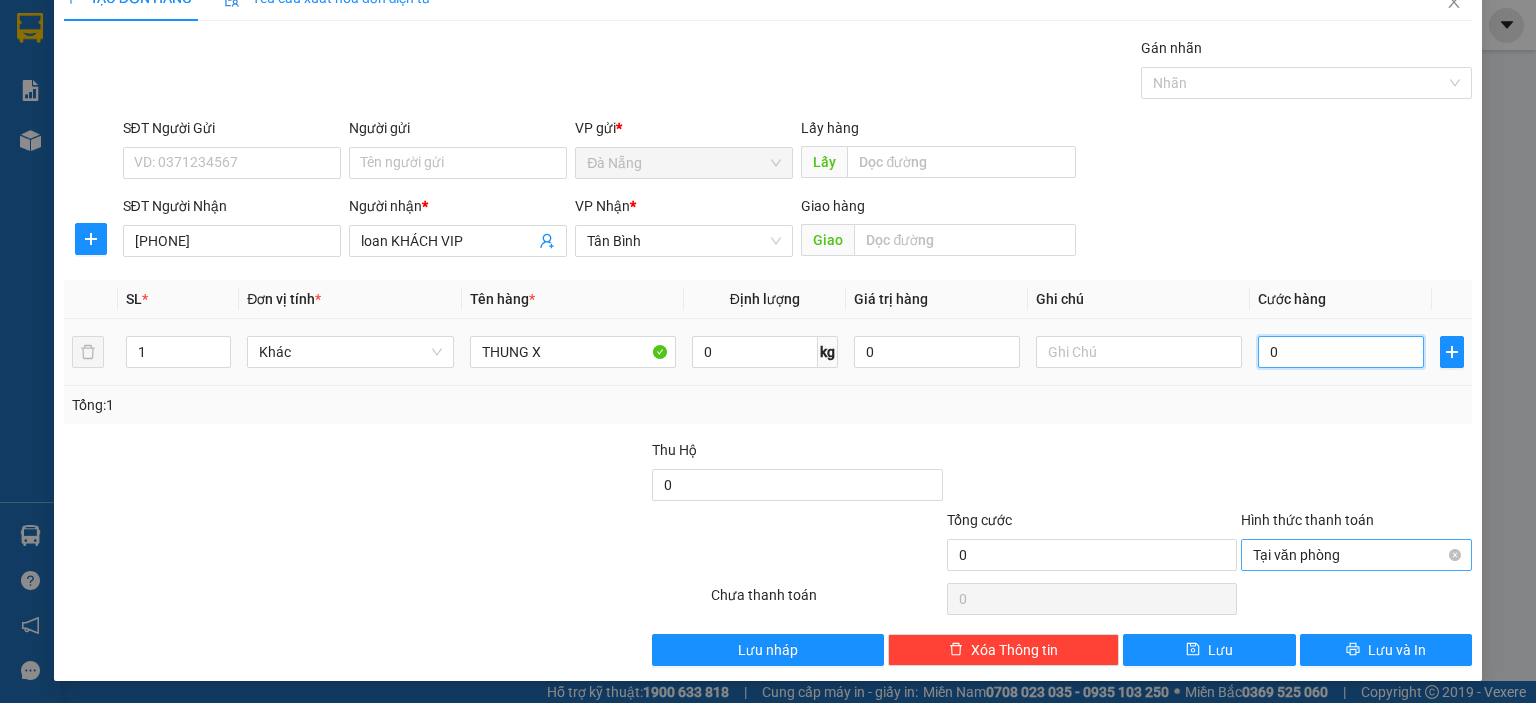 click on "0" at bounding box center [1341, 352] 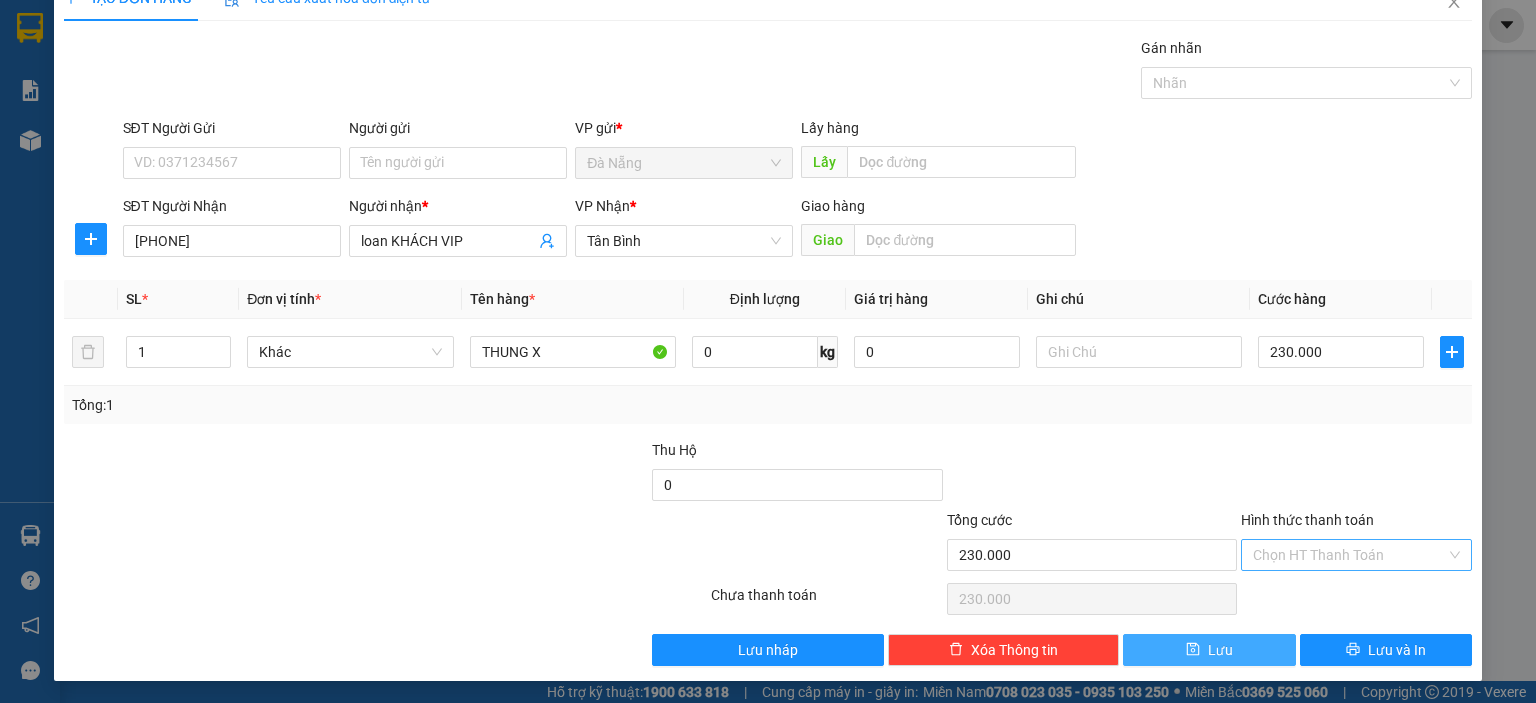 click on "Lưu" at bounding box center (1209, 650) 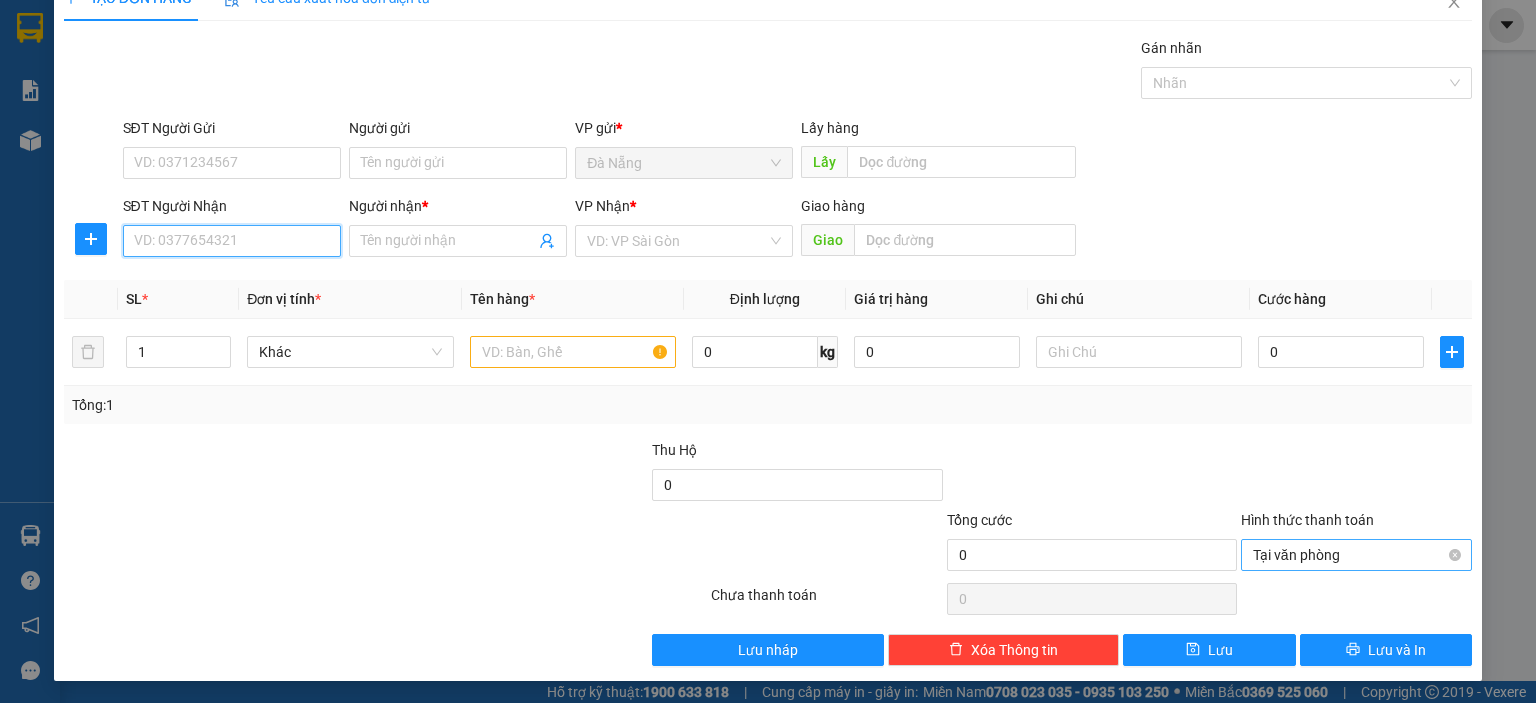 click on "SĐT Người Nhận" at bounding box center (232, 241) 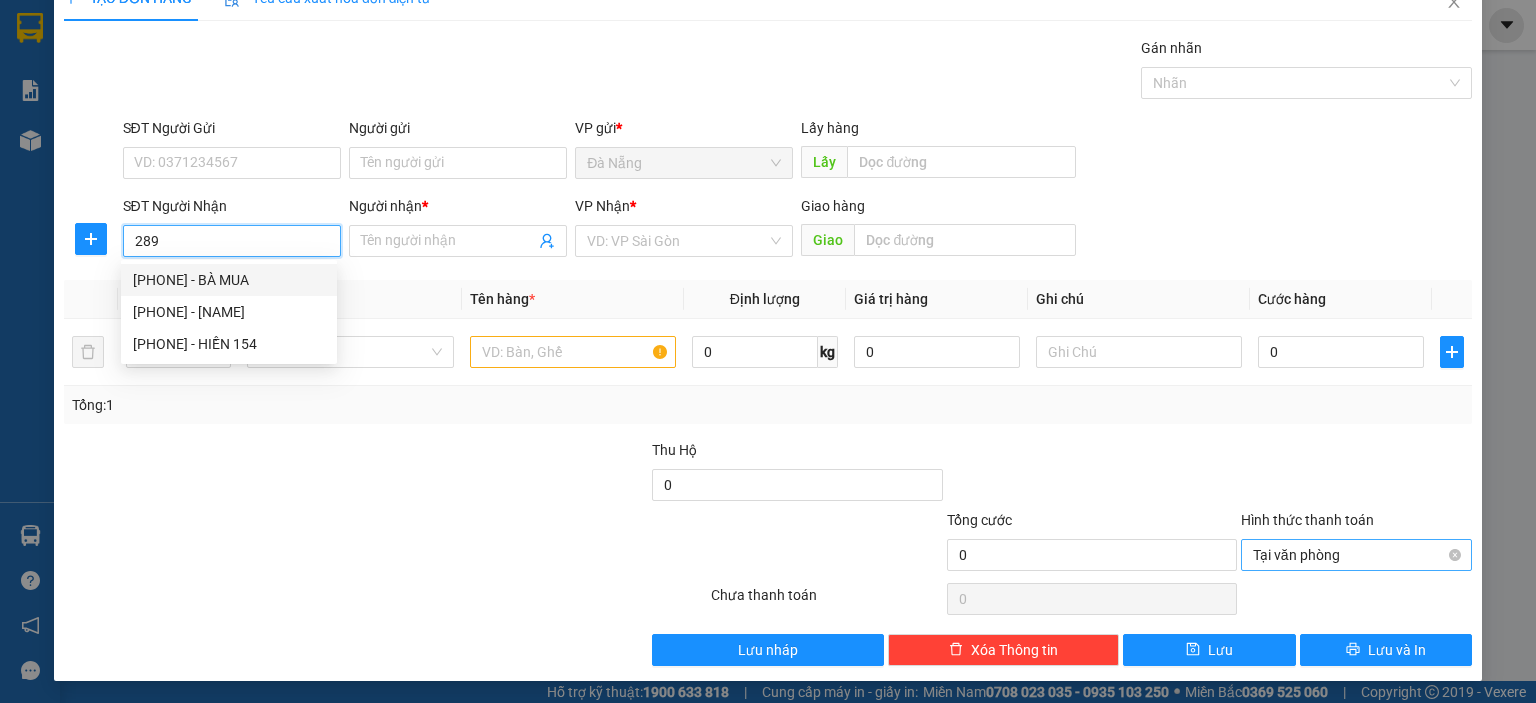 drag, startPoint x: 253, startPoint y: 279, endPoint x: 478, endPoint y: 316, distance: 228.02193 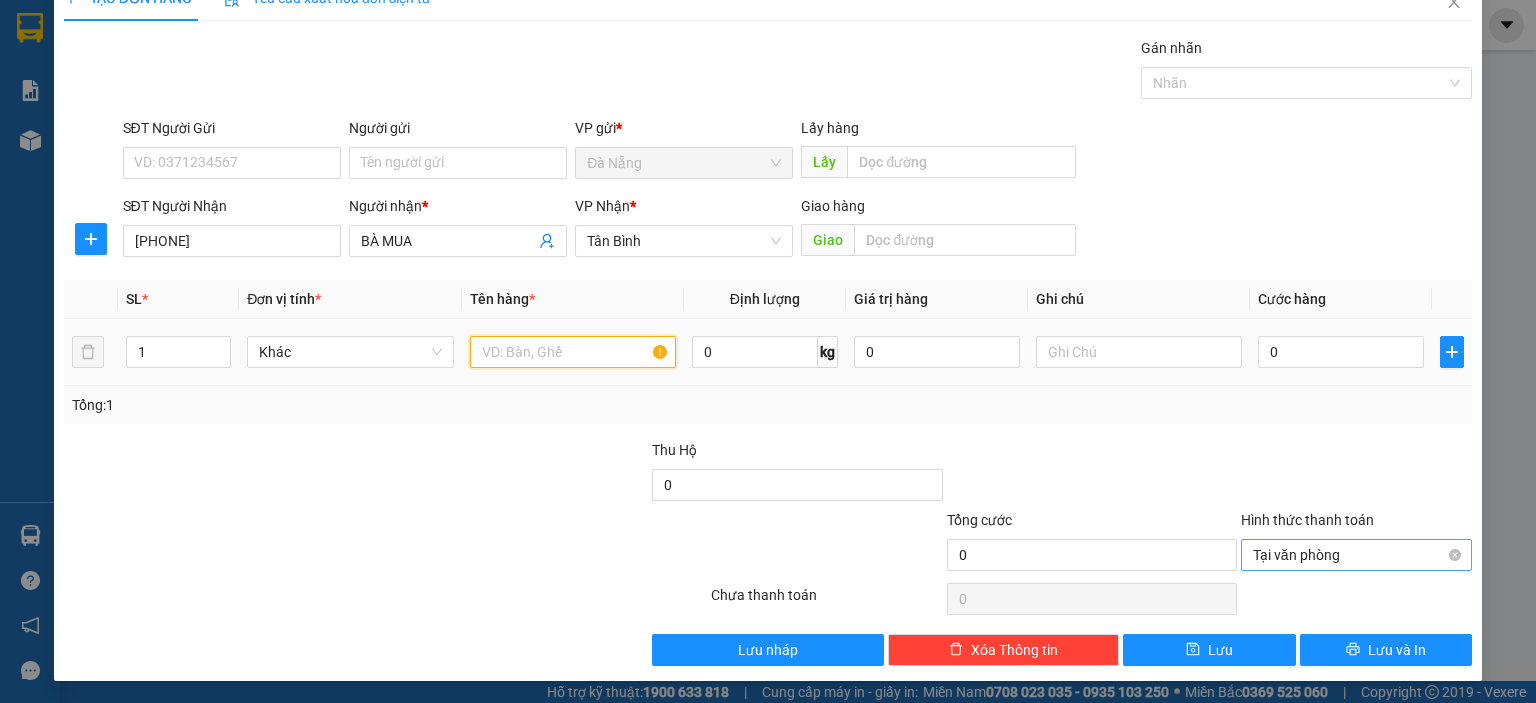 click at bounding box center (573, 352) 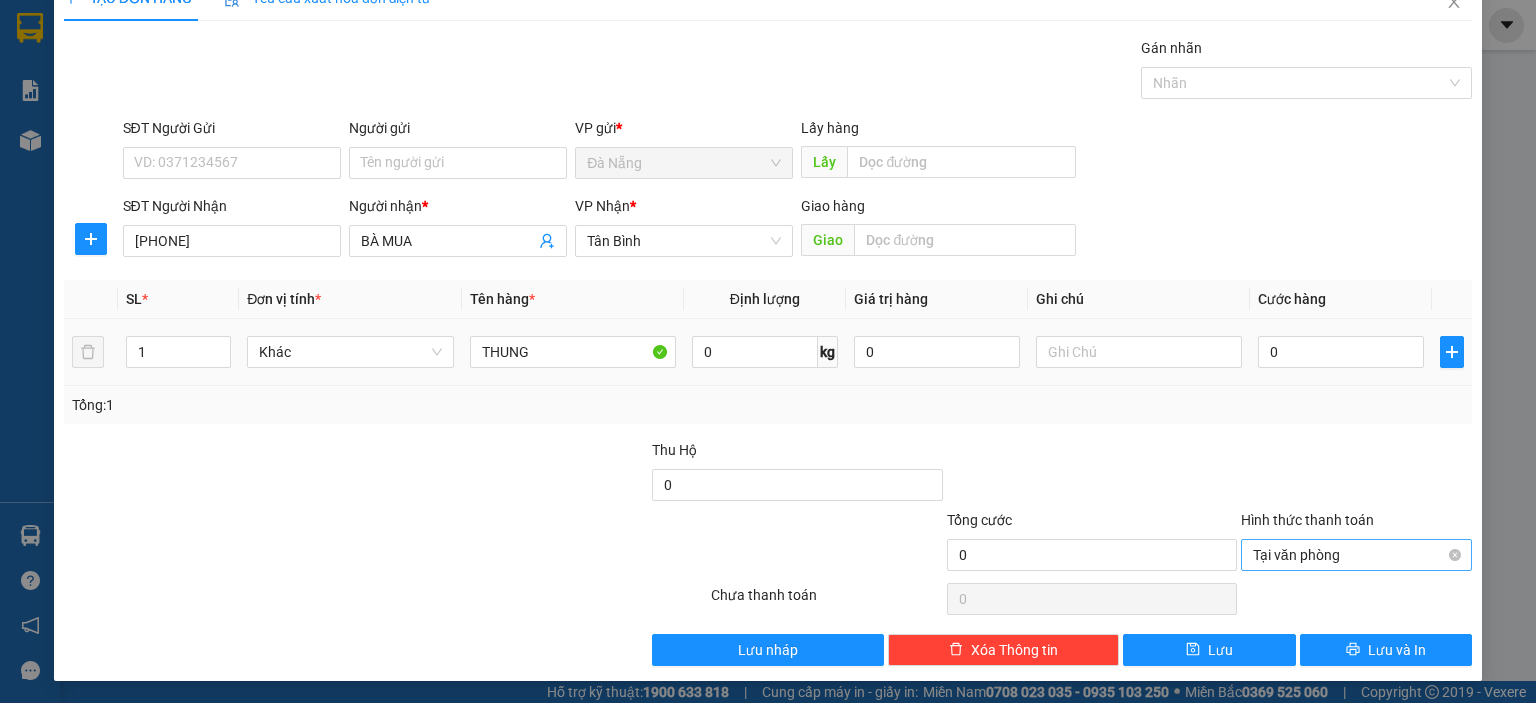 click on "0" at bounding box center (1341, 352) 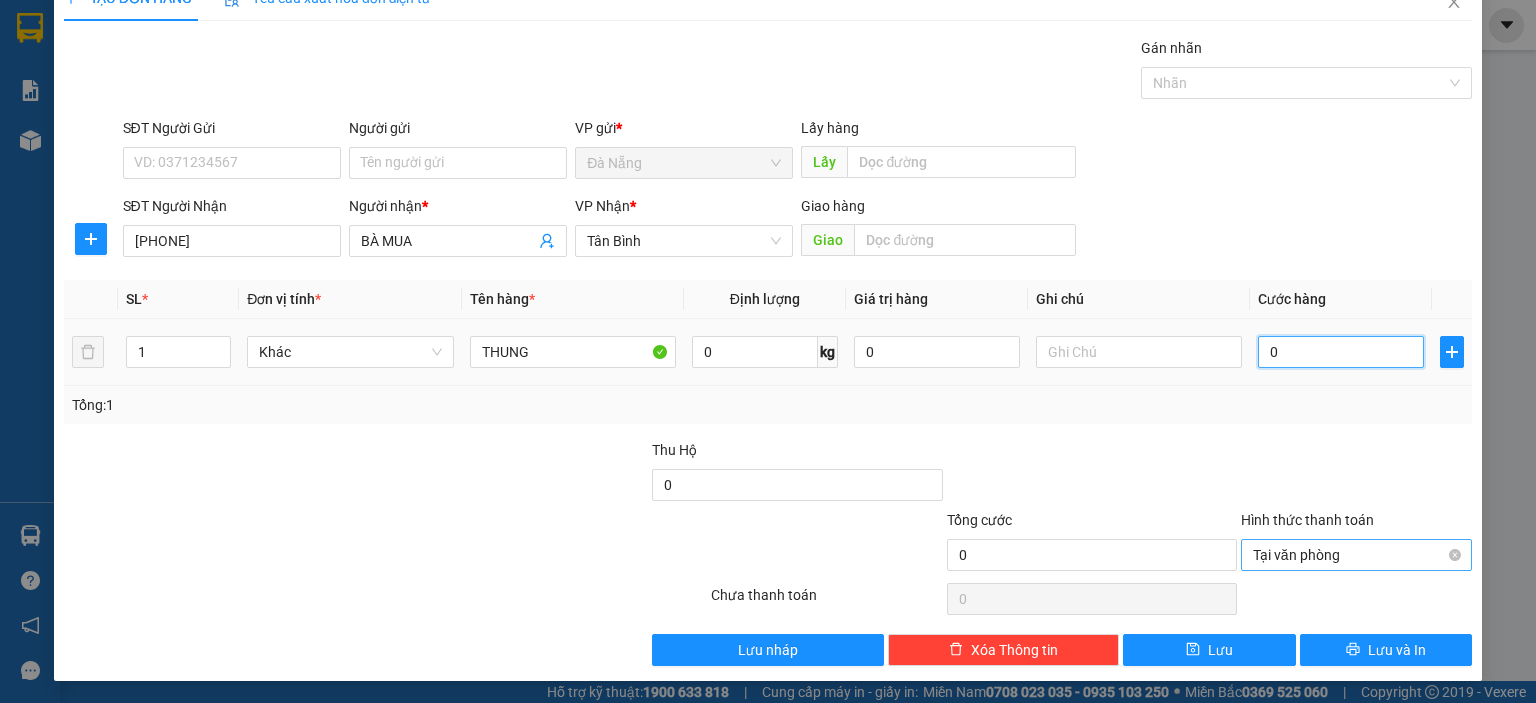 click on "0" at bounding box center (1341, 352) 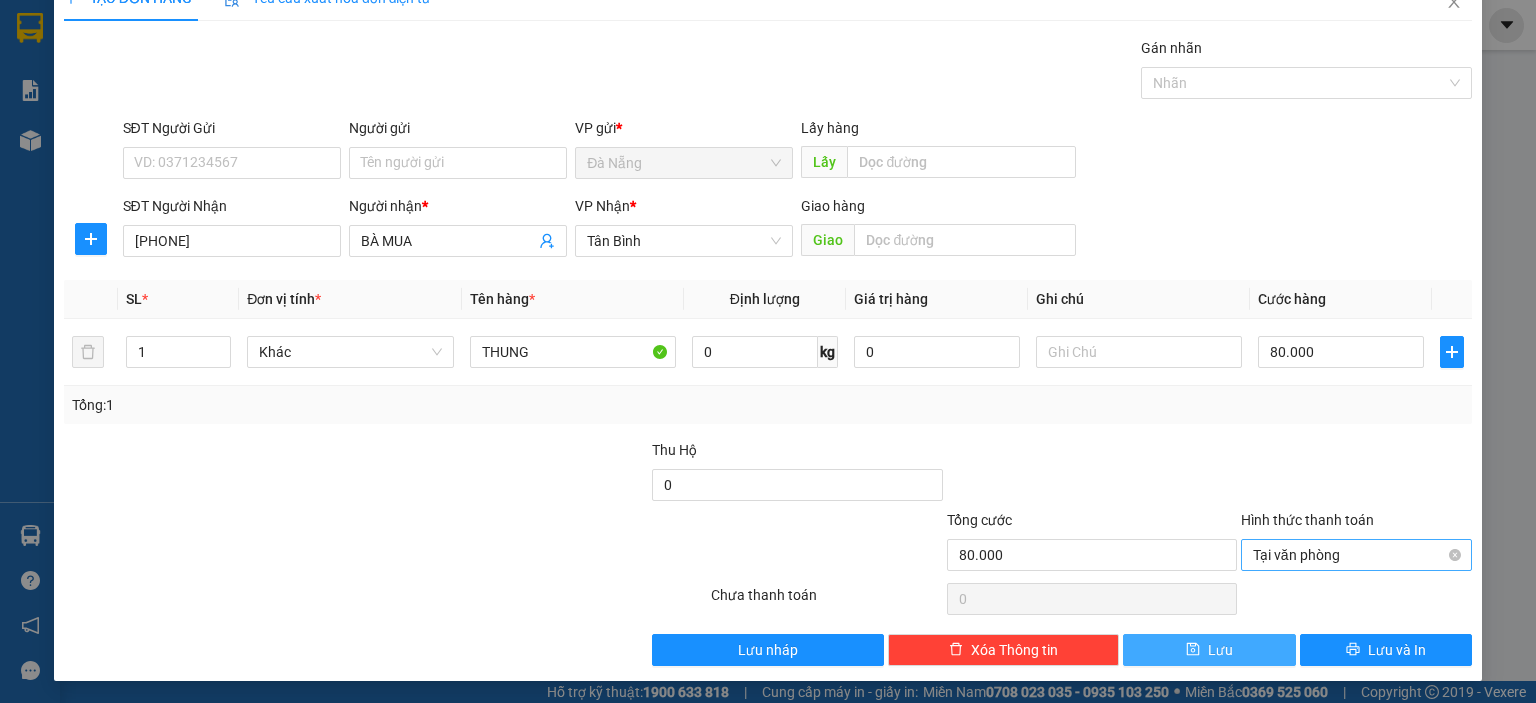 click on "Lưu" at bounding box center (1220, 650) 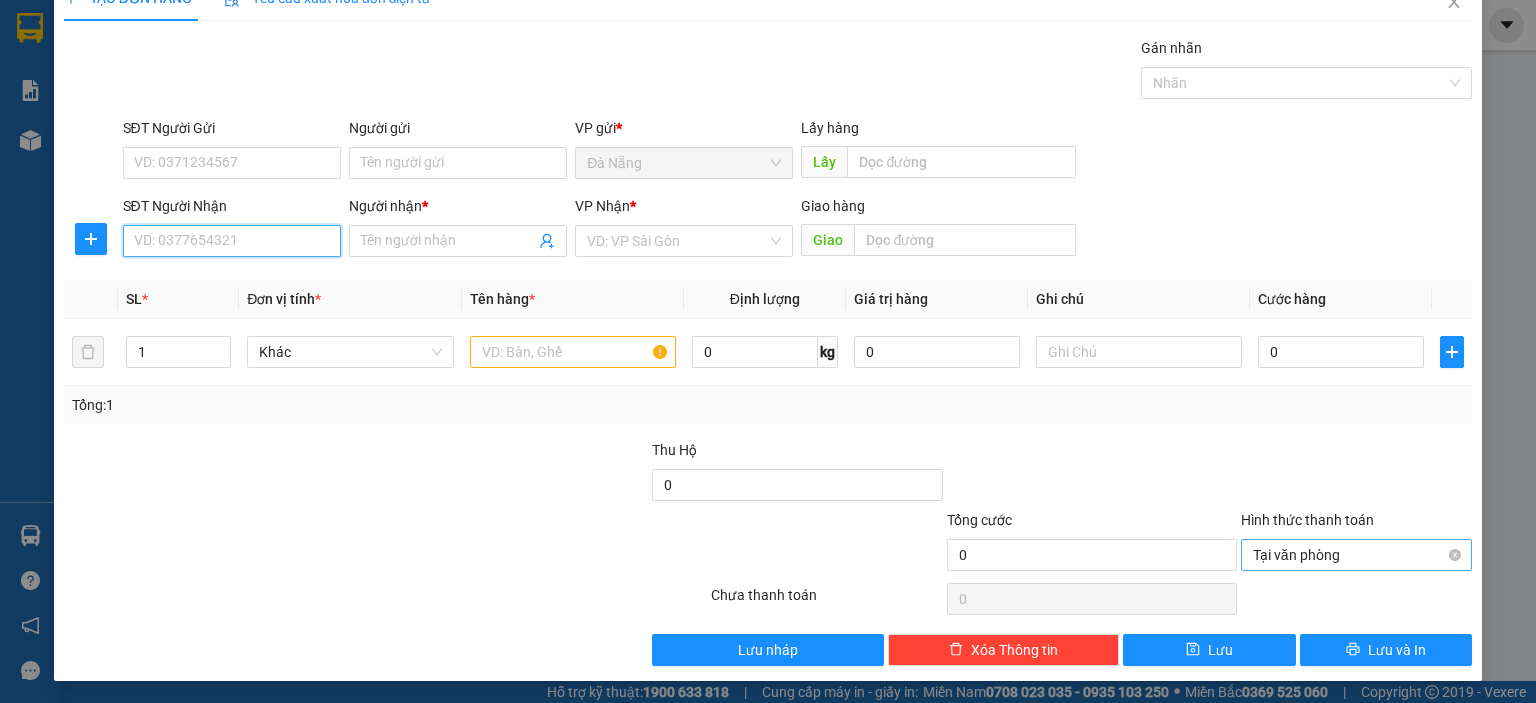 click on "SĐT Người Nhận" at bounding box center [232, 241] 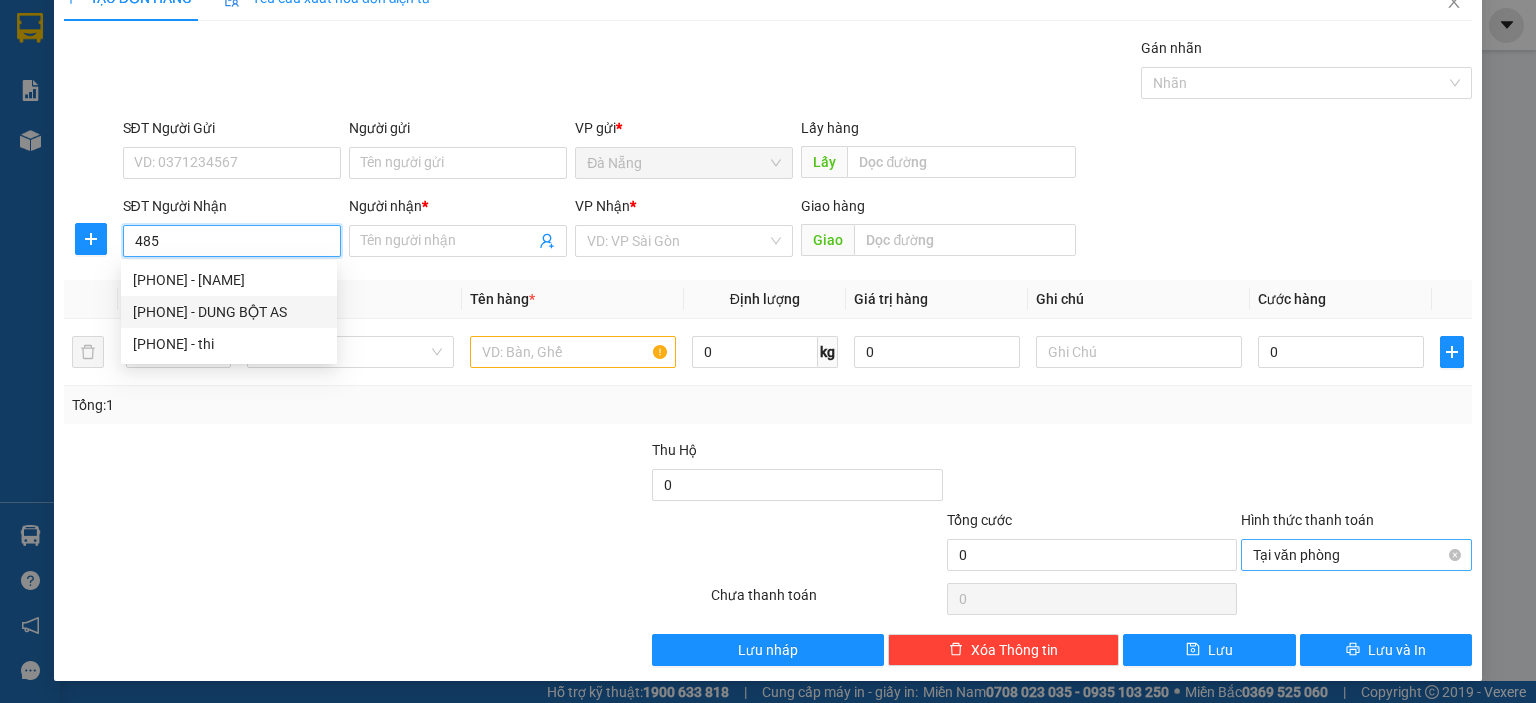 drag, startPoint x: 292, startPoint y: 311, endPoint x: 501, endPoint y: 351, distance: 212.79332 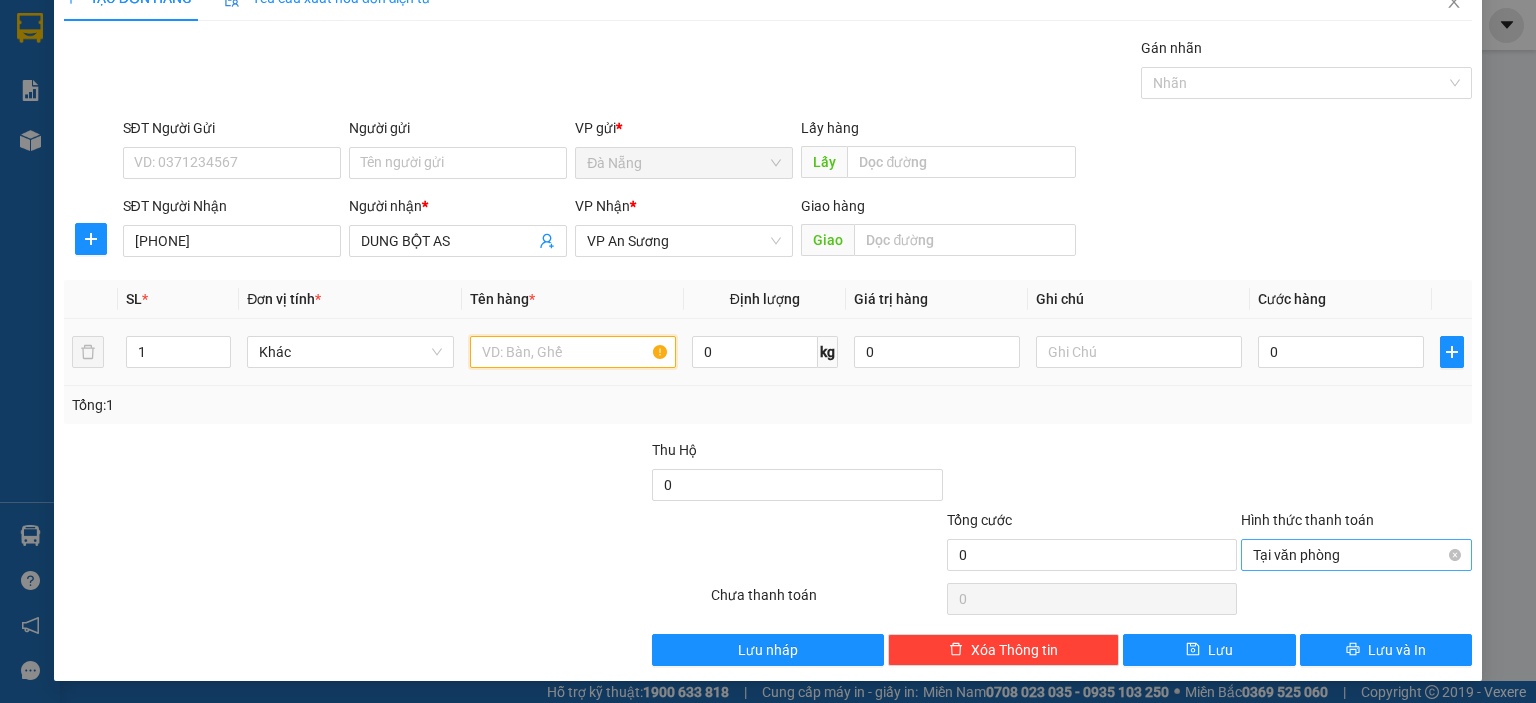 click at bounding box center (573, 352) 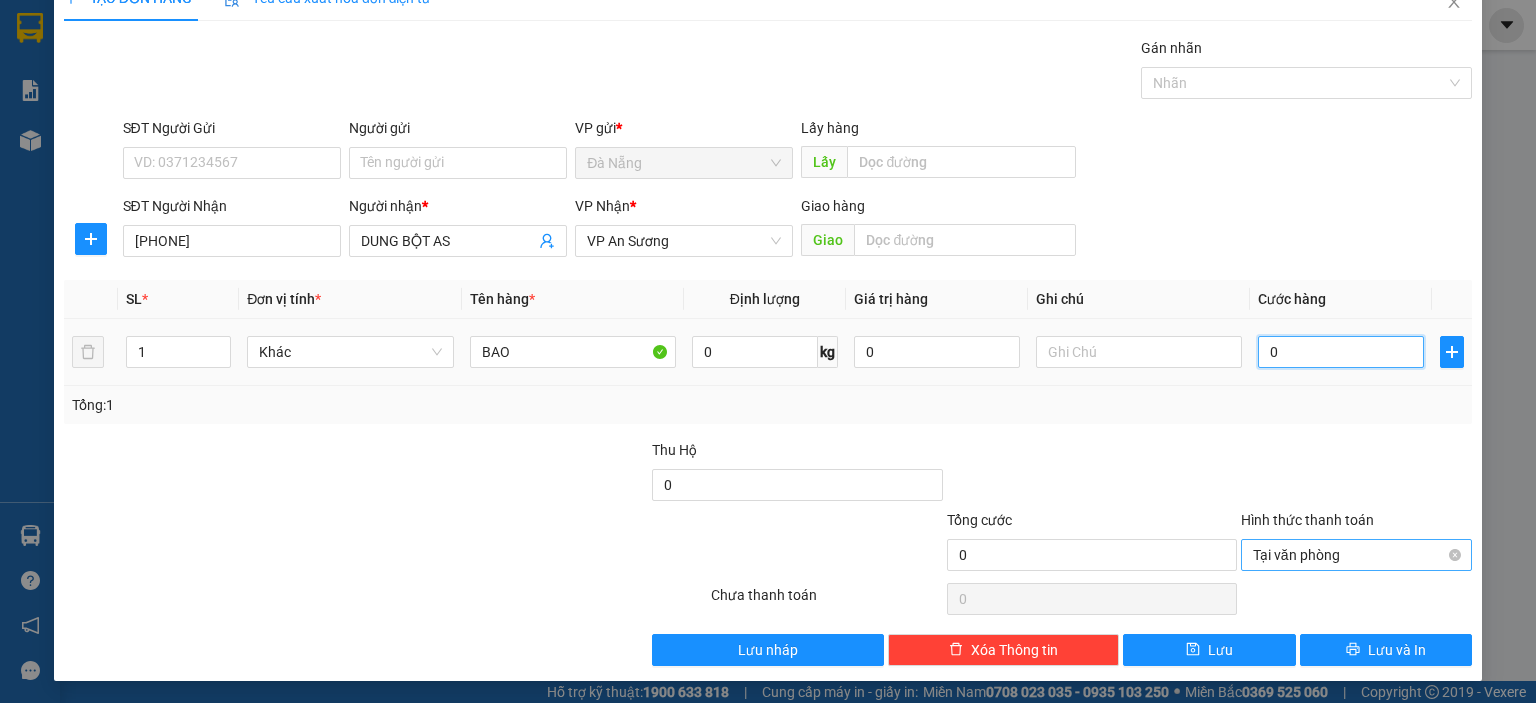 click on "0" at bounding box center [1341, 352] 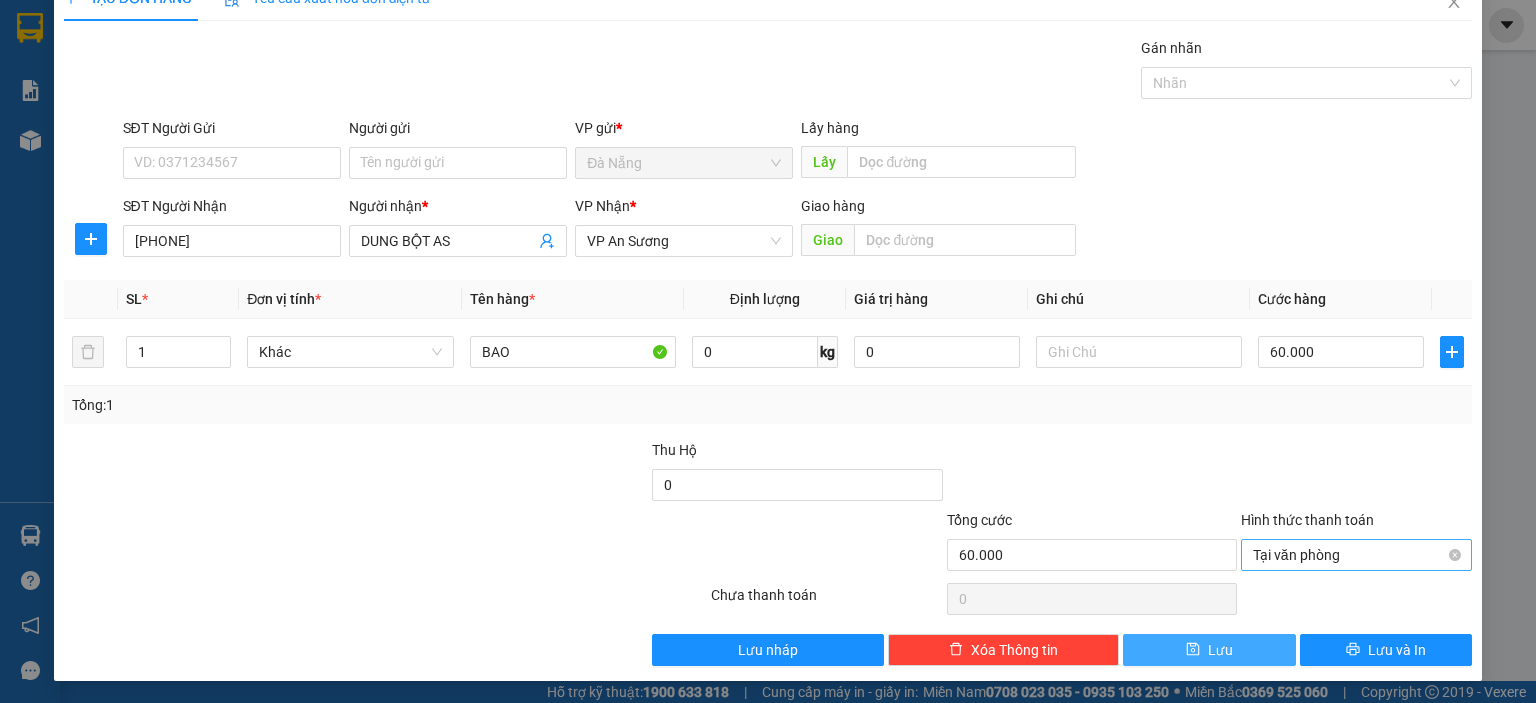 click on "Lưu" at bounding box center [1209, 650] 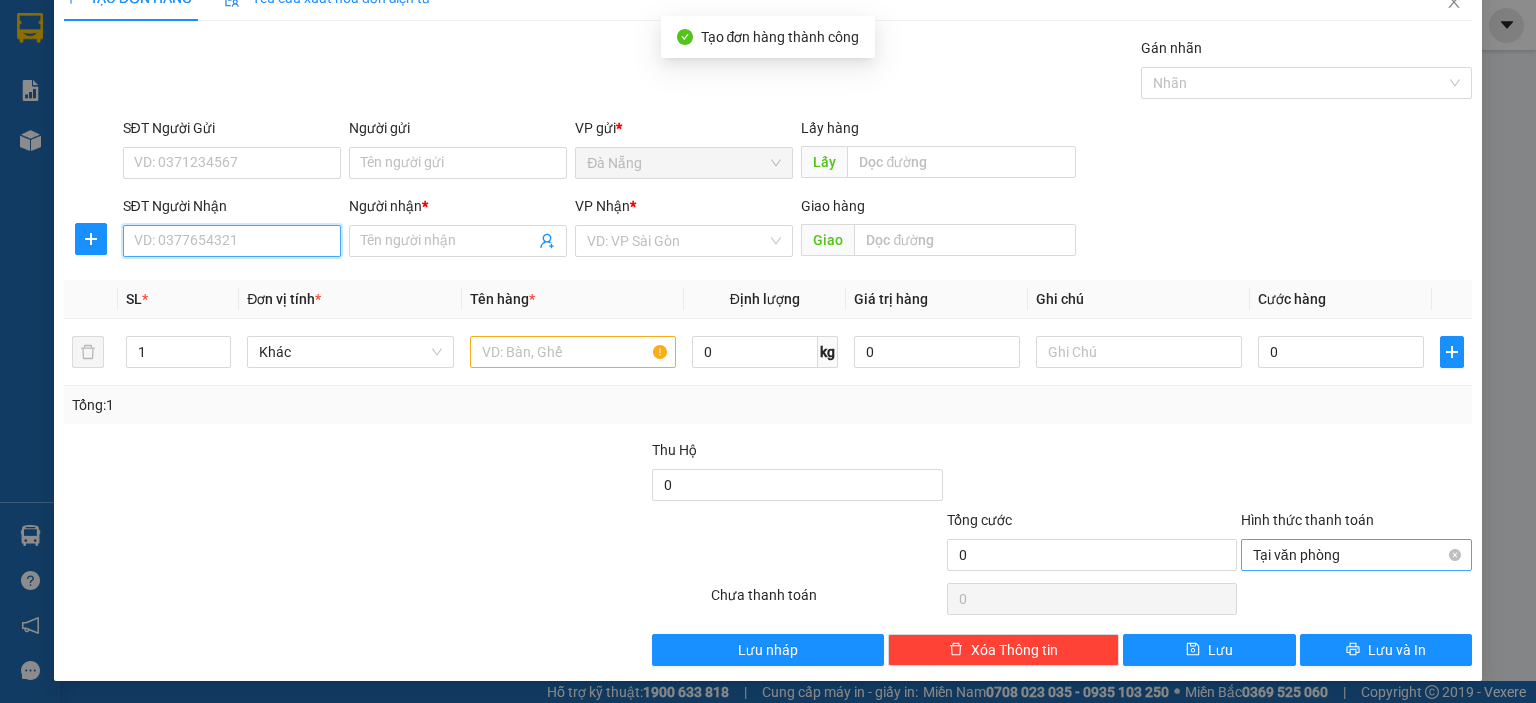 click on "SĐT Người Nhận" at bounding box center [232, 241] 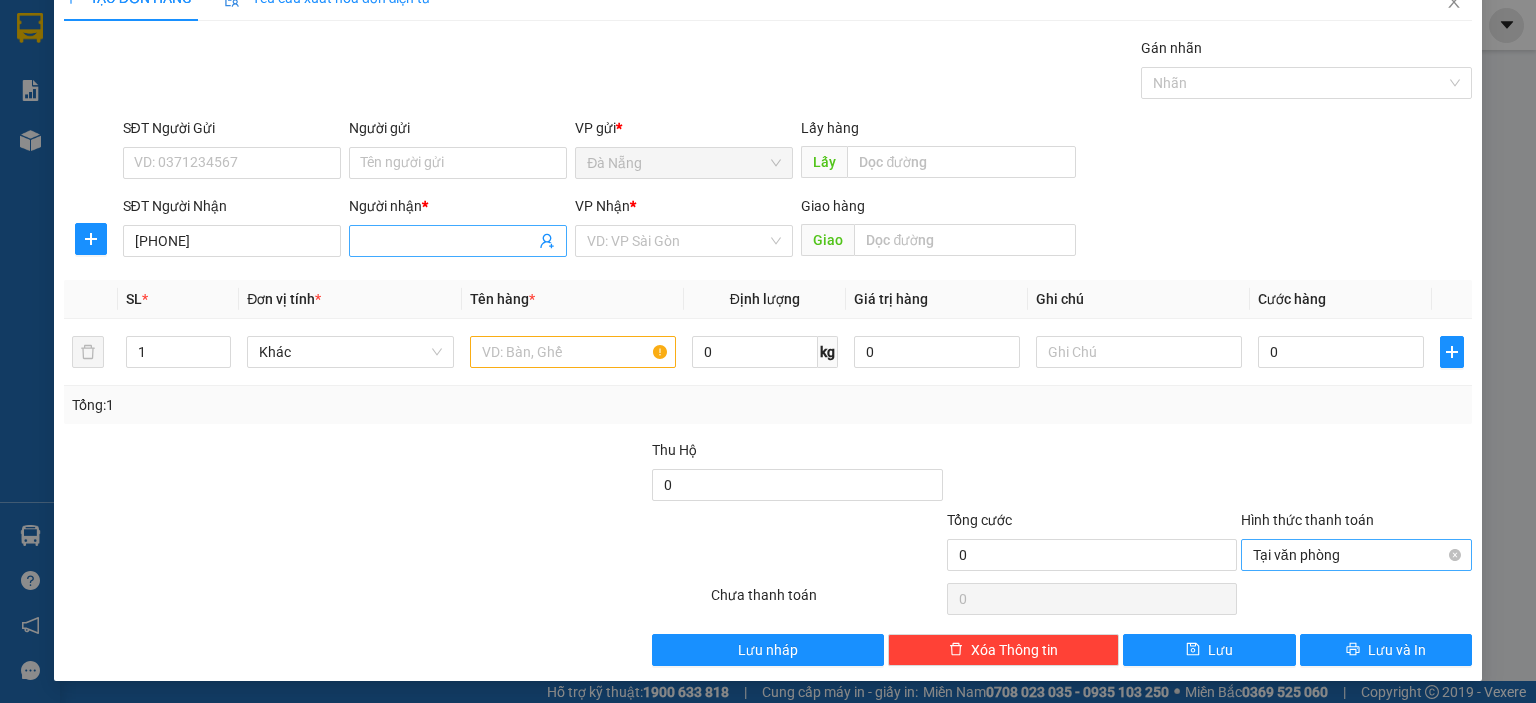 click on "Người nhận  *" at bounding box center [448, 241] 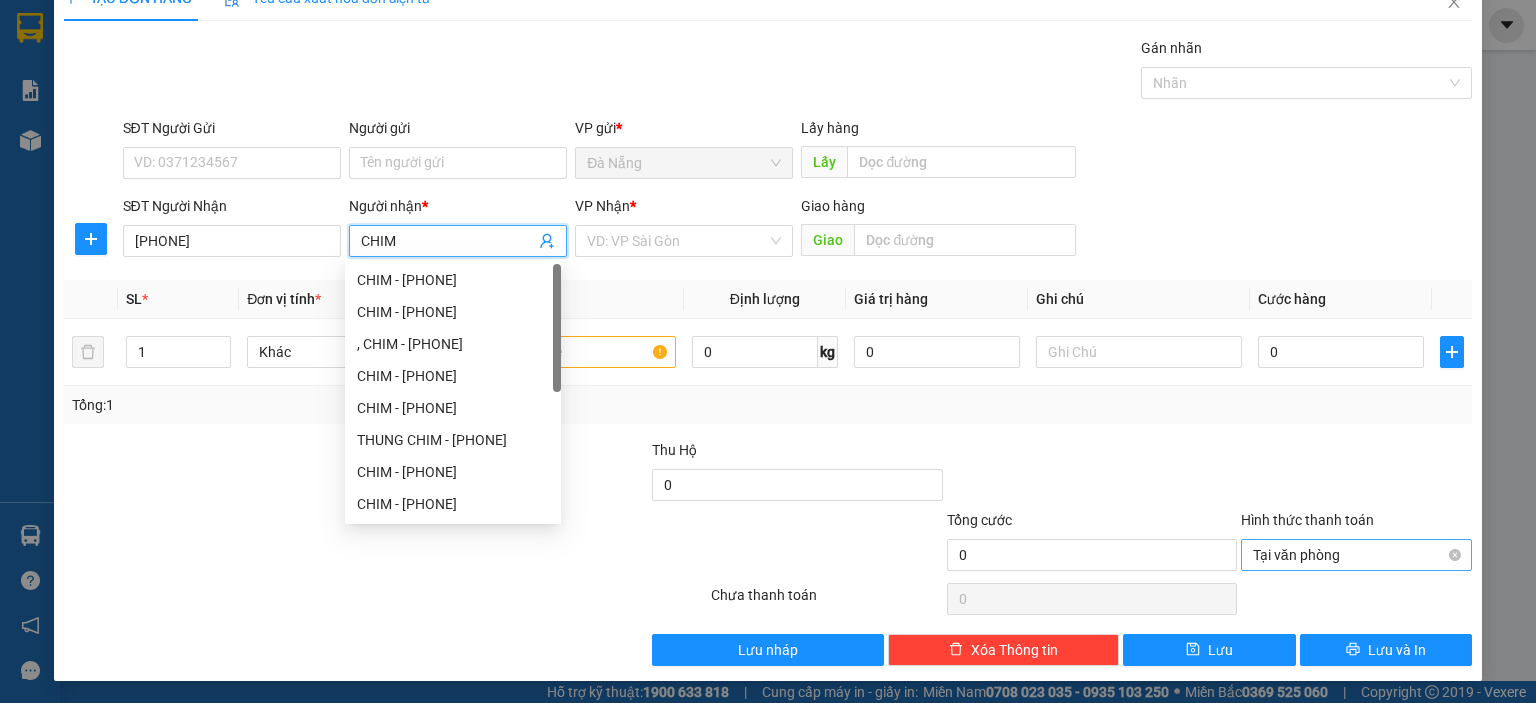 click on "VP Nhận  * VD: VP Sài Gòn" at bounding box center (684, 230) 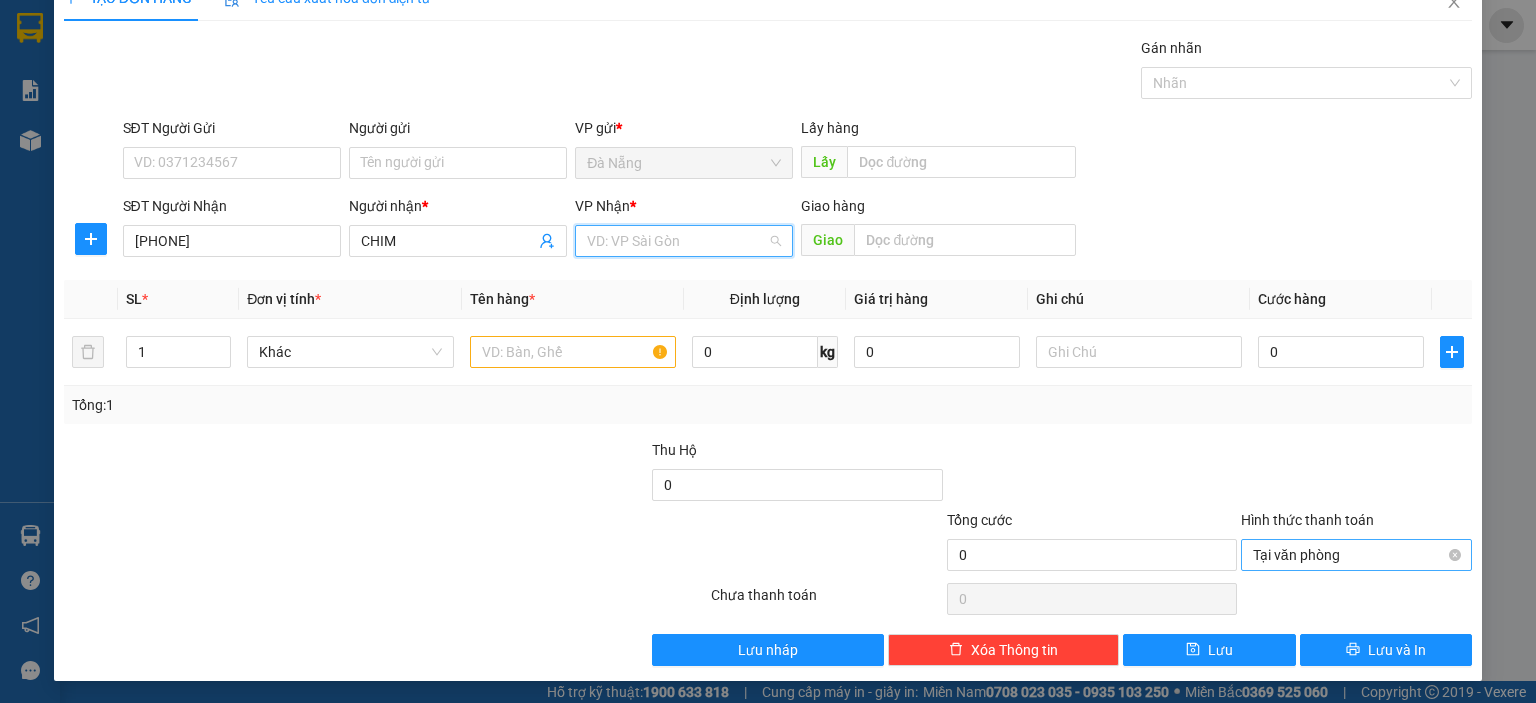 click at bounding box center (677, 241) 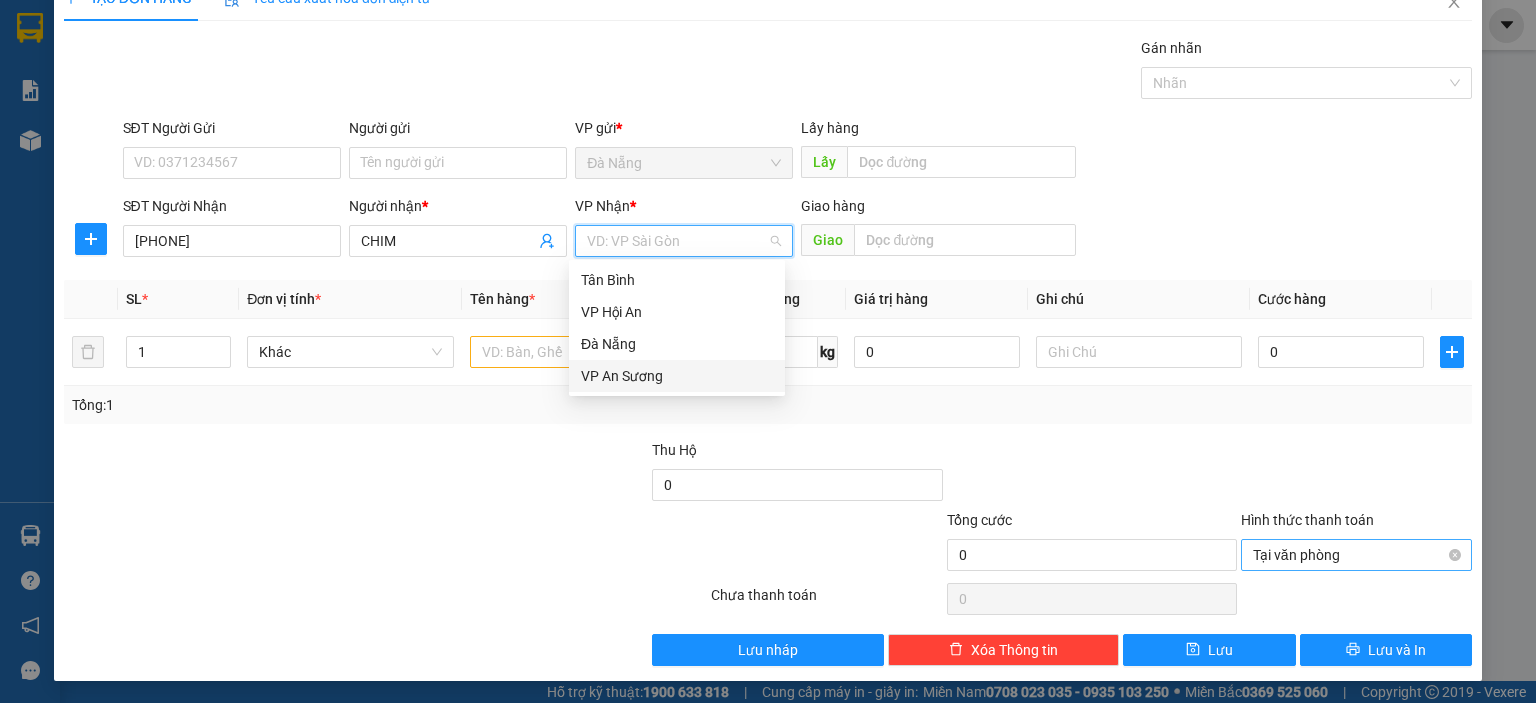 click on "VP An Sương" at bounding box center (677, 376) 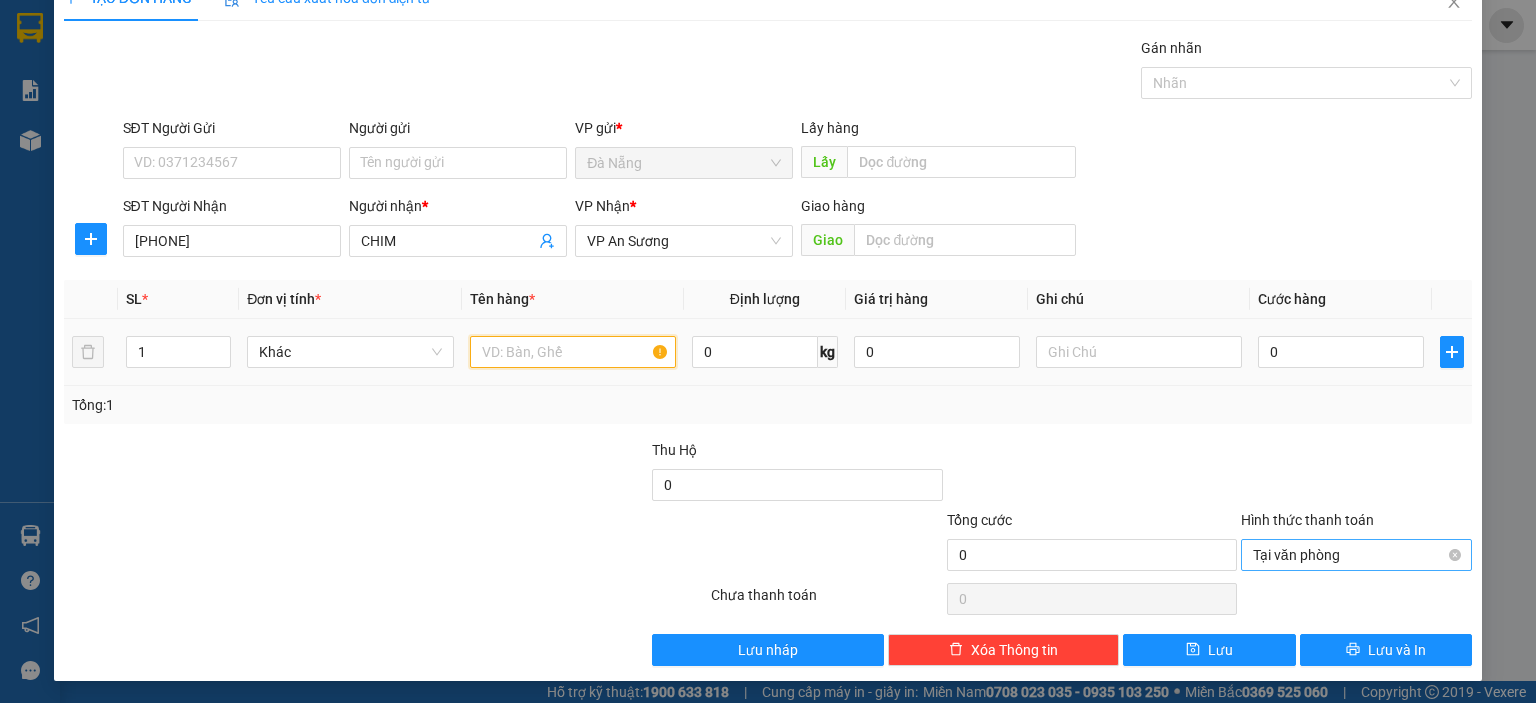 click at bounding box center [573, 352] 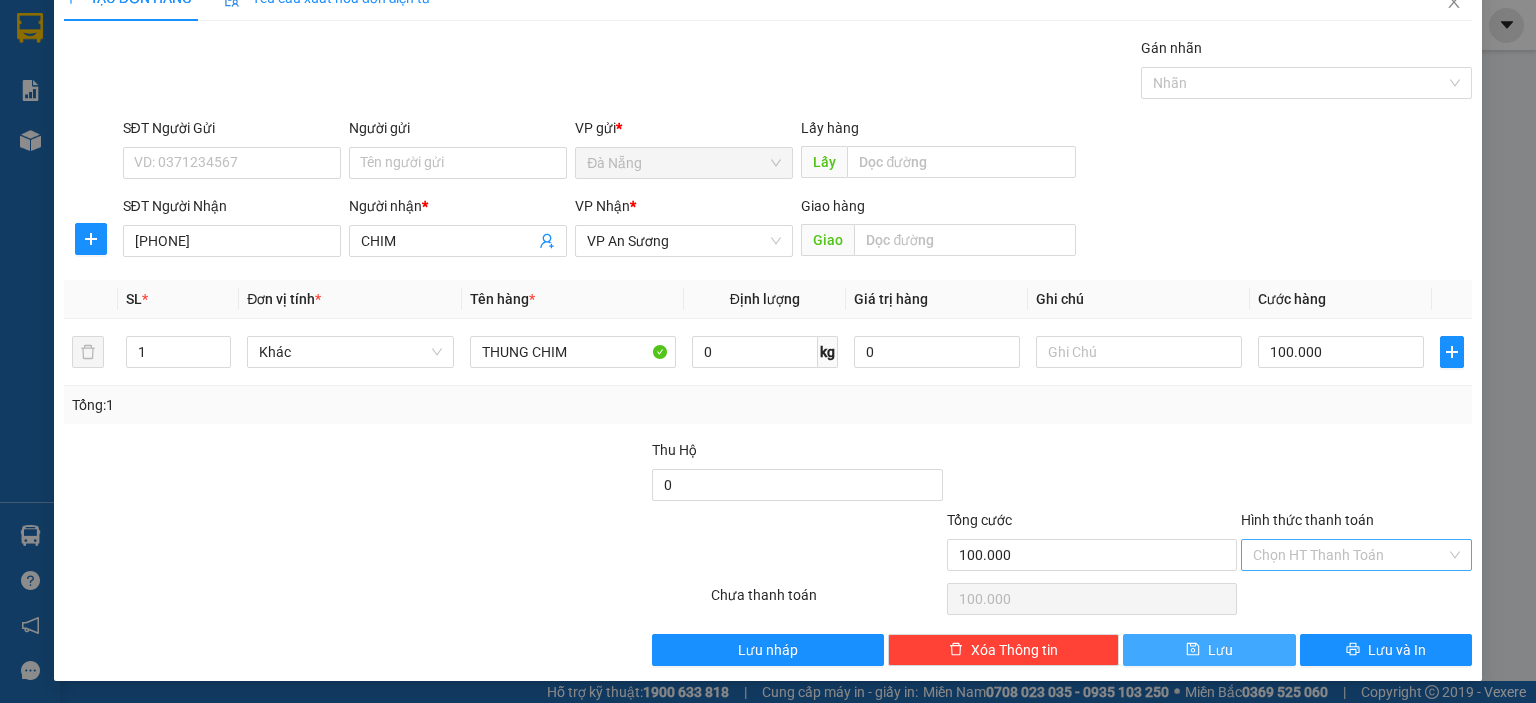 click on "Lưu" at bounding box center [1220, 650] 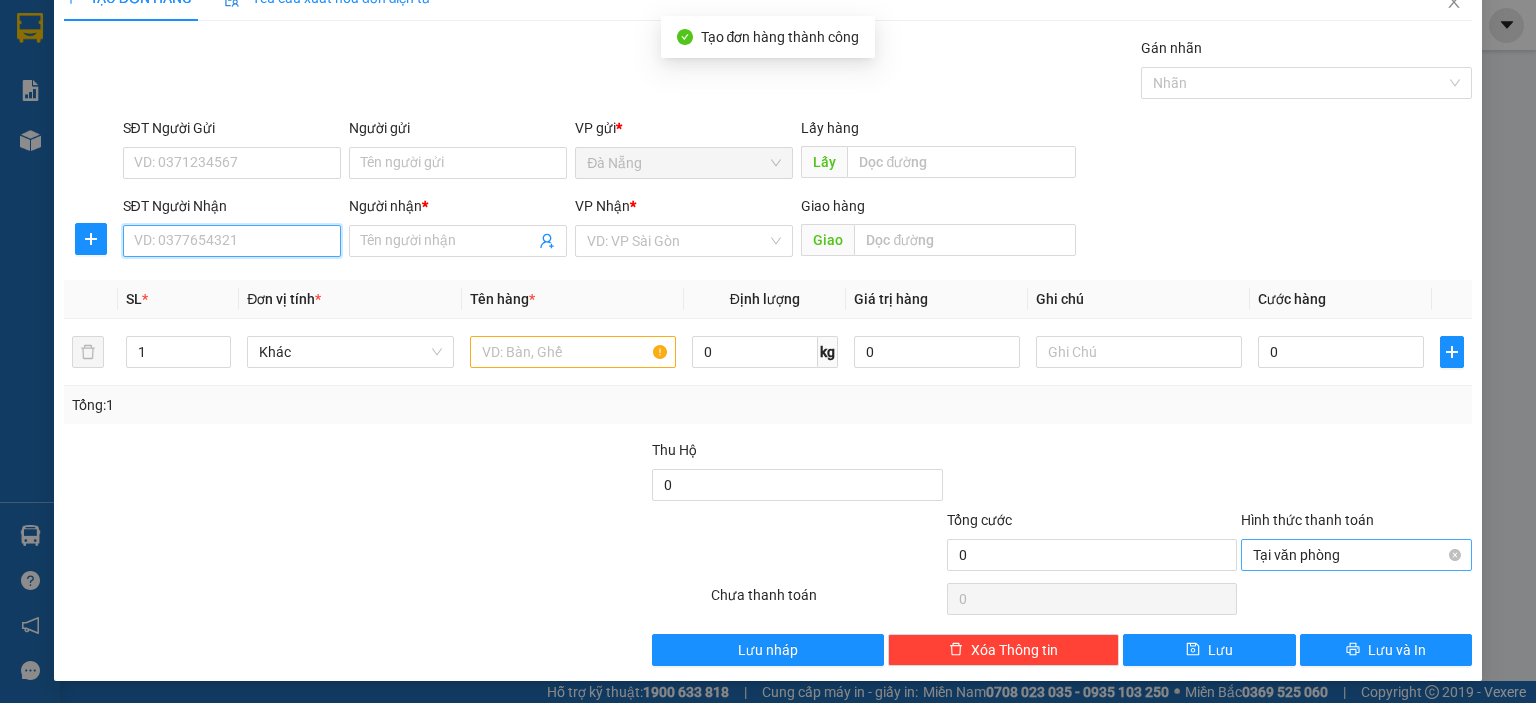click on "SĐT Người Nhận" at bounding box center (232, 241) 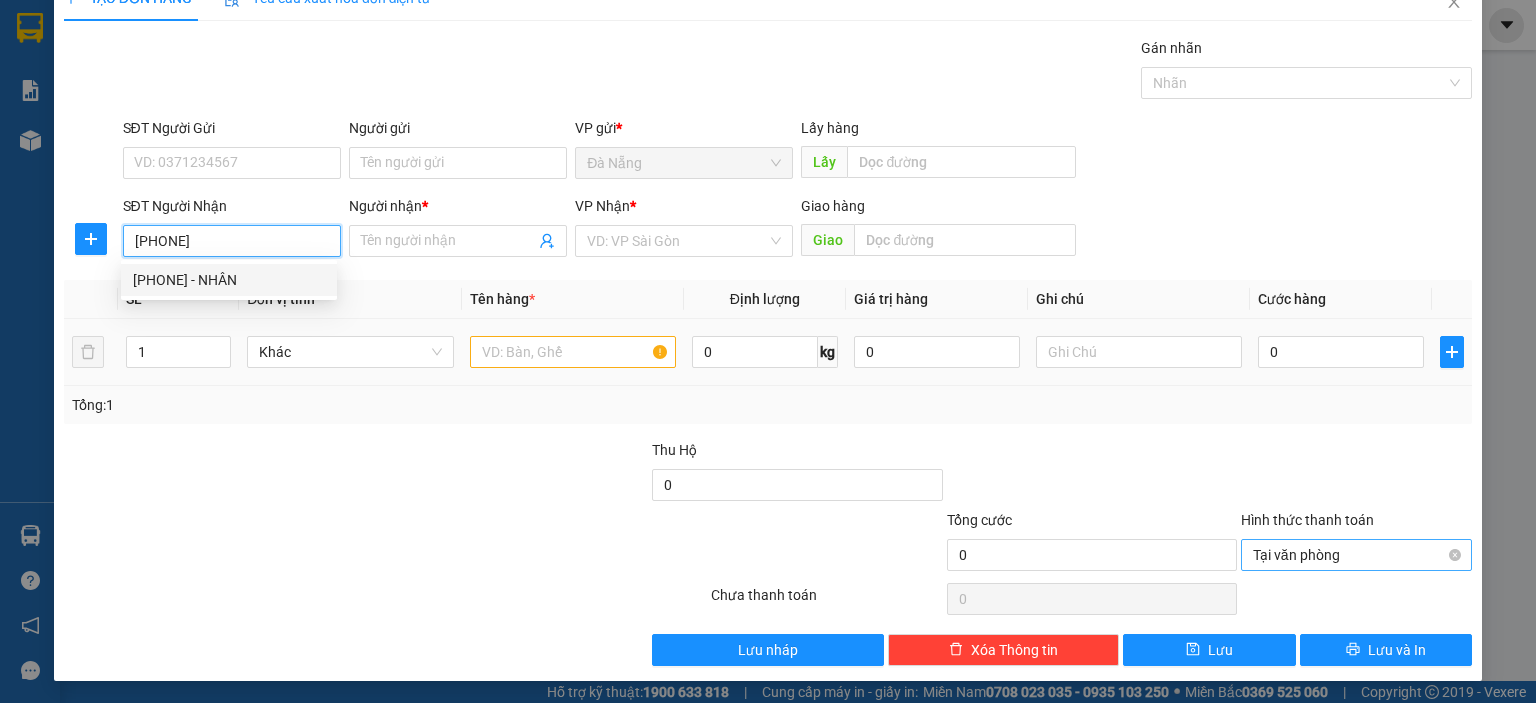 drag, startPoint x: 220, startPoint y: 279, endPoint x: 472, endPoint y: 332, distance: 257.5131 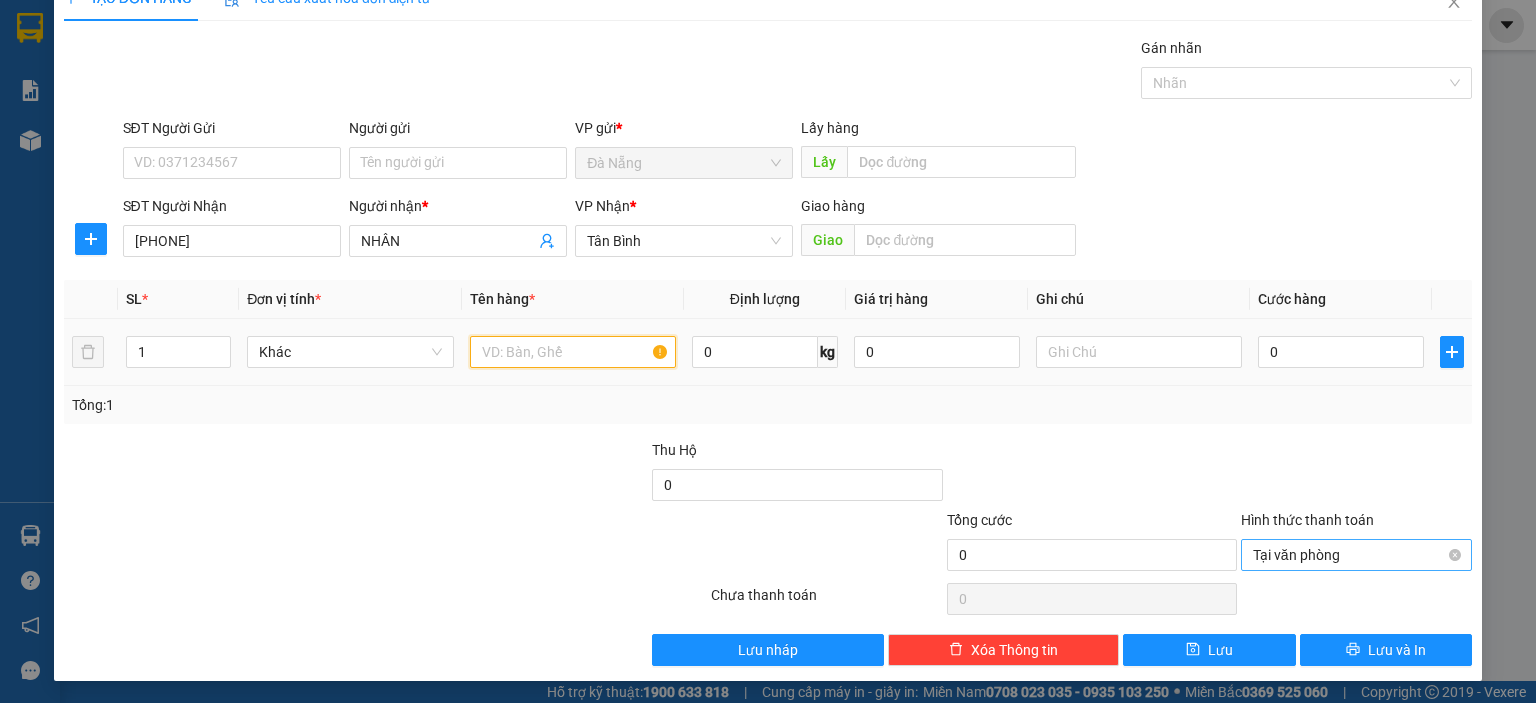 click at bounding box center (573, 352) 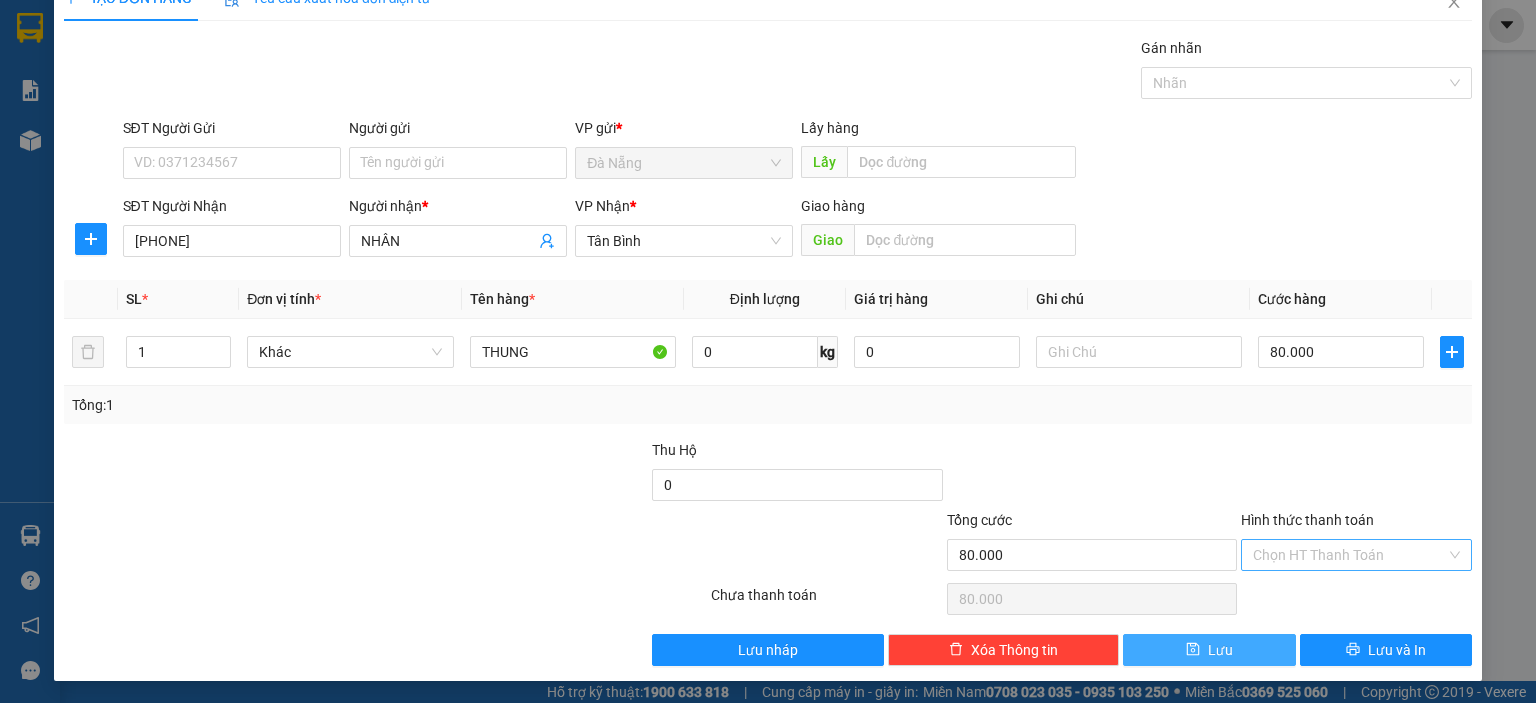 click on "Lưu" at bounding box center [1220, 650] 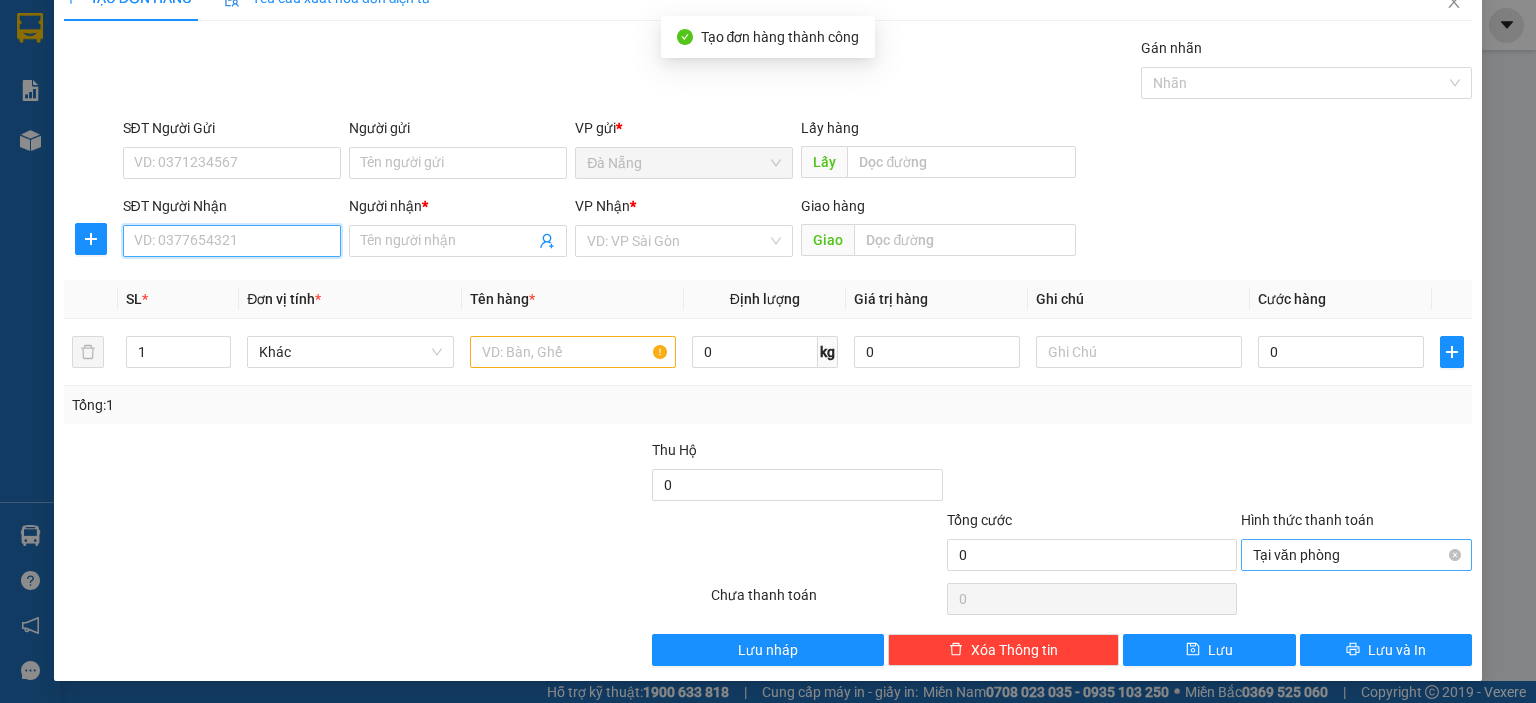 click on "SĐT Người Nhận" at bounding box center (232, 241) 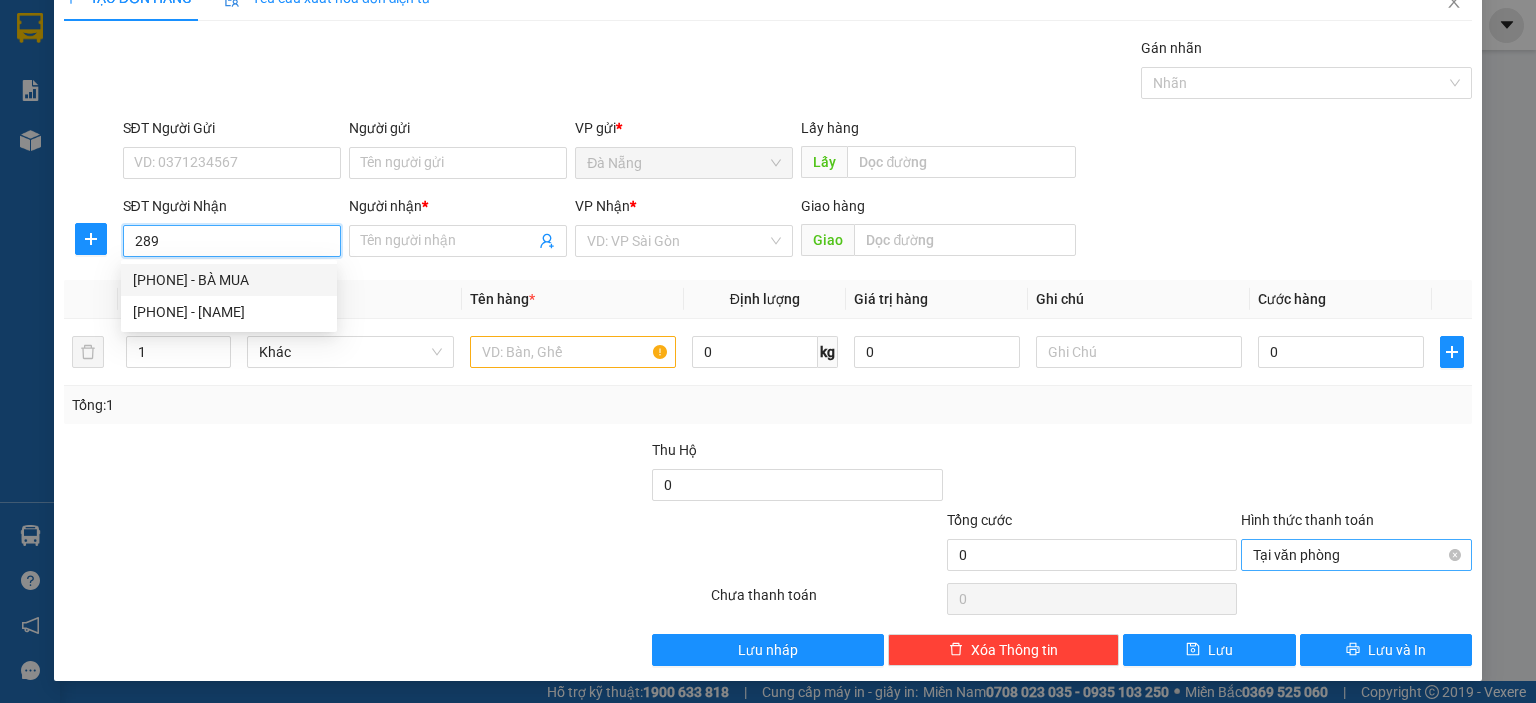 click on "[PHONE] - BÀ MUA" at bounding box center (229, 280) 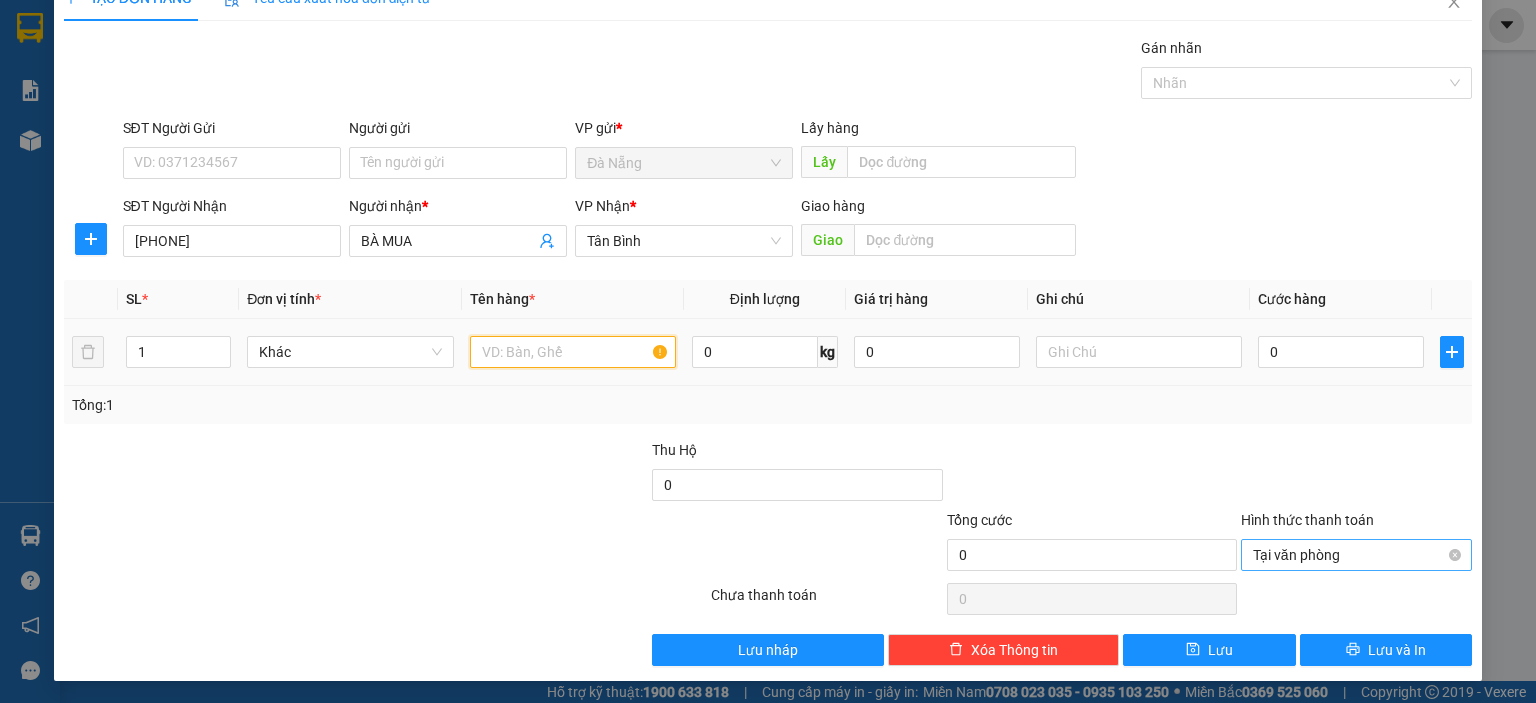 click at bounding box center [573, 352] 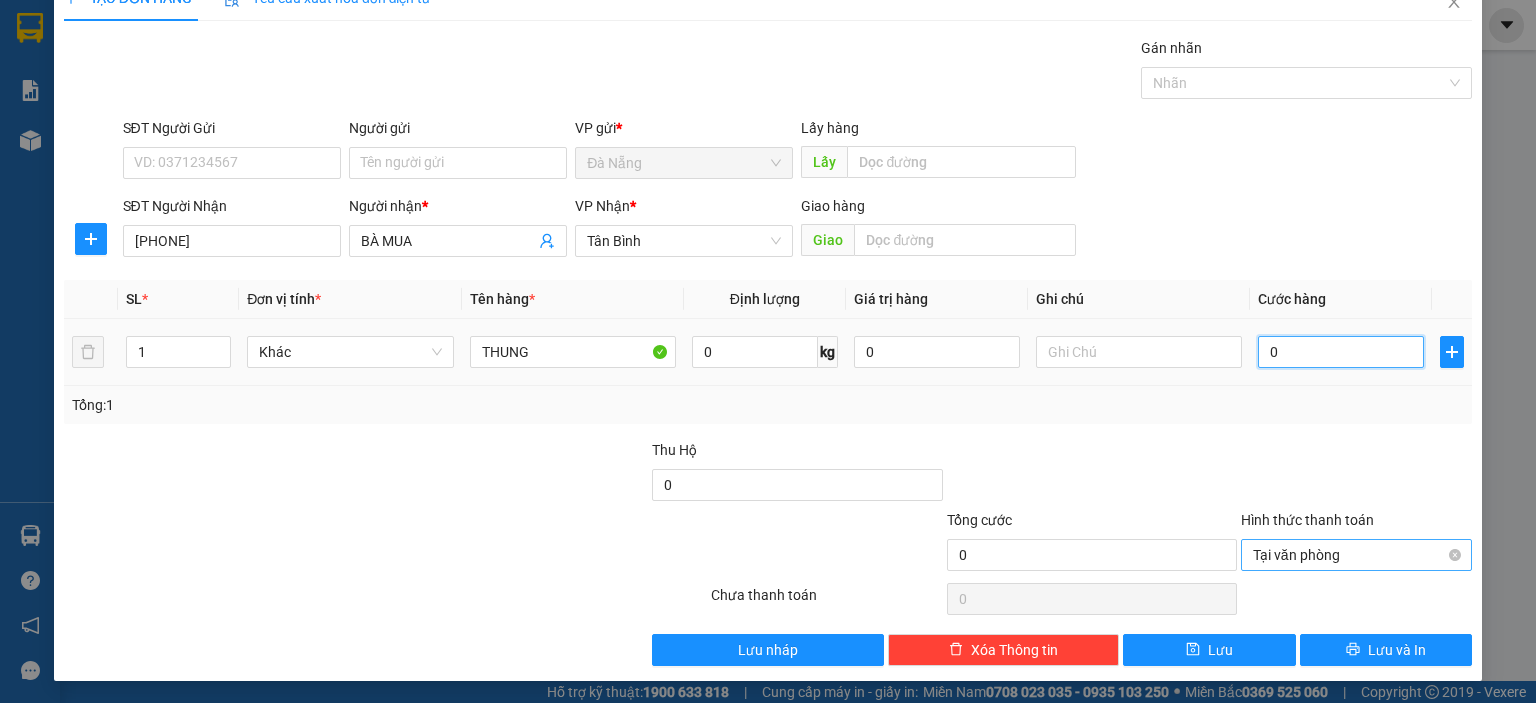 click on "0" at bounding box center (1341, 352) 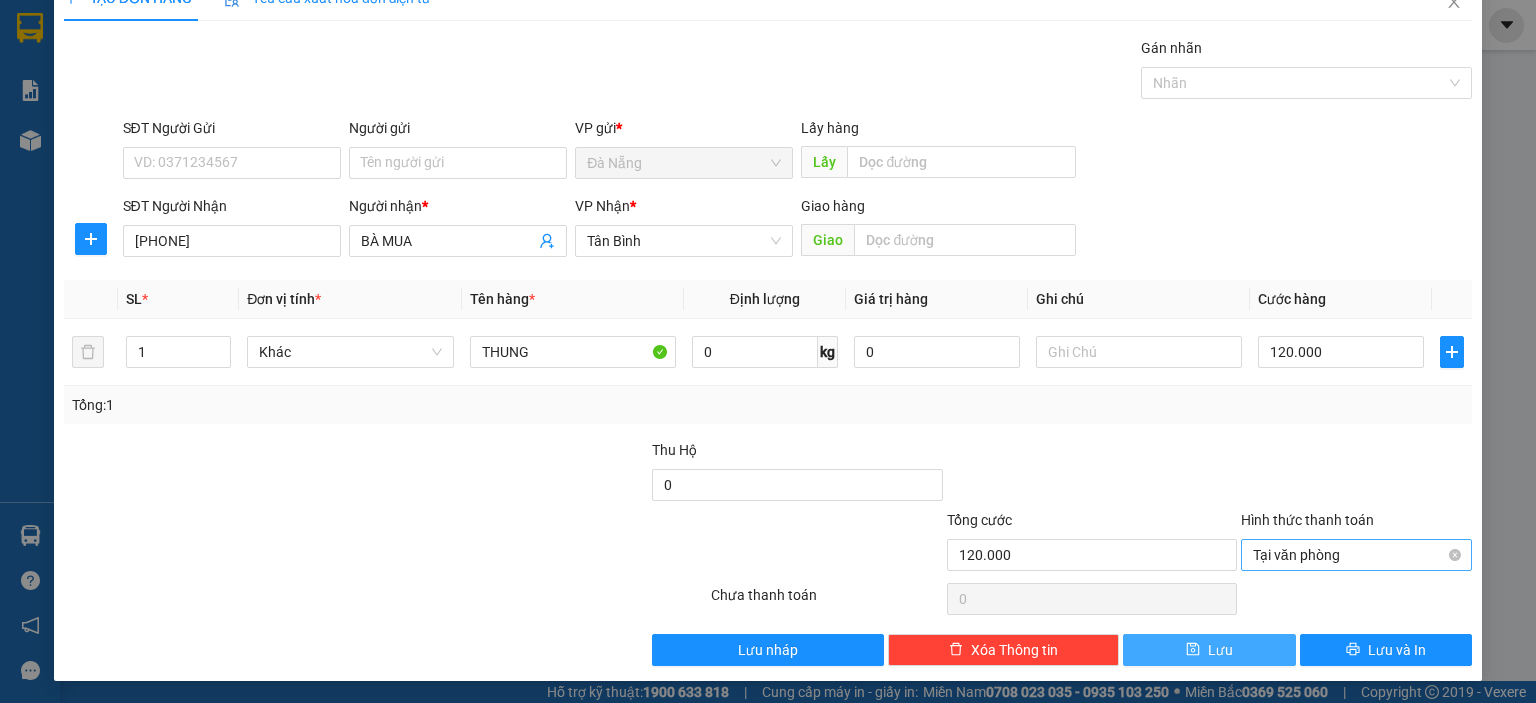 click on "Lưu" at bounding box center [1220, 650] 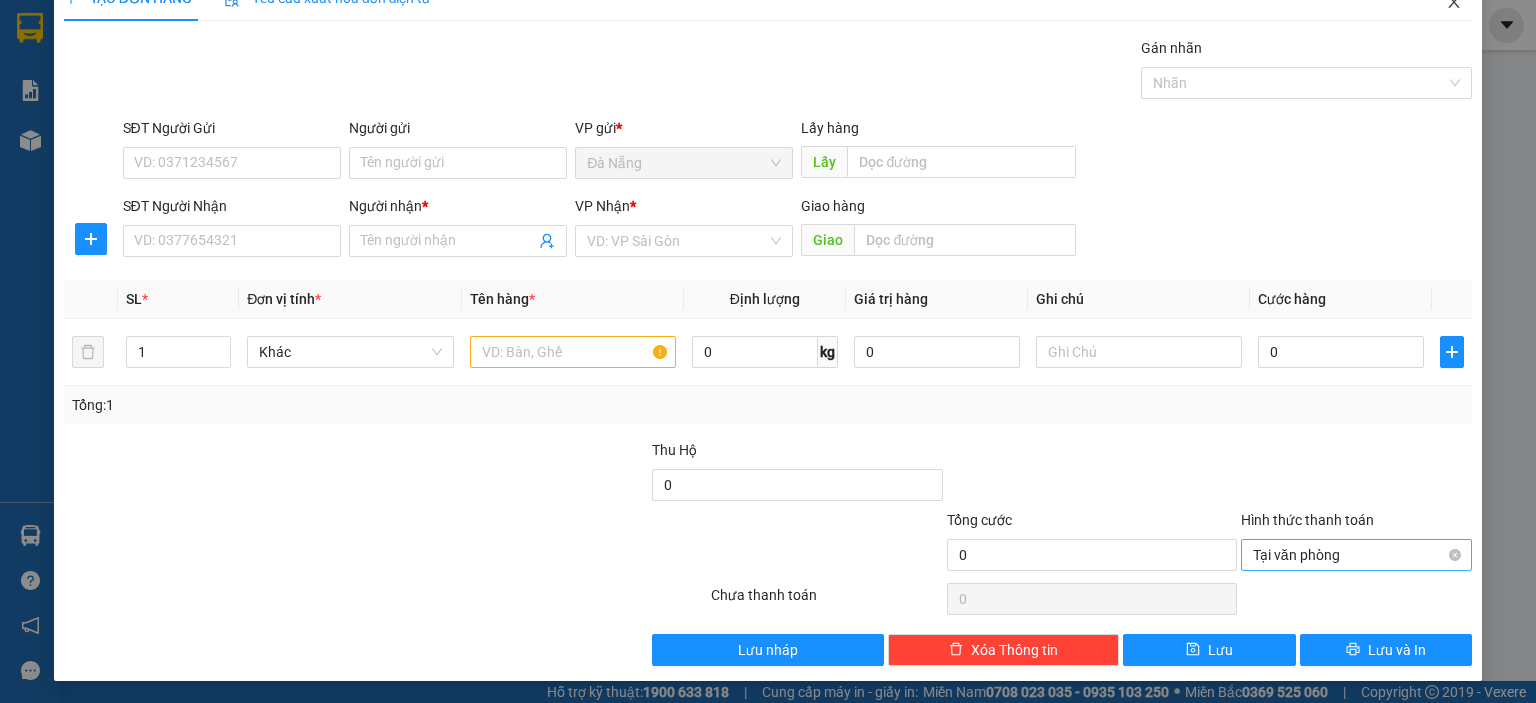 click 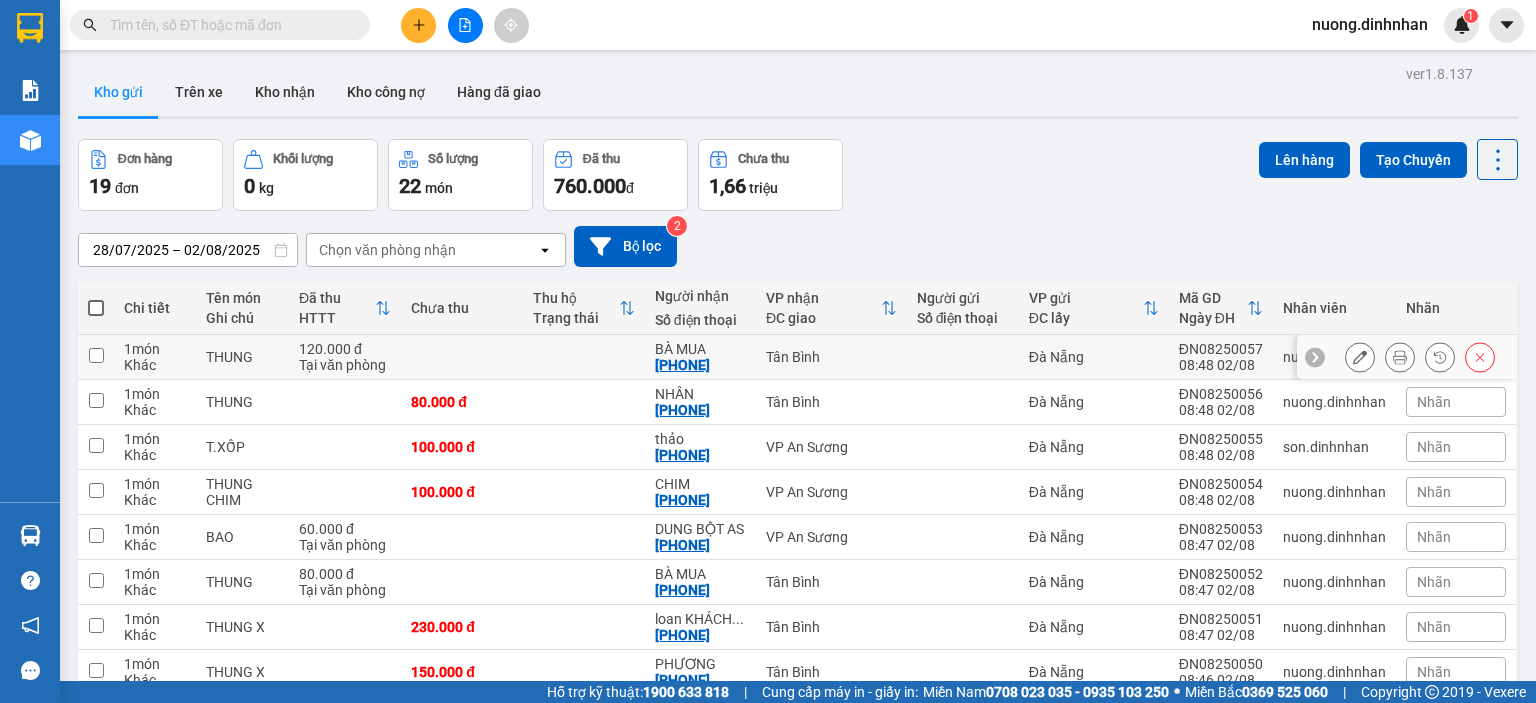 click on "1  món" at bounding box center [155, 349] 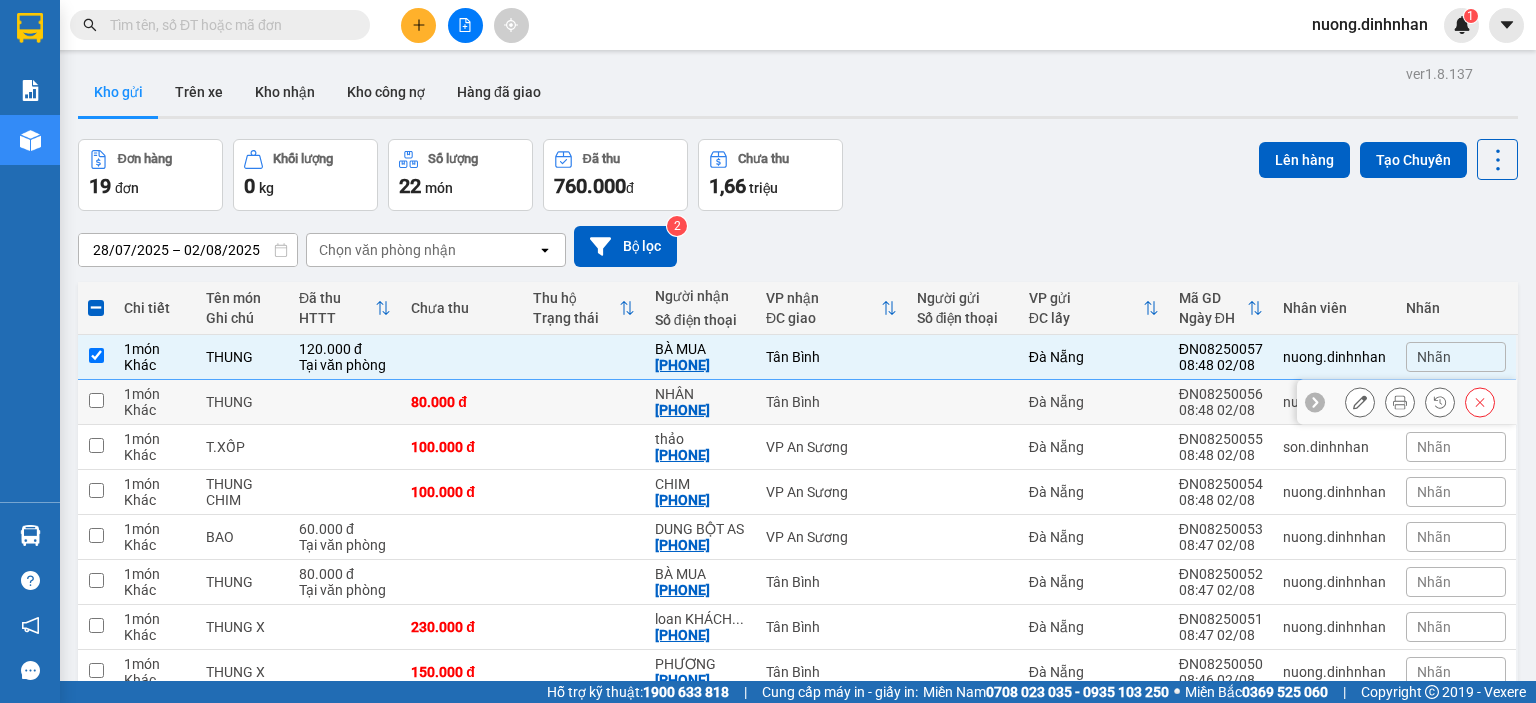 click at bounding box center (584, 402) 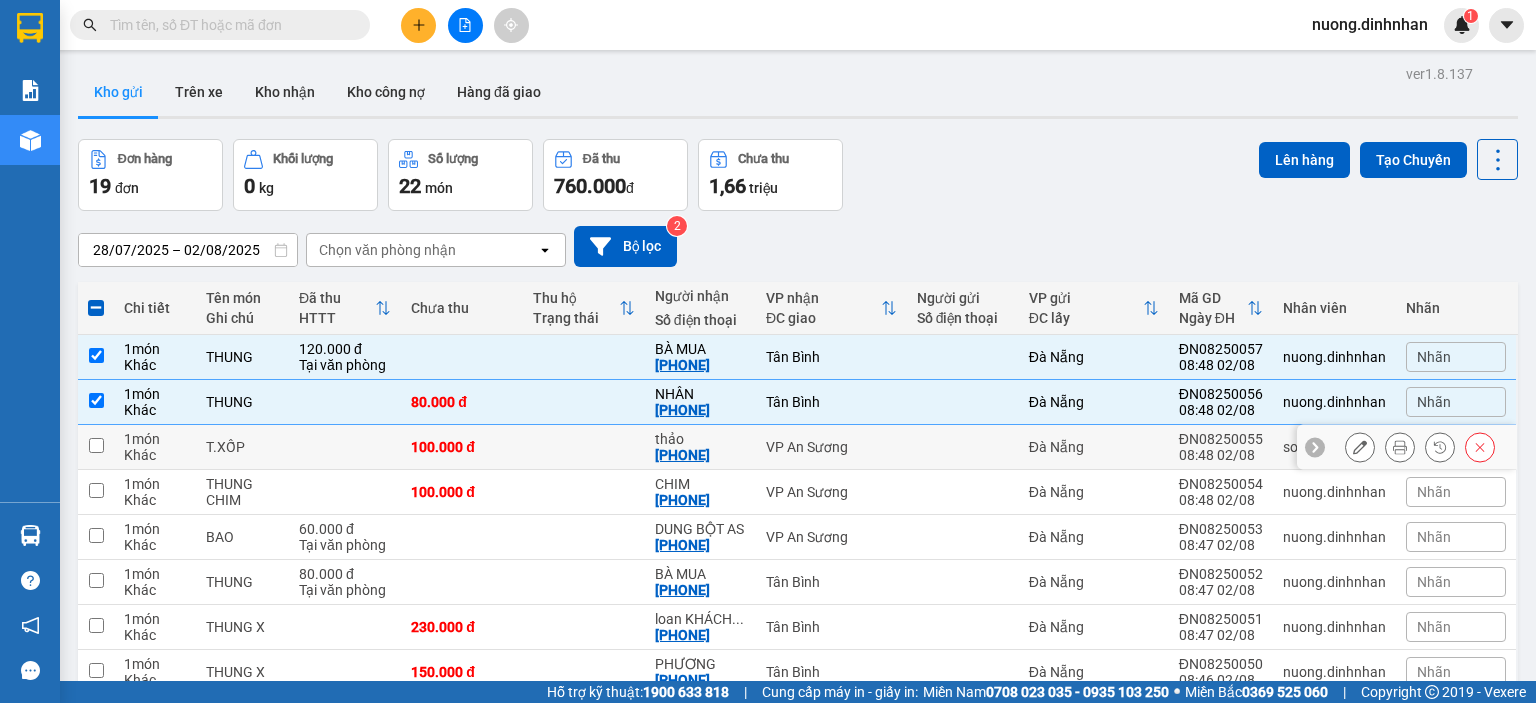 click at bounding box center (584, 447) 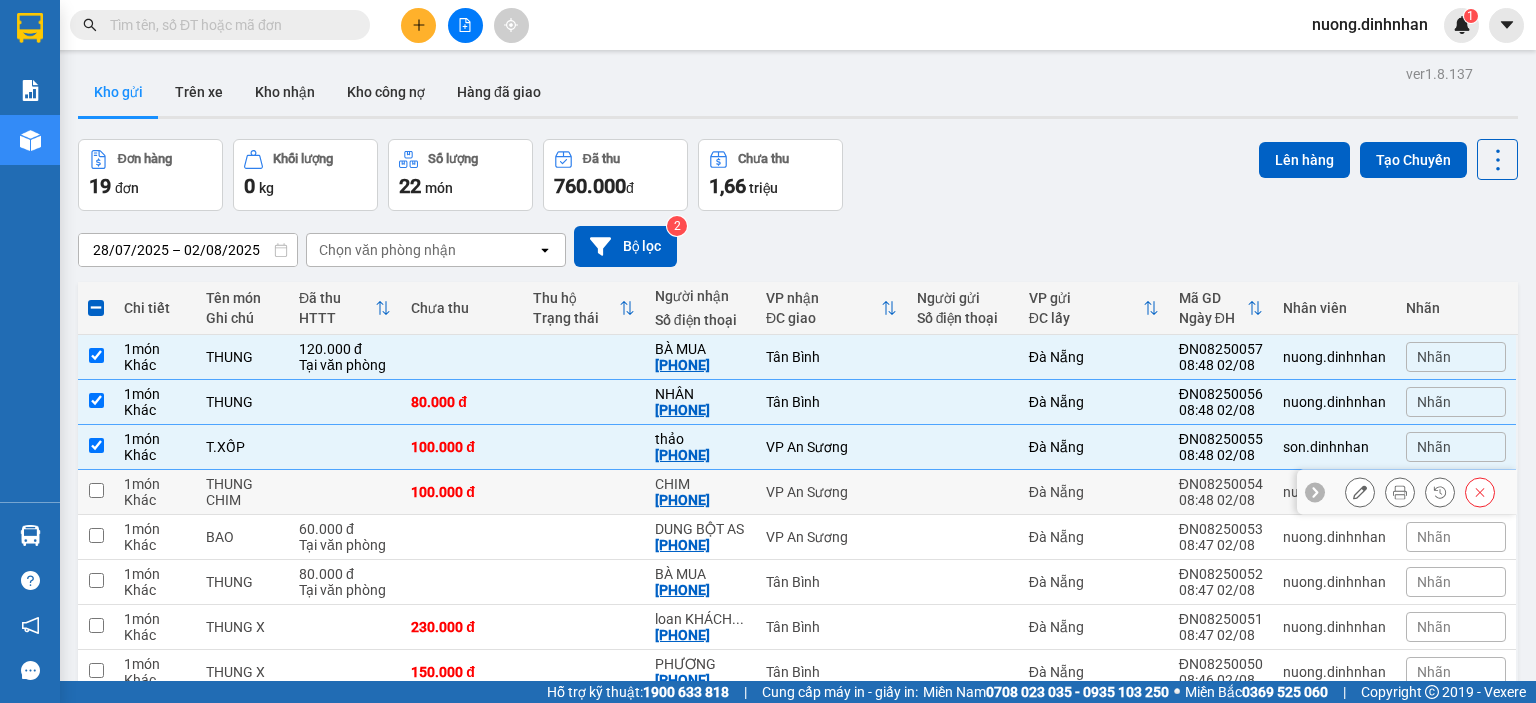 click at bounding box center (584, 492) 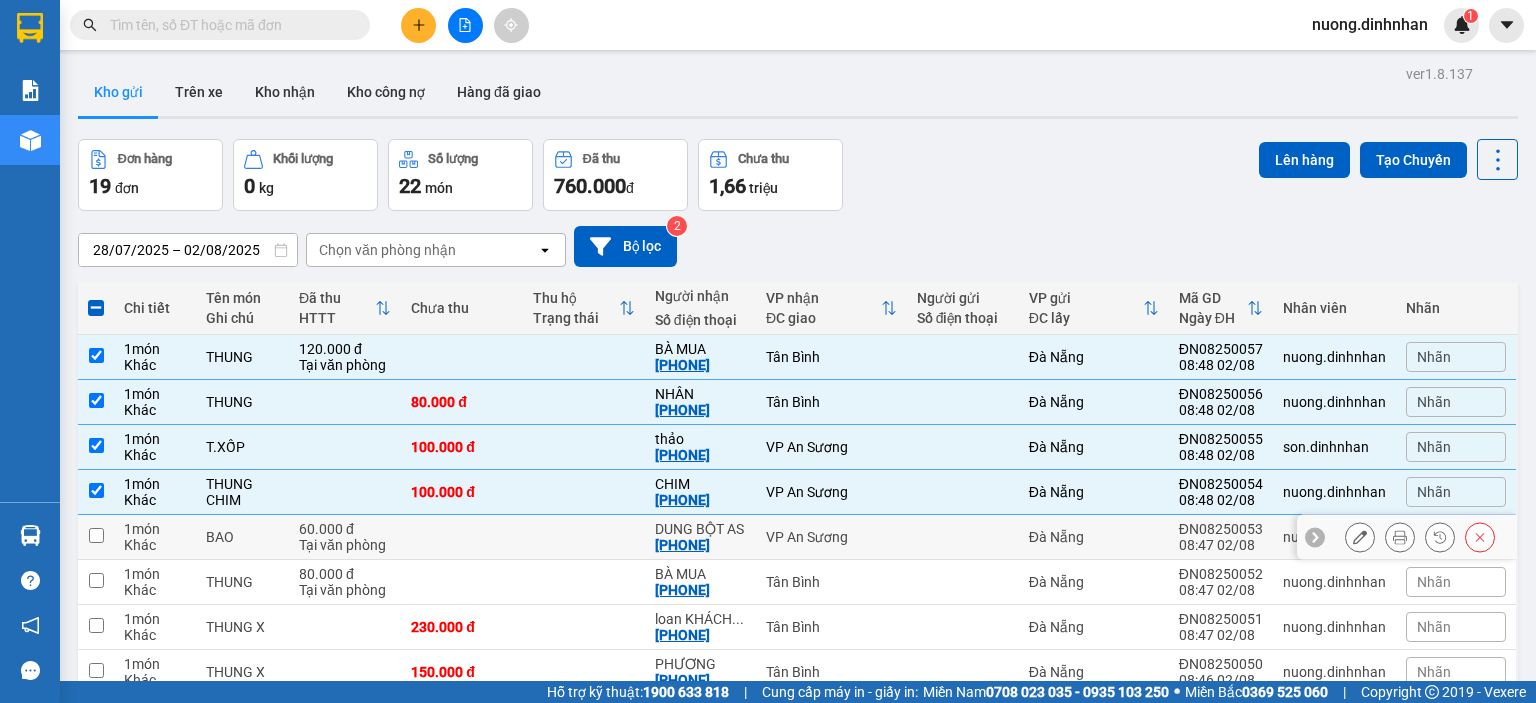 click at bounding box center (584, 537) 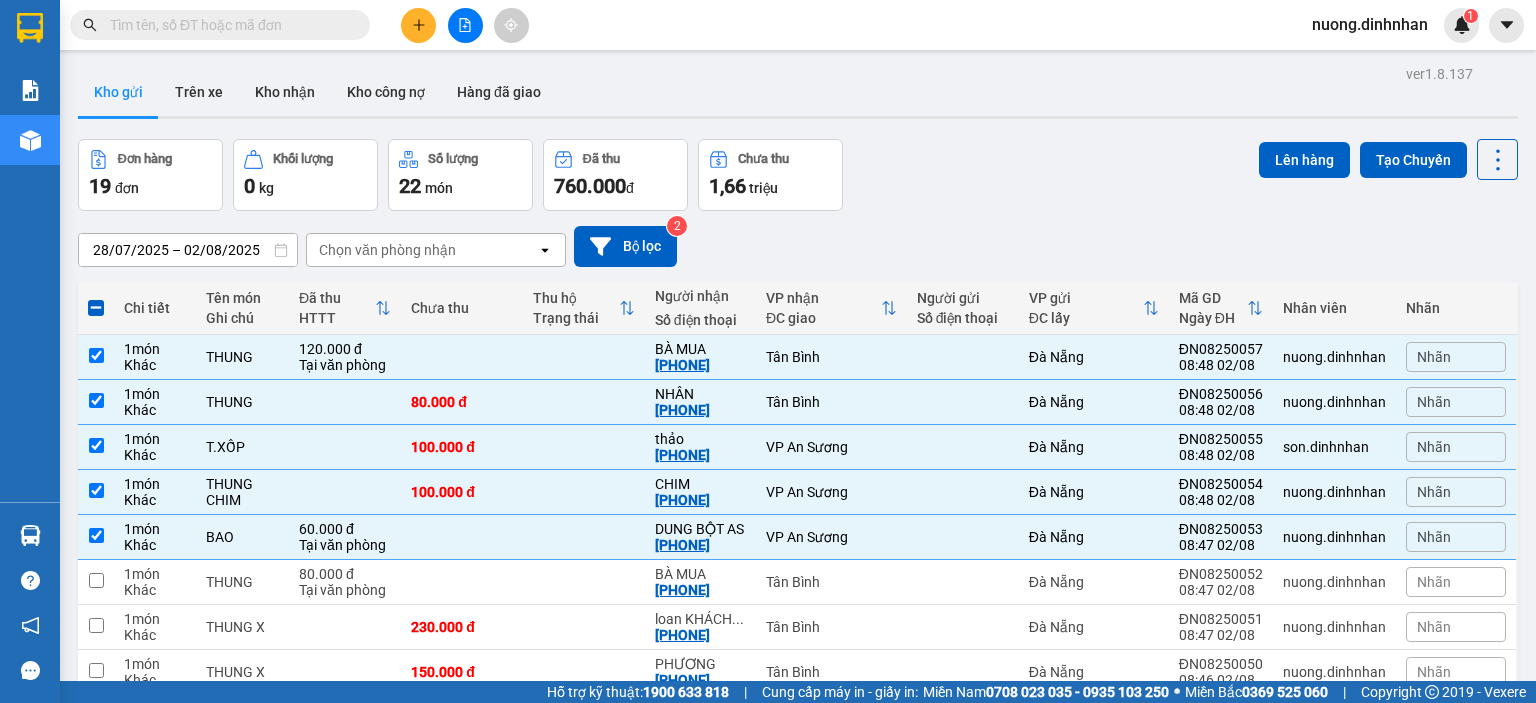 scroll, scrollTop: 182, scrollLeft: 0, axis: vertical 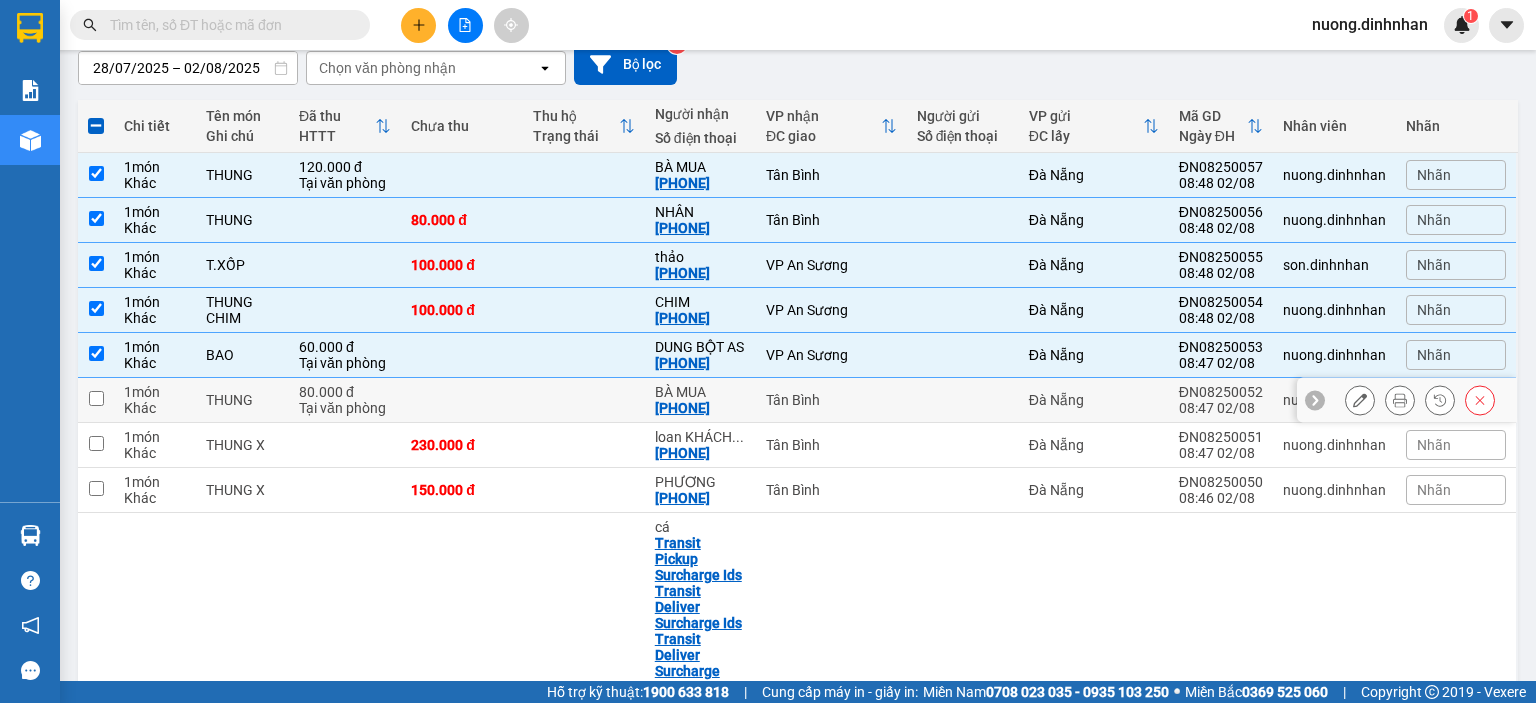 click at bounding box center [584, 400] 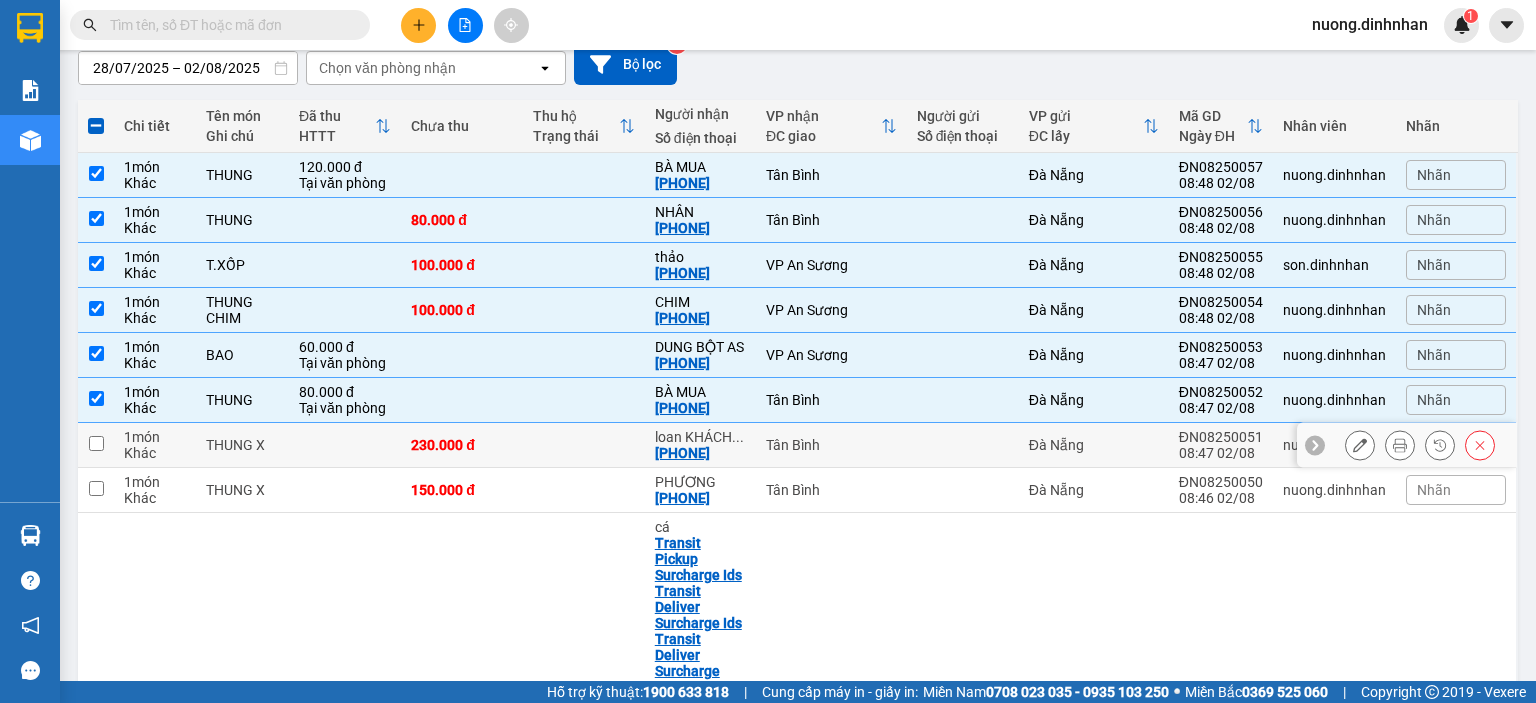 click at bounding box center [584, 445] 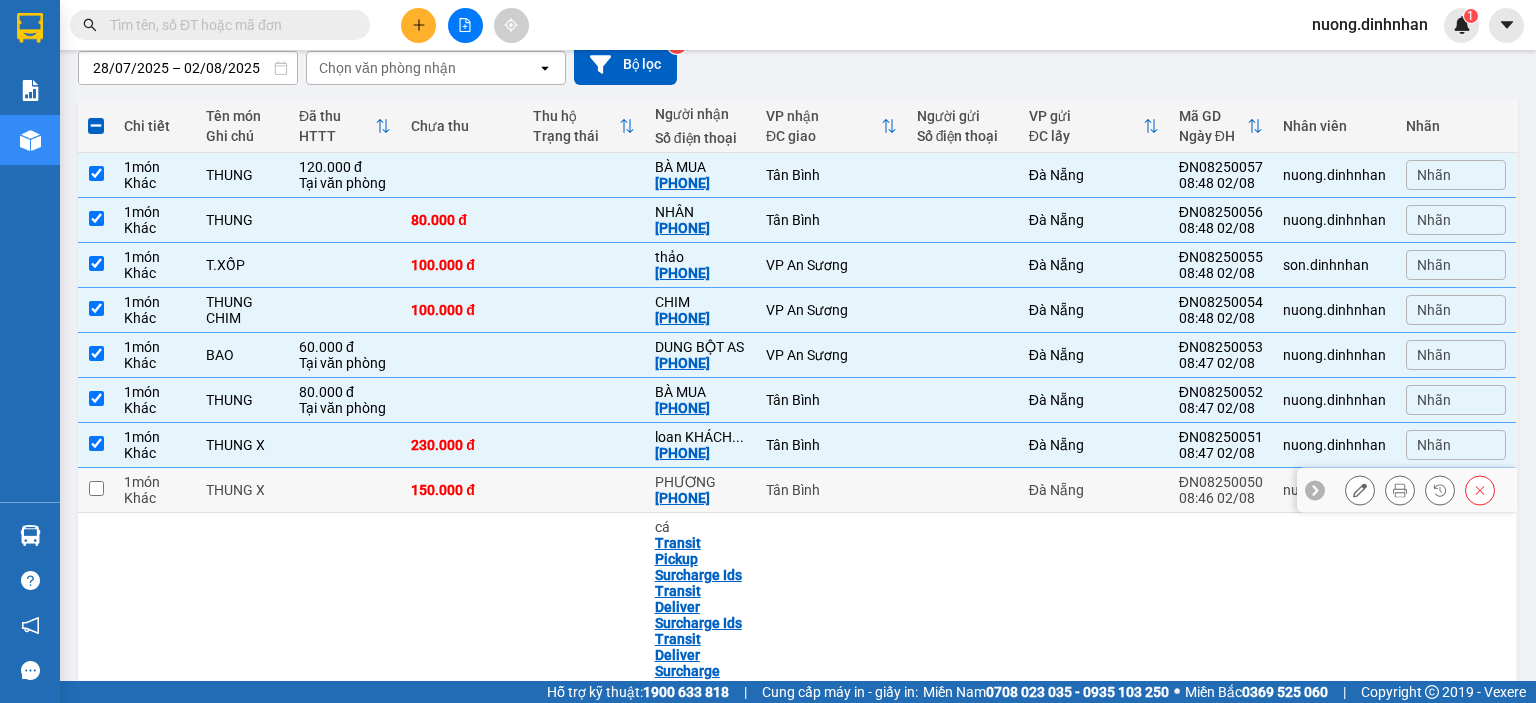 click at bounding box center (584, 490) 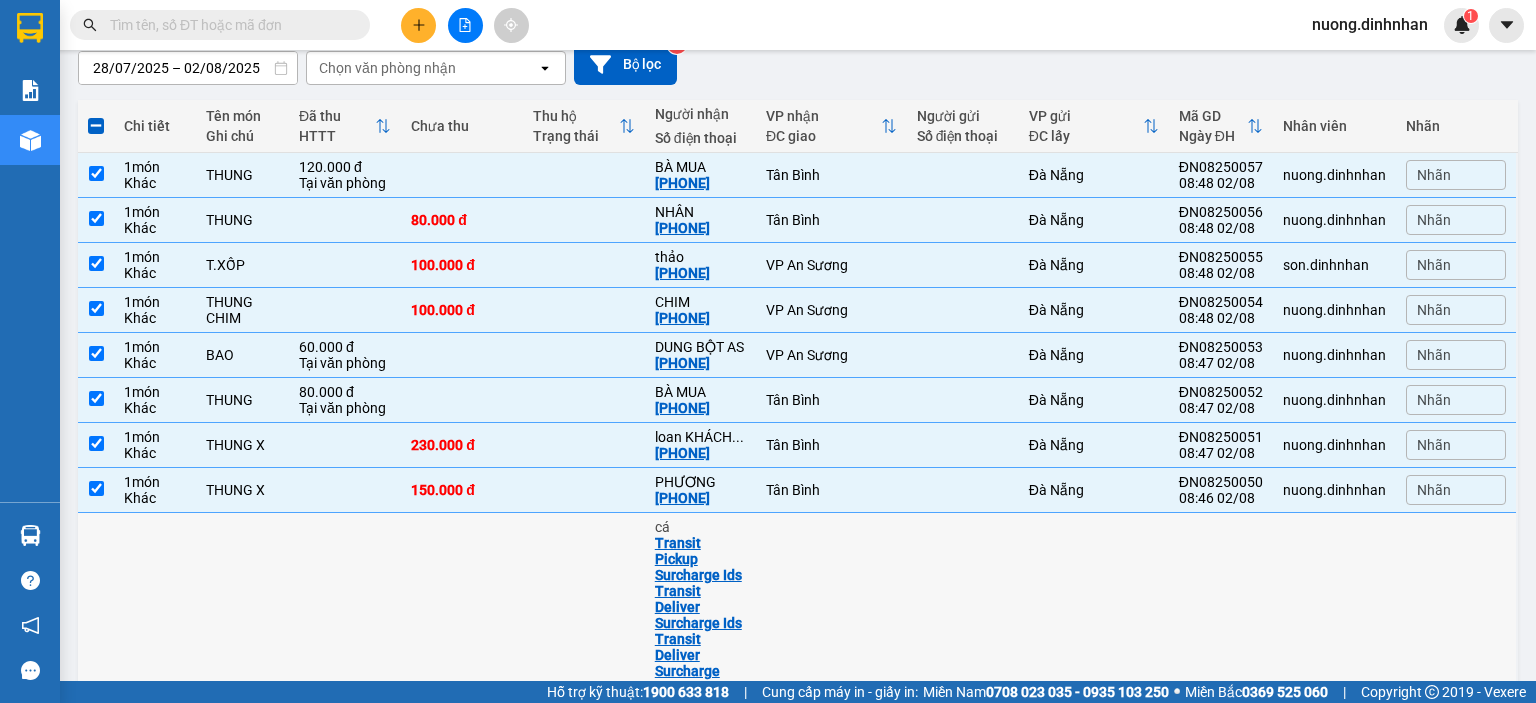 click at bounding box center [584, 1031] 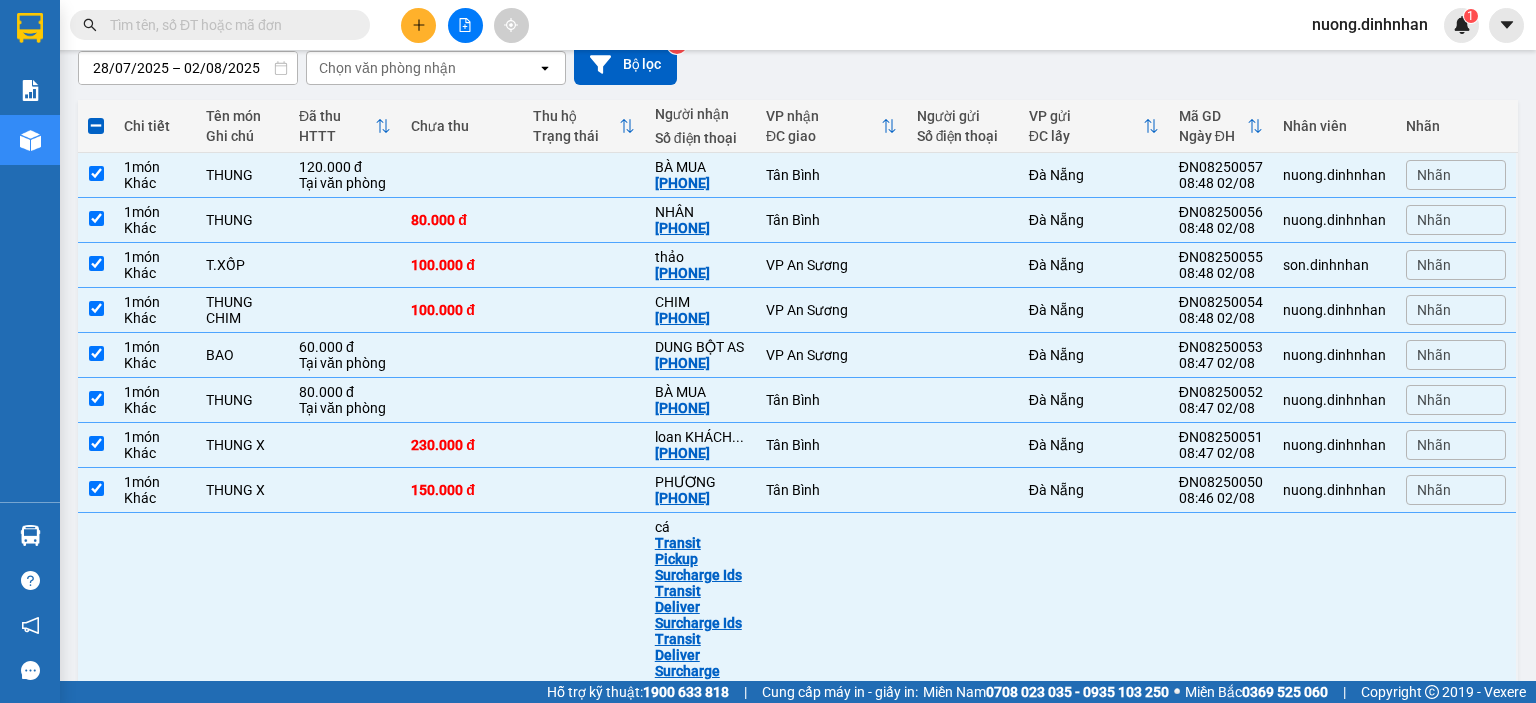 click at bounding box center (584, 1572) 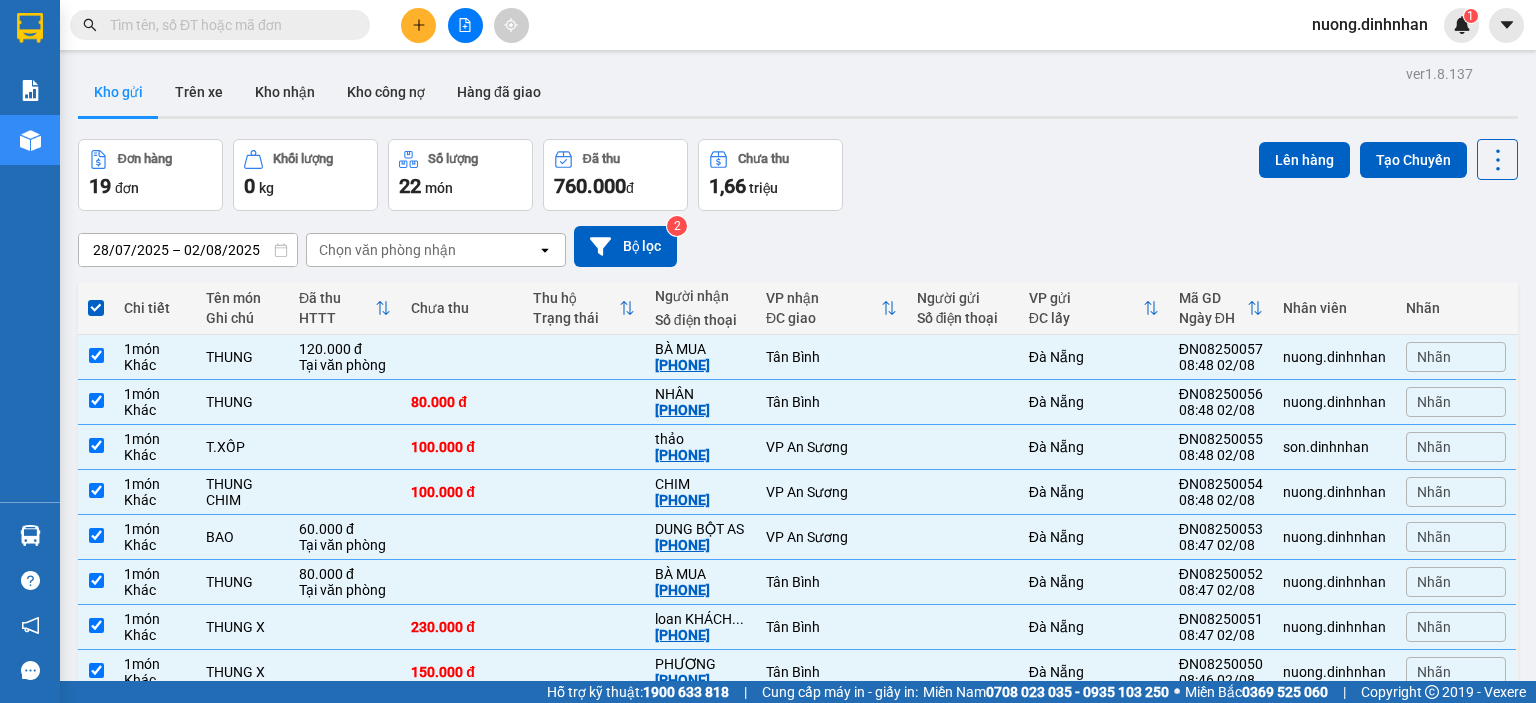 scroll, scrollTop: 182, scrollLeft: 0, axis: vertical 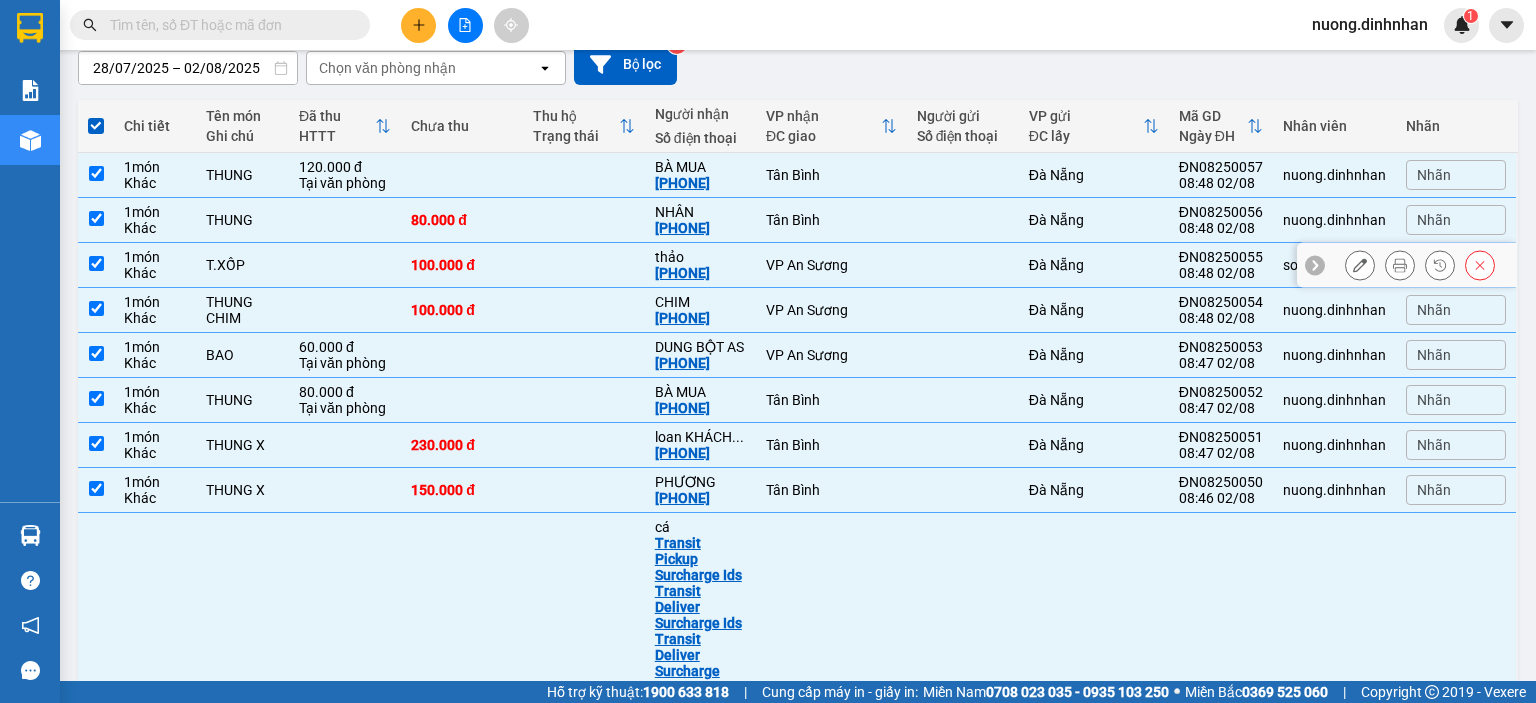 click at bounding box center [584, 265] 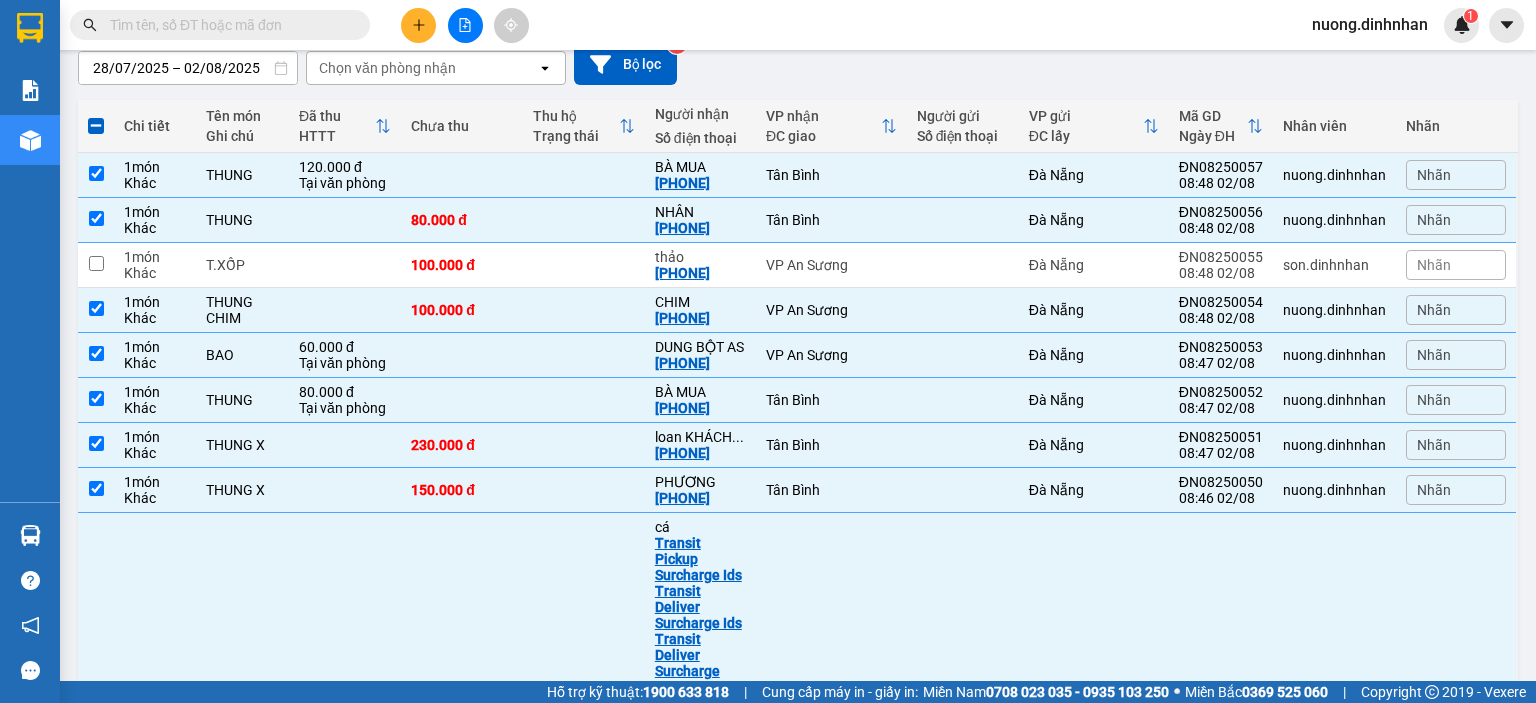 scroll, scrollTop: 0, scrollLeft: 0, axis: both 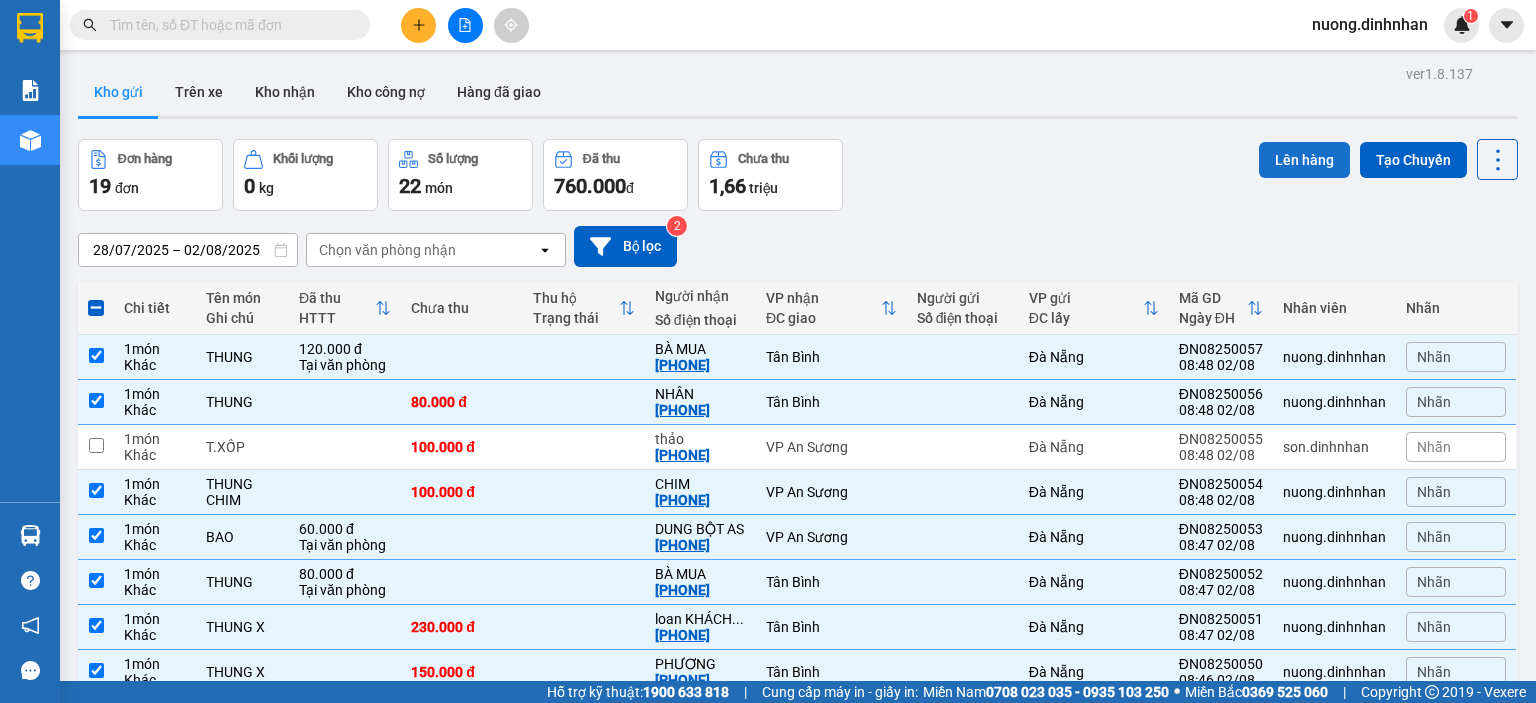 click on "Lên hàng" at bounding box center [1304, 160] 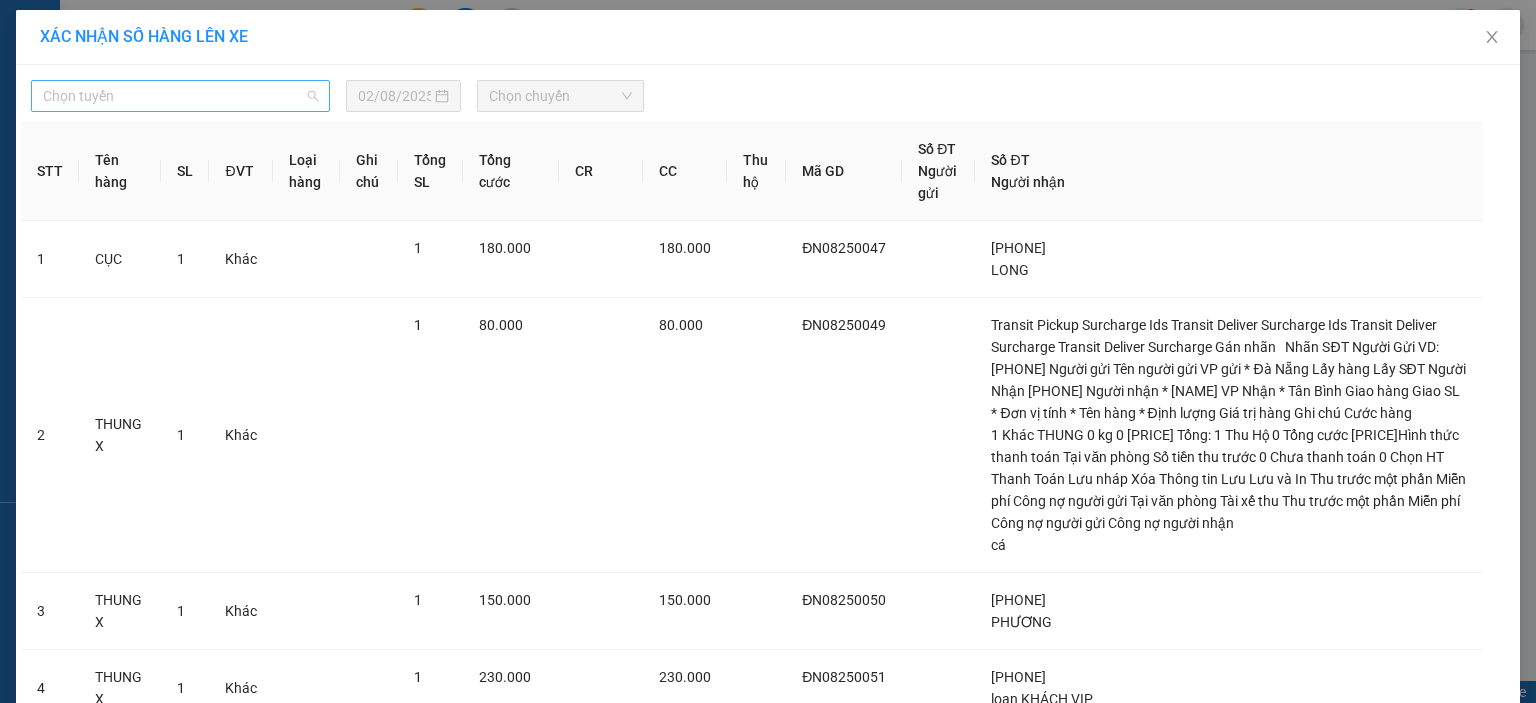 click on "Chọn tuyến" at bounding box center (180, 96) 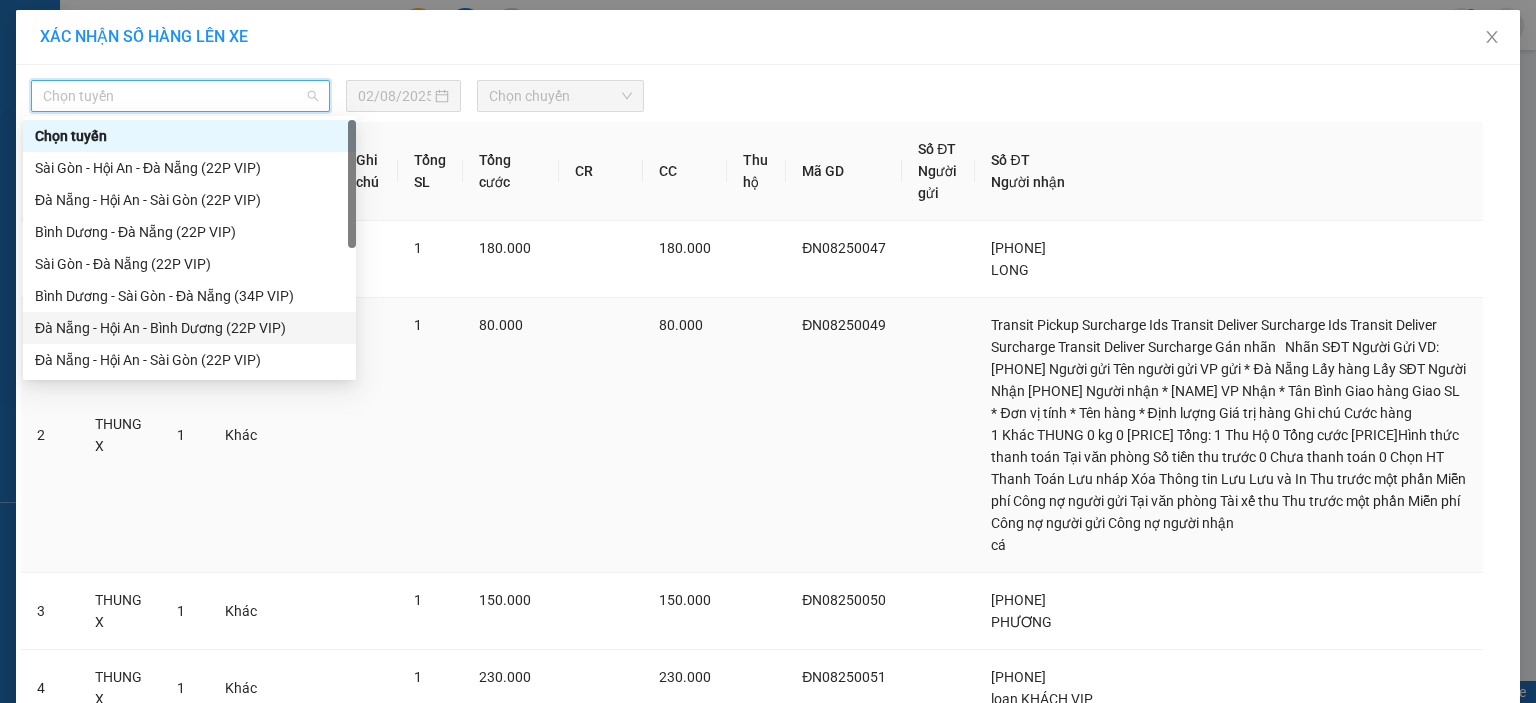 drag, startPoint x: 200, startPoint y: 326, endPoint x: 240, endPoint y: 295, distance: 50.606323 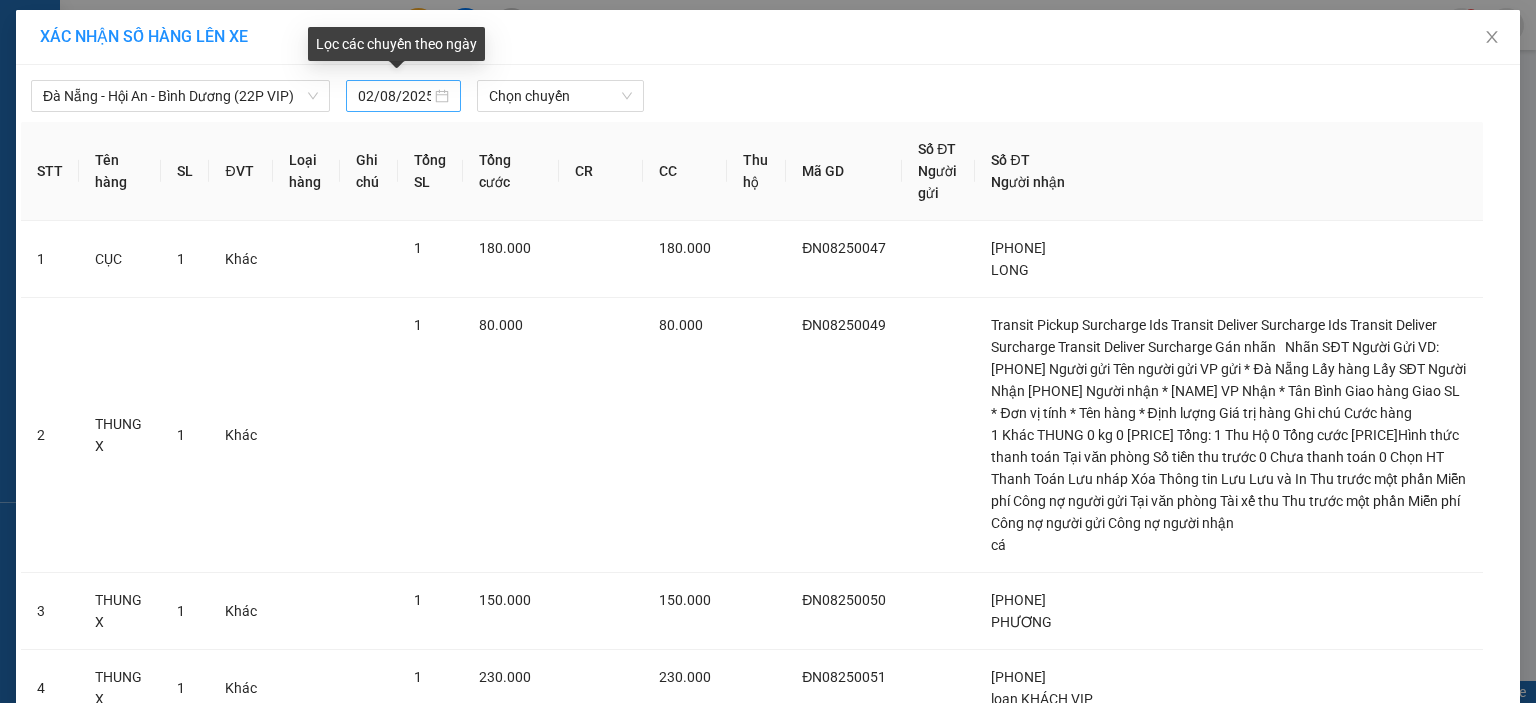 click on "02/08/2025" at bounding box center (403, 96) 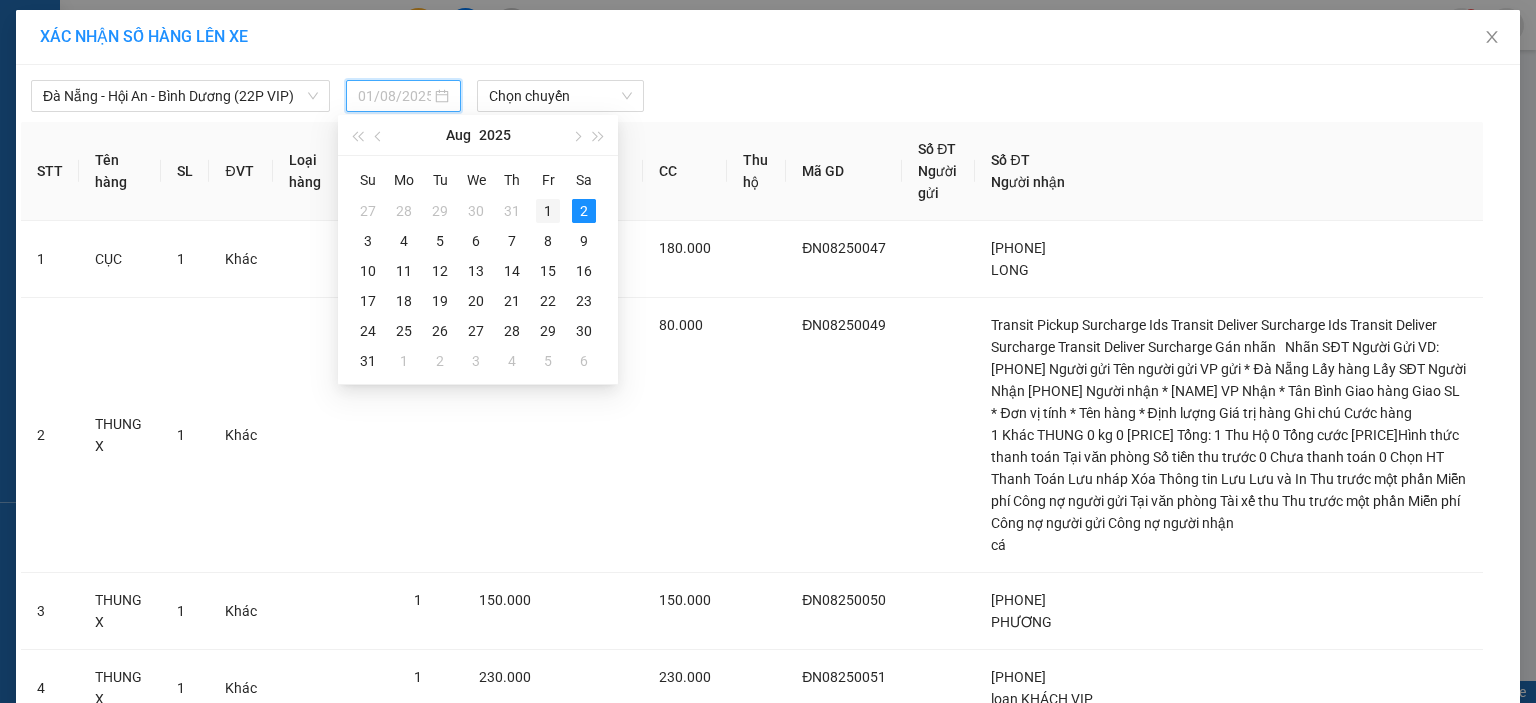 click on "1" at bounding box center (548, 211) 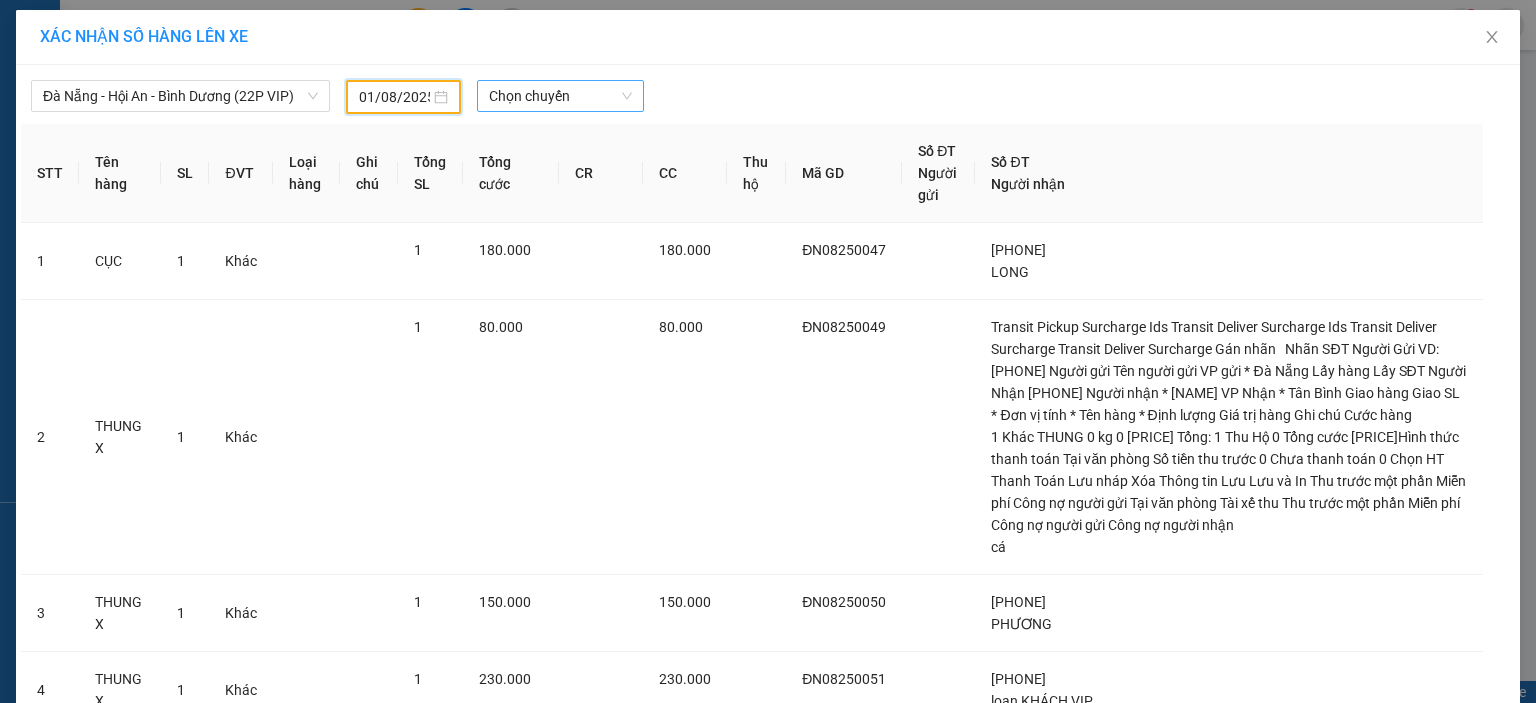 click on "Chọn chuyến" at bounding box center [561, 96] 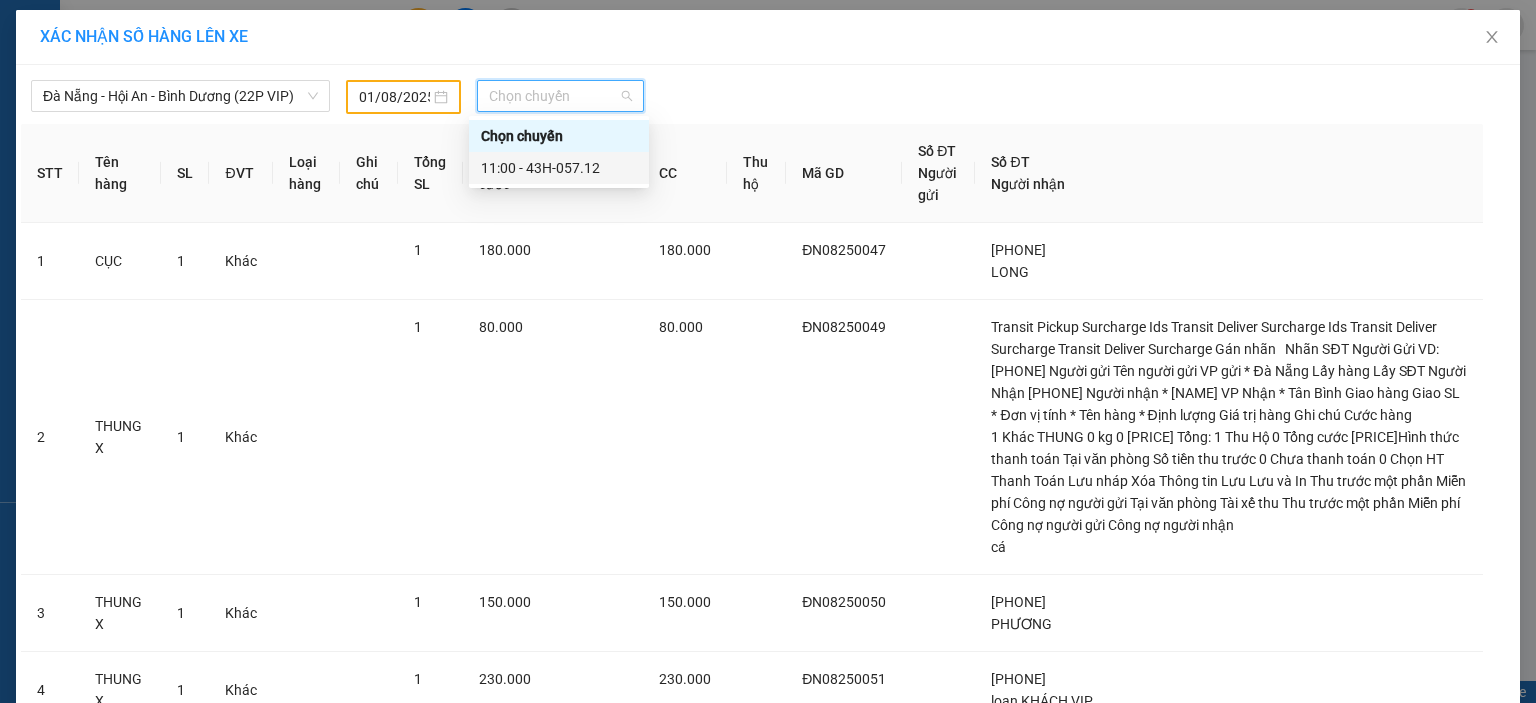 click on "11:00     - 43H-057.12" at bounding box center [559, 168] 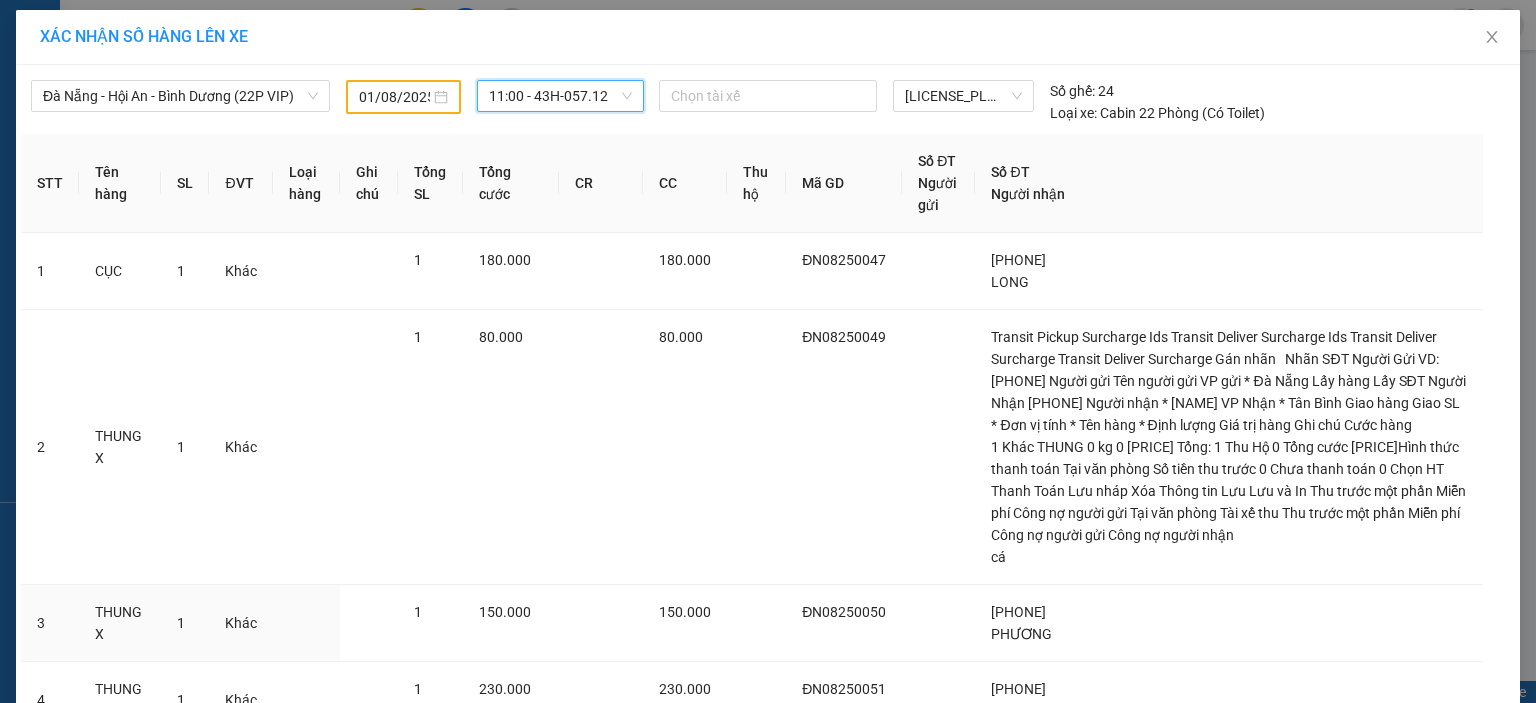 scroll, scrollTop: 344, scrollLeft: 0, axis: vertical 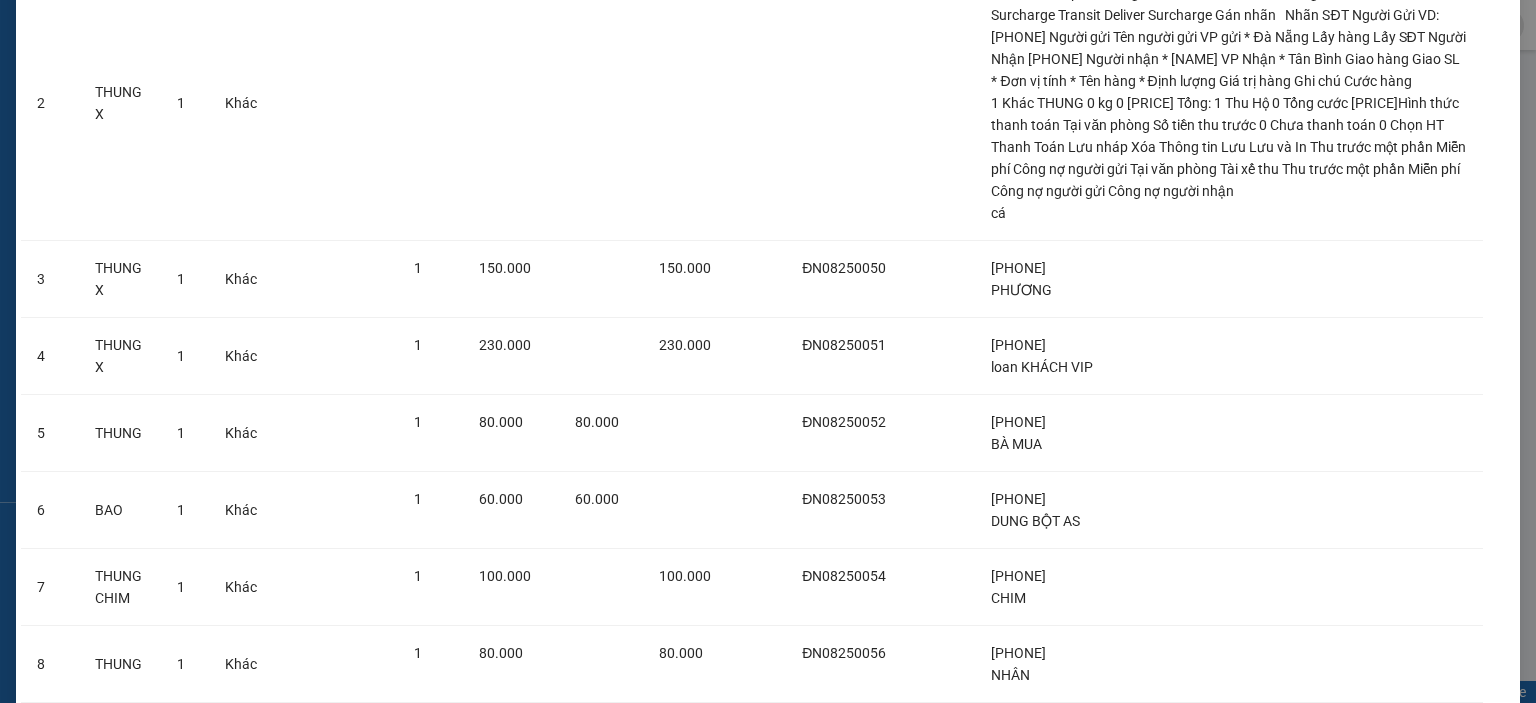 click on "Lên hàng" at bounding box center [841, 893] 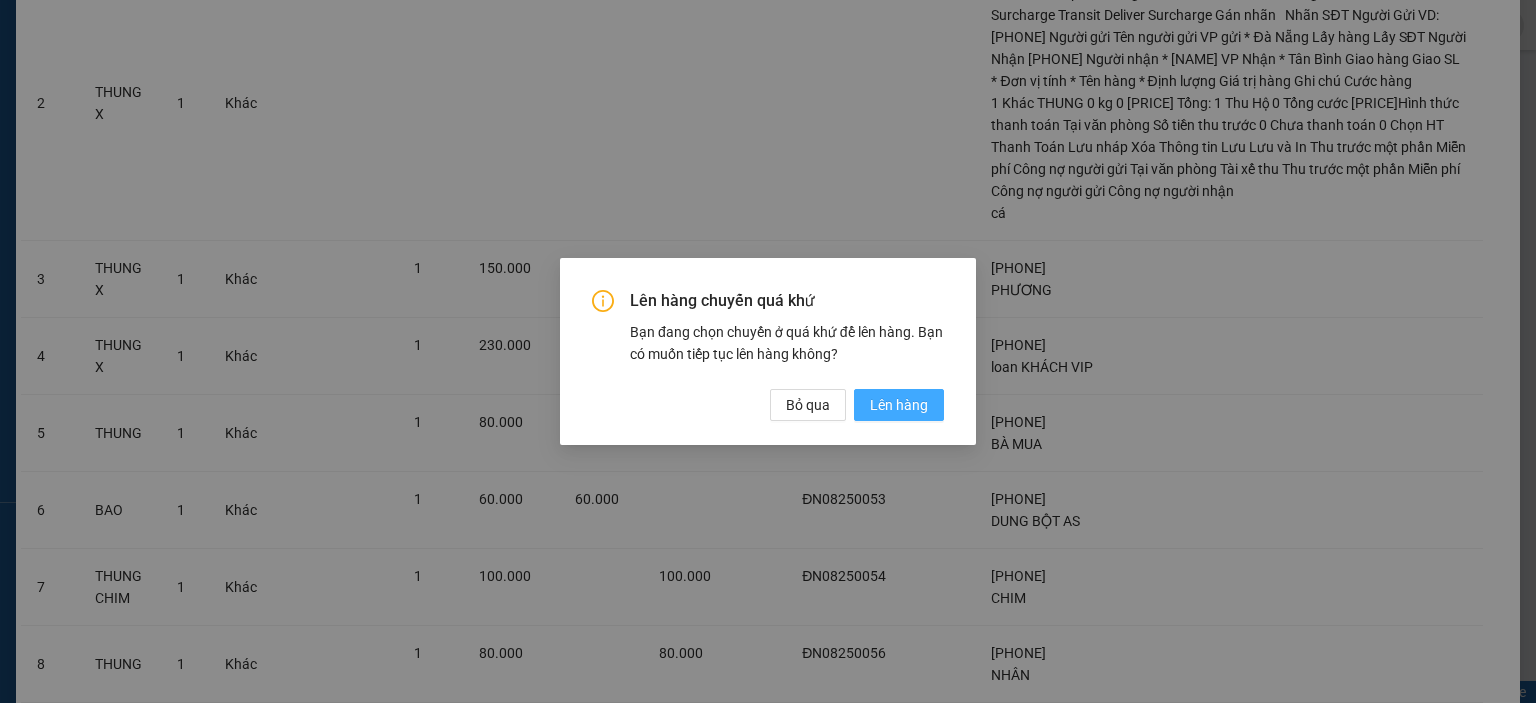 click on "Lên hàng" at bounding box center [899, 405] 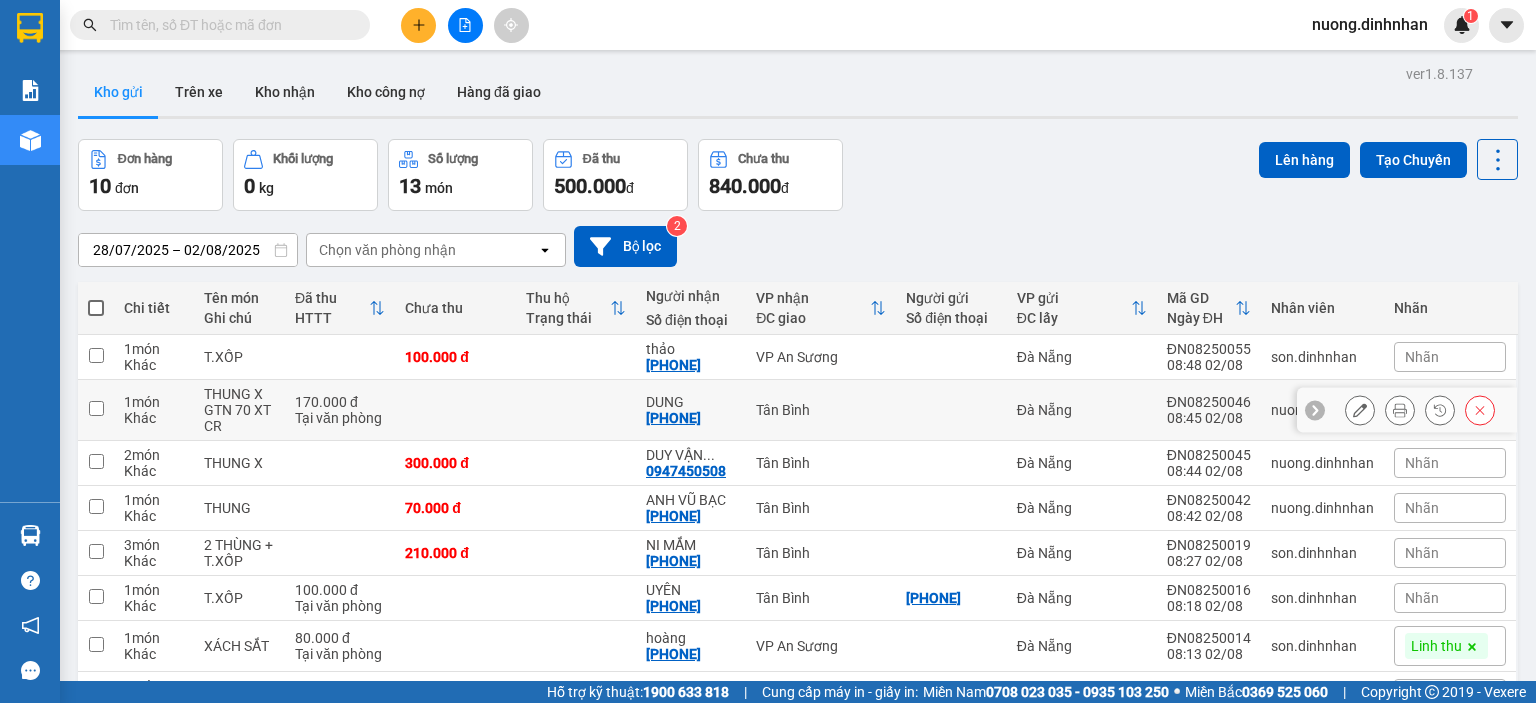 click on "Tân Bình" at bounding box center (821, 410) 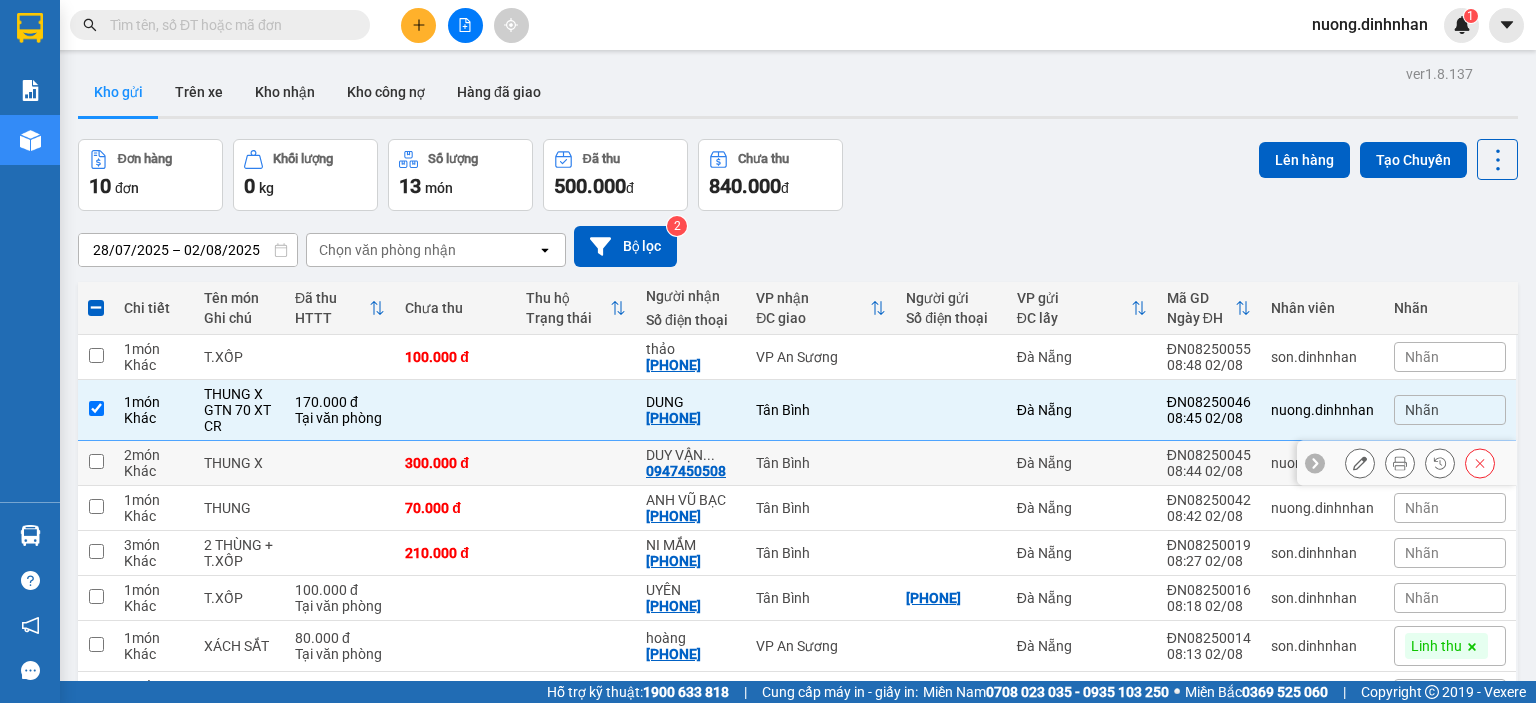 click on "Tân Bình" at bounding box center (821, 463) 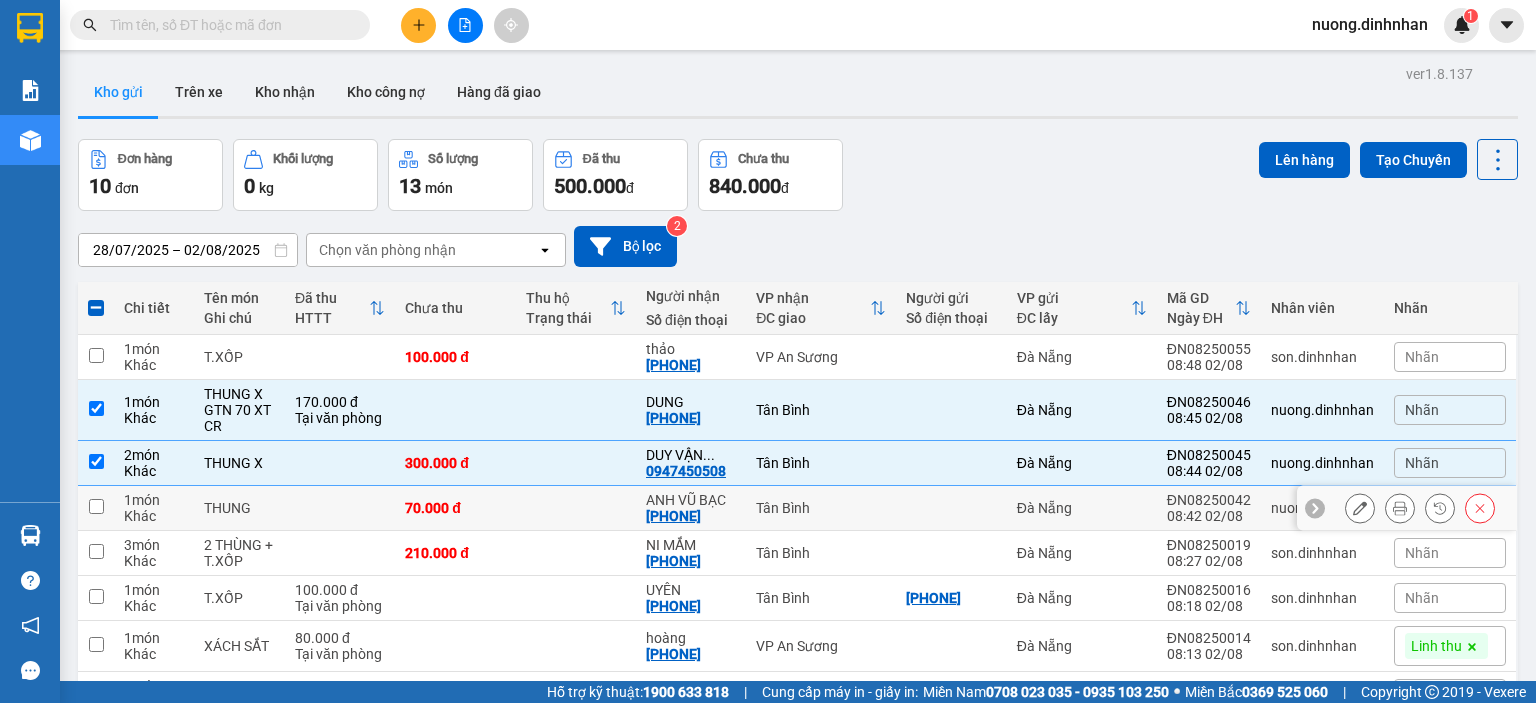 scroll, scrollTop: 217, scrollLeft: 0, axis: vertical 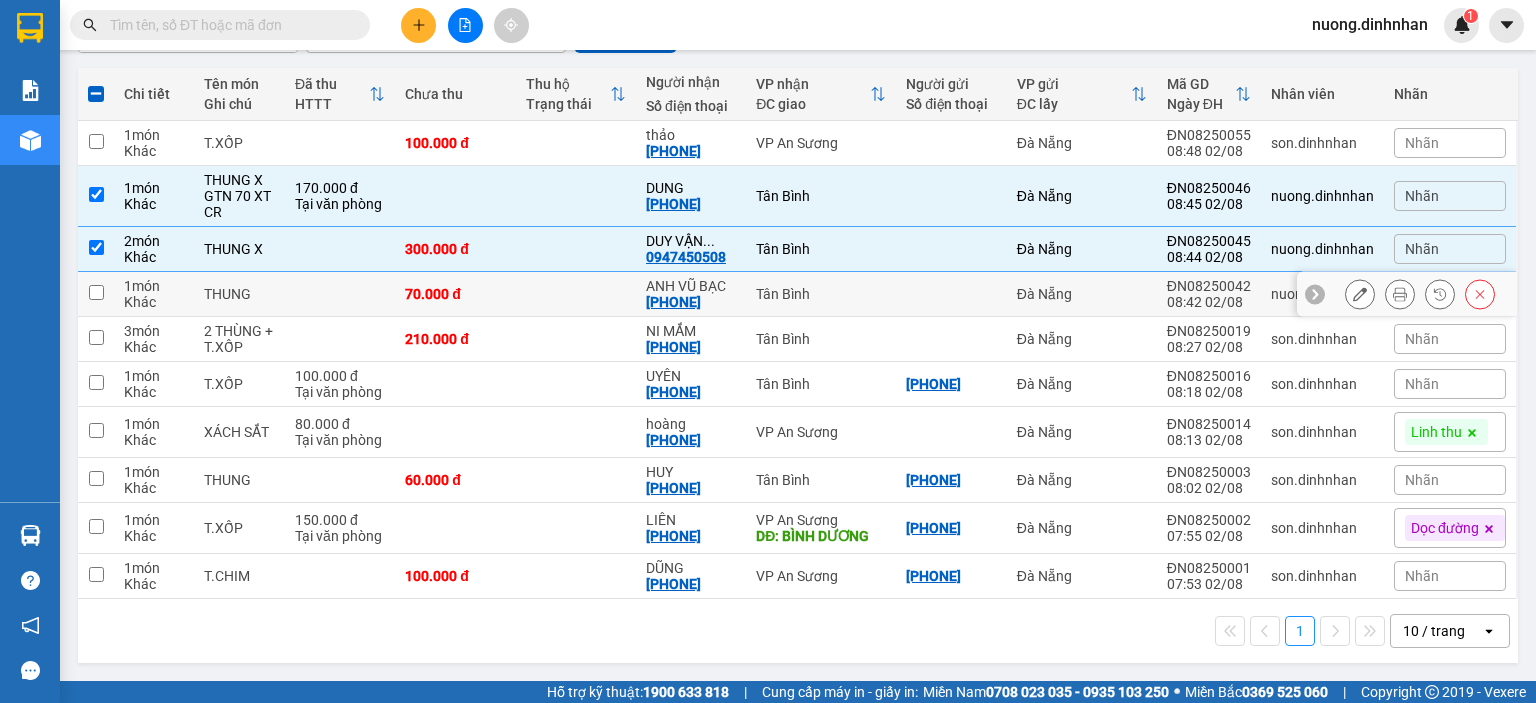 click on "Tân Bình" at bounding box center [821, 294] 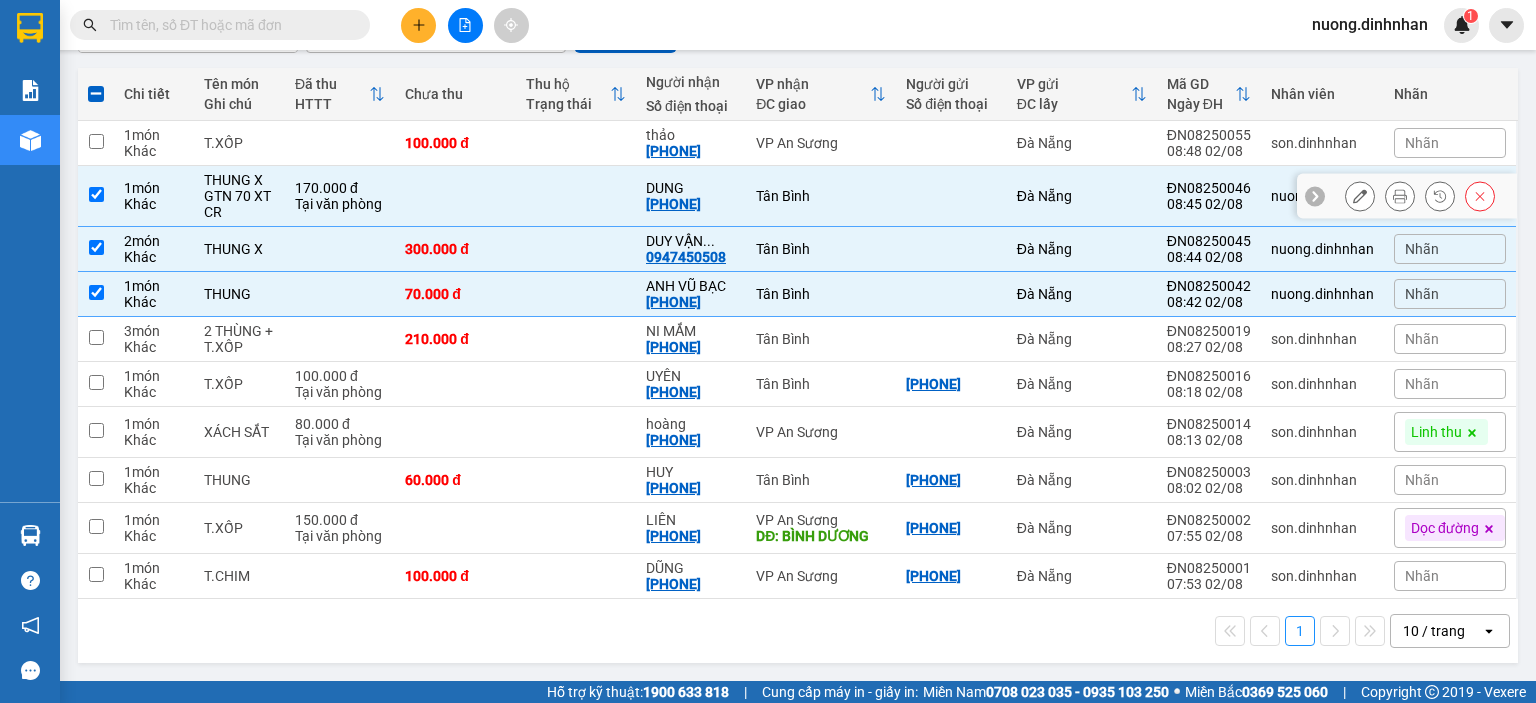 scroll, scrollTop: 0, scrollLeft: 0, axis: both 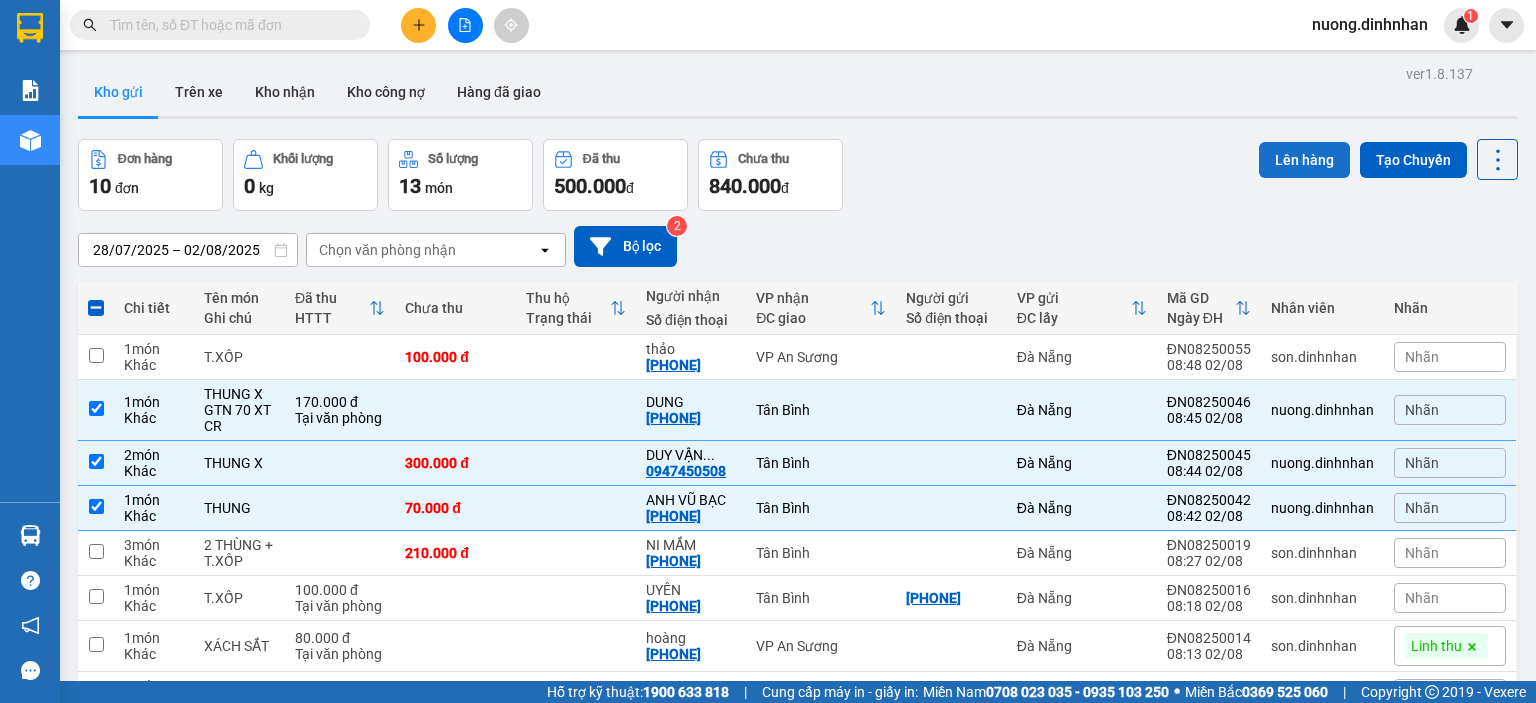 click on "Lên hàng" at bounding box center (1304, 160) 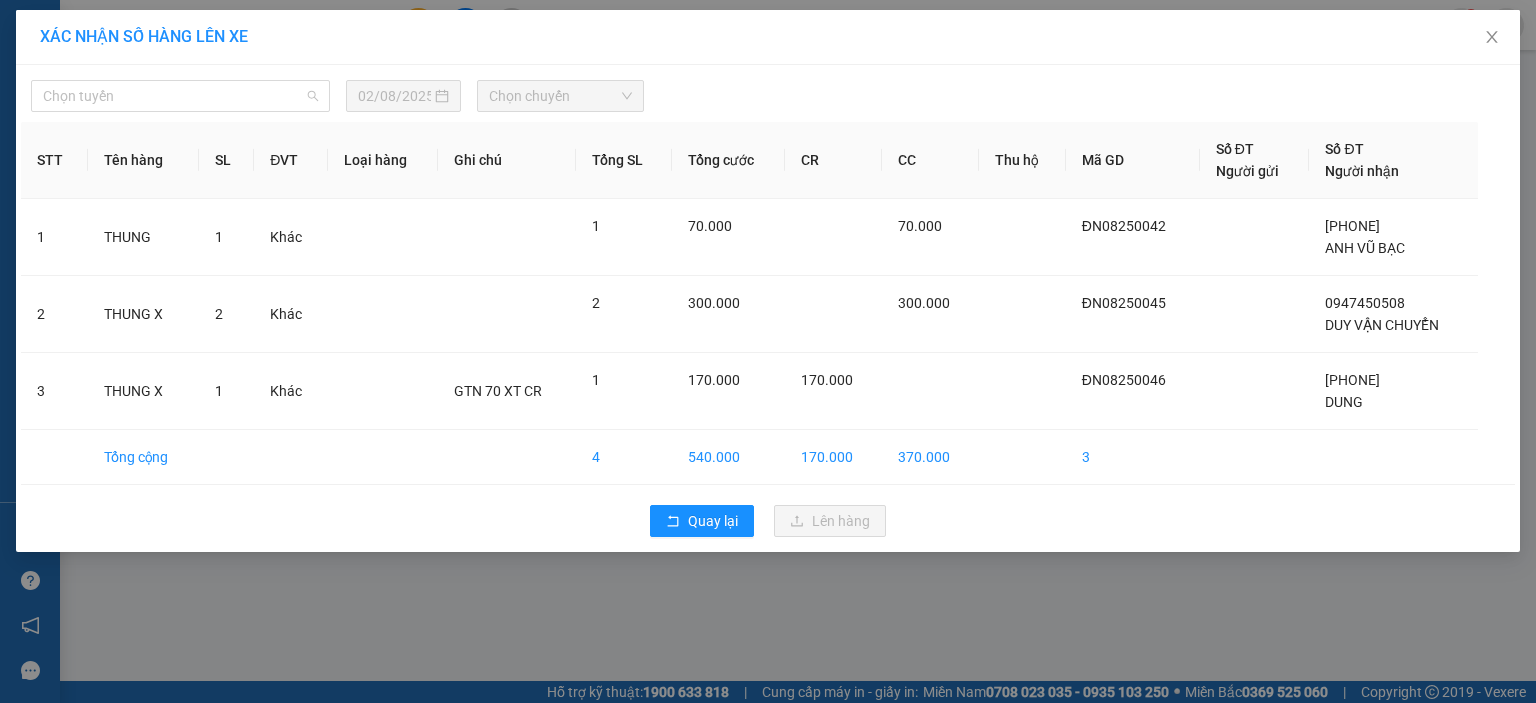 drag, startPoint x: 203, startPoint y: 99, endPoint x: 200, endPoint y: 163, distance: 64.070274 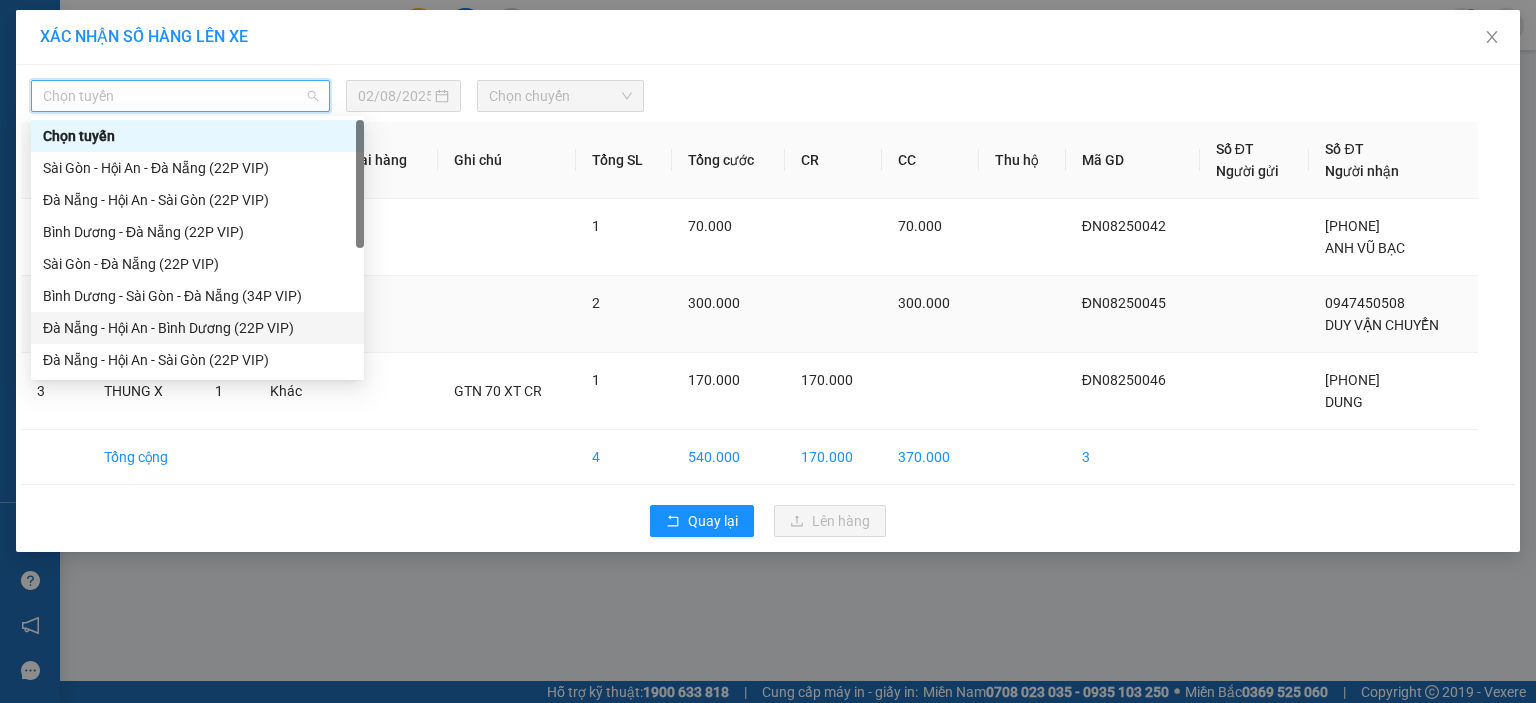 drag, startPoint x: 226, startPoint y: 326, endPoint x: 269, endPoint y: 297, distance: 51.86521 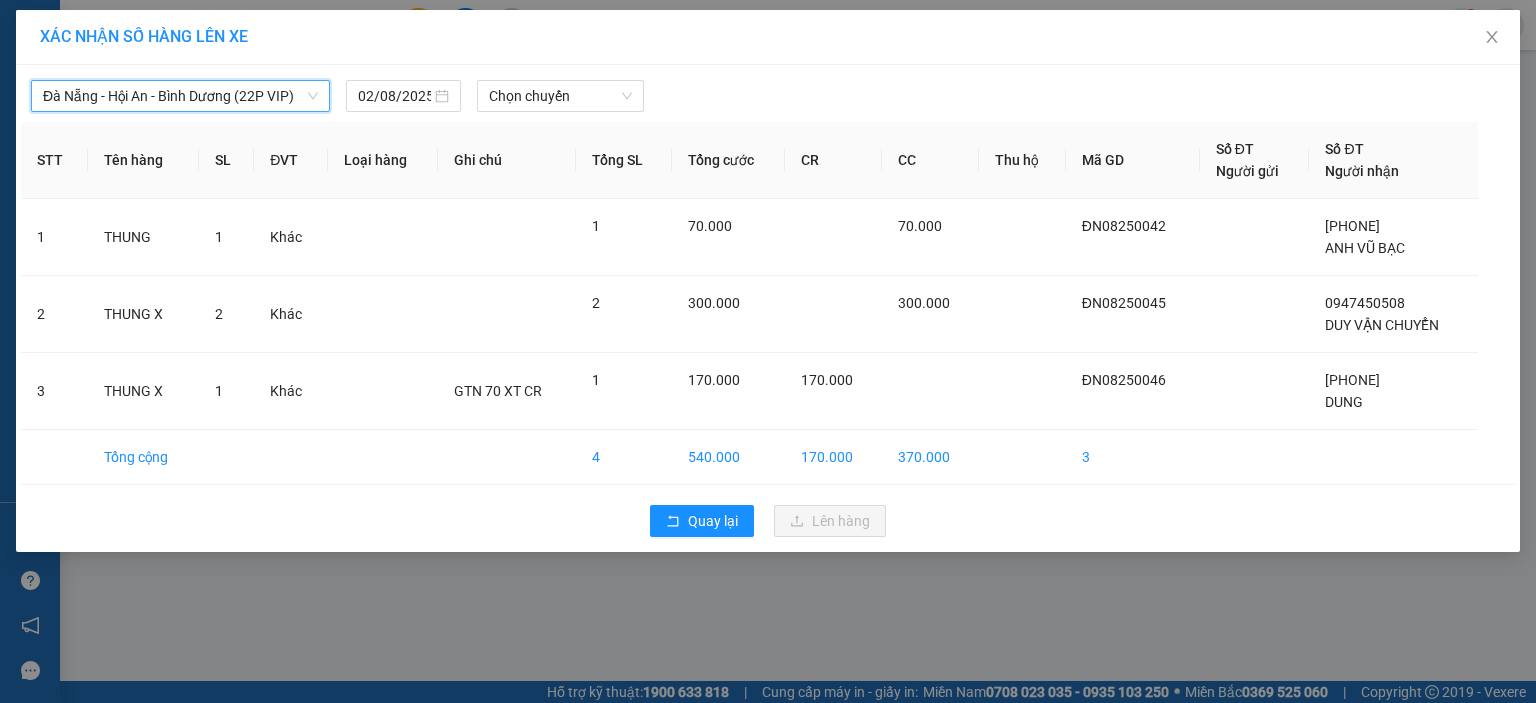 drag, startPoint x: 379, startPoint y: 89, endPoint x: 377, endPoint y: 112, distance: 23.086792 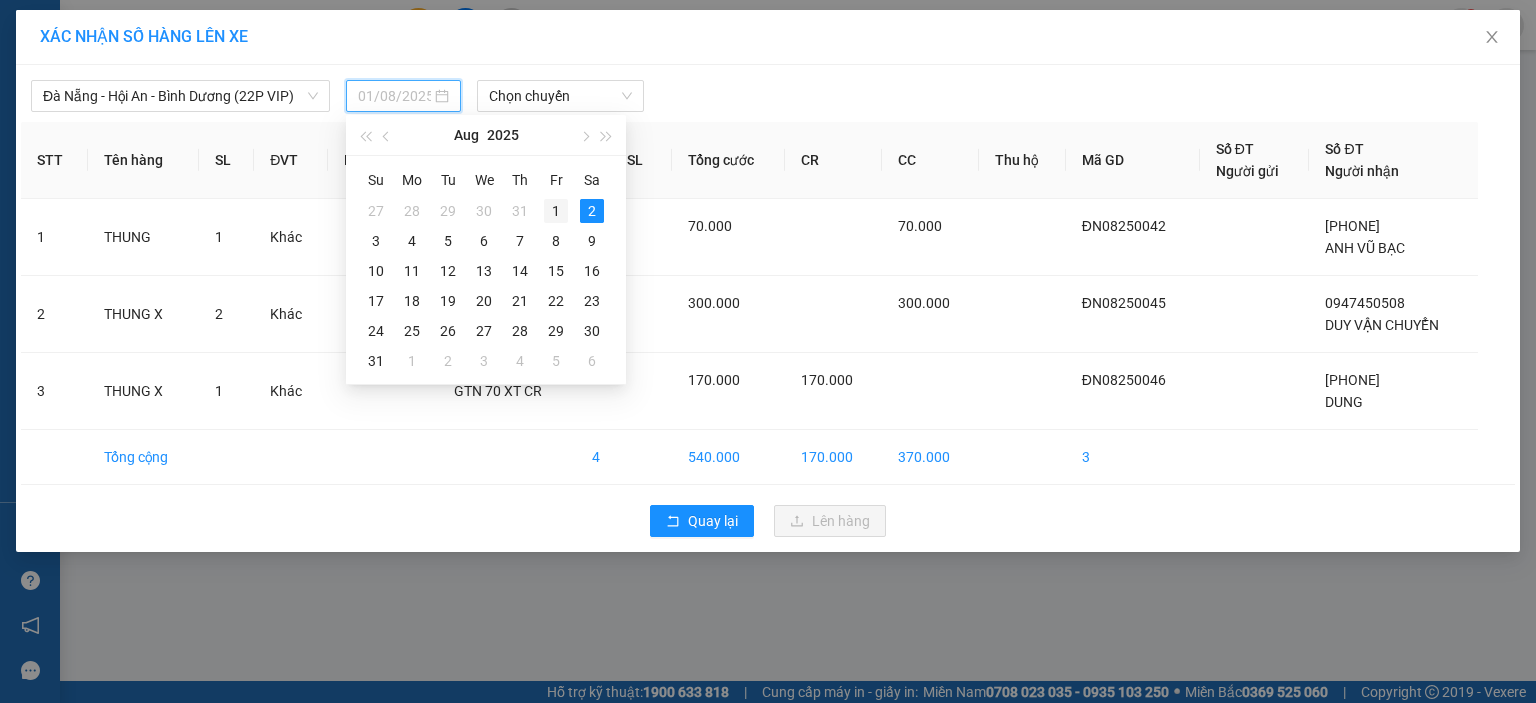 click on "1" at bounding box center (556, 211) 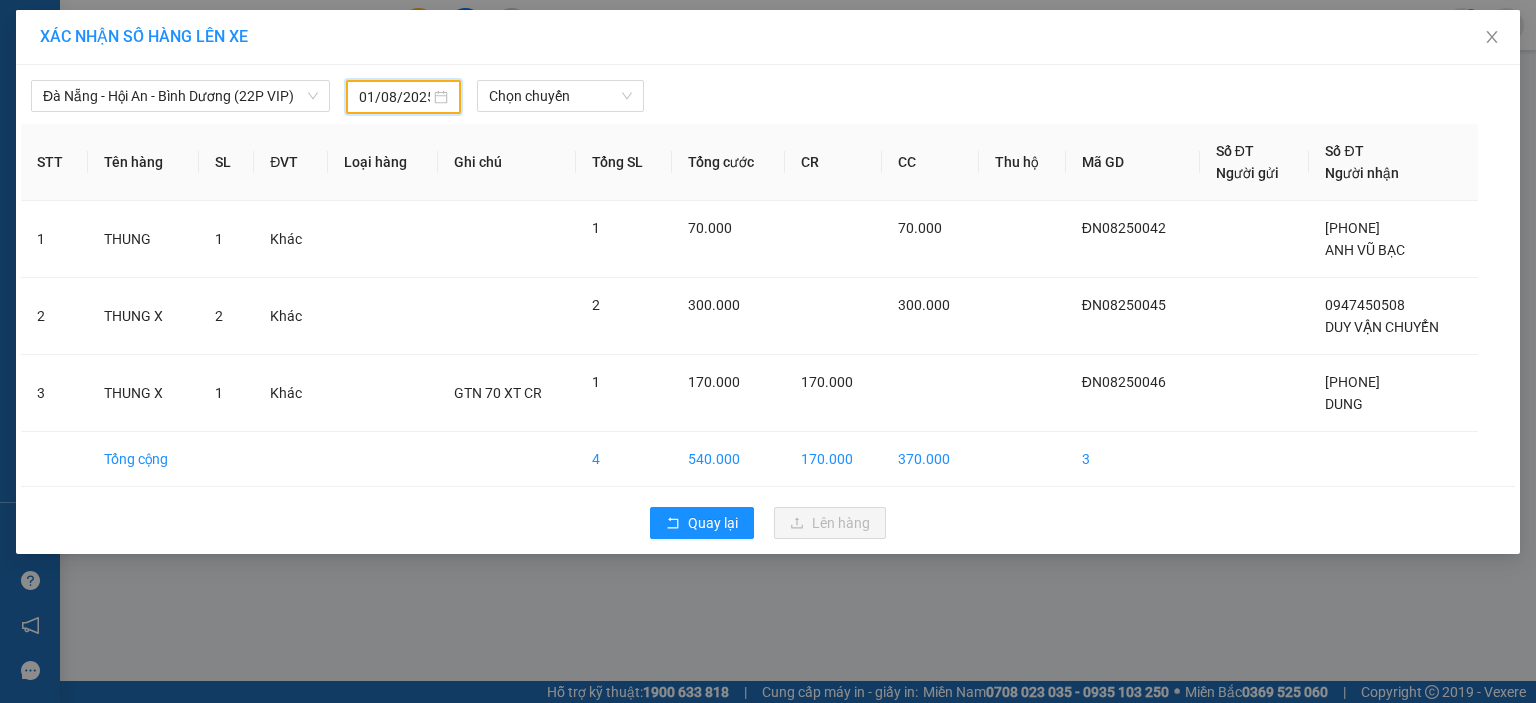 click on "Đà Nẵng - Hội An - Bình Dương (22P VIP) 01/08/2025 Chọn chuyến STT Tên hàng SL ĐVT Loại hàng Ghi chú Tổng SL Tổng cước CR CC Thu hộ Mã GD Số ĐT Người gửi Số ĐT Người nhận 1 THUNG 1 Khác 1 70.000 70.000 ĐN08250042 [PHONE] ANH VŨ BẠC 2 THUNG X 2 Khác 2 300.000 300.000 ĐN08250045 [PHONE] DUY VẬN CHUYỂN 3 THUNG X 1 Khác GTN 70 XT CR 1 170.000 170.000 ĐN08250046 [PHONE] DUNG  Tổng cộng 4 540.000 170.000 370.000 3 Quay lại Lên hàng" at bounding box center (768, 309) 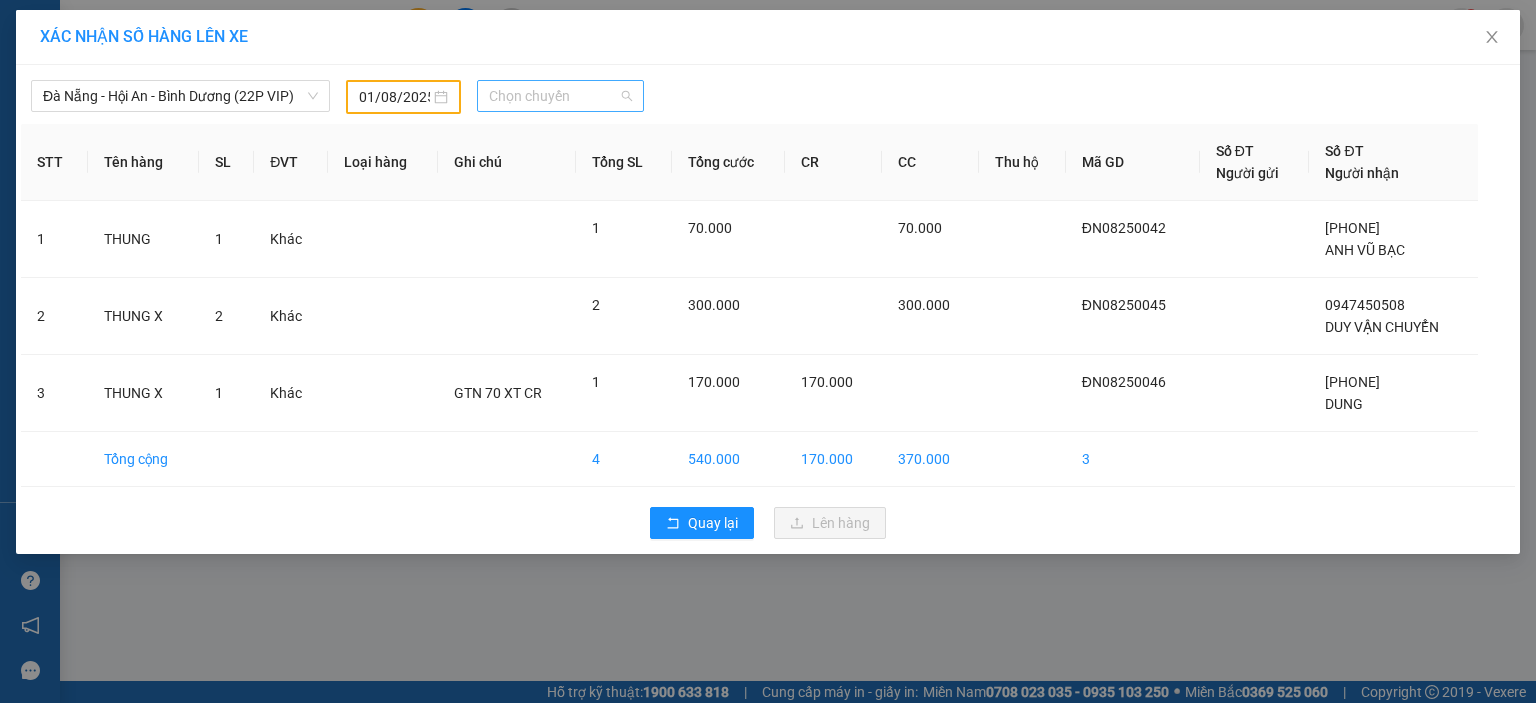 click on "Chọn chuyến" at bounding box center (561, 96) 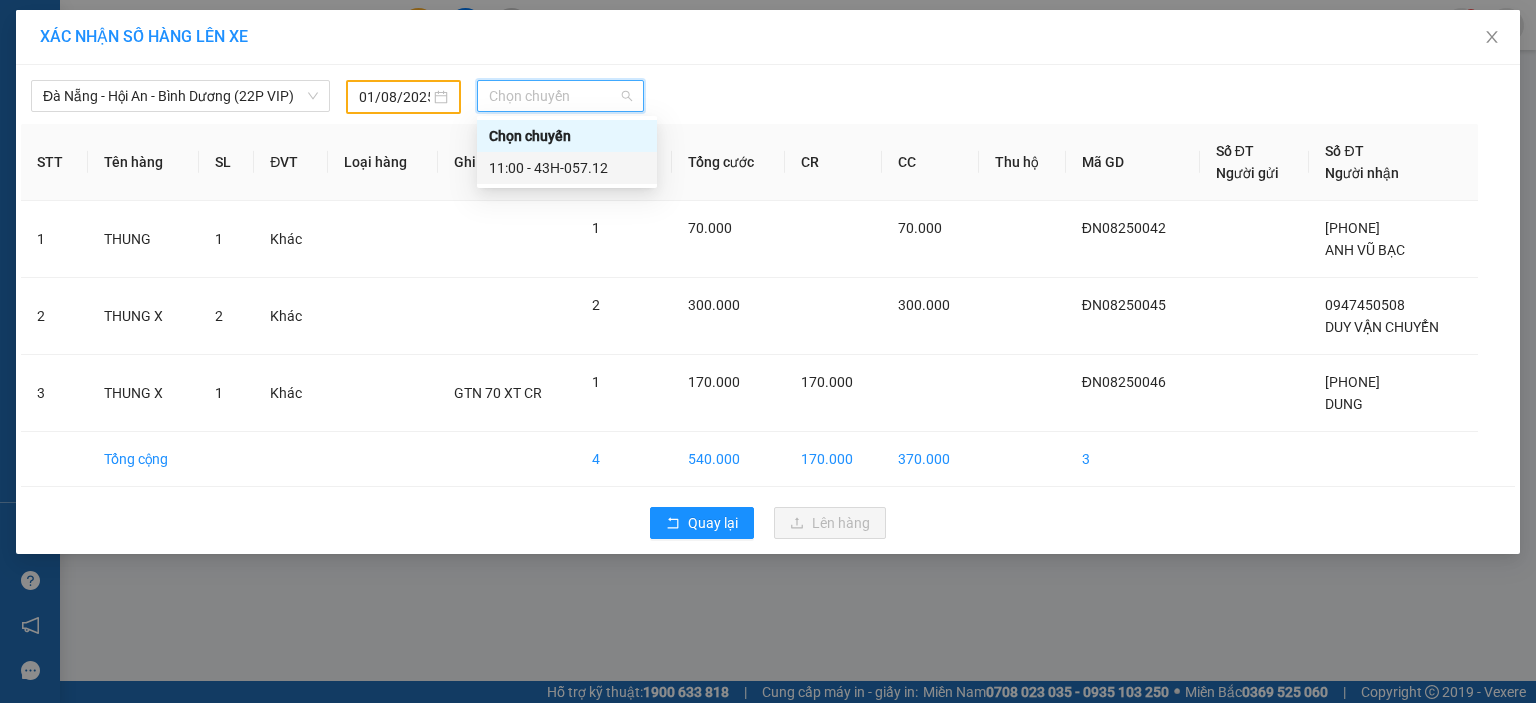 click on "11:00     - 43H-057.12" at bounding box center (567, 168) 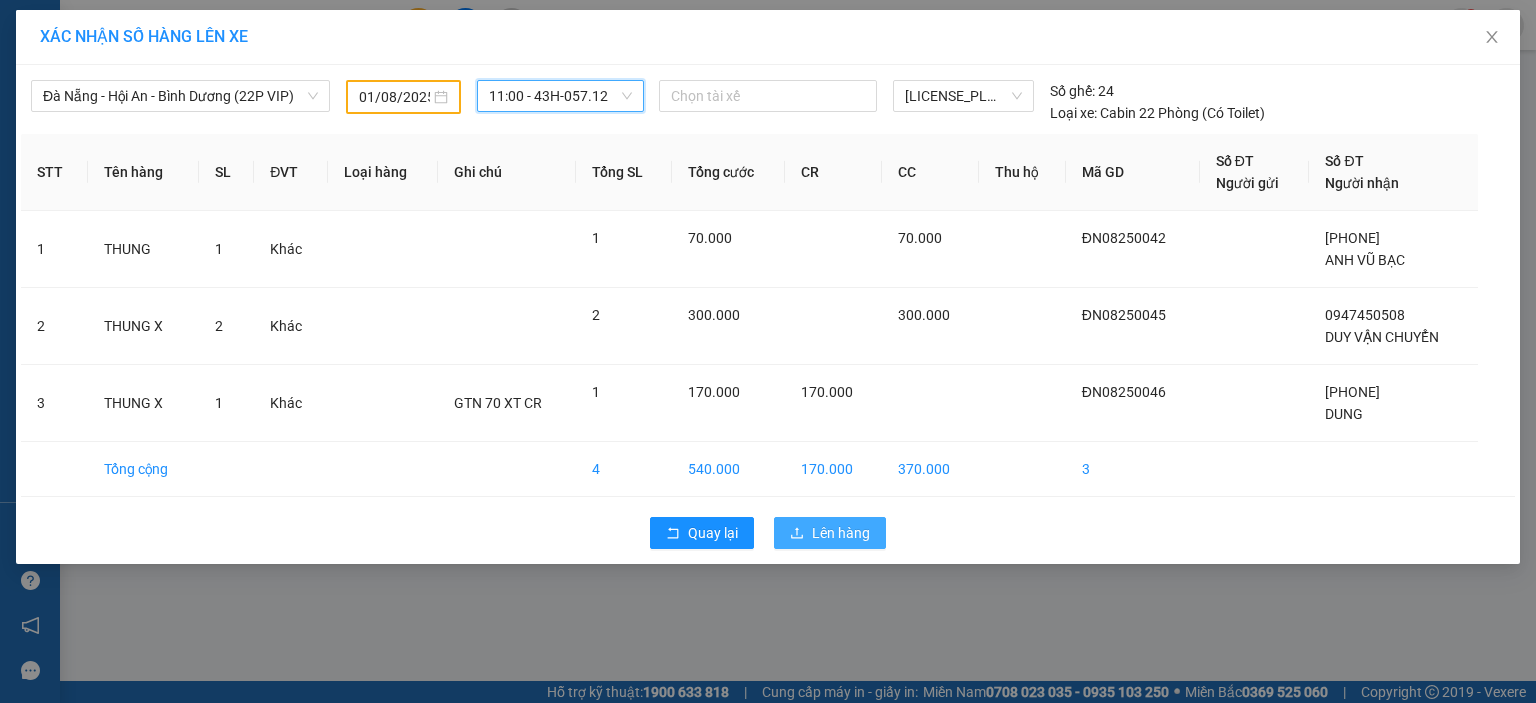 click on "Lên hàng" at bounding box center [841, 533] 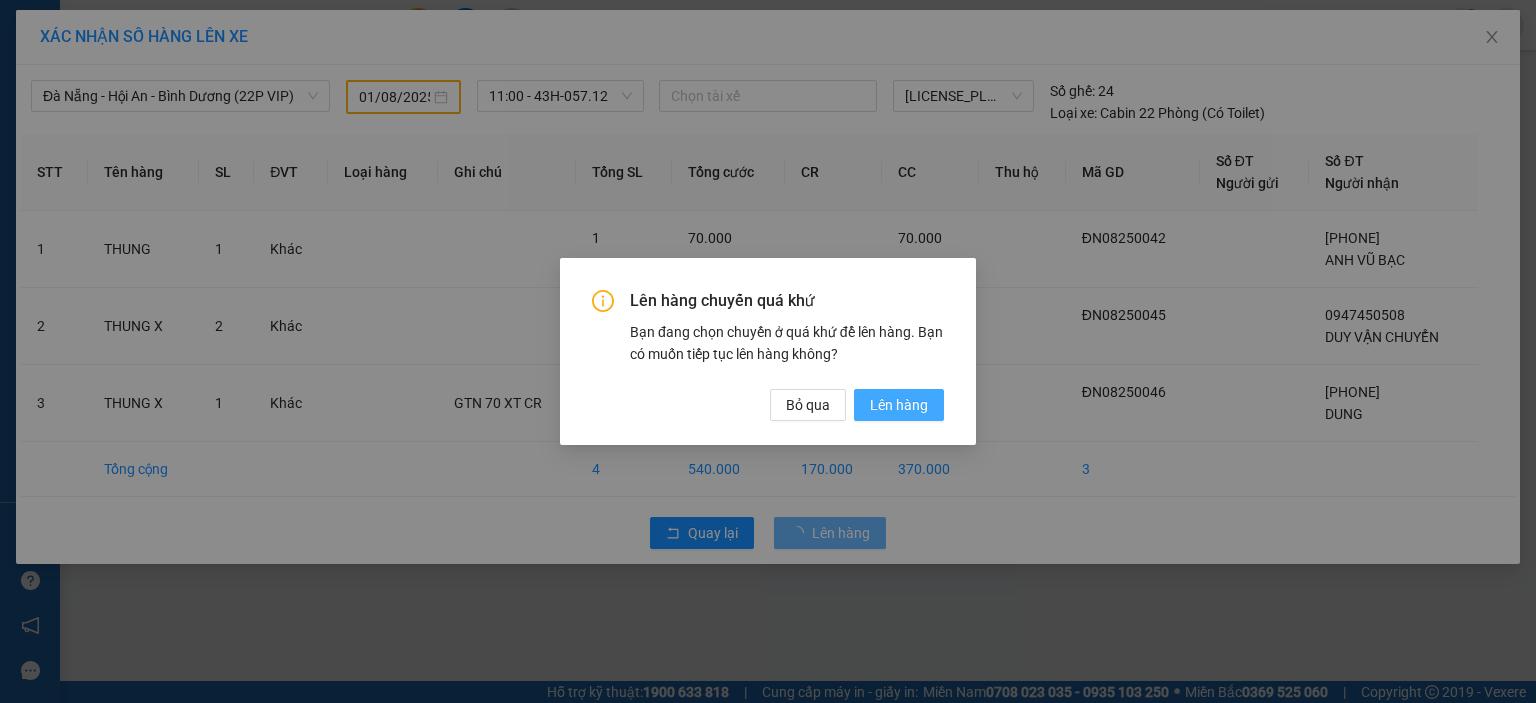 click on "Lên hàng" at bounding box center [899, 405] 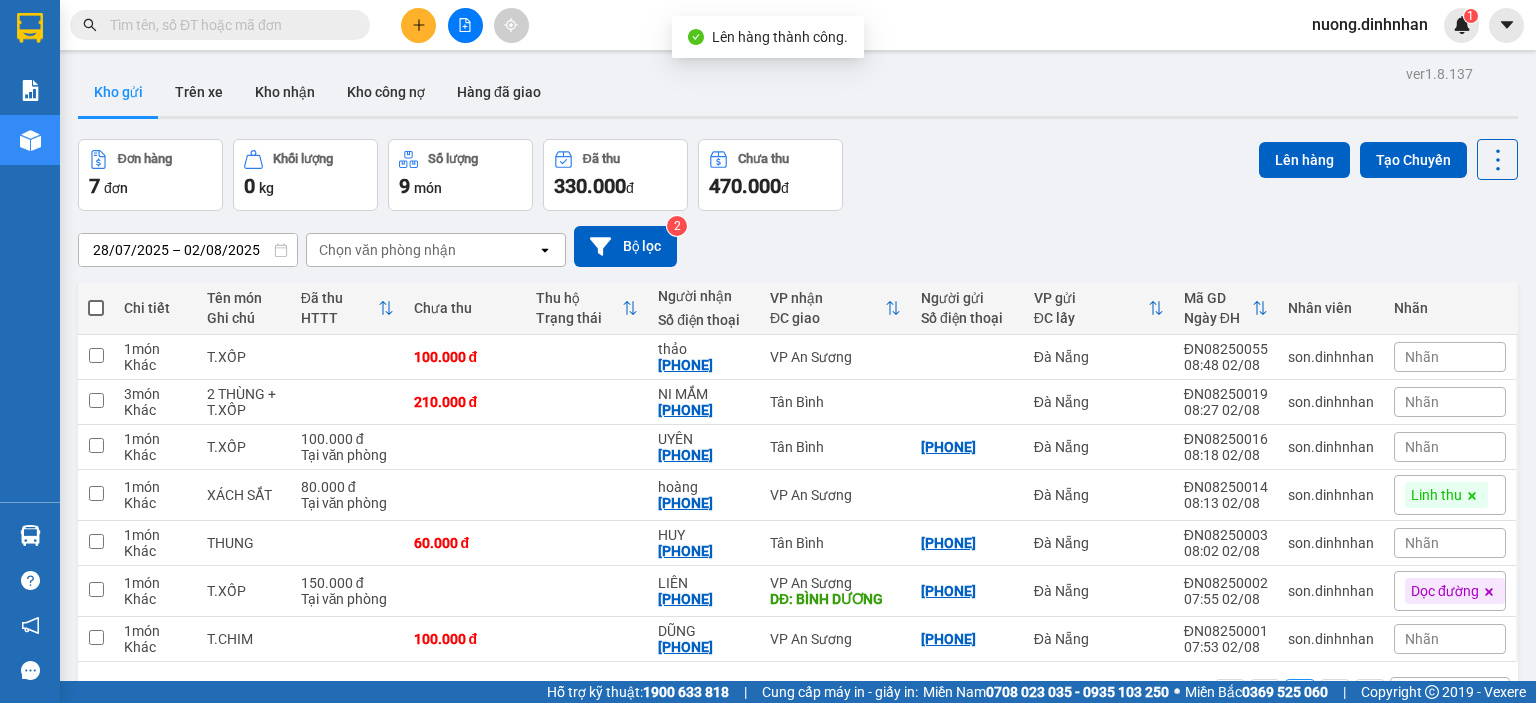 click 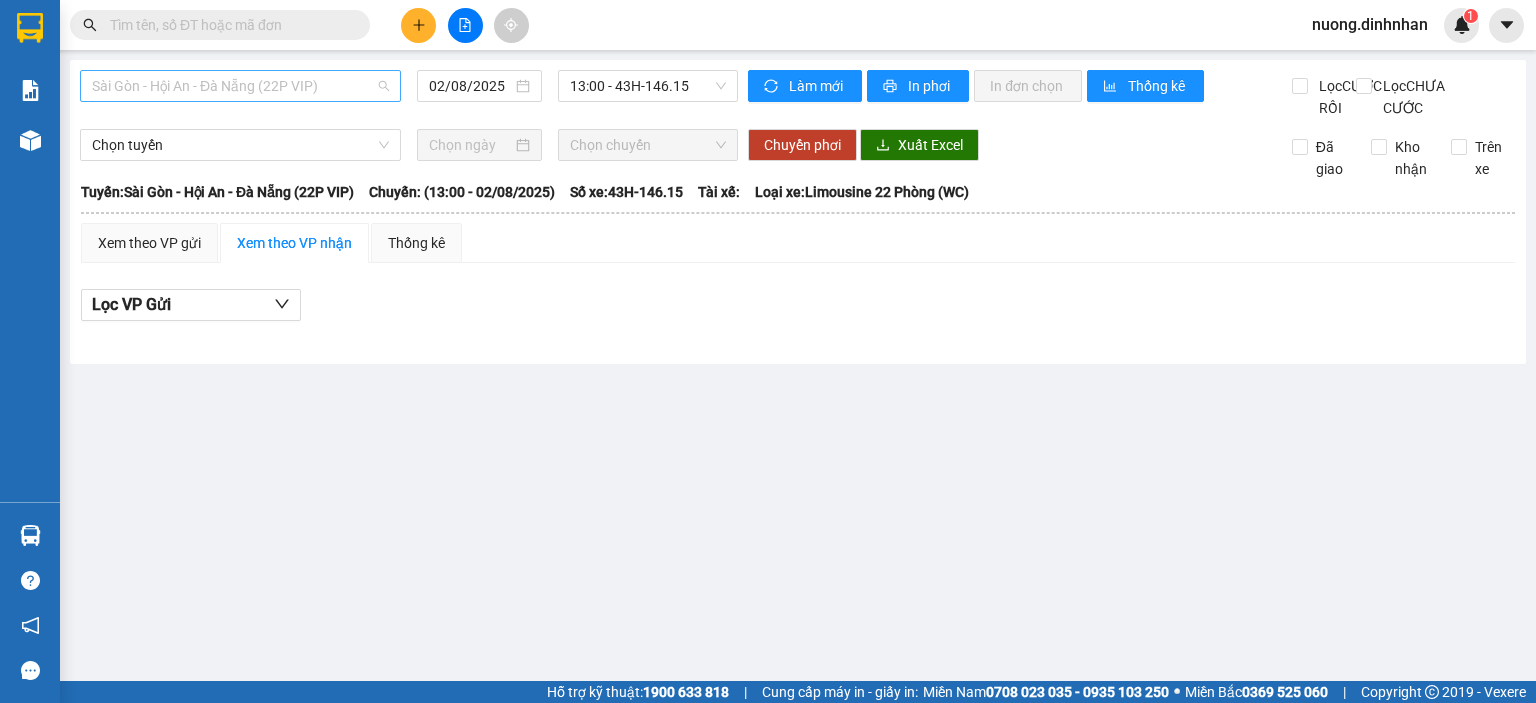 click on "Sài Gòn - Hội An - Đà Nẵng (22P VIP)" at bounding box center [240, 86] 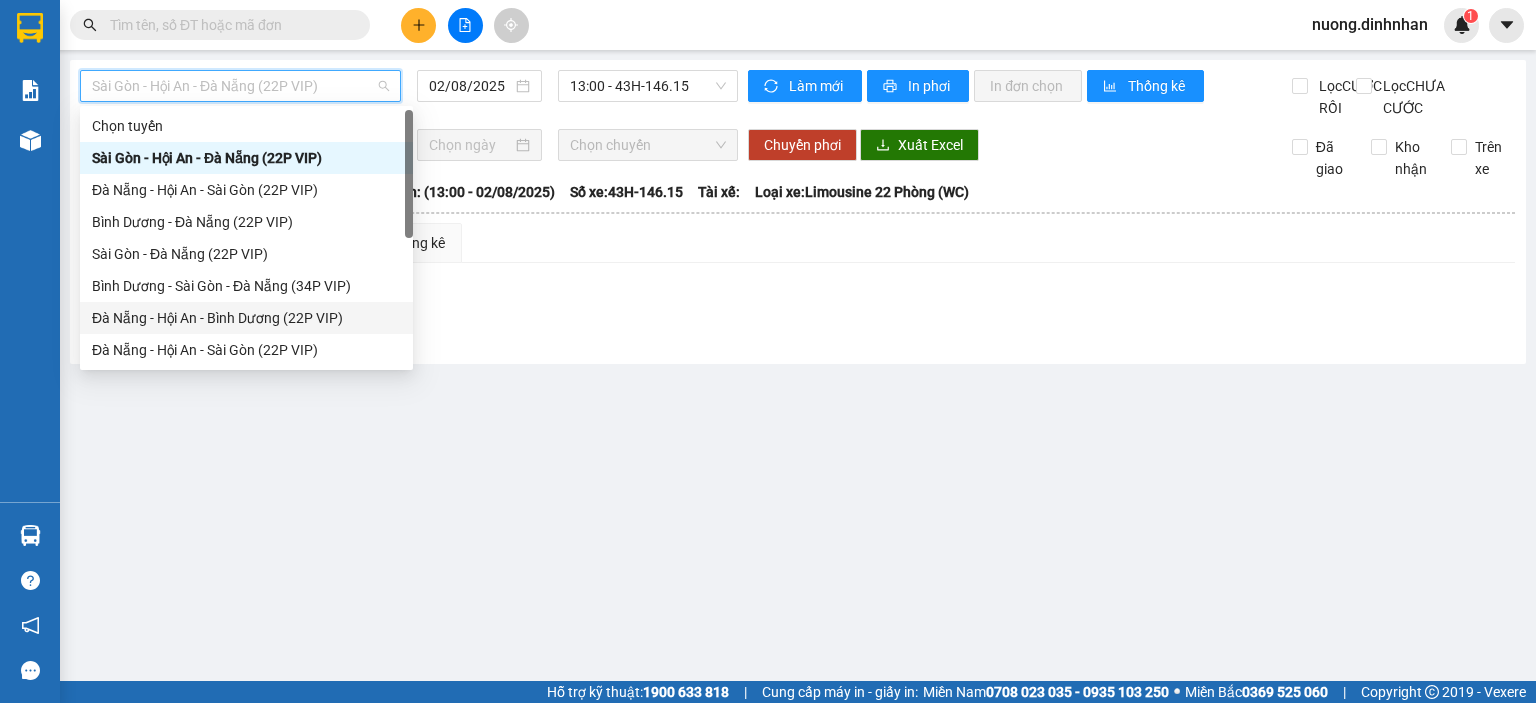 drag, startPoint x: 246, startPoint y: 320, endPoint x: 460, endPoint y: 176, distance: 257.938 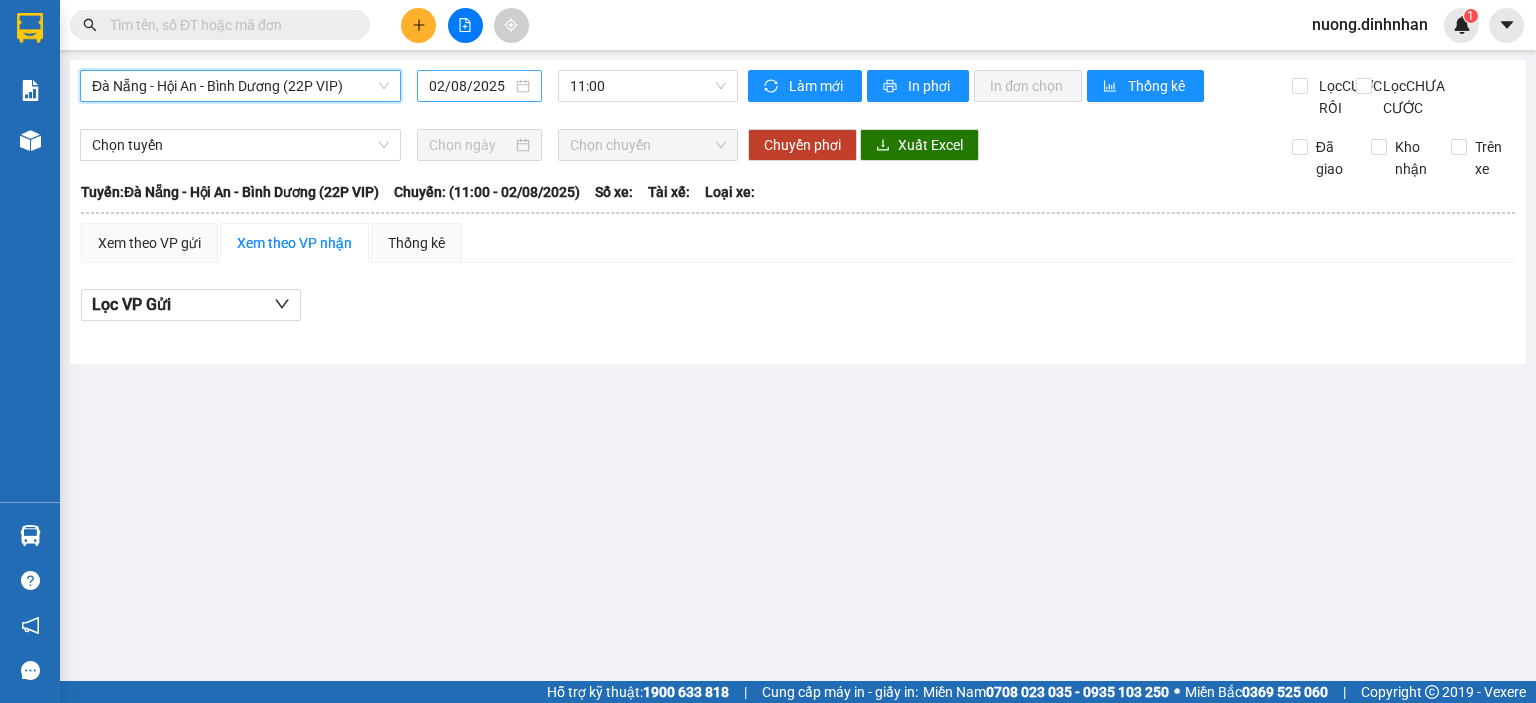 click on "02/08/2025" at bounding box center [470, 86] 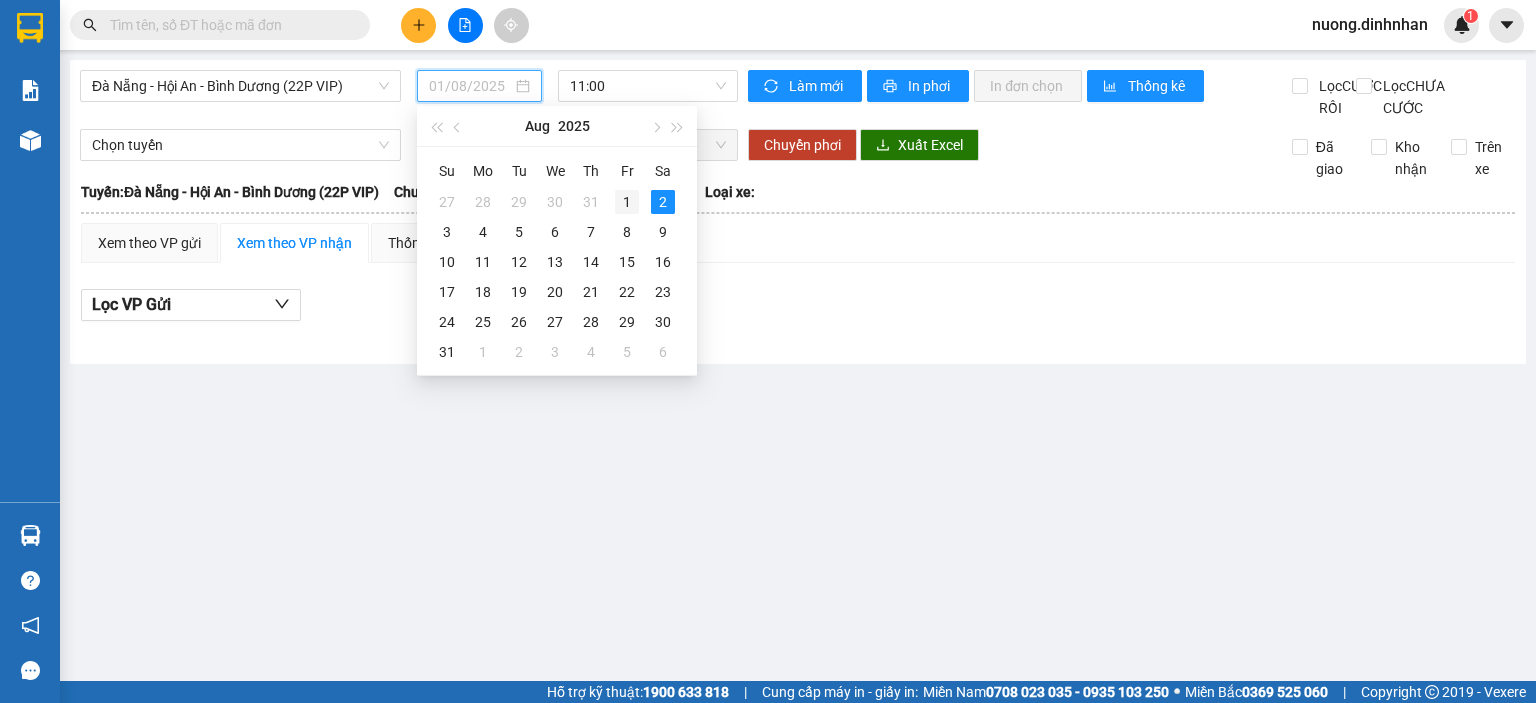 click on "1" at bounding box center (627, 202) 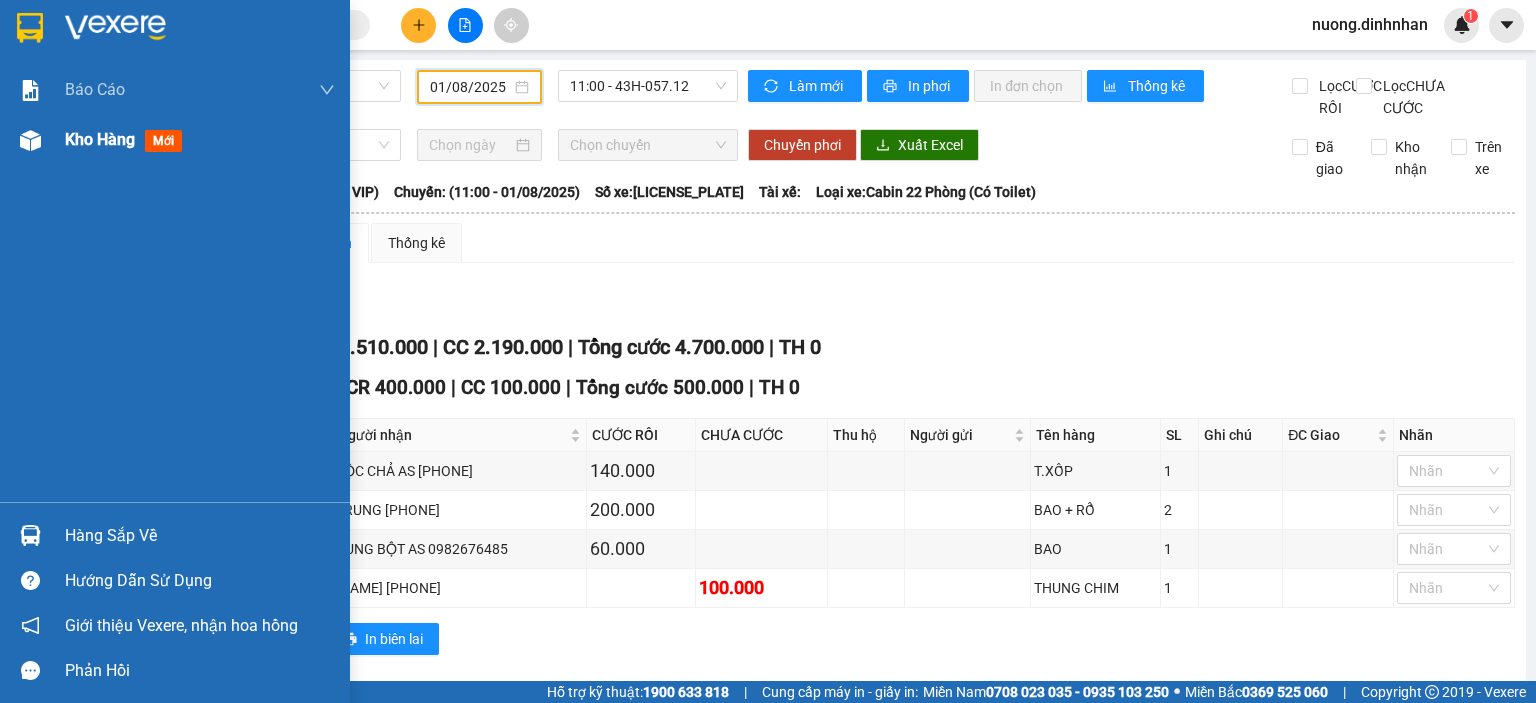 click on "Kho hàng" at bounding box center [100, 139] 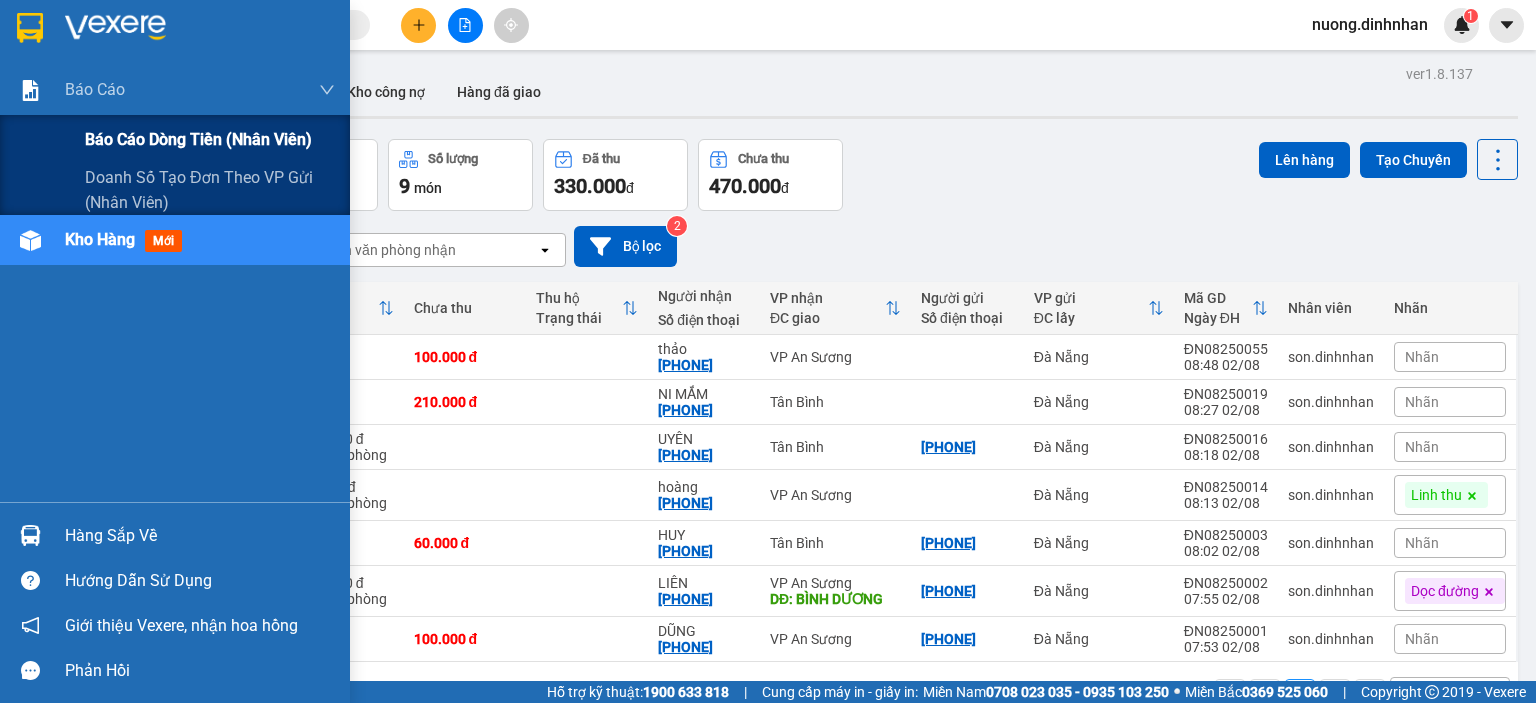 click on "Báo cáo dòng tiền (nhân viên)" at bounding box center [198, 139] 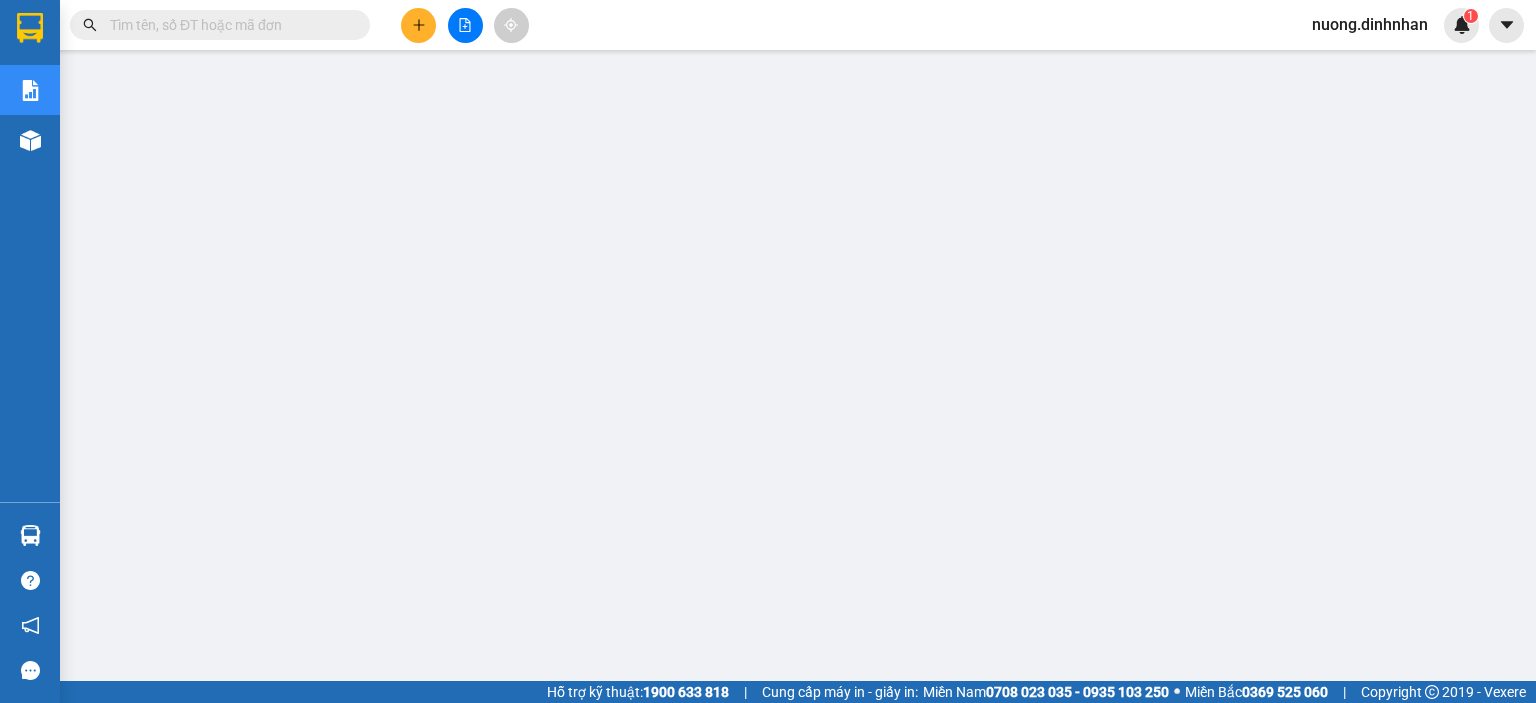 click on "Kết quả tìm kiếm ( 0 )  Bộ lọc  No Data [EMAIL] 1" at bounding box center [768, 25] 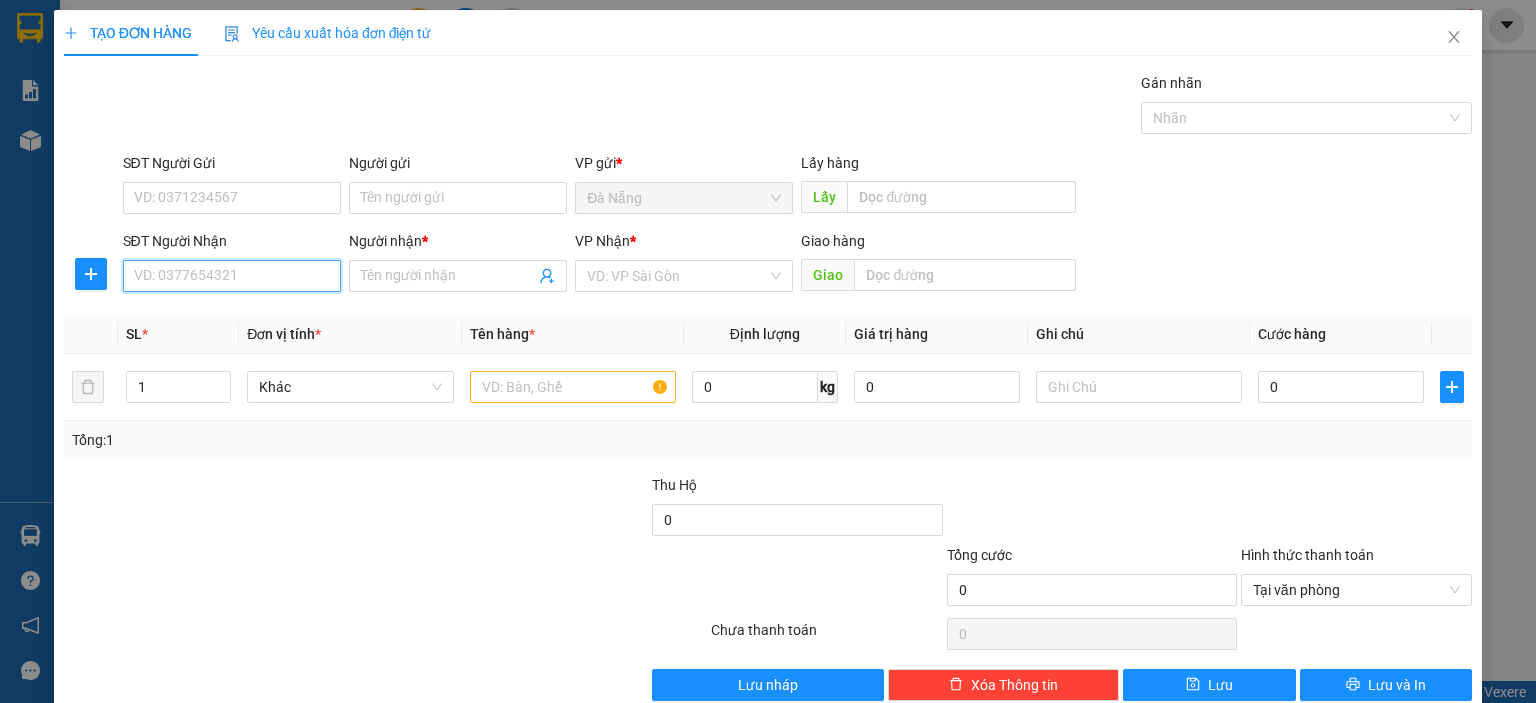 click on "SĐT Người Nhận" at bounding box center [232, 276] 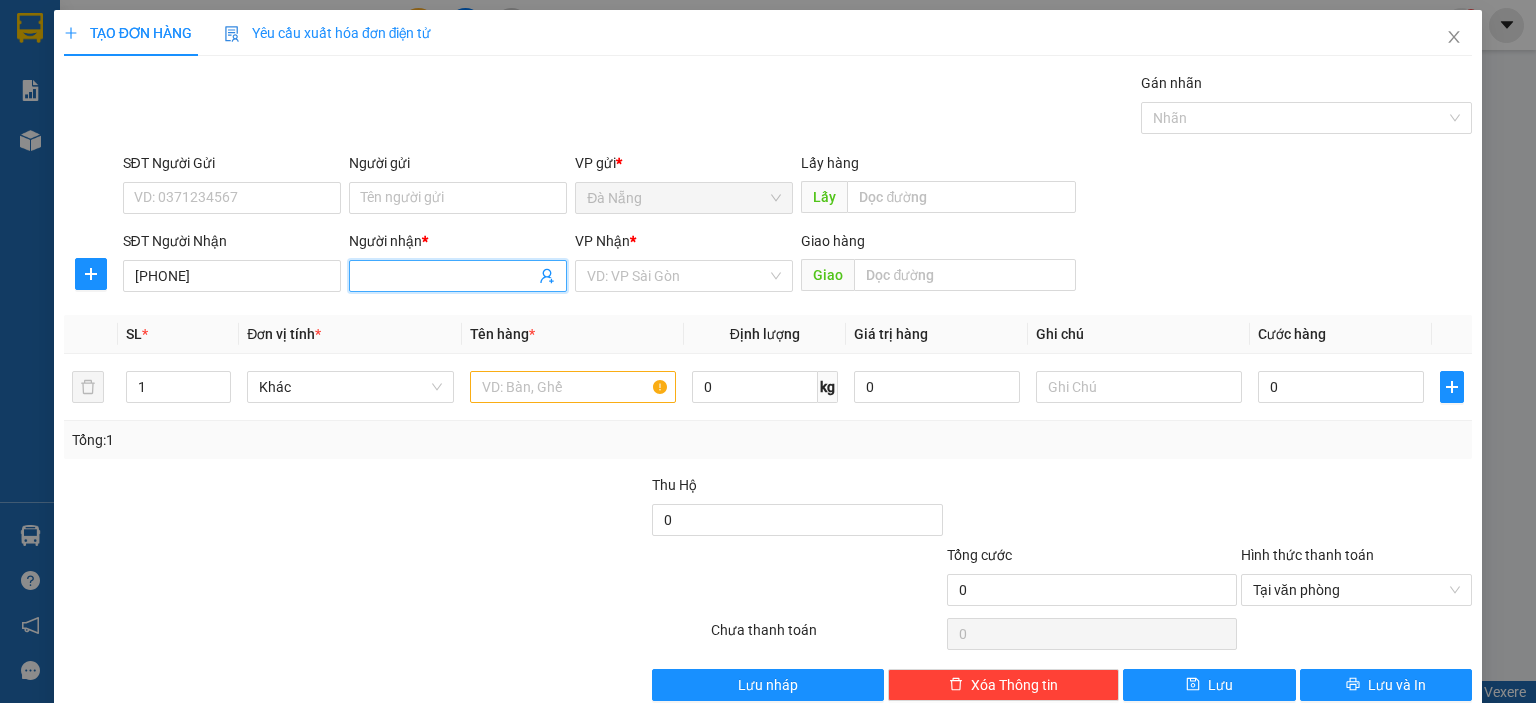 click on "Người nhận  *" at bounding box center (448, 276) 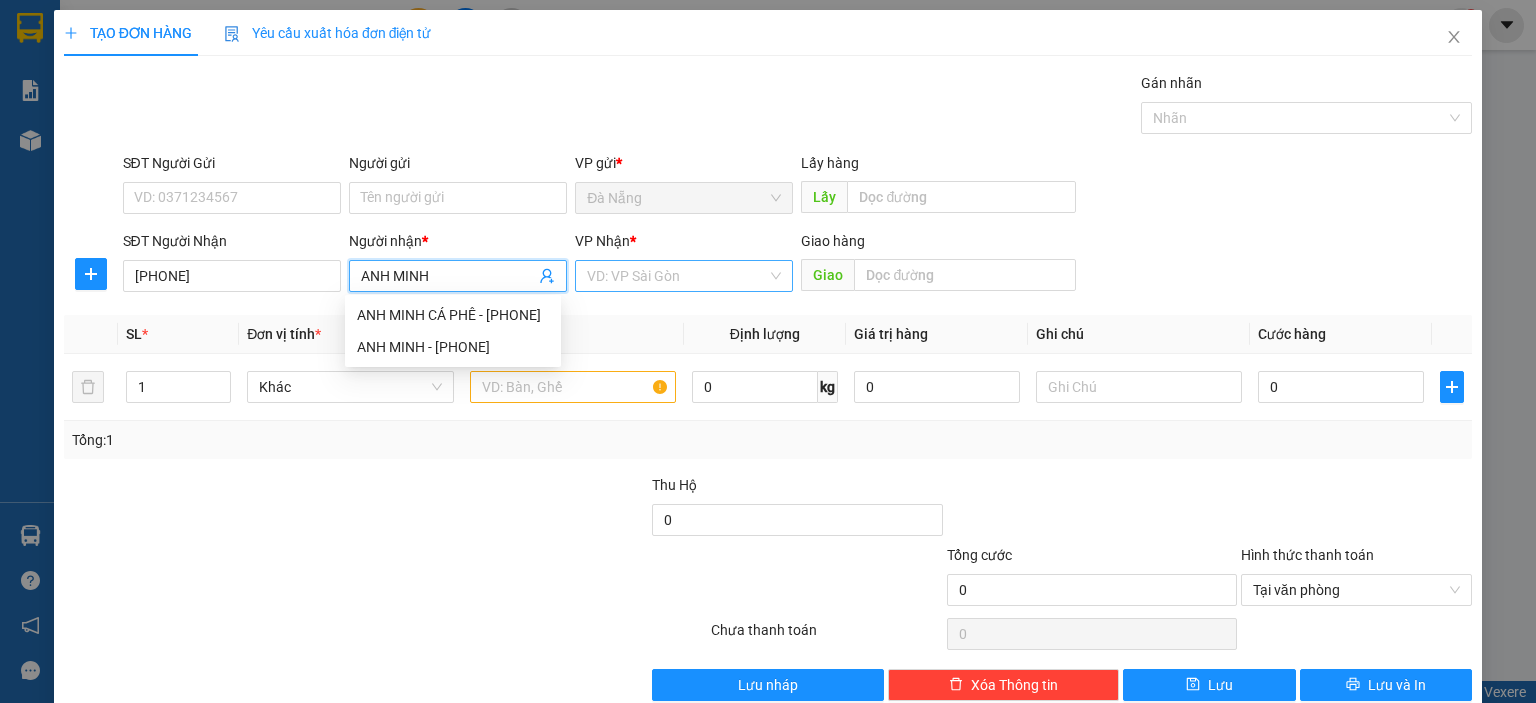 click at bounding box center [677, 276] 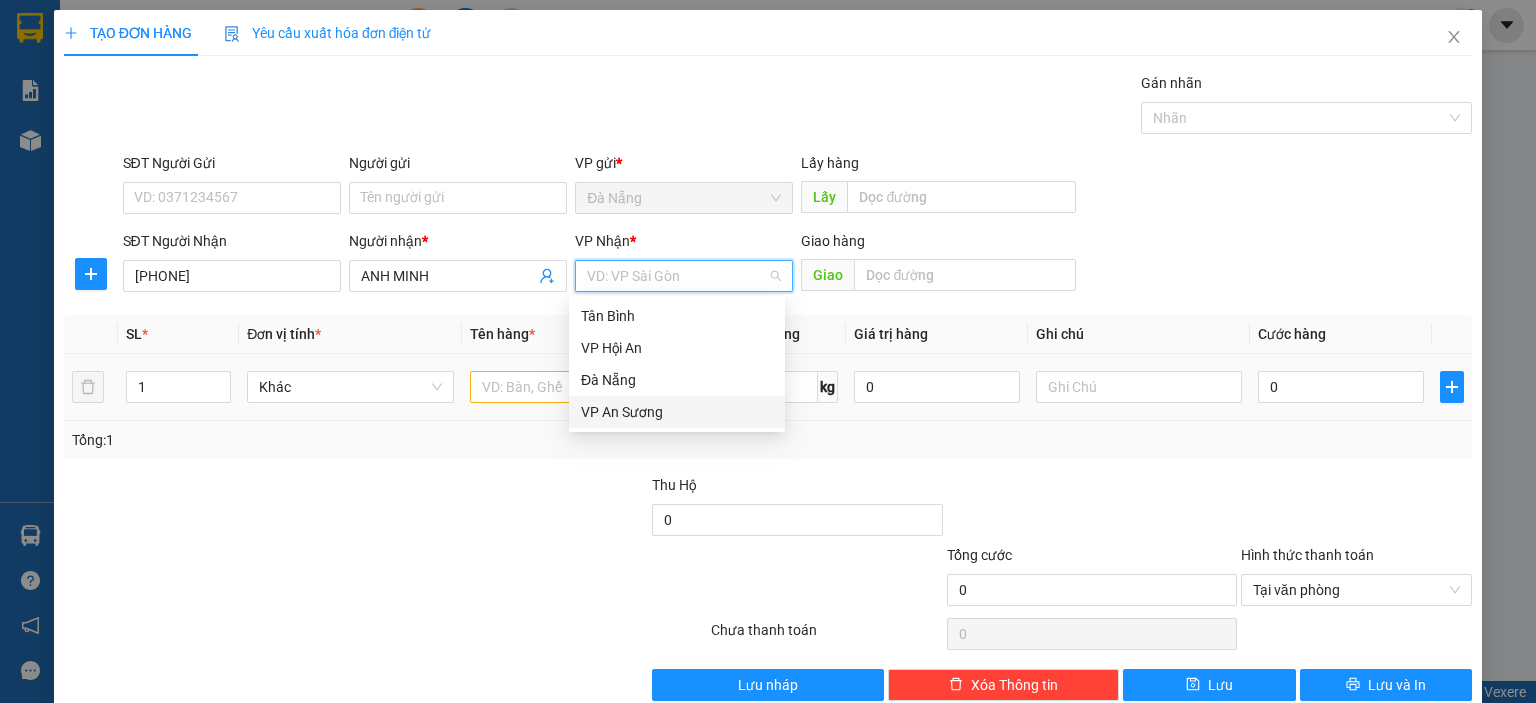 click on "VP An Sương" at bounding box center [677, 412] 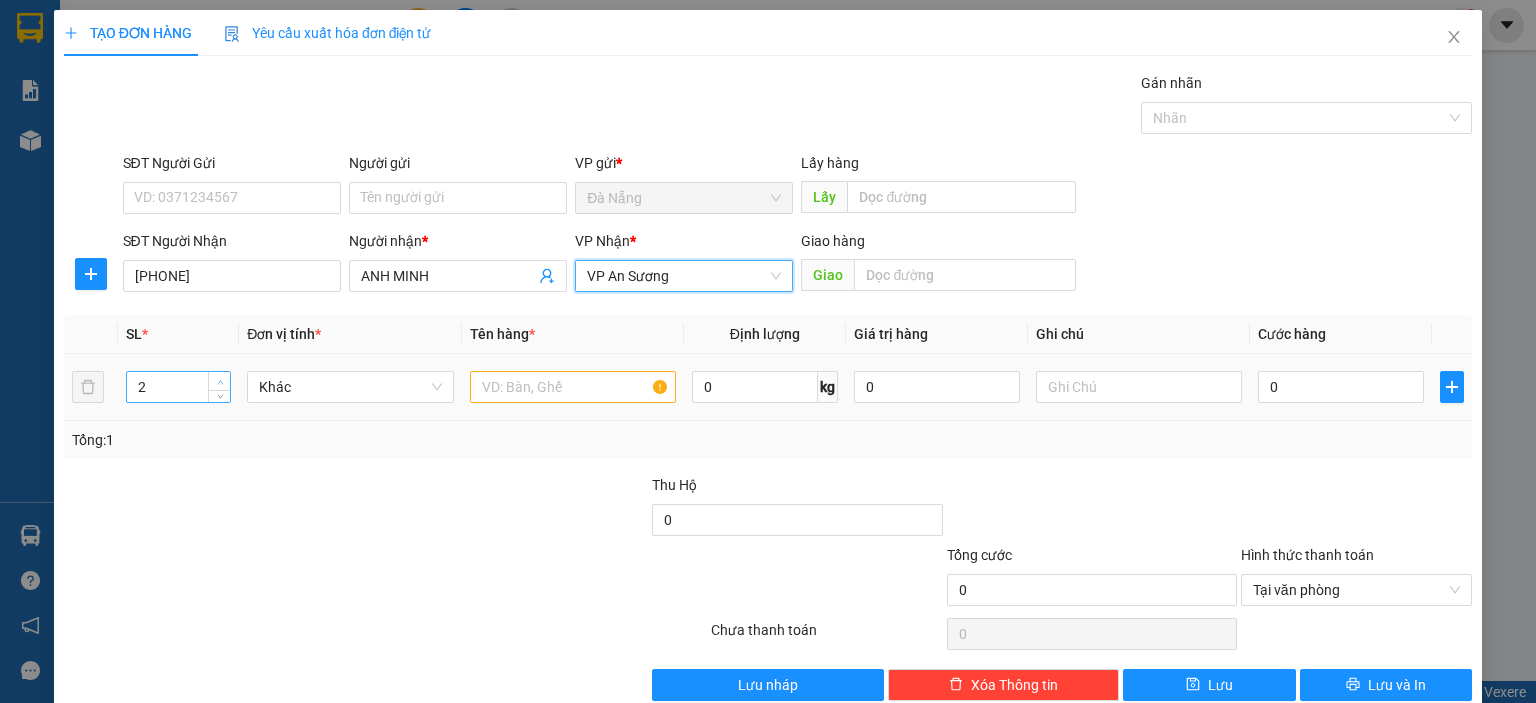 click 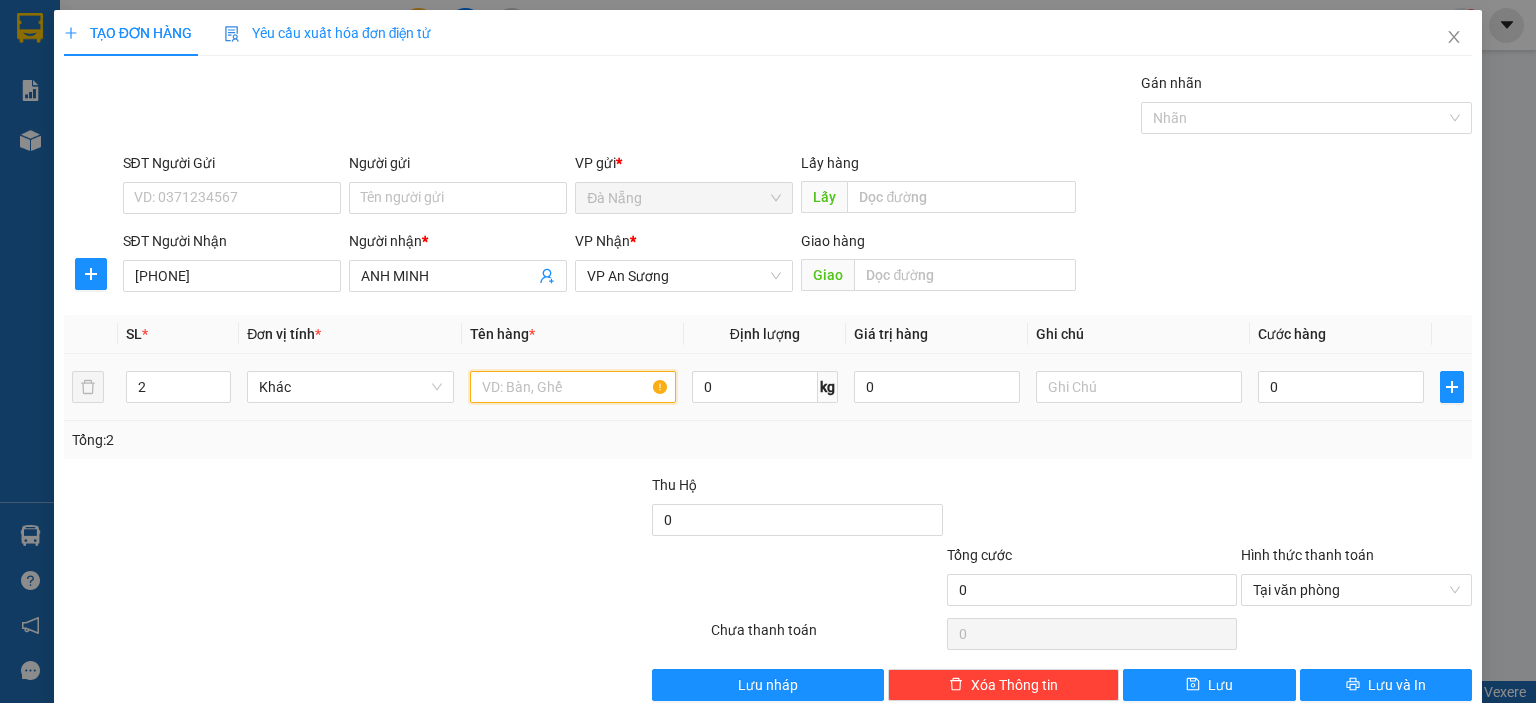 drag, startPoint x: 518, startPoint y: 391, endPoint x: 530, endPoint y: 391, distance: 12 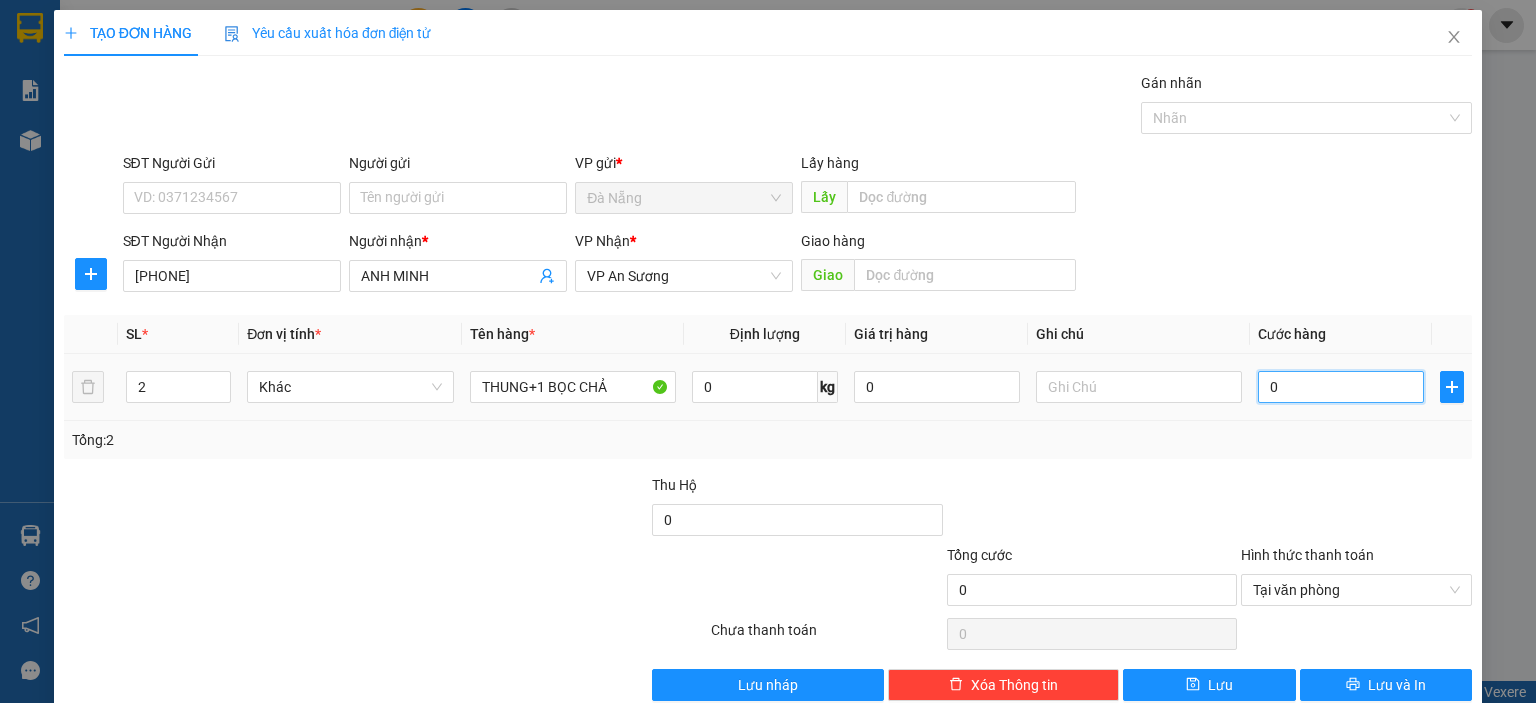 click on "0" at bounding box center [1341, 387] 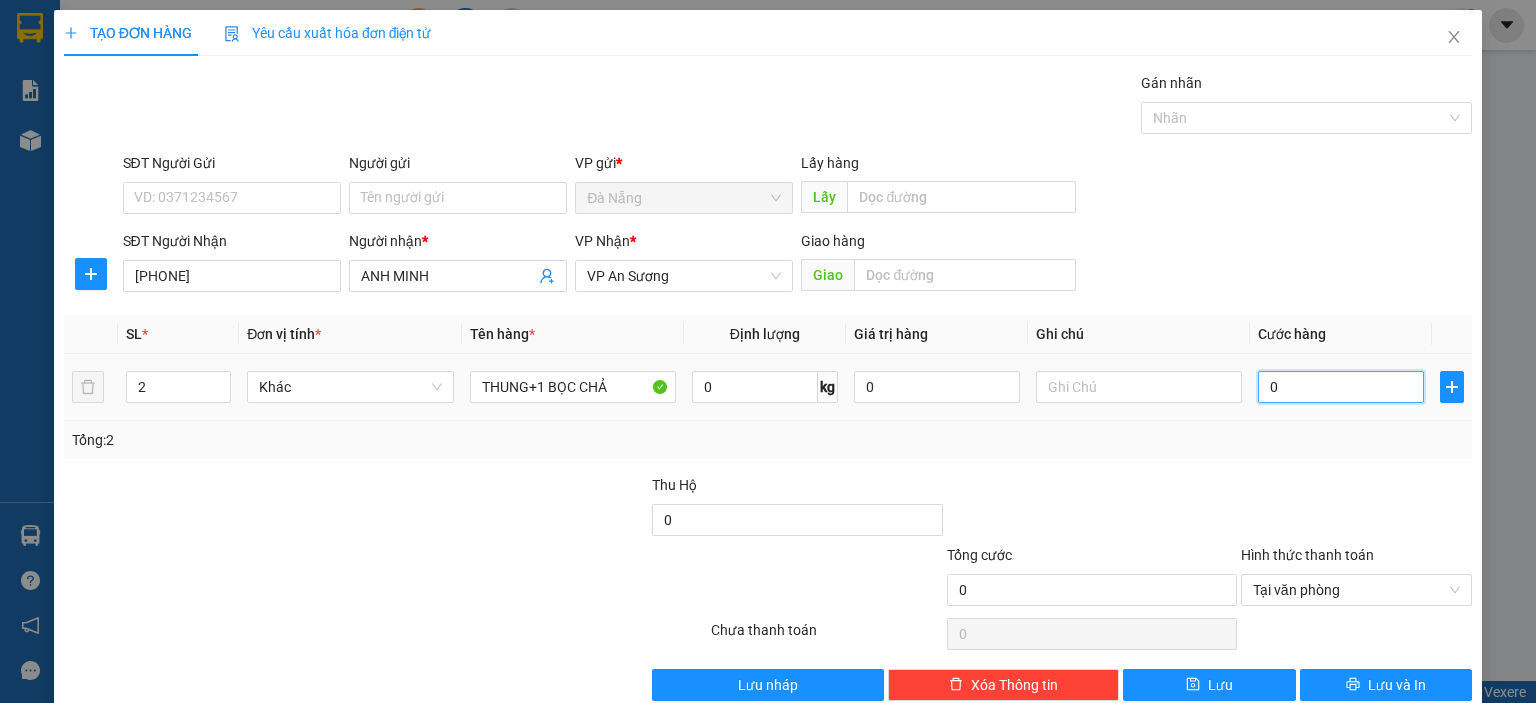 click on "0" at bounding box center (1341, 387) 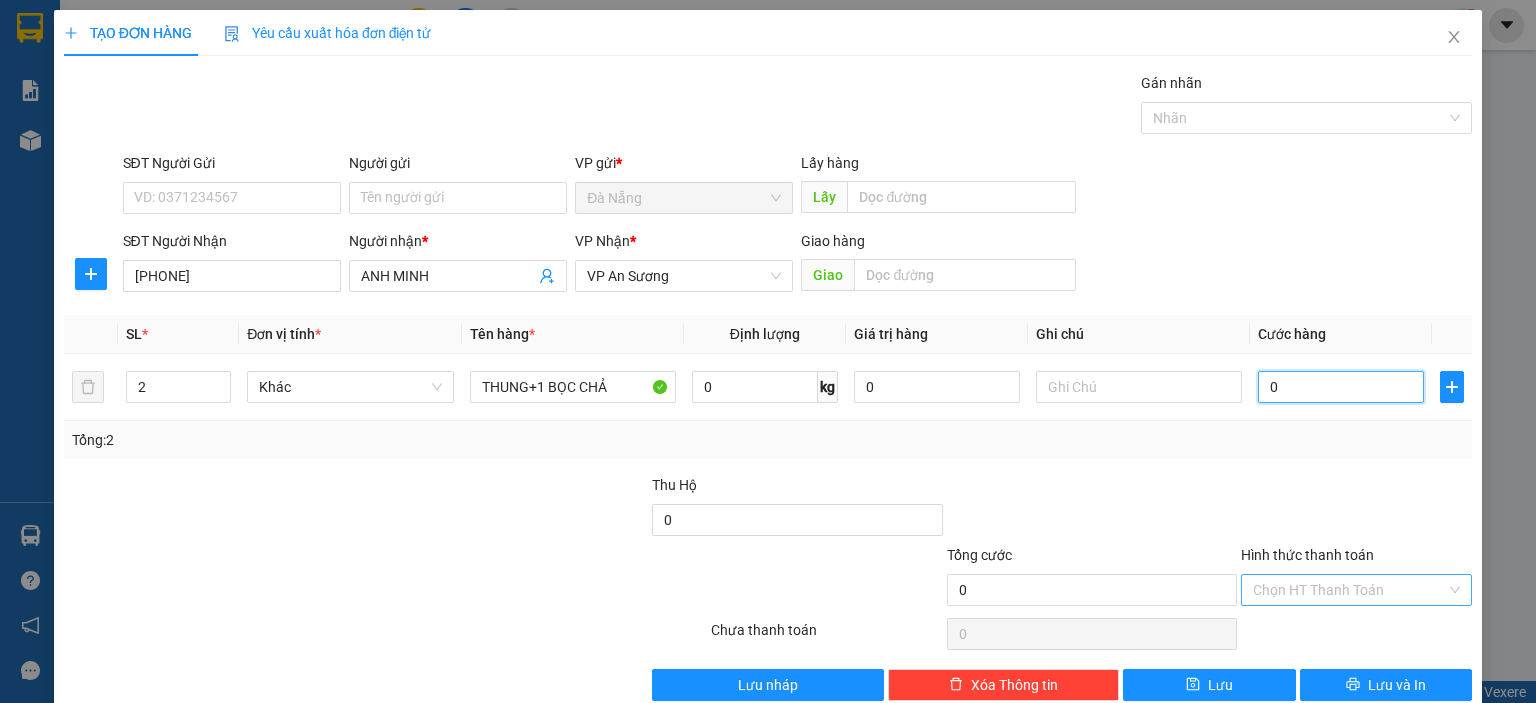 click on "Chọn HT Thanh Toán" at bounding box center [1356, 590] 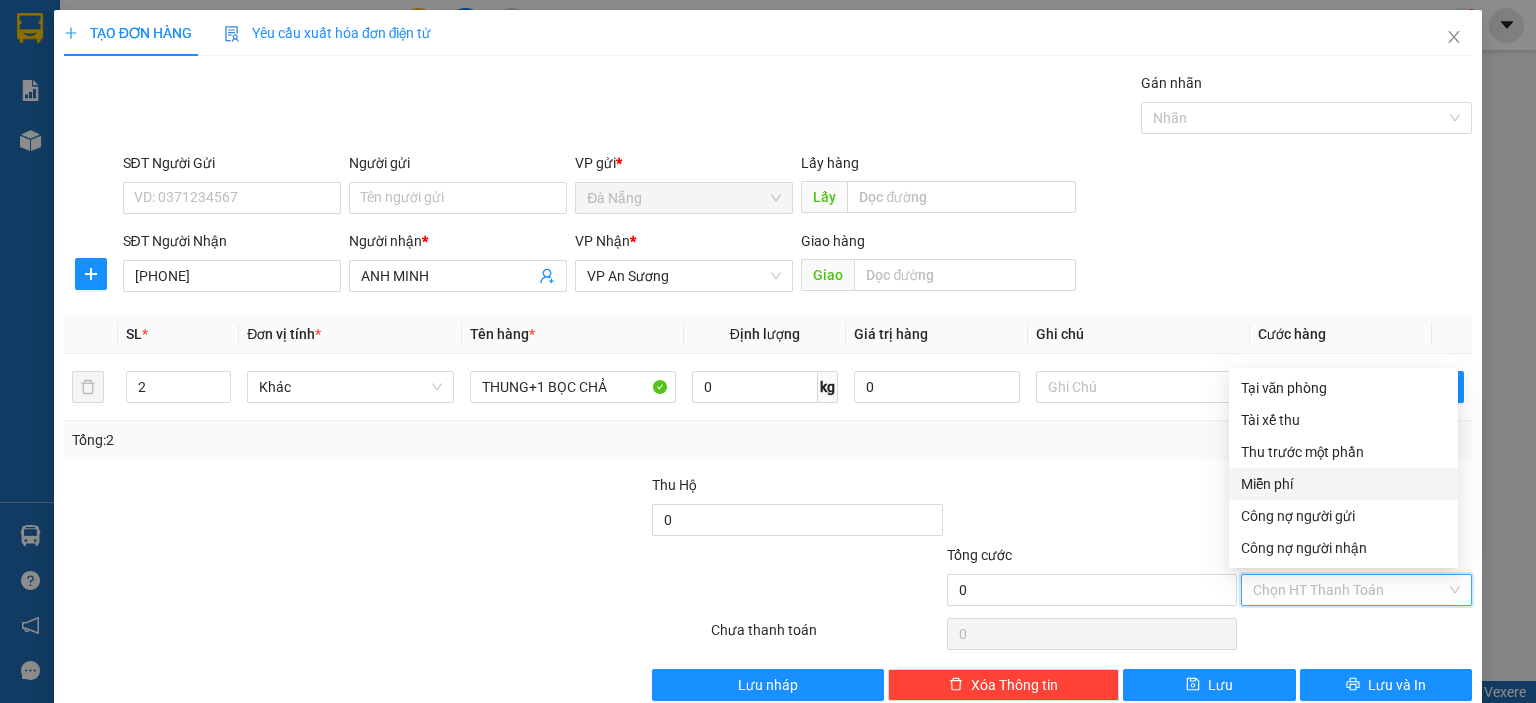 click on "Miễn phí" at bounding box center [1343, 484] 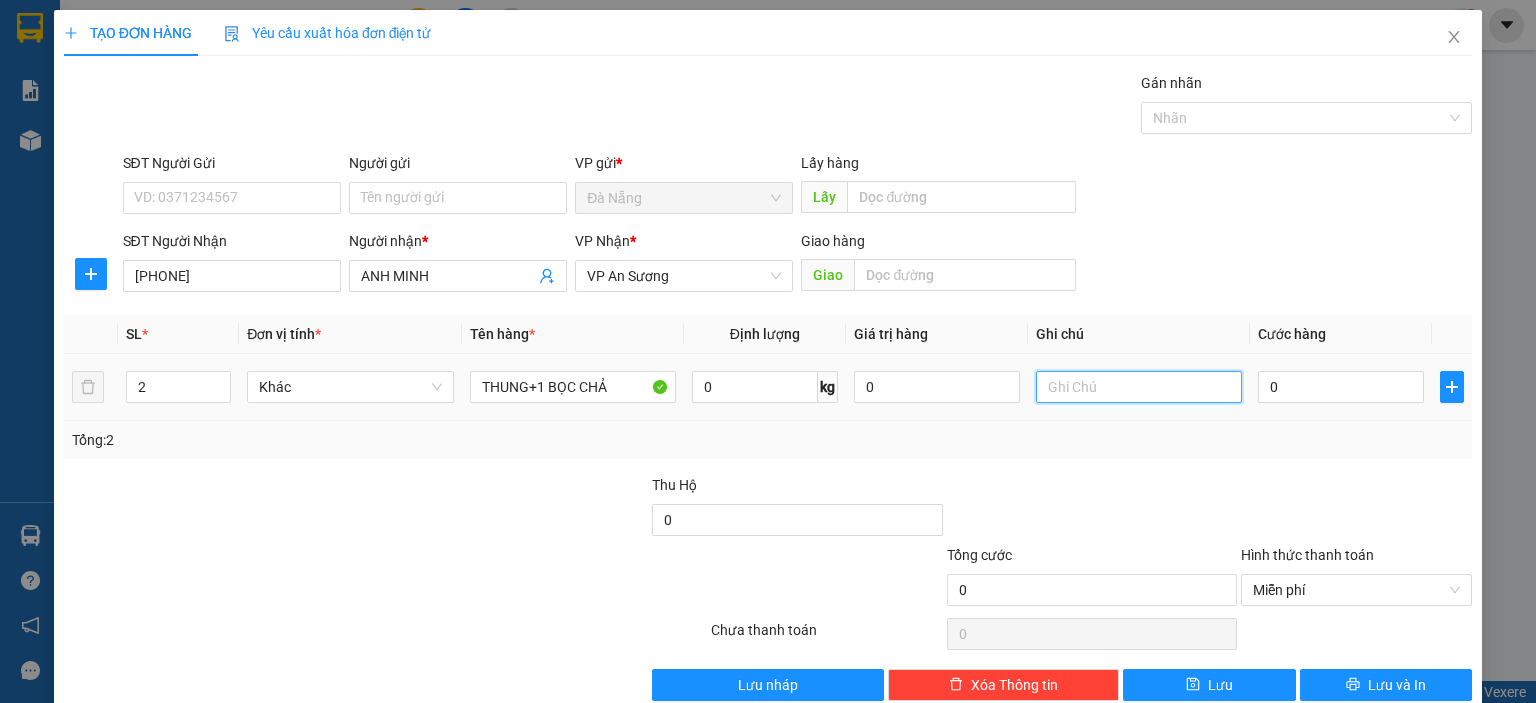 click at bounding box center (1139, 387) 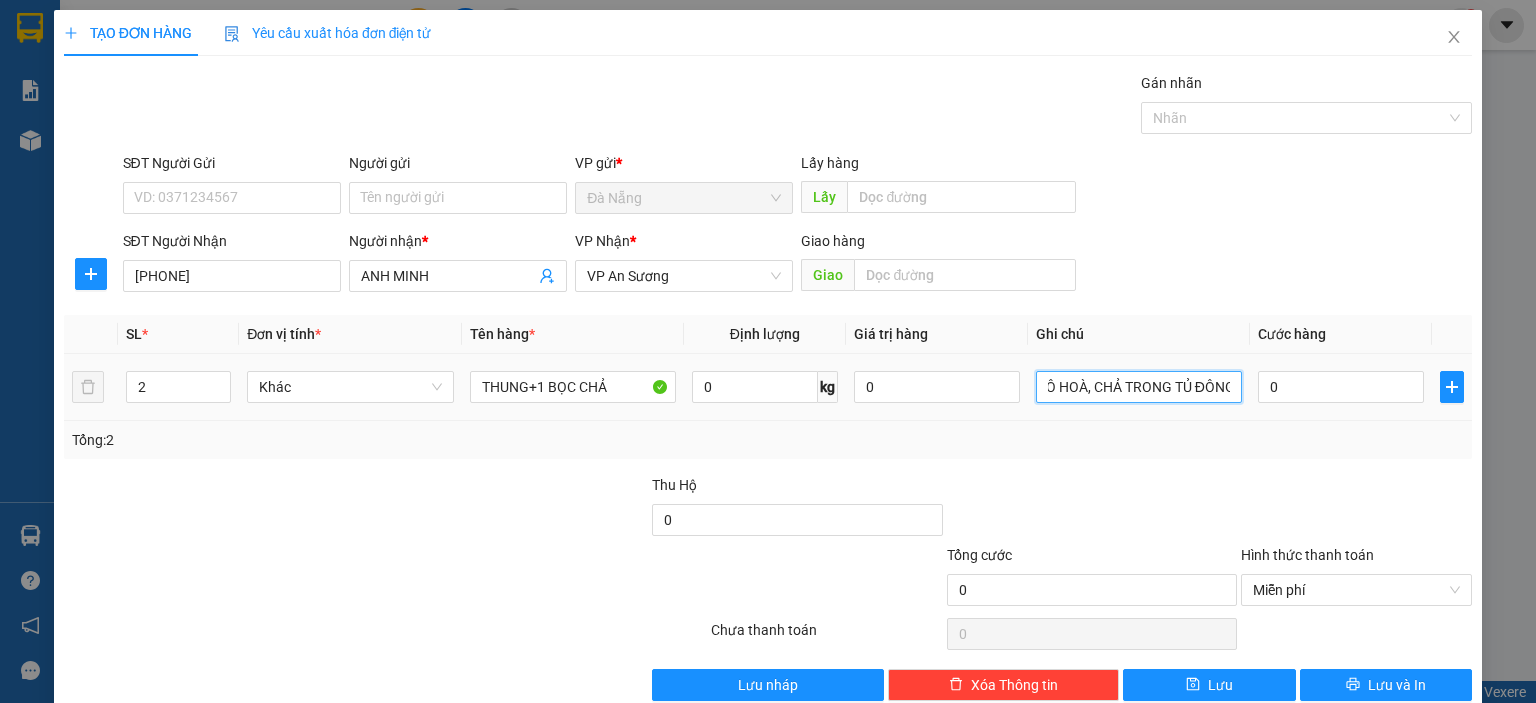 scroll, scrollTop: 0, scrollLeft: 52, axis: horizontal 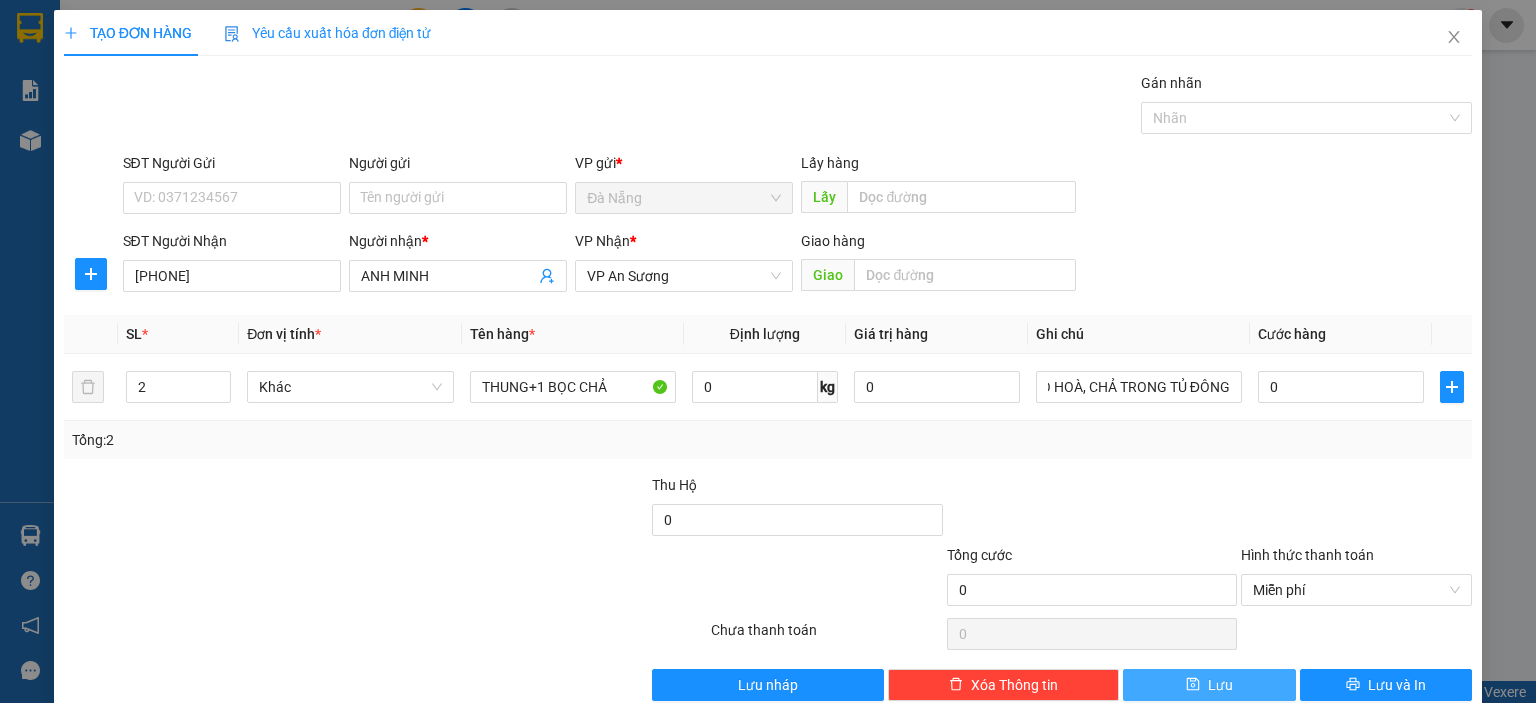 click on "Lưu" at bounding box center (1220, 685) 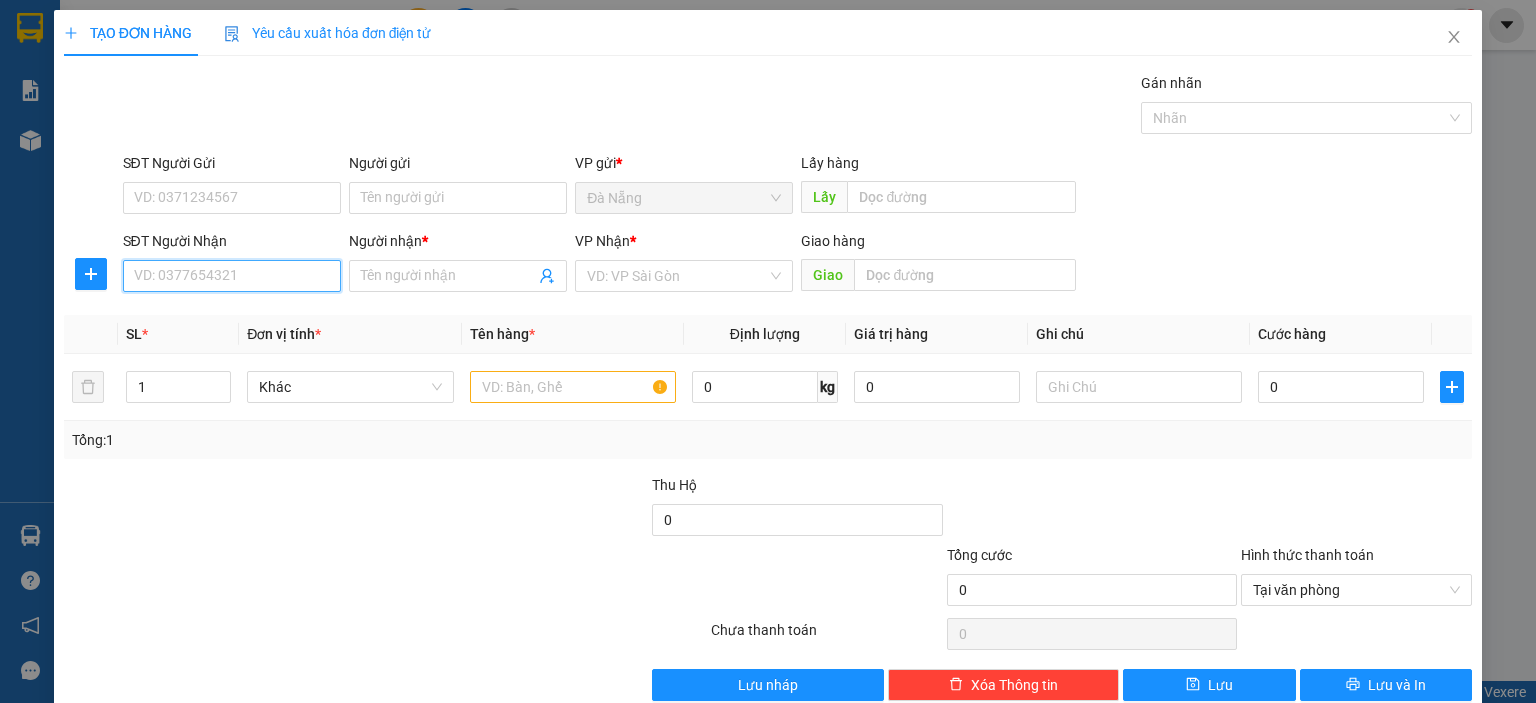 click on "SĐT Người Nhận" at bounding box center [232, 276] 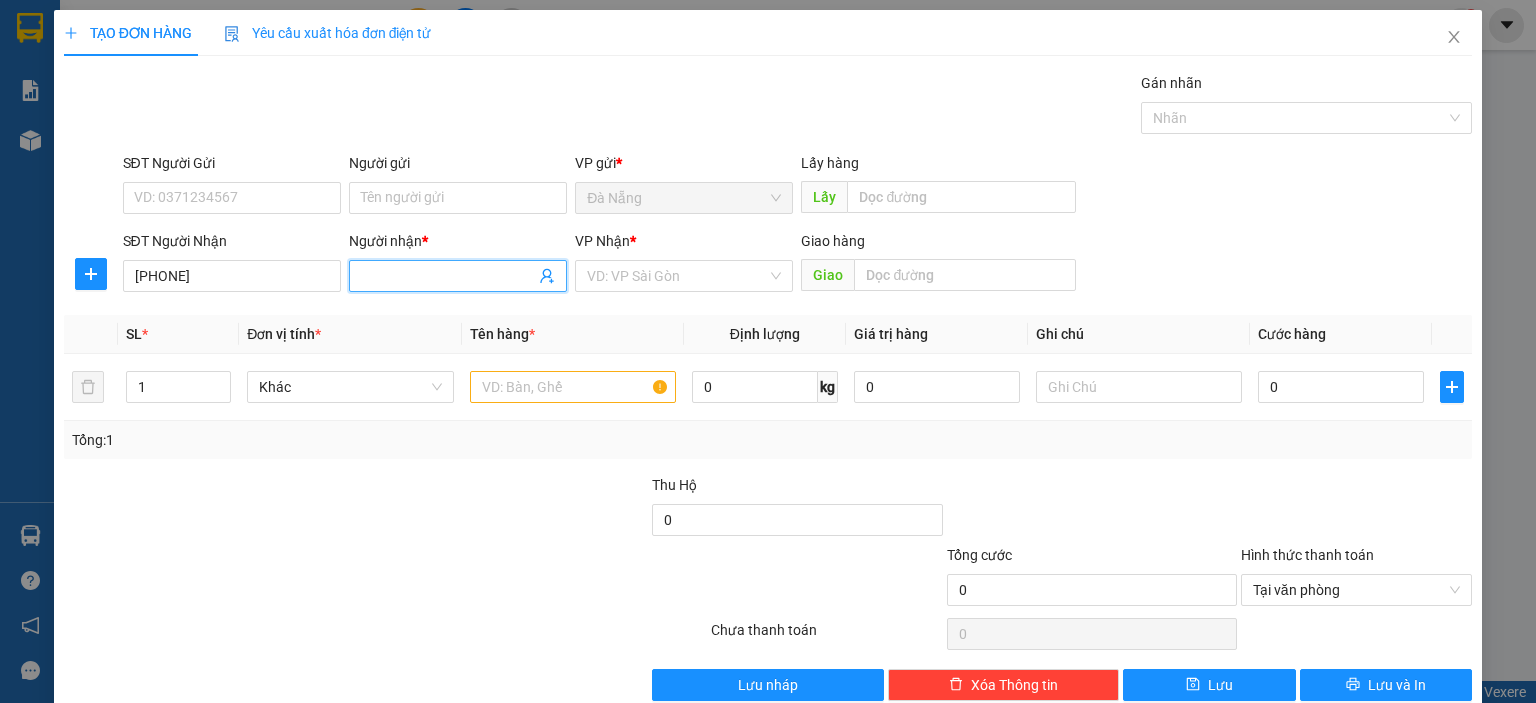 click on "Người nhận  *" at bounding box center (448, 276) 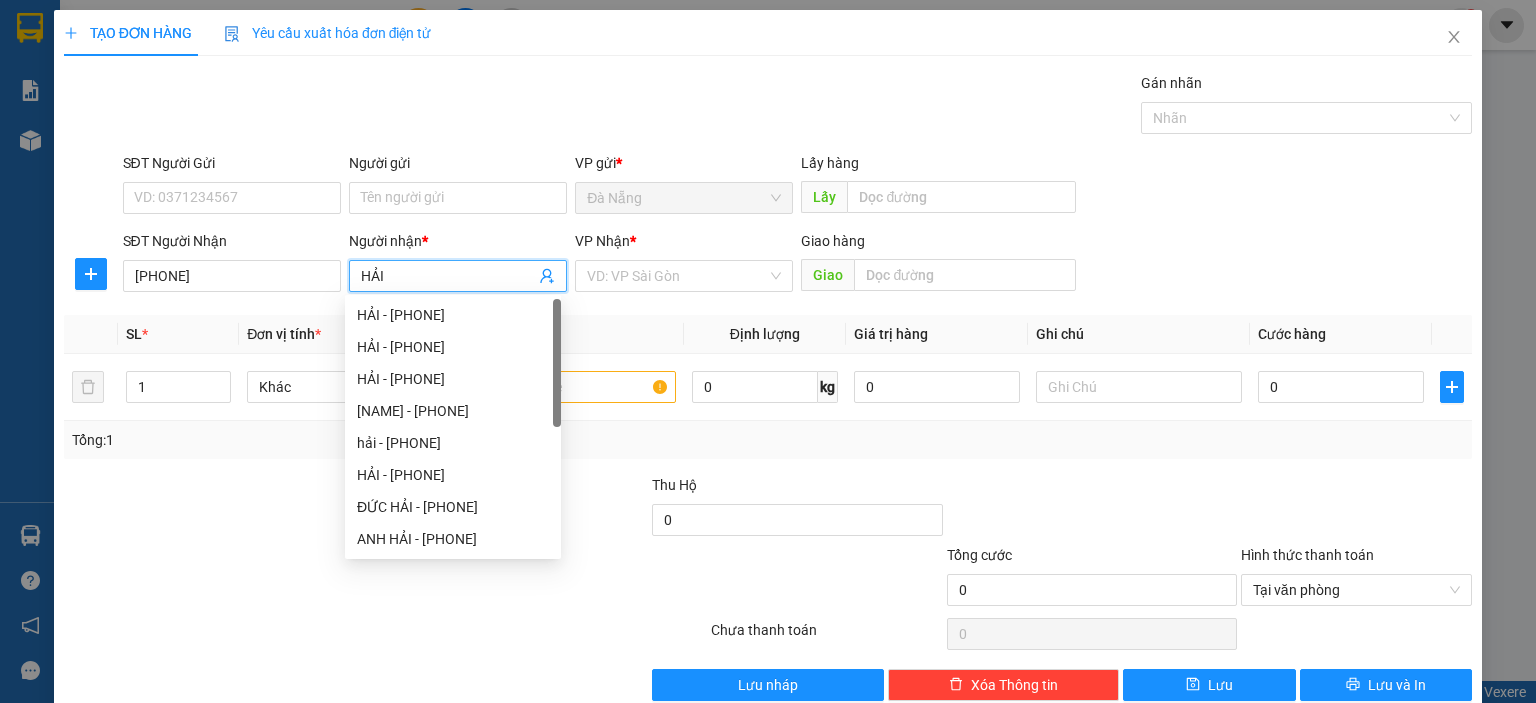 drag, startPoint x: 648, startPoint y: 270, endPoint x: 635, endPoint y: 306, distance: 38.27532 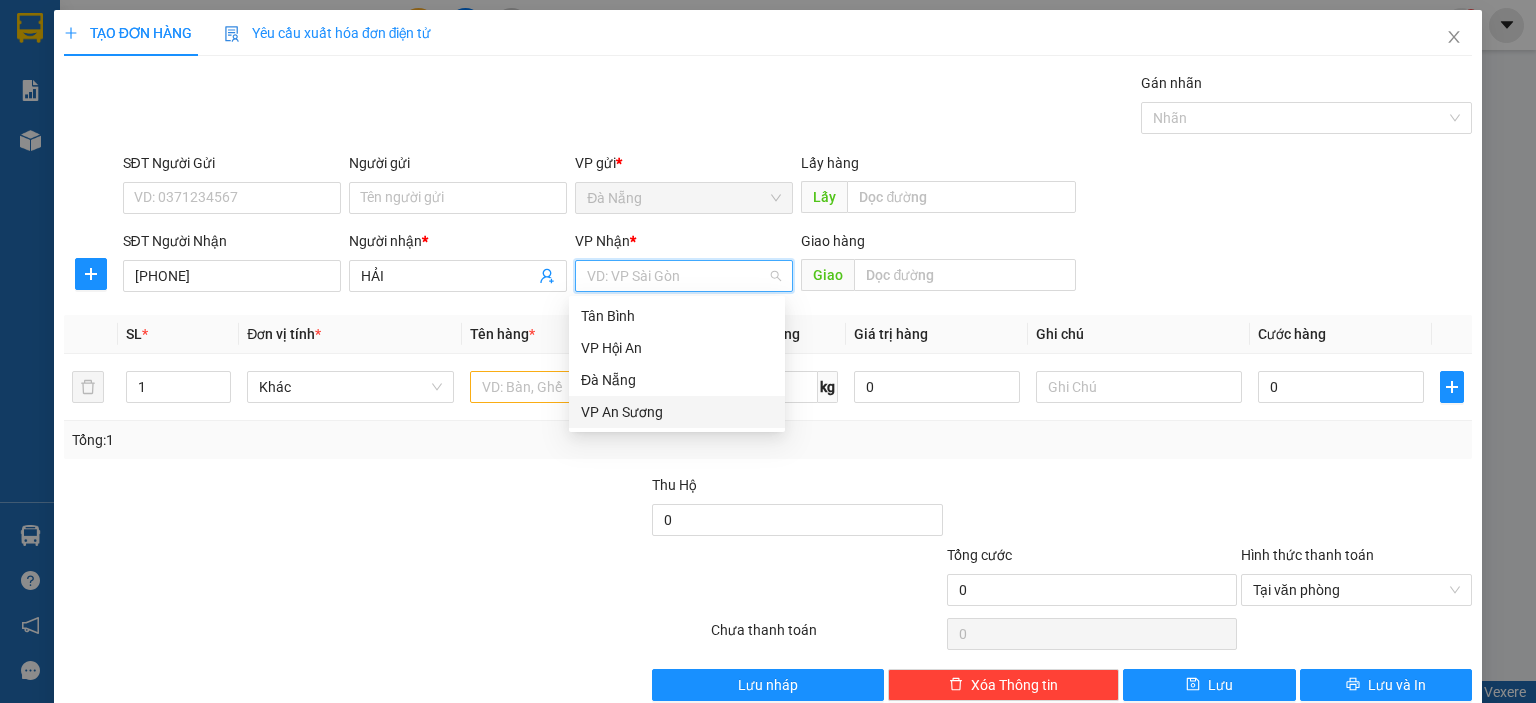 drag, startPoint x: 624, startPoint y: 410, endPoint x: 707, endPoint y: 374, distance: 90.47099 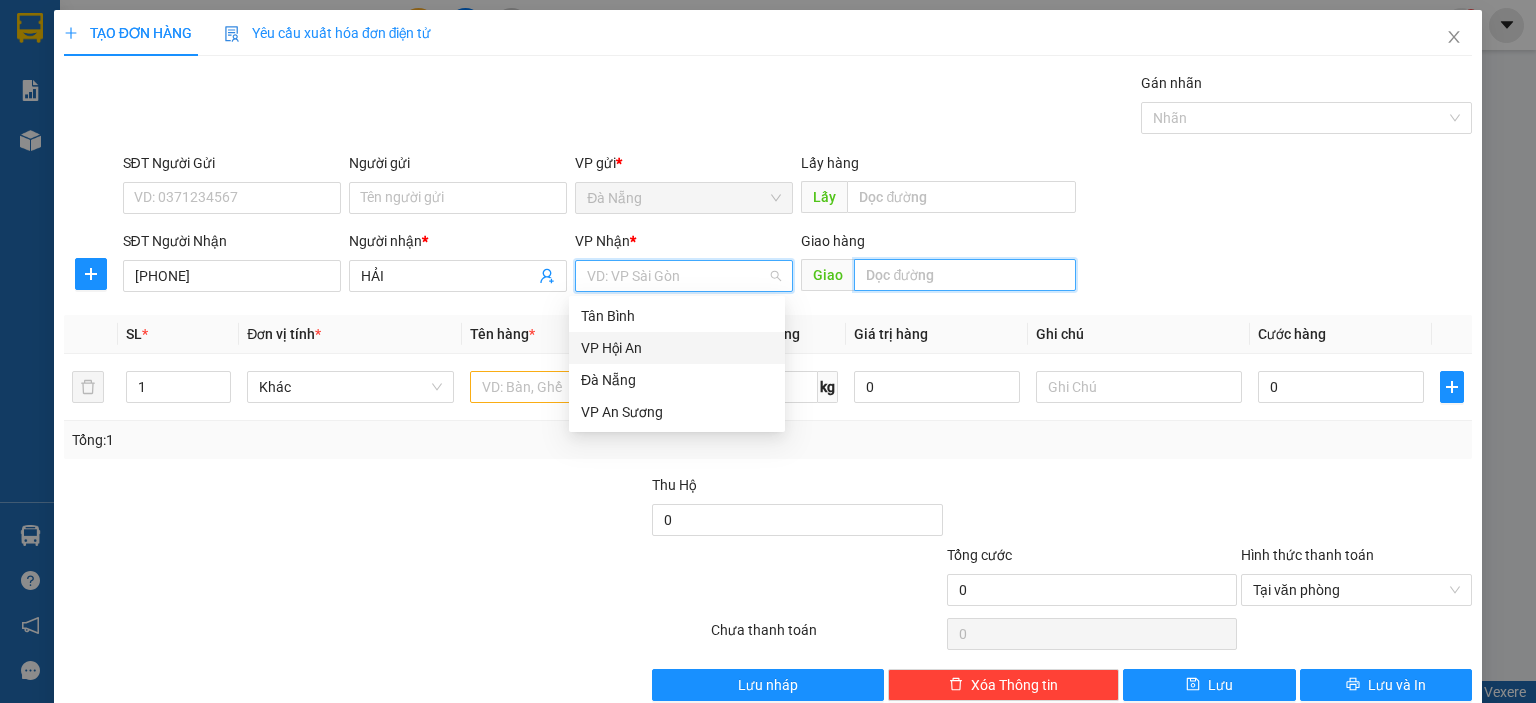 click at bounding box center (965, 275) 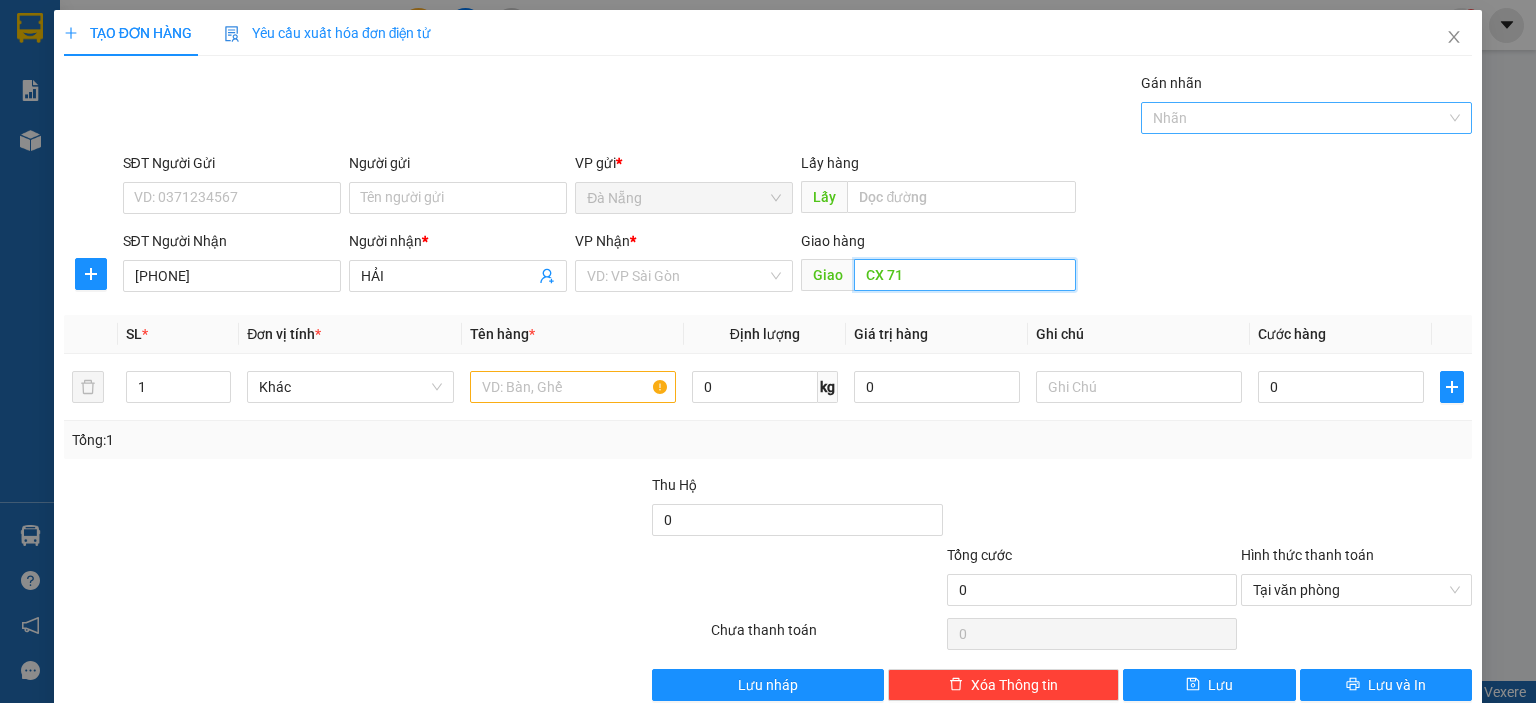 click at bounding box center (1296, 118) 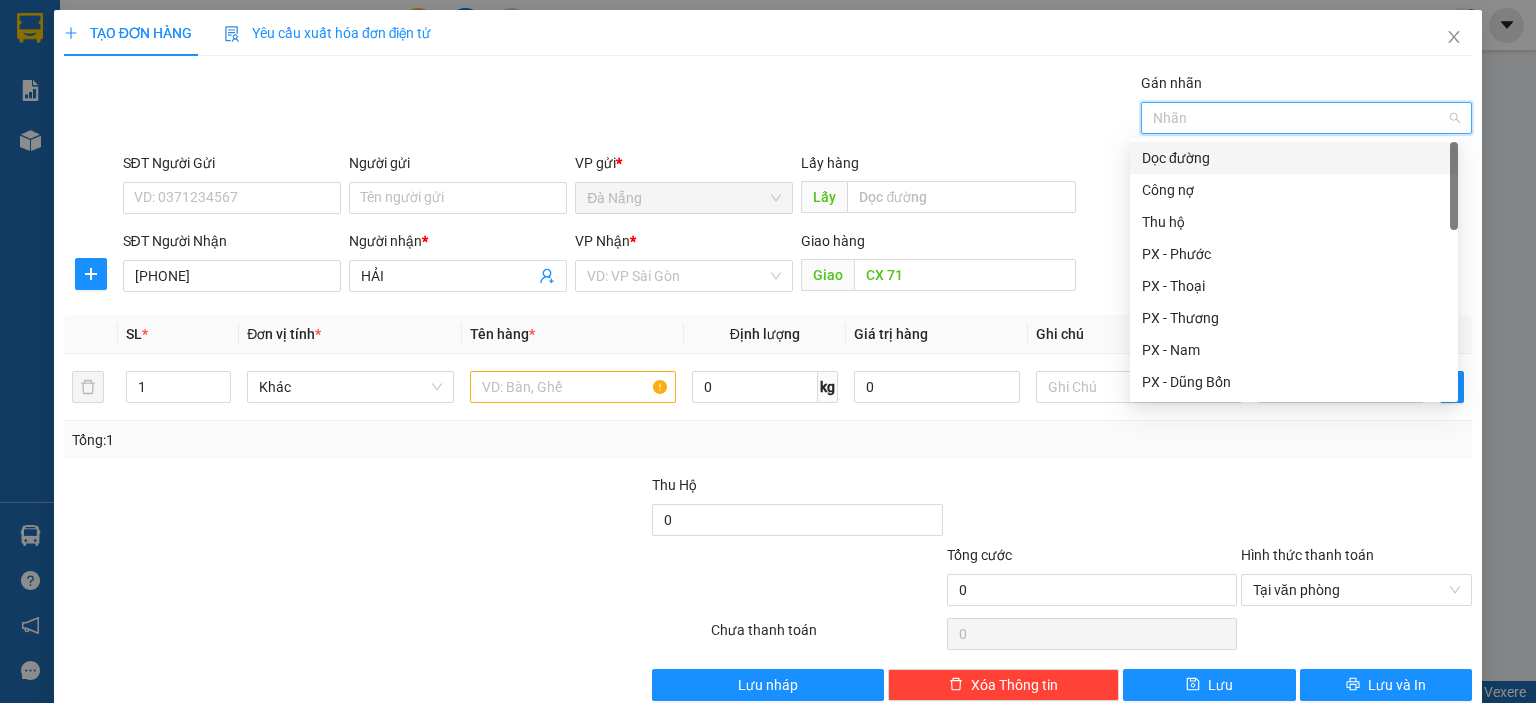 click on "Dọc đường" at bounding box center (1294, 158) 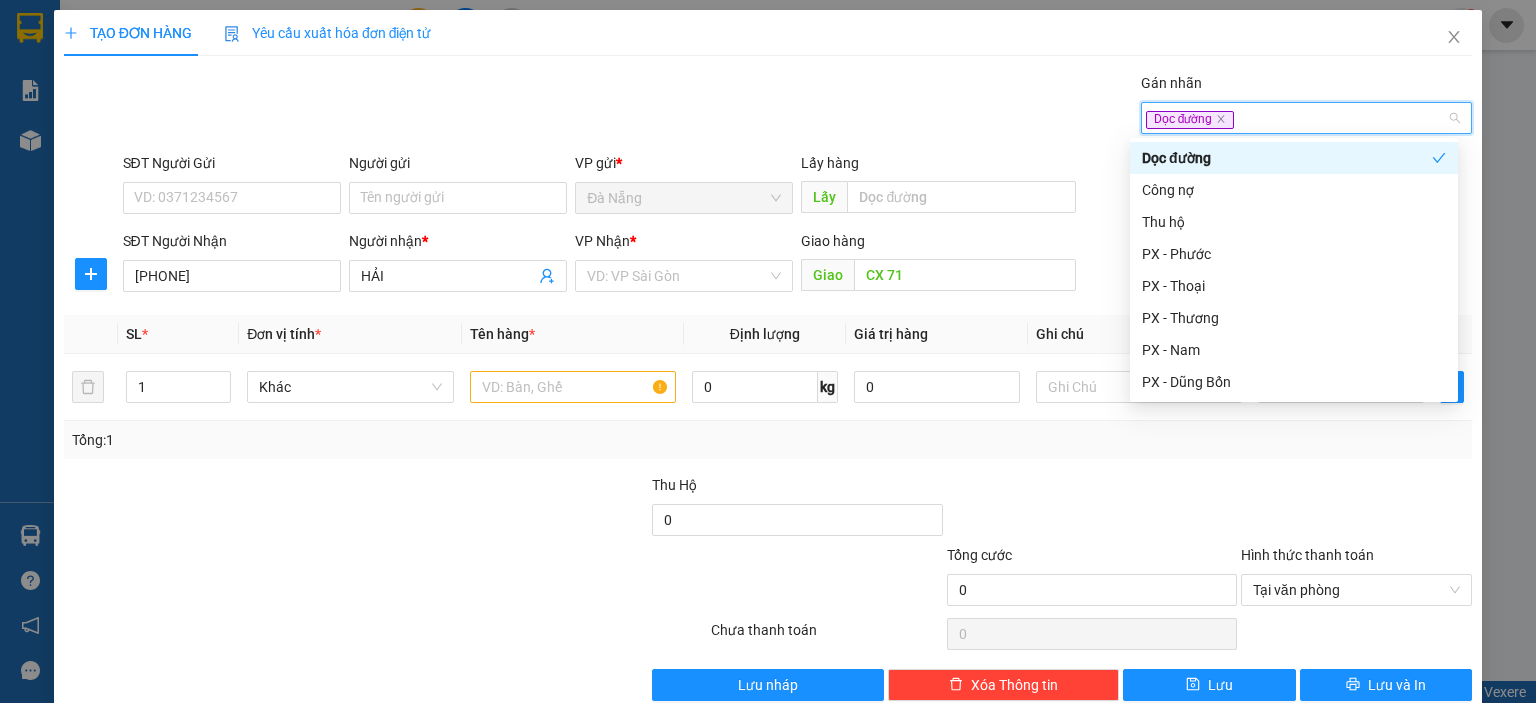 drag, startPoint x: 688, startPoint y: 281, endPoint x: 655, endPoint y: 324, distance: 54.20332 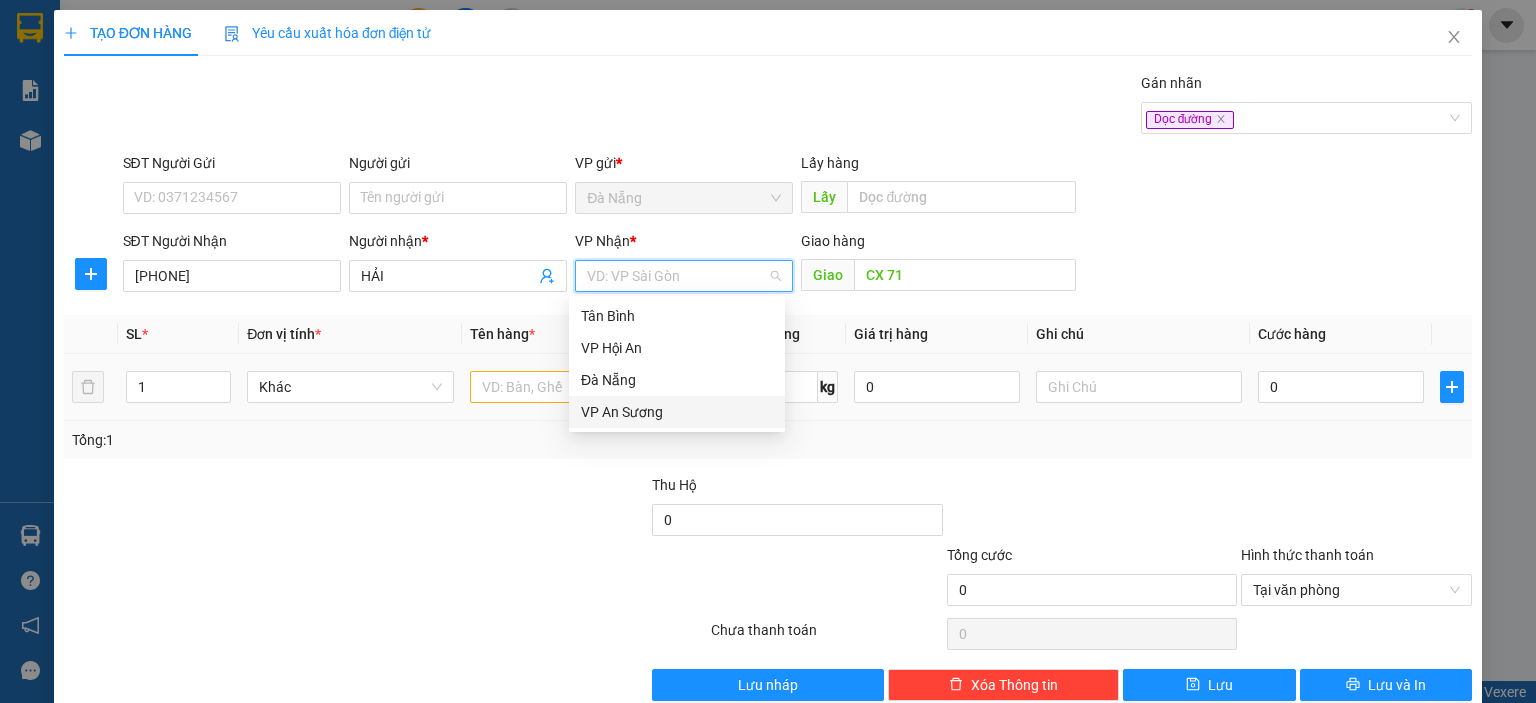 click on "VP An Sương" at bounding box center [677, 412] 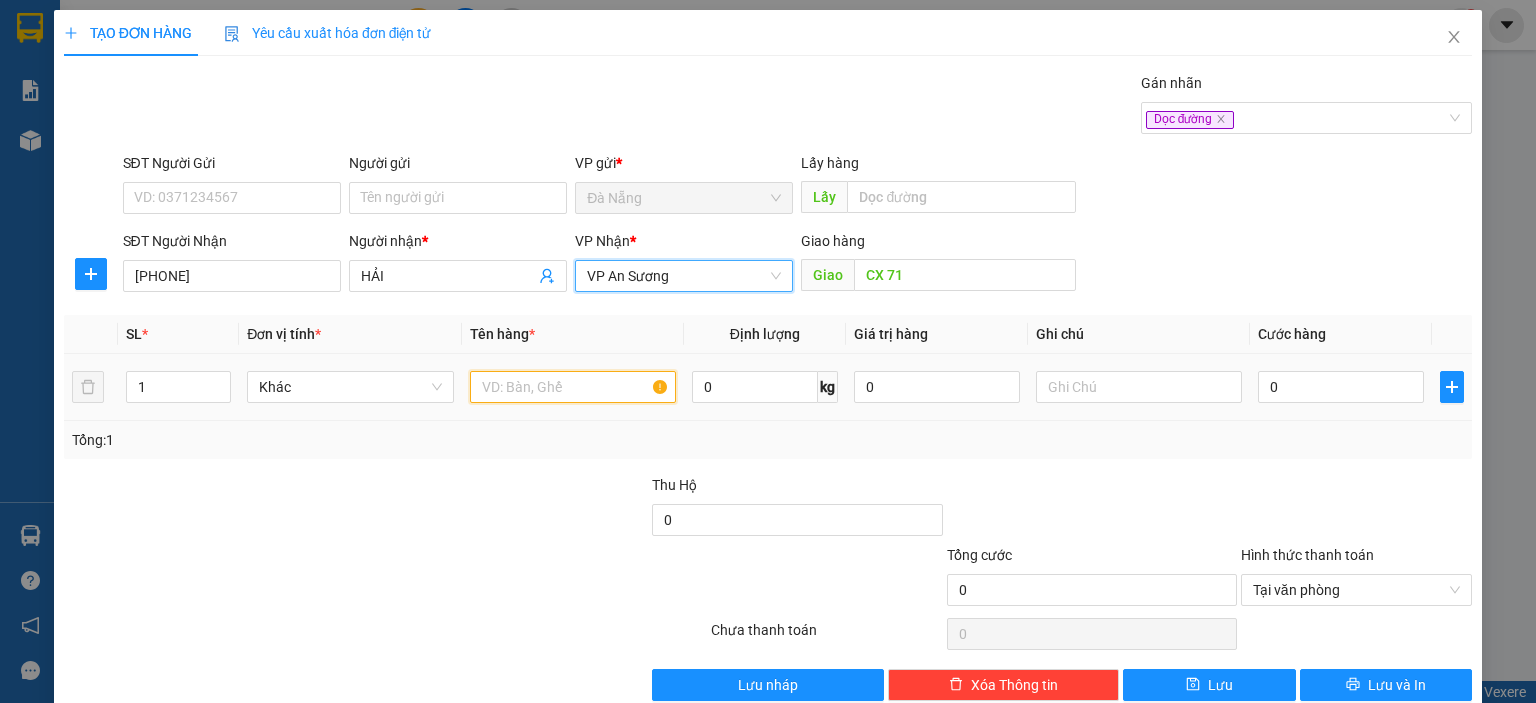 click at bounding box center [573, 387] 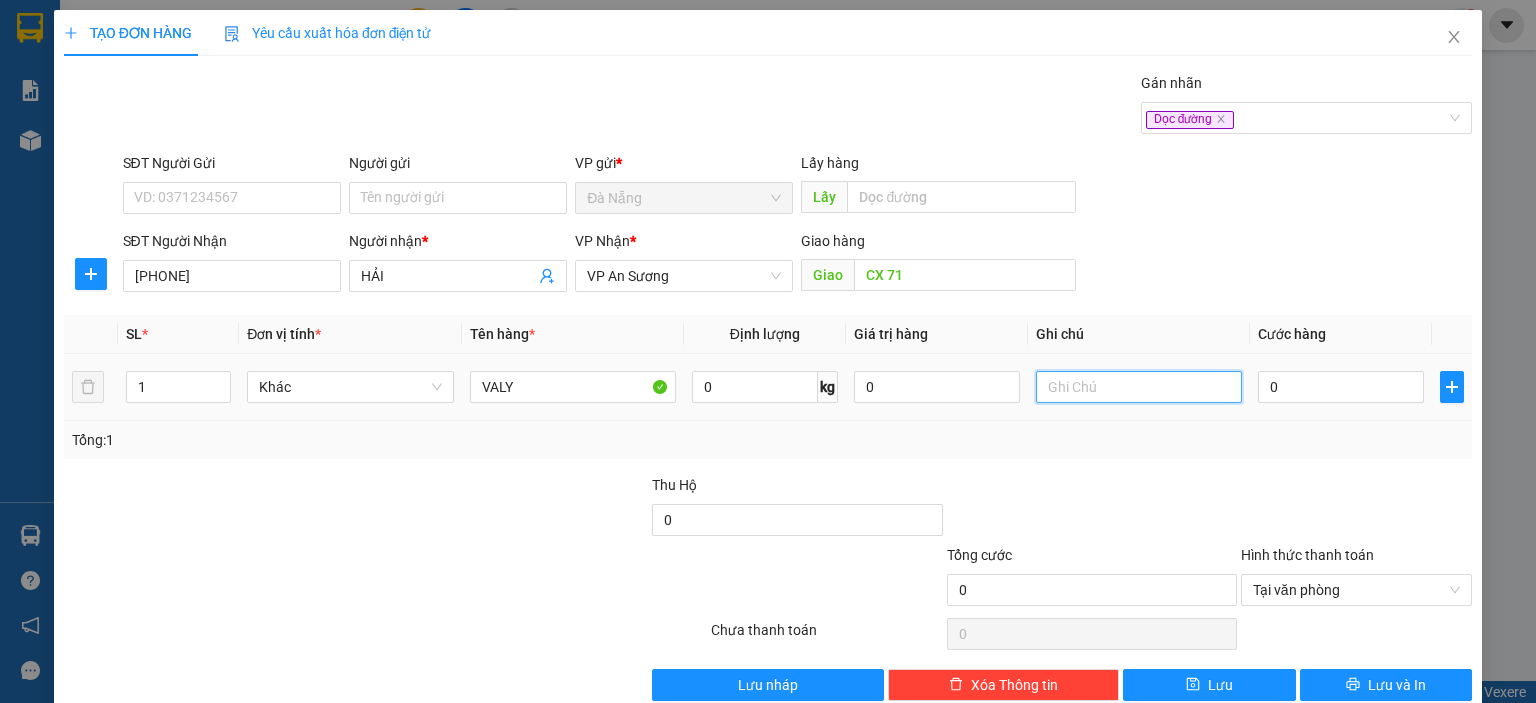 click at bounding box center [1139, 387] 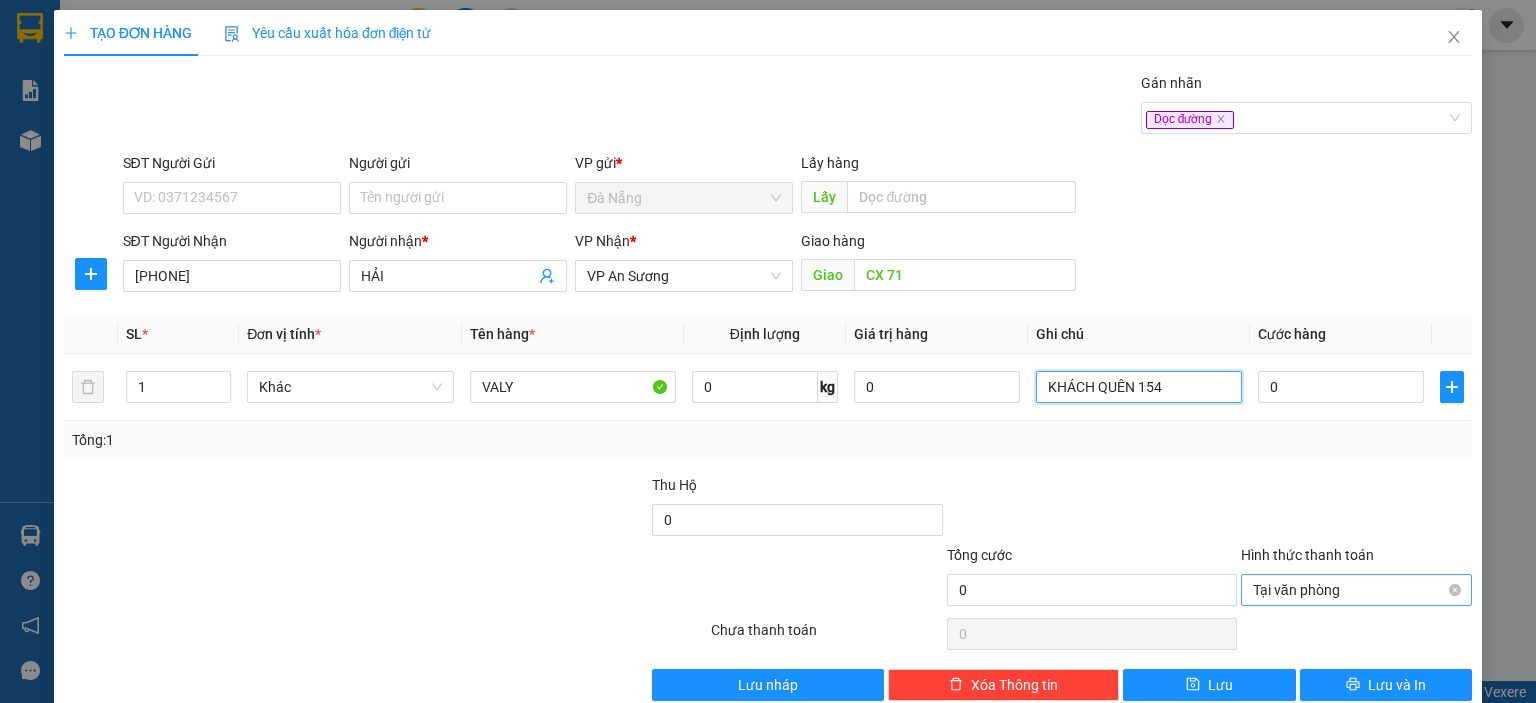 click on "Tại văn phòng" at bounding box center [1356, 590] 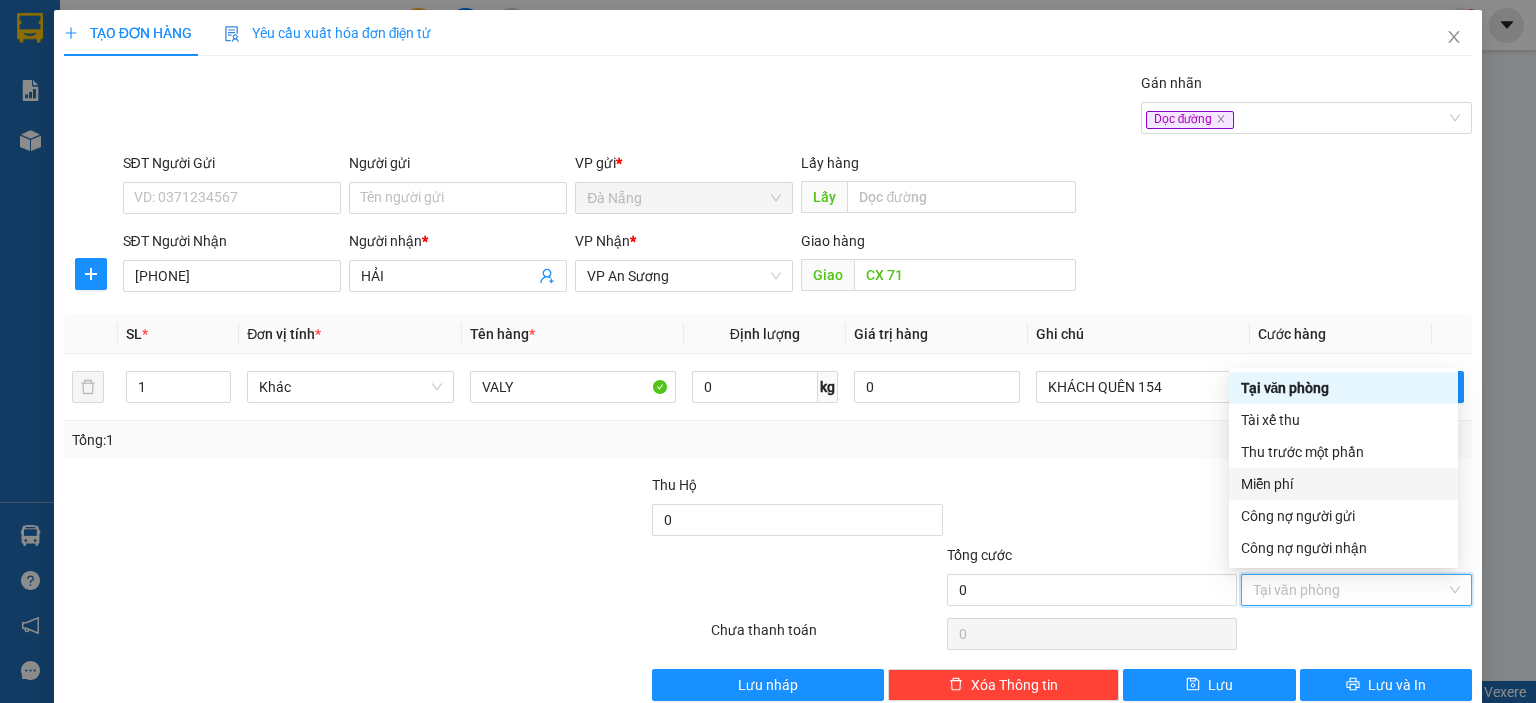 click on "Miễn phí" at bounding box center [1343, 484] 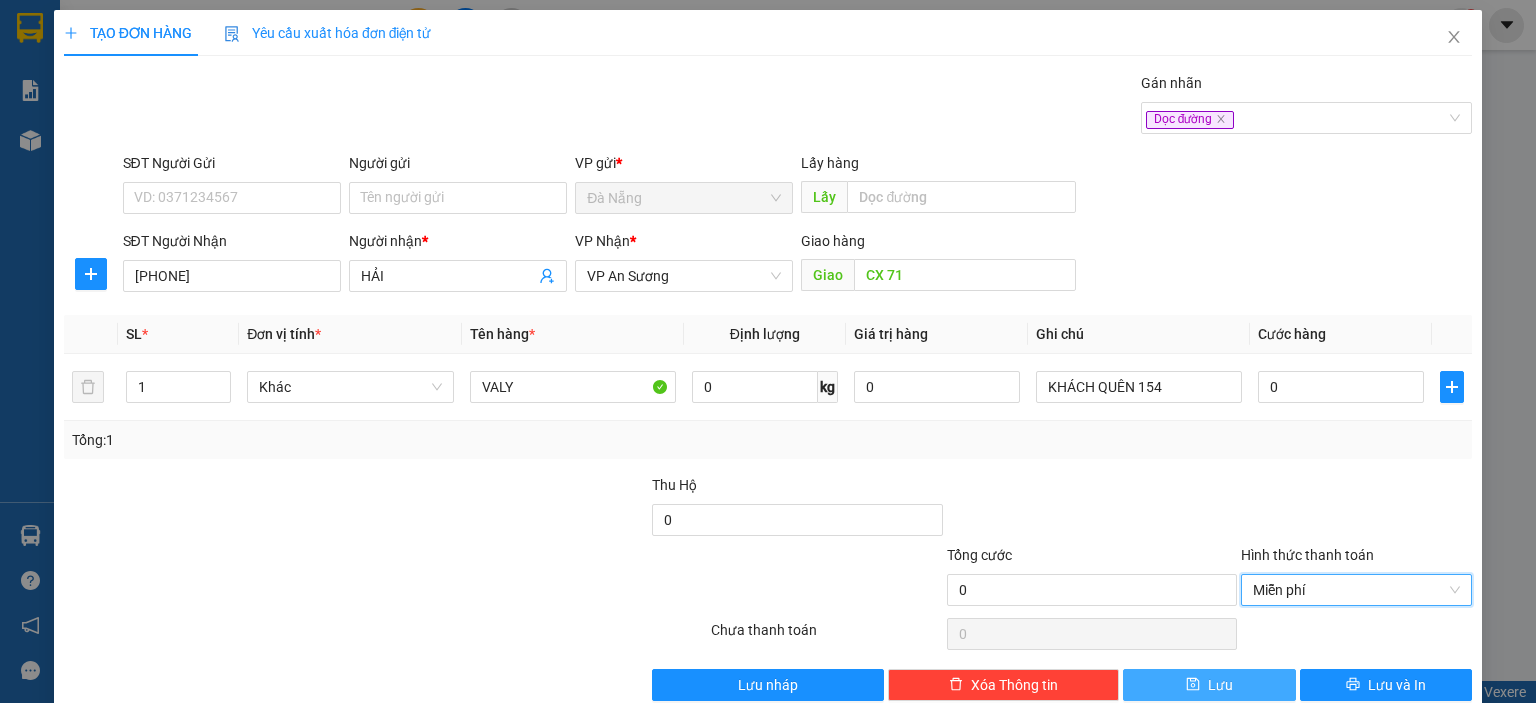 click 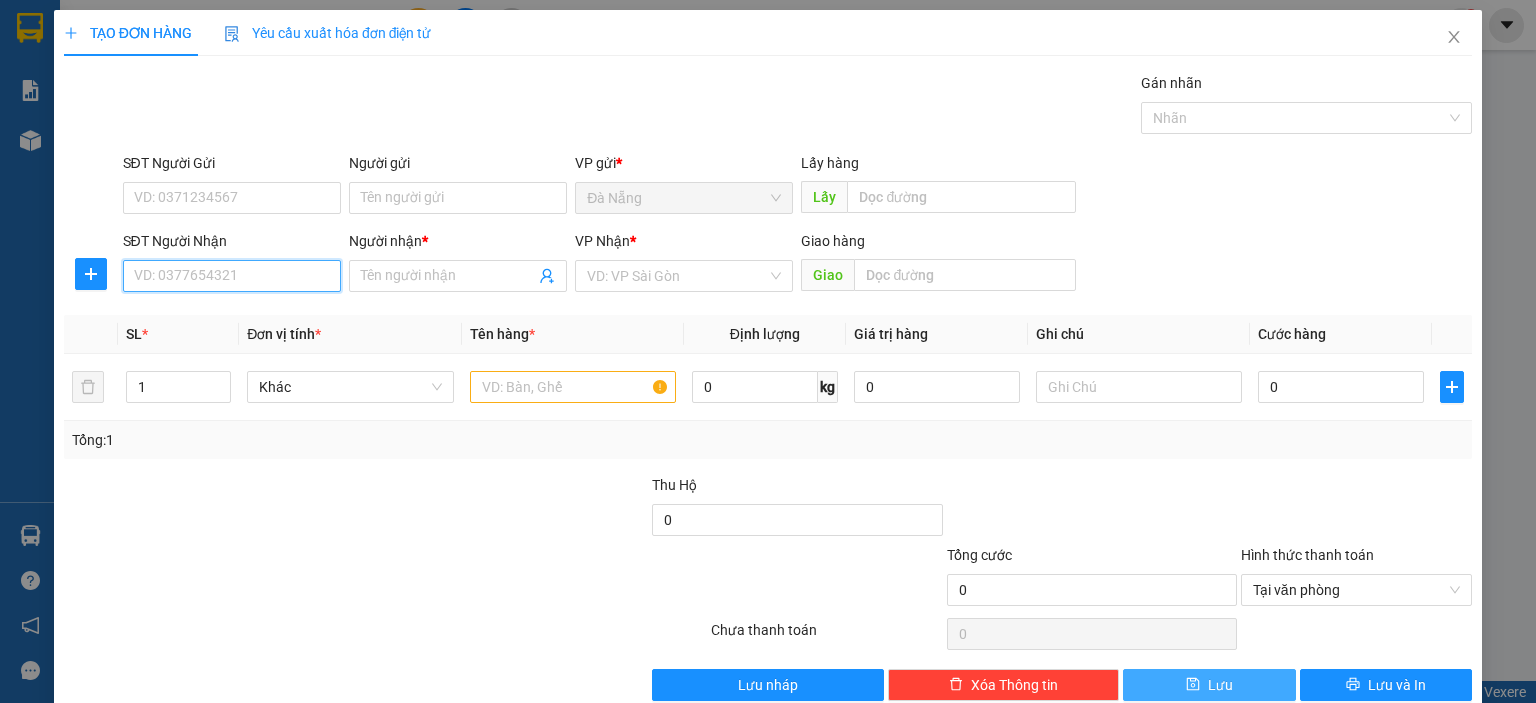 click on "SĐT Người Nhận" at bounding box center (232, 276) 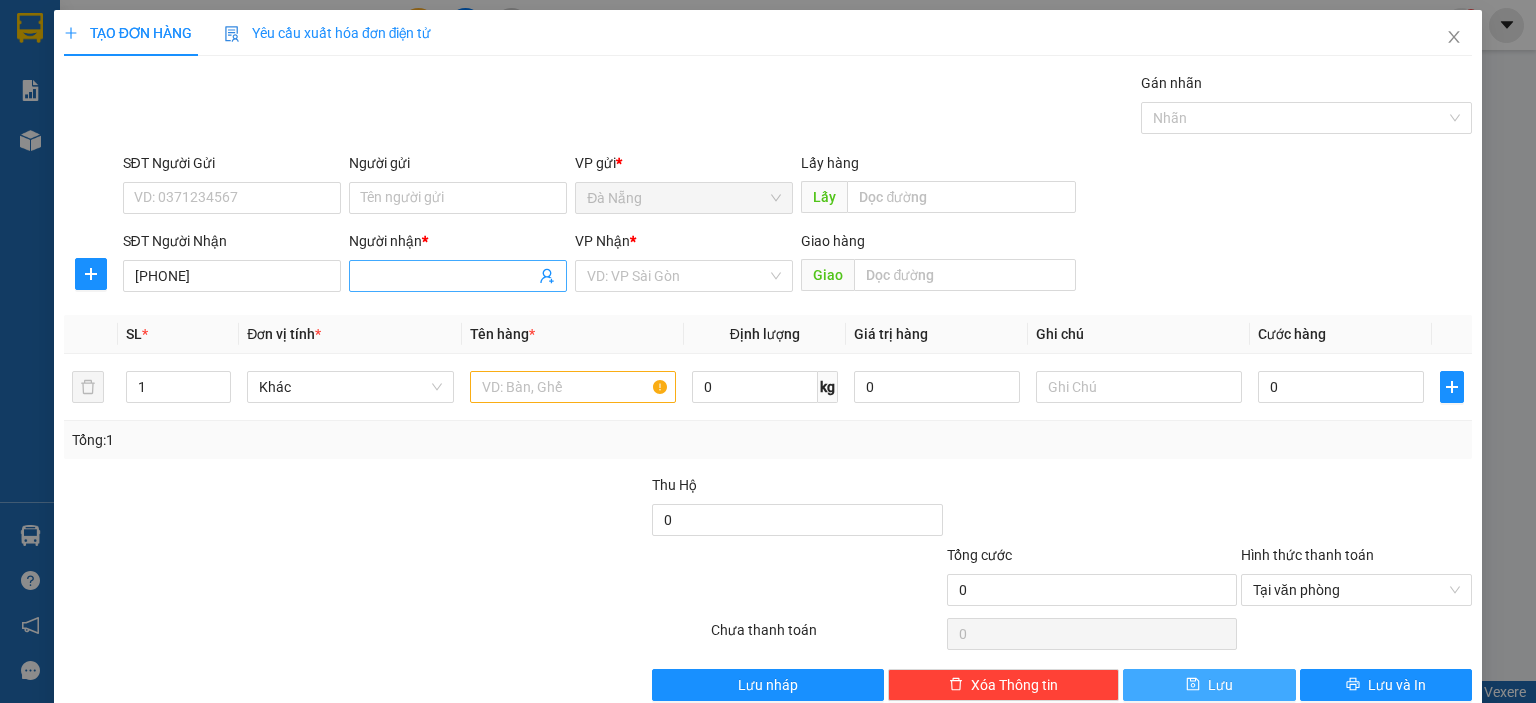 click on "Người nhận  *" at bounding box center (448, 276) 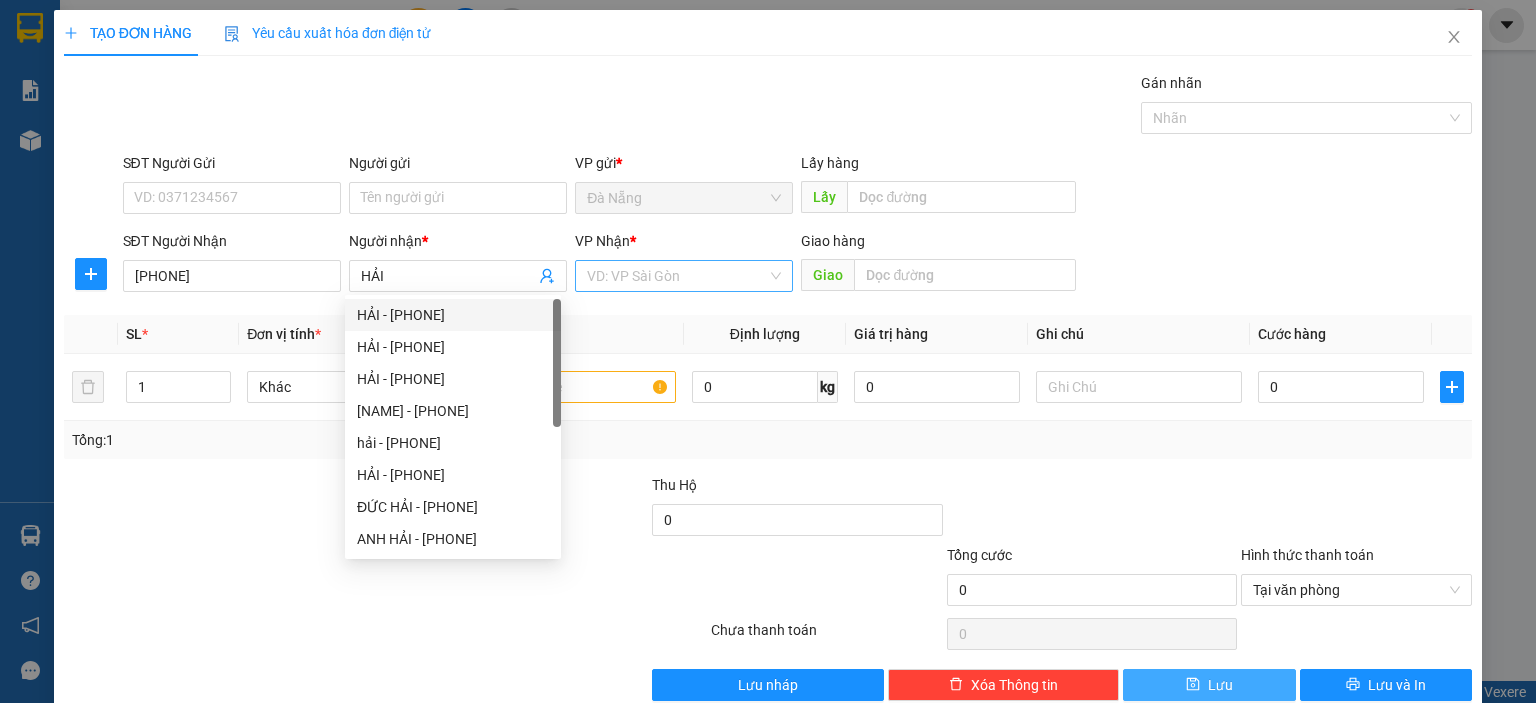 drag, startPoint x: 628, startPoint y: 297, endPoint x: 652, endPoint y: 281, distance: 28.84441 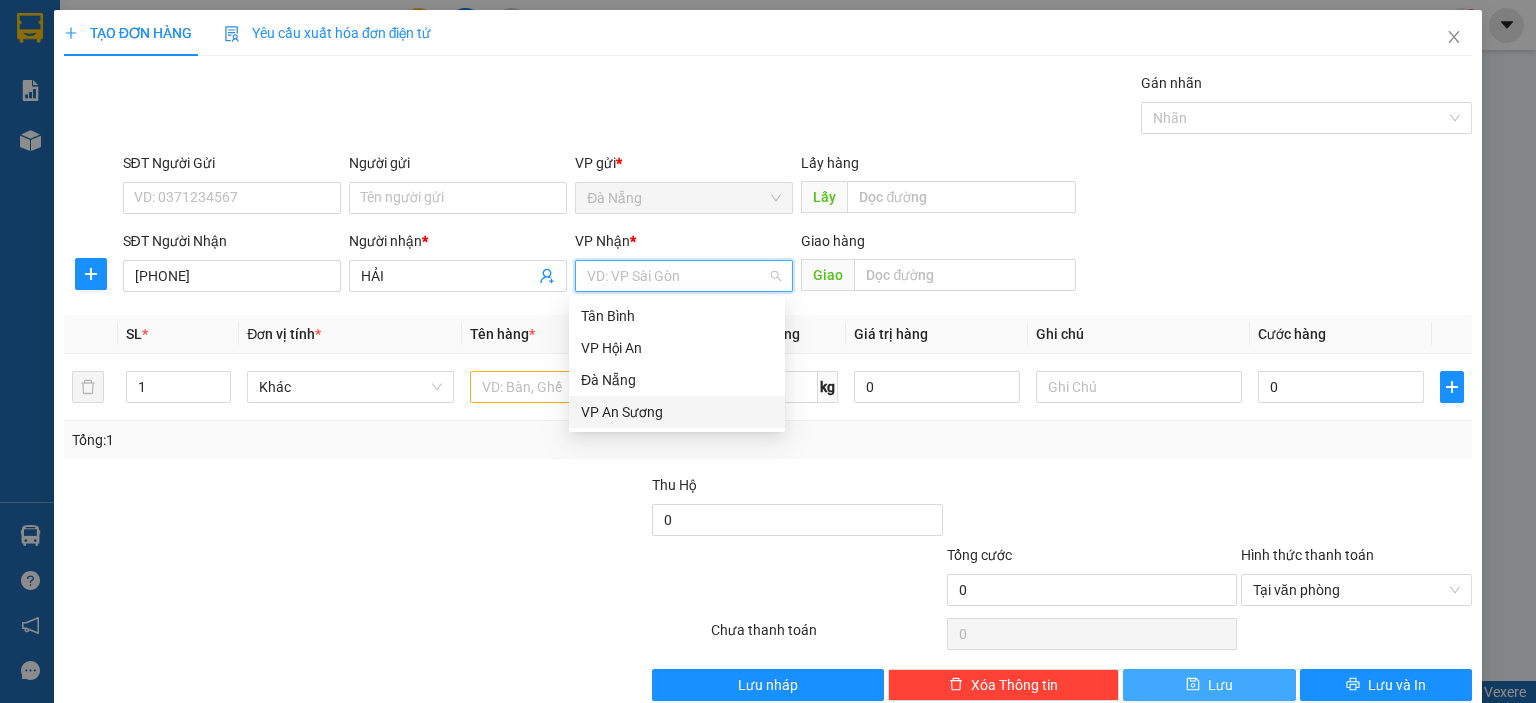 click at bounding box center [677, 276] 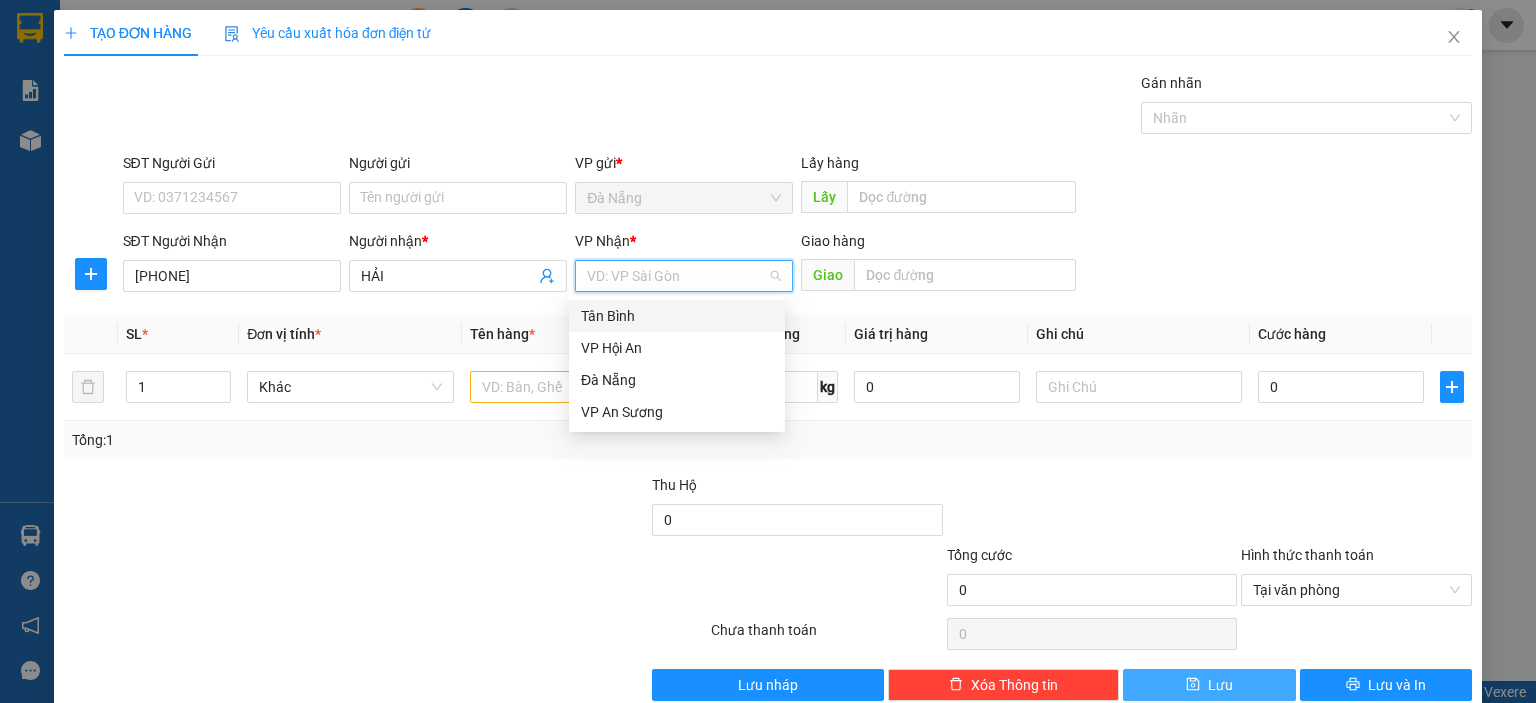click on "Tân Bình" at bounding box center [677, 316] 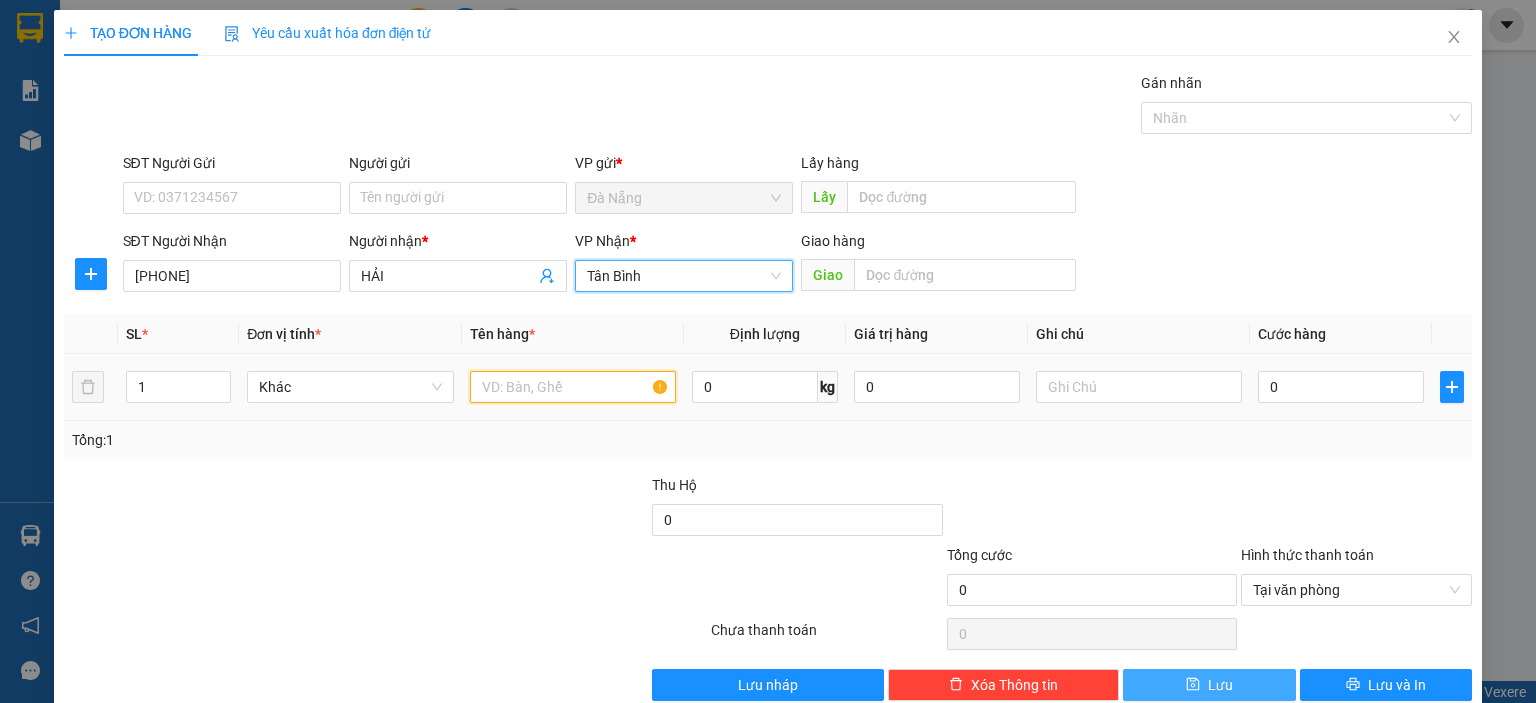 click at bounding box center (573, 387) 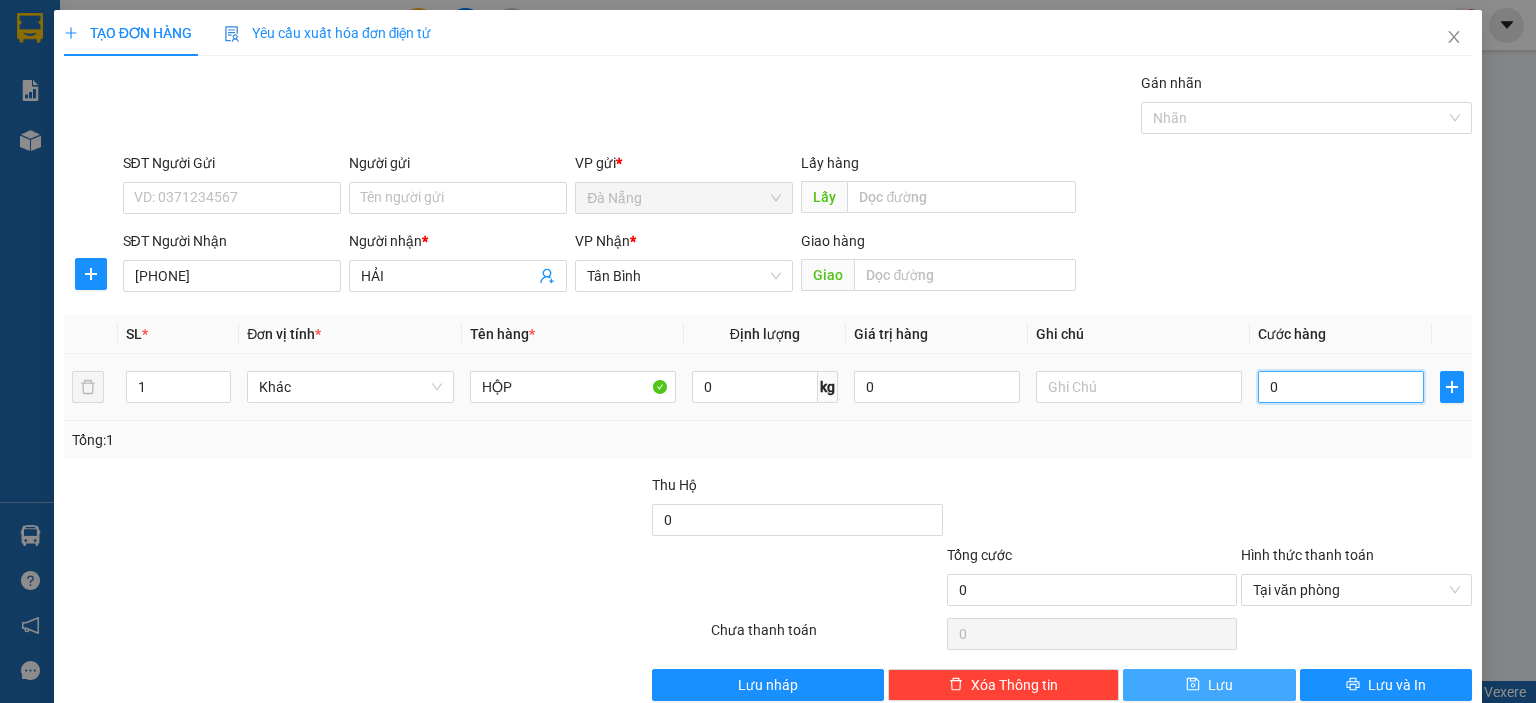 click on "0" at bounding box center [1341, 387] 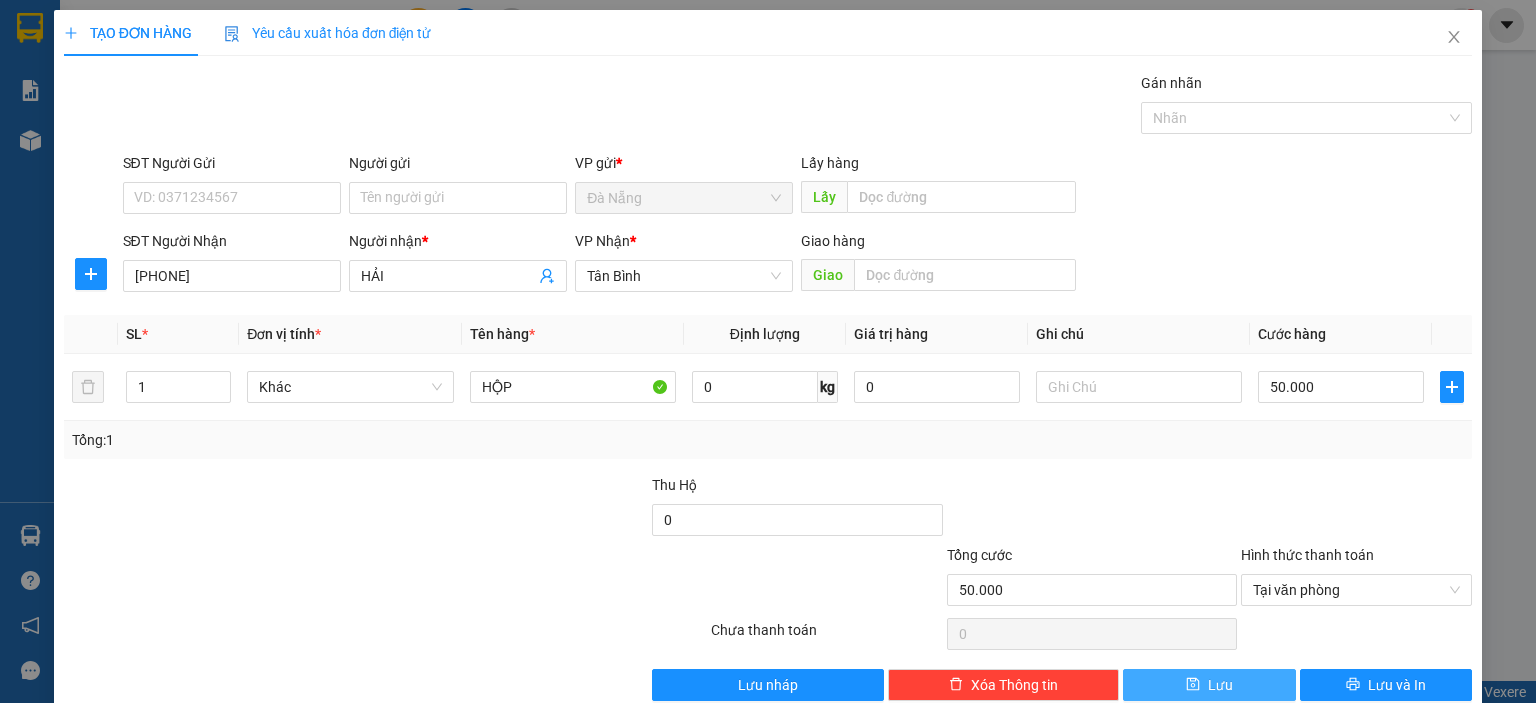 click on "Lưu" at bounding box center (1209, 685) 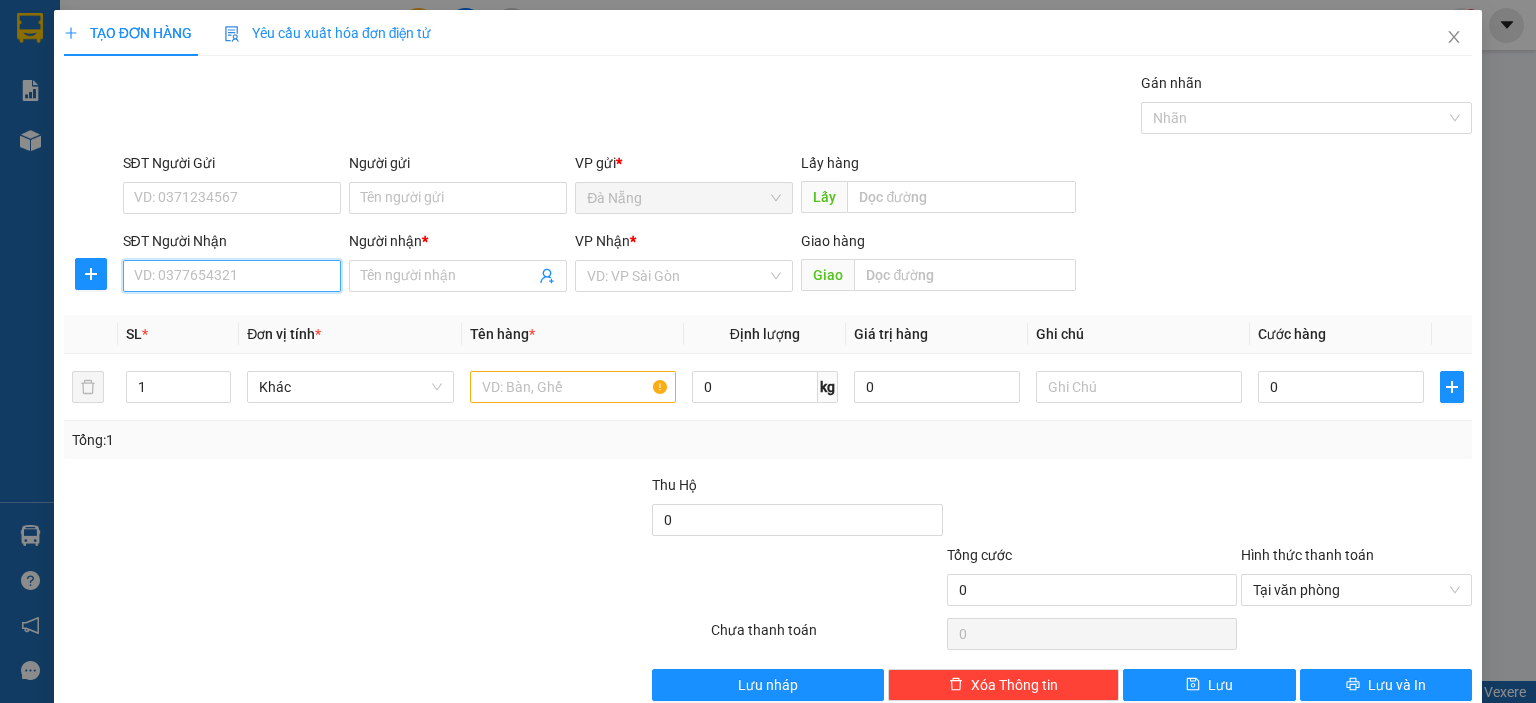 click on "SĐT Người Nhận" at bounding box center (232, 276) 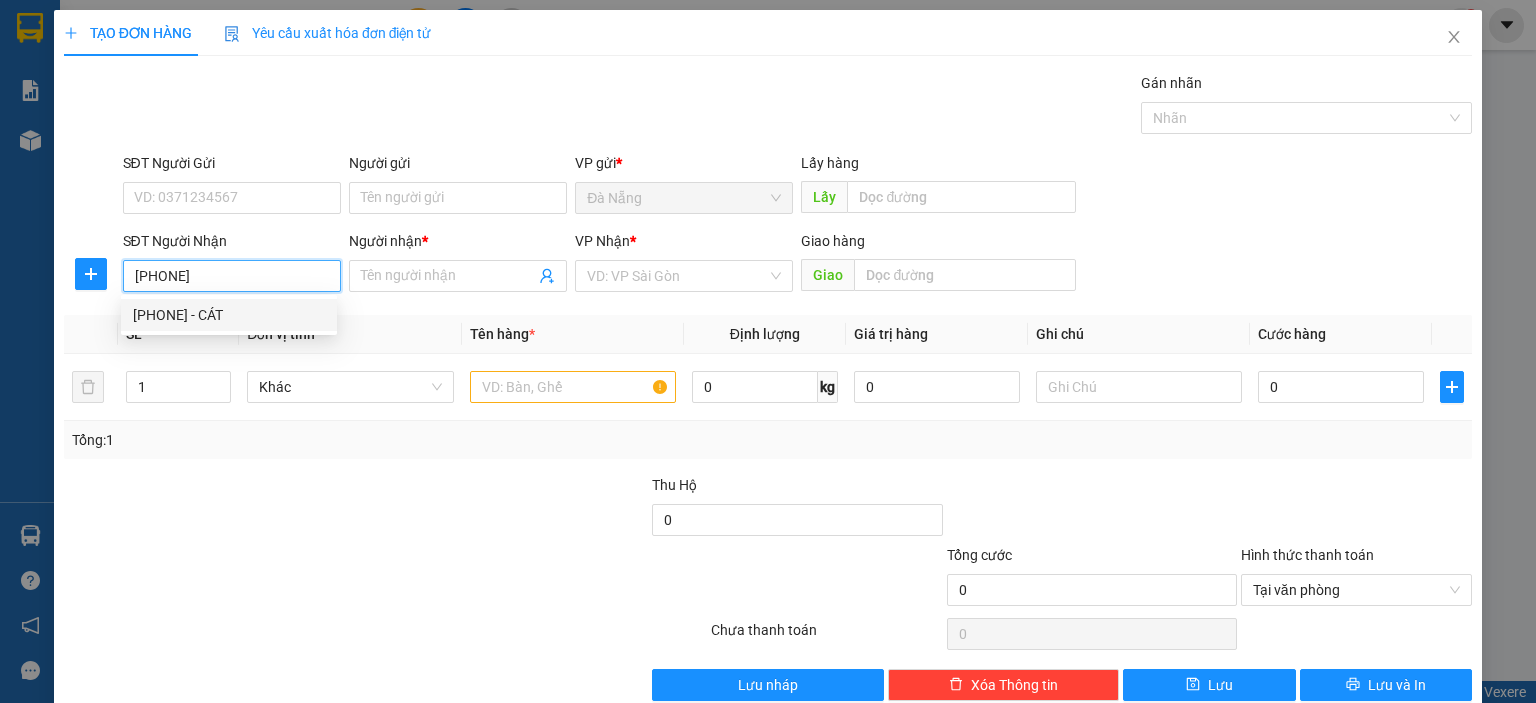 click on "[PHONE] - CÁT" at bounding box center [229, 315] 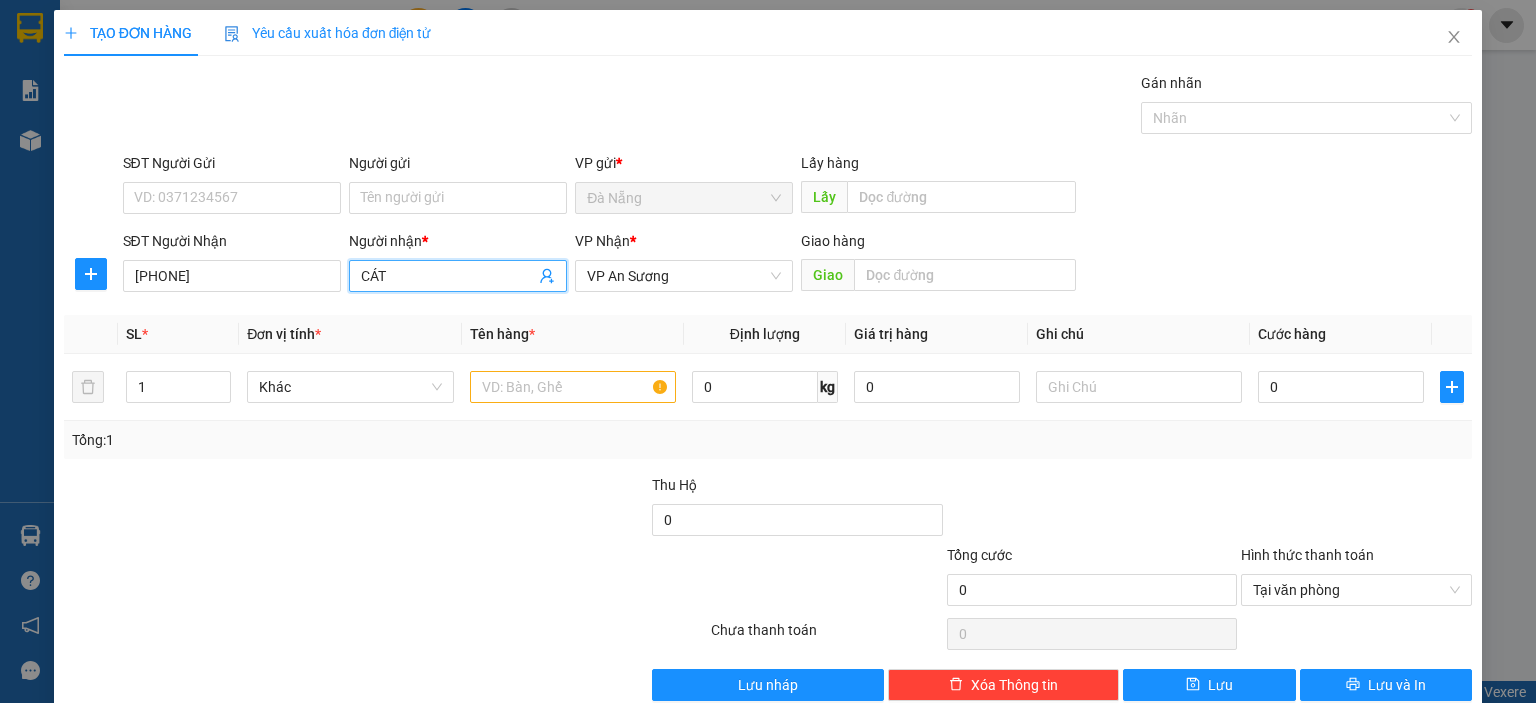 click on "CÁT" at bounding box center (458, 276) 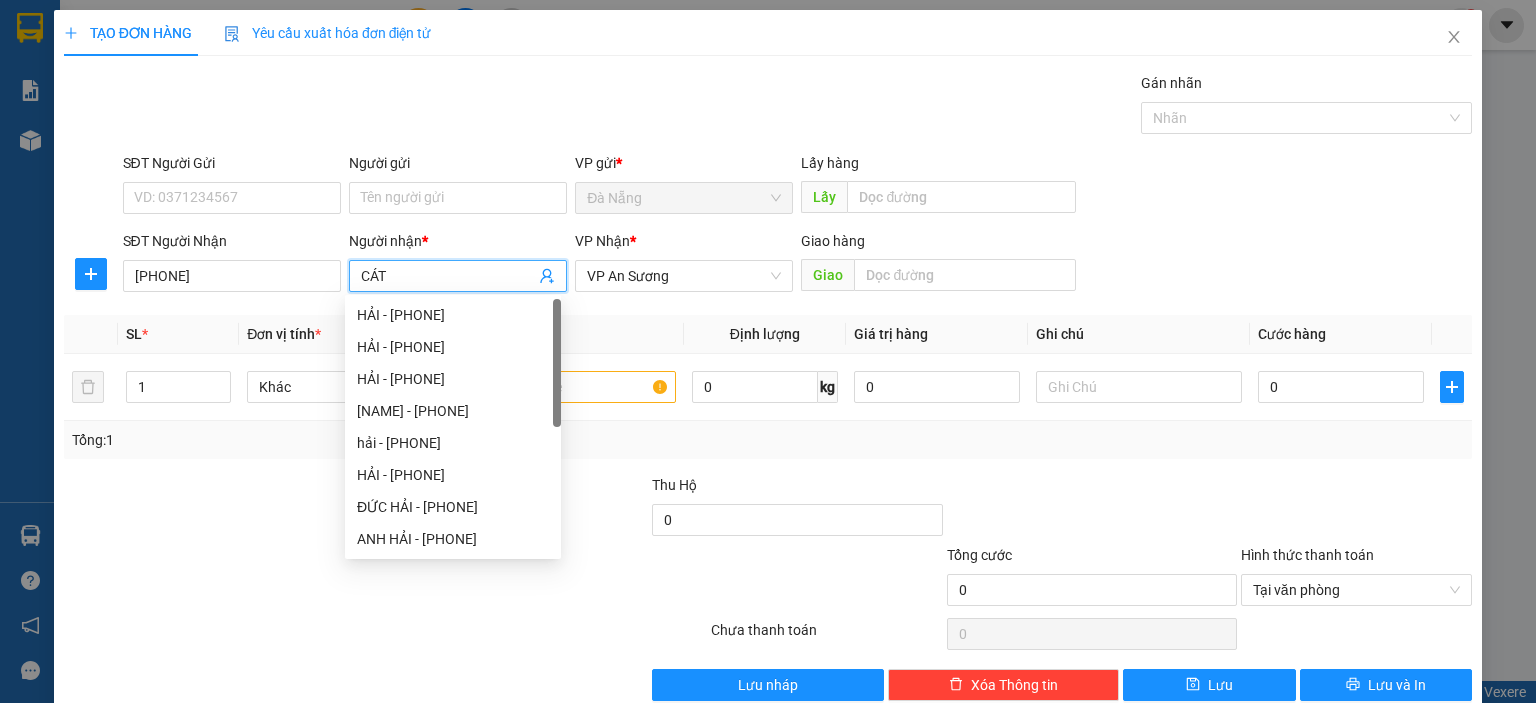 click on "CÁT" at bounding box center (458, 276) 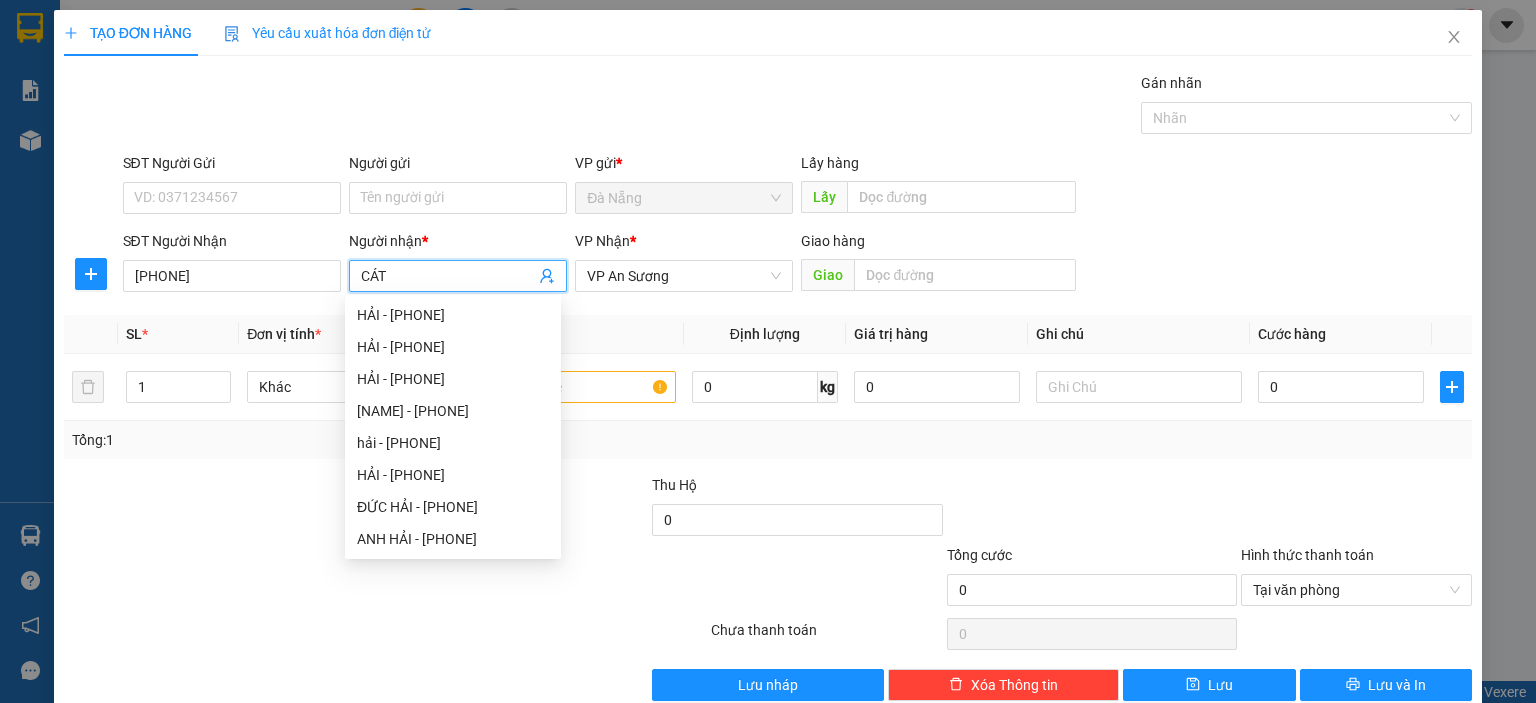 click on "CÁT" at bounding box center (458, 276) 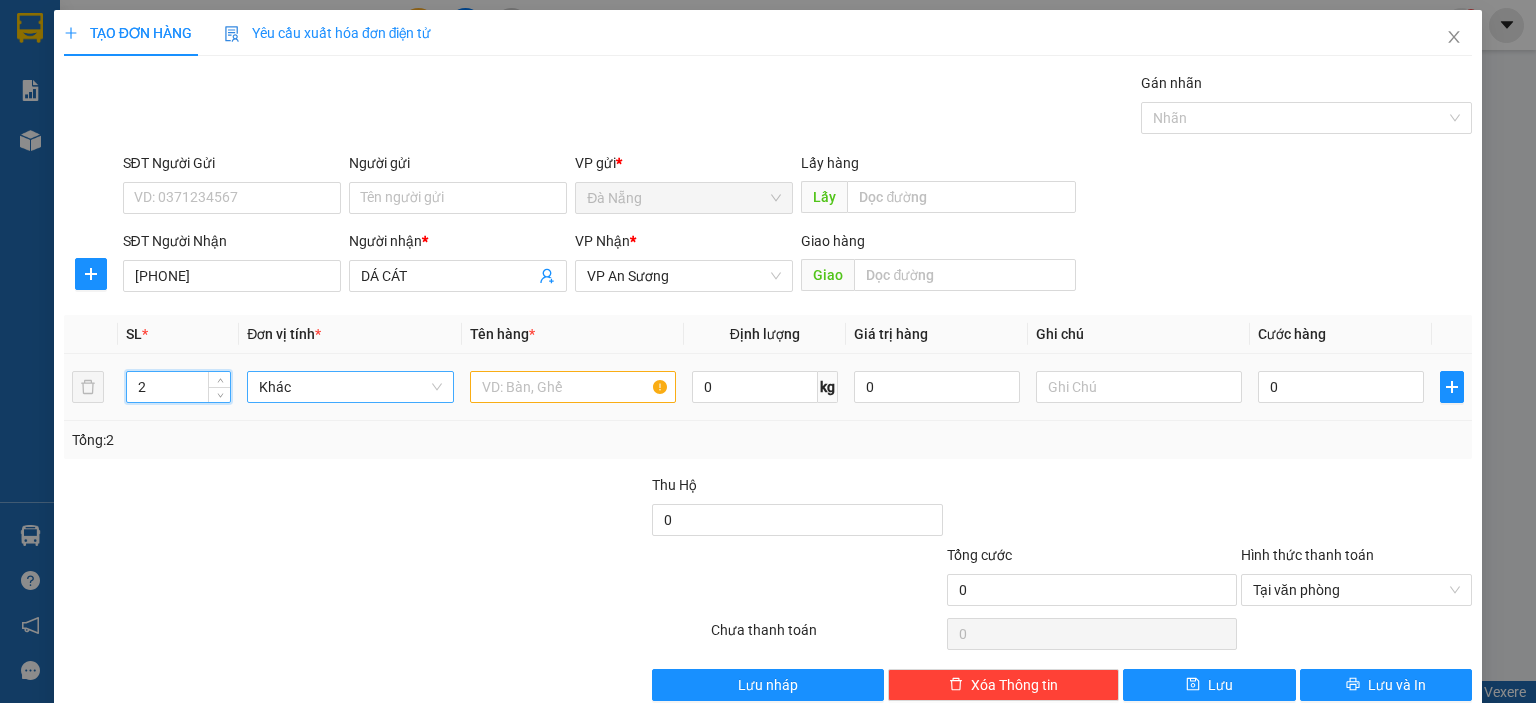 drag, startPoint x: 224, startPoint y: 379, endPoint x: 448, endPoint y: 387, distance: 224.1428 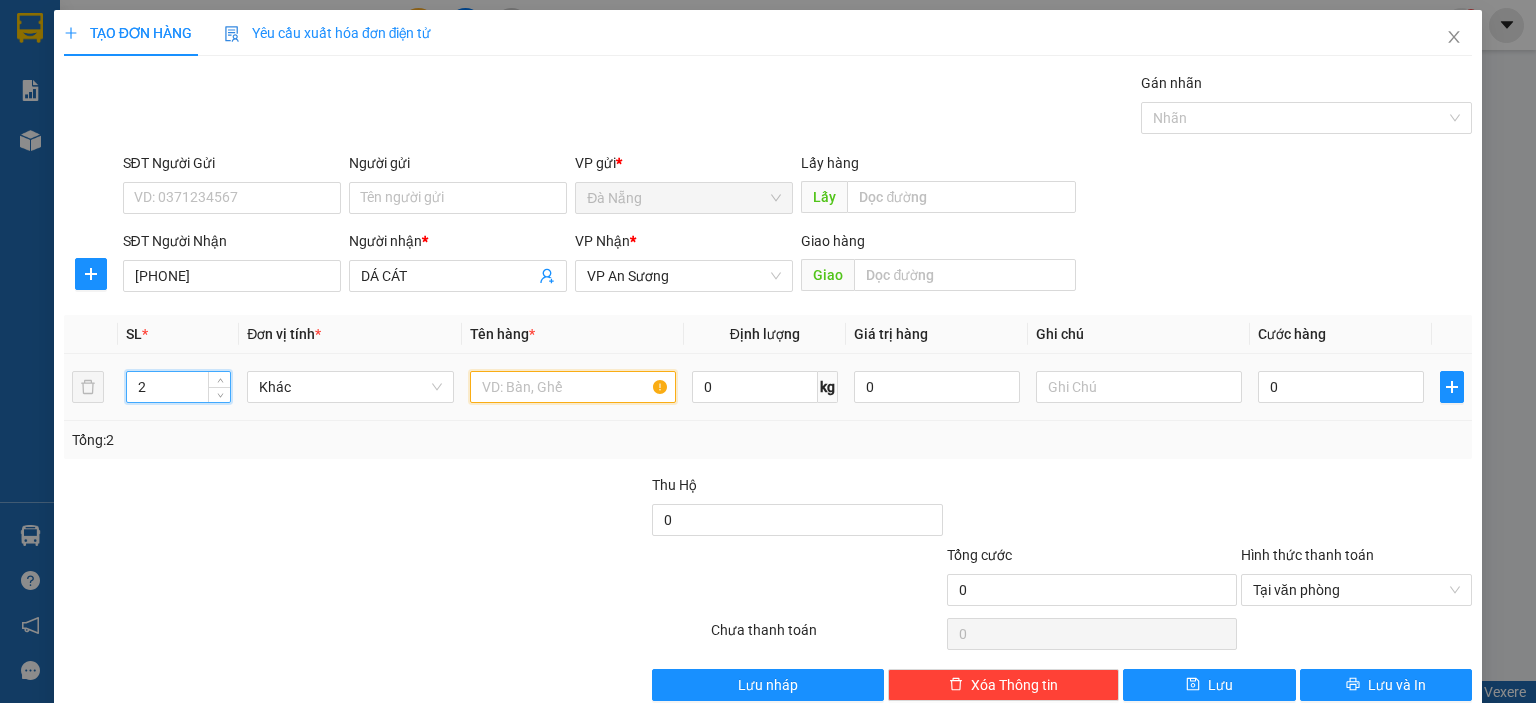 click at bounding box center [573, 387] 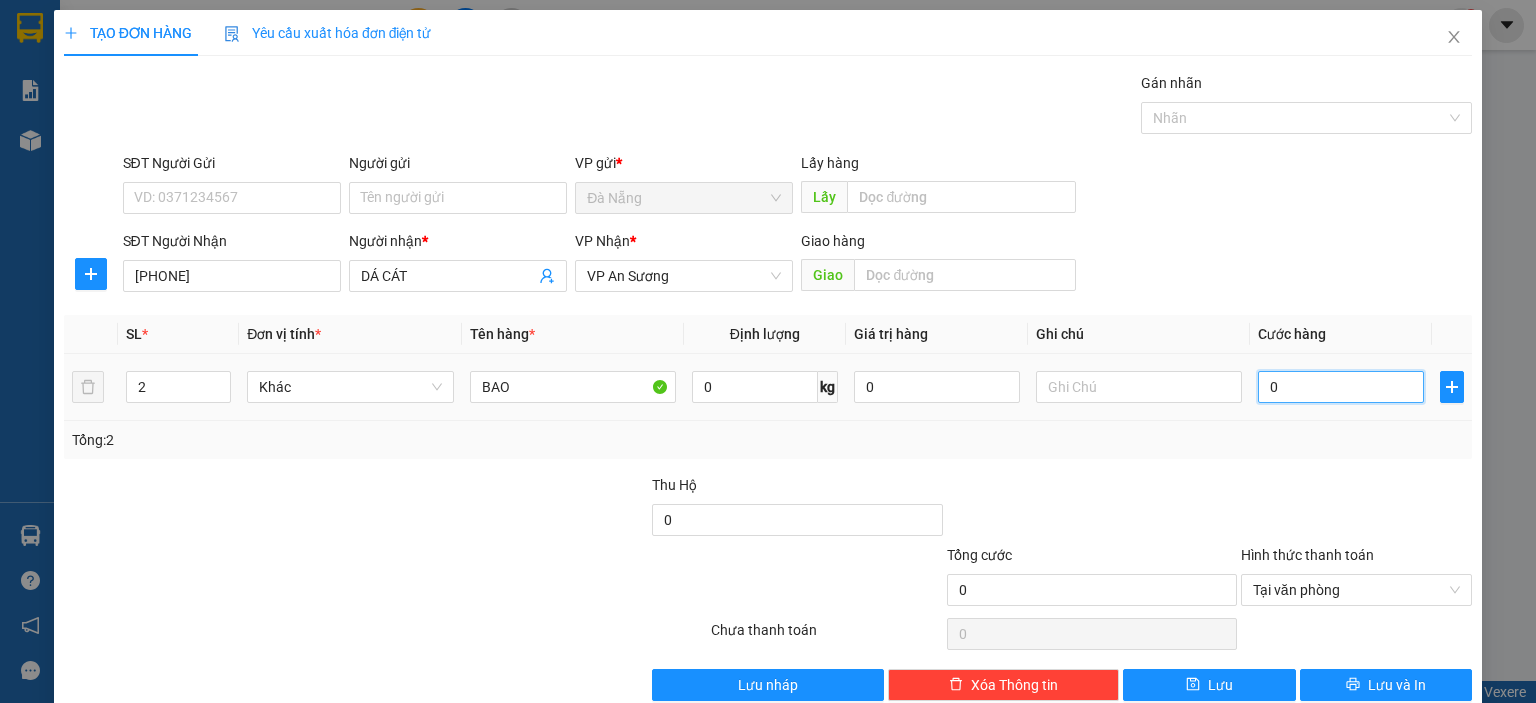 click on "0" at bounding box center [1341, 387] 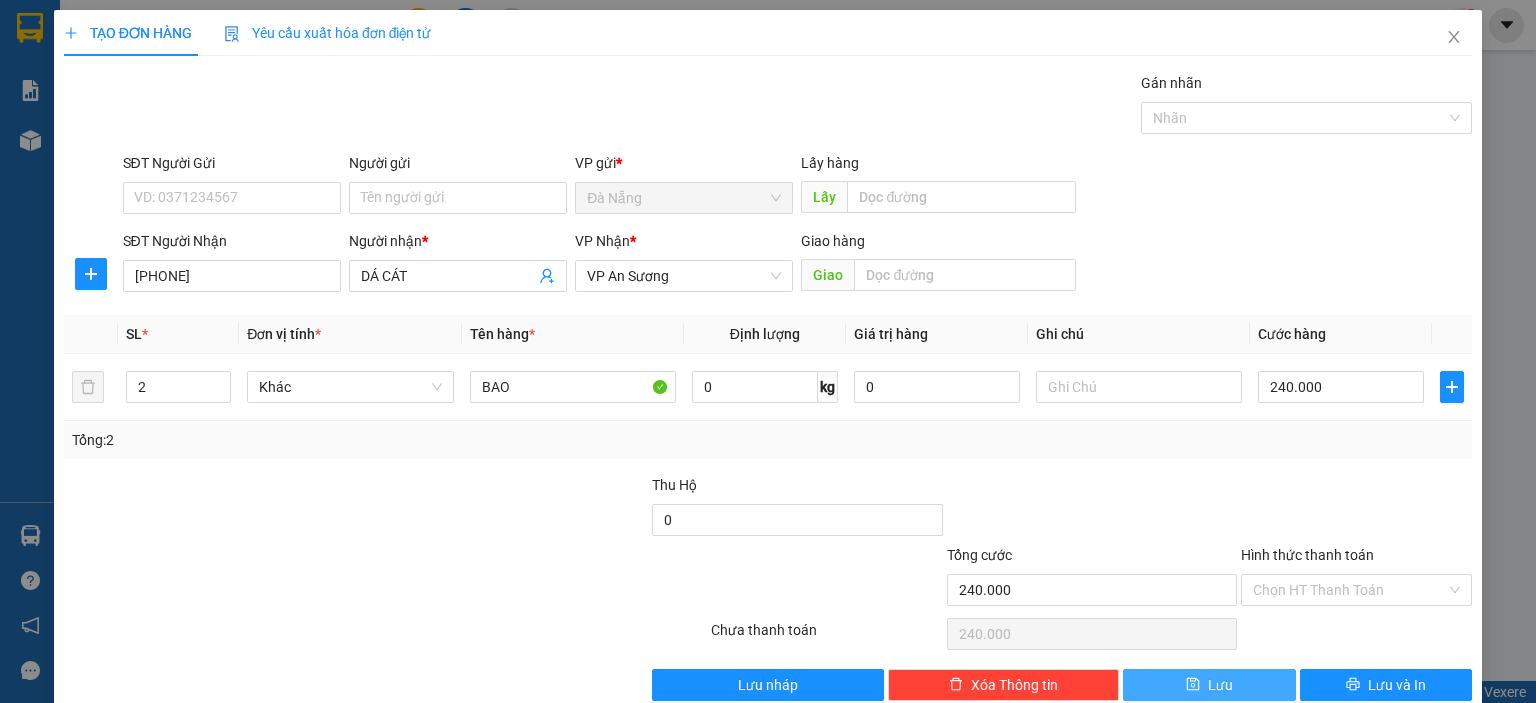click on "Lưu" at bounding box center (1209, 685) 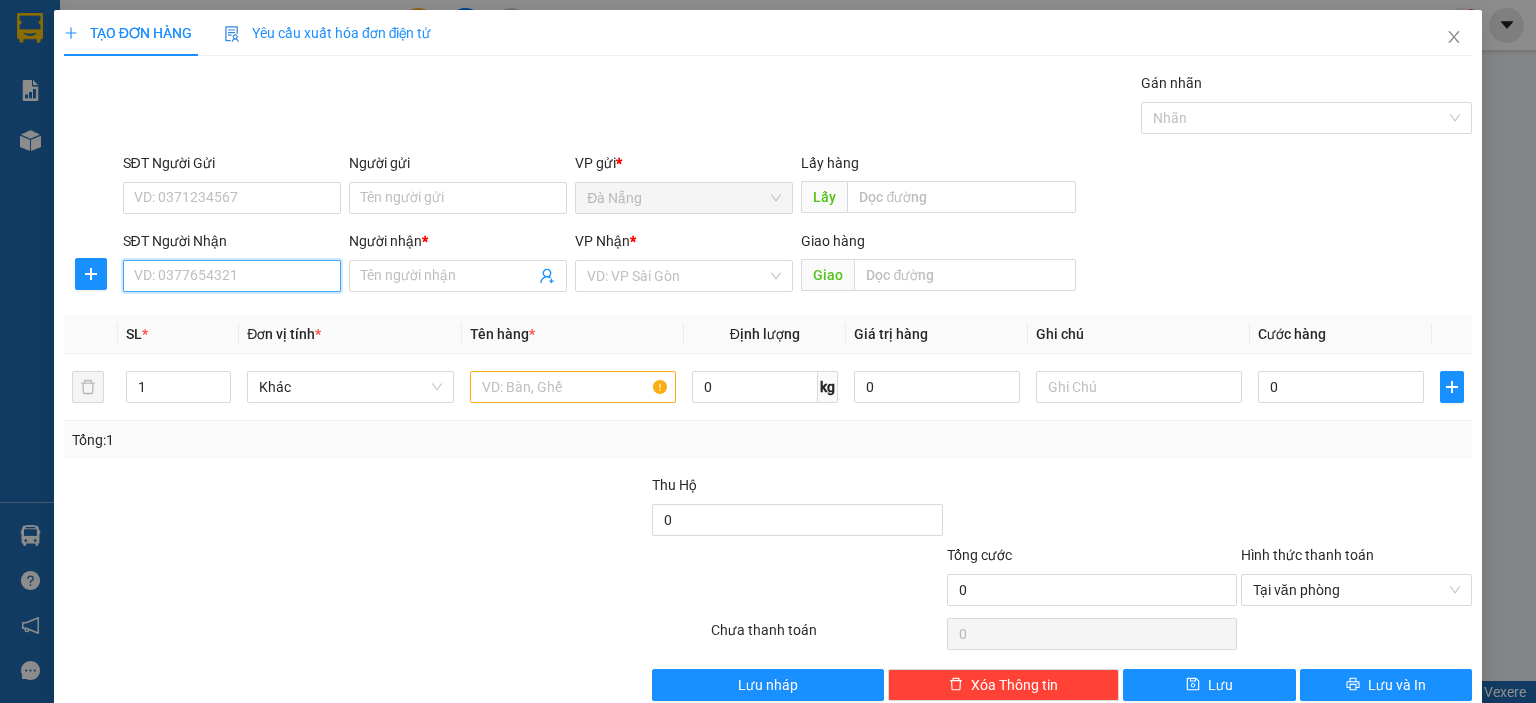 click on "SĐT Người Nhận" at bounding box center [232, 276] 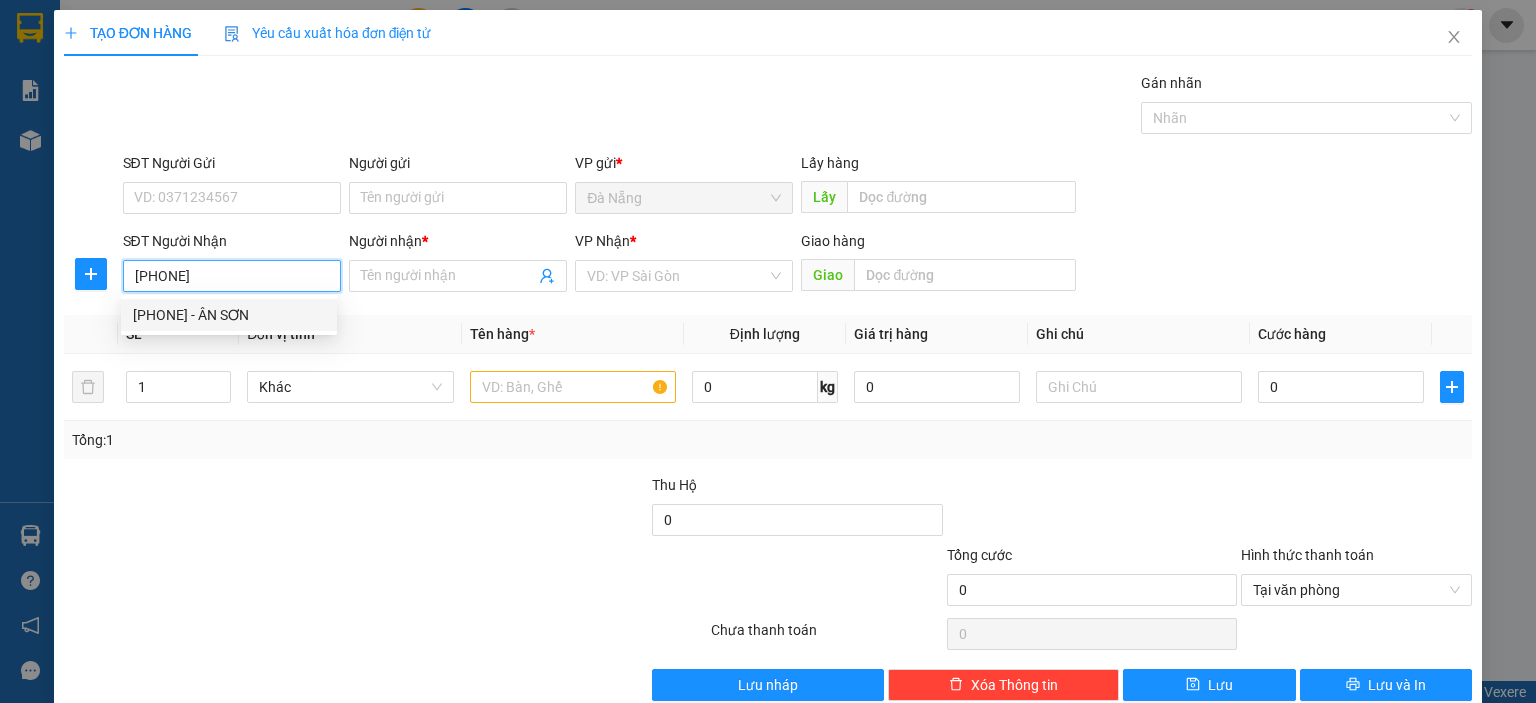 click on "[PHONE] - ÂN SƠN" at bounding box center [229, 315] 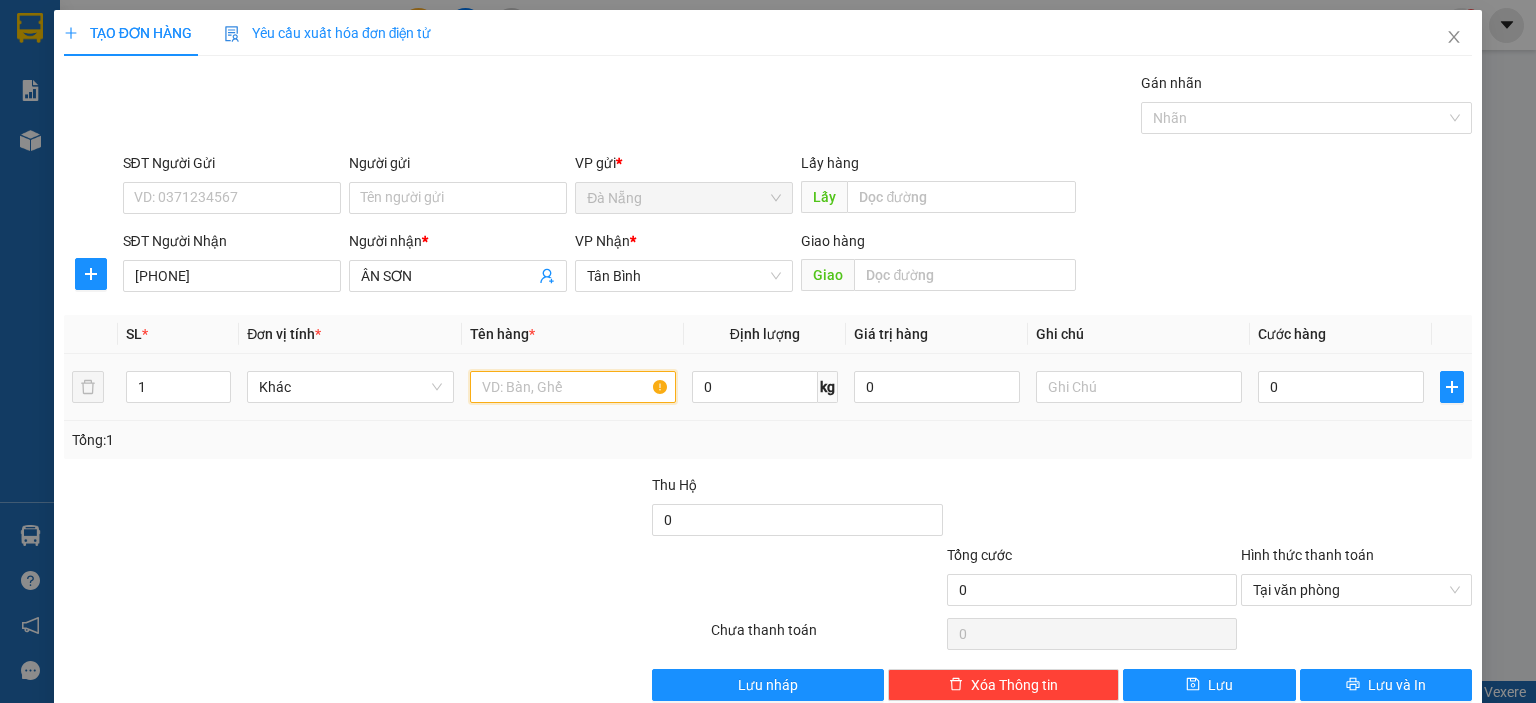 click at bounding box center [573, 387] 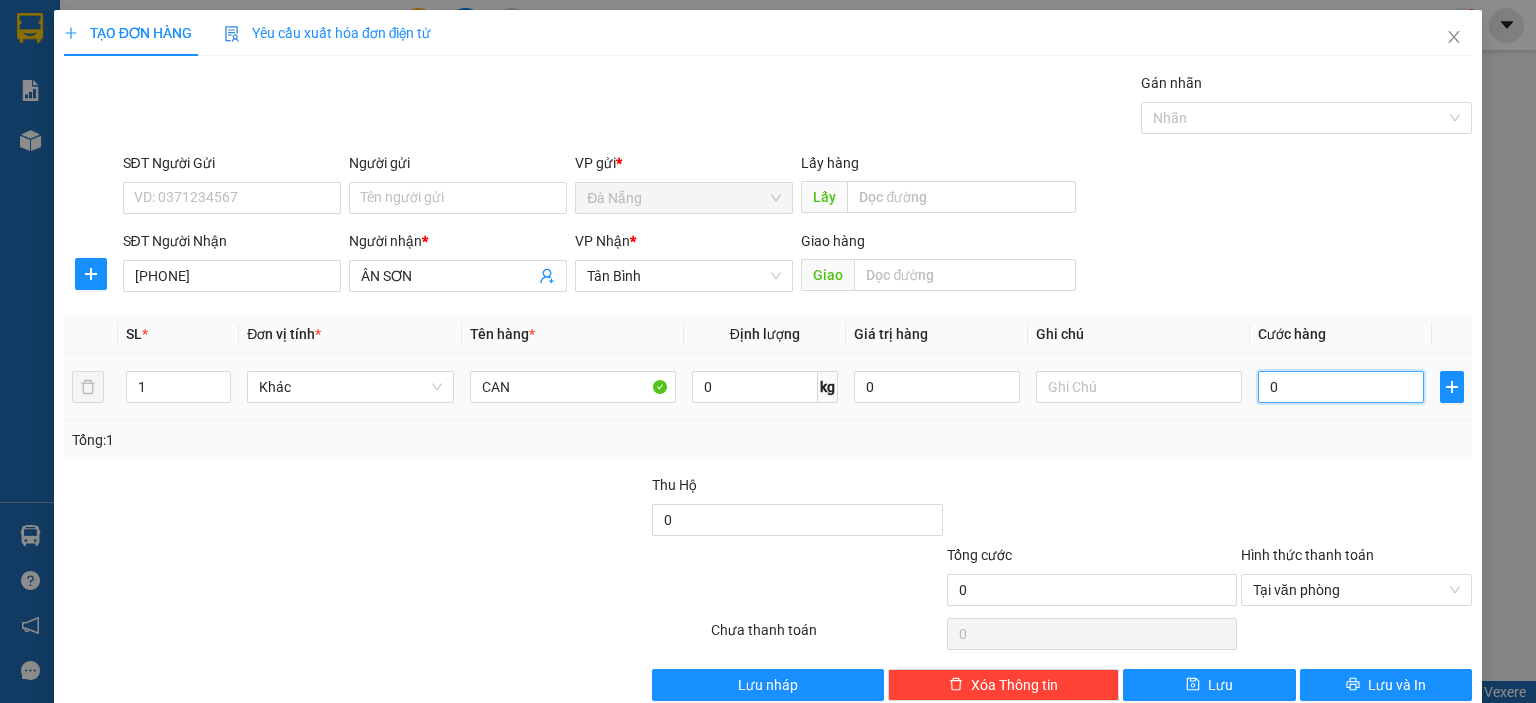 click on "0" at bounding box center (1341, 387) 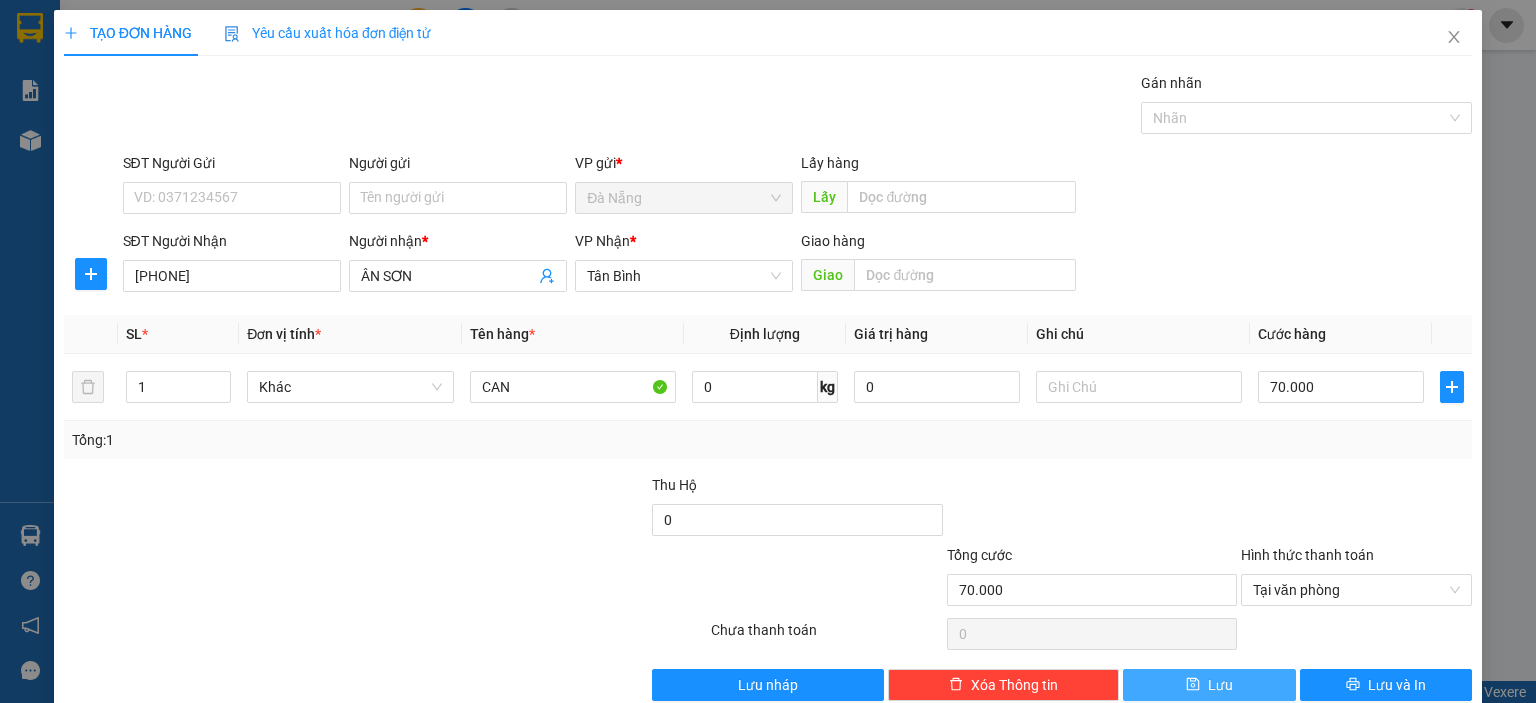 click on "Lưu" at bounding box center [1220, 685] 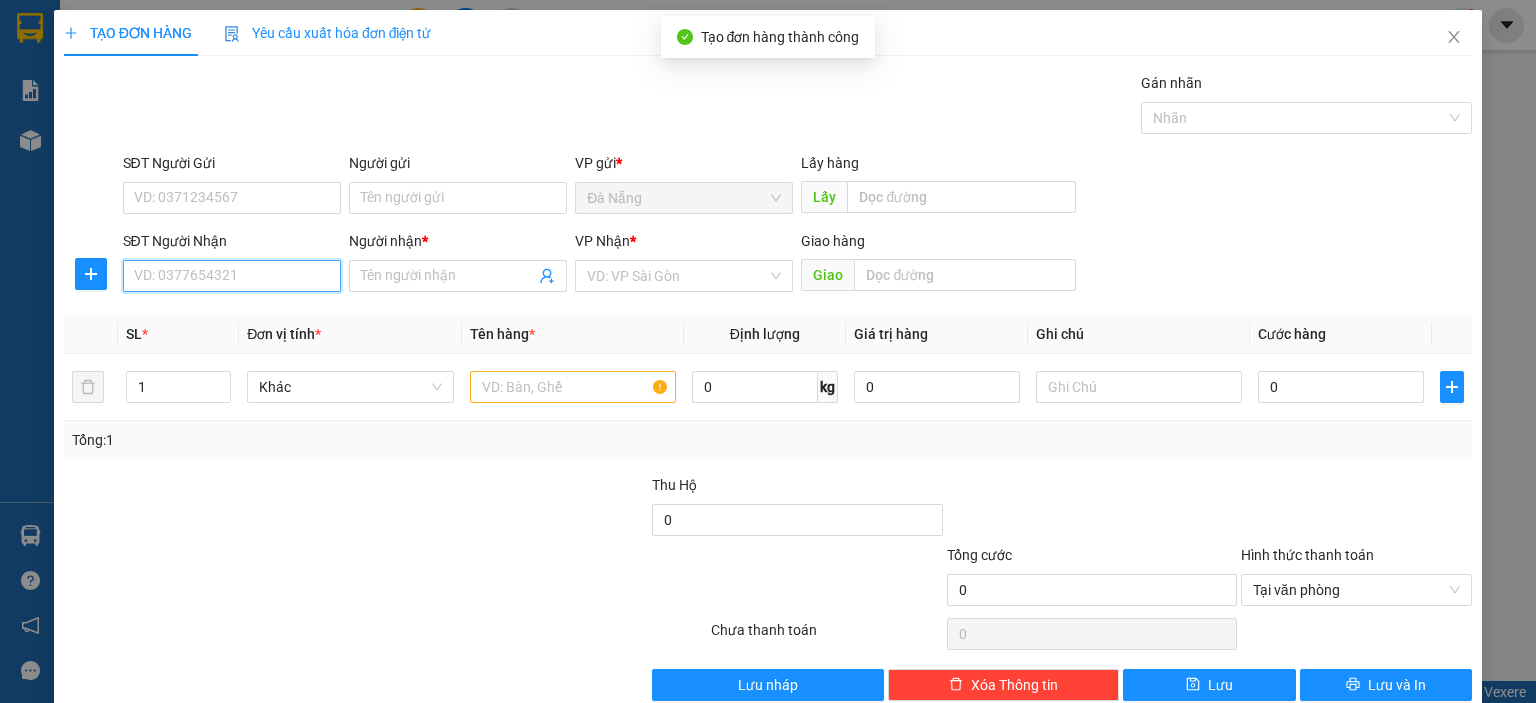 click on "SĐT Người Nhận" at bounding box center [232, 276] 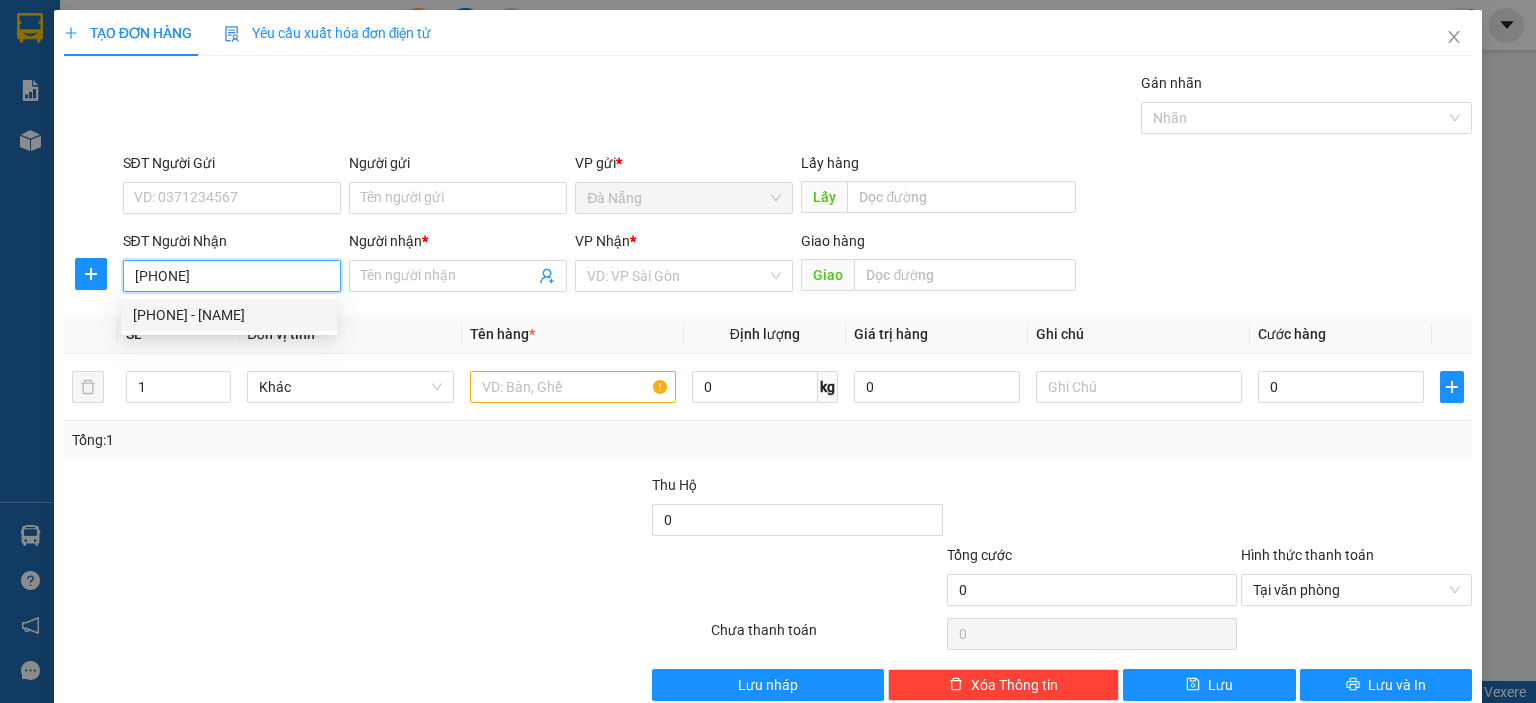 drag, startPoint x: 251, startPoint y: 321, endPoint x: 412, endPoint y: 300, distance: 162.36378 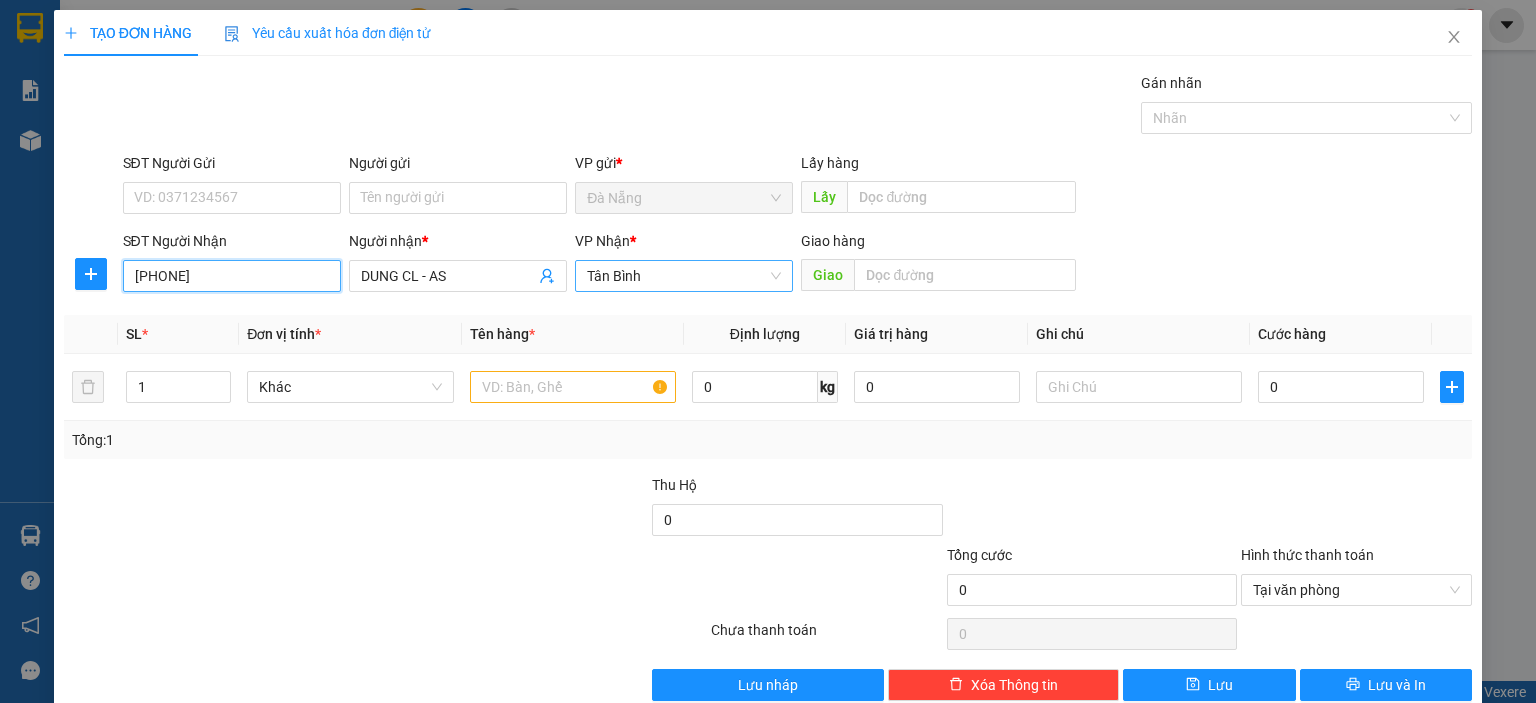 click on "Tân Bình" at bounding box center (684, 276) 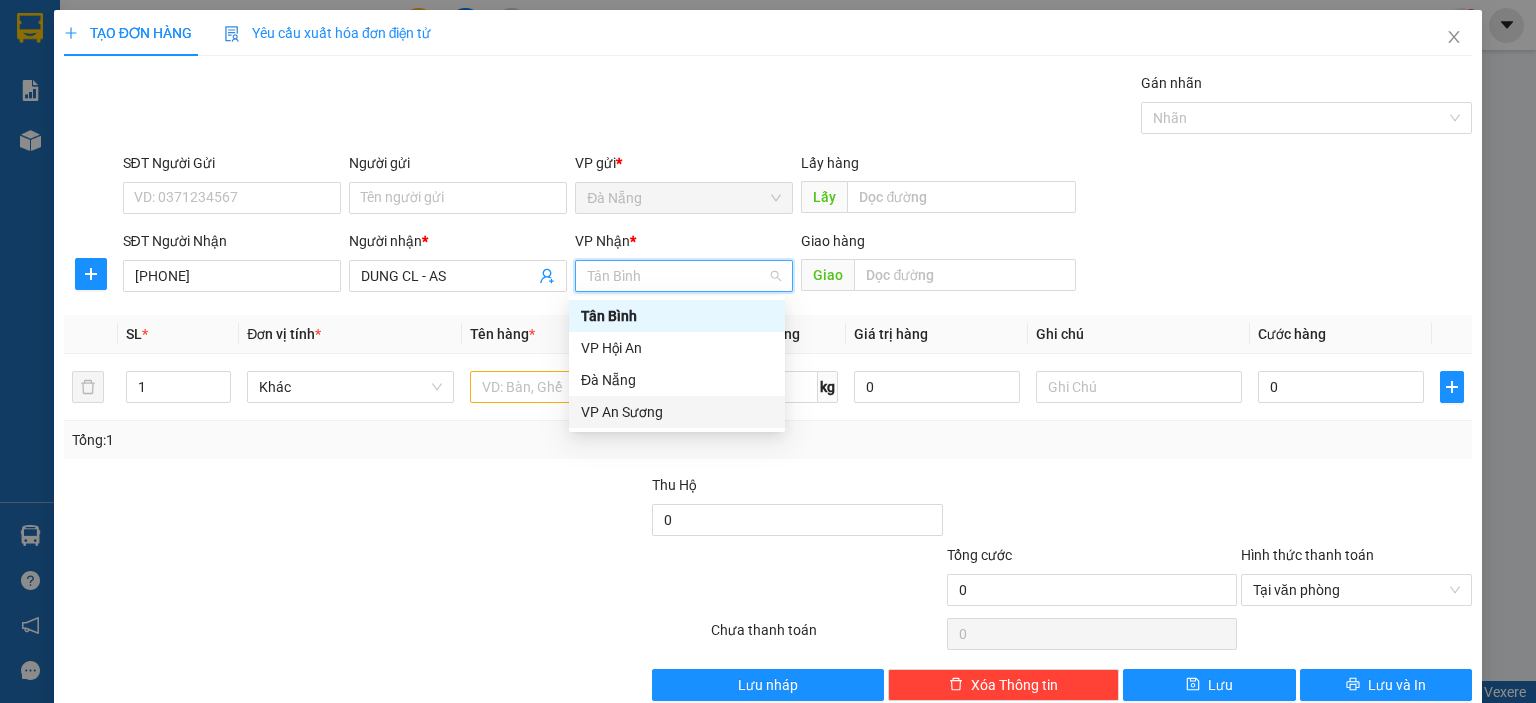 click on "VP An Sương" at bounding box center (677, 412) 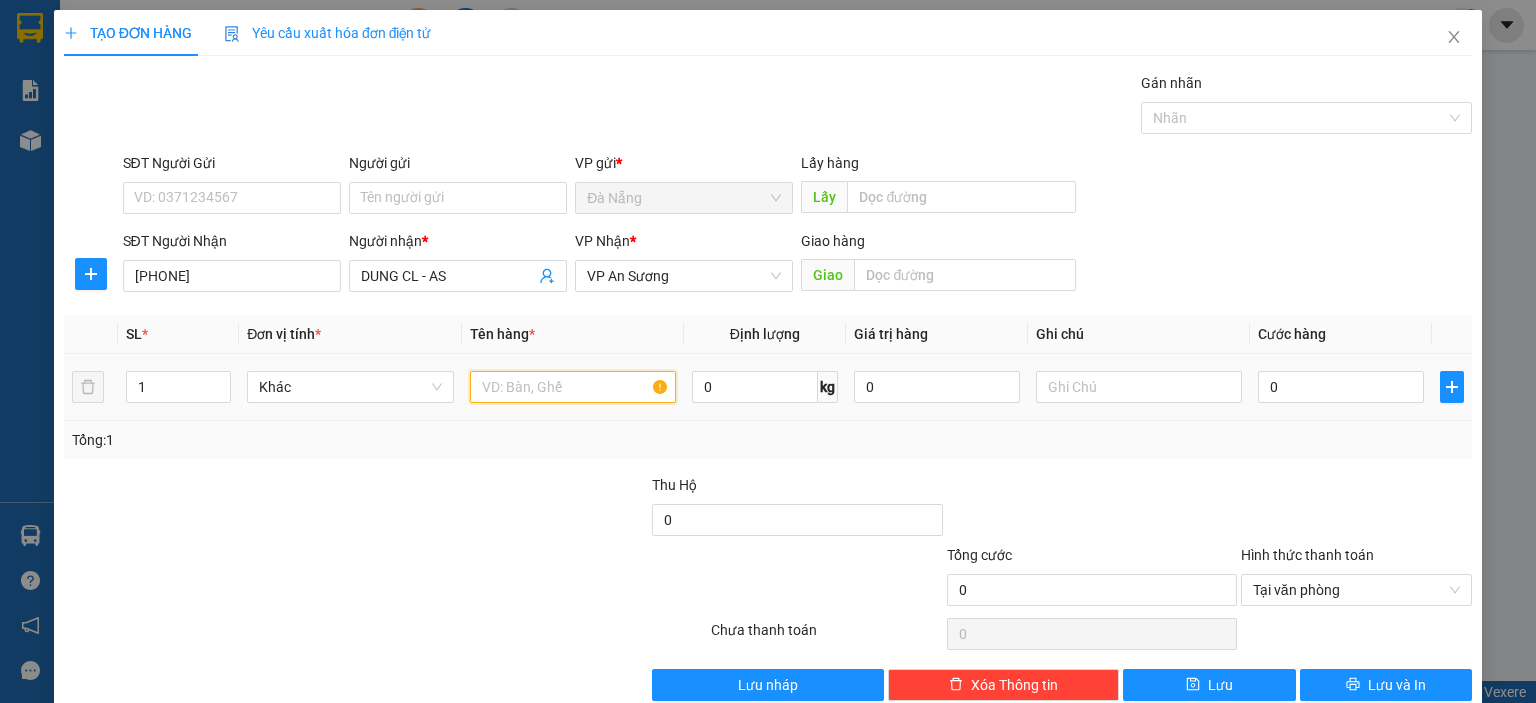 click at bounding box center (573, 387) 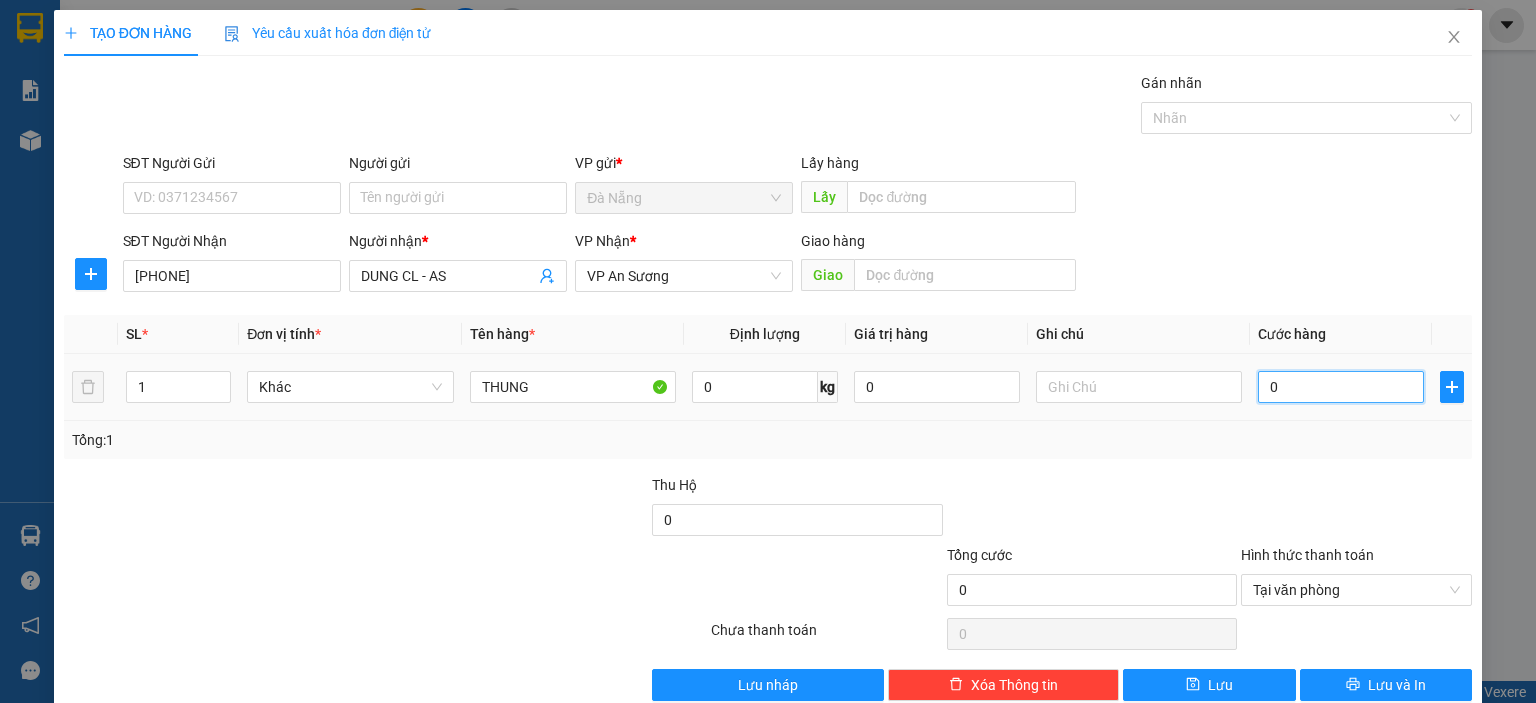 click on "0" at bounding box center (1341, 387) 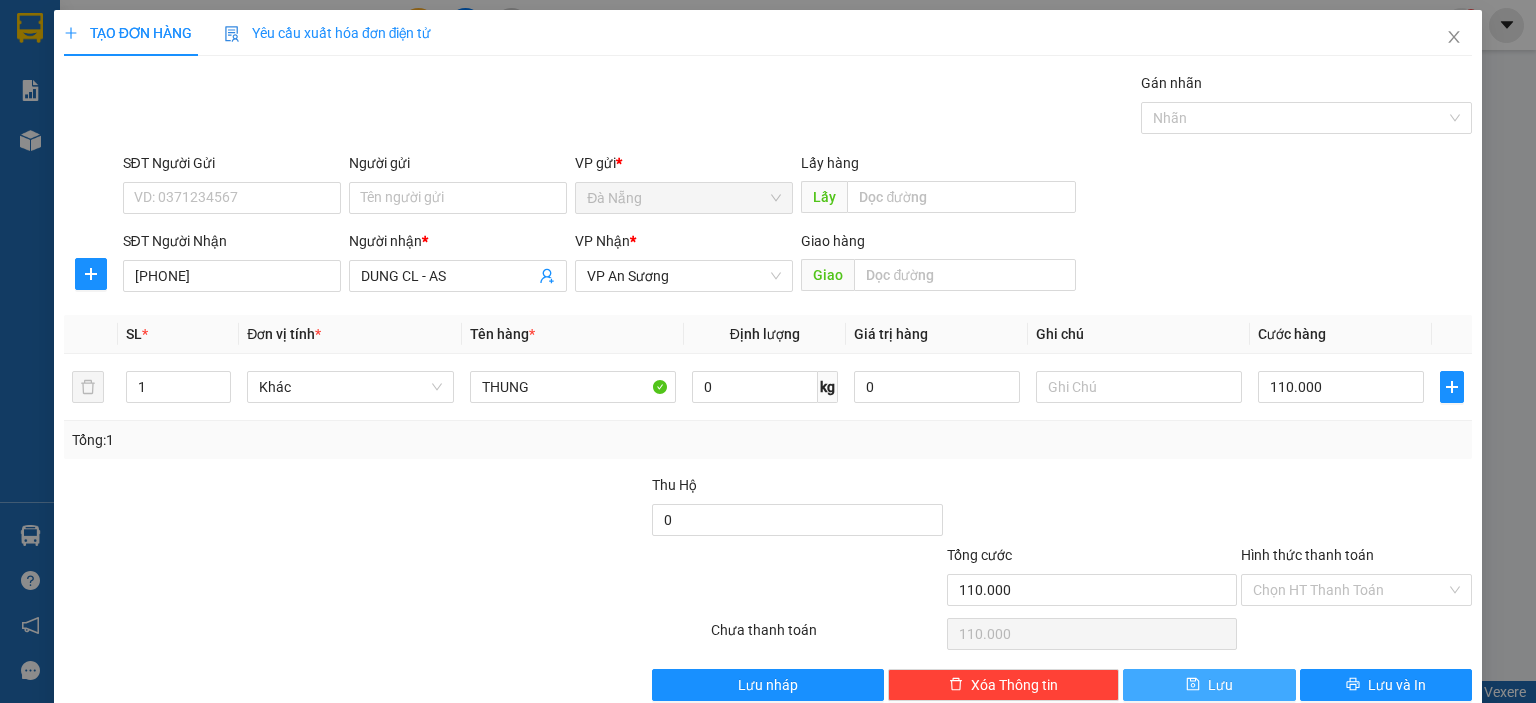 drag, startPoint x: 1157, startPoint y: 683, endPoint x: 1167, endPoint y: 677, distance: 11.661903 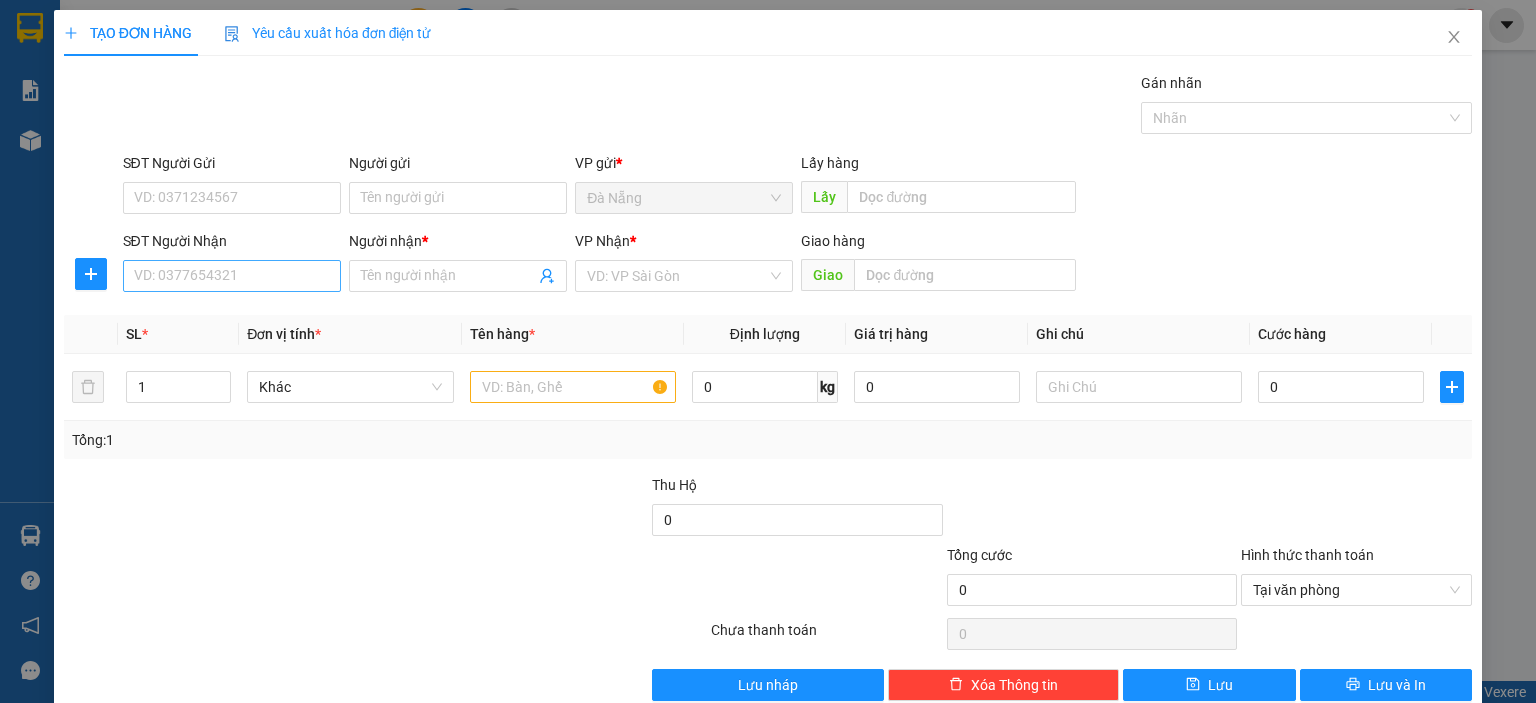 drag, startPoint x: 233, startPoint y: 255, endPoint x: 221, endPoint y: 282, distance: 29.546574 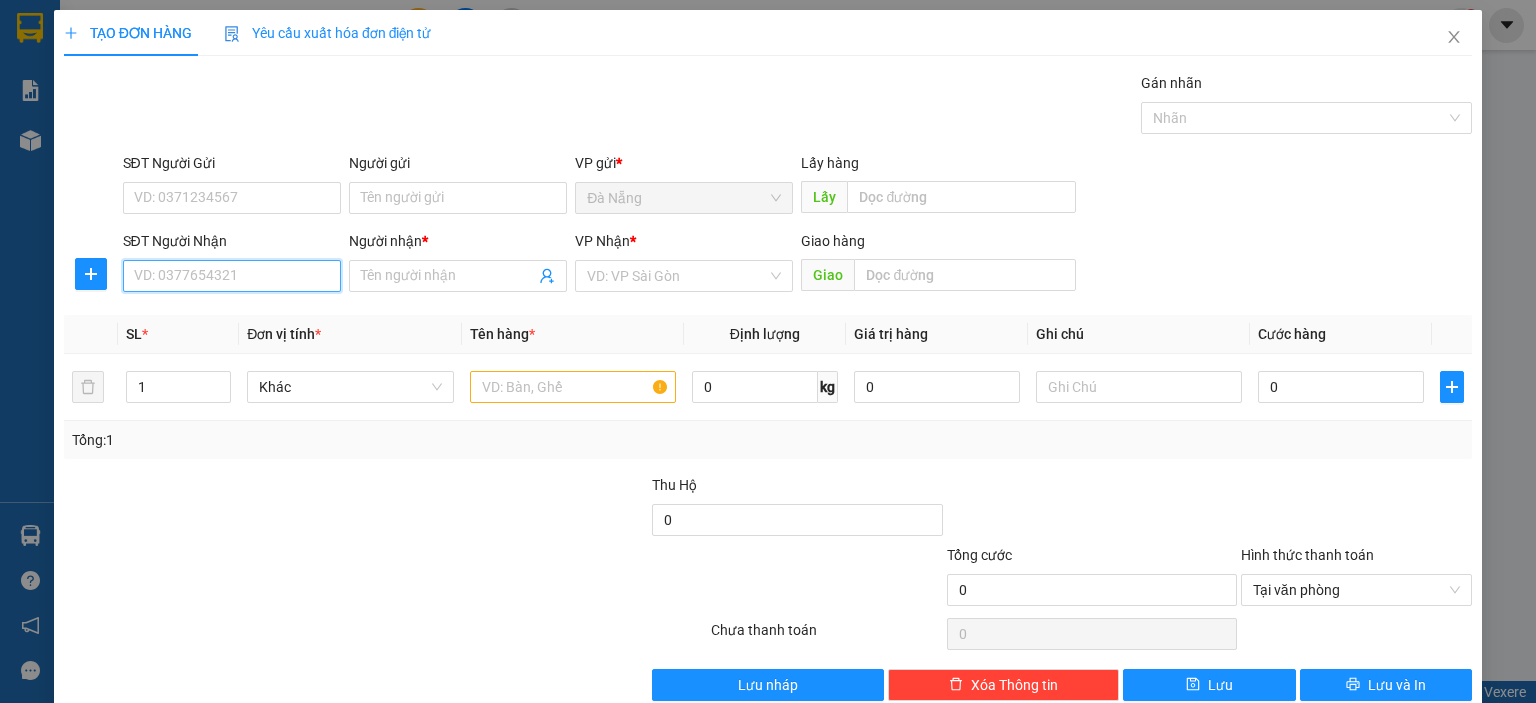 click on "SĐT Người Nhận" at bounding box center [232, 276] 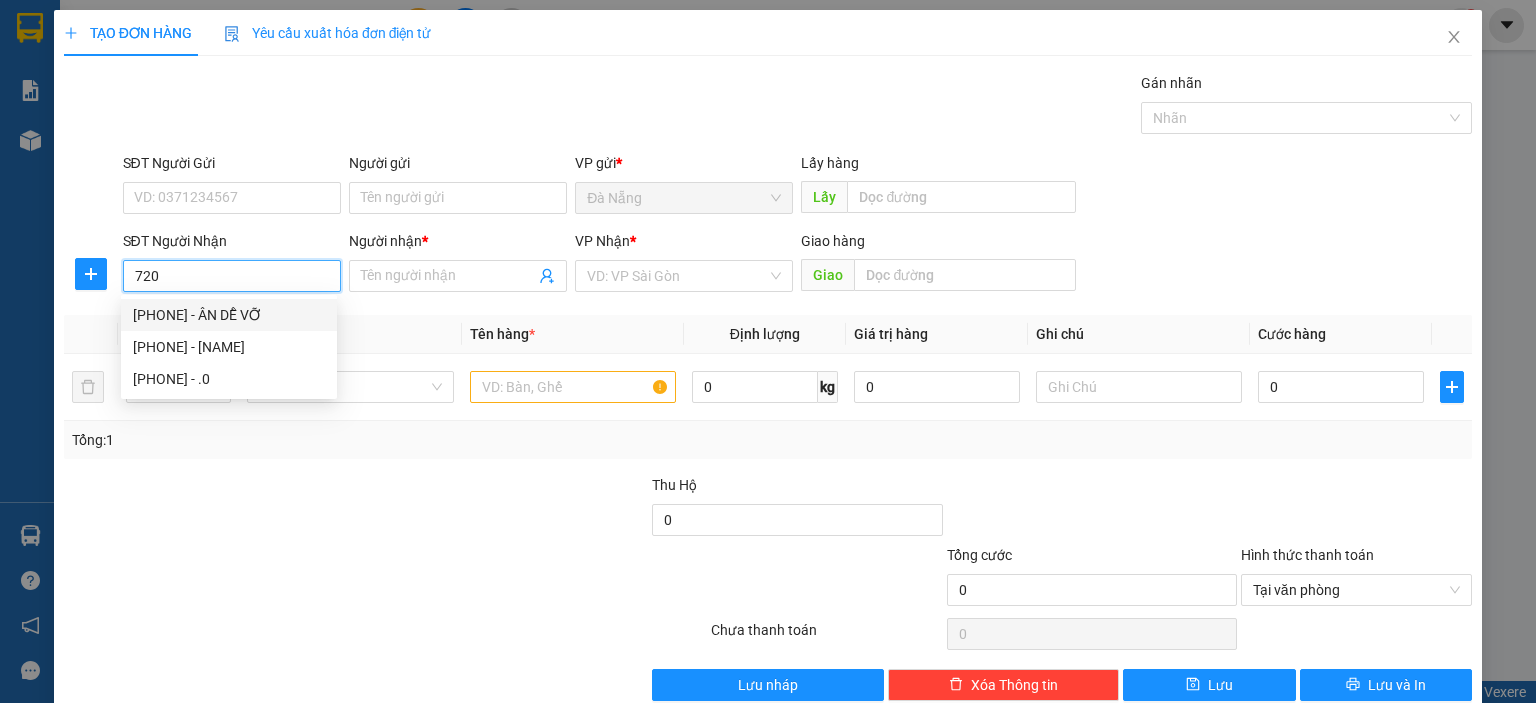 drag, startPoint x: 280, startPoint y: 313, endPoint x: 372, endPoint y: 328, distance: 93.214806 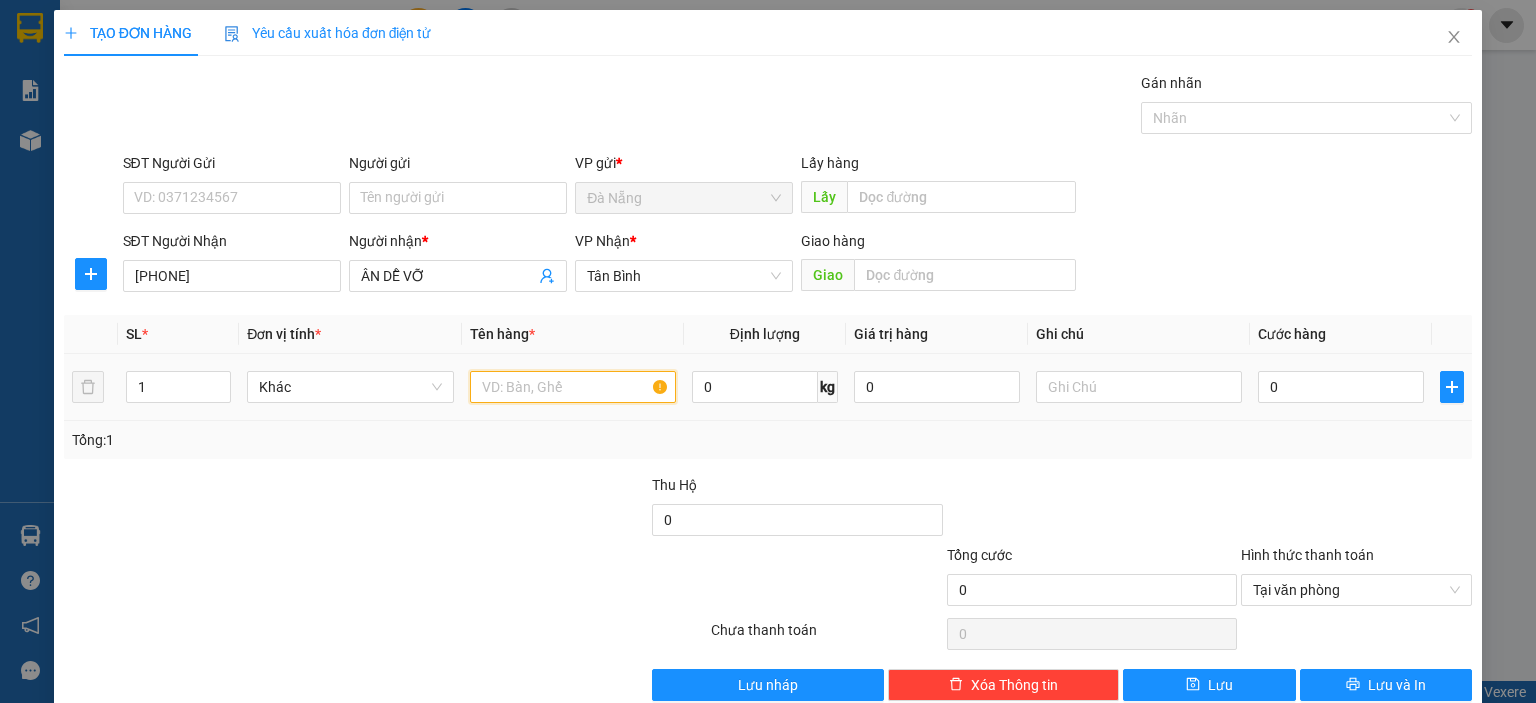 click at bounding box center [573, 387] 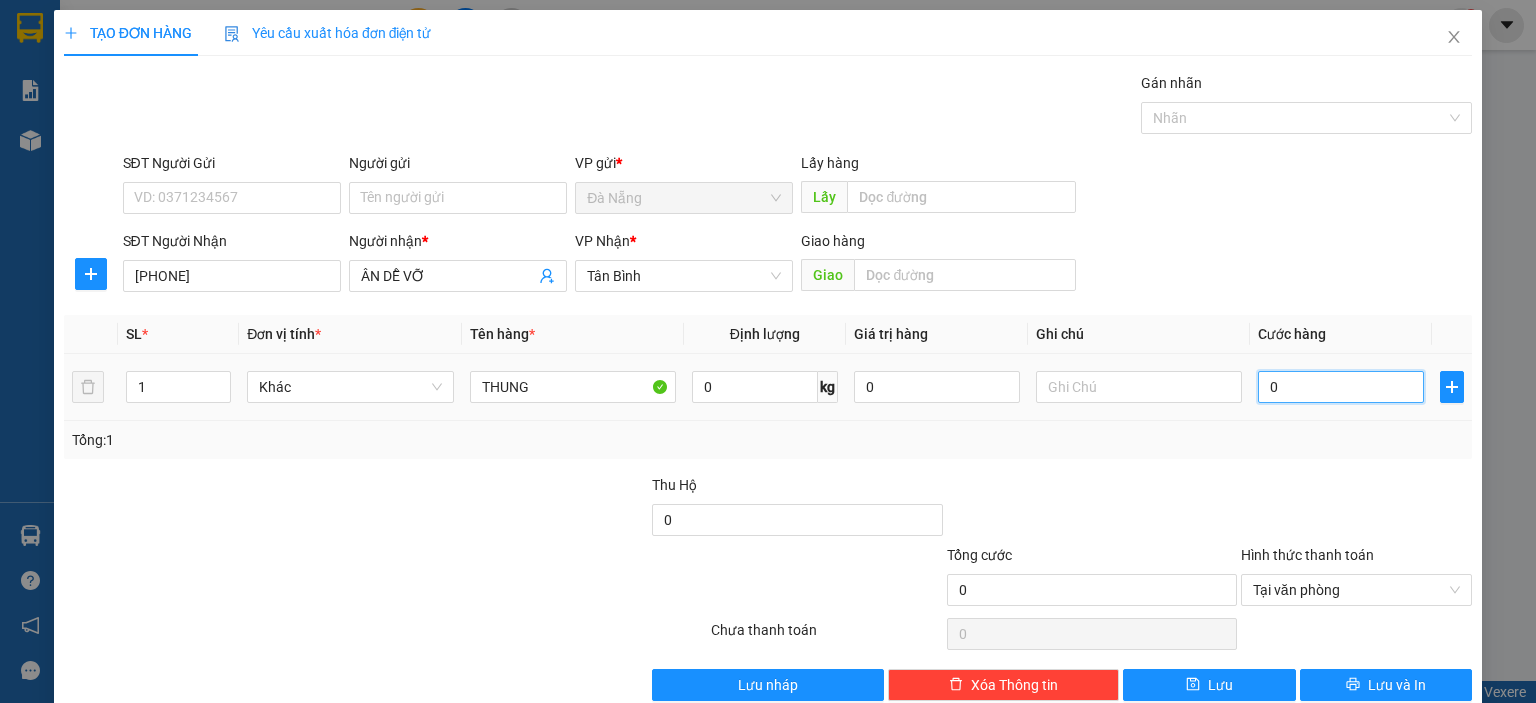 click on "0" at bounding box center (1341, 387) 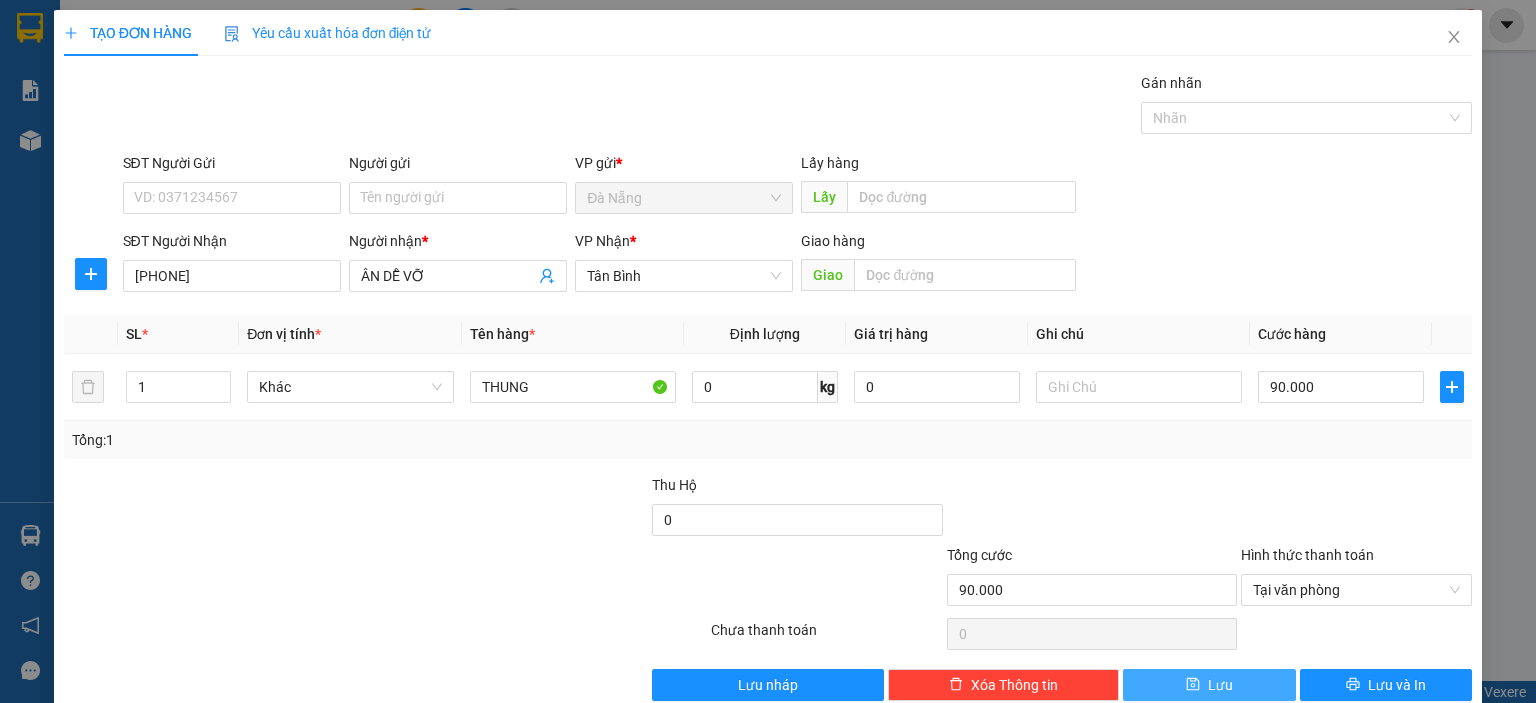 drag, startPoint x: 1188, startPoint y: 683, endPoint x: 1247, endPoint y: 619, distance: 87.04597 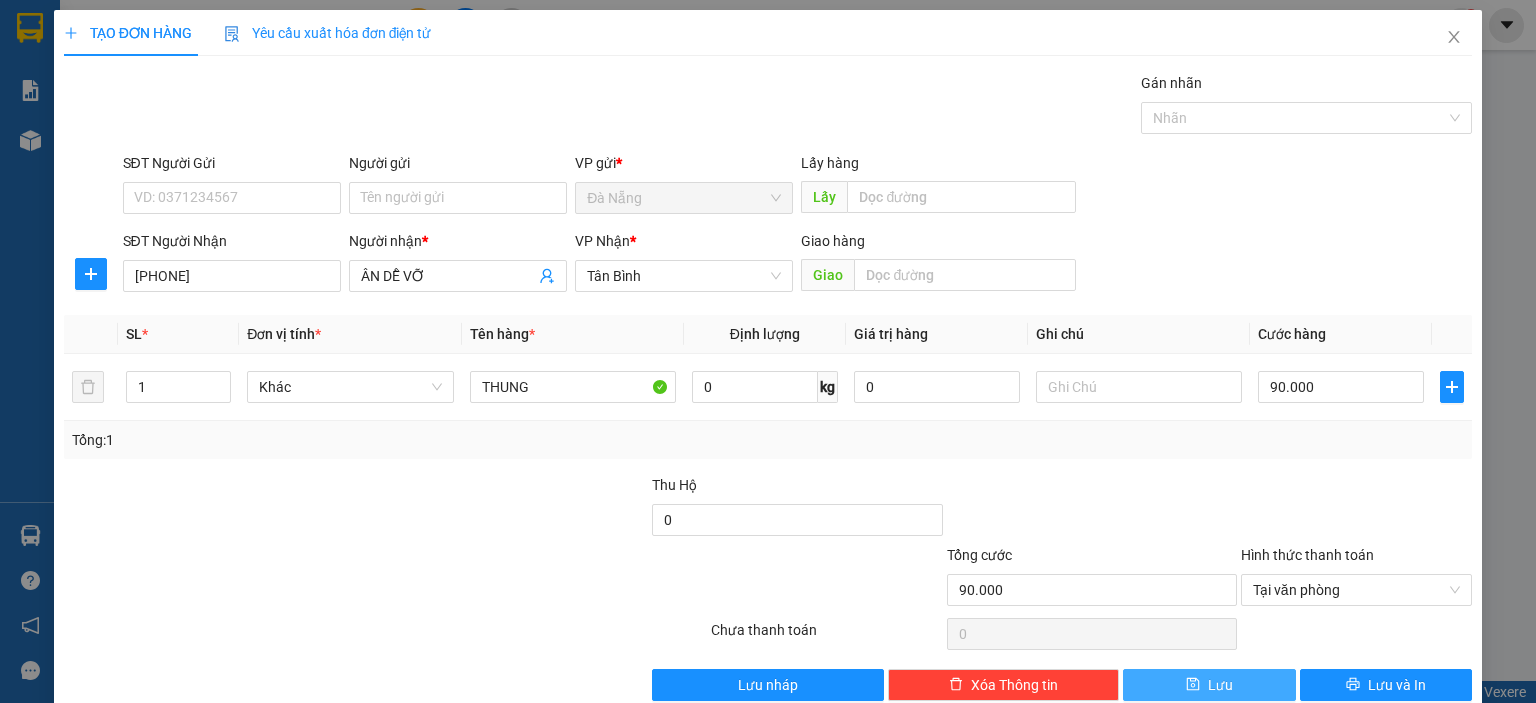 click on "Lưu" at bounding box center [1209, 685] 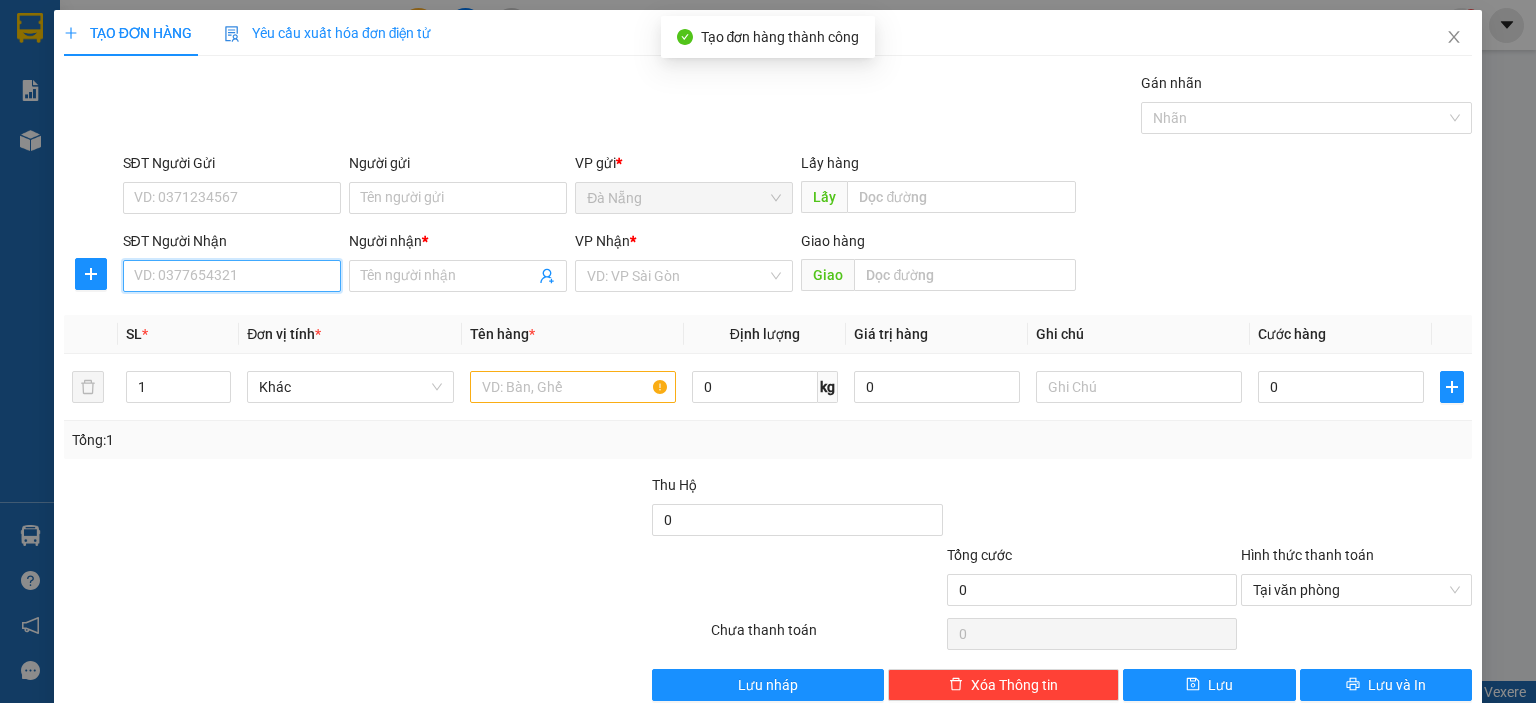 click on "SĐT Người Nhận" at bounding box center (232, 276) 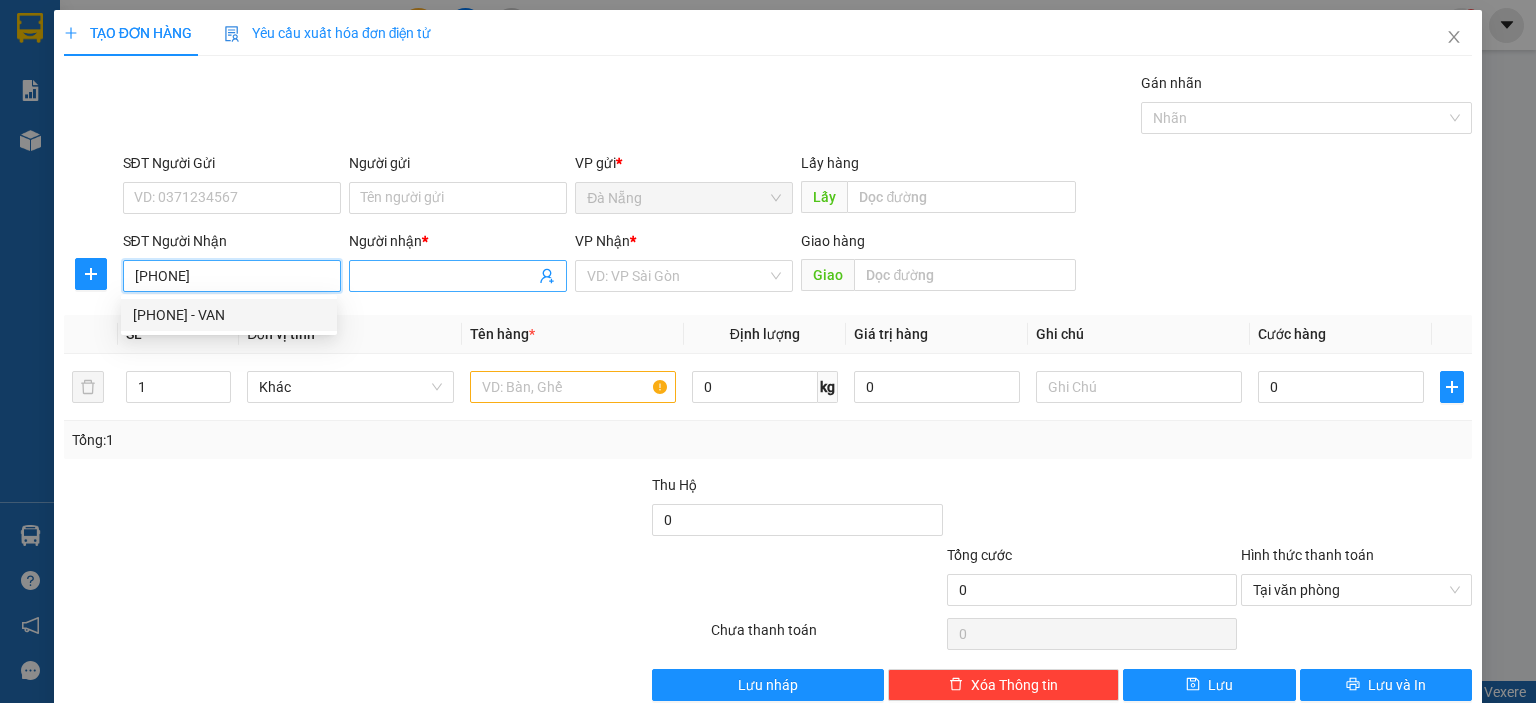 drag, startPoint x: 312, startPoint y: 327, endPoint x: 485, endPoint y: 279, distance: 179.5355 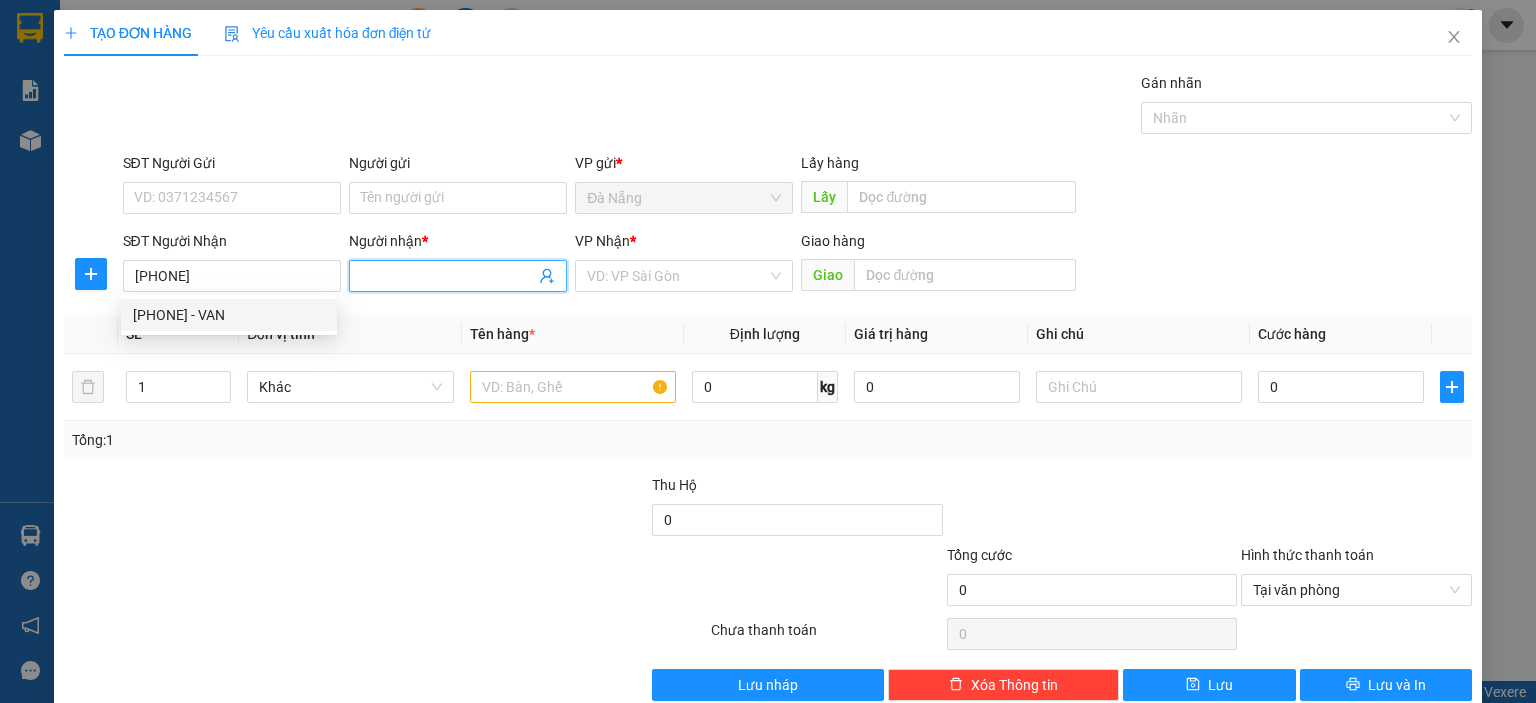 click on "Người nhận  *" at bounding box center [448, 276] 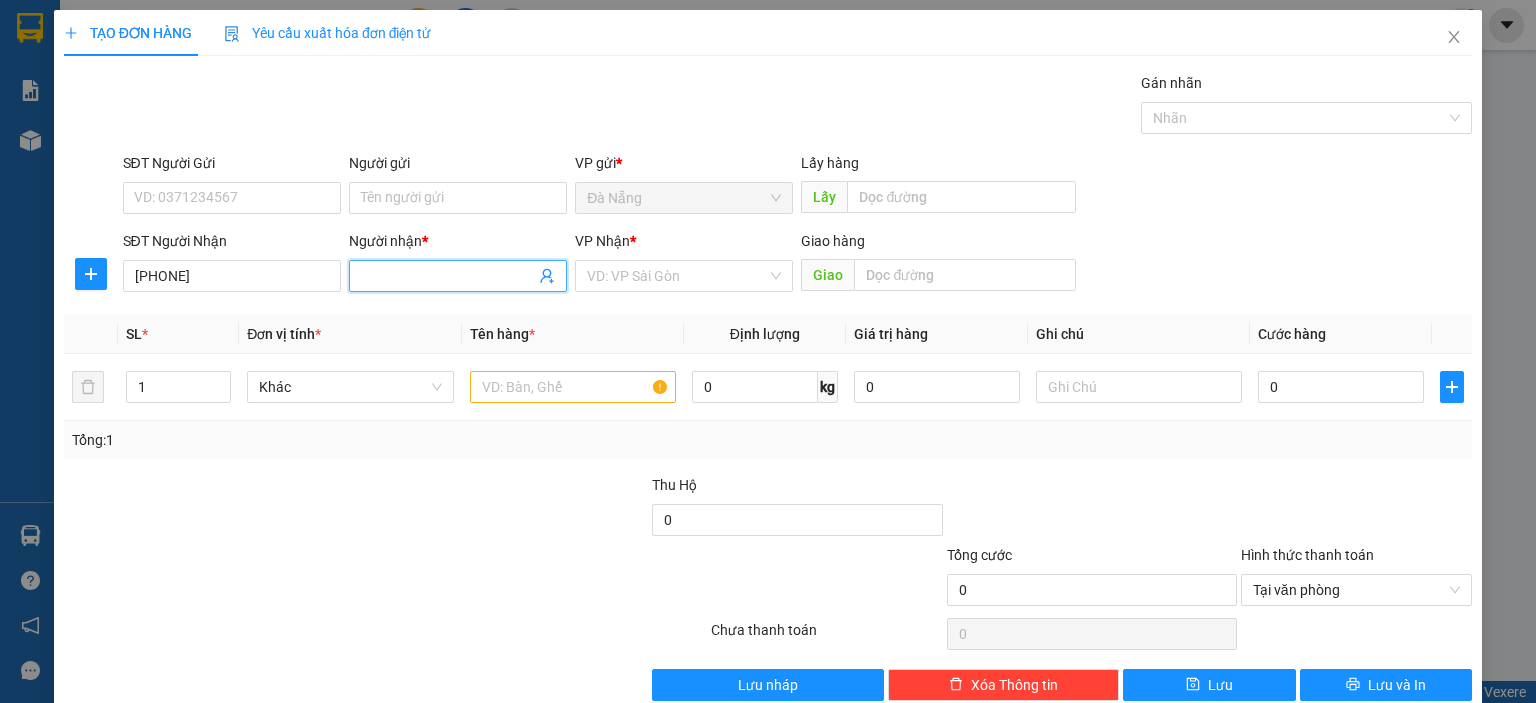 click on "Người nhận  *" at bounding box center (448, 276) 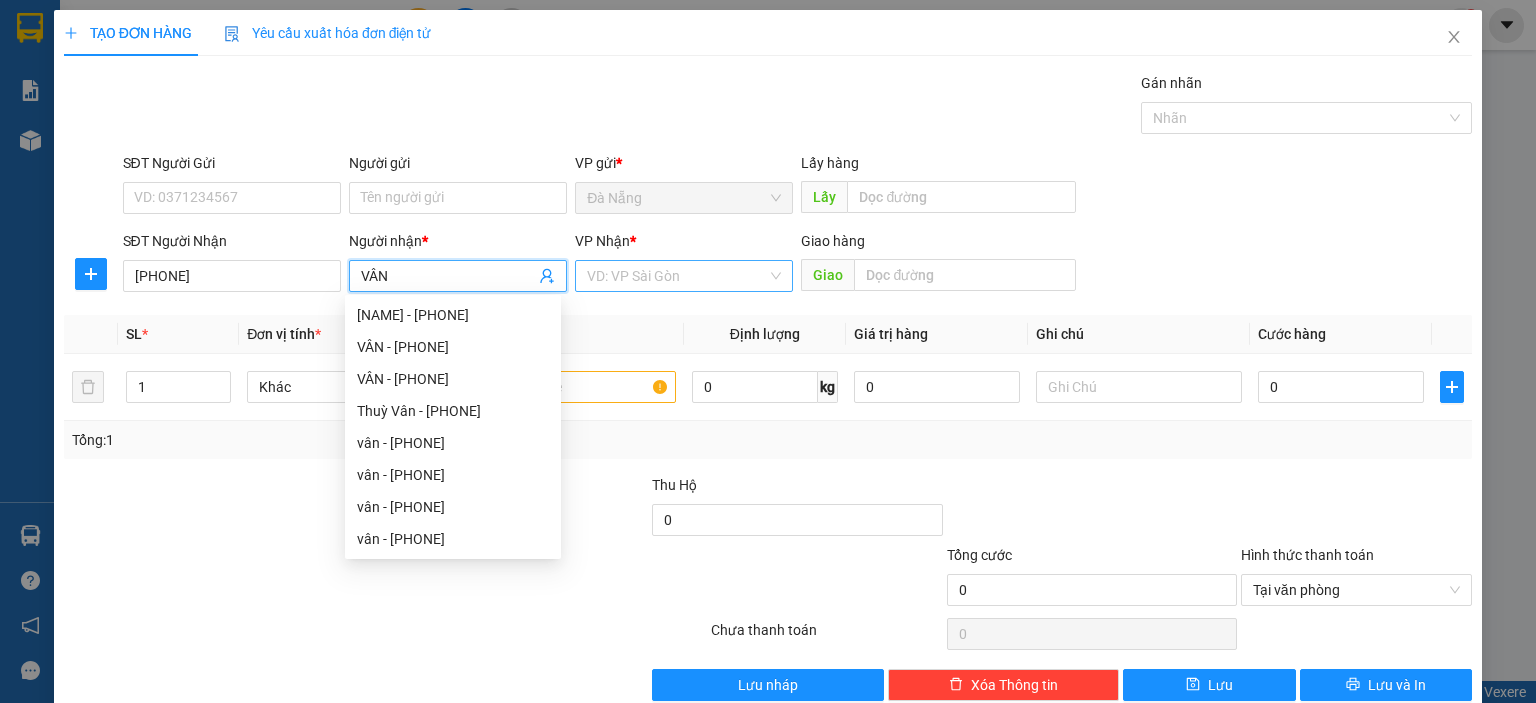 click at bounding box center [677, 276] 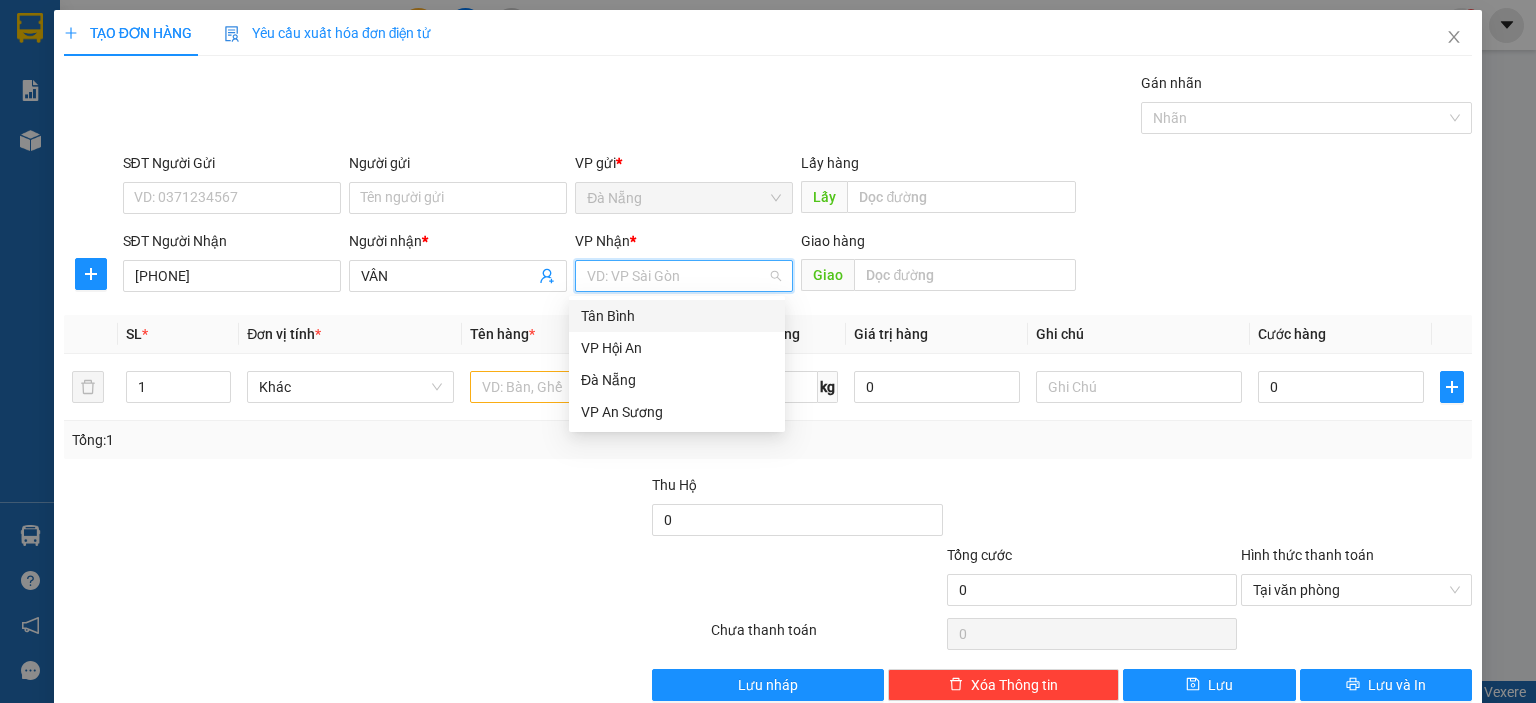 click on "Tân Bình" at bounding box center [677, 316] 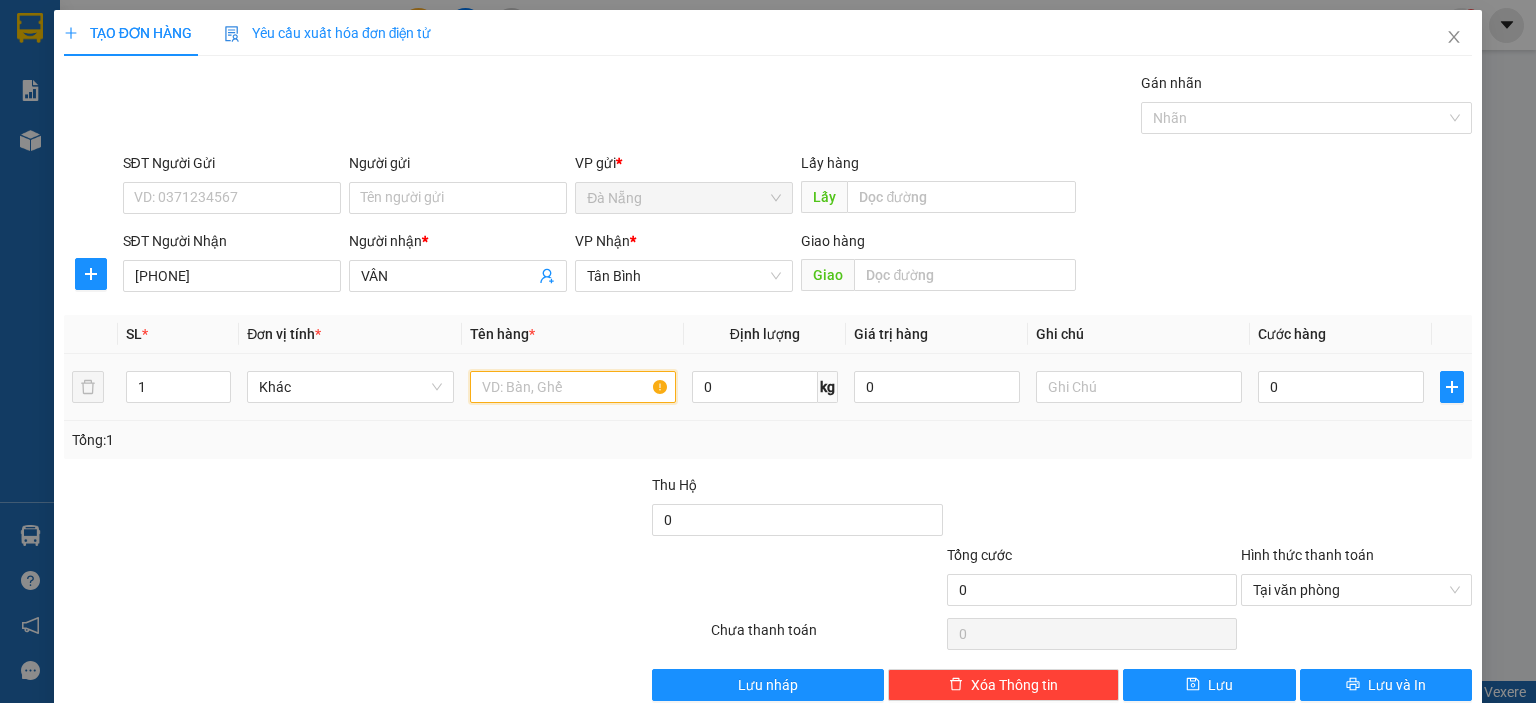 click at bounding box center [573, 387] 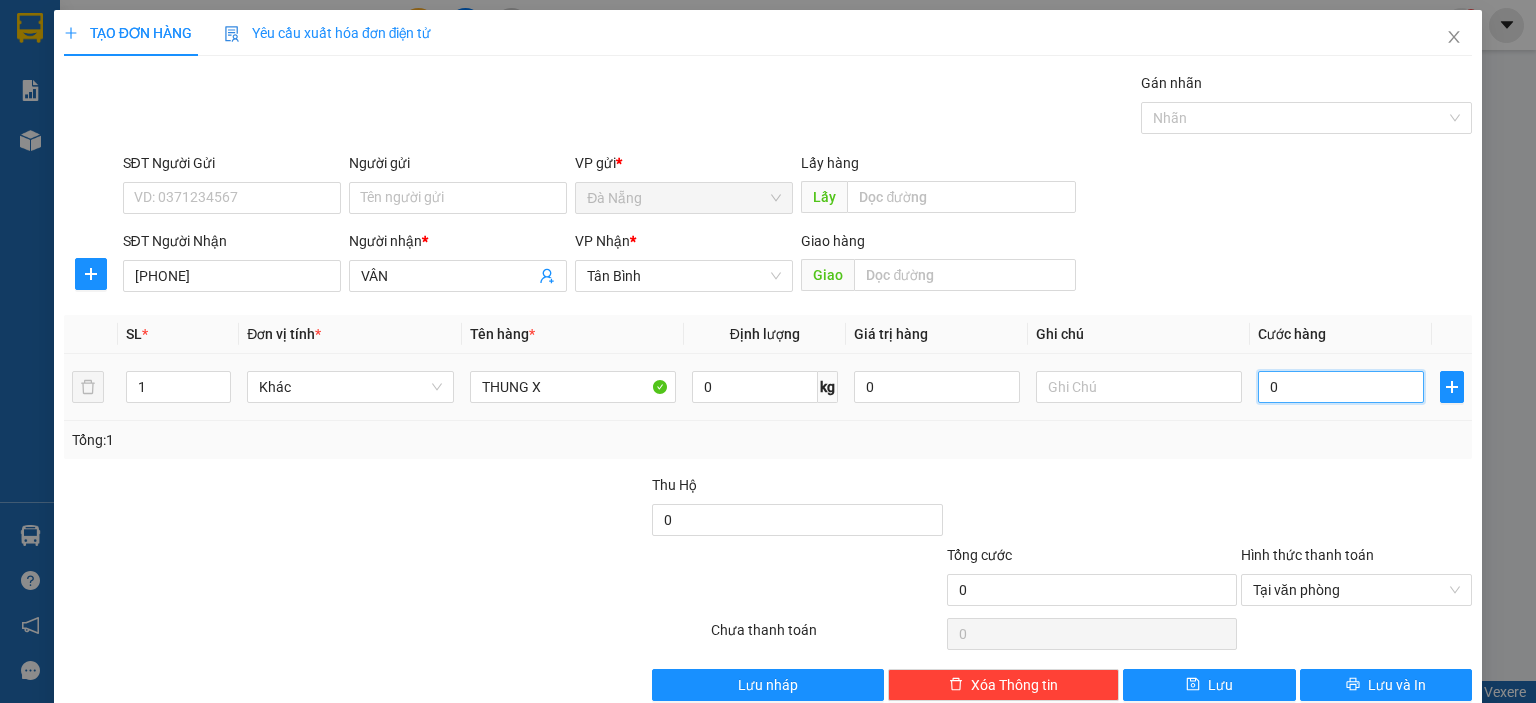 click on "0" at bounding box center (1341, 387) 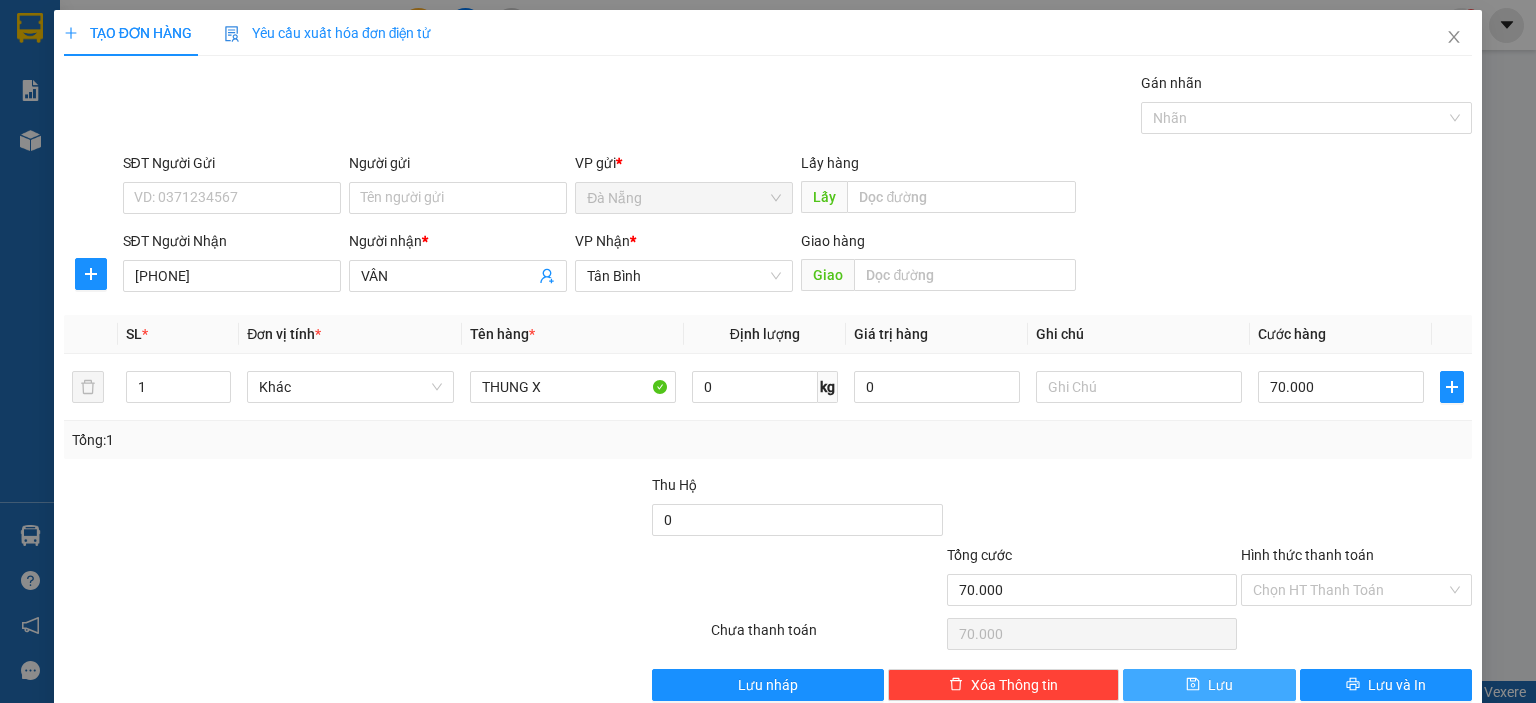click 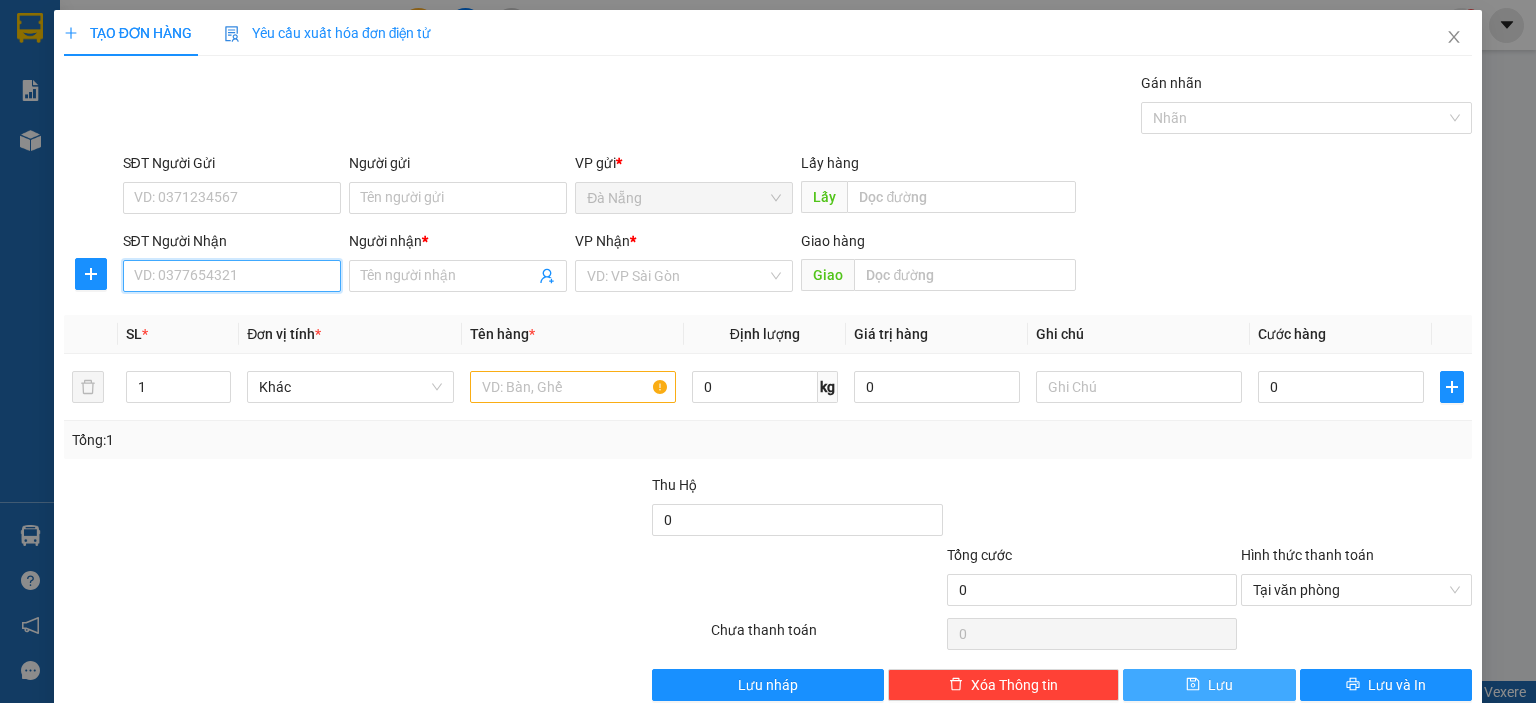 click on "SĐT Người Nhận" at bounding box center [232, 276] 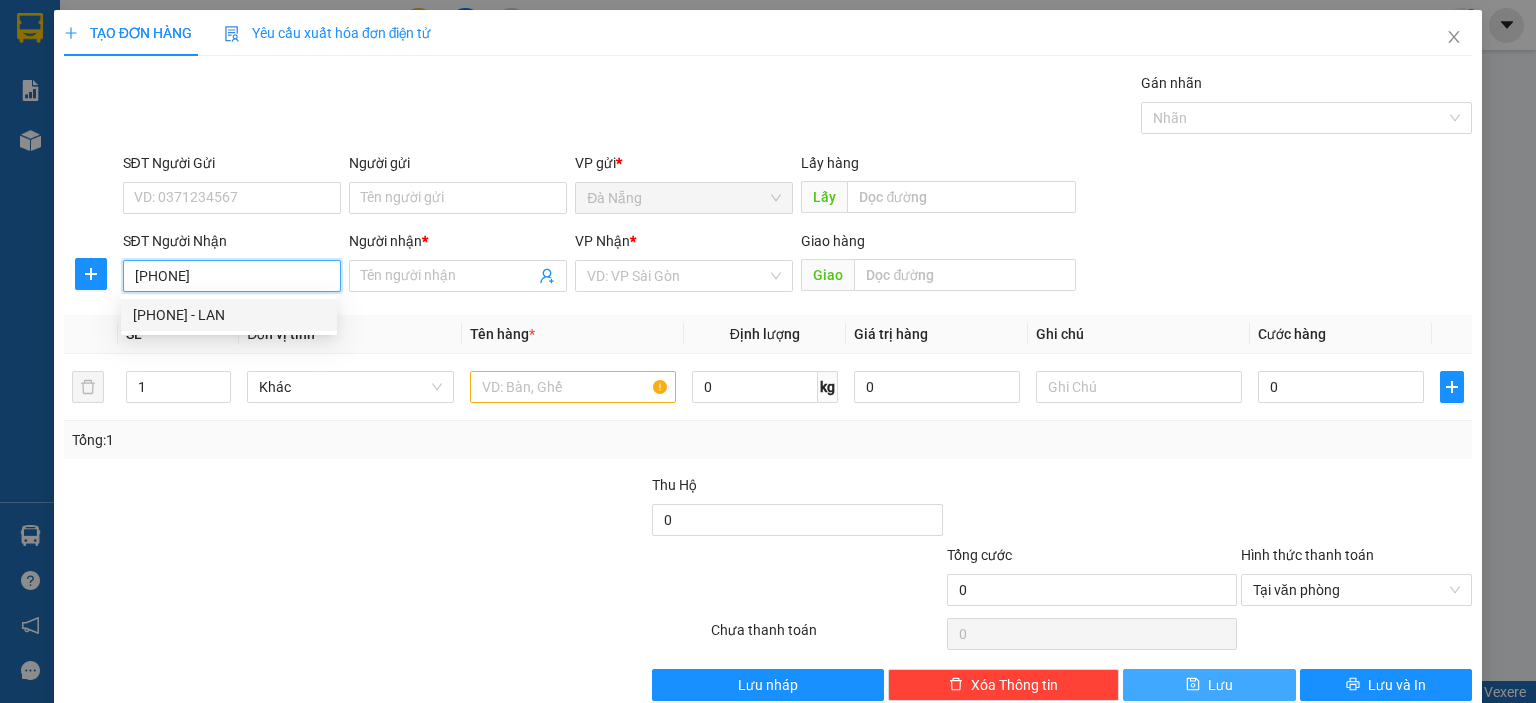 click on "[PHONE] - LAN" at bounding box center (229, 315) 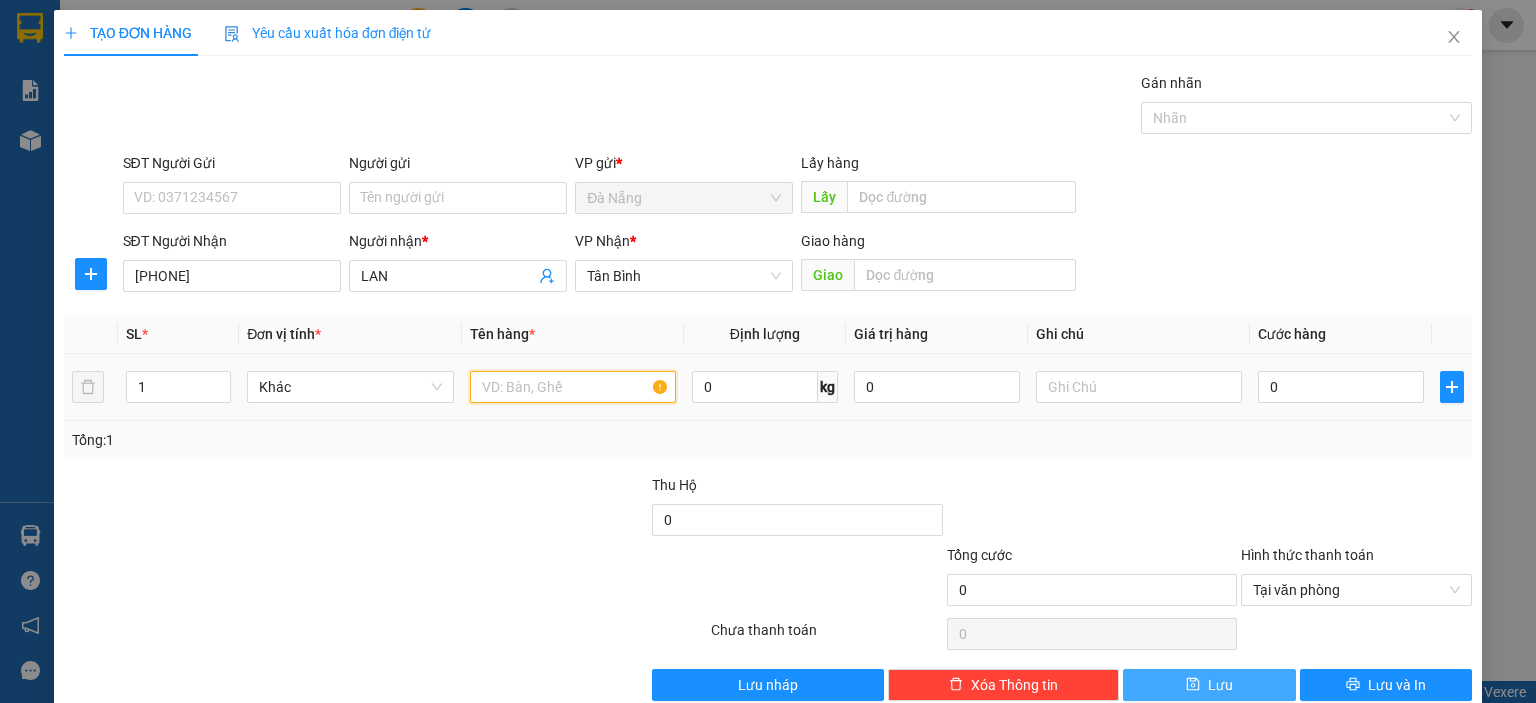 click at bounding box center [573, 387] 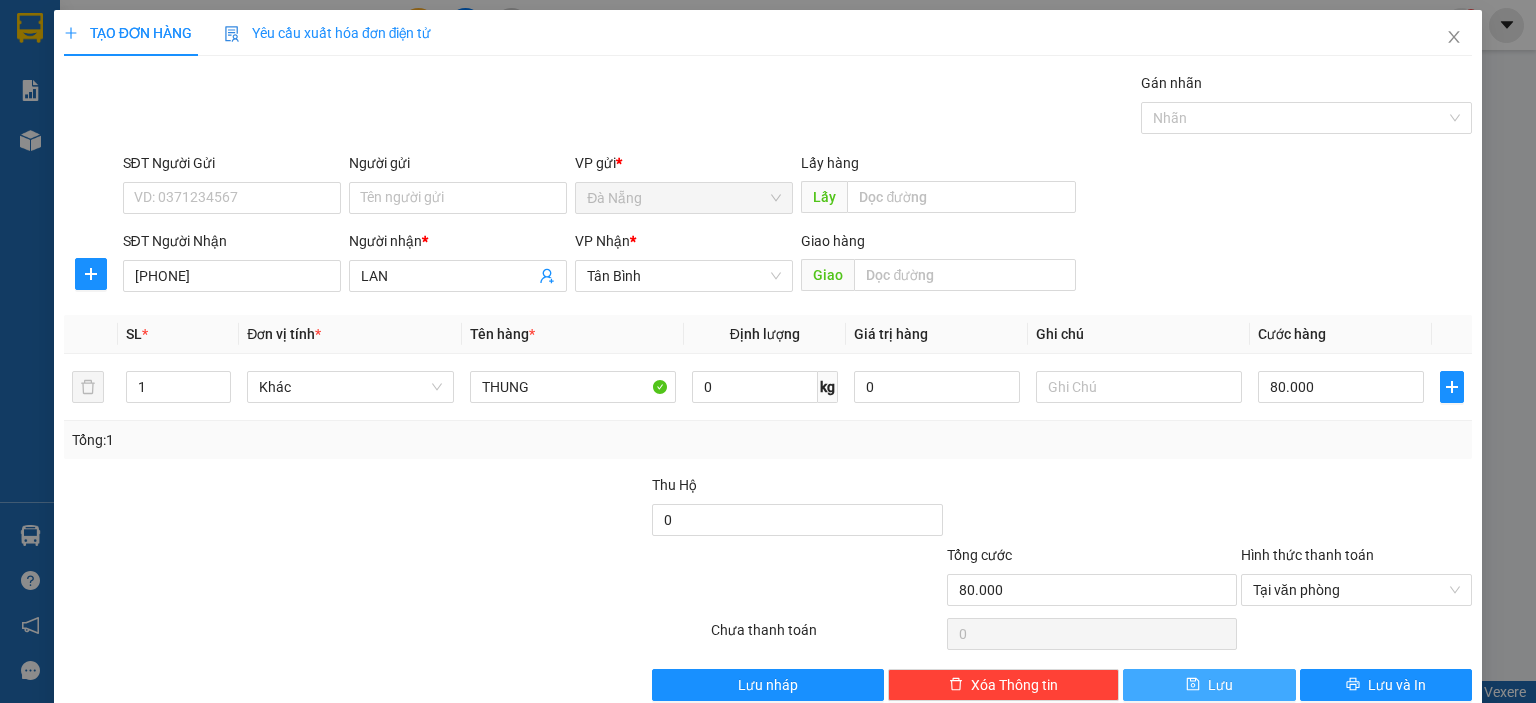 click on "Lưu" at bounding box center [1220, 685] 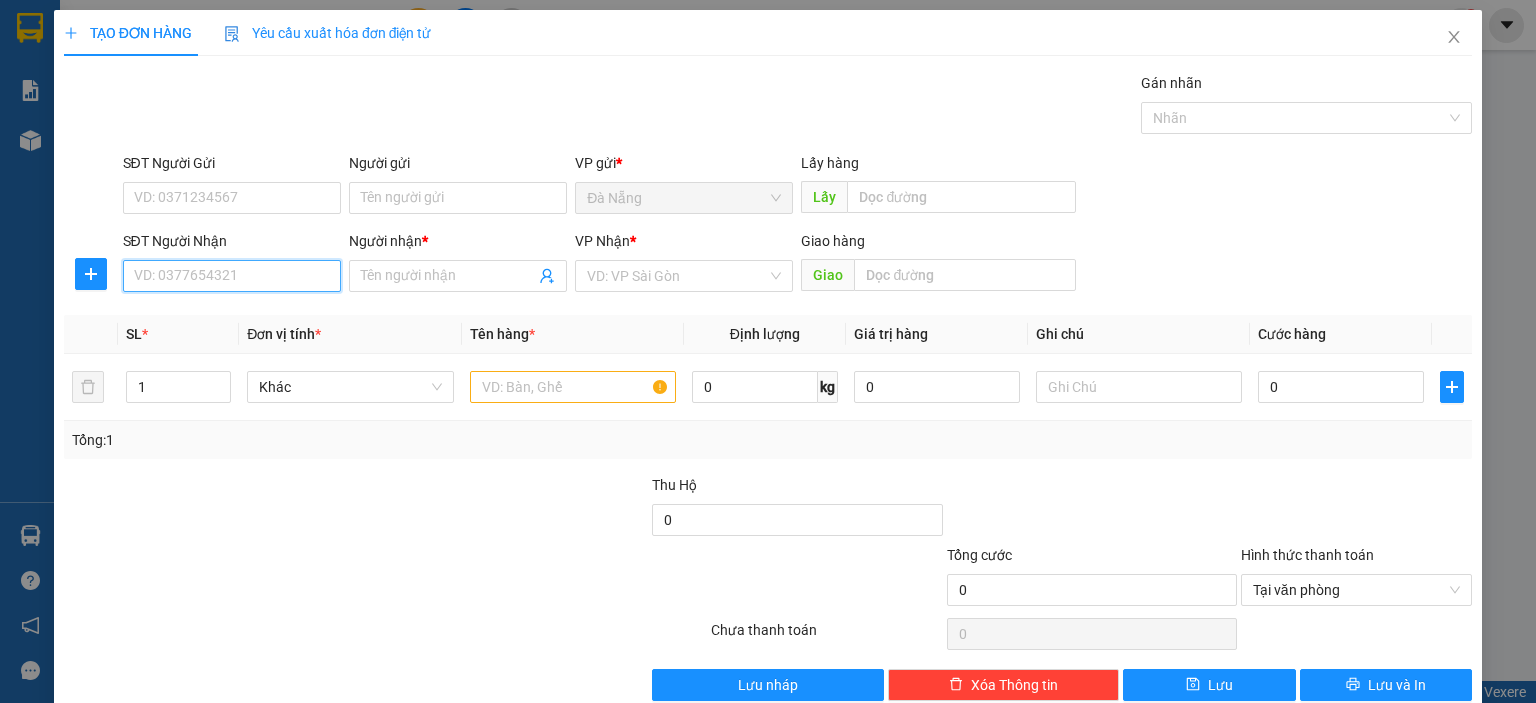 click on "SĐT Người Nhận" at bounding box center [232, 276] 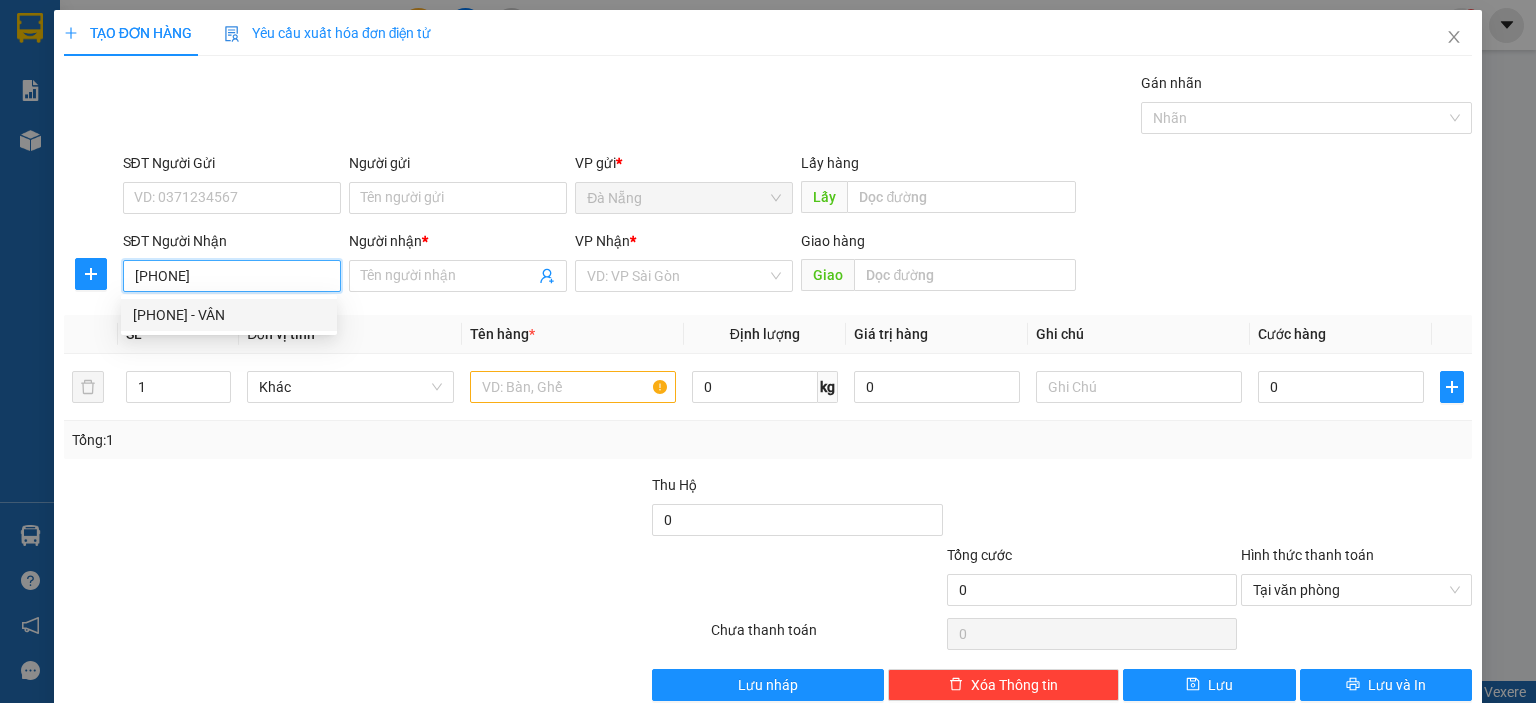 click on "[PHONE] - VÂN" at bounding box center [229, 315] 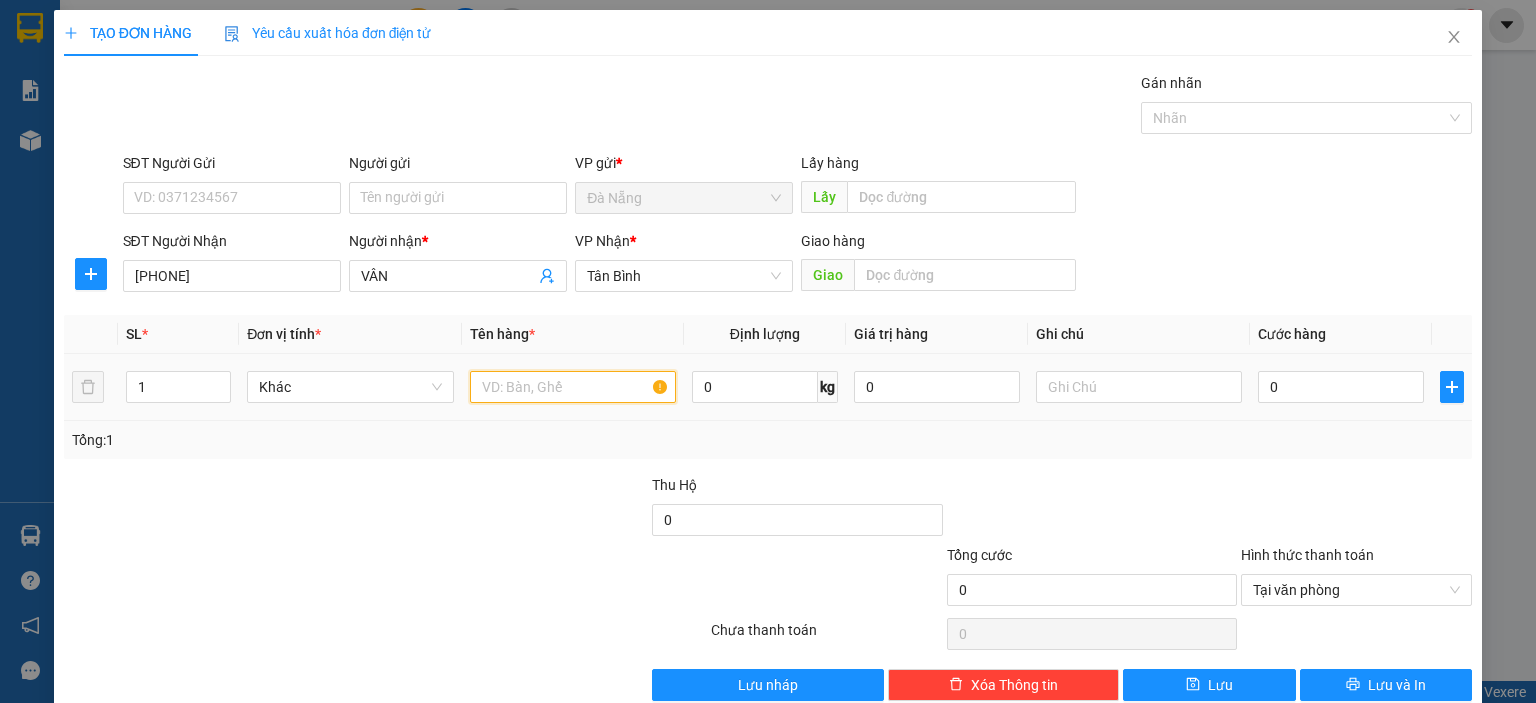 click at bounding box center [573, 387] 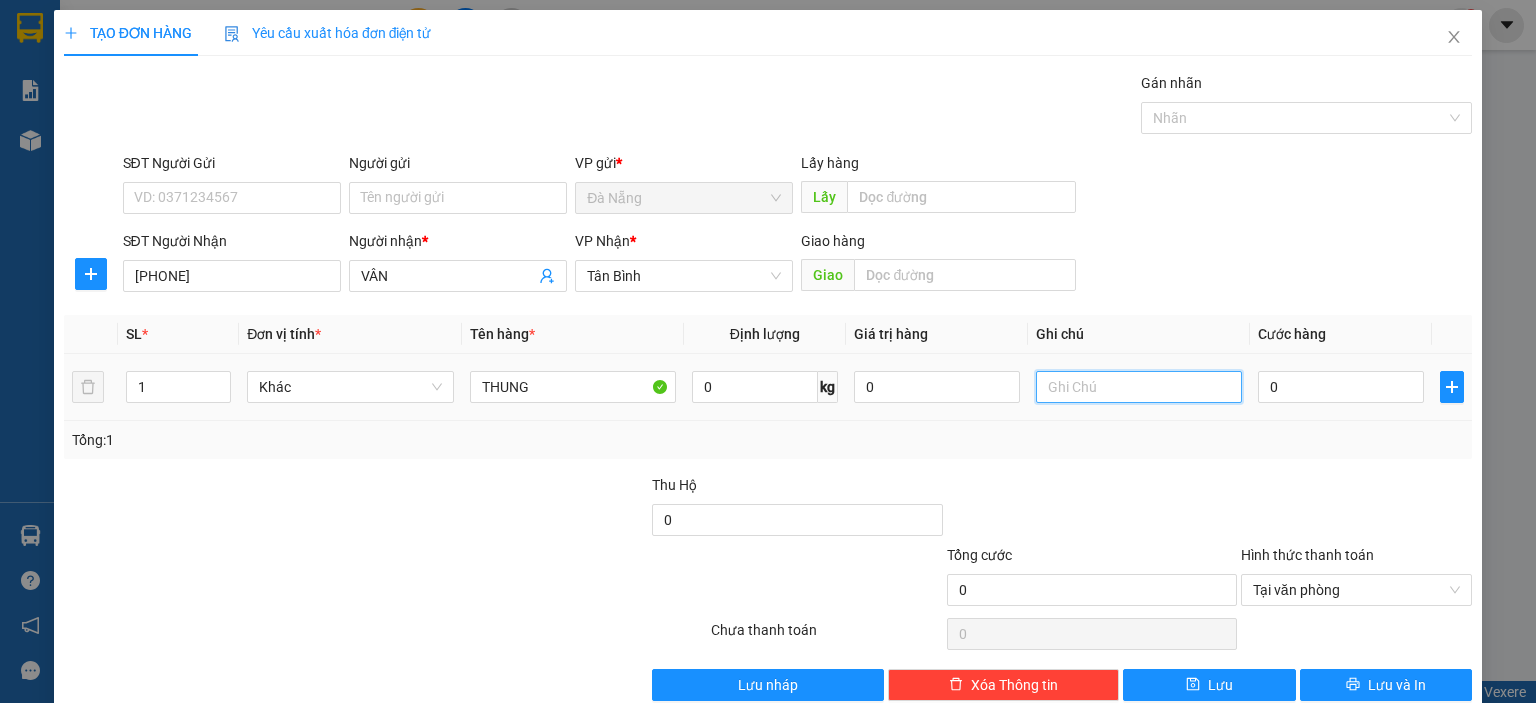 click at bounding box center [1139, 387] 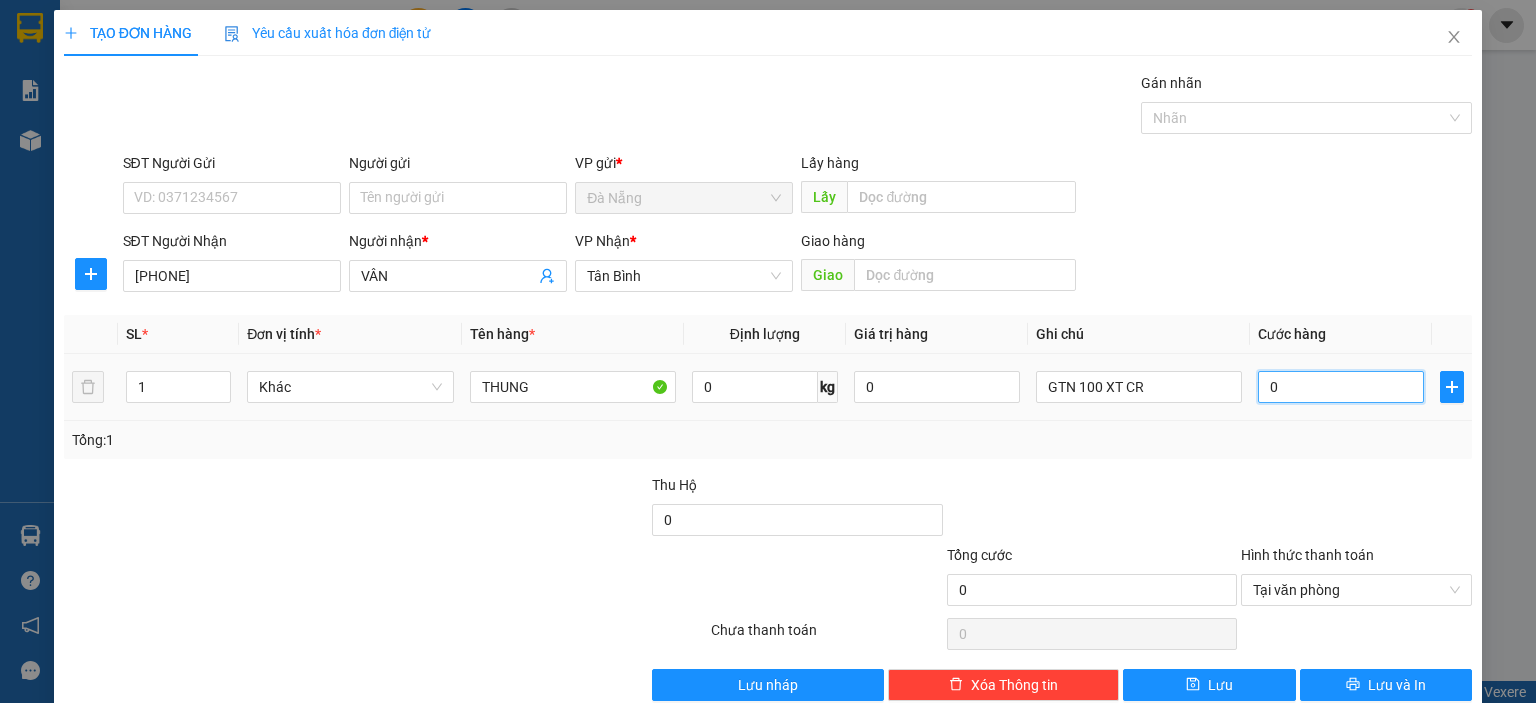 click on "0" at bounding box center (1341, 387) 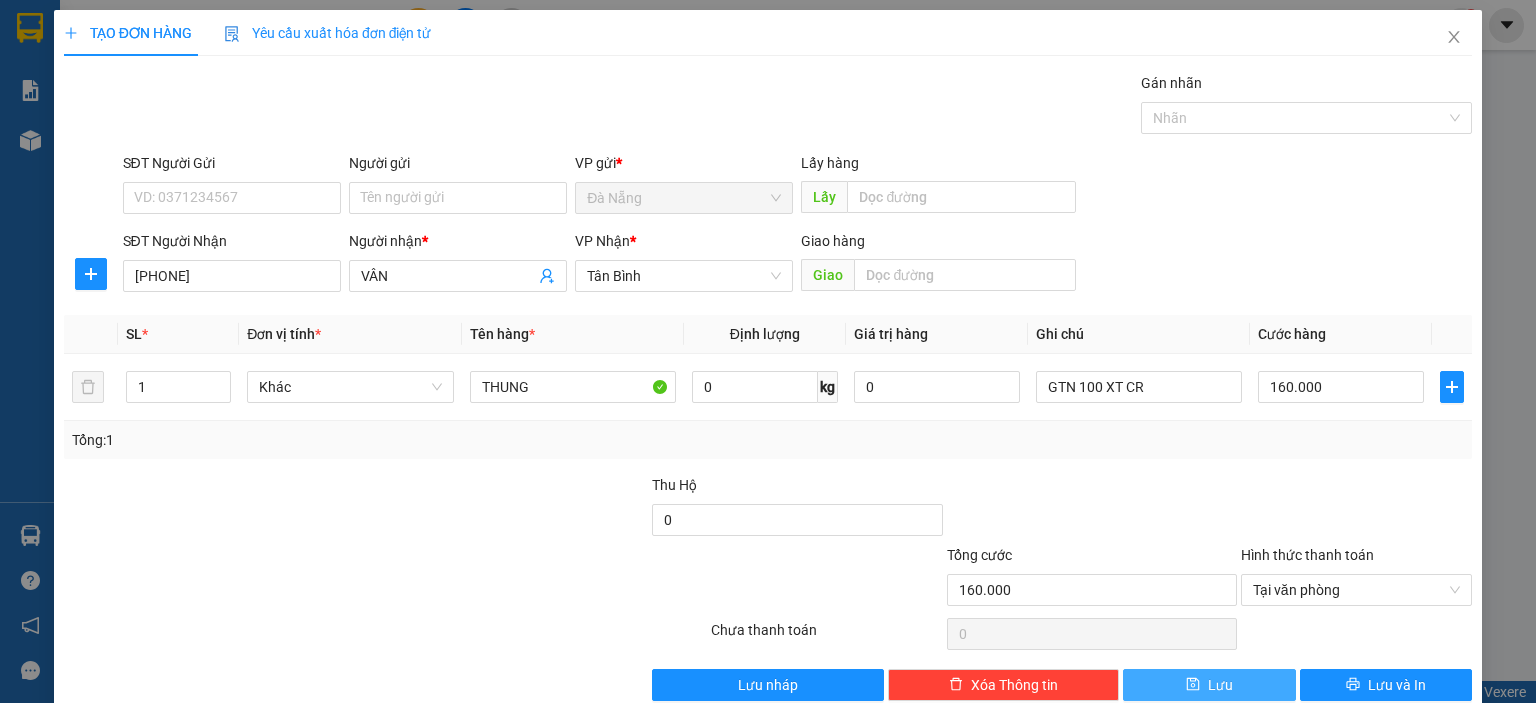 click on "Lưu" at bounding box center (1209, 685) 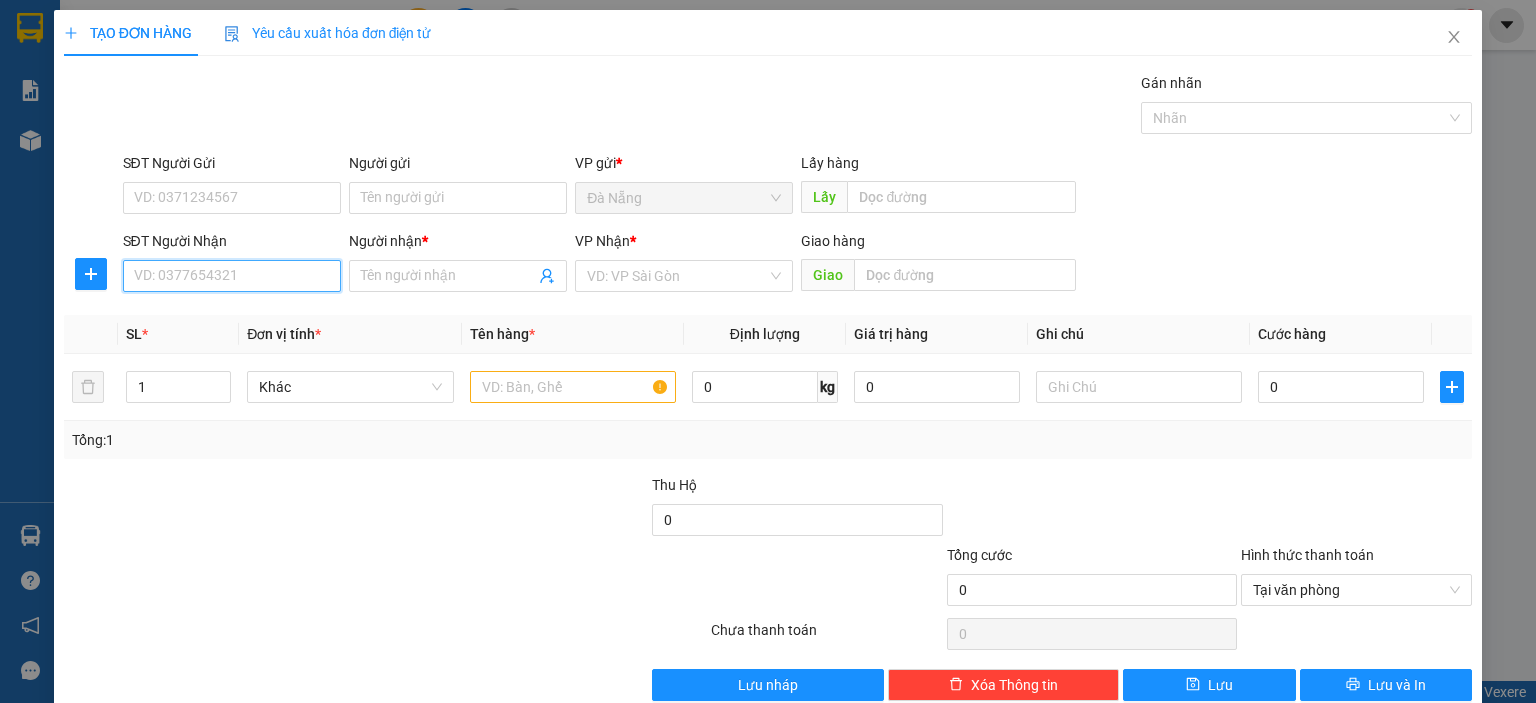 click on "SĐT Người Nhận" at bounding box center [232, 276] 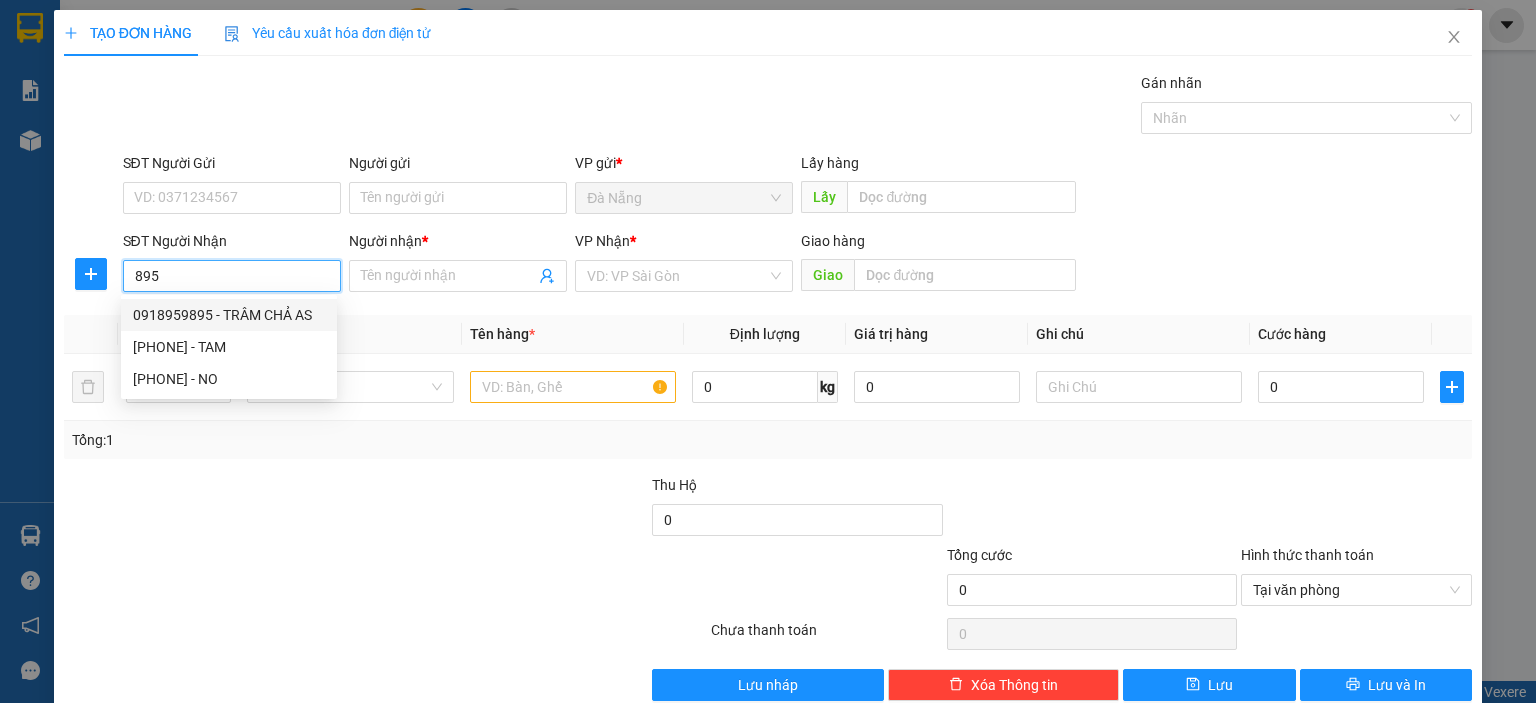 drag, startPoint x: 293, startPoint y: 306, endPoint x: 430, endPoint y: 311, distance: 137.09122 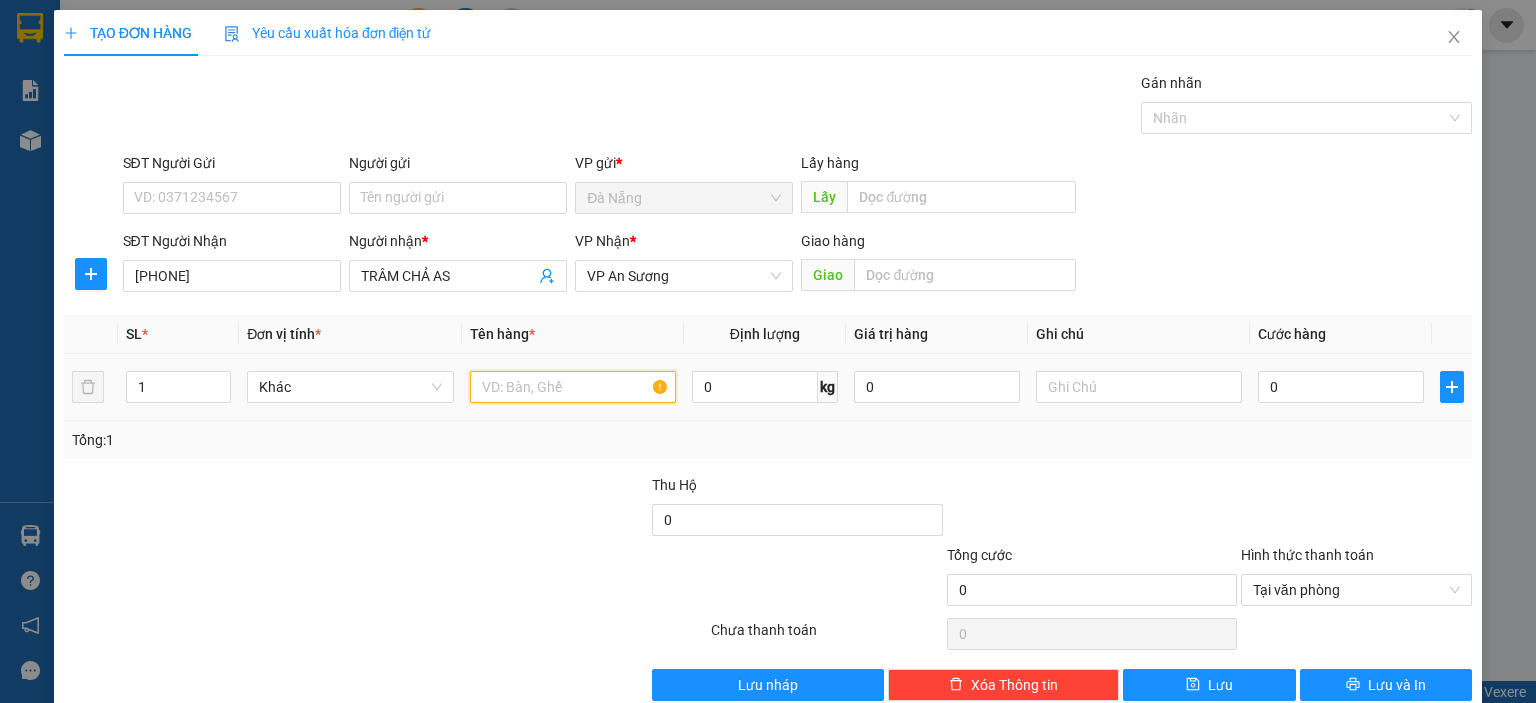 click at bounding box center (573, 387) 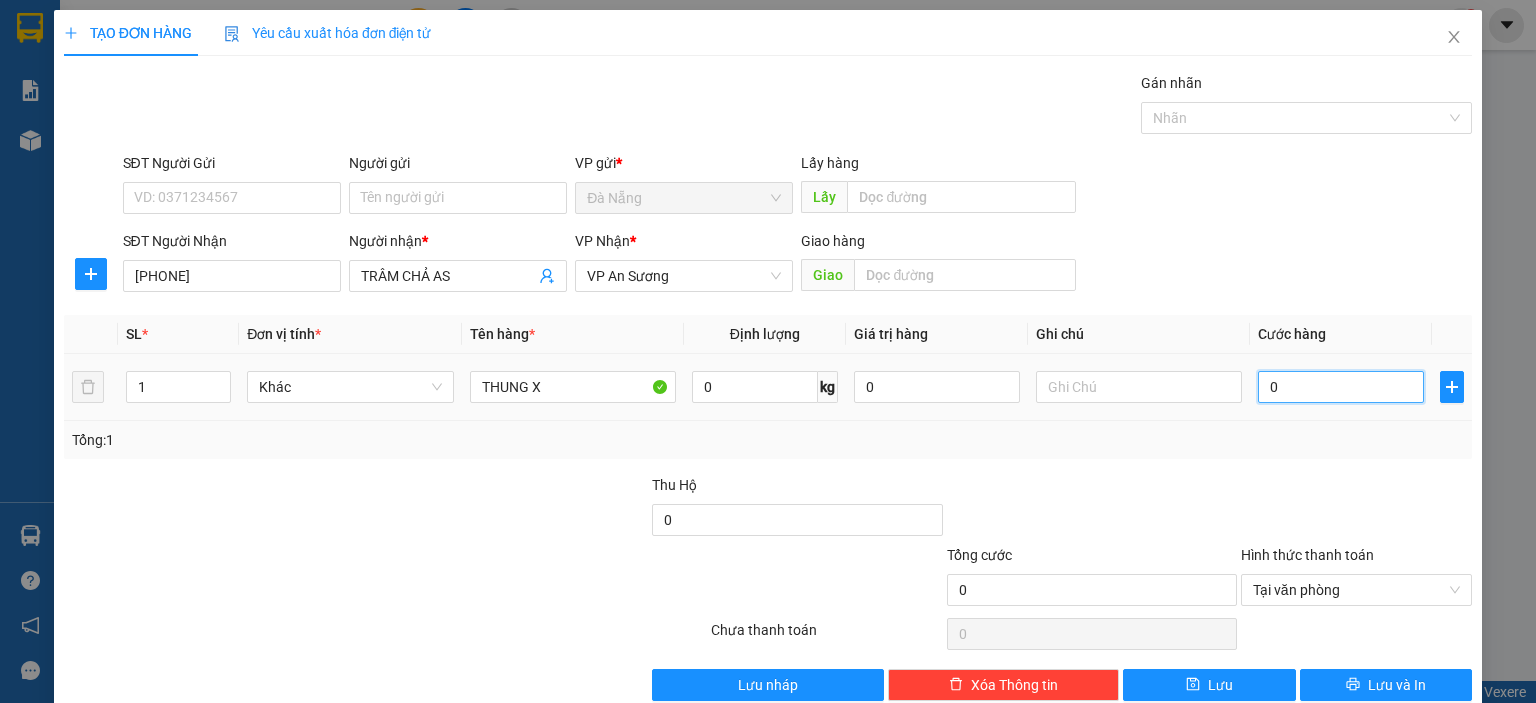 click on "0" at bounding box center (1341, 387) 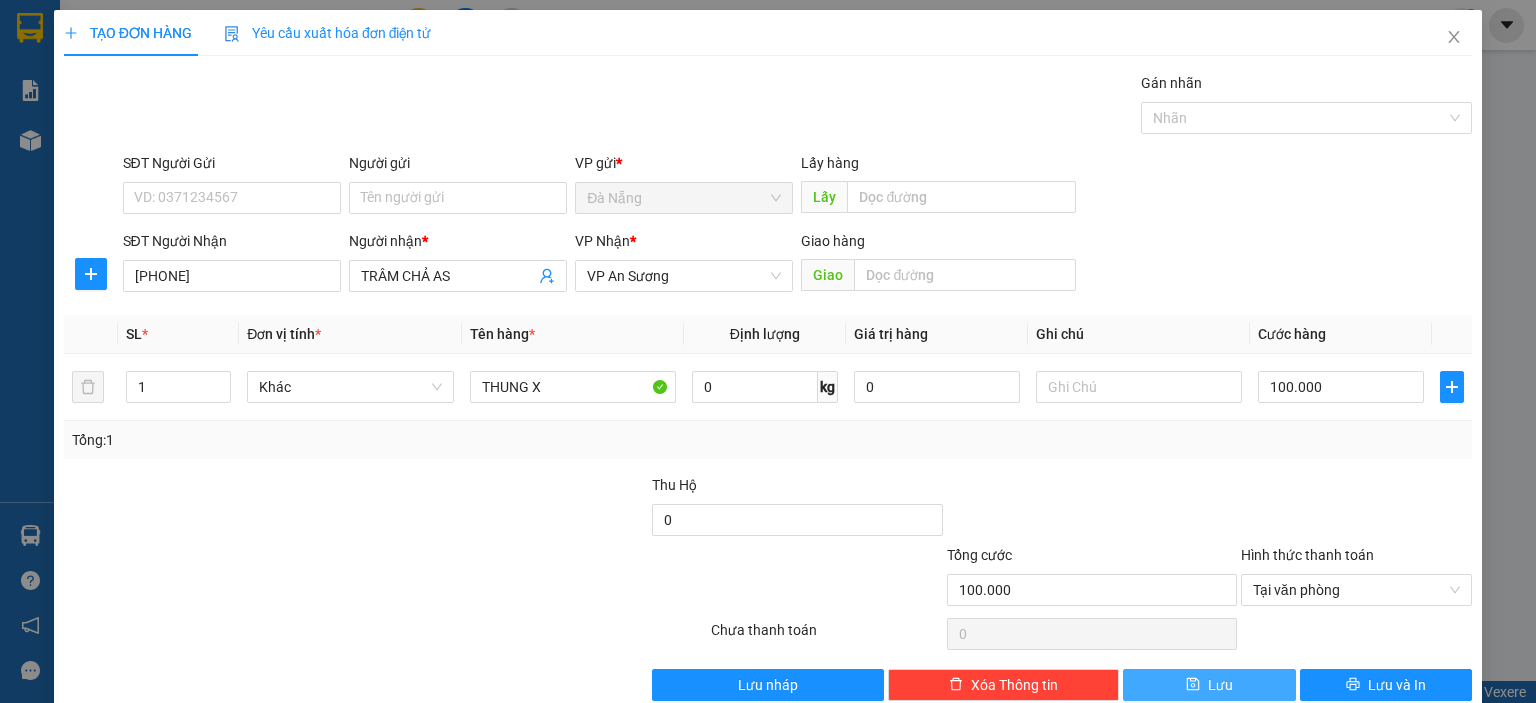 click on "Lưu" at bounding box center (1209, 685) 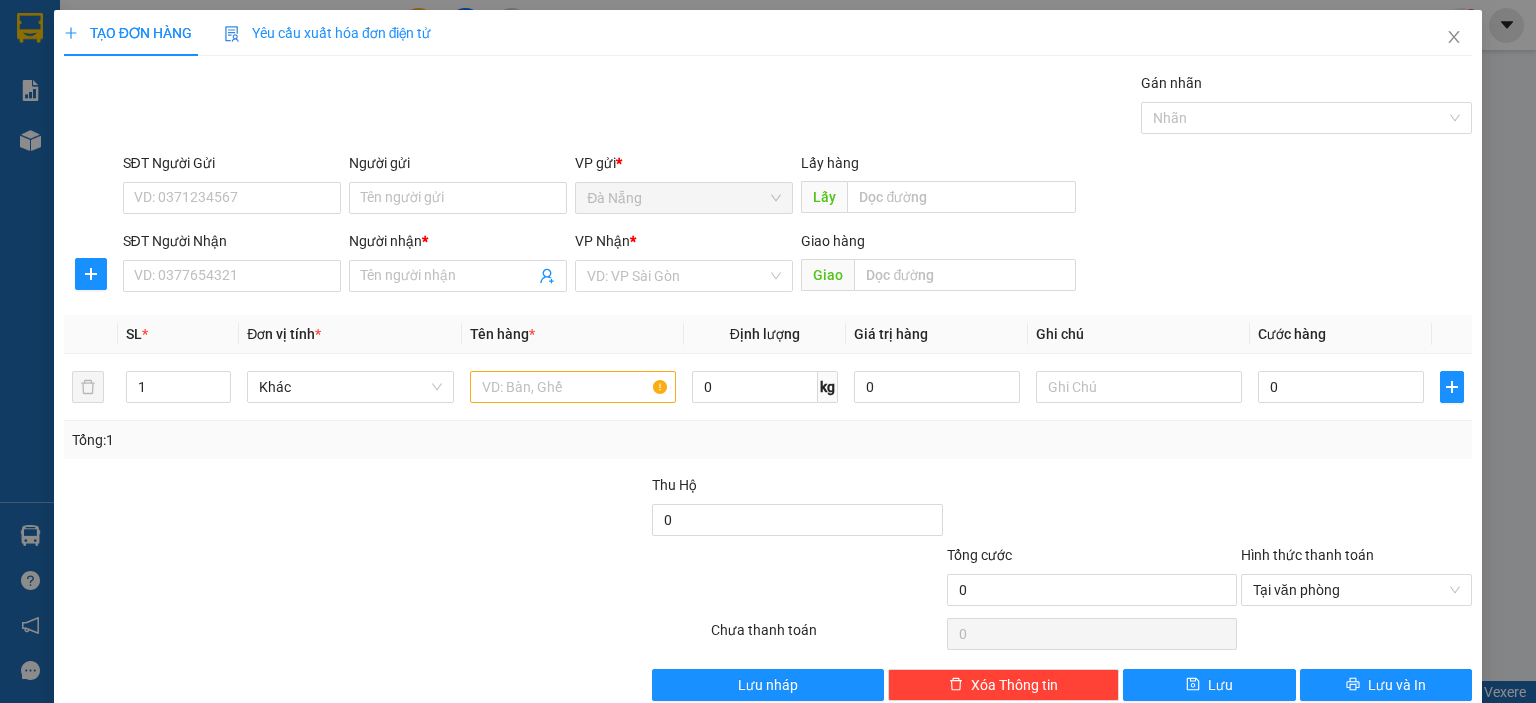 click on "SĐT Người Nhận VD: 0377654321" at bounding box center (232, 265) 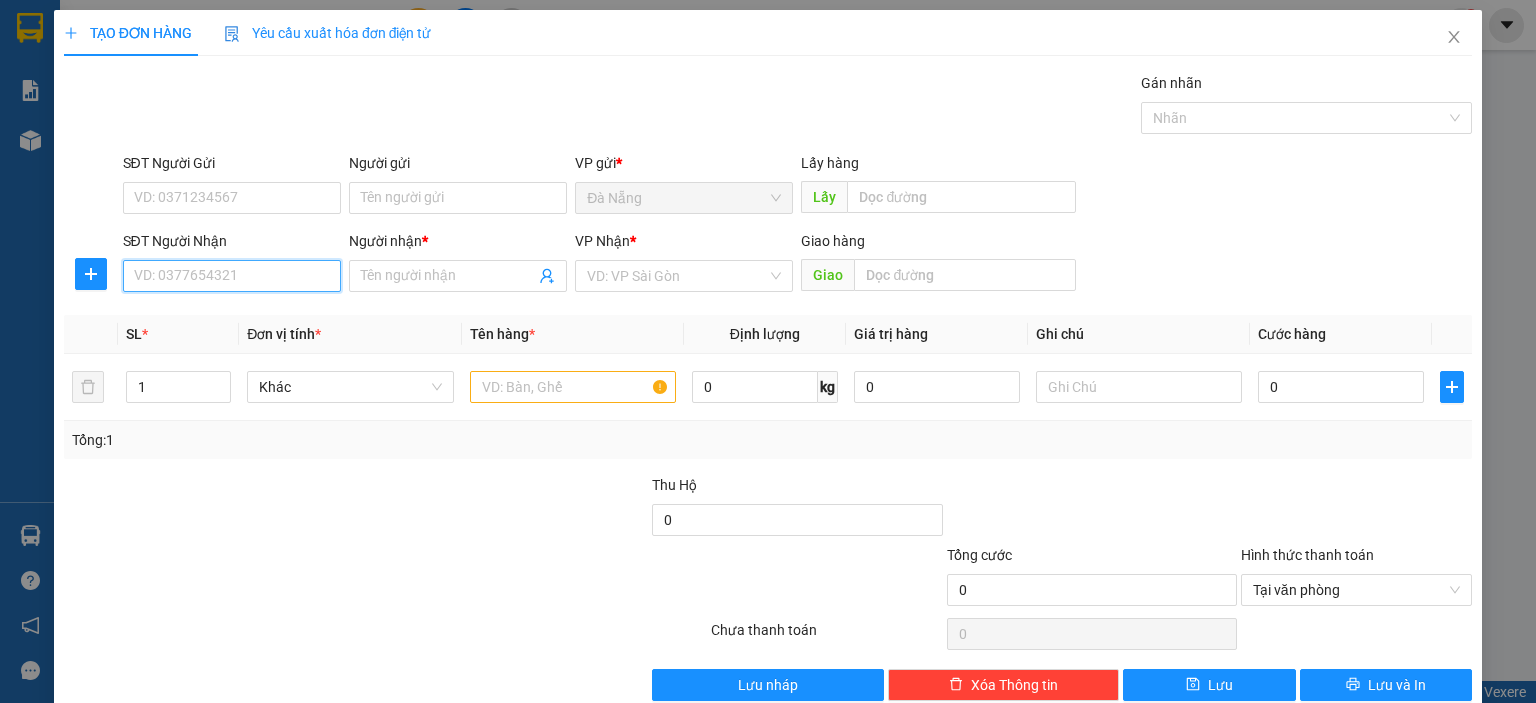 click on "SĐT Người Nhận" at bounding box center [232, 276] 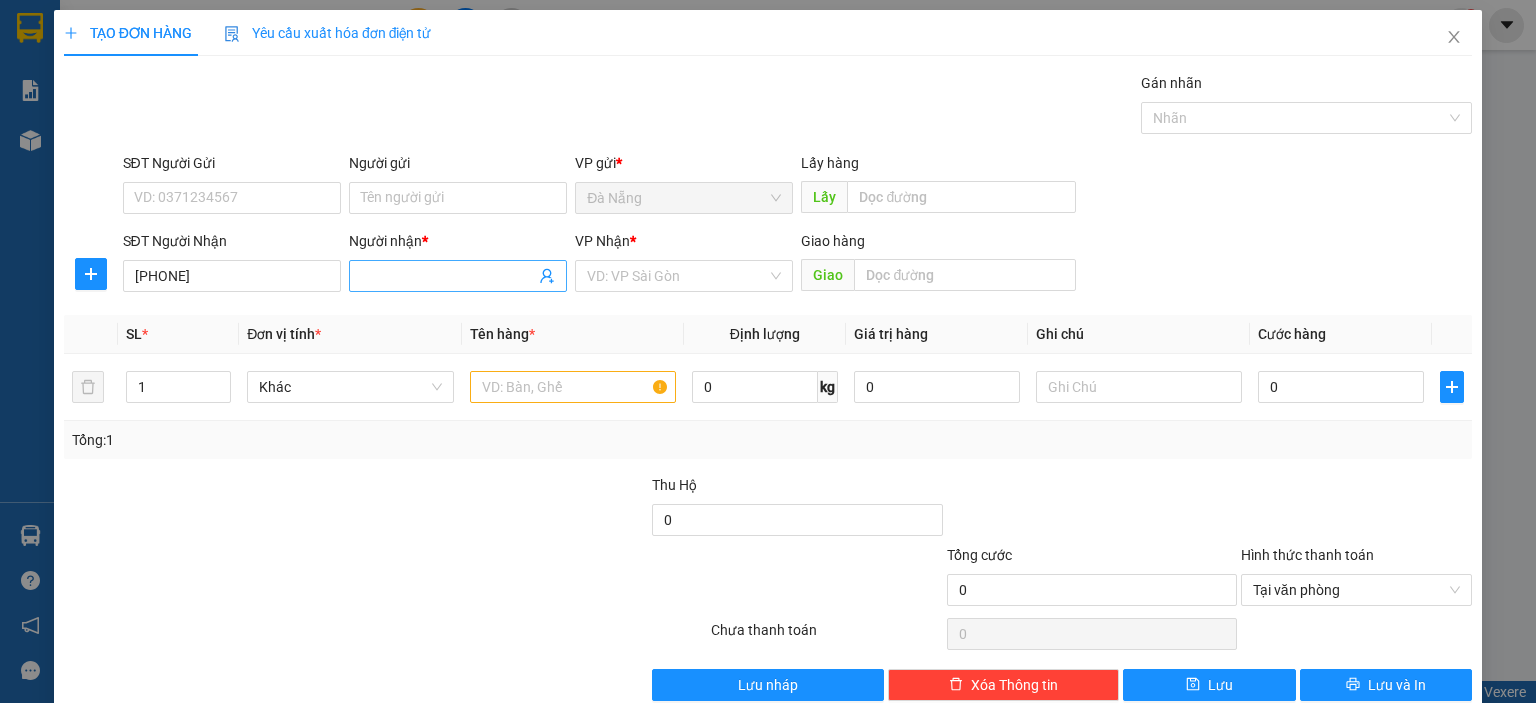 click on "Người nhận  *" at bounding box center [448, 276] 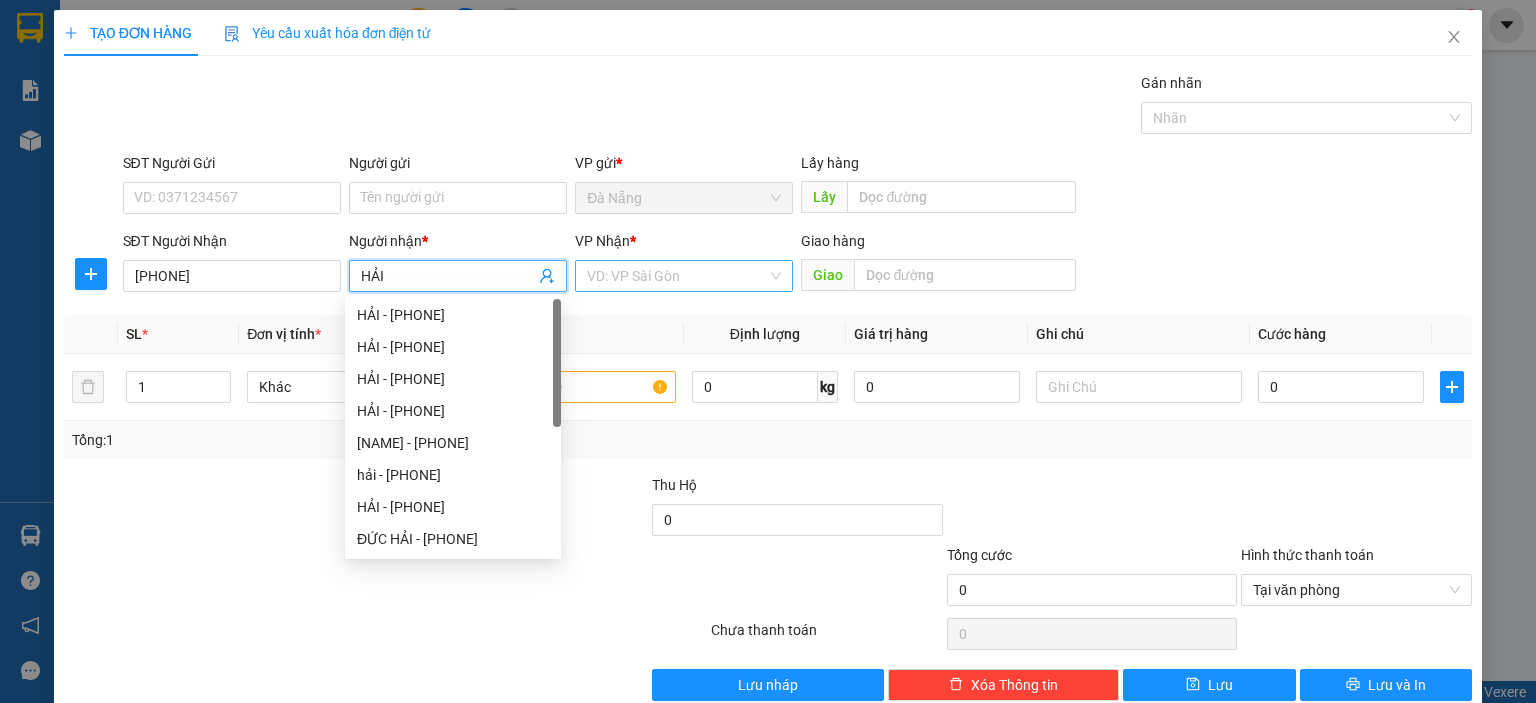 click at bounding box center [677, 276] 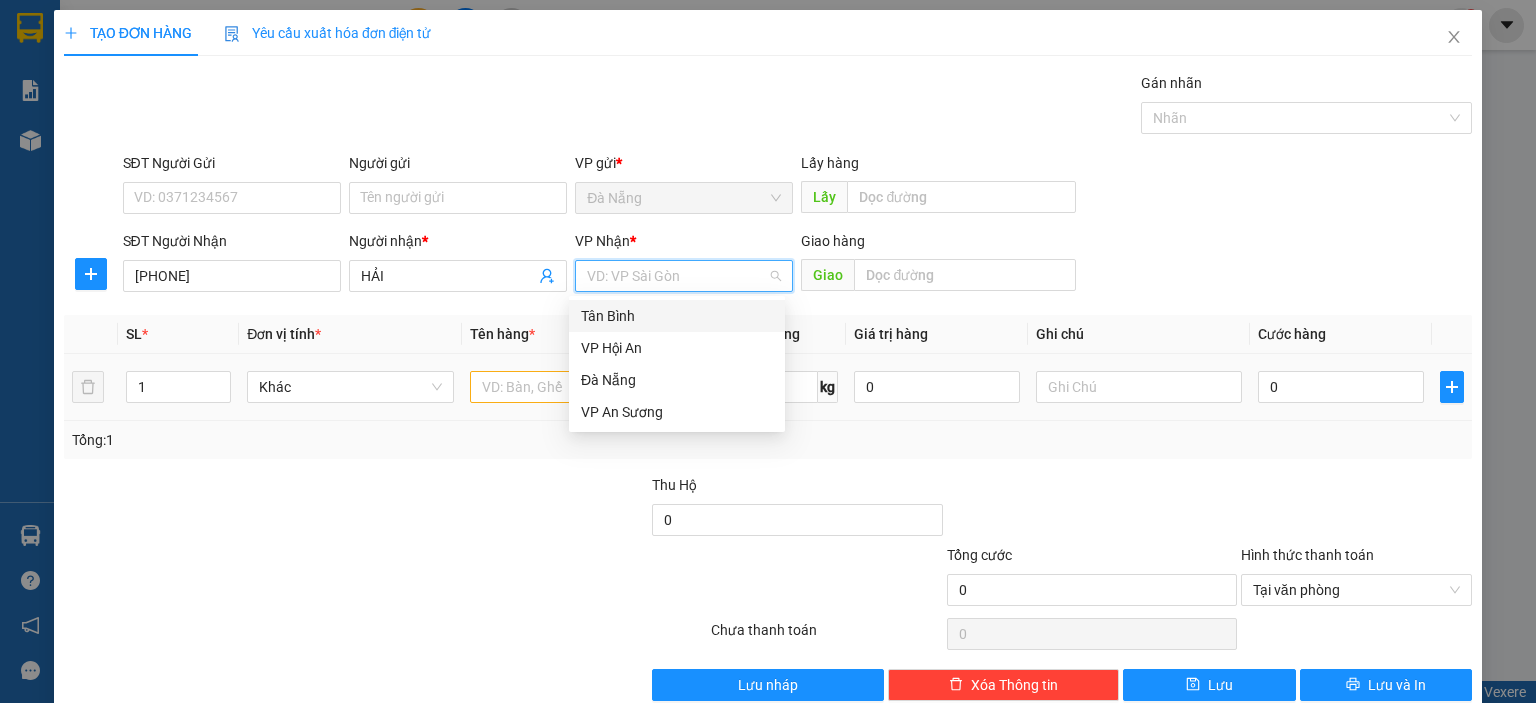 drag, startPoint x: 612, startPoint y: 311, endPoint x: 590, endPoint y: 388, distance: 80.08121 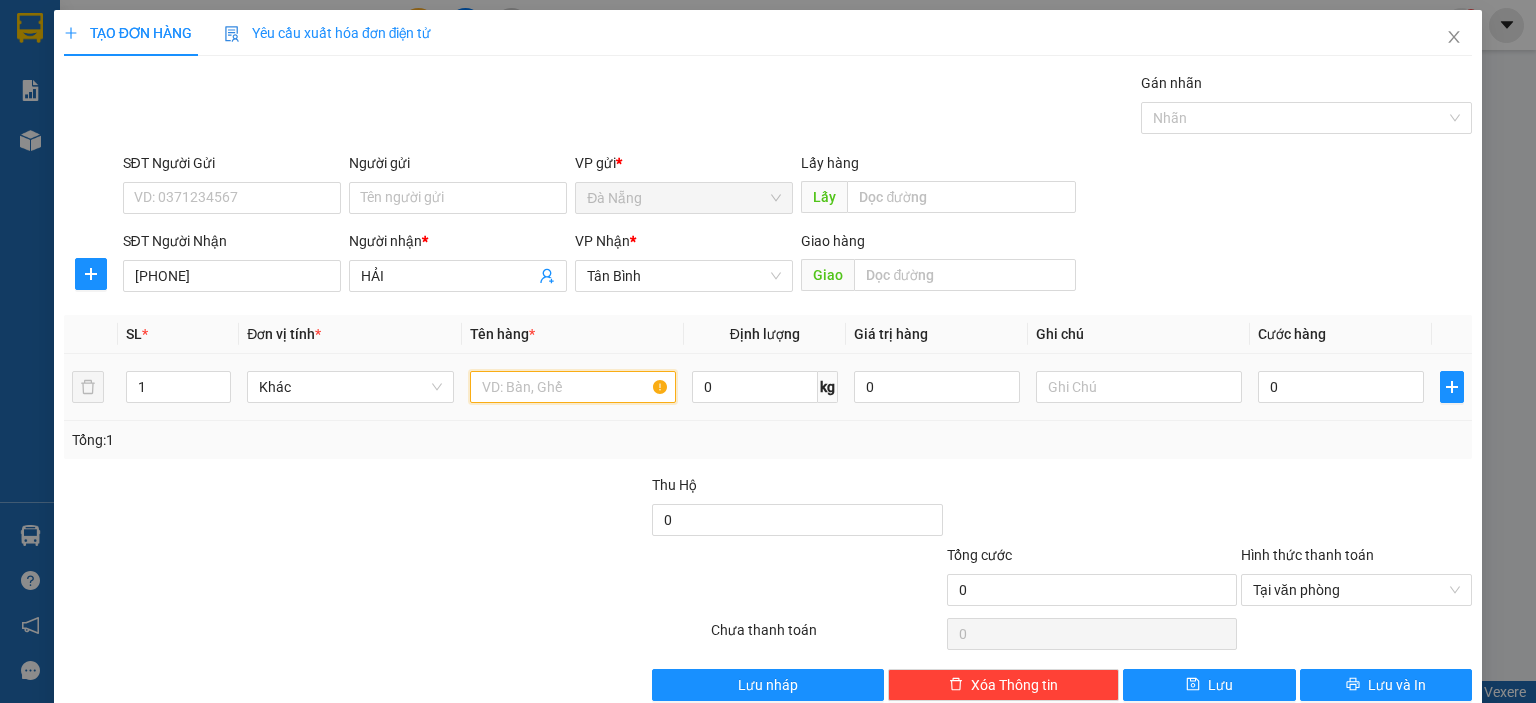 click at bounding box center (573, 387) 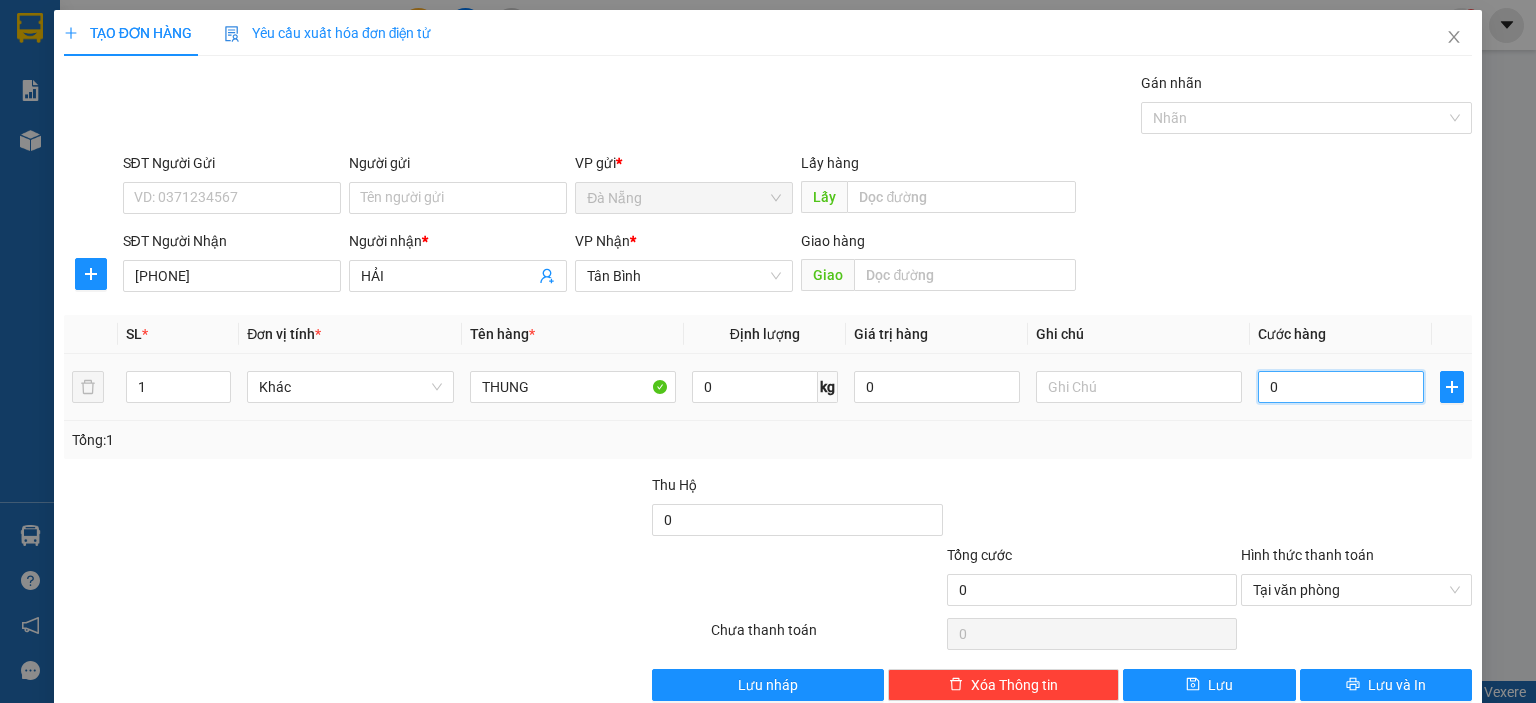 click on "0" at bounding box center (1341, 387) 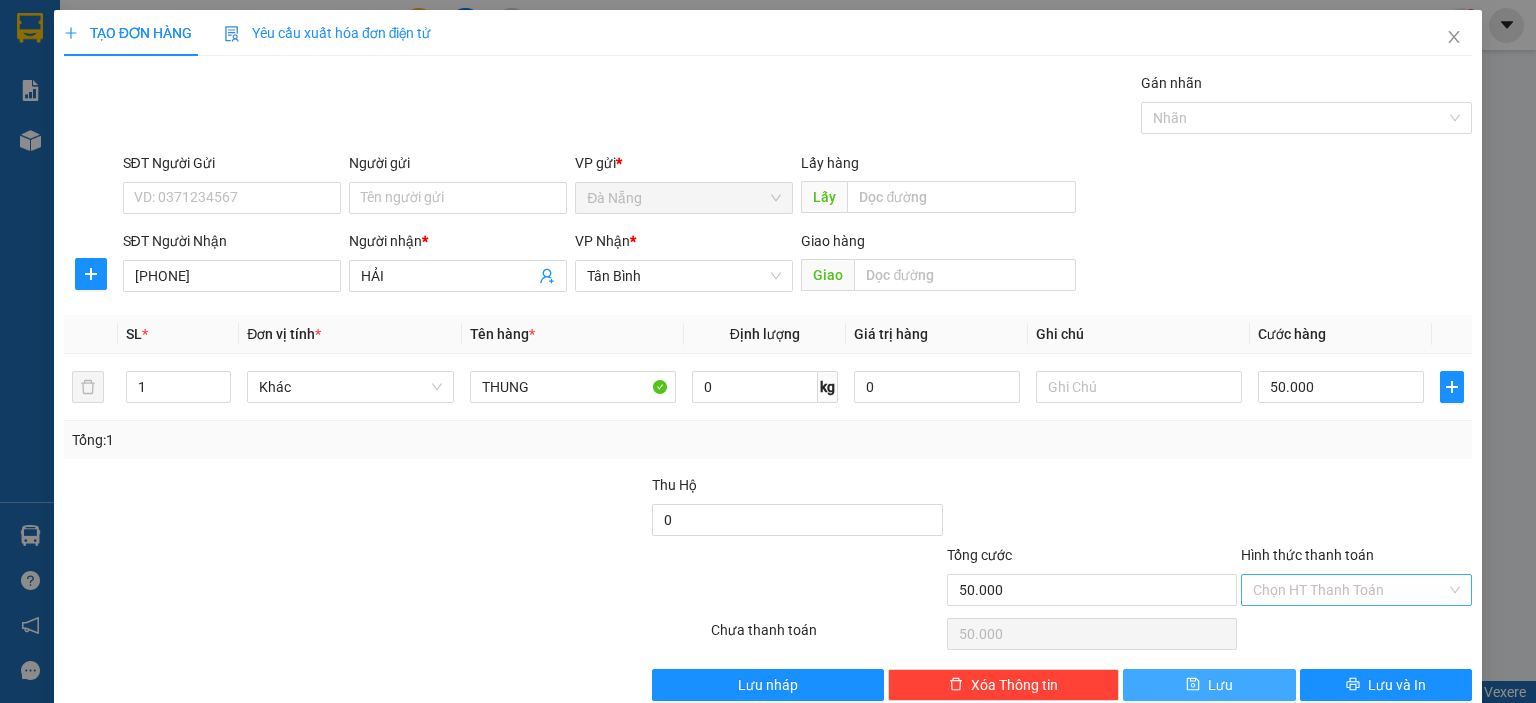click on "Lưu" at bounding box center [1209, 685] 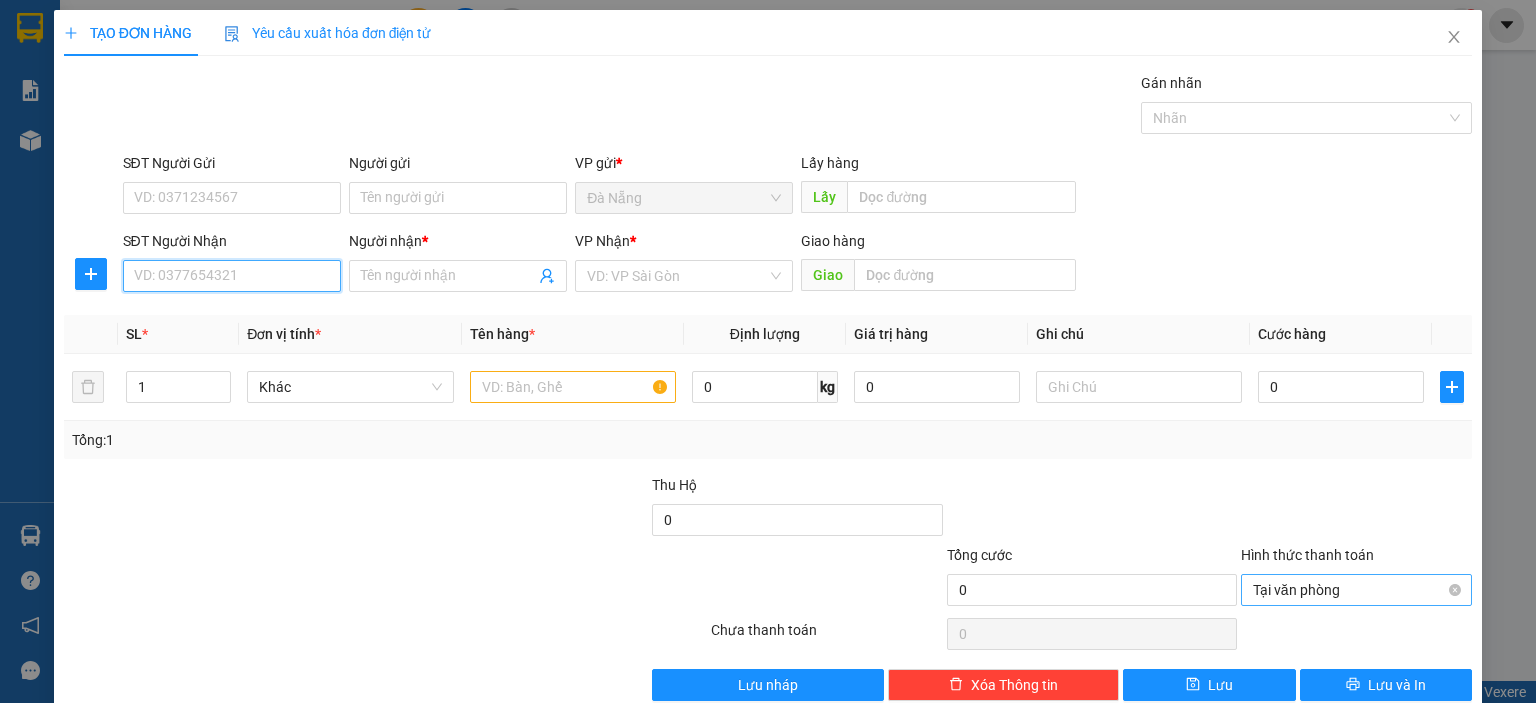 click on "SĐT Người Nhận" at bounding box center [232, 276] 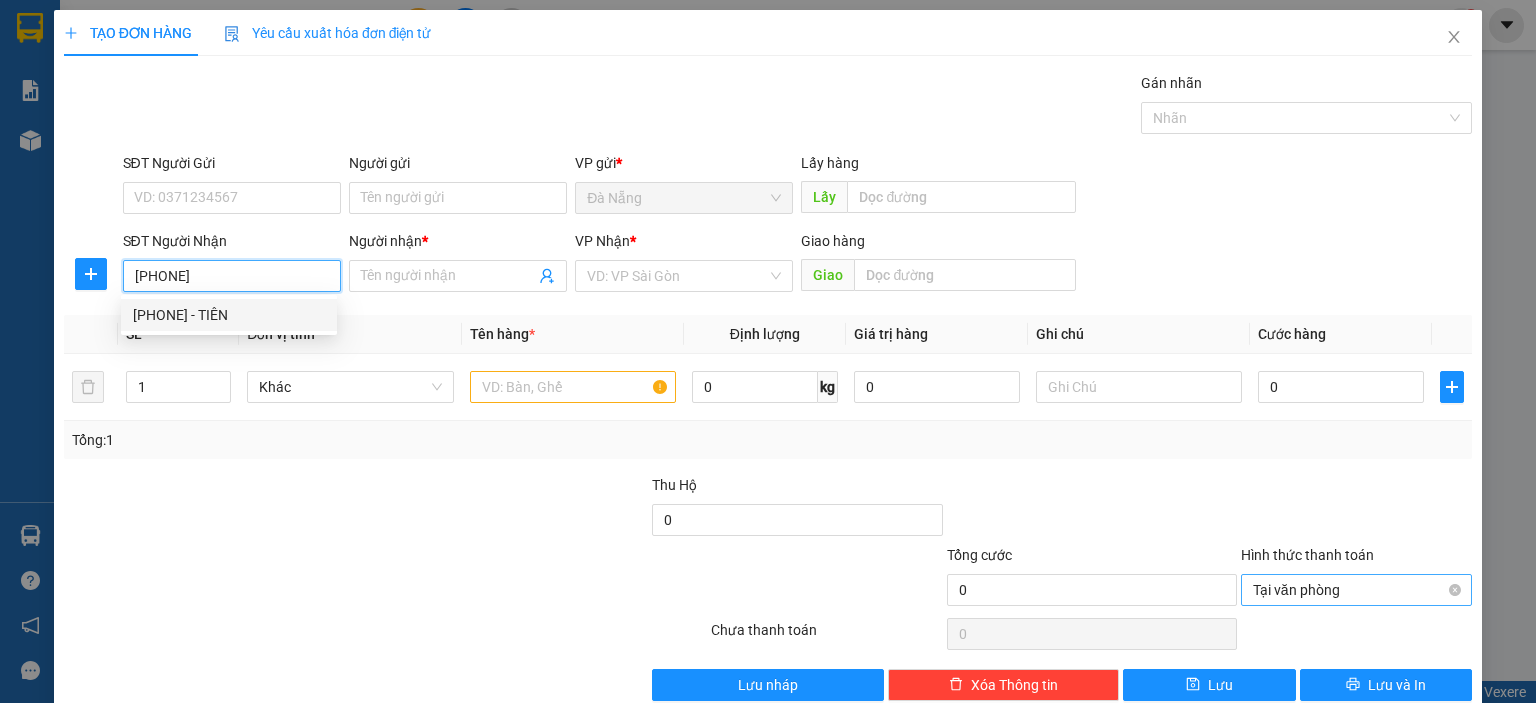 click on "[PHONE] - TIÊN" at bounding box center (229, 315) 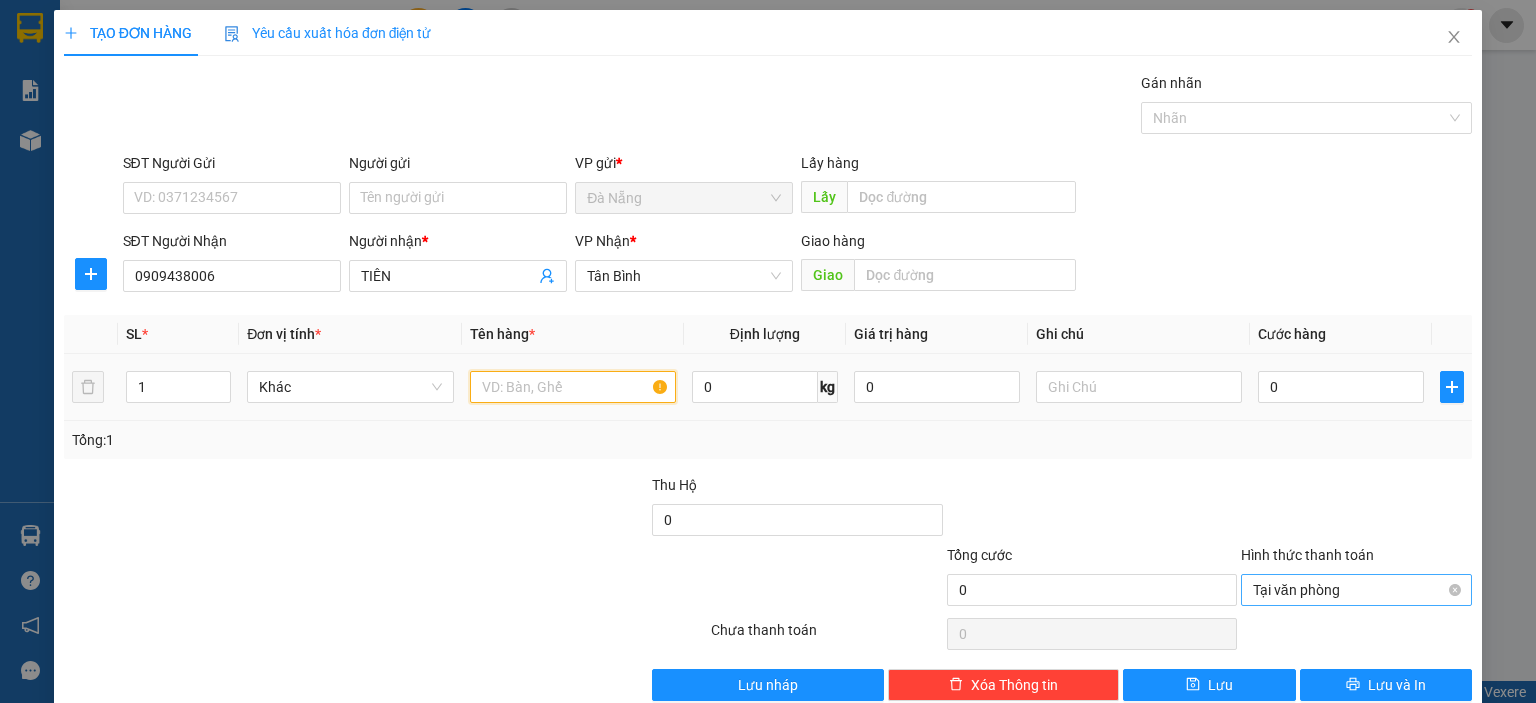 click at bounding box center (573, 387) 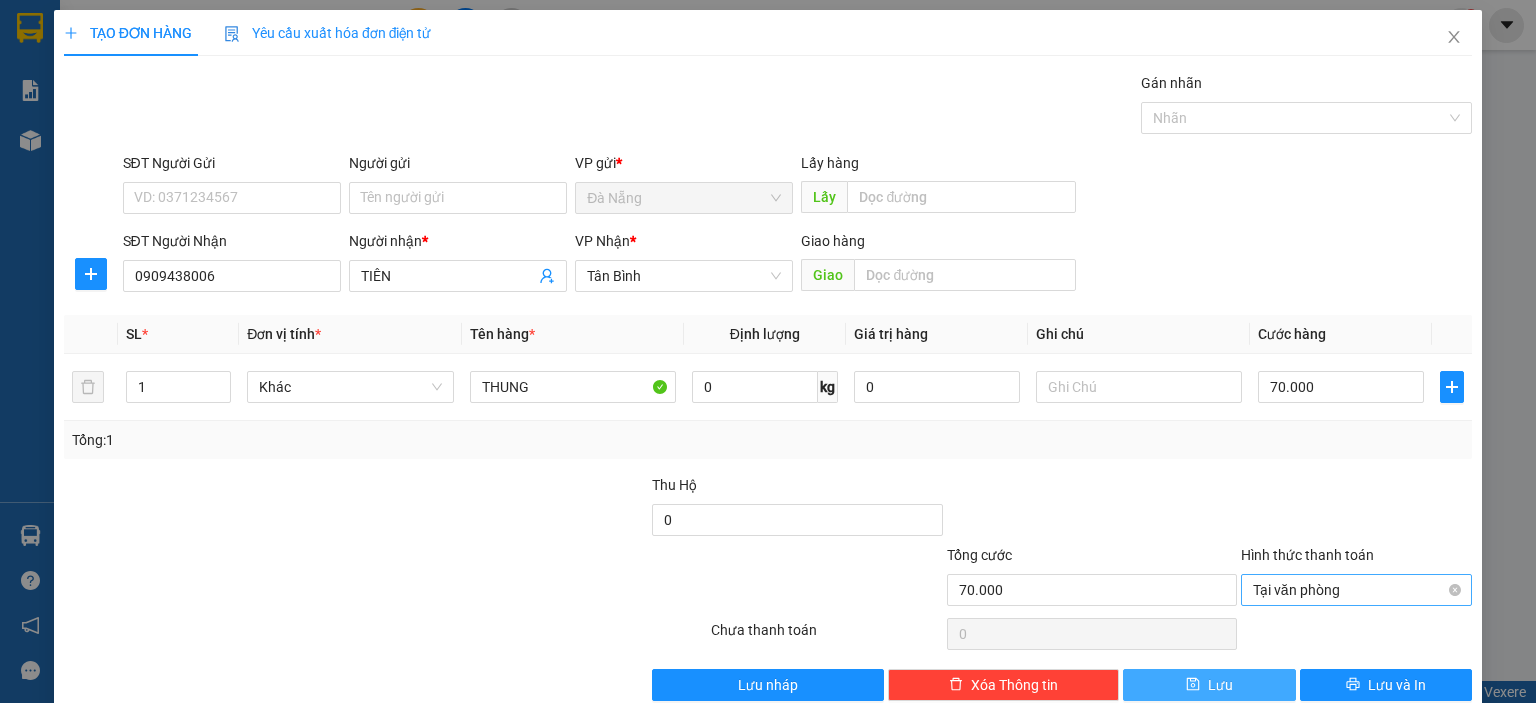 drag, startPoint x: 1169, startPoint y: 681, endPoint x: 1173, endPoint y: 670, distance: 11.7046995 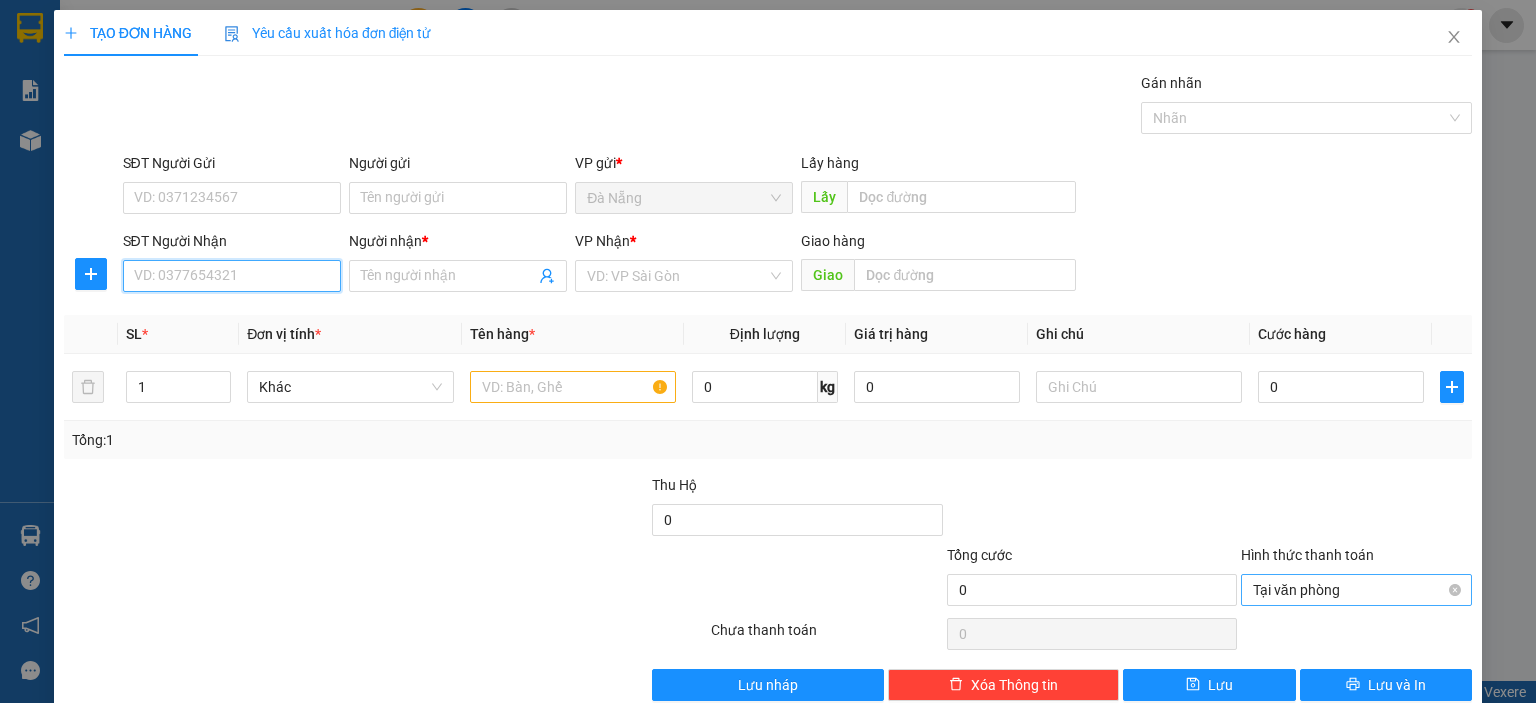 drag, startPoint x: 190, startPoint y: 281, endPoint x: 211, endPoint y: 275, distance: 21.84033 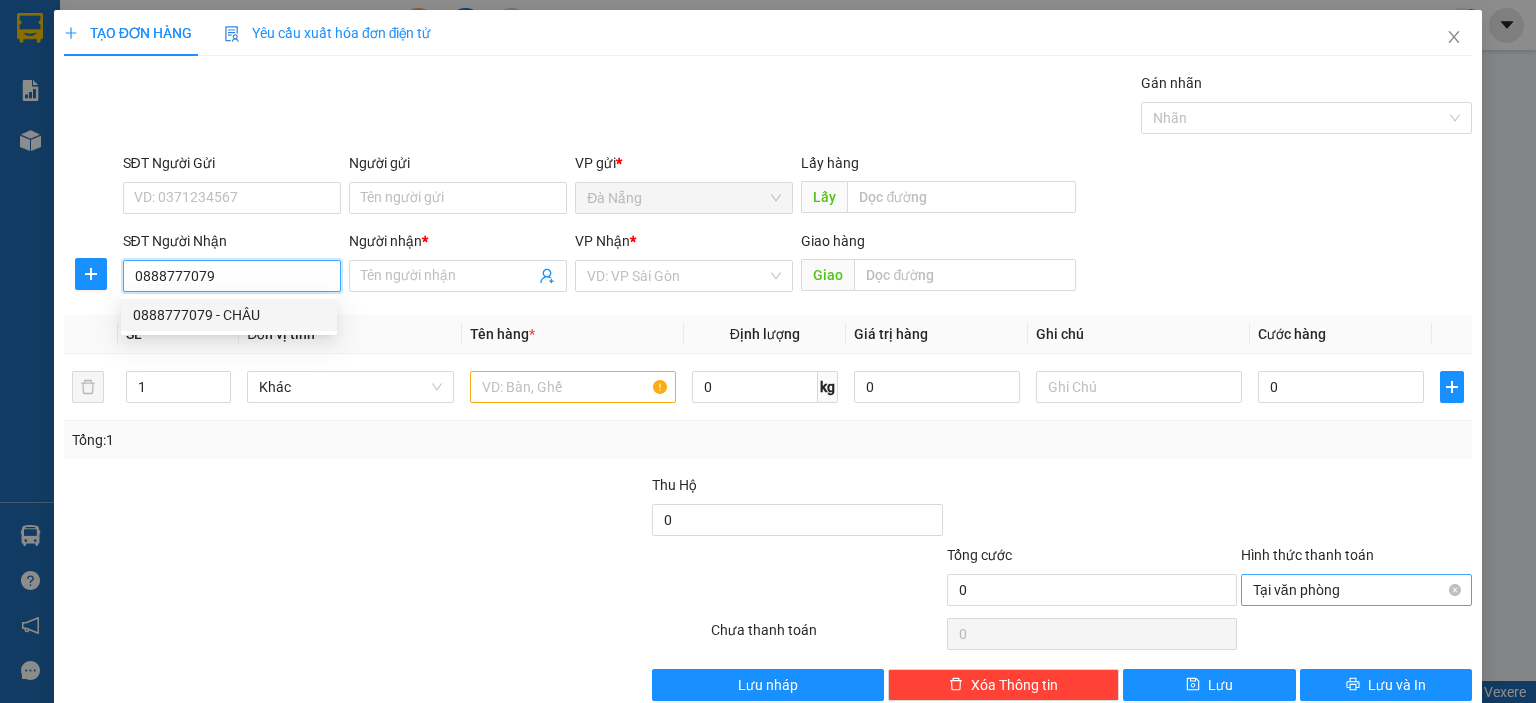 drag, startPoint x: 284, startPoint y: 319, endPoint x: 493, endPoint y: 346, distance: 210.7368 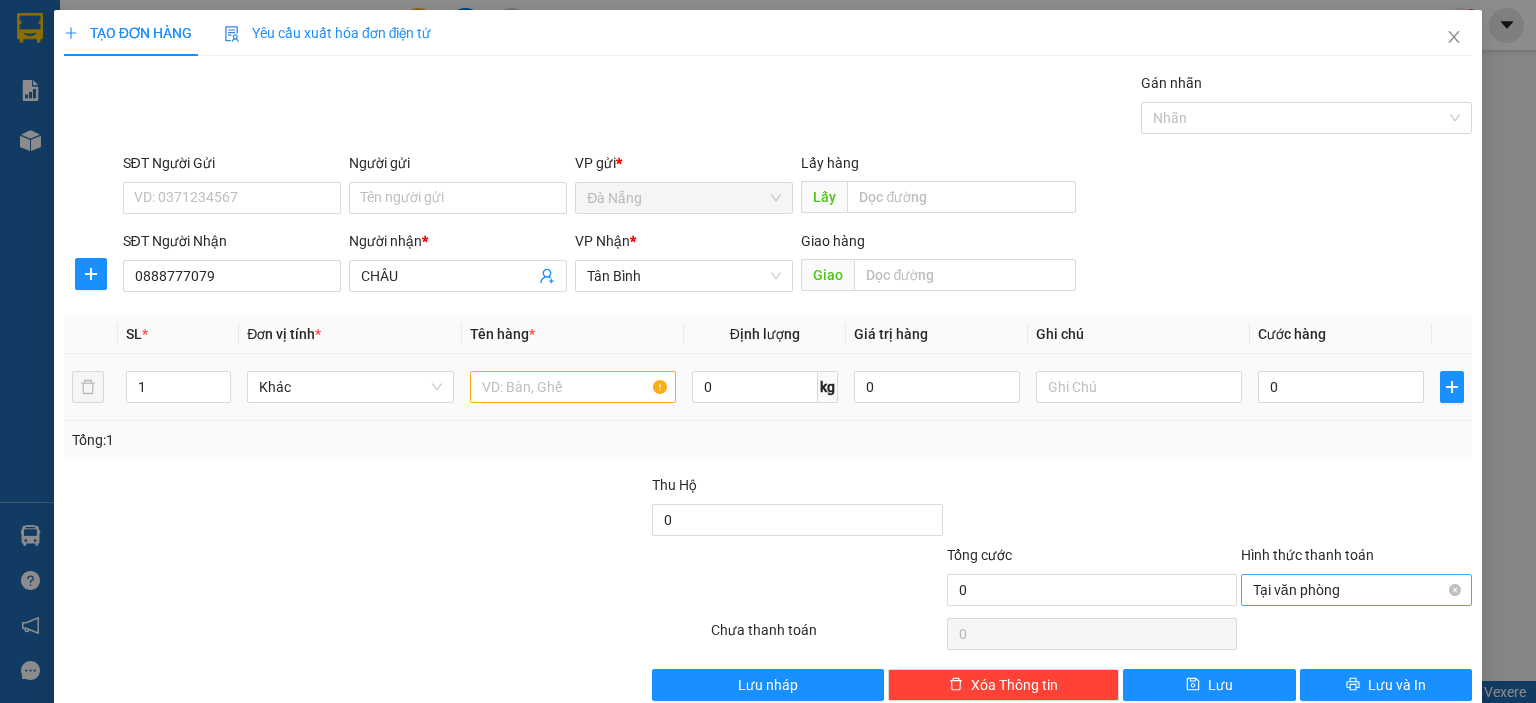 click at bounding box center (573, 387) 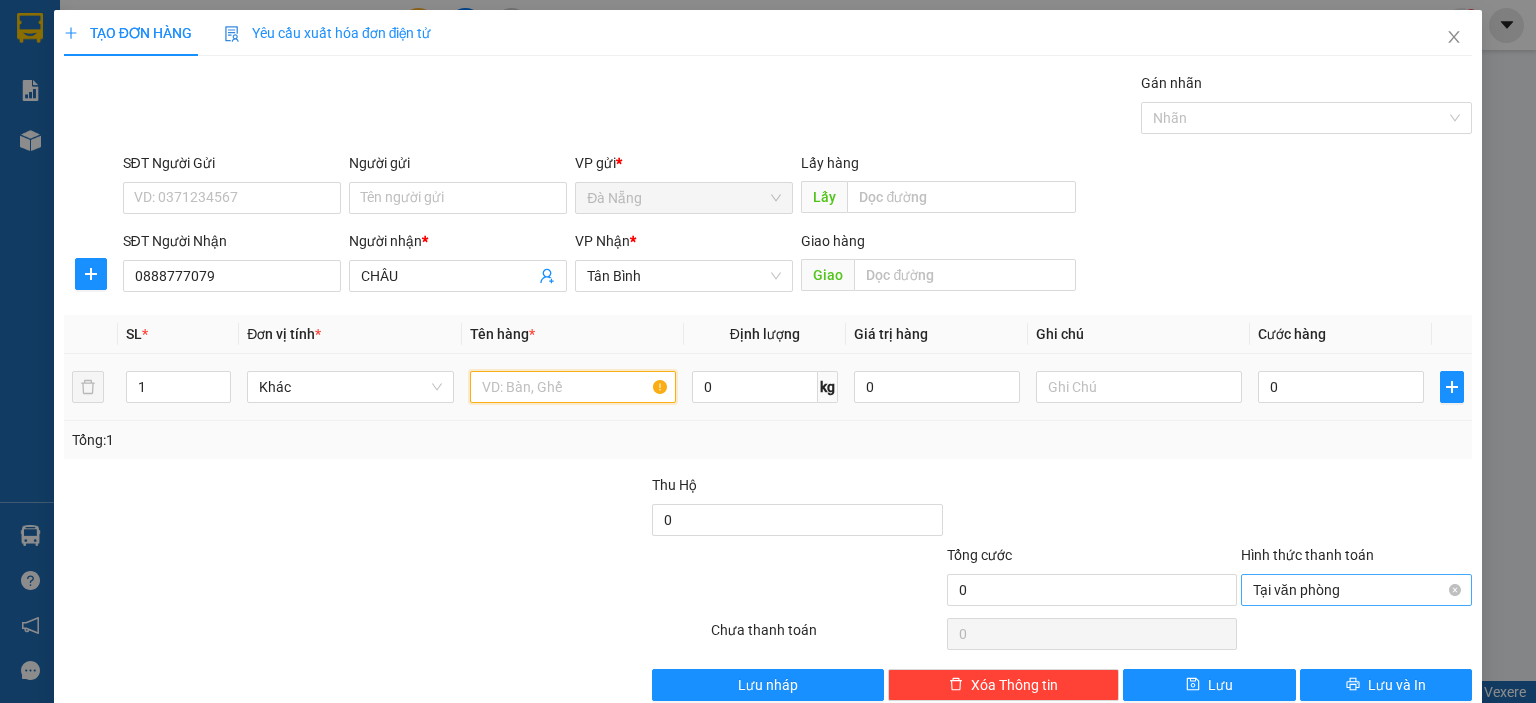 click at bounding box center [573, 387] 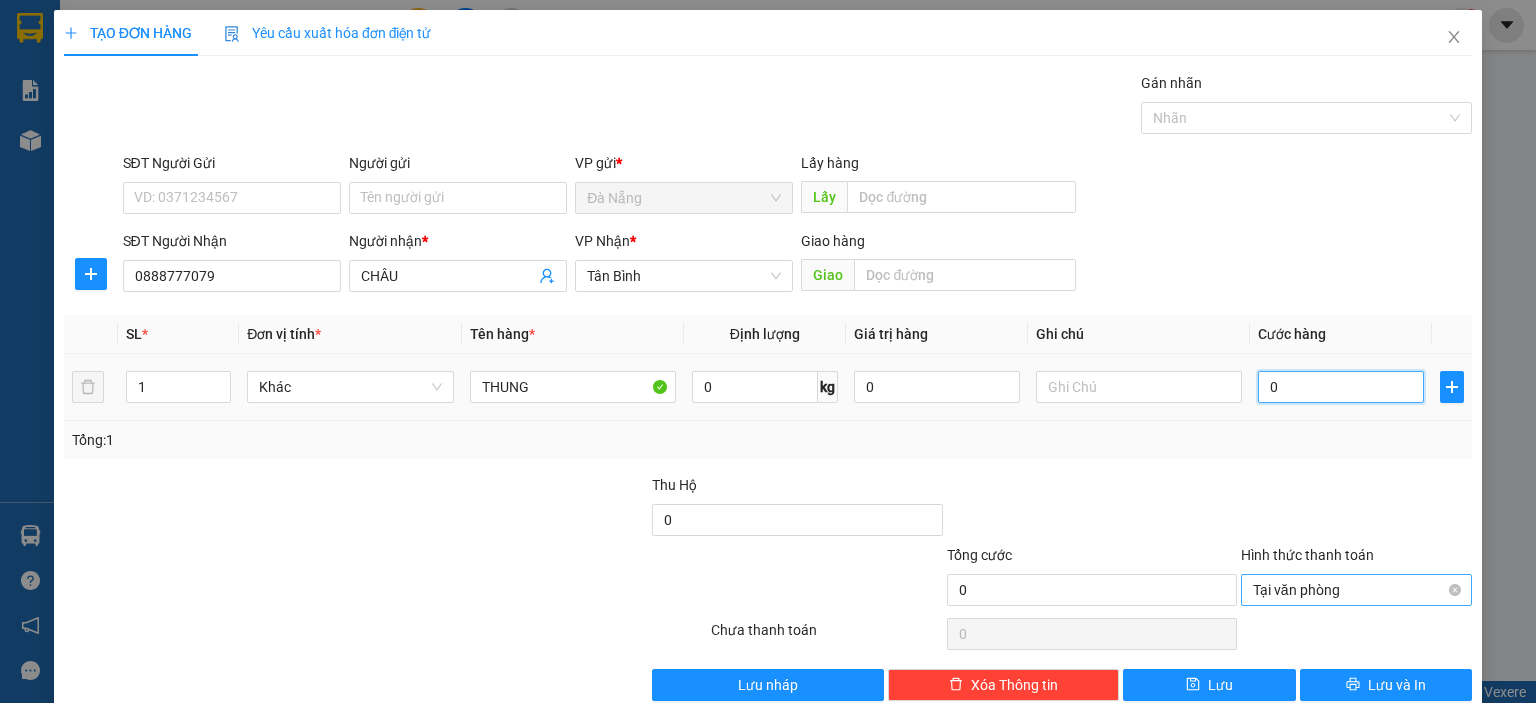 click on "0" at bounding box center (1341, 387) 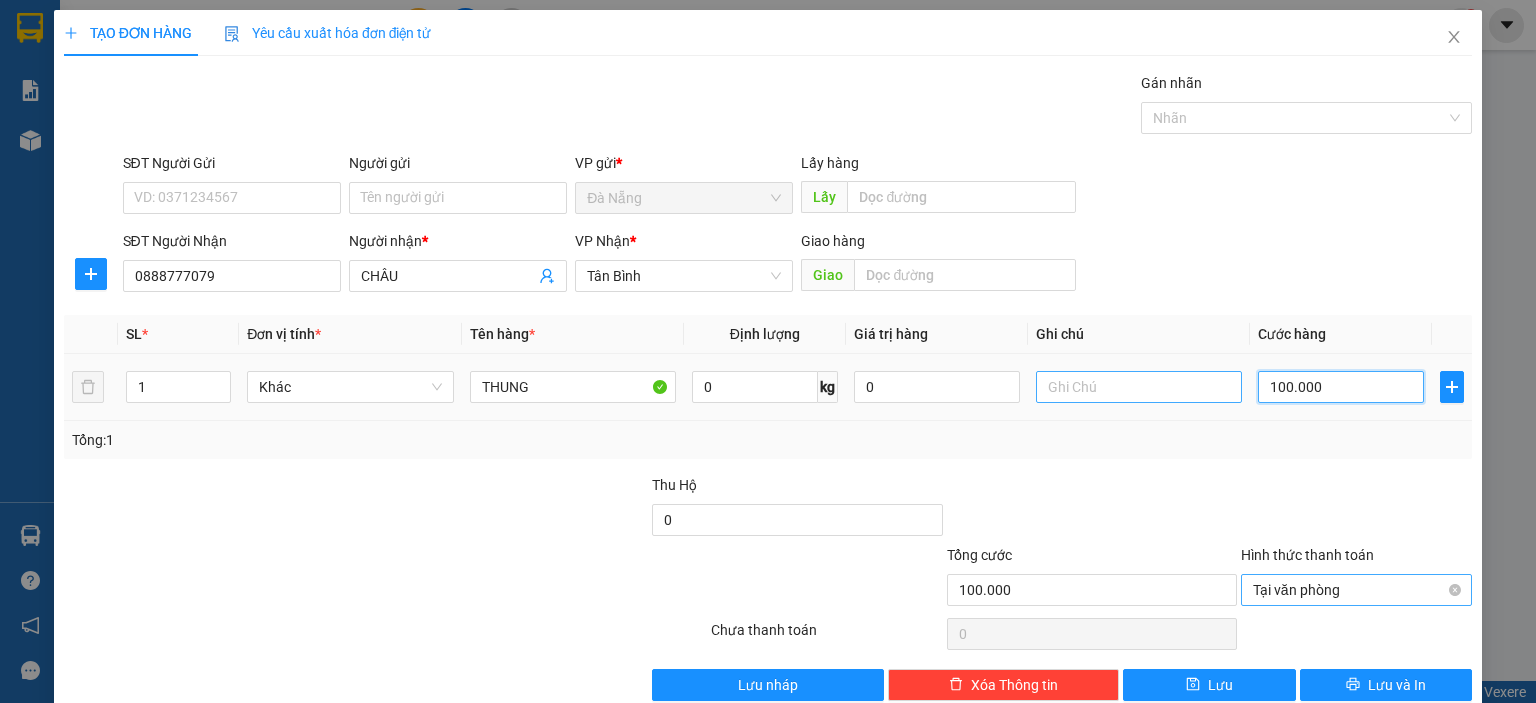 drag, startPoint x: 1332, startPoint y: 383, endPoint x: 1221, endPoint y: 391, distance: 111.28792 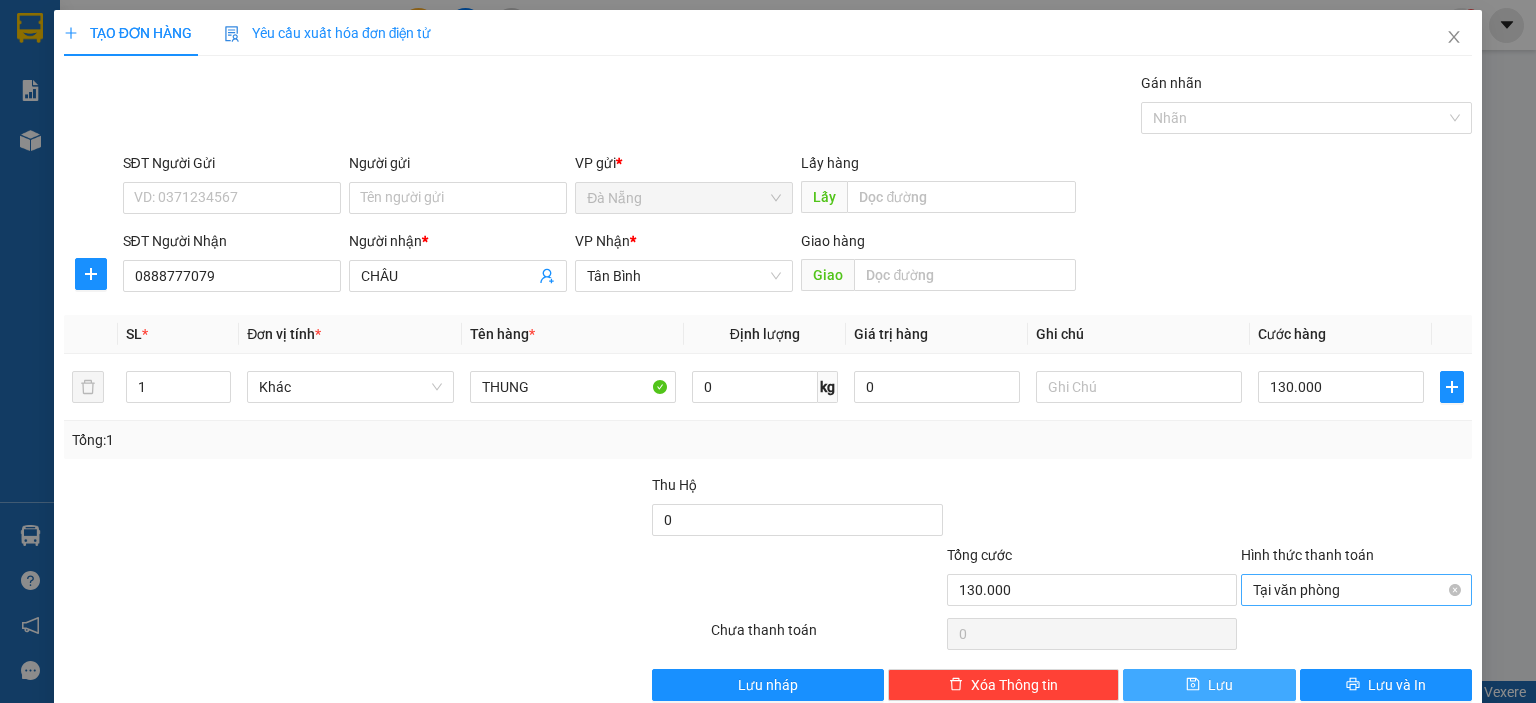 click on "Lưu" at bounding box center [1209, 685] 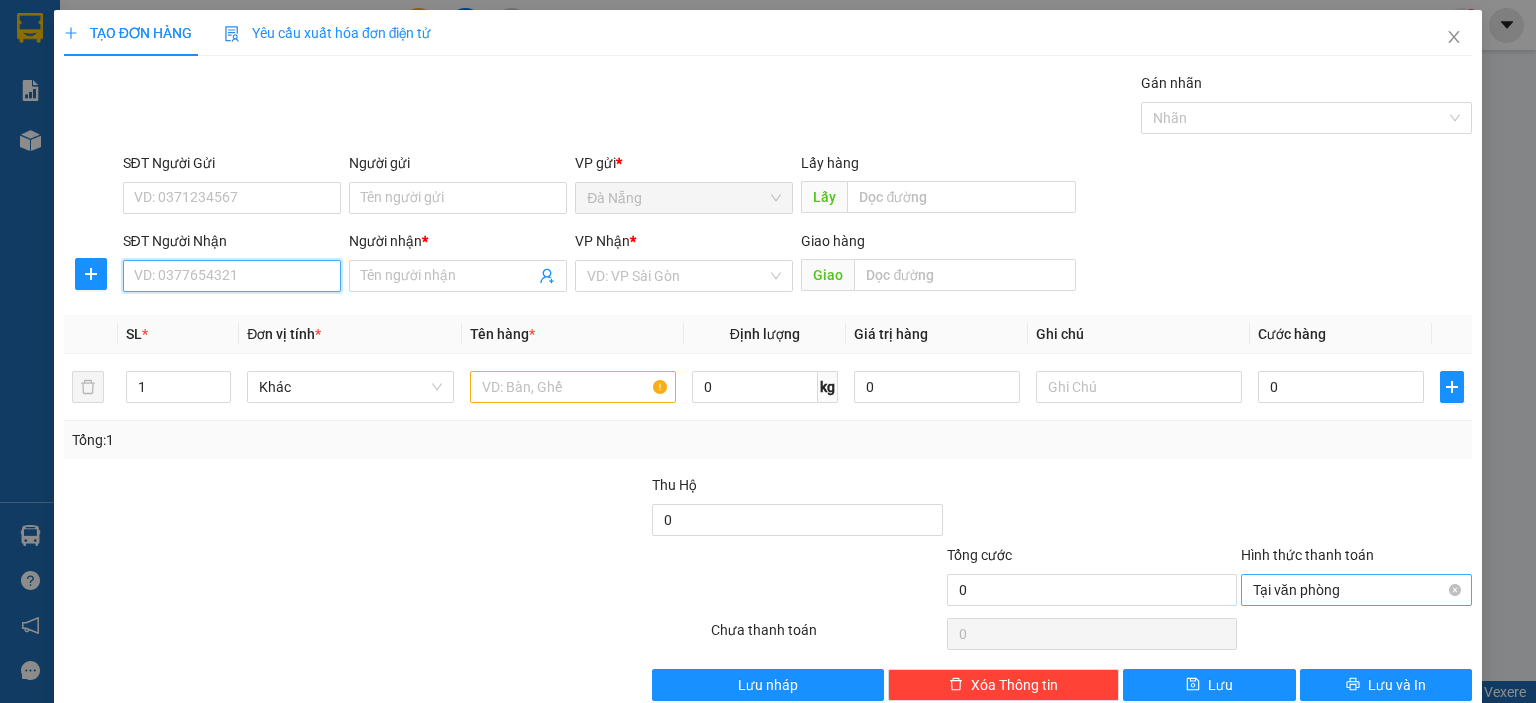 click on "SĐT Người Nhận" at bounding box center (232, 276) 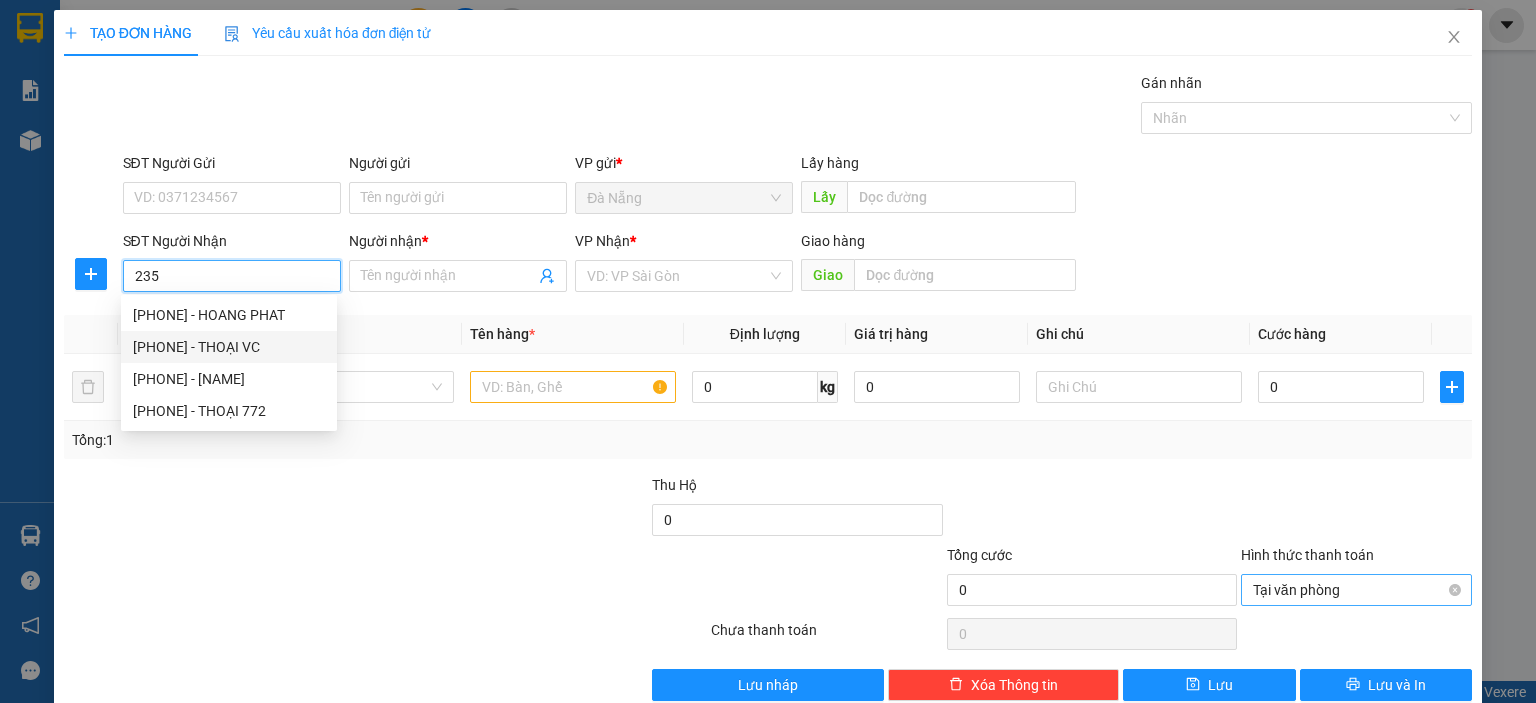 click on "[PHONE] - THOẠI VC" at bounding box center [229, 347] 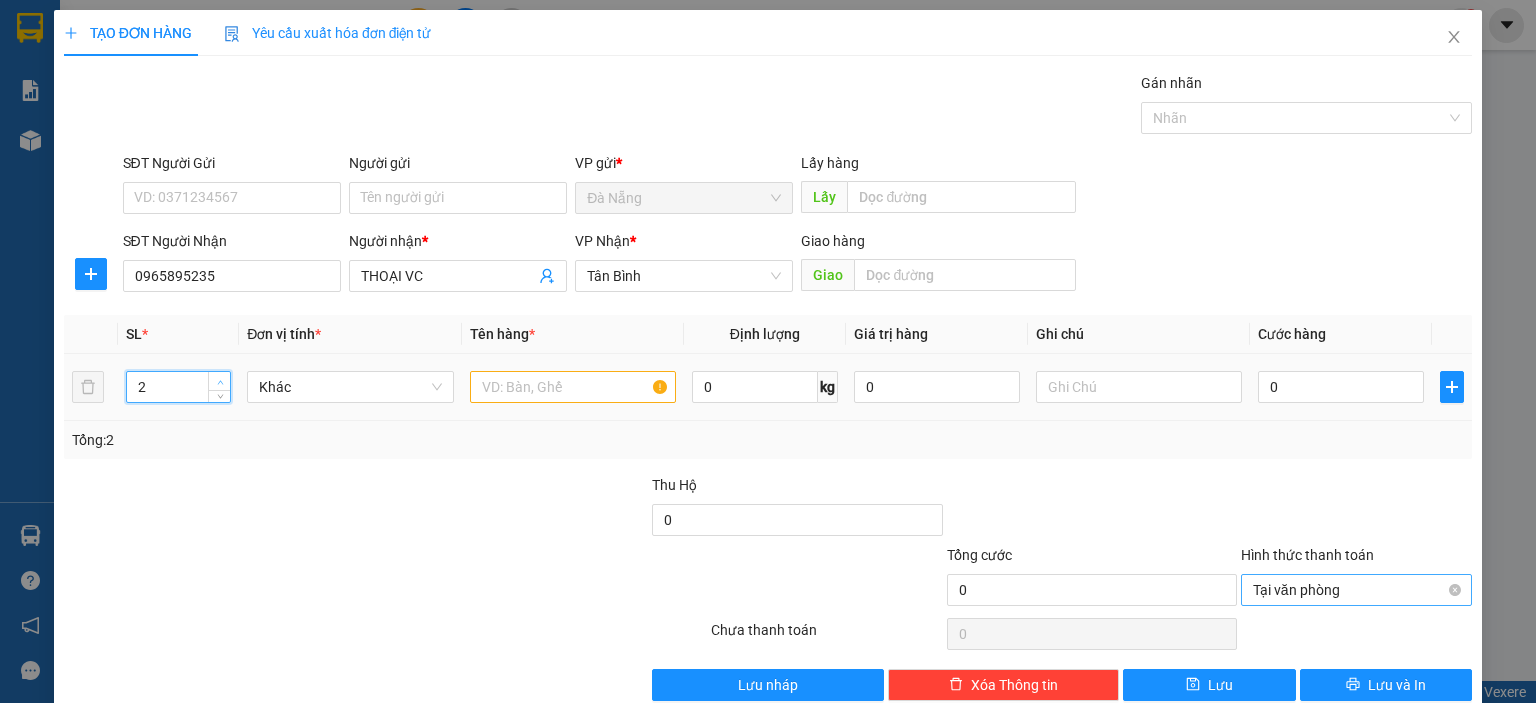 click at bounding box center (219, 381) 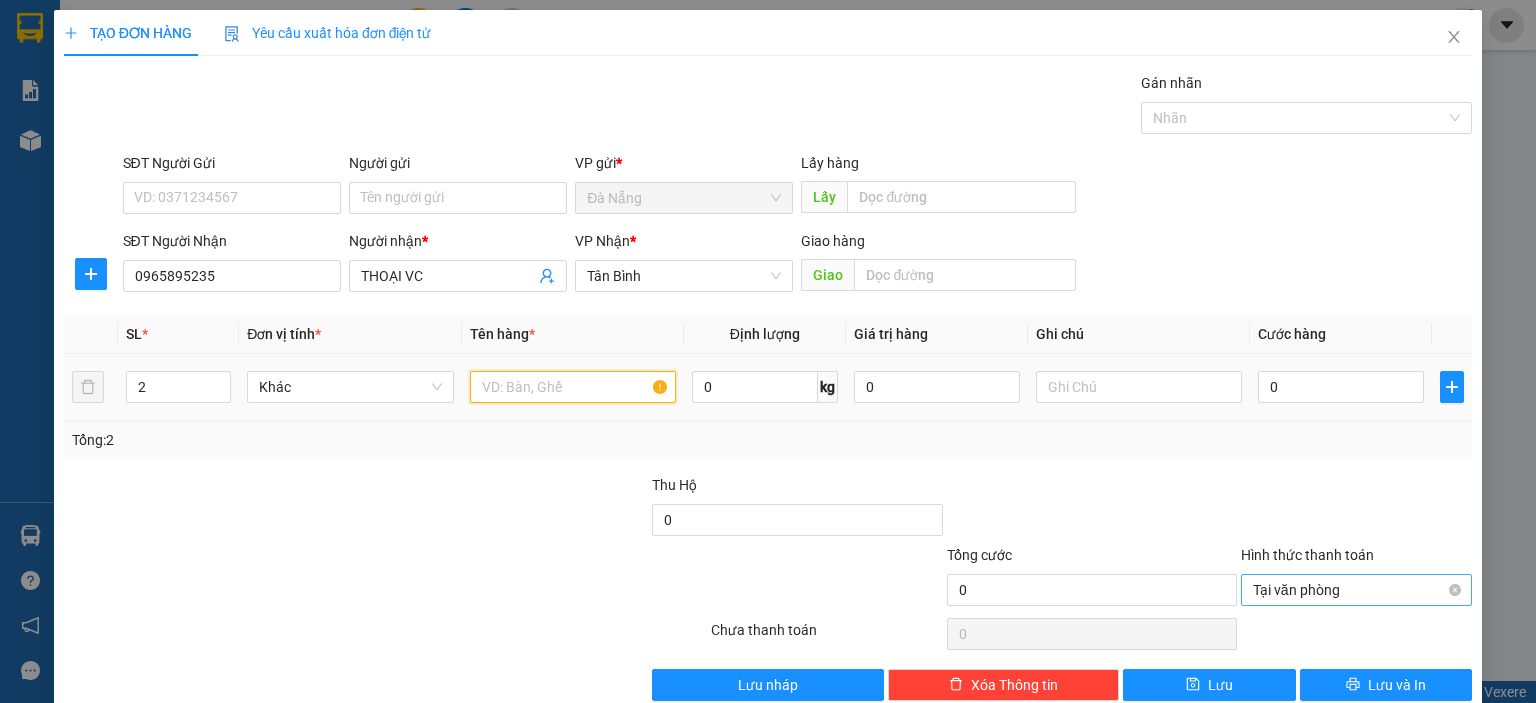 click at bounding box center [573, 387] 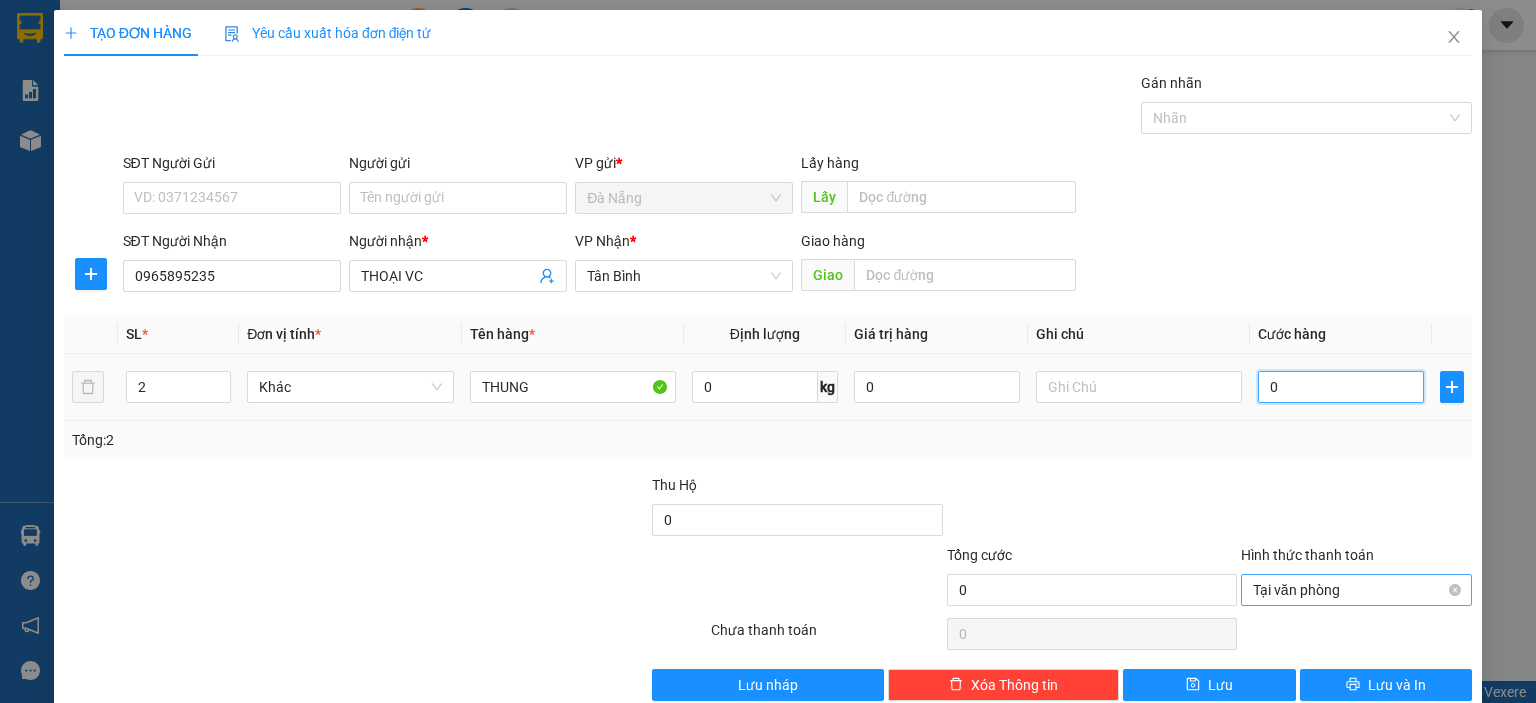 click on "0" at bounding box center (1341, 387) 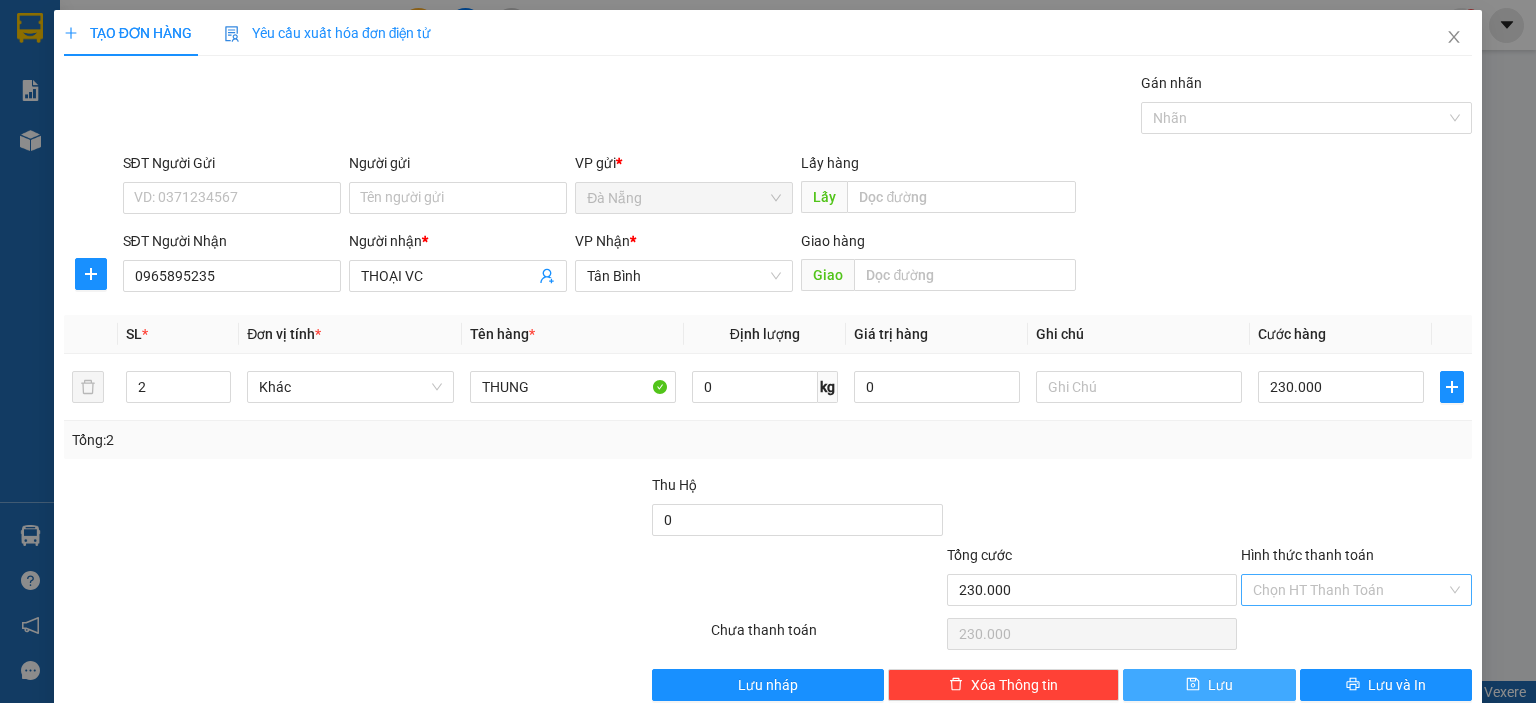 click on "Lưu" at bounding box center [1220, 685] 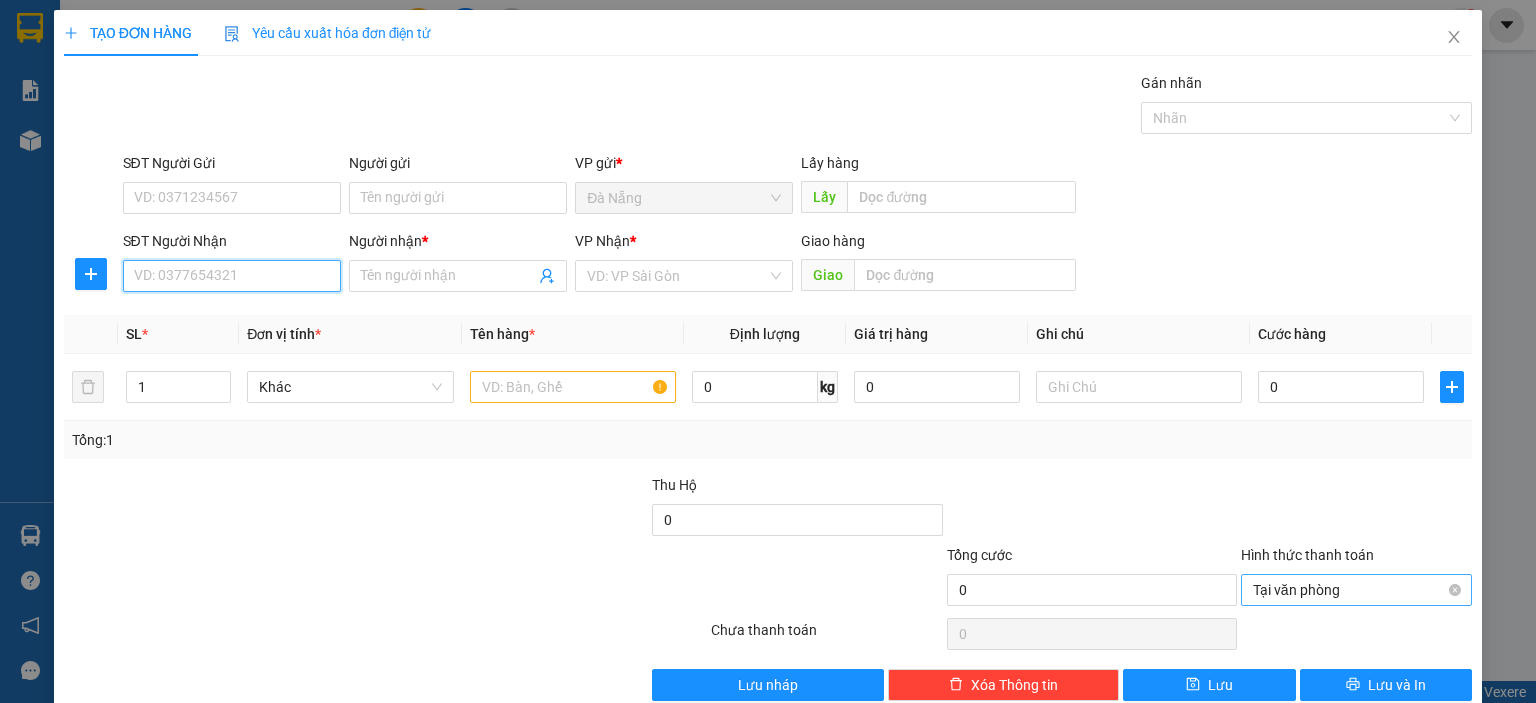 click on "SĐT Người Nhận" at bounding box center (232, 276) 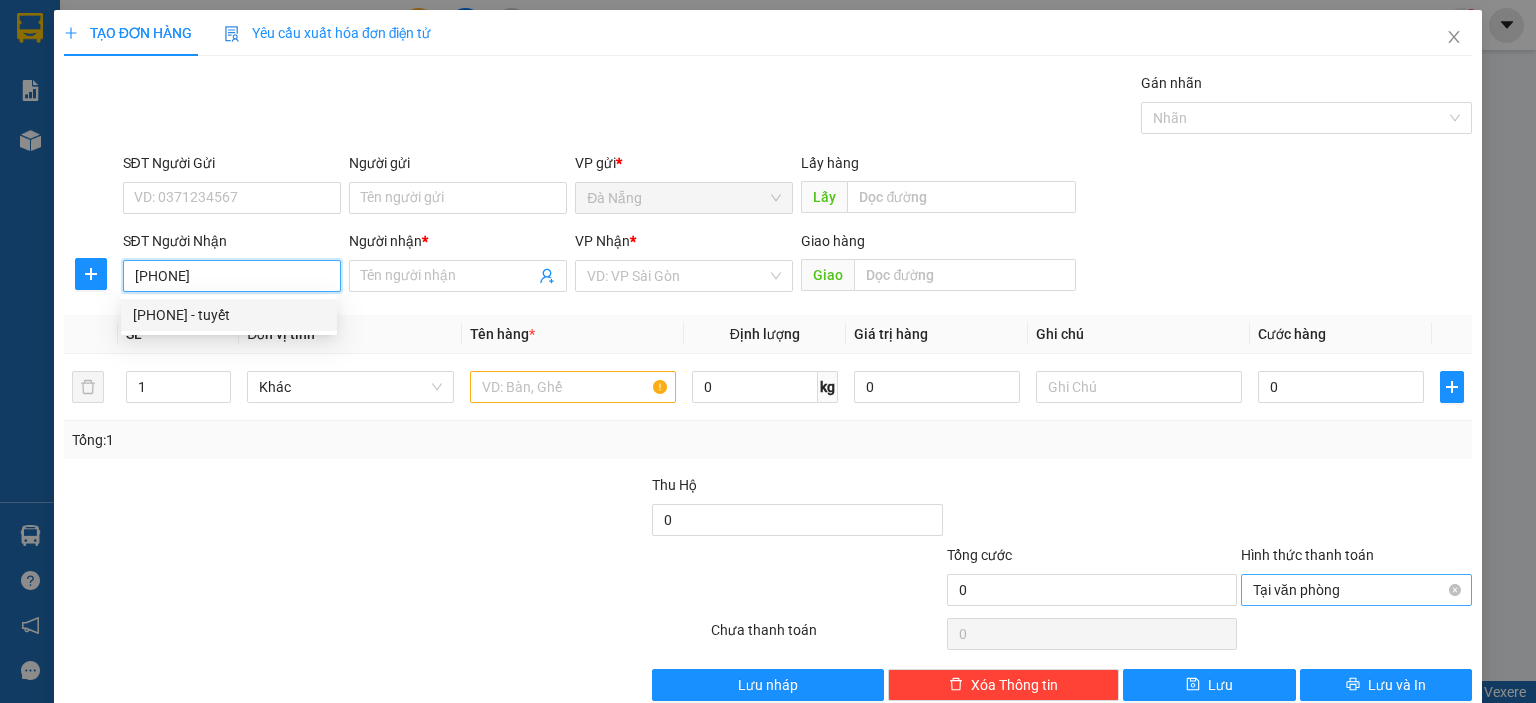drag, startPoint x: 245, startPoint y: 315, endPoint x: 274, endPoint y: 314, distance: 29.017237 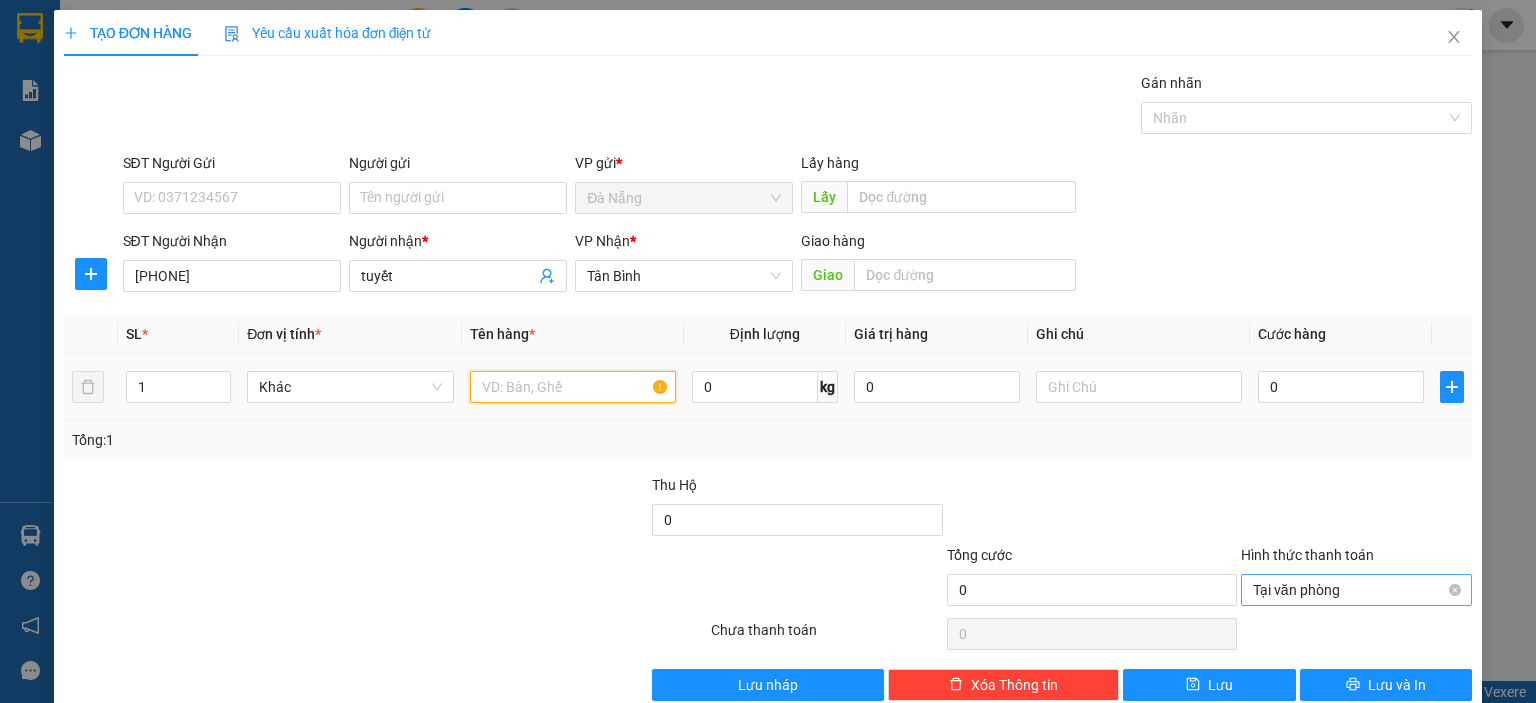 click at bounding box center [573, 387] 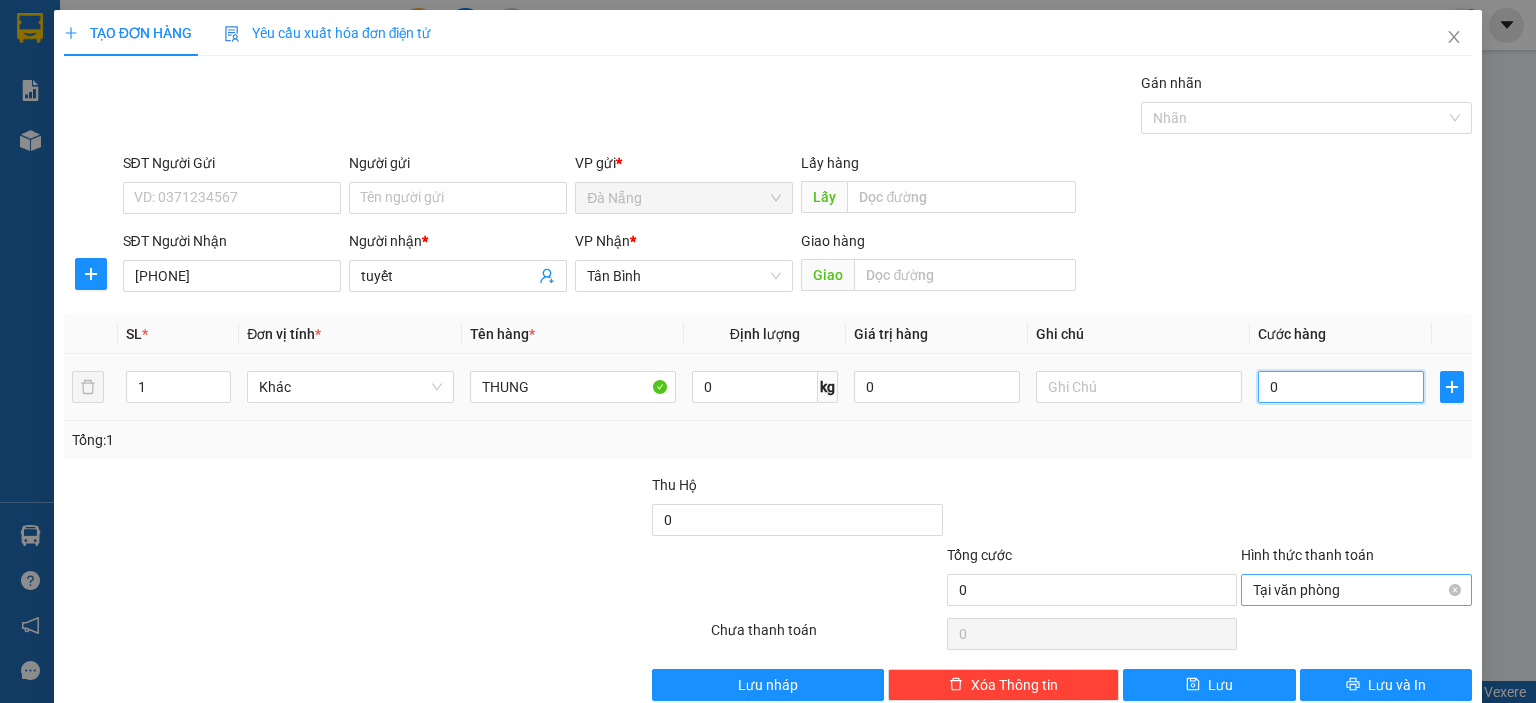click on "0" at bounding box center [1341, 387] 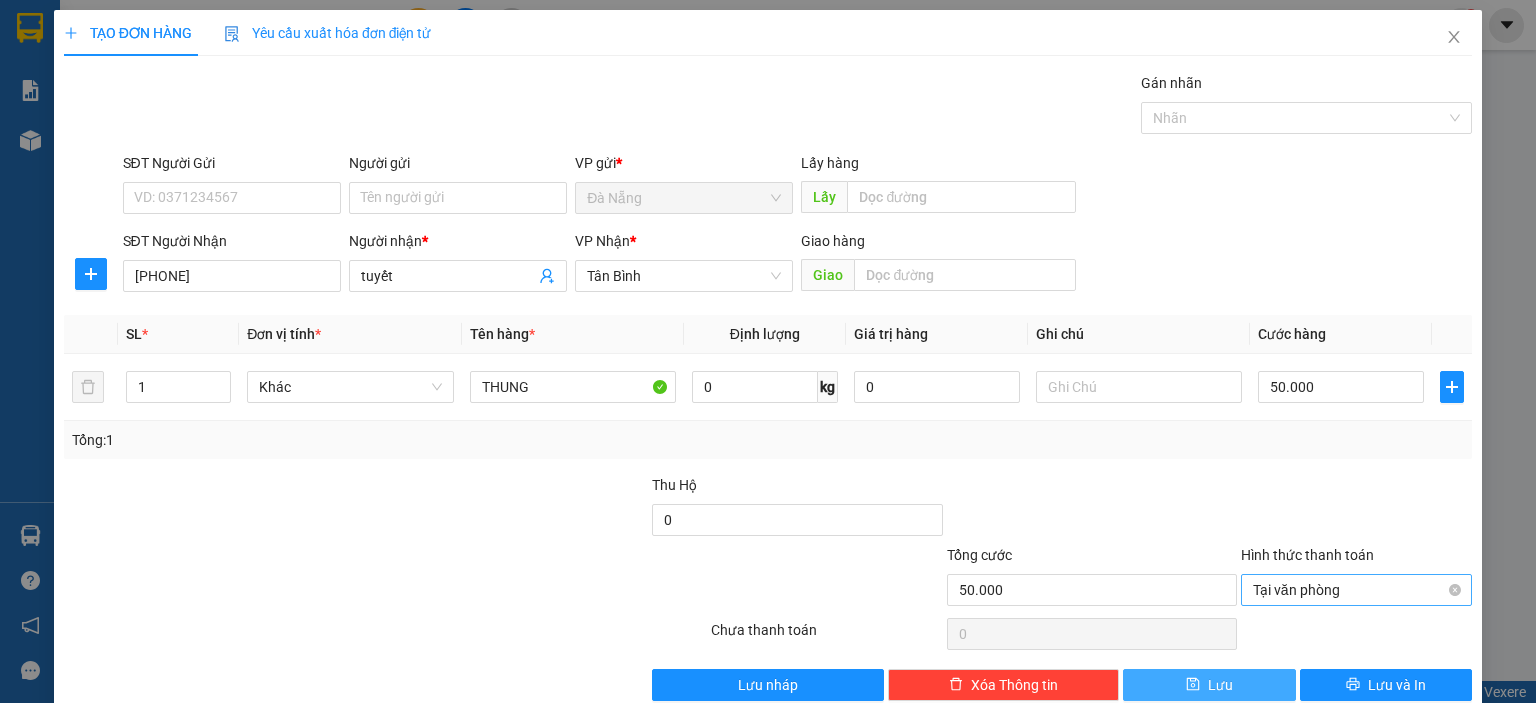 click on "Lưu" at bounding box center (1209, 685) 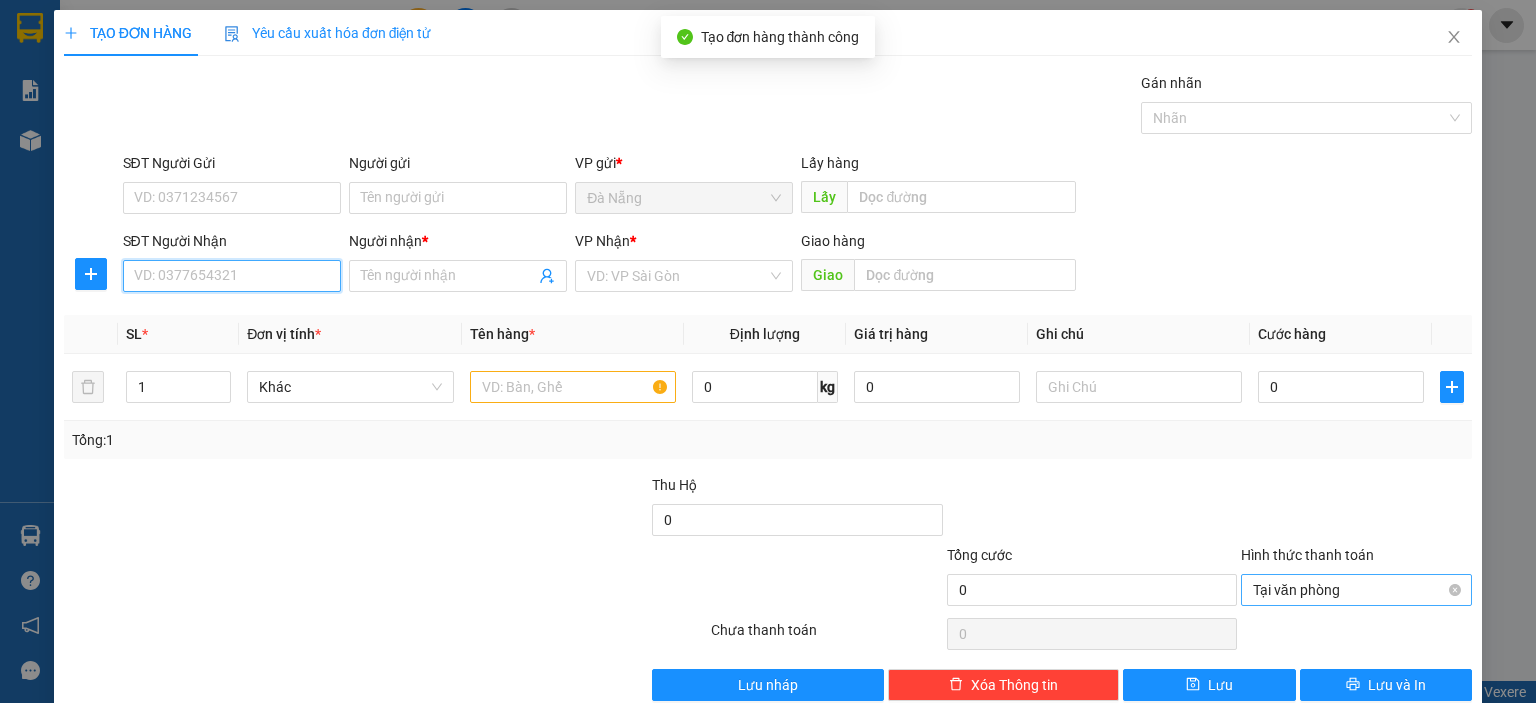 click on "SĐT Người Nhận" at bounding box center [232, 276] 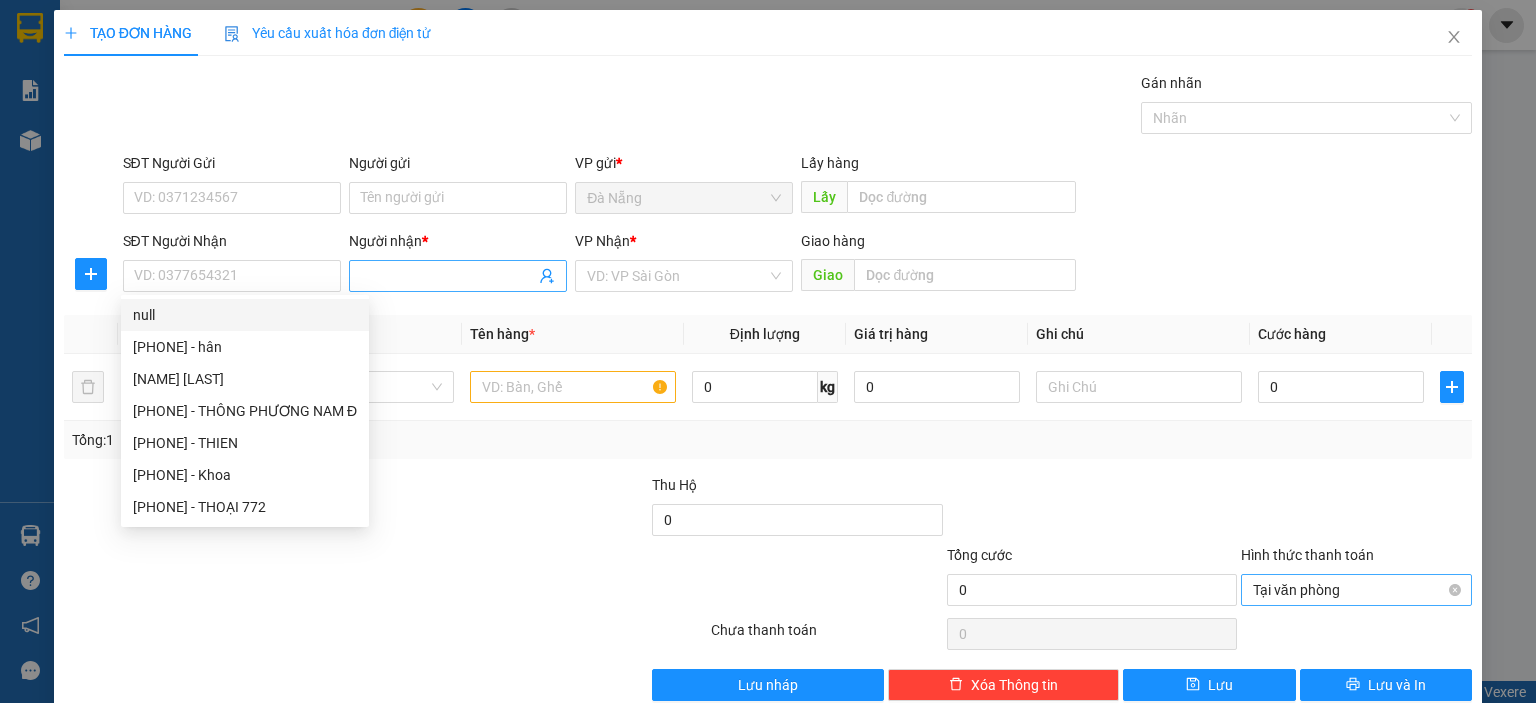 click at bounding box center (458, 276) 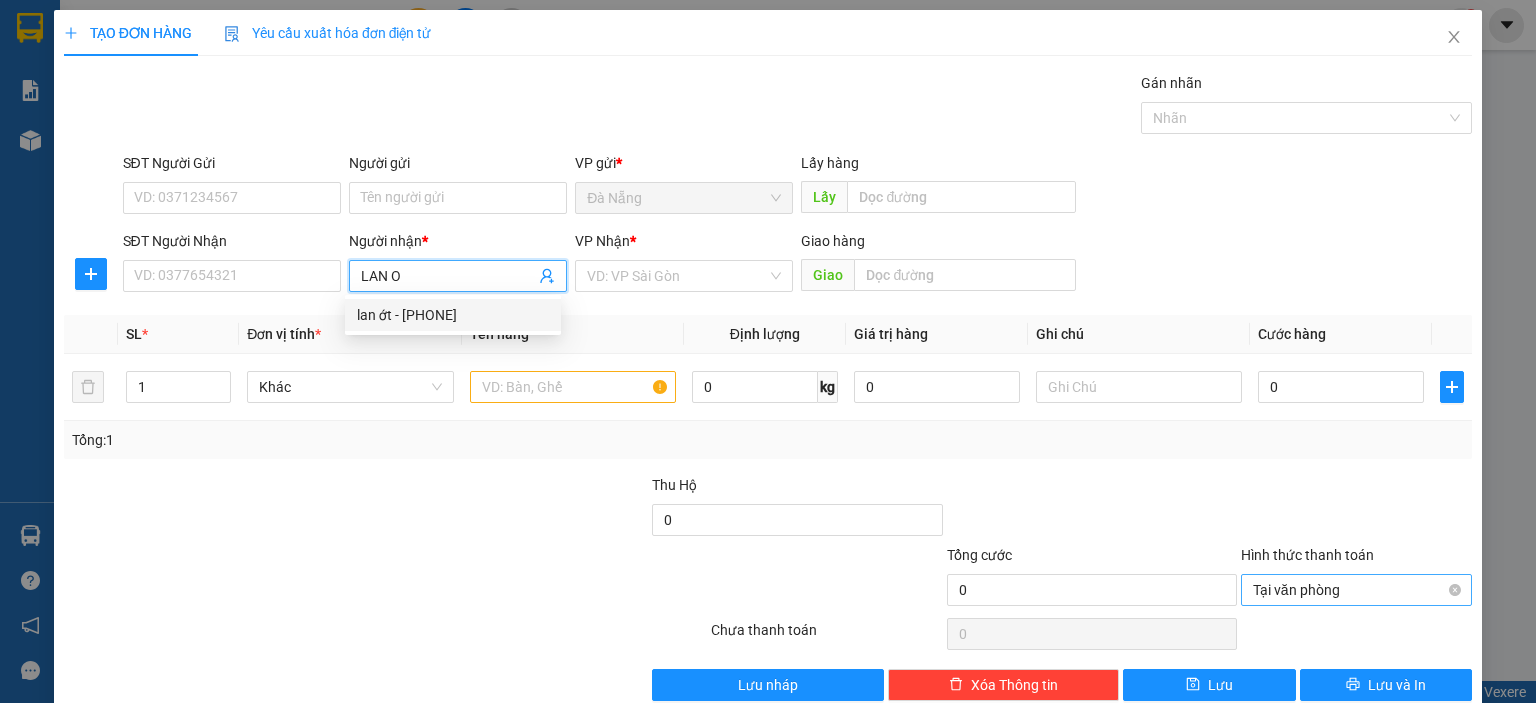 click on "lan ớt - [PHONE]" at bounding box center (453, 315) 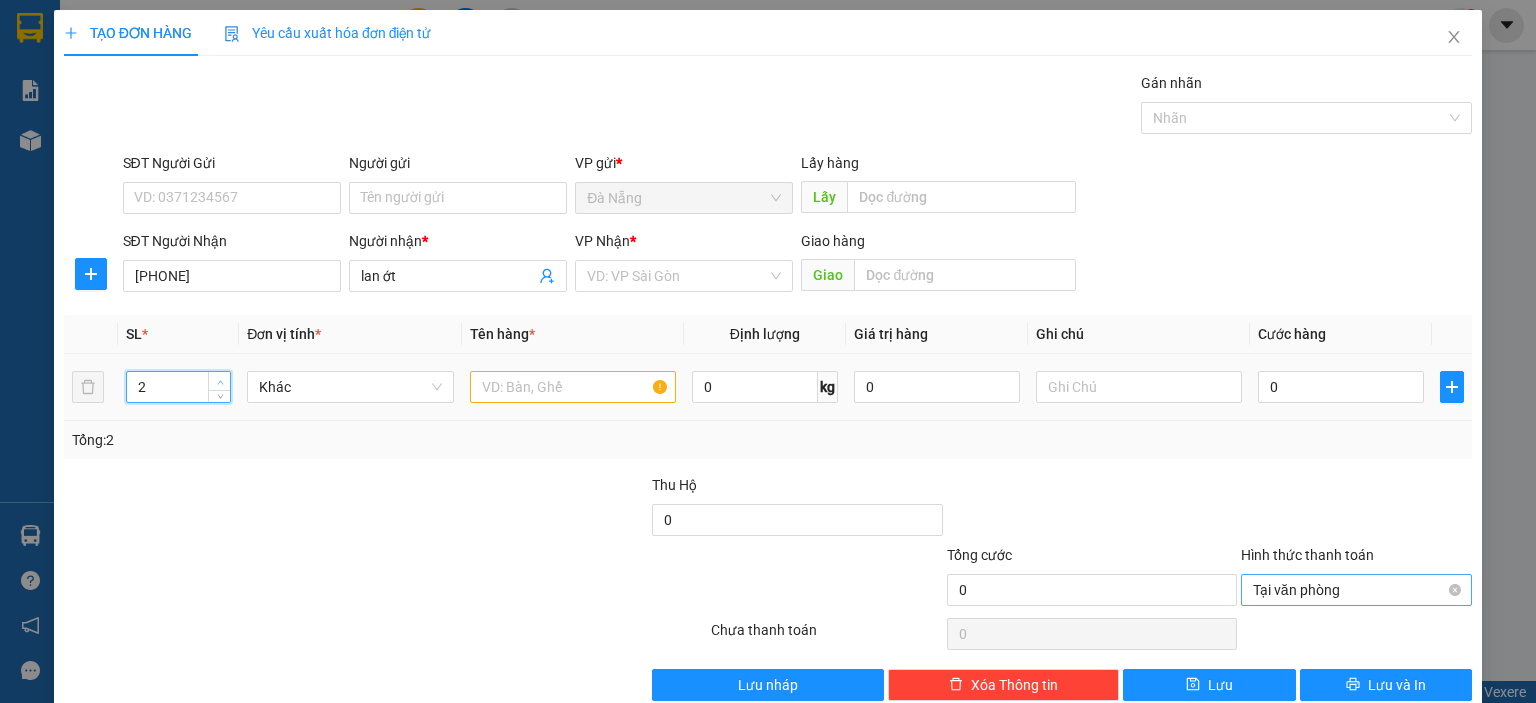 click at bounding box center (220, 382) 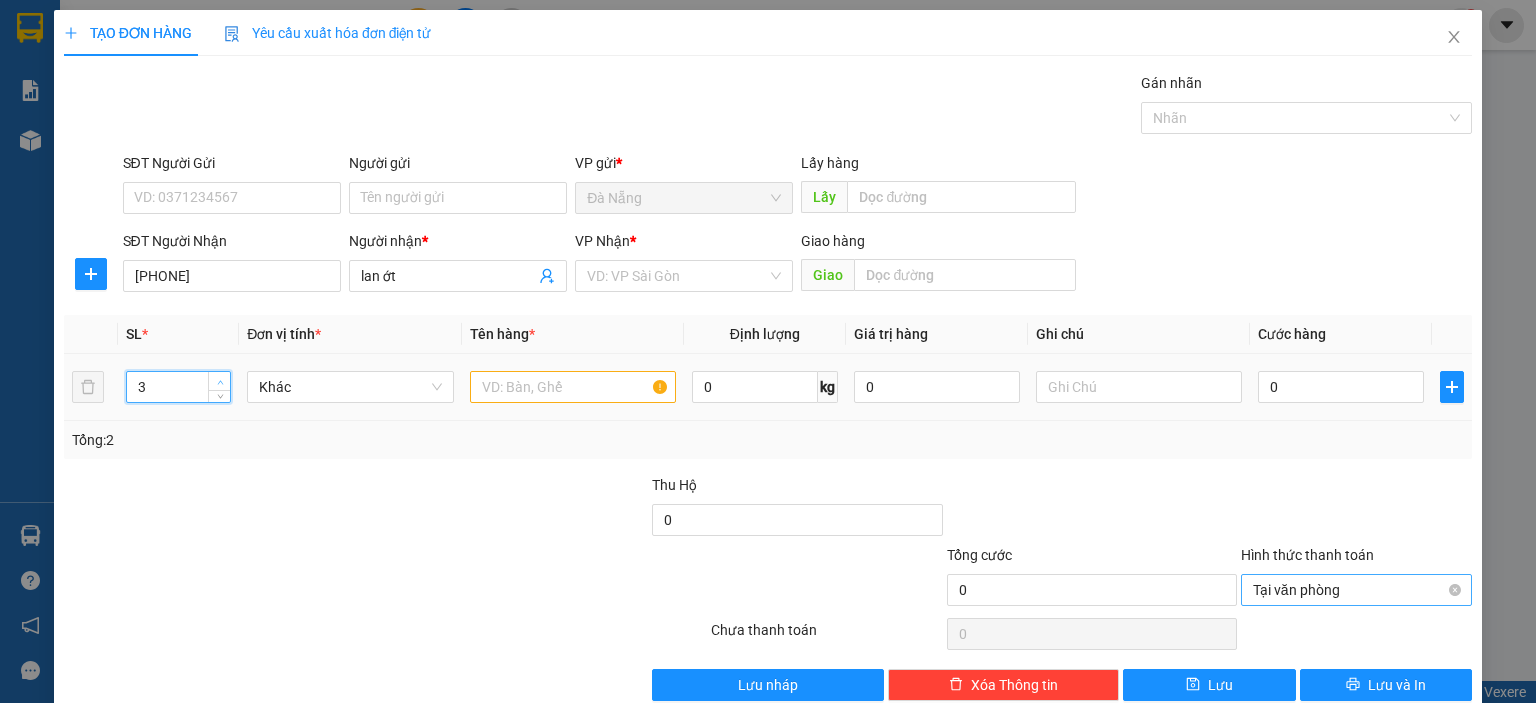 click at bounding box center [220, 382] 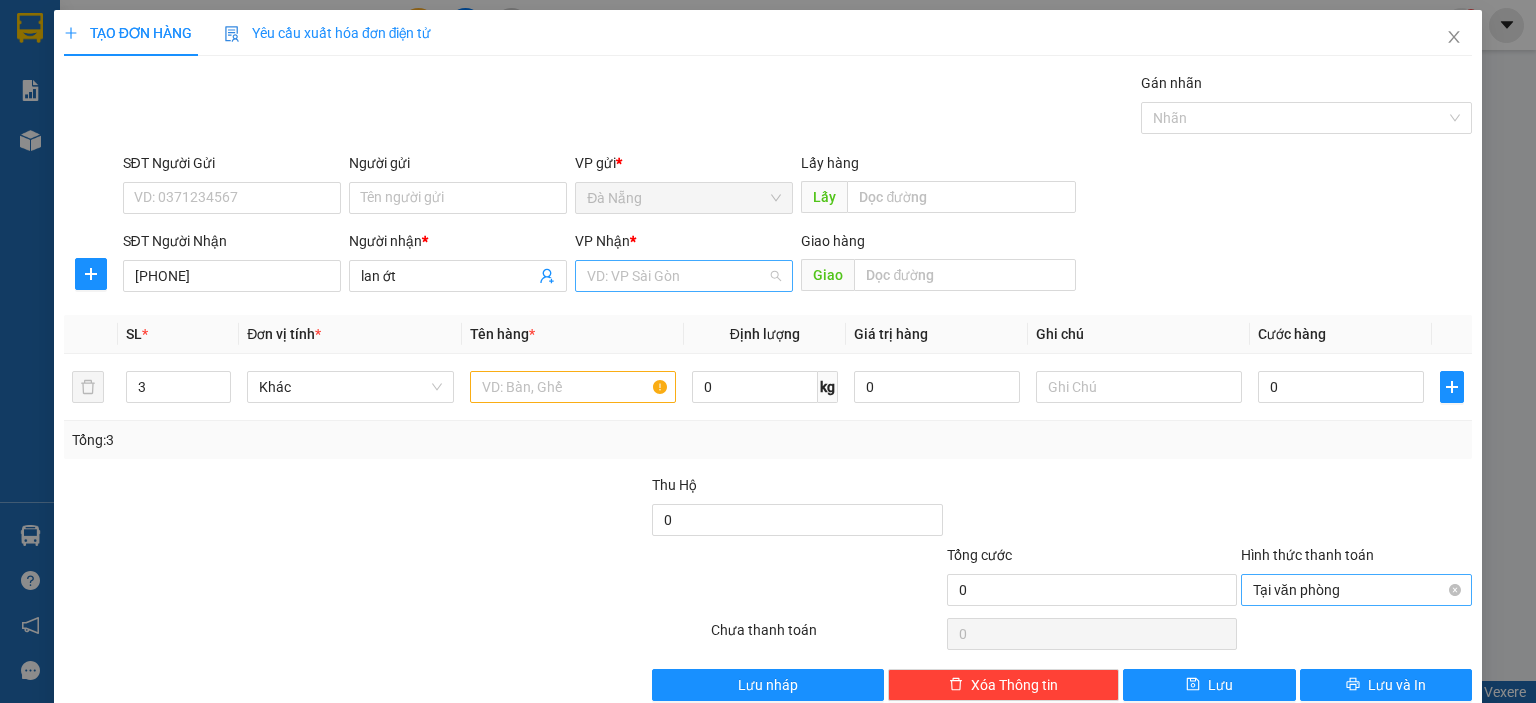 click at bounding box center [677, 276] 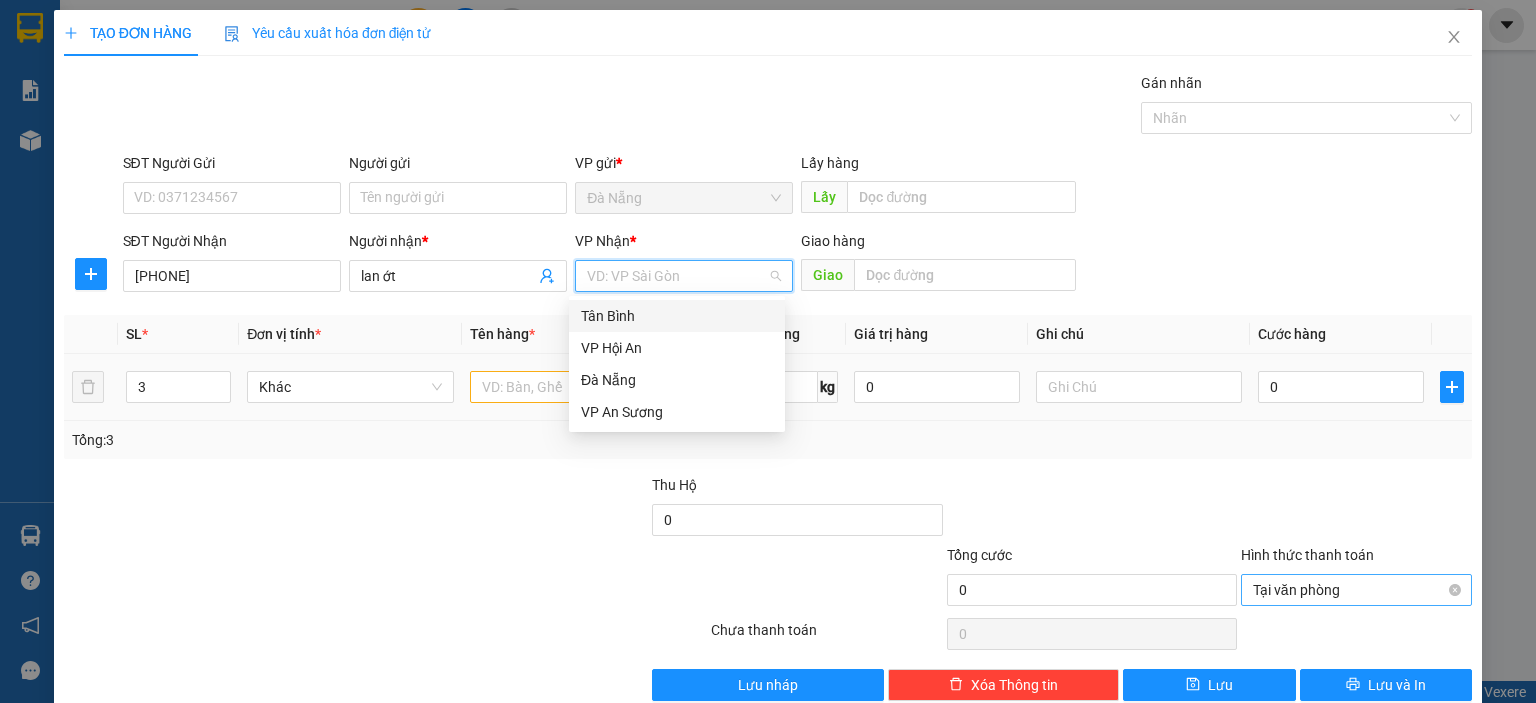 drag, startPoint x: 634, startPoint y: 307, endPoint x: 554, endPoint y: 367, distance: 100 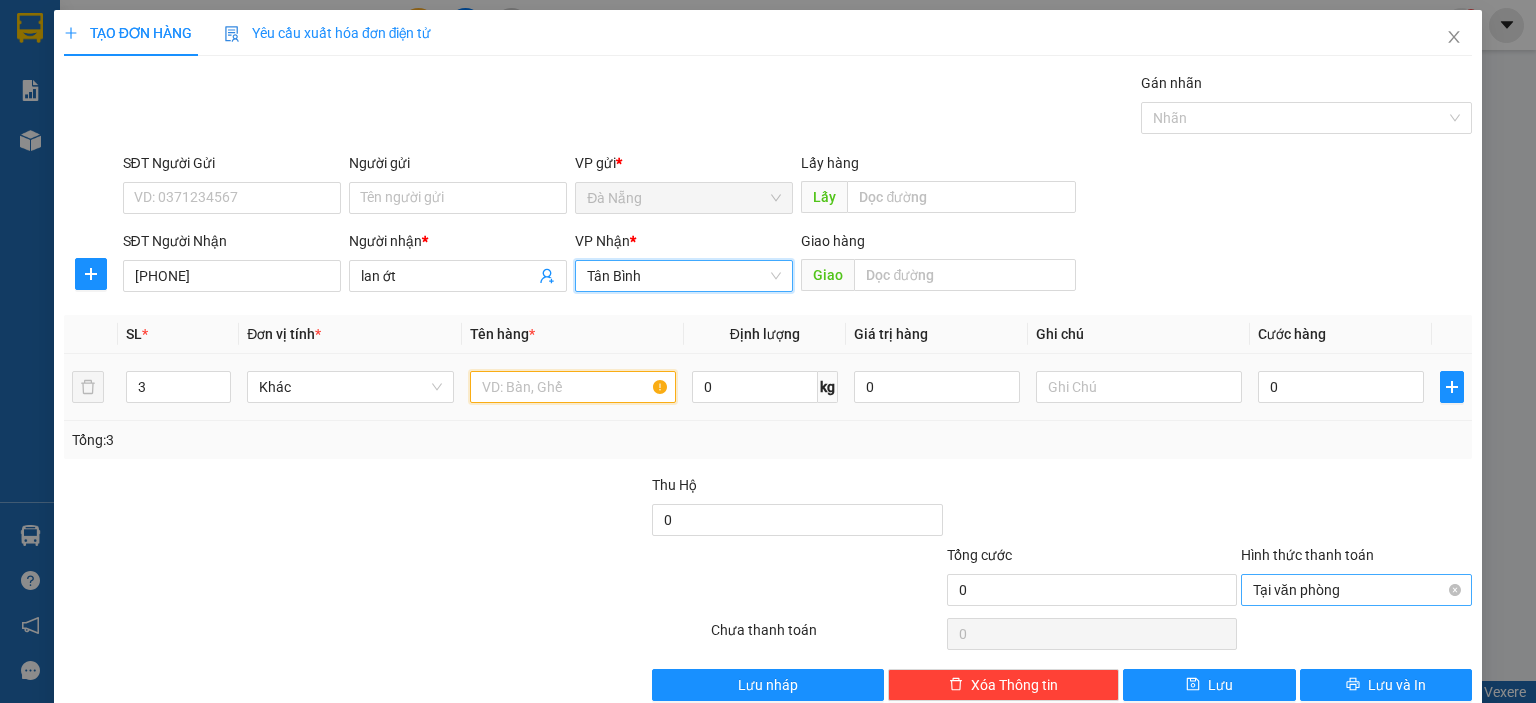 click at bounding box center [573, 387] 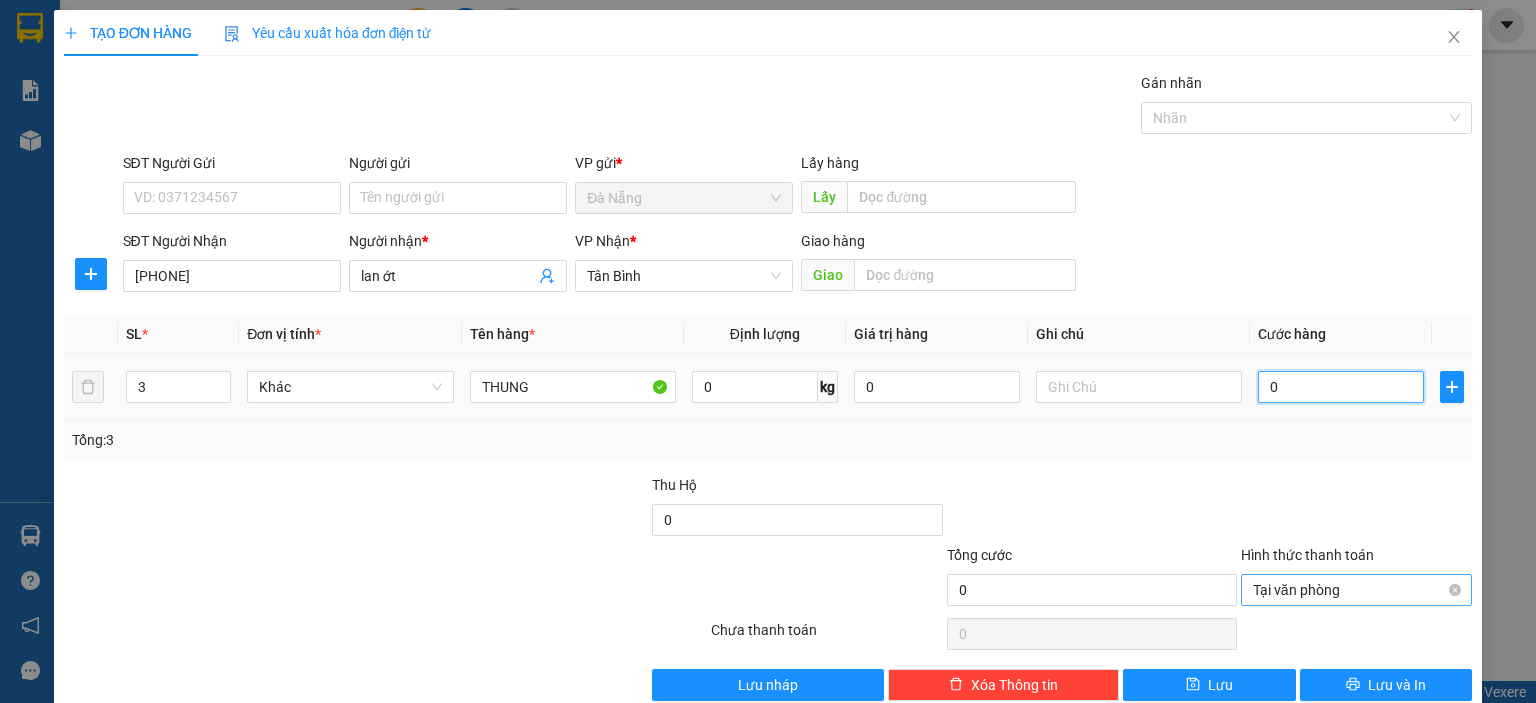 click on "0" at bounding box center [1341, 387] 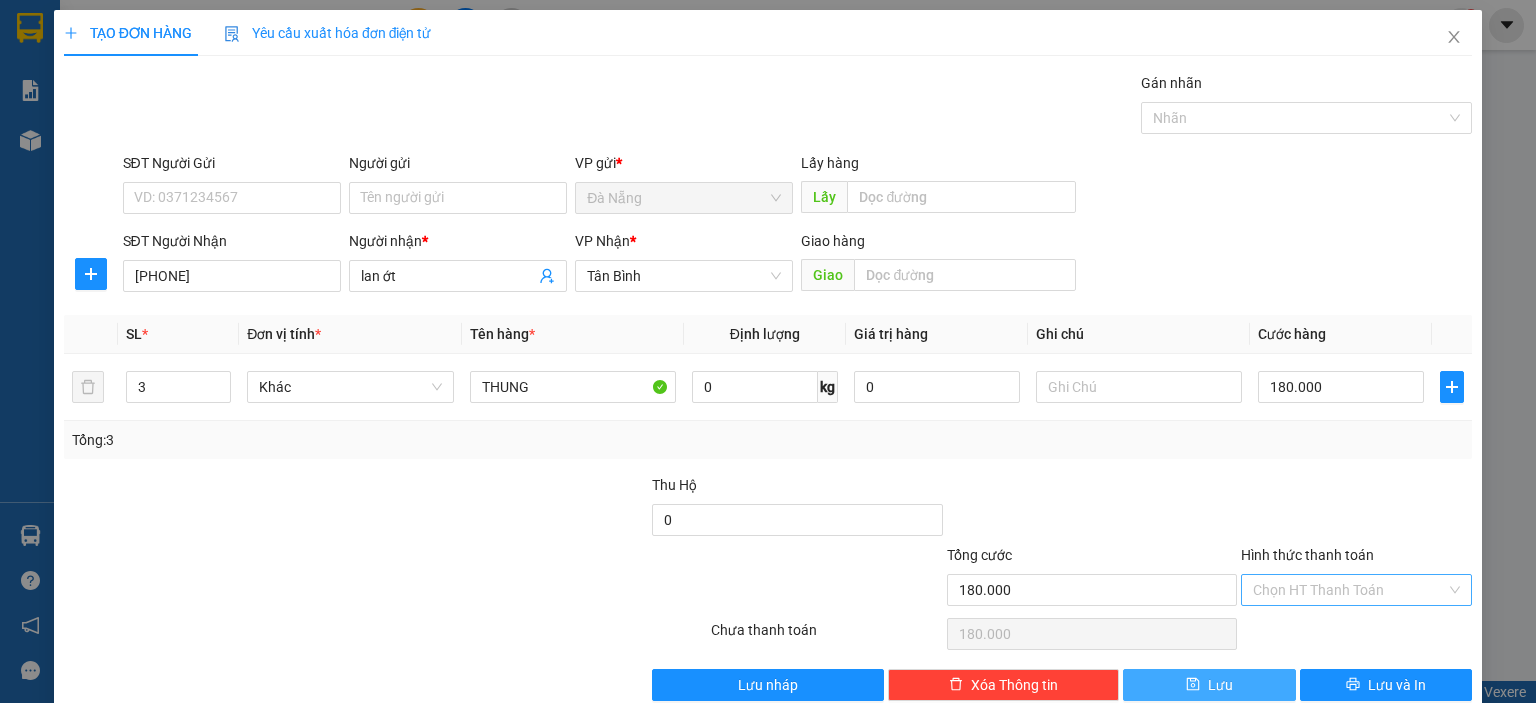 drag, startPoint x: 1180, startPoint y: 684, endPoint x: 1192, endPoint y: 664, distance: 23.323807 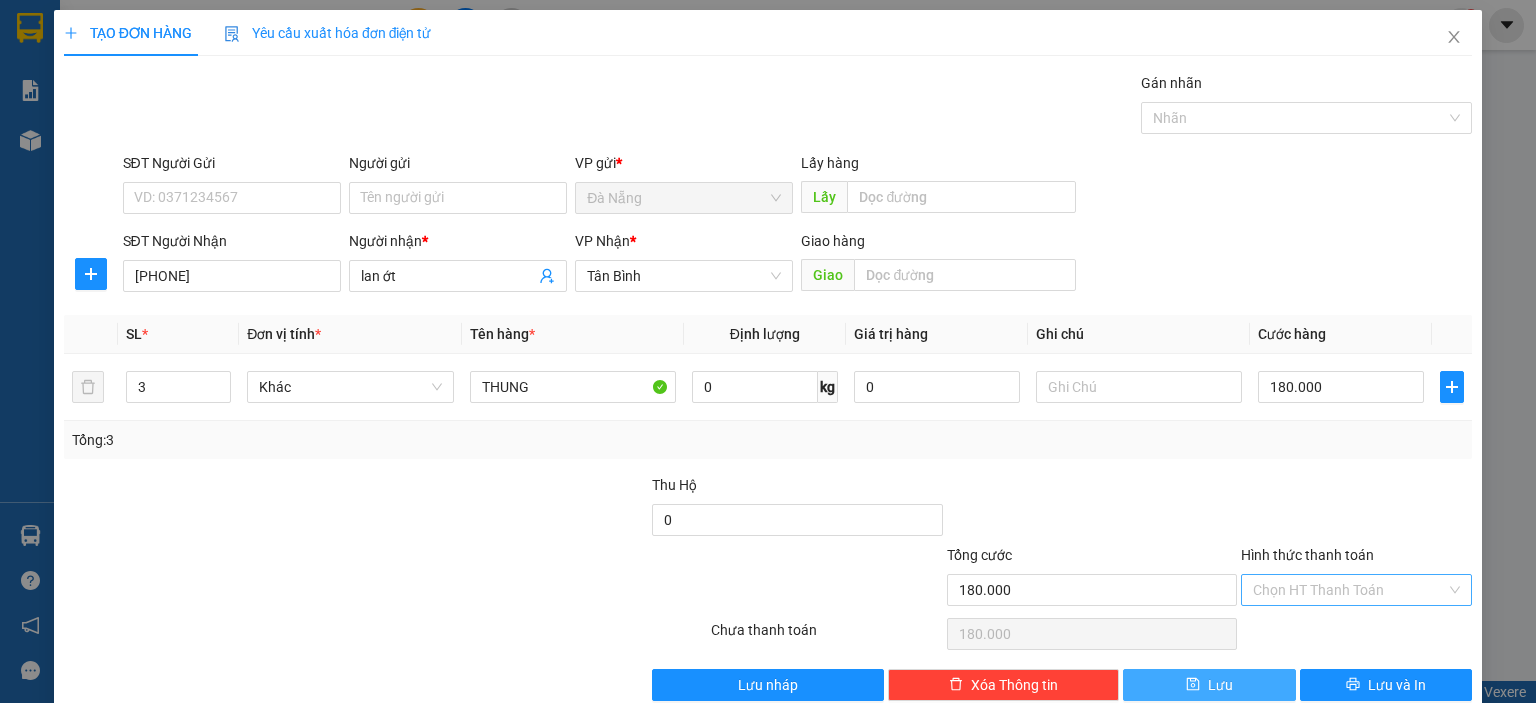 click on "Lưu" at bounding box center [1209, 685] 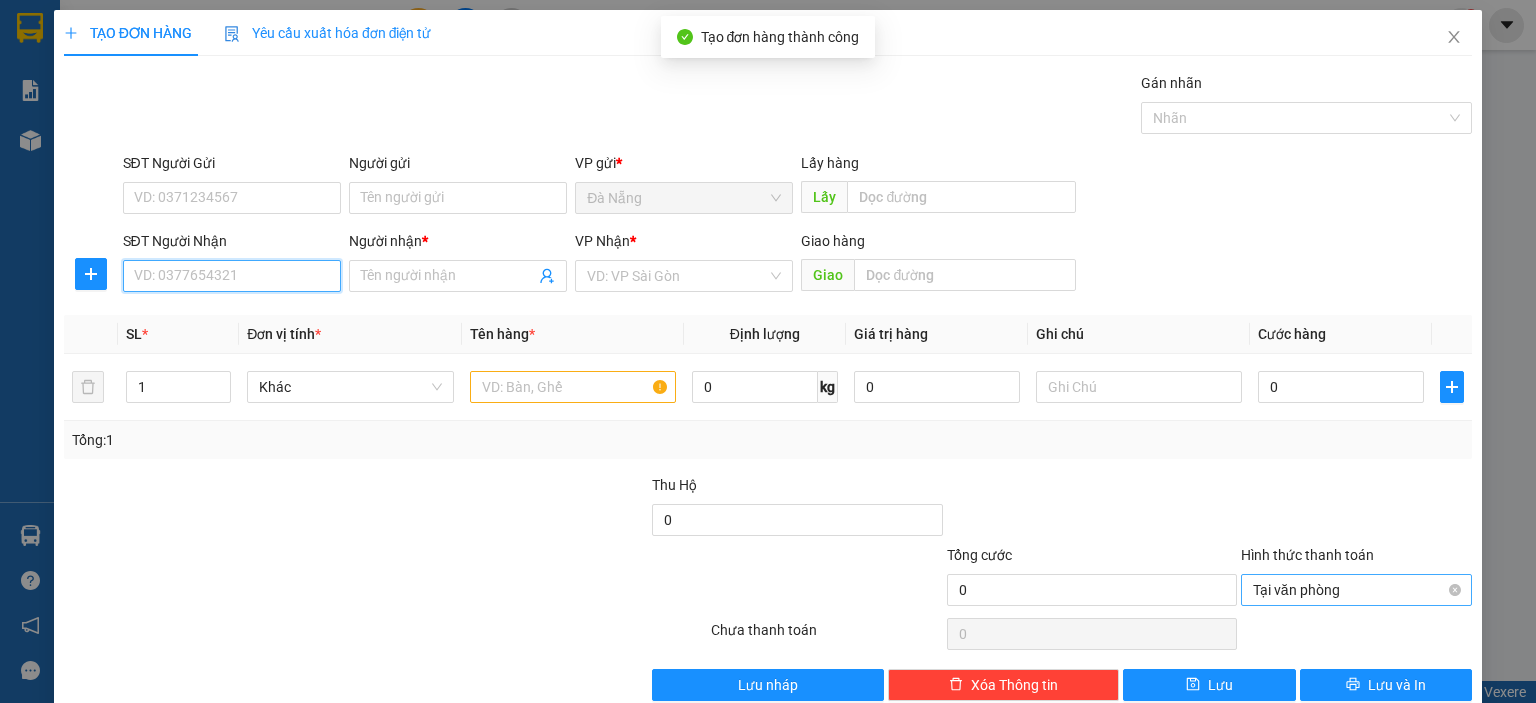 click on "SĐT Người Nhận" at bounding box center (232, 276) 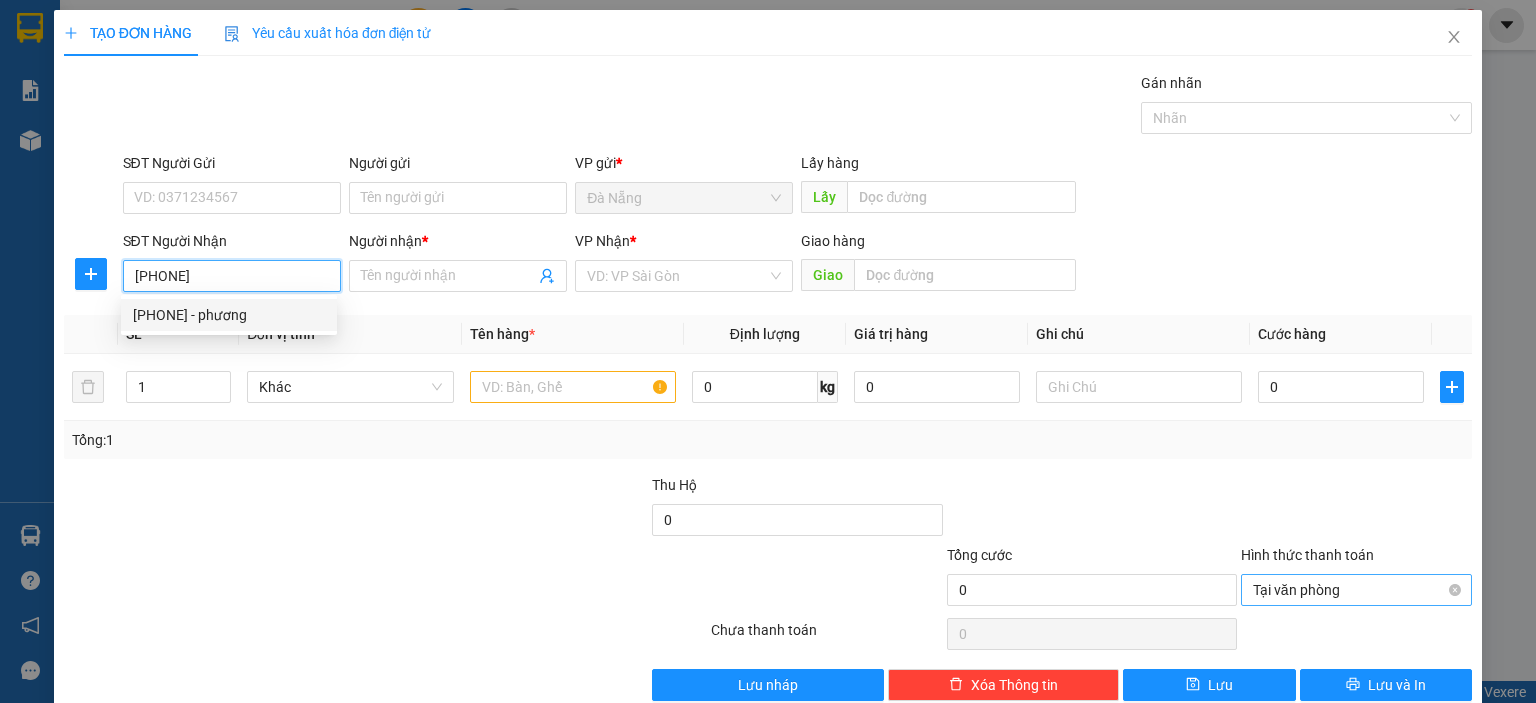 drag, startPoint x: 240, startPoint y: 324, endPoint x: 344, endPoint y: 294, distance: 108.24047 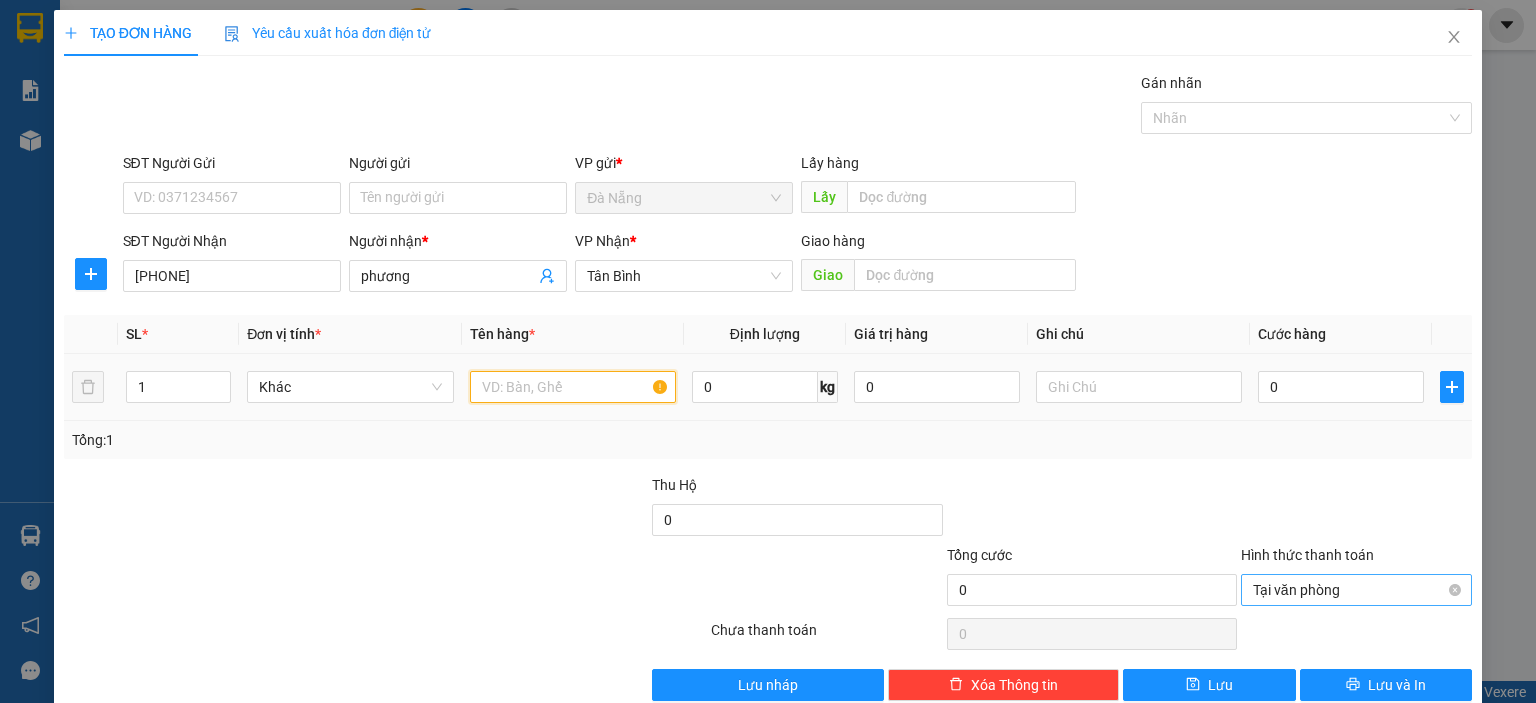 click at bounding box center [573, 387] 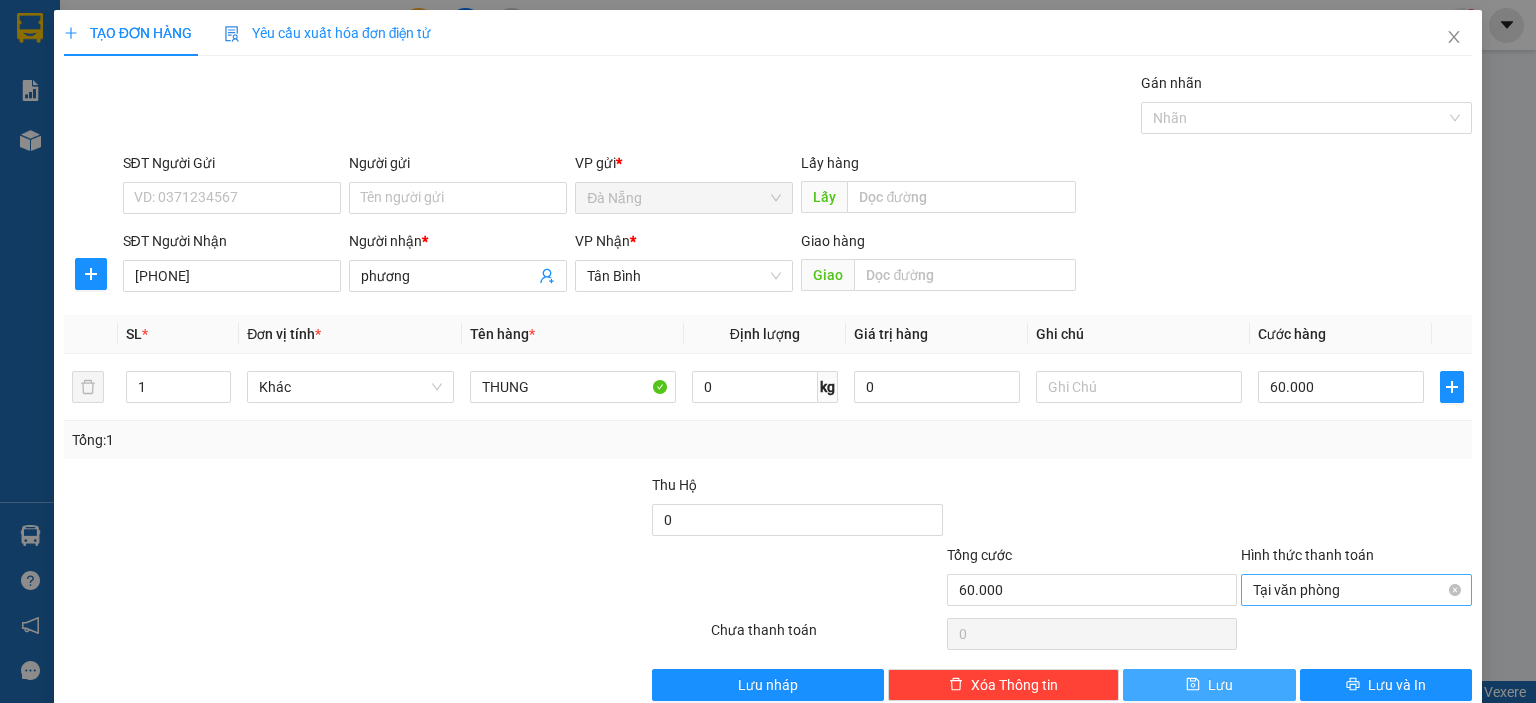 click on "Lưu" at bounding box center (1220, 685) 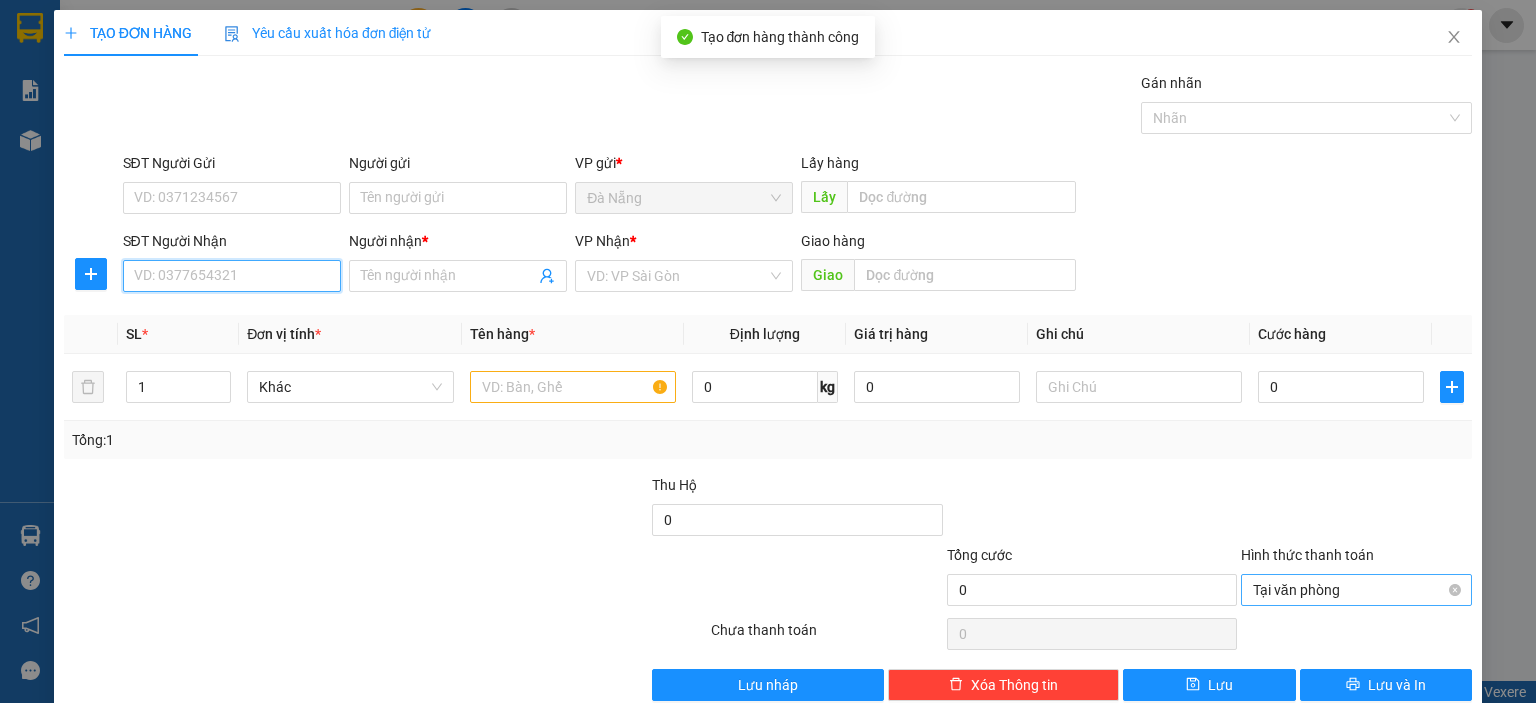 click on "SĐT Người Nhận" at bounding box center [232, 276] 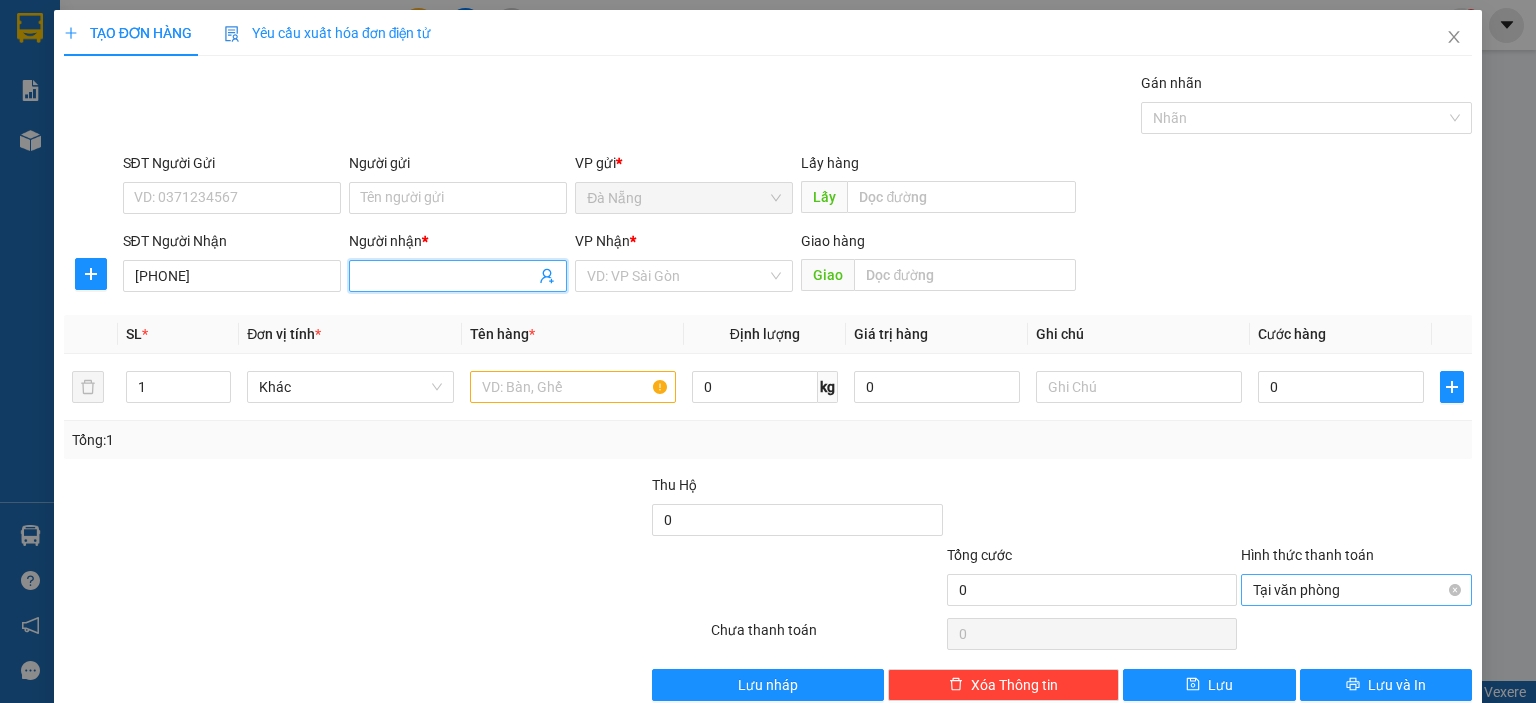 click on "Người nhận  *" at bounding box center [448, 276] 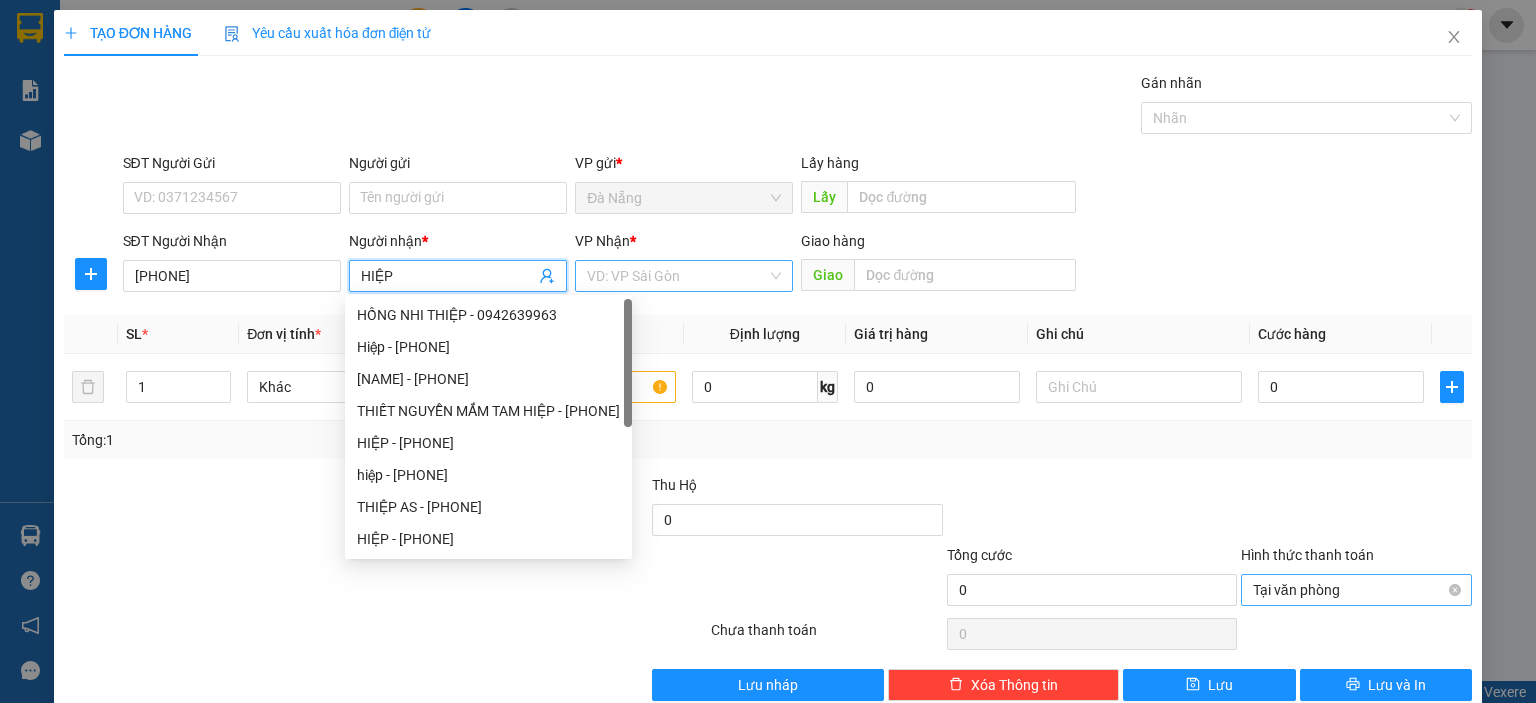 click at bounding box center (677, 276) 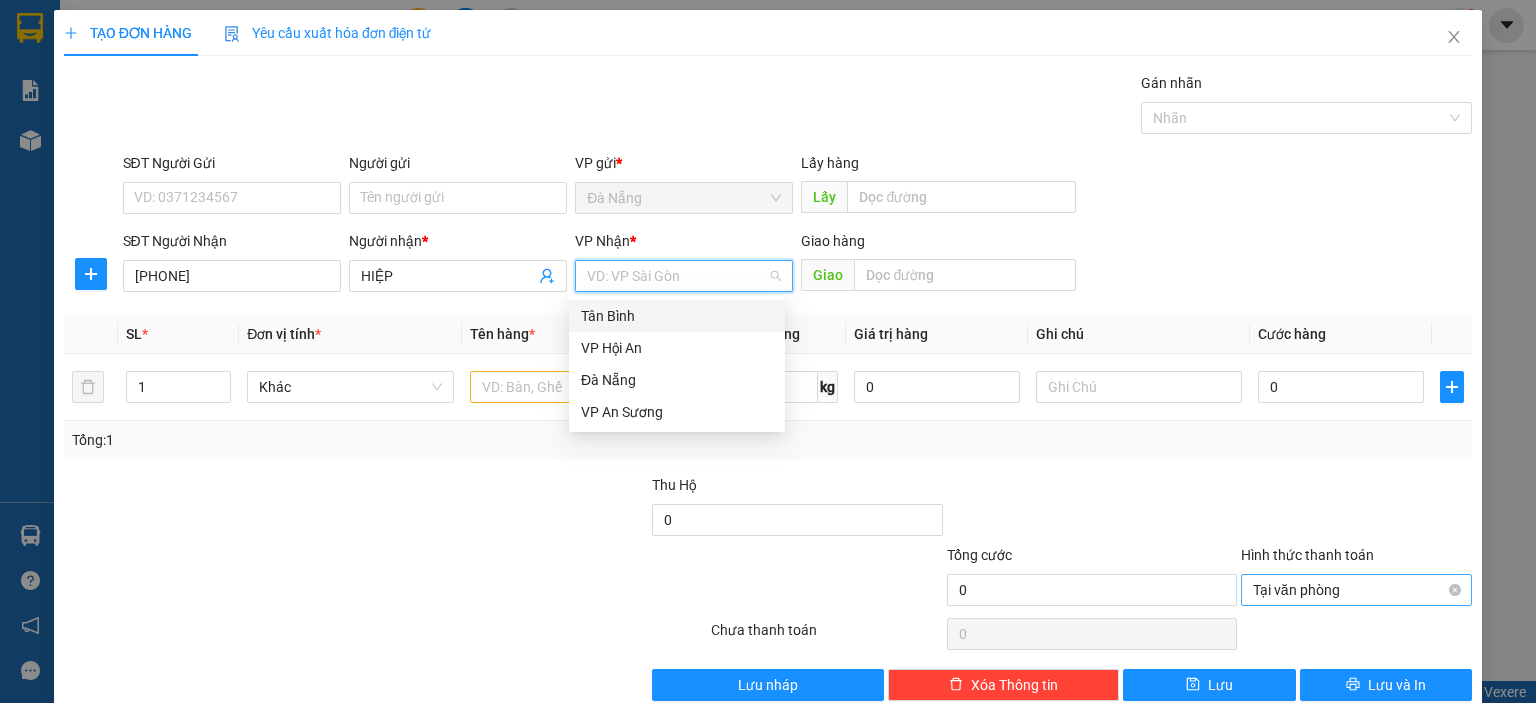 click on "Tân Bình" at bounding box center [677, 316] 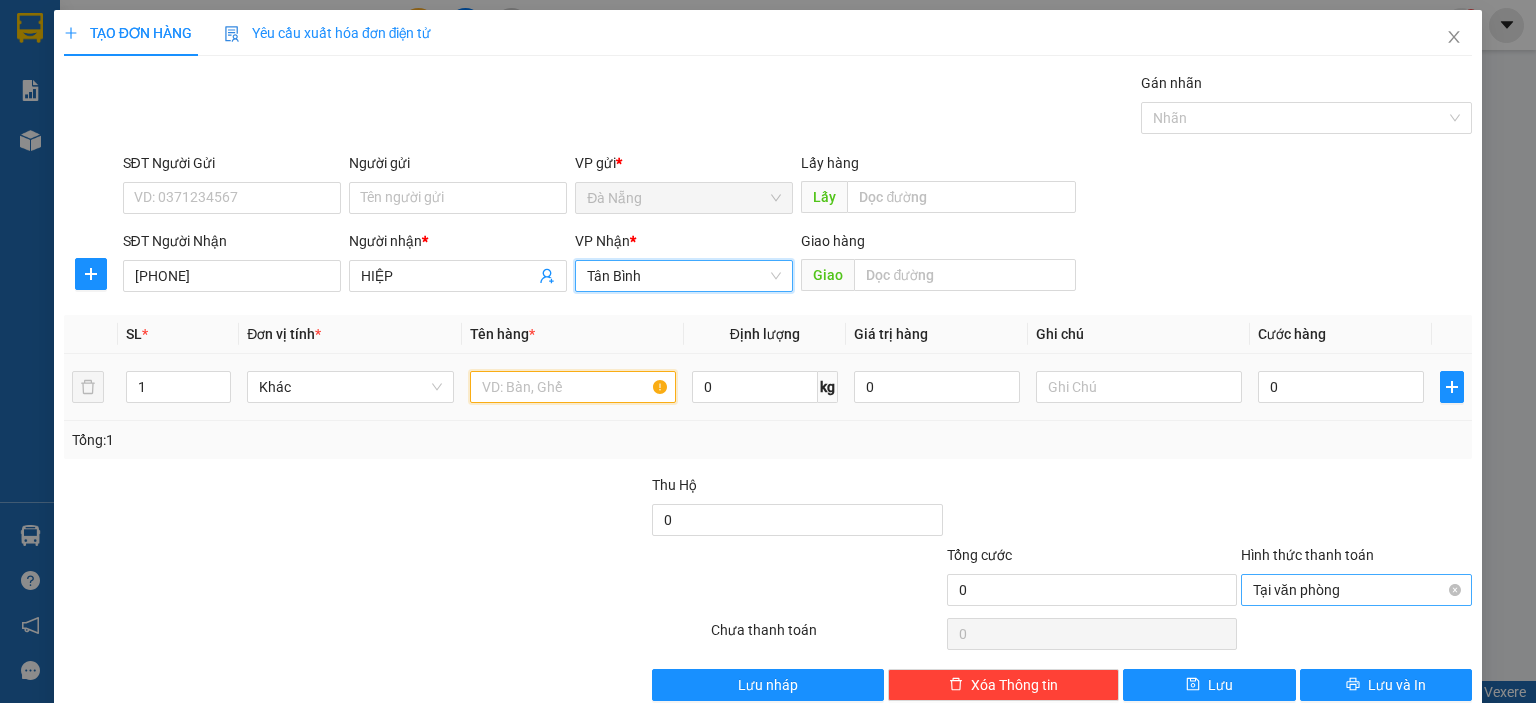 click at bounding box center [573, 387] 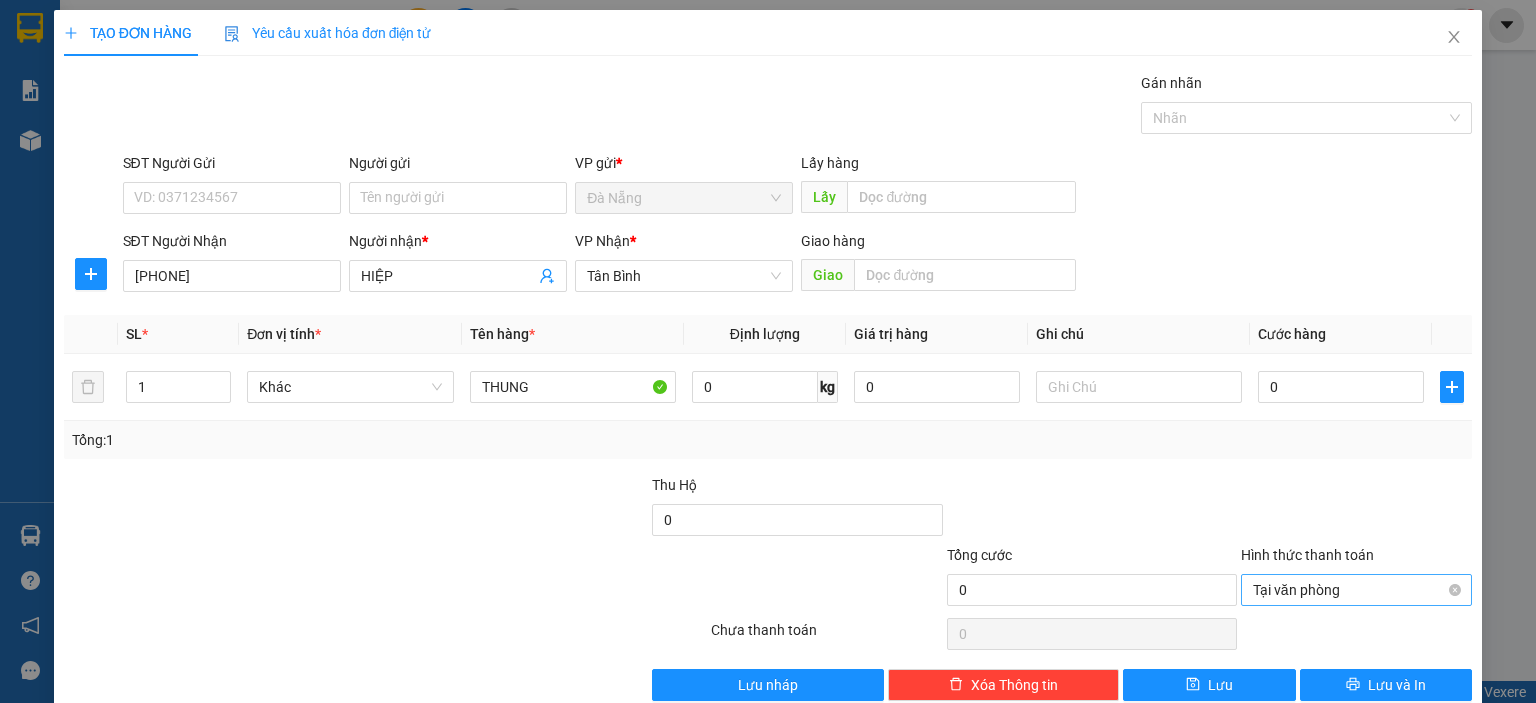 drag, startPoint x: 515, startPoint y: 488, endPoint x: 600, endPoint y: 453, distance: 91.92388 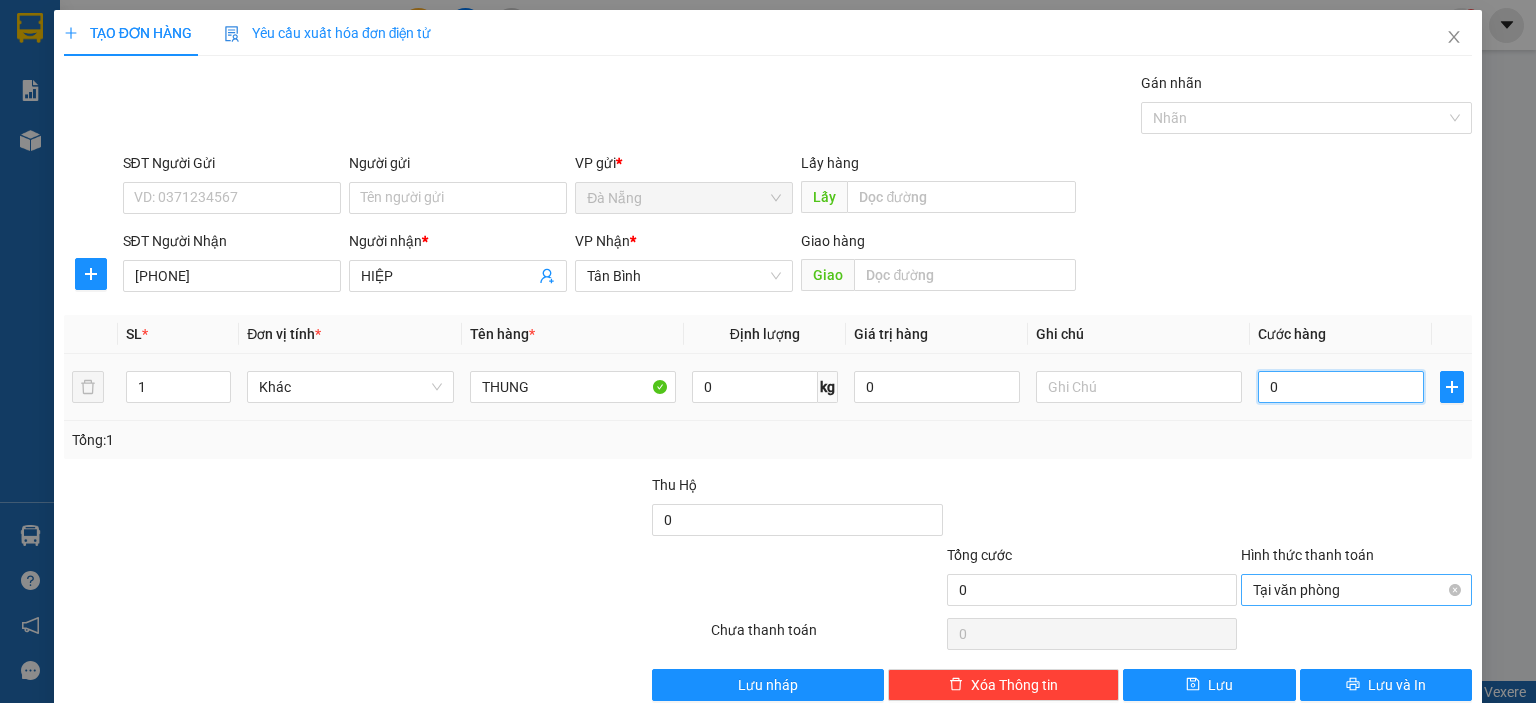 click on "0" at bounding box center [1341, 387] 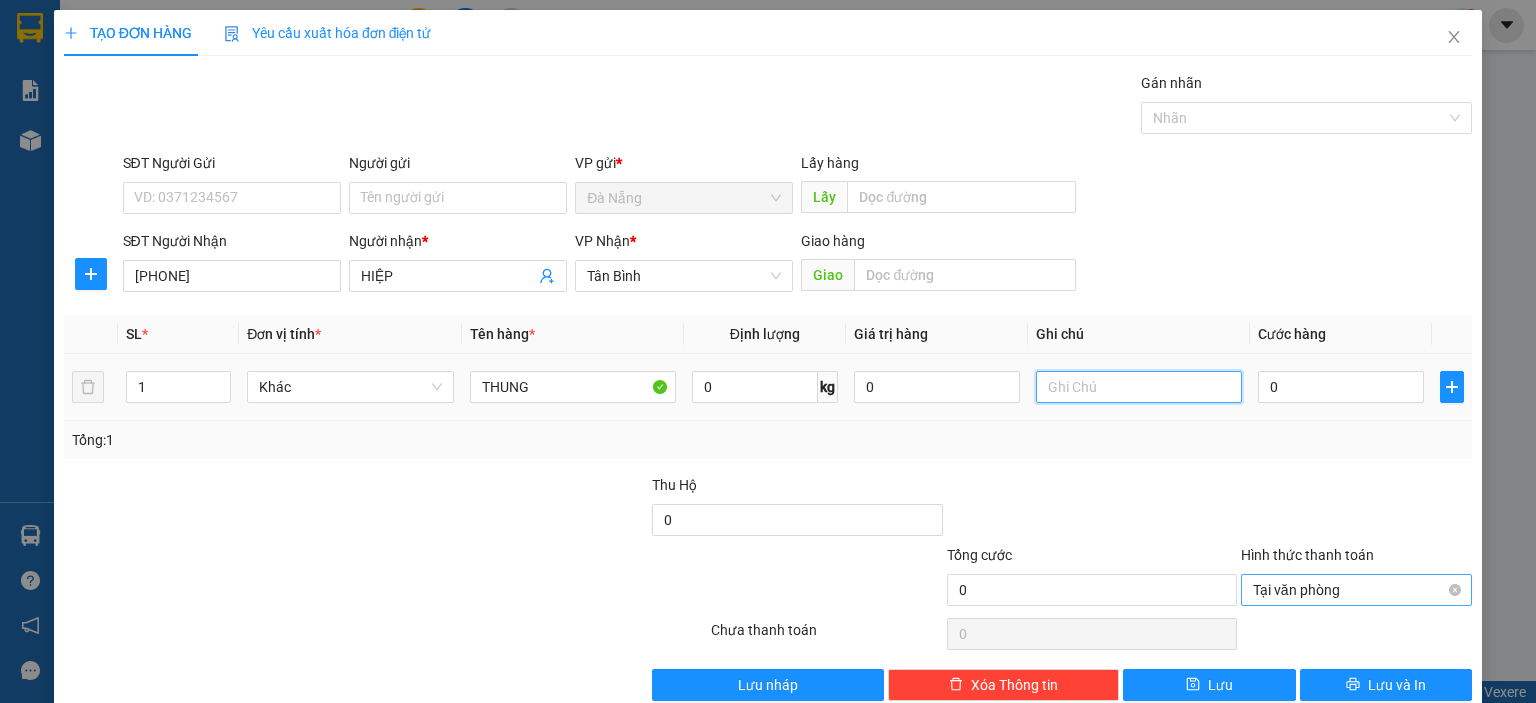 click at bounding box center [1139, 387] 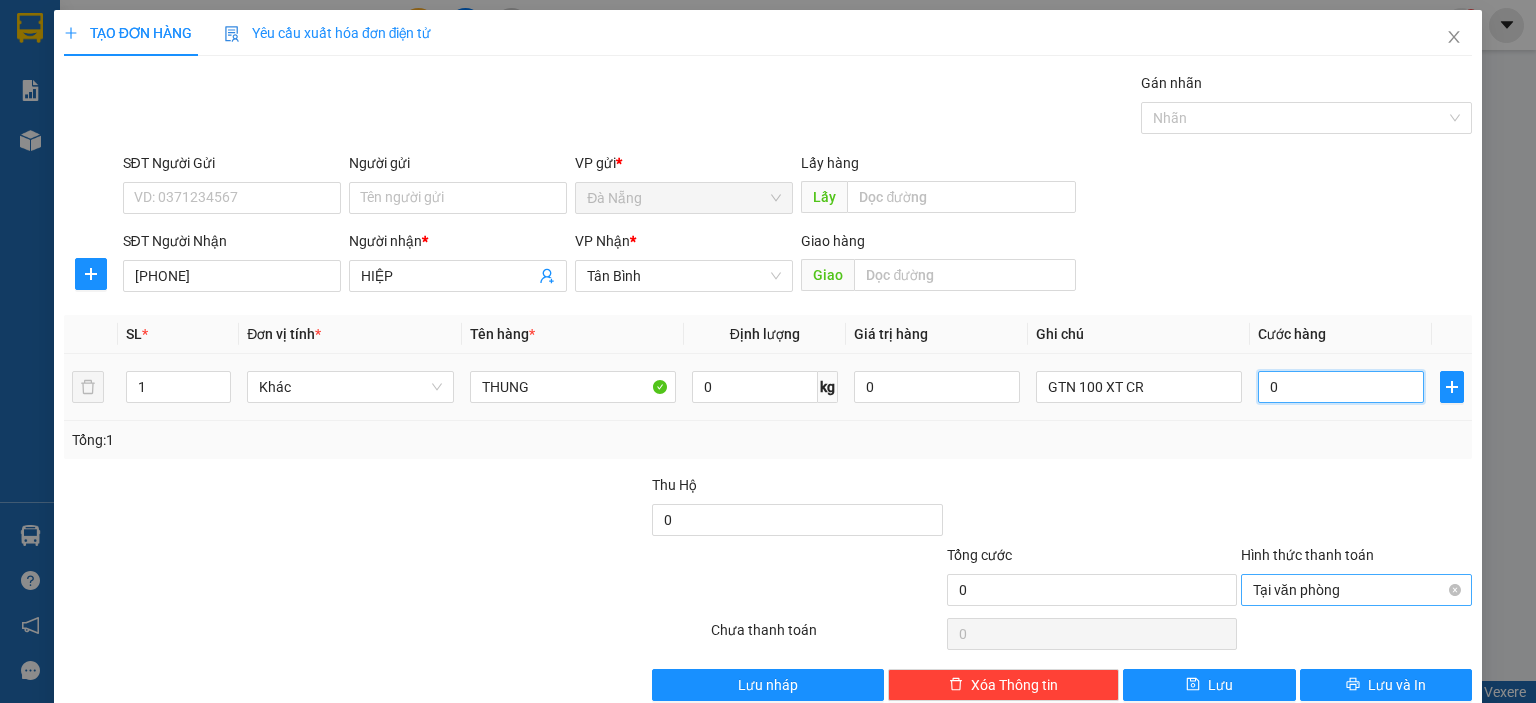 click on "0" at bounding box center [1341, 387] 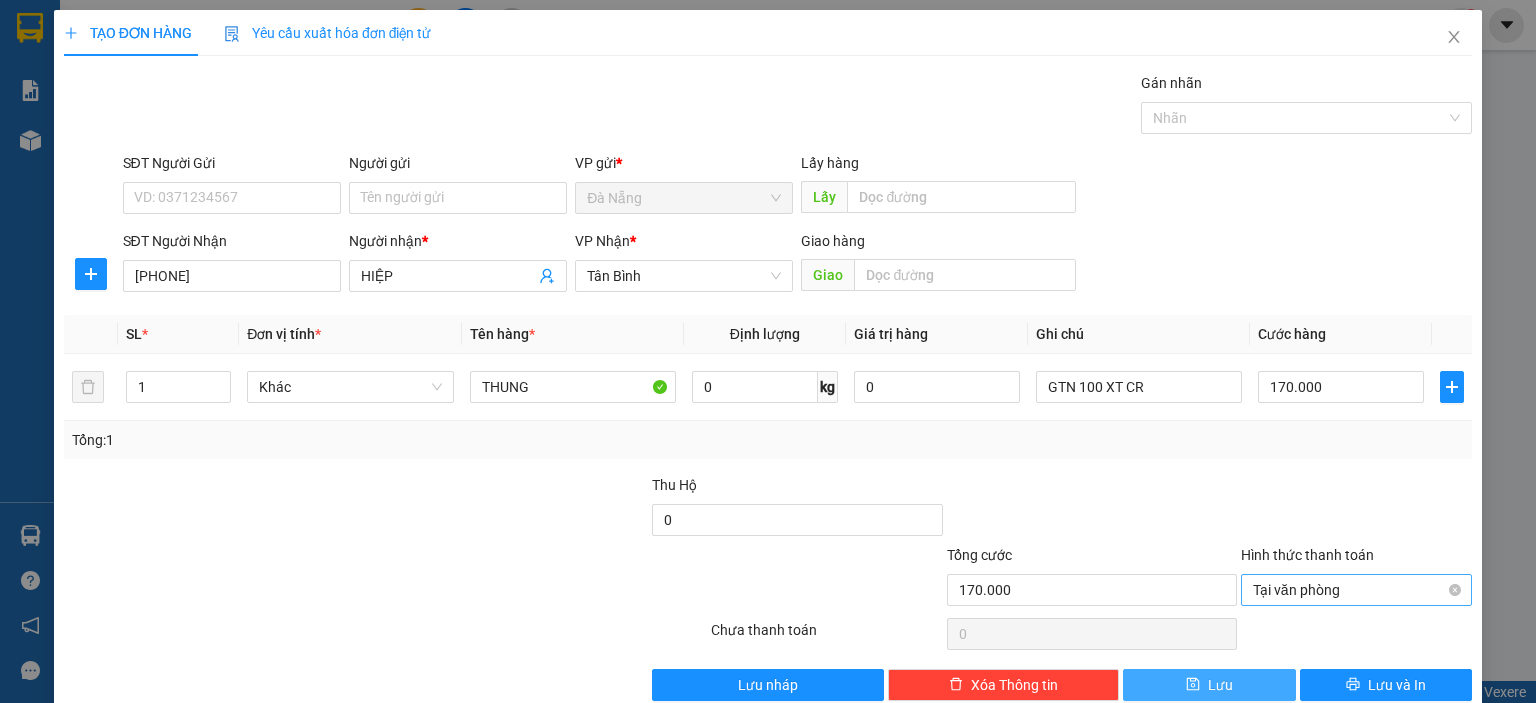 click on "Lưu" at bounding box center (1209, 685) 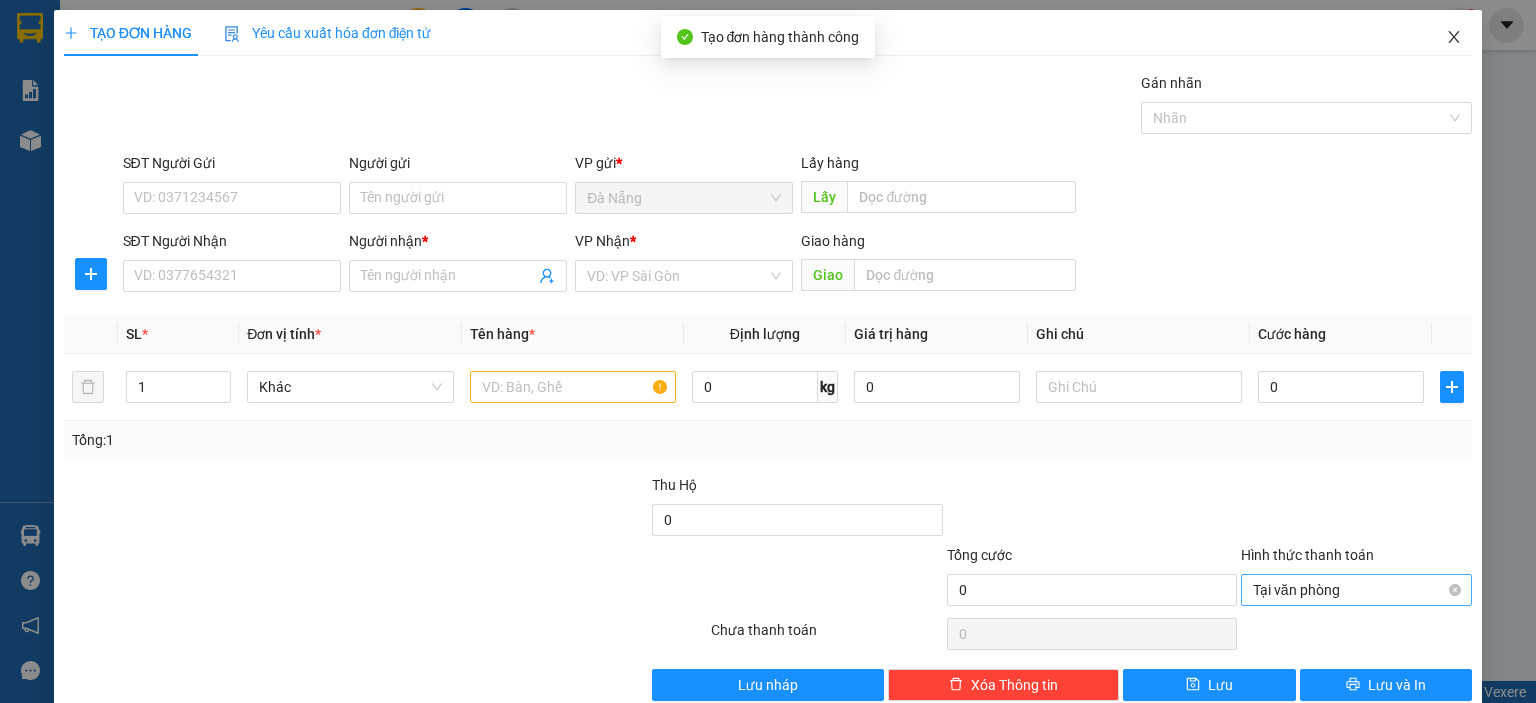 click 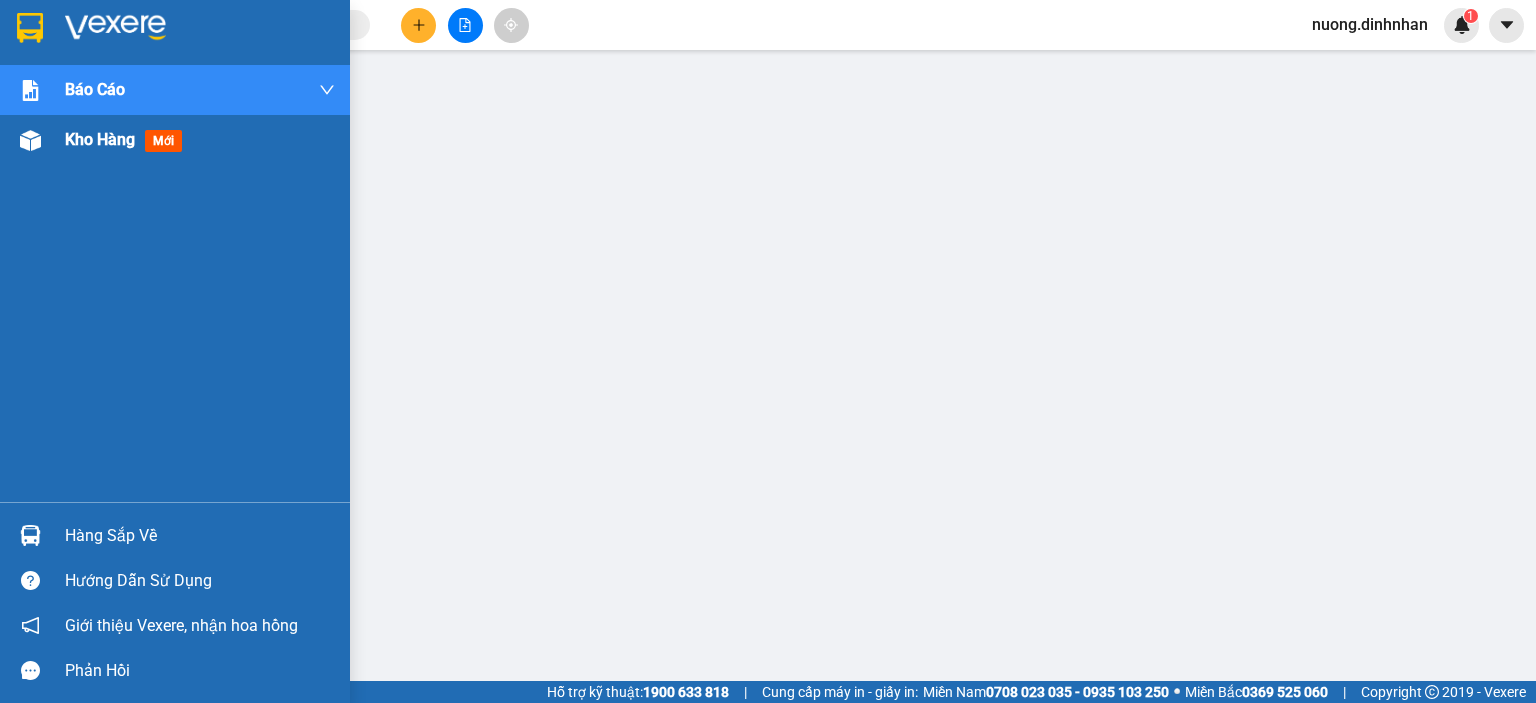 click on "Kho hàng" at bounding box center (100, 139) 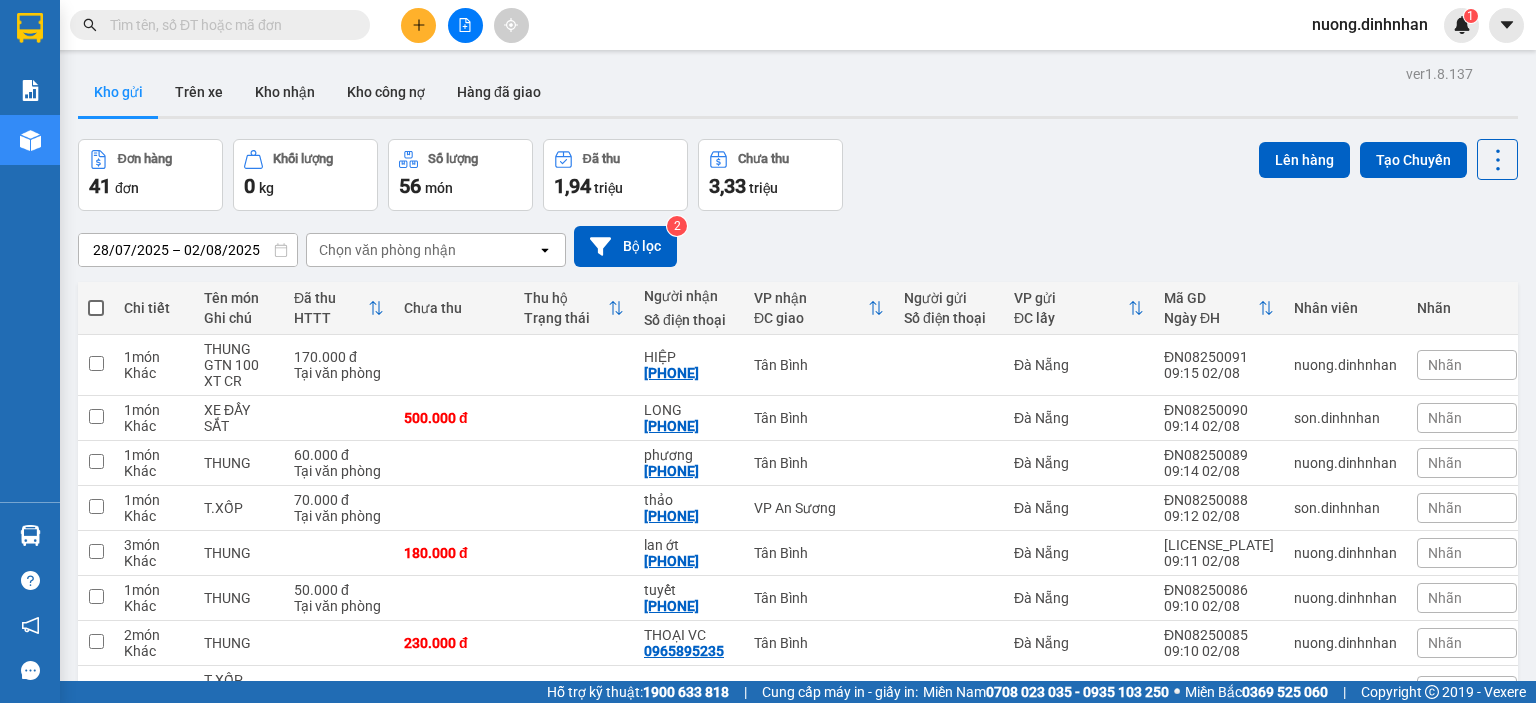 scroll, scrollTop: 214, scrollLeft: 0, axis: vertical 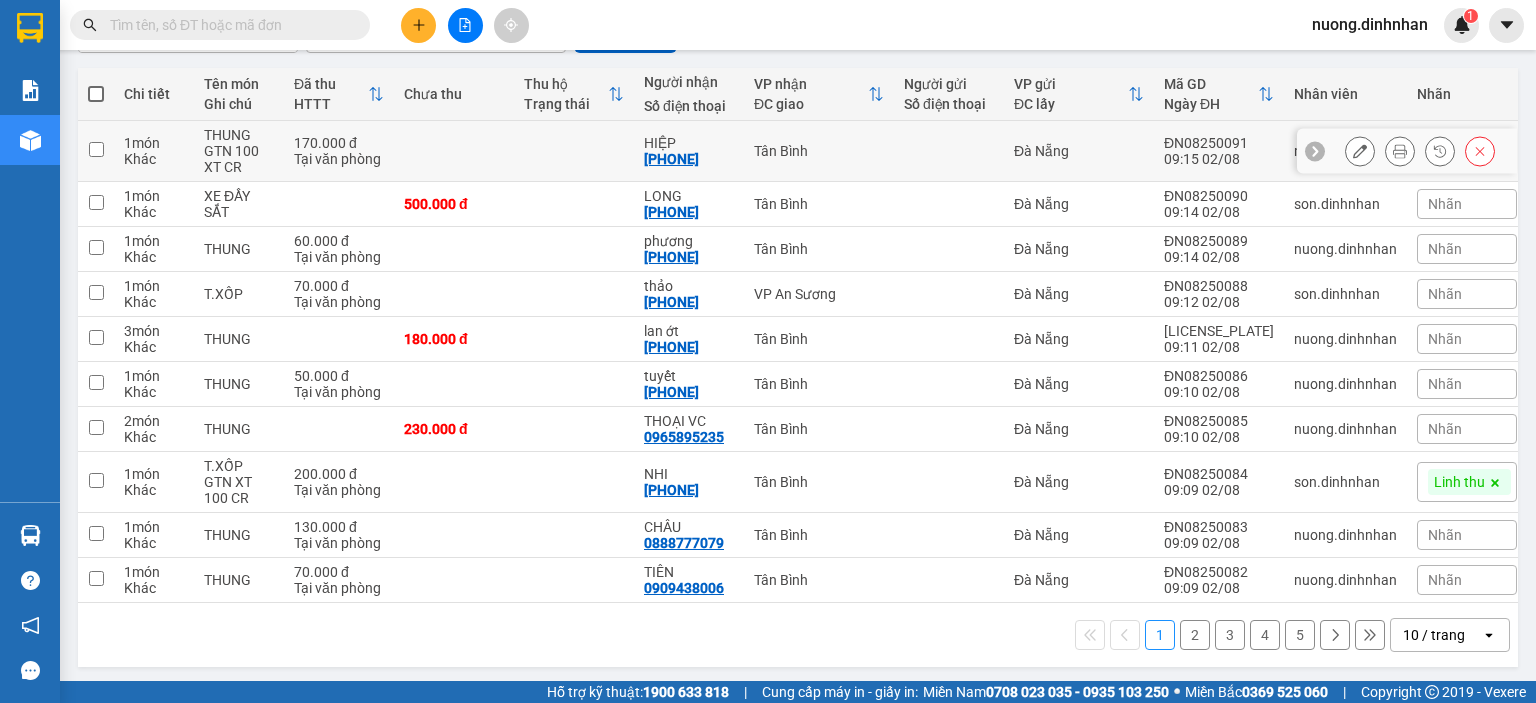 click on "HIỆP [PHONE]" at bounding box center (689, 151) 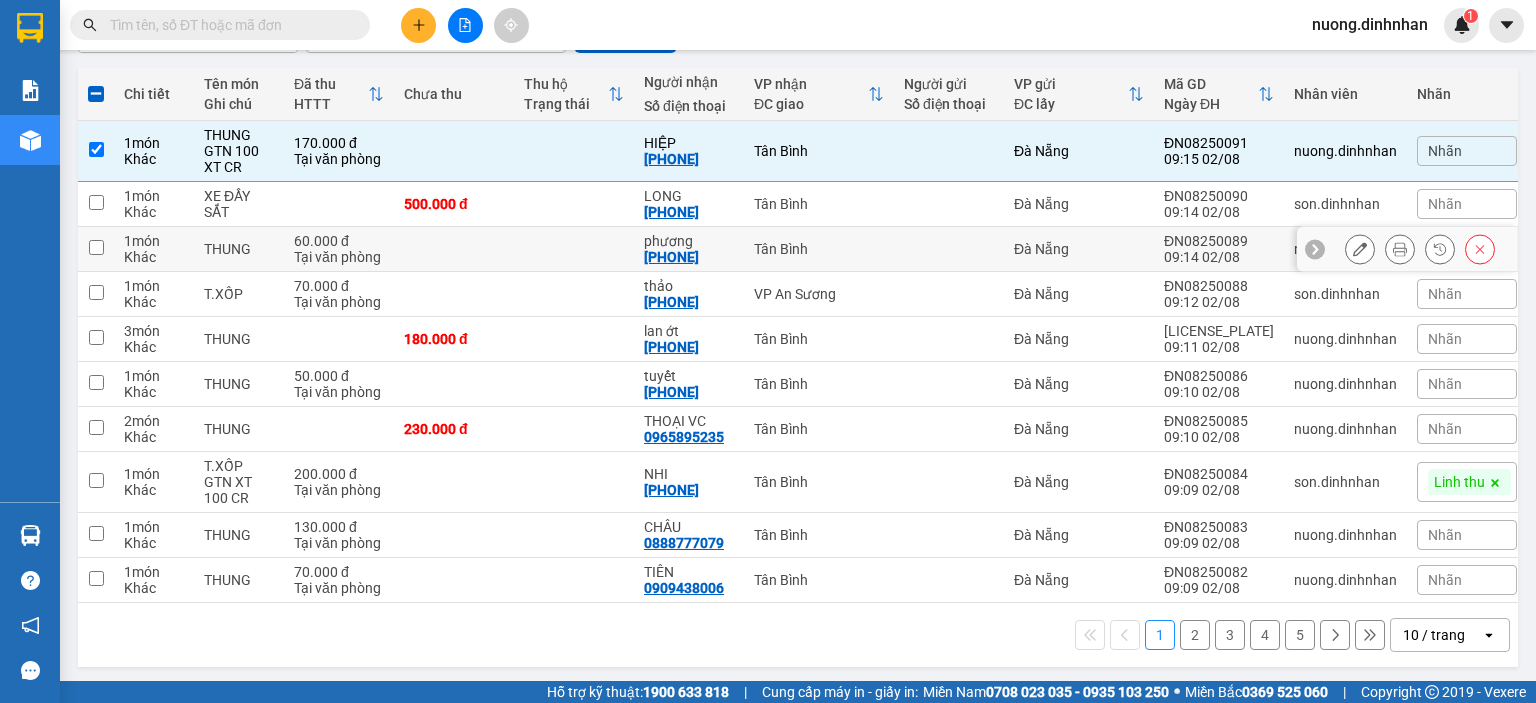 click on "Tân Bình" at bounding box center (819, 249) 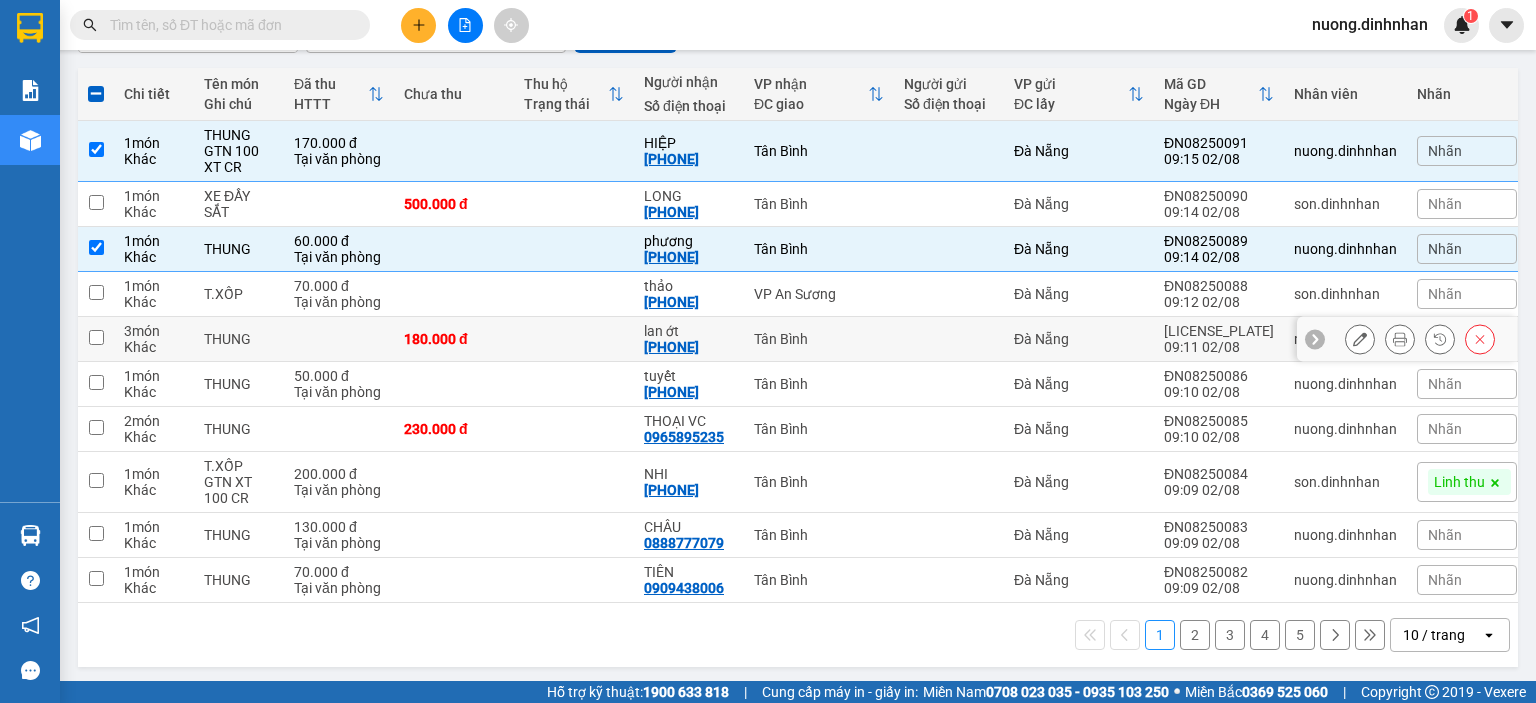 click at bounding box center (949, 339) 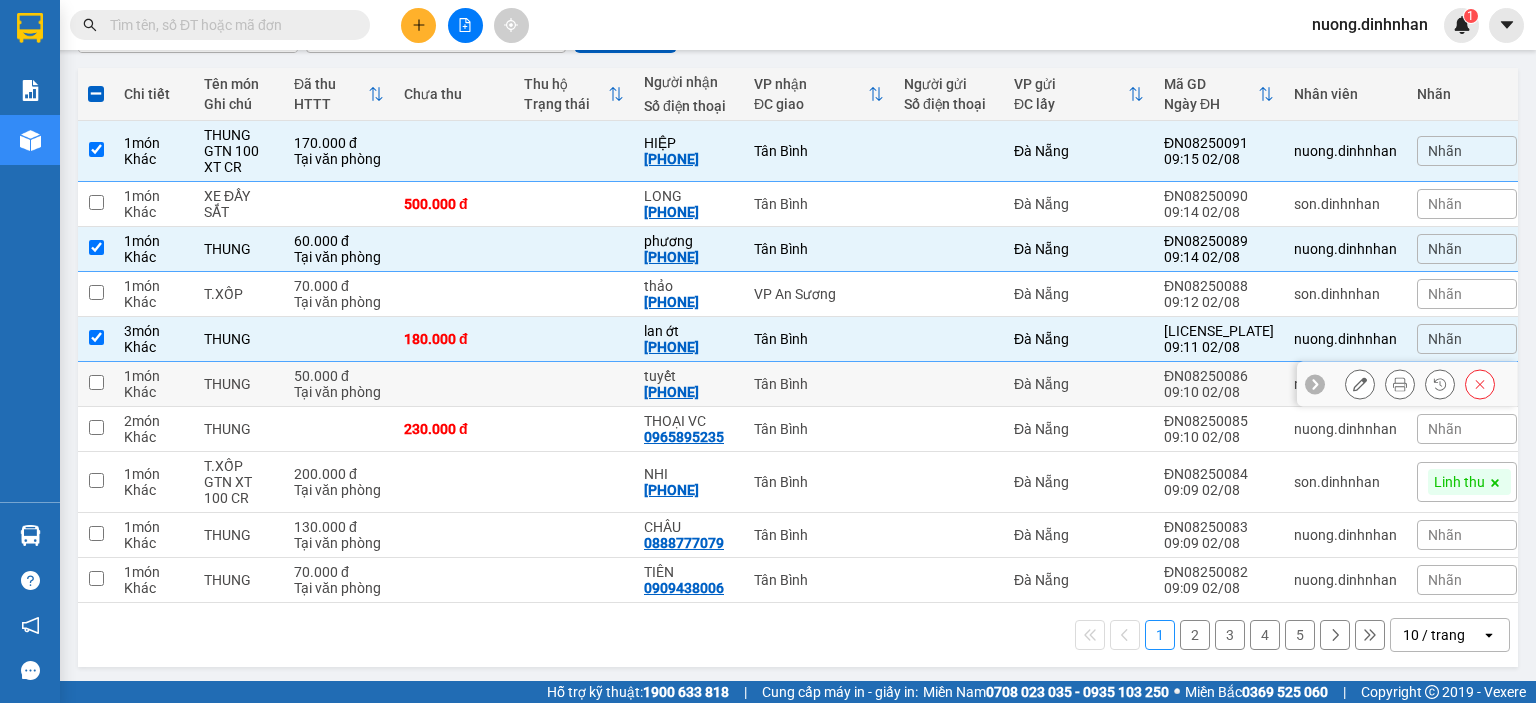 click on "Tân Bình" at bounding box center (819, 384) 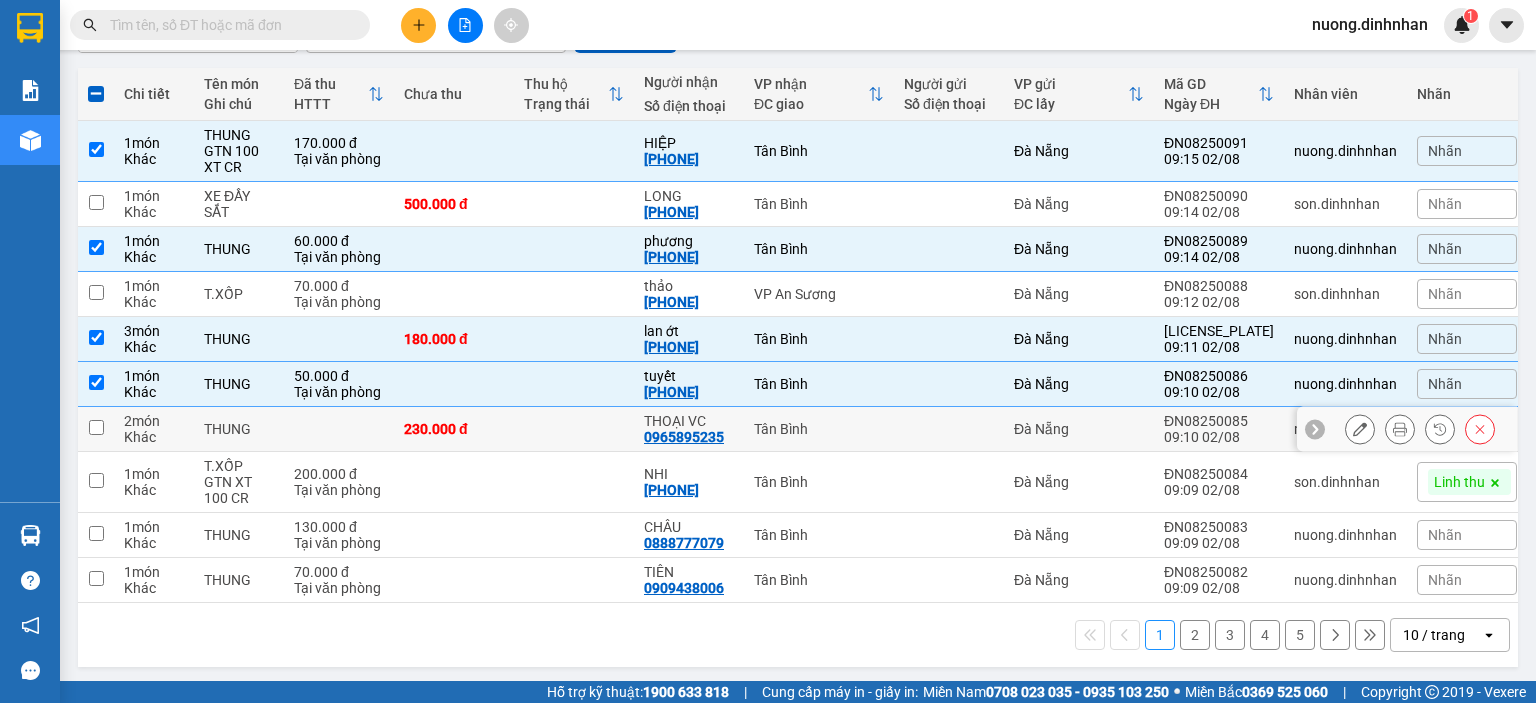 click on "0965895235" at bounding box center [684, 437] 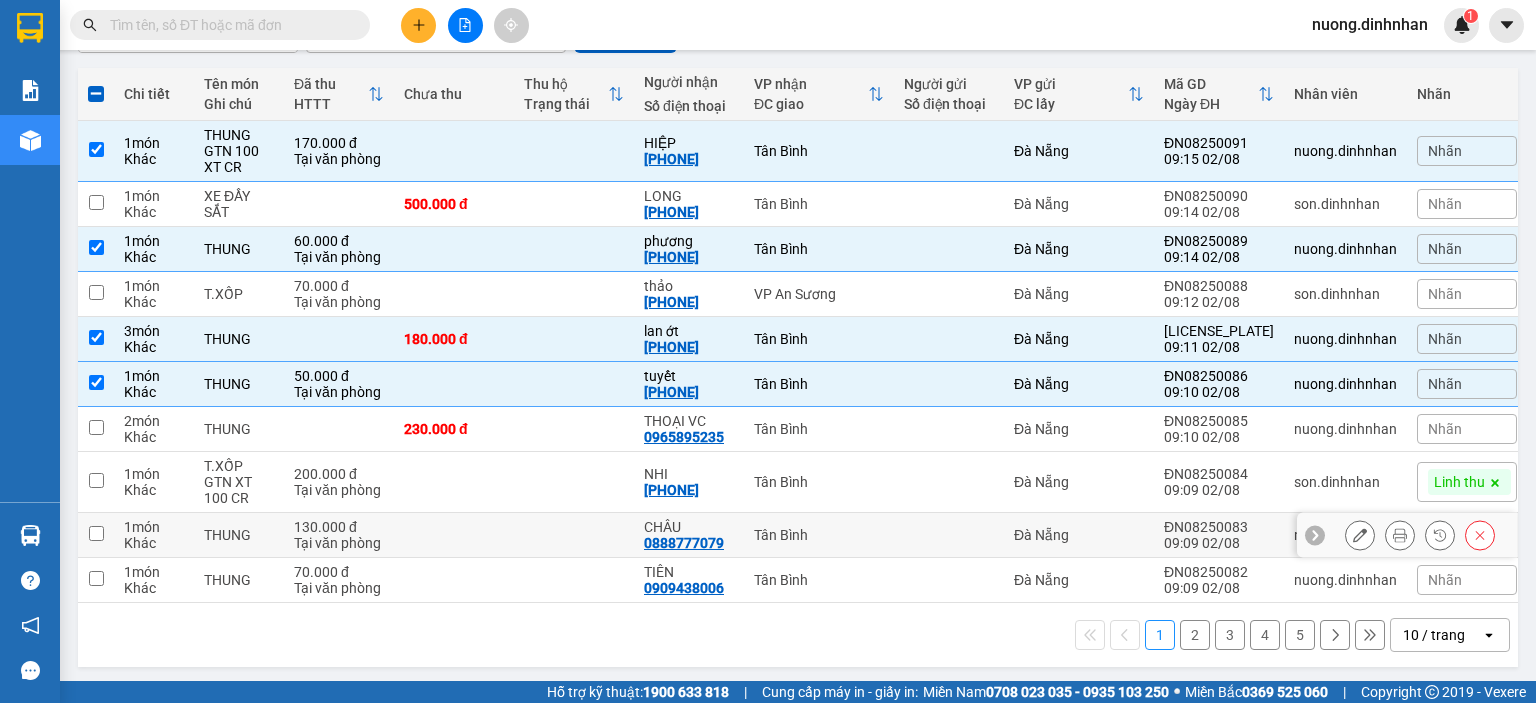 click on "Tân Bình" at bounding box center (819, 535) 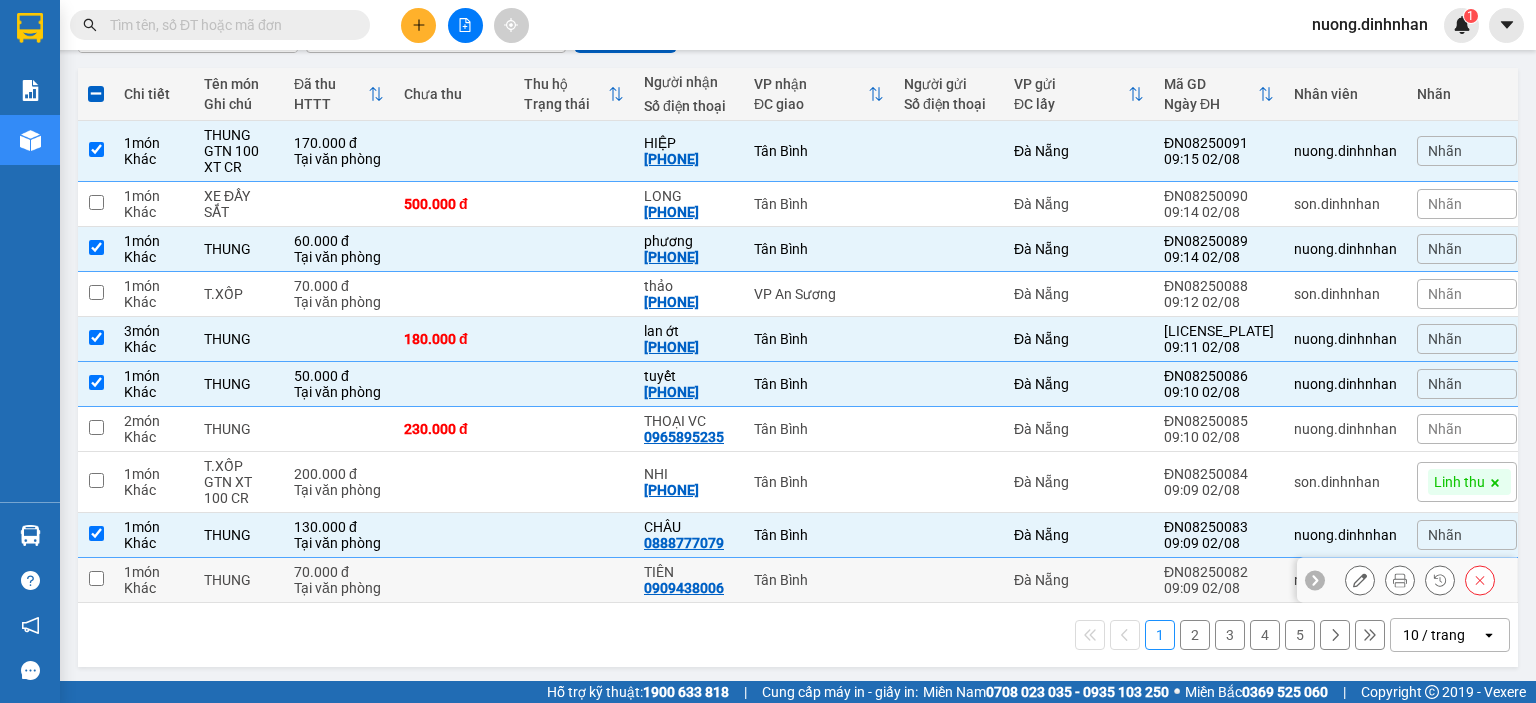 click on "Tân Bình" at bounding box center [819, 580] 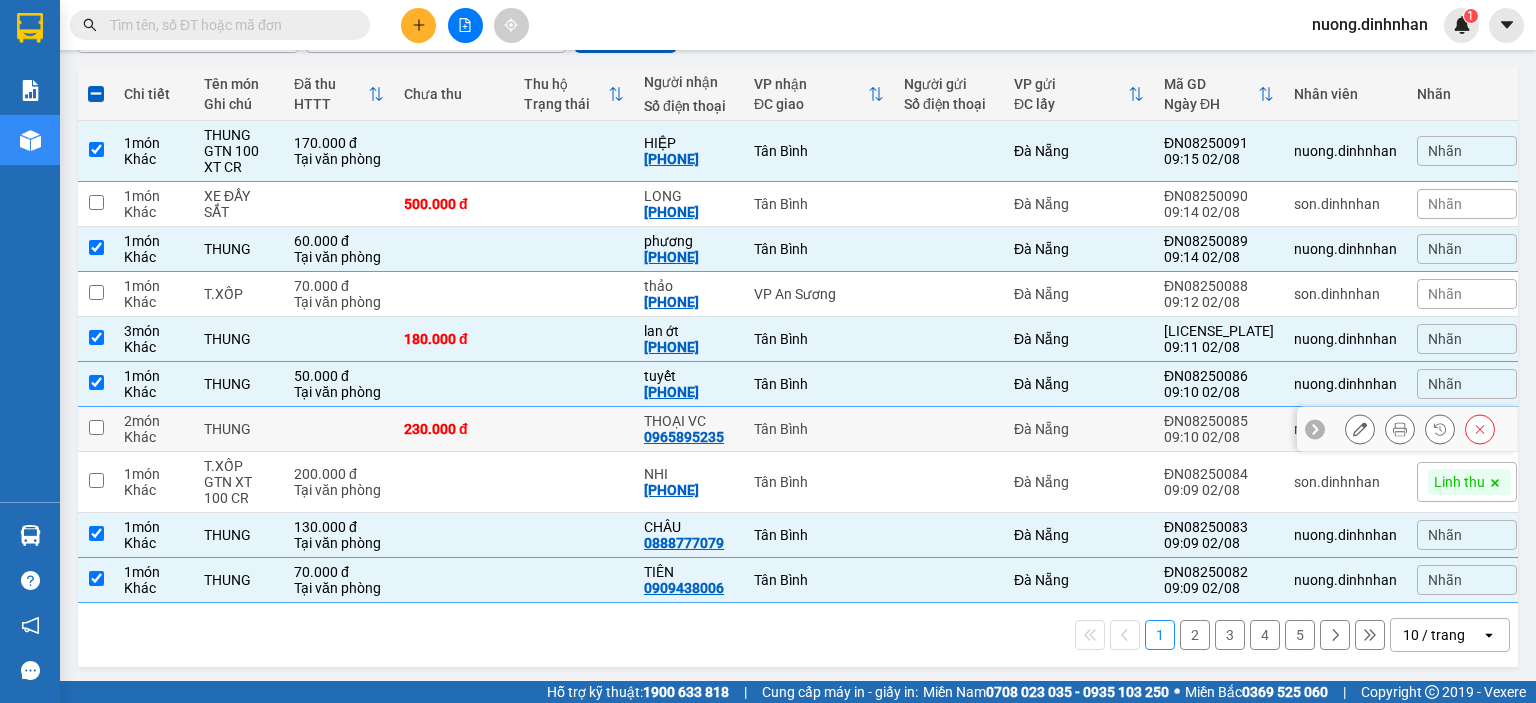 click at bounding box center [574, 429] 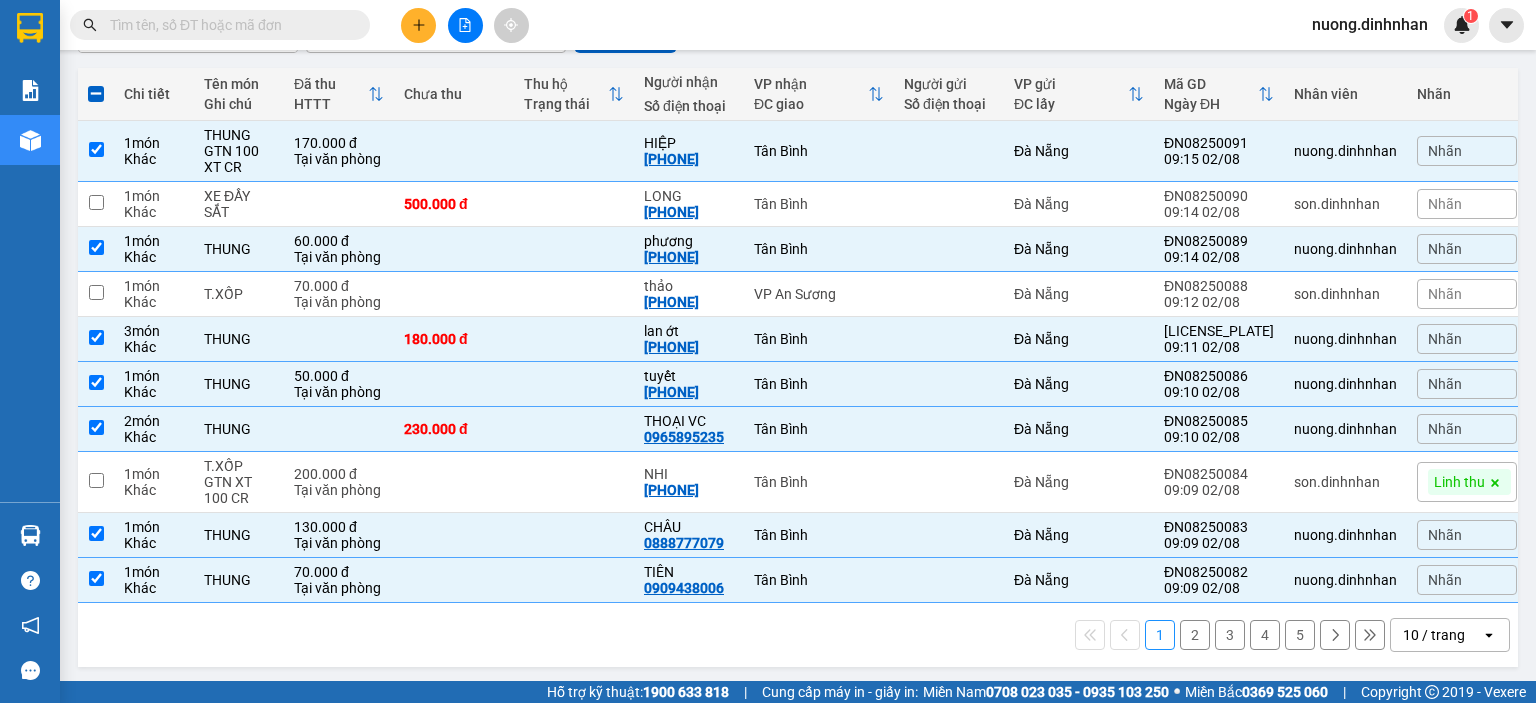 scroll, scrollTop: 0, scrollLeft: 0, axis: both 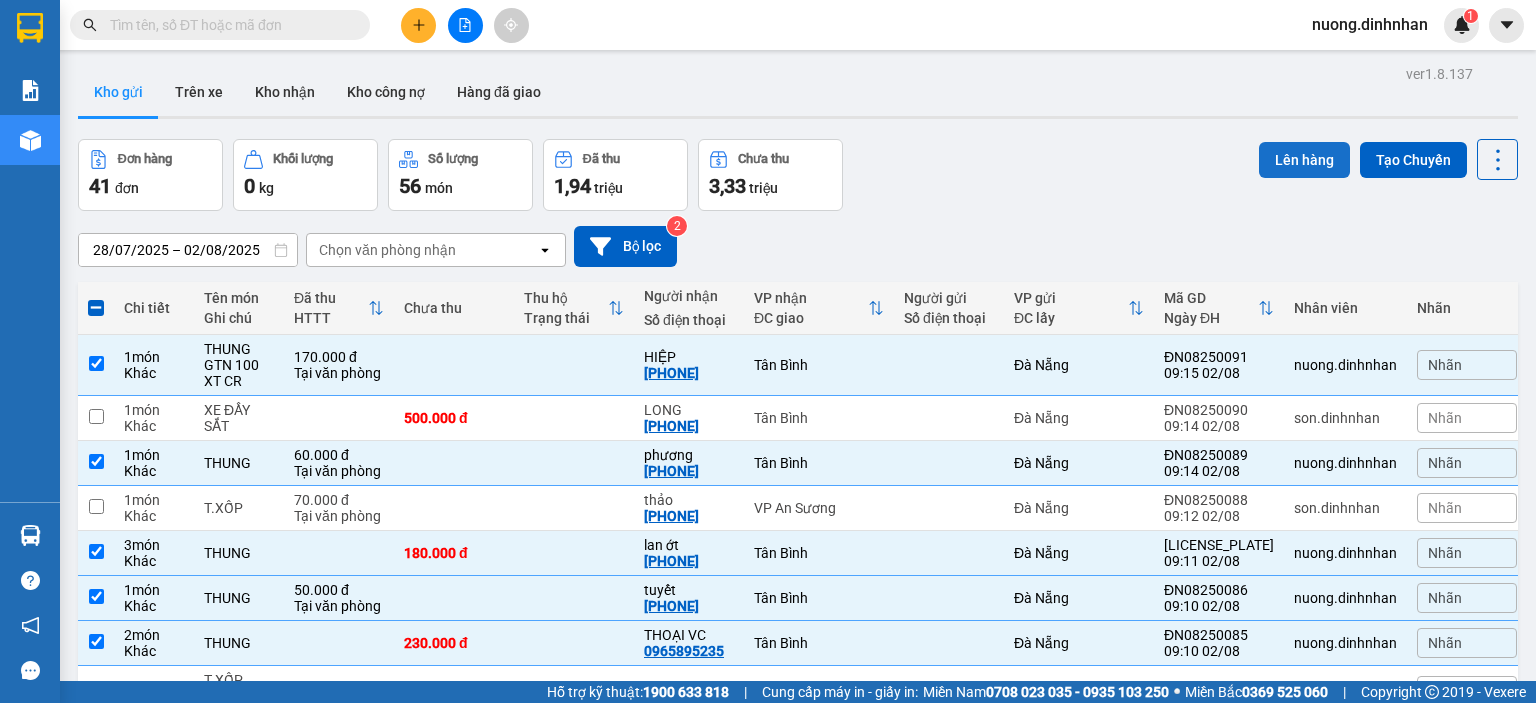 click on "Lên hàng" at bounding box center (1304, 160) 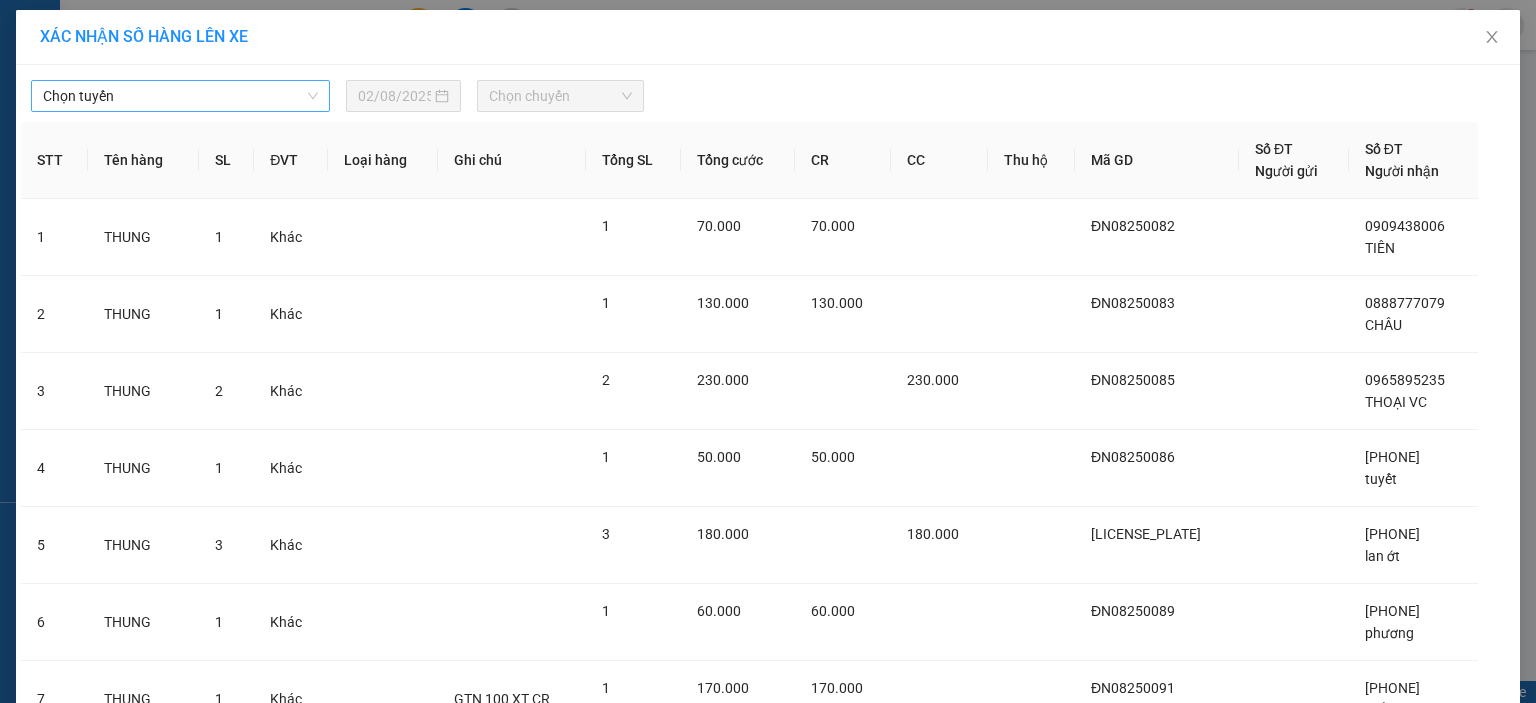 click on "Chọn tuyến" at bounding box center [180, 96] 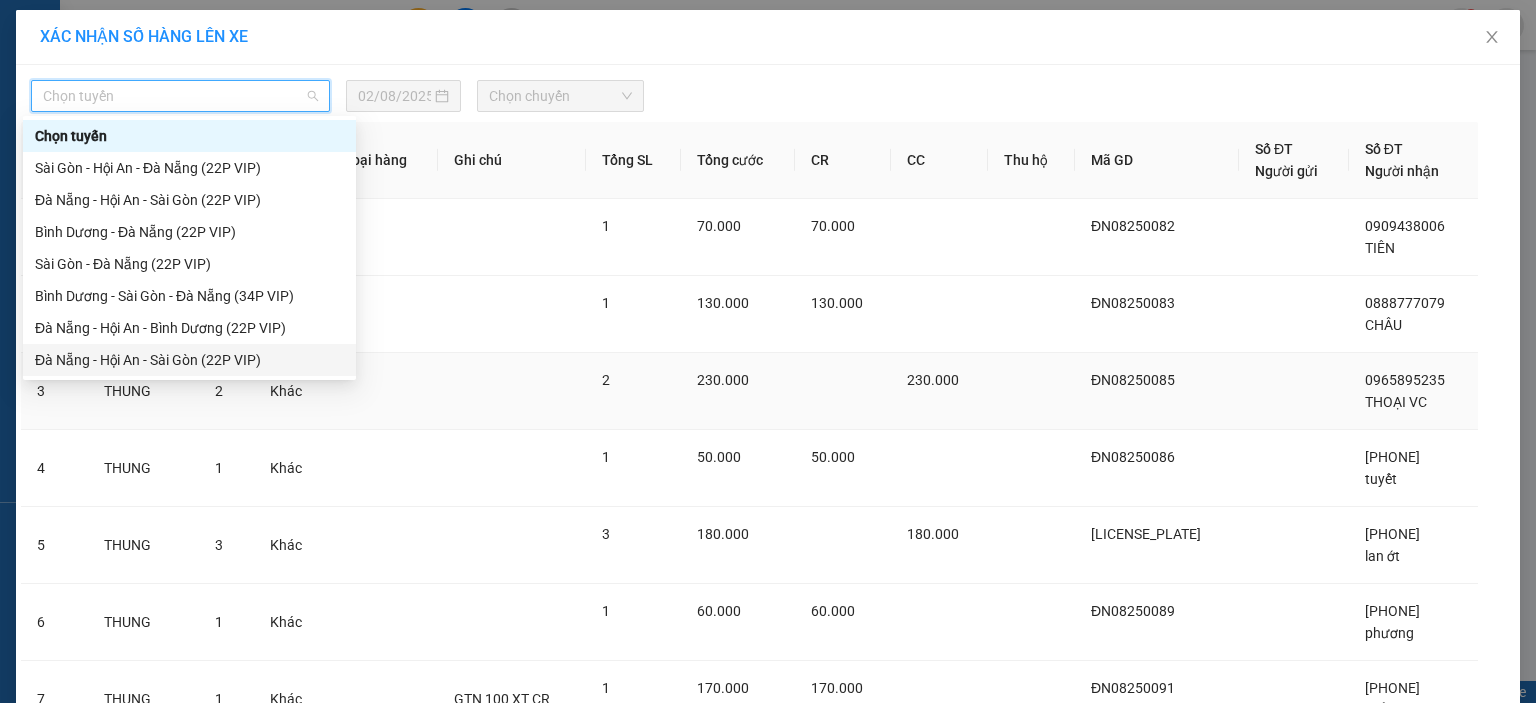 click on "Đà Nẵng - Hội An - Sài Gòn (22P VIP)" at bounding box center (189, 360) 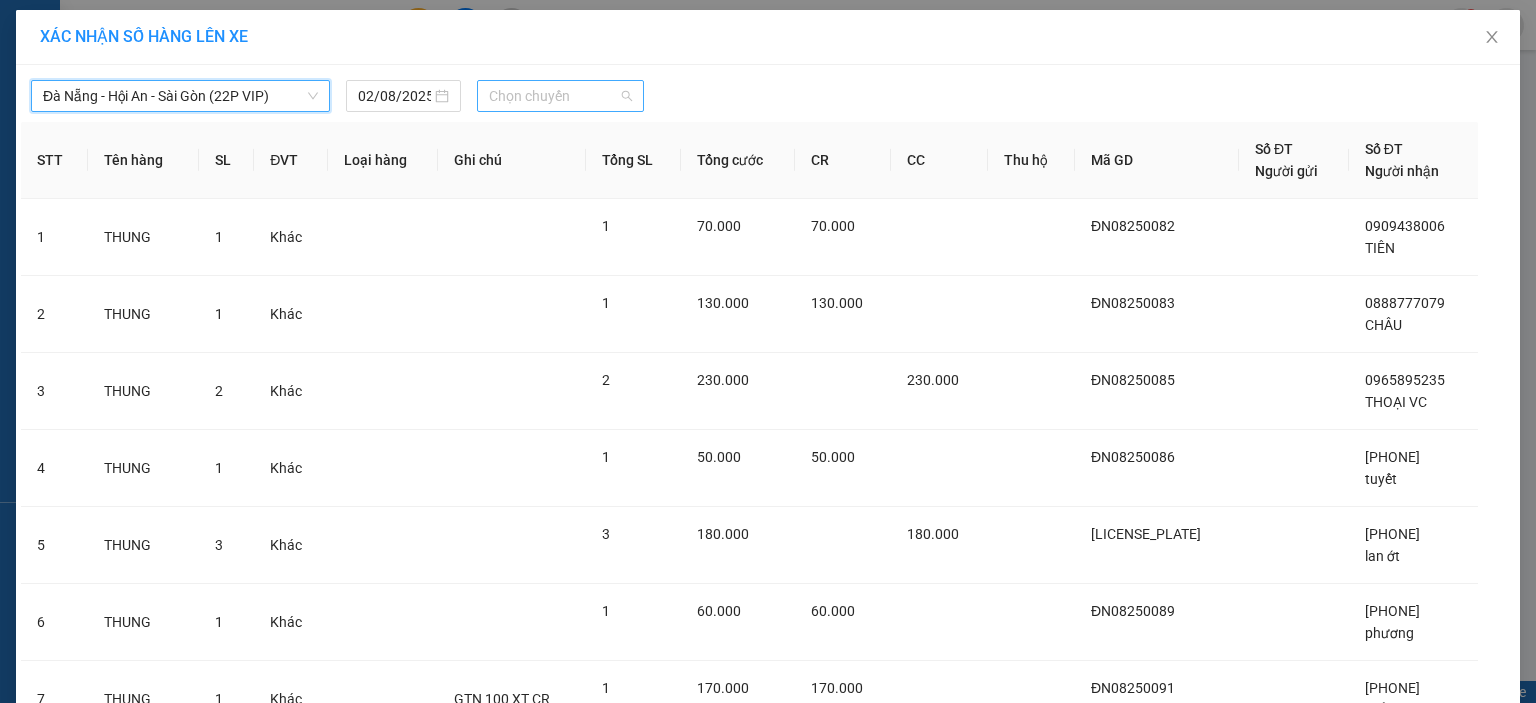 click on "Chọn chuyến" at bounding box center [561, 96] 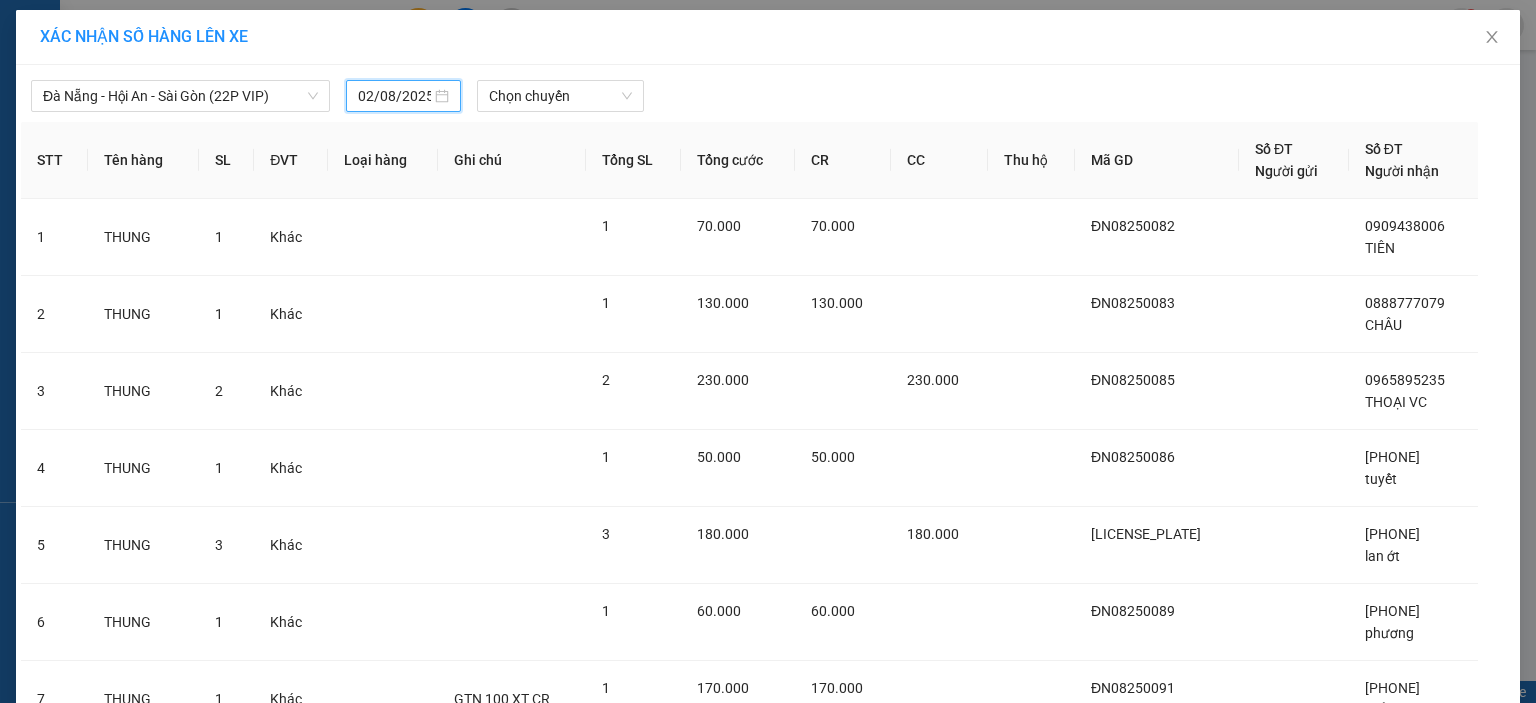 drag, startPoint x: 414, startPoint y: 96, endPoint x: 412, endPoint y: 147, distance: 51.0392 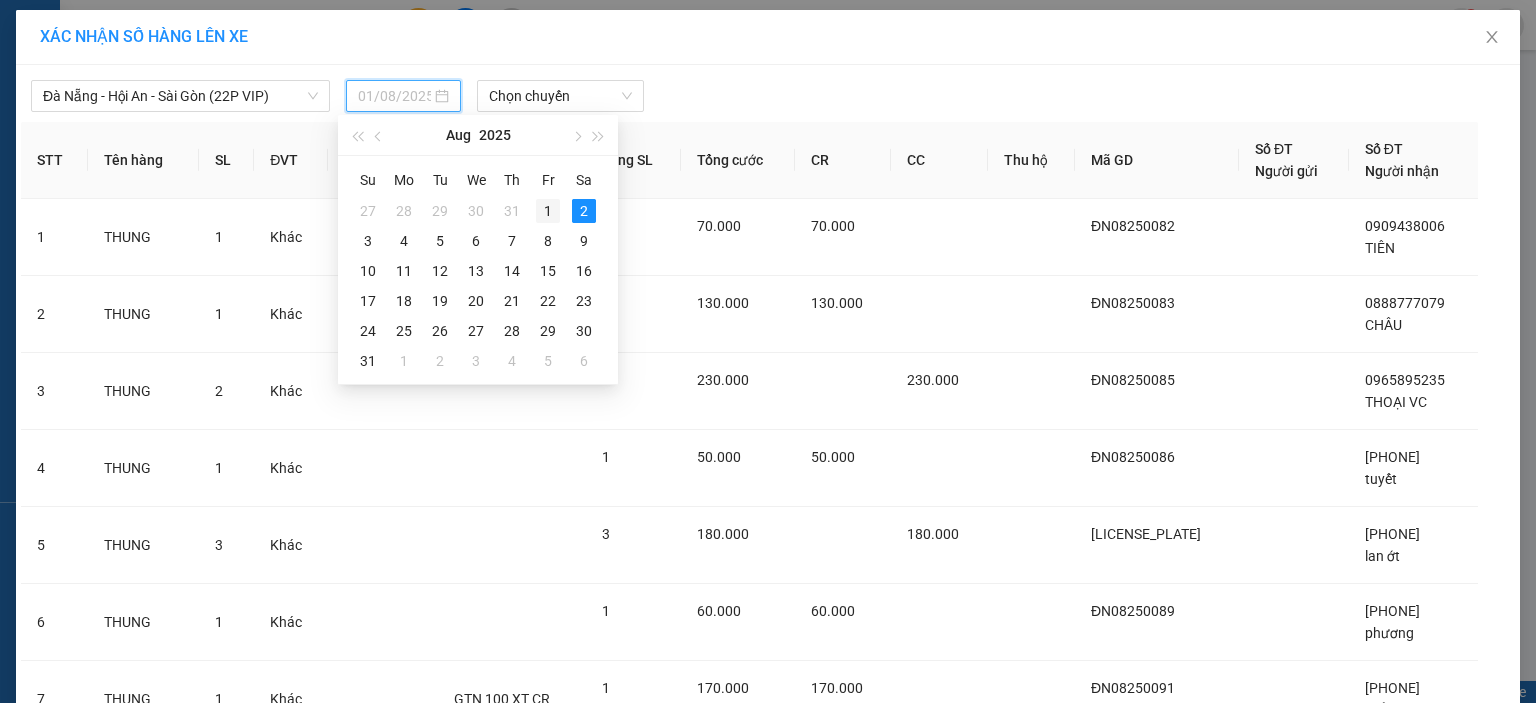 click on "1" at bounding box center [548, 211] 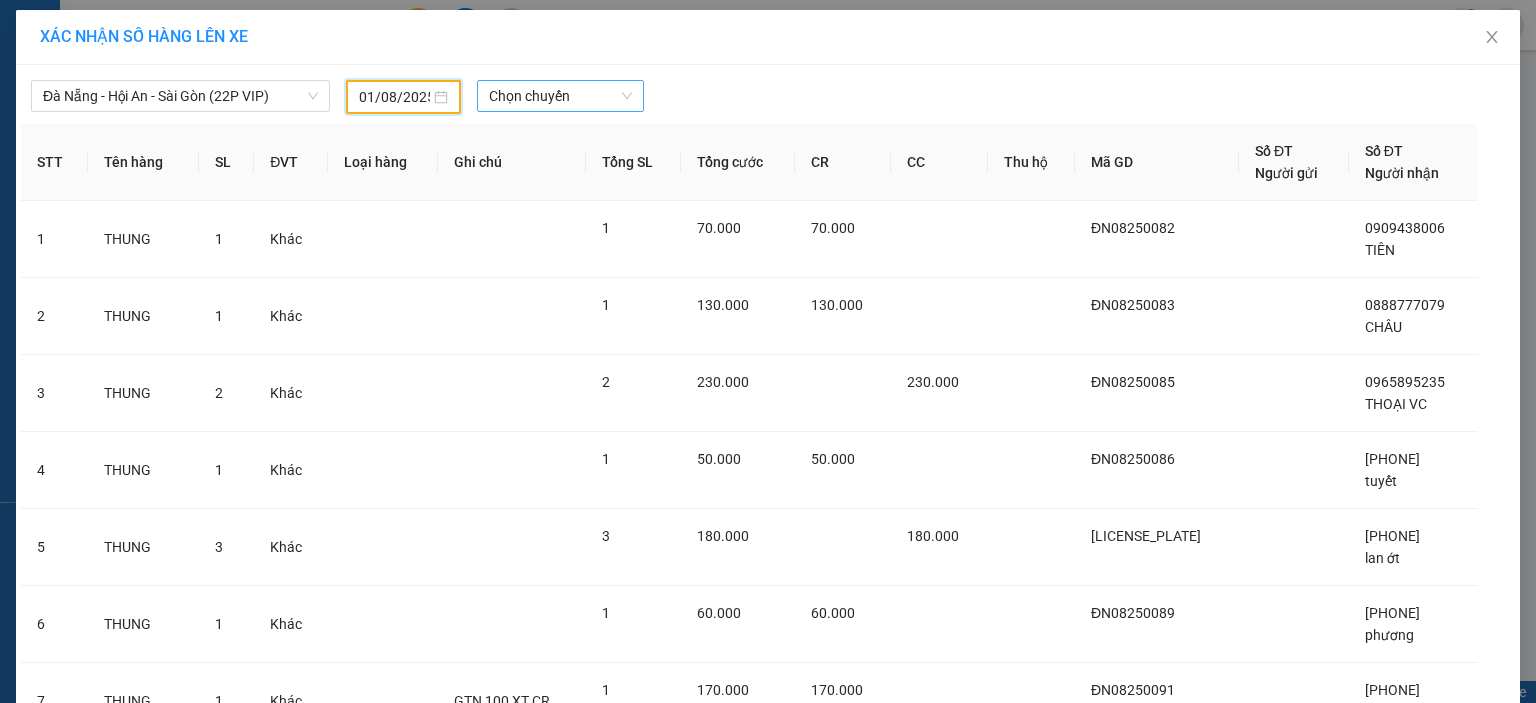 click on "Chọn chuyến" at bounding box center [561, 96] 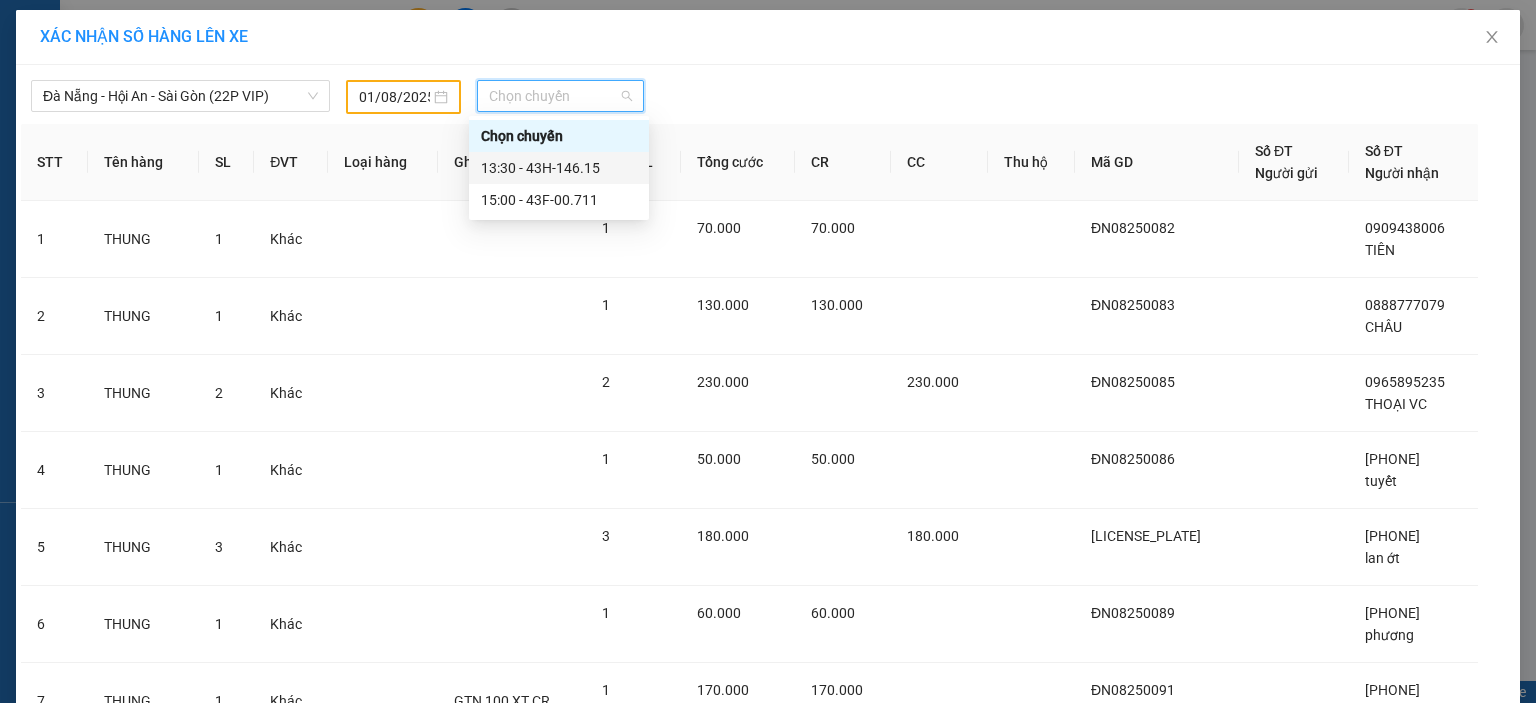 click on "13:30     - 43H-146.15" at bounding box center (559, 168) 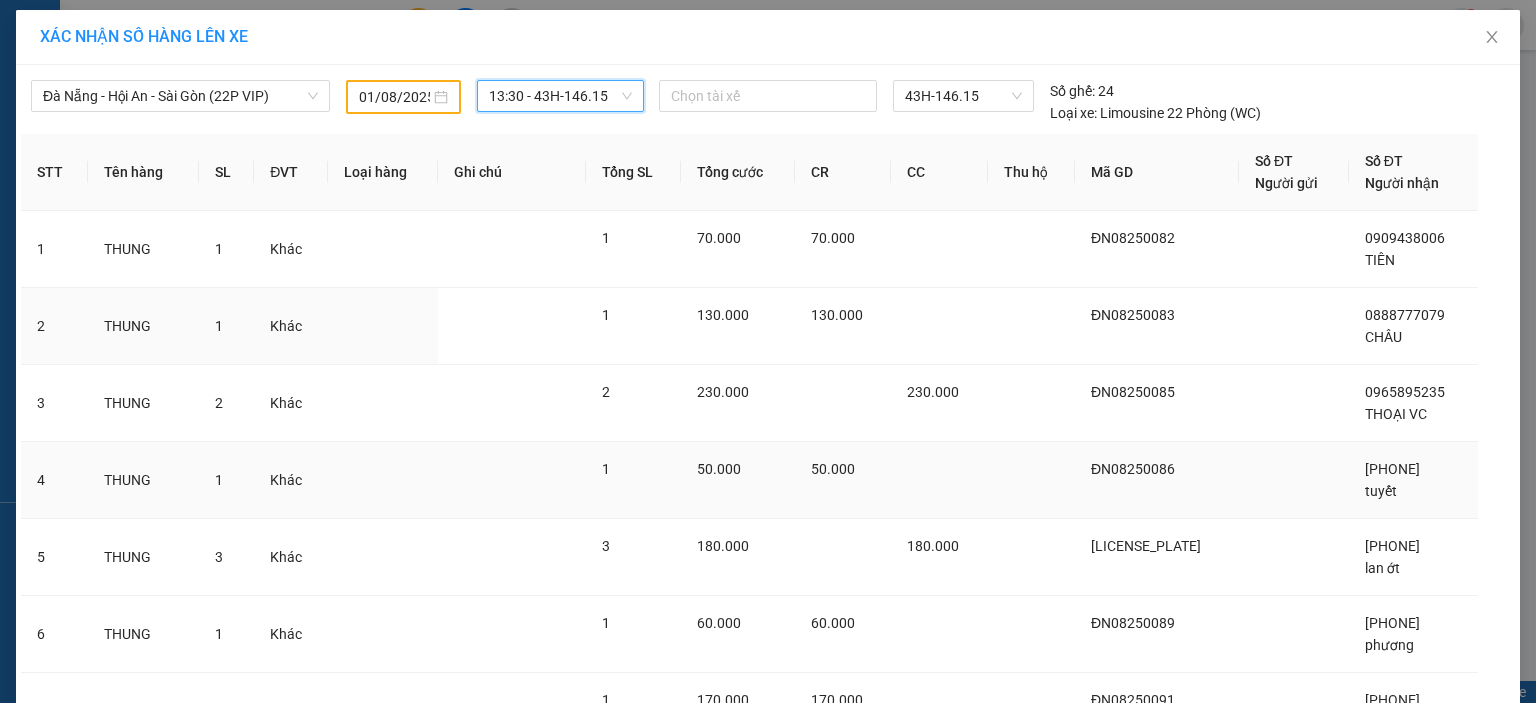 scroll, scrollTop: 191, scrollLeft: 0, axis: vertical 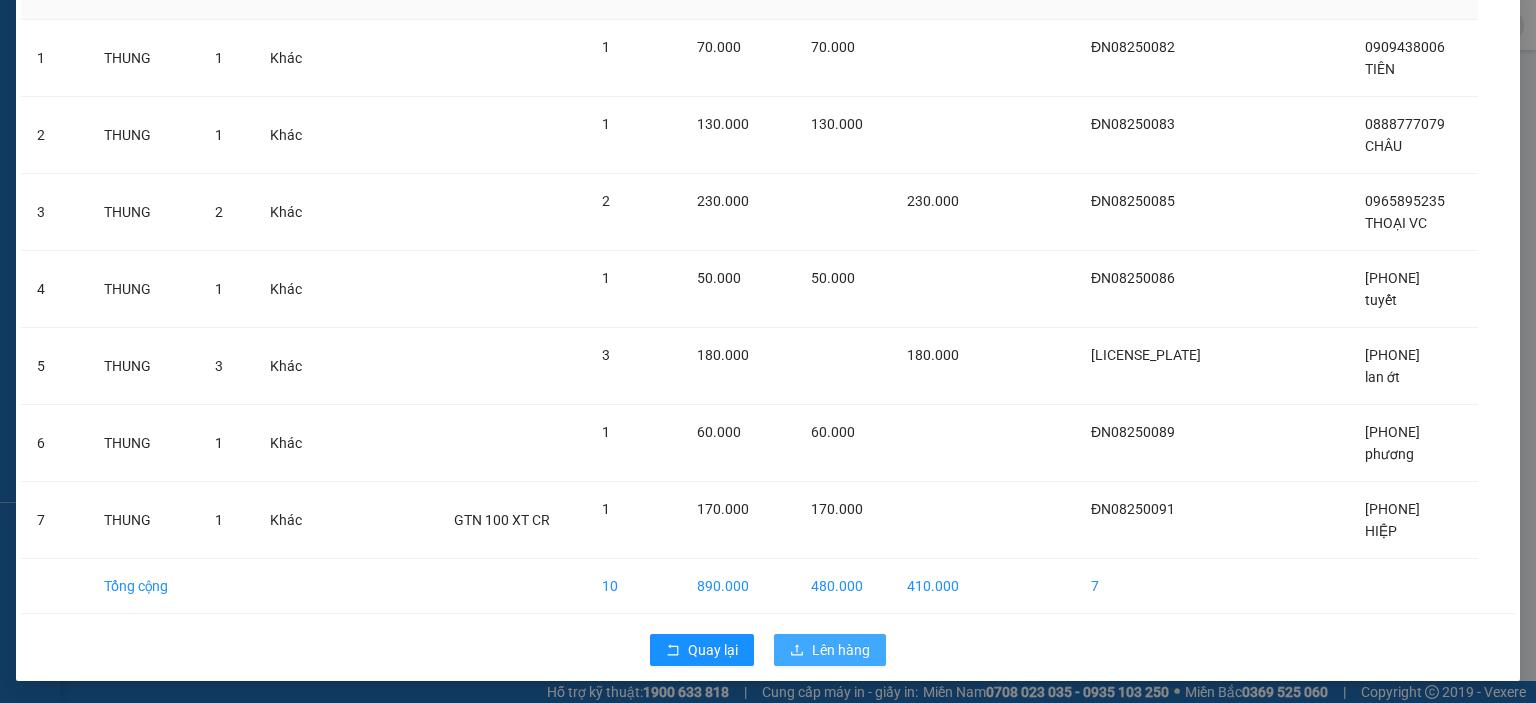click on "Lên hàng" at bounding box center (841, 650) 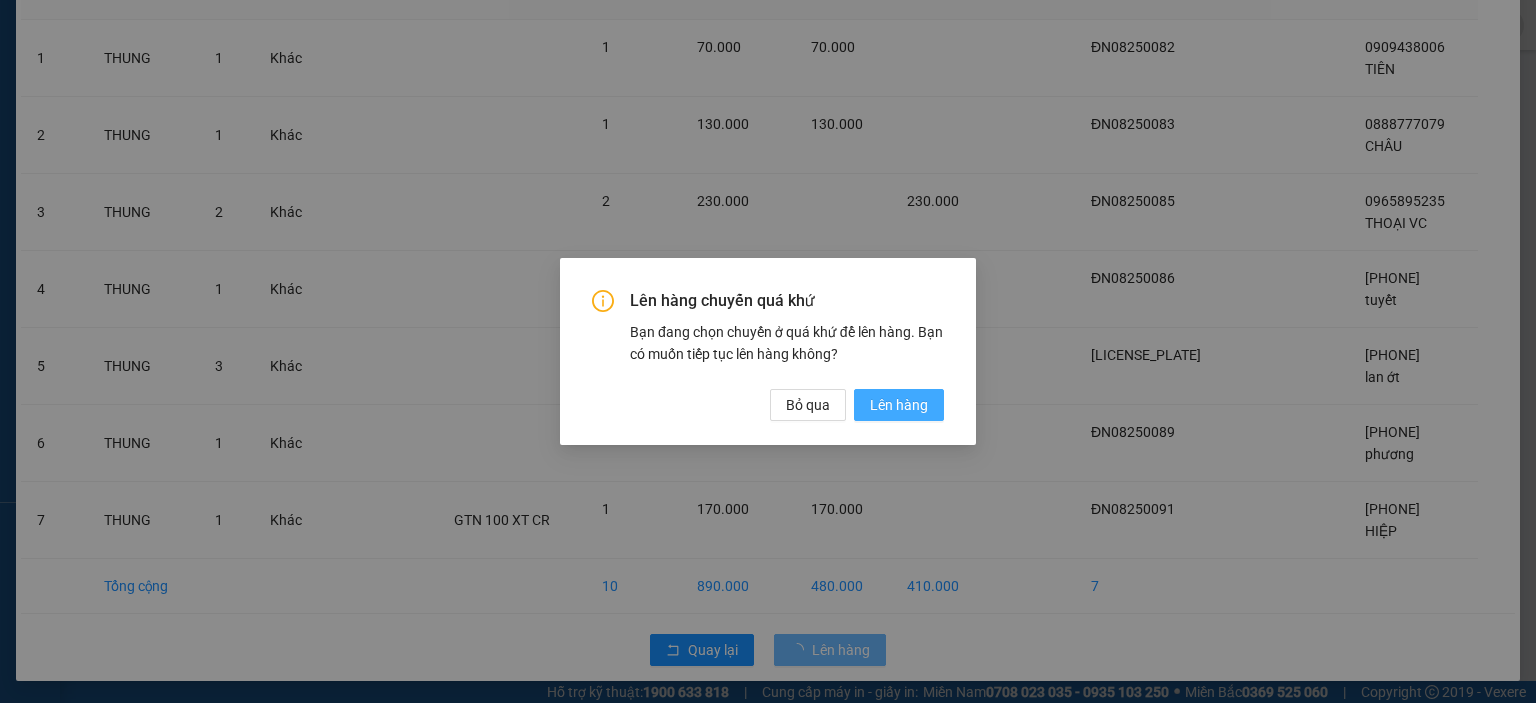 click on "Lên hàng" at bounding box center (899, 405) 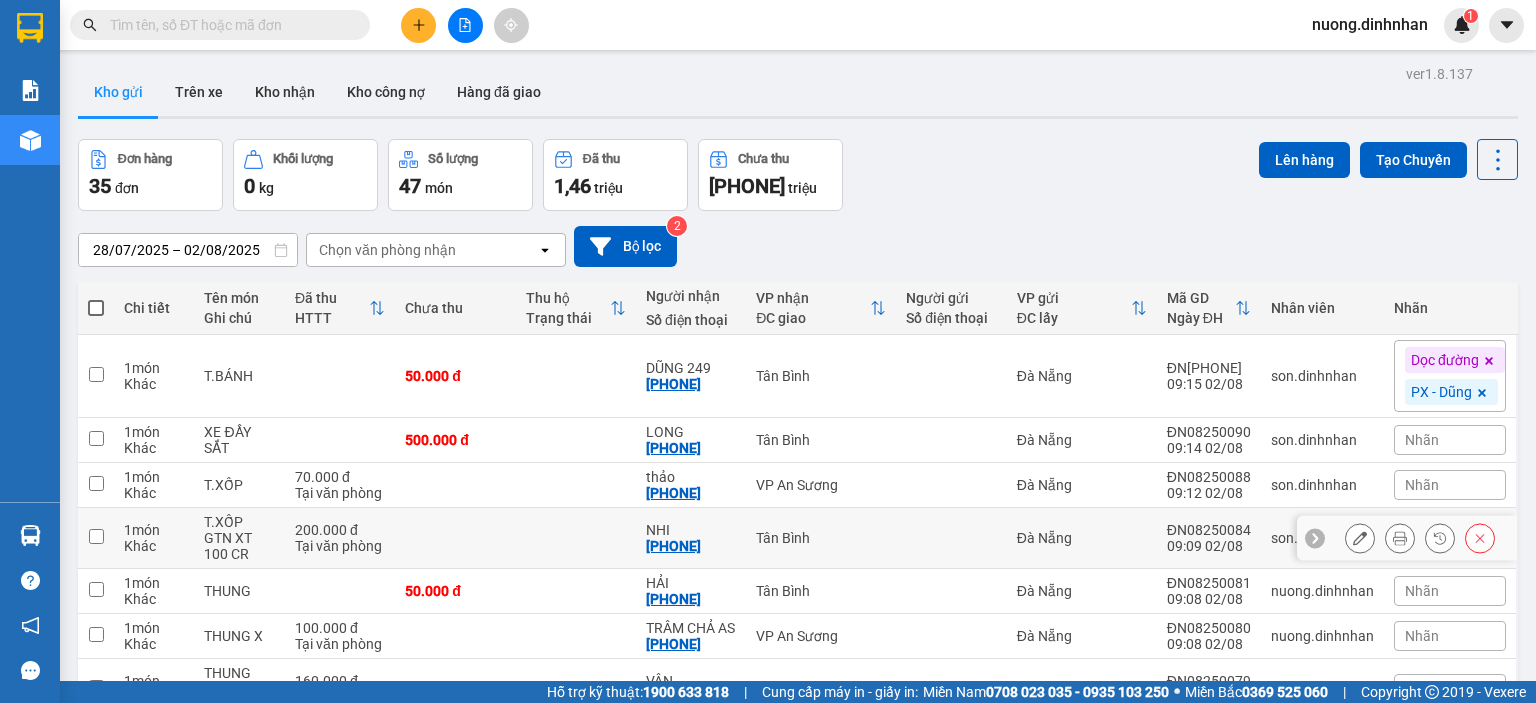 scroll, scrollTop: 200, scrollLeft: 0, axis: vertical 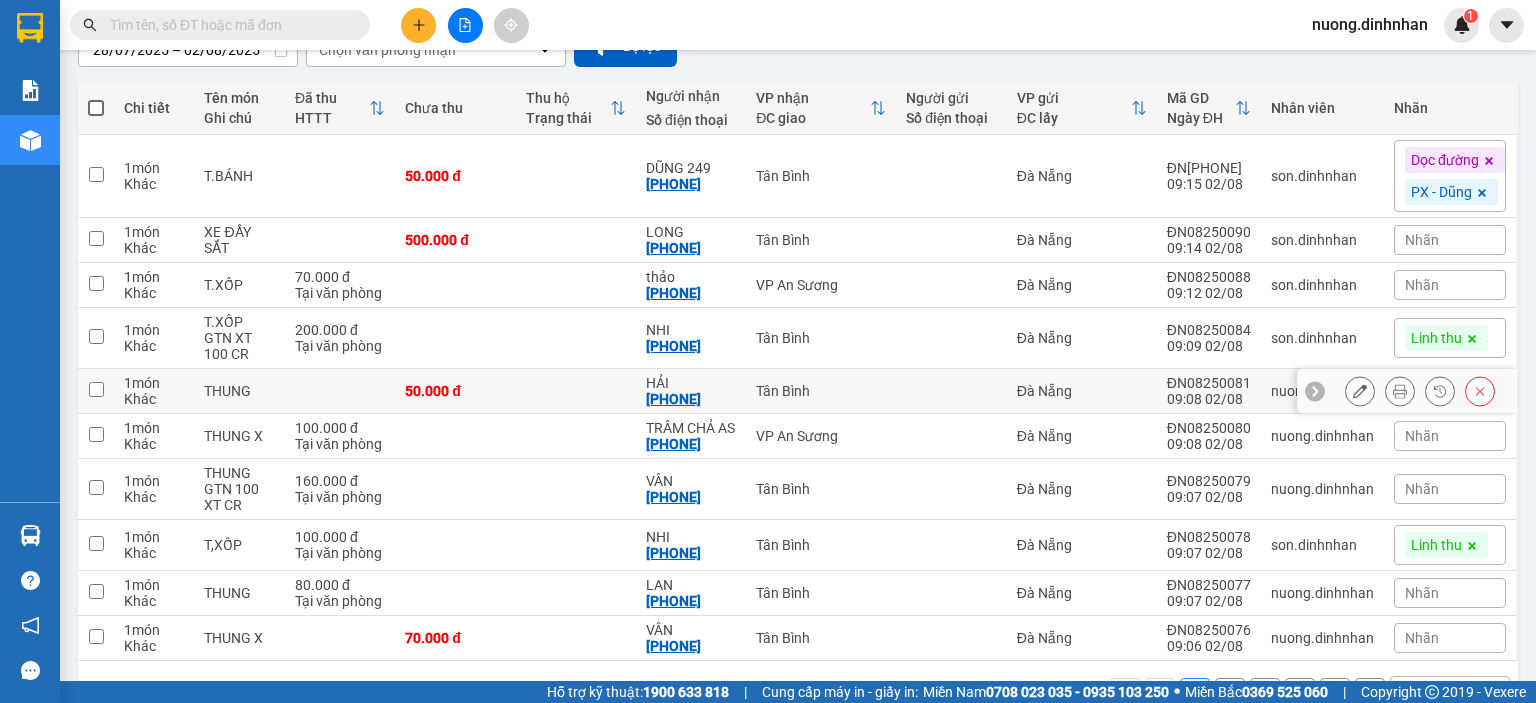 drag, startPoint x: 894, startPoint y: 385, endPoint x: 896, endPoint y: 425, distance: 40.04997 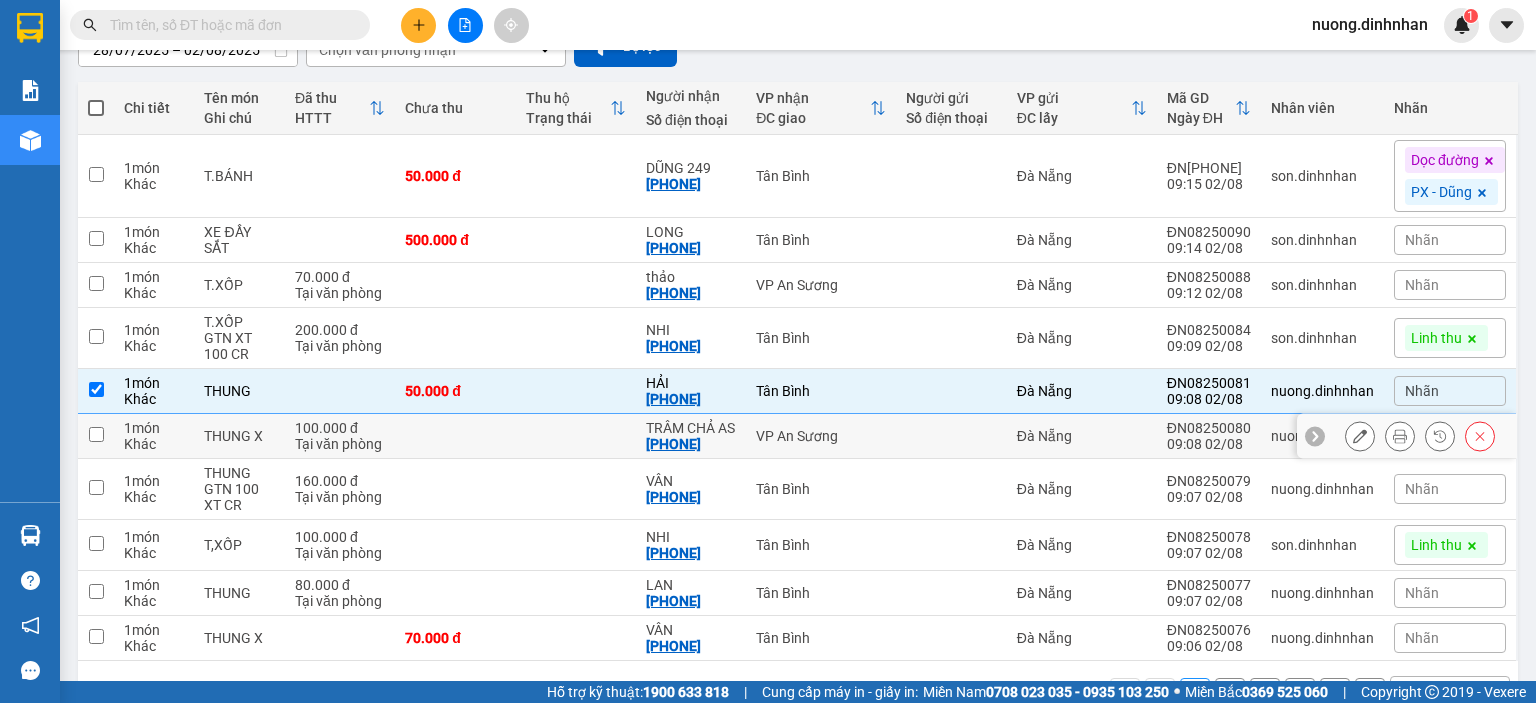 click at bounding box center [951, 436] 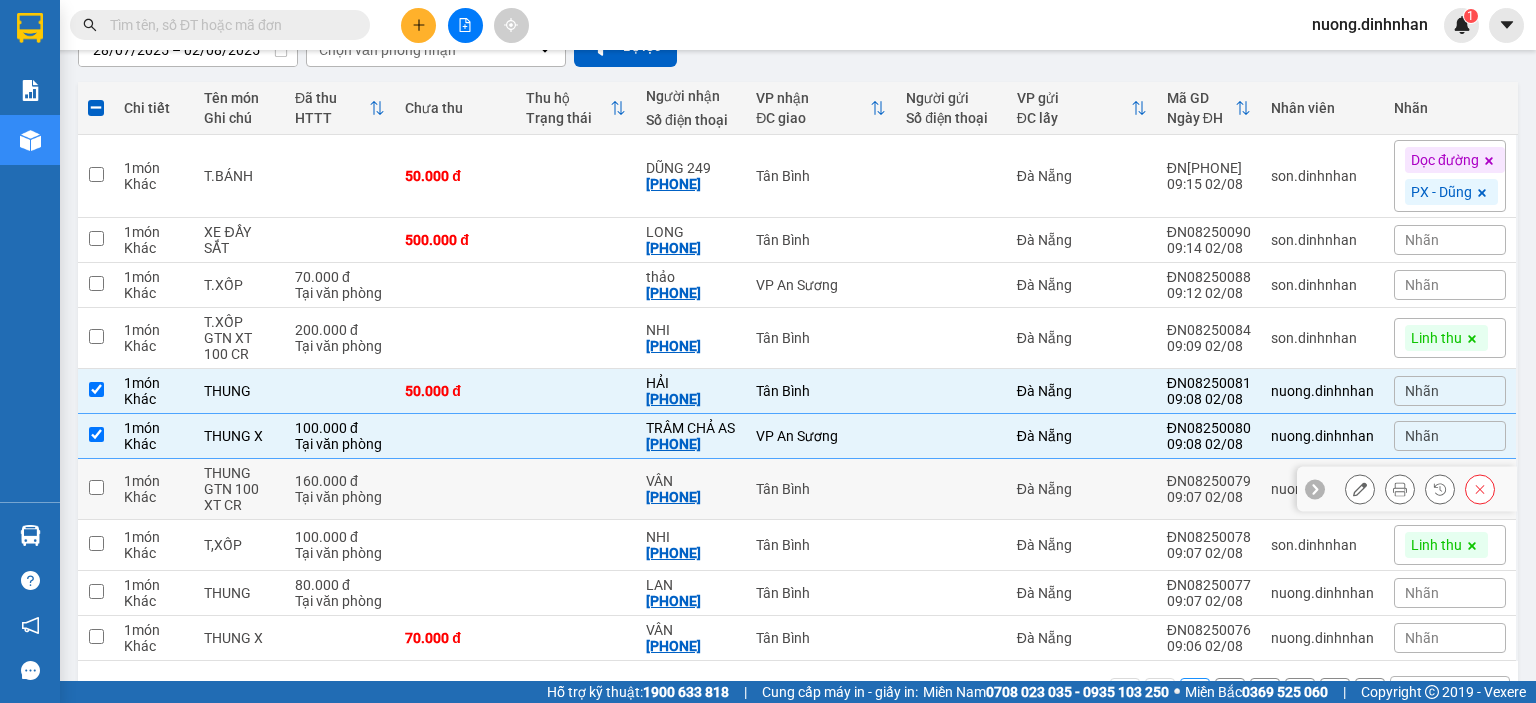 drag, startPoint x: 923, startPoint y: 489, endPoint x: 932, endPoint y: 542, distance: 53.75872 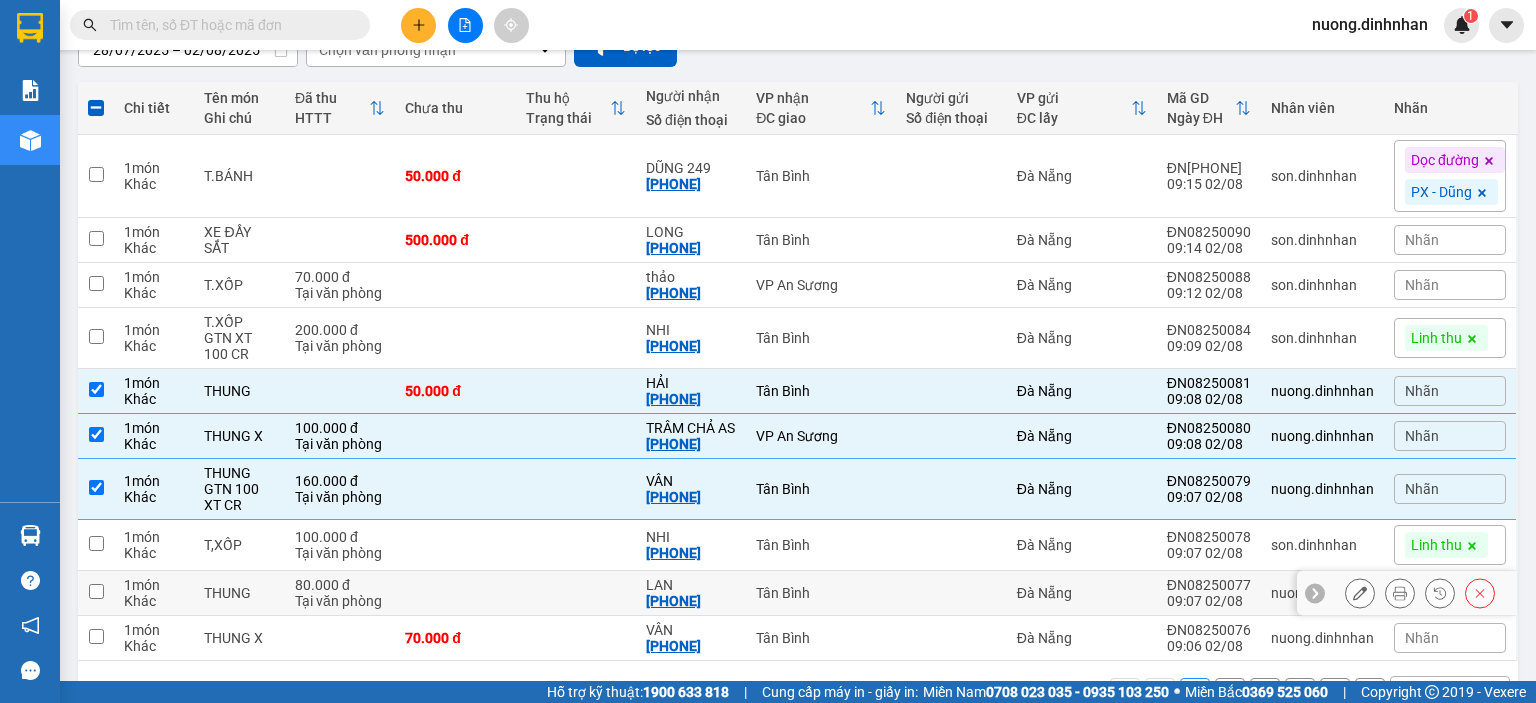 scroll, scrollTop: 265, scrollLeft: 0, axis: vertical 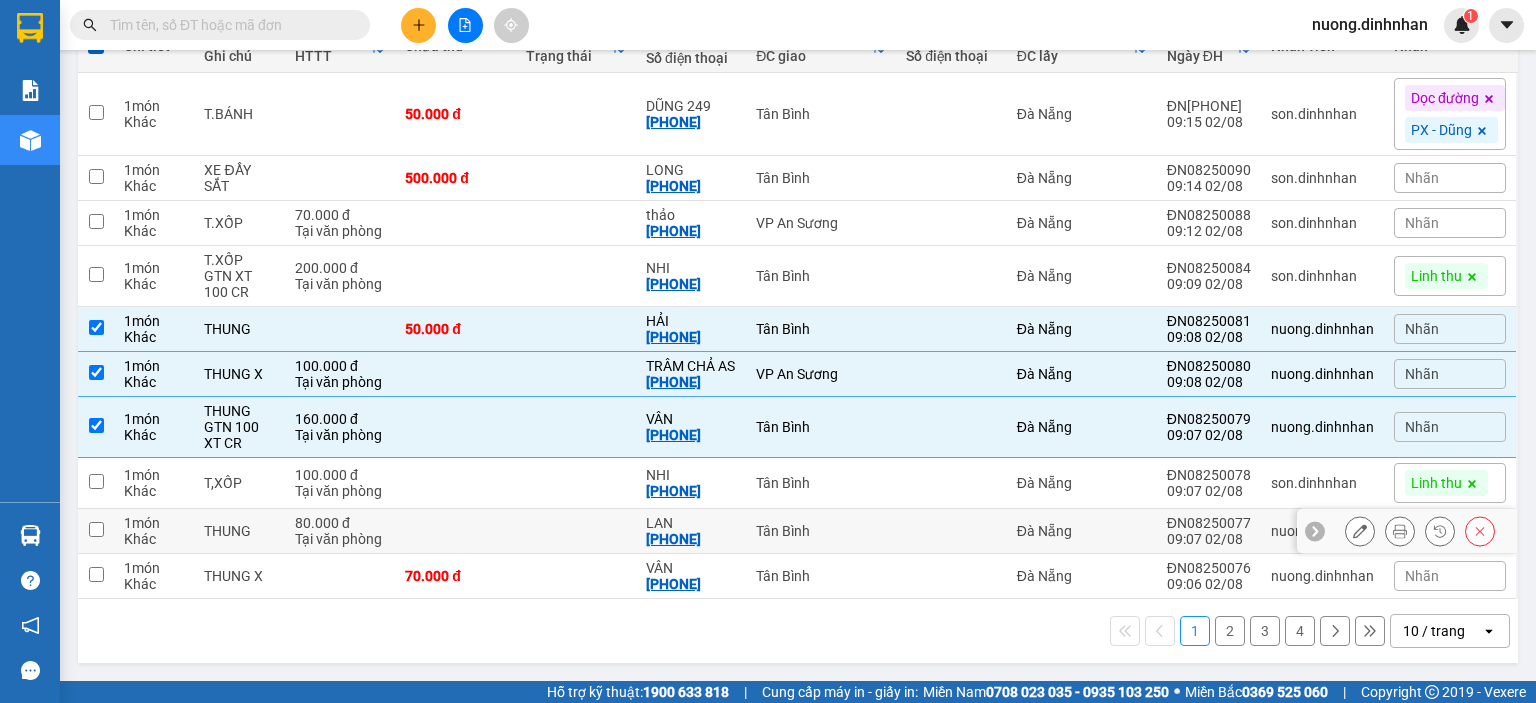 drag, startPoint x: 894, startPoint y: 519, endPoint x: 918, endPoint y: 572, distance: 58.18075 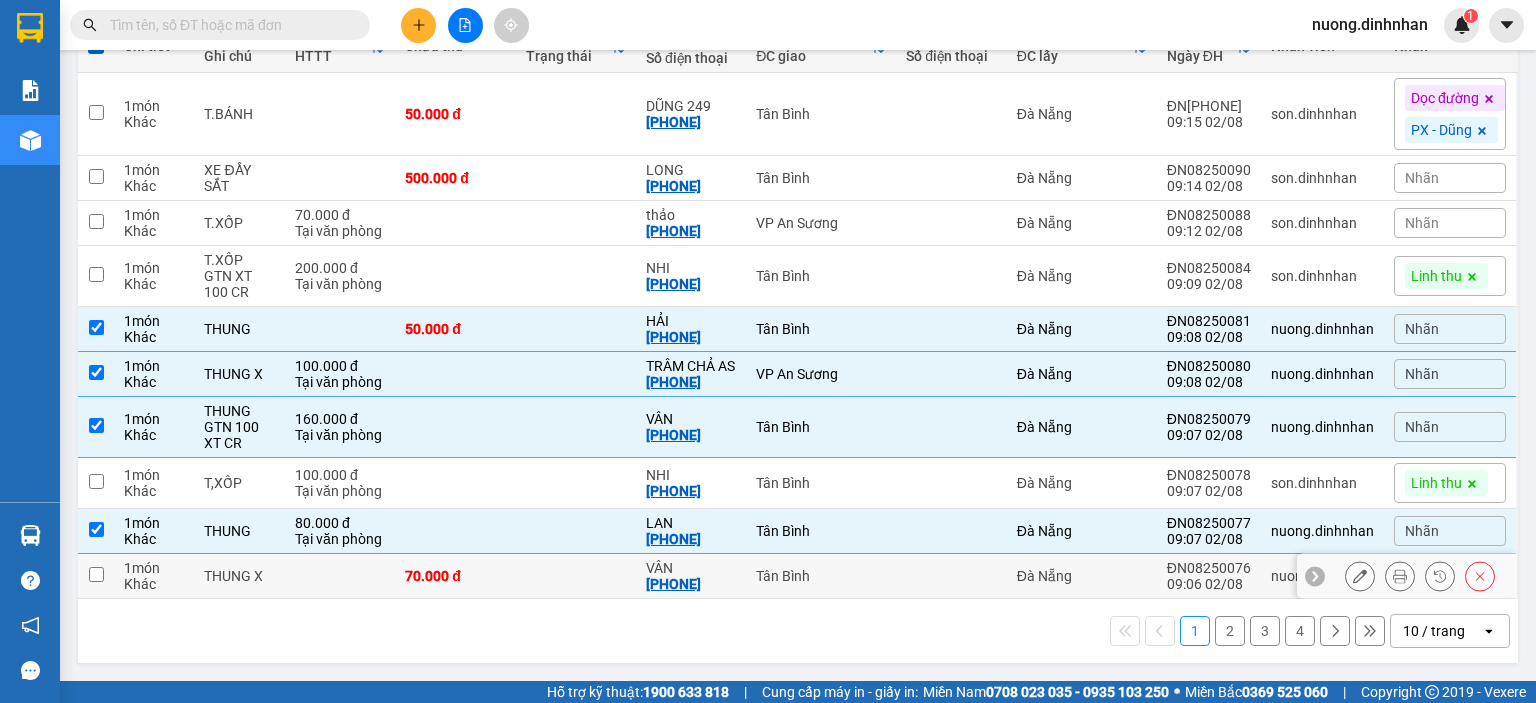 click at bounding box center [951, 576] 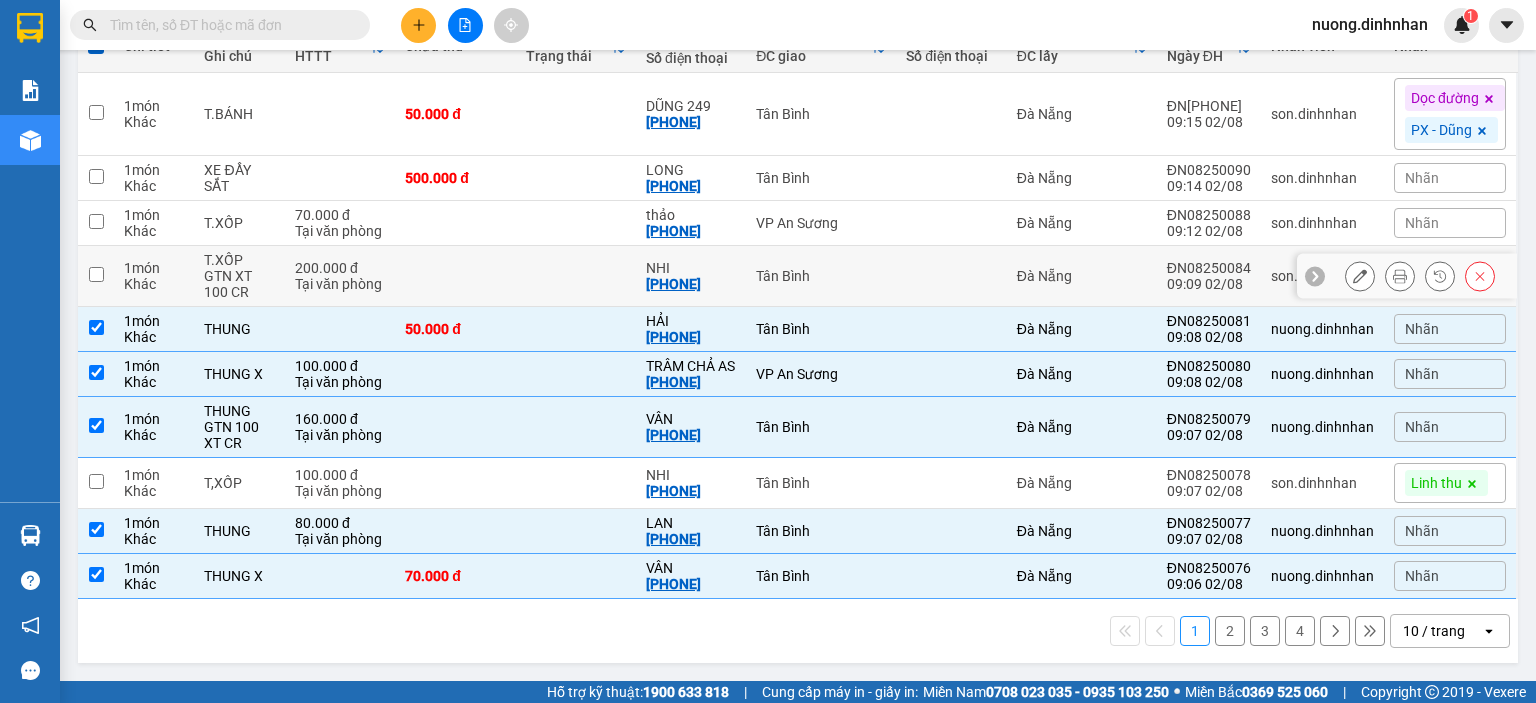 scroll, scrollTop: 0, scrollLeft: 0, axis: both 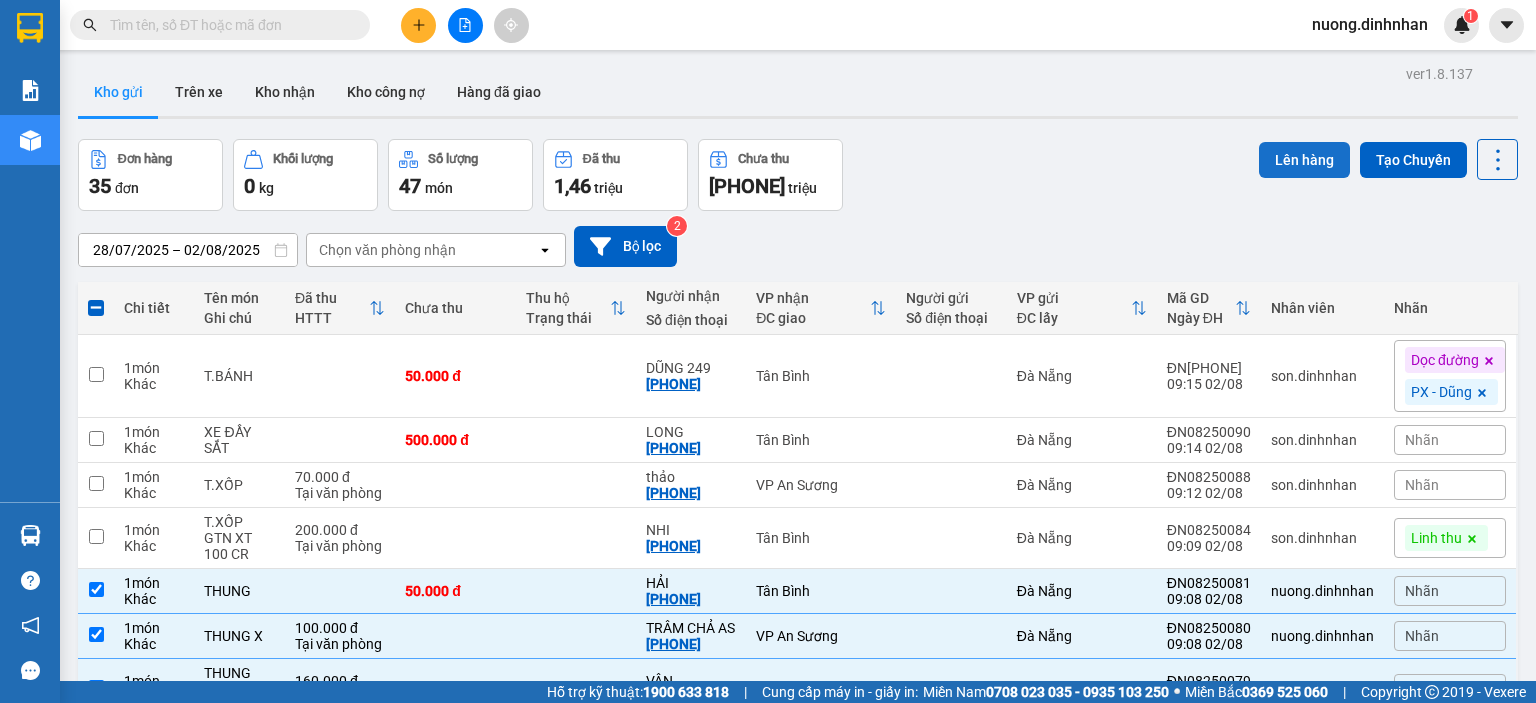 drag, startPoint x: 1279, startPoint y: 155, endPoint x: 1264, endPoint y: 155, distance: 15 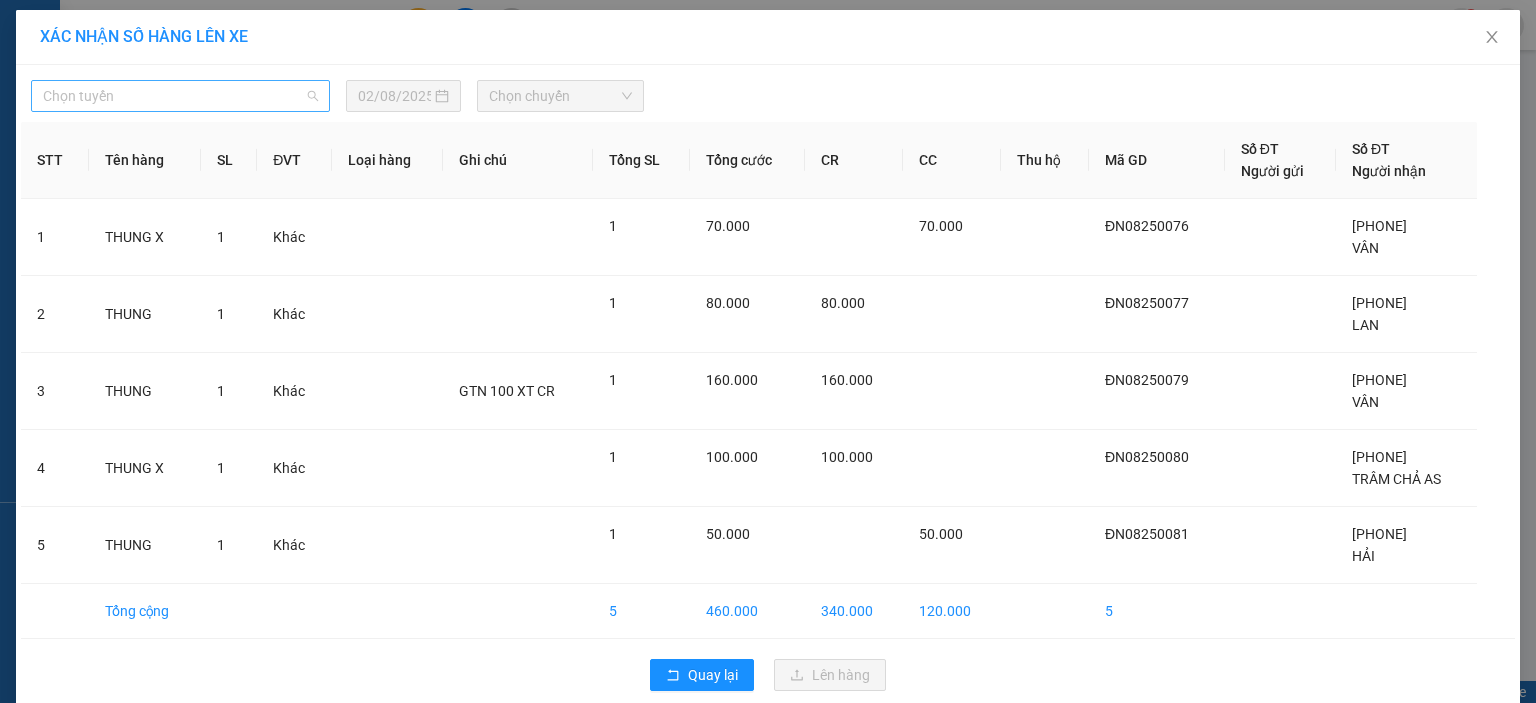 click on "Chọn tuyến" at bounding box center (180, 96) 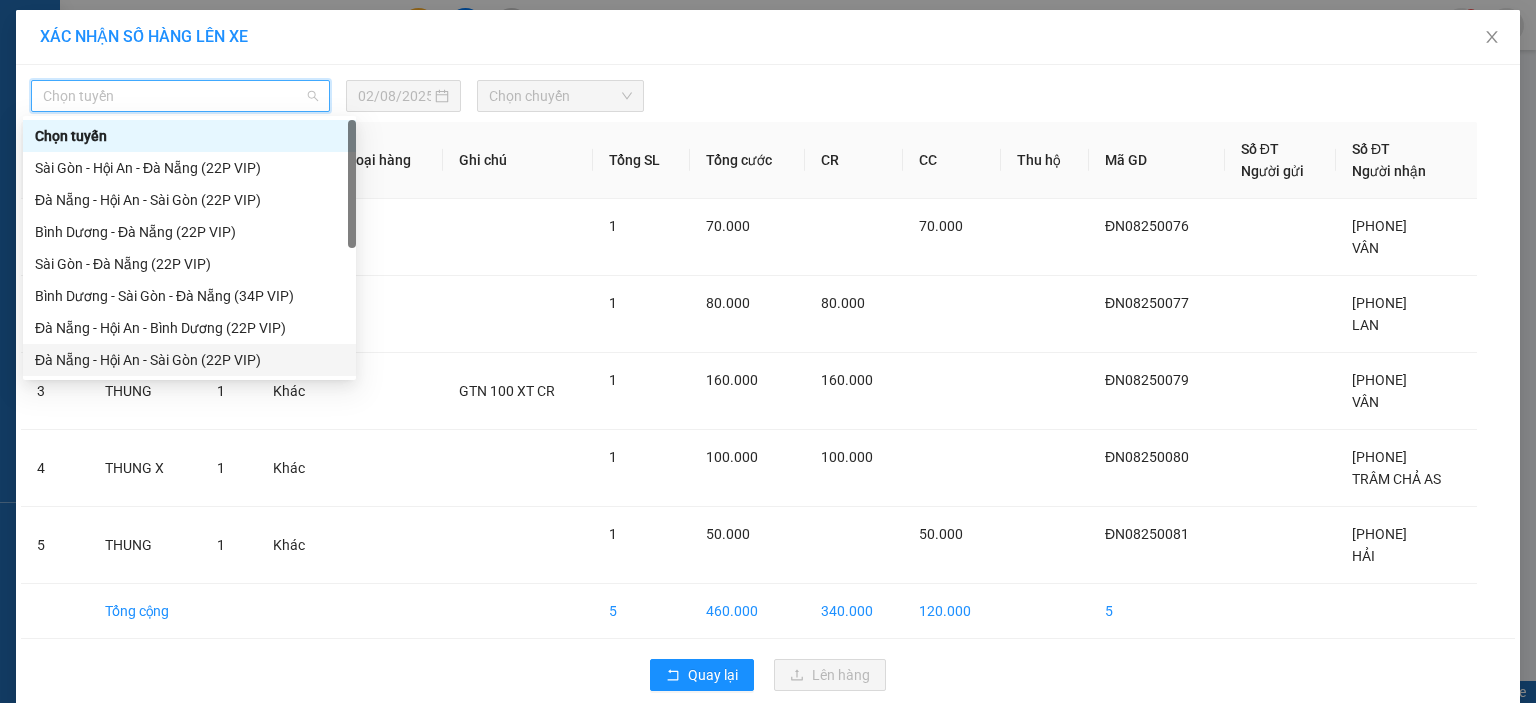 drag, startPoint x: 254, startPoint y: 347, endPoint x: 317, endPoint y: 292, distance: 83.630135 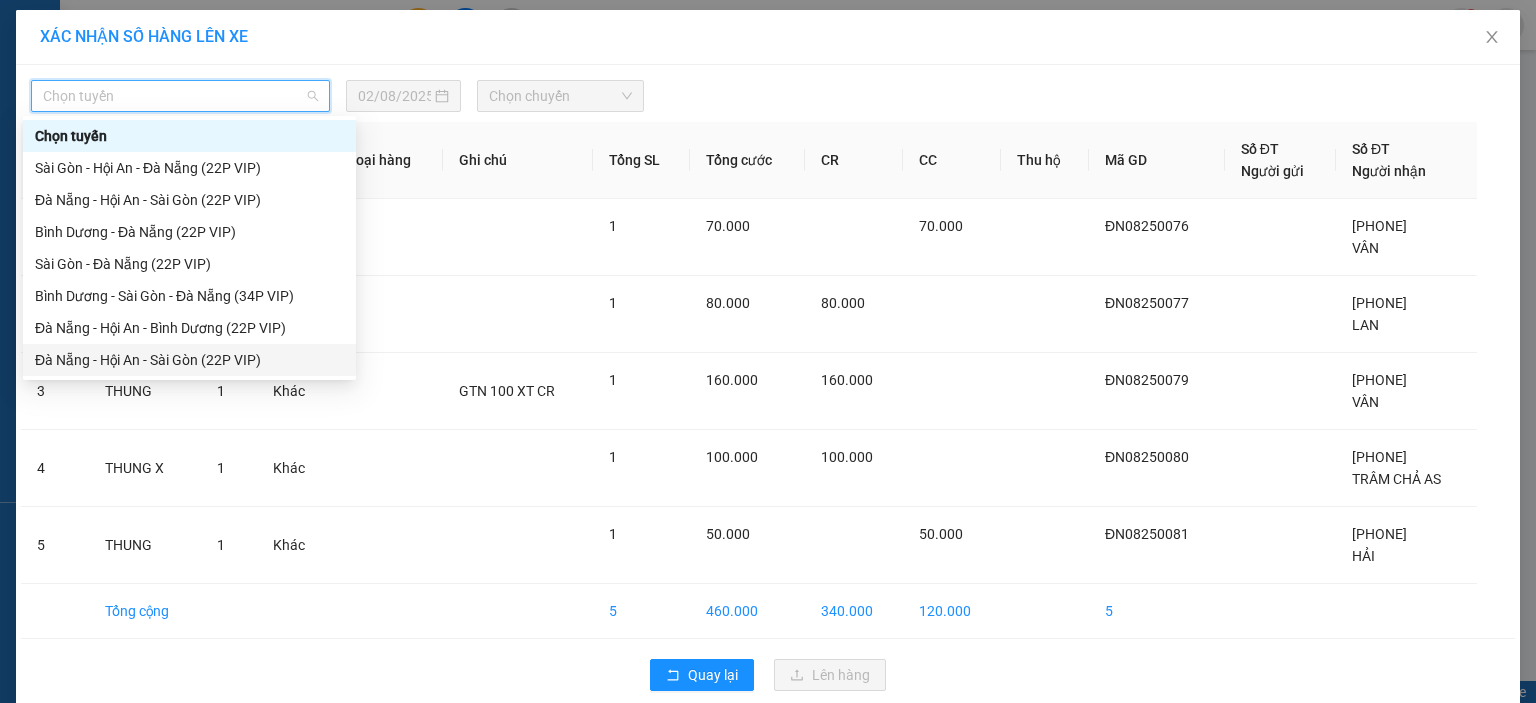 click on "Đà Nẵng - Hội An - Sài Gòn (22P VIP)" at bounding box center (189, 360) 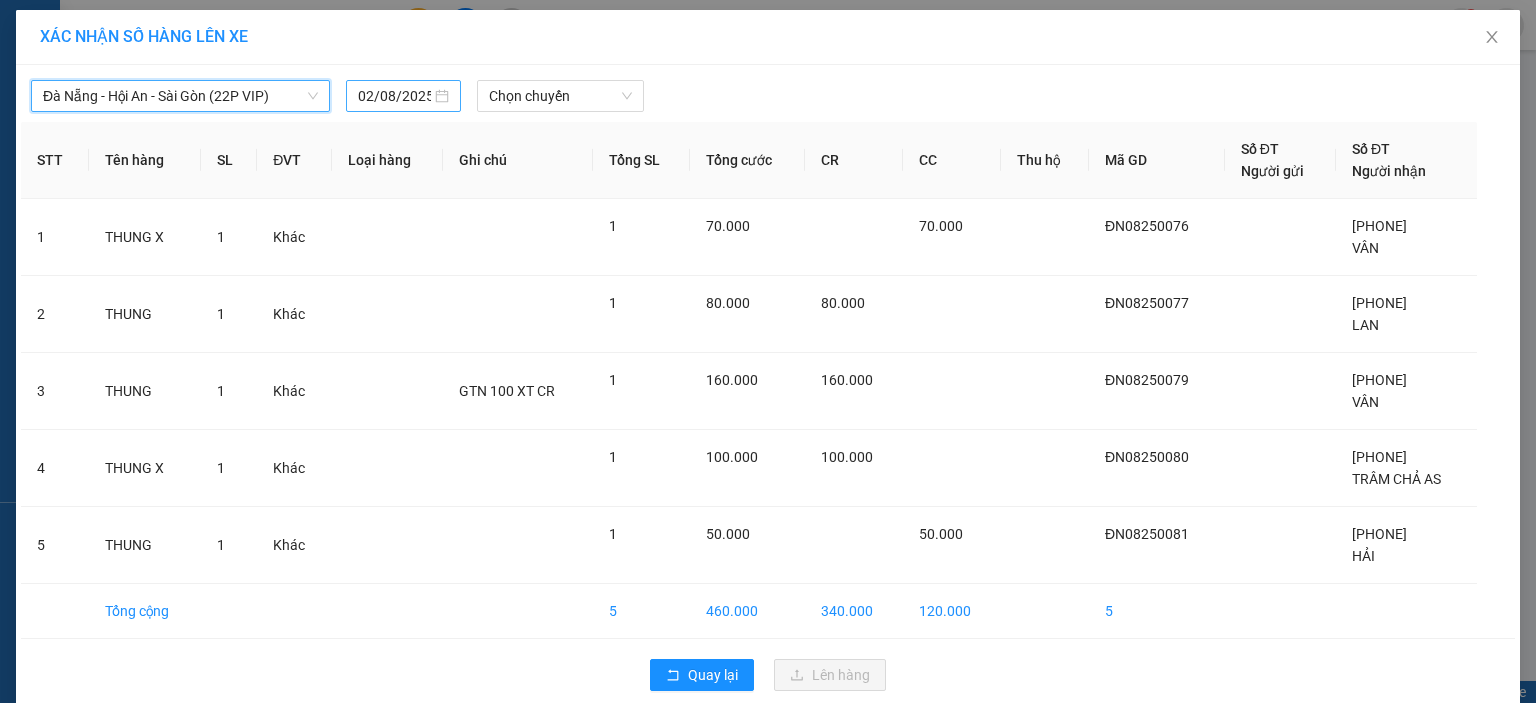 click on "02/08/2025" at bounding box center (394, 96) 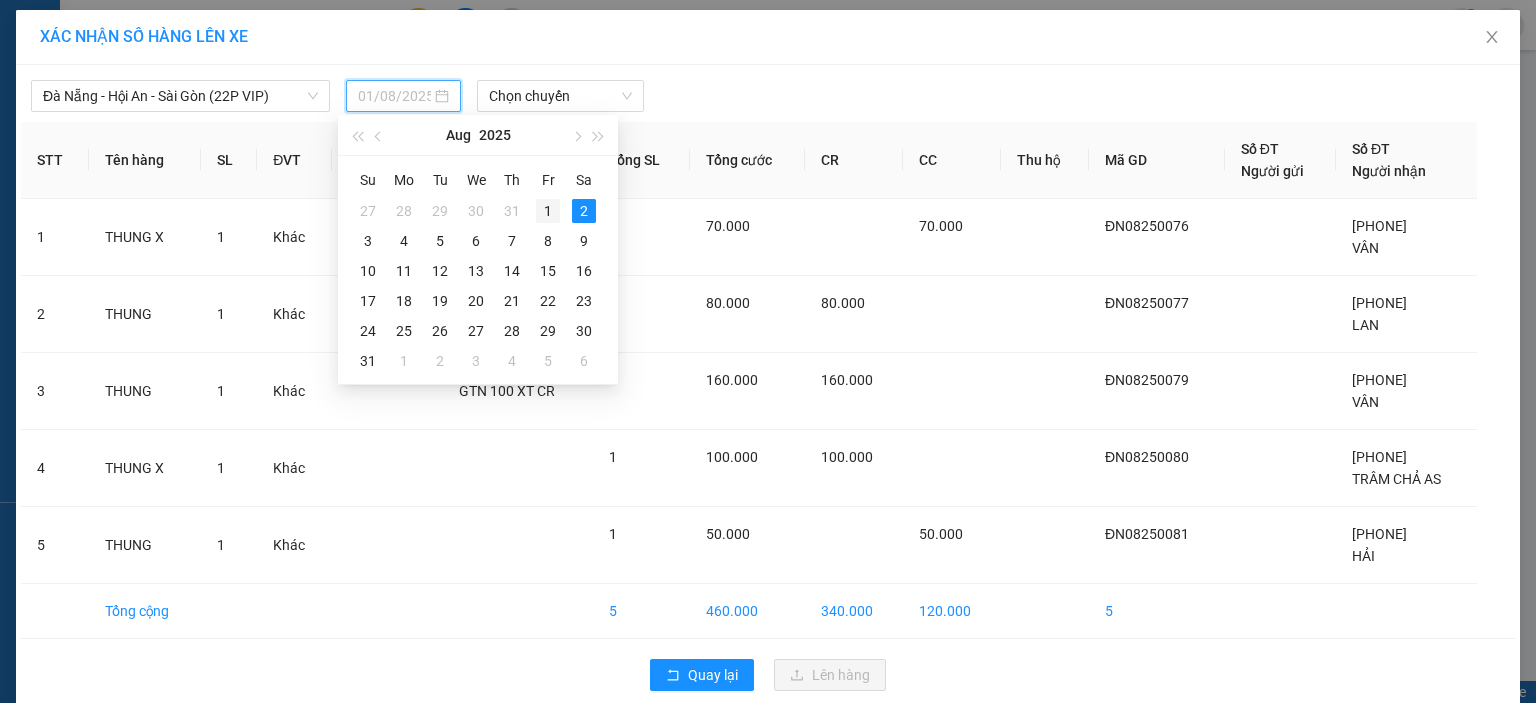 click on "1" at bounding box center (548, 211) 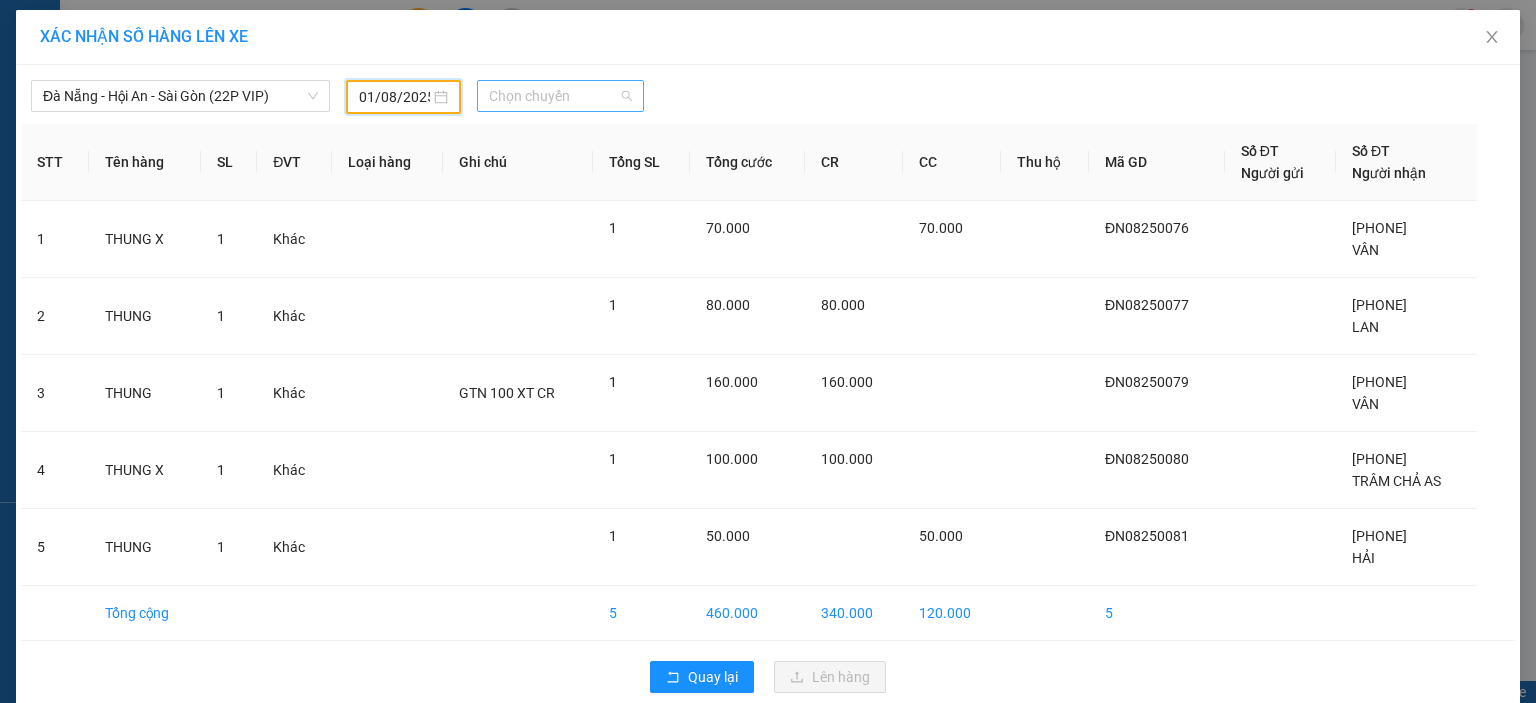 click on "Chọn chuyến" at bounding box center [561, 96] 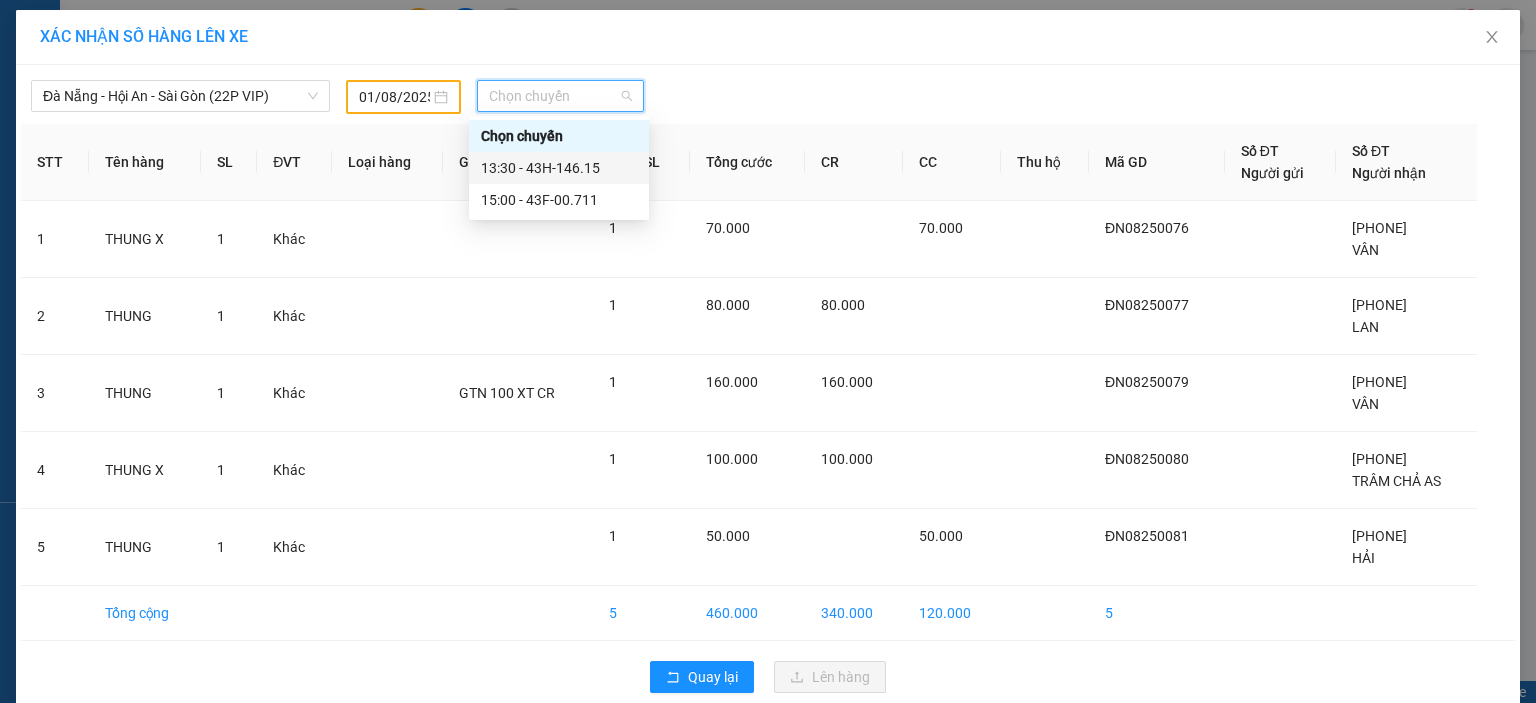 click on "13:30     - 43H-146.15" at bounding box center [559, 168] 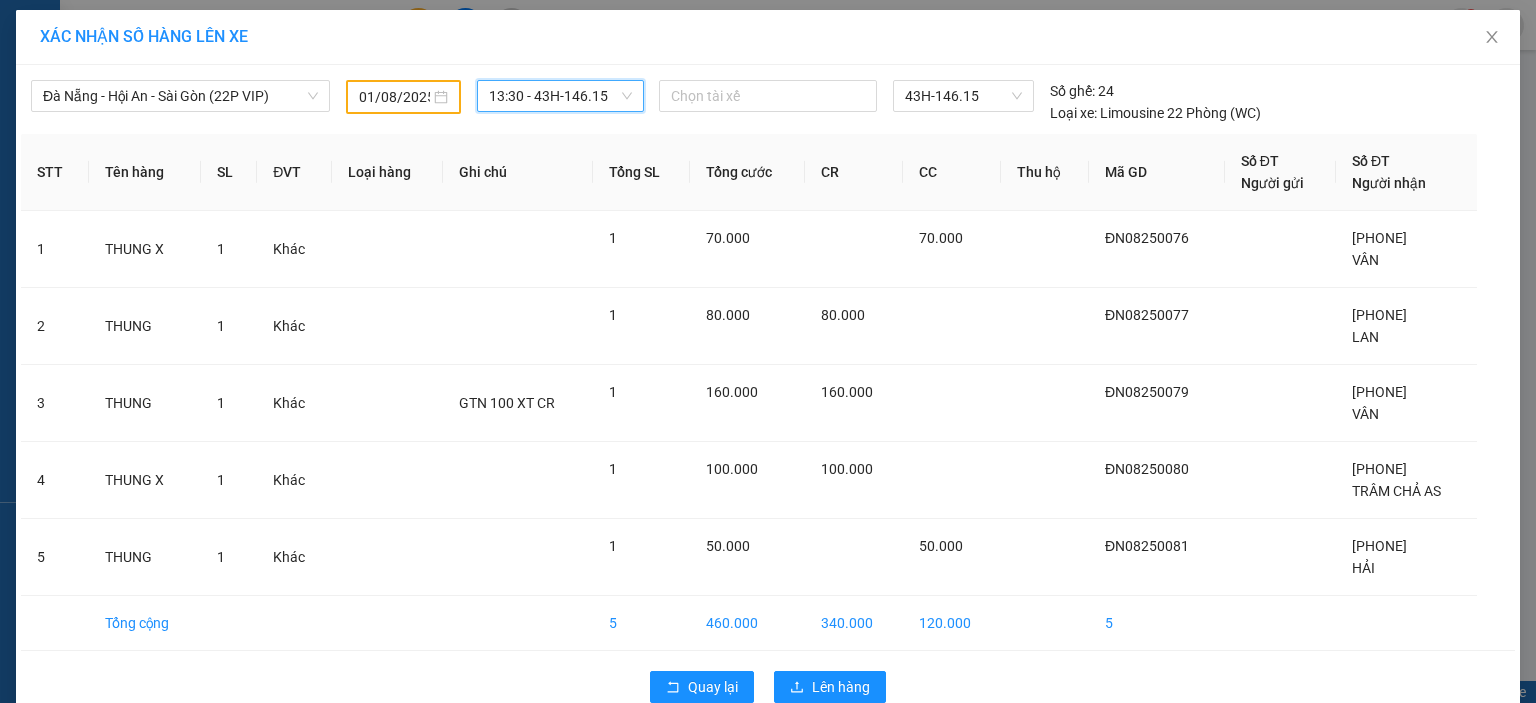 scroll, scrollTop: 37, scrollLeft: 0, axis: vertical 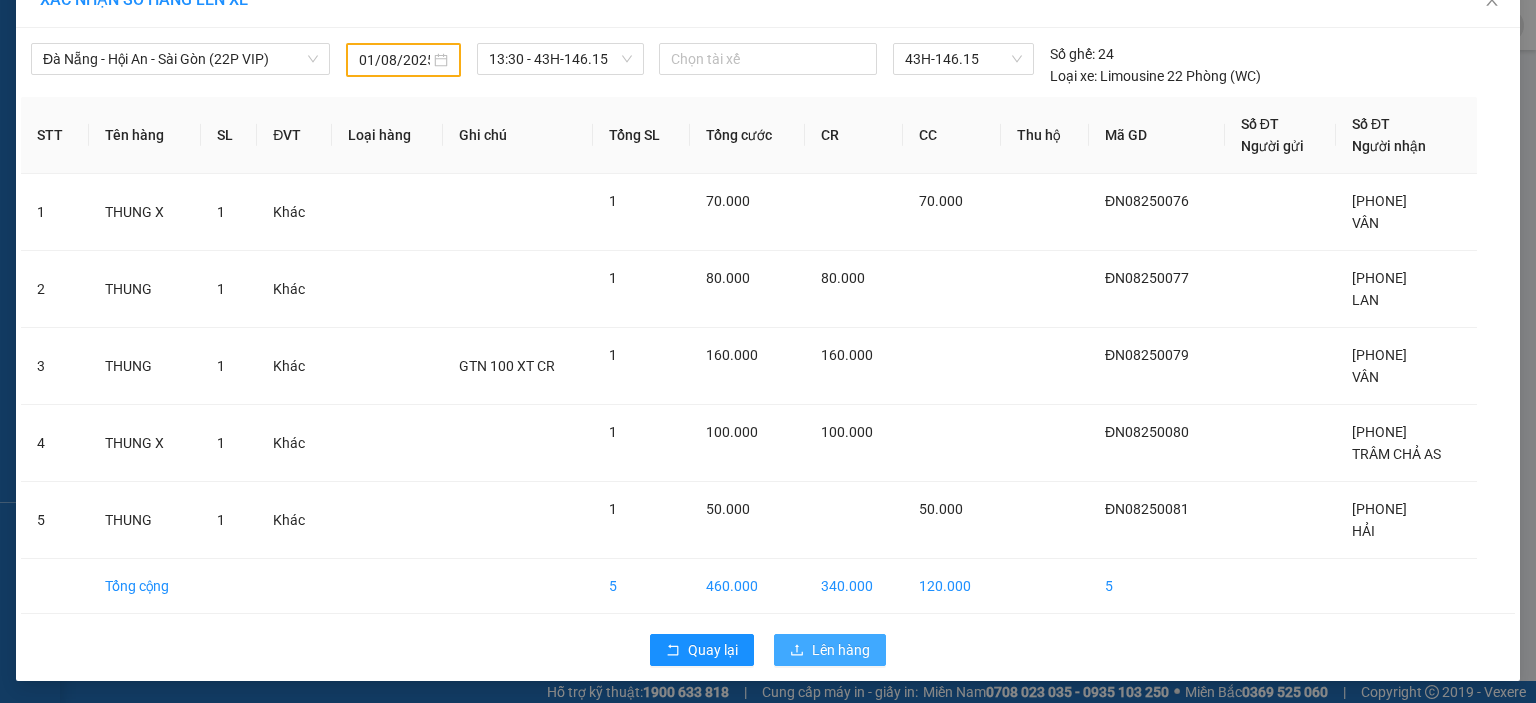 click on "Lên hàng" at bounding box center (841, 650) 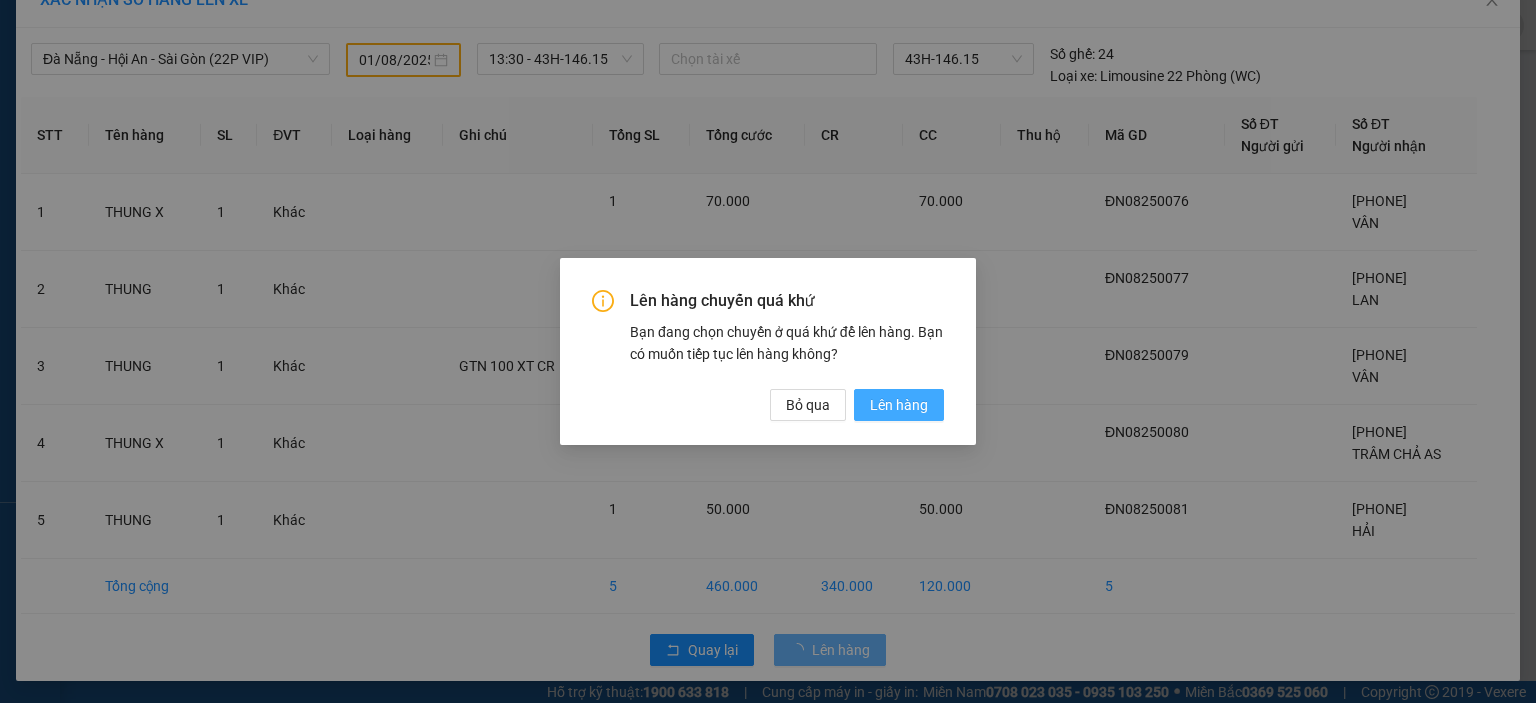 click on "Lên hàng" at bounding box center (899, 405) 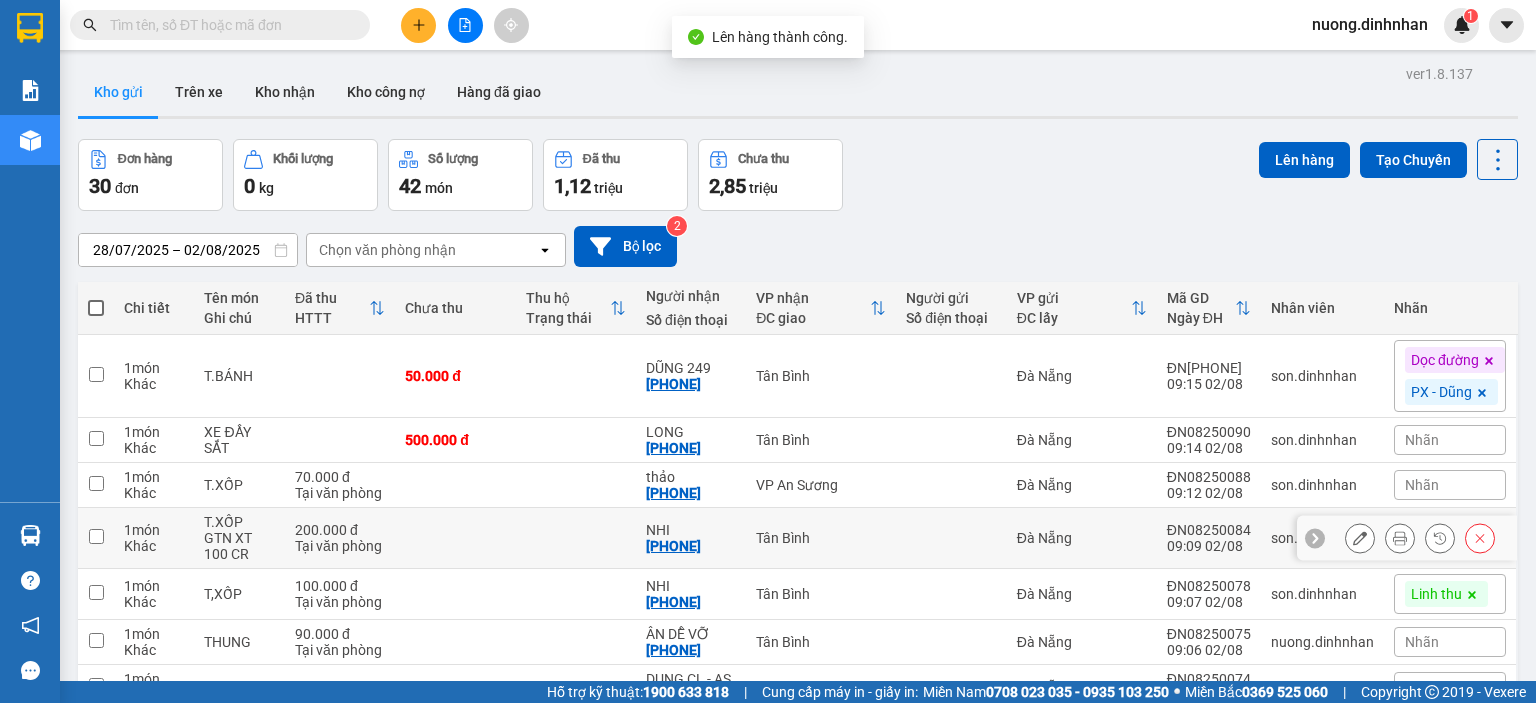 scroll, scrollTop: 249, scrollLeft: 0, axis: vertical 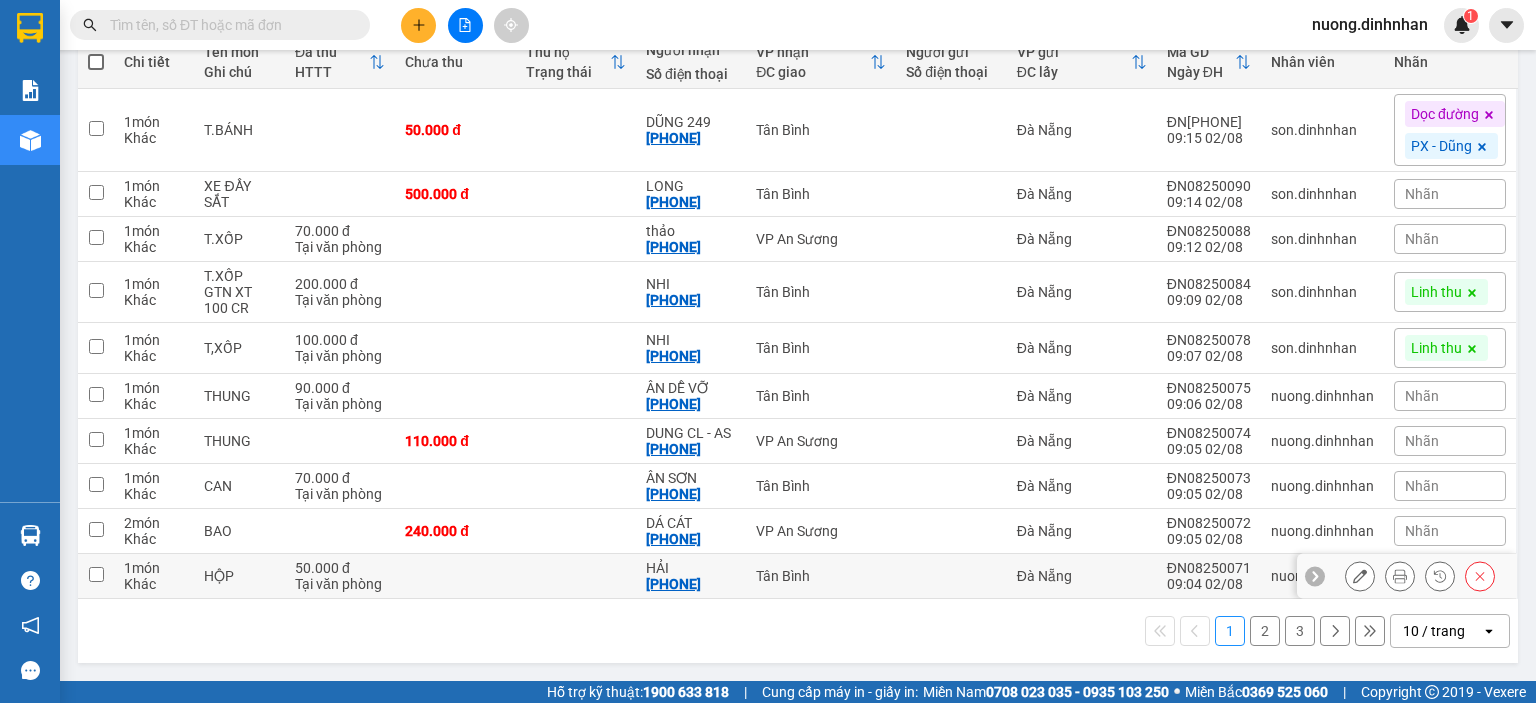 click on "Tân Bình" at bounding box center (821, 576) 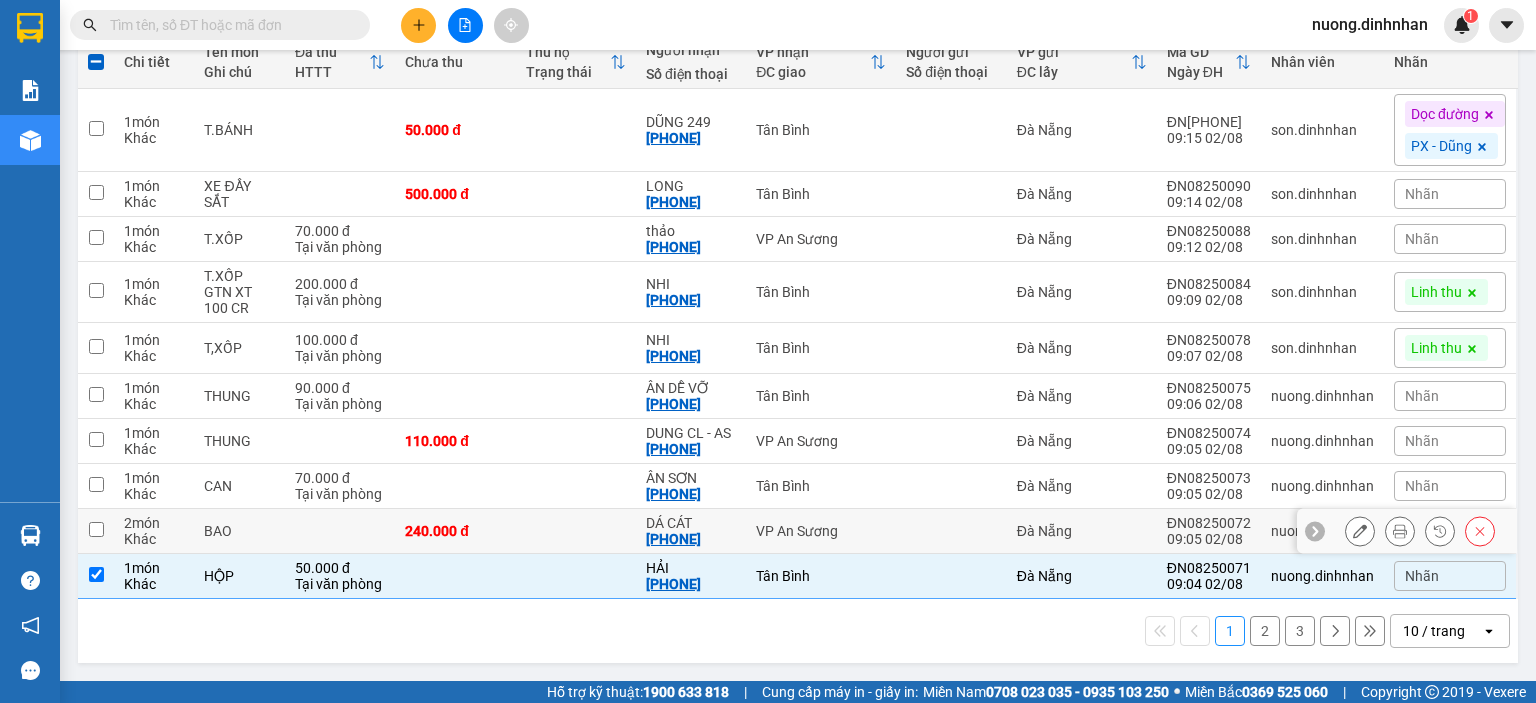 click on "VP An Sương" at bounding box center (821, 531) 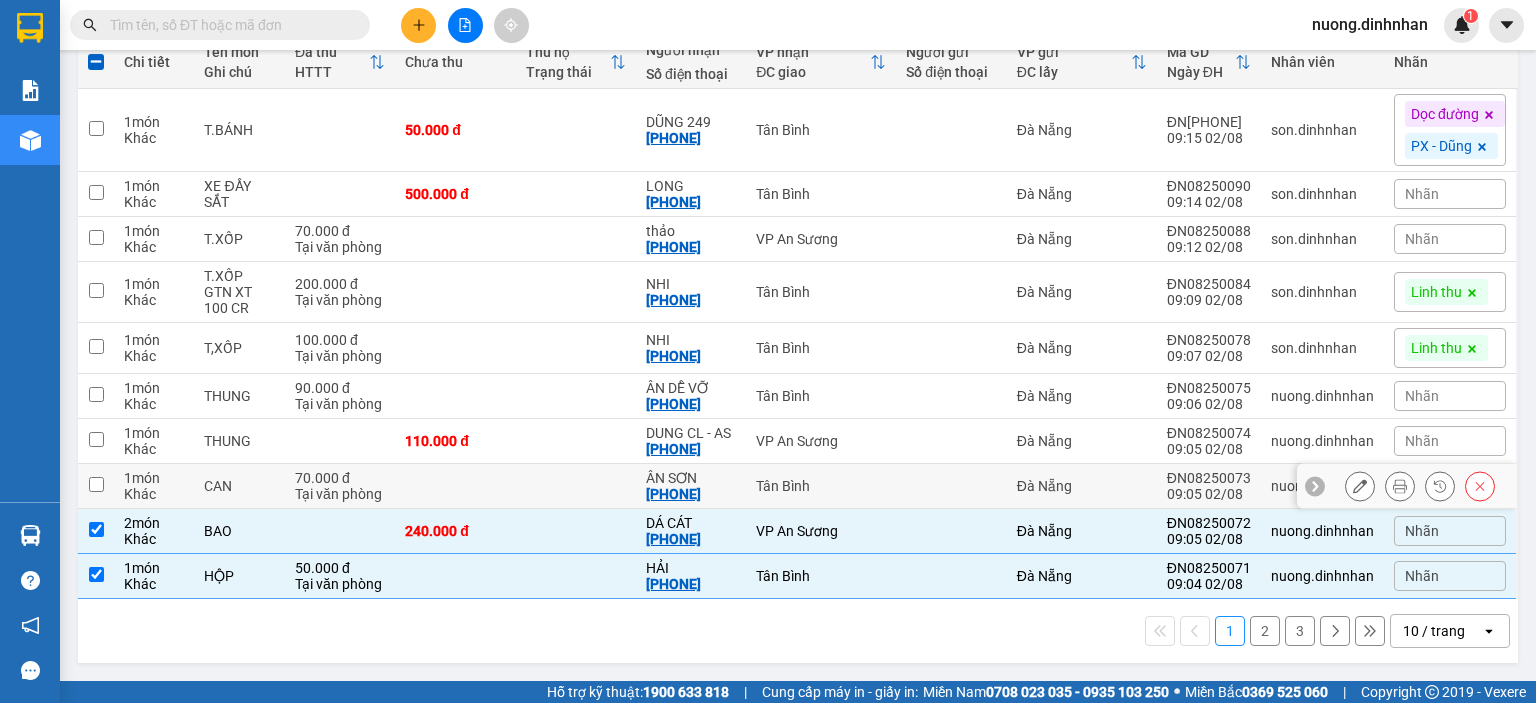 click on "Tân Bình" at bounding box center [821, 486] 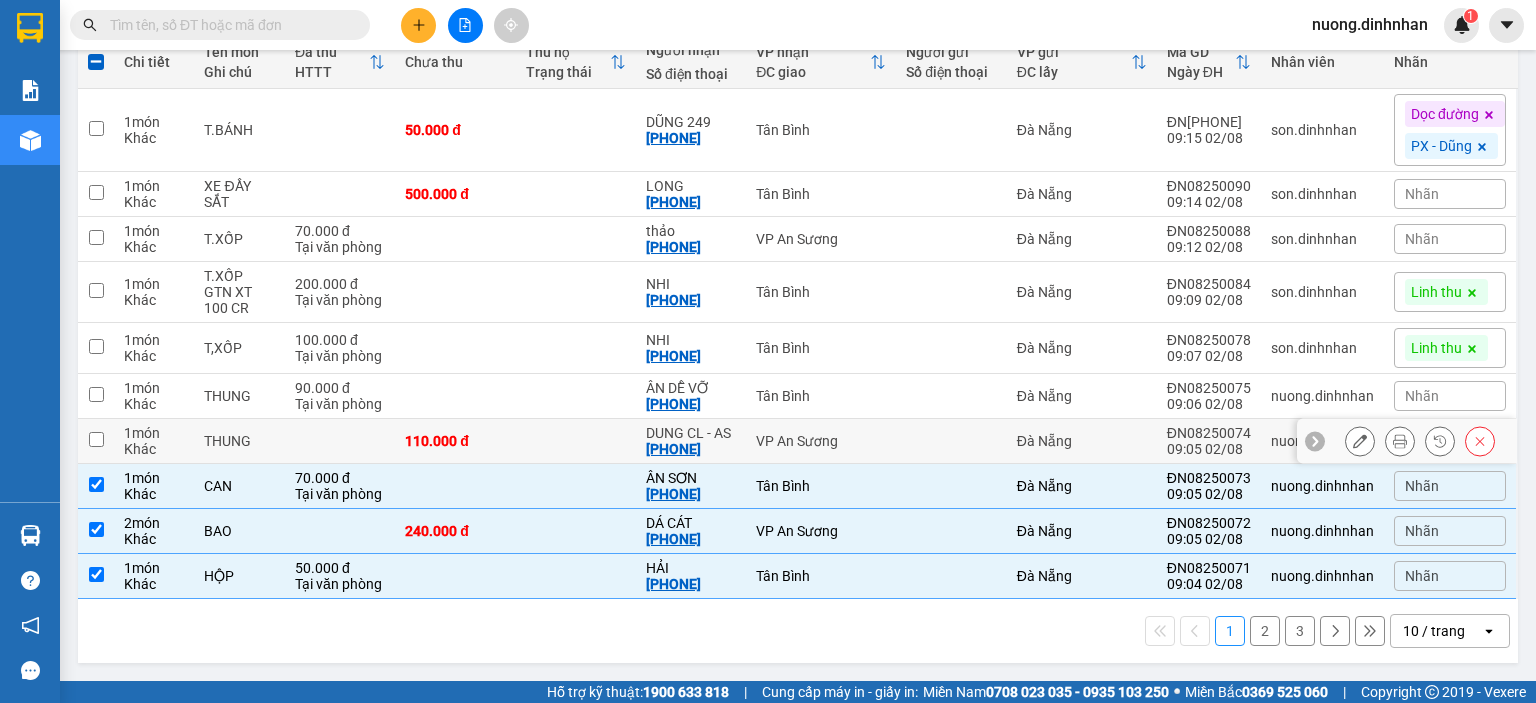 click on "VP An Sương" at bounding box center (821, 441) 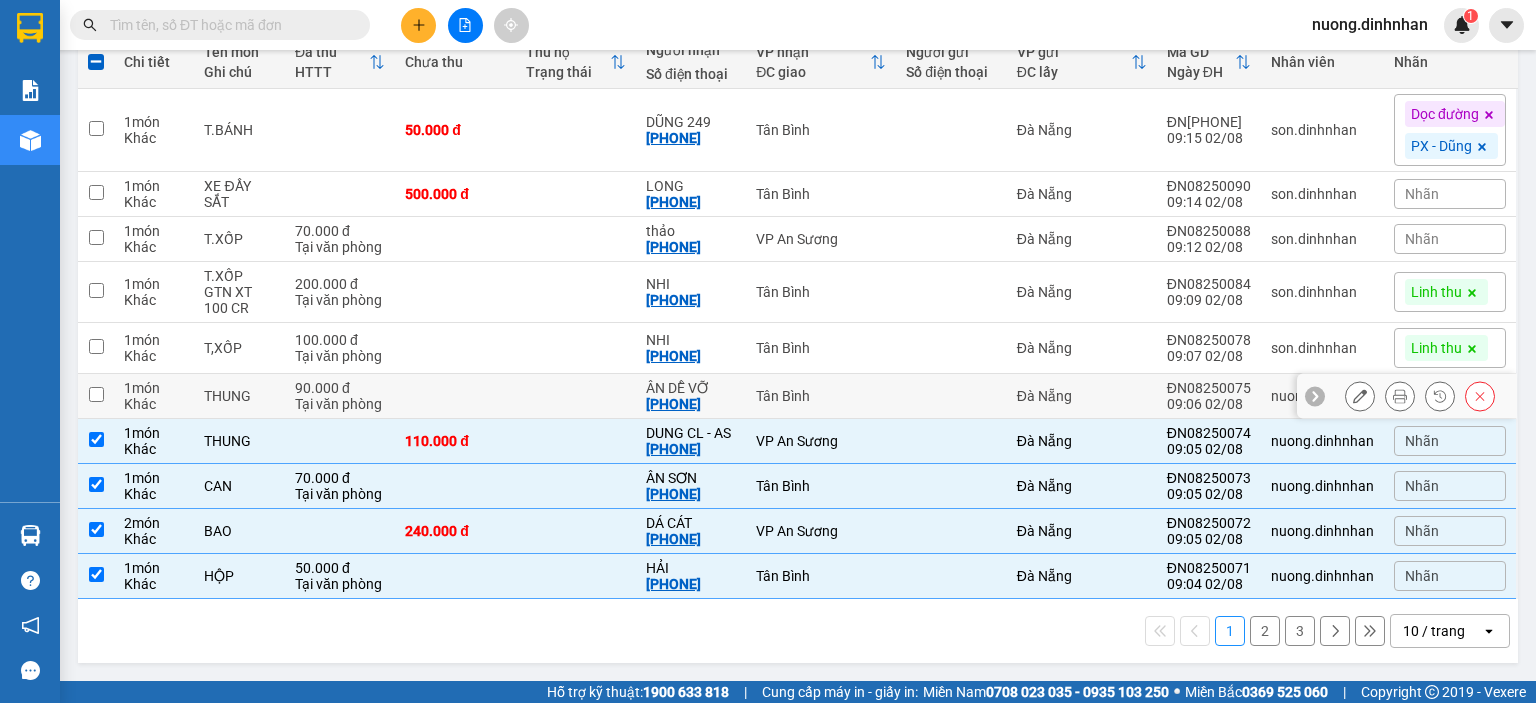 click on "Tân Bình" at bounding box center [821, 396] 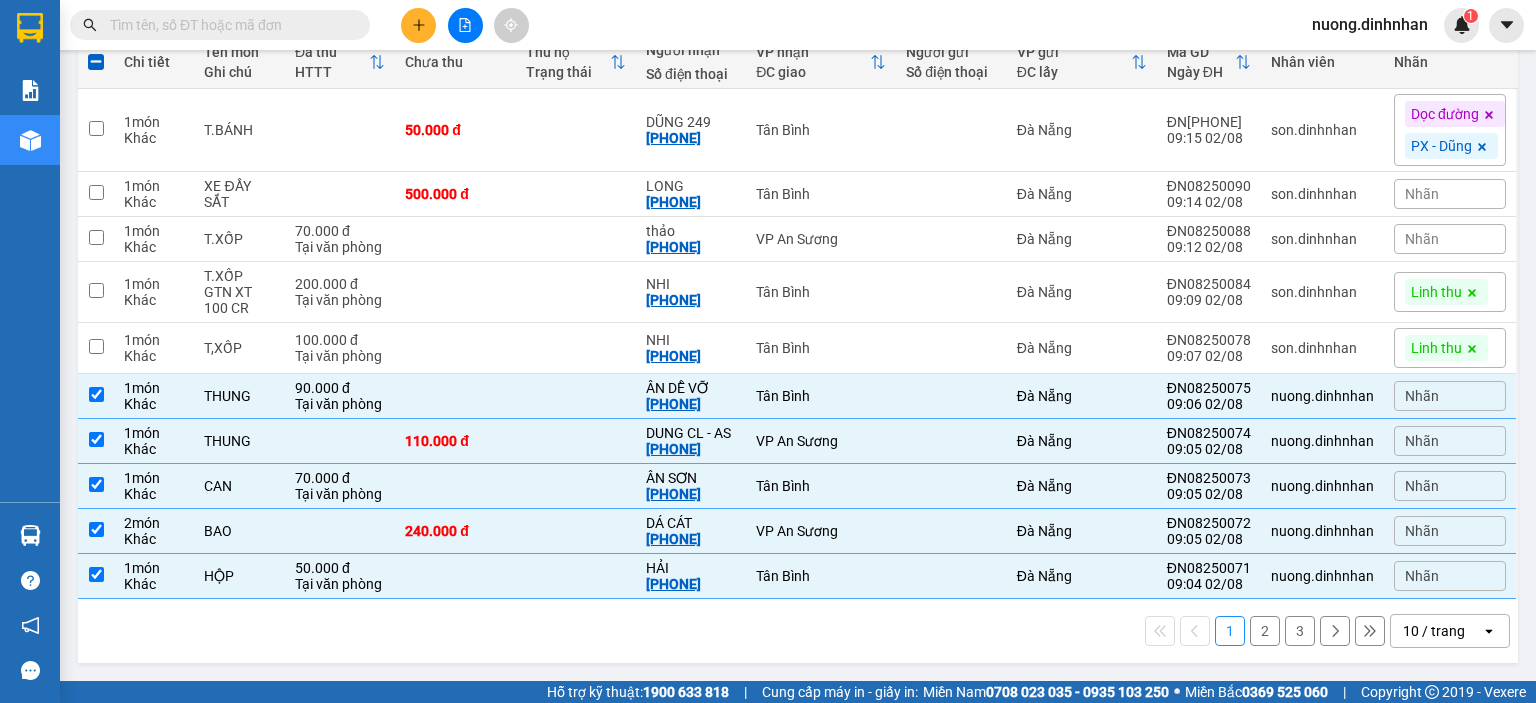 scroll, scrollTop: 49, scrollLeft: 0, axis: vertical 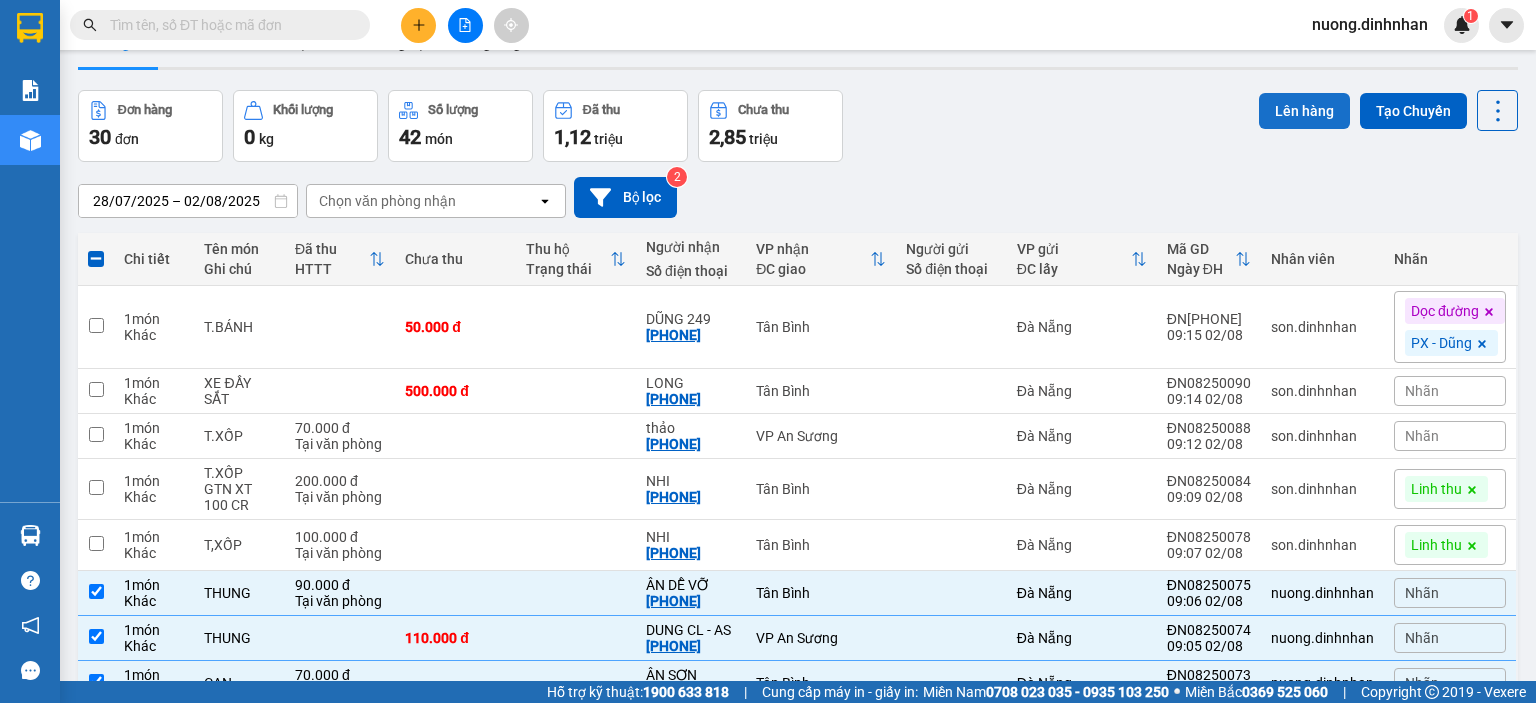 click on "Lên hàng" at bounding box center (1304, 111) 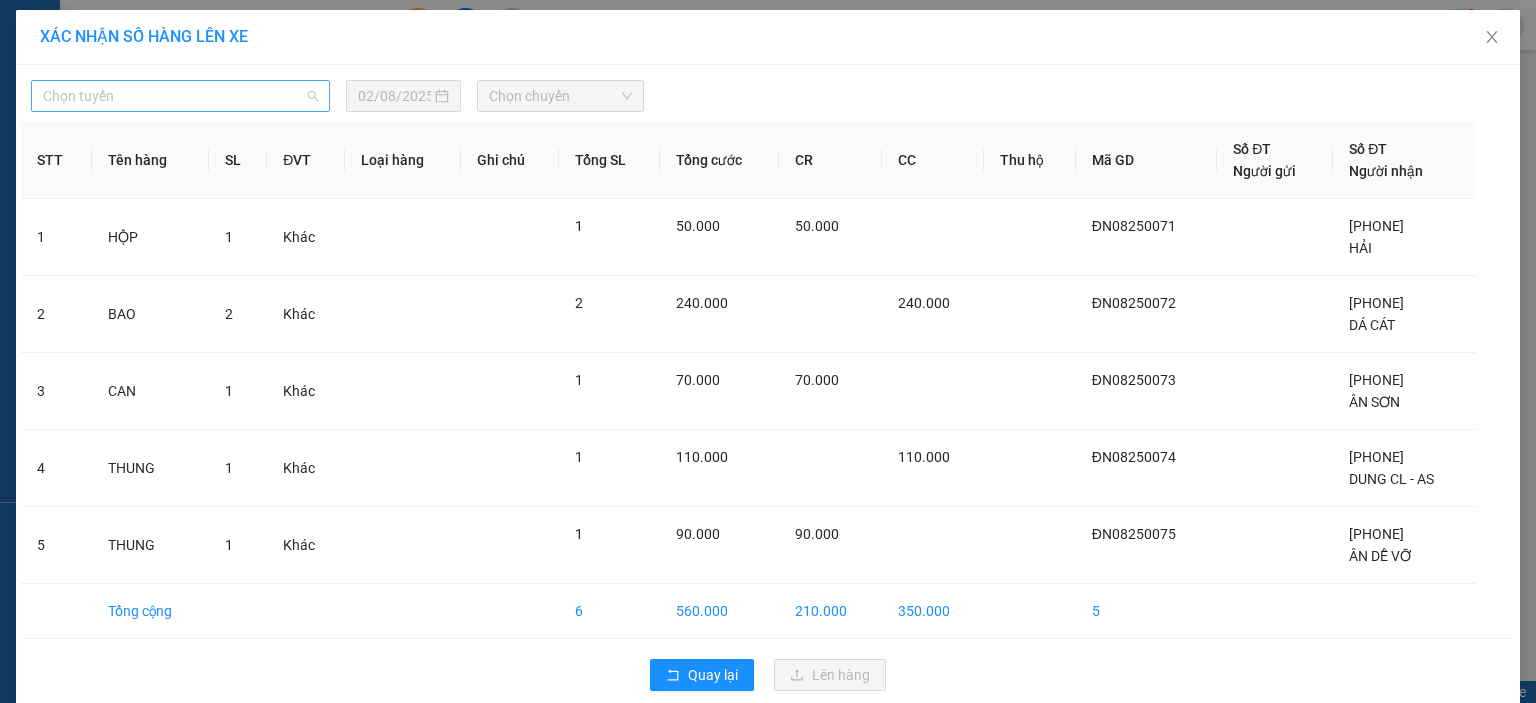 click on "Chọn tuyến" at bounding box center (180, 96) 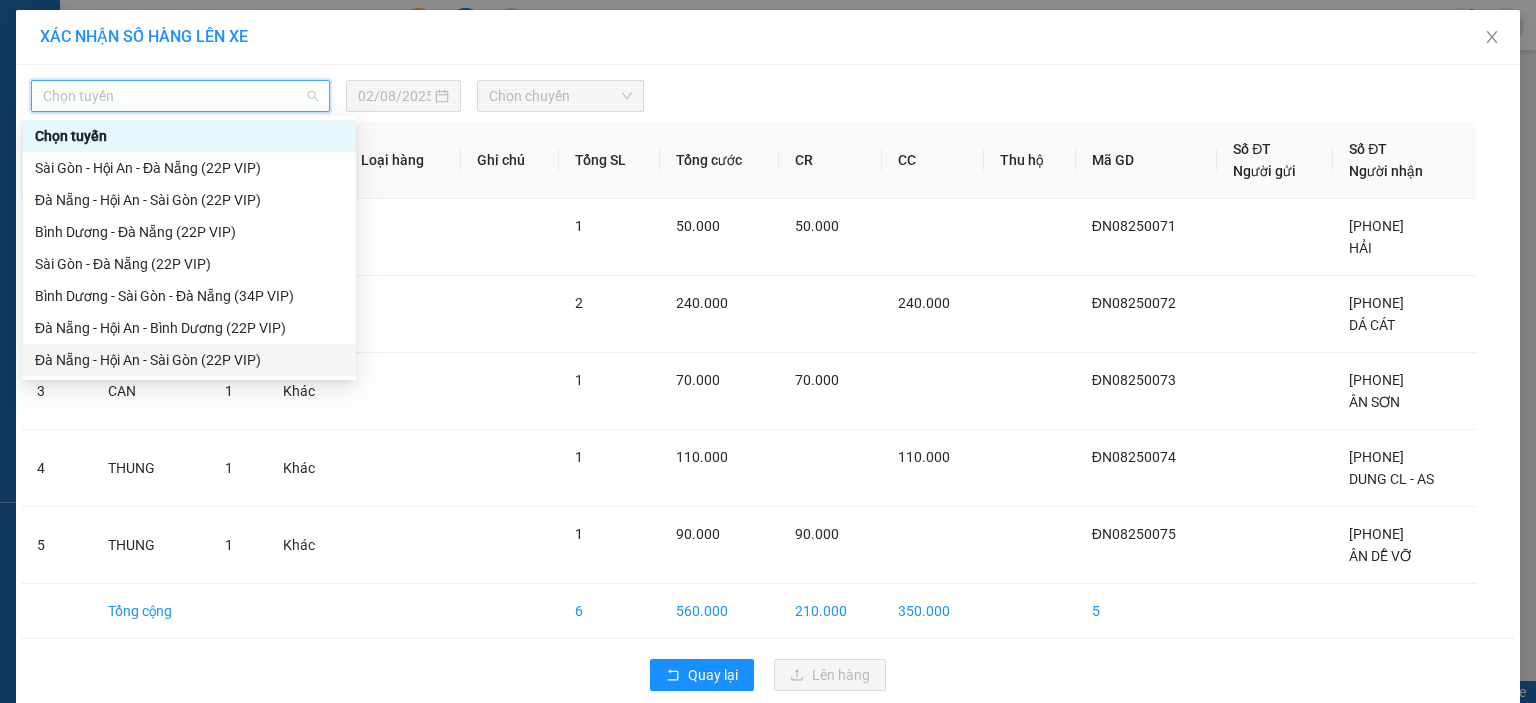 click on "Đà Nẵng - Hội An - Sài Gòn (22P VIP)" at bounding box center (189, 360) 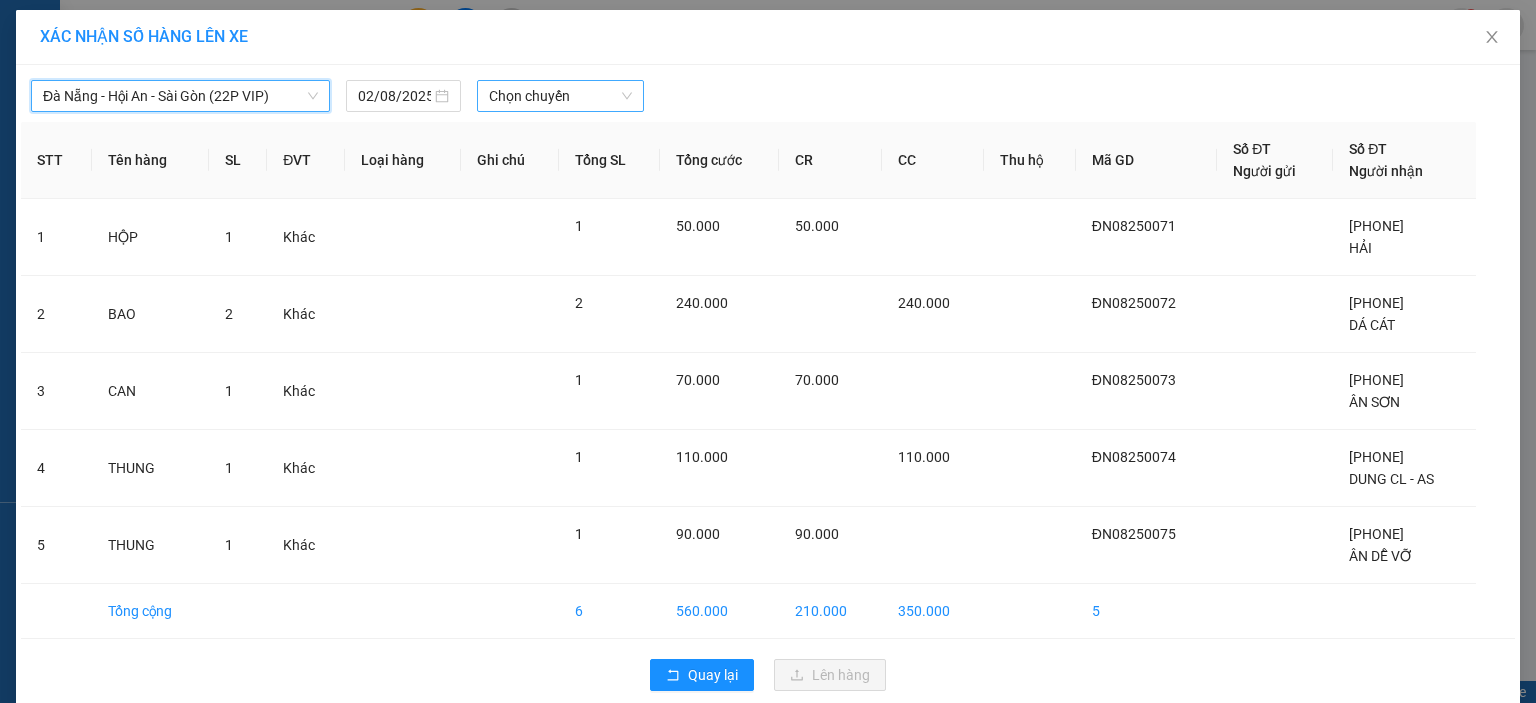 click on "Chọn chuyến" at bounding box center [561, 96] 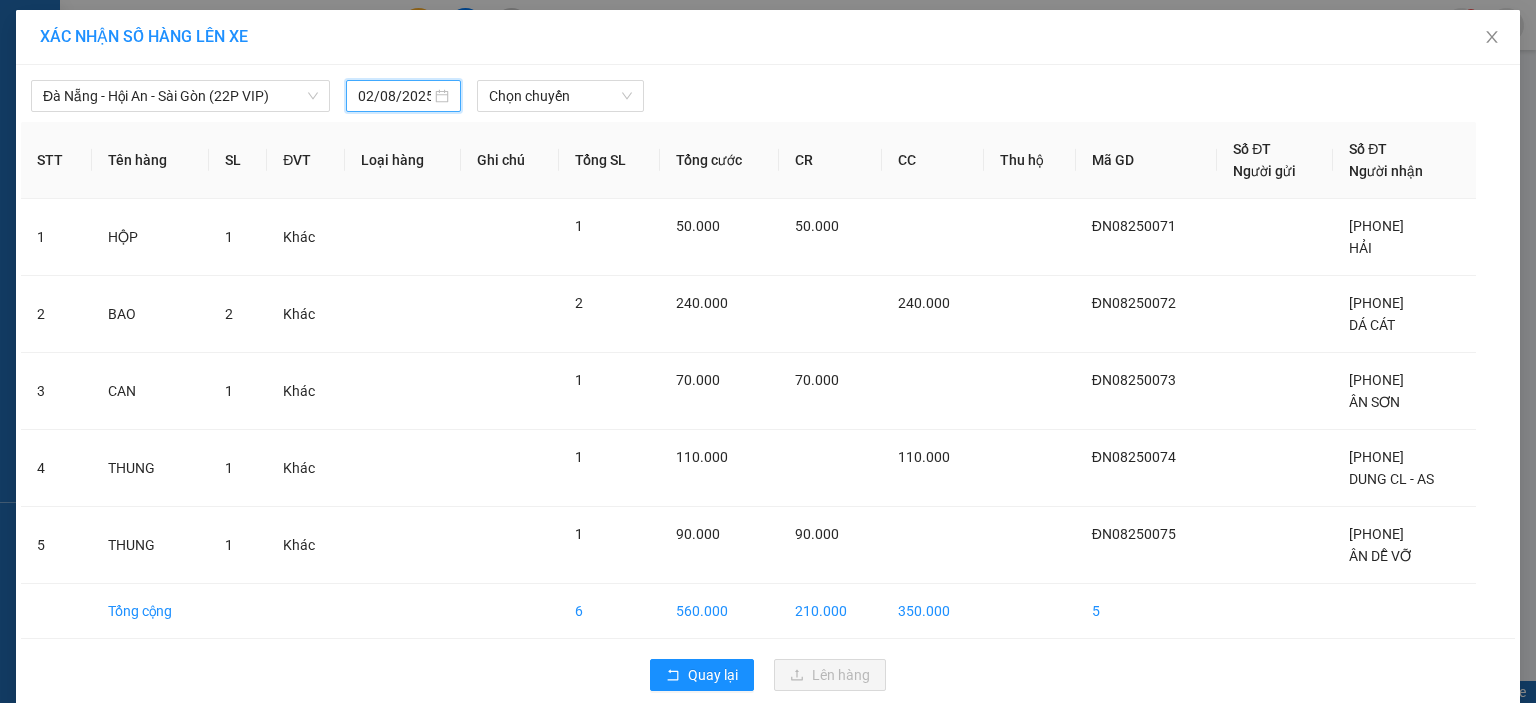 click on "02/08/2025" at bounding box center (394, 96) 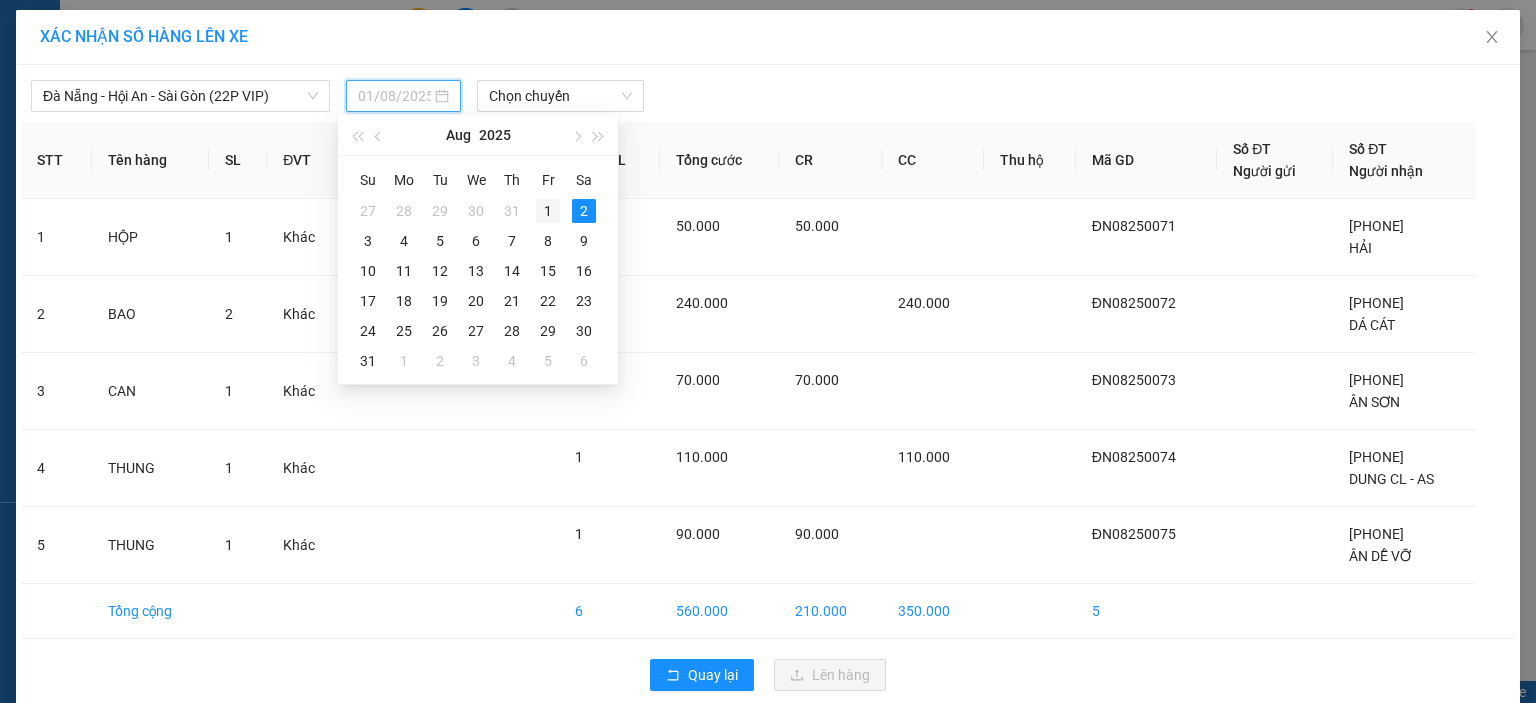 click on "1" at bounding box center (548, 211) 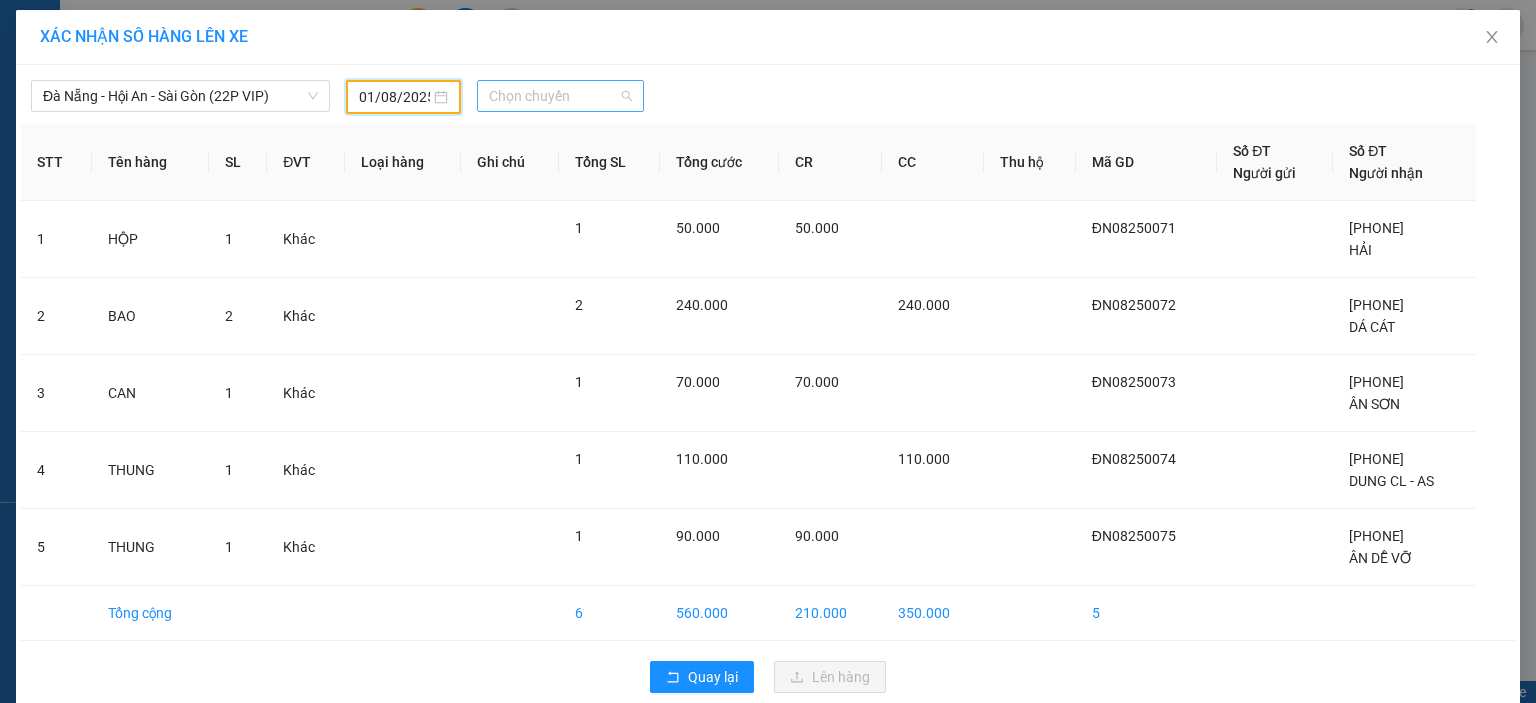 click on "Chọn chuyến" at bounding box center (561, 96) 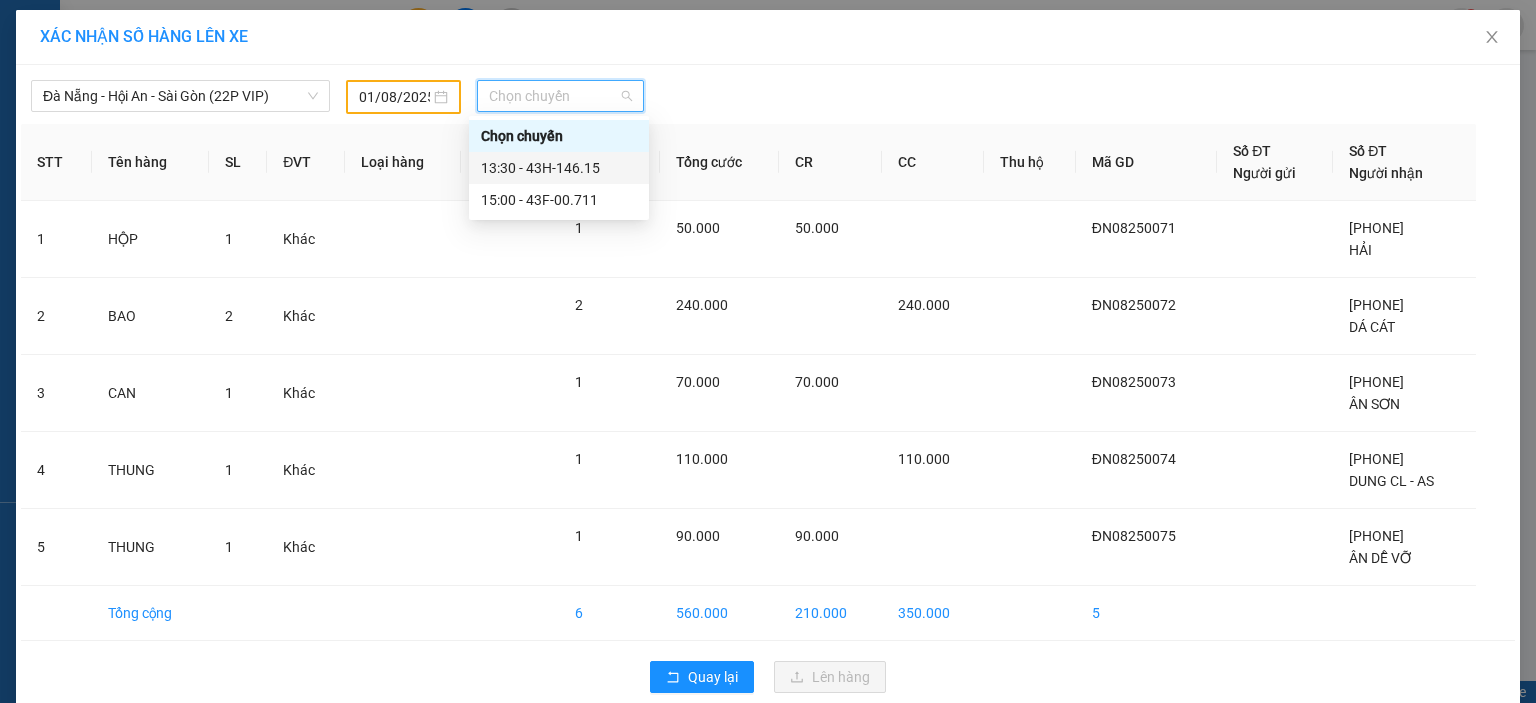 click on "13:30     - 43H-146.15" at bounding box center (559, 168) 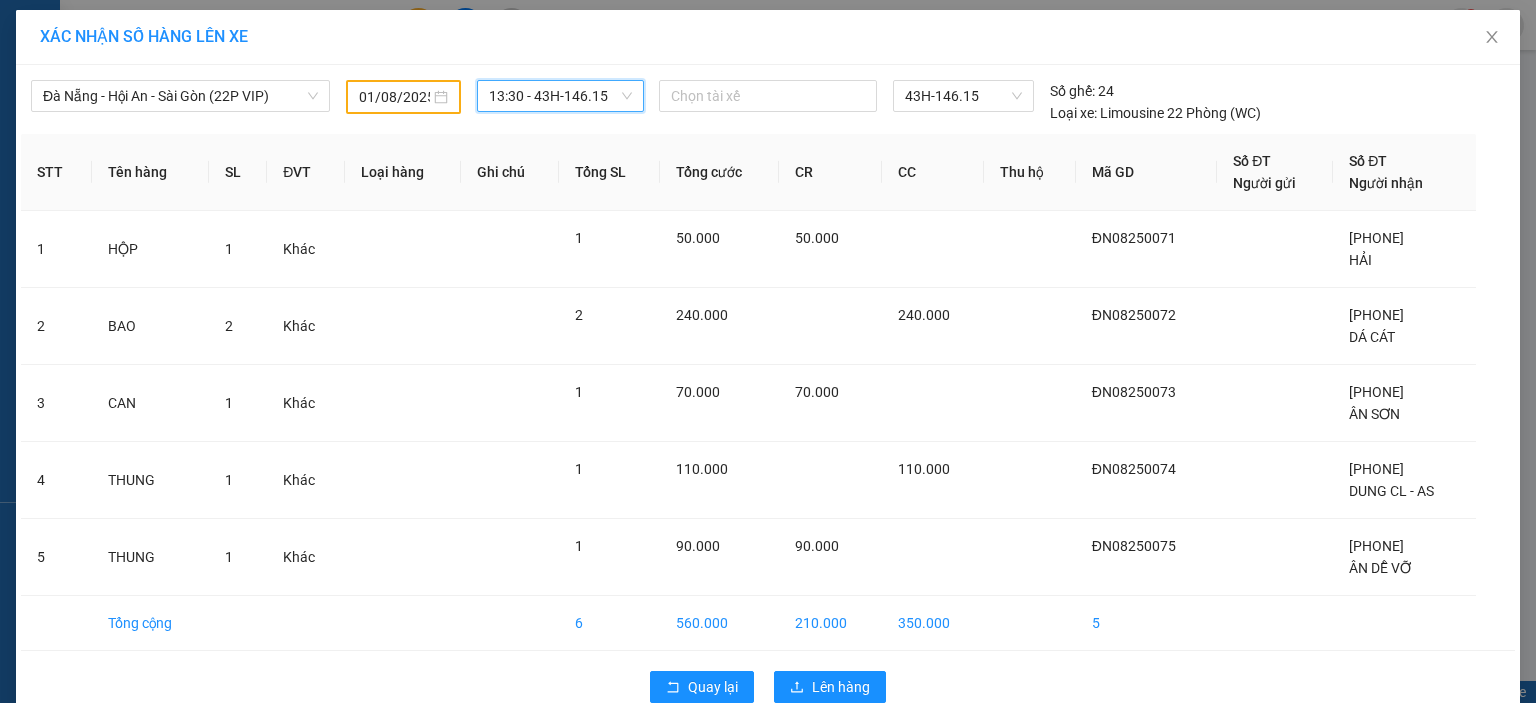 scroll, scrollTop: 37, scrollLeft: 0, axis: vertical 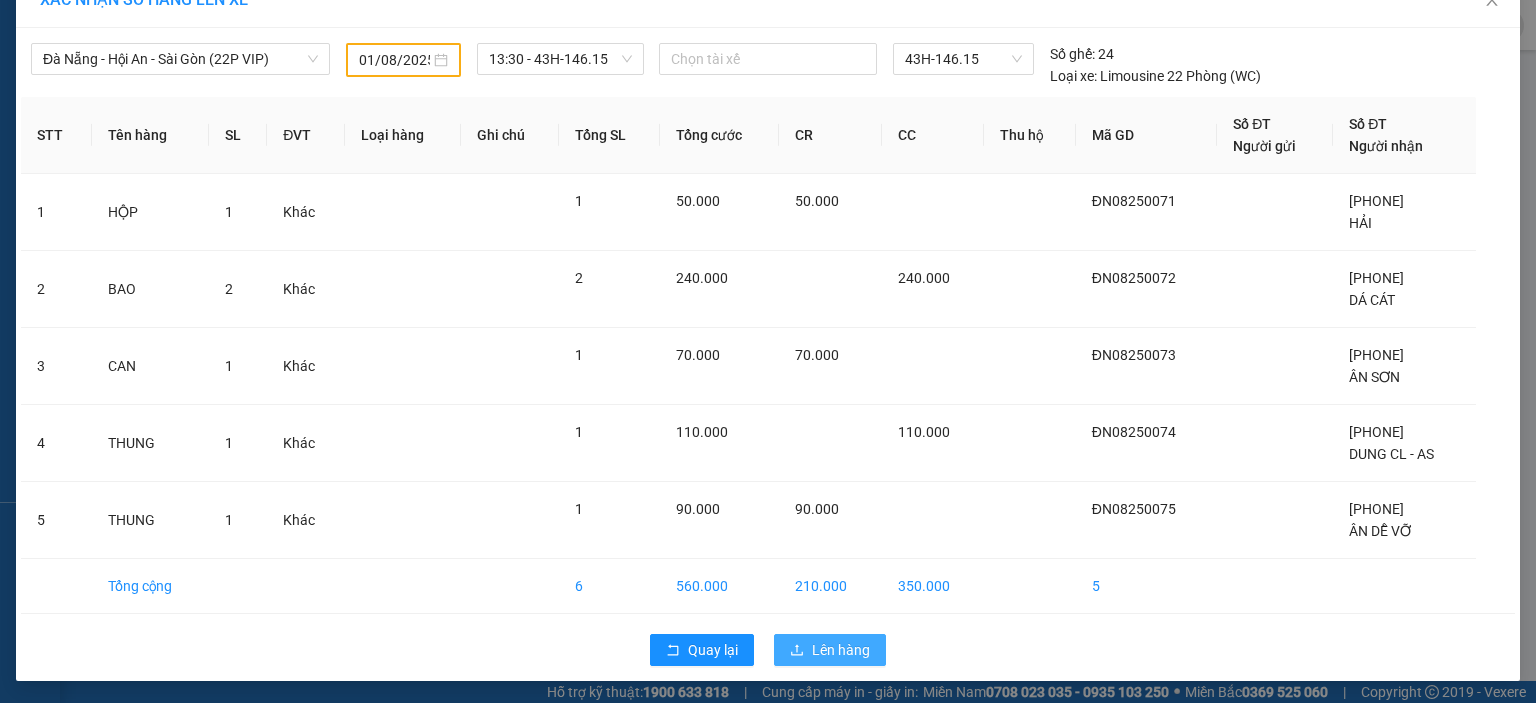 click on "Lên hàng" at bounding box center (841, 650) 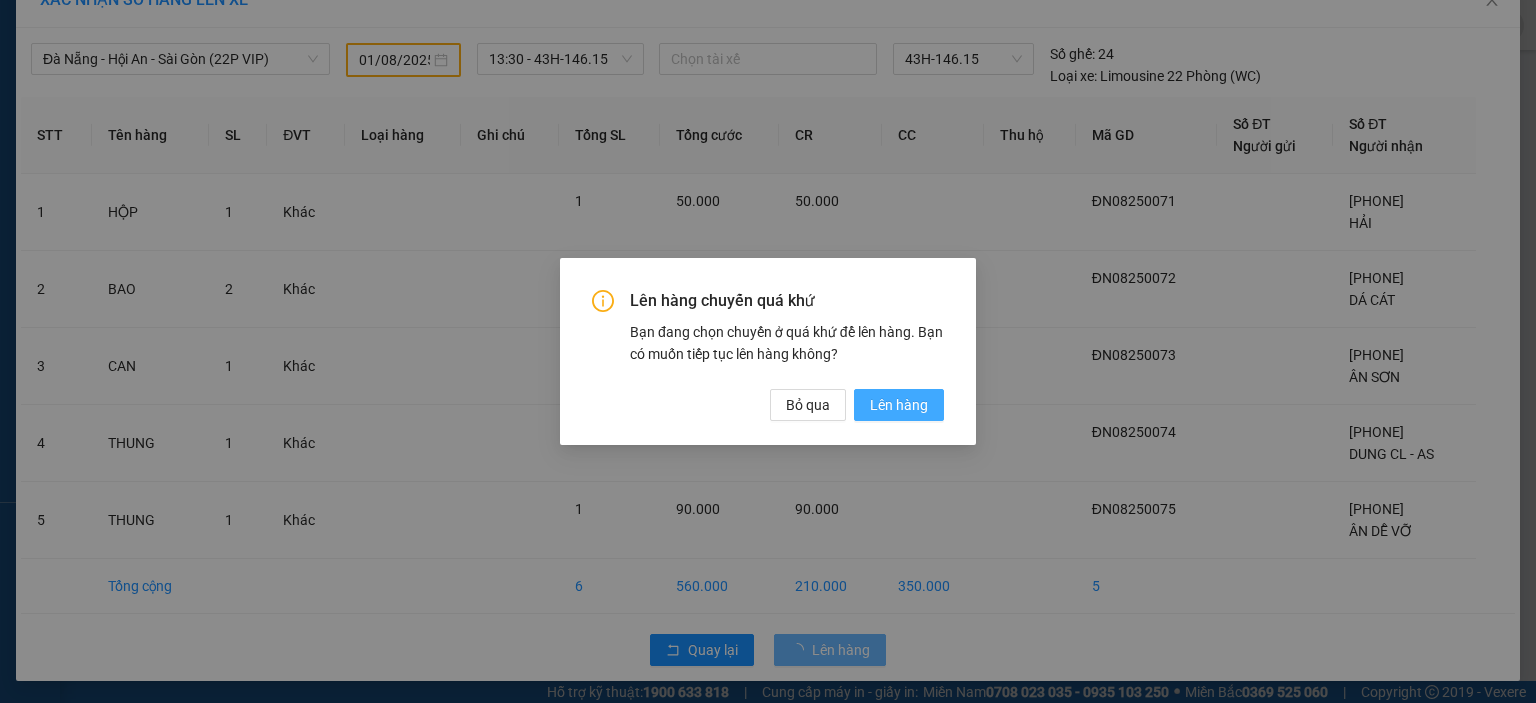 click on "Lên hàng" at bounding box center [899, 405] 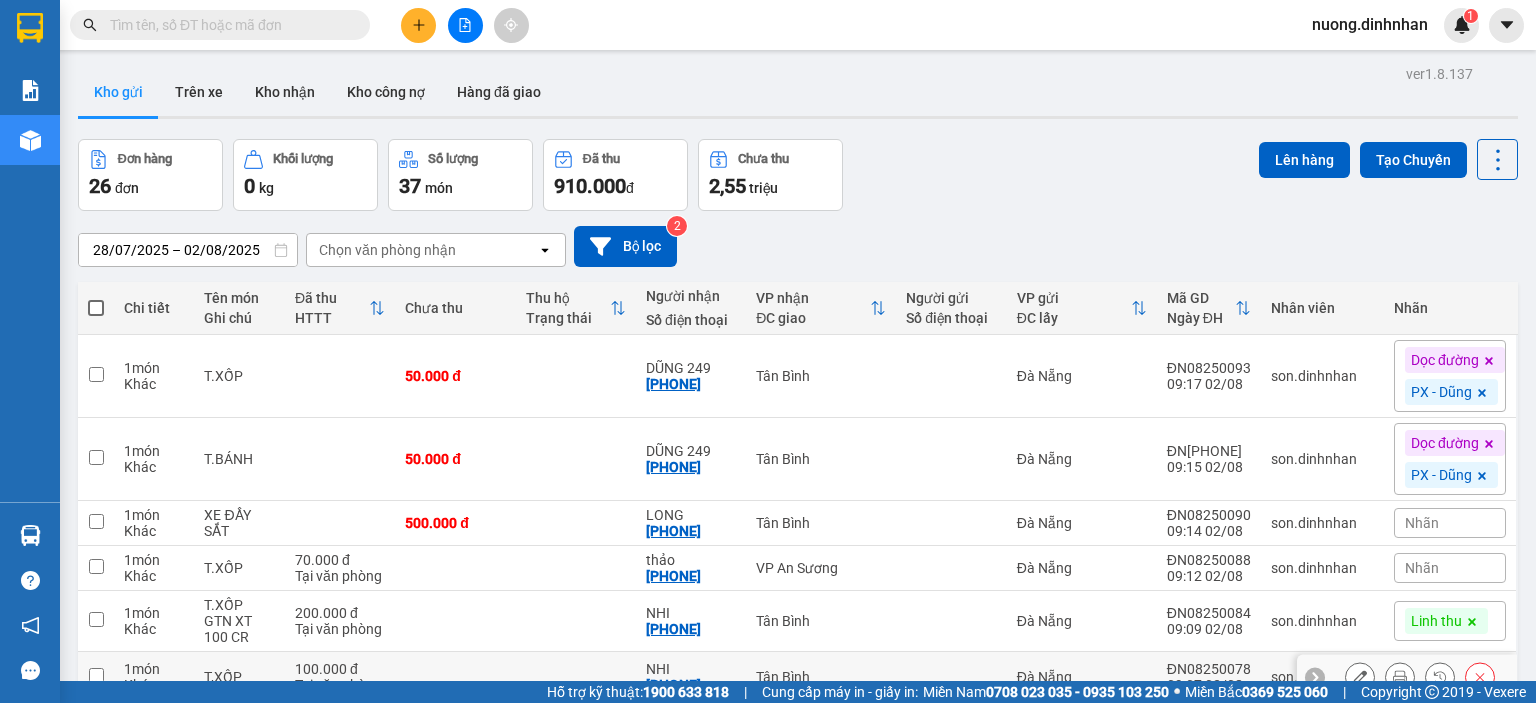 scroll, scrollTop: 378, scrollLeft: 0, axis: vertical 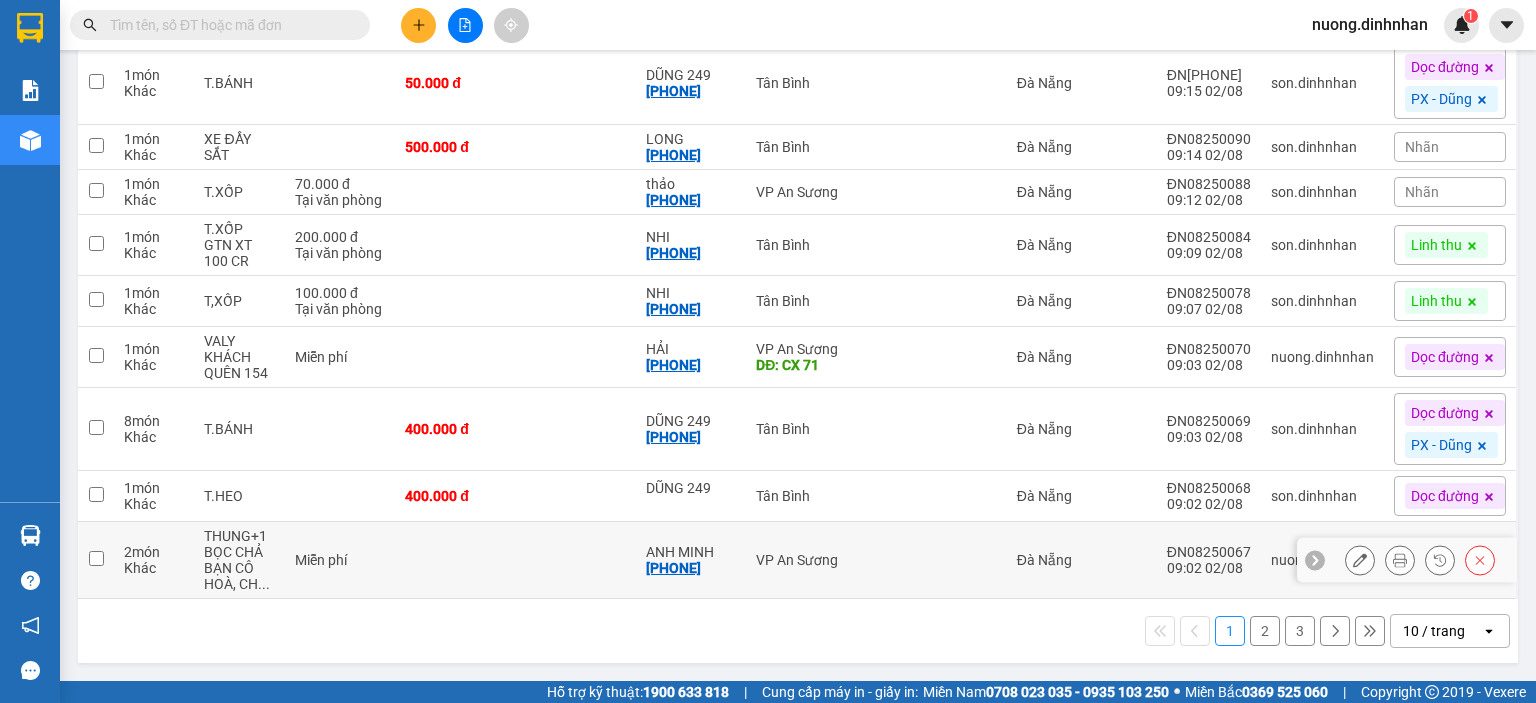 click at bounding box center (951, 560) 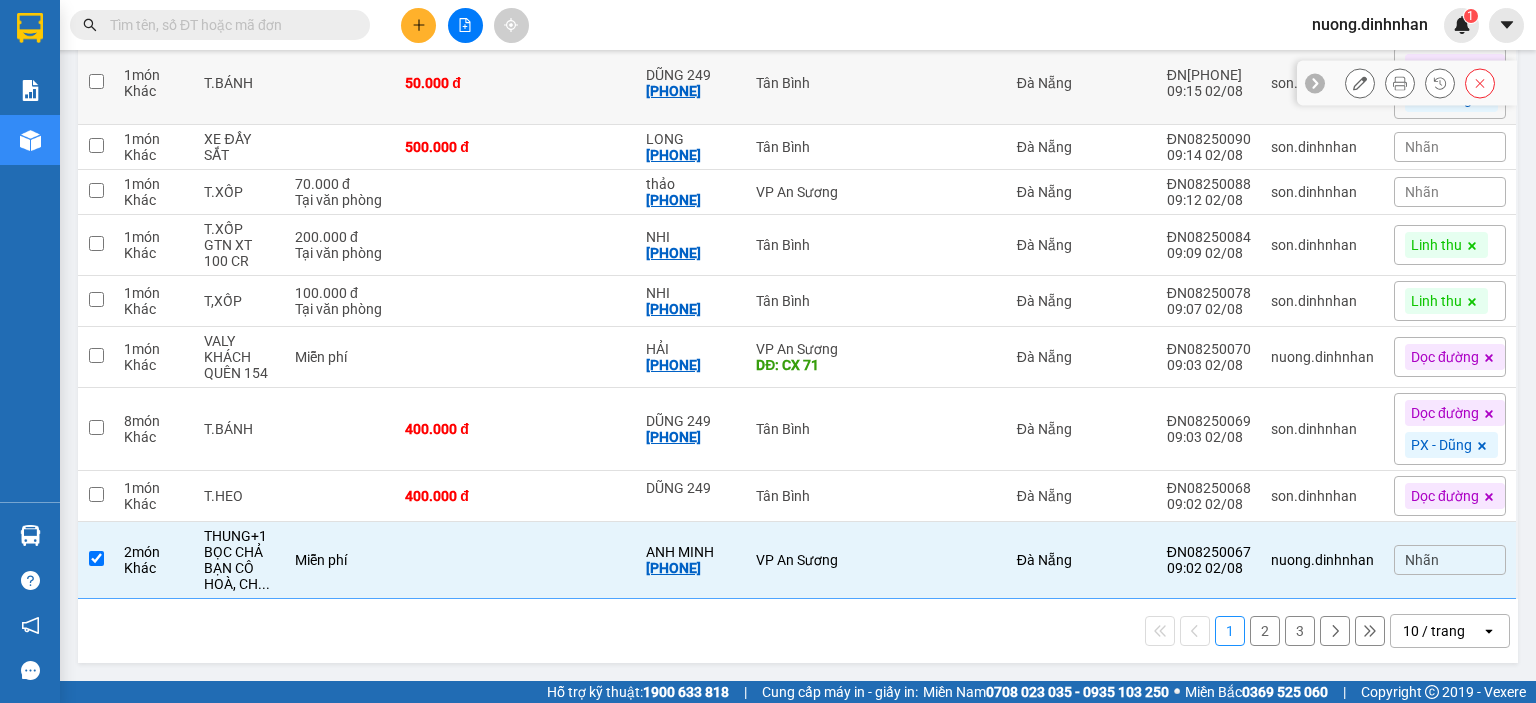 scroll, scrollTop: 0, scrollLeft: 0, axis: both 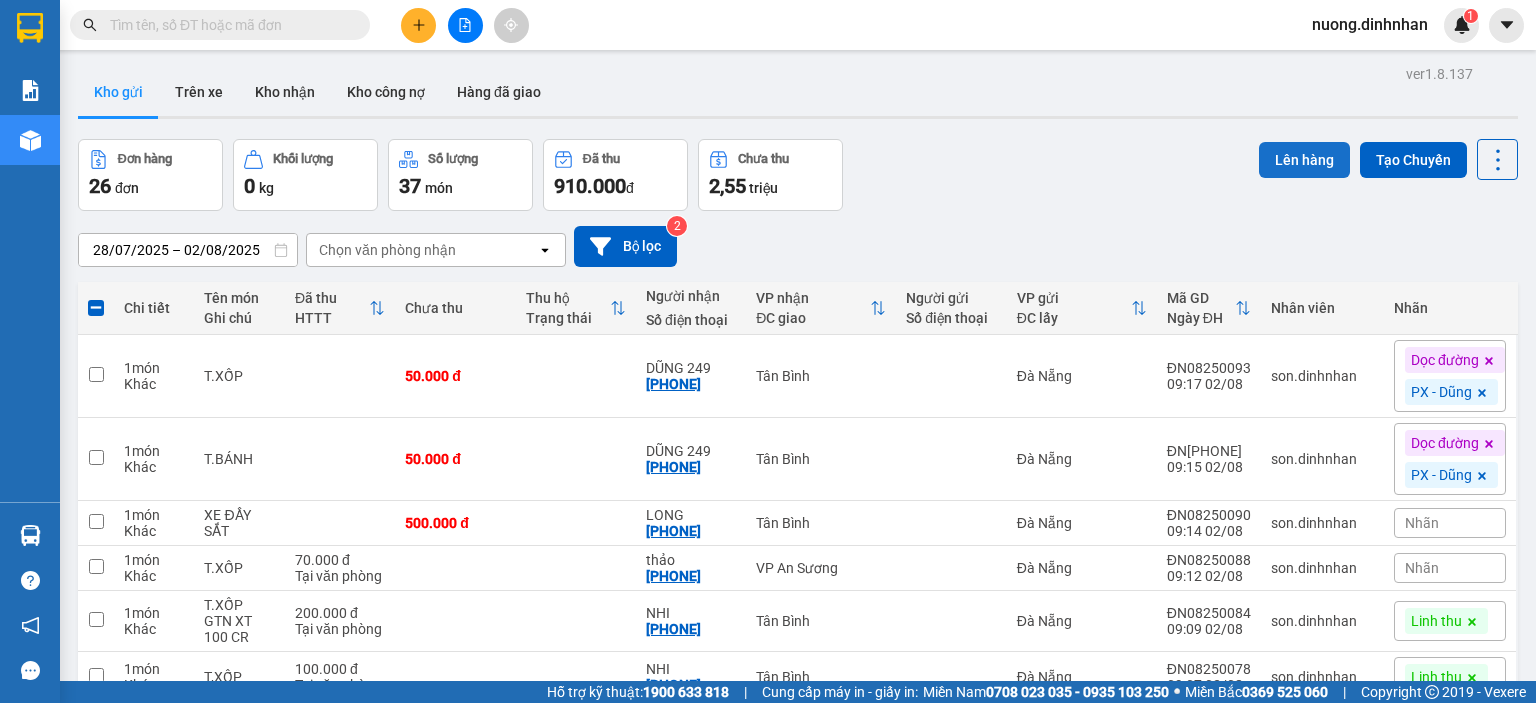 click on "Lên hàng" at bounding box center [1304, 160] 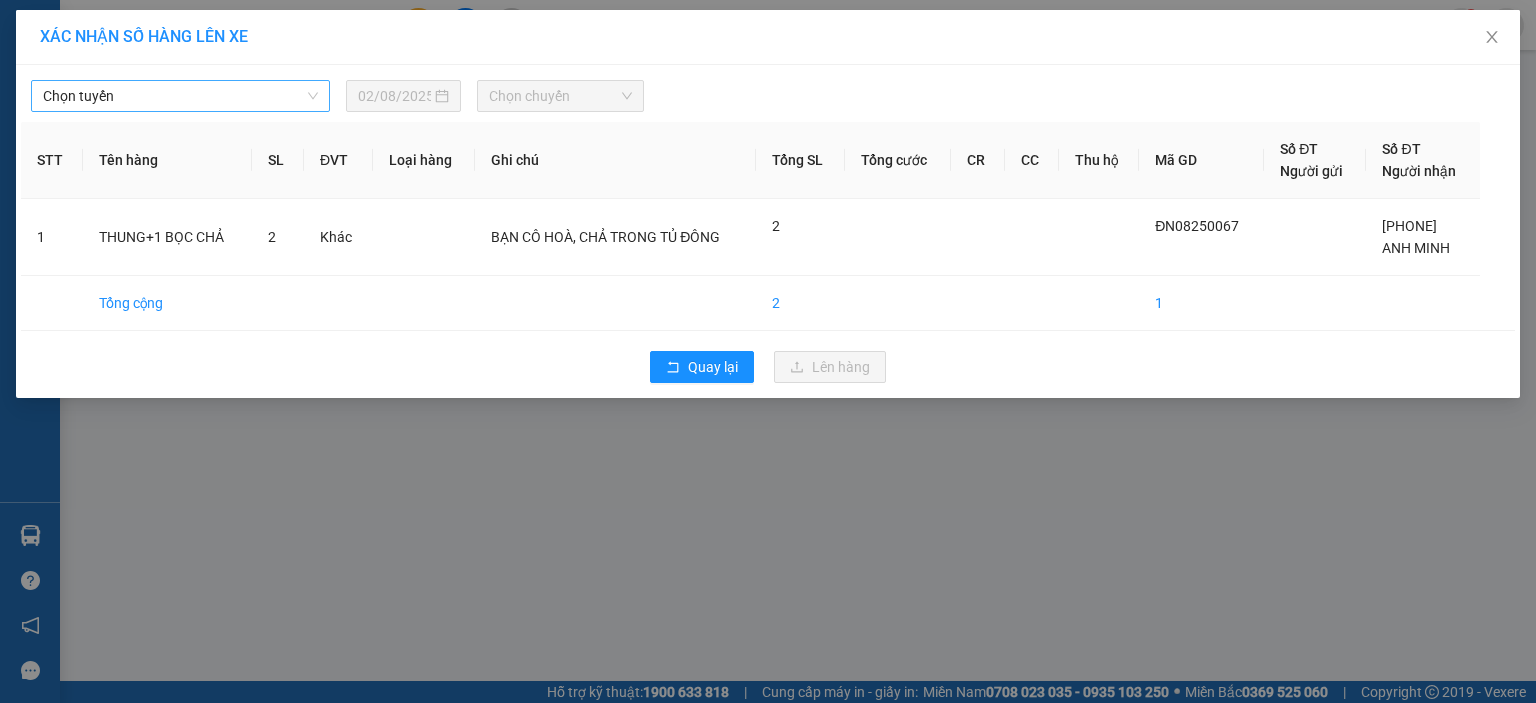 click on "Chọn tuyến" at bounding box center [180, 96] 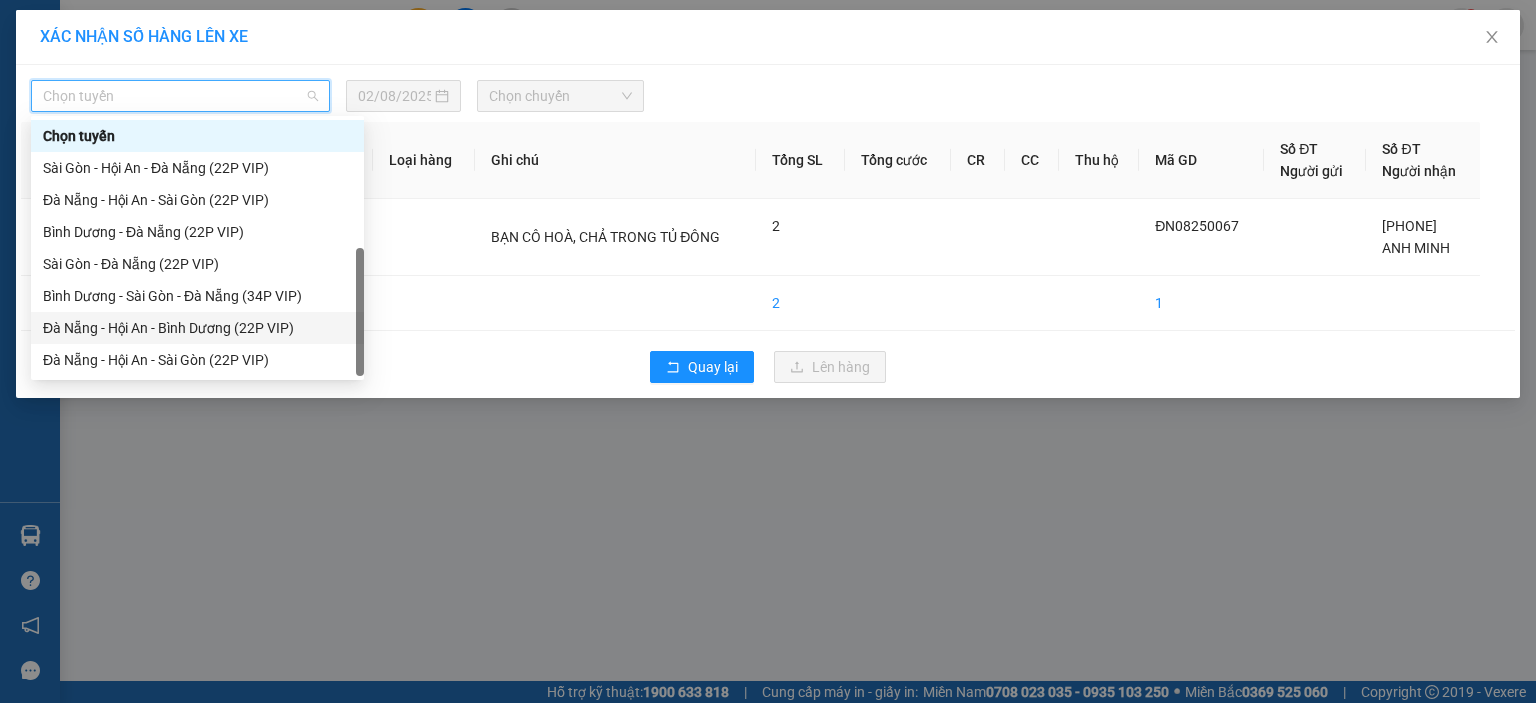 scroll, scrollTop: 32, scrollLeft: 0, axis: vertical 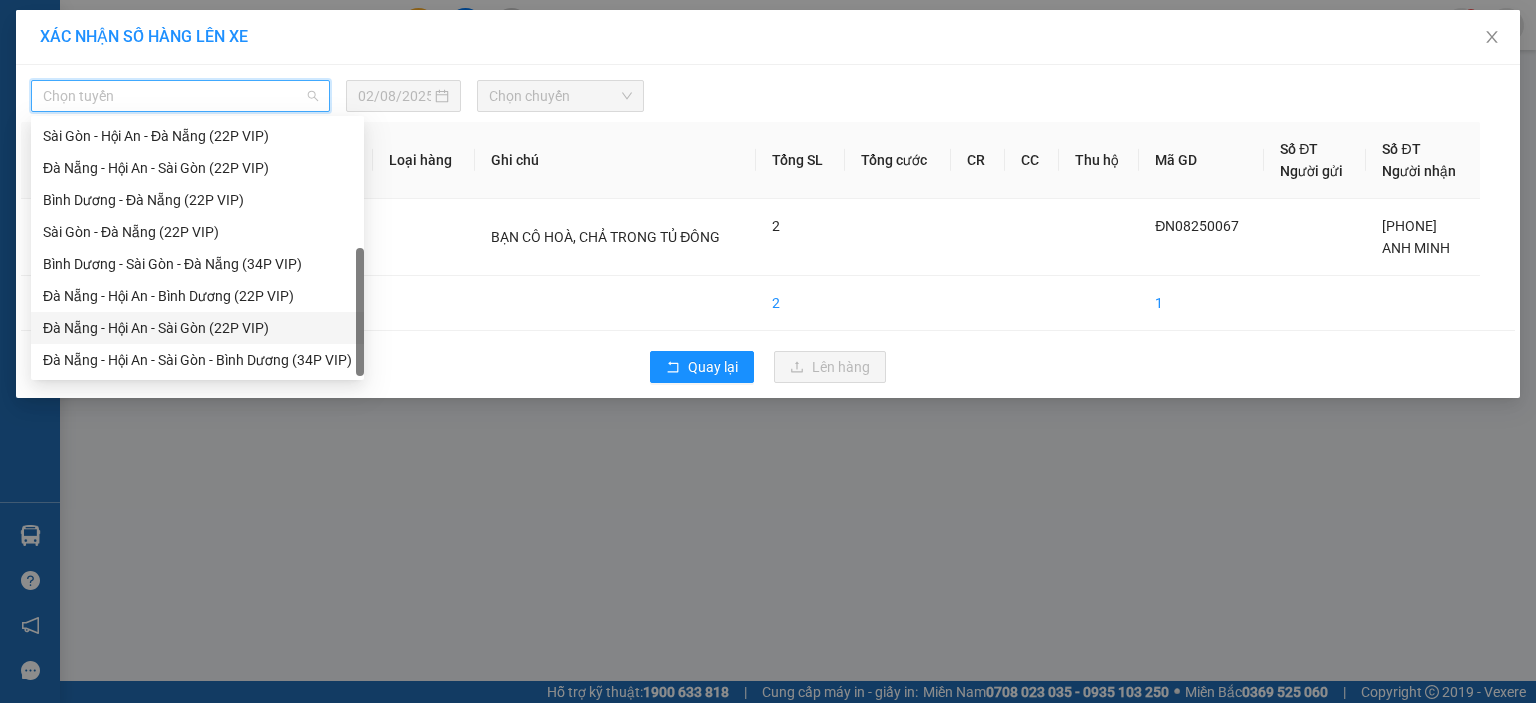 click on "Đà Nẵng - Hội An - Sài Gòn (22P VIP)" at bounding box center [197, 328] 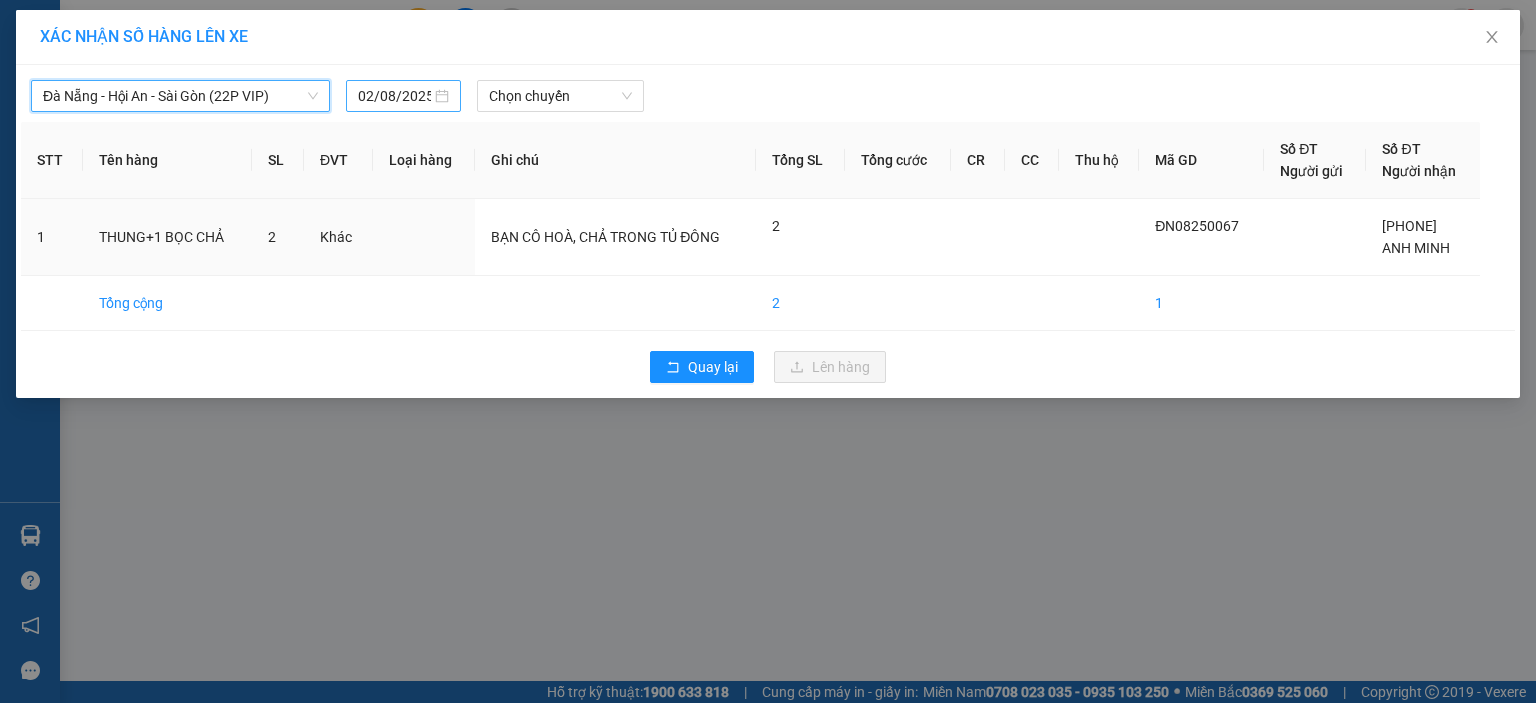 click on "02/08/2025" at bounding box center [403, 96] 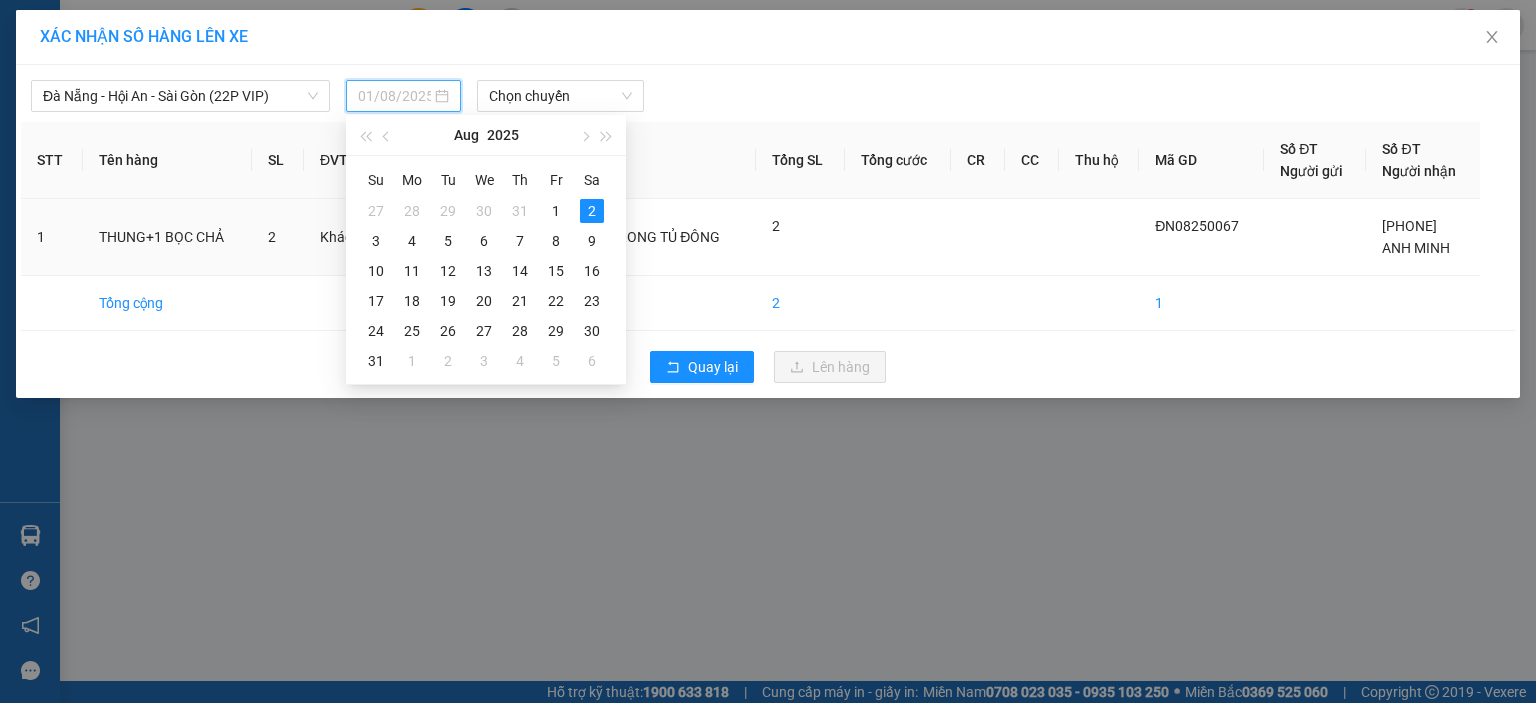 drag, startPoint x: 556, startPoint y: 207, endPoint x: 524, endPoint y: 120, distance: 92.69843 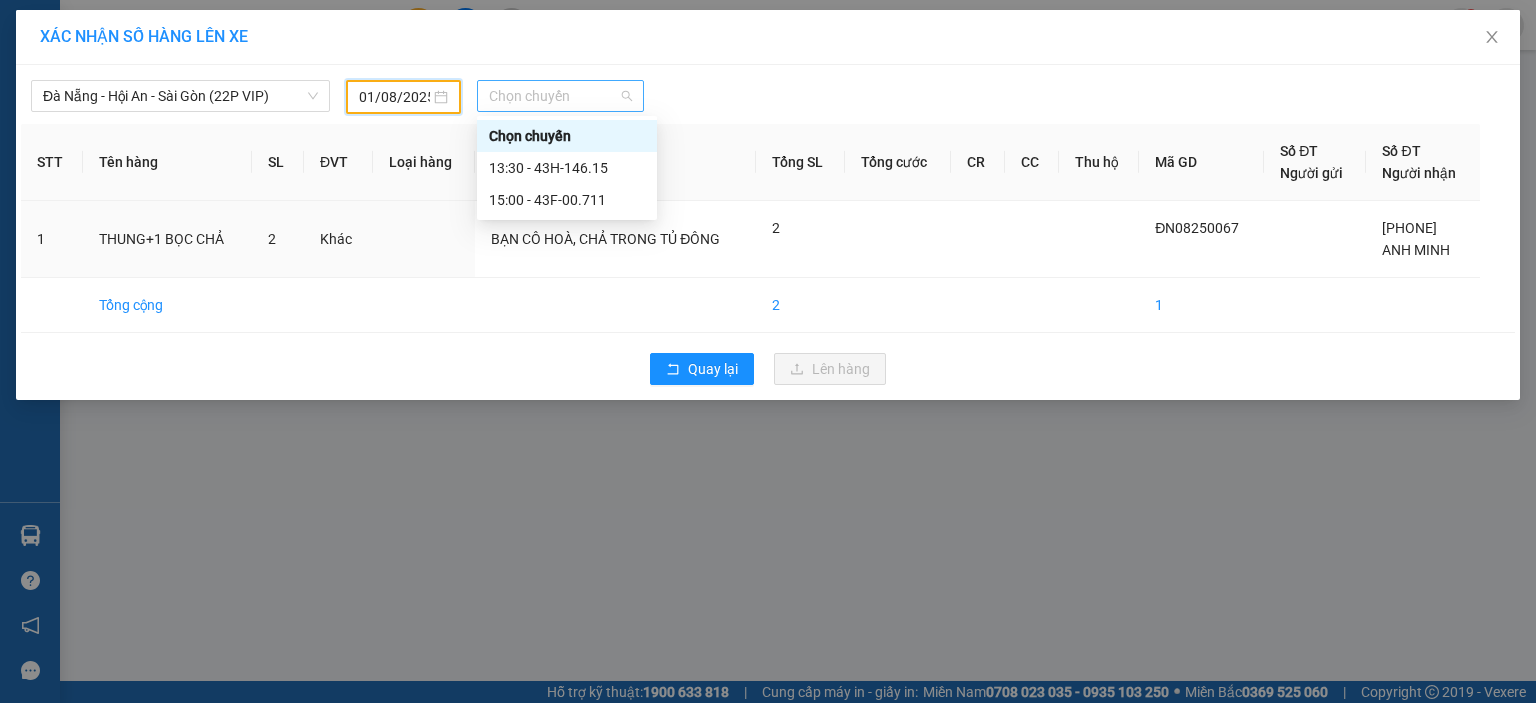 click on "Chọn chuyến" at bounding box center [561, 96] 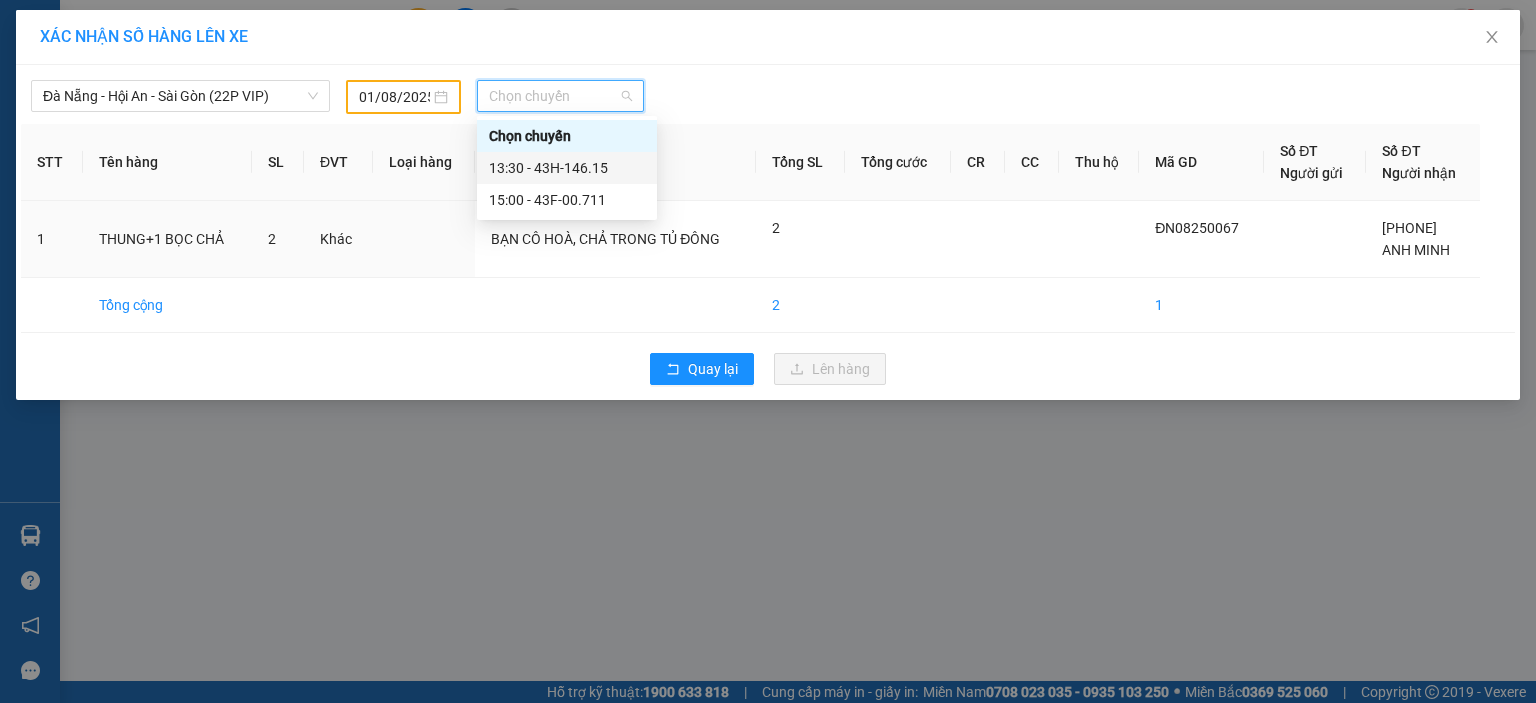 click on "13:30     - 43H-146.15" at bounding box center [567, 168] 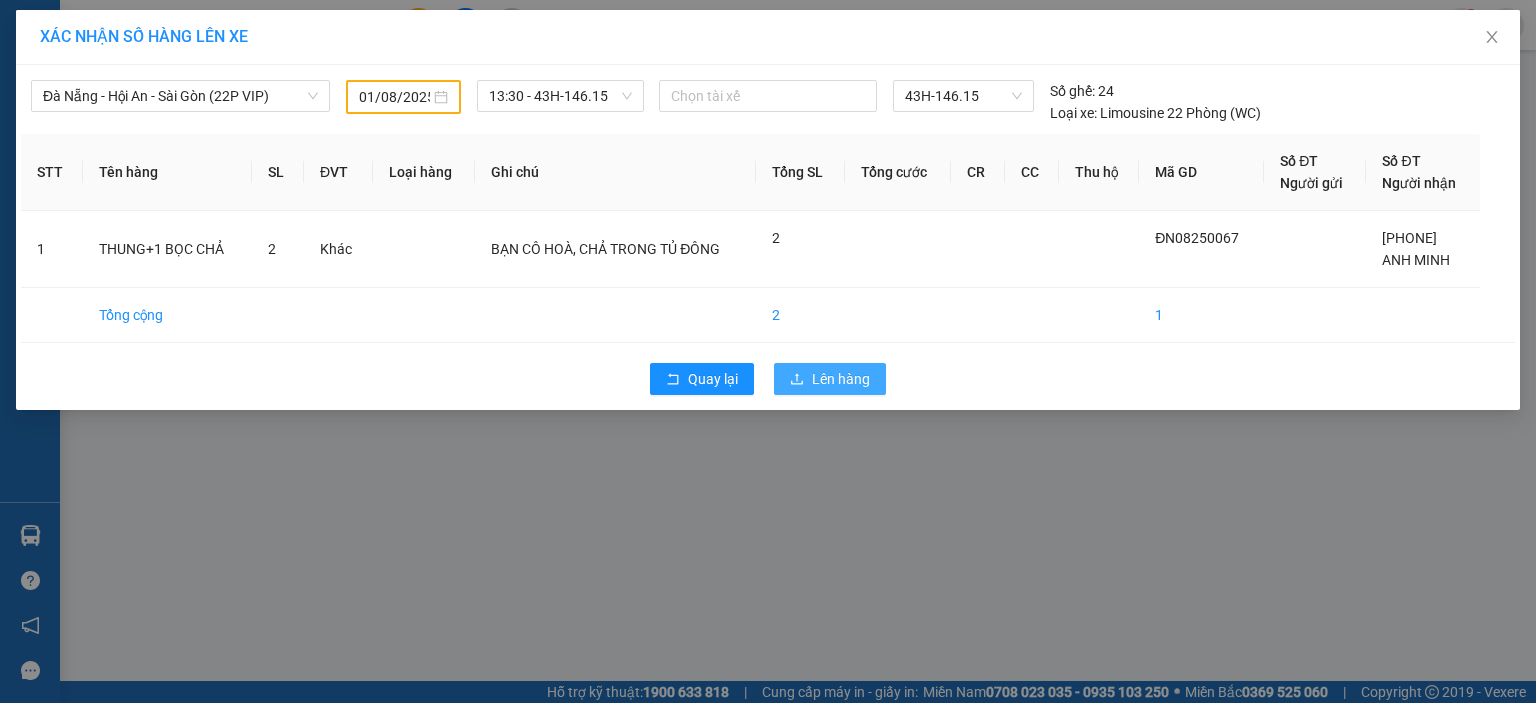 click on "Lên hàng" at bounding box center (841, 379) 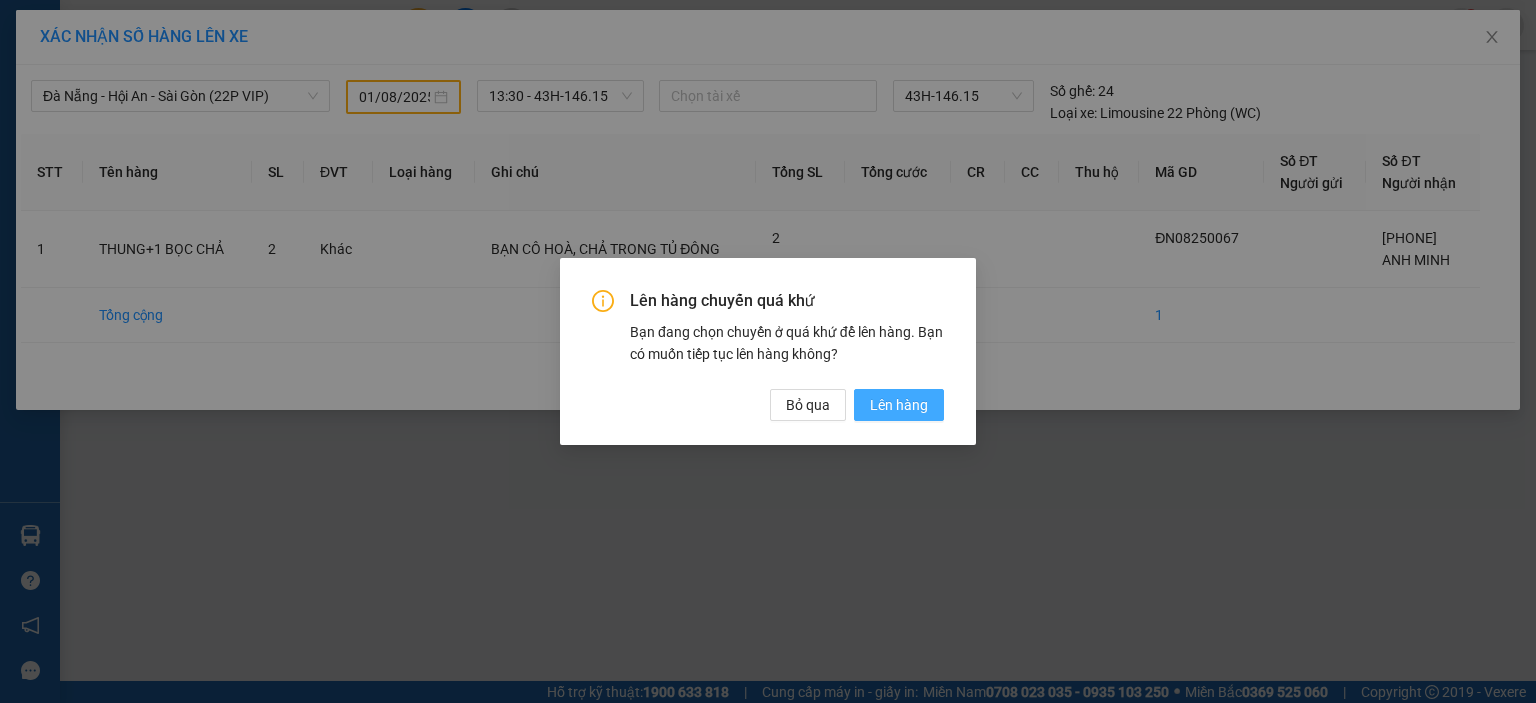 click on "Lên hàng" at bounding box center (899, 405) 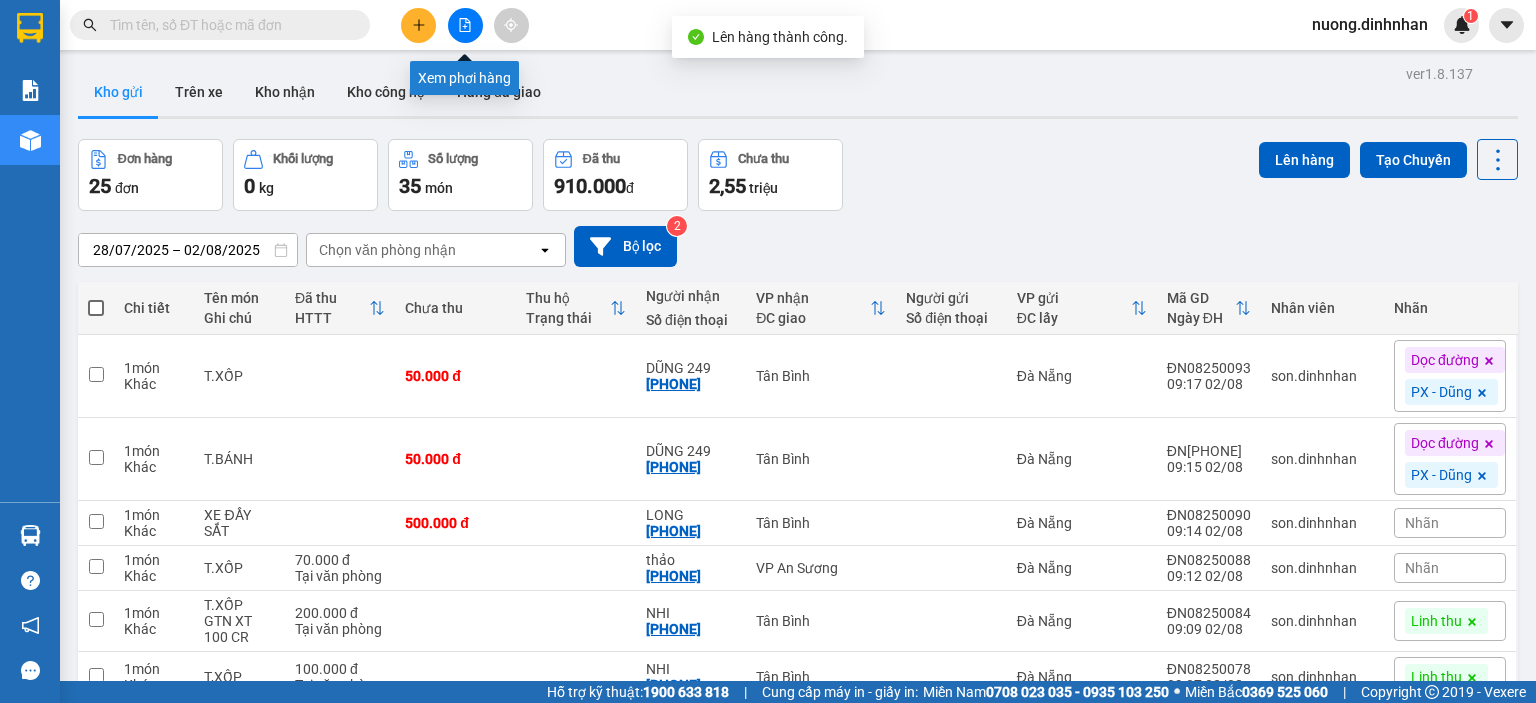 click 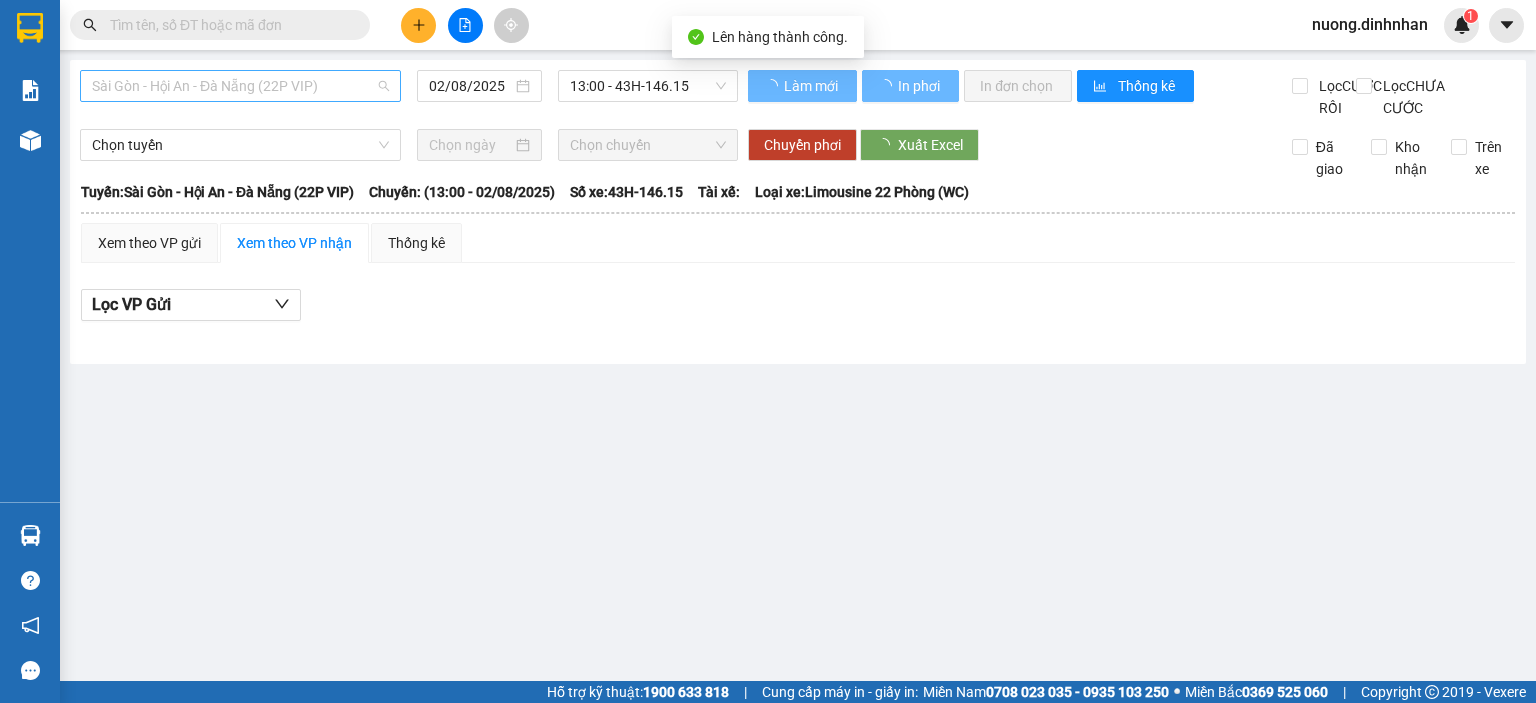 click on "Sài Gòn - Hội An - Đà Nẵng (22P VIP)" at bounding box center (240, 86) 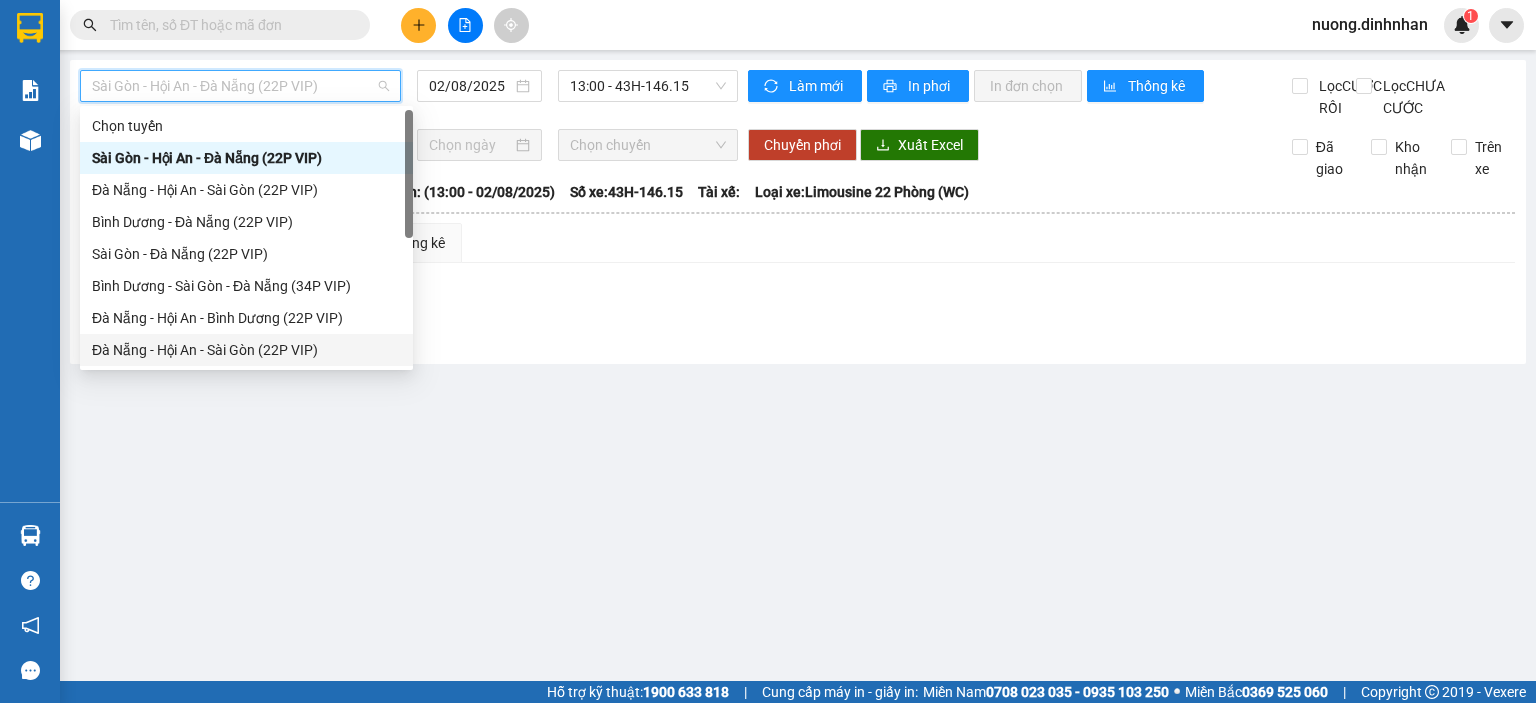click on "Đà Nẵng - Hội An - Sài Gòn (22P VIP)" at bounding box center [246, 350] 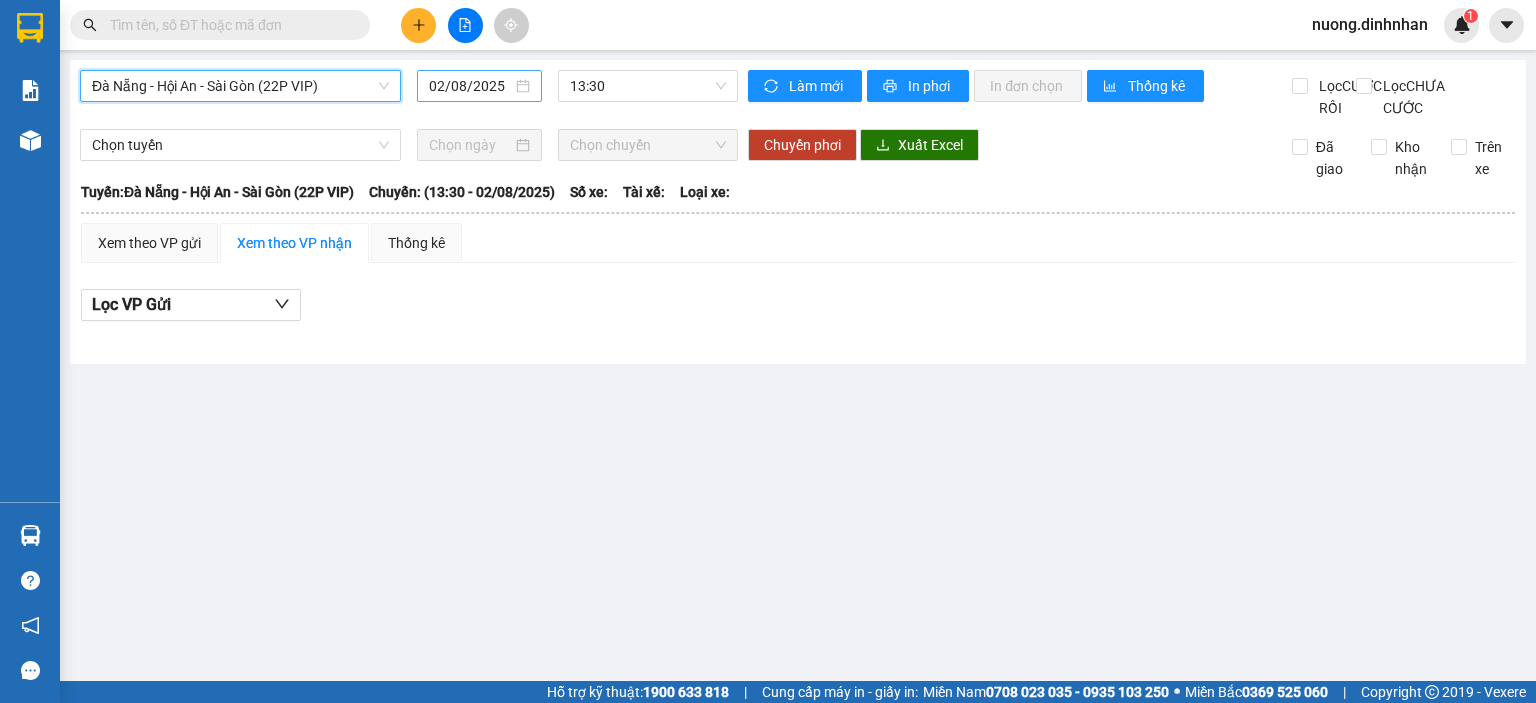 click on "02/08/2025" at bounding box center [470, 86] 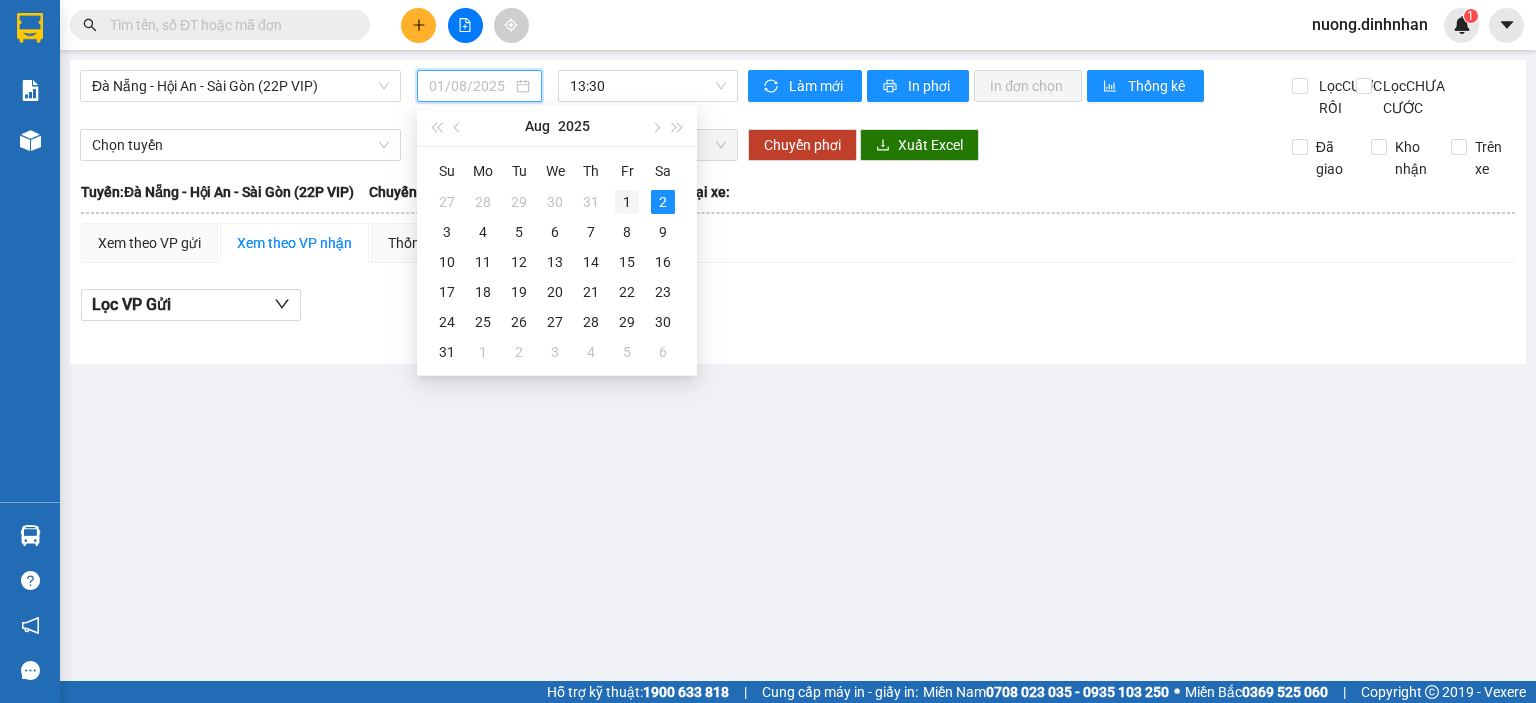 click on "1" at bounding box center [627, 202] 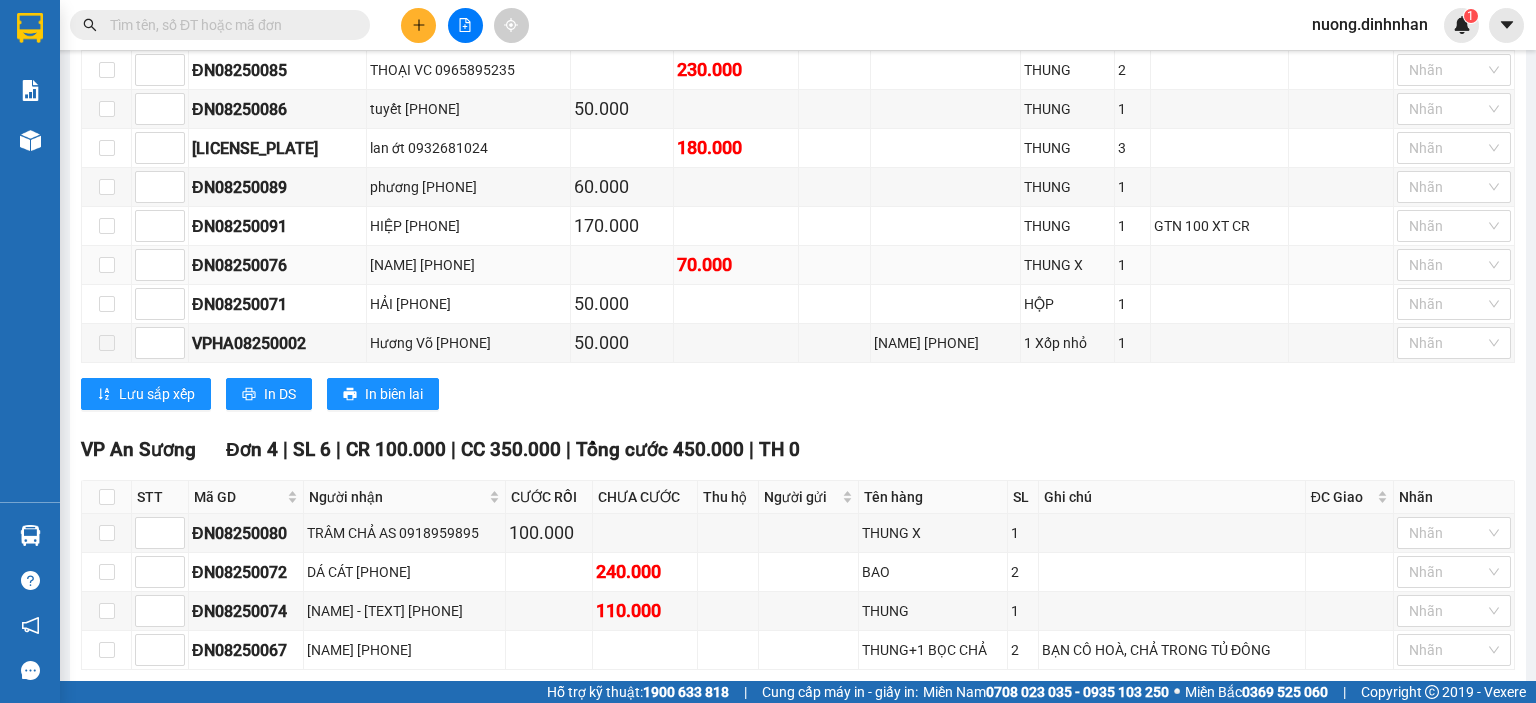 scroll, scrollTop: 774, scrollLeft: 0, axis: vertical 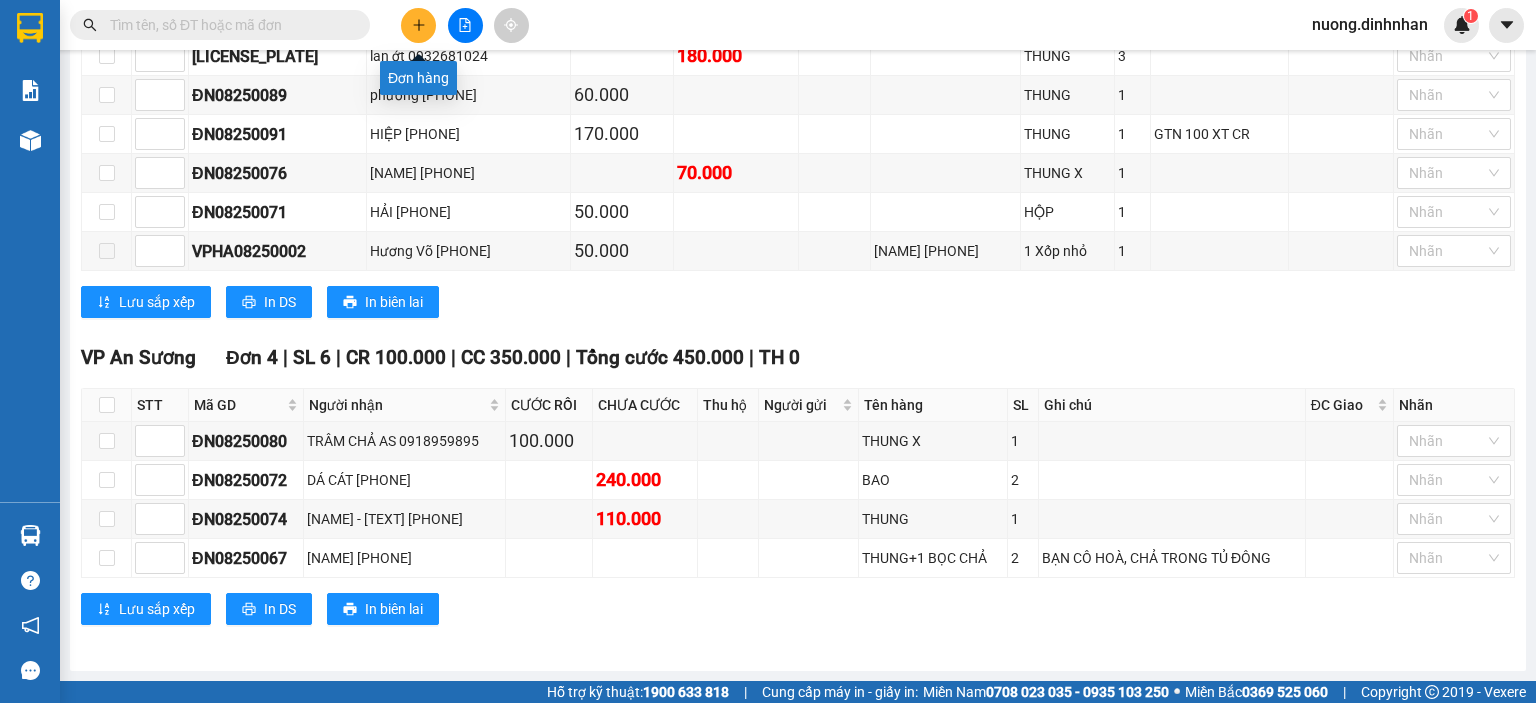 click at bounding box center (418, 25) 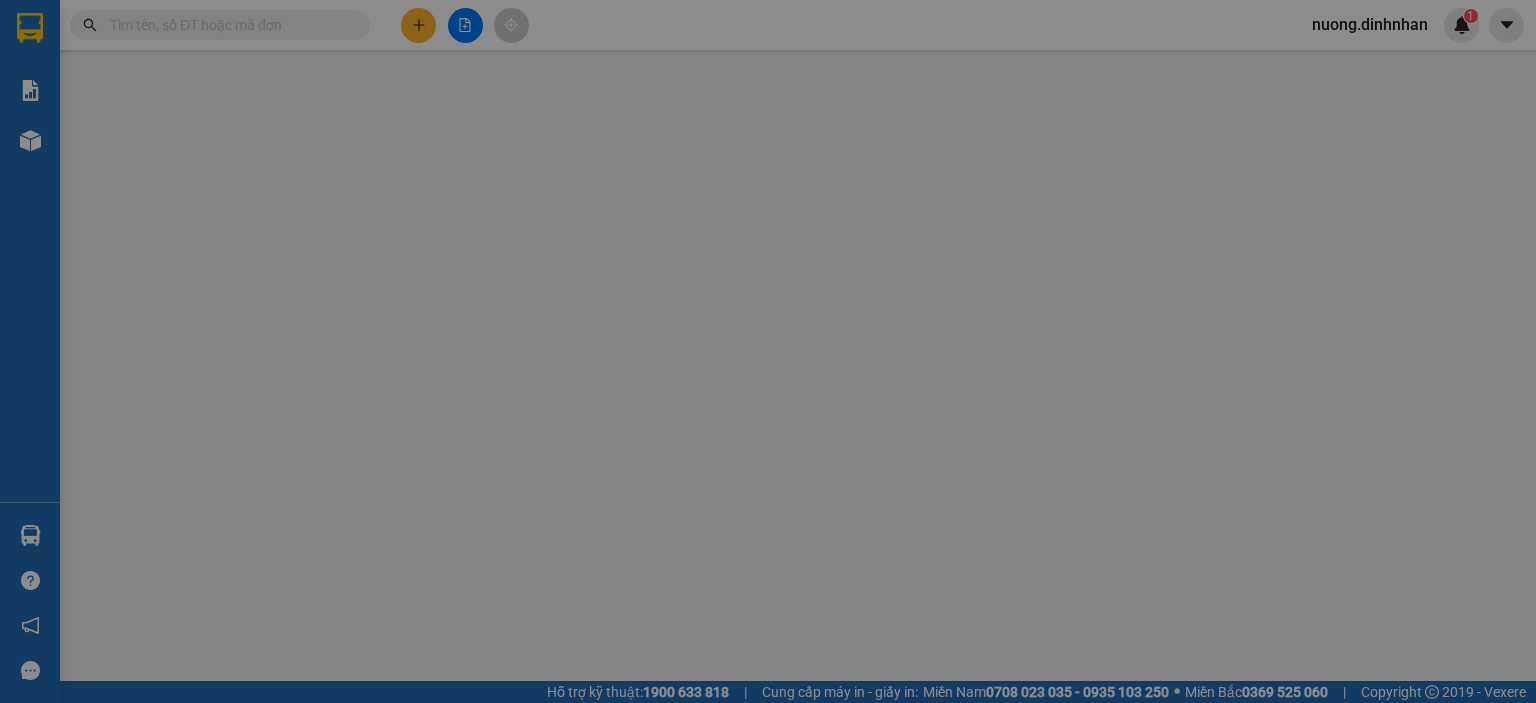 scroll, scrollTop: 0, scrollLeft: 0, axis: both 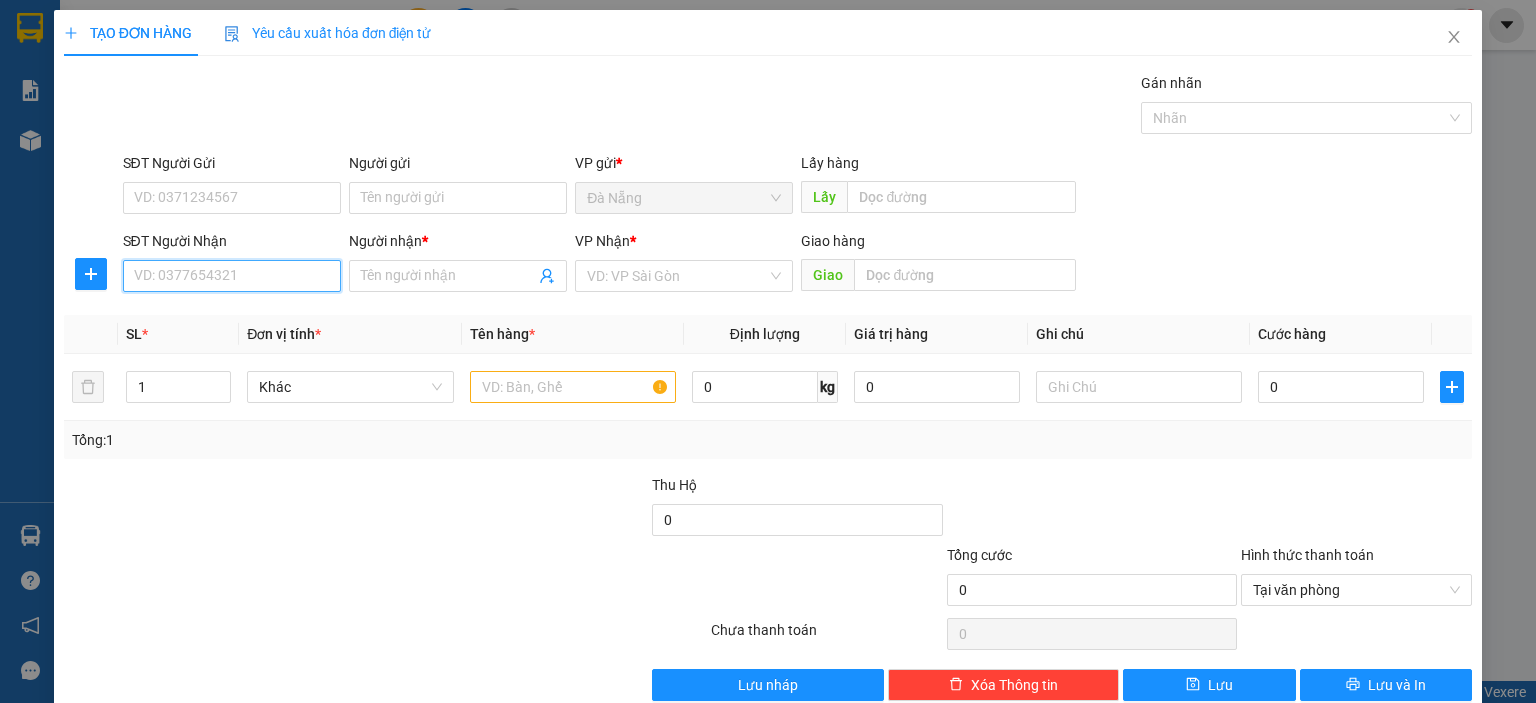 click on "SĐT Người Nhận" at bounding box center (232, 276) 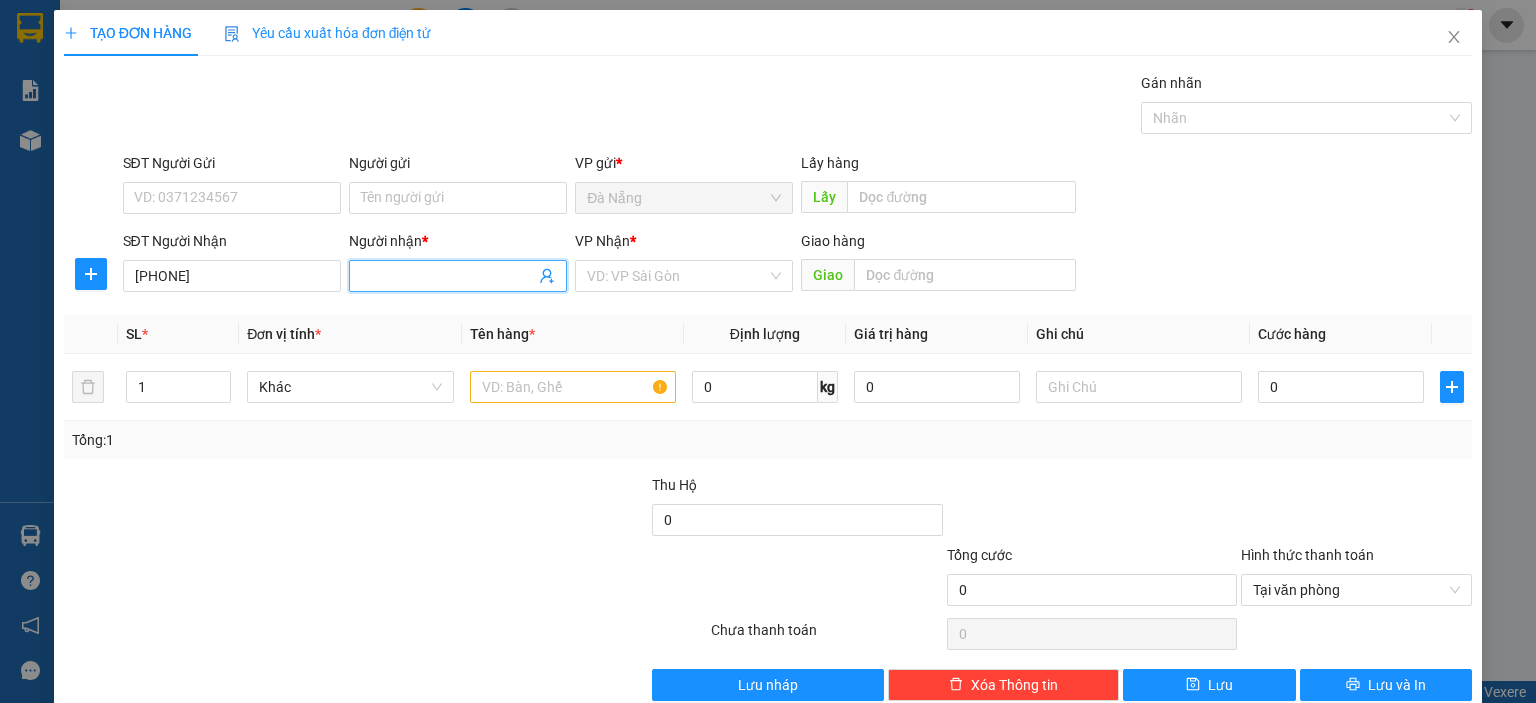 click on "Người nhận  *" at bounding box center (448, 276) 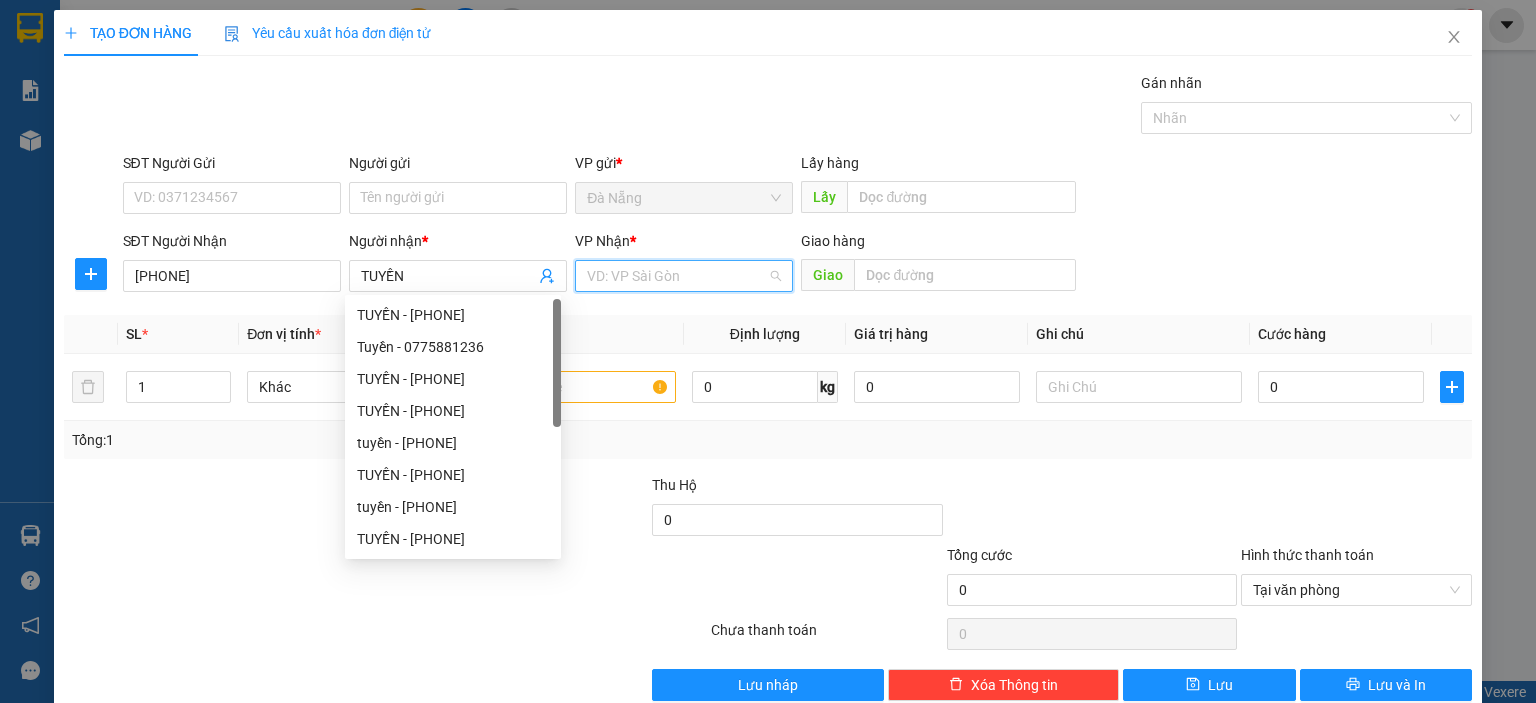 click at bounding box center (677, 276) 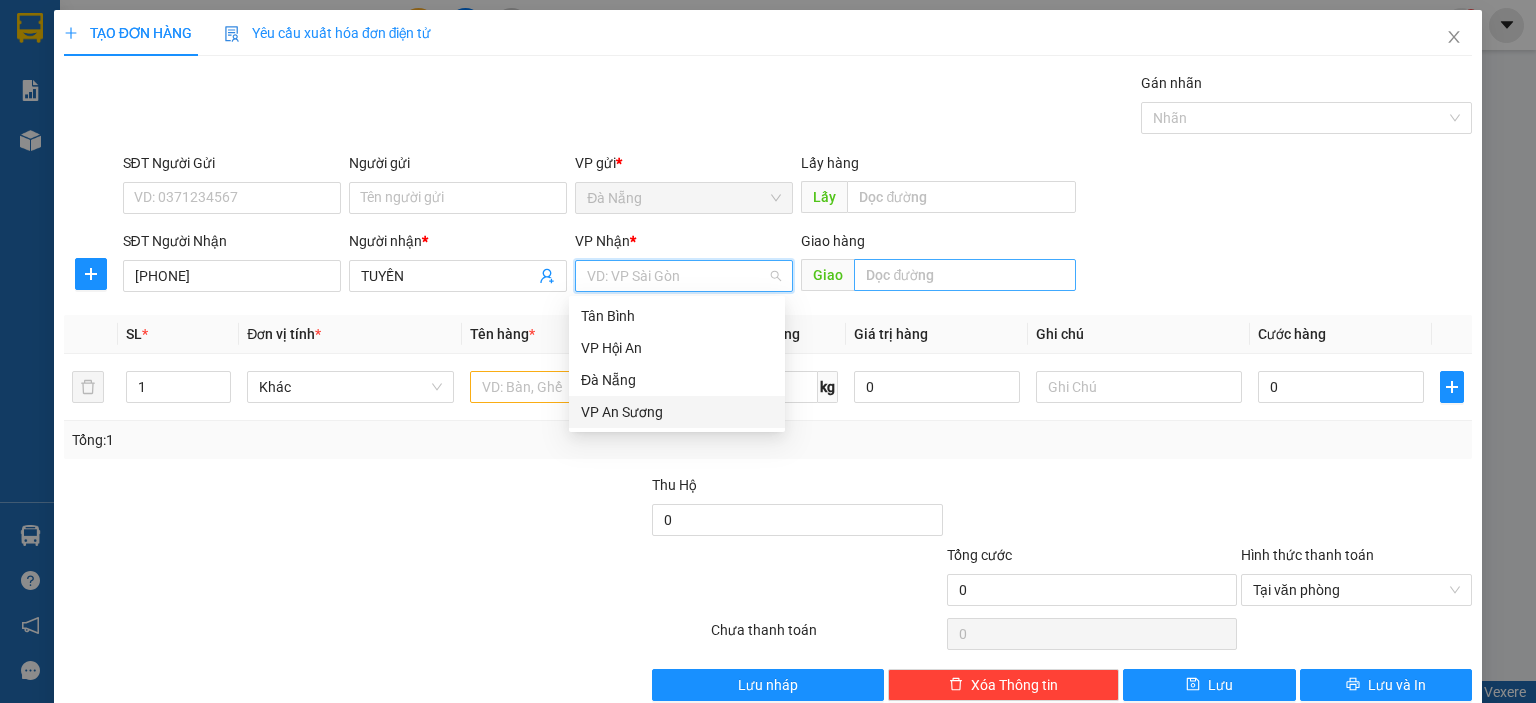 drag, startPoint x: 641, startPoint y: 410, endPoint x: 945, endPoint y: 279, distance: 331.02417 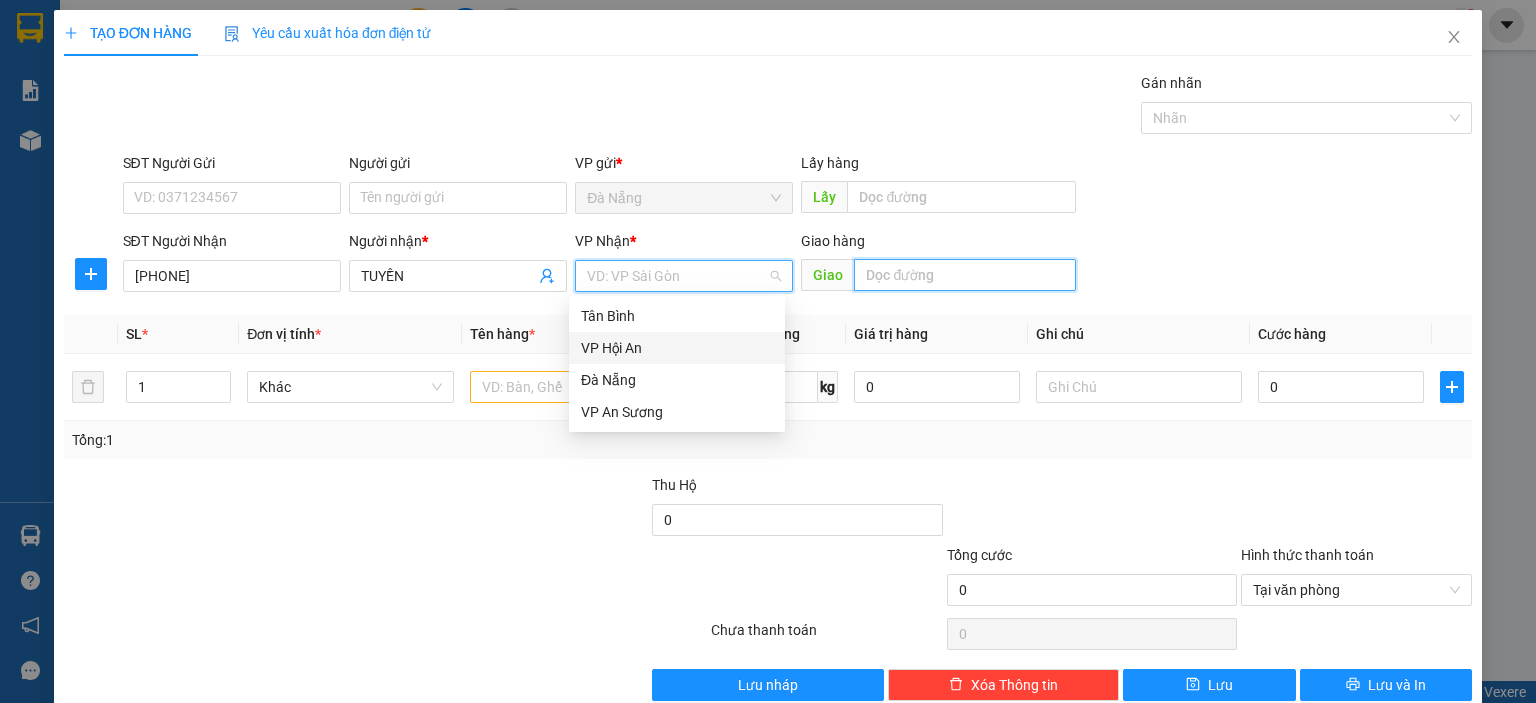 click at bounding box center [965, 275] 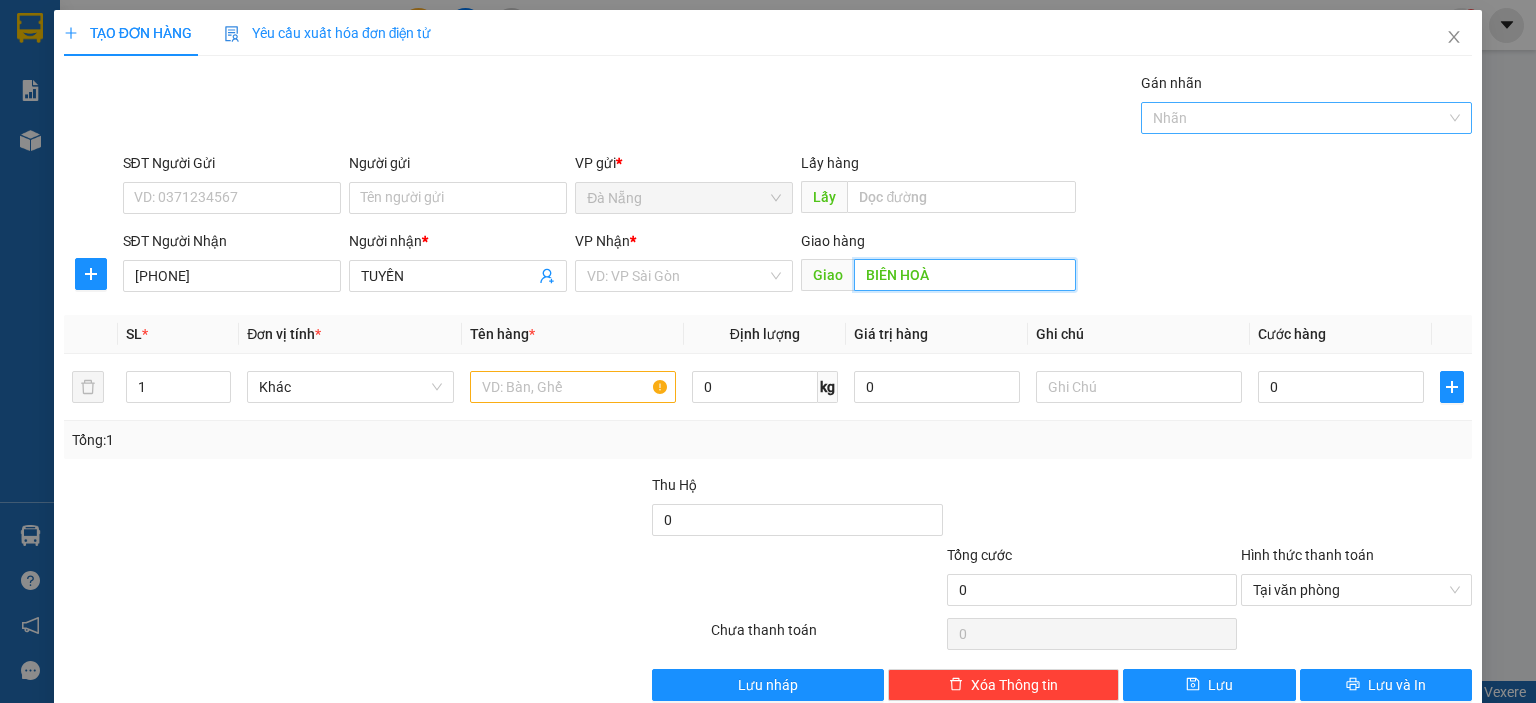 click on "Nhãn" at bounding box center (1306, 118) 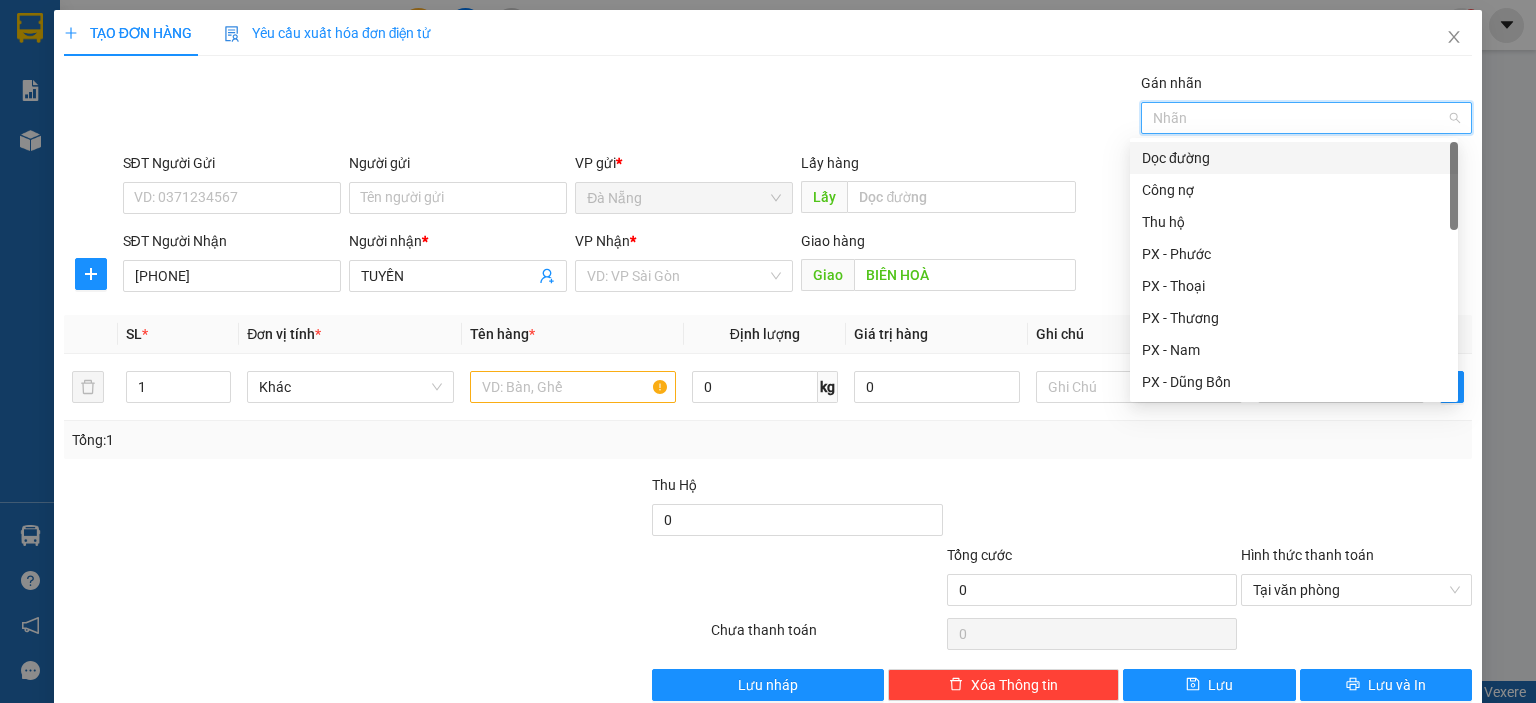 click on "Dọc đường" at bounding box center (1294, 158) 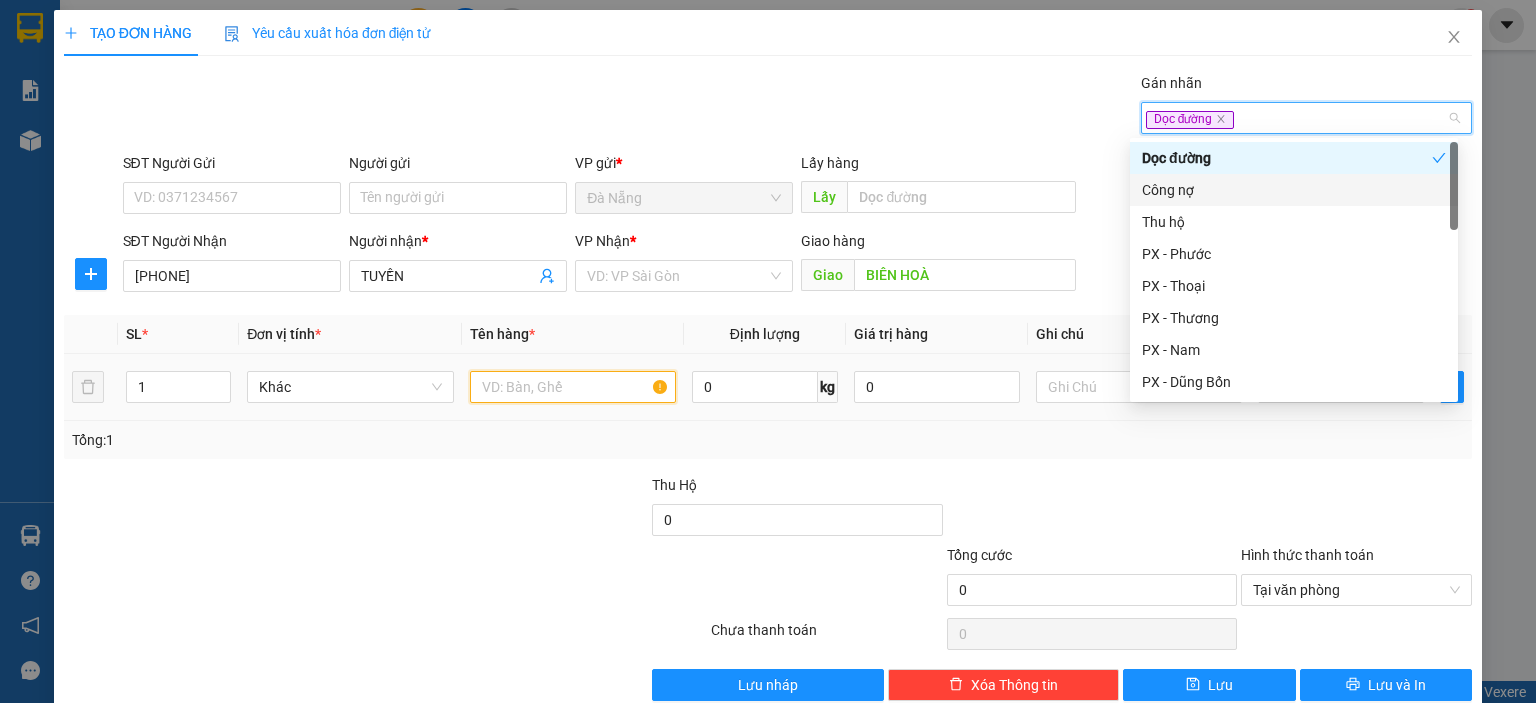 click at bounding box center [573, 387] 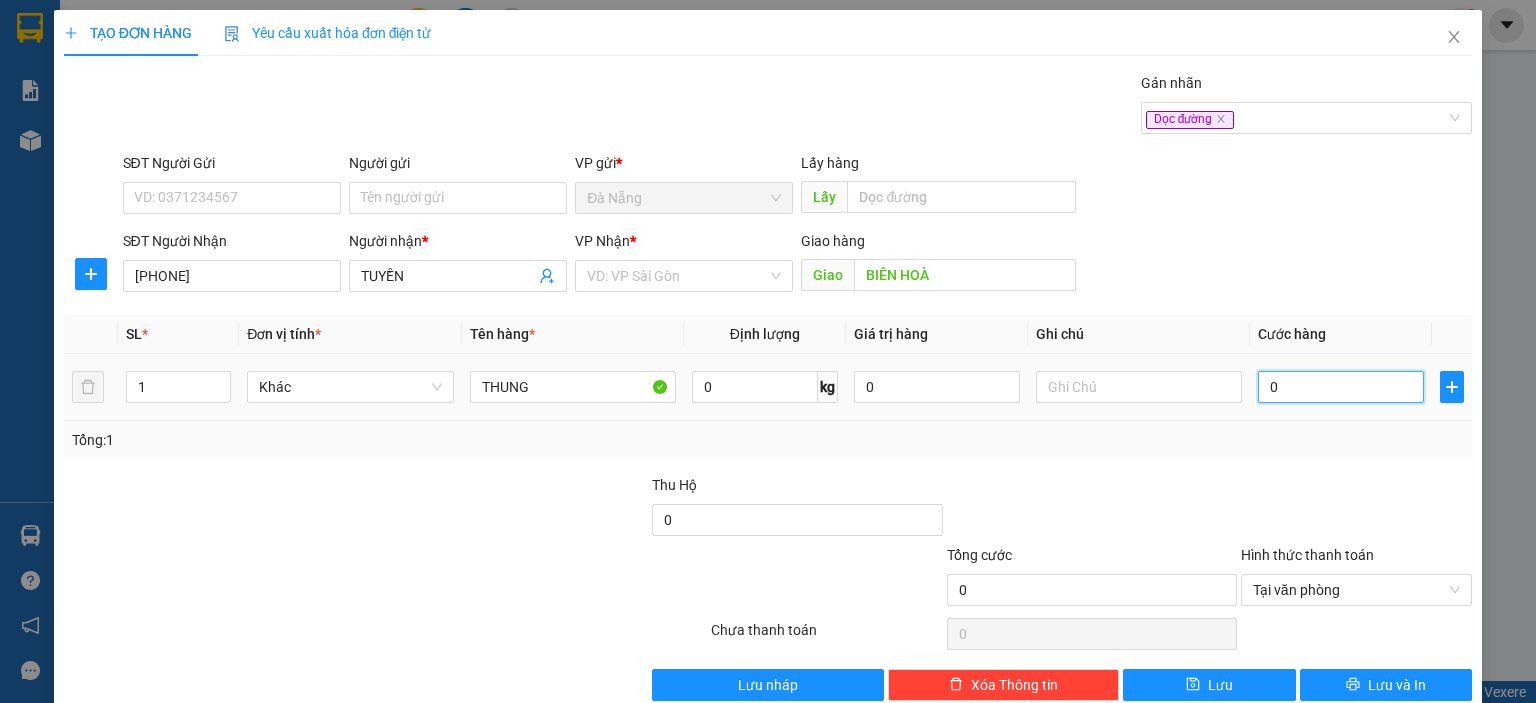 click on "0" at bounding box center [1341, 387] 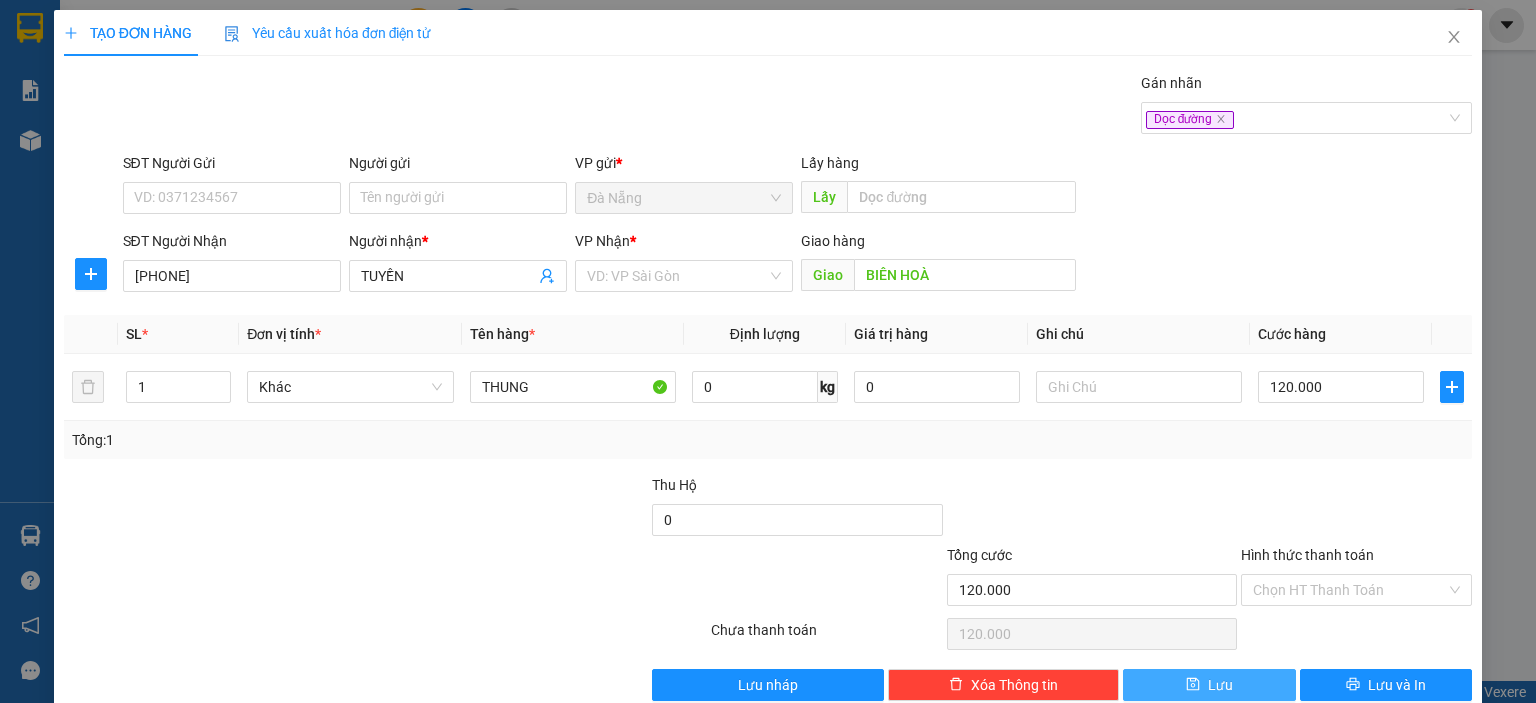 click at bounding box center [1193, 685] 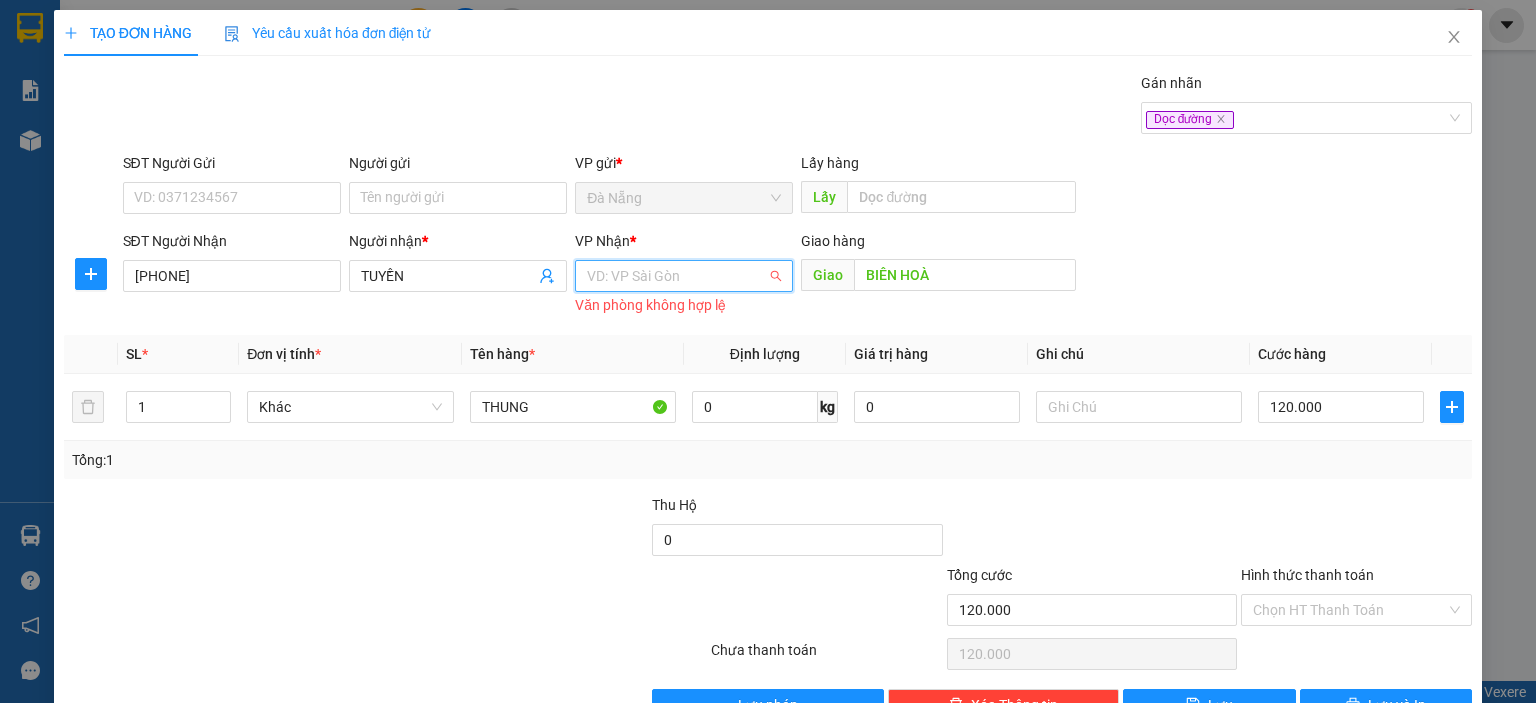 click at bounding box center (677, 276) 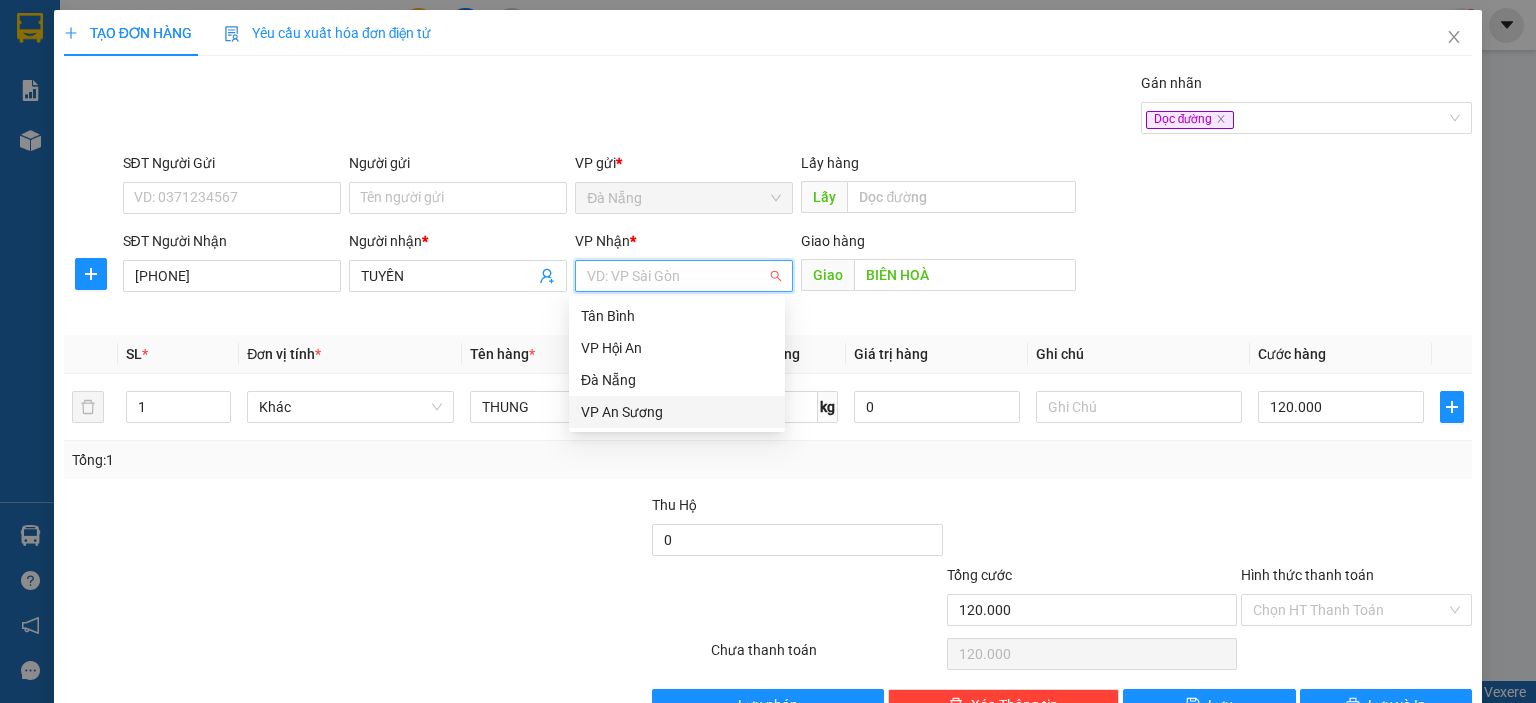 click on "VP An Sương" at bounding box center [677, 412] 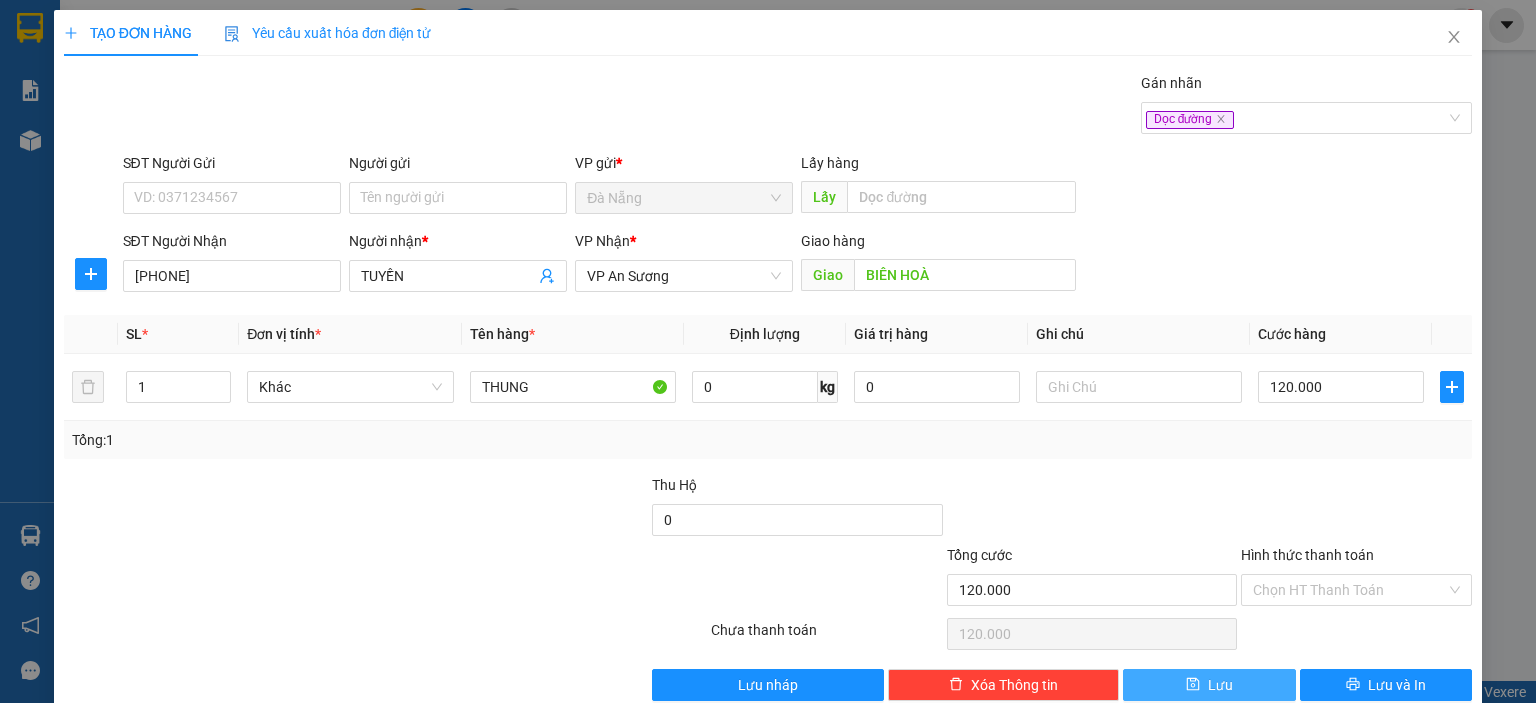 click on "TẠO ĐƠN HÀNG Yêu cầu xuất hóa đơn điện tử Transit Pickup Surcharge Ids Transit Deliver Surcharge Ids Transit Deliver Surcharge Transit Deliver Surcharge Gán nhãn Dọc đường  SĐT Người Gửi VD: [PHONE] Người gửi Tên người gửi VP gửi  * Đà Nẵng Lấy hàng Lấy SĐT Người Nhận [PHONE] Người nhận  * TUYỀN VP Nhận  * VP An Sương Giao hàng Giao BIÊN HOÀ SL  * Đơn vị tính  * Tên hàng  * Định lượng Giá trị hàng Ghi chú Cước hàng          1 Khác THUNG 0 kg 0 120.000 Tổng:  1 Thu Hộ 0 Tổng cước 120.000 Hình thức thanh toán Chọn HT Thanh Toán Số tiền thu trước 0 Chưa thanh toán 120.000 Lưu nháp Xóa Thông tin Lưu Lưu và In THUNG" at bounding box center (768, 363) 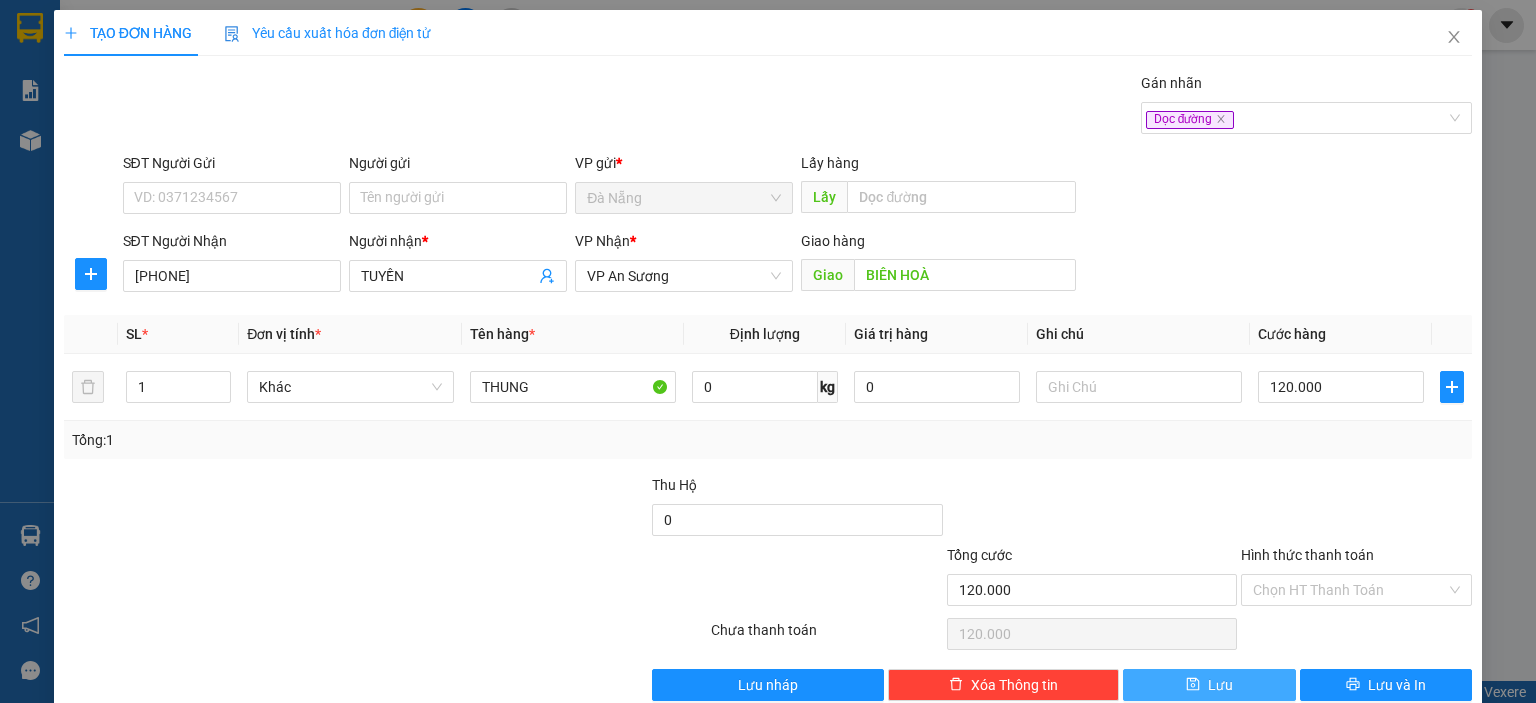 click on "Lưu" at bounding box center [1220, 685] 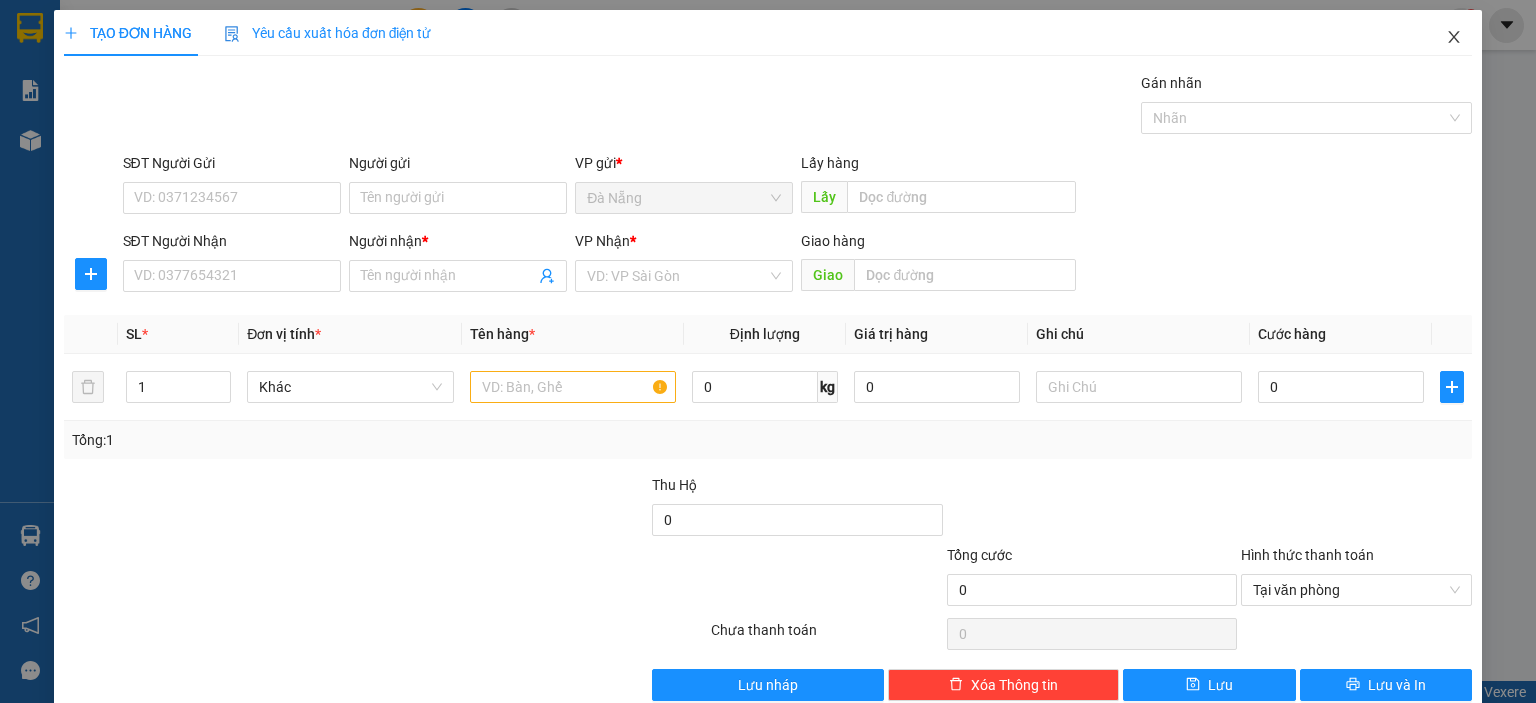 click 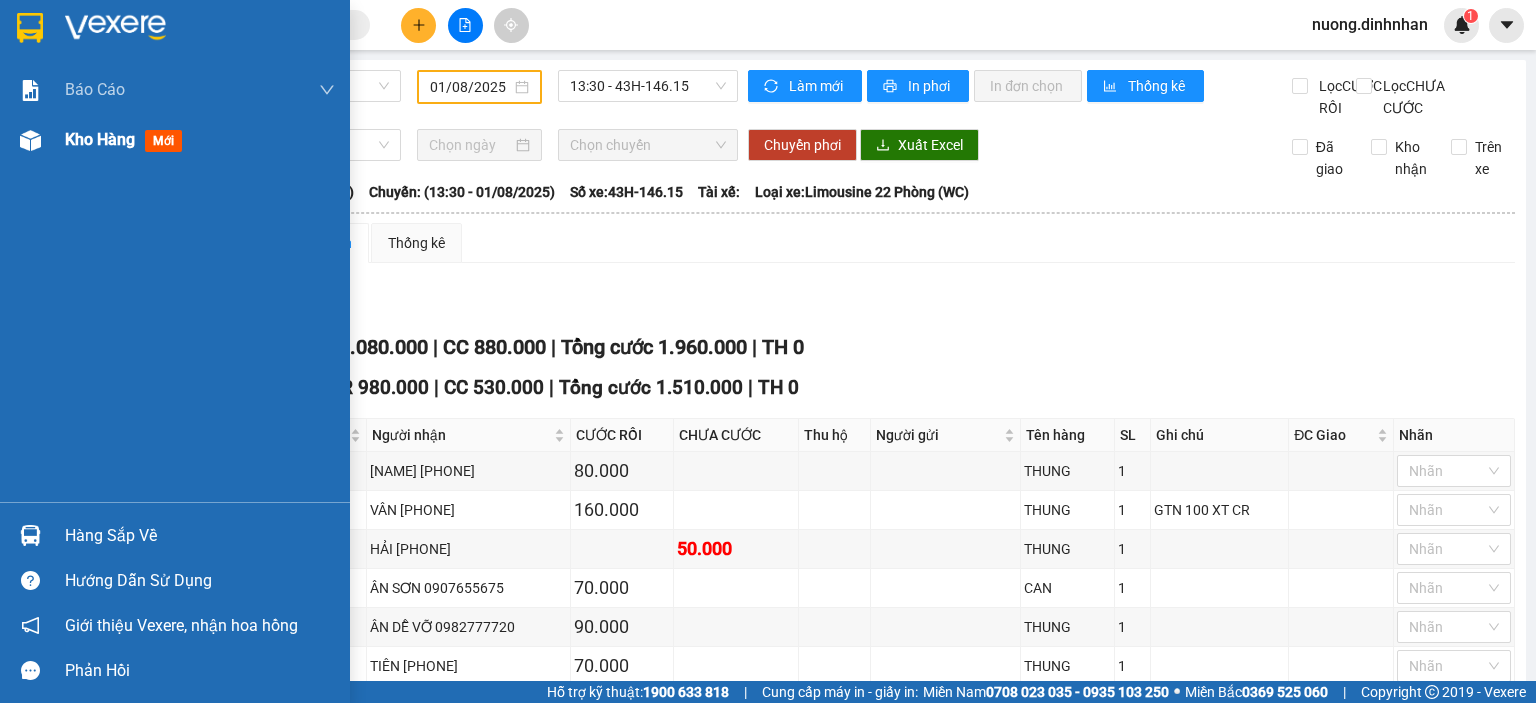 click at bounding box center [30, 140] 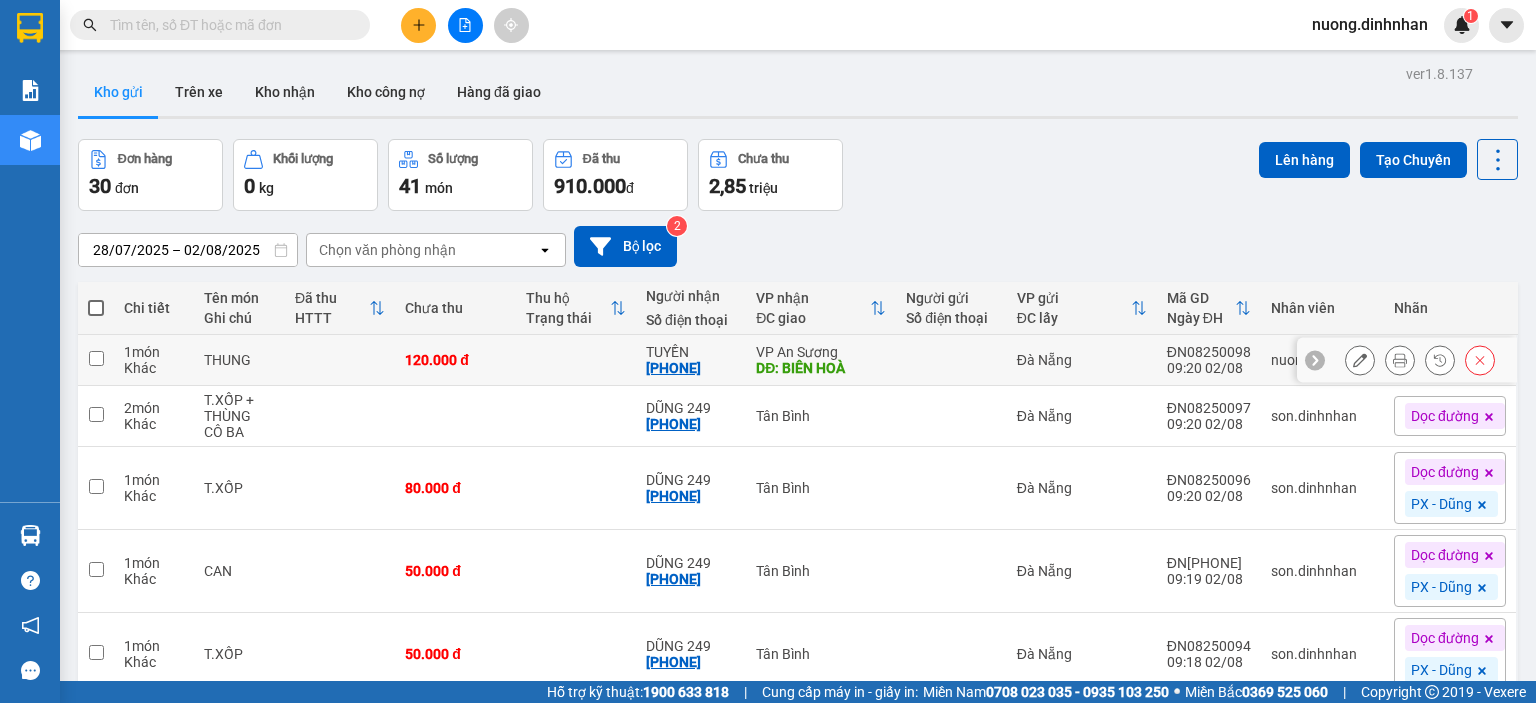 click at bounding box center [951, 360] 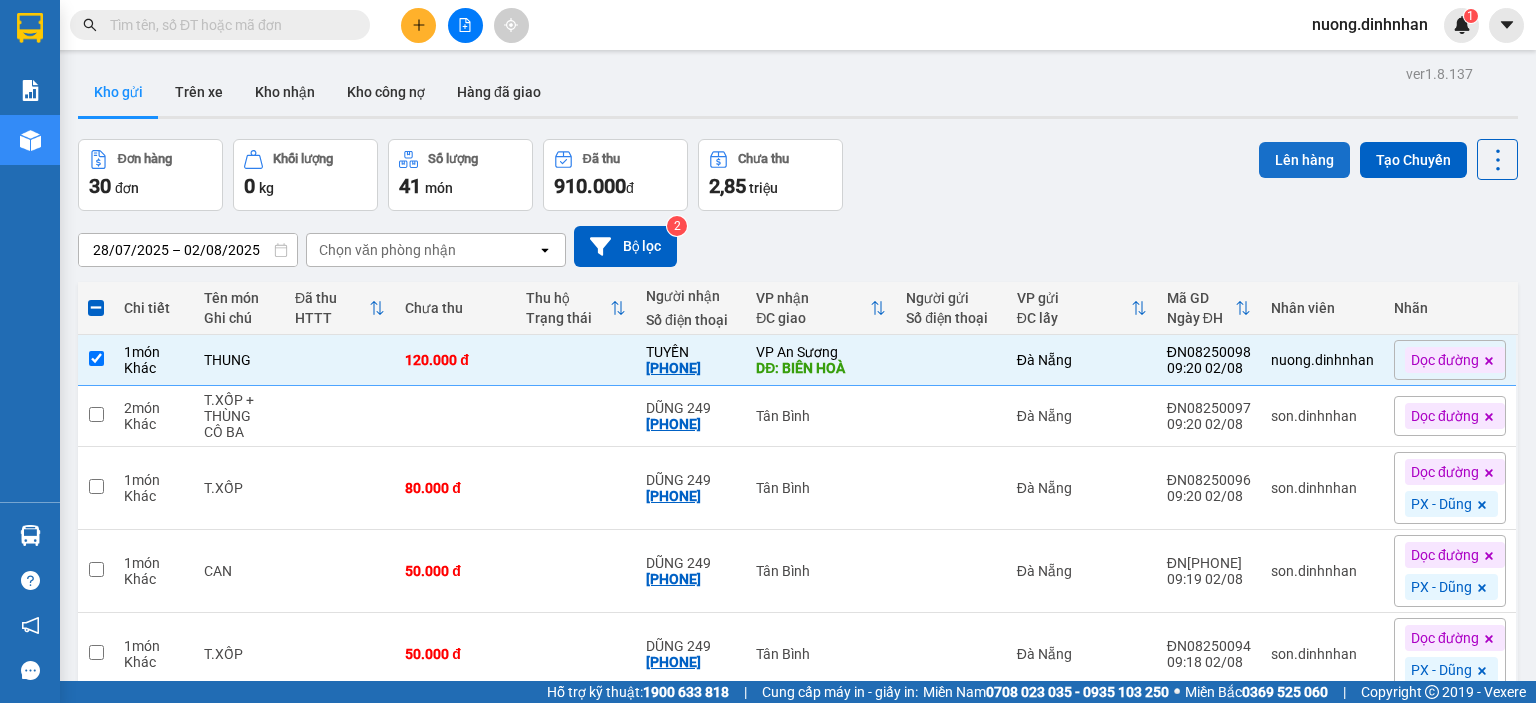 click on "Lên hàng" at bounding box center (1304, 160) 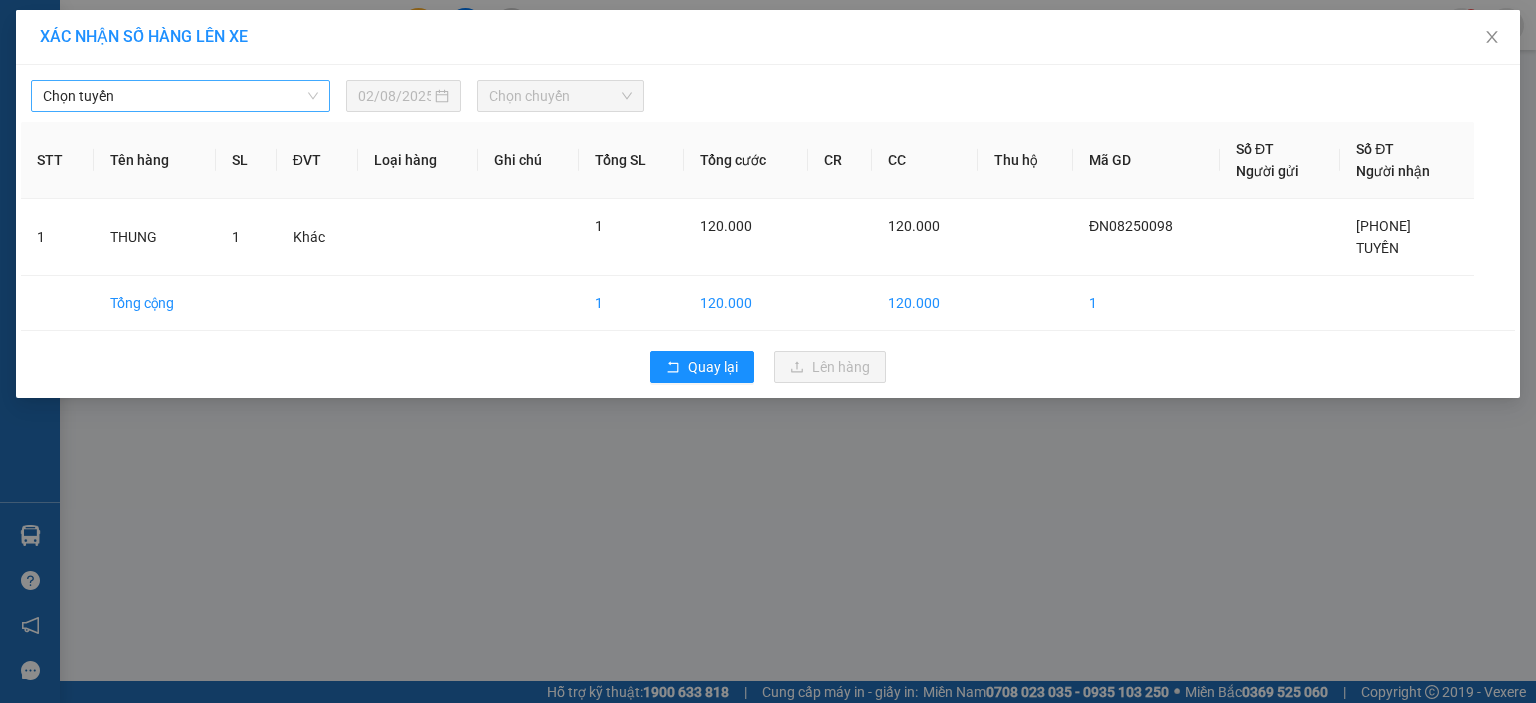 drag, startPoint x: 144, startPoint y: 110, endPoint x: 156, endPoint y: 97, distance: 17.691807 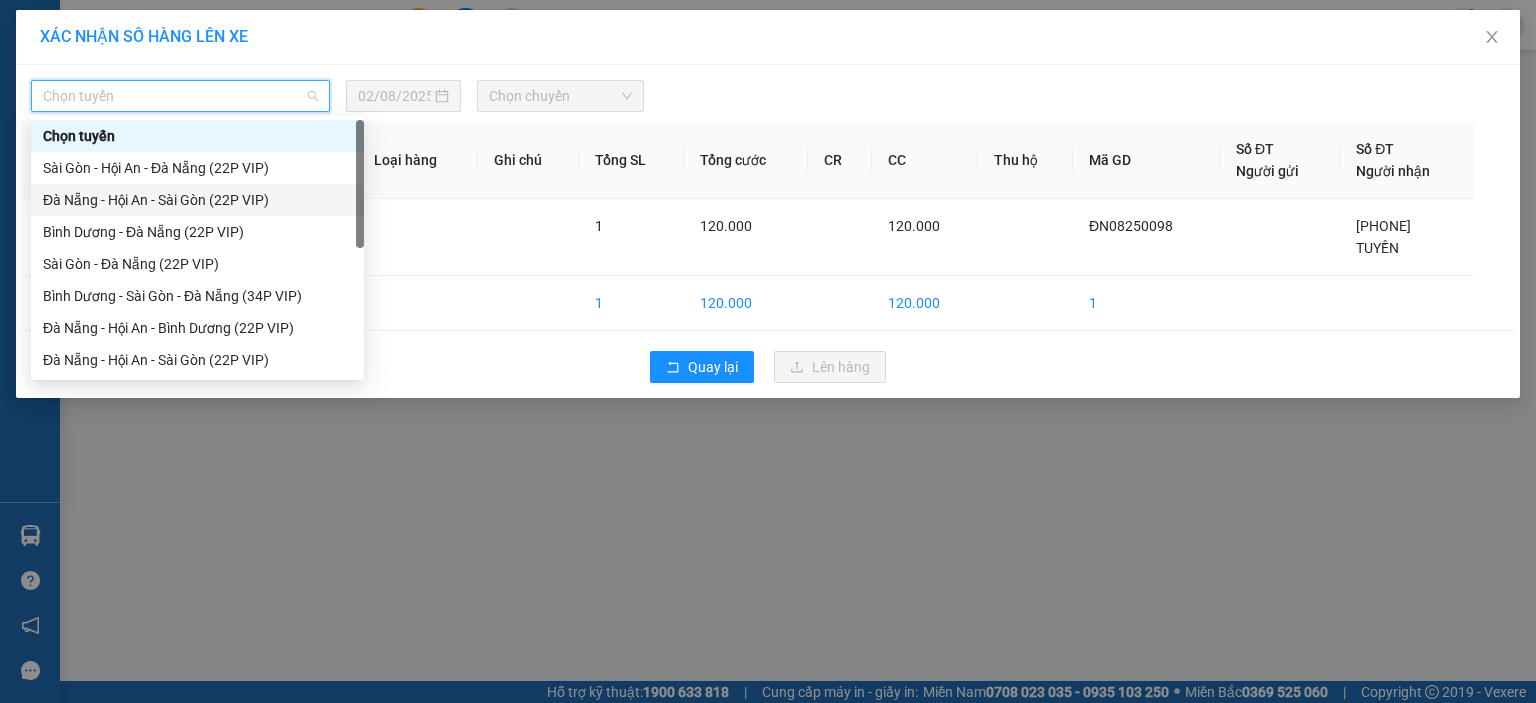 click on "Đà Nẵng - Hội An - Sài Gòn (22P VIP)" at bounding box center [197, 200] 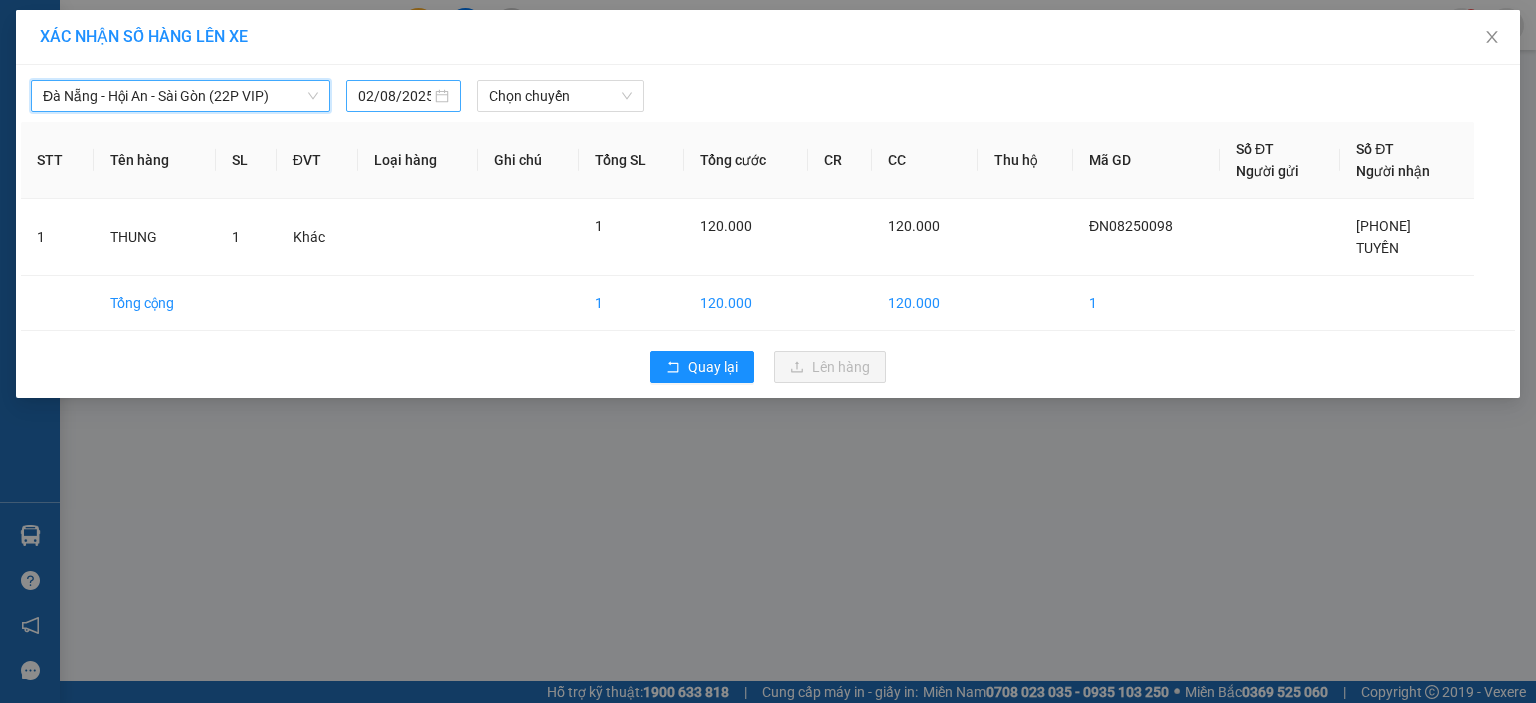 drag, startPoint x: 401, startPoint y: 90, endPoint x: 416, endPoint y: 110, distance: 25 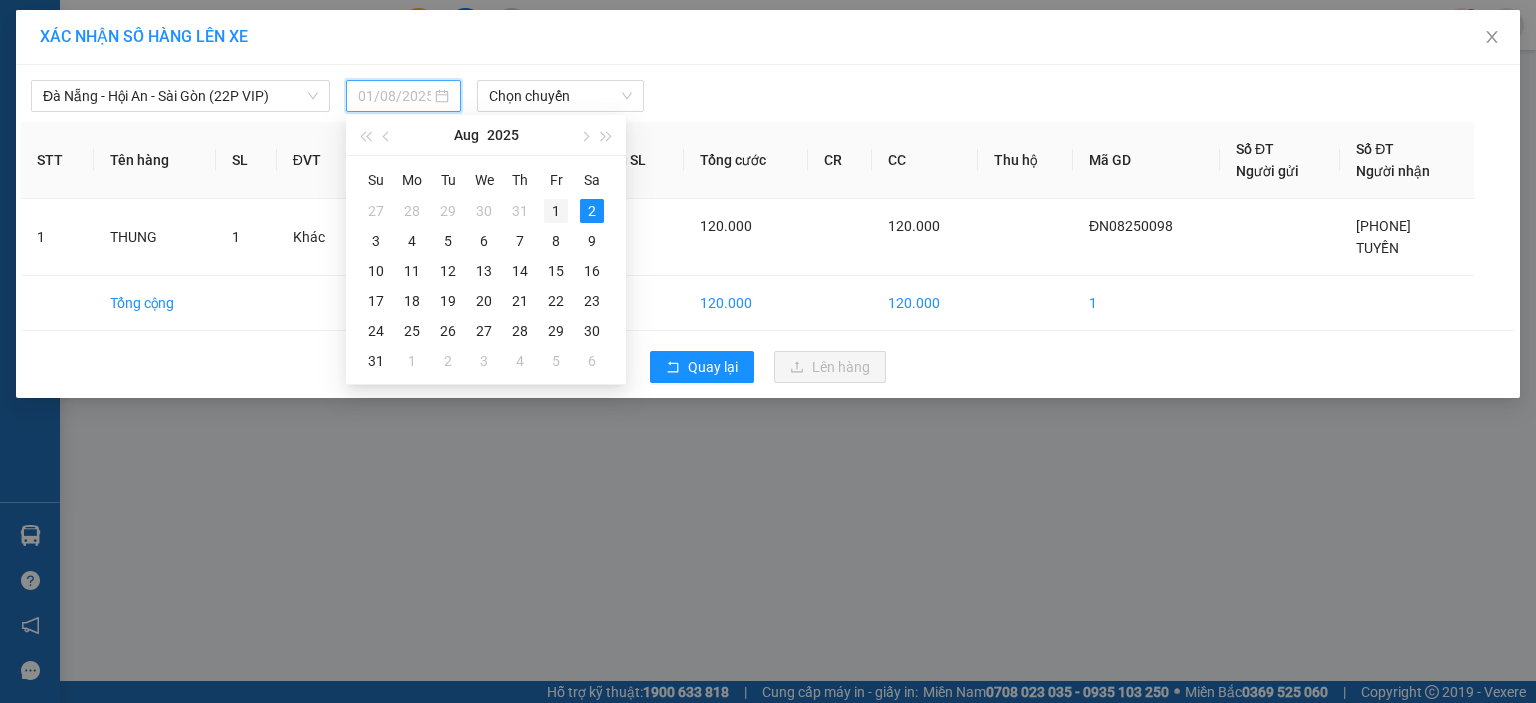 click on "1" at bounding box center (556, 211) 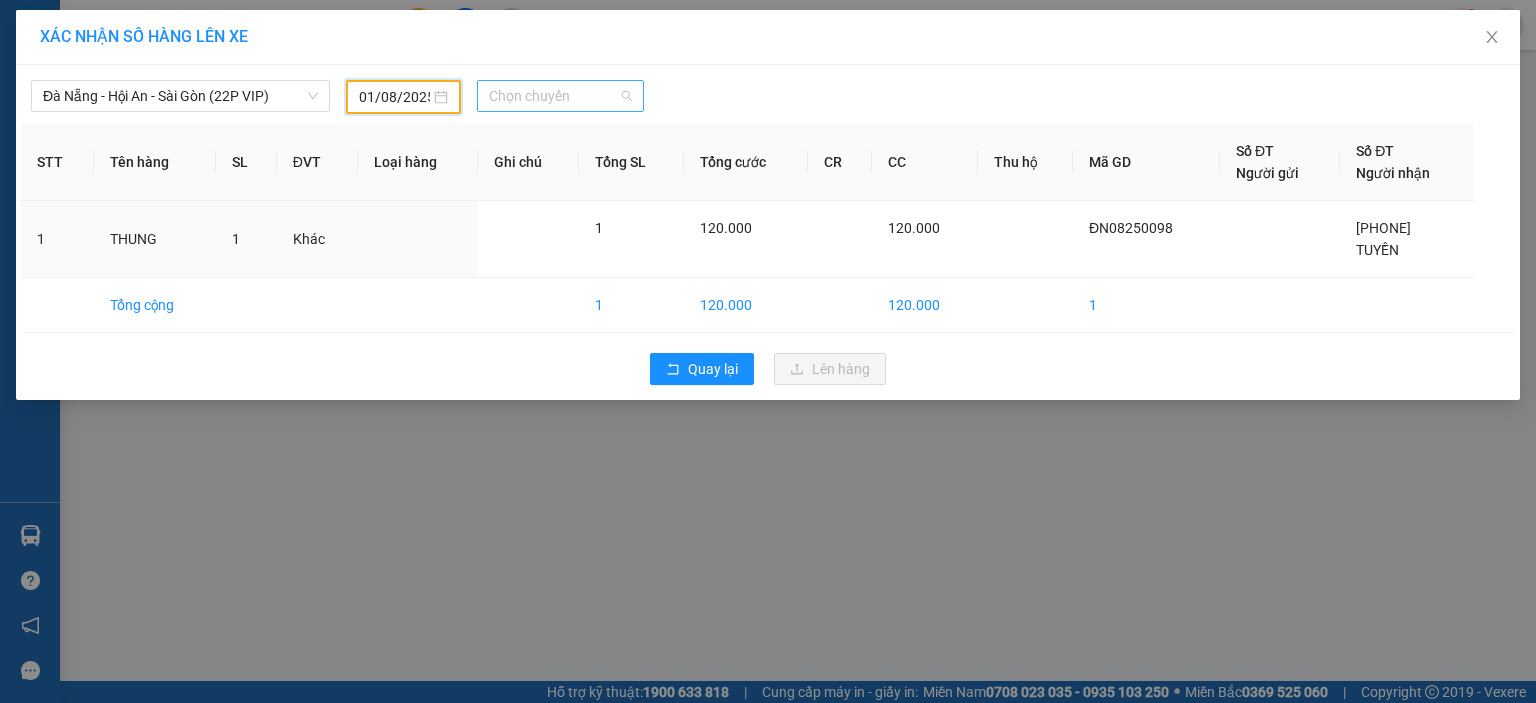 click on "Chọn chuyến" at bounding box center [561, 96] 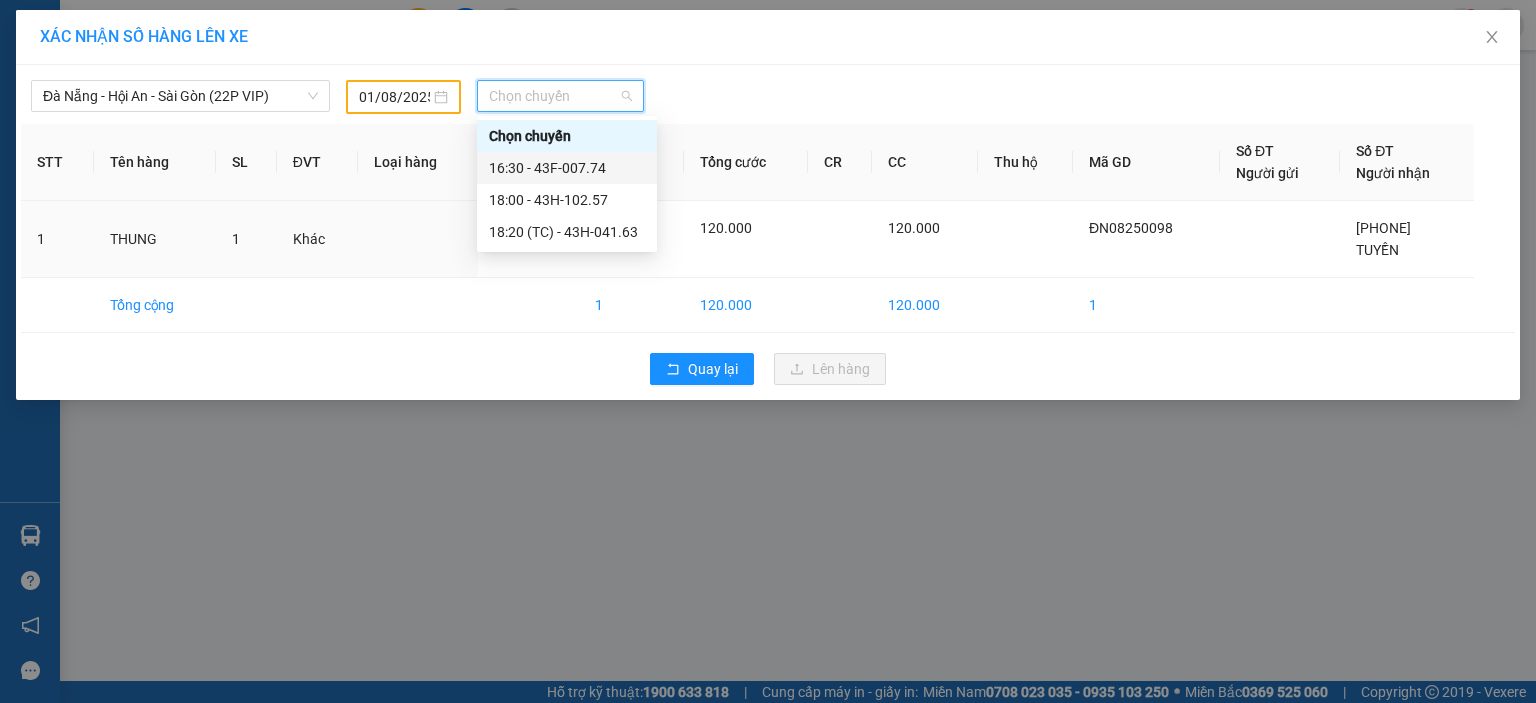 click on "16:30     - 43F-007.74" at bounding box center (567, 168) 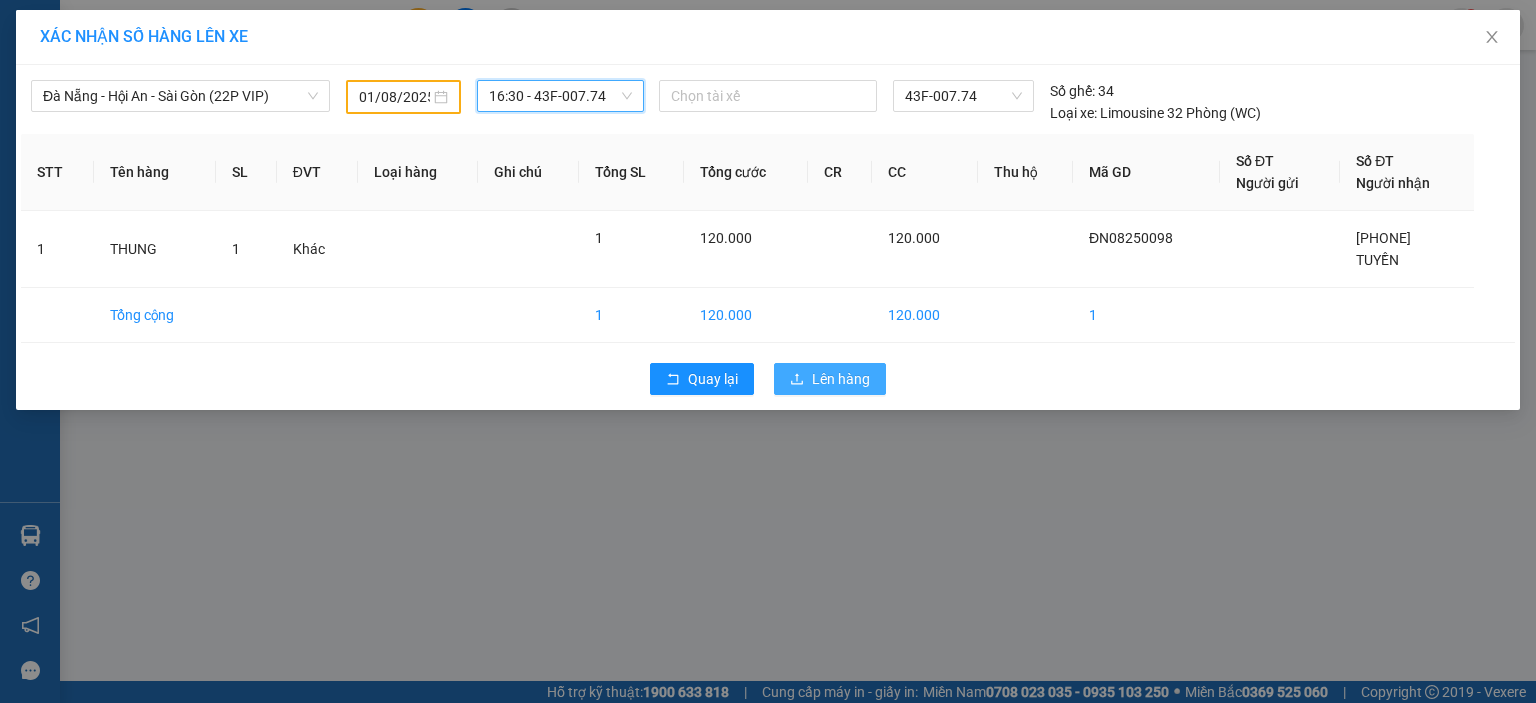 click on "Lên hàng" at bounding box center (841, 379) 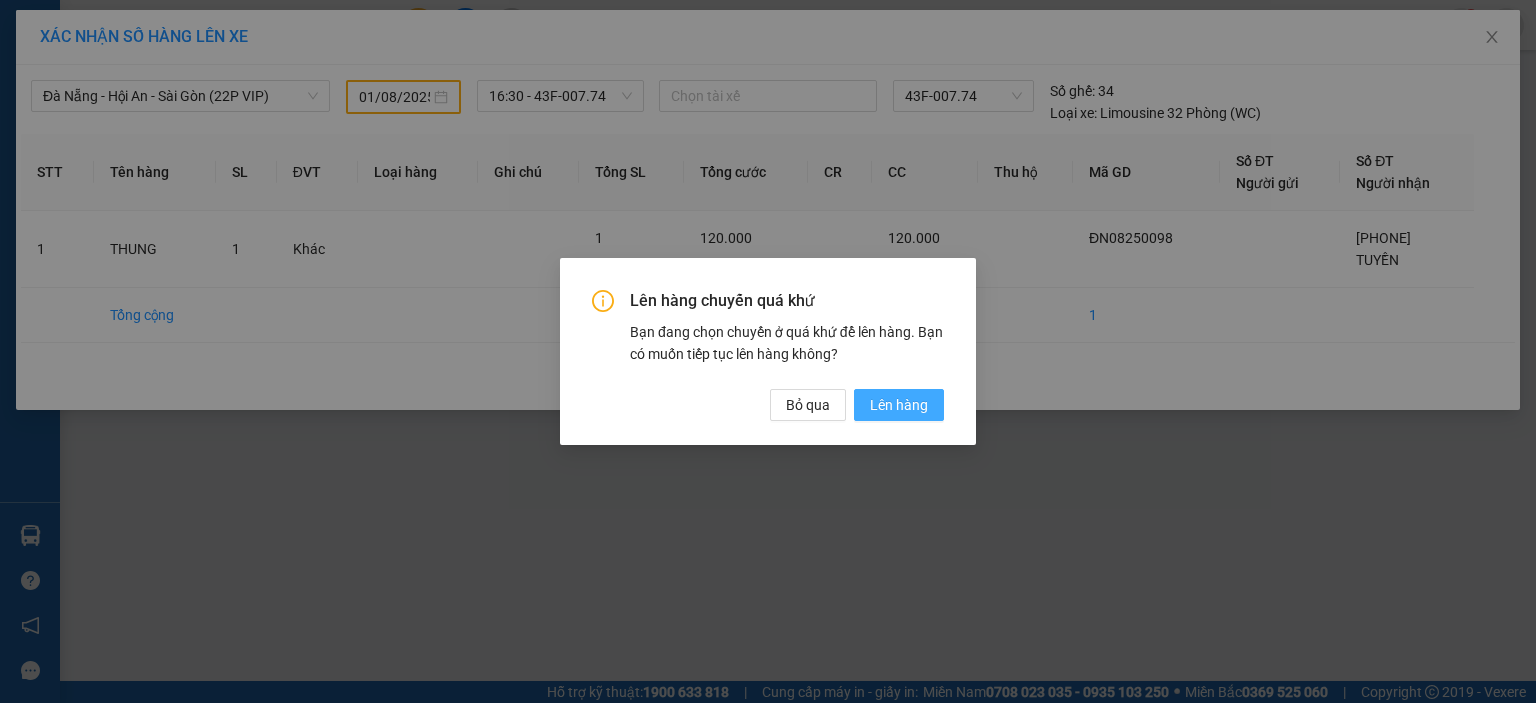 click on "Lên hàng" at bounding box center (899, 405) 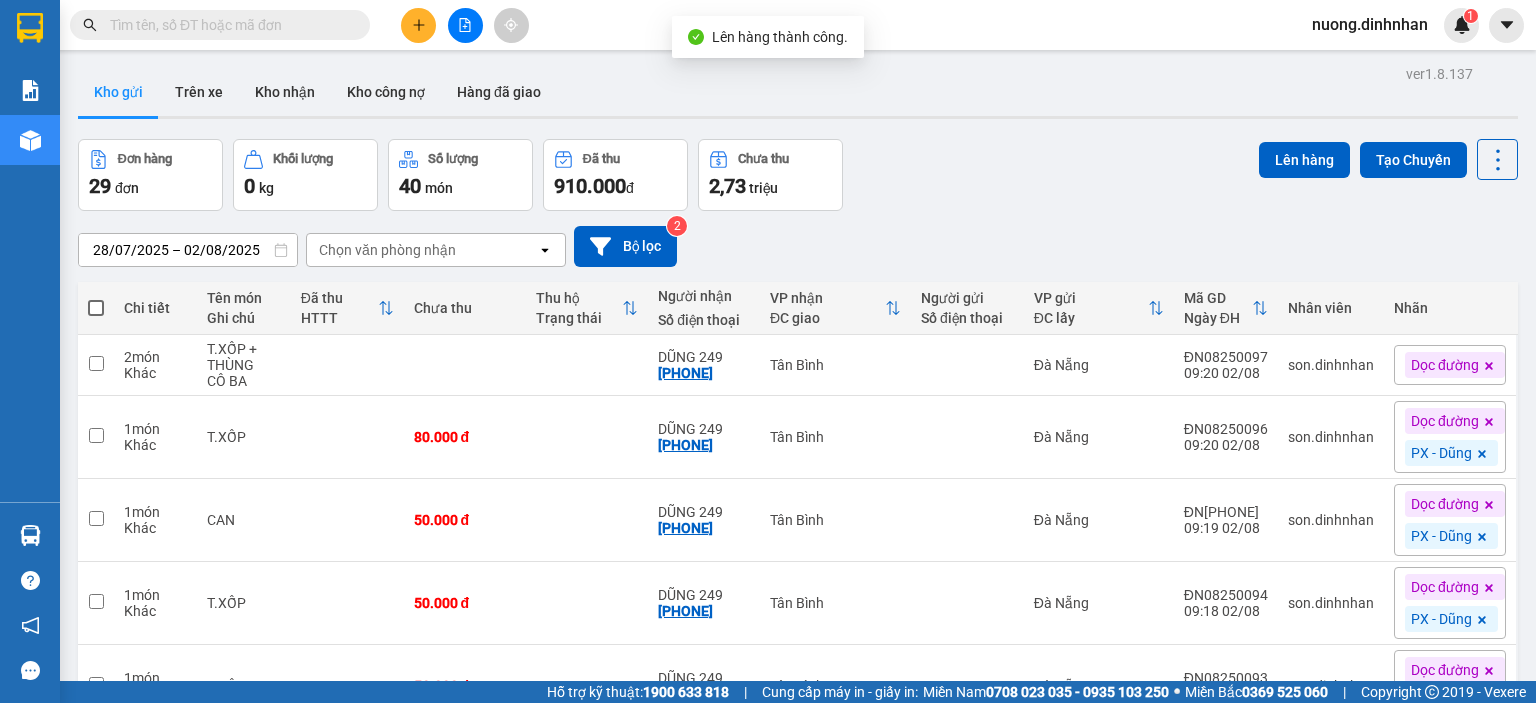 click 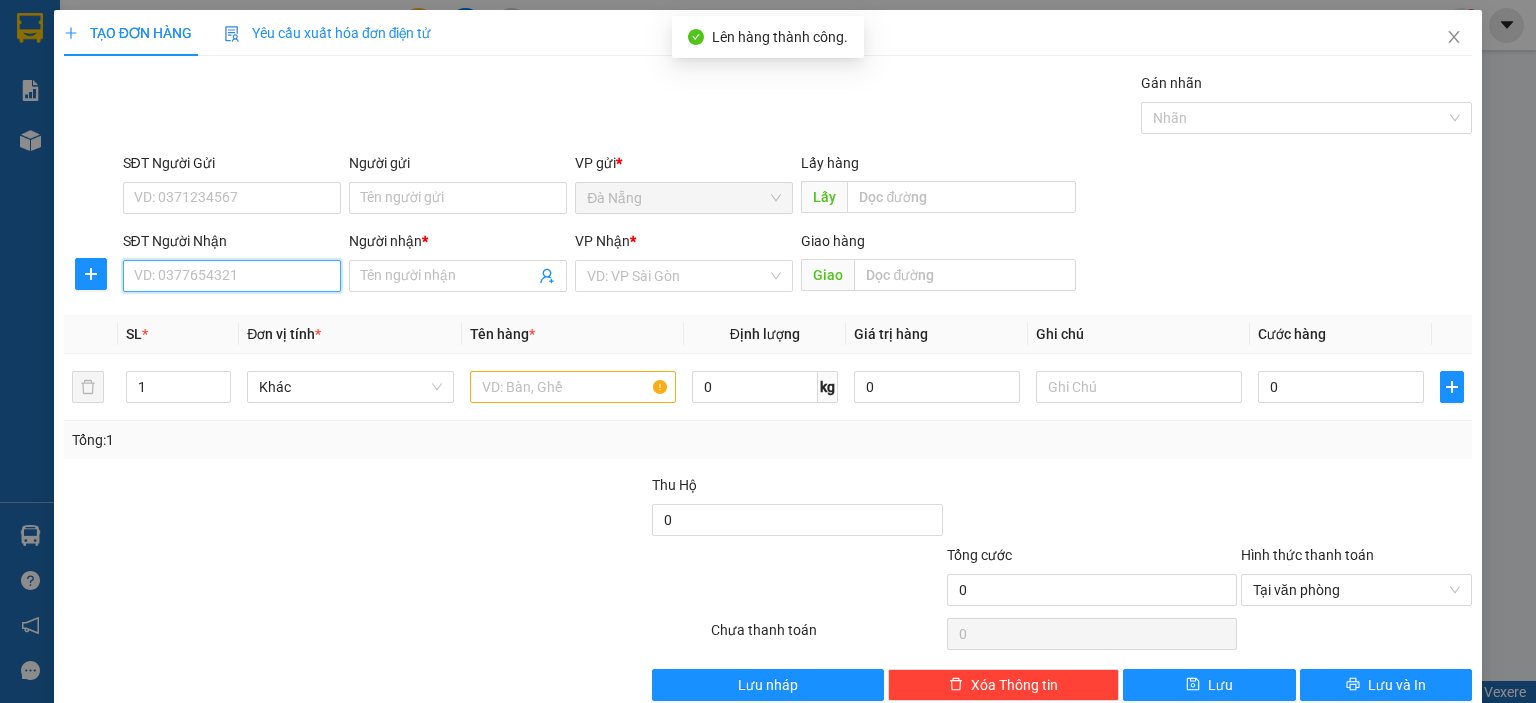 click on "SĐT Người Nhận" at bounding box center [232, 276] 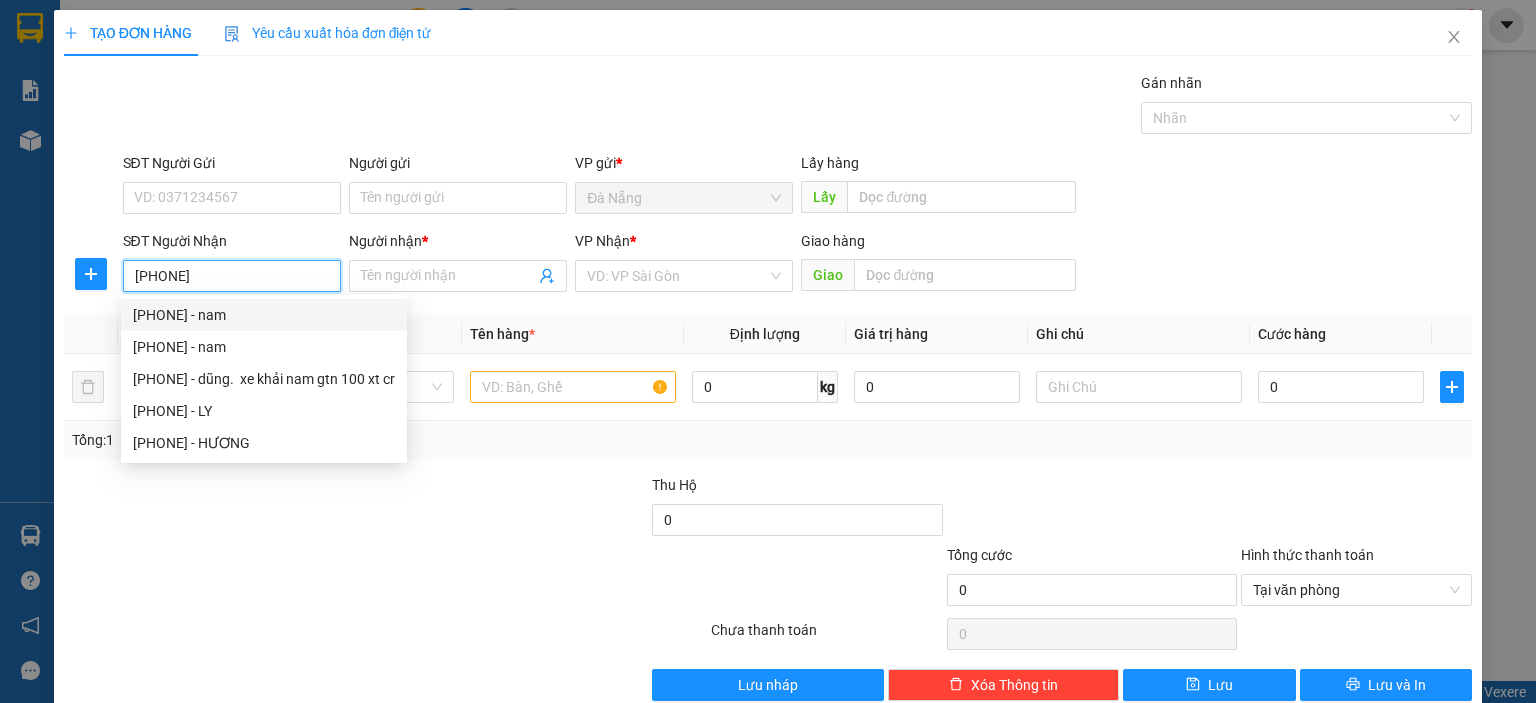 drag, startPoint x: 196, startPoint y: 314, endPoint x: 336, endPoint y: 273, distance: 145.88008 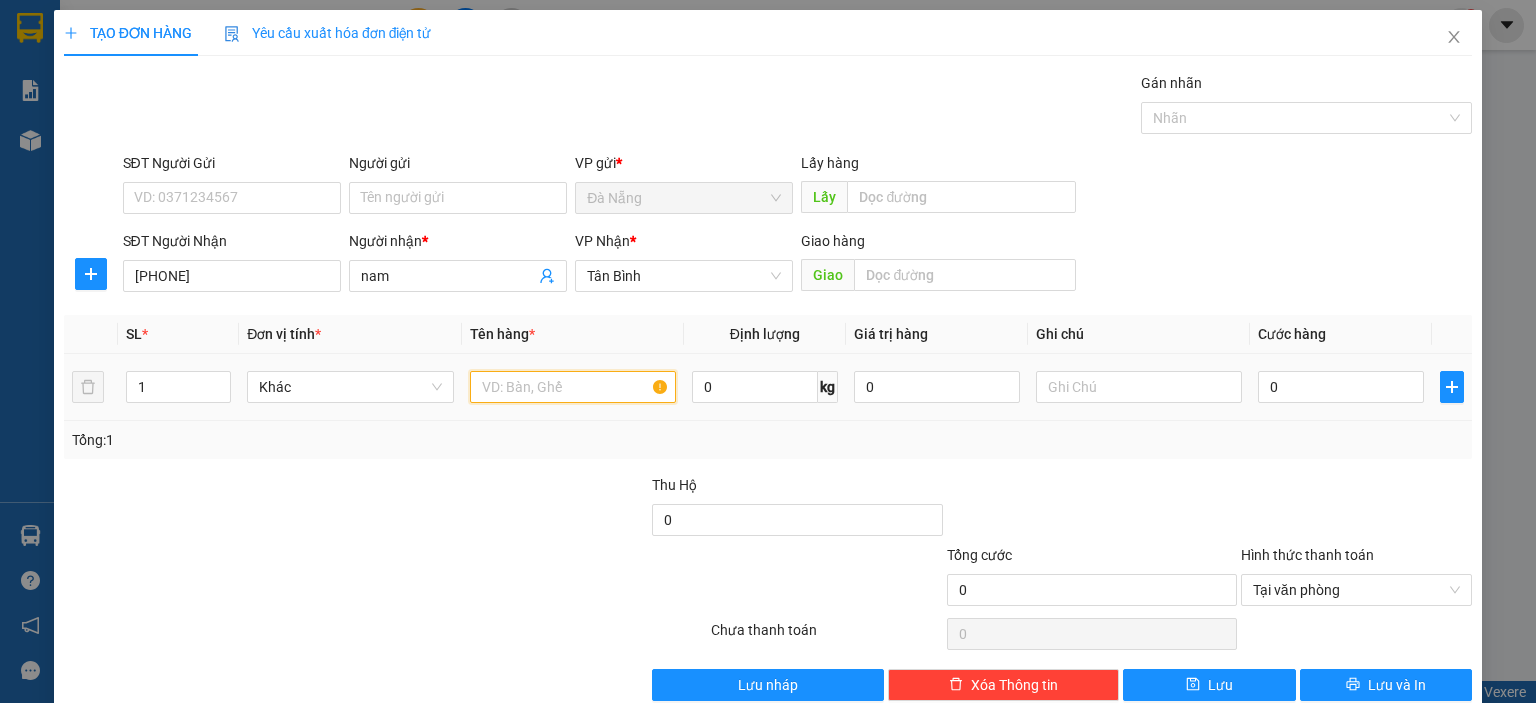 click at bounding box center [573, 387] 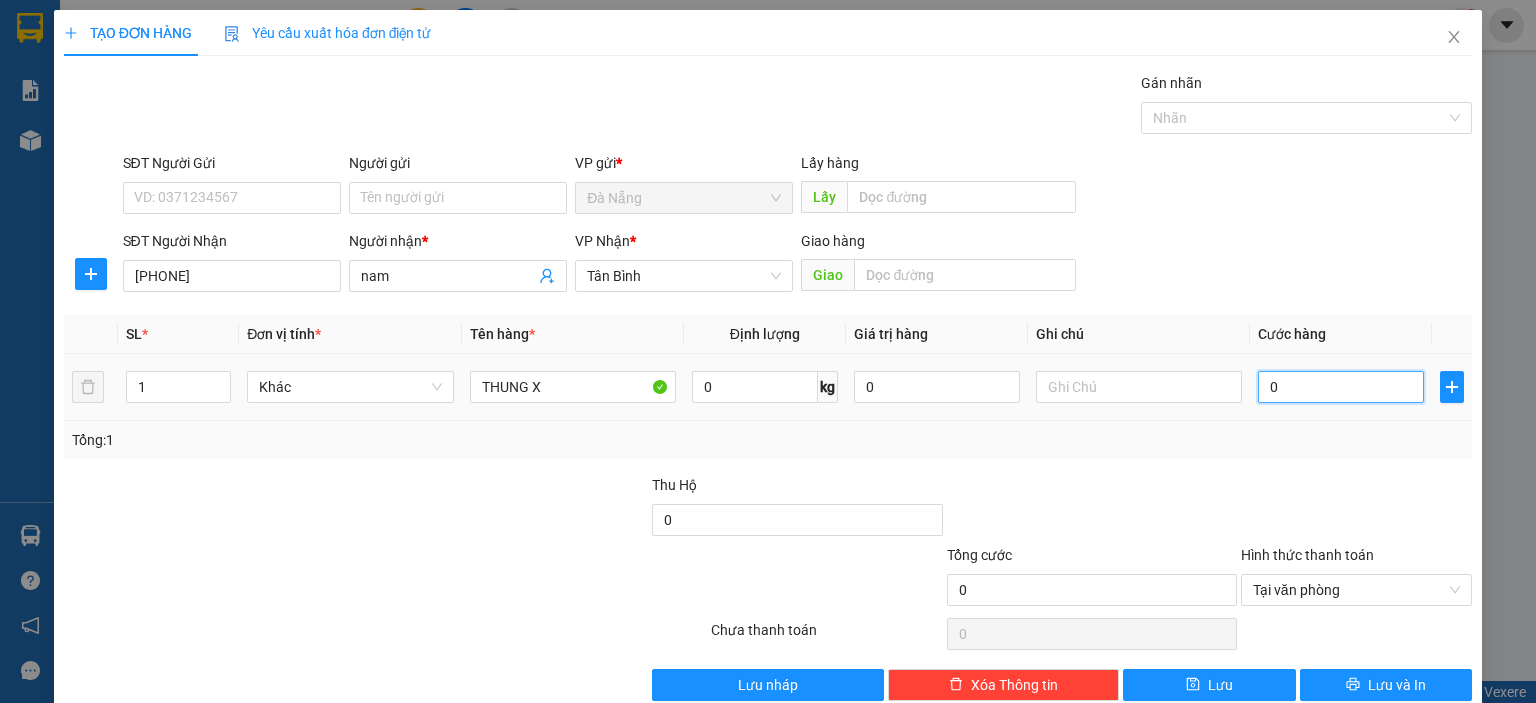 click on "0" at bounding box center [1341, 387] 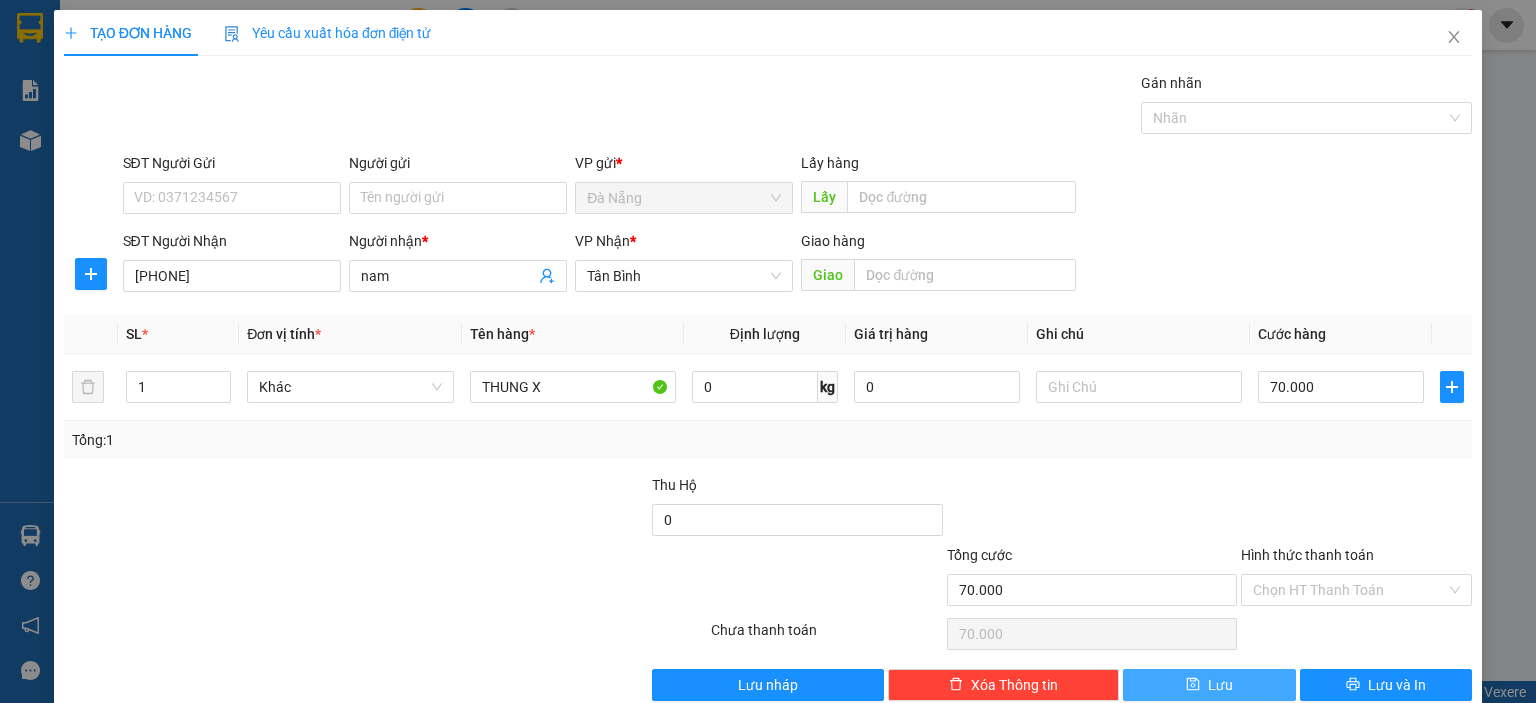 click on "Lưu" at bounding box center (1220, 685) 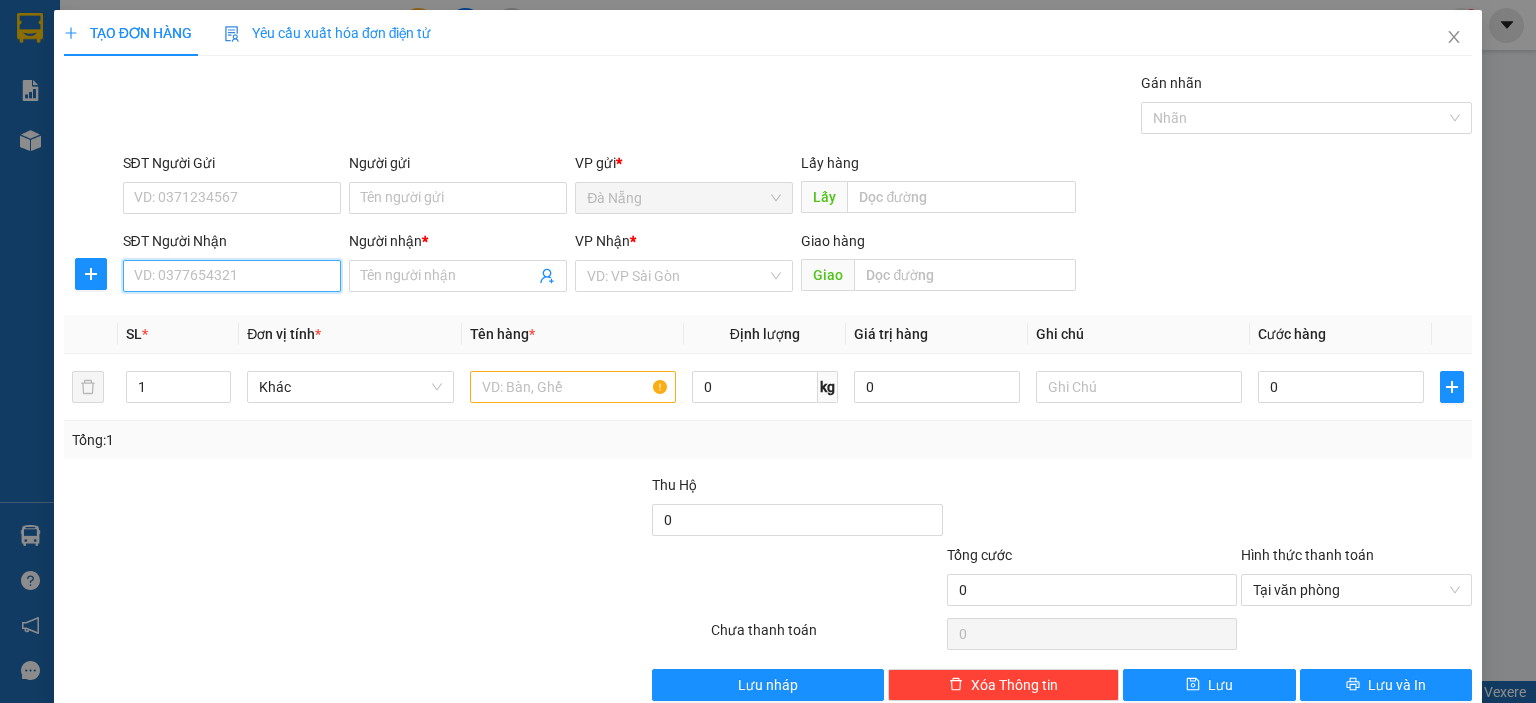 click on "SĐT Người Nhận" at bounding box center [232, 276] 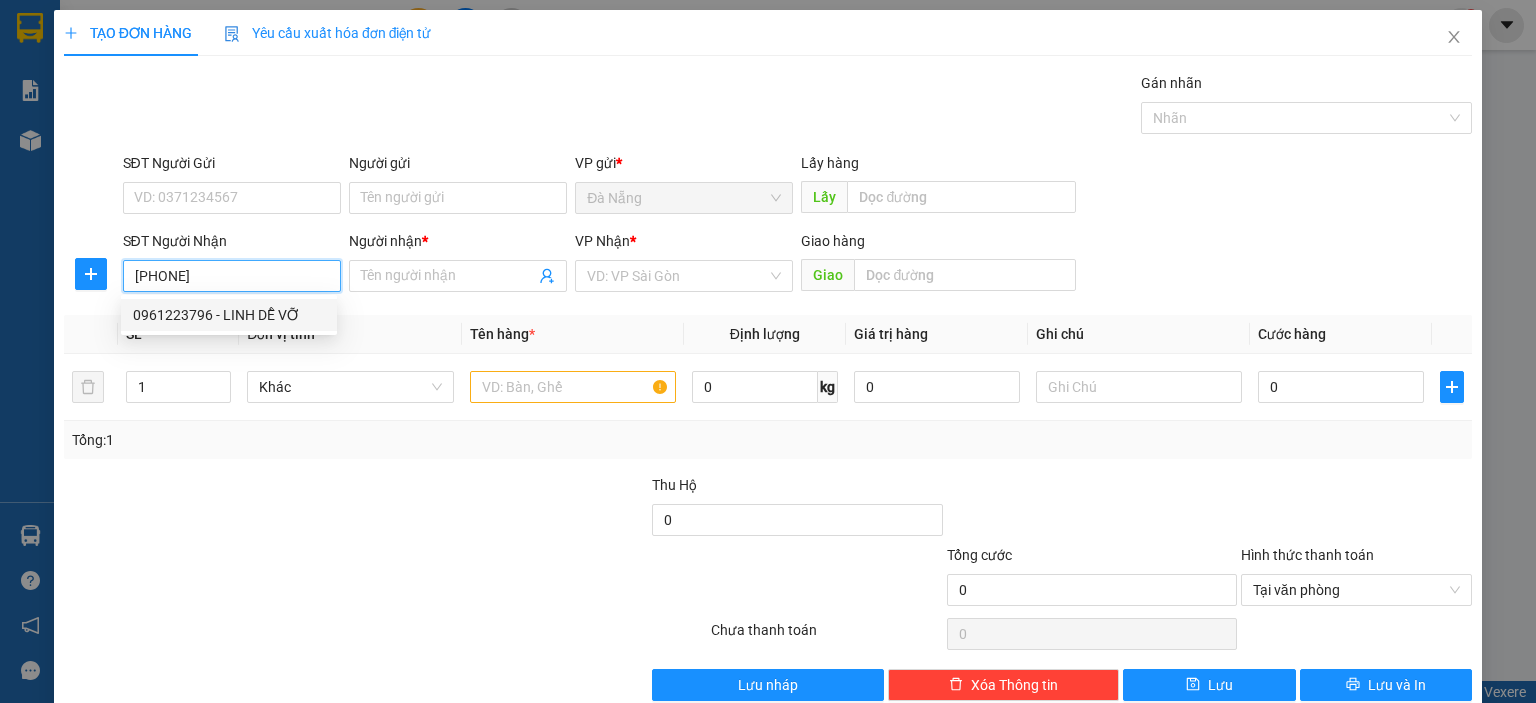 click on "0961223796 - LINH DỄ VỠ" at bounding box center [229, 315] 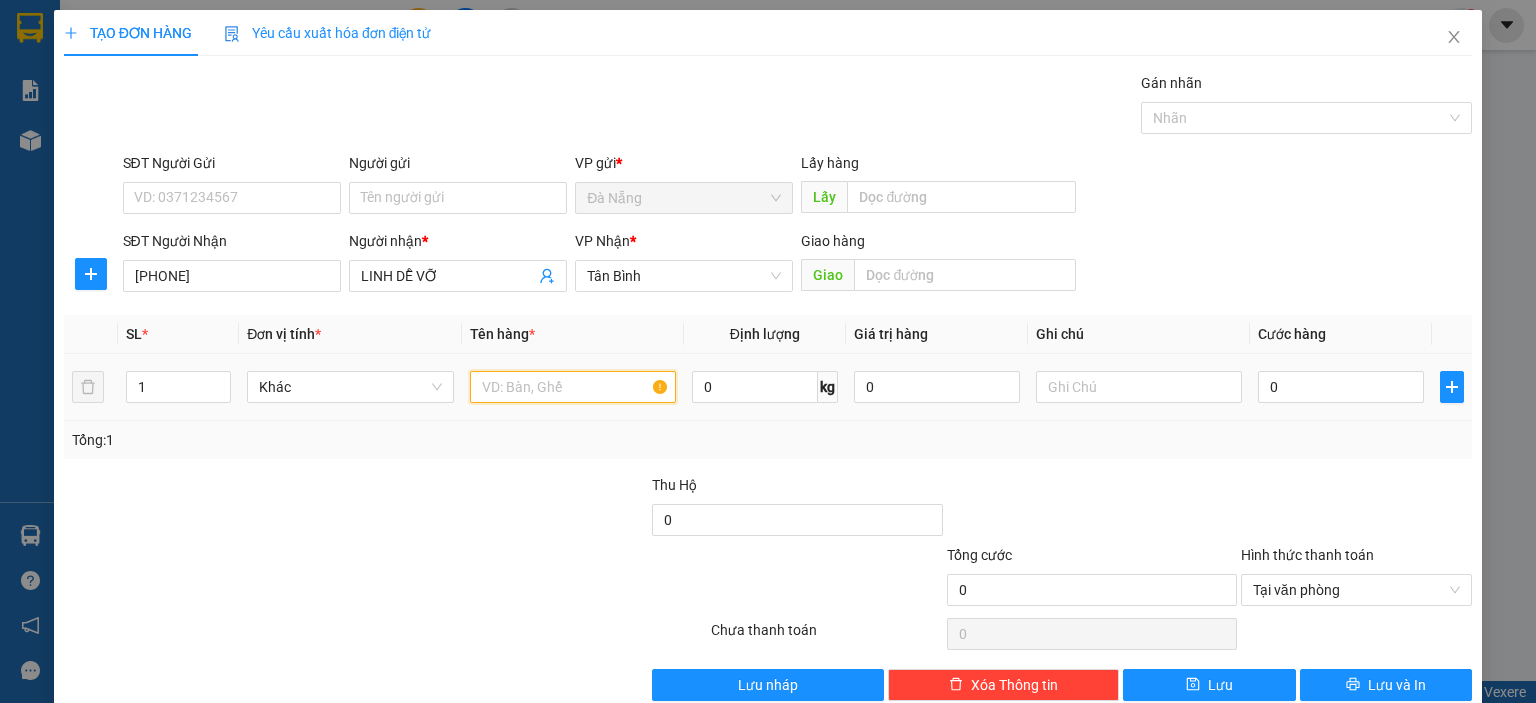 click at bounding box center [573, 387] 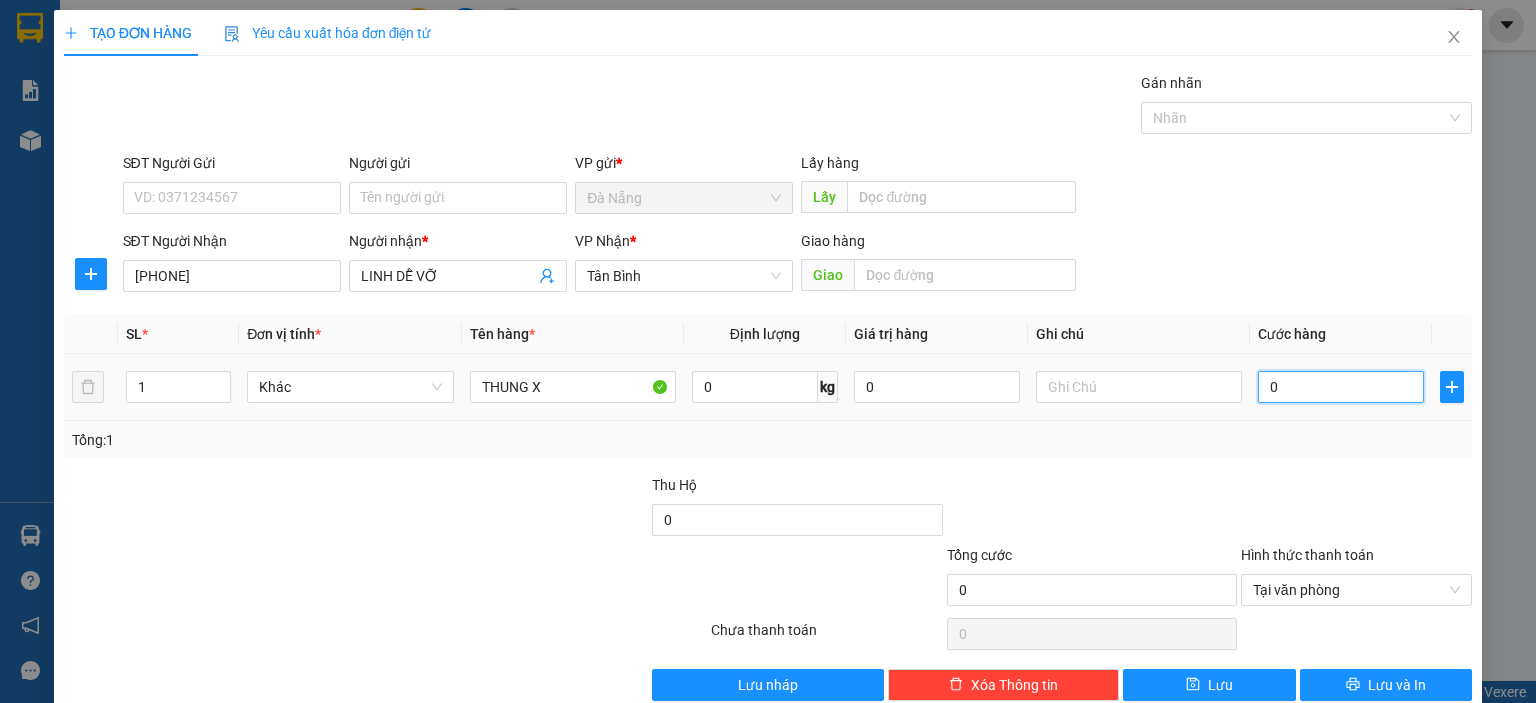 click on "0" at bounding box center (1341, 387) 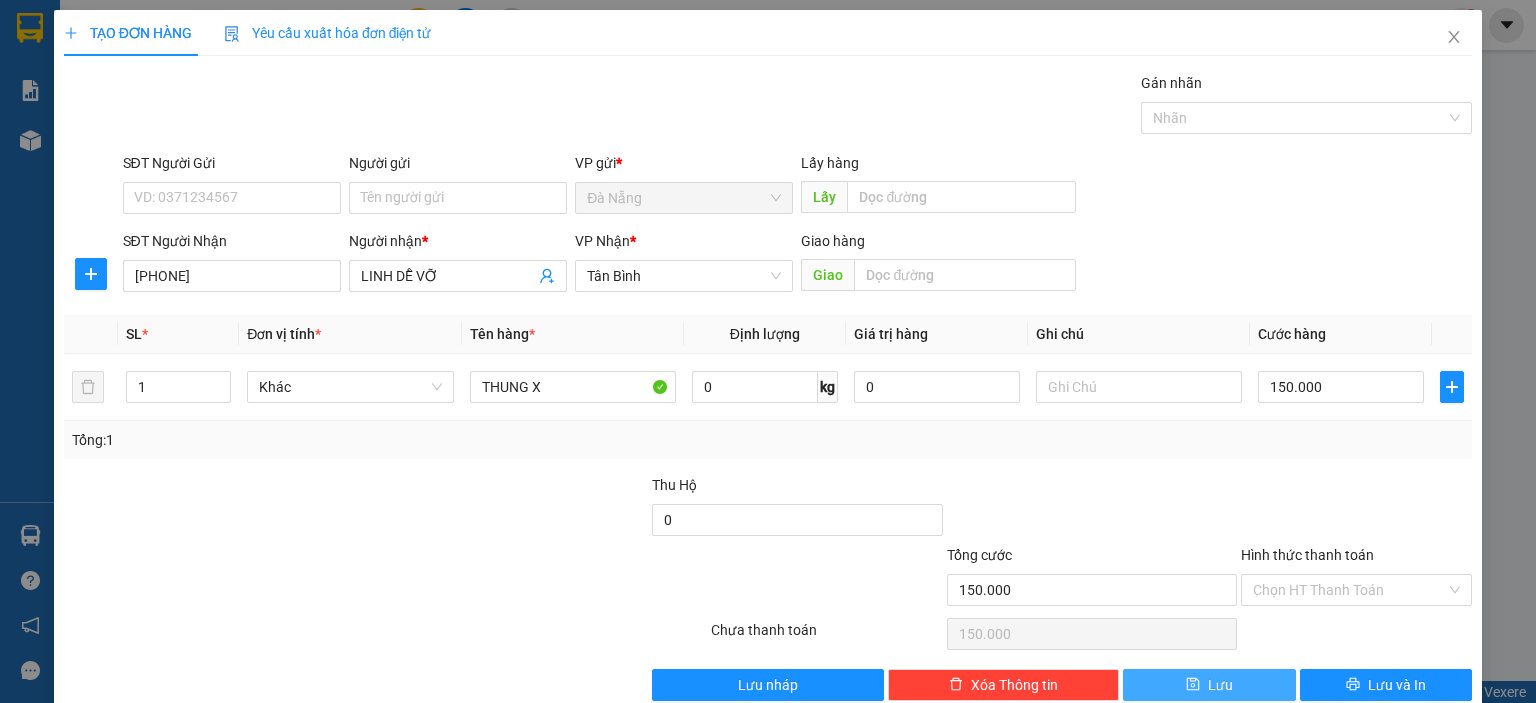click 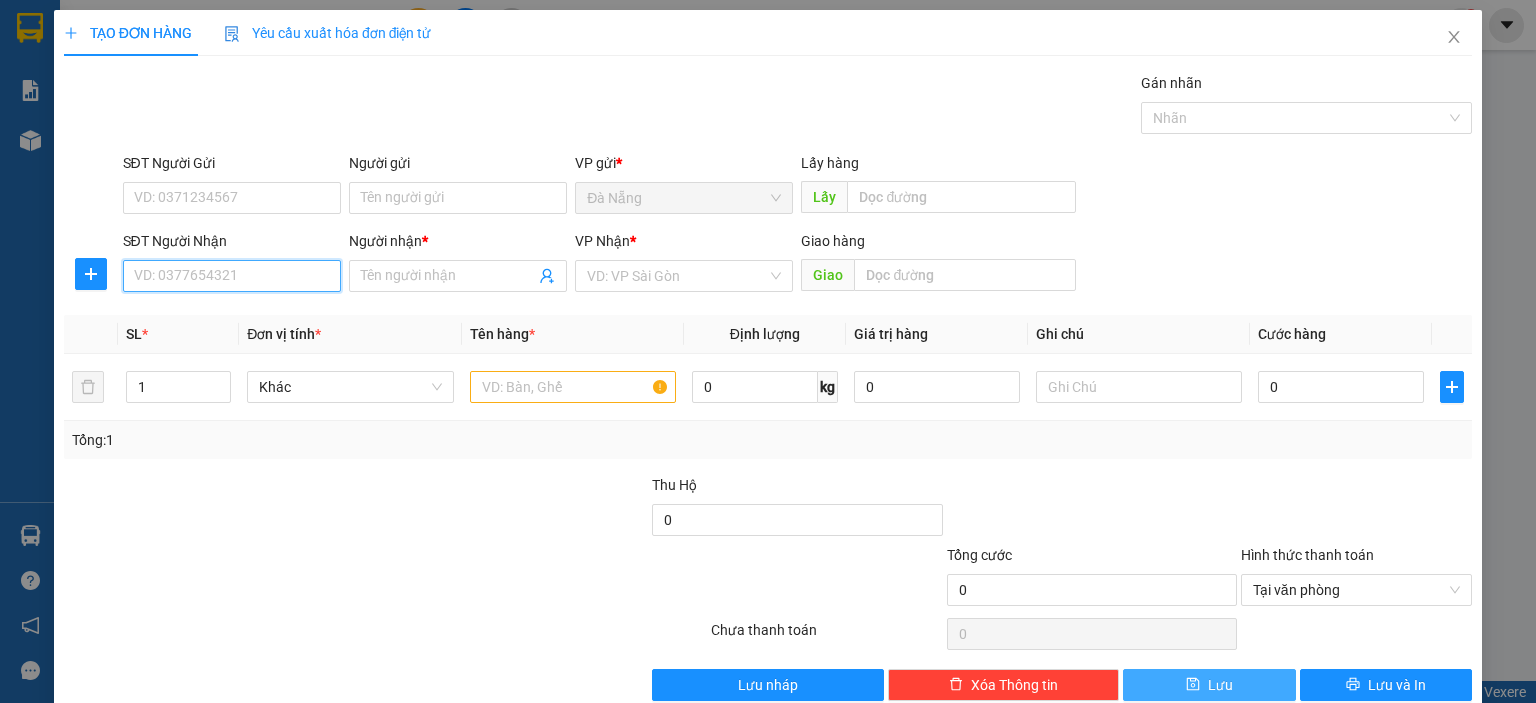 click on "SĐT Người Nhận" at bounding box center (232, 276) 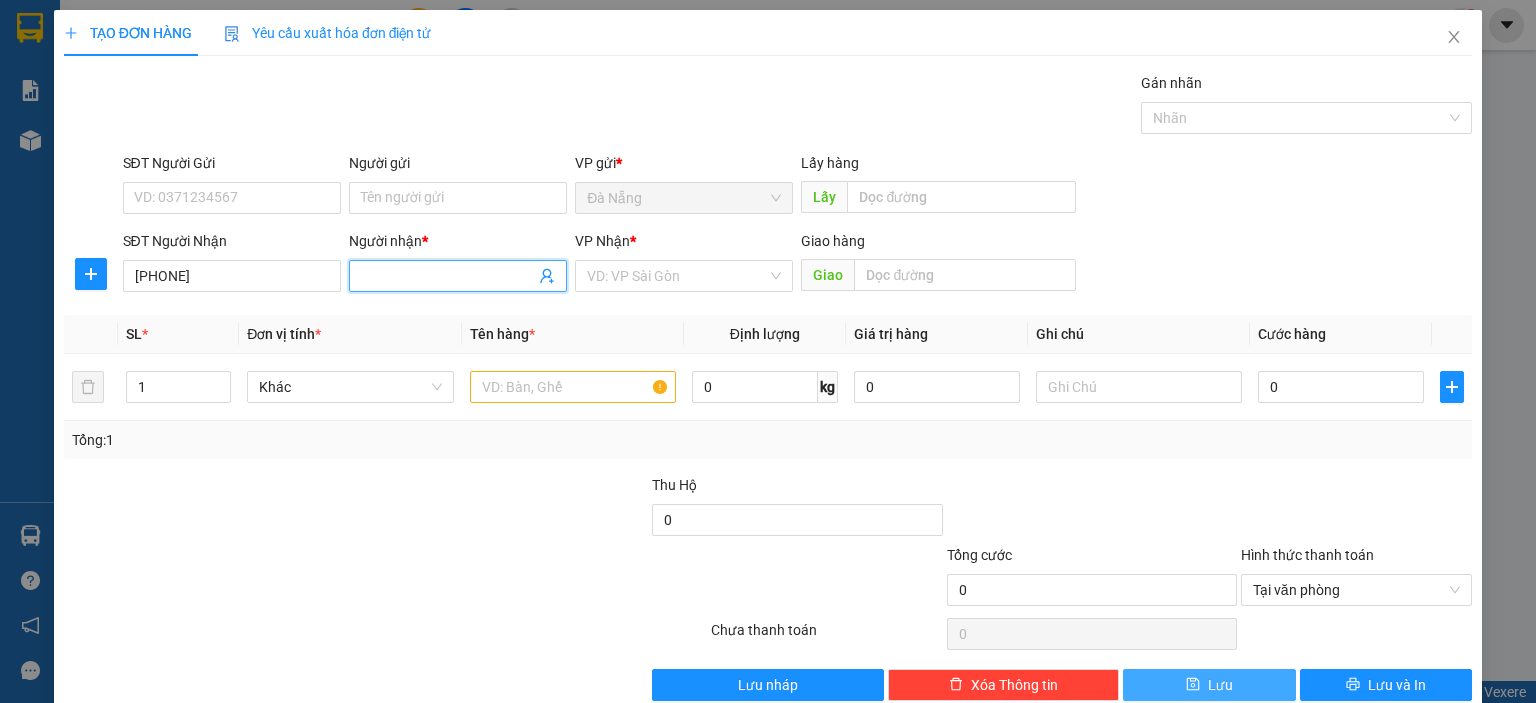 click on "Người nhận  *" at bounding box center [448, 276] 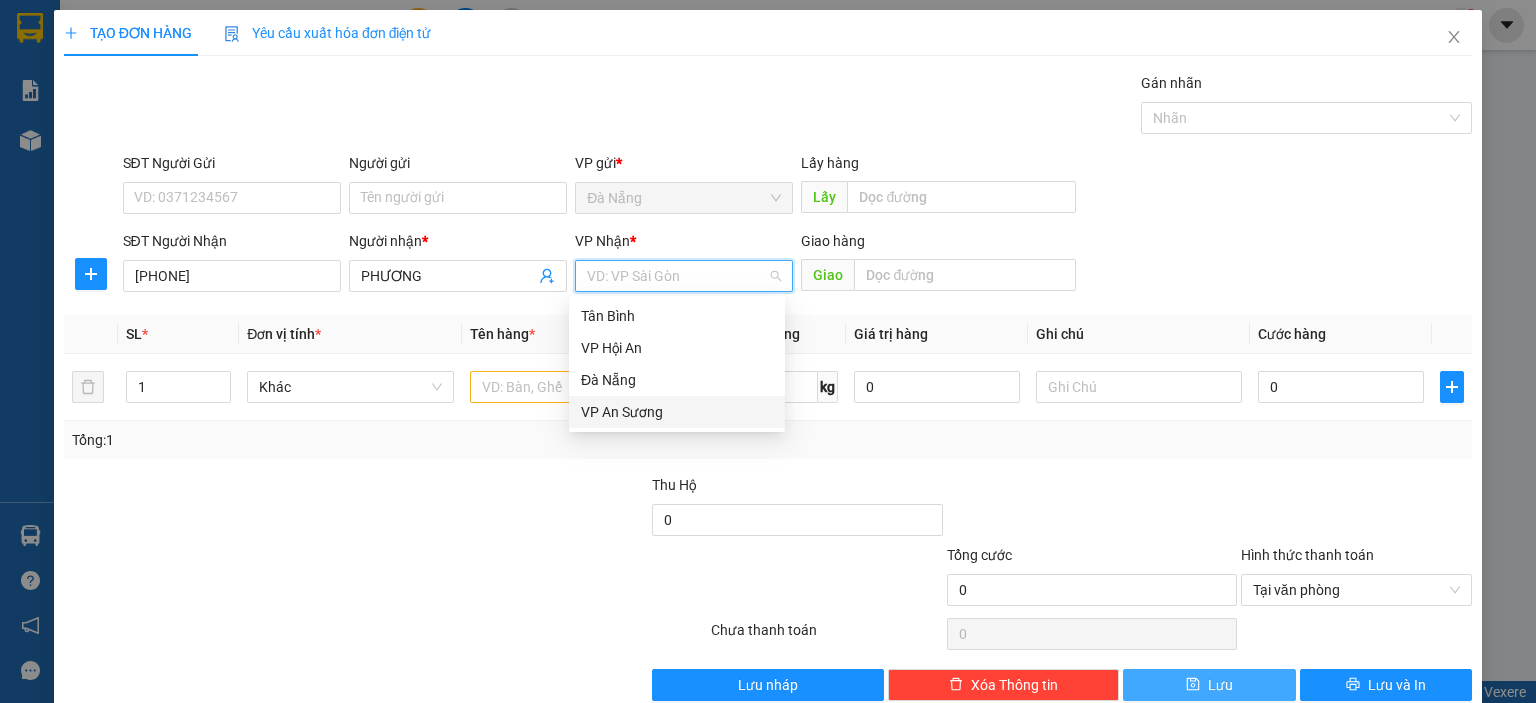 click on "VP An Sương" at bounding box center (677, 412) 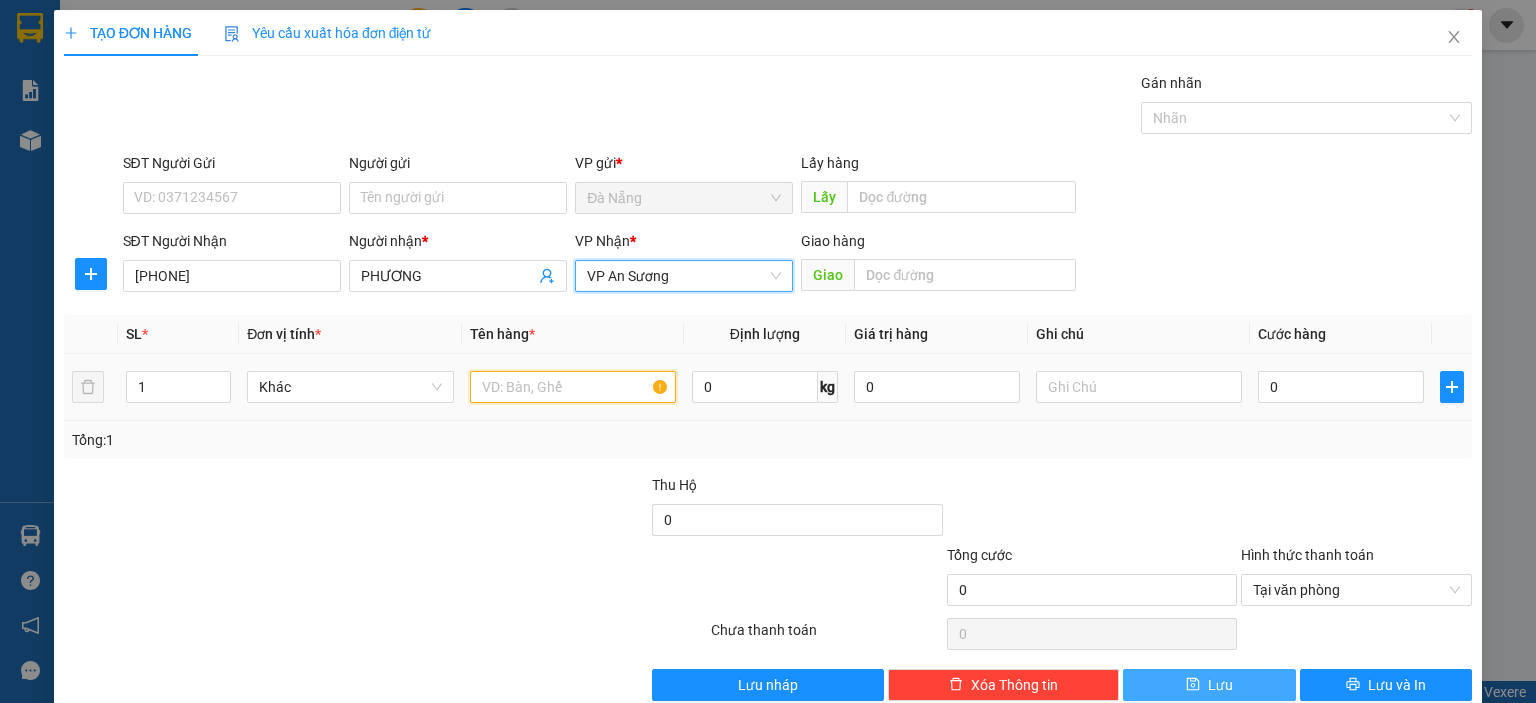click at bounding box center [573, 387] 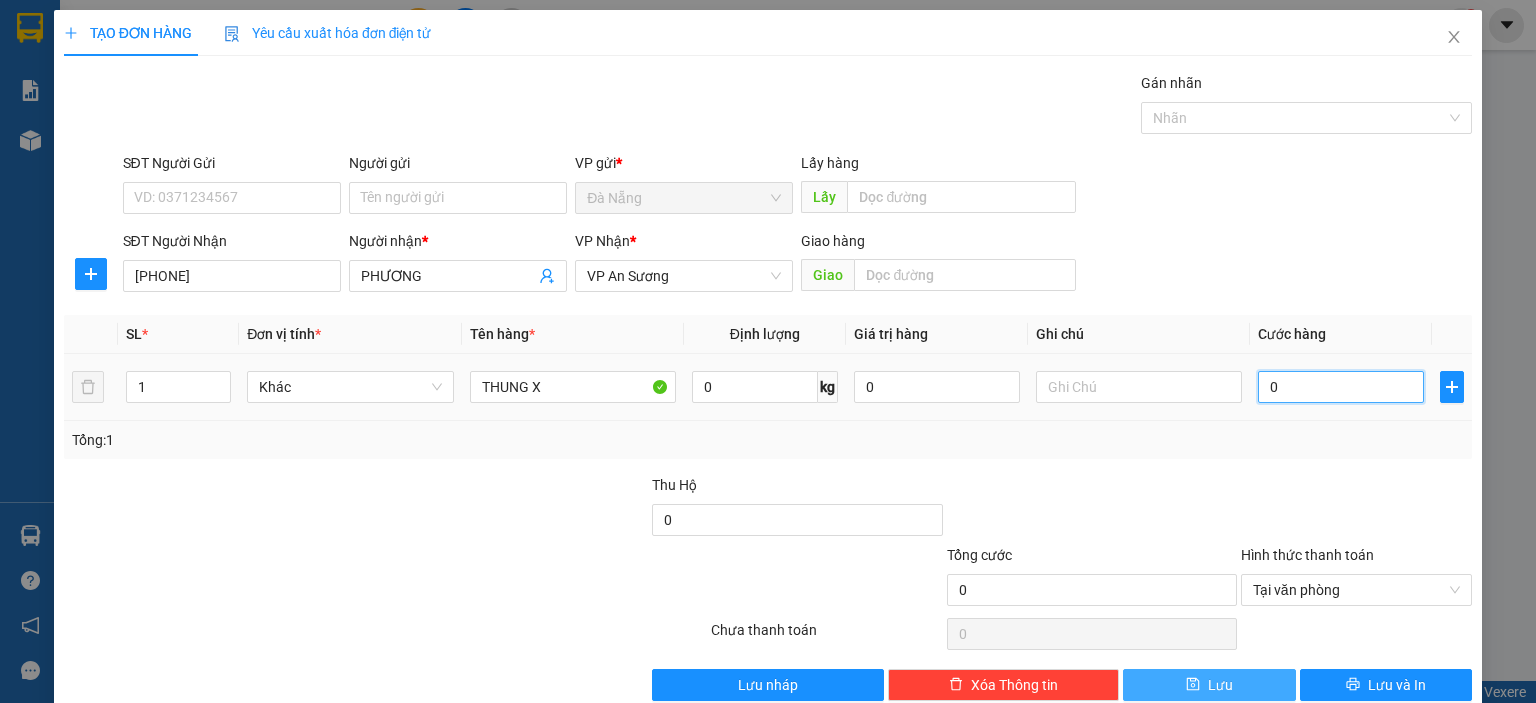 click on "0" at bounding box center (1341, 387) 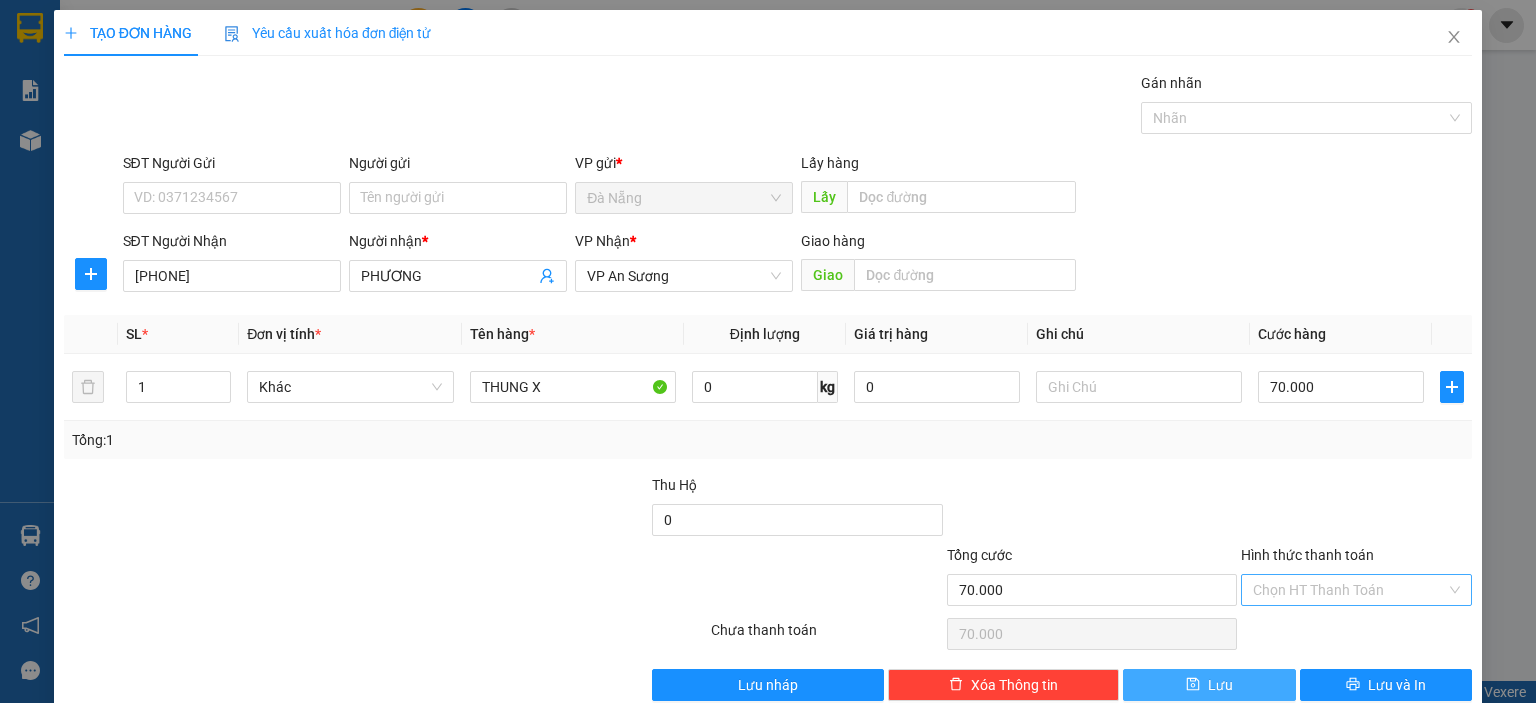 click on "Lưu" at bounding box center [1209, 685] 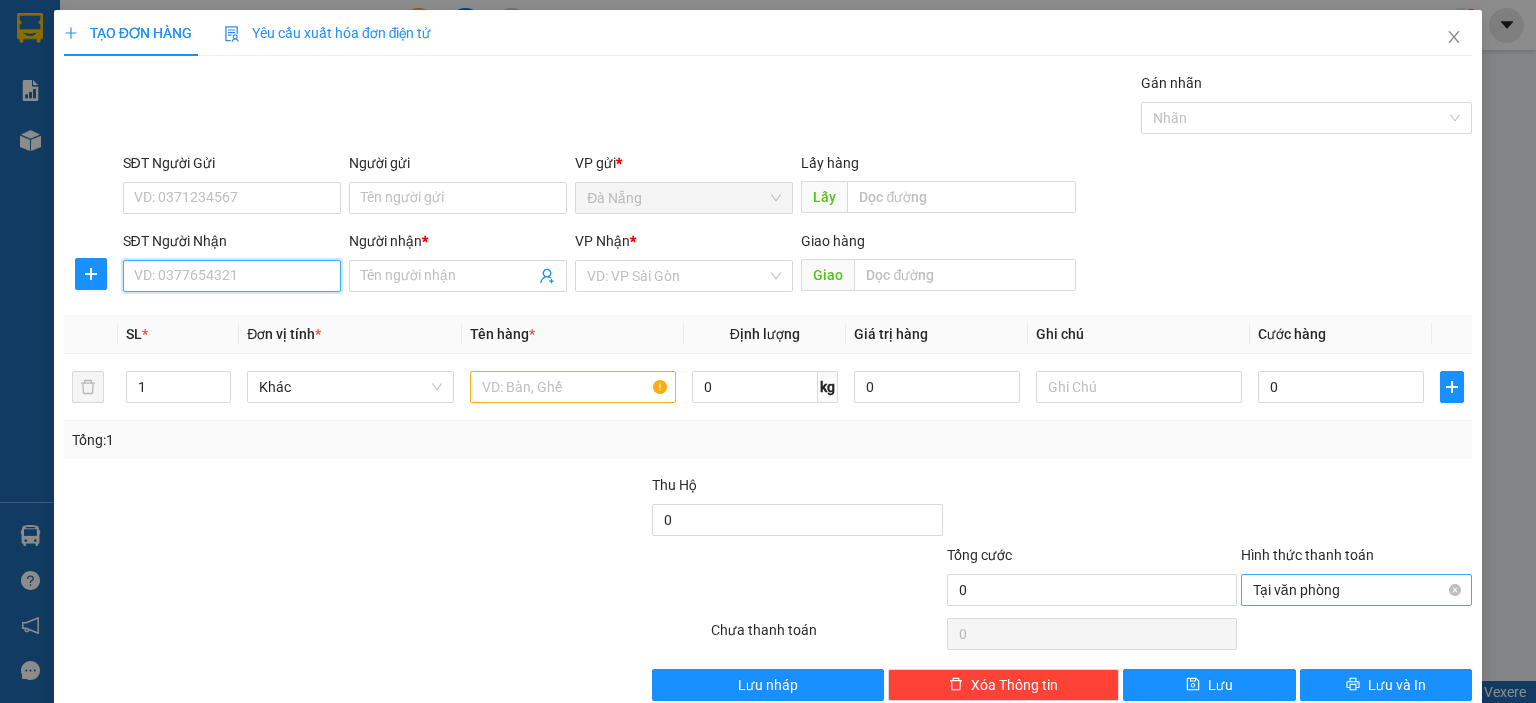 click on "SĐT Người Nhận" at bounding box center [232, 276] 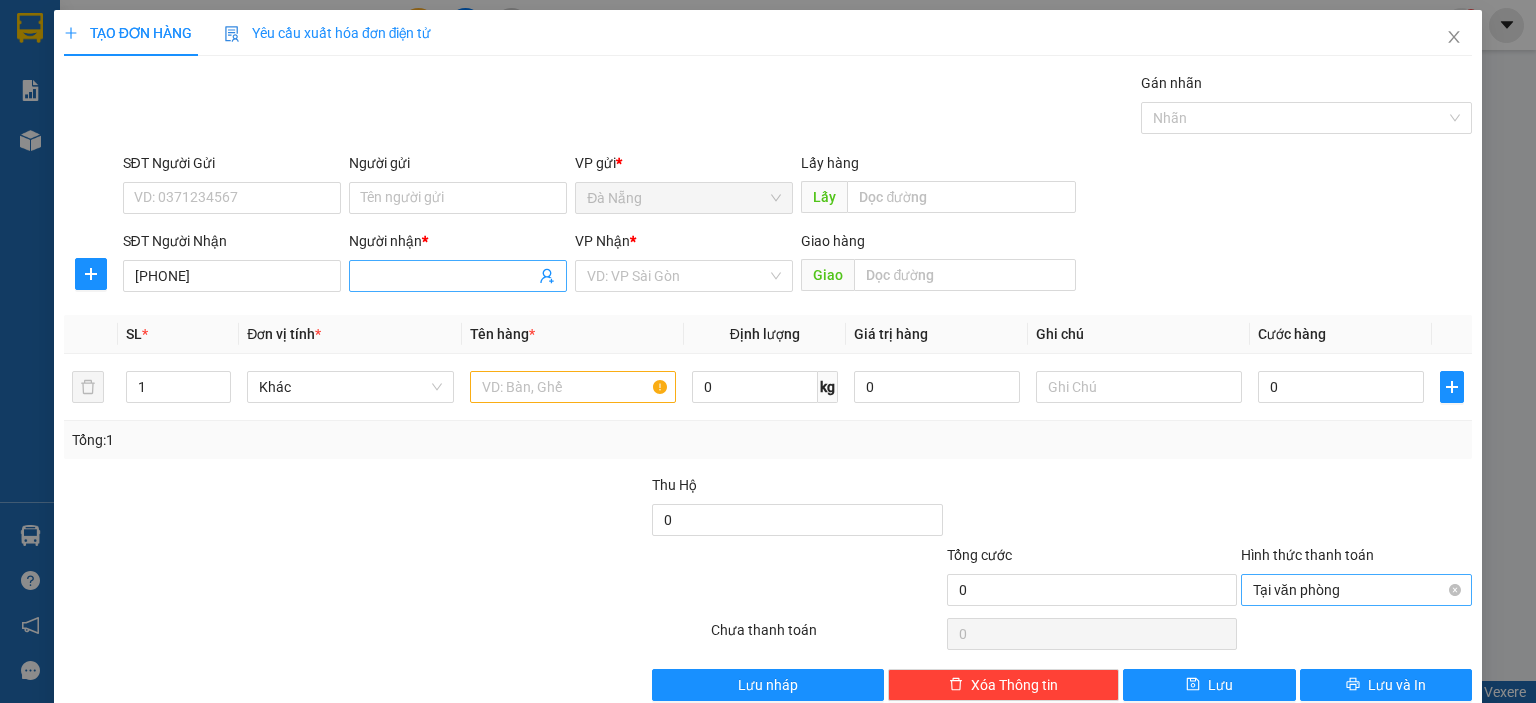 click on "Người nhận  *" at bounding box center [448, 276] 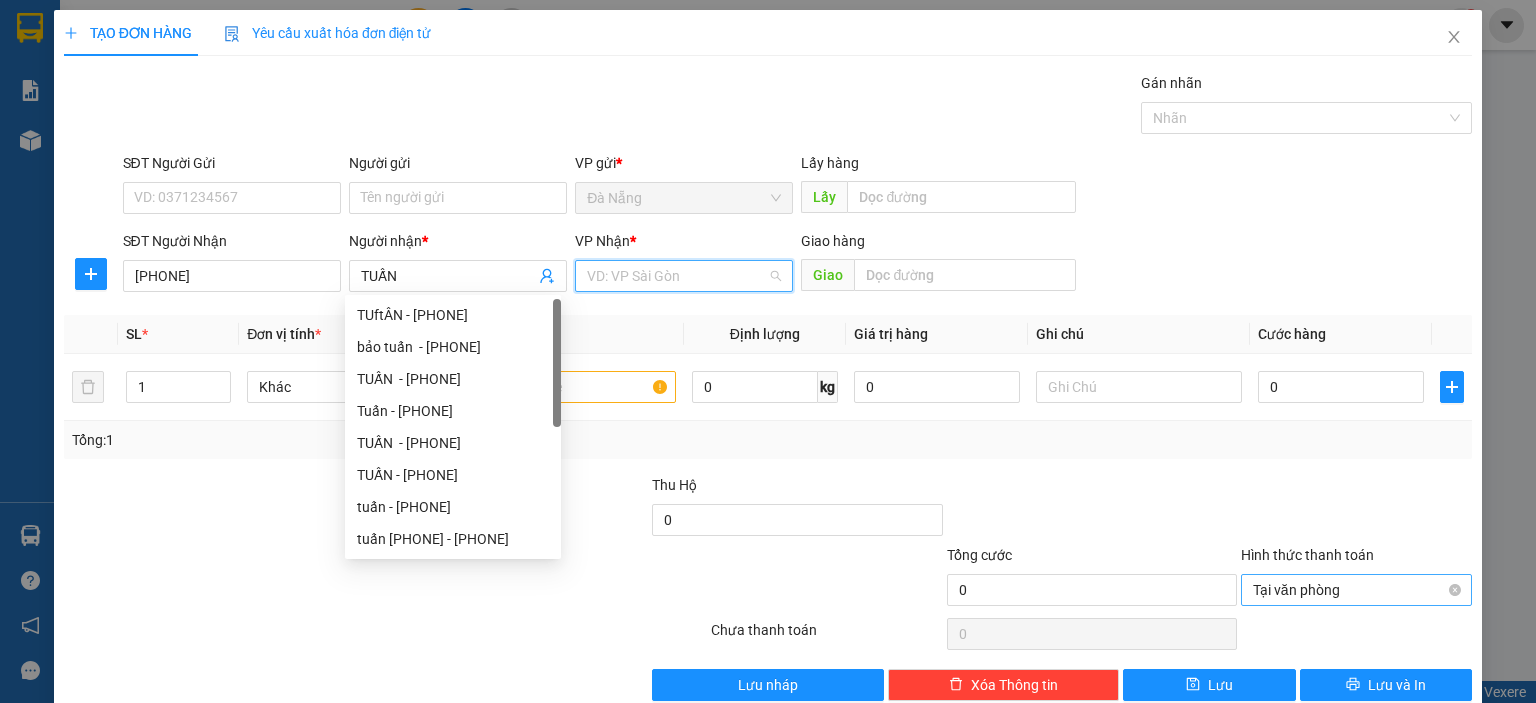 click at bounding box center (677, 276) 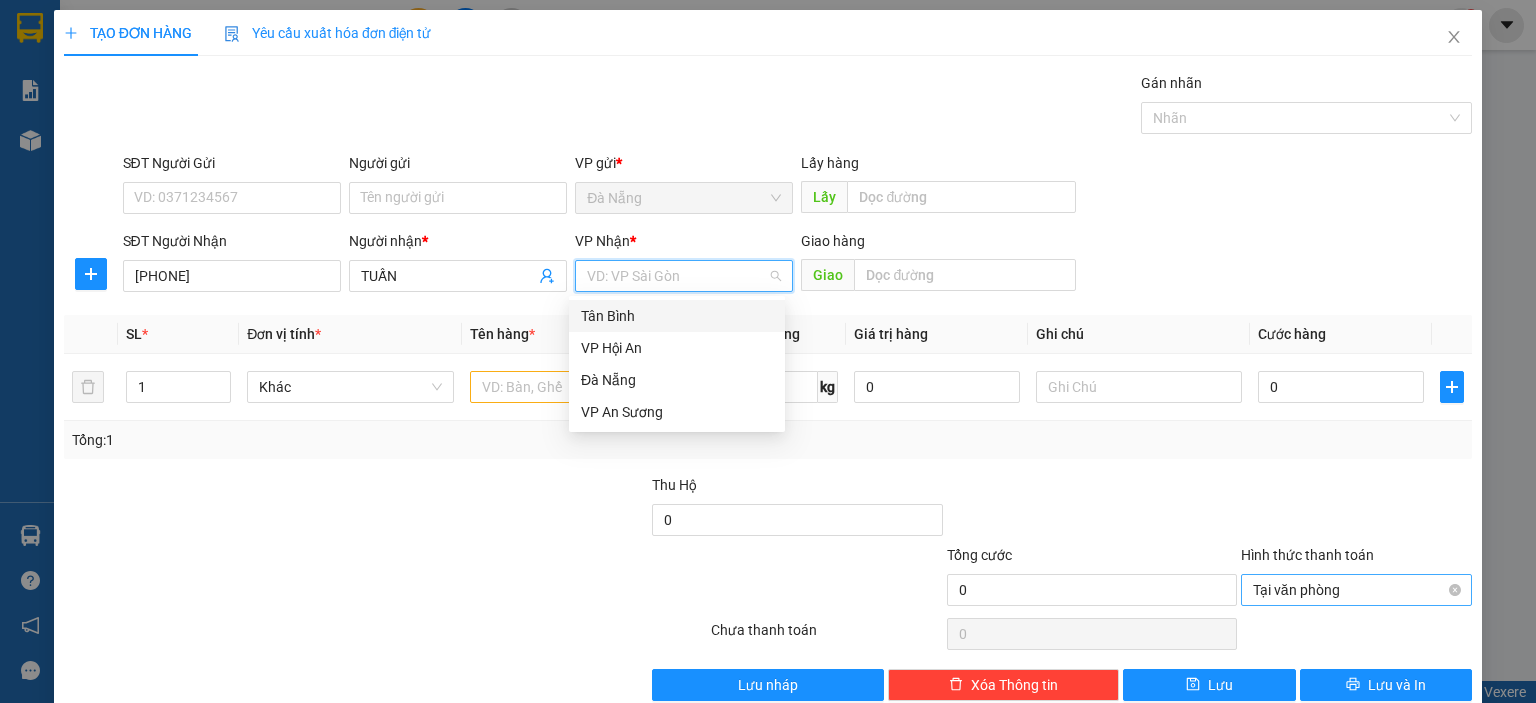 click on "Tân Bình" at bounding box center [677, 316] 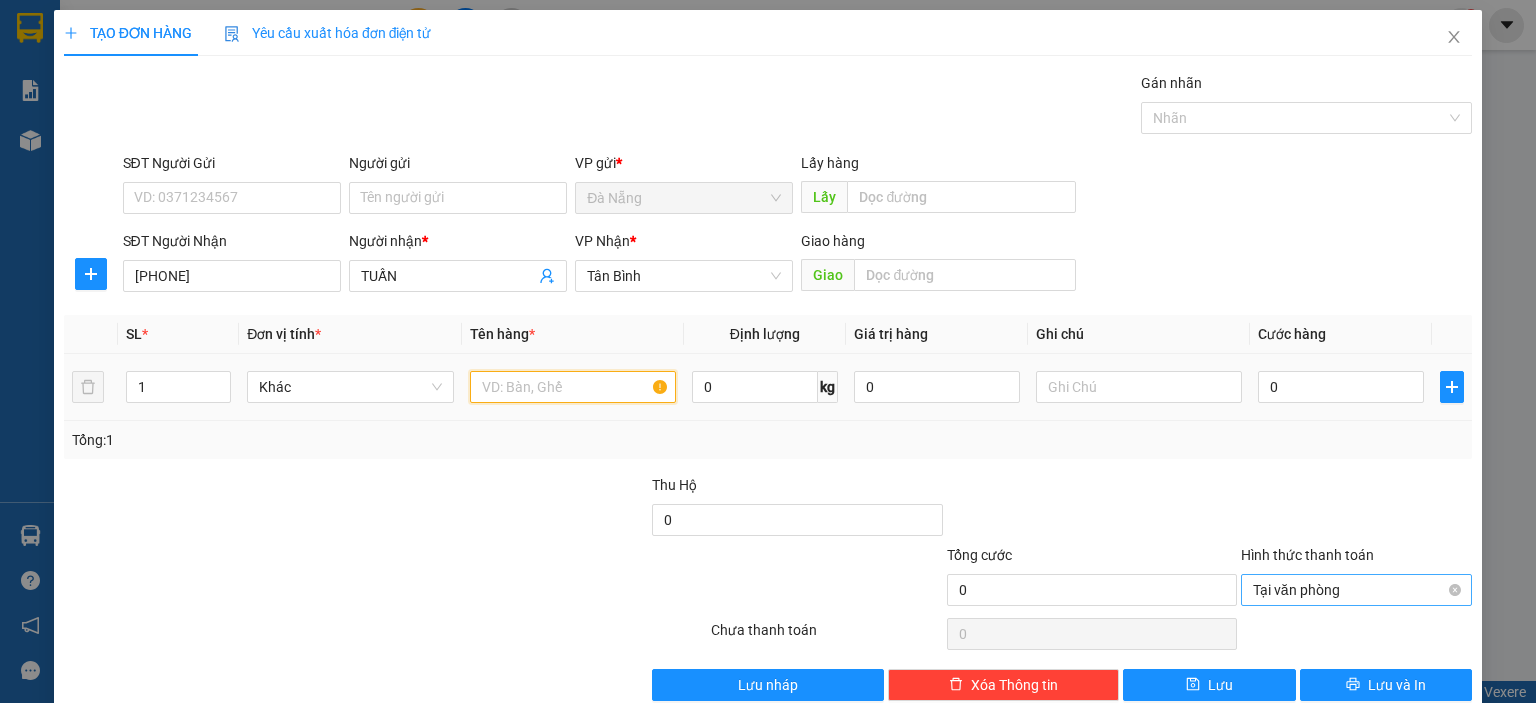 click at bounding box center (573, 387) 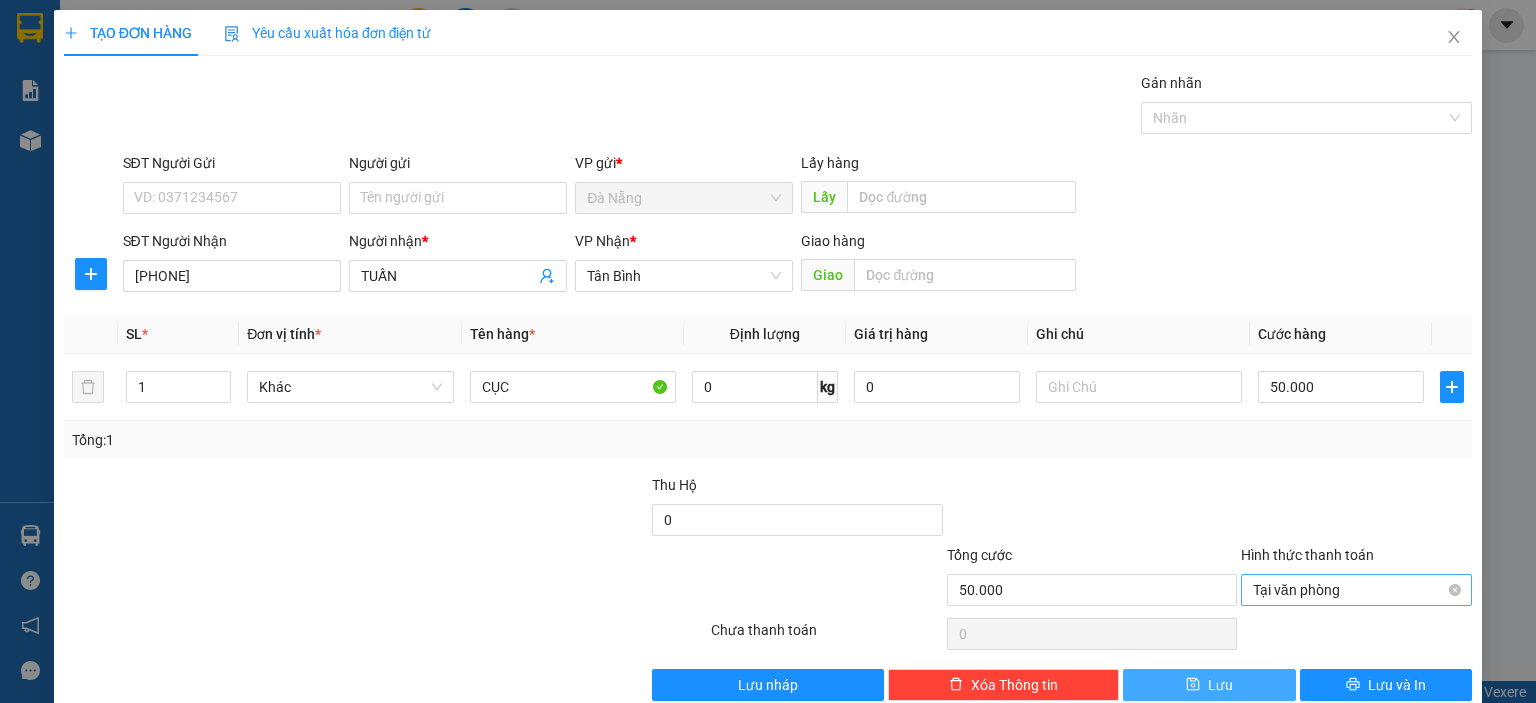 click on "Lưu" at bounding box center (1209, 685) 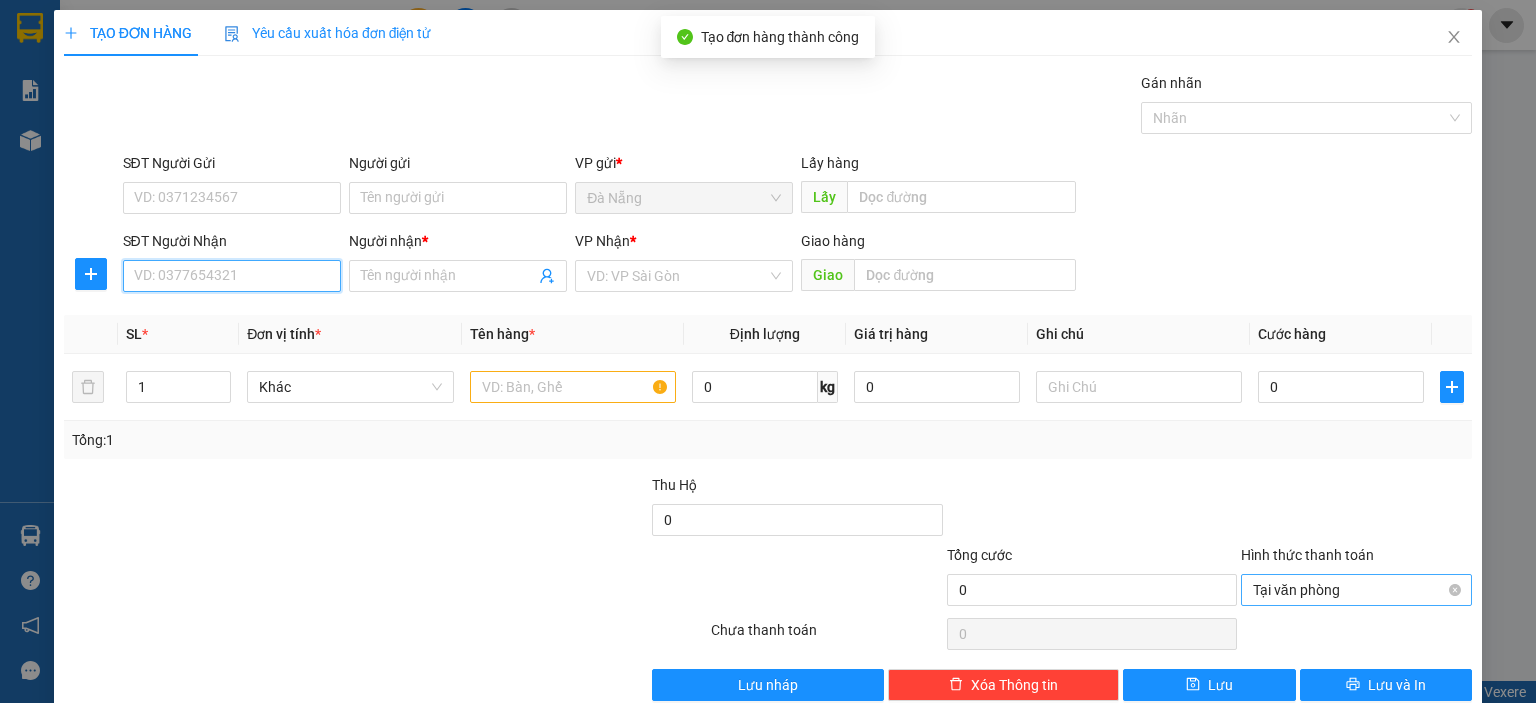 click on "SĐT Người Nhận" at bounding box center [232, 276] 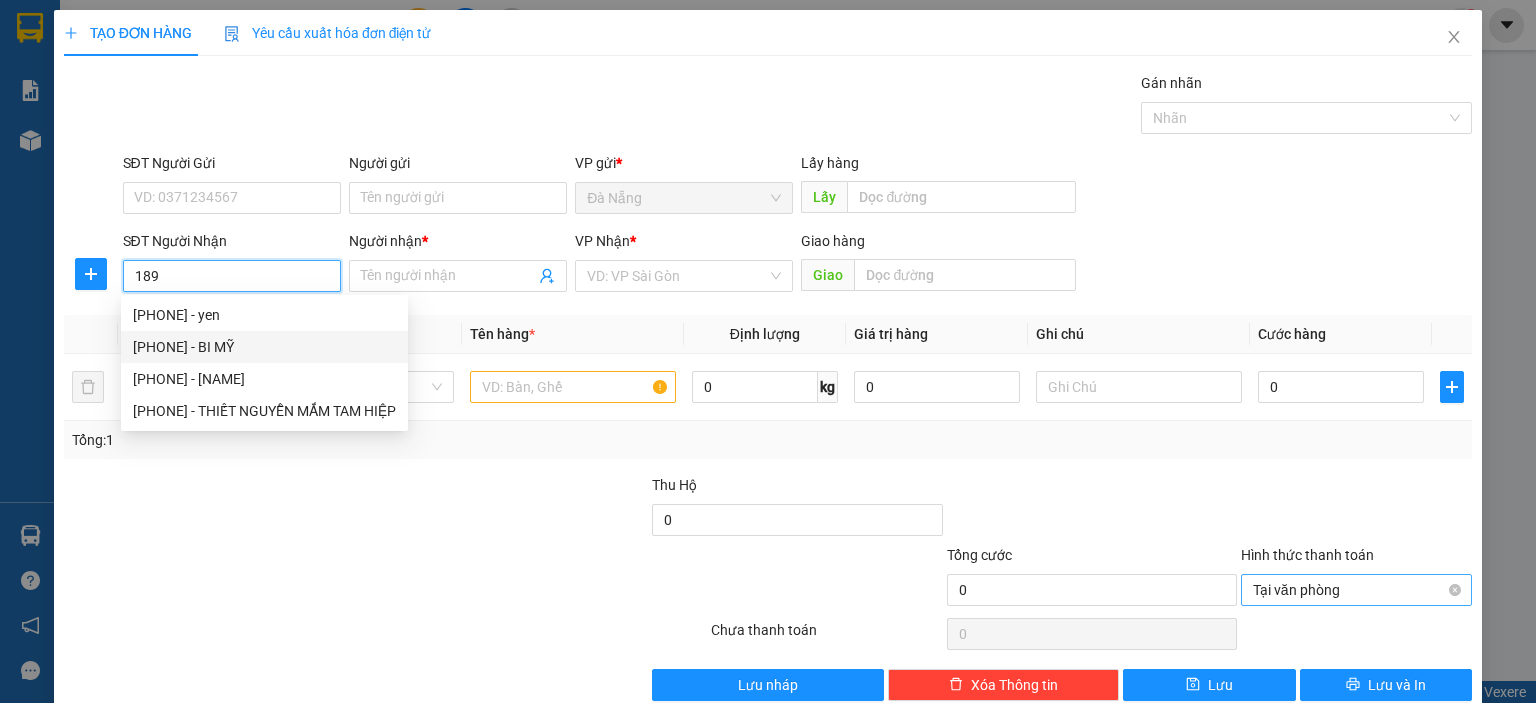 click on "[PHONE] - BI MỸ" at bounding box center (264, 347) 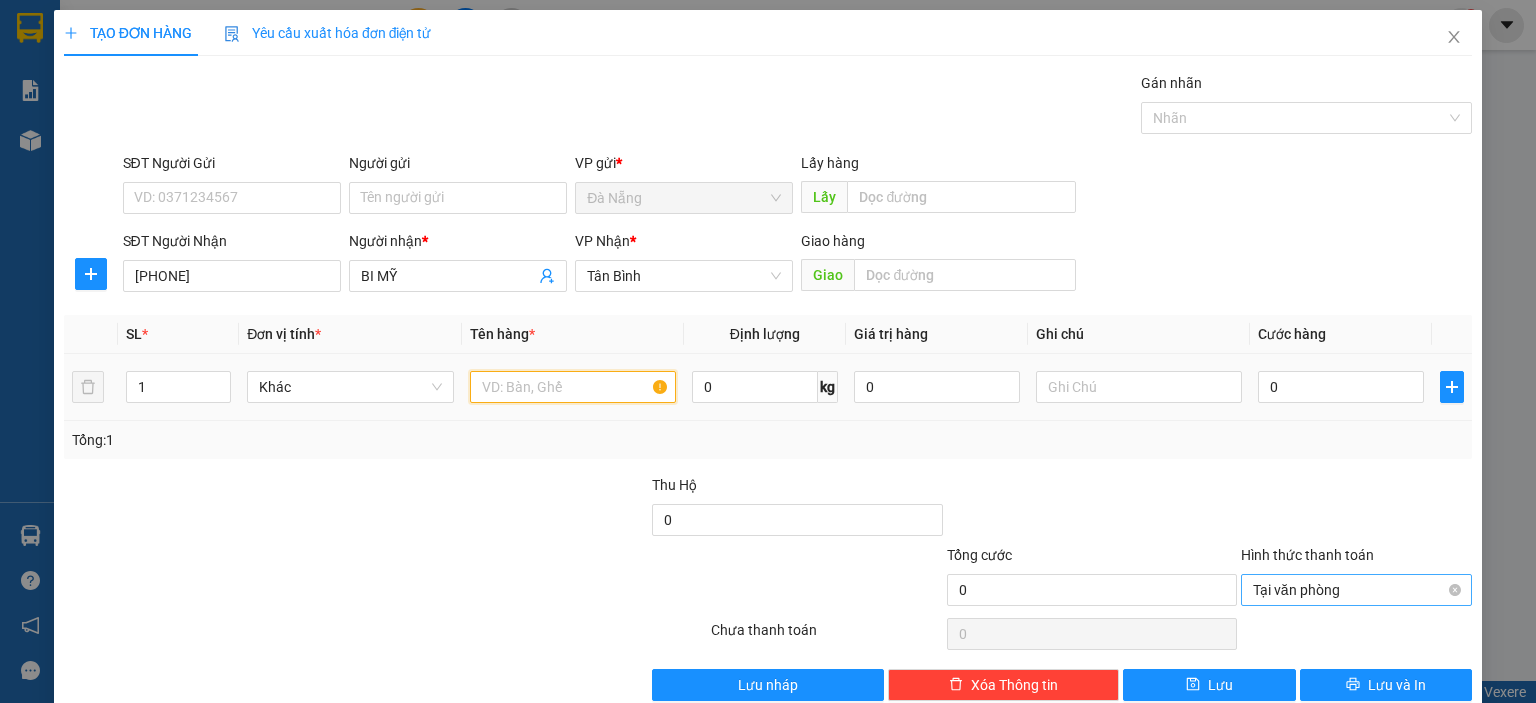 click at bounding box center (573, 387) 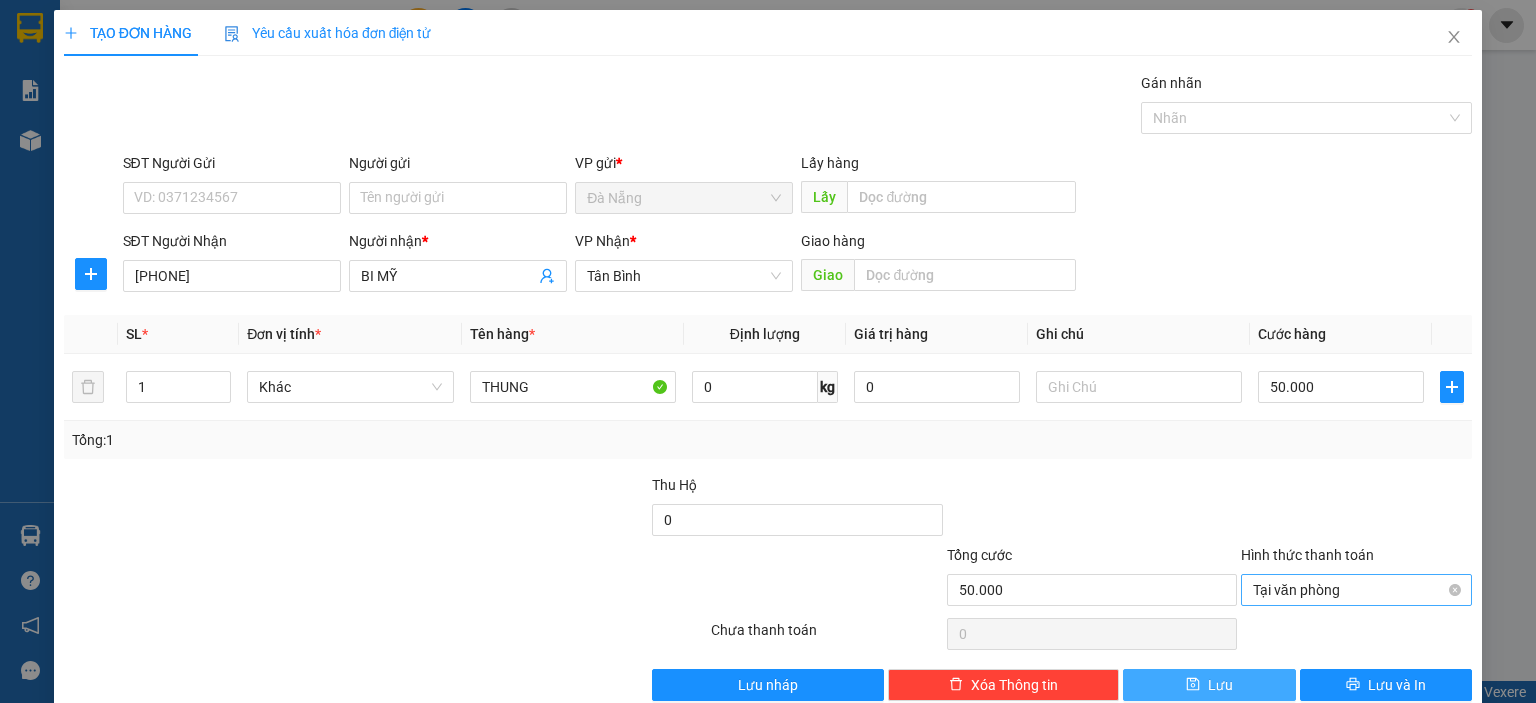 drag, startPoint x: 1196, startPoint y: 691, endPoint x: 1196, endPoint y: 677, distance: 14 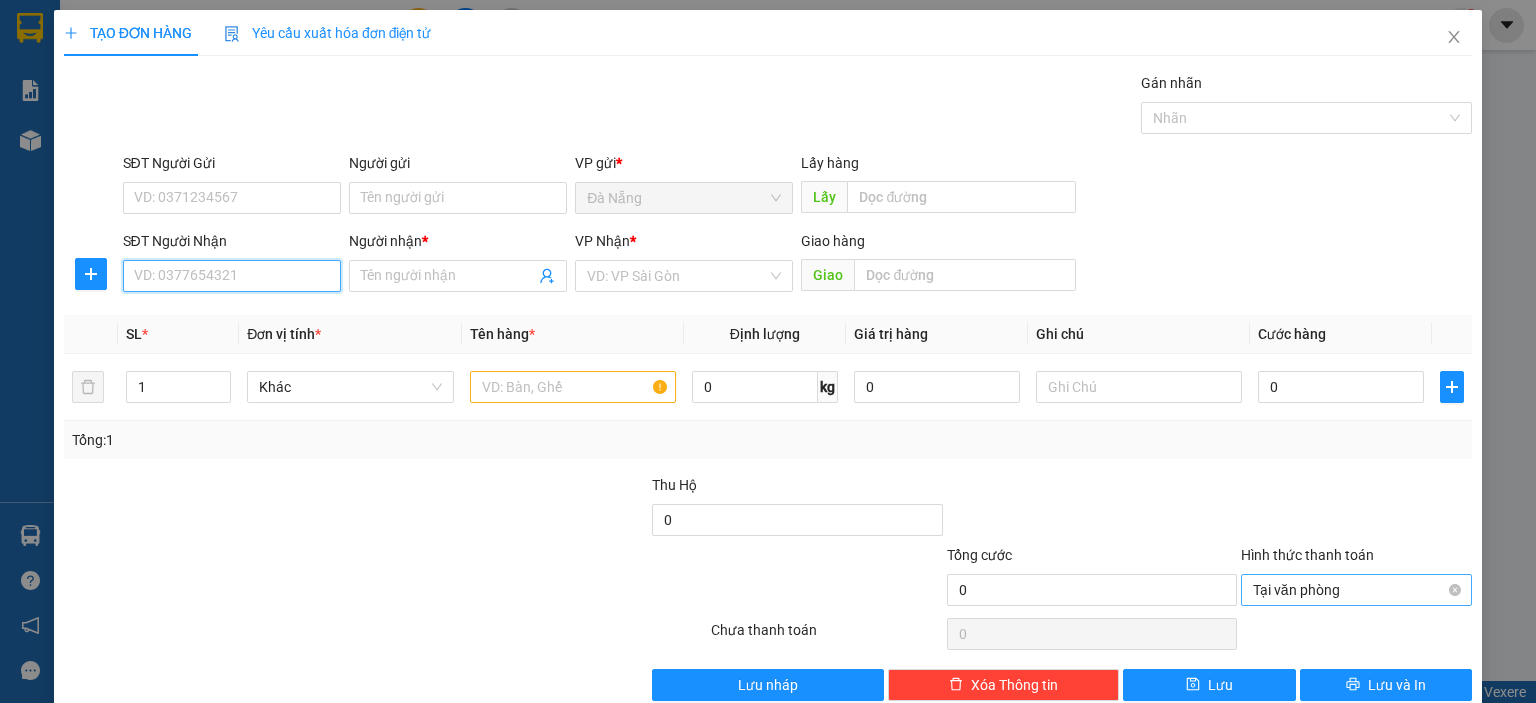 click on "SĐT Người Nhận" at bounding box center (232, 276) 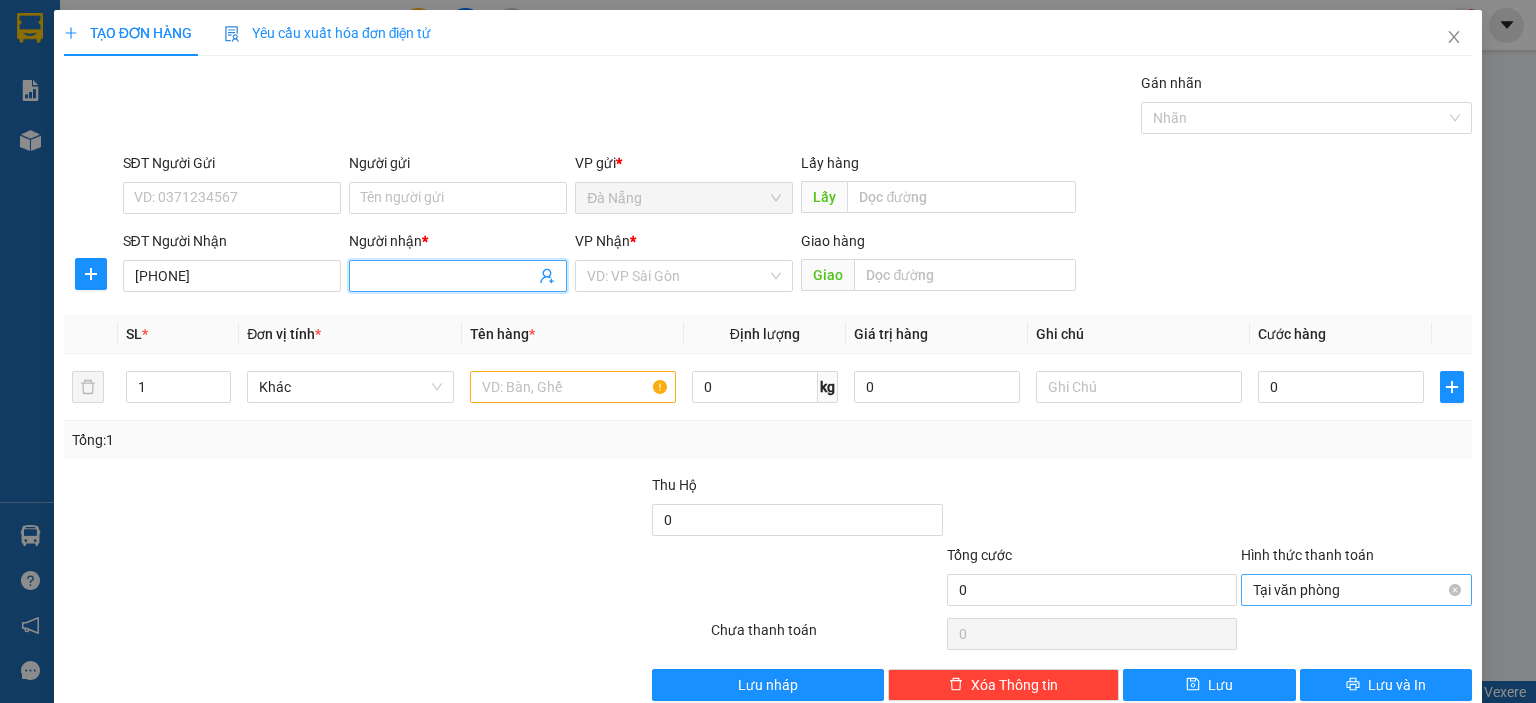 click at bounding box center [458, 276] 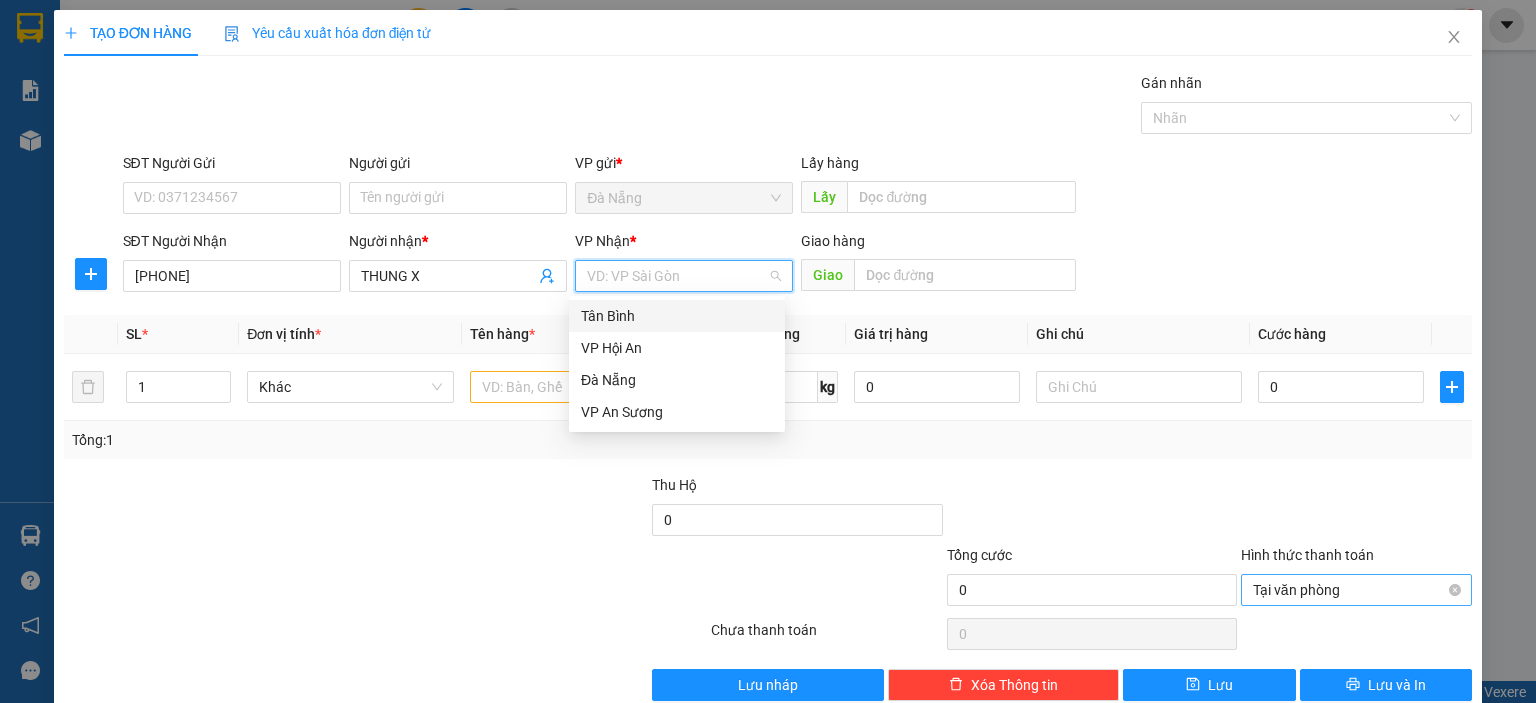 click on "Tân Bình" at bounding box center (677, 316) 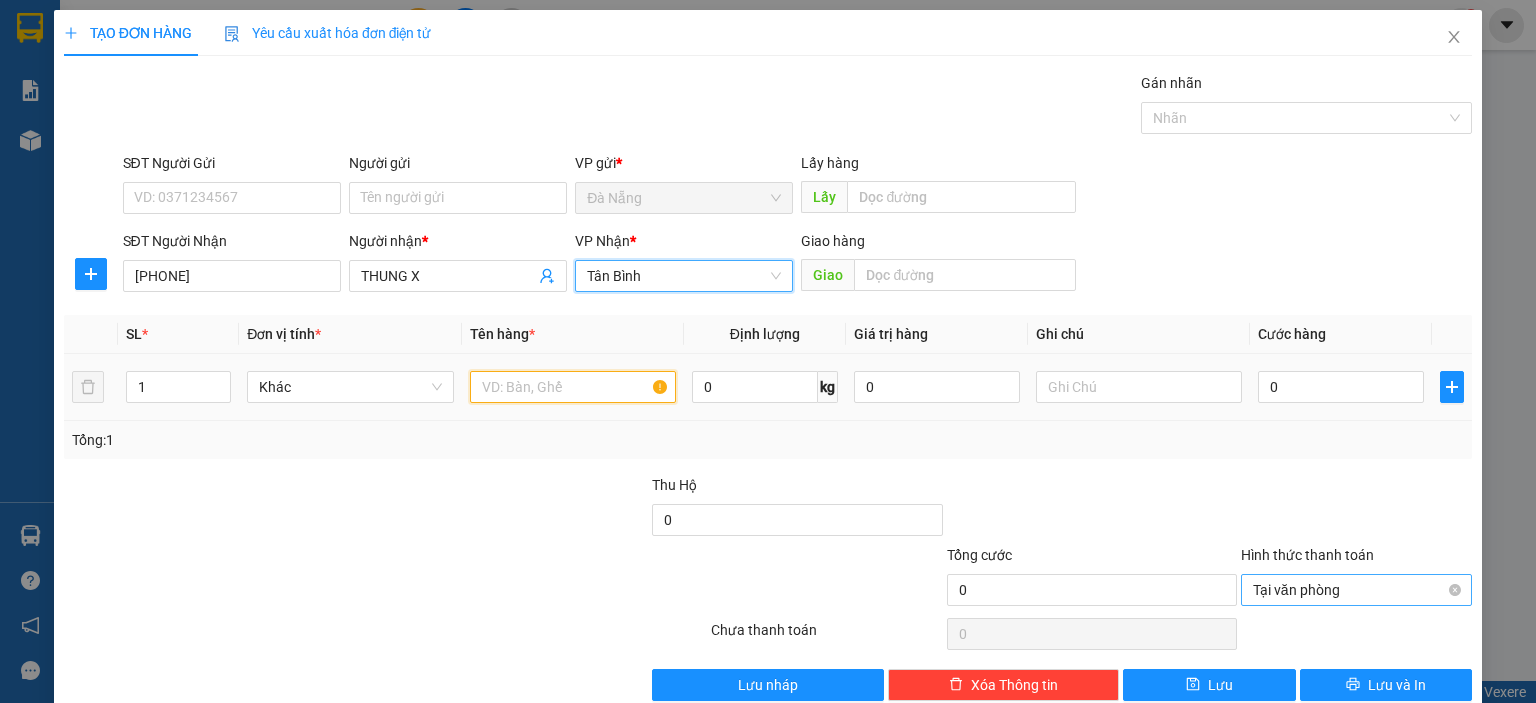 click at bounding box center [573, 387] 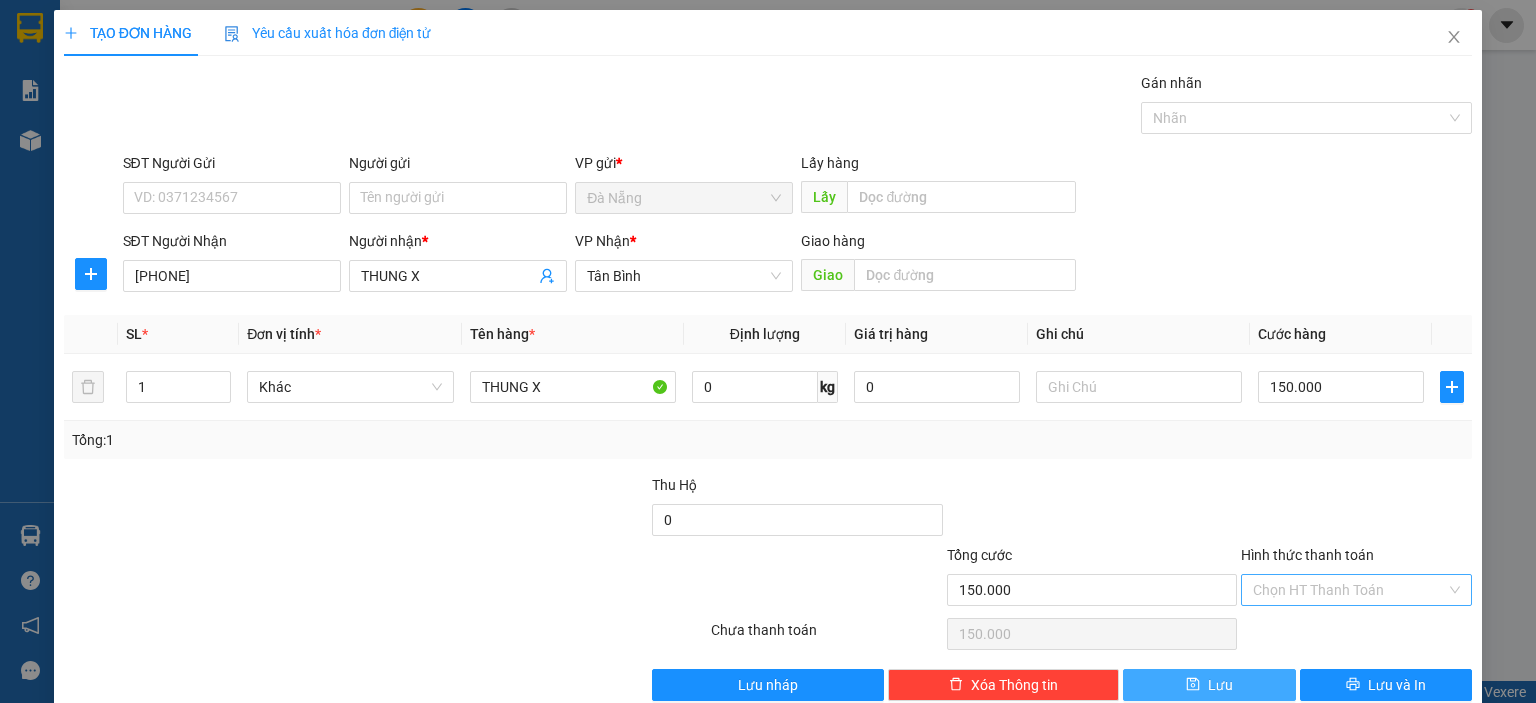 click on "Lưu" at bounding box center (1209, 685) 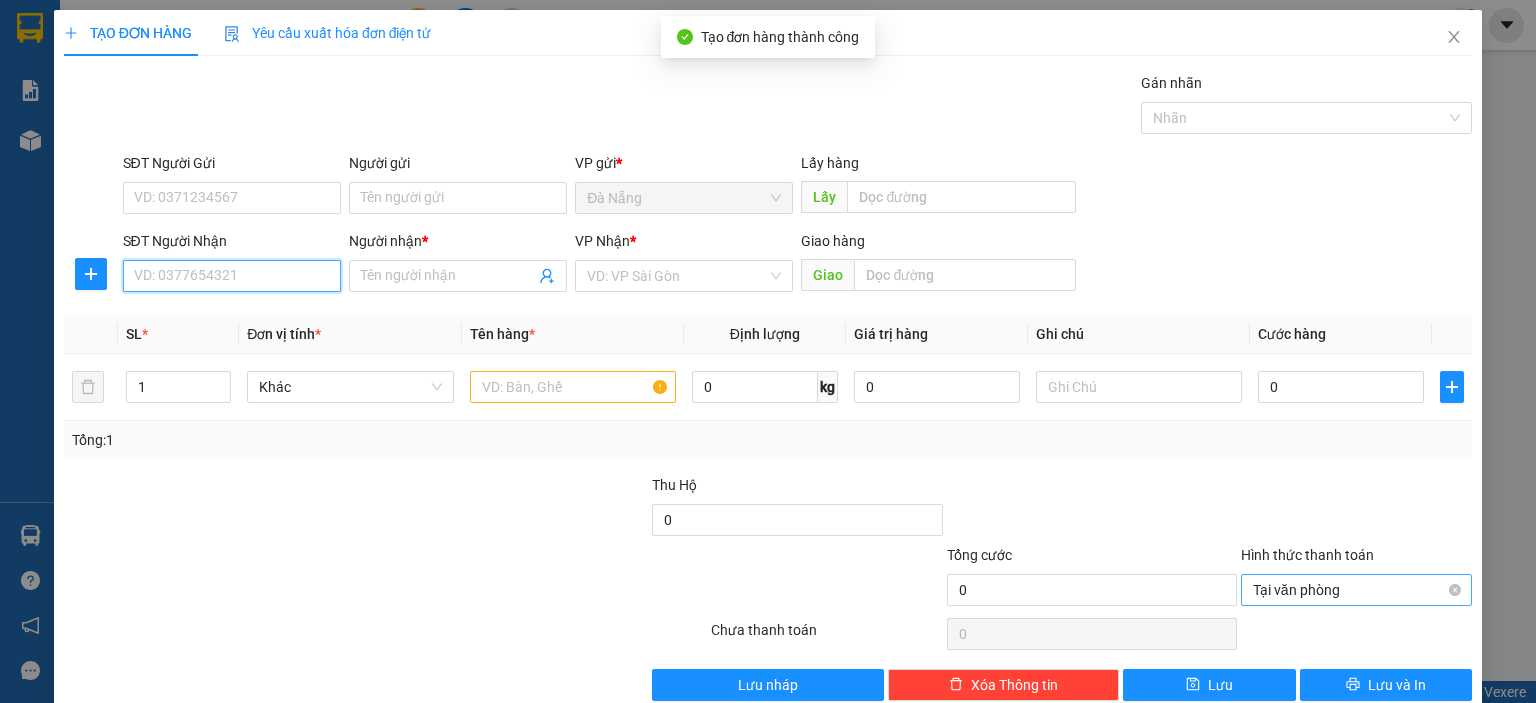 click on "SĐT Người Nhận" at bounding box center [232, 276] 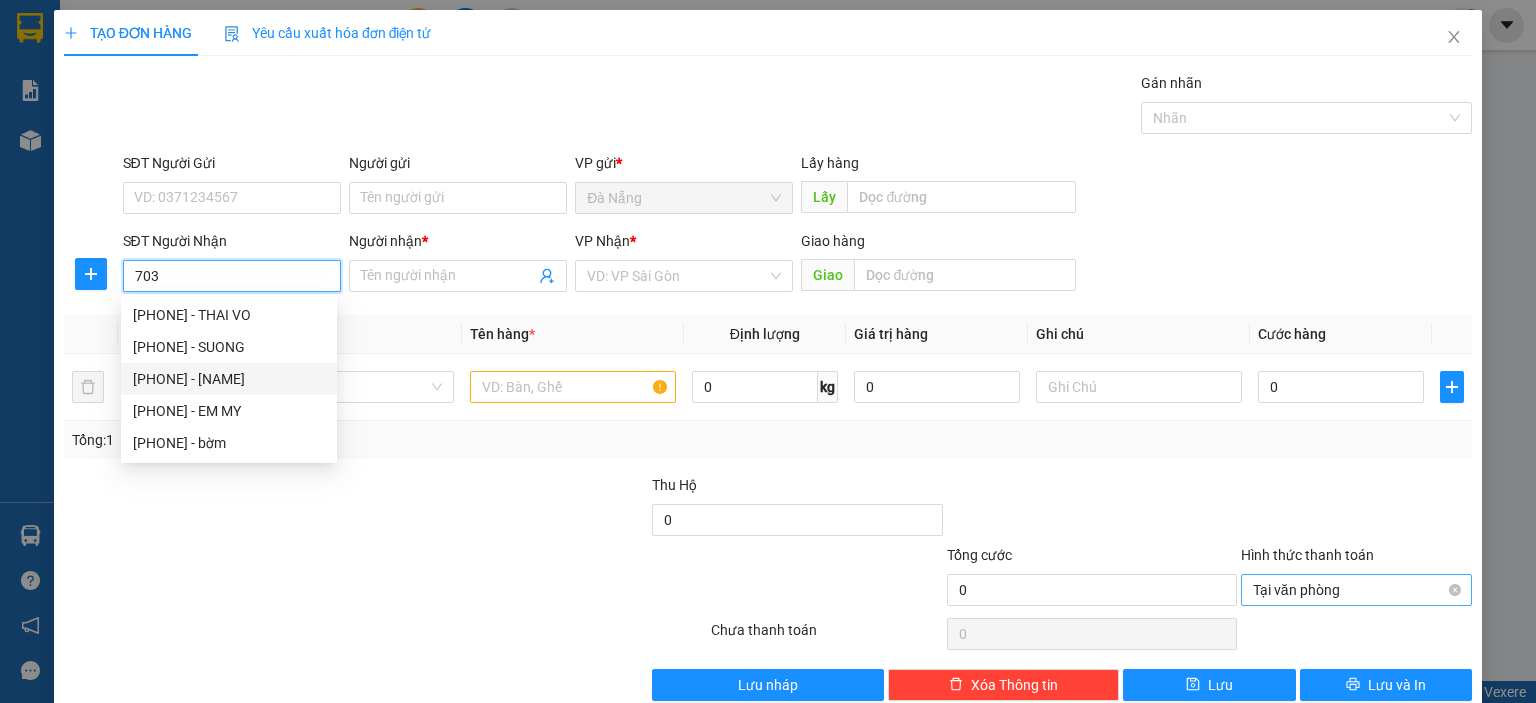 click on "[PHONE] - [NAME]" at bounding box center [229, 379] 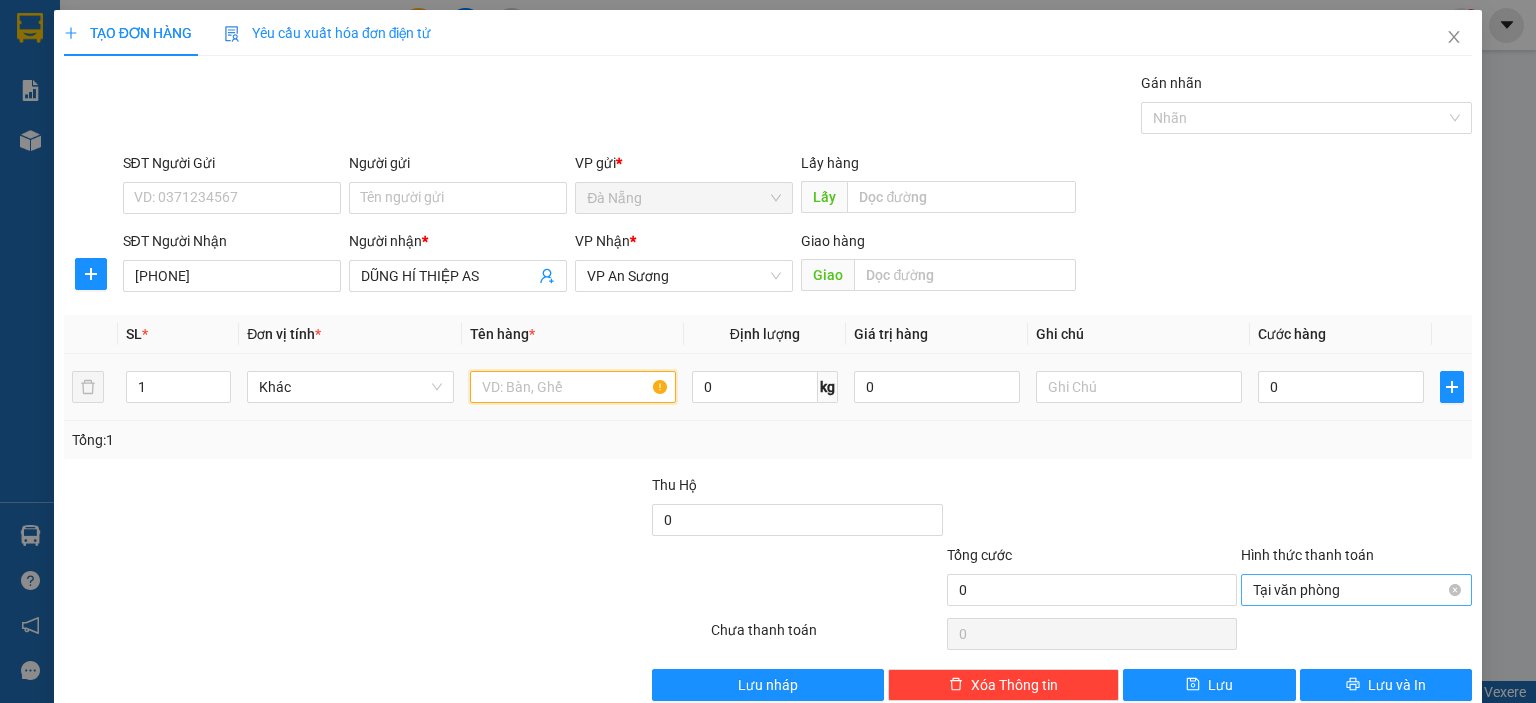 click at bounding box center [573, 387] 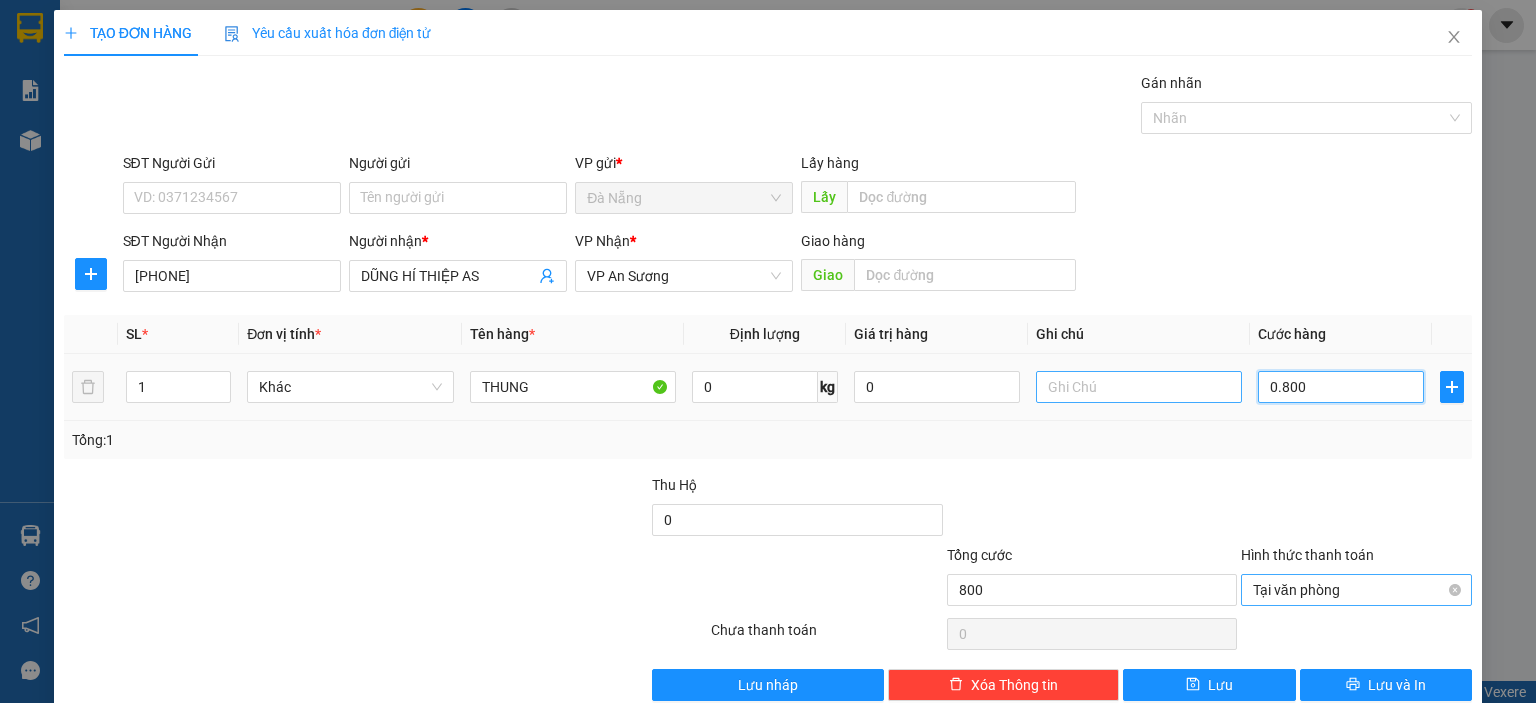 drag, startPoint x: 1332, startPoint y: 397, endPoint x: 1206, endPoint y: 393, distance: 126.06348 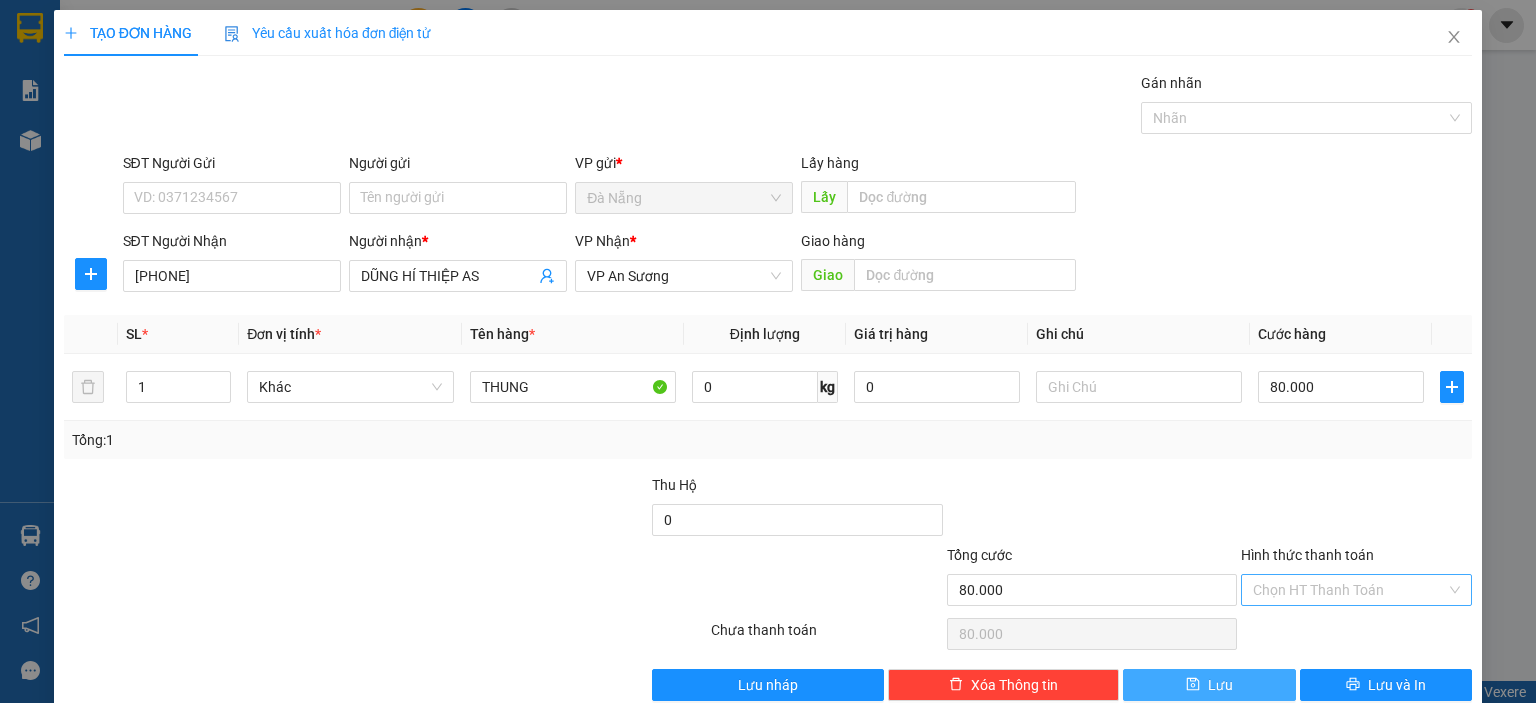 click on "Lưu" at bounding box center (1209, 685) 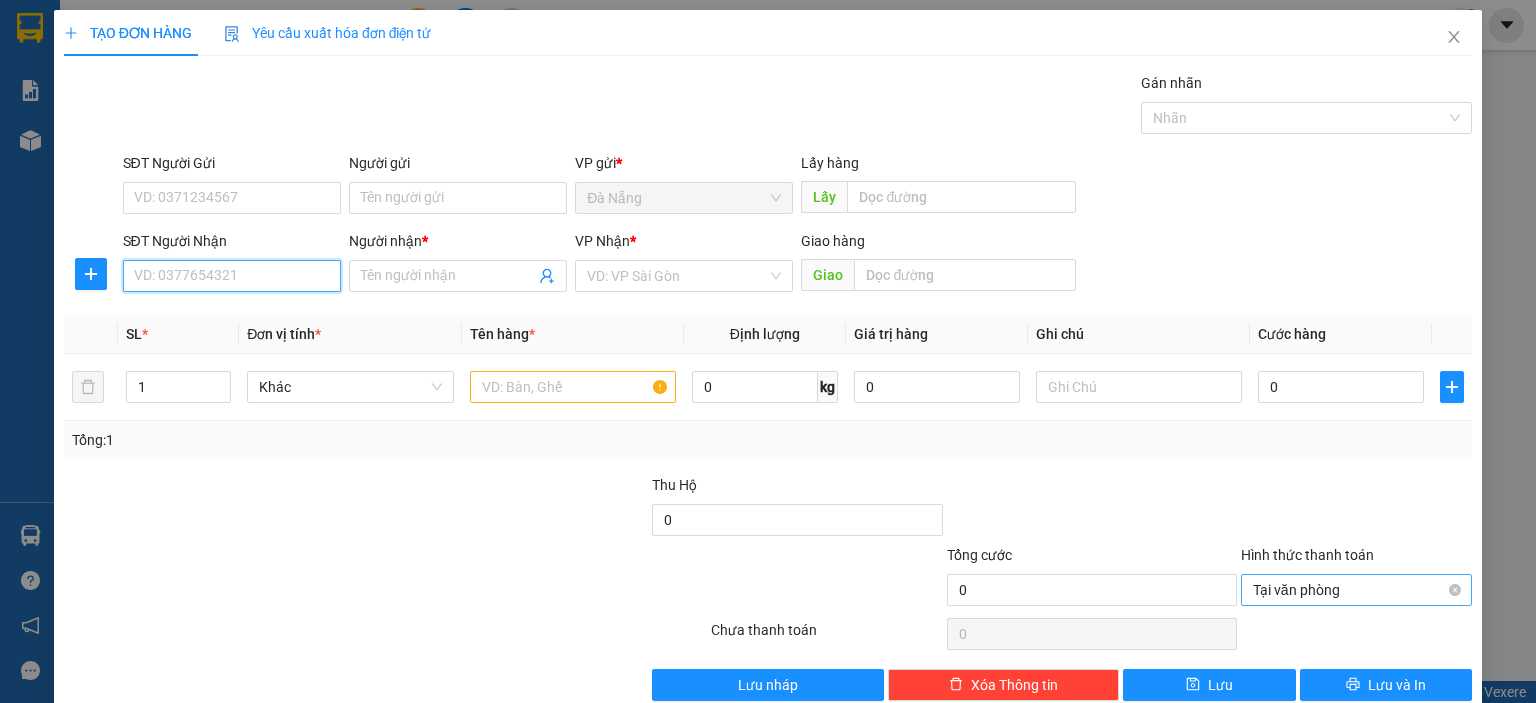 click on "SĐT Người Nhận" at bounding box center (232, 276) 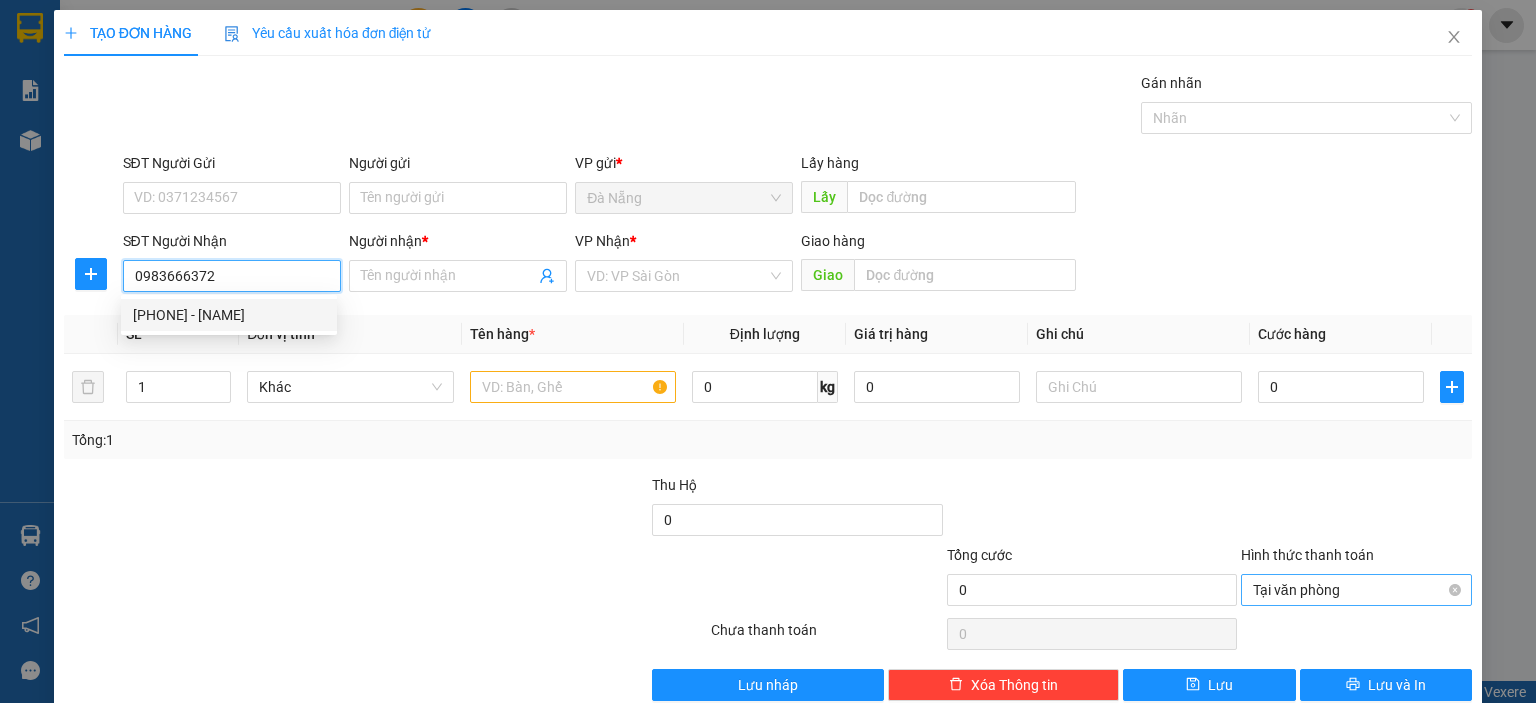 click on "[PHONE] - [NAME]" at bounding box center [229, 315] 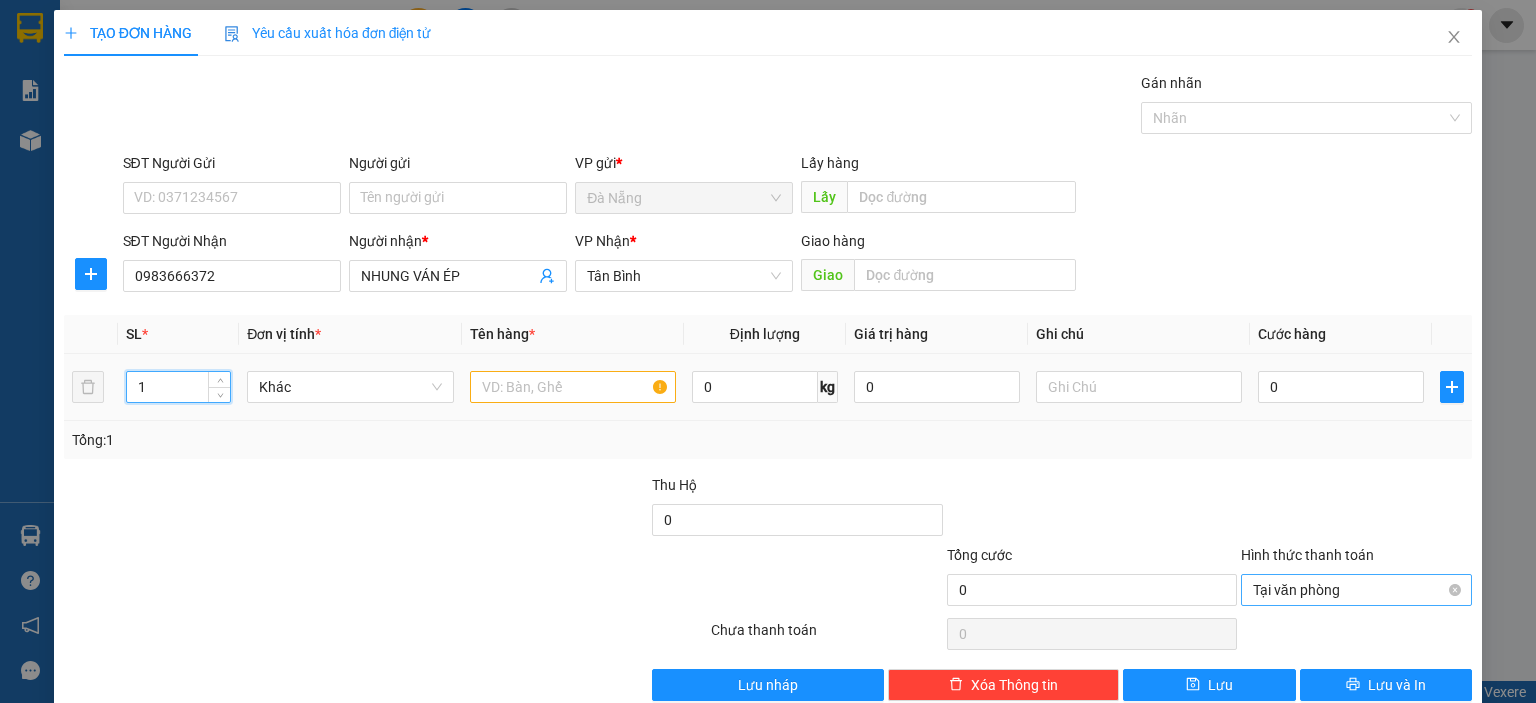 click on "1" at bounding box center [178, 387] 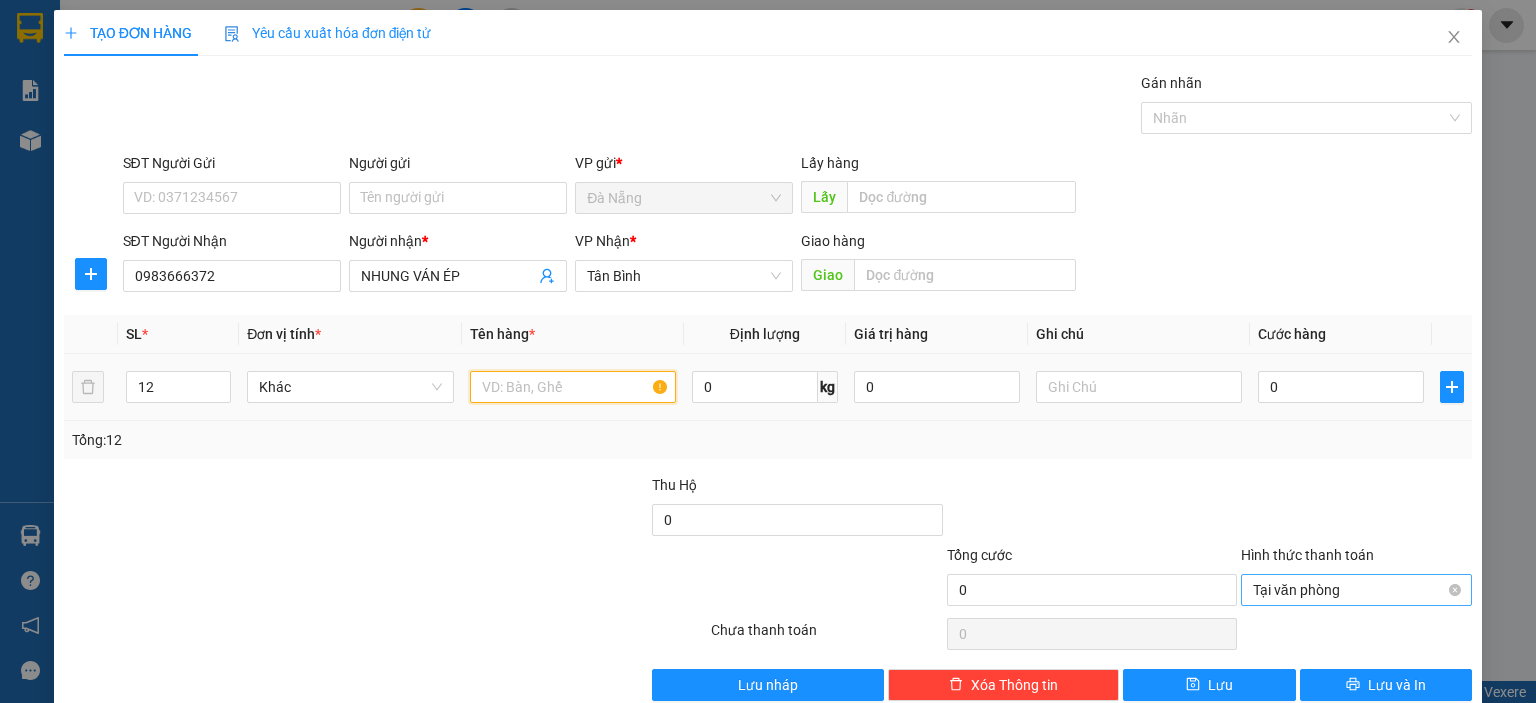 click at bounding box center [573, 387] 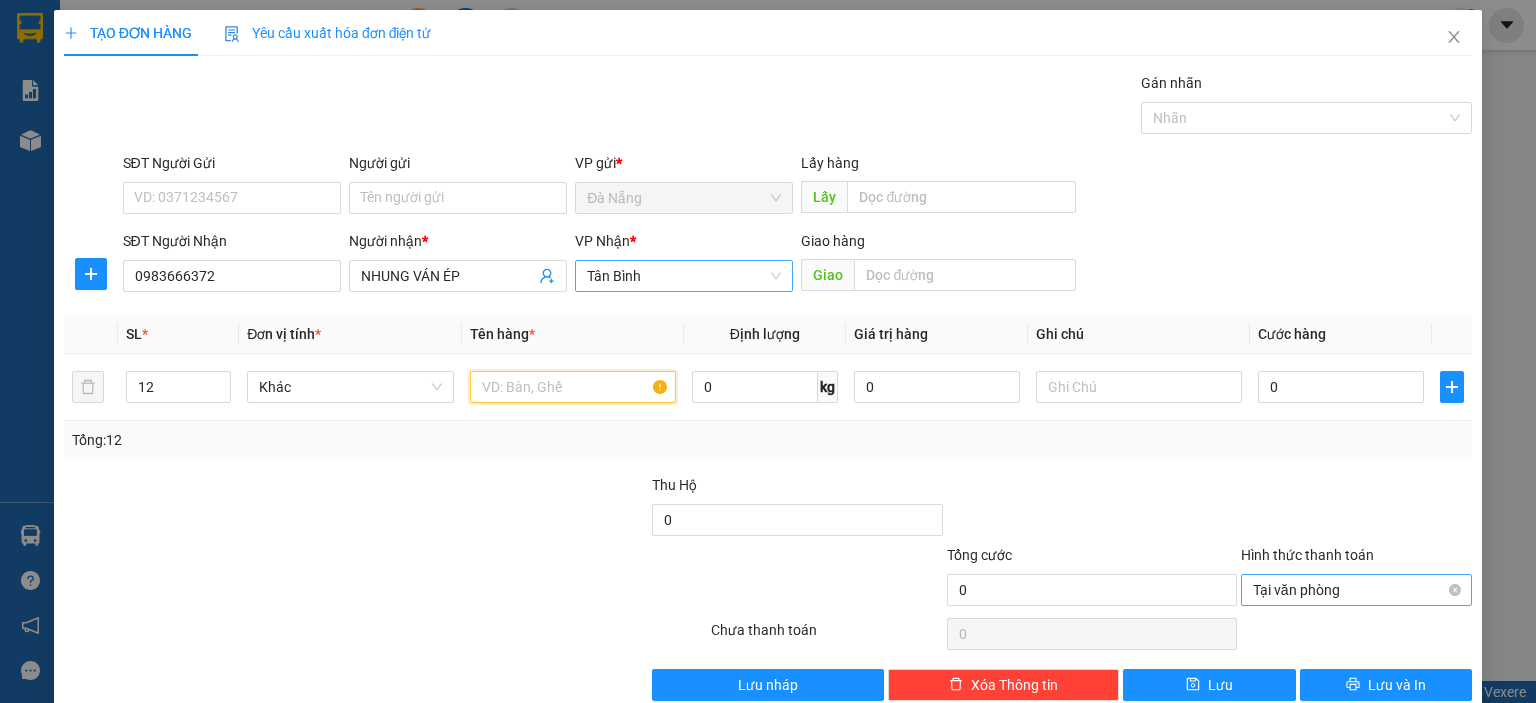 click on "Tân Bình" at bounding box center [684, 276] 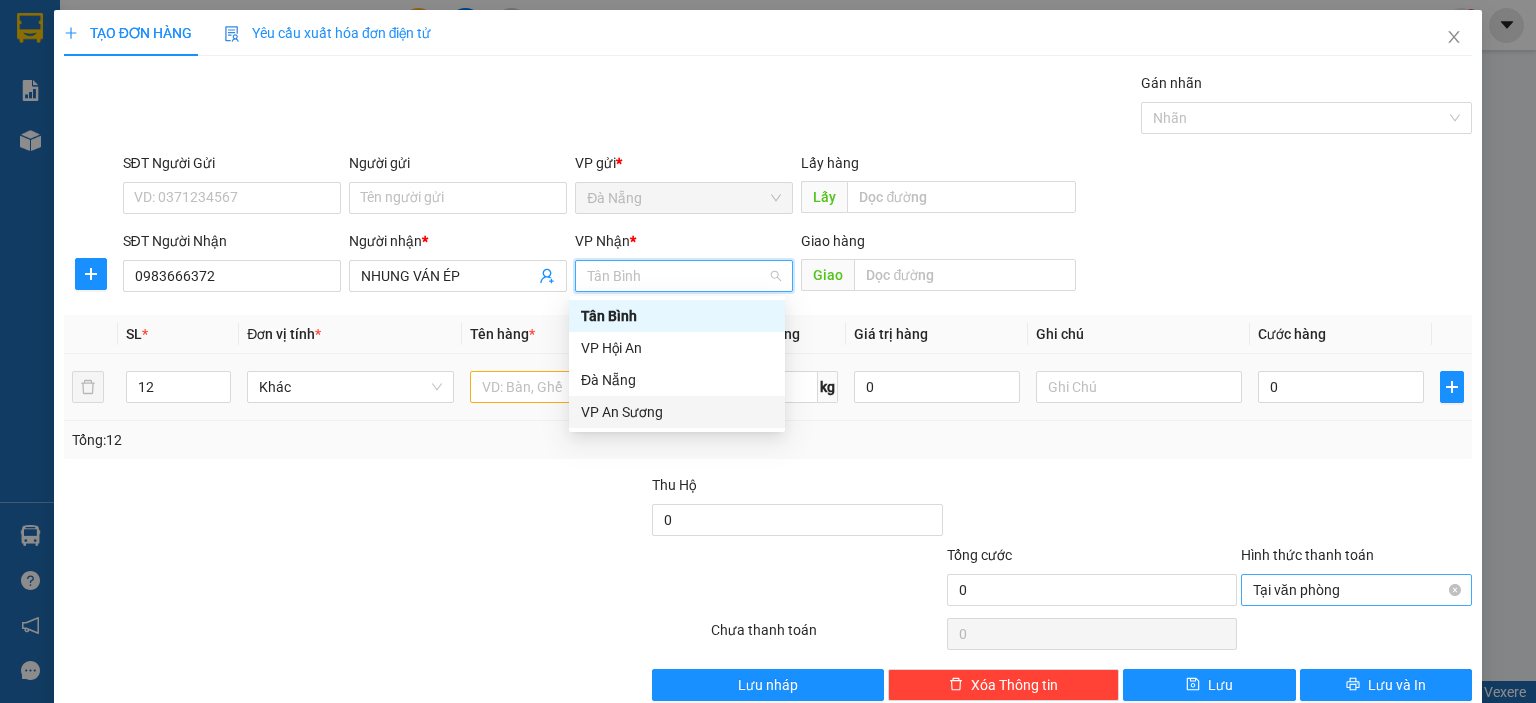 drag, startPoint x: 630, startPoint y: 407, endPoint x: 535, endPoint y: 399, distance: 95.33625 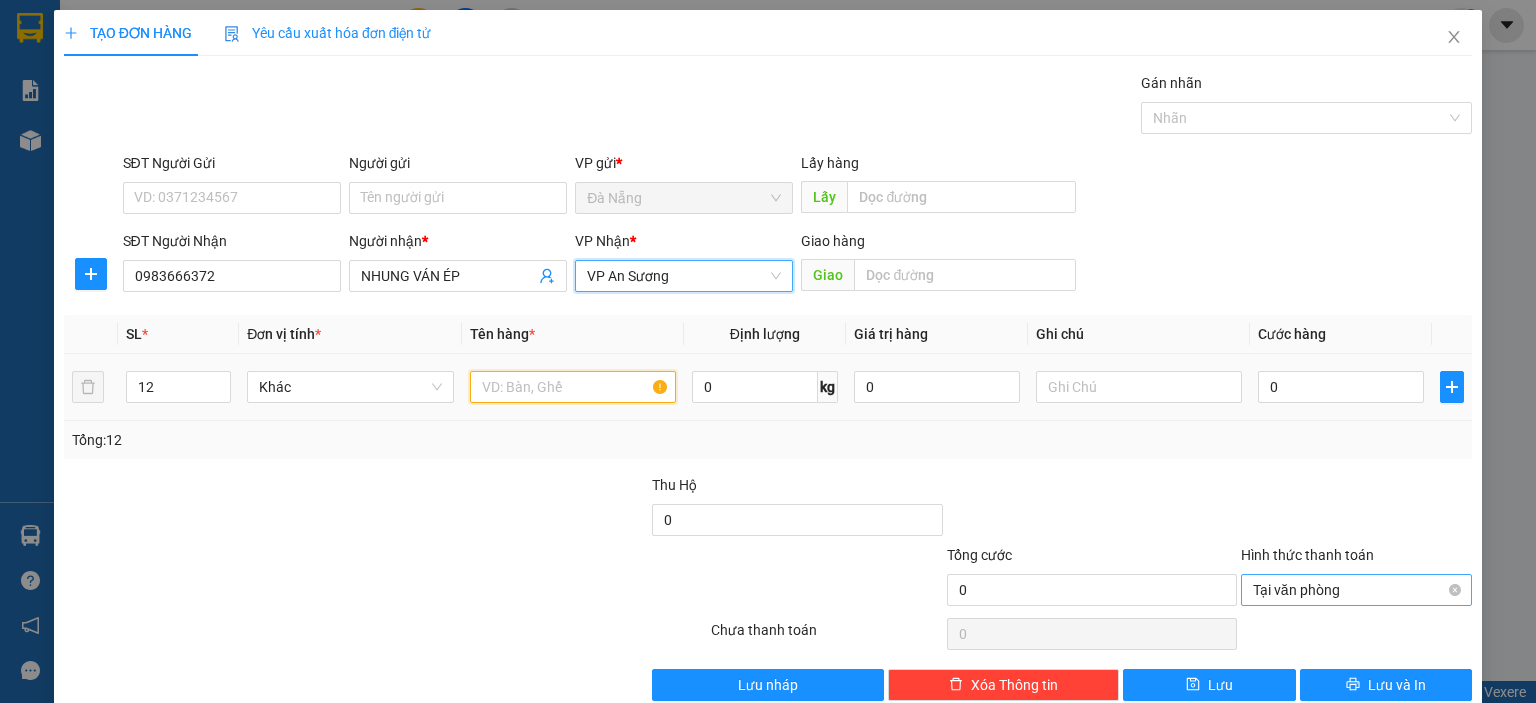 click at bounding box center (573, 387) 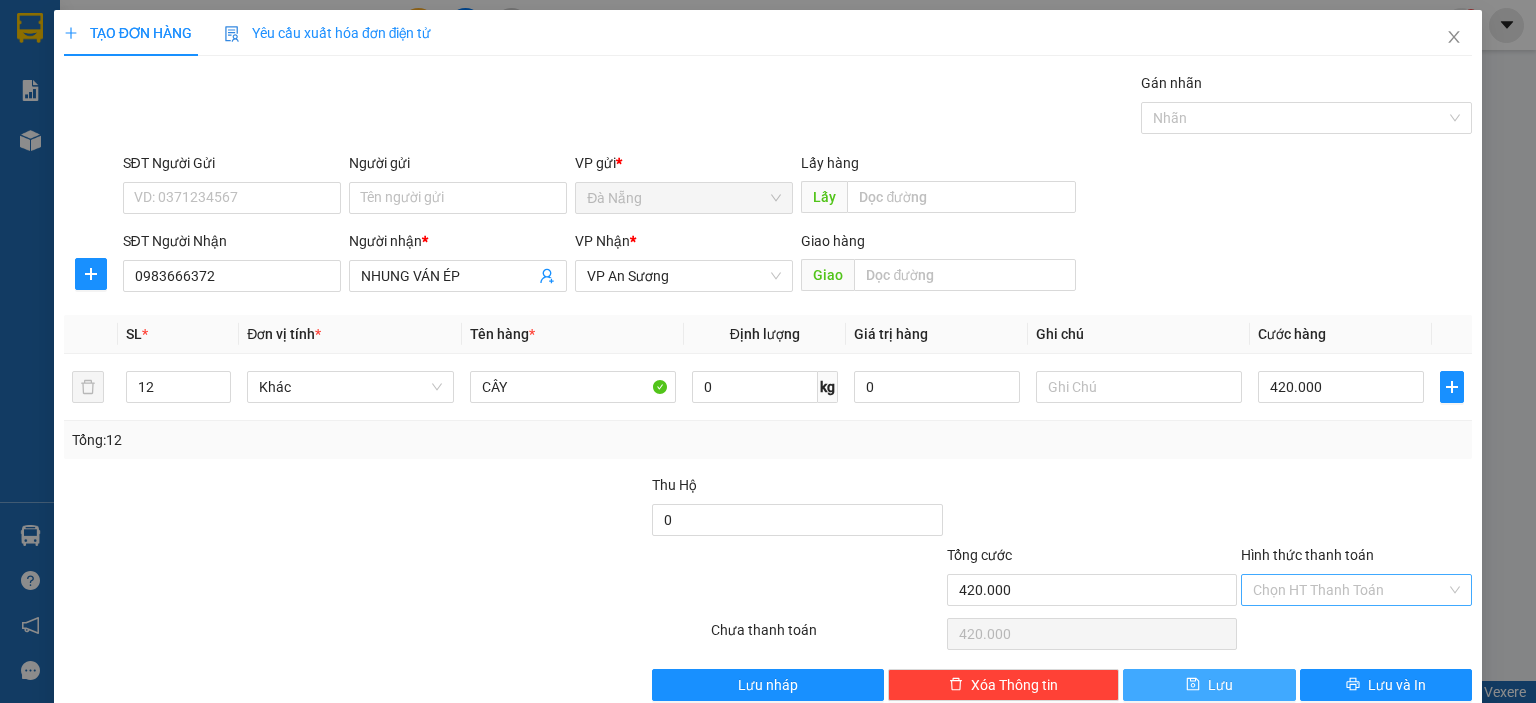 click on "Lưu" at bounding box center [1220, 685] 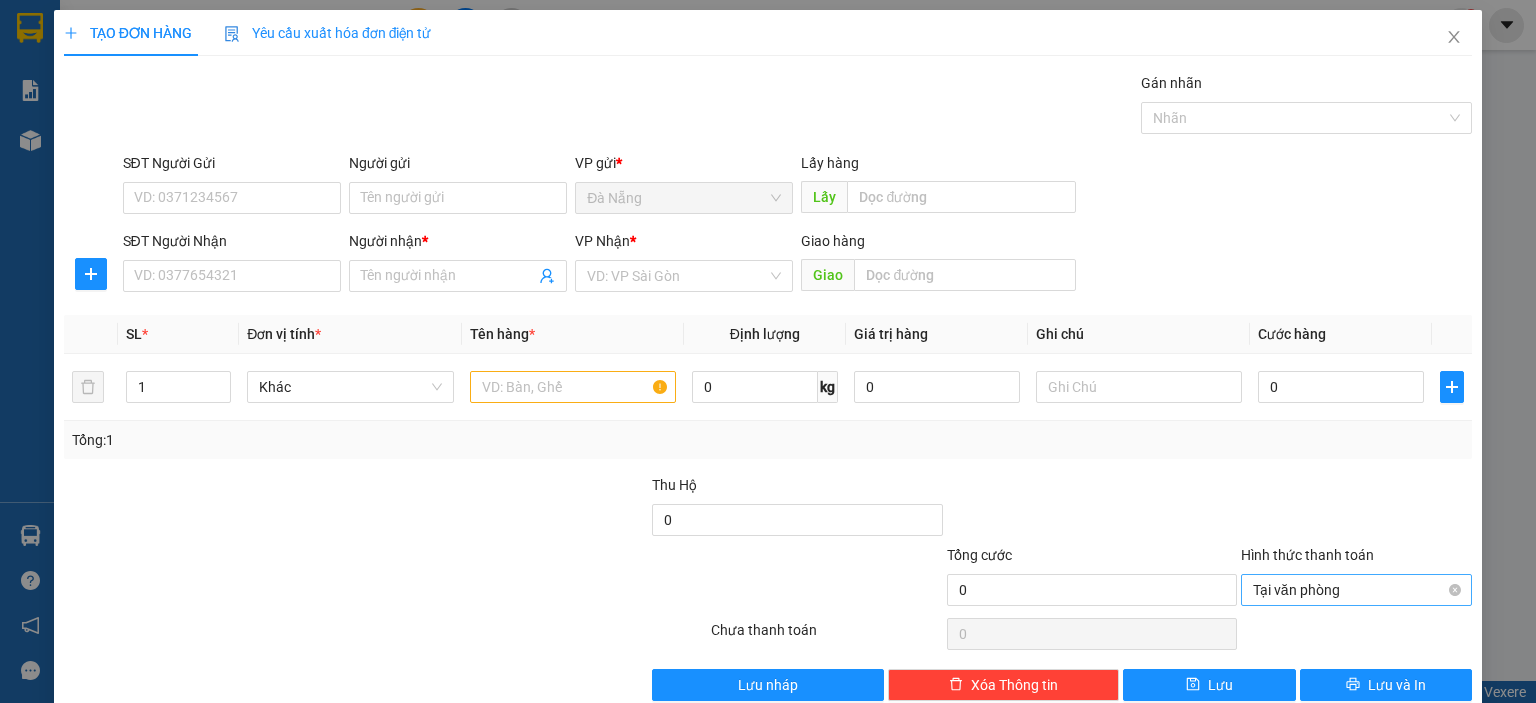 click on "SĐT Người Nhận" at bounding box center (232, 245) 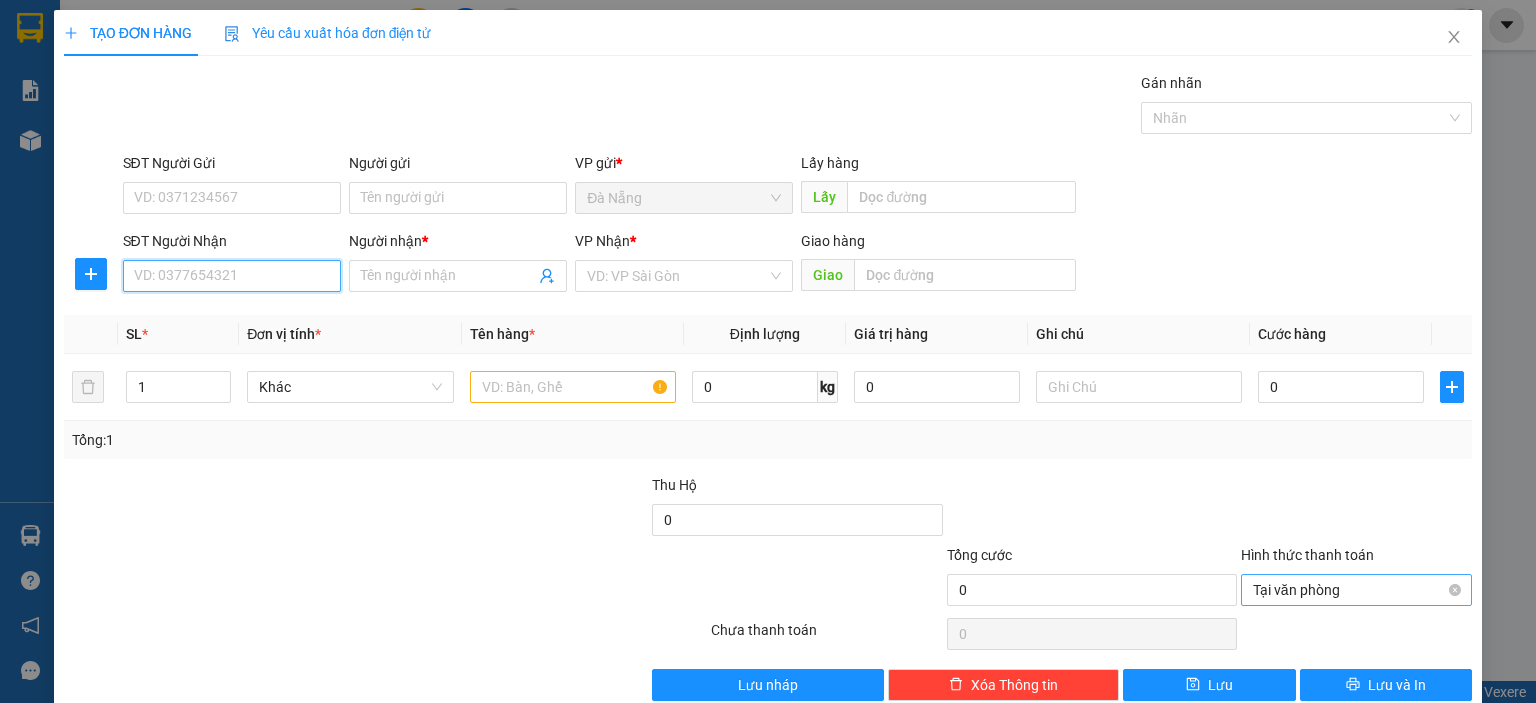 click on "SĐT Người Nhận" at bounding box center (232, 276) 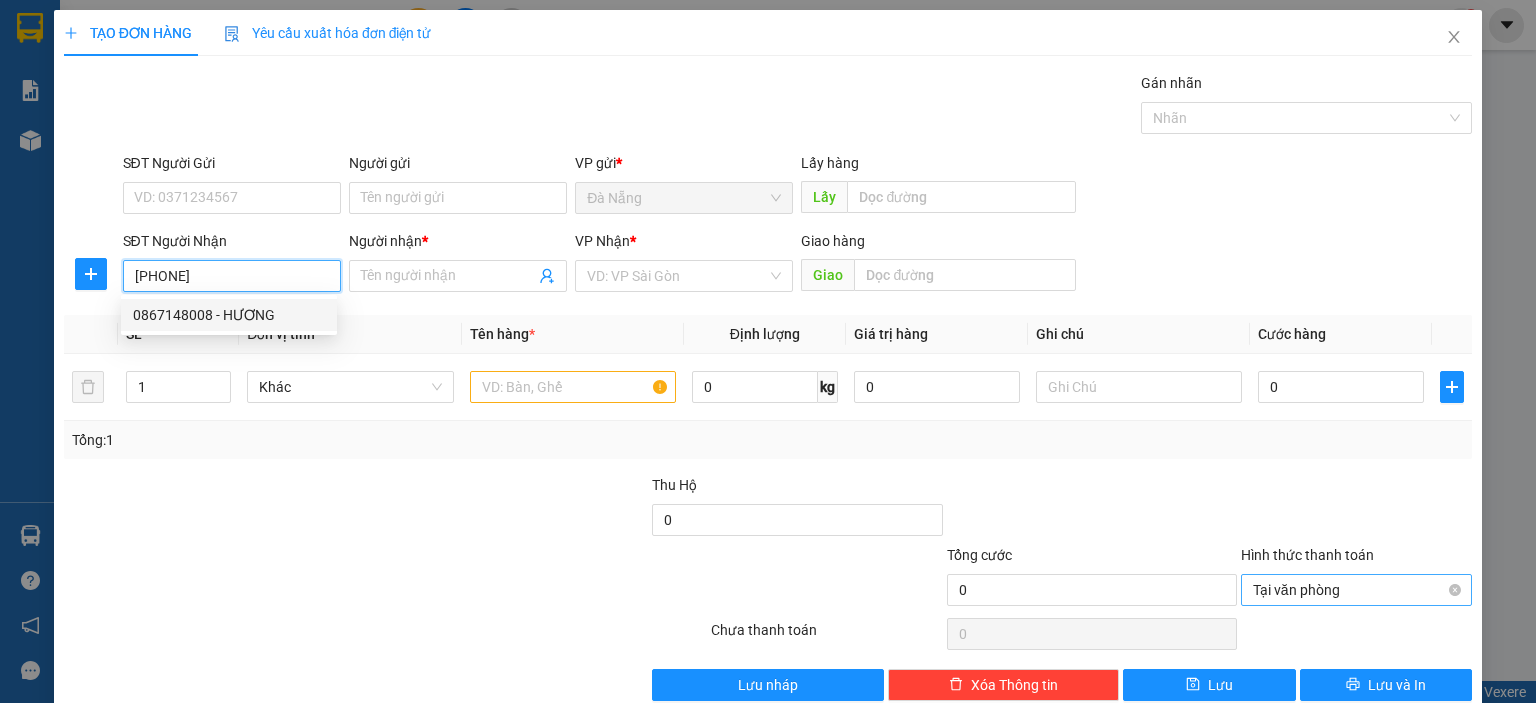 click on "0867148008 - HƯƠNG" at bounding box center [229, 315] 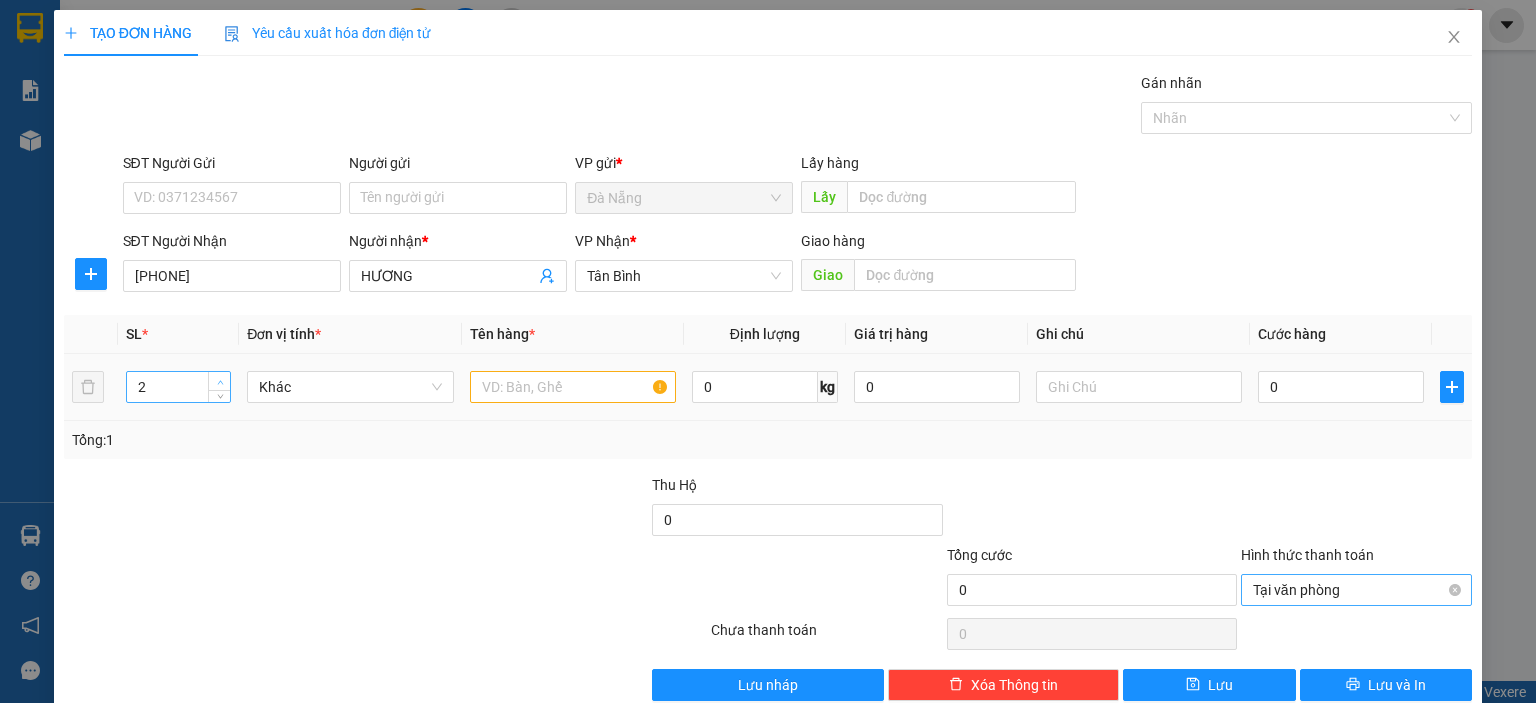 click at bounding box center (219, 381) 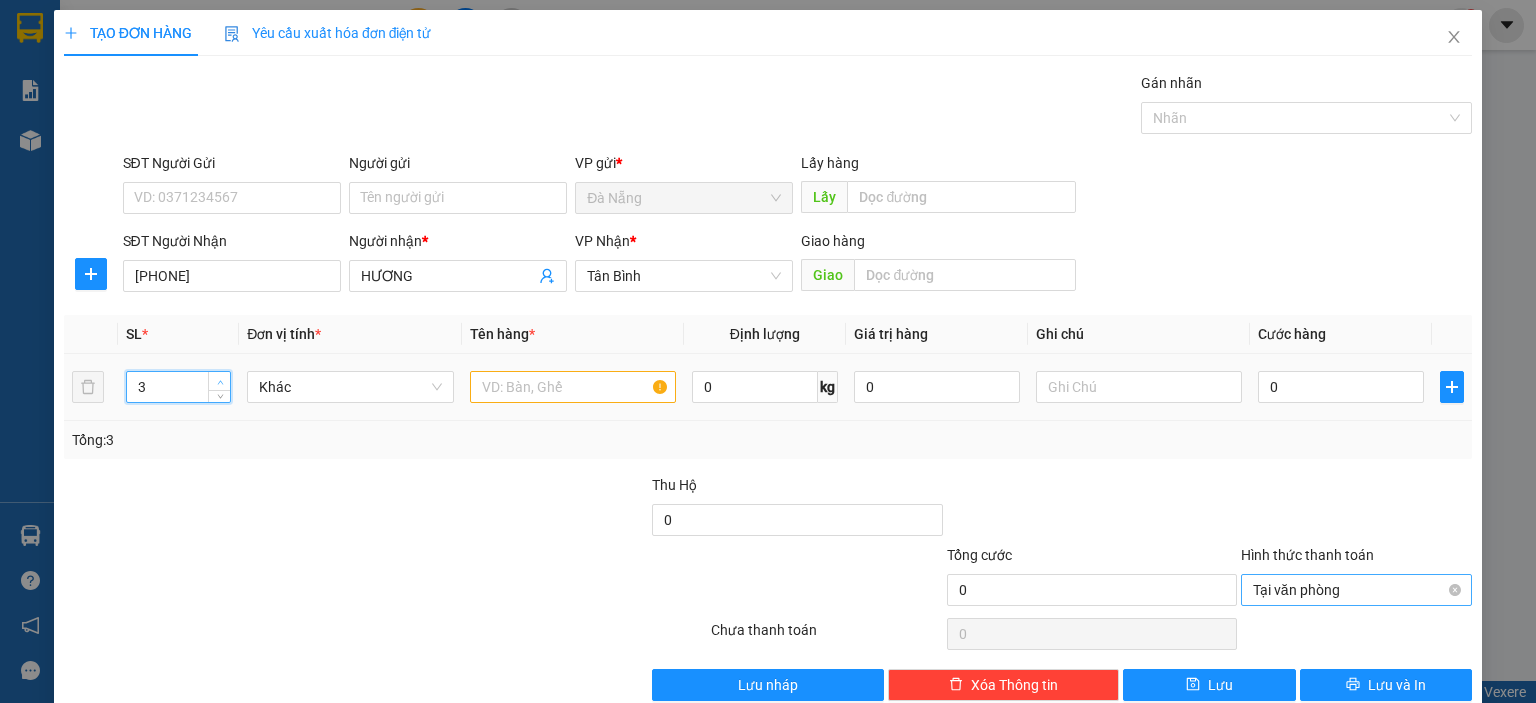 click at bounding box center [219, 381] 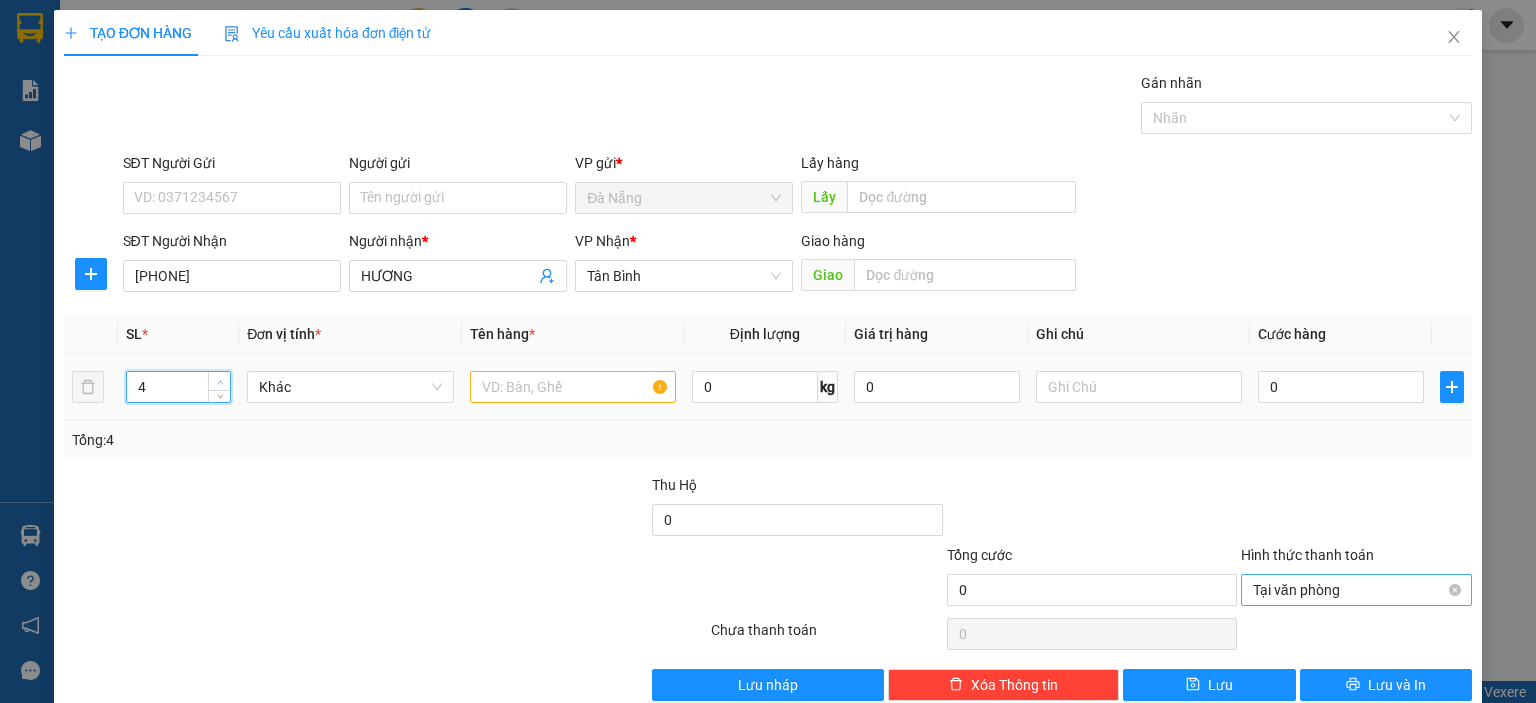 click at bounding box center (219, 381) 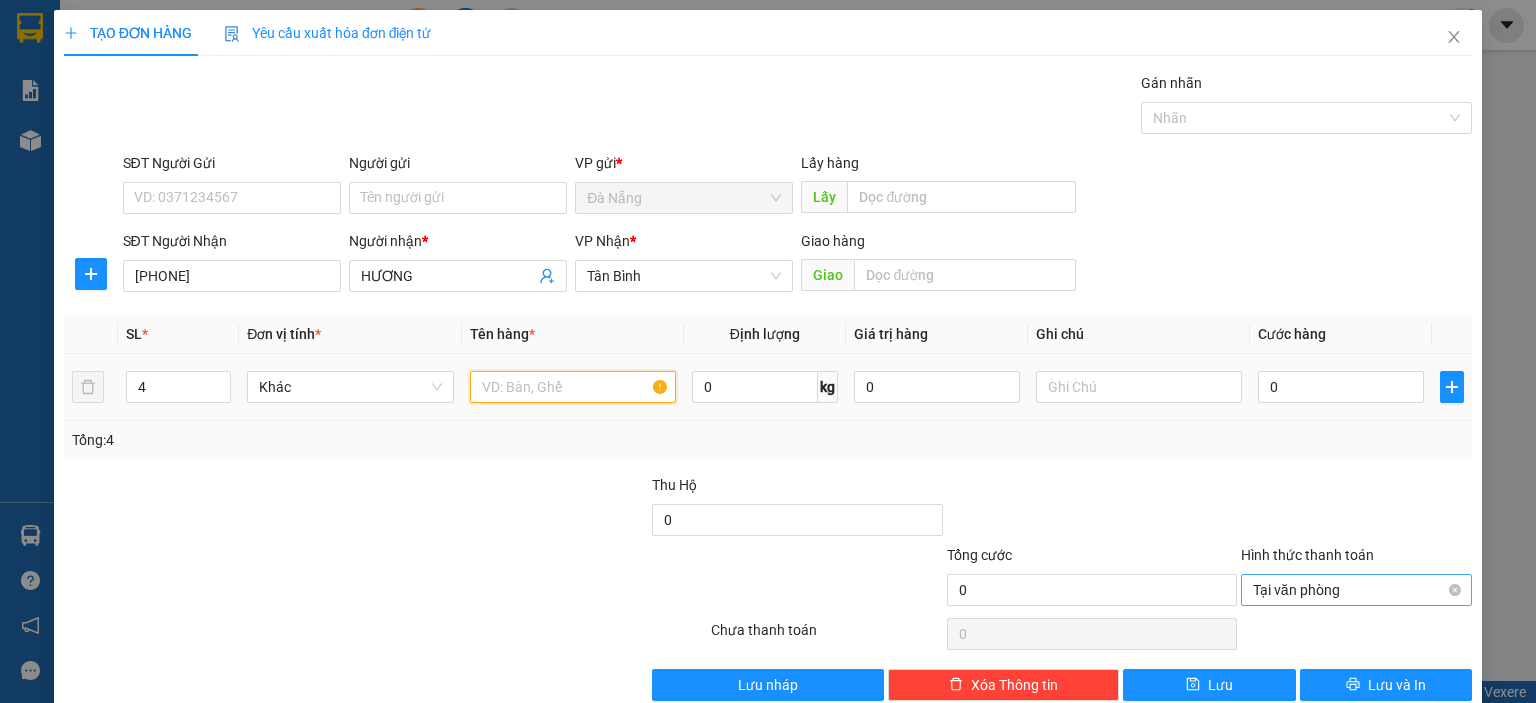 click at bounding box center [573, 387] 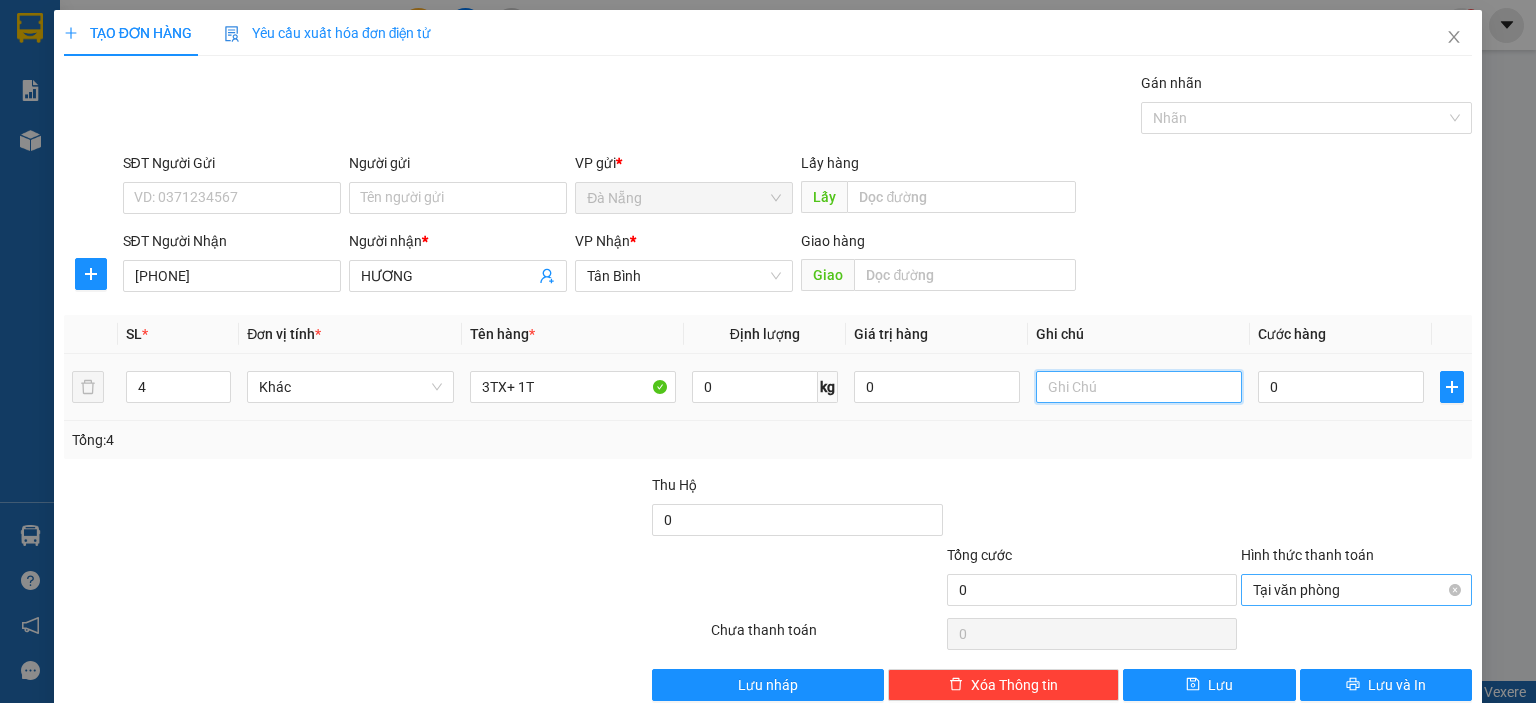 click at bounding box center (1139, 387) 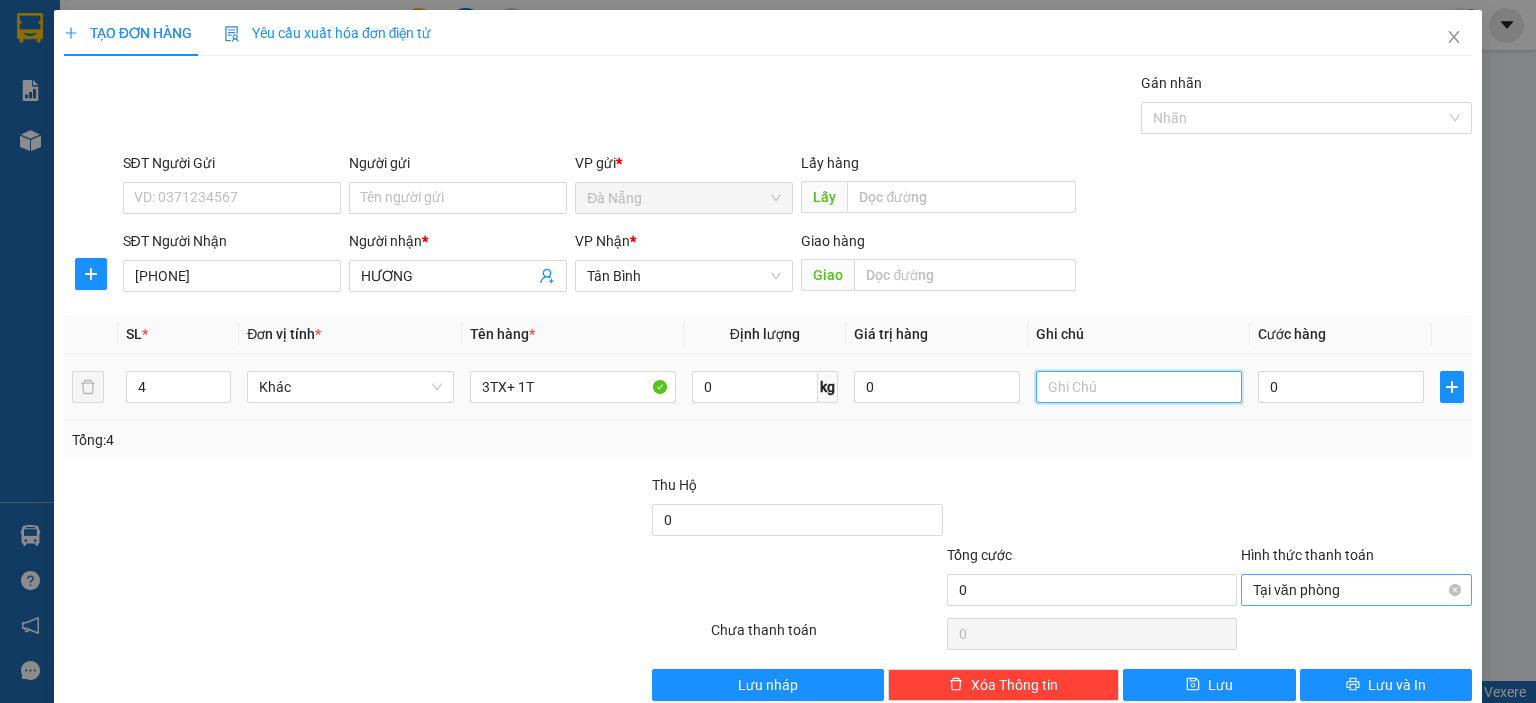click at bounding box center [1139, 387] 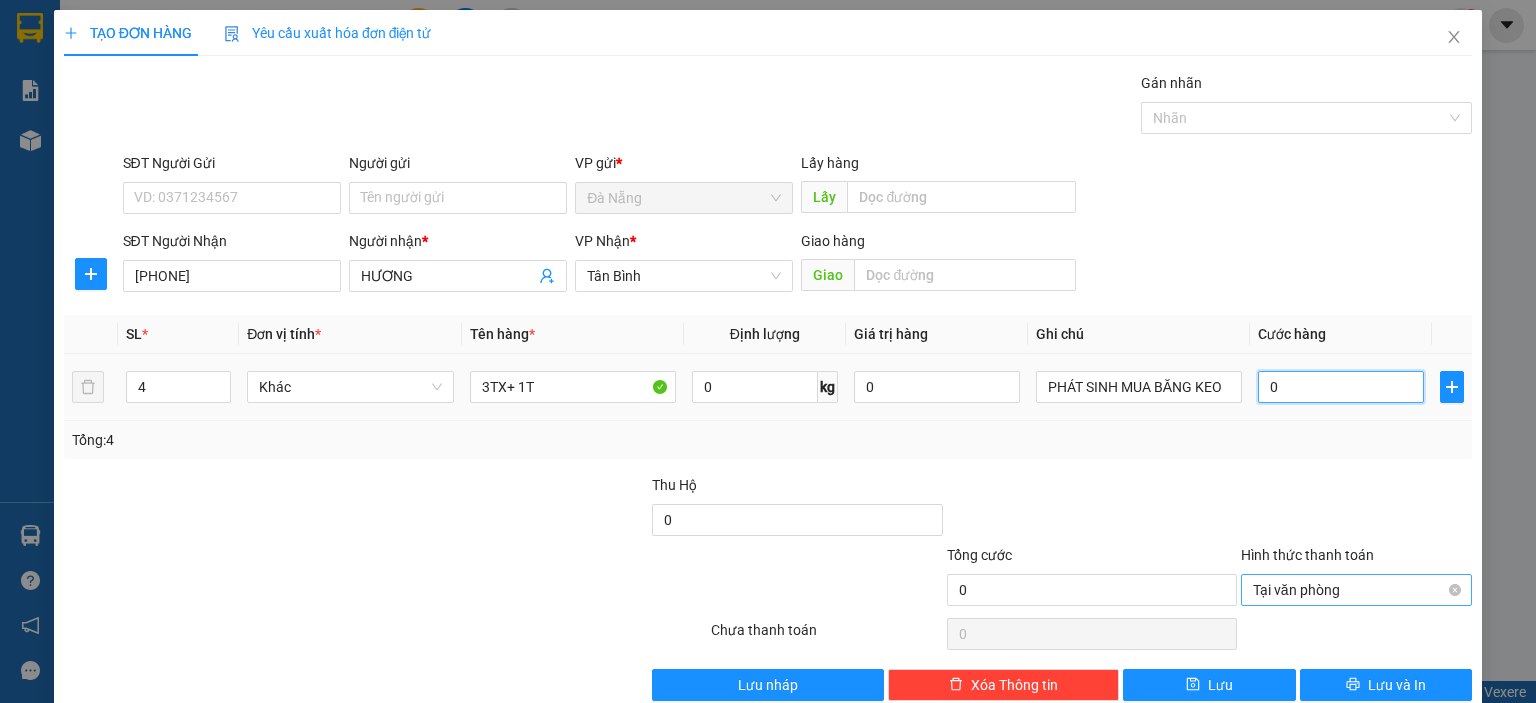 click on "0" at bounding box center [1341, 387] 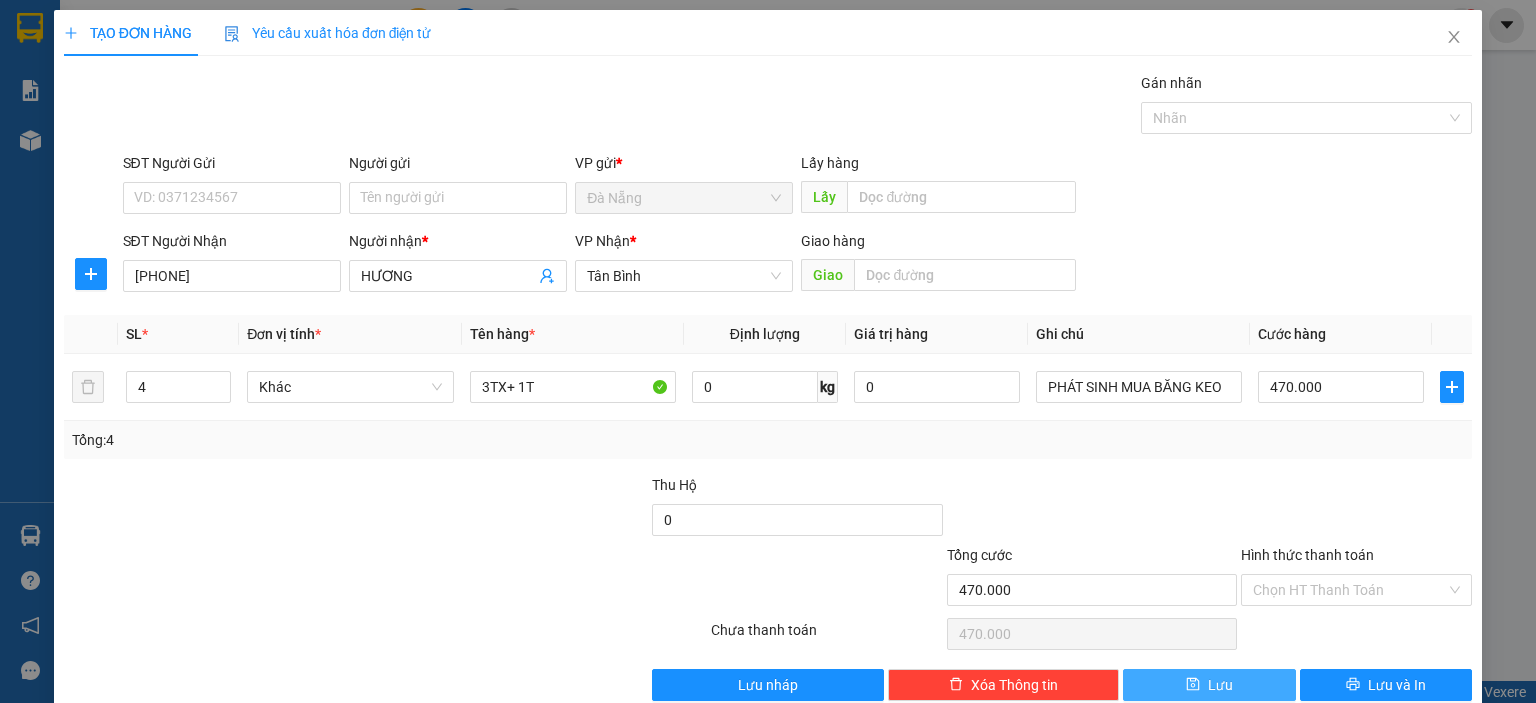 click 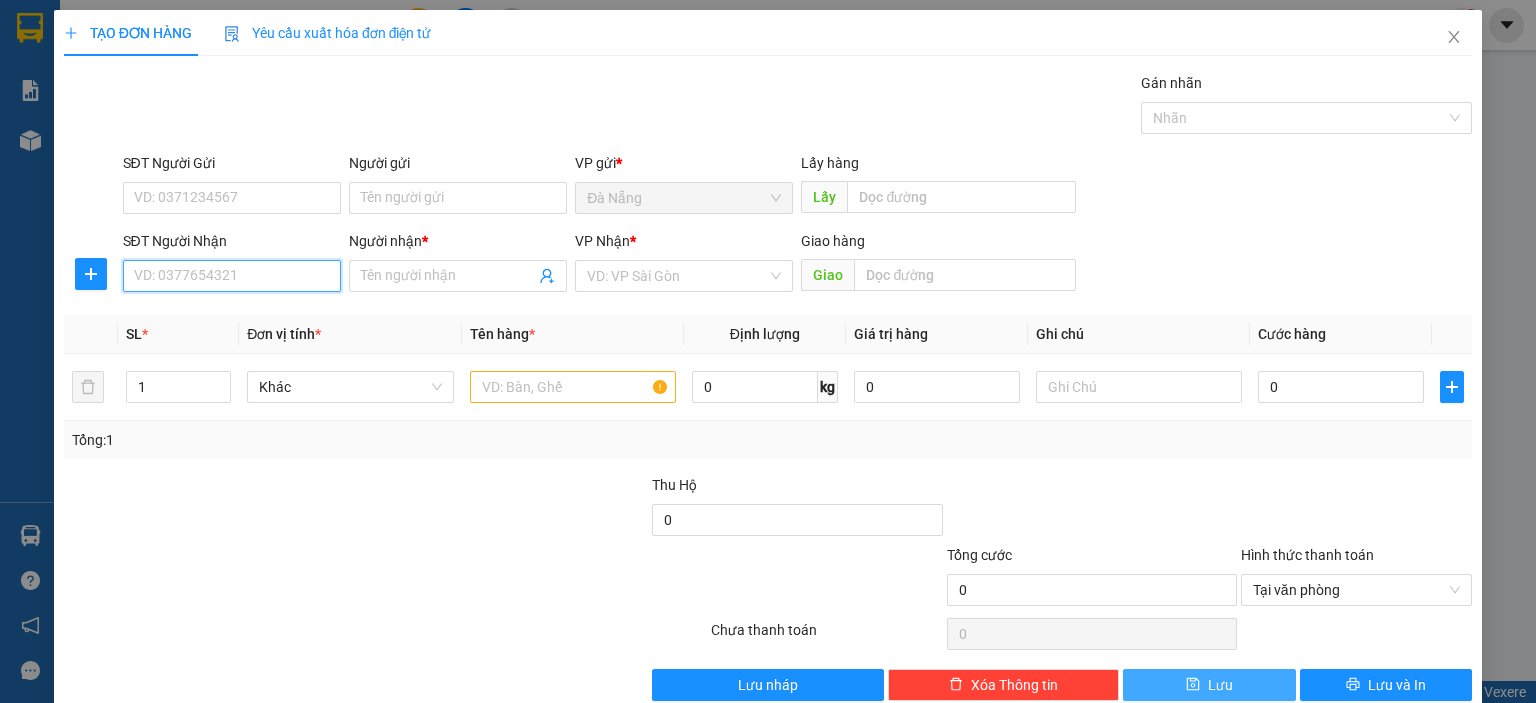 click on "SĐT Người Nhận" at bounding box center [232, 276] 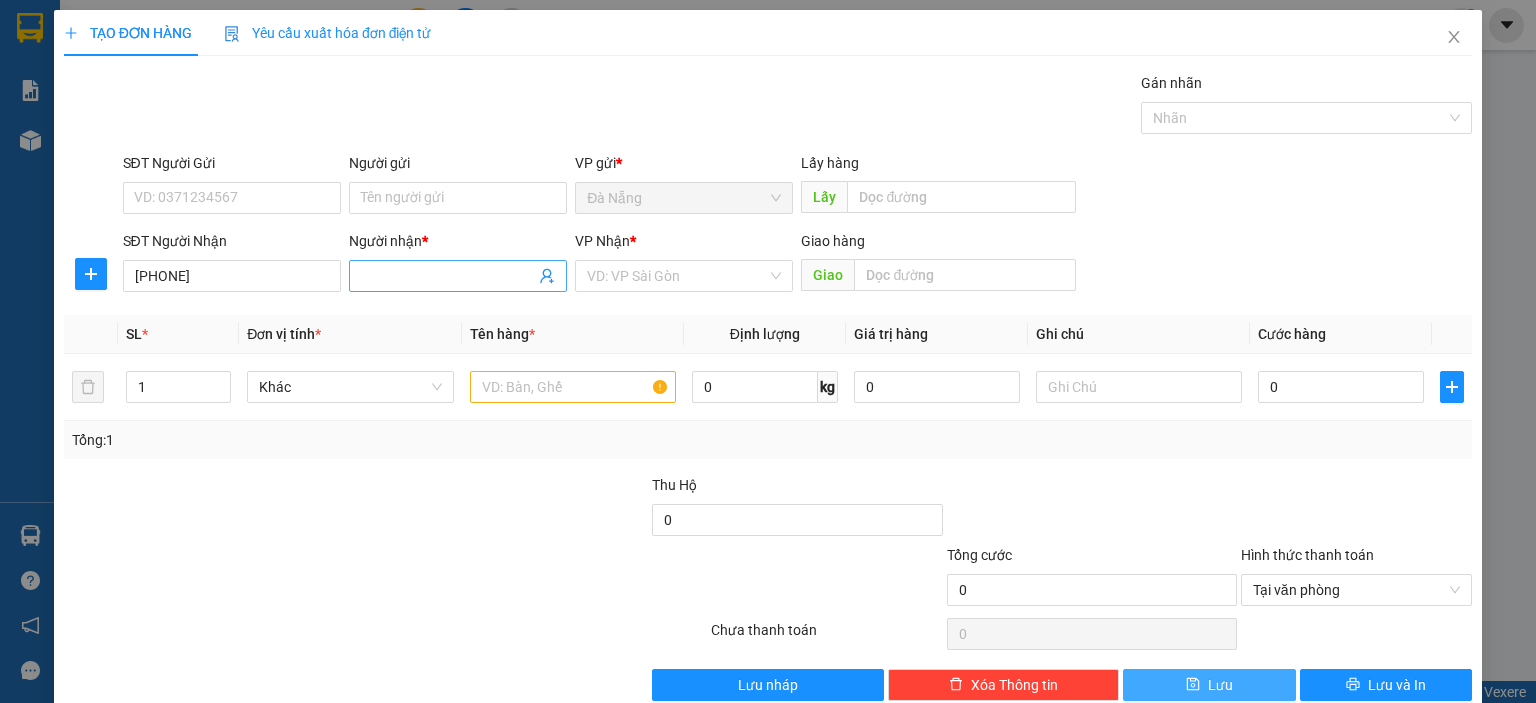 click on "Người nhận  *" at bounding box center [448, 276] 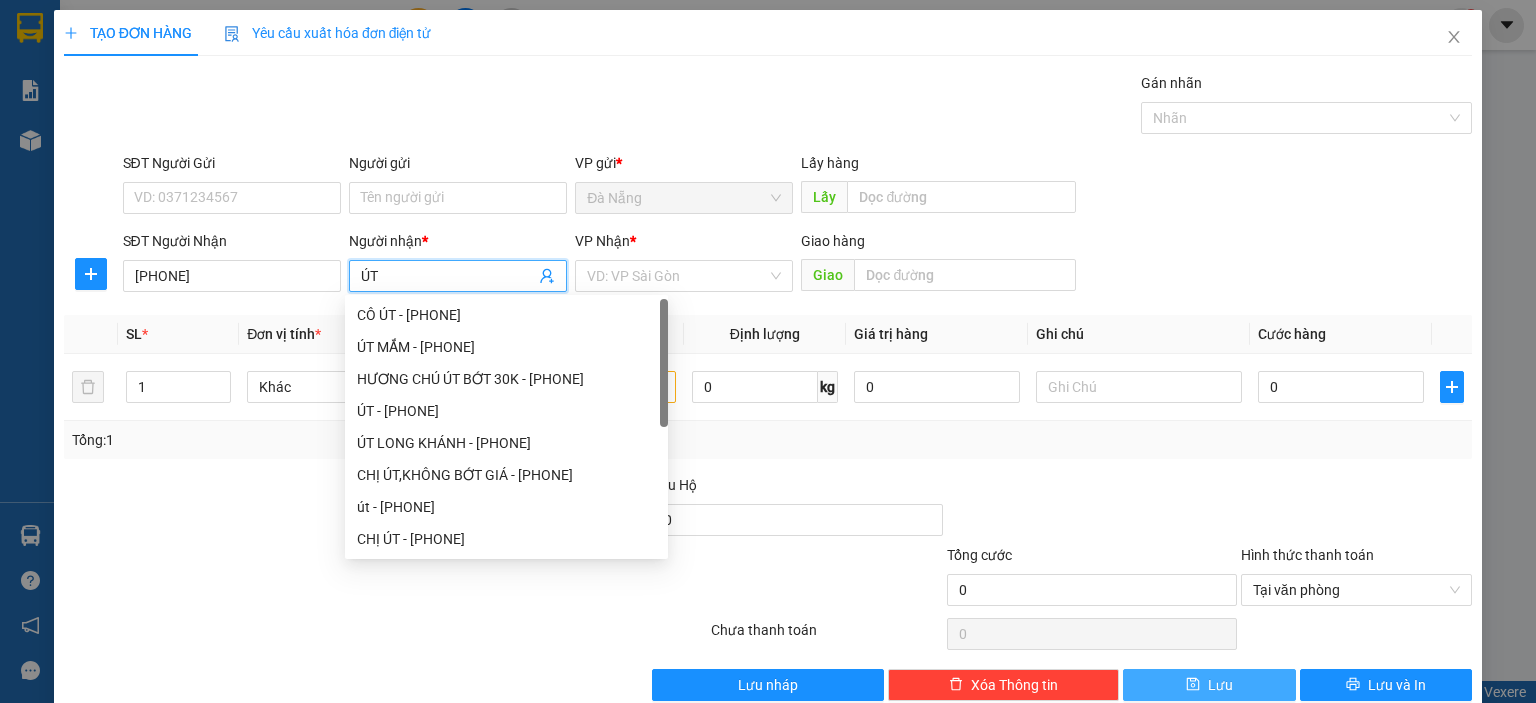 drag, startPoint x: 584, startPoint y: 269, endPoint x: 600, endPoint y: 291, distance: 27.202942 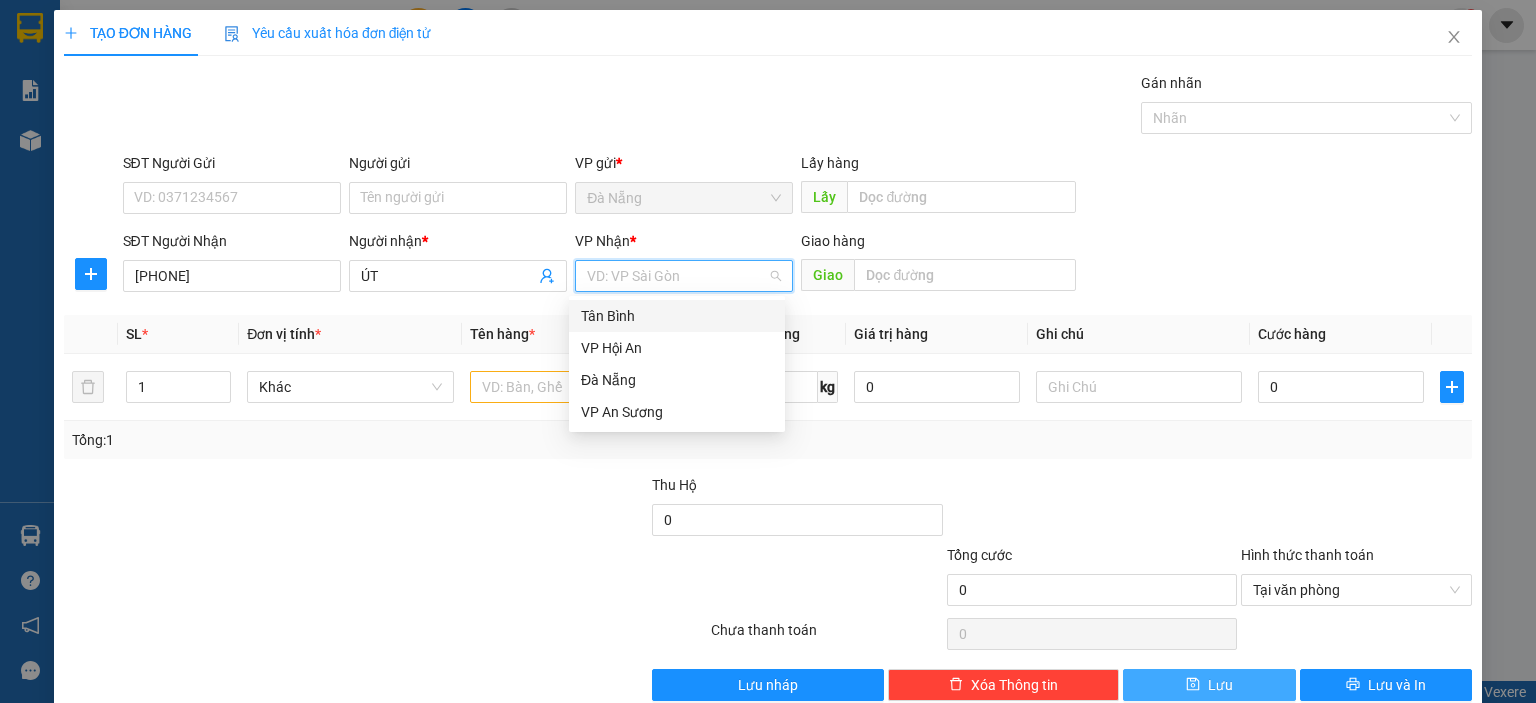 click on "Tân Bình" at bounding box center (677, 316) 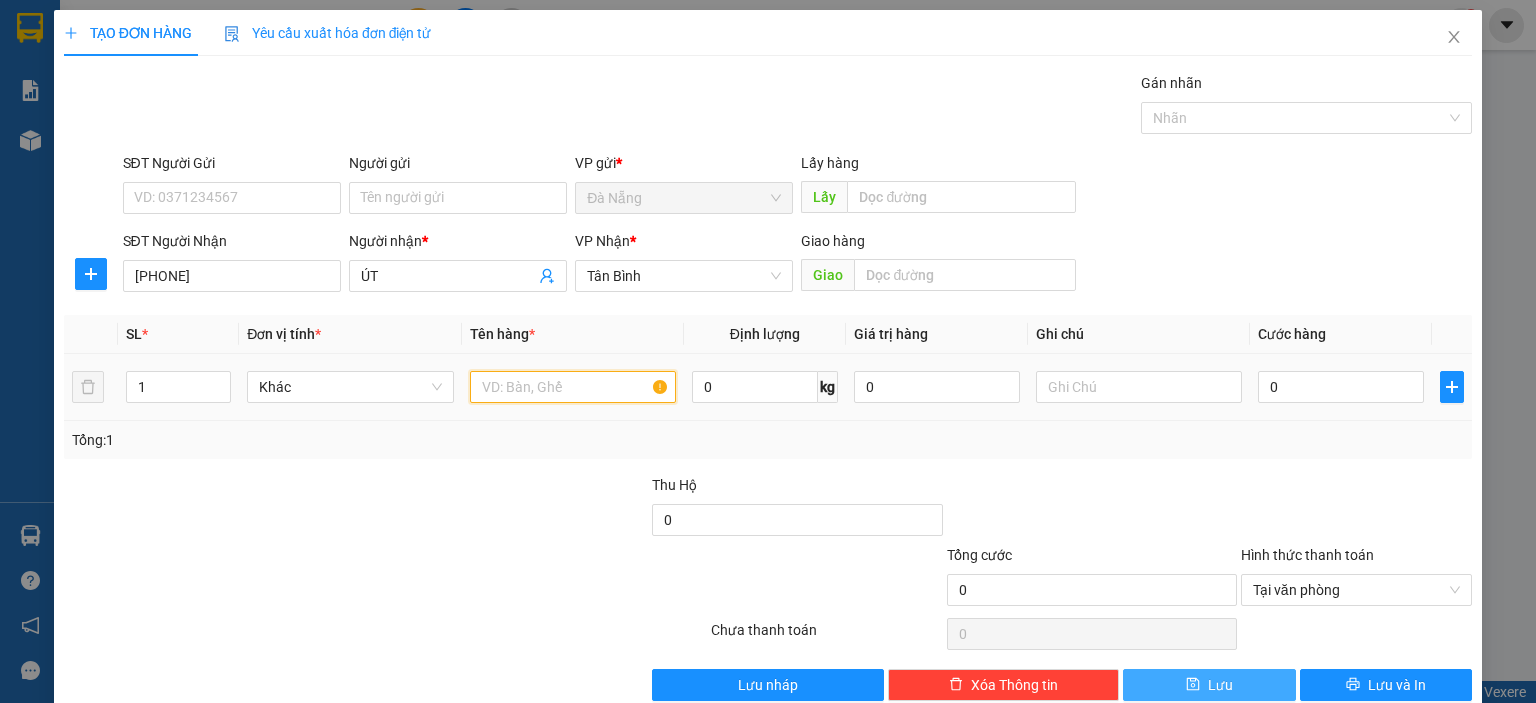 click at bounding box center (573, 387) 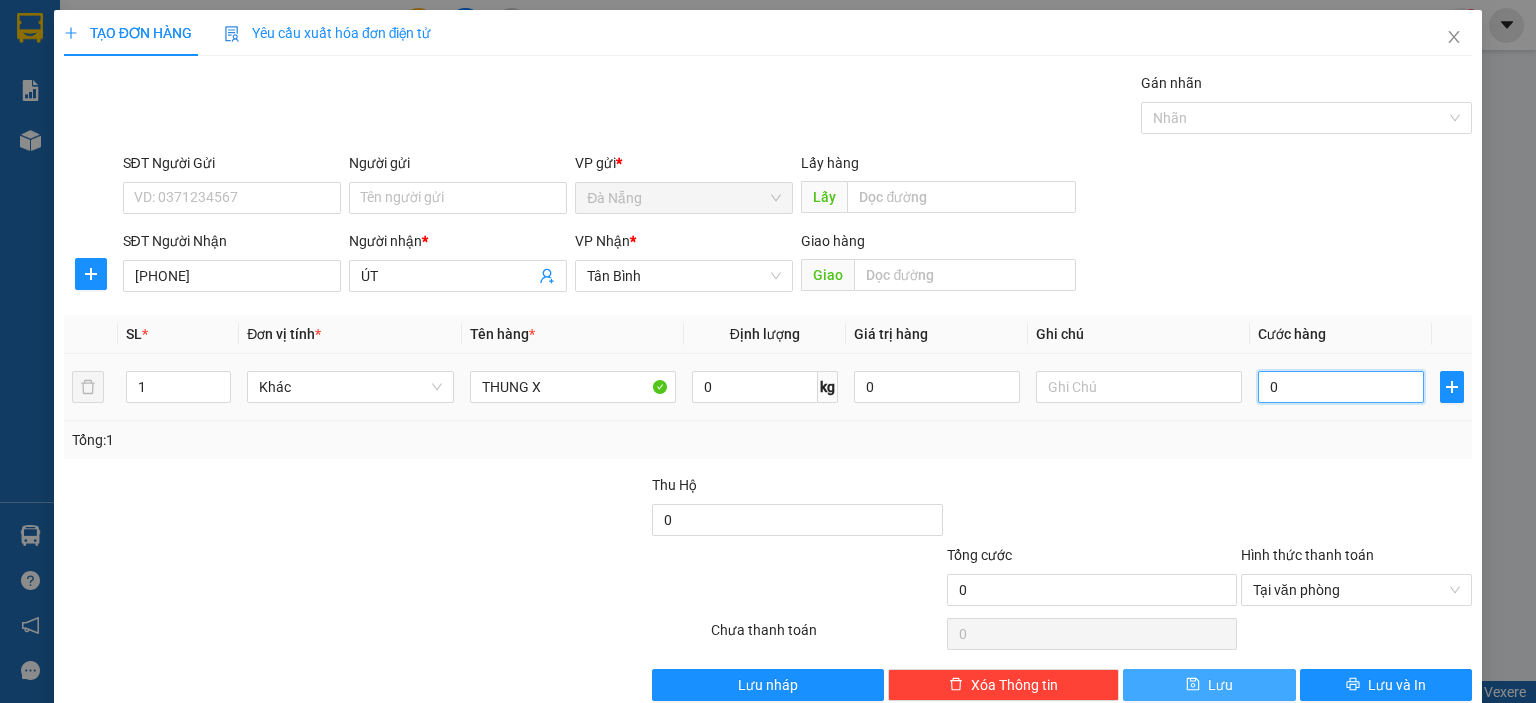 click on "0" at bounding box center [1341, 387] 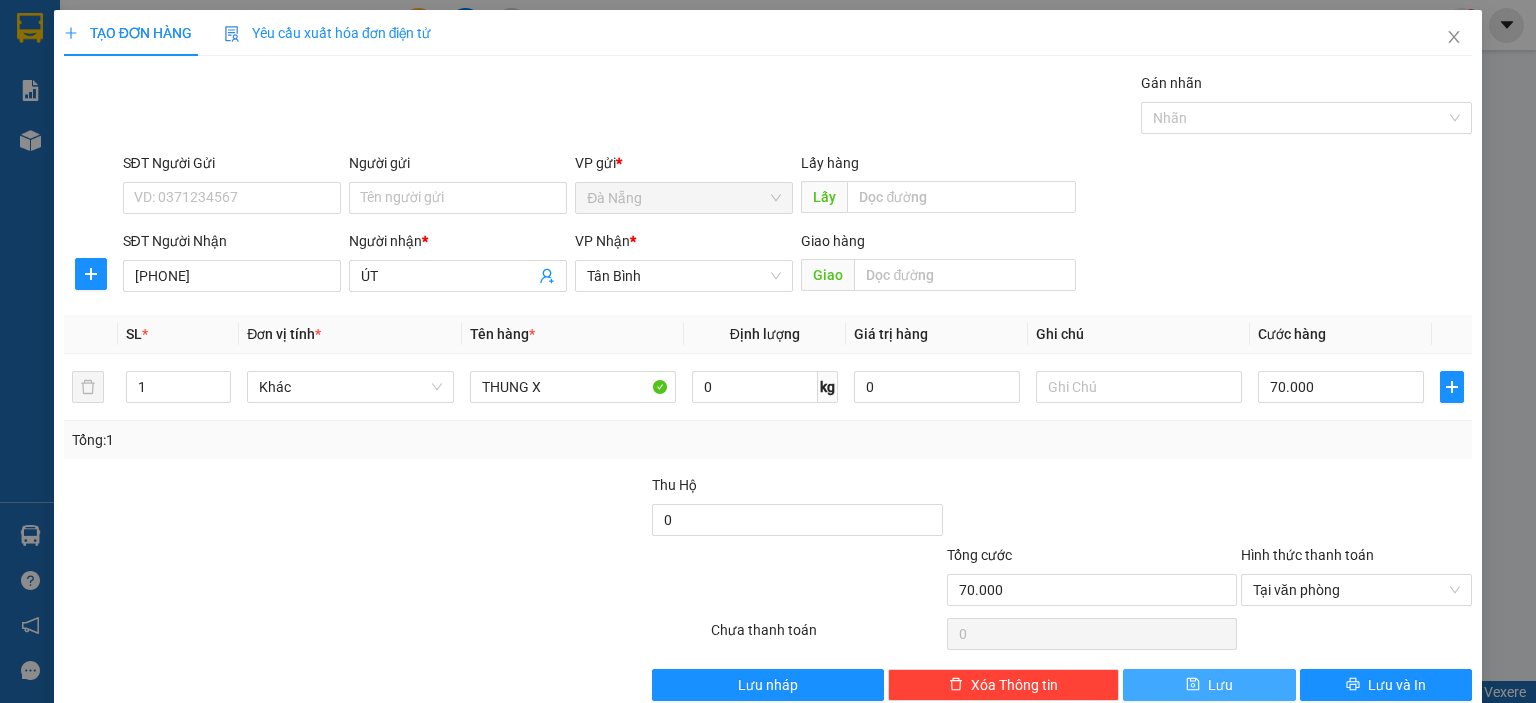 click on "Lưu" at bounding box center (1209, 685) 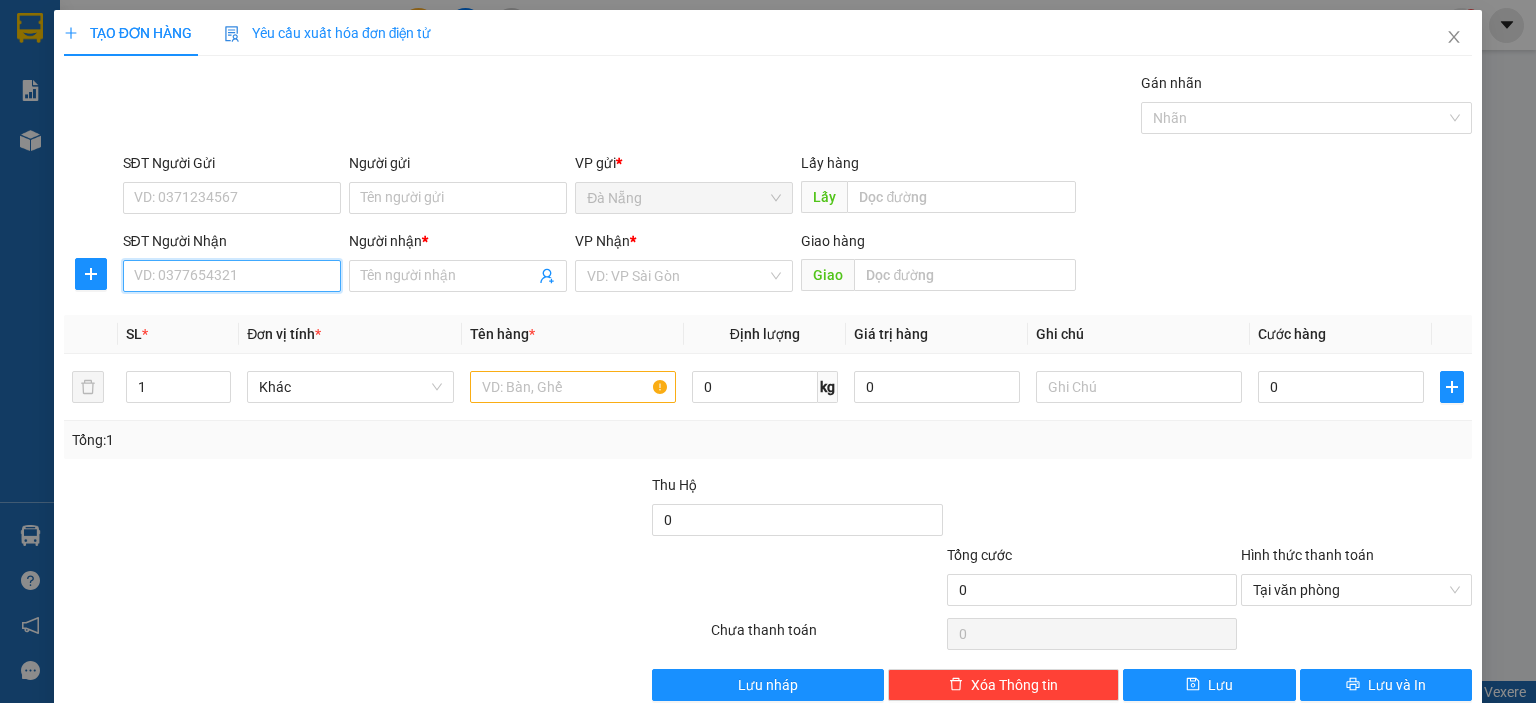 click on "SĐT Người Nhận" at bounding box center [232, 276] 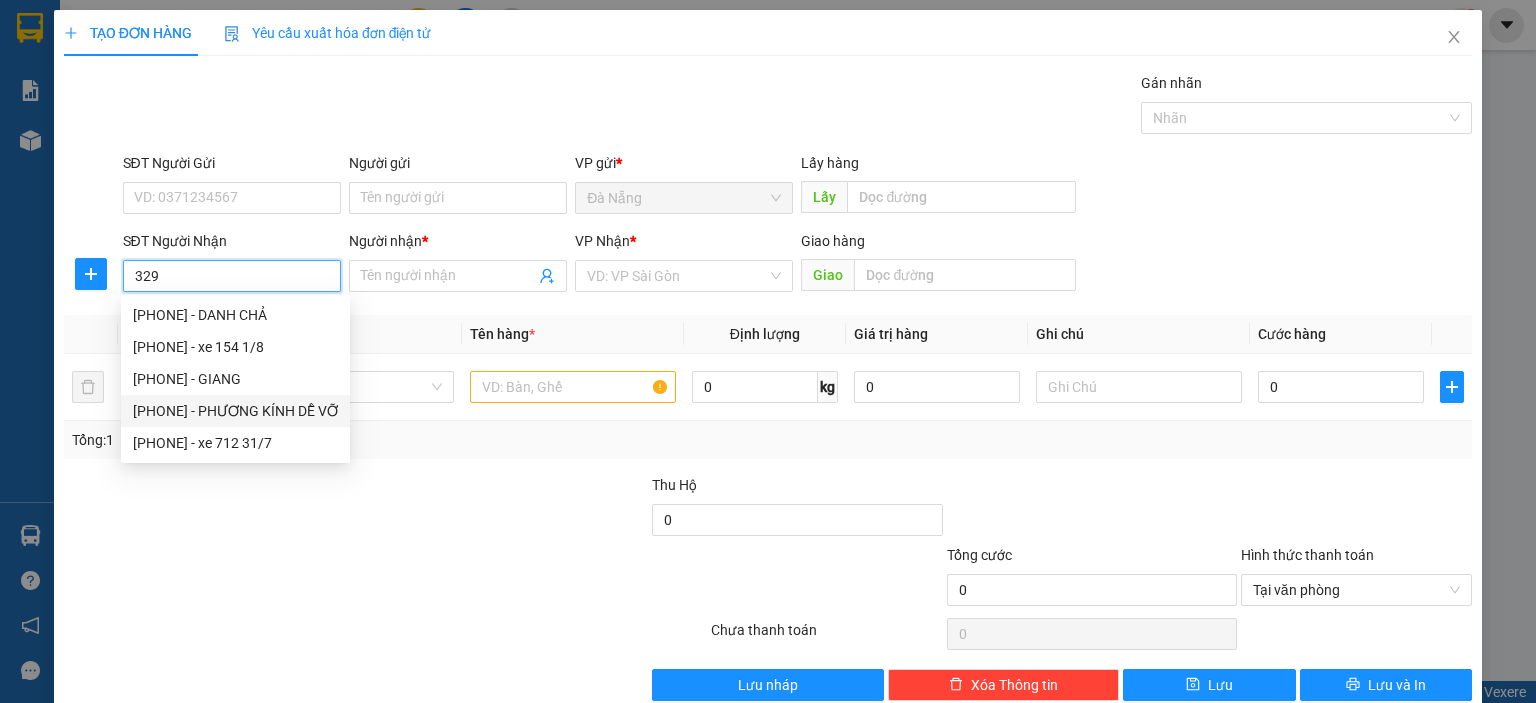 click on "[PHONE] - PHƯƠNG KÍNH DỄ VỠ" at bounding box center [235, 411] 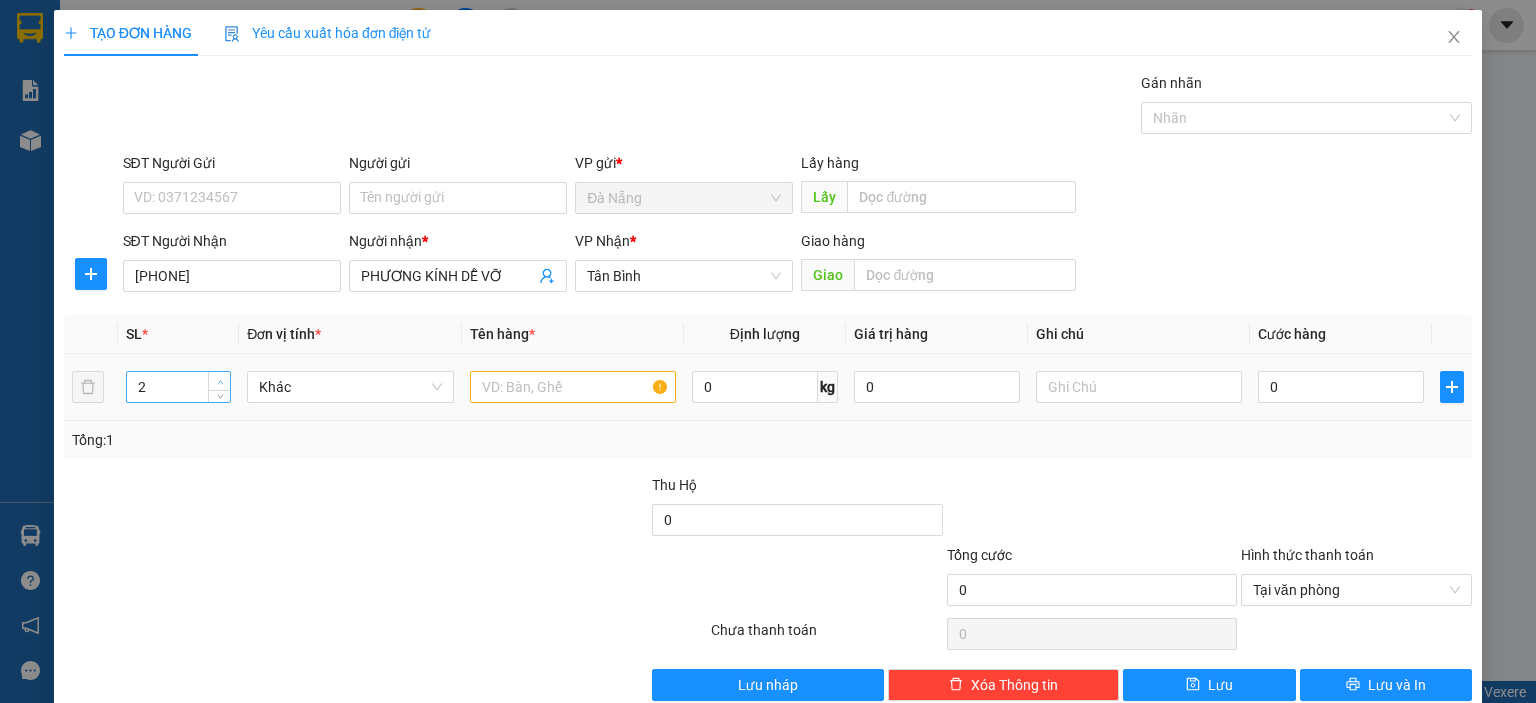 click 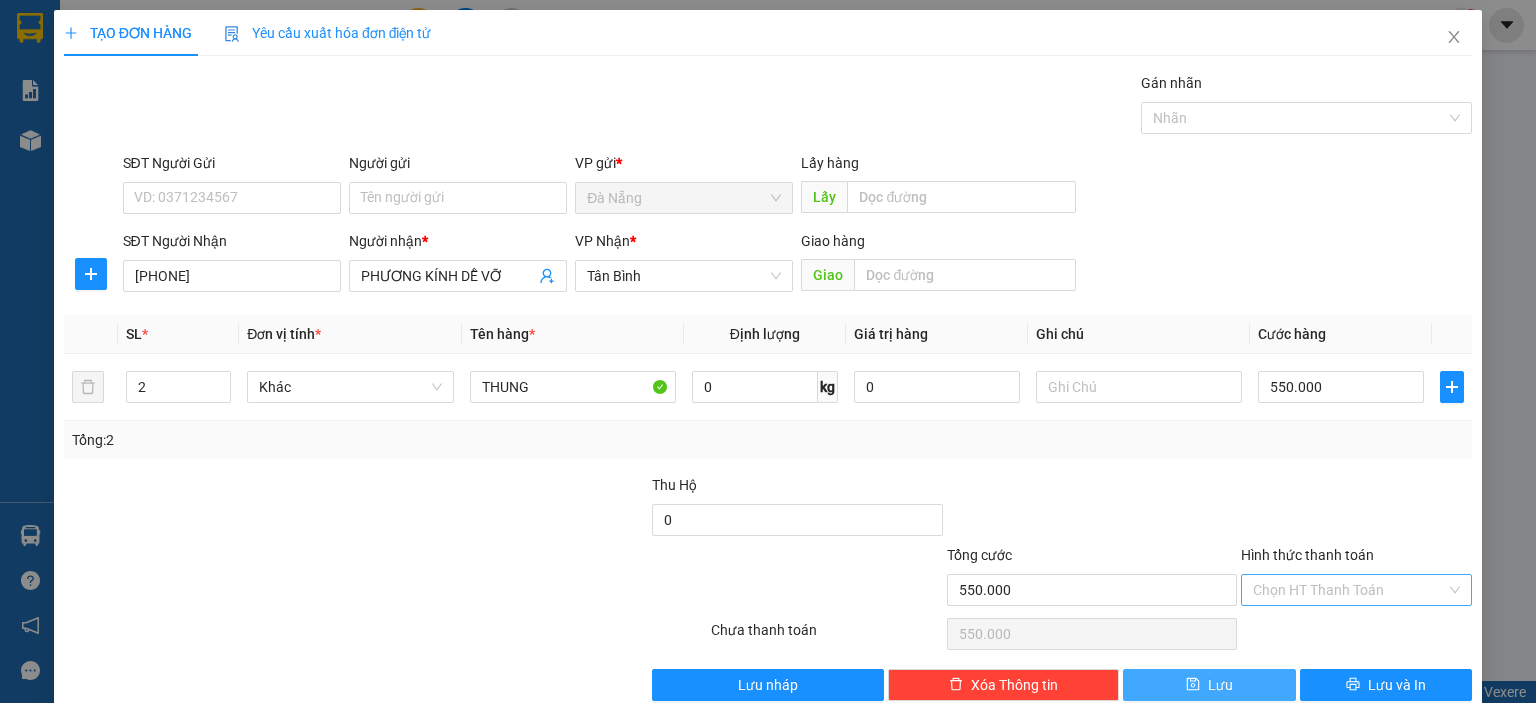 click 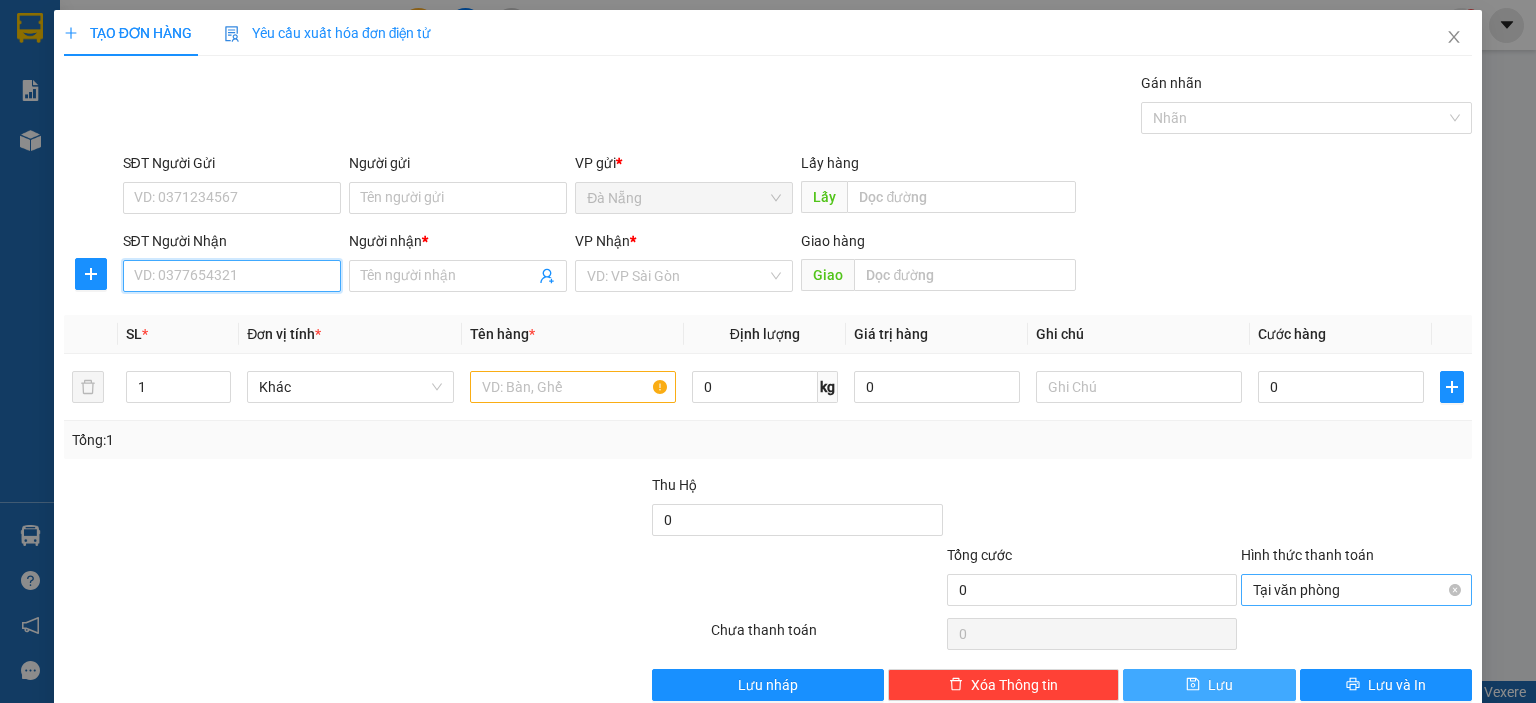 click on "SĐT Người Nhận" at bounding box center [232, 276] 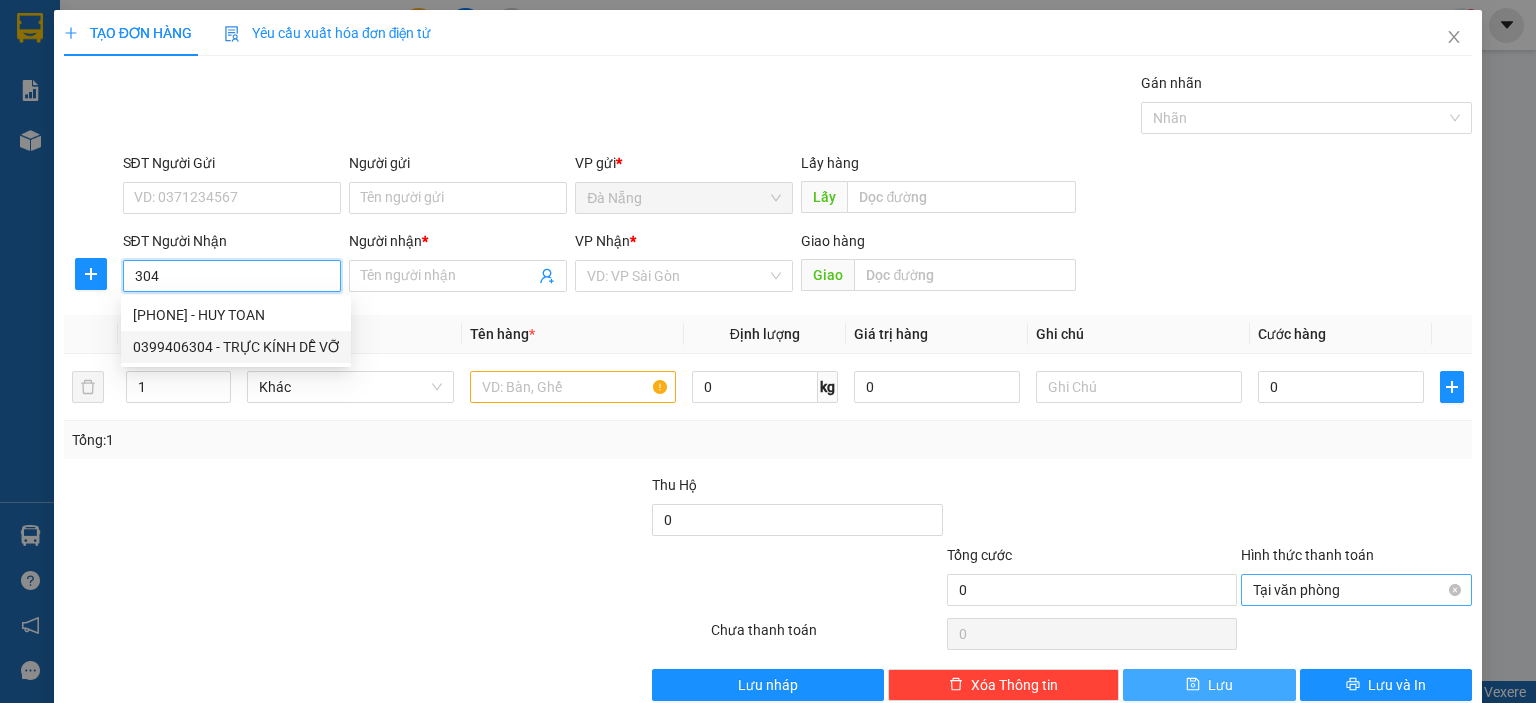 click on "0399406304 - TRỰC KÍNH DỄ VỠ" at bounding box center (236, 347) 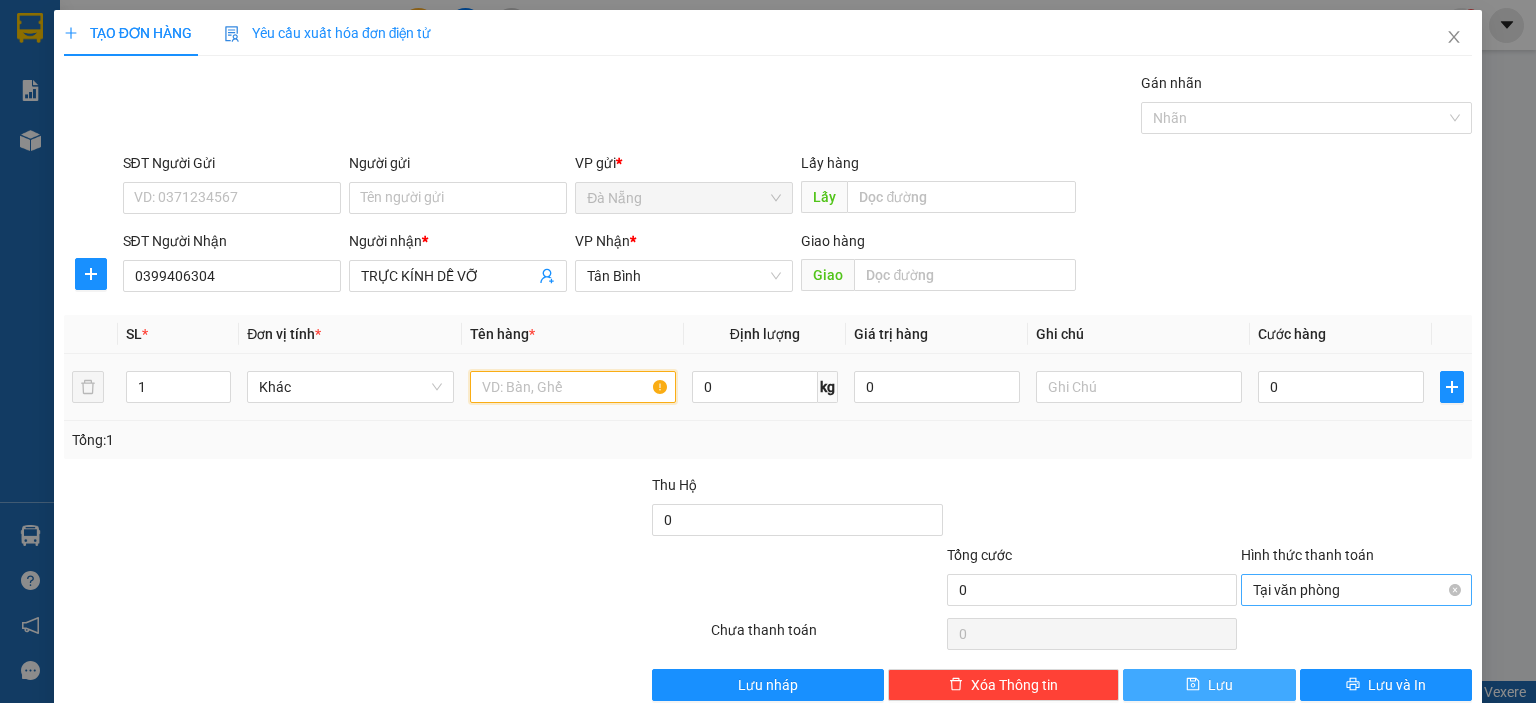 click at bounding box center [573, 387] 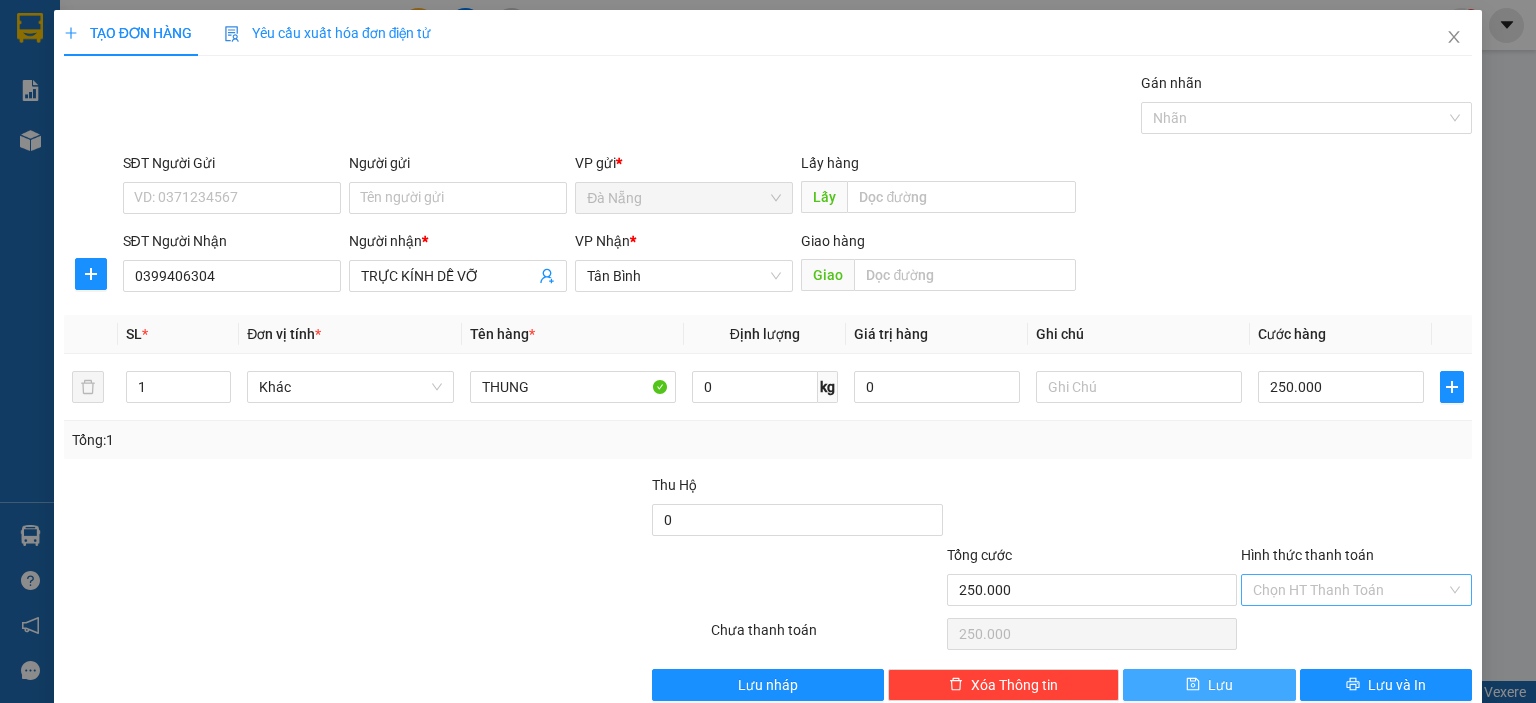 click 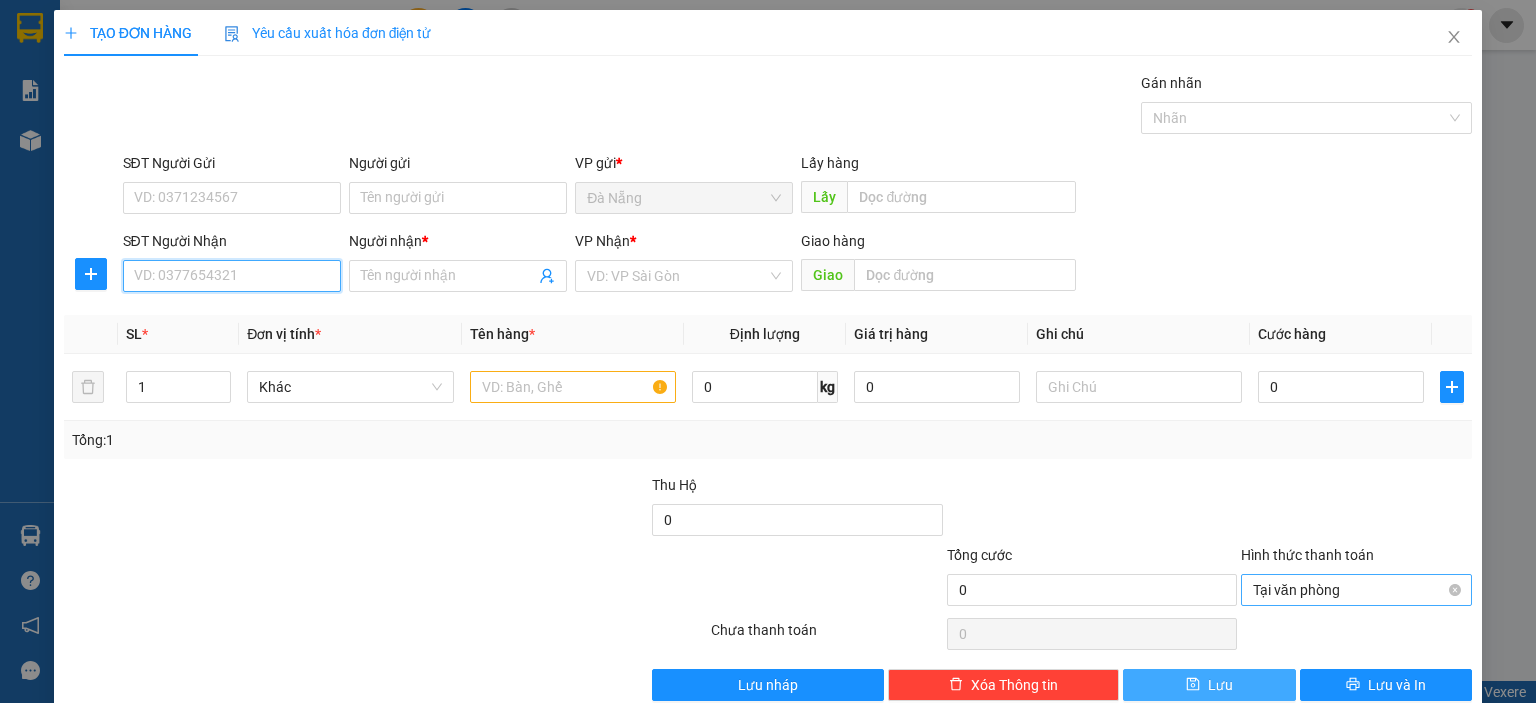 click on "SĐT Người Nhận" at bounding box center [232, 276] 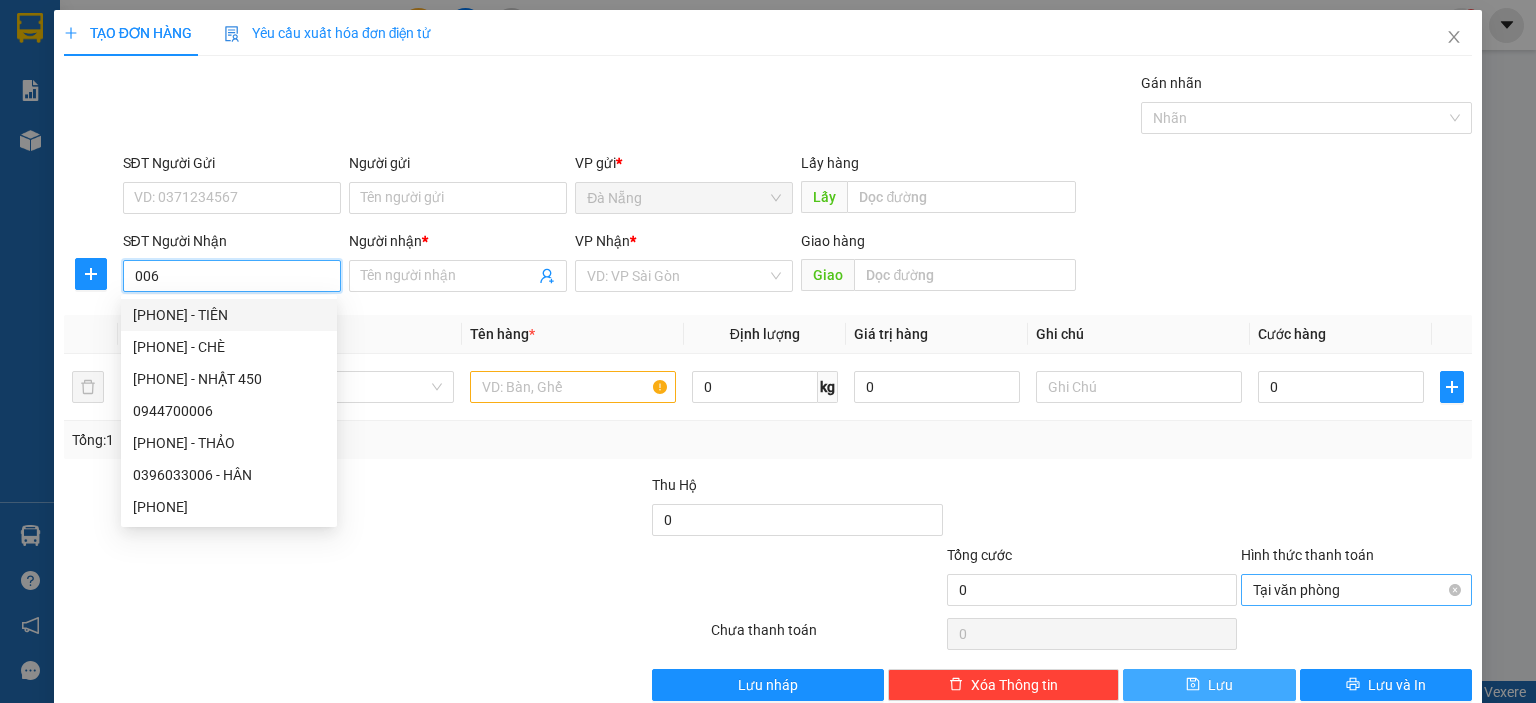 click on "[PHONE] - TIÊN" at bounding box center (229, 315) 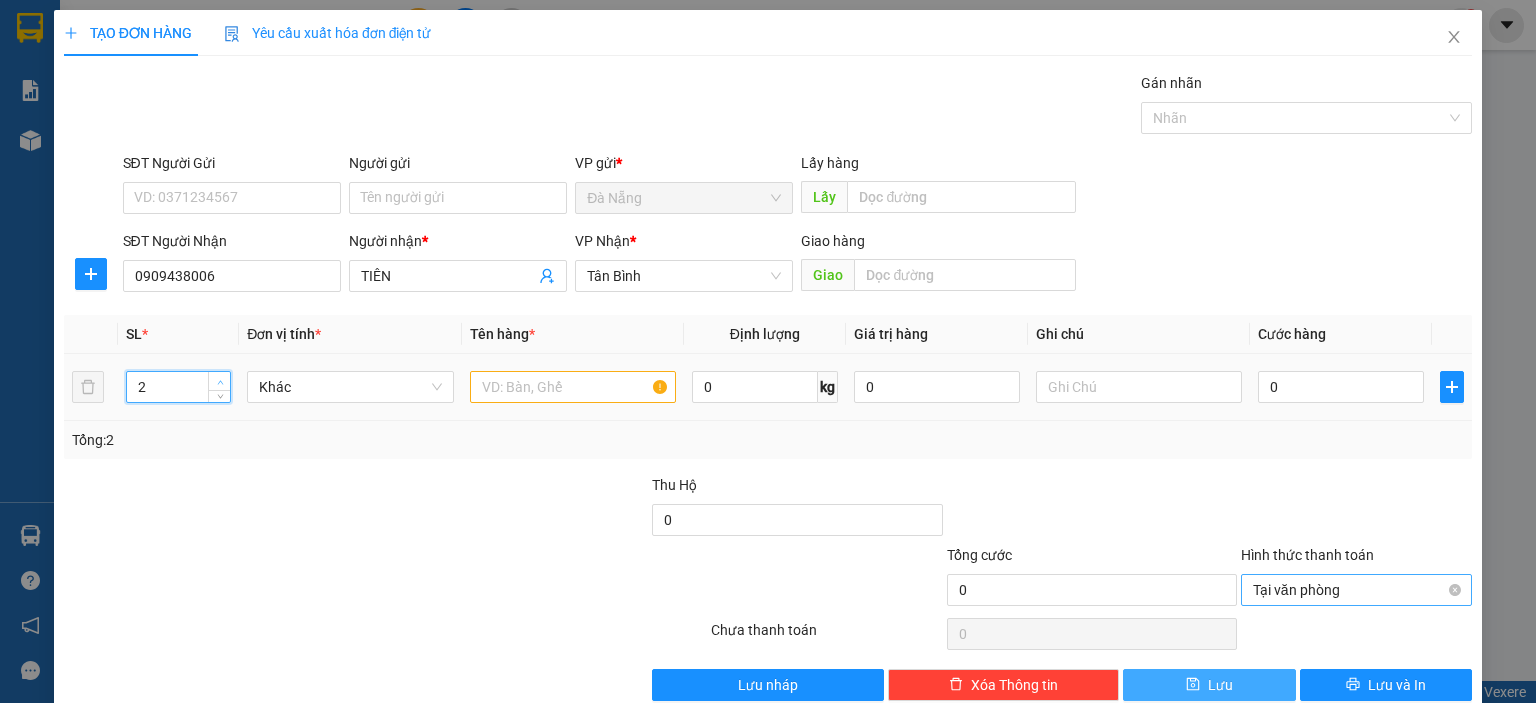 click at bounding box center [220, 382] 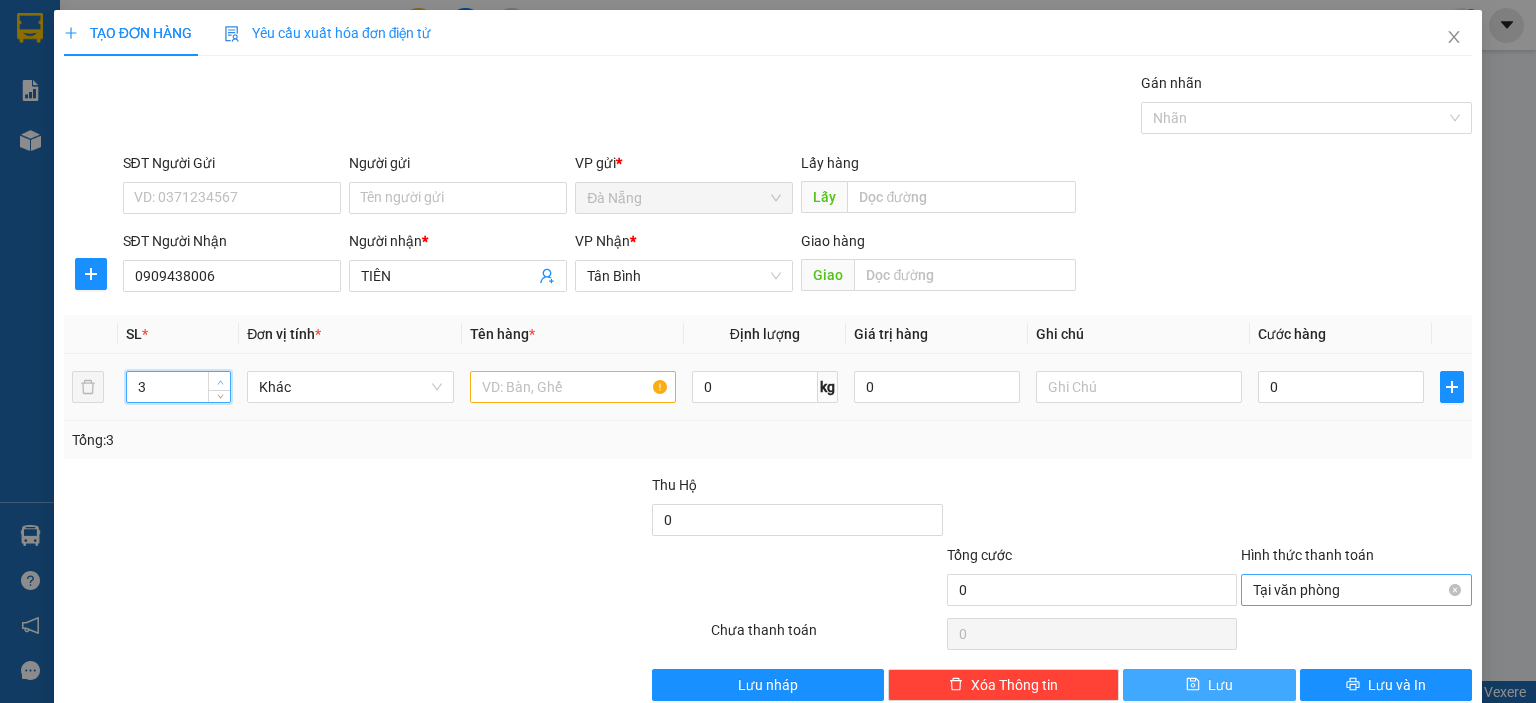 click at bounding box center [220, 382] 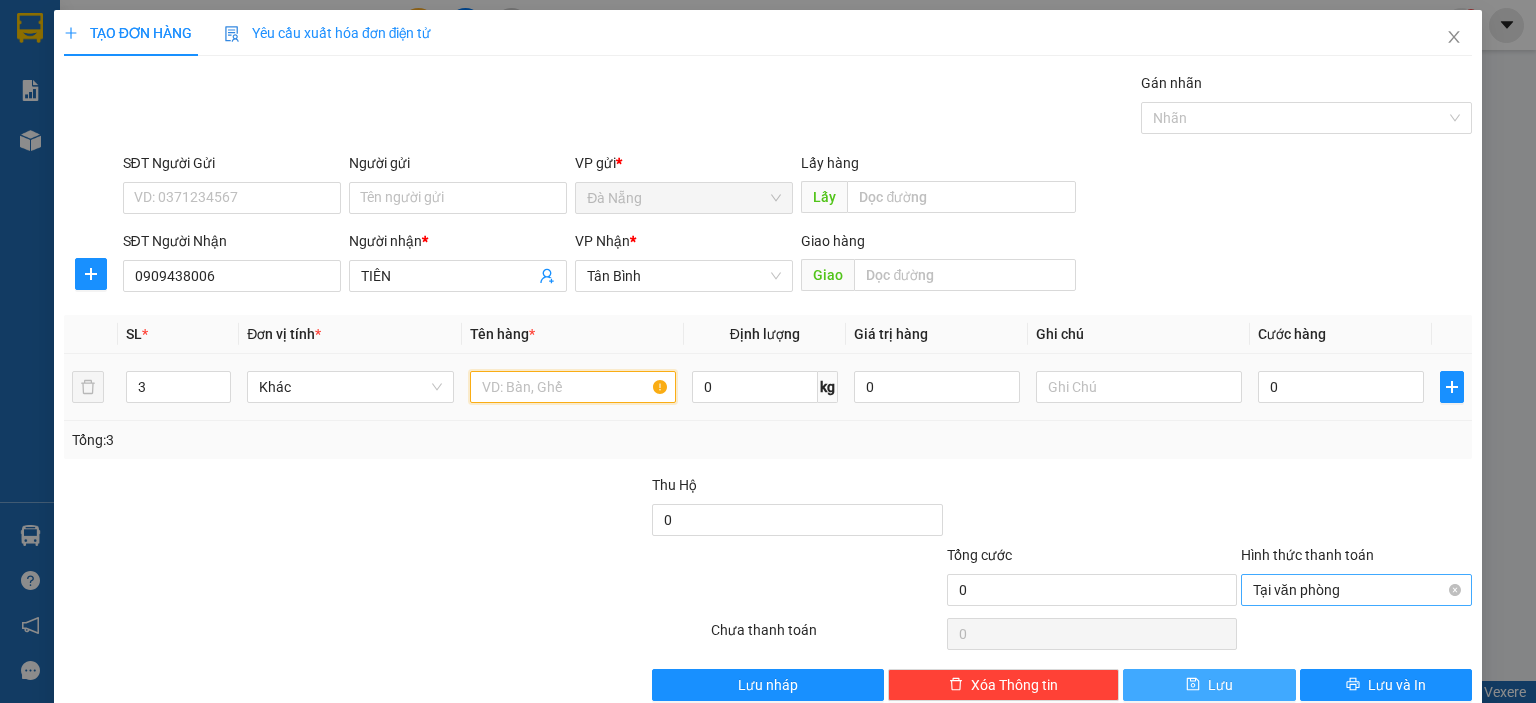 click at bounding box center (573, 387) 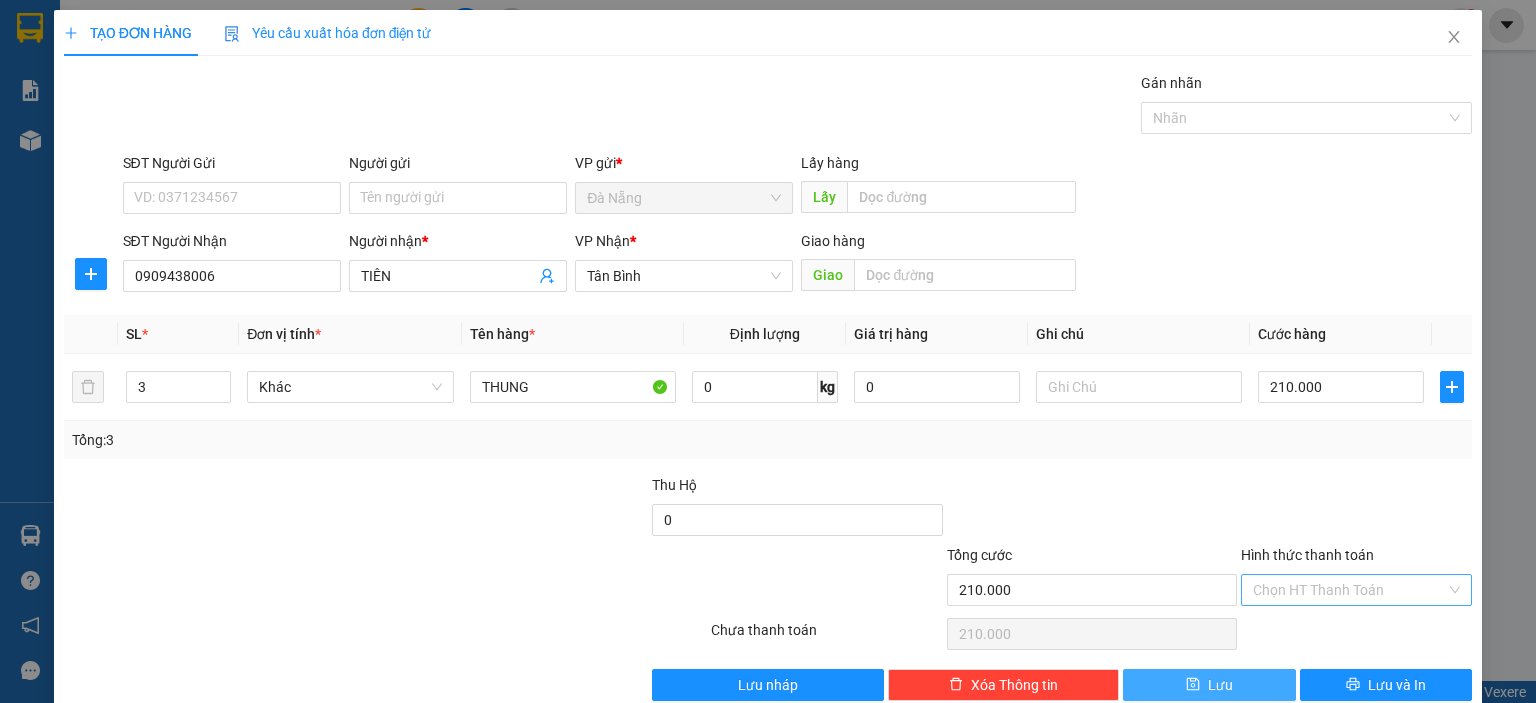 click on "Lưu" at bounding box center [1220, 685] 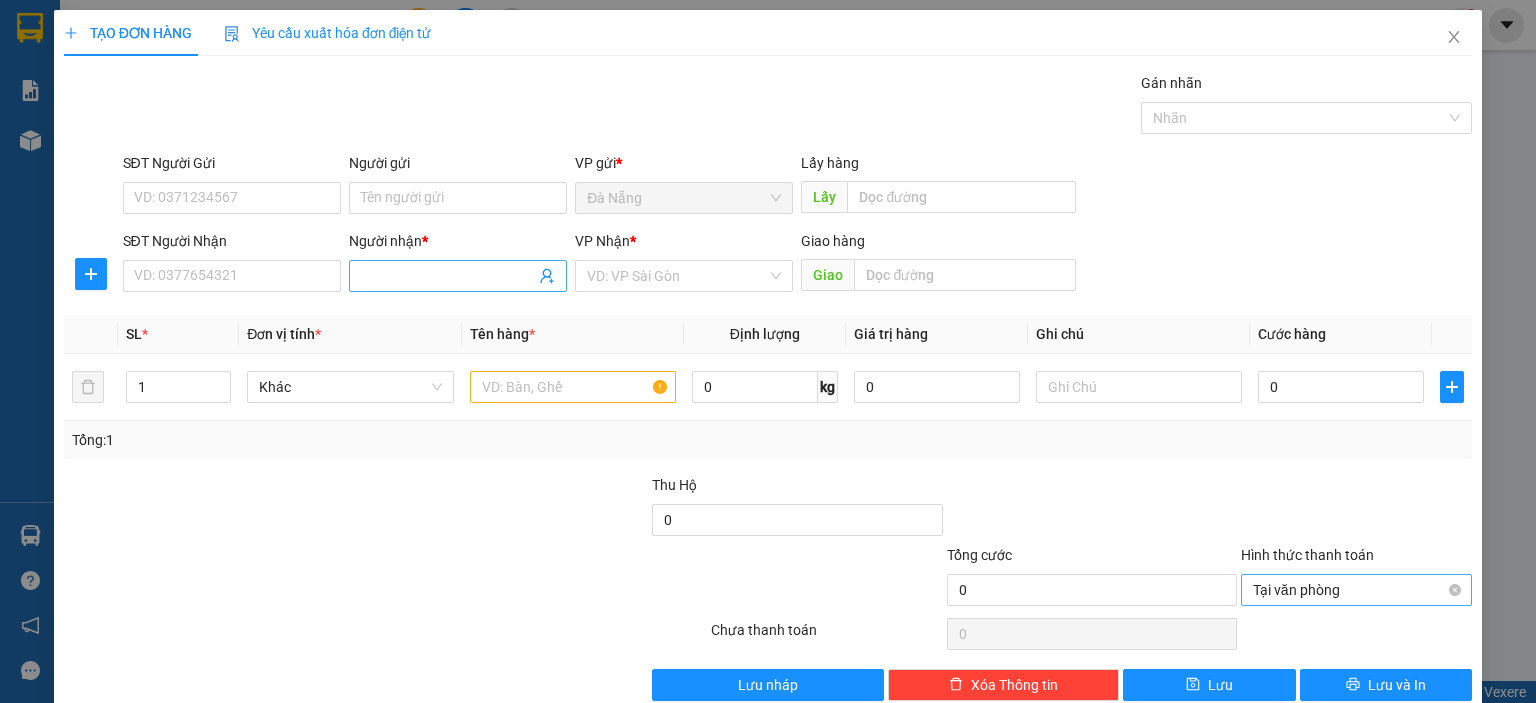 click on "Người nhận  *" at bounding box center [448, 276] 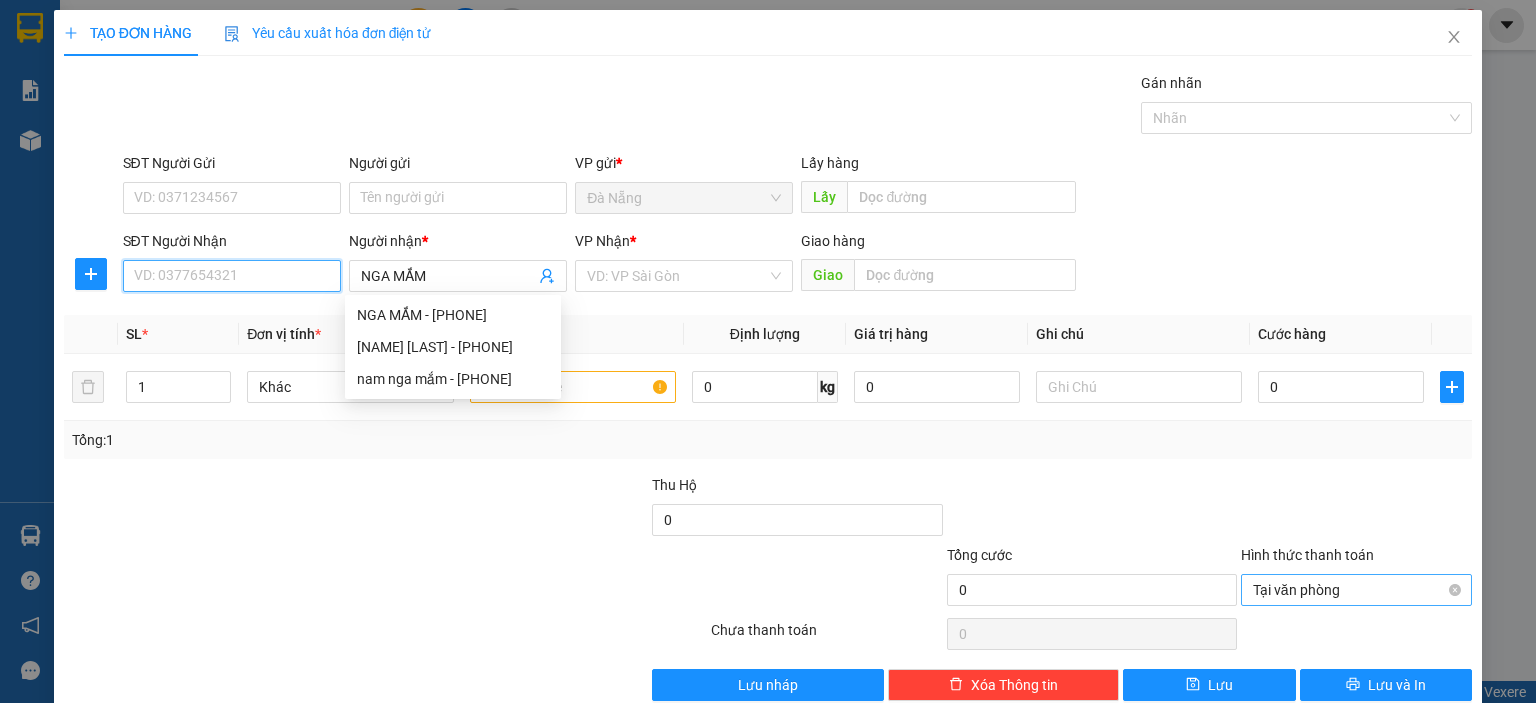 click on "SĐT Người Nhận" at bounding box center (232, 276) 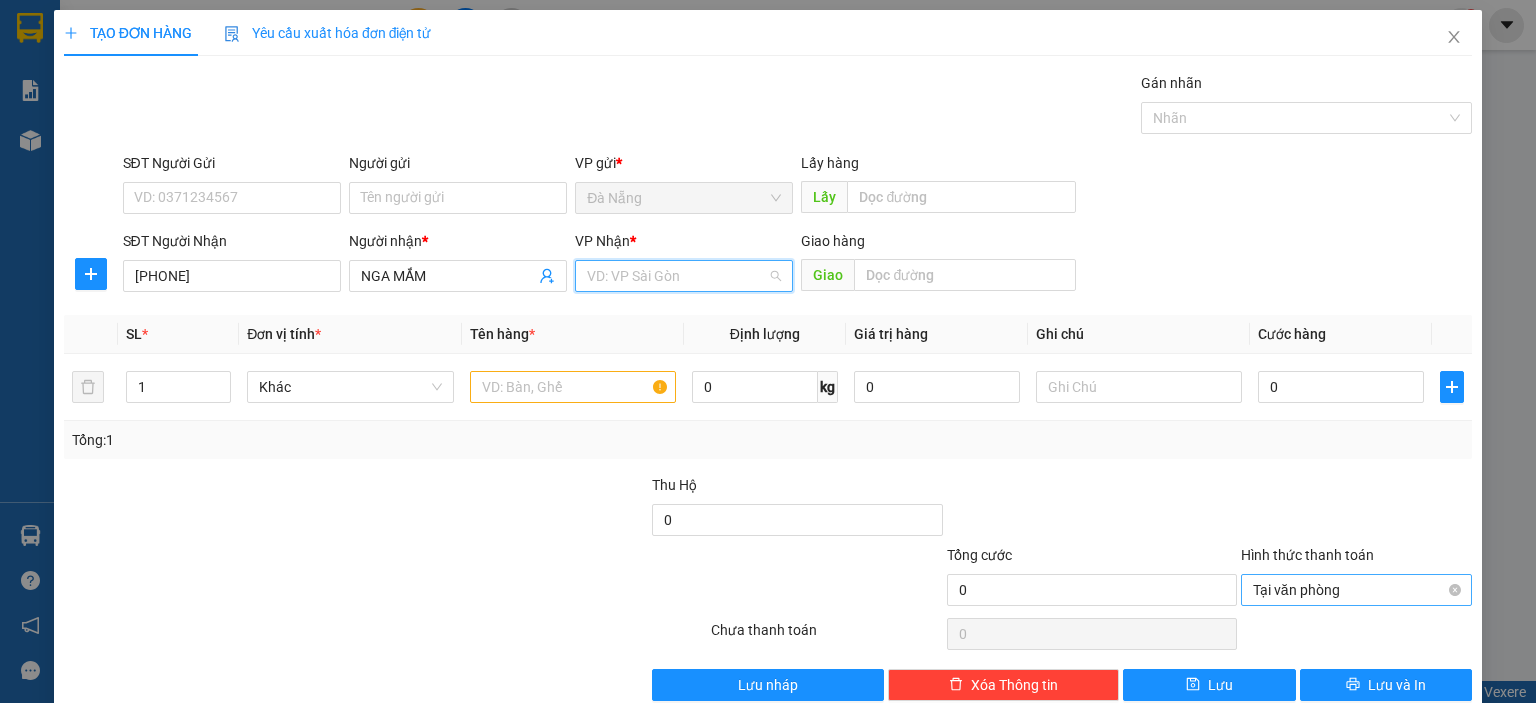 drag, startPoint x: 669, startPoint y: 266, endPoint x: 628, endPoint y: 299, distance: 52.63079 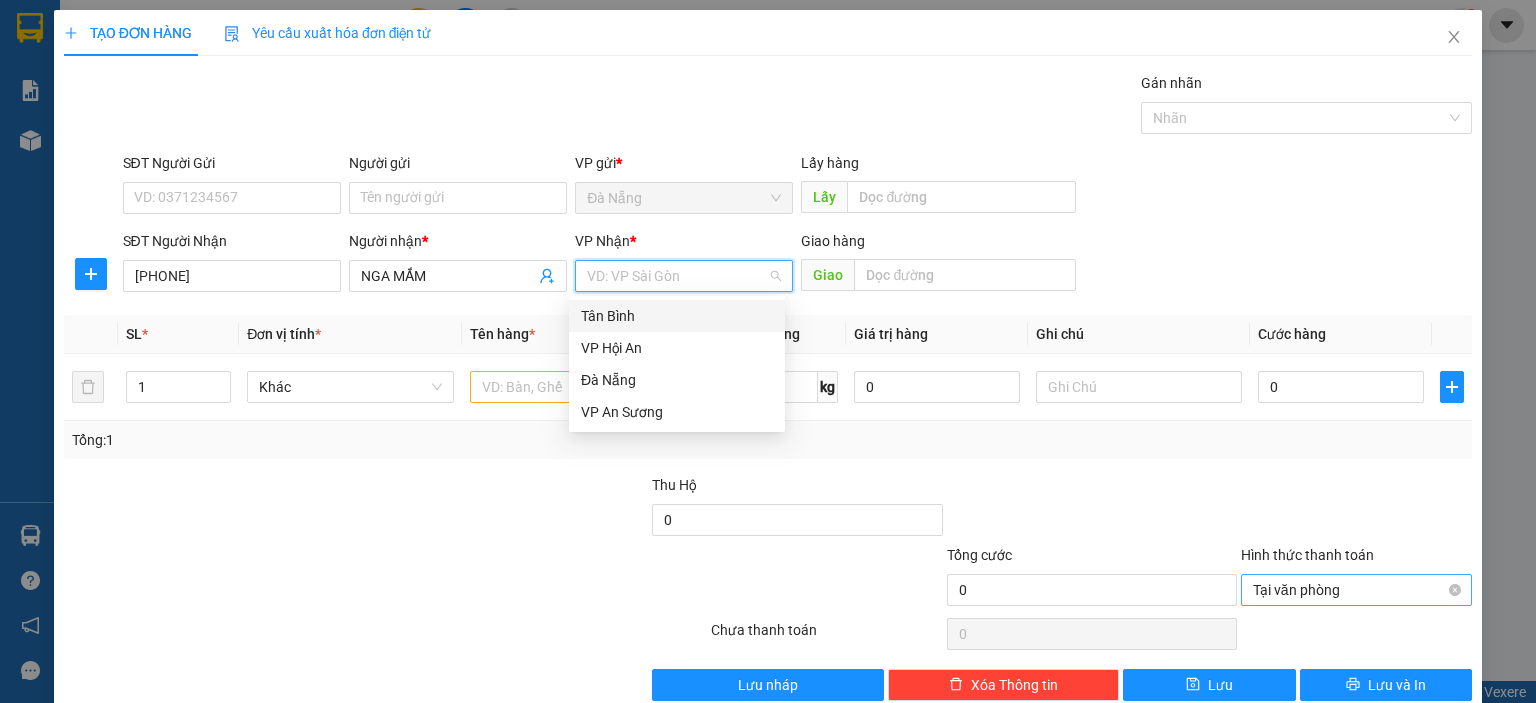 drag, startPoint x: 604, startPoint y: 309, endPoint x: 544, endPoint y: 379, distance: 92.19544 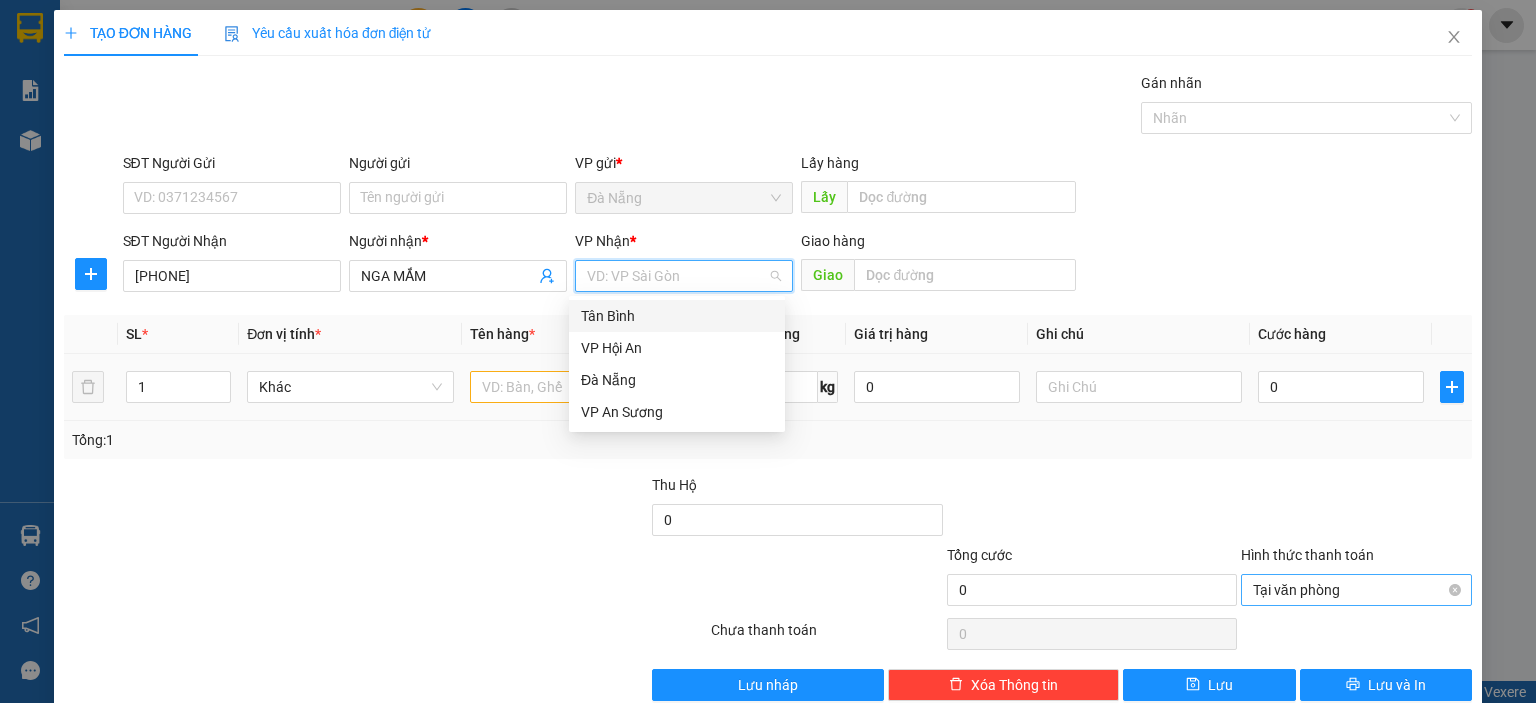 click on "Tân Bình" at bounding box center (677, 316) 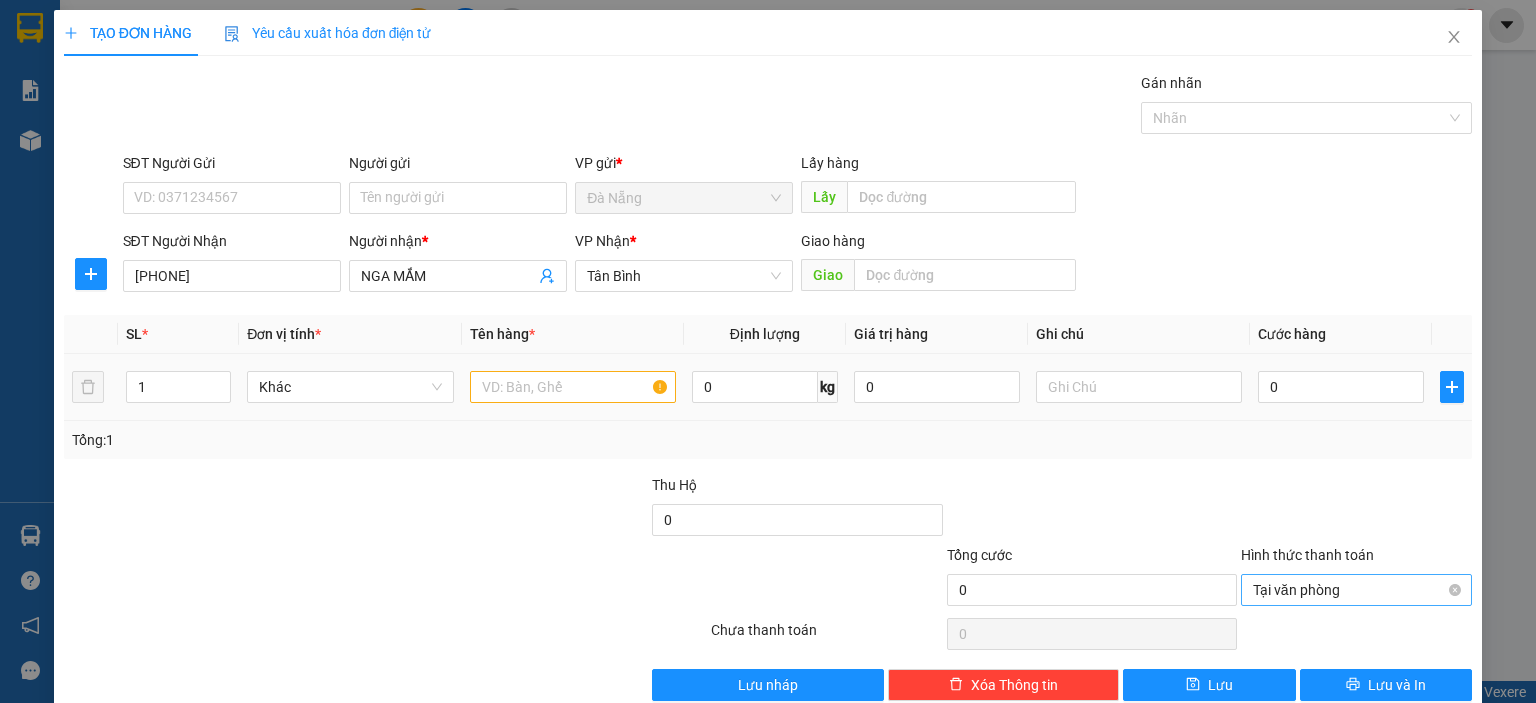 drag, startPoint x: 514, startPoint y: 405, endPoint x: 532, endPoint y: 374, distance: 35.846897 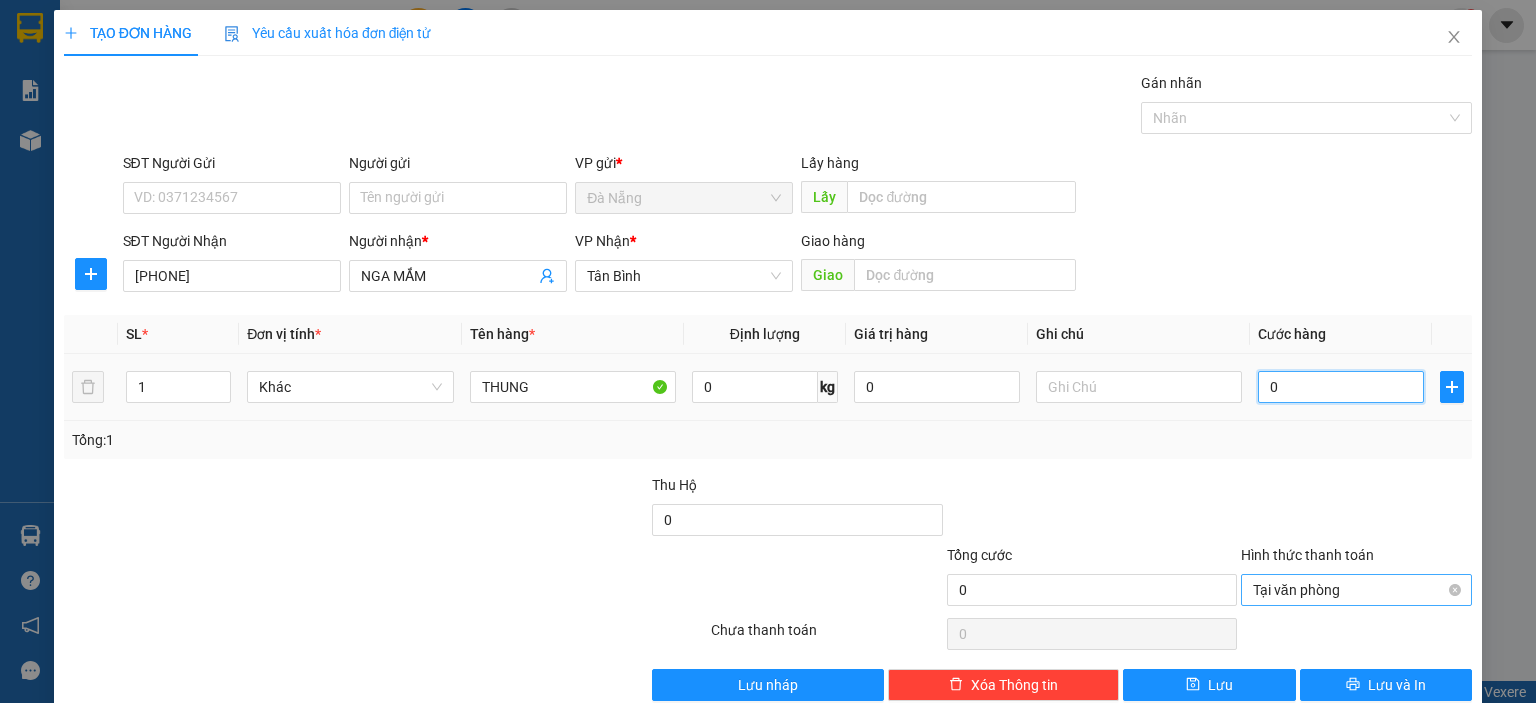 click on "0" at bounding box center [1341, 387] 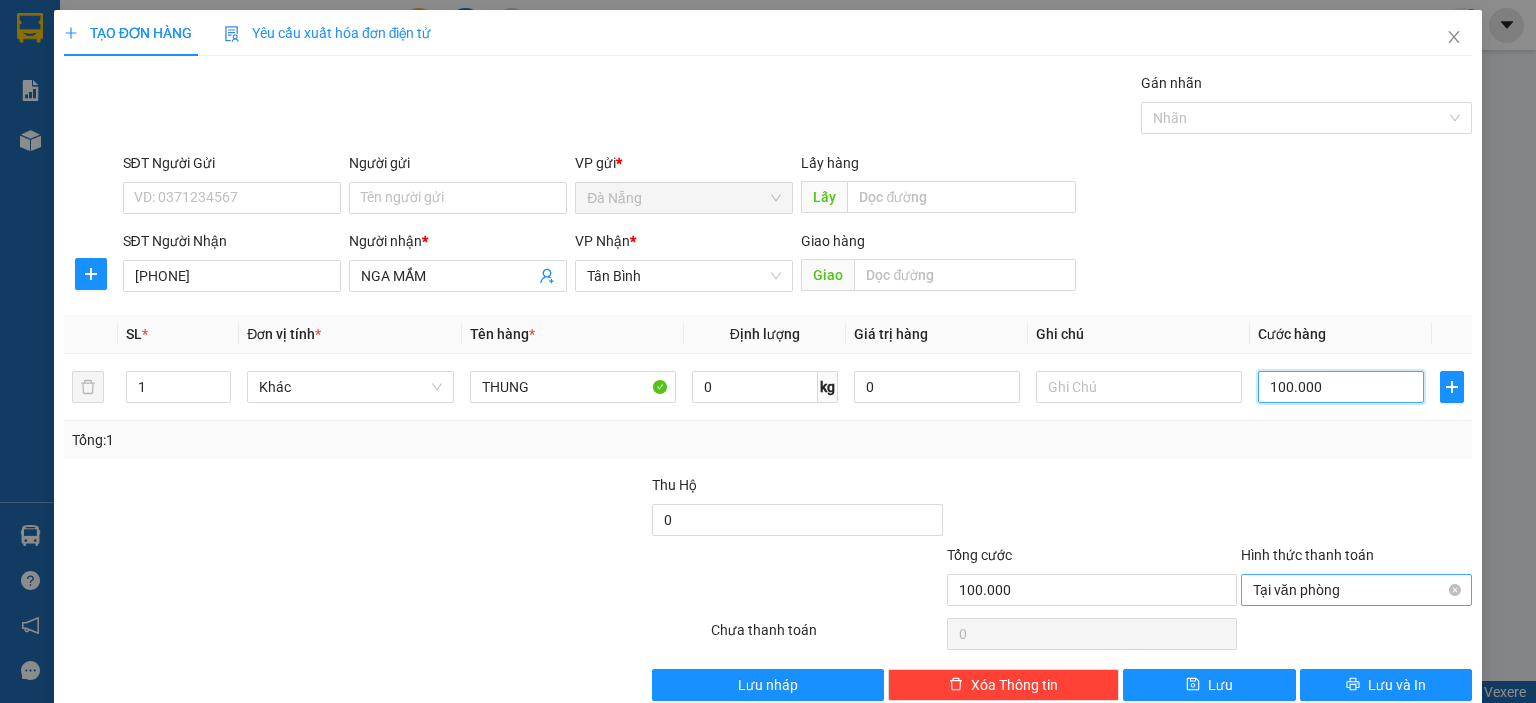 click on "Tại văn phòng" at bounding box center (1356, 590) 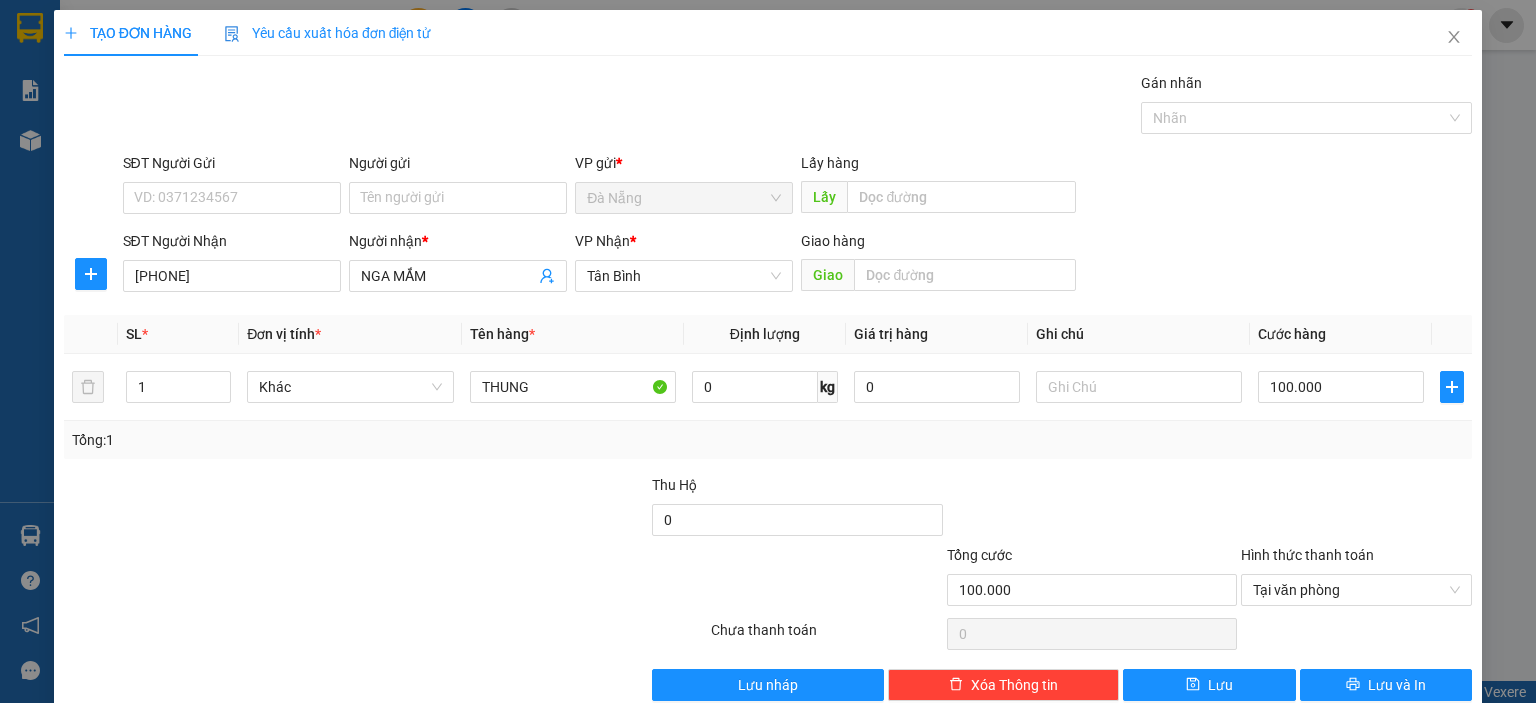 drag, startPoint x: 1152, startPoint y: 461, endPoint x: 1372, endPoint y: 549, distance: 236.94725 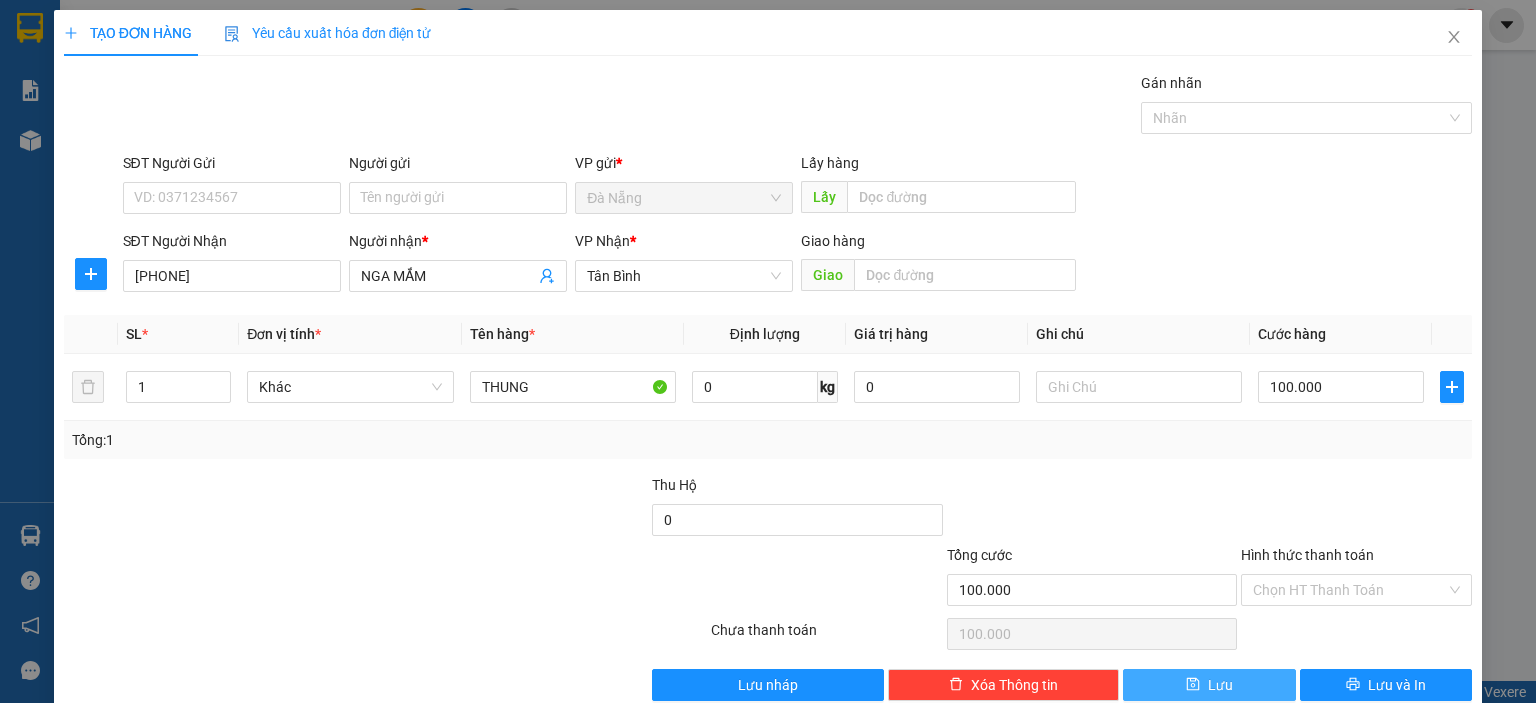 click on "Lưu" at bounding box center (1209, 685) 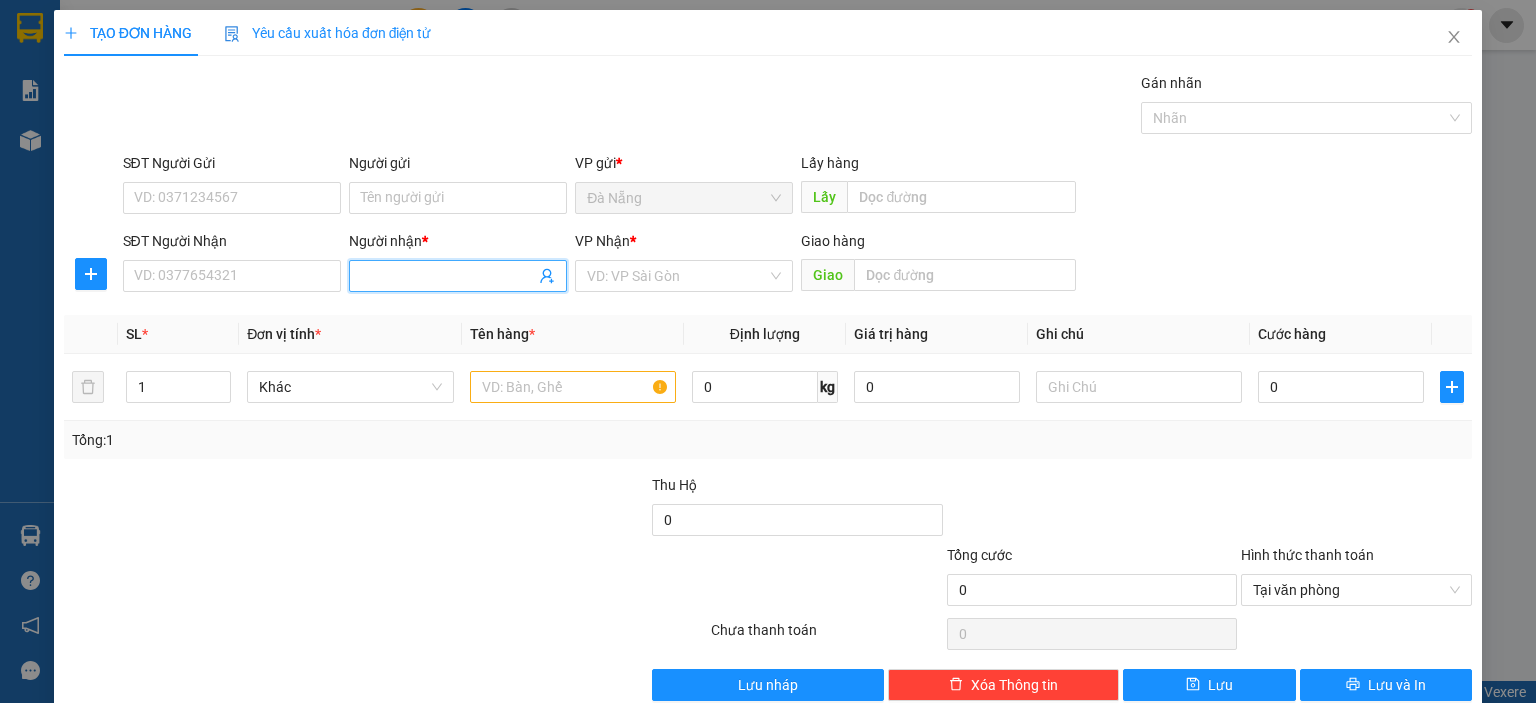 drag, startPoint x: 408, startPoint y: 290, endPoint x: 417, endPoint y: 273, distance: 19.235384 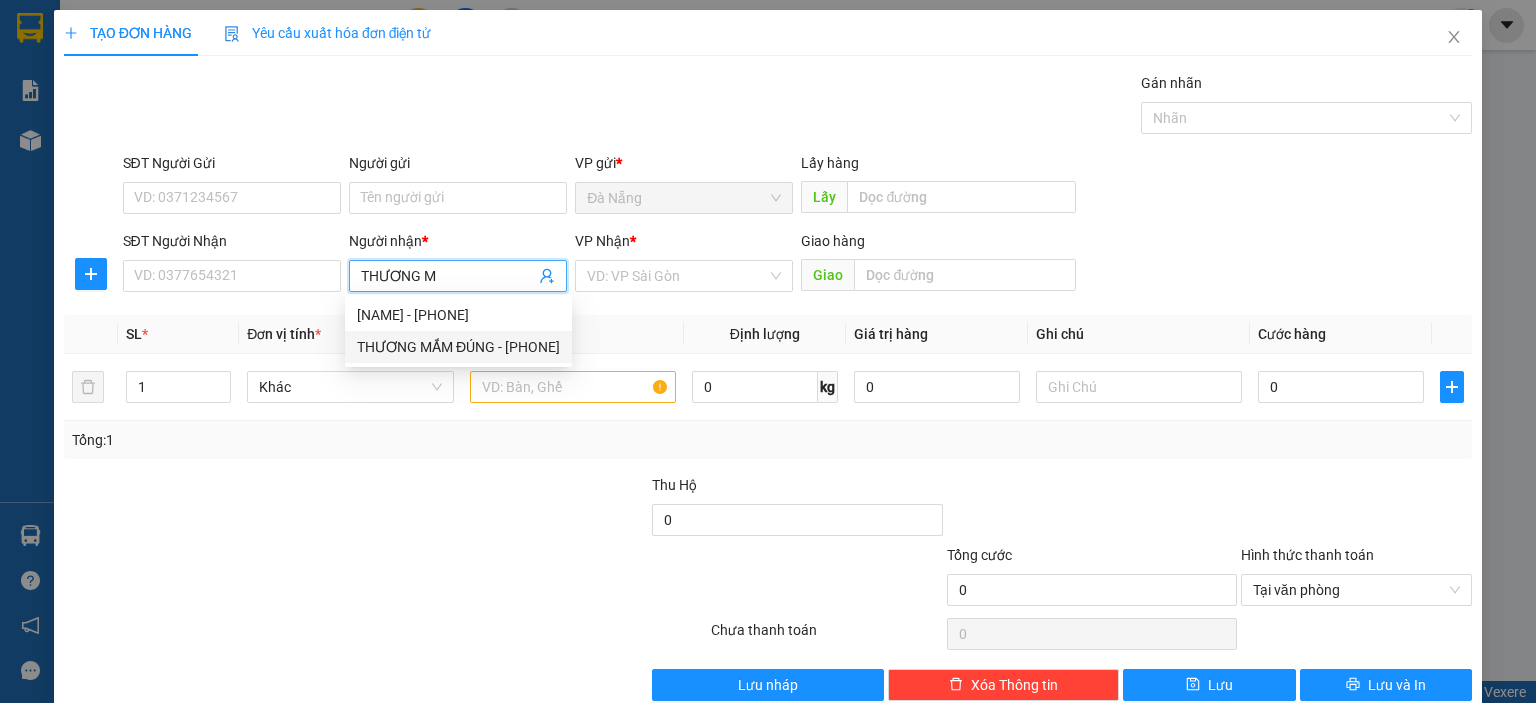 click on "THƯƠNG MẮM ĐÚNG - [PHONE]" at bounding box center [458, 347] 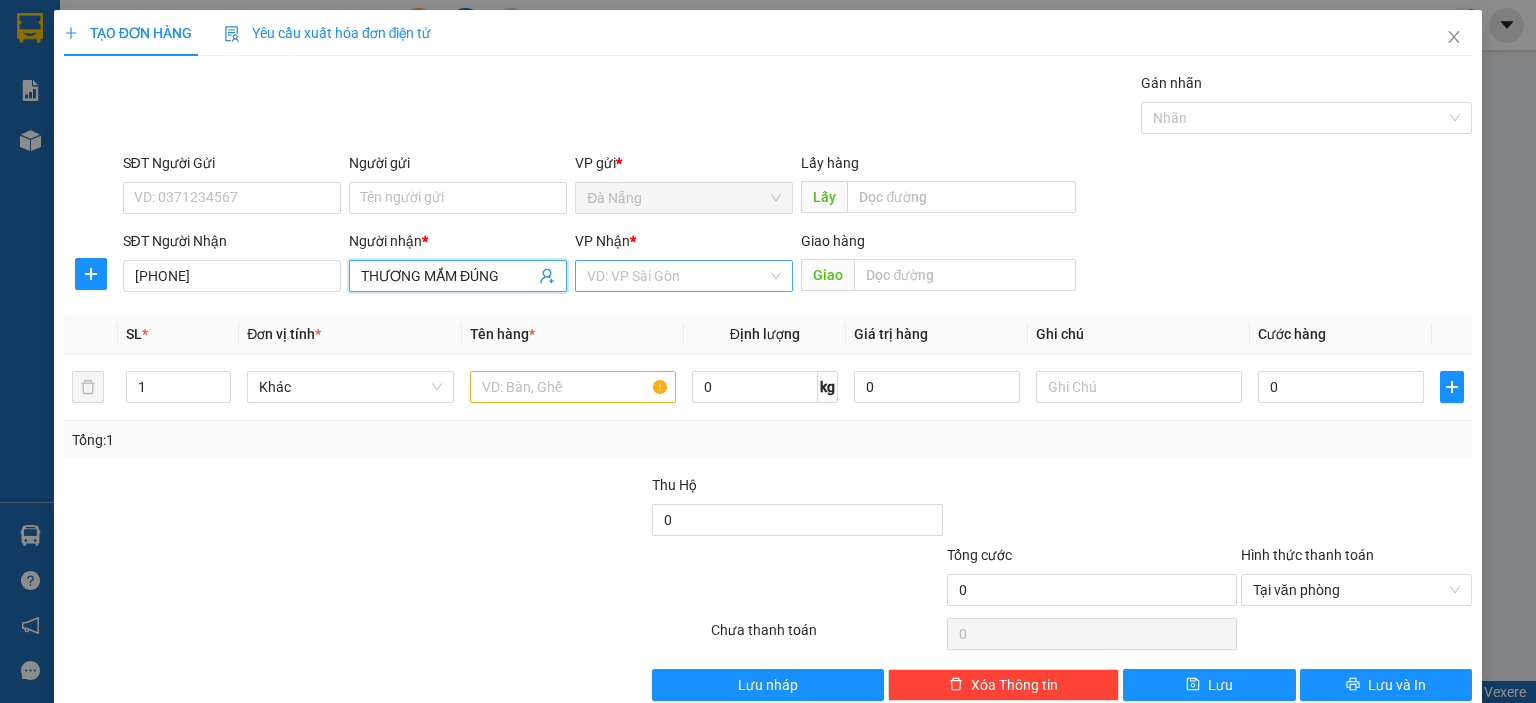 click at bounding box center (677, 276) 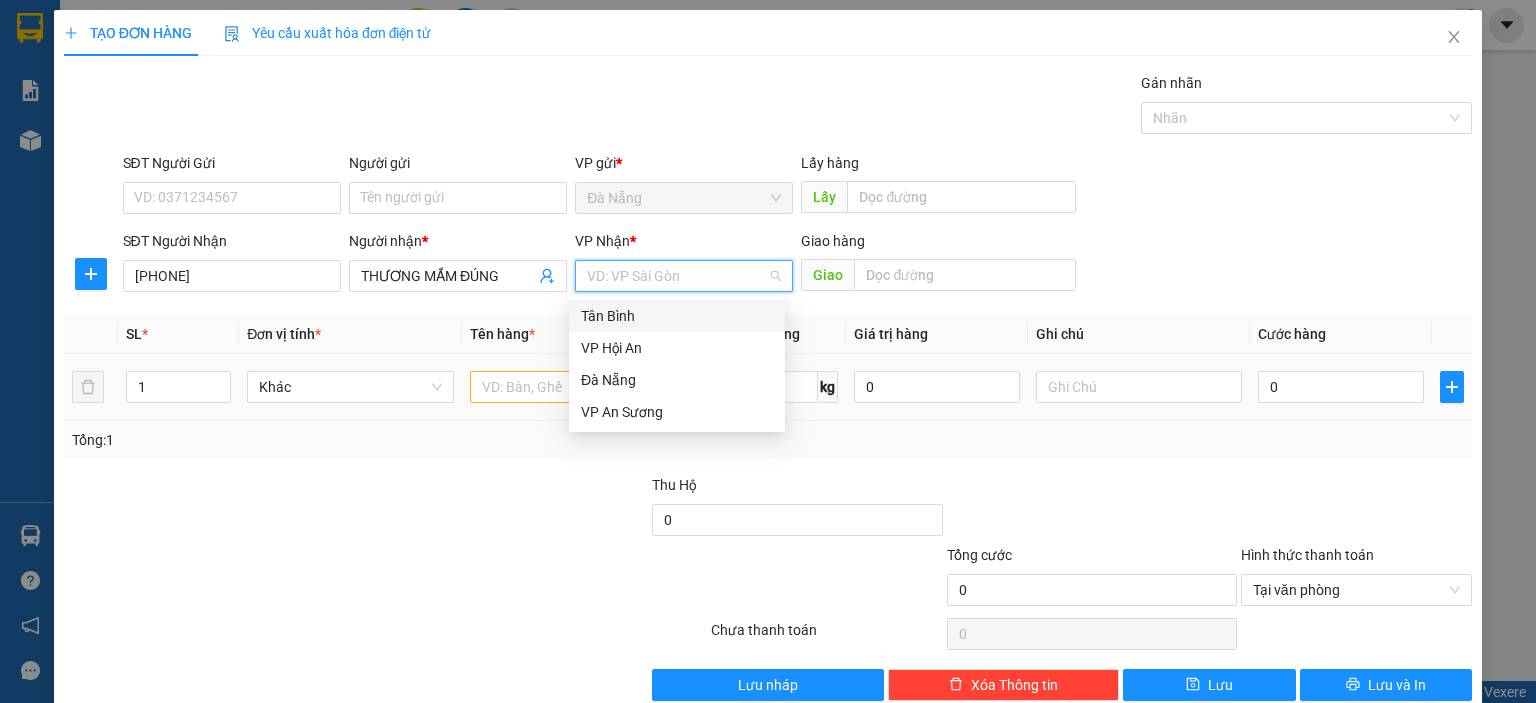 drag, startPoint x: 628, startPoint y: 315, endPoint x: 539, endPoint y: 366, distance: 102.5768 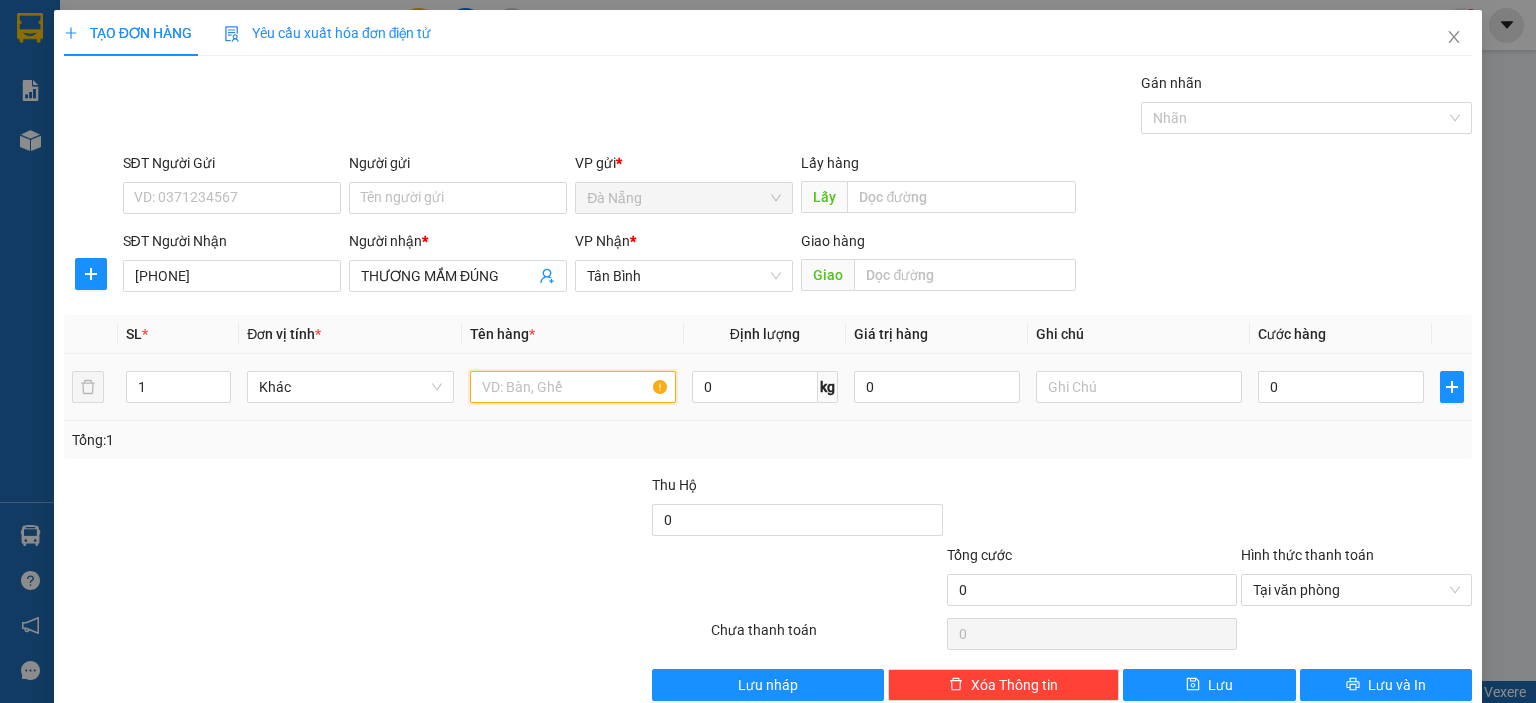 click at bounding box center [573, 387] 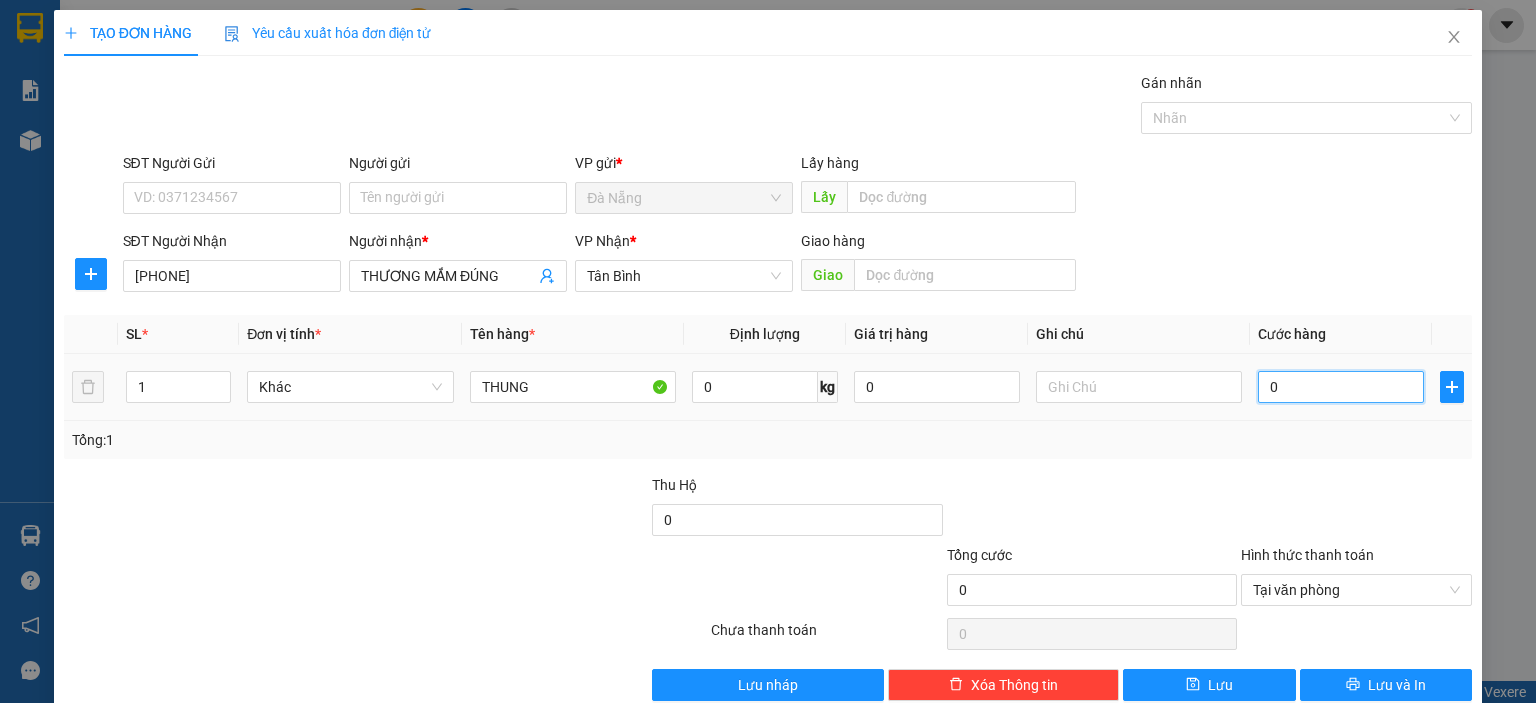 click on "0" at bounding box center [1341, 387] 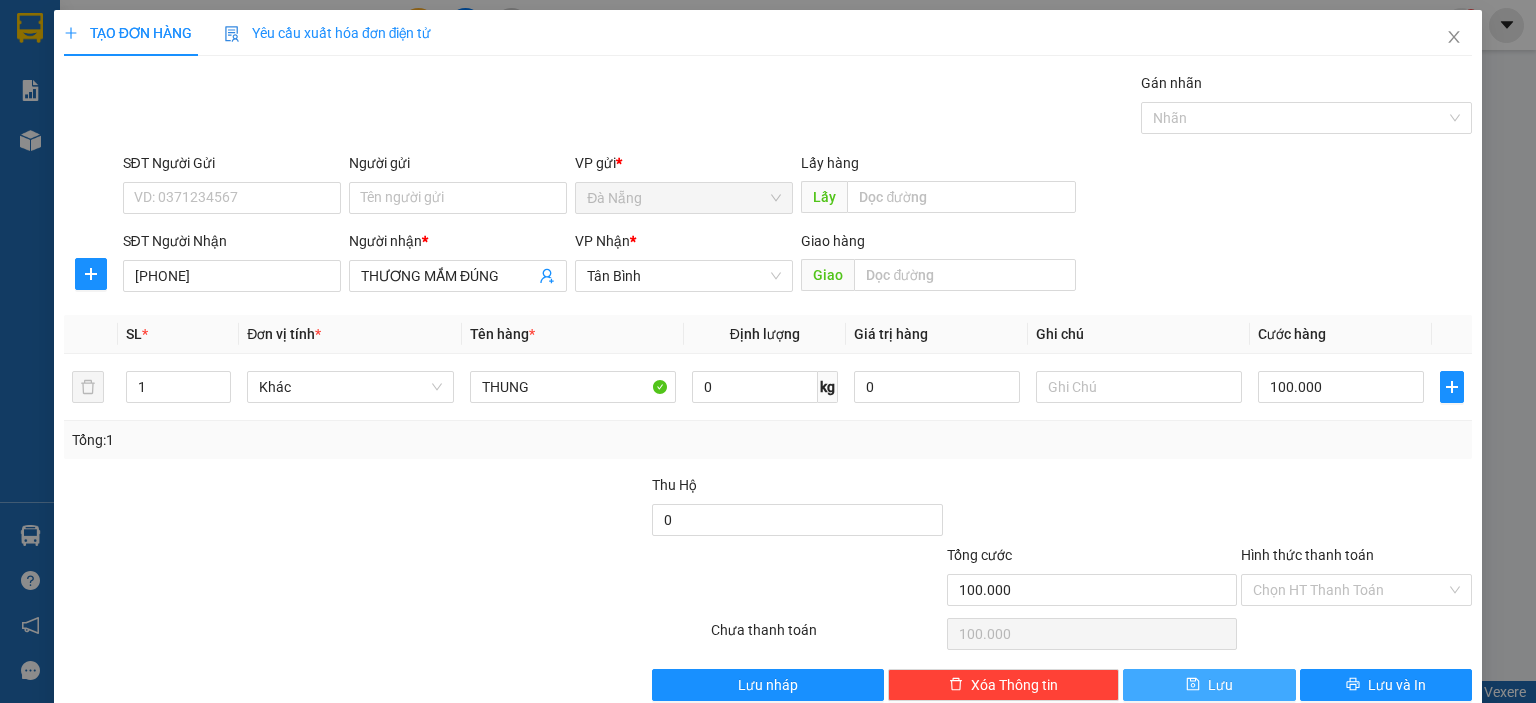 click on "Lưu" at bounding box center [1209, 685] 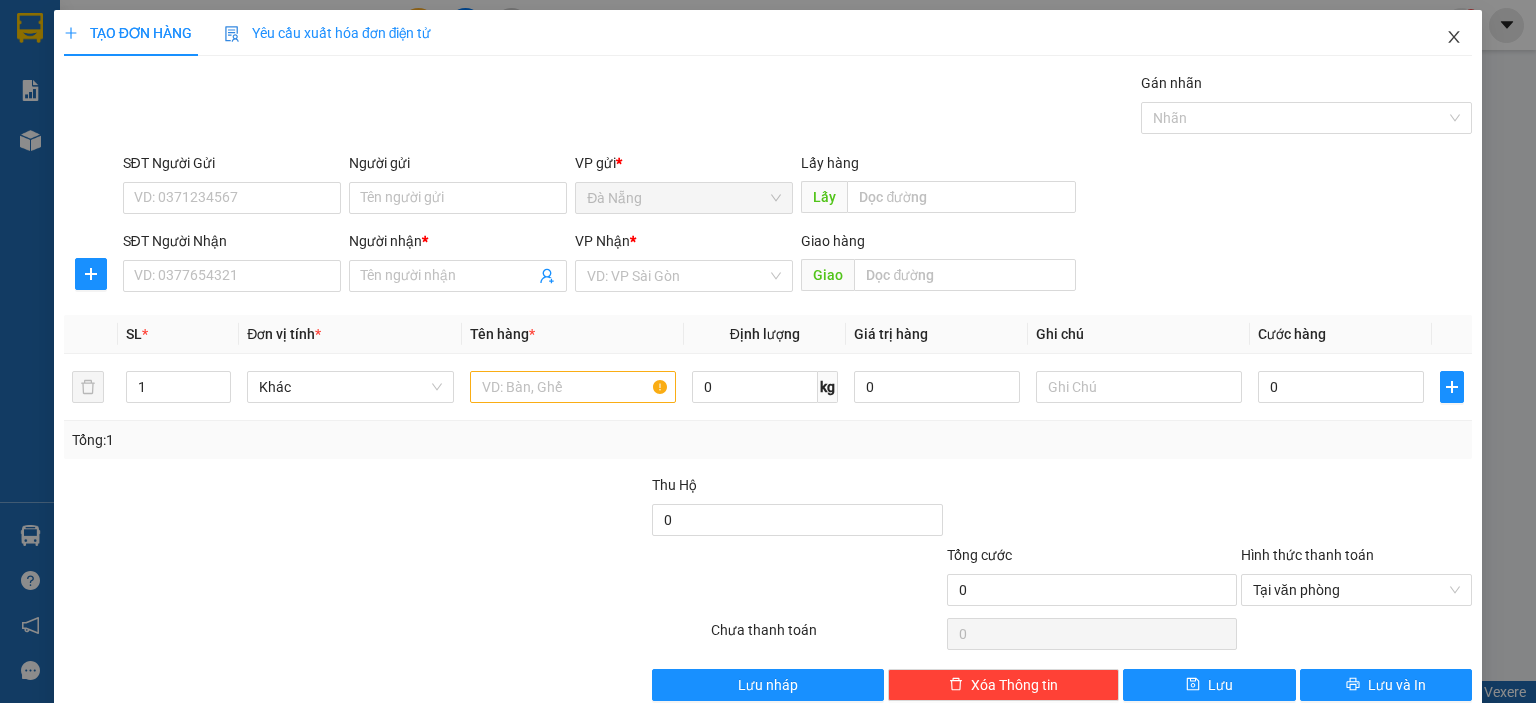 click 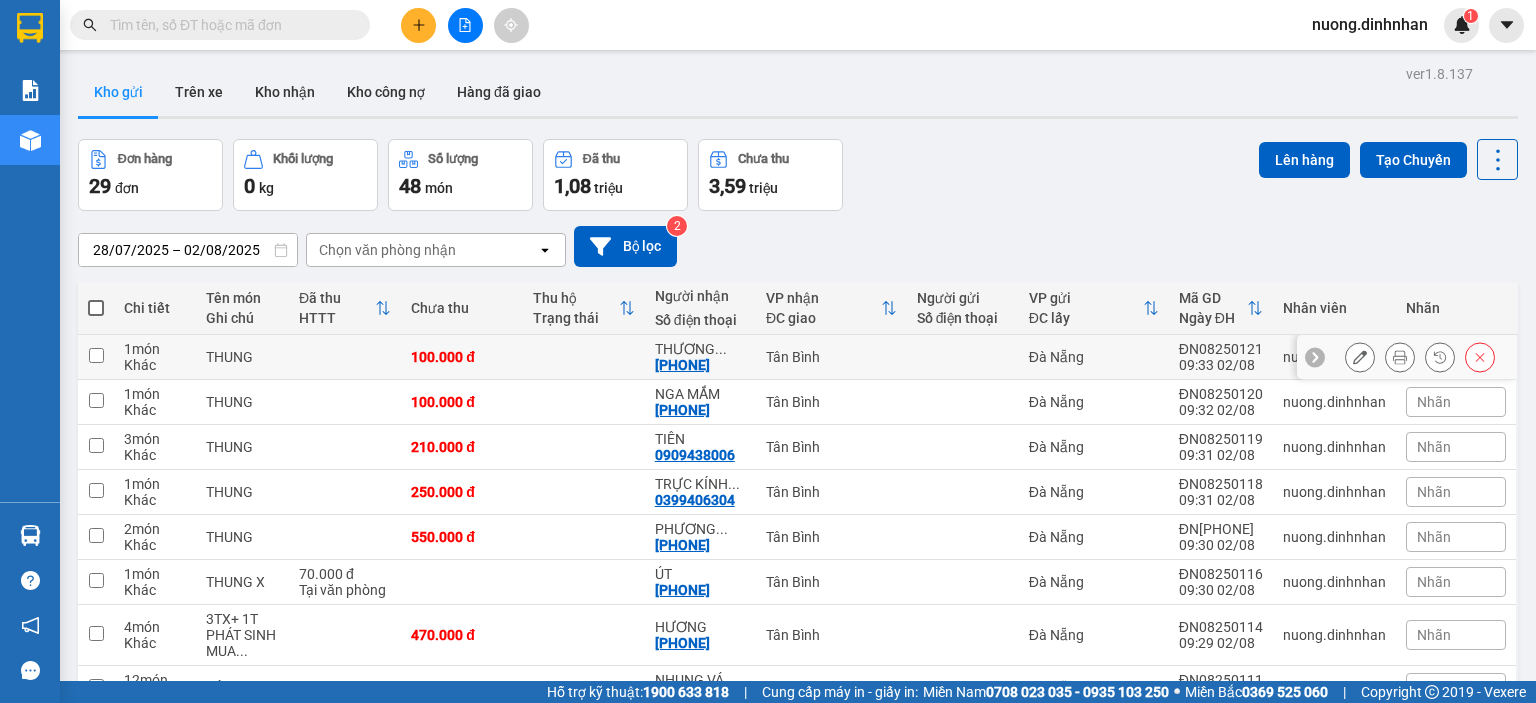 drag, startPoint x: 524, startPoint y: 348, endPoint x: 528, endPoint y: 375, distance: 27.294687 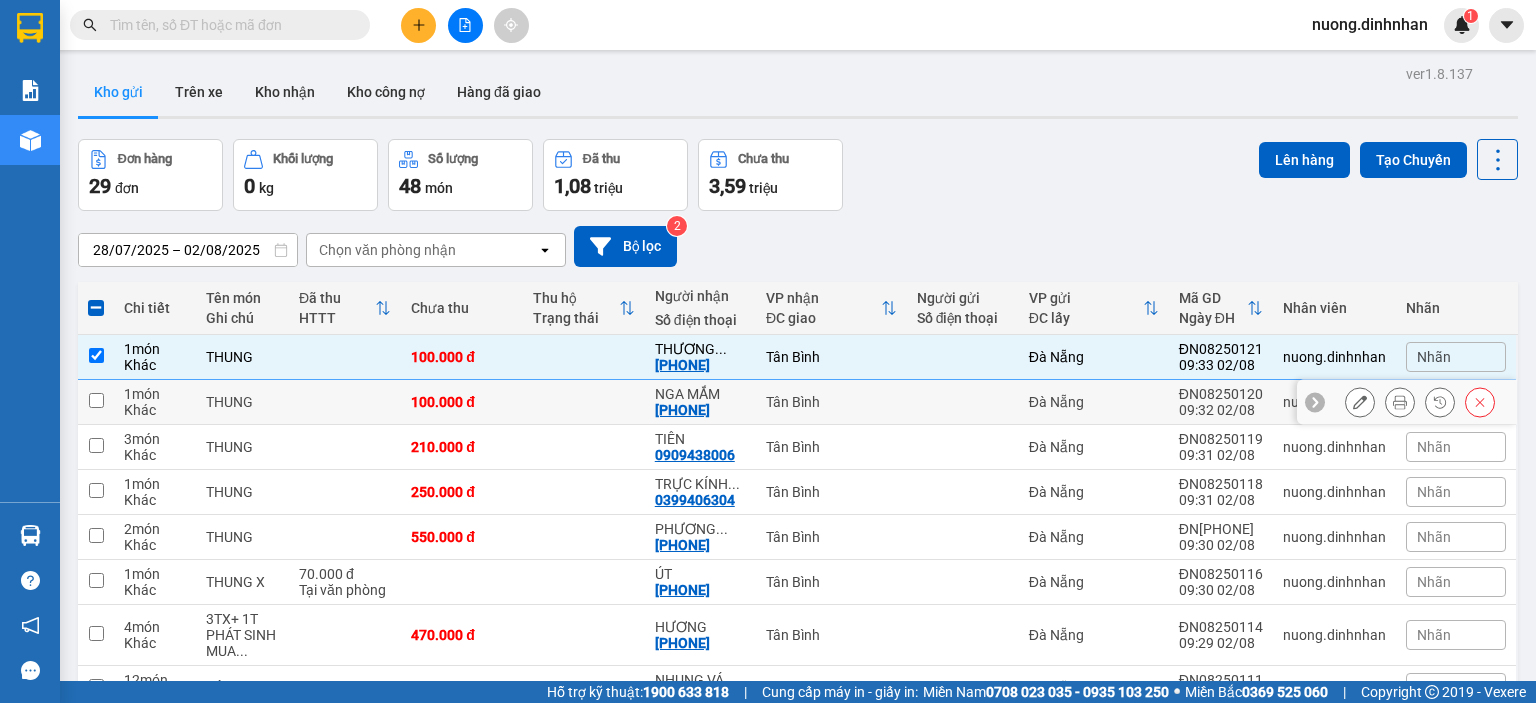click at bounding box center [584, 402] 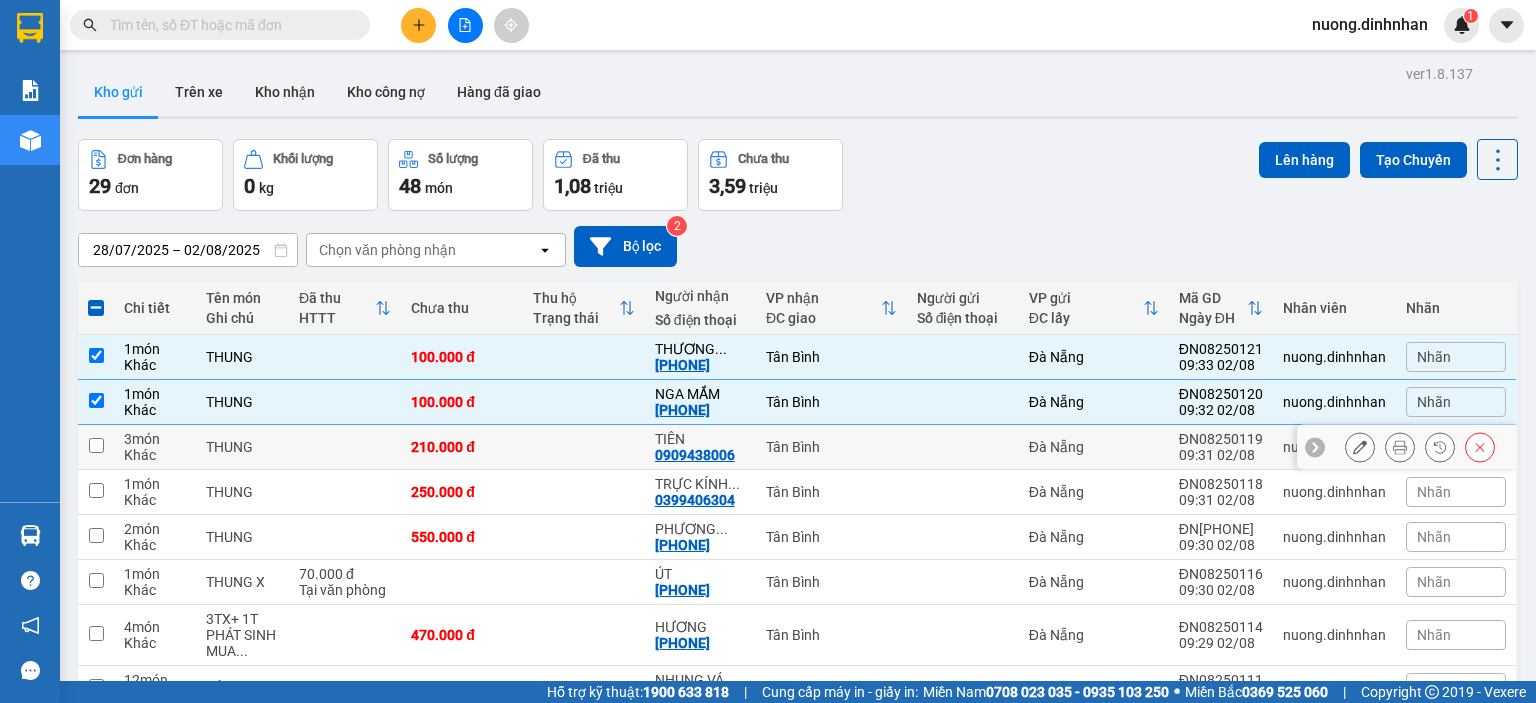 click at bounding box center [584, 447] 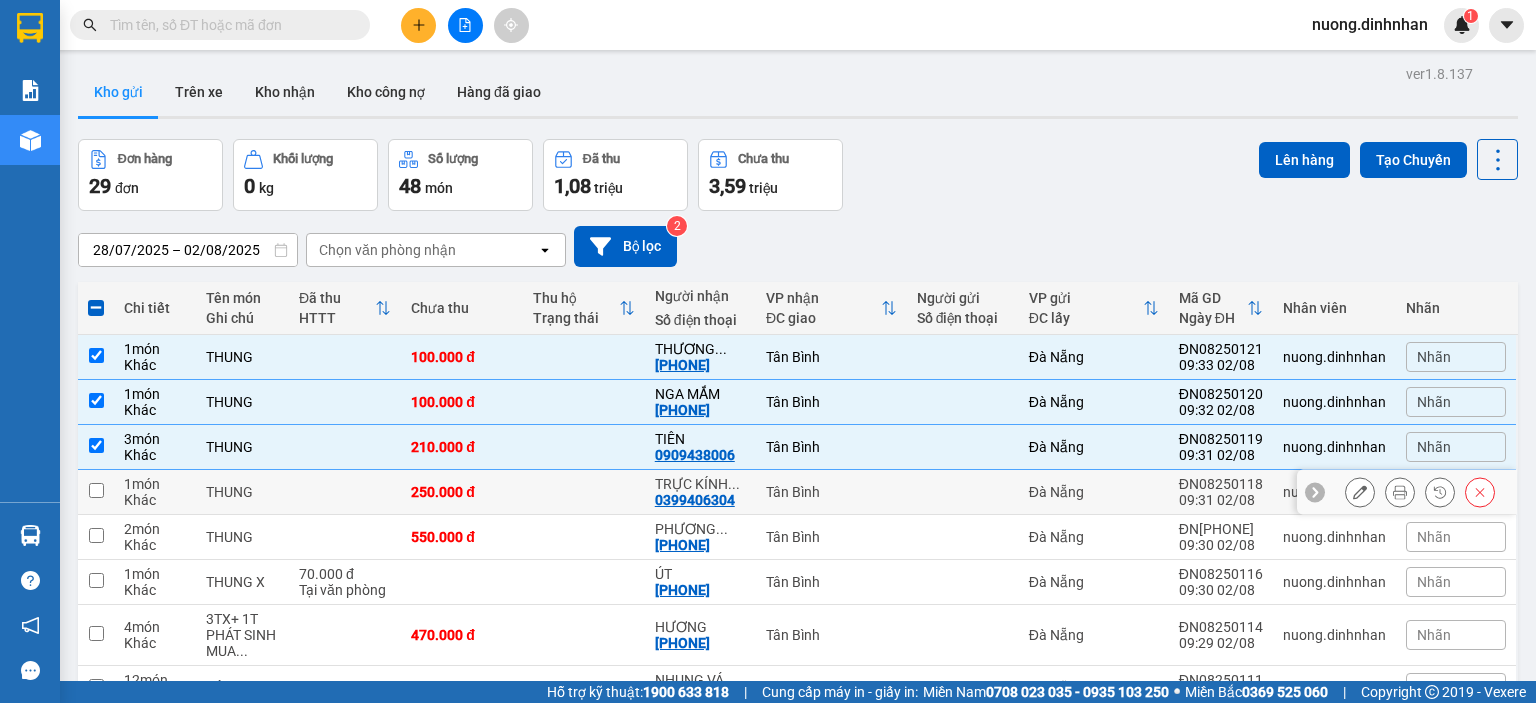 click at bounding box center (584, 492) 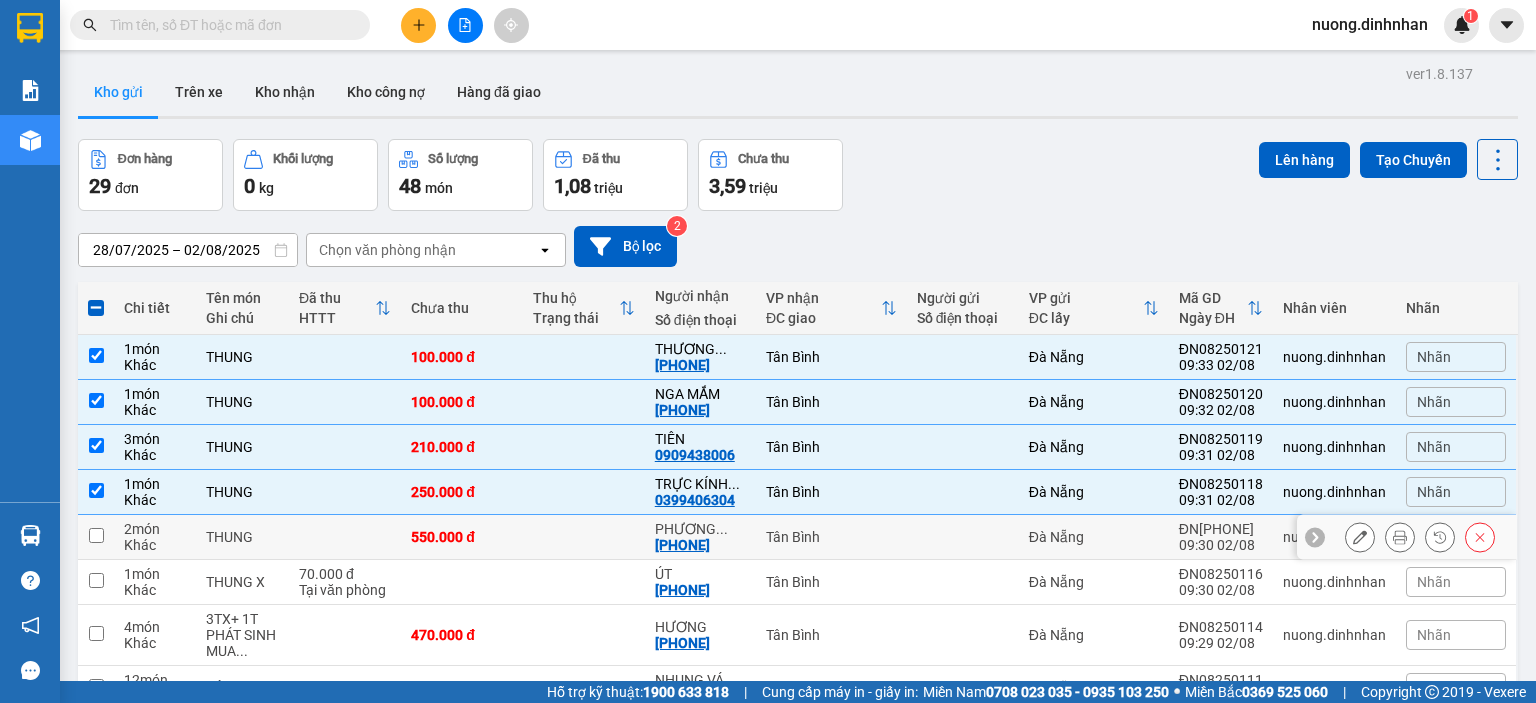 click on "550.000 đ" at bounding box center [462, 537] 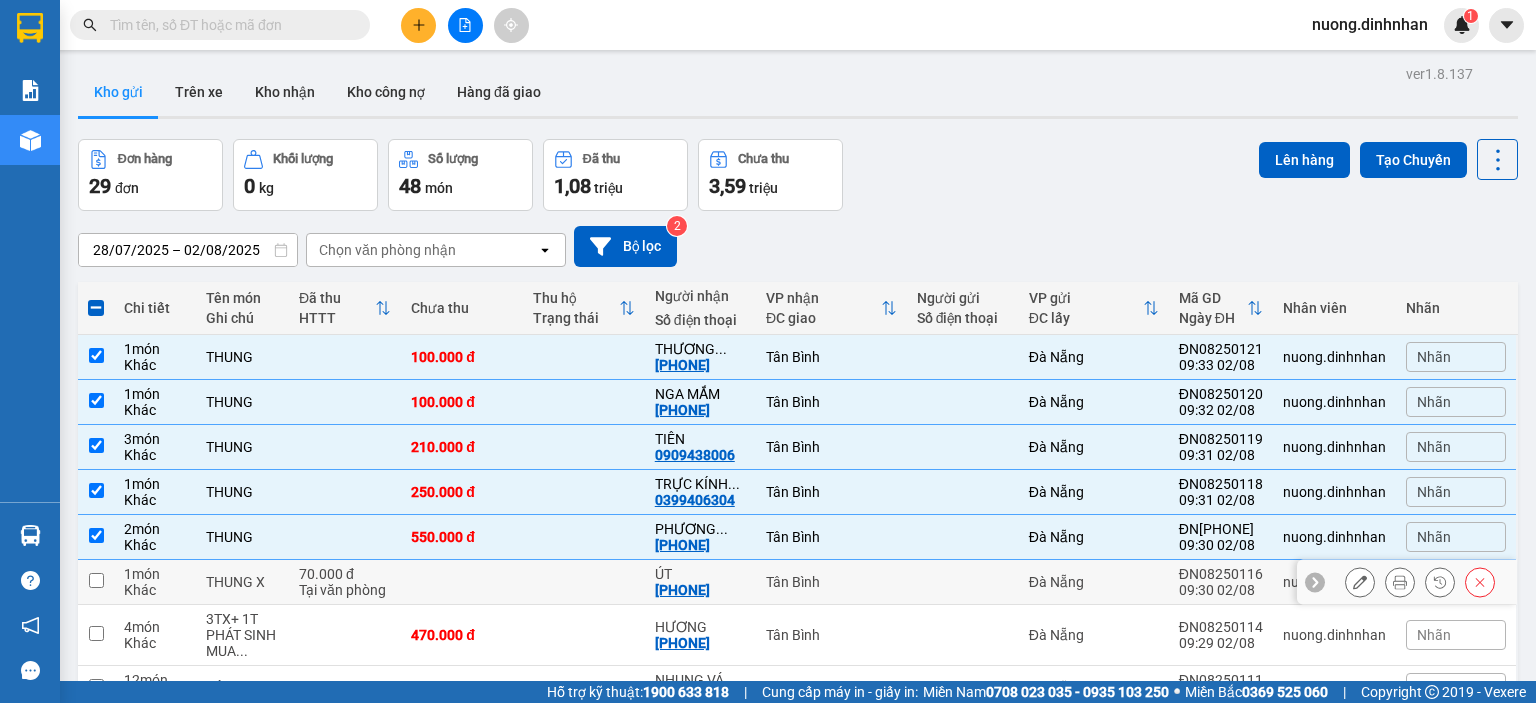 scroll, scrollTop: 198, scrollLeft: 0, axis: vertical 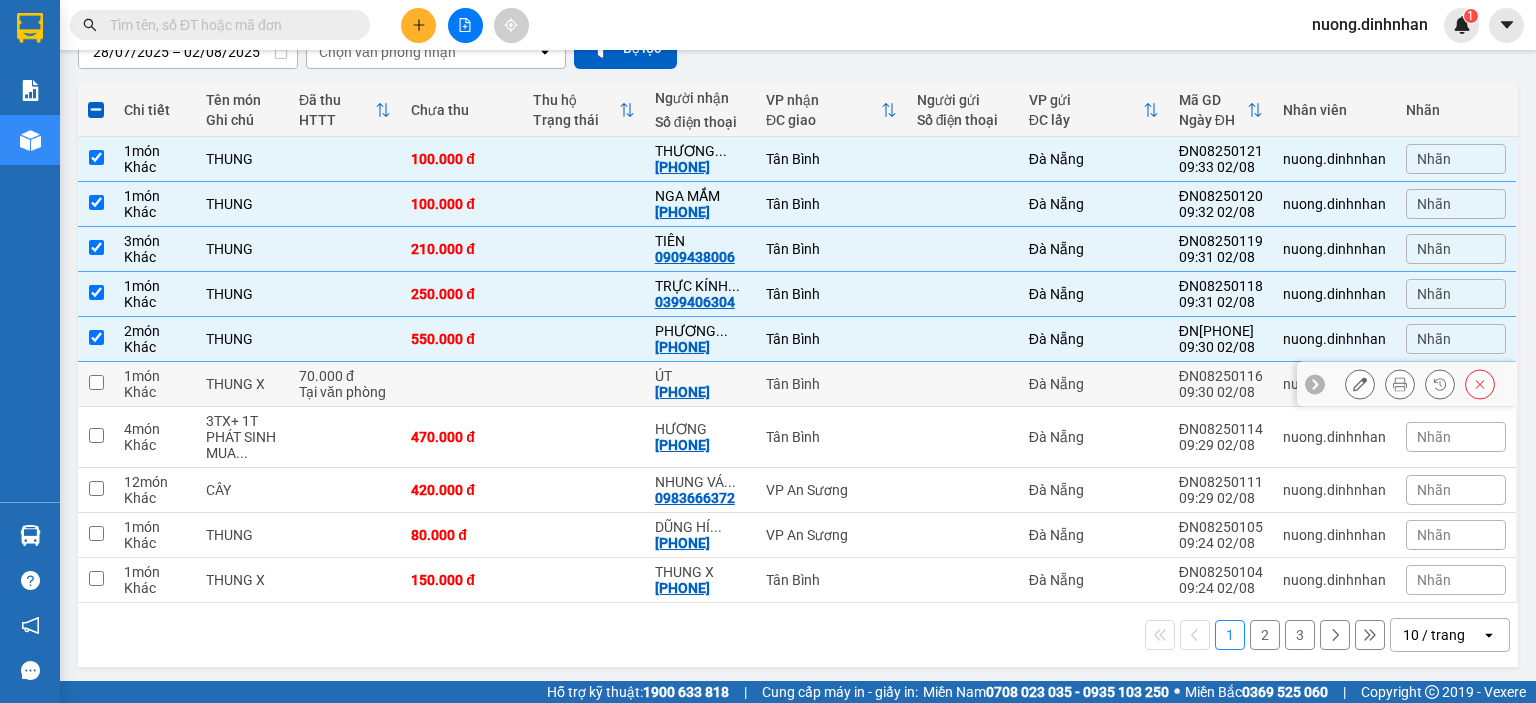 click at bounding box center [584, 384] 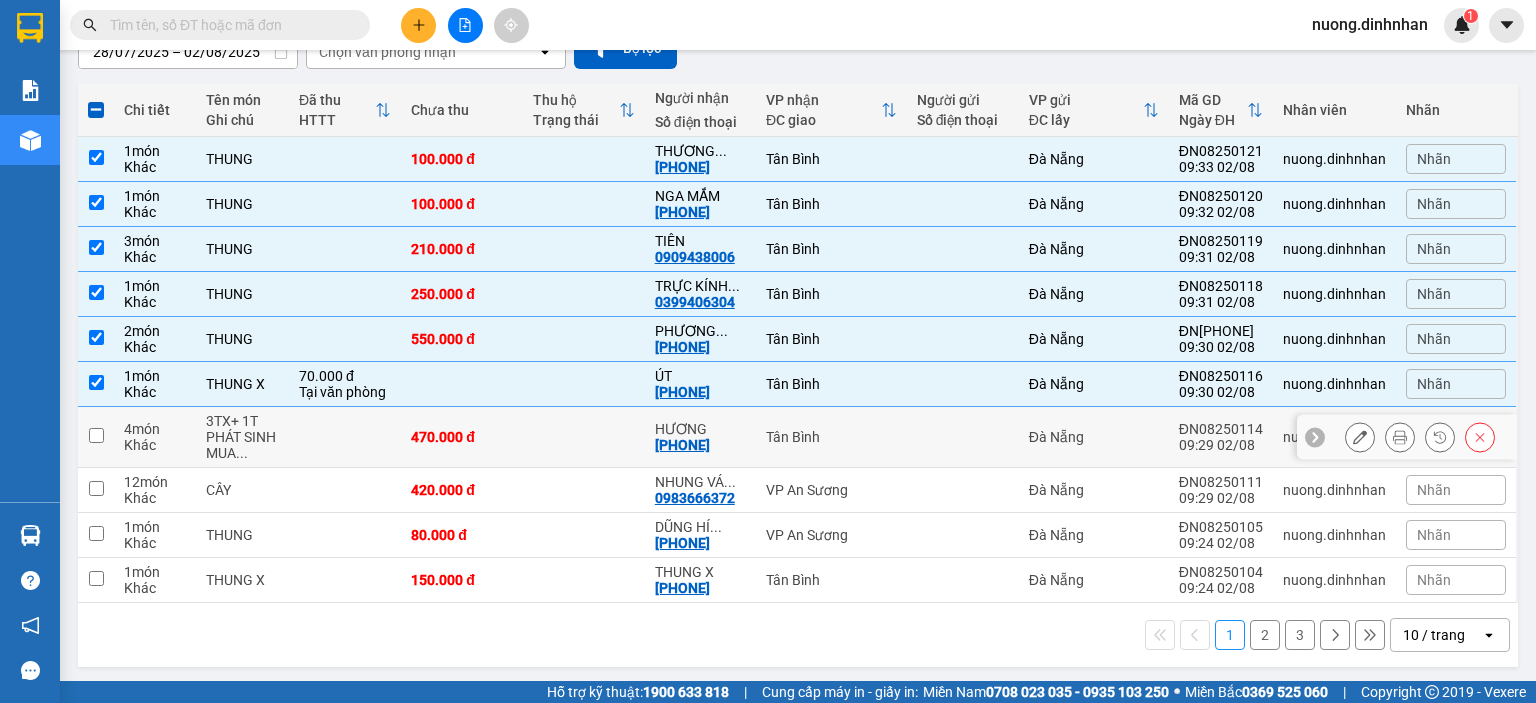 drag, startPoint x: 531, startPoint y: 425, endPoint x: 500, endPoint y: 479, distance: 62.26556 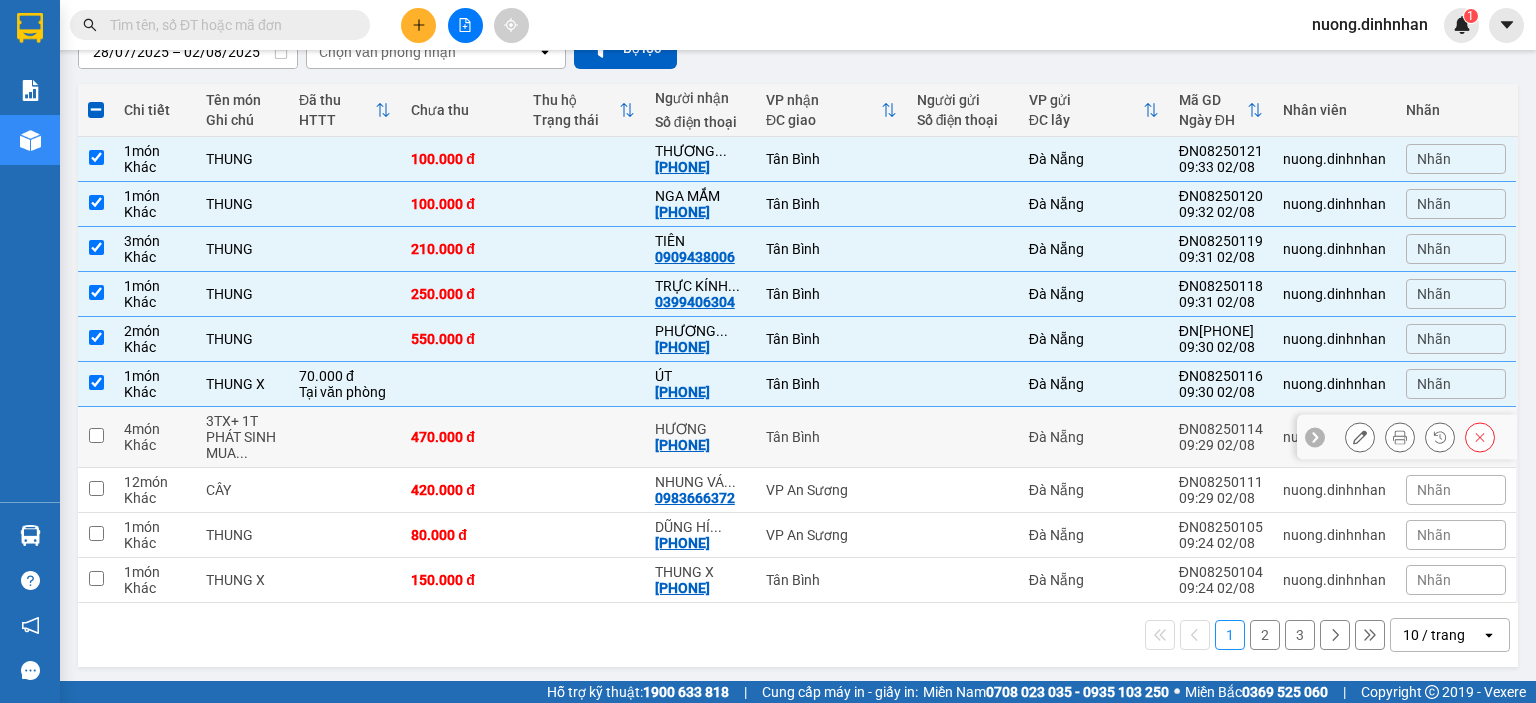 click at bounding box center [584, 437] 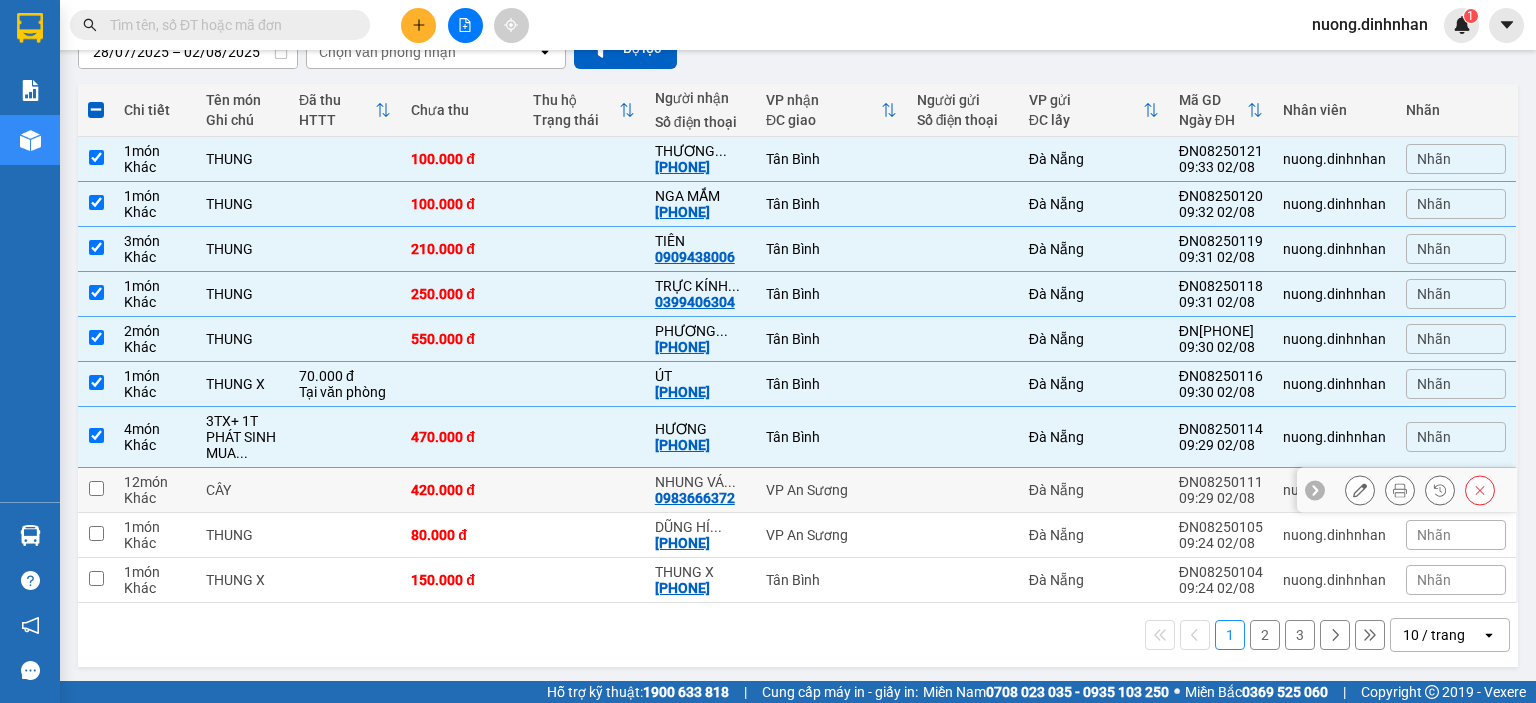 click on "420.000 đ" at bounding box center [462, 490] 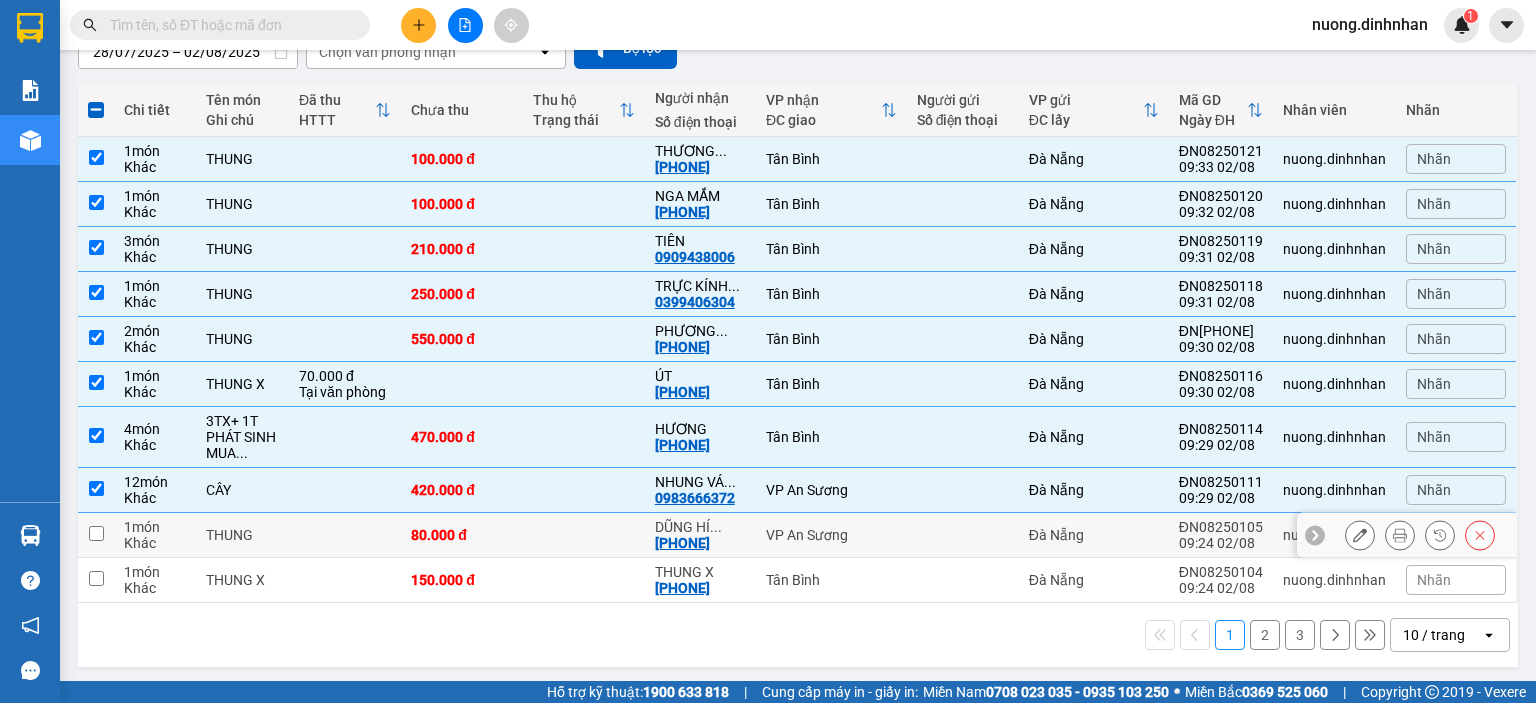 click on "80.000 đ" at bounding box center [462, 535] 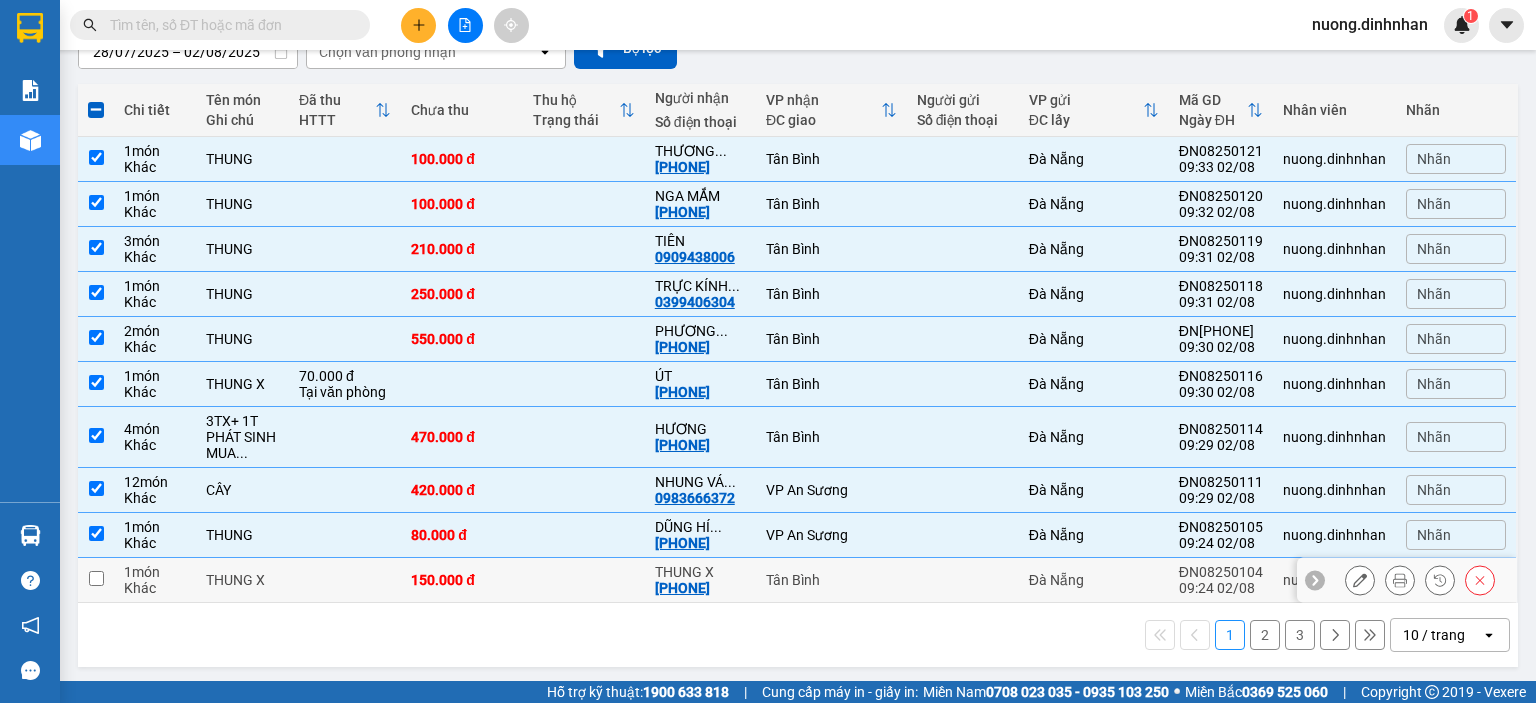 click at bounding box center (584, 580) 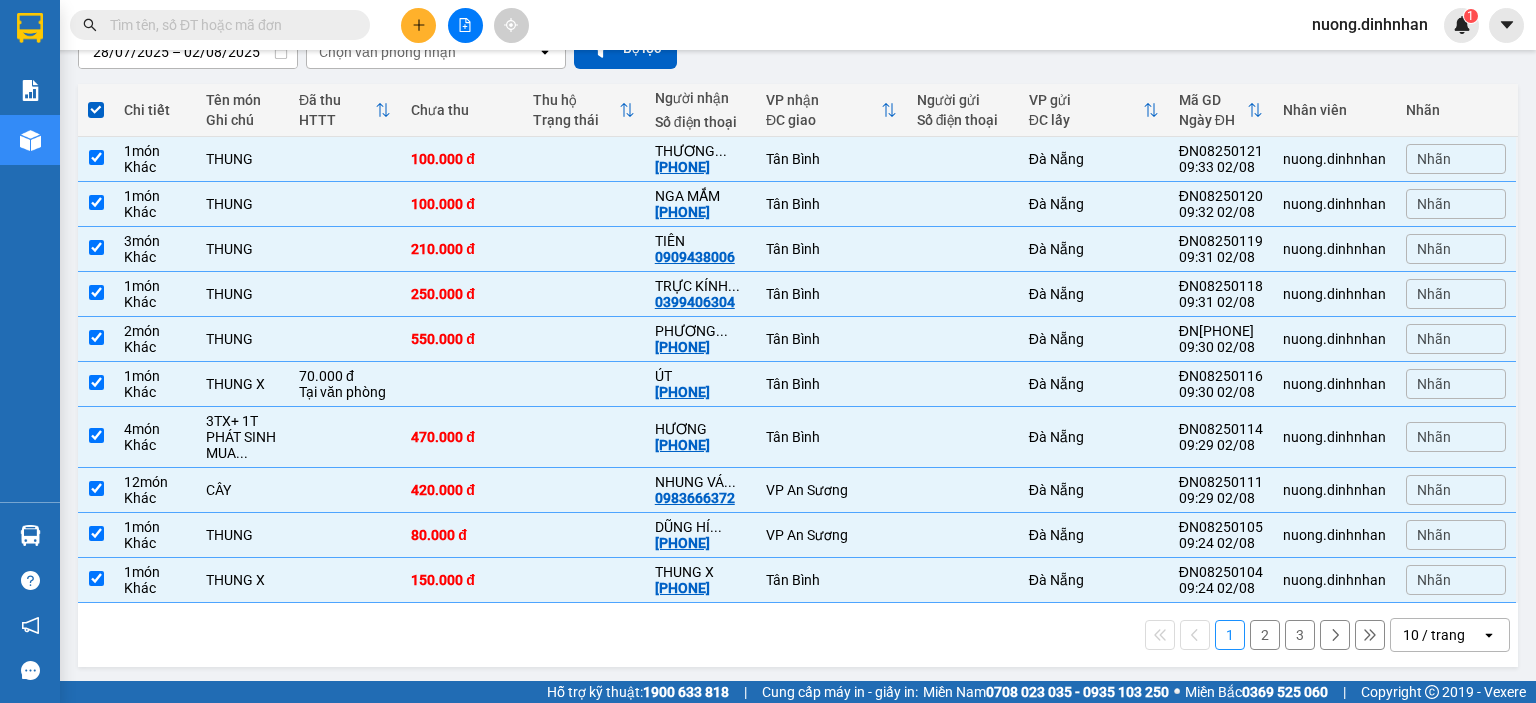 scroll, scrollTop: 0, scrollLeft: 0, axis: both 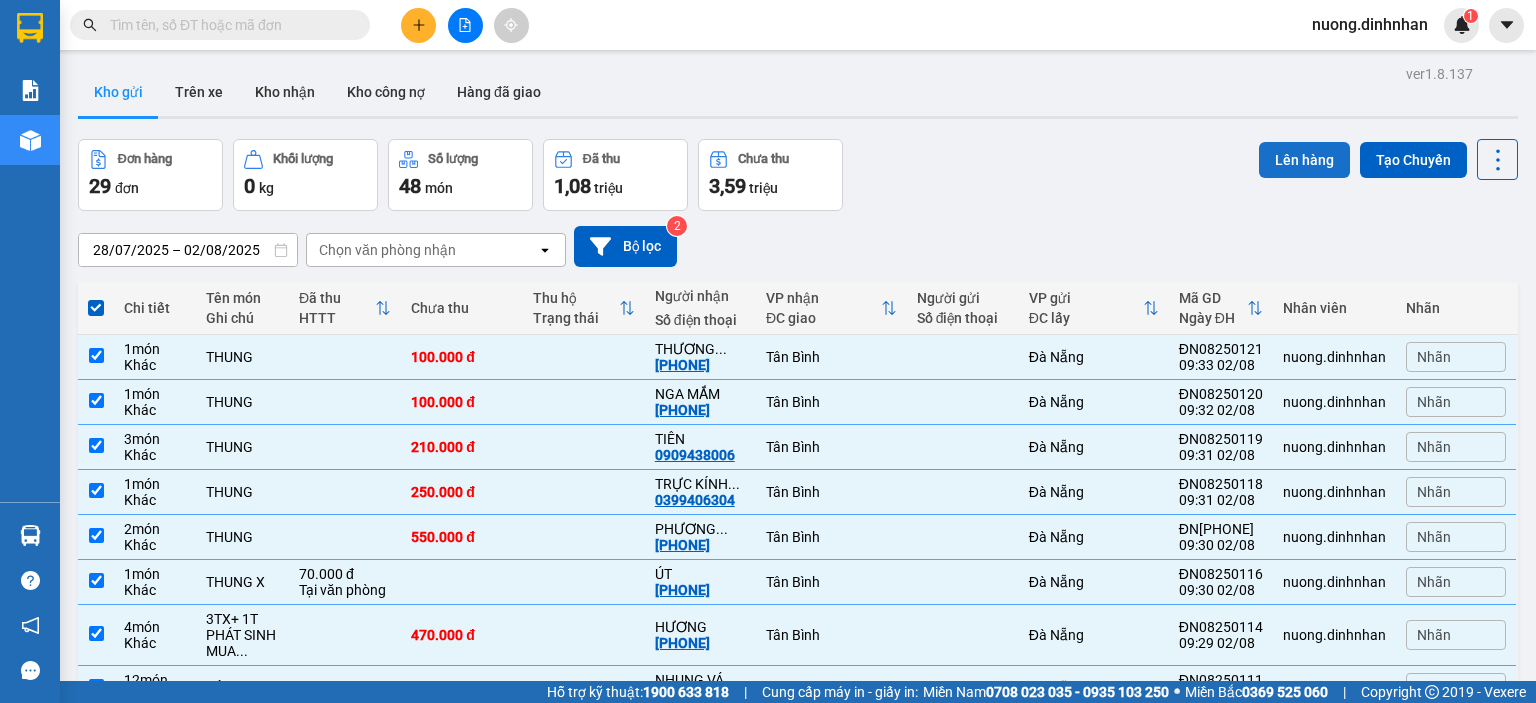 click on "Lên hàng" at bounding box center (1304, 160) 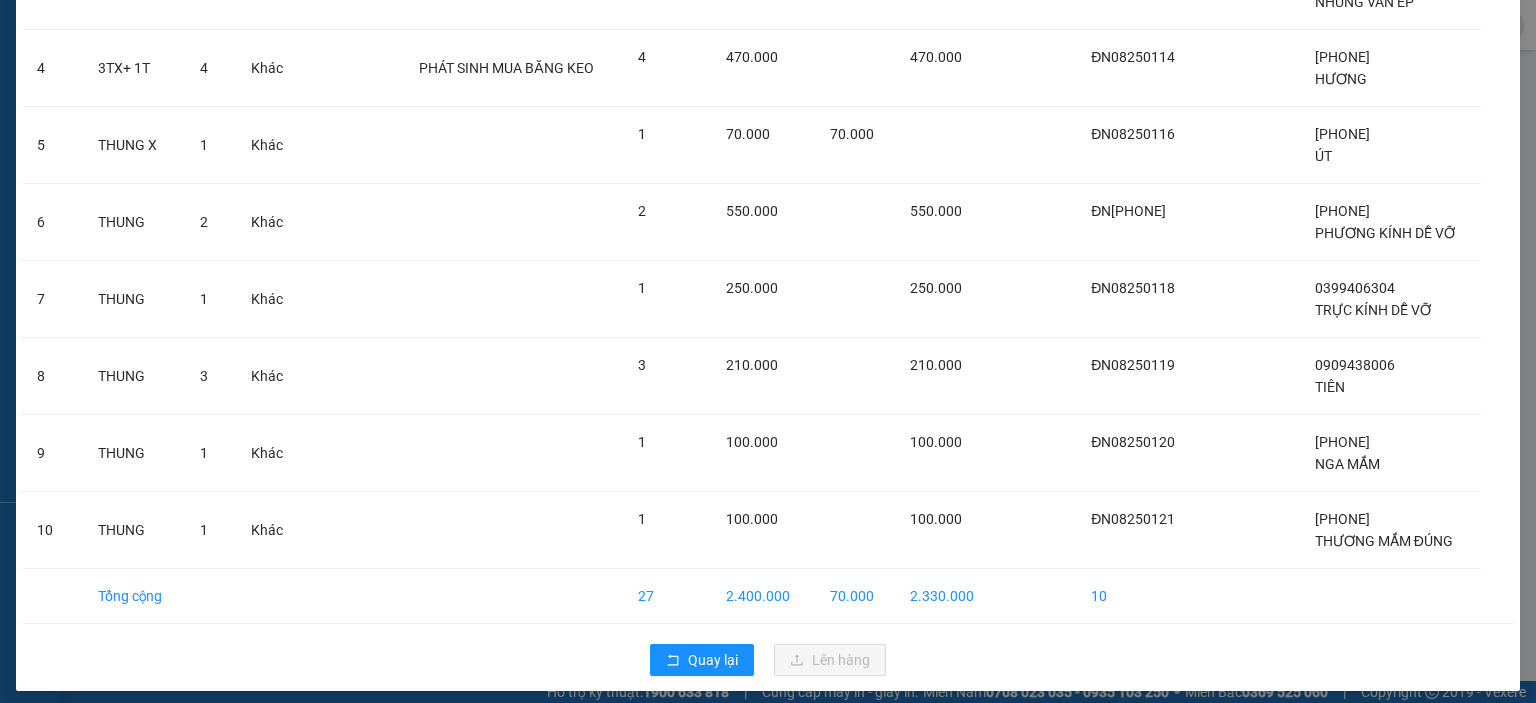 scroll, scrollTop: 0, scrollLeft: 0, axis: both 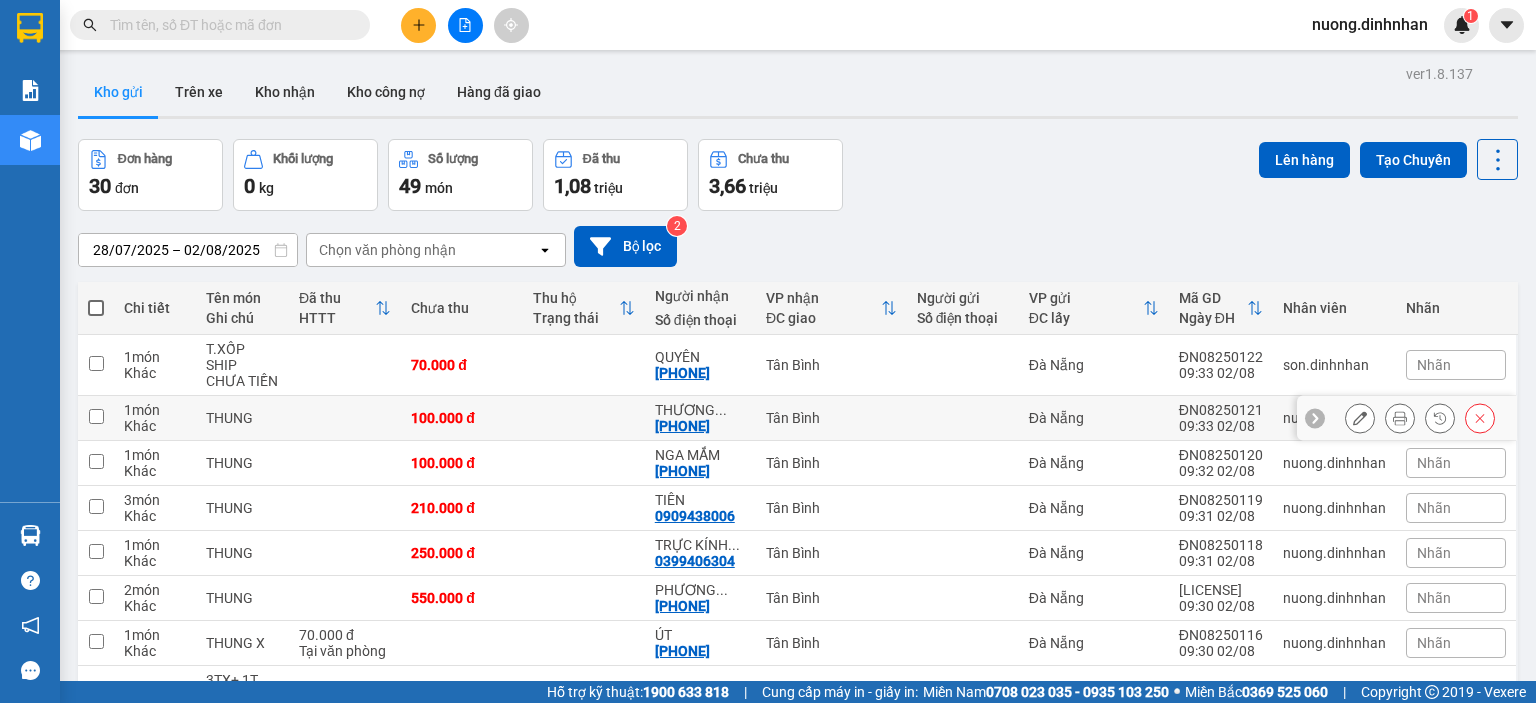 click on "100.000 đ" at bounding box center (462, 418) 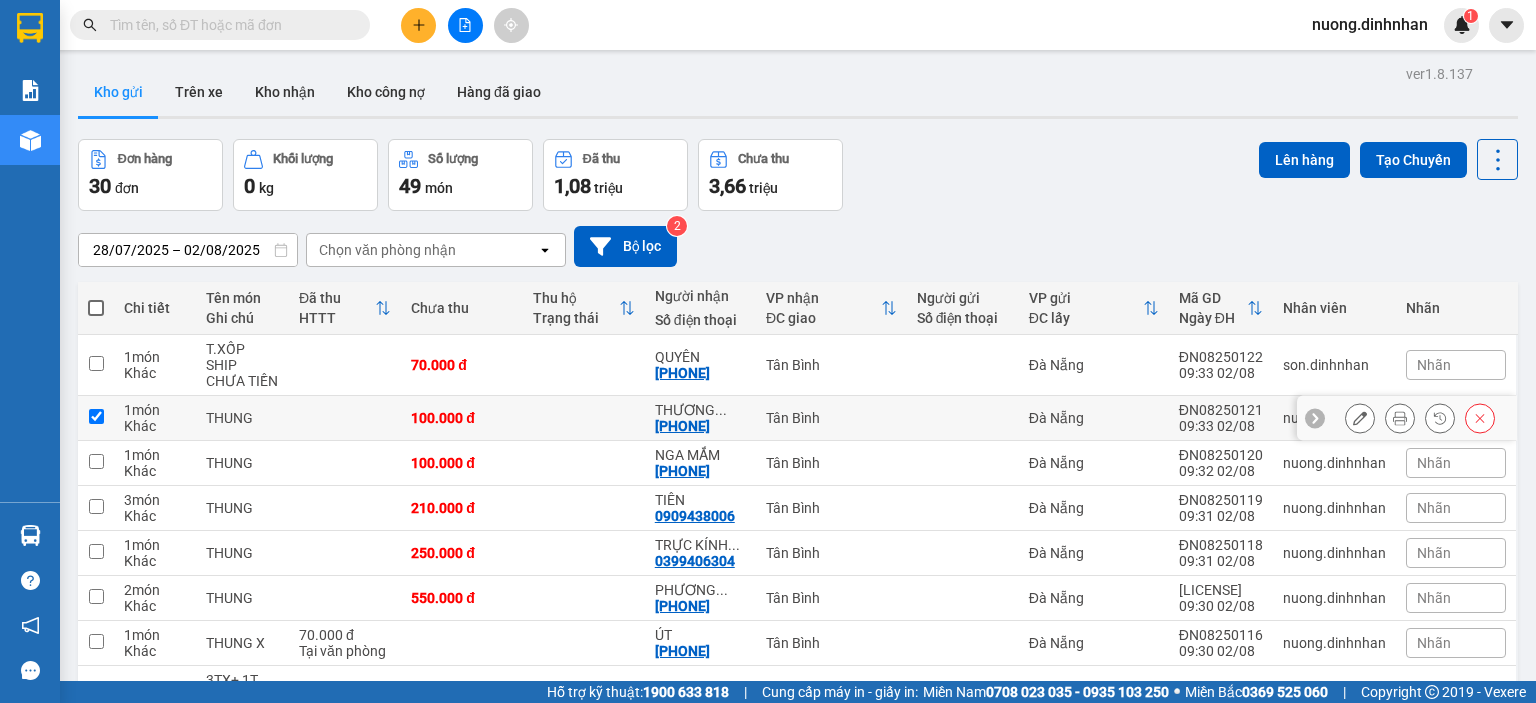 checkbox on "true" 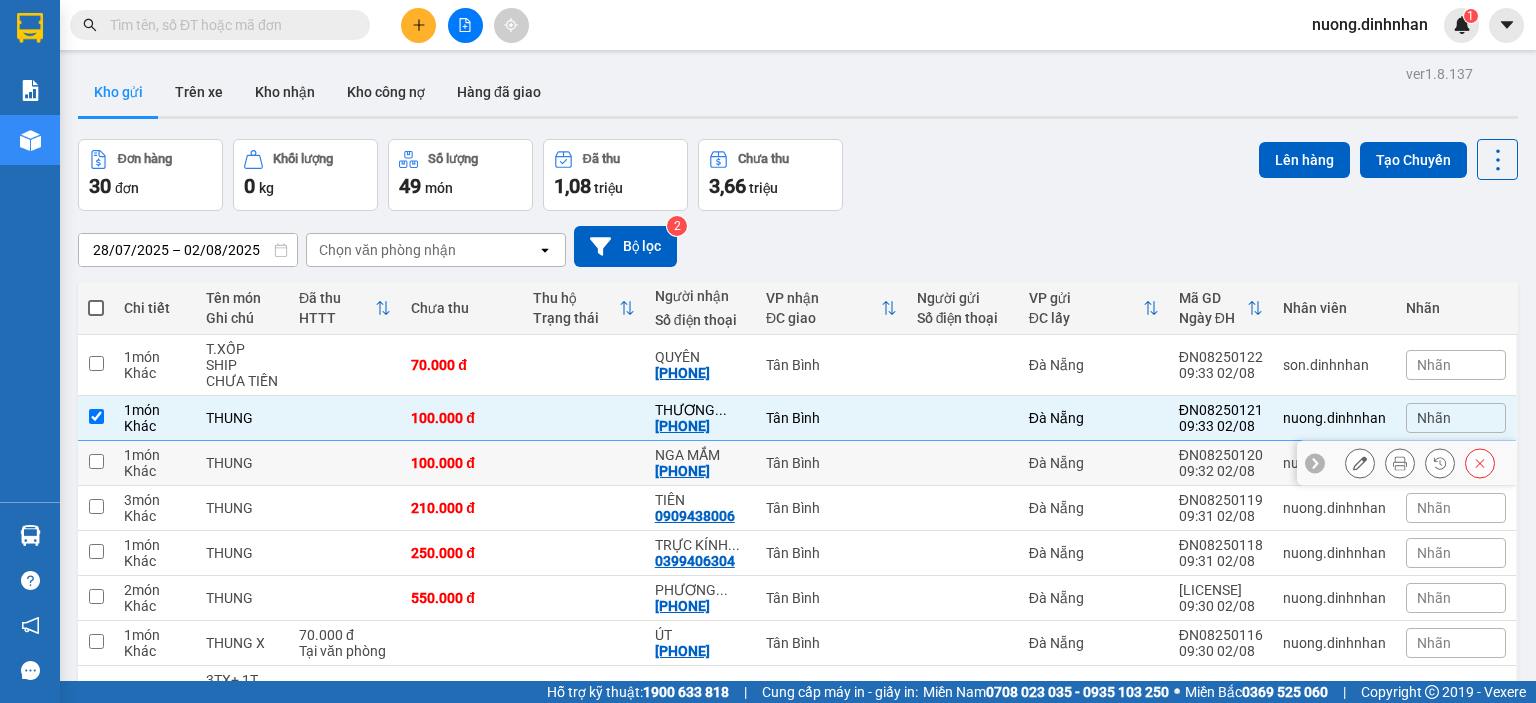 click on "100.000 đ" at bounding box center (462, 463) 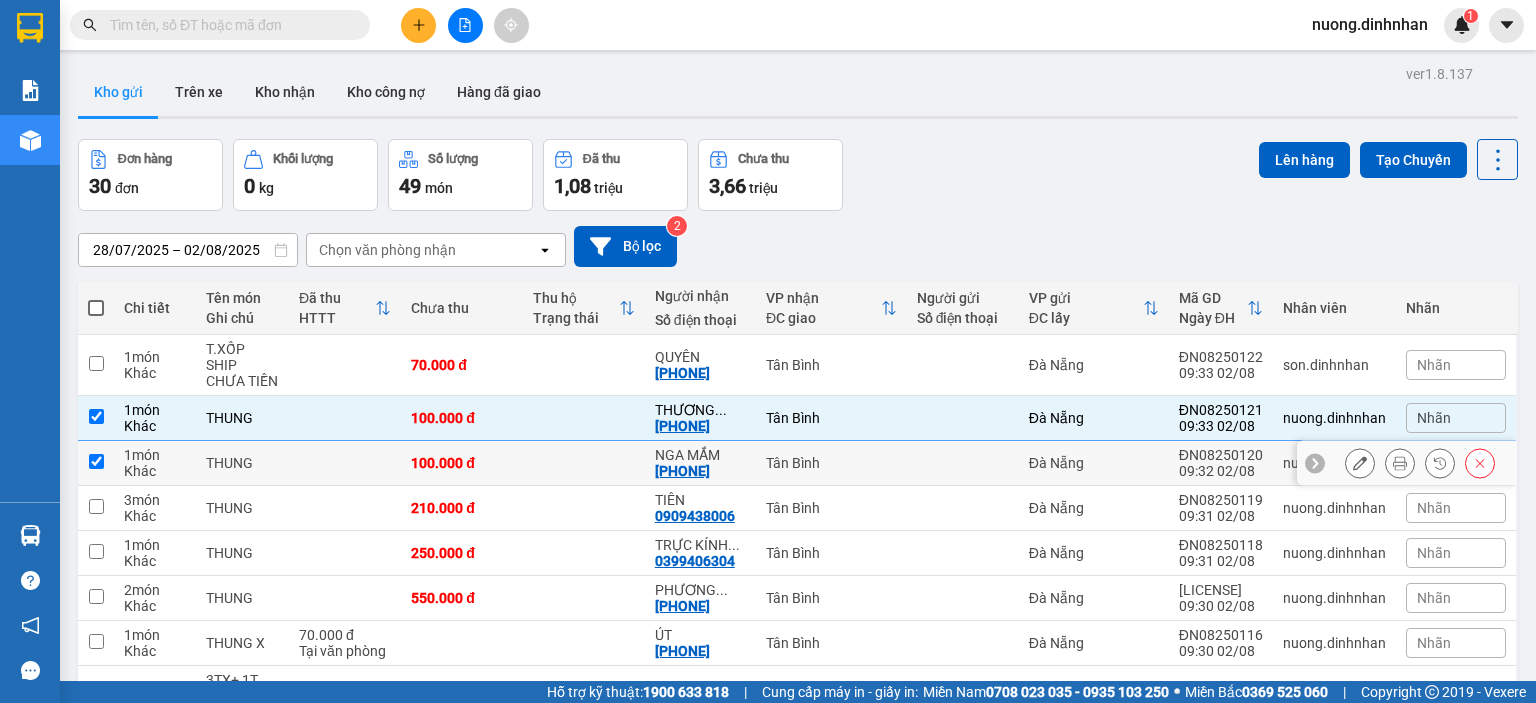 checkbox on "true" 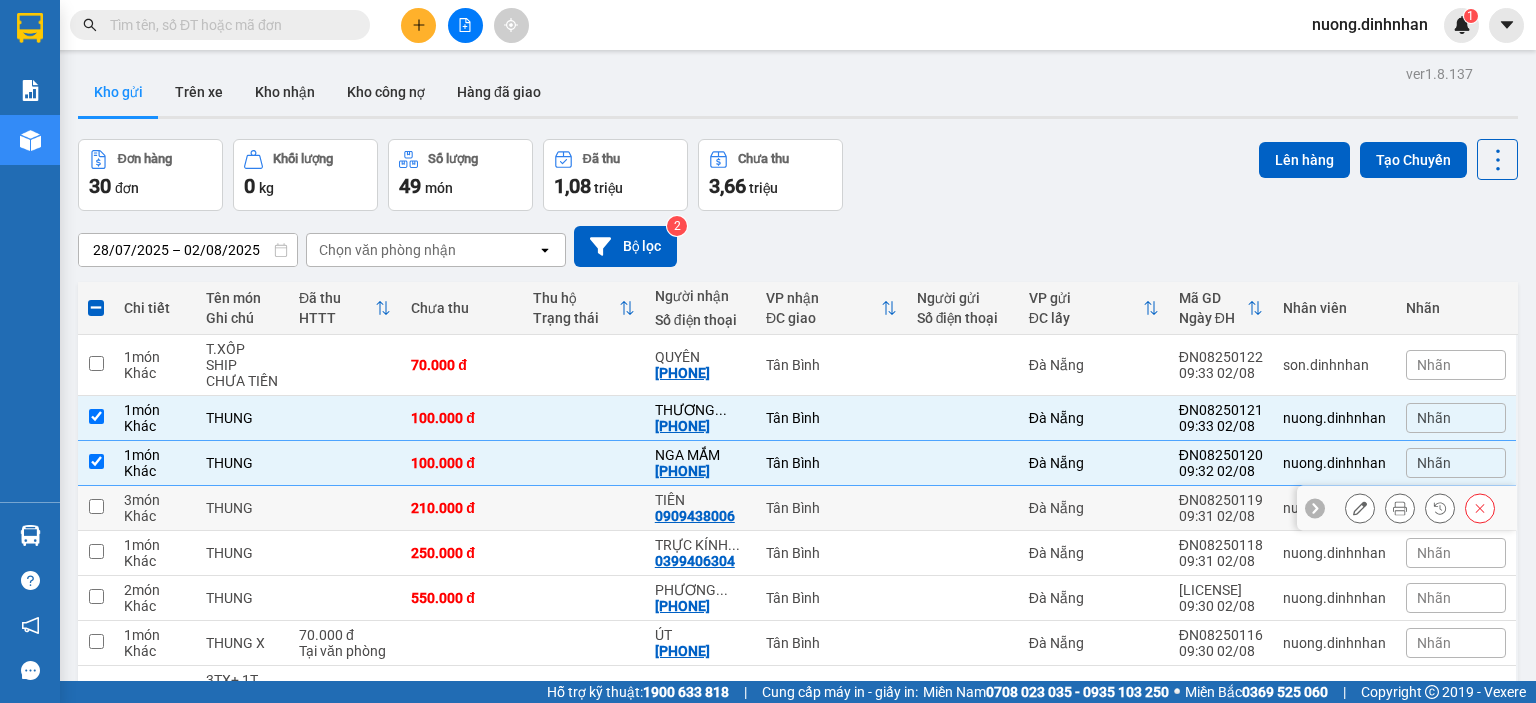 drag, startPoint x: 525, startPoint y: 513, endPoint x: 530, endPoint y: 550, distance: 37.336308 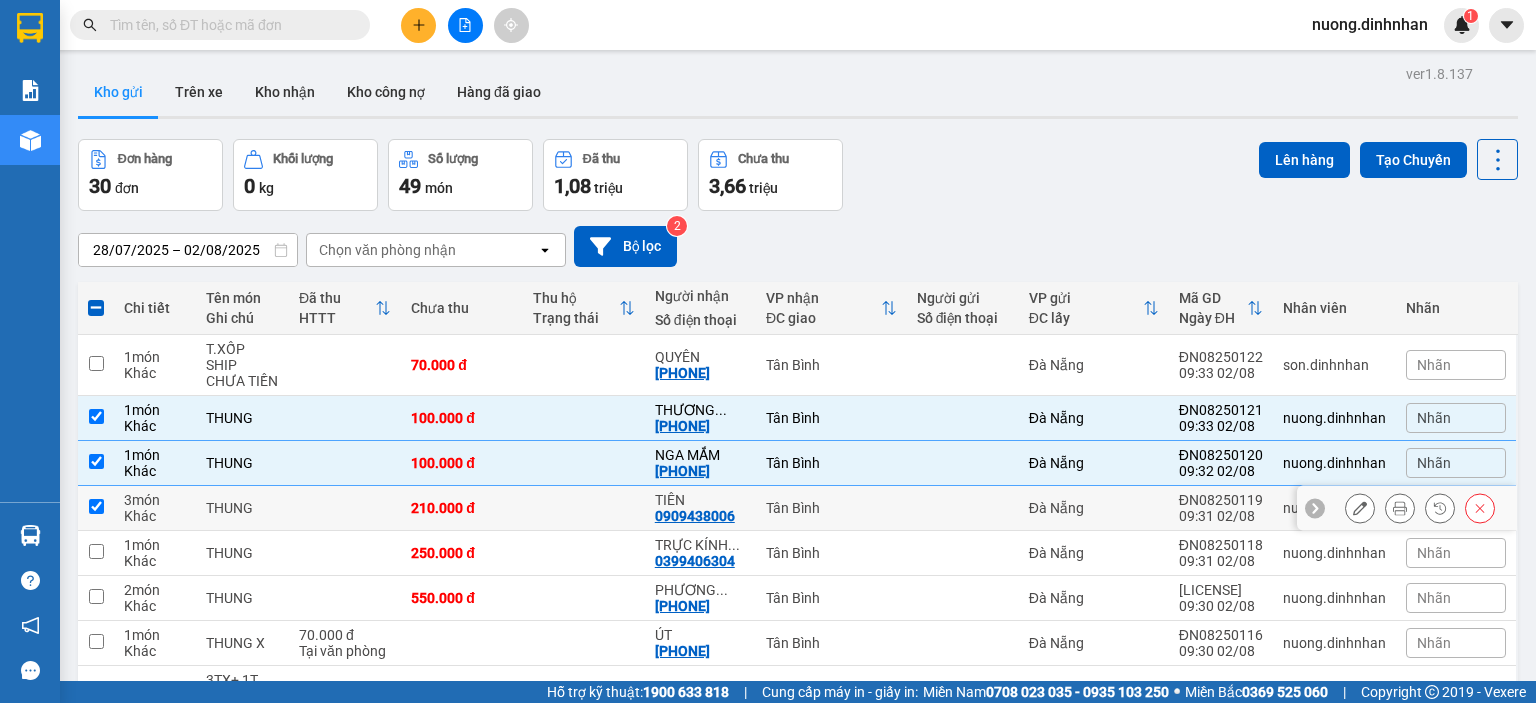 checkbox on "true" 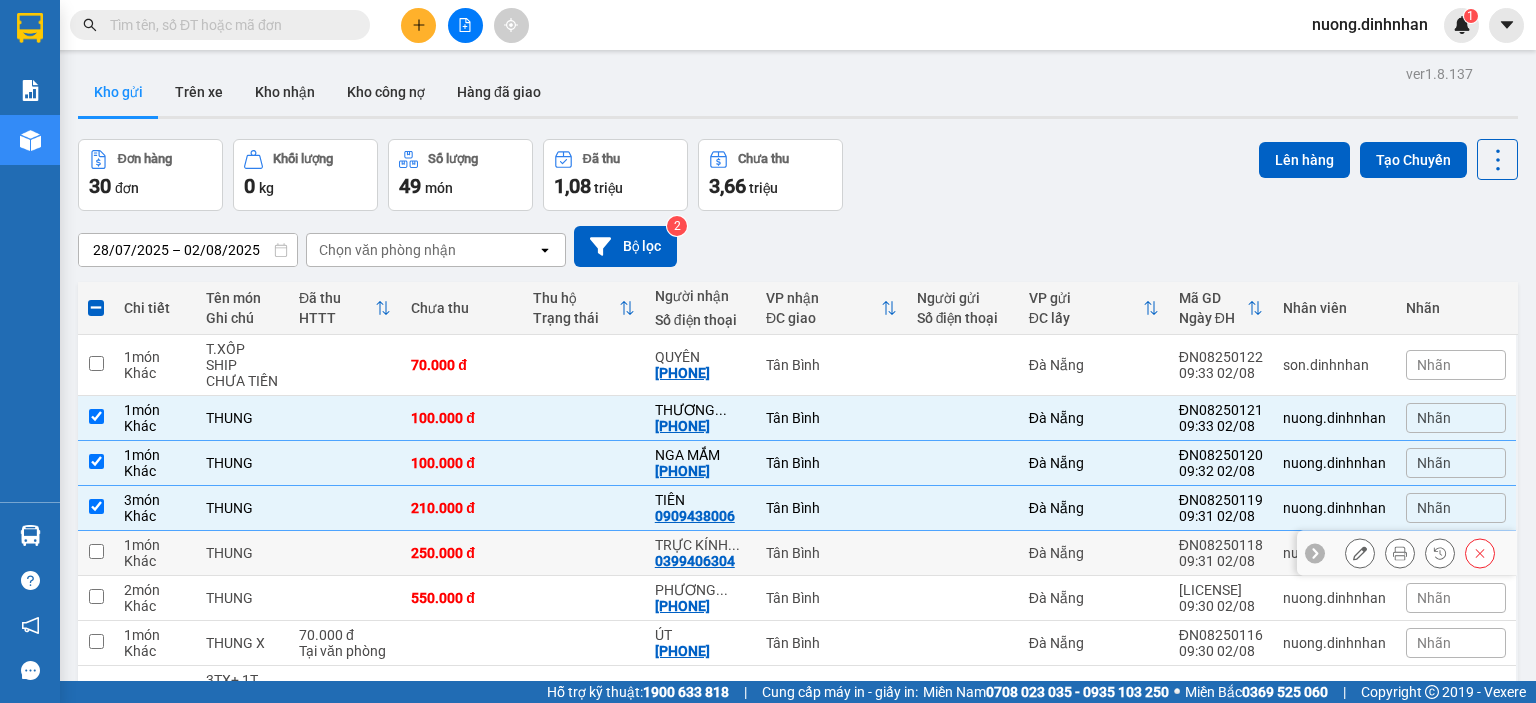click at bounding box center (584, 553) 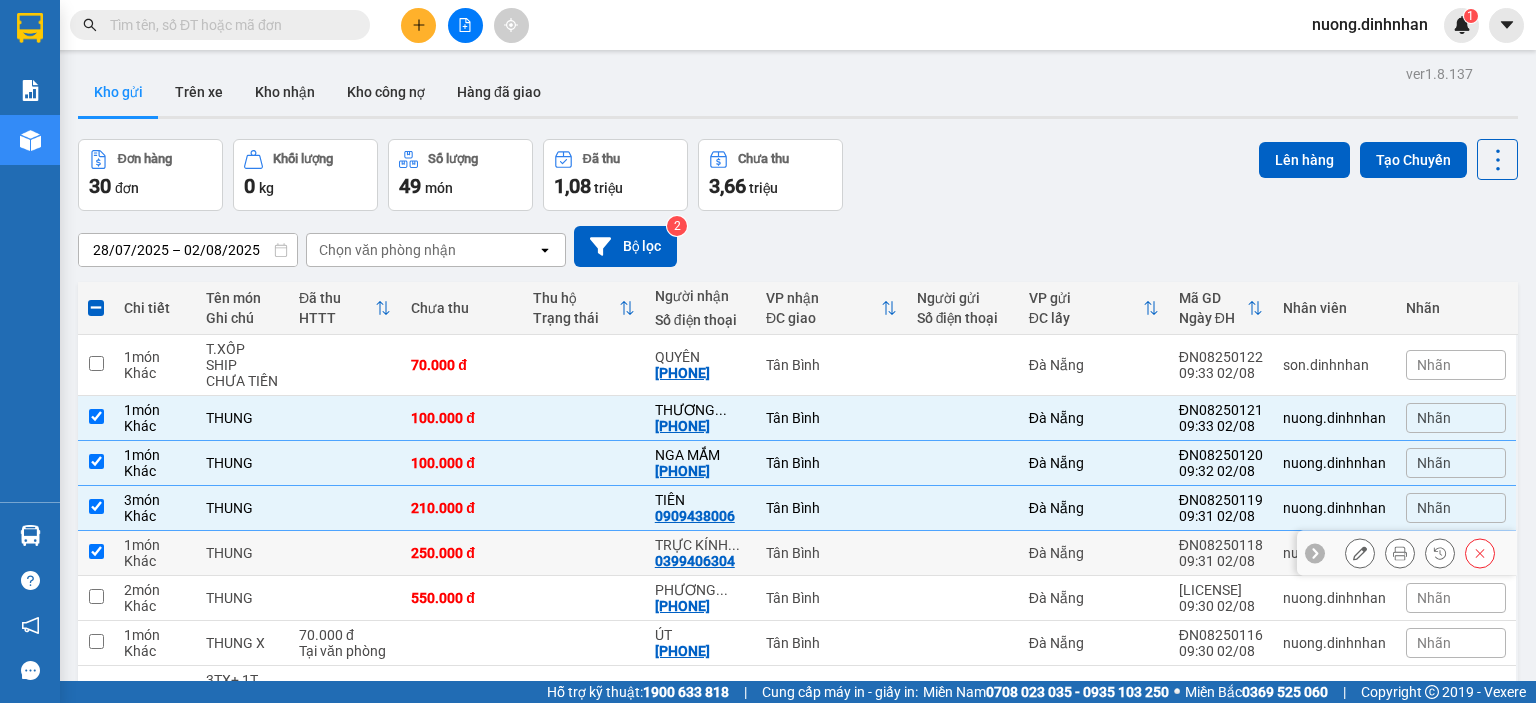 checkbox on "true" 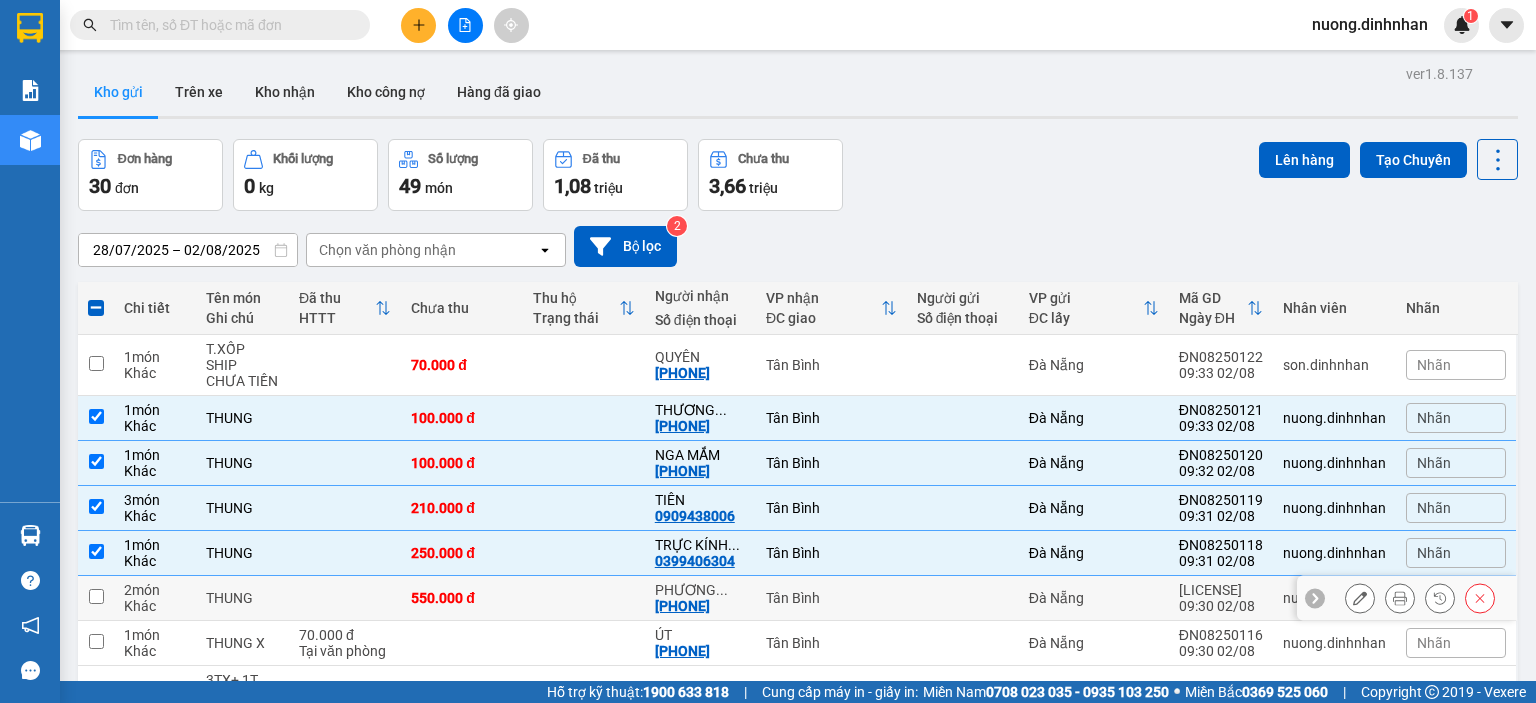 drag, startPoint x: 530, startPoint y: 611, endPoint x: 529, endPoint y: 587, distance: 24.020824 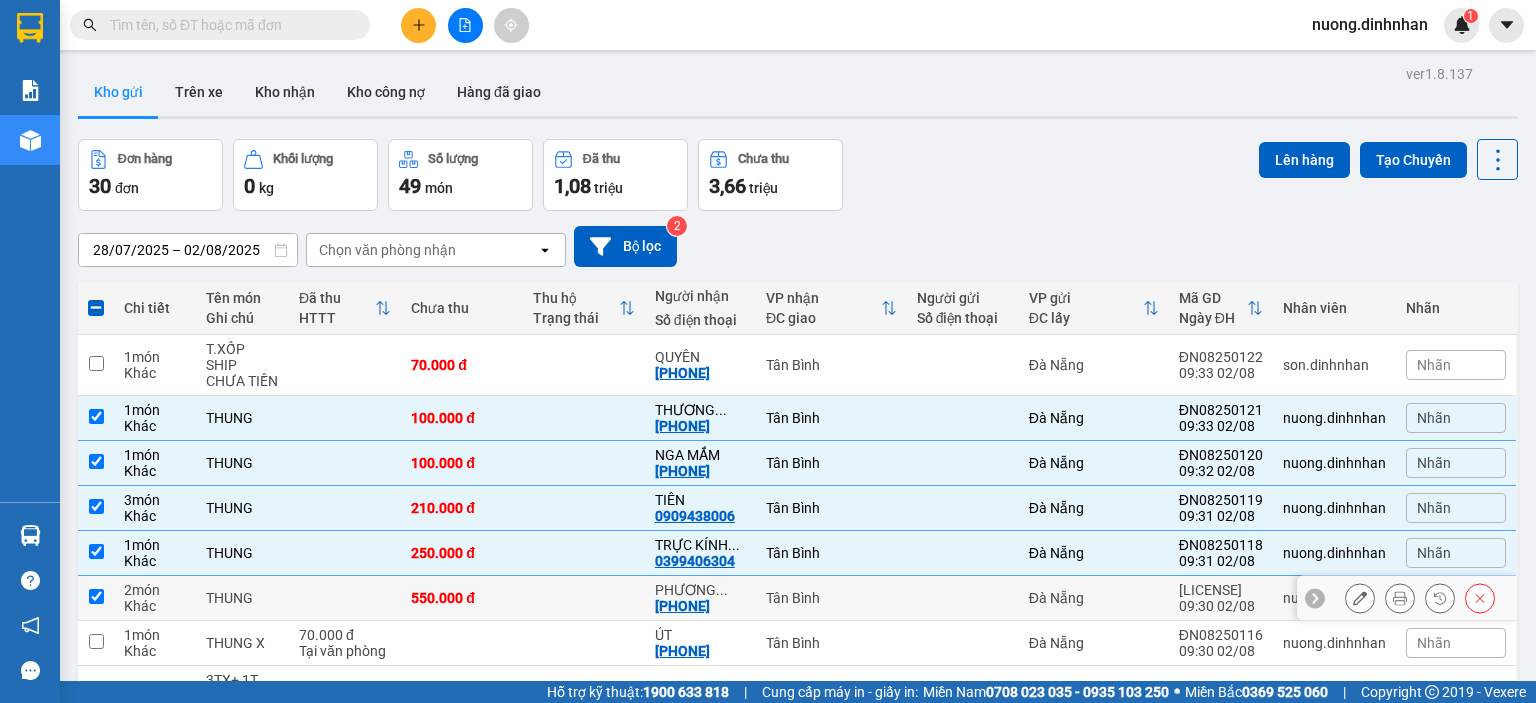 checkbox on "true" 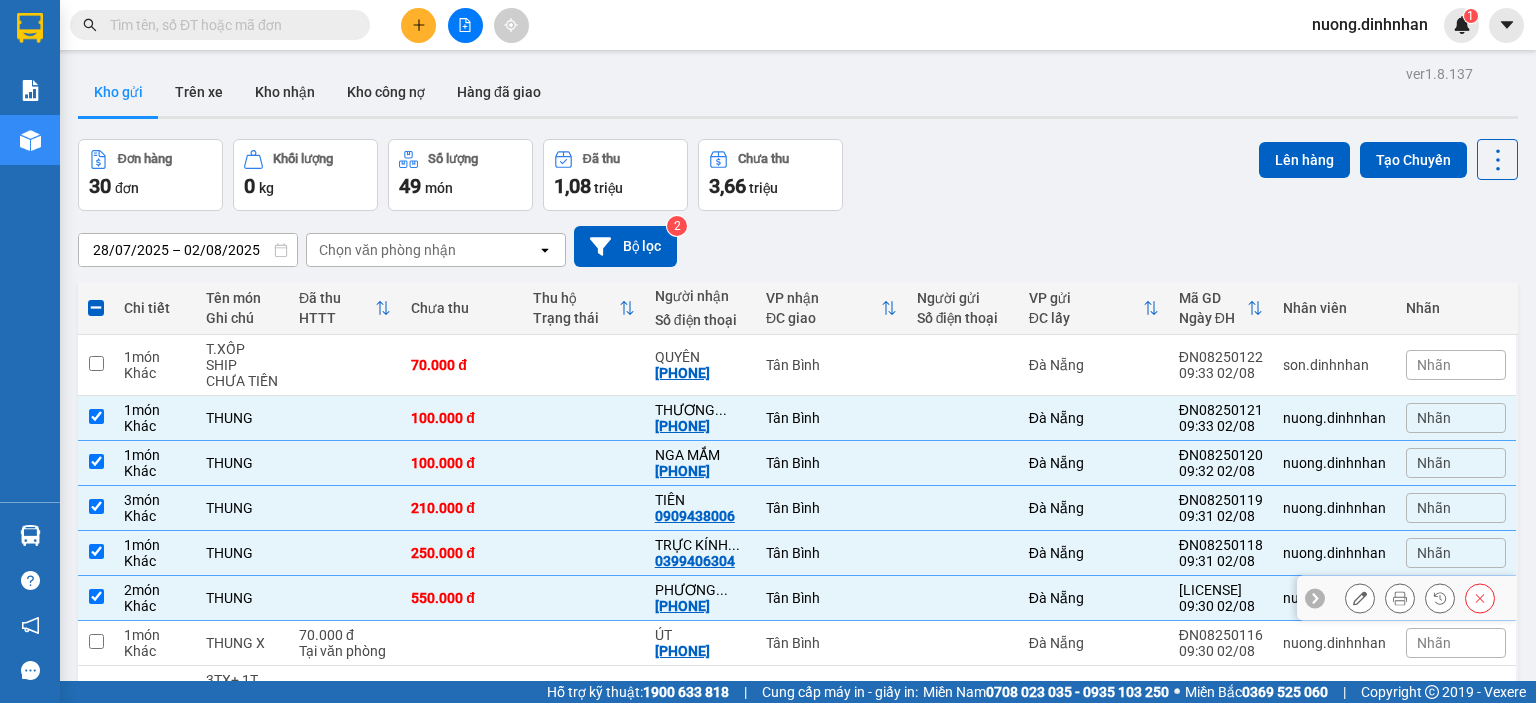 scroll, scrollTop: 214, scrollLeft: 0, axis: vertical 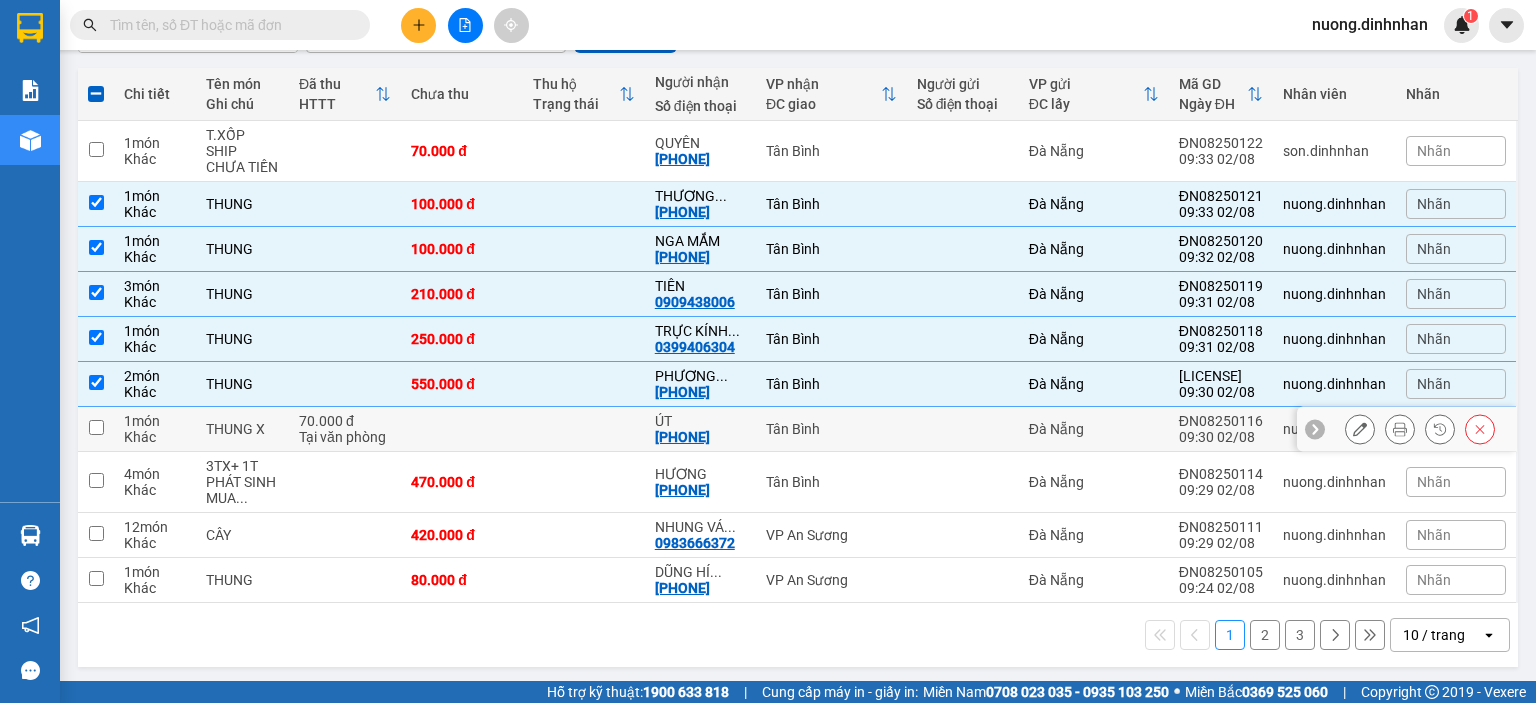 drag, startPoint x: 602, startPoint y: 427, endPoint x: 566, endPoint y: 508, distance: 88.63972 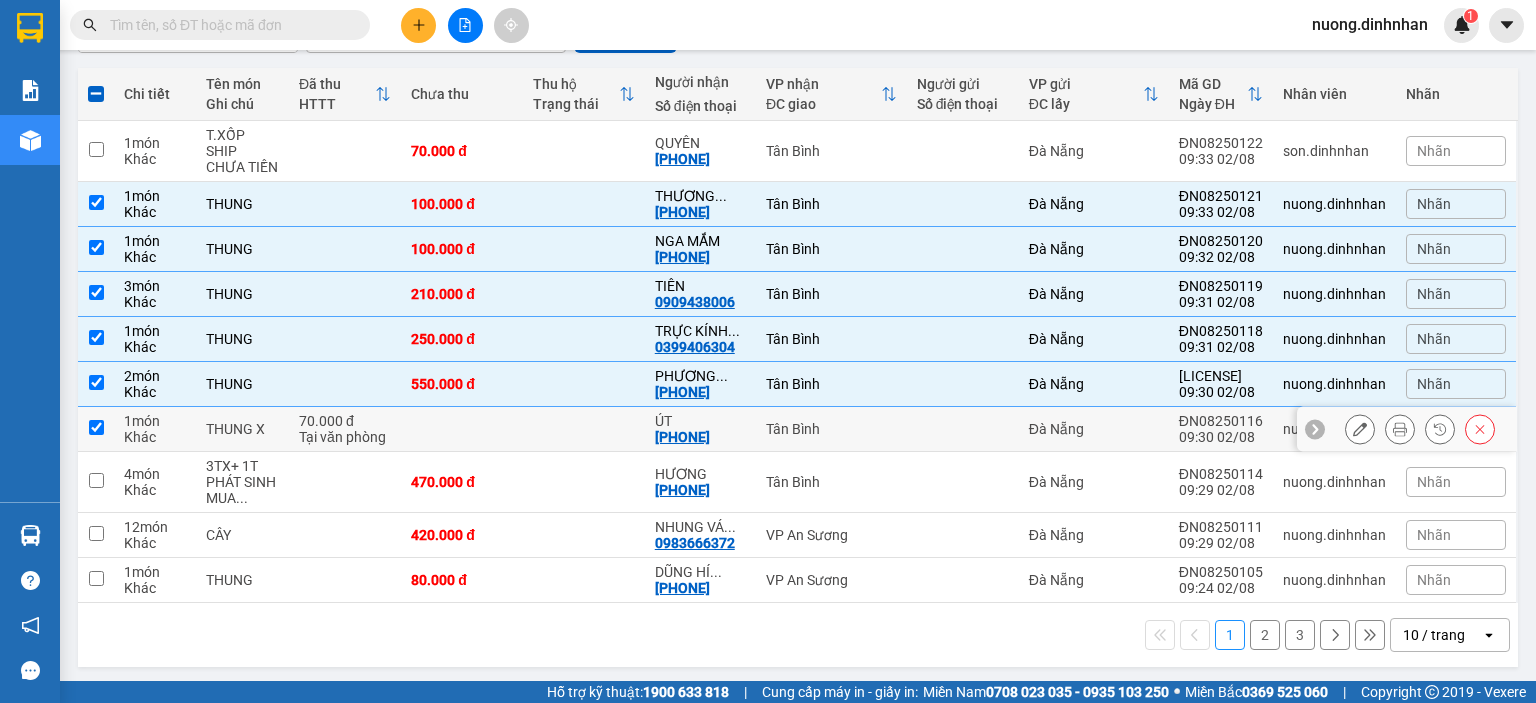 checkbox on "true" 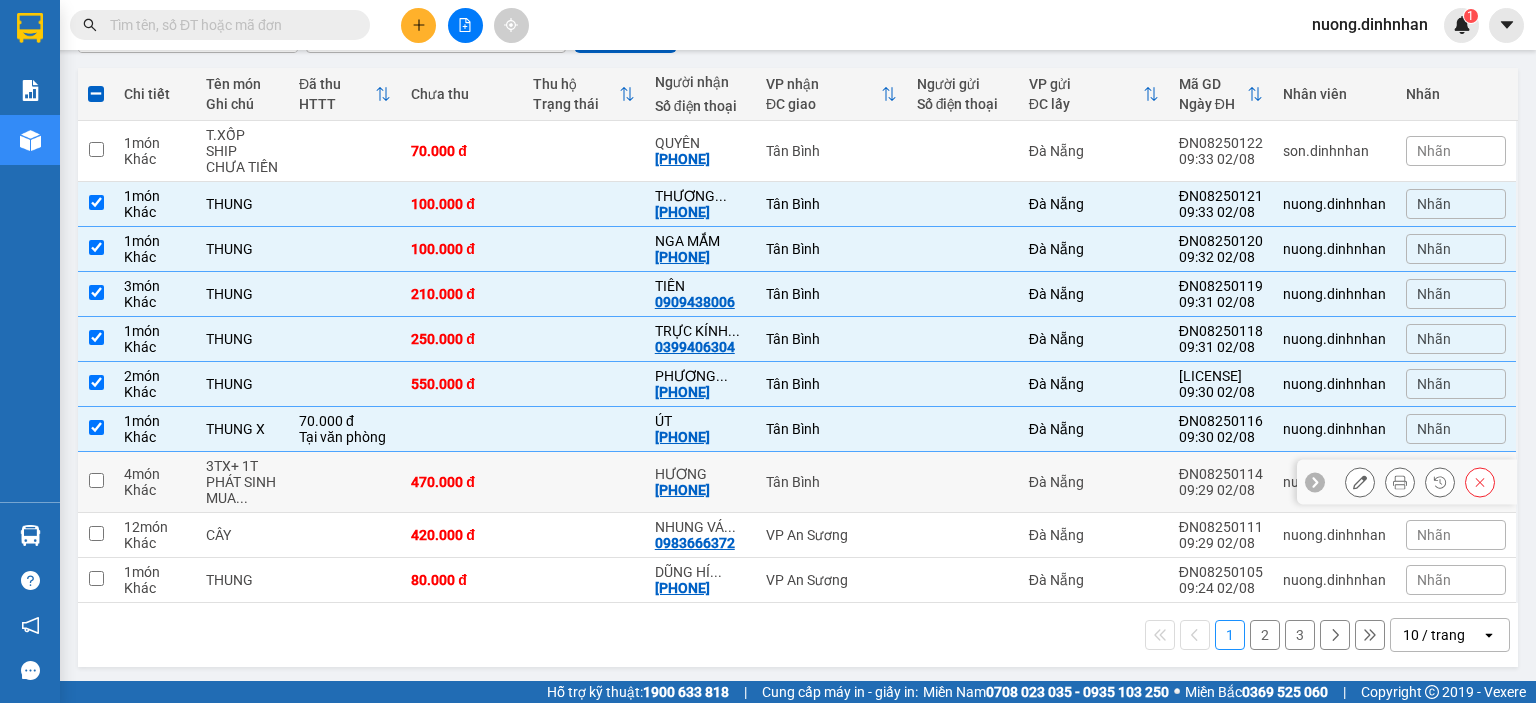 drag, startPoint x: 565, startPoint y: 487, endPoint x: 559, endPoint y: 520, distance: 33.54102 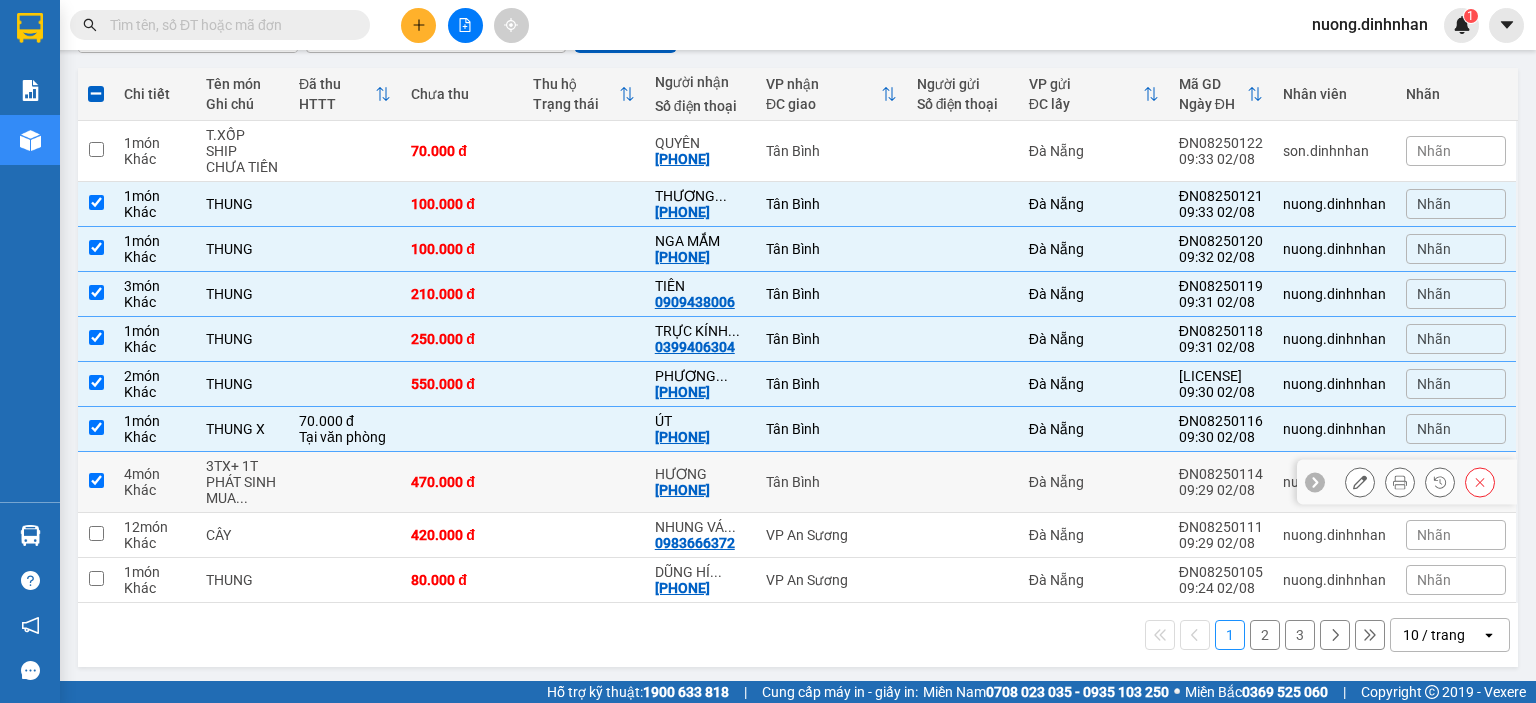 checkbox on "true" 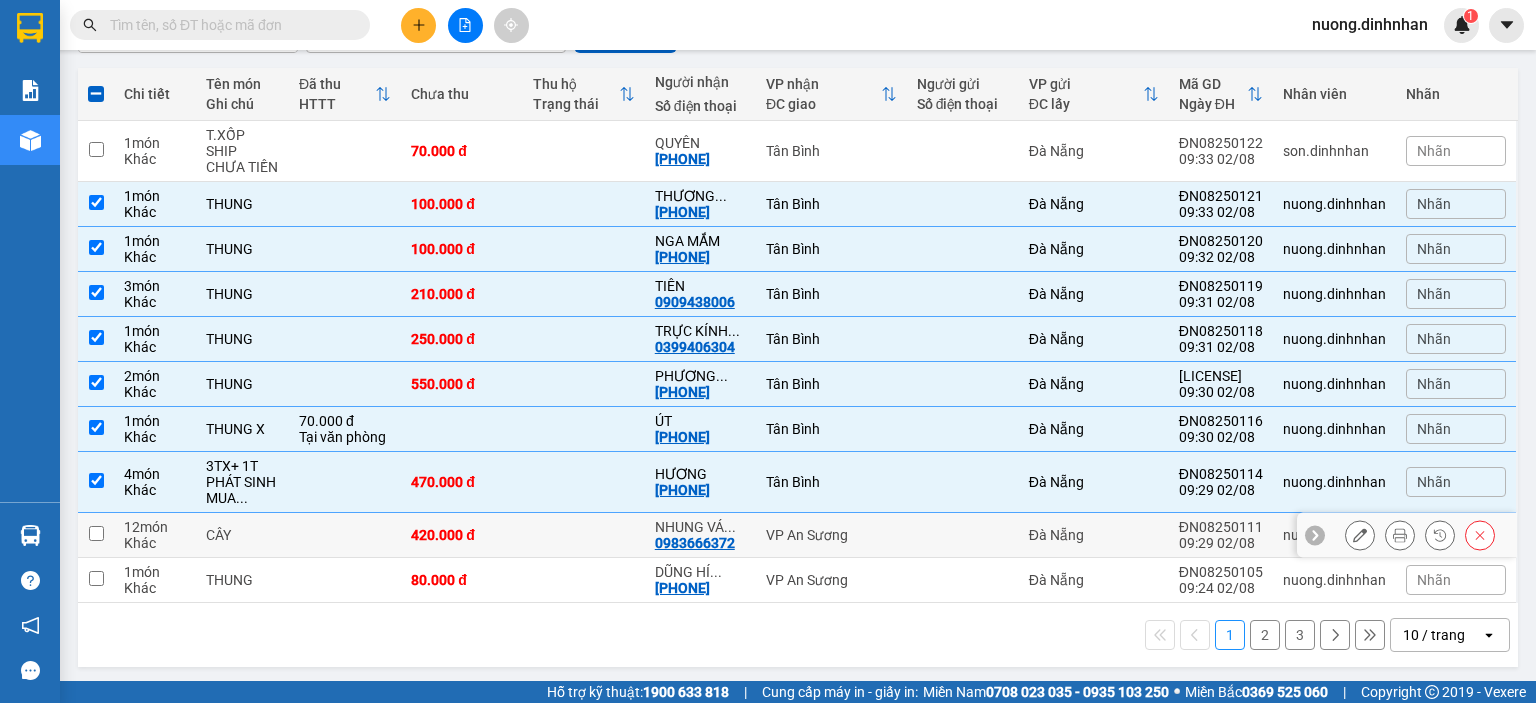 drag, startPoint x: 547, startPoint y: 533, endPoint x: 517, endPoint y: 587, distance: 61.77378 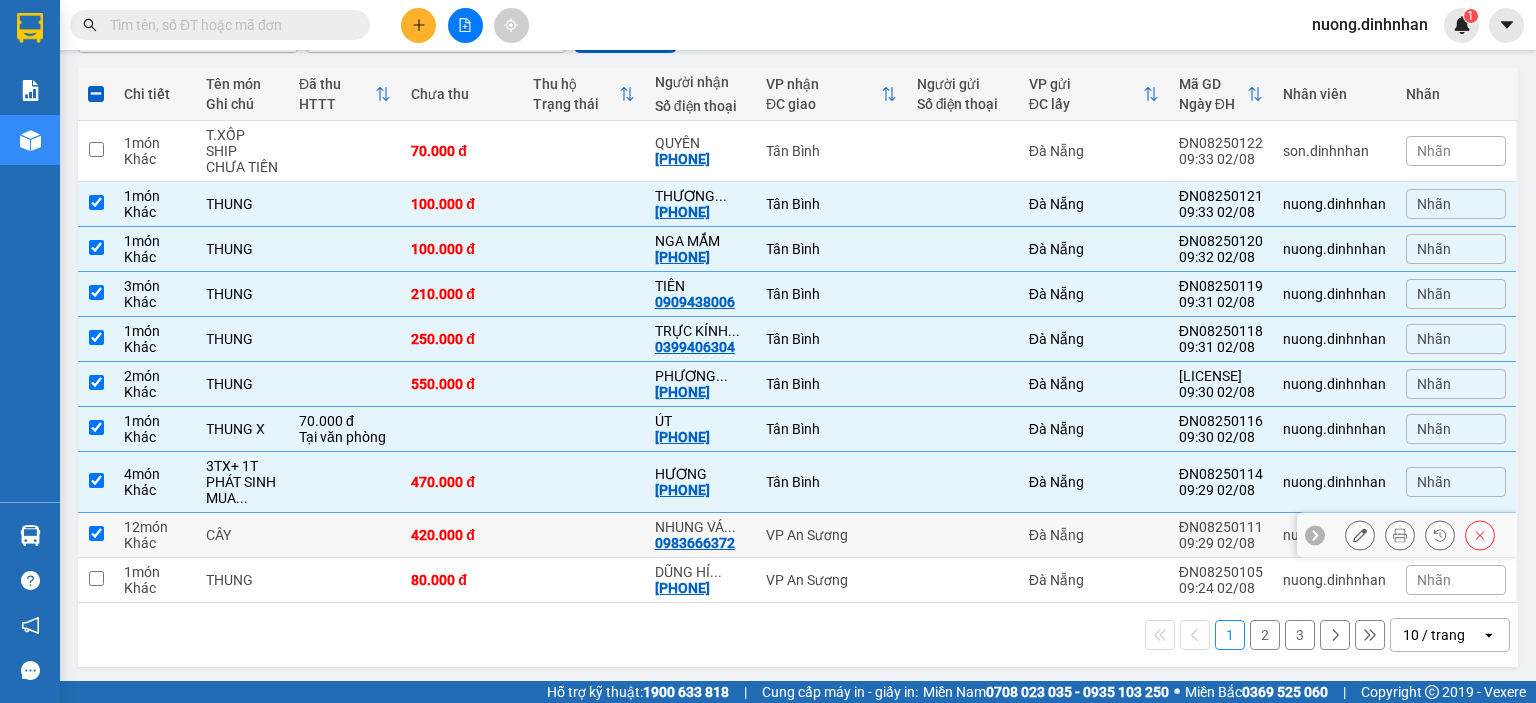 checkbox on "true" 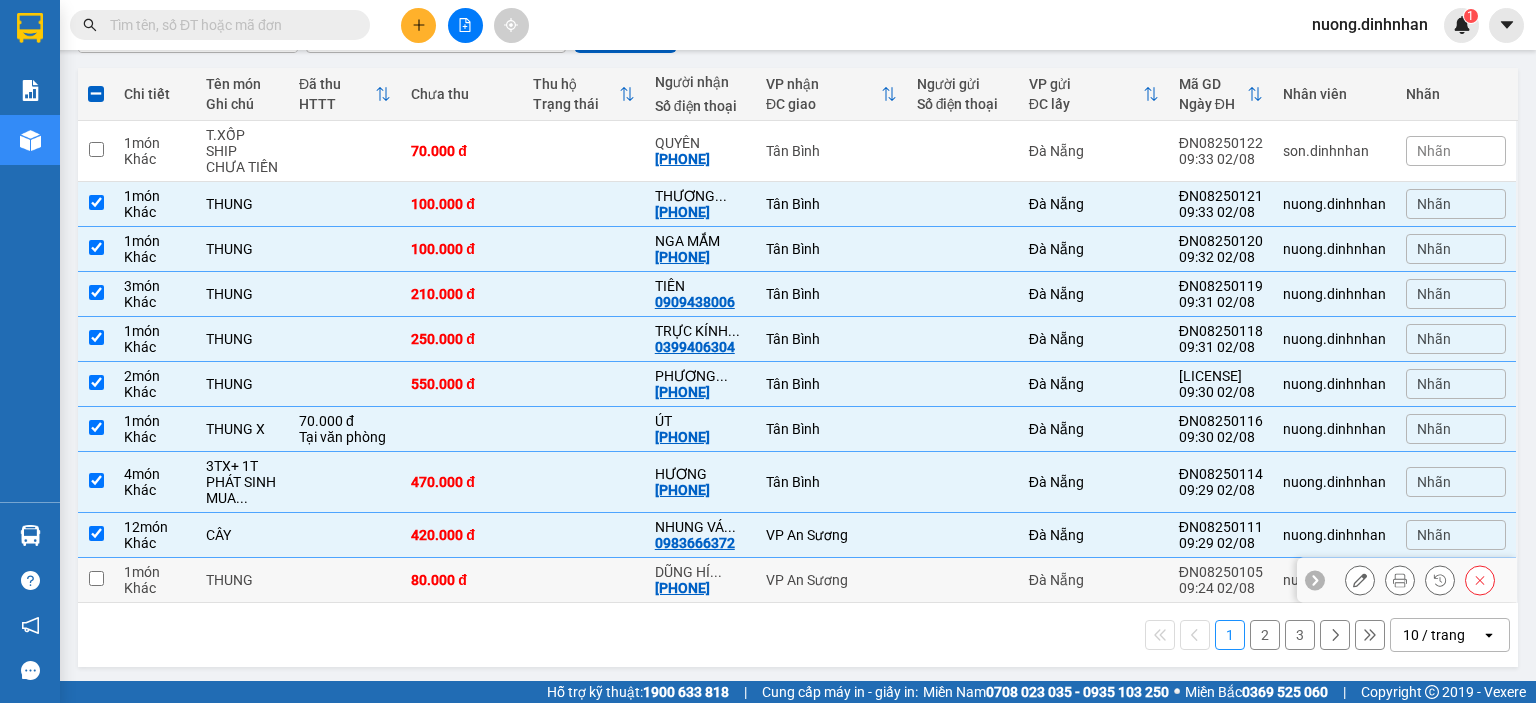 drag, startPoint x: 516, startPoint y: 589, endPoint x: 519, endPoint y: 575, distance: 14.3178215 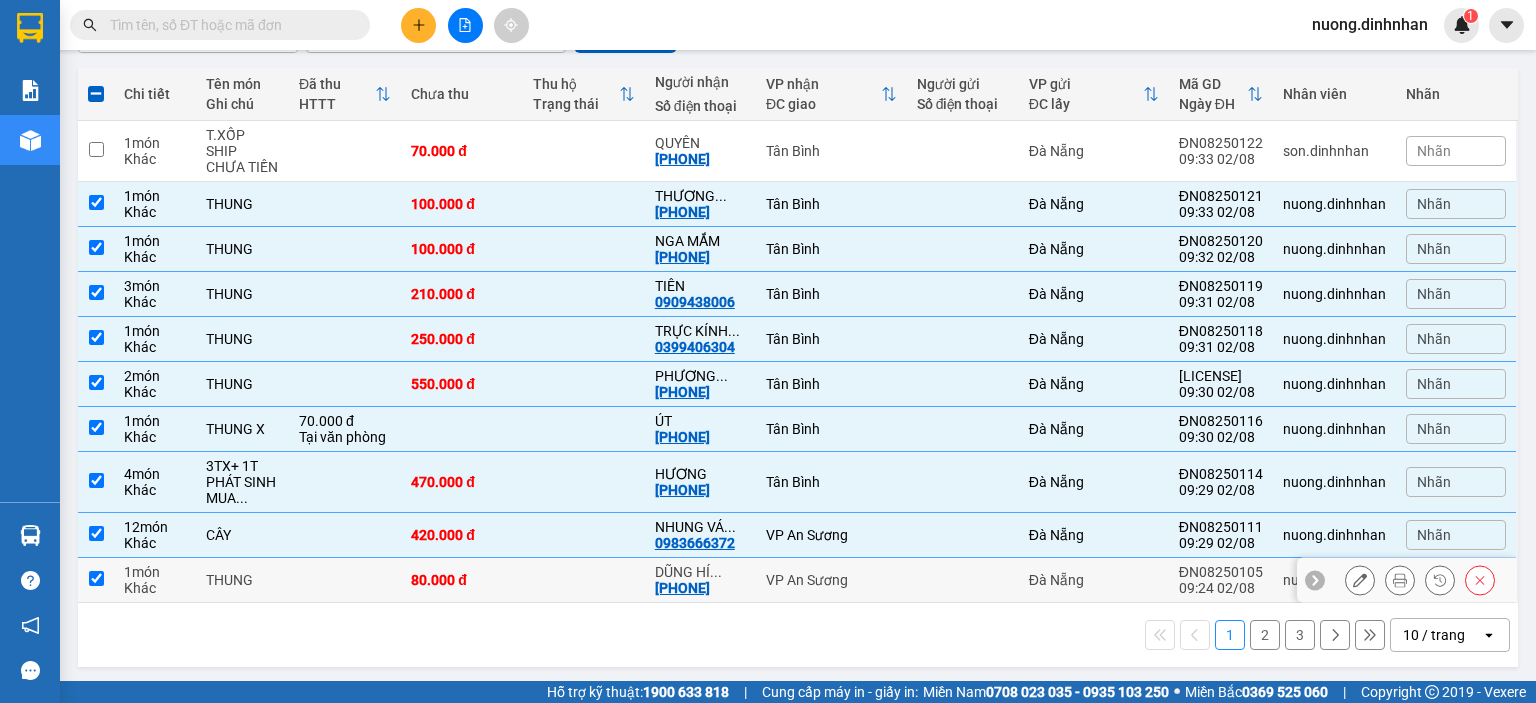 checkbox on "true" 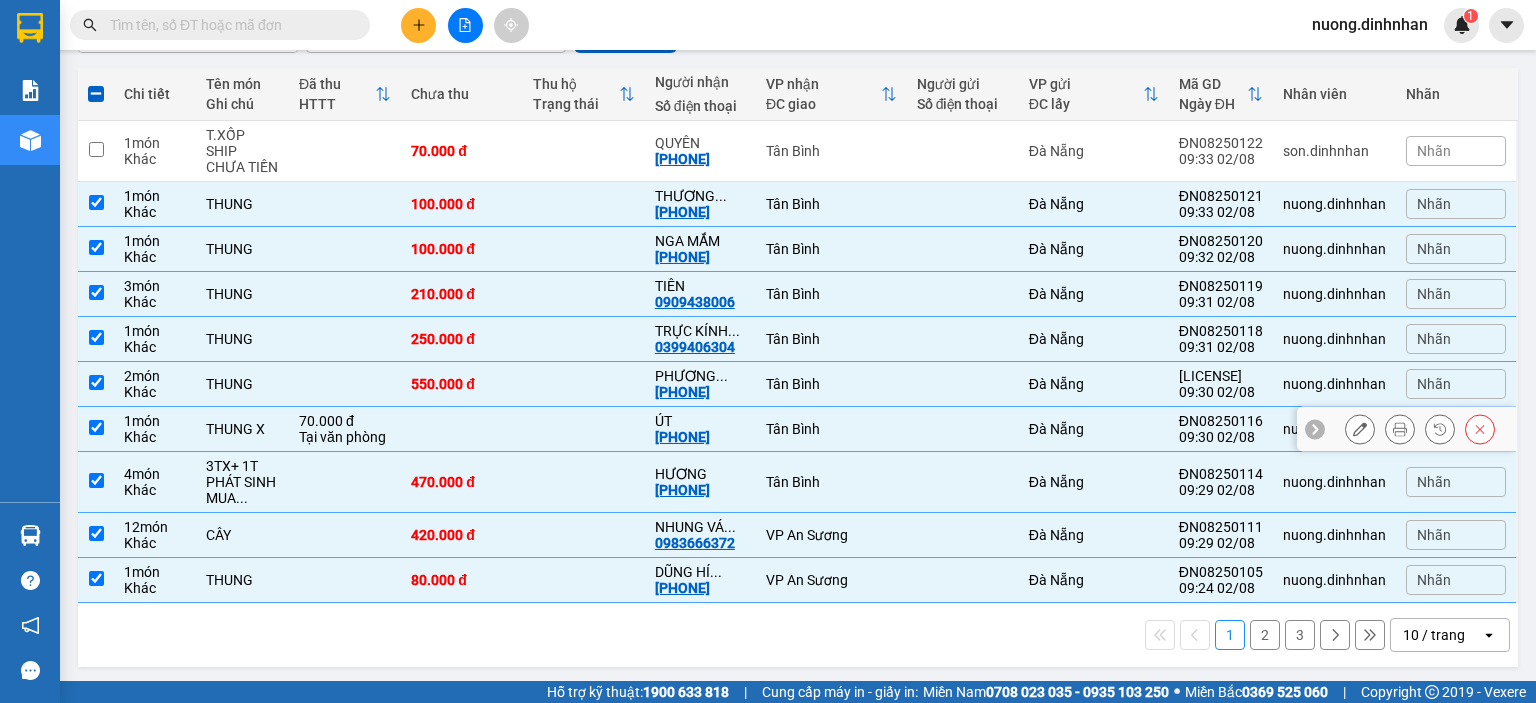 scroll, scrollTop: 0, scrollLeft: 0, axis: both 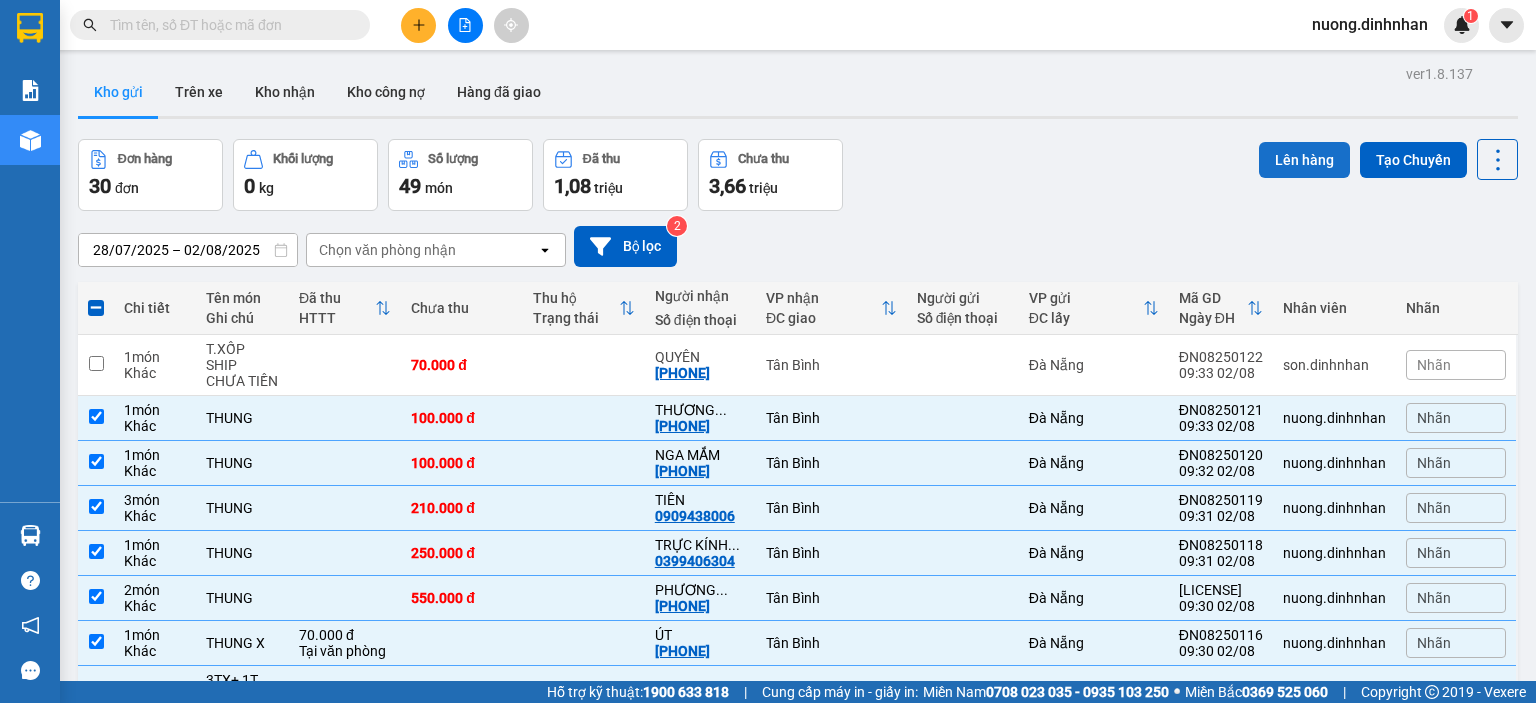click on "Lên hàng" at bounding box center (1304, 160) 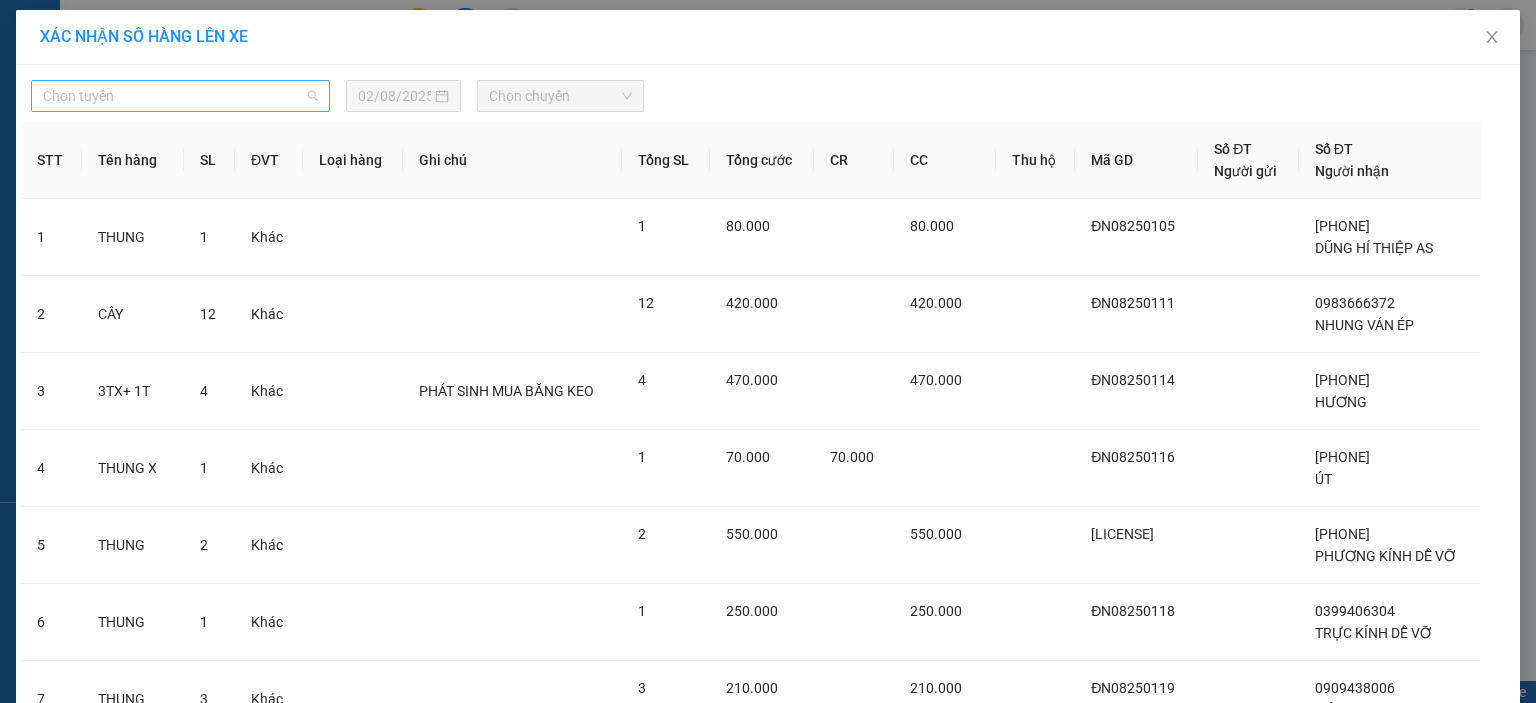 click on "Chọn tuyến" at bounding box center (180, 96) 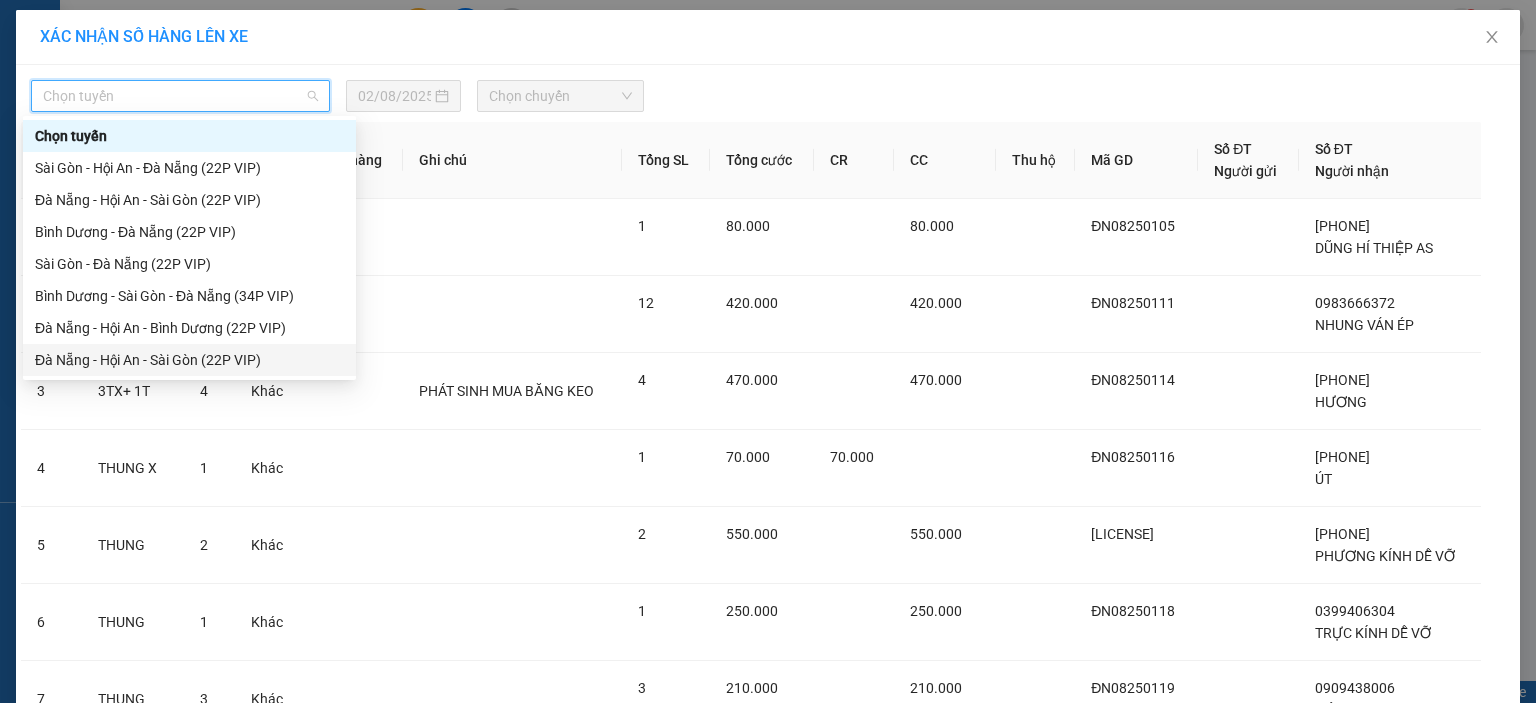 scroll, scrollTop: 32, scrollLeft: 0, axis: vertical 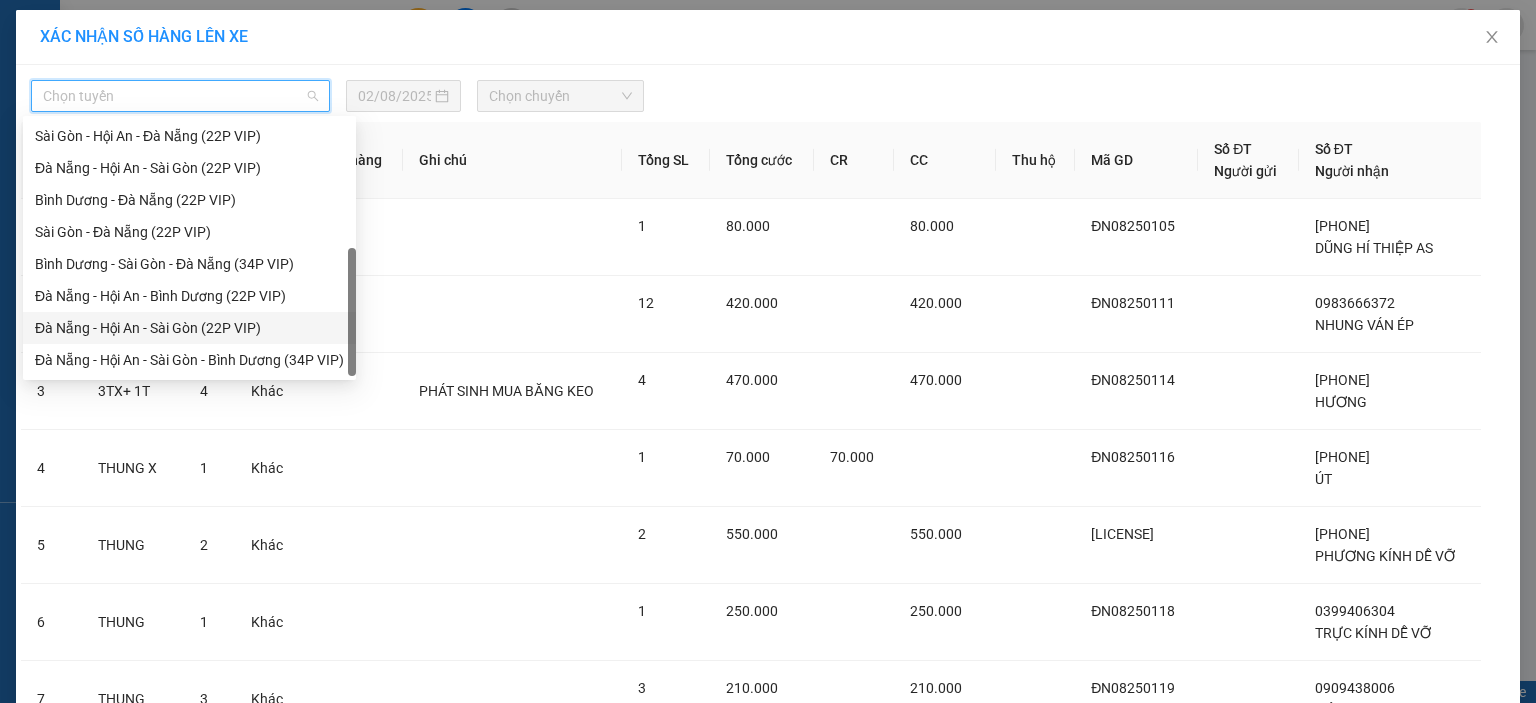 click on "Đà Nẵng - Hội An - Sài Gòn (22P VIP)" at bounding box center [189, 328] 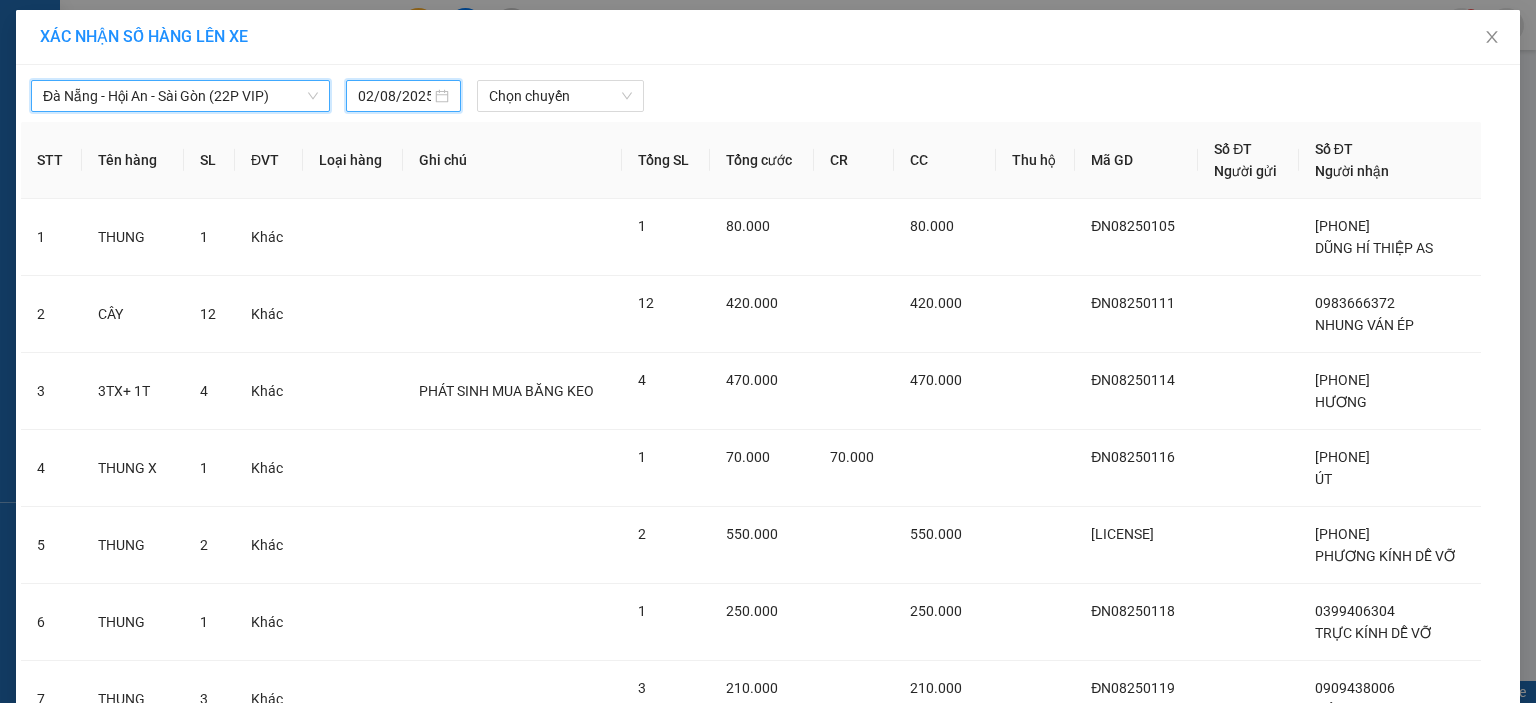 drag, startPoint x: 407, startPoint y: 93, endPoint x: 412, endPoint y: 135, distance: 42.296574 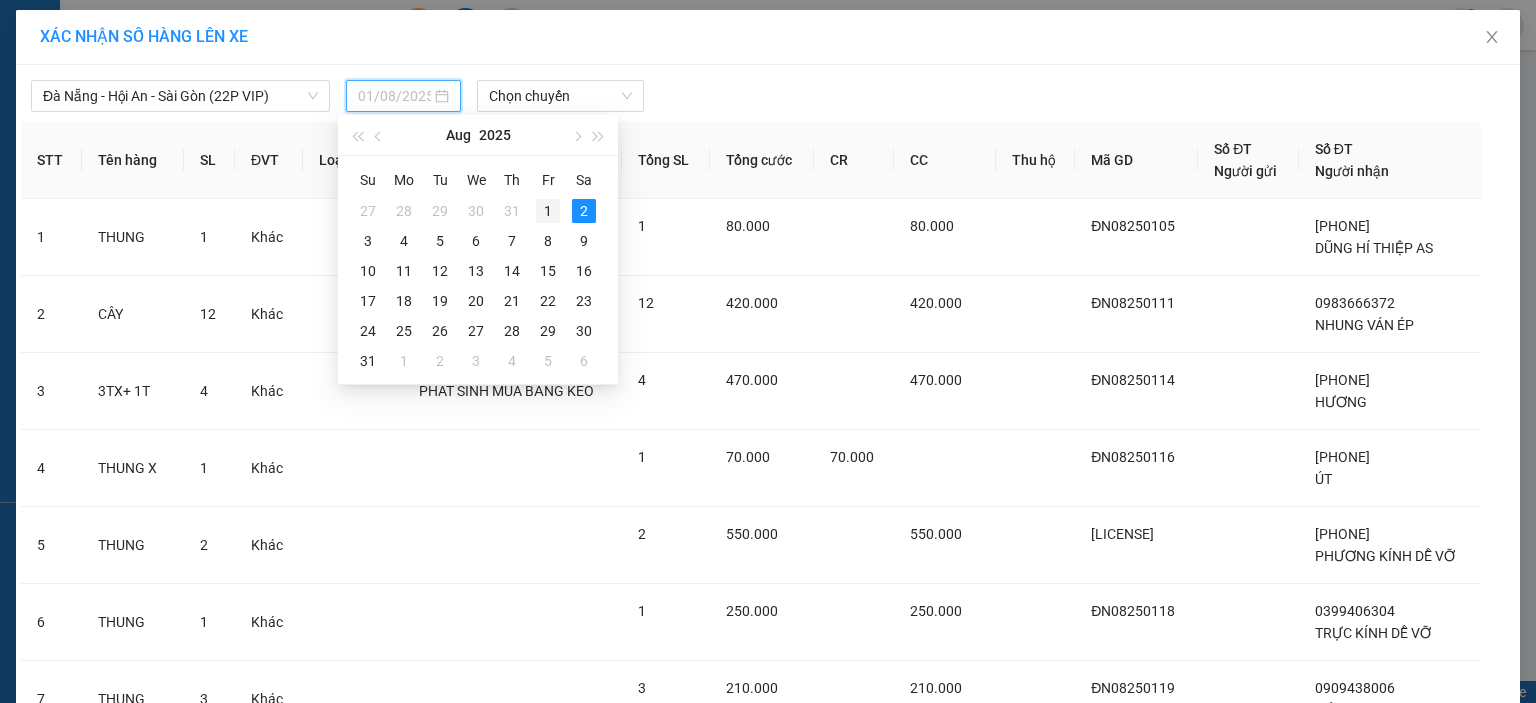 drag, startPoint x: 551, startPoint y: 212, endPoint x: 556, endPoint y: 111, distance: 101.12369 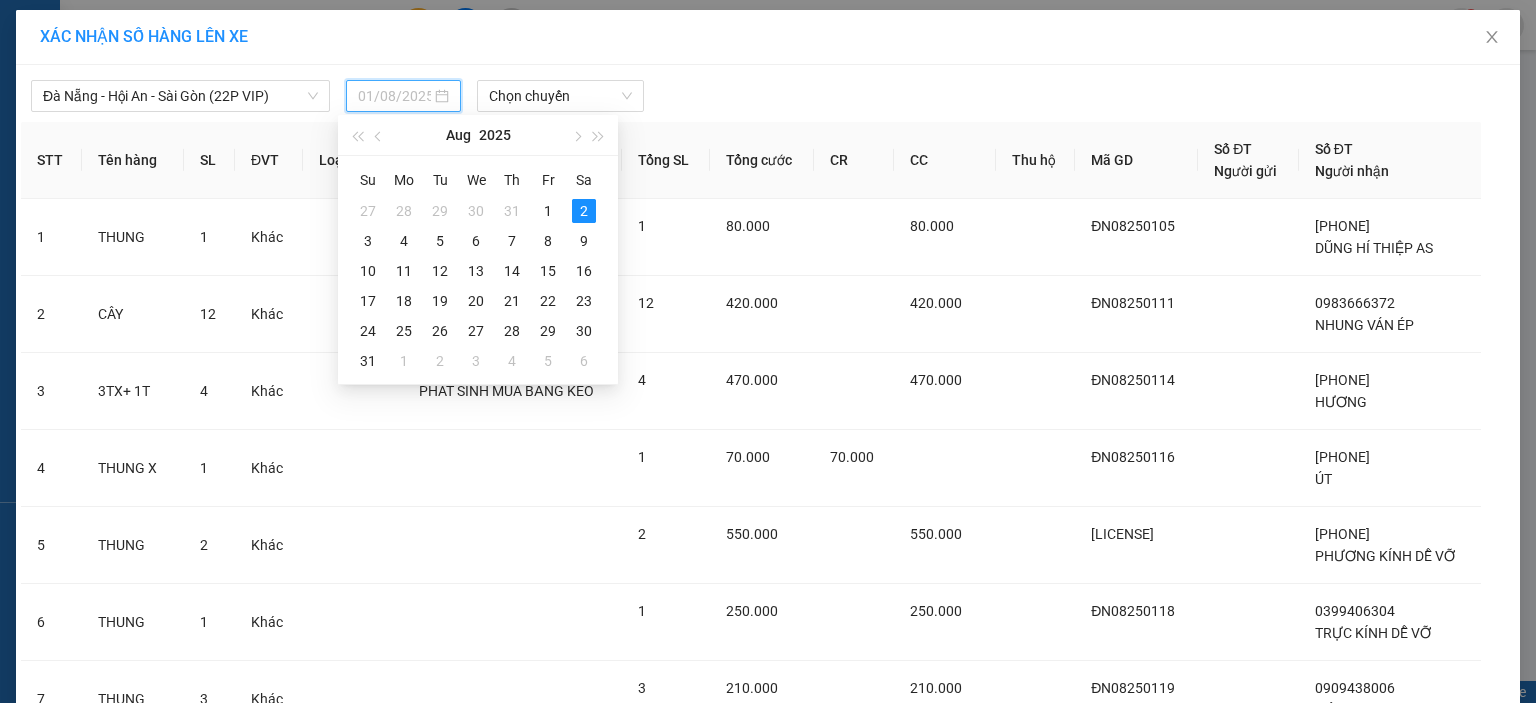 click on "1" at bounding box center (548, 211) 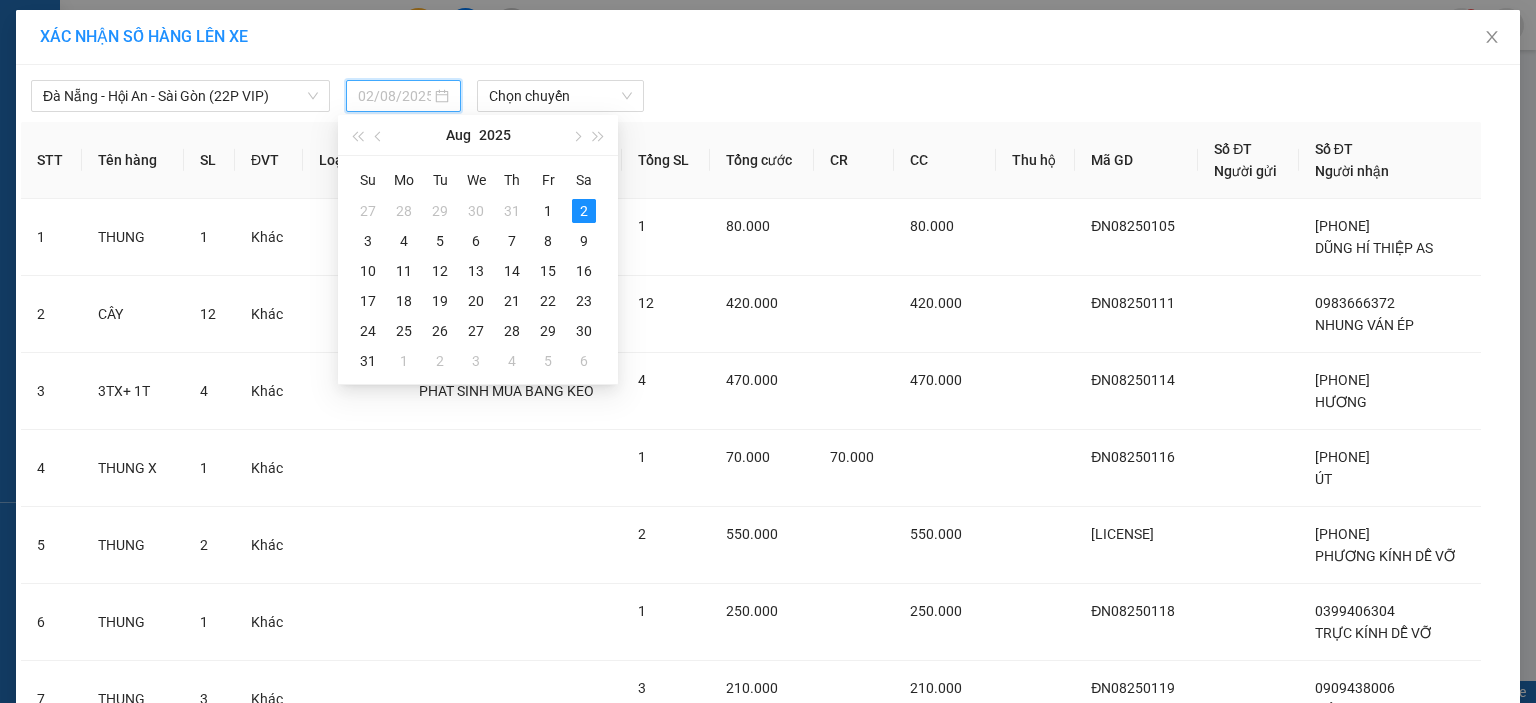 type on "01/08/2025" 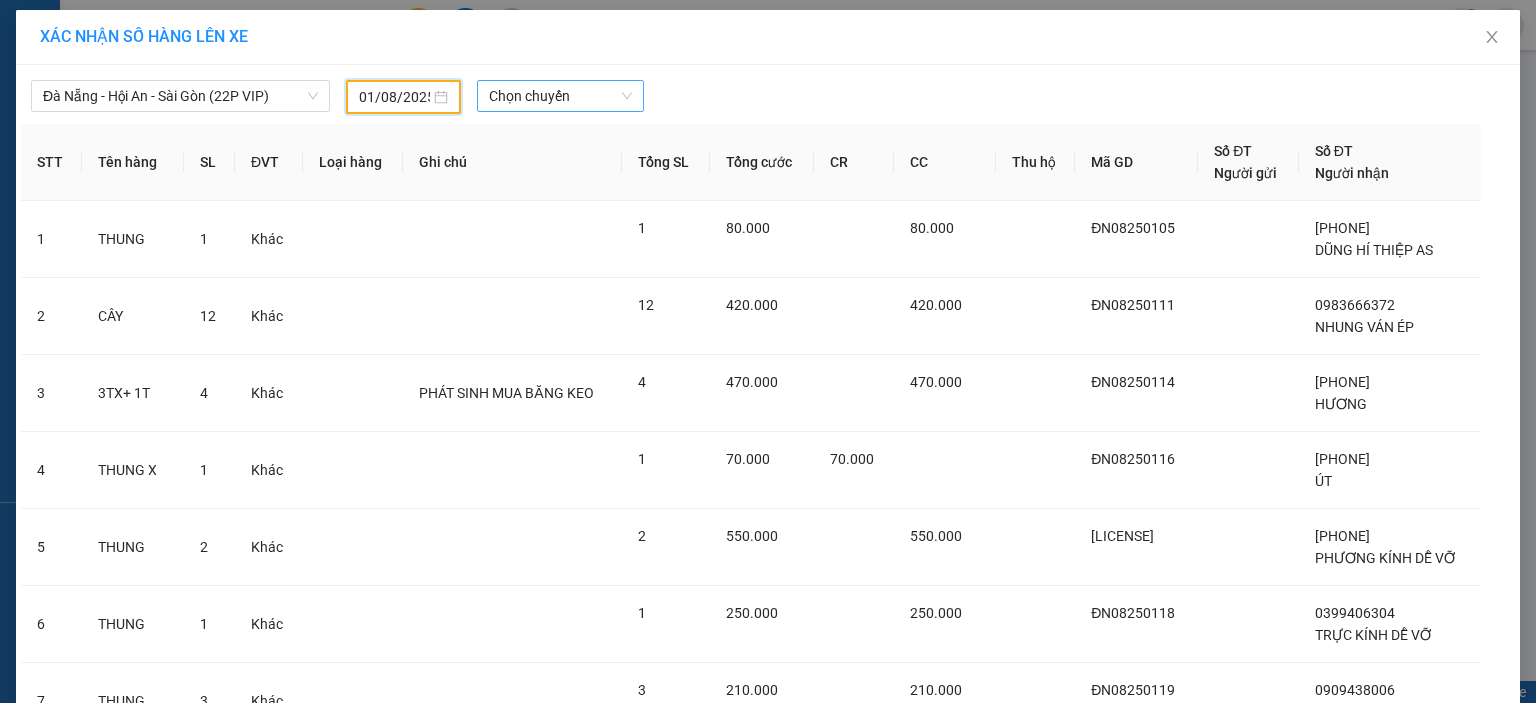 click on "Chọn chuyến" at bounding box center (561, 96) 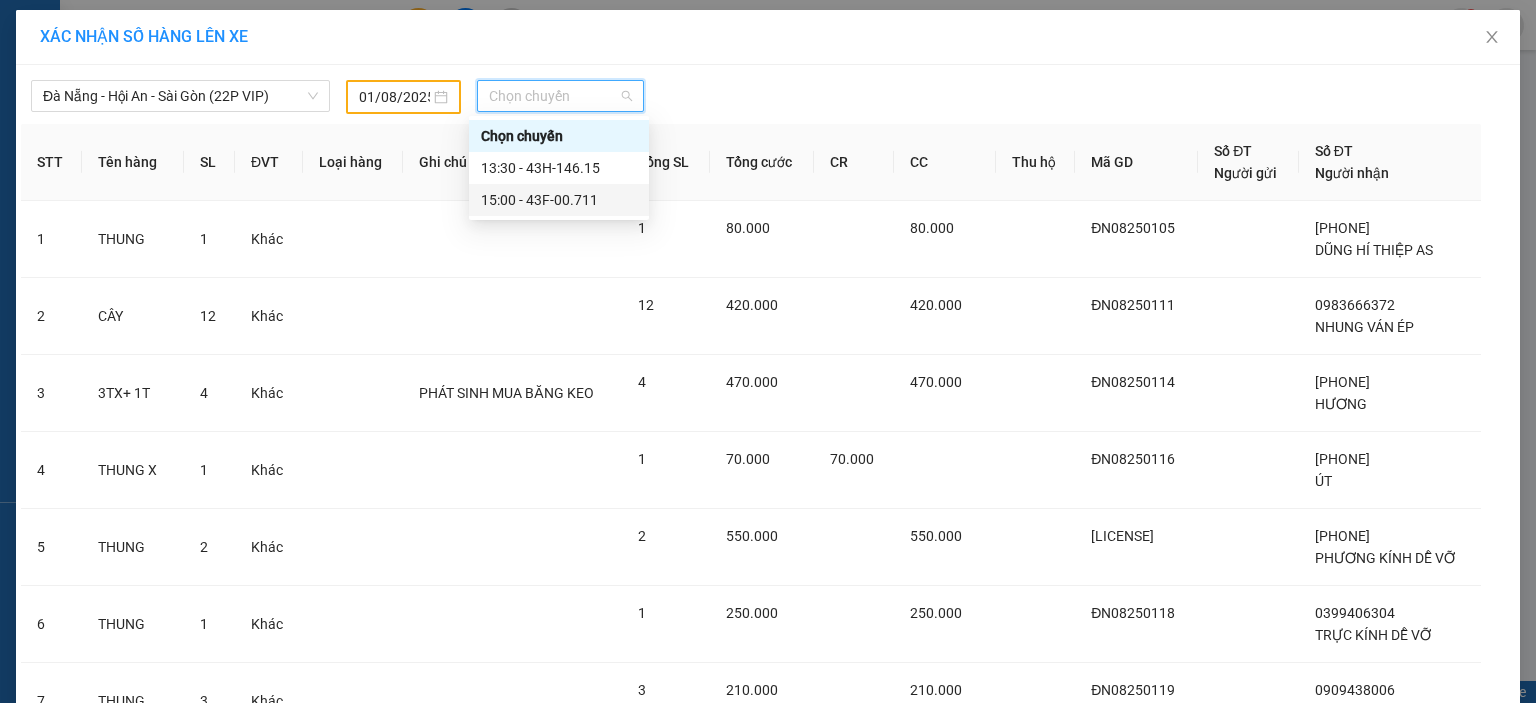 click on "15:00     - 43F-00.711" at bounding box center [559, 200] 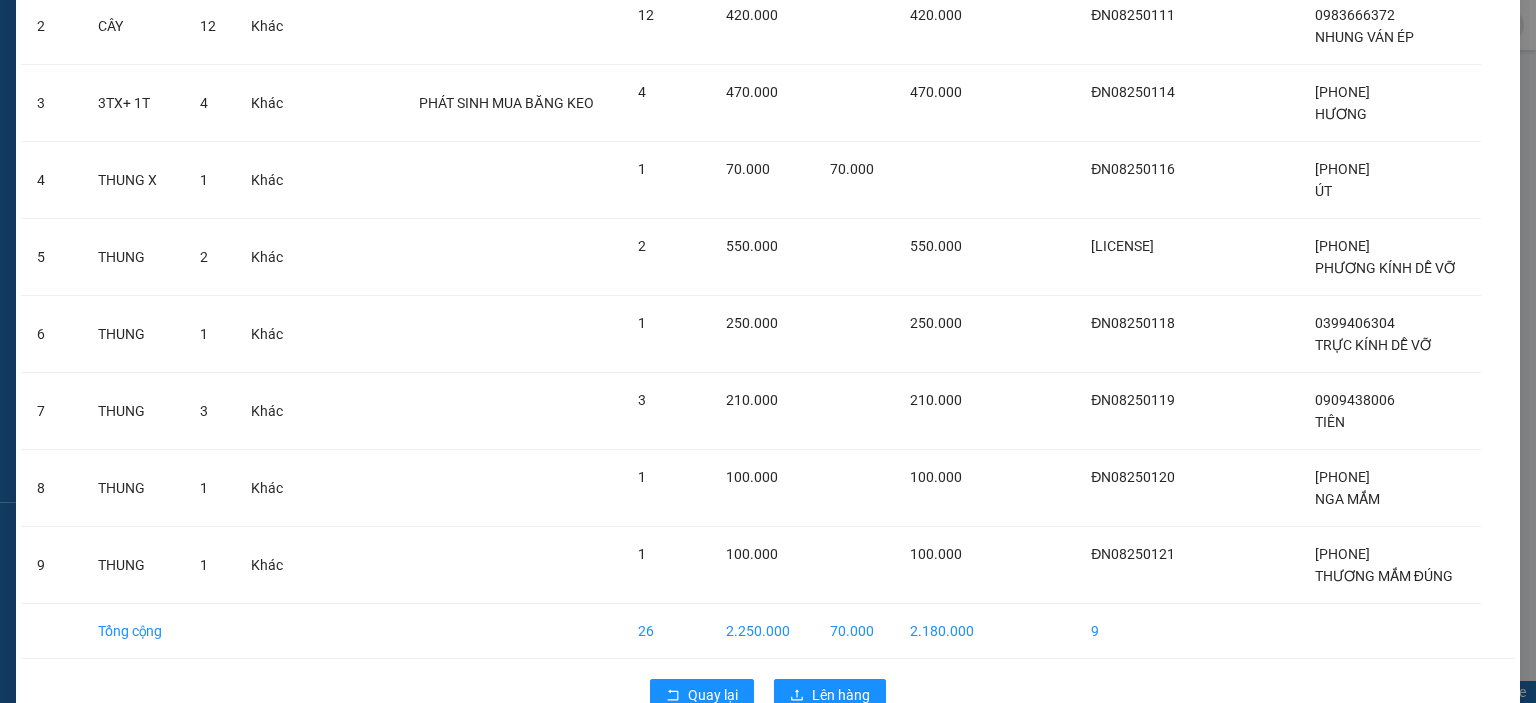scroll, scrollTop: 344, scrollLeft: 0, axis: vertical 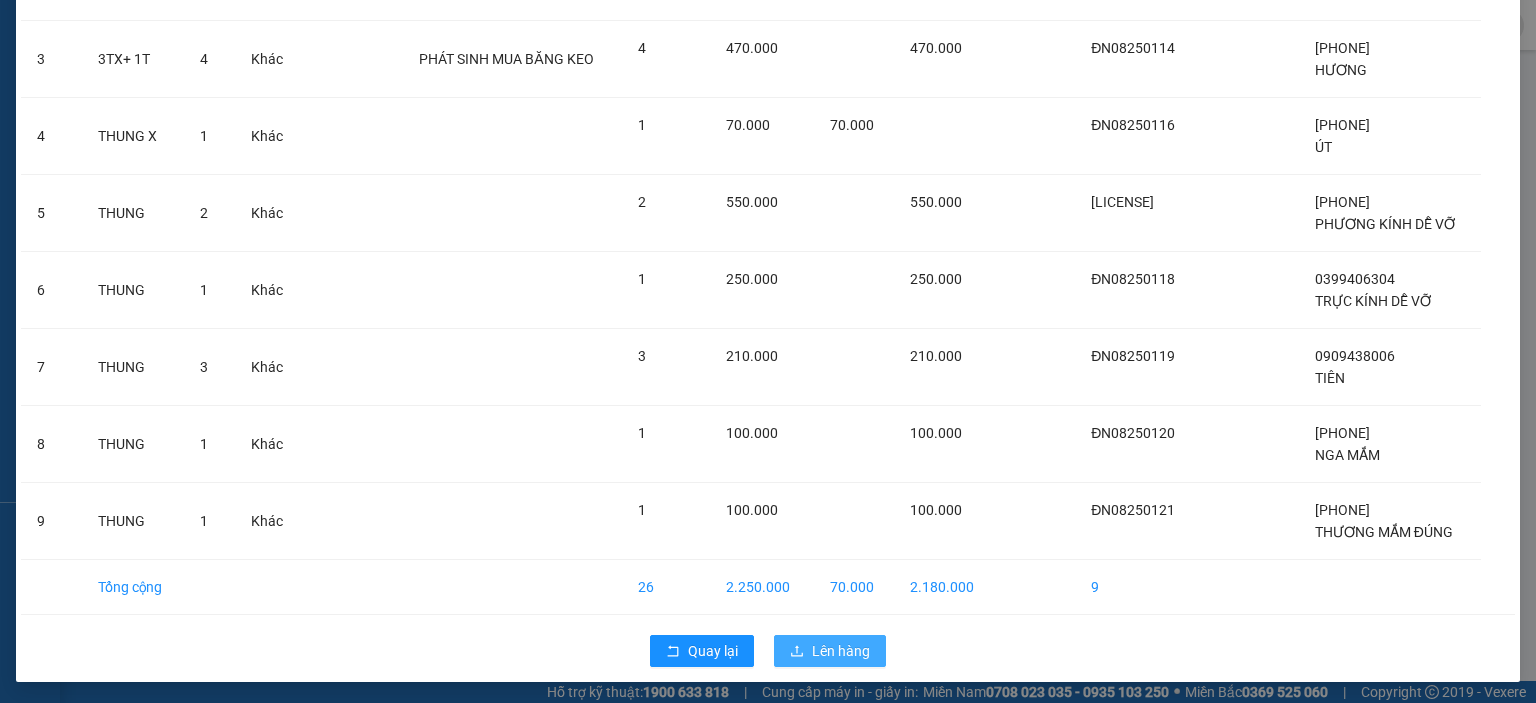 click on "Lên hàng" at bounding box center [841, 651] 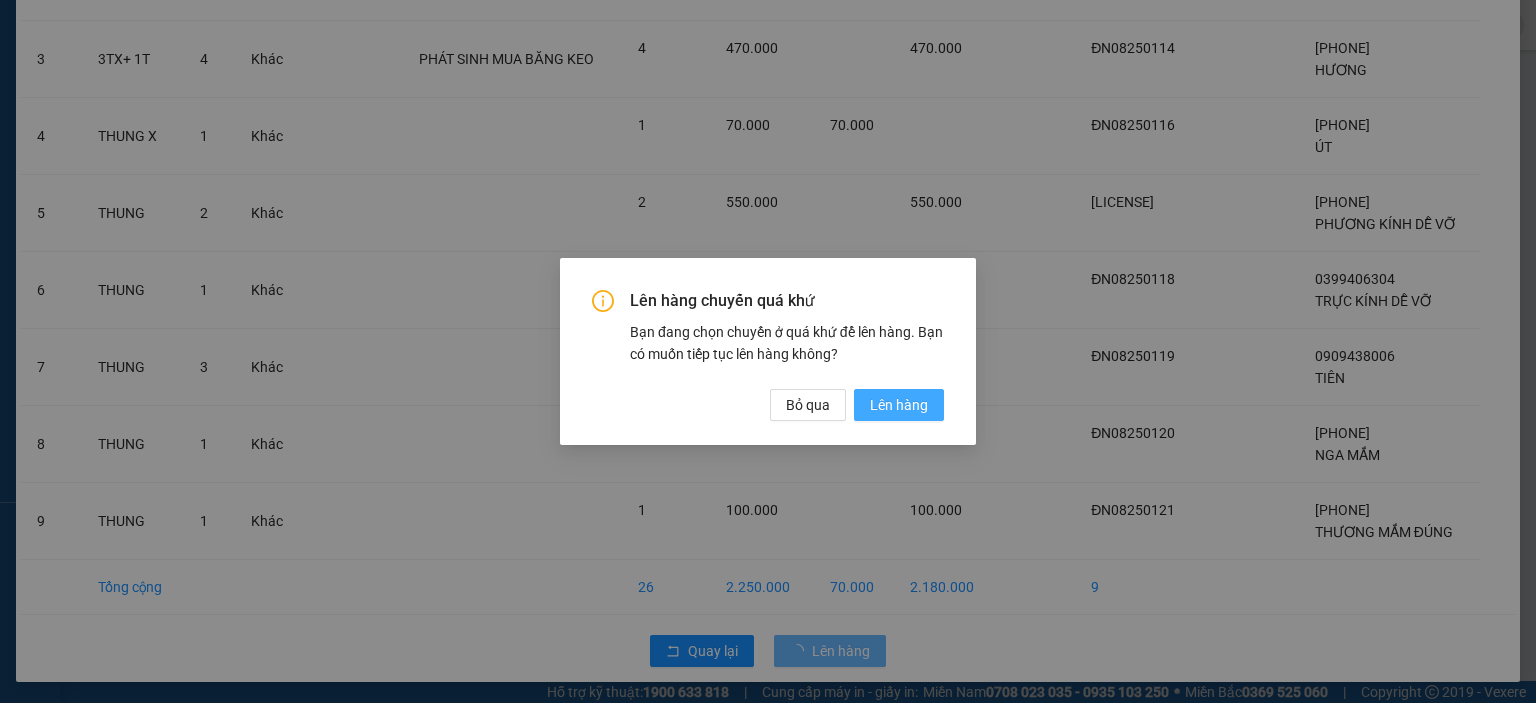 click on "Lên hàng" at bounding box center (899, 405) 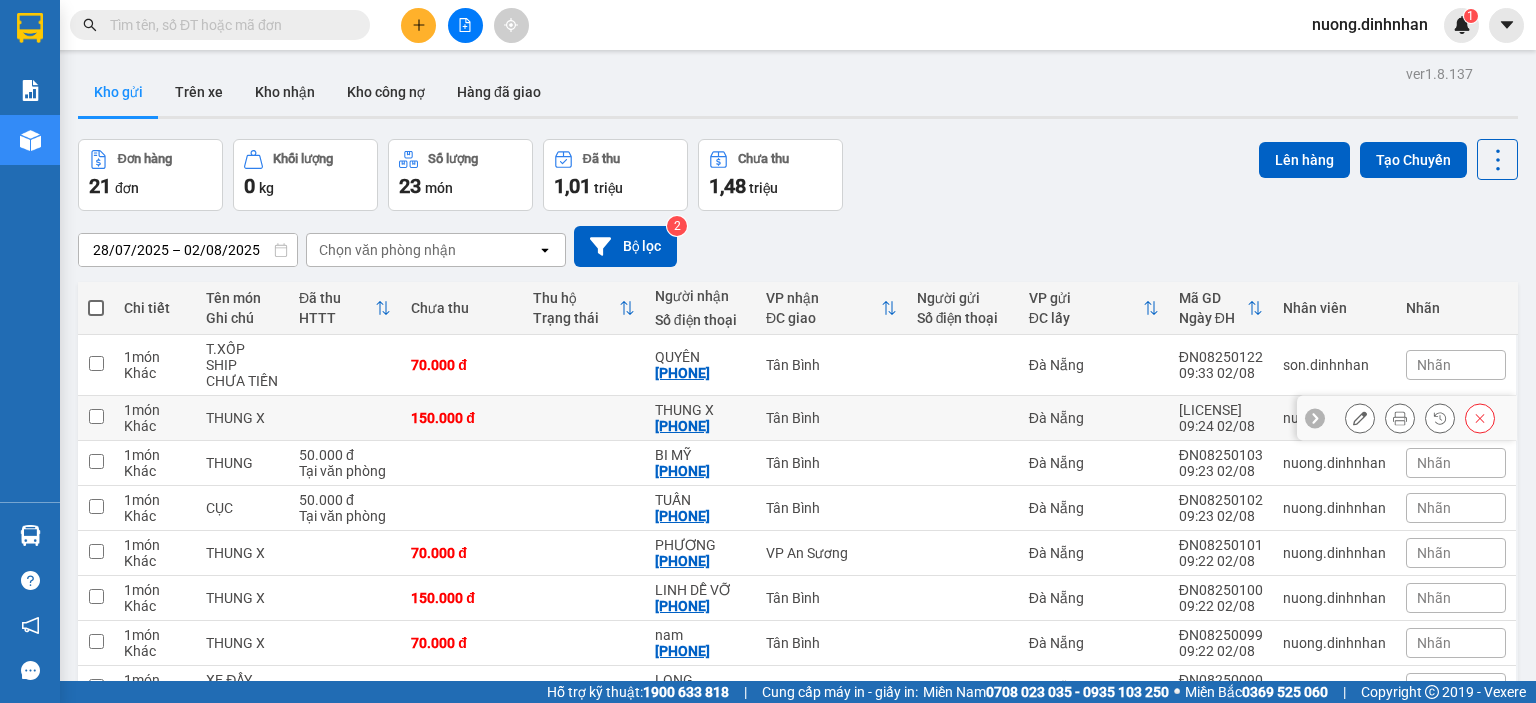 click on "Tân Bình" at bounding box center [831, 418] 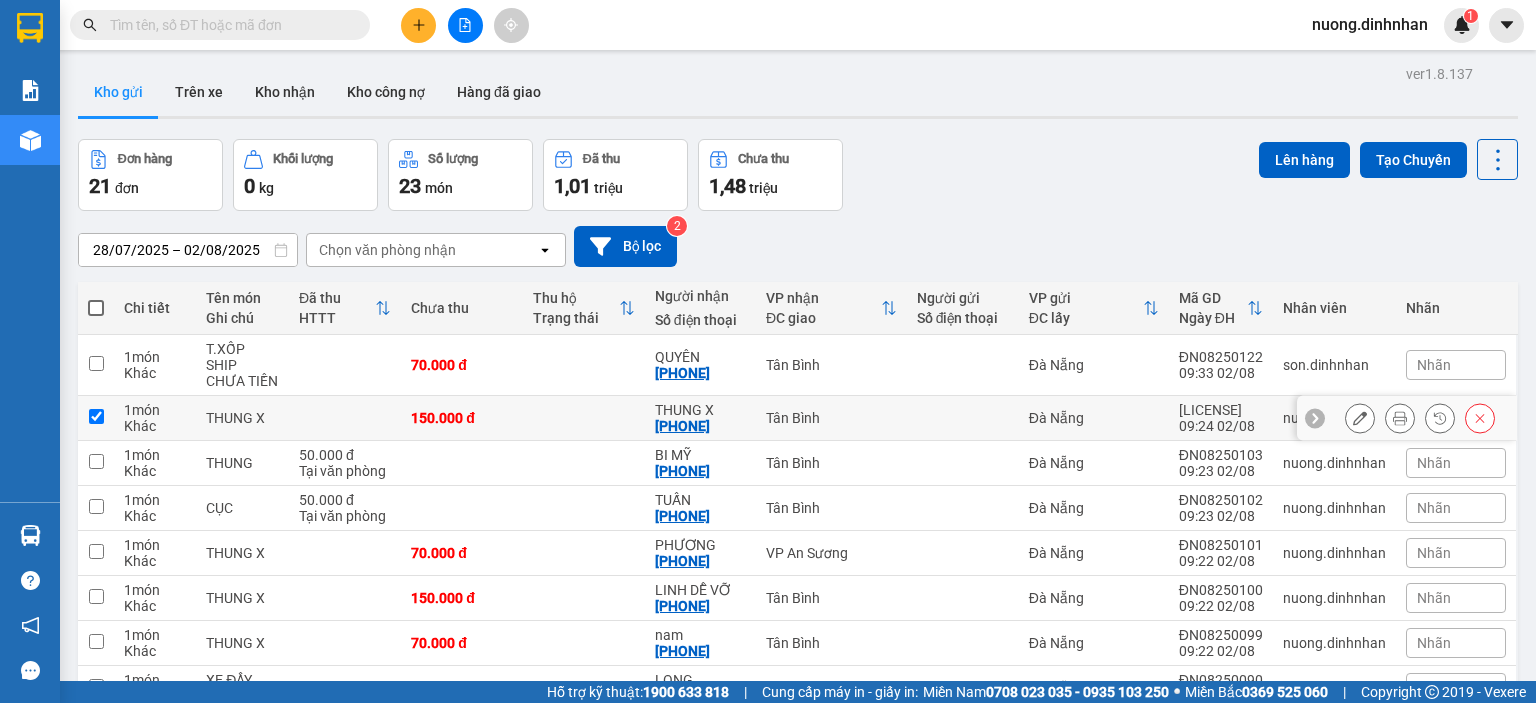 checkbox on "true" 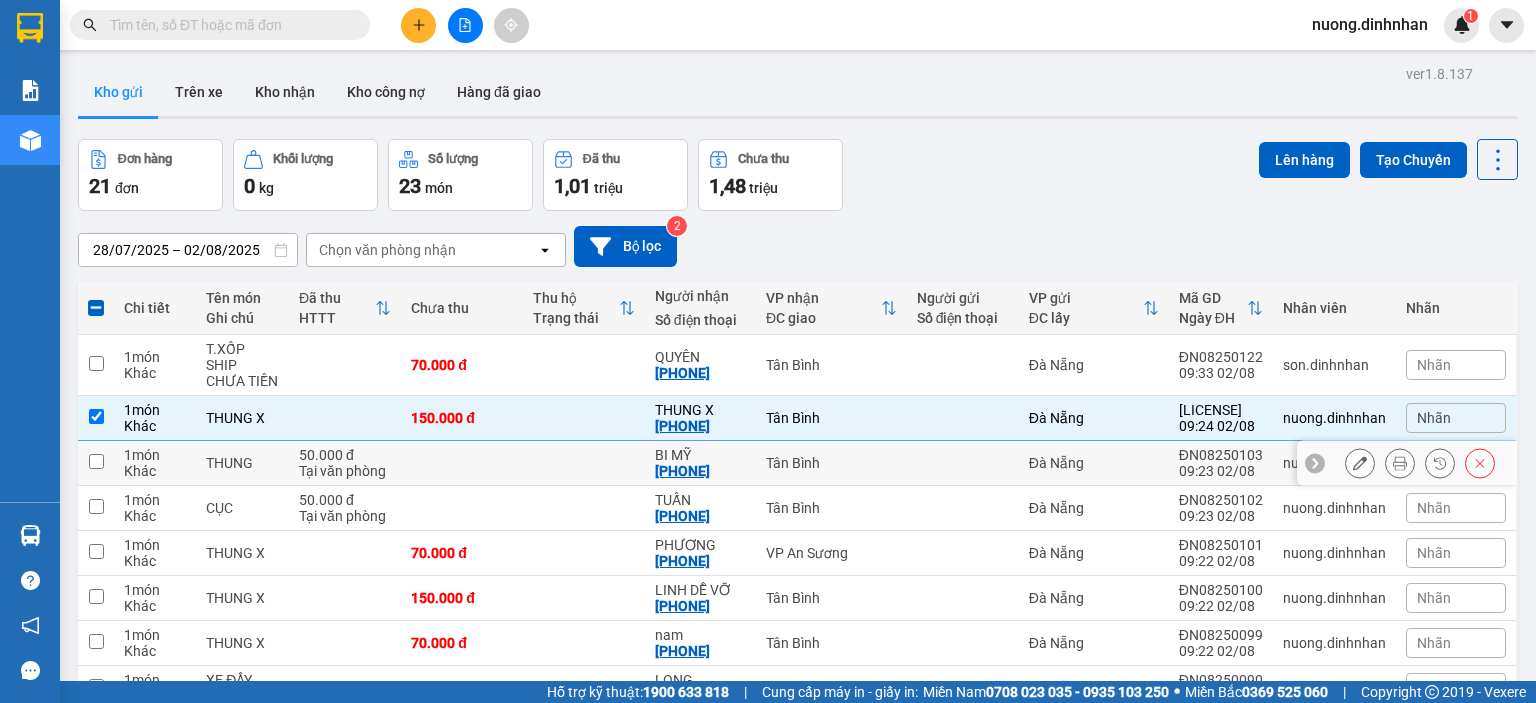 click on "Tân Bình" at bounding box center (831, 463) 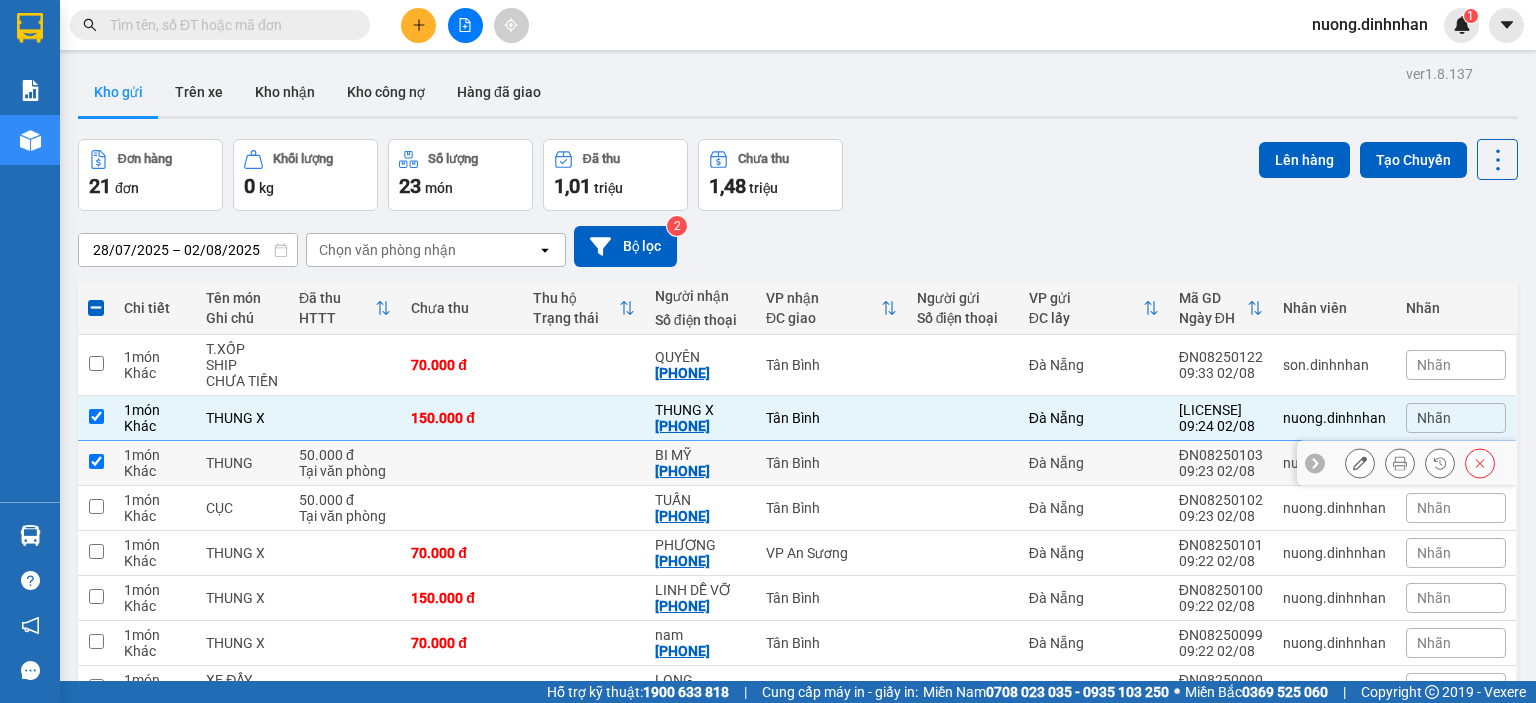 checkbox on "true" 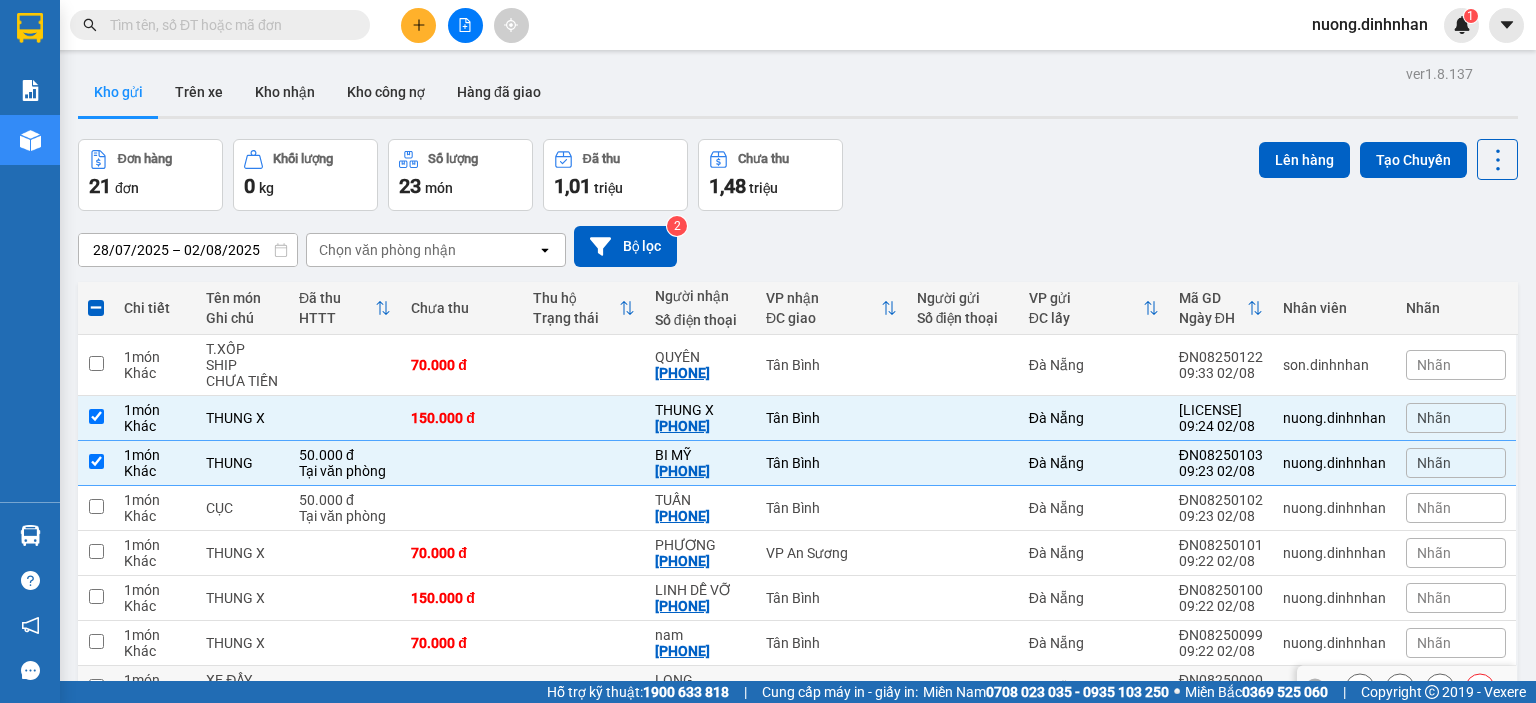 scroll, scrollTop: 214, scrollLeft: 0, axis: vertical 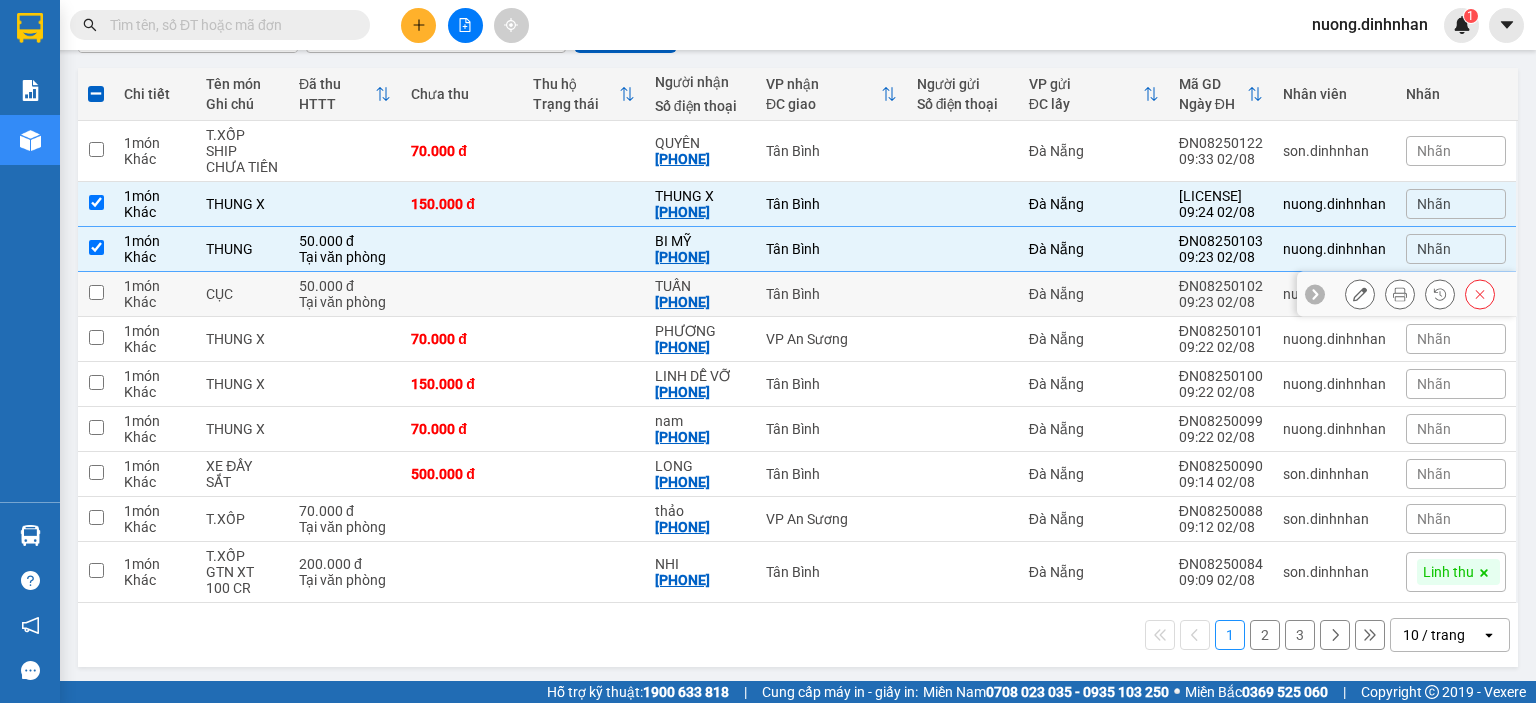 click at bounding box center [963, 294] 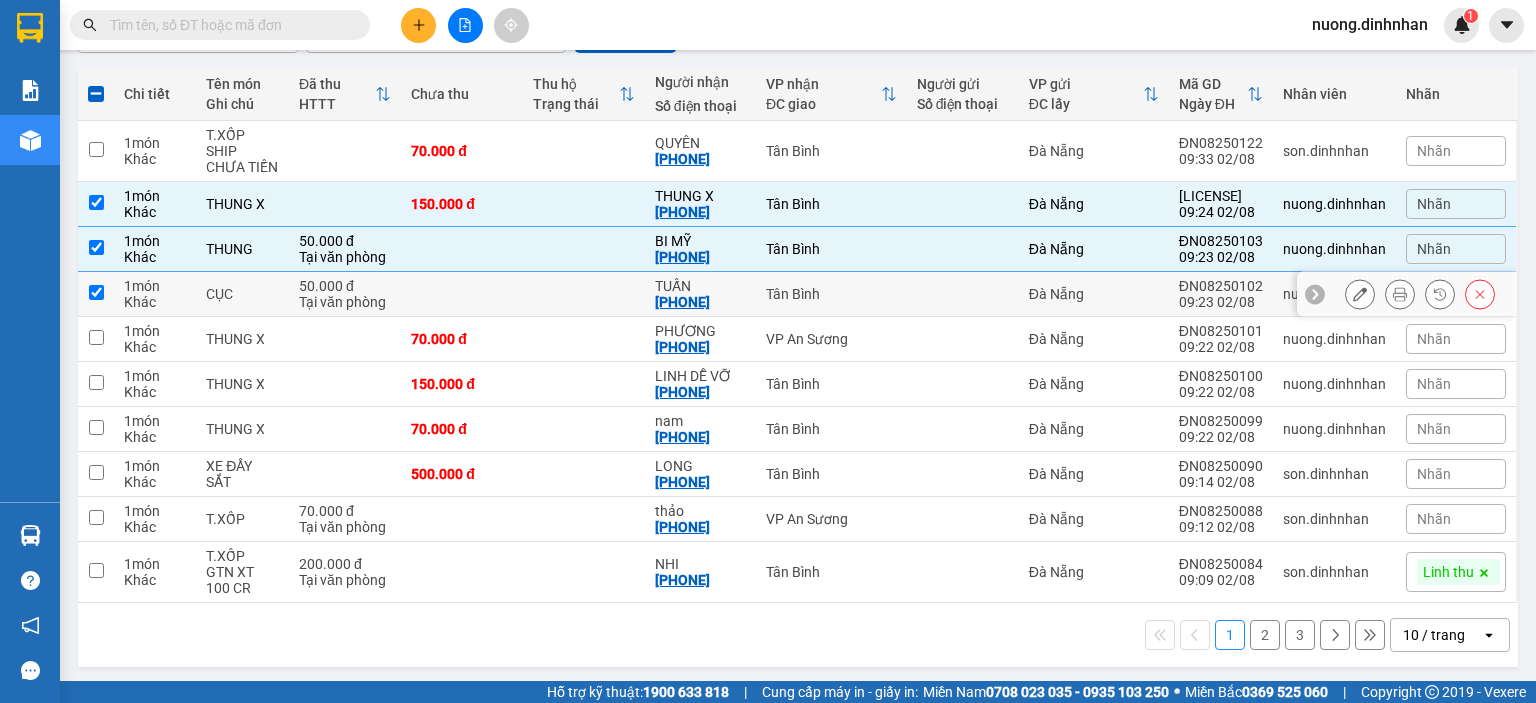 checkbox on "true" 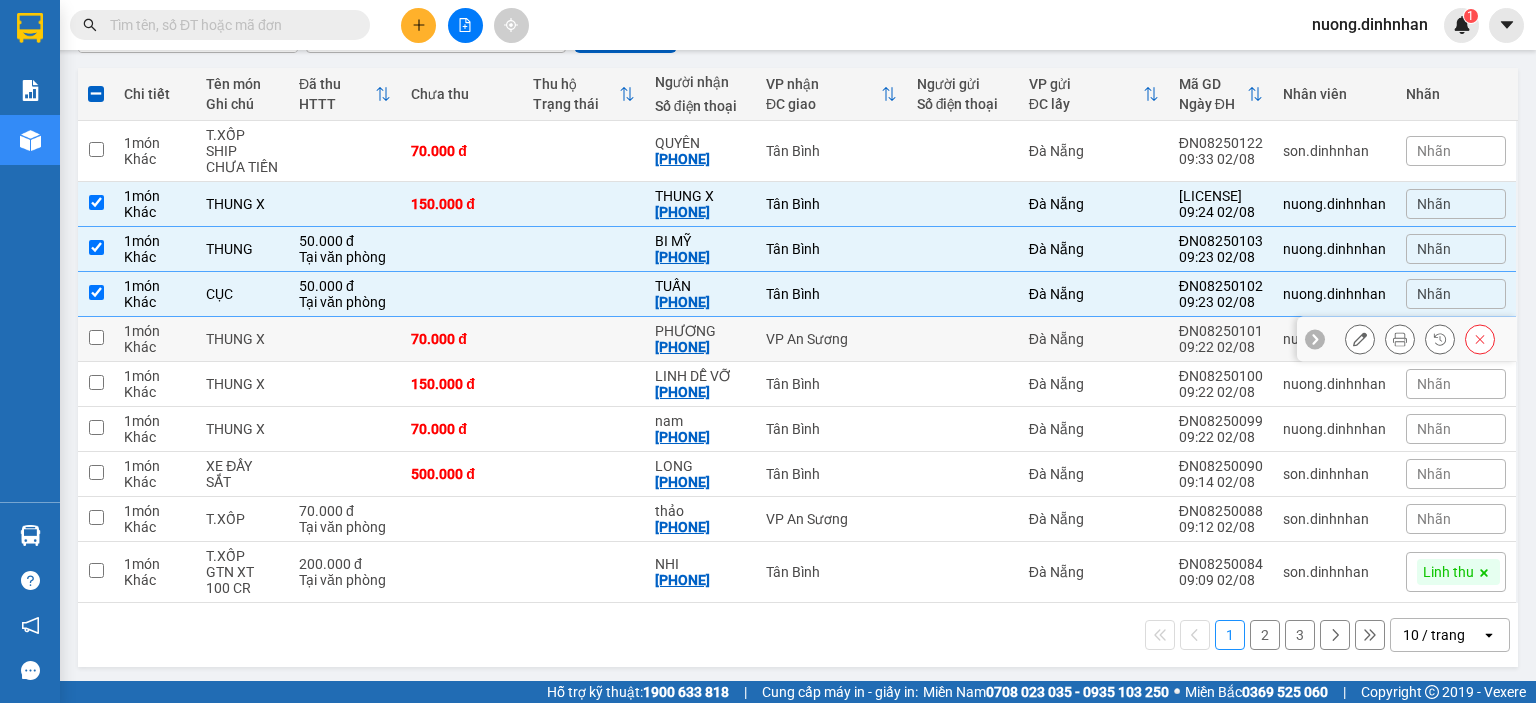 drag, startPoint x: 923, startPoint y: 340, endPoint x: 907, endPoint y: 409, distance: 70.83079 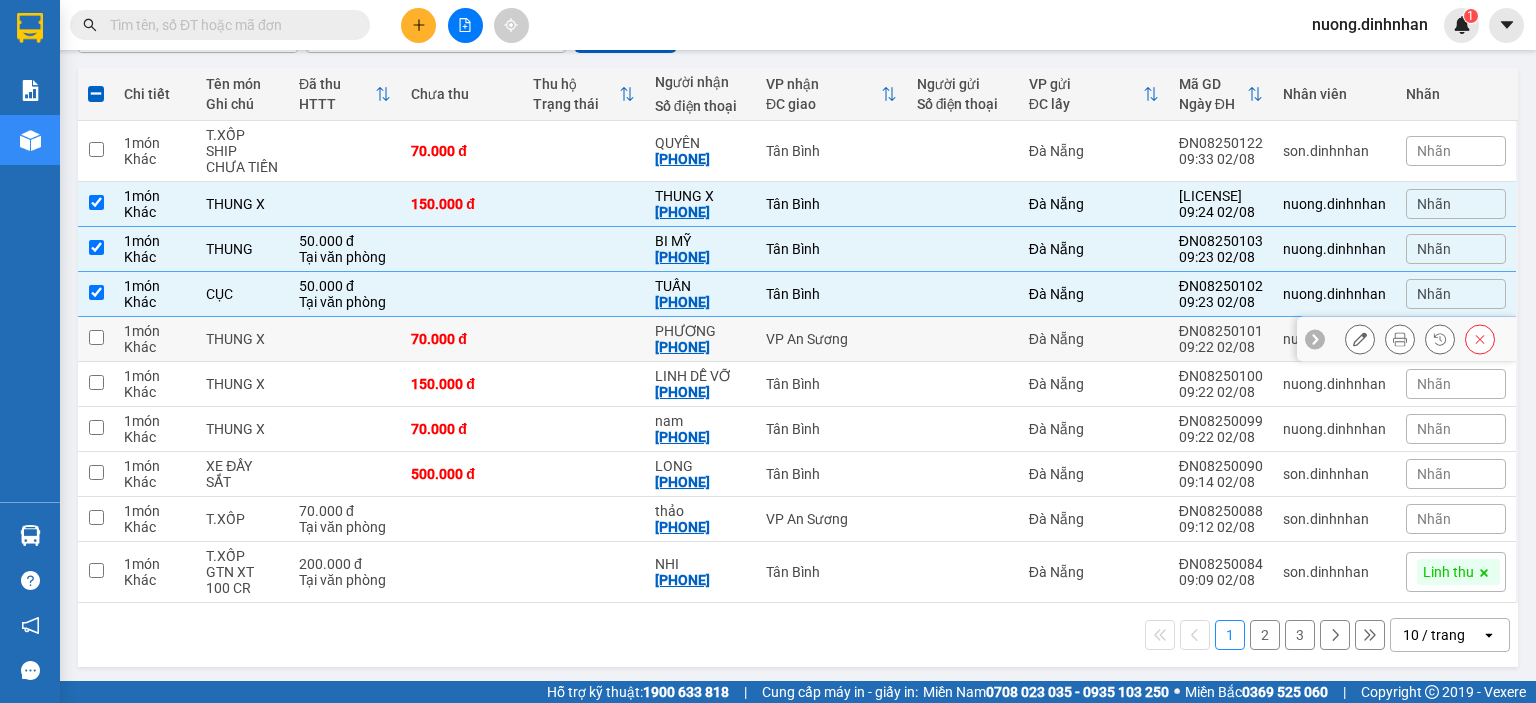 click at bounding box center (963, 339) 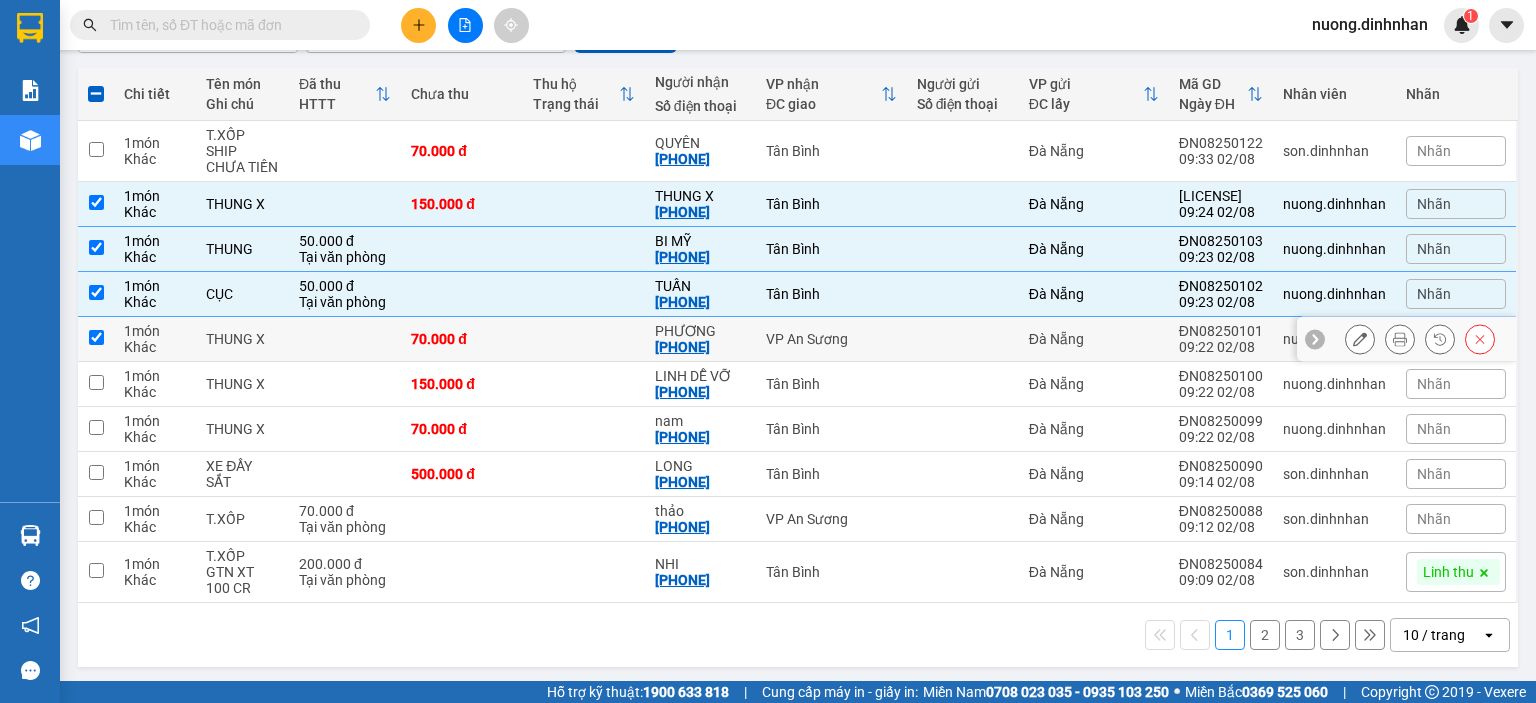 checkbox on "true" 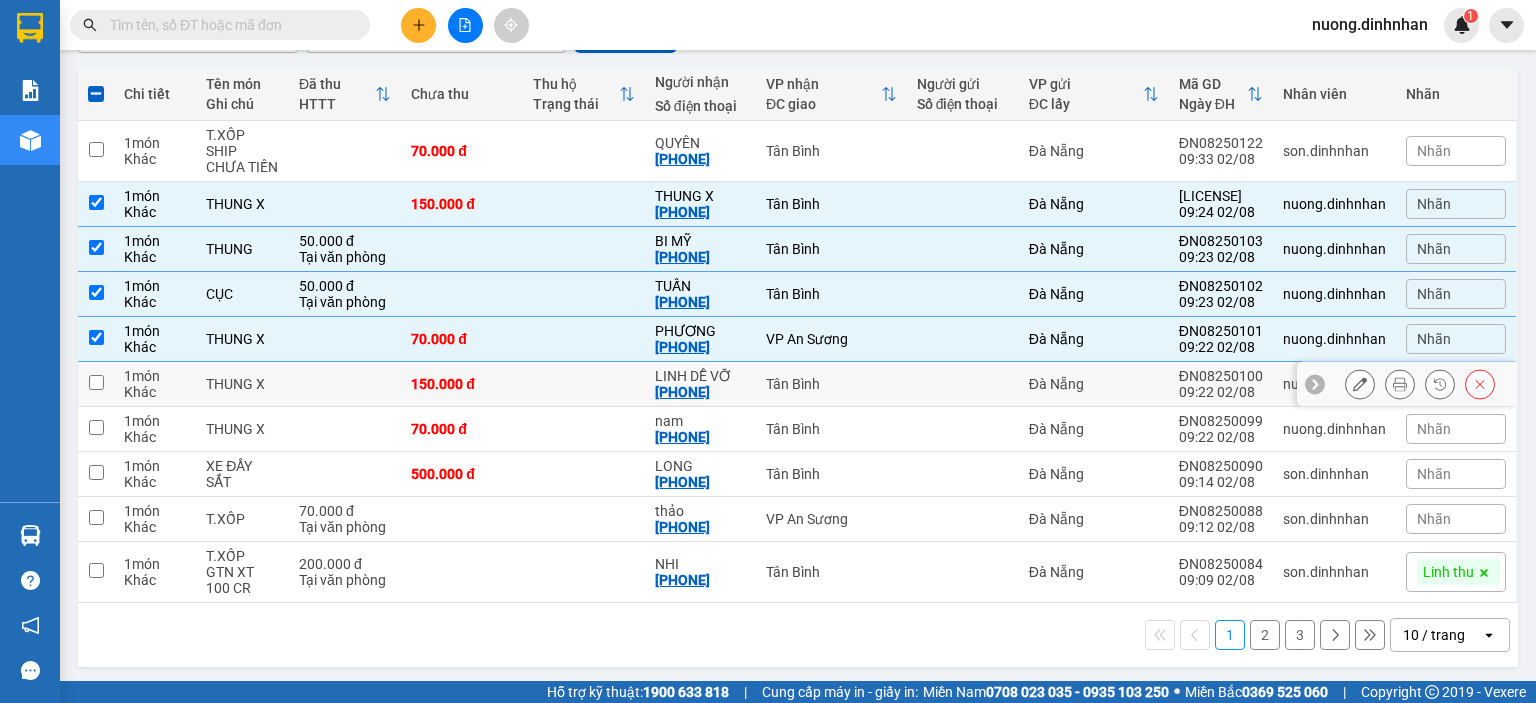 click at bounding box center [963, 384] 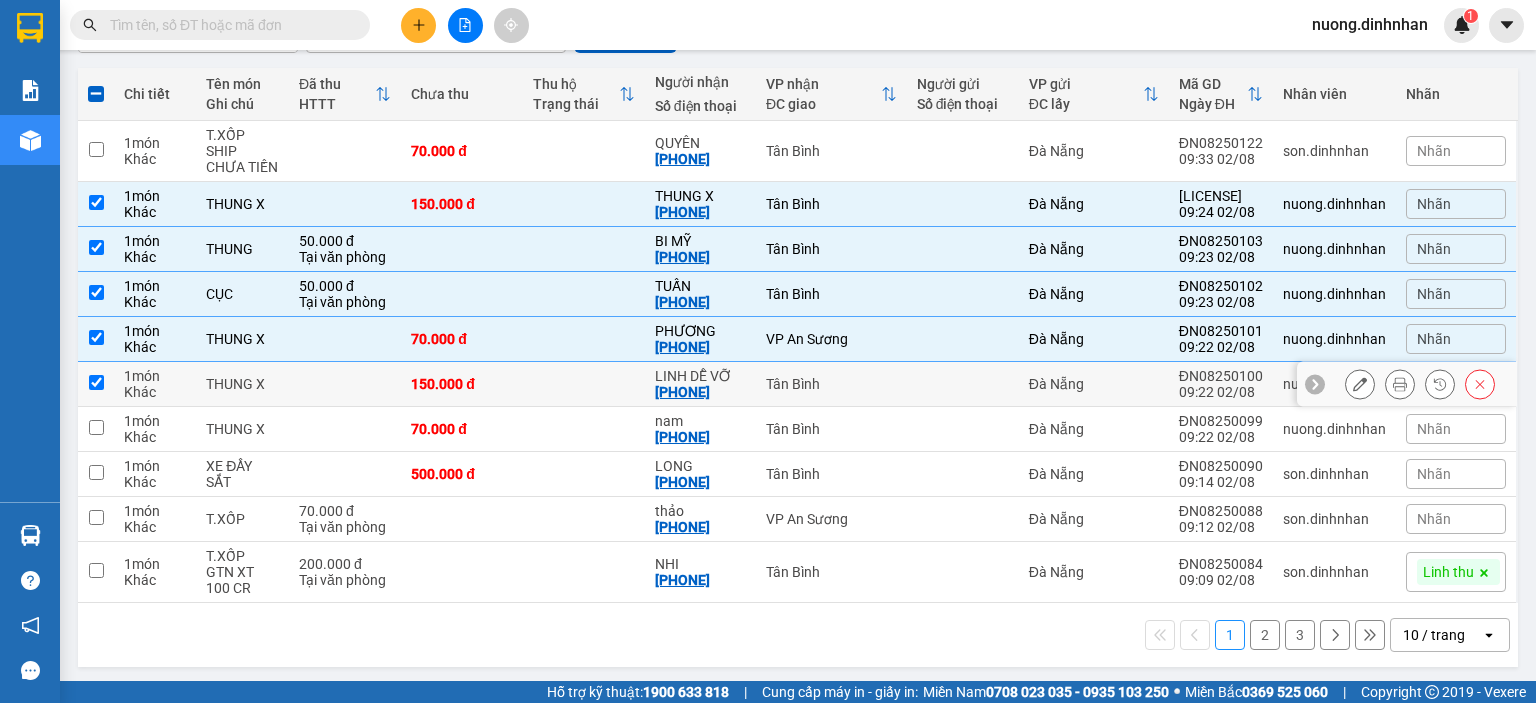 checkbox on "true" 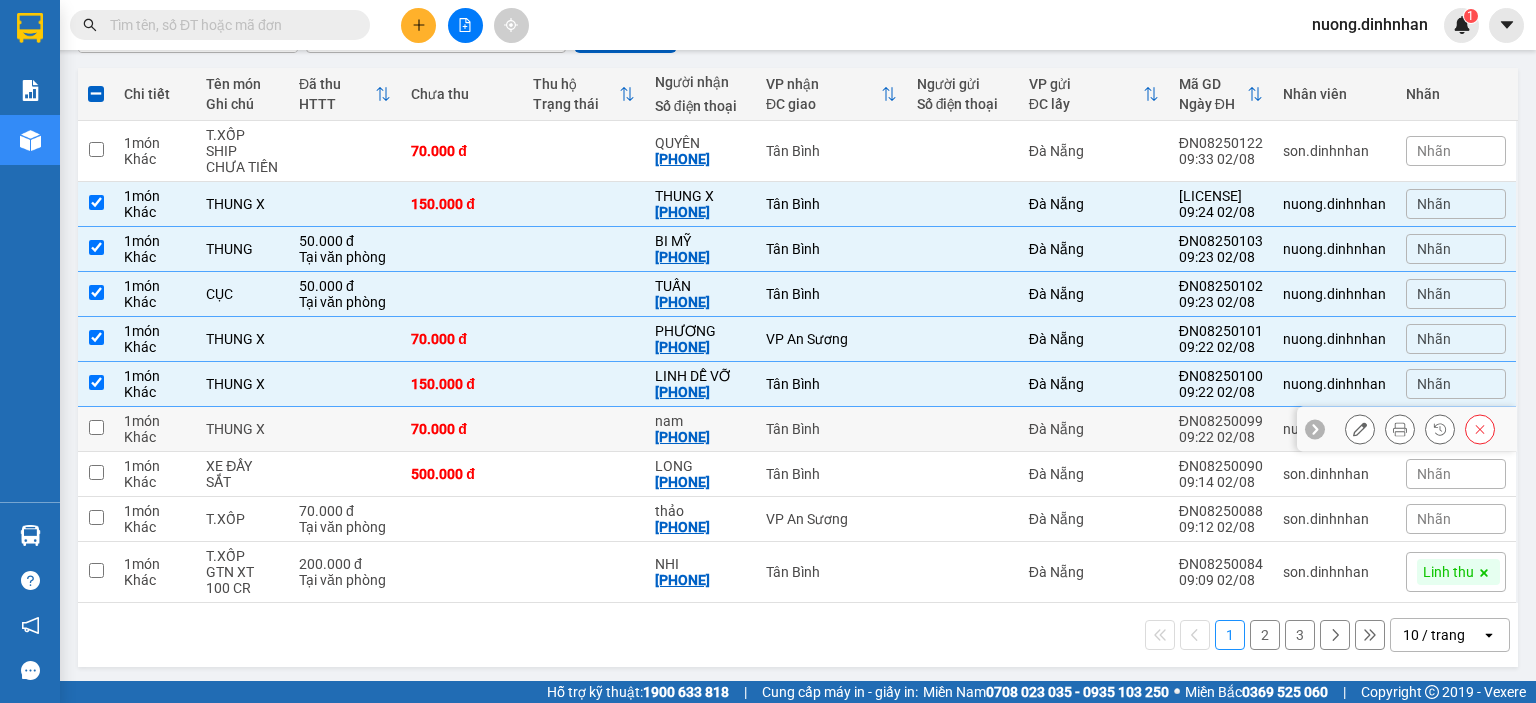click at bounding box center [963, 429] 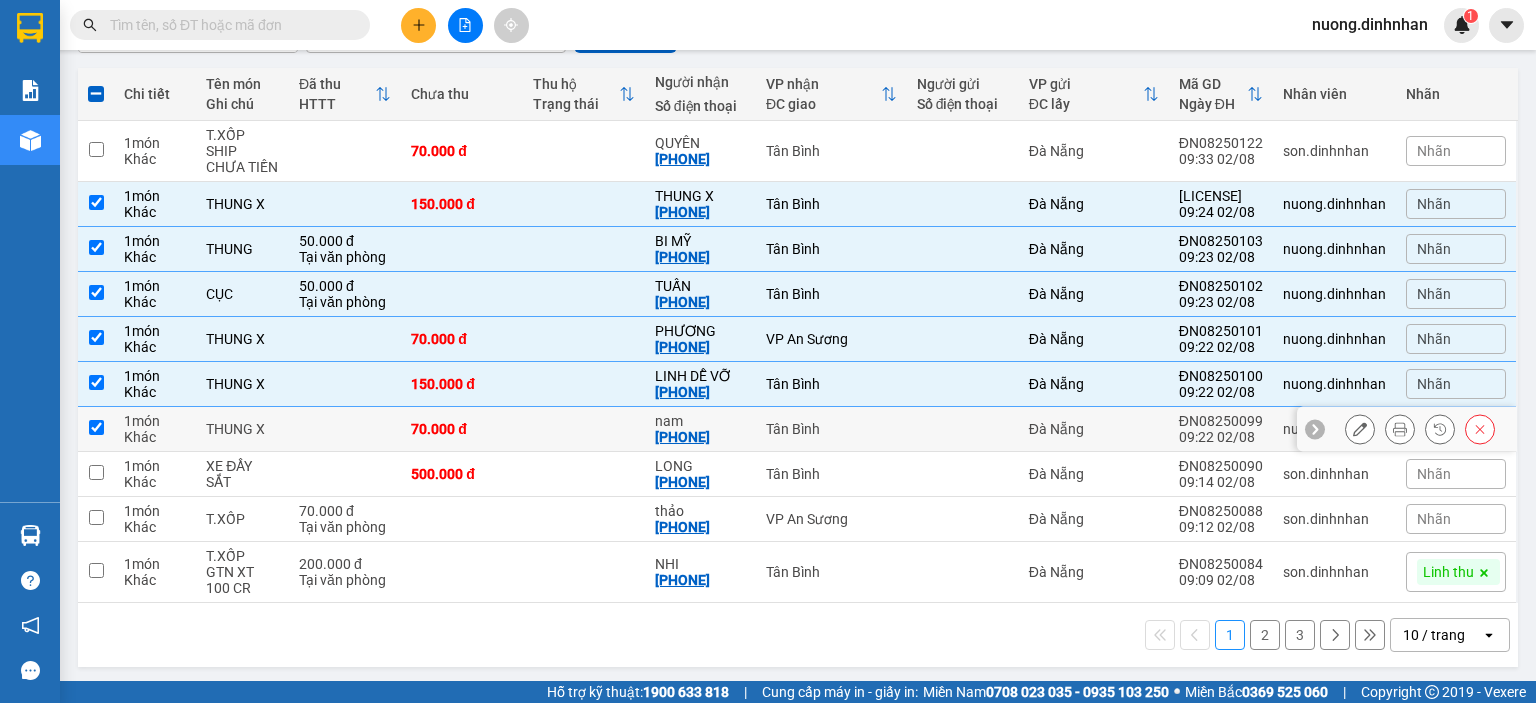 checkbox on "true" 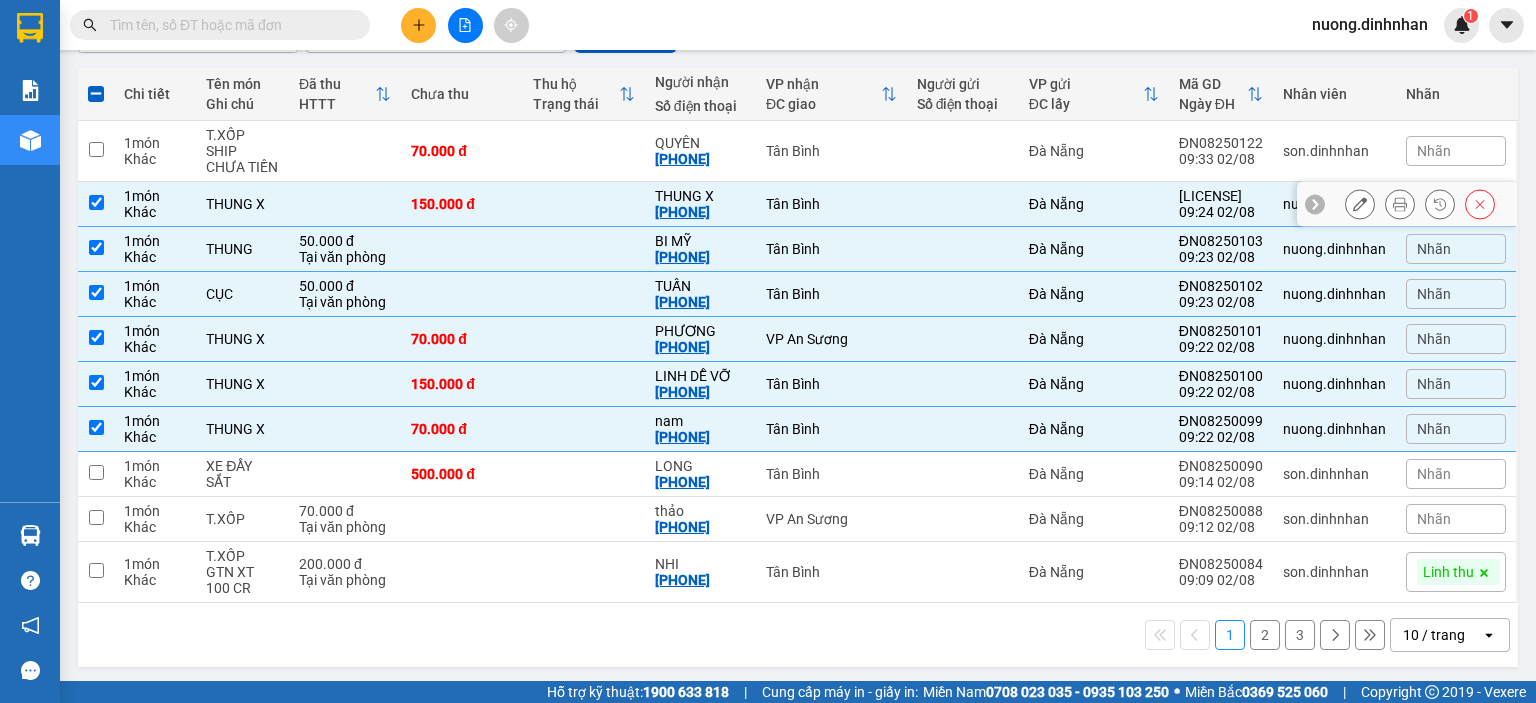 scroll, scrollTop: 0, scrollLeft: 0, axis: both 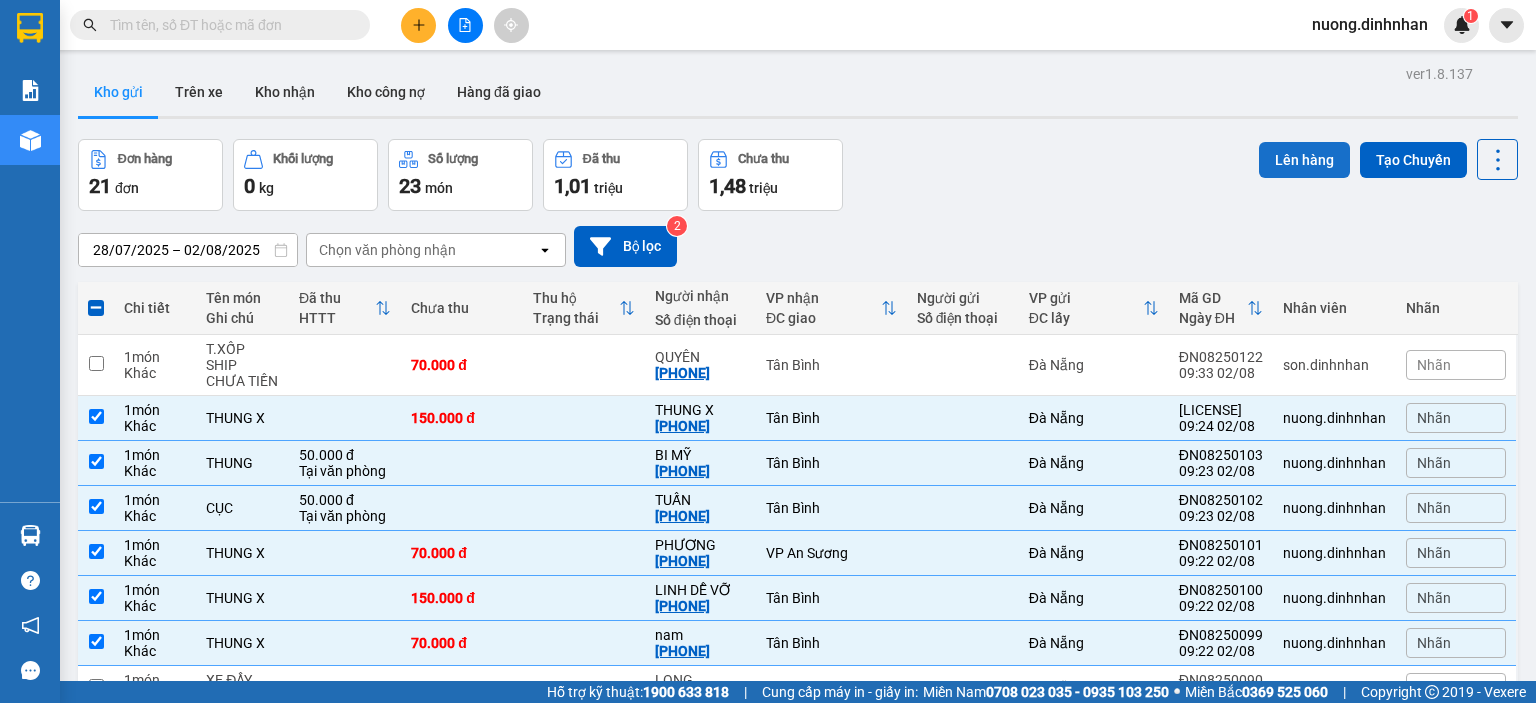 click on "Lên hàng" at bounding box center (1304, 160) 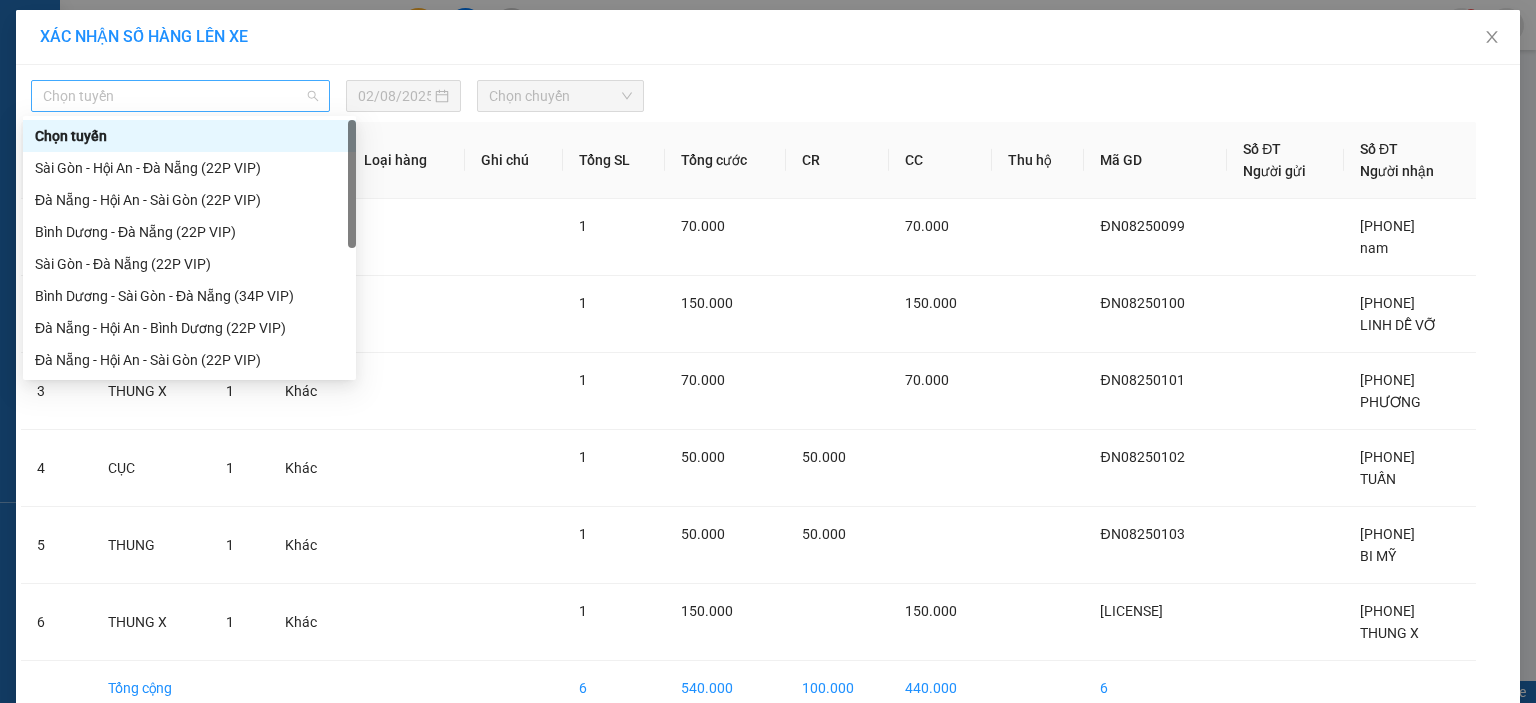 click on "Chọn tuyến" at bounding box center [180, 96] 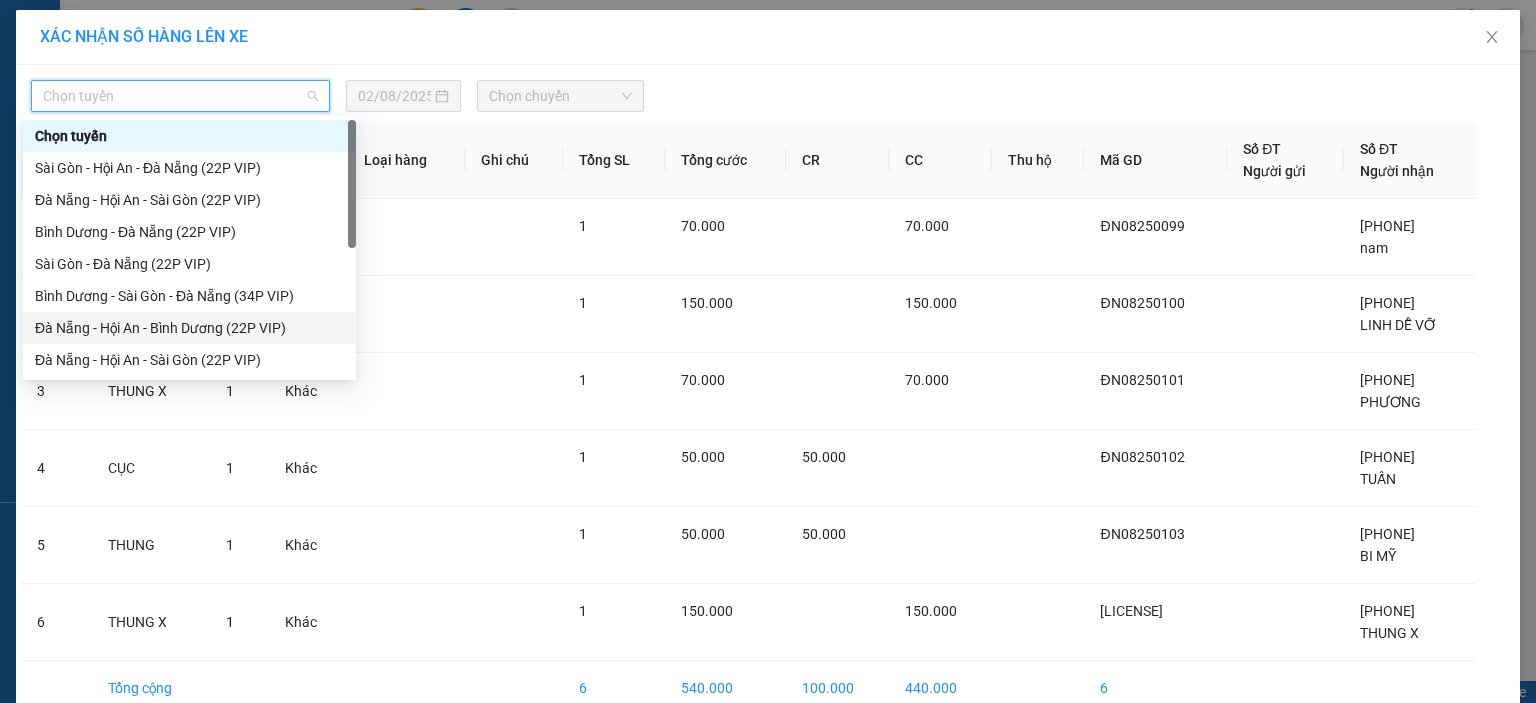 click on "Đà Nẵng - Hội An - Bình Dương (22P VIP)" at bounding box center [189, 328] 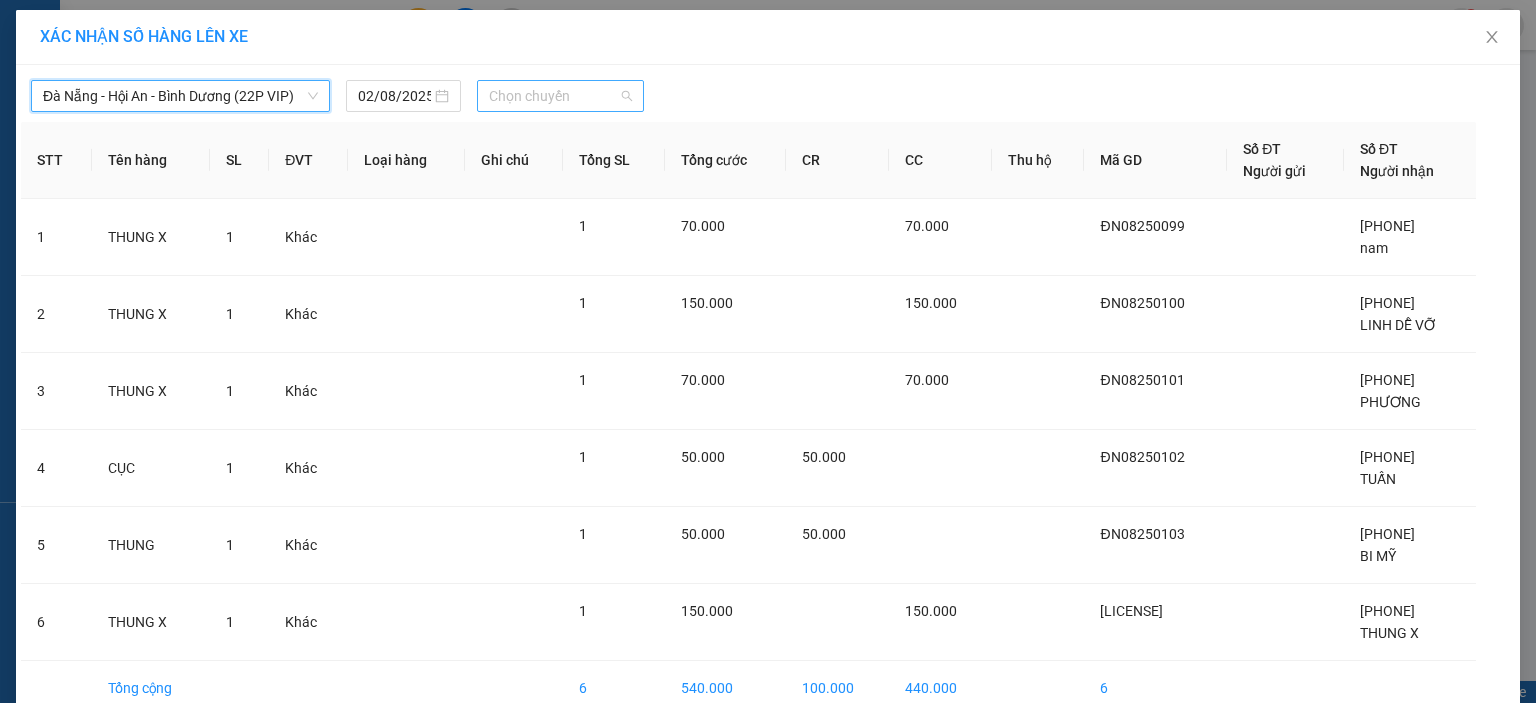 click on "Chọn chuyến" at bounding box center (561, 96) 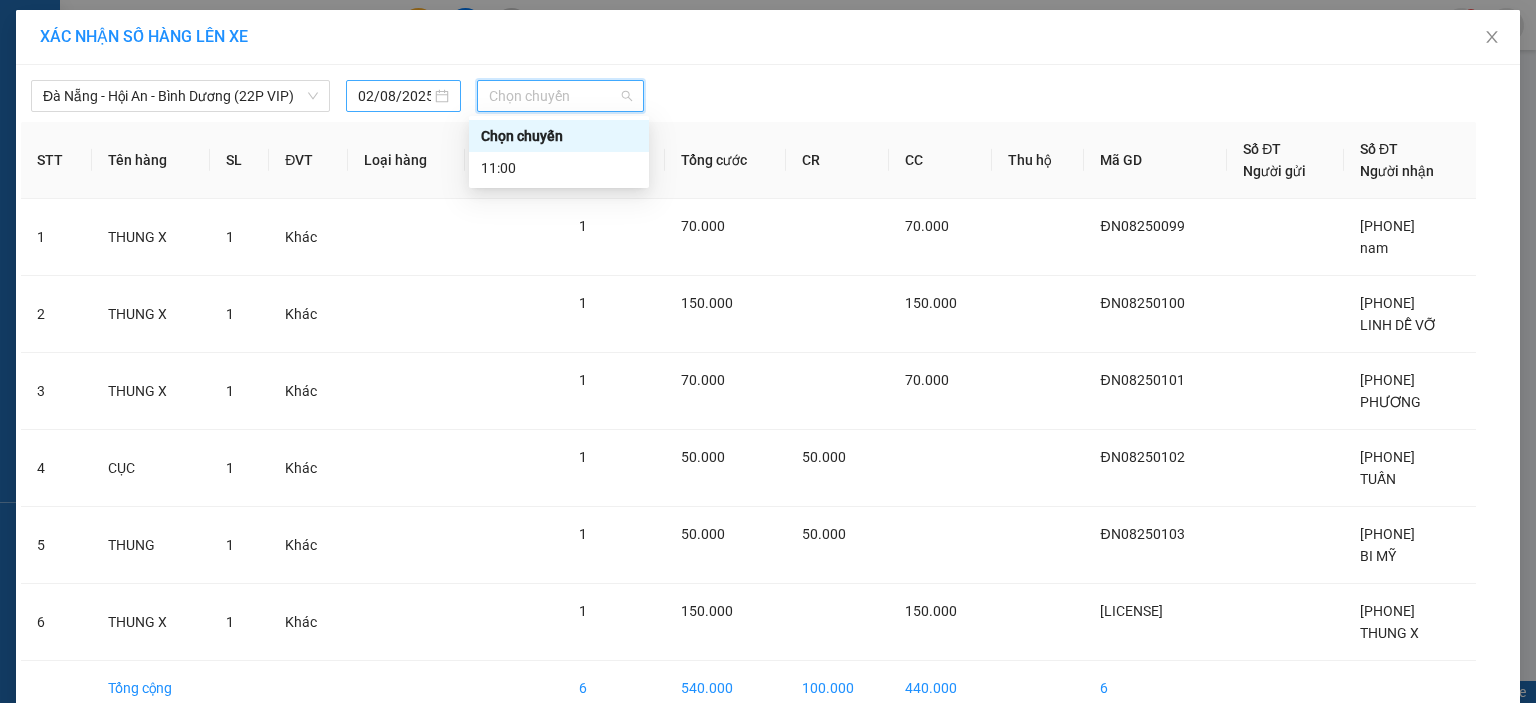 click on "02/08/2025" at bounding box center [394, 96] 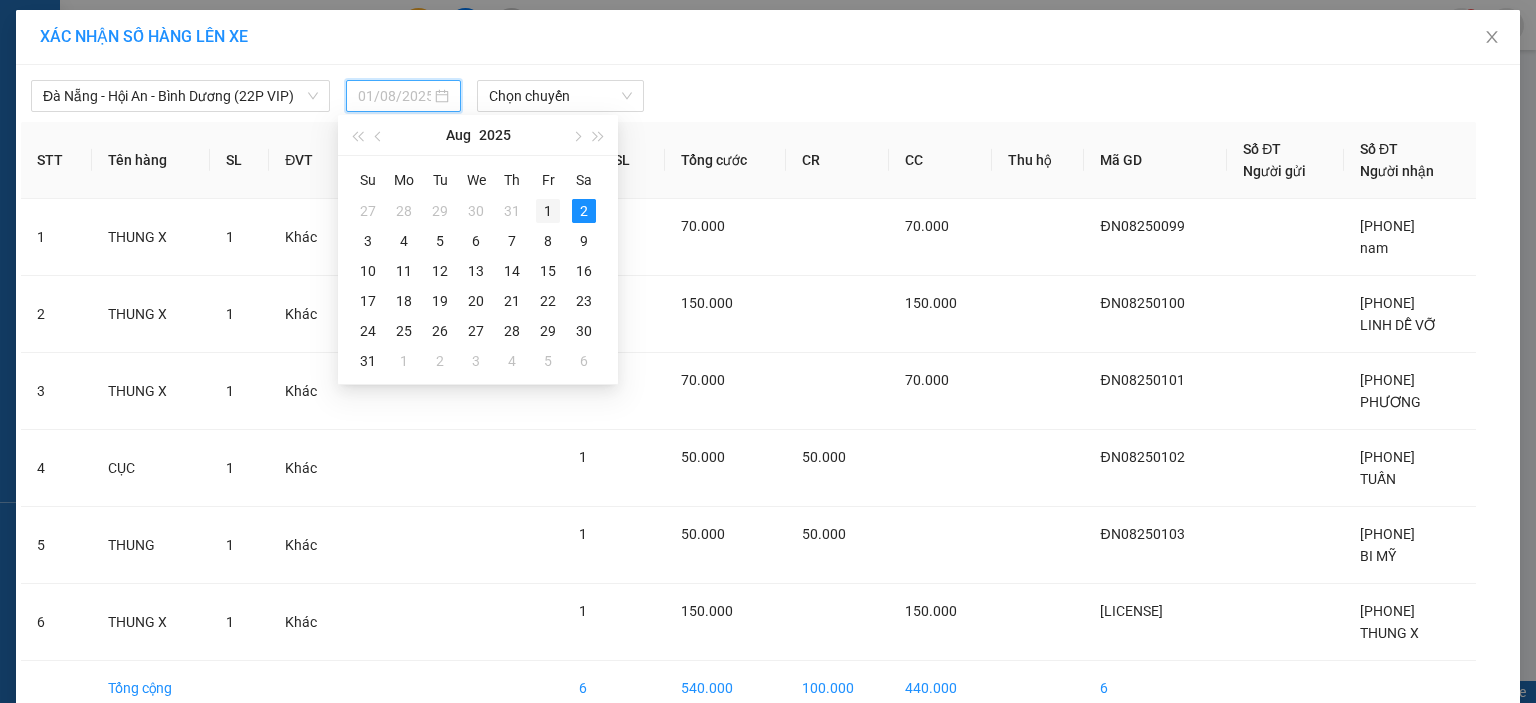 click on "1" at bounding box center (548, 211) 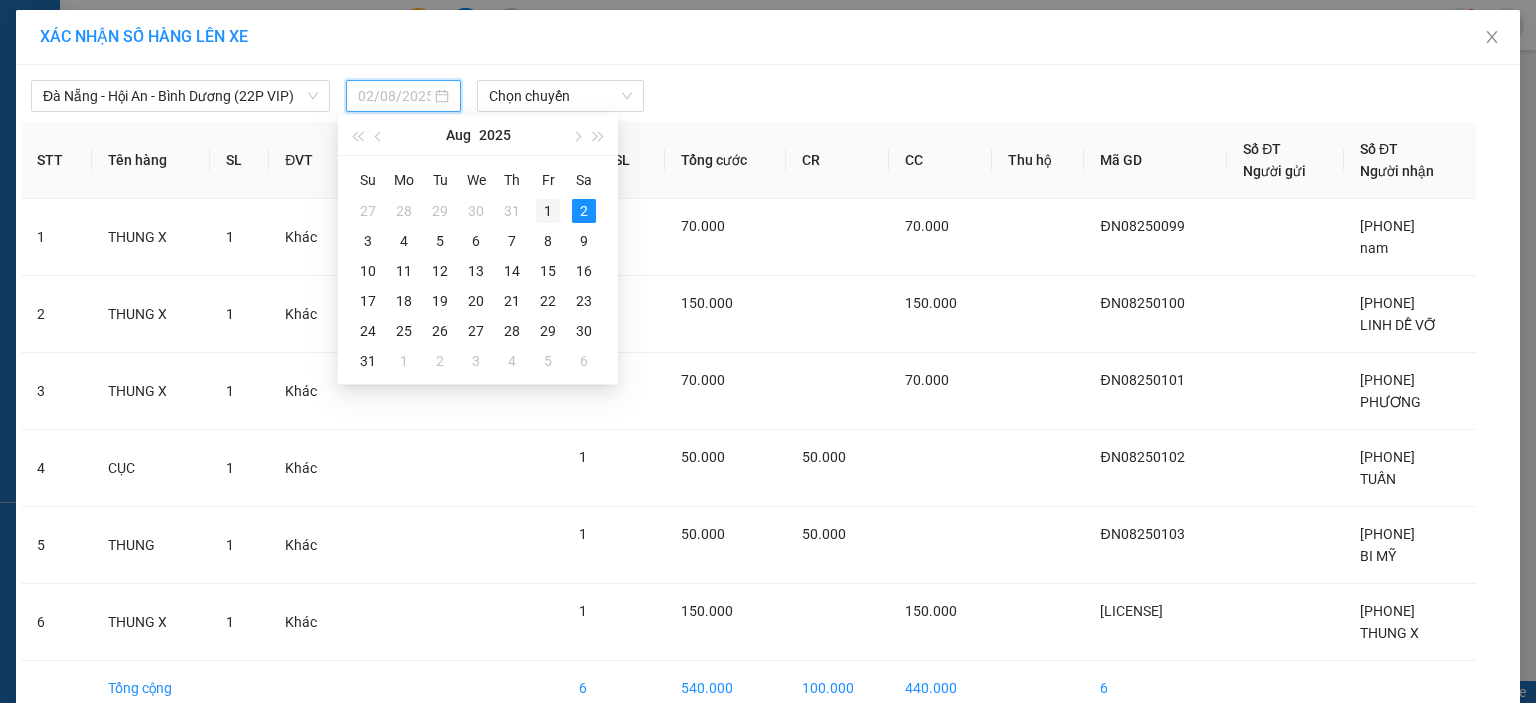type on "01/08/2025" 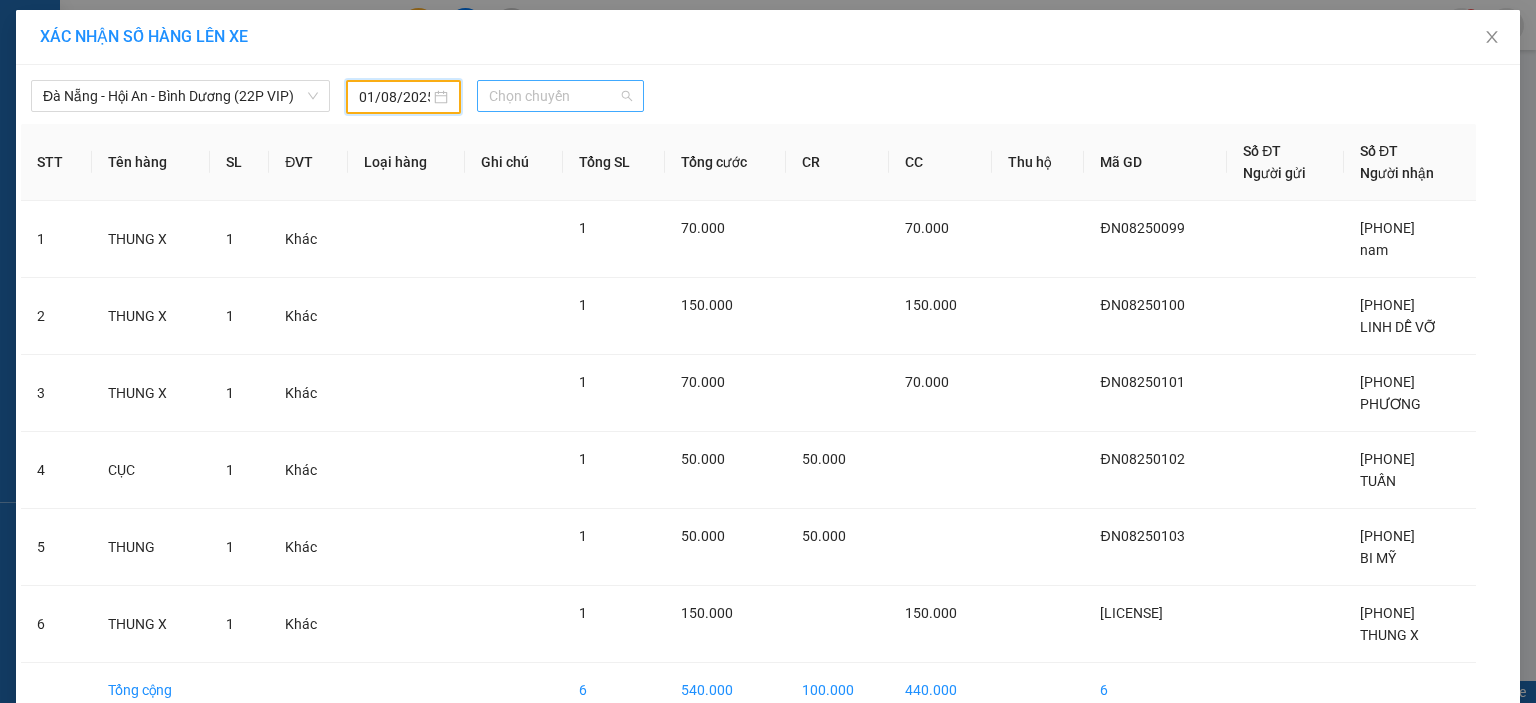 click on "Chọn chuyến" at bounding box center (561, 96) 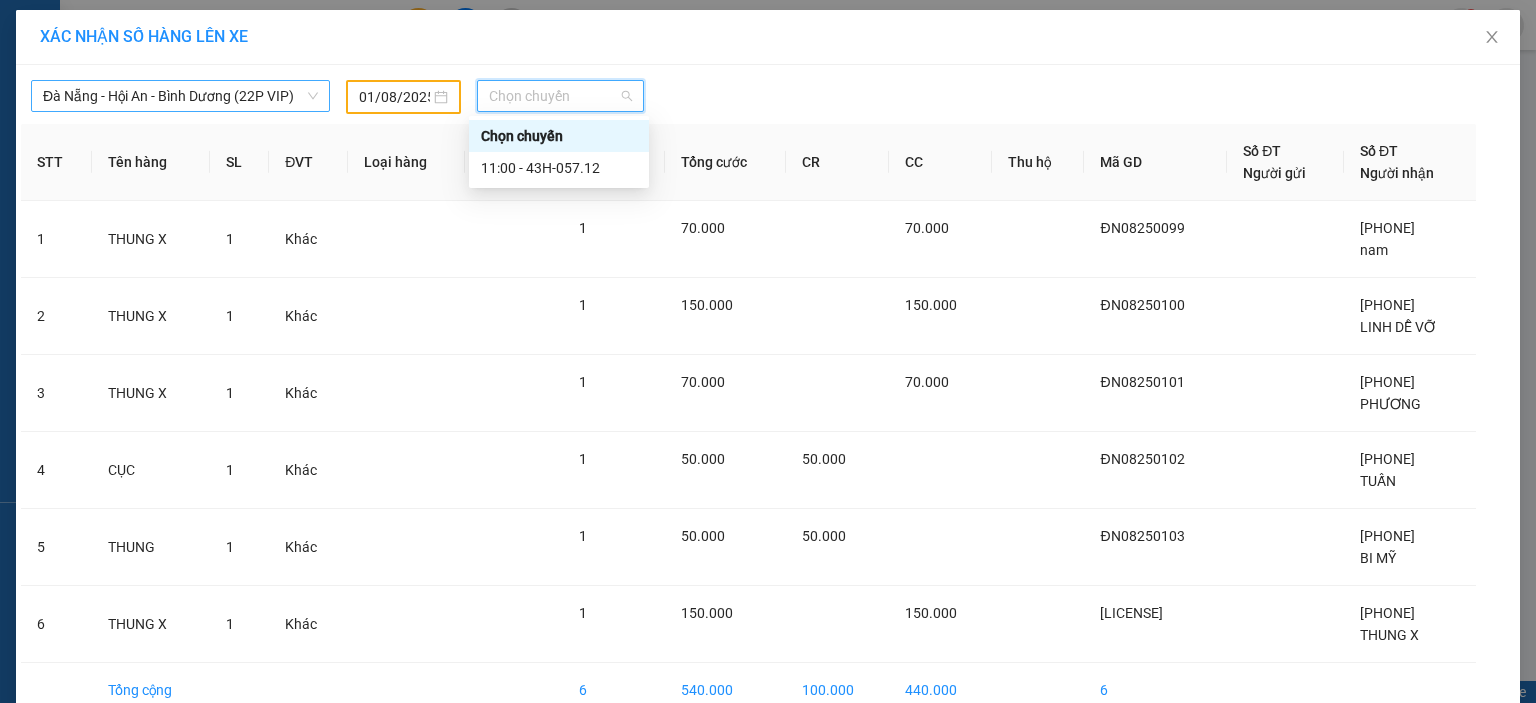 click on "Đà Nẵng - Hội An - Bình Dương (22P VIP)" at bounding box center [180, 96] 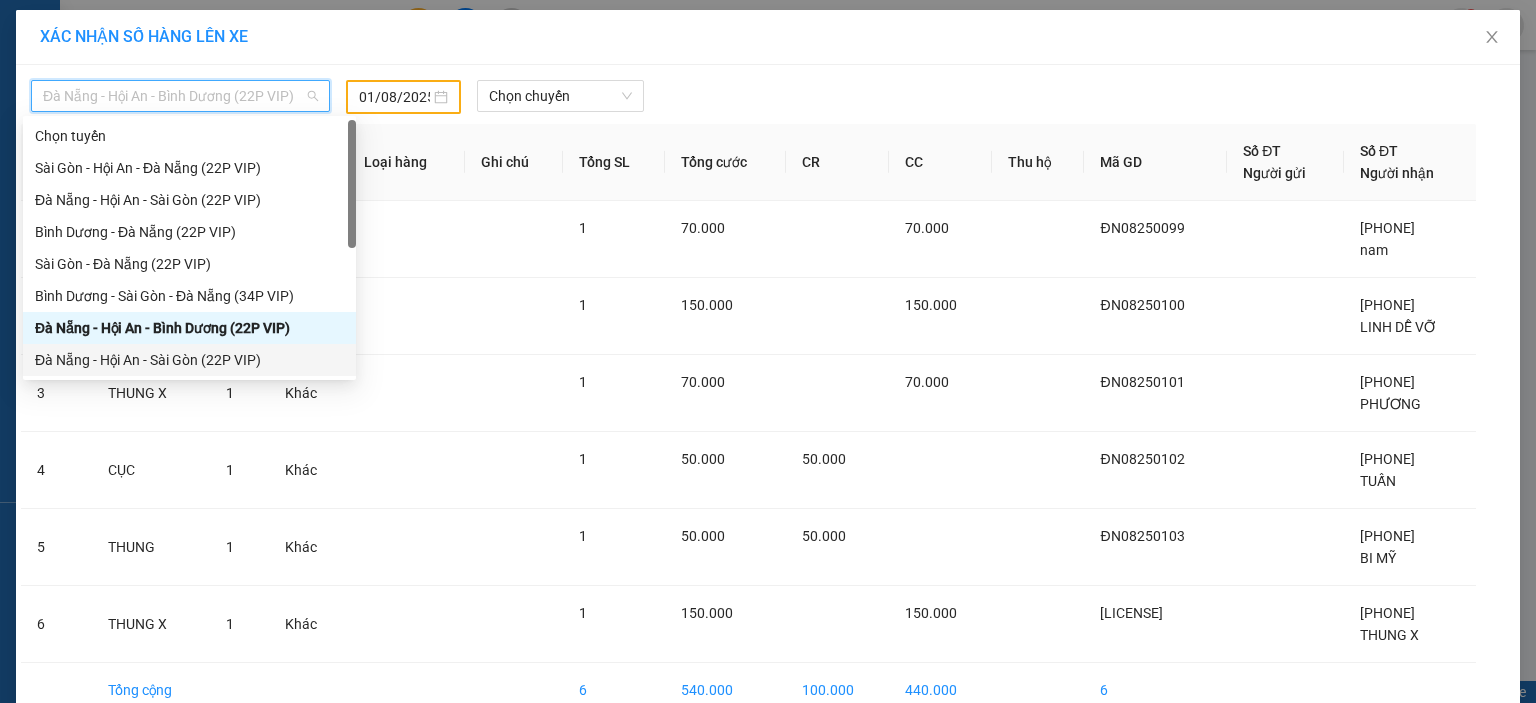 click on "Đà Nẵng - Hội An - Sài Gòn (22P VIP)" at bounding box center [189, 360] 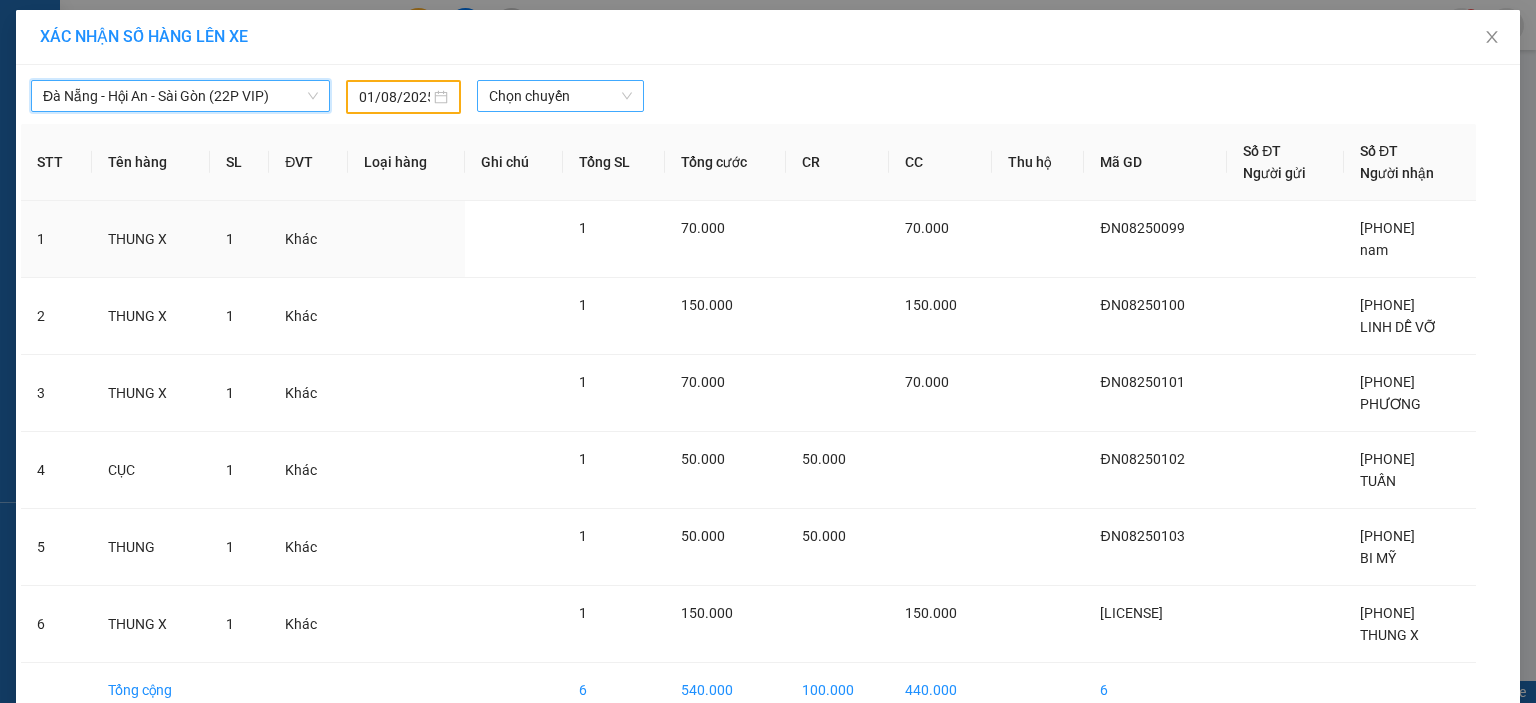 click on "Chọn chuyến" at bounding box center [561, 96] 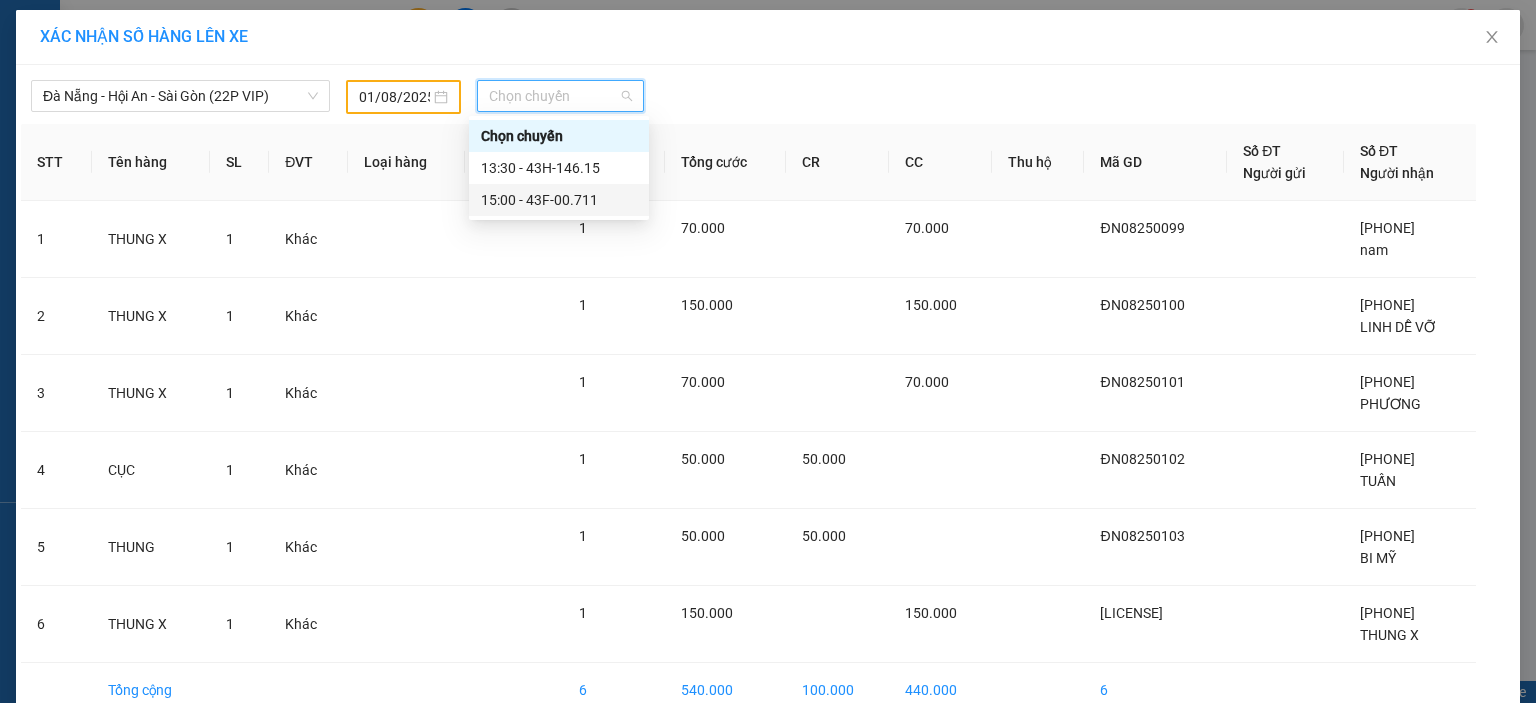 click on "15:00     - 43F-00.711" at bounding box center [559, 200] 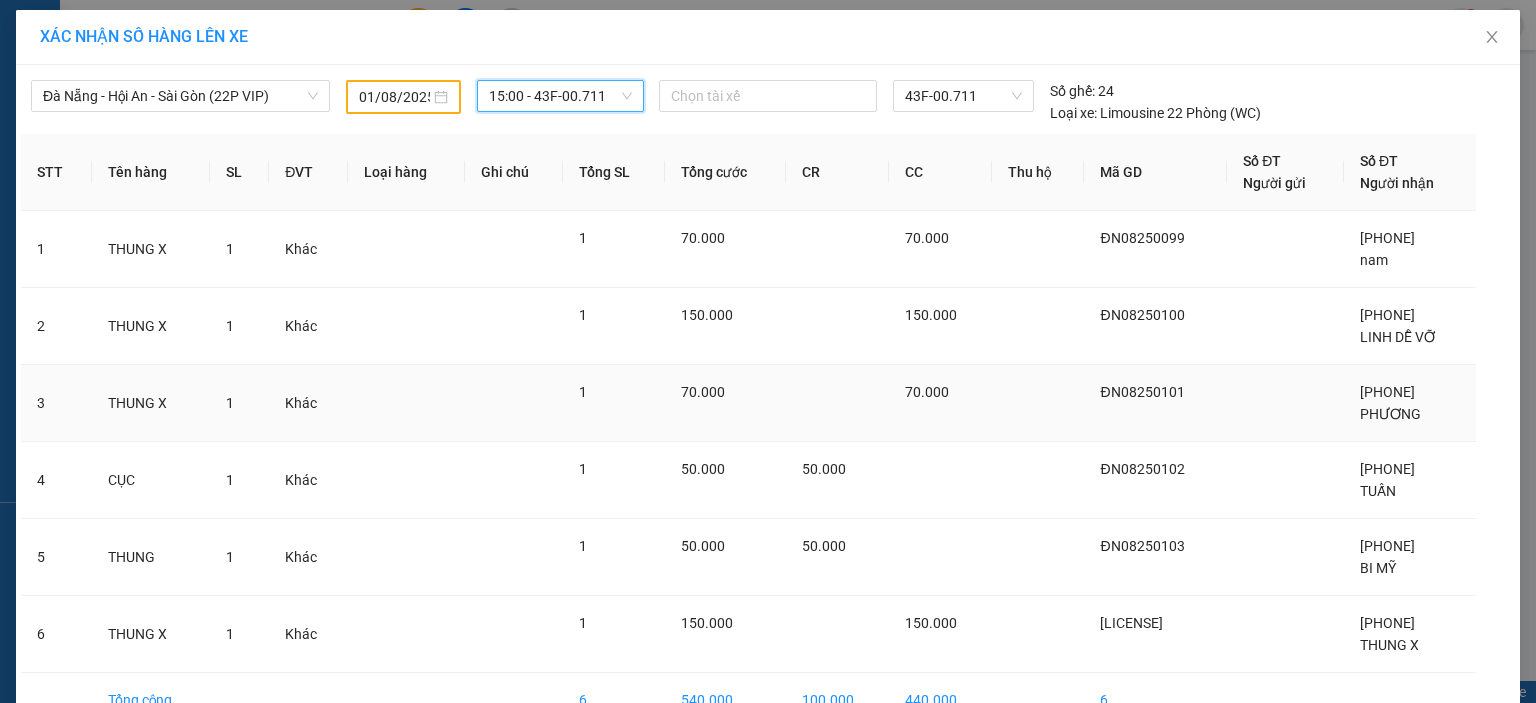 scroll, scrollTop: 114, scrollLeft: 0, axis: vertical 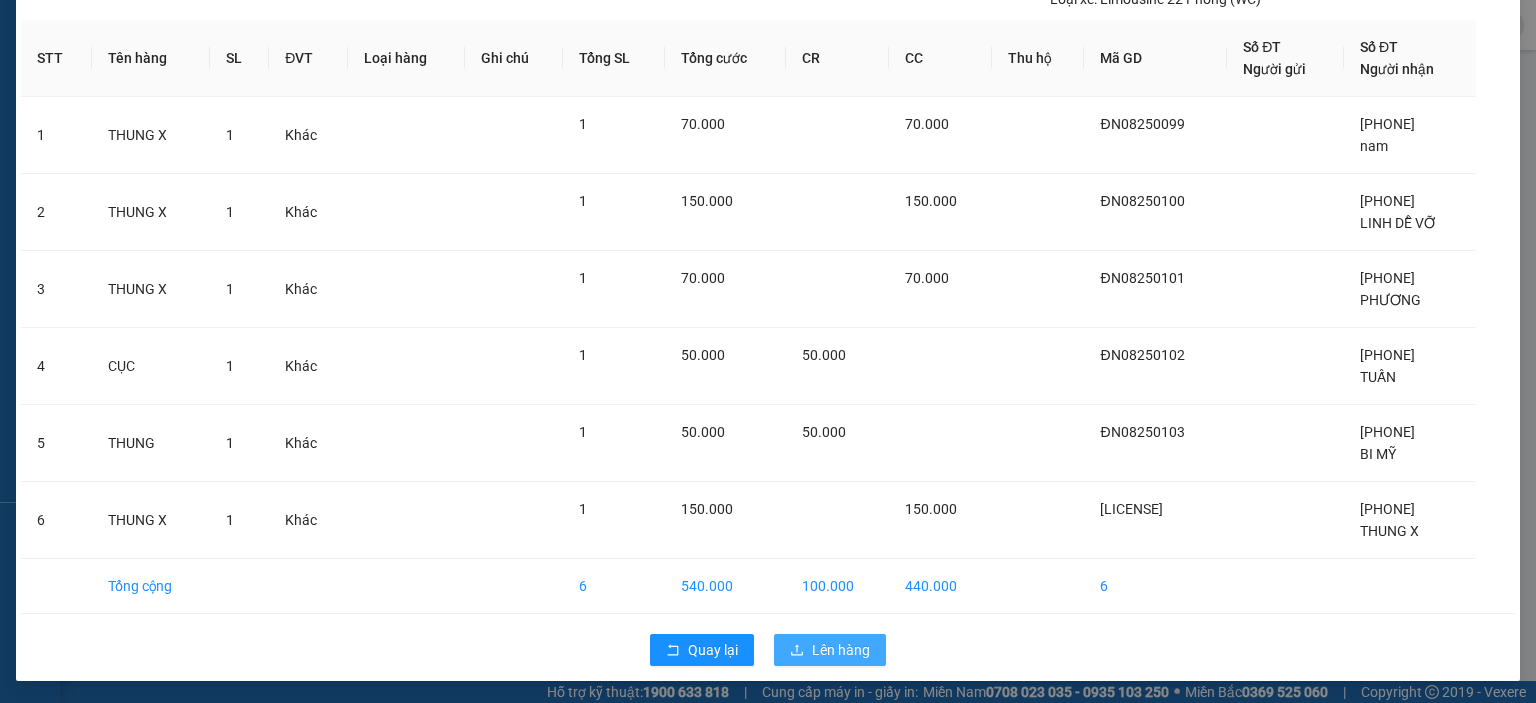click on "Lên hàng" at bounding box center [841, 650] 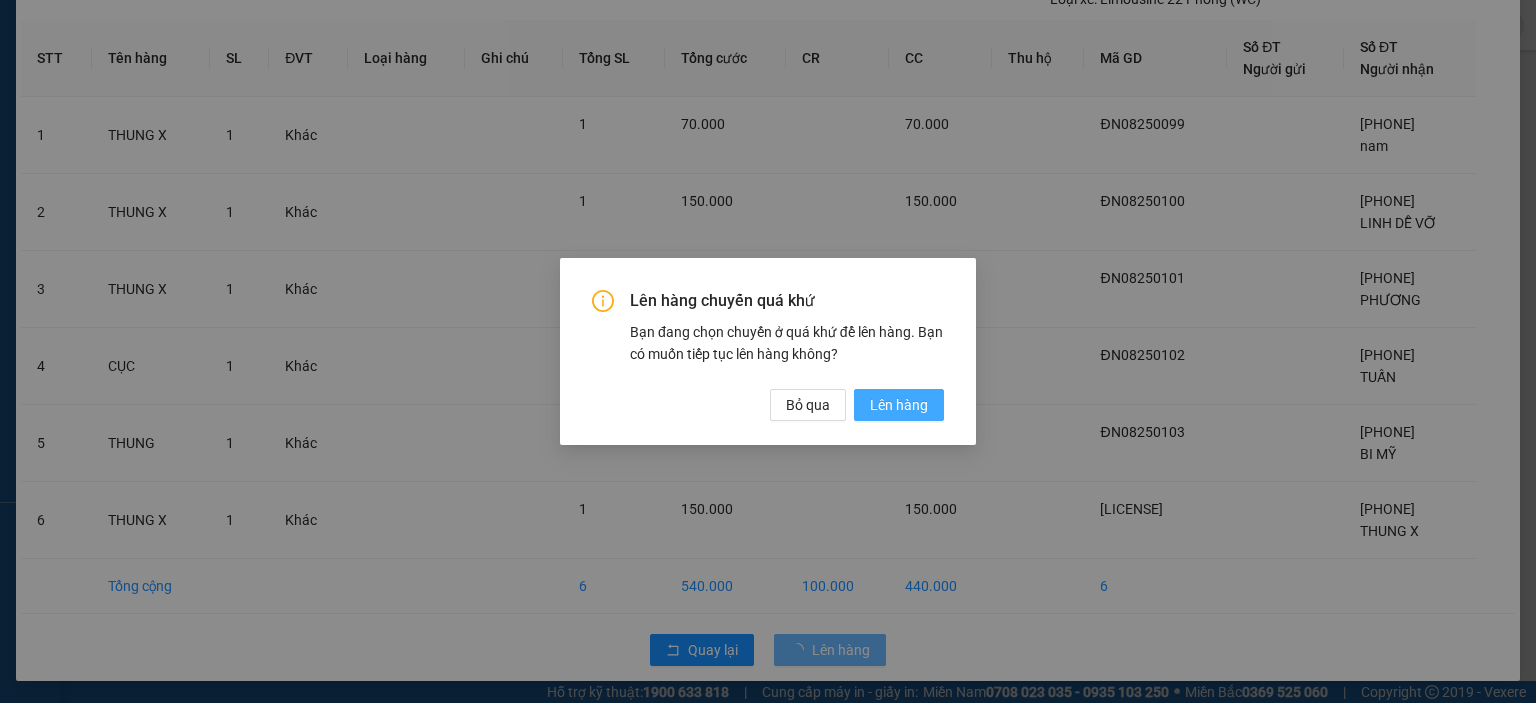 click on "Lên hàng" at bounding box center (899, 405) 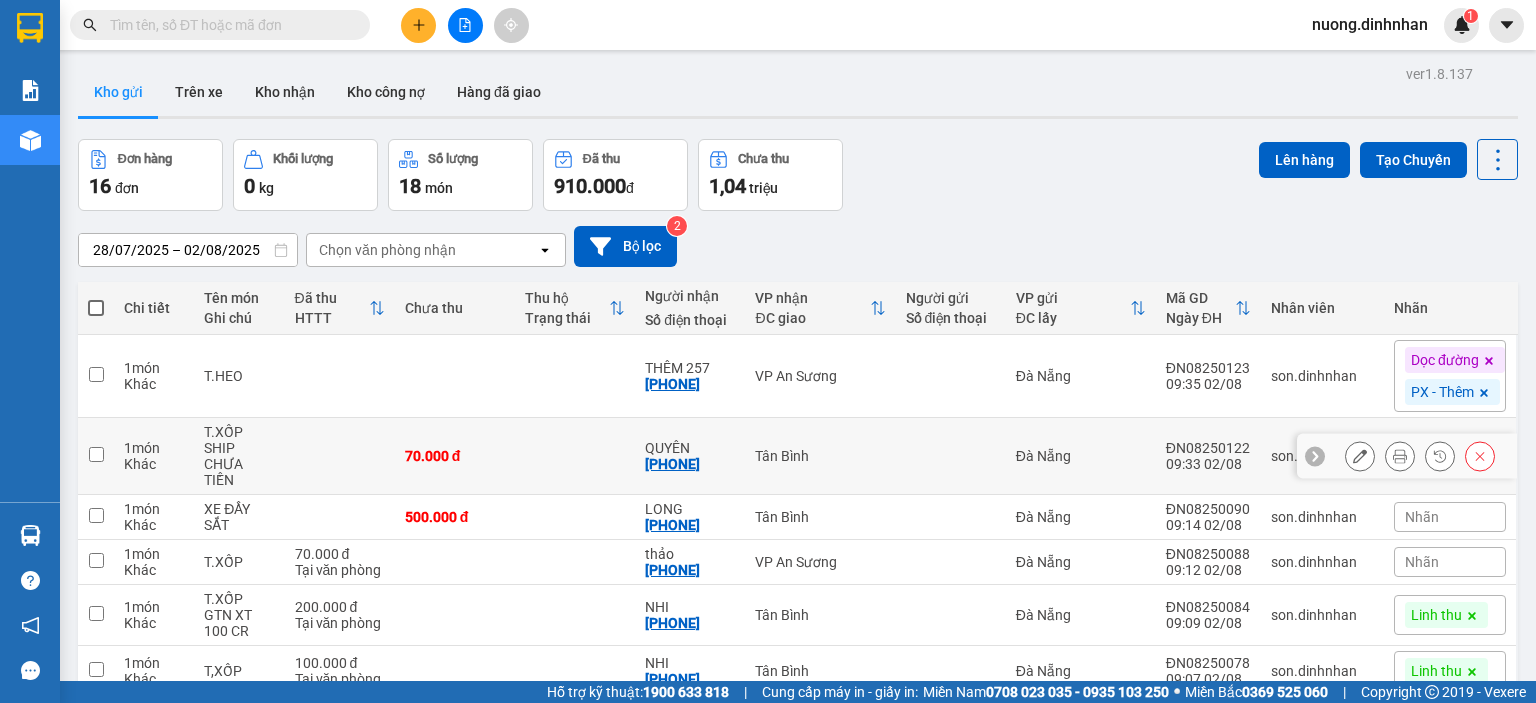 scroll, scrollTop: 287, scrollLeft: 0, axis: vertical 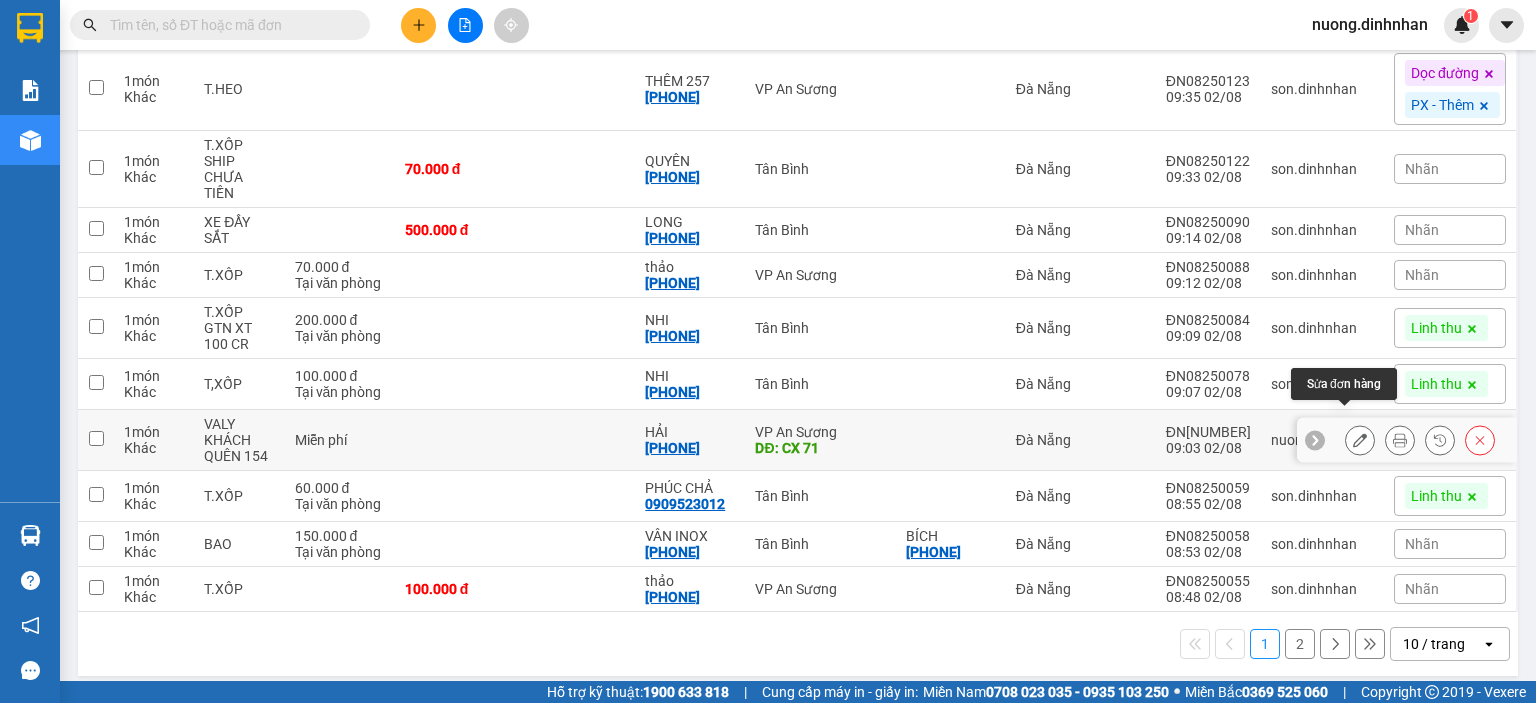click 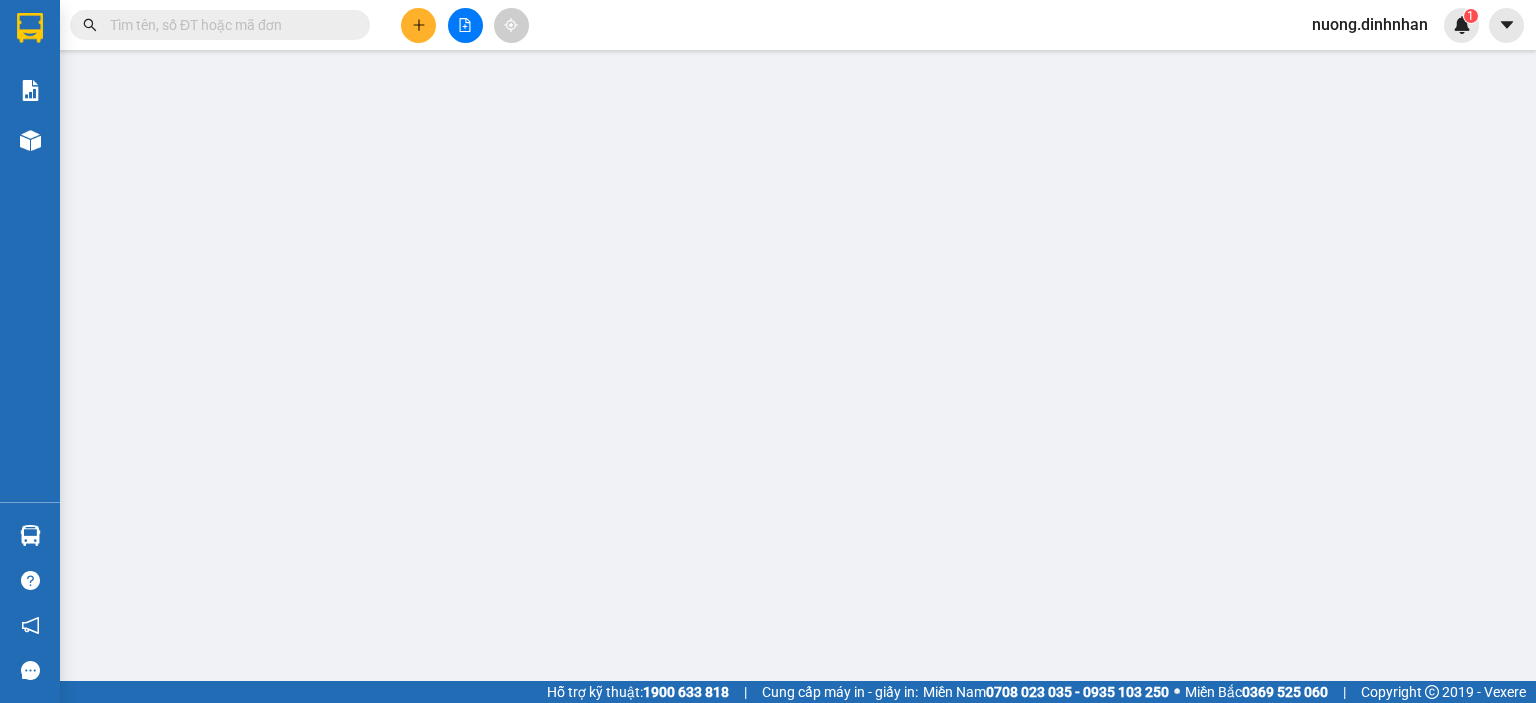 scroll, scrollTop: 0, scrollLeft: 0, axis: both 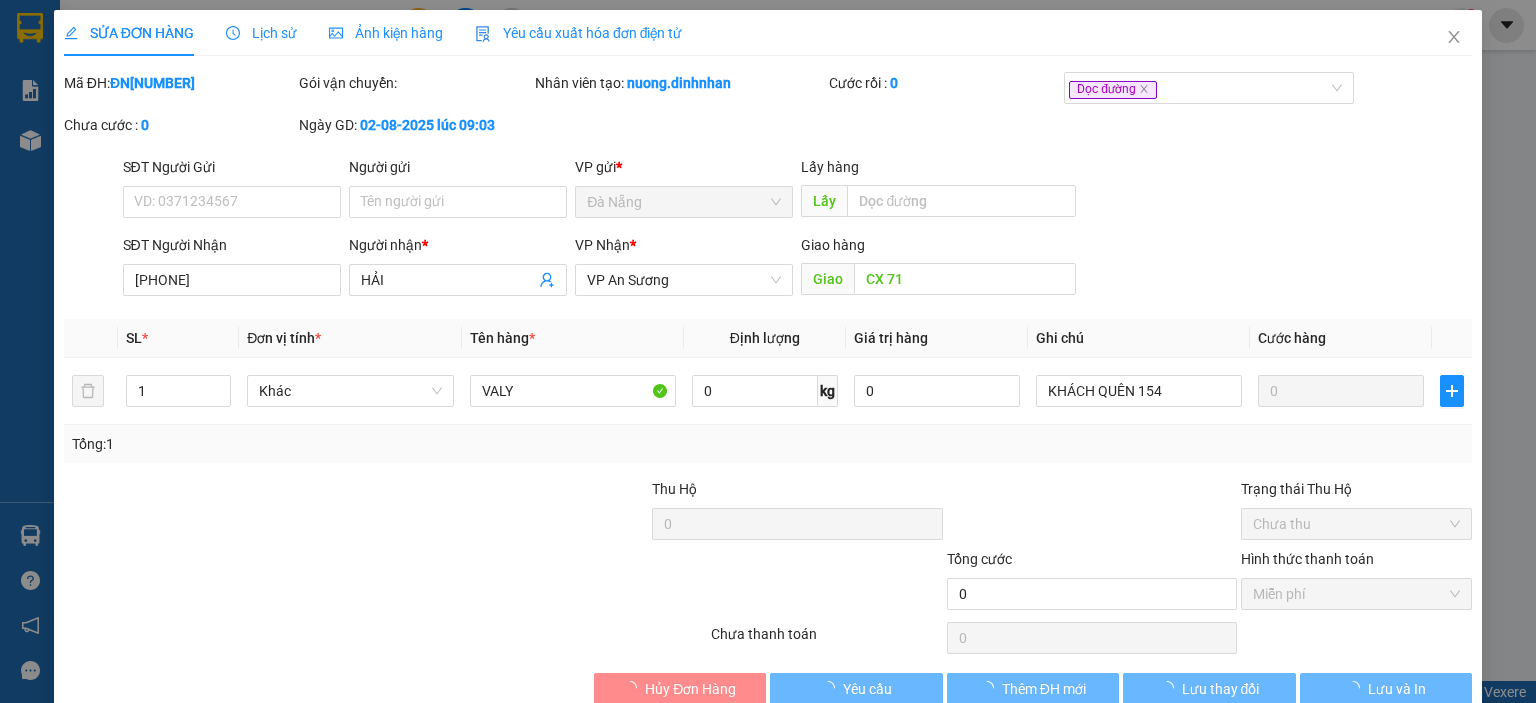 type on "[PHONE]" 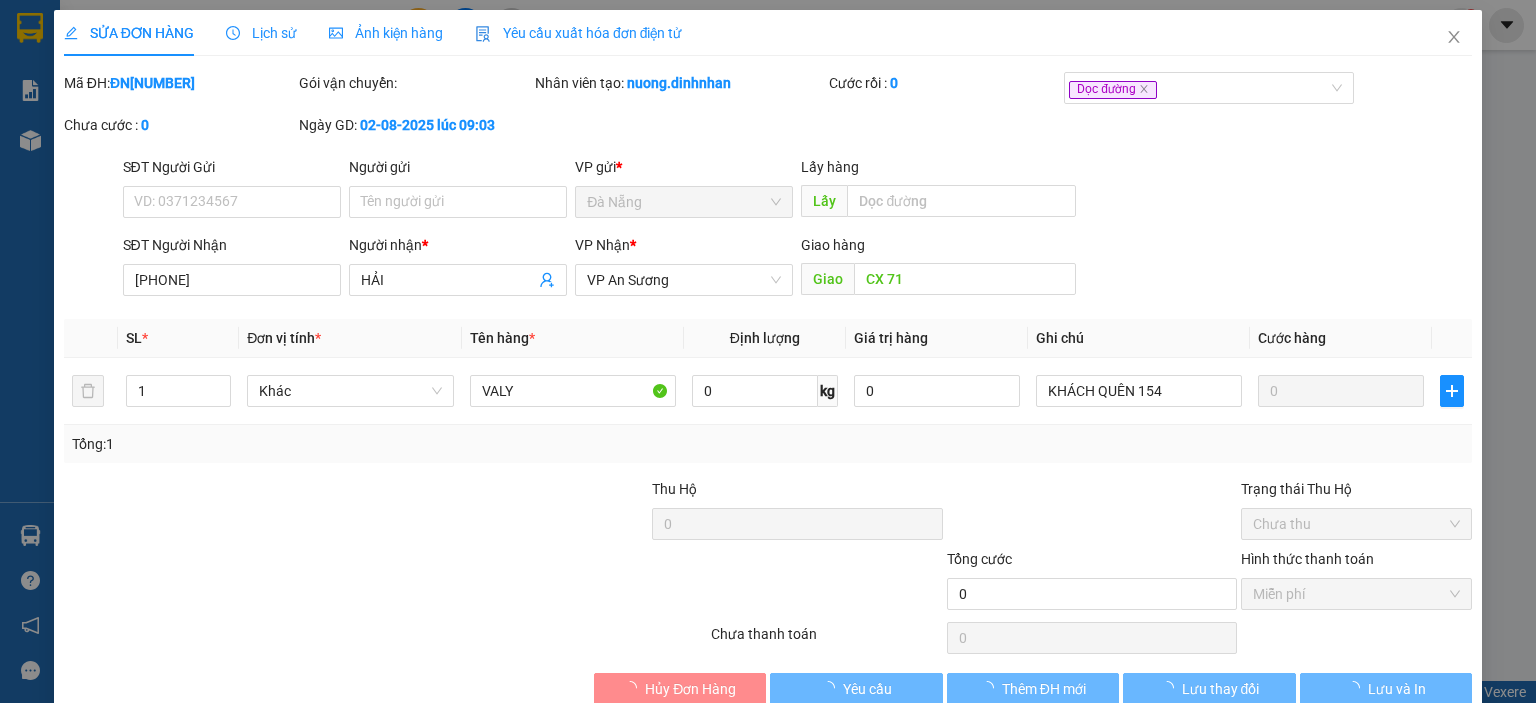 type on "HẢI" 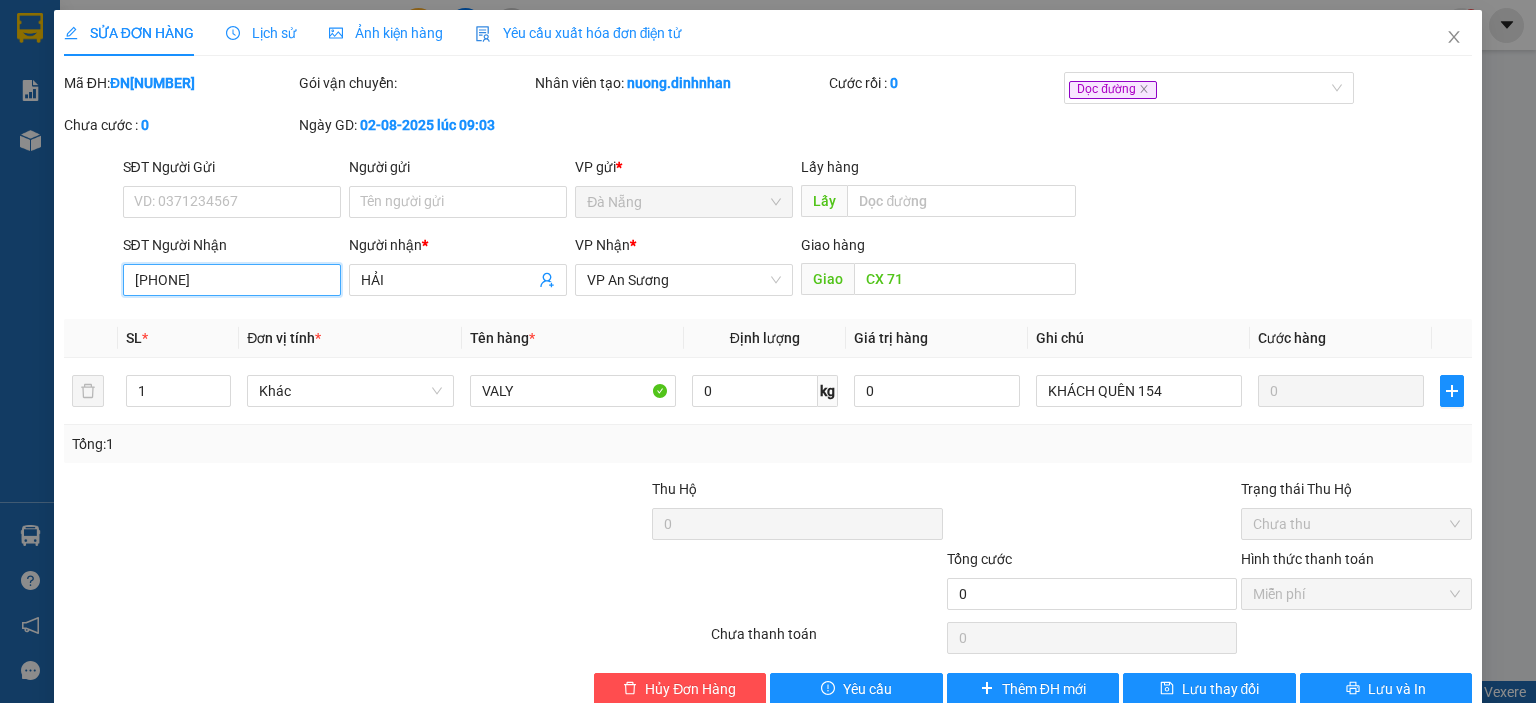 drag, startPoint x: 240, startPoint y: 279, endPoint x: 107, endPoint y: 276, distance: 133.03383 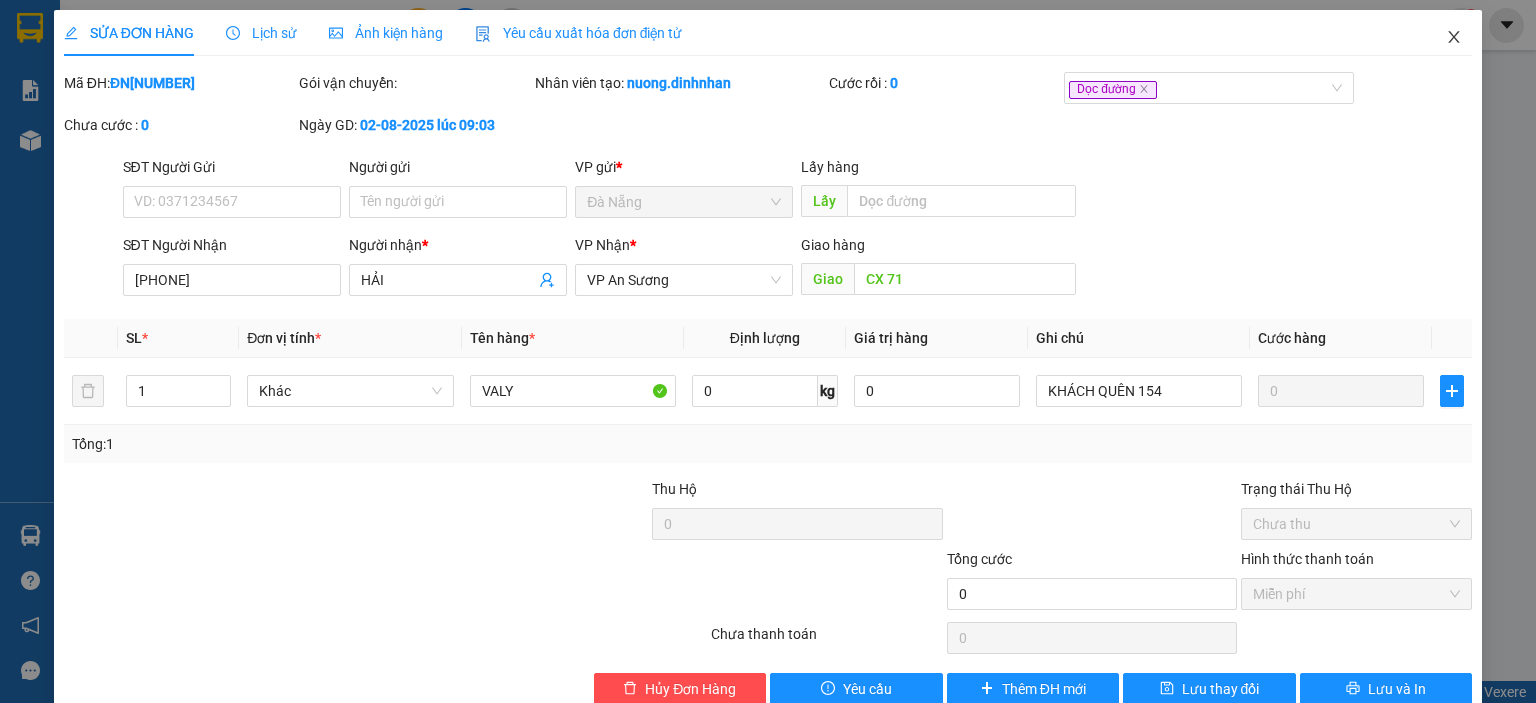 click 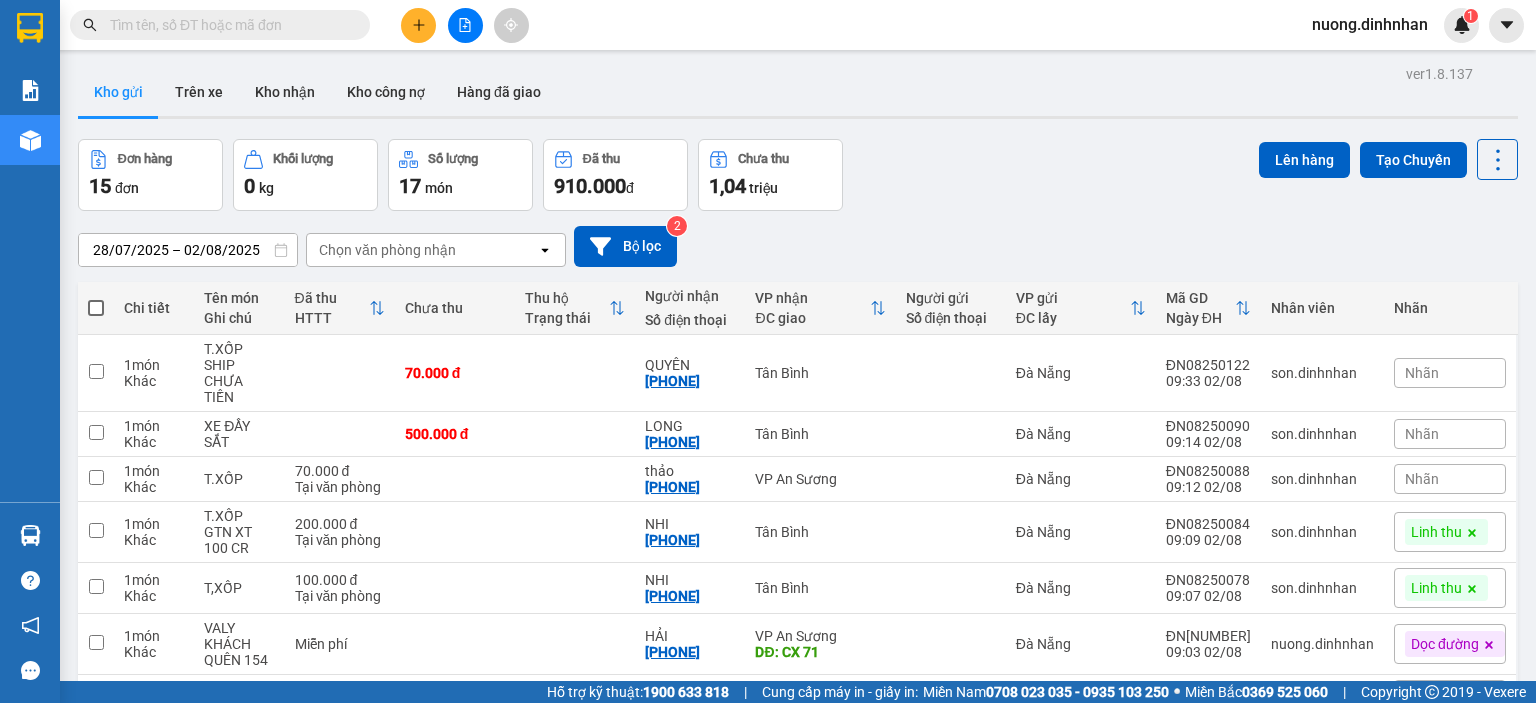 click at bounding box center (220, 25) 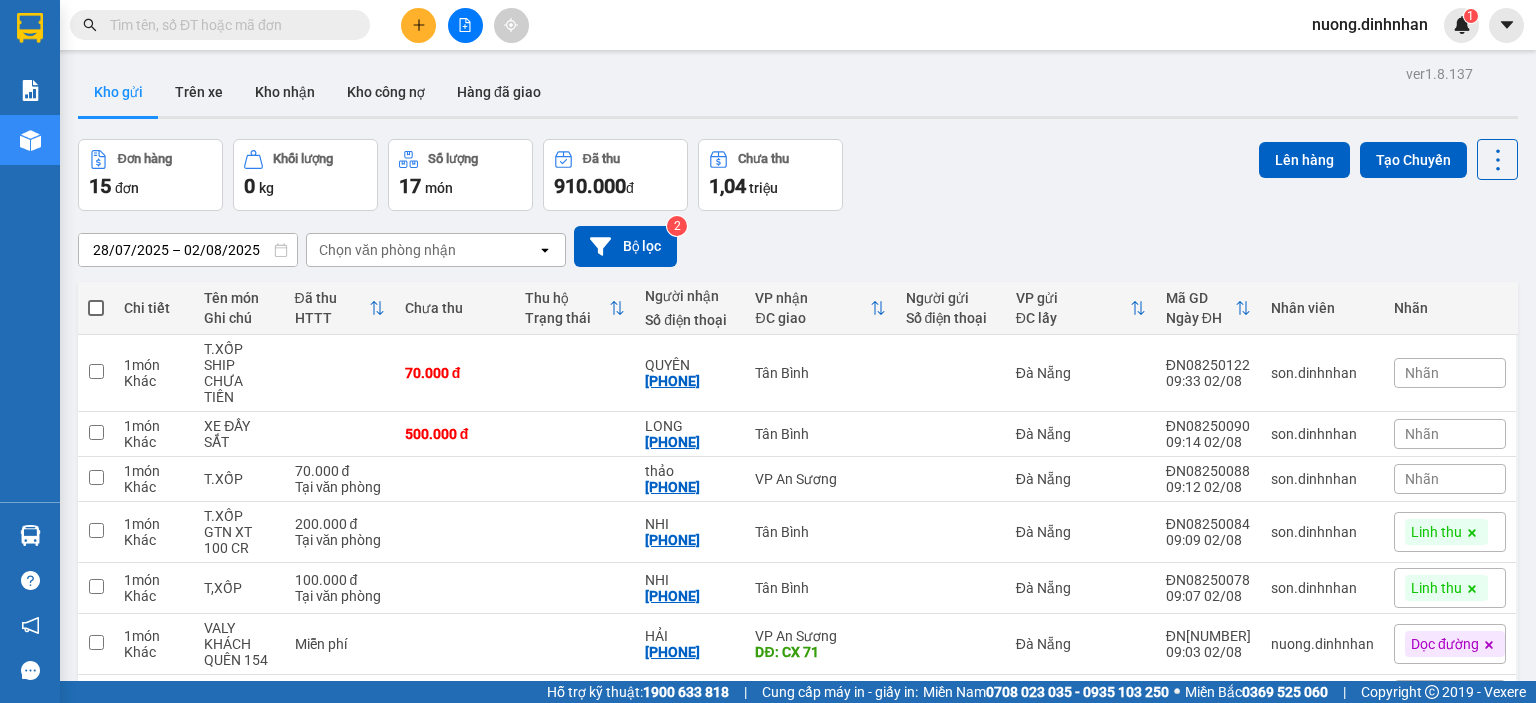 paste on "[PHONE]" 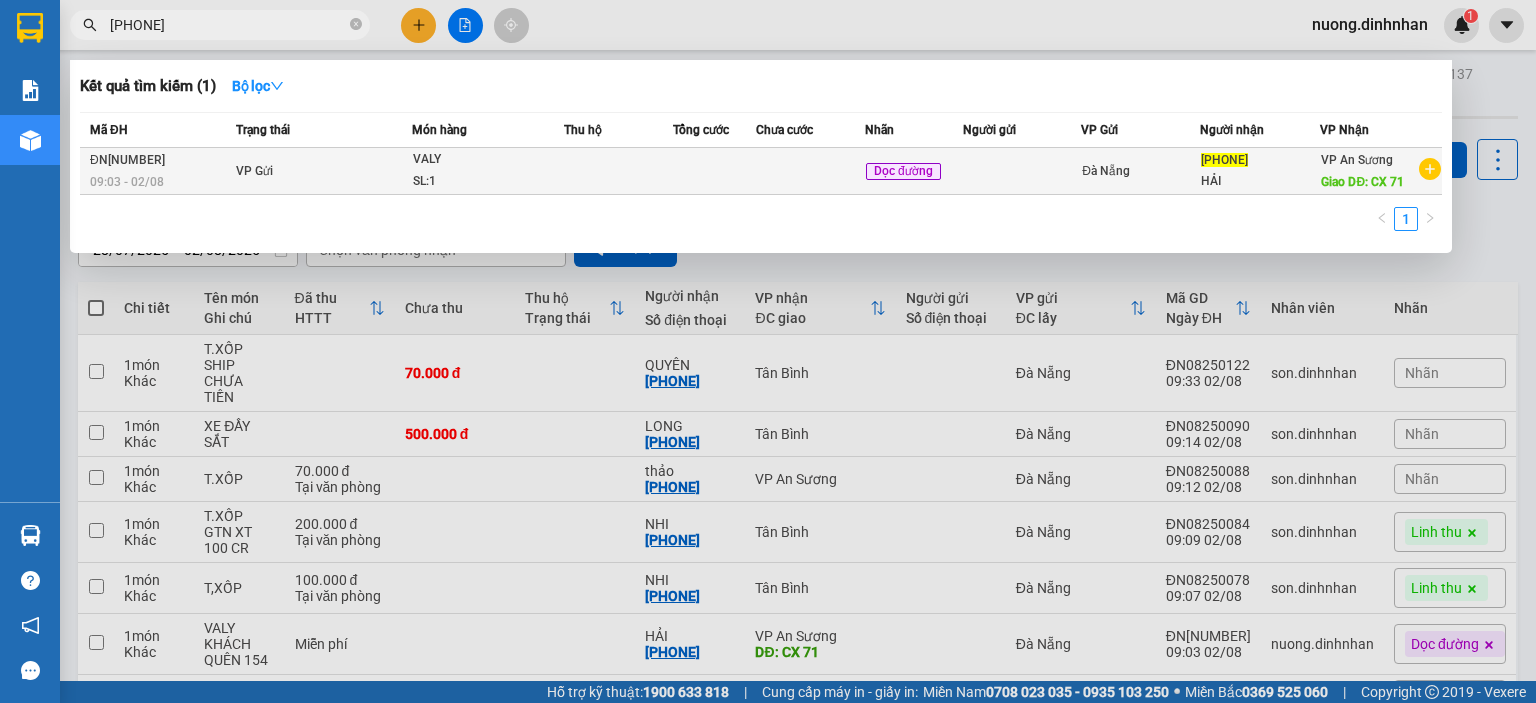 type on "[PHONE]" 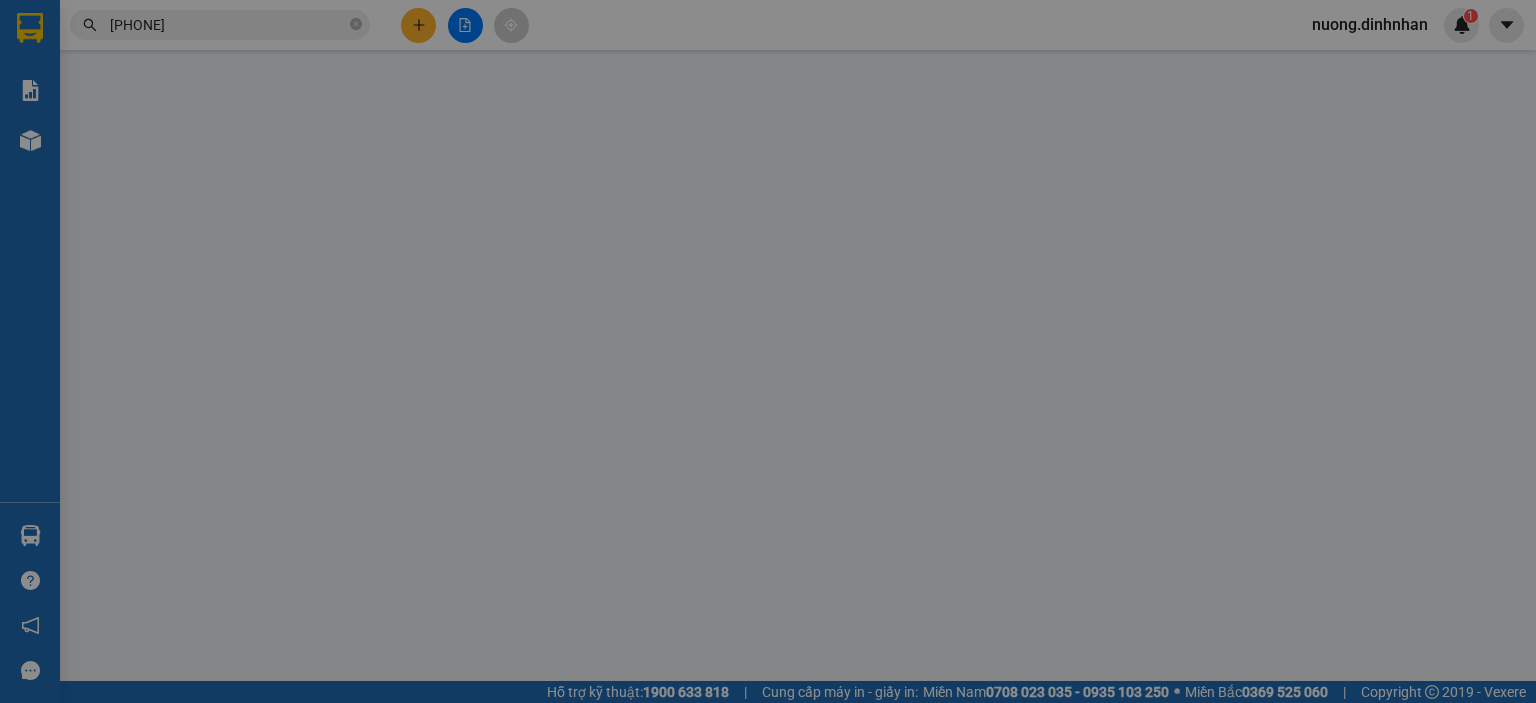 click on "VP gửi  *" at bounding box center [684, 167] 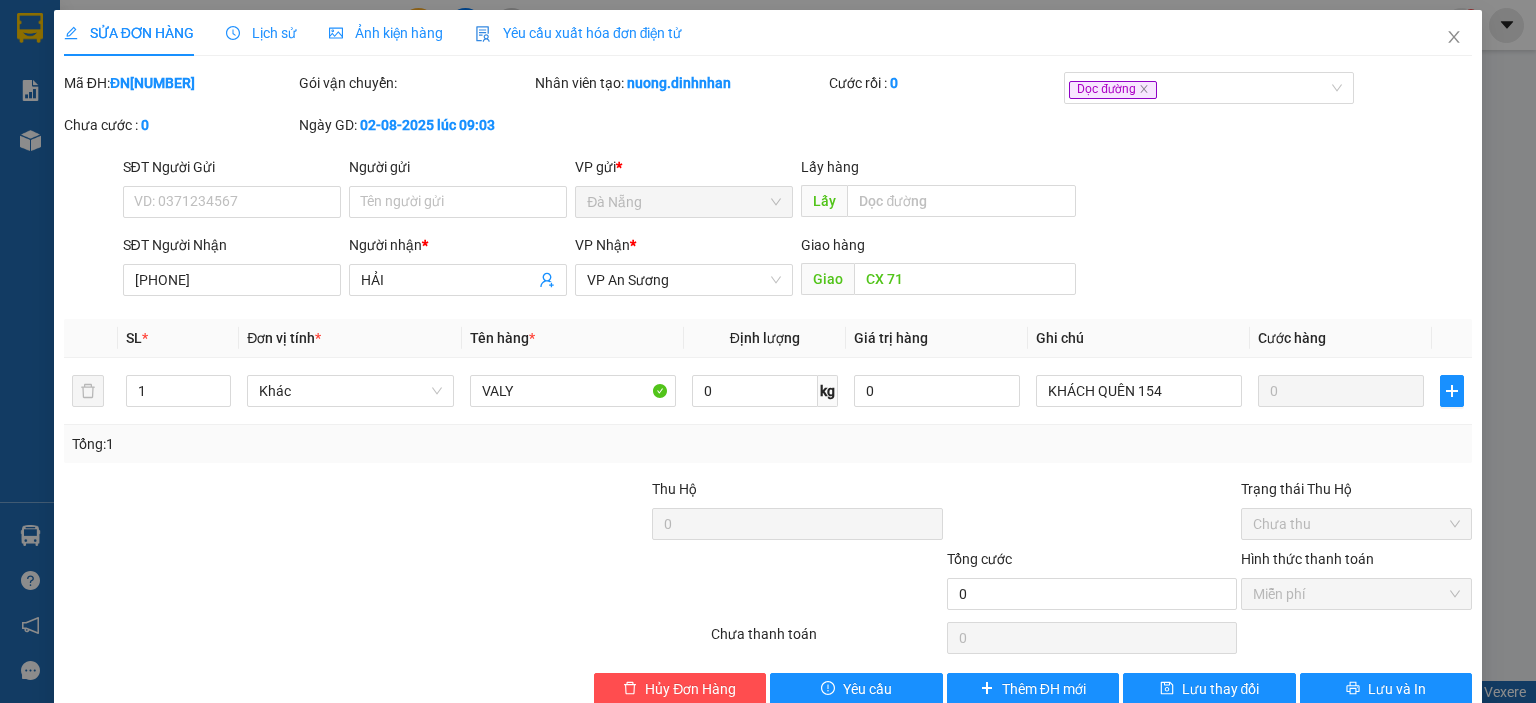 drag, startPoint x: 1076, startPoint y: 489, endPoint x: 1270, endPoint y: 231, distance: 322.80026 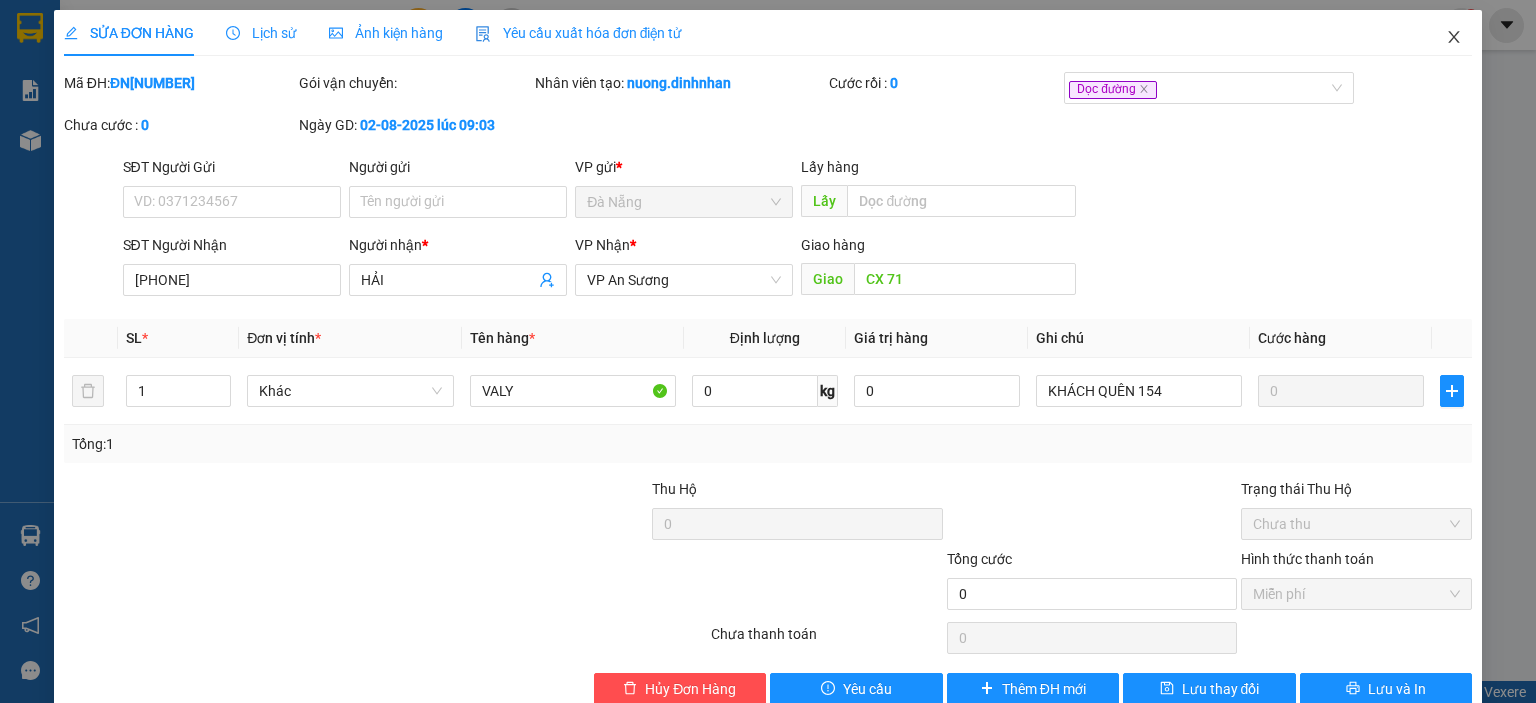click 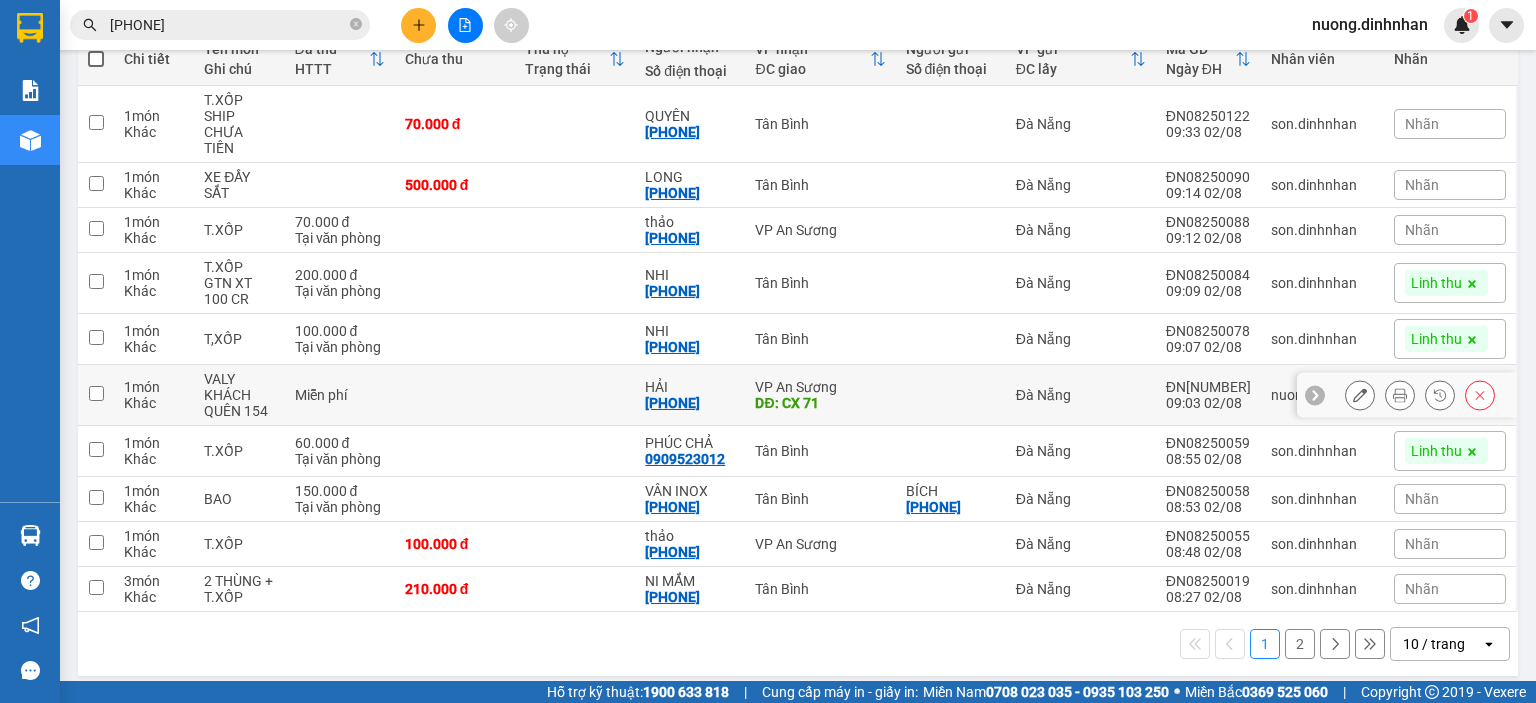 scroll, scrollTop: 0, scrollLeft: 0, axis: both 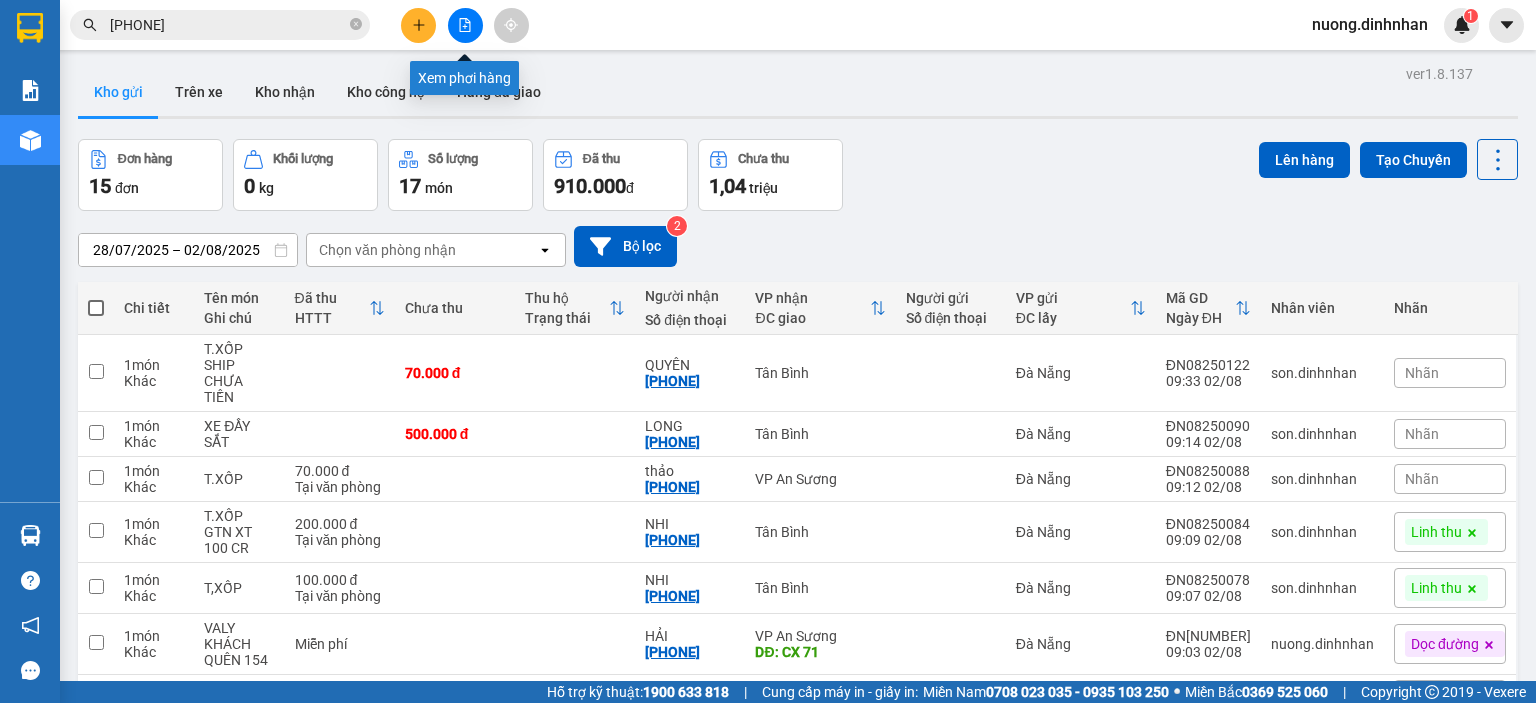 click at bounding box center [465, 25] 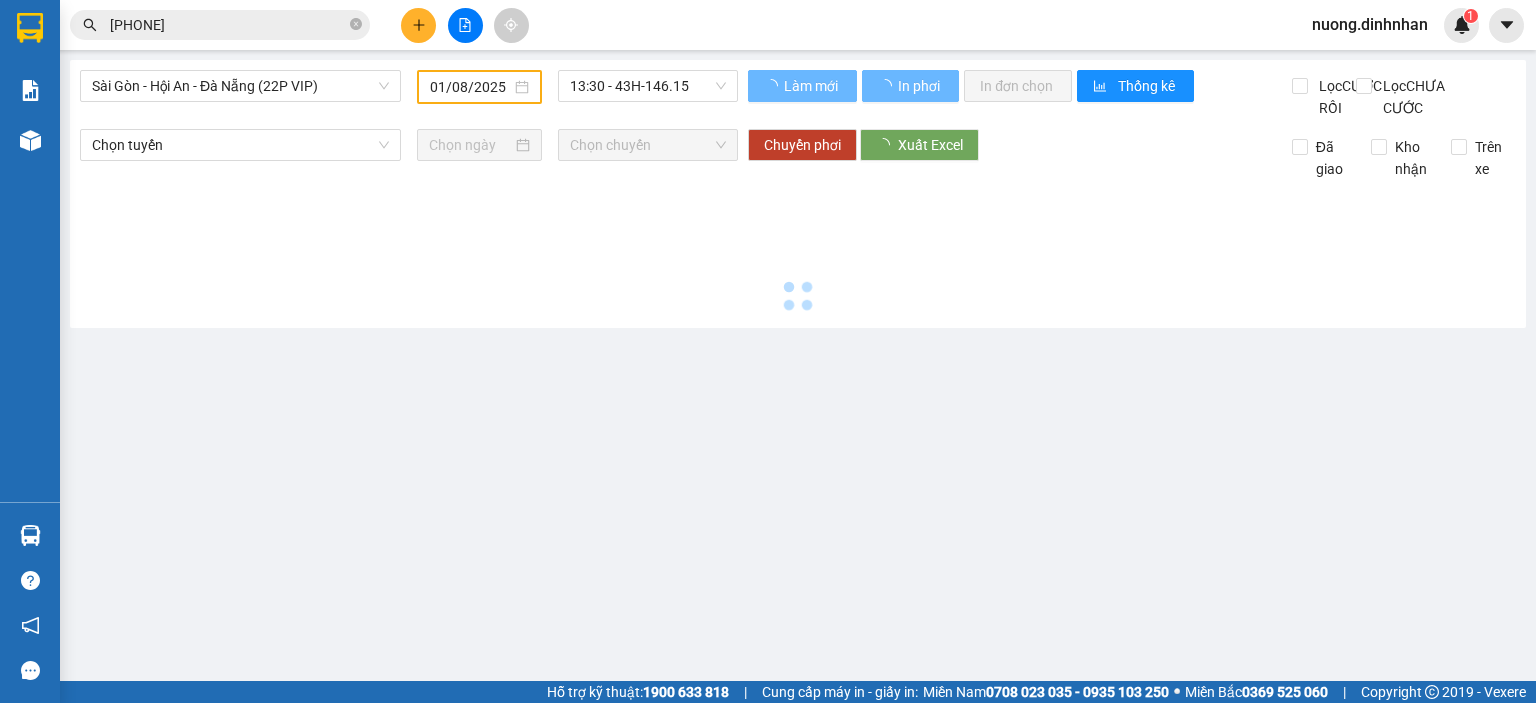 type on "02/08/2025" 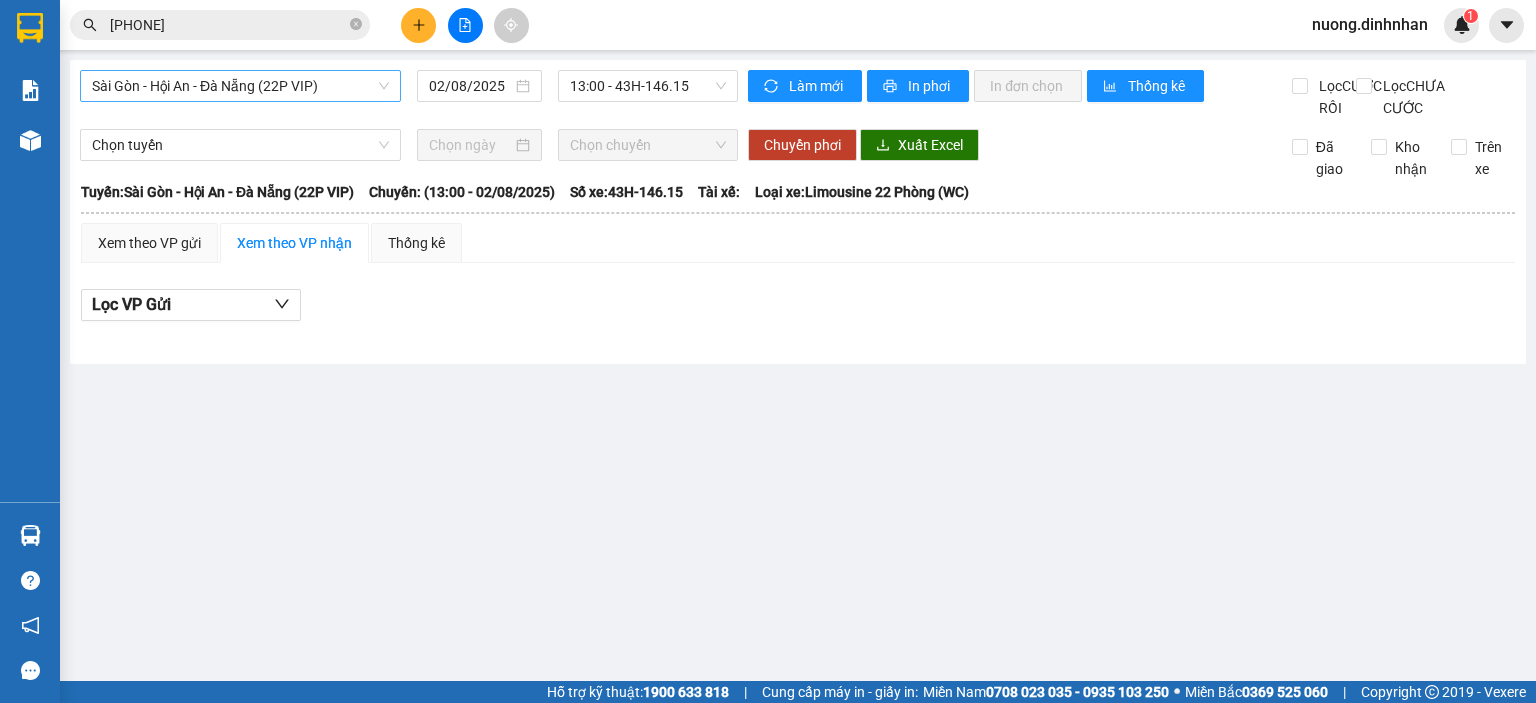 click on "Sài Gòn - Hội An - Đà Nẵng (22P VIP)" at bounding box center (240, 86) 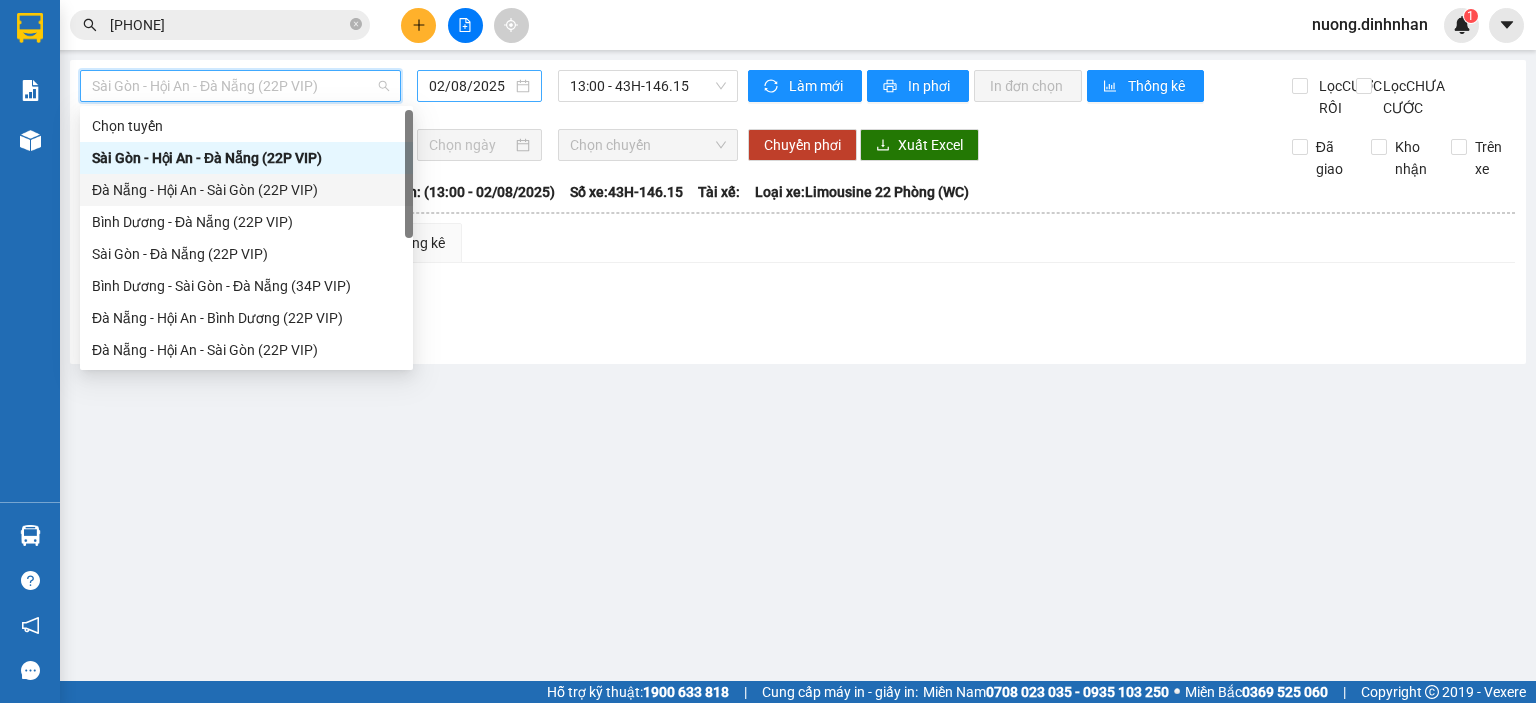 drag, startPoint x: 284, startPoint y: 195, endPoint x: 452, endPoint y: 86, distance: 200.26233 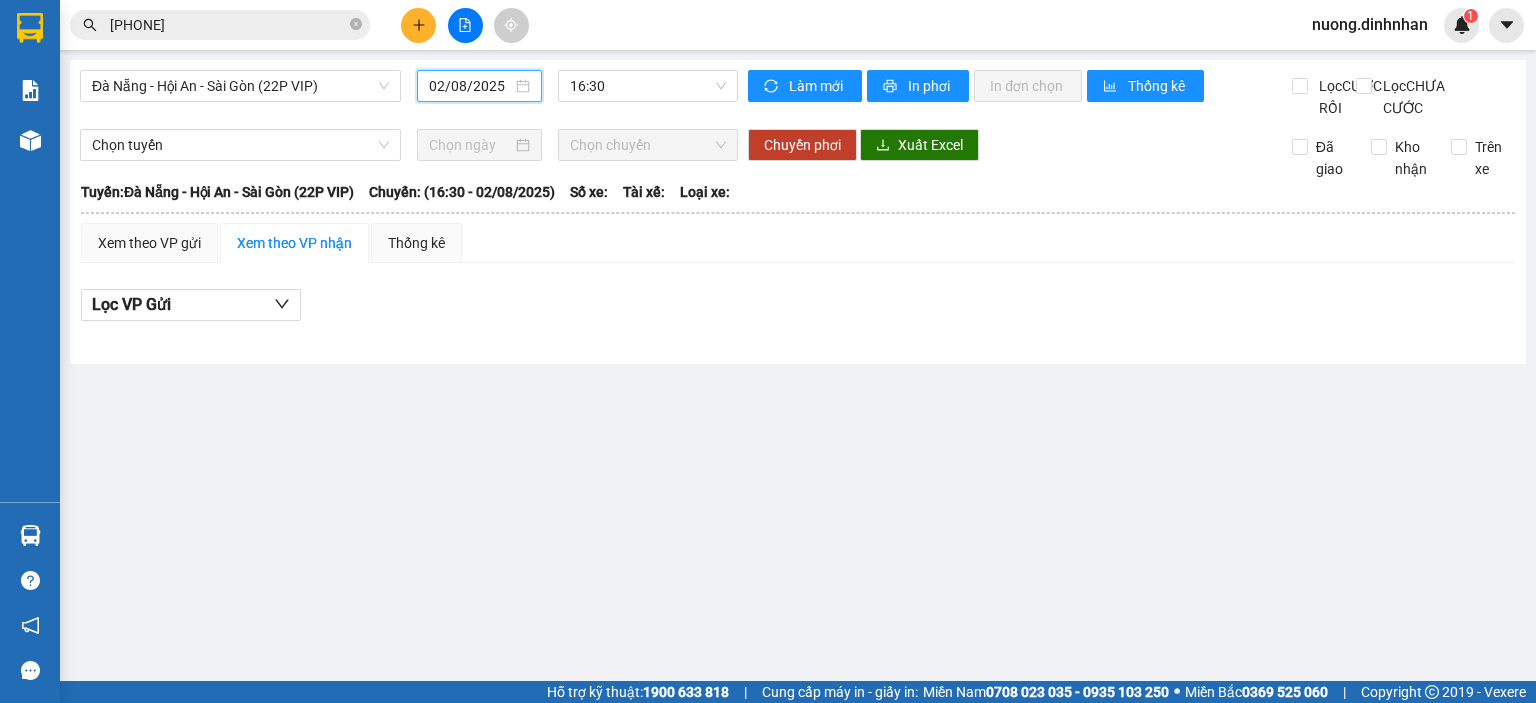 click on "02/08/2025" at bounding box center [470, 86] 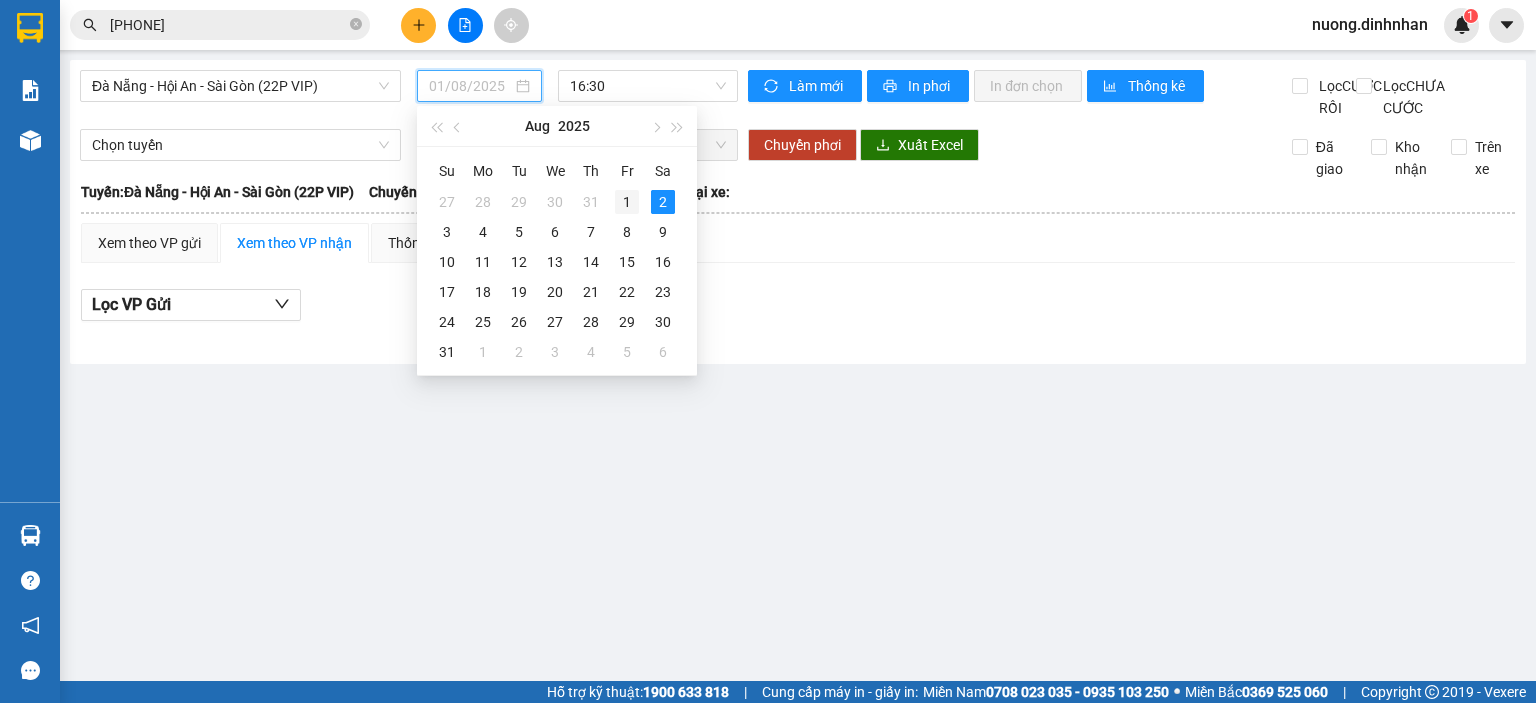 click on "1" at bounding box center (627, 202) 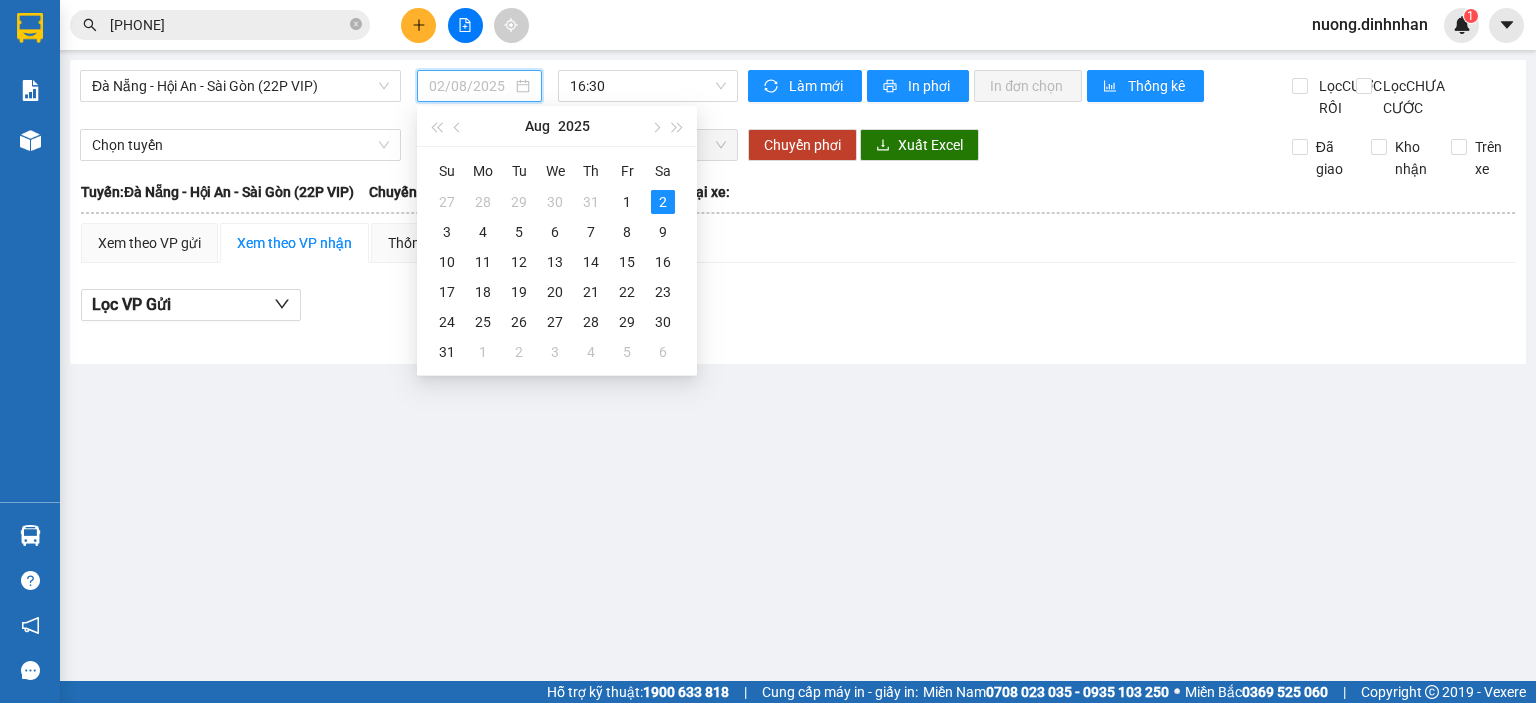 type on "01/08/2025" 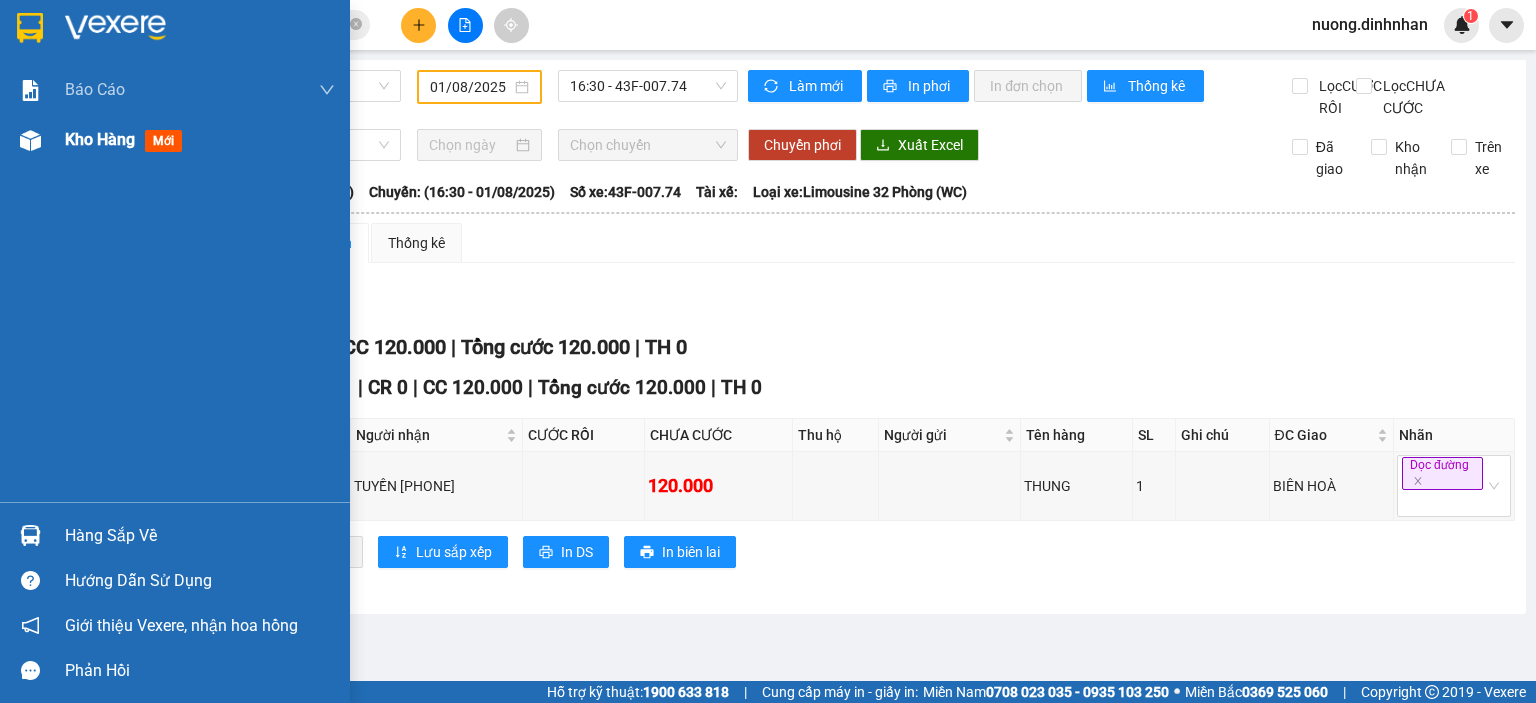 click on "Kho hàng mới" at bounding box center (175, 140) 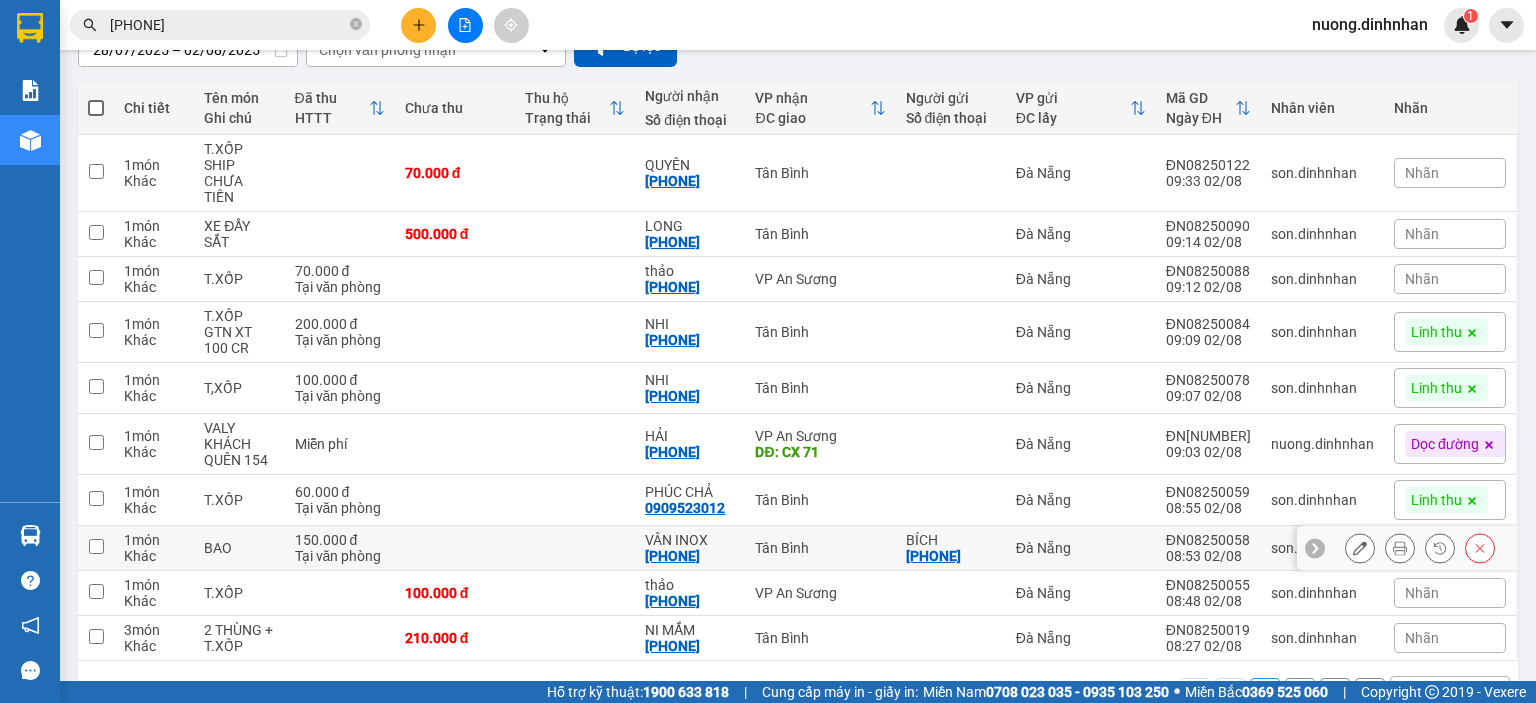 scroll, scrollTop: 249, scrollLeft: 0, axis: vertical 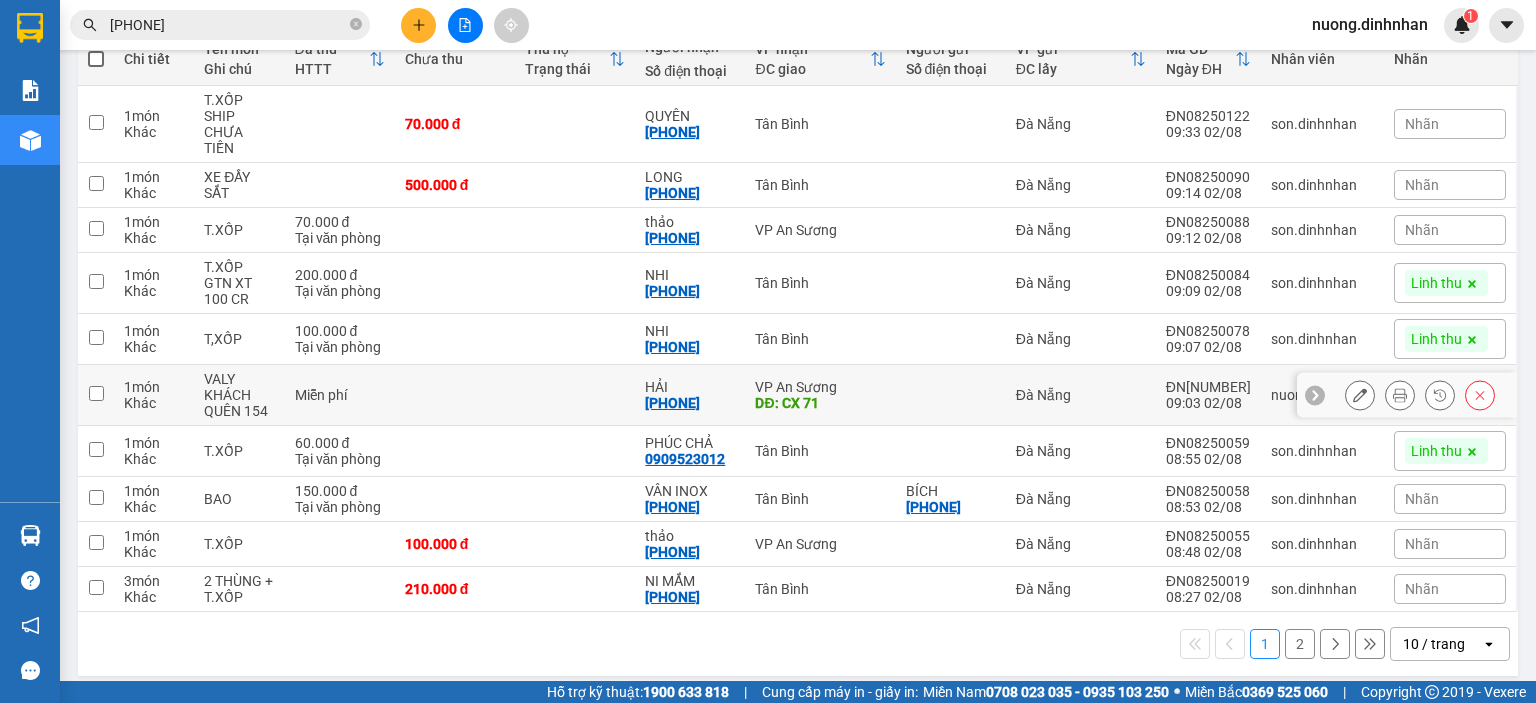 click at bounding box center (96, 393) 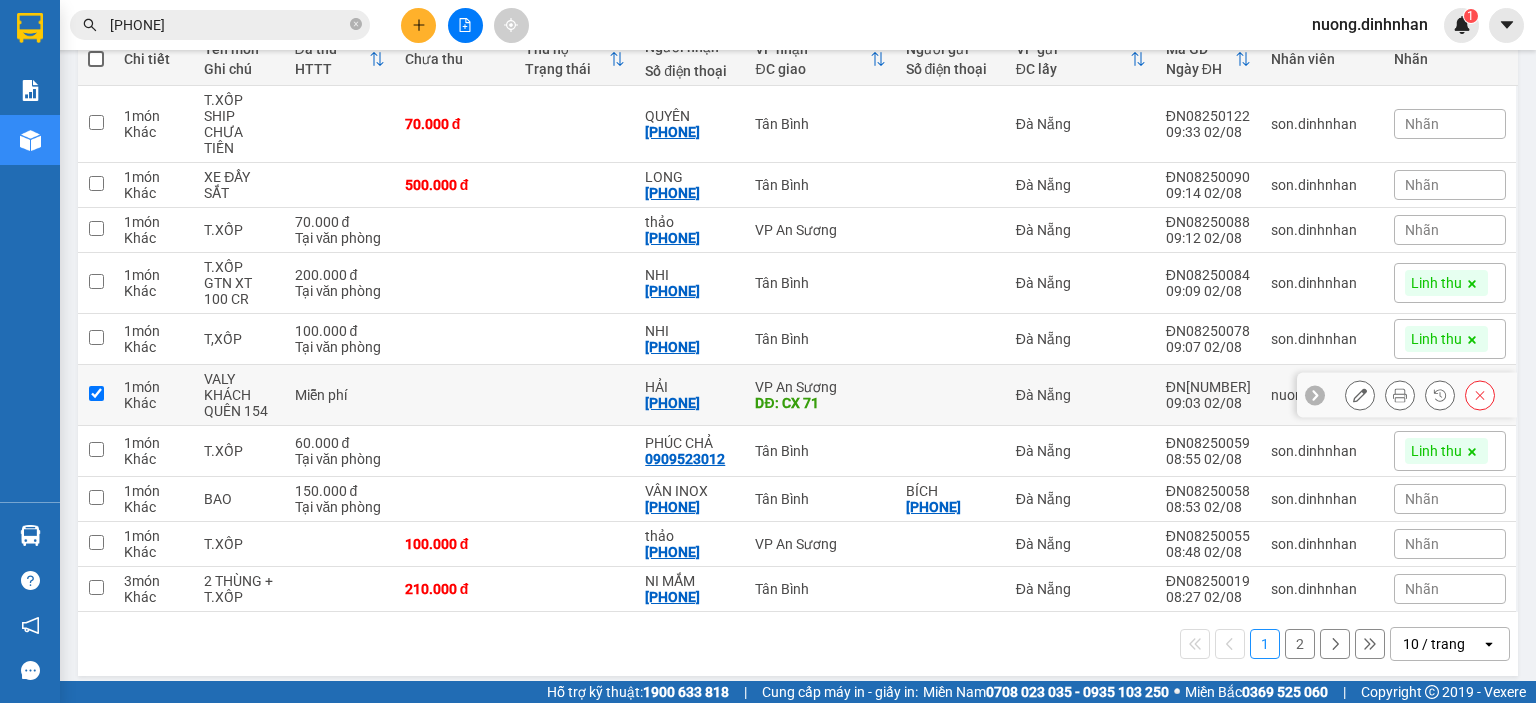 checkbox on "true" 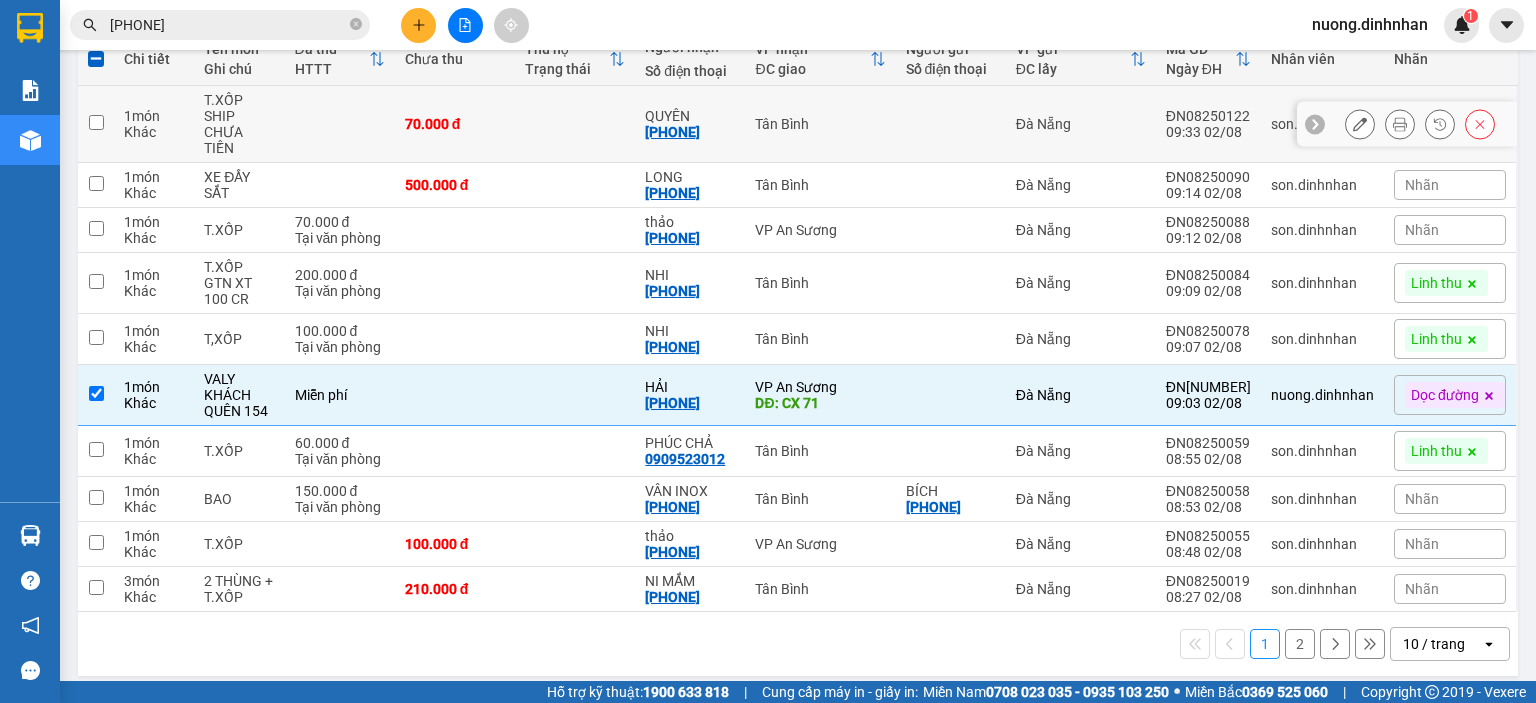 scroll, scrollTop: 0, scrollLeft: 0, axis: both 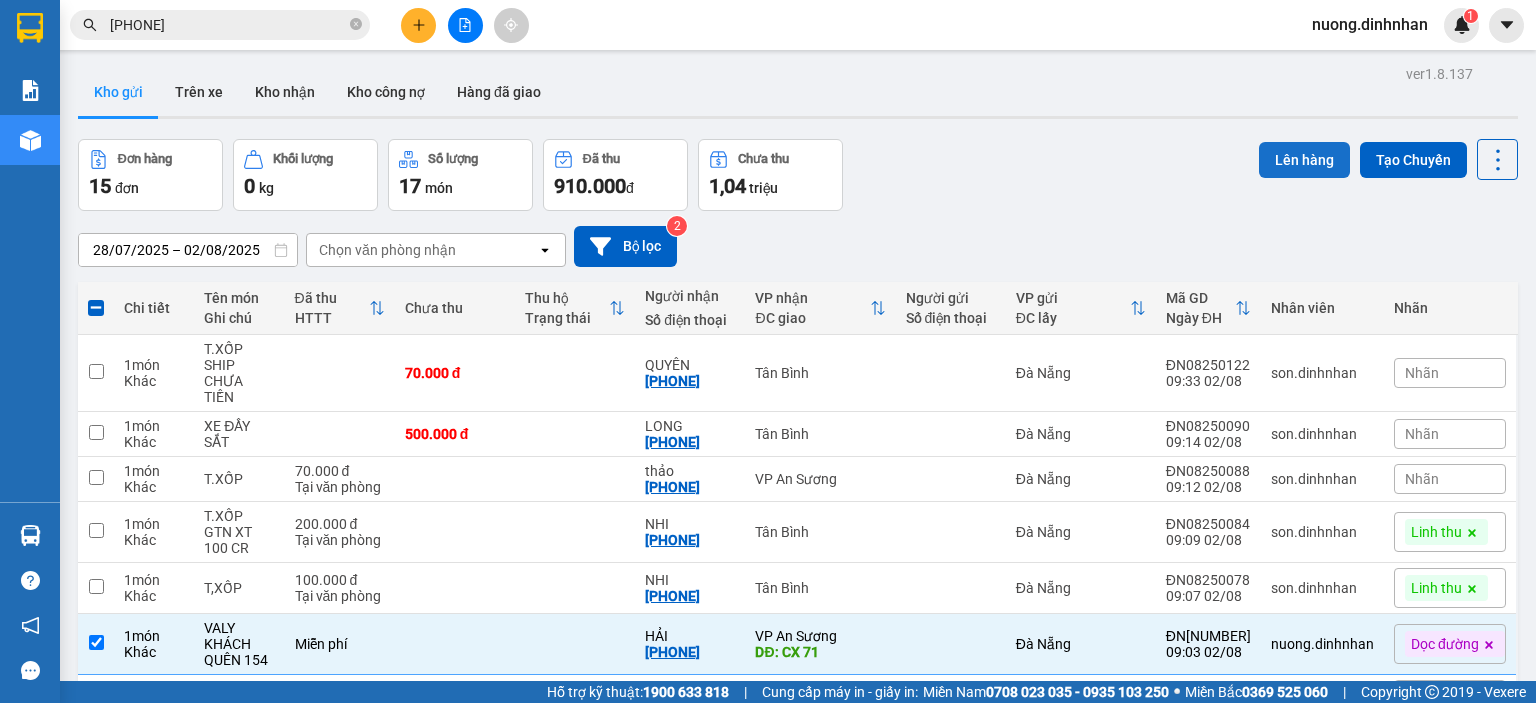 click on "Lên hàng" at bounding box center (1304, 160) 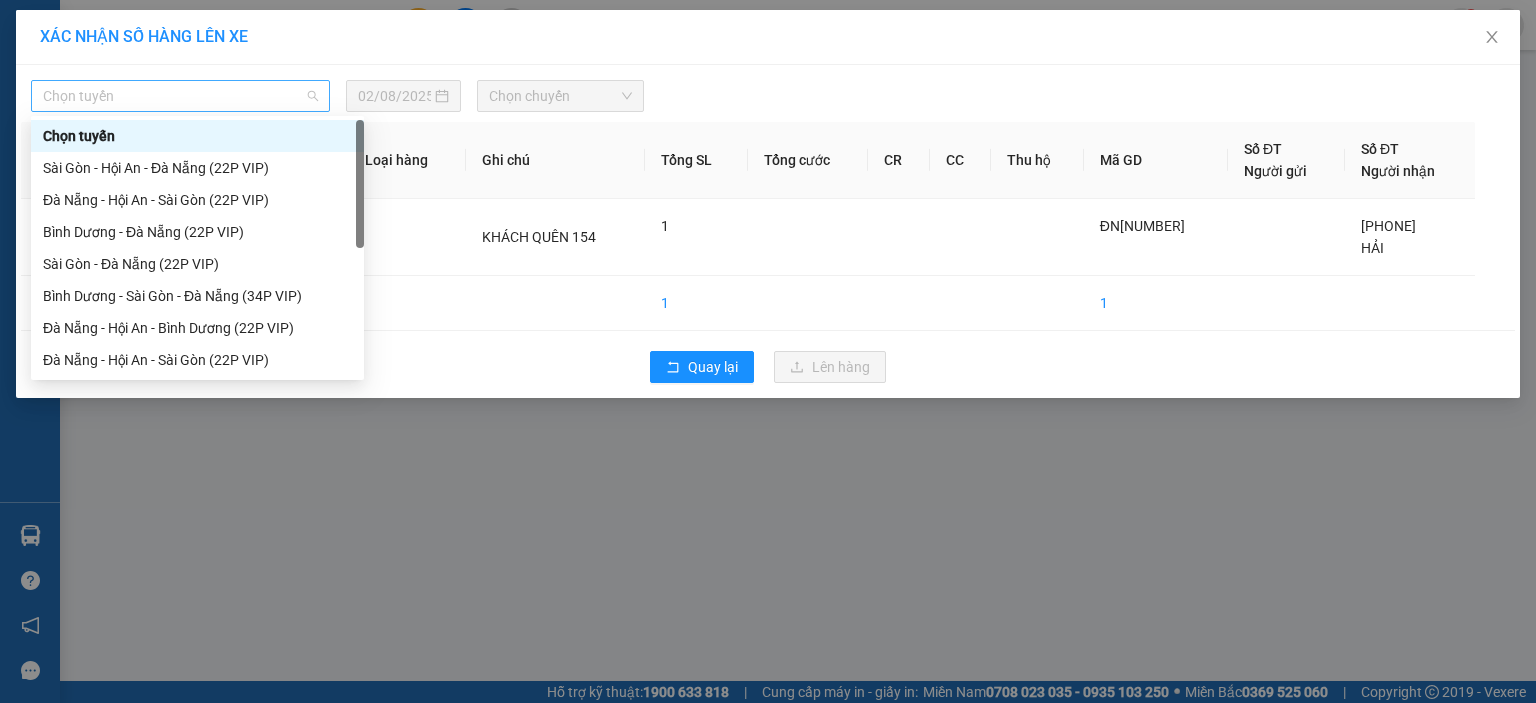 click on "Chọn tuyến" at bounding box center [180, 96] 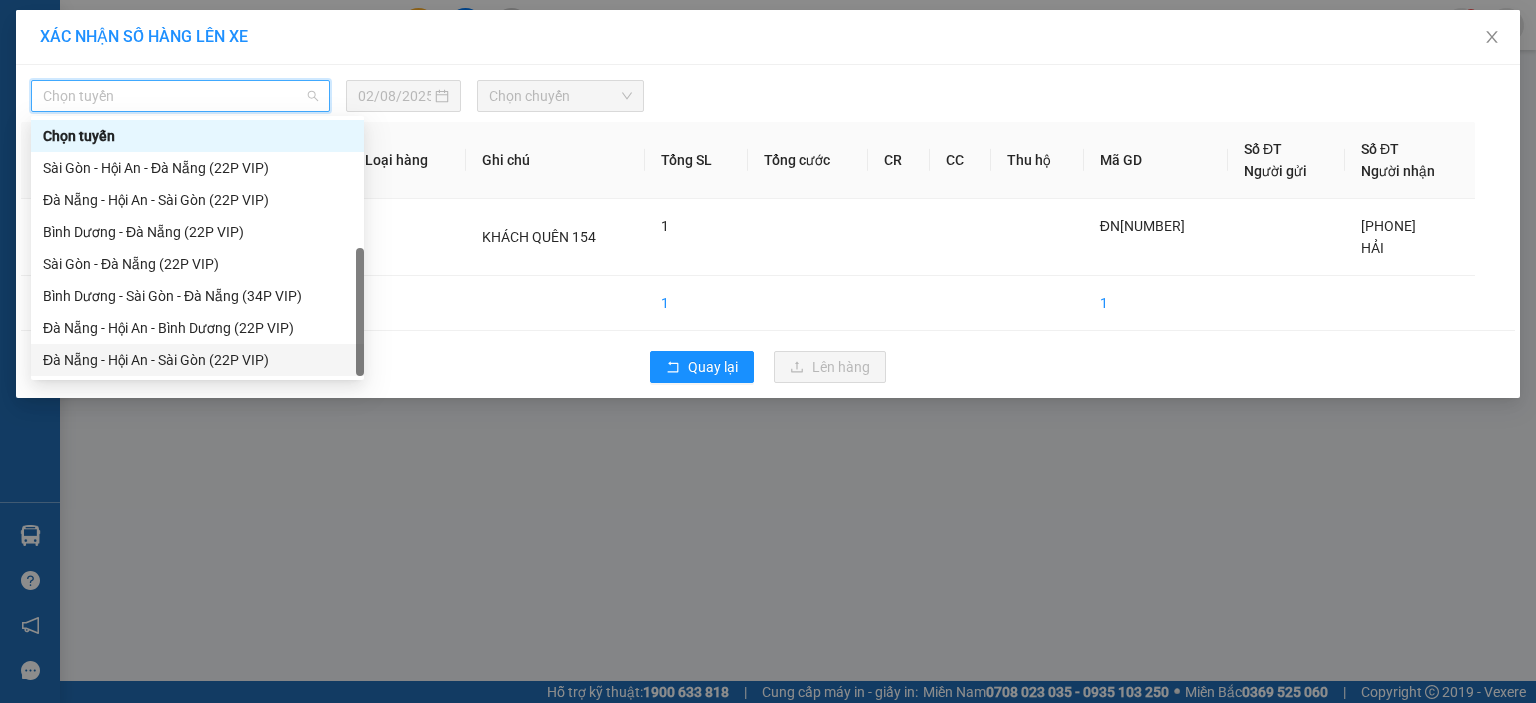 scroll, scrollTop: 32, scrollLeft: 0, axis: vertical 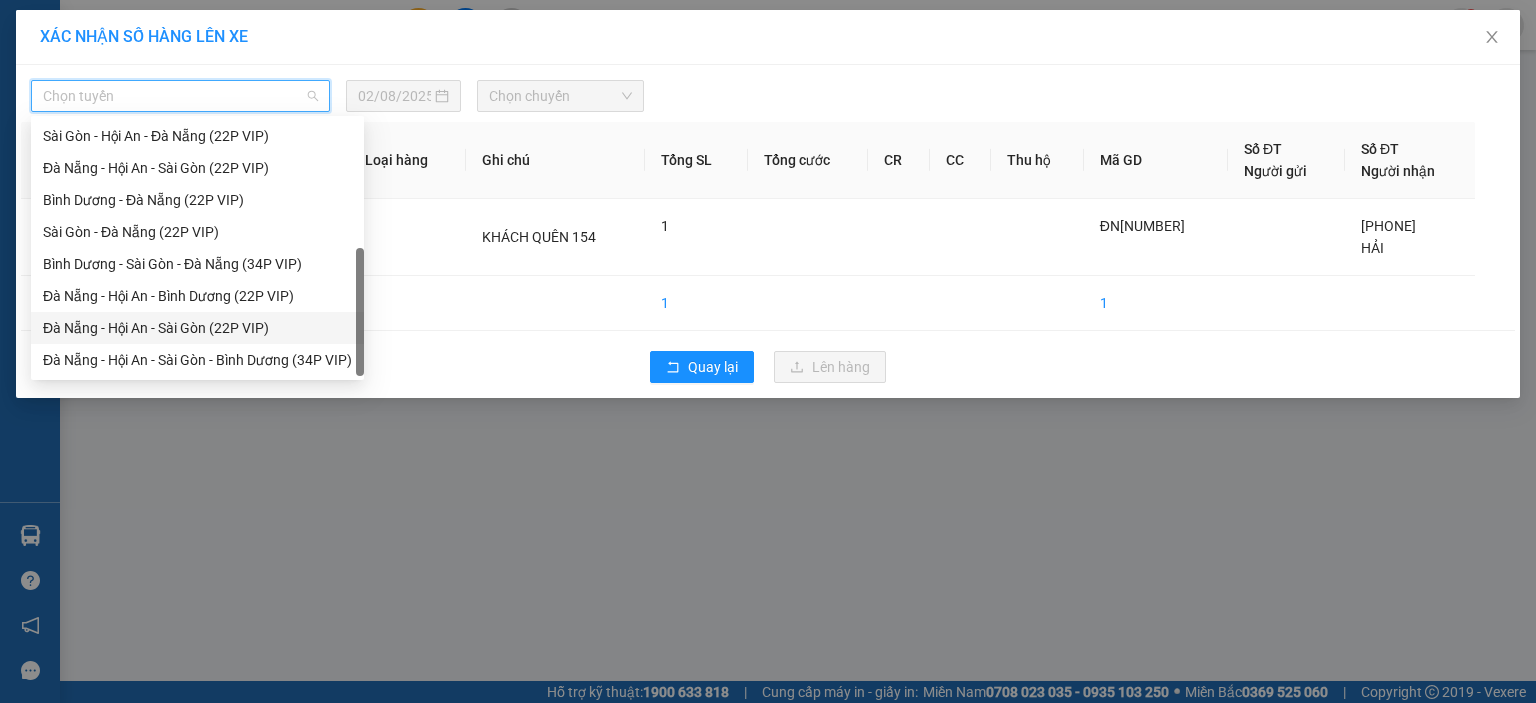 click on "Đà Nẵng - Hội An - Sài Gòn (22P VIP)" at bounding box center [197, 328] 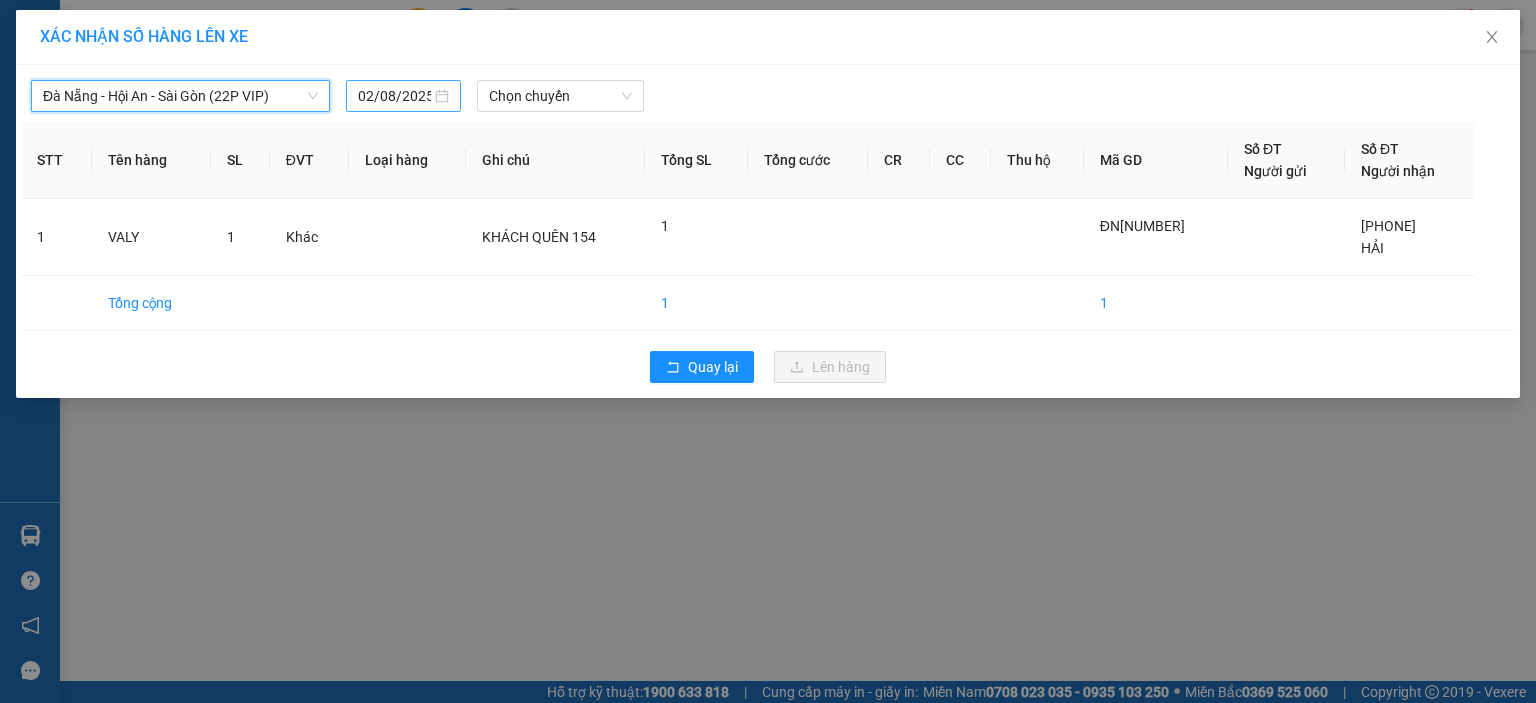 drag, startPoint x: 413, startPoint y: 99, endPoint x: 423, endPoint y: 106, distance: 12.206555 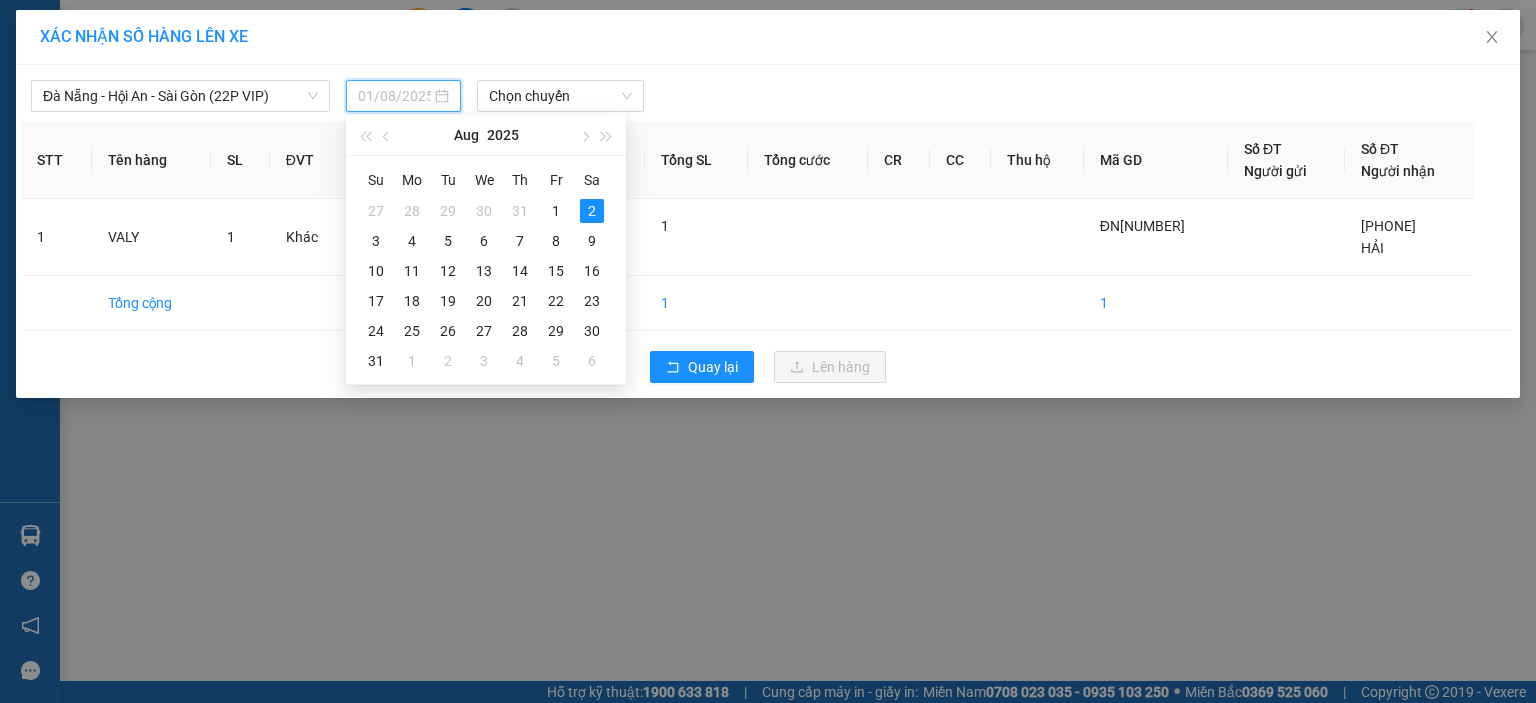 drag, startPoint x: 554, startPoint y: 213, endPoint x: 560, endPoint y: 145, distance: 68.26419 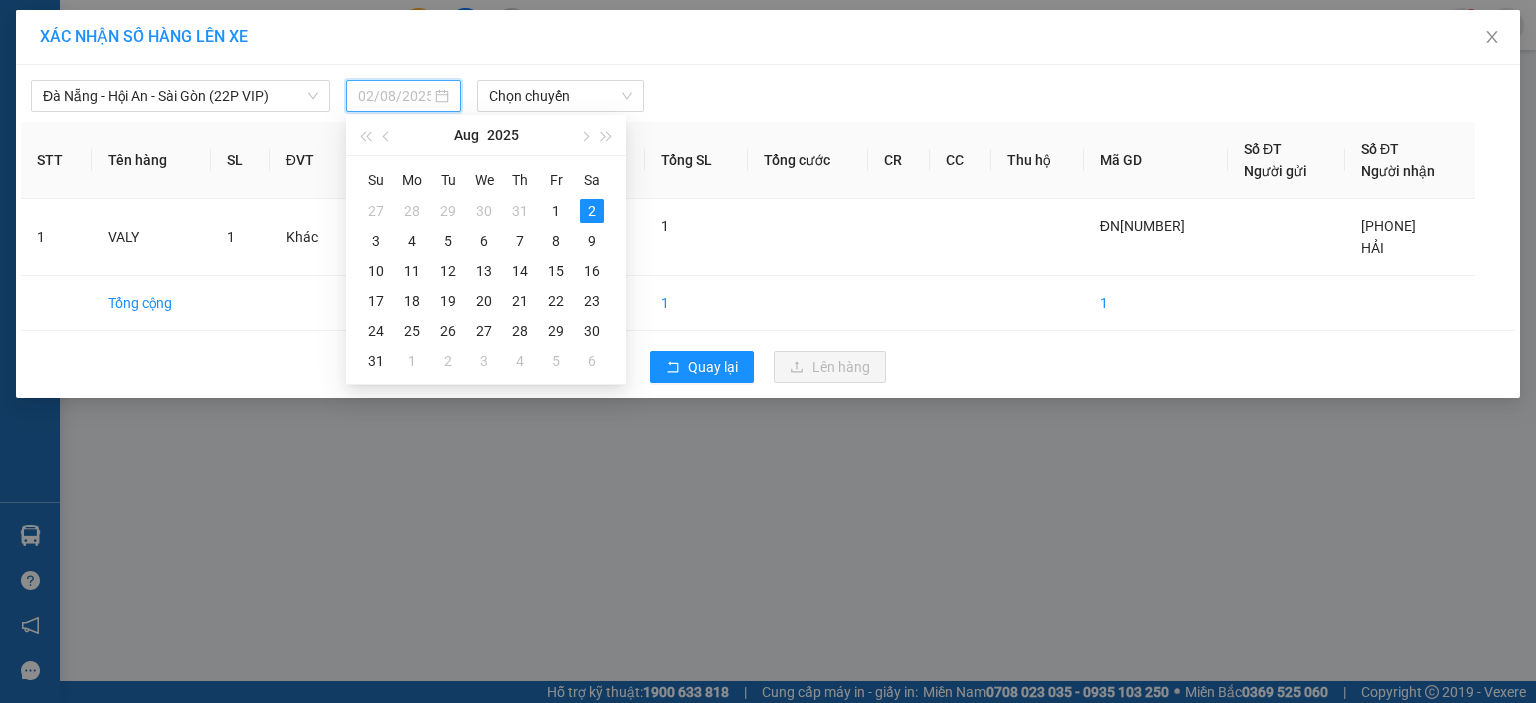 type on "01/08/2025" 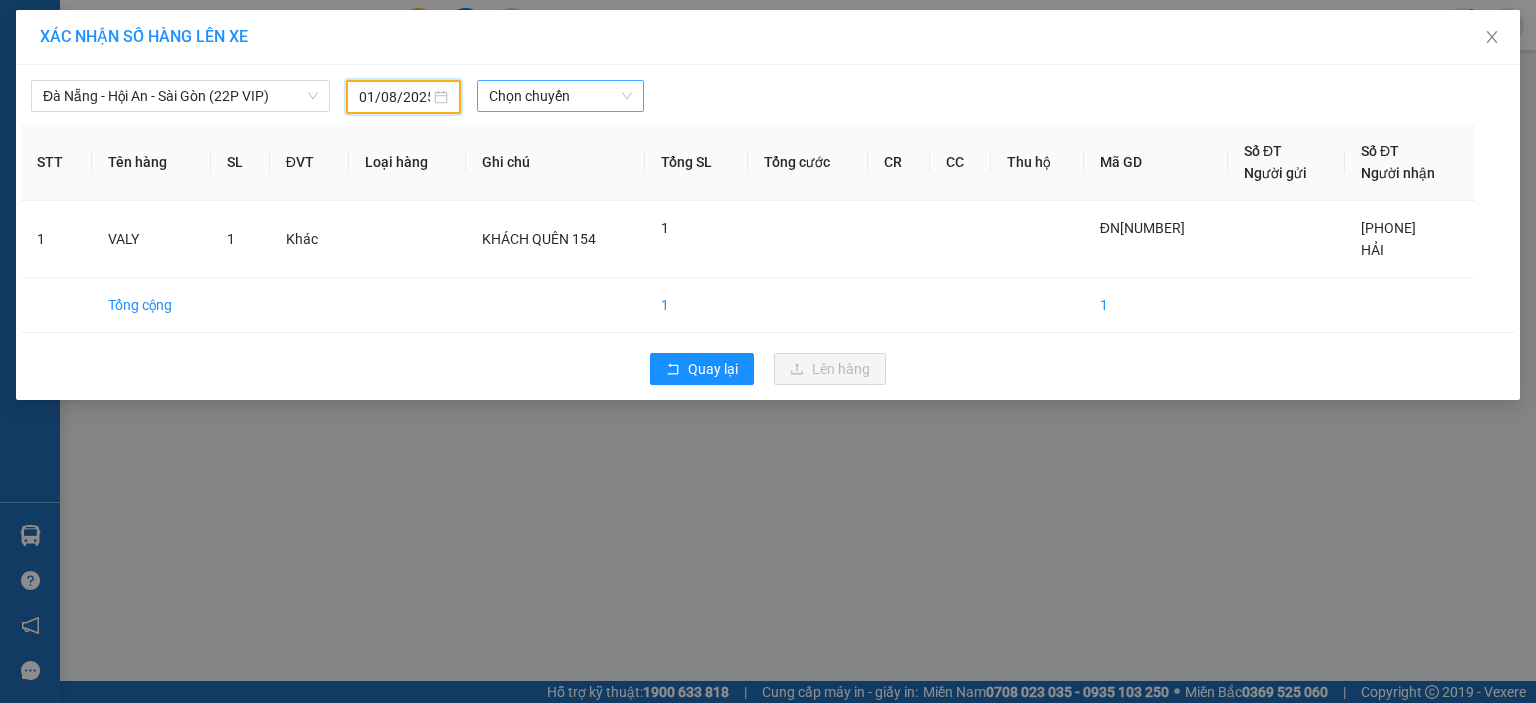 click on "Chọn chuyến" at bounding box center [561, 96] 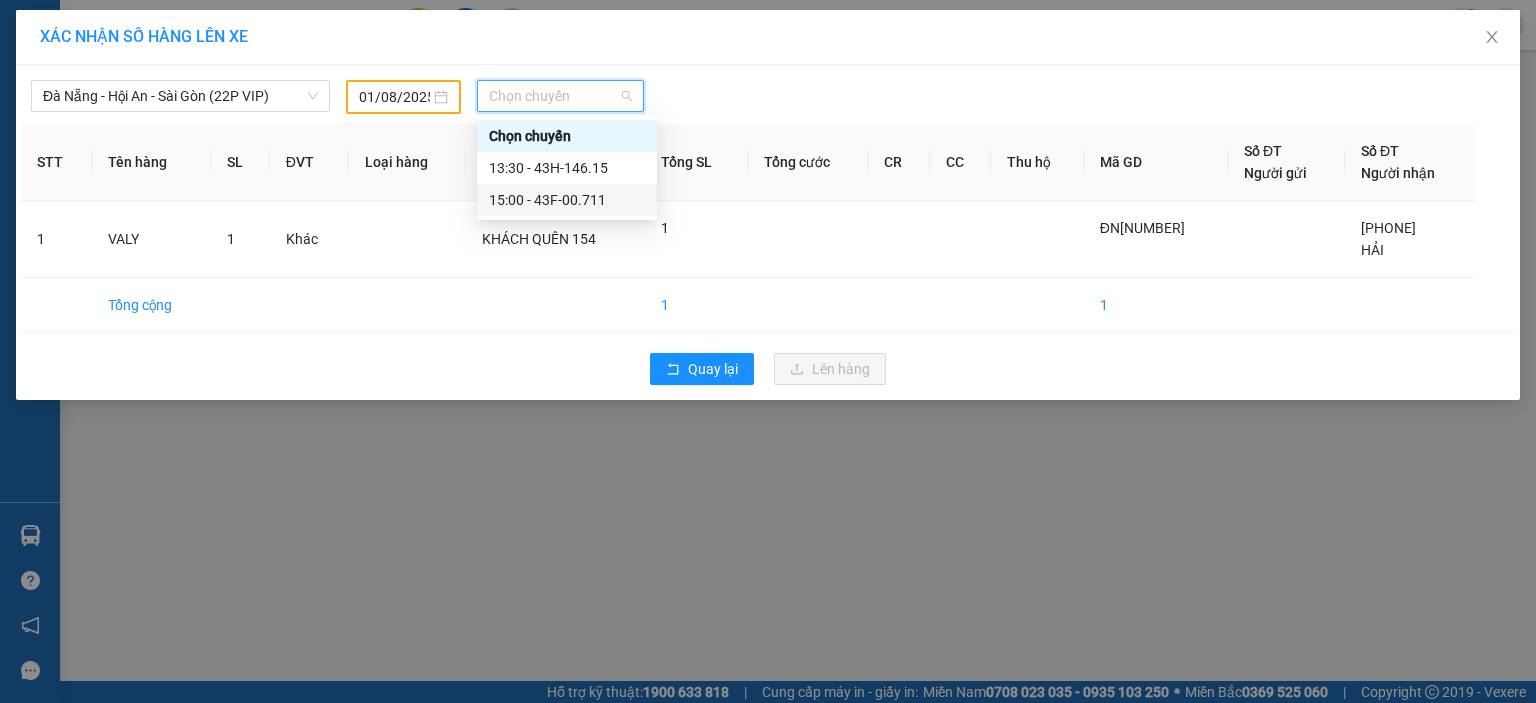click on "15:00     - 43F-00.711" at bounding box center (567, 200) 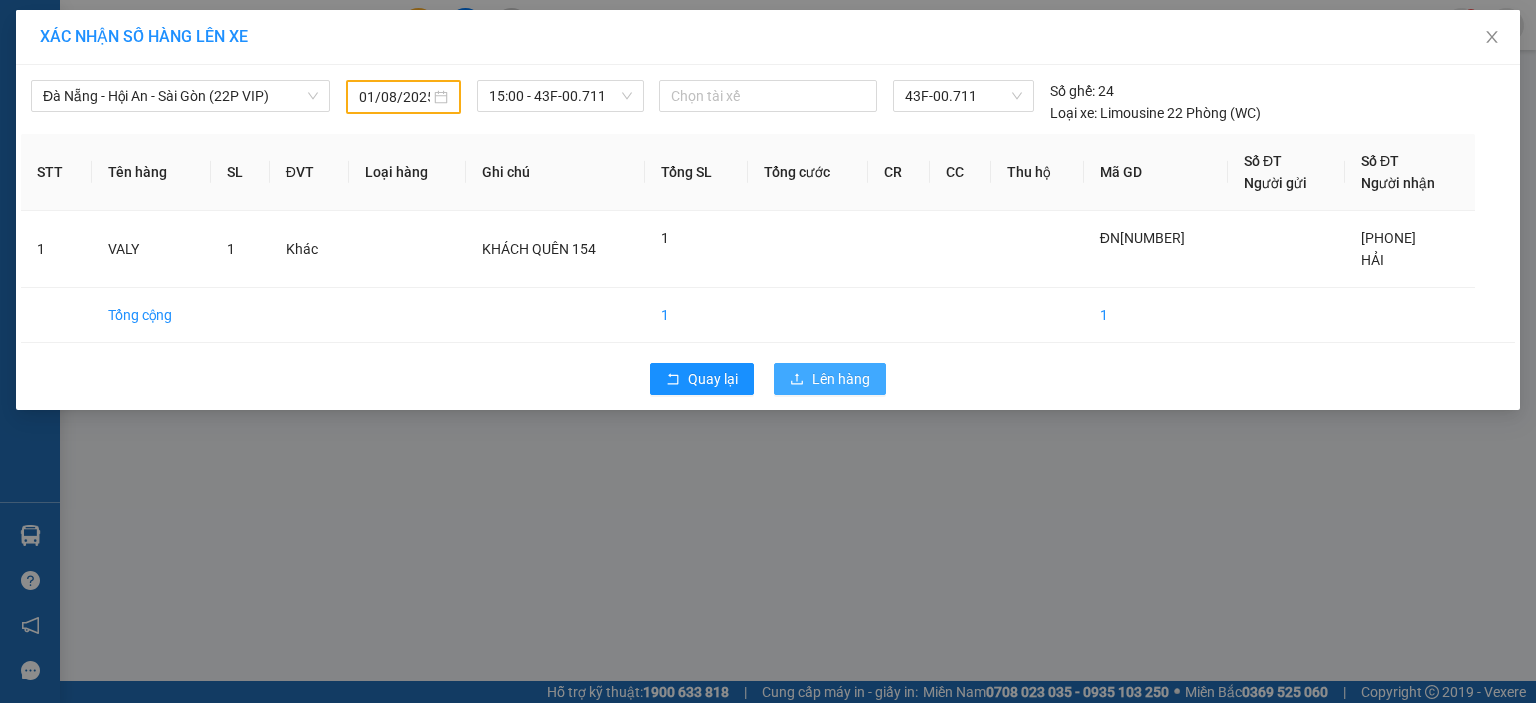 click on "Lên hàng" at bounding box center [841, 379] 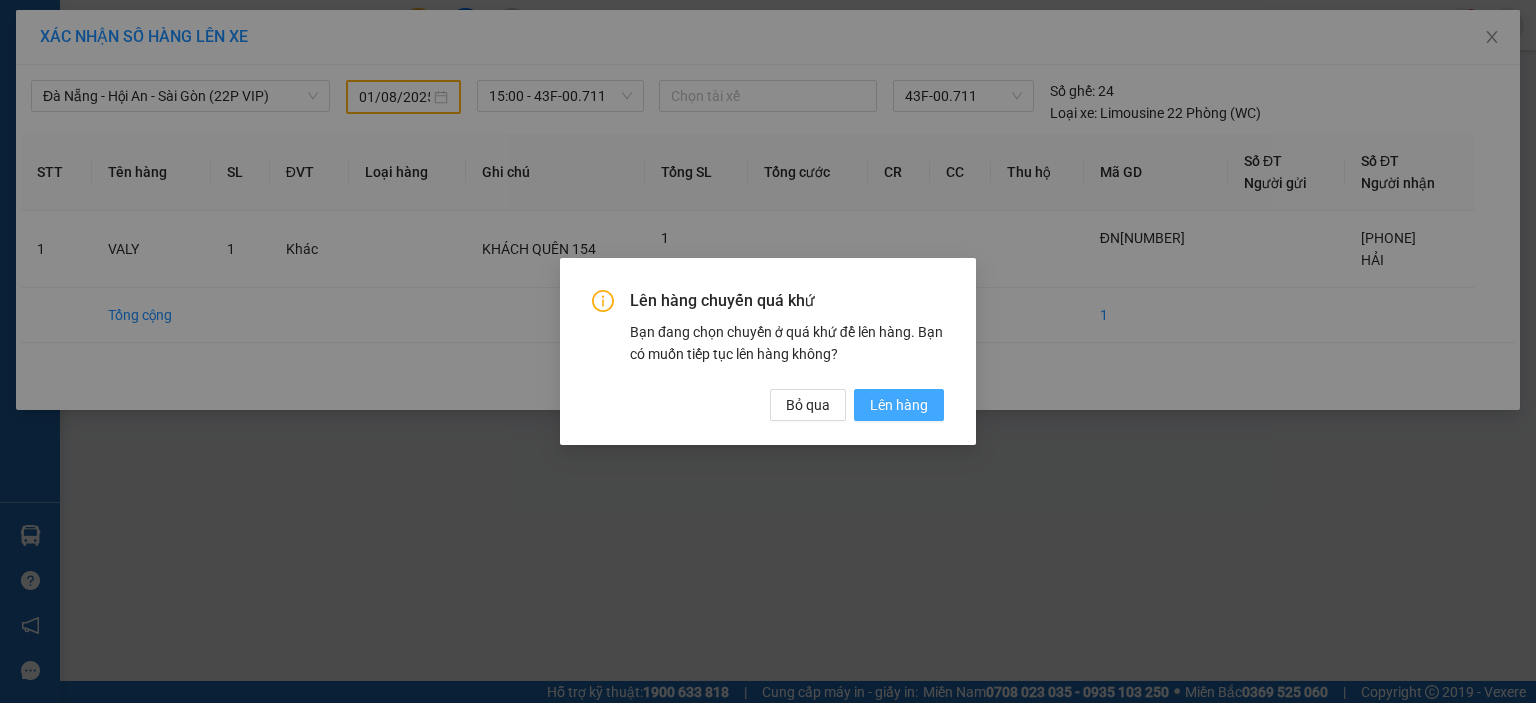 click on "Lên hàng" at bounding box center (899, 405) 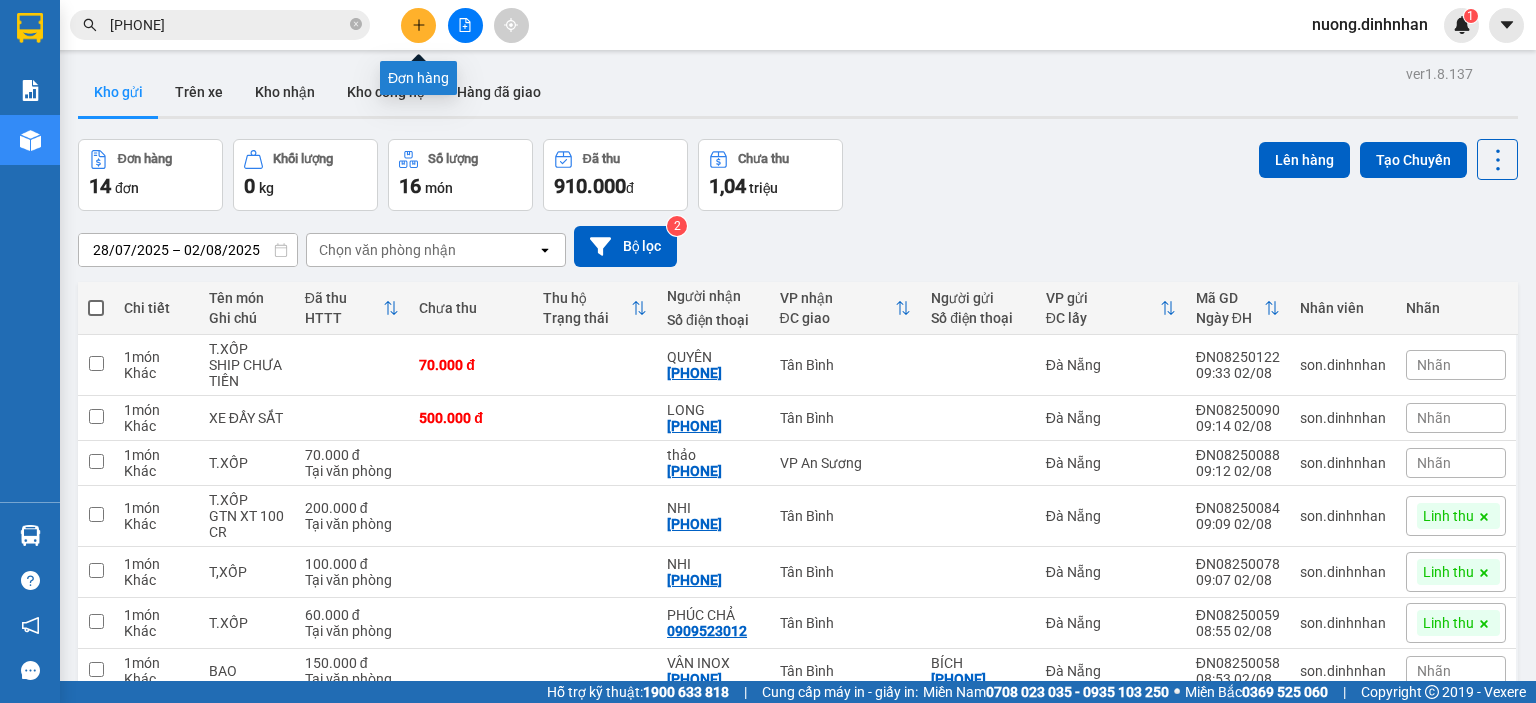 click at bounding box center (418, 25) 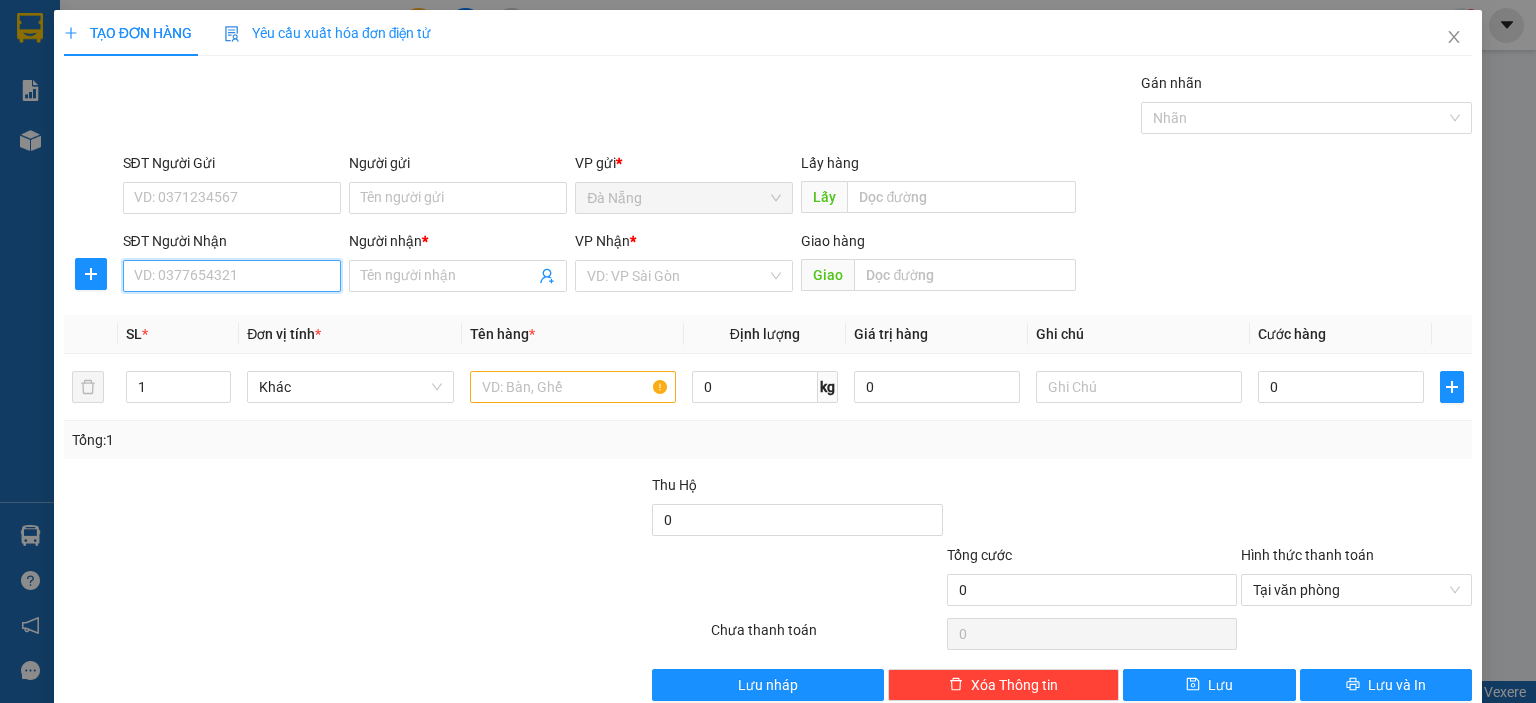 click on "SĐT Người Nhận" at bounding box center [232, 276] 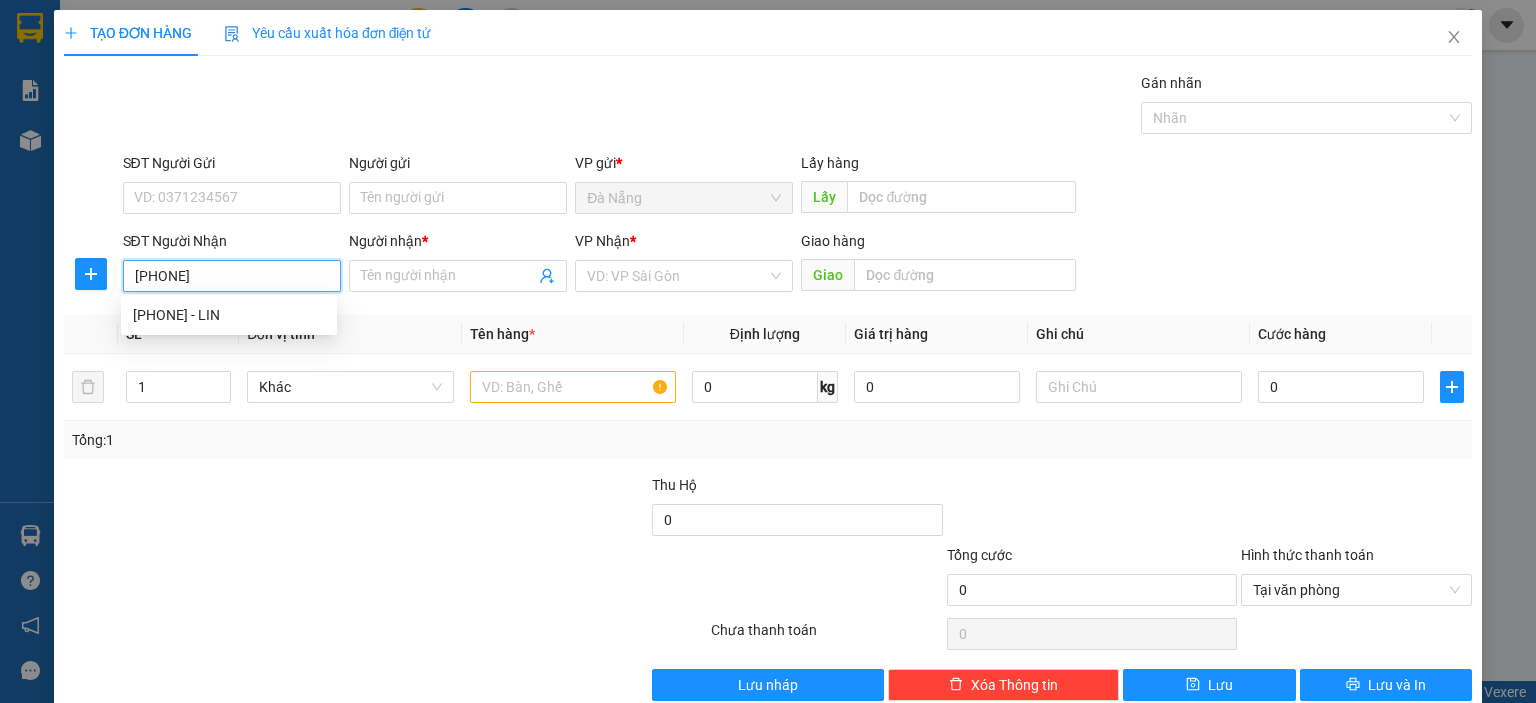 type on "0337263887" 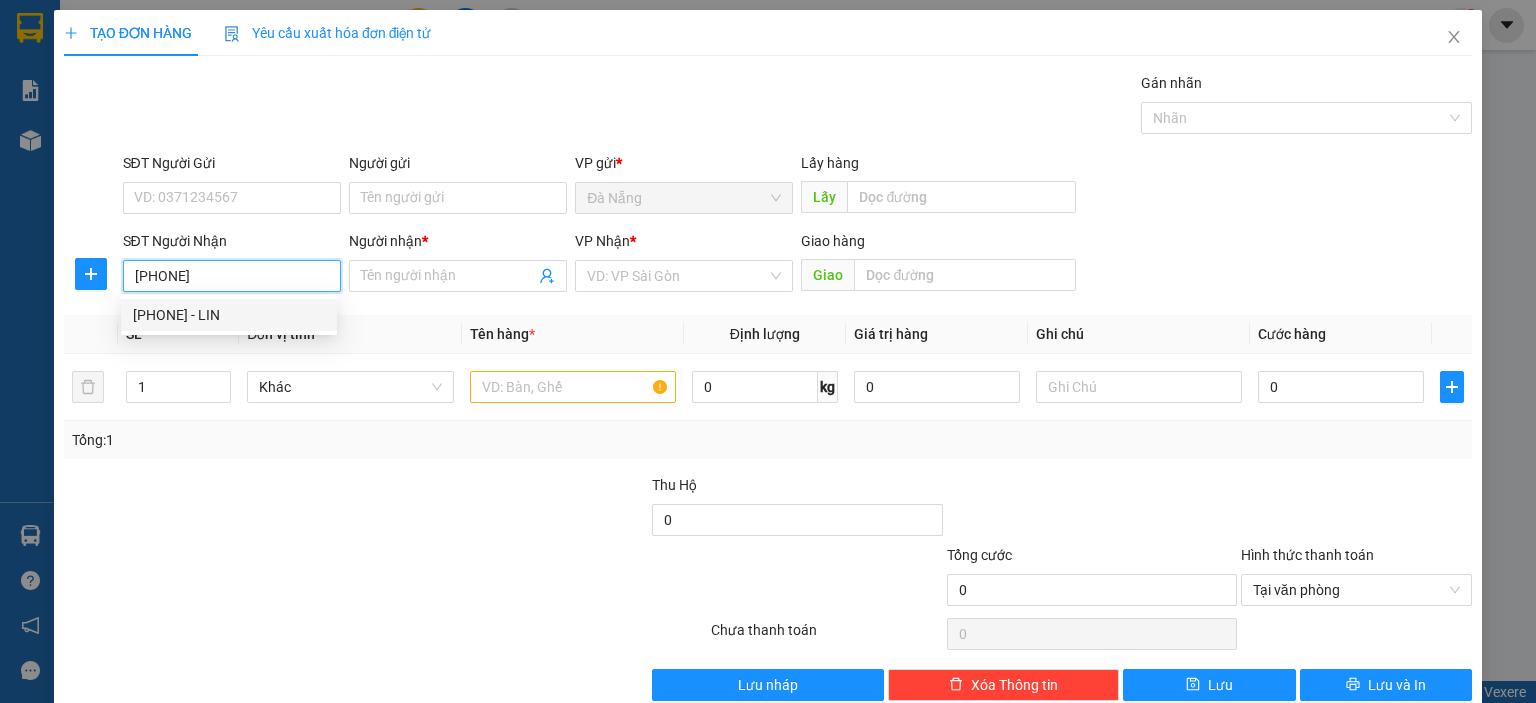 click on "0337263887 - LIN" at bounding box center [229, 315] 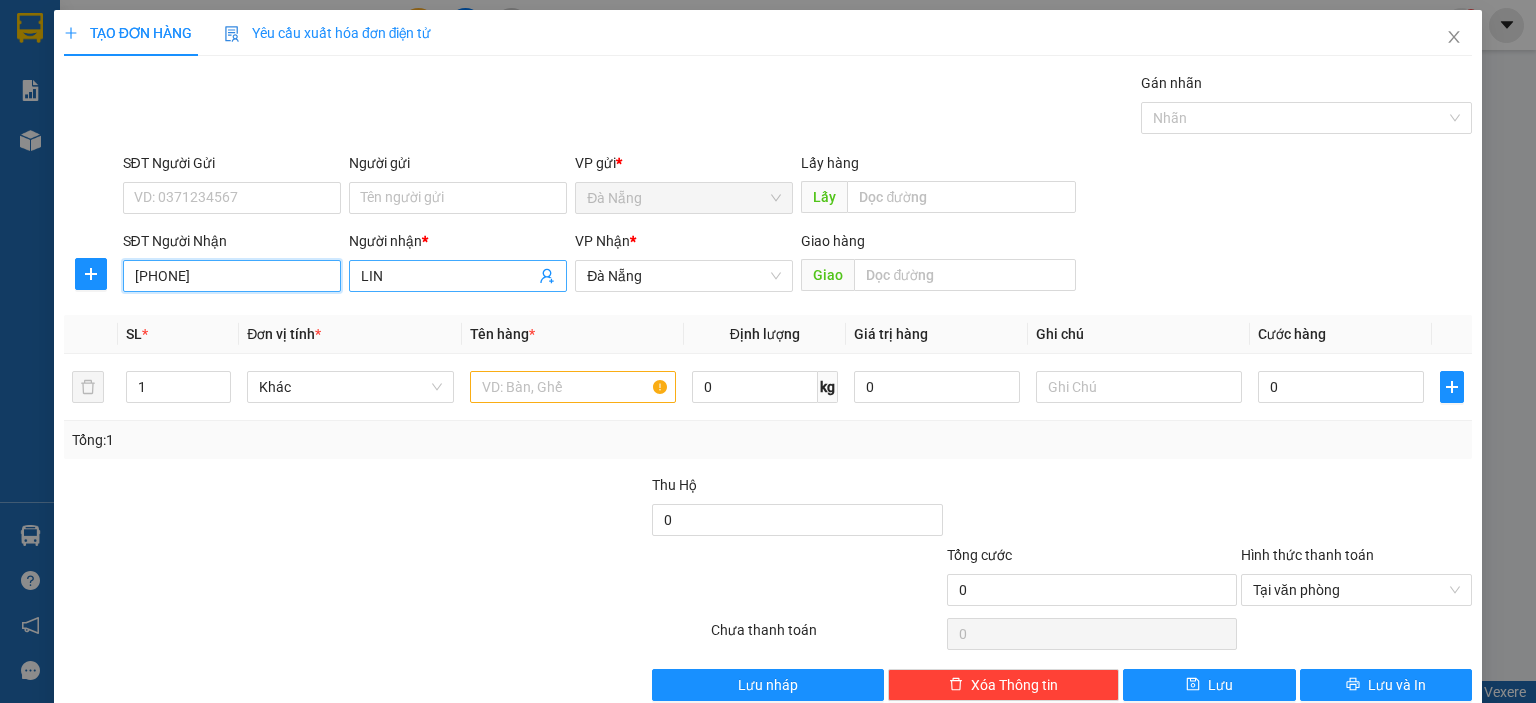 type on "0337263887" 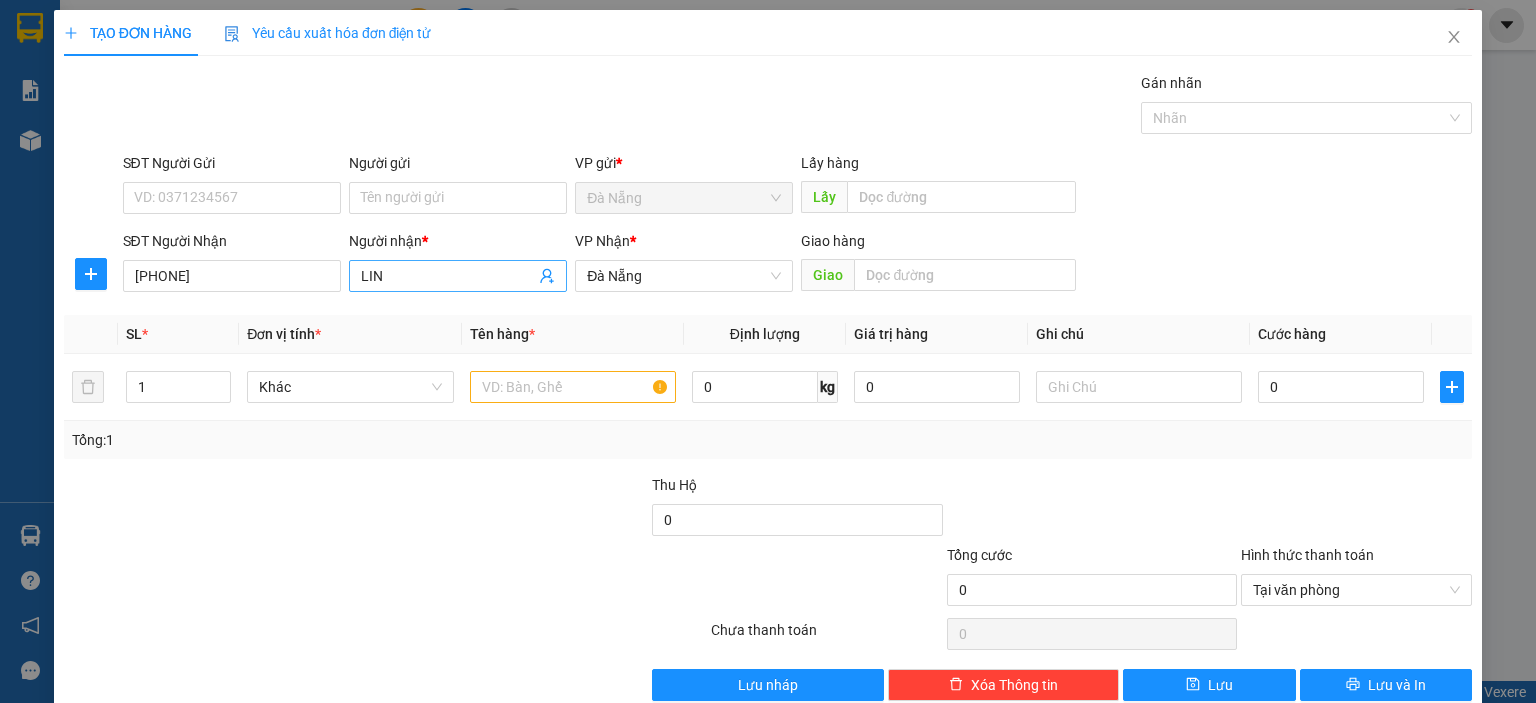 click on "LIN" at bounding box center [448, 276] 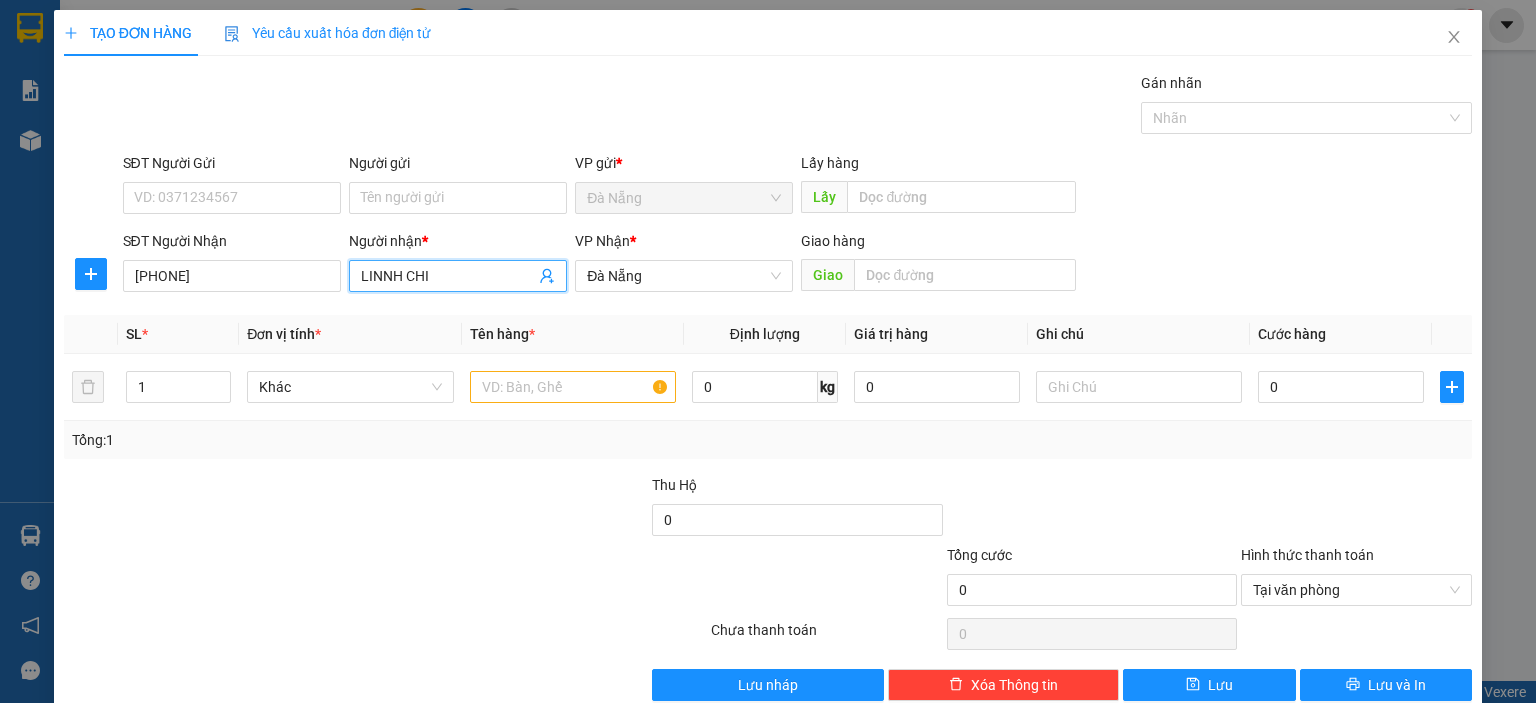 click on "LINNH CHI" at bounding box center (448, 276) 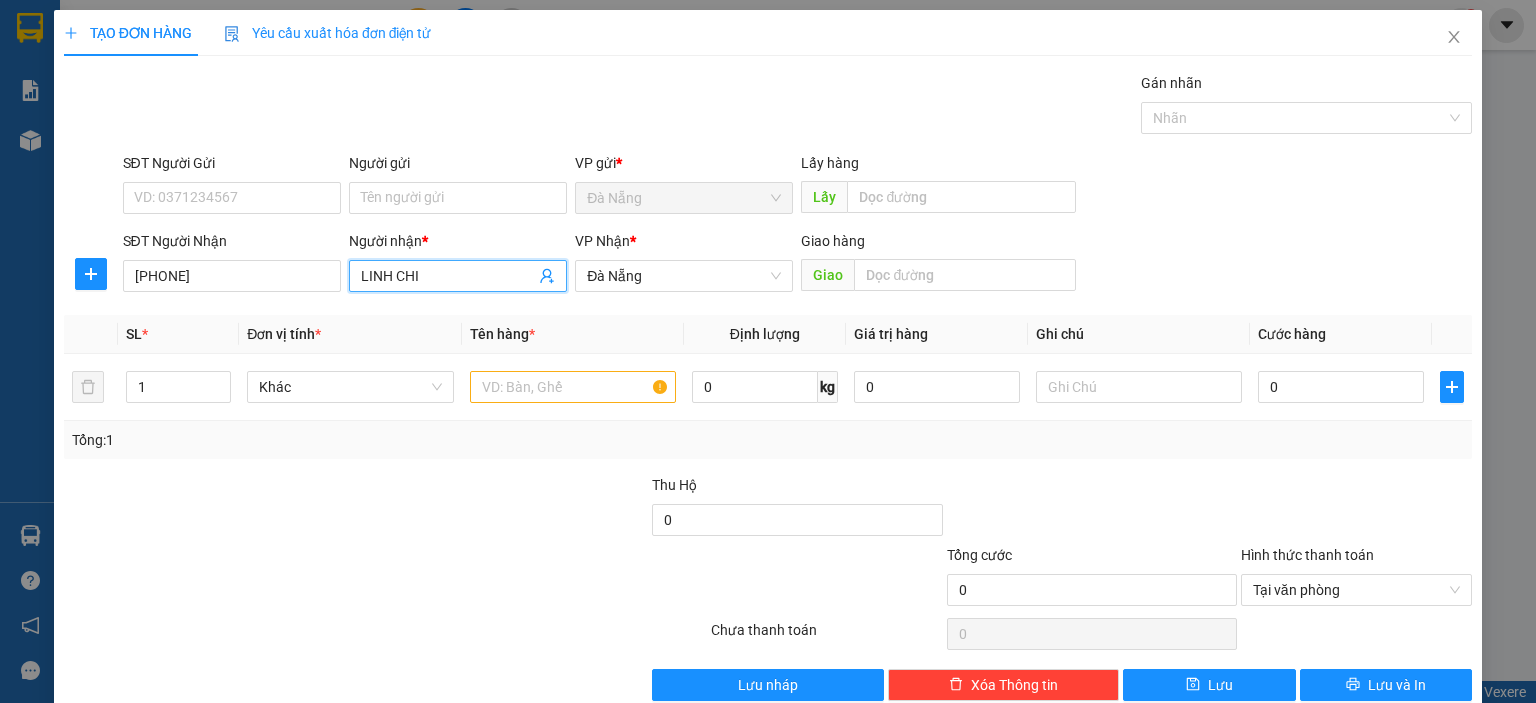 type on "LINH CHI" 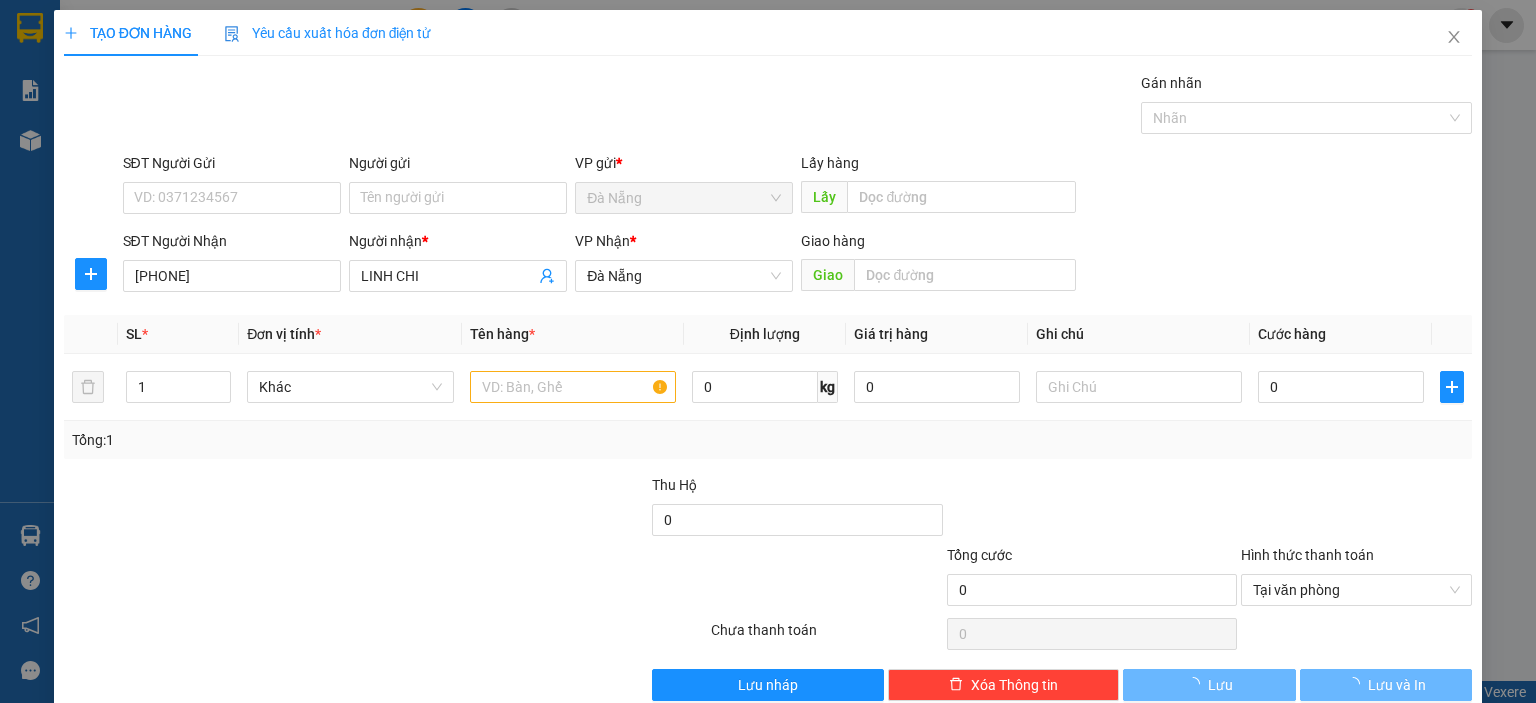 drag, startPoint x: 352, startPoint y: 479, endPoint x: 548, endPoint y: 351, distance: 234.094 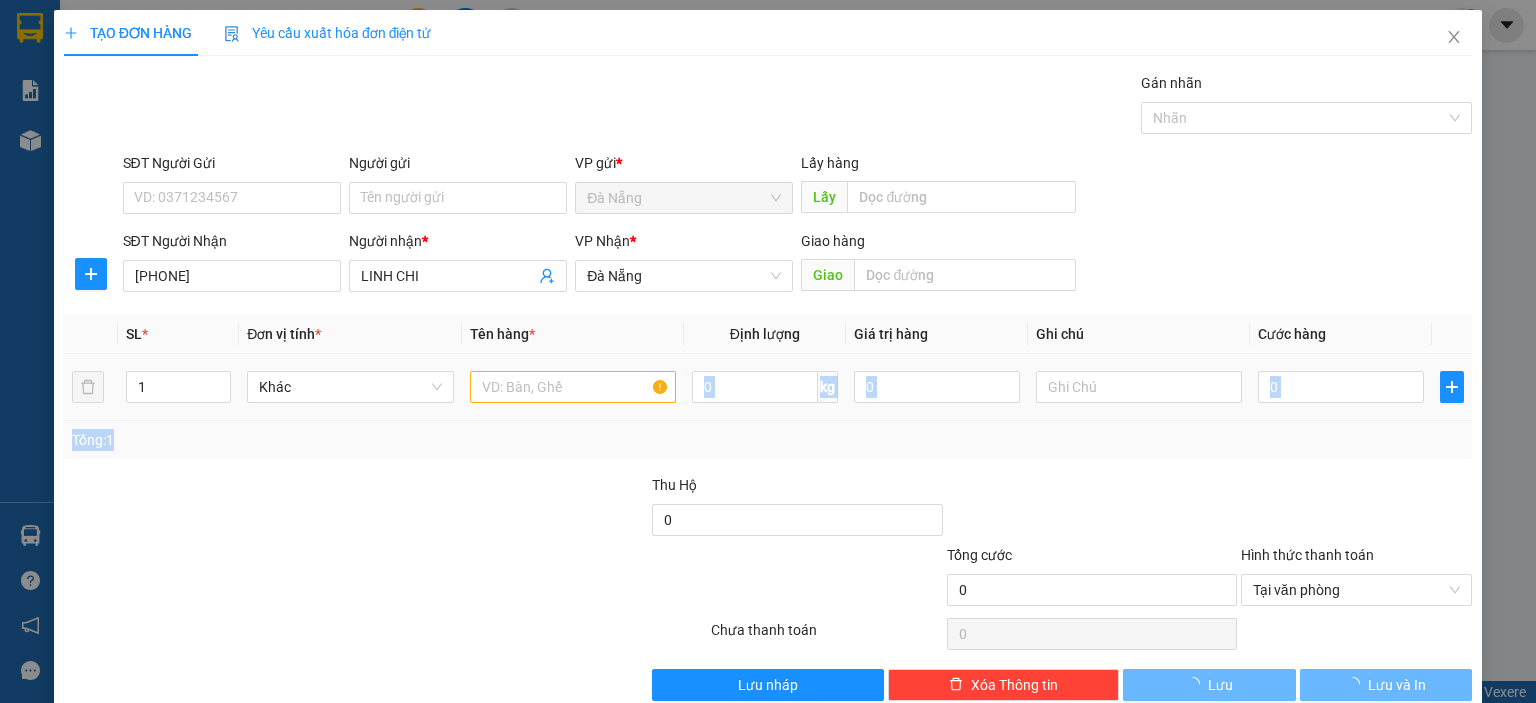 click at bounding box center (573, 387) 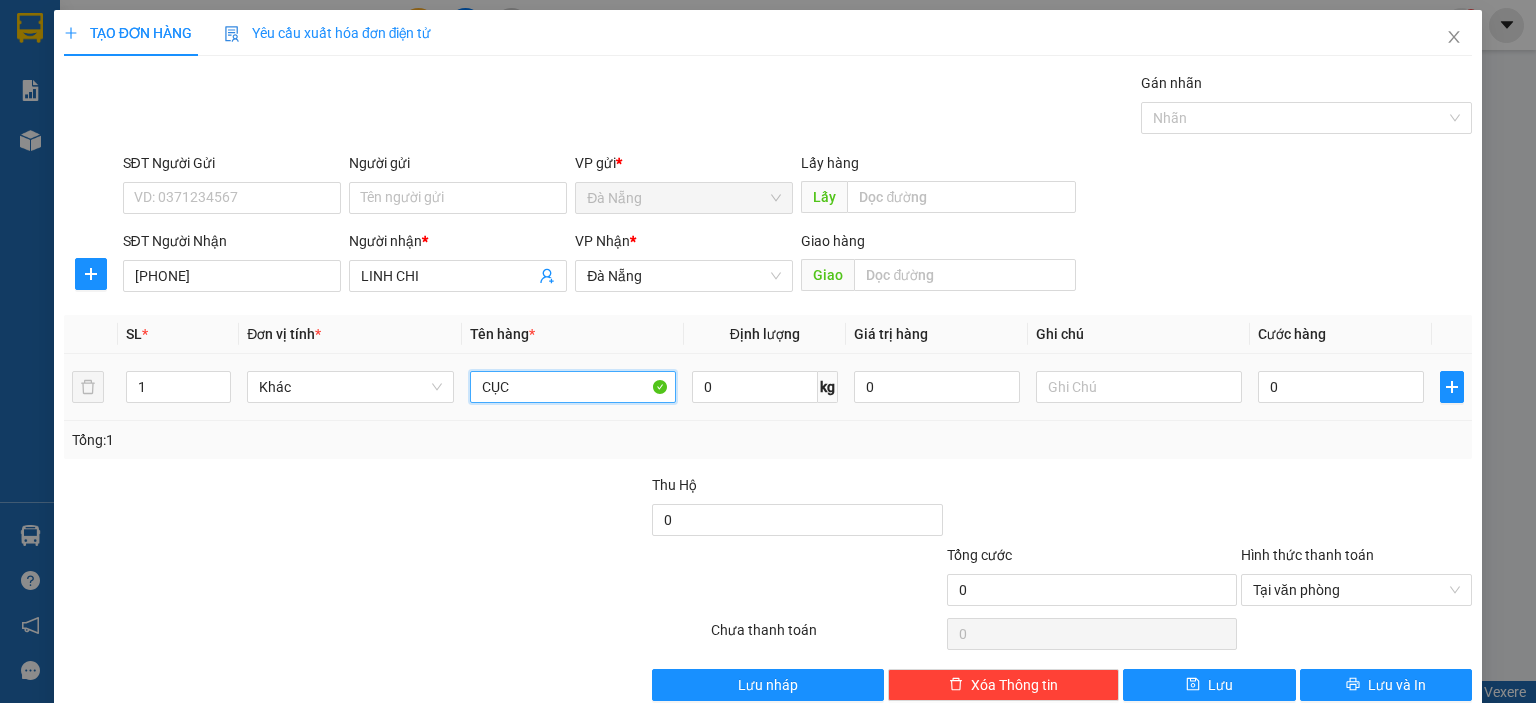 type on "CỤC" 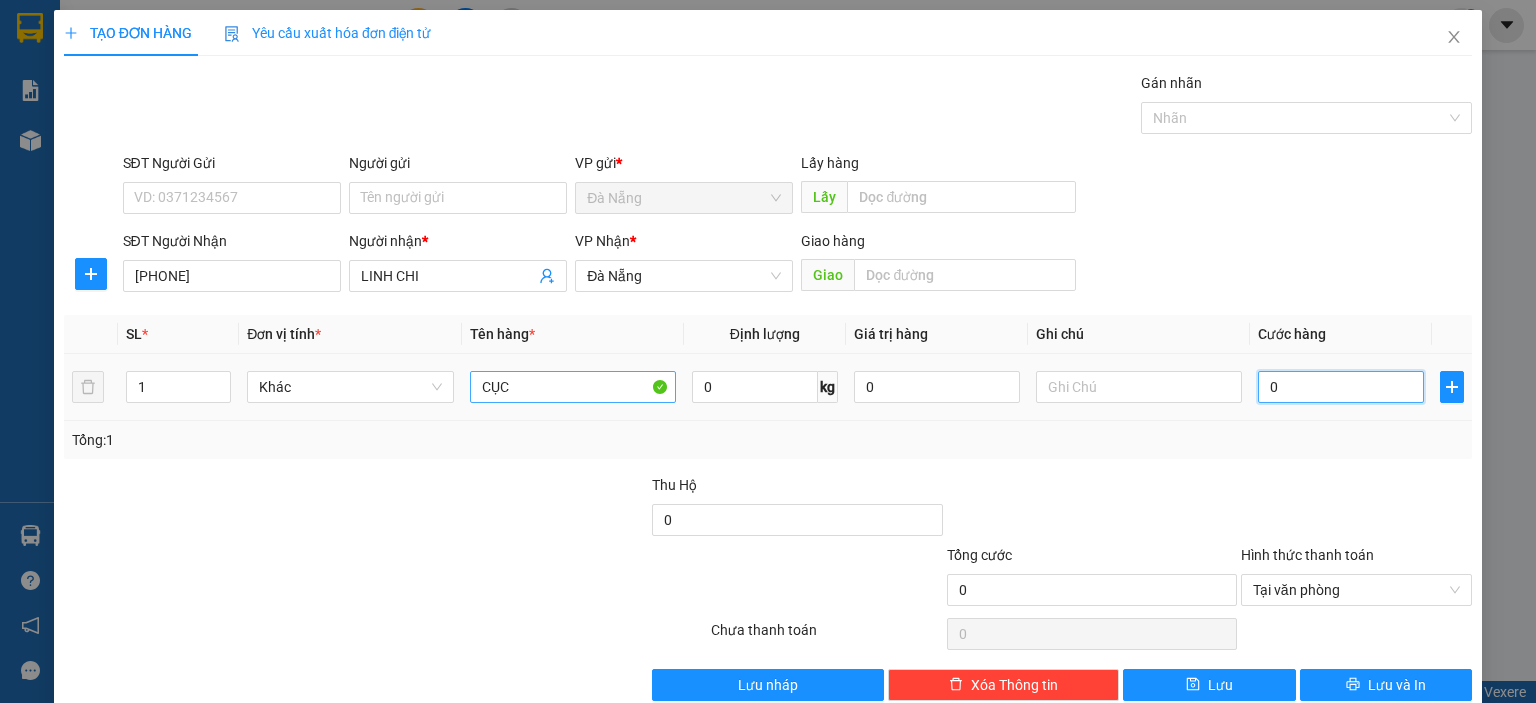 type on "5" 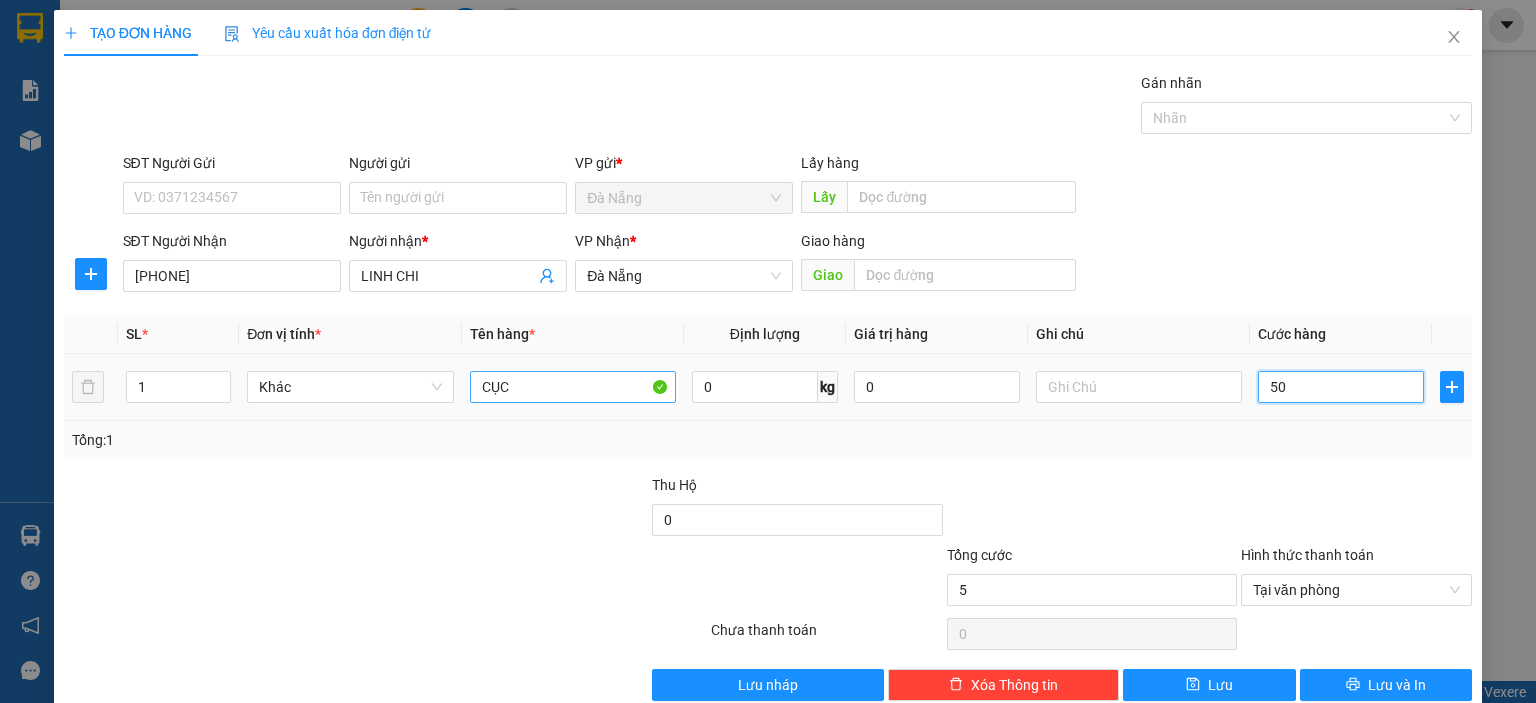 type on "502" 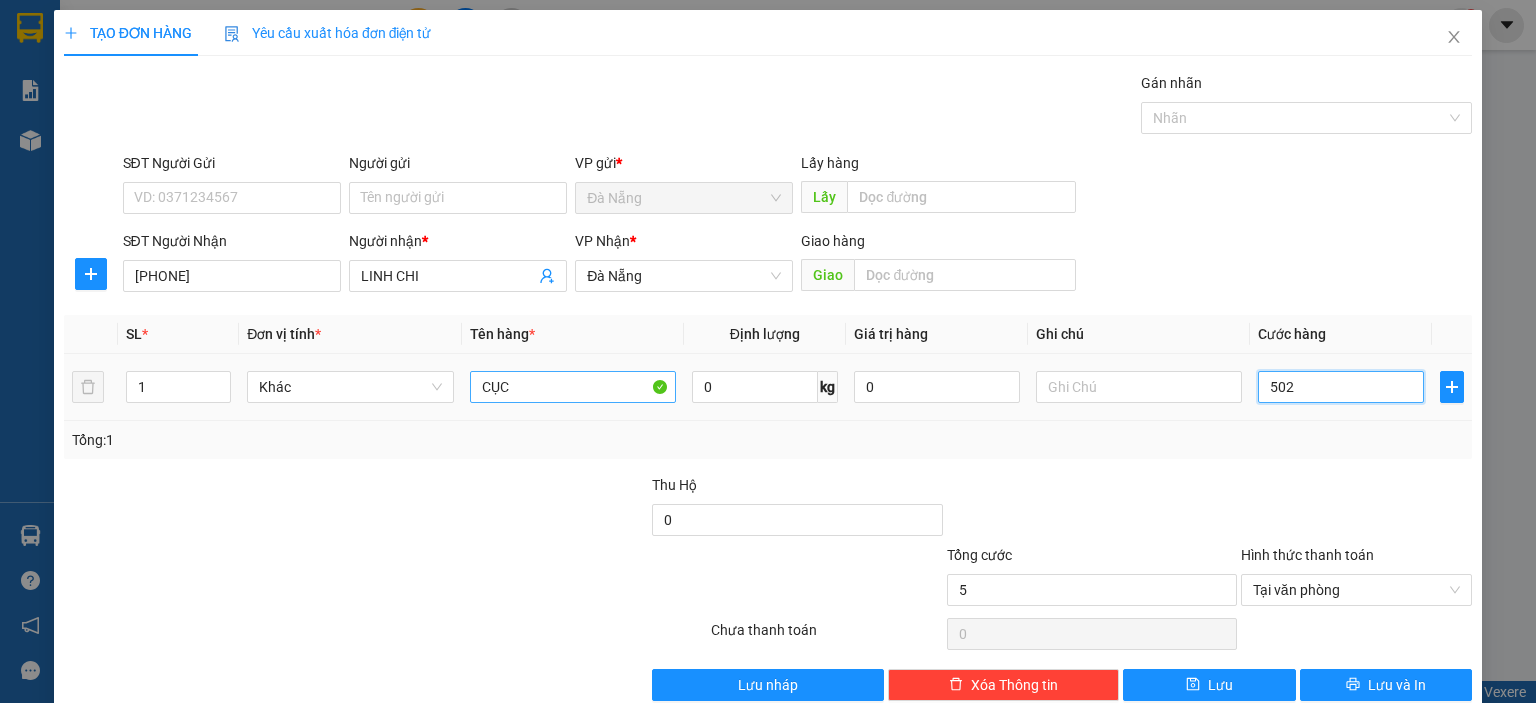 type on "502" 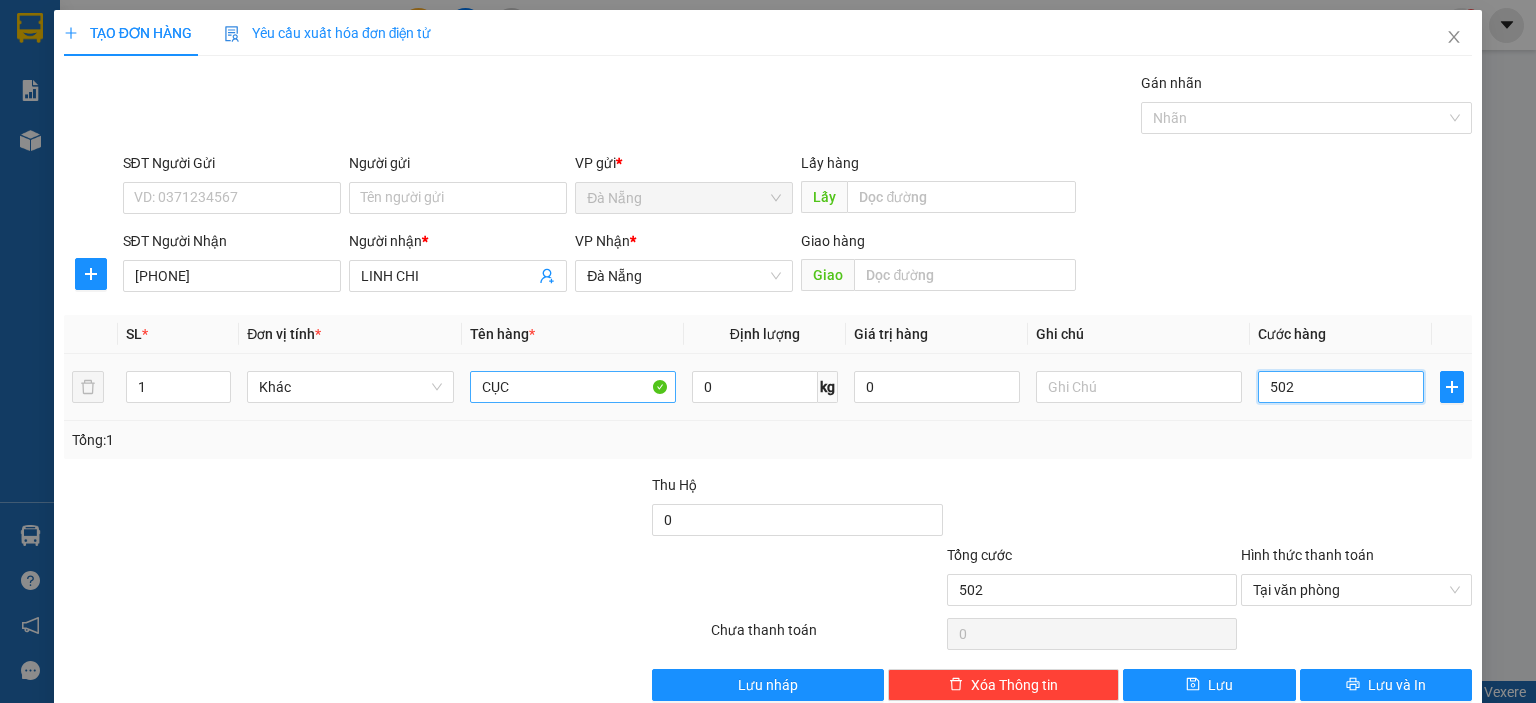 type on "5.020" 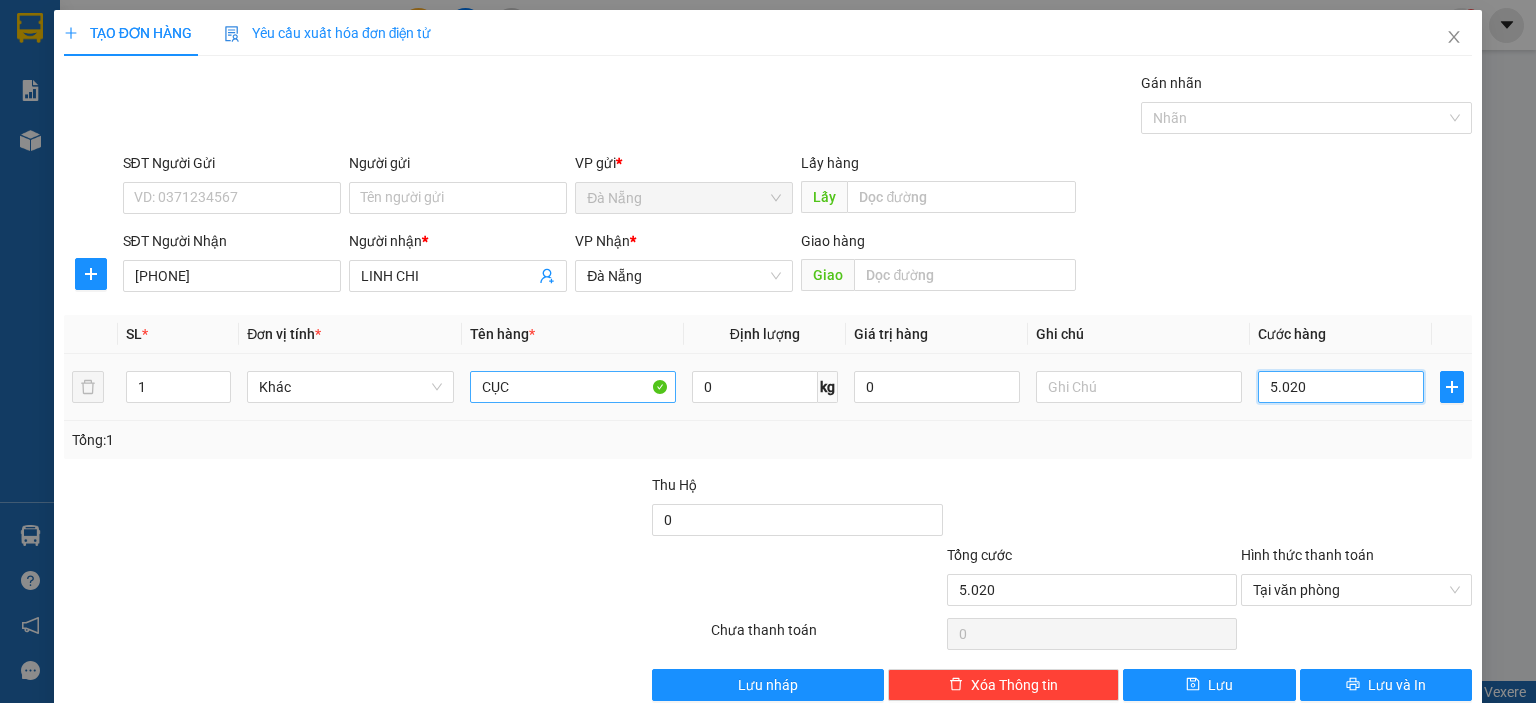 type on "50.200" 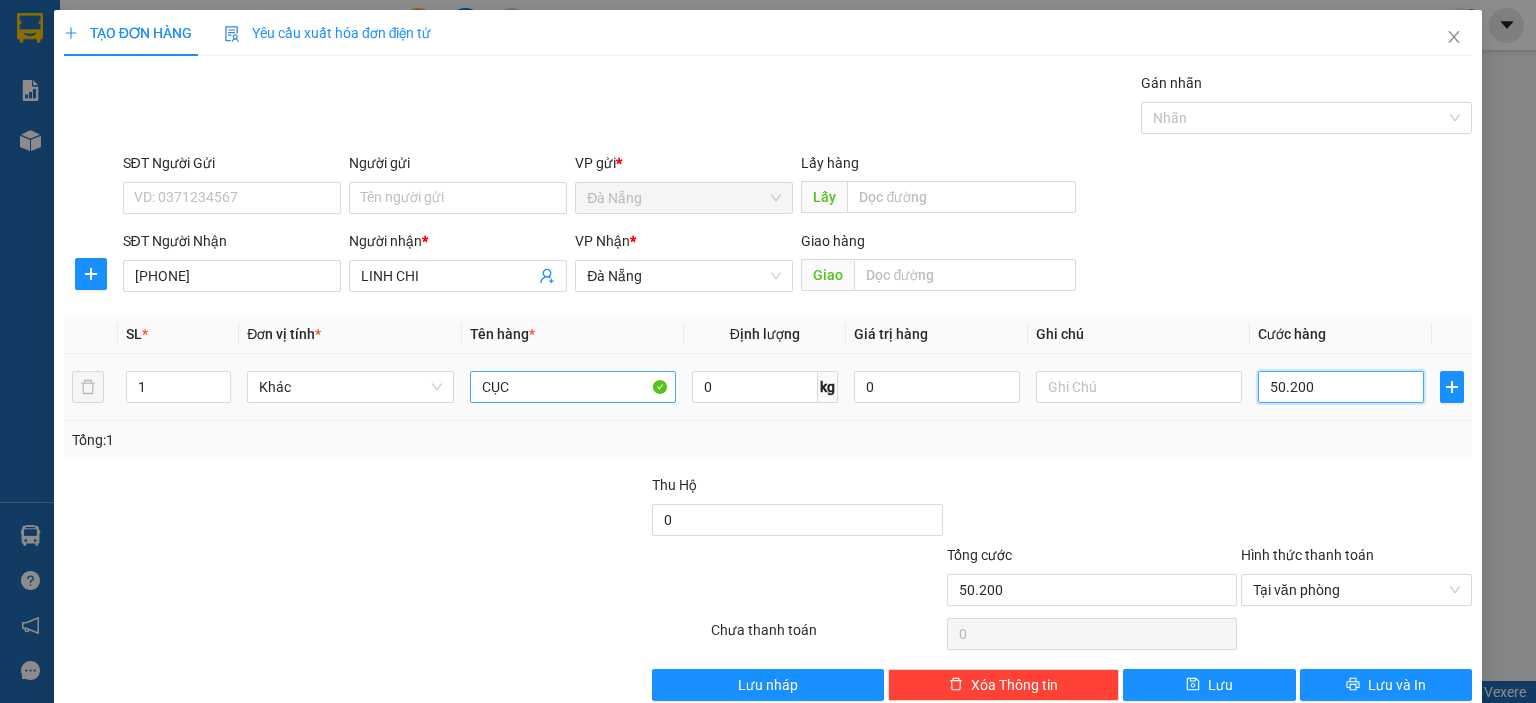 type on "5.020" 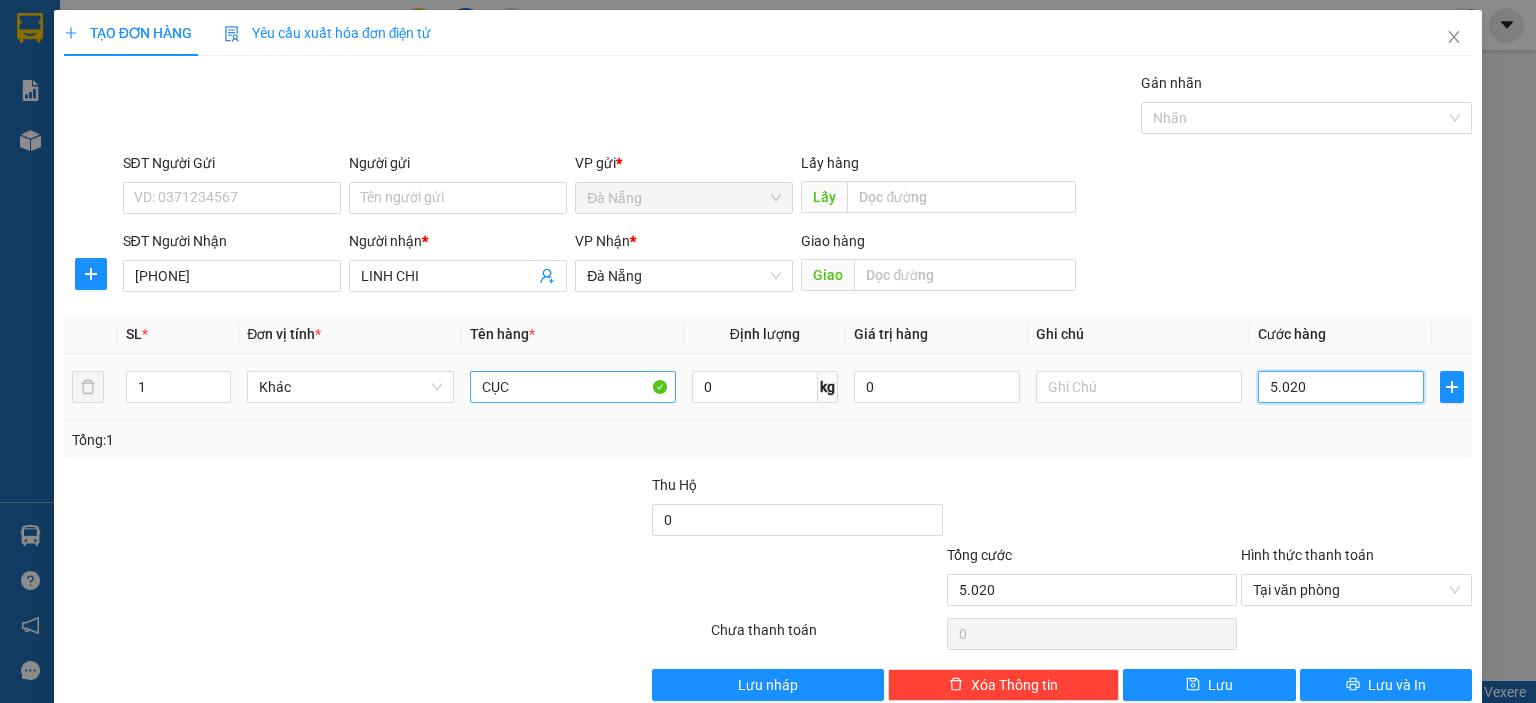 type on "502" 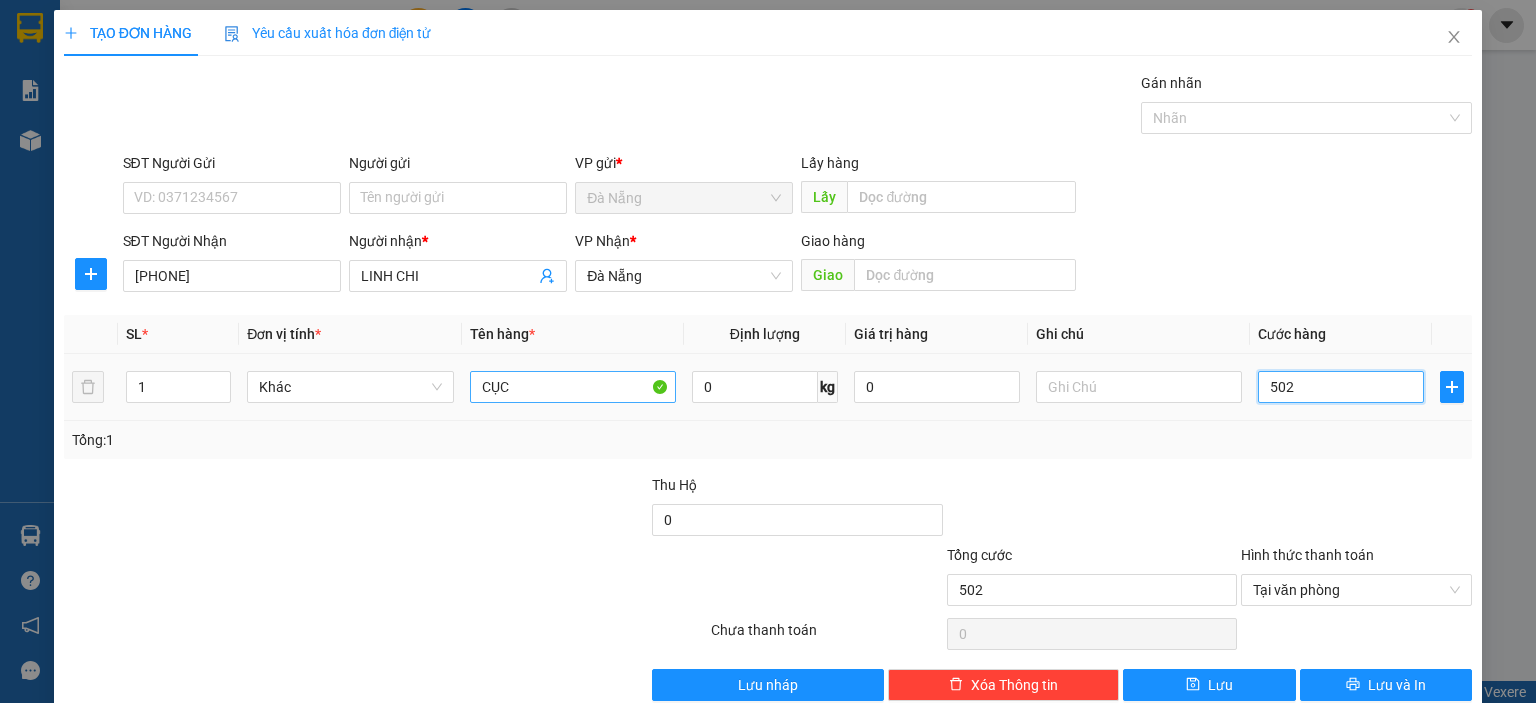 type on "50" 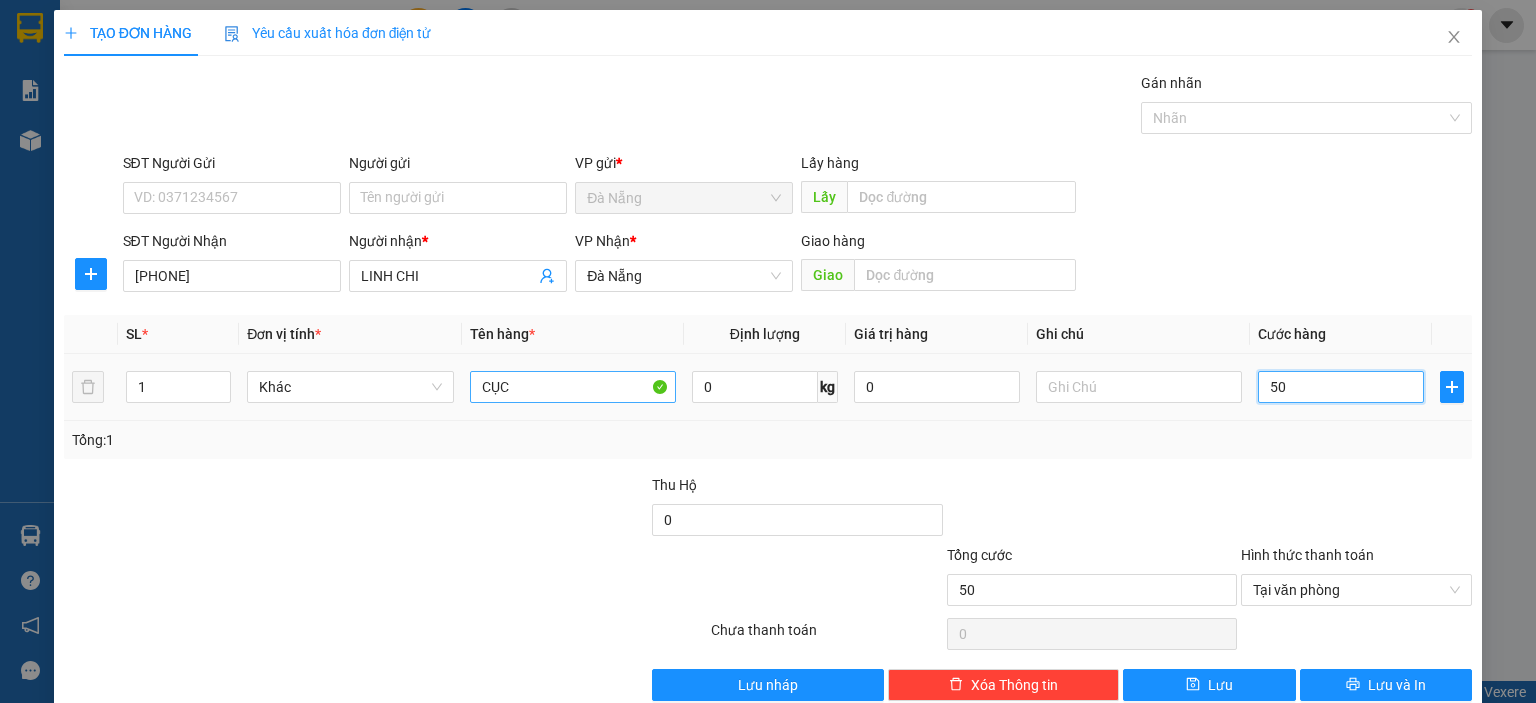 type on "500" 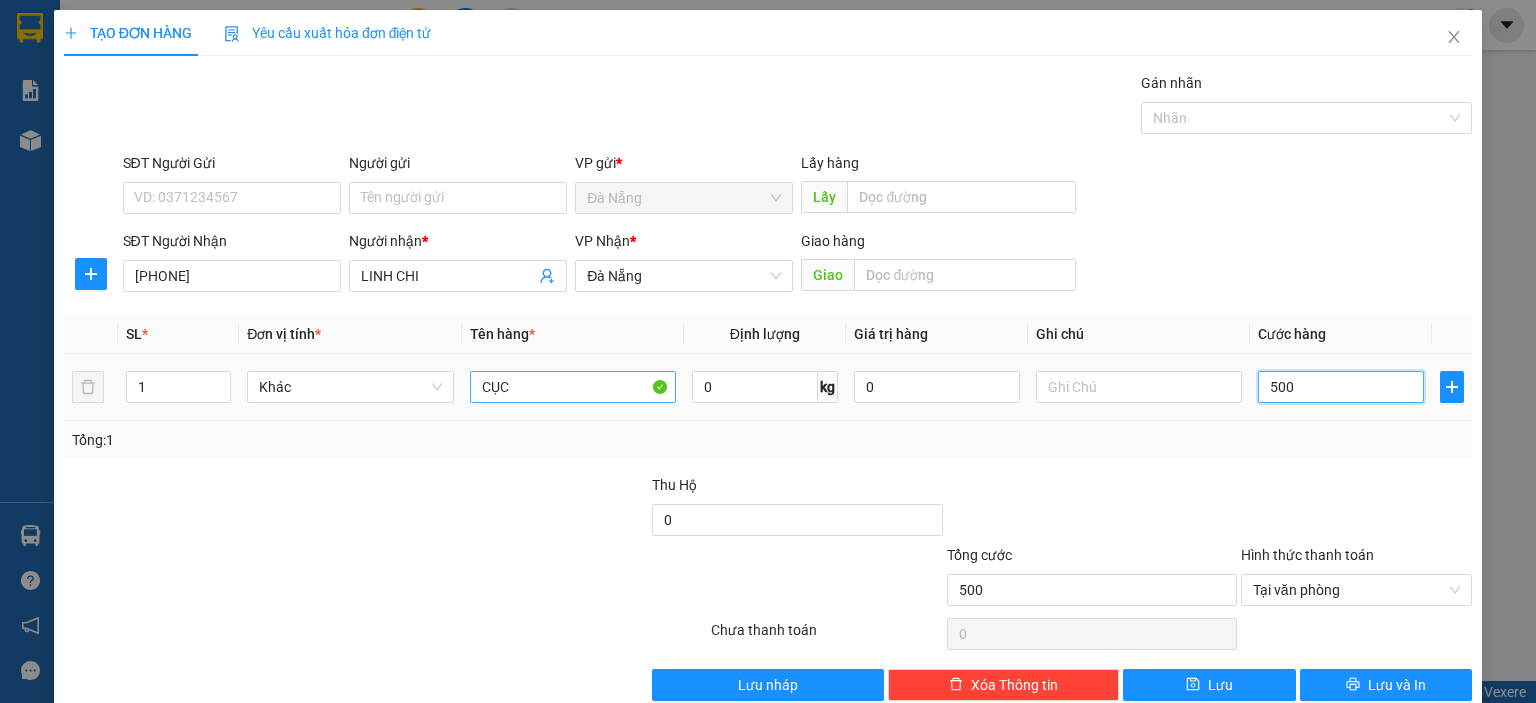 type on "5.000" 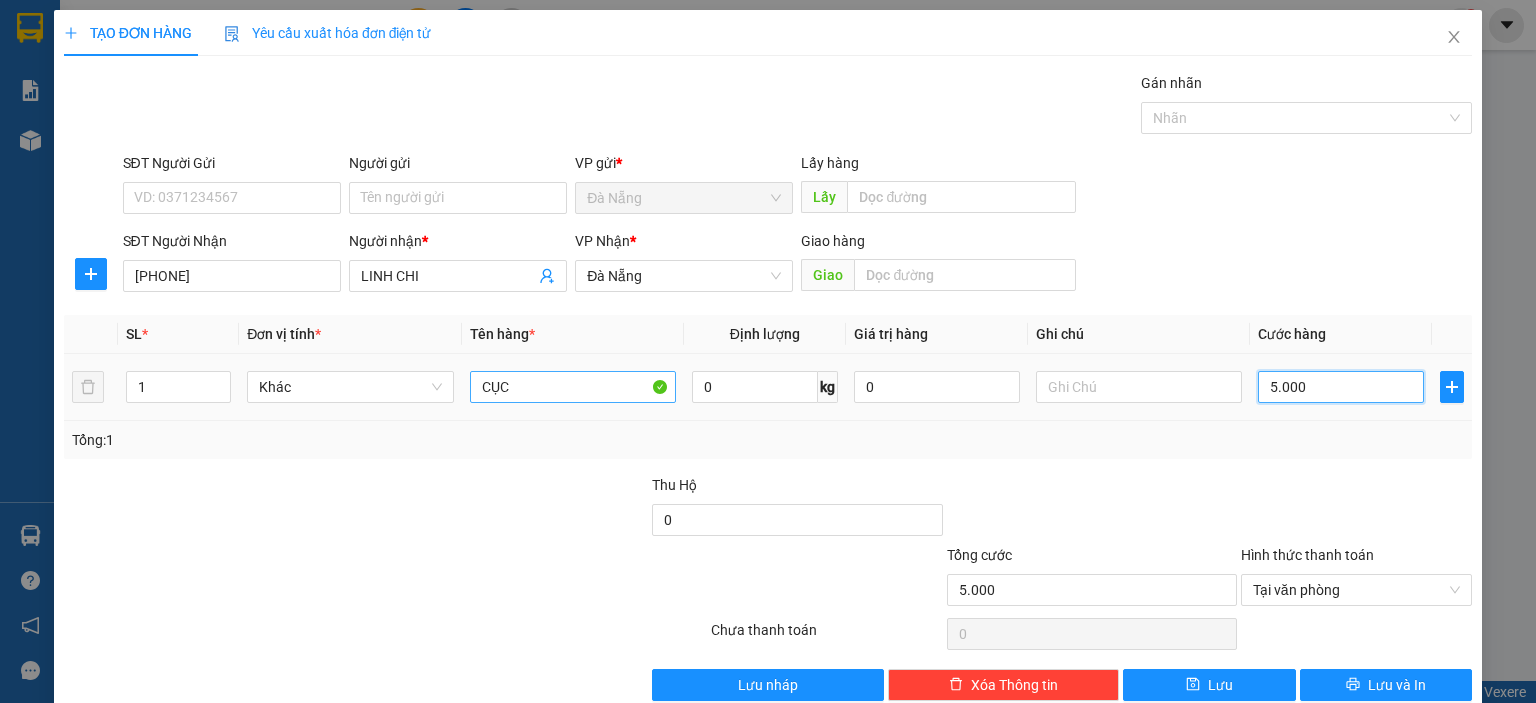 type on "50.000" 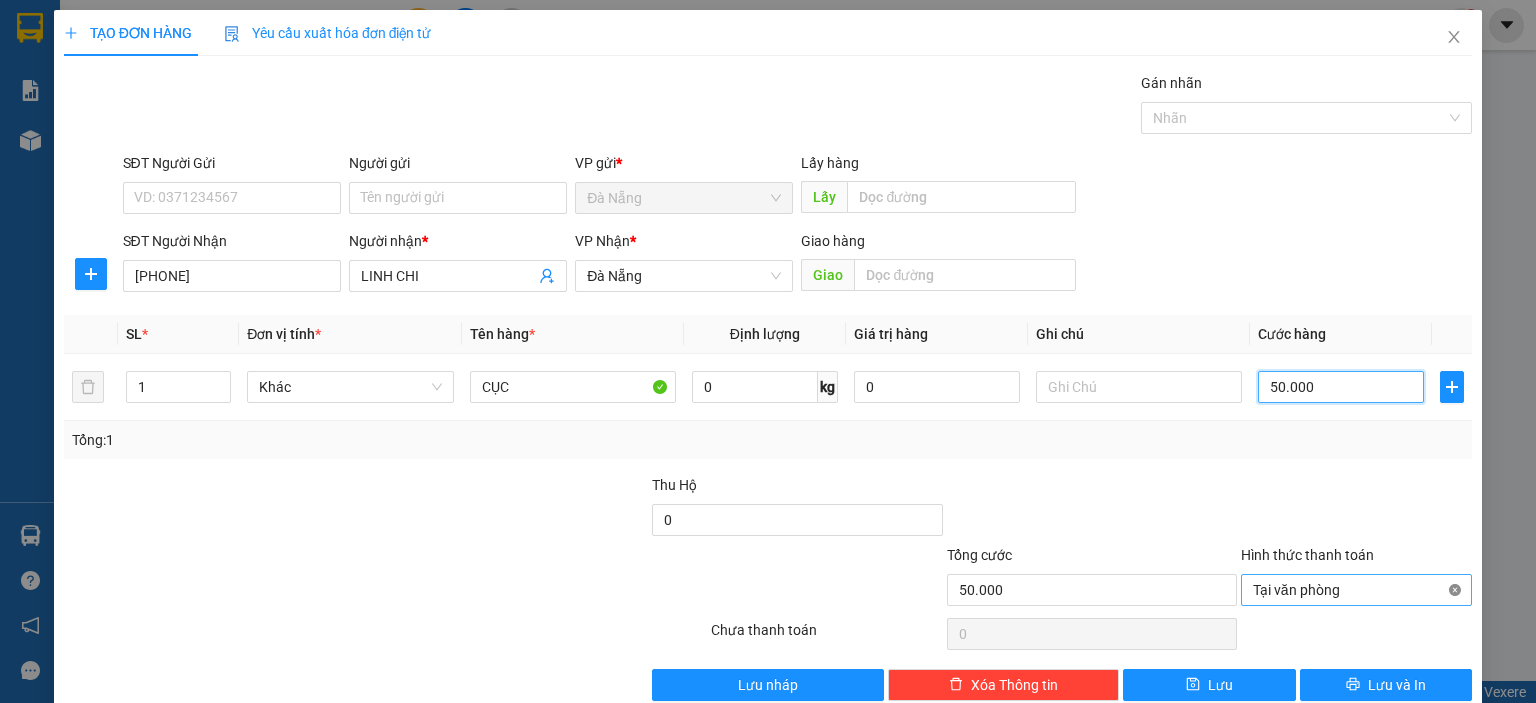 type on "50.000" 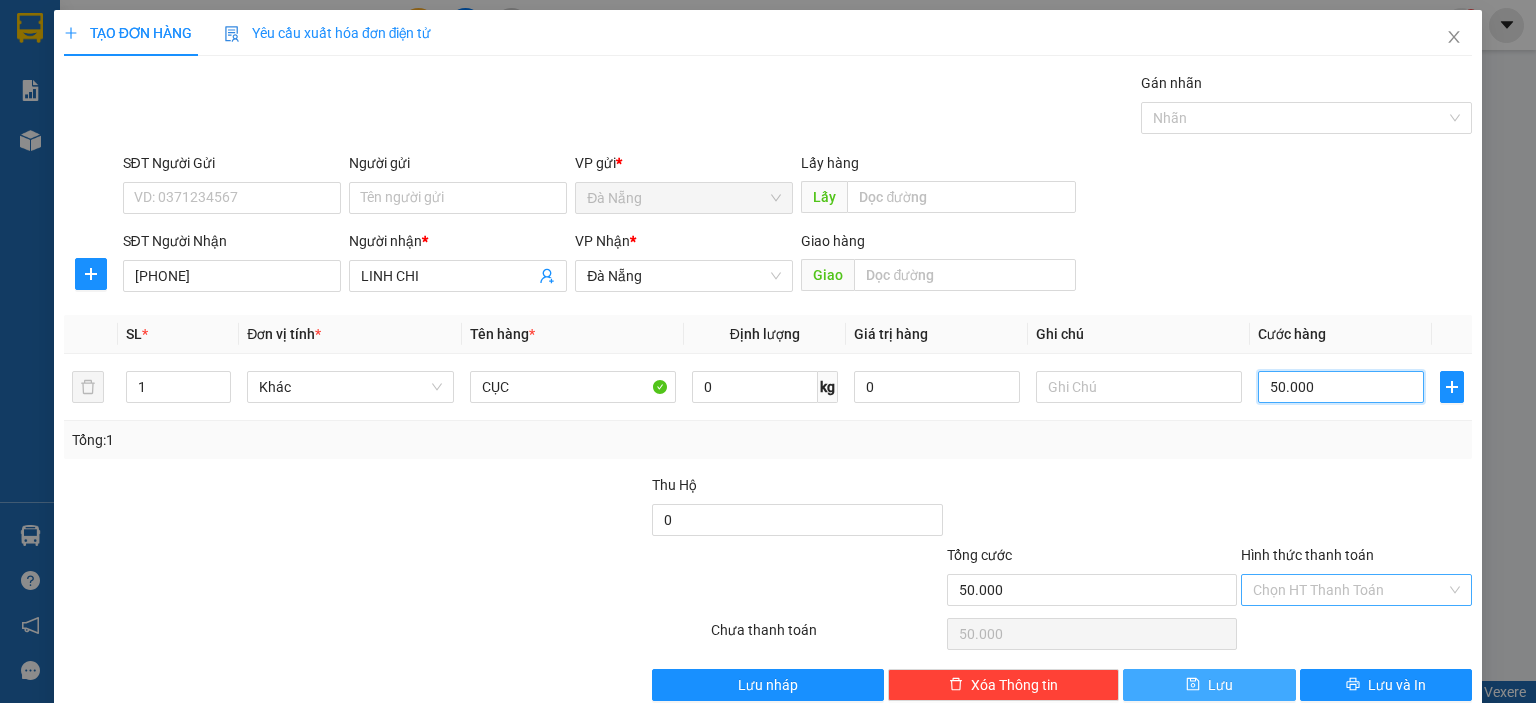 type on "50.000" 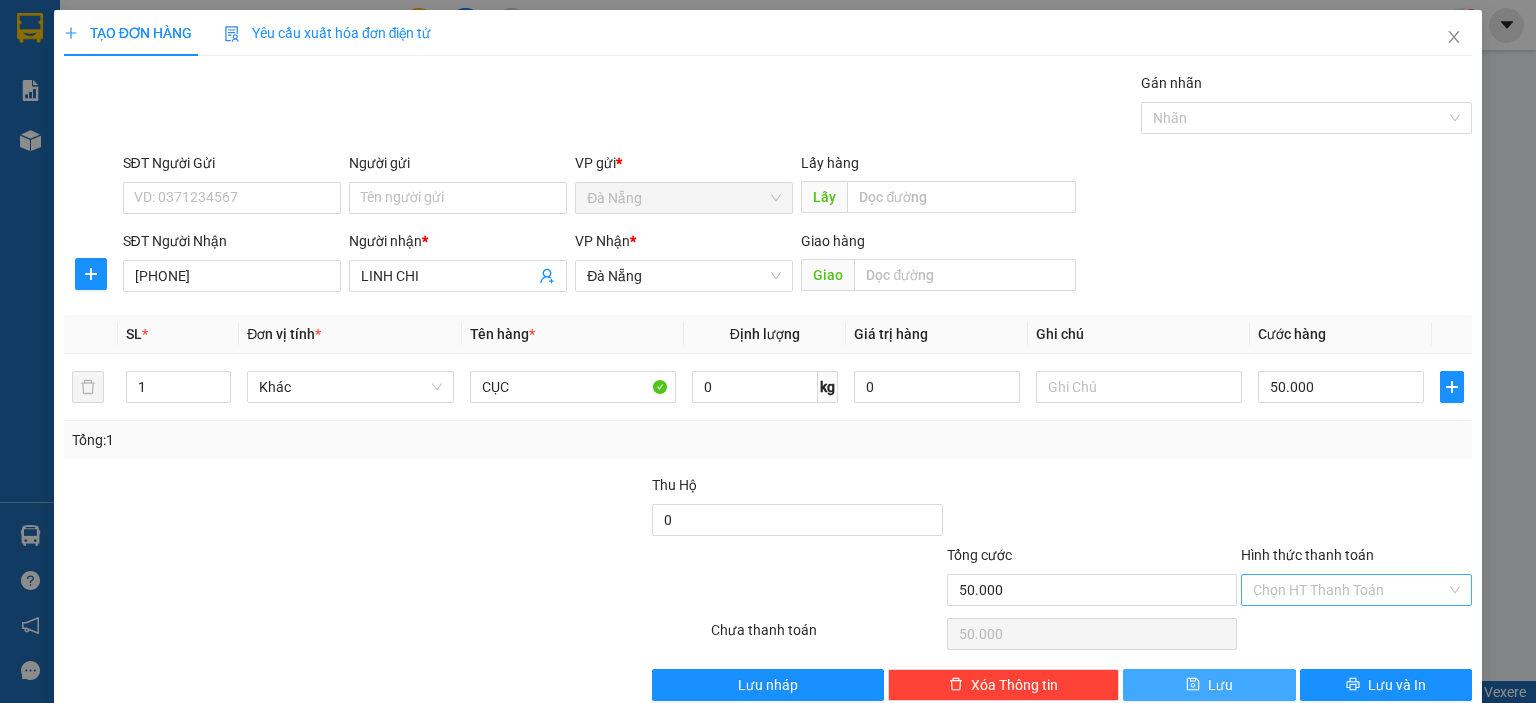 click on "Lưu" at bounding box center [1209, 685] 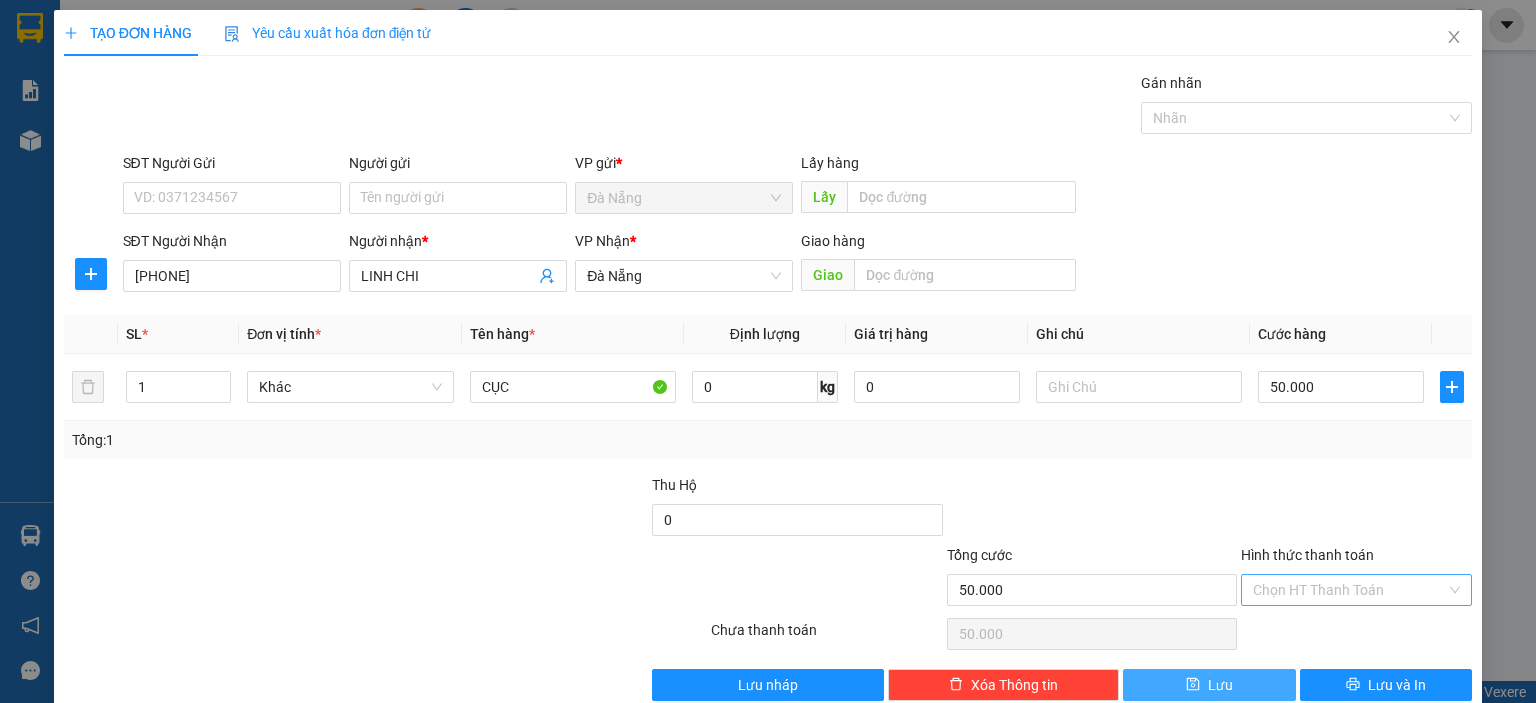 click on "Lưu" at bounding box center (1220, 685) 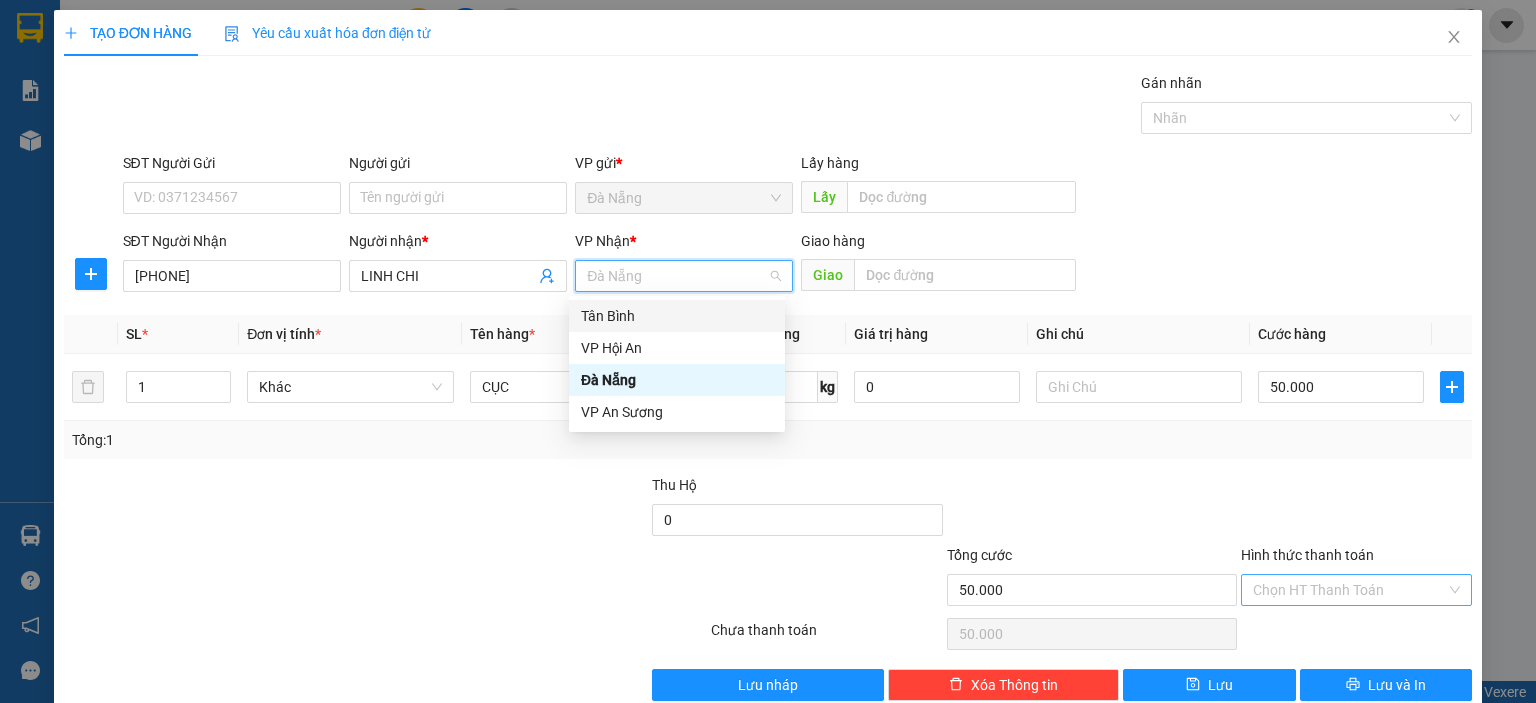 click on "Tân Bình" at bounding box center (677, 316) 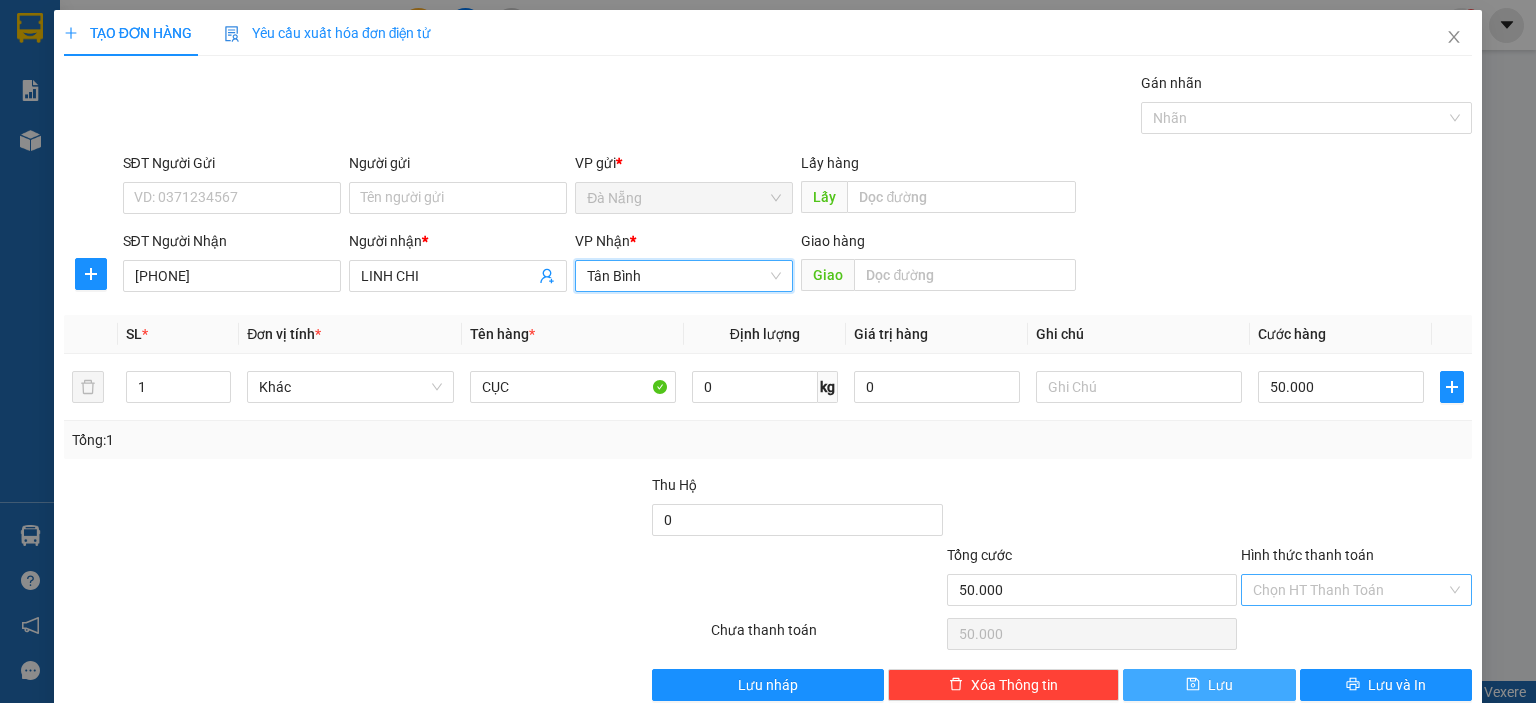 click on "Lưu" at bounding box center (1209, 685) 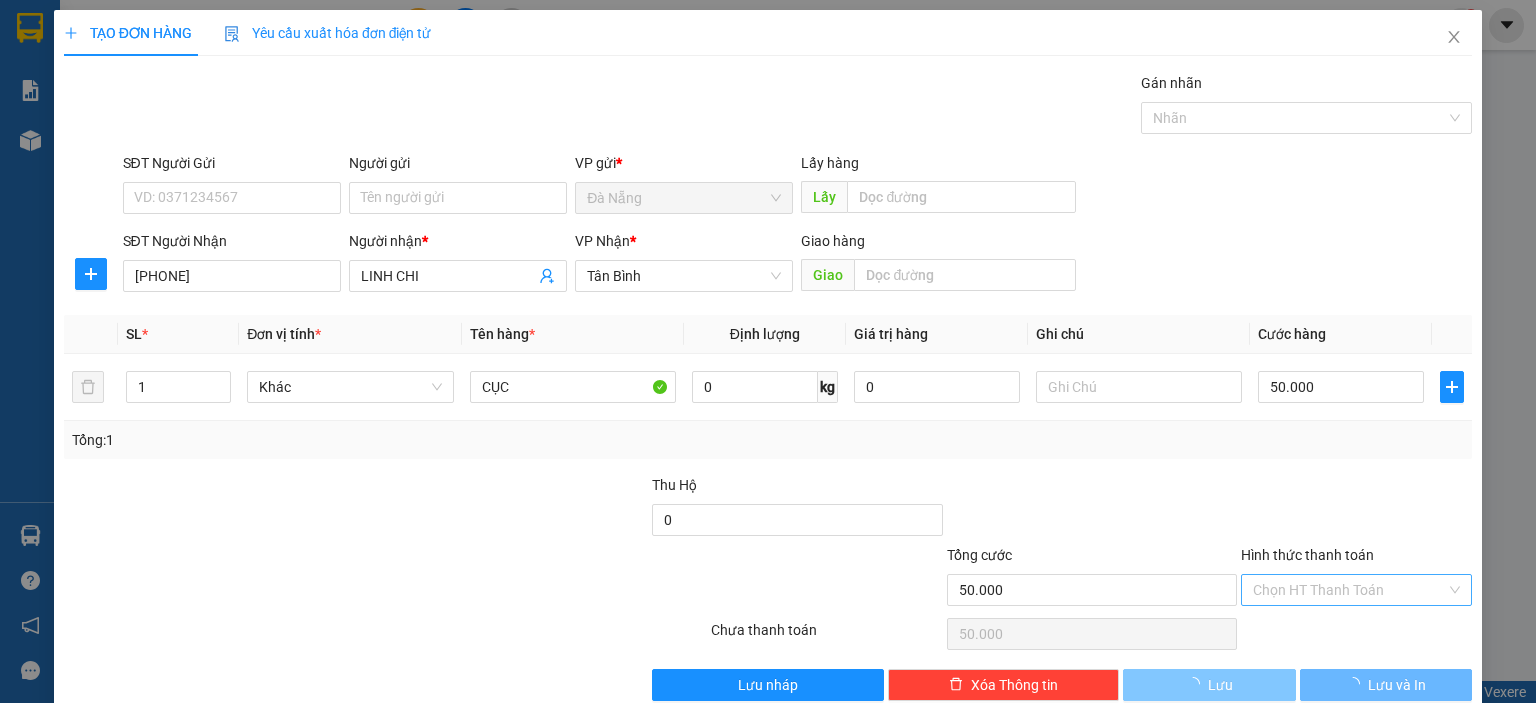 type 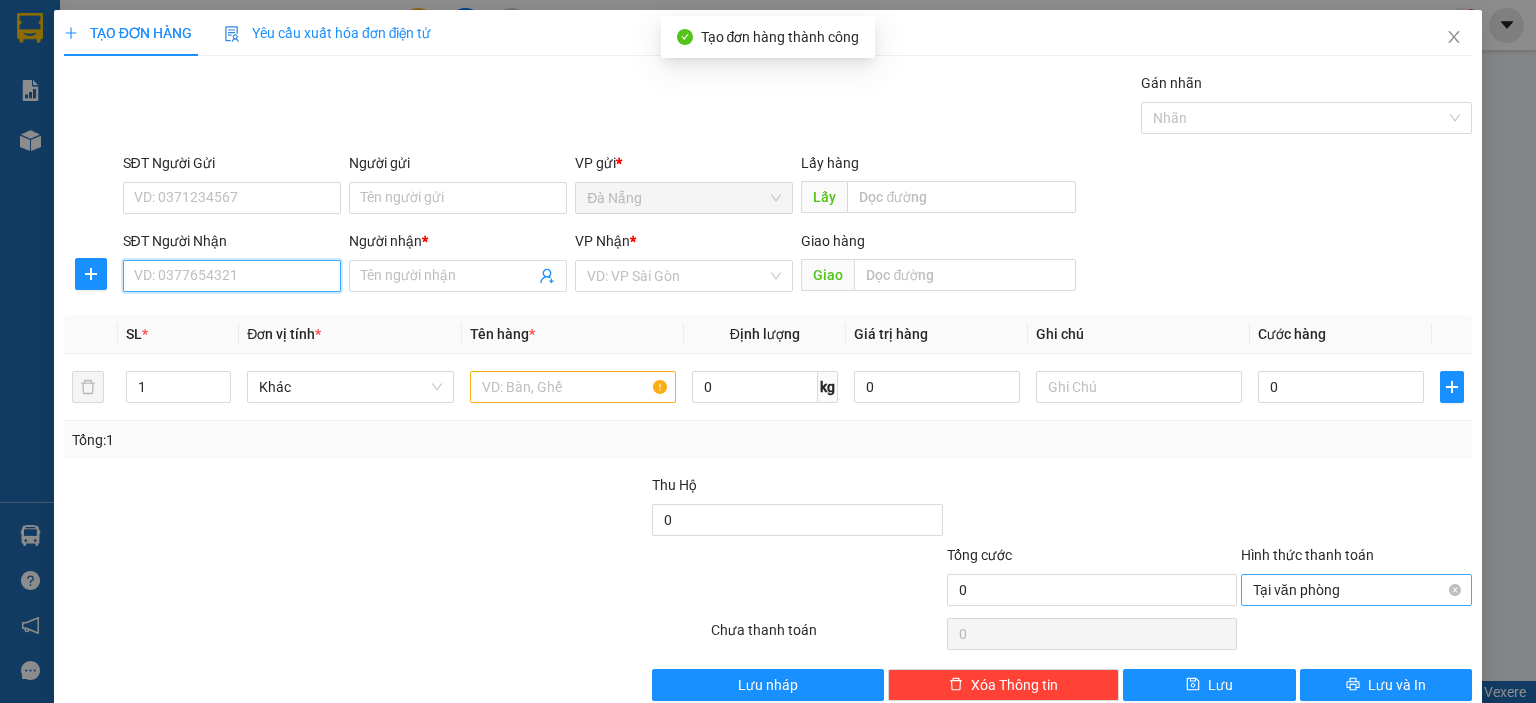 click on "SĐT Người Nhận" at bounding box center (232, 276) 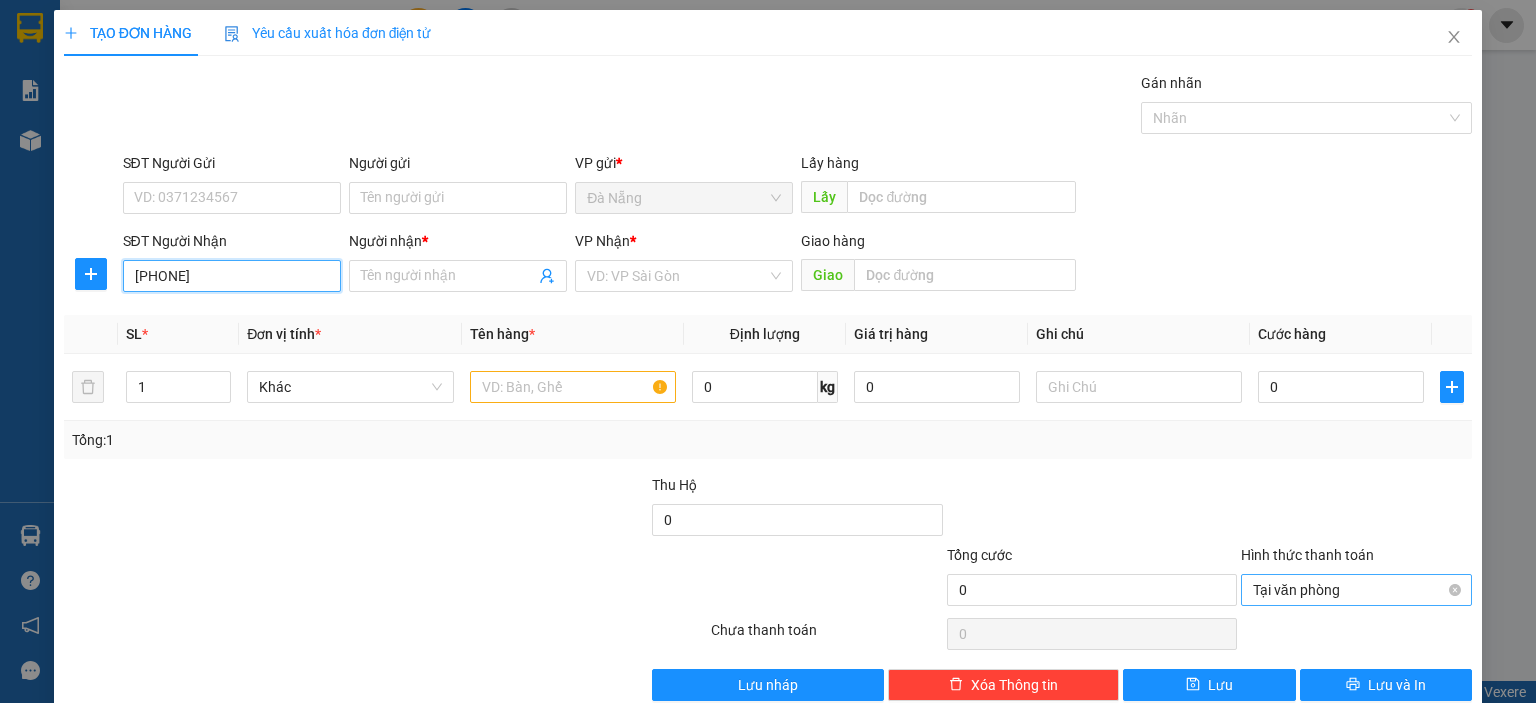 type on "0942284308" 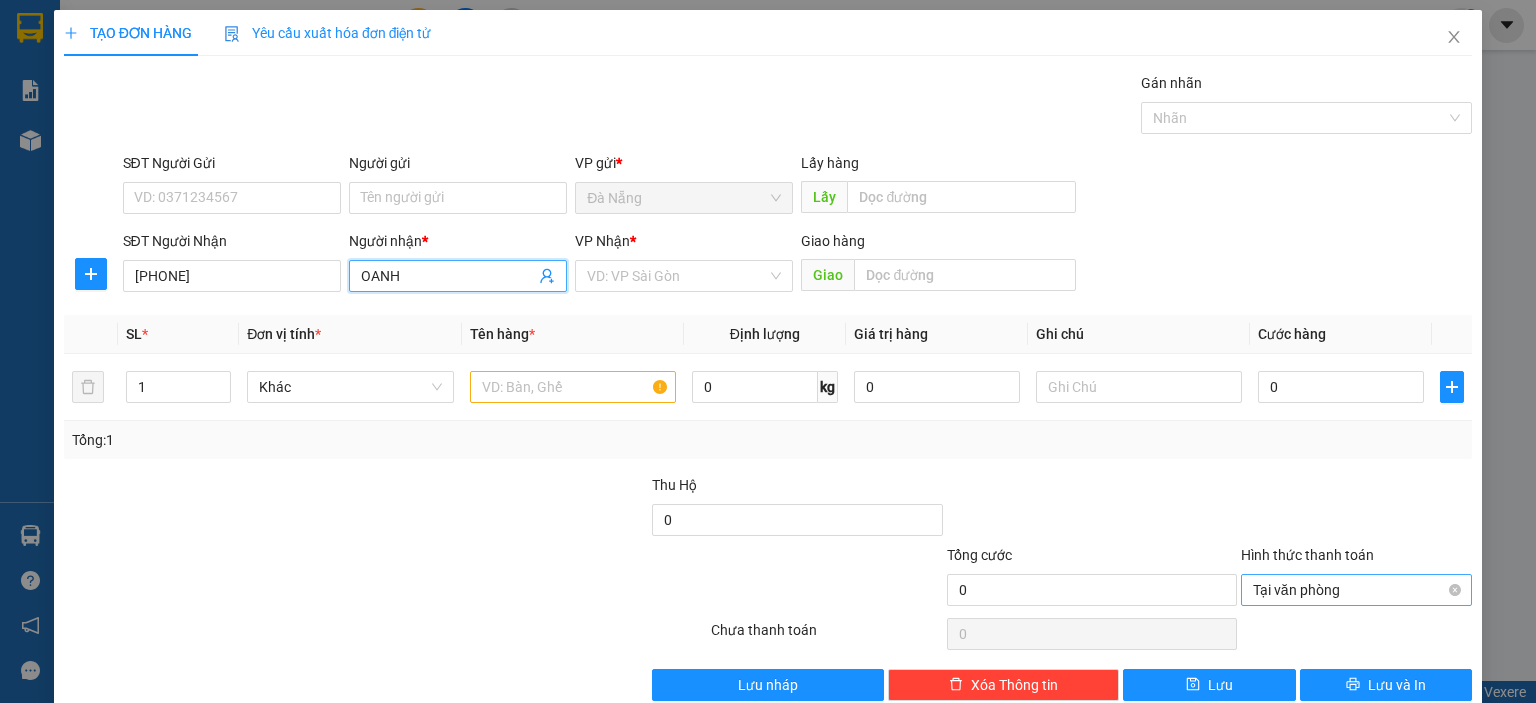 type on "OANH" 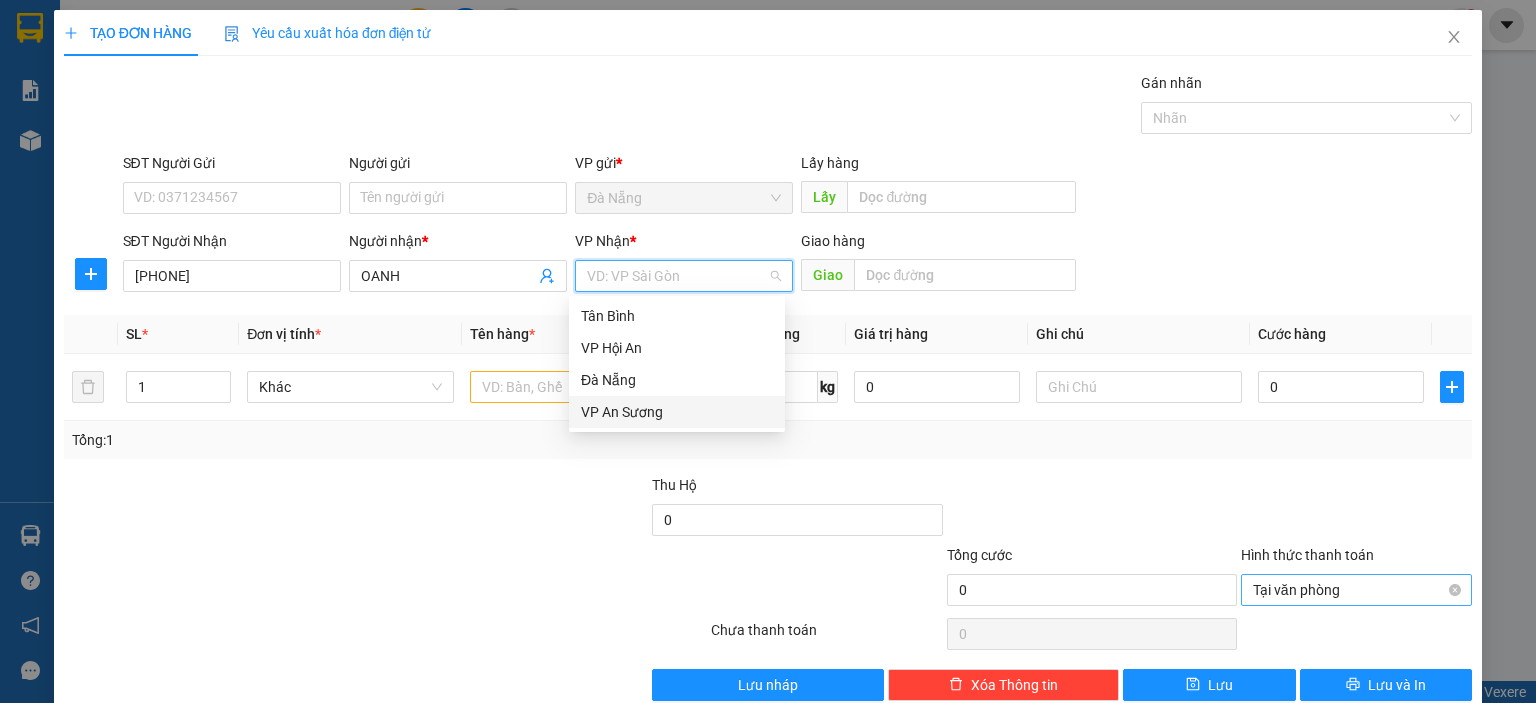 click on "VP An Sương" at bounding box center (677, 412) 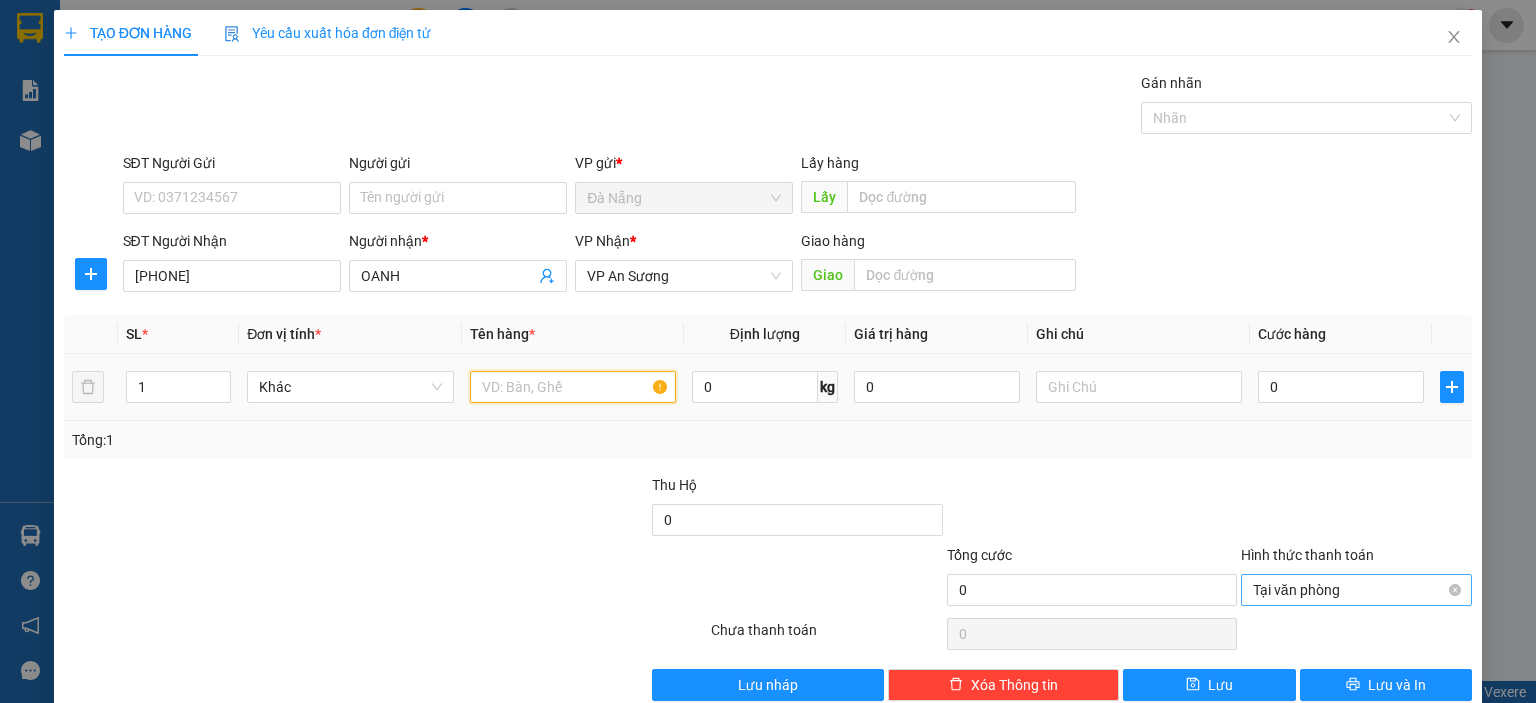 click at bounding box center [573, 387] 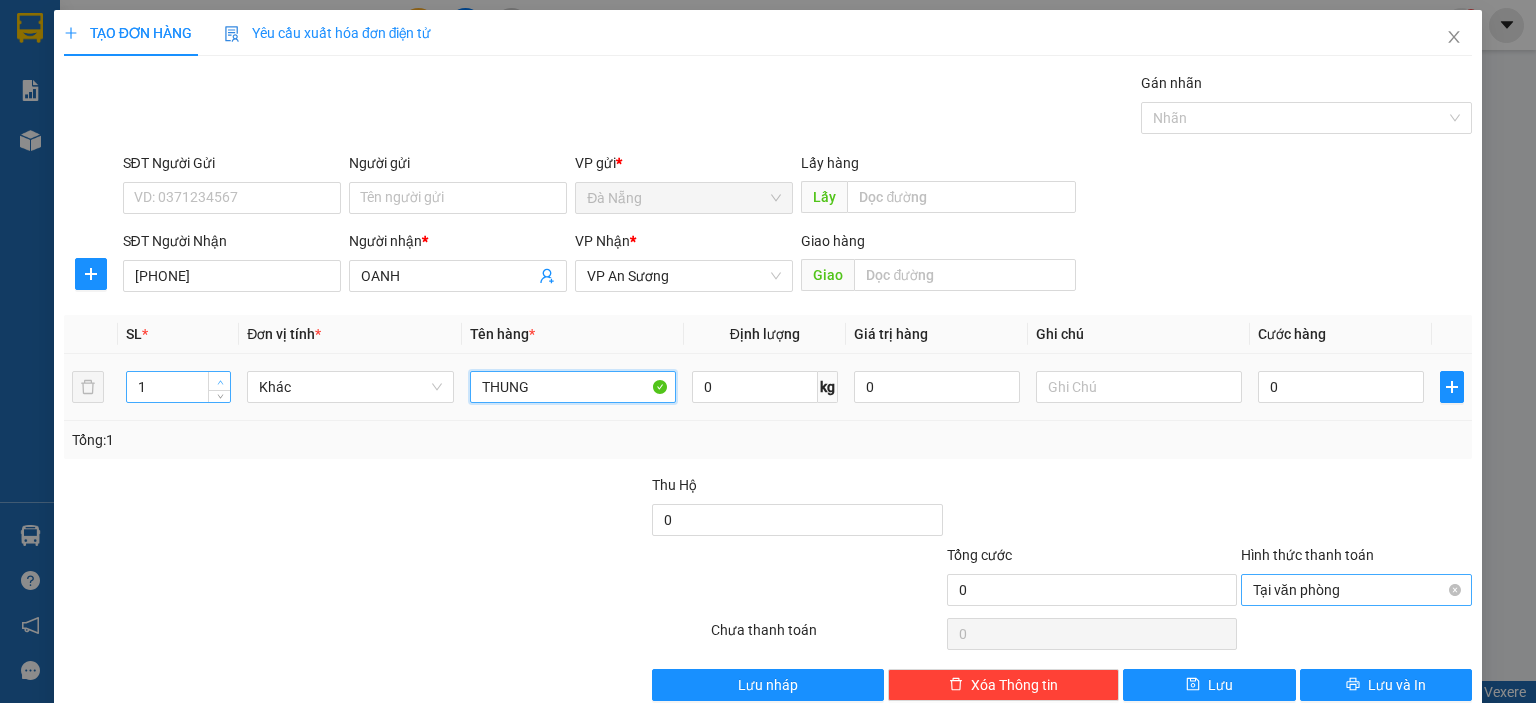 type on "THUNG" 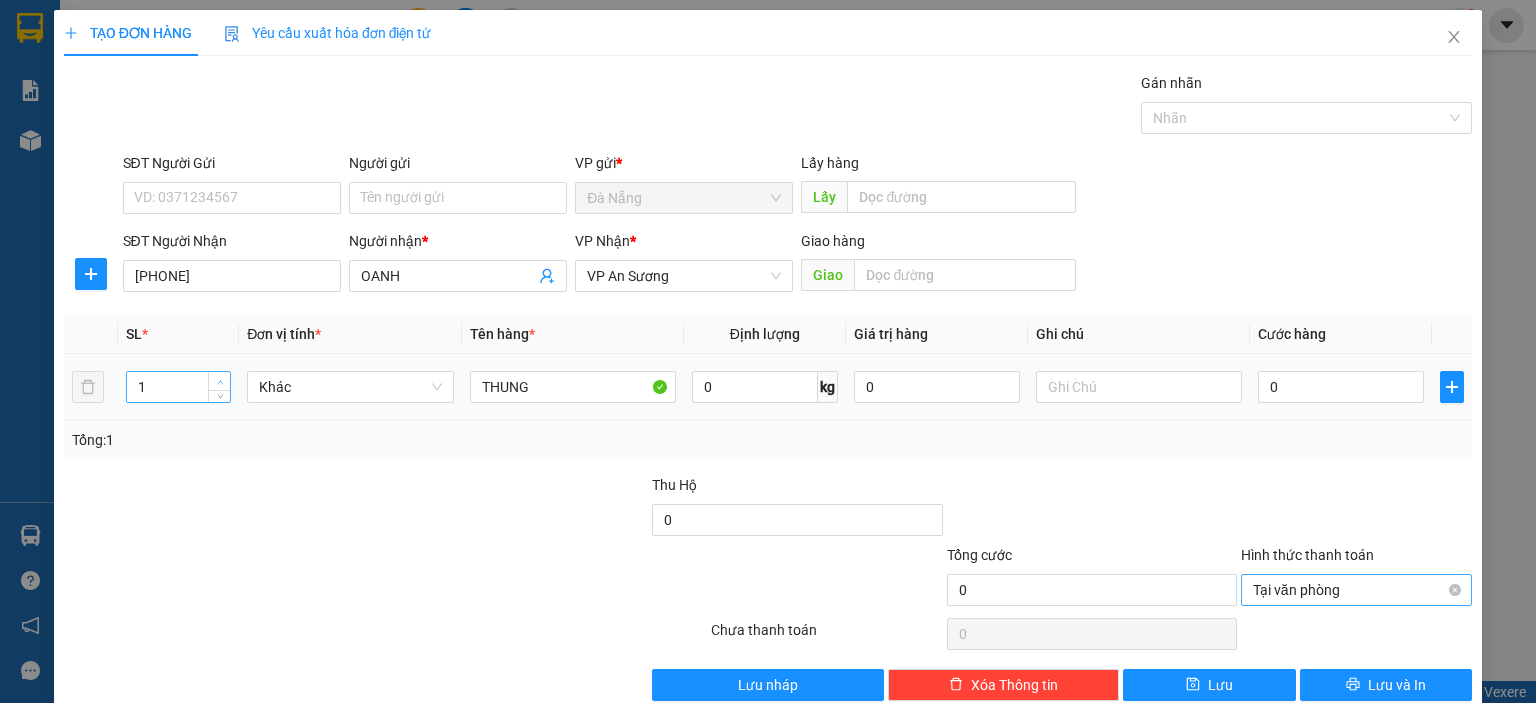 type on "2" 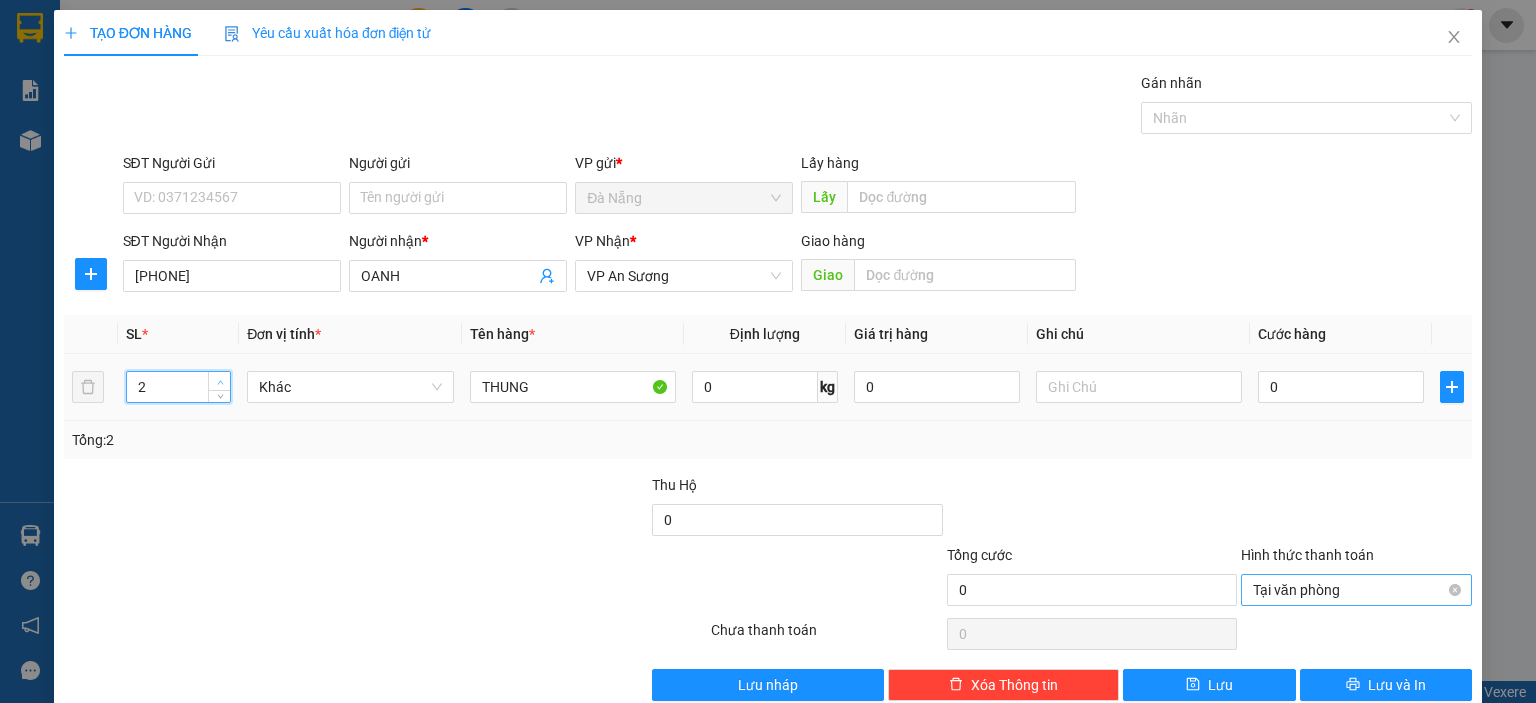 click 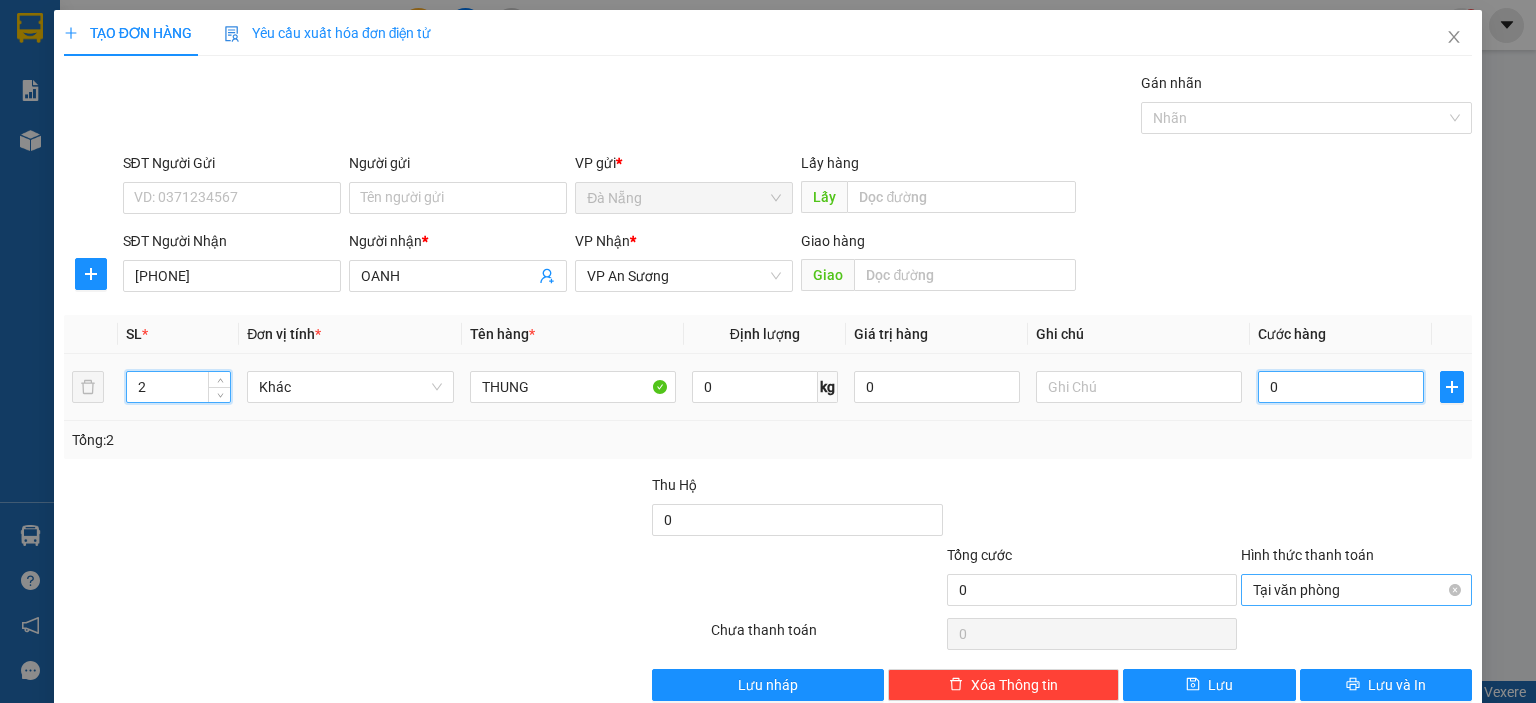click on "0" at bounding box center [1341, 387] 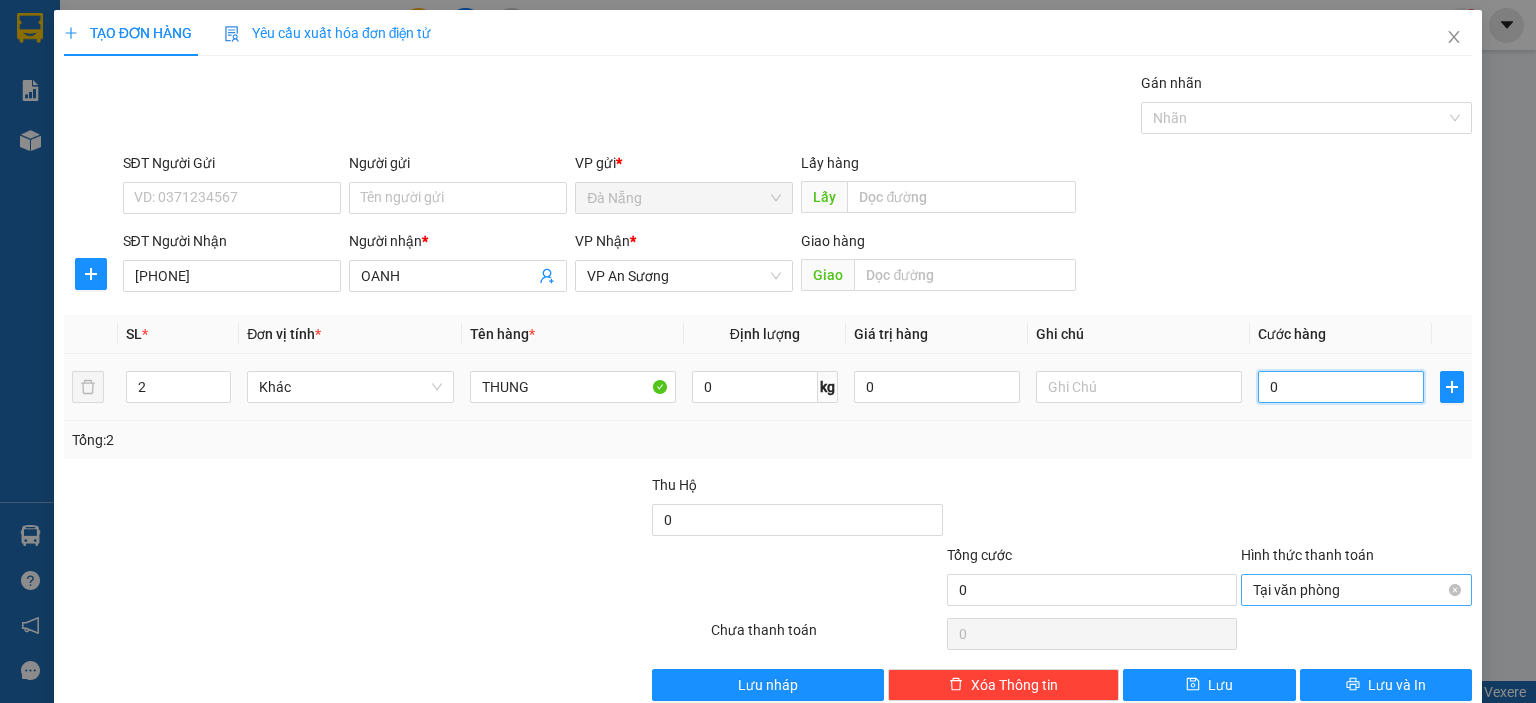 type on "2" 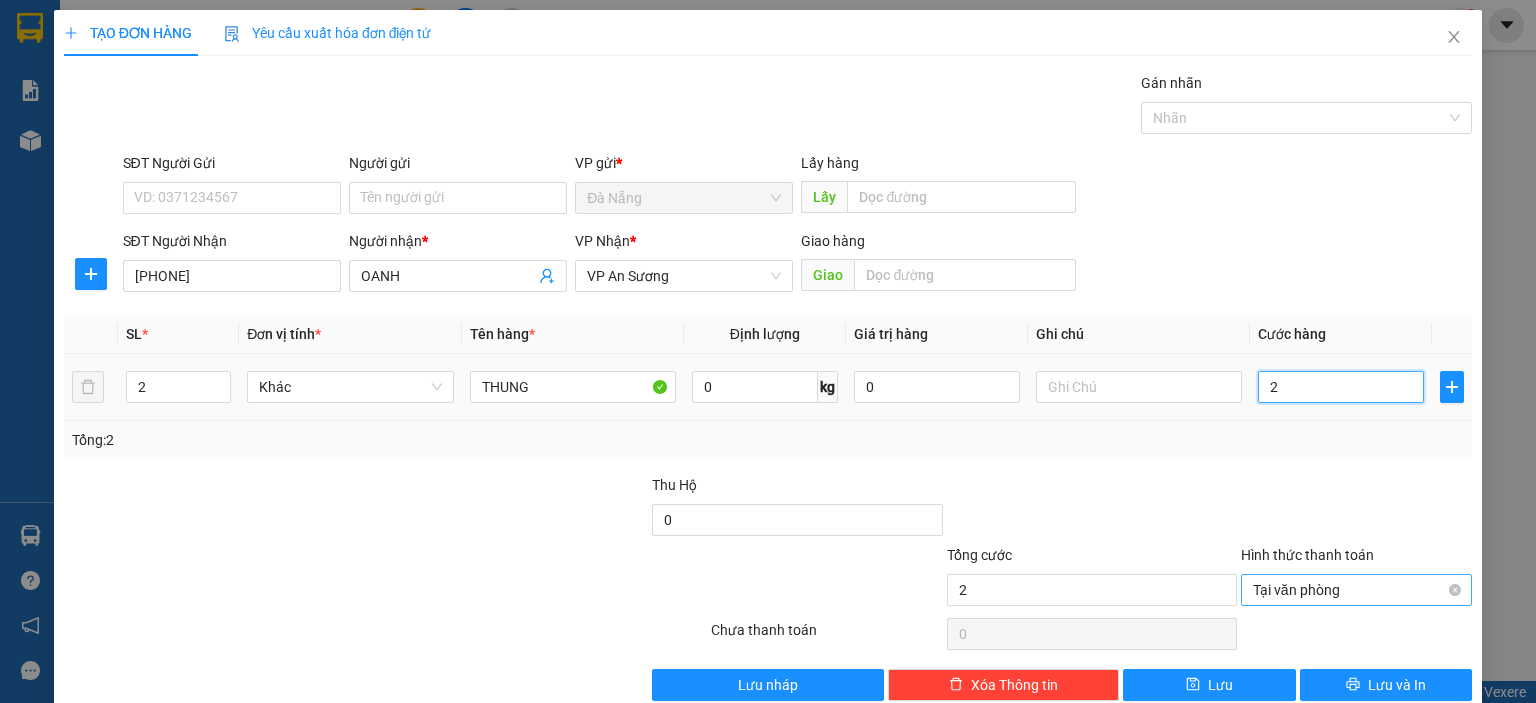 type on "20" 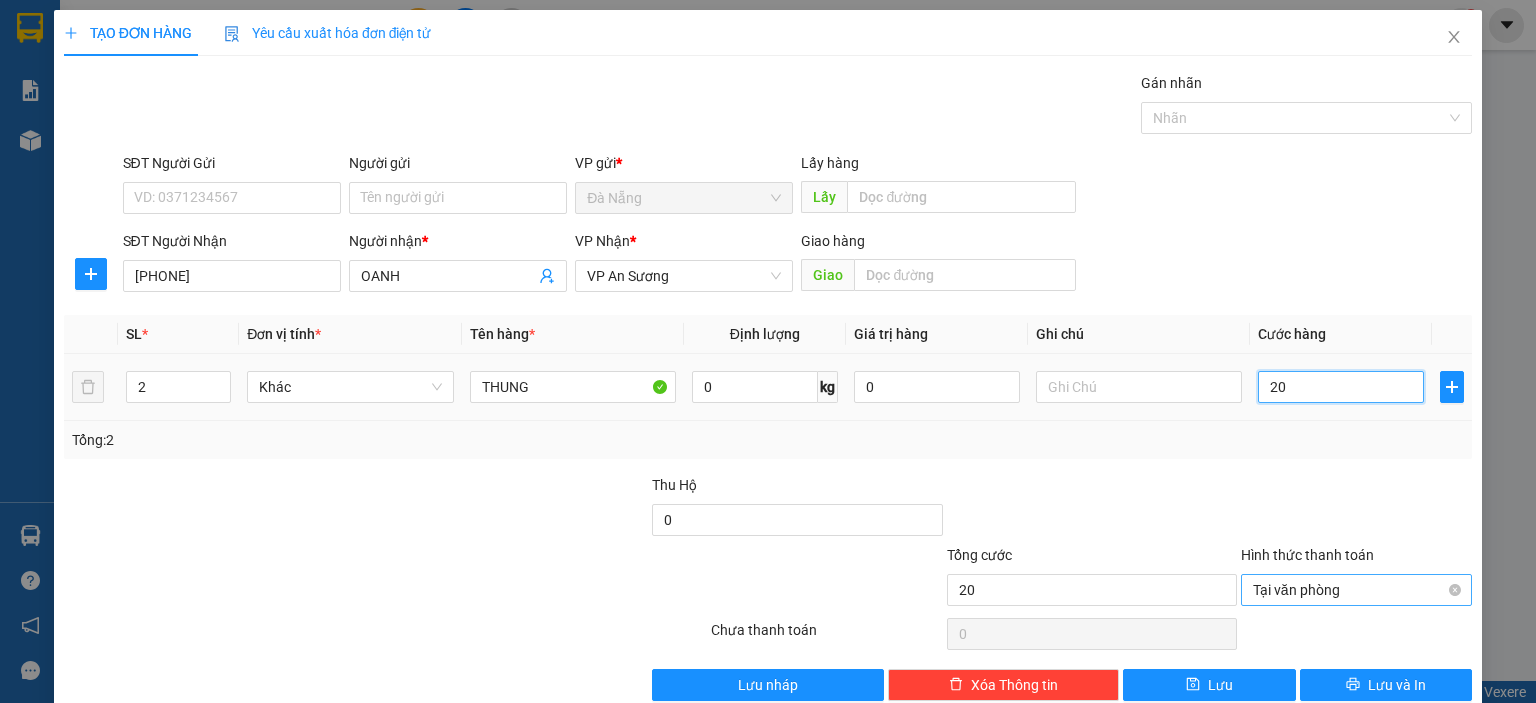 type on "200" 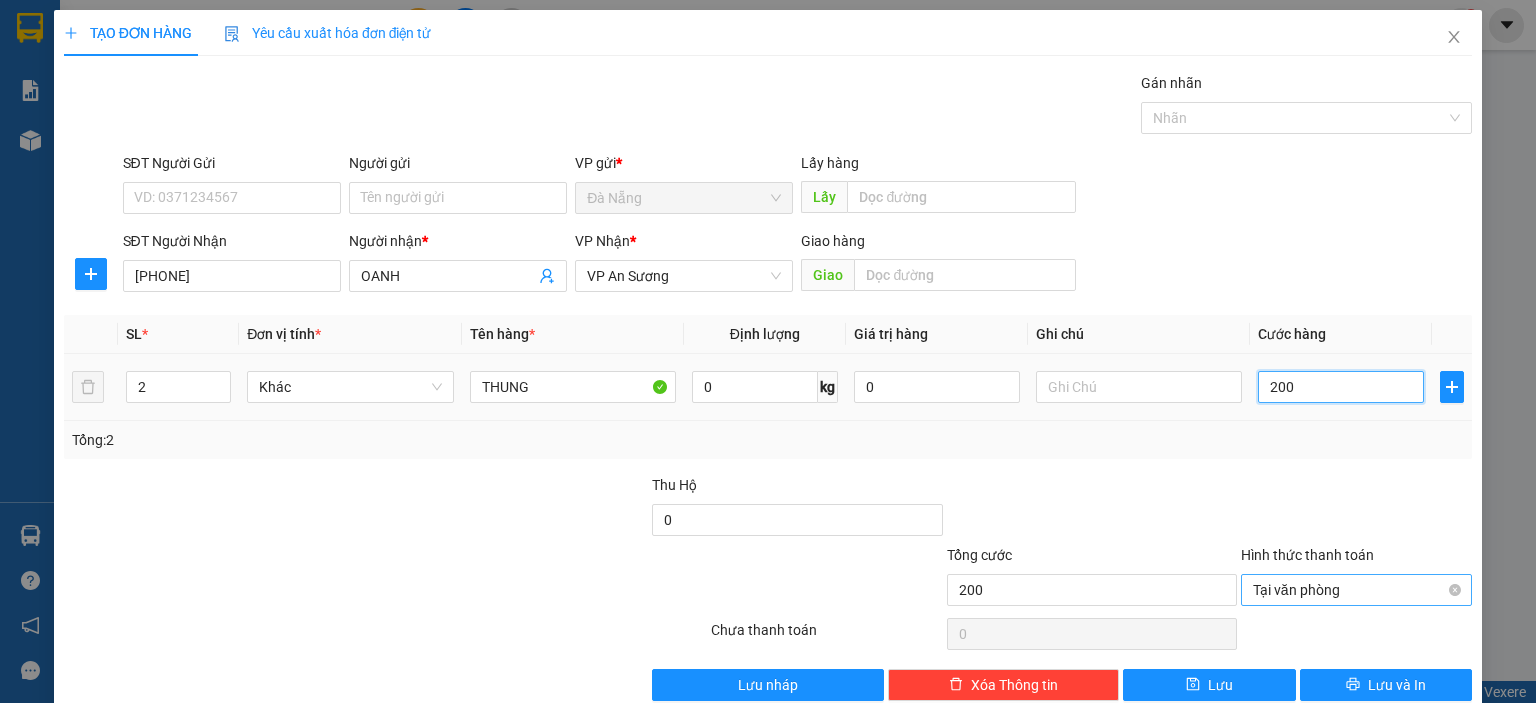 type on "2.000" 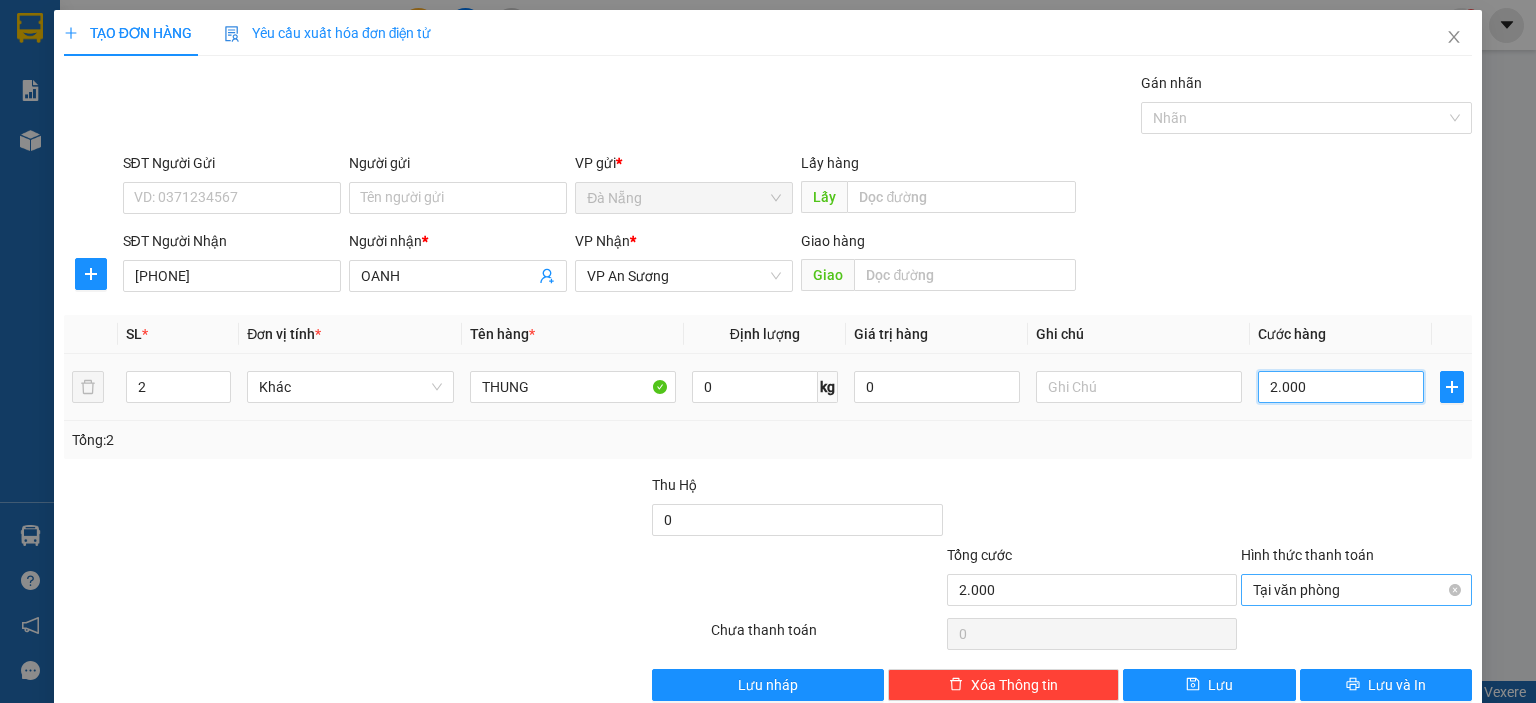 type on "20.000" 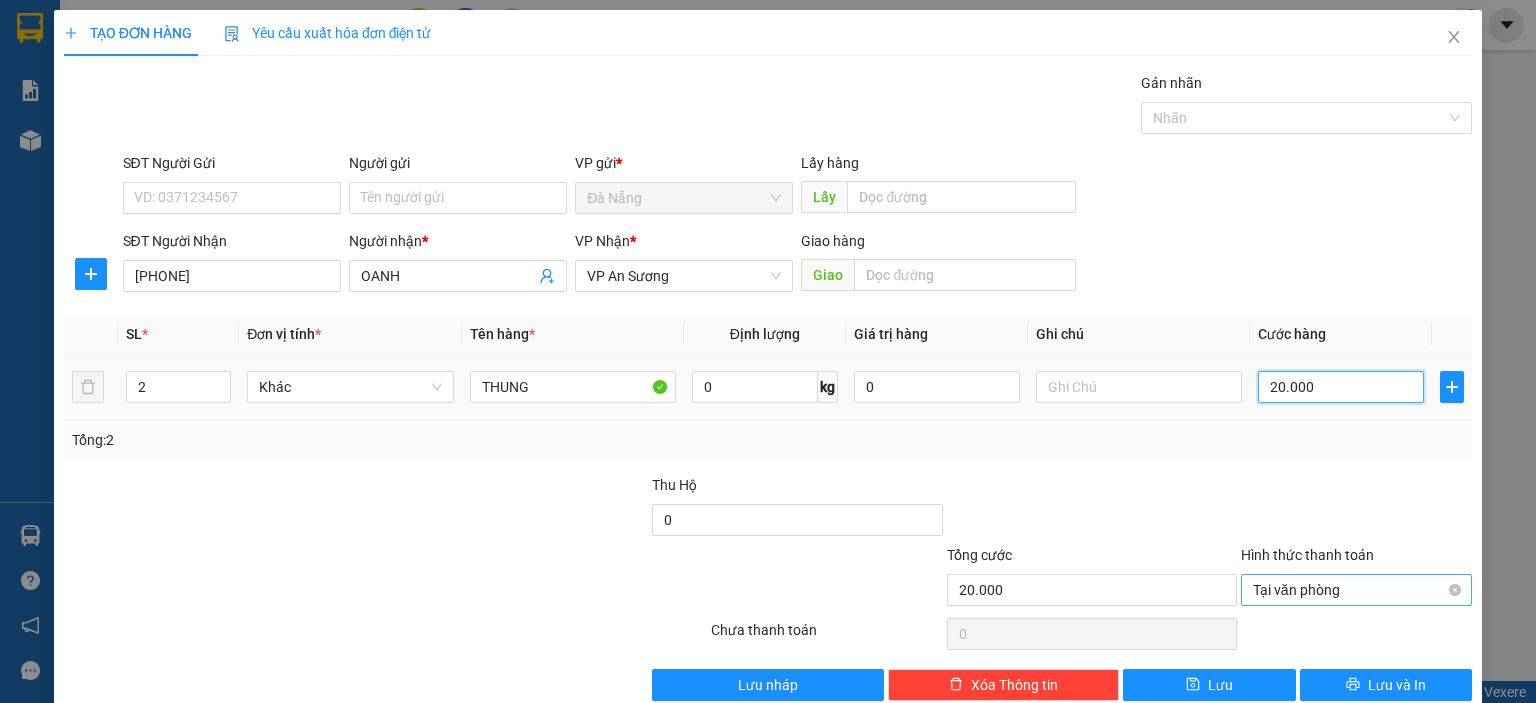 type on "200.000" 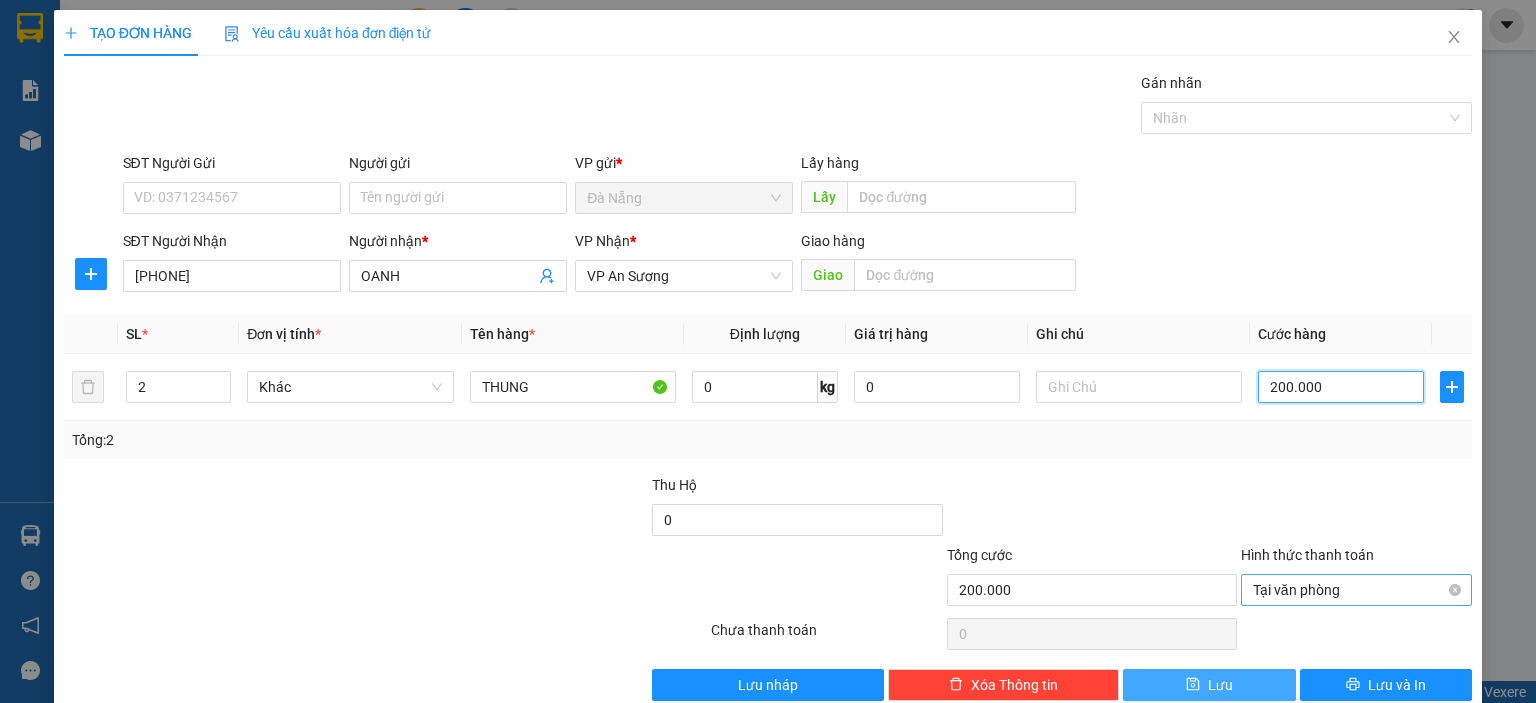 type on "200.000" 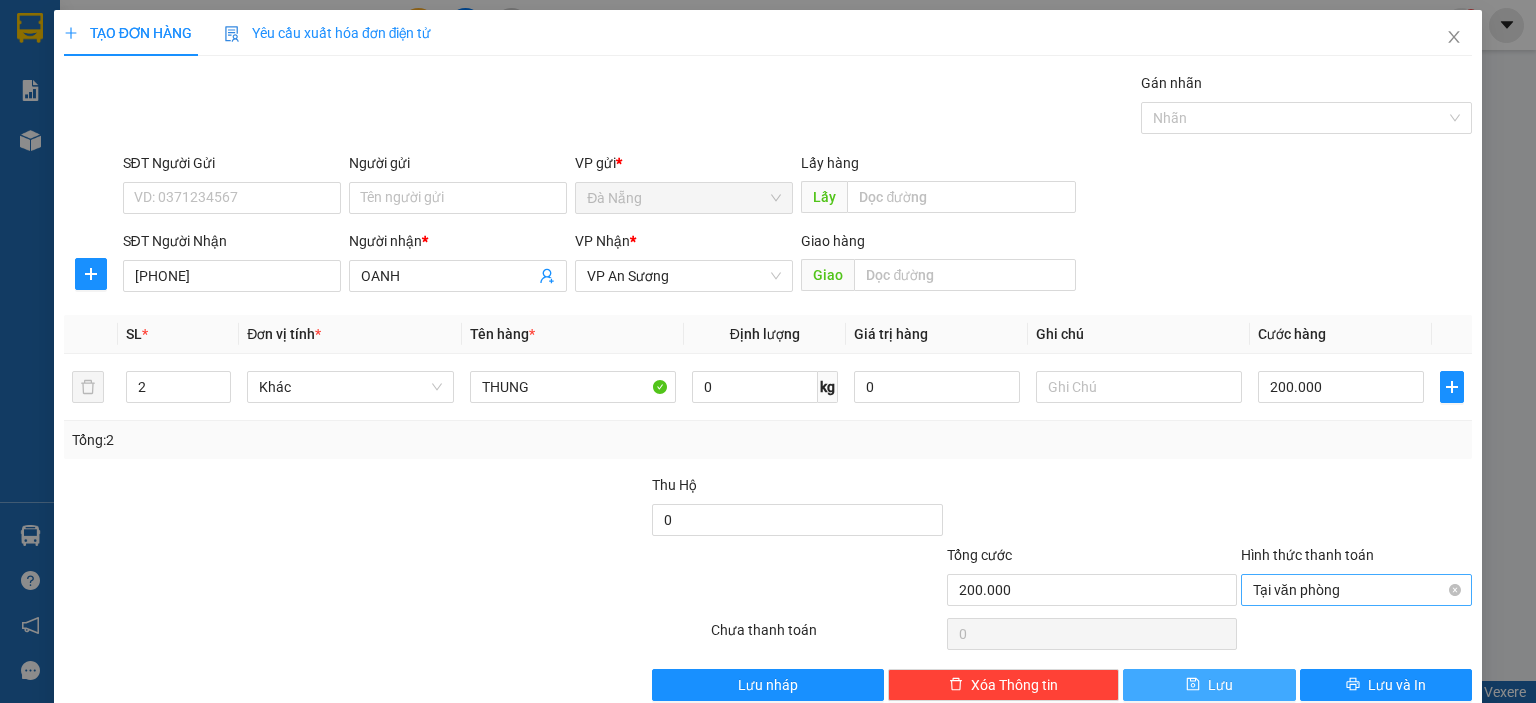 click on "Lưu" at bounding box center [1209, 685] 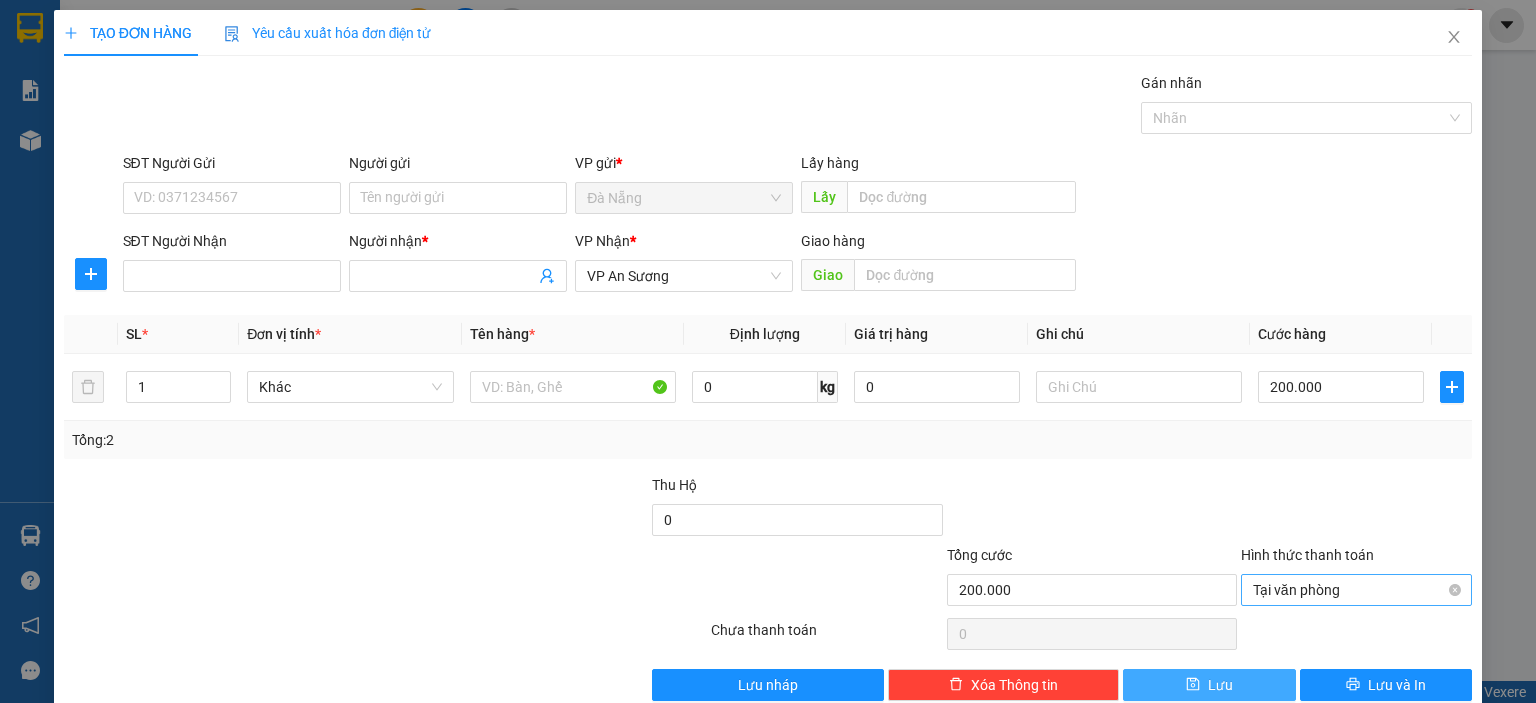 type on "0" 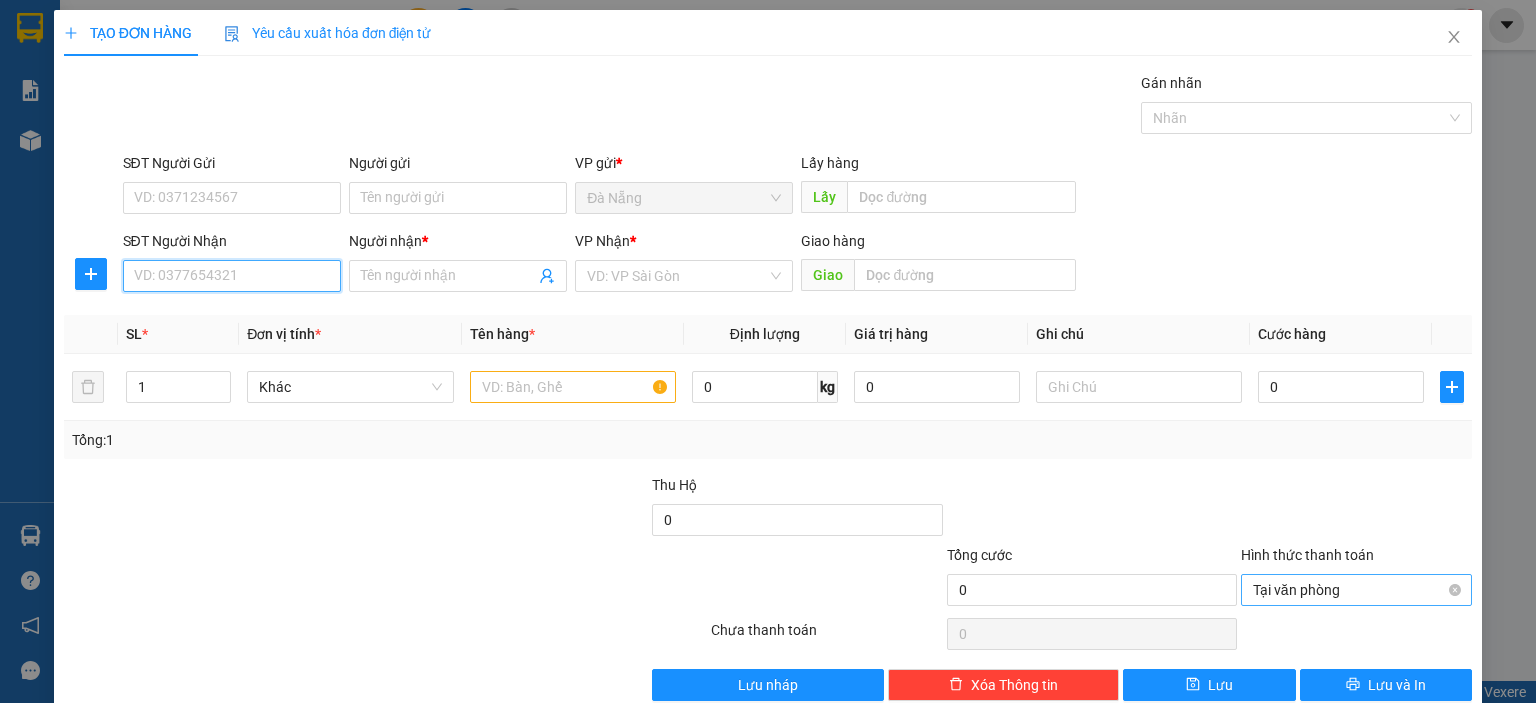 click on "SĐT Người Nhận" at bounding box center (232, 276) 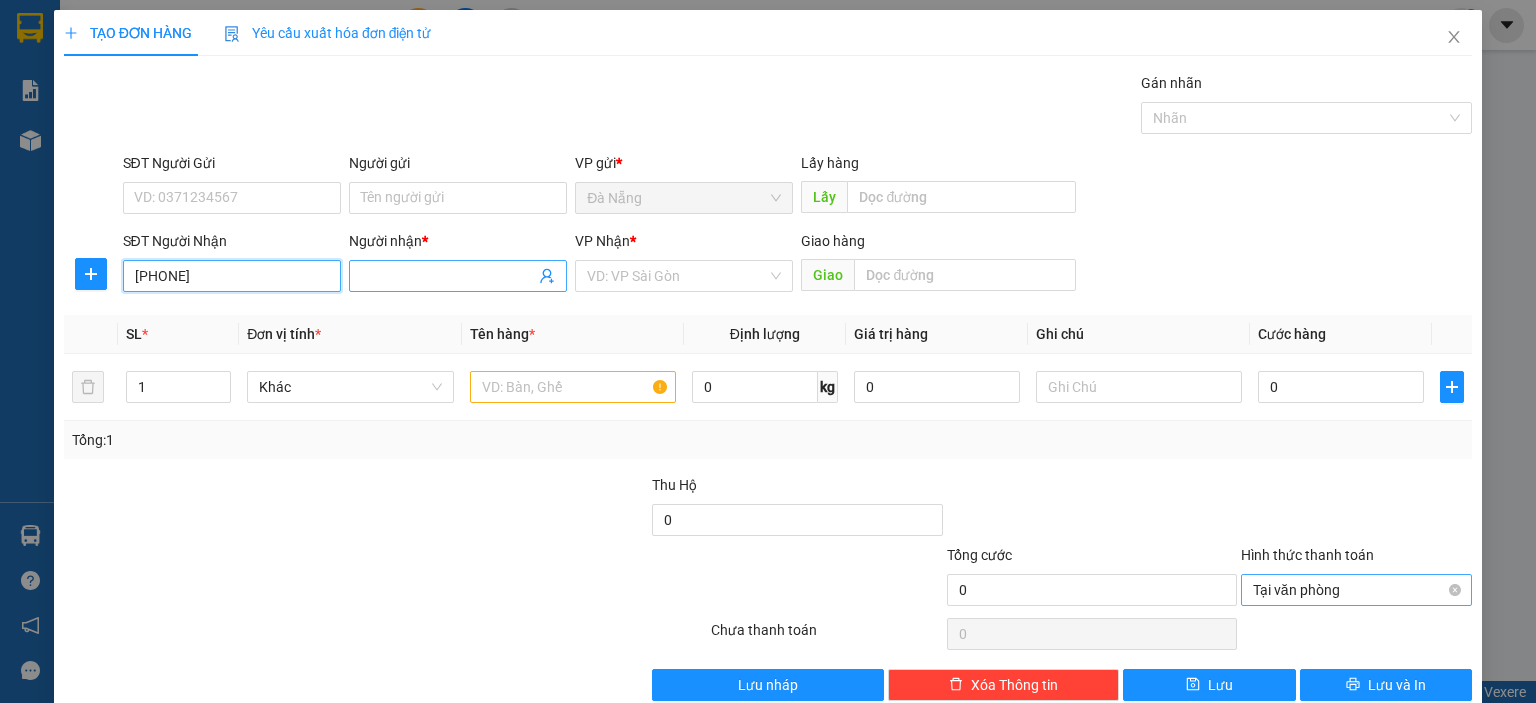 type on "0982219965" 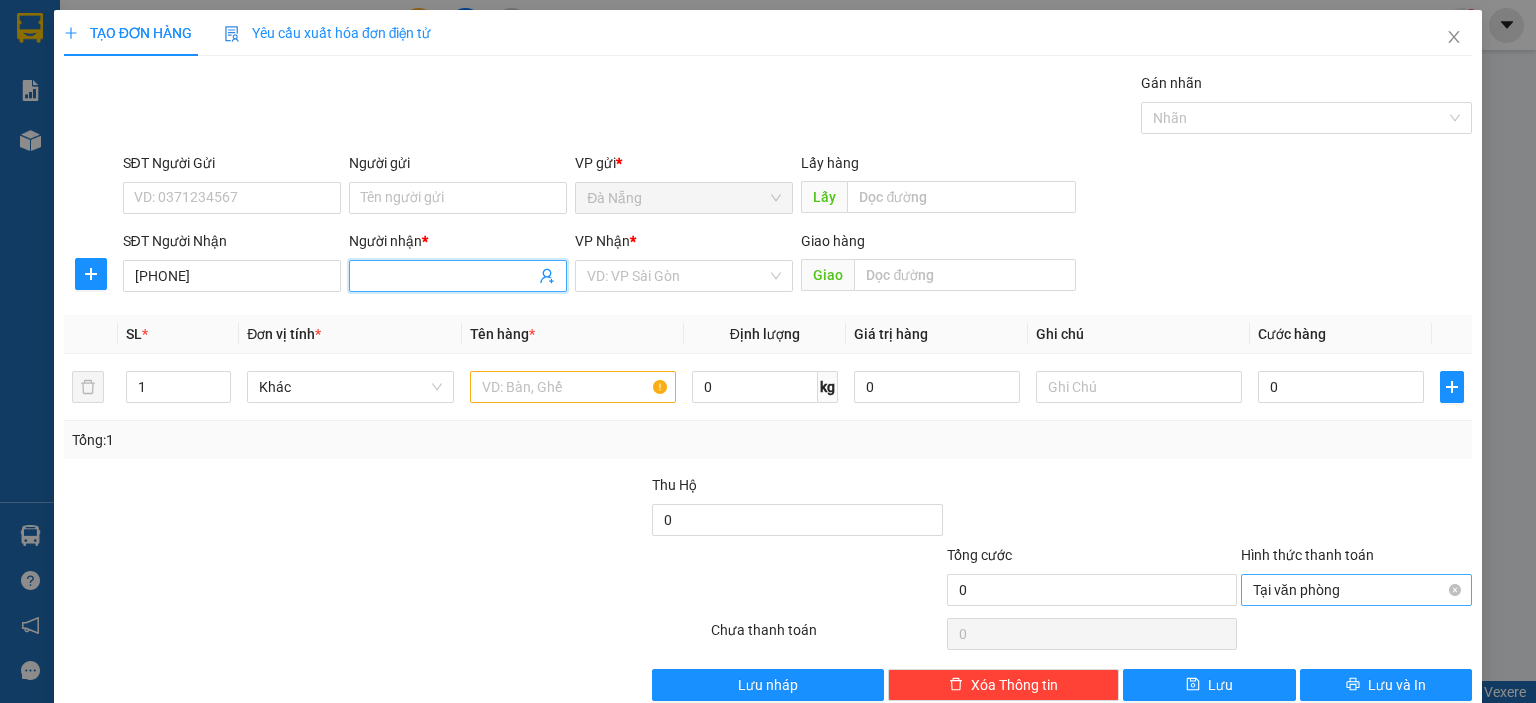 click on "Người nhận  *" at bounding box center [448, 276] 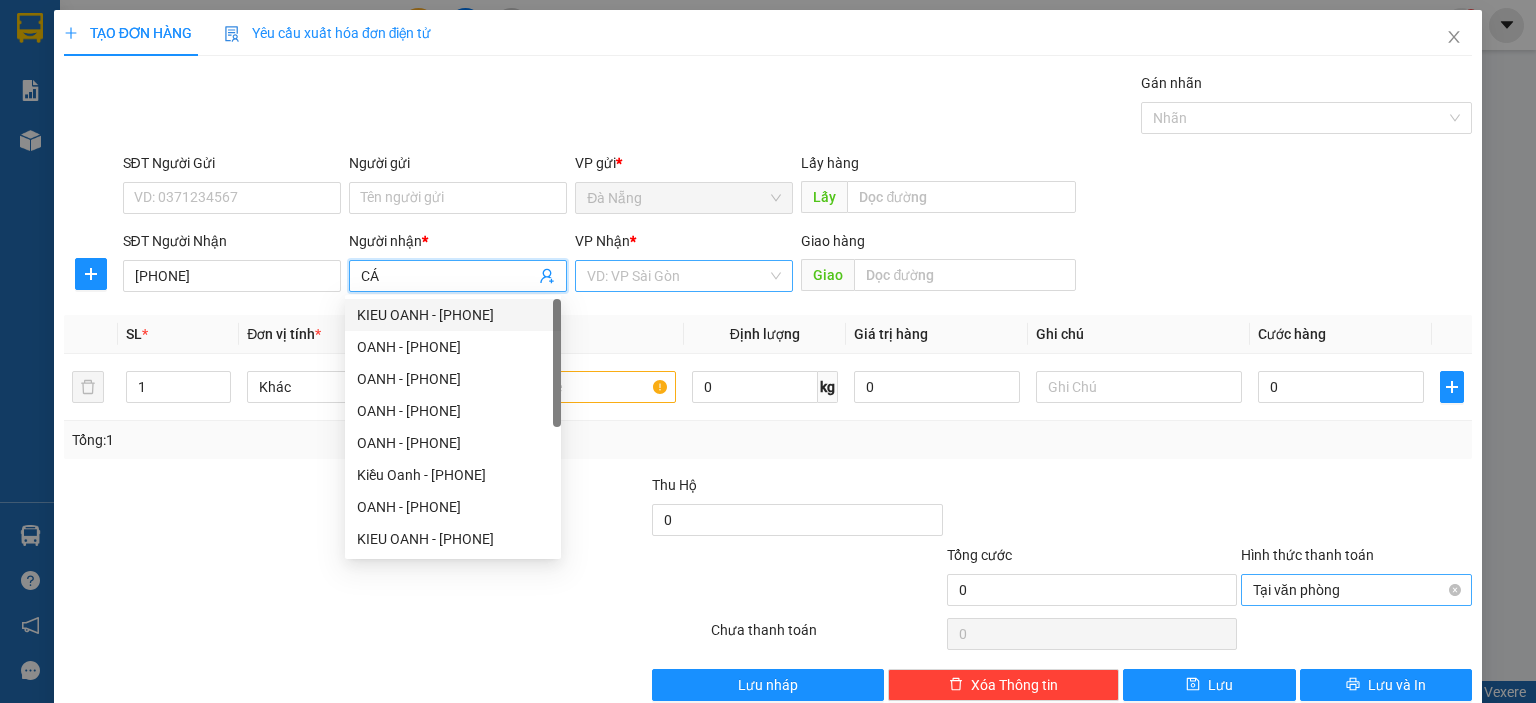 type on "CÁ" 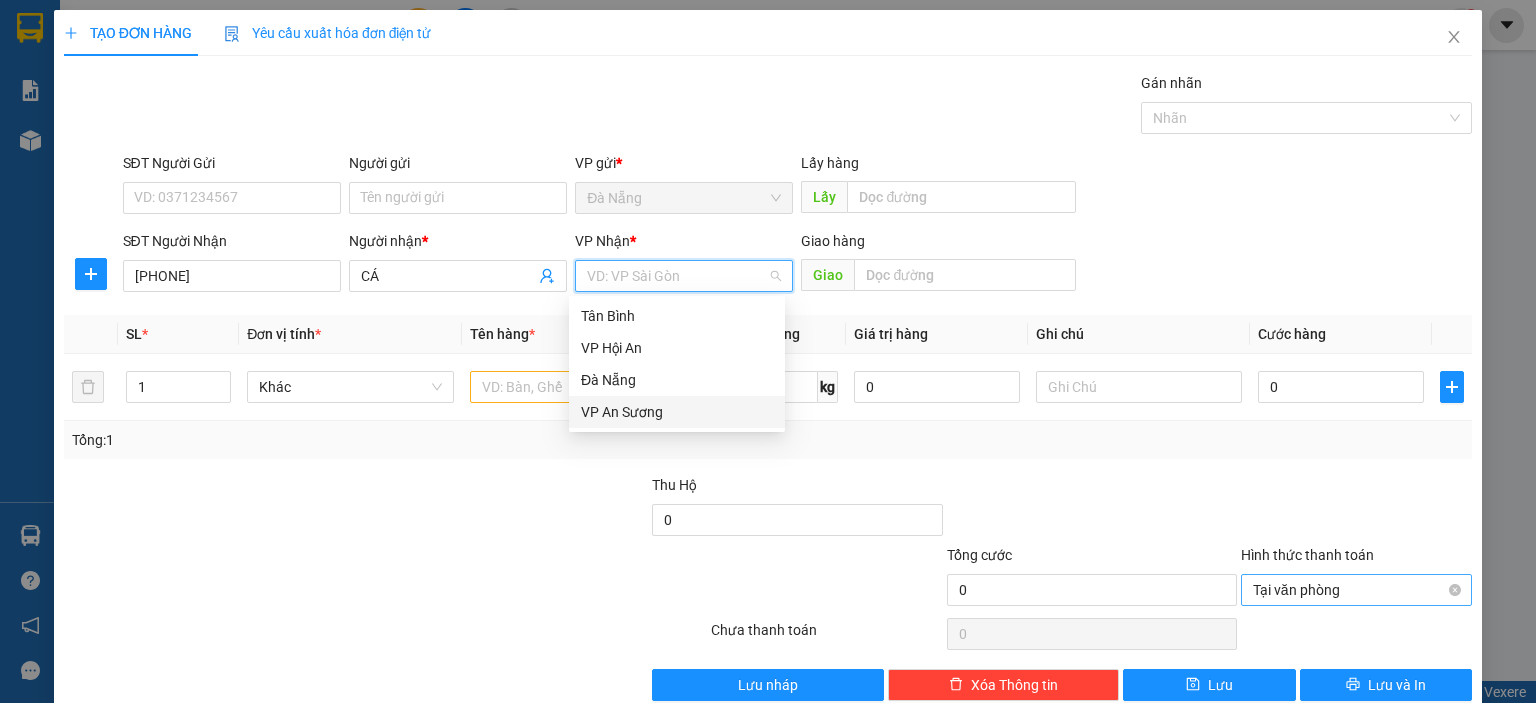 click on "VP An Sương" at bounding box center [677, 412] 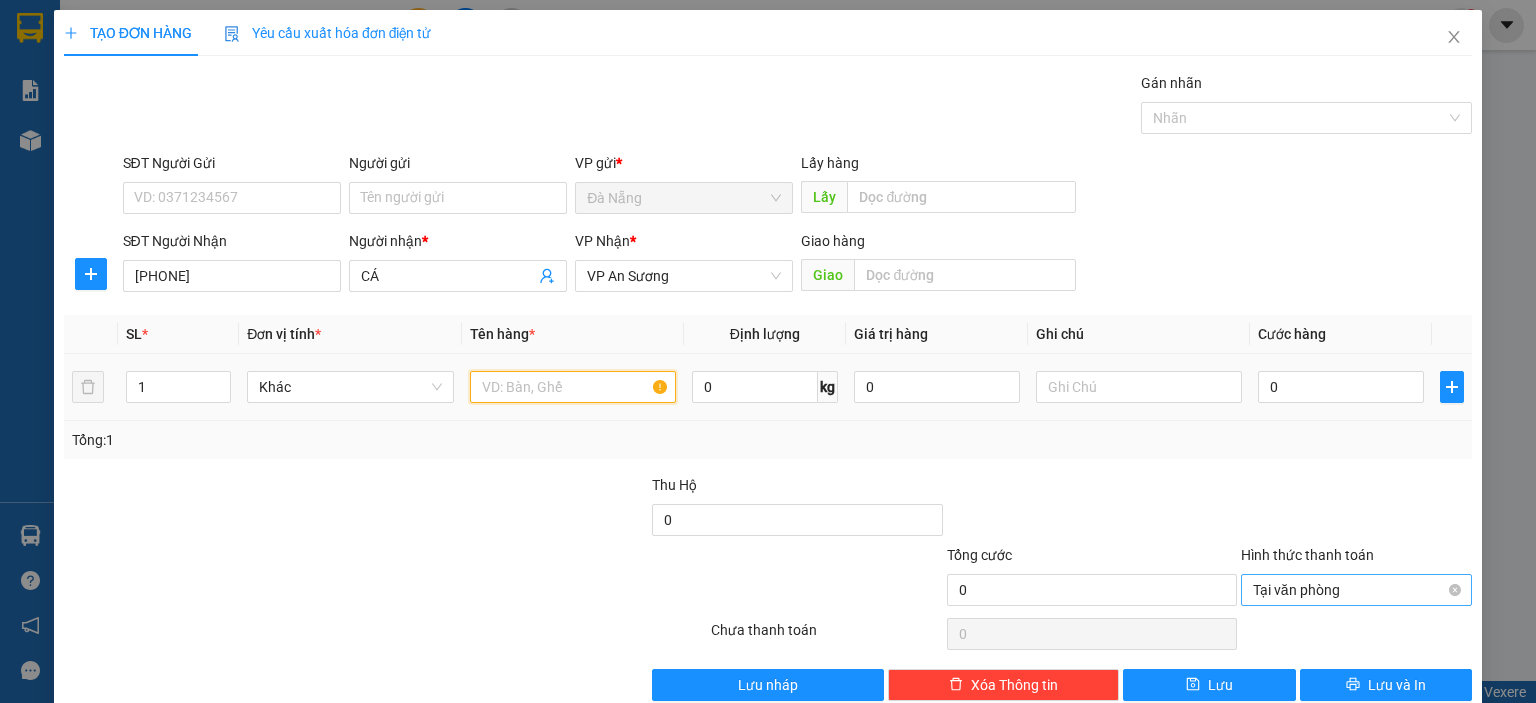 click at bounding box center (573, 387) 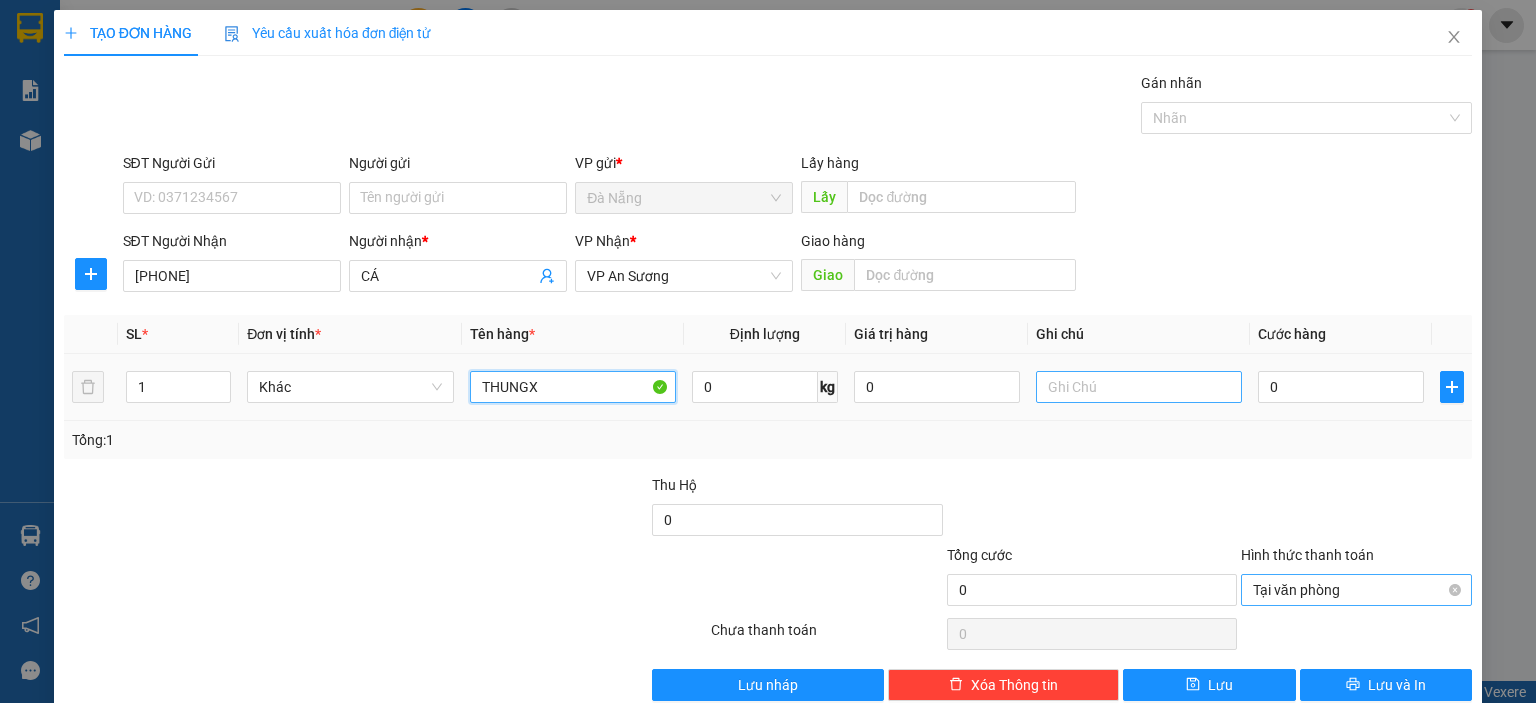 type on "THUNGX" 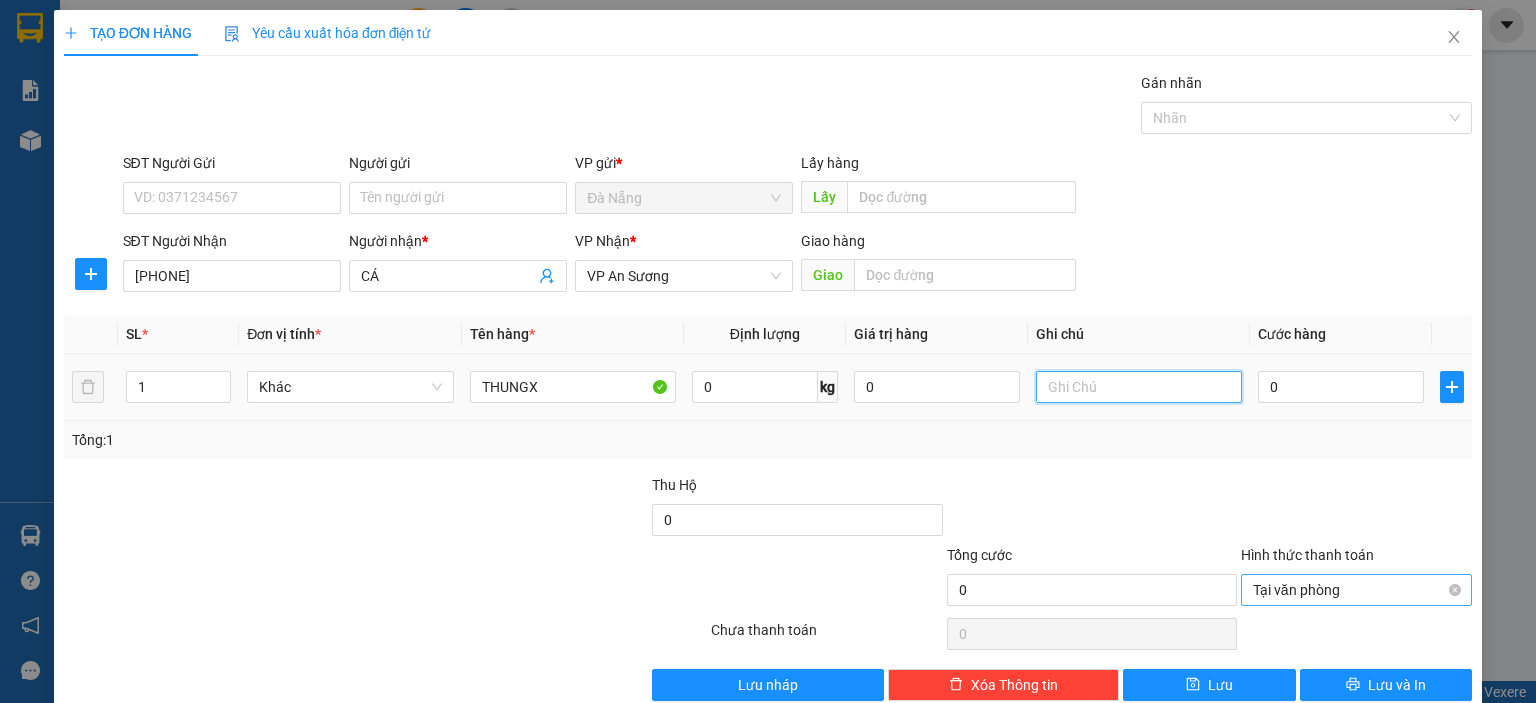 click at bounding box center [1139, 387] 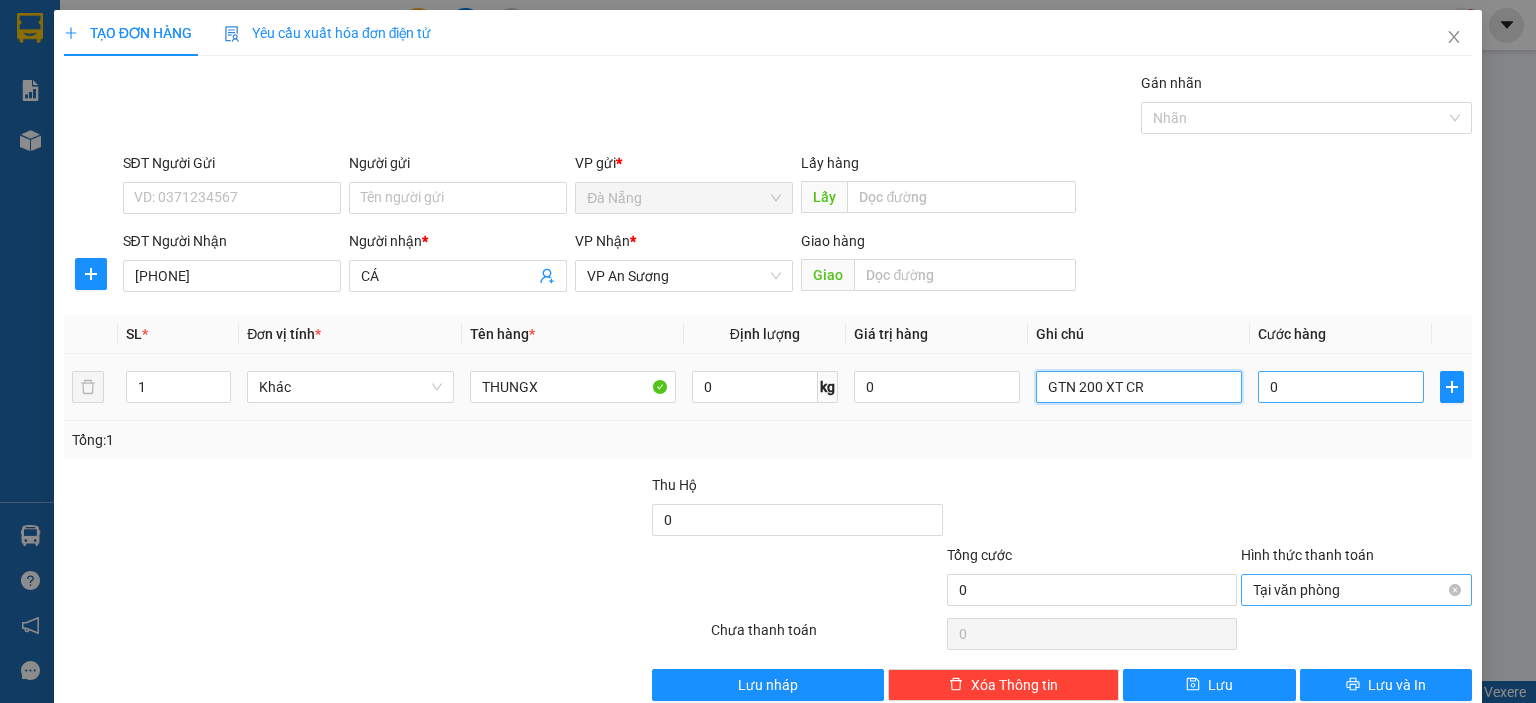 type on "GTN 200 XT CR" 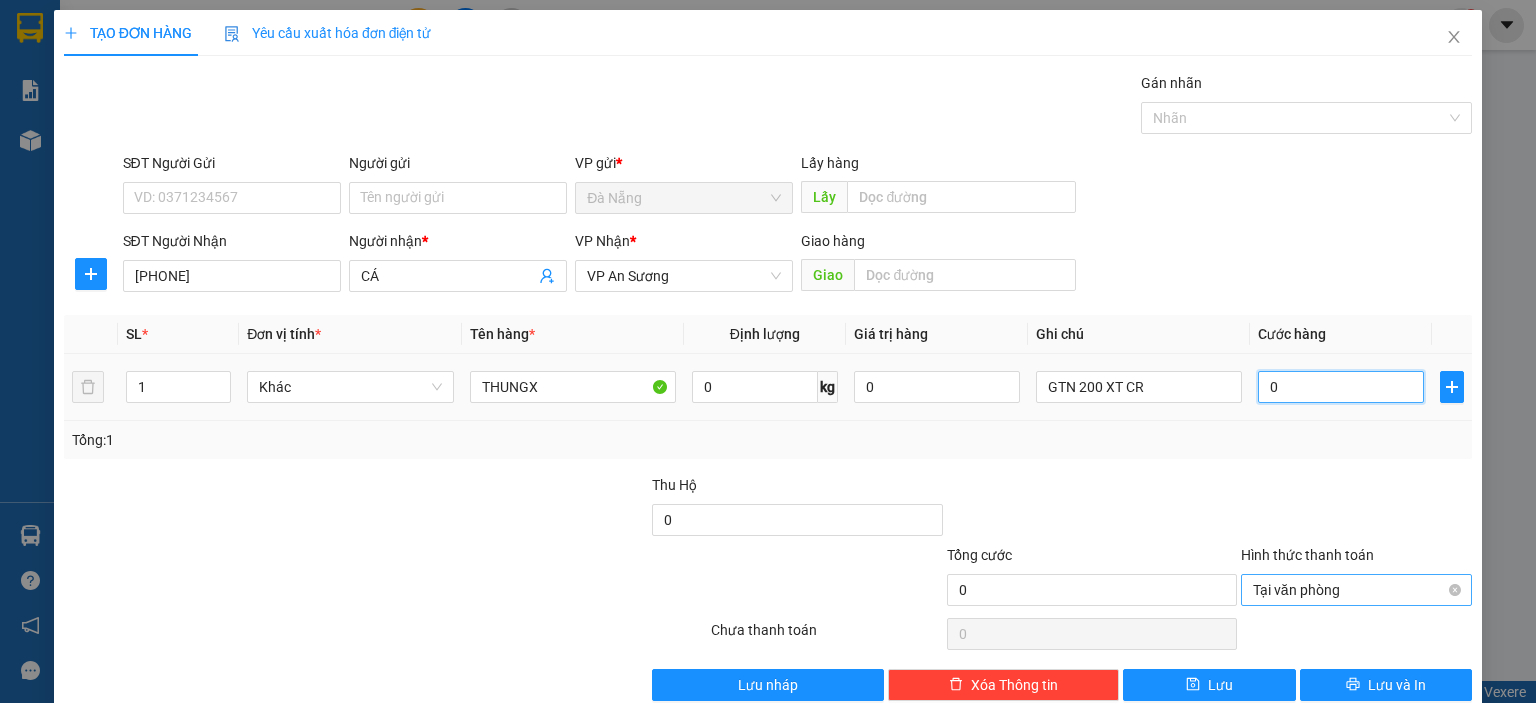 type on "2" 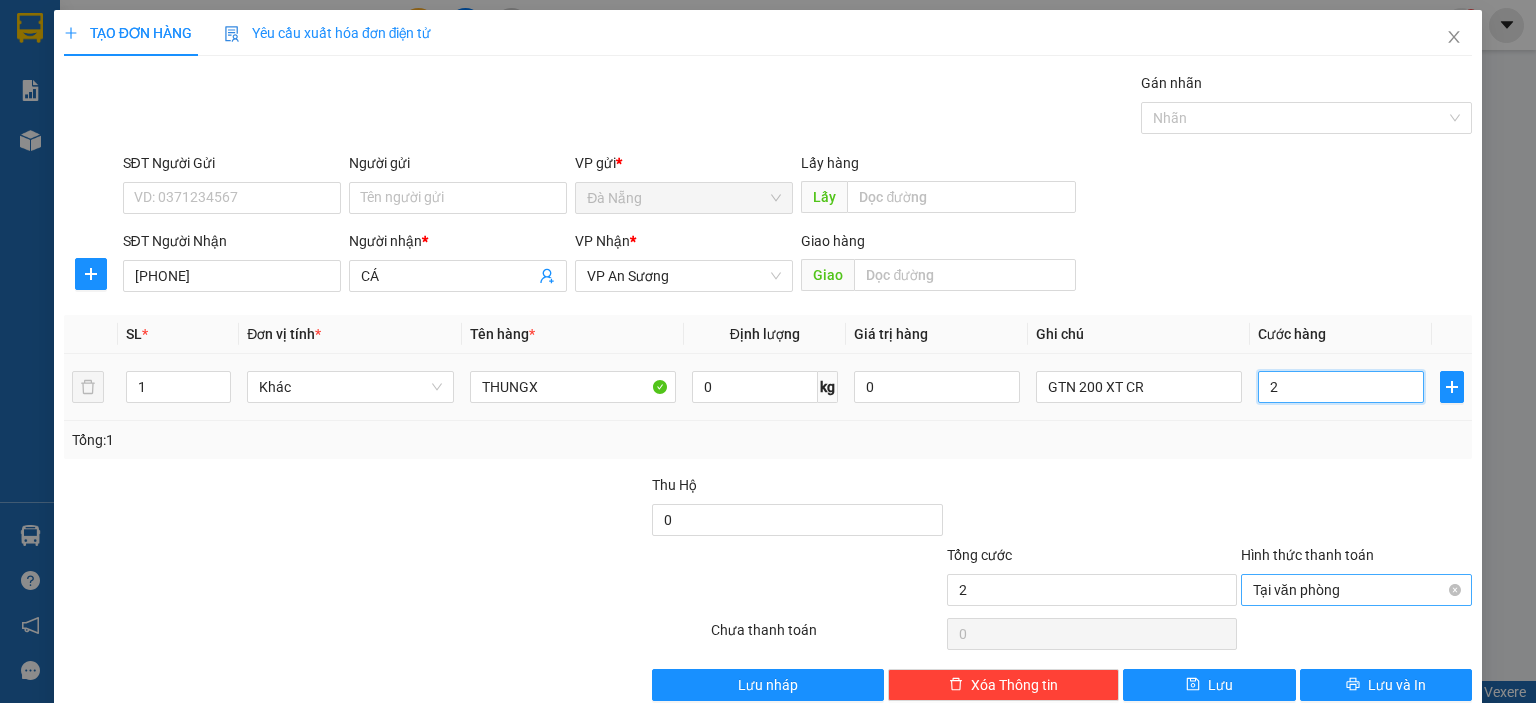 type on "27" 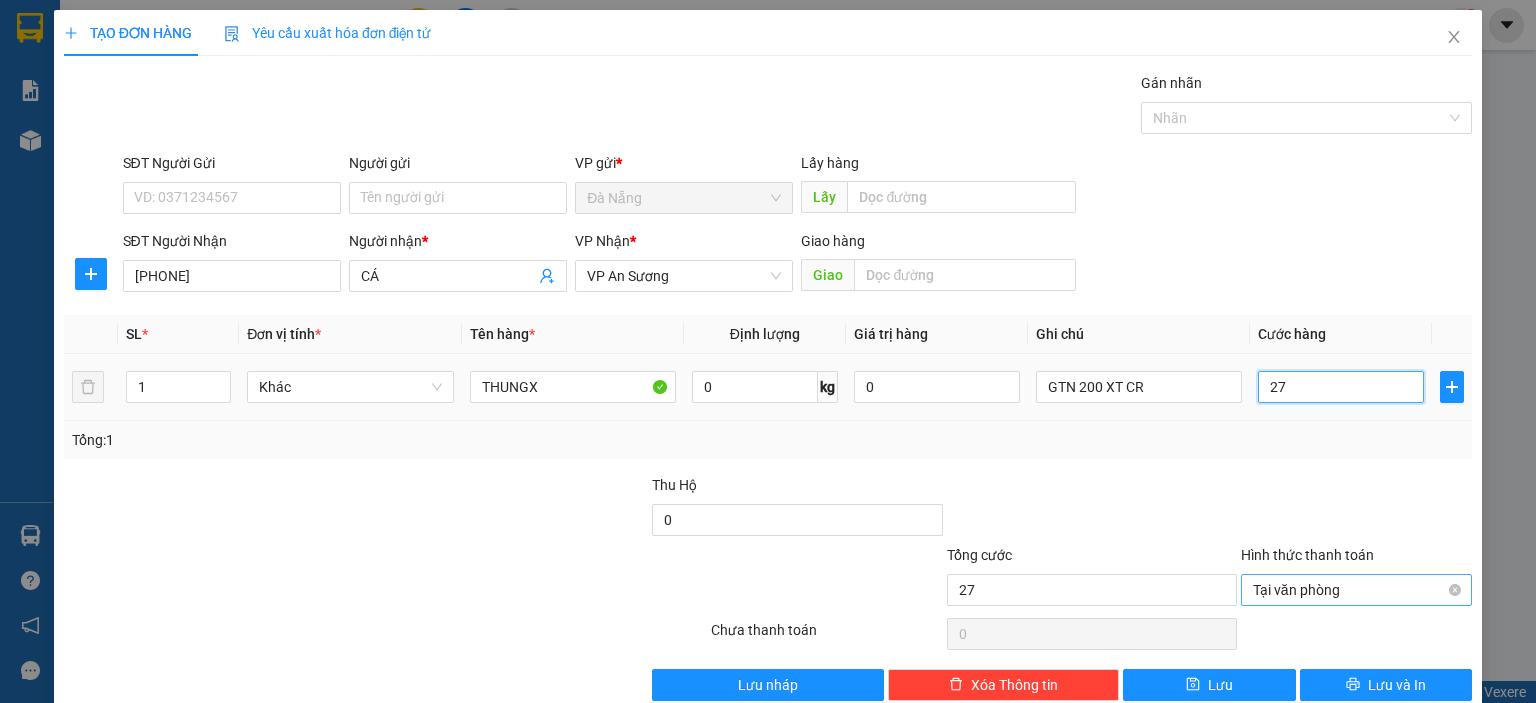 type on "270" 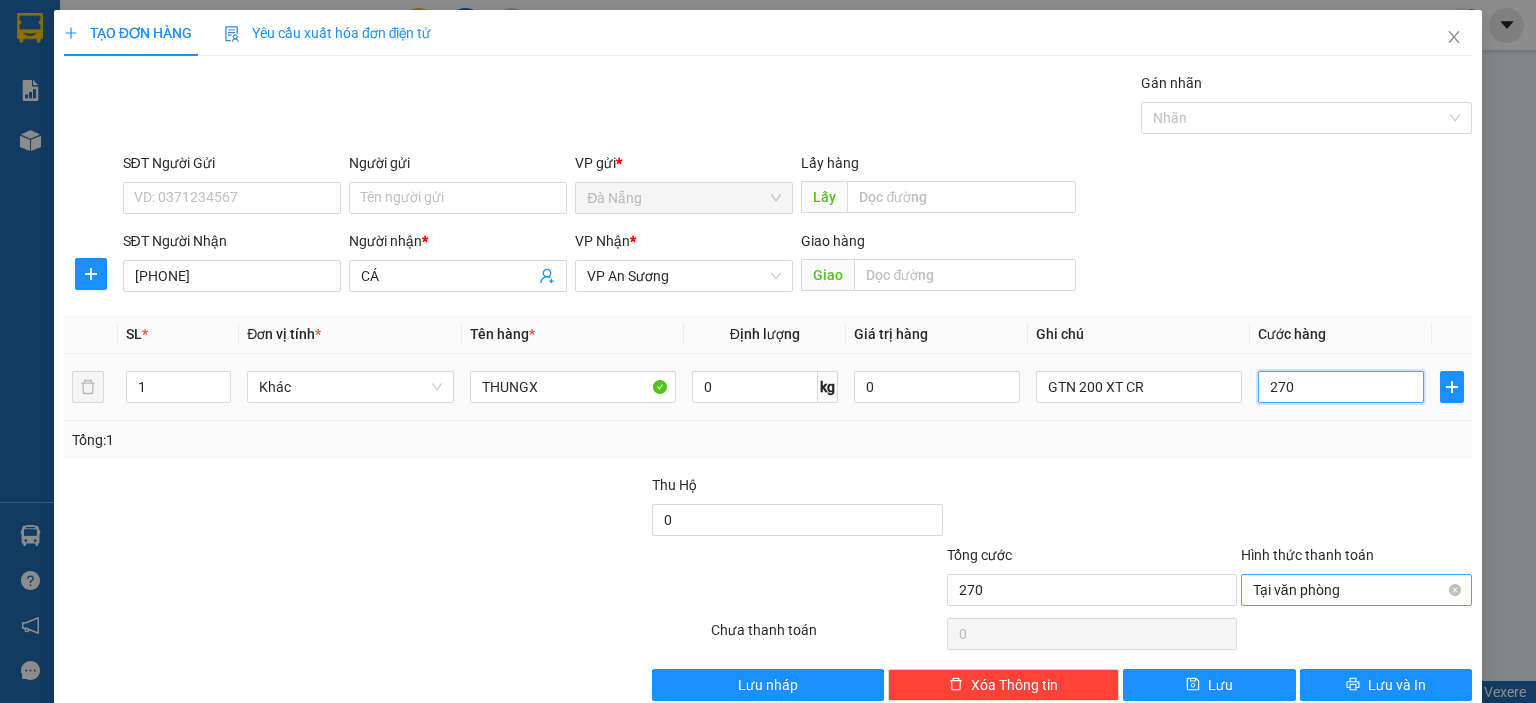 type on "2.700" 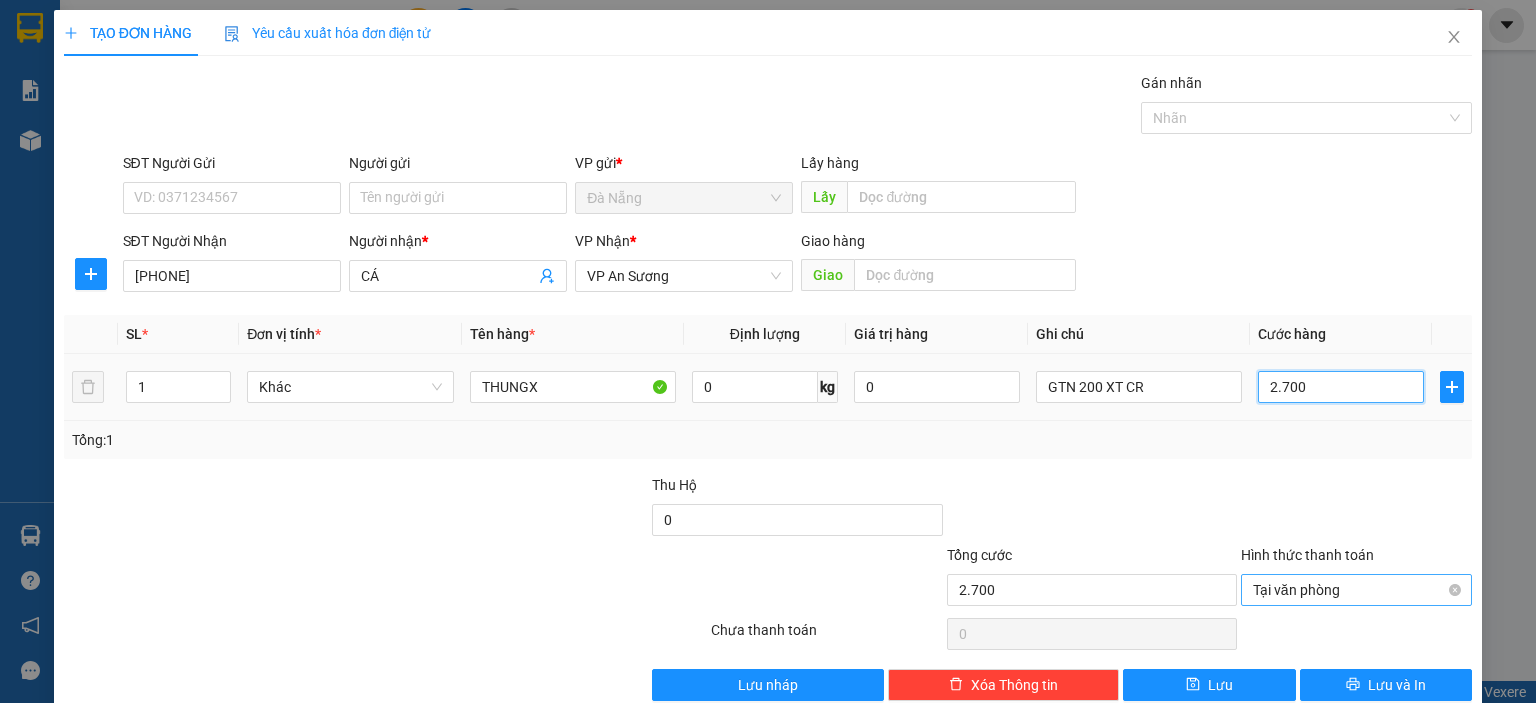 type on "27.000" 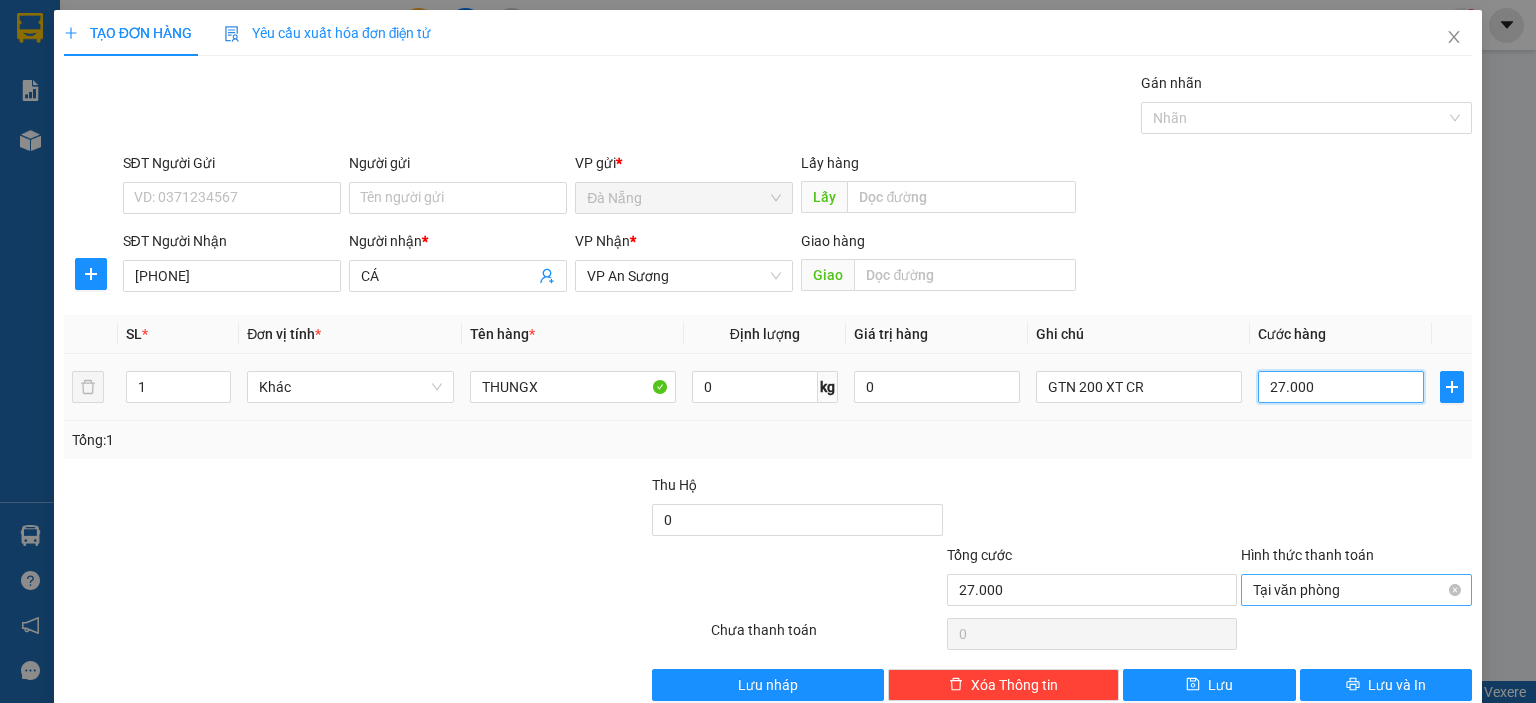 type on "270.000" 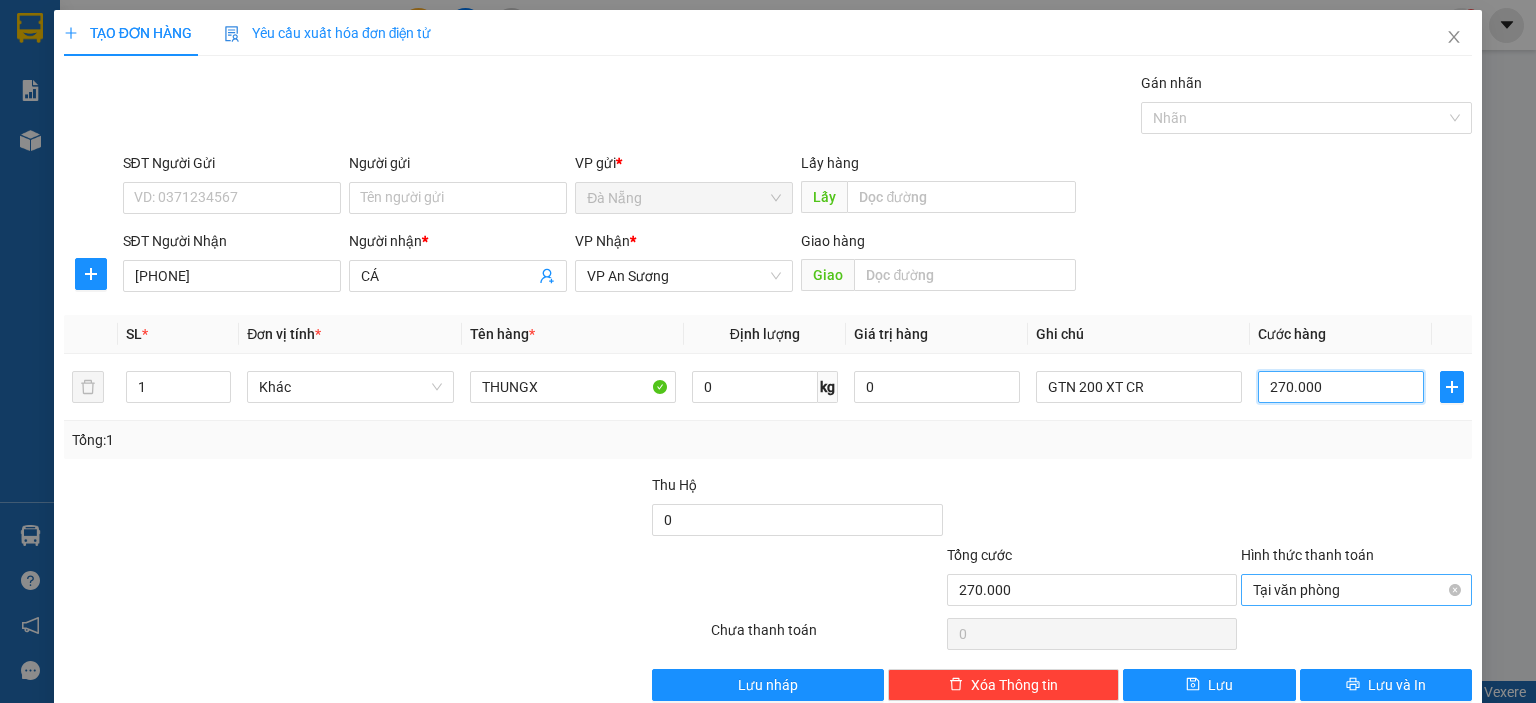 drag, startPoint x: 1175, startPoint y: 116, endPoint x: 1179, endPoint y: 136, distance: 20.396078 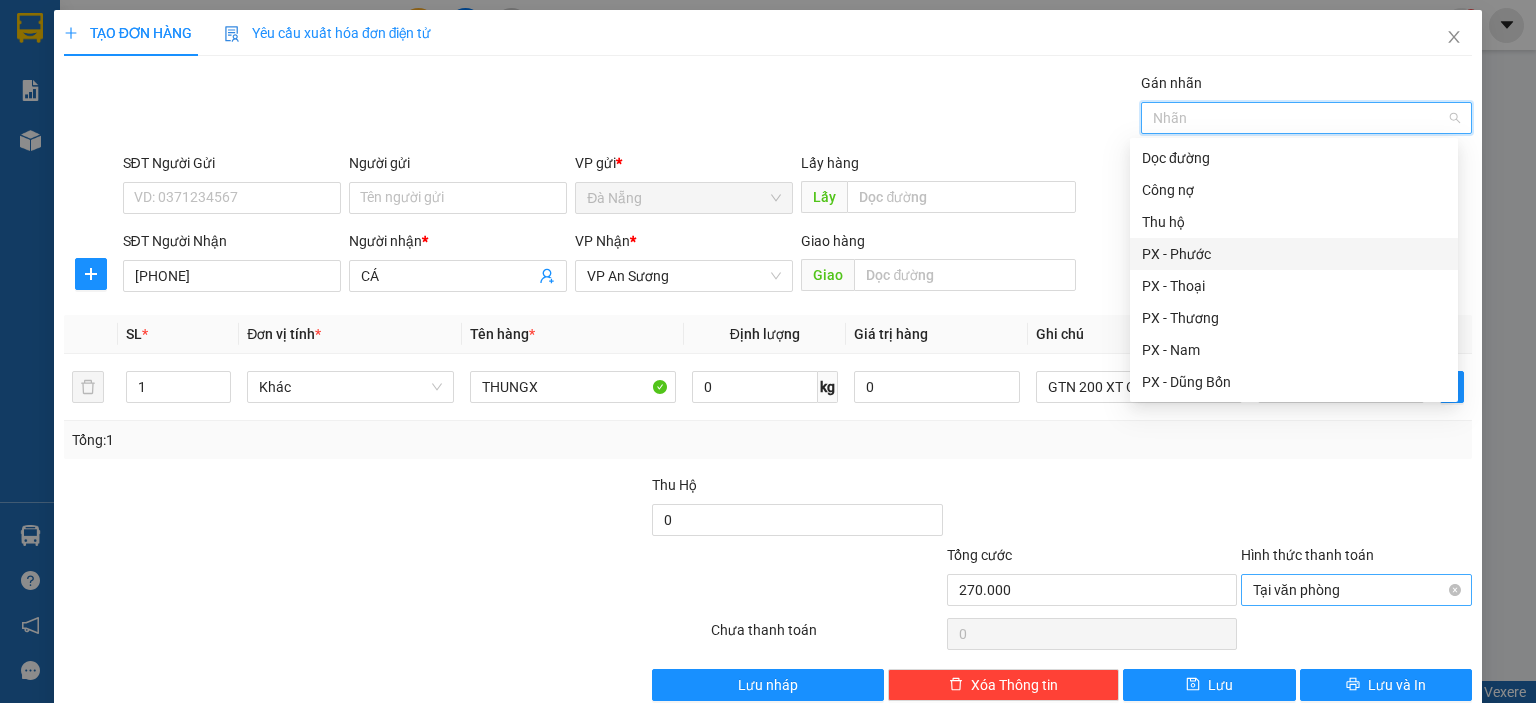 type on "L" 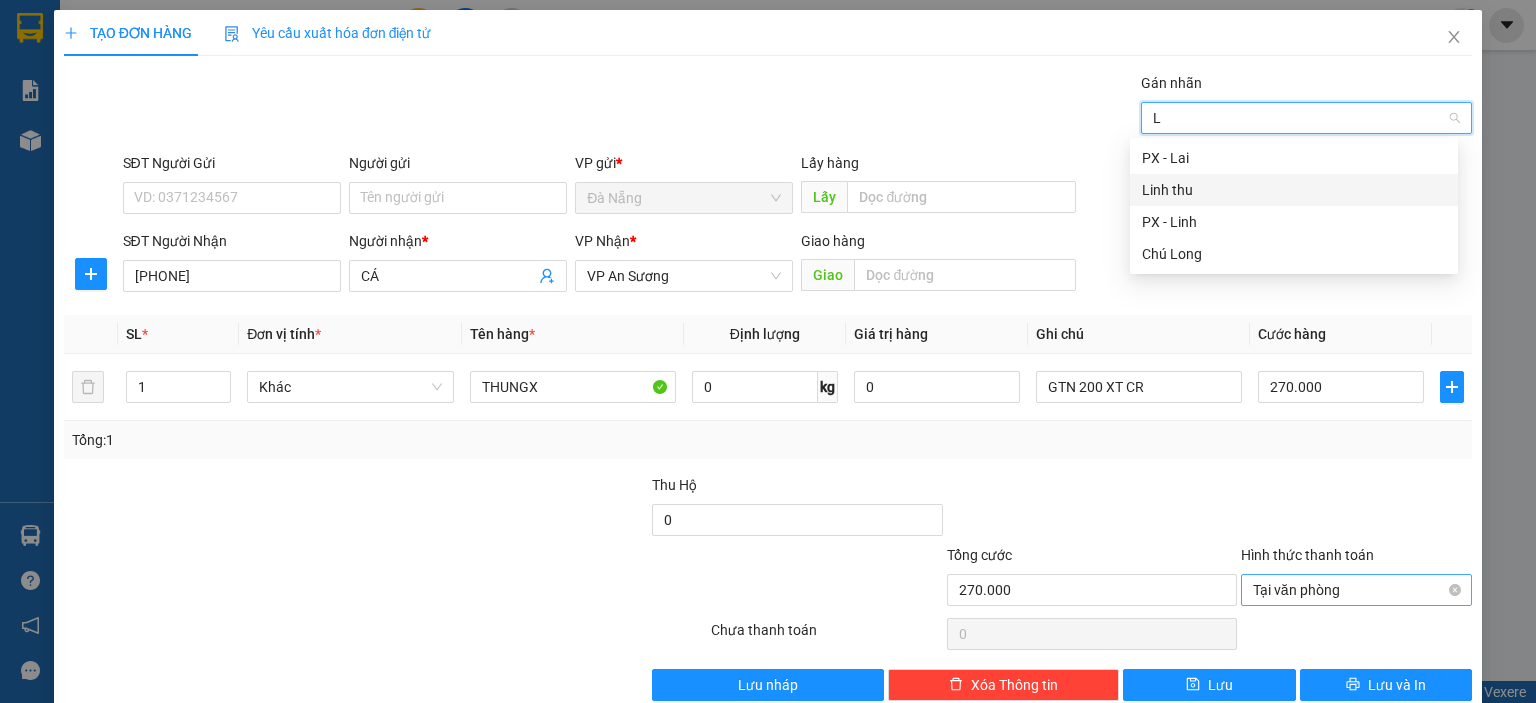 click on "Linh thu" at bounding box center [1294, 190] 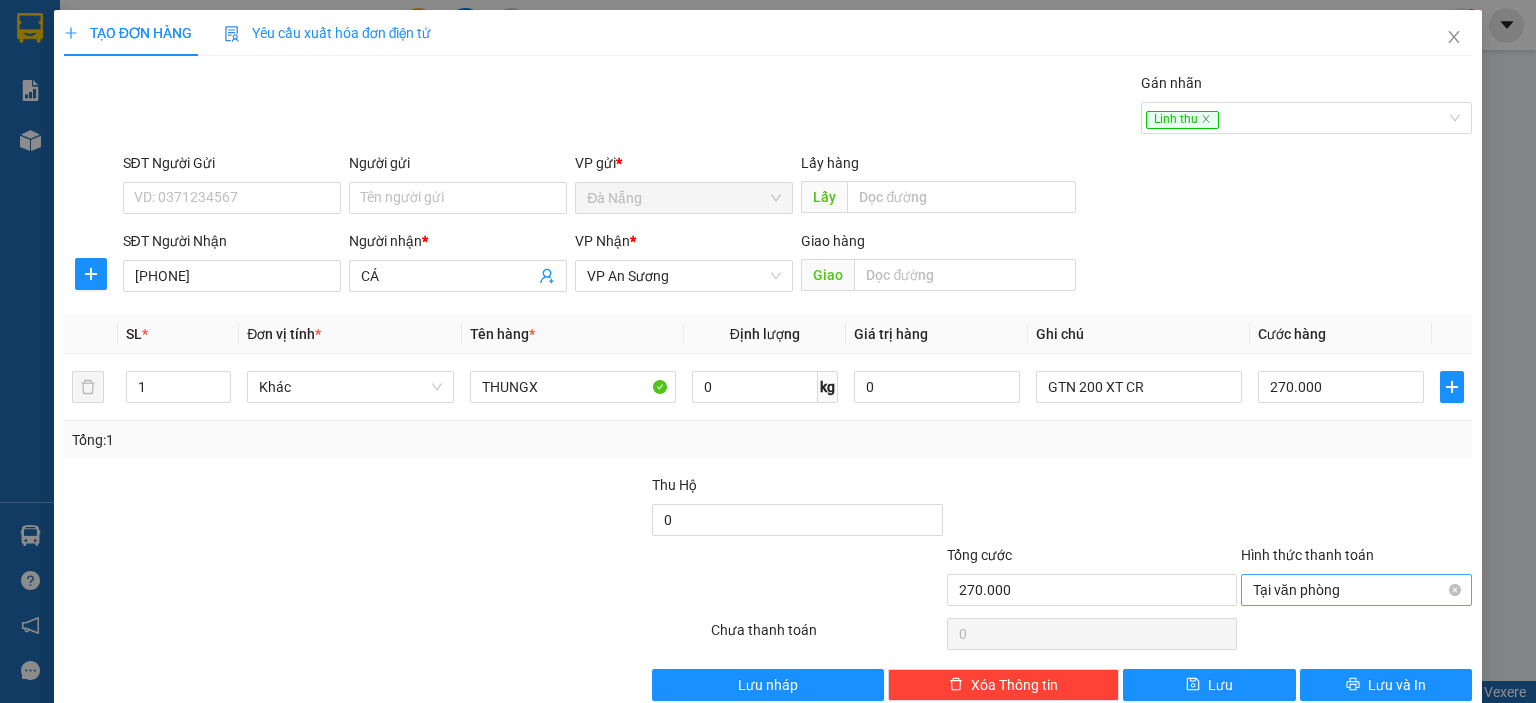 click on "Gán nhãn Linh thu" at bounding box center (798, 107) 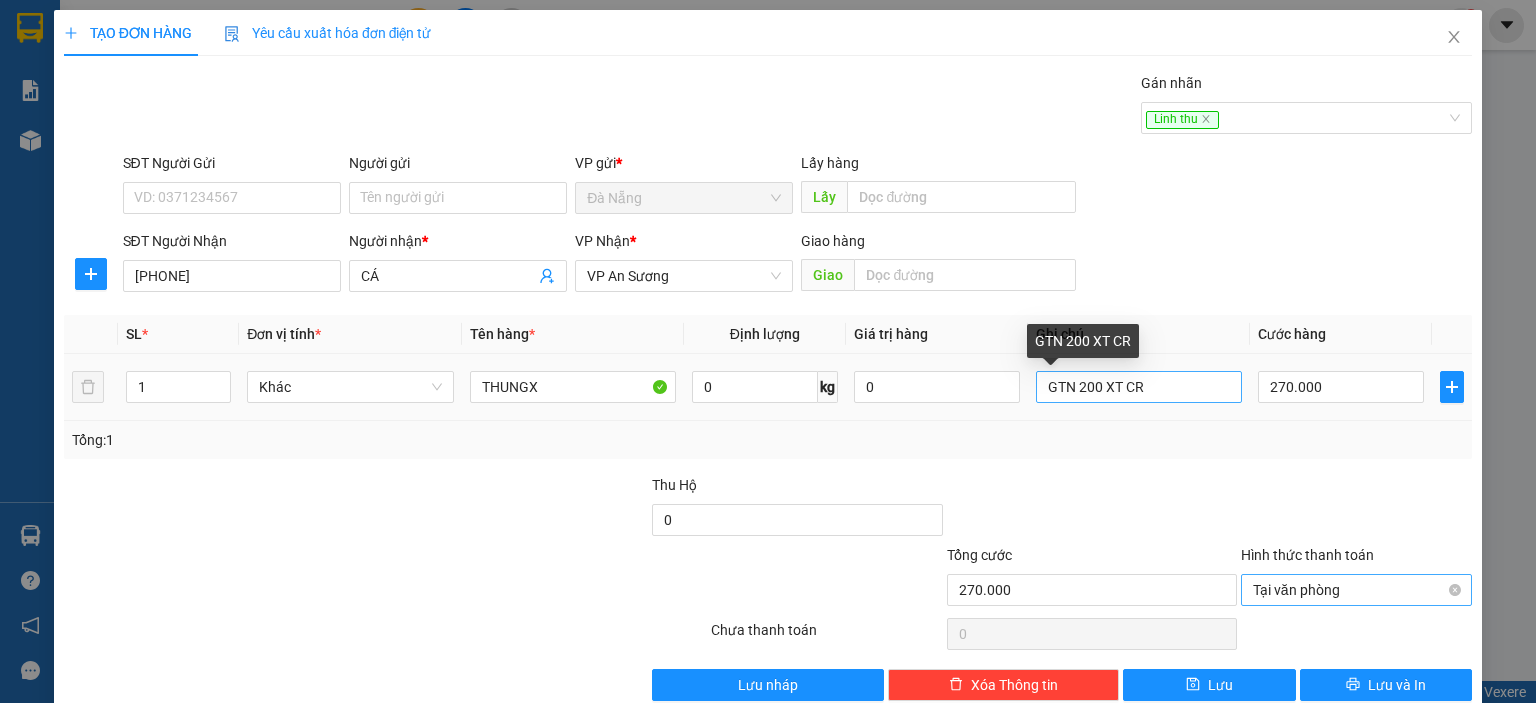 drag, startPoint x: 1139, startPoint y: 403, endPoint x: 1148, endPoint y: 390, distance: 15.811388 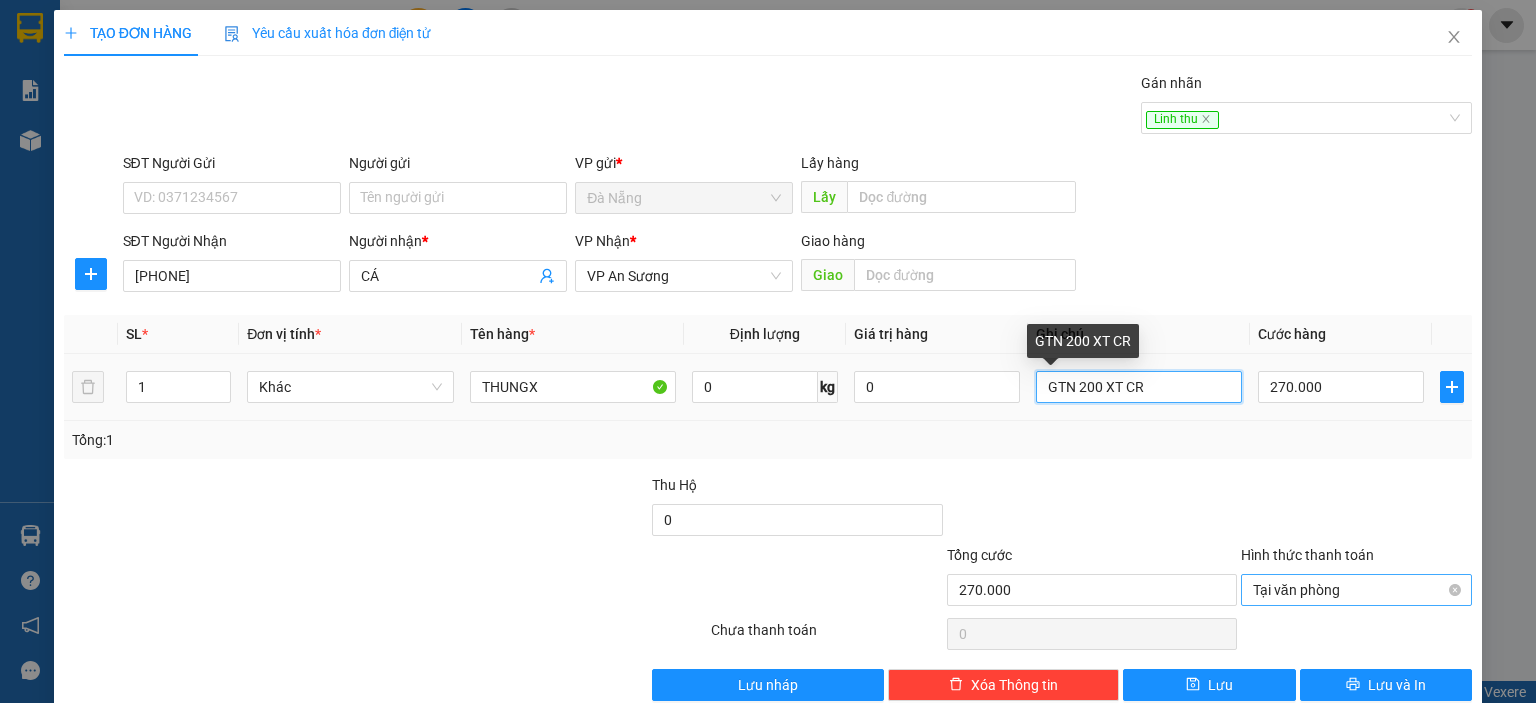 click on "GTN 200 XT CR" at bounding box center (1139, 387) 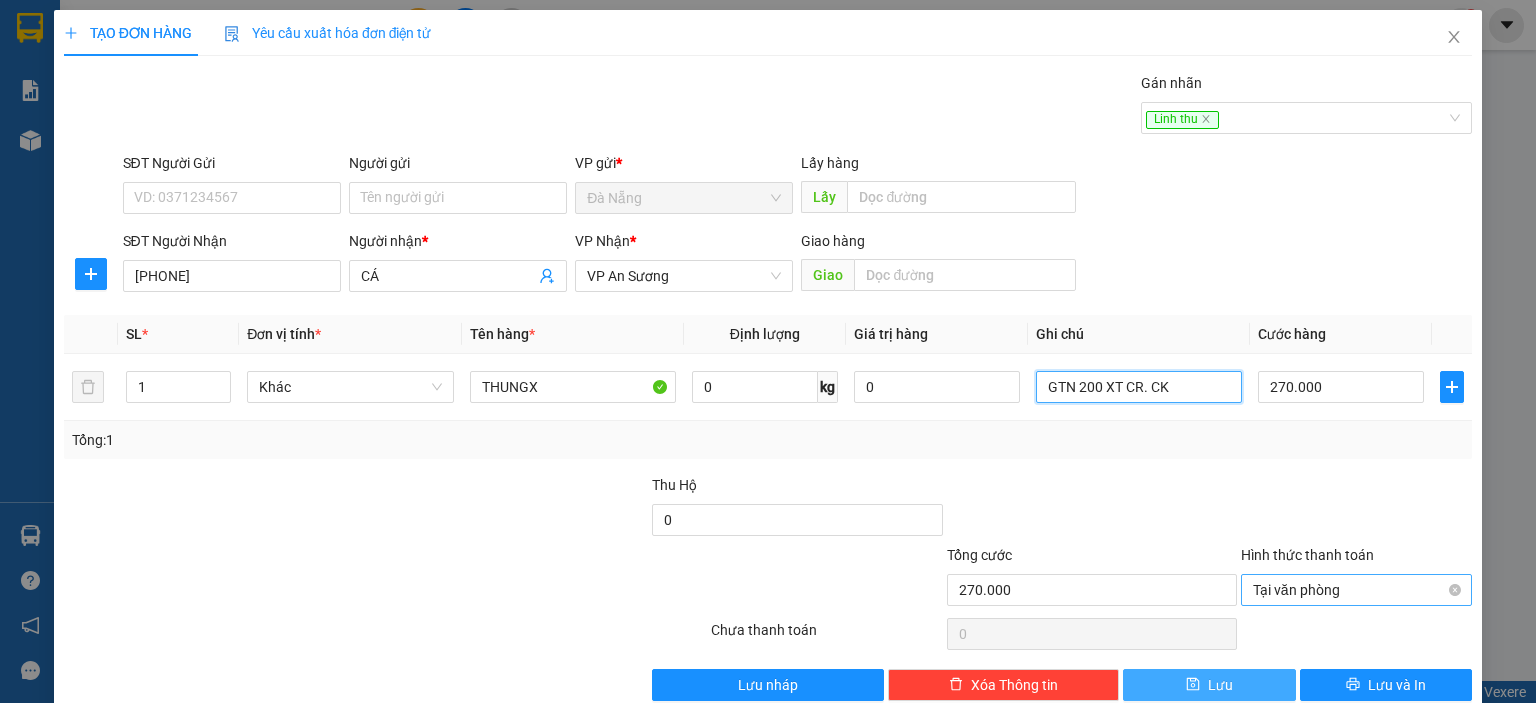 type on "GTN 200 XT CR. CK" 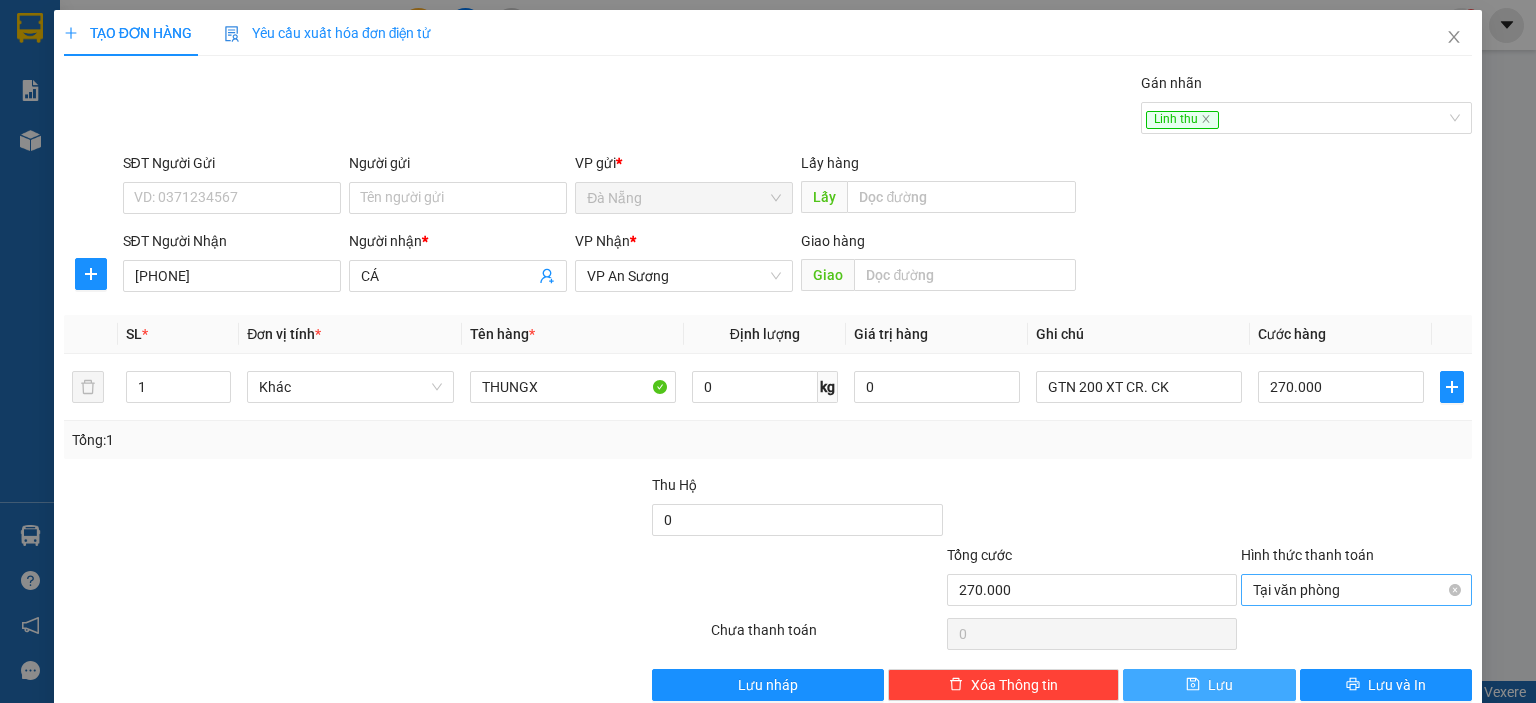 drag, startPoint x: 1224, startPoint y: 692, endPoint x: 1226, endPoint y: 681, distance: 11.18034 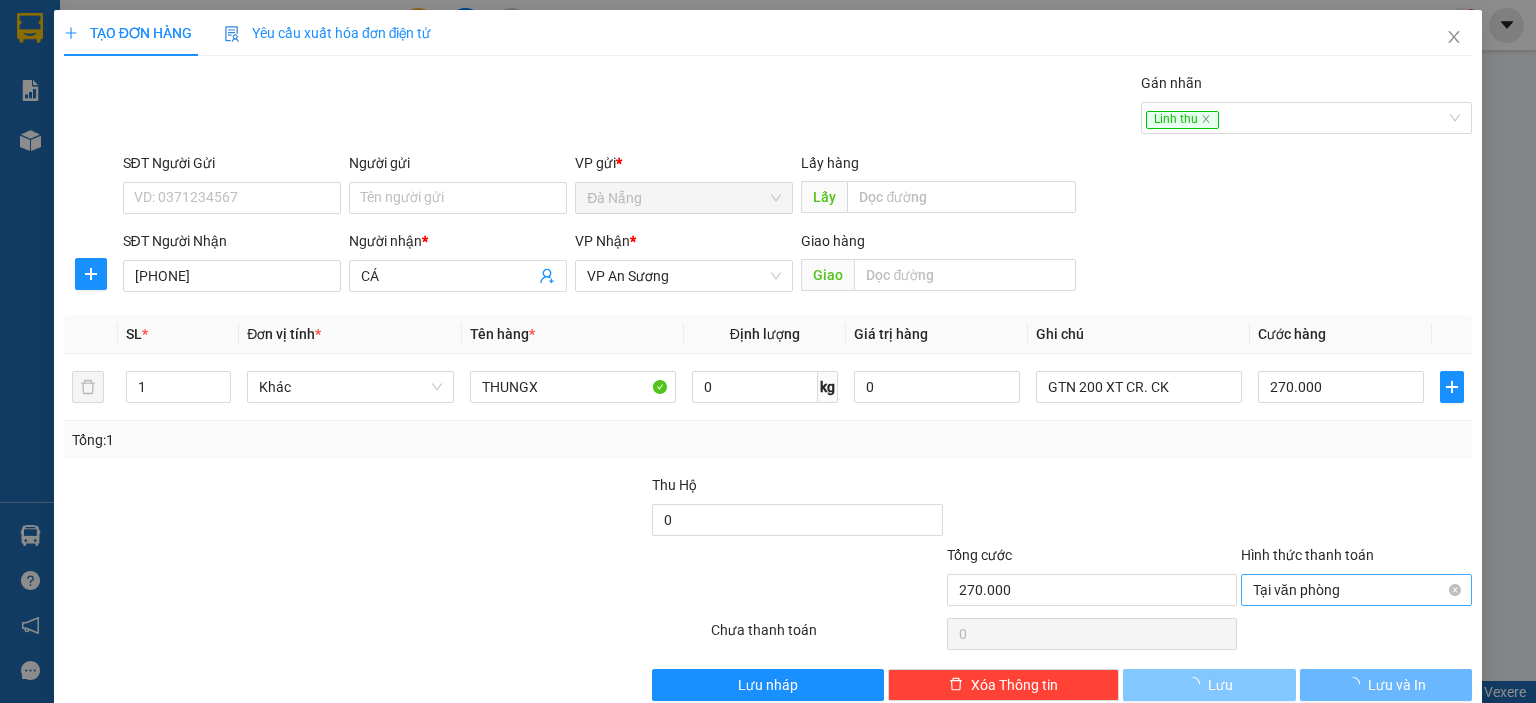 type 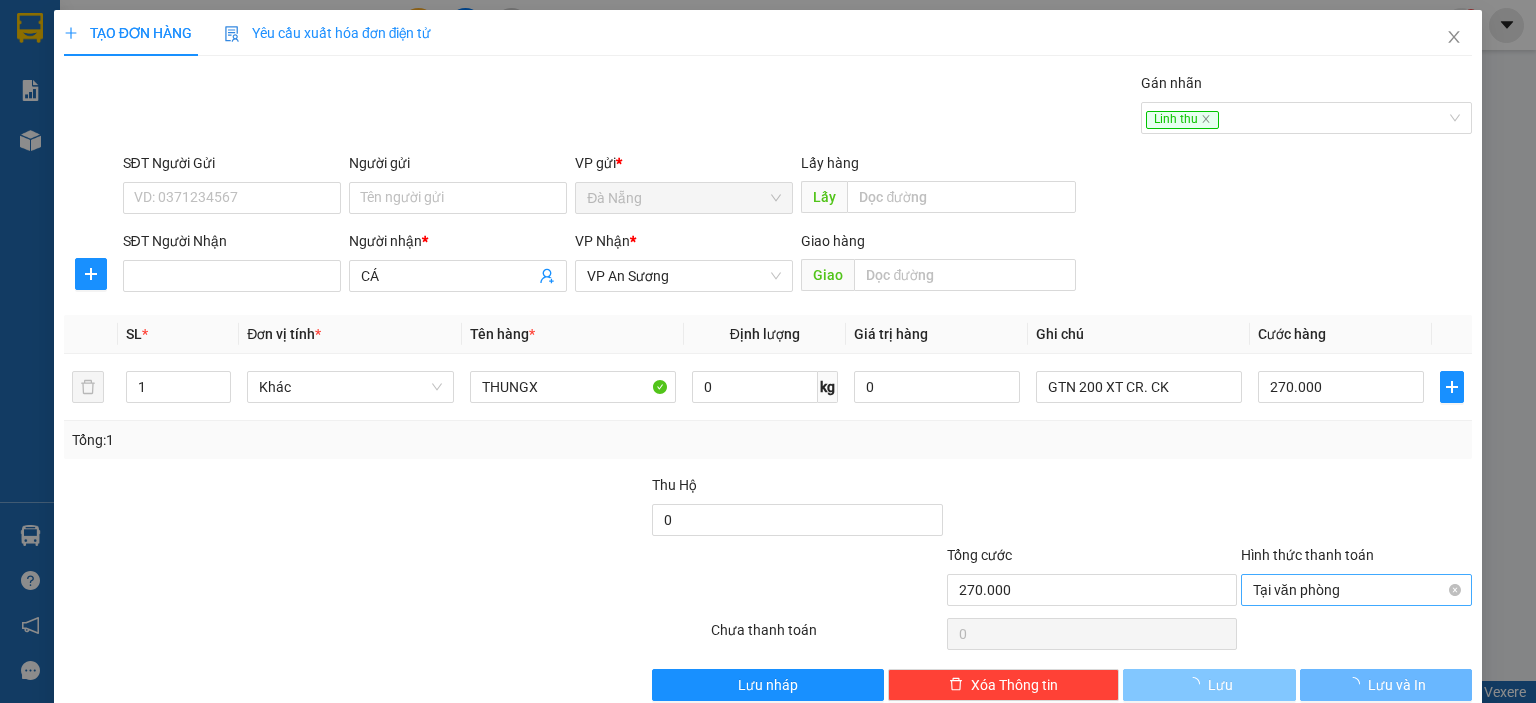 type 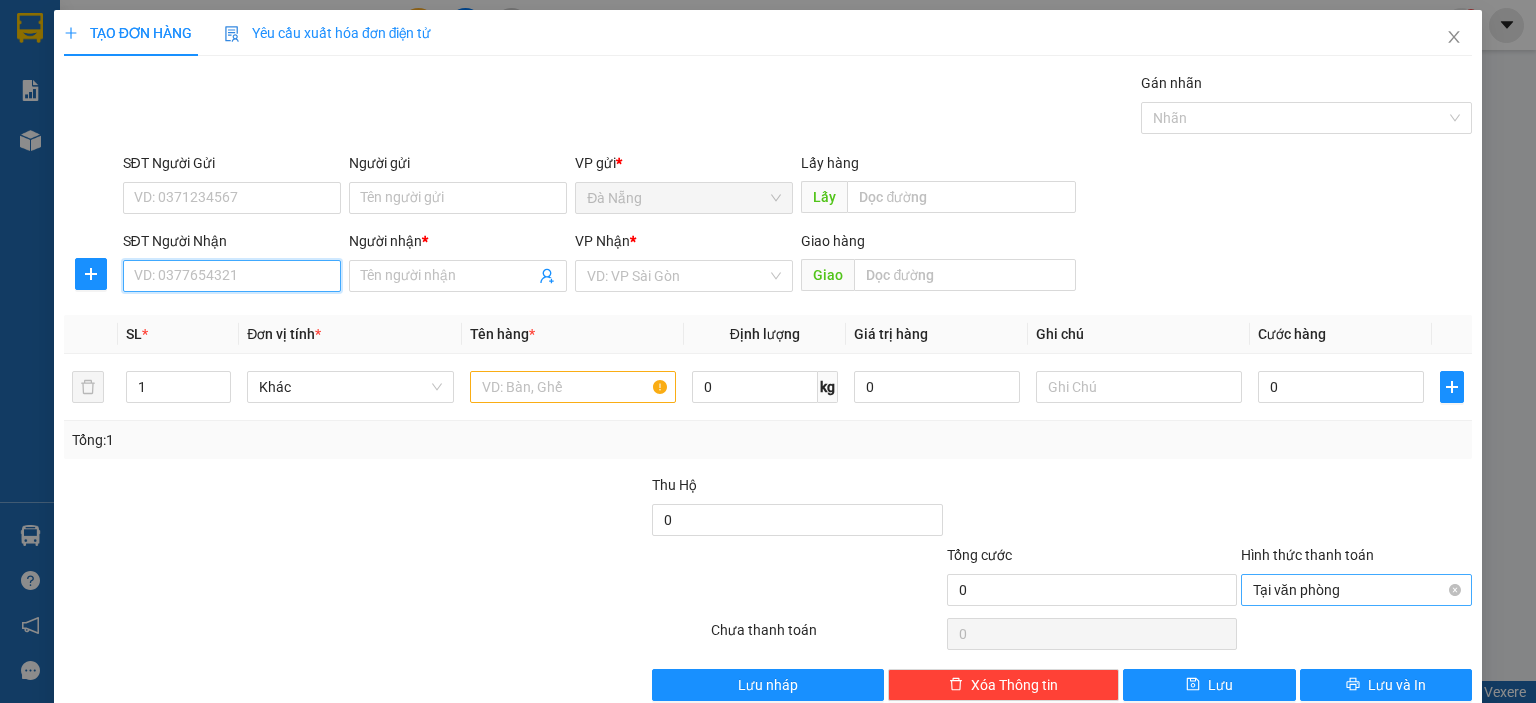 click on "SĐT Người Nhận" at bounding box center (232, 276) 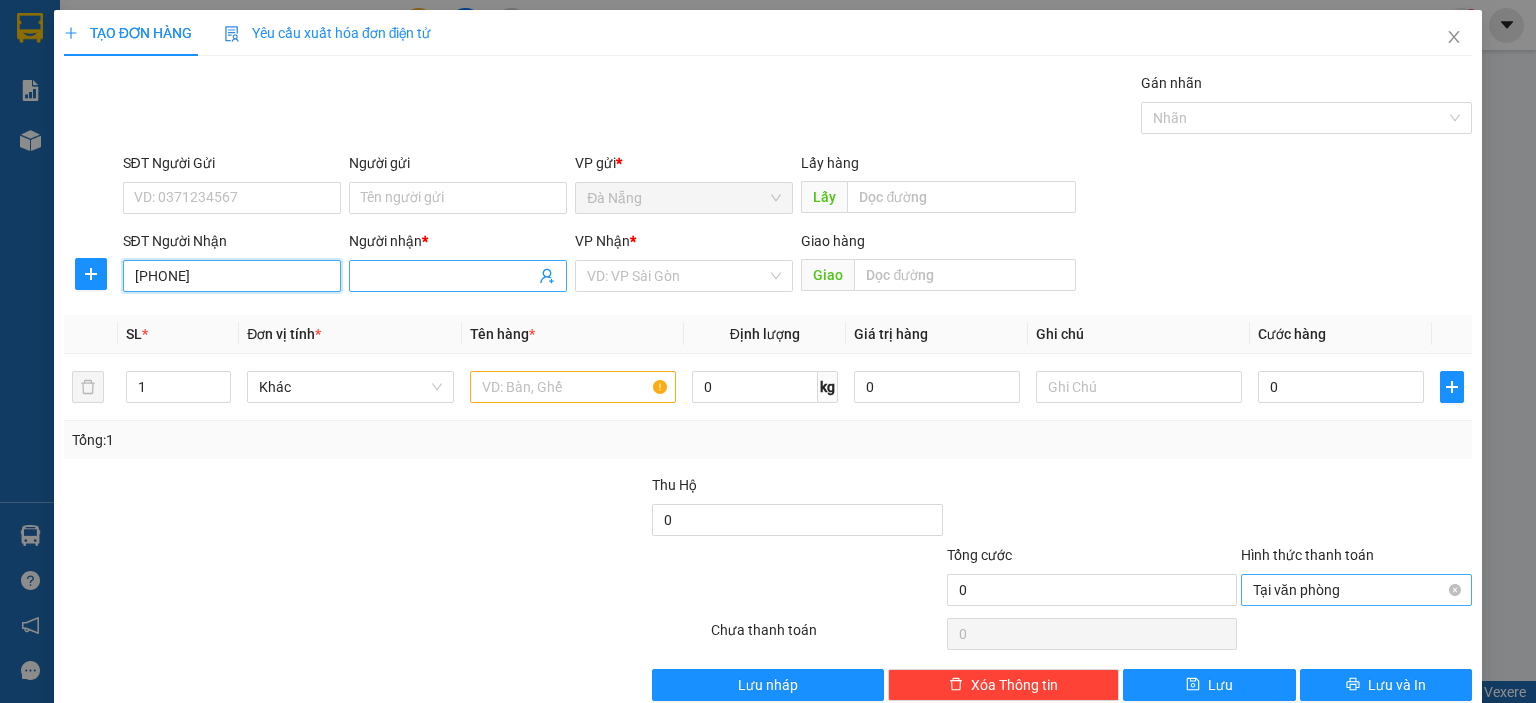 type on "0823727779" 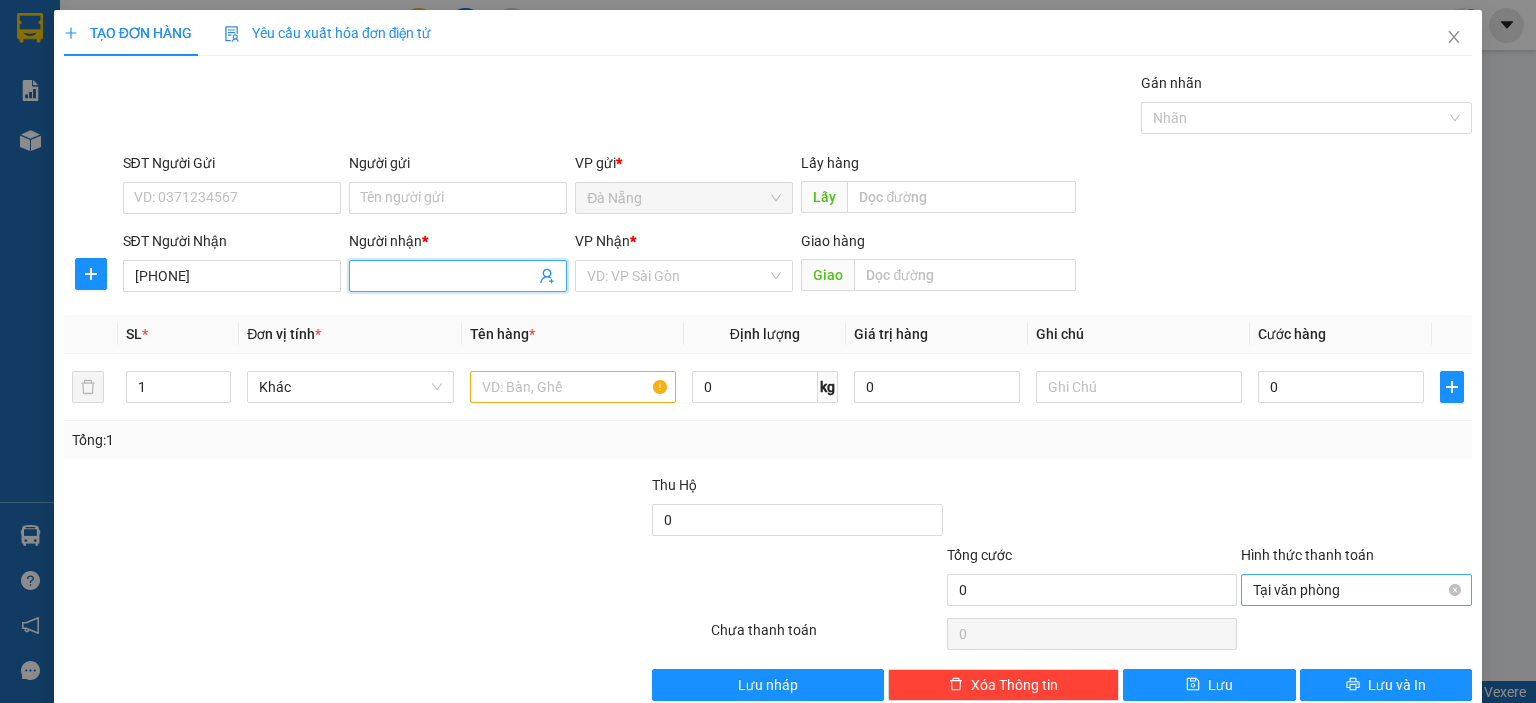 click on "Người nhận  *" at bounding box center (448, 276) 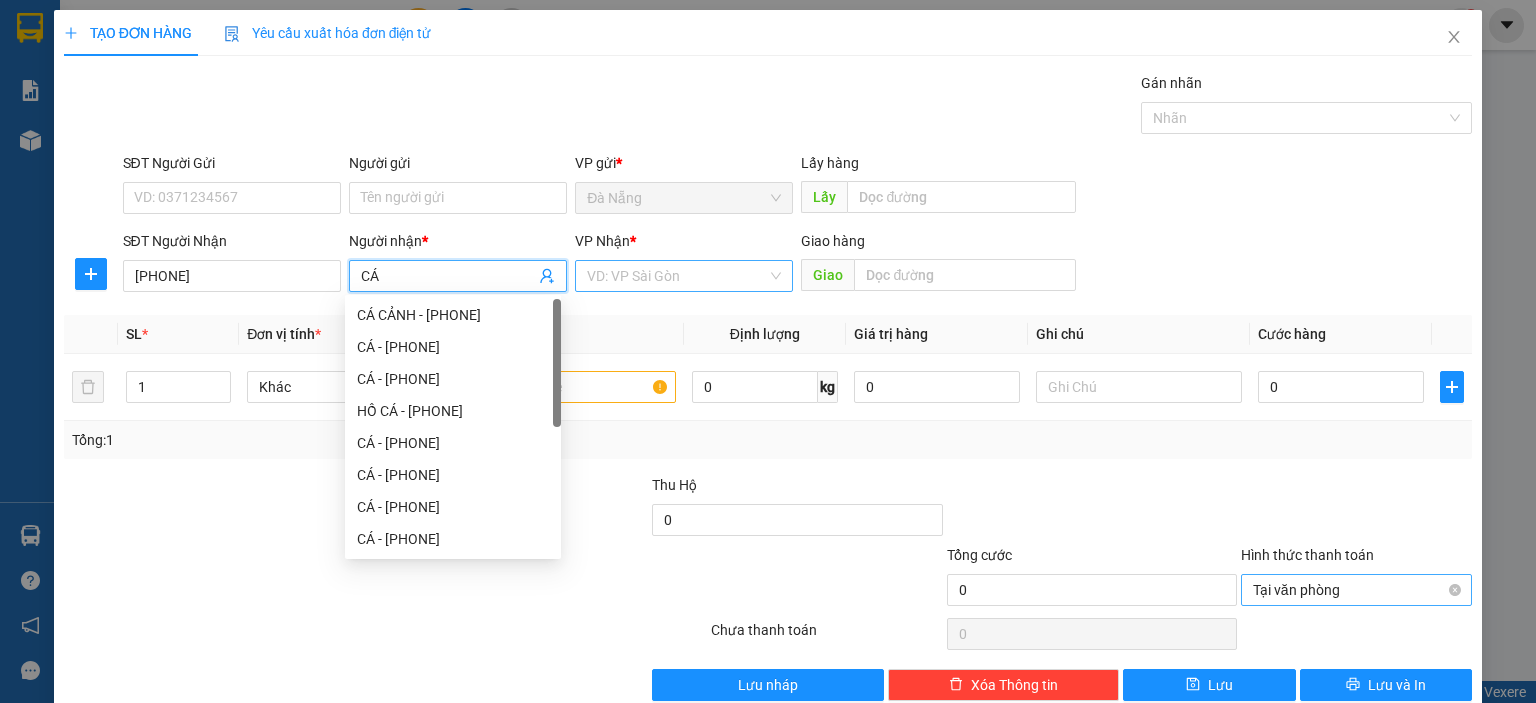 type on "CÁ" 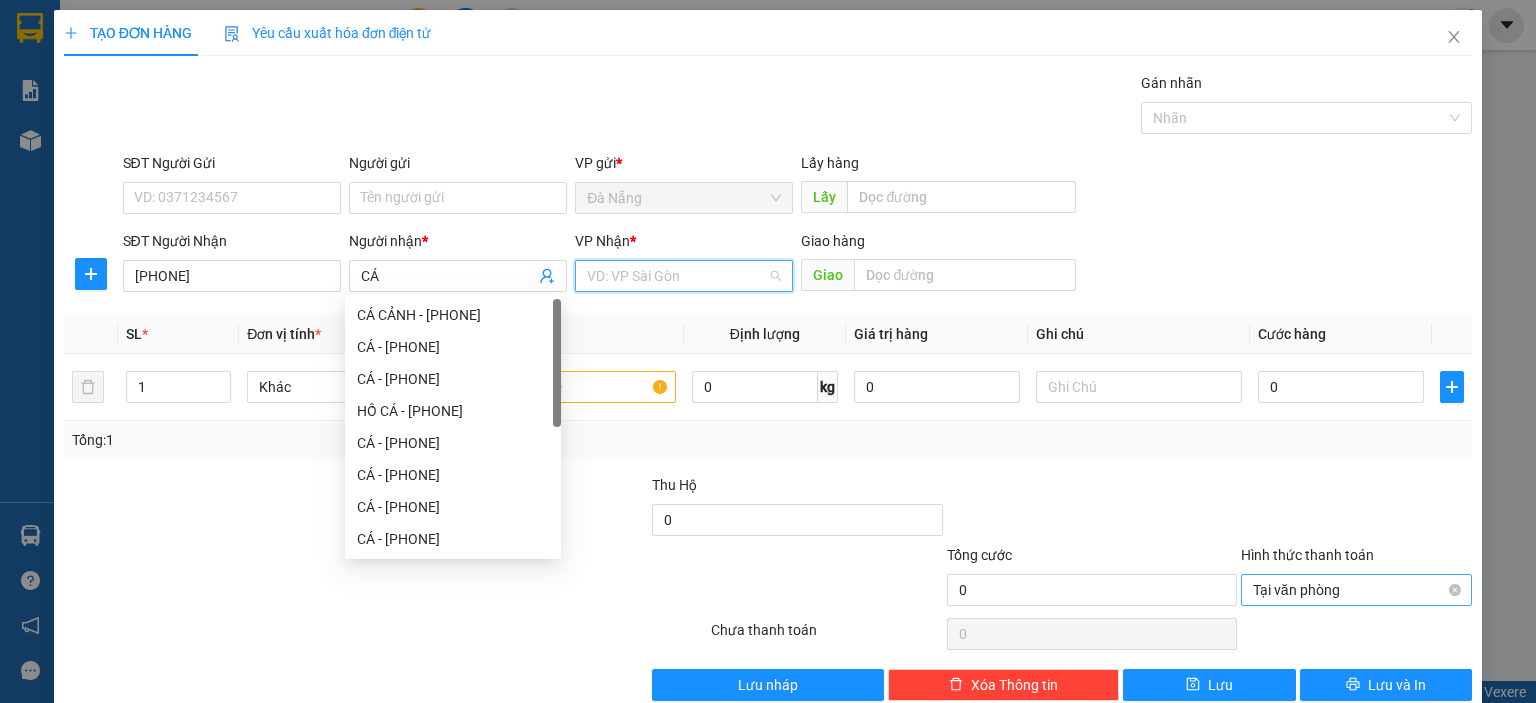 click at bounding box center [677, 276] 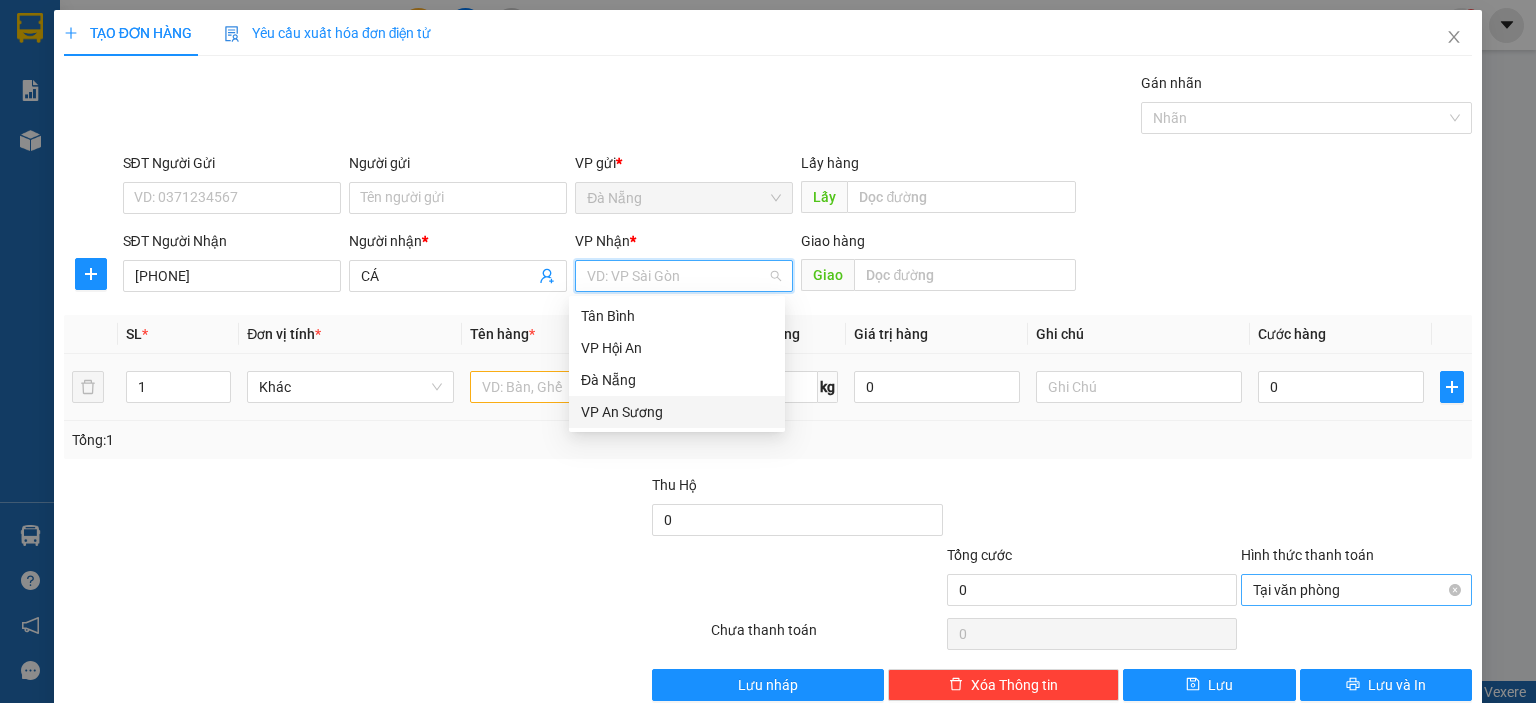 drag, startPoint x: 628, startPoint y: 415, endPoint x: 562, endPoint y: 417, distance: 66.0303 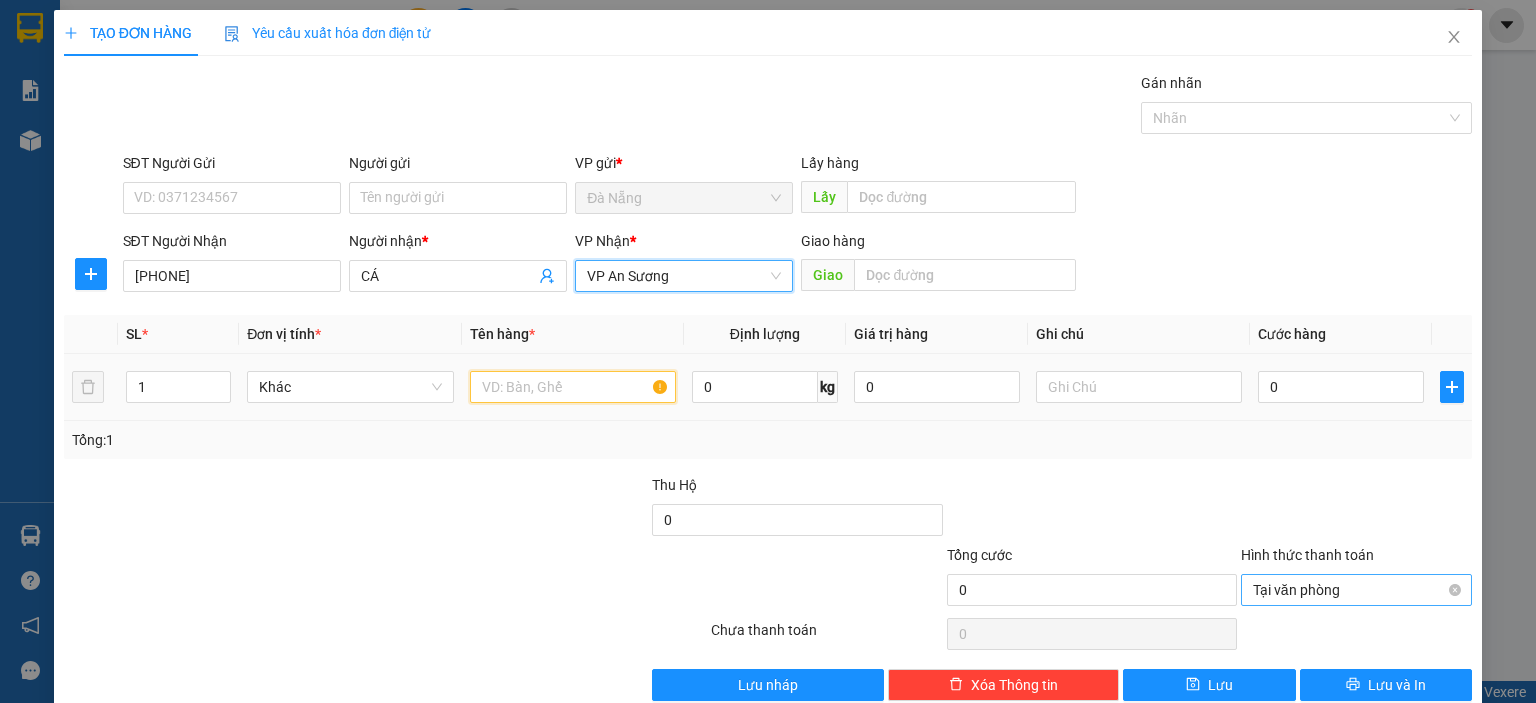 drag, startPoint x: 542, startPoint y: 387, endPoint x: 547, endPoint y: 349, distance: 38.327538 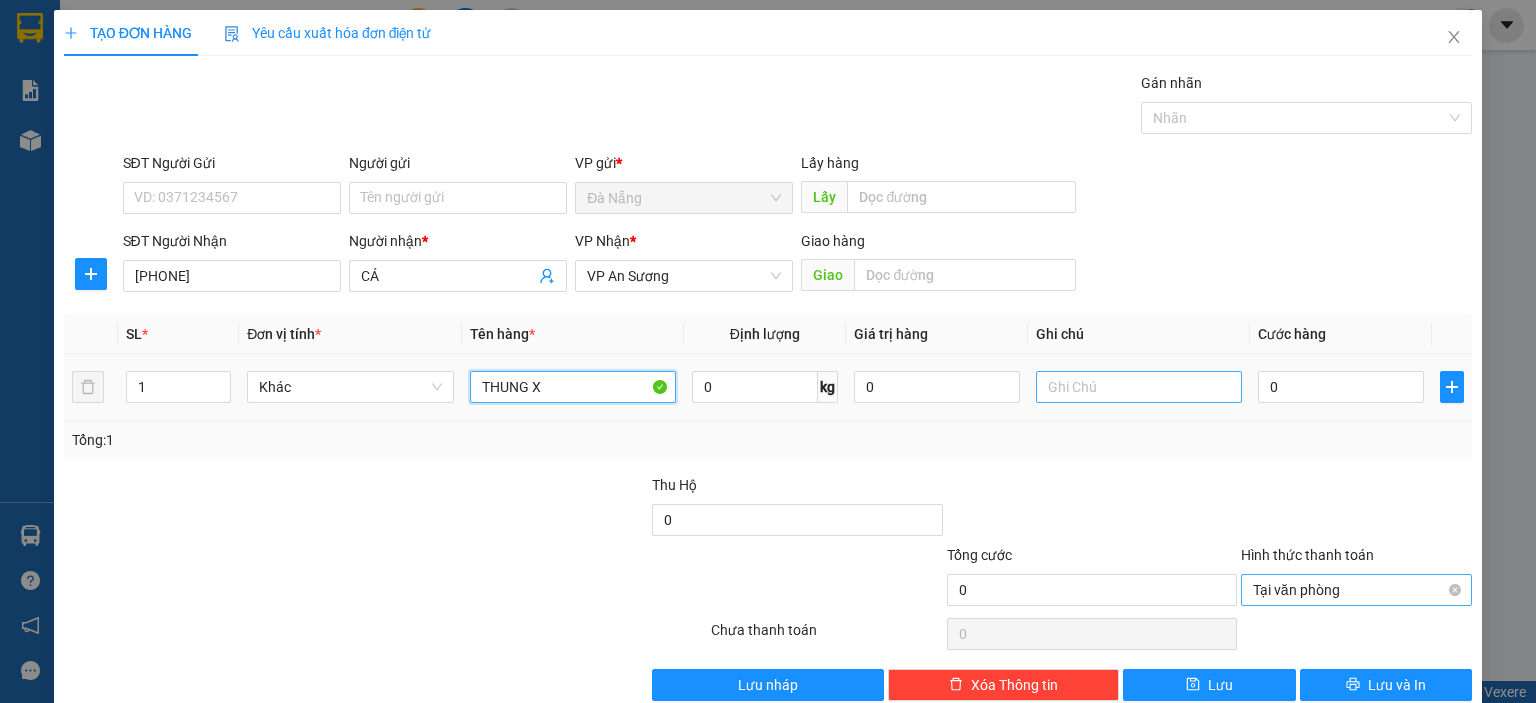 type on "THUNG X" 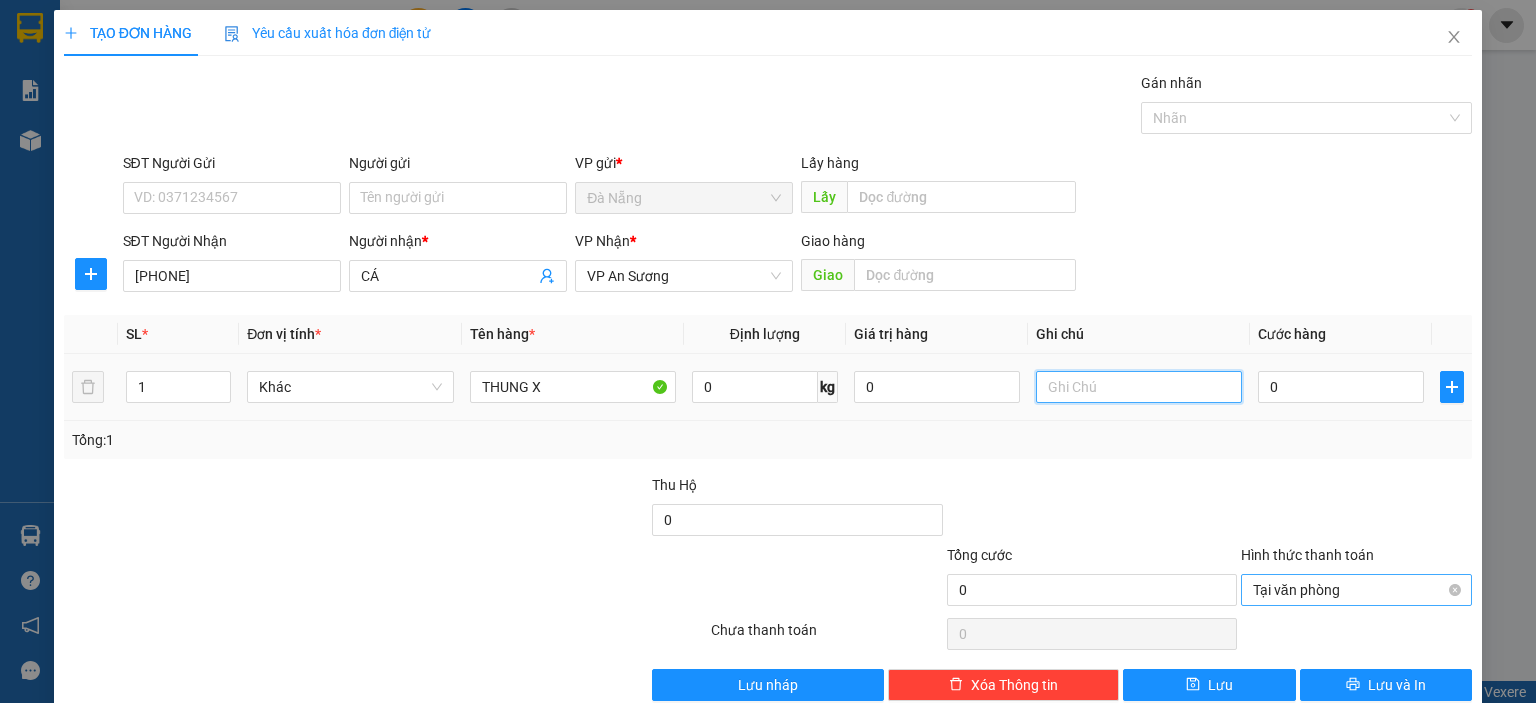 click at bounding box center (1139, 387) 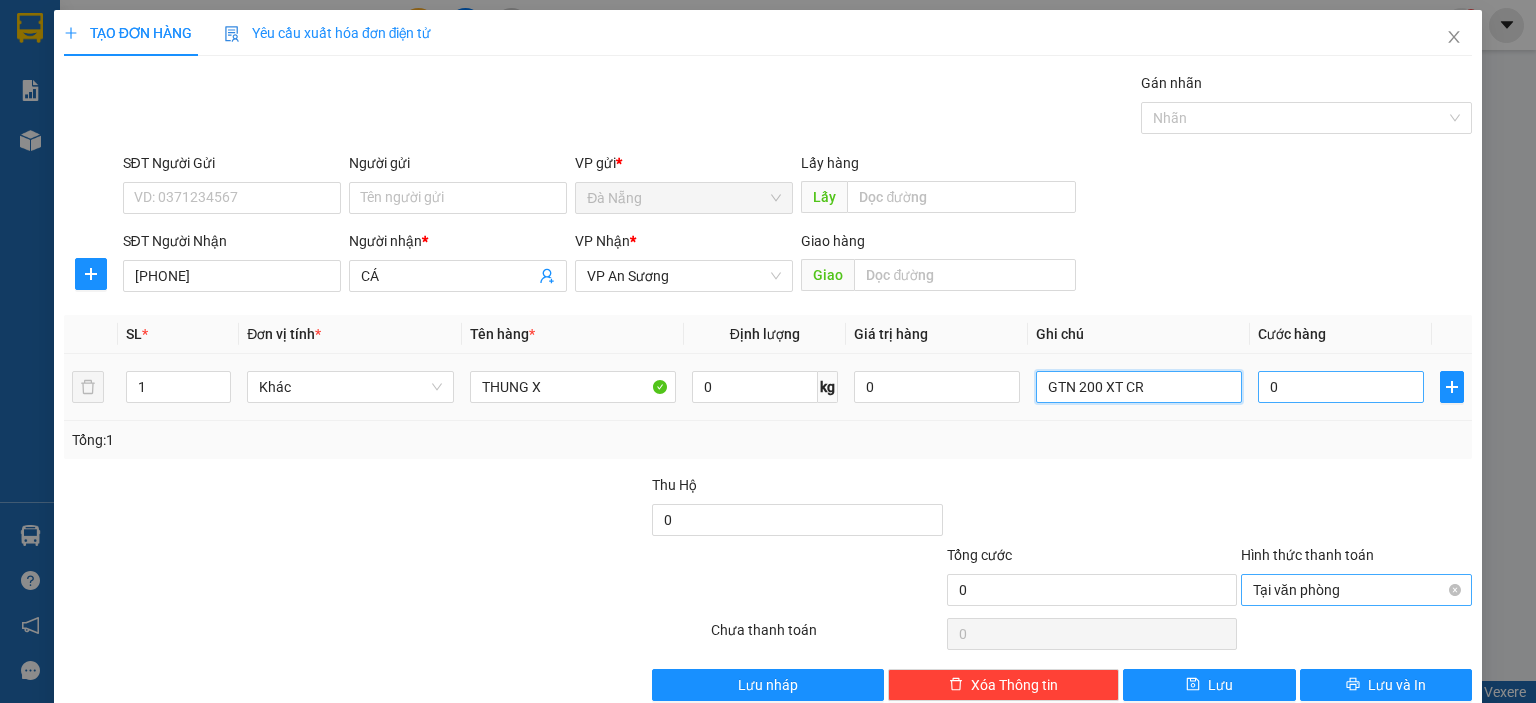 type on "GTN 200 XT CR" 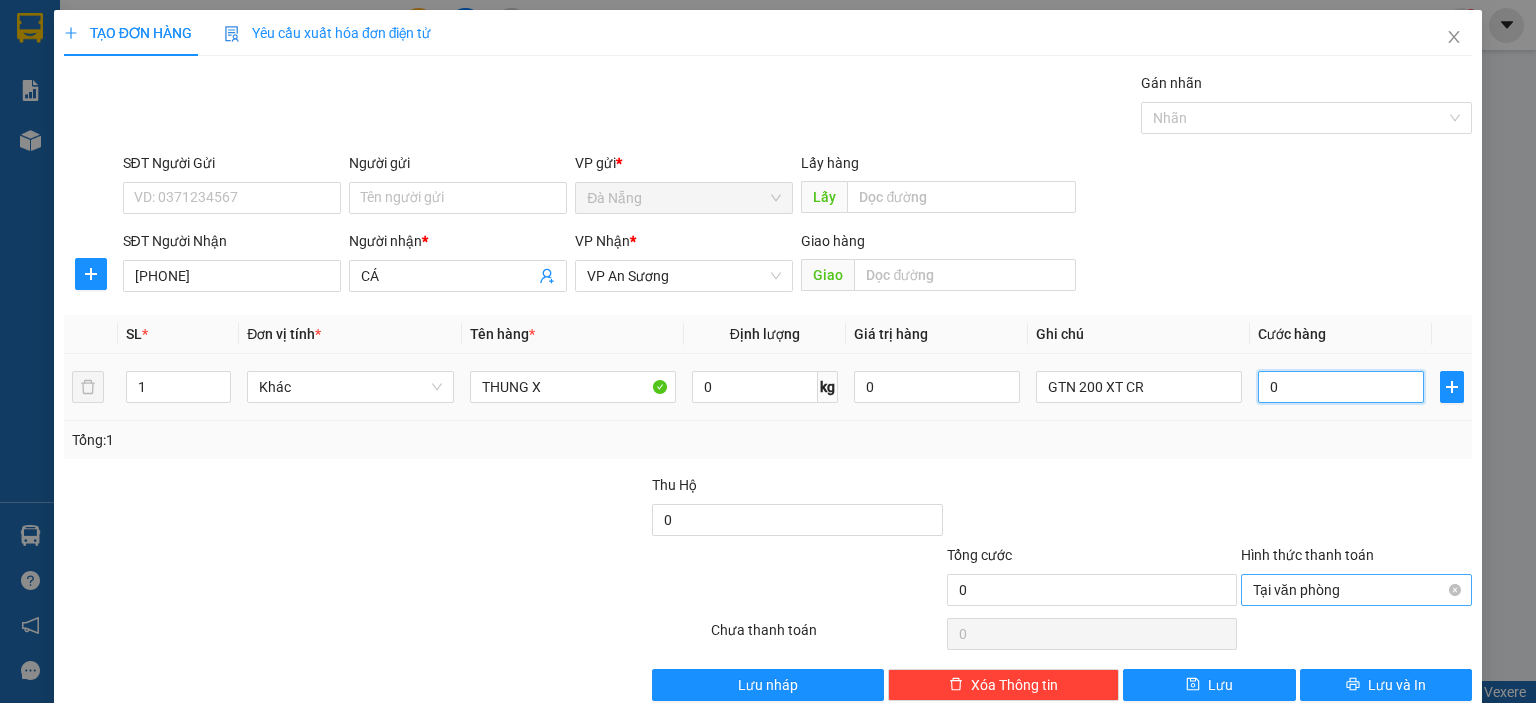 click on "0" at bounding box center [1341, 387] 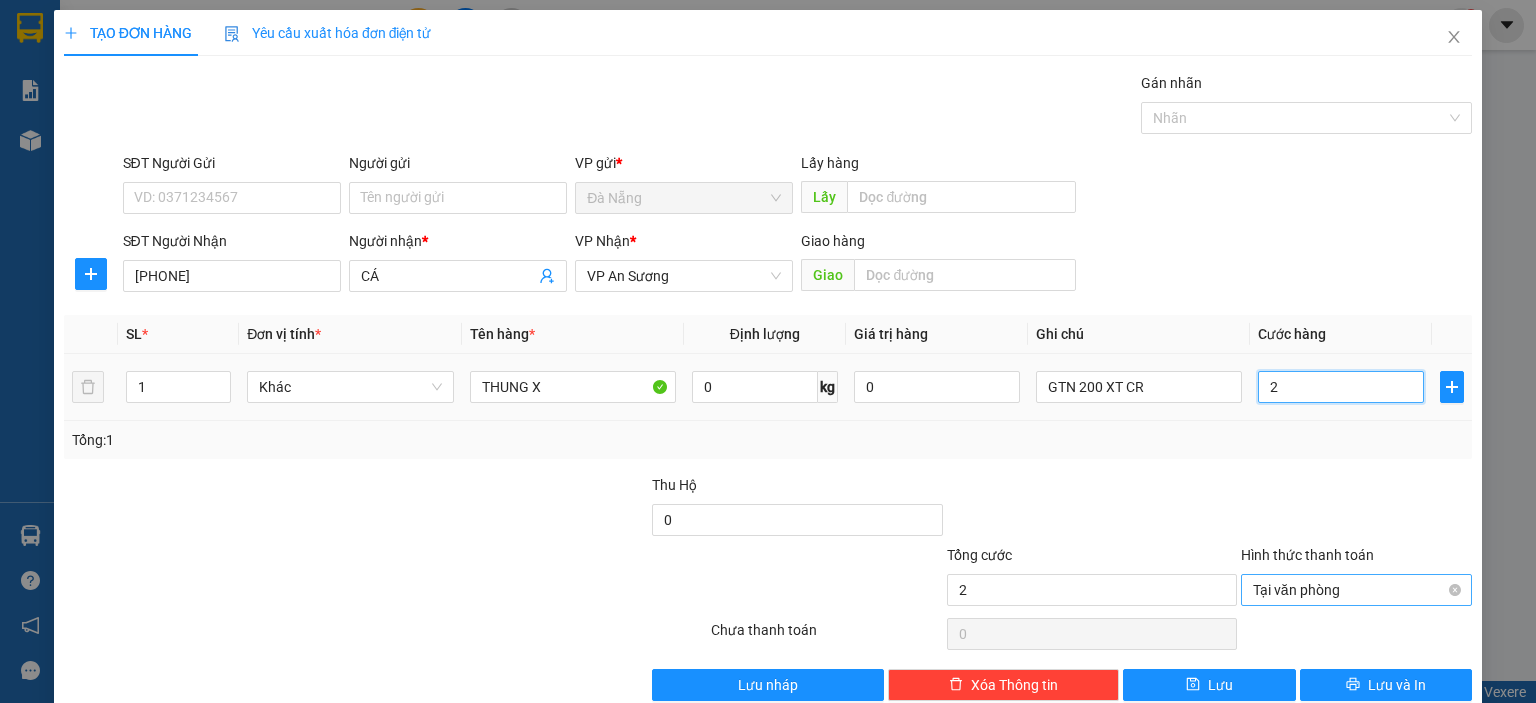 type on "27" 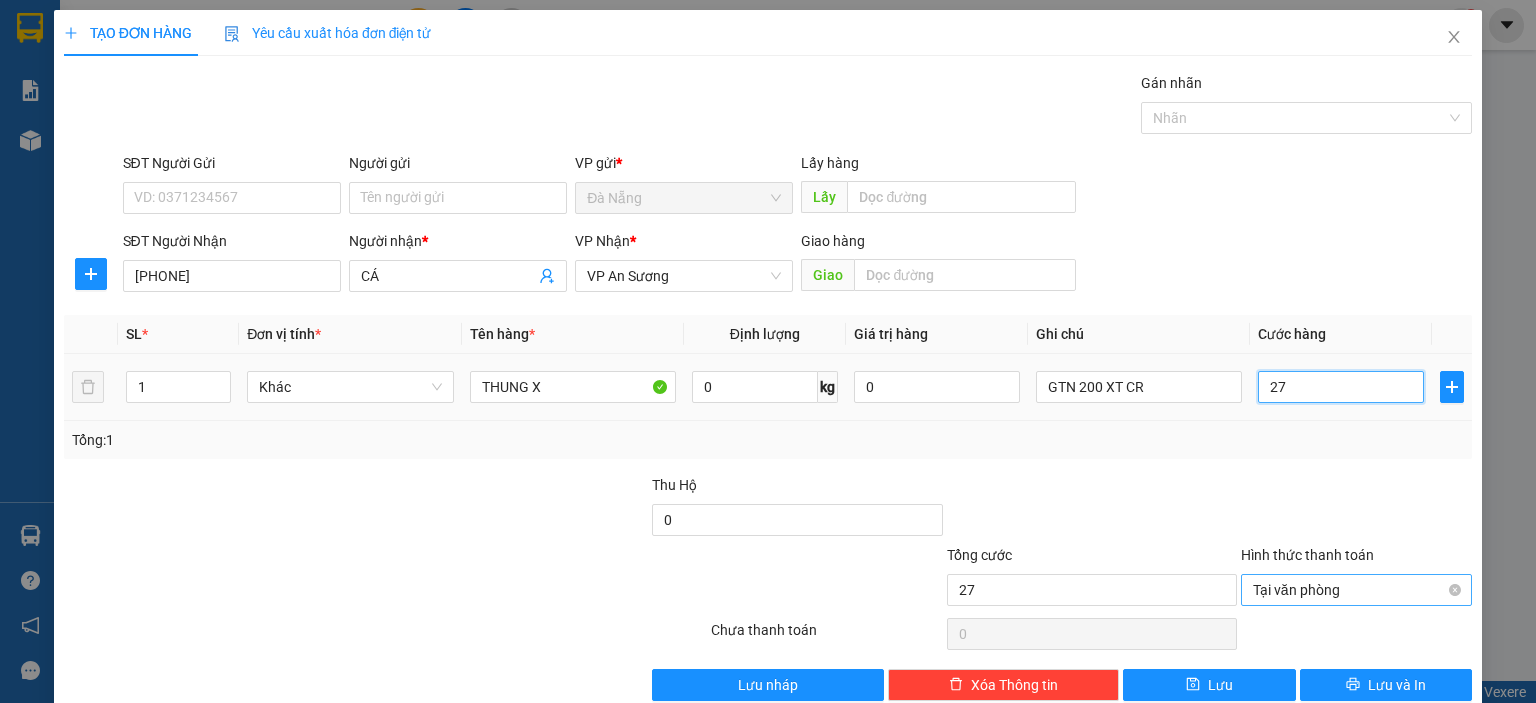 type on "270" 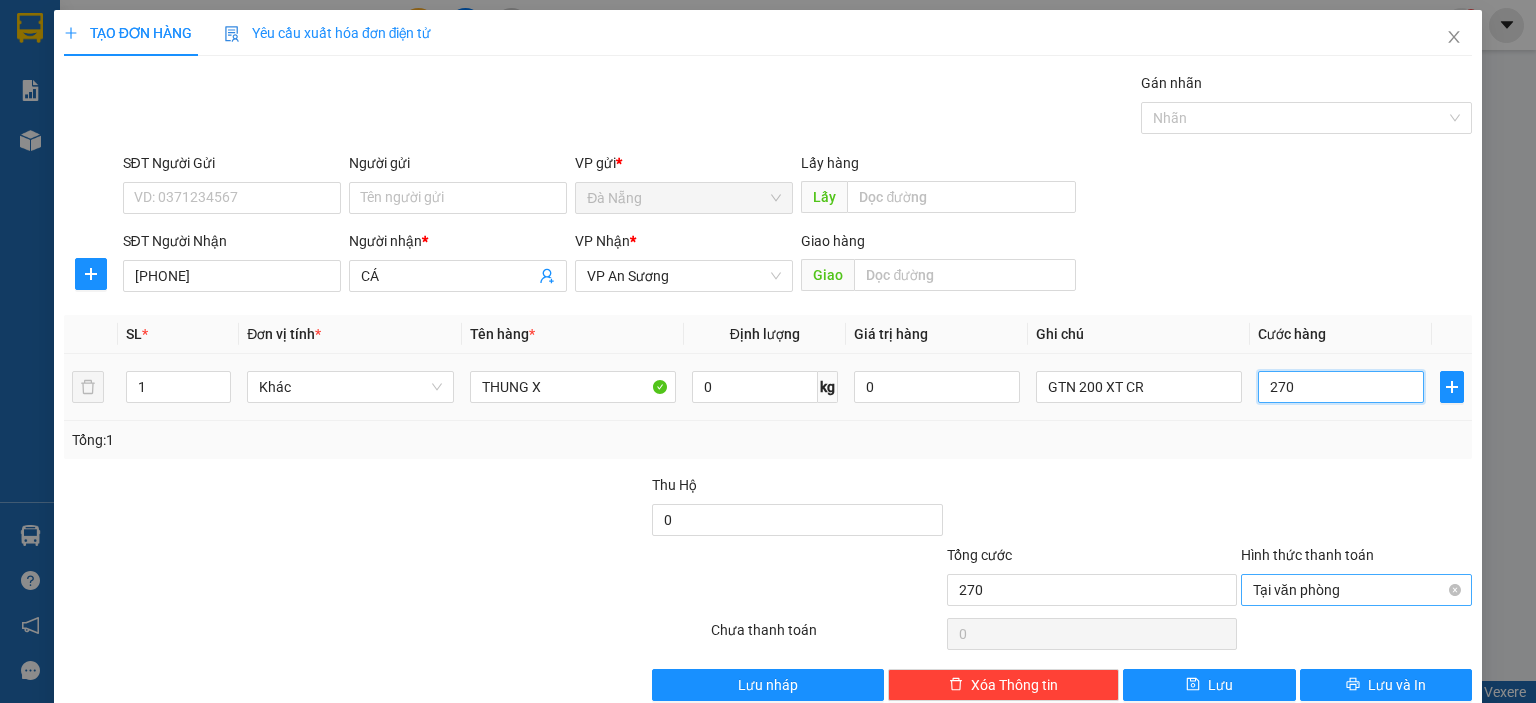 type on "2.700" 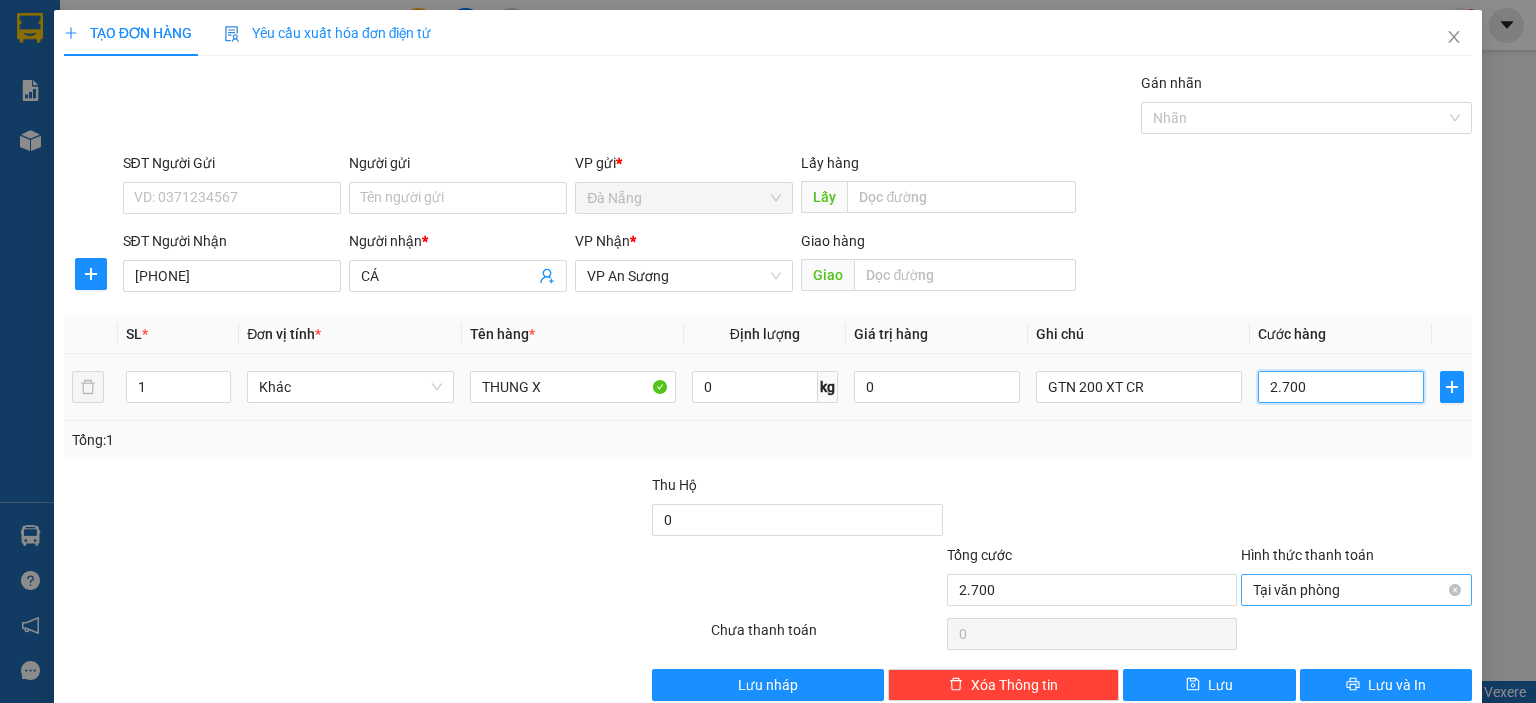 type on "27.000" 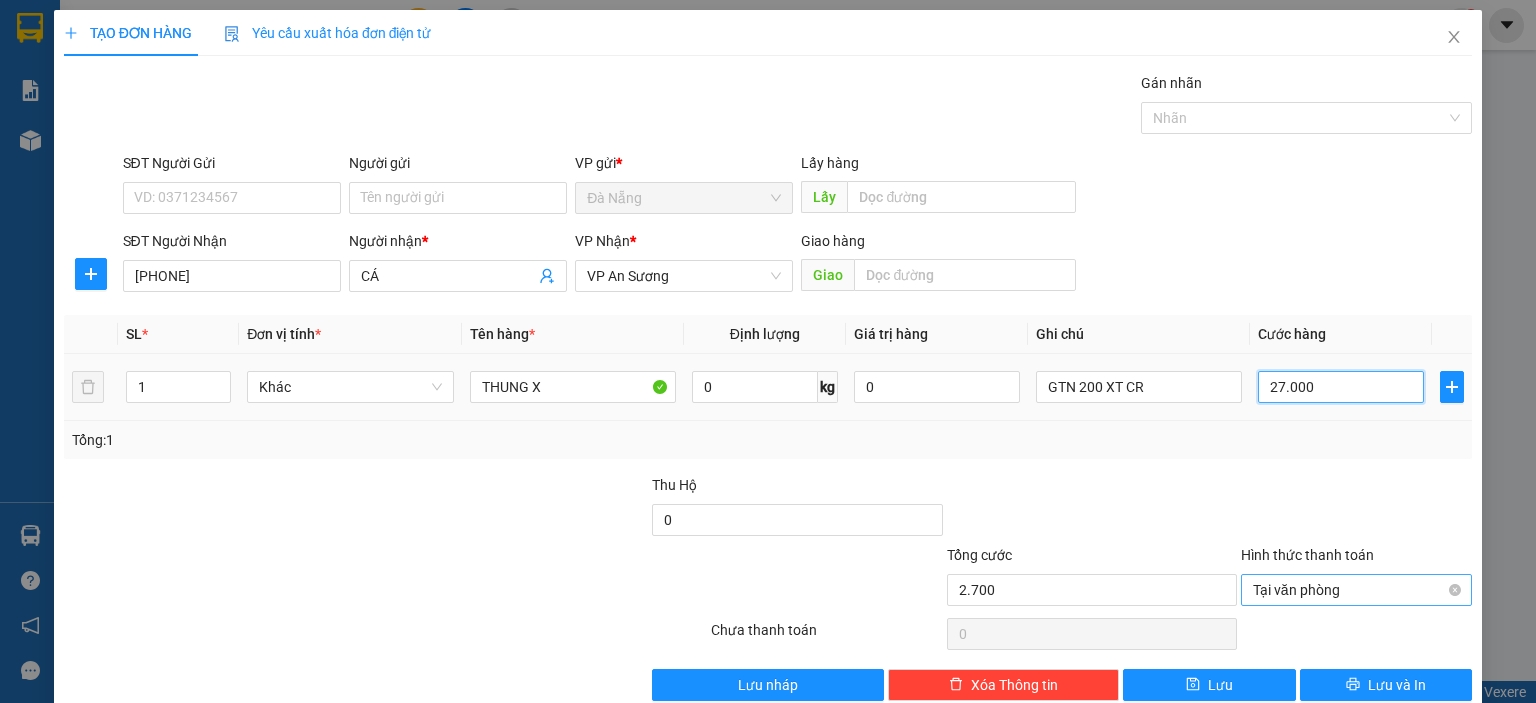 type on "27.000" 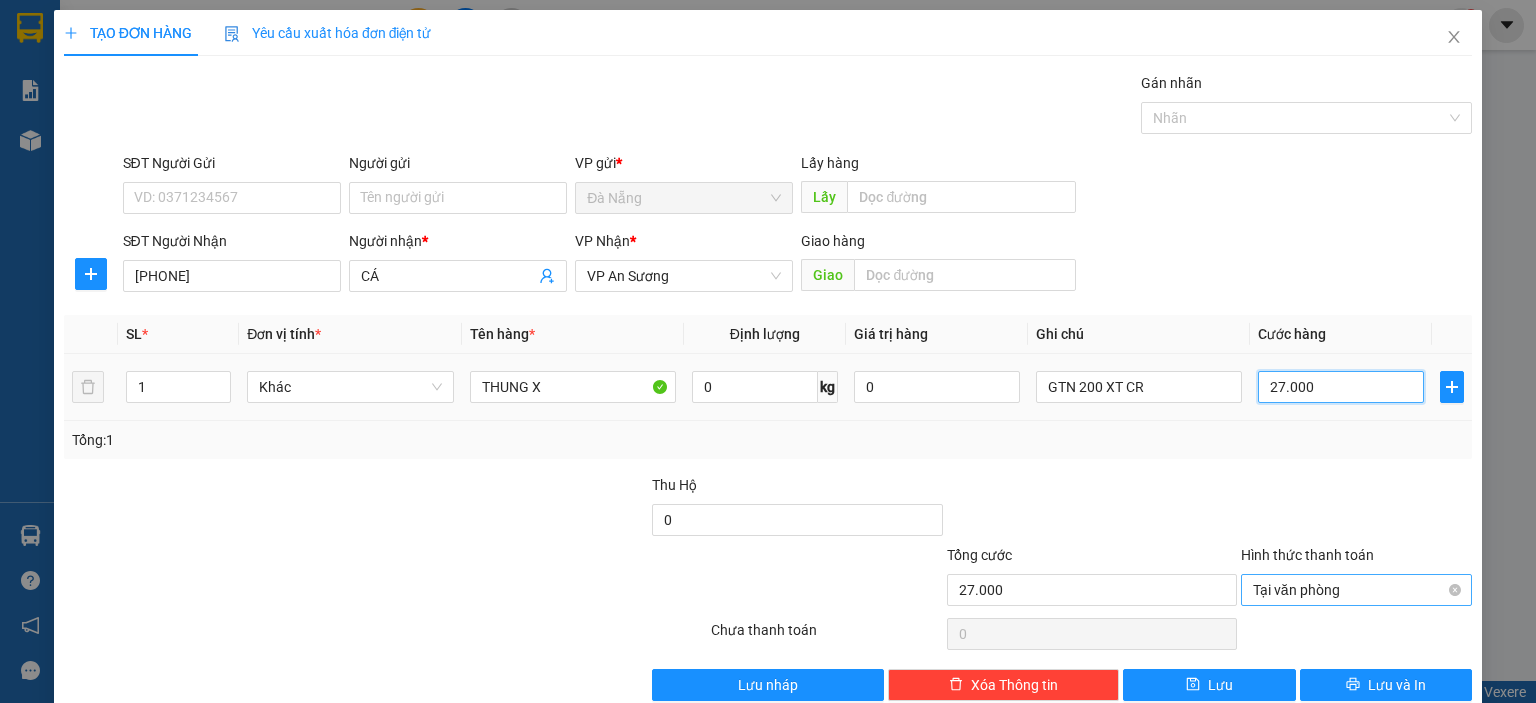 type on "270.000" 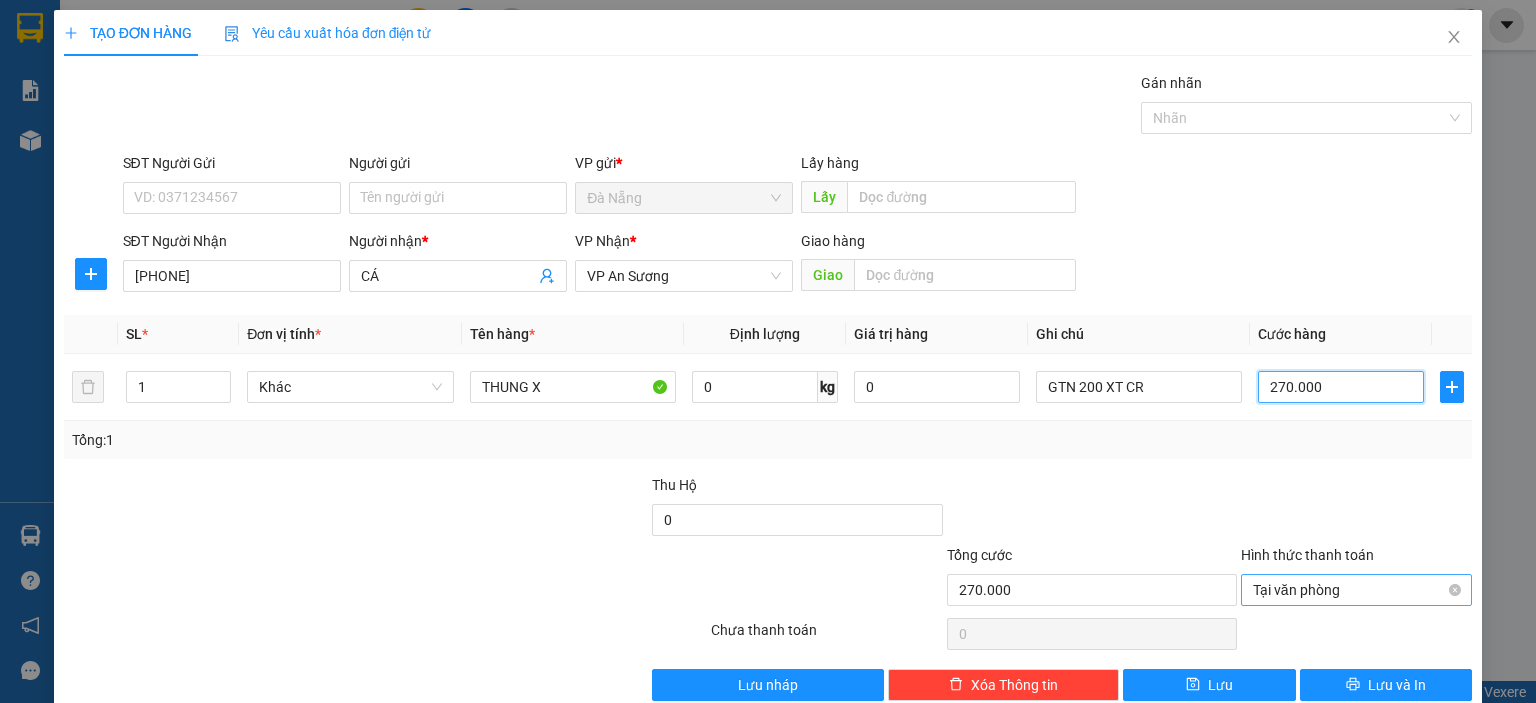 drag, startPoint x: 1145, startPoint y: 111, endPoint x: 1170, endPoint y: 135, distance: 34.655445 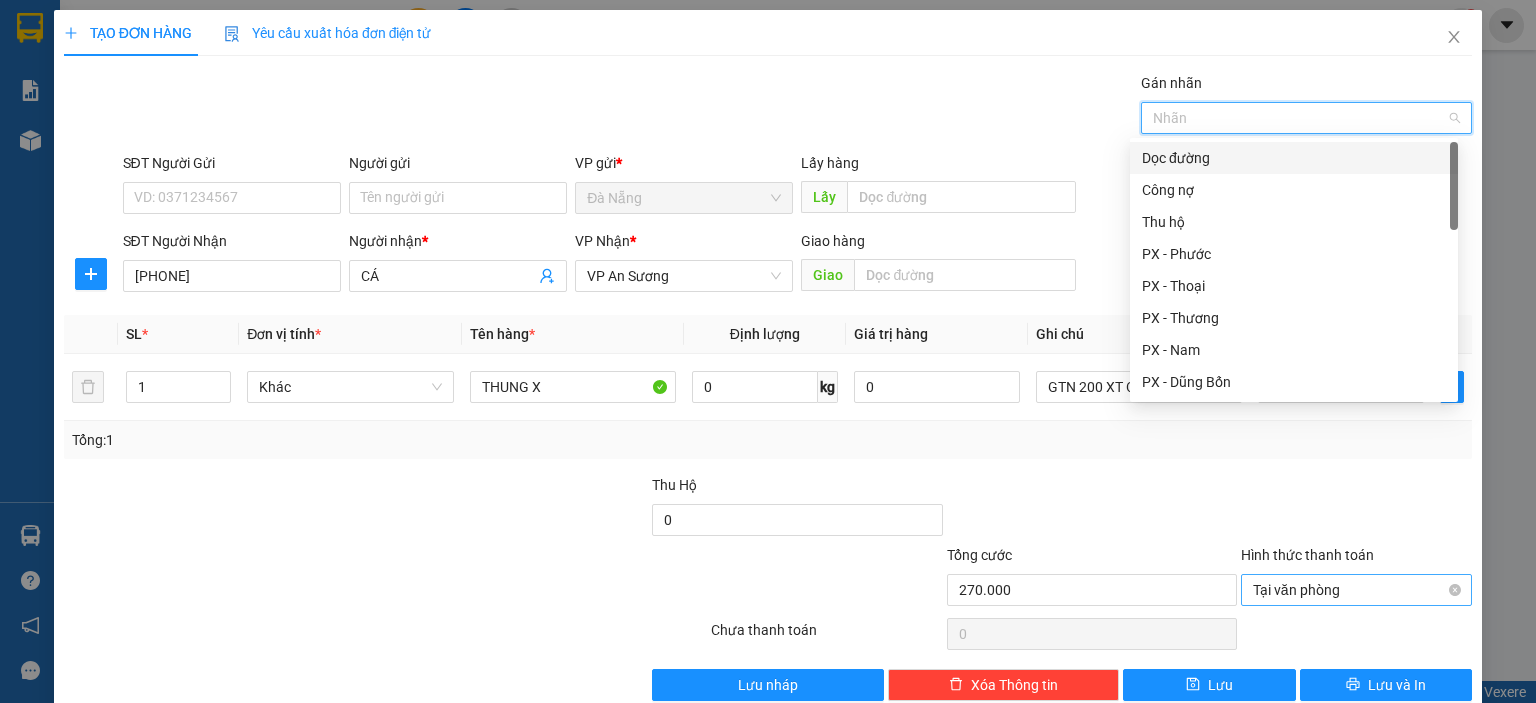type on "L" 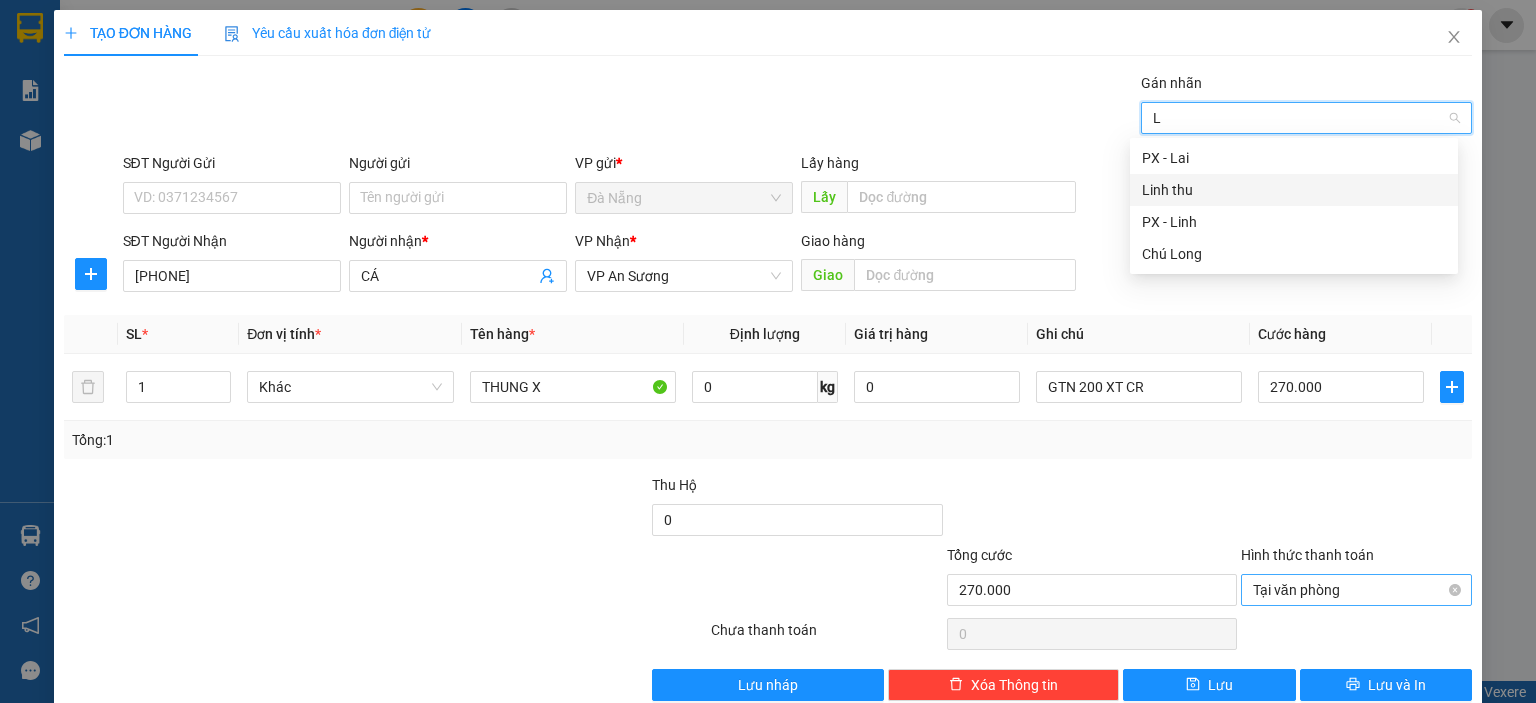click on "Linh thu" at bounding box center [1294, 190] 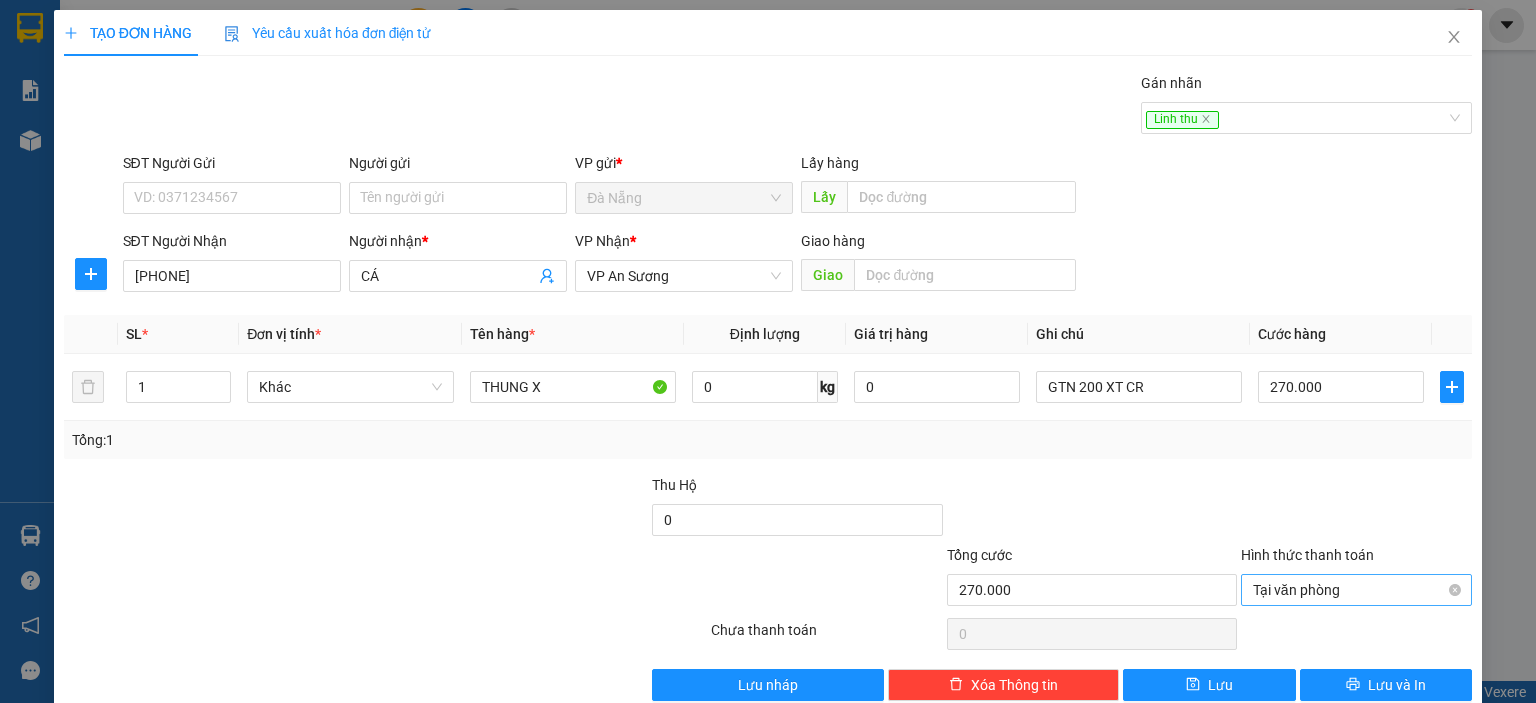 click at bounding box center (1092, 509) 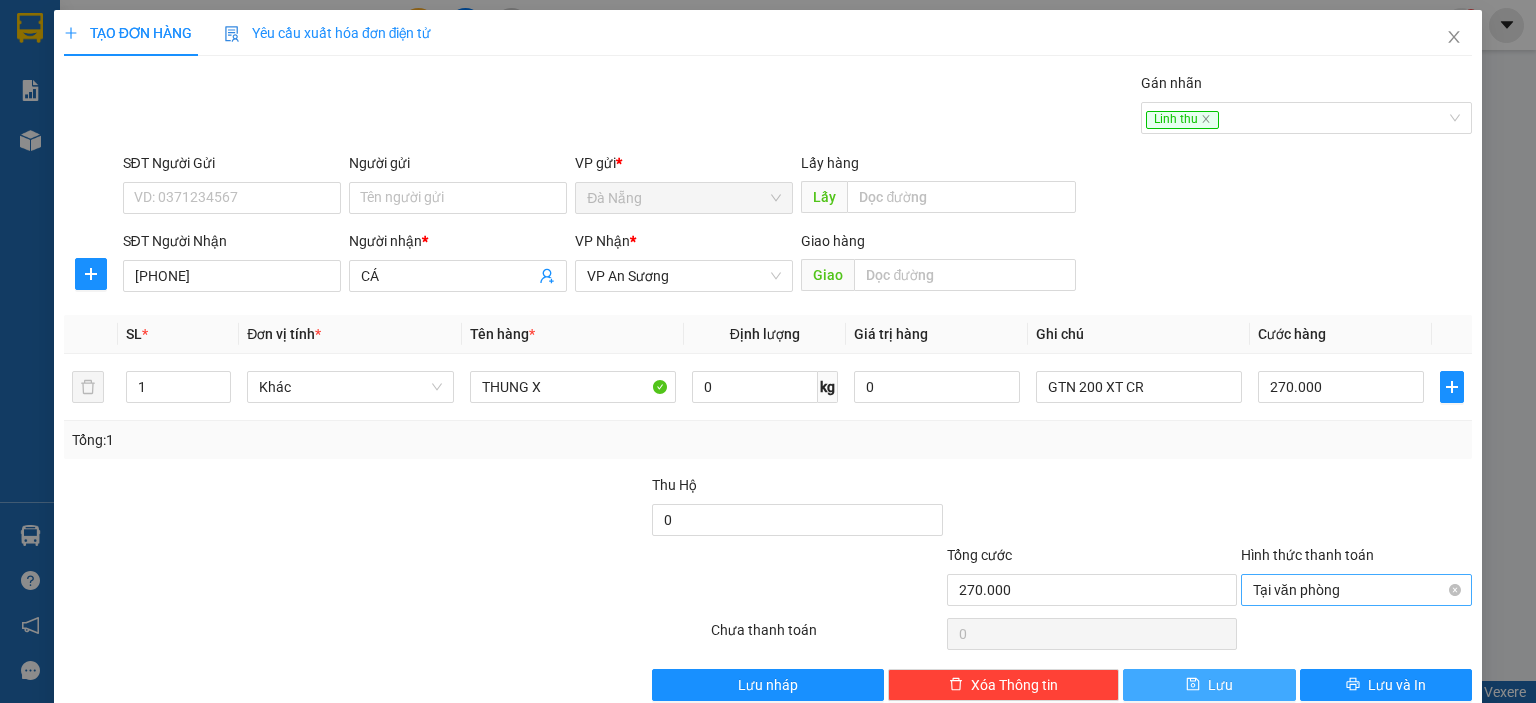 click on "Lưu" at bounding box center [1209, 685] 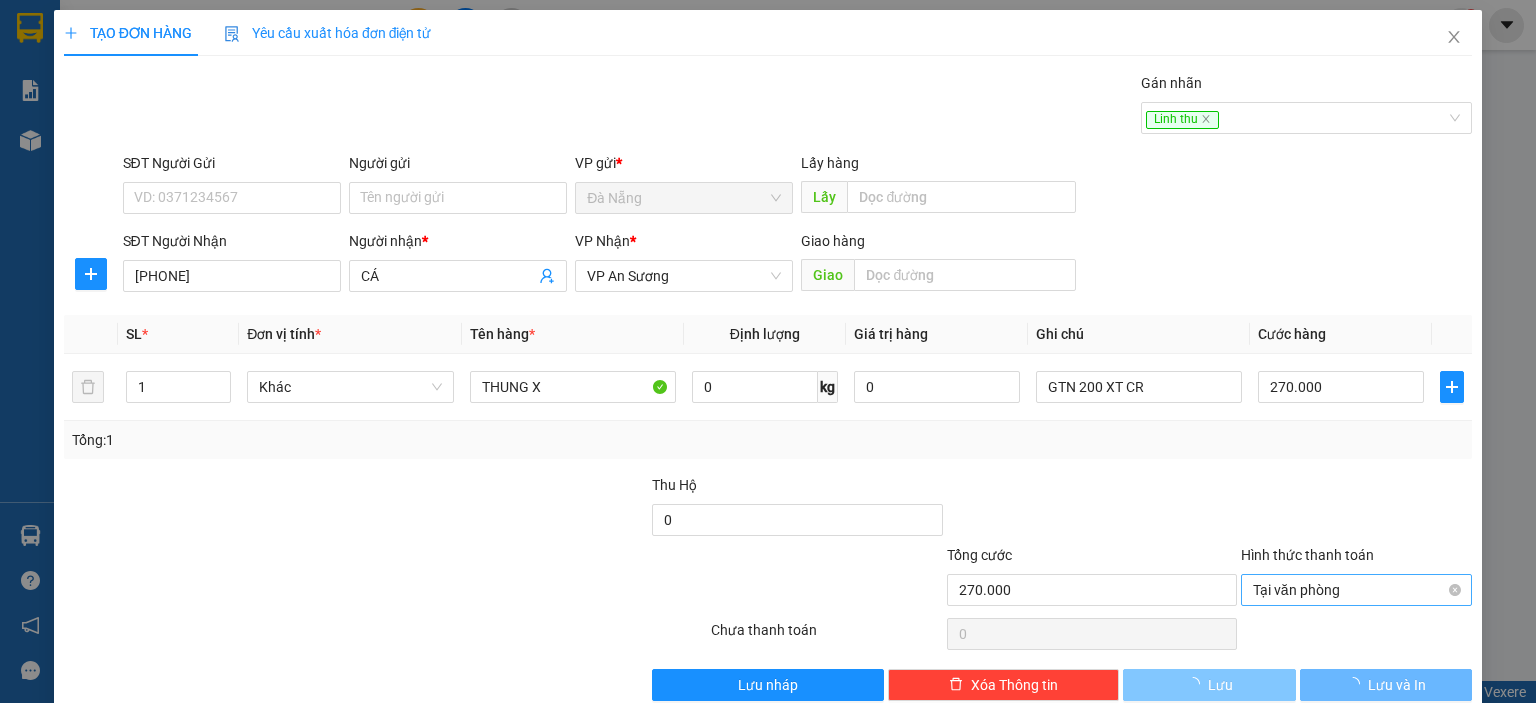 type 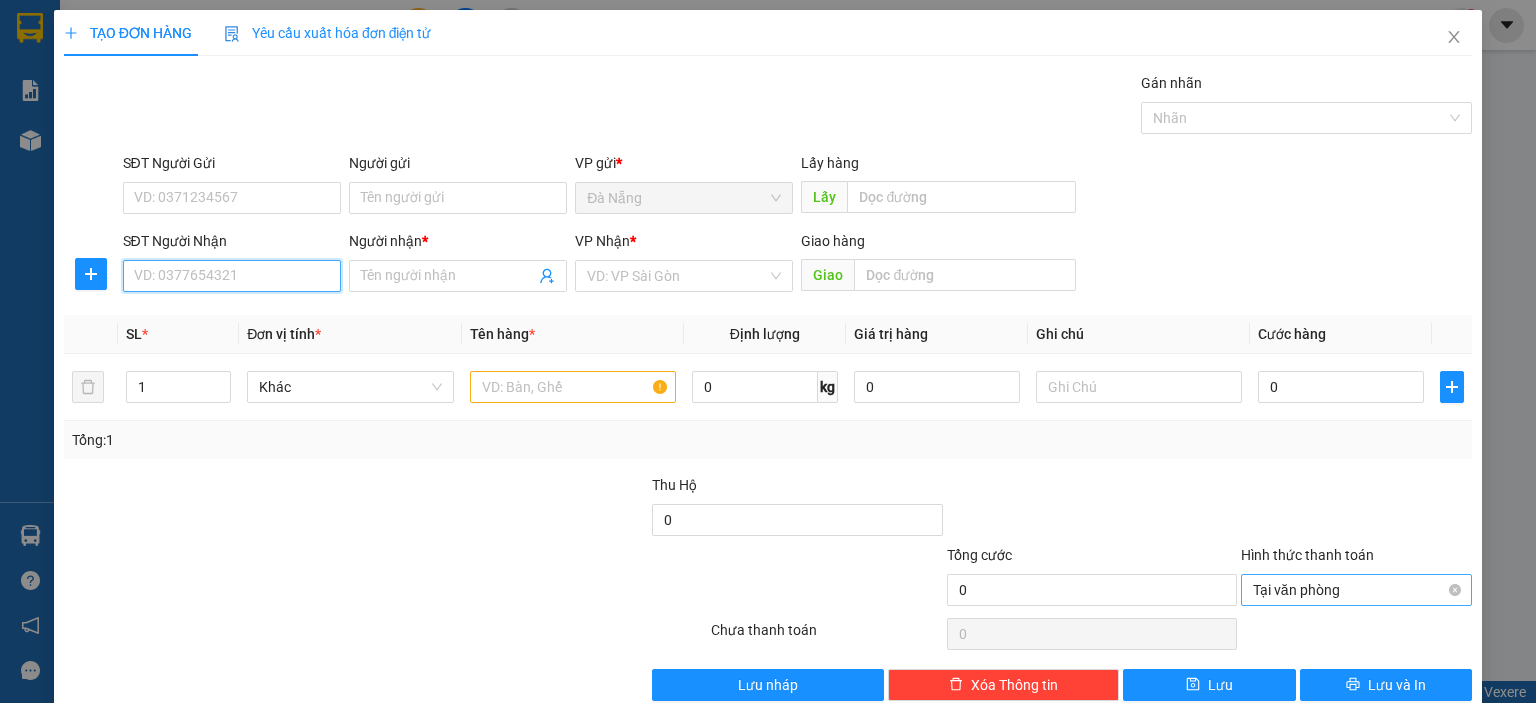 click on "SĐT Người Nhận" at bounding box center [232, 276] 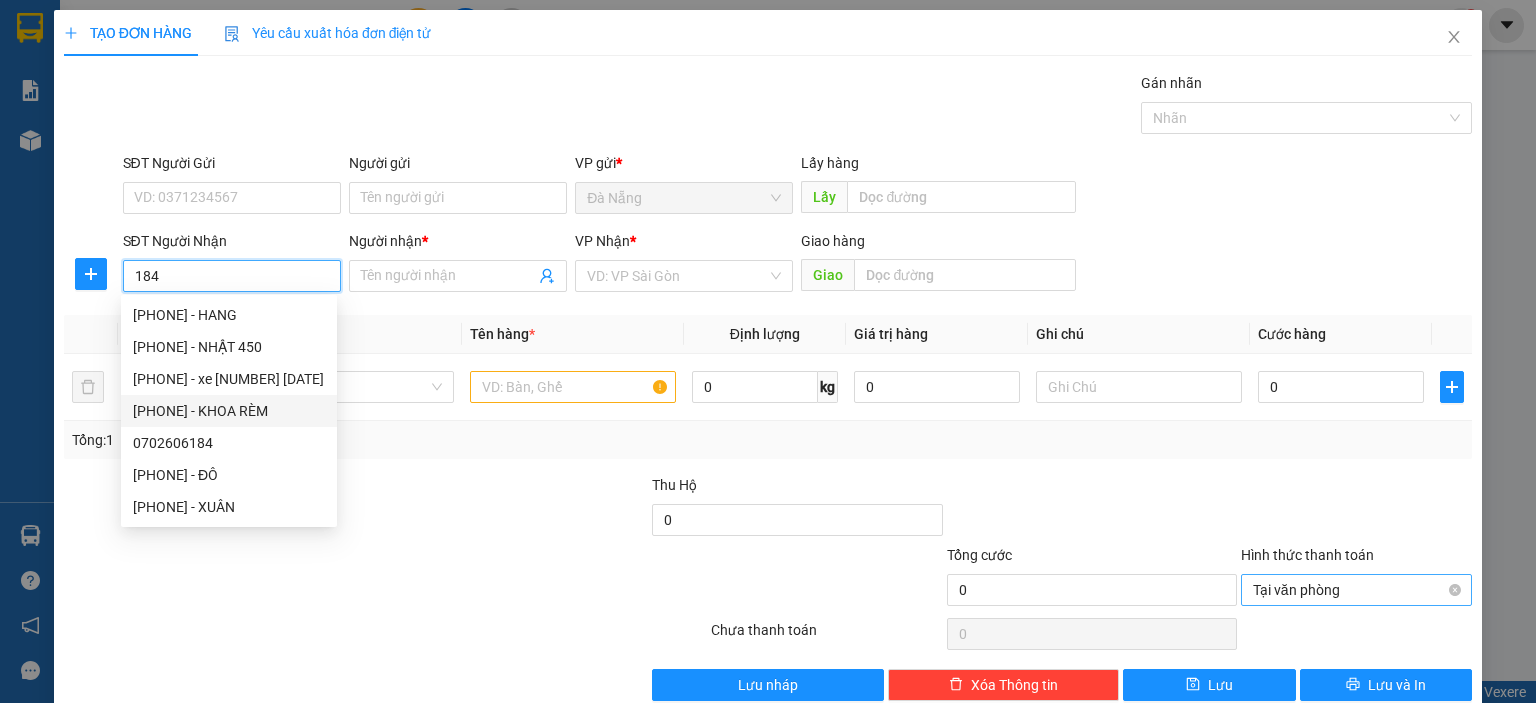 drag, startPoint x: 271, startPoint y: 414, endPoint x: 292, endPoint y: 402, distance: 24.186773 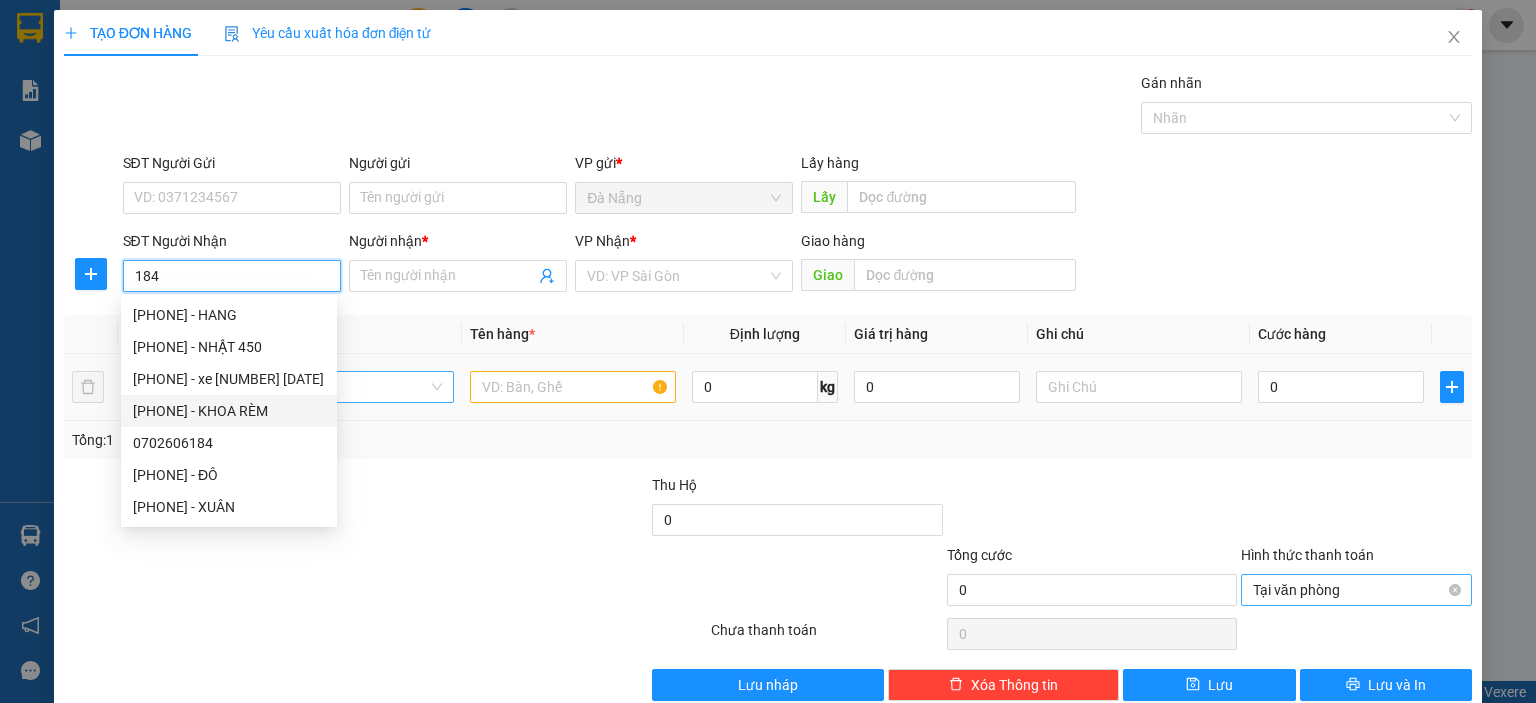 type on "0932089184" 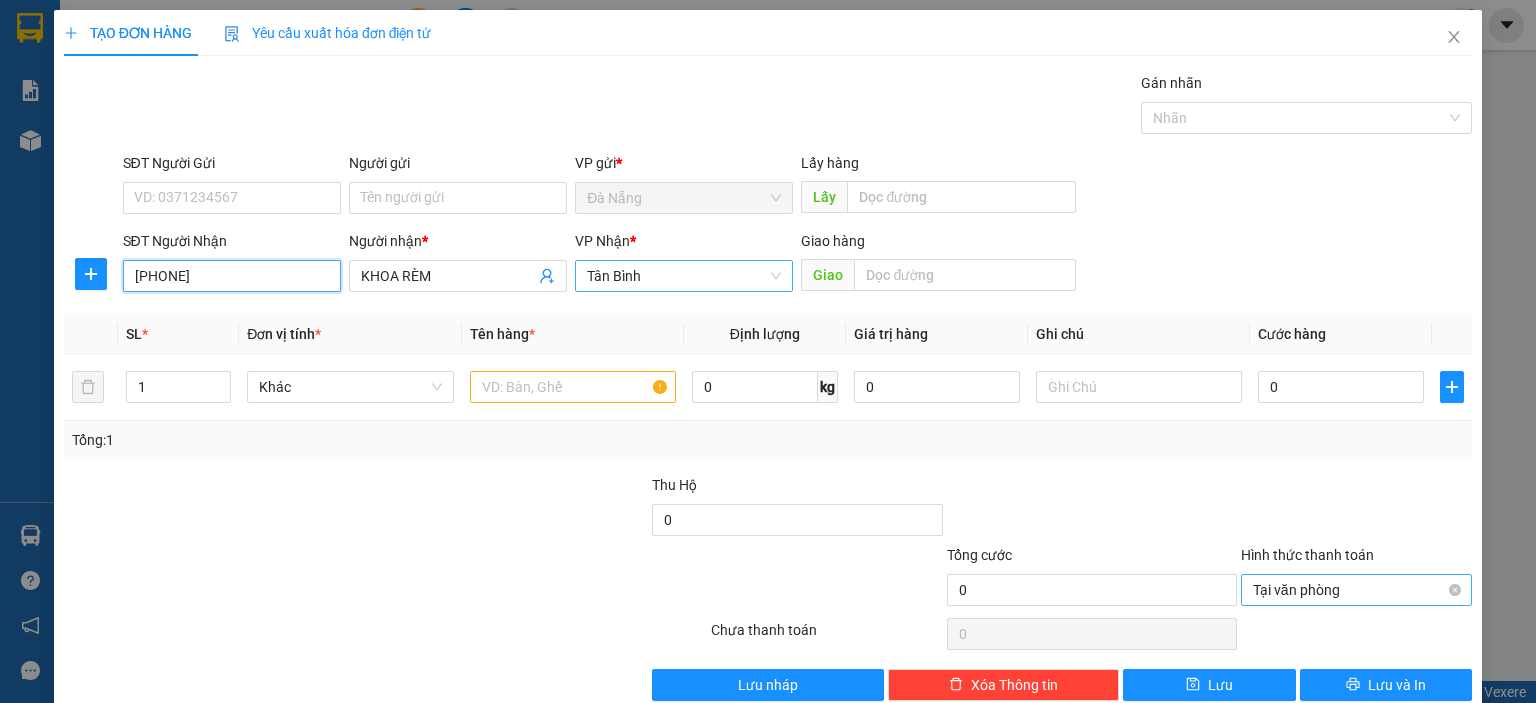 drag, startPoint x: 691, startPoint y: 277, endPoint x: 687, endPoint y: 291, distance: 14.56022 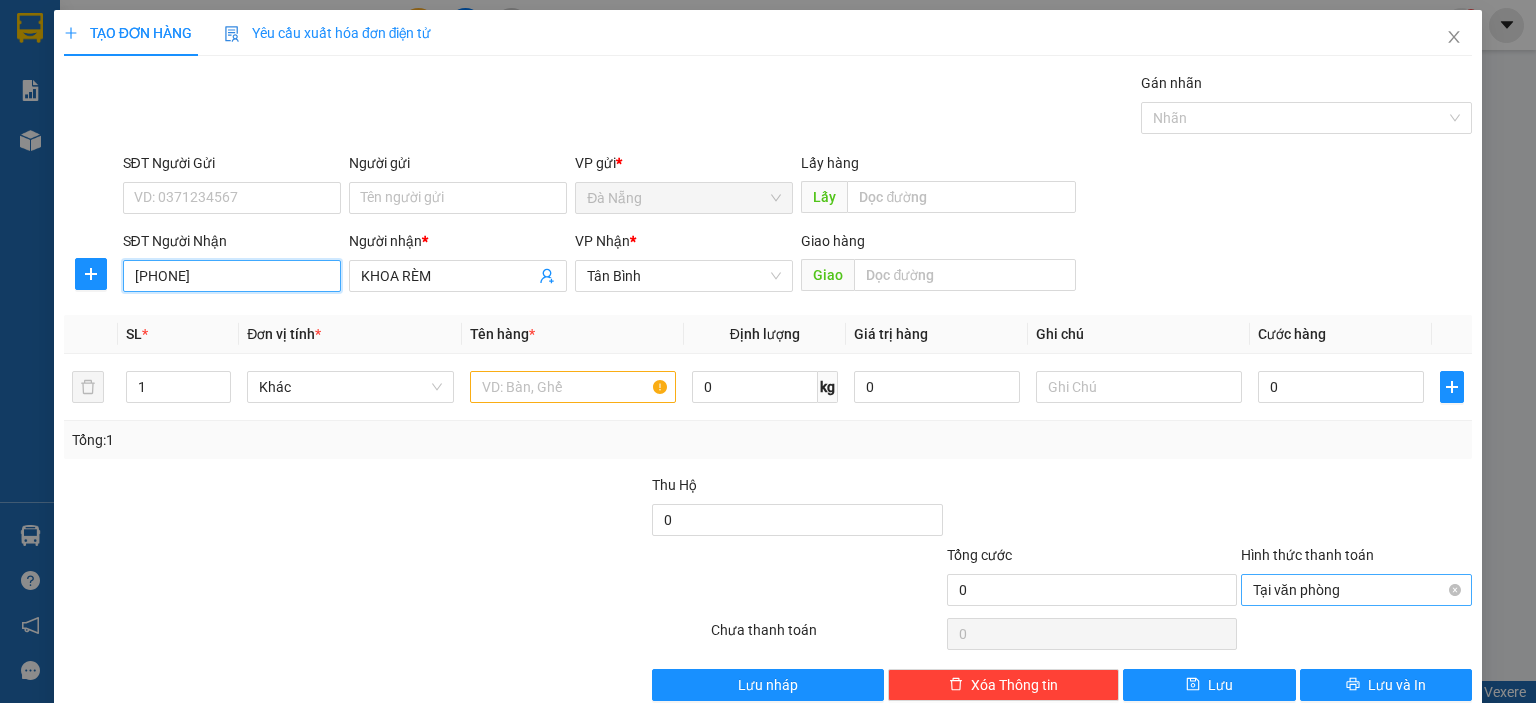 type on "0932089184" 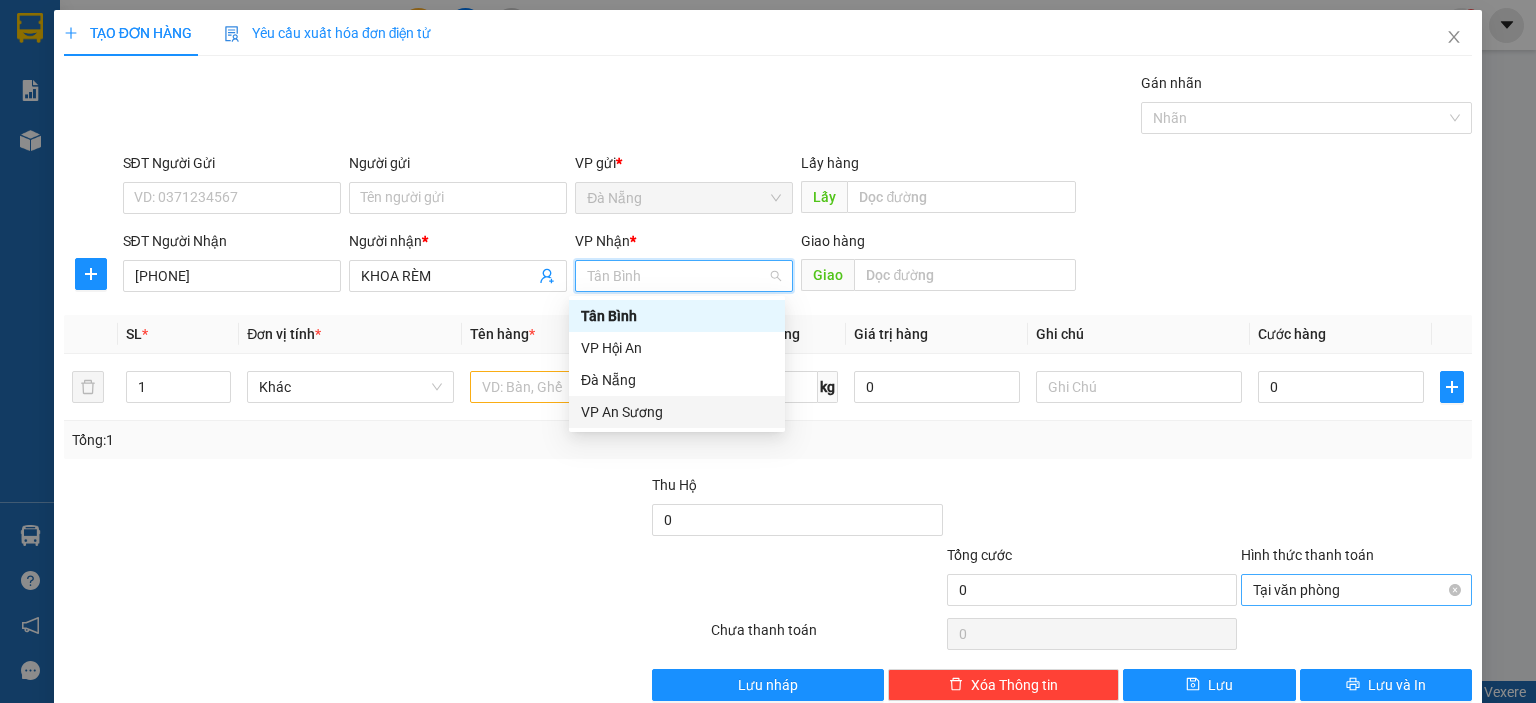 drag, startPoint x: 641, startPoint y: 411, endPoint x: 626, endPoint y: 412, distance: 15.033297 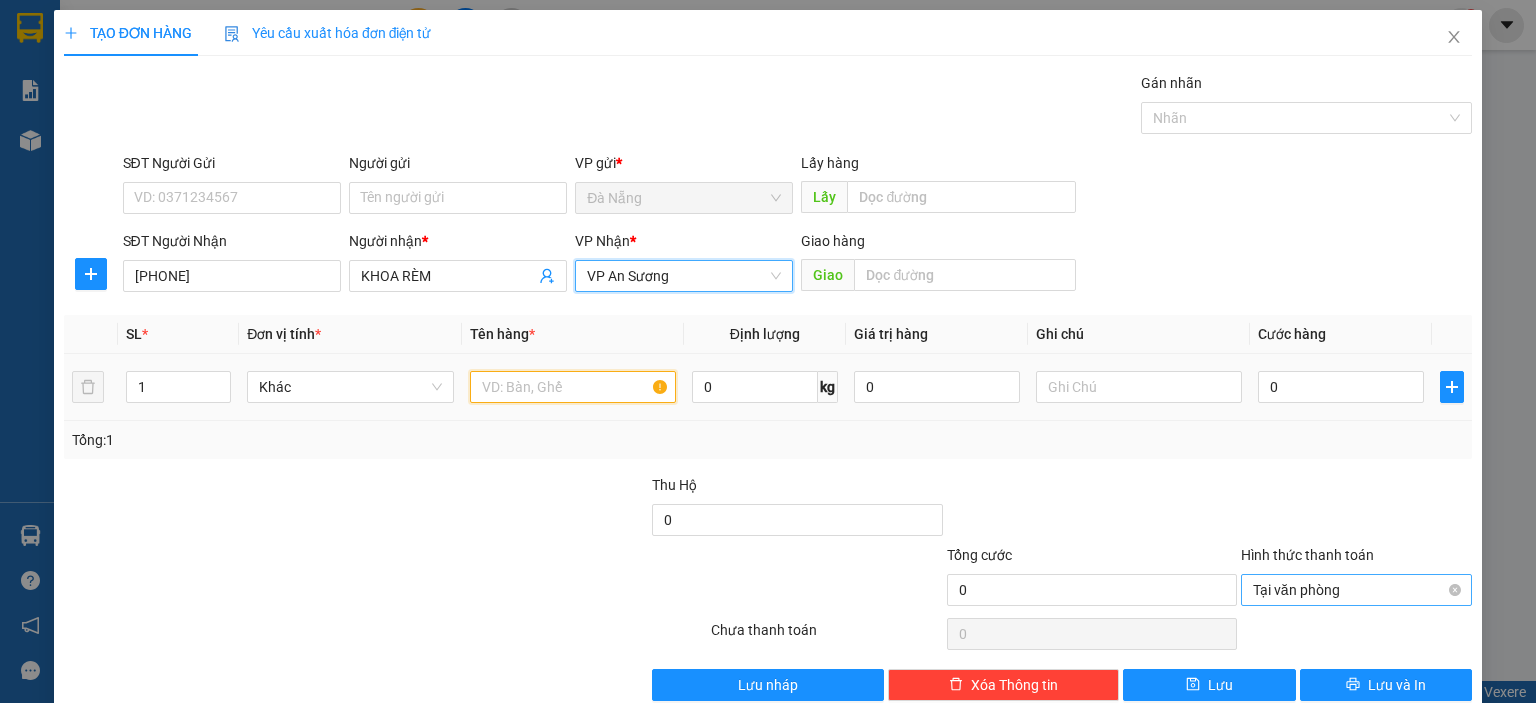 click at bounding box center [573, 387] 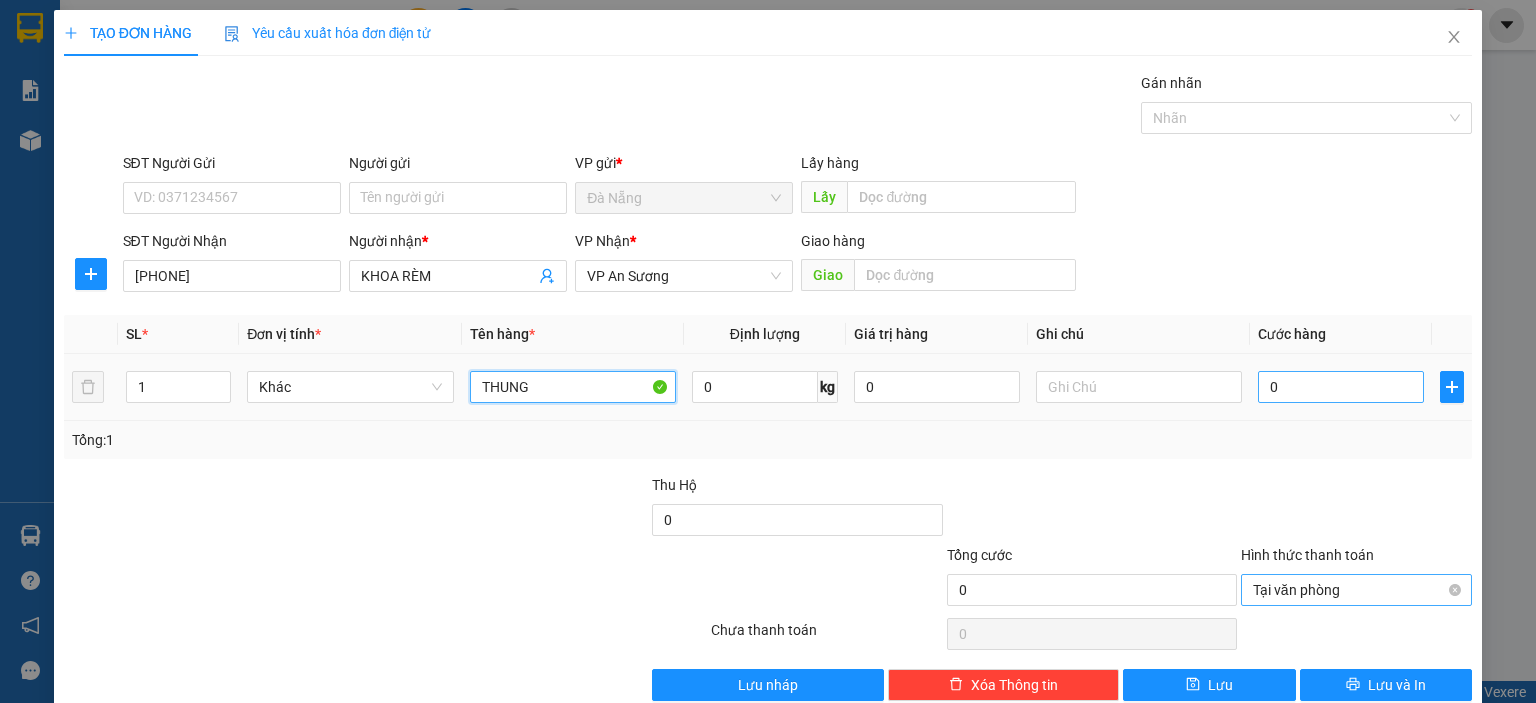 type on "THUNG" 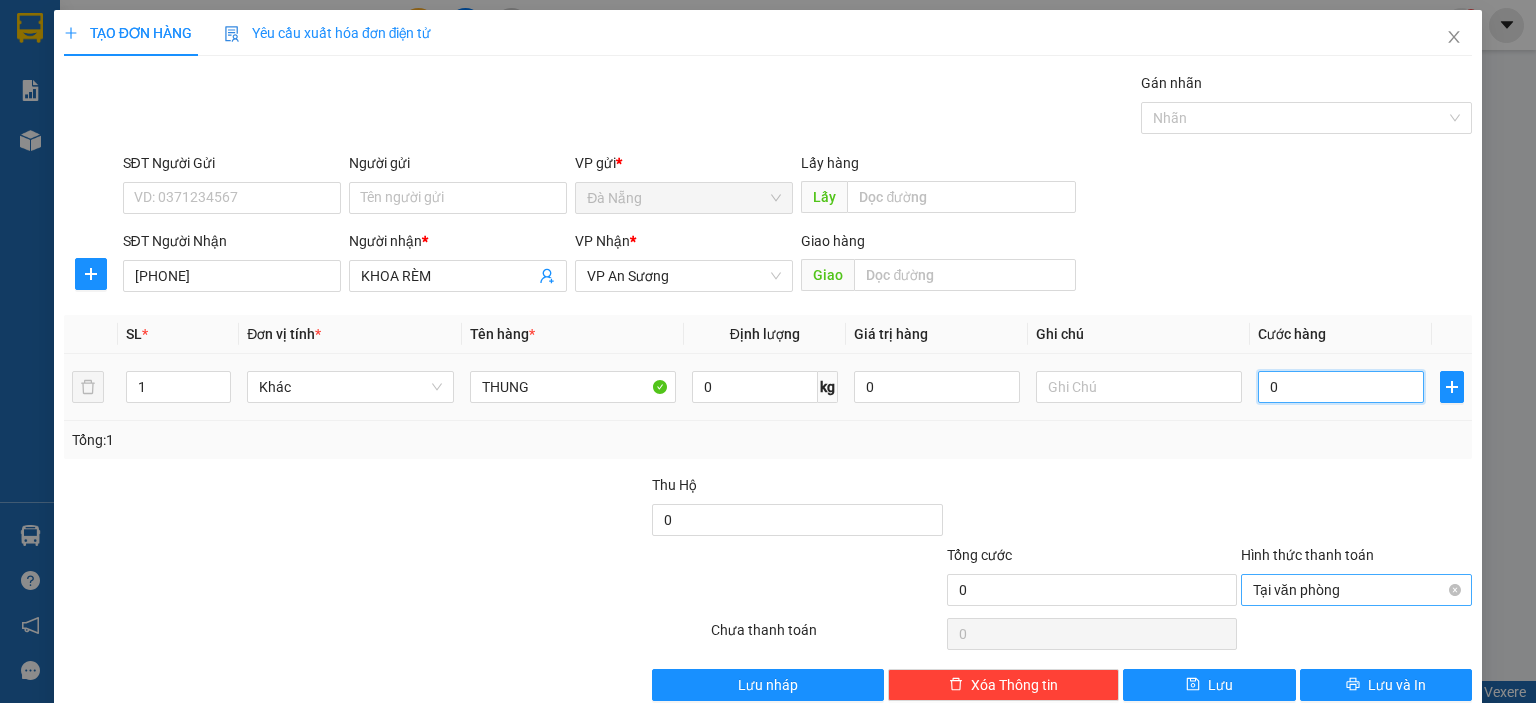 click on "0" at bounding box center (1341, 387) 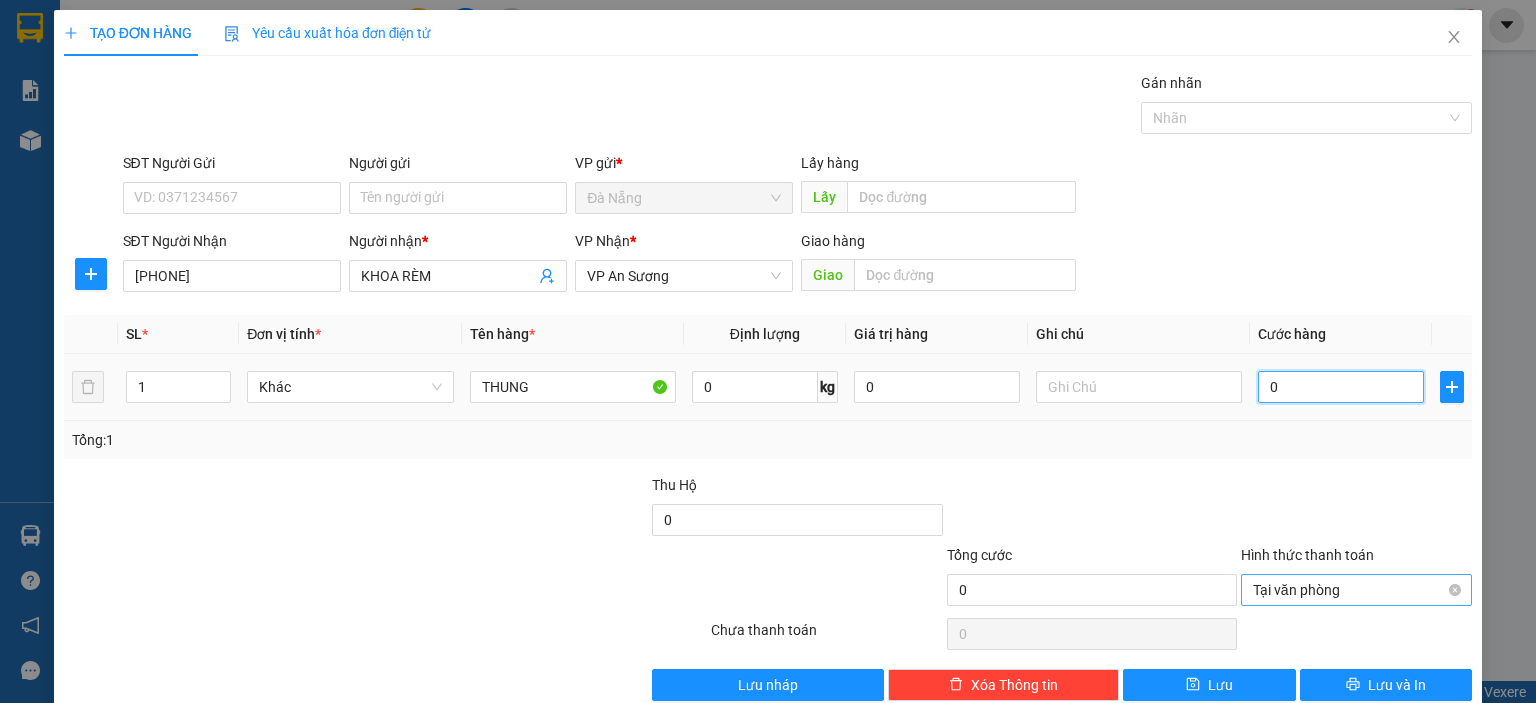 type on "8" 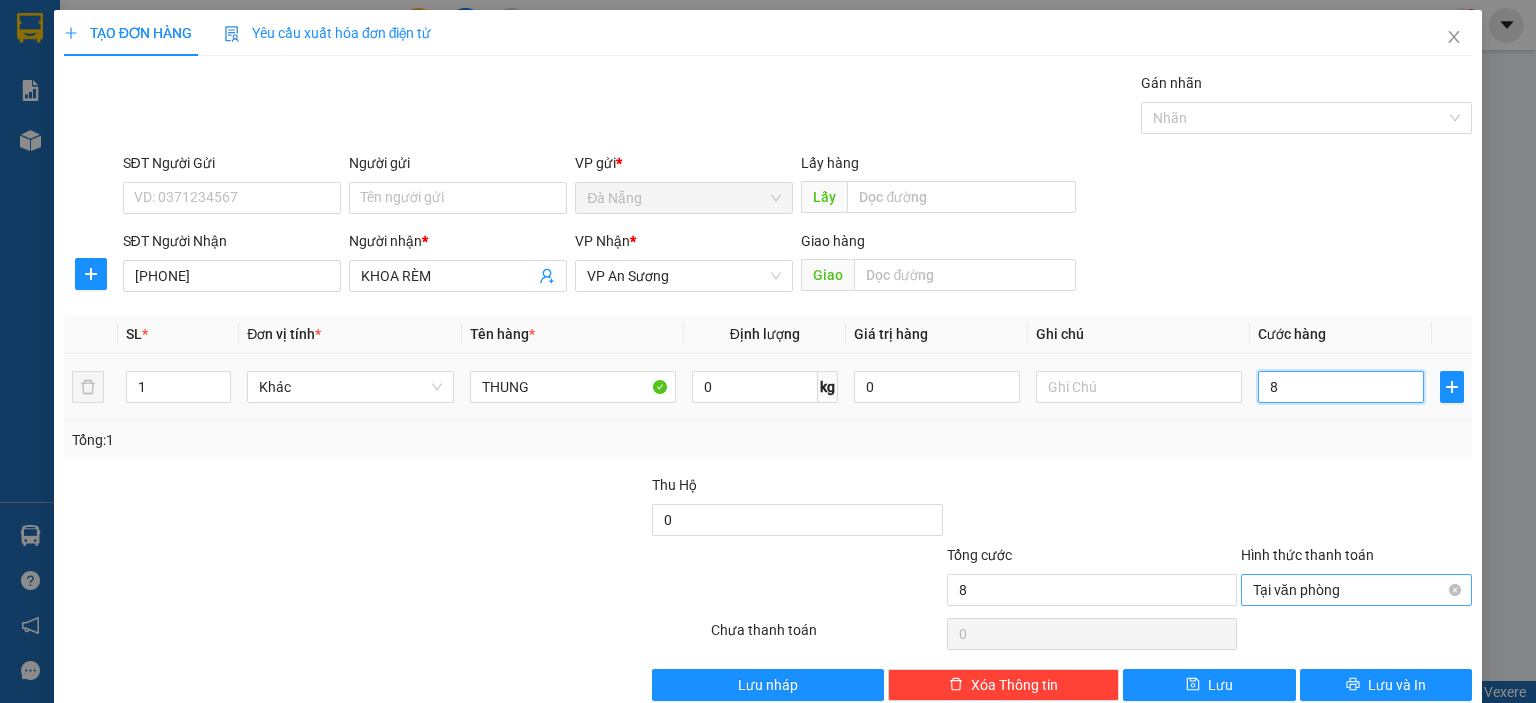type on "80" 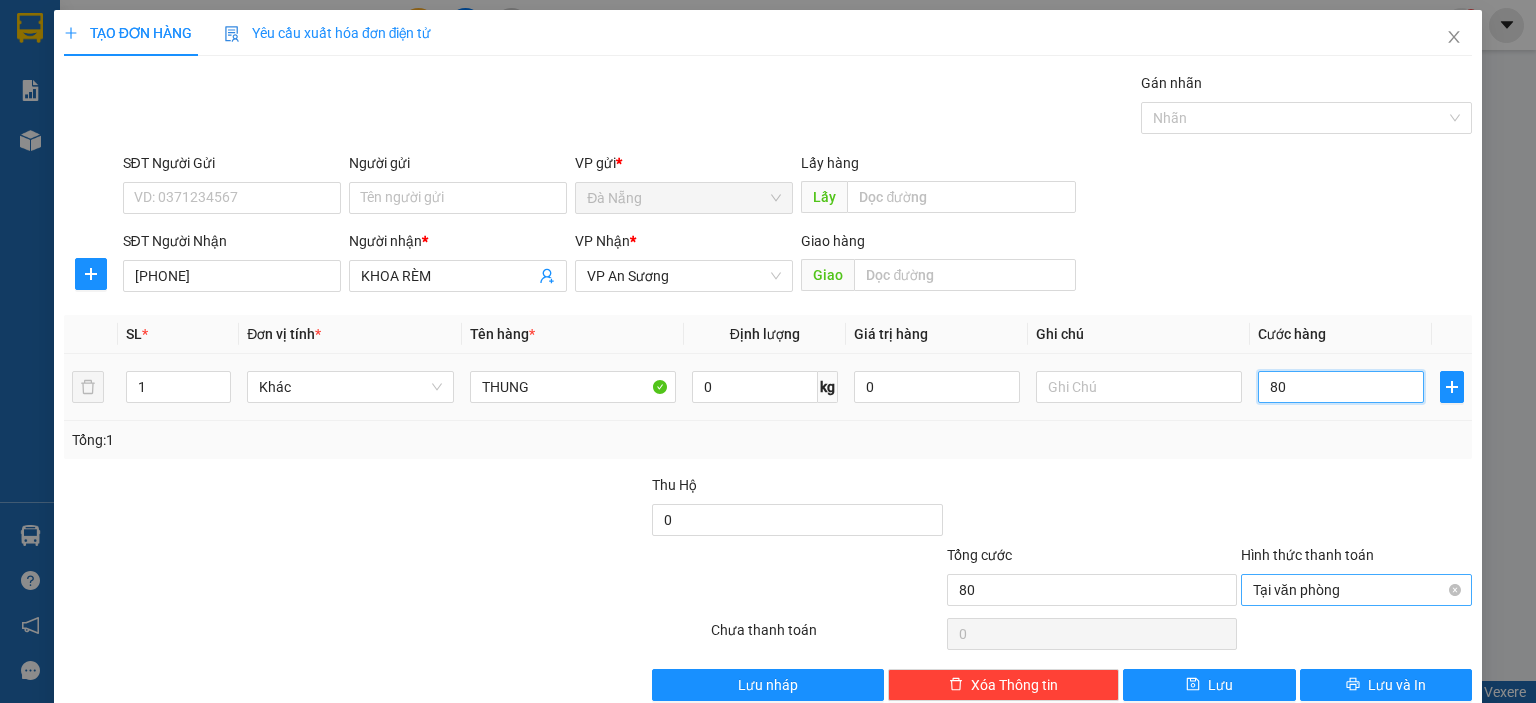 type on "800" 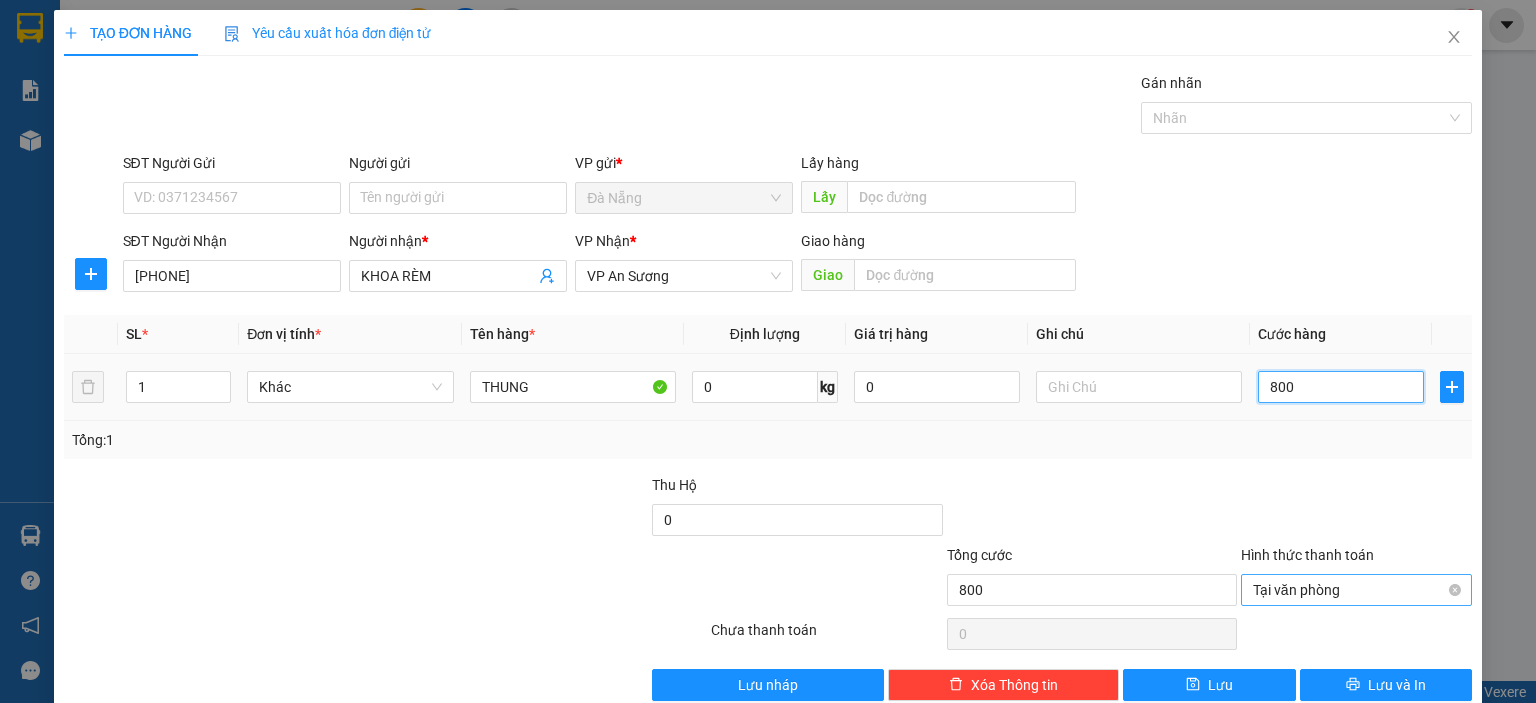 type on "8.000" 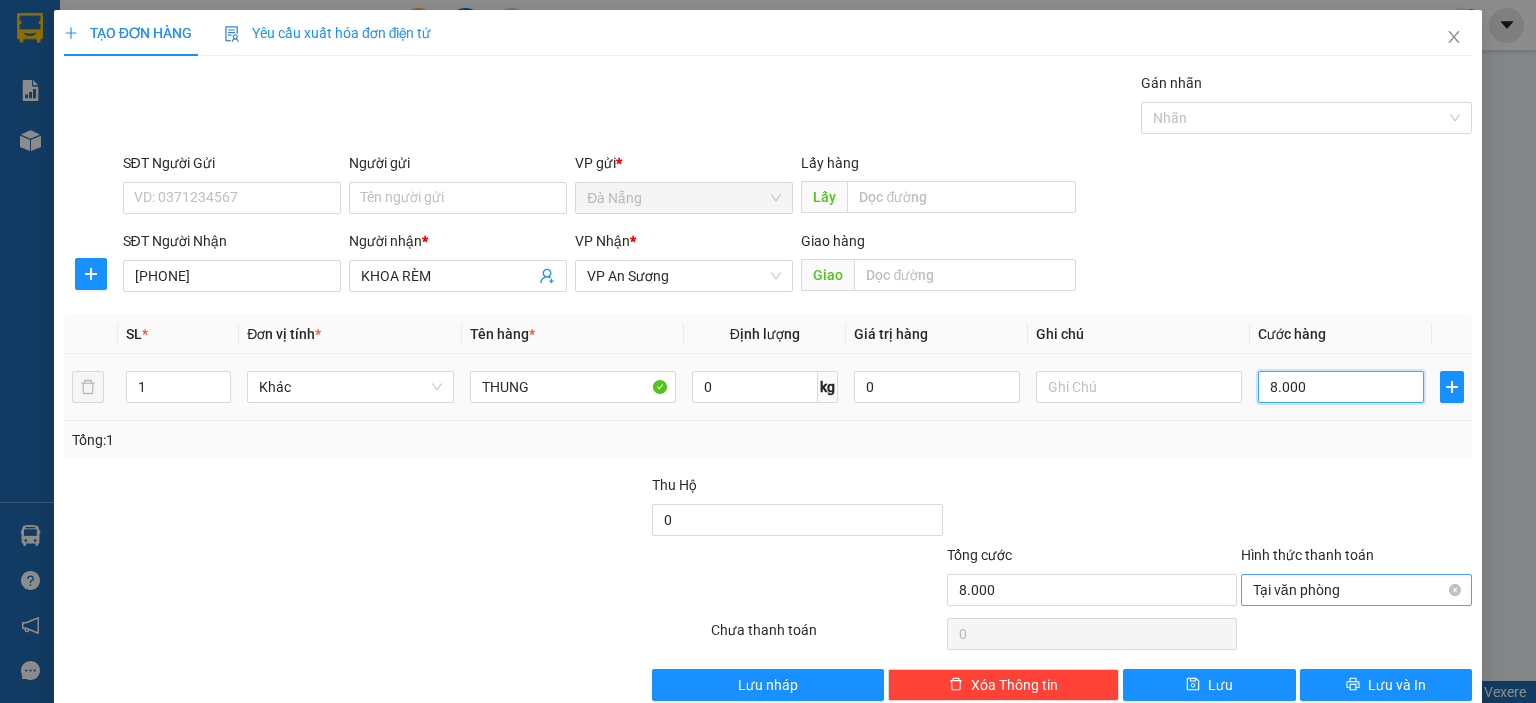 type on "80.000" 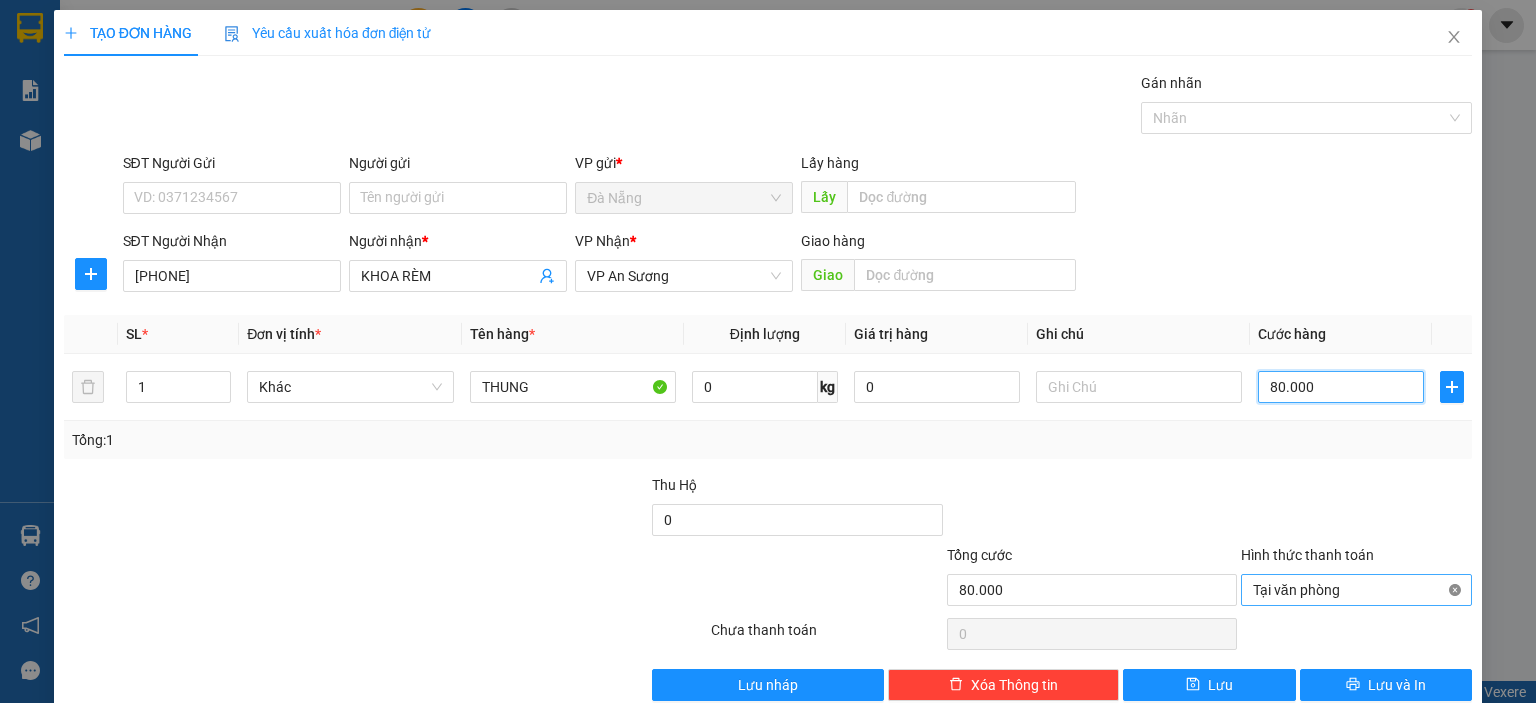 type on "80.000" 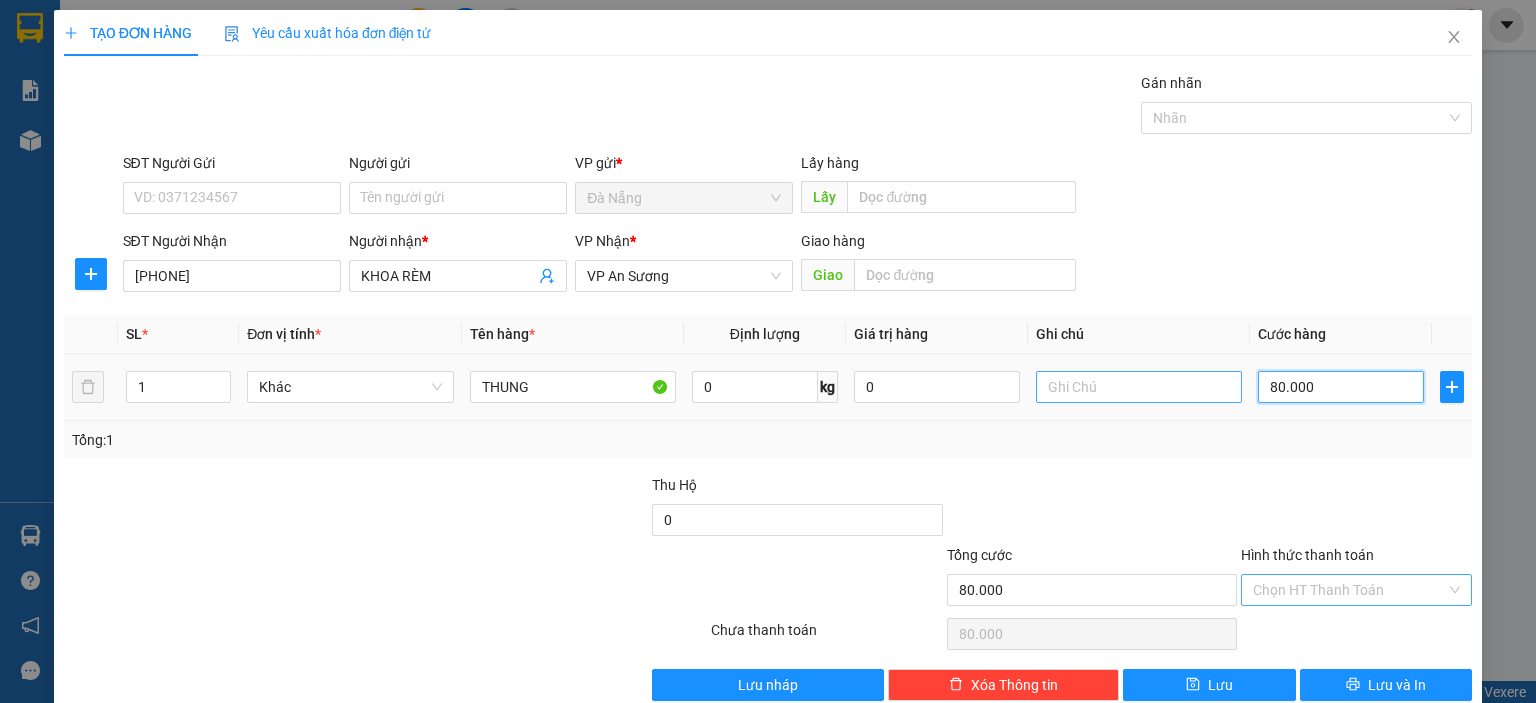 type on "80.000" 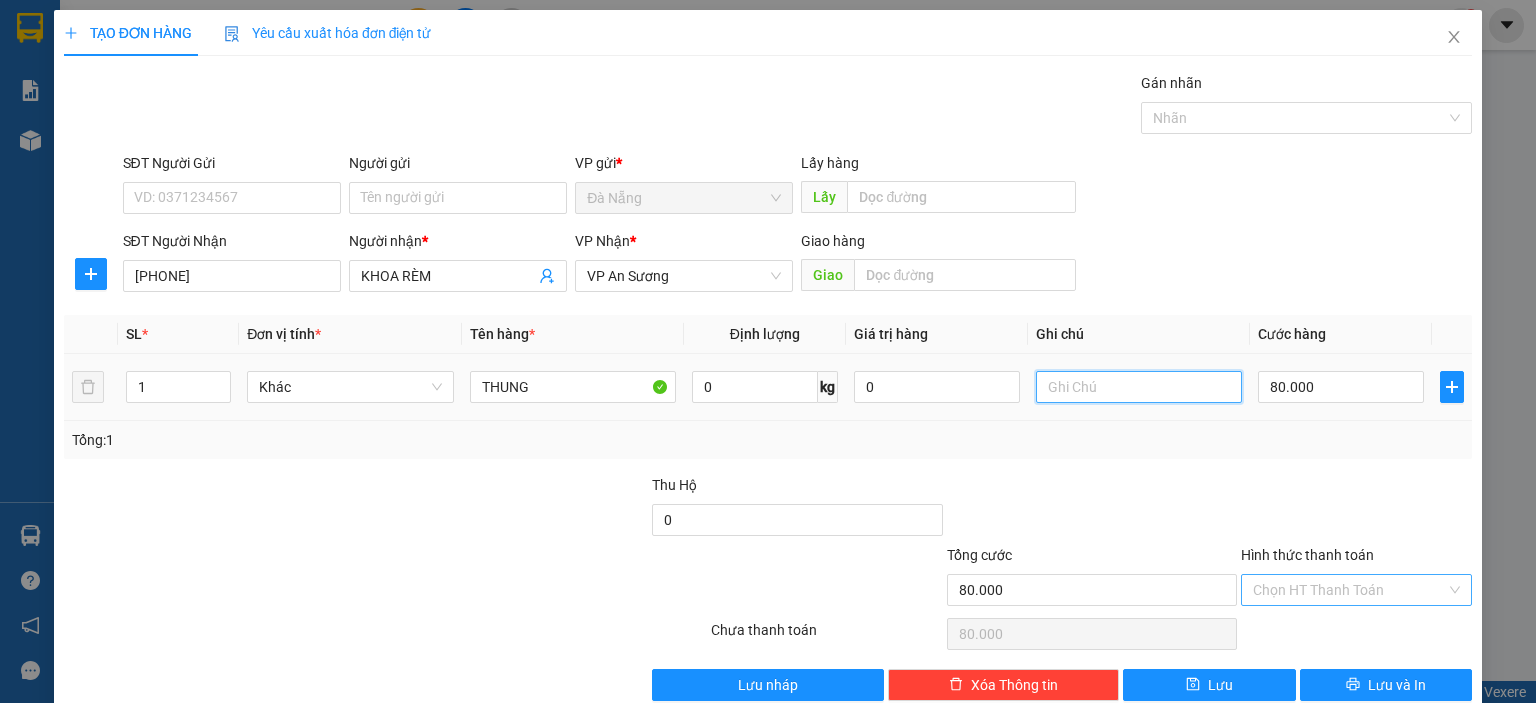click at bounding box center [1139, 387] 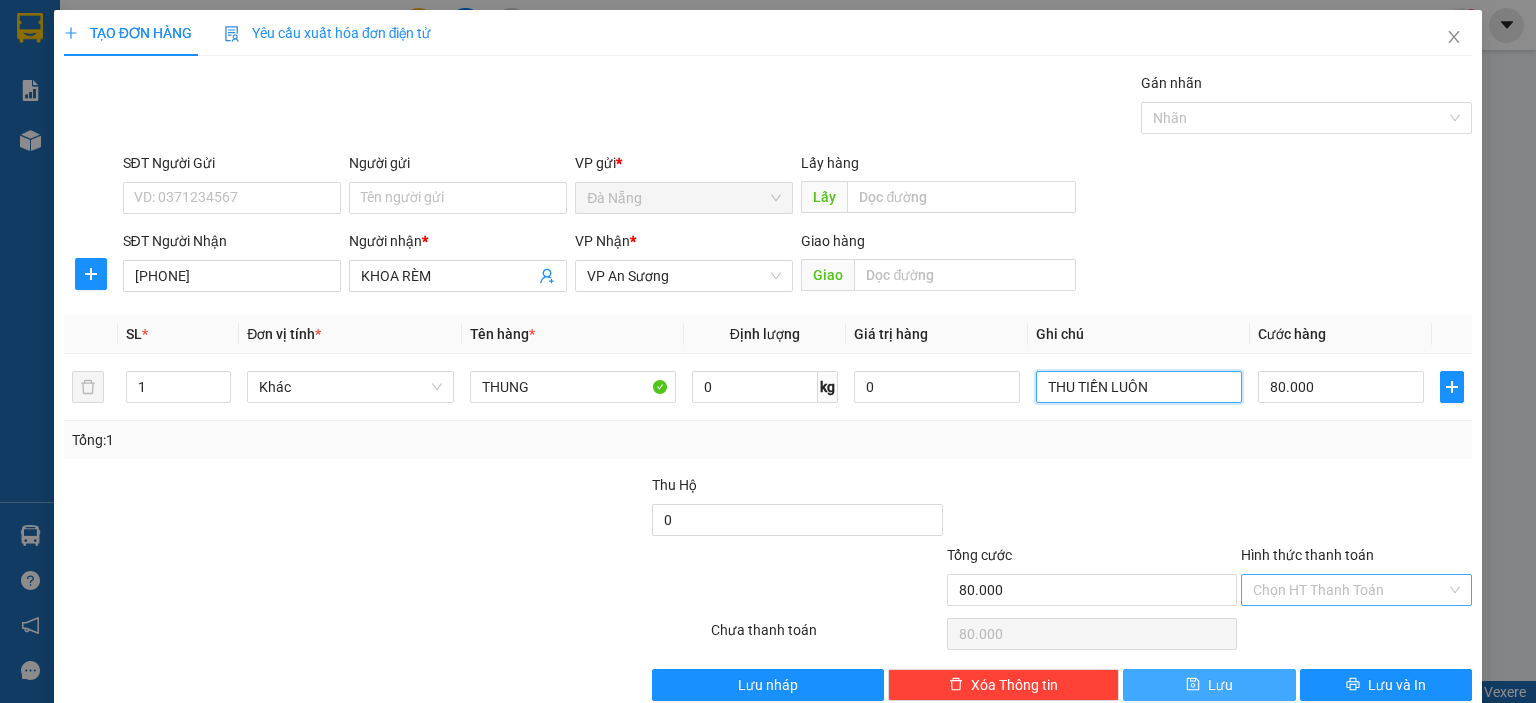 type on "THU TIỀN LUÔN" 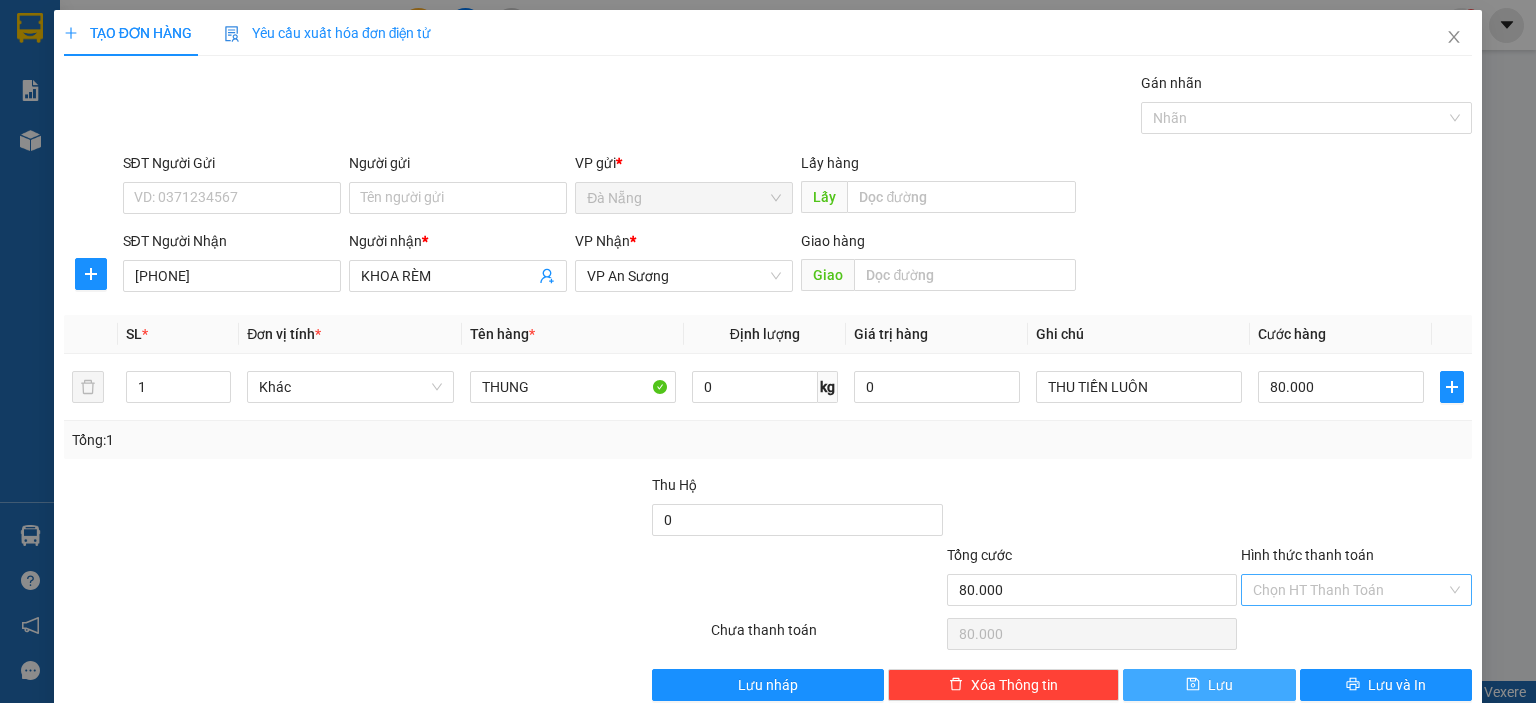 click on "Lưu" at bounding box center [1220, 685] 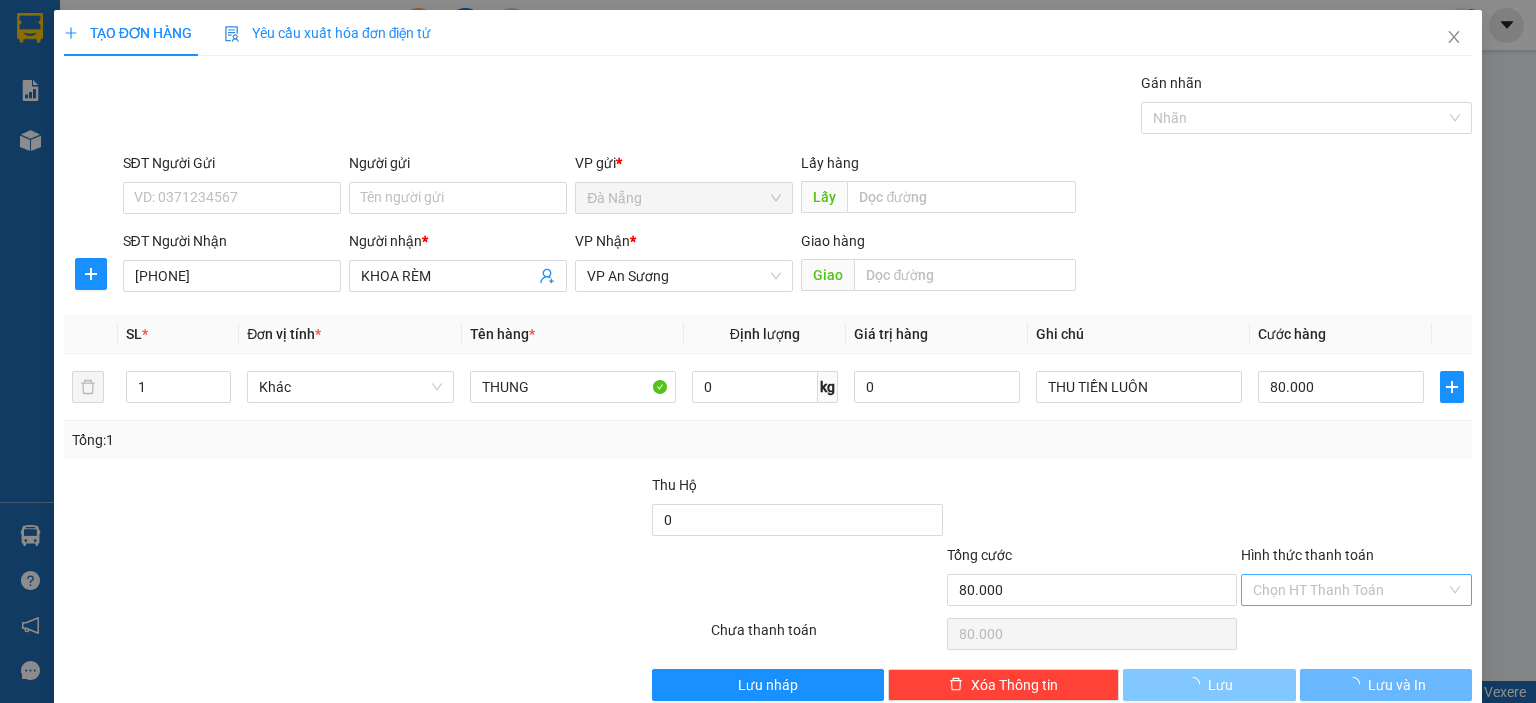 type 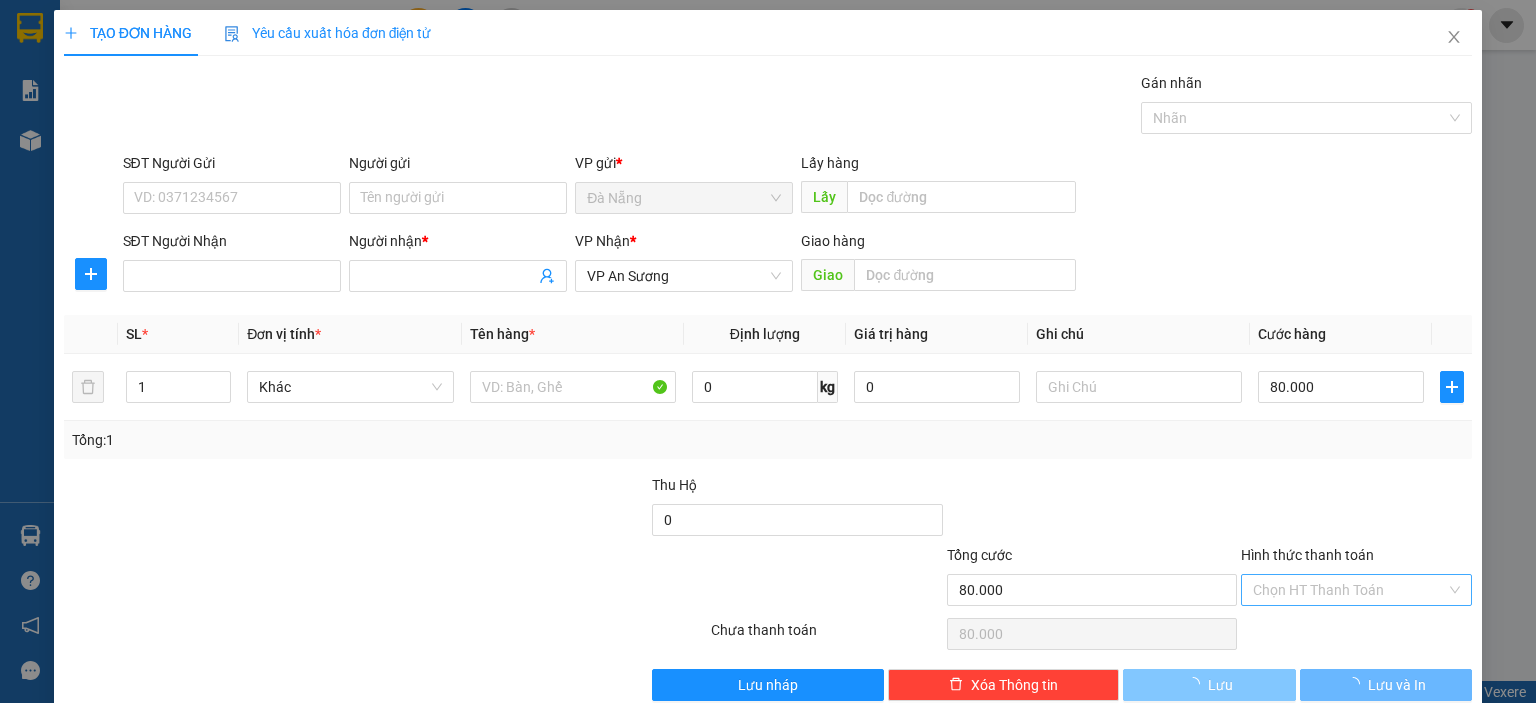type on "0" 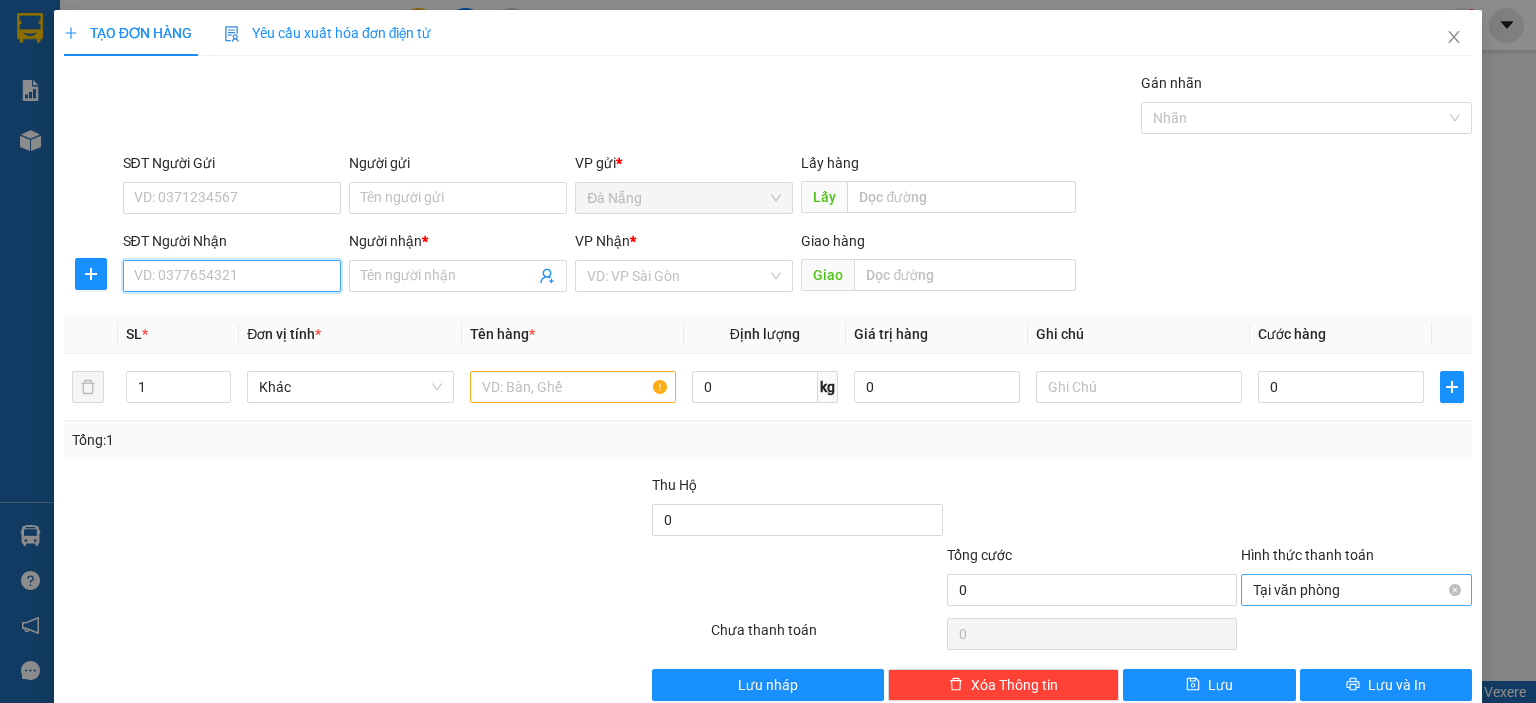 click on "SĐT Người Nhận" at bounding box center (232, 276) 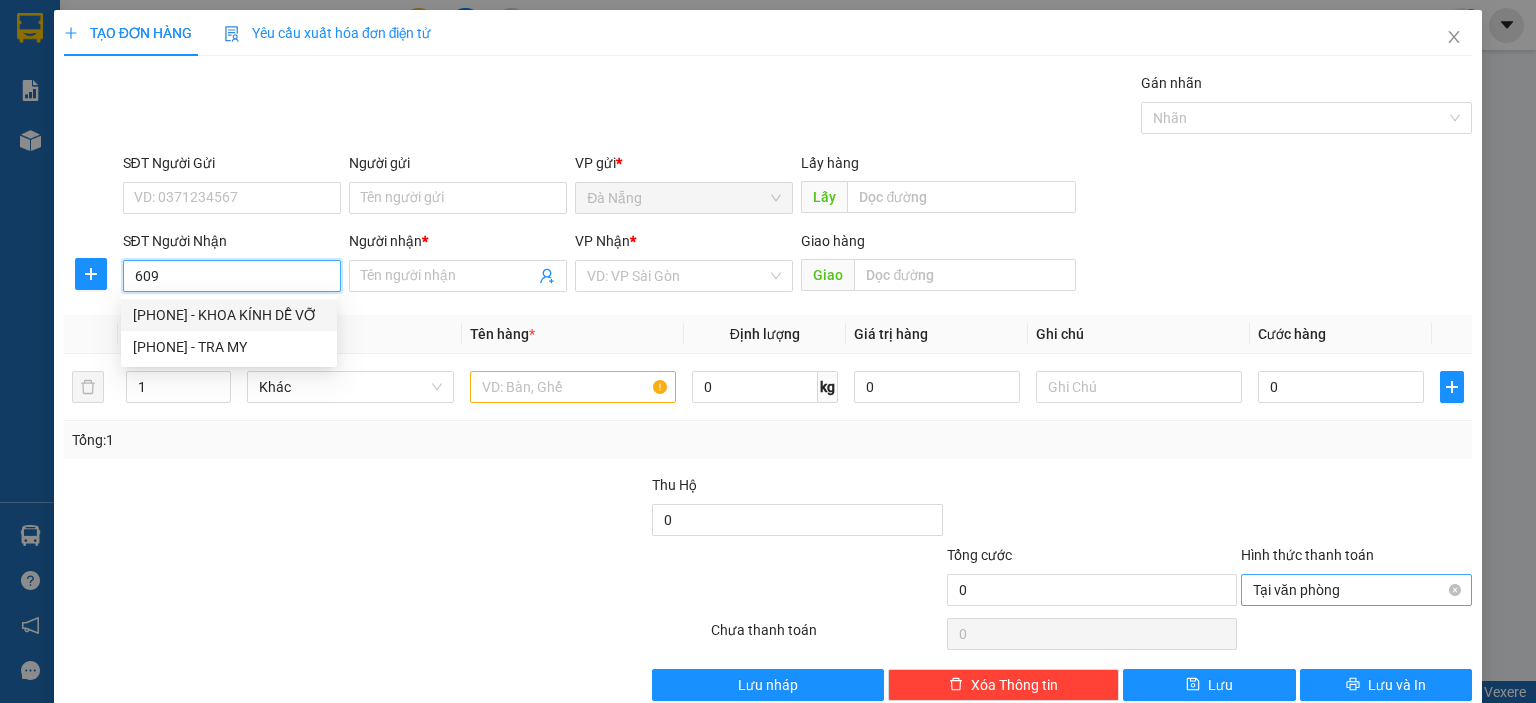 click on "0926843609 - KHOA KÍNH  DỄ VỠ" at bounding box center [229, 315] 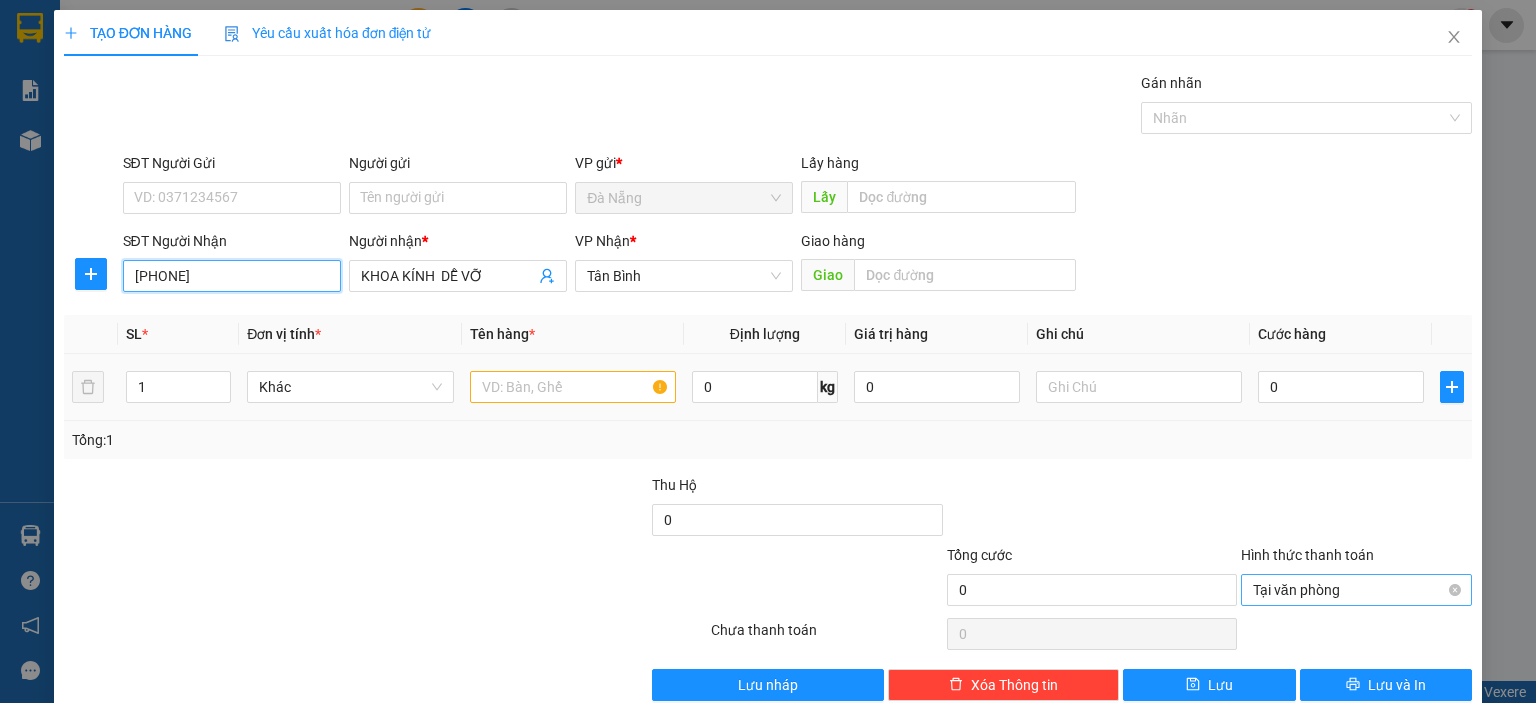 type on "0926843609" 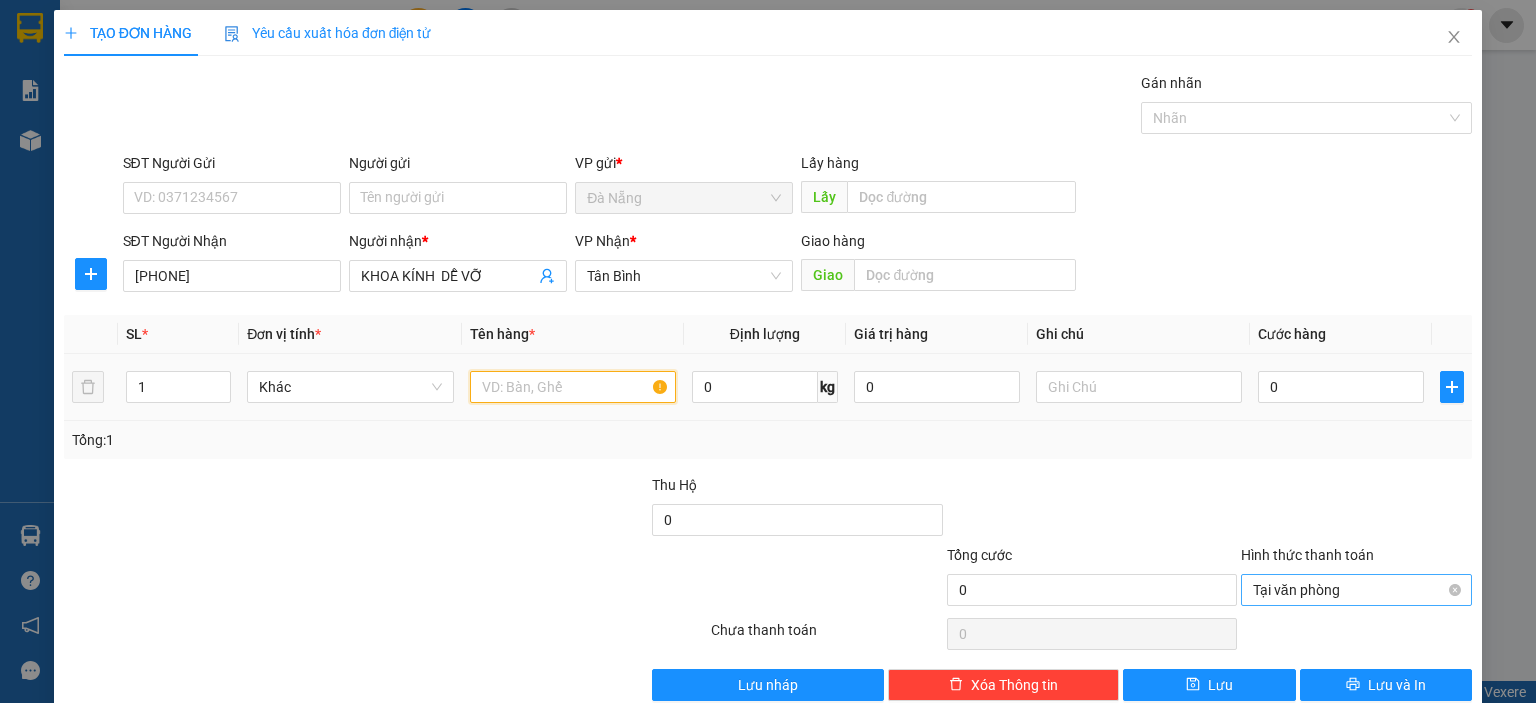 click at bounding box center [573, 387] 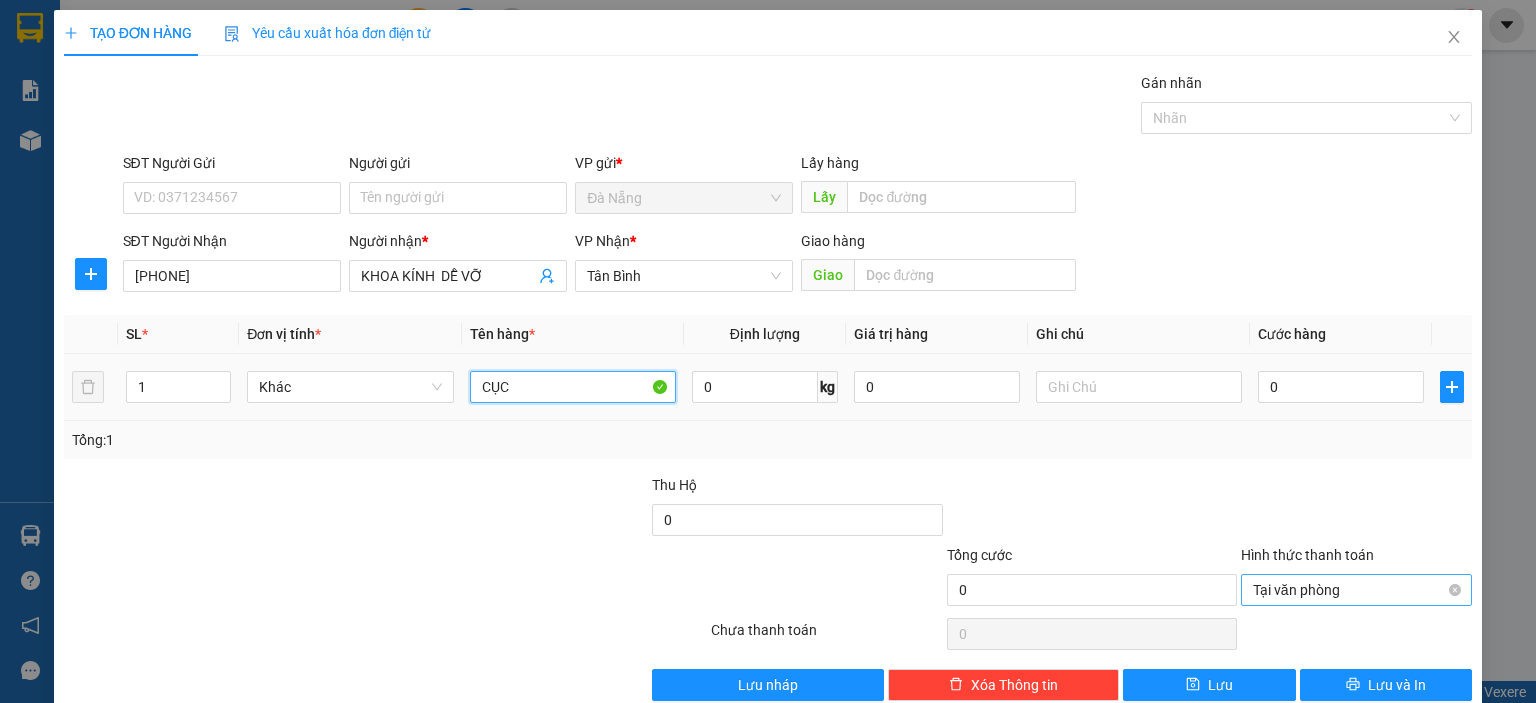 type on "CỤC" 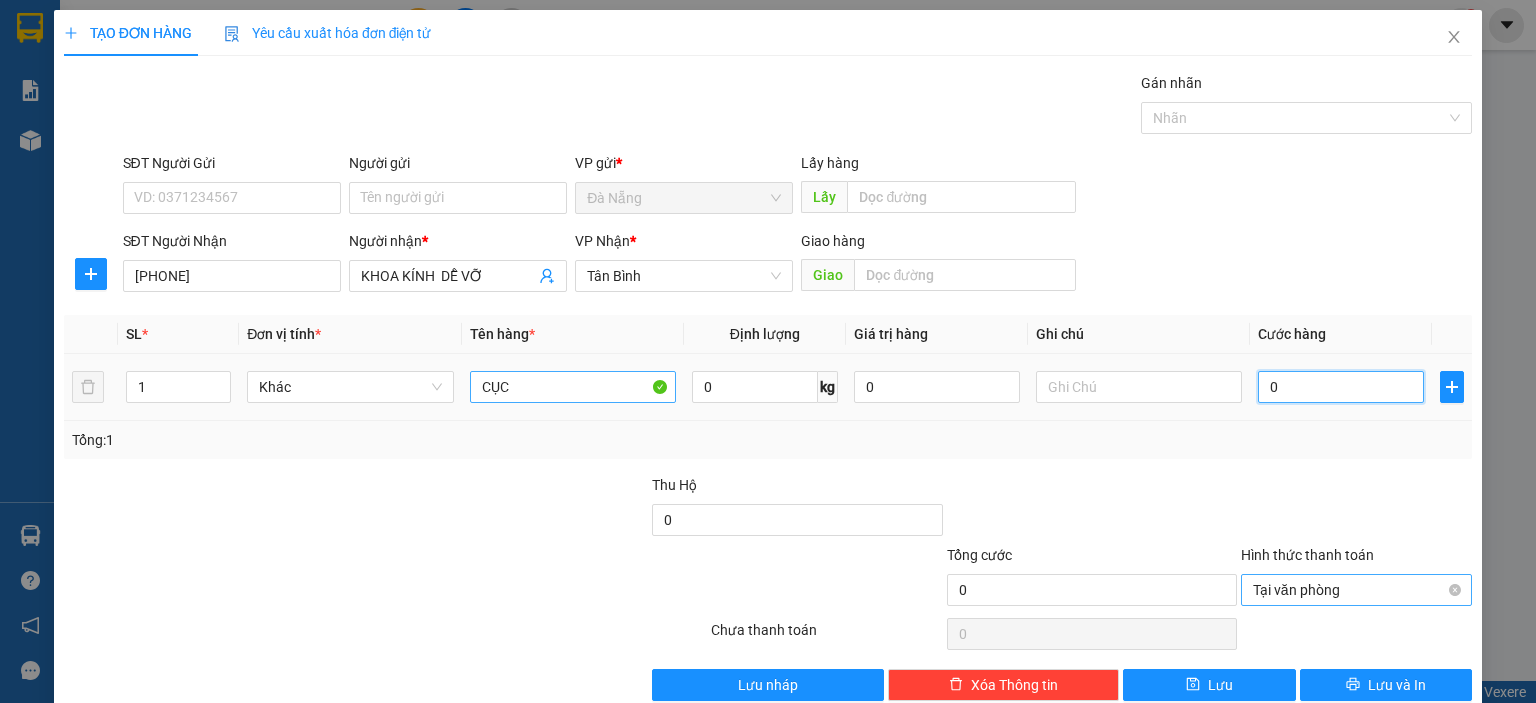 type on "2" 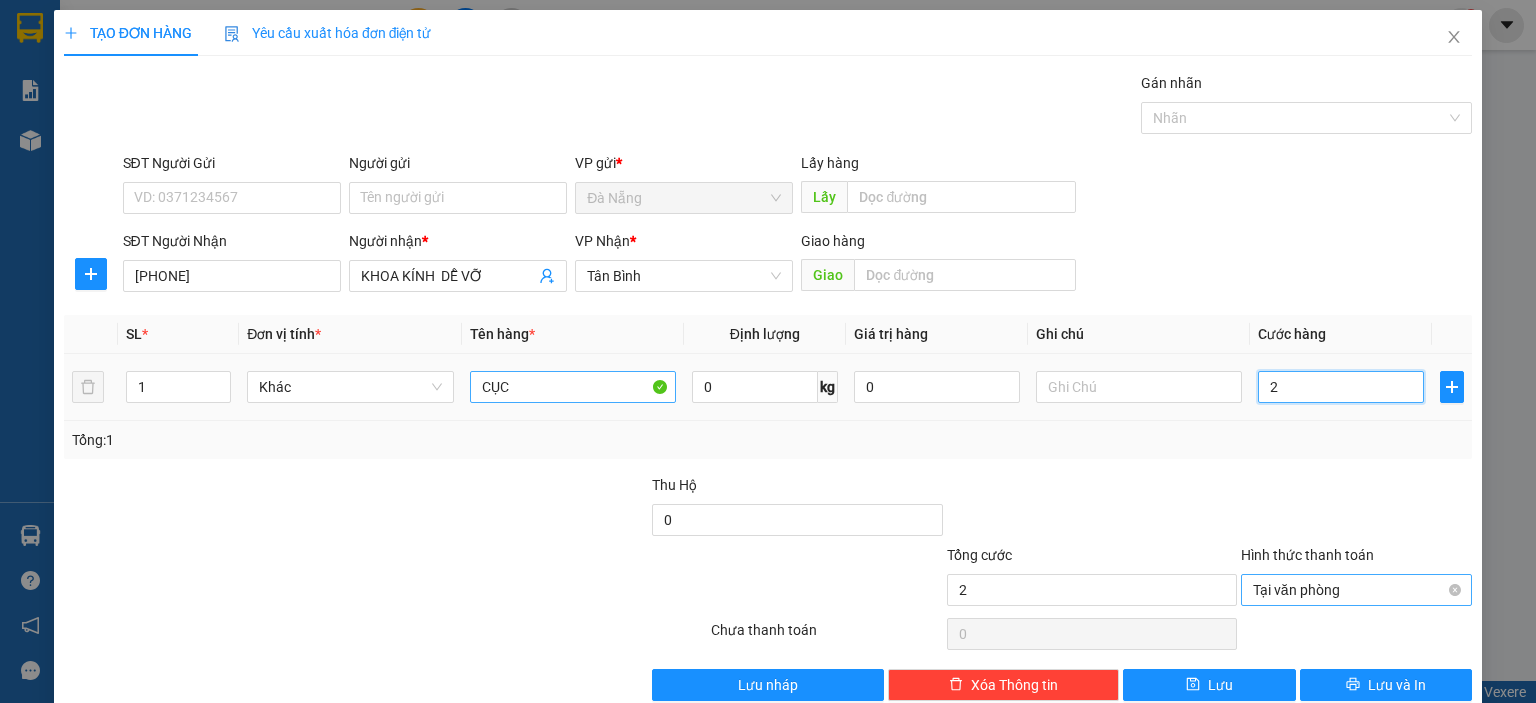 type on "25" 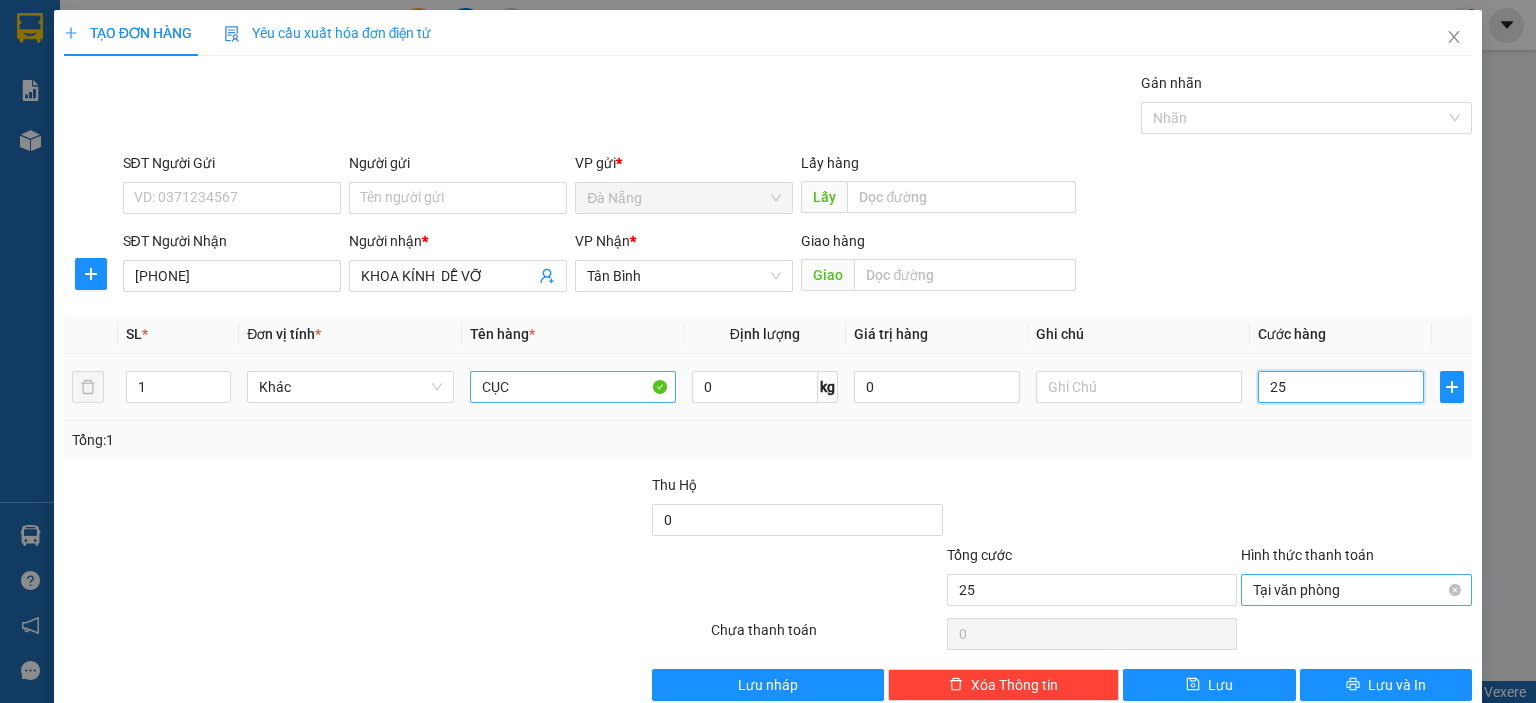 type on "250" 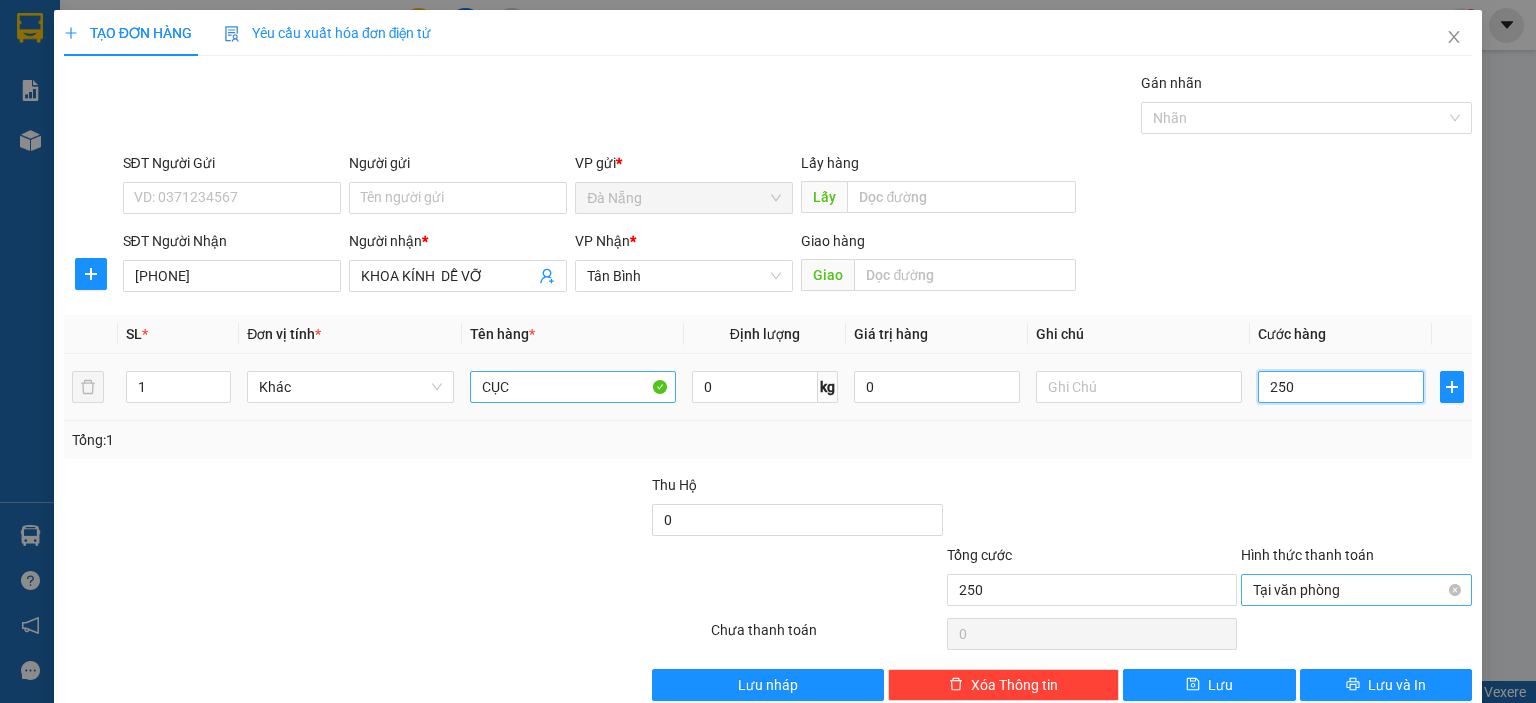 type on "2.500" 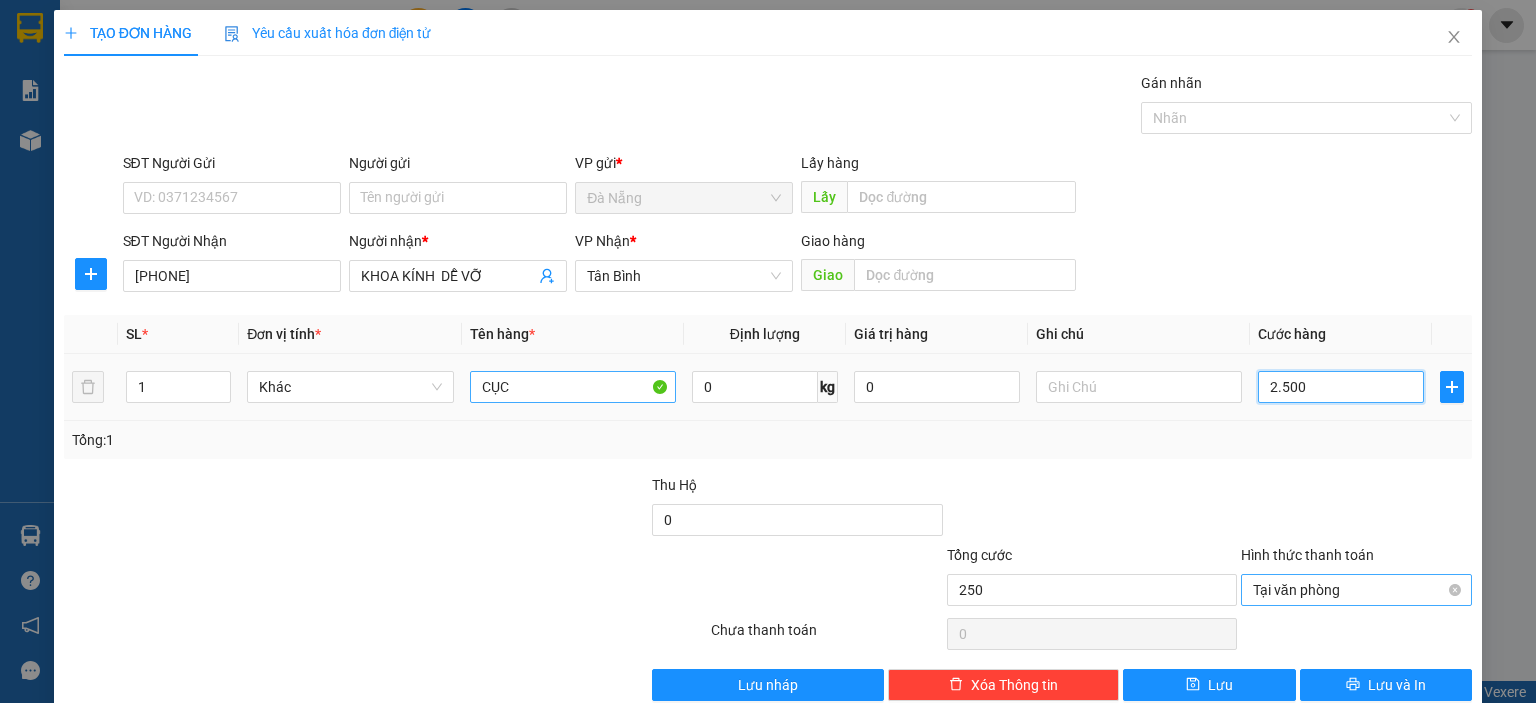 type on "2.500" 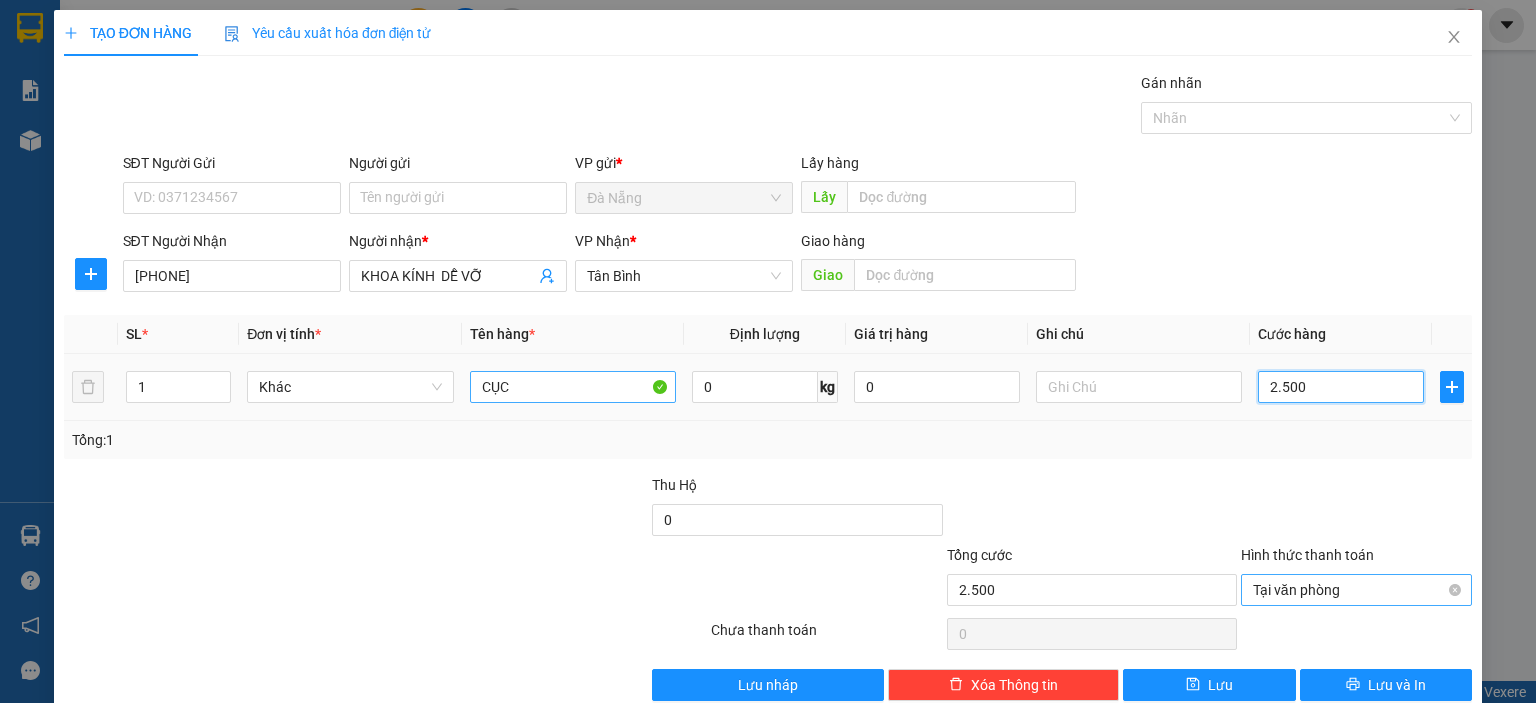 type on "25.000" 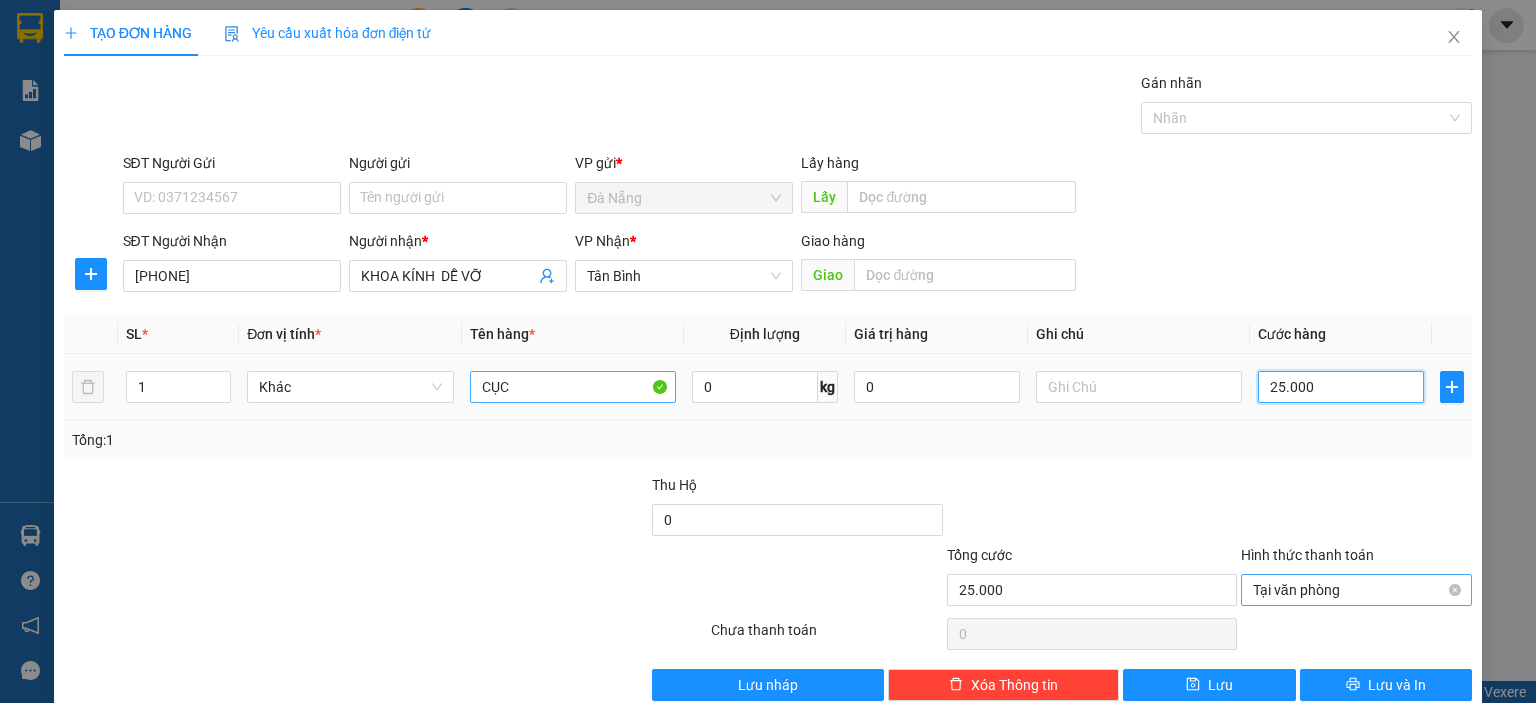 type on "250.000" 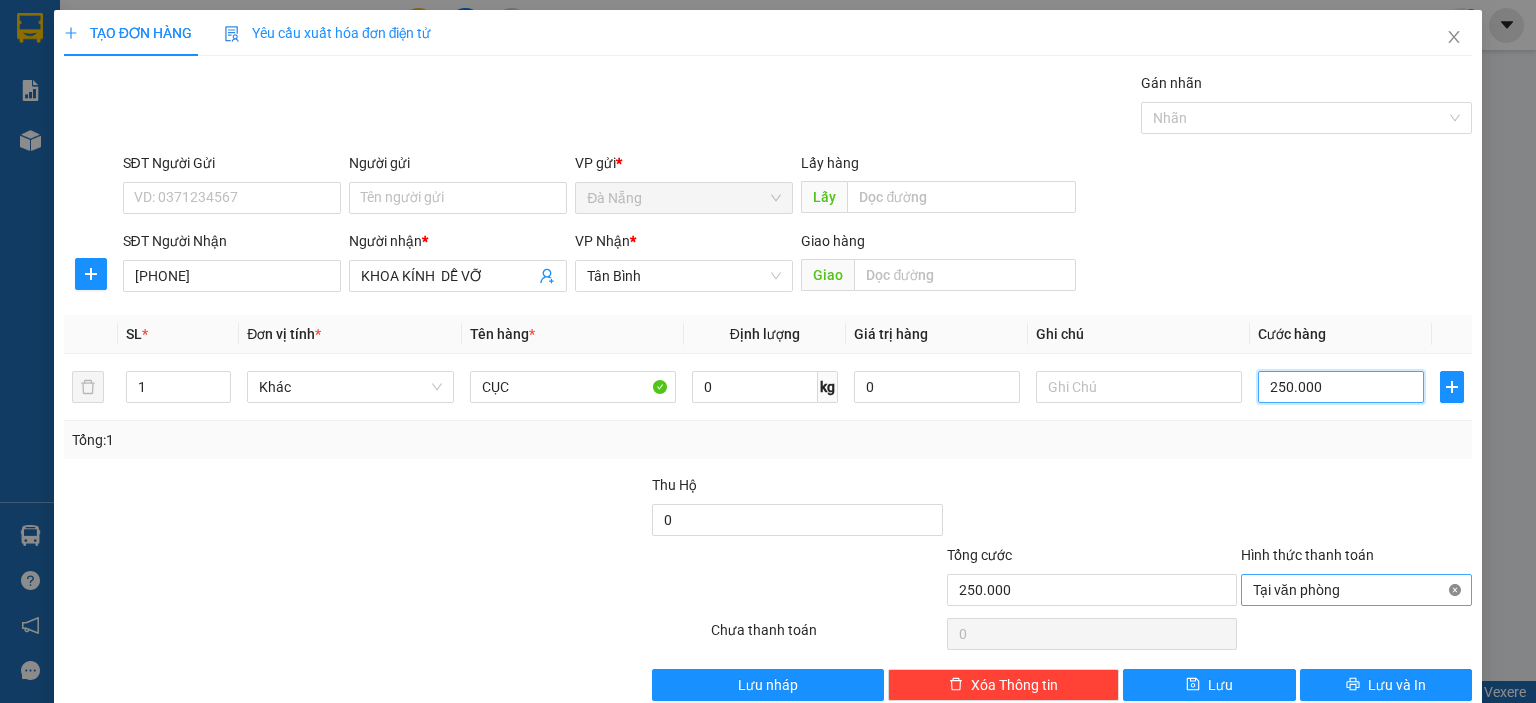type on "250.000" 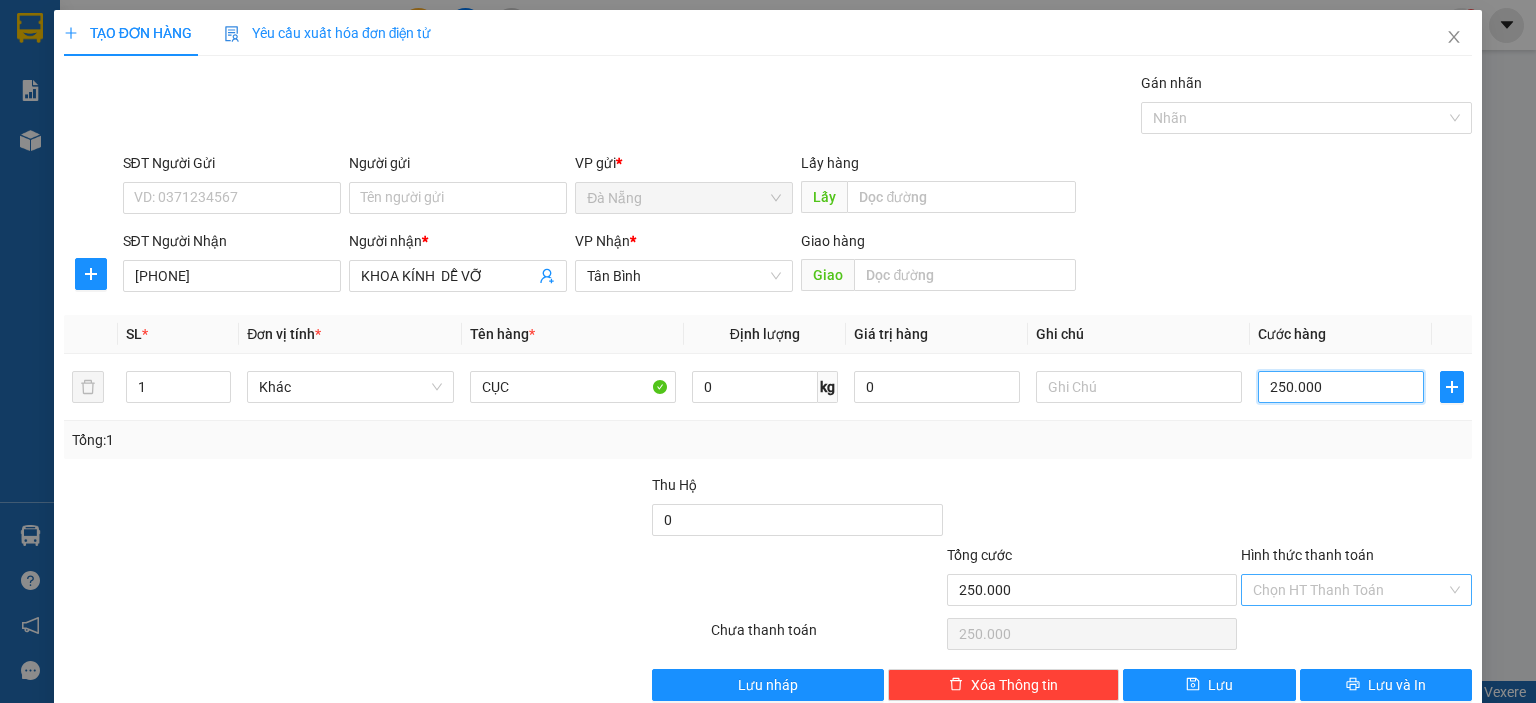 type on "250.000" 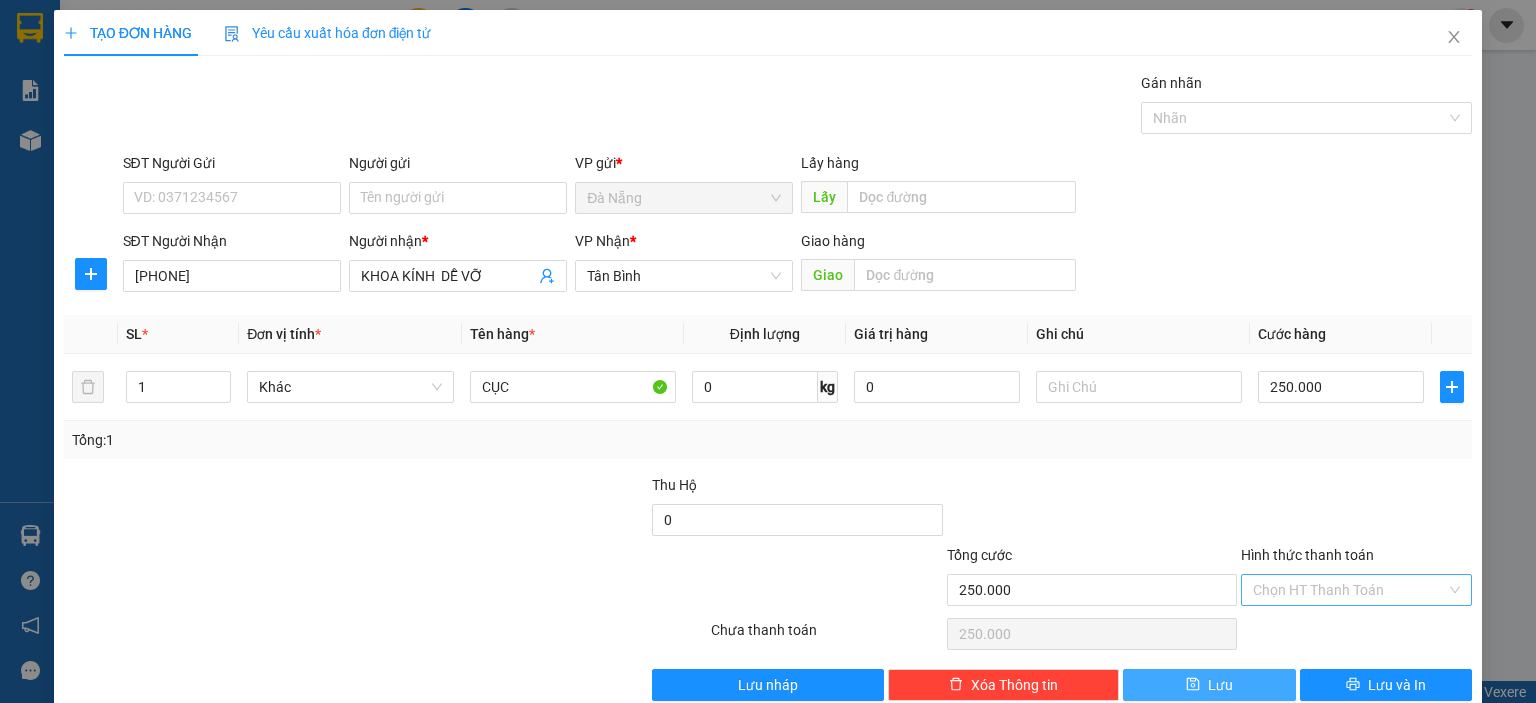 click on "Lưu" at bounding box center [1209, 685] 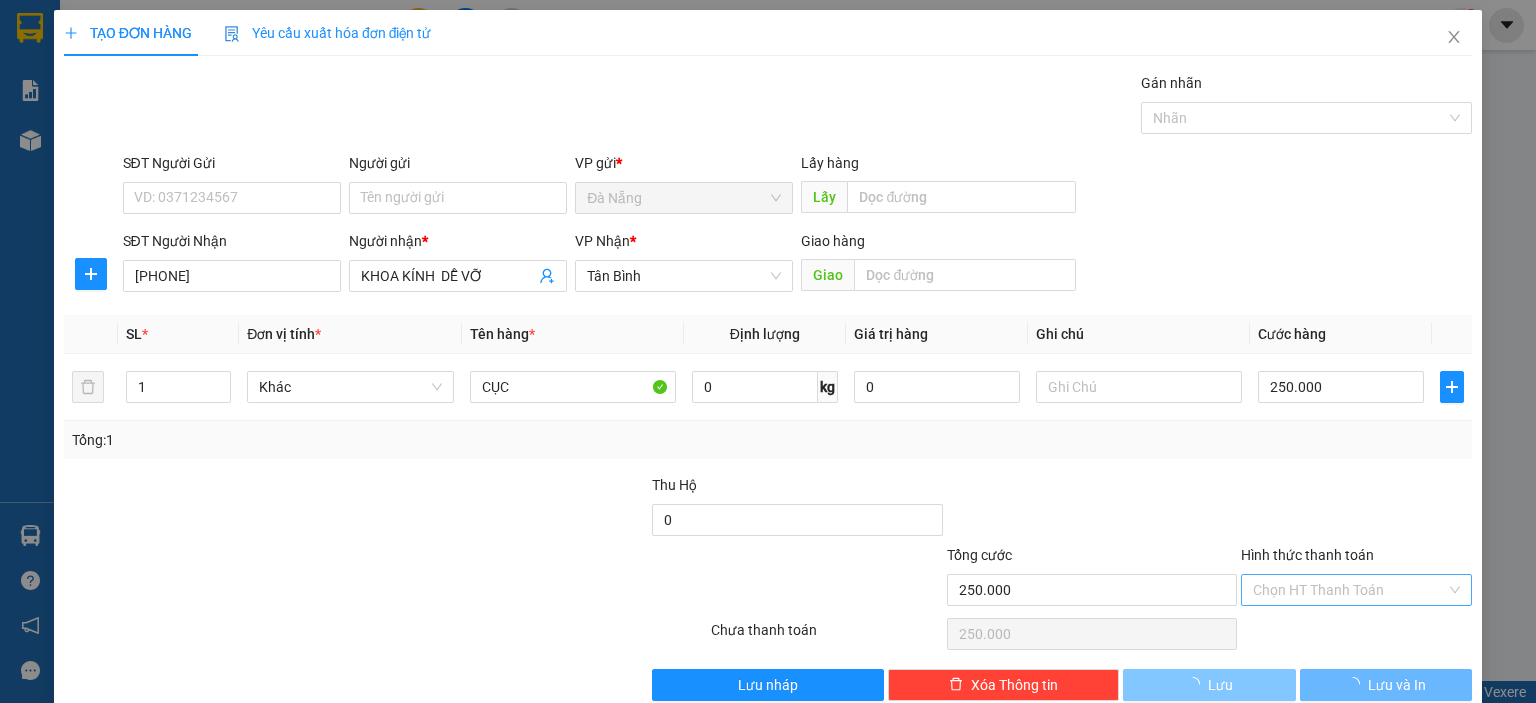 type 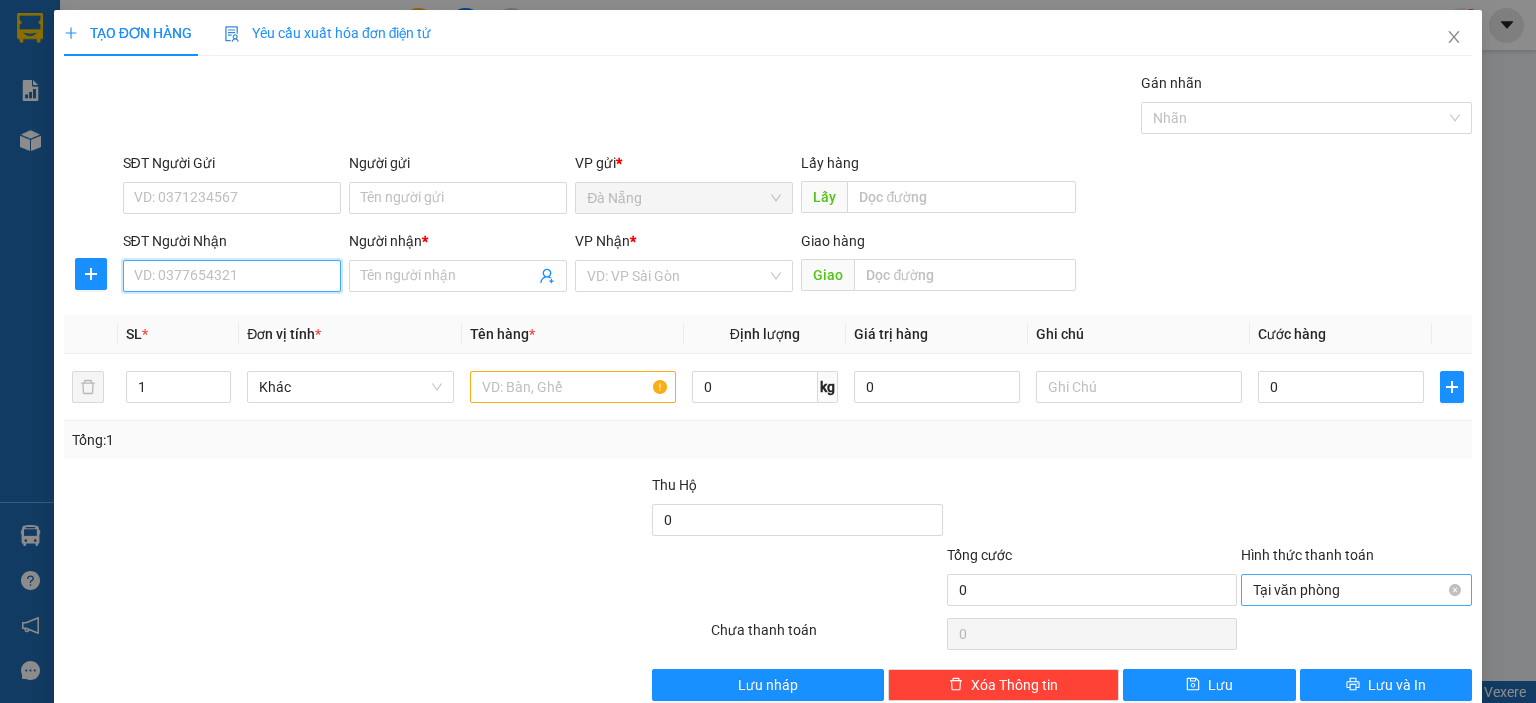 click on "SĐT Người Nhận" at bounding box center [232, 276] 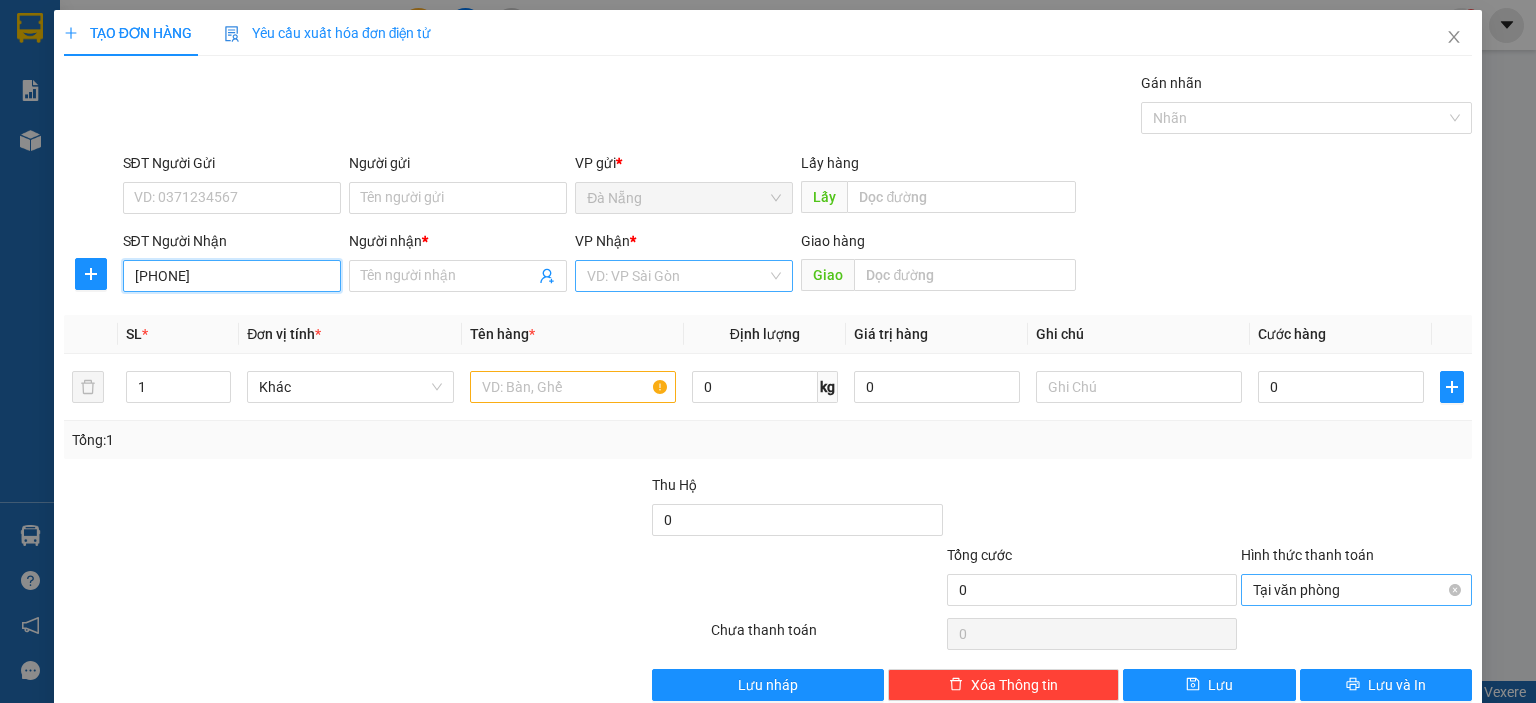 type on "0909921924" 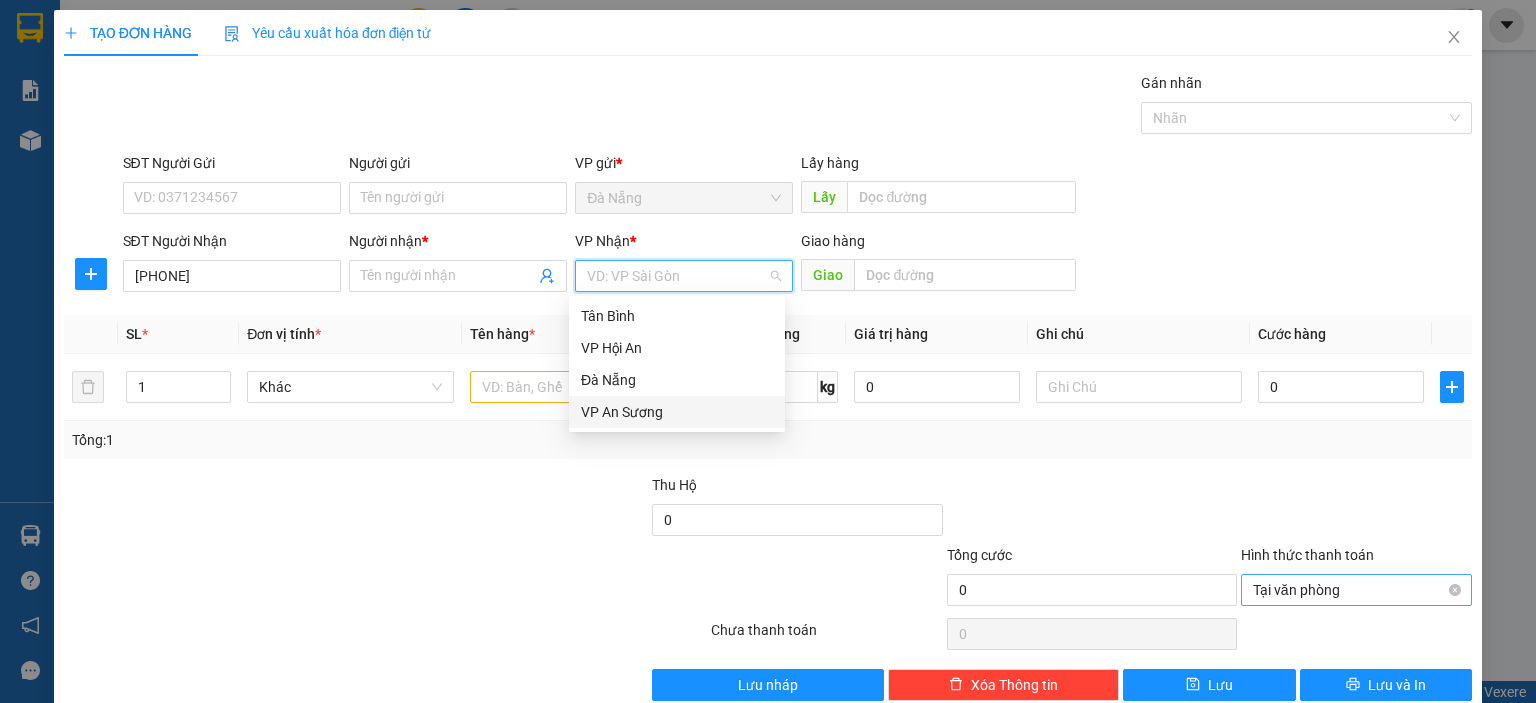 click at bounding box center (677, 276) 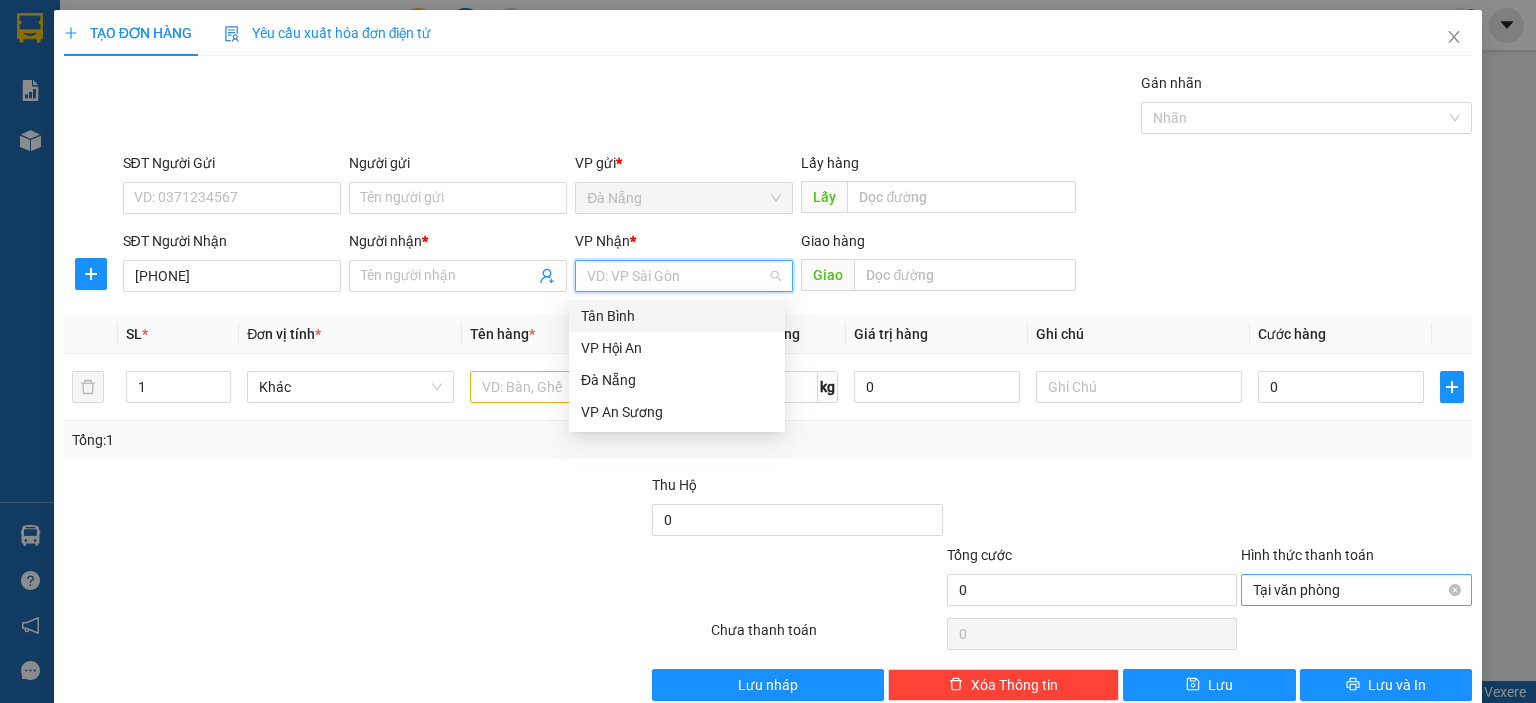 click on "Tân Bình" at bounding box center [677, 316] 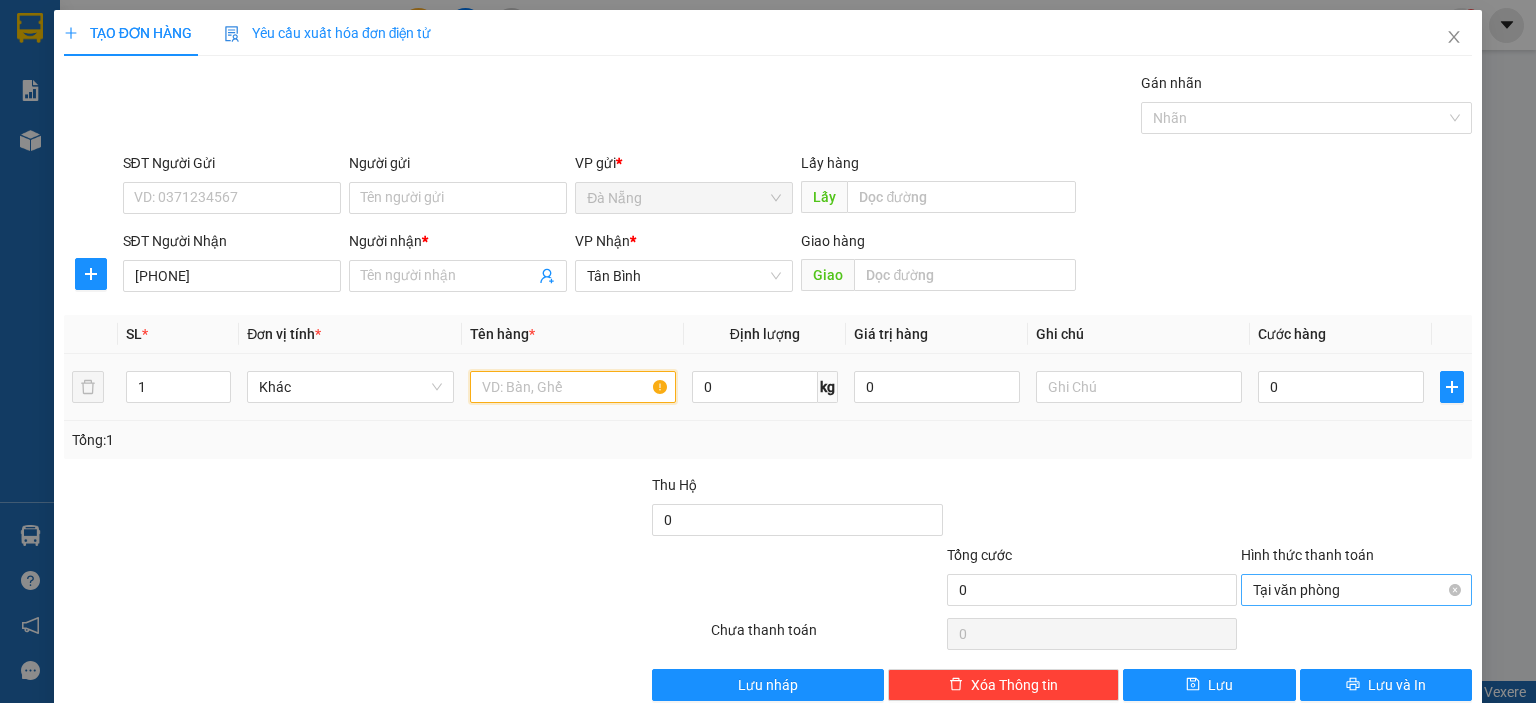 click at bounding box center [573, 387] 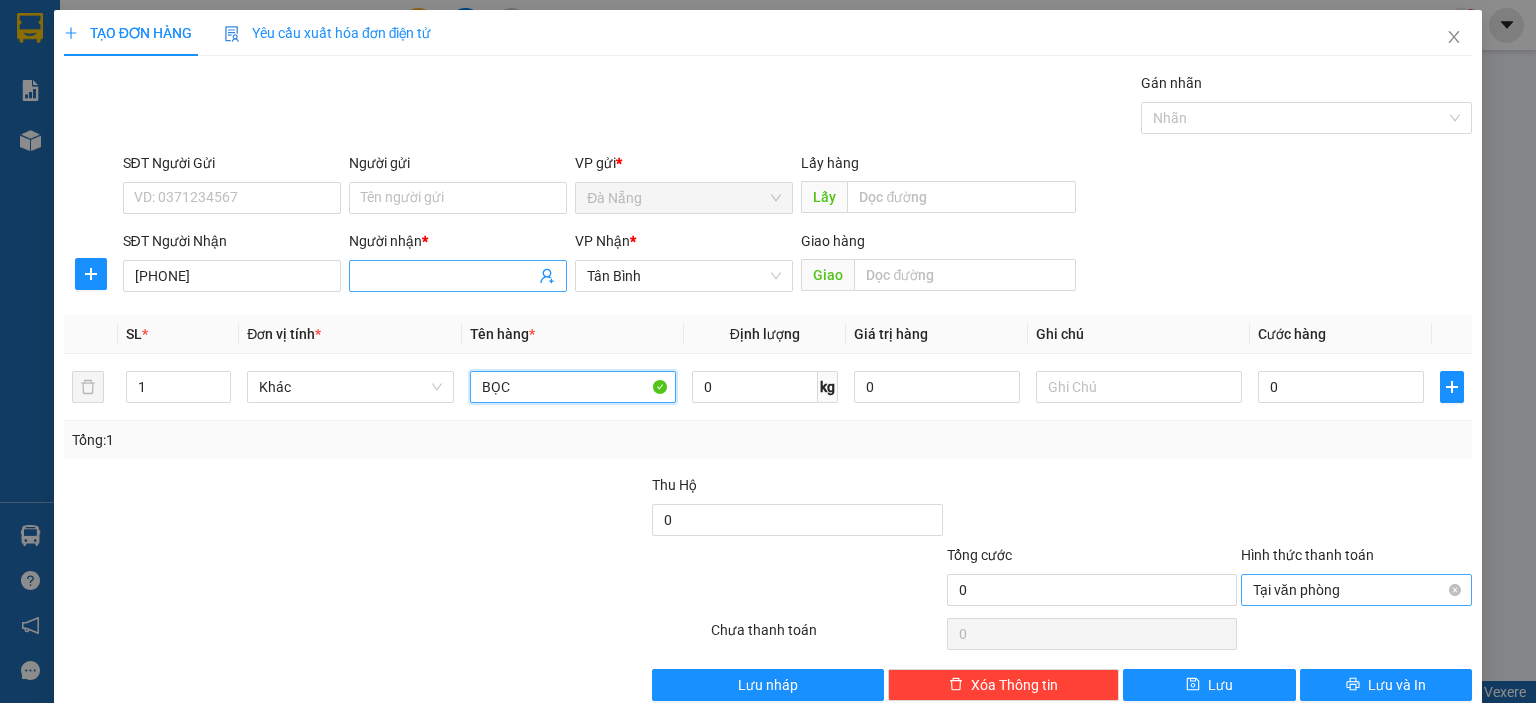 type on "BỌC" 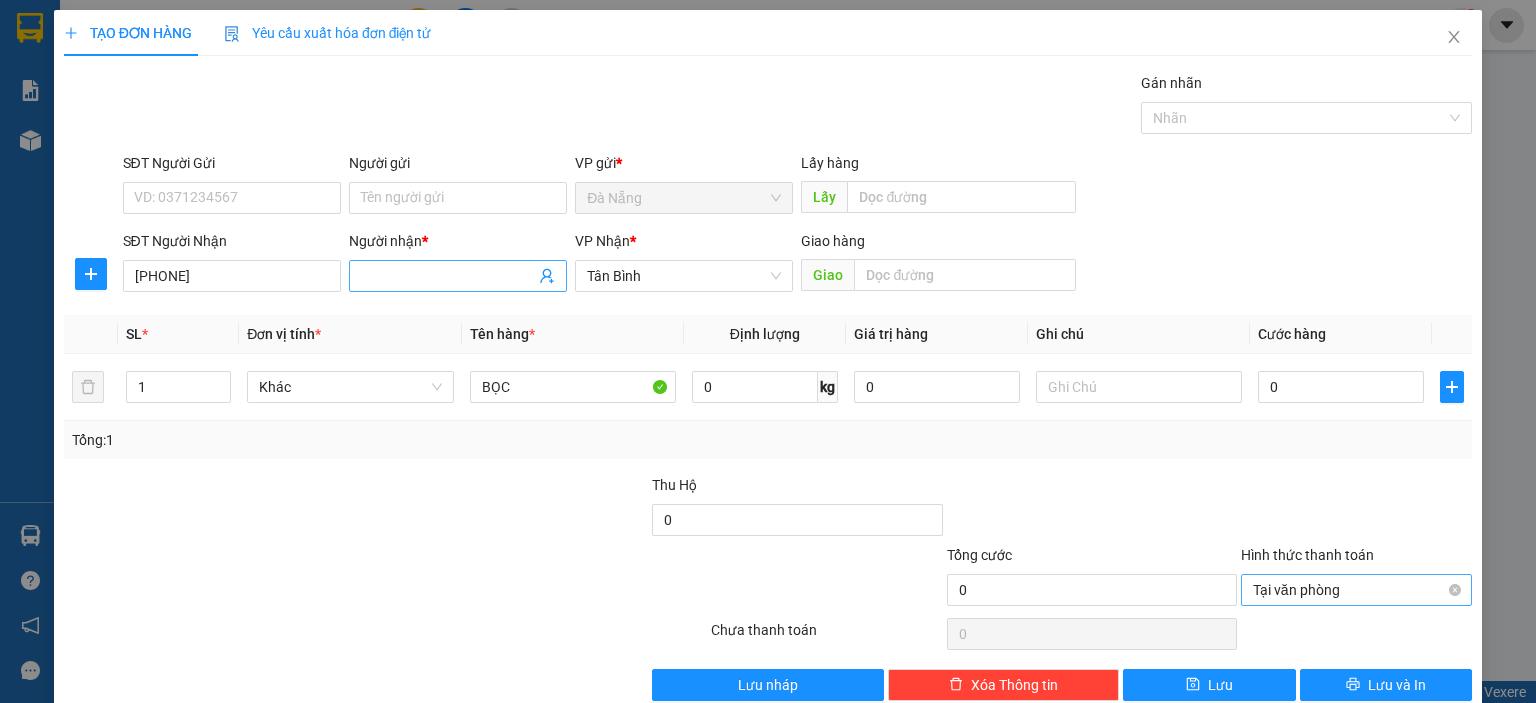 click at bounding box center (458, 276) 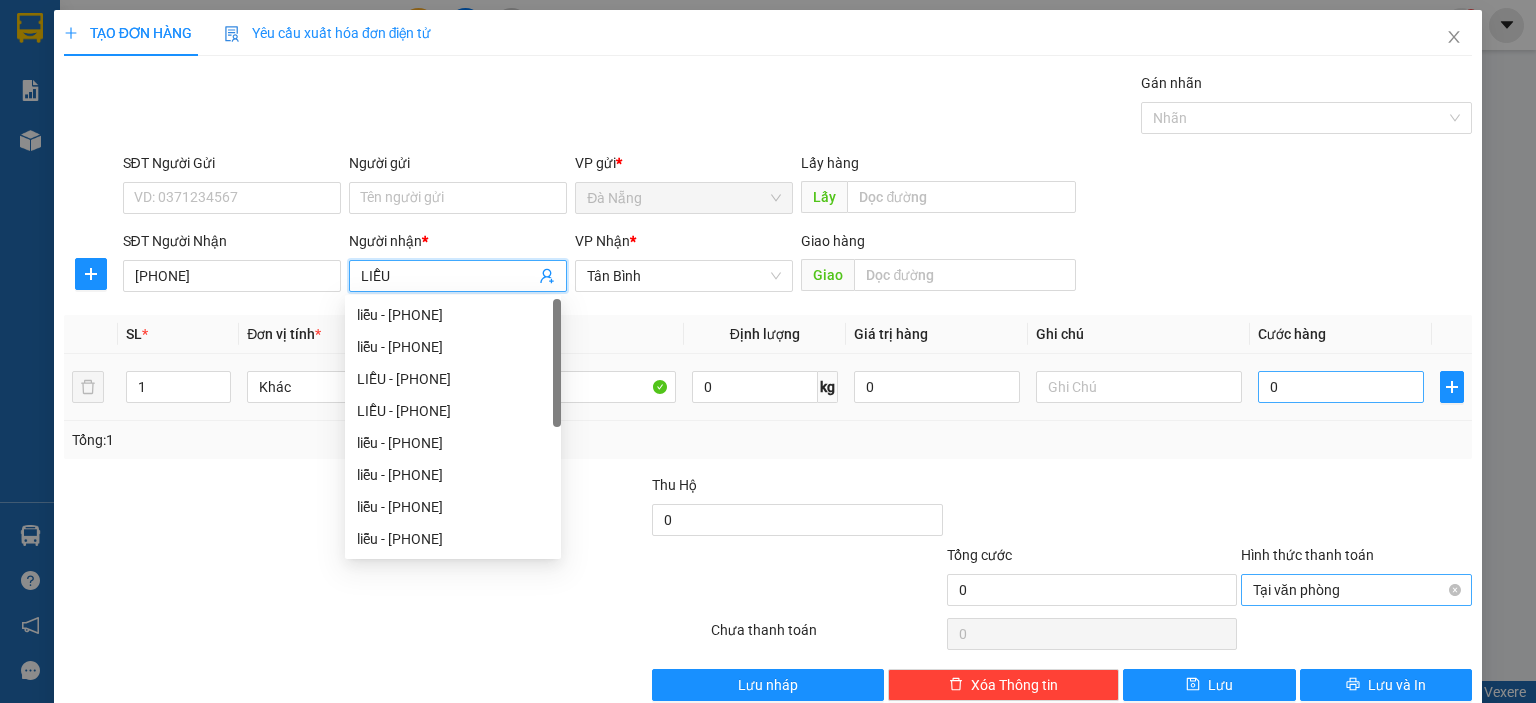 type on "LIỄU" 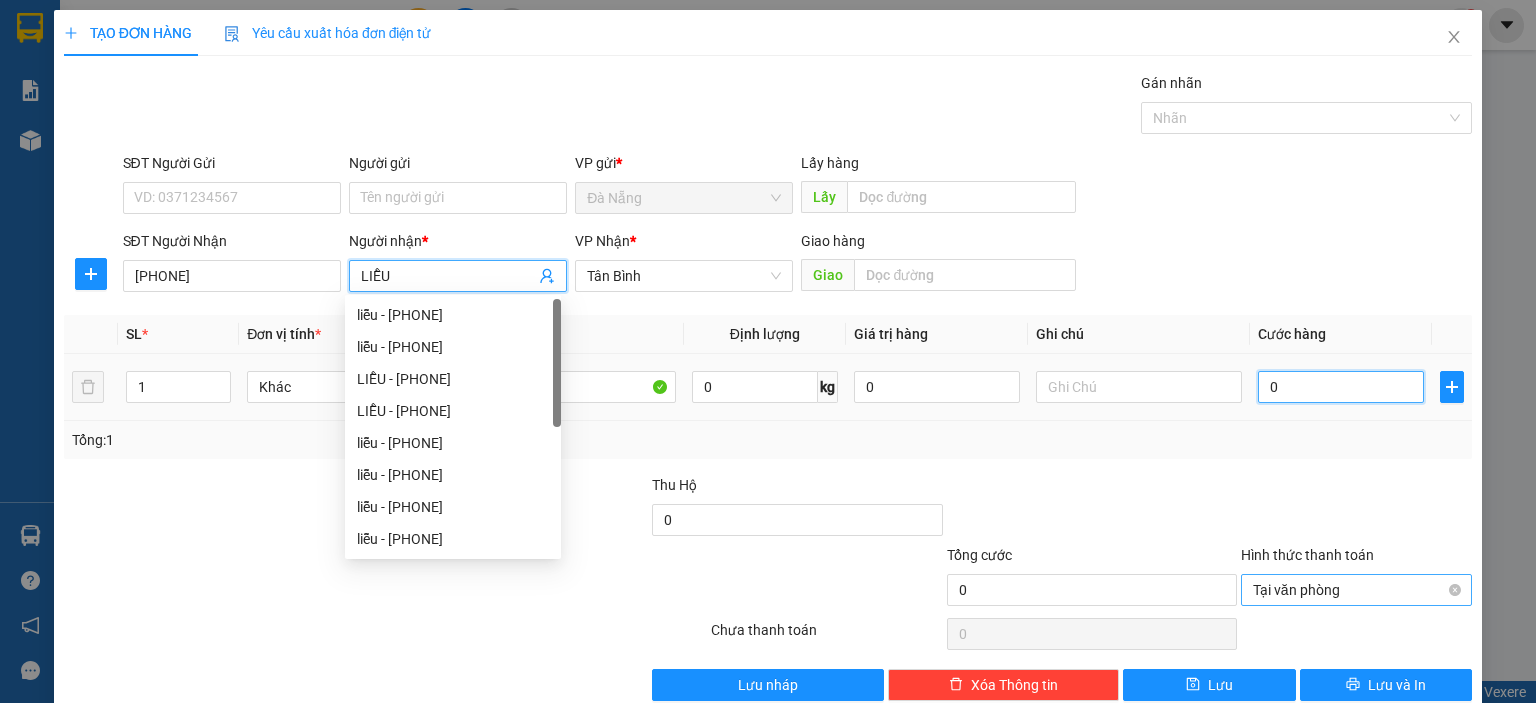 click on "0" at bounding box center [1341, 387] 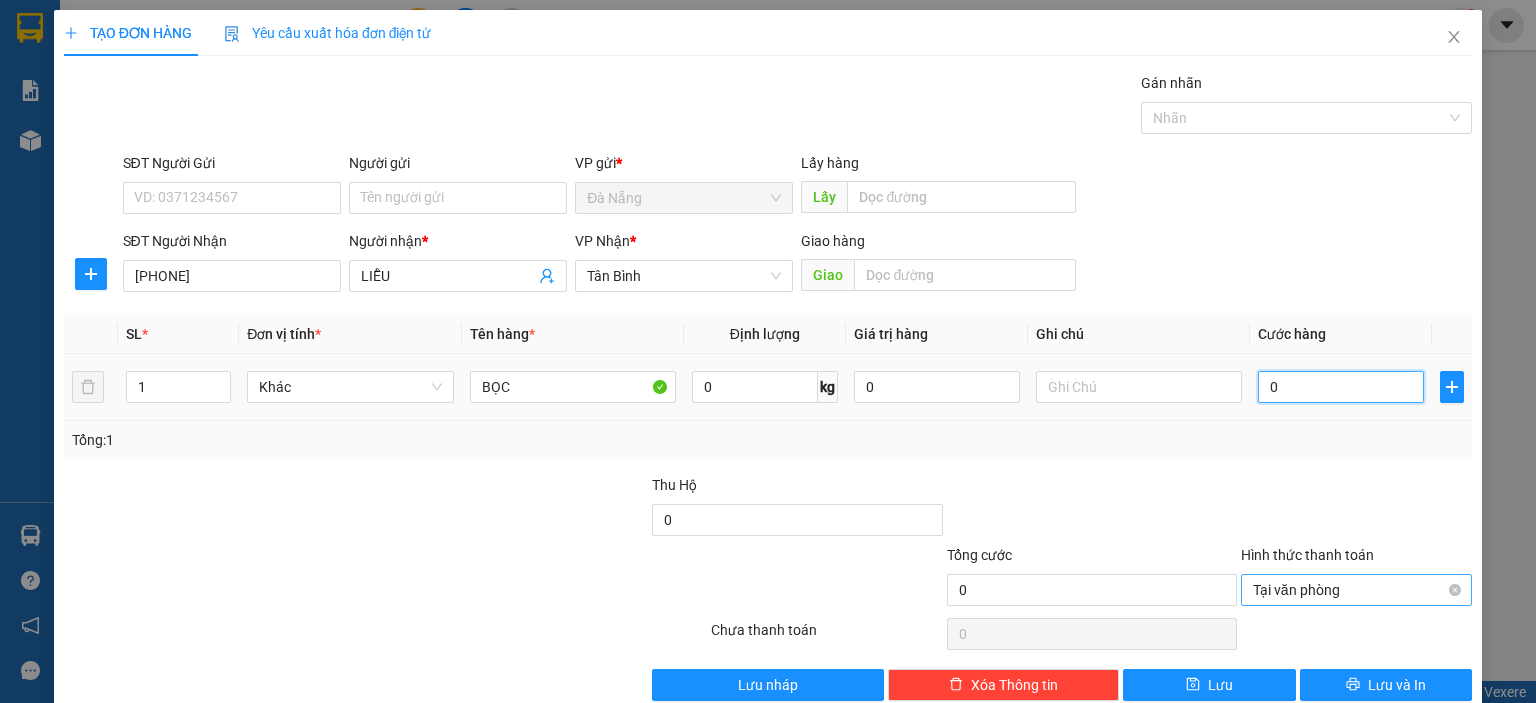 type on "8" 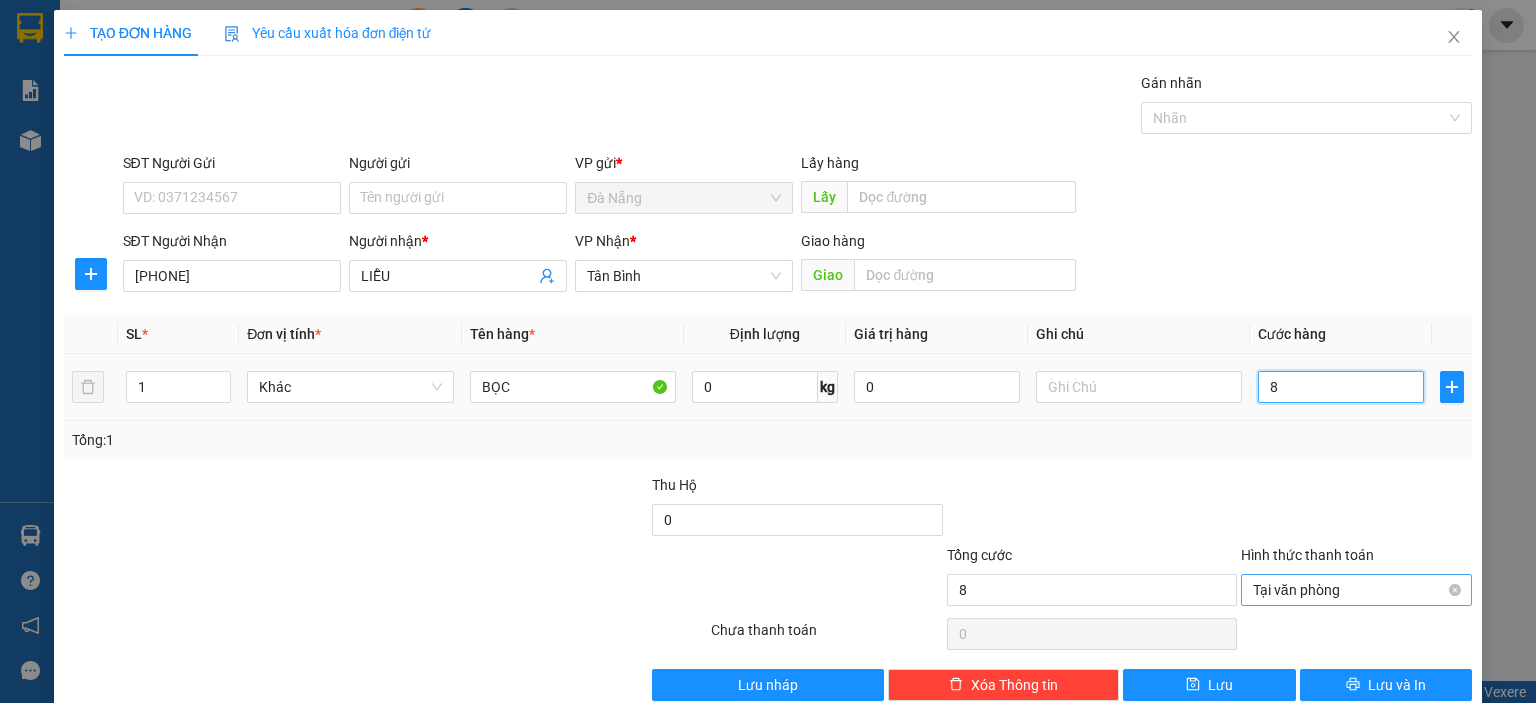 type on "80" 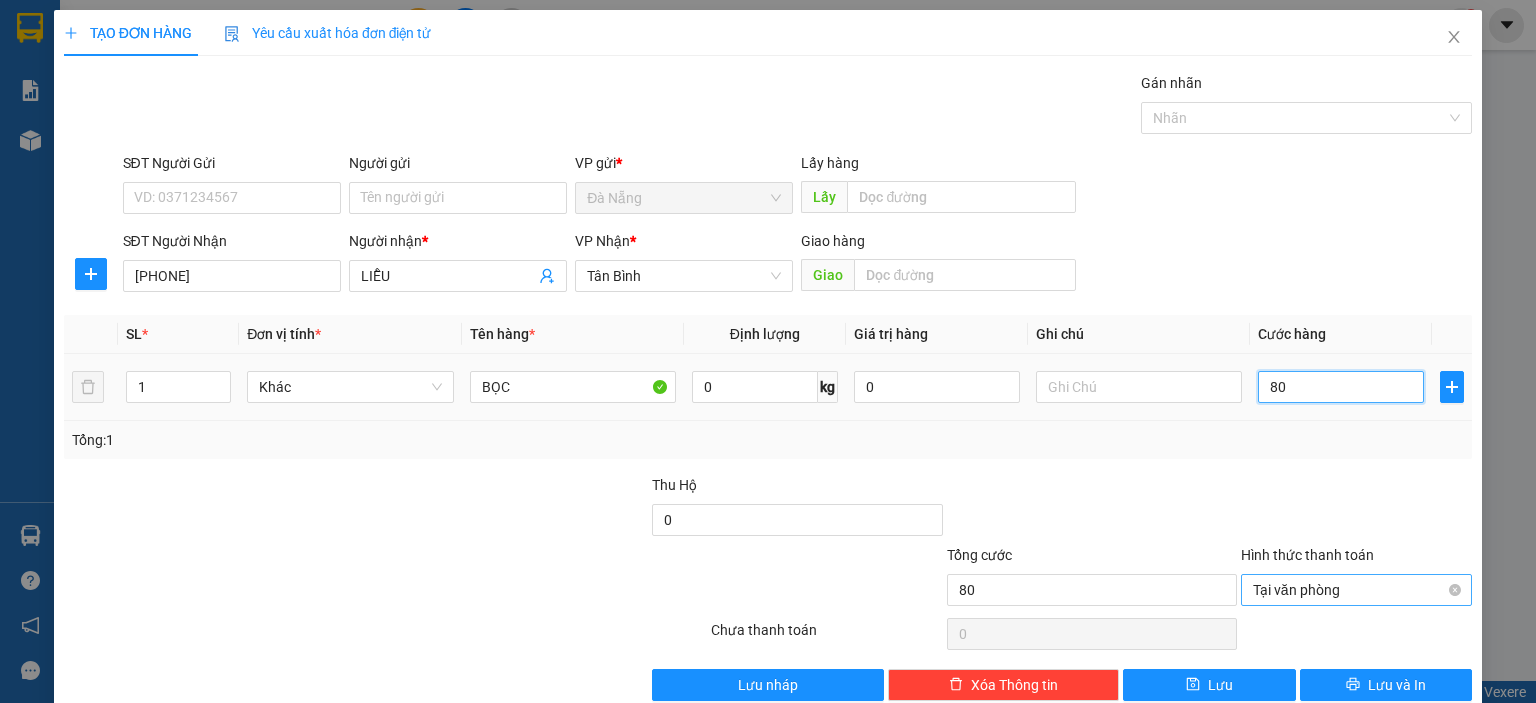 type on "800" 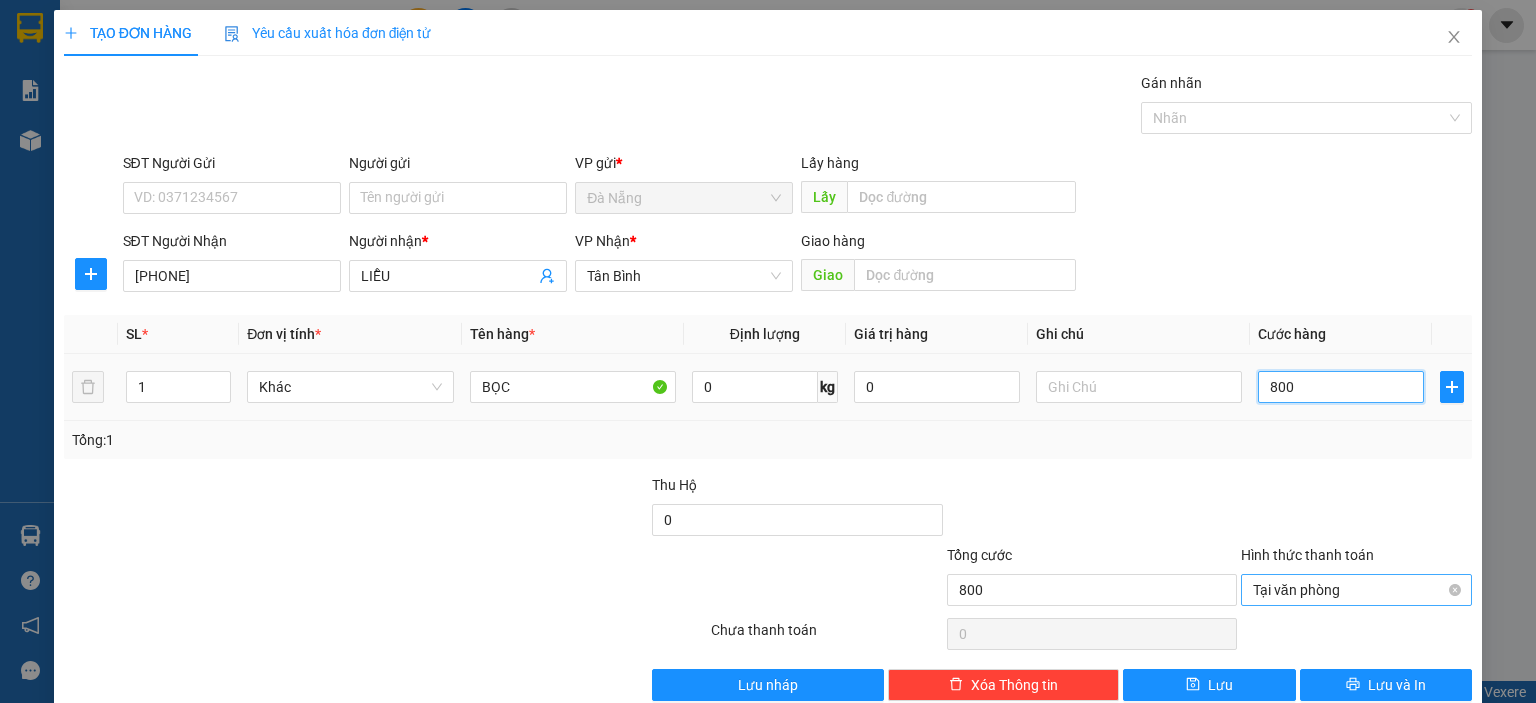 type on "8.000" 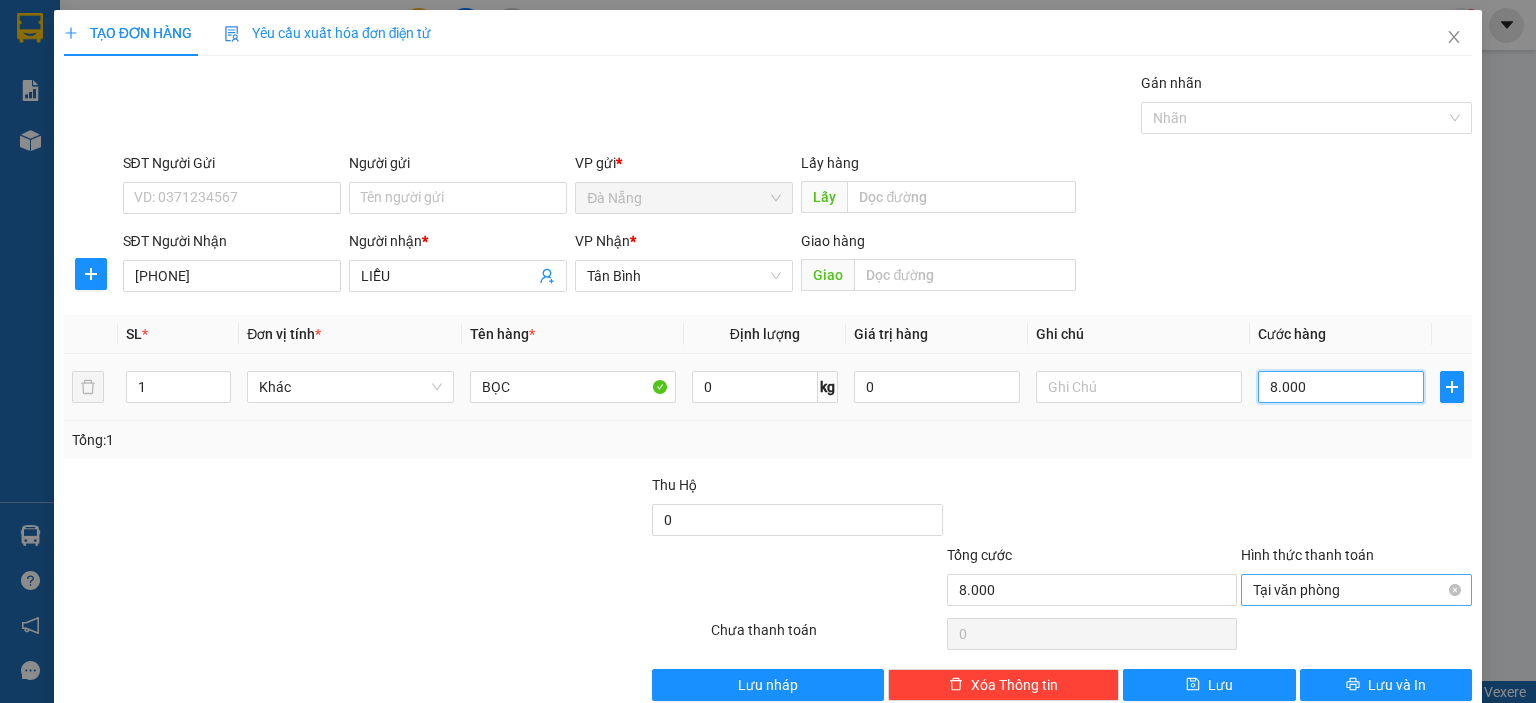 type on "80.000" 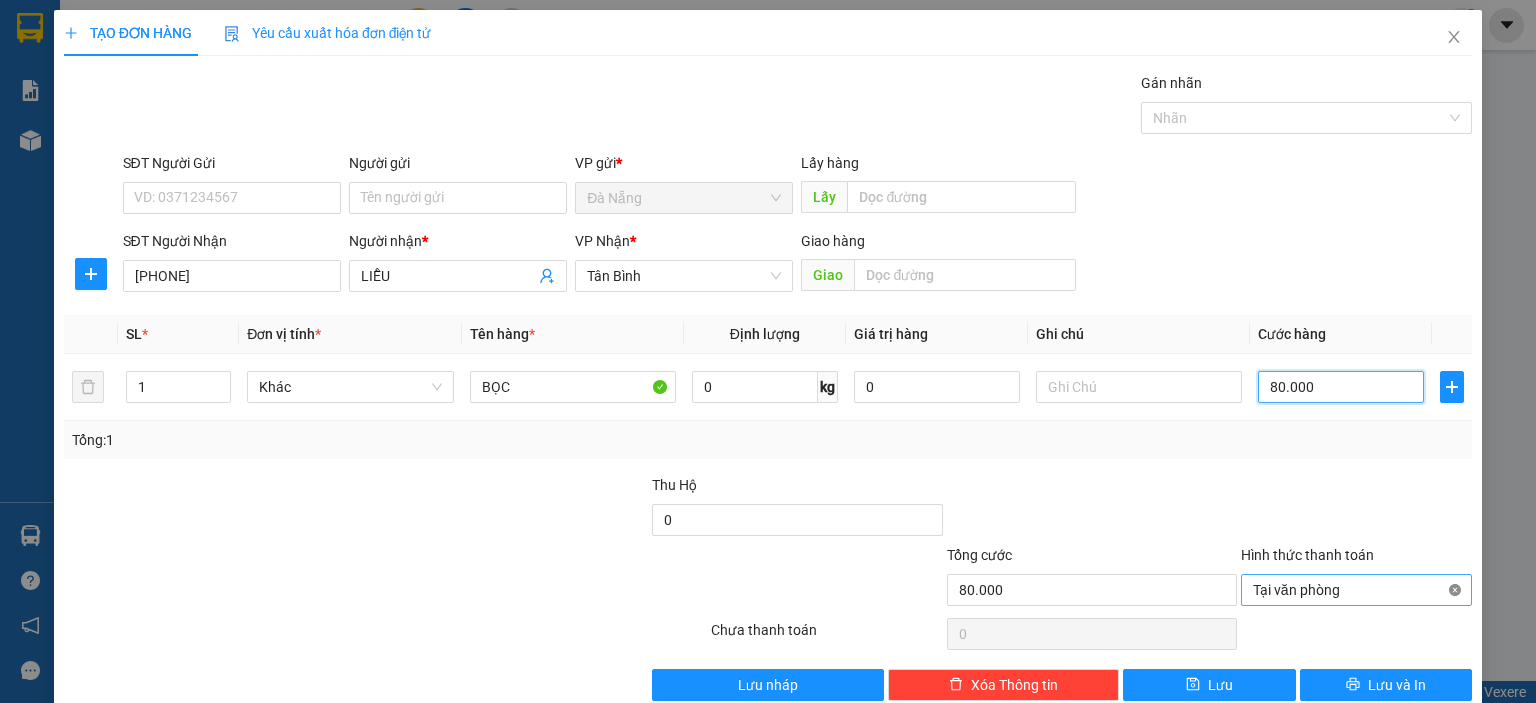 type on "80.000" 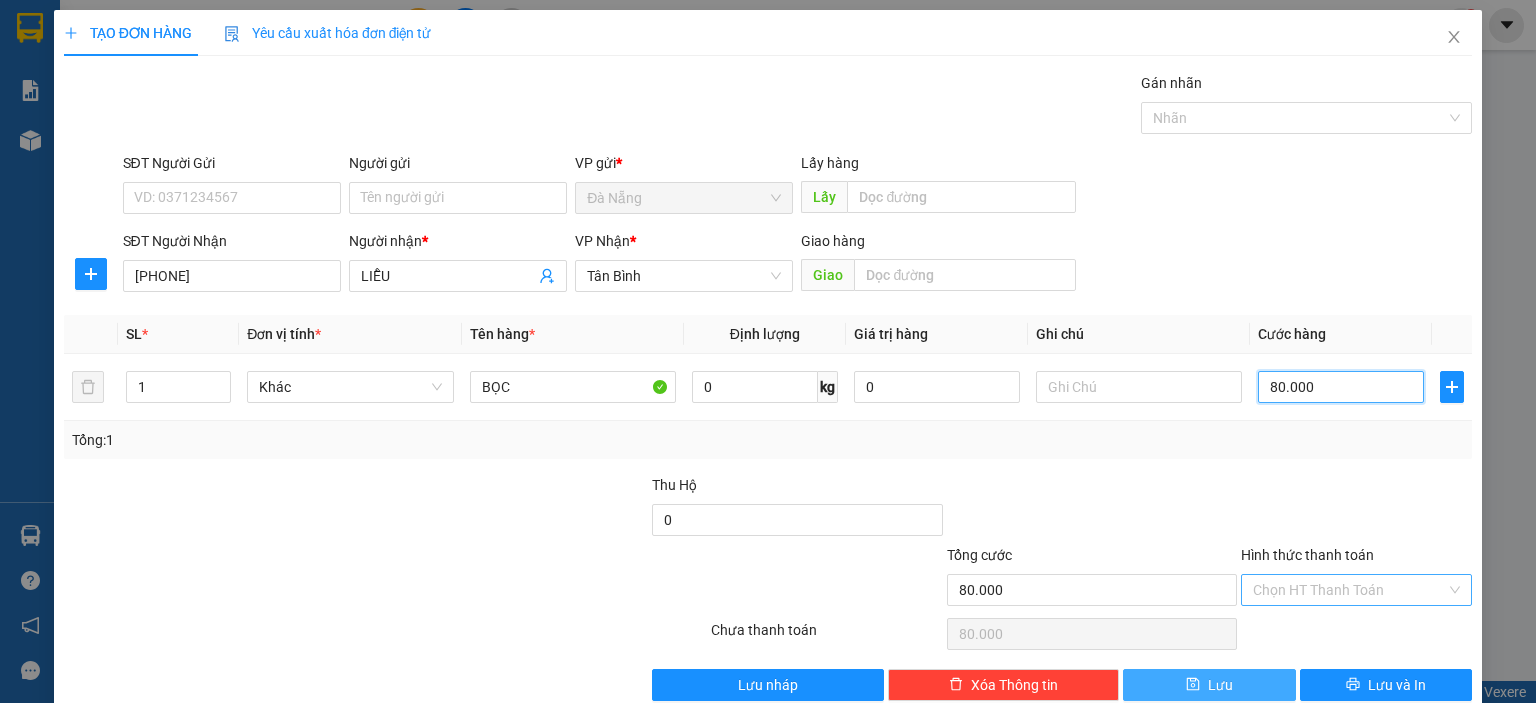type on "80.000" 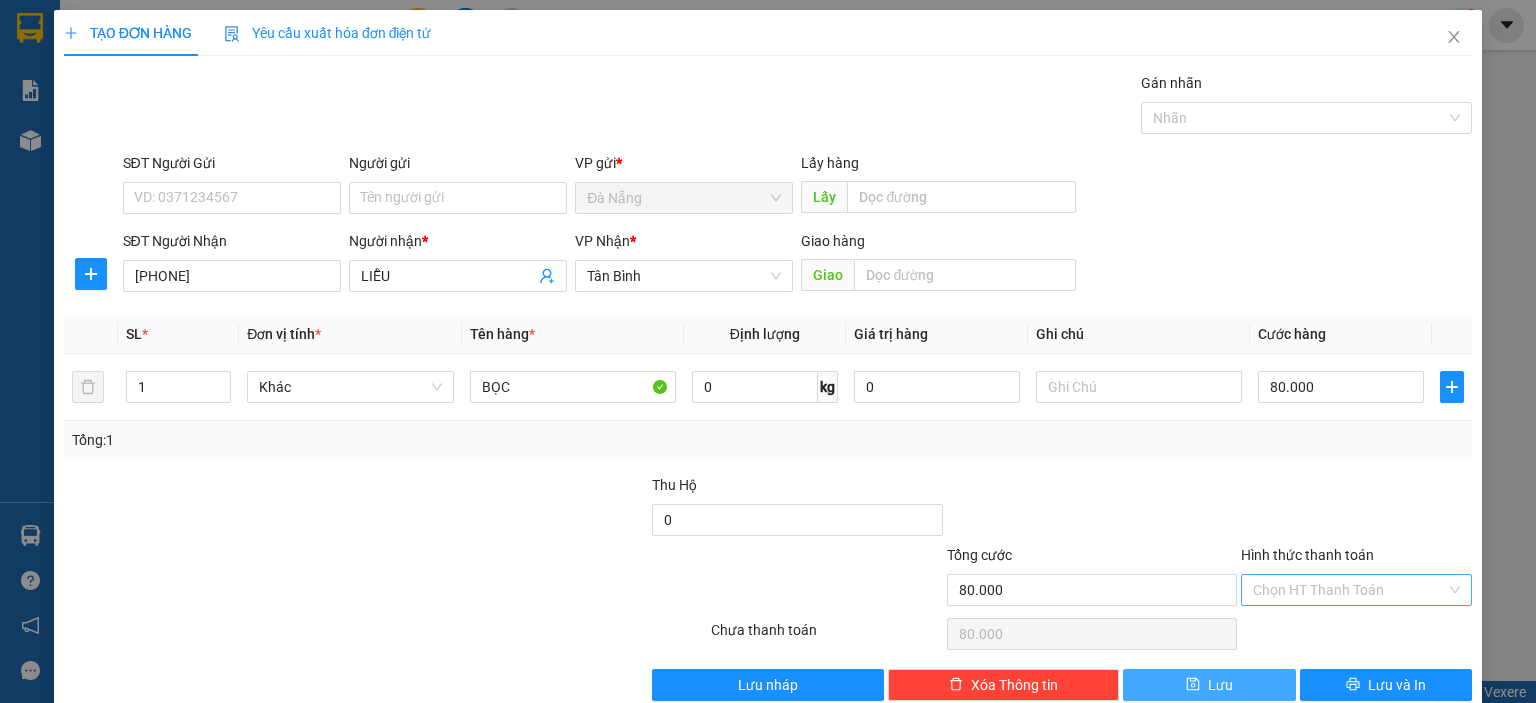 click on "Lưu" at bounding box center [1220, 685] 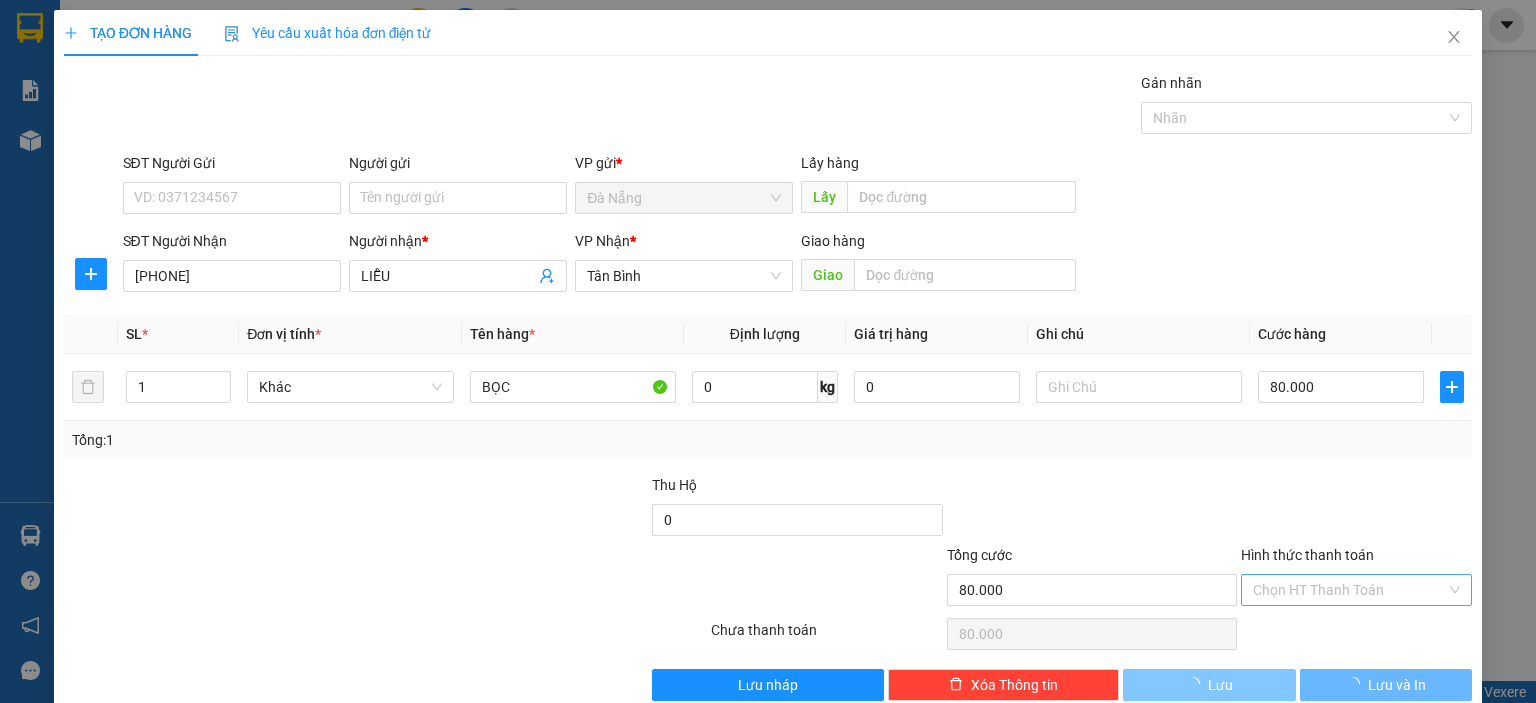 type 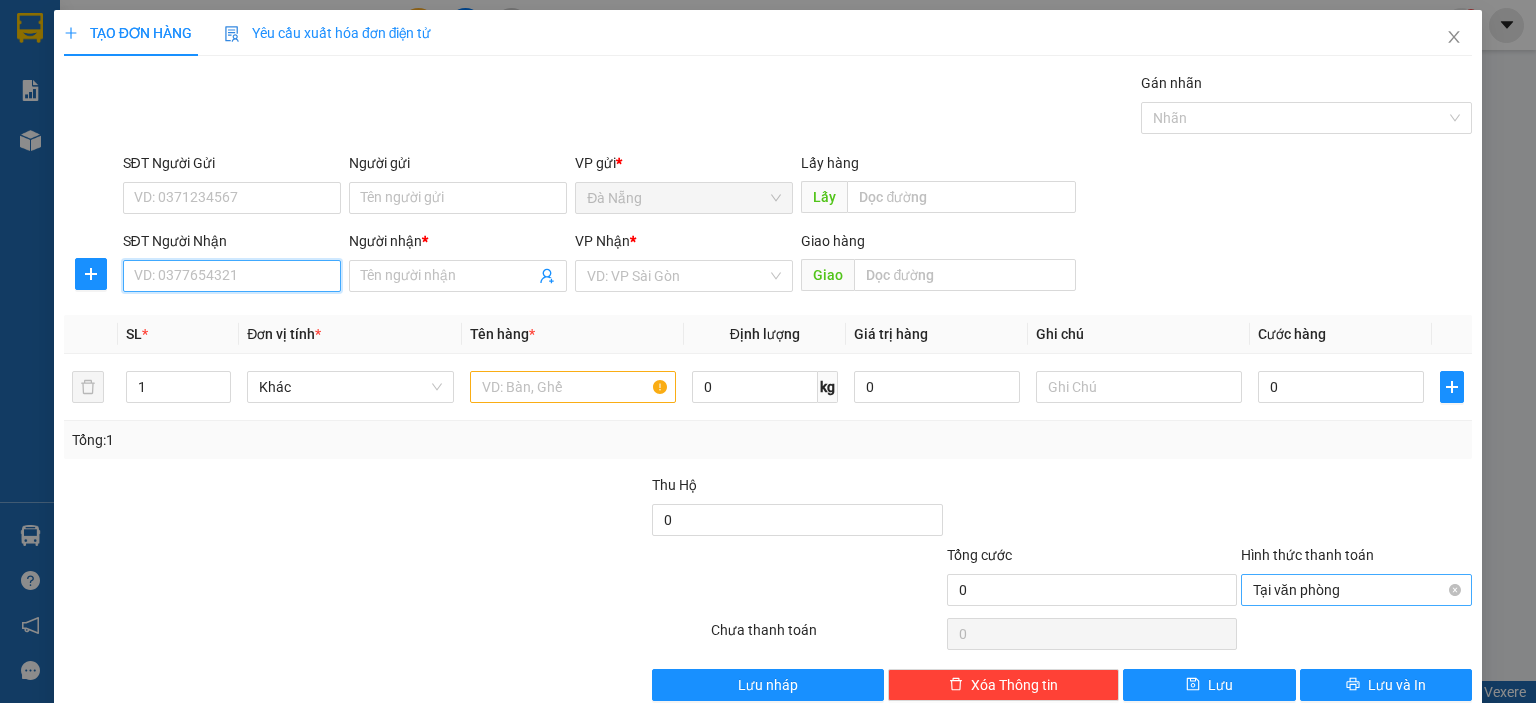 drag, startPoint x: 161, startPoint y: 286, endPoint x: 167, endPoint y: 276, distance: 11.661903 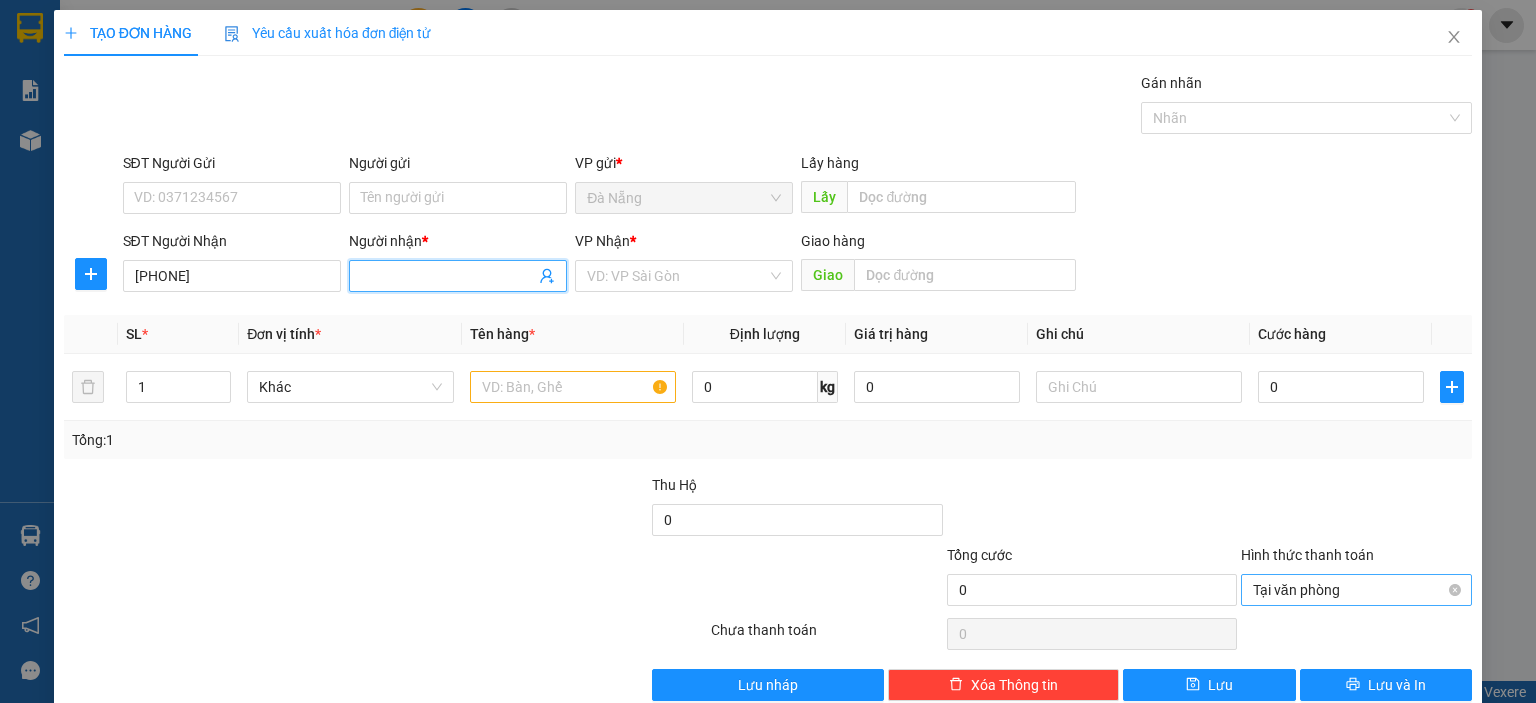 click on "Người nhận  *" at bounding box center (448, 276) 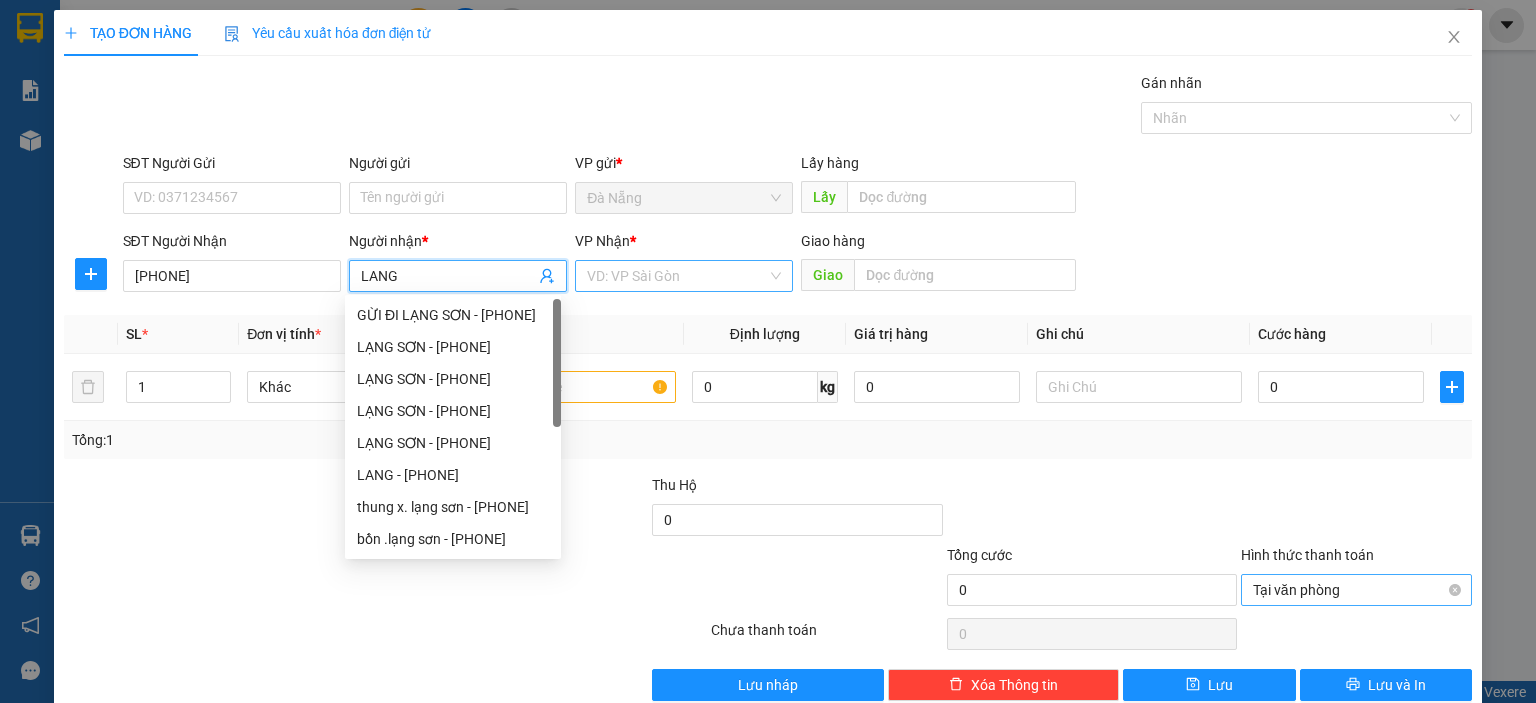 click at bounding box center [677, 276] 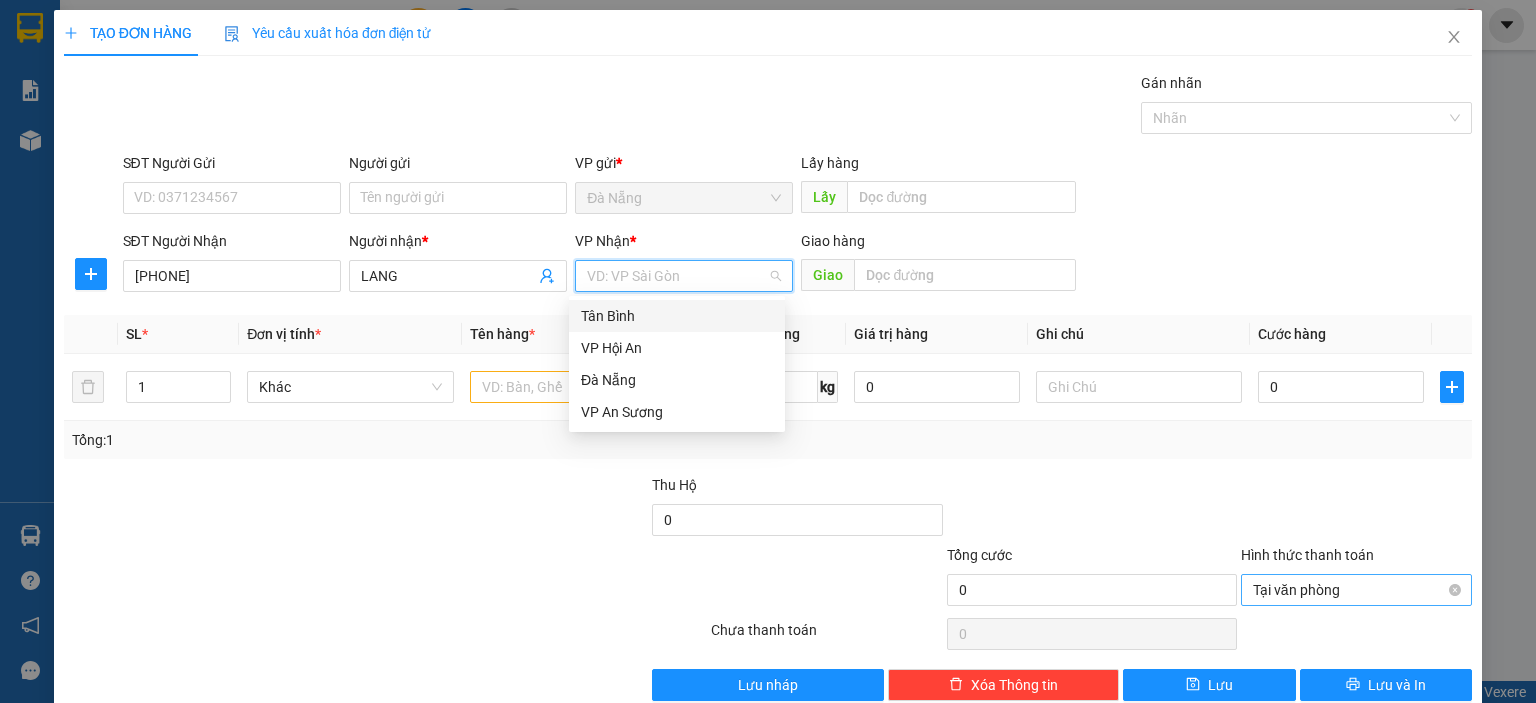 click on "Tân Bình" at bounding box center (677, 316) 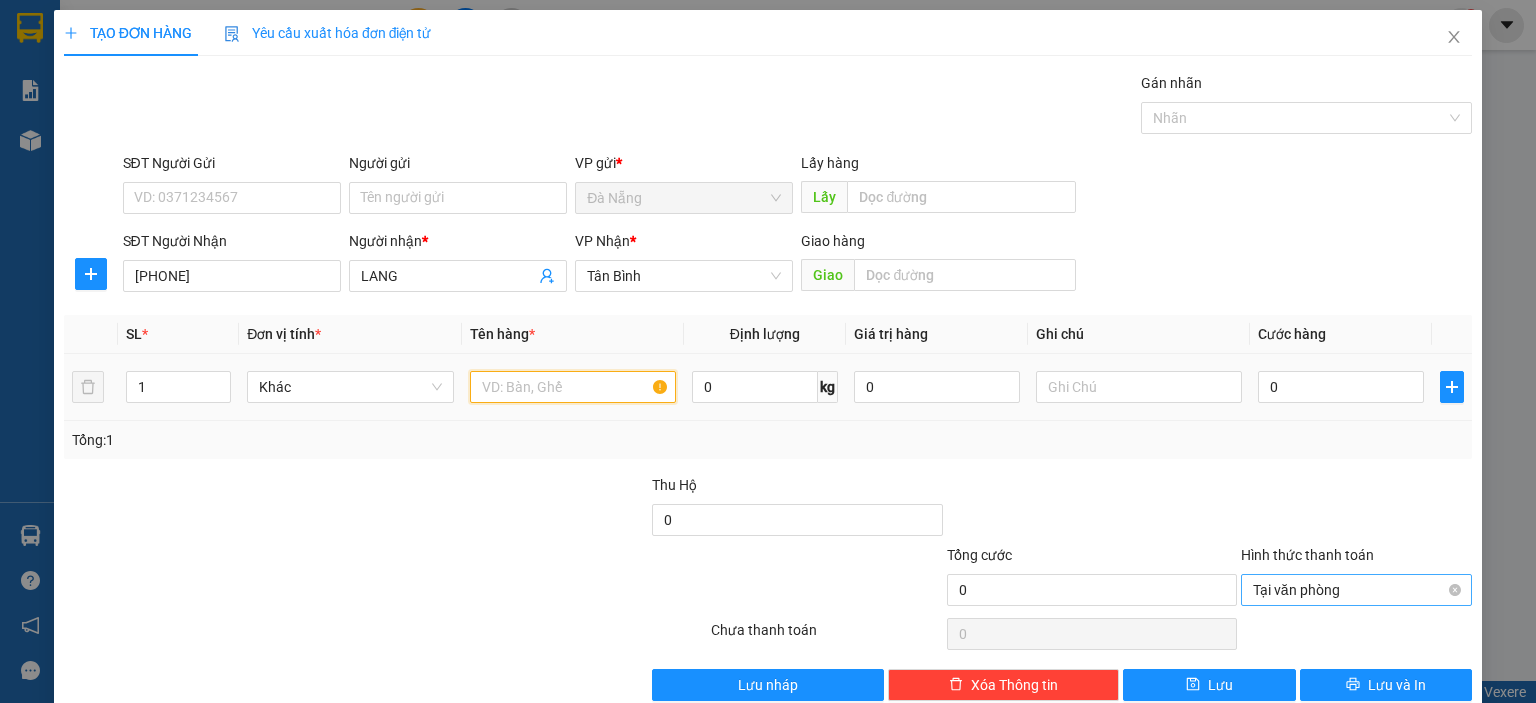 click at bounding box center [573, 387] 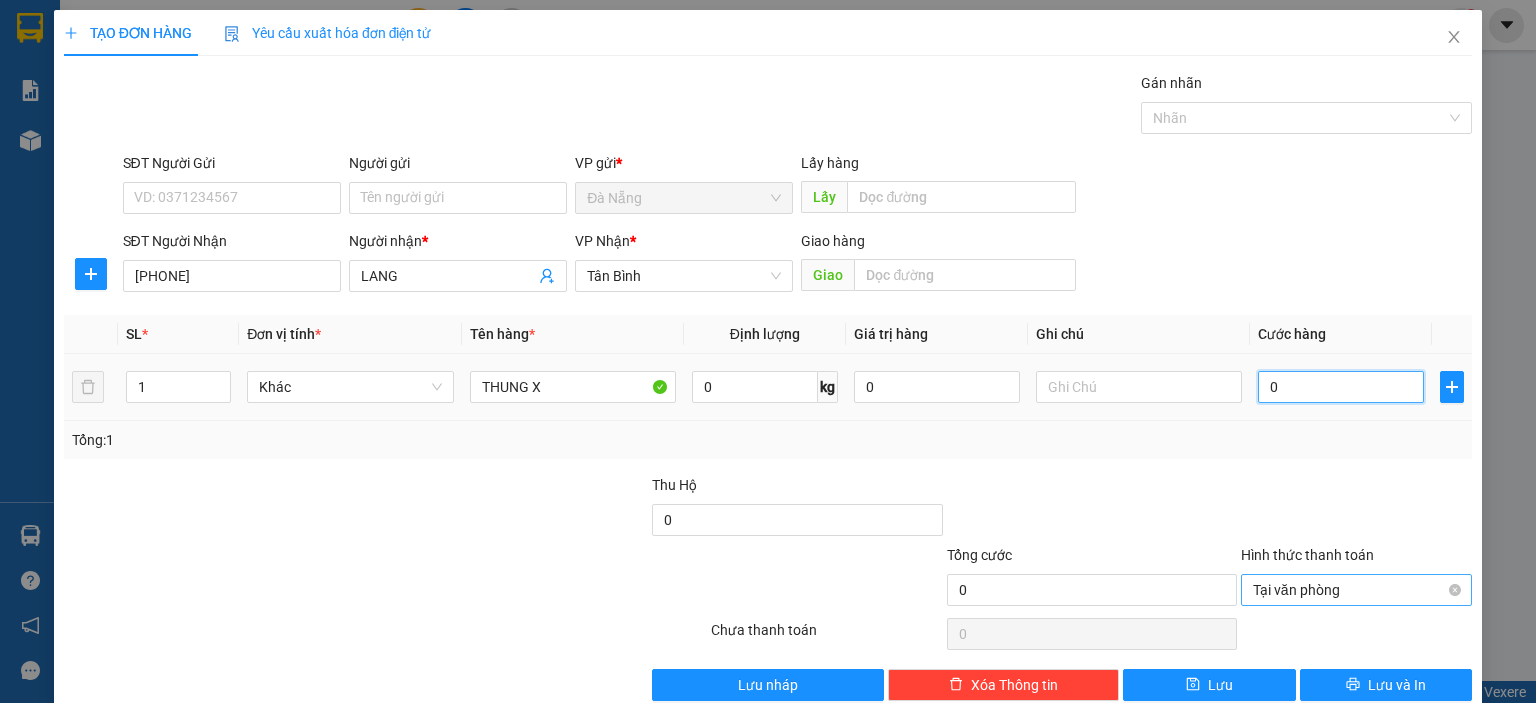 click on "0" at bounding box center [1341, 387] 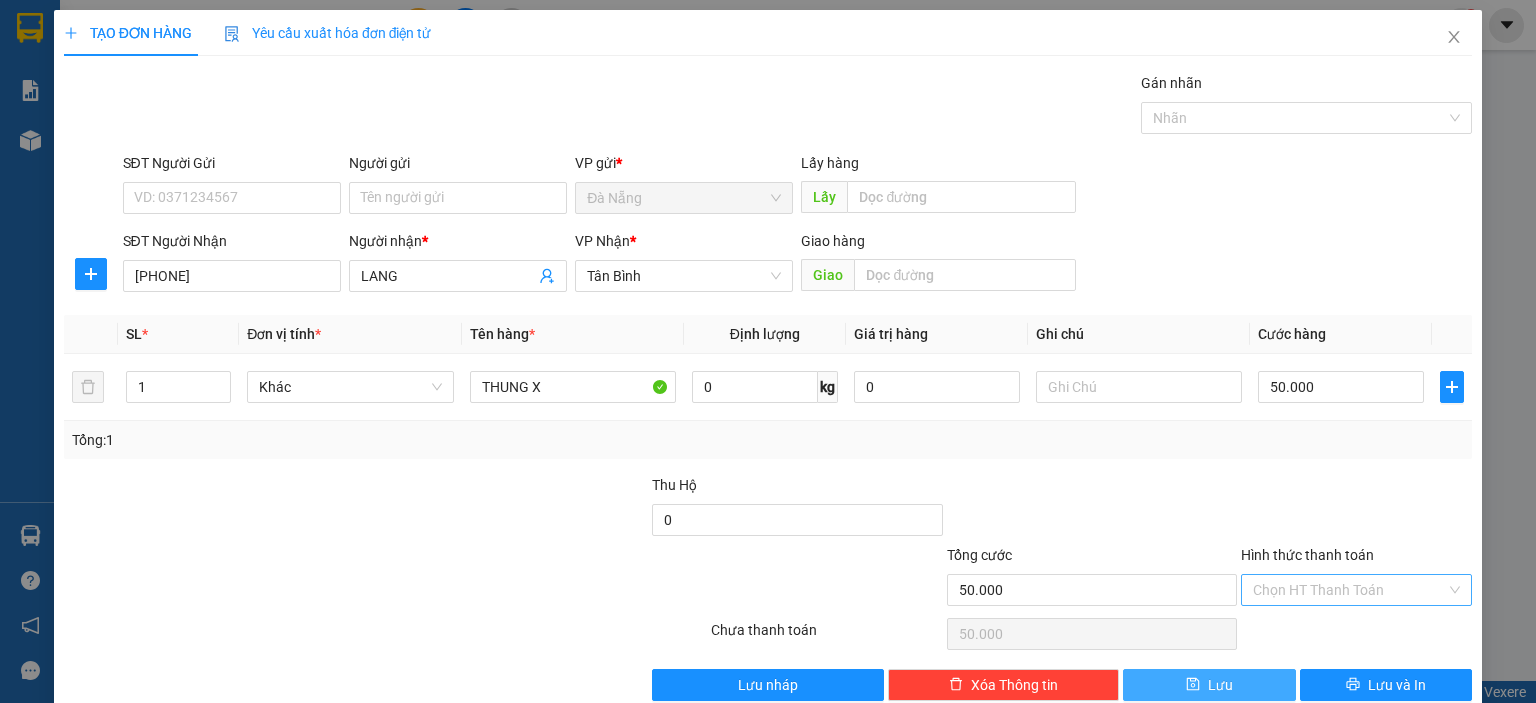 click on "Lưu" at bounding box center (1209, 685) 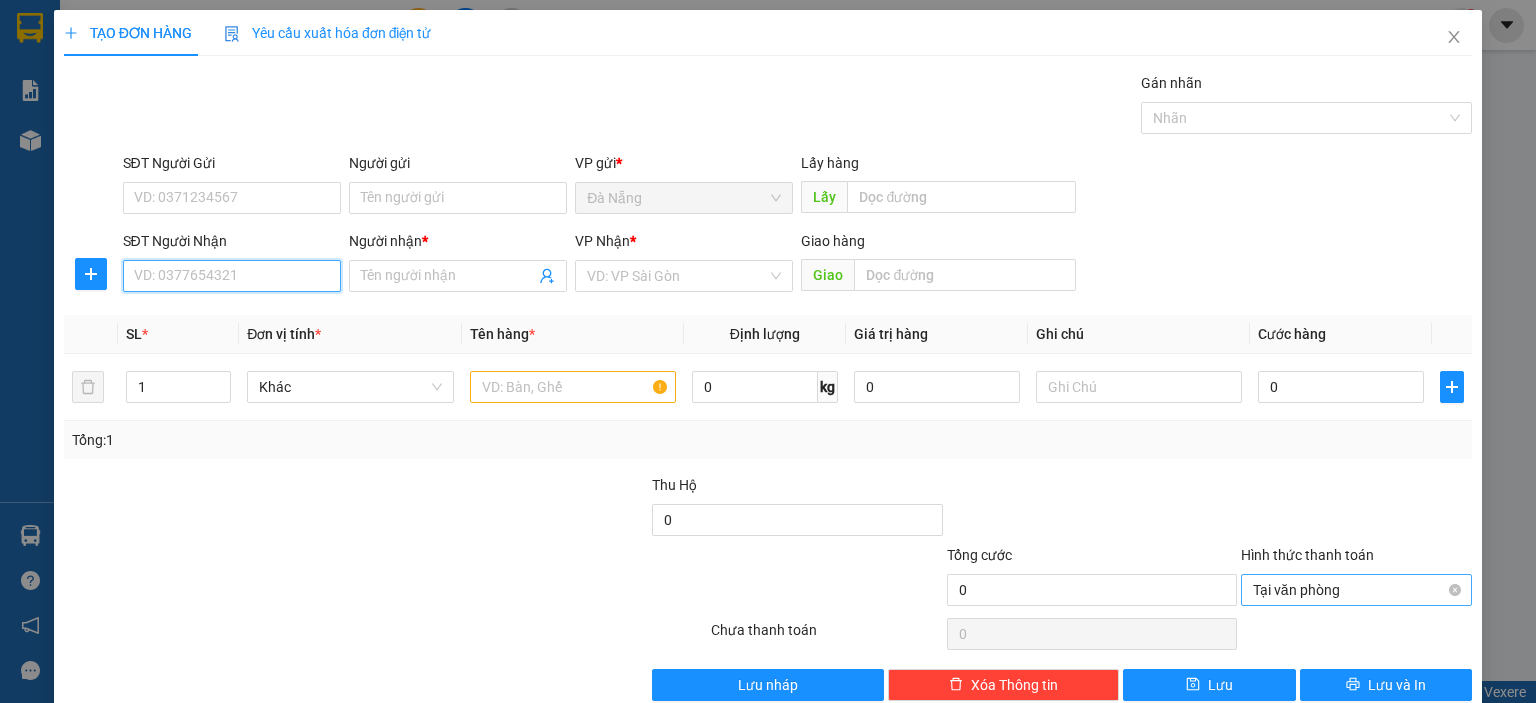 click on "SĐT Người Nhận" at bounding box center (232, 276) 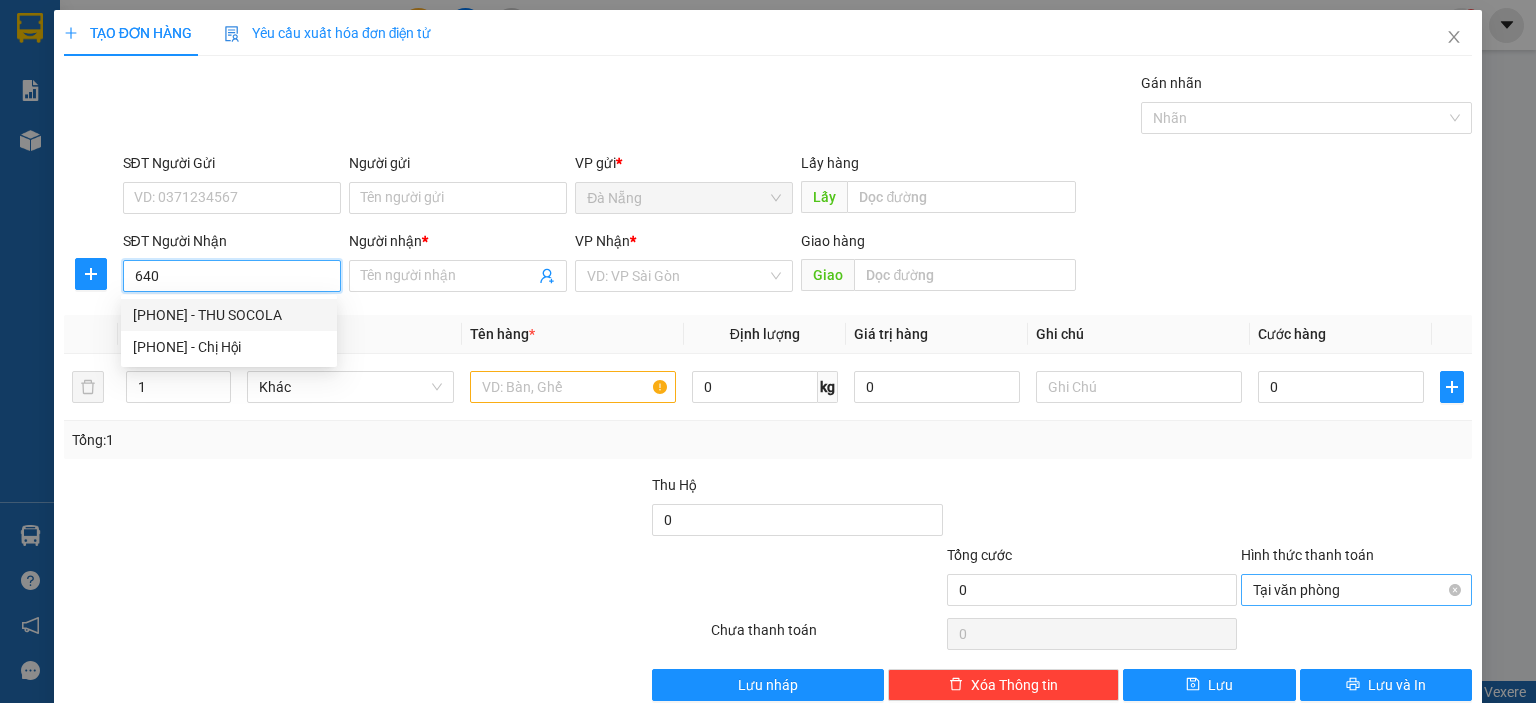 click on "0356445640 - THU SOCOLA" at bounding box center [229, 315] 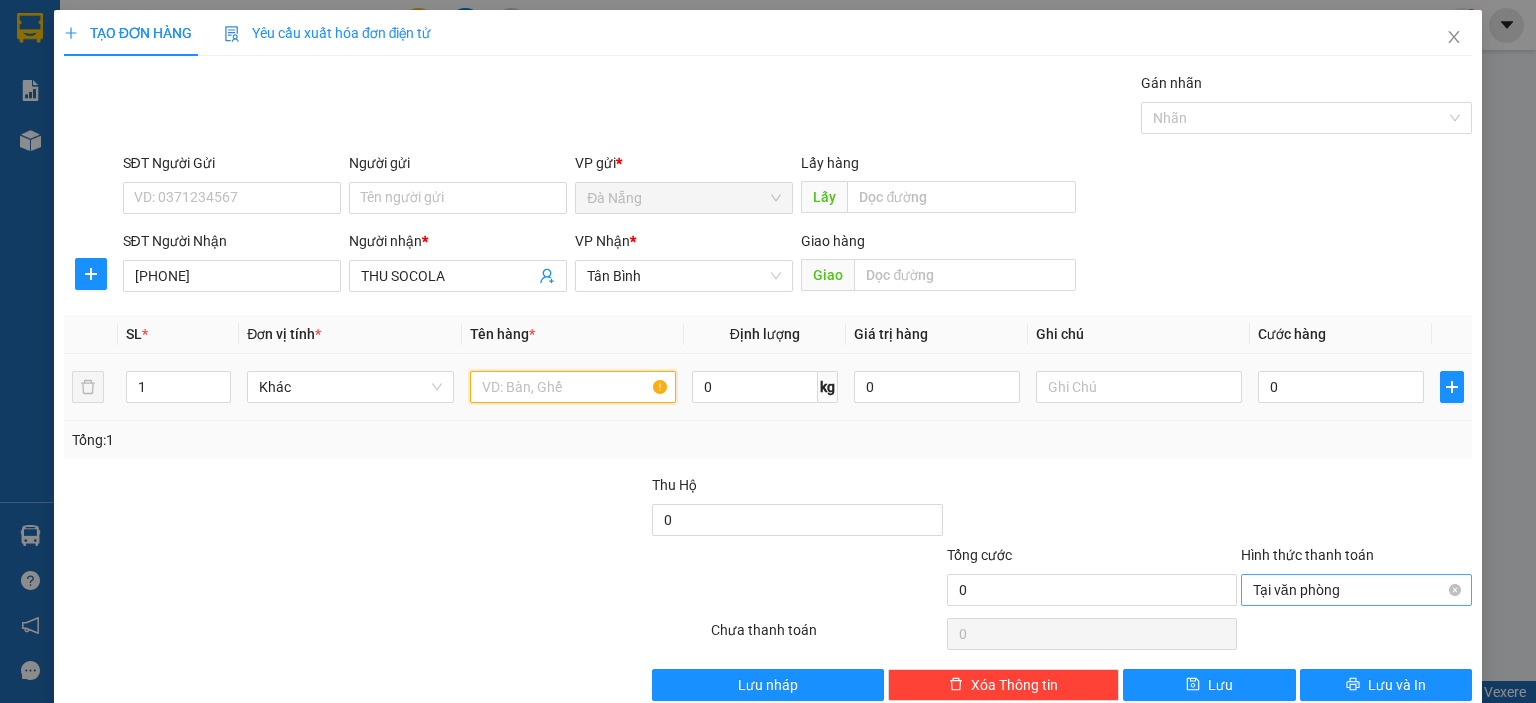 click at bounding box center (573, 387) 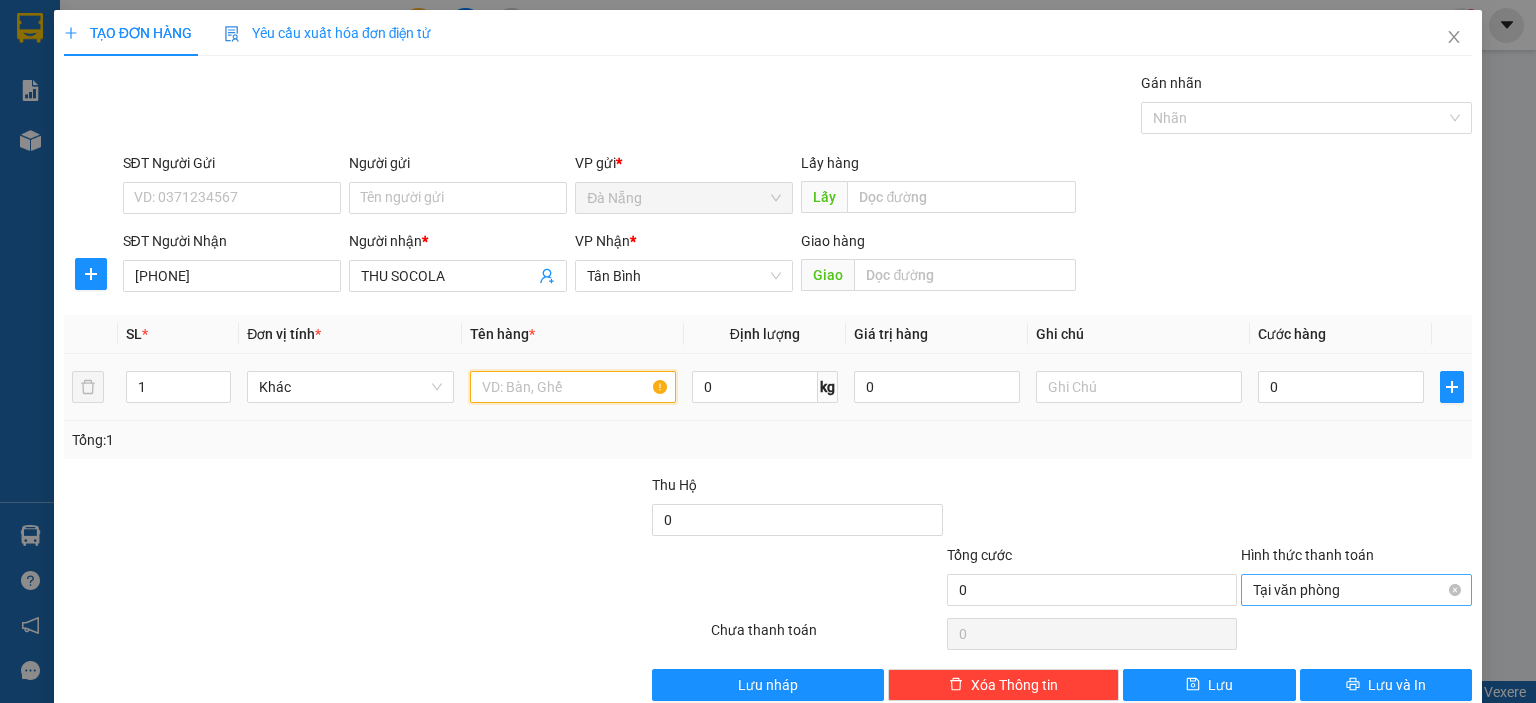 click at bounding box center [573, 387] 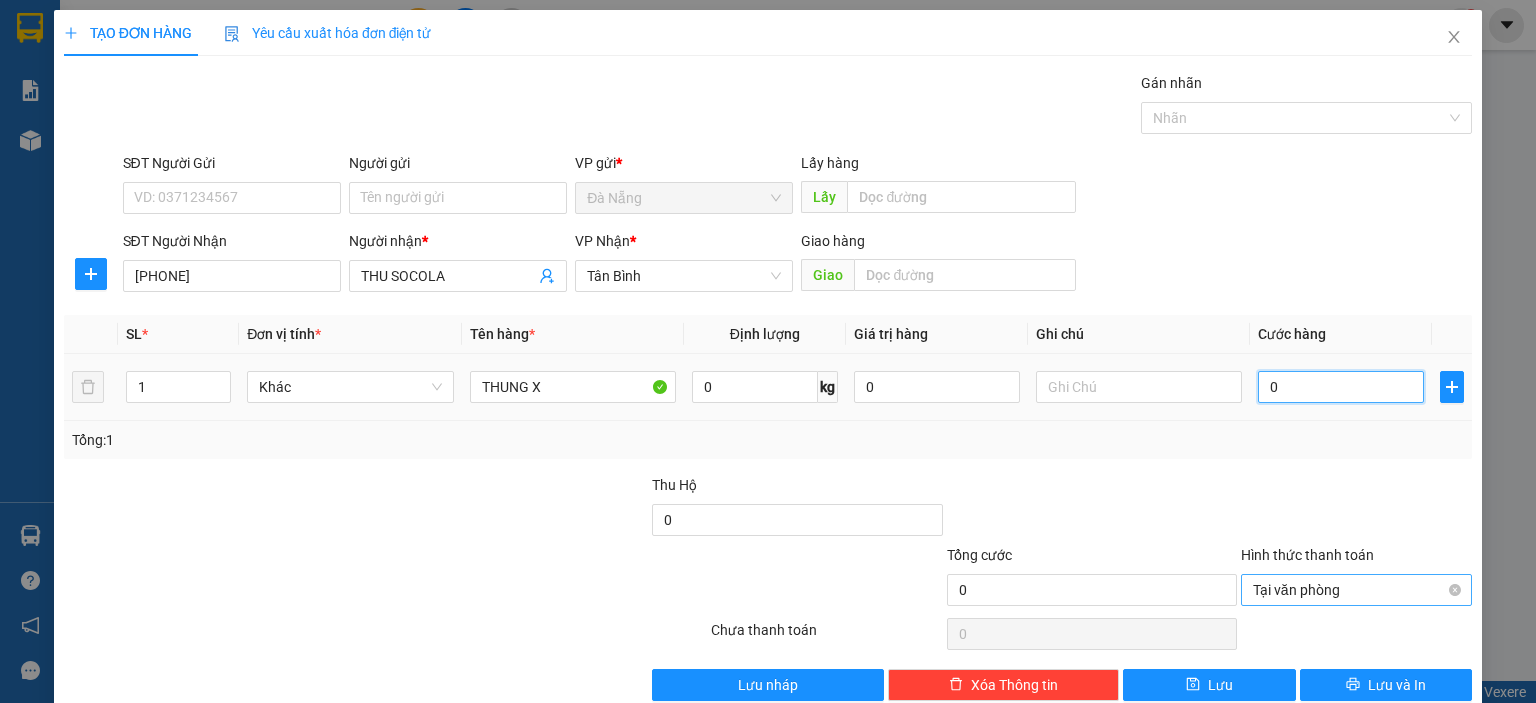 click on "0" at bounding box center [1341, 387] 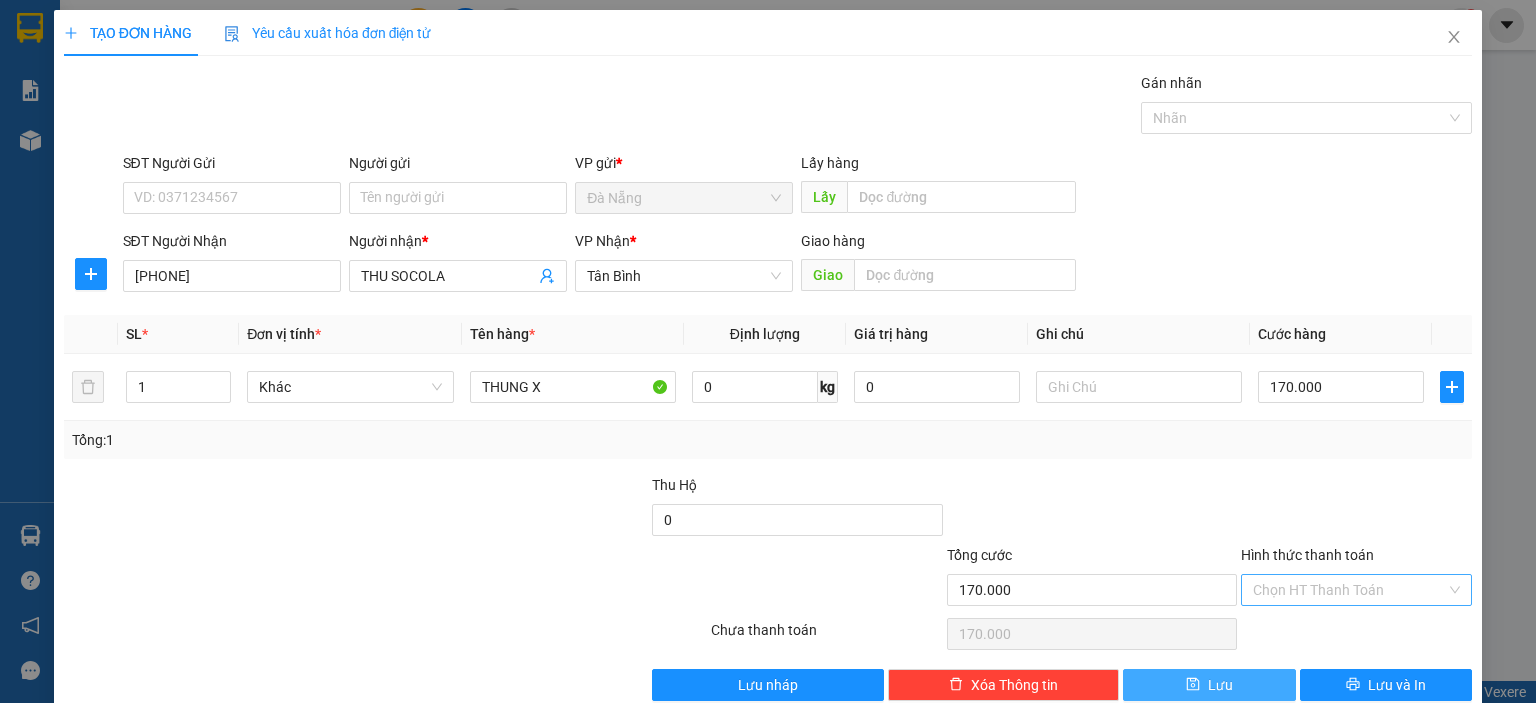click on "Lưu" at bounding box center [1220, 685] 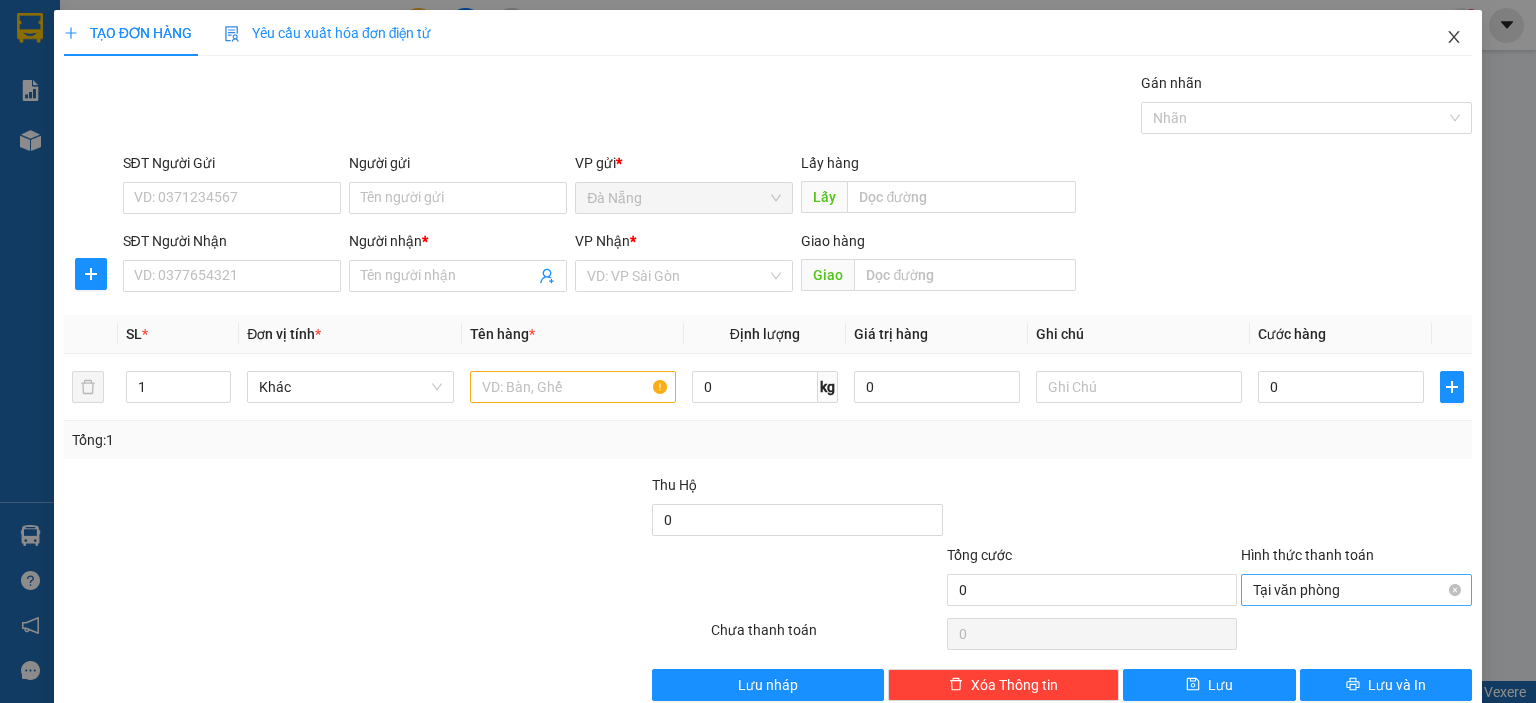 click at bounding box center [1454, 38] 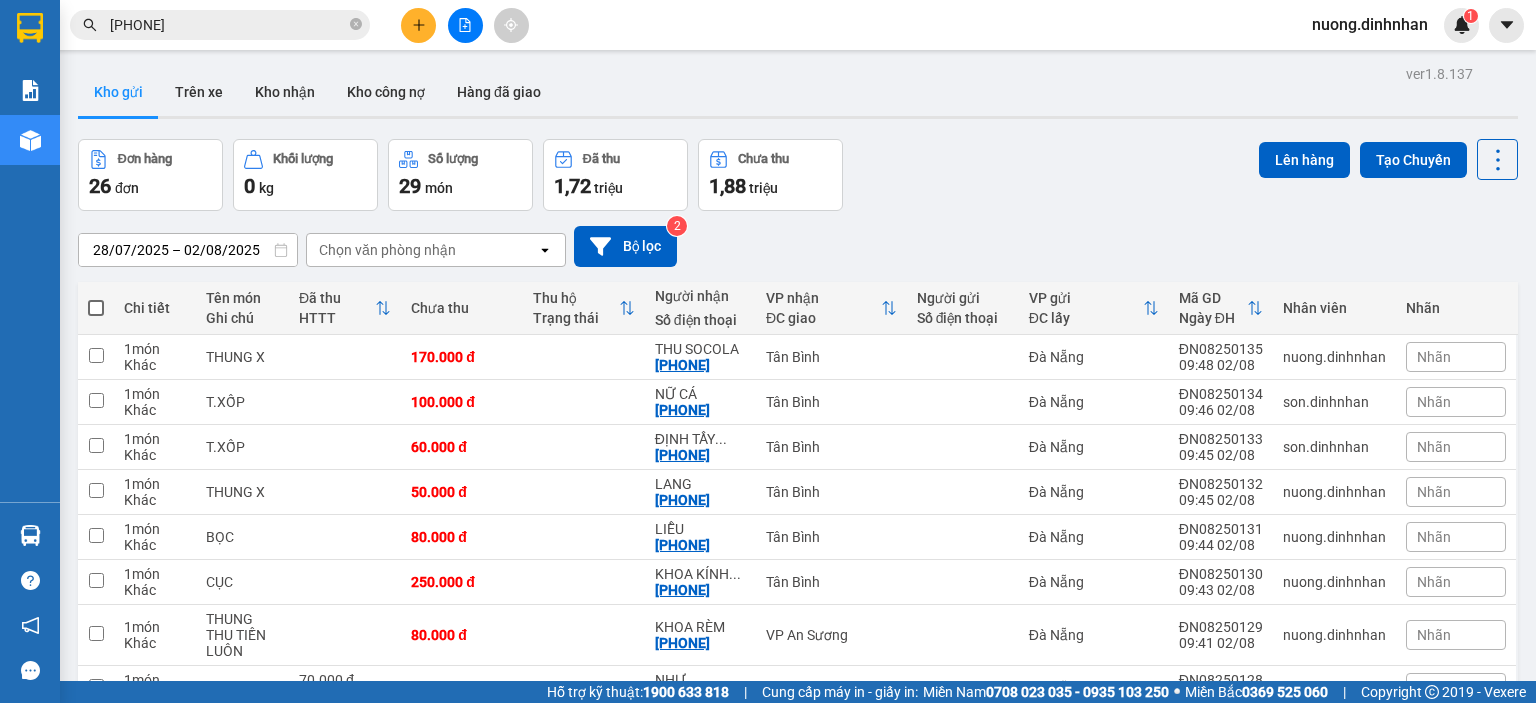 click 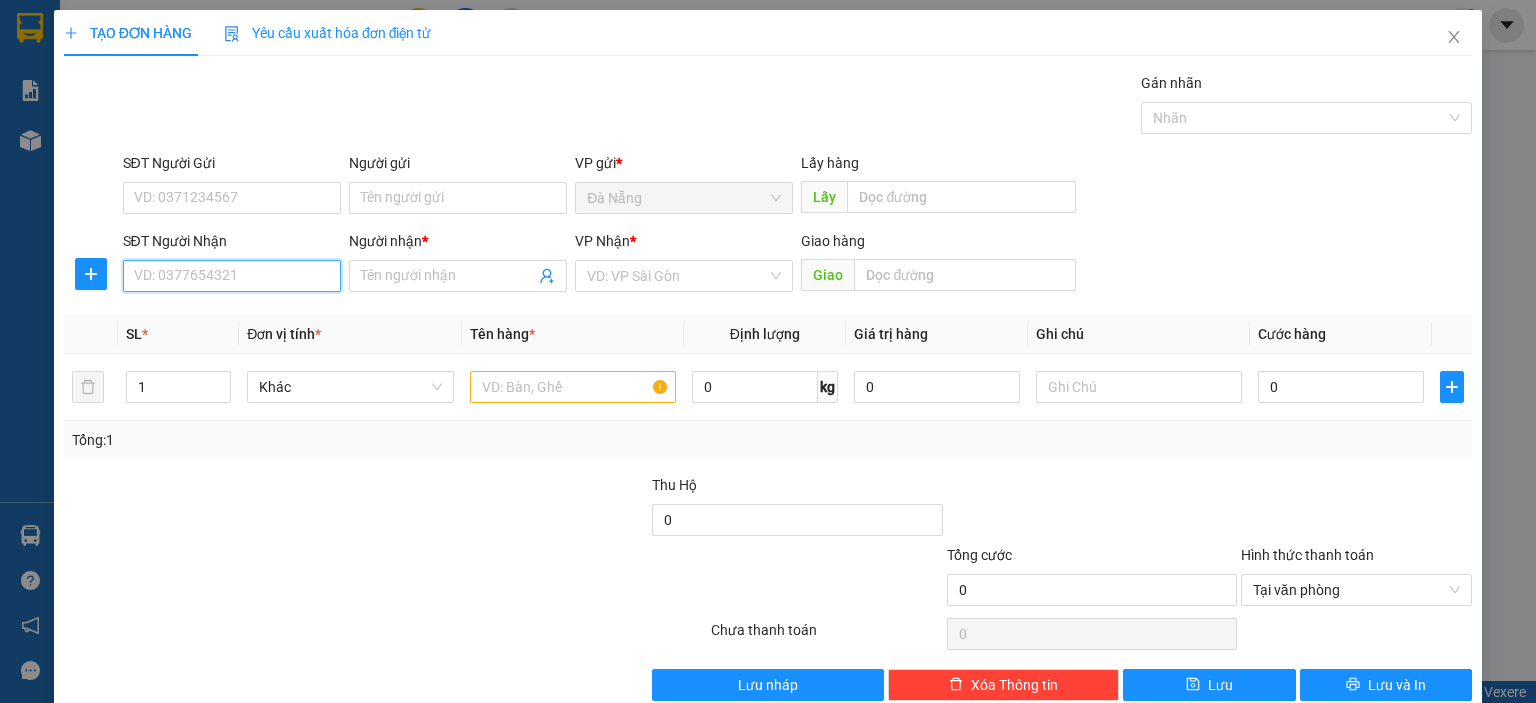 click on "SĐT Người Nhận" at bounding box center (232, 276) 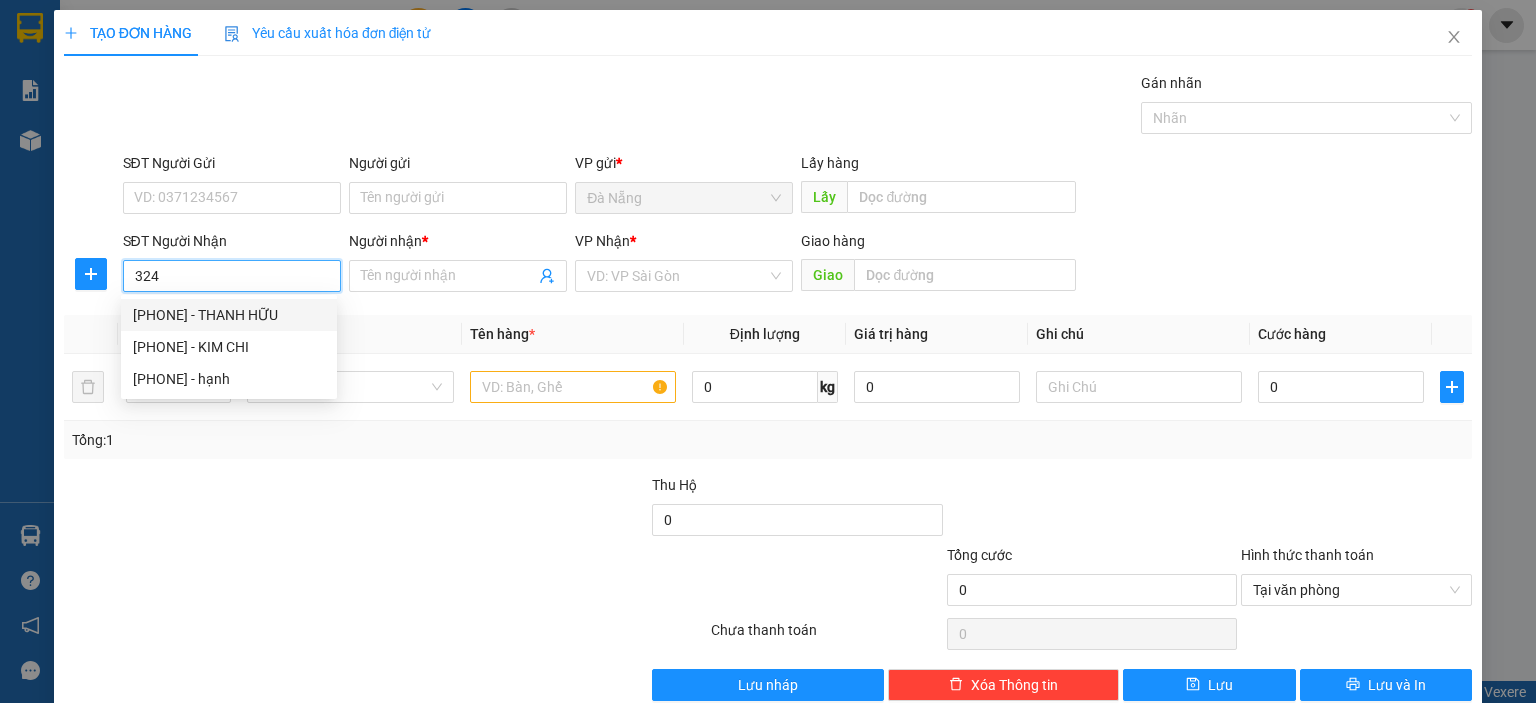 click on "0945465324 - THANH HỮU" at bounding box center (229, 315) 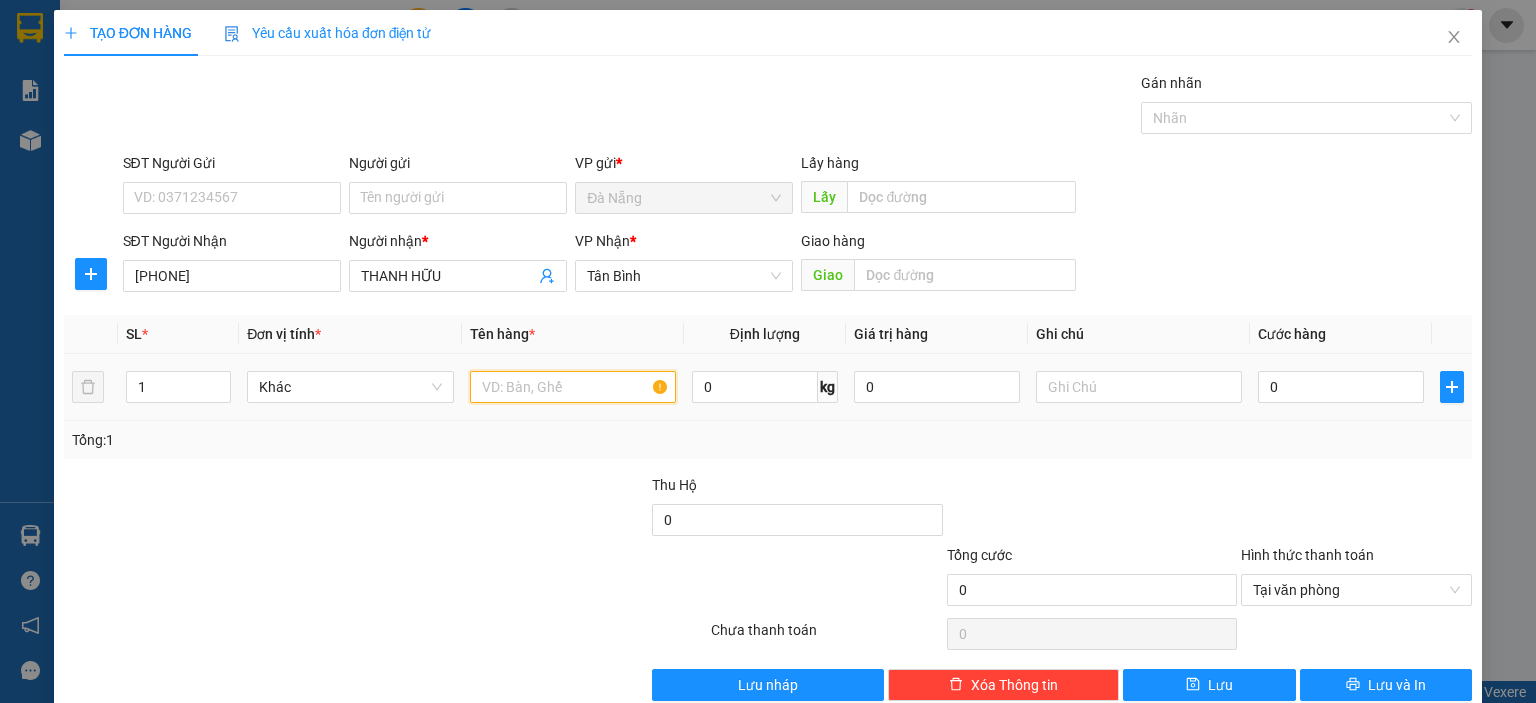 click at bounding box center [573, 387] 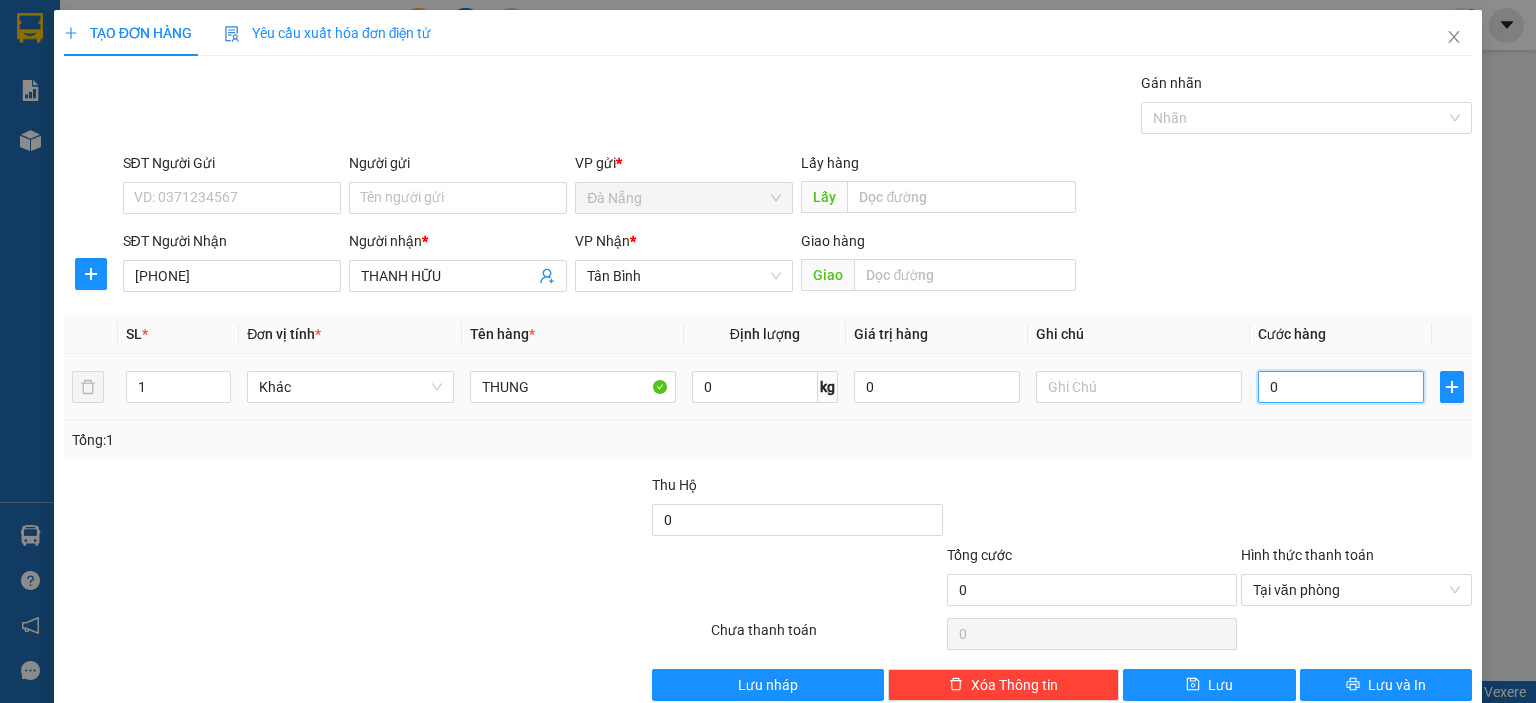 click on "0" at bounding box center [1341, 387] 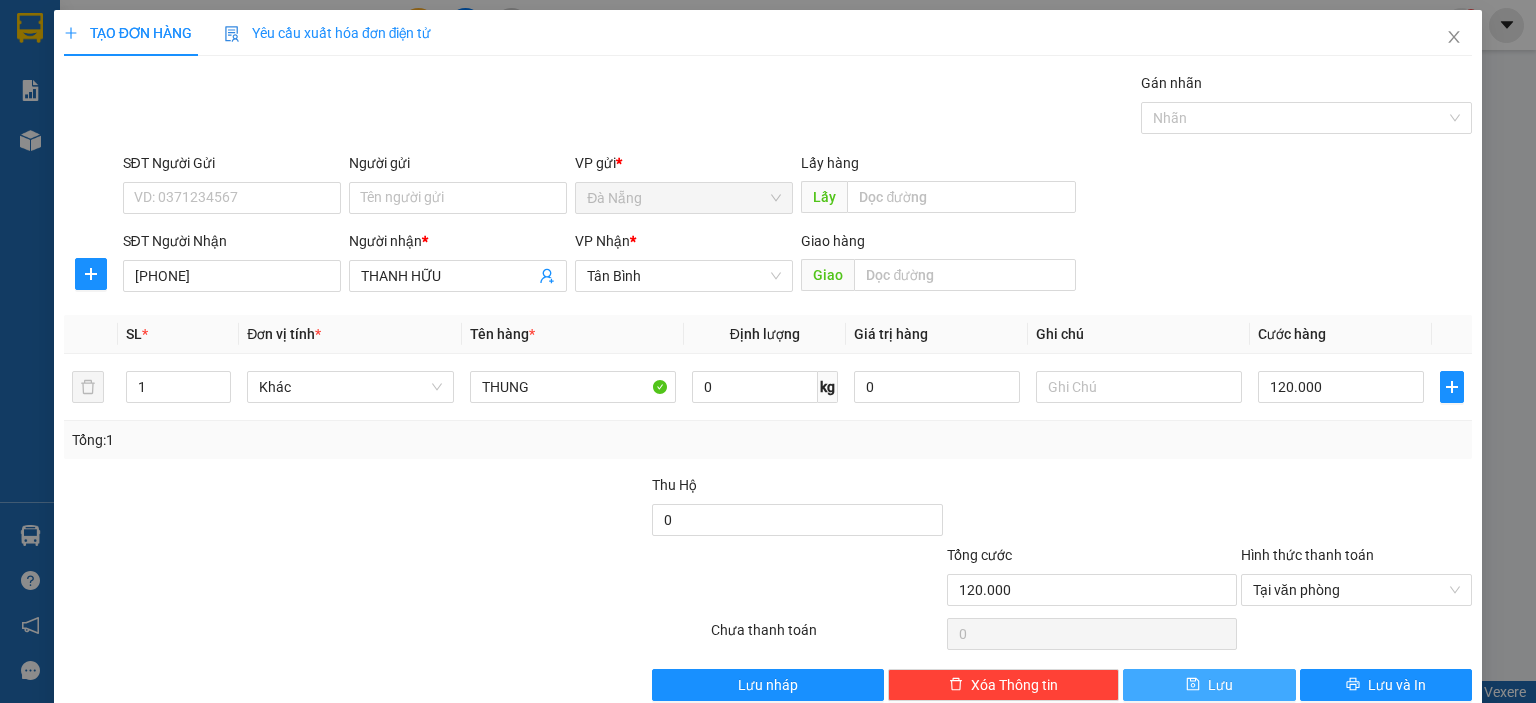 click on "Lưu" at bounding box center [1220, 685] 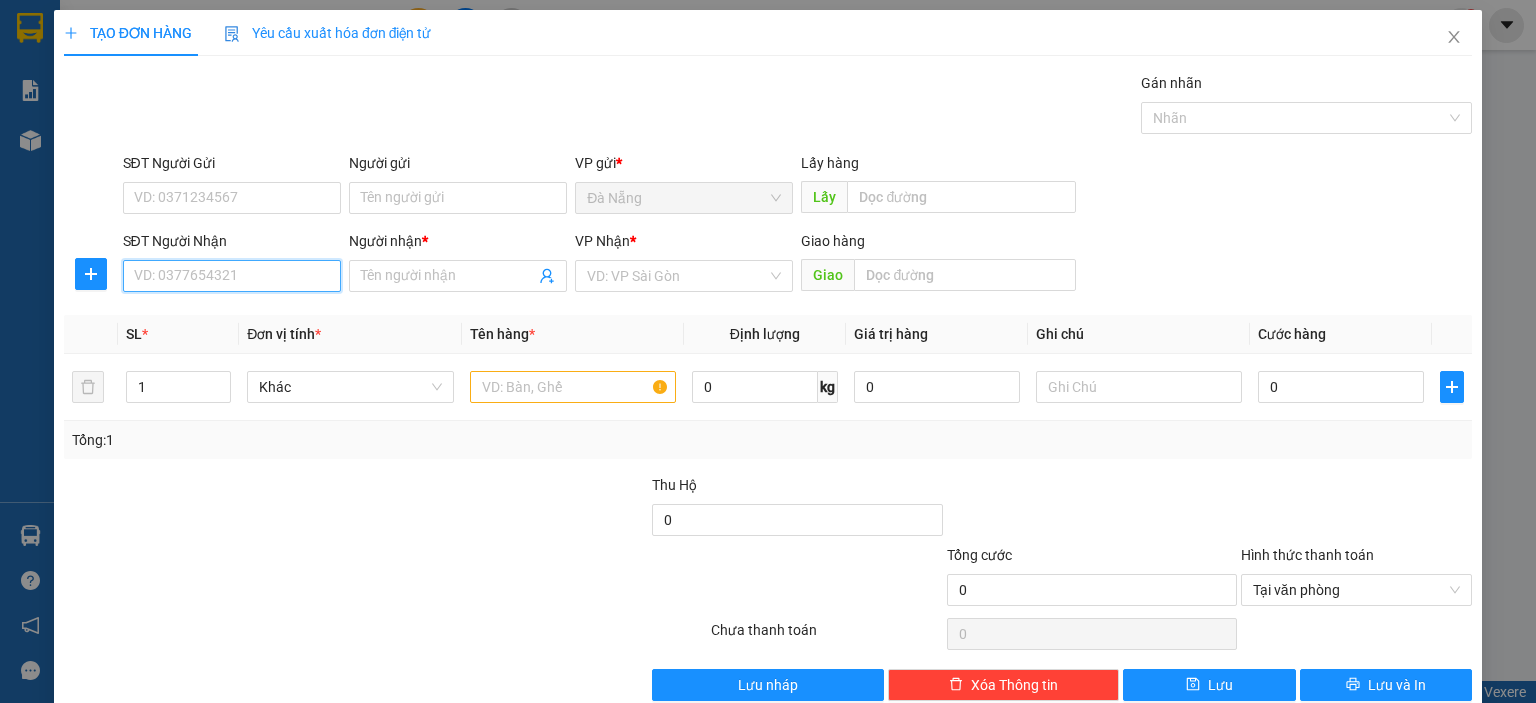 click on "SĐT Người Nhận" at bounding box center (232, 276) 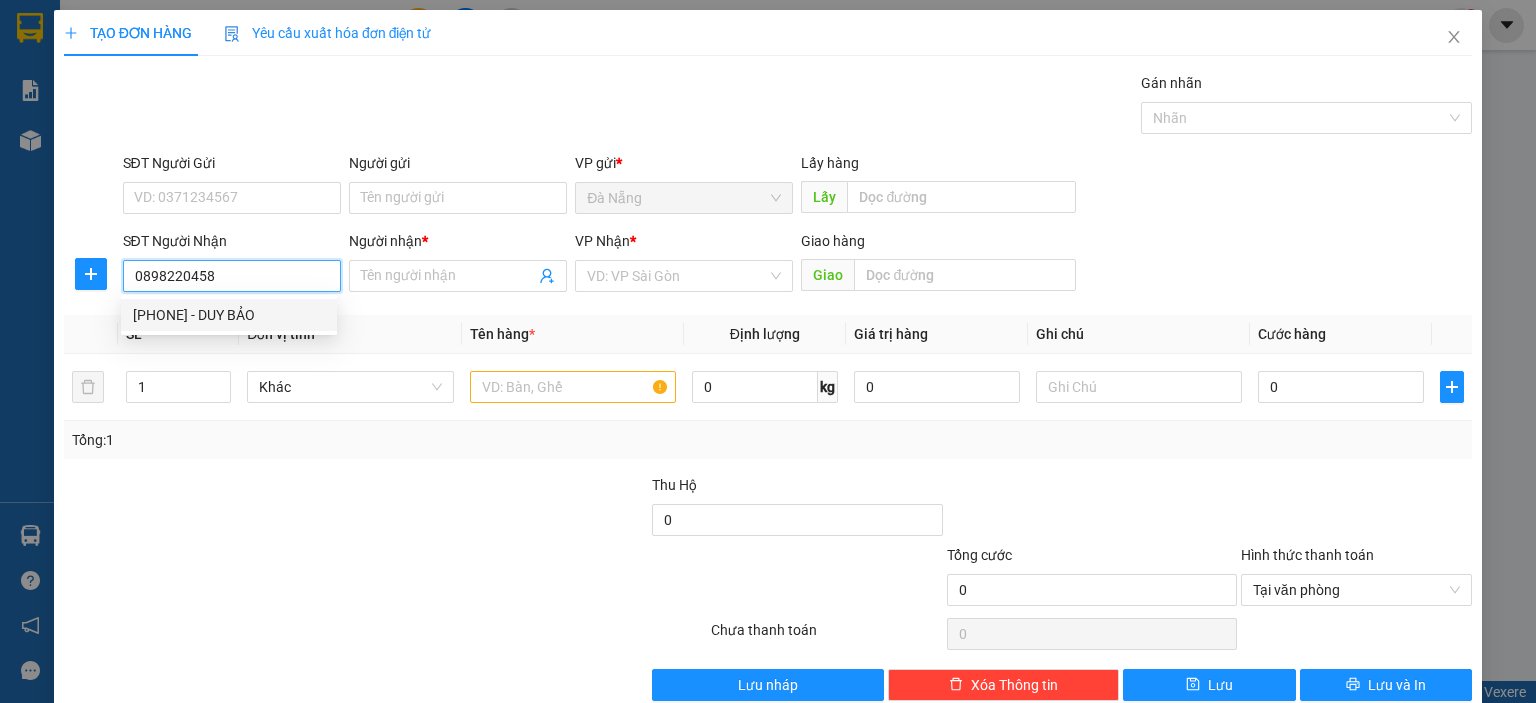 click on "0898220458 - DUY BẢO" at bounding box center (229, 315) 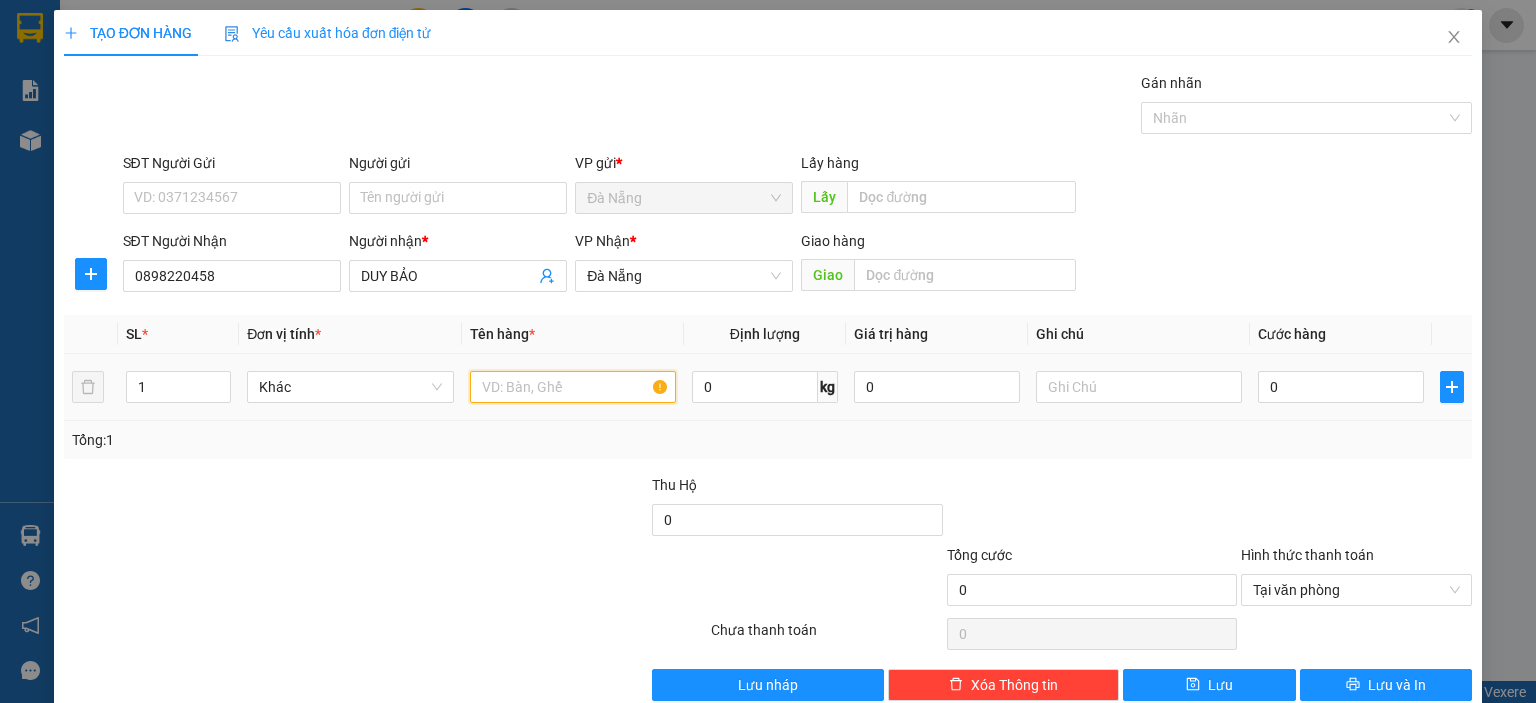 click at bounding box center (573, 387) 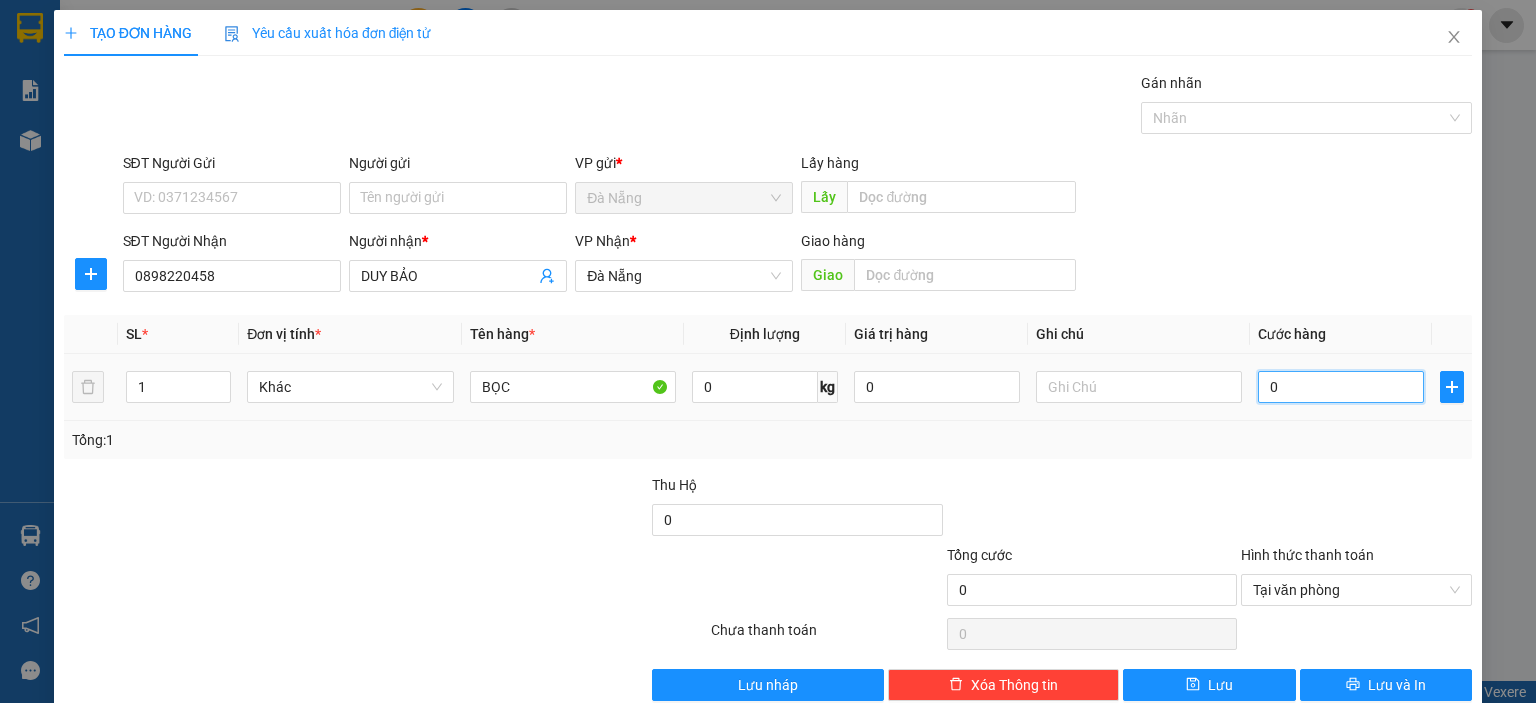click on "0" at bounding box center [1341, 387] 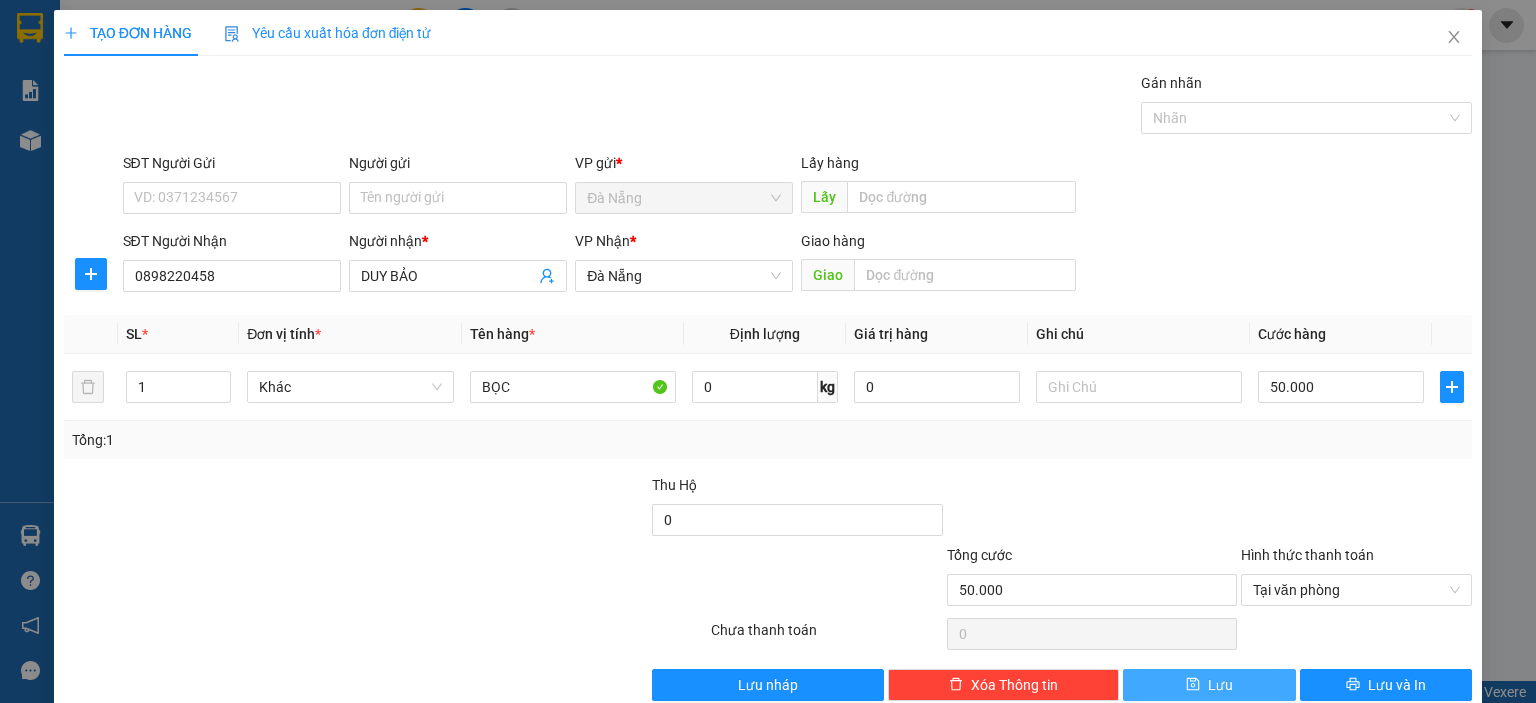 click on "Lưu" at bounding box center [1220, 685] 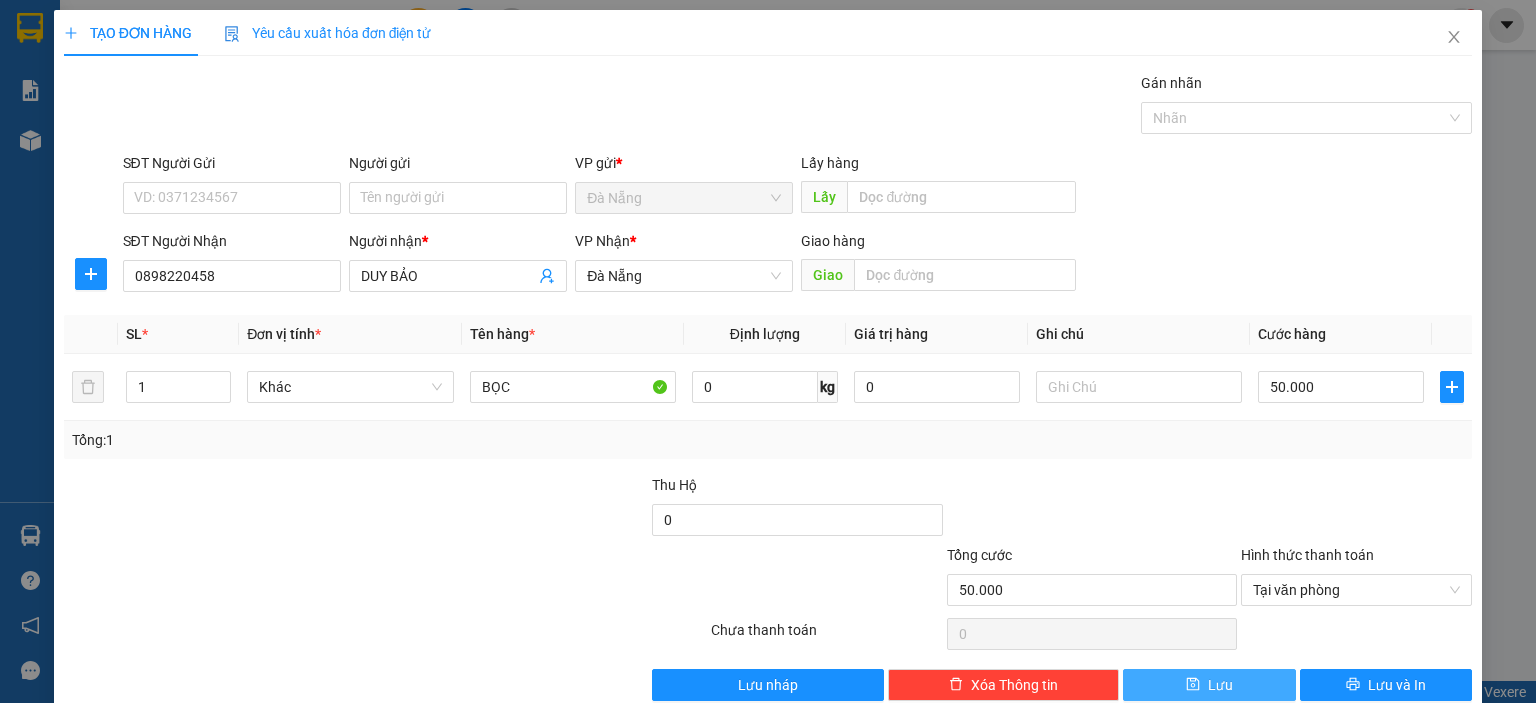 click on "Lưu" at bounding box center [1209, 685] 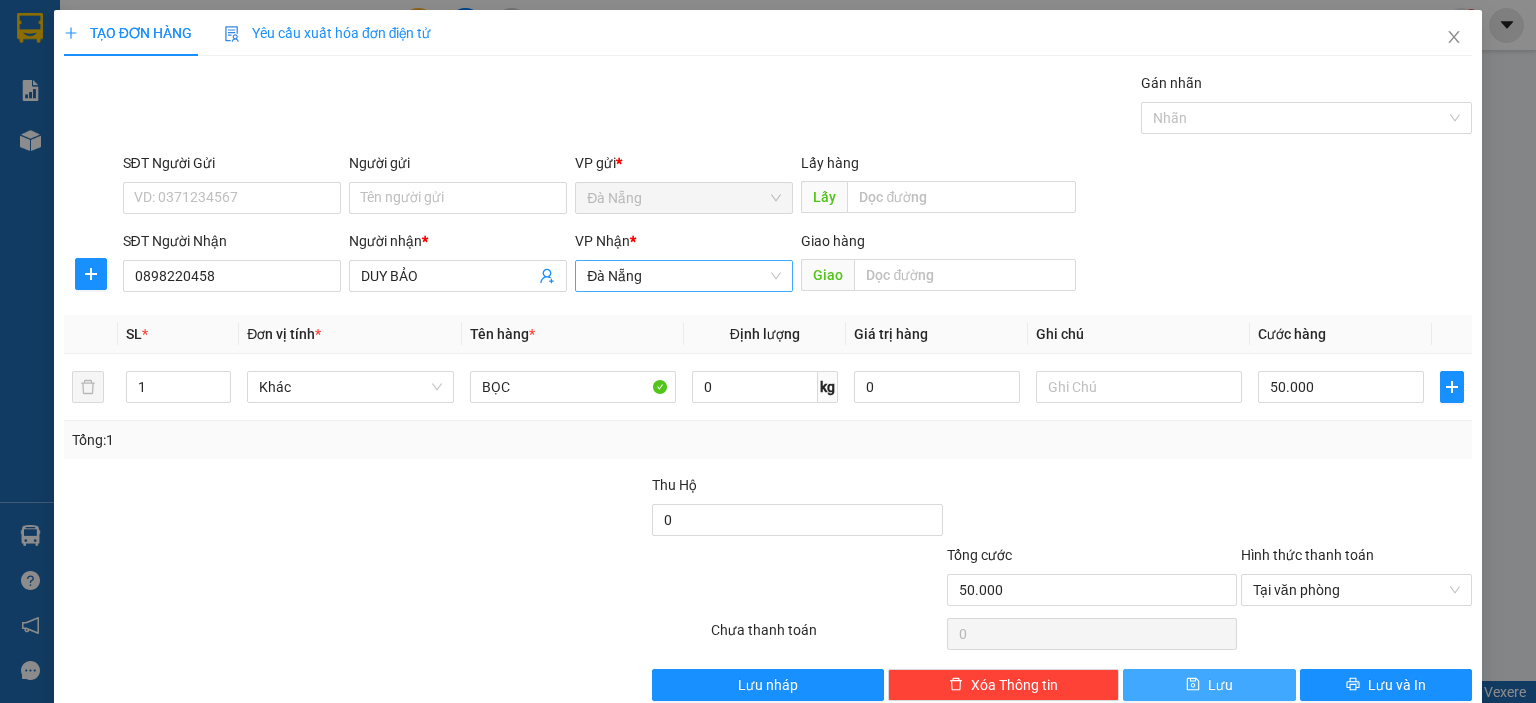 click on "Đà Nẵng" at bounding box center [684, 276] 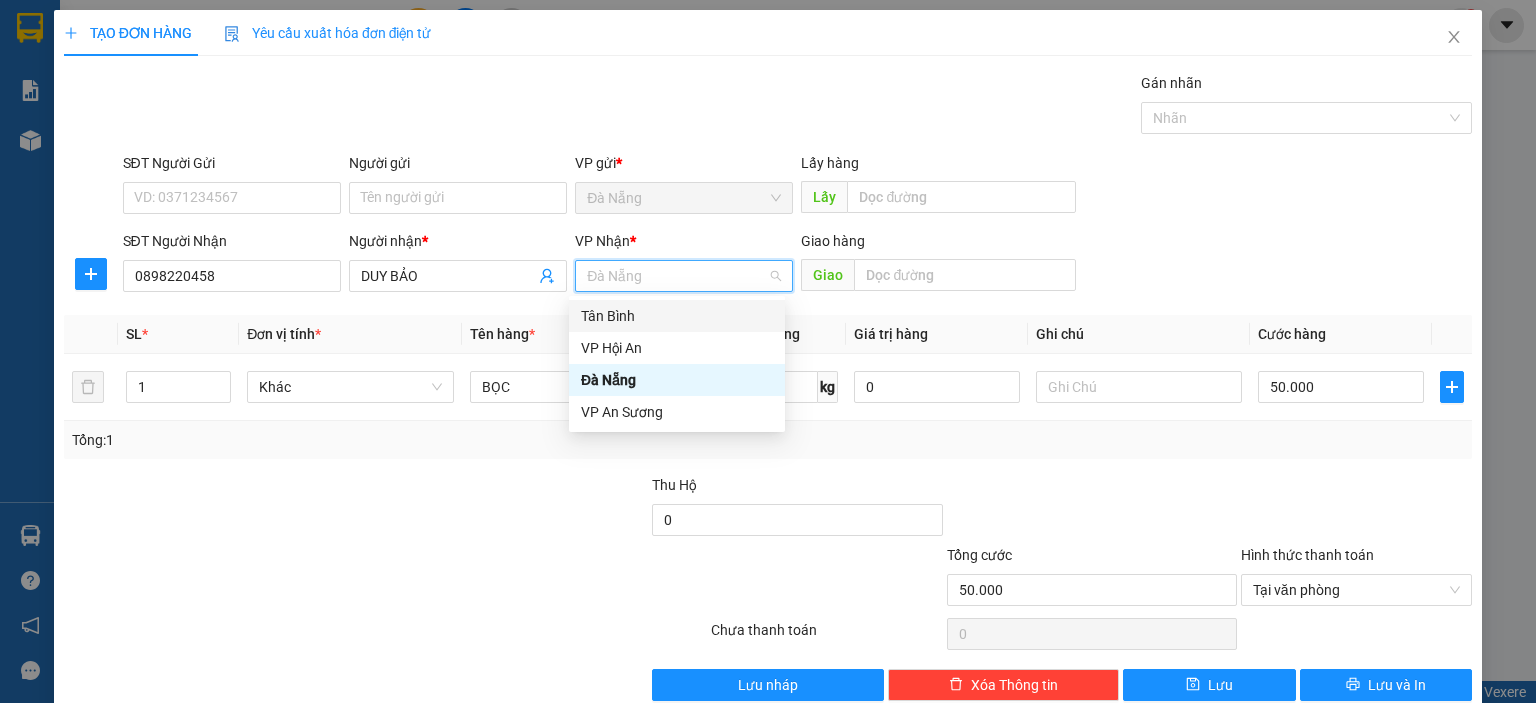 click on "Tân Bình" at bounding box center (677, 316) 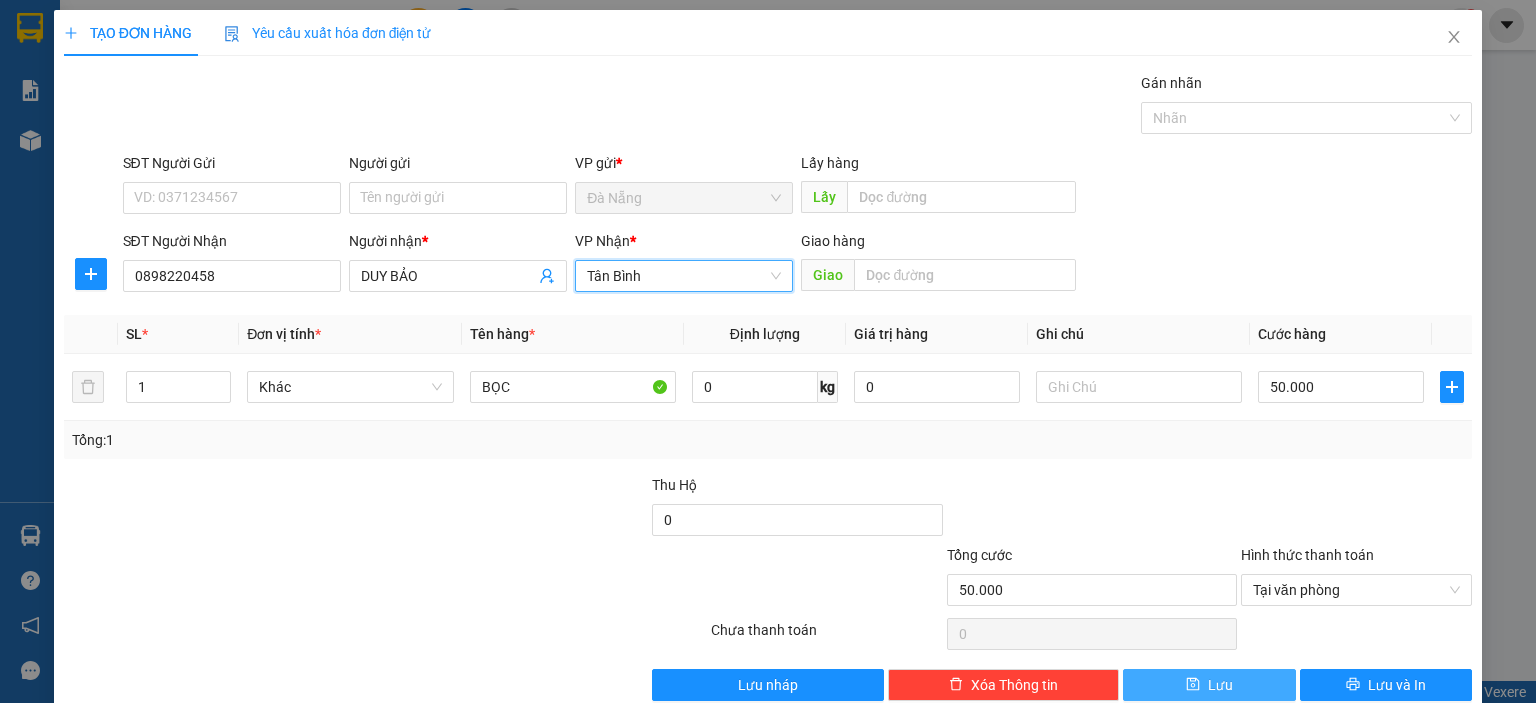 click on "Lưu" at bounding box center (1209, 685) 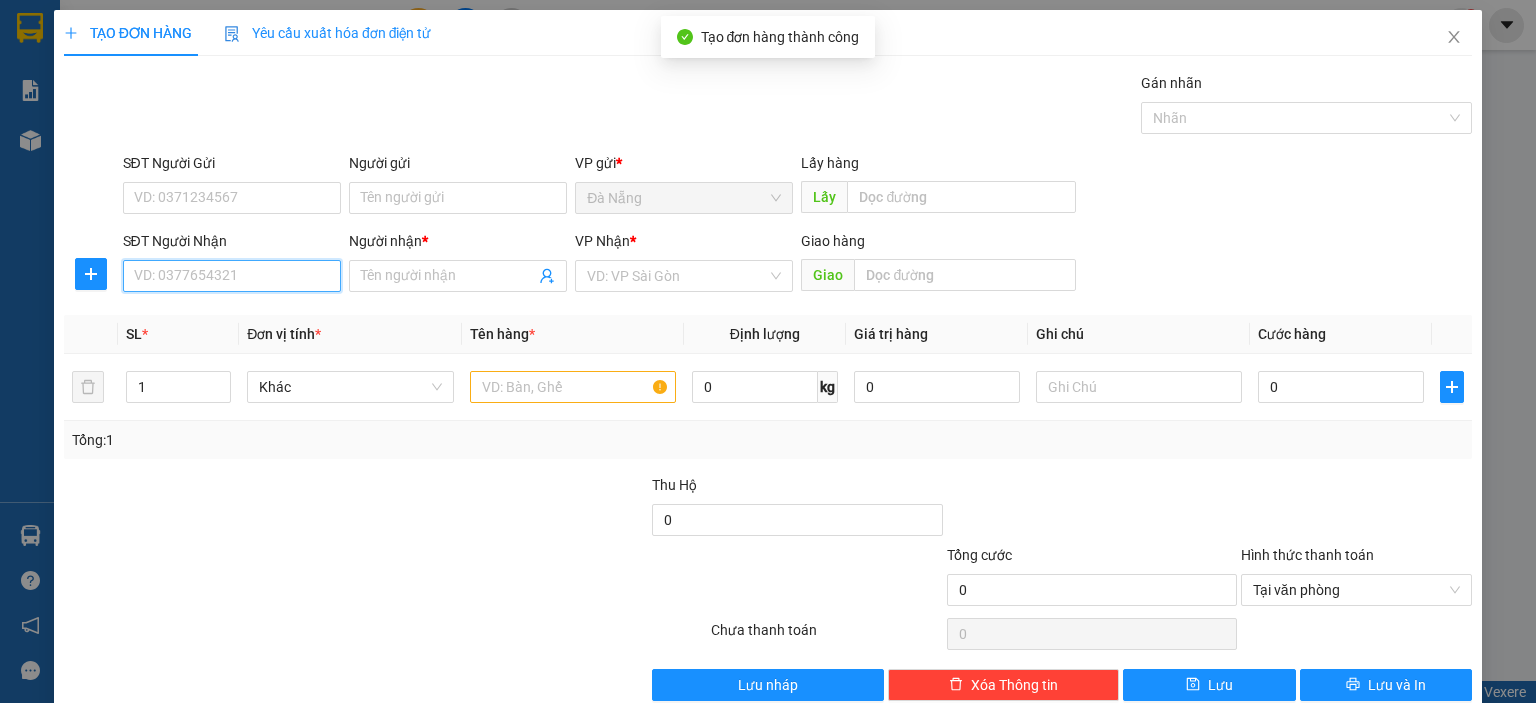click on "SĐT Người Nhận" at bounding box center [232, 276] 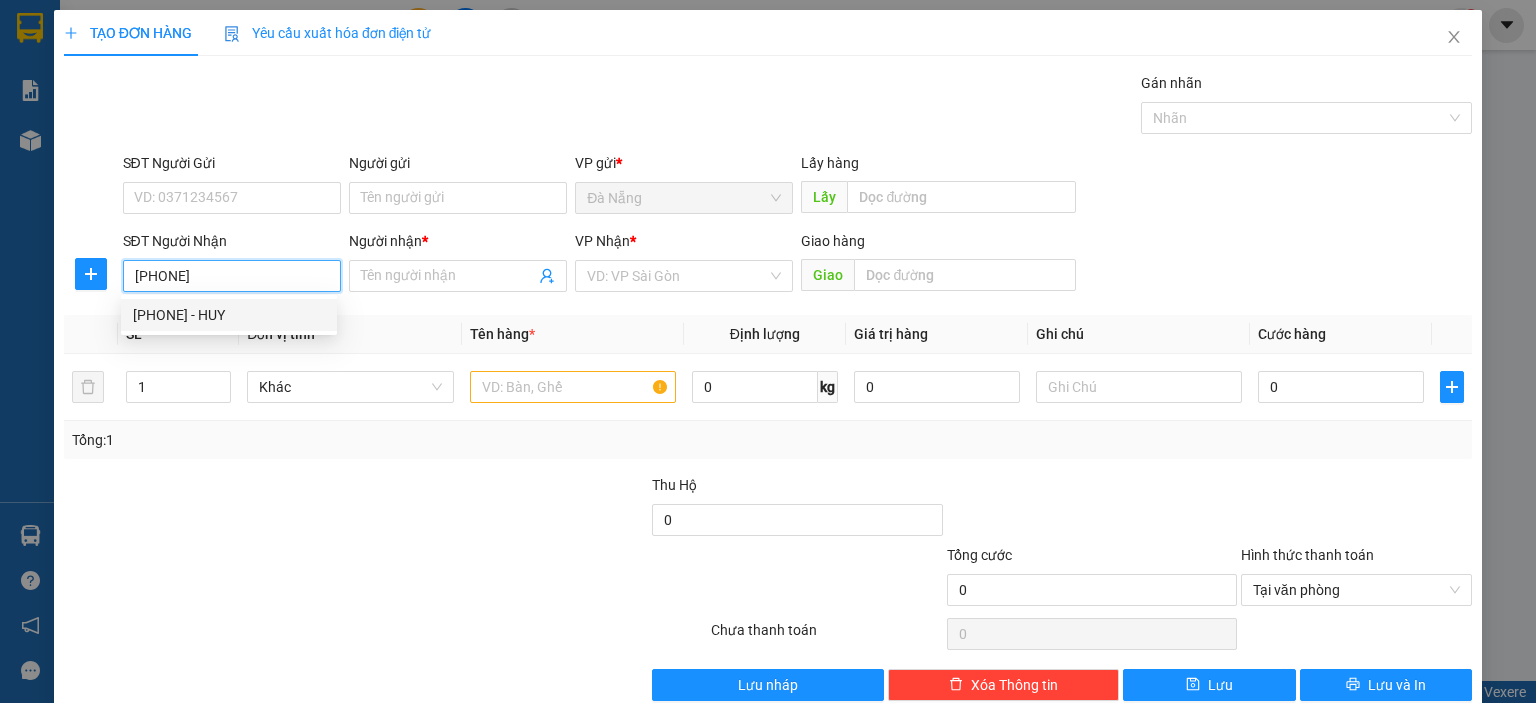 click on "0868445491 - HUY" at bounding box center (229, 315) 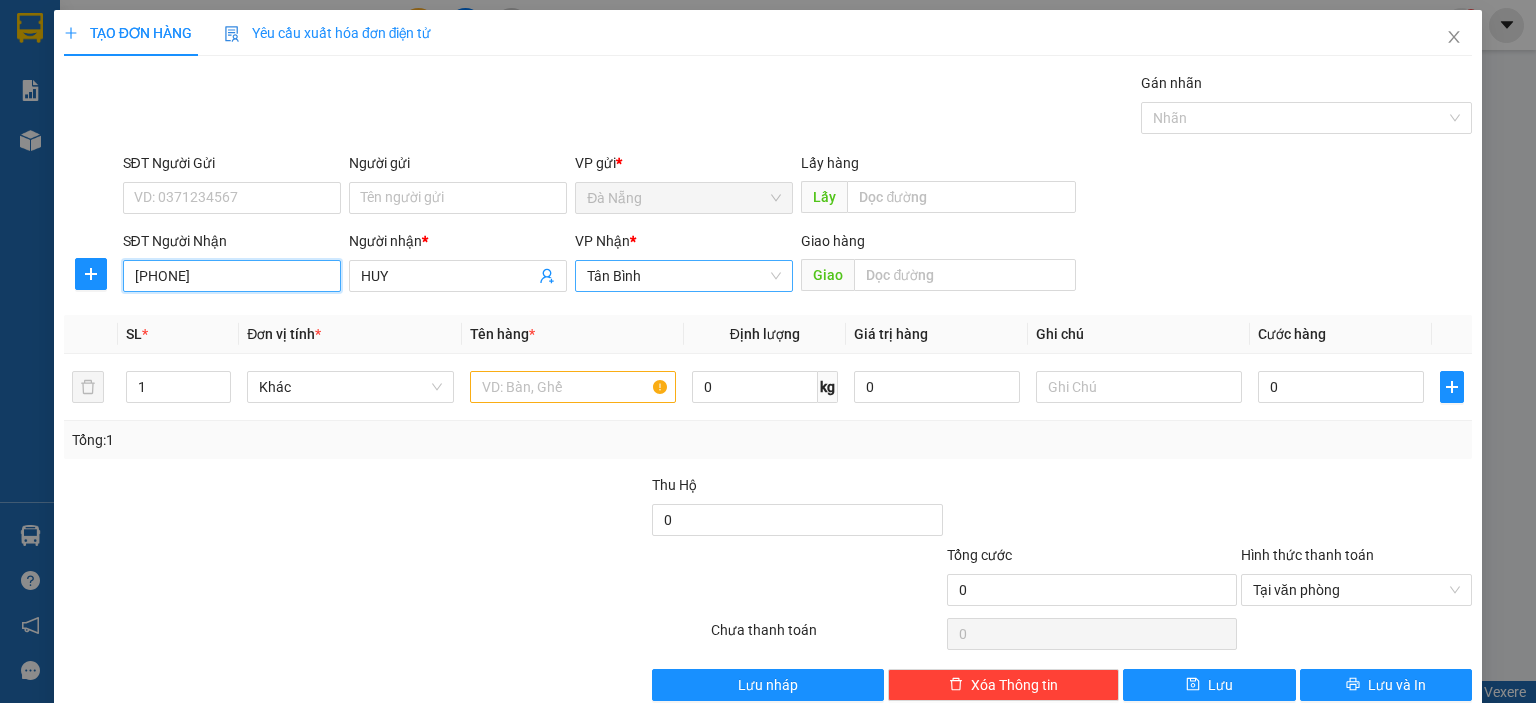 click on "Tân Bình" at bounding box center (684, 276) 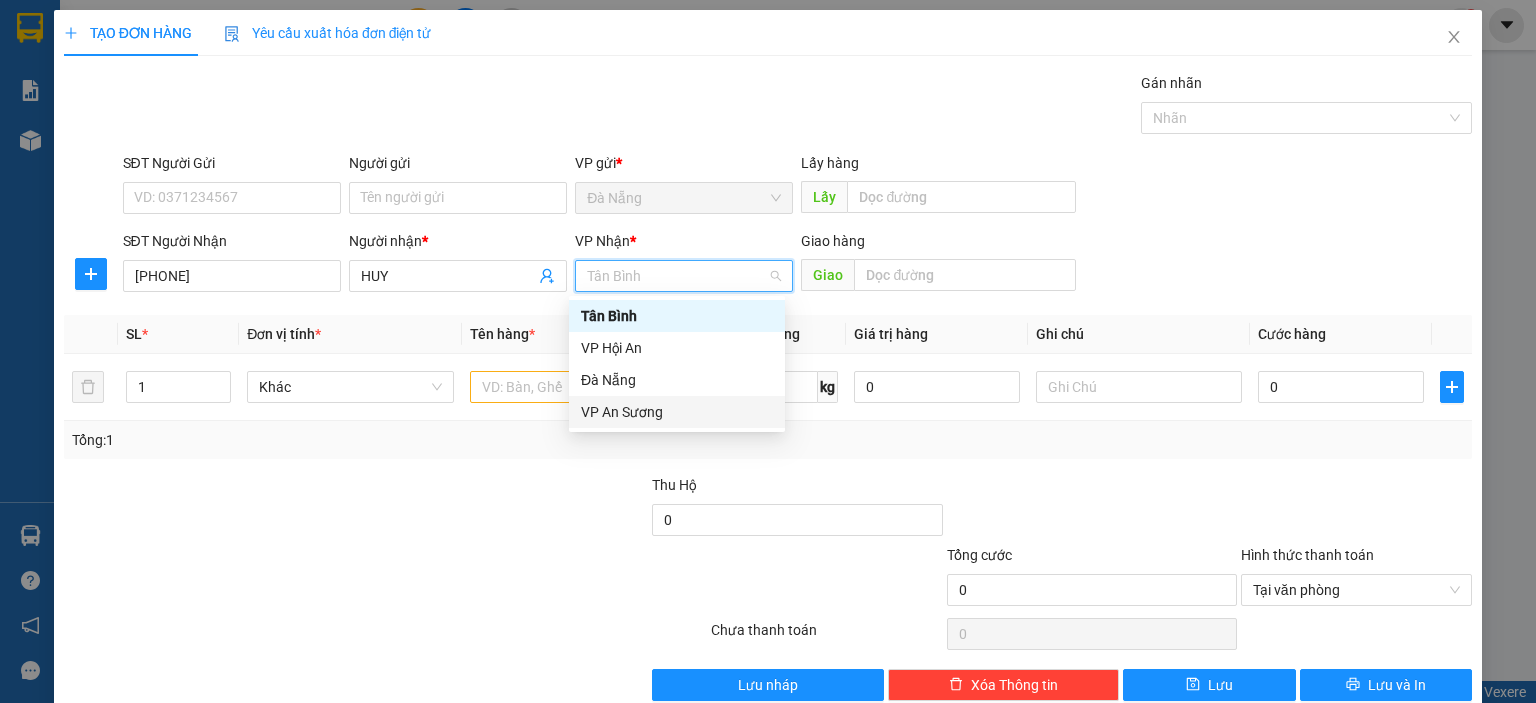 drag, startPoint x: 573, startPoint y: 471, endPoint x: 592, endPoint y: 425, distance: 49.76947 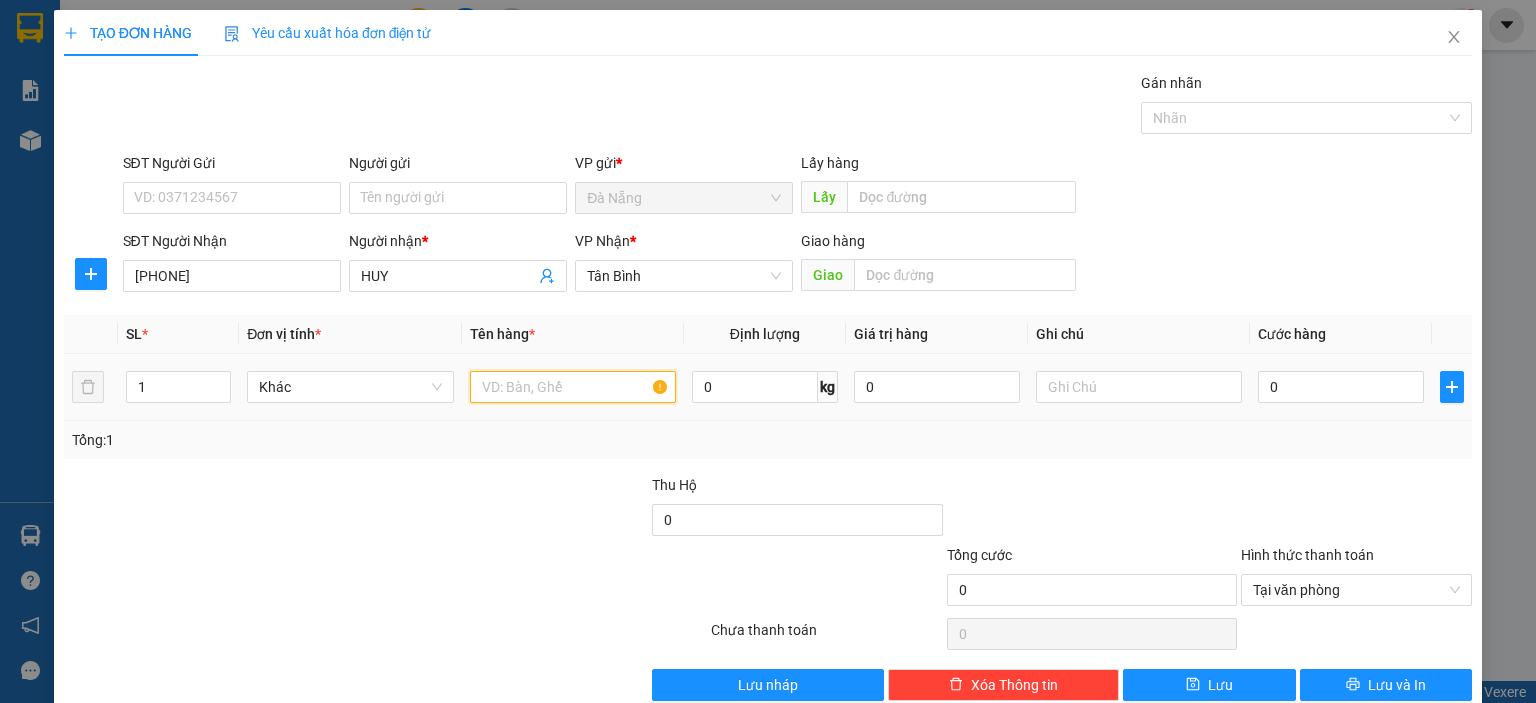 click at bounding box center (573, 387) 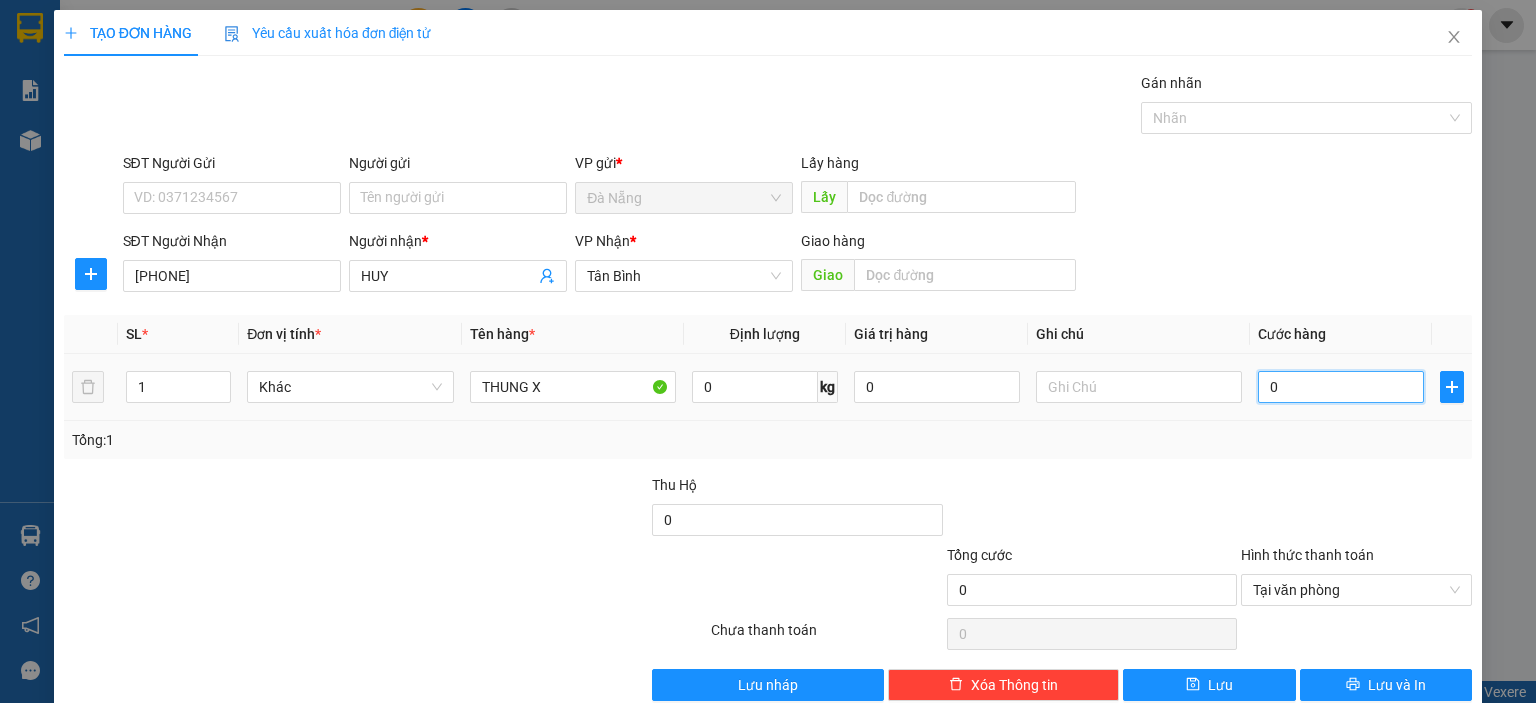 click on "0" at bounding box center (1341, 387) 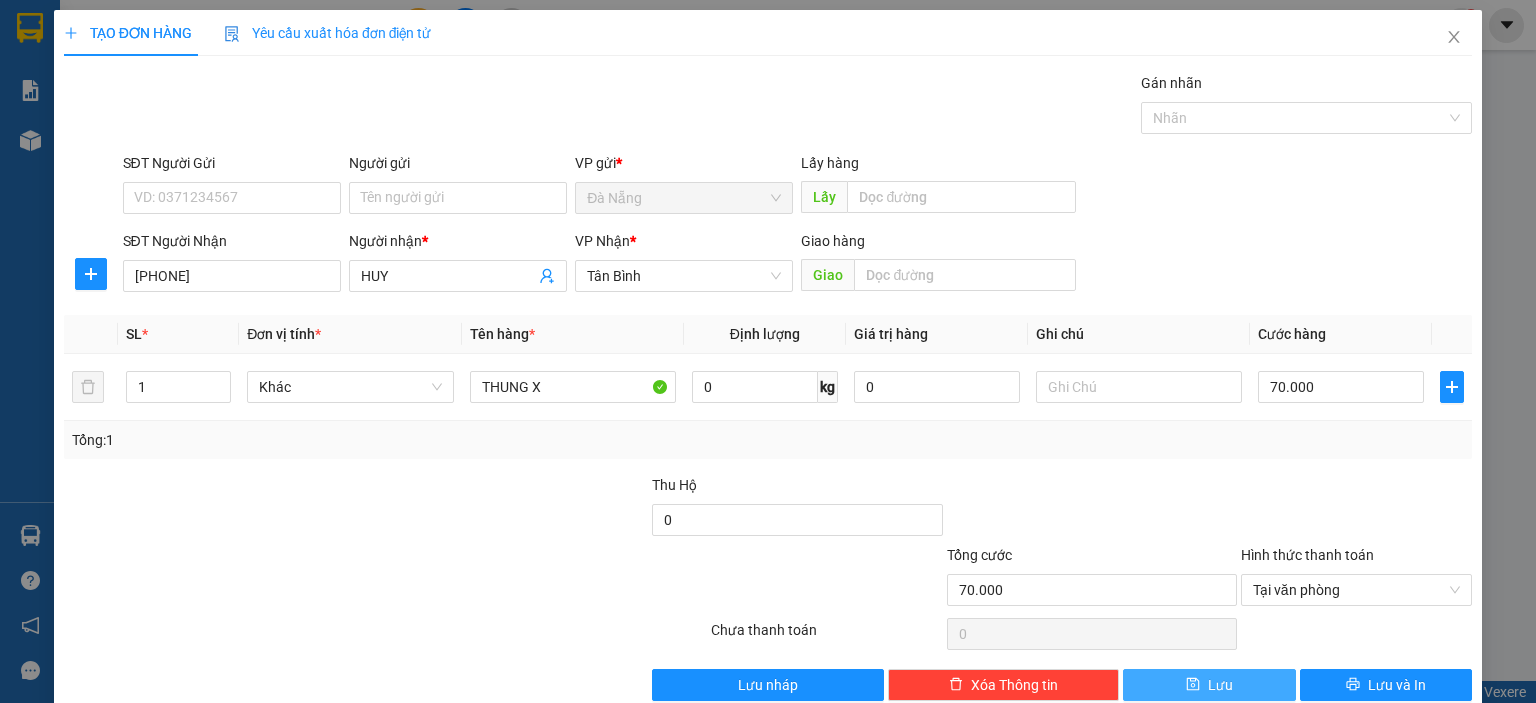 click on "Lưu" at bounding box center (1220, 685) 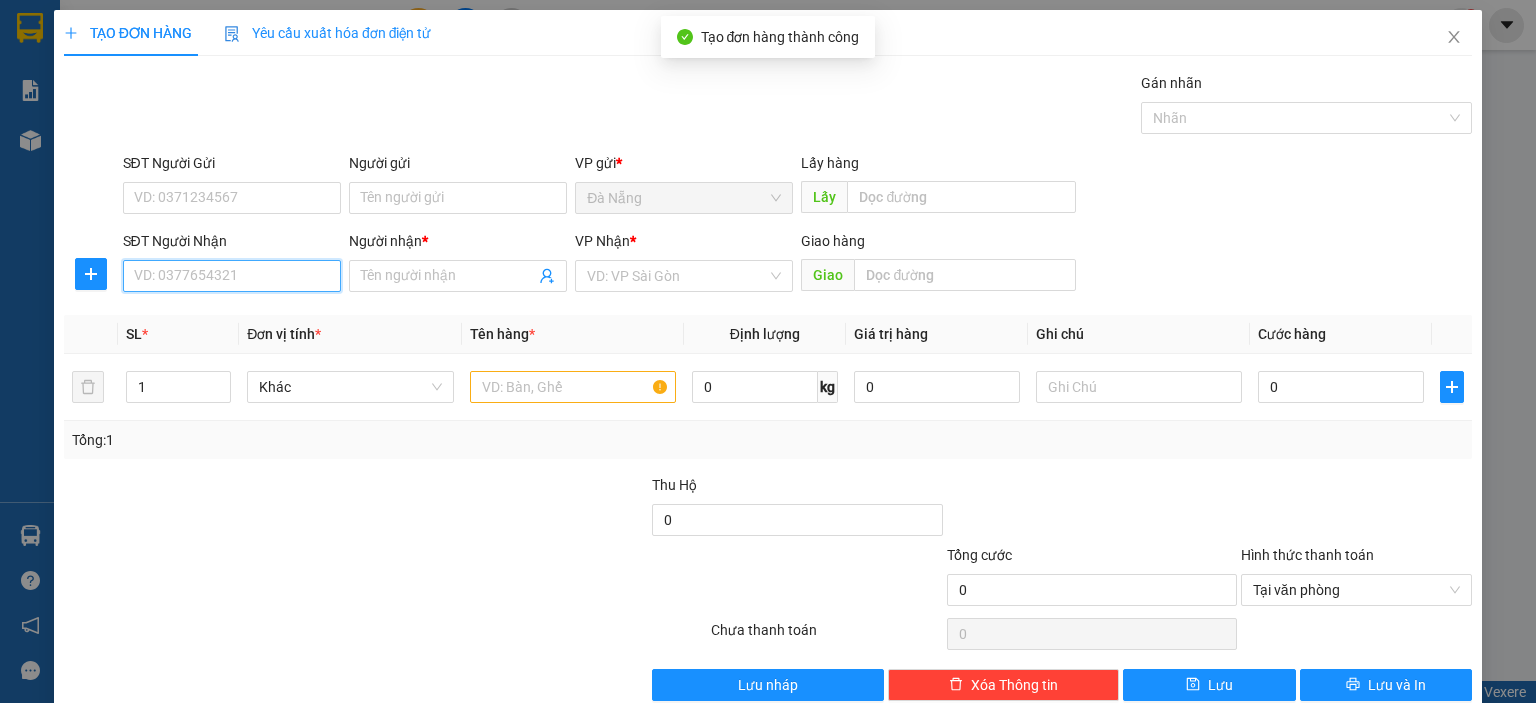 click on "SĐT Người Nhận" at bounding box center (232, 276) 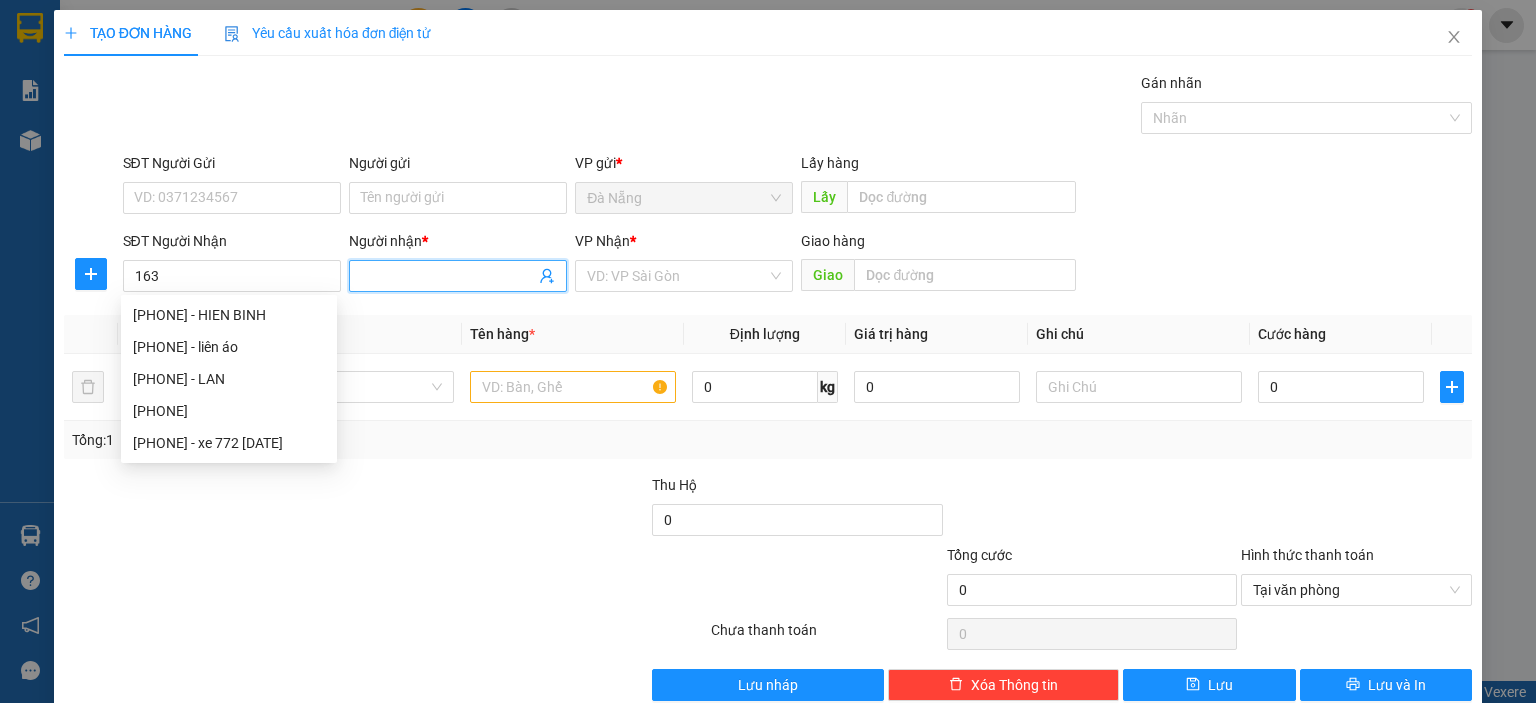 click on "Người nhận  *" at bounding box center (448, 276) 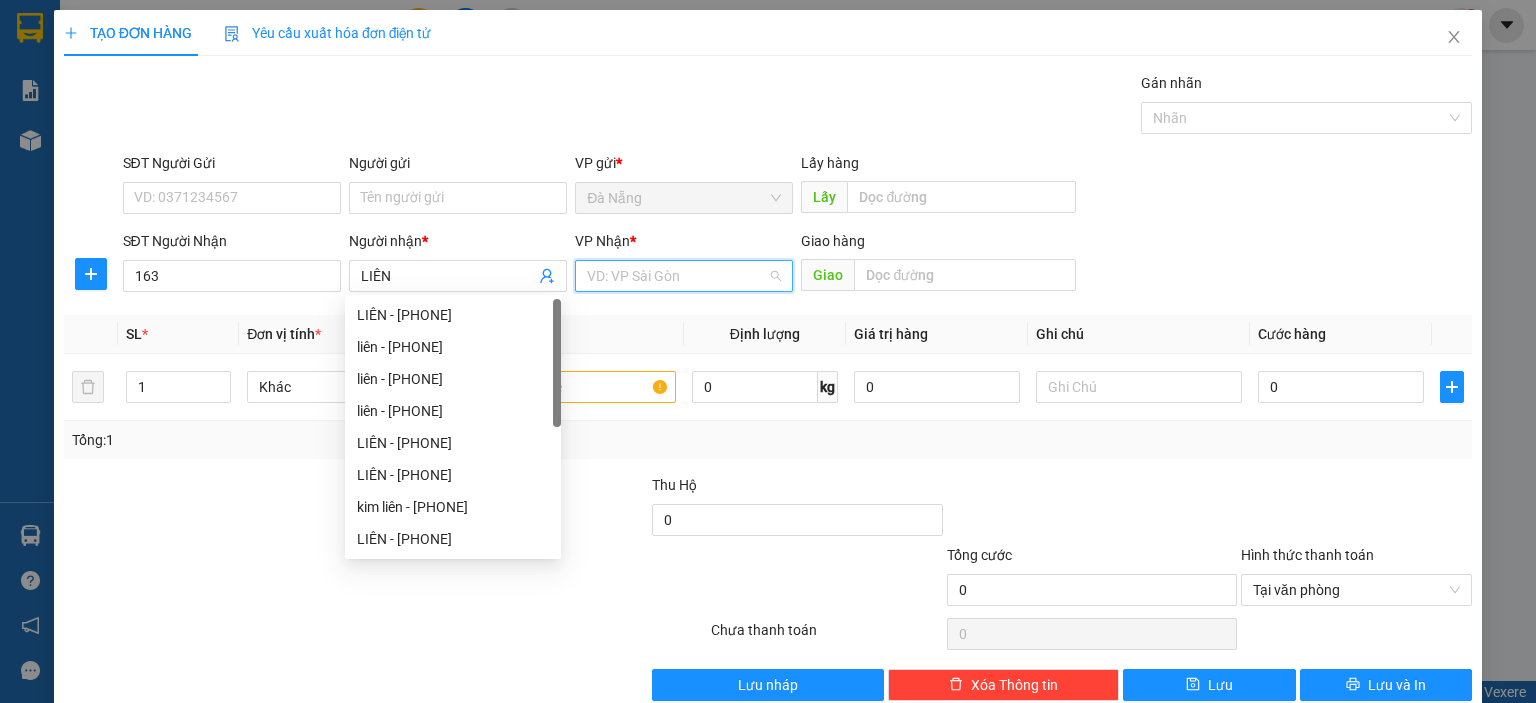 click at bounding box center (677, 276) 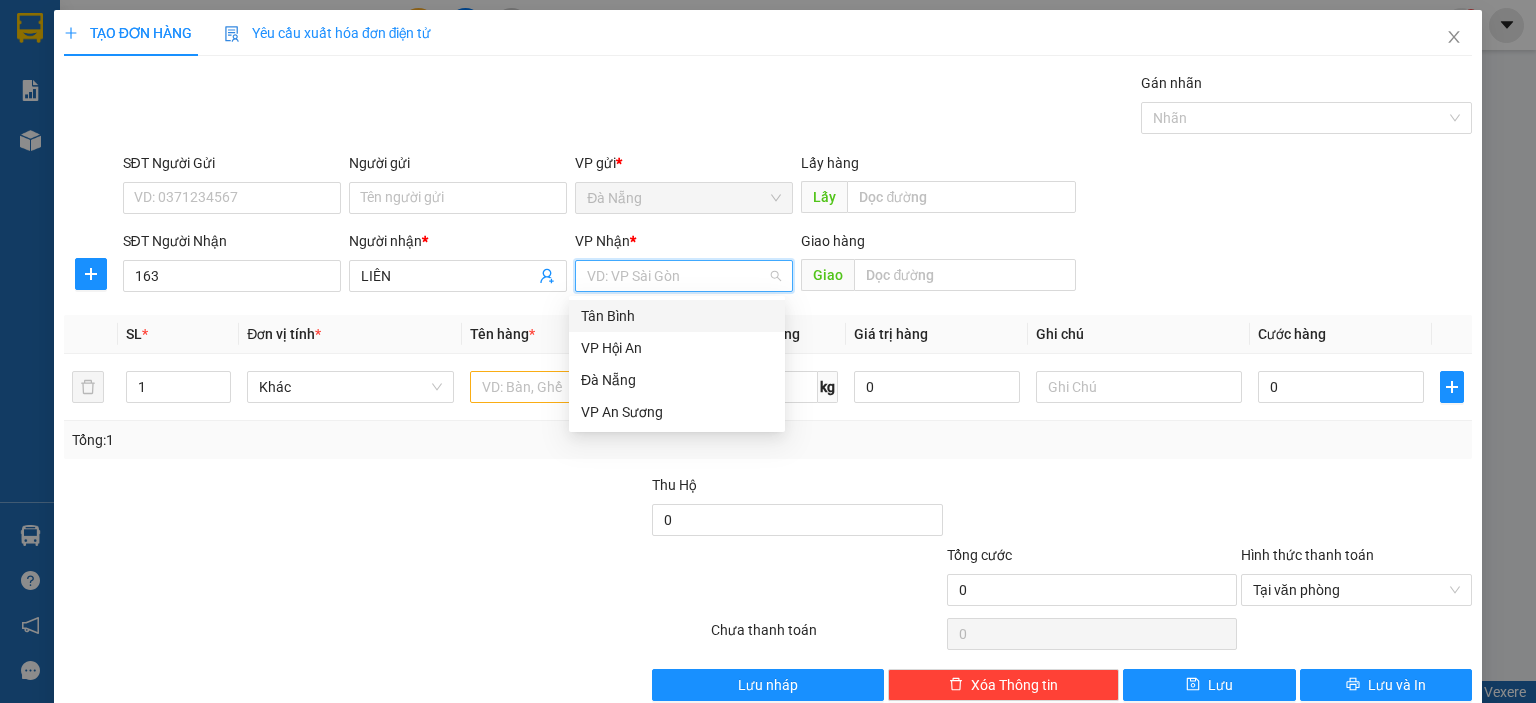 click on "Tân Bình" at bounding box center (677, 316) 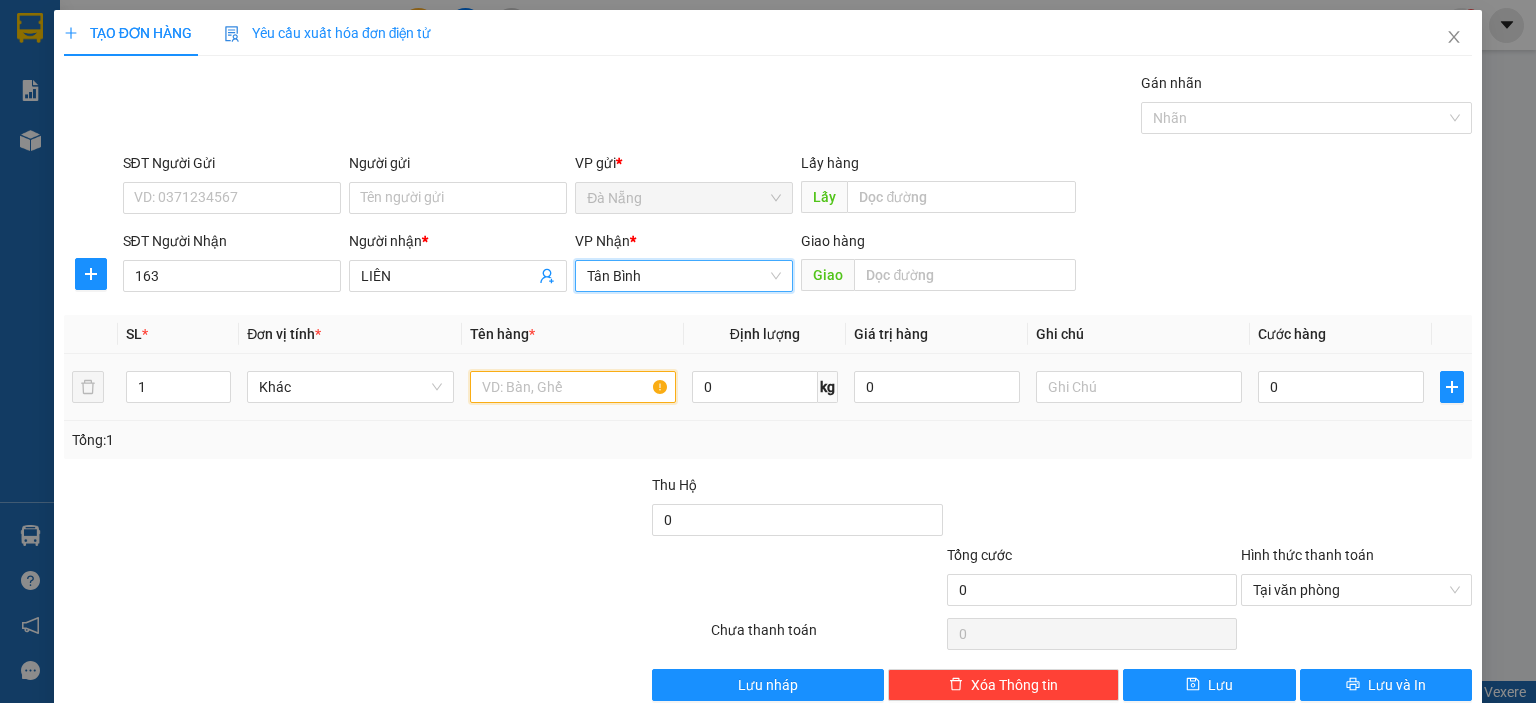 click at bounding box center (573, 387) 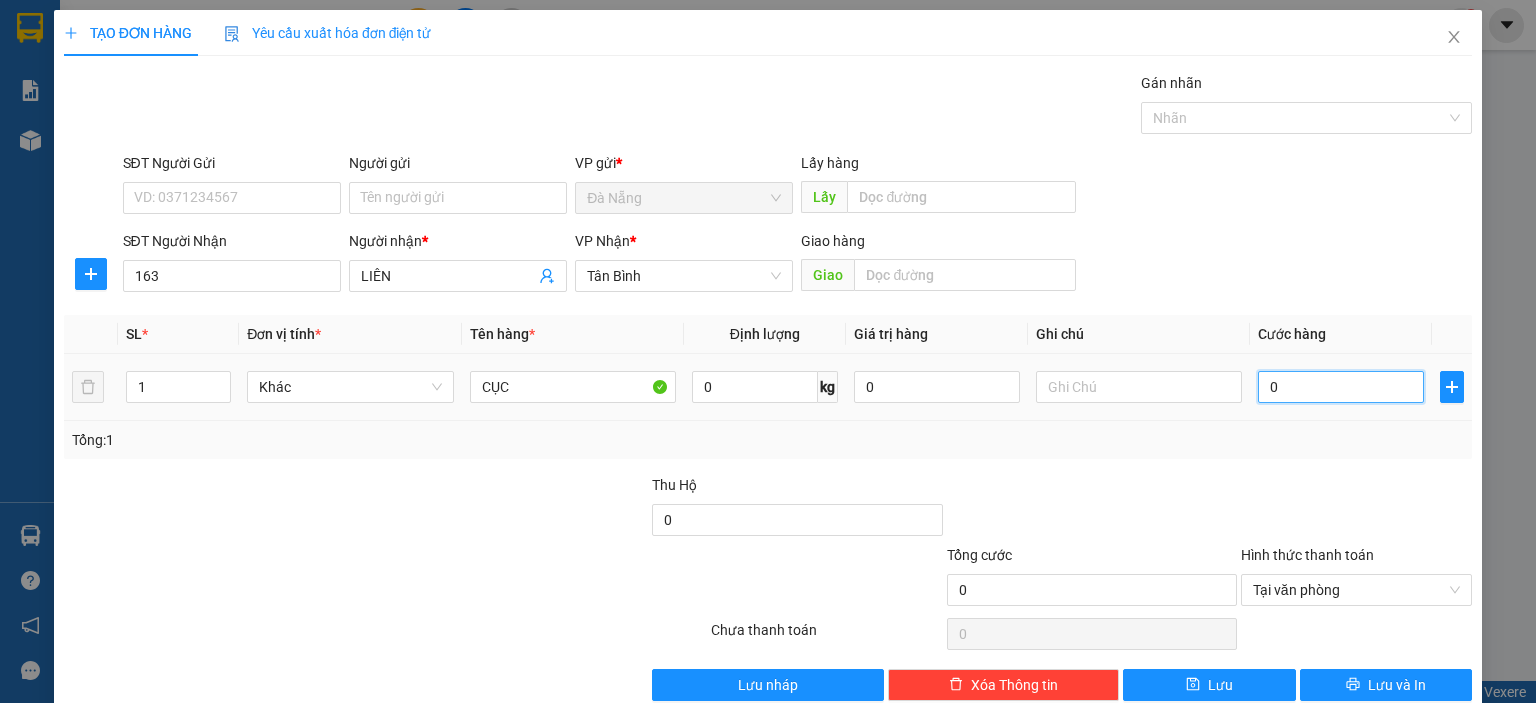 click on "0" at bounding box center [1341, 387] 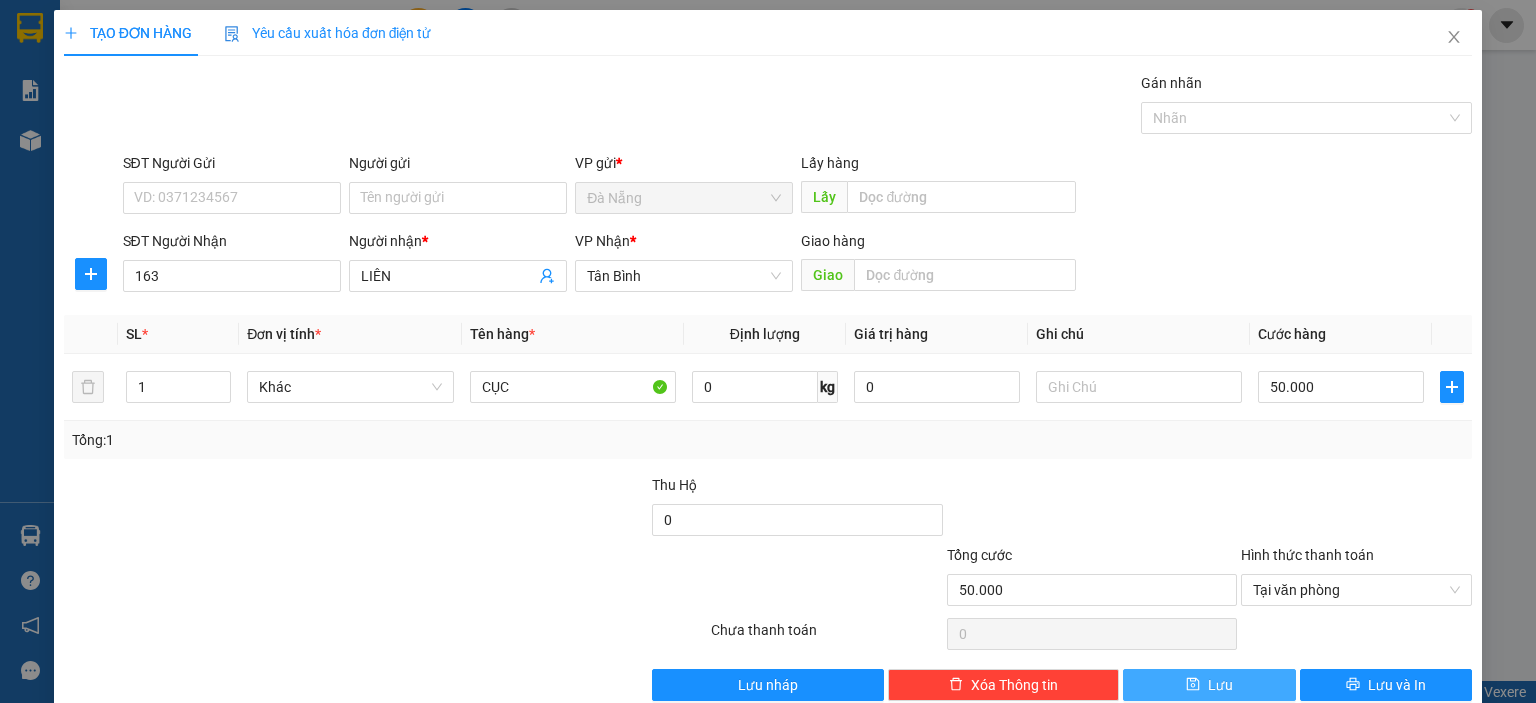 click on "Lưu" at bounding box center (1220, 685) 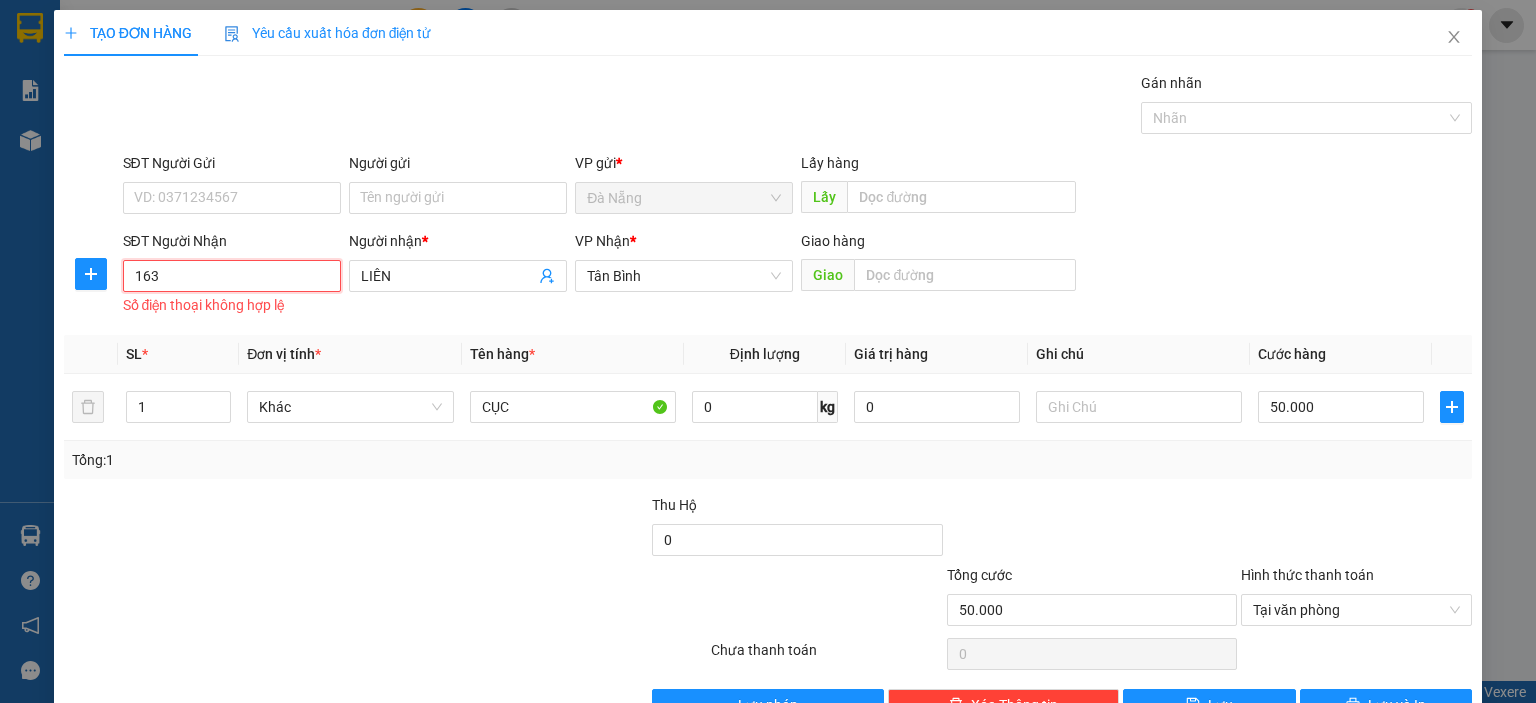 click on "163" at bounding box center (232, 276) 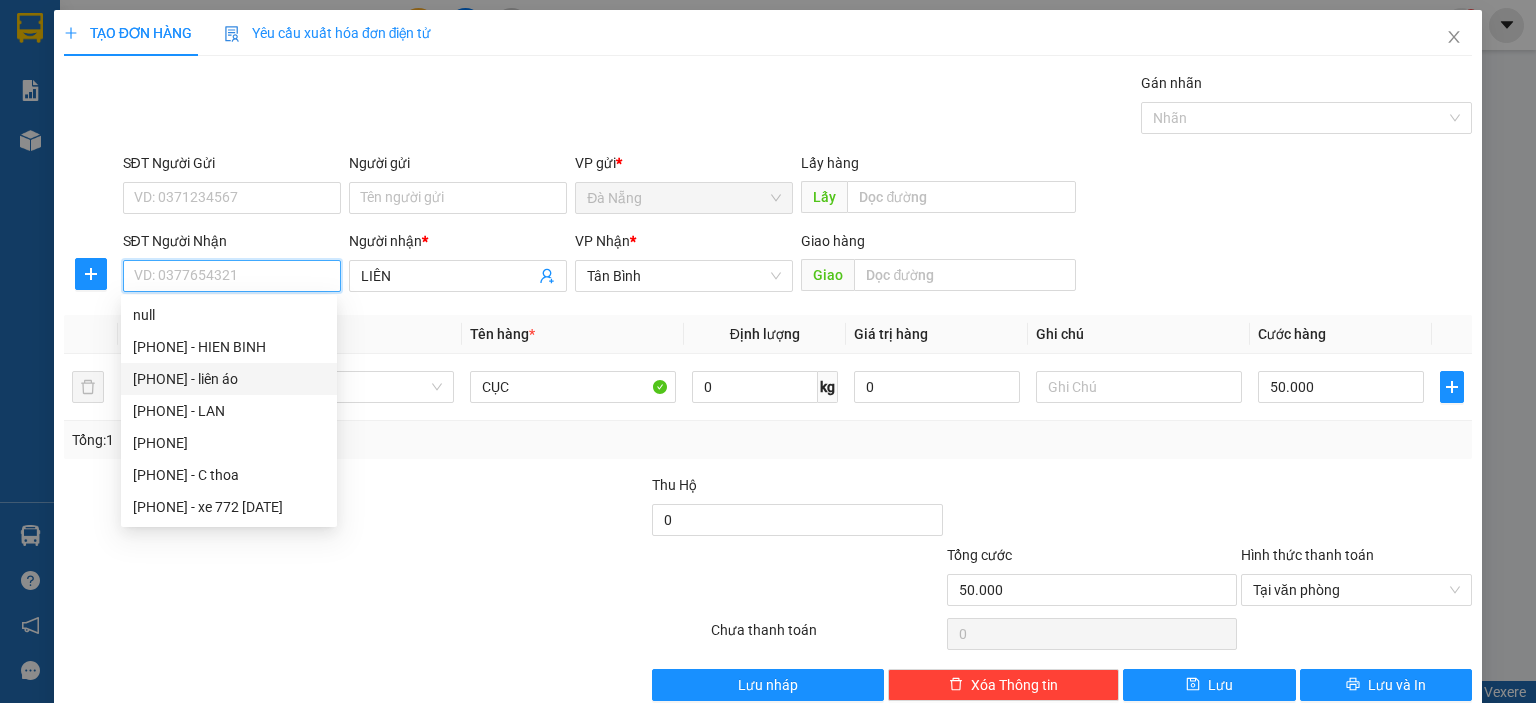 click on "0914449163 - liên áo" at bounding box center (229, 379) 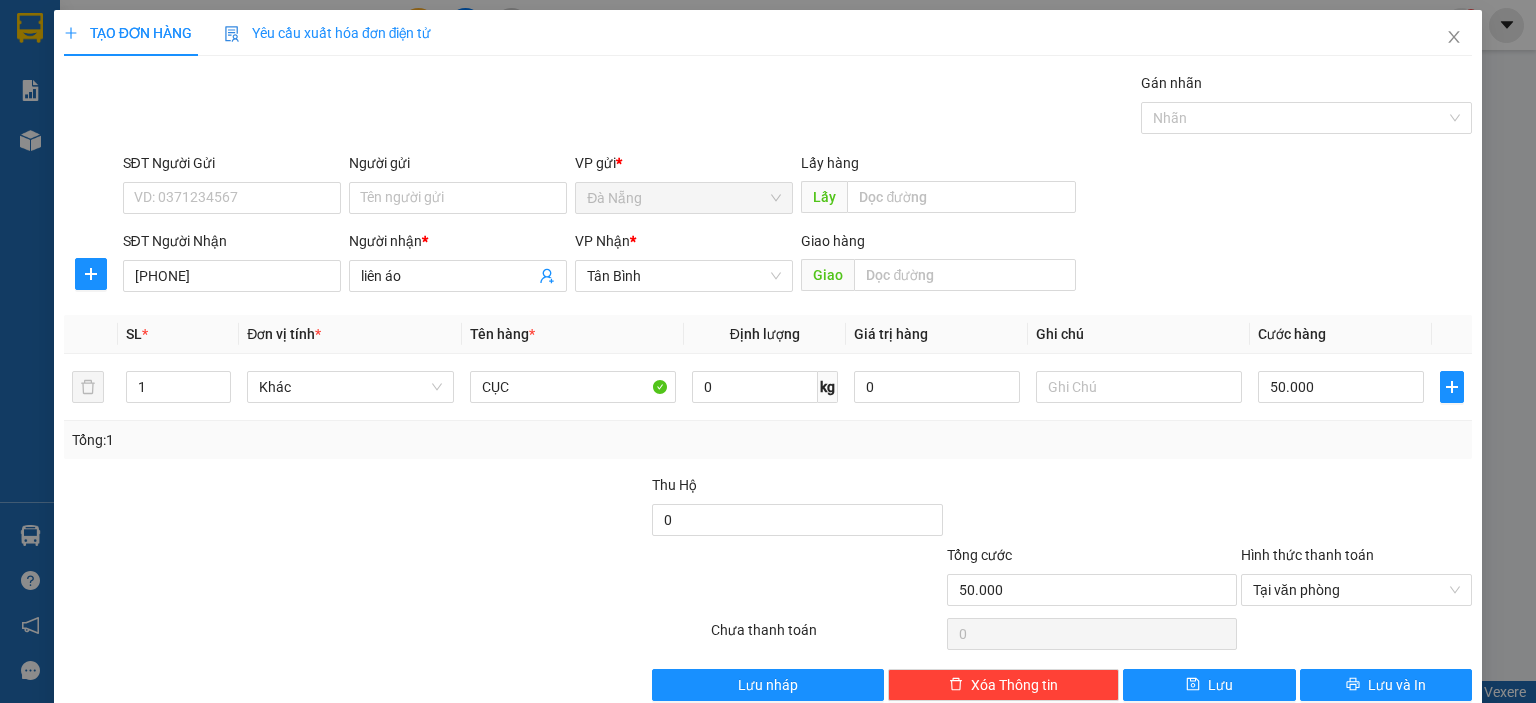 click at bounding box center (385, 634) 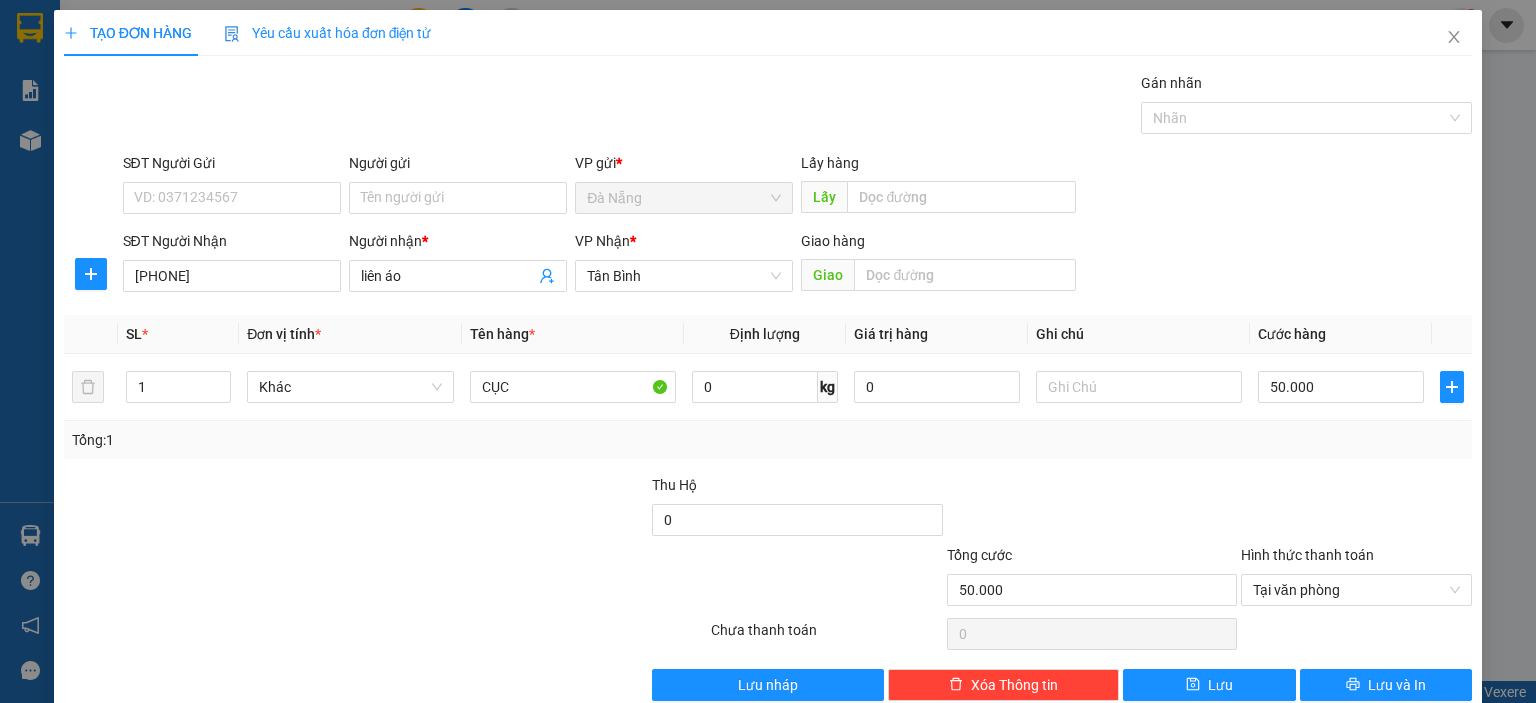 scroll, scrollTop: 35, scrollLeft: 0, axis: vertical 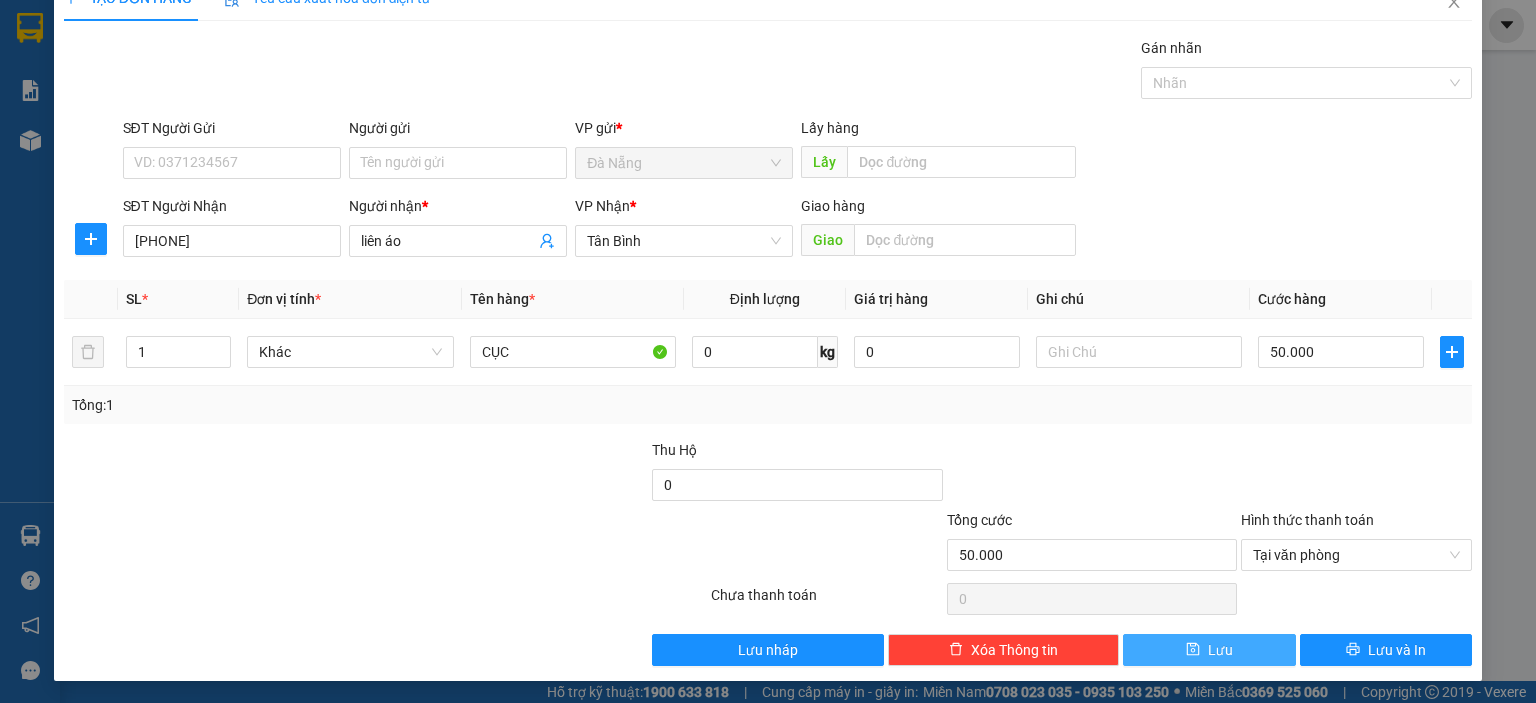 click on "Lưu" at bounding box center (1209, 650) 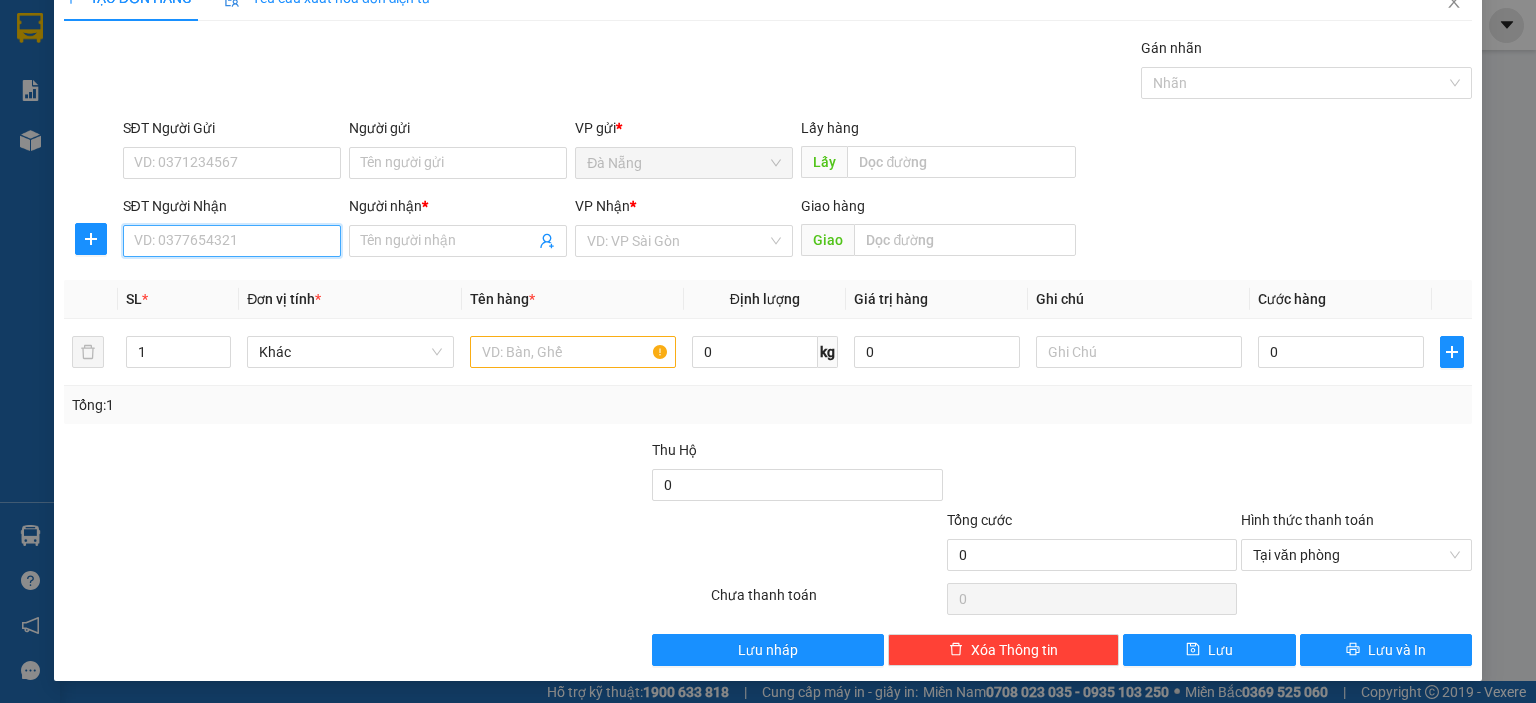 click on "SĐT Người Nhận" at bounding box center (232, 241) 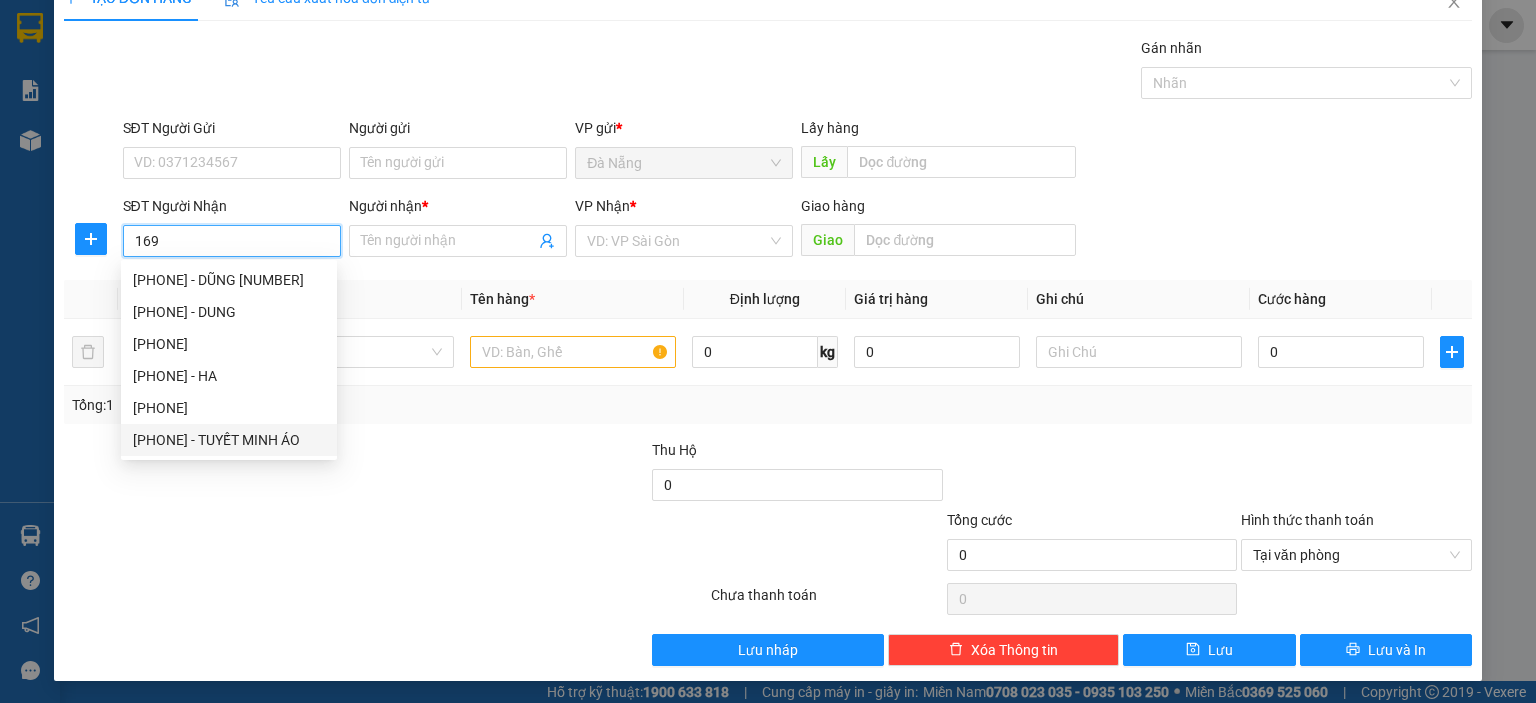click on "0909271169 - TUYẾT MINH ÁO" at bounding box center (229, 440) 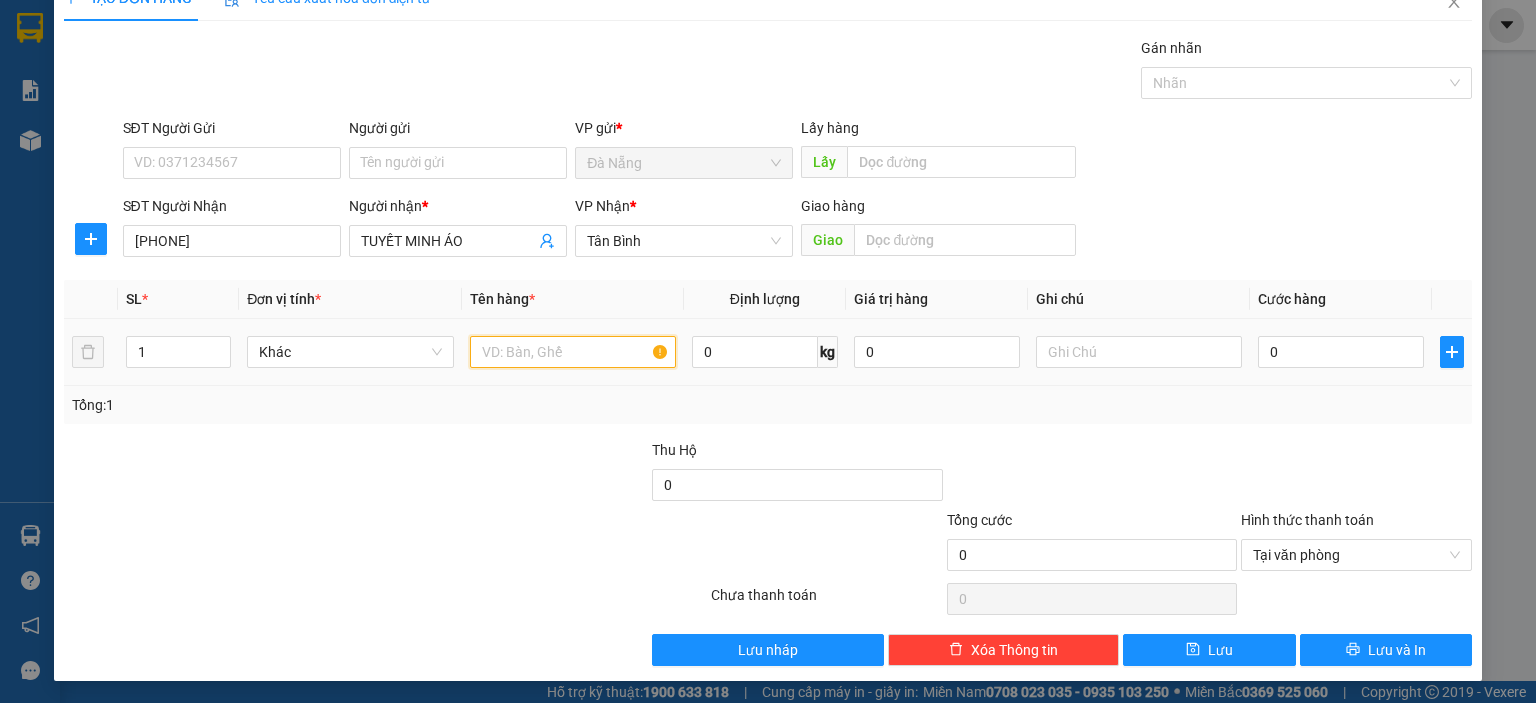click at bounding box center [573, 352] 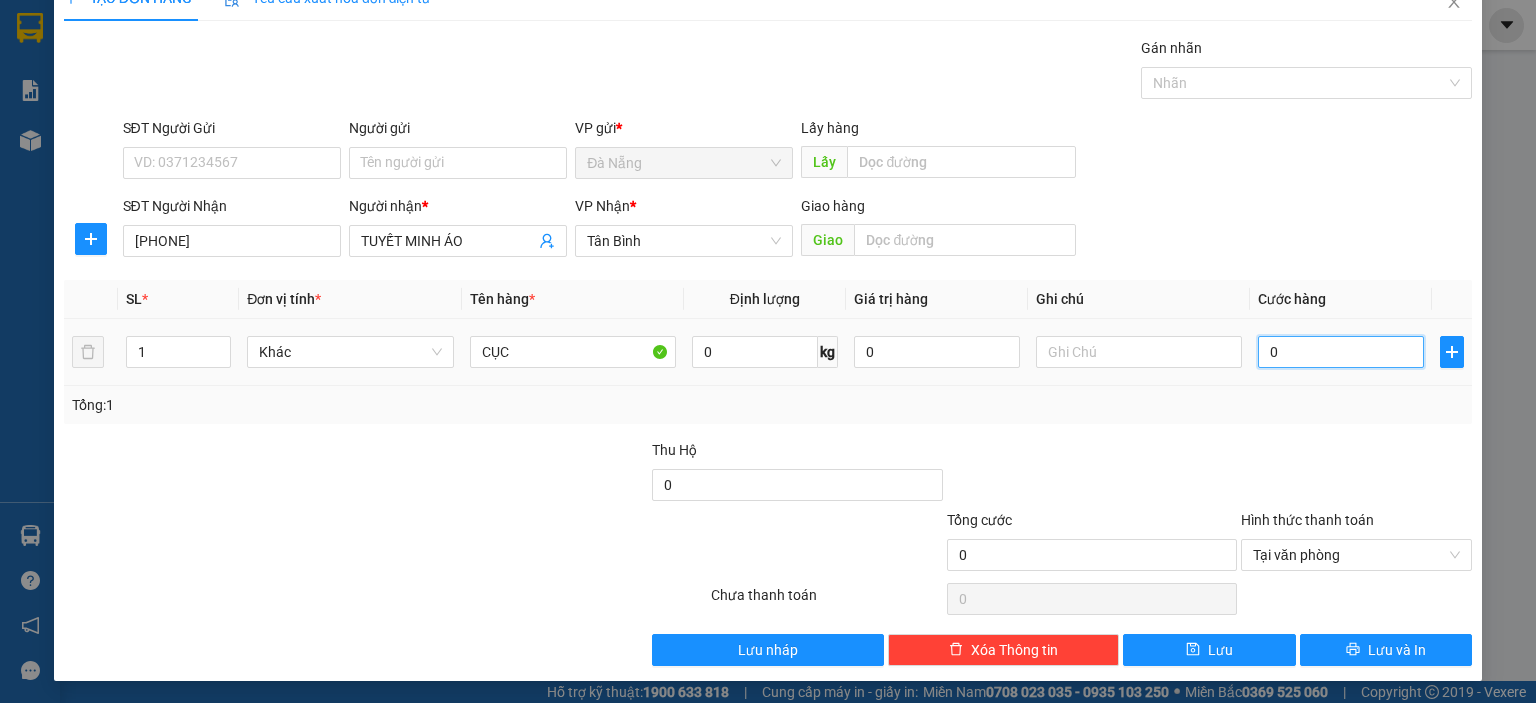 click on "0" at bounding box center [1341, 352] 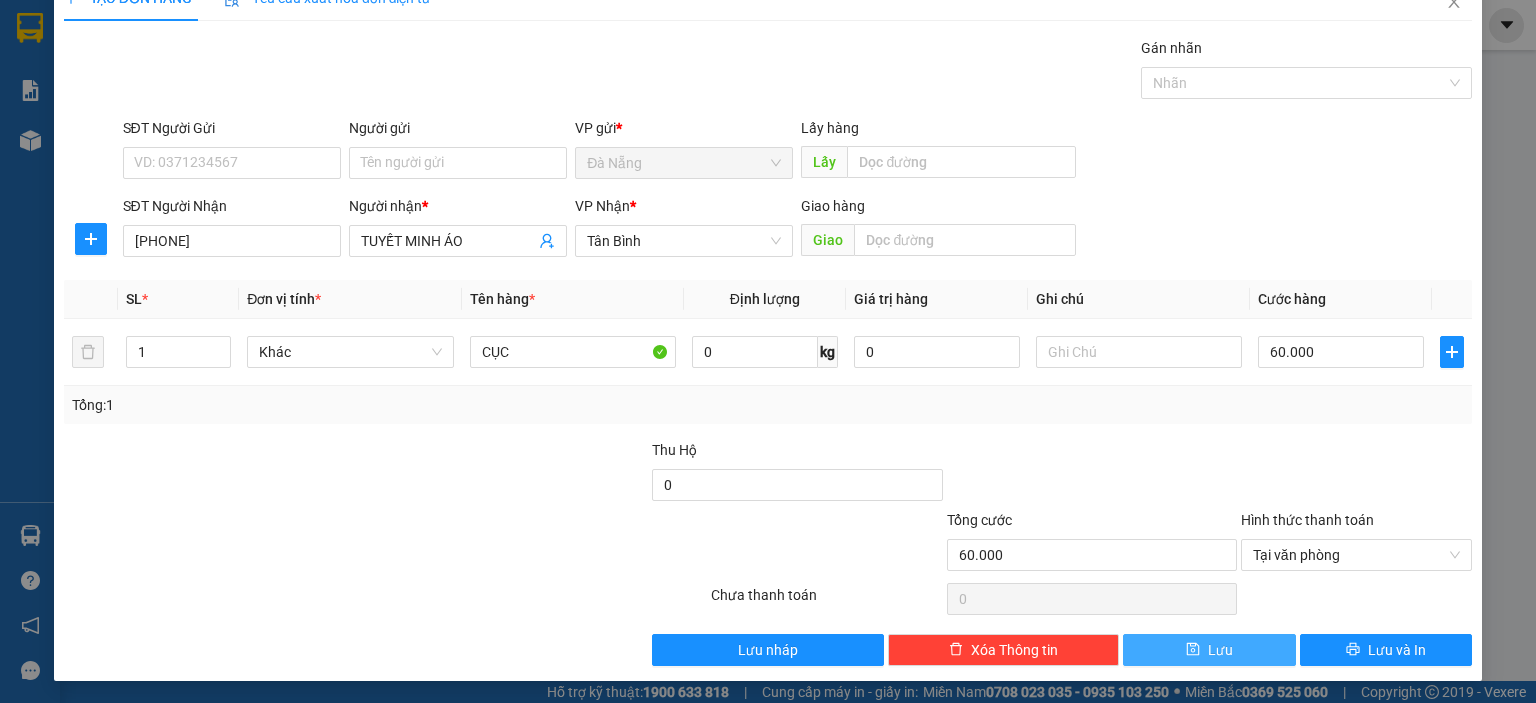 click on "Lưu" at bounding box center (1209, 650) 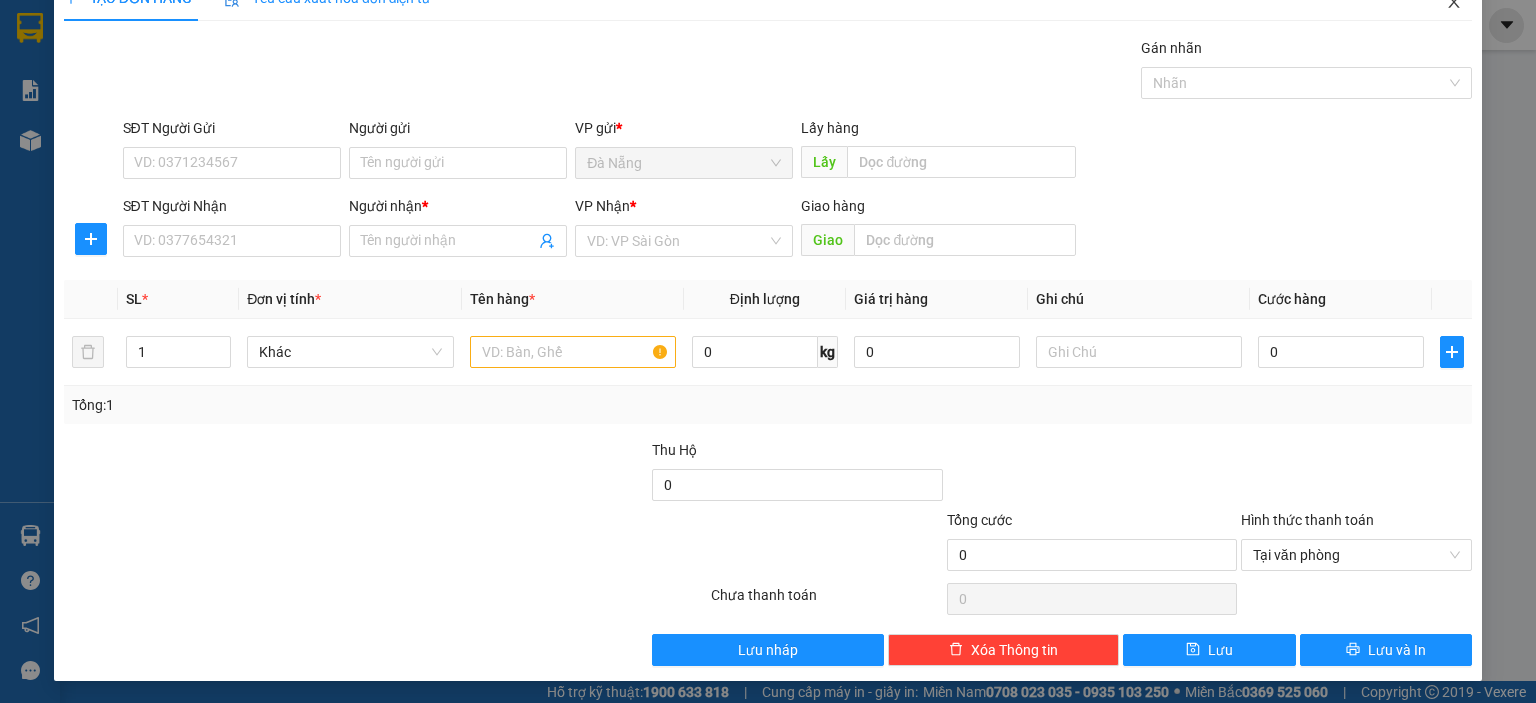 click 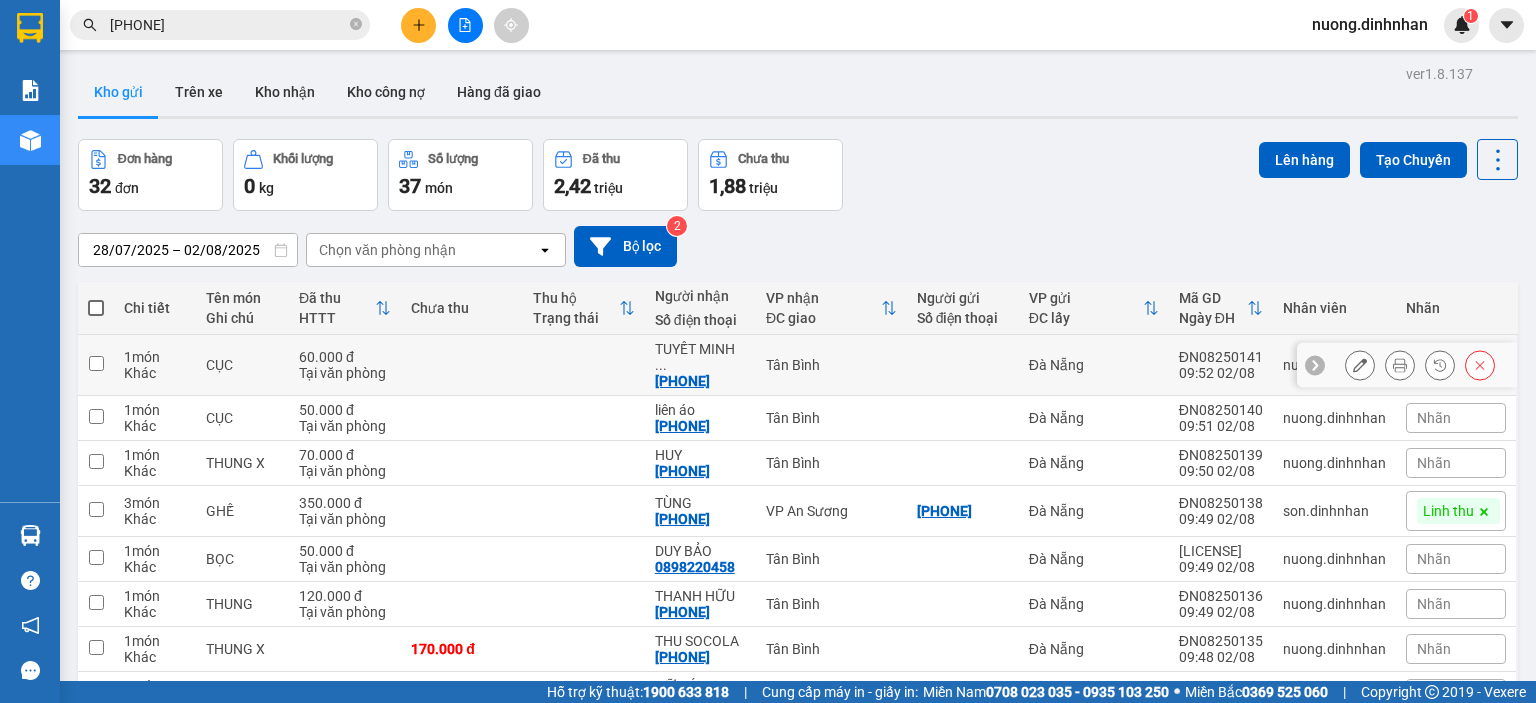 click at bounding box center (584, 365) 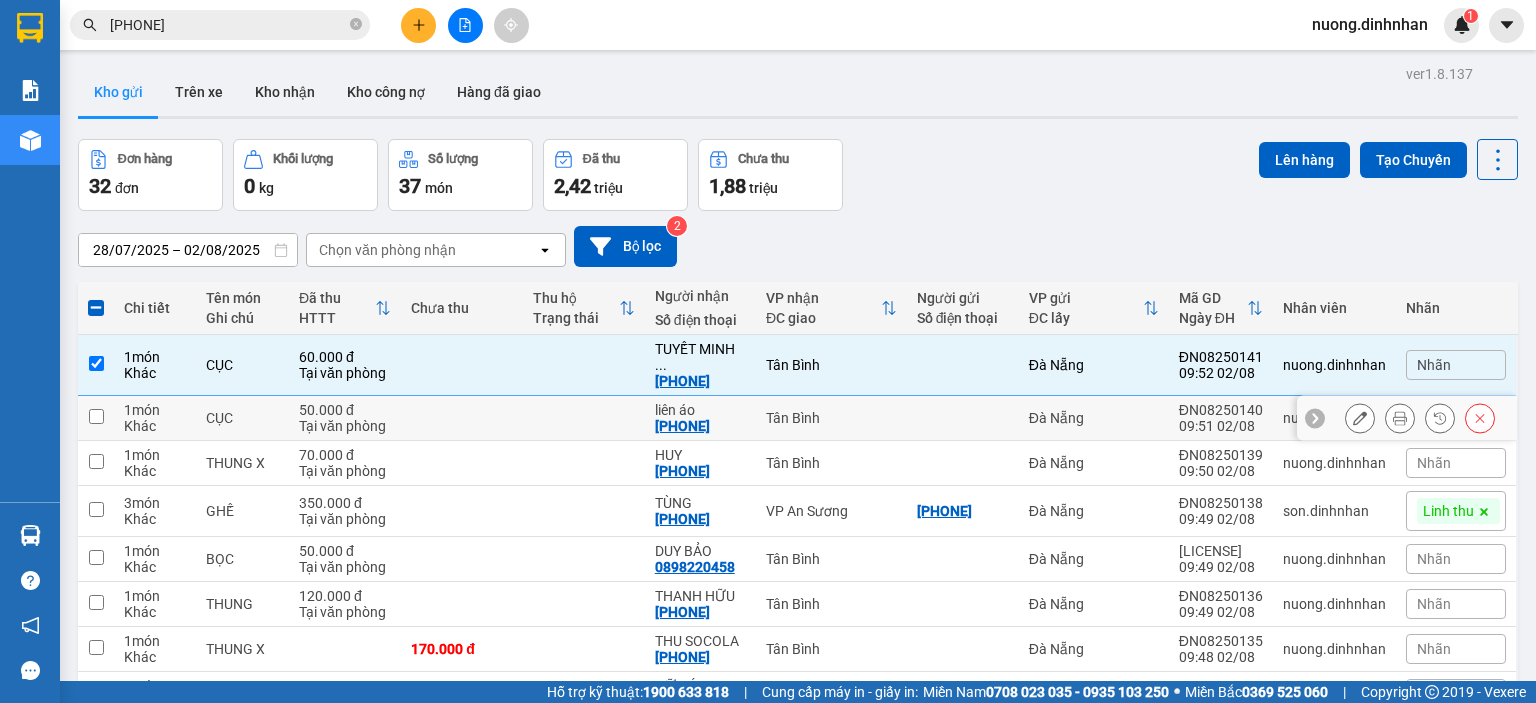 click at bounding box center [584, 418] 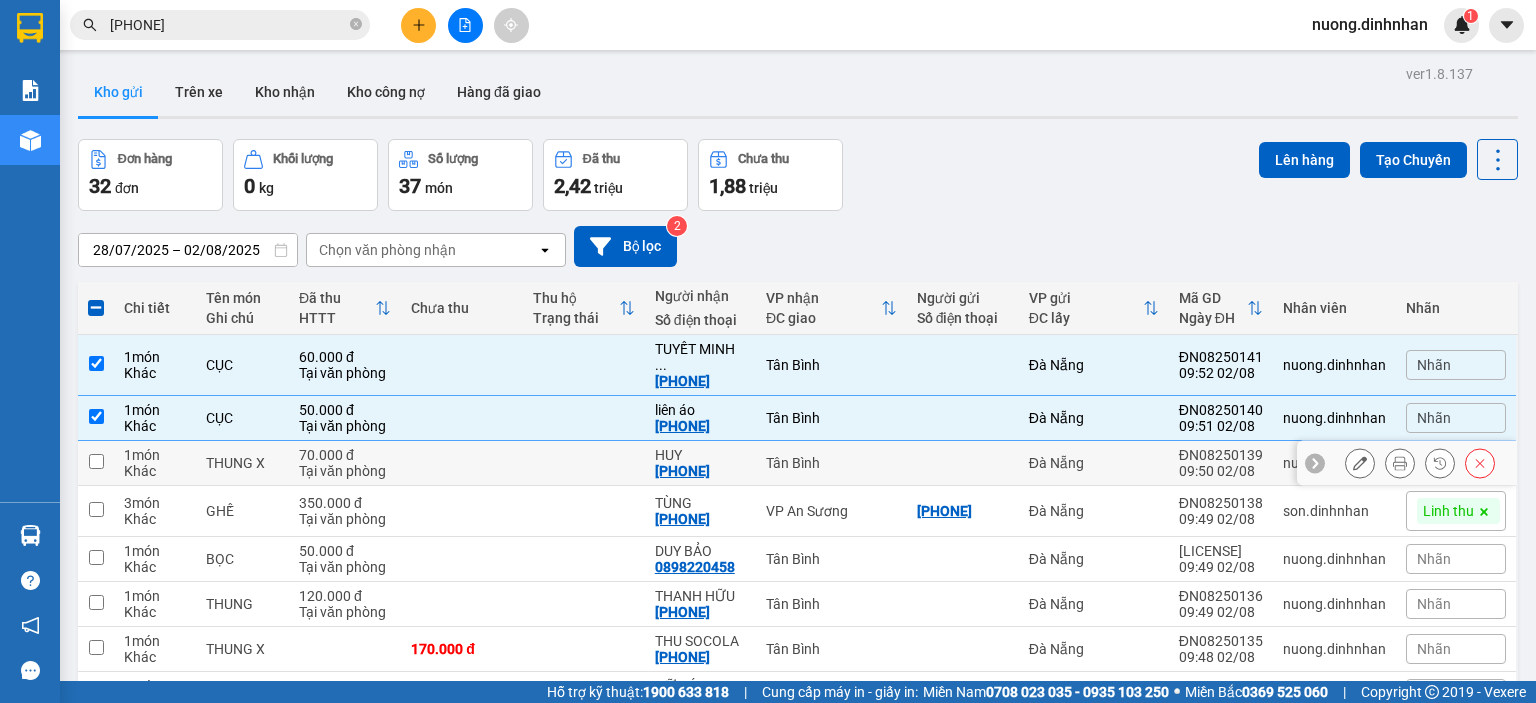 click at bounding box center (584, 463) 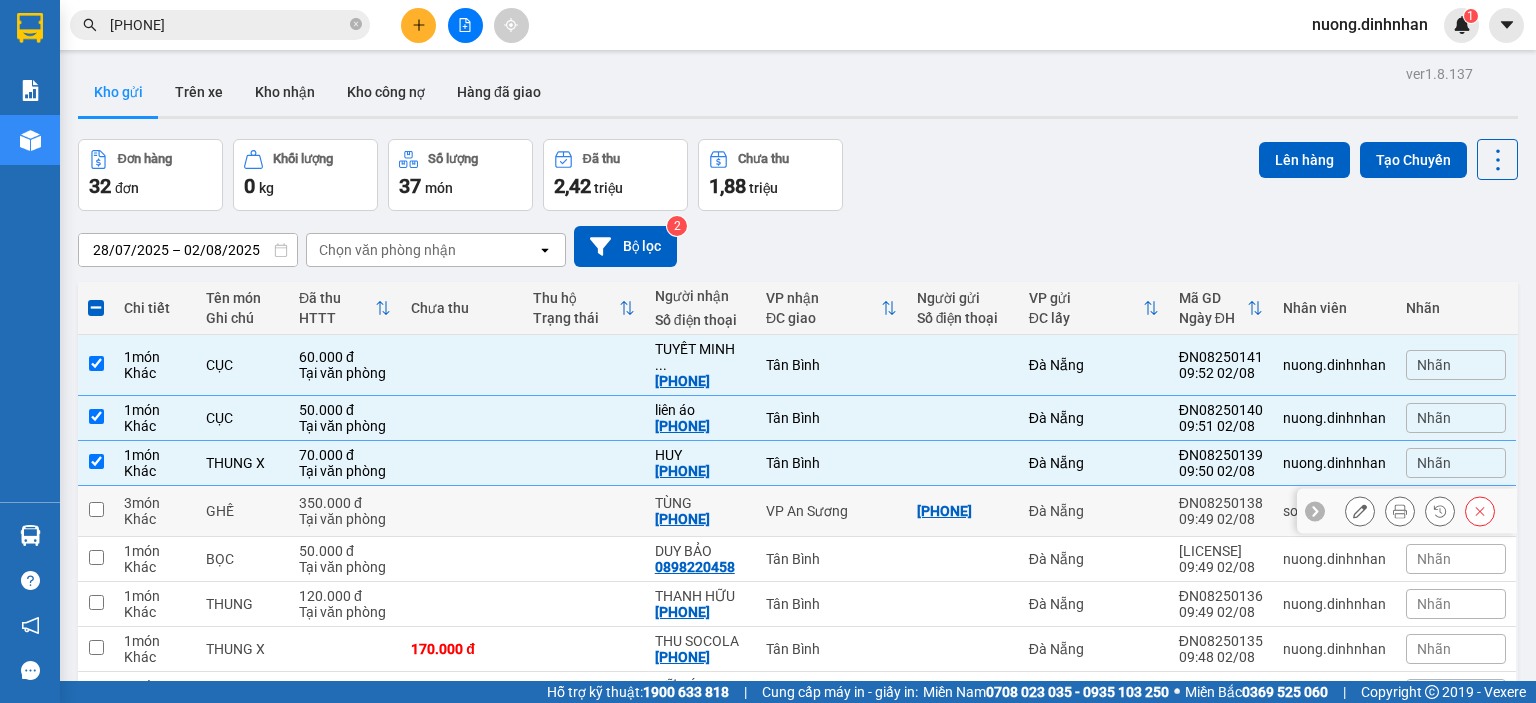 scroll, scrollTop: 188, scrollLeft: 0, axis: vertical 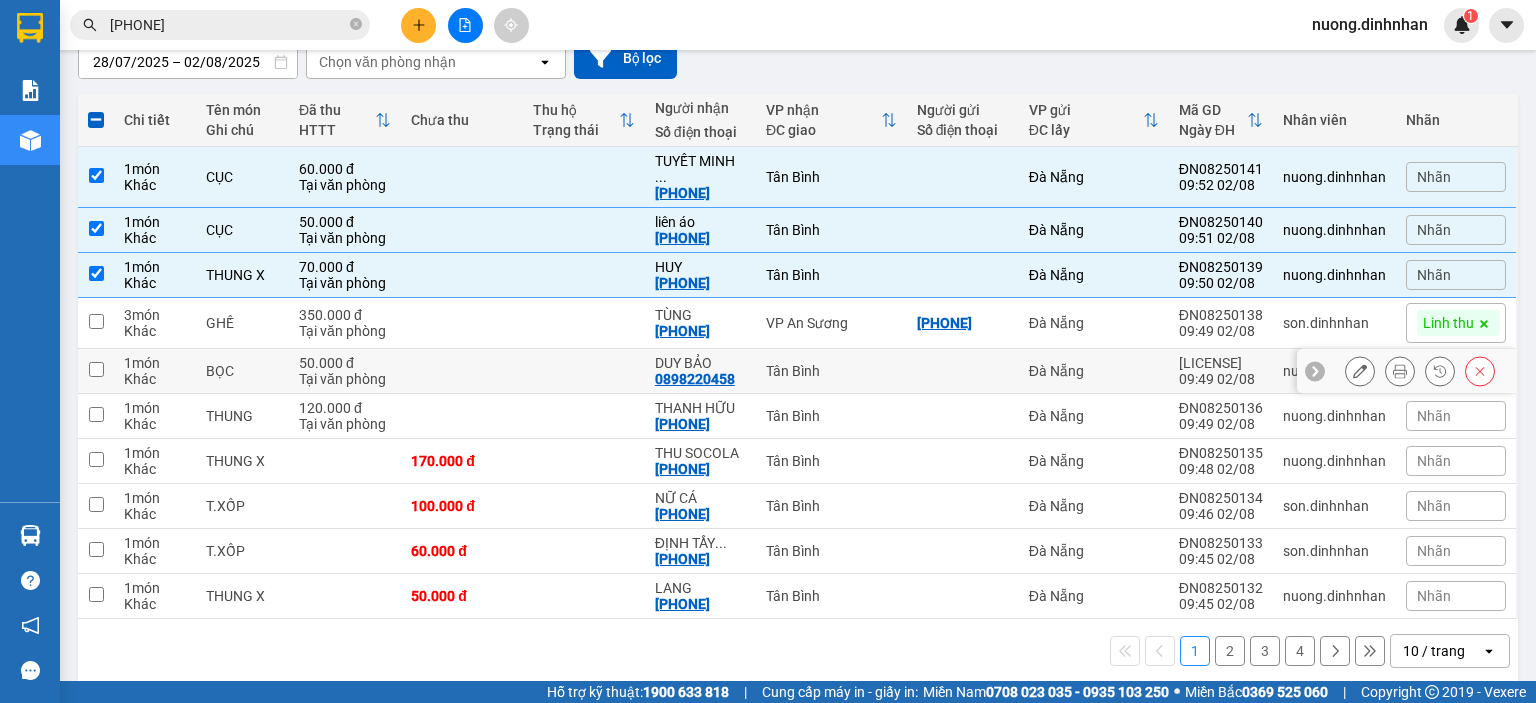 click at bounding box center (584, 371) 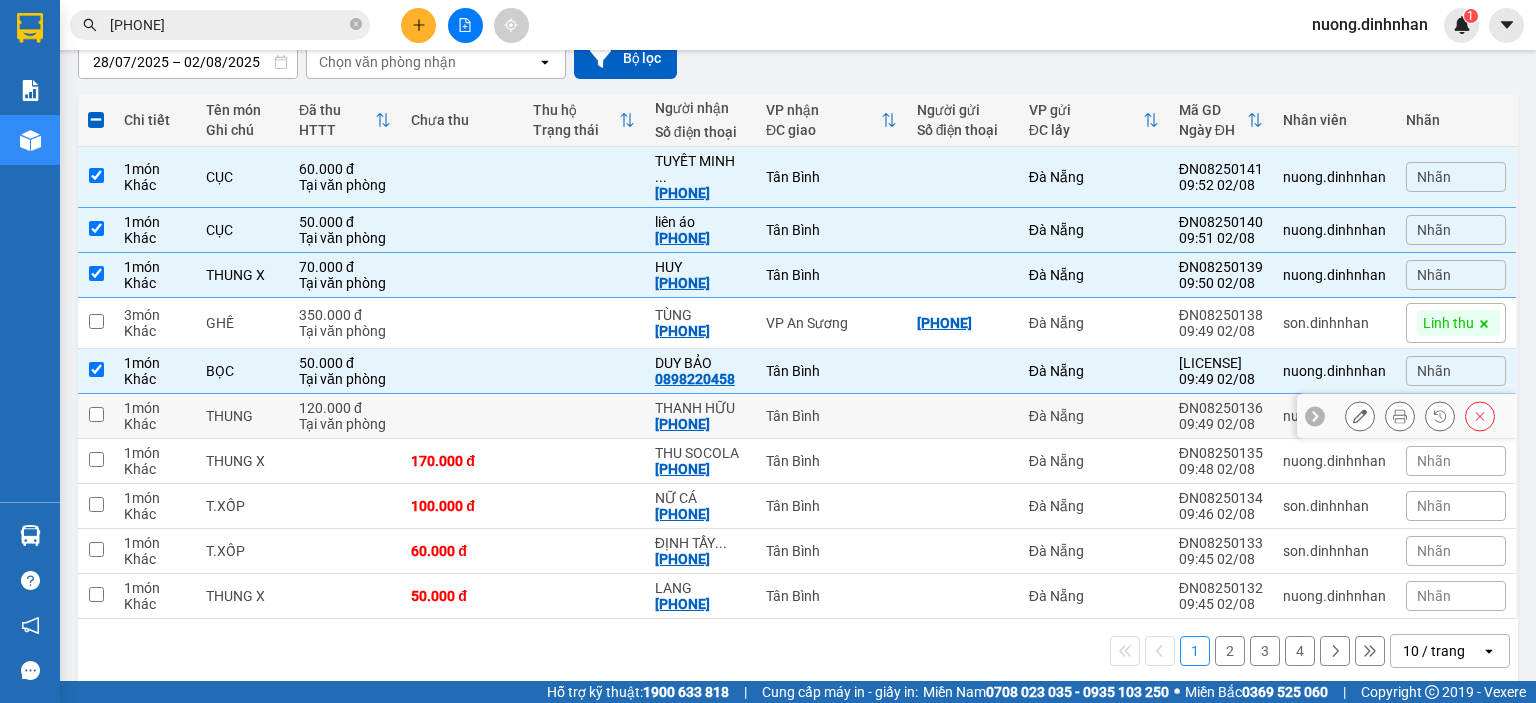 click at bounding box center (584, 416) 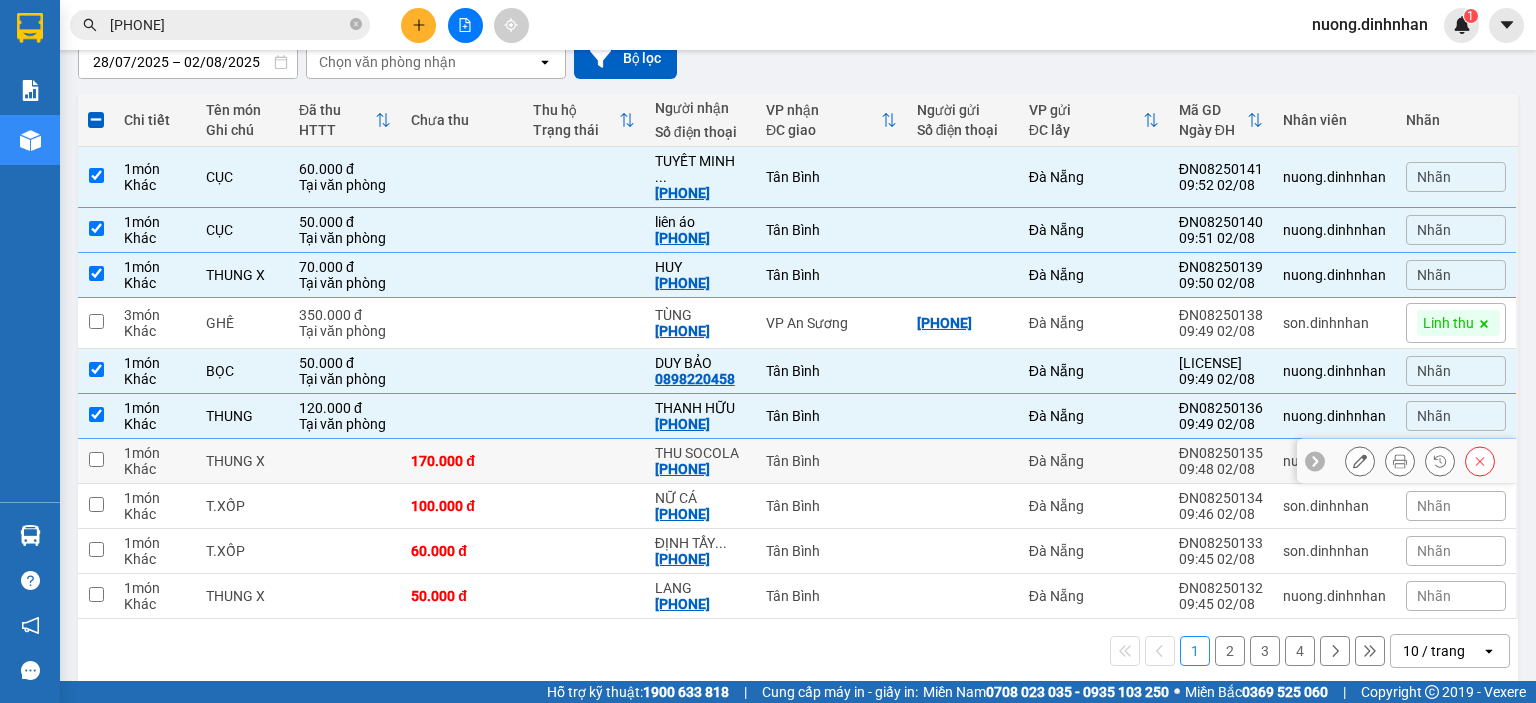 click at bounding box center [584, 461] 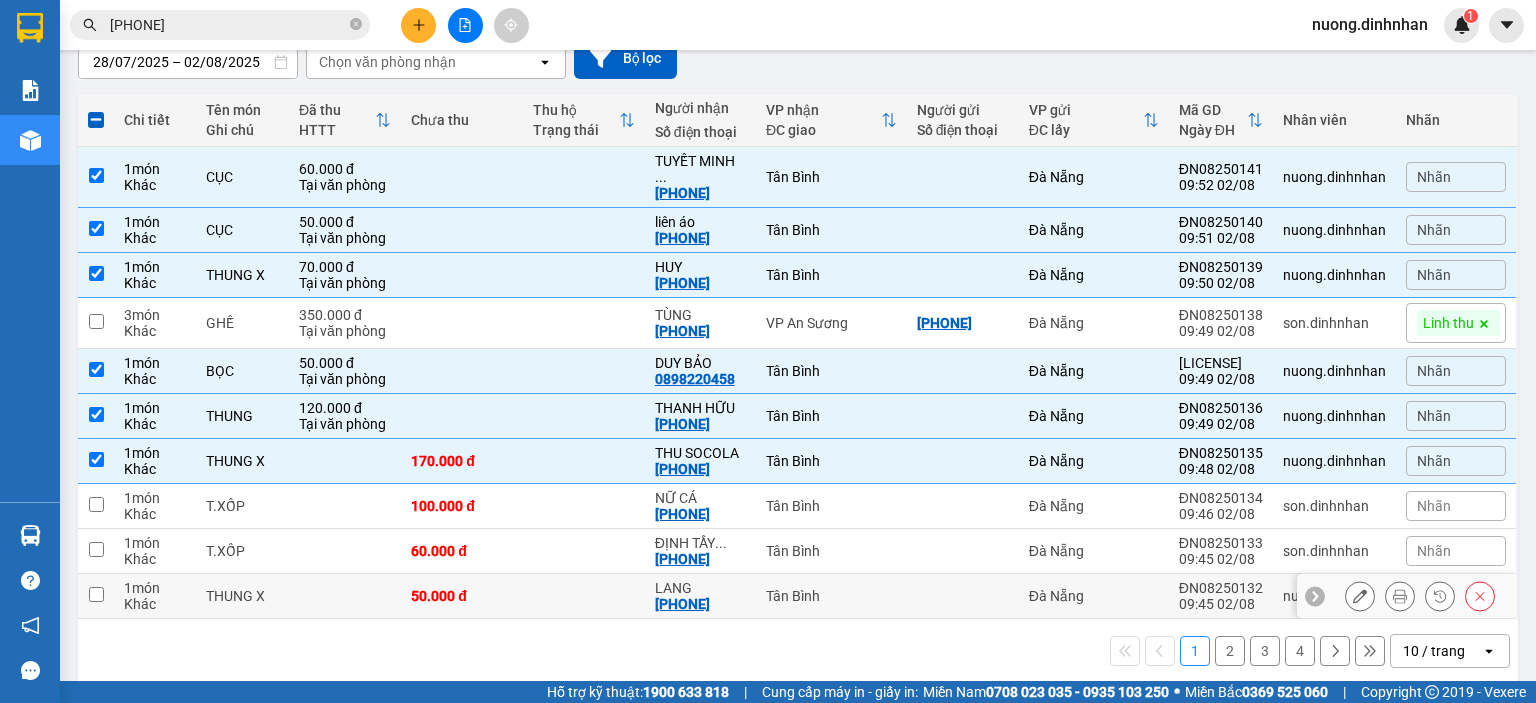 click at bounding box center [584, 596] 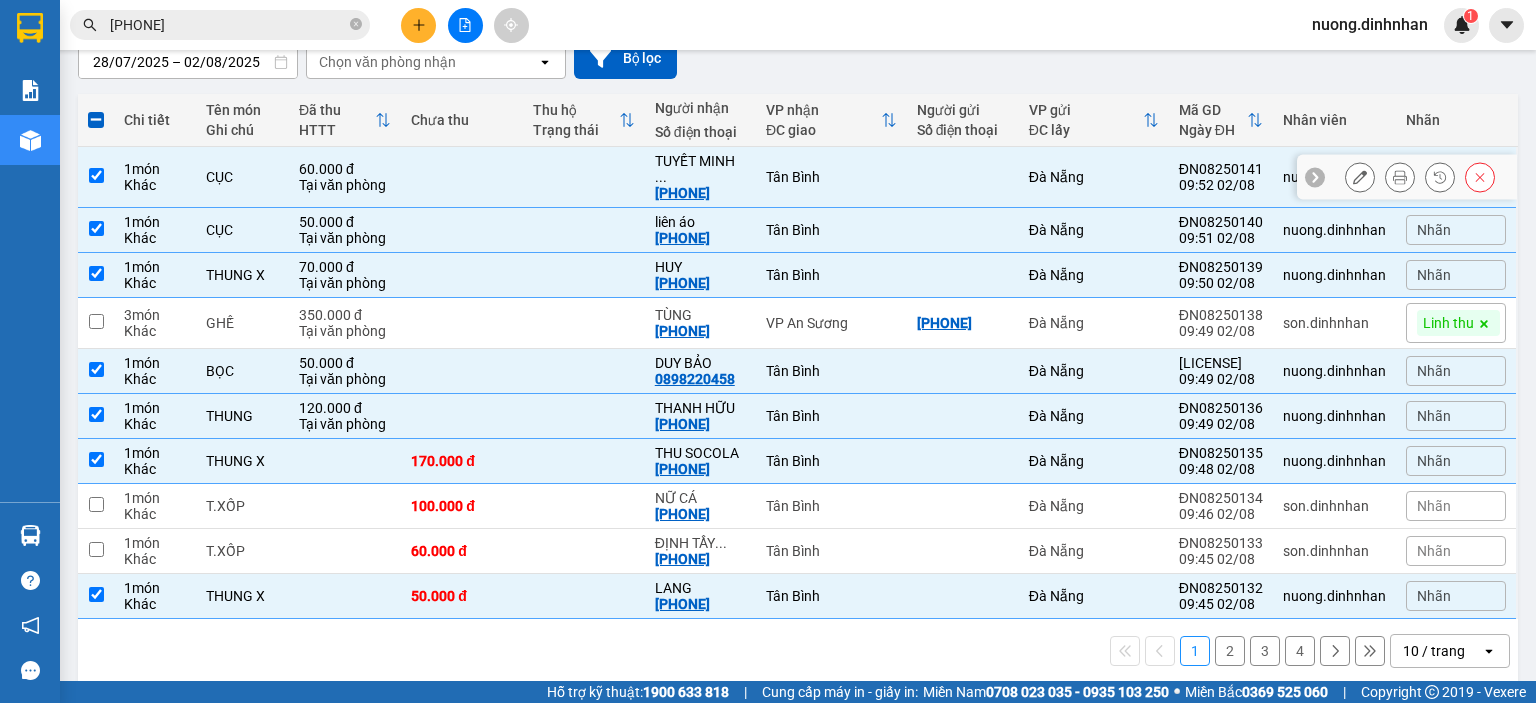 scroll, scrollTop: 0, scrollLeft: 0, axis: both 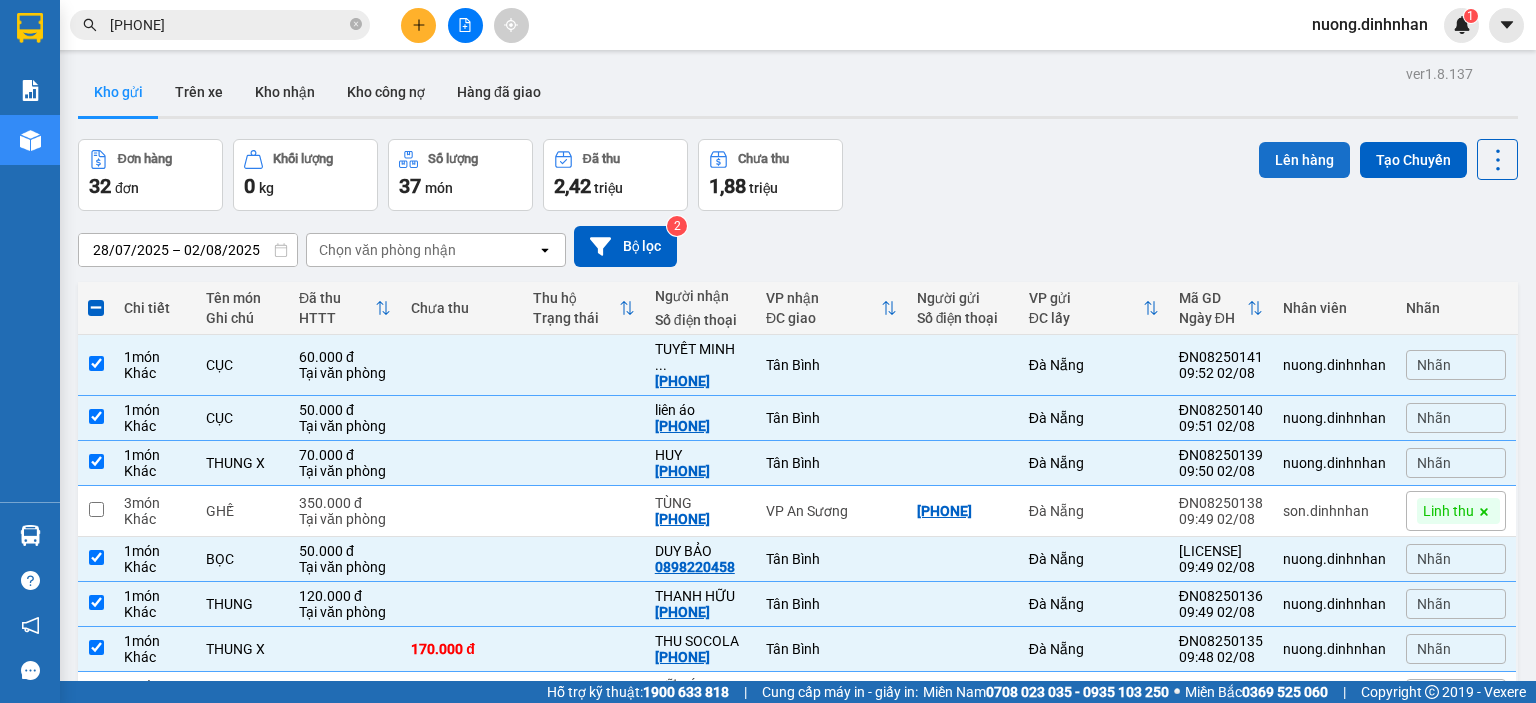 click on "Lên hàng" at bounding box center (1304, 160) 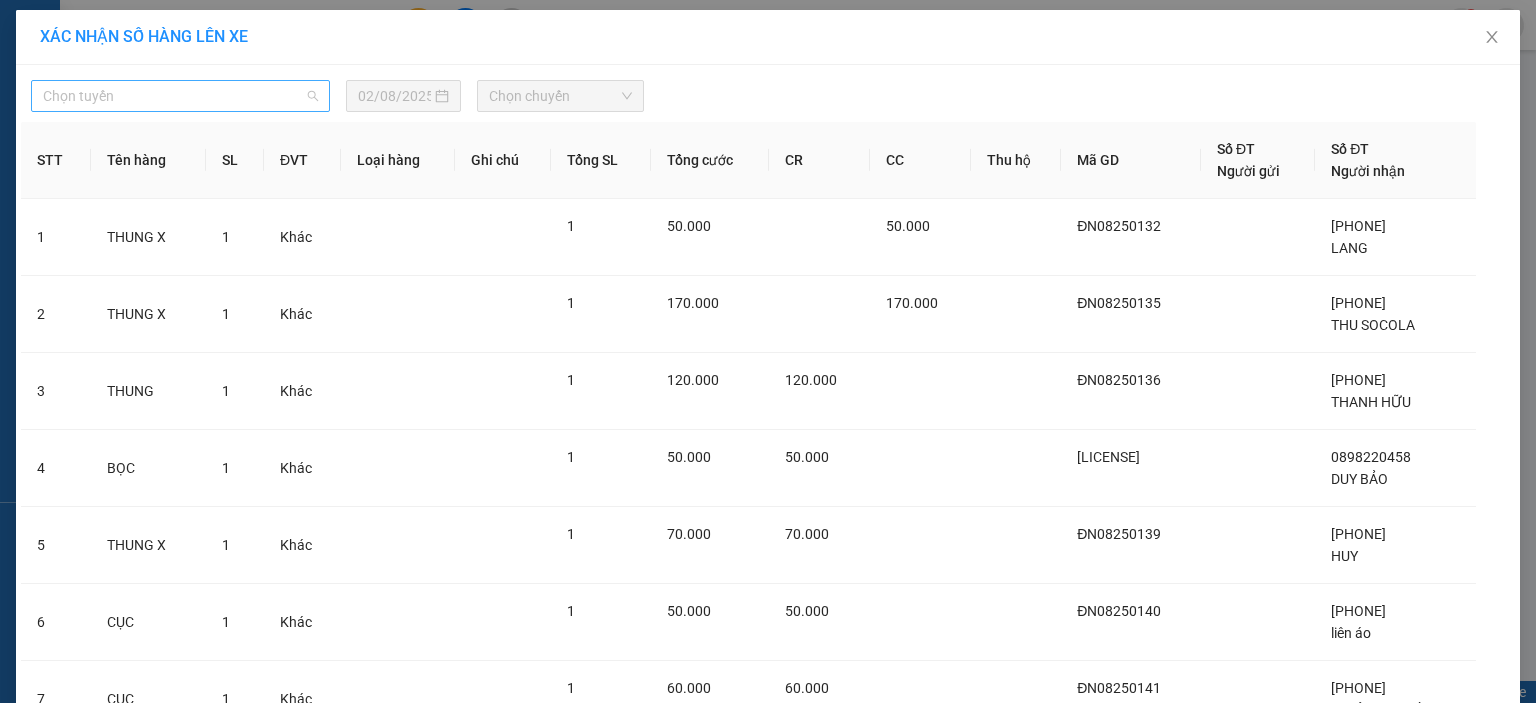 click on "Chọn tuyến" at bounding box center (180, 96) 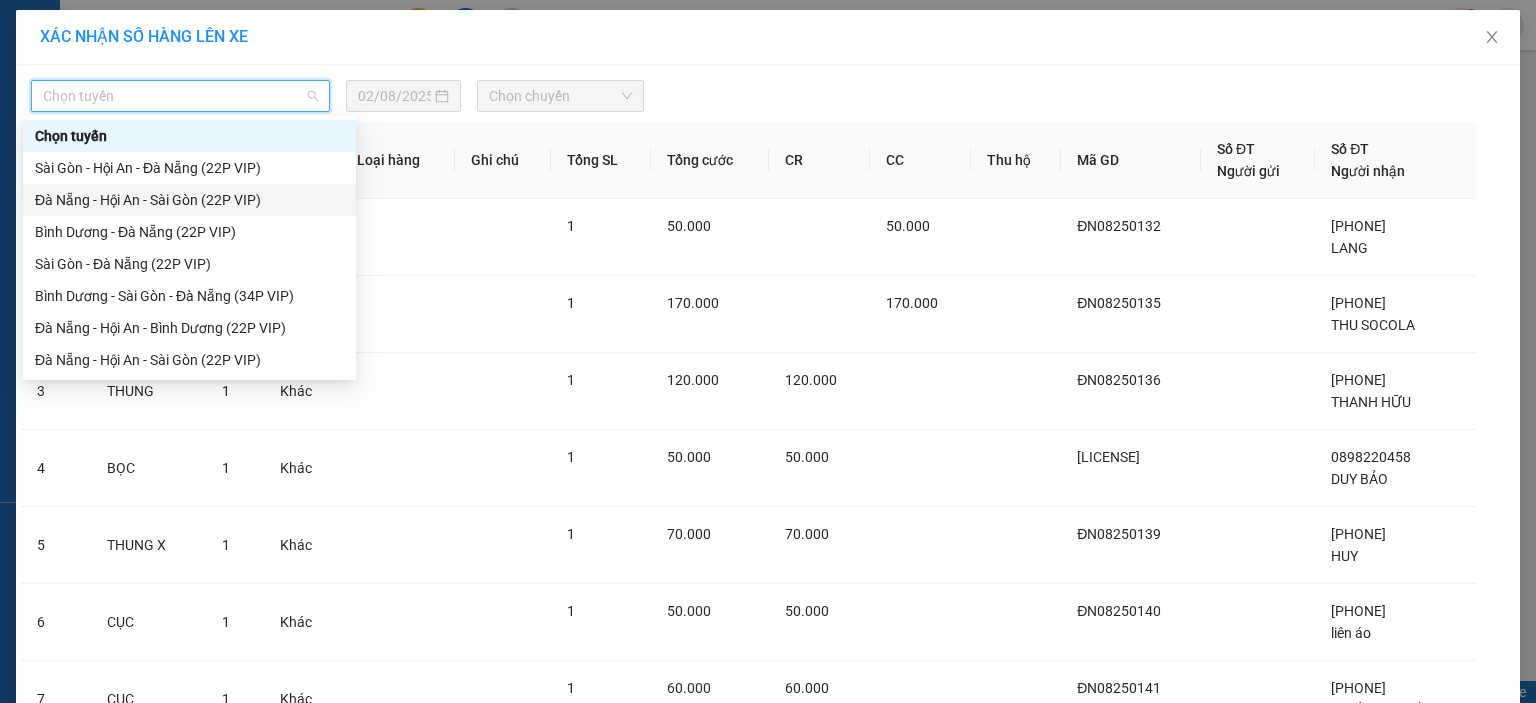 click on "Đà Nẵng - Hội An - Sài Gòn (22P VIP)" at bounding box center (189, 200) 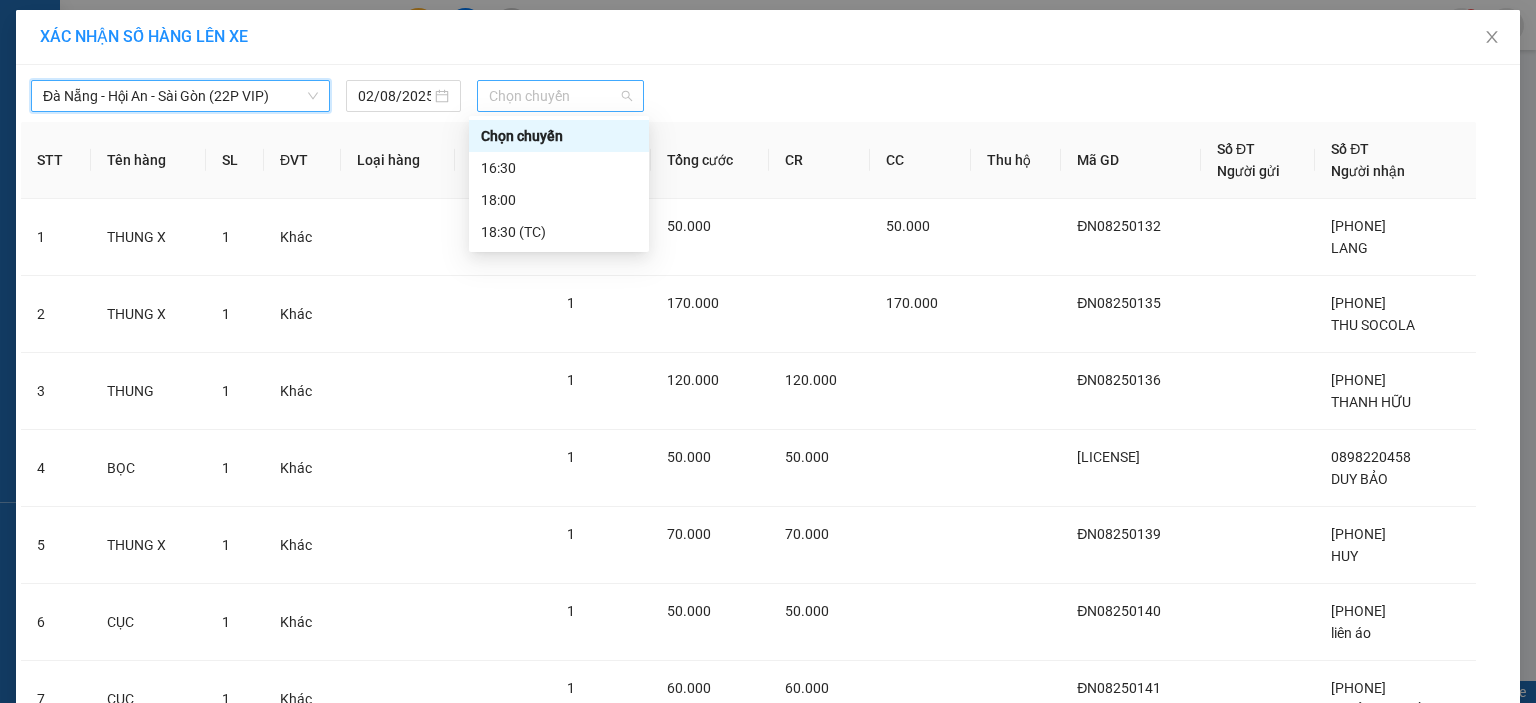 click on "Chọn chuyến" at bounding box center (561, 96) 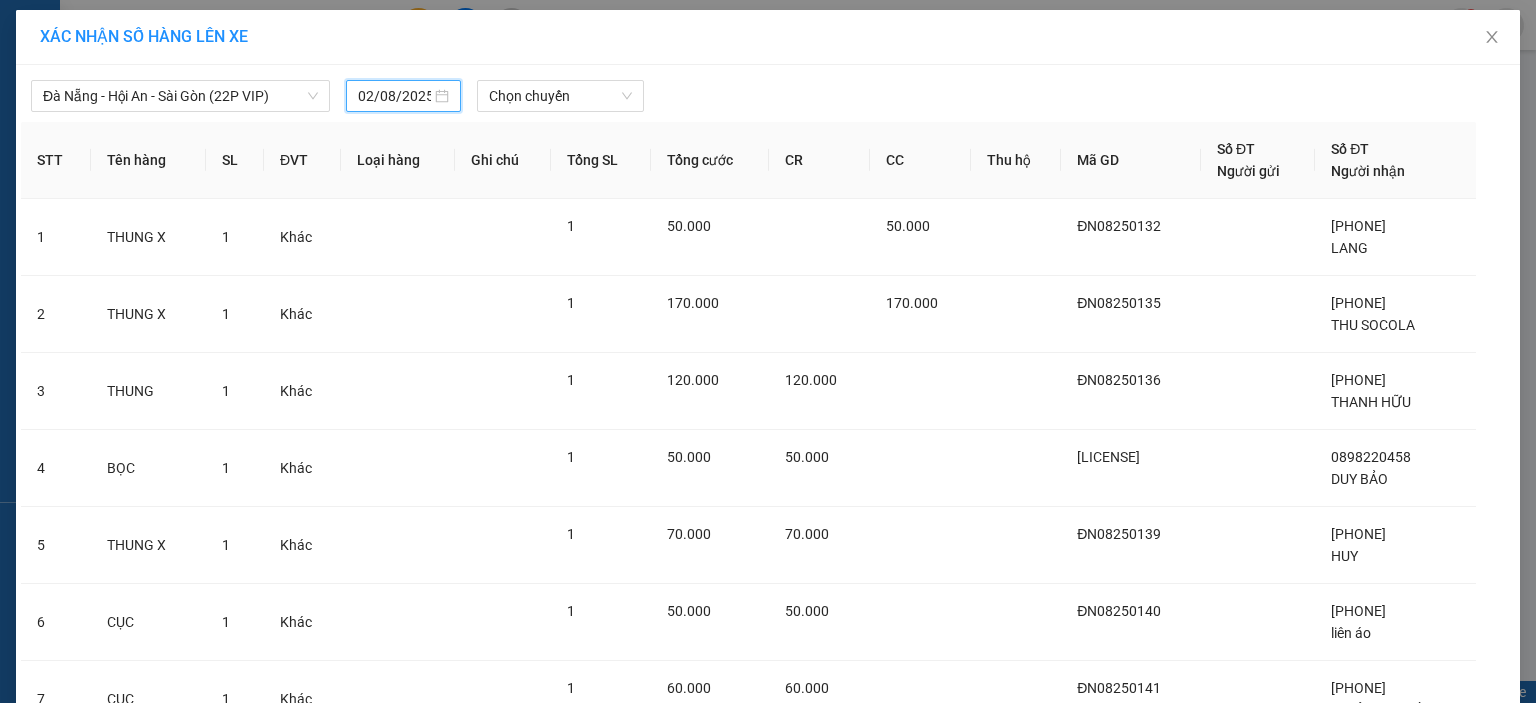 click on "02/08/2025" at bounding box center (394, 96) 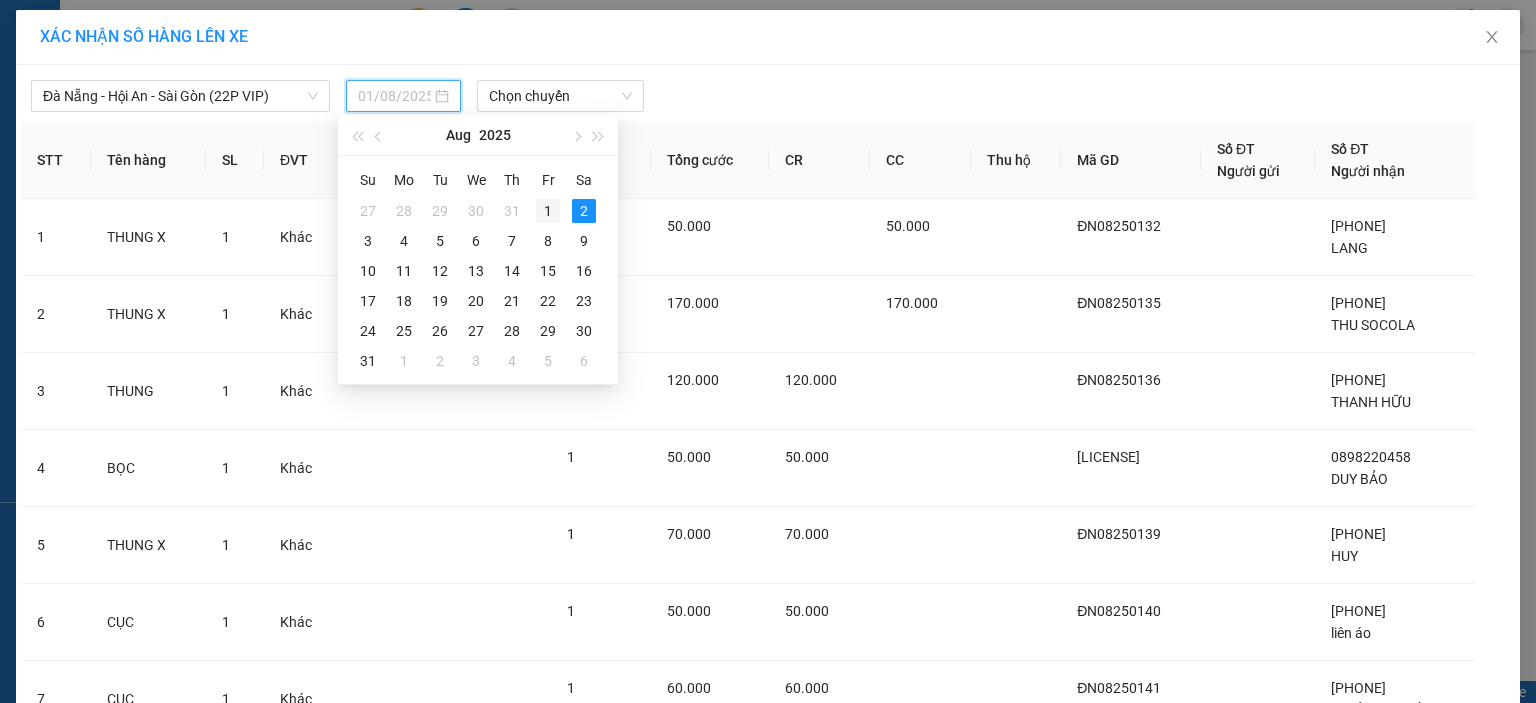 click on "1" at bounding box center [548, 211] 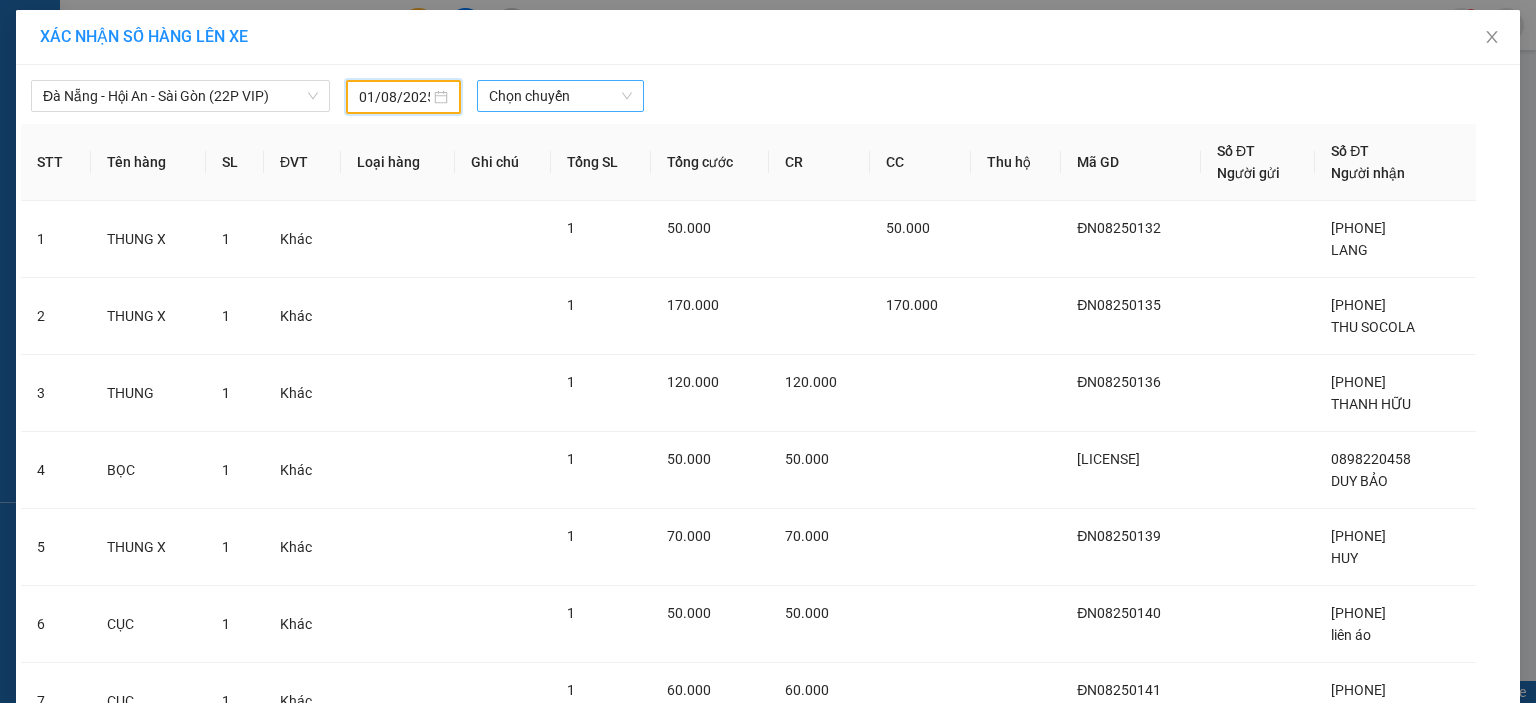 click on "Chọn chuyến" at bounding box center (561, 96) 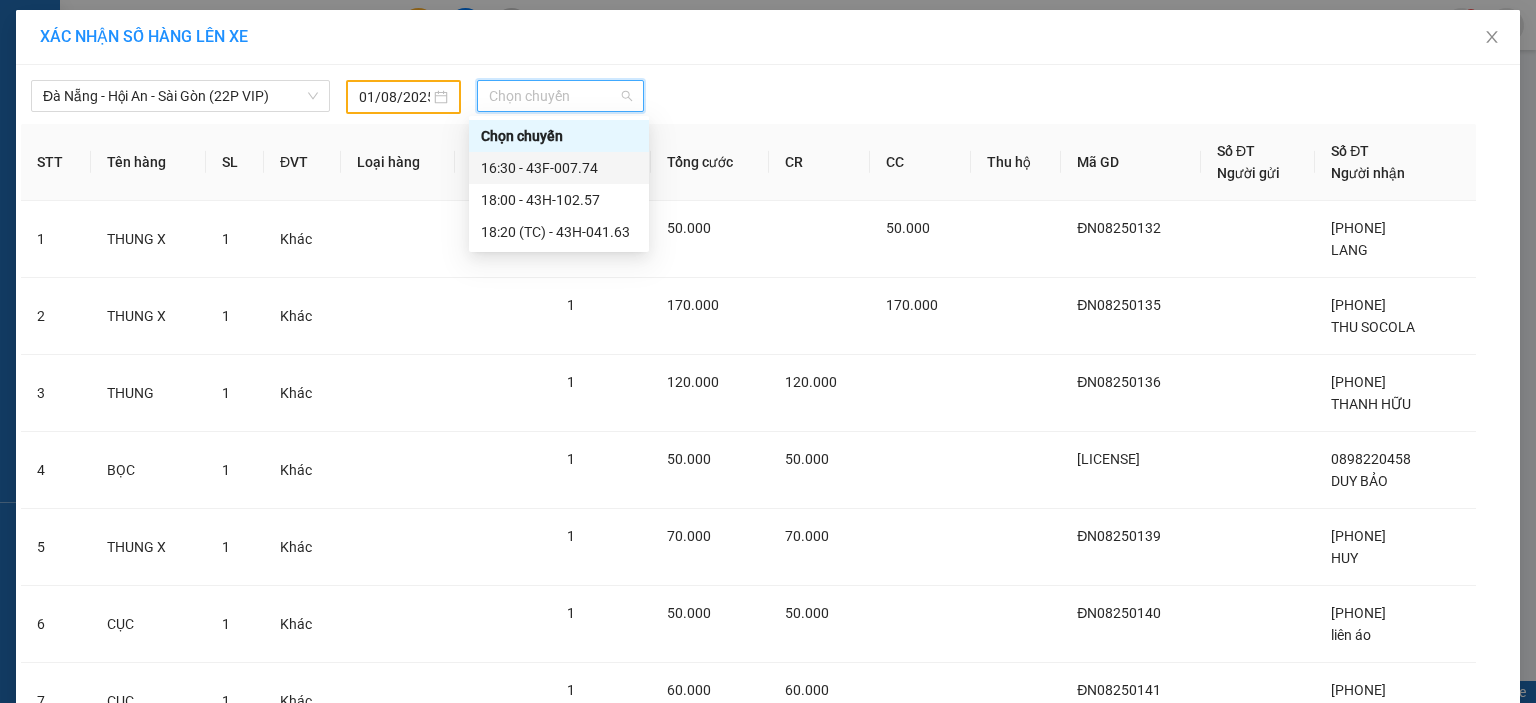 click on "16:30     - 43F-007.74" at bounding box center (559, 168) 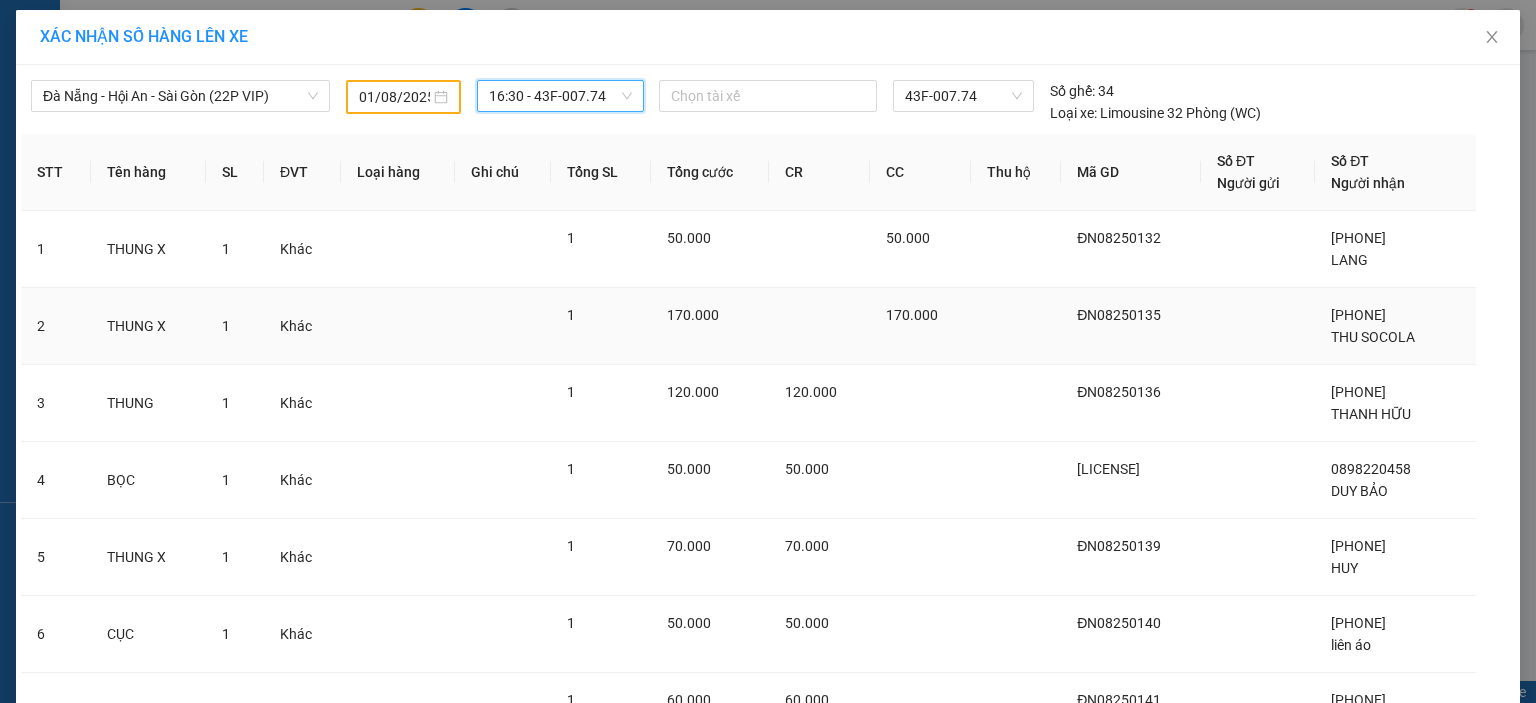 scroll, scrollTop: 191, scrollLeft: 0, axis: vertical 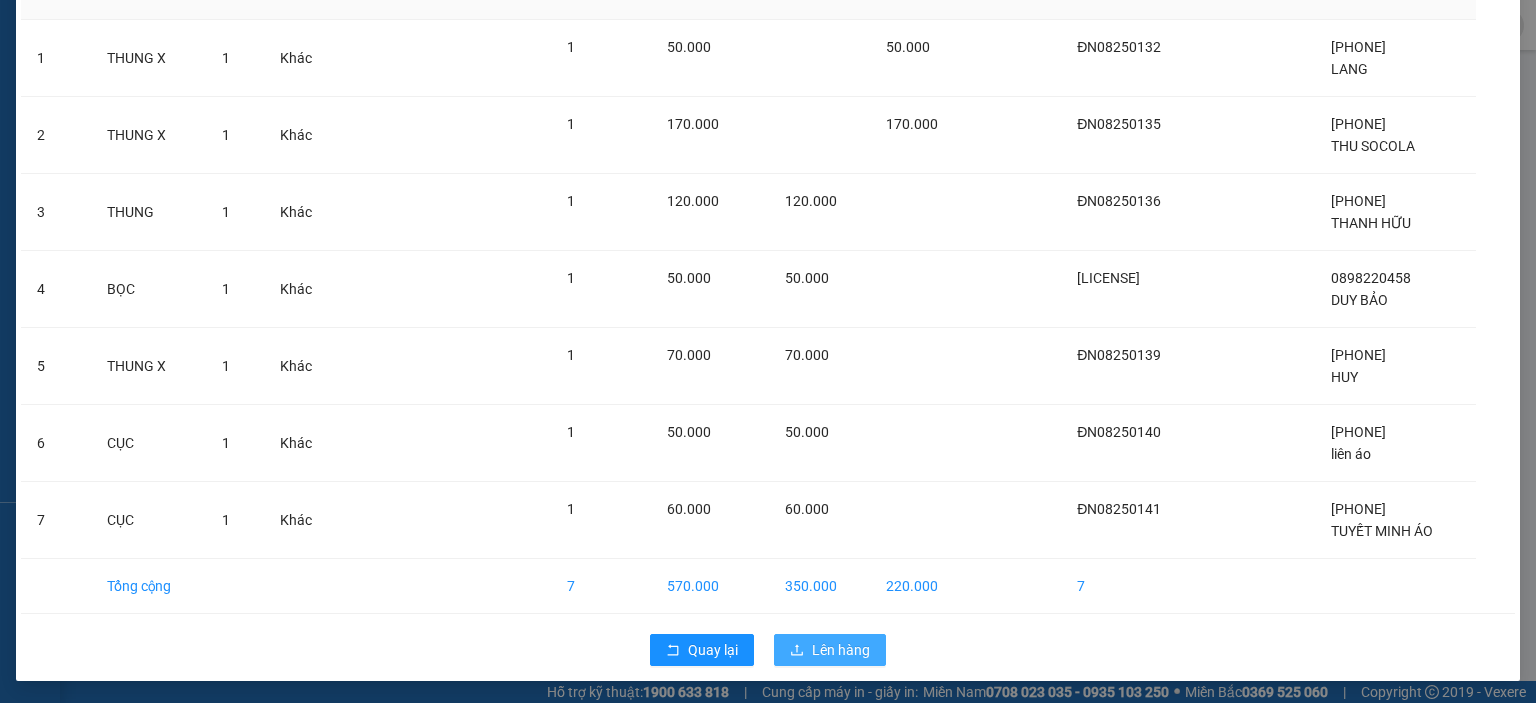 click on "Lên hàng" at bounding box center [841, 650] 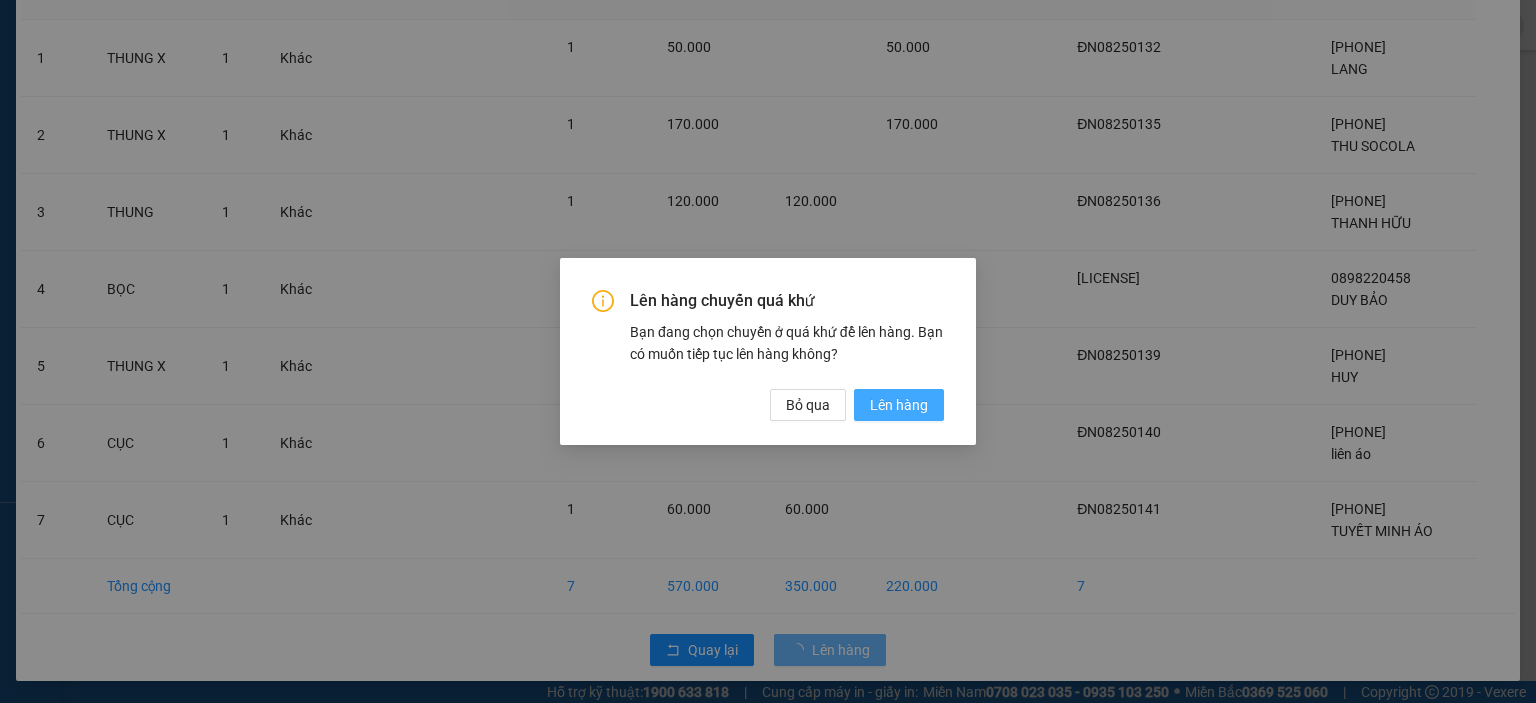 click on "Lên hàng" at bounding box center [899, 405] 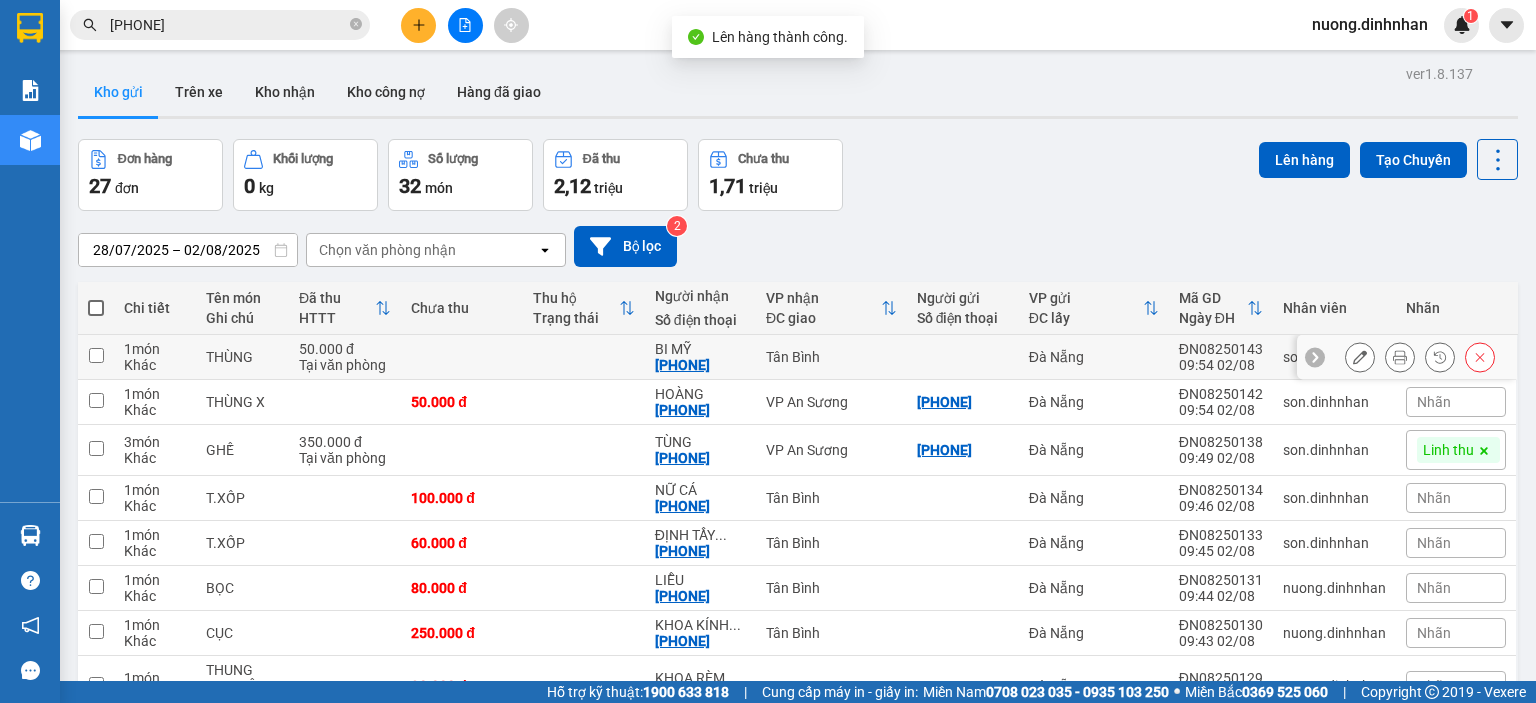 click at bounding box center [584, 357] 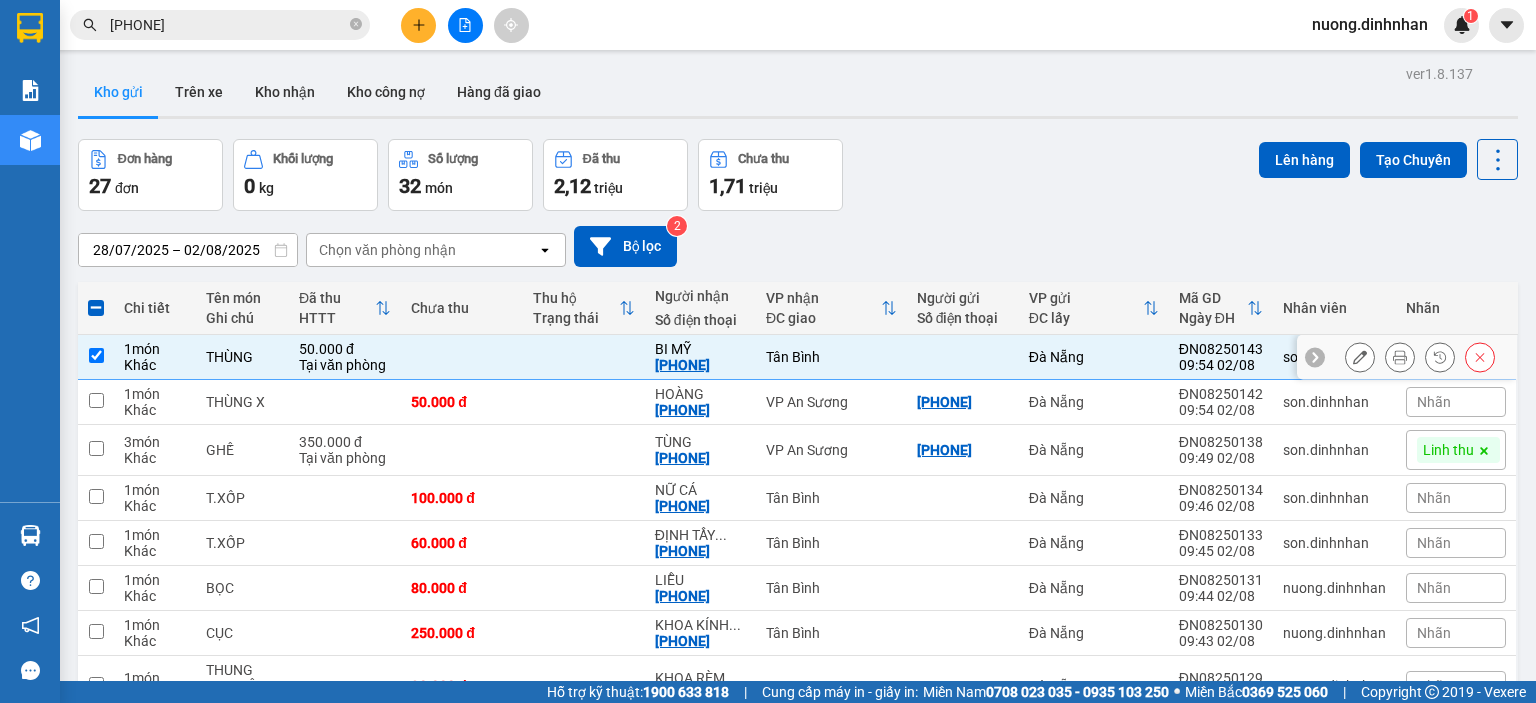 click at bounding box center [462, 357] 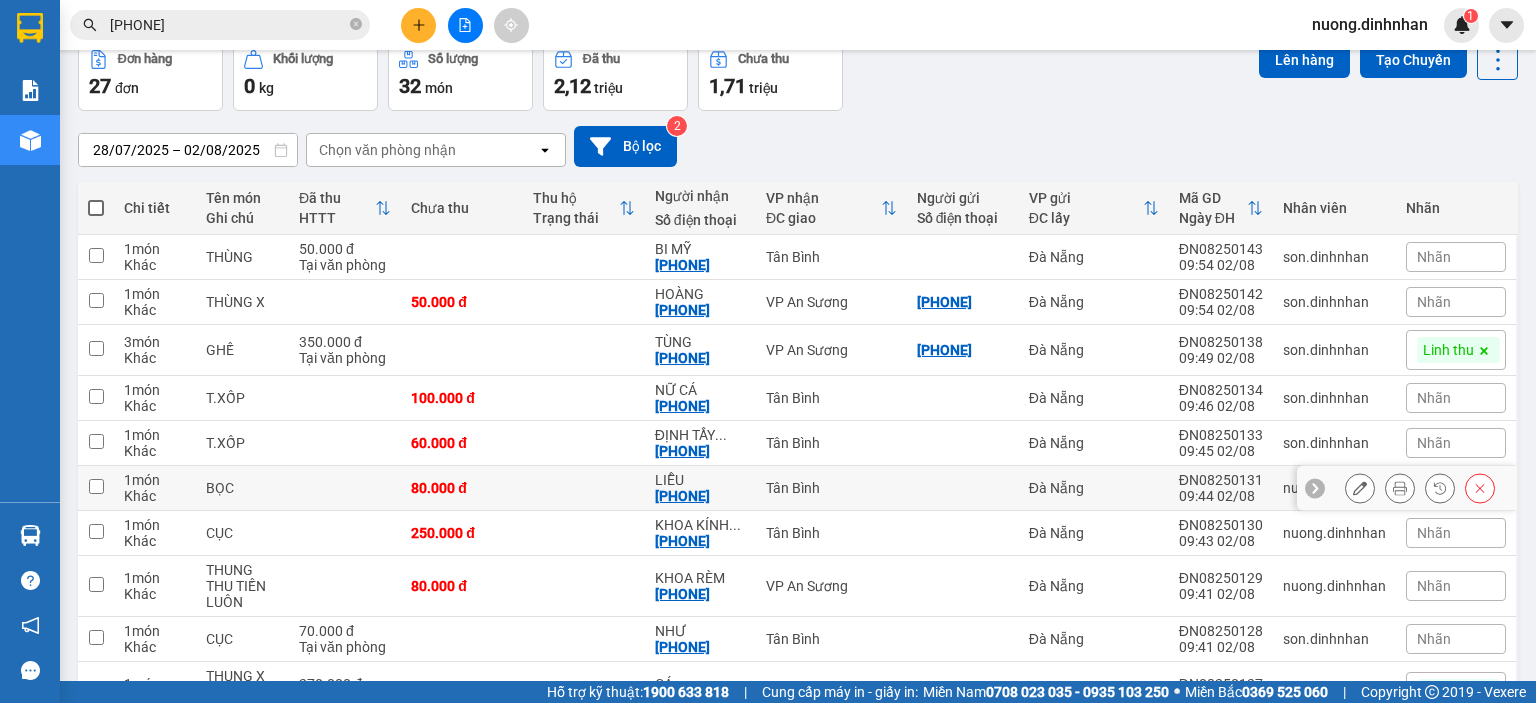 scroll, scrollTop: 200, scrollLeft: 0, axis: vertical 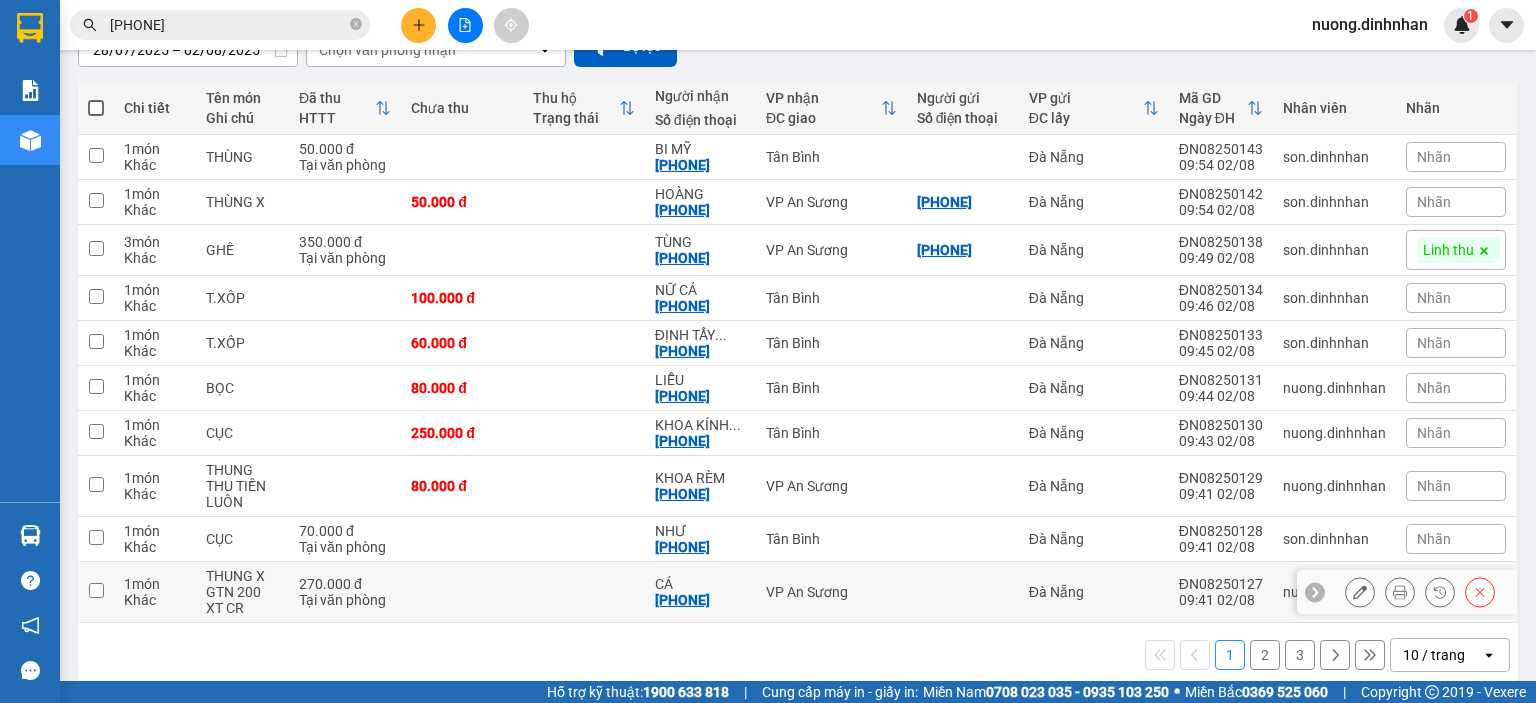 click at bounding box center [462, 592] 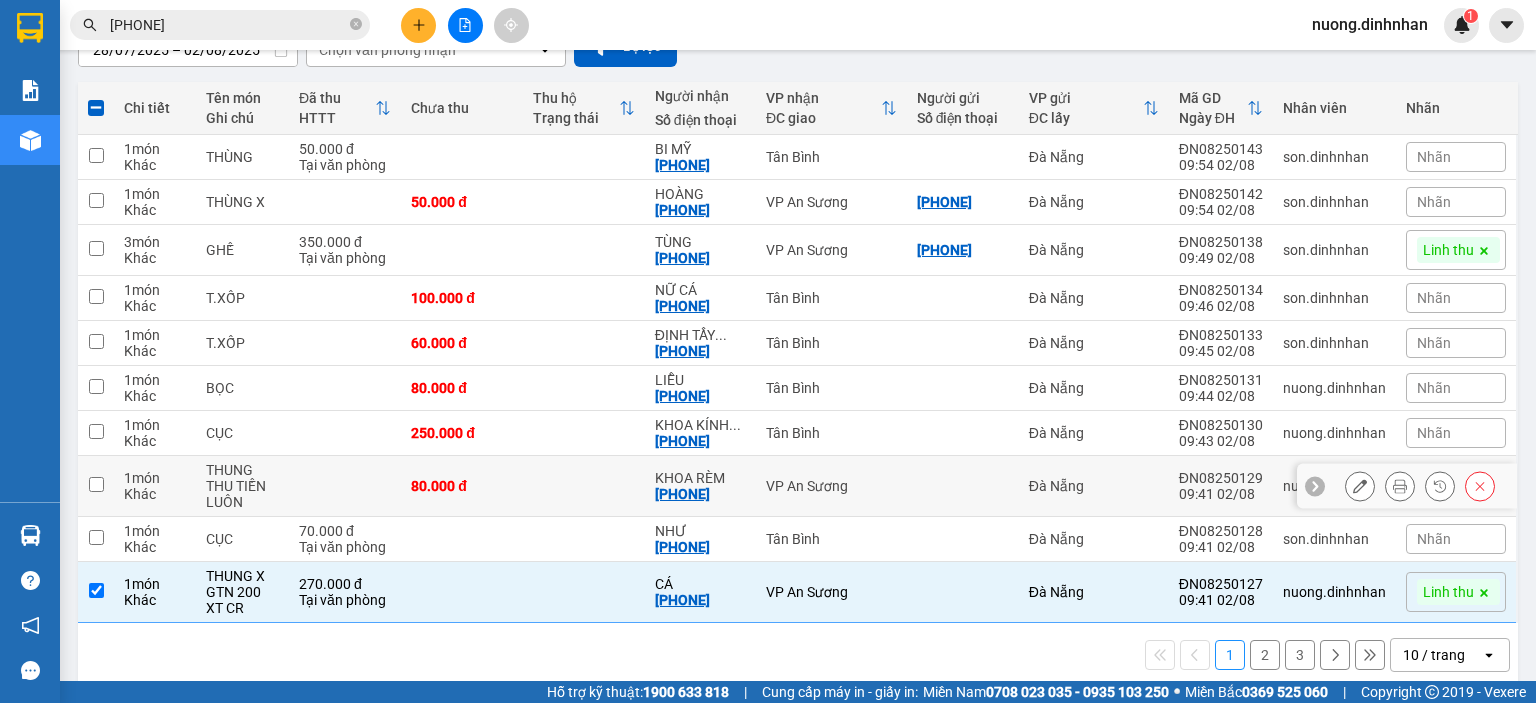 drag, startPoint x: 536, startPoint y: 484, endPoint x: 620, endPoint y: 458, distance: 87.93179 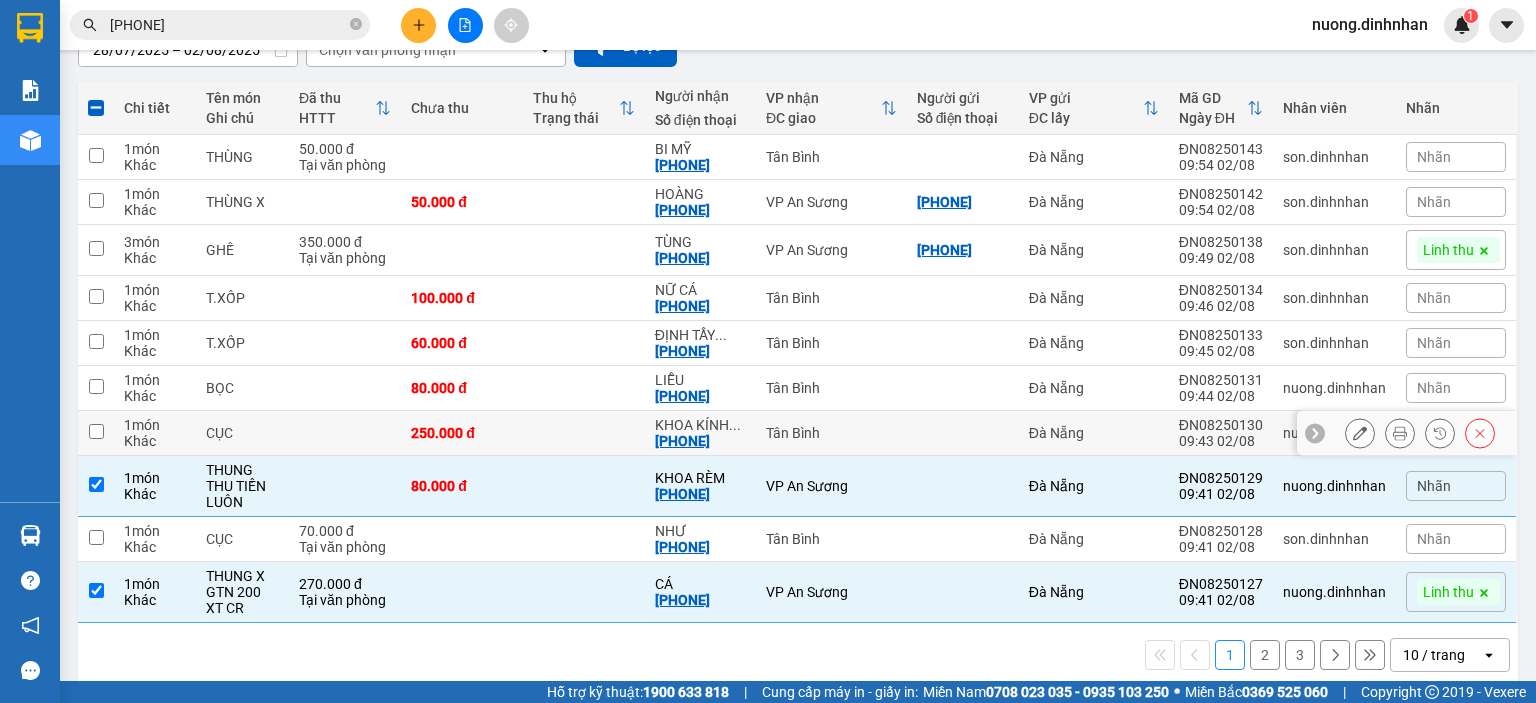 click at bounding box center (584, 433) 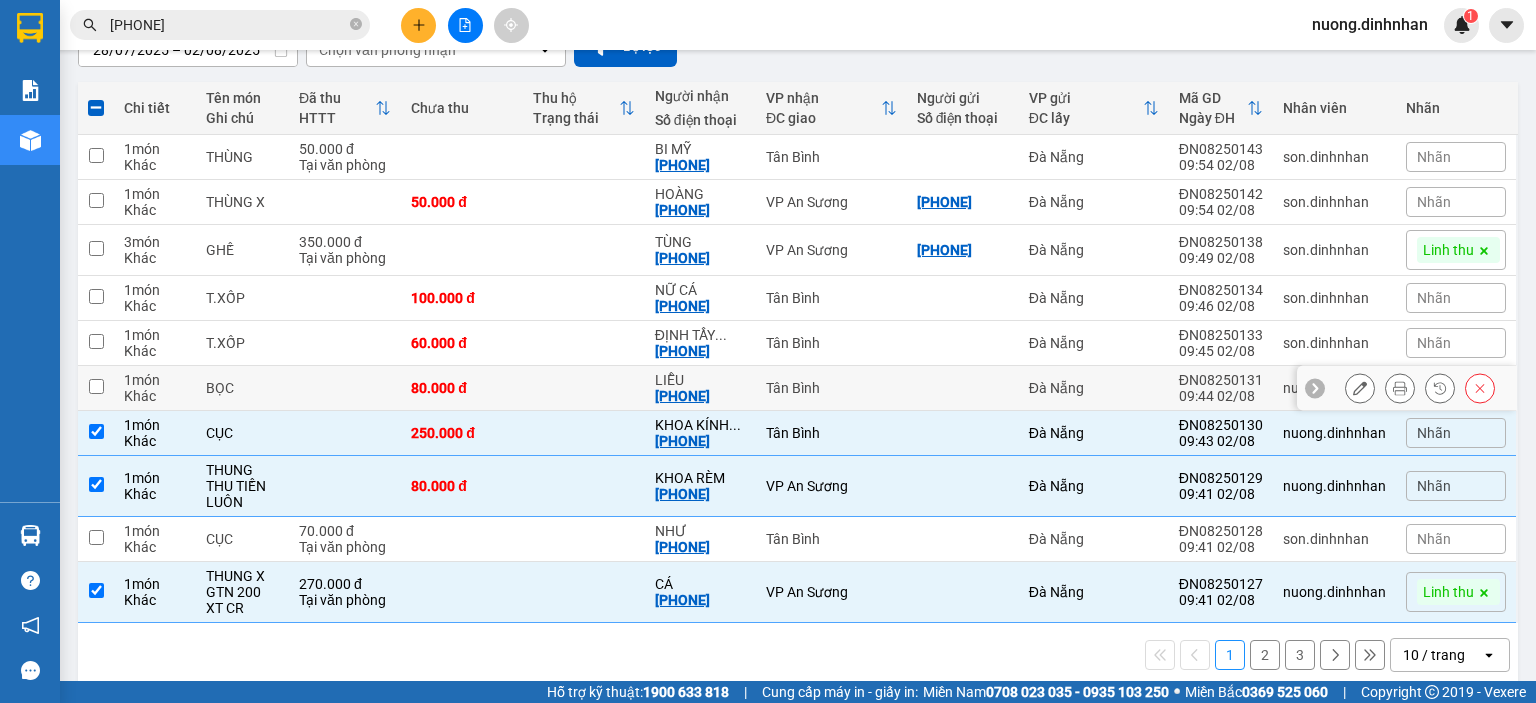 click at bounding box center [584, 388] 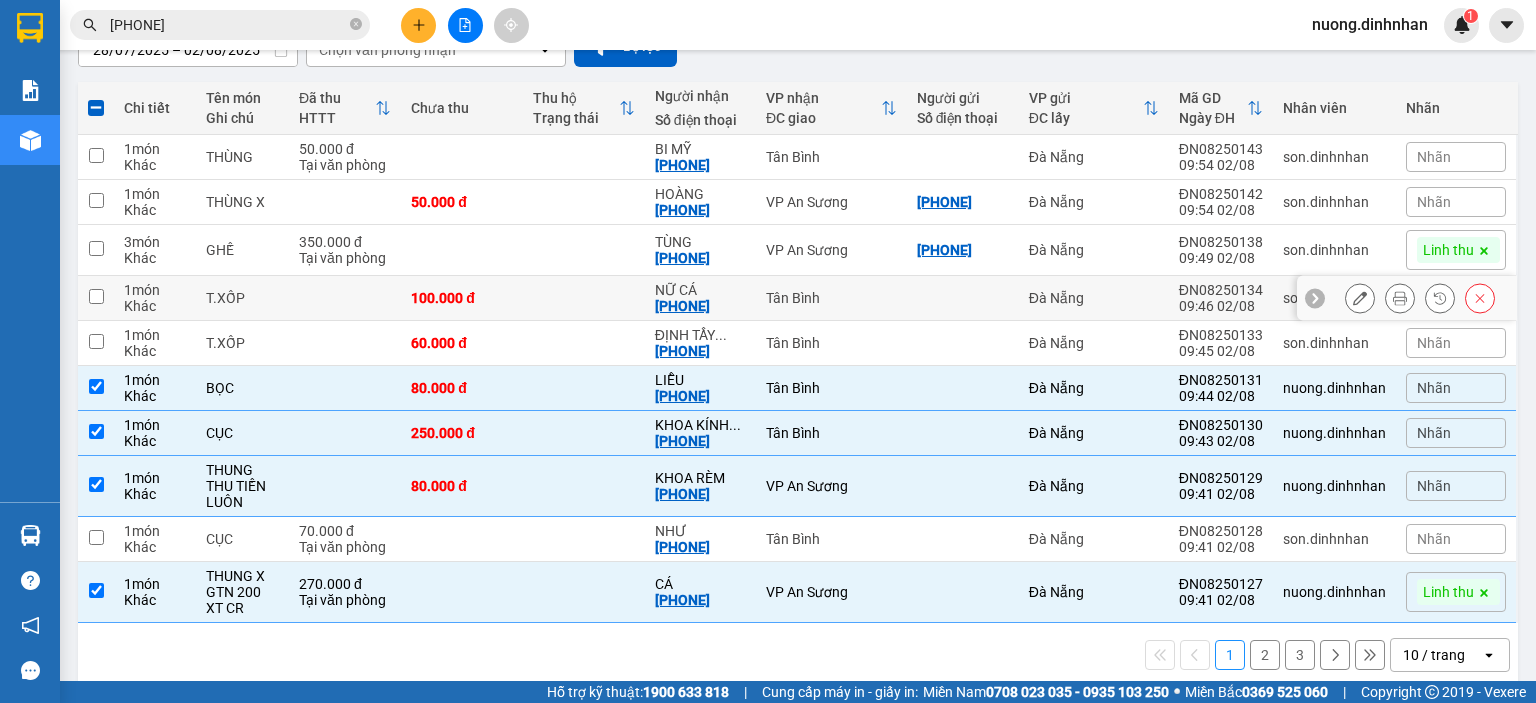 scroll, scrollTop: 0, scrollLeft: 0, axis: both 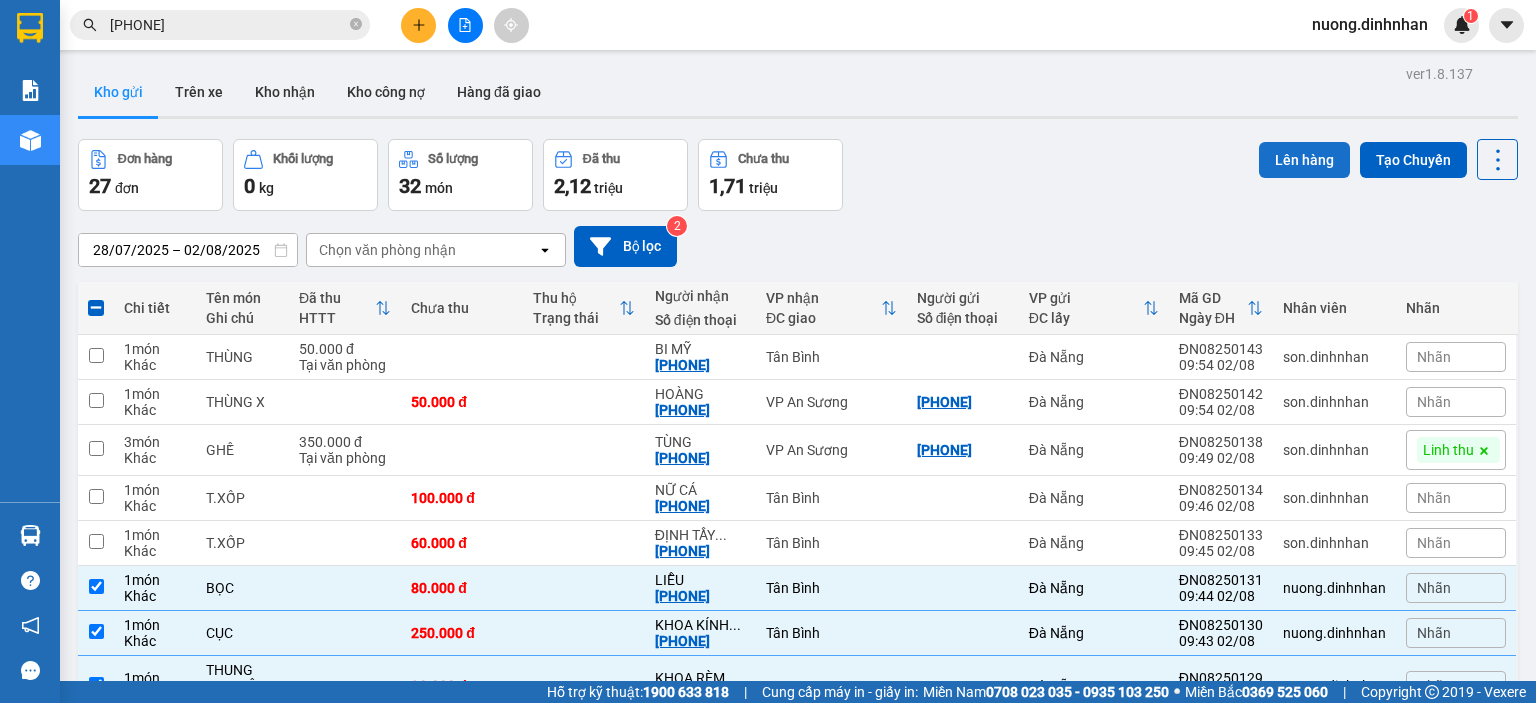 click on "Lên hàng" at bounding box center (1304, 160) 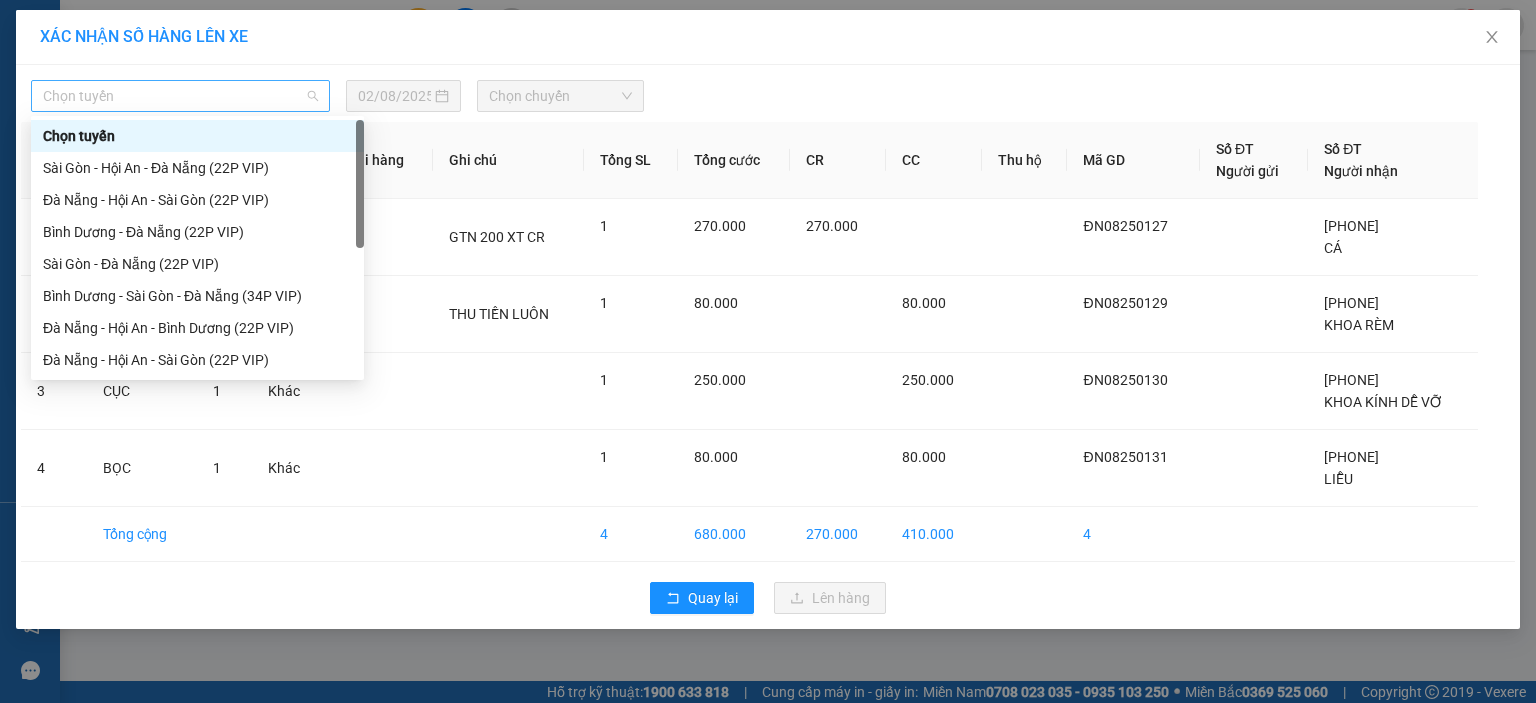 click on "Chọn tuyến" at bounding box center (180, 96) 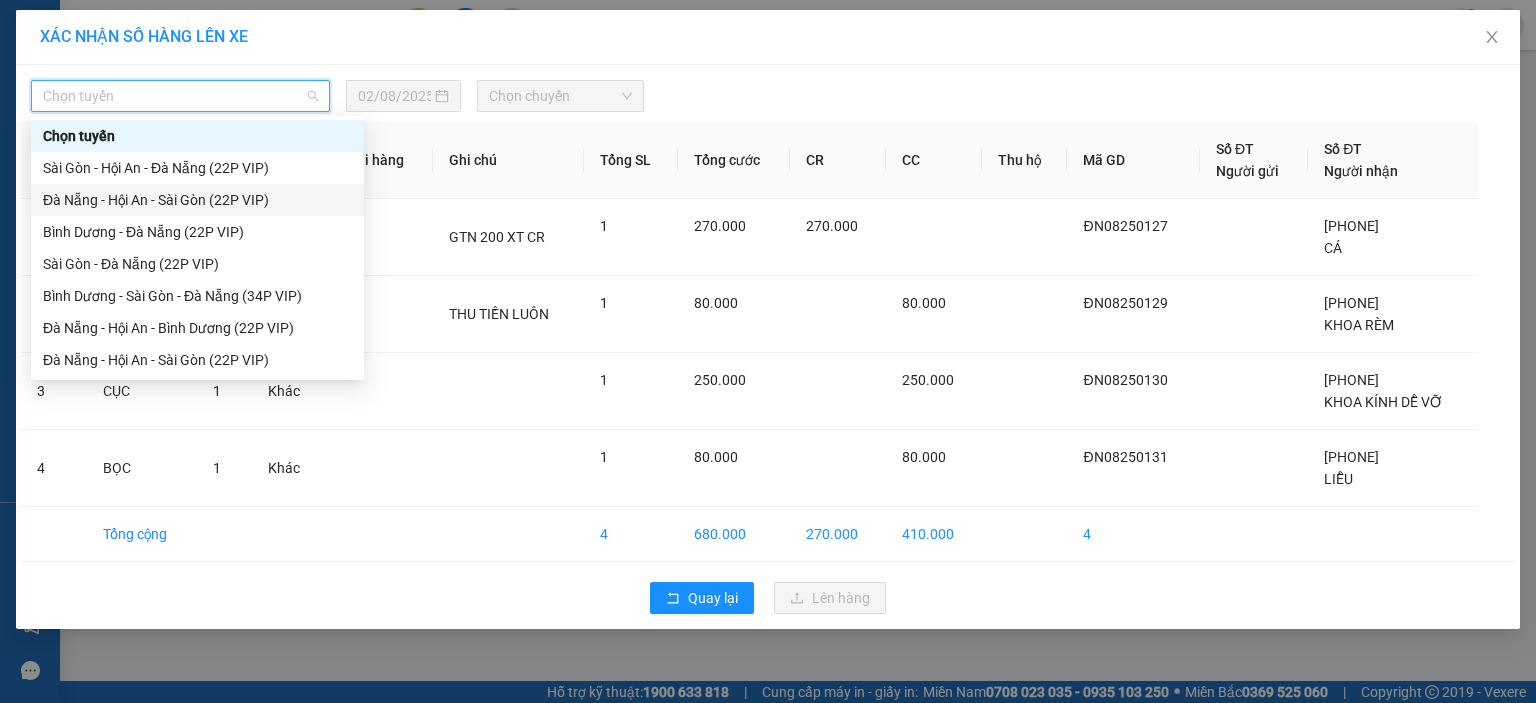 drag, startPoint x: 218, startPoint y: 199, endPoint x: 313, endPoint y: 164, distance: 101.24229 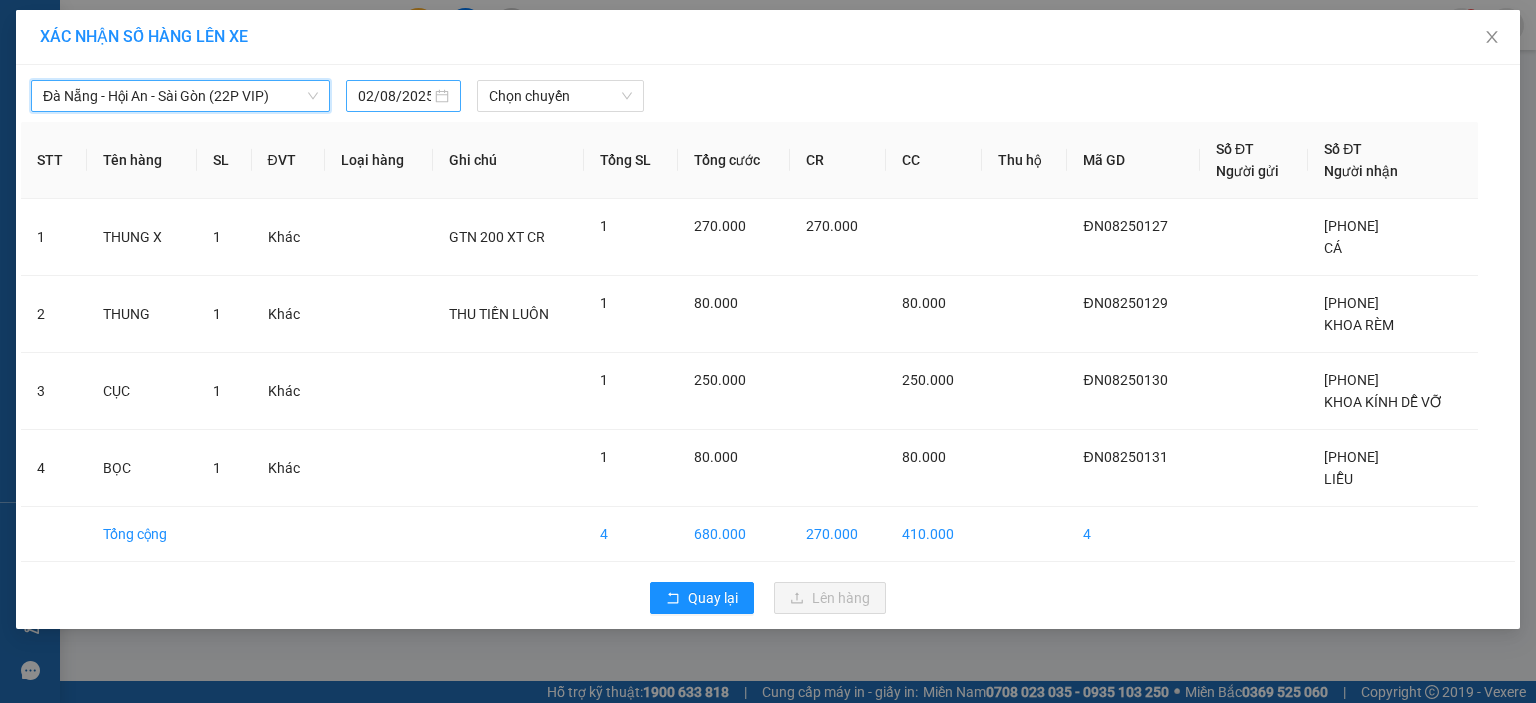 click on "02/08/2025" at bounding box center (394, 96) 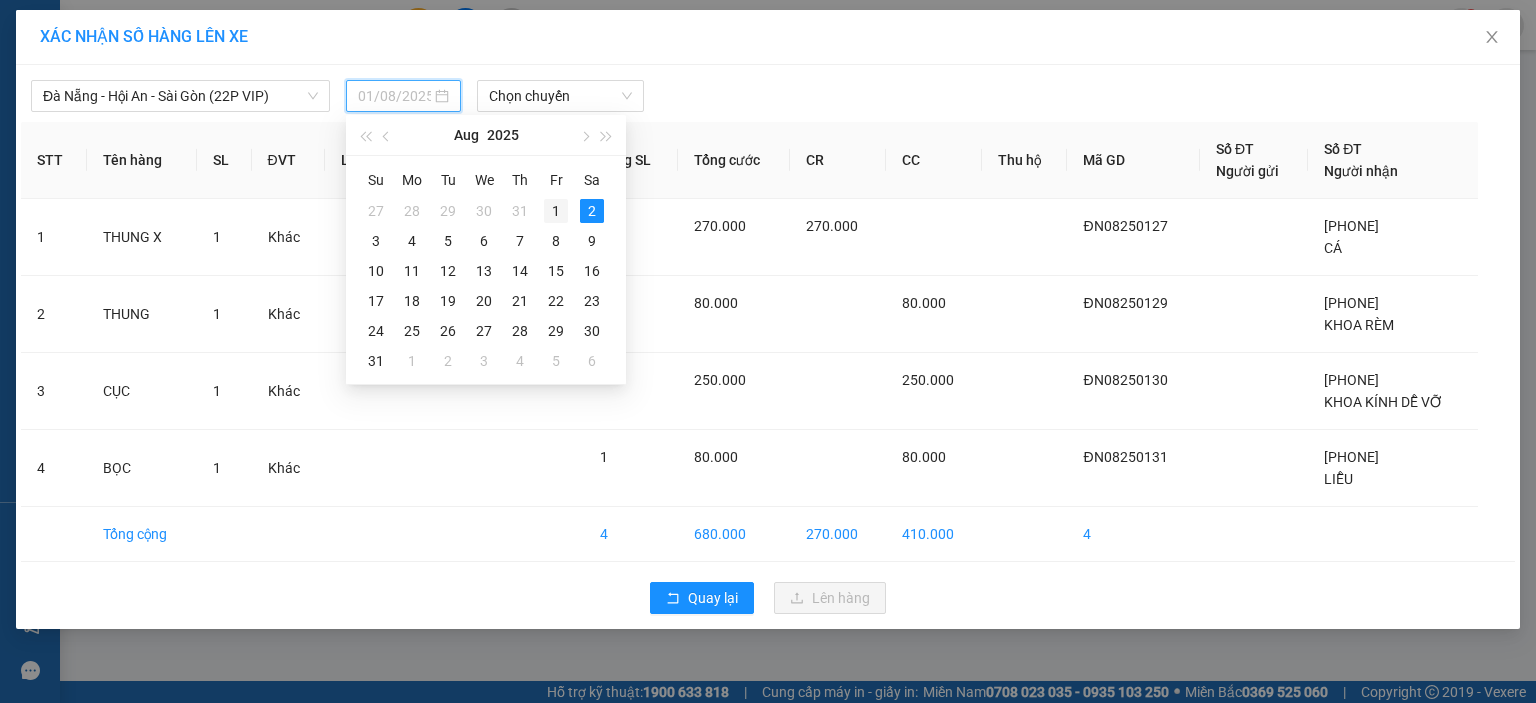 click on "1" at bounding box center (556, 211) 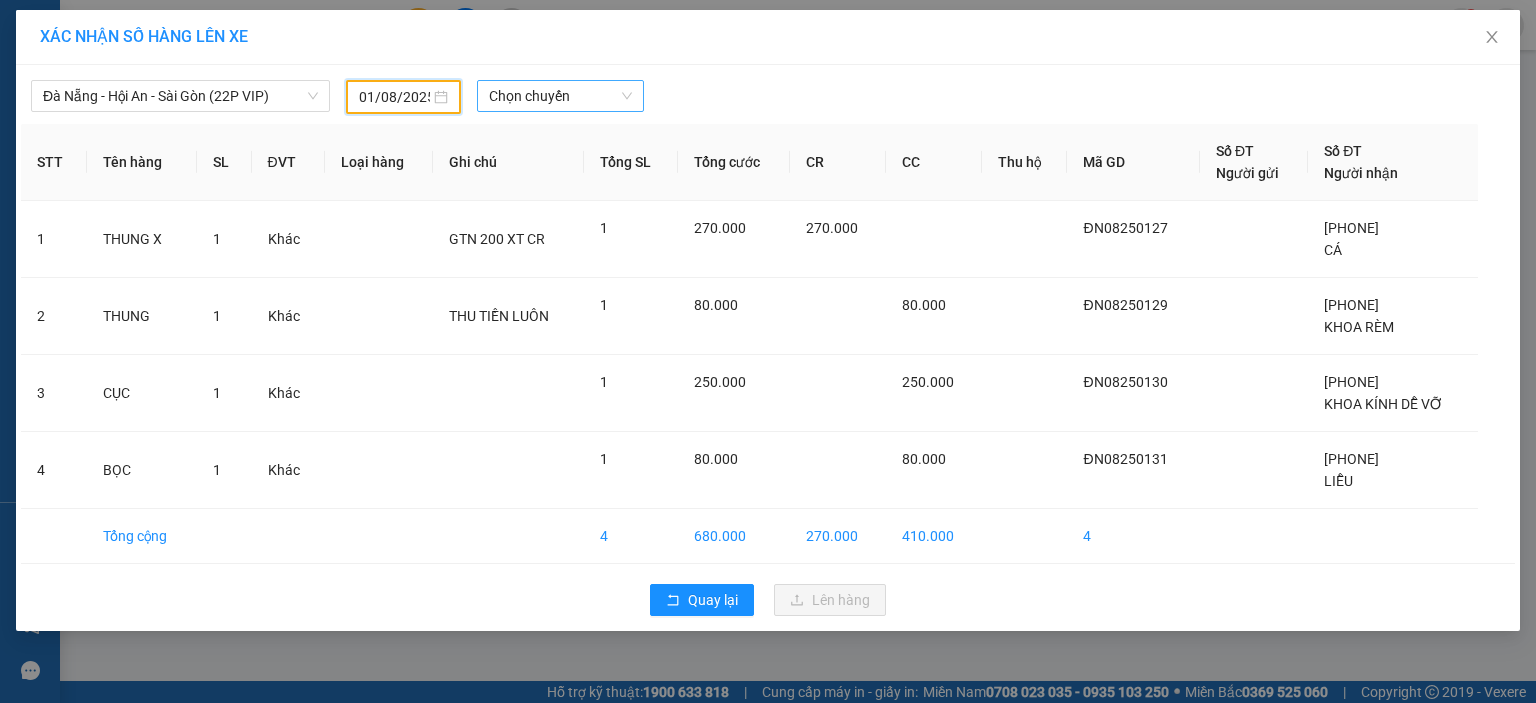 click on "Chọn chuyến" at bounding box center [561, 96] 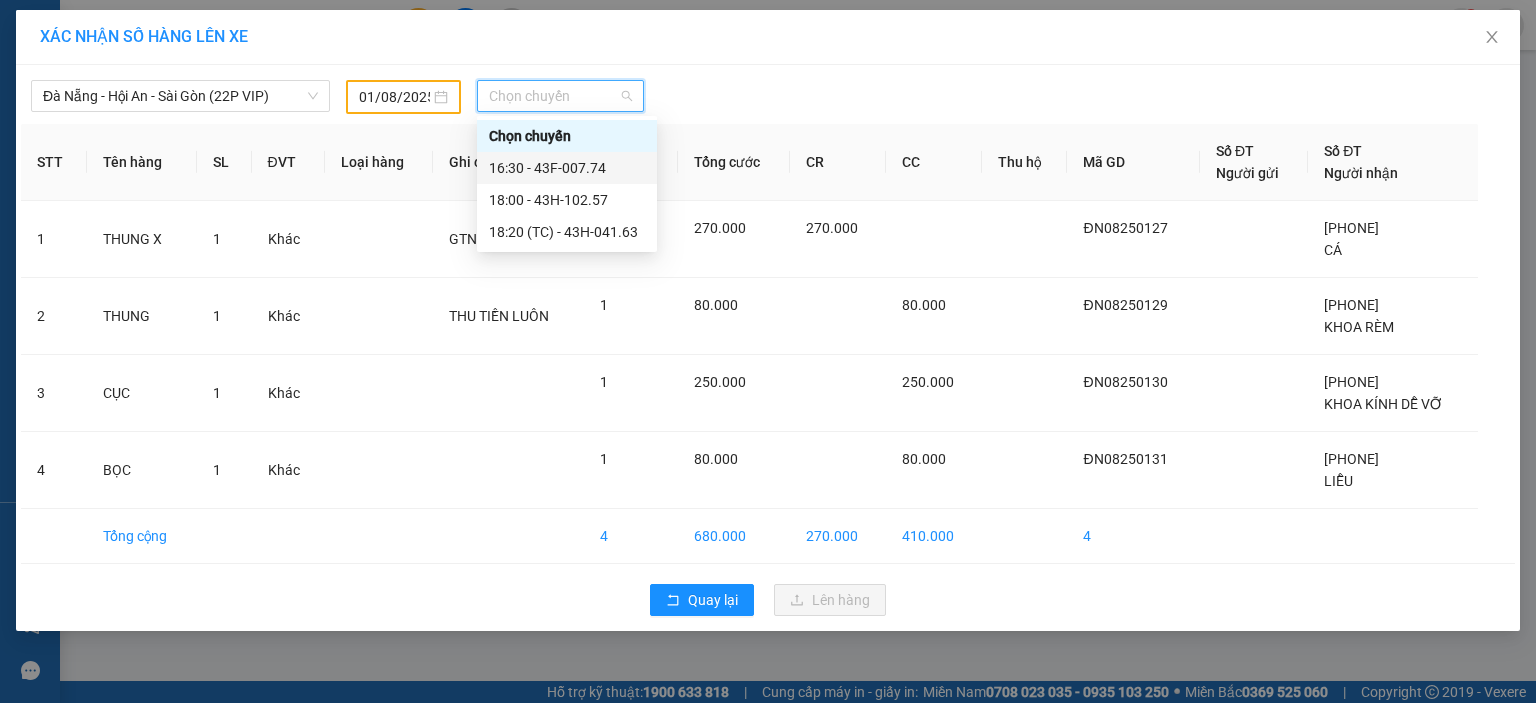 click on "16:30     - 43F-007.74" at bounding box center [567, 168] 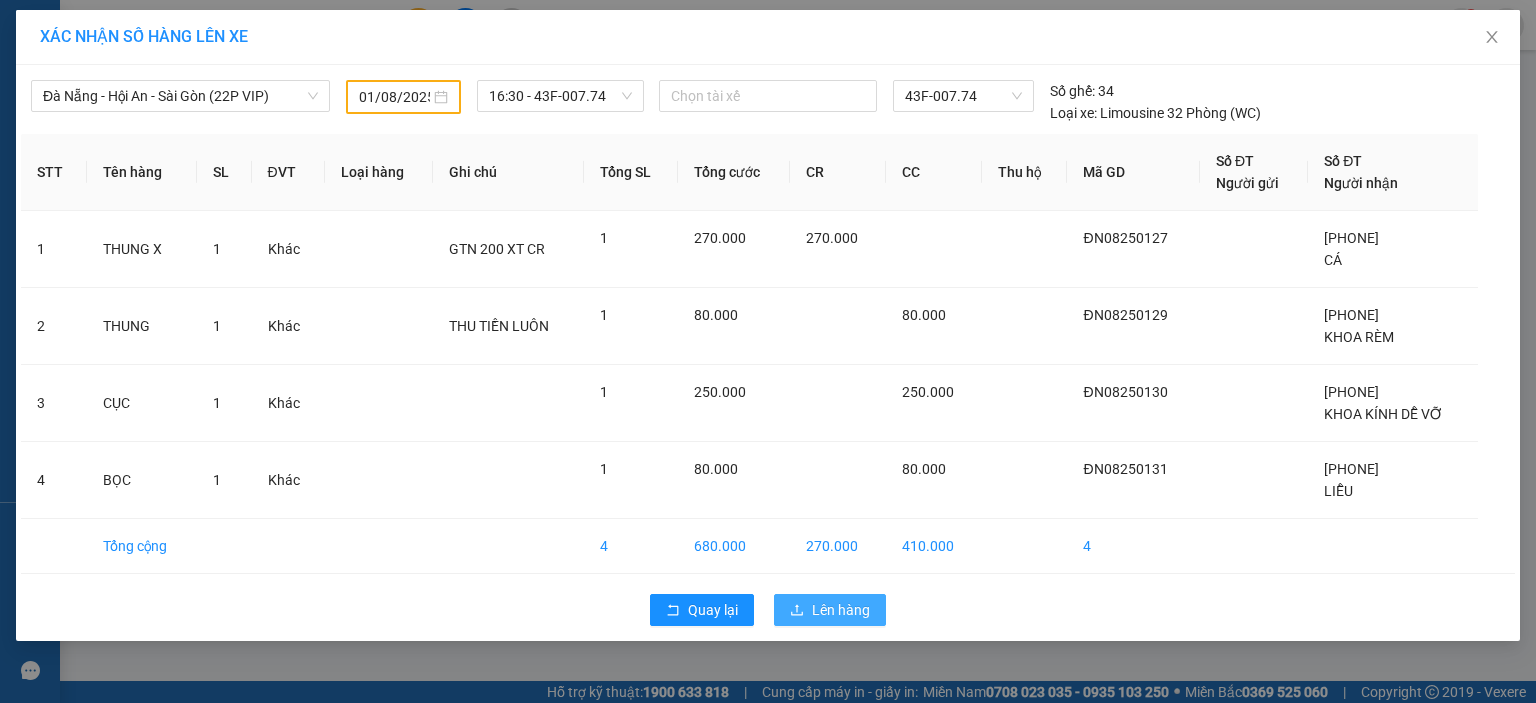 click on "Lên hàng" at bounding box center [841, 610] 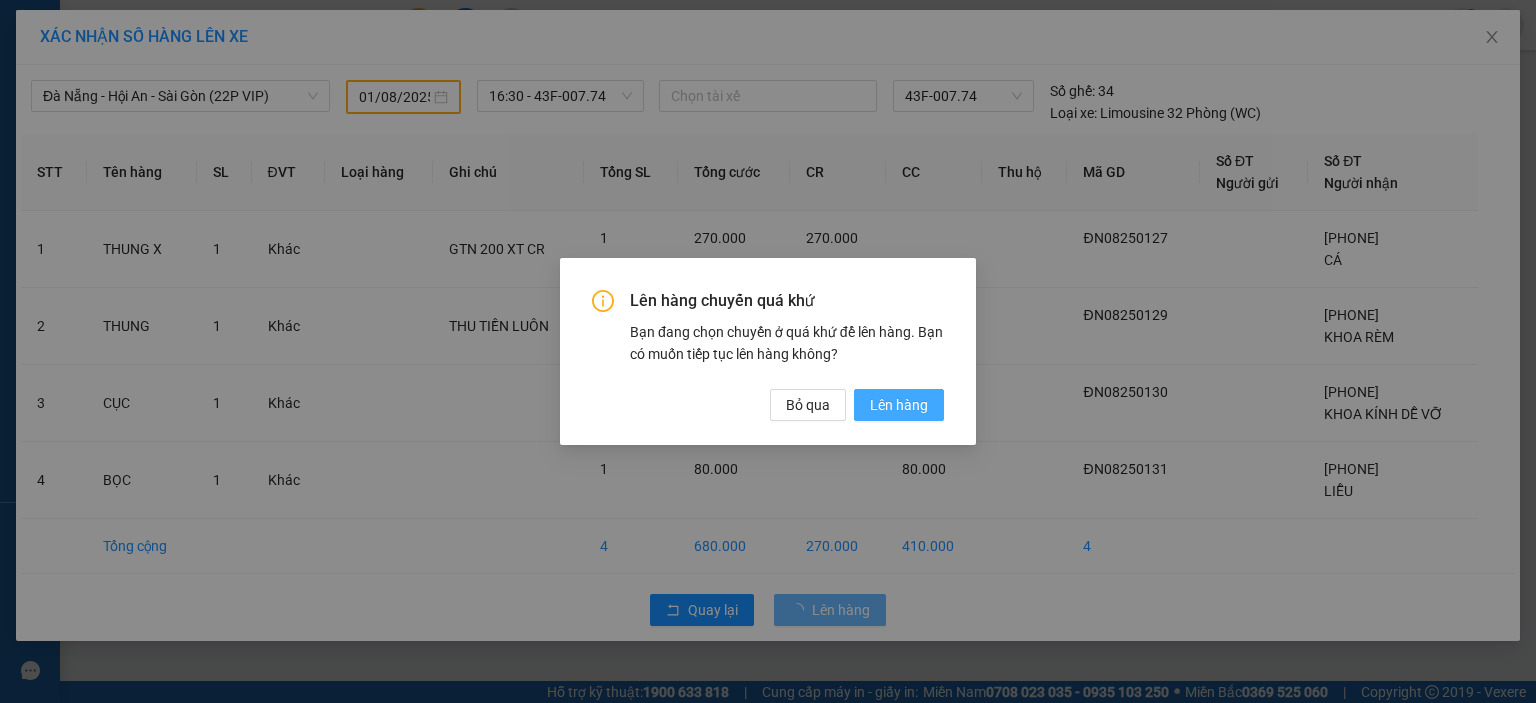 click on "Lên hàng" at bounding box center (899, 405) 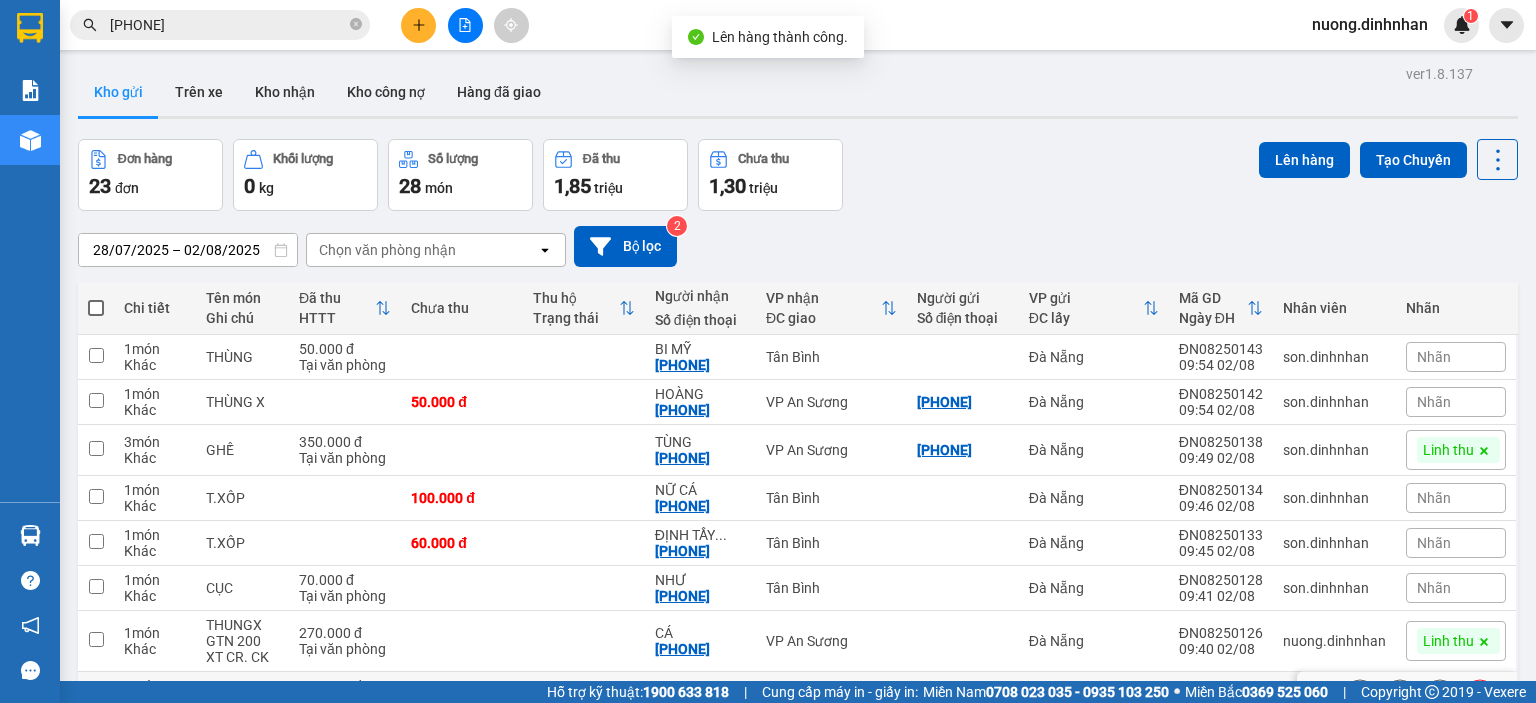 scroll, scrollTop: 200, scrollLeft: 0, axis: vertical 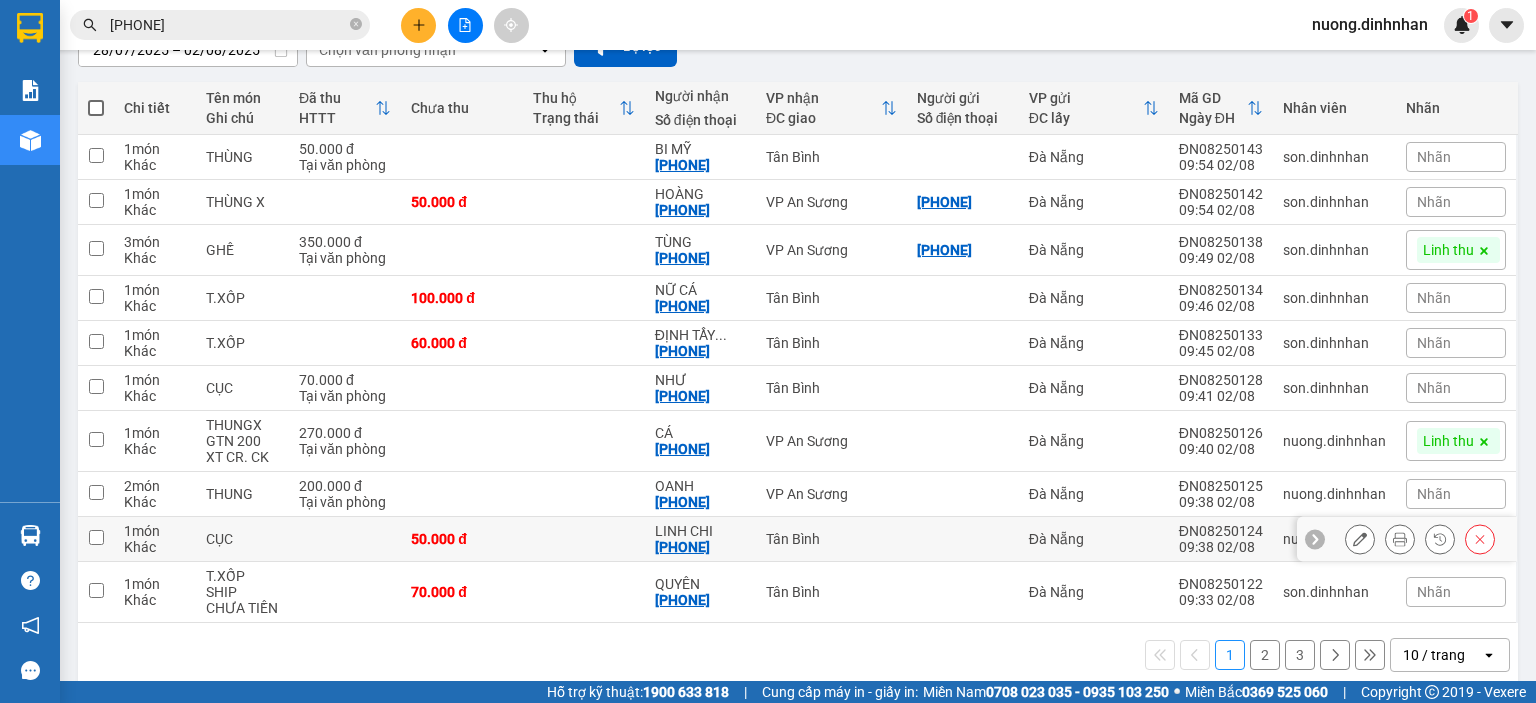 drag, startPoint x: 456, startPoint y: 542, endPoint x: 491, endPoint y: 525, distance: 38.910152 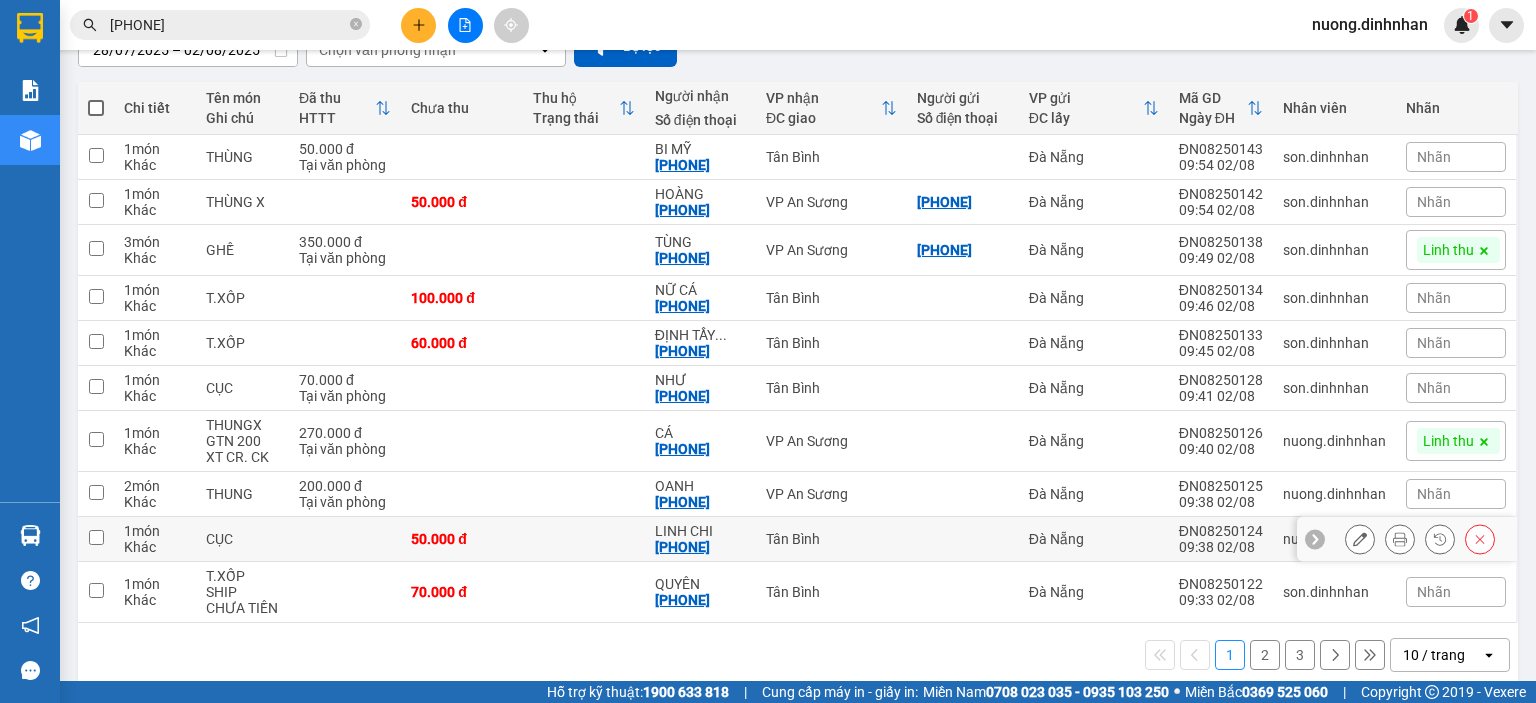 click on "50.000 đ" at bounding box center (462, 539) 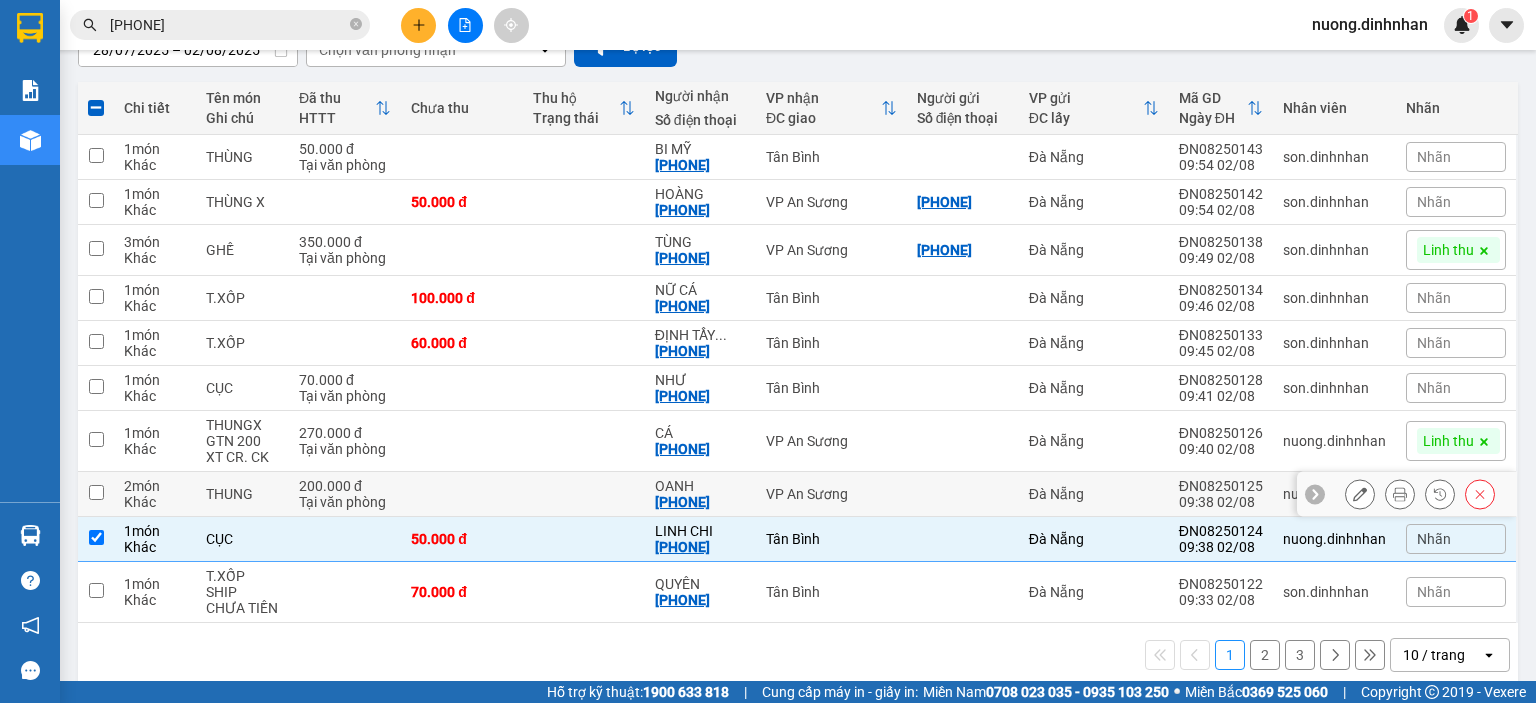 drag, startPoint x: 926, startPoint y: 504, endPoint x: 944, endPoint y: 472, distance: 36.71512 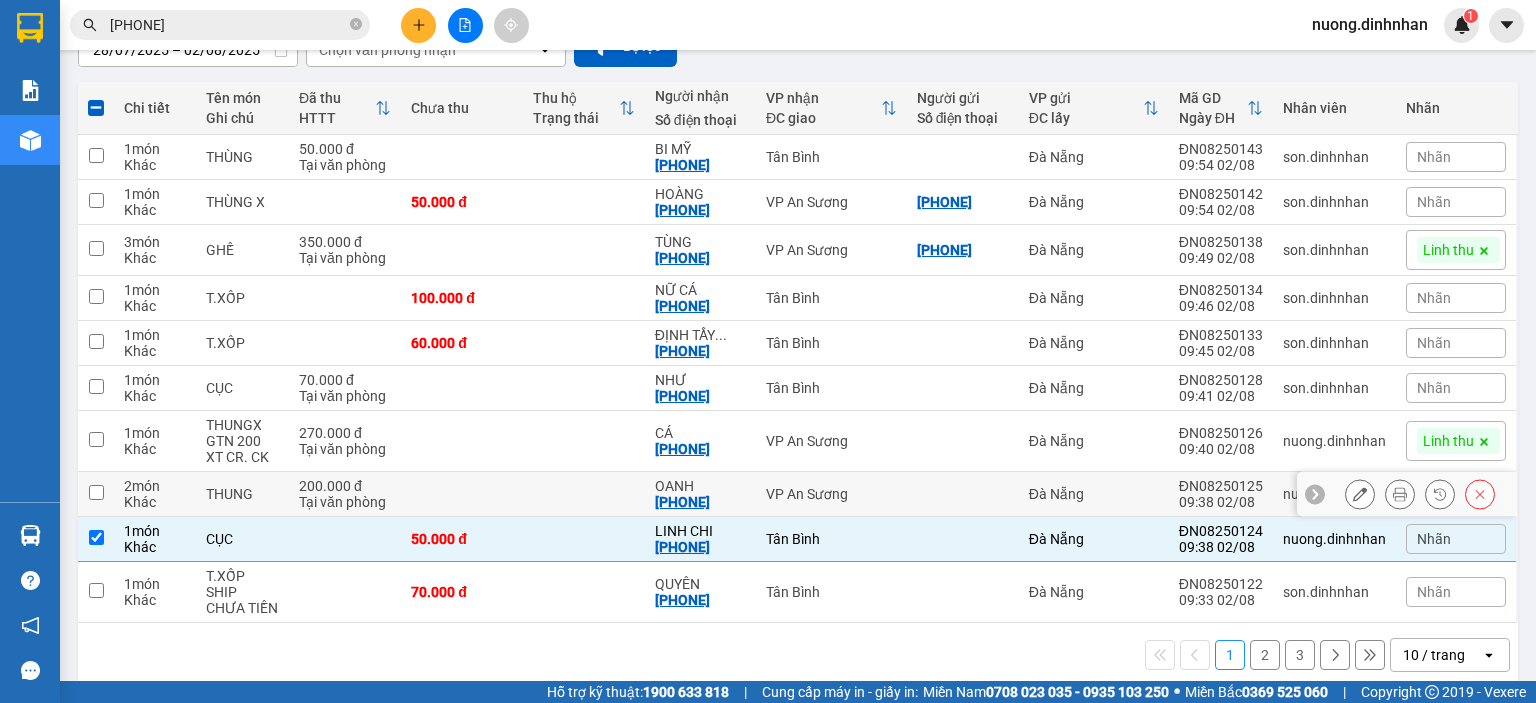 click at bounding box center [963, 494] 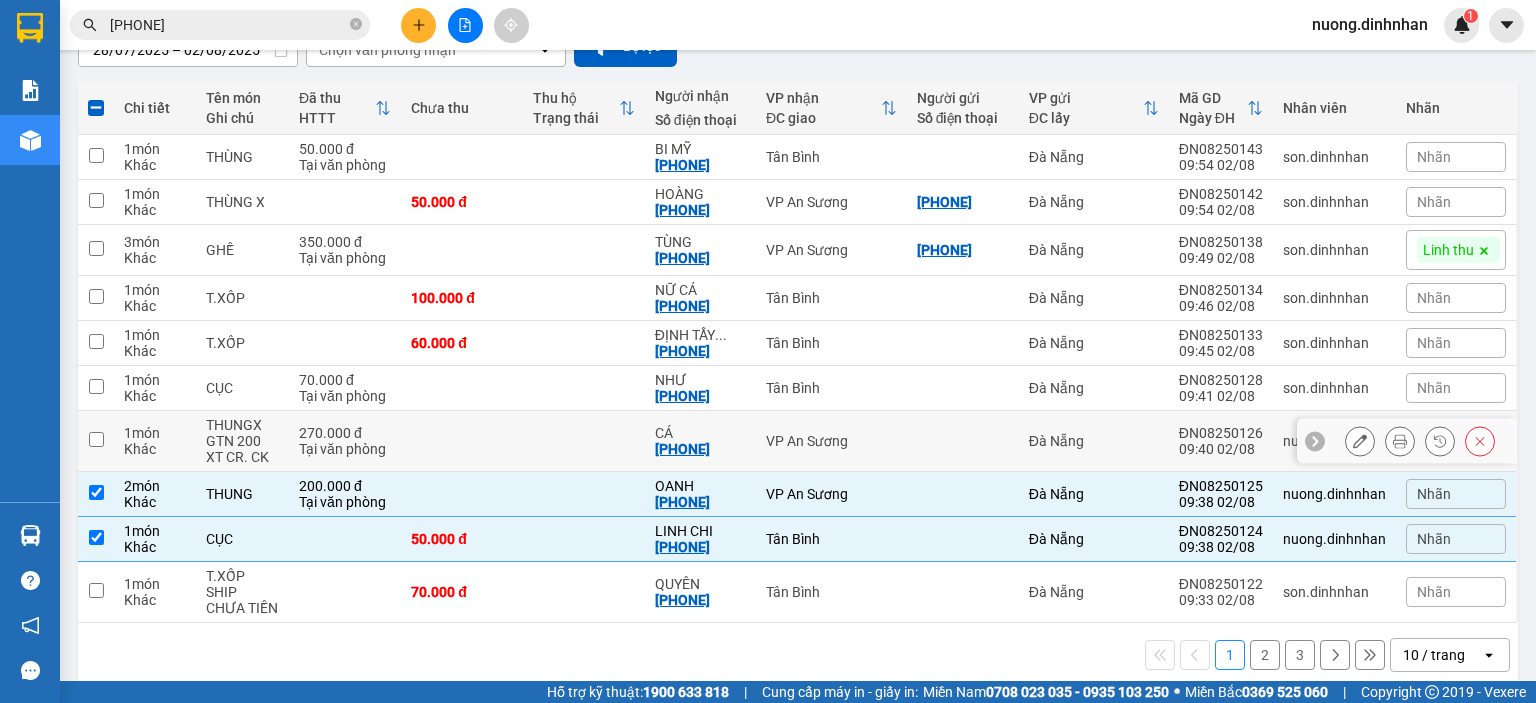 click at bounding box center (963, 441) 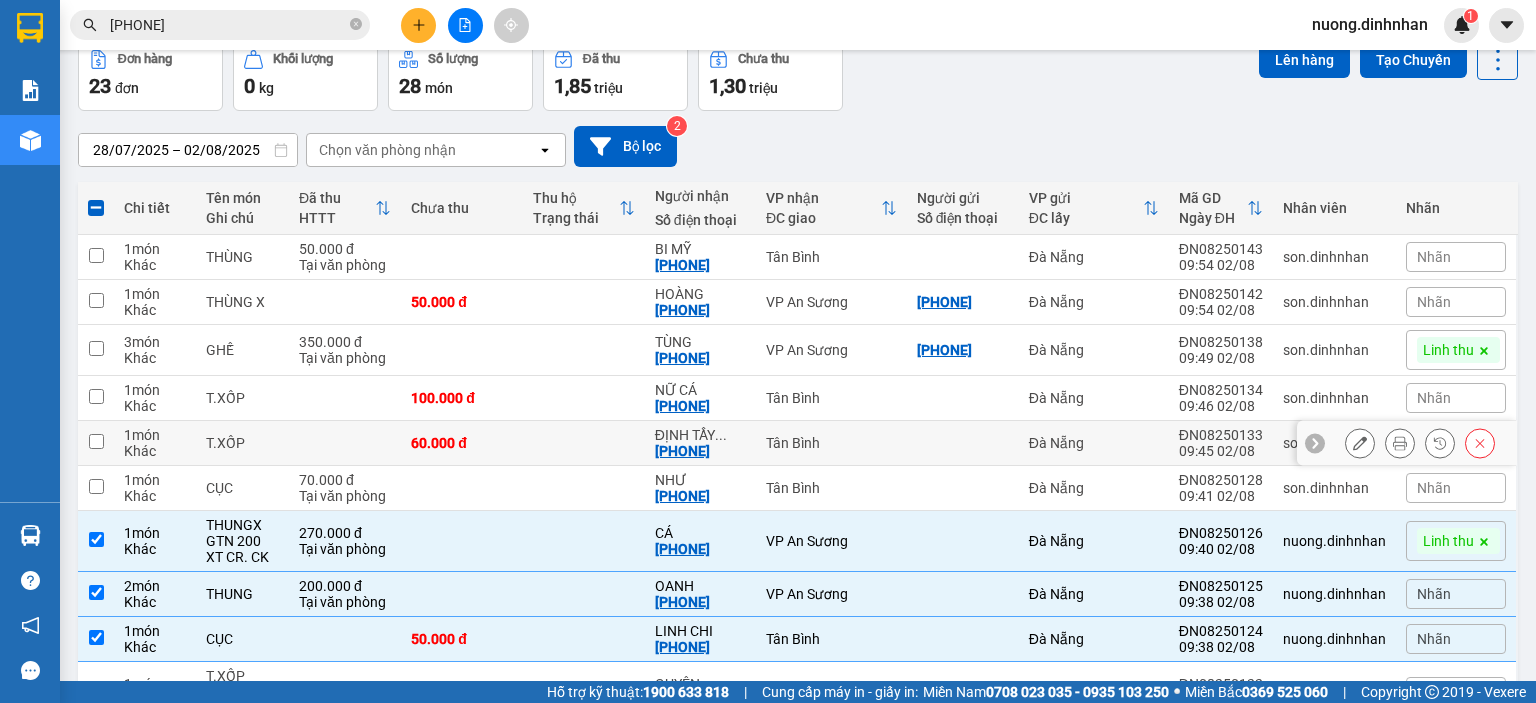 scroll, scrollTop: 0, scrollLeft: 0, axis: both 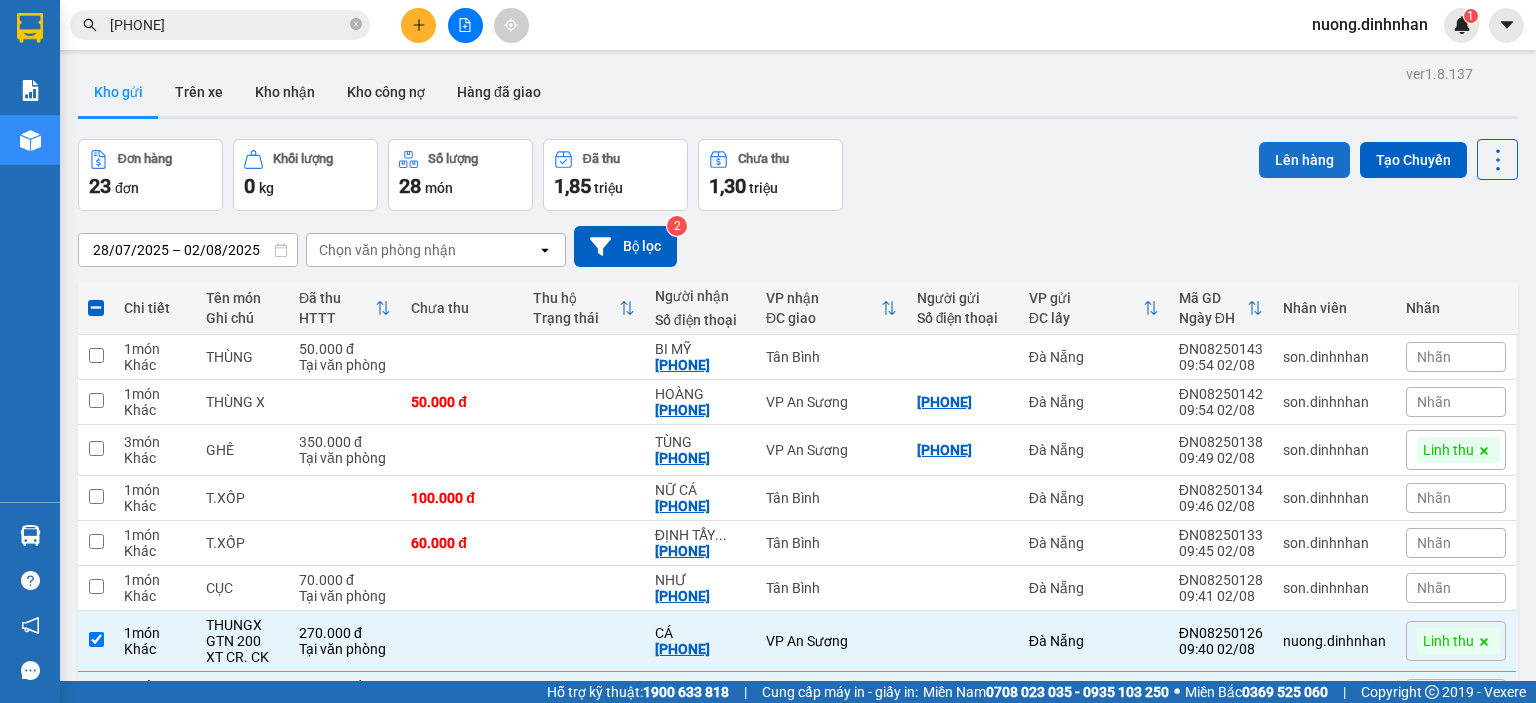 click on "Lên hàng" at bounding box center [1304, 160] 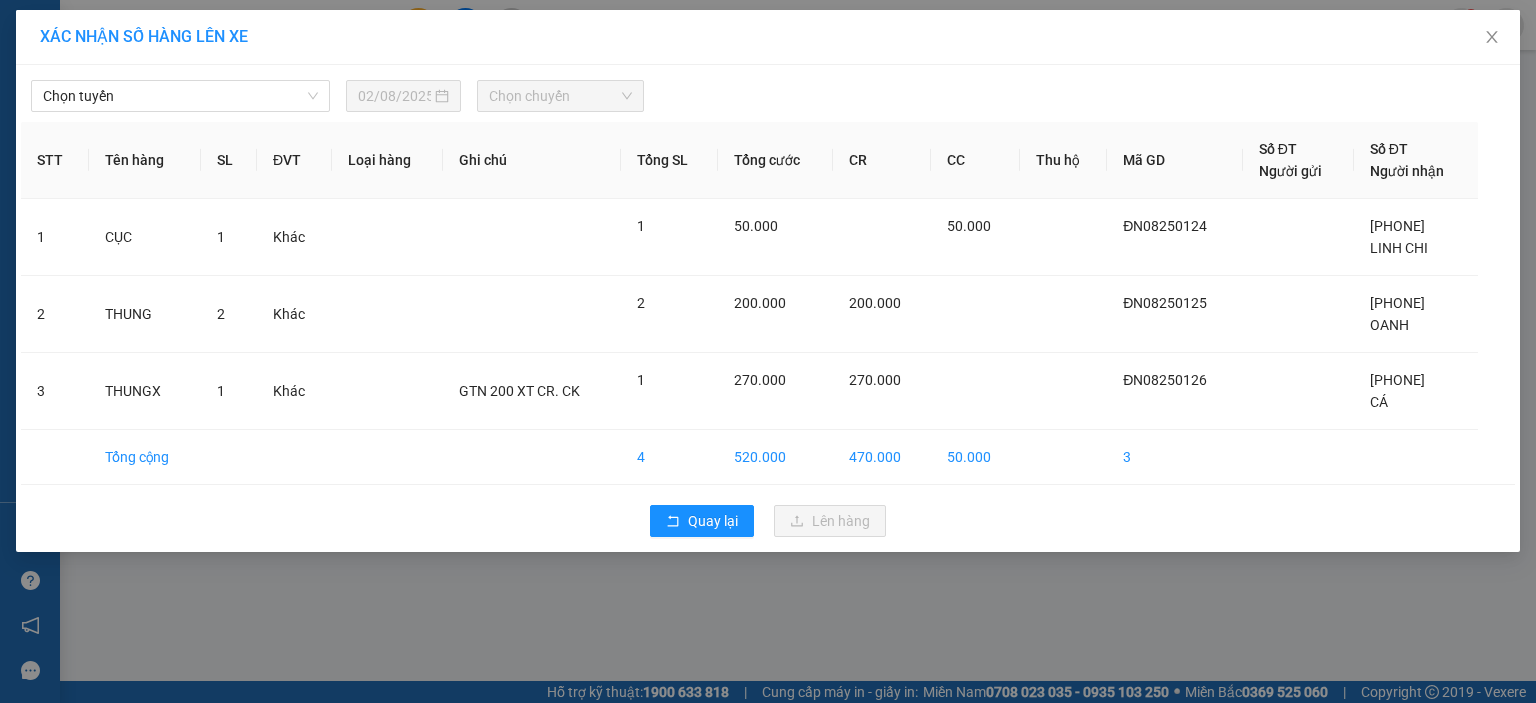 click on "Chọn tuyến 02/08/2025 Chọn chuyến" at bounding box center (768, 91) 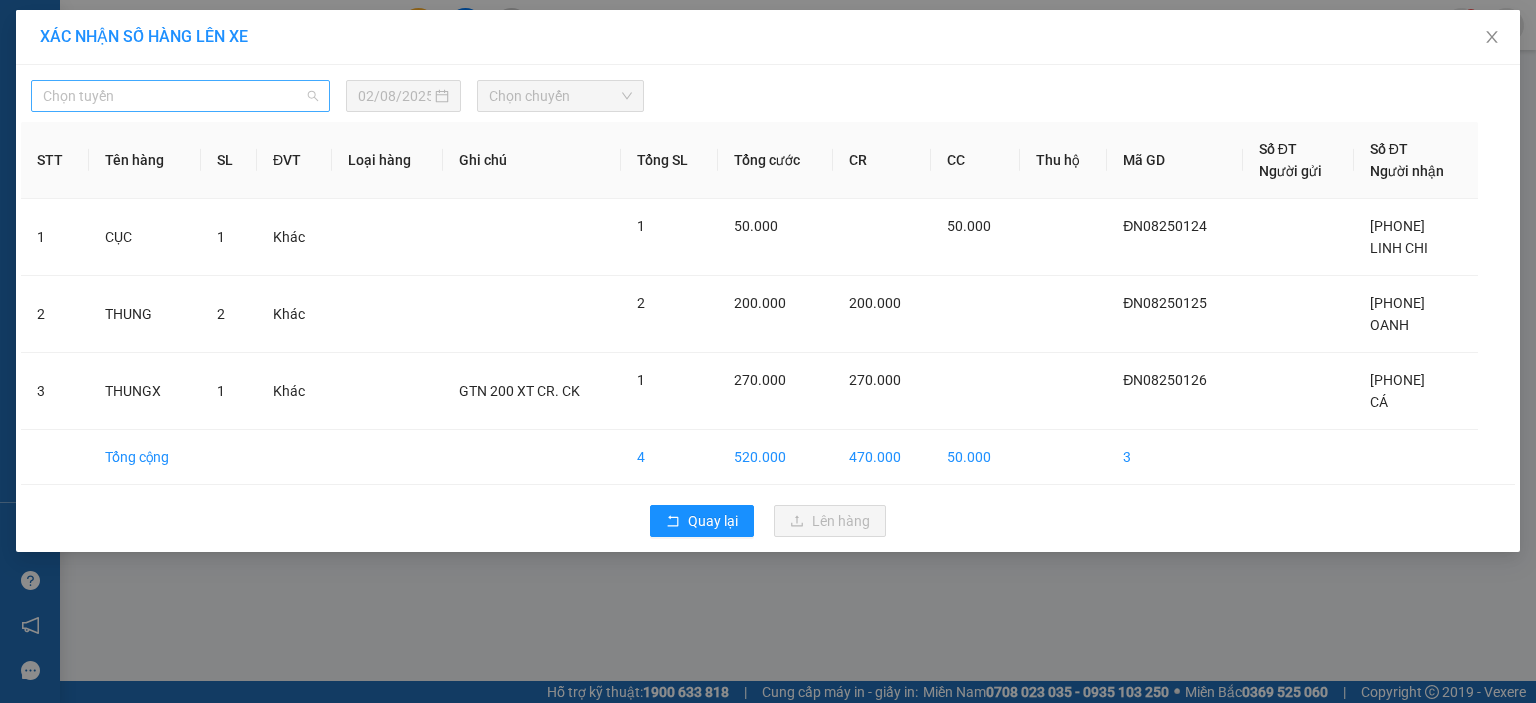 click on "Chọn tuyến" at bounding box center (180, 96) 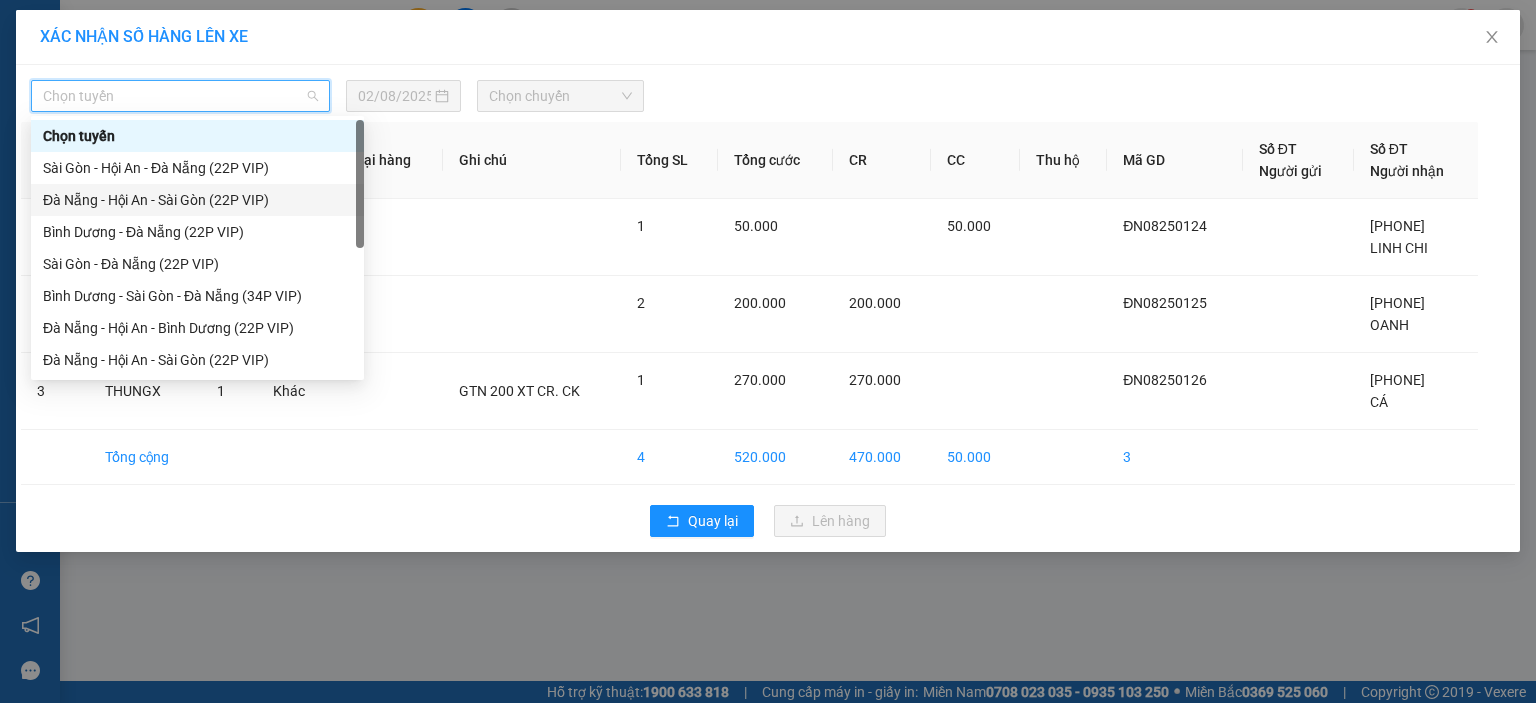 click on "Đà Nẵng - Hội An - Sài Gòn (22P VIP)" at bounding box center (197, 200) 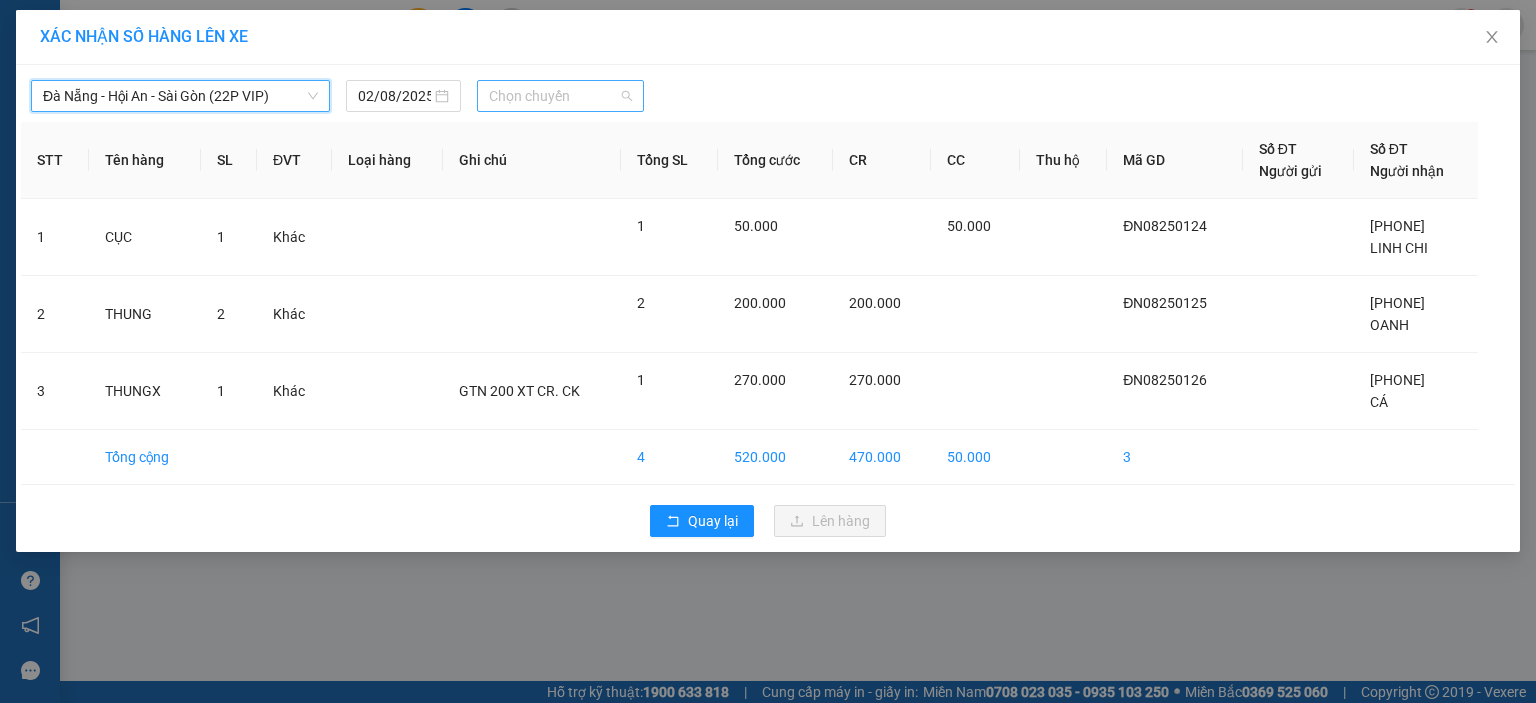 click on "Chọn chuyến" at bounding box center [561, 96] 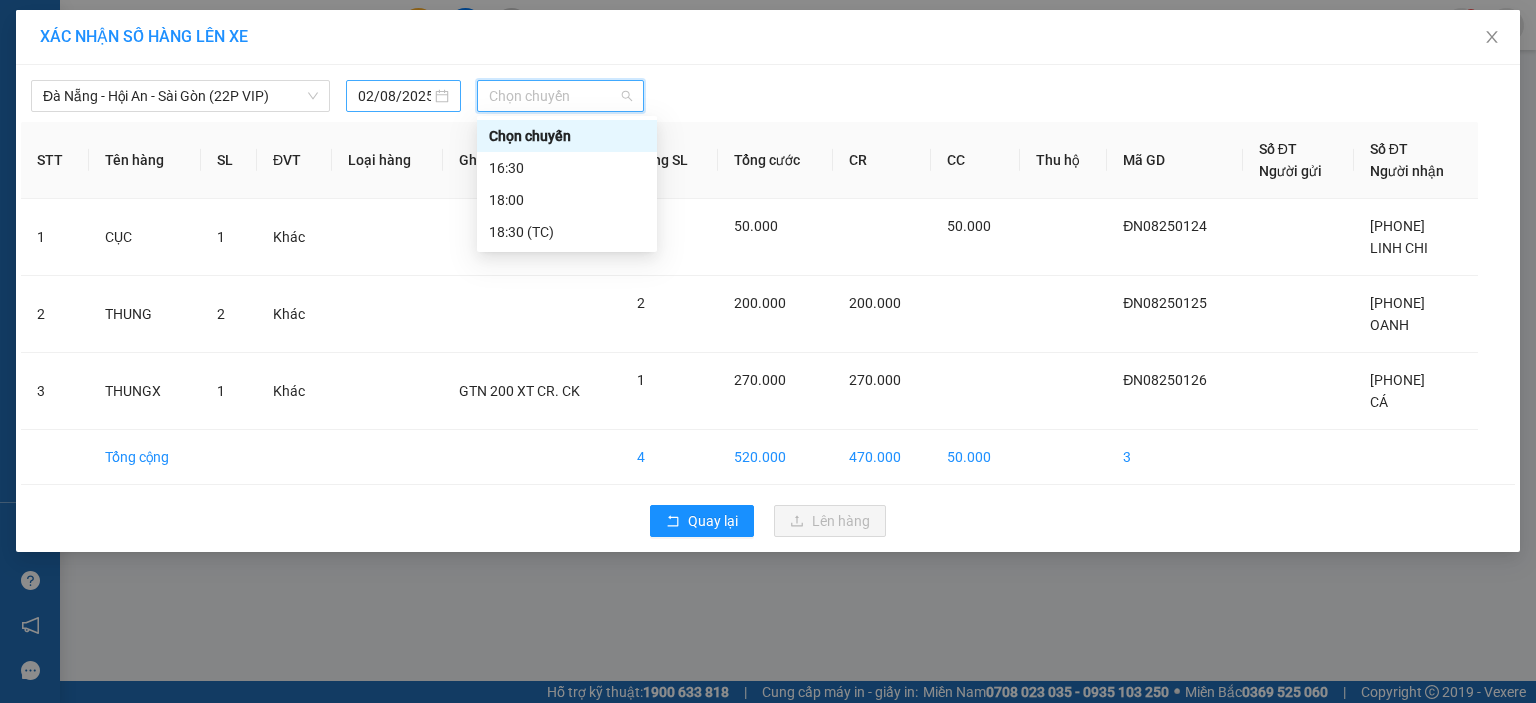 click on "02/08/2025" at bounding box center (394, 96) 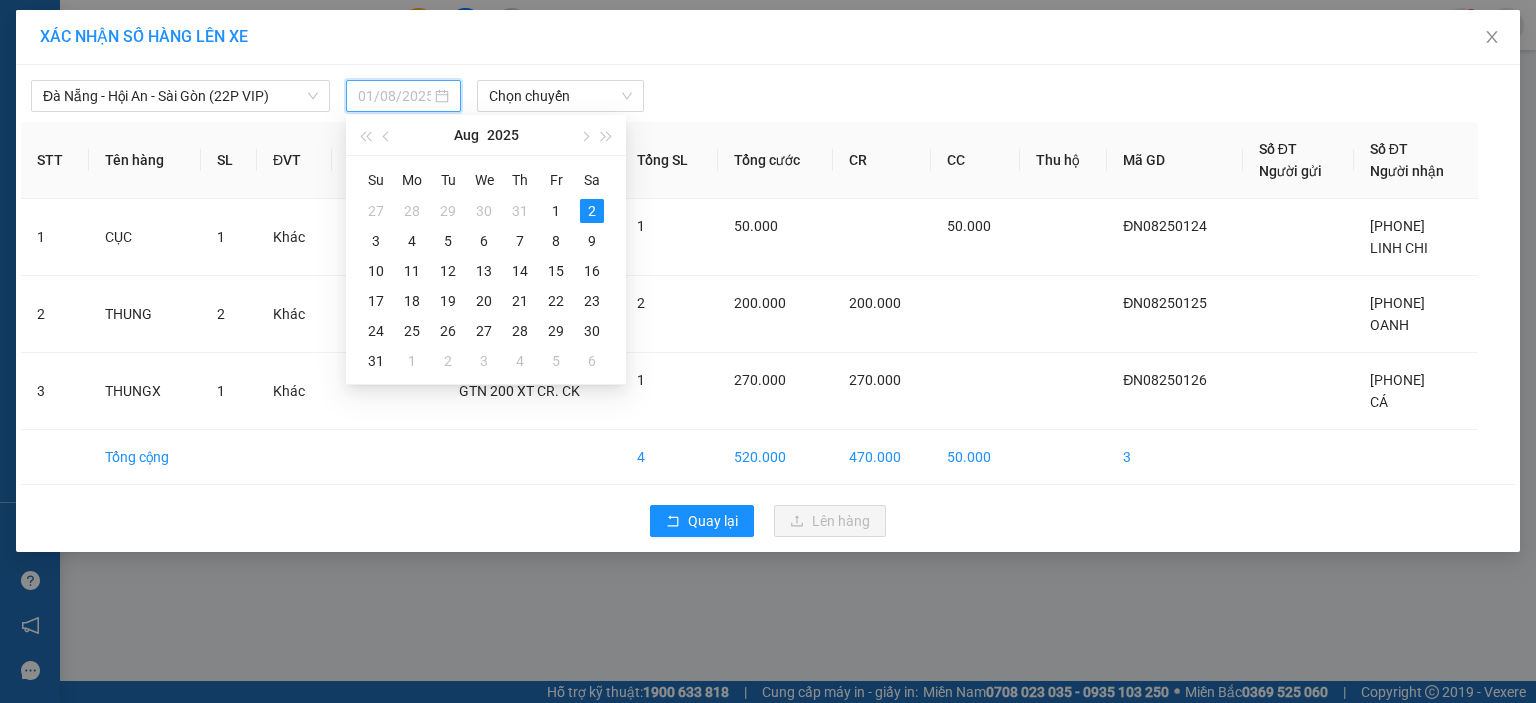 drag, startPoint x: 554, startPoint y: 210, endPoint x: 553, endPoint y: 193, distance: 17.029387 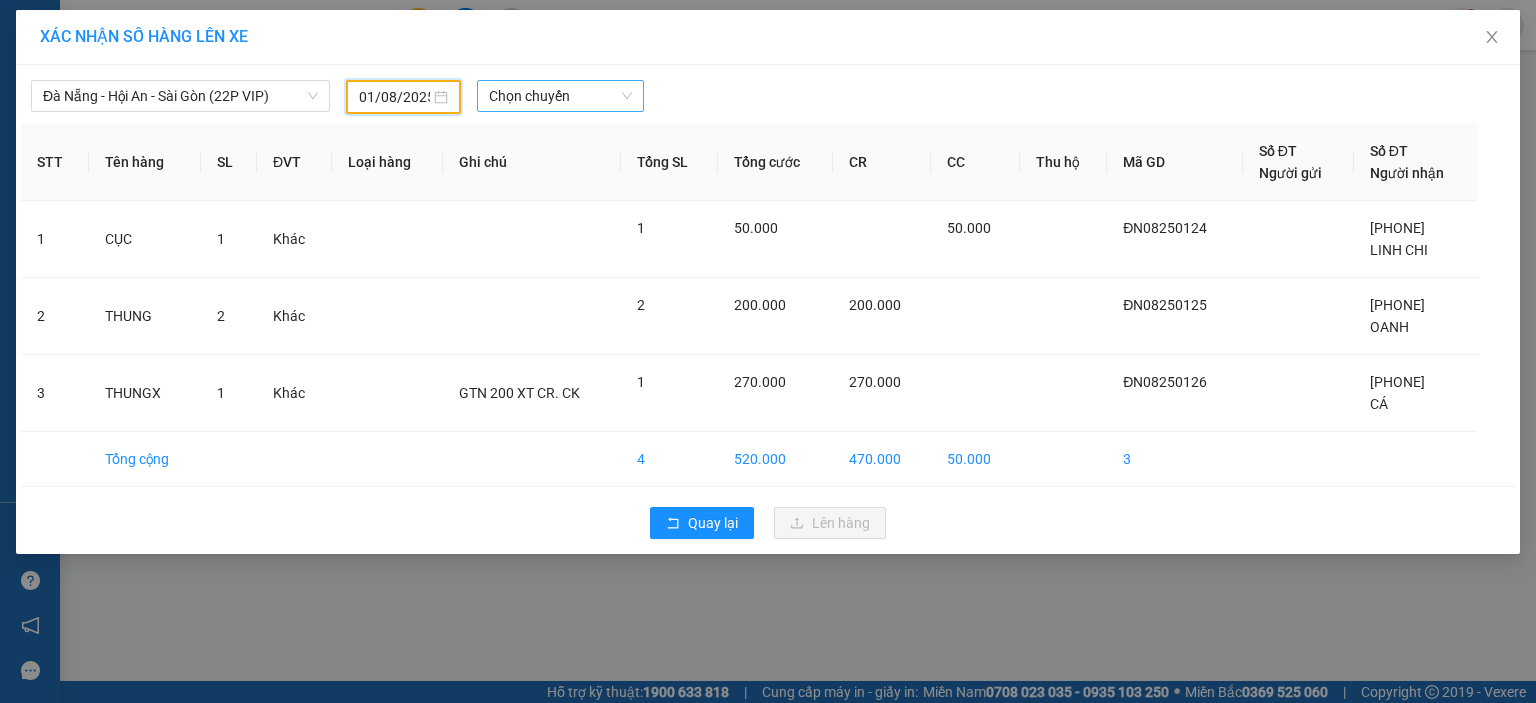 click on "Chọn chuyến" at bounding box center [561, 96] 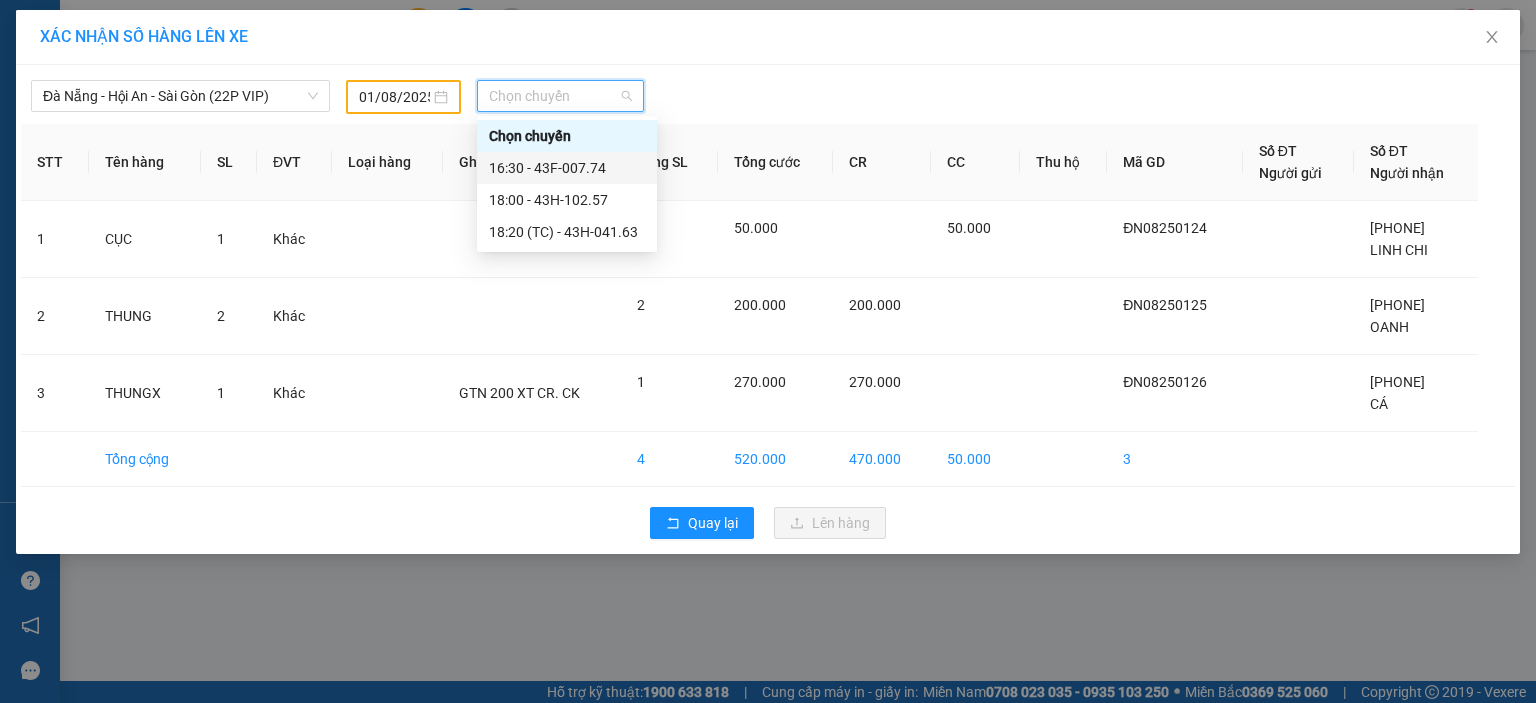 click on "16:30     - 43F-007.74" at bounding box center [567, 168] 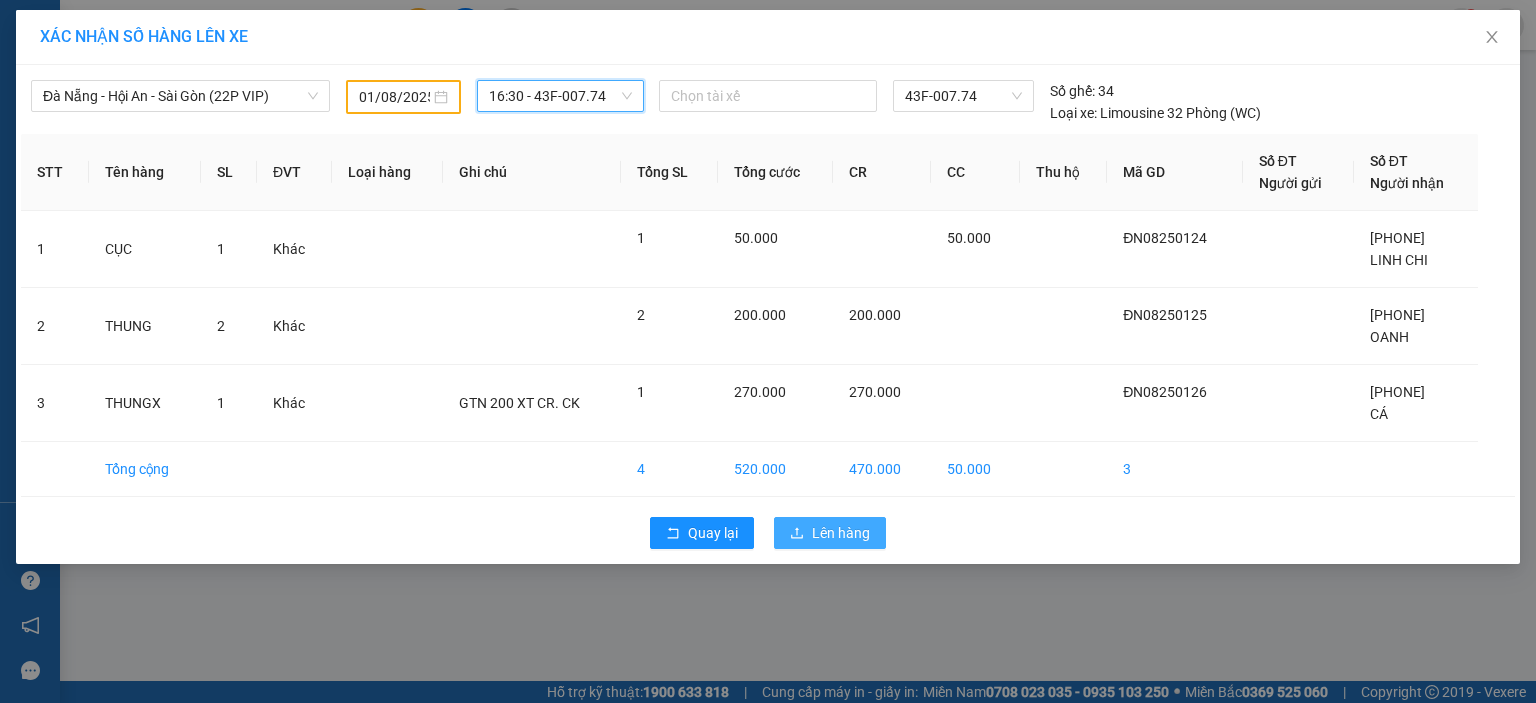 click on "Lên hàng" at bounding box center [841, 533] 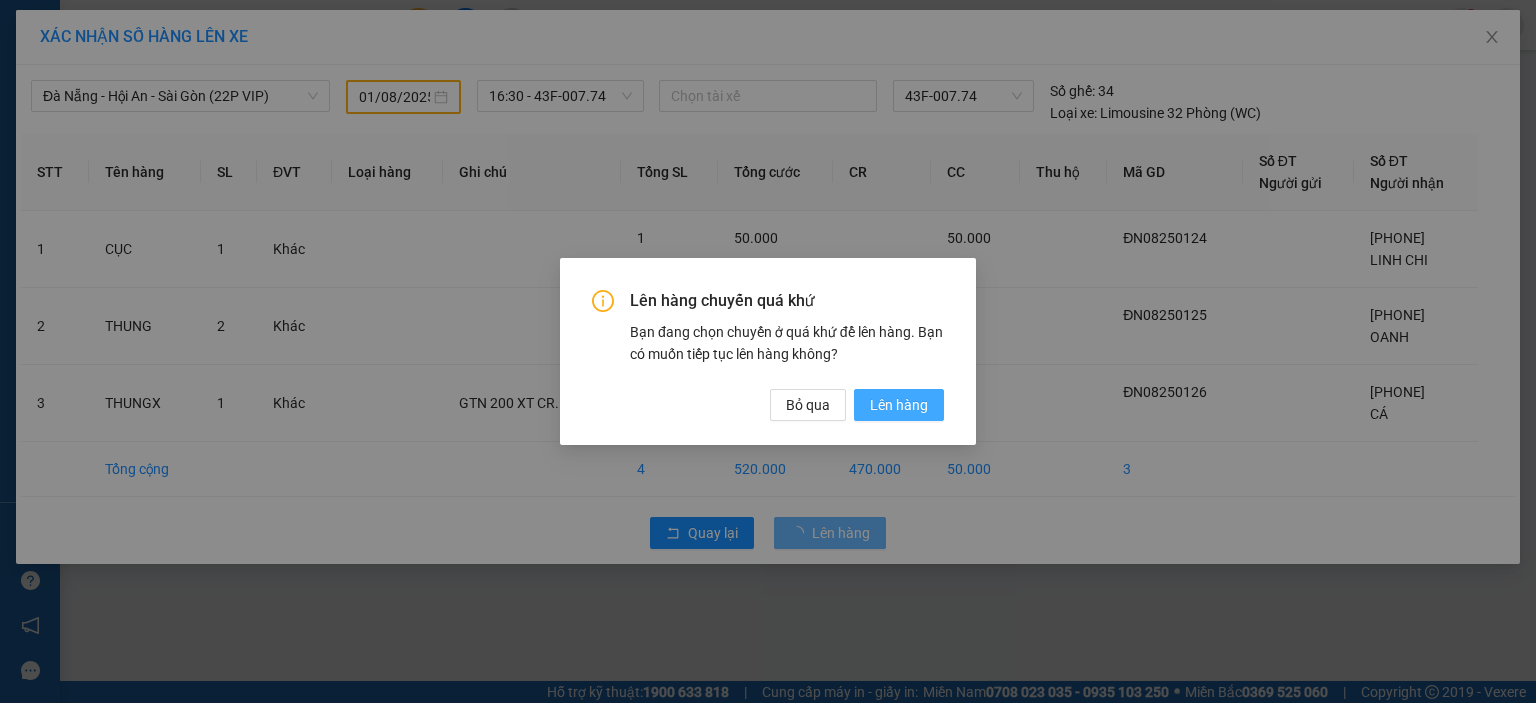 click on "Lên hàng" at bounding box center [899, 405] 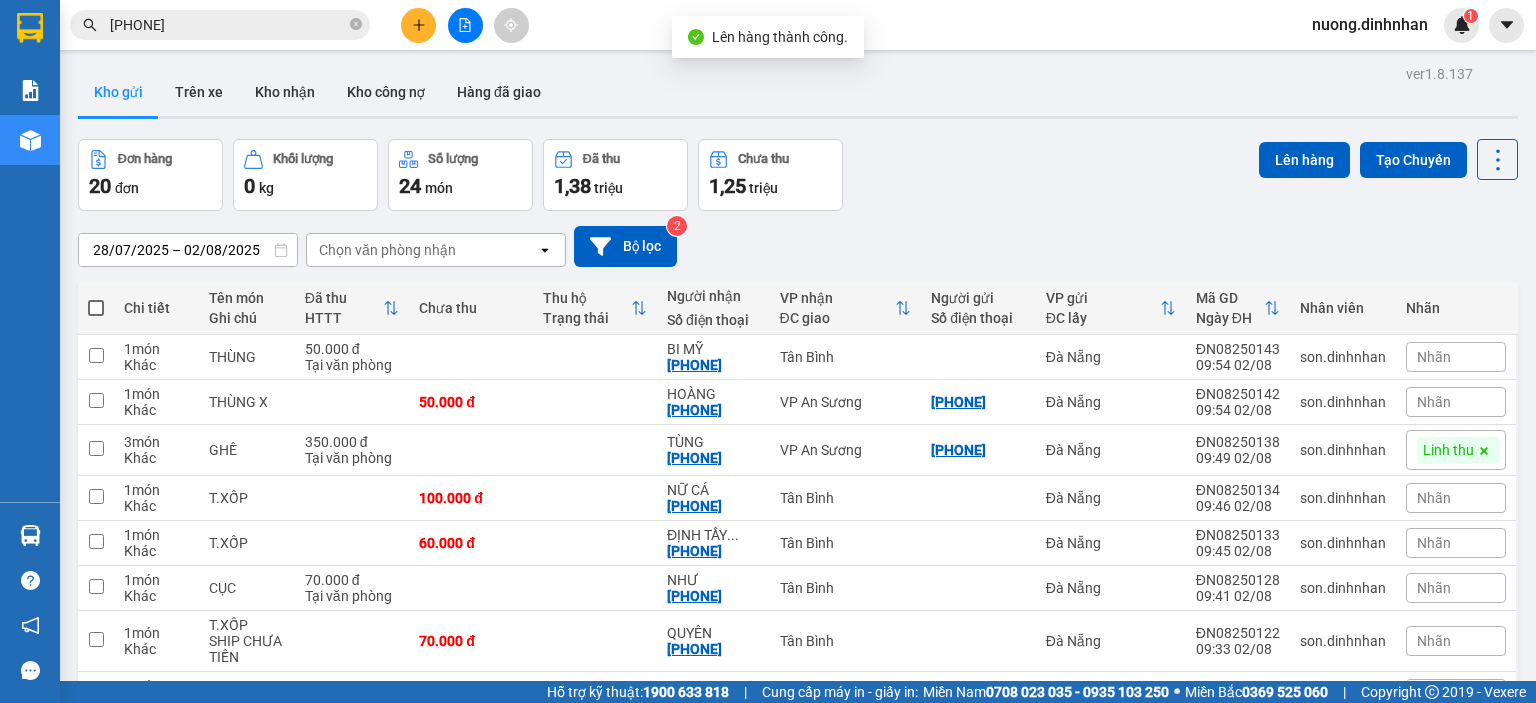 scroll, scrollTop: 220, scrollLeft: 0, axis: vertical 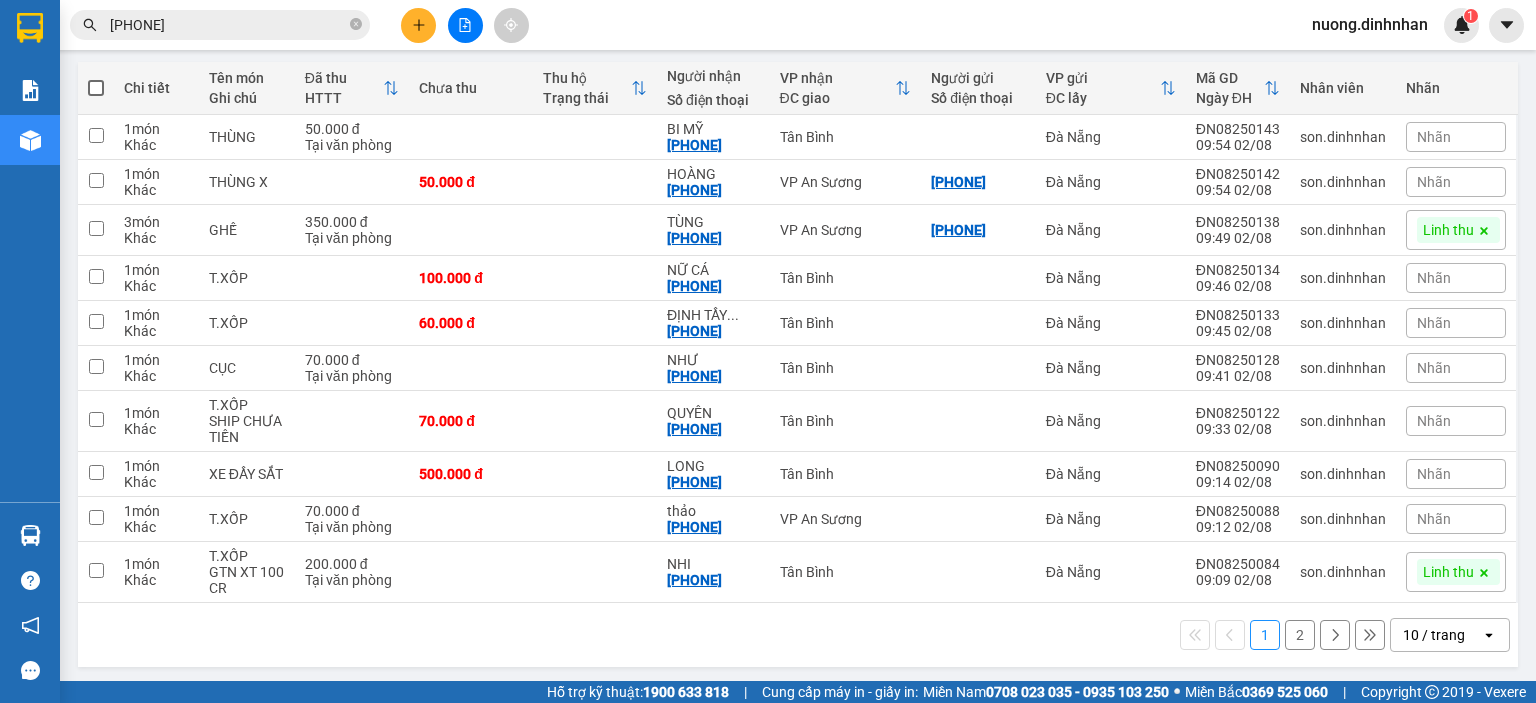 click at bounding box center (418, 25) 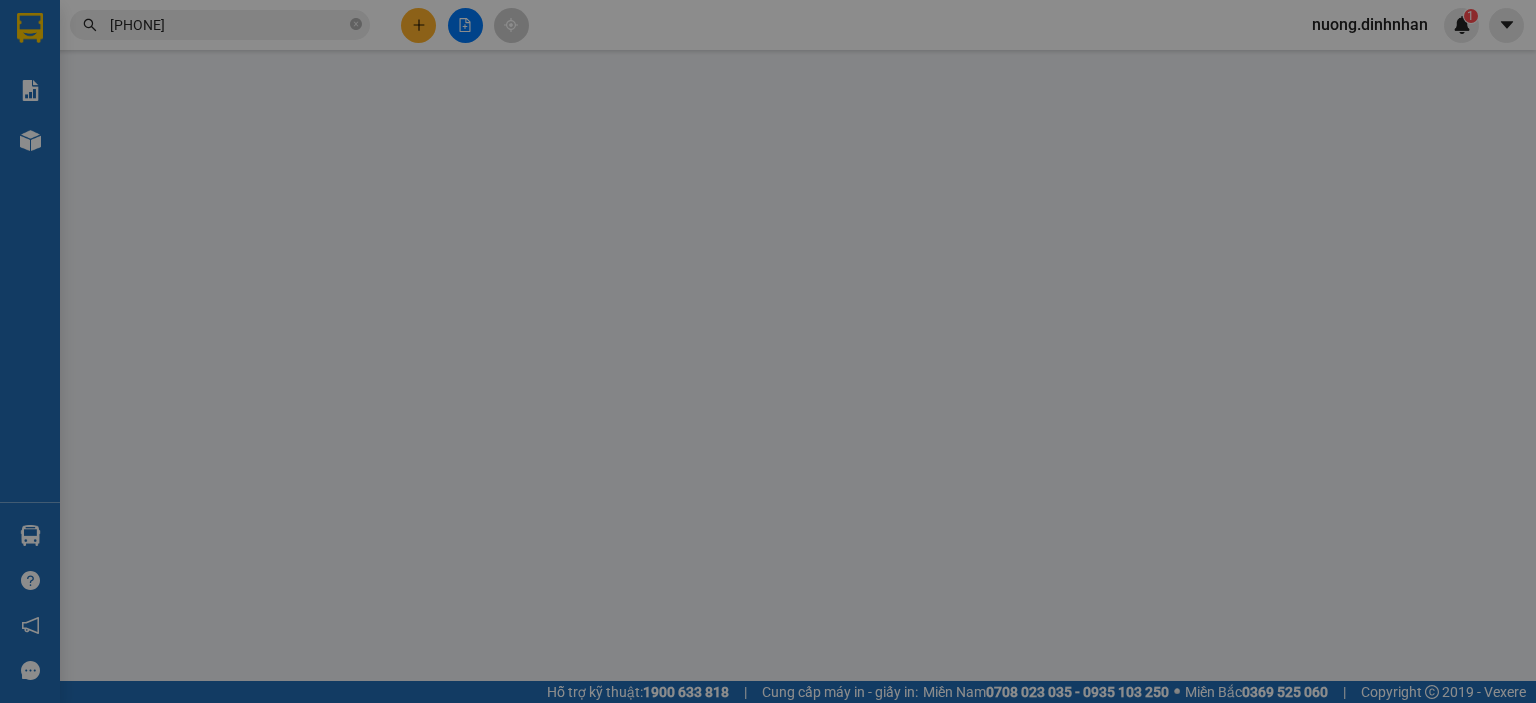scroll, scrollTop: 0, scrollLeft: 0, axis: both 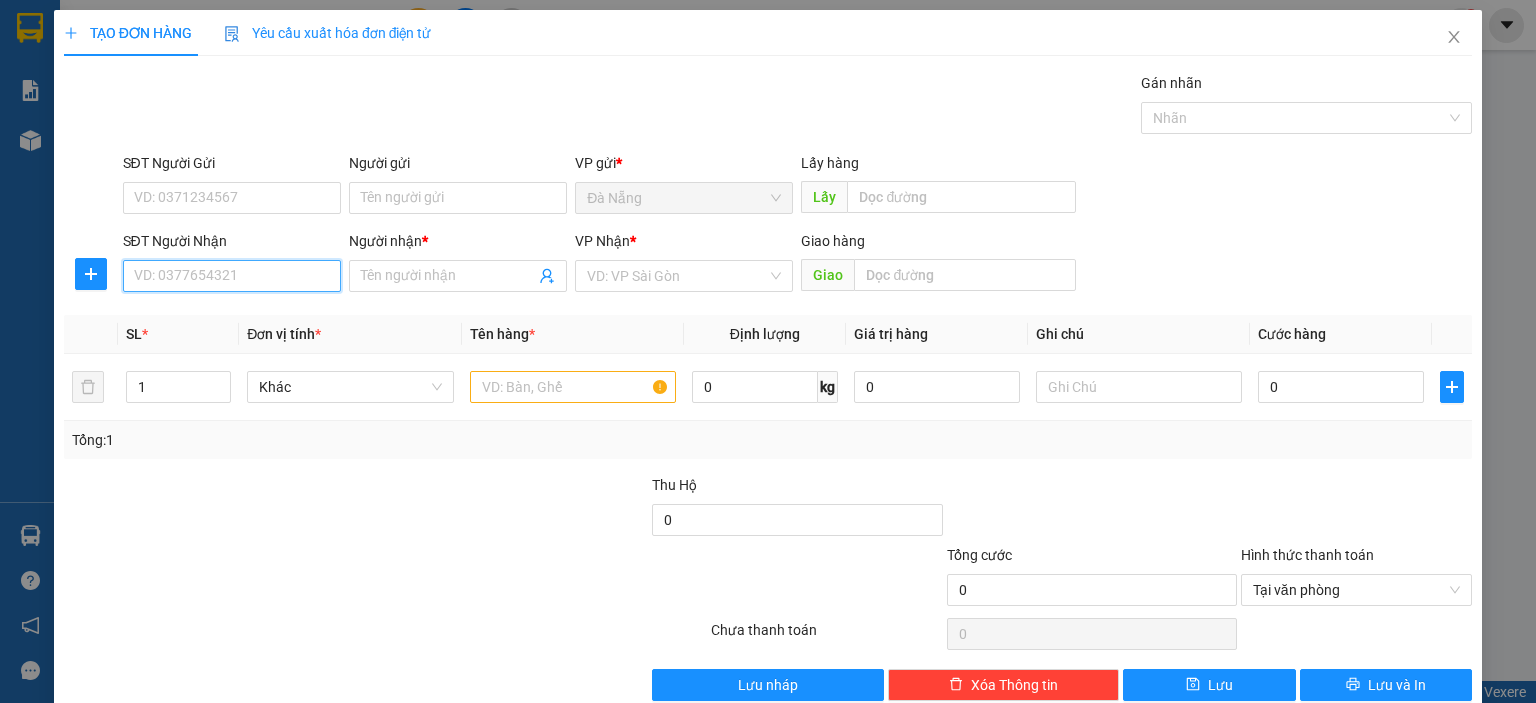 click on "SĐT Người Nhận" at bounding box center (232, 276) 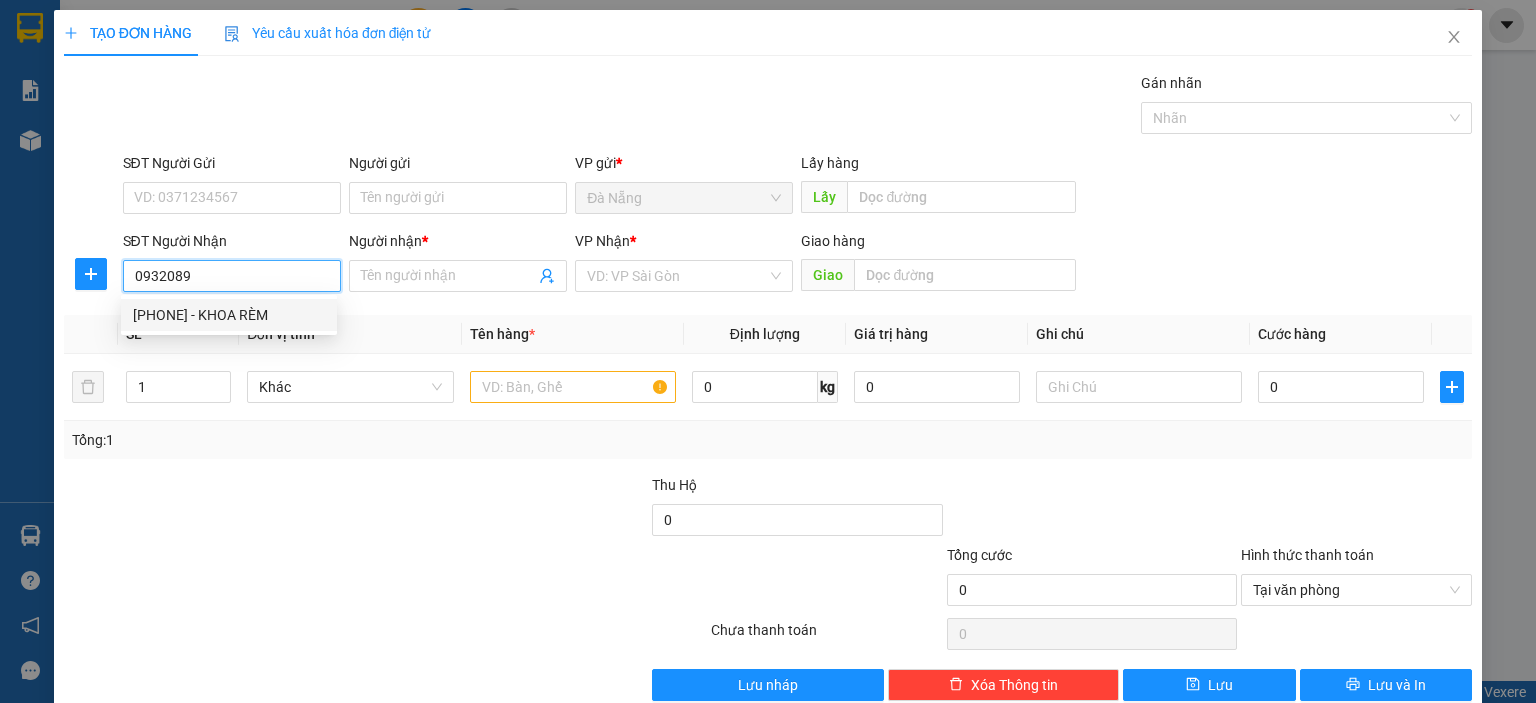 click on "0932089184 - KHOA RÈM" at bounding box center (229, 315) 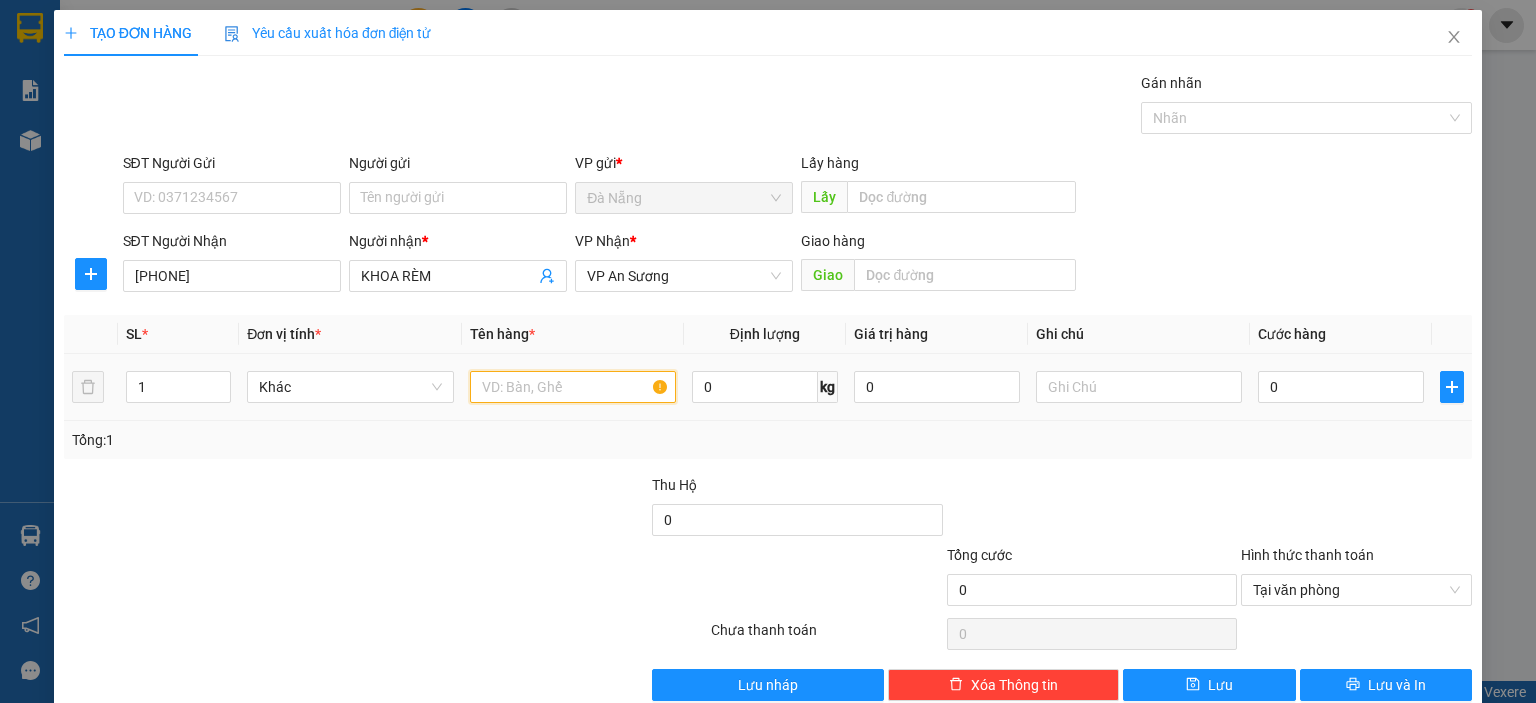 click at bounding box center (573, 387) 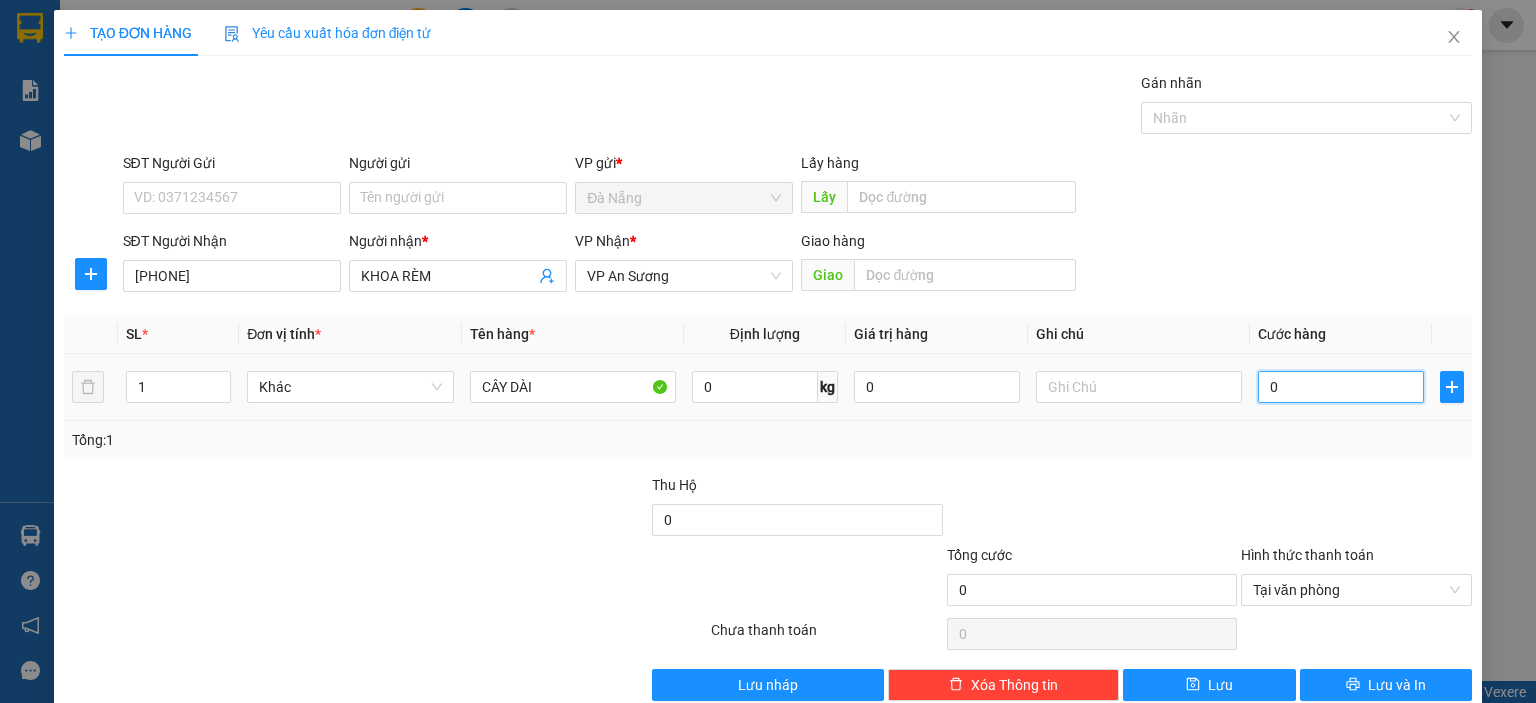 click on "0" at bounding box center (1341, 387) 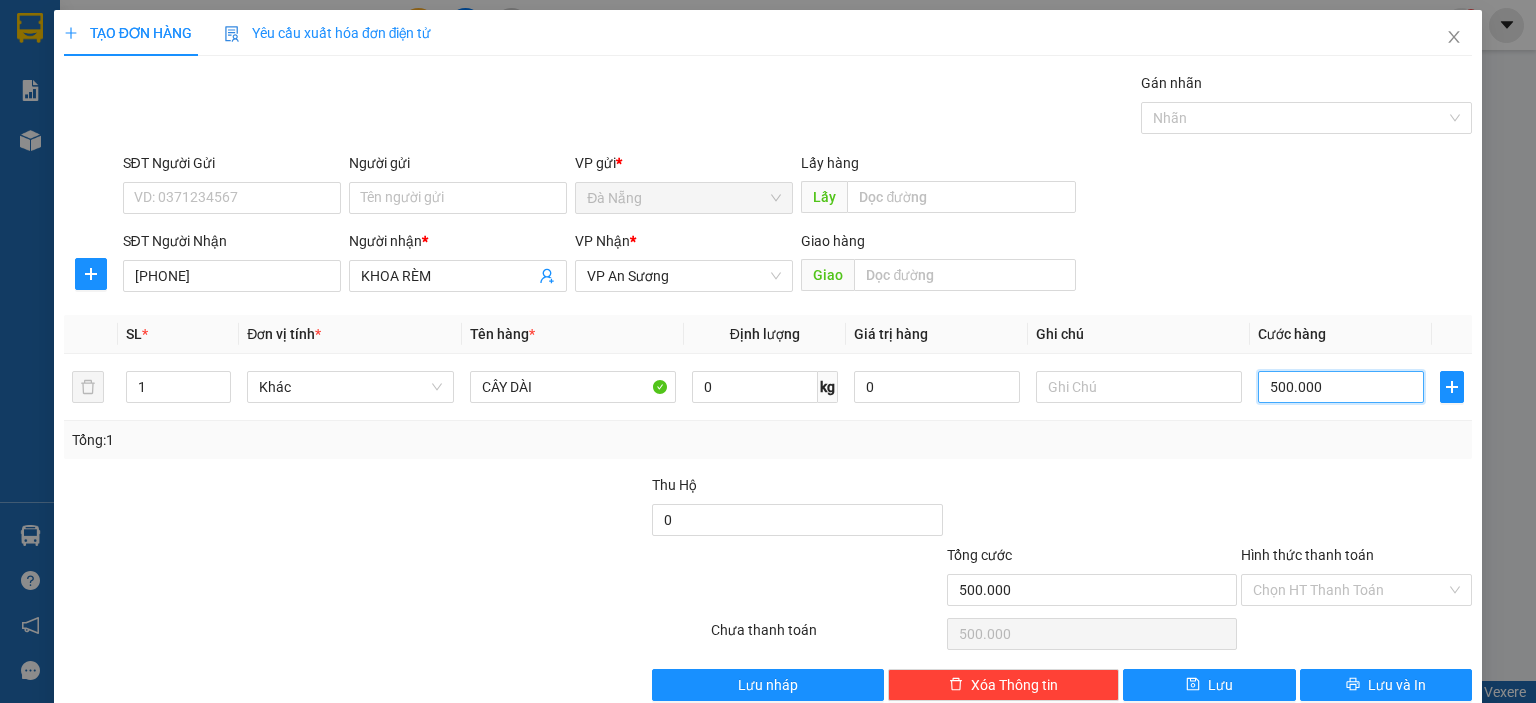 scroll, scrollTop: 35, scrollLeft: 0, axis: vertical 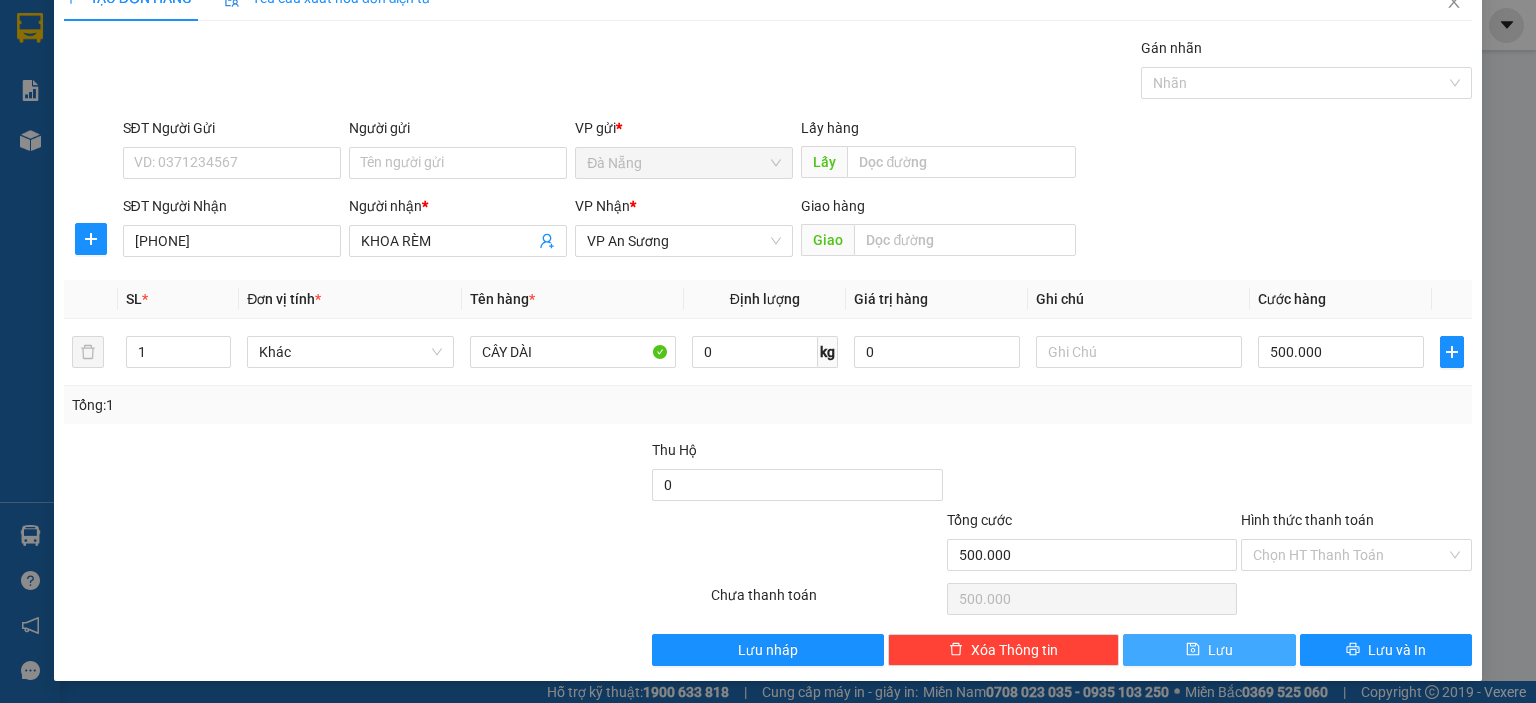click on "Lưu" at bounding box center [1220, 650] 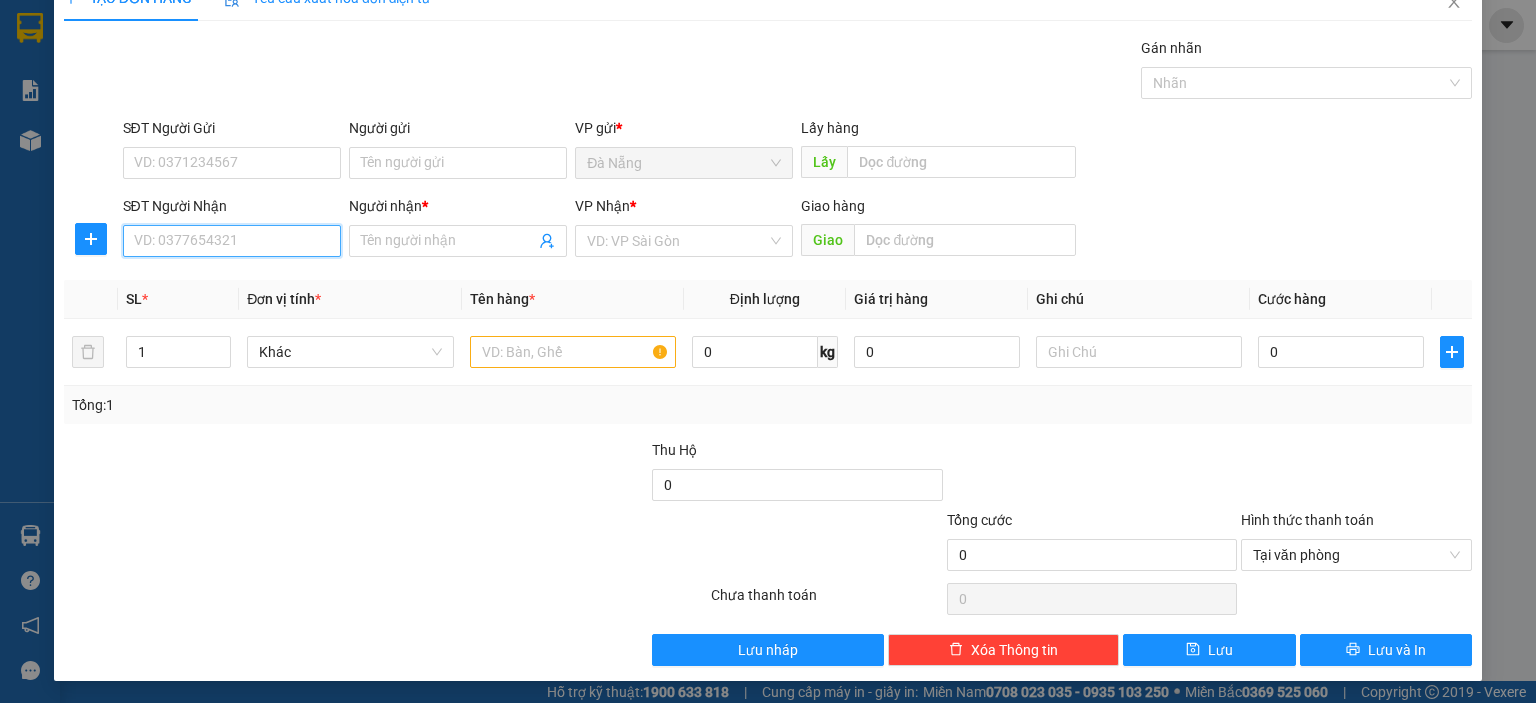 click on "SĐT Người Nhận" at bounding box center [232, 241] 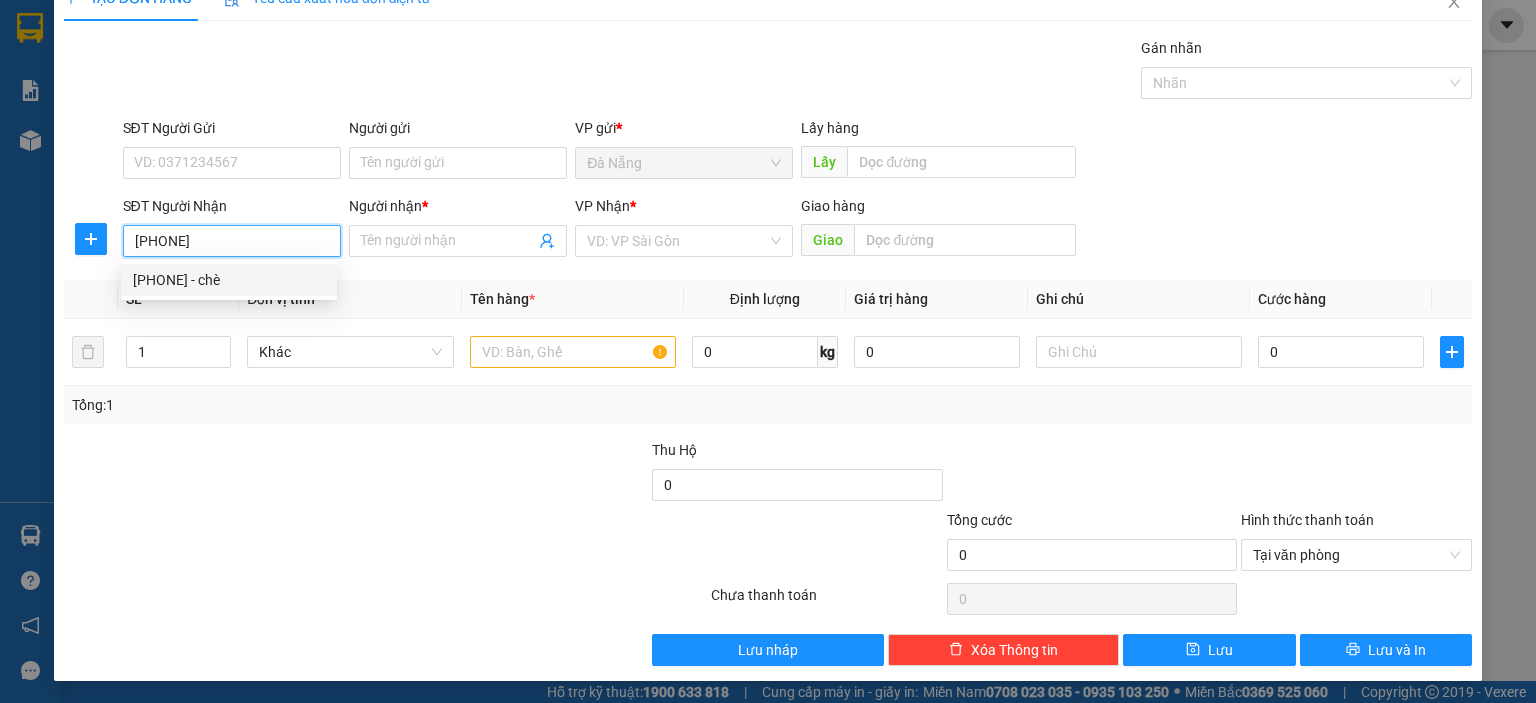 click on "0975426824 - chè" at bounding box center [229, 280] 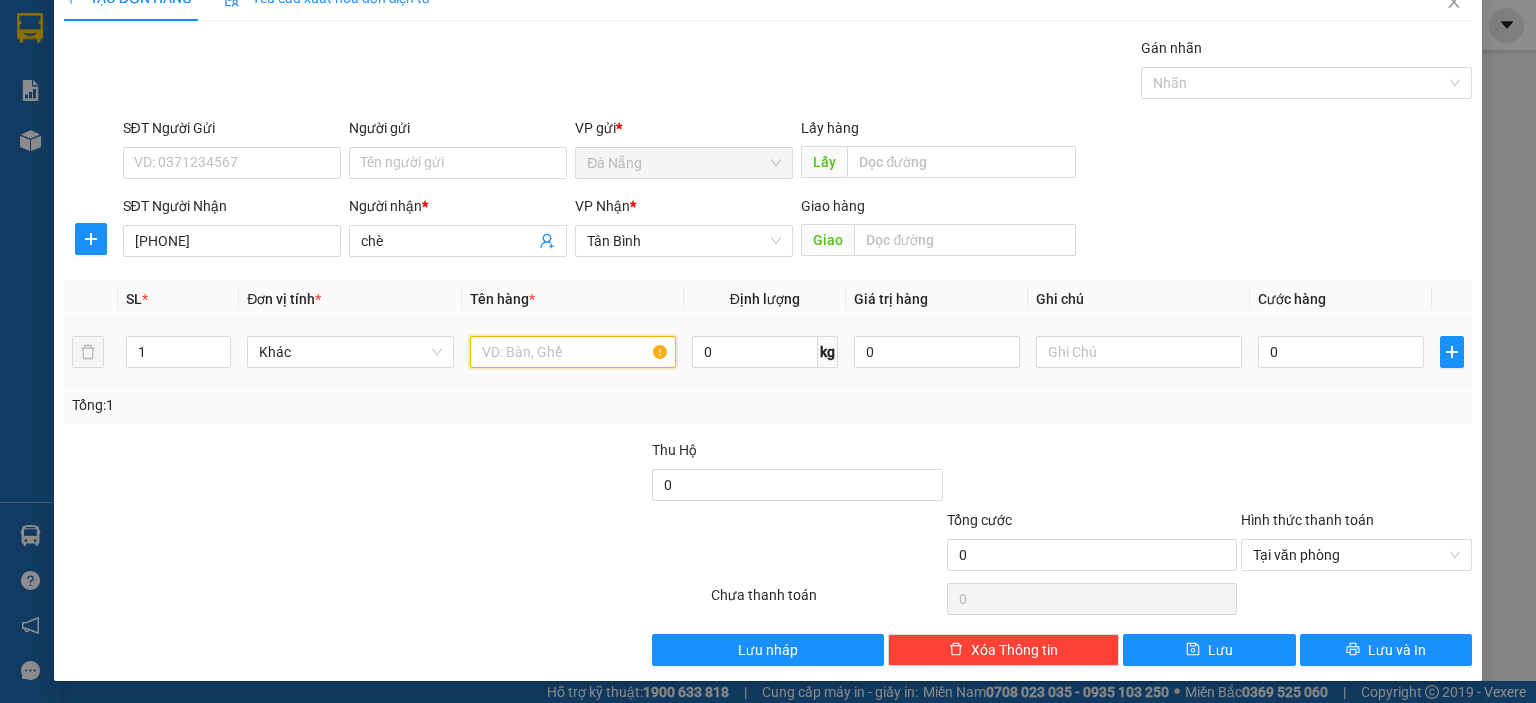 click at bounding box center (573, 352) 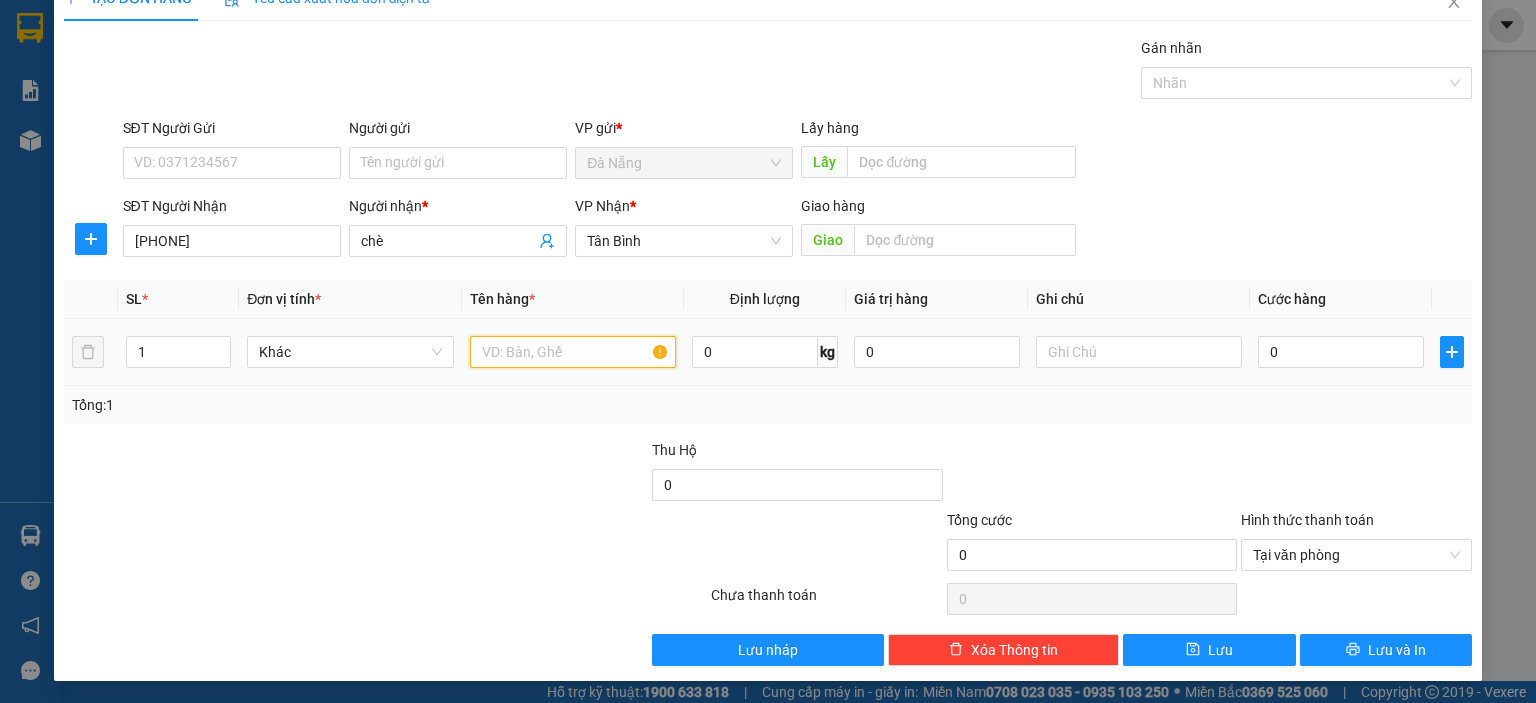 click at bounding box center [573, 352] 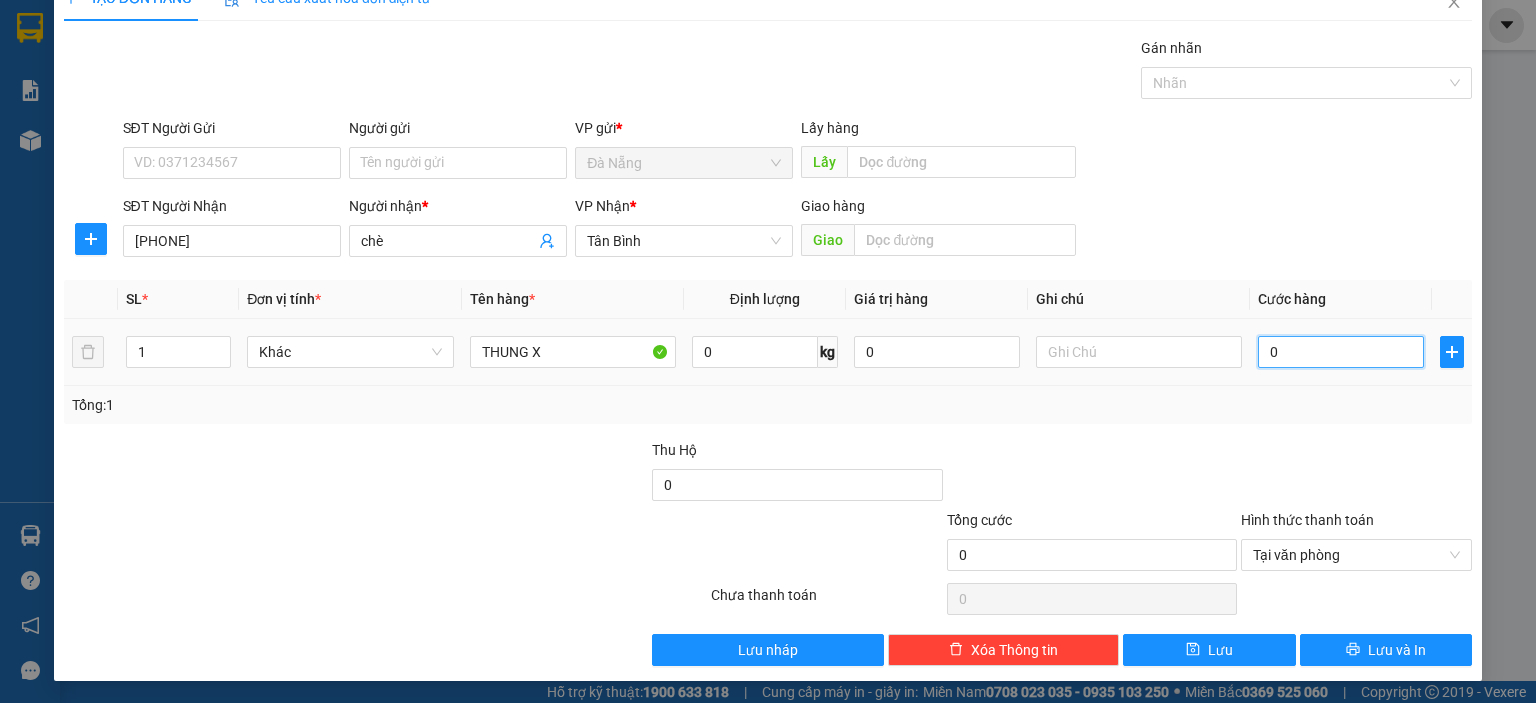 click on "0" at bounding box center [1341, 352] 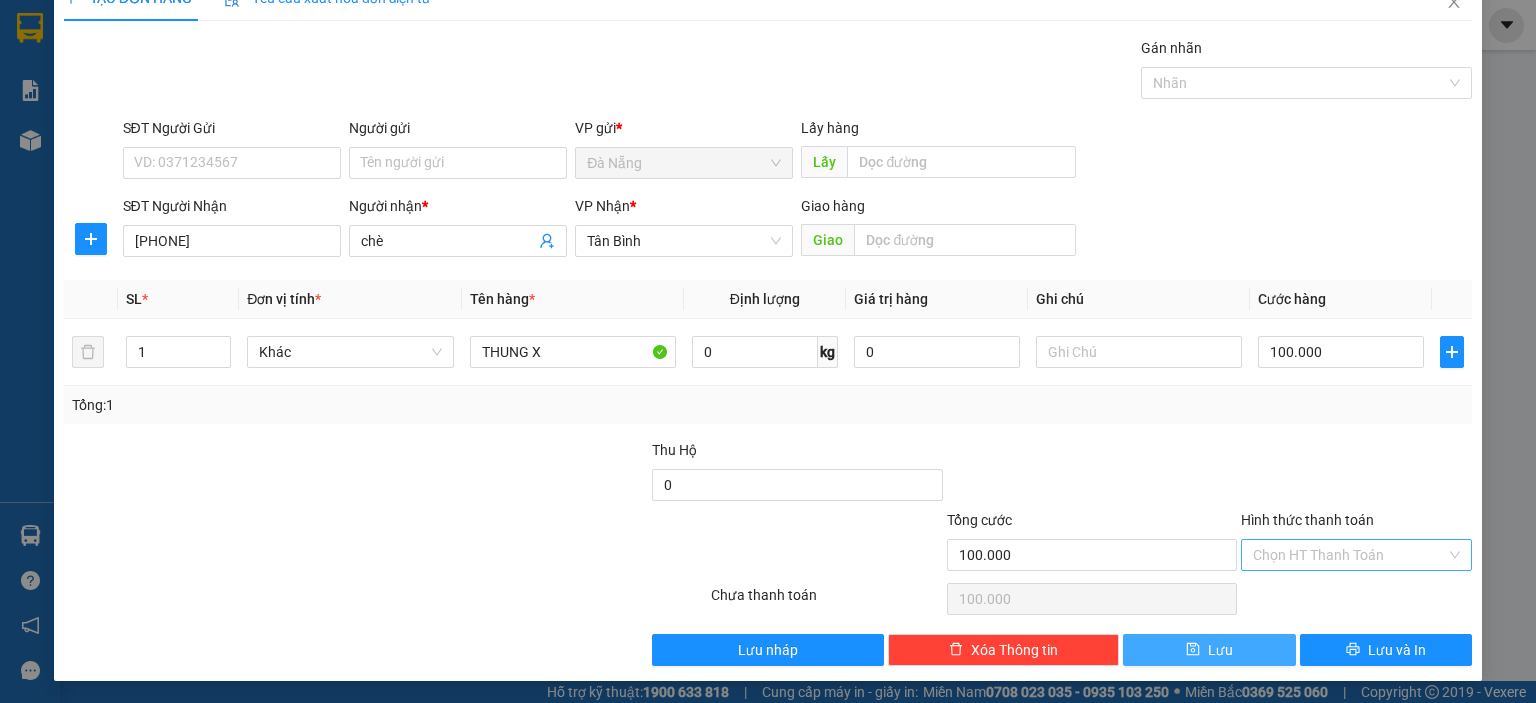 click on "Lưu" at bounding box center (1220, 650) 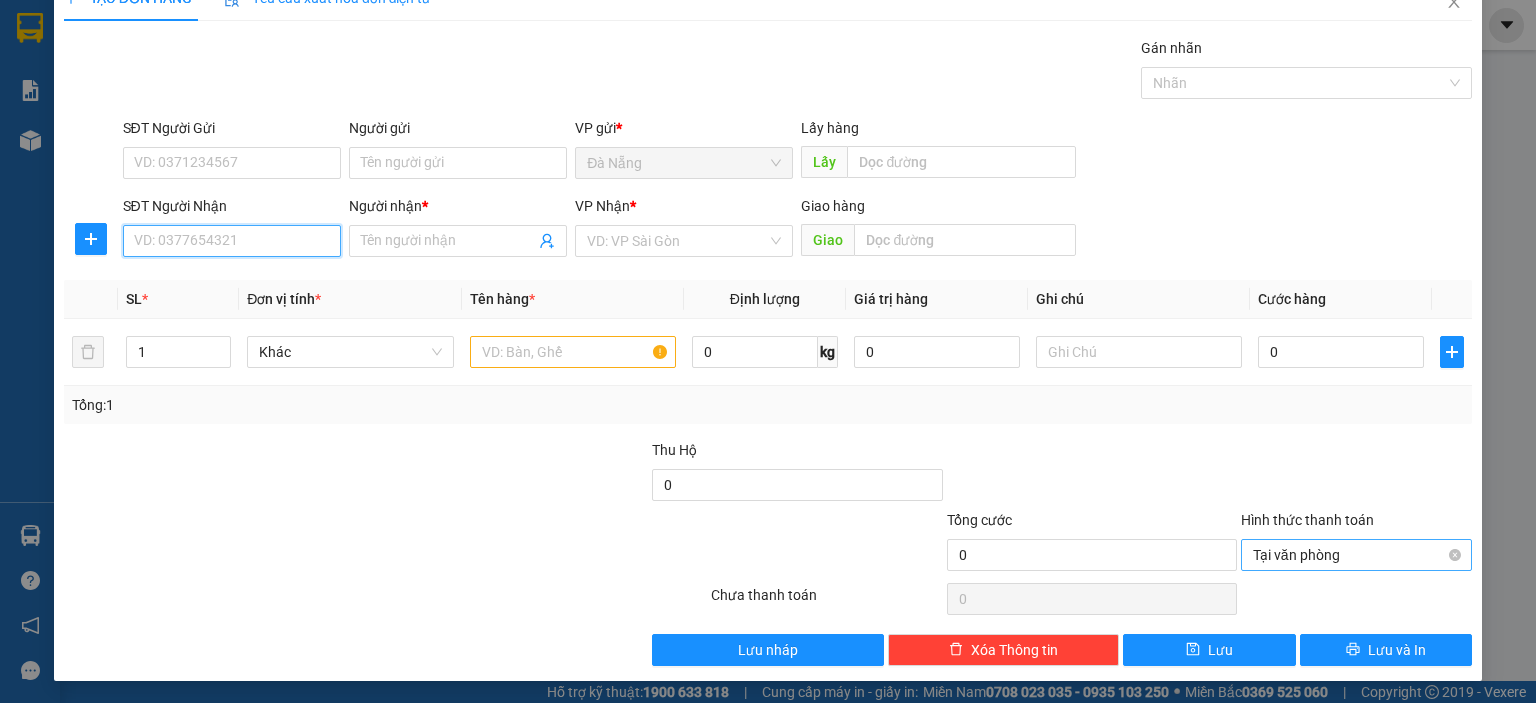 click on "SĐT Người Nhận" at bounding box center (232, 241) 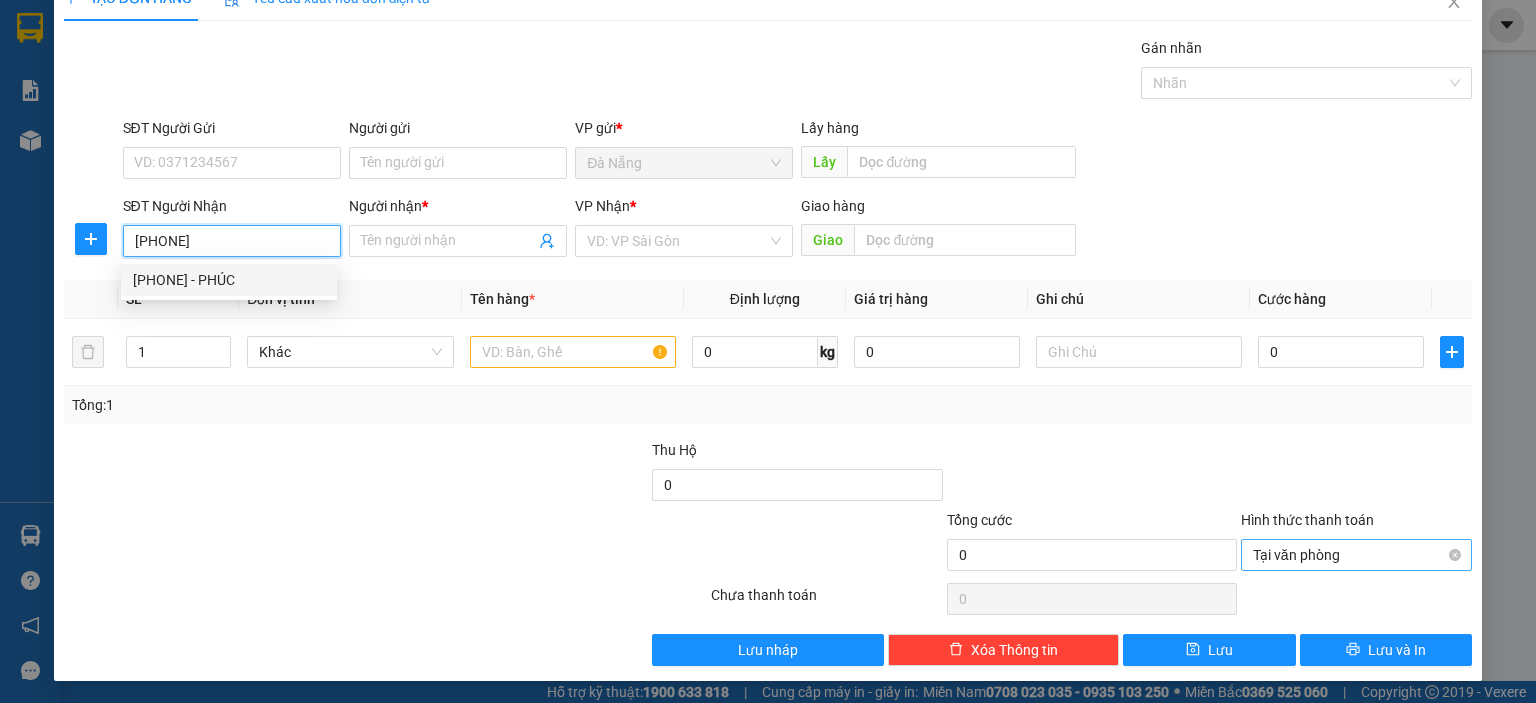 click on "0787708025 - PHÚC" at bounding box center [229, 280] 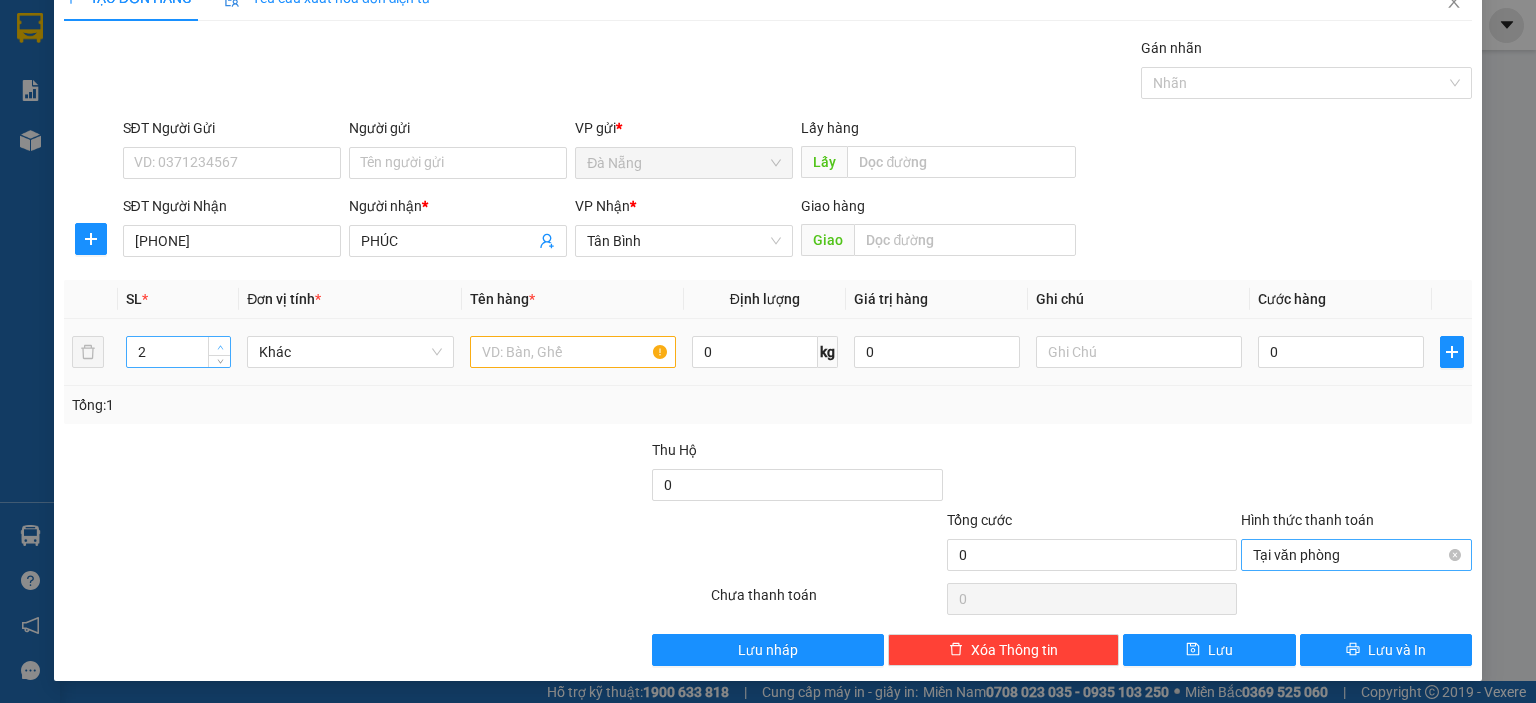 click at bounding box center [220, 347] 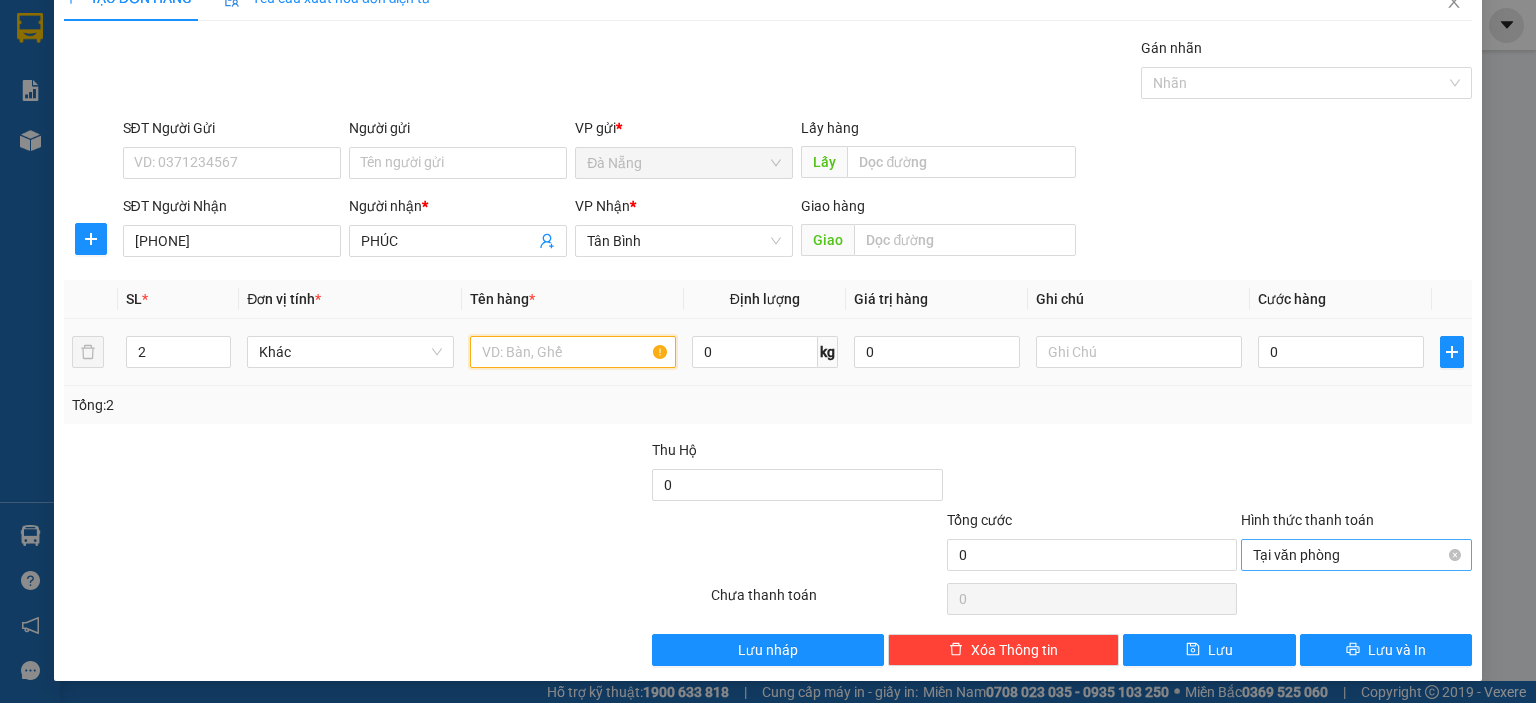 click at bounding box center (573, 352) 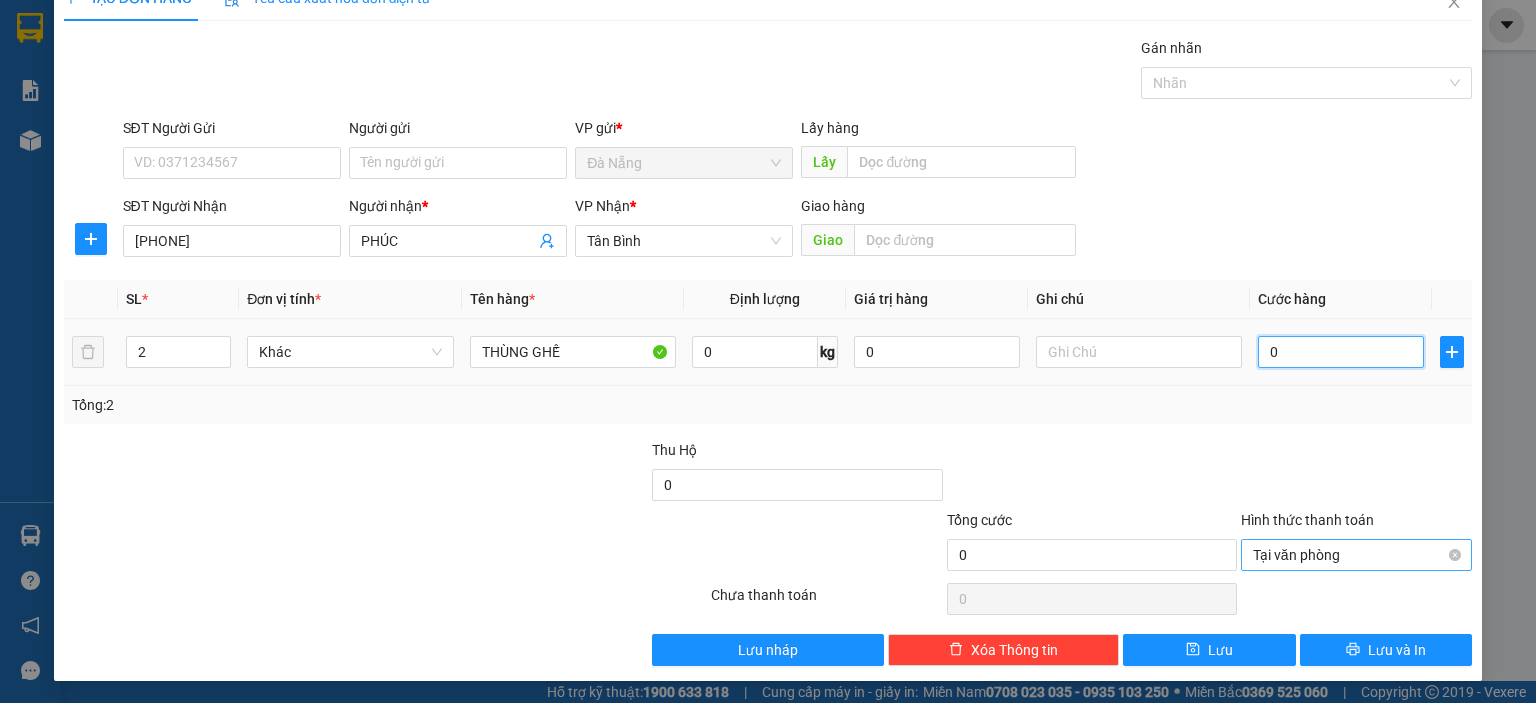 click on "0" at bounding box center [1341, 352] 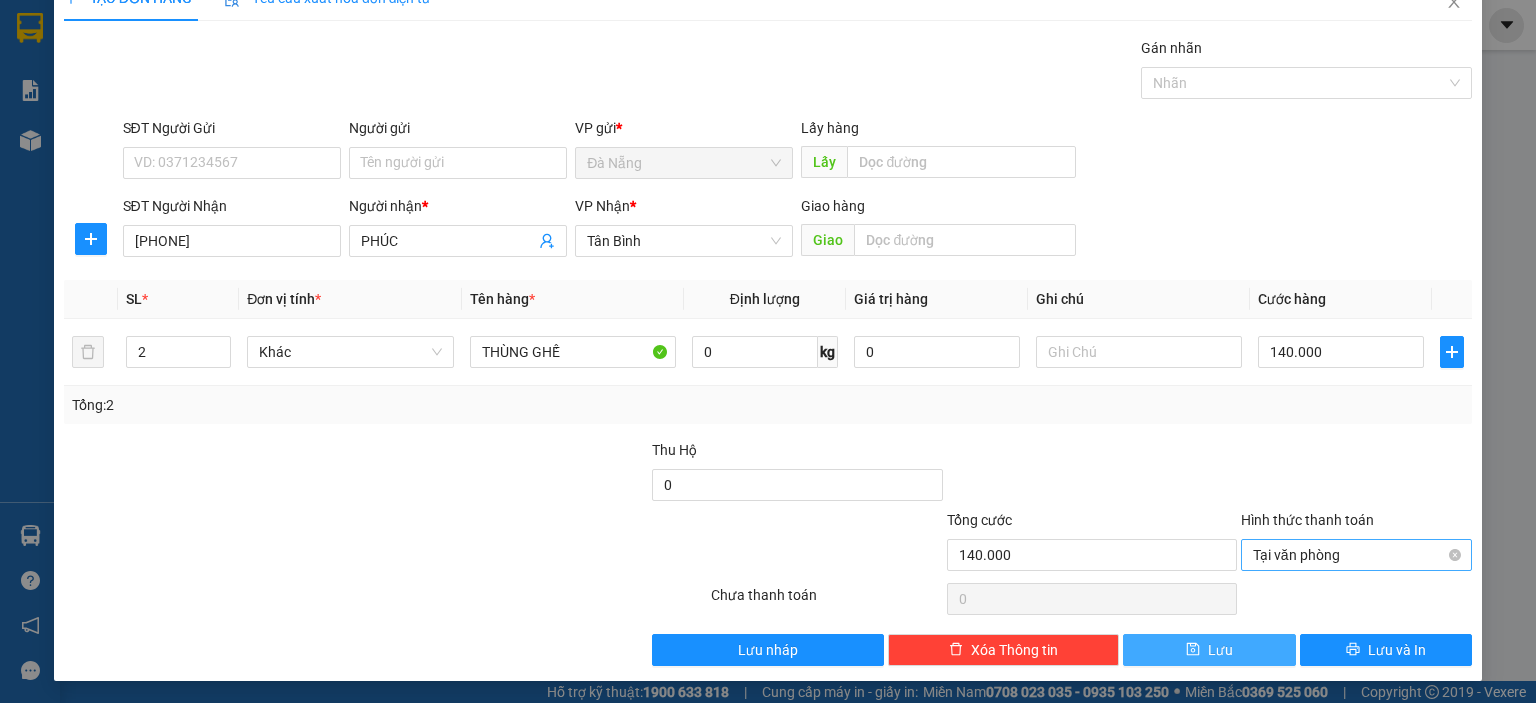 click on "Lưu" at bounding box center [1220, 650] 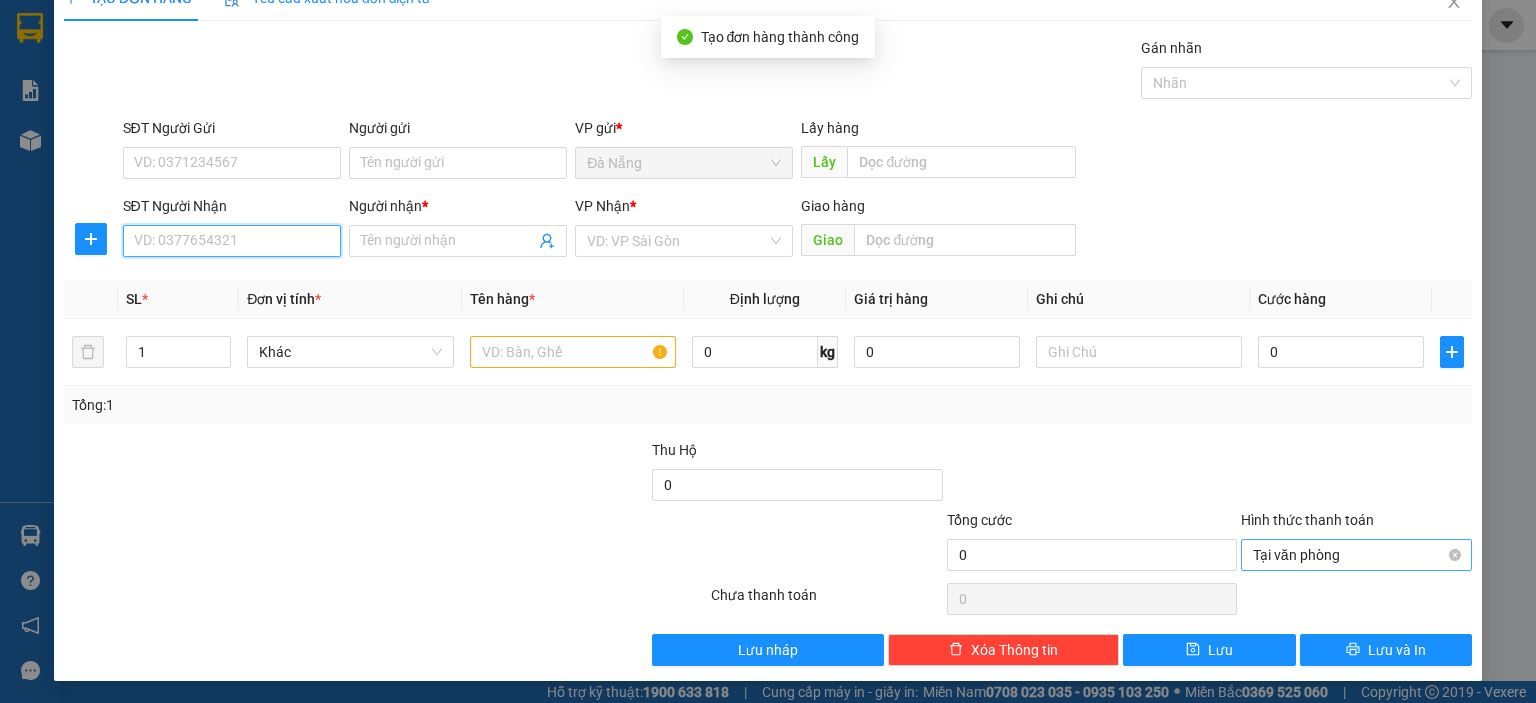 click on "SĐT Người Nhận" at bounding box center [232, 241] 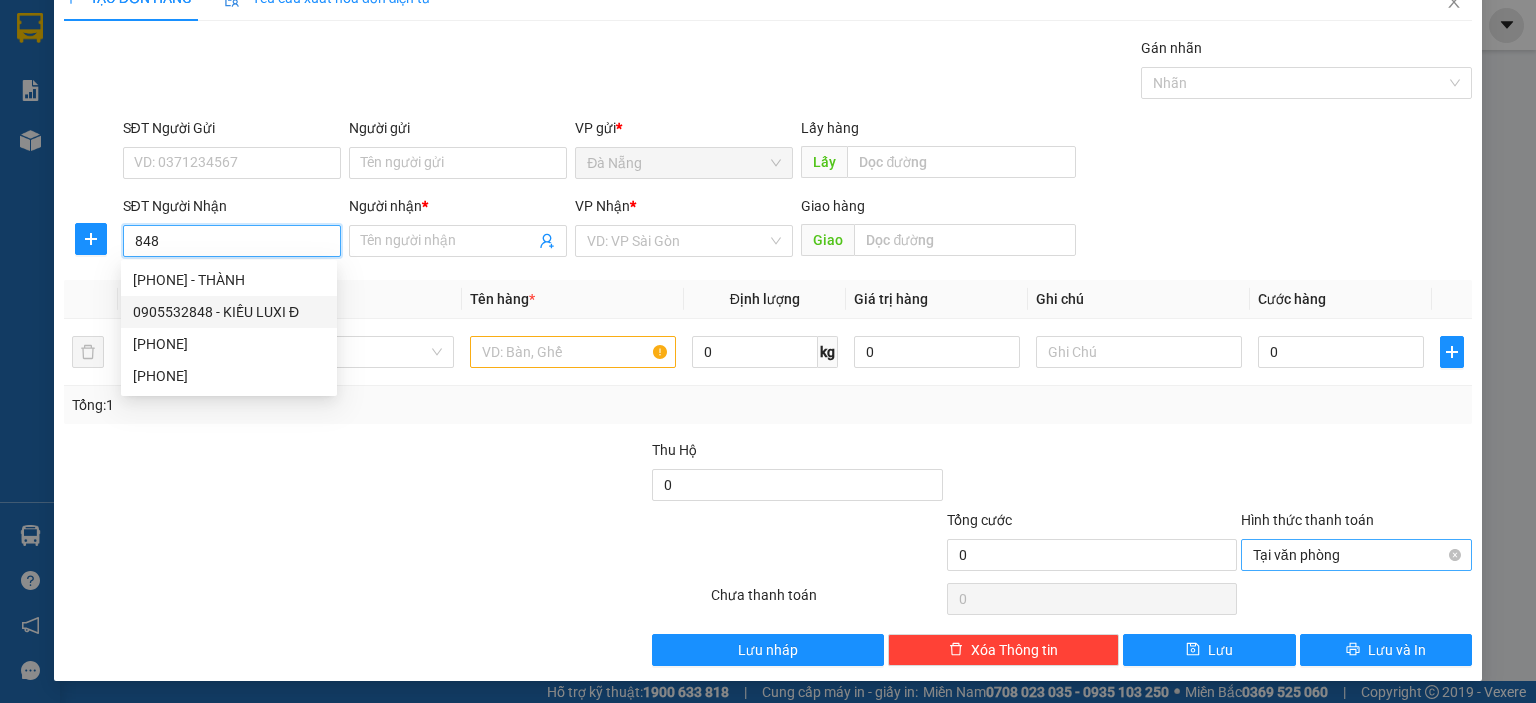 drag, startPoint x: 284, startPoint y: 310, endPoint x: 296, endPoint y: 307, distance: 12.369317 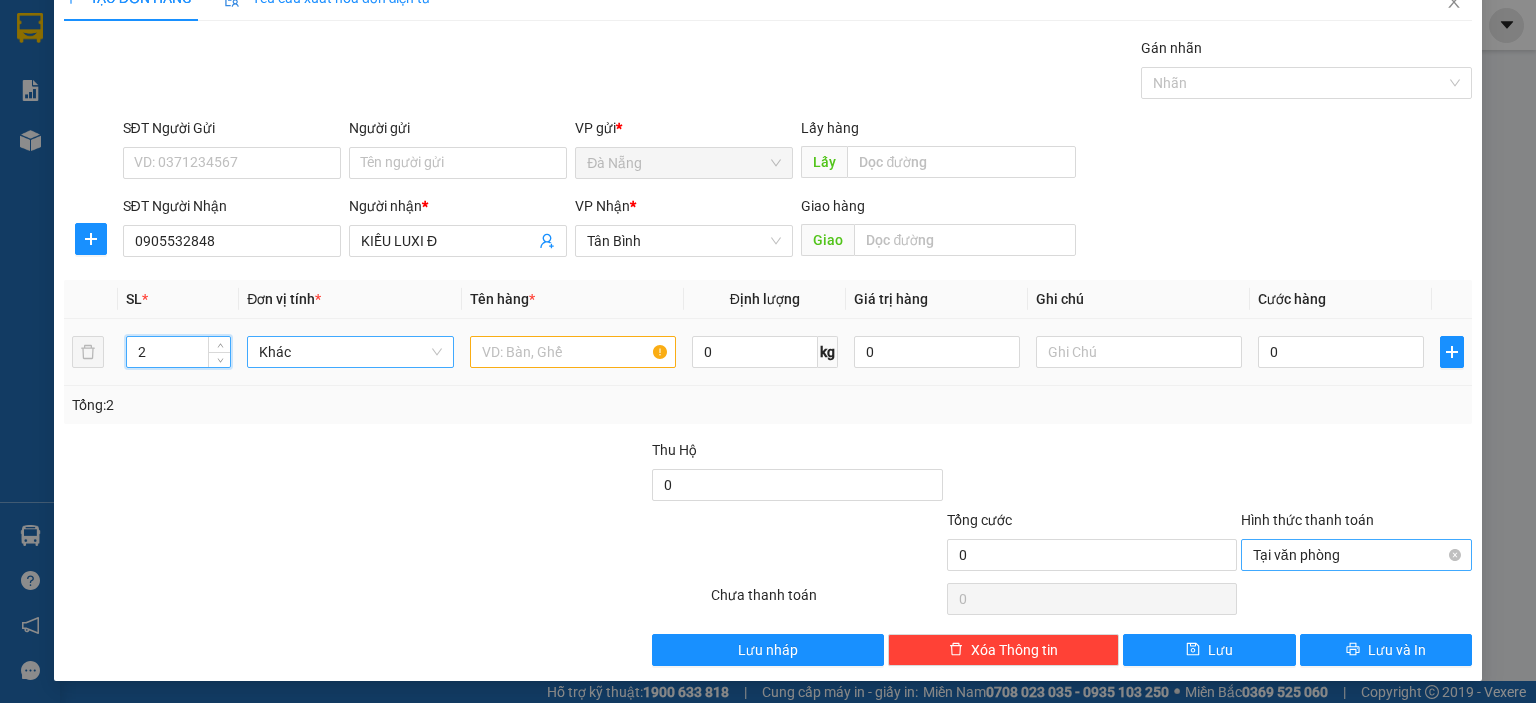 drag, startPoint x: 219, startPoint y: 343, endPoint x: 377, endPoint y: 347, distance: 158.05063 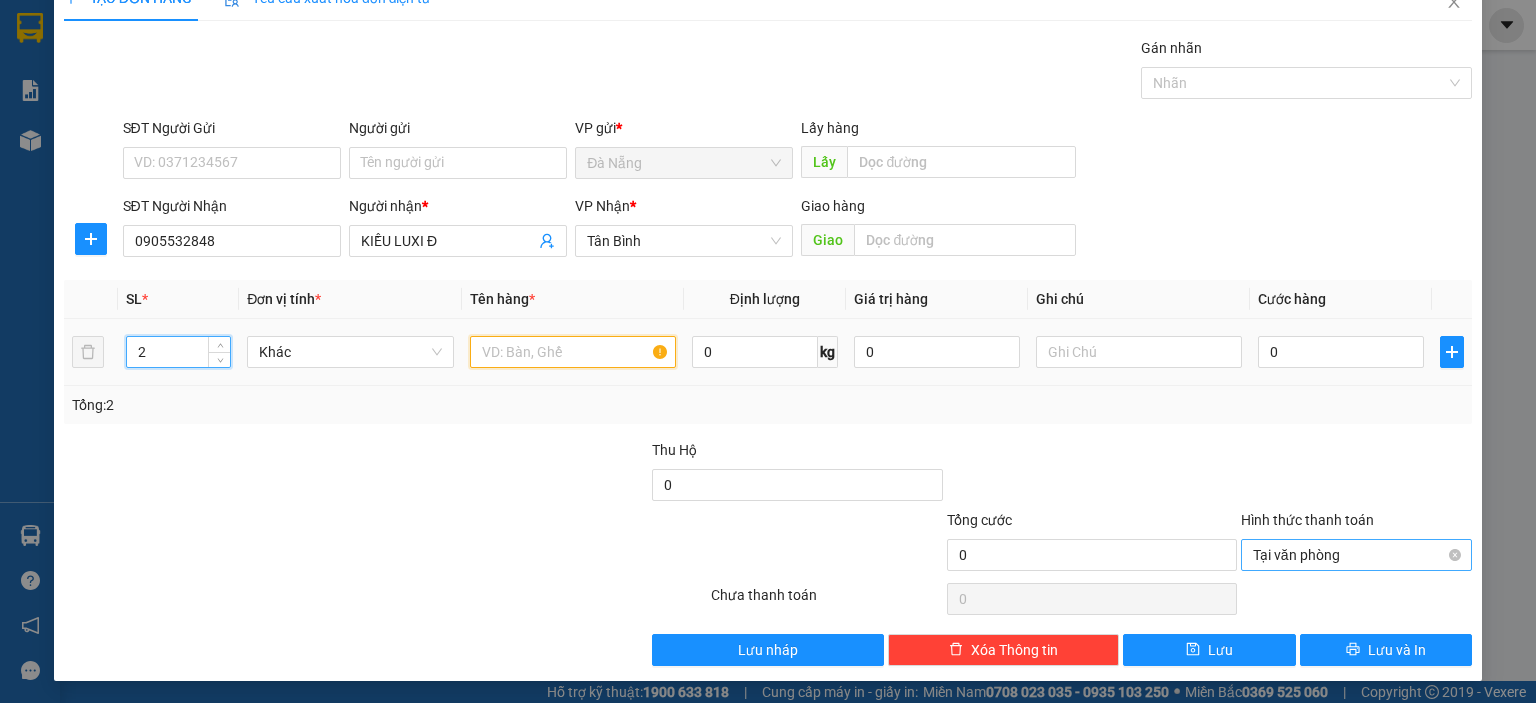 click at bounding box center (573, 352) 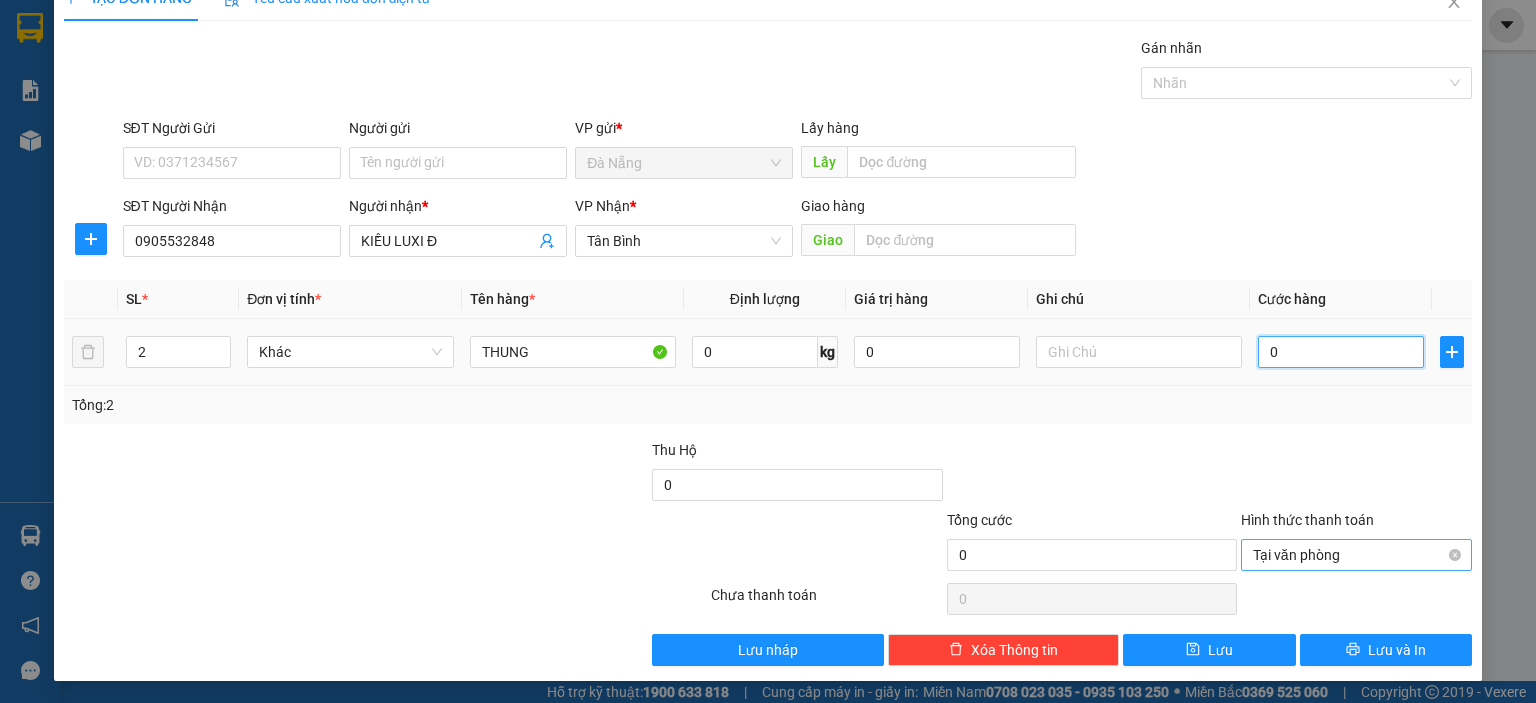 click on "0" at bounding box center (1341, 352) 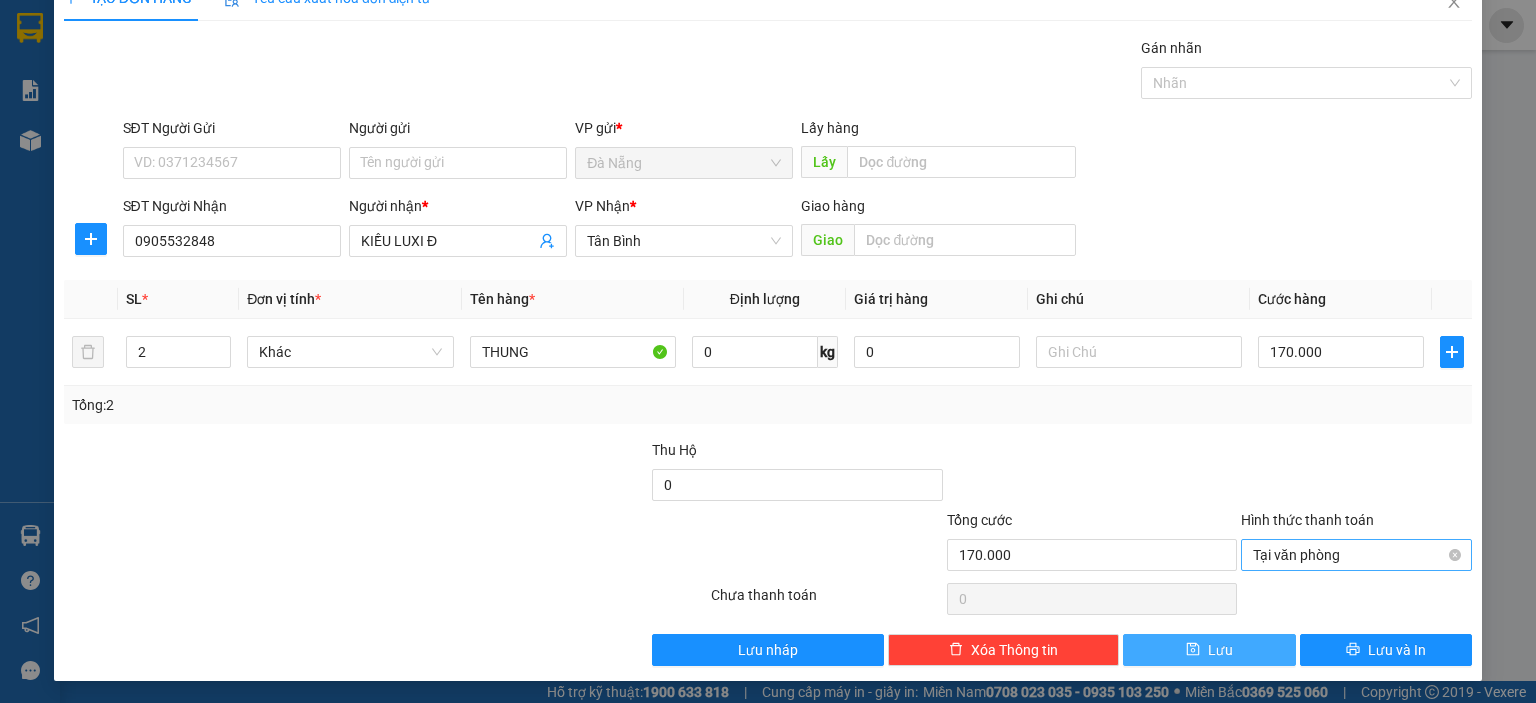 click on "Lưu" at bounding box center [1220, 650] 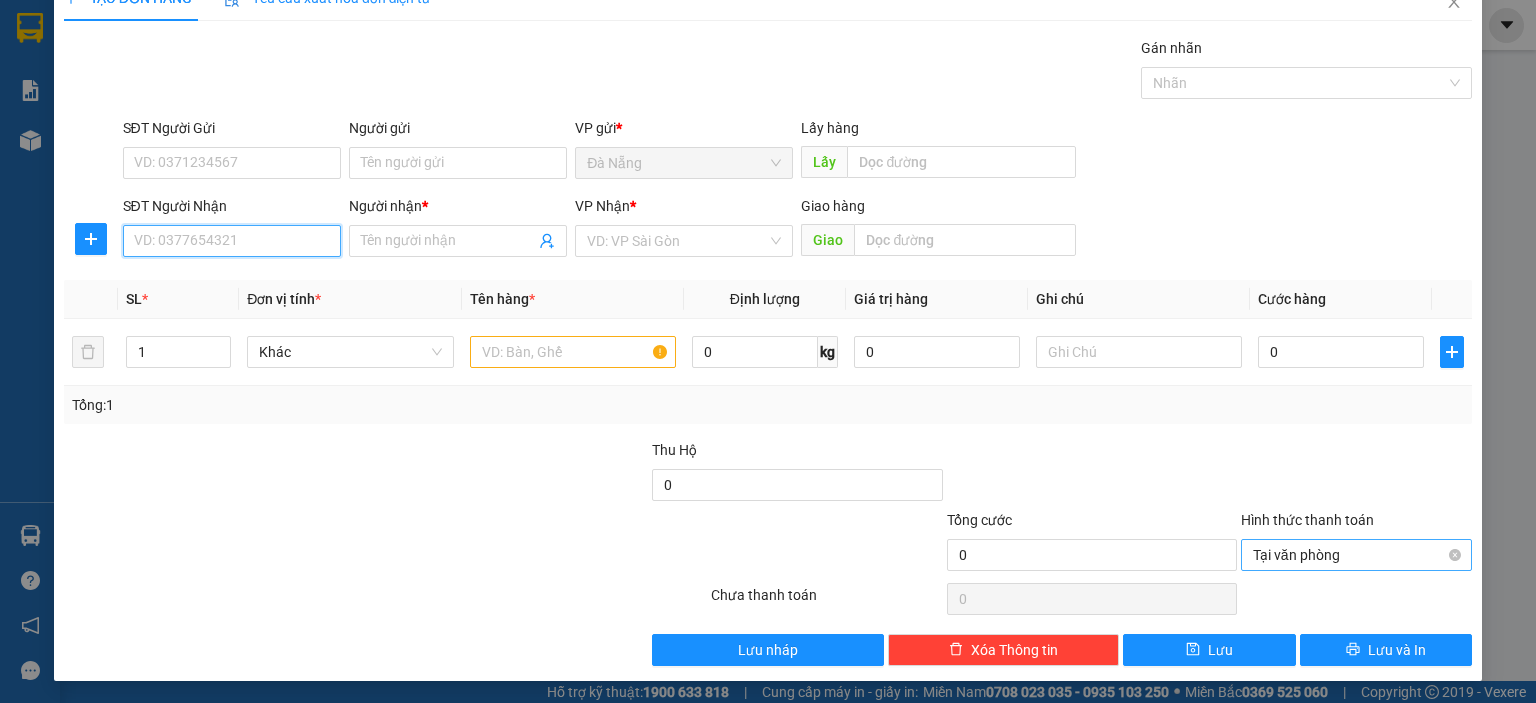click on "SĐT Người Nhận" at bounding box center [232, 241] 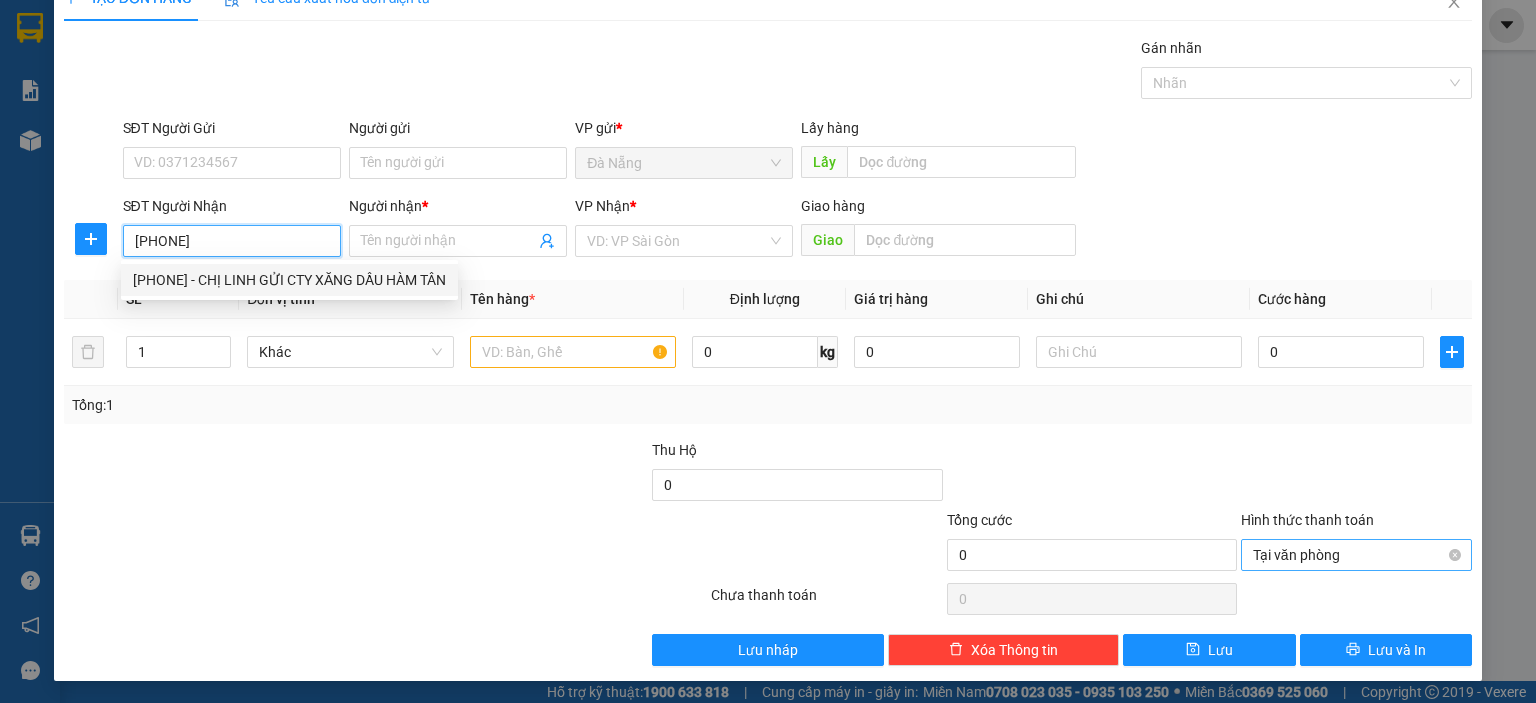 click on "0905455533 - CHỊ LINH GỬI CTY XĂNG DẦU HÀM TÂN" at bounding box center [289, 280] 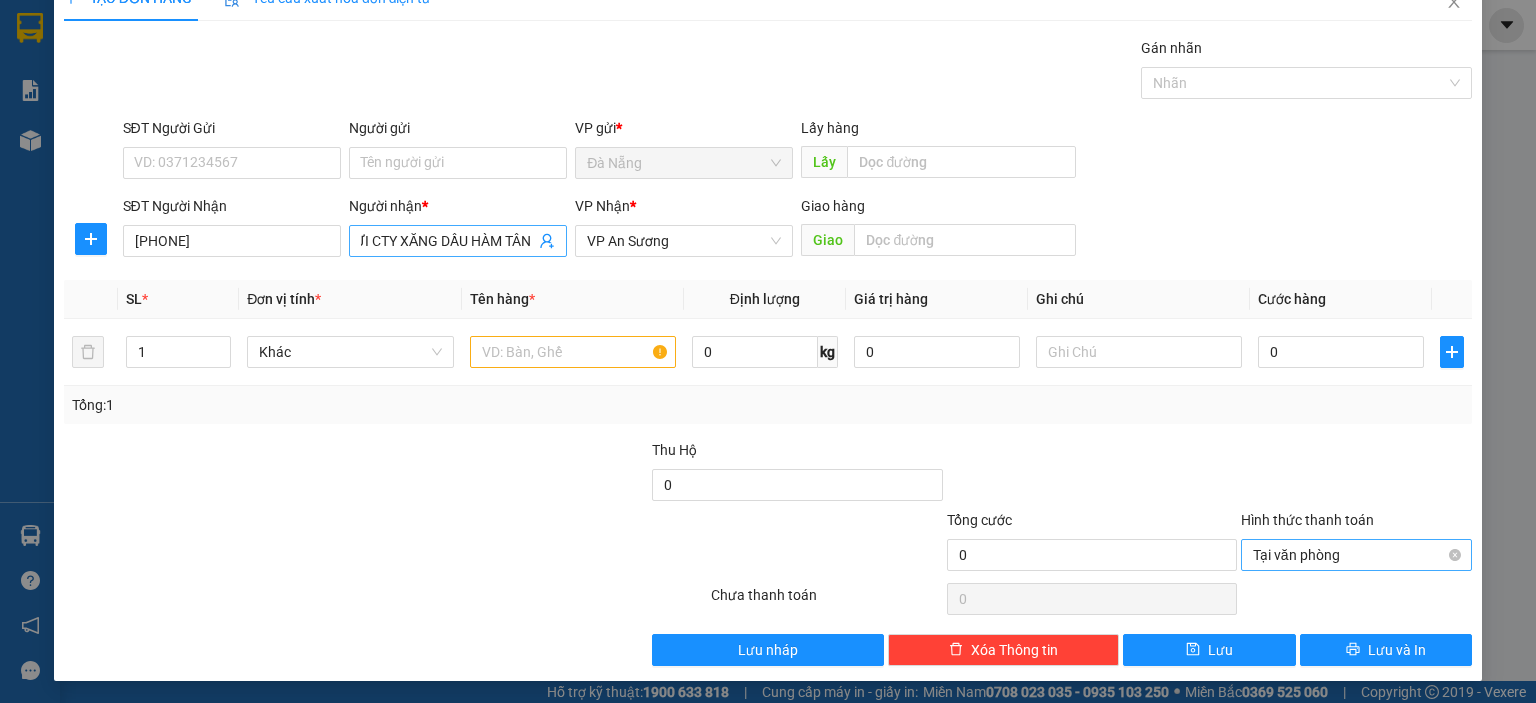 click on "CHỊ LINH GỬI CTY XĂNG DẦU HÀM TÂN" at bounding box center (448, 241) 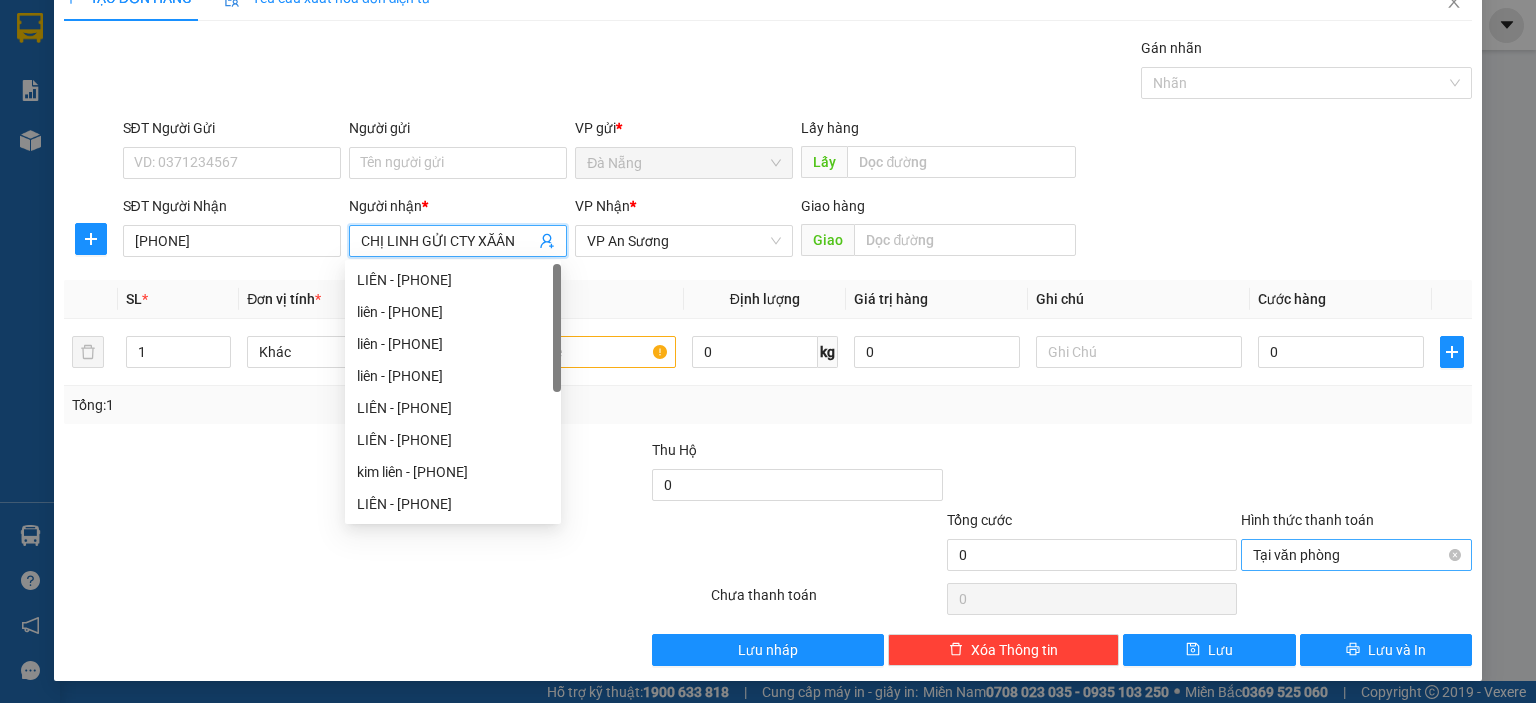 scroll, scrollTop: 0, scrollLeft: 0, axis: both 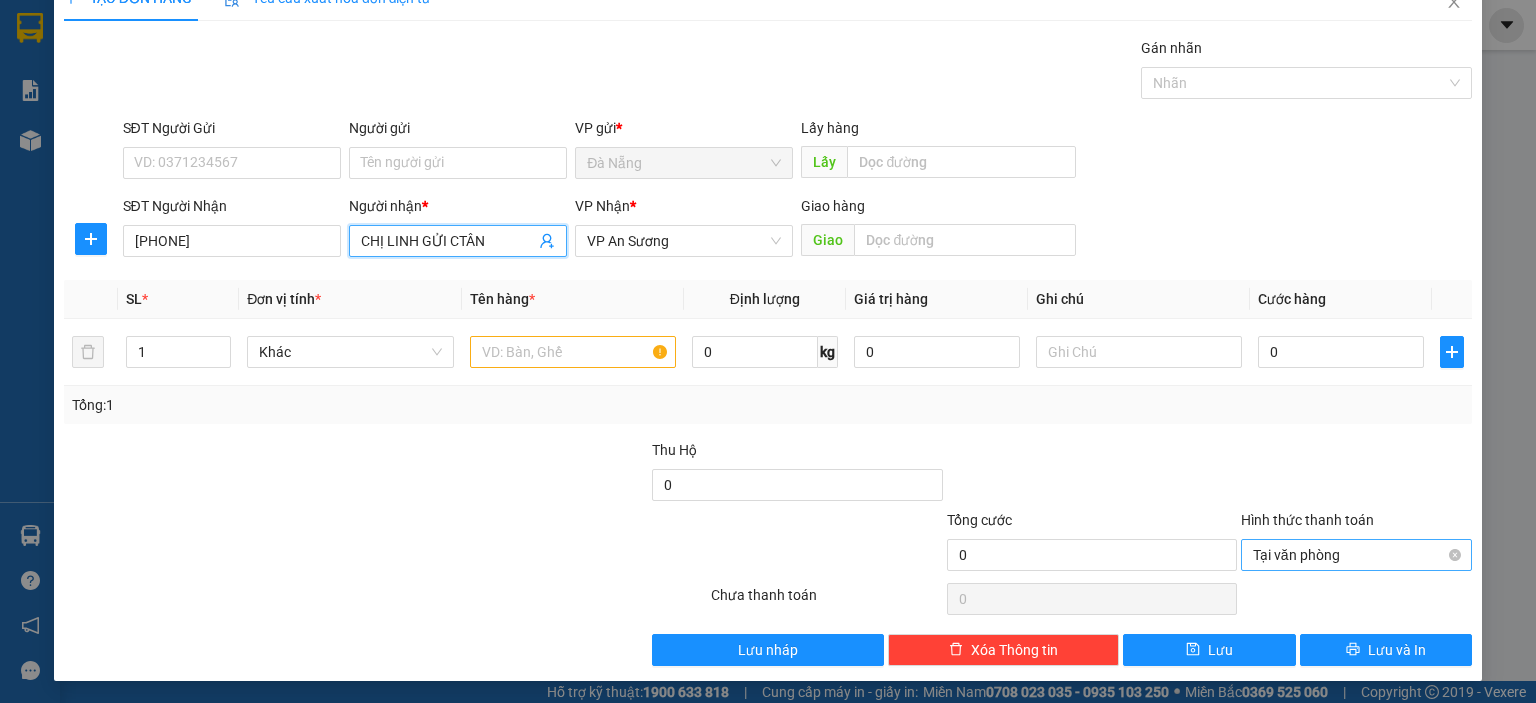 click on "CHỊ LINH GỬI CTÂN" at bounding box center (448, 241) 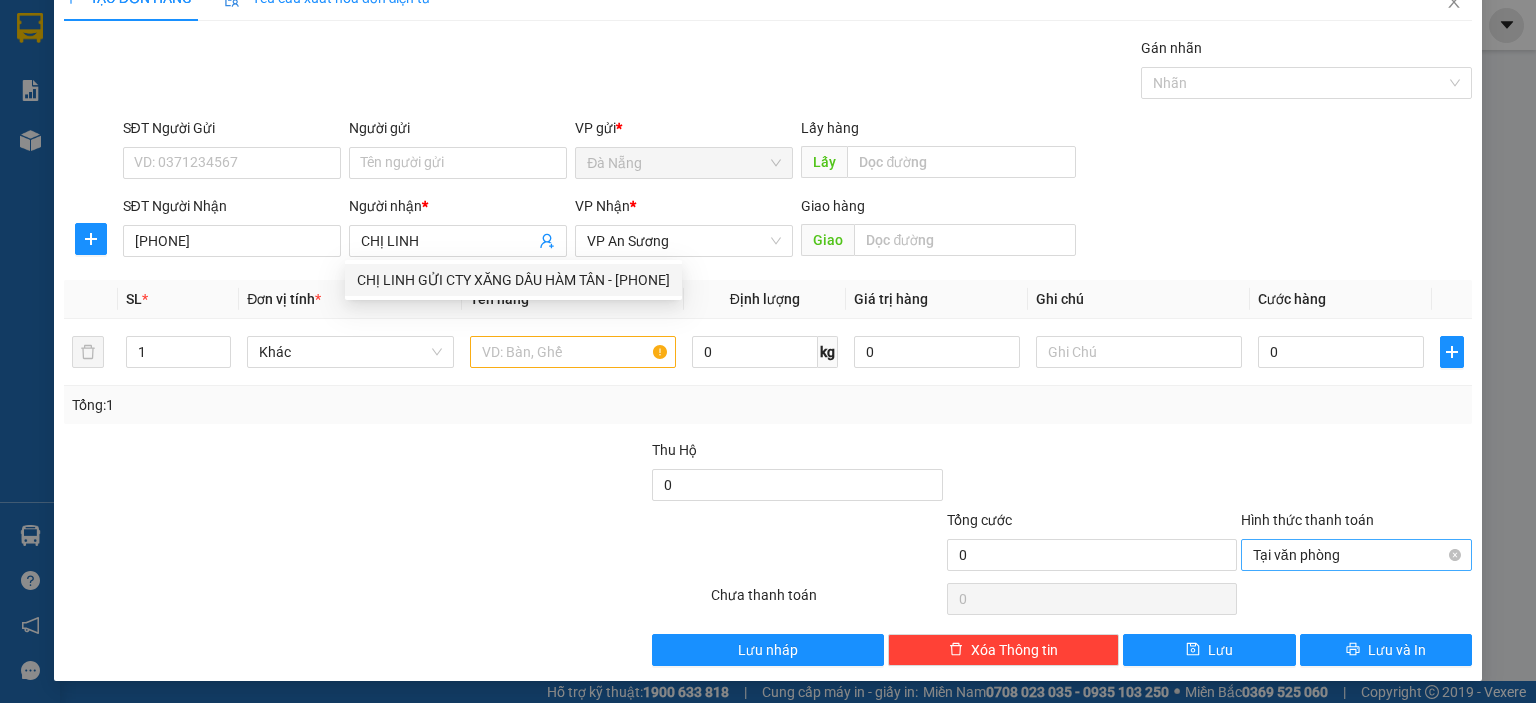 click at bounding box center (503, 474) 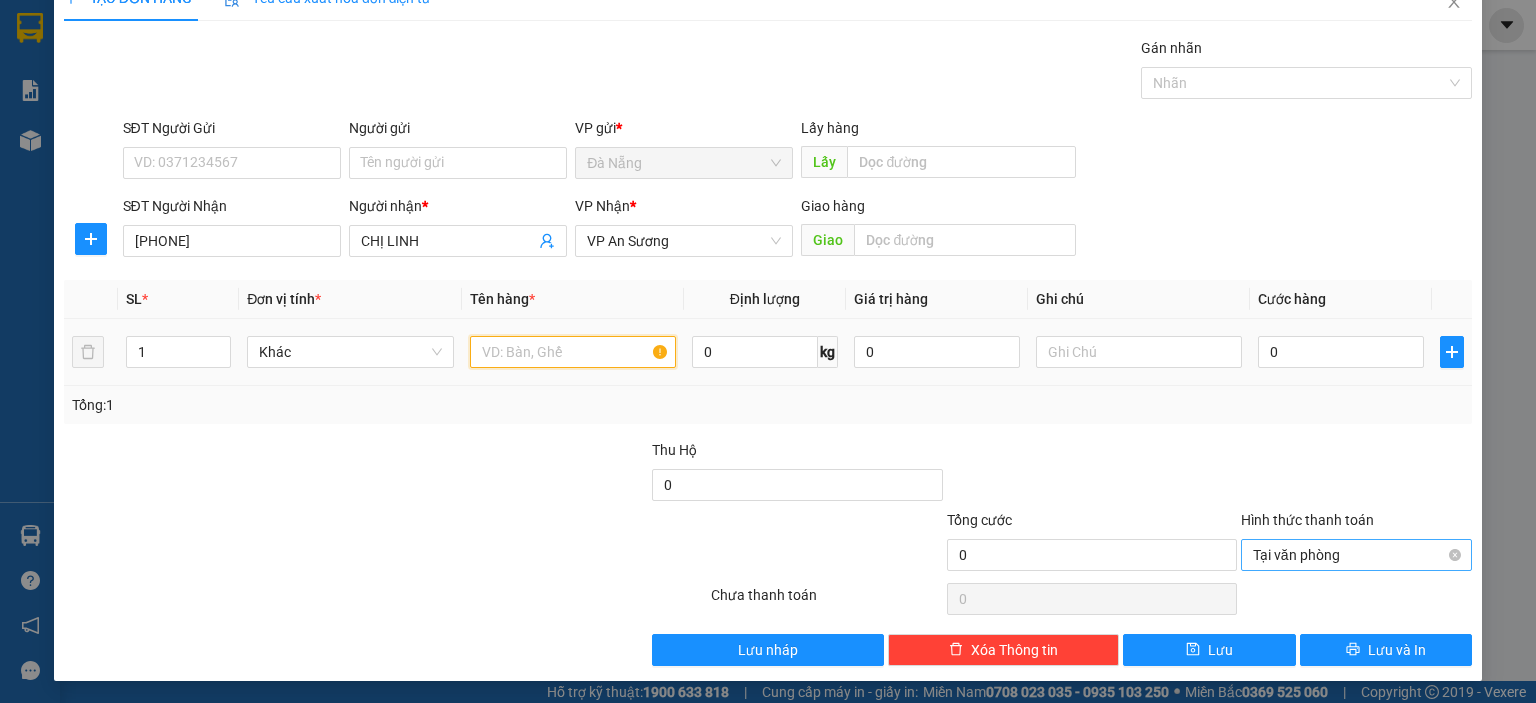 click at bounding box center (573, 352) 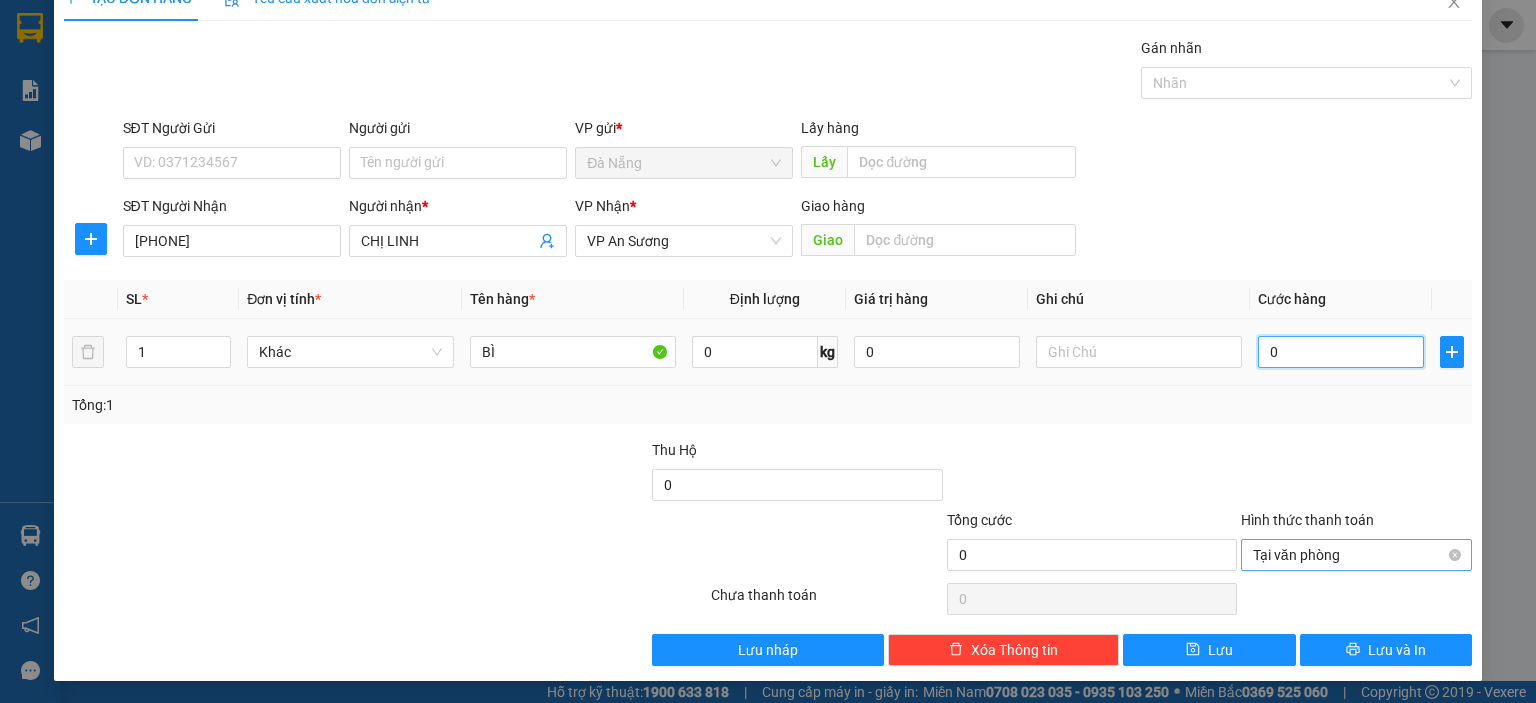 click on "0" at bounding box center [1341, 352] 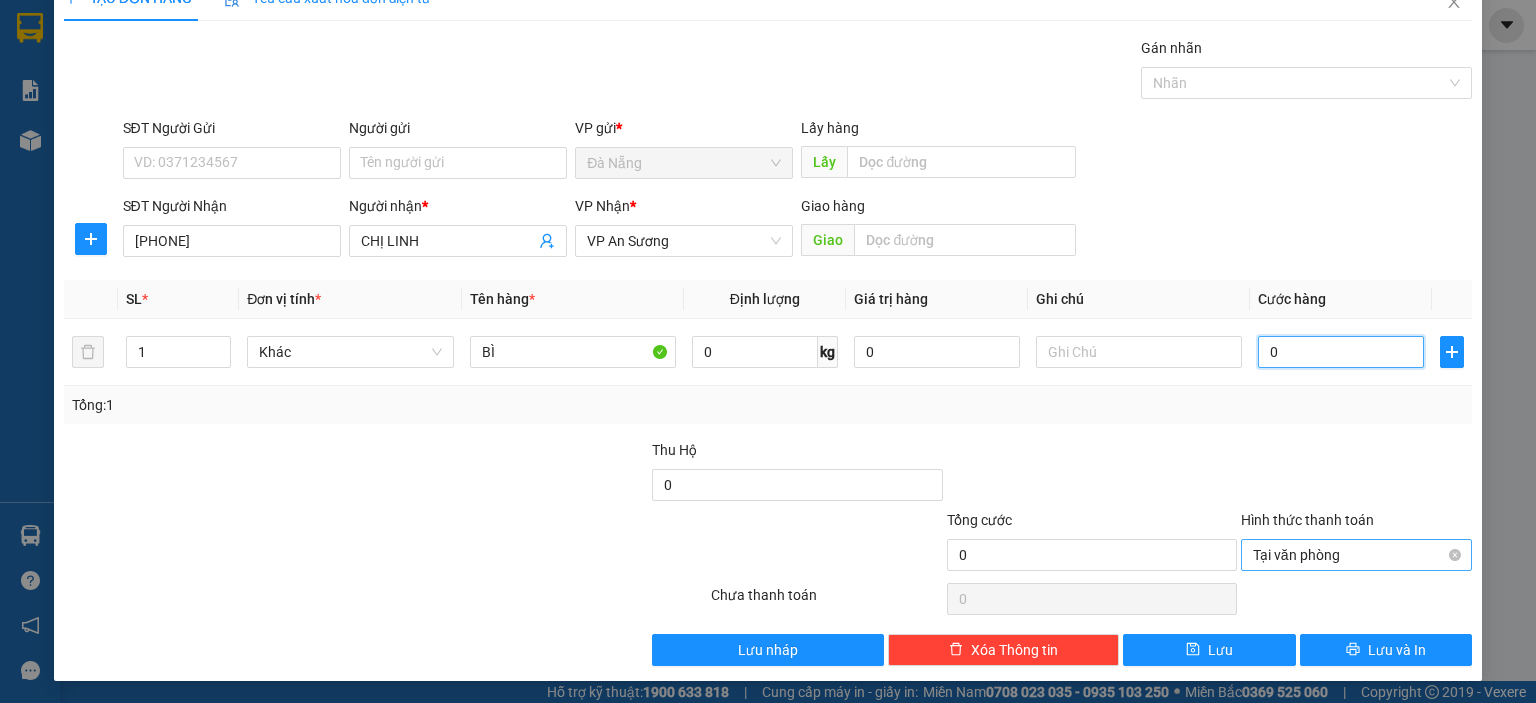 click on "Tại văn phòng" at bounding box center [1356, 555] 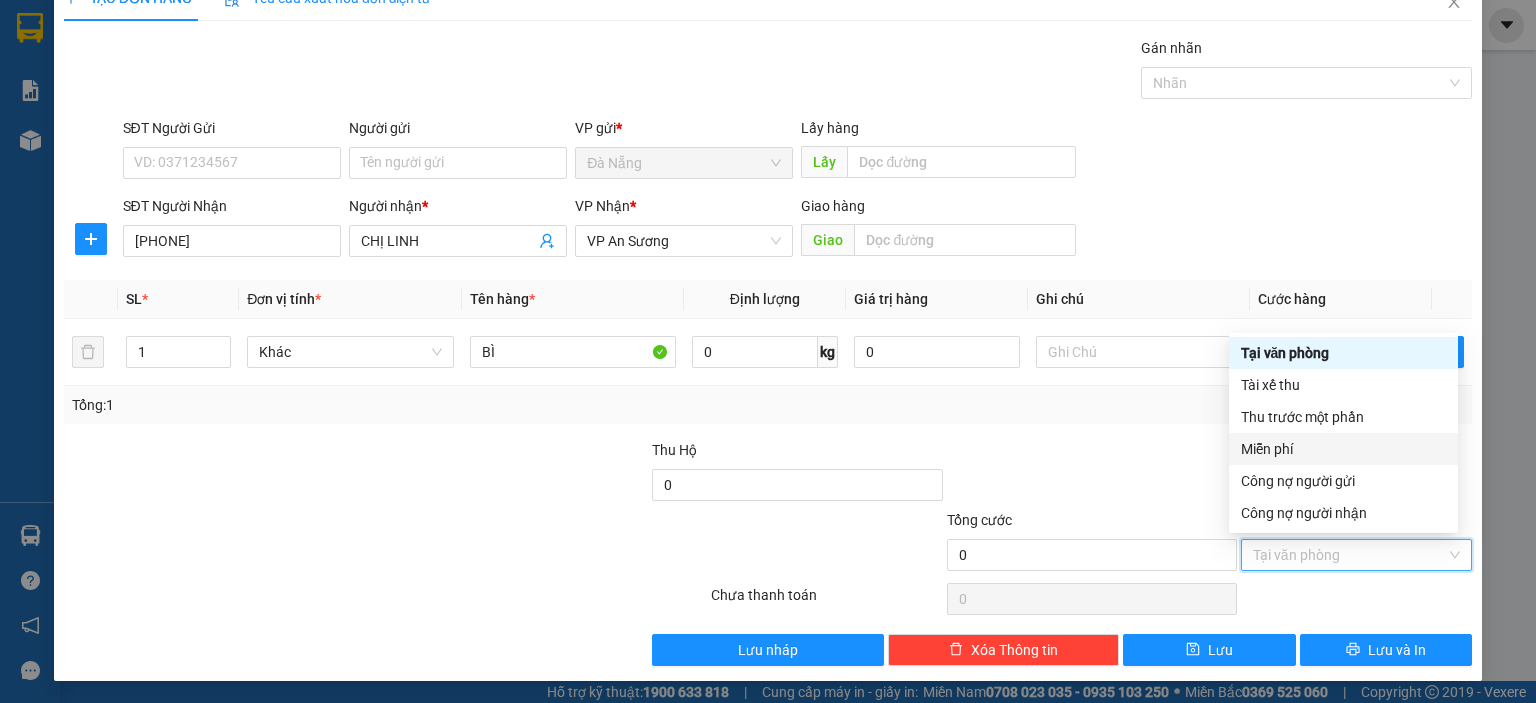 click on "Miễn phí" at bounding box center (1343, 449) 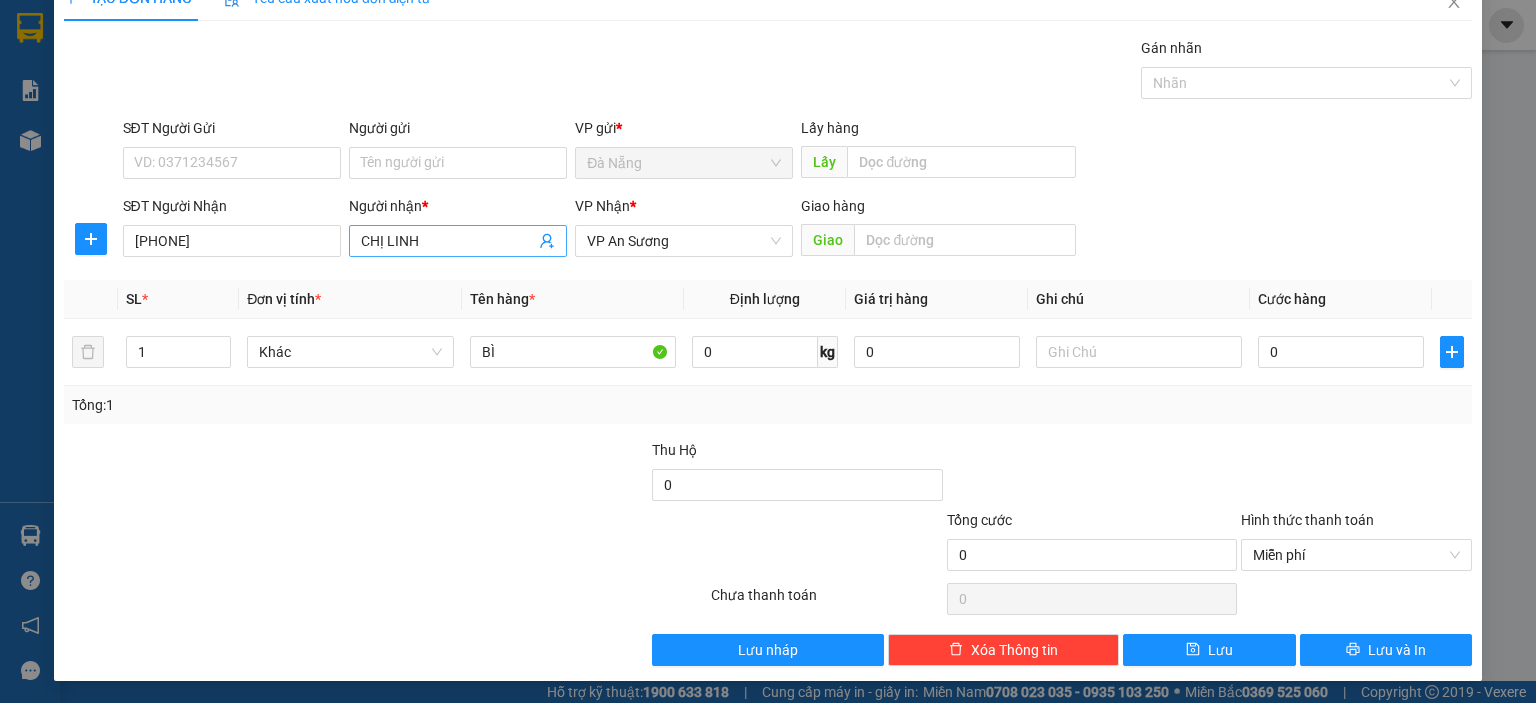 drag, startPoint x: 1036, startPoint y: 447, endPoint x: 532, endPoint y: 244, distance: 543.3461 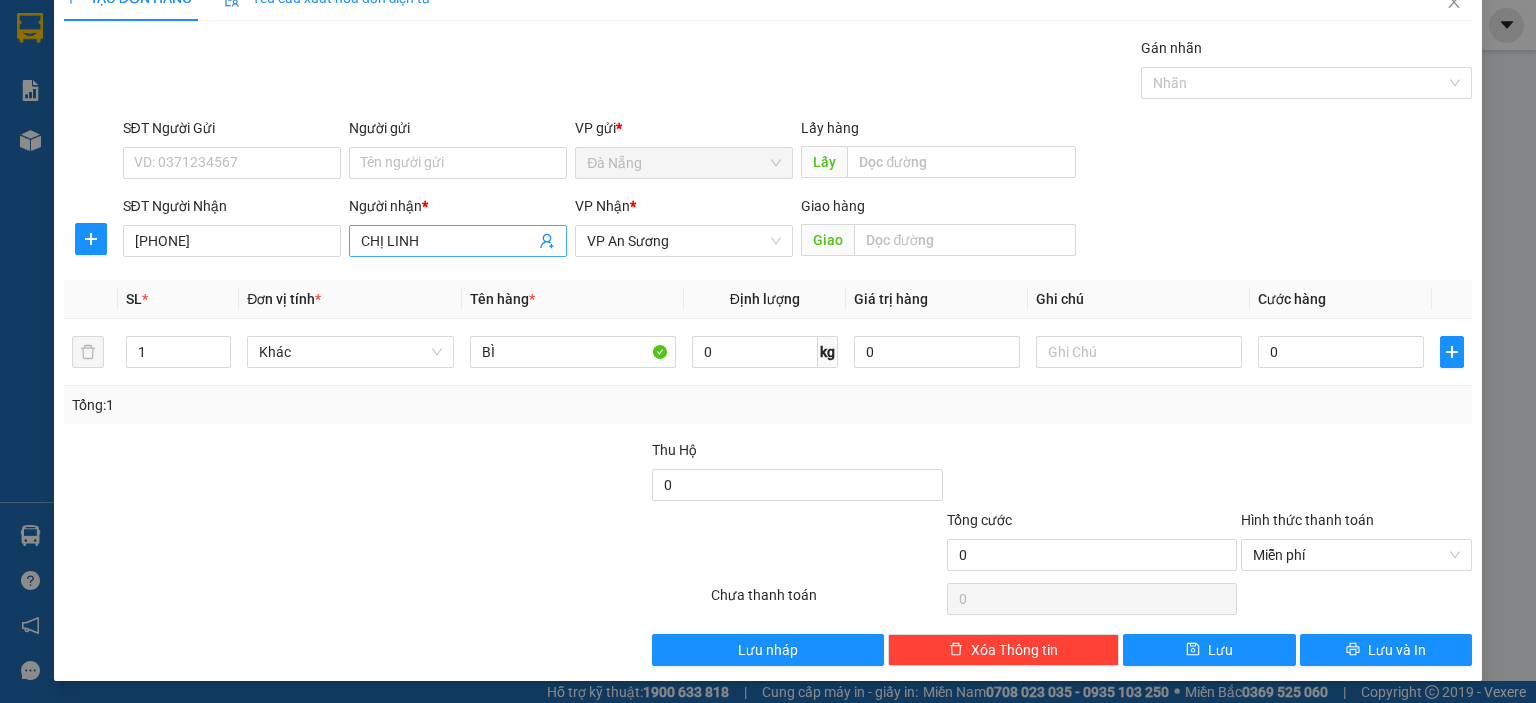 click on "Transit Pickup Surcharge Ids Transit Deliver Surcharge Ids Transit Deliver Surcharge Transit Deliver Surcharge Gán nhãn   Nhãn SĐT Người Gửi VD: 0371234567 Người gửi Tên người gửi VP gửi  * Đà Nẵng Lấy hàng Lấy SĐT Người Nhận 0905455533 Người nhận  * CHỊ LINH VP Nhận  * VP An Sương Giao hàng Giao SL  * Đơn vị tính  * Tên hàng  * Định lượng Giá trị hàng Ghi chú Cước hàng                   1 Khác BÌ 0 kg 0 0 Tổng:  1 Thu Hộ 0 Tổng cước 0 Hình thức thanh toán Miễn phí Số tiền thu trước 0 Miễn phí Chưa thanh toán 0 Lưu nháp Xóa Thông tin Lưu Lưu và In Thu trước một phần Miễn phí Công nợ người gửi Tại văn phòng Tài xế thu Thu trước một phần Miễn phí Công nợ người gửi Công nợ người nhận" at bounding box center [768, 351] 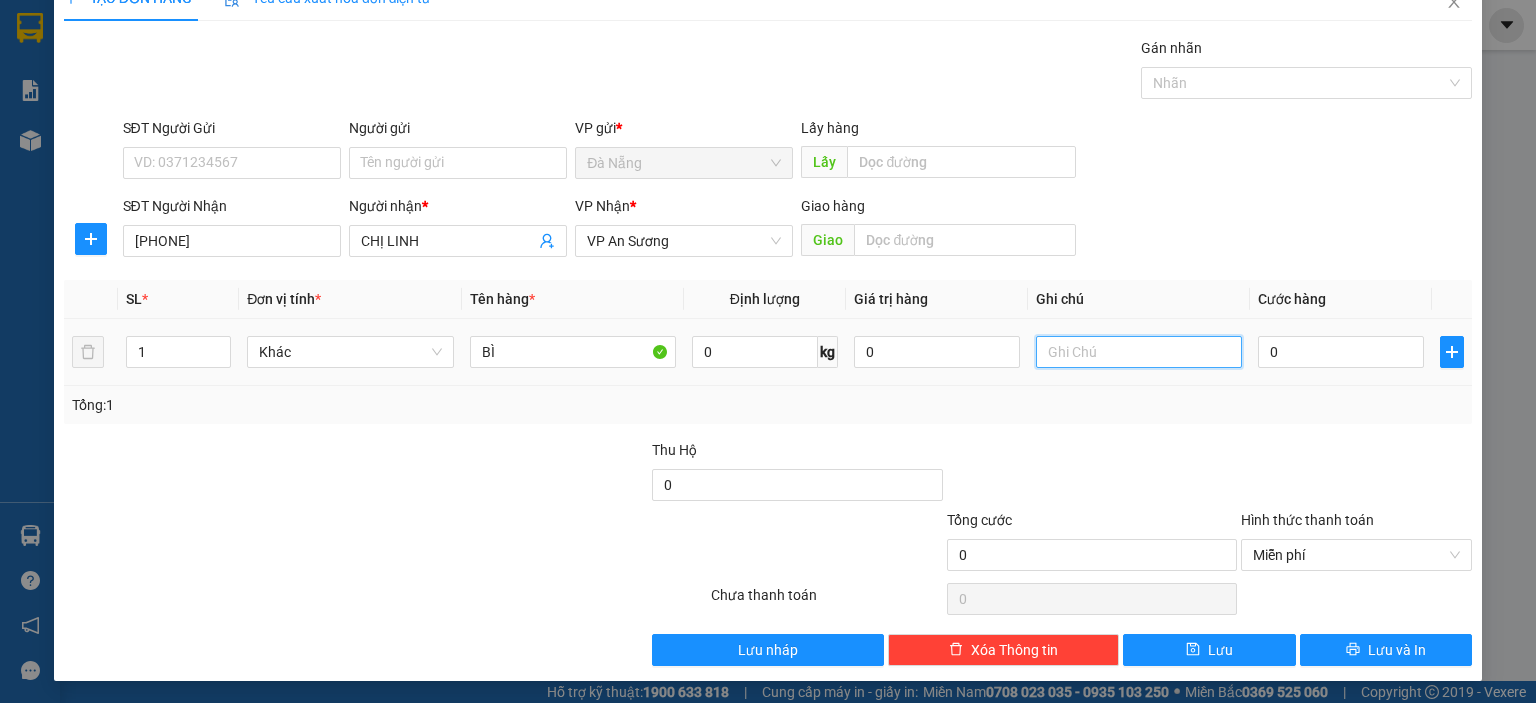 click at bounding box center (1139, 352) 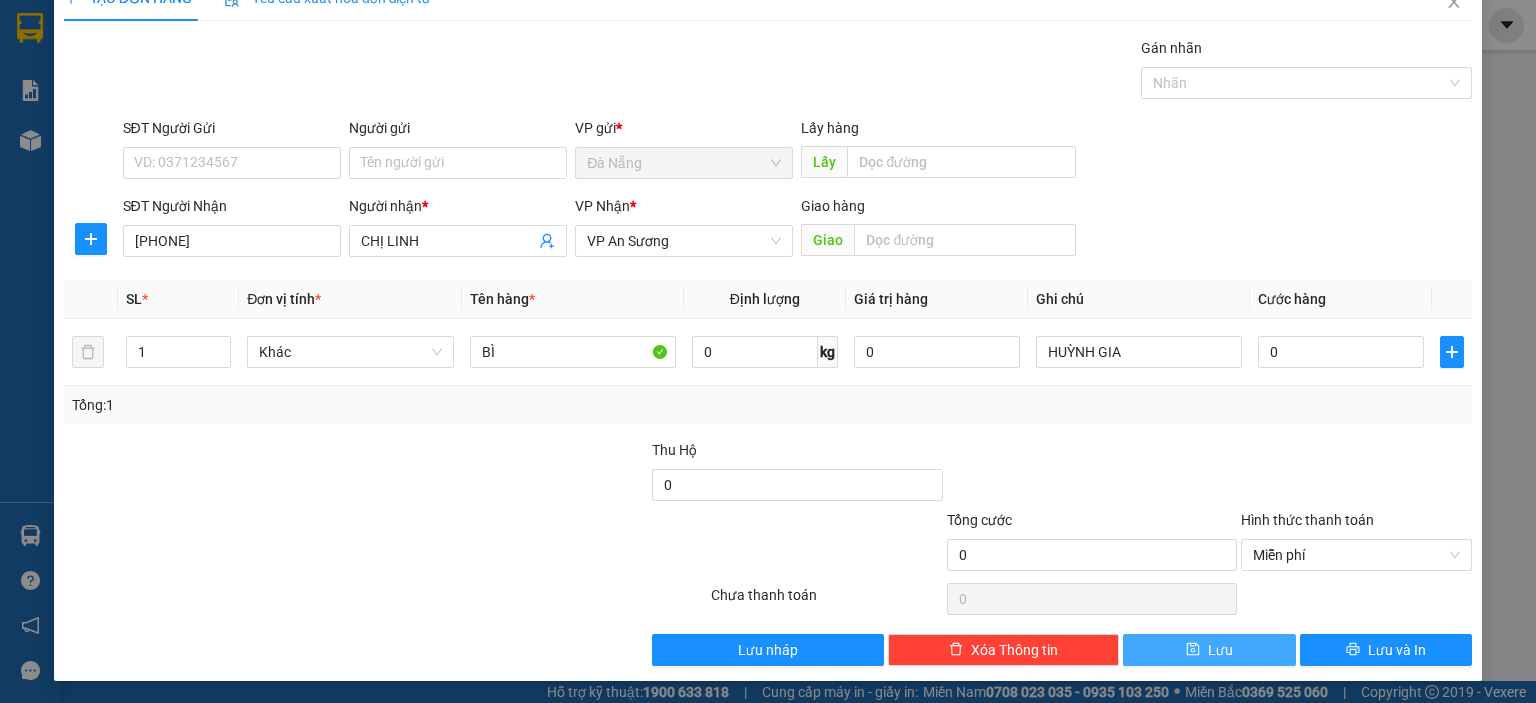 click on "Lưu" at bounding box center (1209, 650) 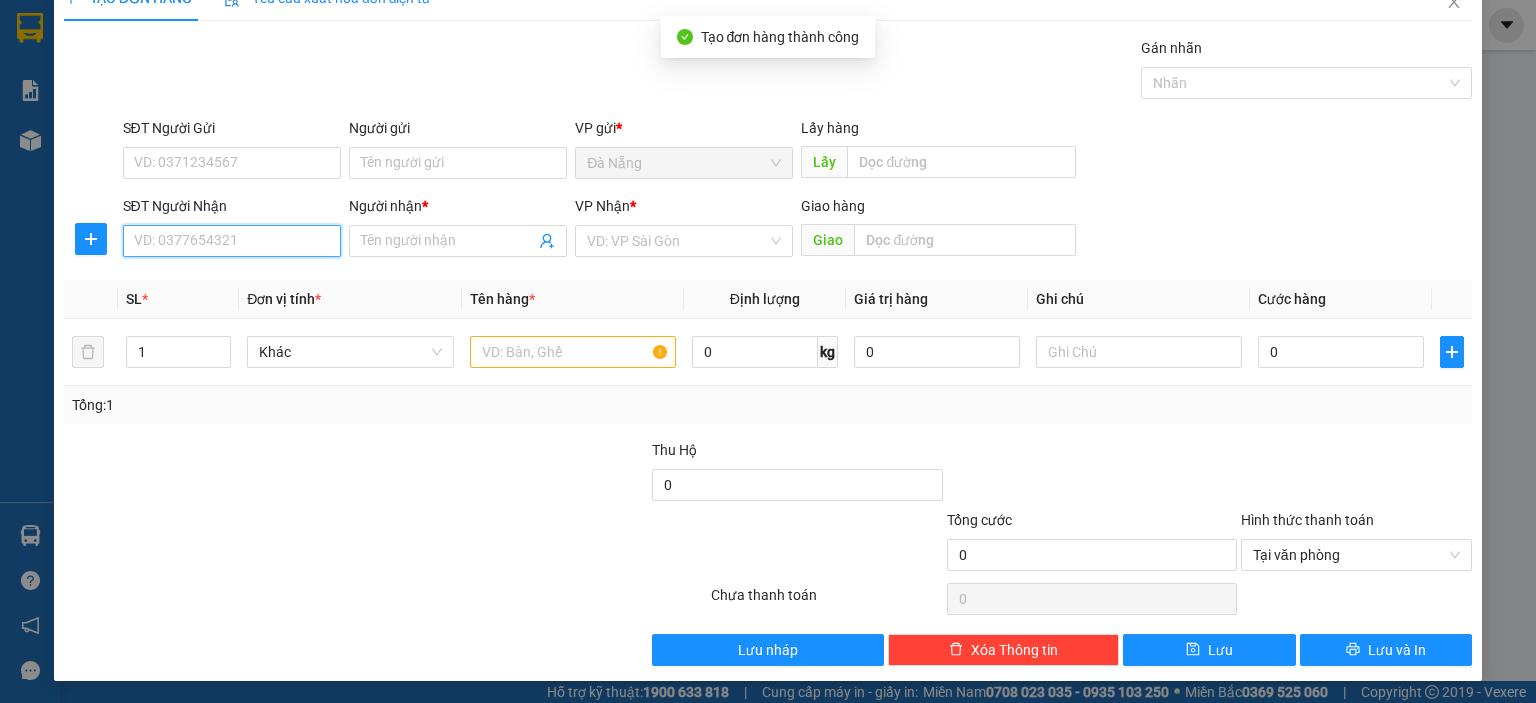 click on "SĐT Người Nhận" at bounding box center [232, 241] 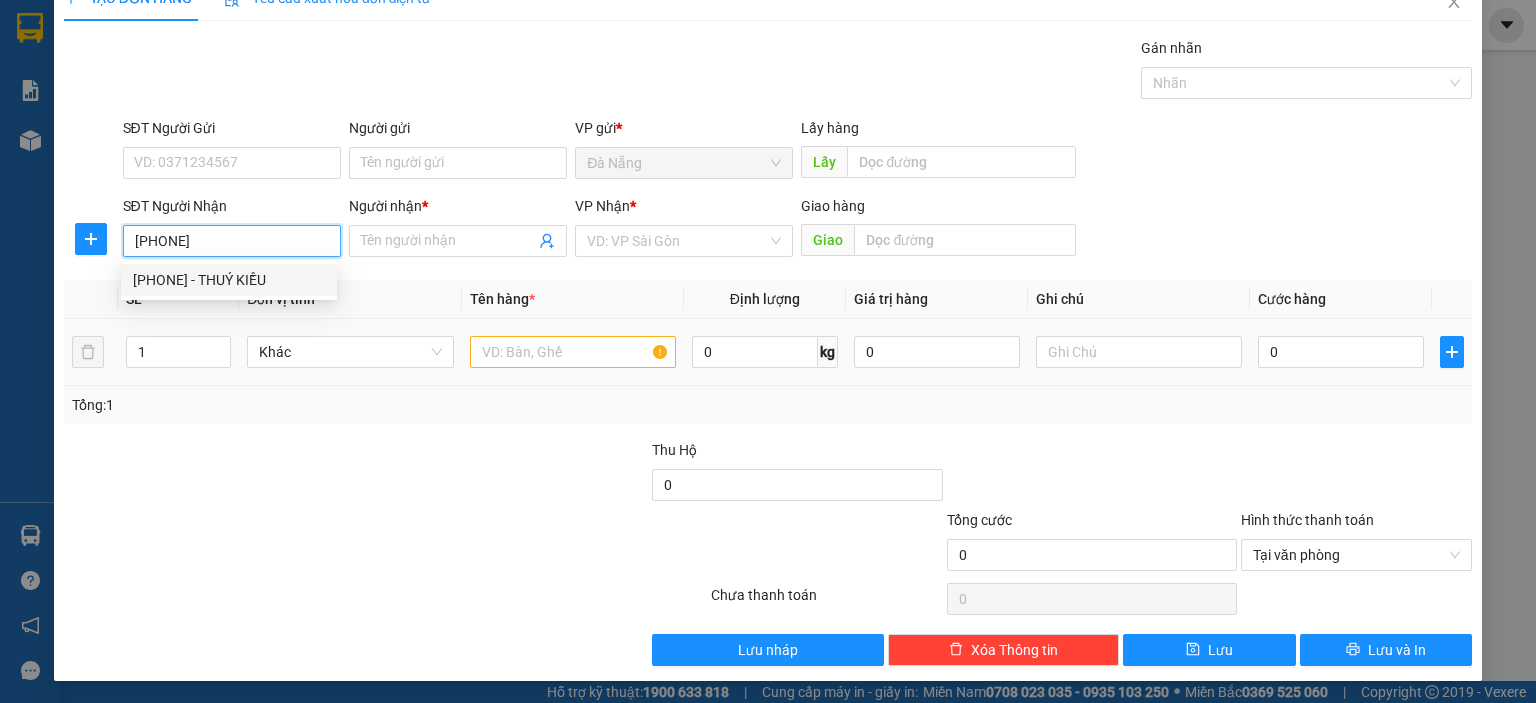 drag, startPoint x: 236, startPoint y: 274, endPoint x: 601, endPoint y: 371, distance: 377.66916 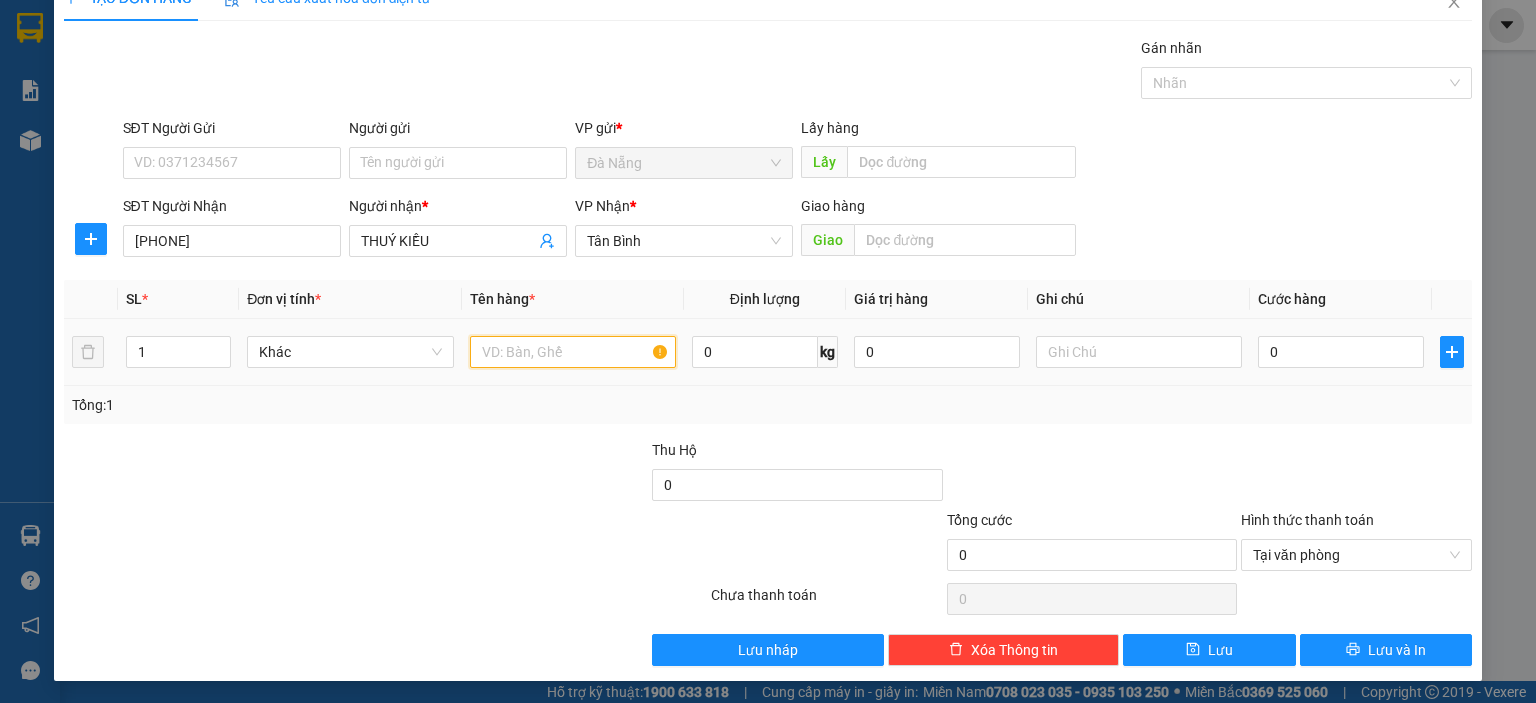 click at bounding box center (573, 352) 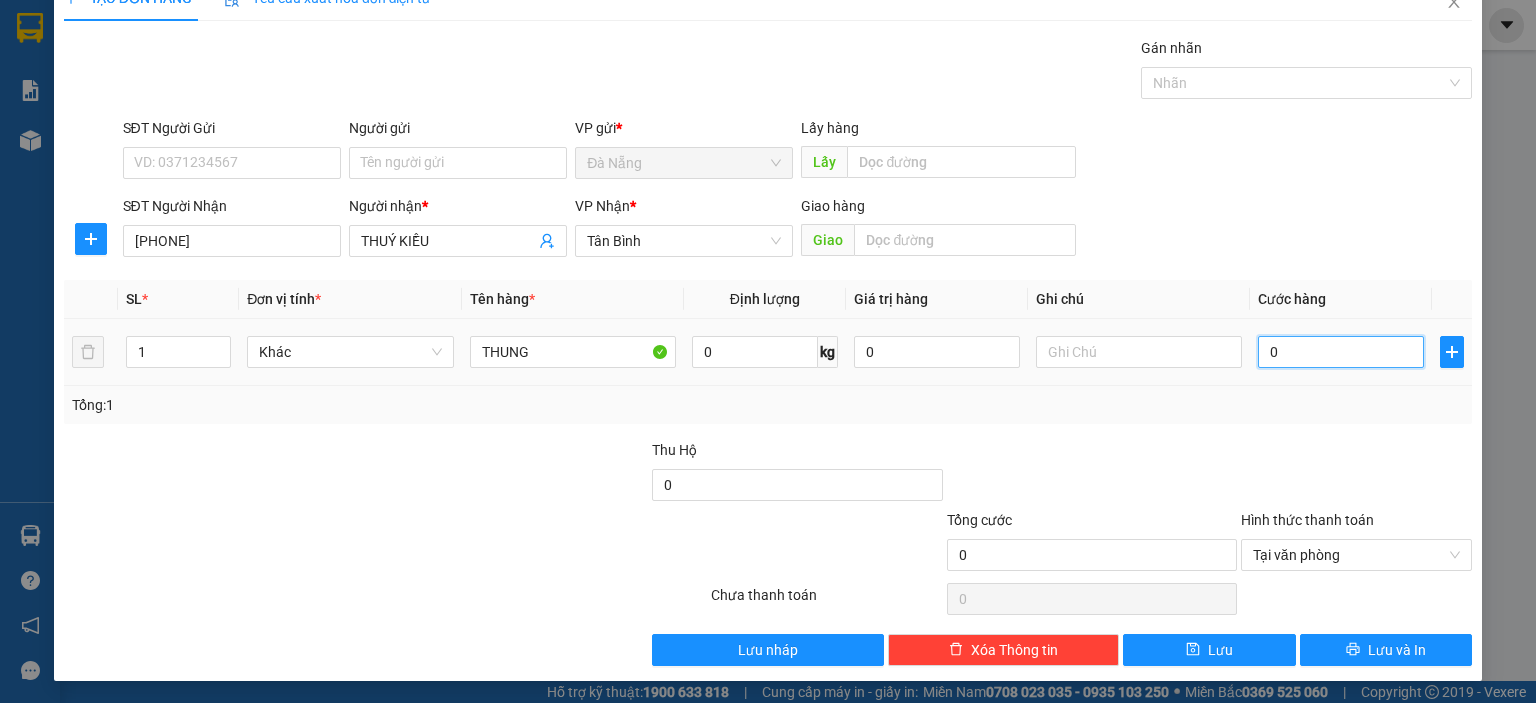 click on "0" at bounding box center [1341, 352] 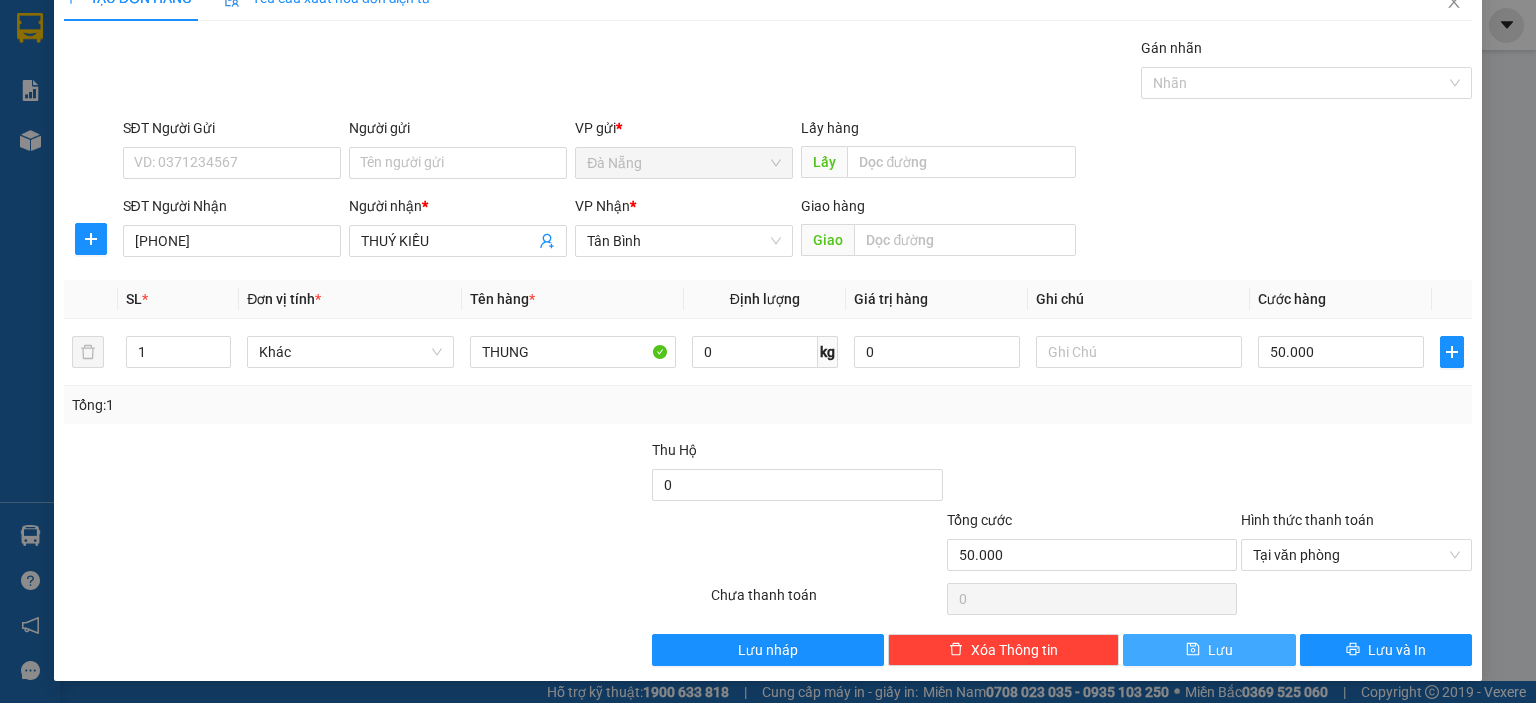 click on "Lưu" at bounding box center (1209, 650) 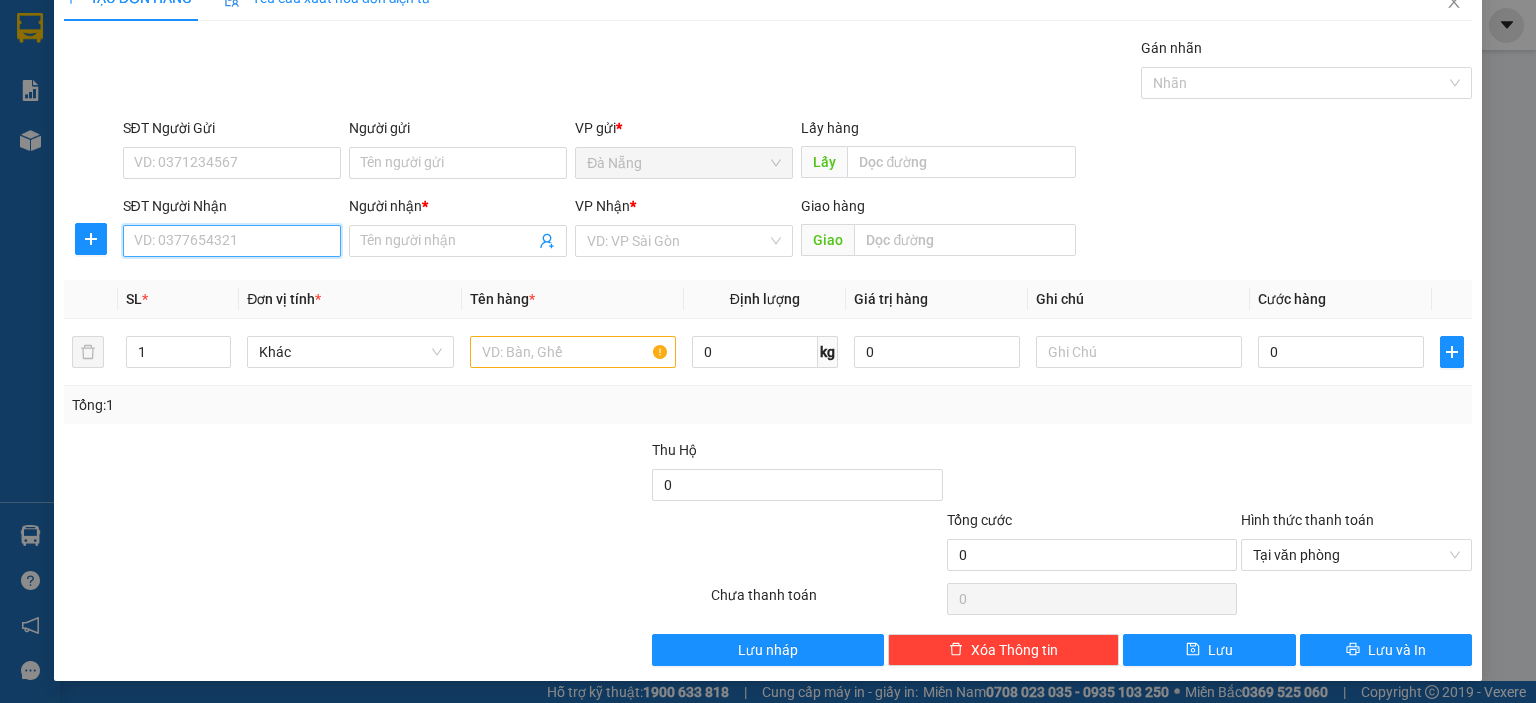 click on "SĐT Người Nhận" at bounding box center (232, 241) 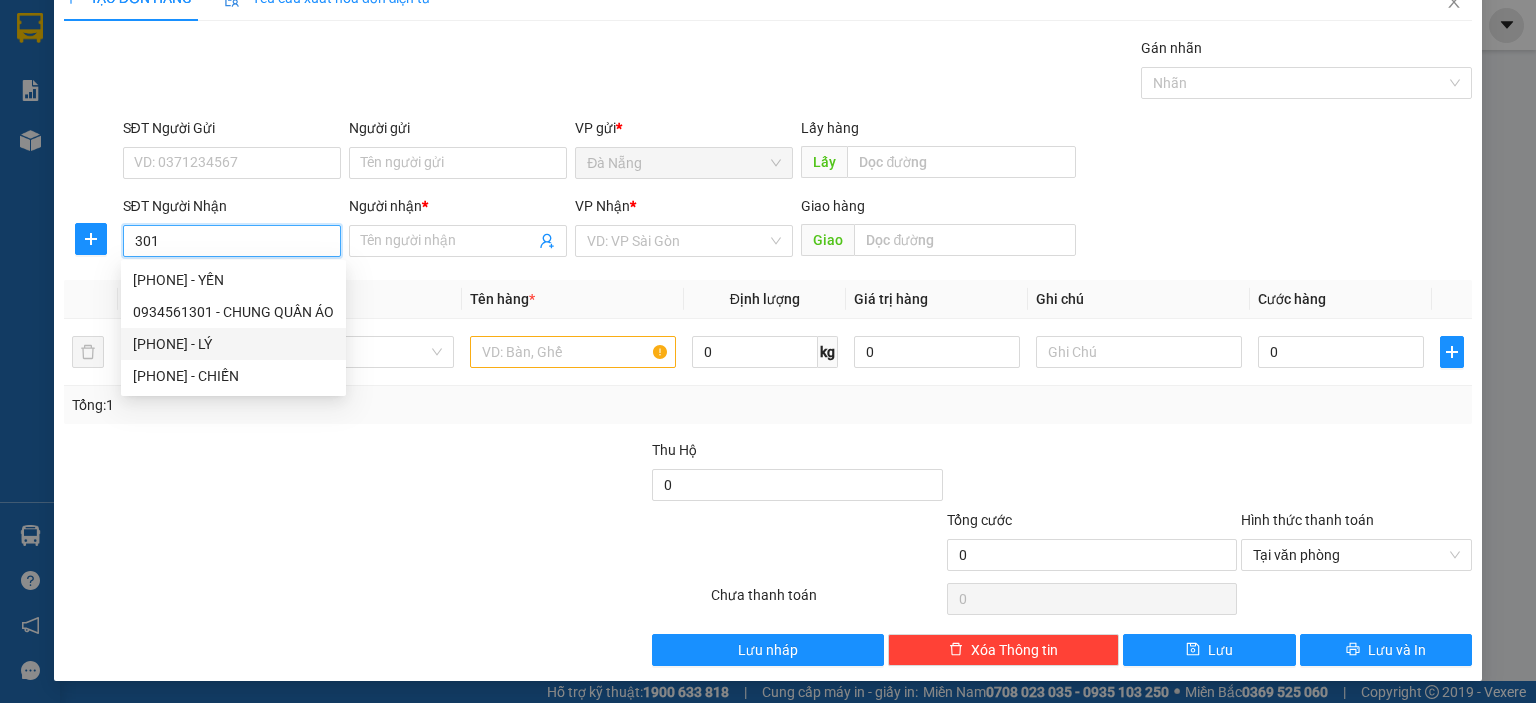 click on "0983601301 - LÝ" at bounding box center [233, 344] 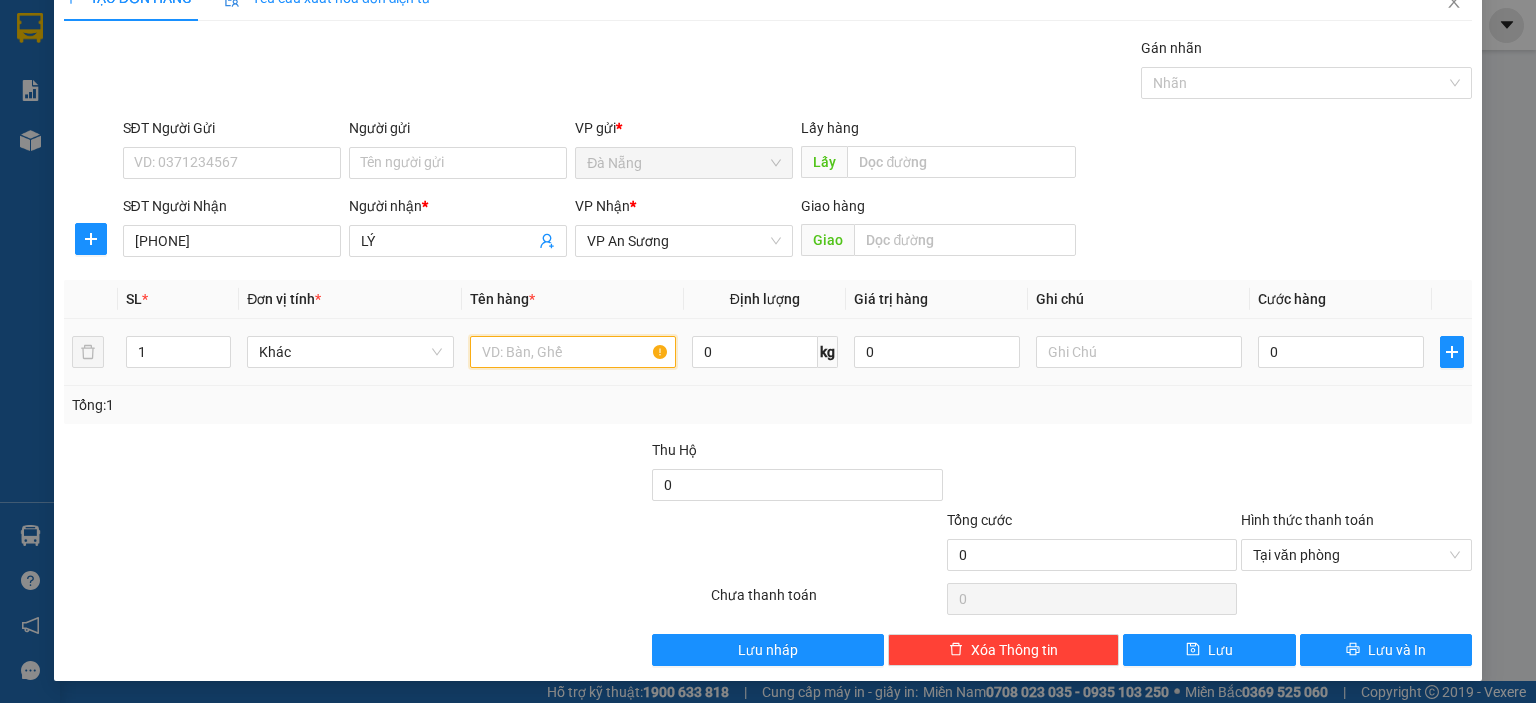 click at bounding box center (573, 352) 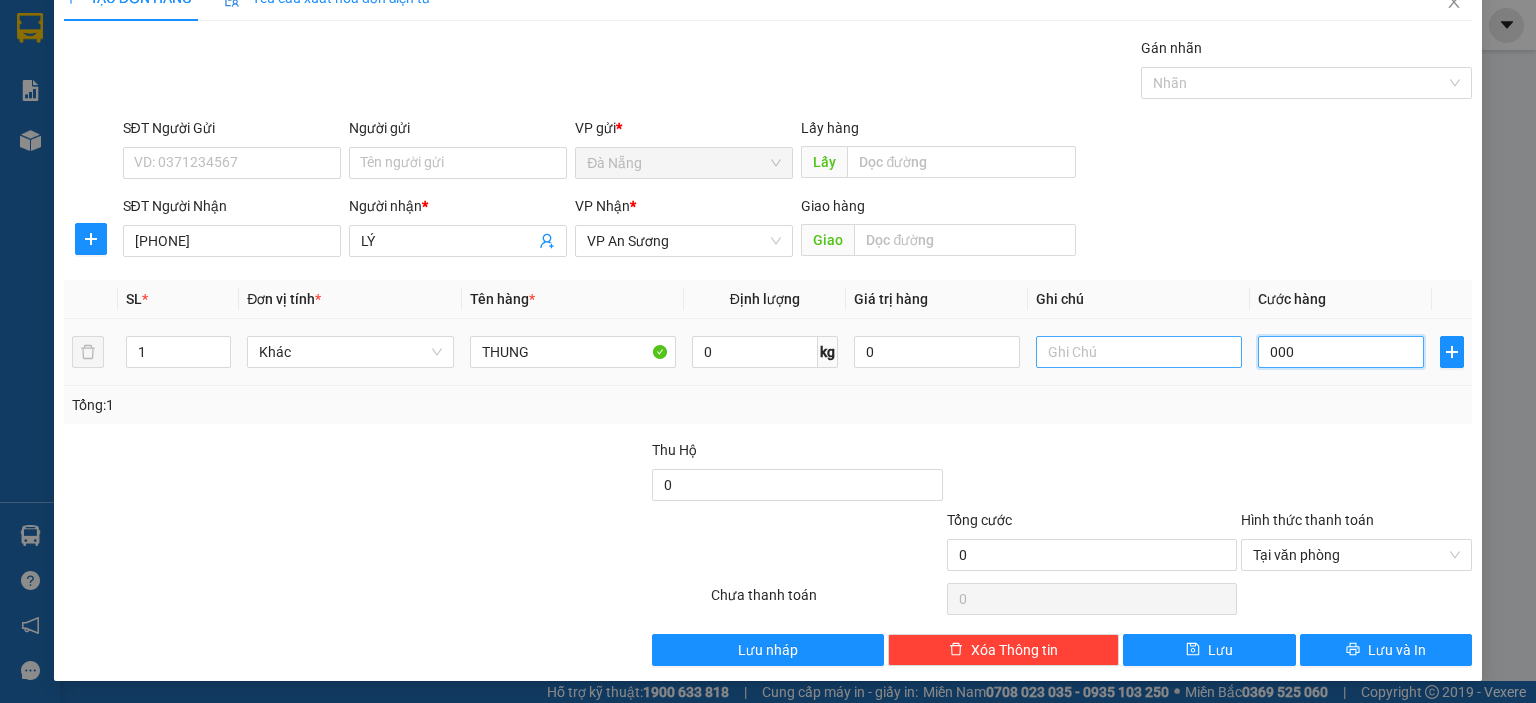 drag, startPoint x: 1300, startPoint y: 354, endPoint x: 1202, endPoint y: 357, distance: 98.045906 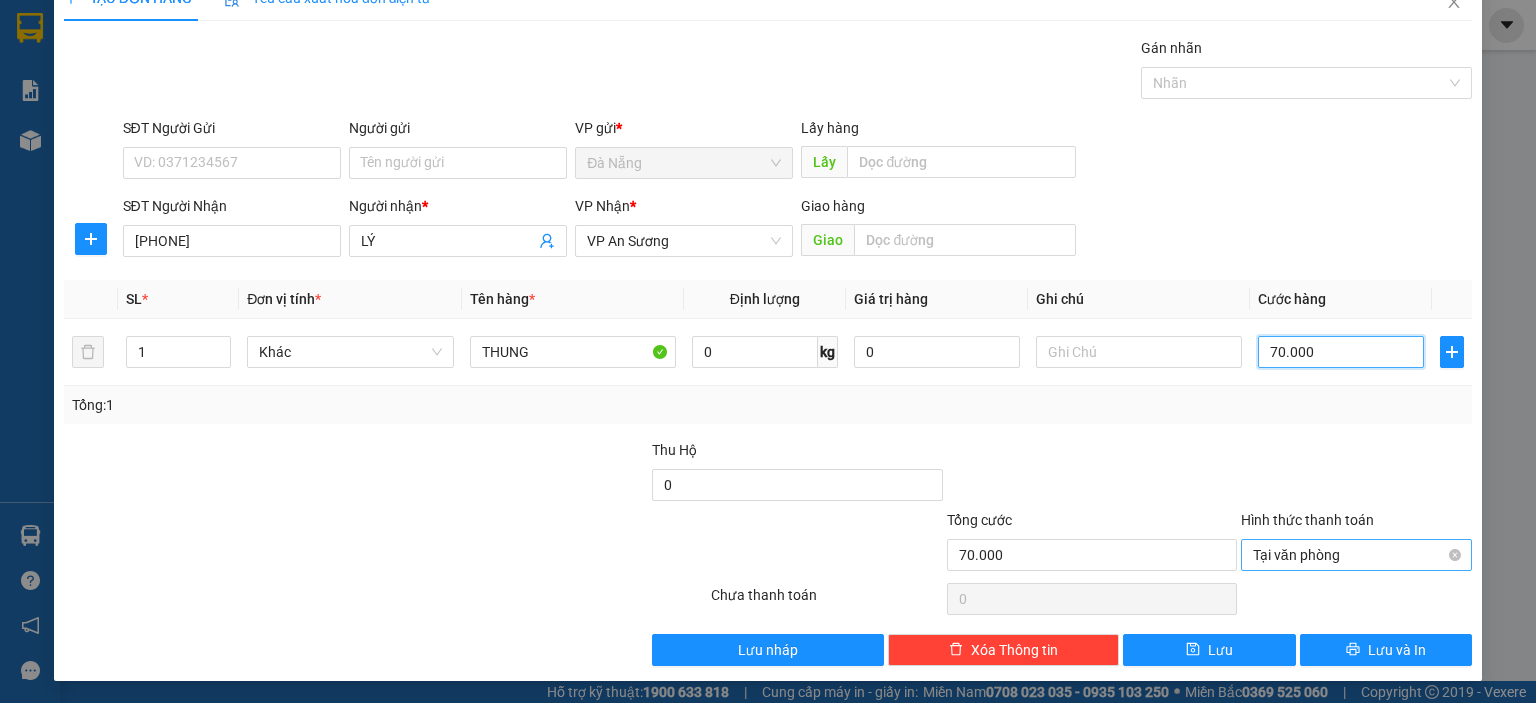 click on "Tại văn phòng" at bounding box center (1356, 555) 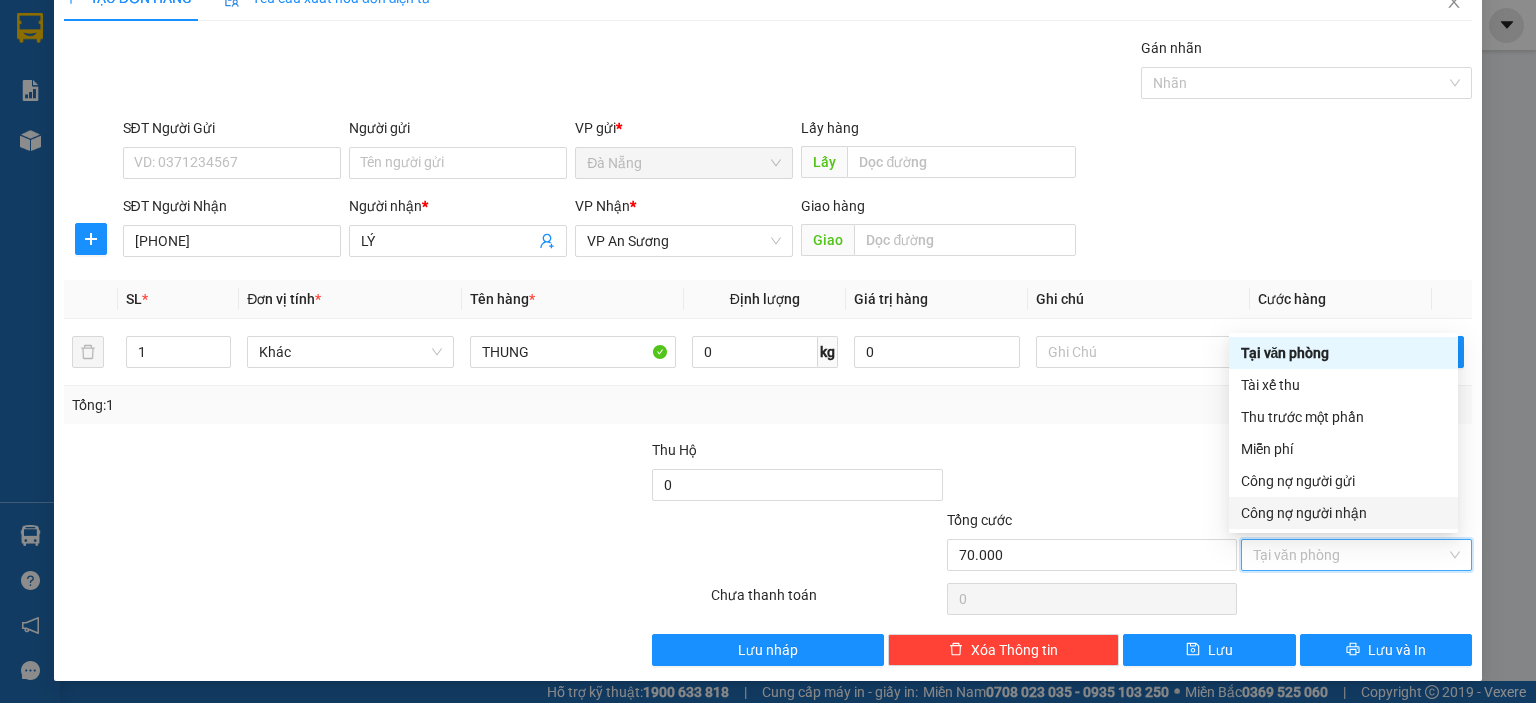 click on "Tổng cước" at bounding box center (1092, 524) 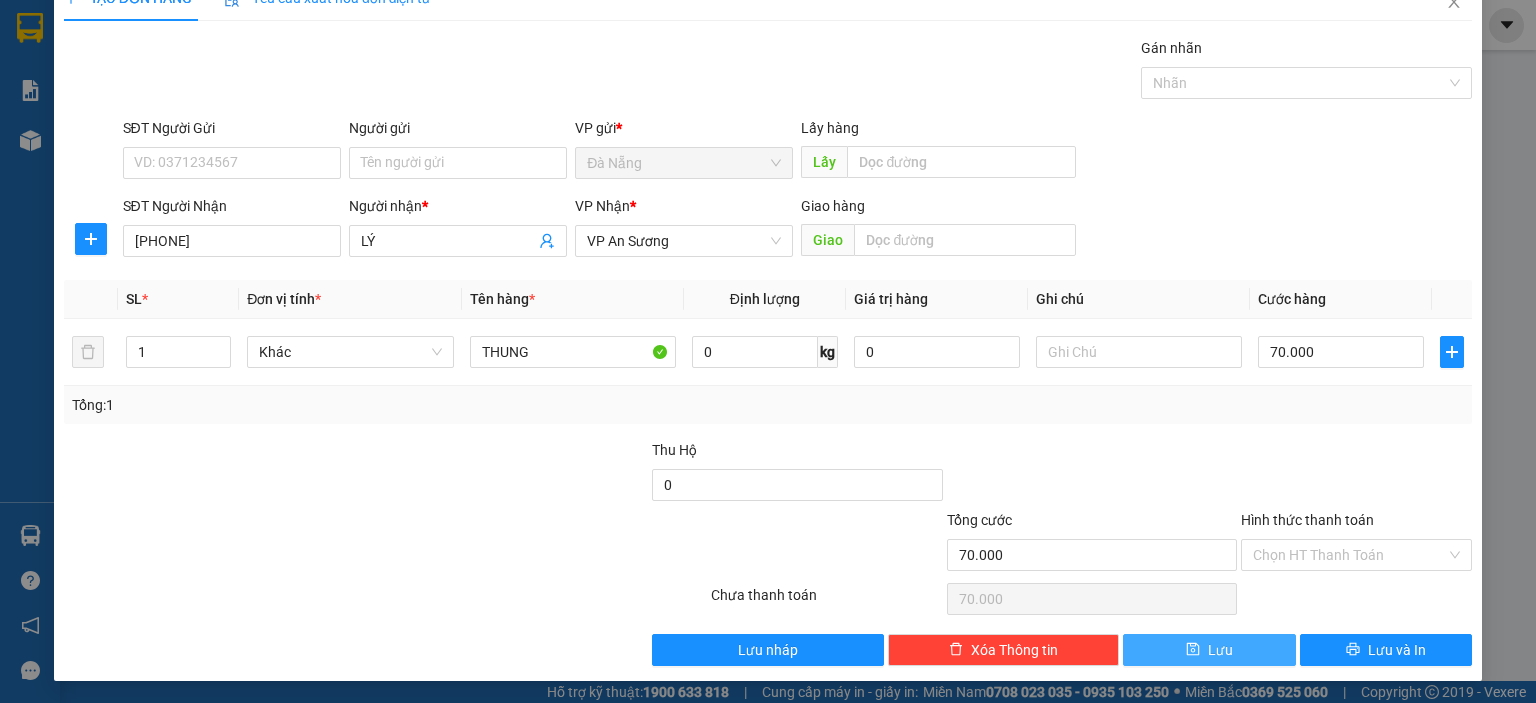 click 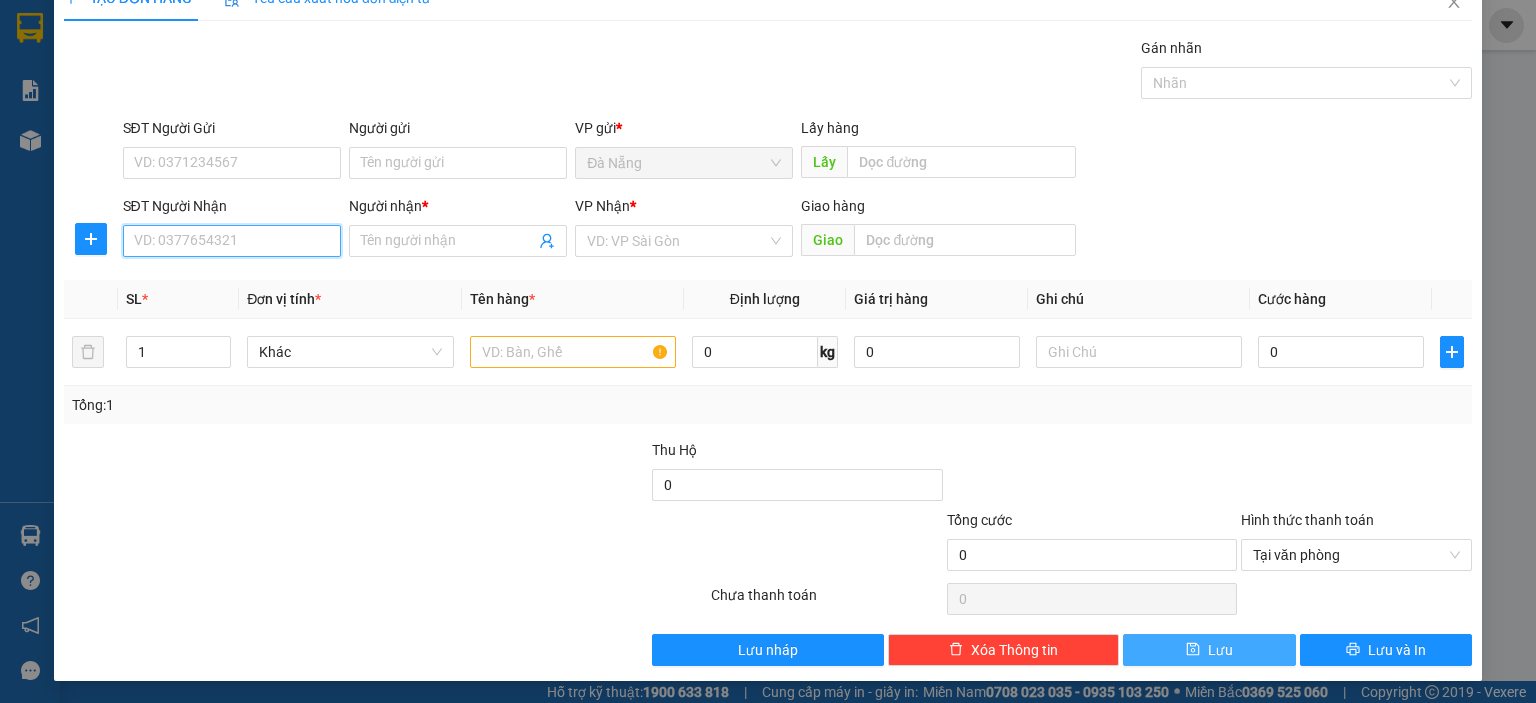 click on "SĐT Người Nhận" at bounding box center [232, 241] 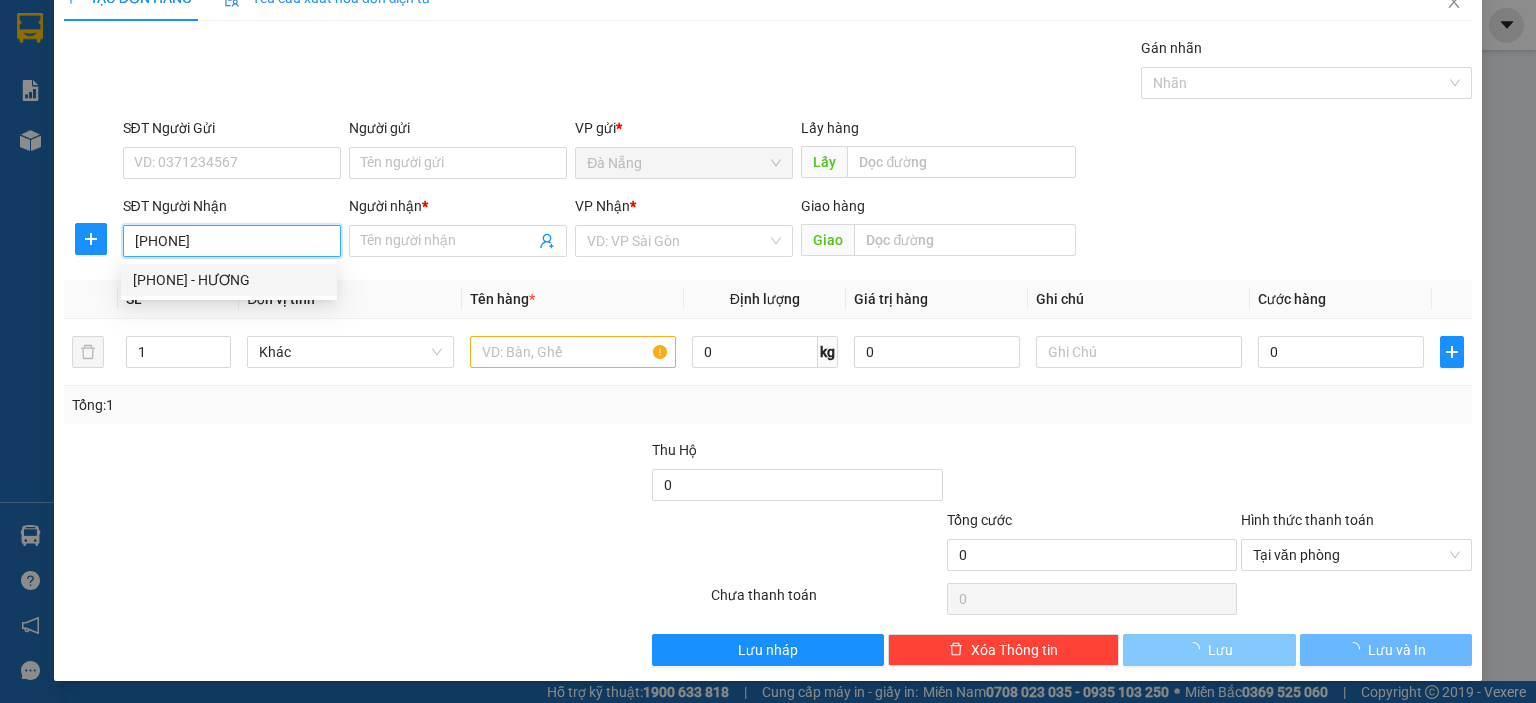 click on "0792601848 - HƯƠNG" at bounding box center [229, 280] 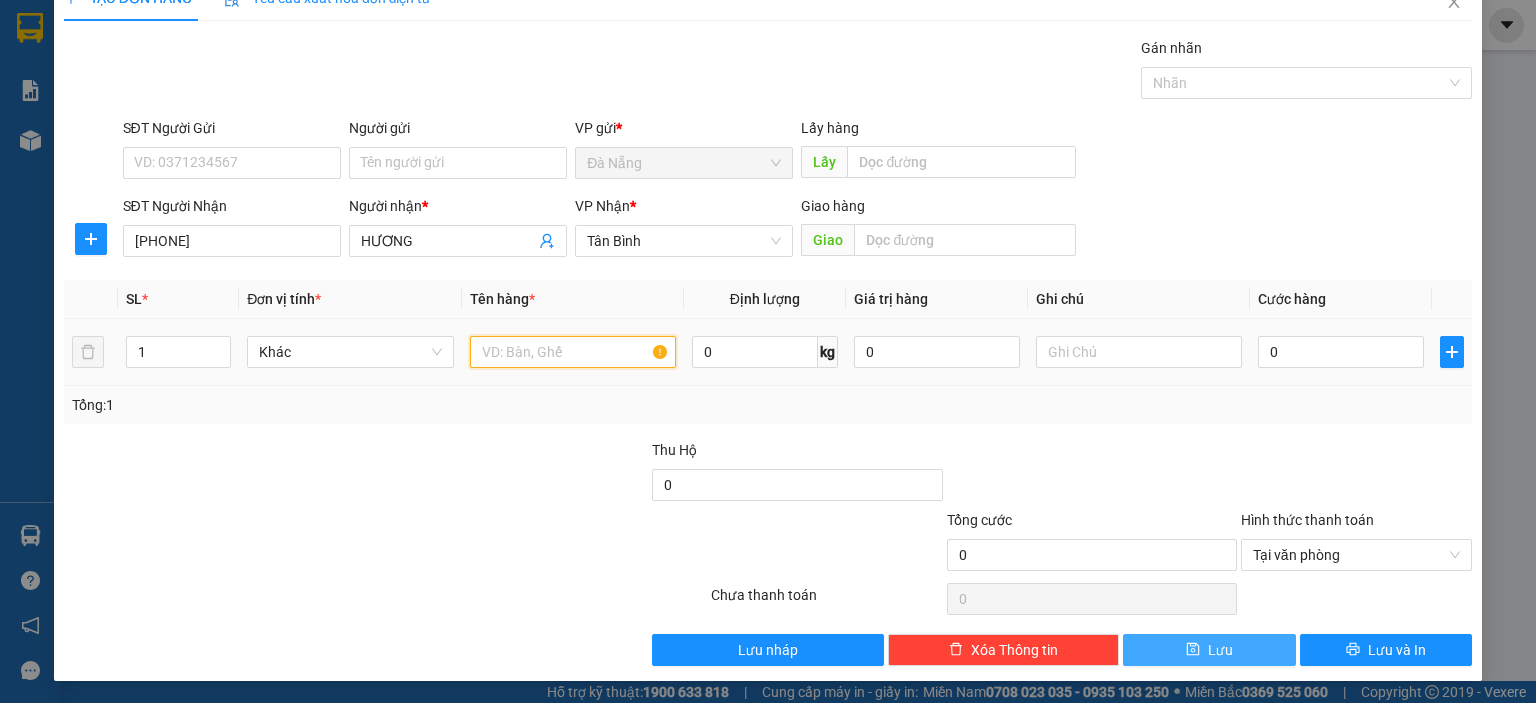 click at bounding box center [573, 352] 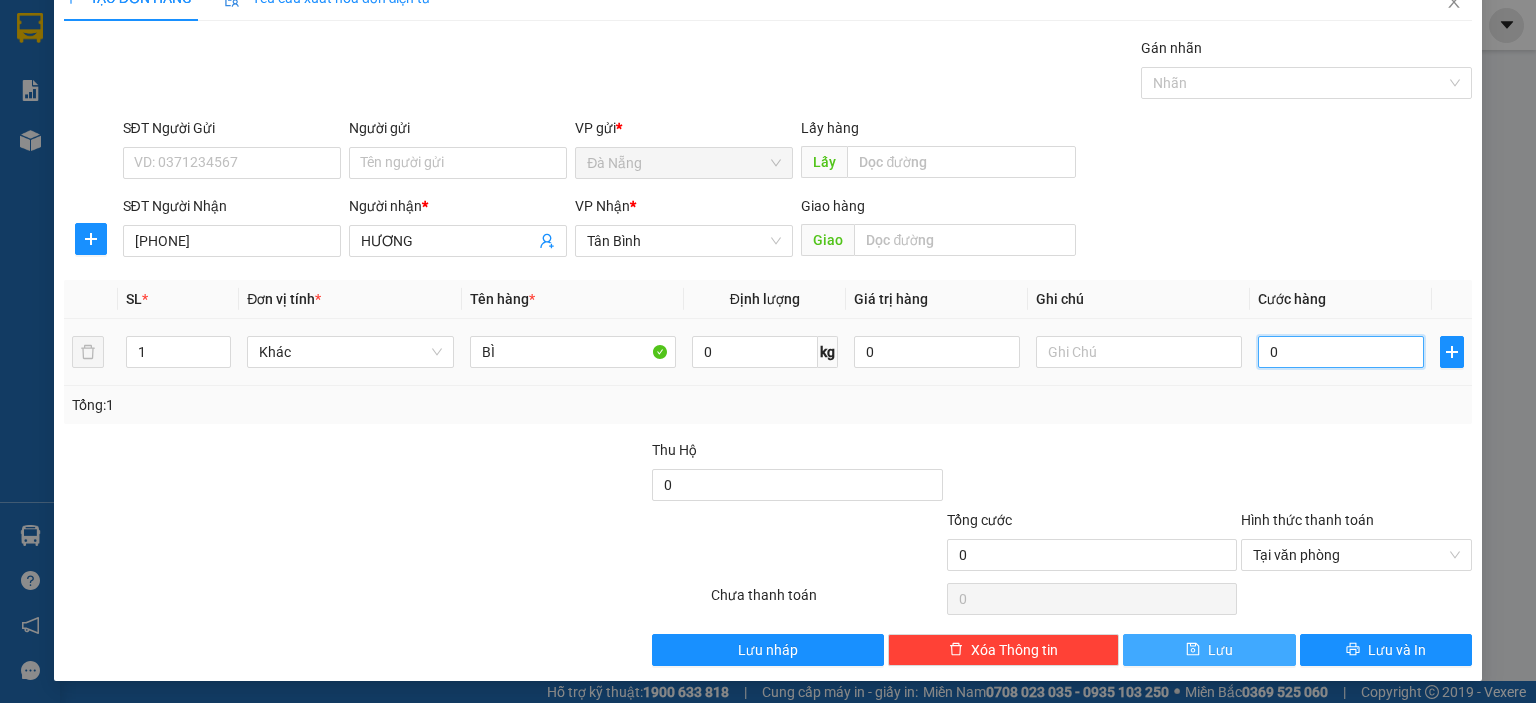 click on "0" at bounding box center (1341, 352) 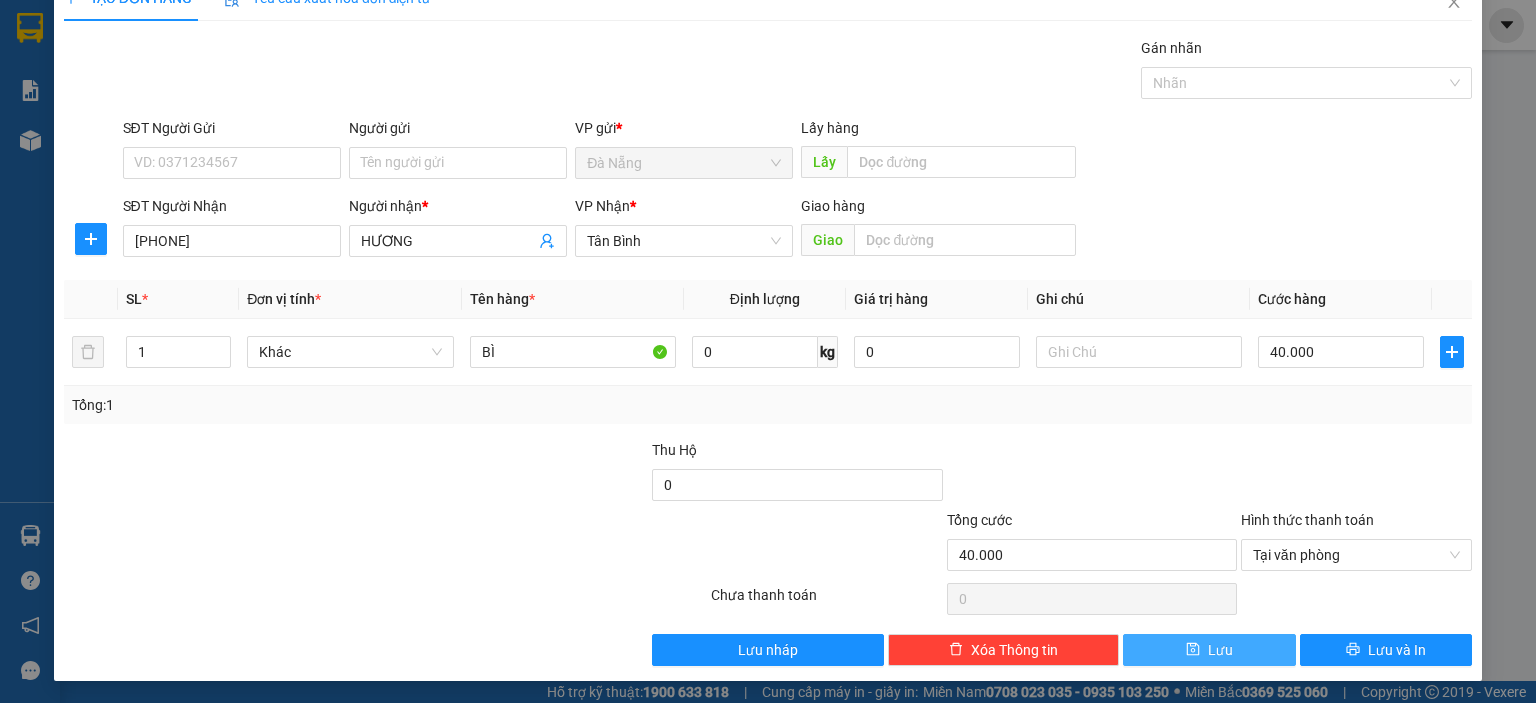 click at bounding box center [1092, 474] 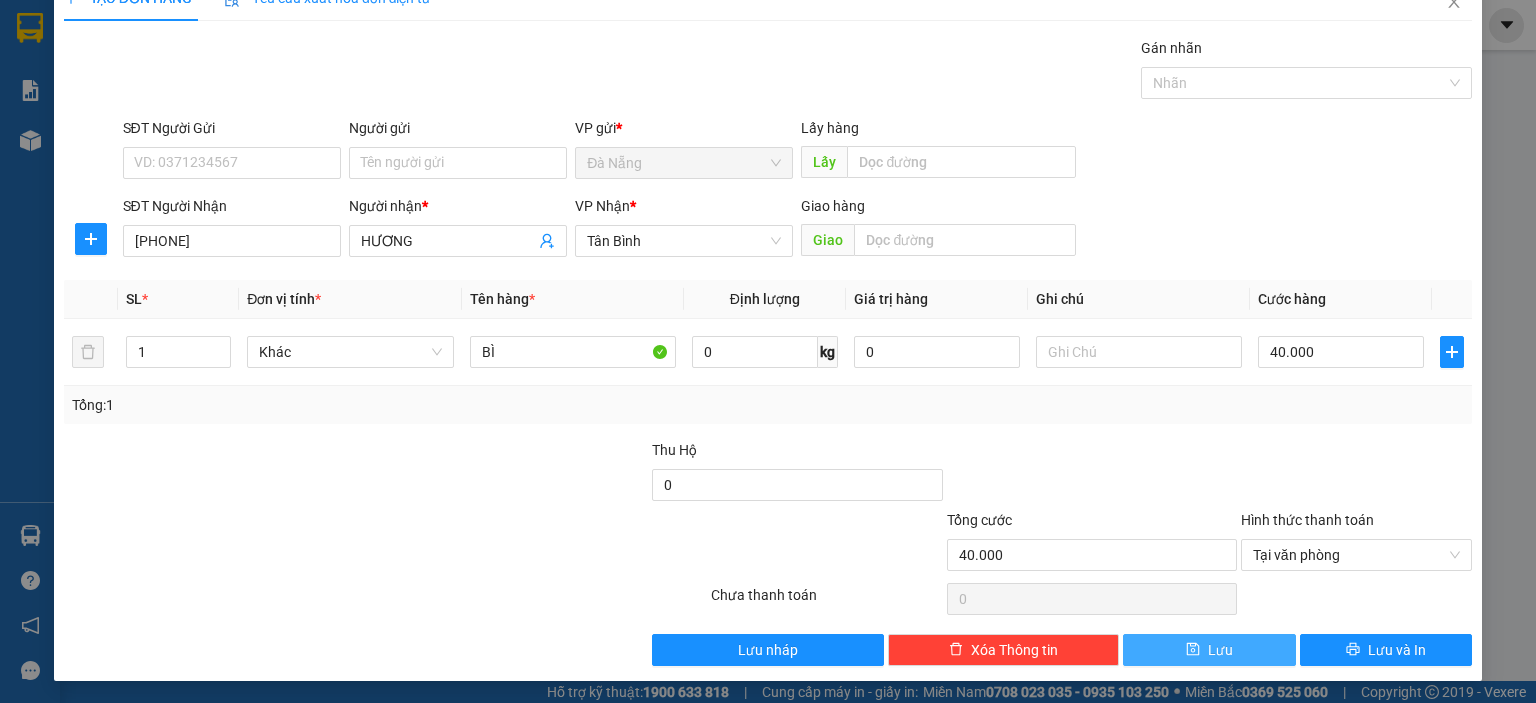 click on "Lưu" at bounding box center (1220, 650) 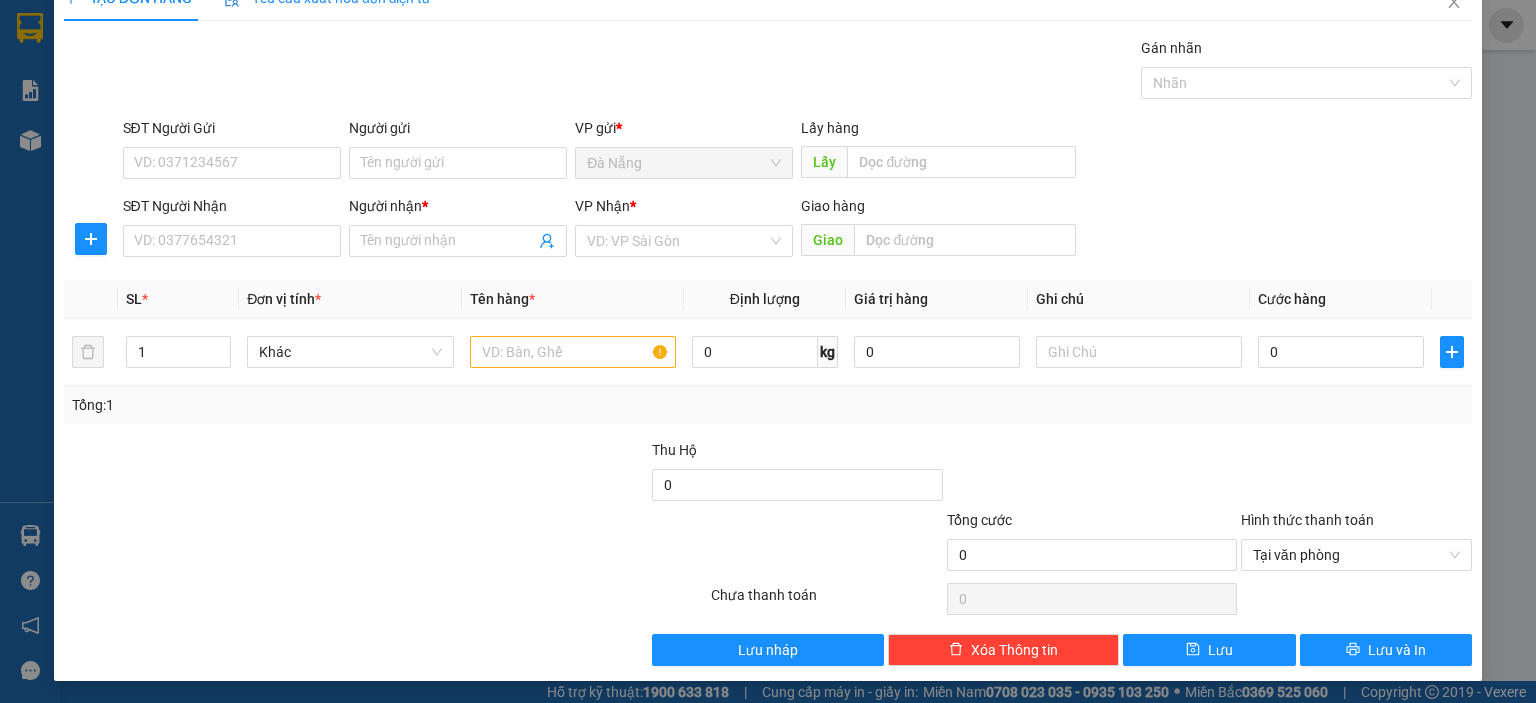 click on "SĐT Người Nhận VD: 0377654321" at bounding box center [232, 230] 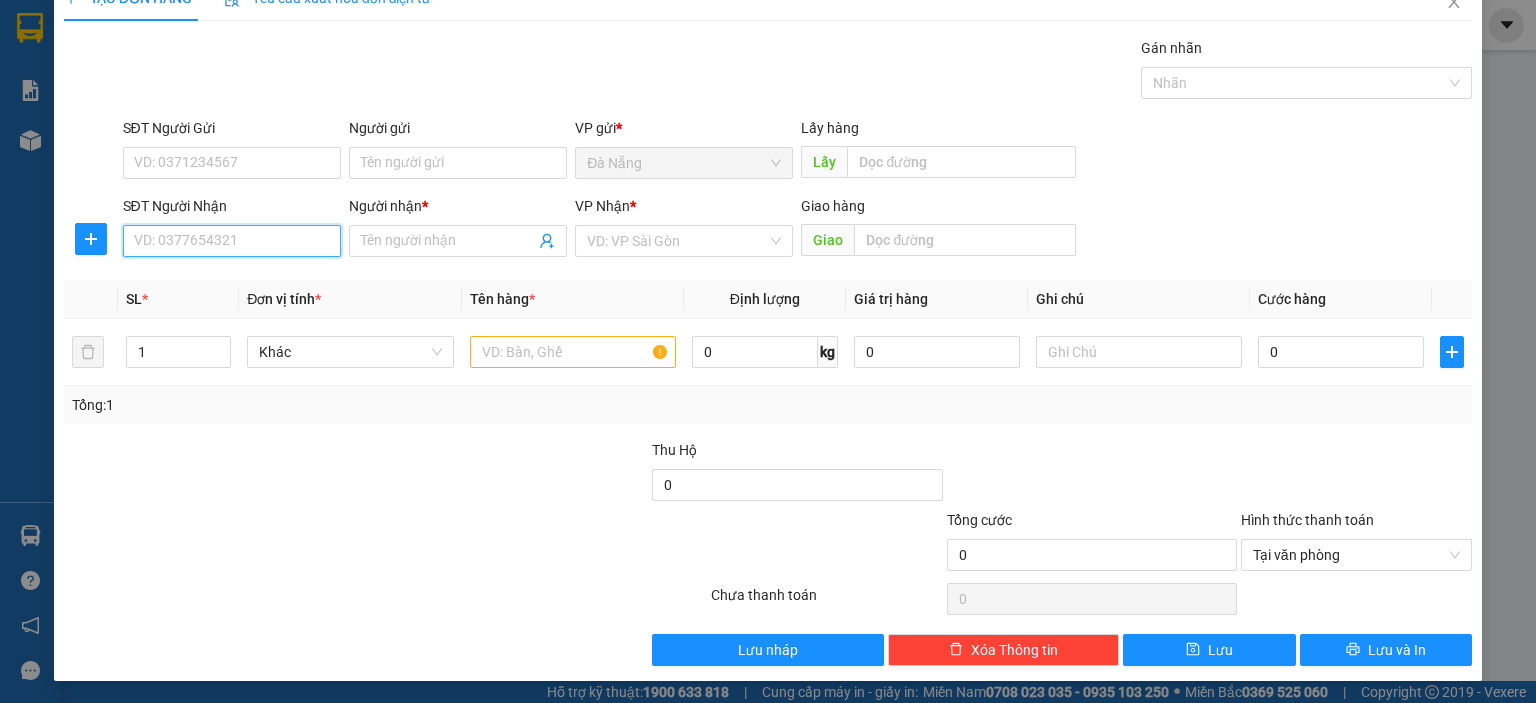 click on "SĐT Người Nhận" at bounding box center (232, 241) 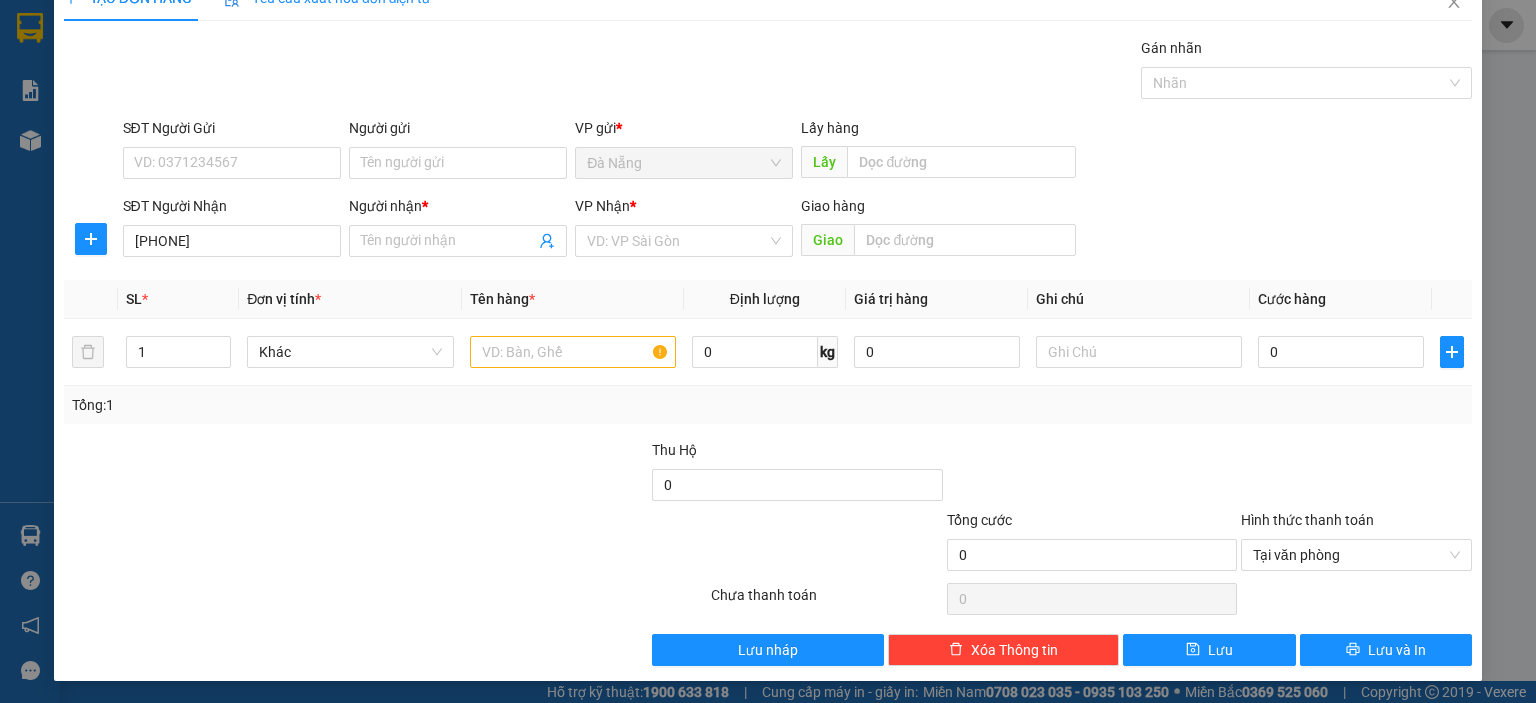 click on "Đơn vị tính  *" at bounding box center (350, 299) 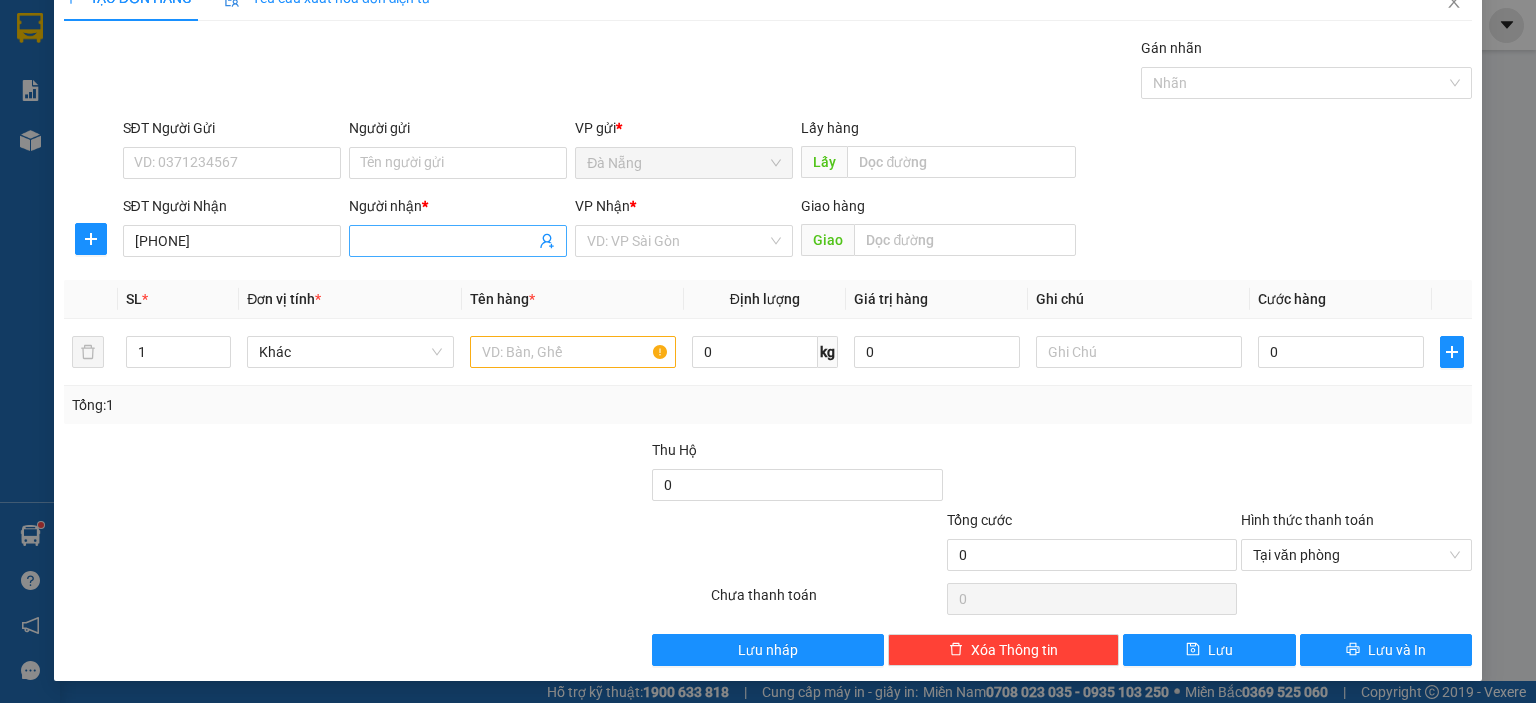 click on "Người nhận  *" at bounding box center (448, 241) 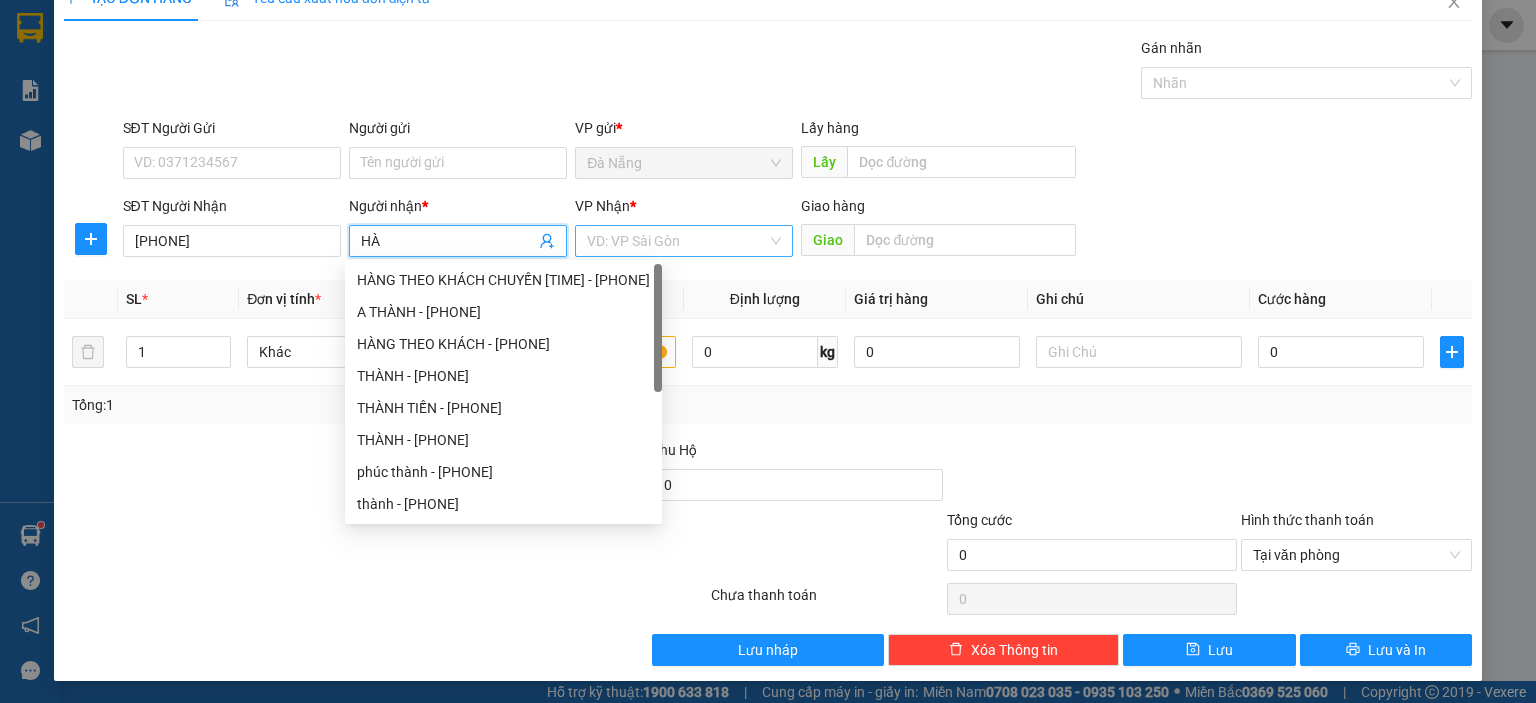 click at bounding box center [677, 241] 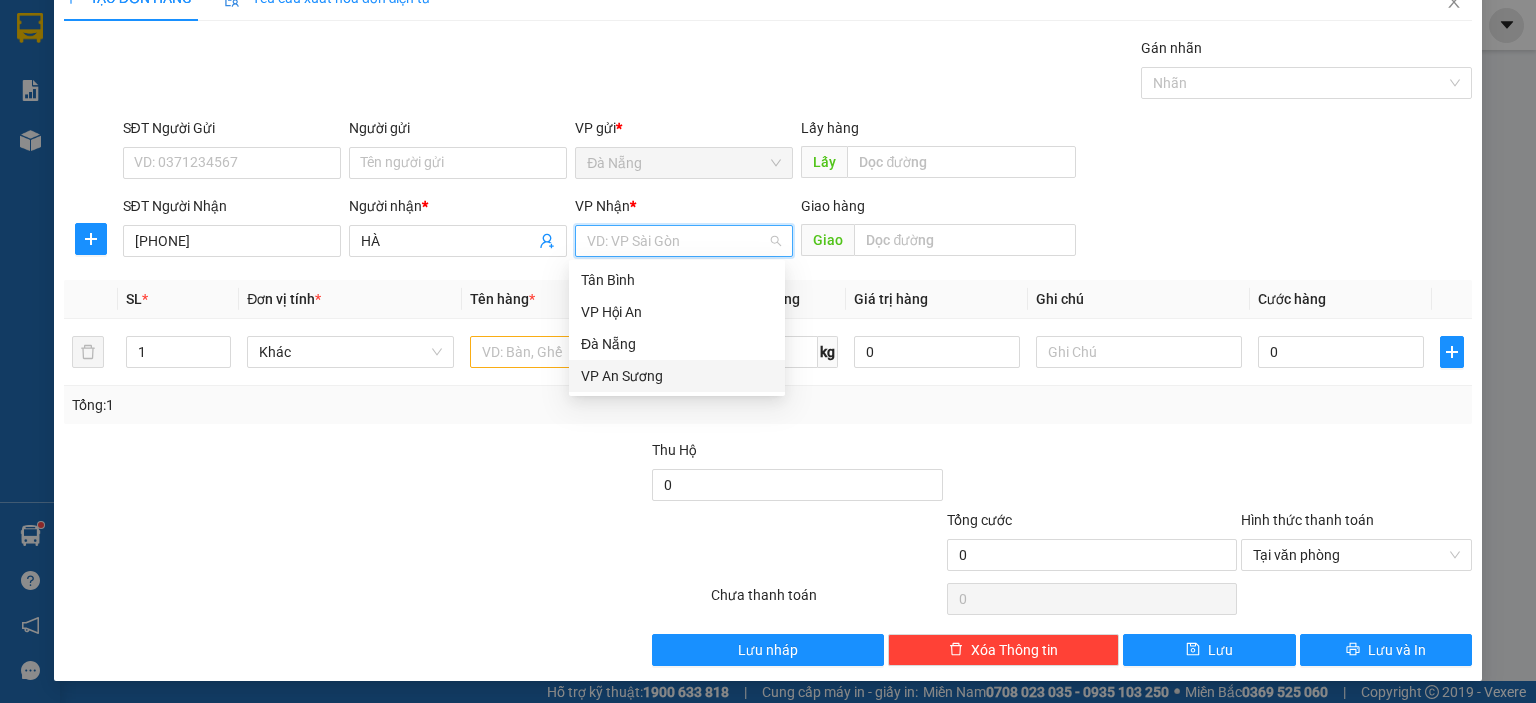 drag, startPoint x: 636, startPoint y: 379, endPoint x: 790, endPoint y: 298, distance: 174.00287 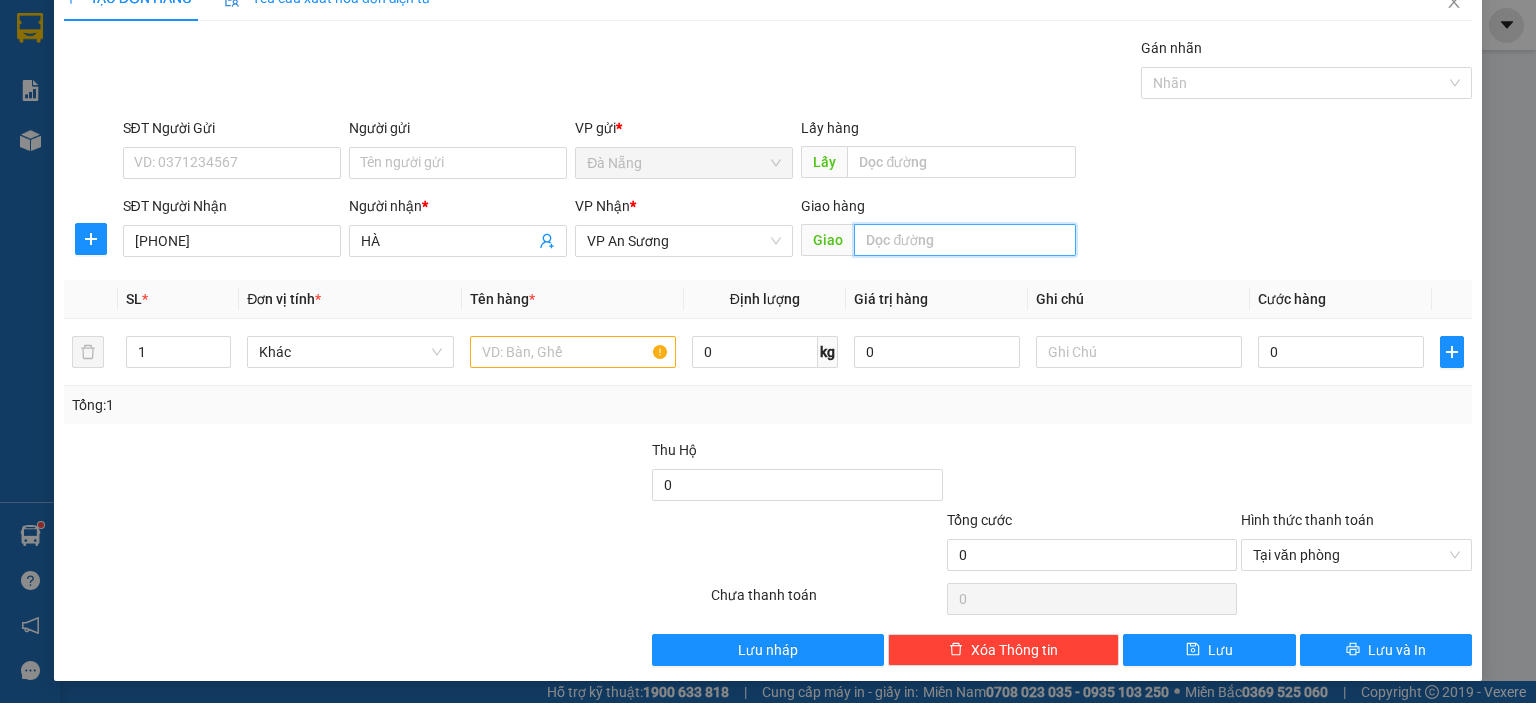 click at bounding box center (965, 240) 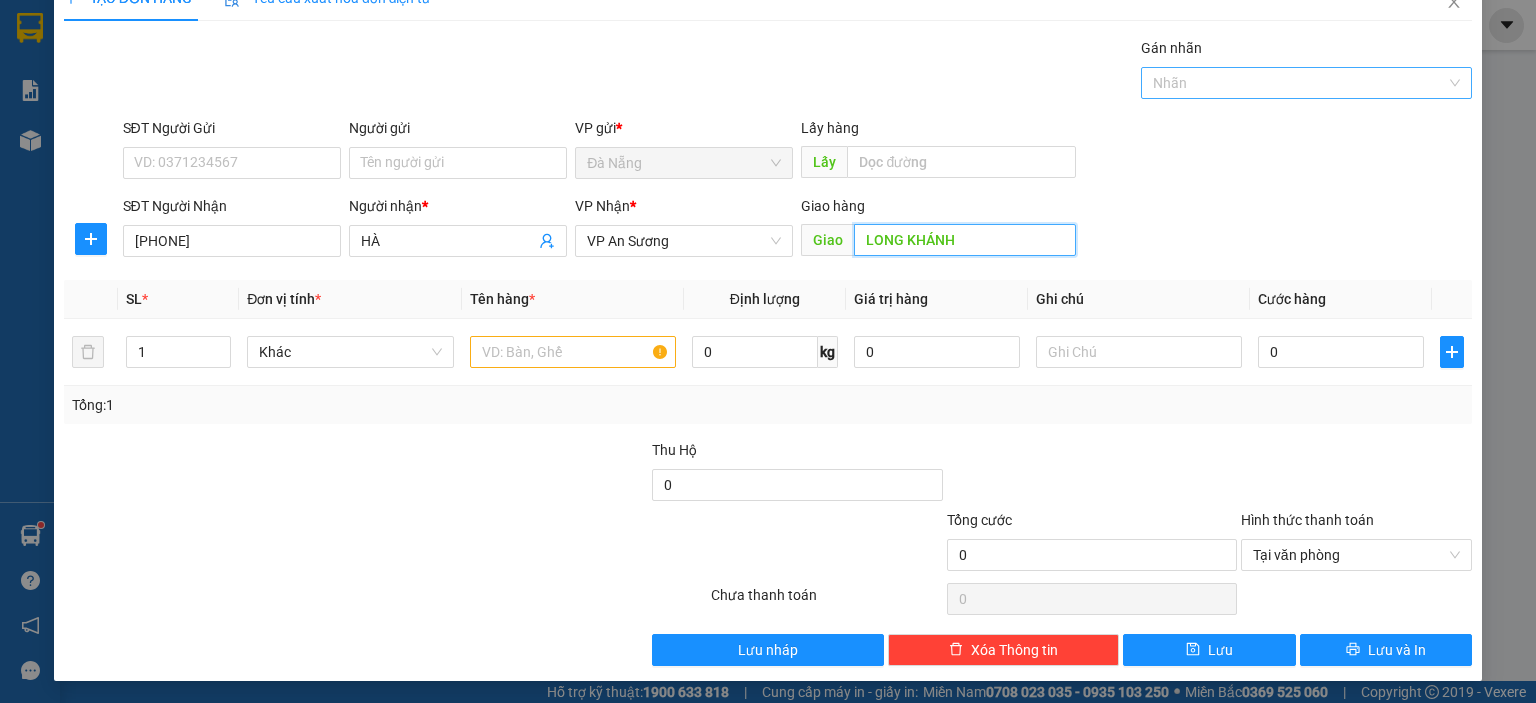 click on "Nhãn" at bounding box center [1306, 83] 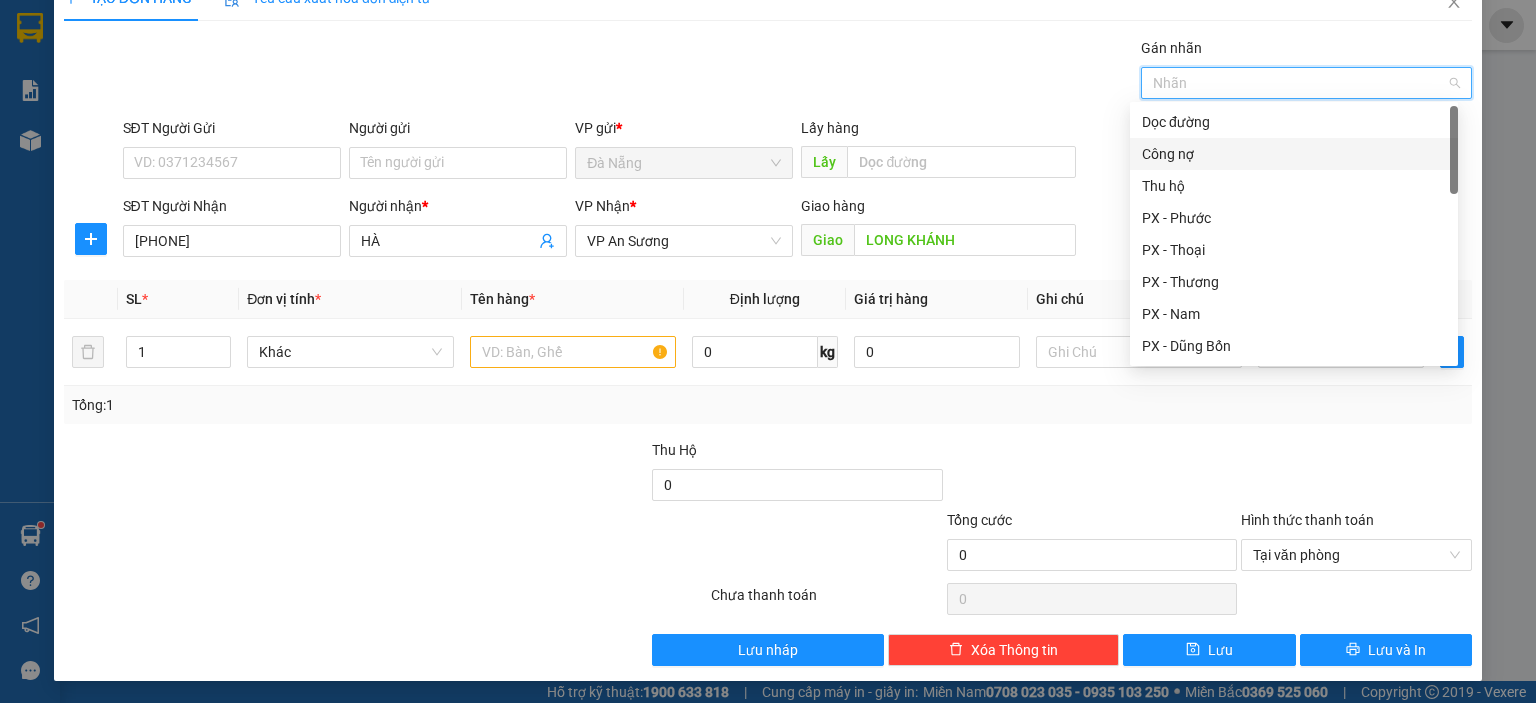 click on "Công nợ" at bounding box center [1294, 154] 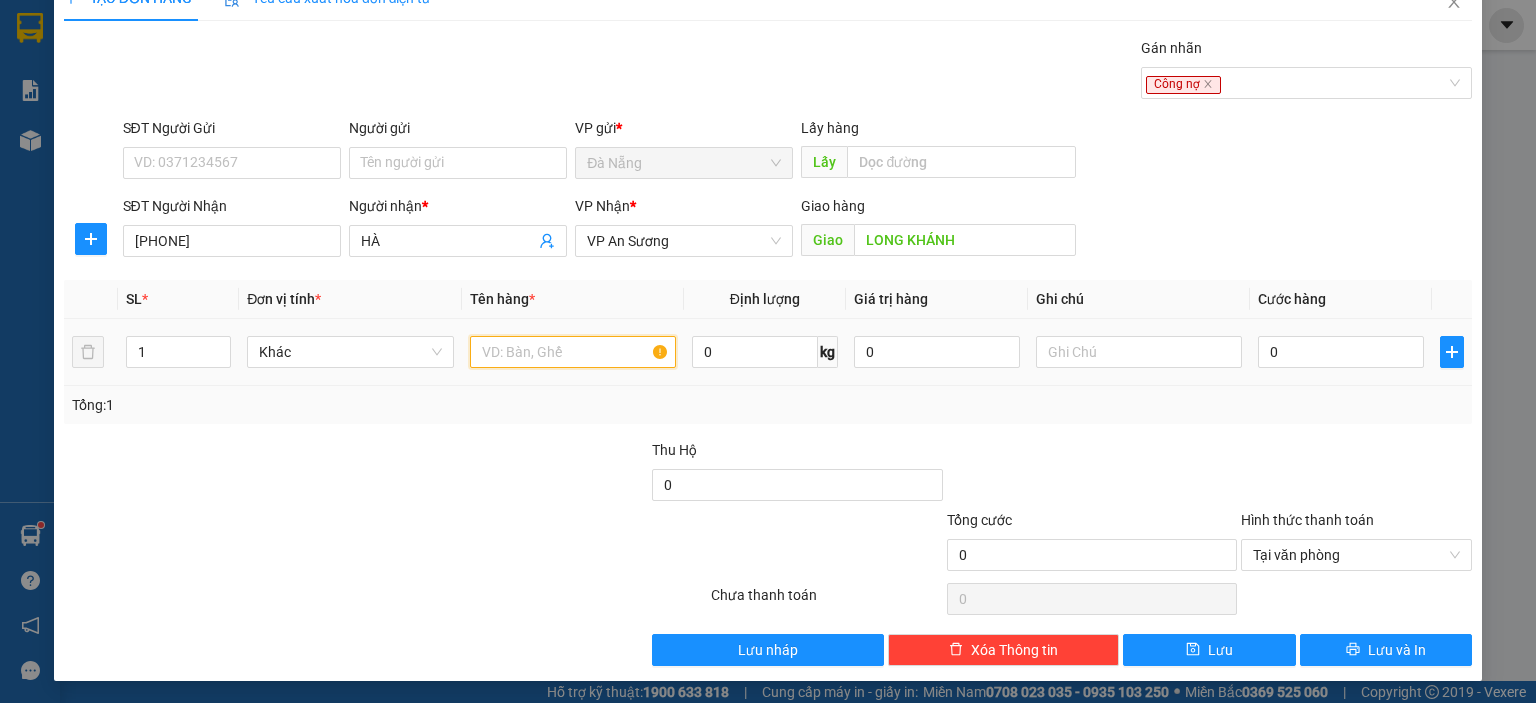 drag, startPoint x: 487, startPoint y: 337, endPoint x: 506, endPoint y: 362, distance: 31.400637 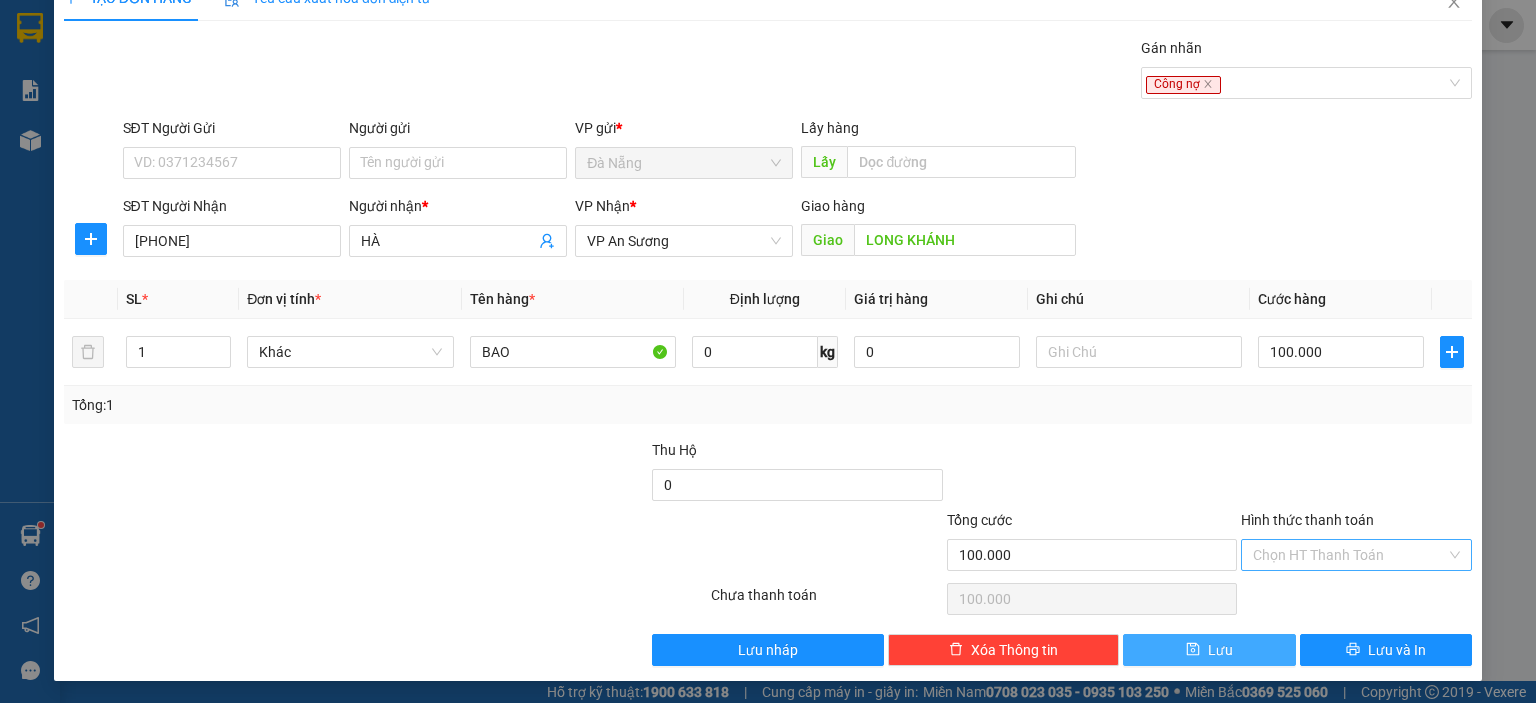 click on "Lưu" at bounding box center (1209, 650) 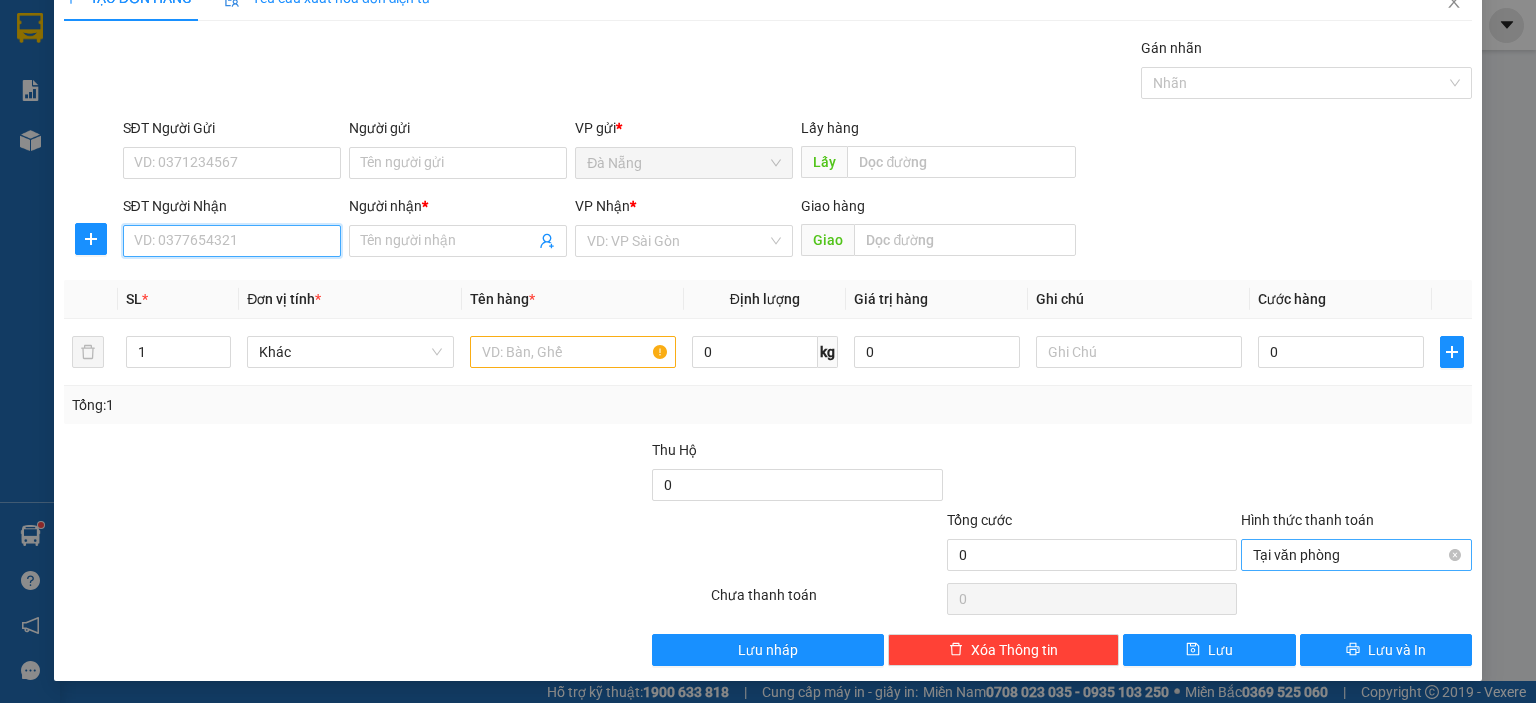 click on "SĐT Người Nhận" at bounding box center [232, 241] 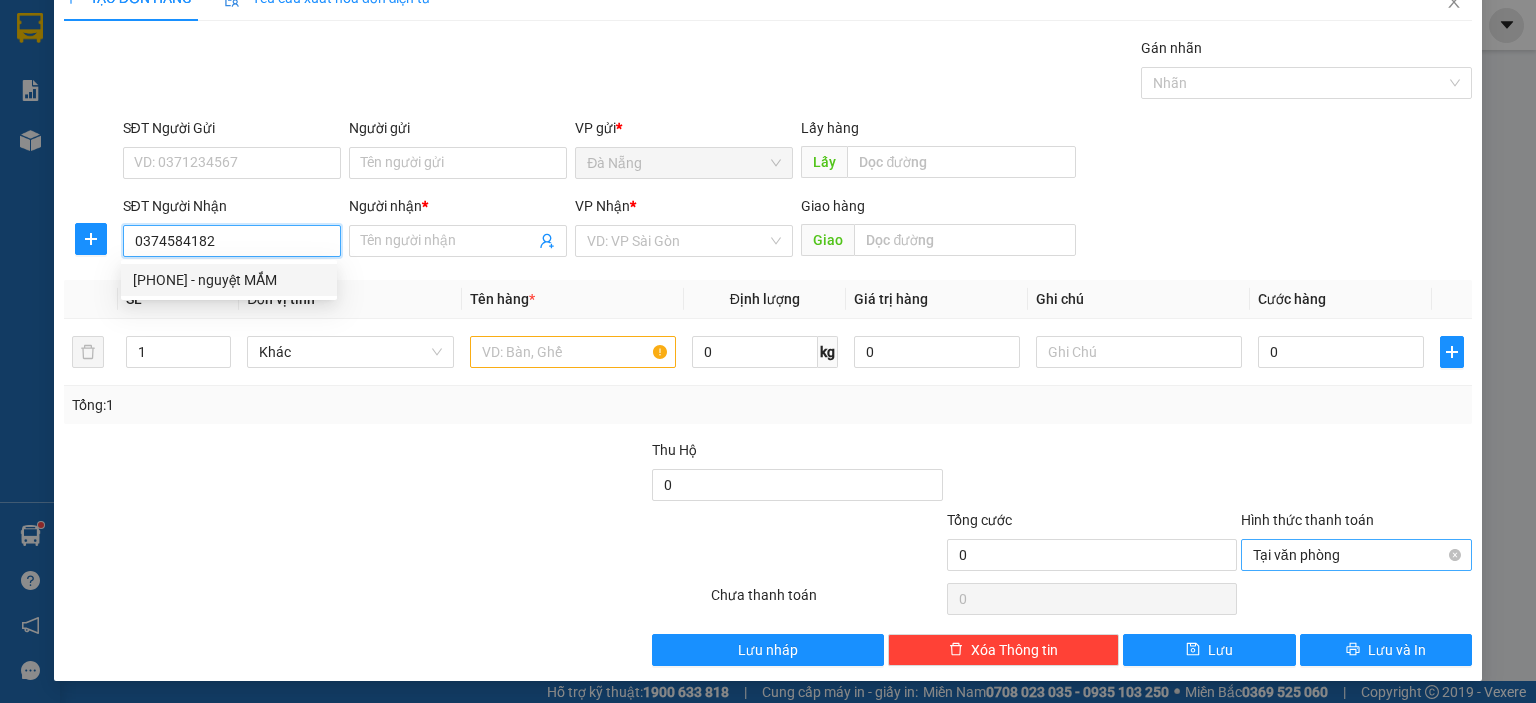 click on "0374584182 - nguyệt MẮM" at bounding box center (229, 280) 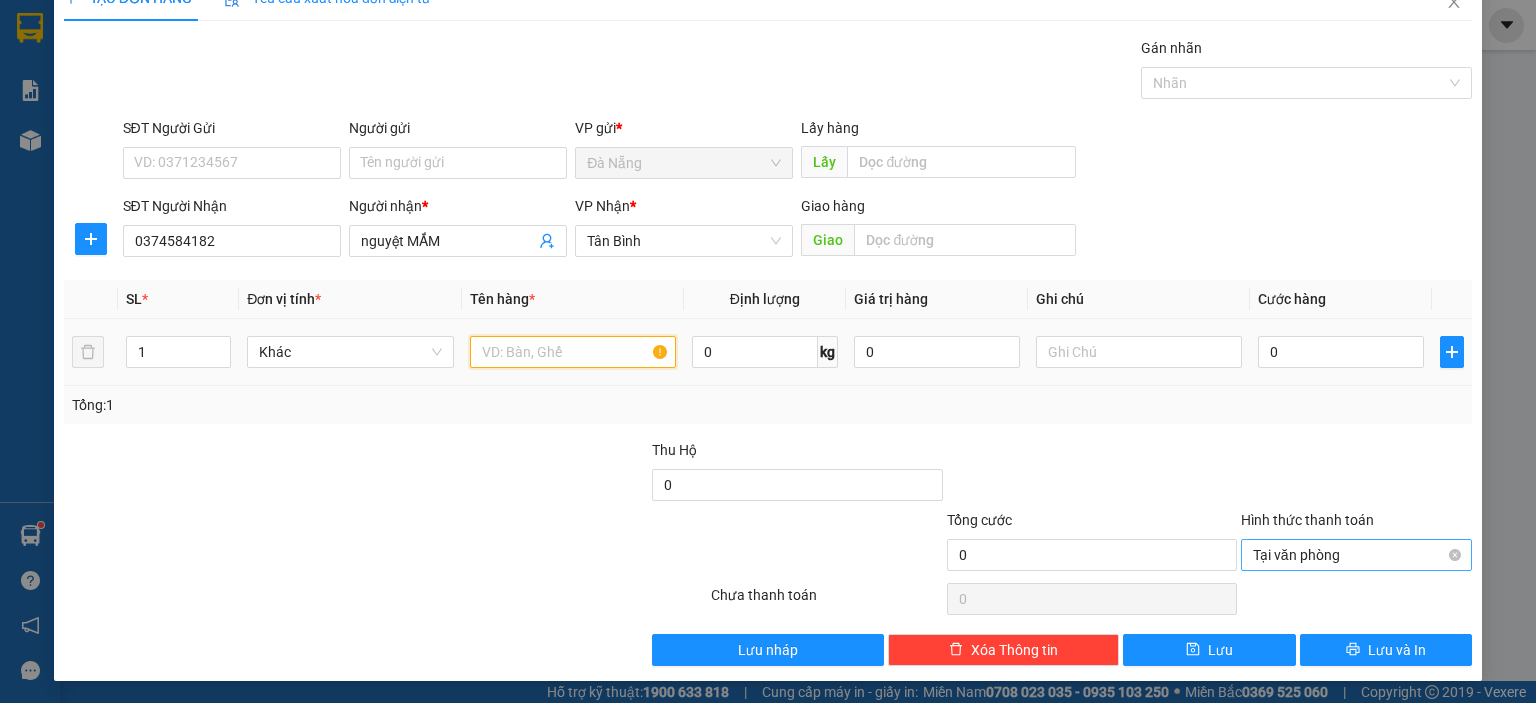 click at bounding box center (573, 352) 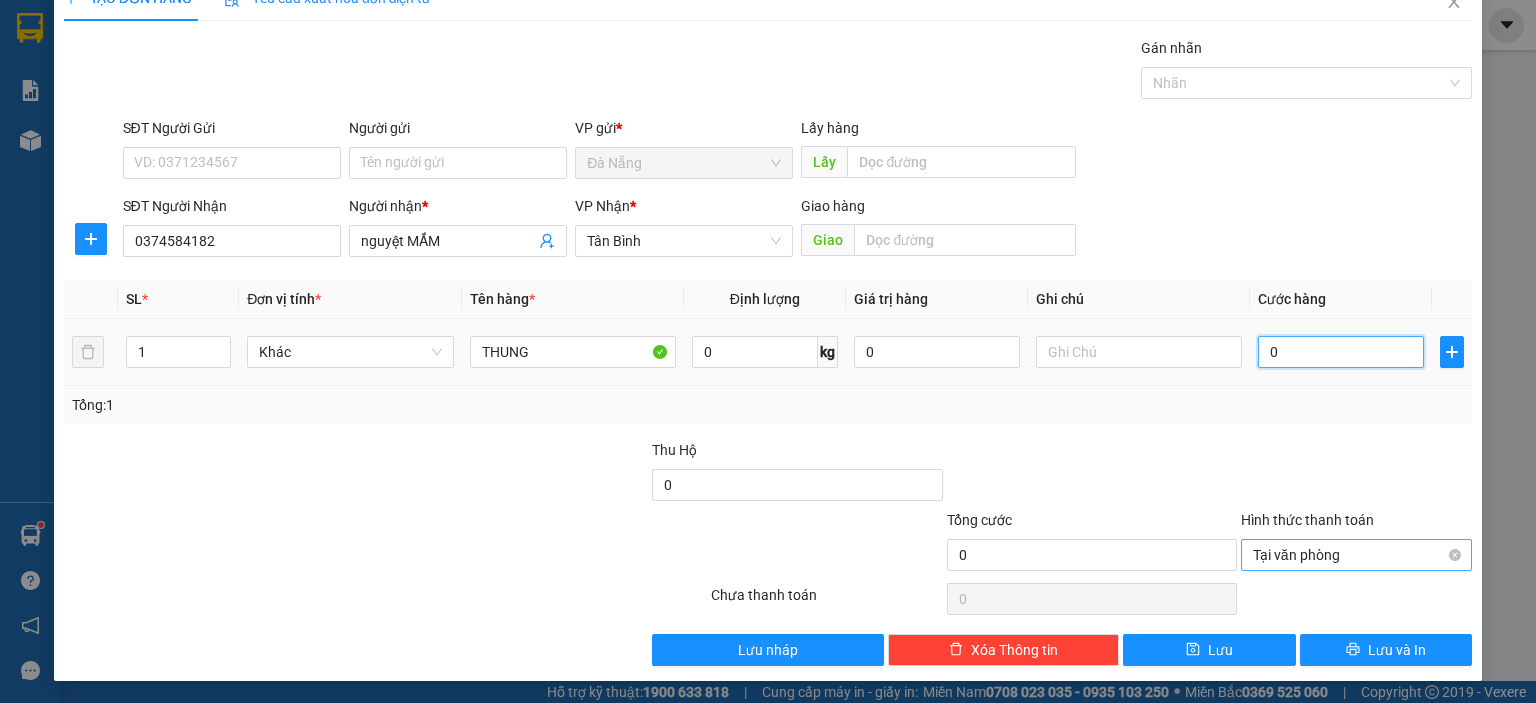 click on "0" at bounding box center (1341, 352) 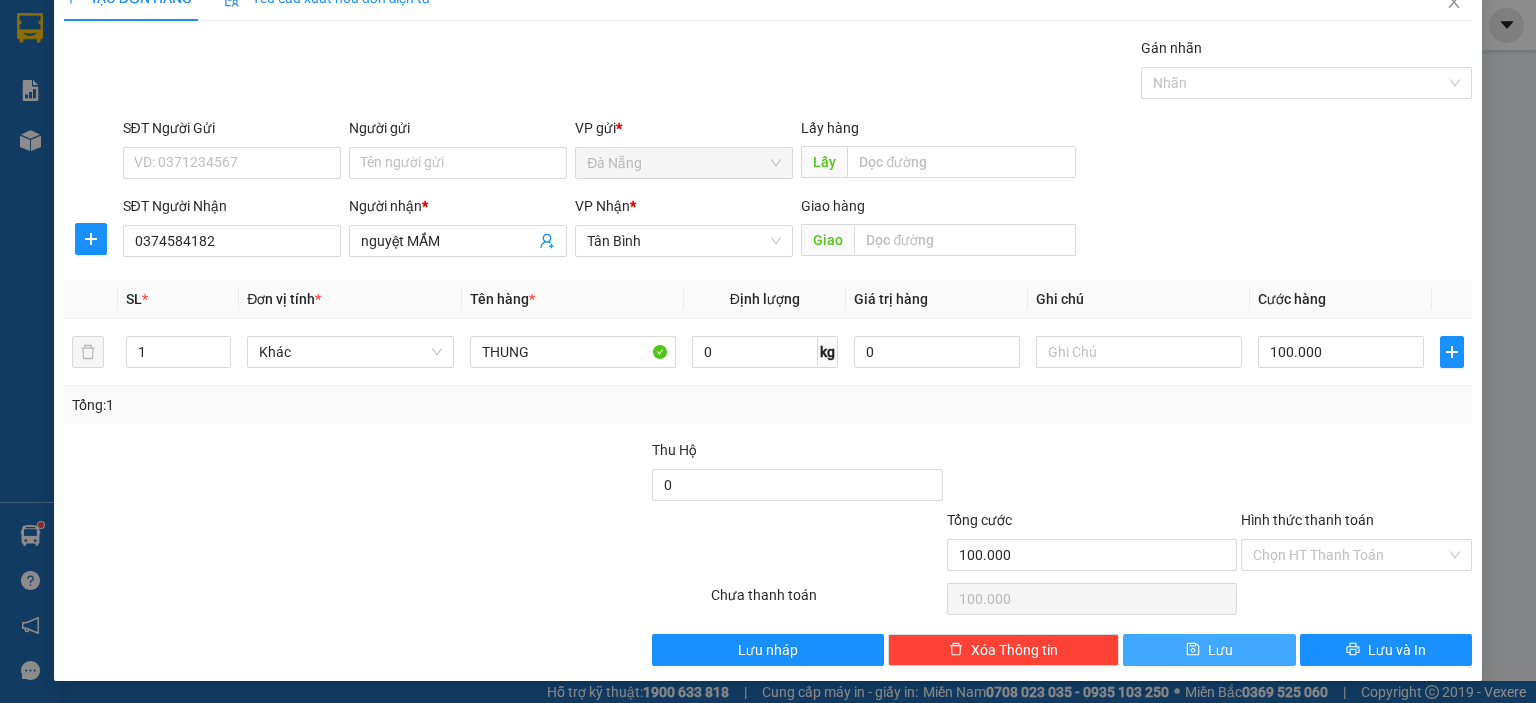 click on "Lưu" at bounding box center (1220, 650) 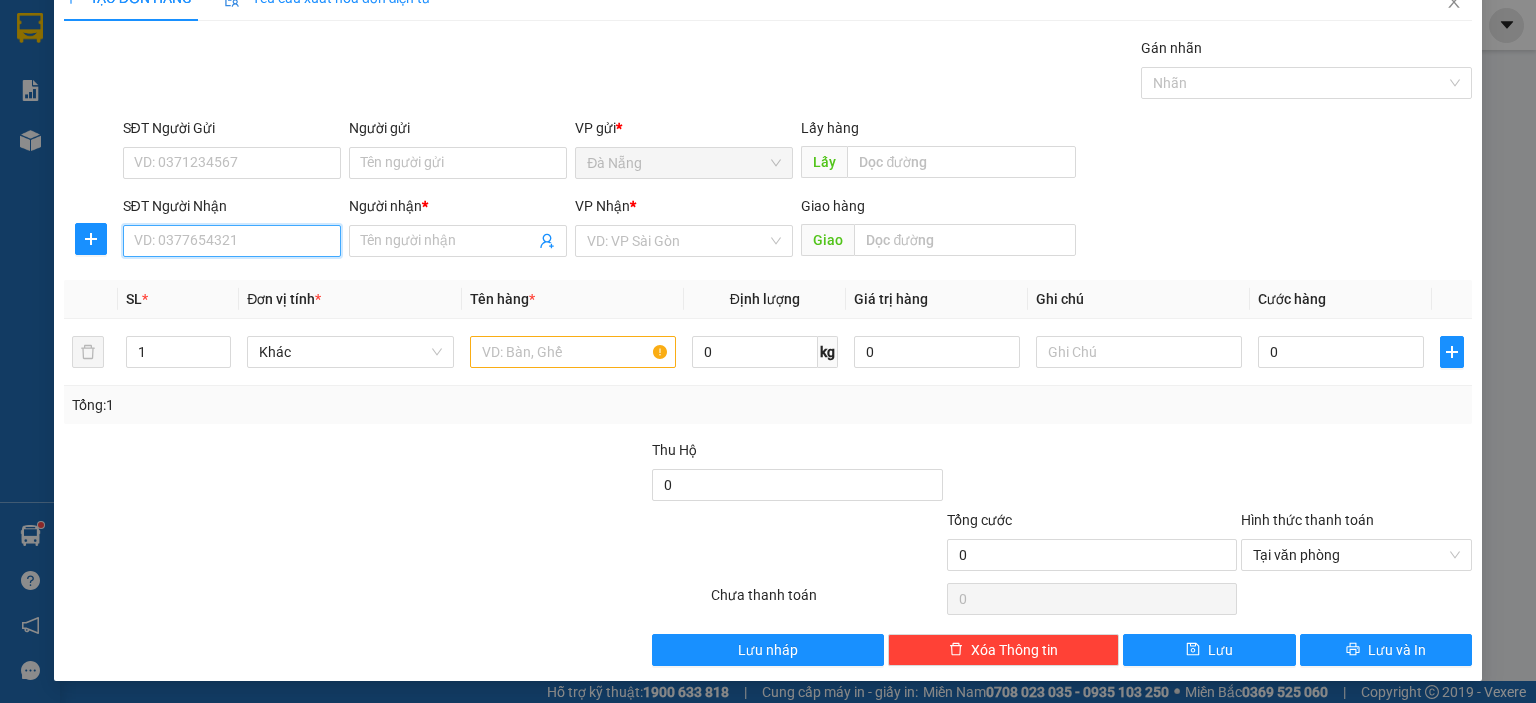 click on "SĐT Người Nhận" at bounding box center (232, 241) 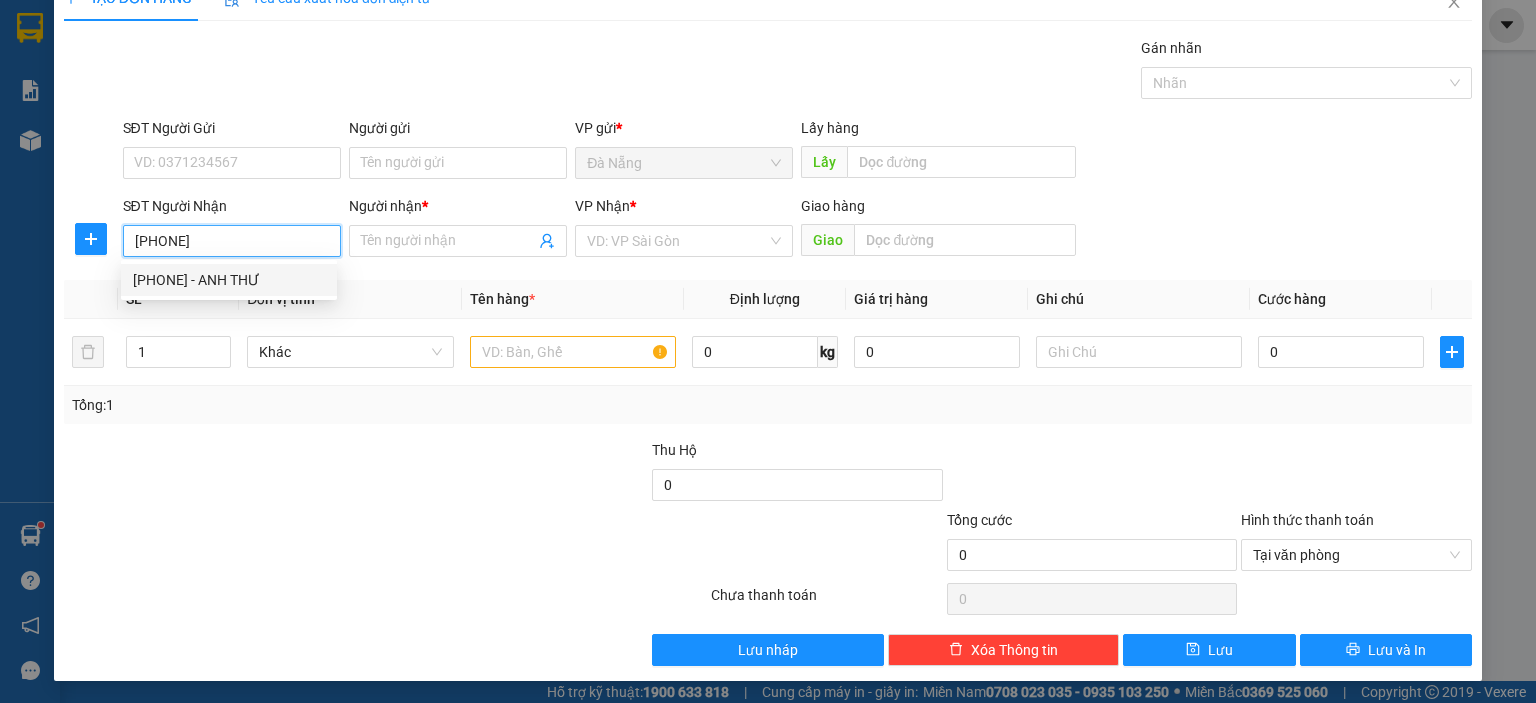 drag, startPoint x: 226, startPoint y: 284, endPoint x: 296, endPoint y: 271, distance: 71.19691 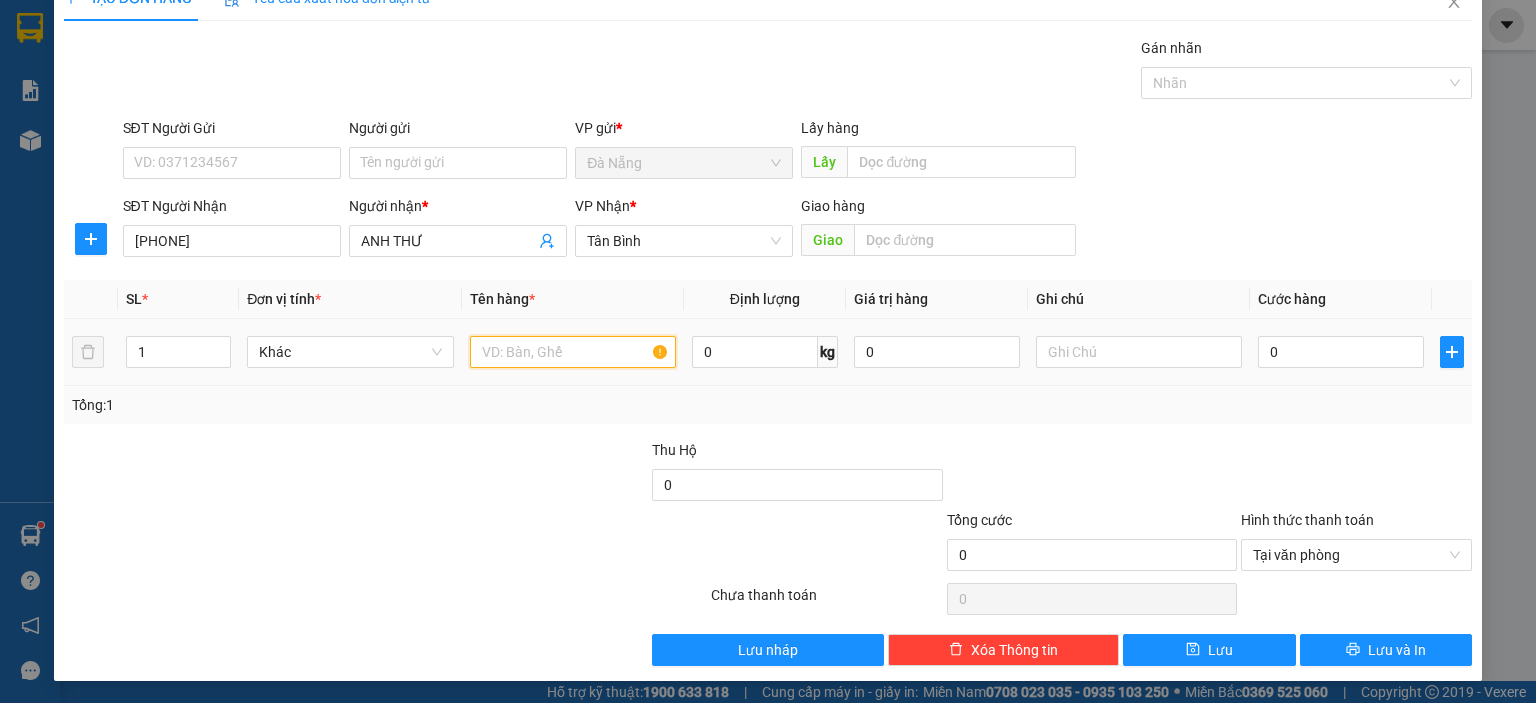 click at bounding box center (573, 352) 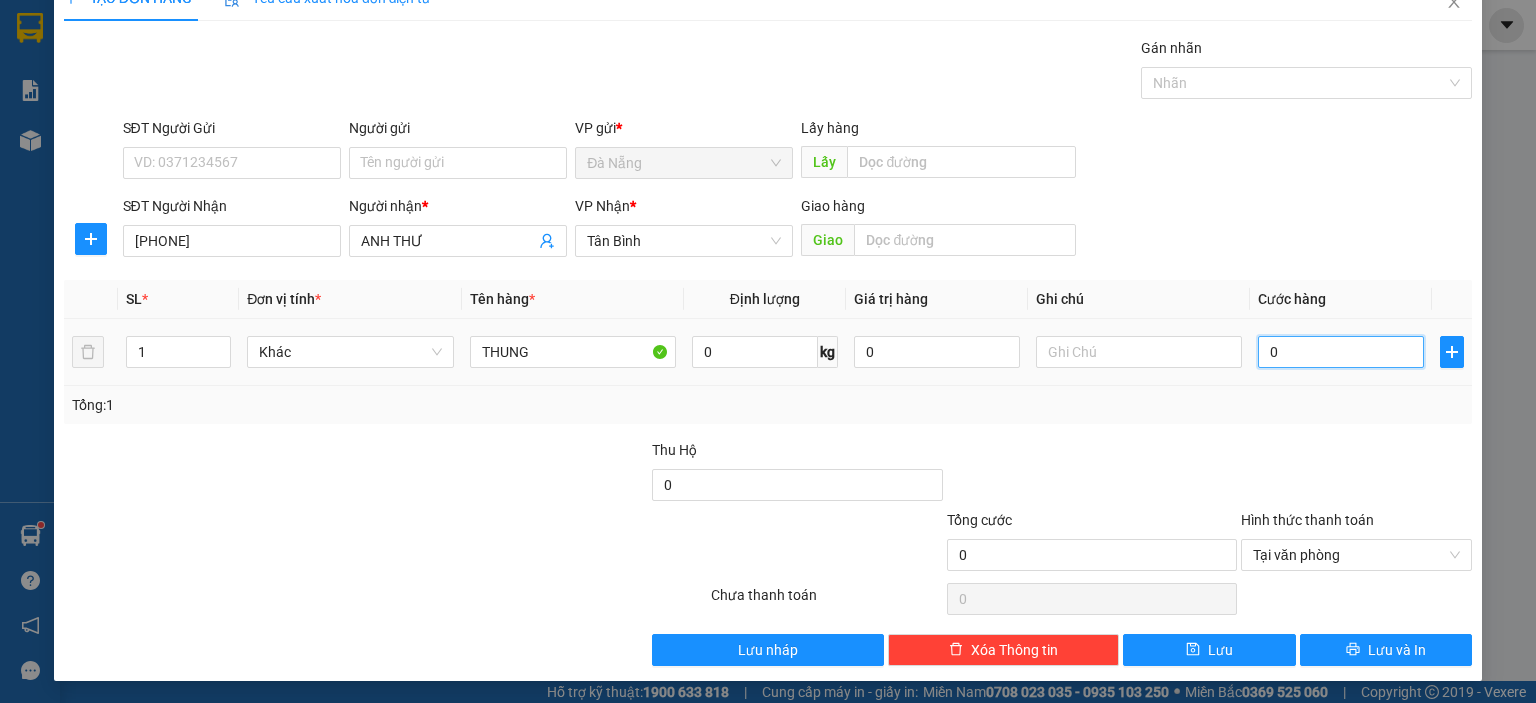 click on "0" at bounding box center [1341, 352] 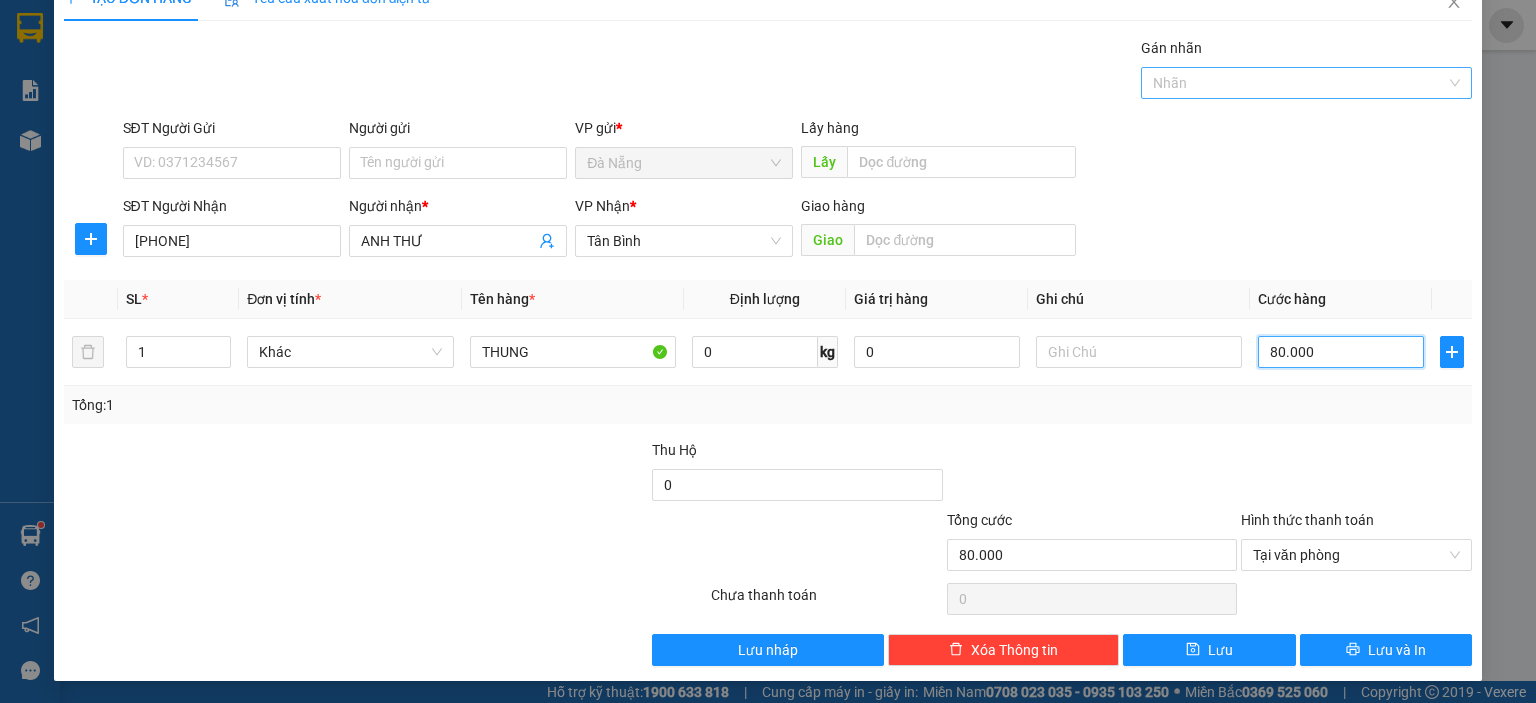 click at bounding box center [1296, 83] 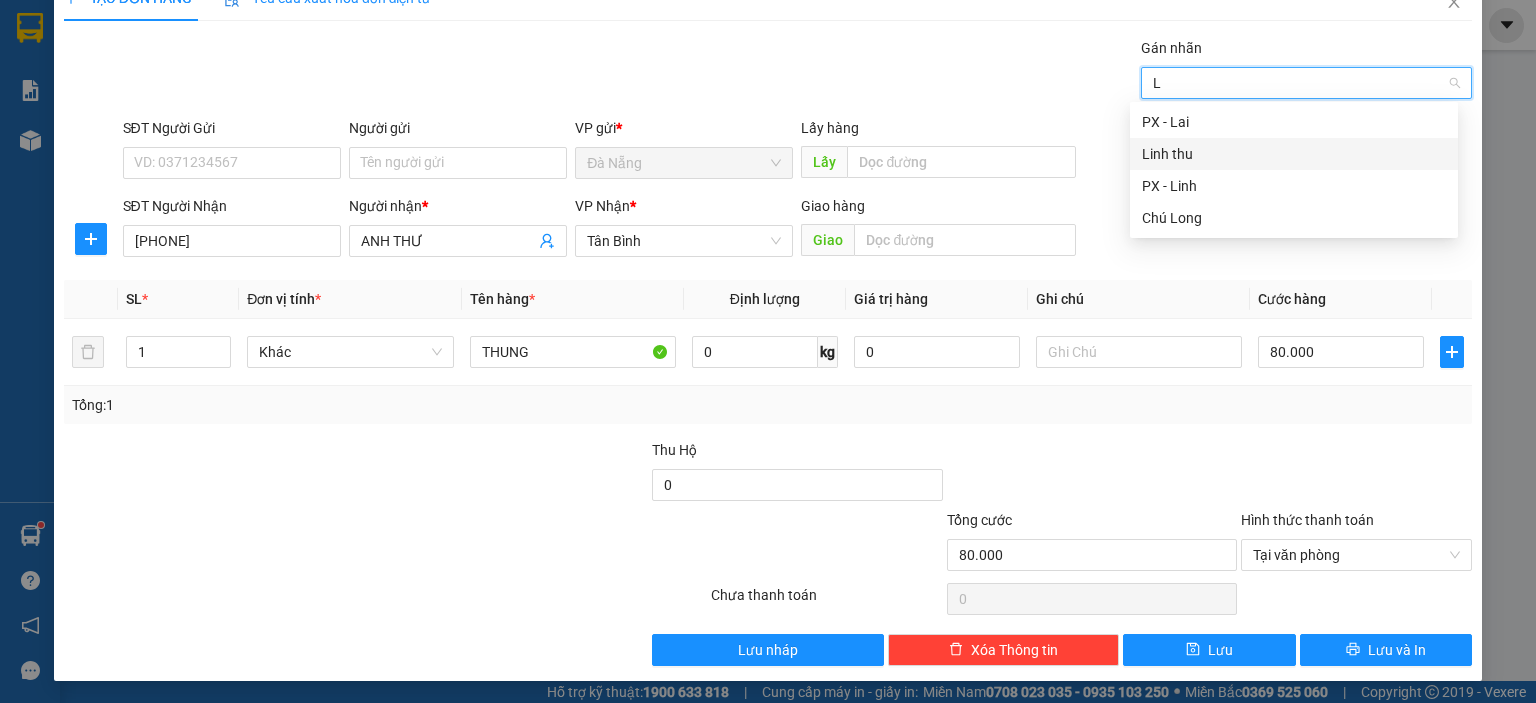 click on "Linh thu" at bounding box center (1294, 154) 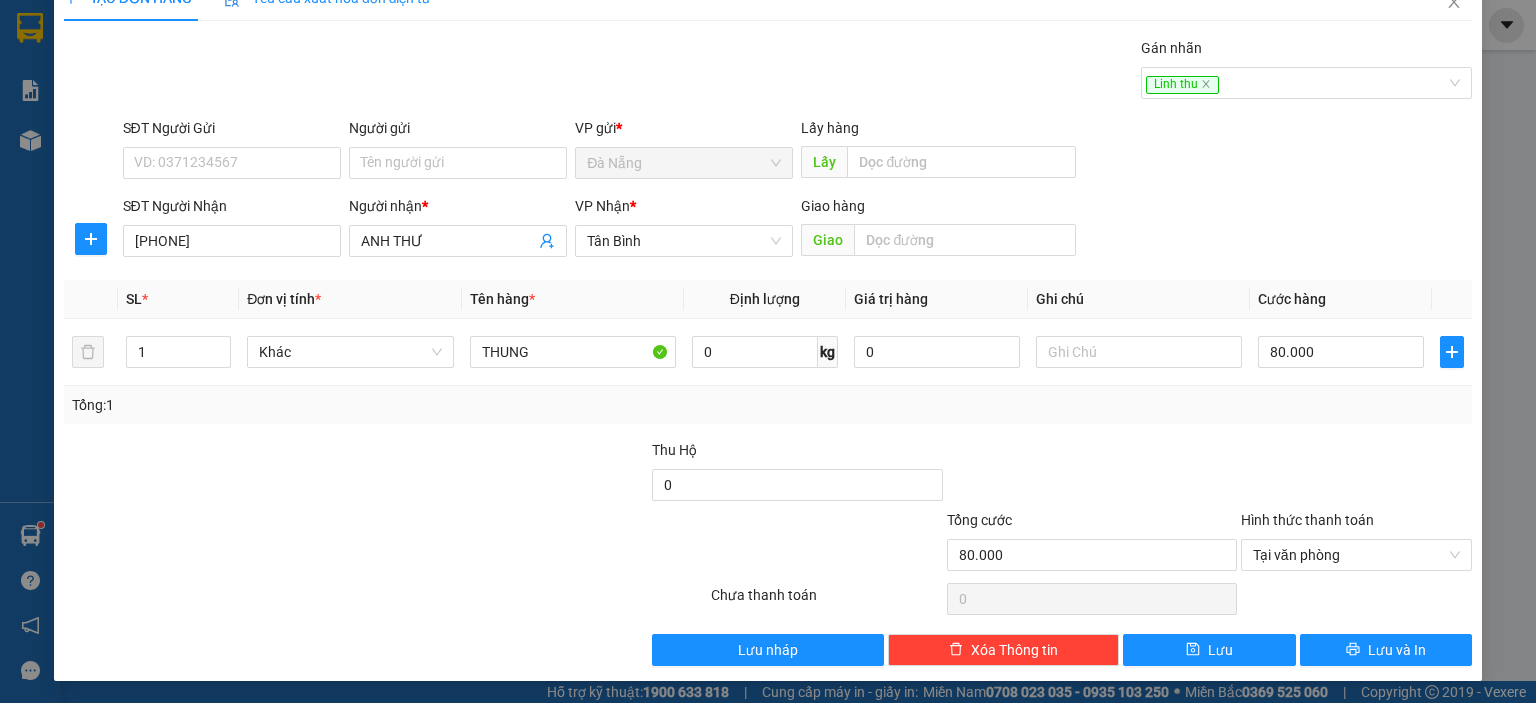 click at bounding box center [1092, 474] 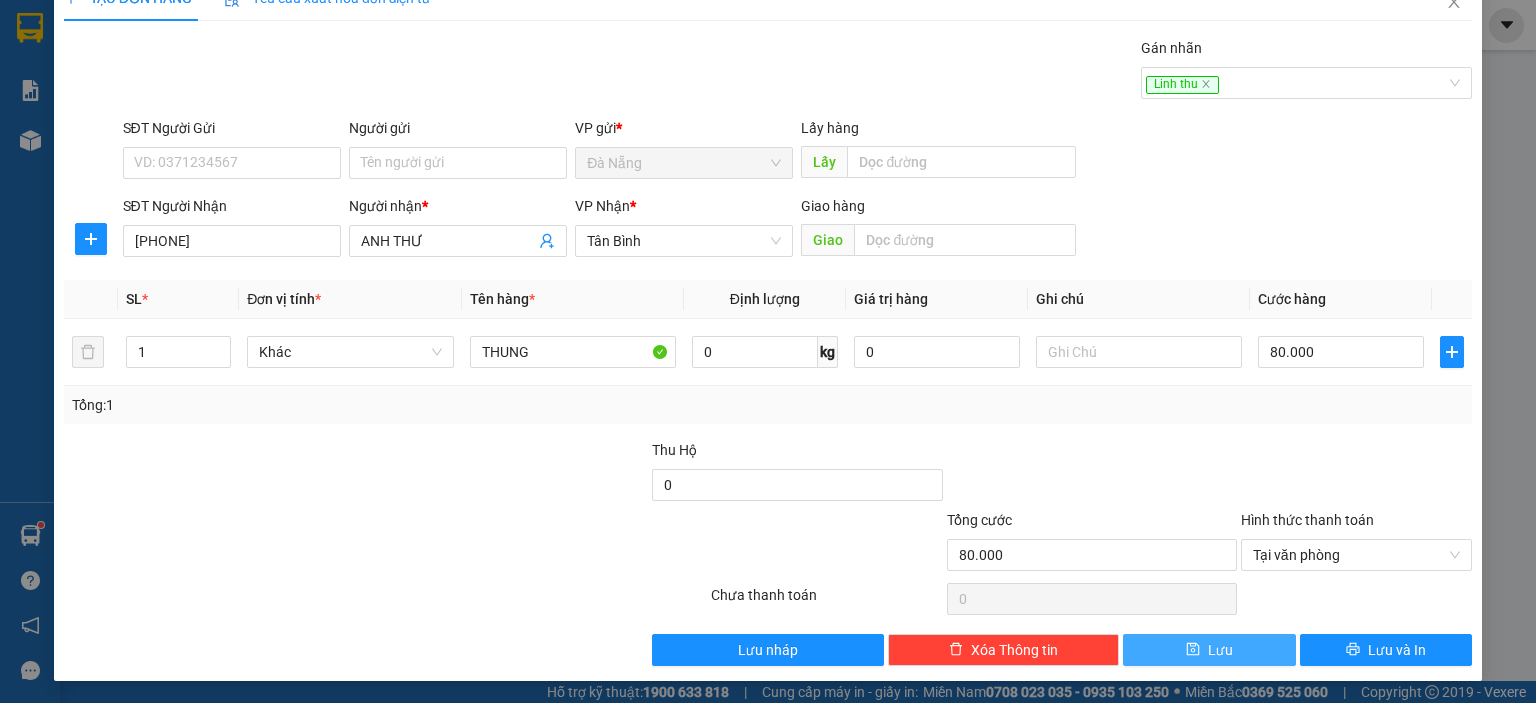 drag, startPoint x: 1232, startPoint y: 646, endPoint x: 1222, endPoint y: 627, distance: 21.470911 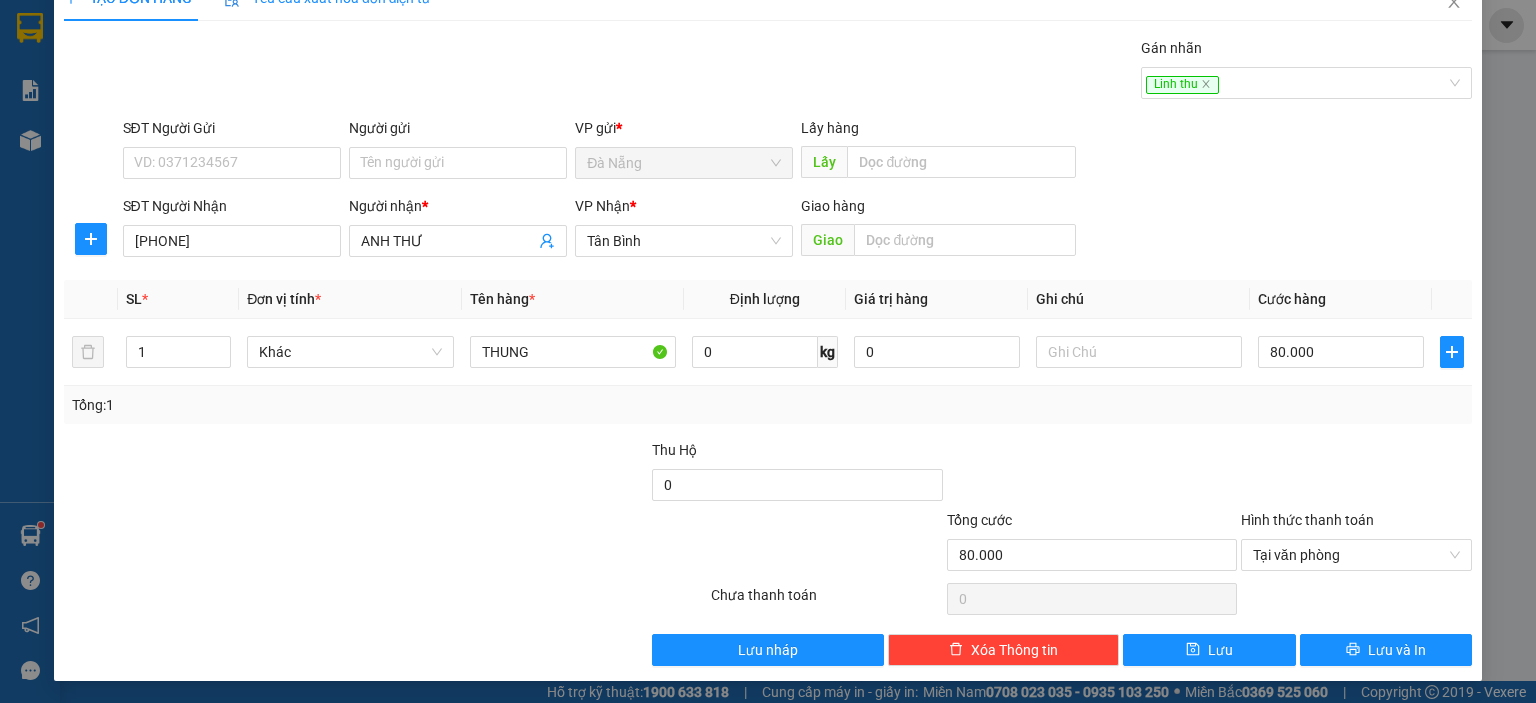 click at bounding box center (1092, 474) 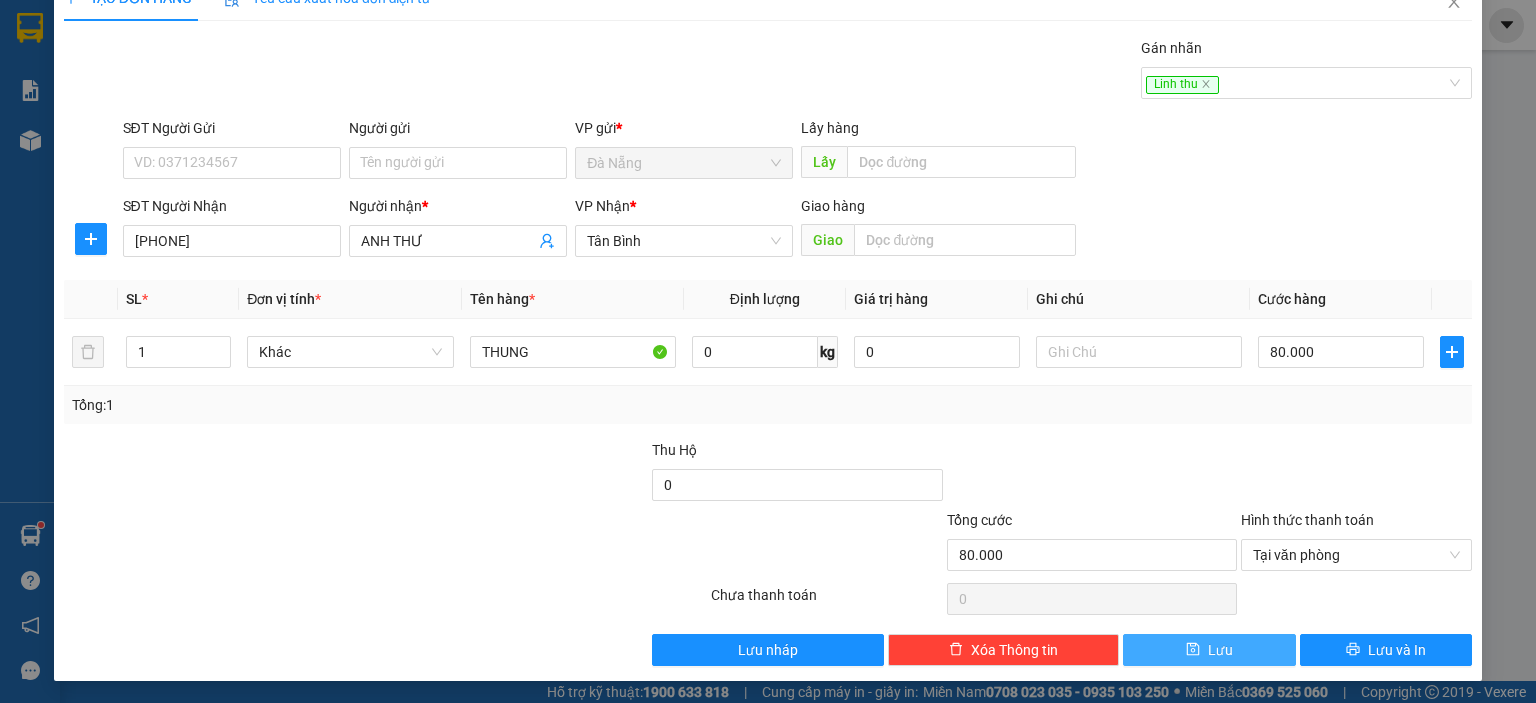 click on "Lưu" at bounding box center [1220, 650] 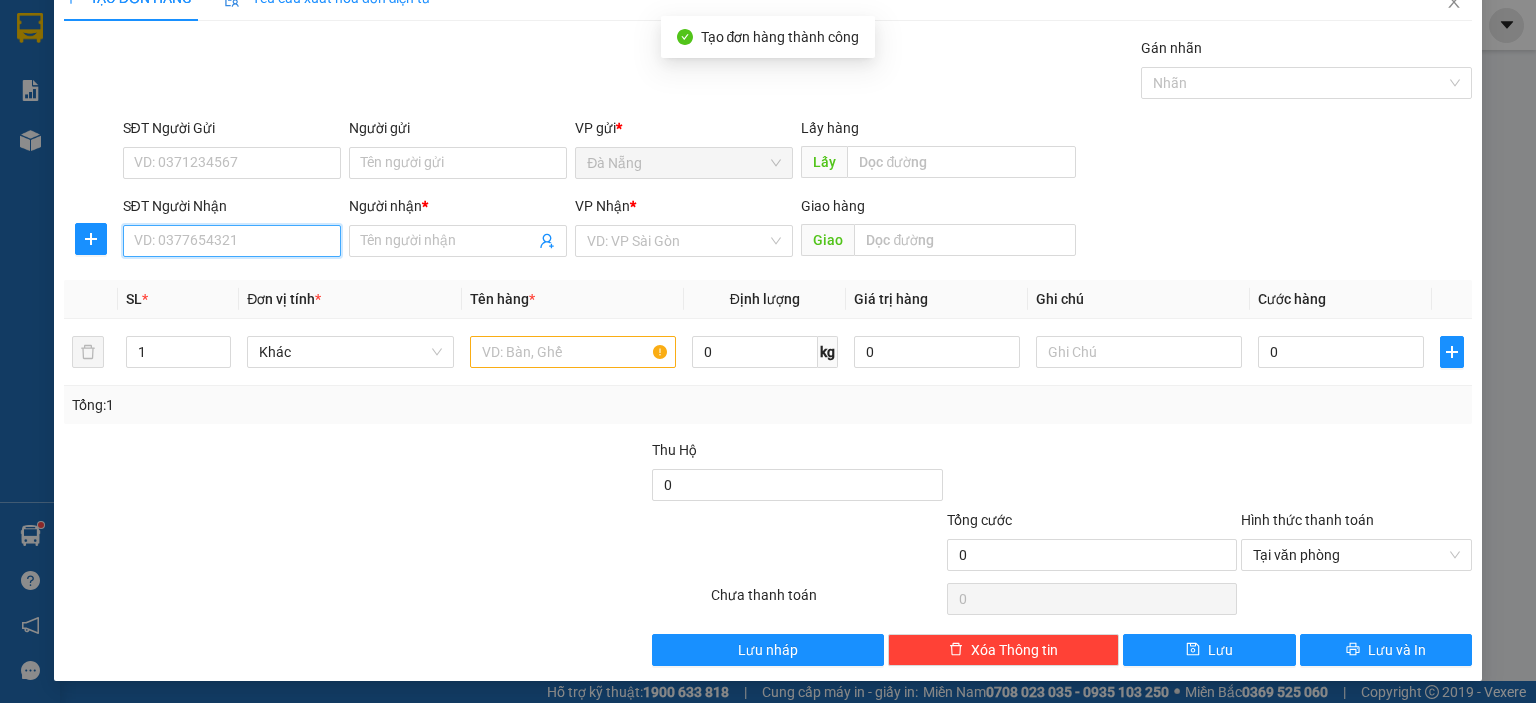 click on "SĐT Người Nhận" at bounding box center (232, 241) 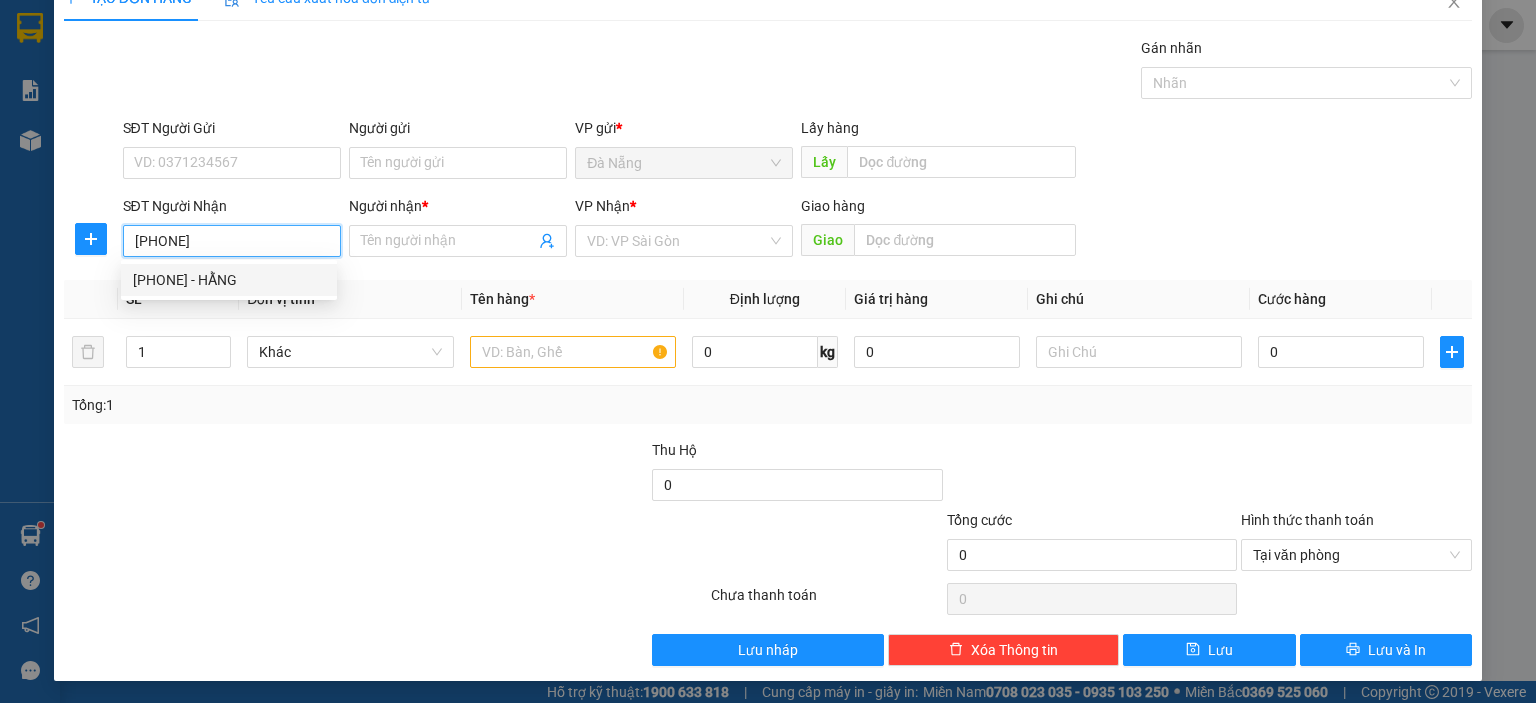 click on "[PHONE] - HẰNG" at bounding box center (229, 280) 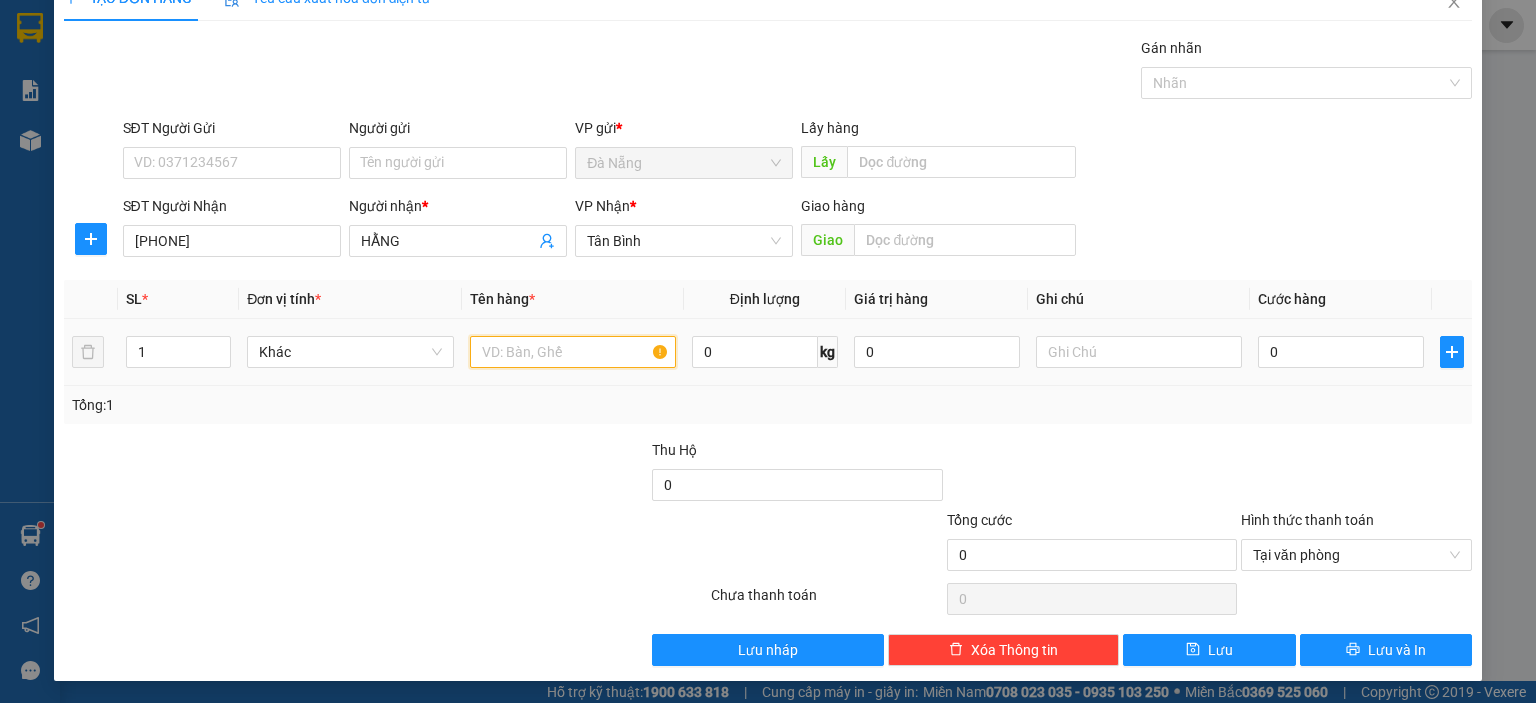 click at bounding box center [573, 352] 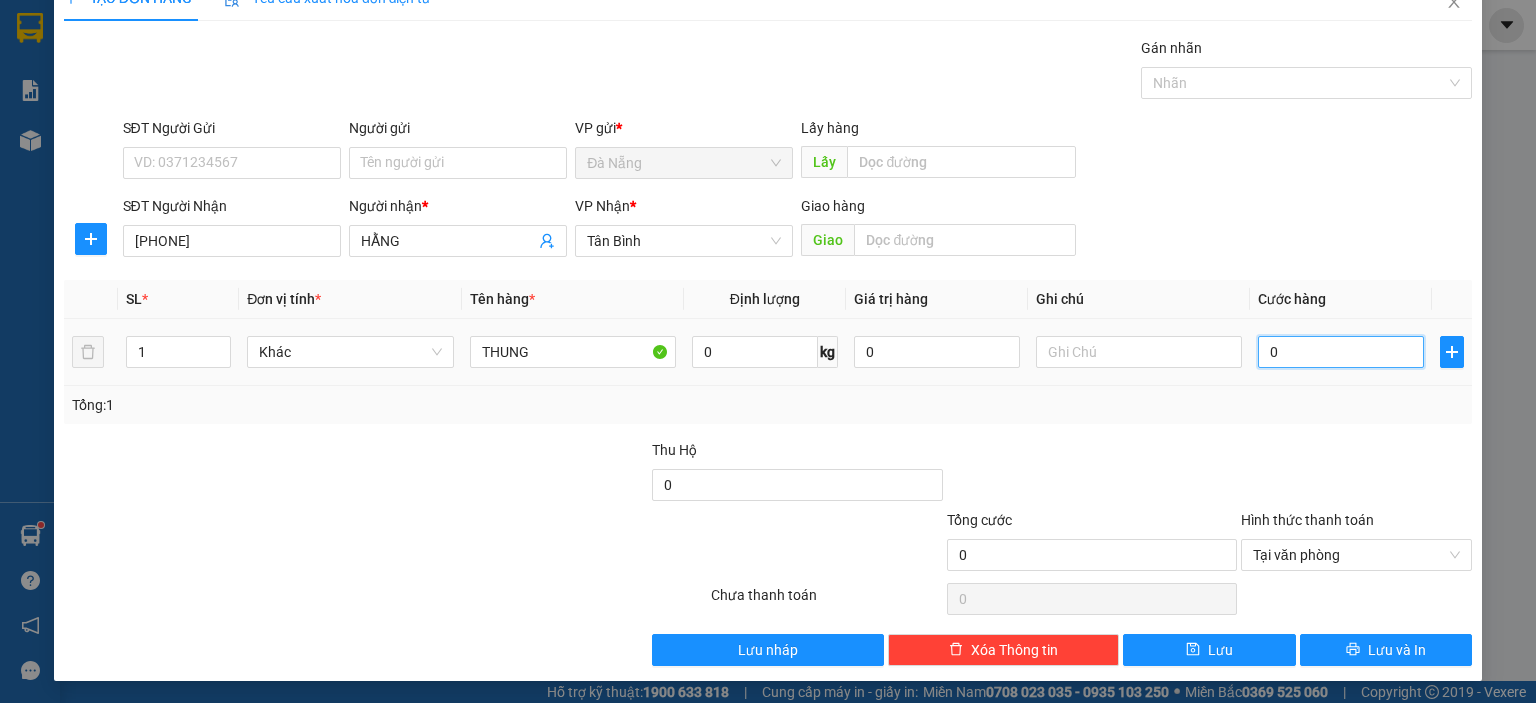 click on "0" at bounding box center (1341, 352) 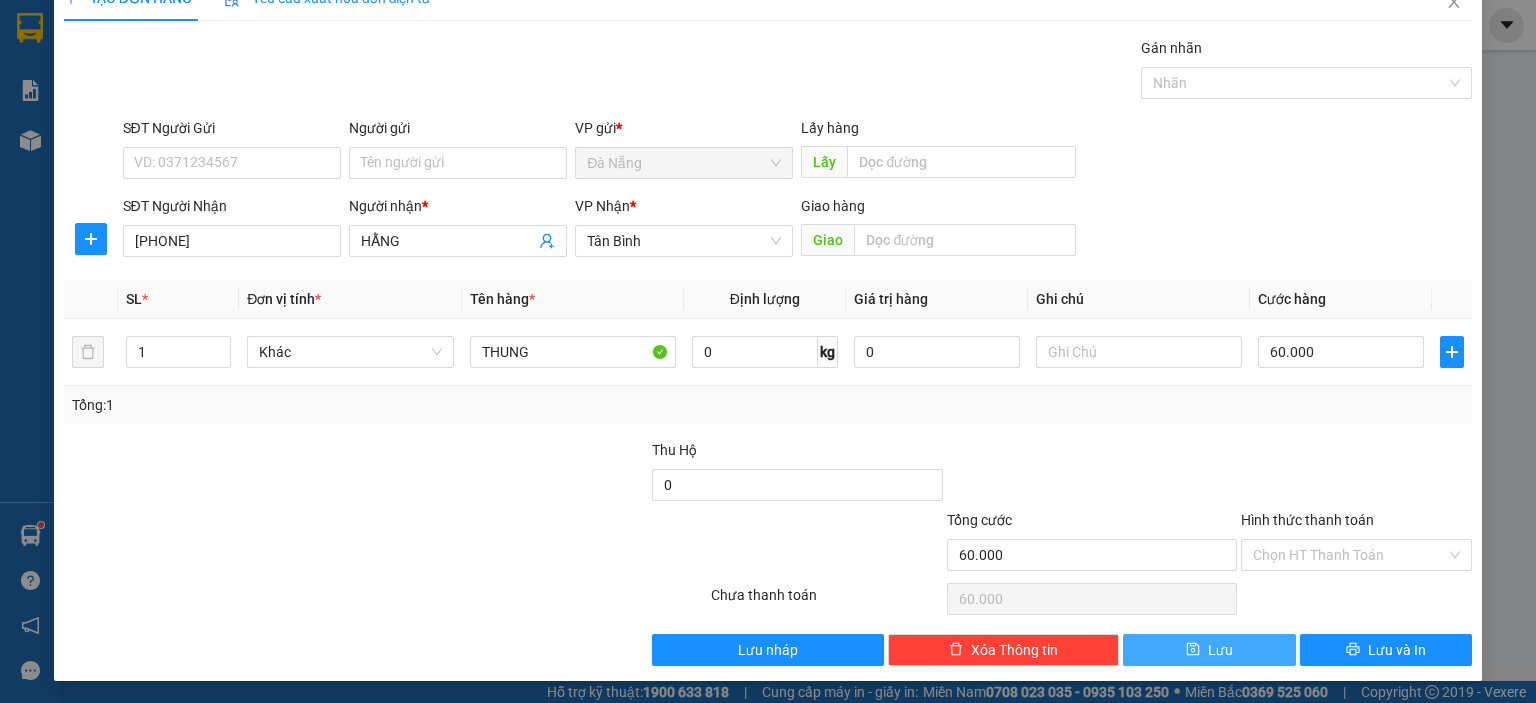 click on "Lưu" at bounding box center (1220, 650) 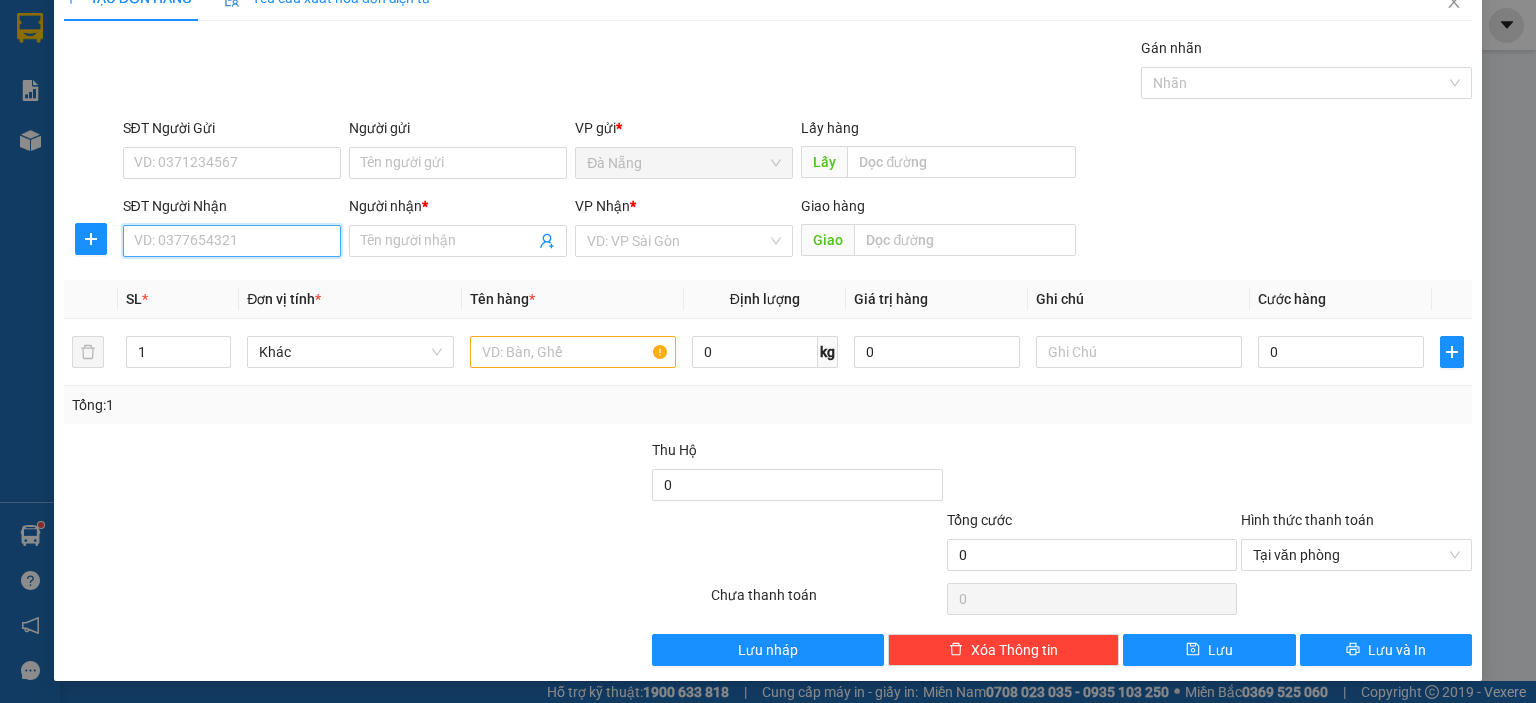 click on "SĐT Người Nhận" at bounding box center (232, 241) 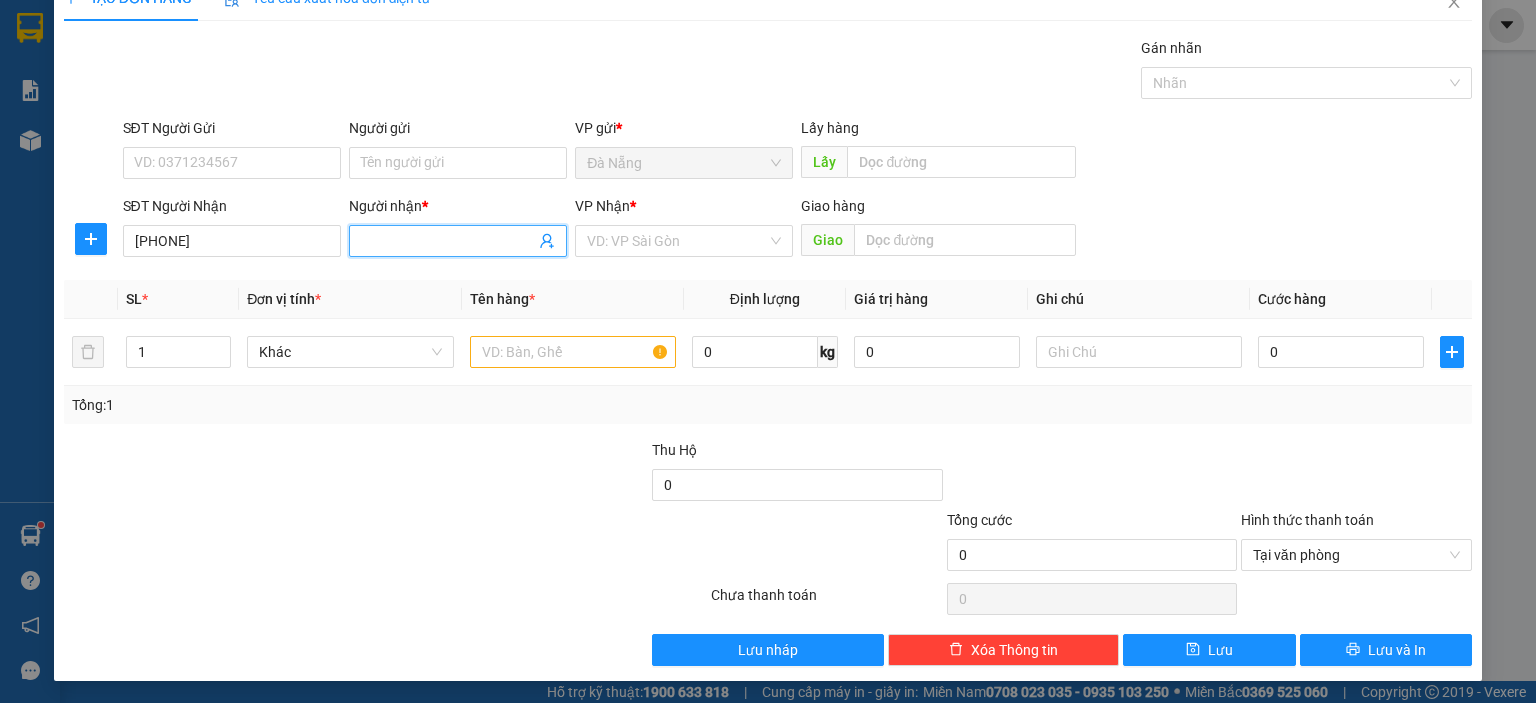 click on "Người nhận  *" at bounding box center [448, 241] 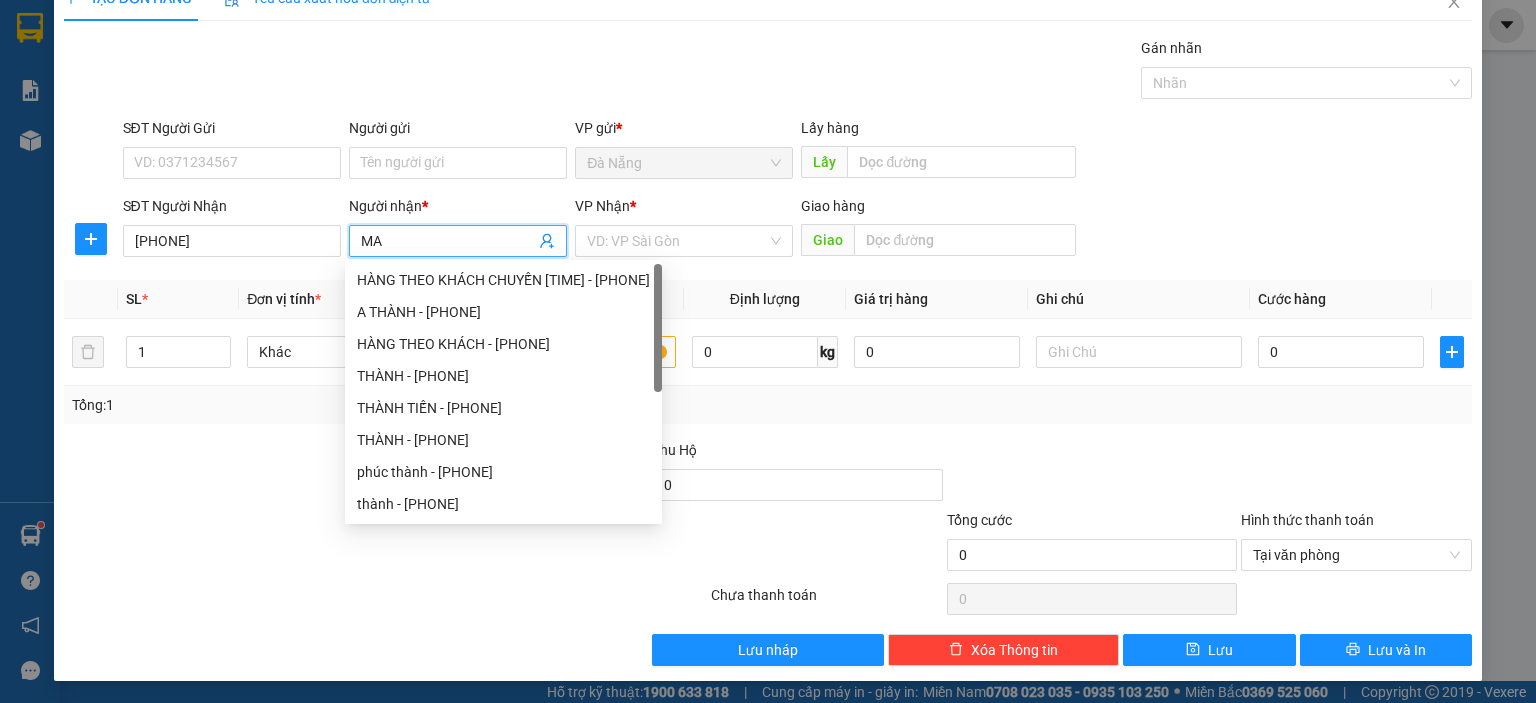 click on "MA" at bounding box center [448, 241] 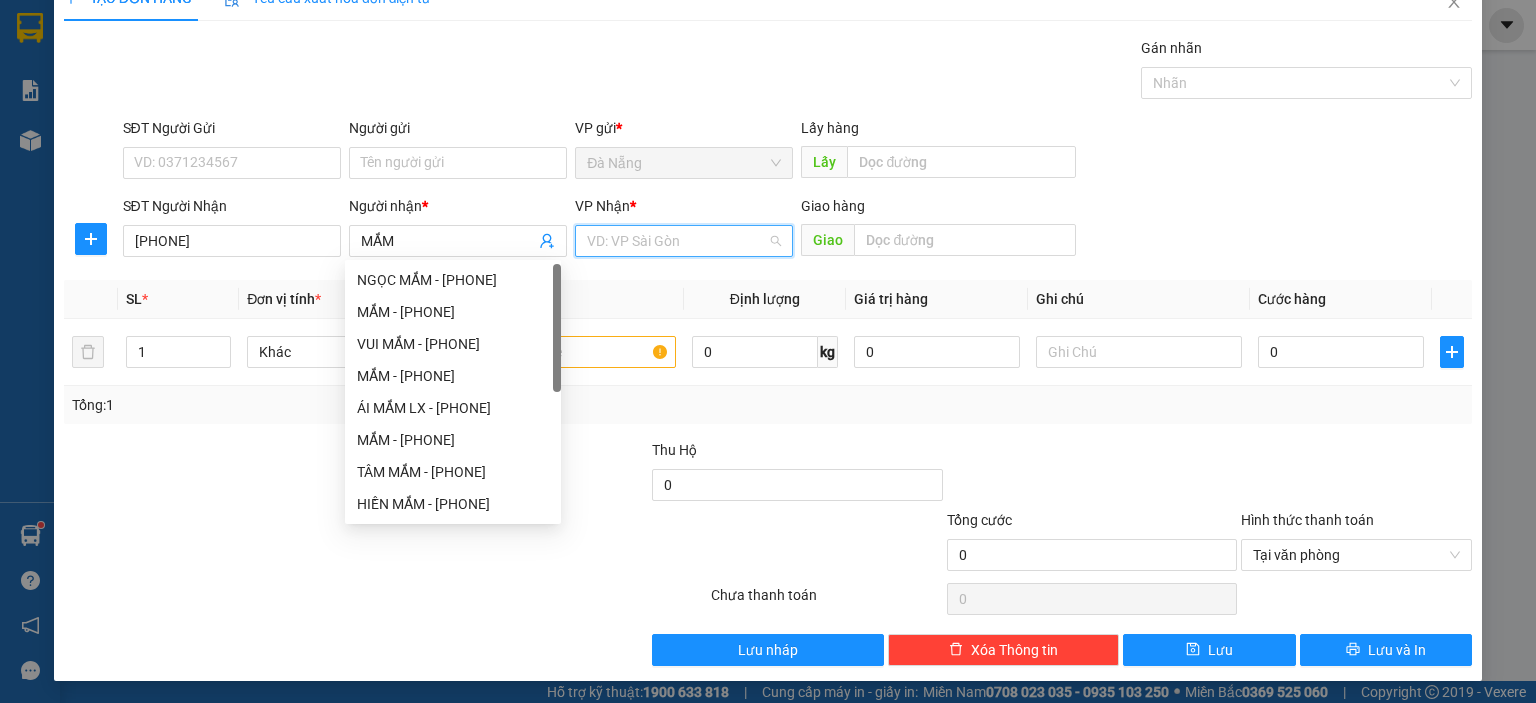 click at bounding box center [677, 241] 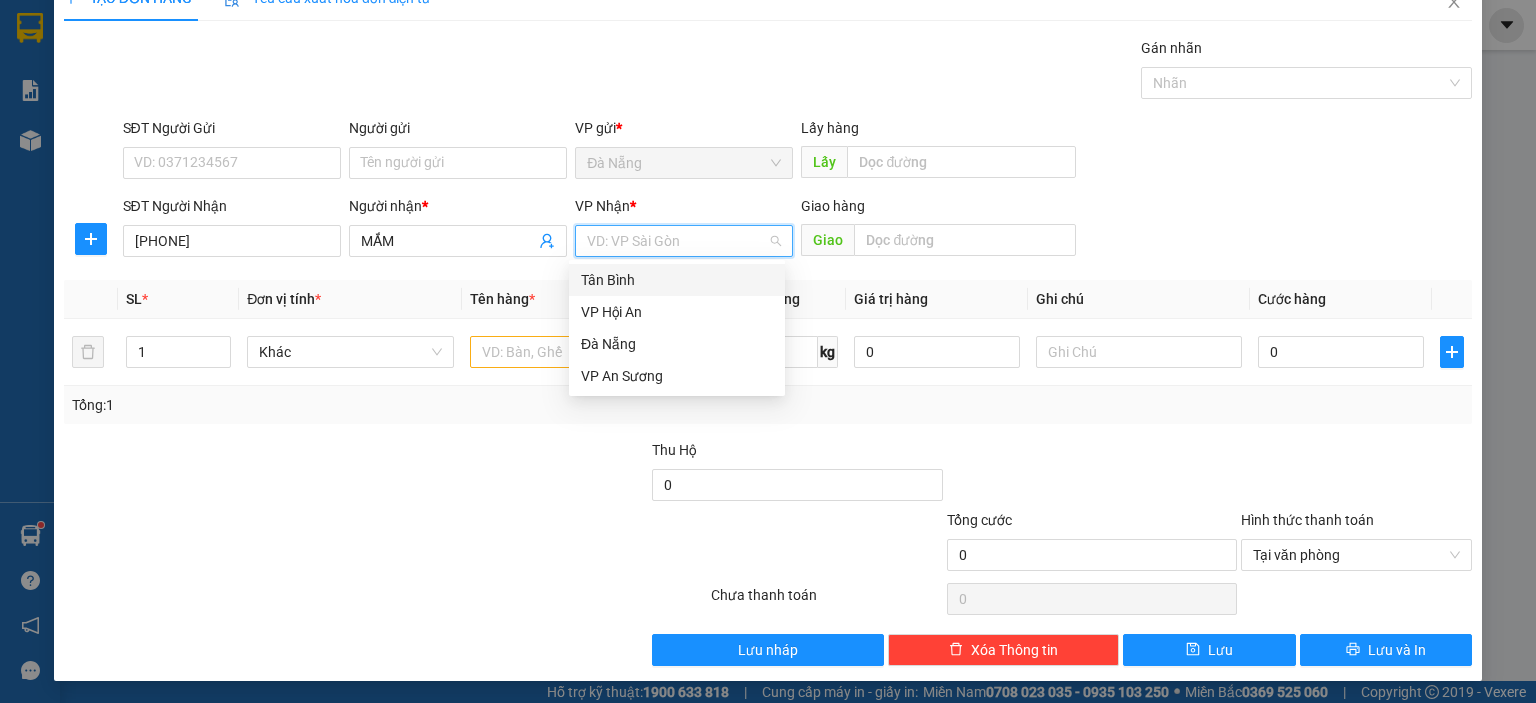click on "Tân Bình" at bounding box center [677, 280] 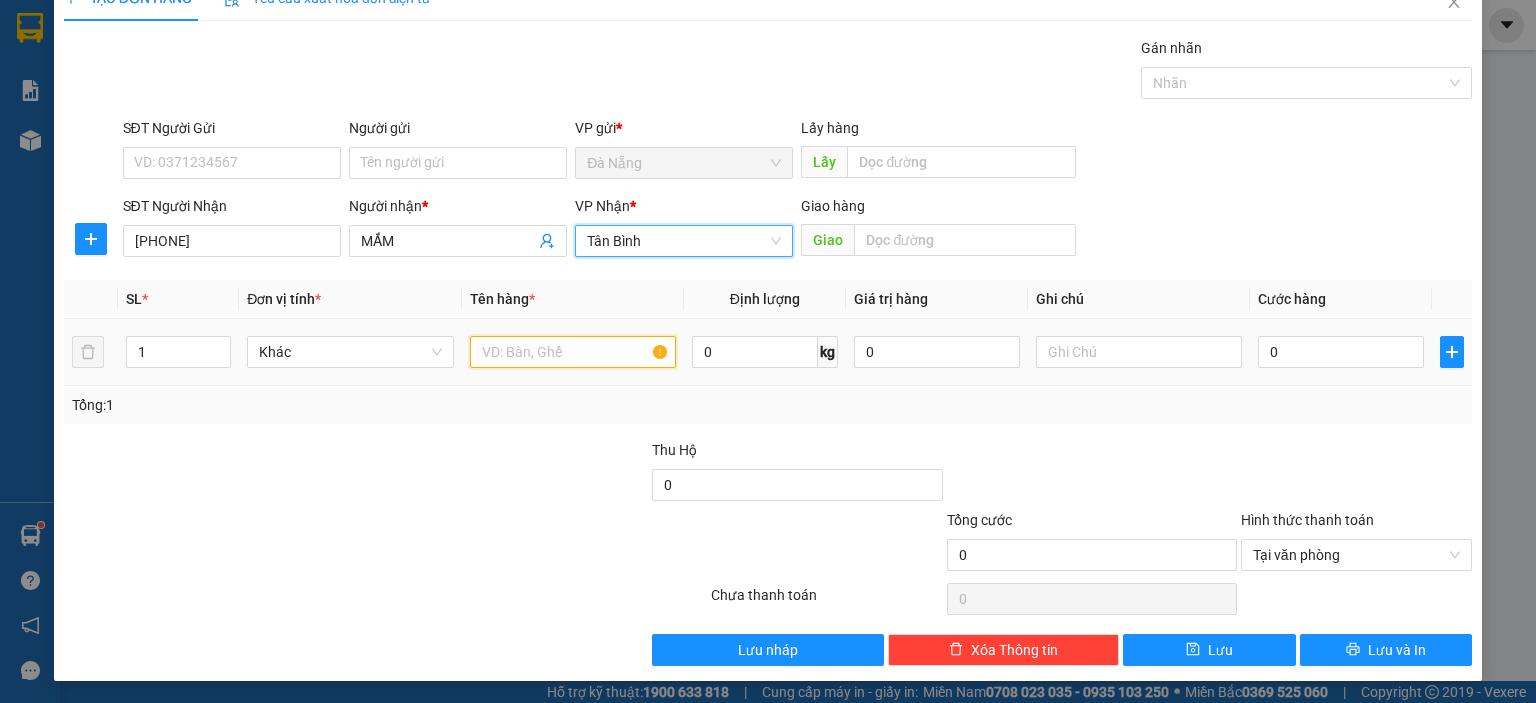 click at bounding box center [573, 352] 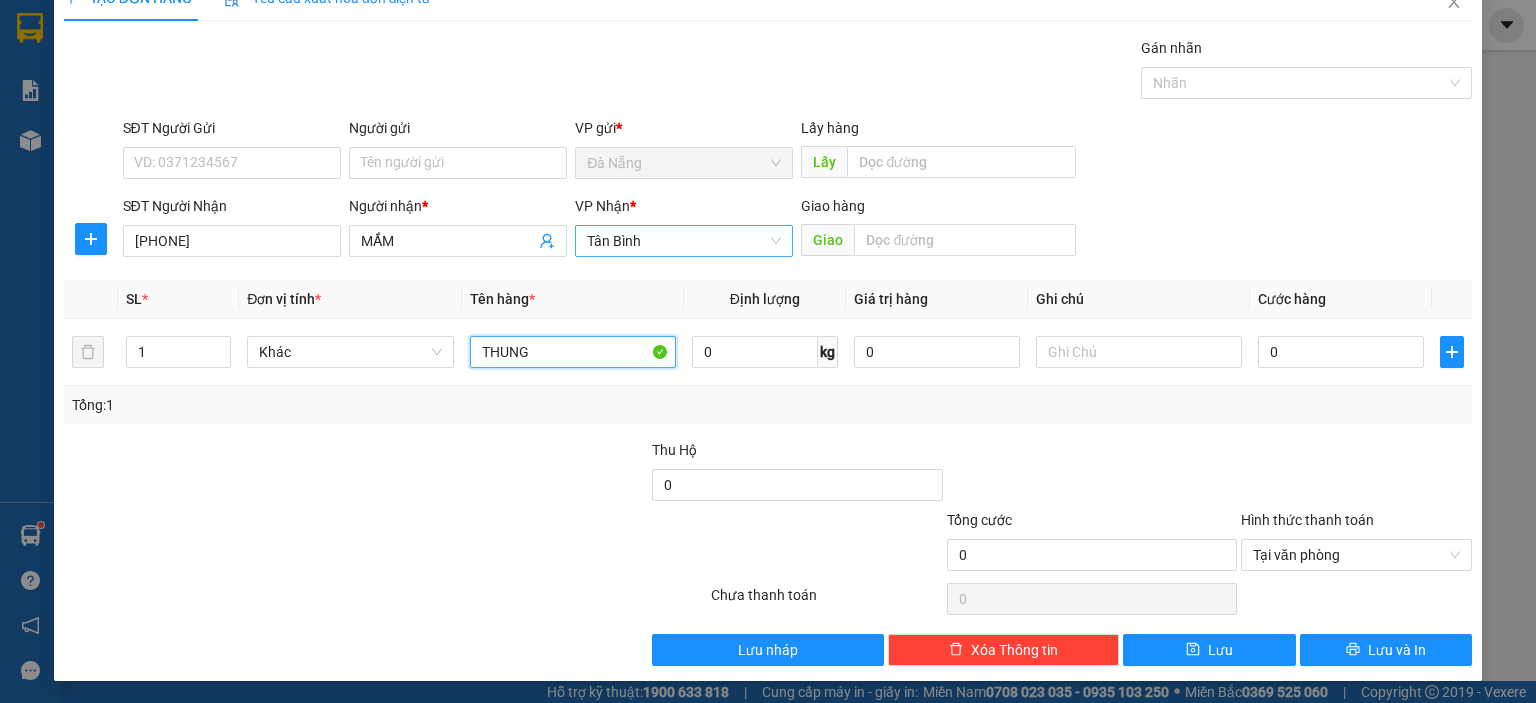 click on "Tân Bình" at bounding box center (684, 241) 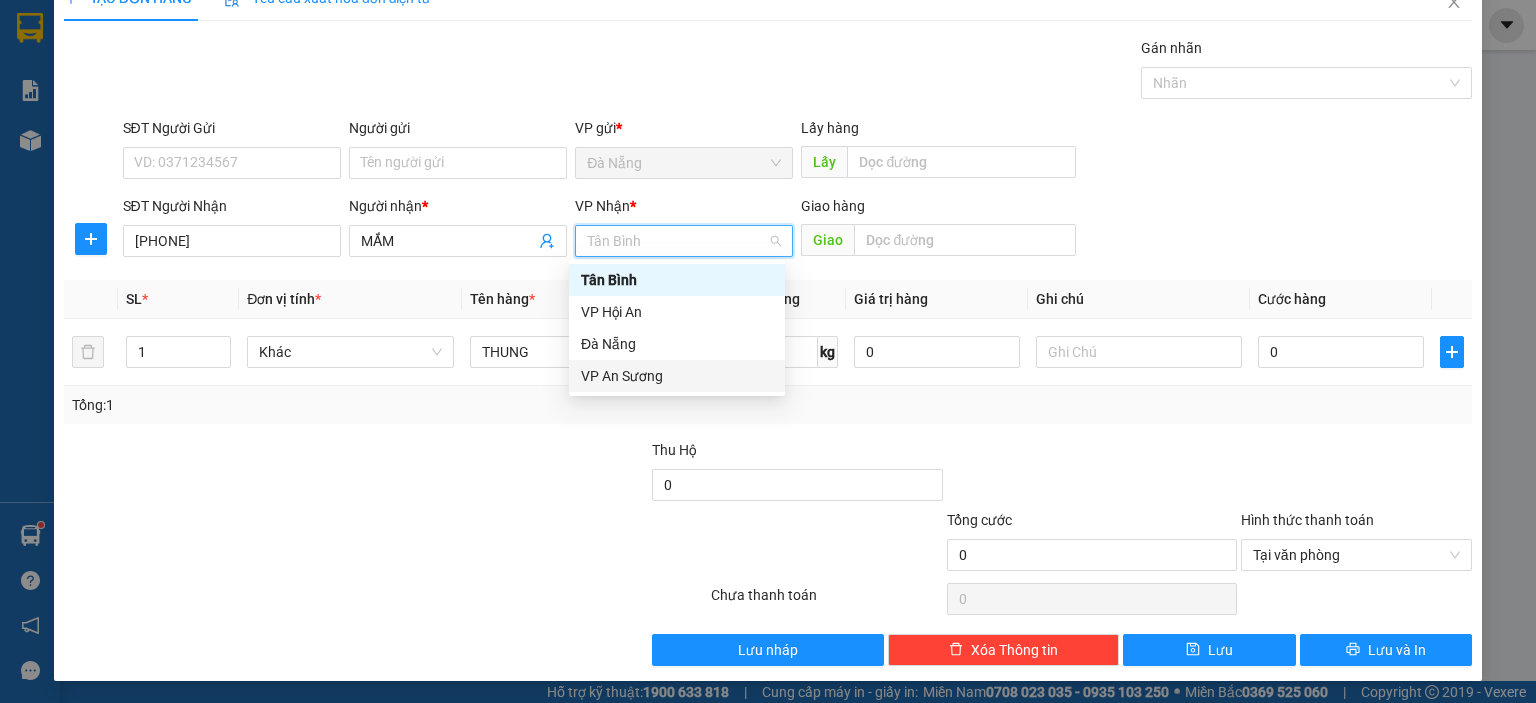 click on "VP An Sương" at bounding box center [677, 376] 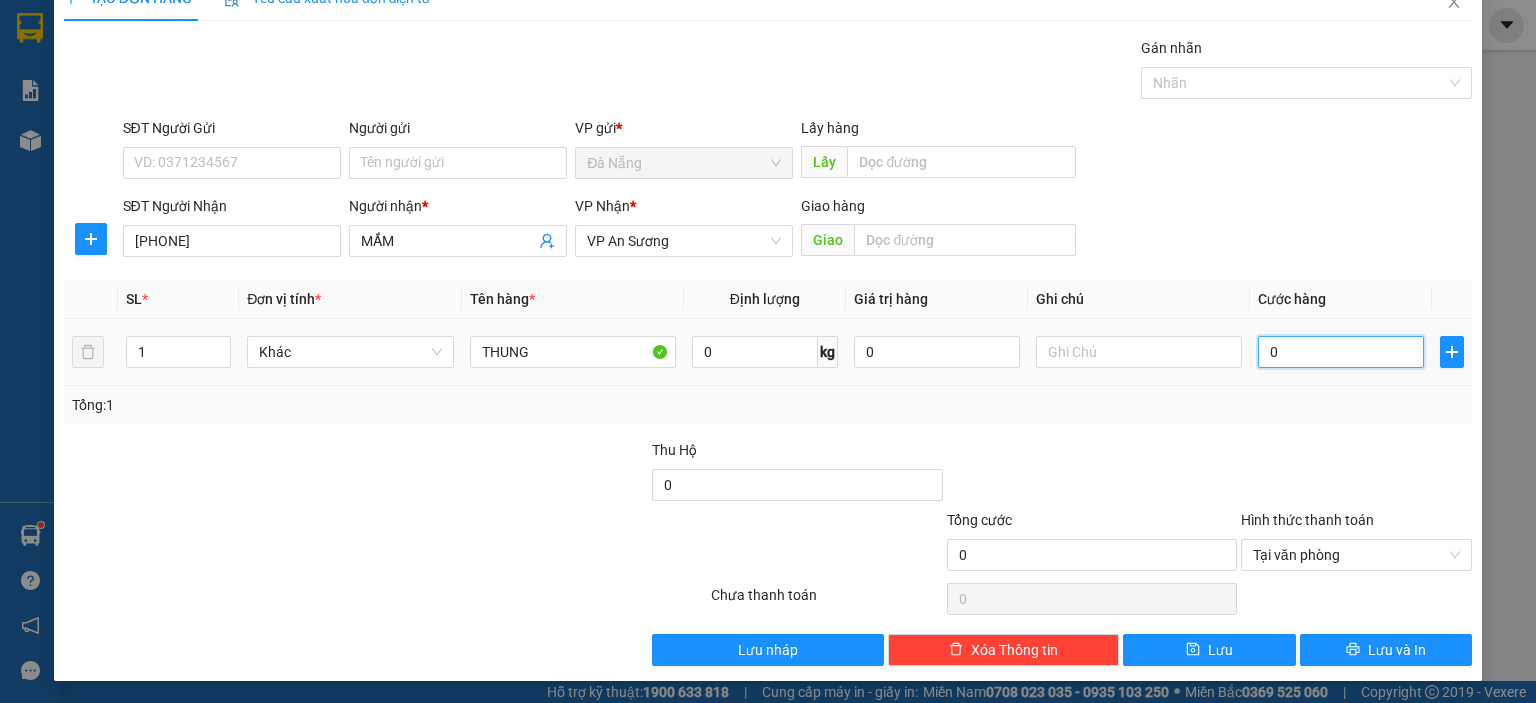click on "0" at bounding box center [1341, 352] 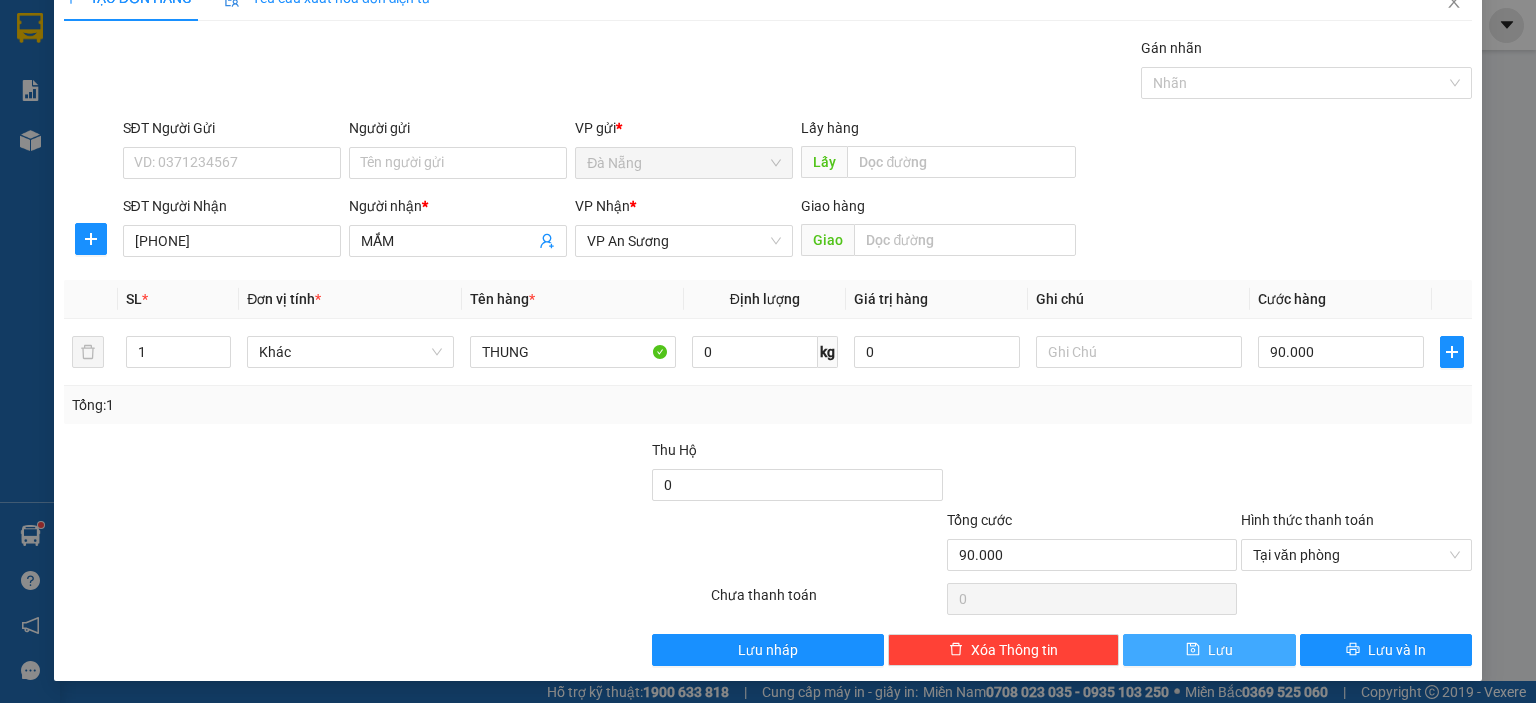 drag, startPoint x: 1185, startPoint y: 651, endPoint x: 1186, endPoint y: 628, distance: 23.021729 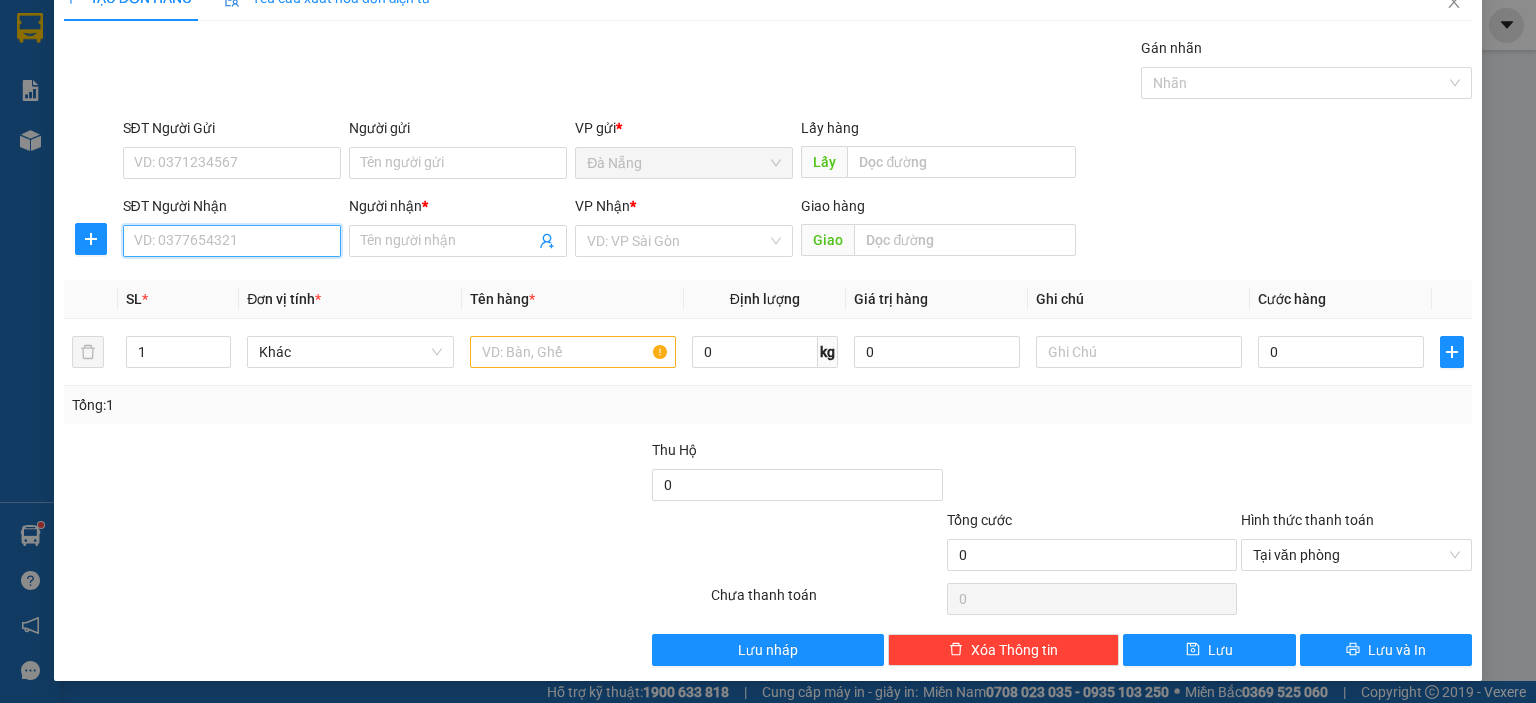 click on "SĐT Người Nhận" at bounding box center [232, 241] 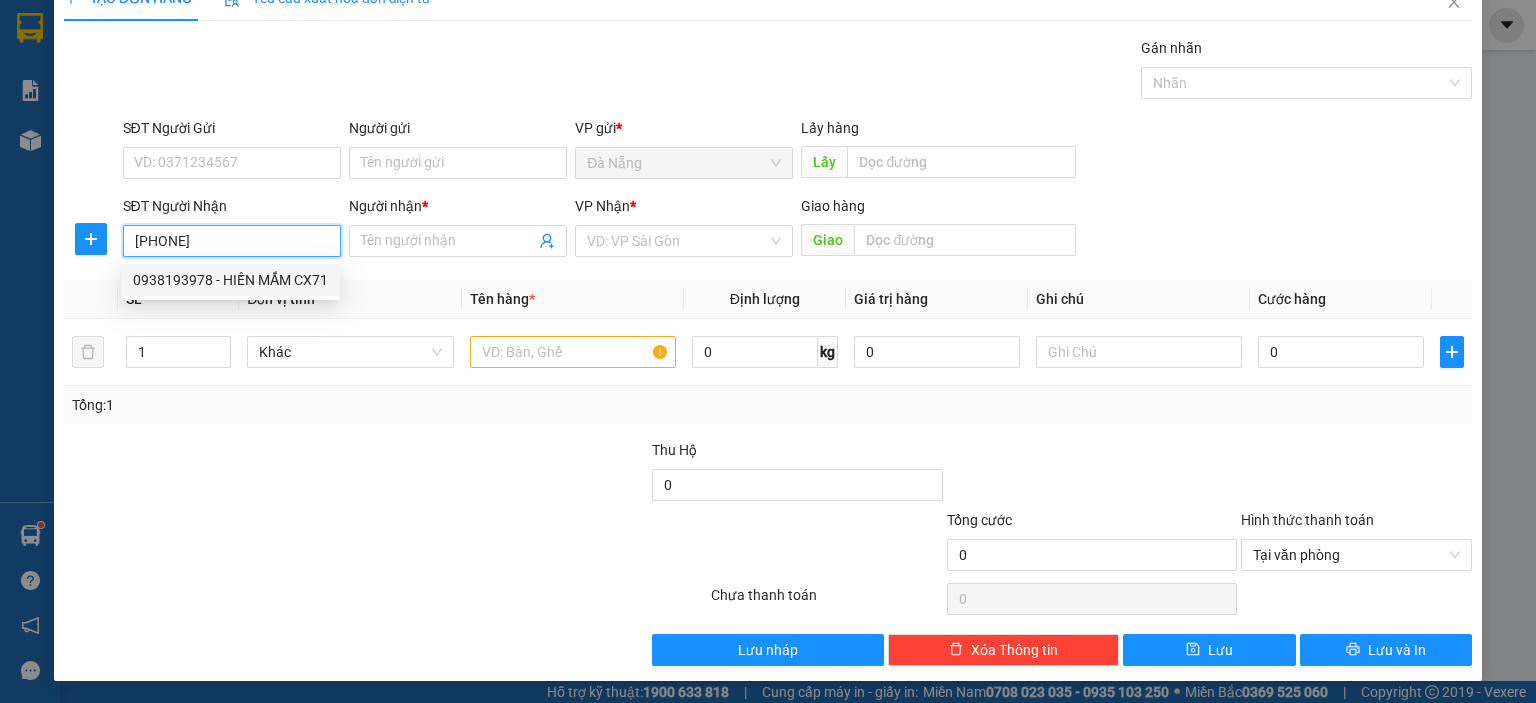 click on "0938193978 - HIỀN MẮM CX71" at bounding box center [230, 280] 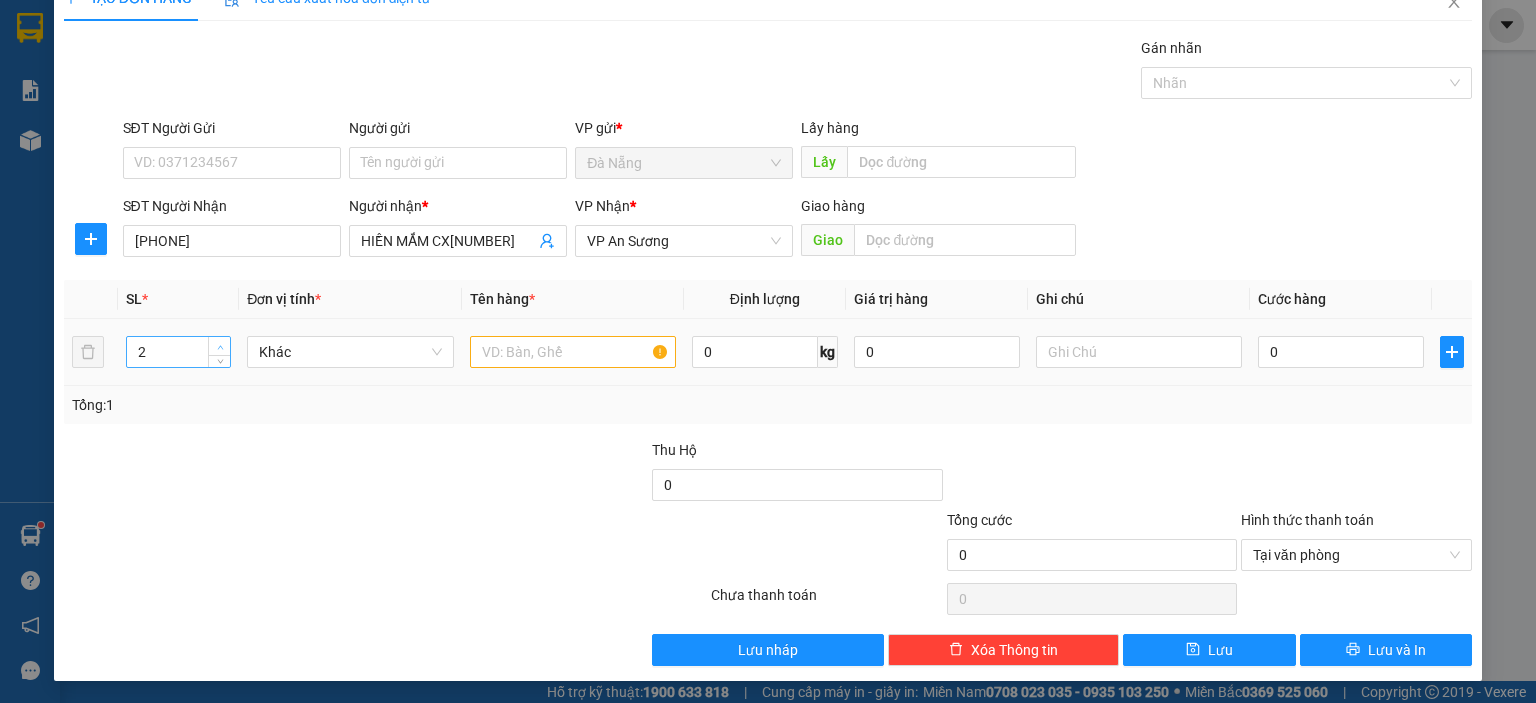 click 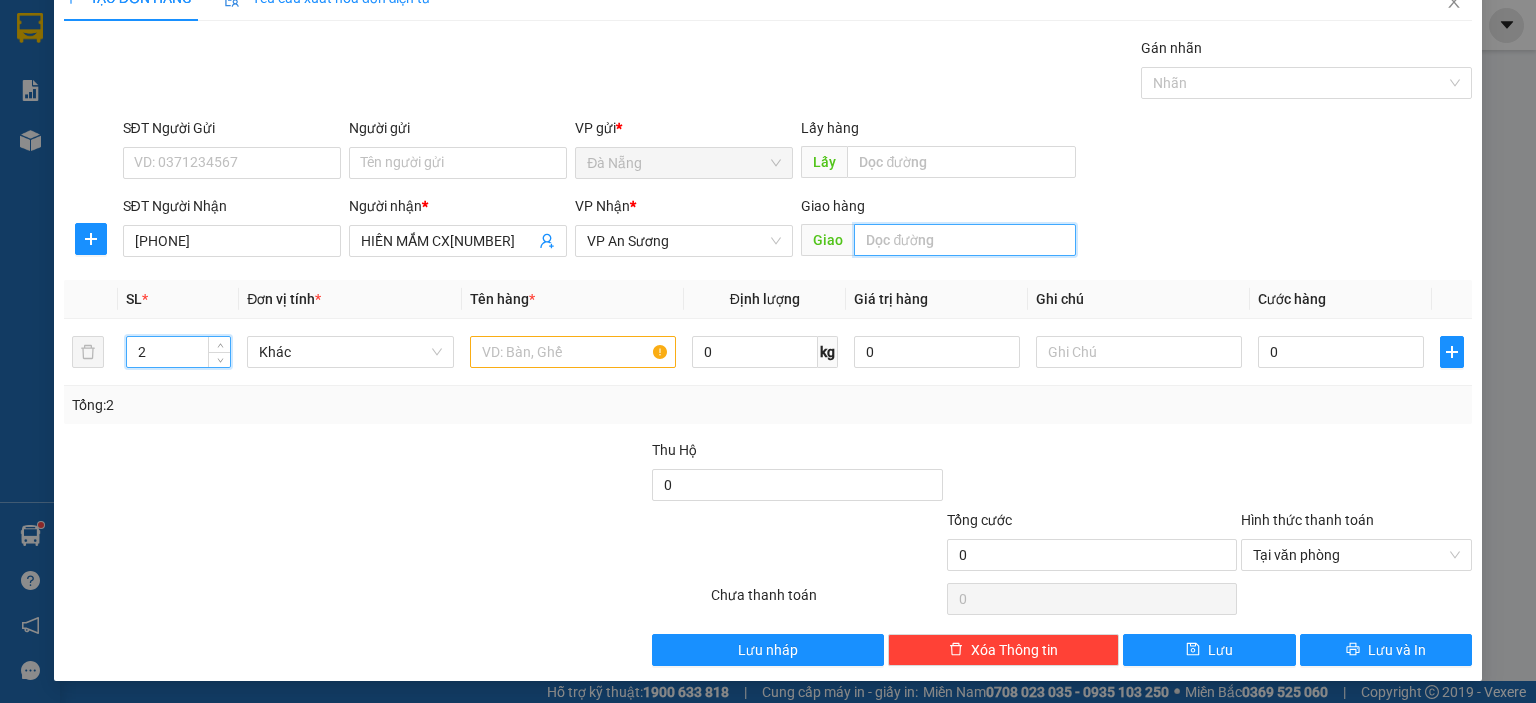 click at bounding box center (965, 240) 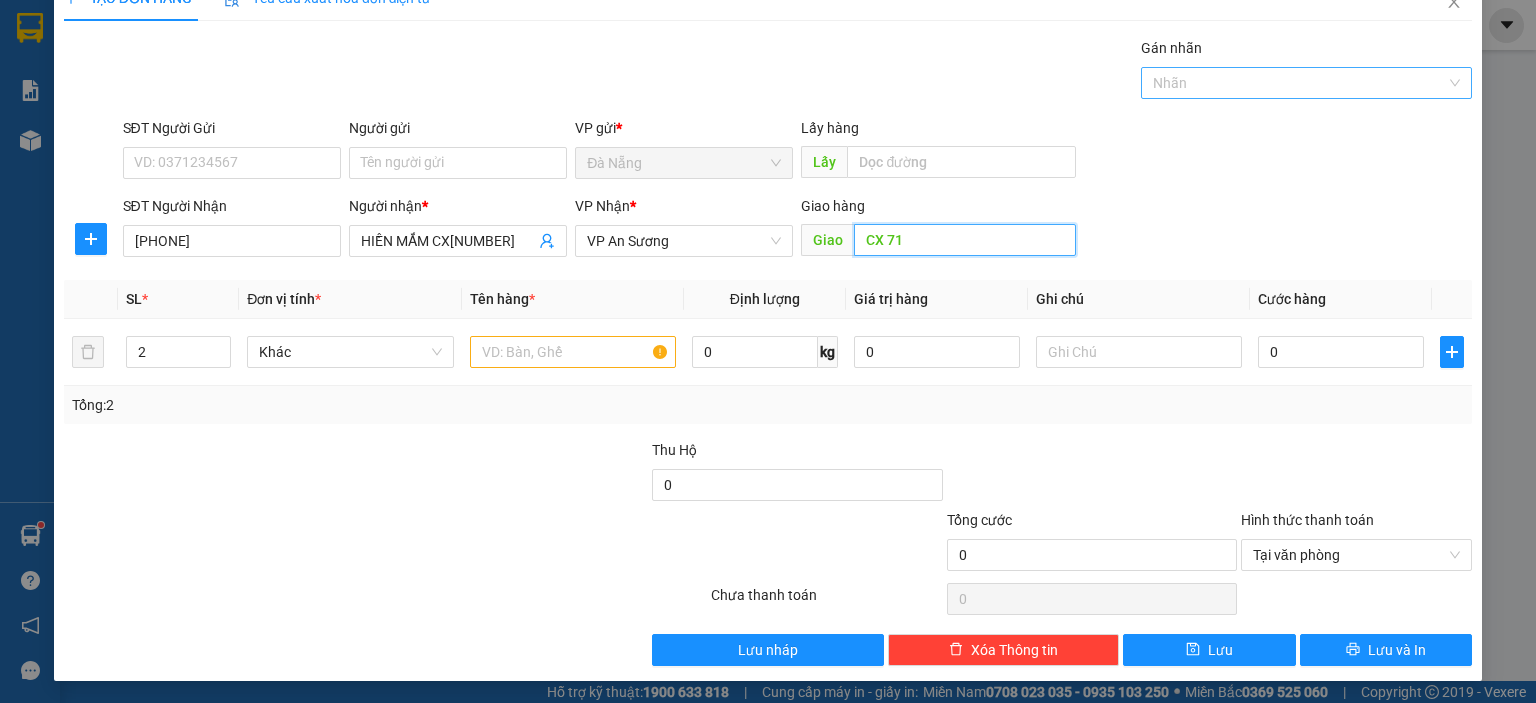 click at bounding box center (1296, 83) 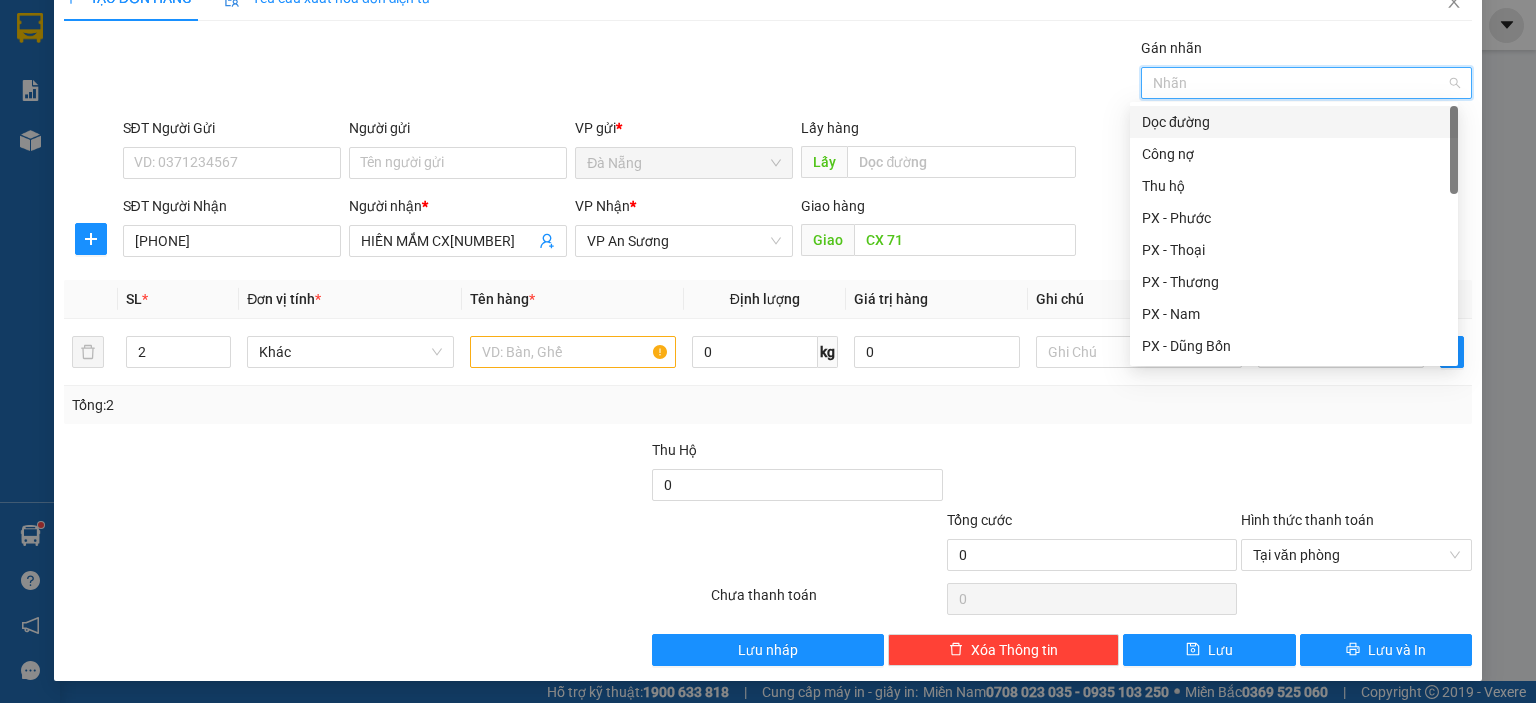 click on "Dọc đường" at bounding box center (1294, 122) 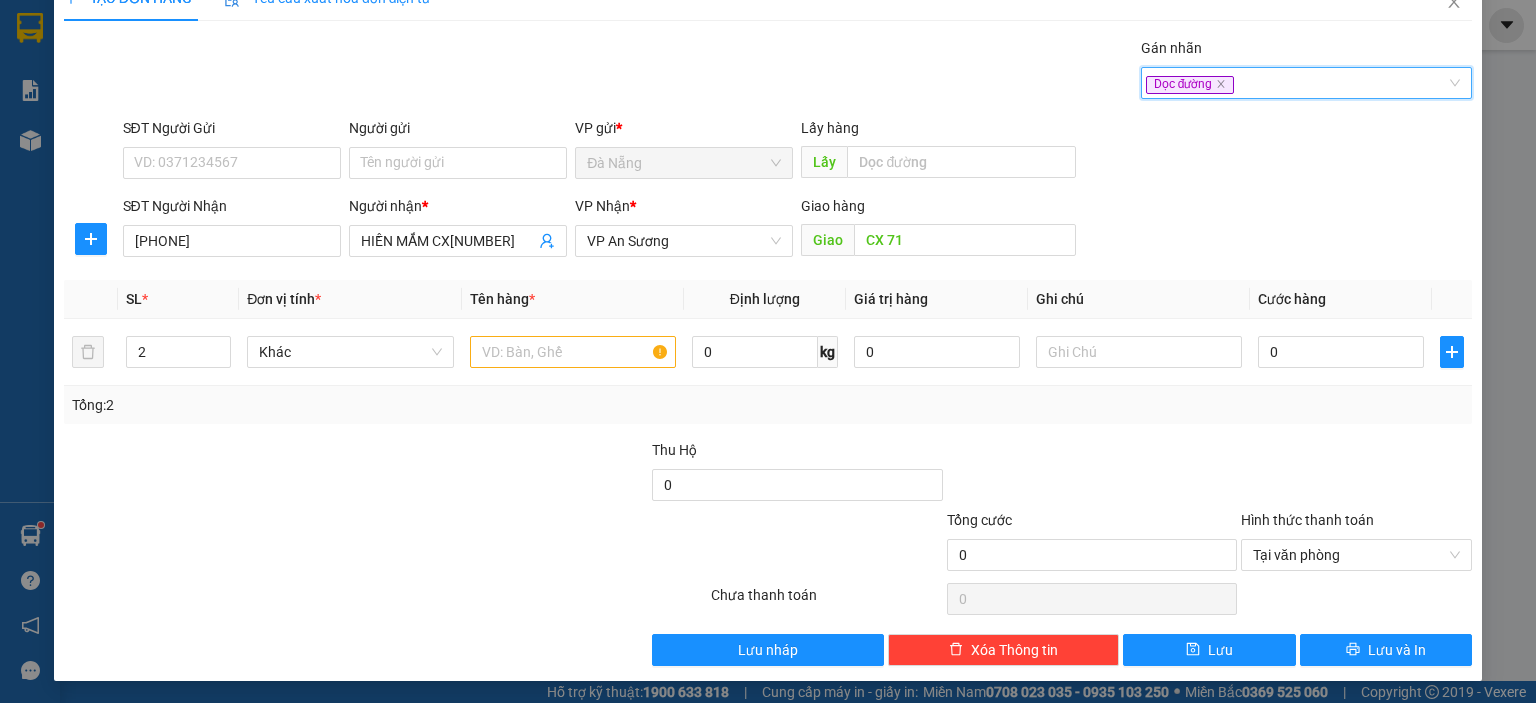drag, startPoint x: 1112, startPoint y: 418, endPoint x: 1177, endPoint y: 397, distance: 68.30813 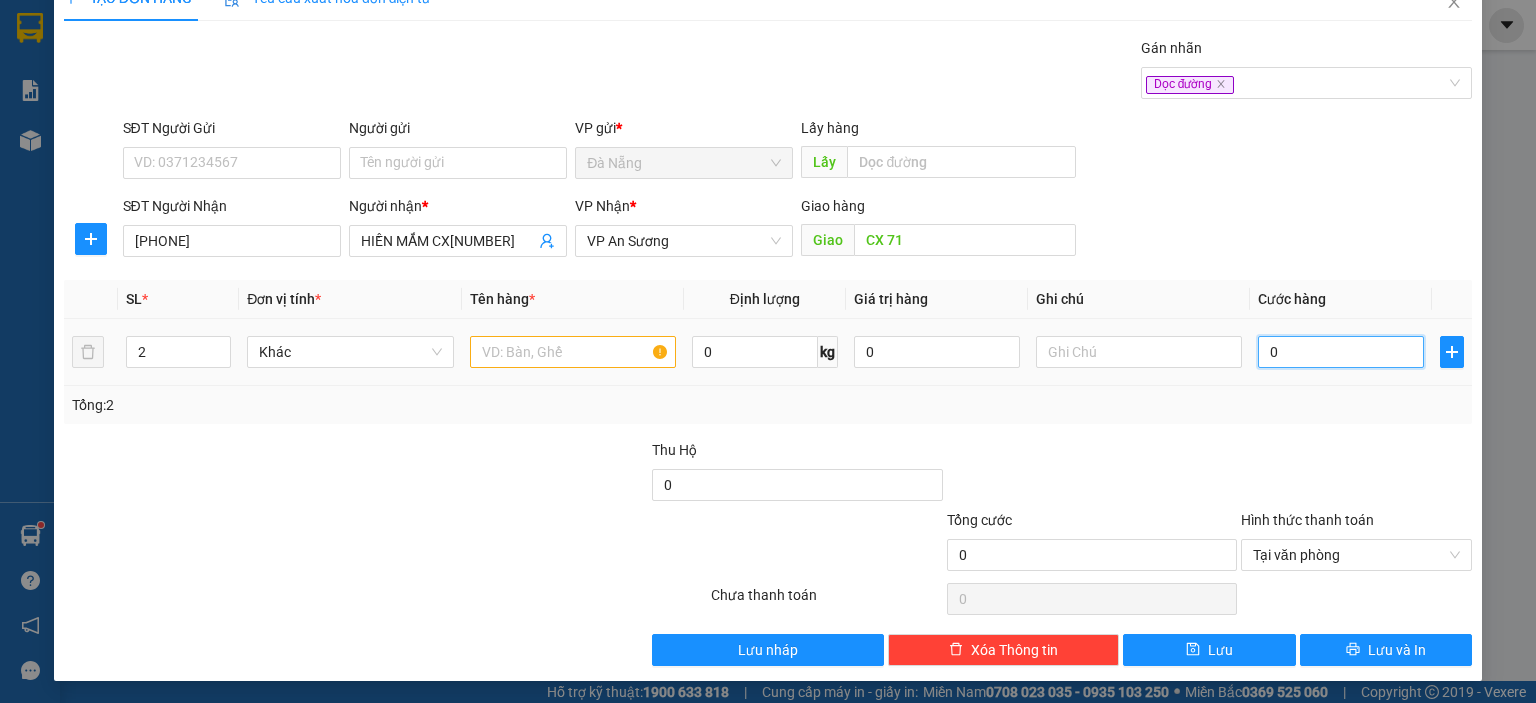 click on "0" at bounding box center (1341, 352) 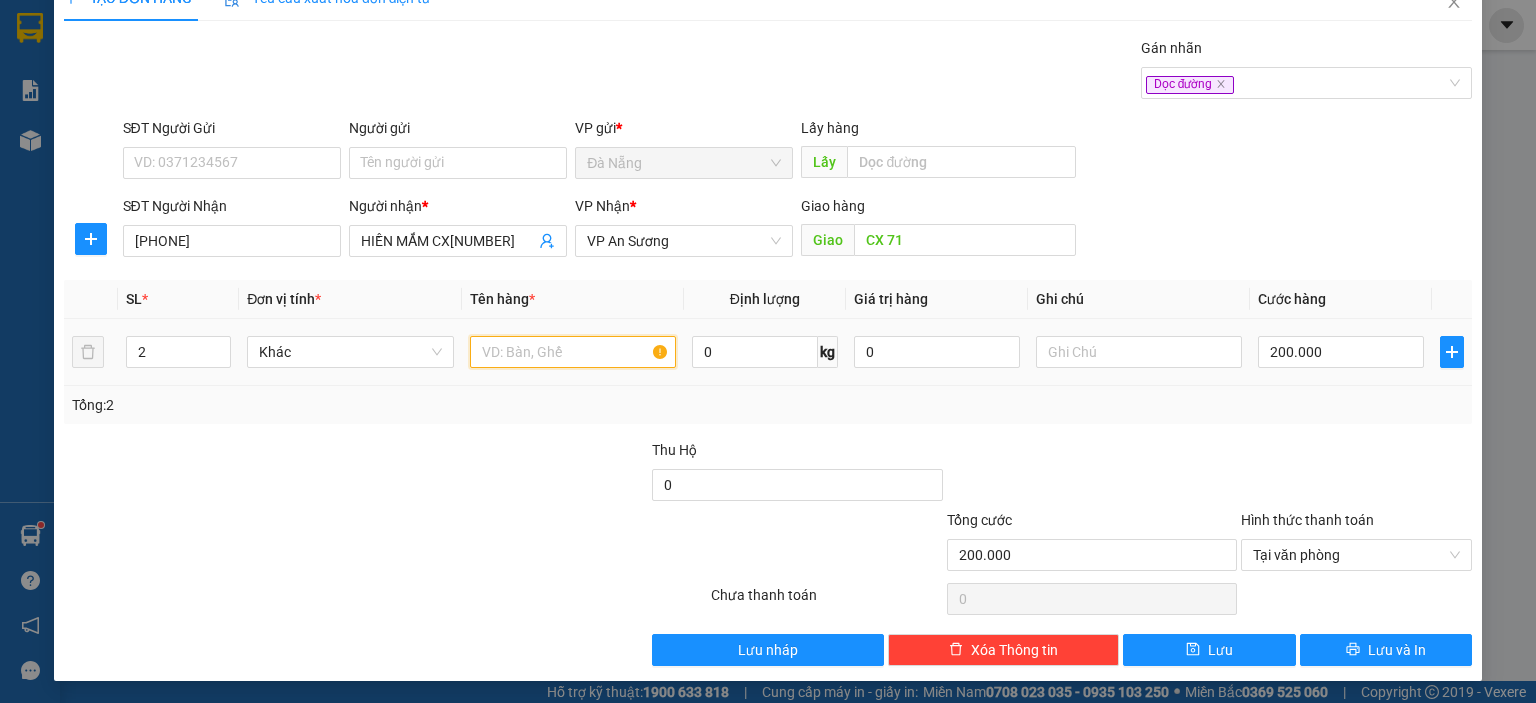click at bounding box center [573, 352] 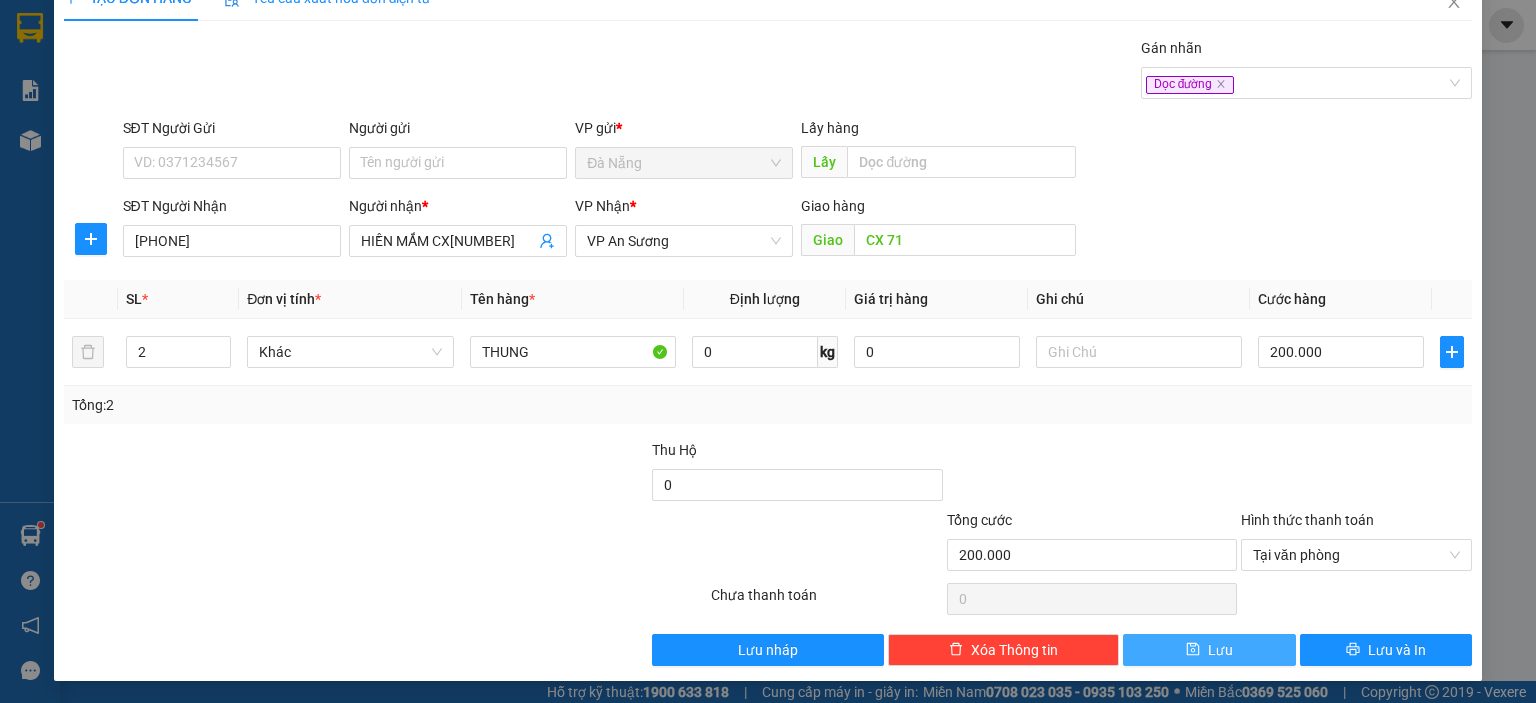 click on "Lưu" at bounding box center [1220, 650] 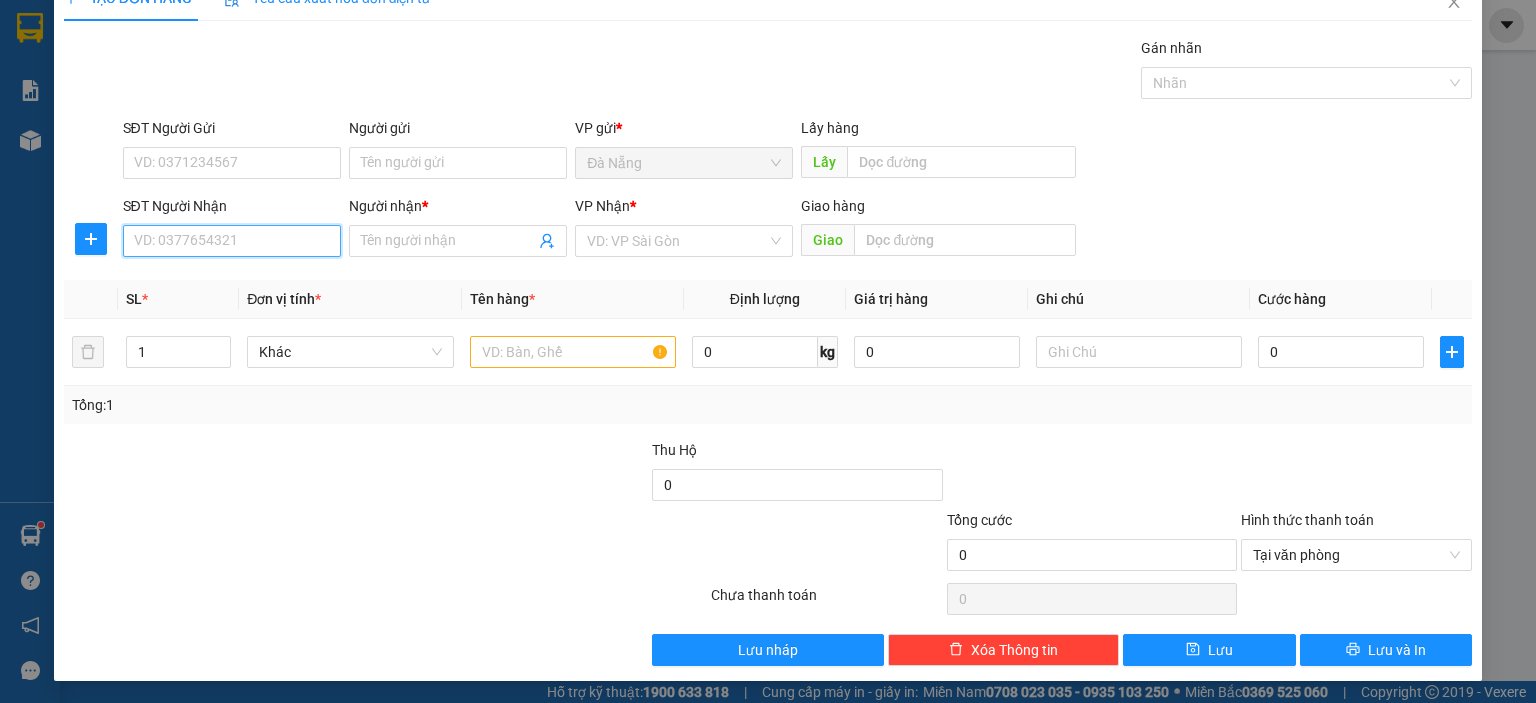 click on "SĐT Người Nhận" at bounding box center [232, 241] 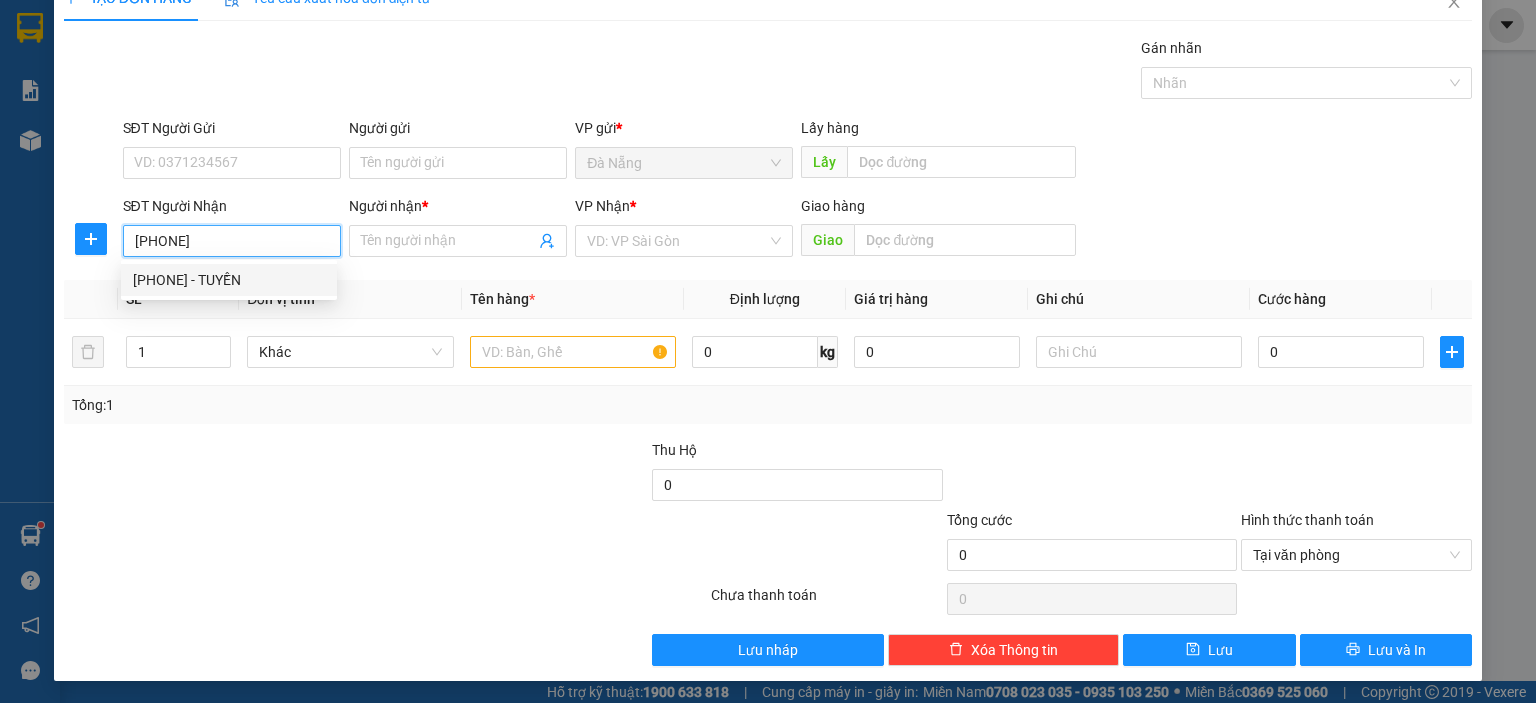 click on "0385019843 - TUYỀN" at bounding box center (229, 280) 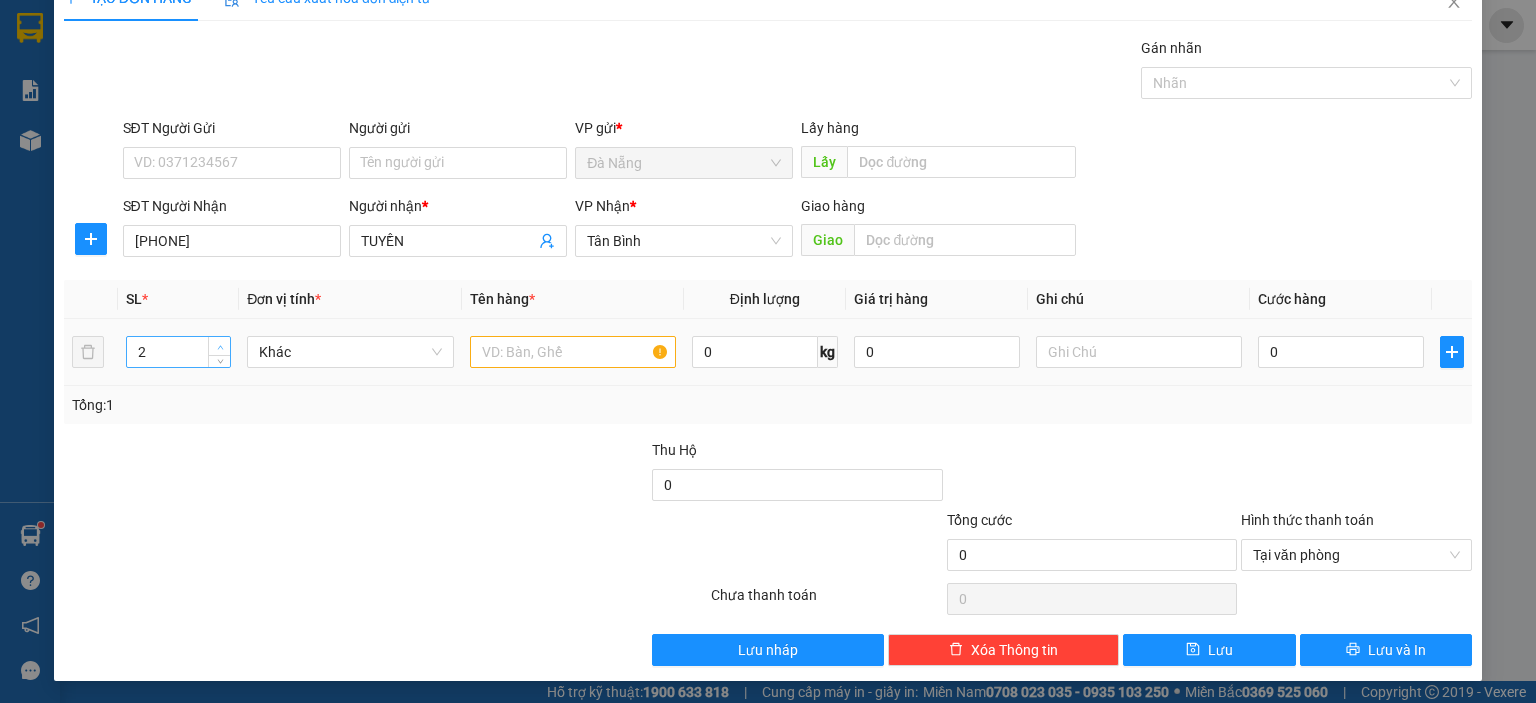 click at bounding box center (219, 346) 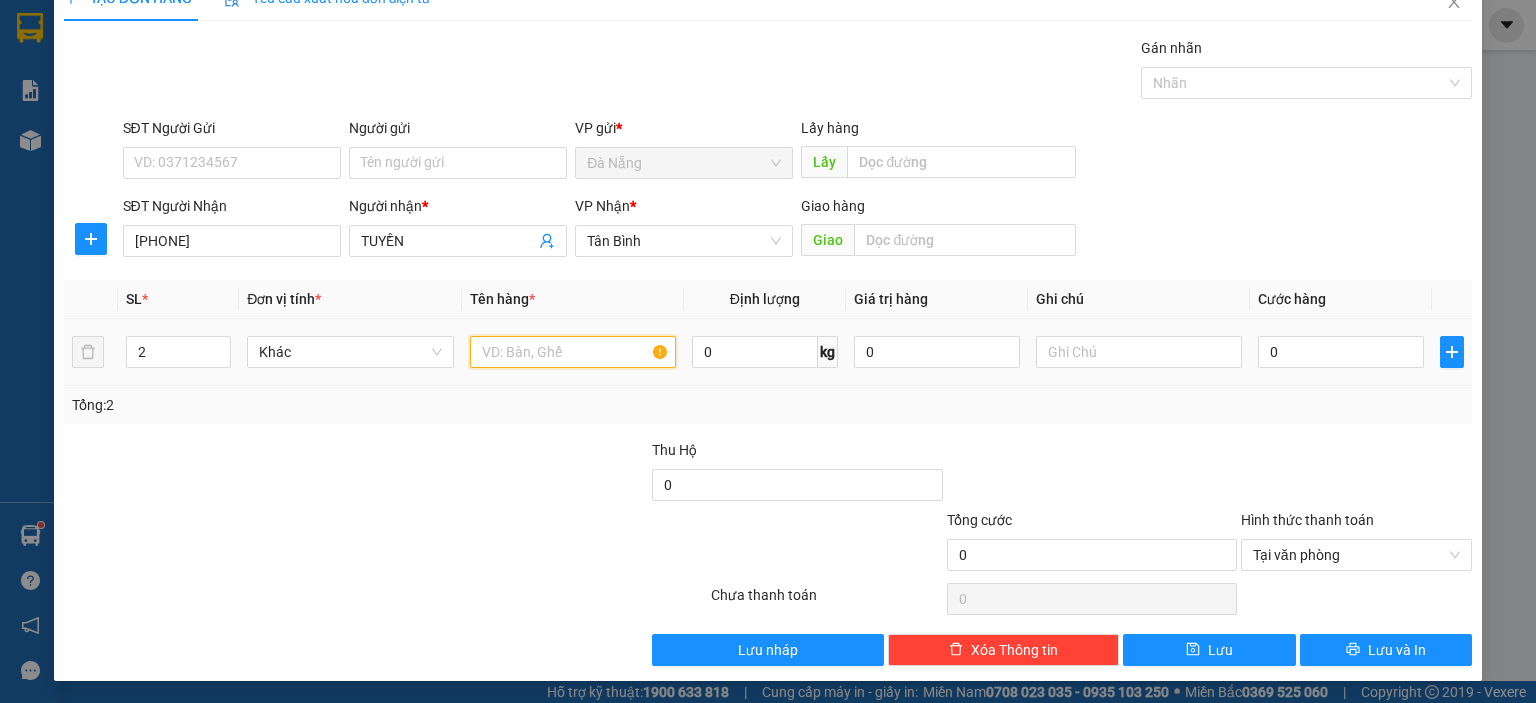 click at bounding box center (573, 352) 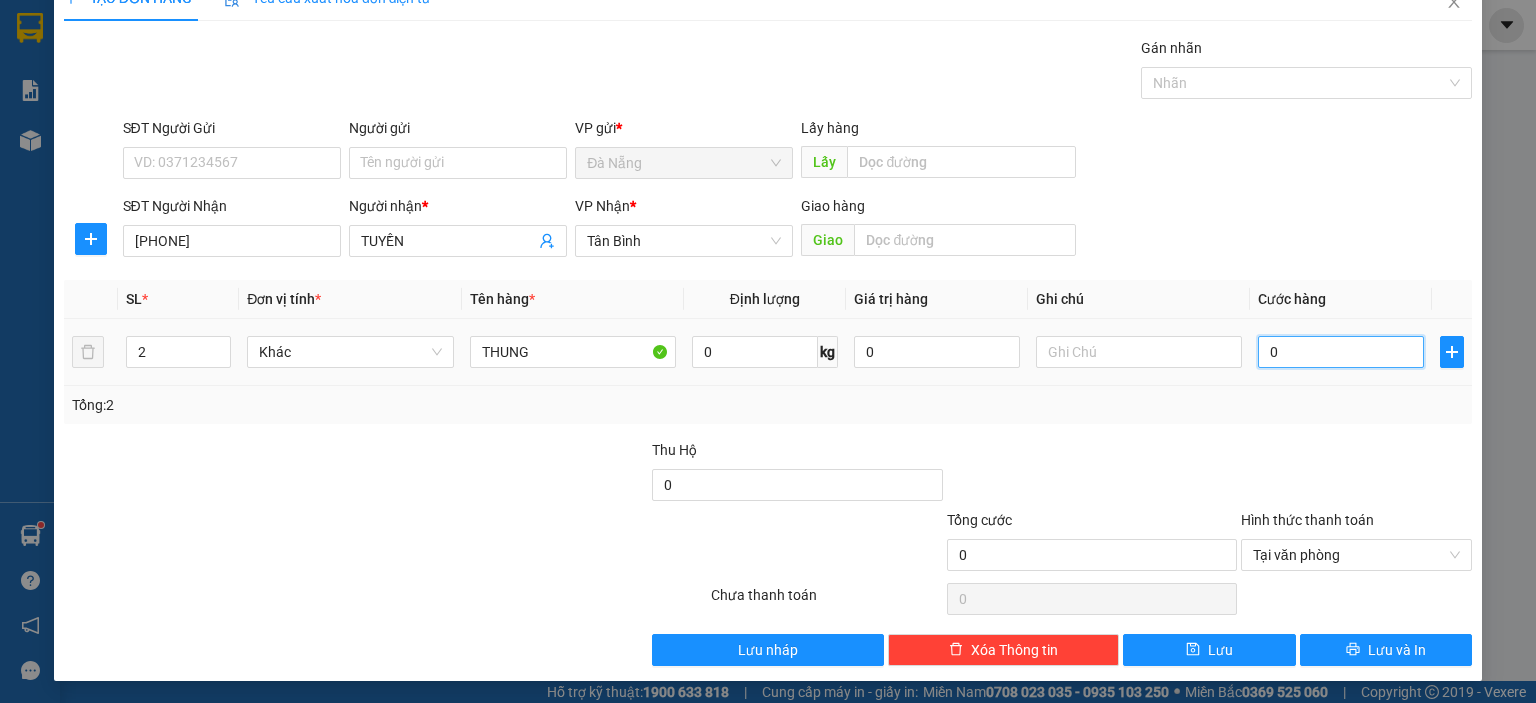 click on "0" at bounding box center (1341, 352) 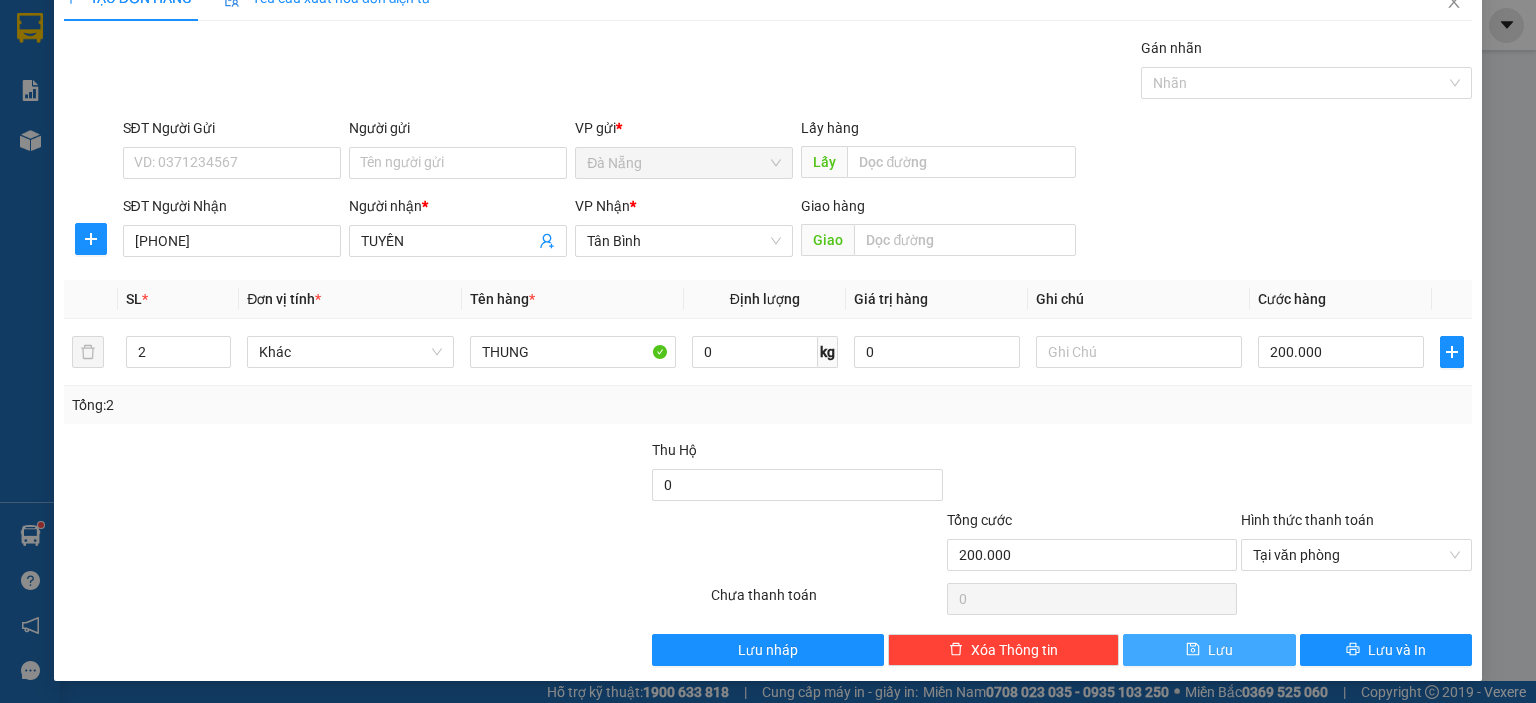 click on "Lưu" at bounding box center [1220, 650] 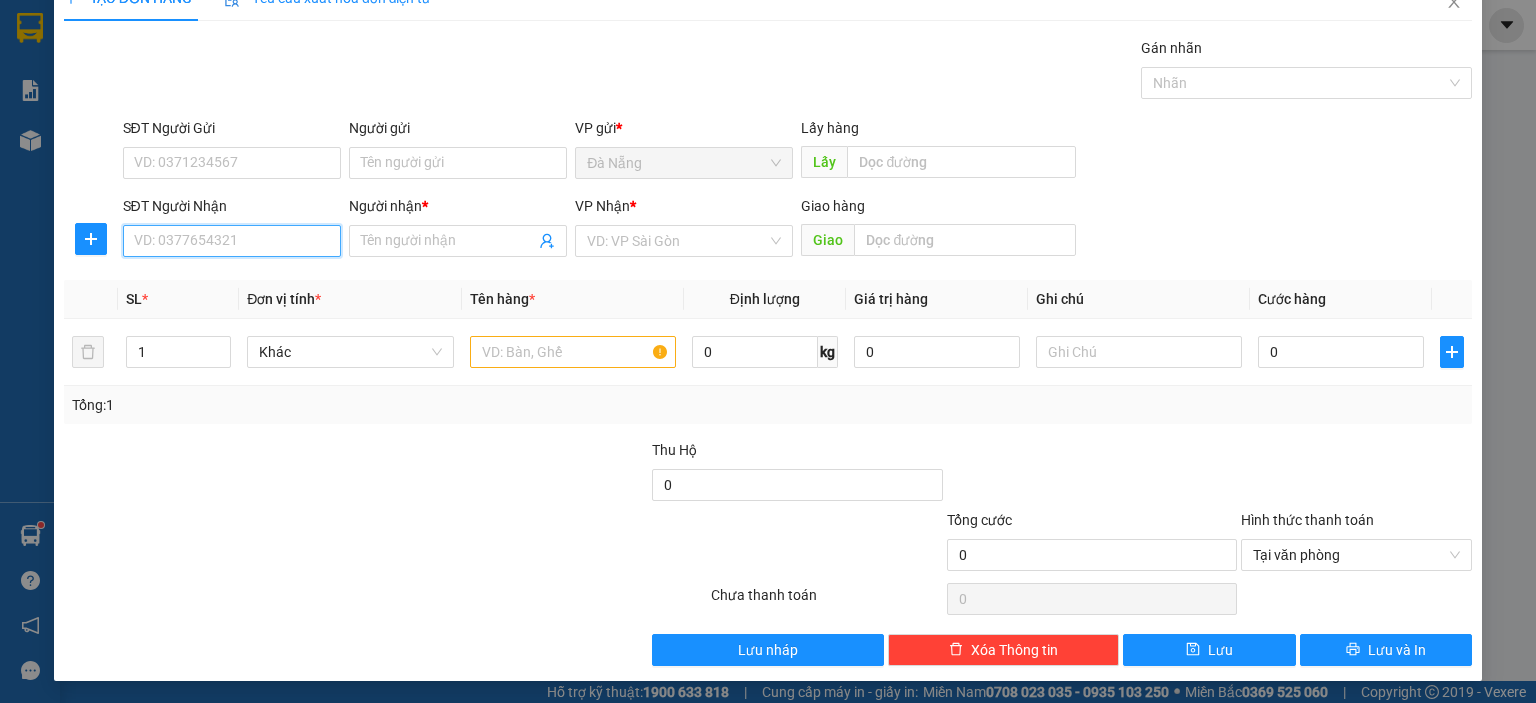 click on "SĐT Người Nhận" at bounding box center [232, 241] 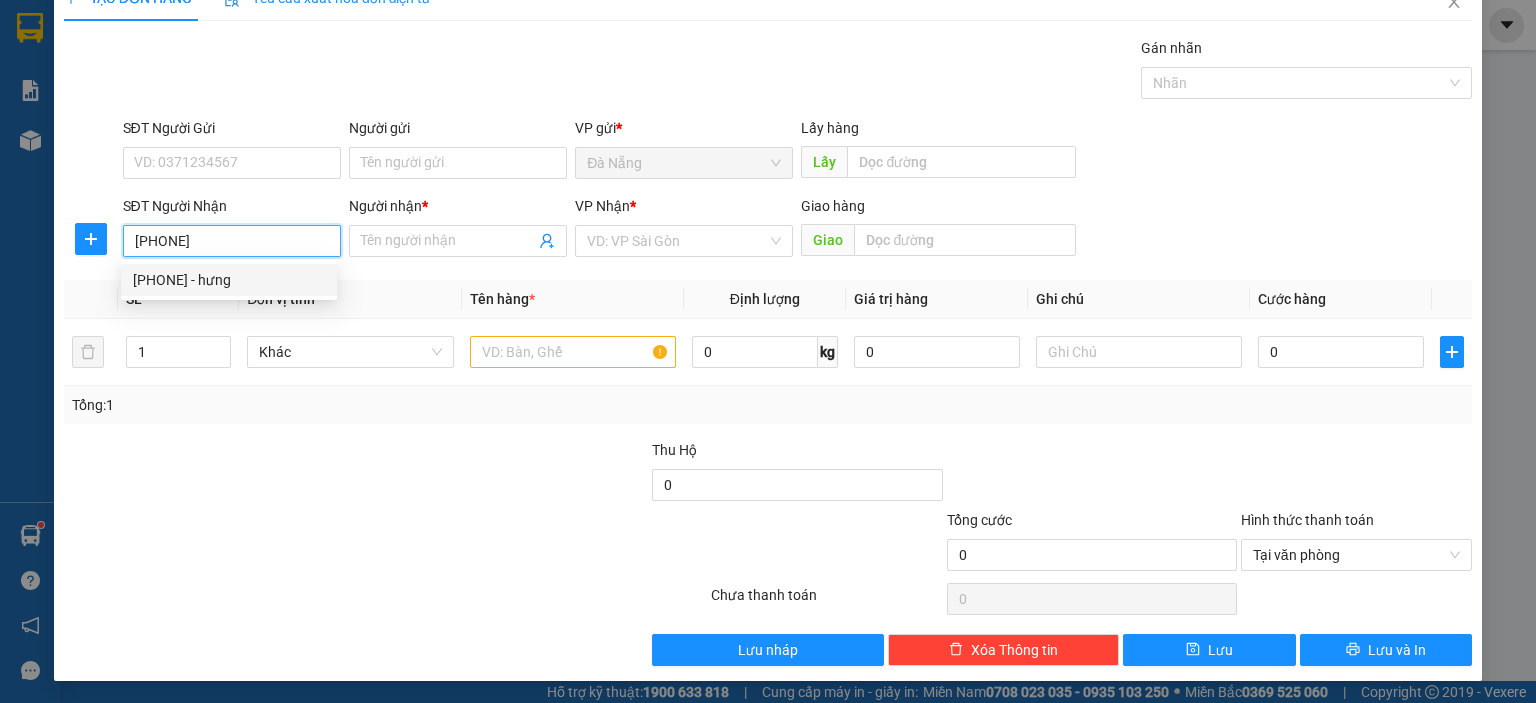 click on "0983909252 - hưng" at bounding box center [229, 280] 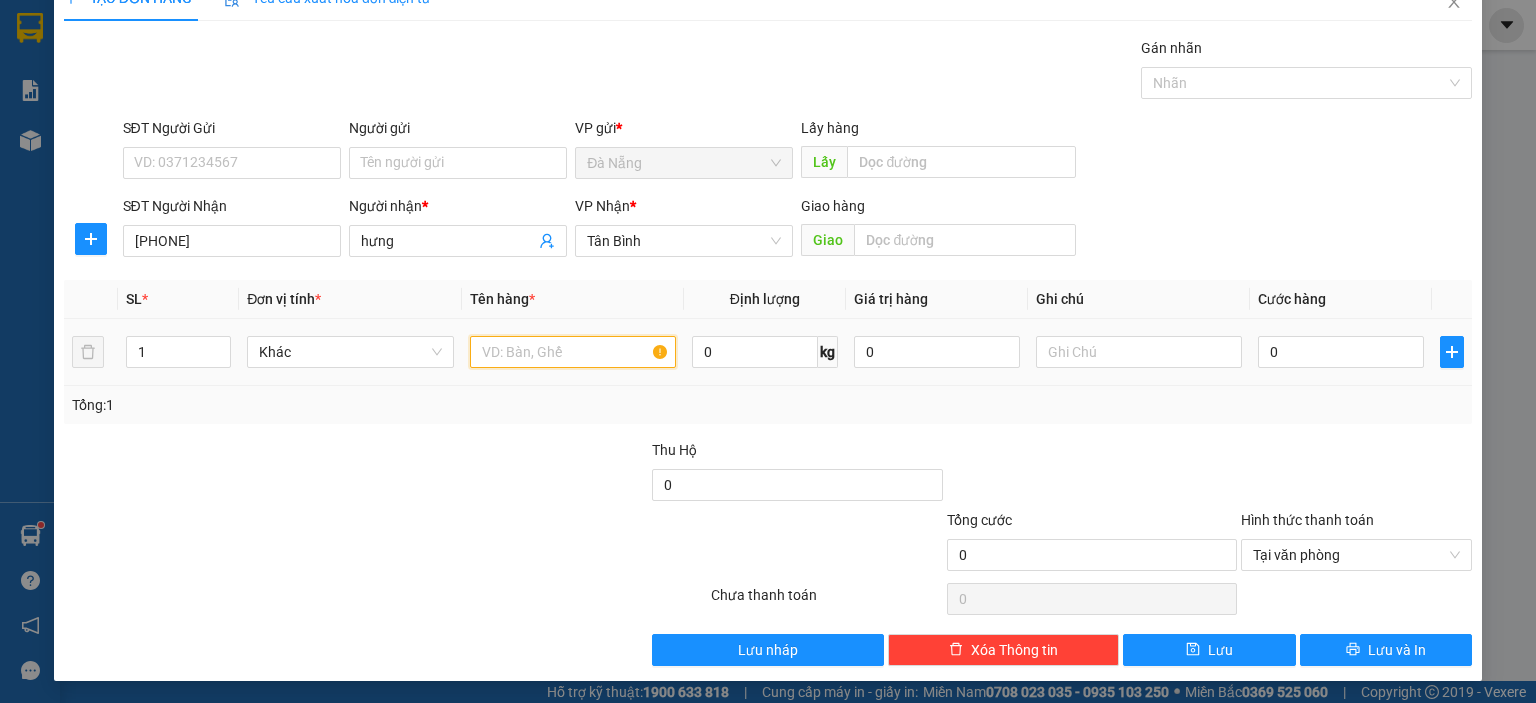 click at bounding box center [573, 352] 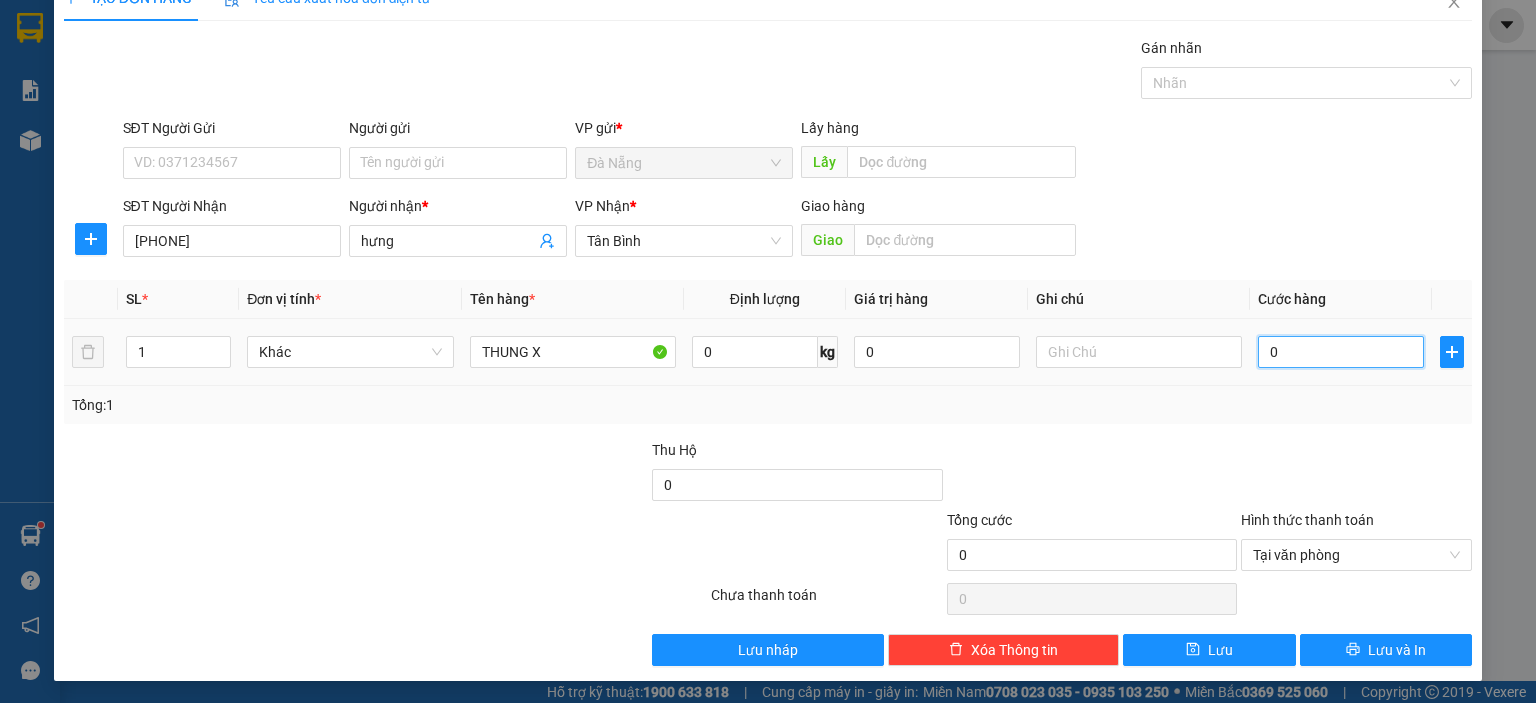 click on "0" at bounding box center (1341, 352) 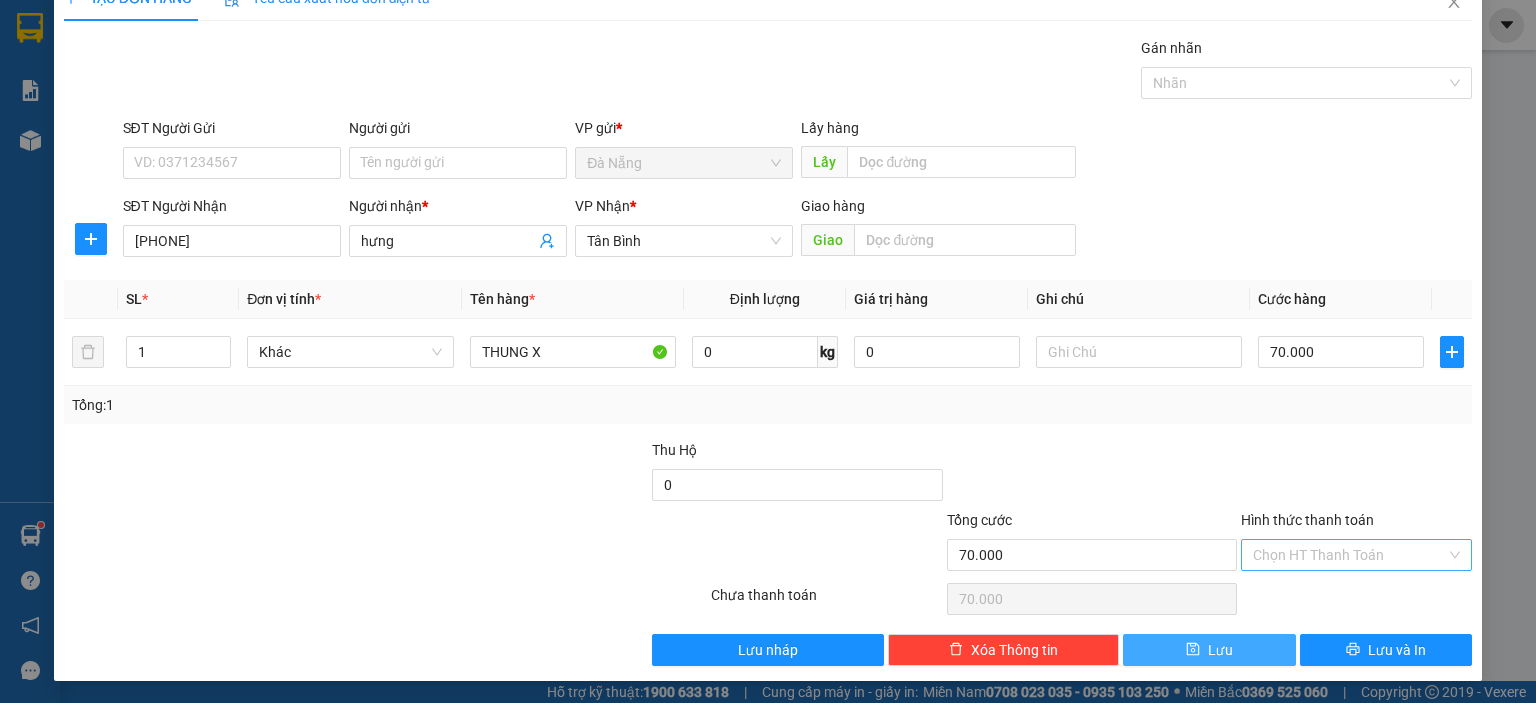 click on "Lưu" at bounding box center [1209, 650] 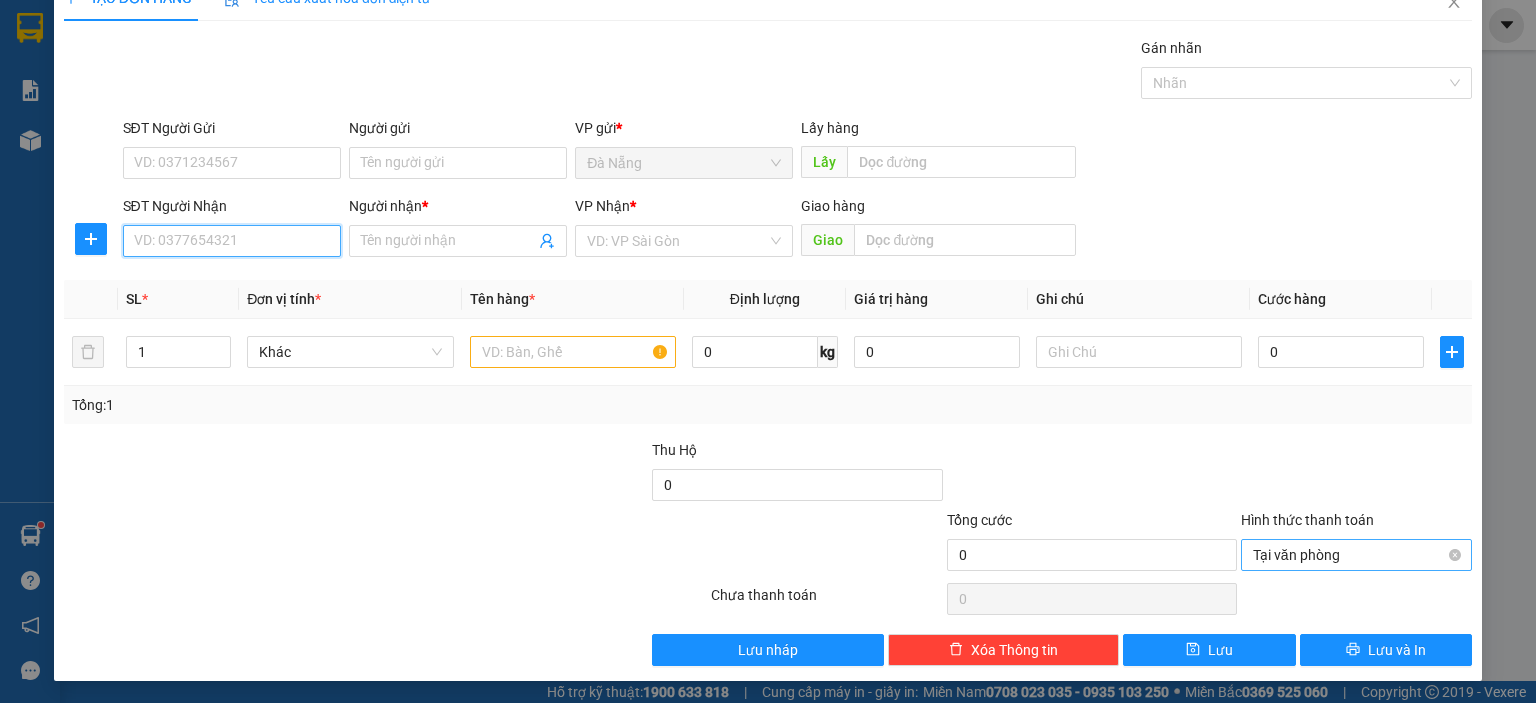 click on "SĐT Người Nhận" at bounding box center (232, 241) 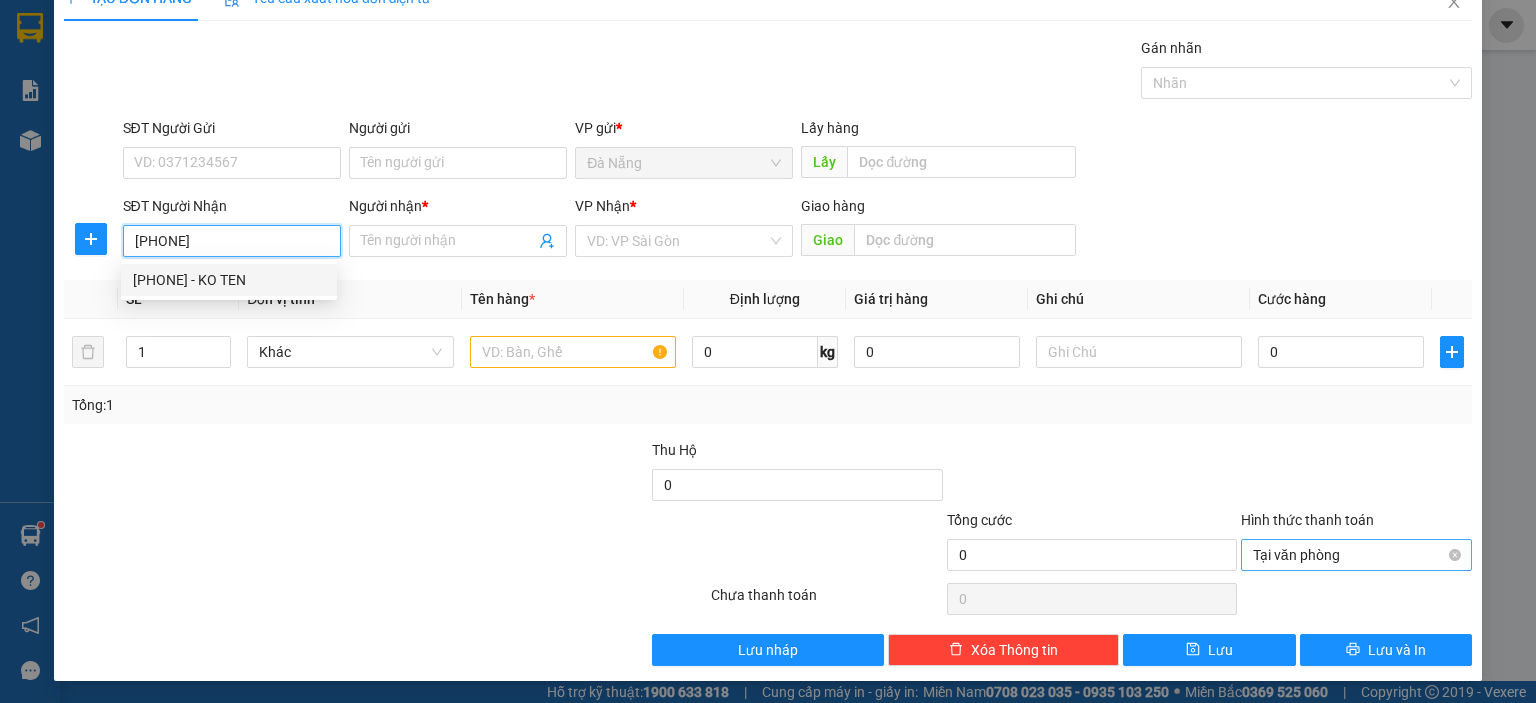 click on "0941500599 - KO TEN" at bounding box center (229, 280) 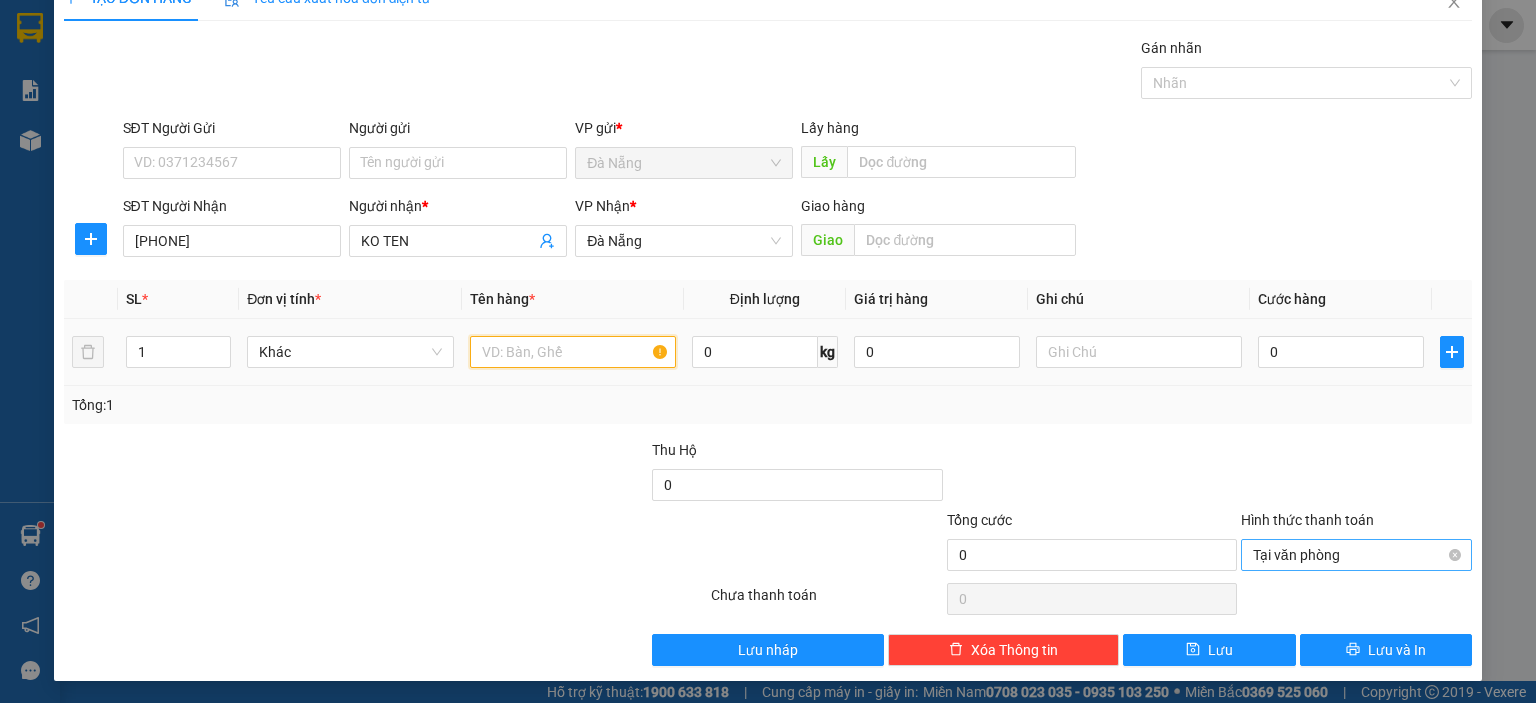 click at bounding box center [573, 352] 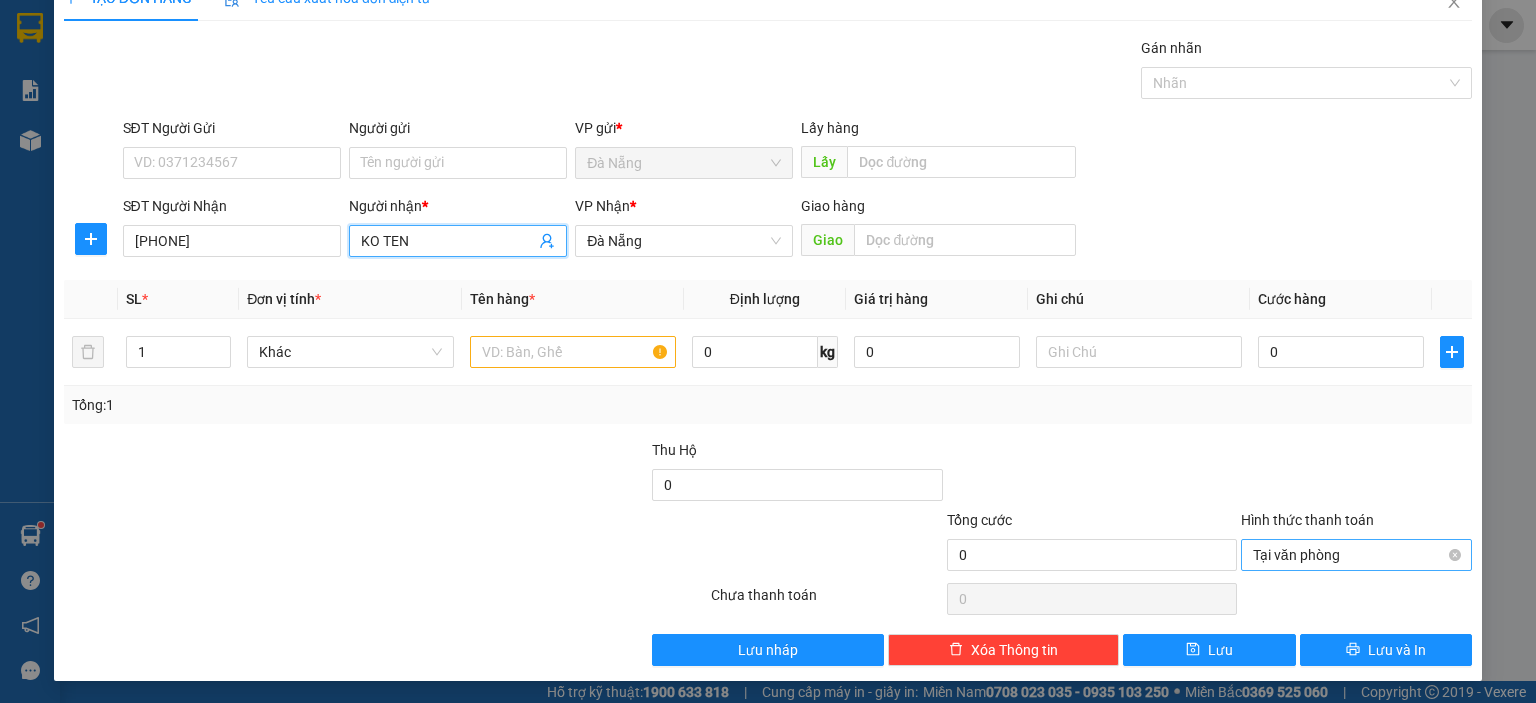 click on "KO TEN" at bounding box center (448, 241) 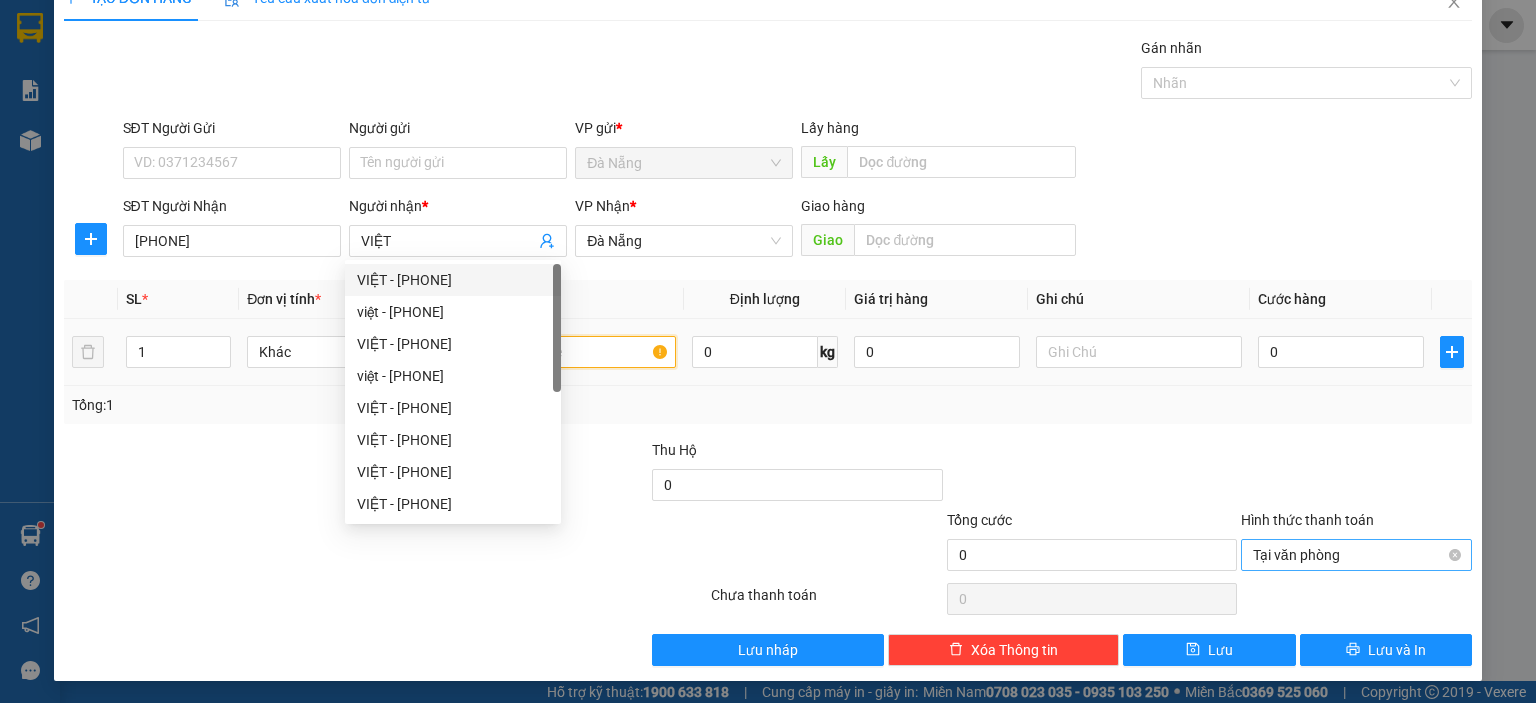 click at bounding box center (573, 352) 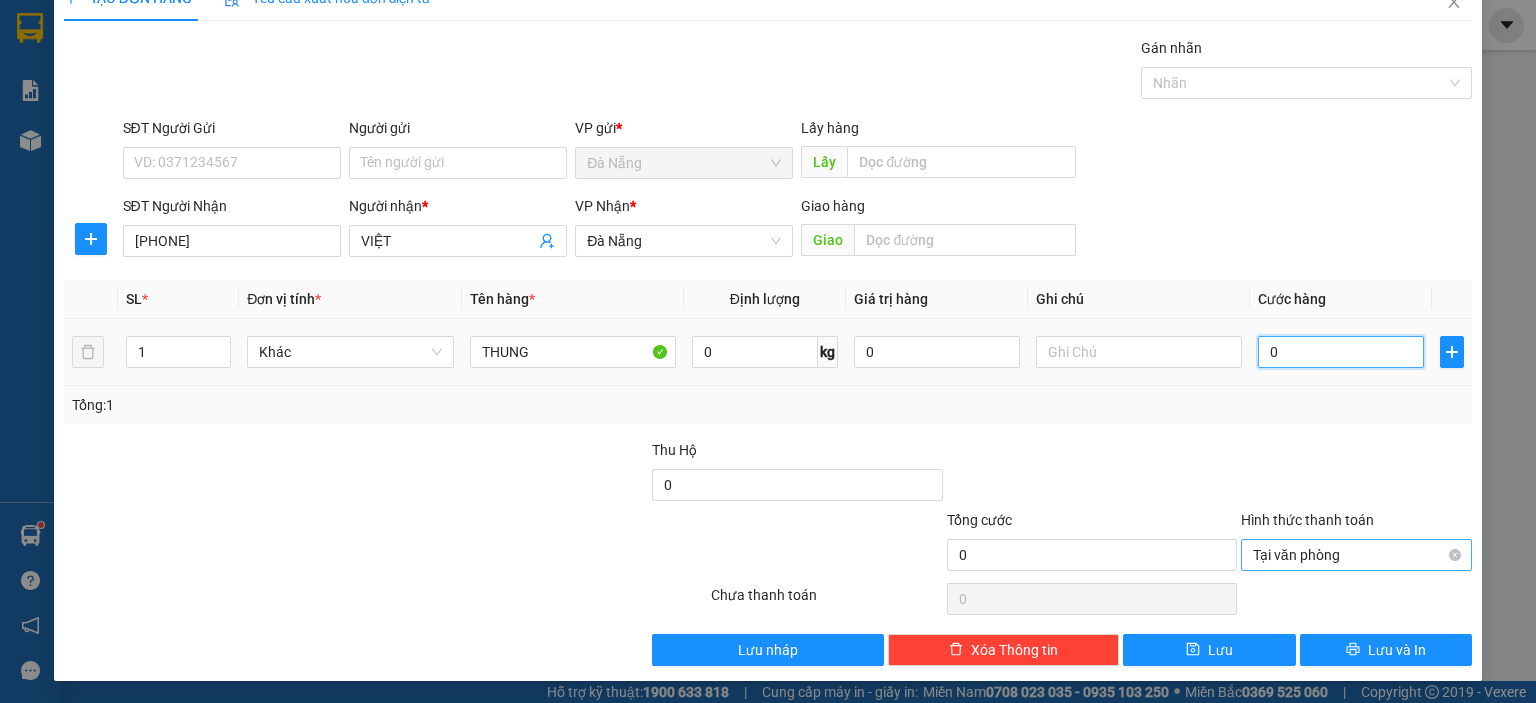 click on "0" at bounding box center [1341, 352] 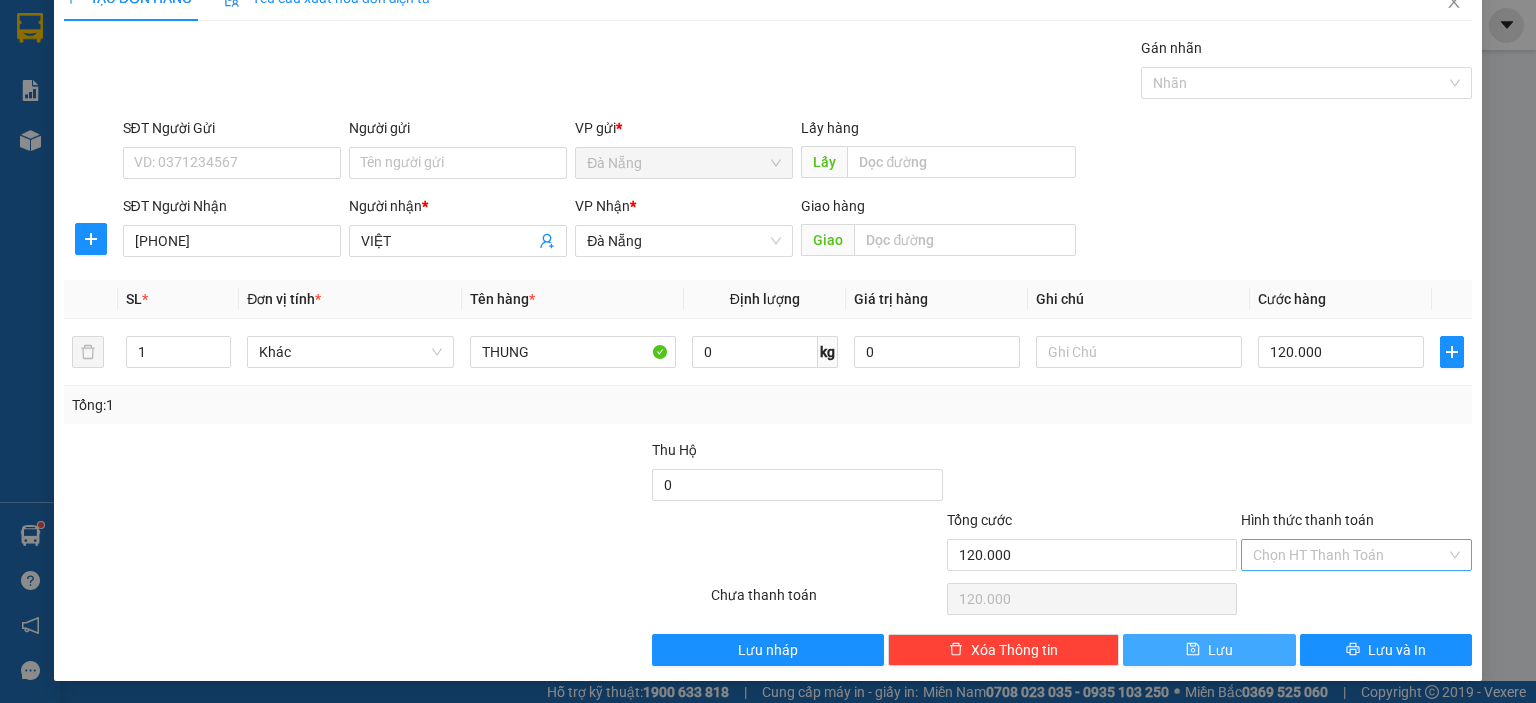 click 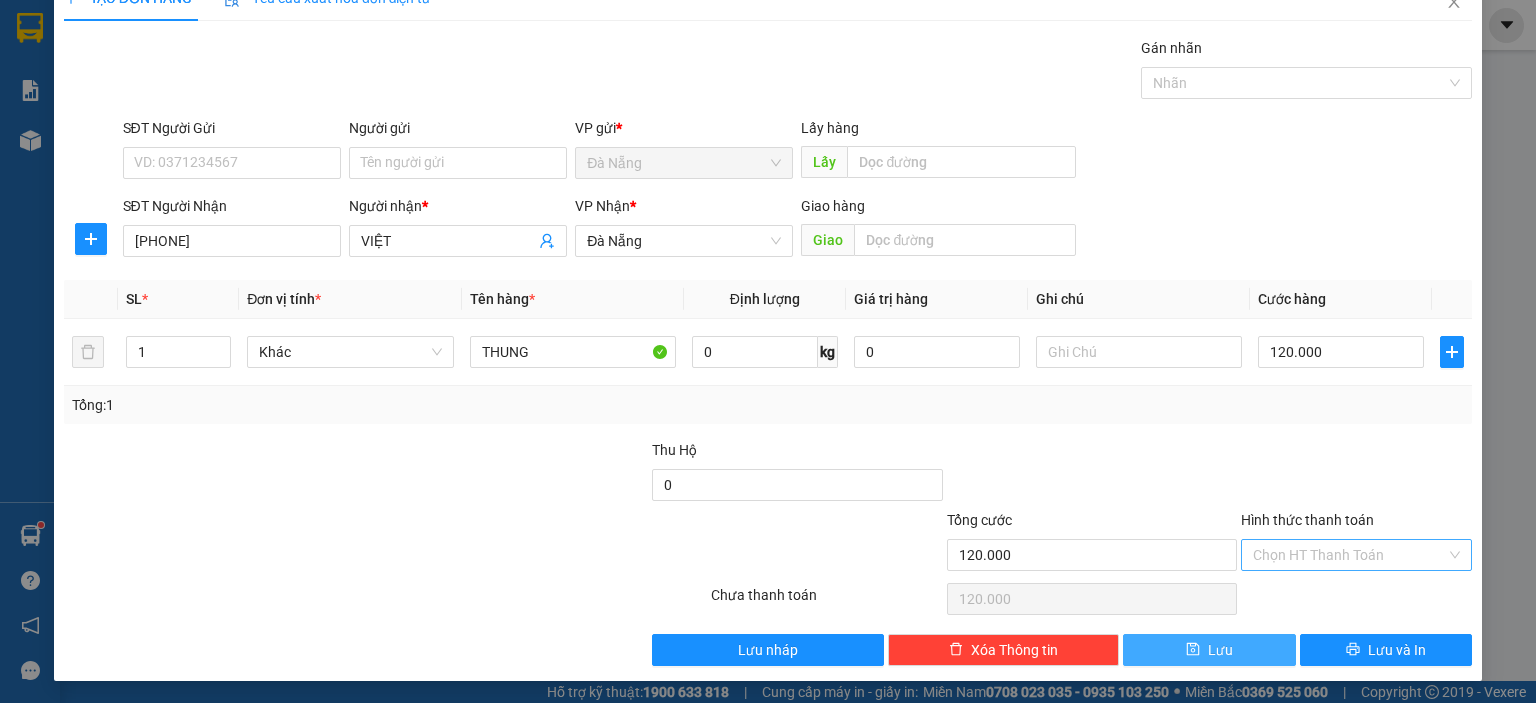 click 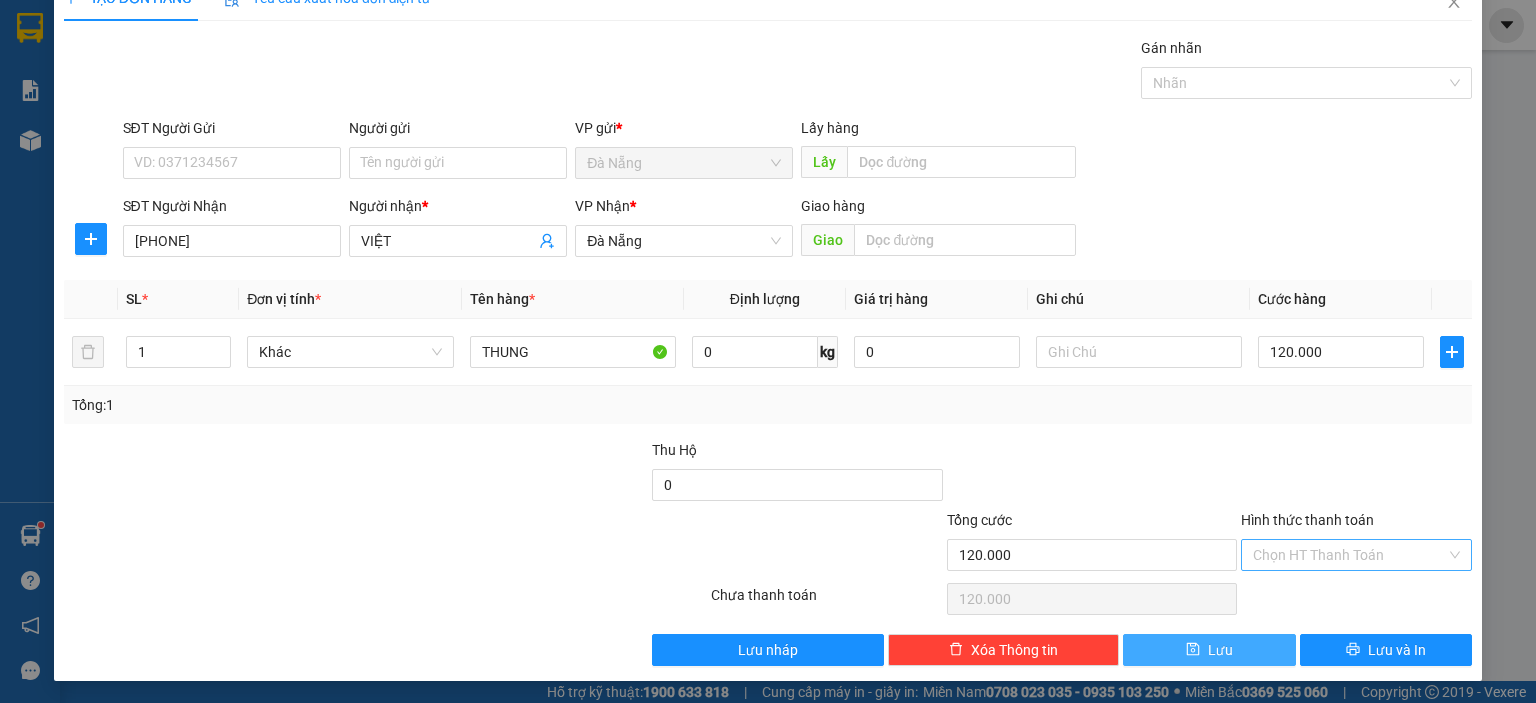 drag, startPoint x: 629, startPoint y: 250, endPoint x: 653, endPoint y: 279, distance: 37.64306 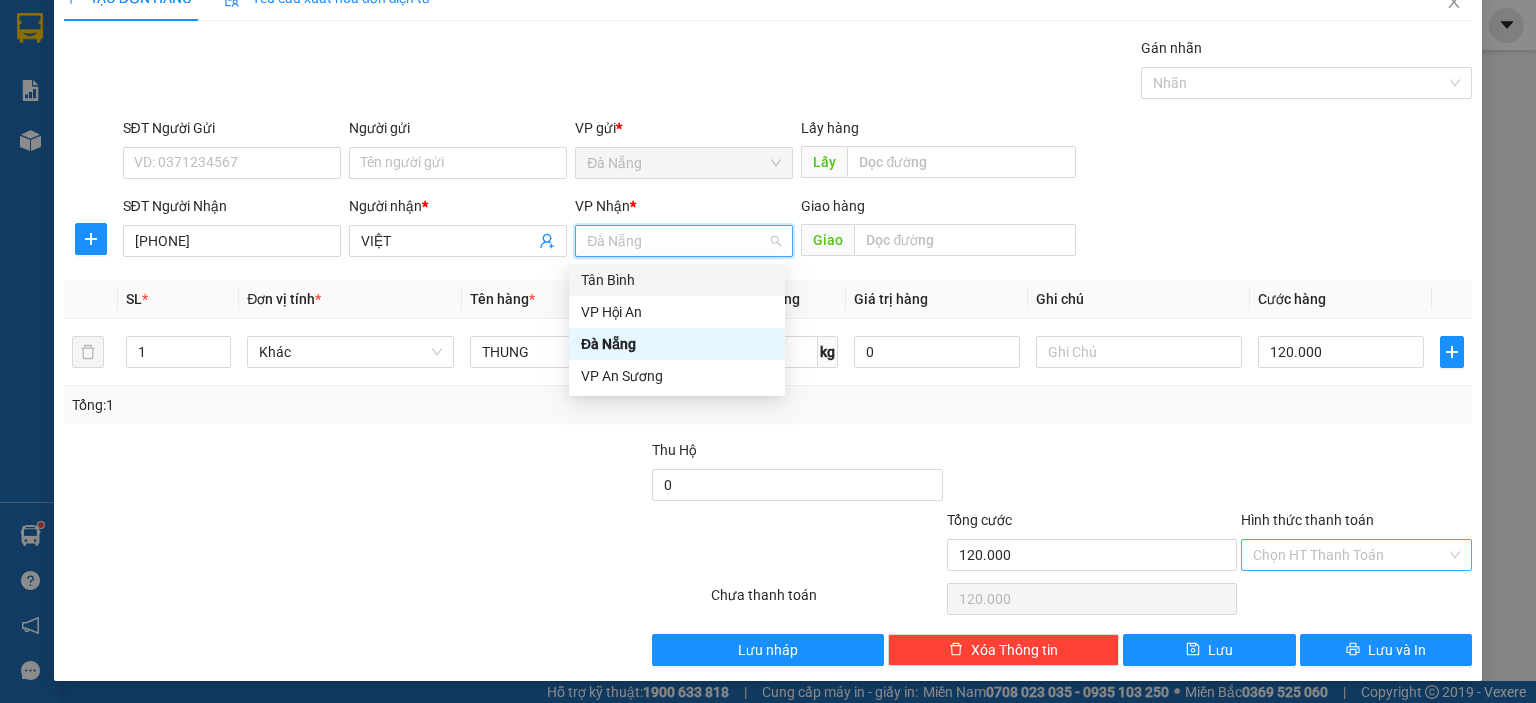 click on "Tân Bình" at bounding box center (677, 280) 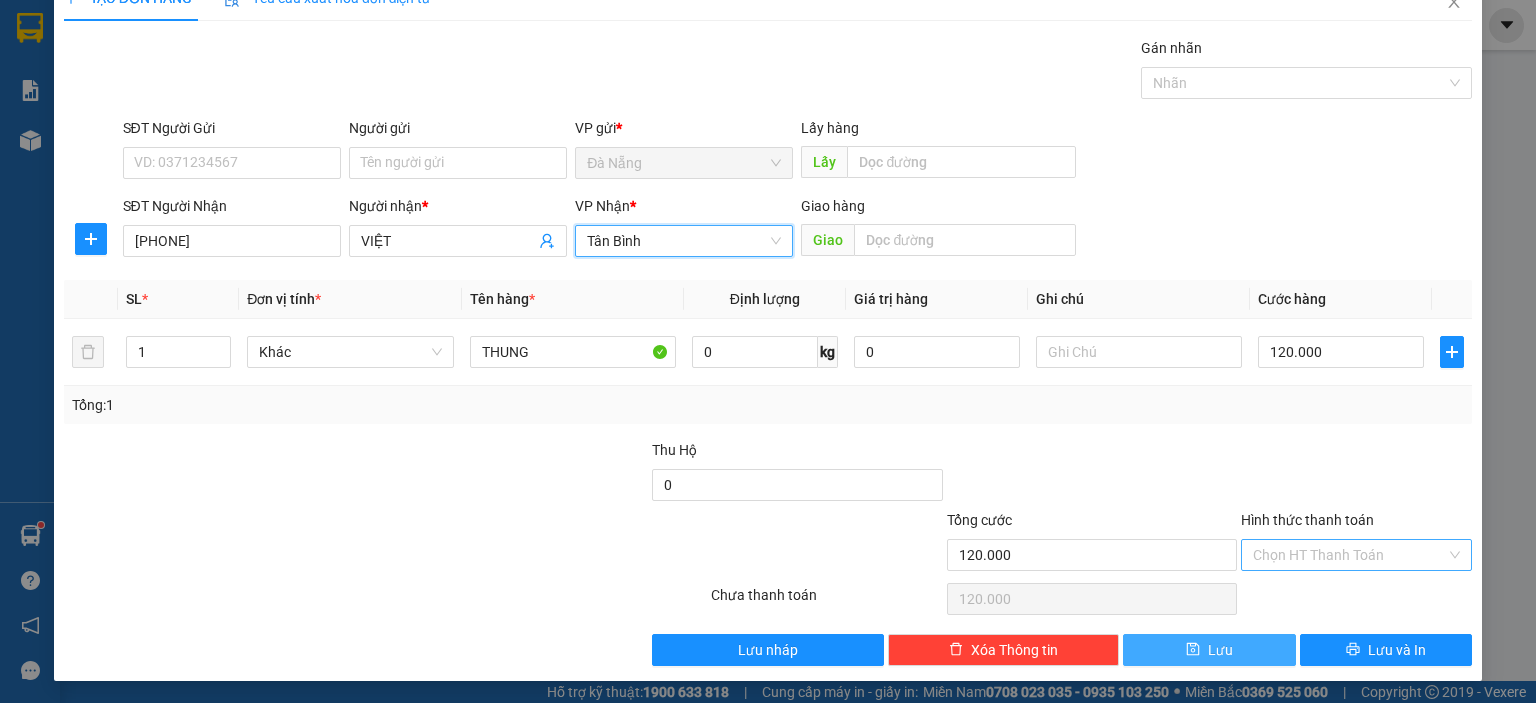 click 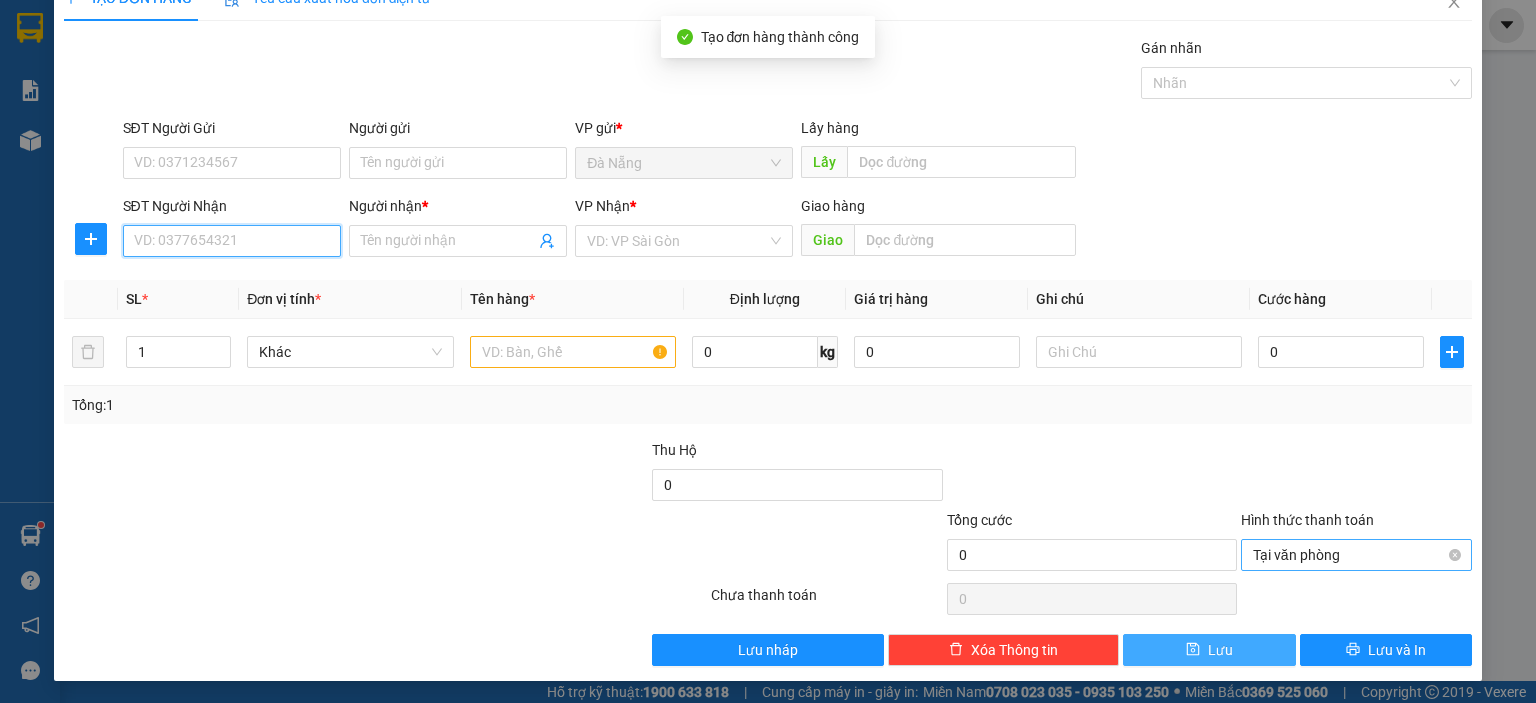 click on "SĐT Người Nhận" at bounding box center [232, 241] 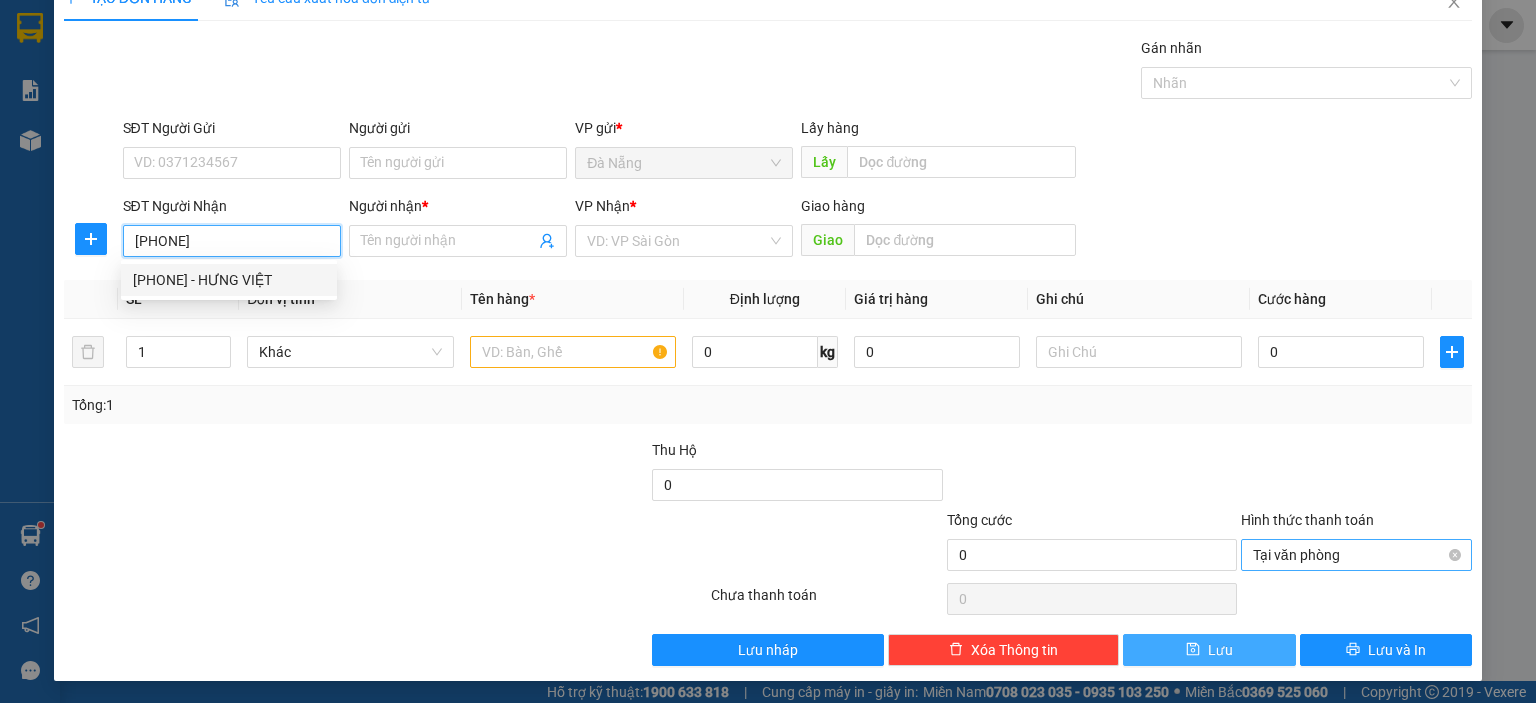drag, startPoint x: 256, startPoint y: 283, endPoint x: 415, endPoint y: 312, distance: 161.62302 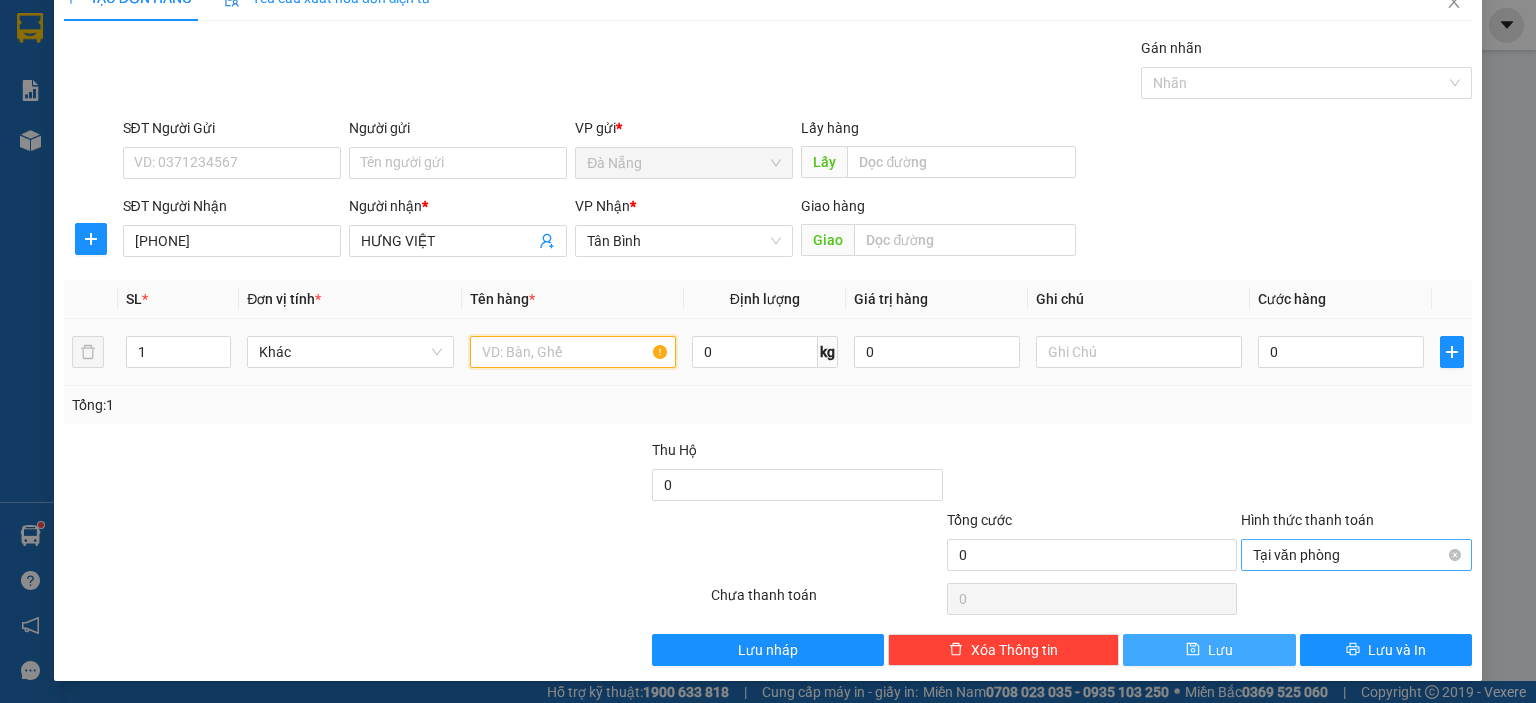 click at bounding box center [573, 352] 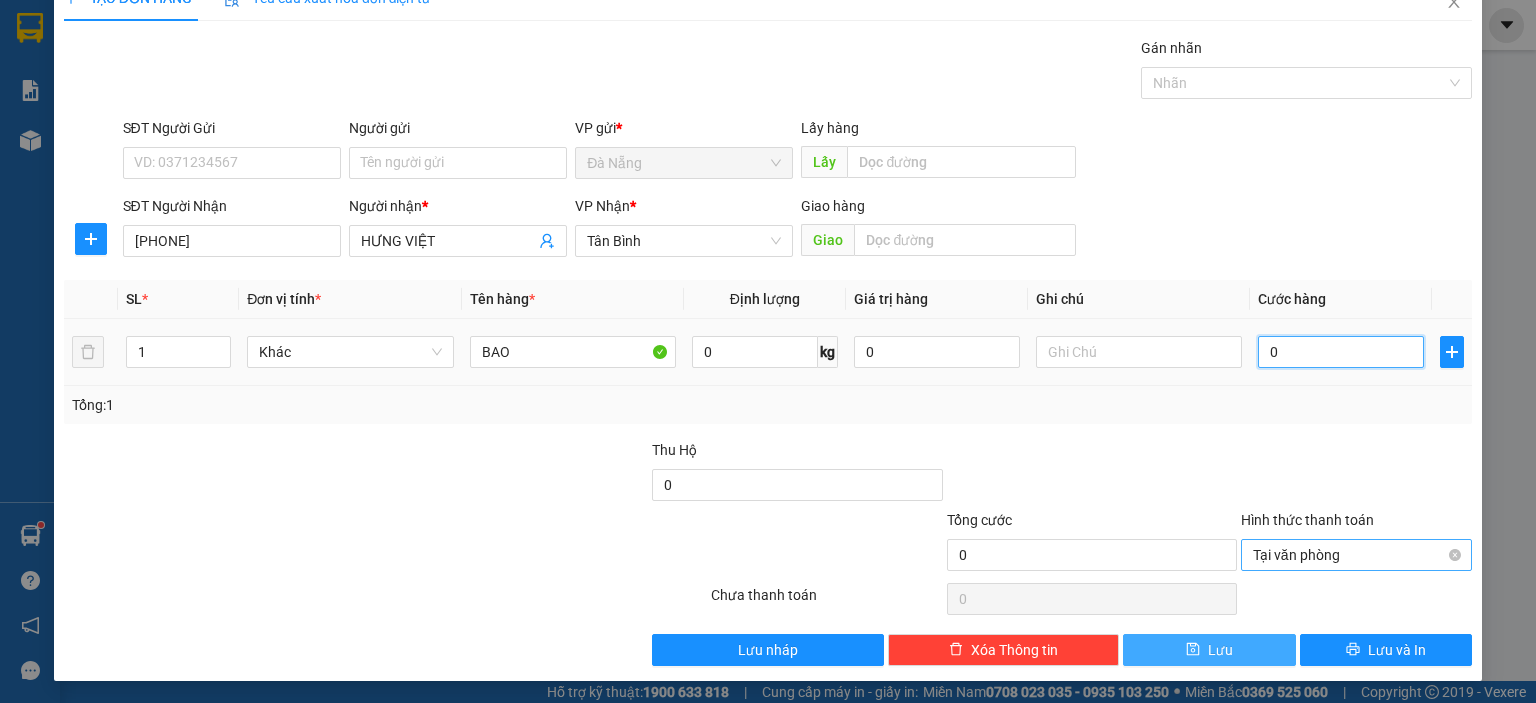 click on "0" at bounding box center (1341, 352) 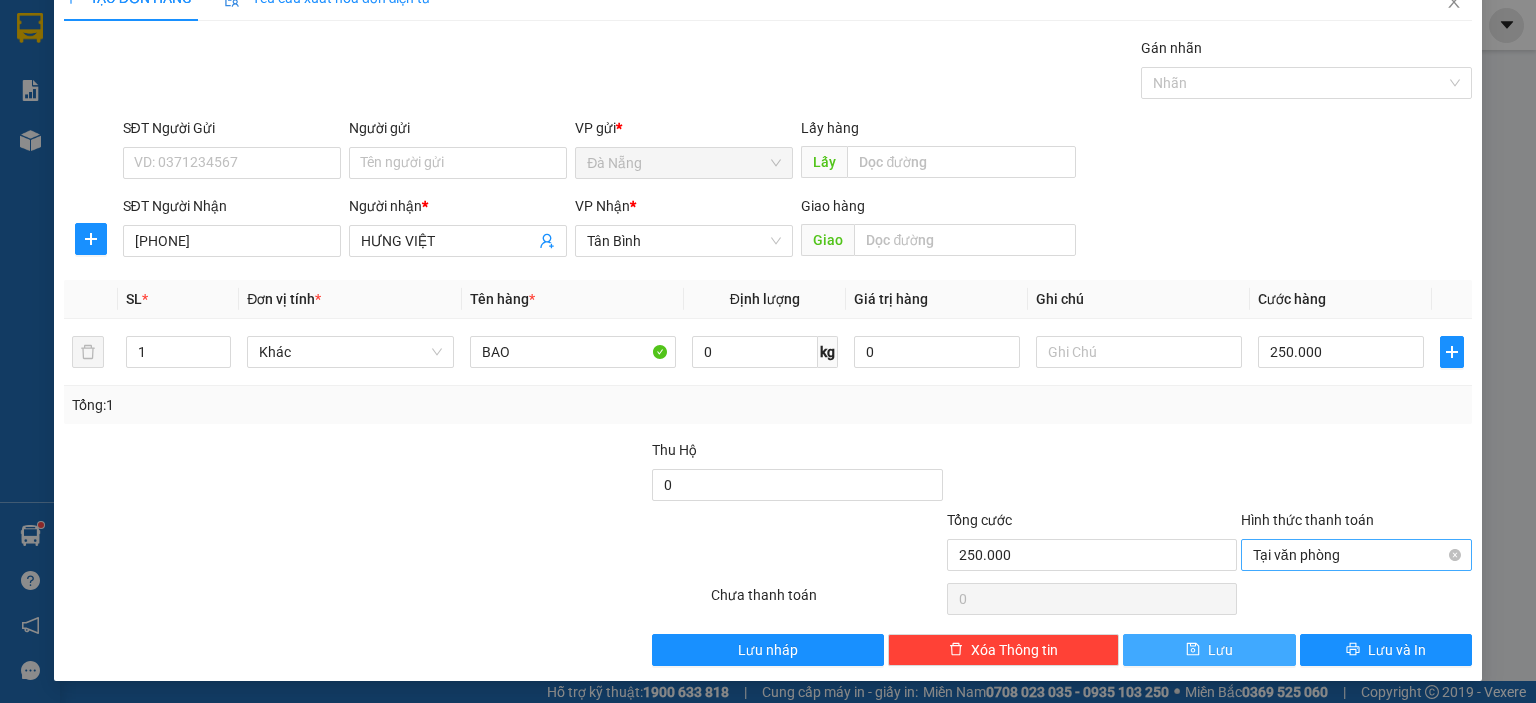 drag, startPoint x: 1187, startPoint y: 651, endPoint x: 1175, endPoint y: 605, distance: 47.539455 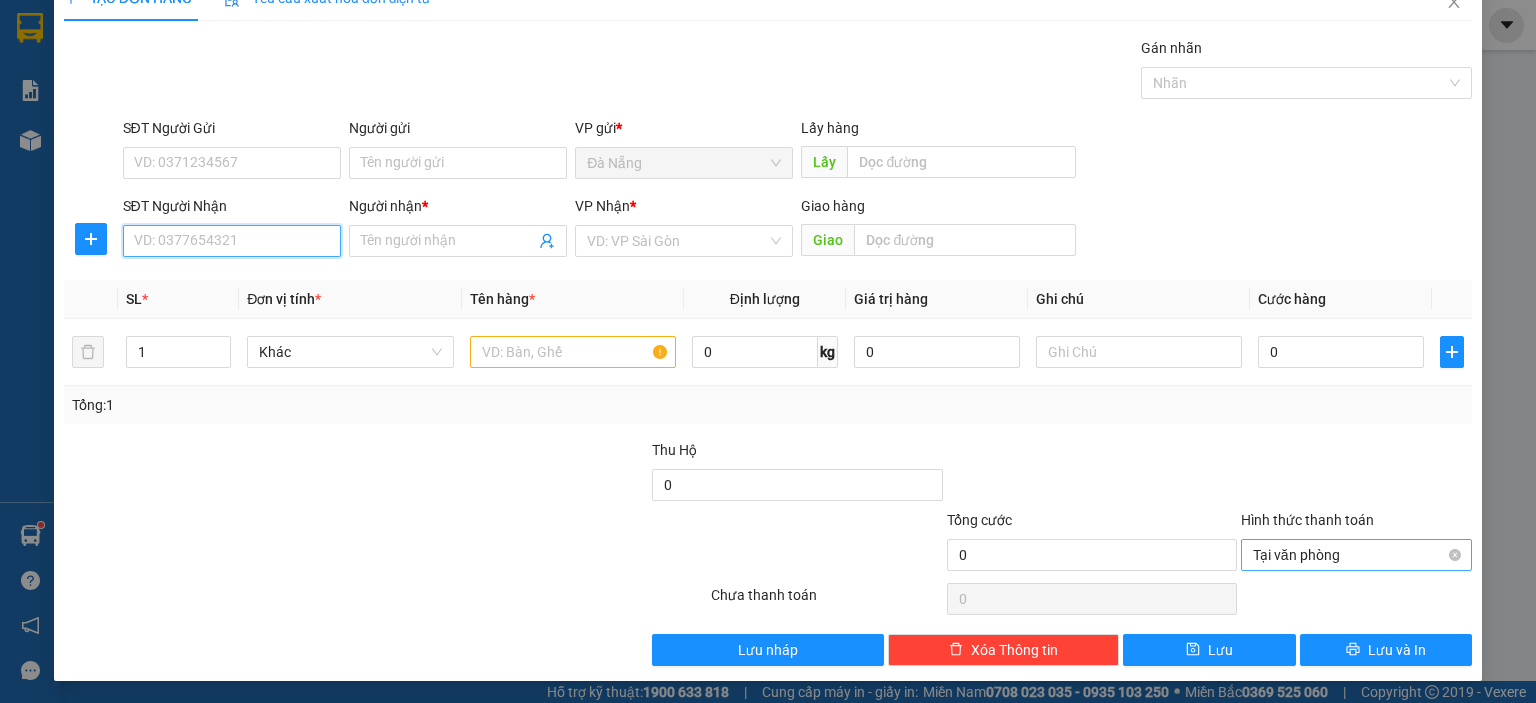 click on "SĐT Người Nhận" at bounding box center (232, 241) 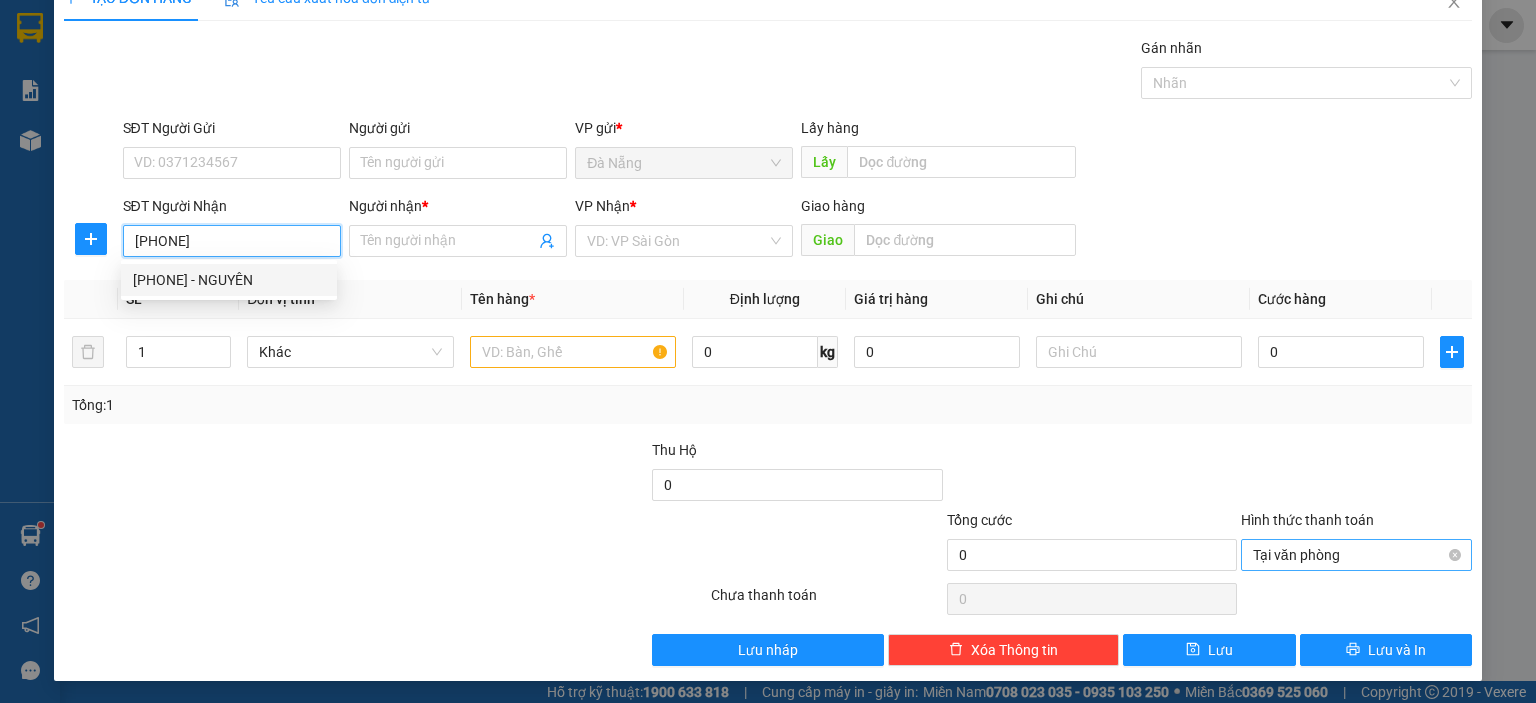 click on "0938787775 - NGUYÊN" at bounding box center [229, 280] 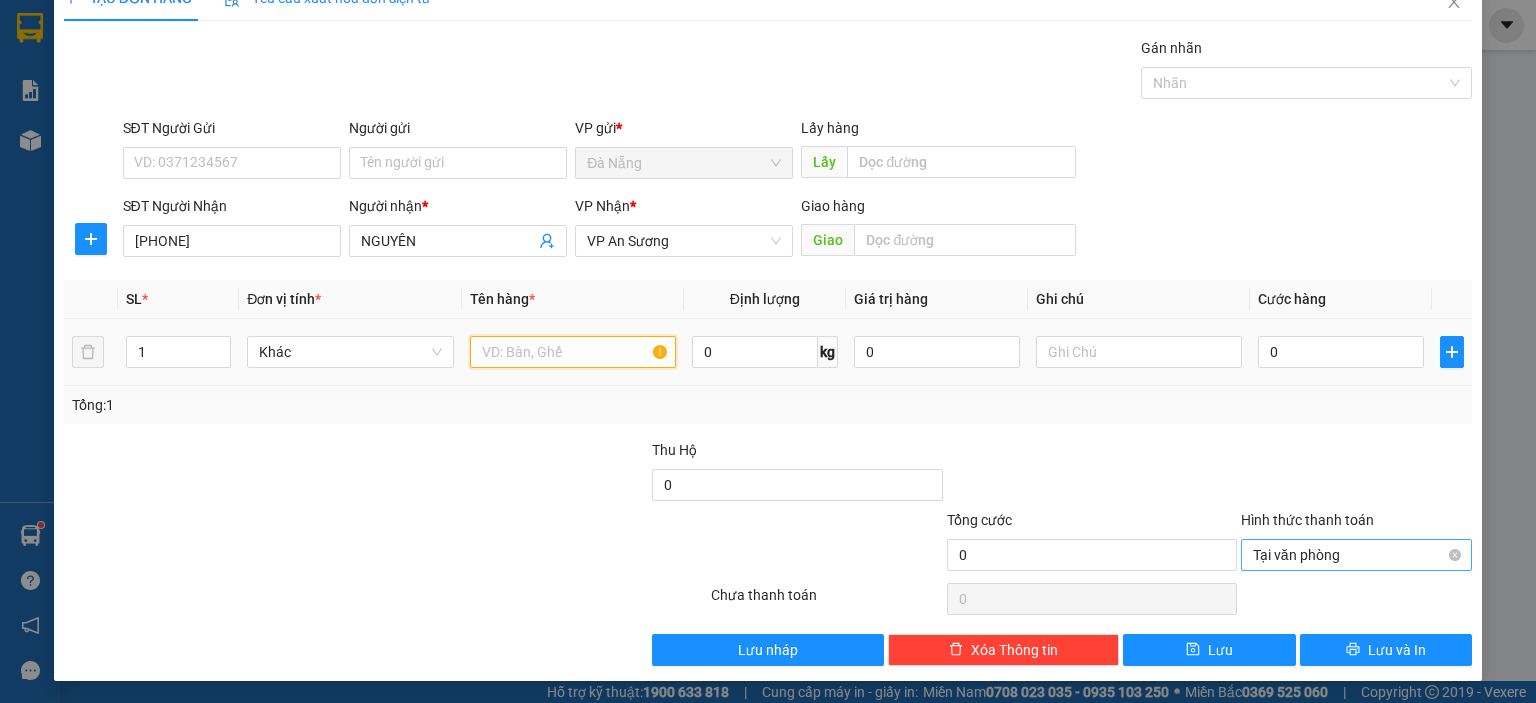 click at bounding box center (573, 352) 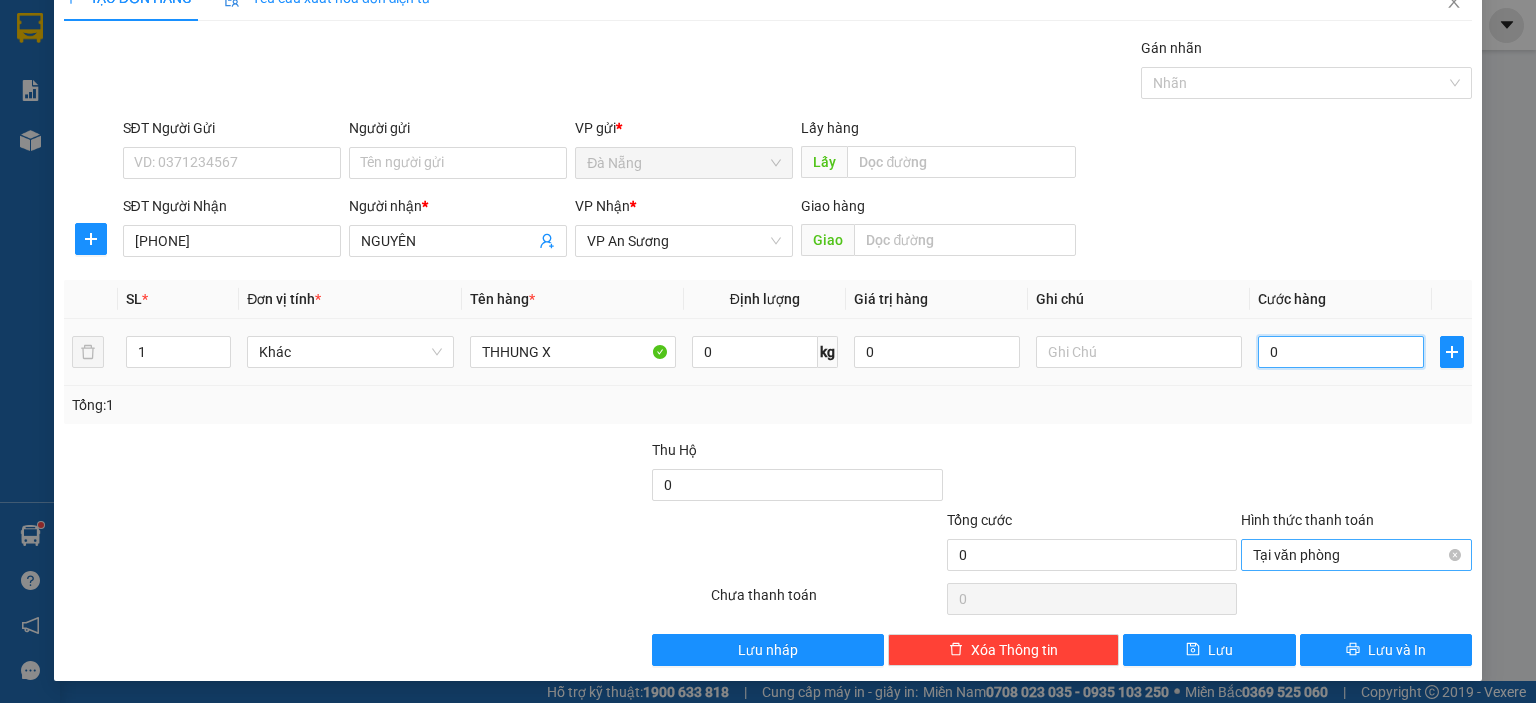 click on "0" at bounding box center (1341, 352) 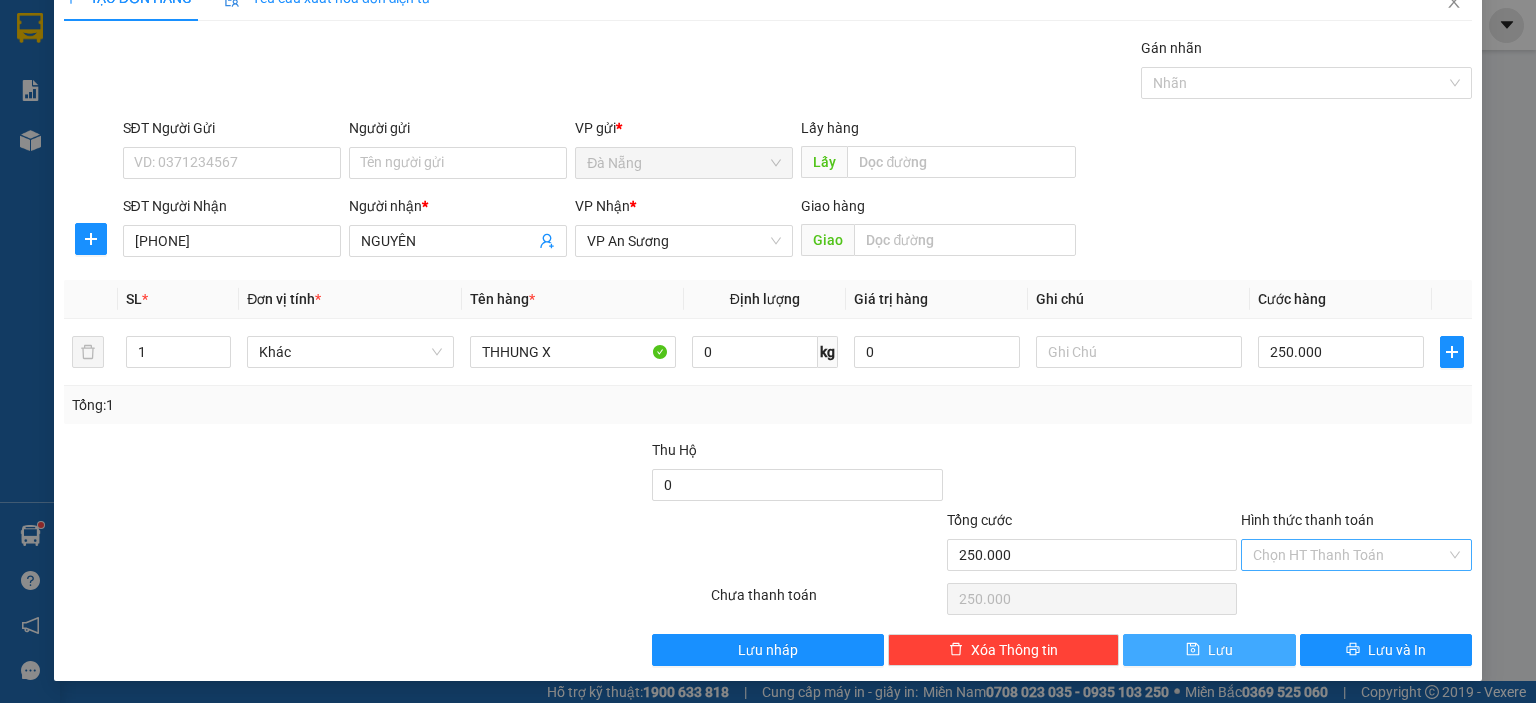 click on "Lưu" at bounding box center [1220, 650] 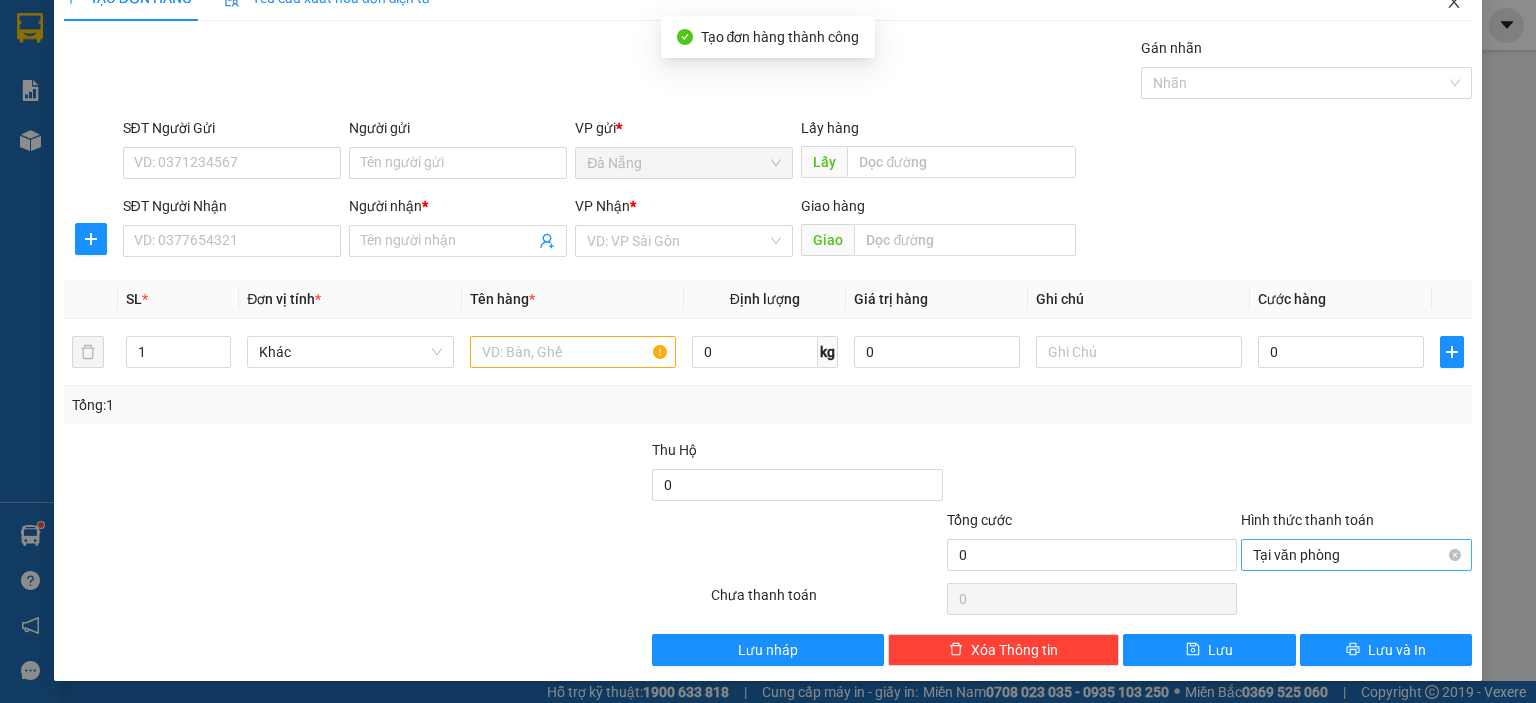 click 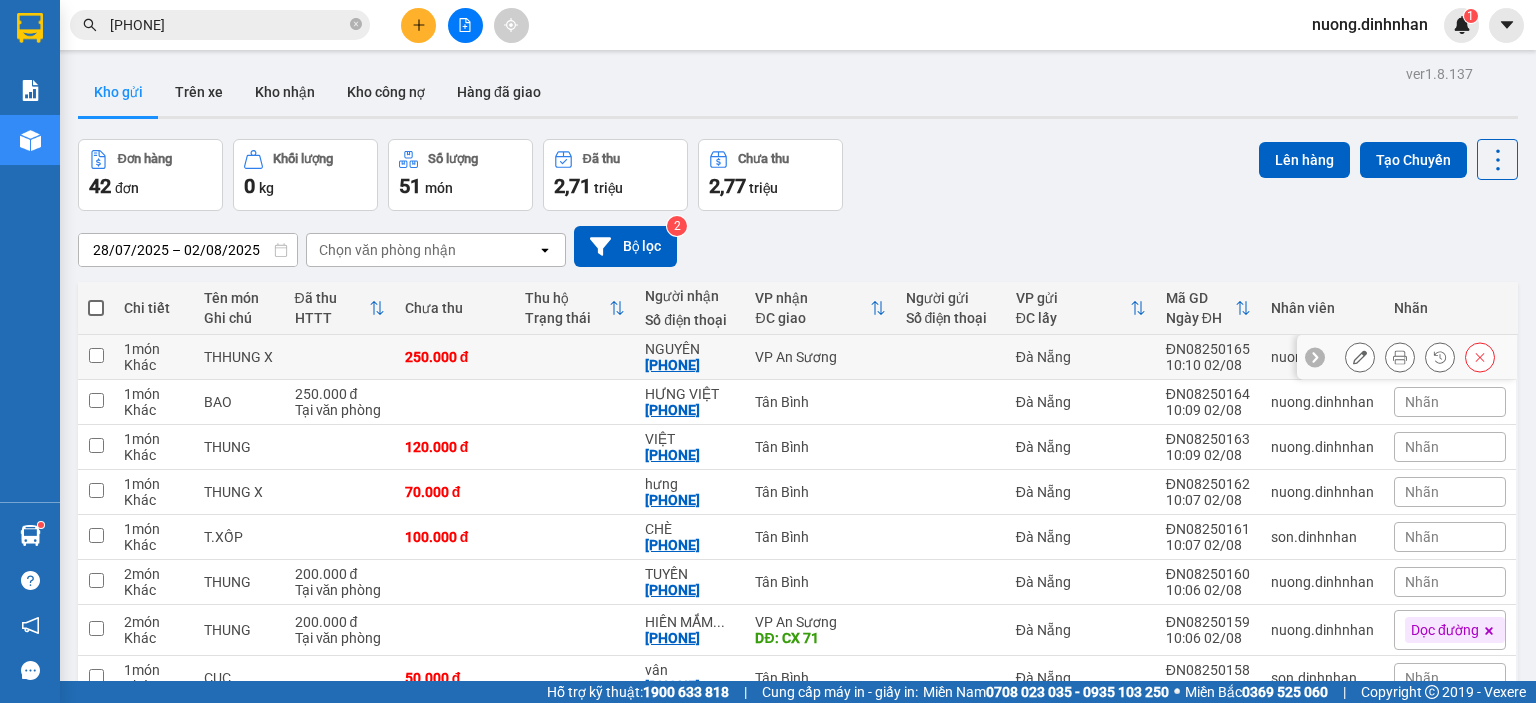 click at bounding box center (575, 357) 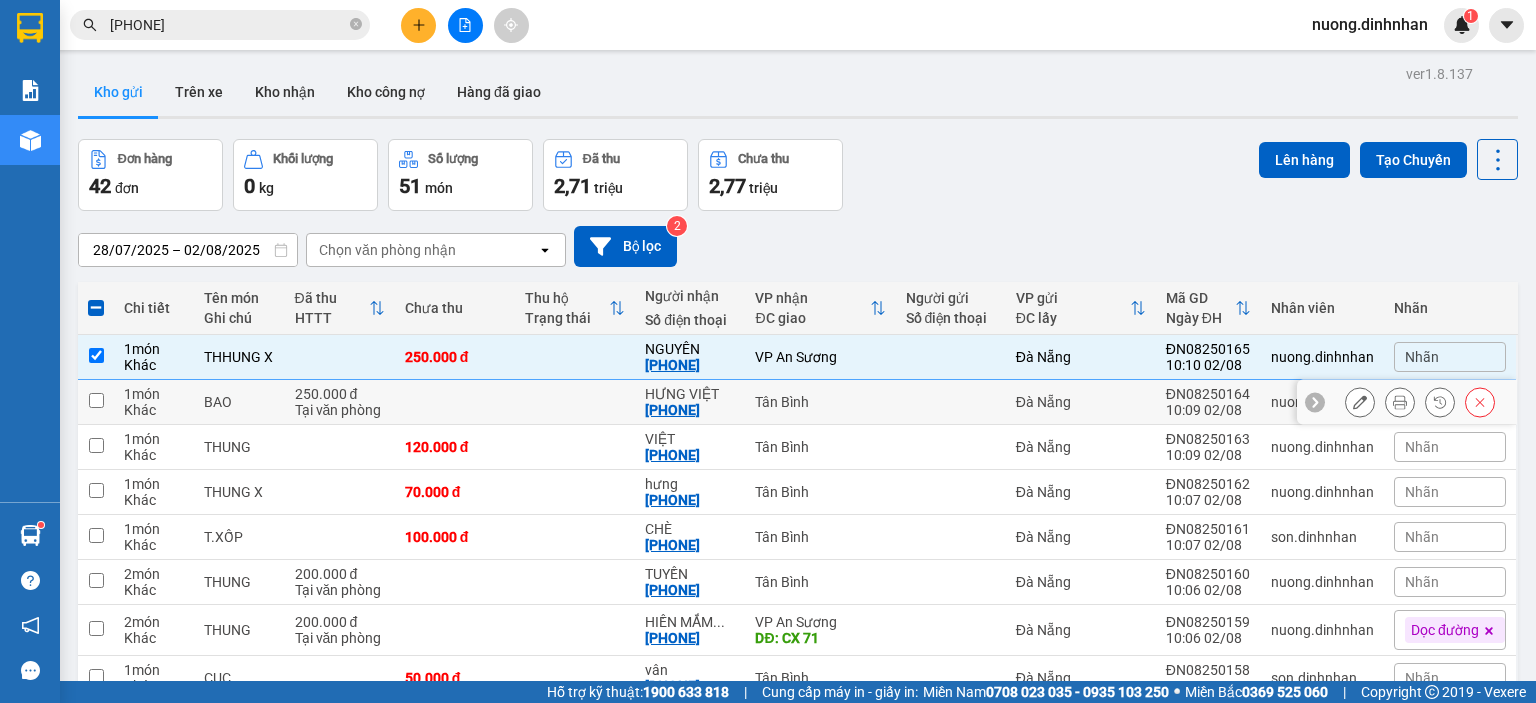 click at bounding box center (455, 402) 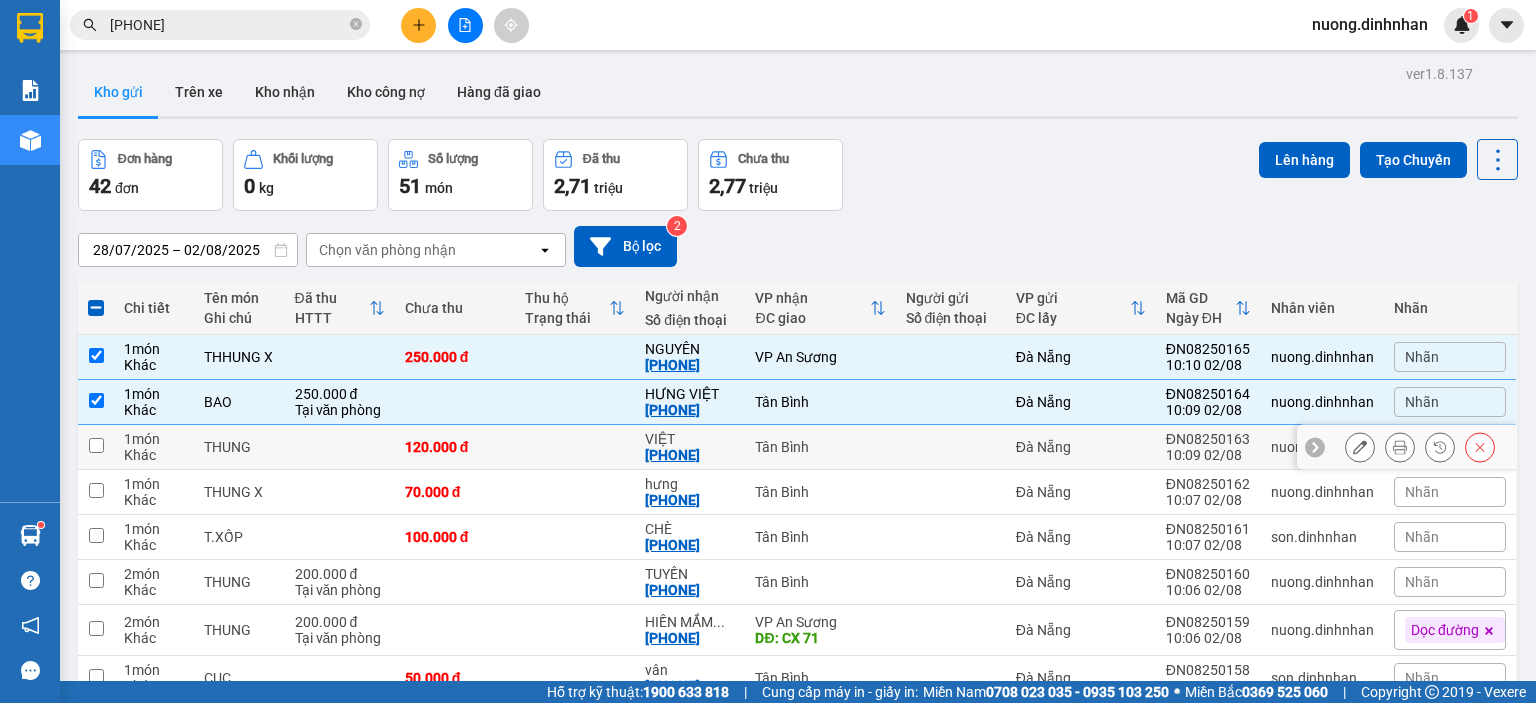 click at bounding box center [575, 447] 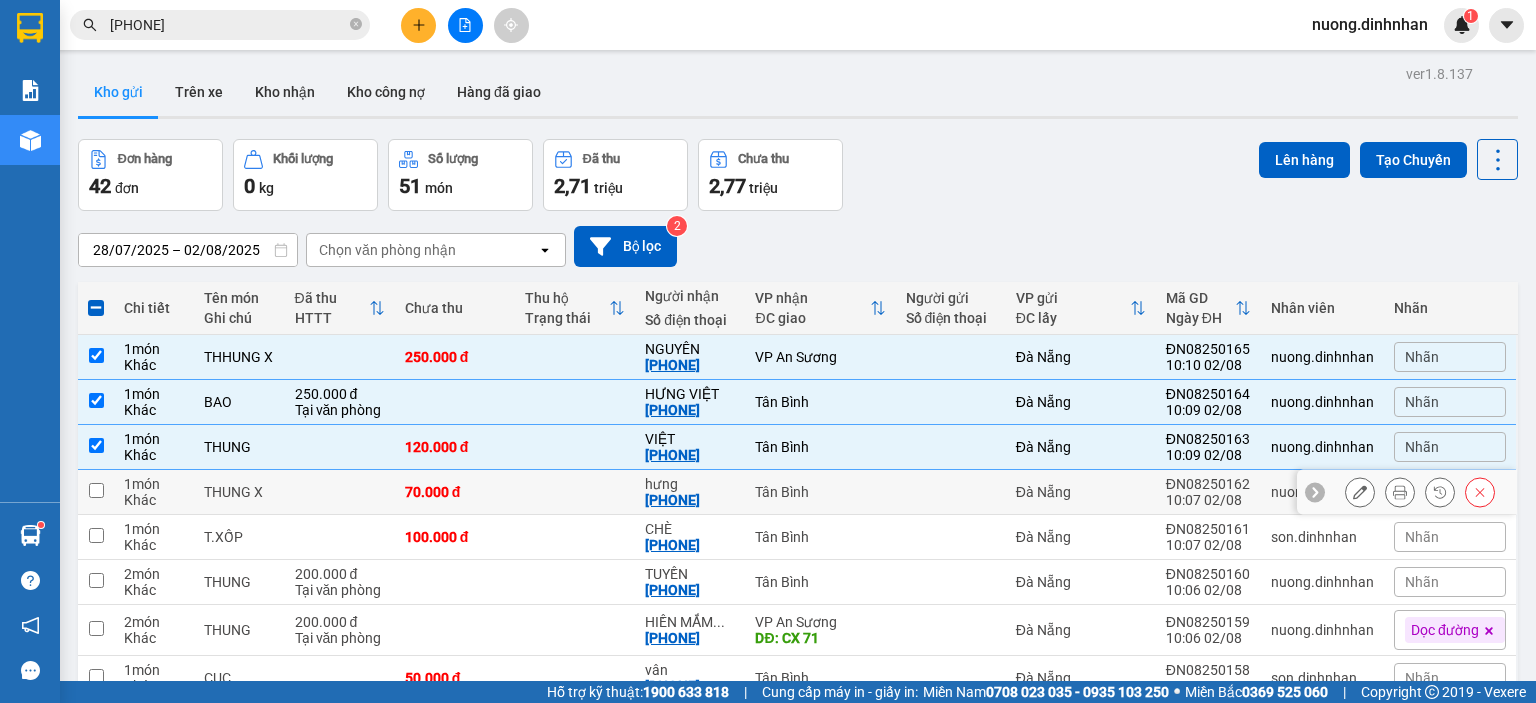 click at bounding box center [575, 492] 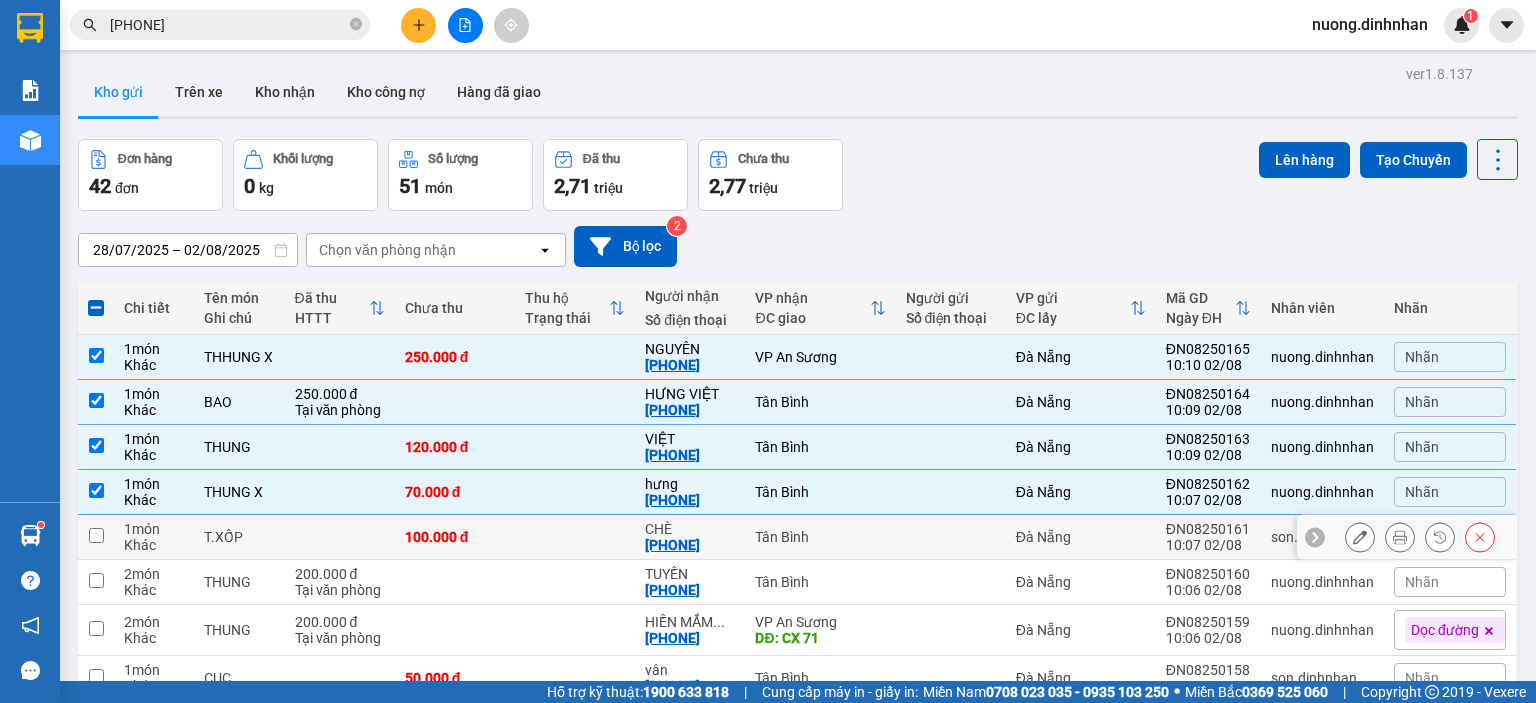 click on "100.000 đ" at bounding box center (455, 537) 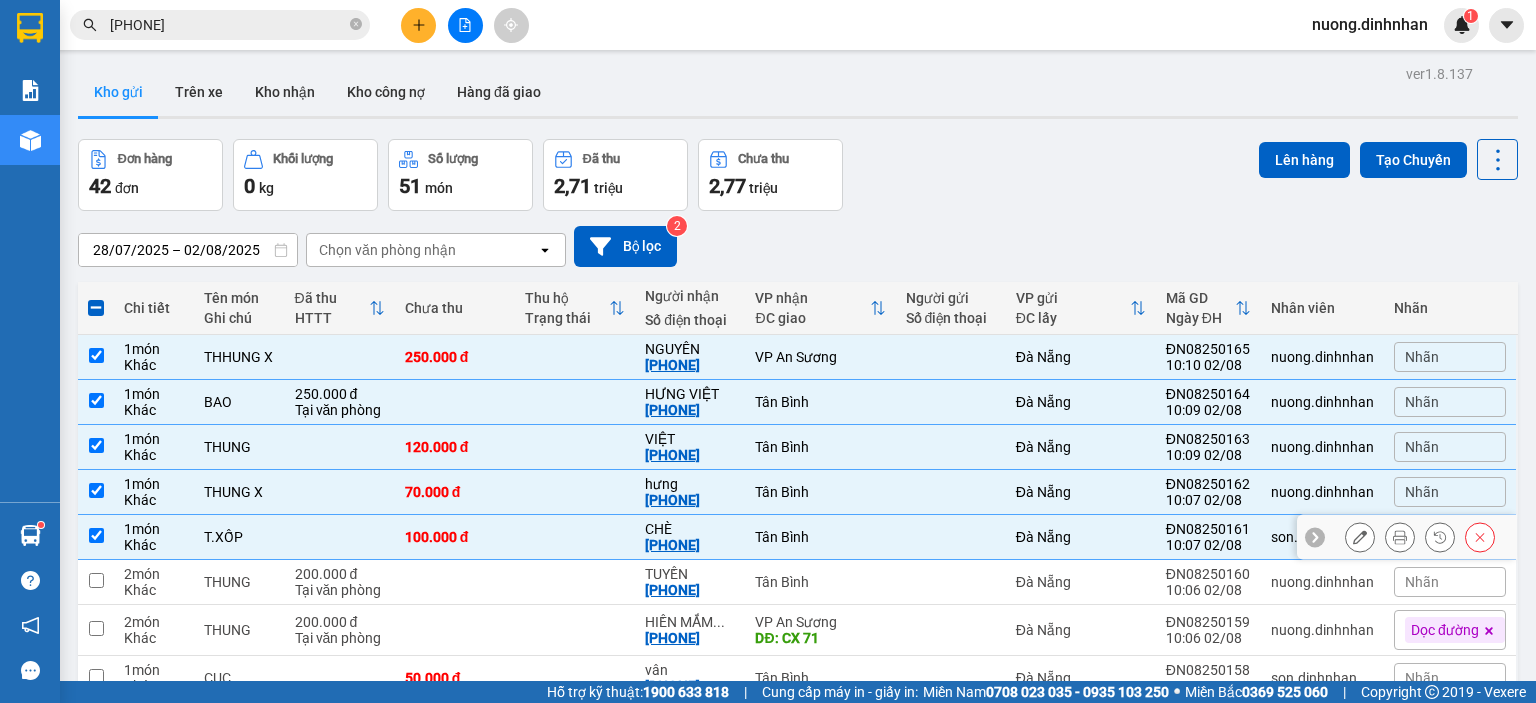 click on "0773330805" at bounding box center (672, 545) 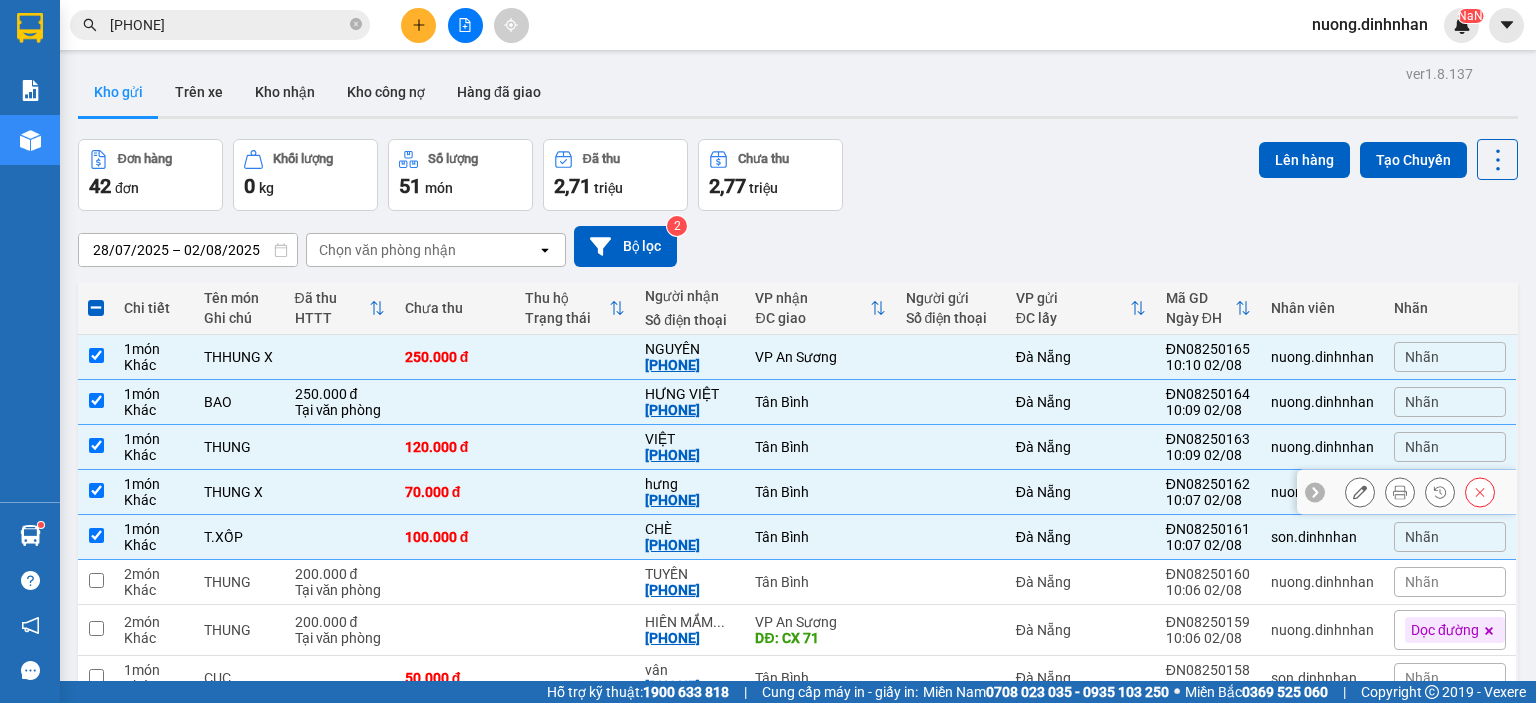 scroll, scrollTop: 196, scrollLeft: 0, axis: vertical 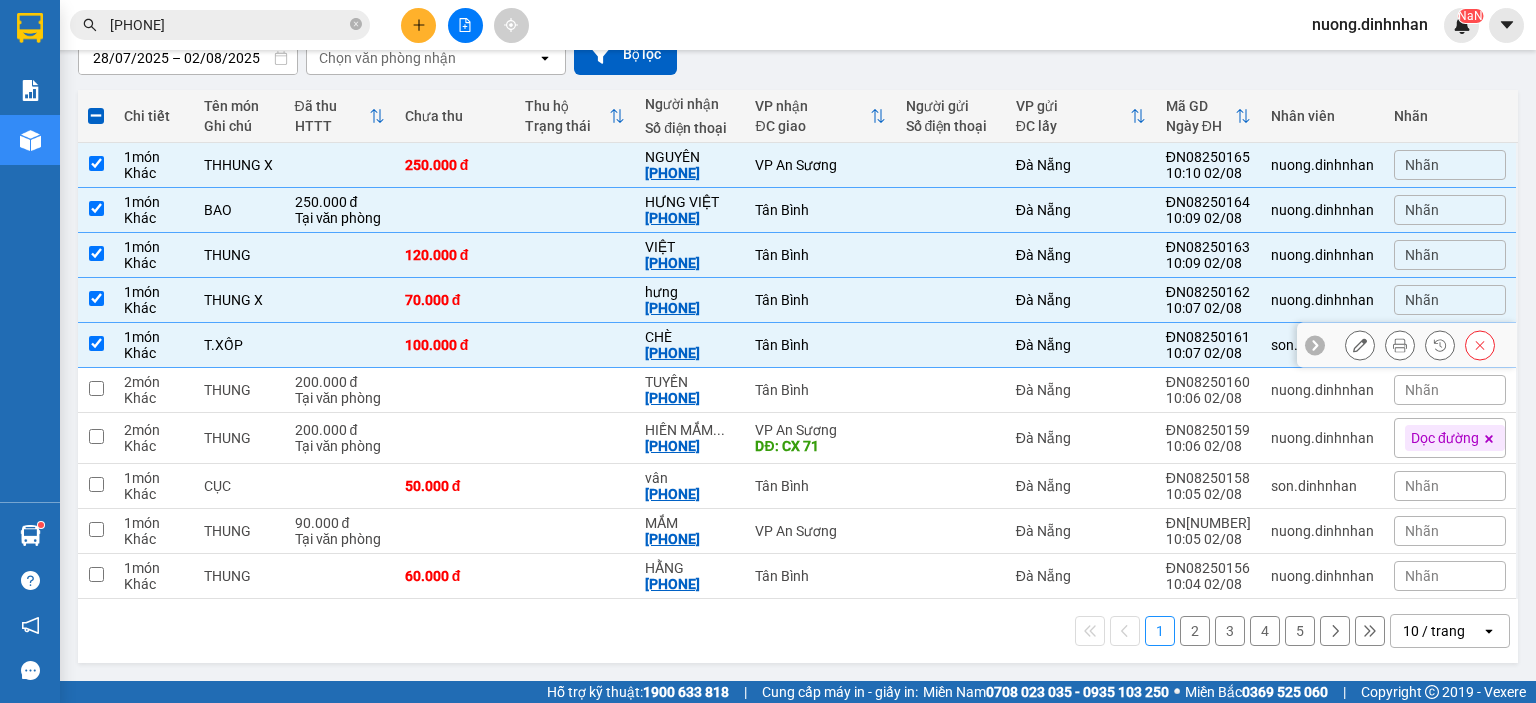 click on "Tân Bình" at bounding box center [820, 345] 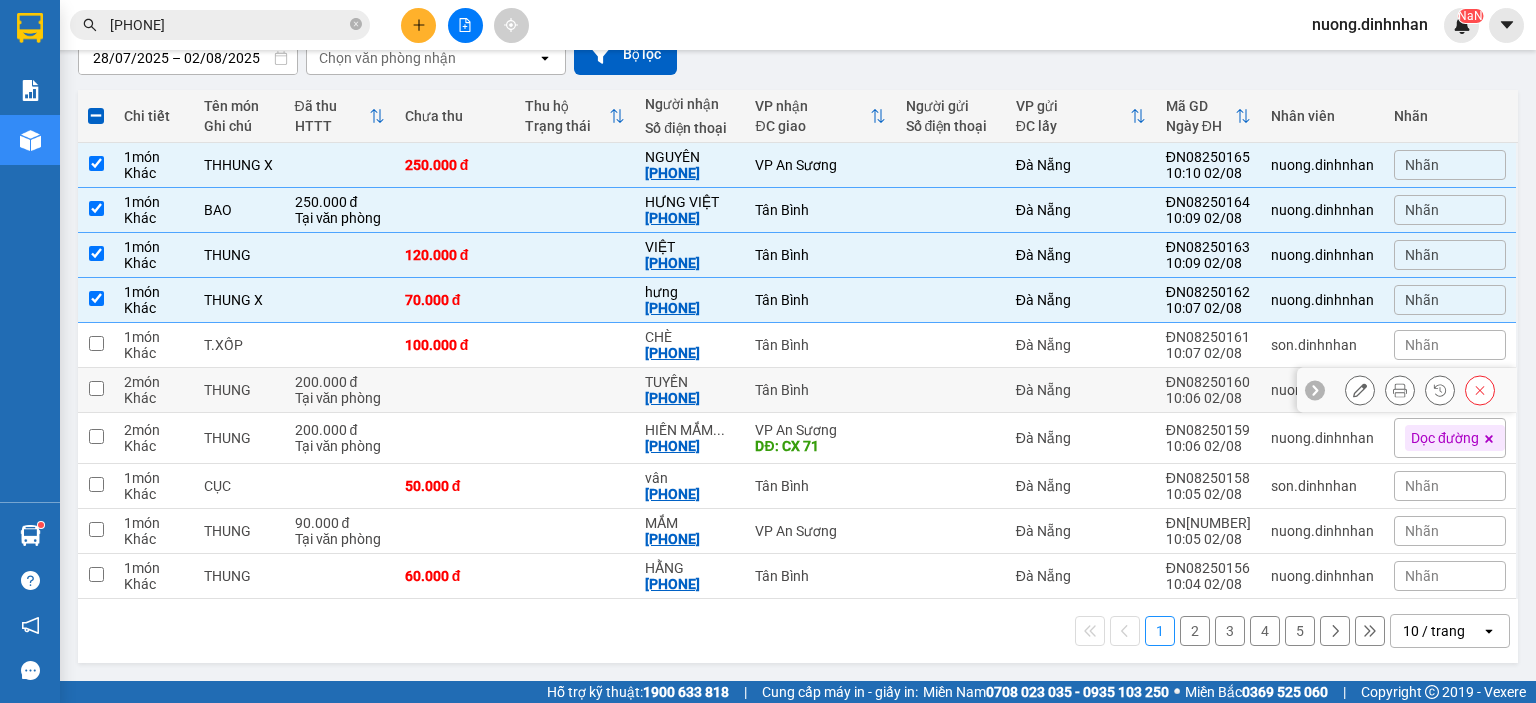 click on "Tân Bình" at bounding box center [820, 390] 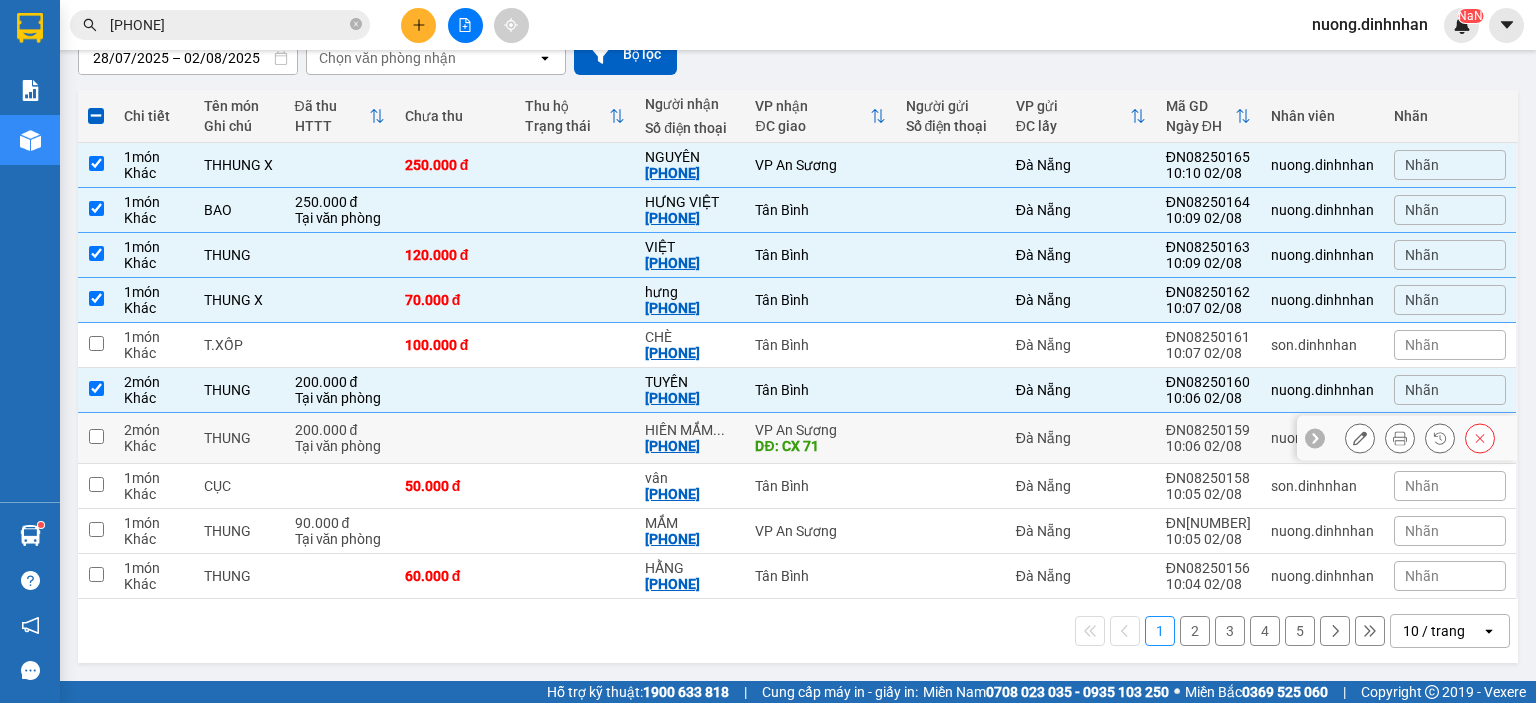 click on "VP An Sương" at bounding box center (820, 430) 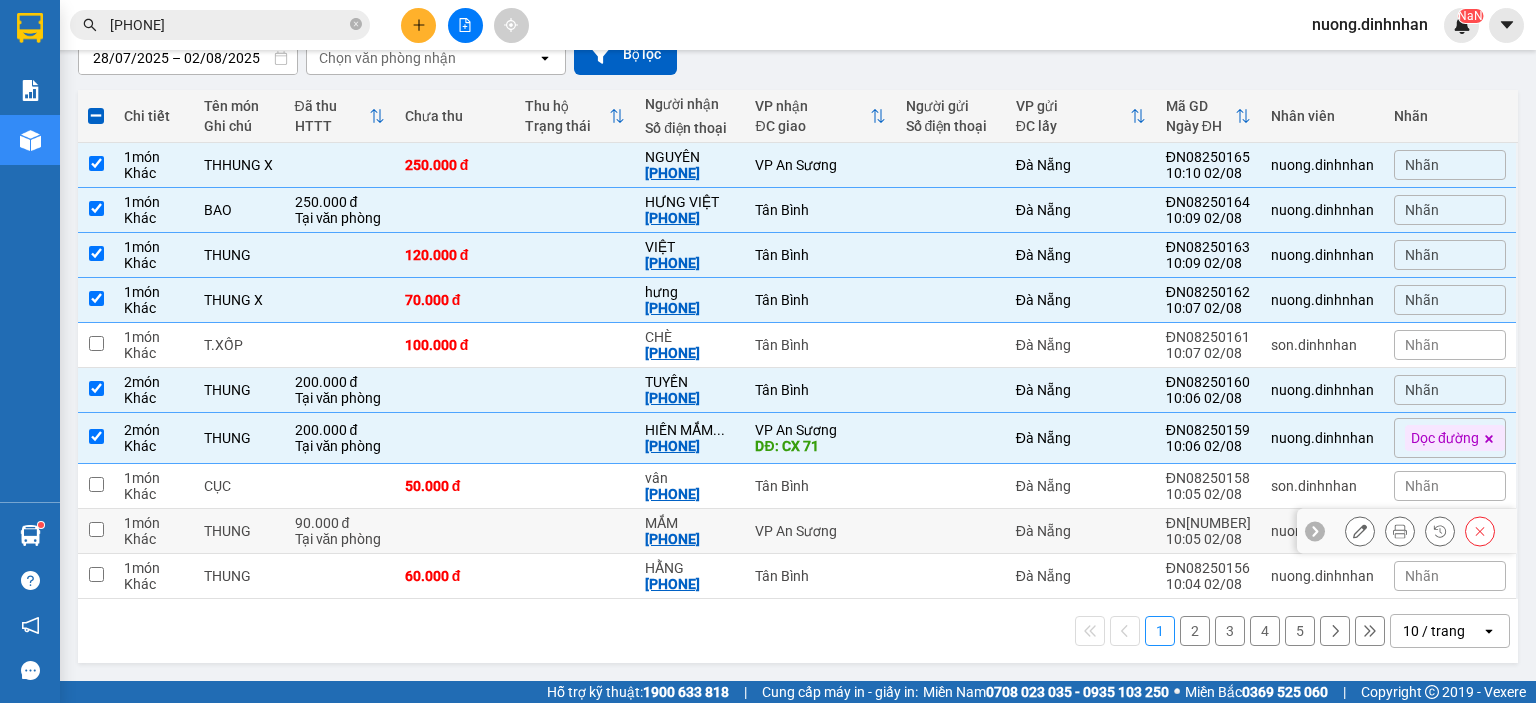 click on "VP An Sương" at bounding box center [820, 531] 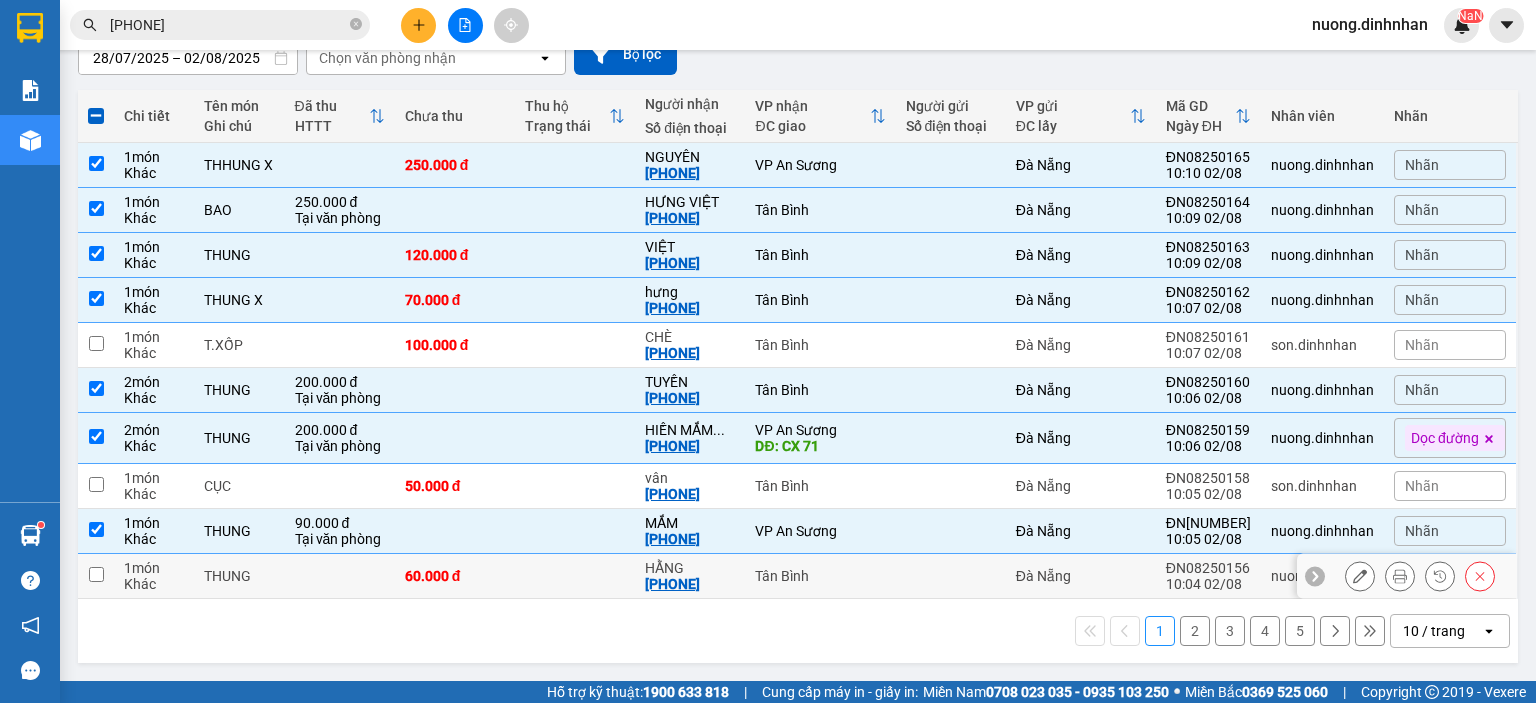 click on "Tân Bình" at bounding box center (820, 576) 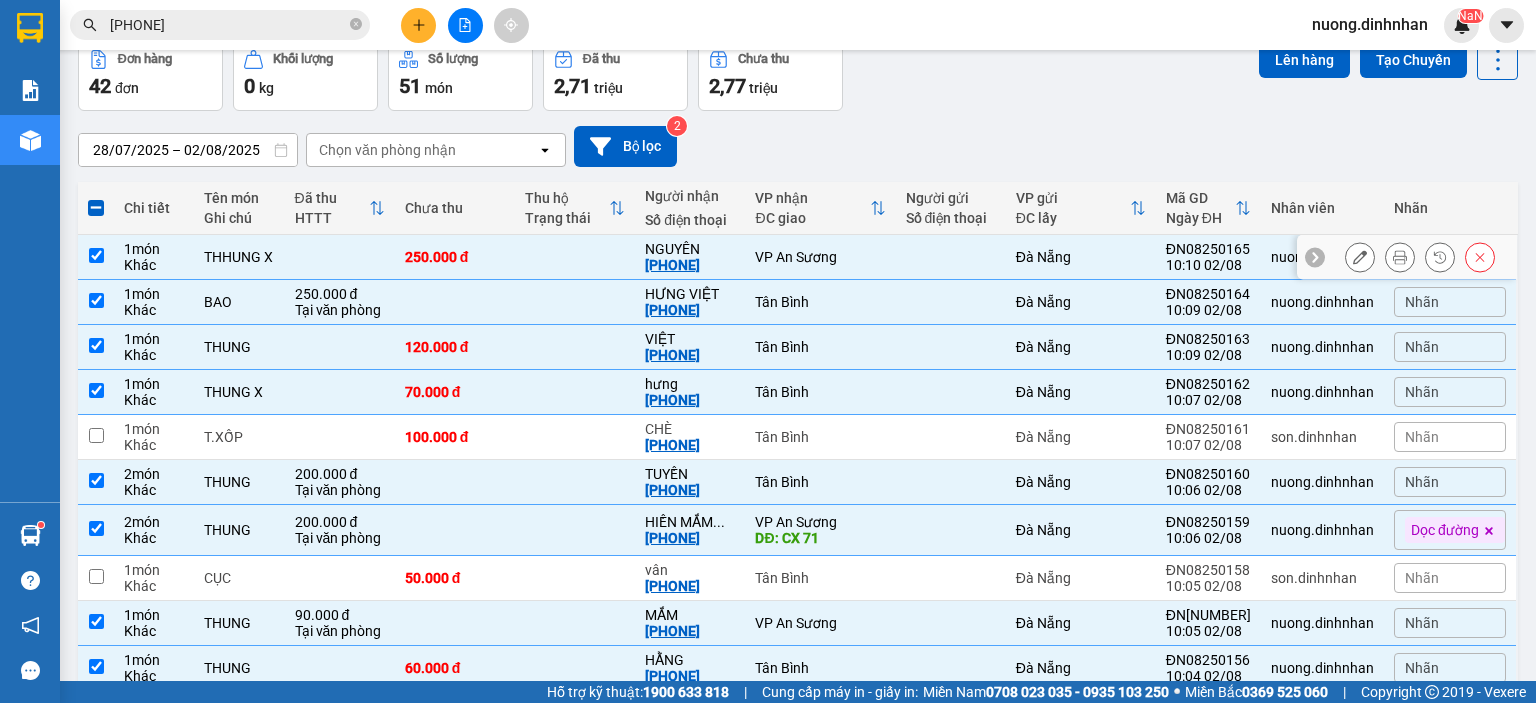 scroll, scrollTop: 196, scrollLeft: 0, axis: vertical 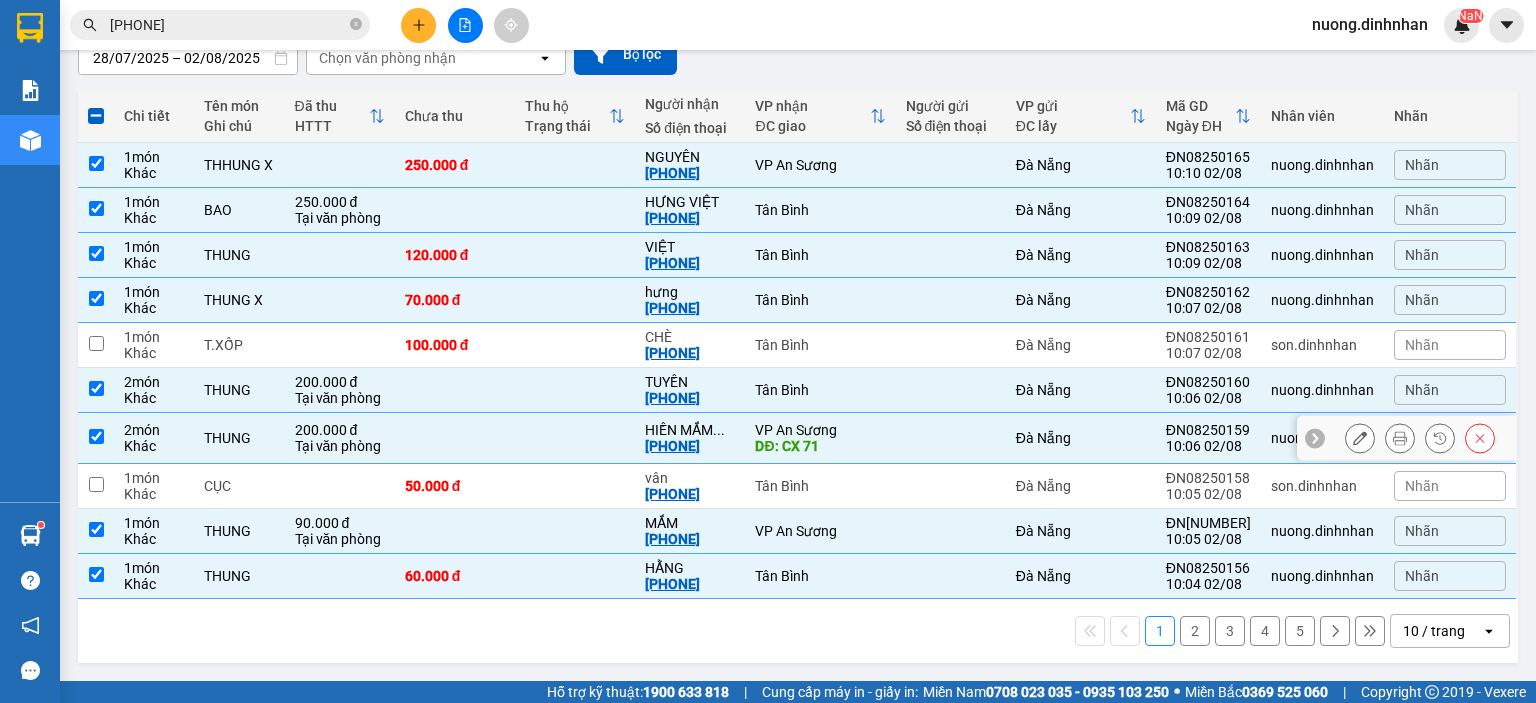 click at bounding box center [575, 438] 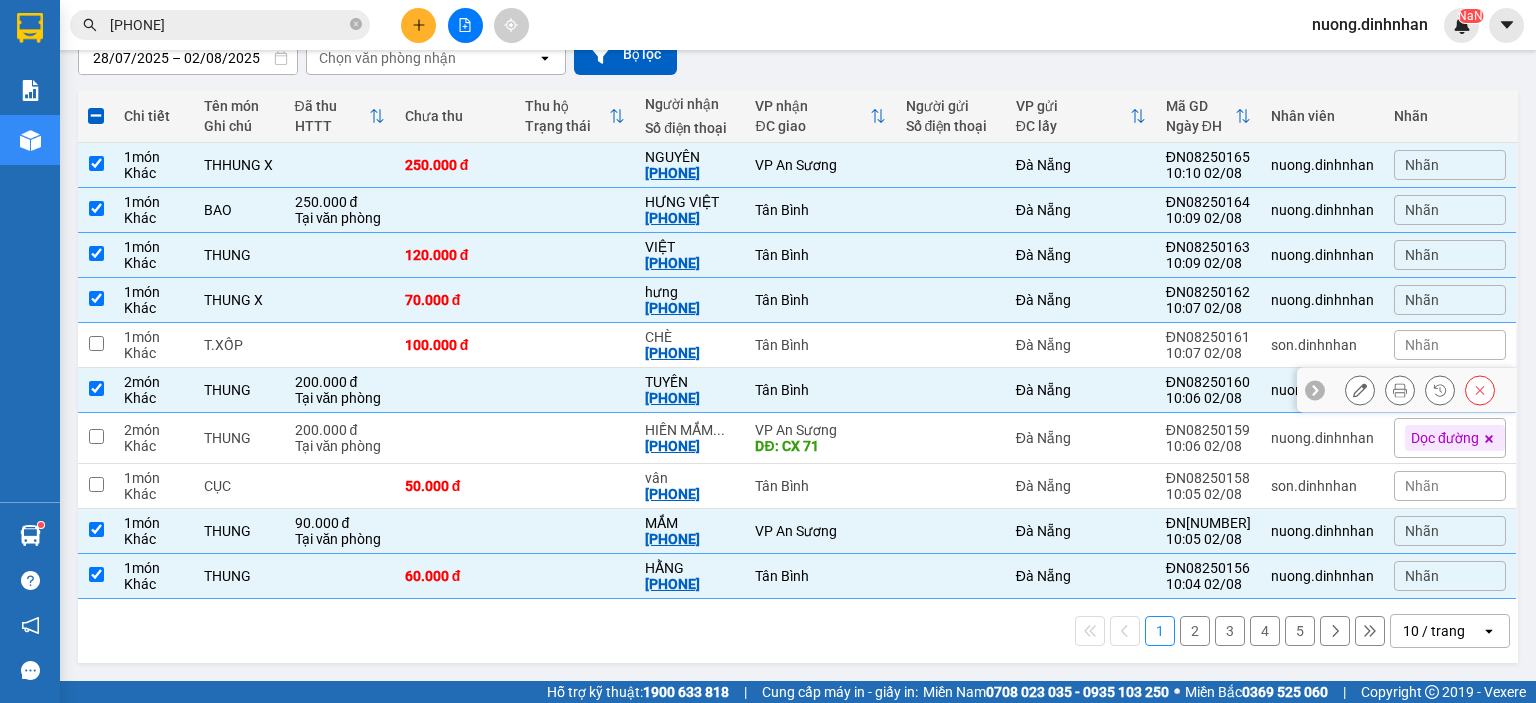 click at bounding box center [575, 390] 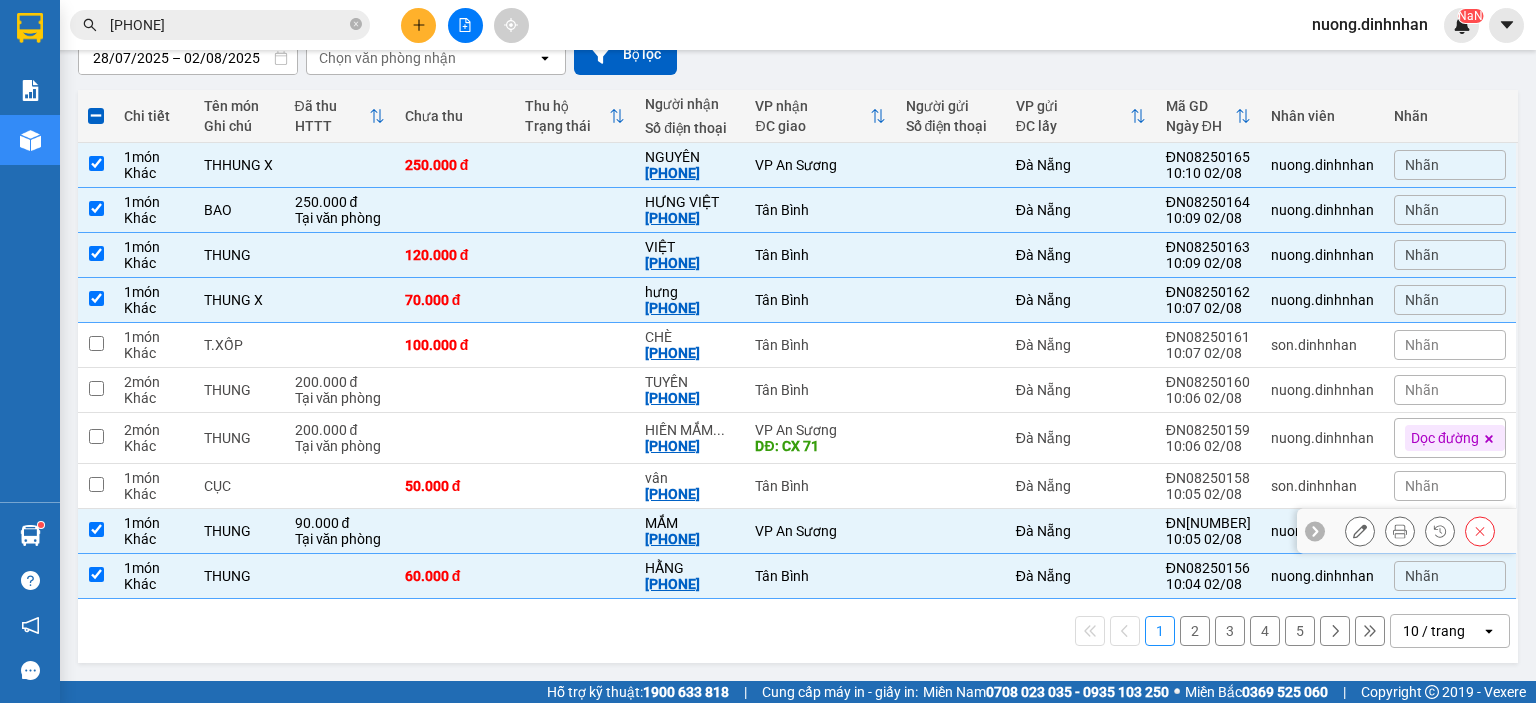 click at bounding box center (575, 531) 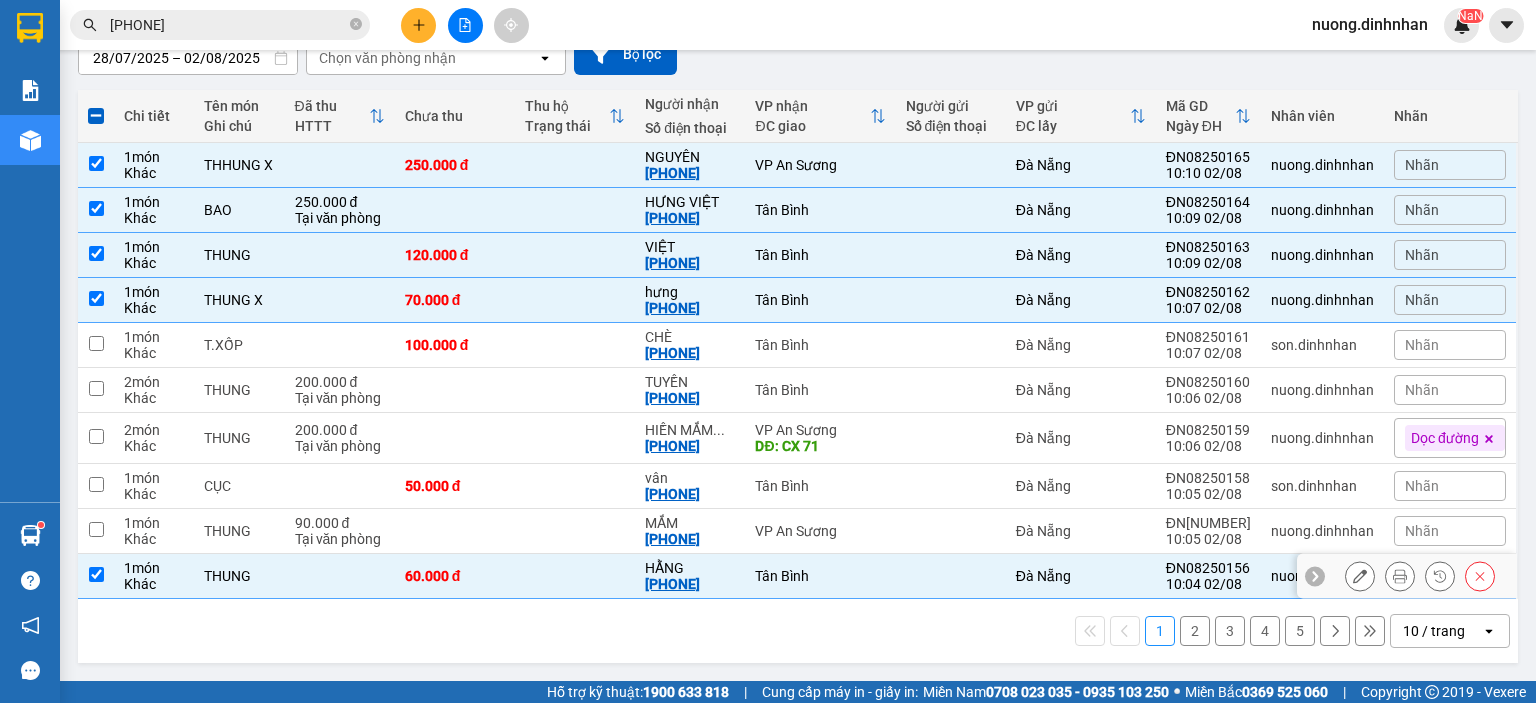 click at bounding box center [575, 576] 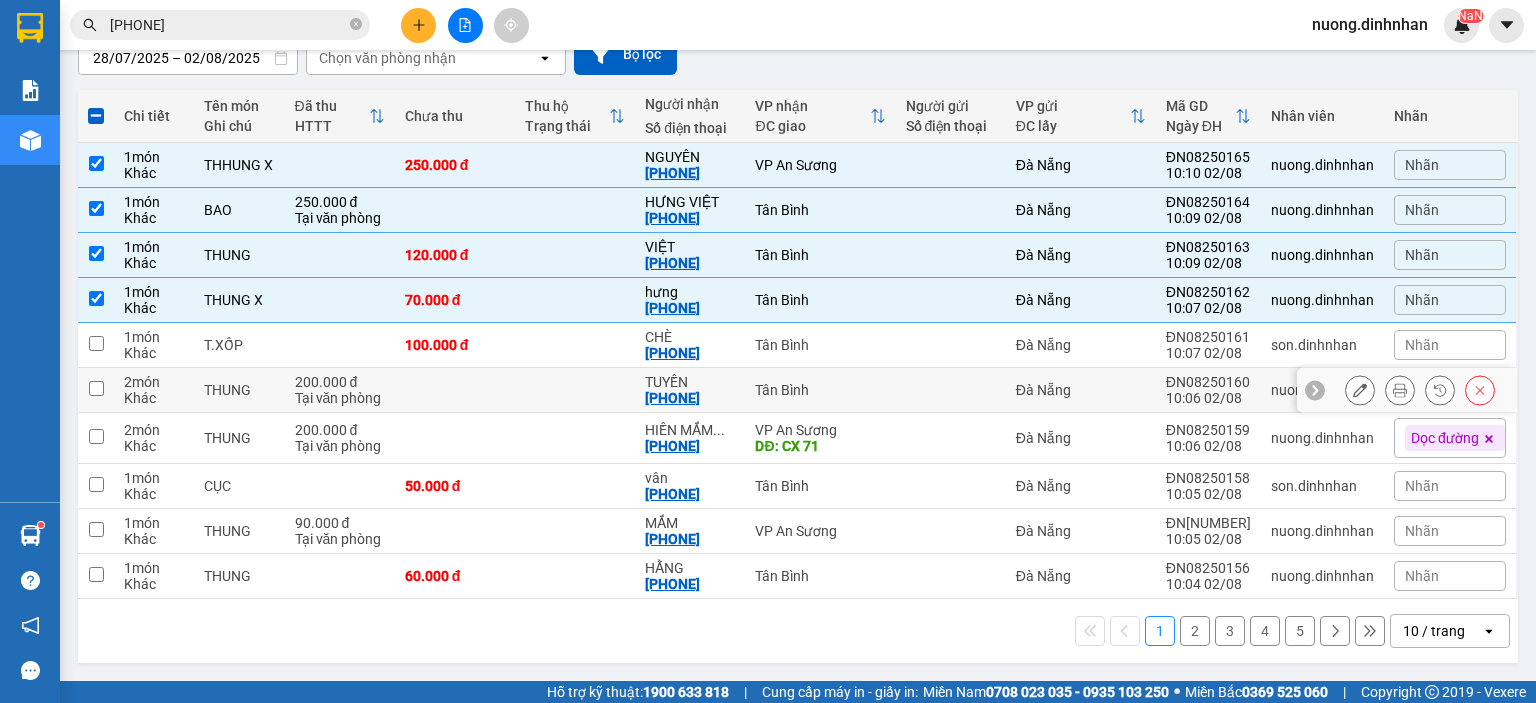 click at bounding box center [455, 390] 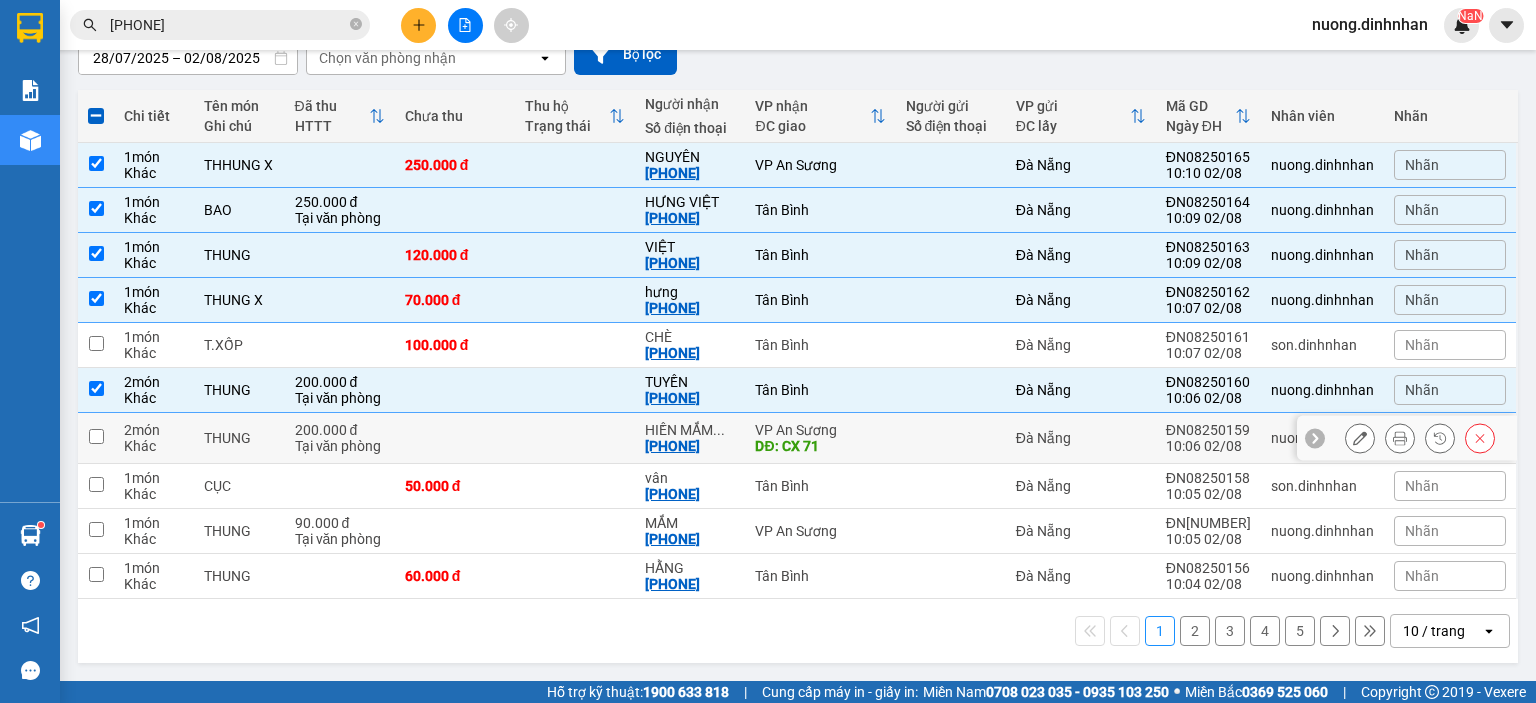 click at bounding box center (455, 438) 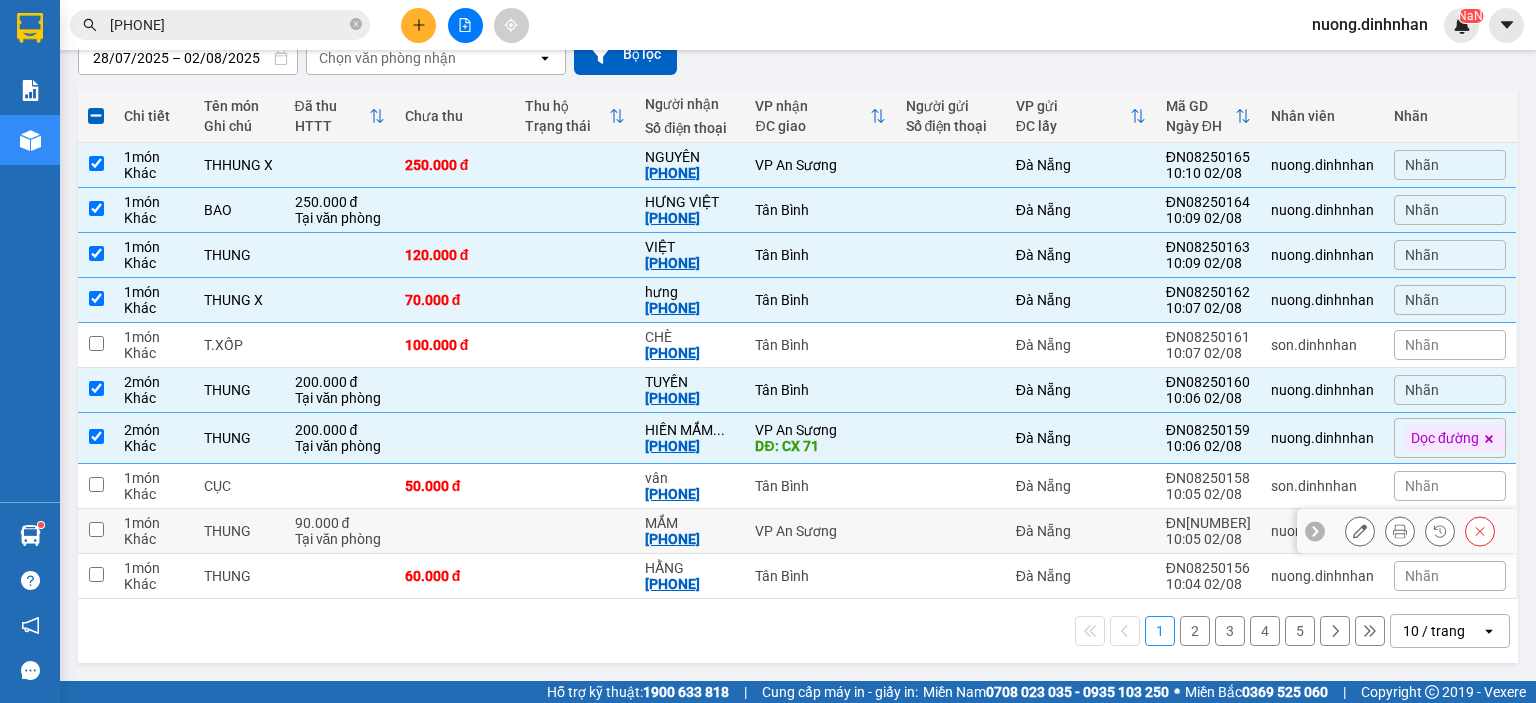 click at bounding box center [575, 531] 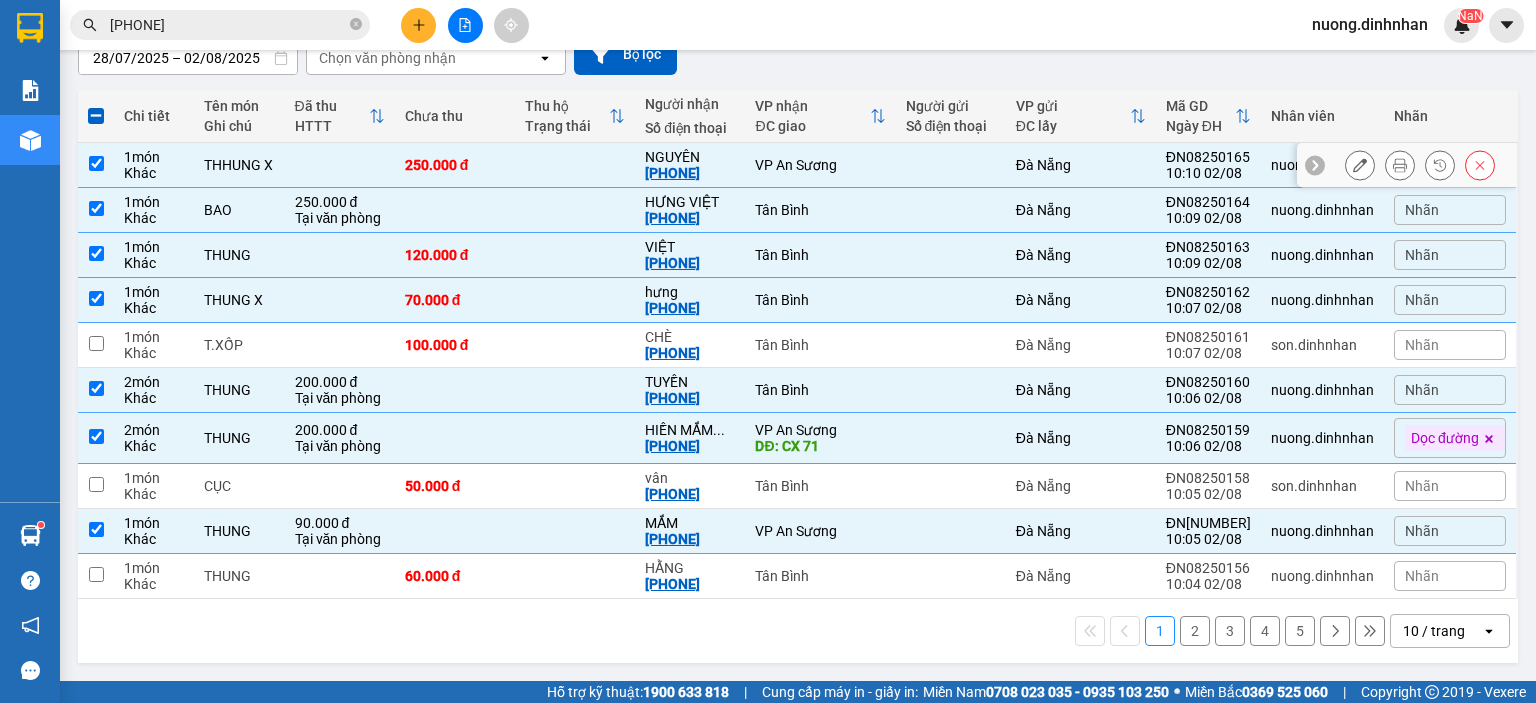 scroll, scrollTop: 0, scrollLeft: 0, axis: both 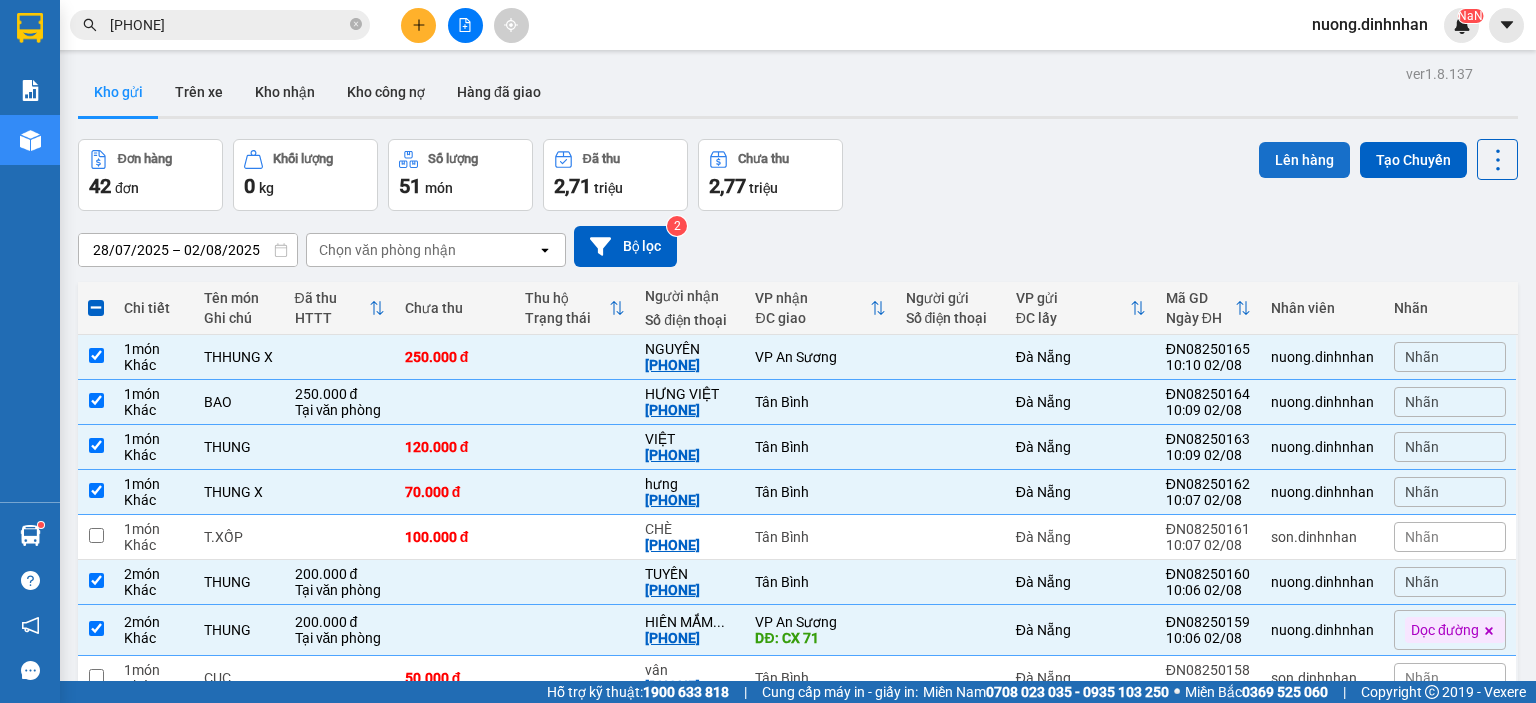 click on "Lên hàng" at bounding box center [1304, 160] 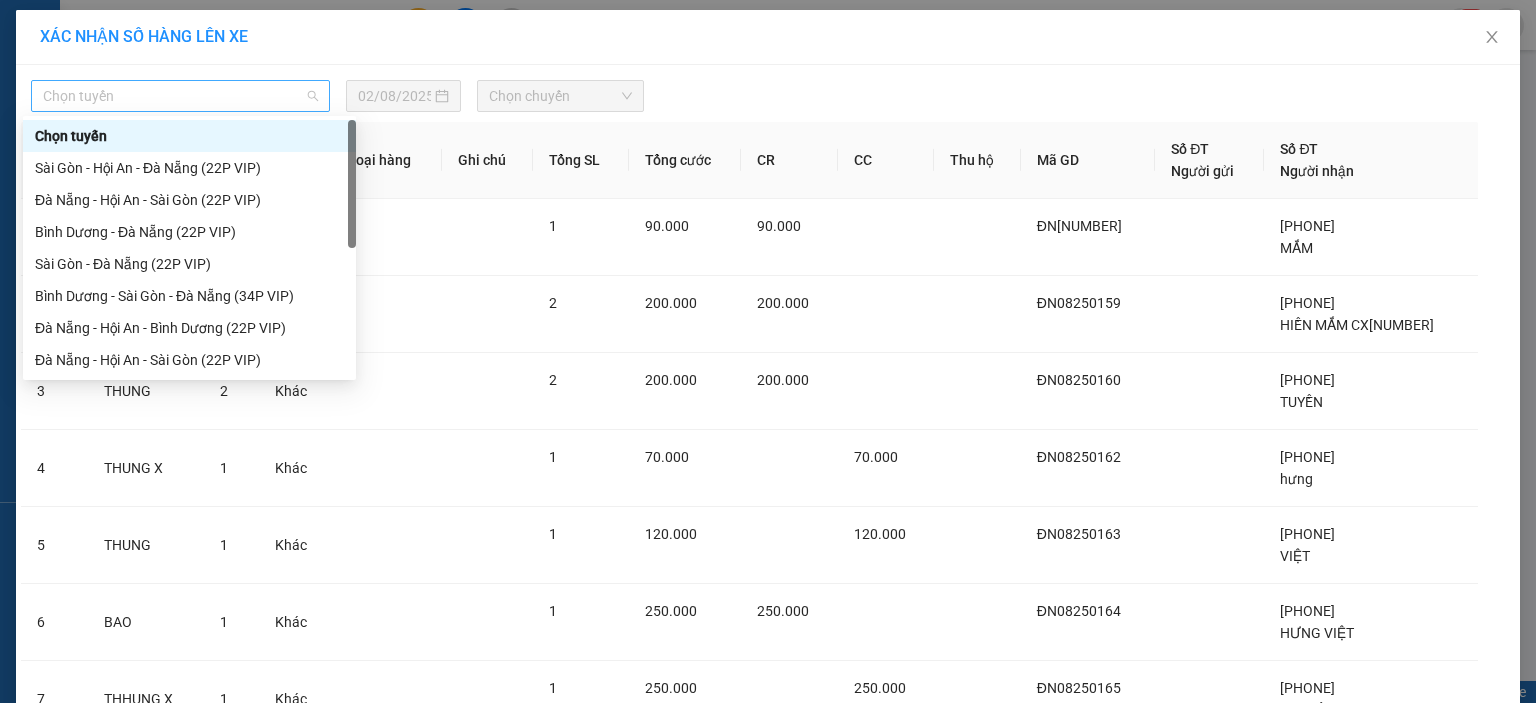 click on "Chọn tuyến" at bounding box center (180, 96) 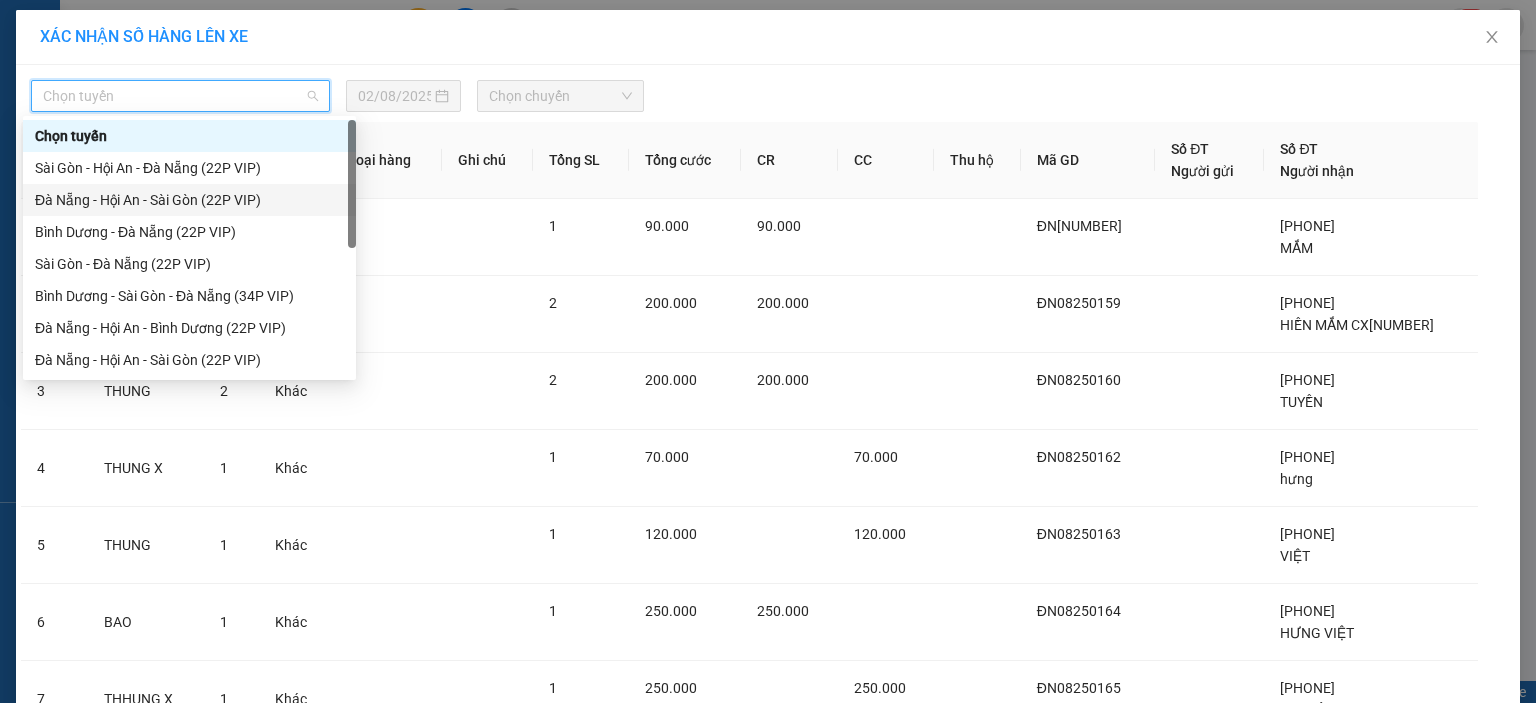 drag, startPoint x: 126, startPoint y: 202, endPoint x: 448, endPoint y: 127, distance: 330.6191 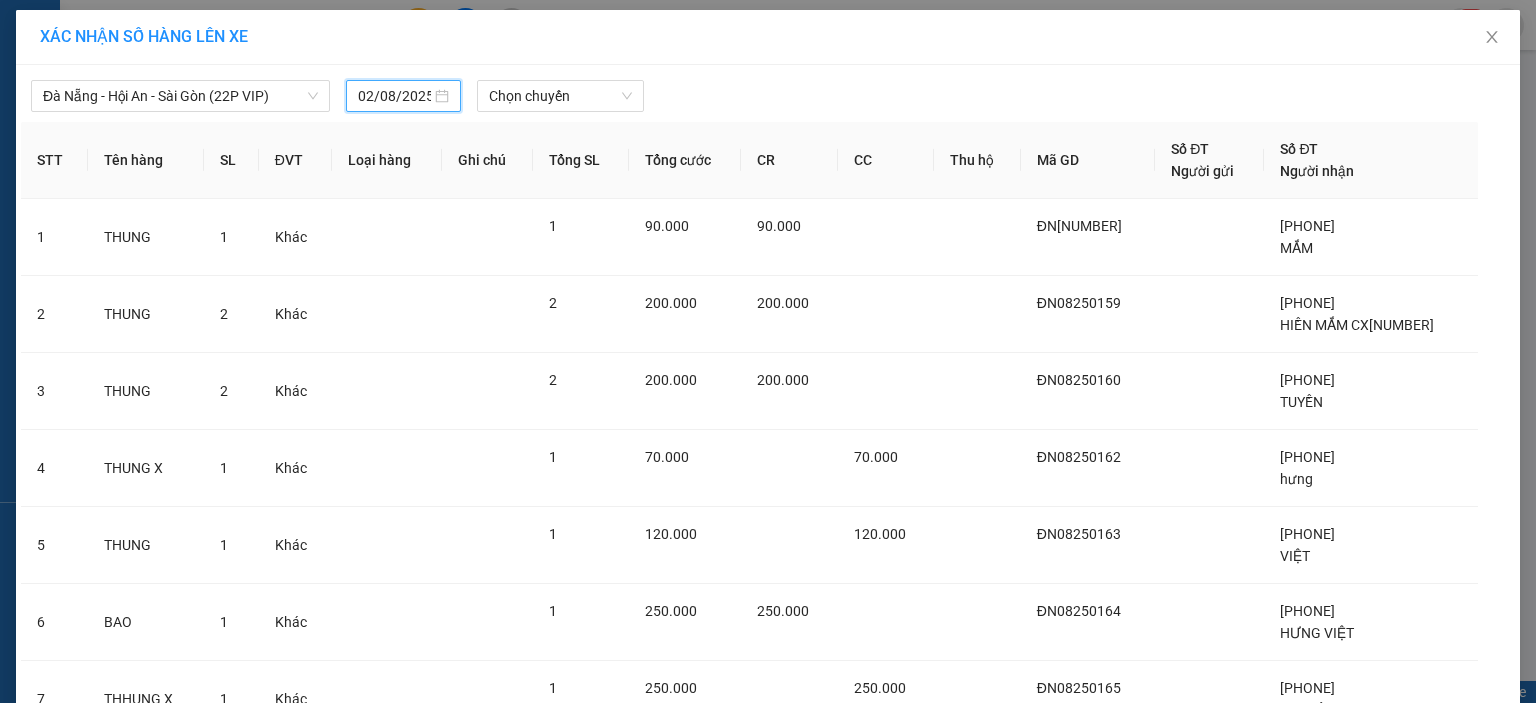 drag, startPoint x: 396, startPoint y: 100, endPoint x: 393, endPoint y: 128, distance: 28.160255 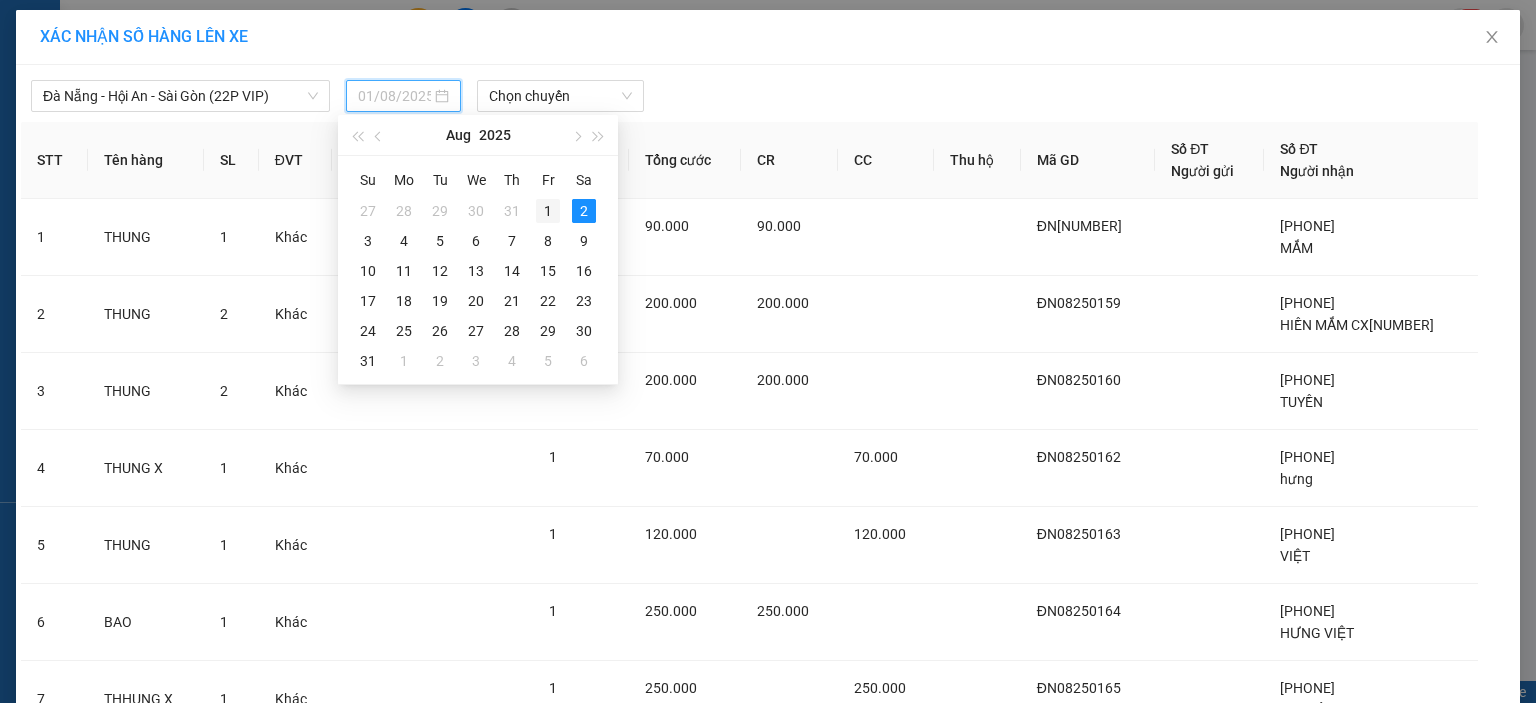 click on "1" at bounding box center (548, 211) 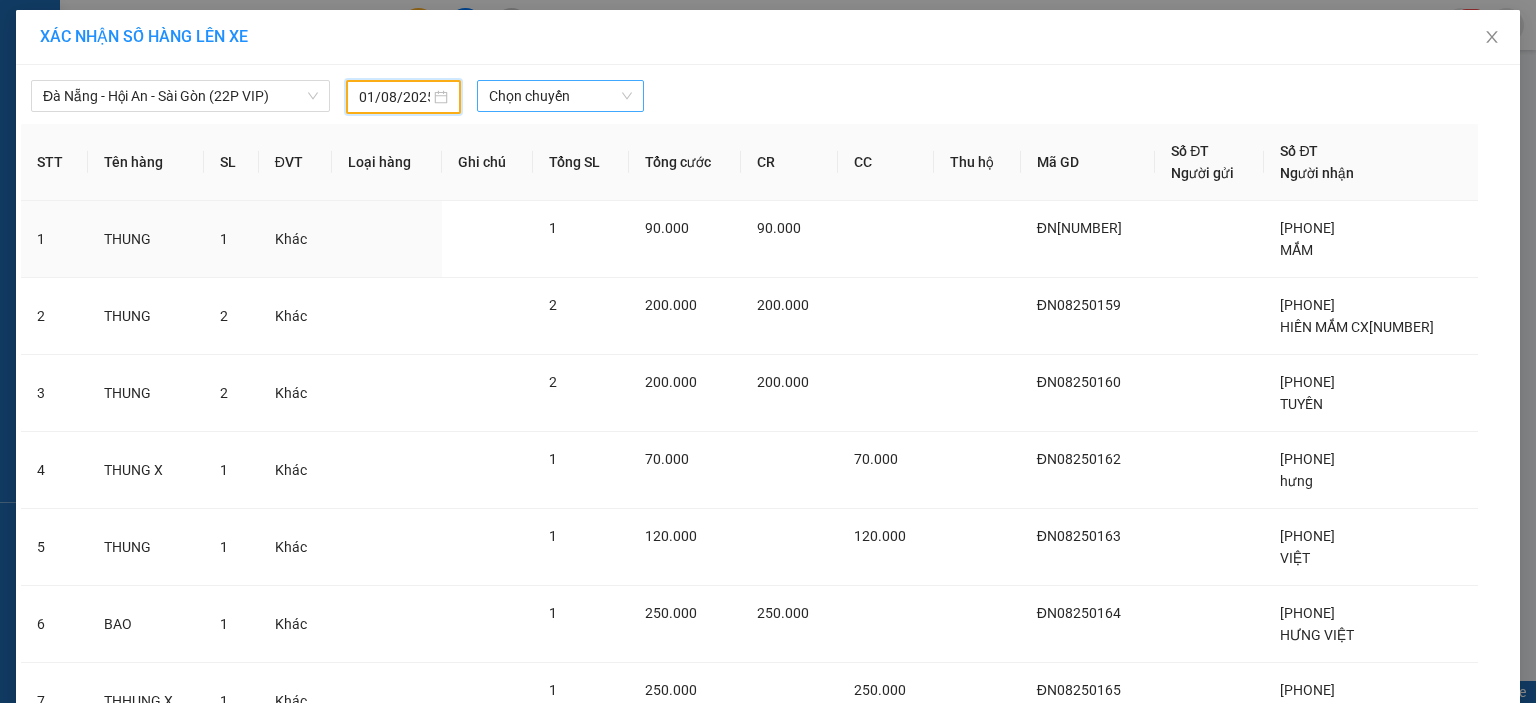 click on "Chọn chuyến" at bounding box center [561, 96] 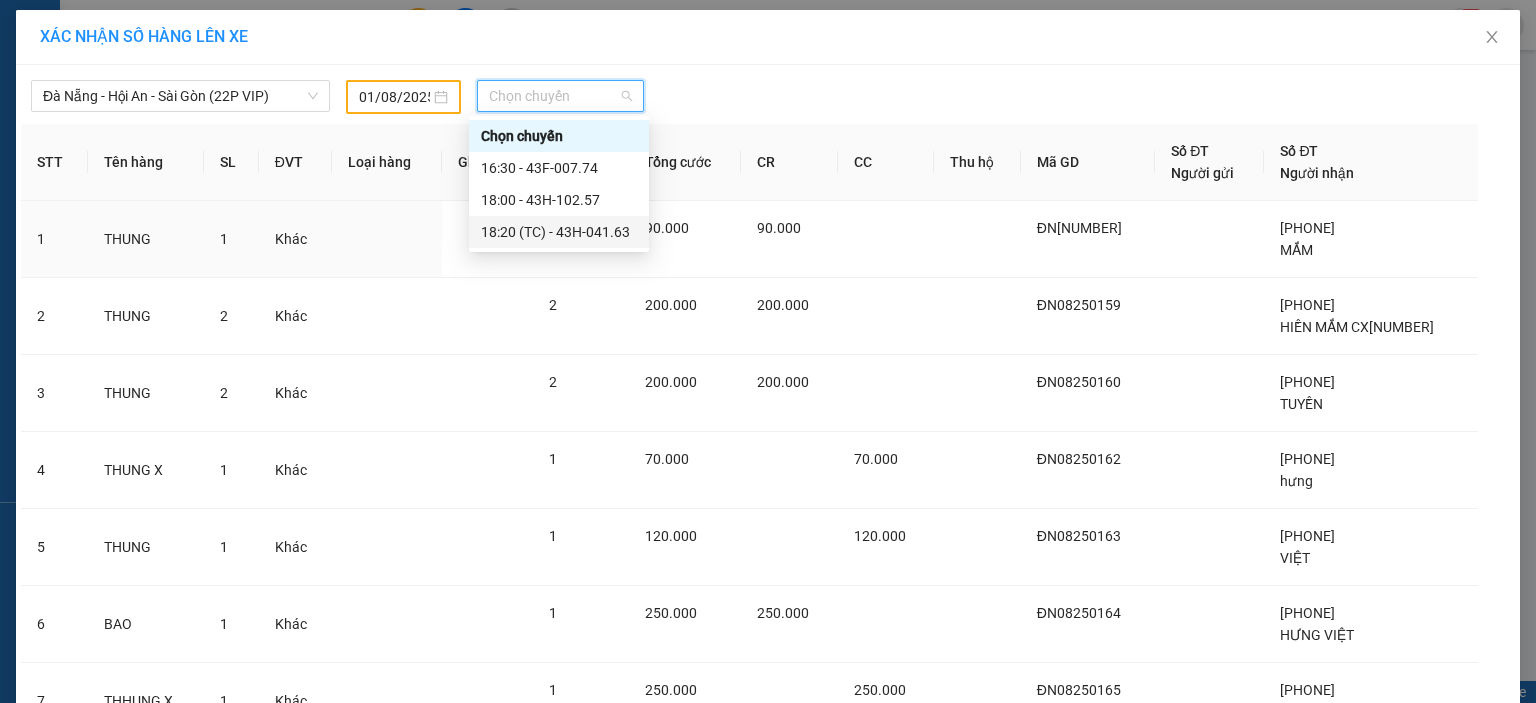 click on "18:20   (TC)   - 43H-041.63" at bounding box center (559, 232) 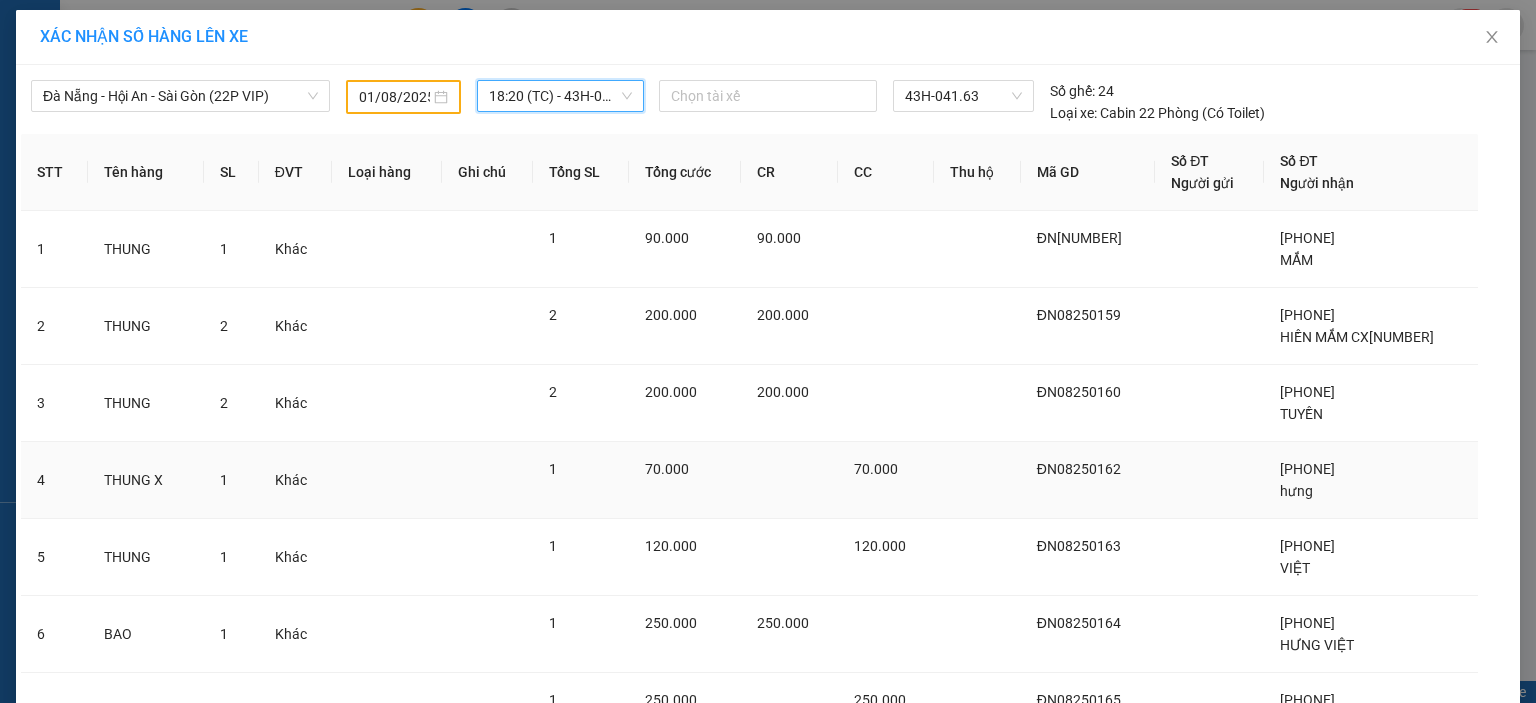 scroll, scrollTop: 191, scrollLeft: 0, axis: vertical 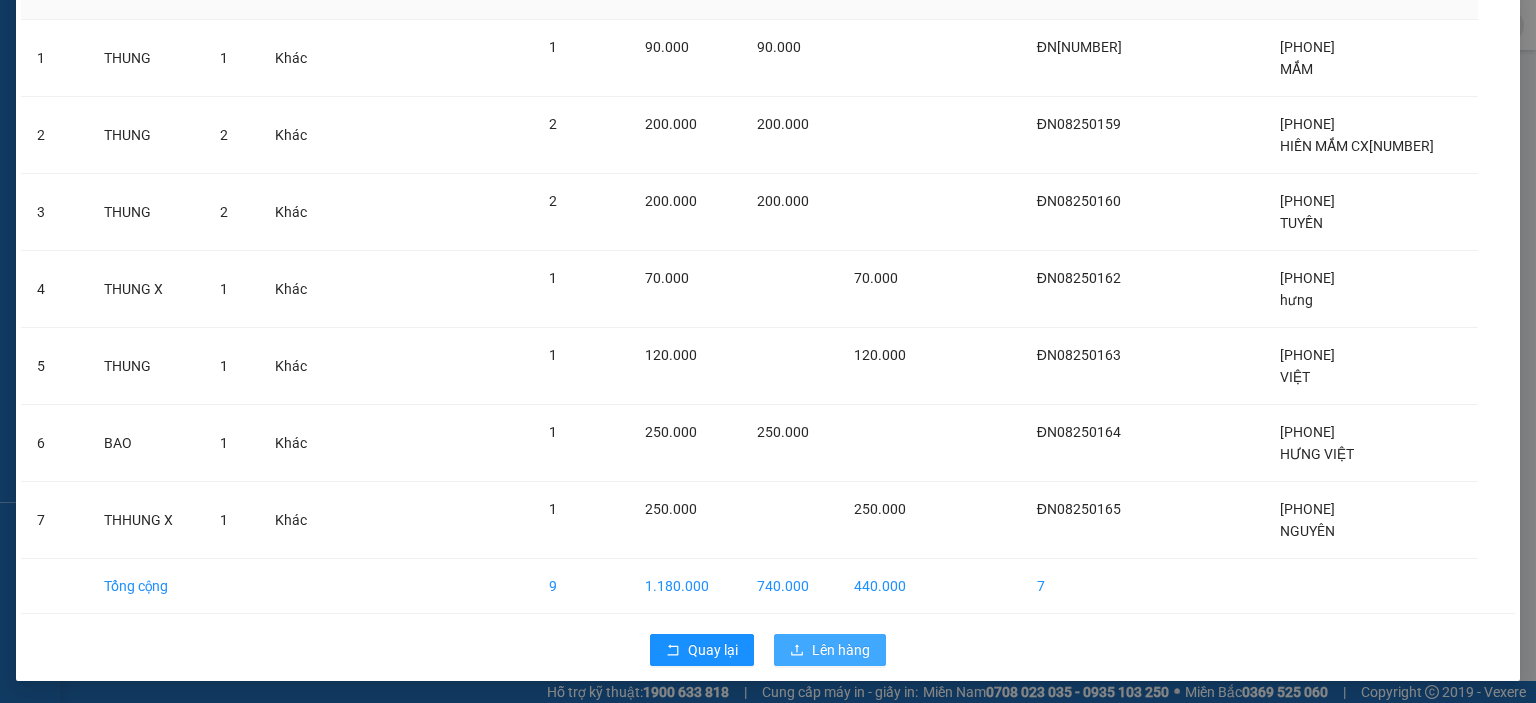 click on "Lên hàng" at bounding box center (841, 650) 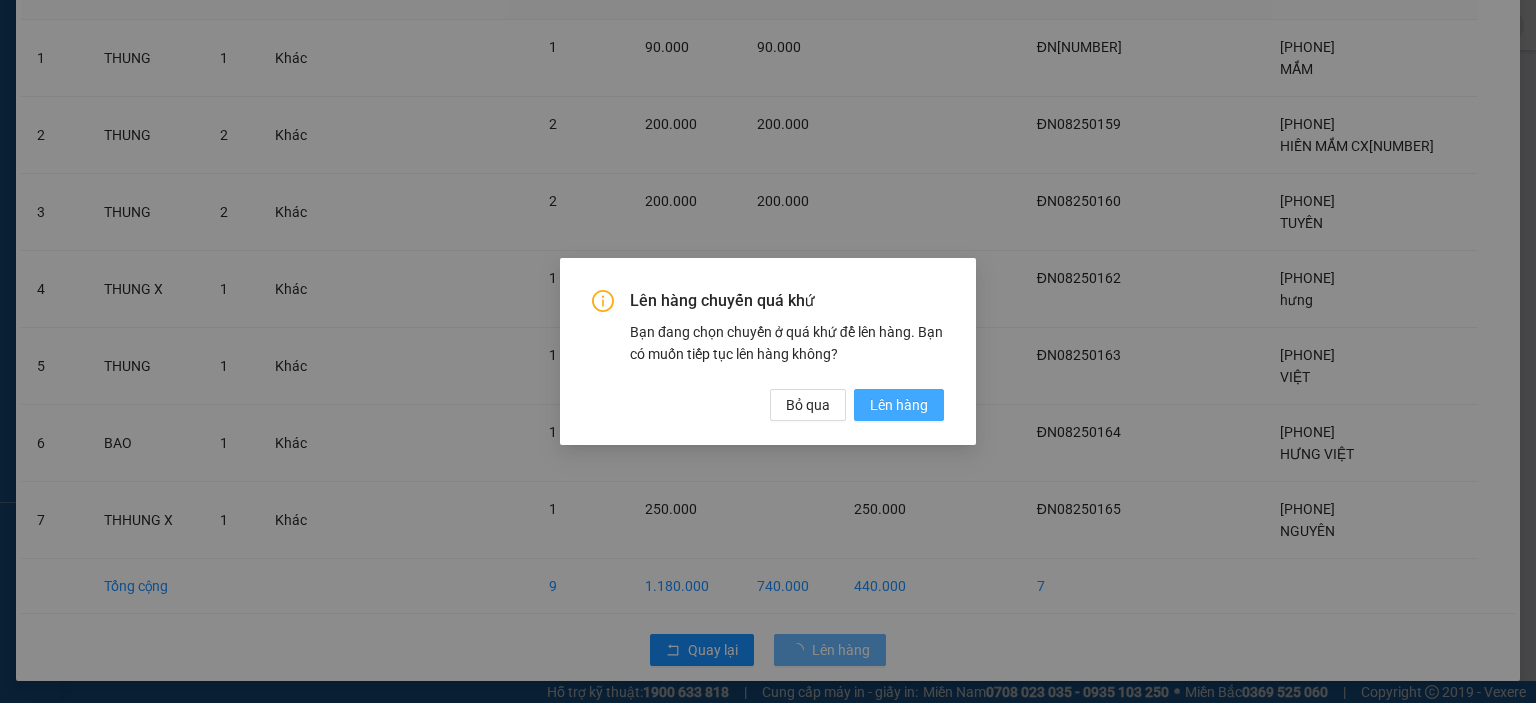 click on "Lên hàng" at bounding box center [899, 405] 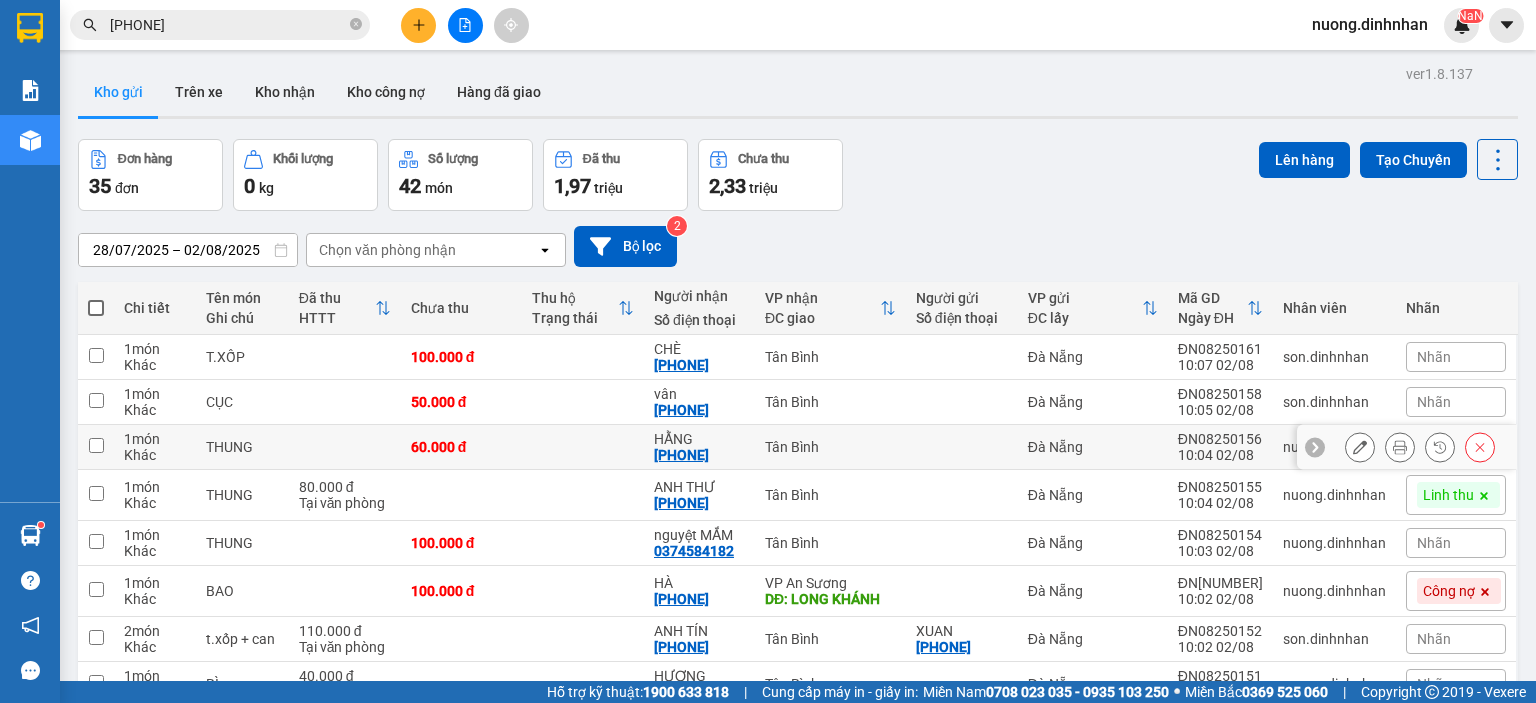 click at bounding box center (583, 447) 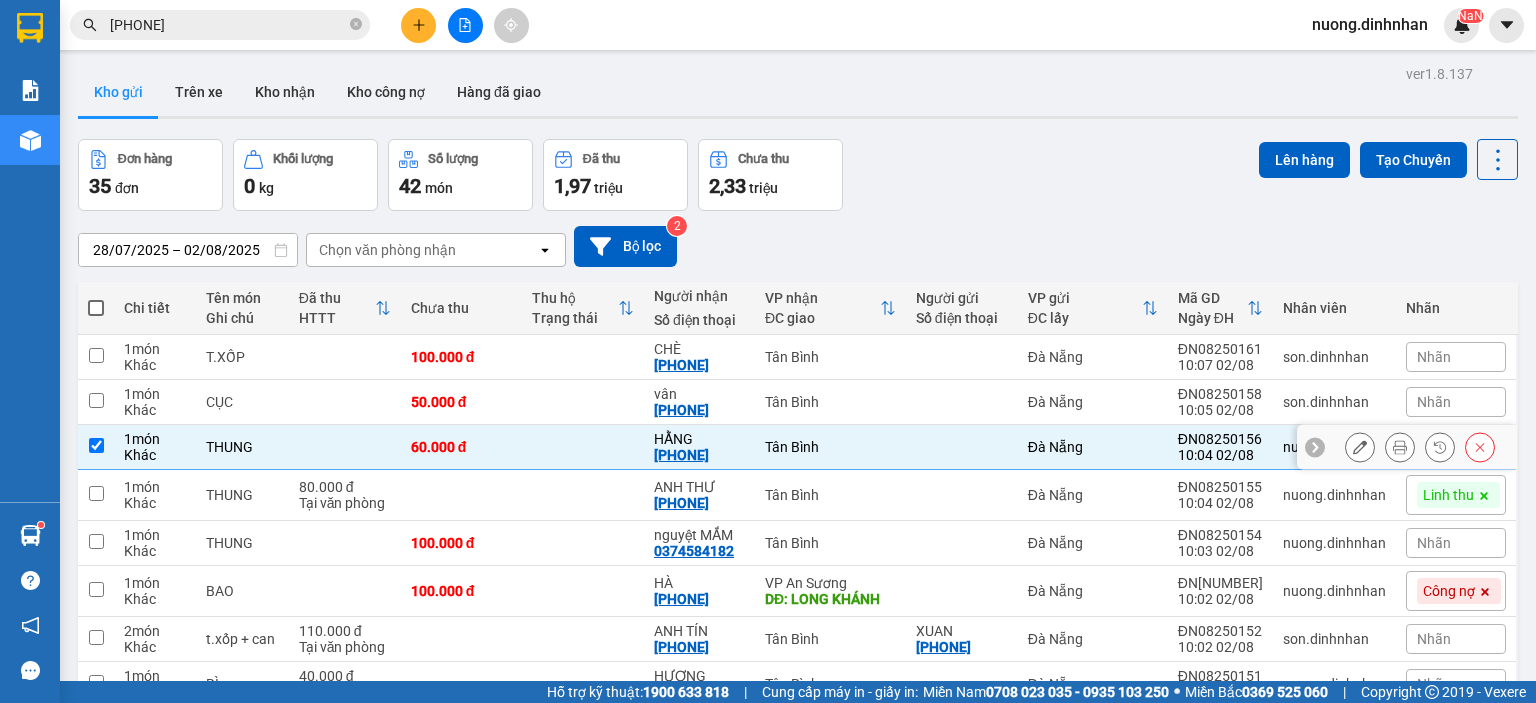 scroll, scrollTop: 193, scrollLeft: 0, axis: vertical 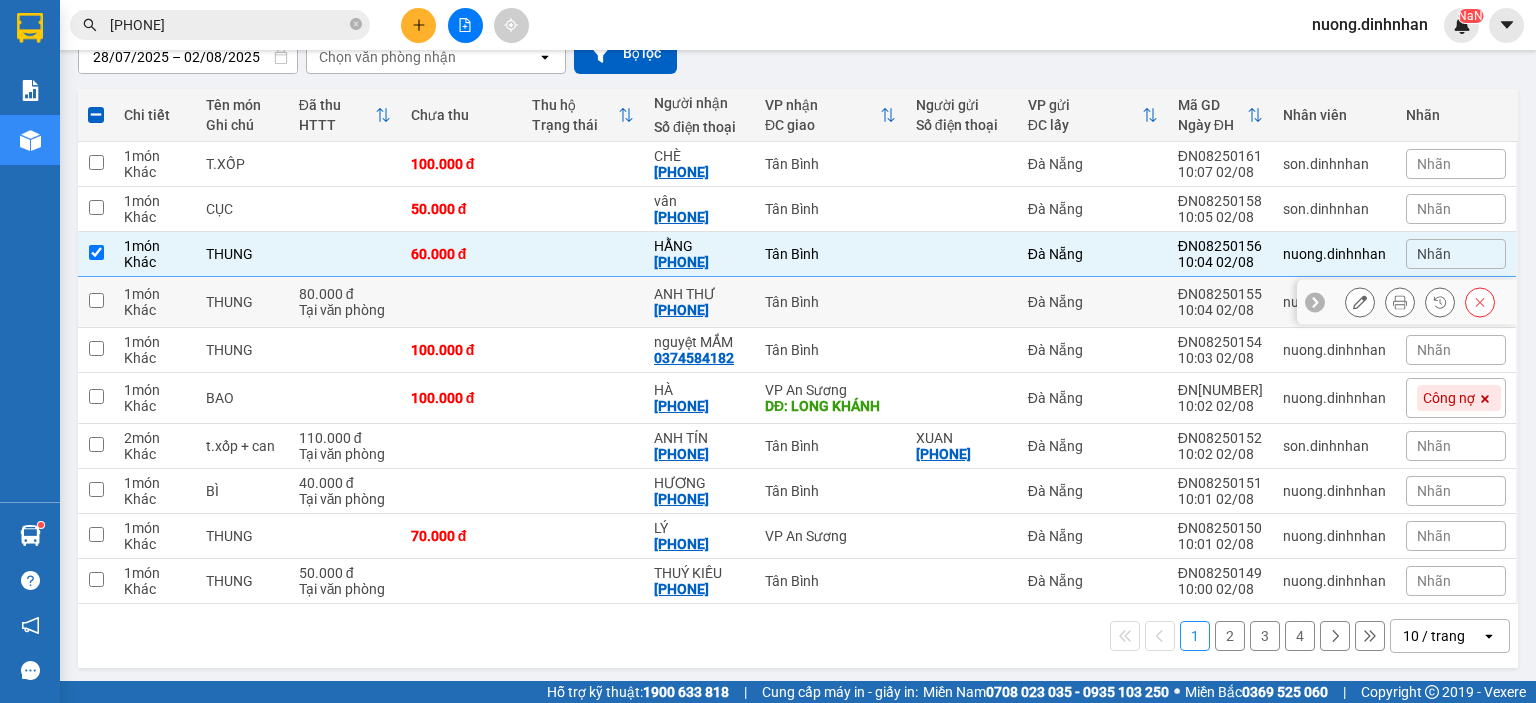 click at bounding box center [583, 302] 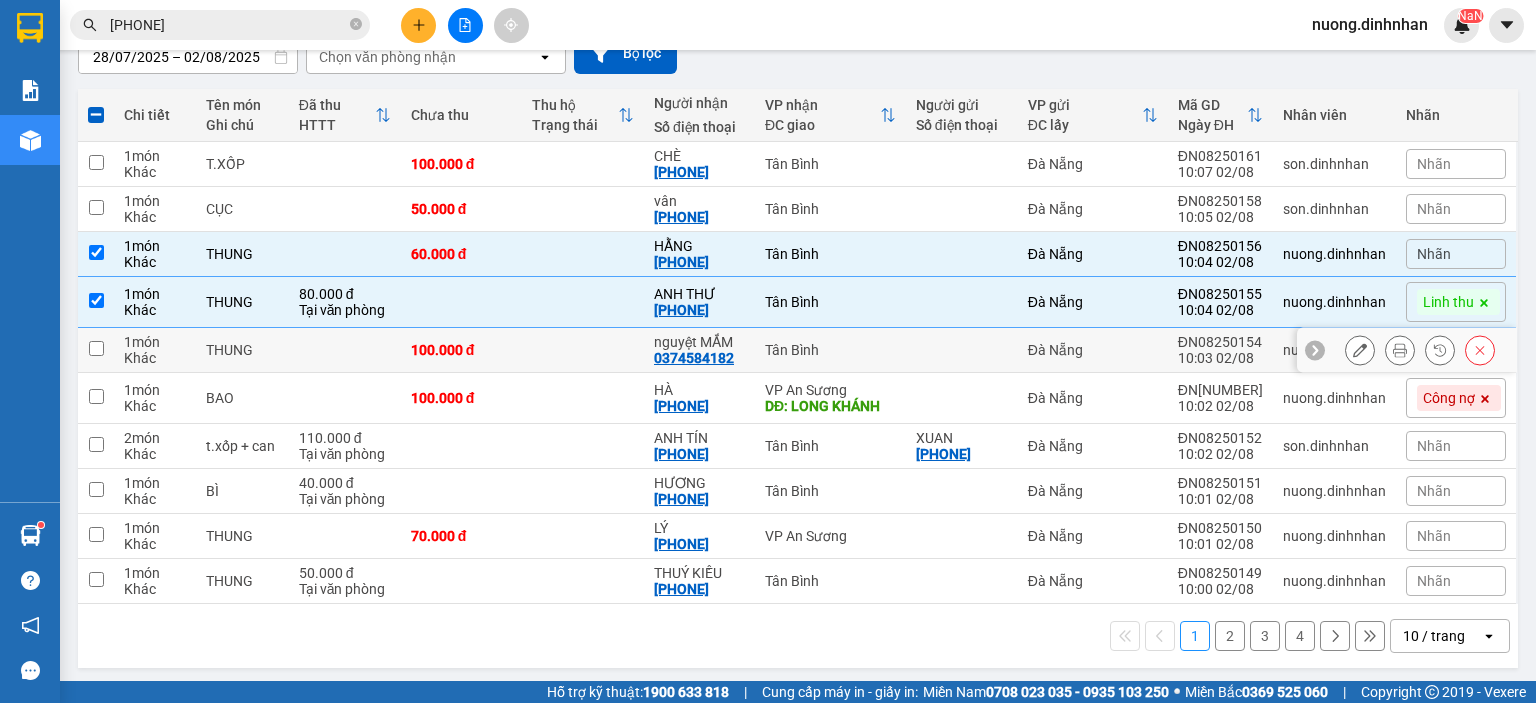 click at bounding box center (583, 350) 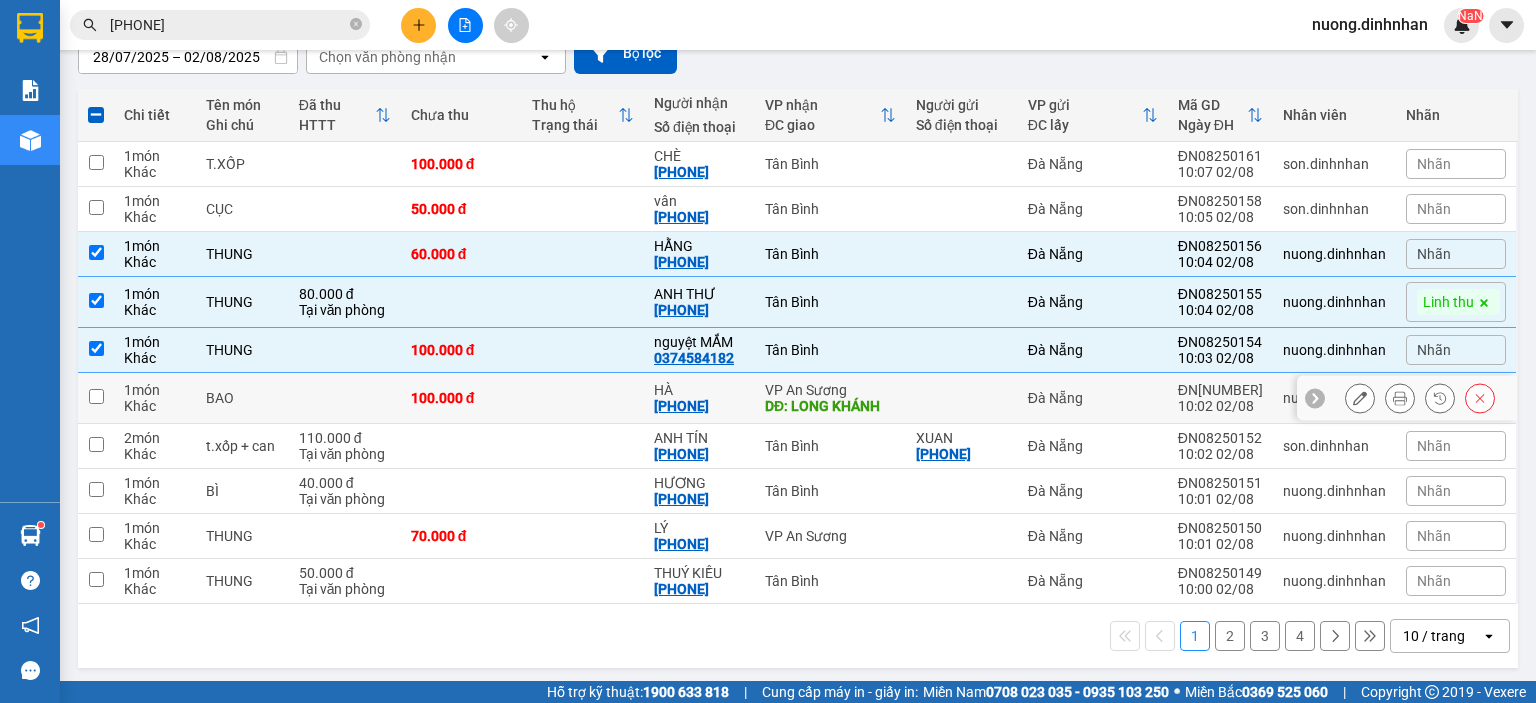 click at bounding box center (583, 398) 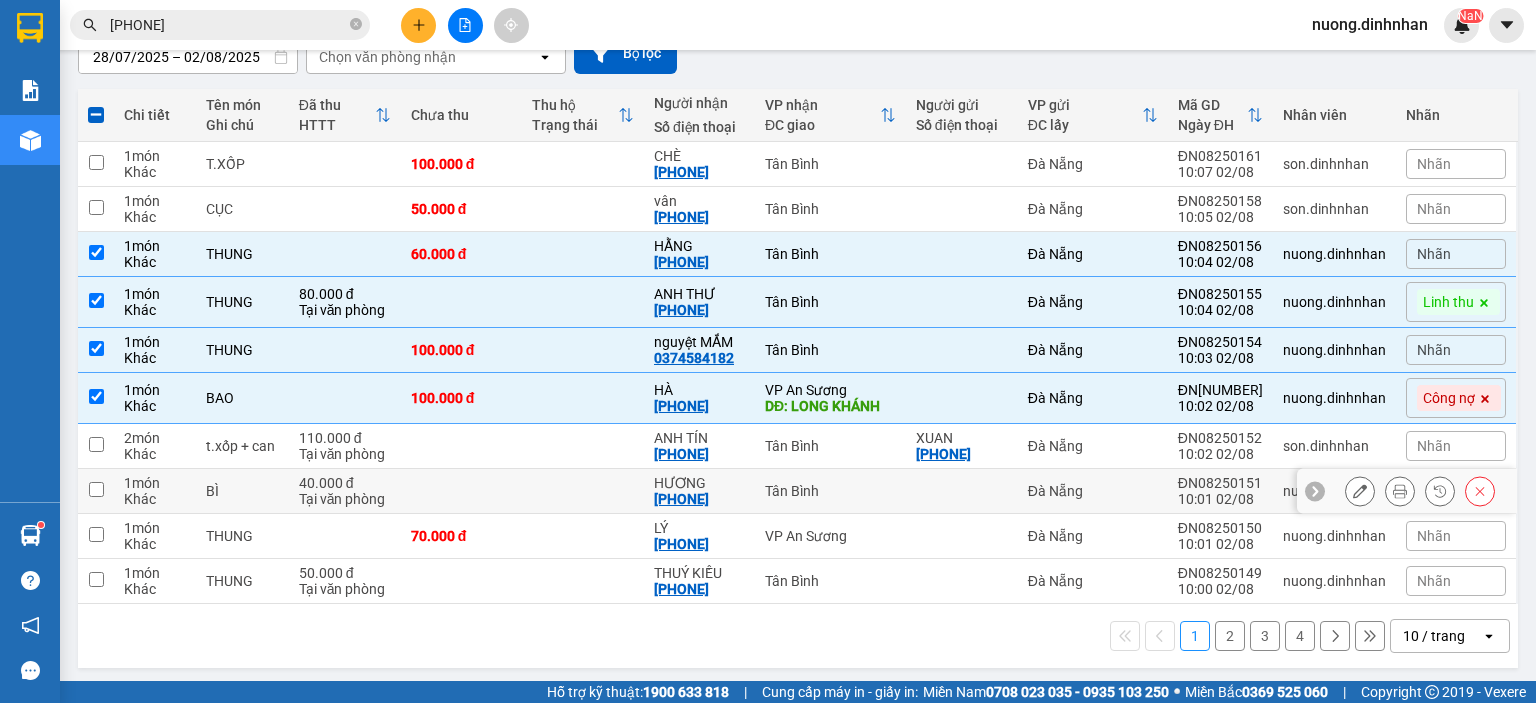 click at bounding box center [583, 491] 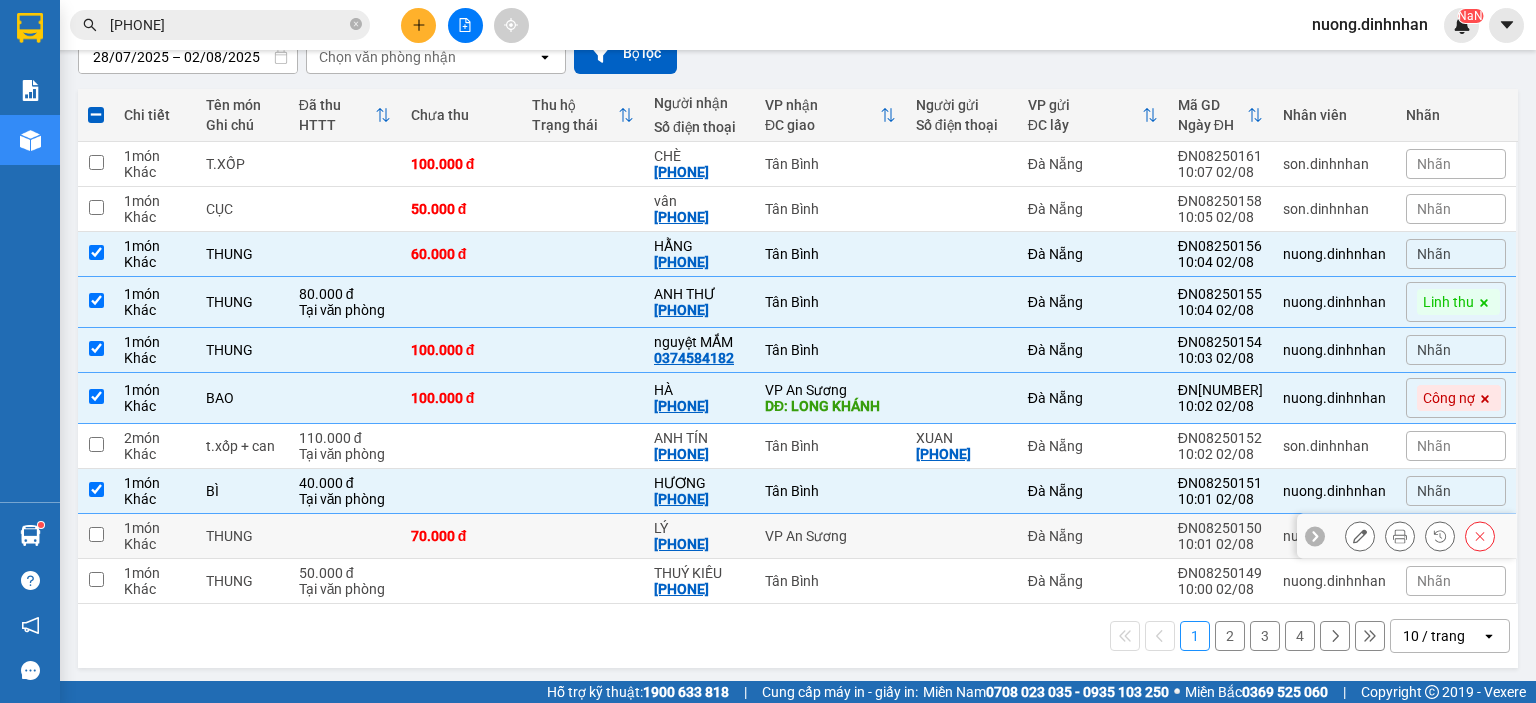 click at bounding box center [583, 536] 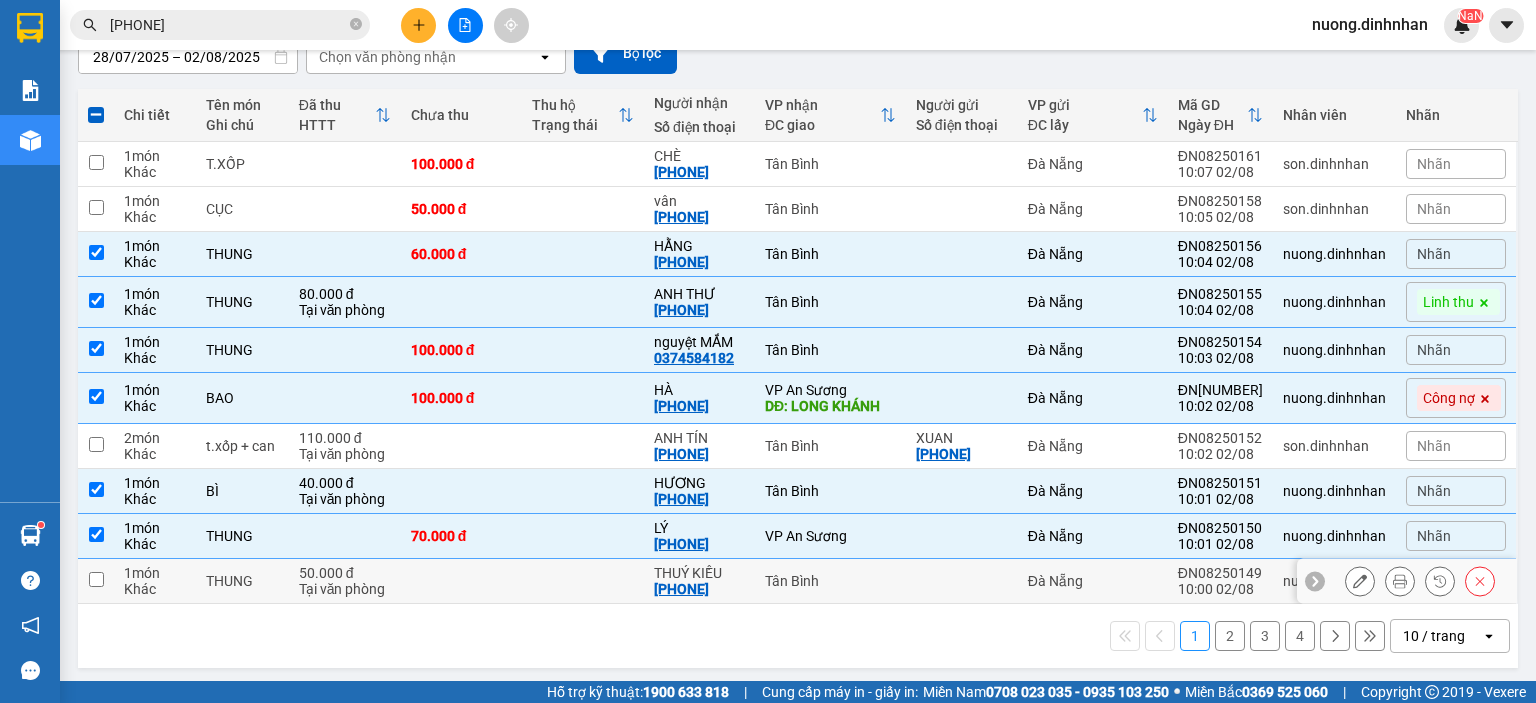 click at bounding box center [583, 581] 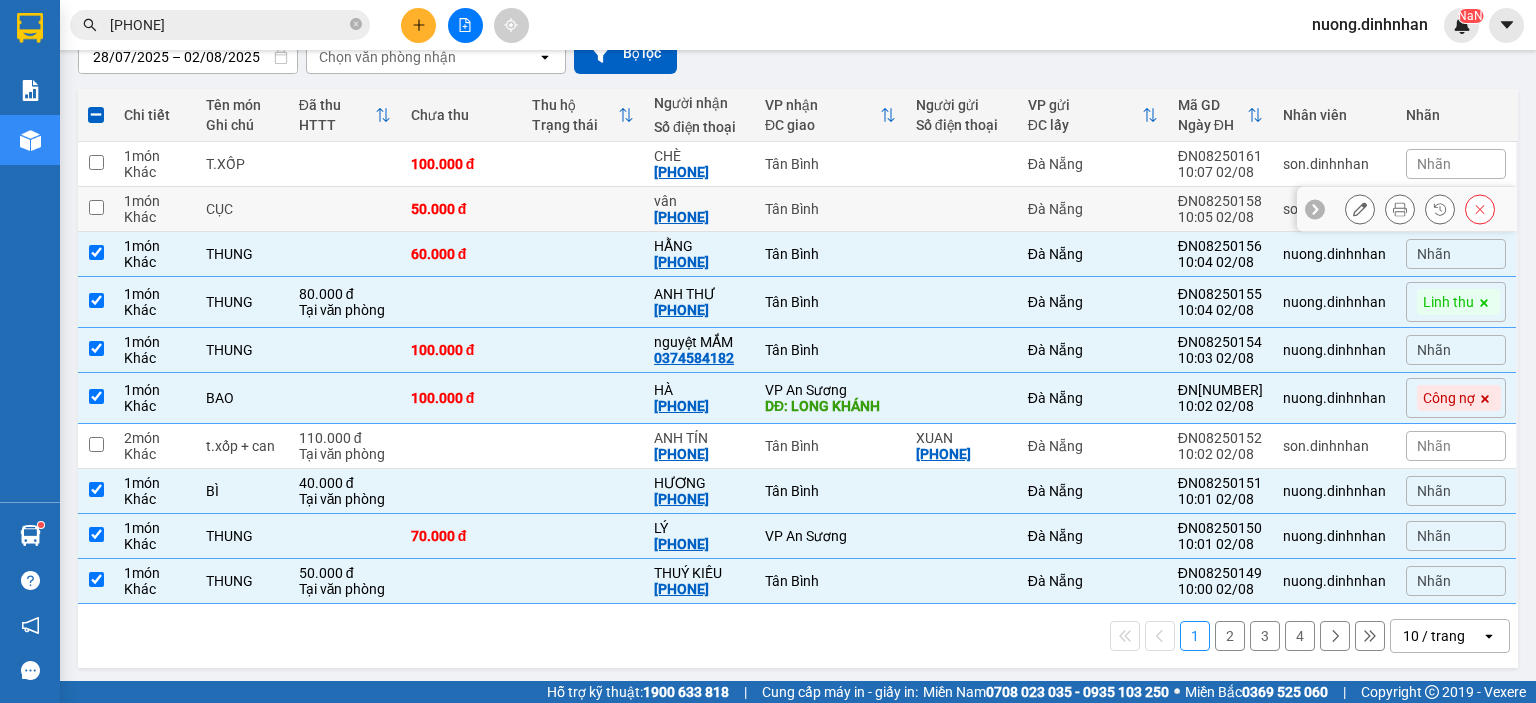 scroll, scrollTop: 0, scrollLeft: 0, axis: both 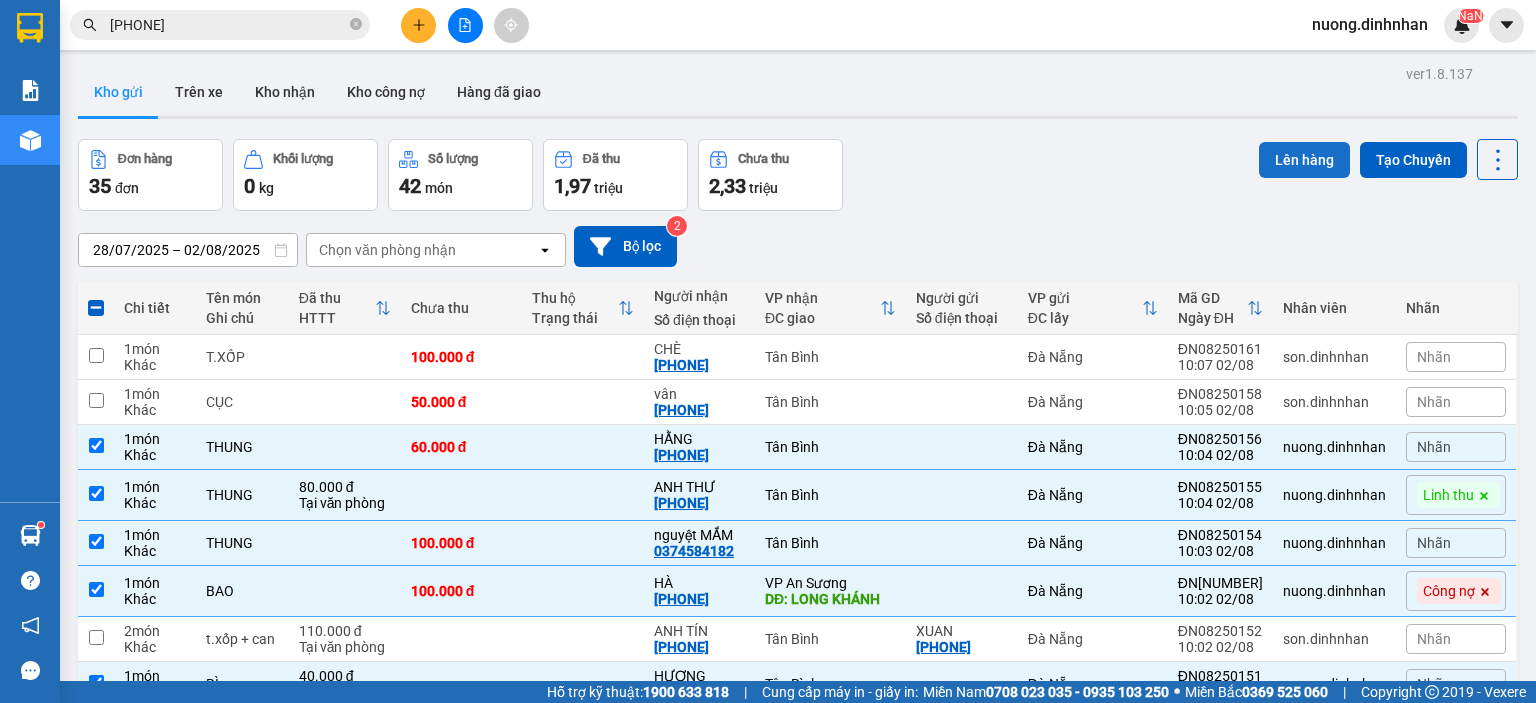 click on "Lên hàng" at bounding box center (1304, 160) 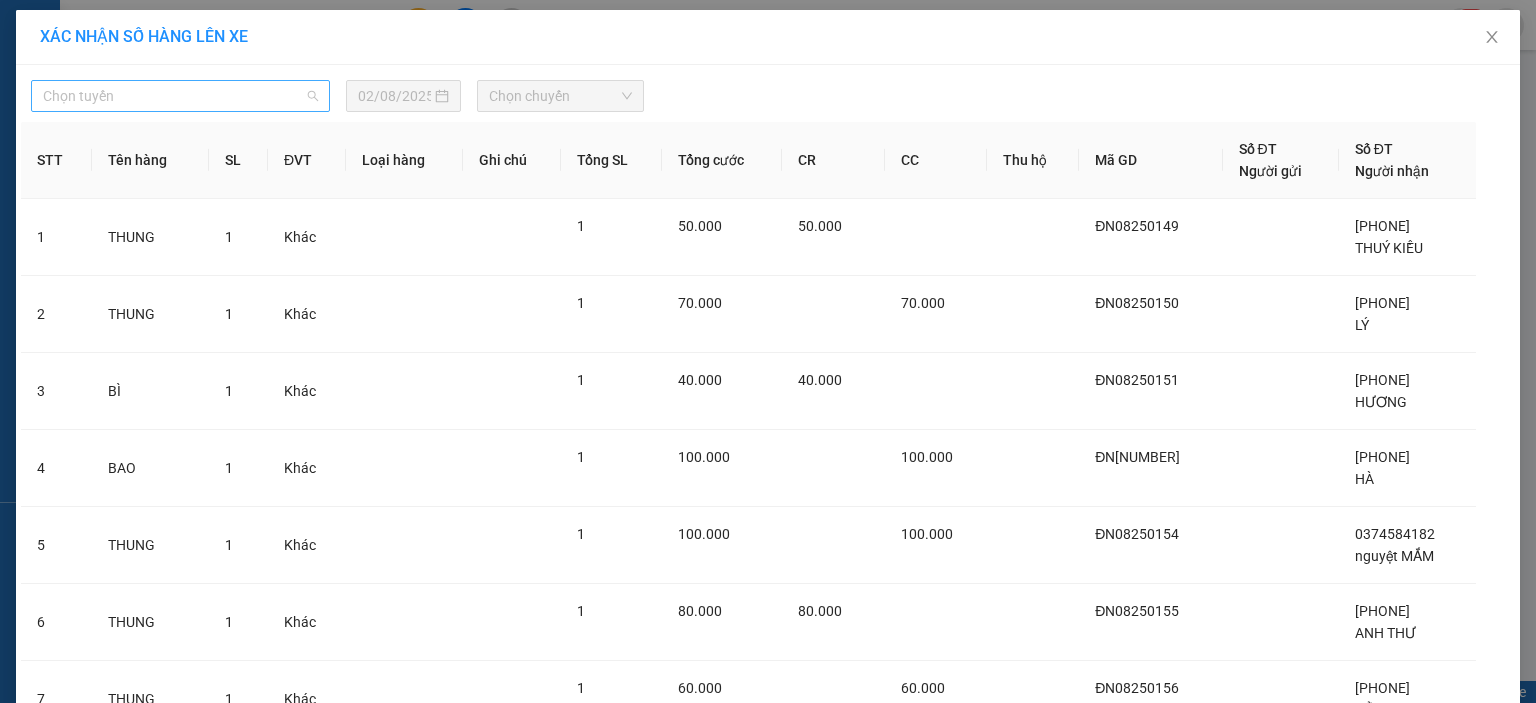 click on "Chọn tuyến" at bounding box center (180, 96) 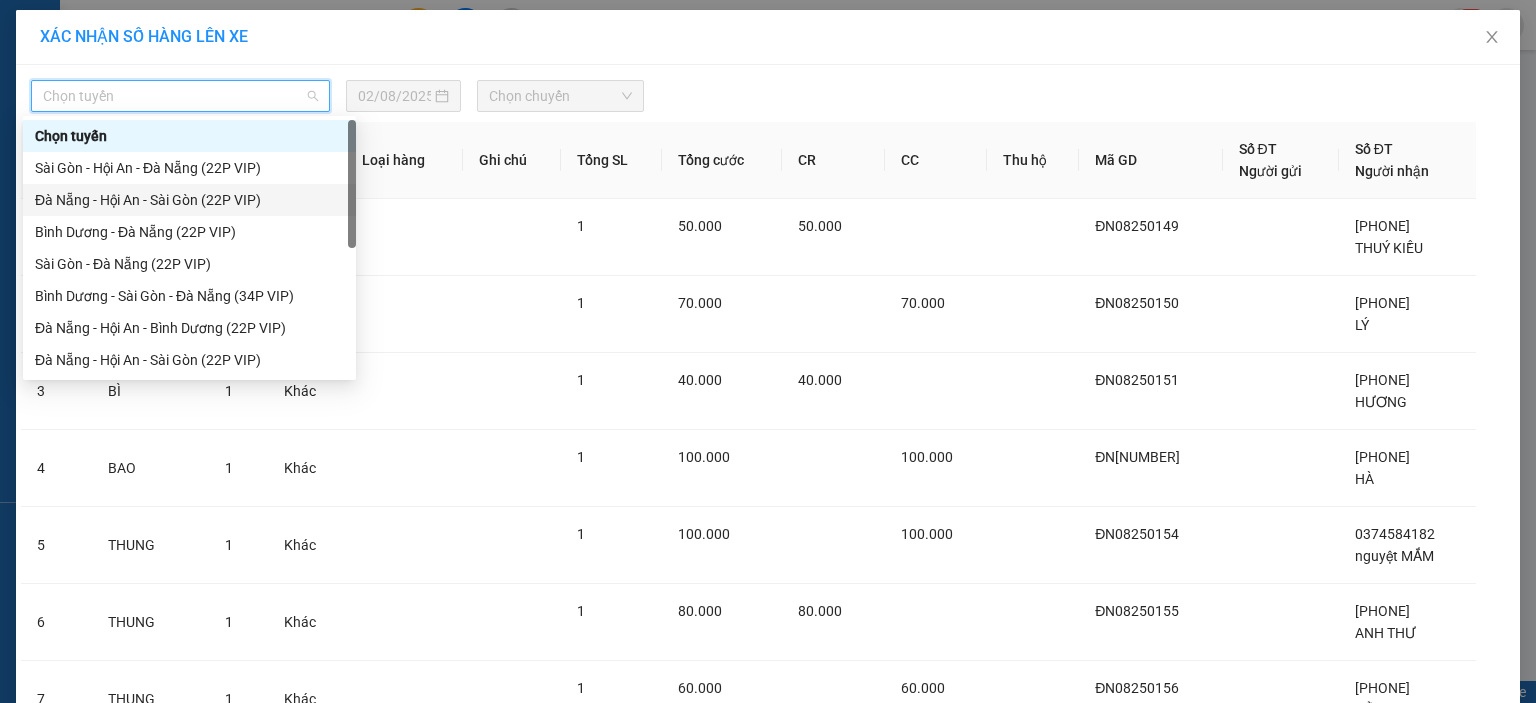 click on "Đà Nẵng - Hội An - Sài Gòn (22P VIP)" at bounding box center [189, 200] 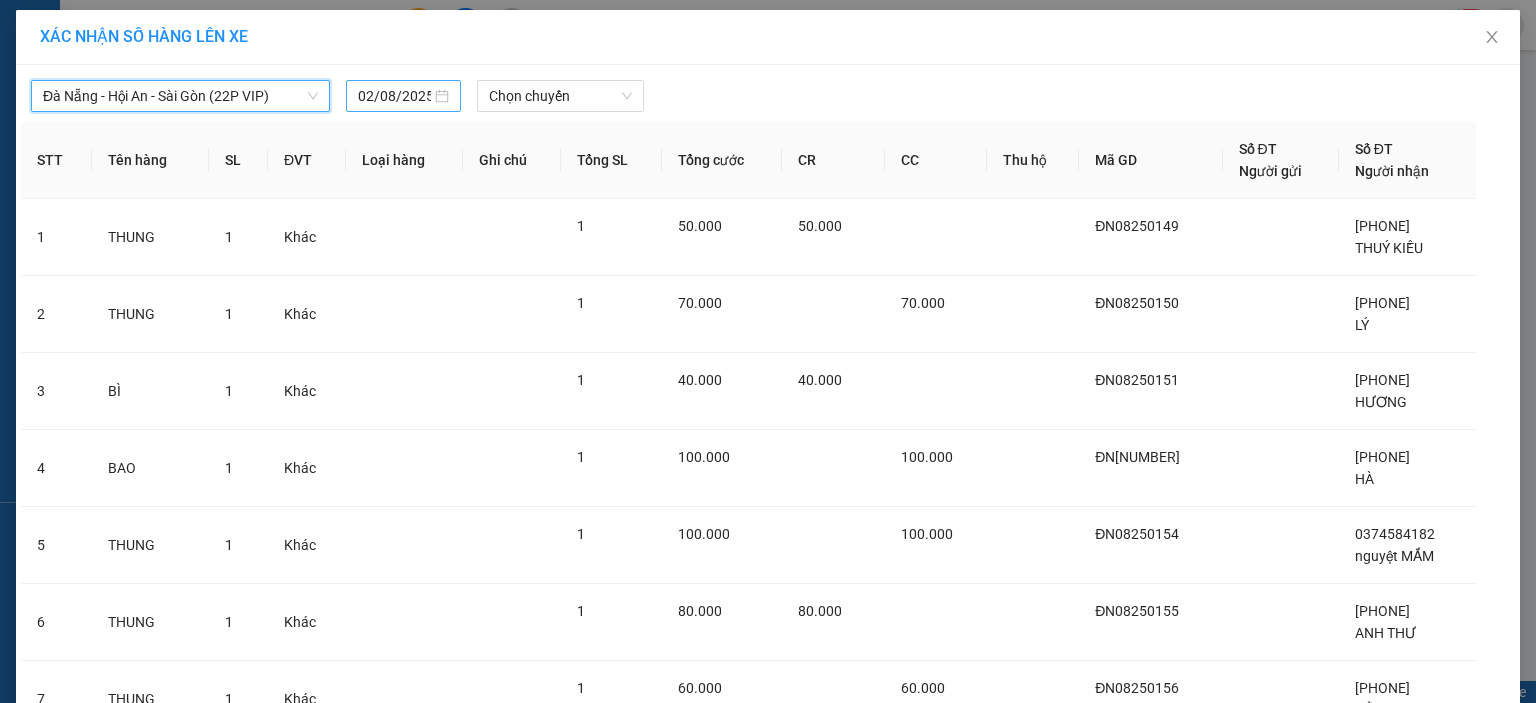 click on "02/08/2025" at bounding box center (394, 96) 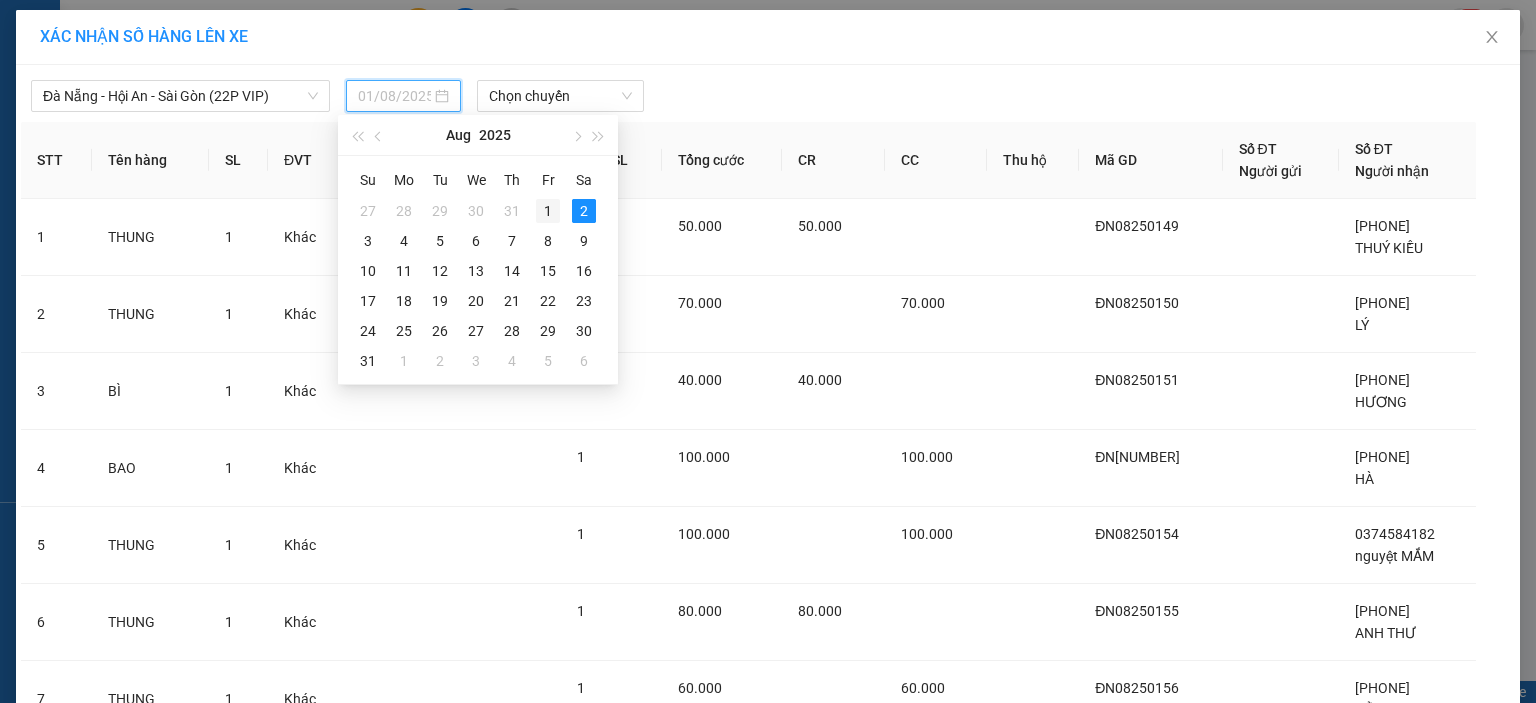 drag, startPoint x: 545, startPoint y: 204, endPoint x: 547, endPoint y: 191, distance: 13.152946 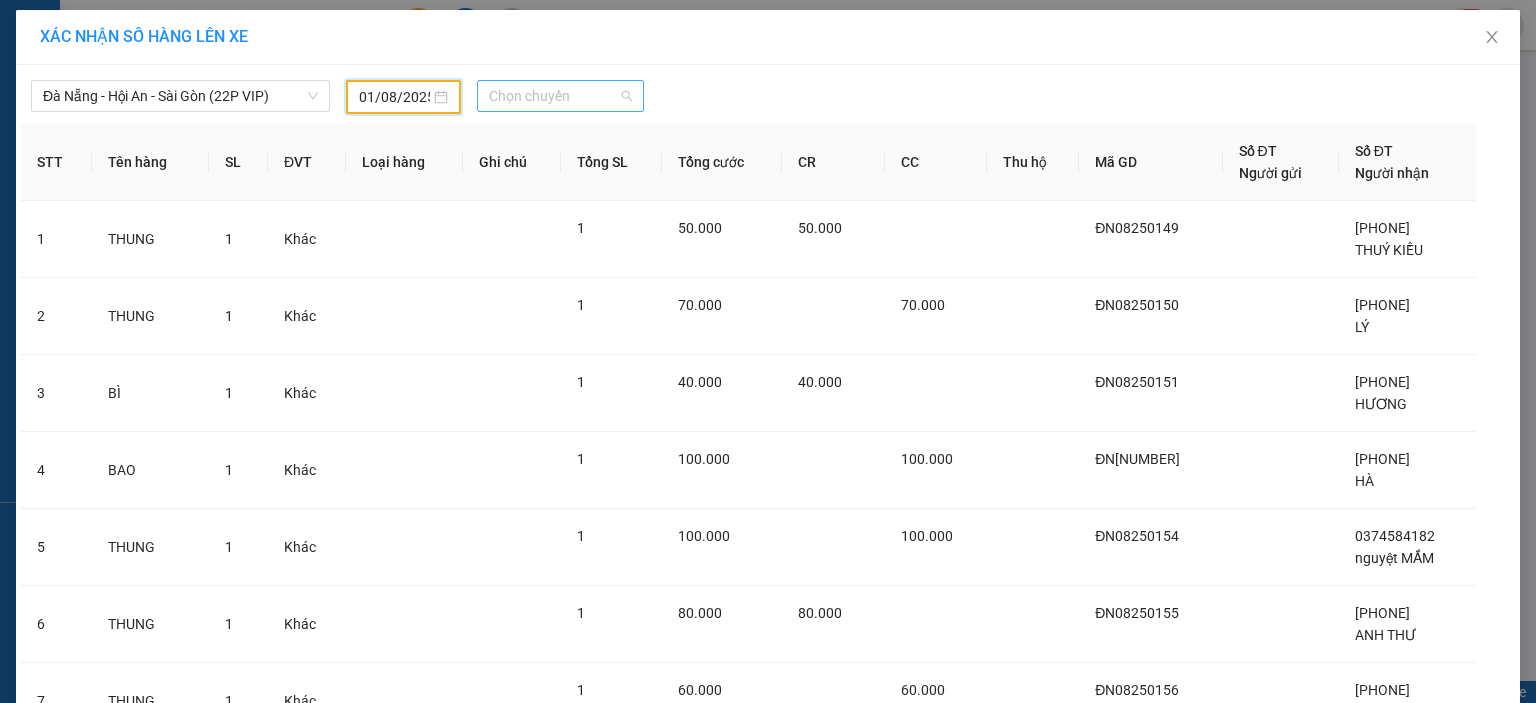 click on "Chọn chuyến" at bounding box center [561, 96] 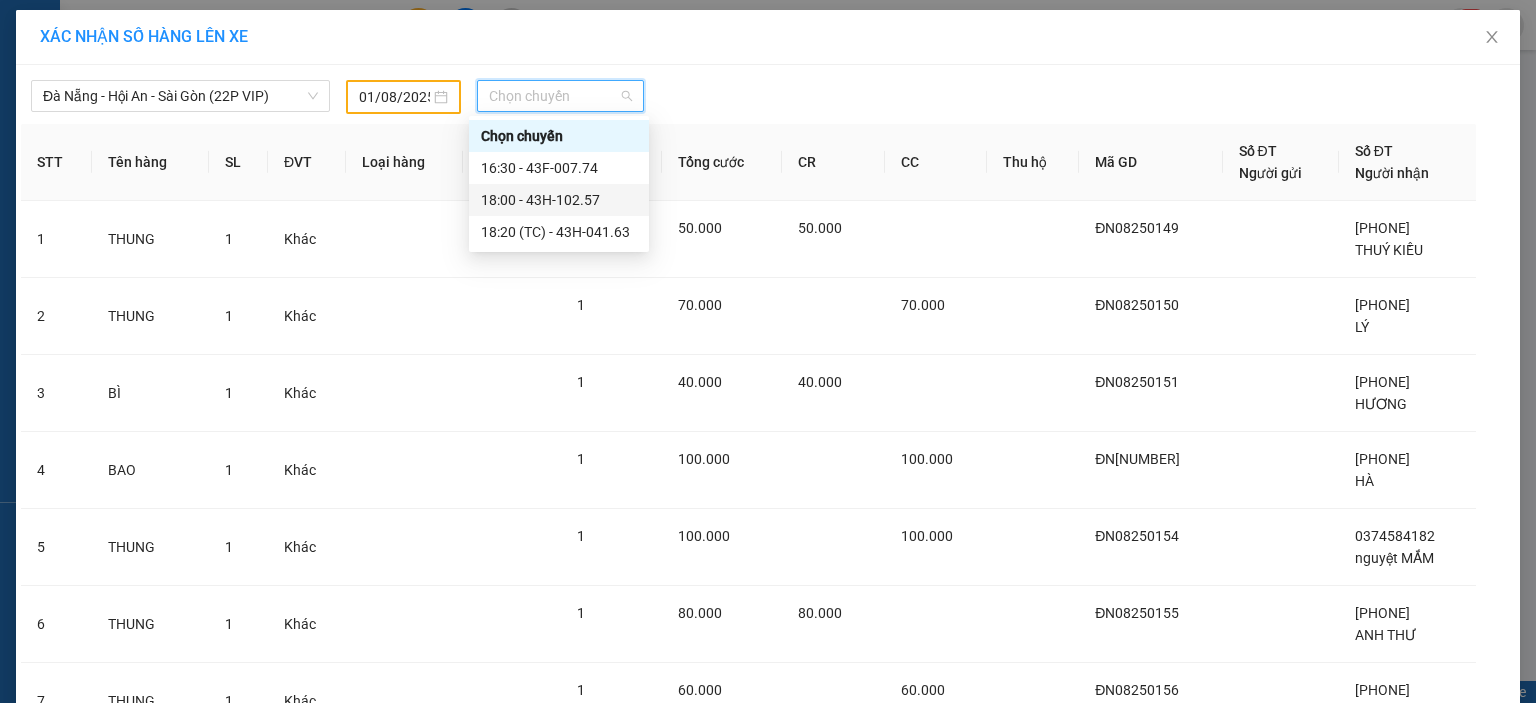 click on "18:00     - 43H-102.57" at bounding box center [559, 200] 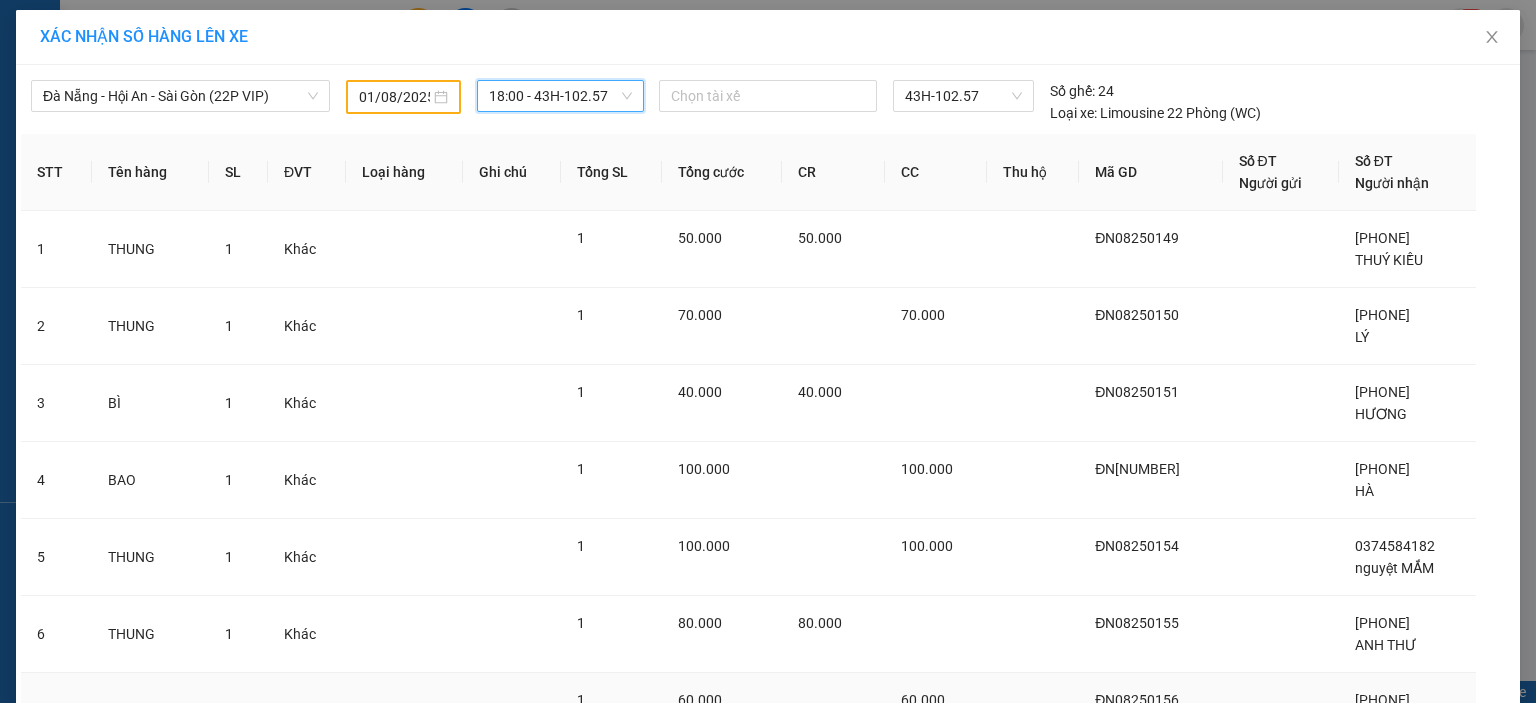 scroll, scrollTop: 191, scrollLeft: 0, axis: vertical 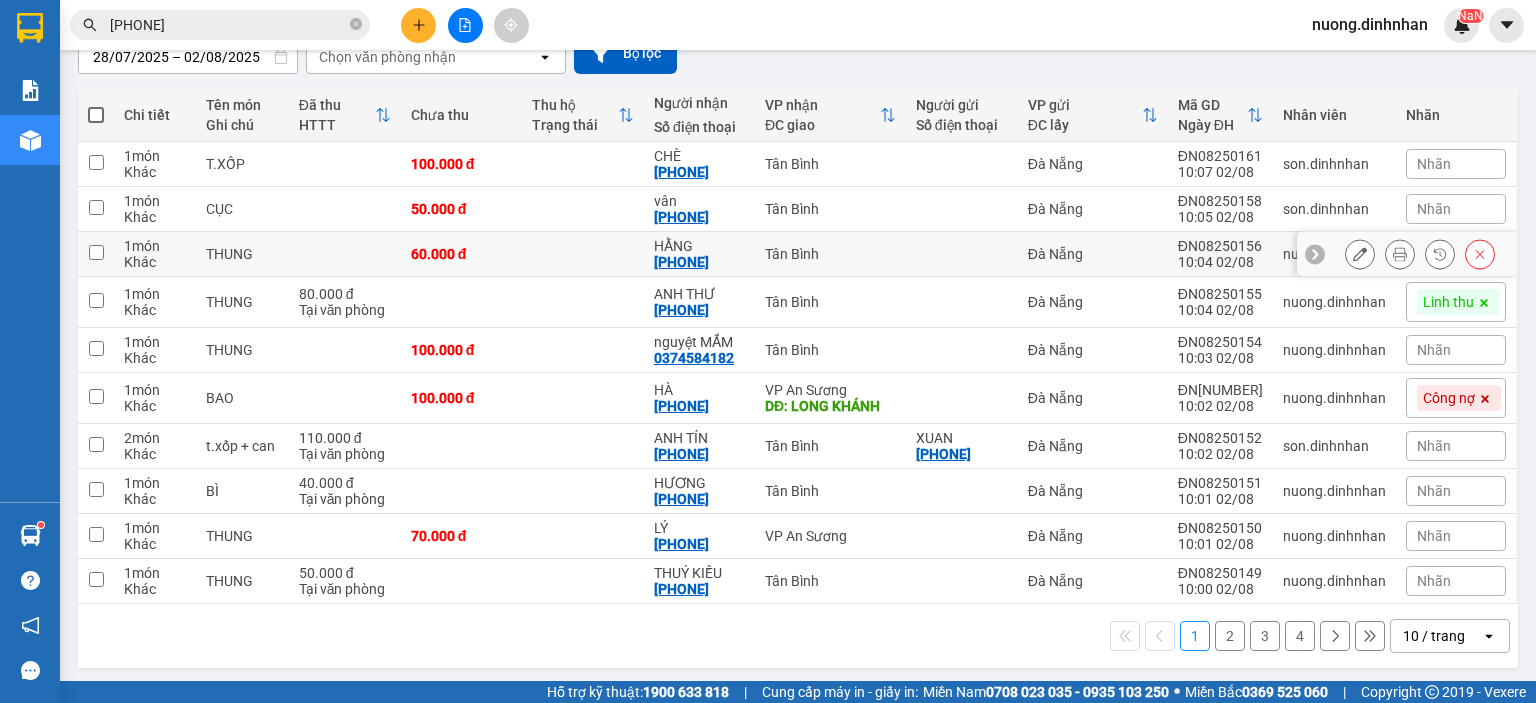 click at bounding box center (962, 254) 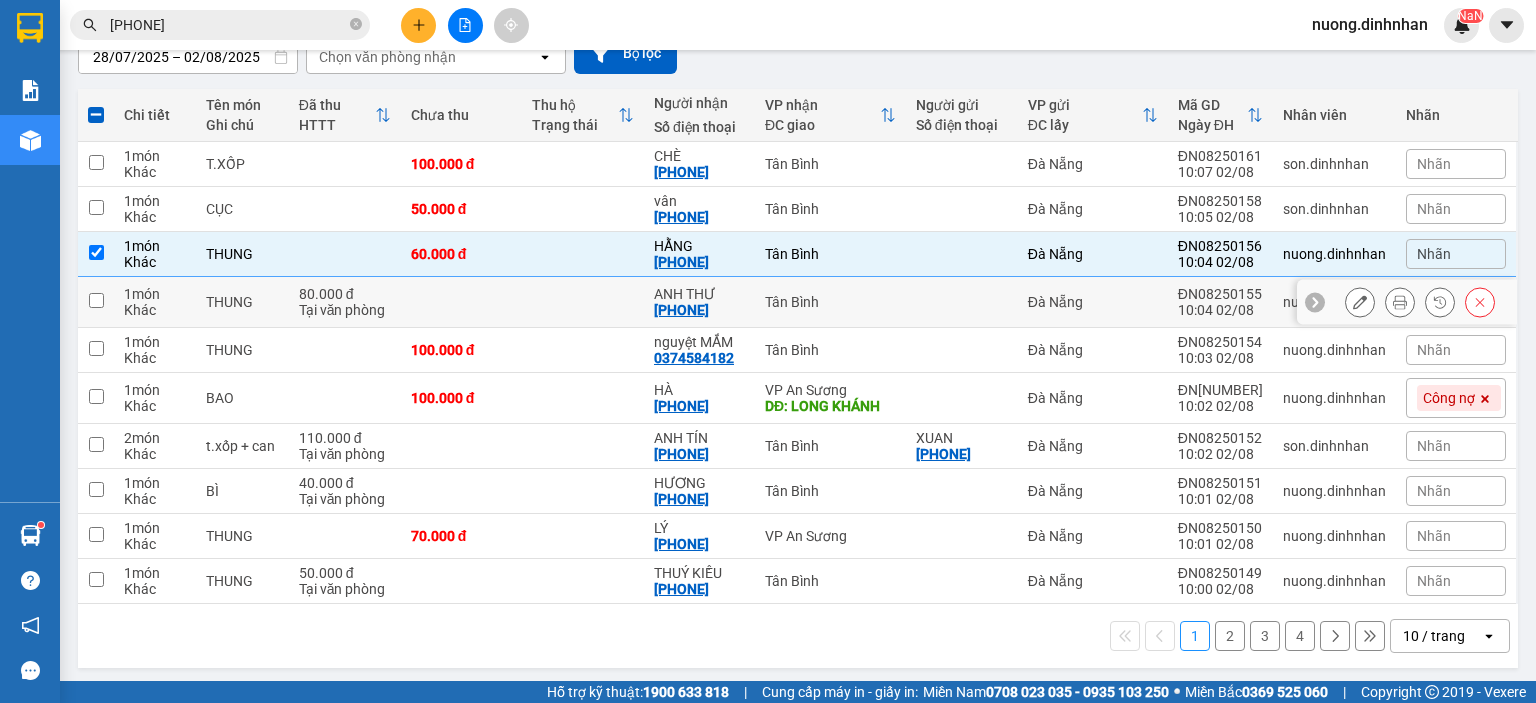 click at bounding box center [962, 302] 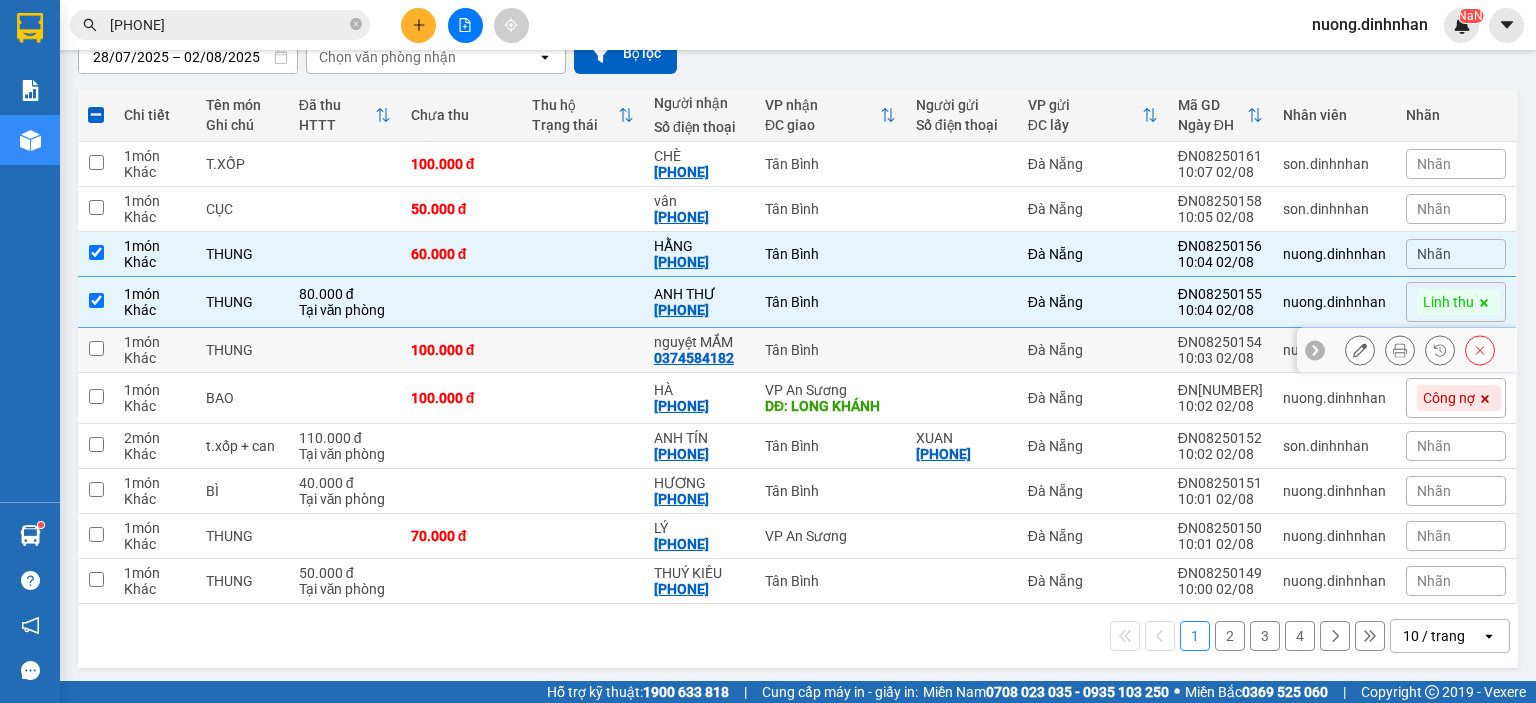 click at bounding box center (962, 350) 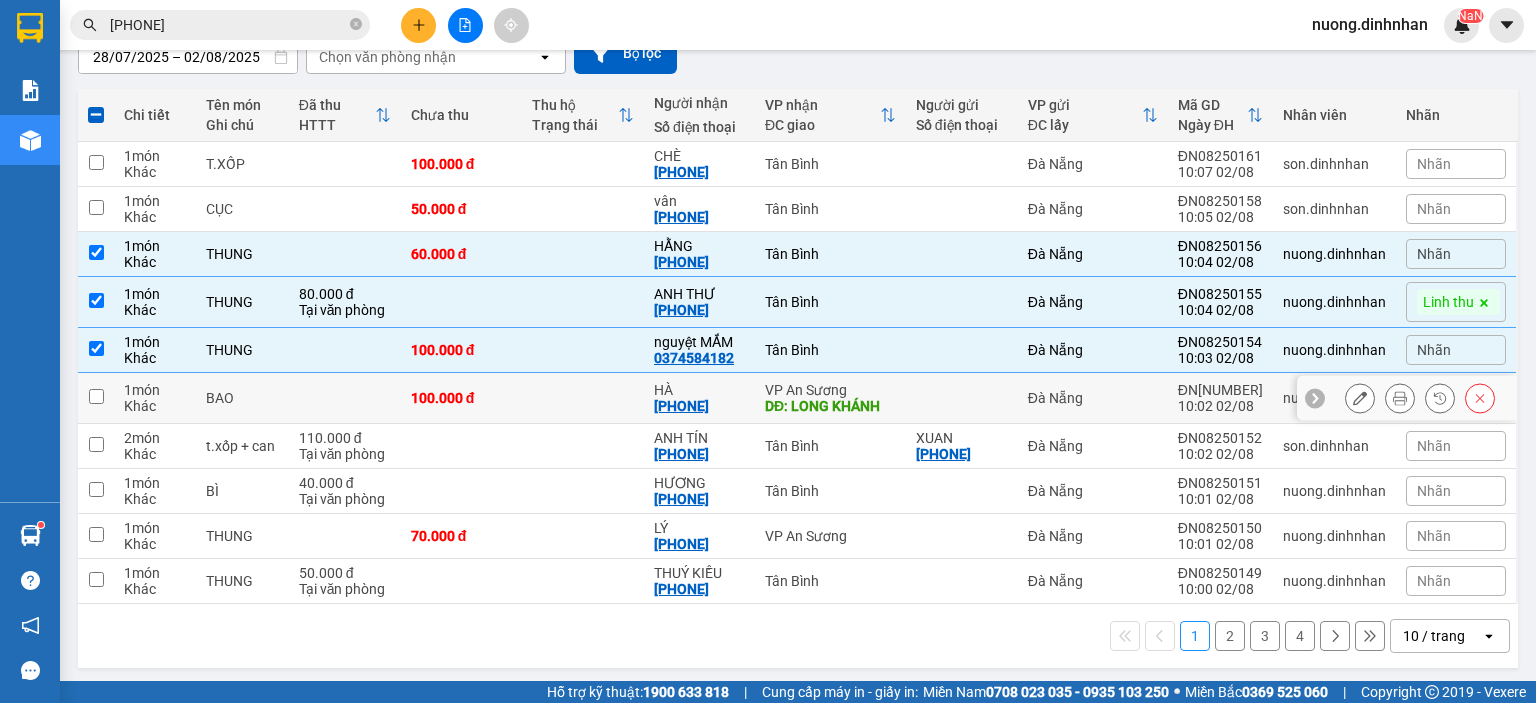 click at bounding box center (962, 398) 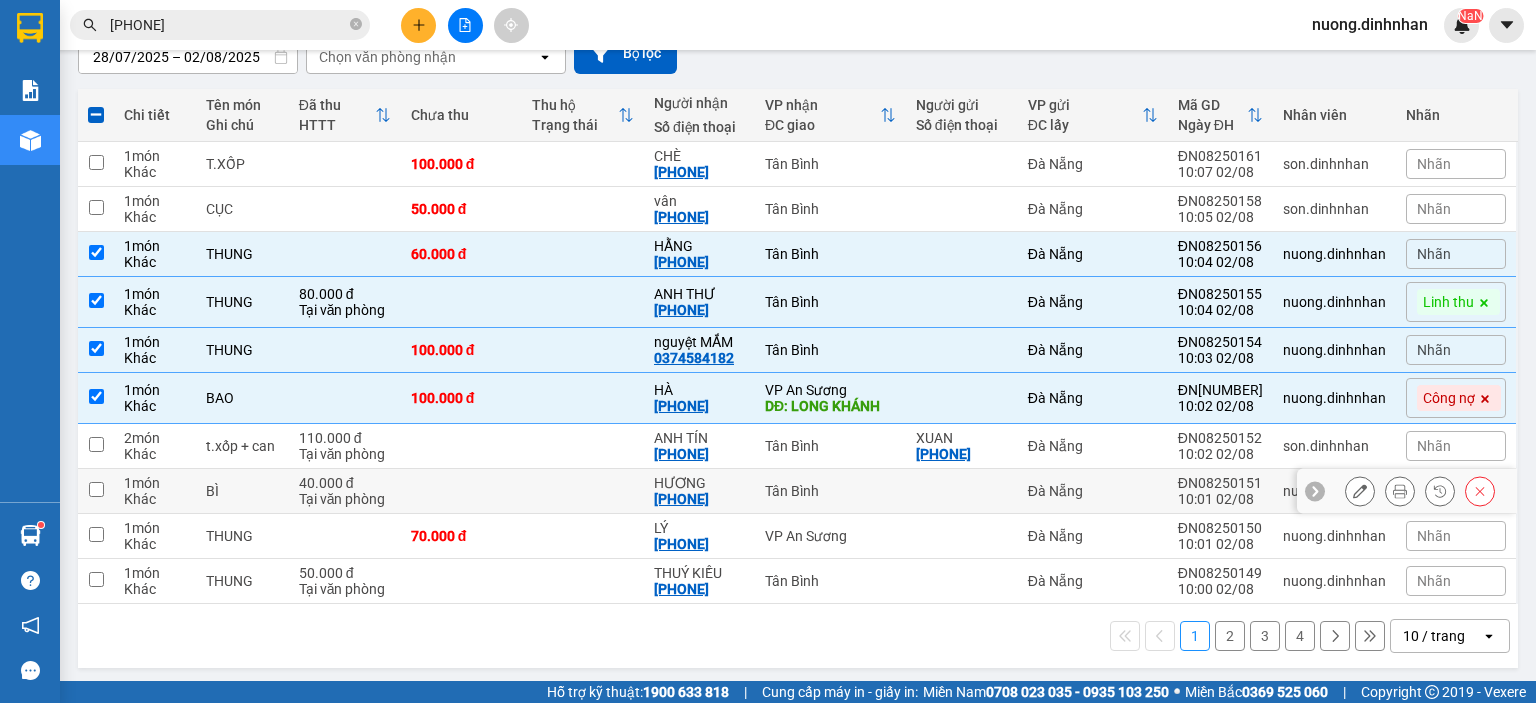 click at bounding box center [962, 491] 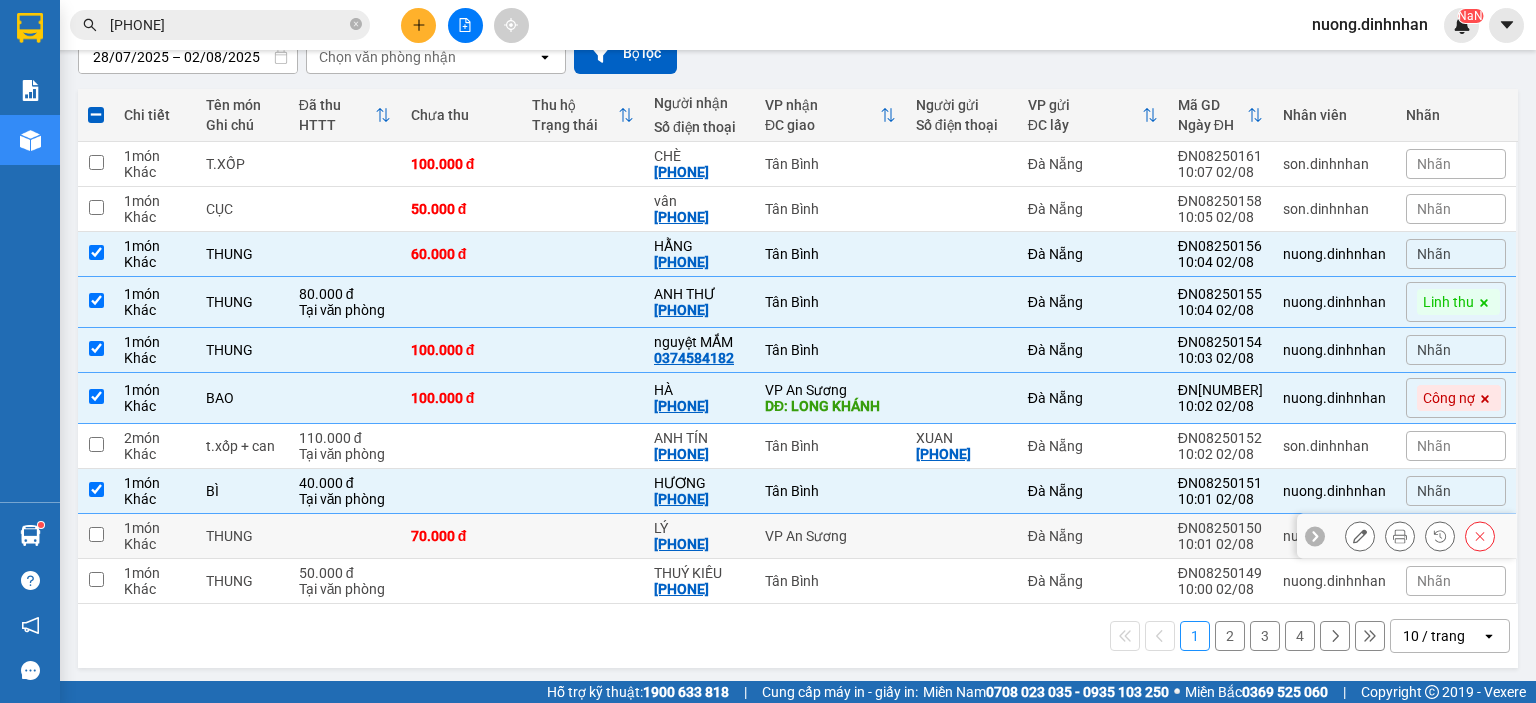 click at bounding box center [962, 536] 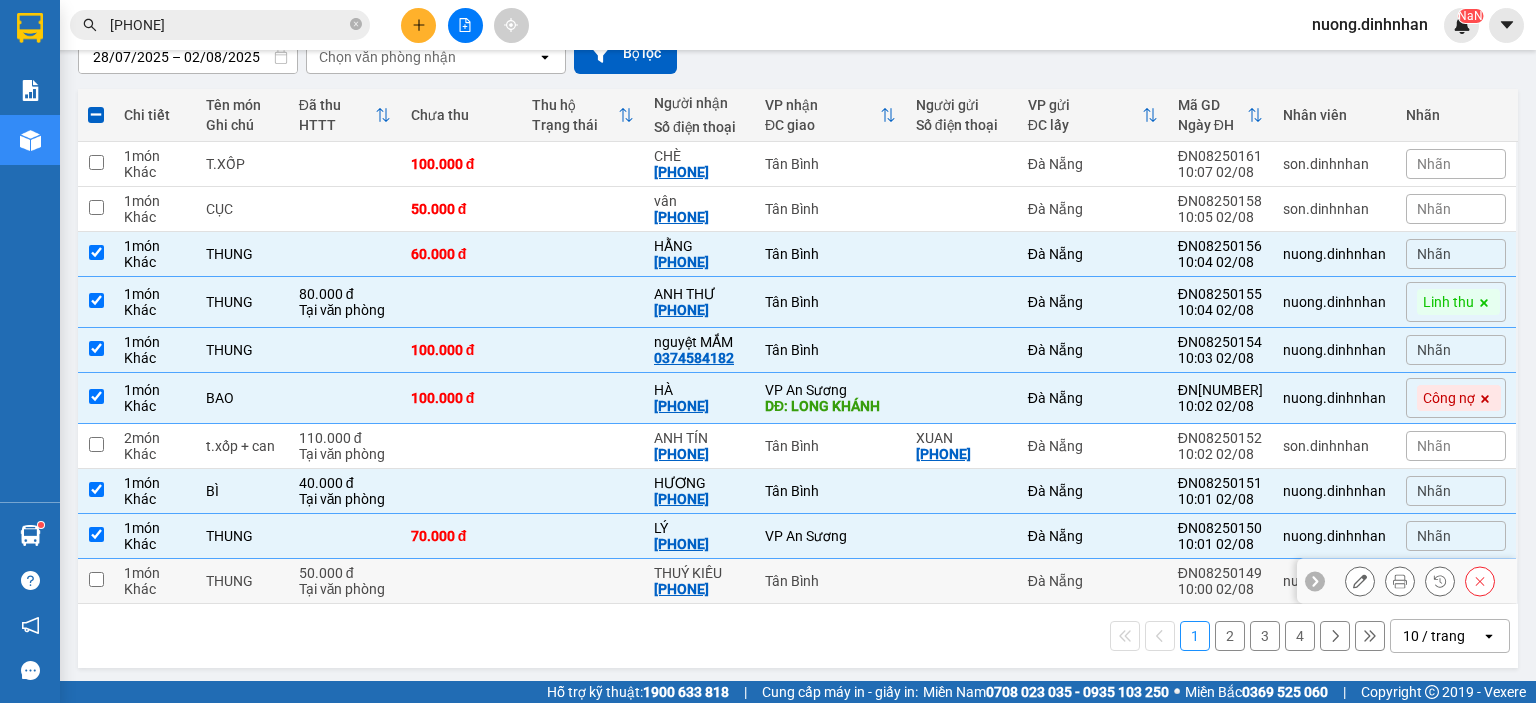 click at bounding box center [962, 581] 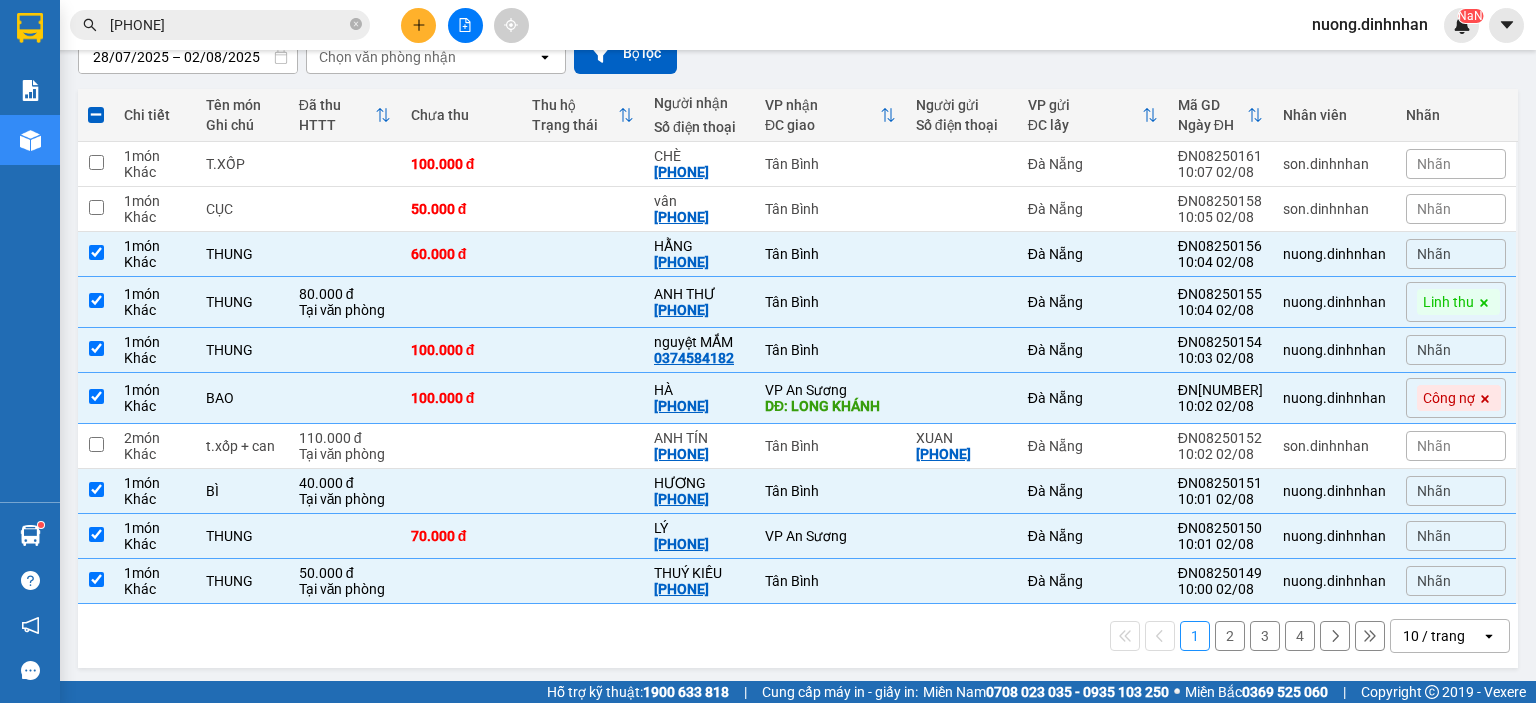 scroll, scrollTop: 0, scrollLeft: 0, axis: both 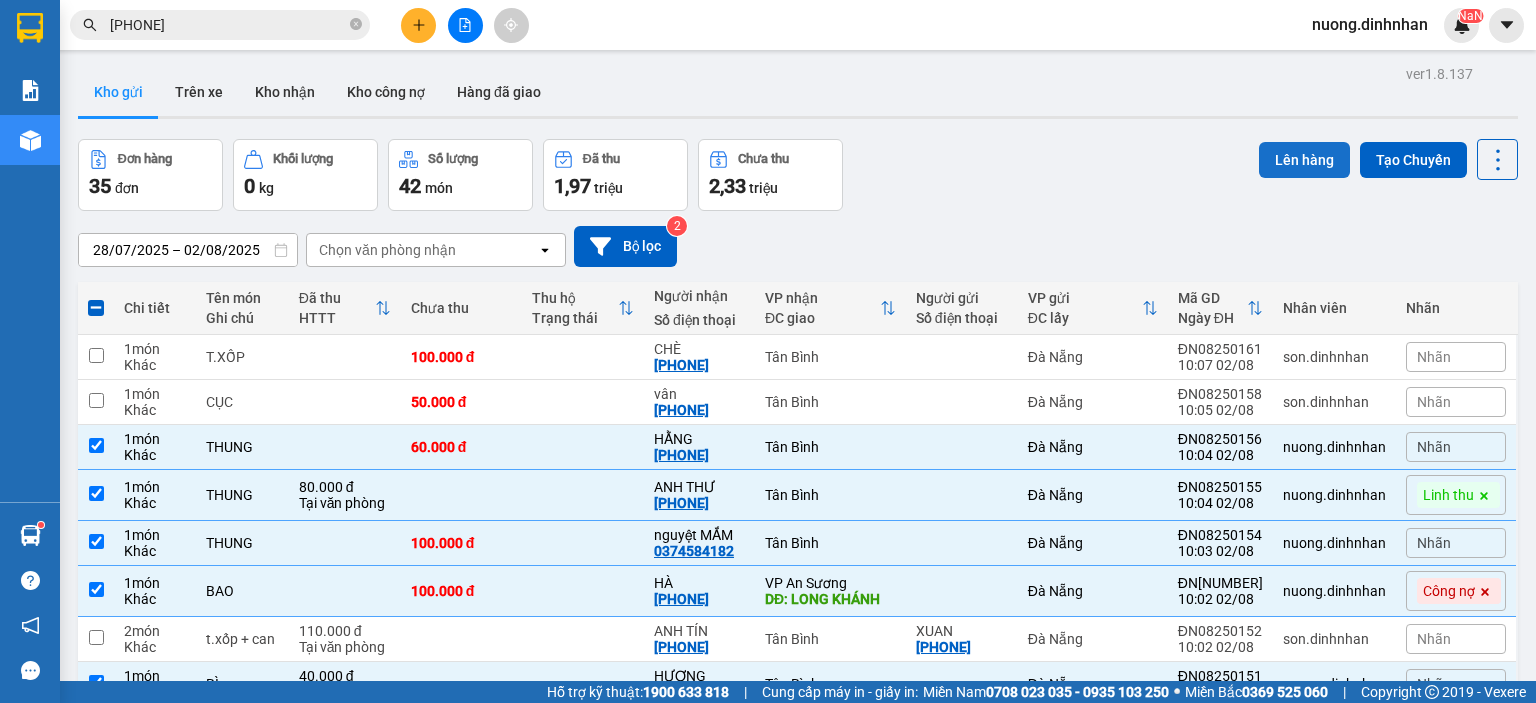 click on "Lên hàng" at bounding box center (1304, 160) 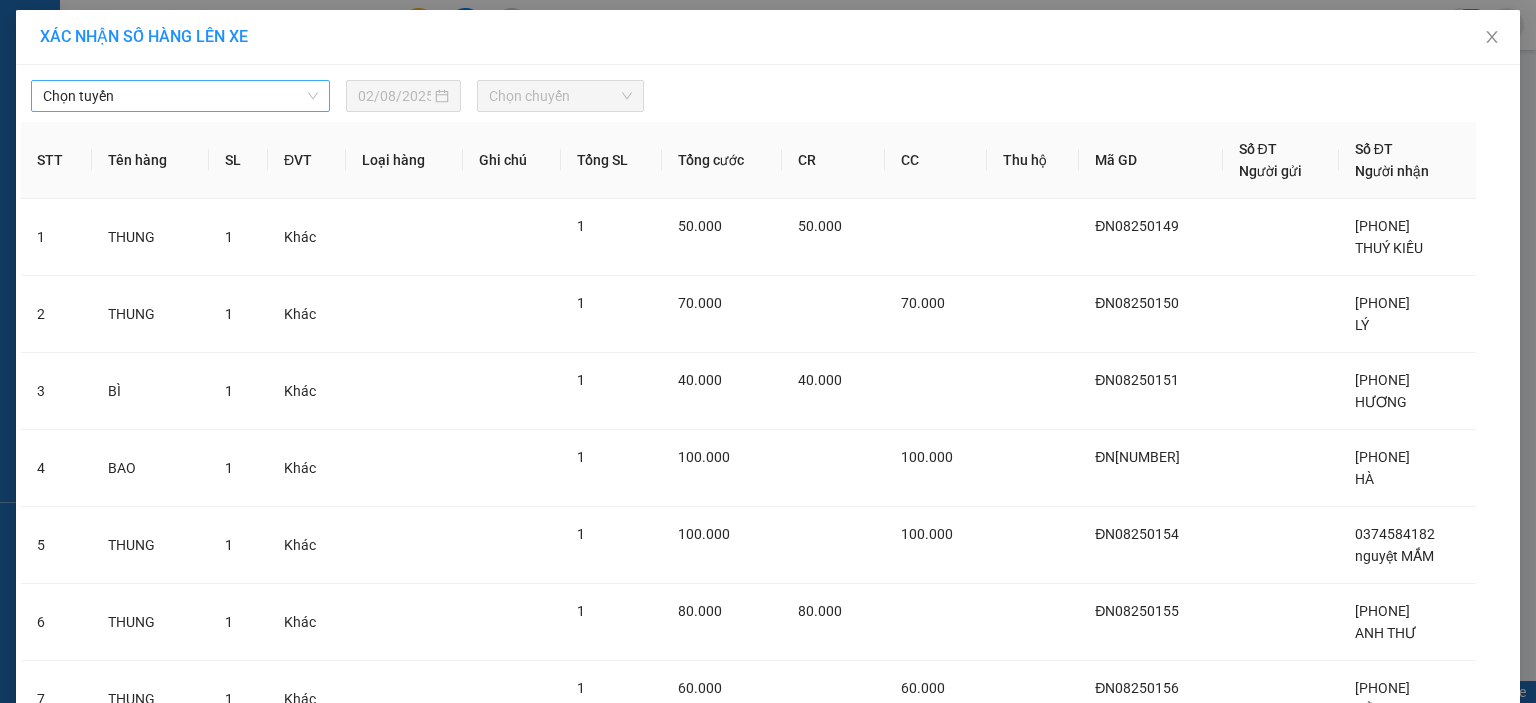 click on "Chọn tuyến" at bounding box center [180, 96] 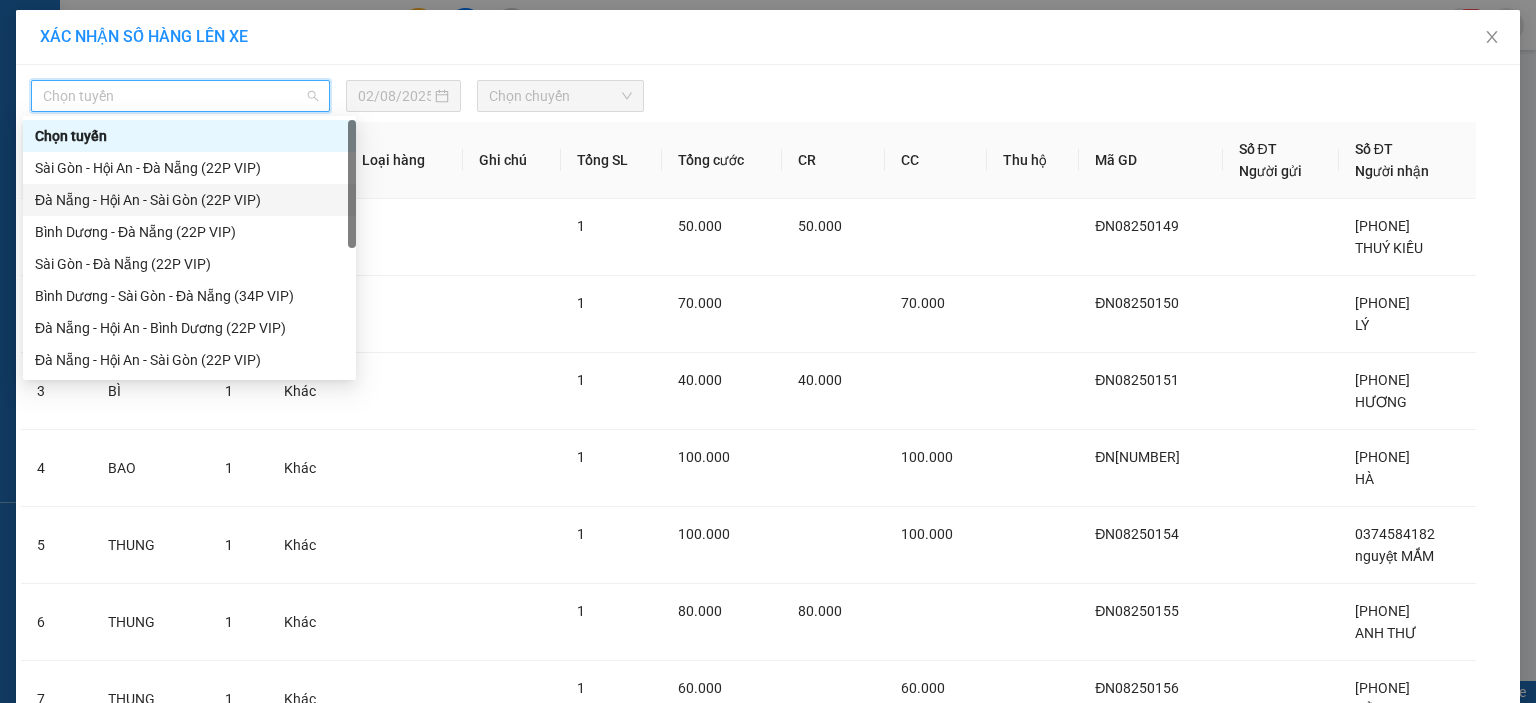 click on "Đà Nẵng - Hội An - Sài Gòn (22P VIP)" at bounding box center (189, 200) 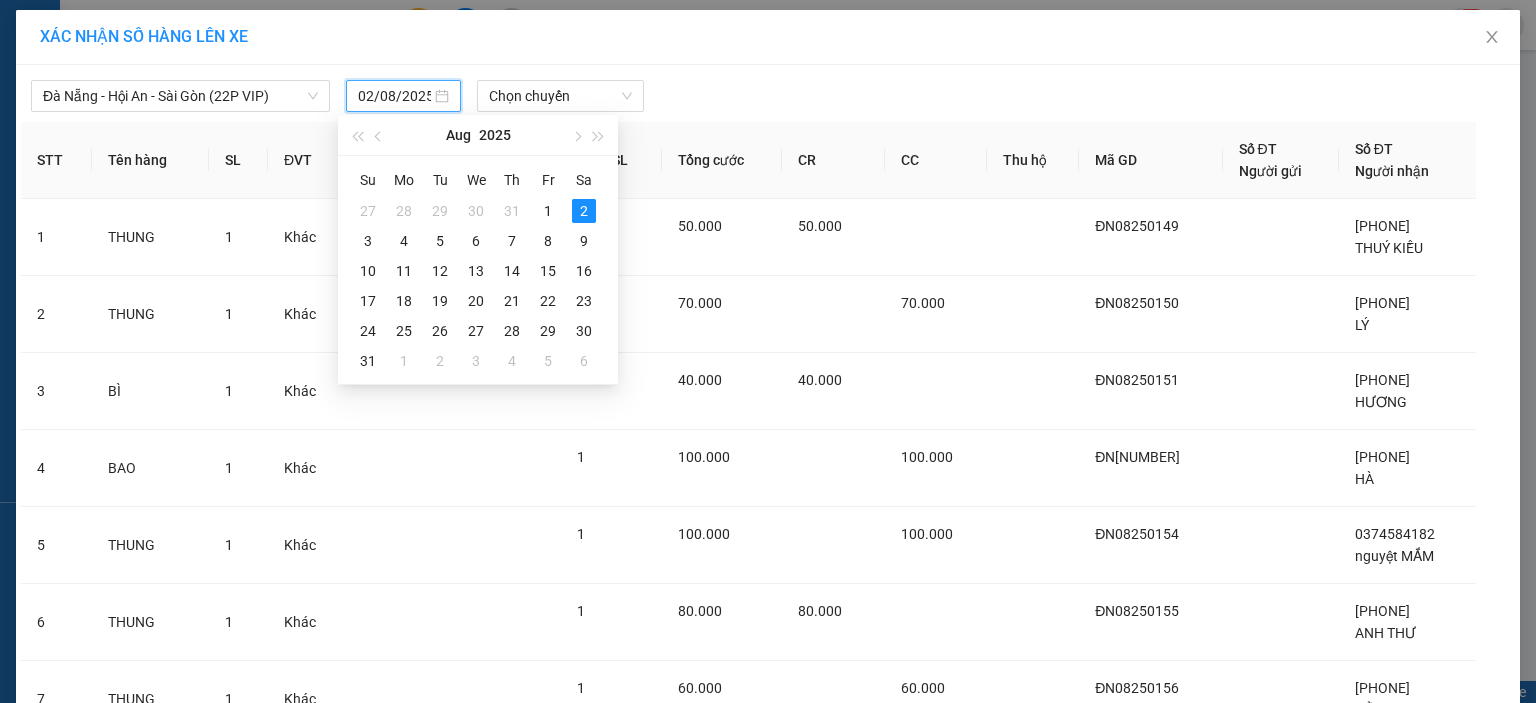 click on "02/08/2025" at bounding box center (394, 96) 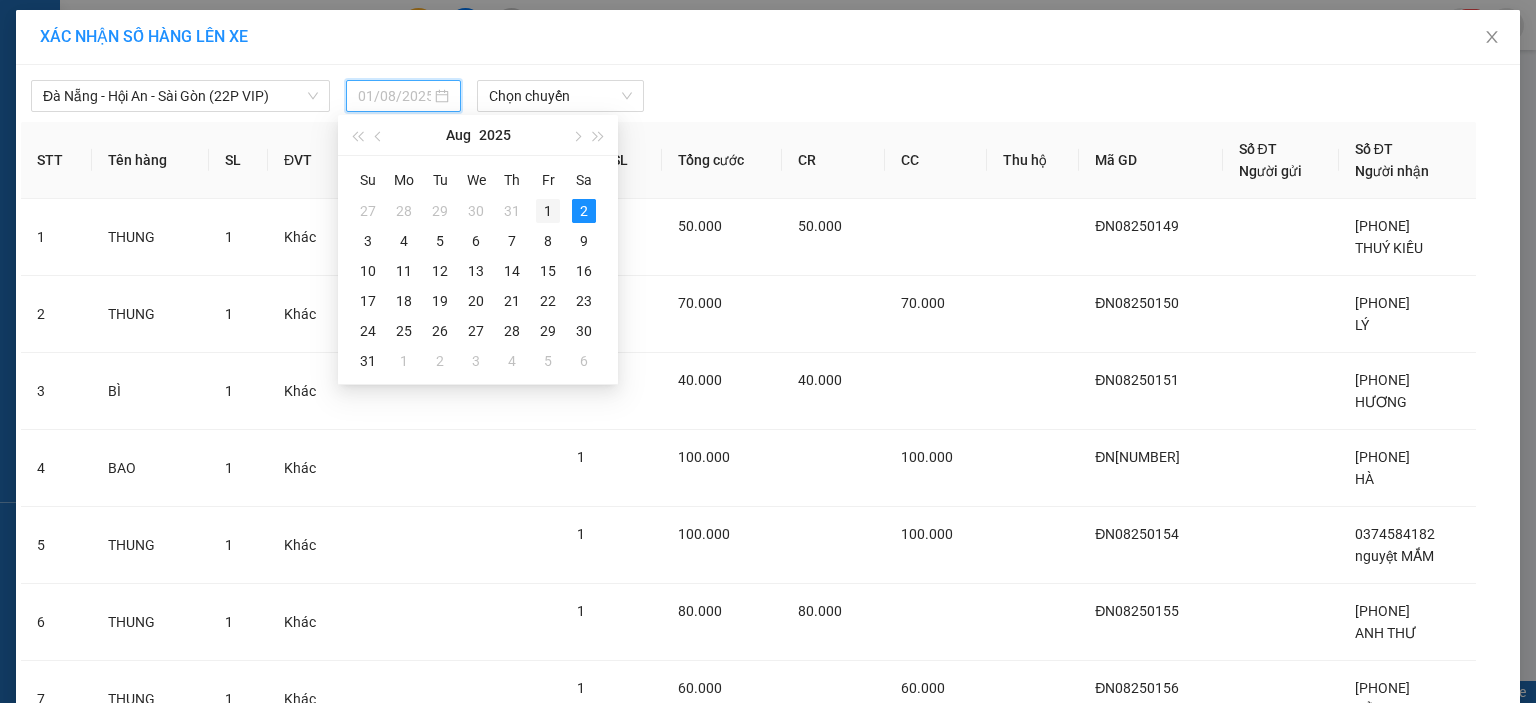 click on "1" at bounding box center (548, 211) 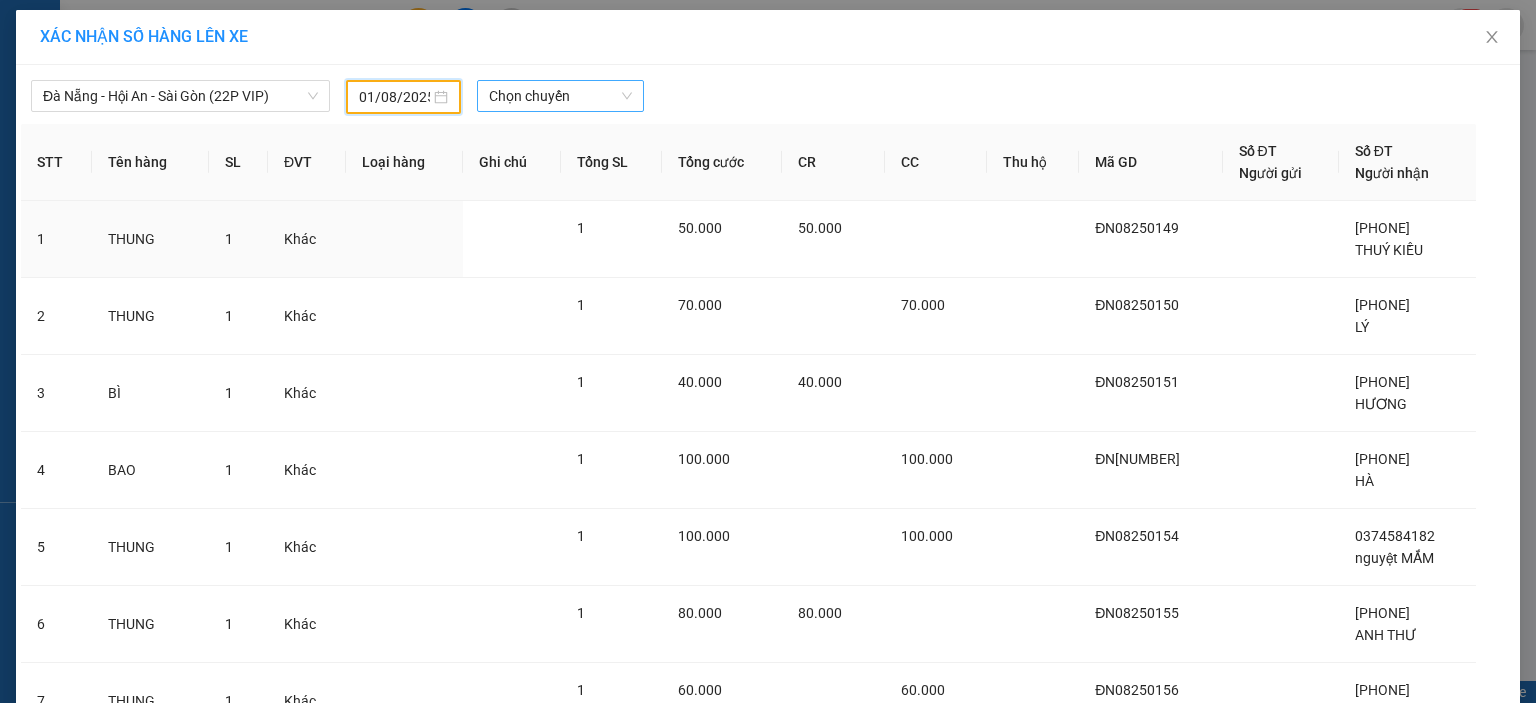 click on "Chọn chuyến" at bounding box center (561, 96) 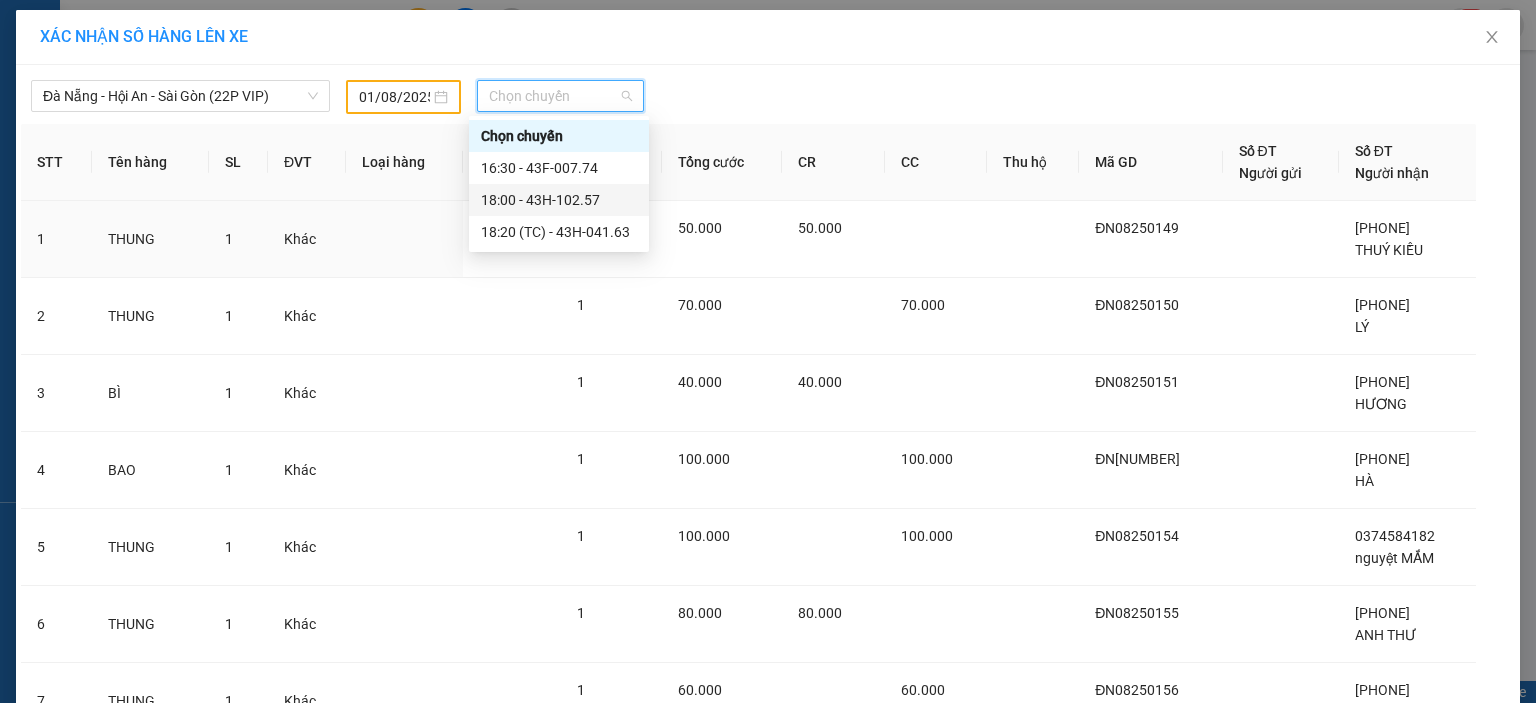 click on "18:00     - 43H-102.57" at bounding box center [559, 200] 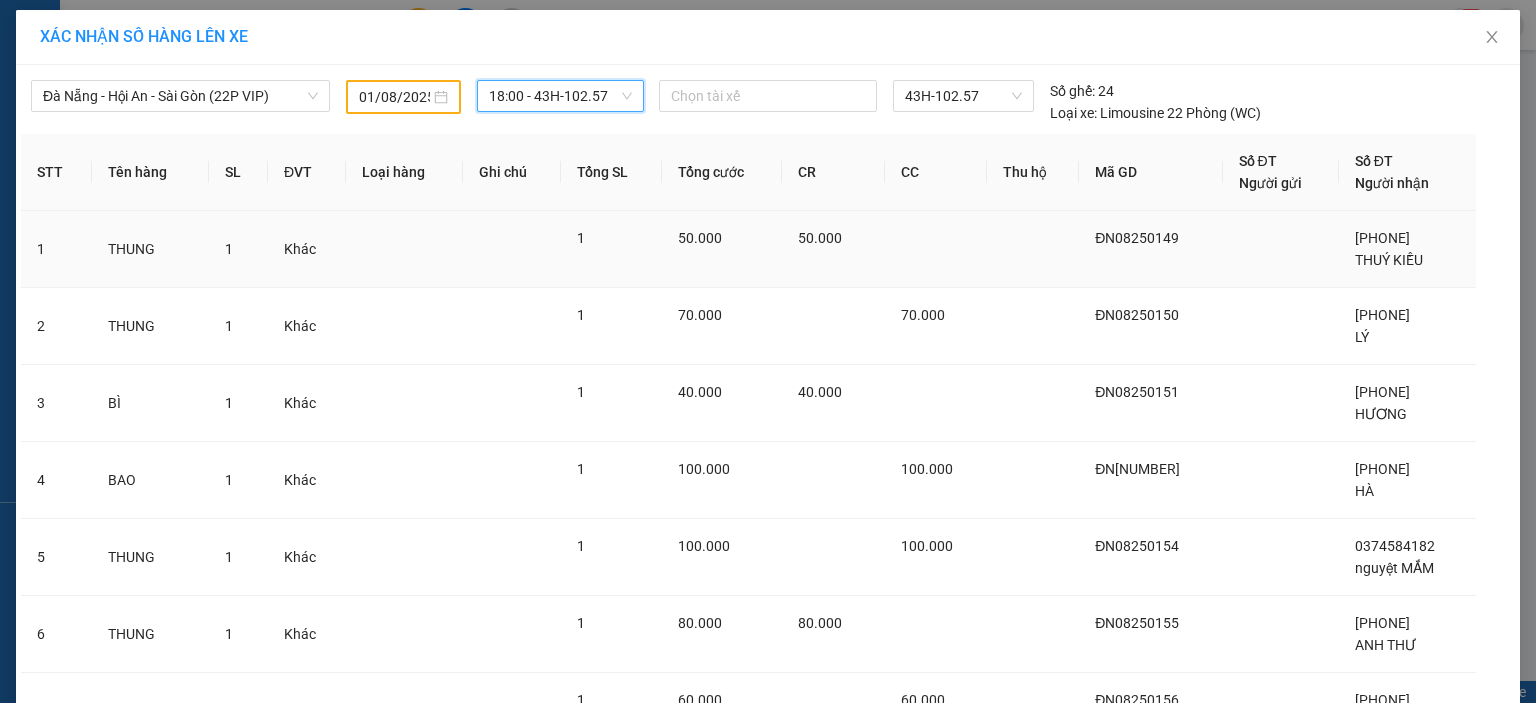 scroll, scrollTop: 191, scrollLeft: 0, axis: vertical 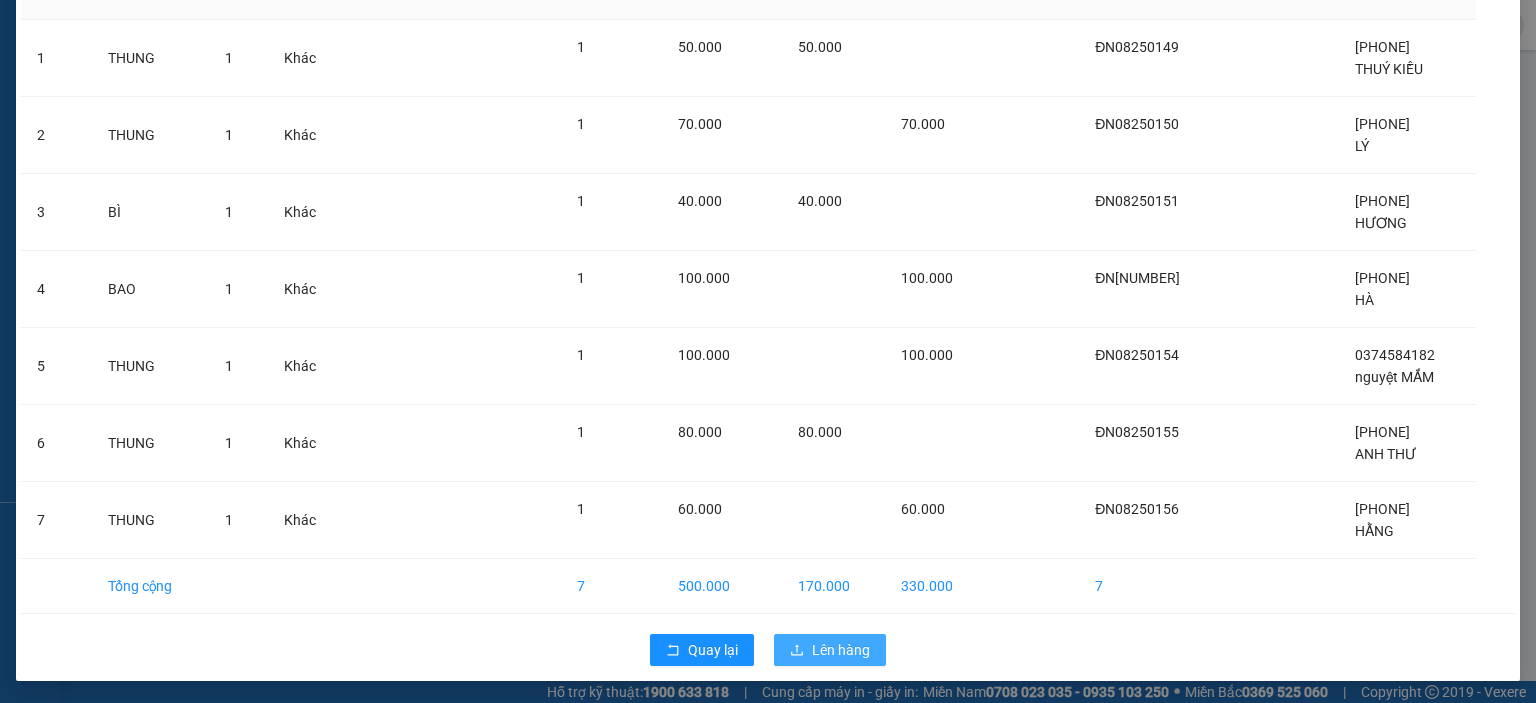click on "Lên hàng" at bounding box center (841, 650) 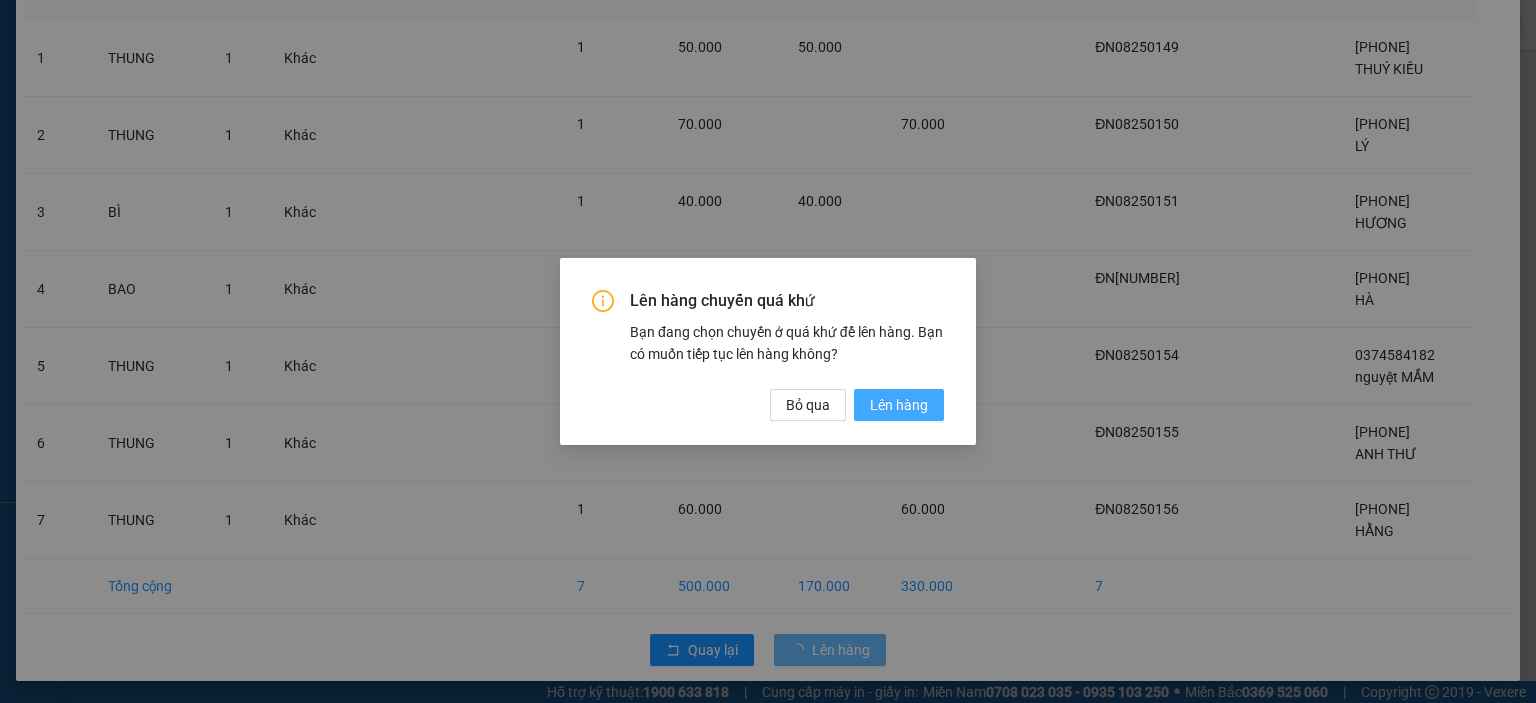 click on "Lên hàng" at bounding box center [899, 405] 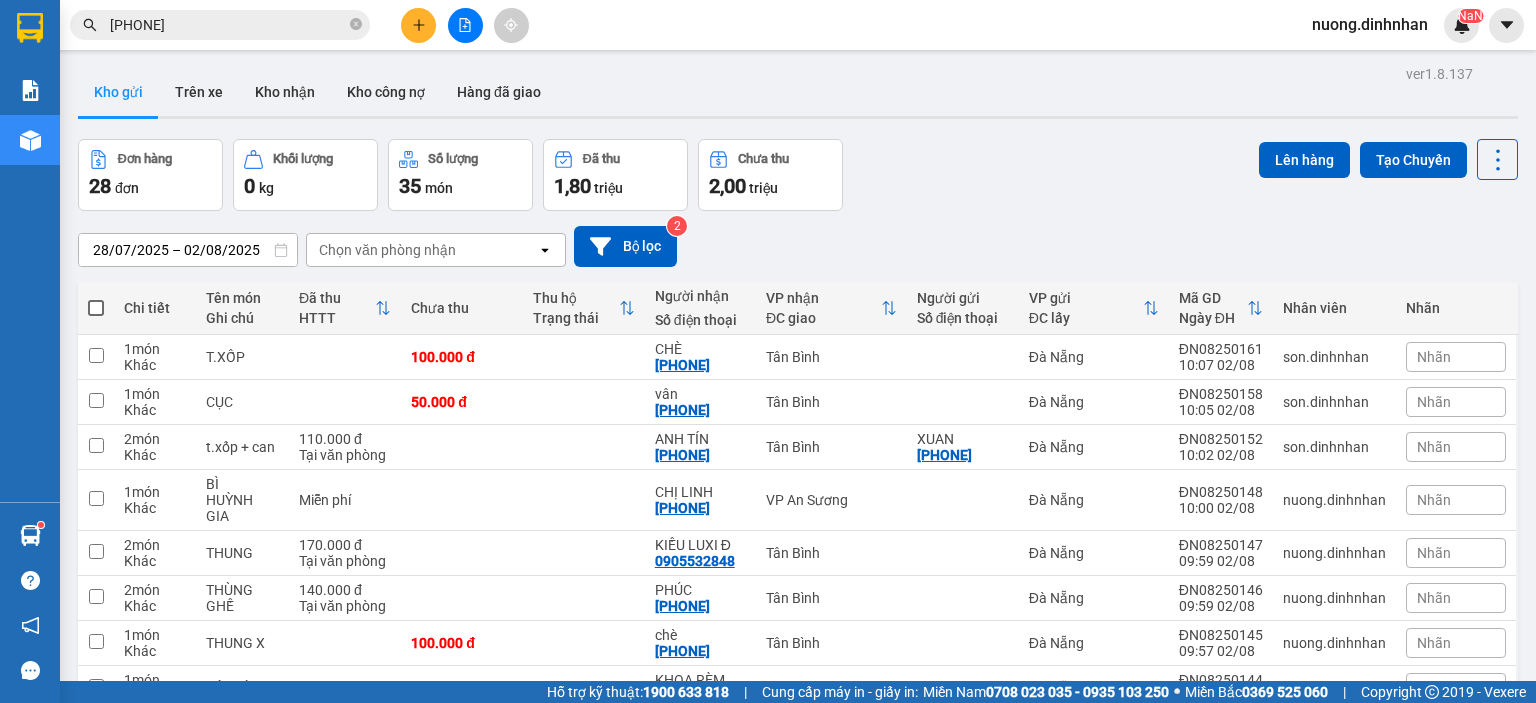 scroll, scrollTop: 198, scrollLeft: 0, axis: vertical 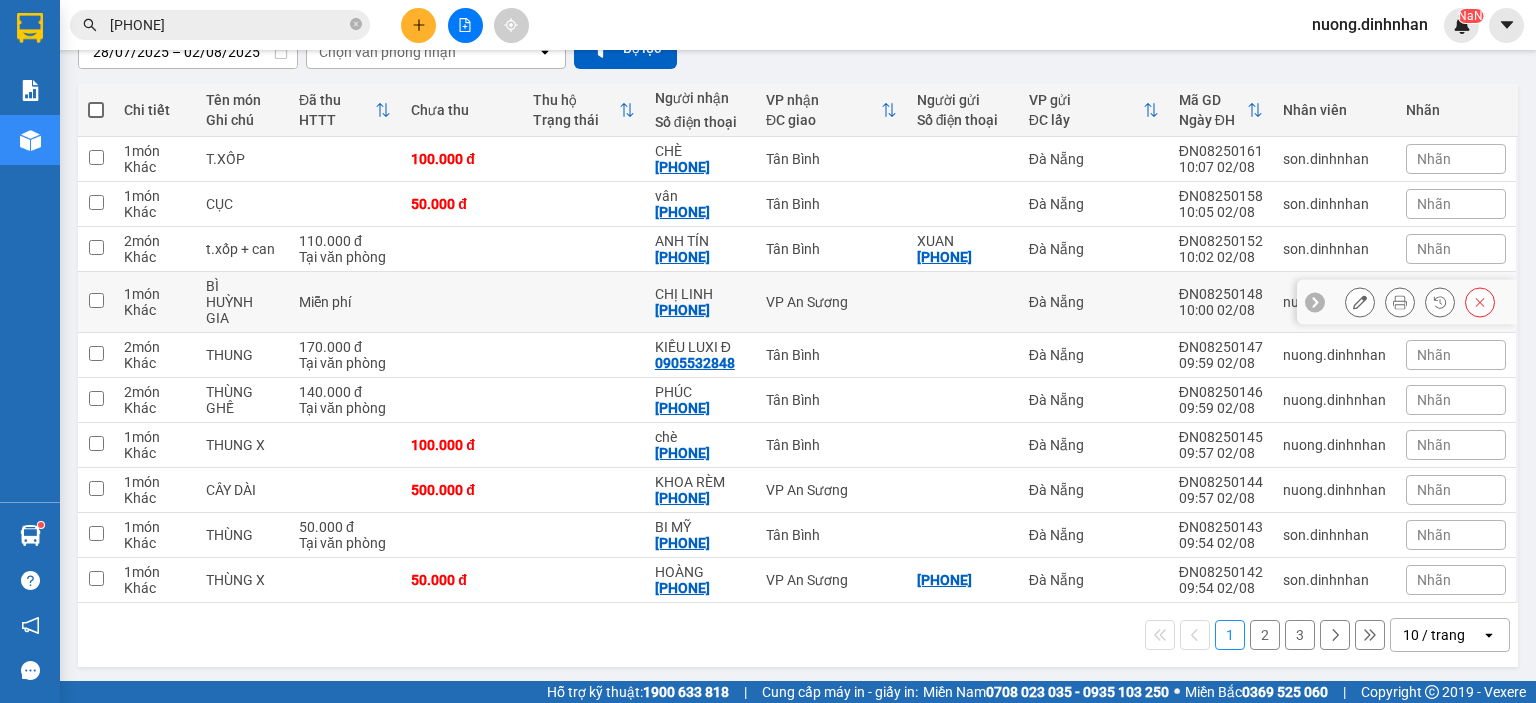 click on "VP An Sương" at bounding box center (831, 302) 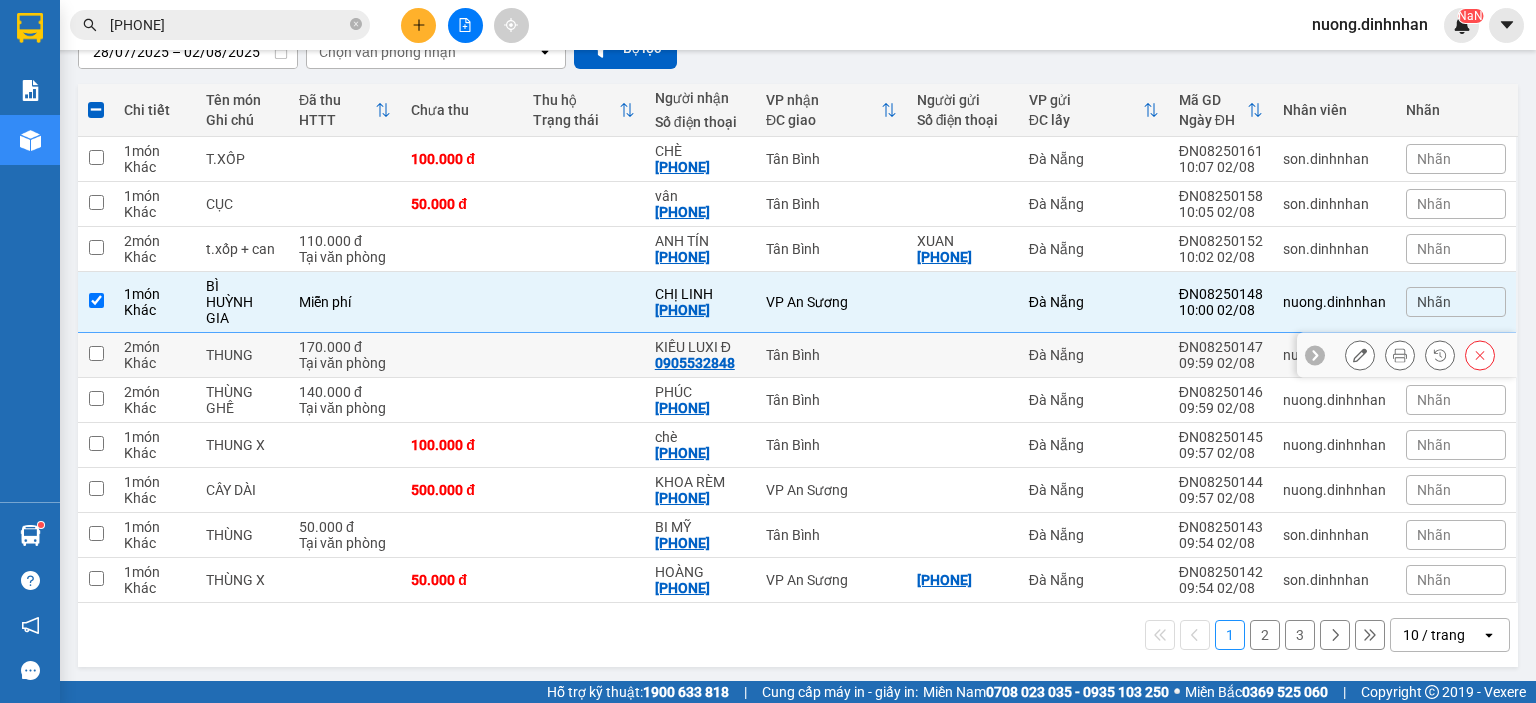 click at bounding box center (963, 355) 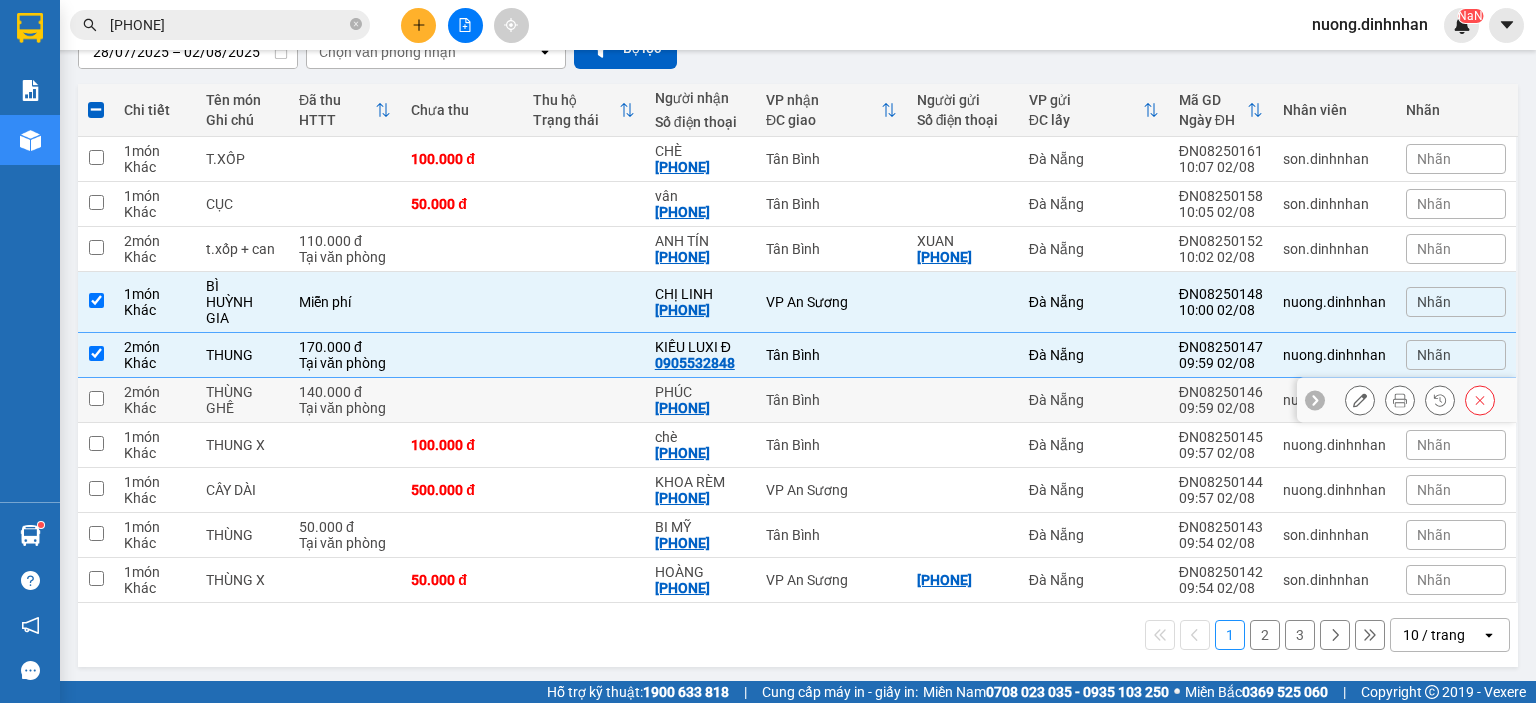 click at bounding box center (963, 400) 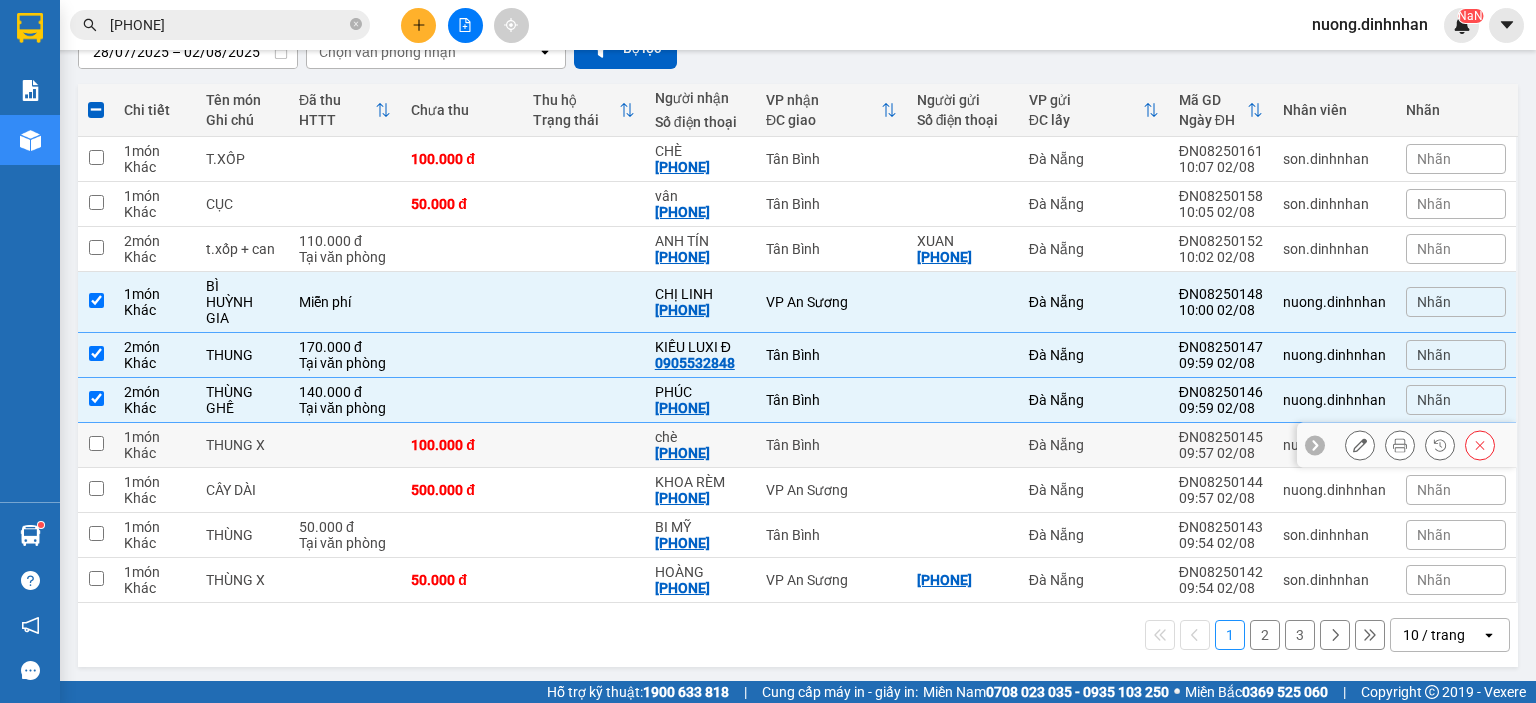 click at bounding box center [963, 445] 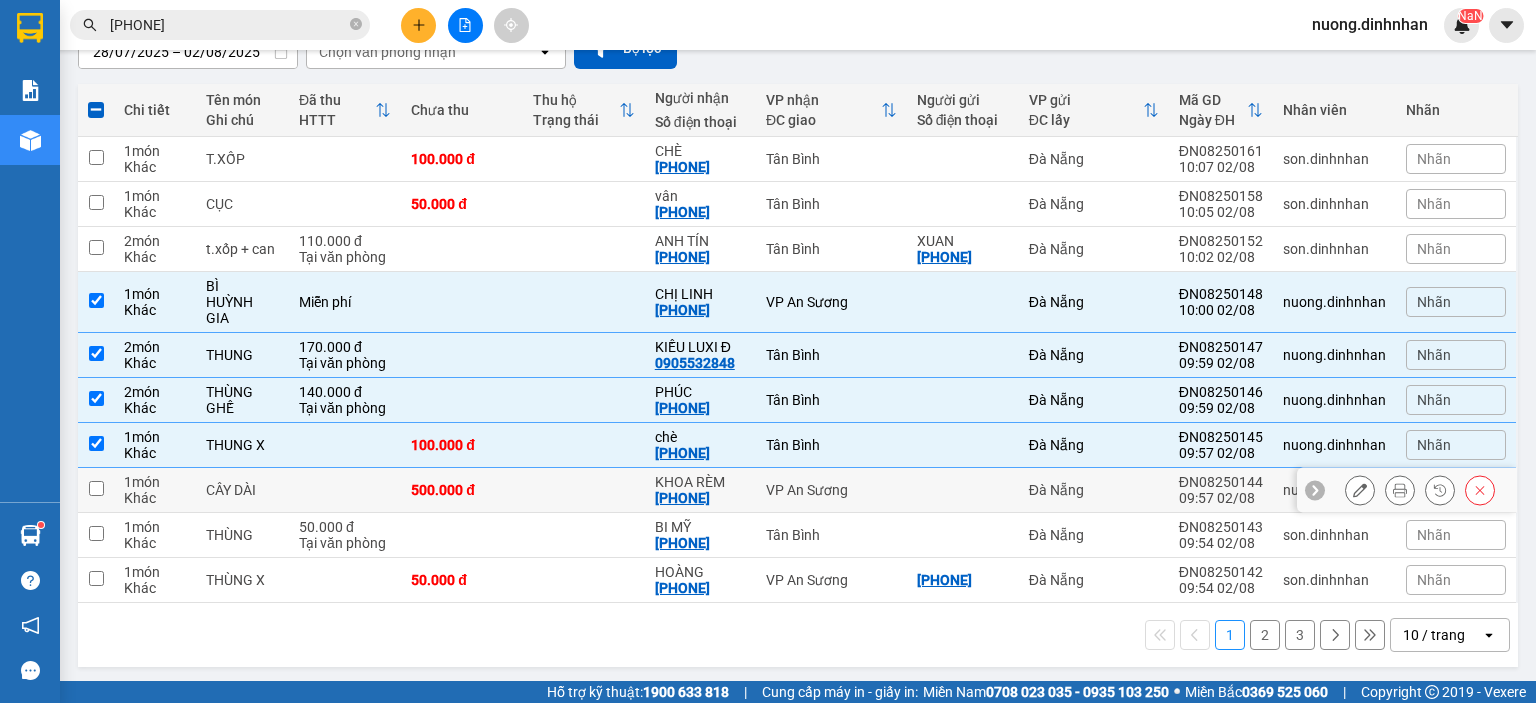 click at bounding box center [963, 490] 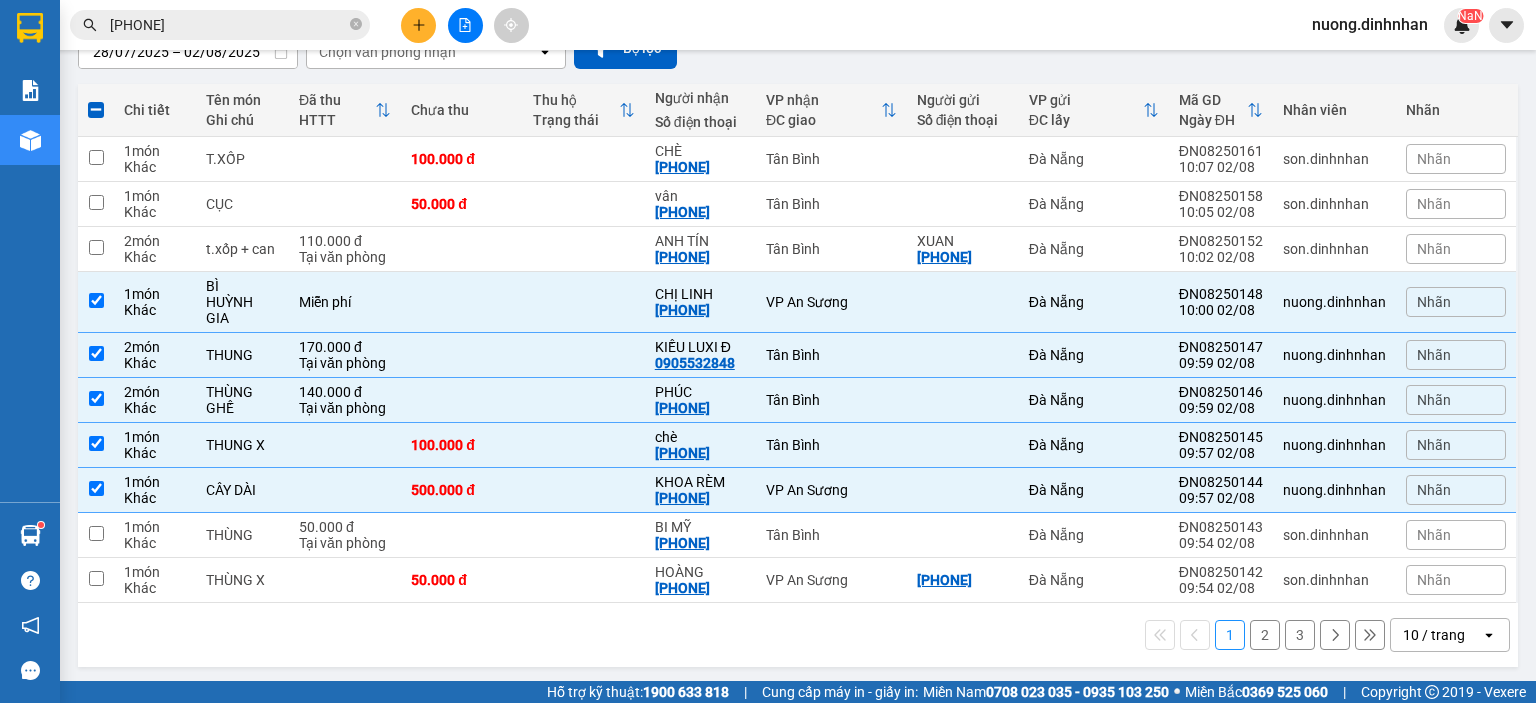 scroll, scrollTop: 0, scrollLeft: 0, axis: both 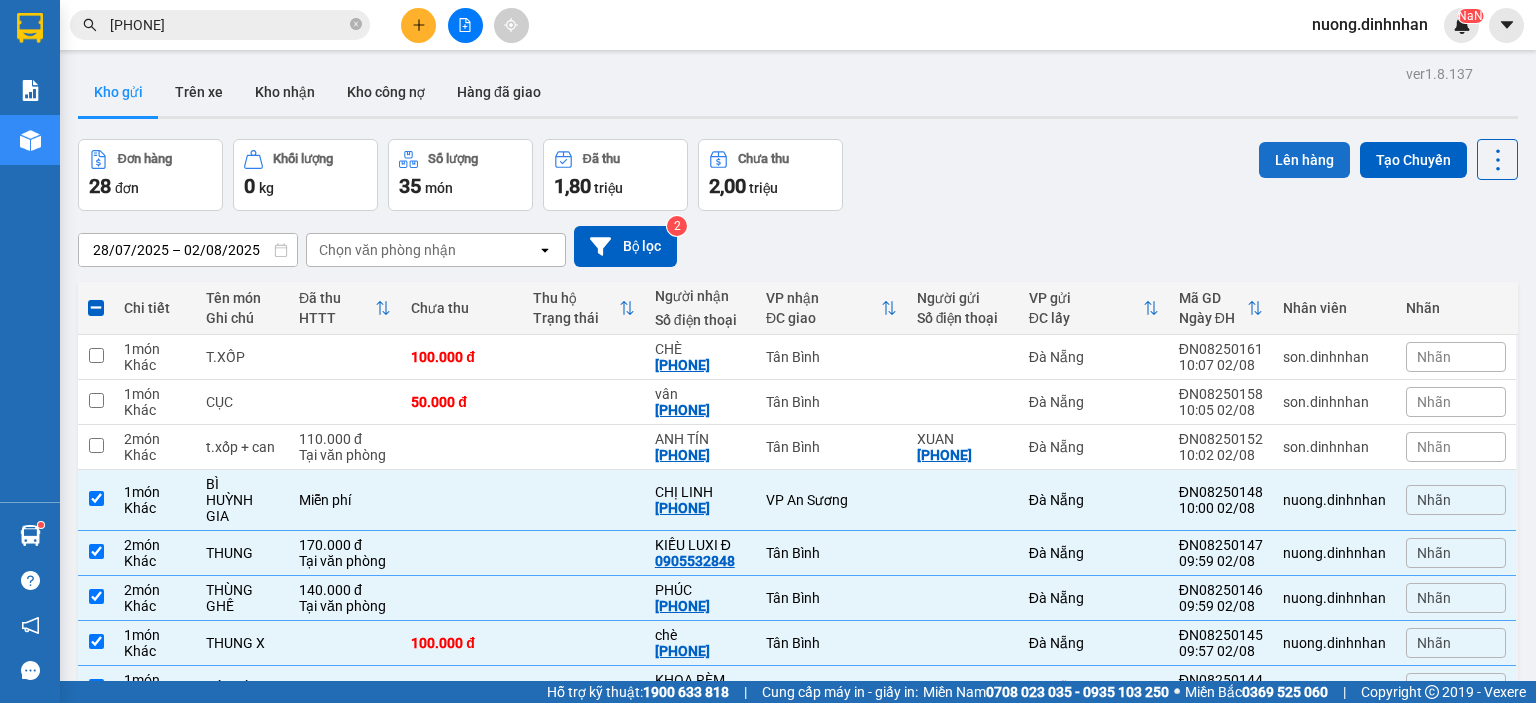 click on "Lên hàng" at bounding box center [1304, 160] 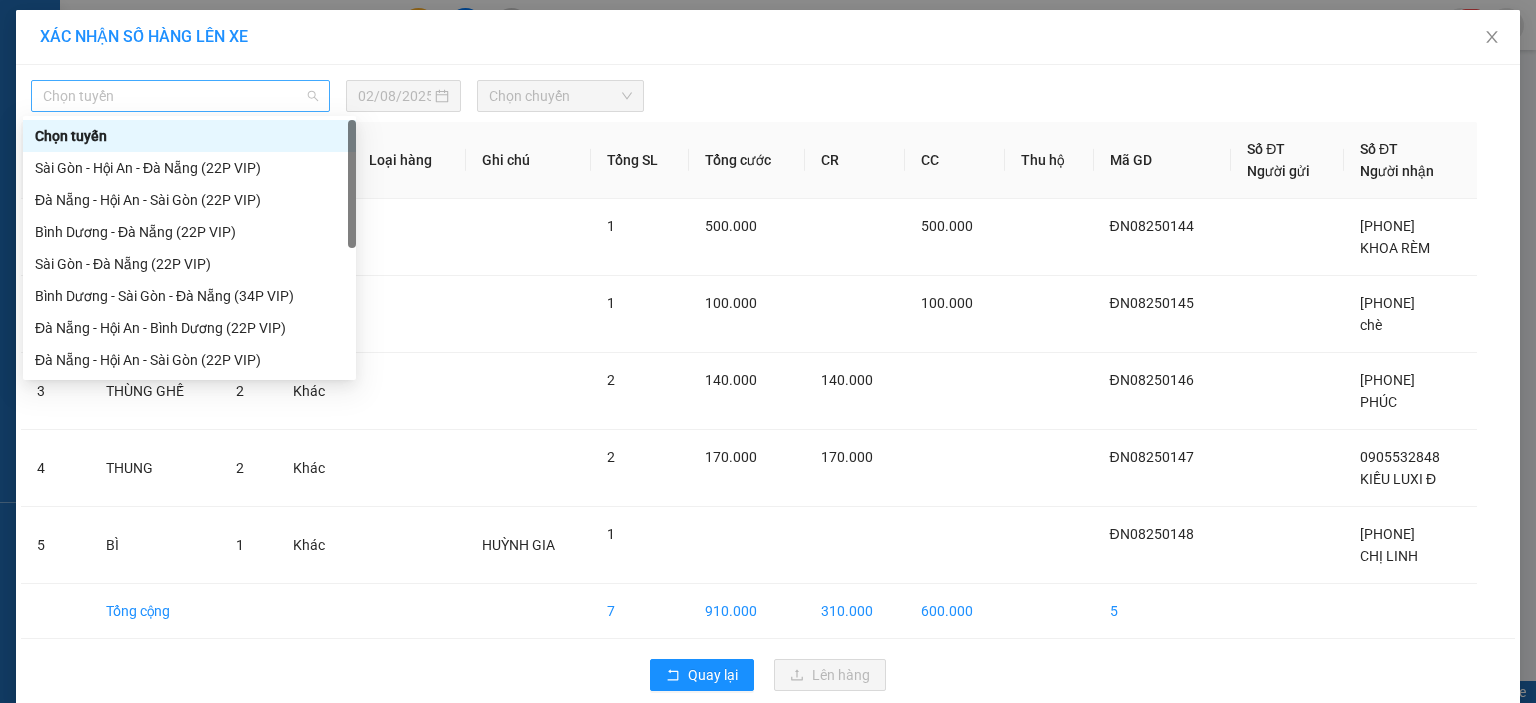 click on "Chọn tuyến" at bounding box center [180, 96] 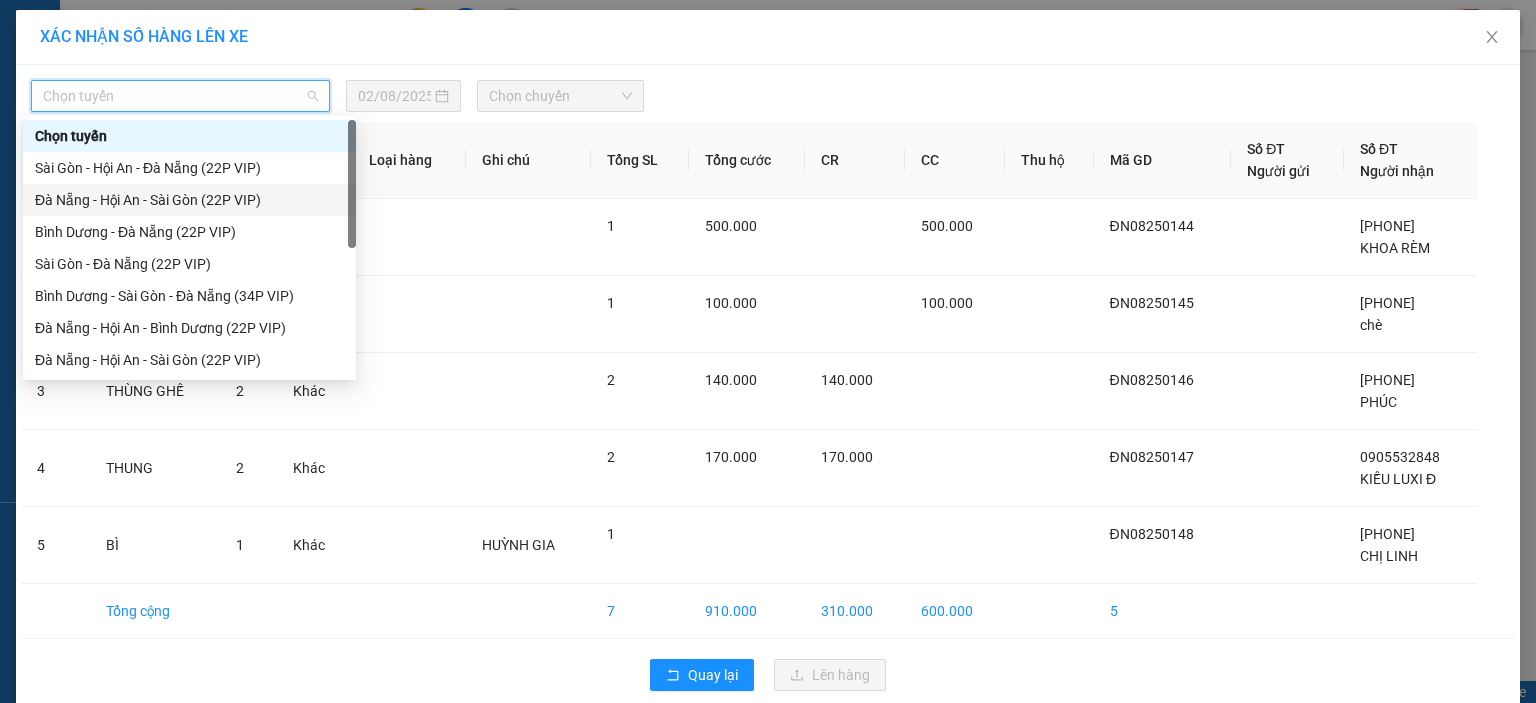 click on "Đà Nẵng - Hội An - Sài Gòn (22P VIP)" at bounding box center (189, 200) 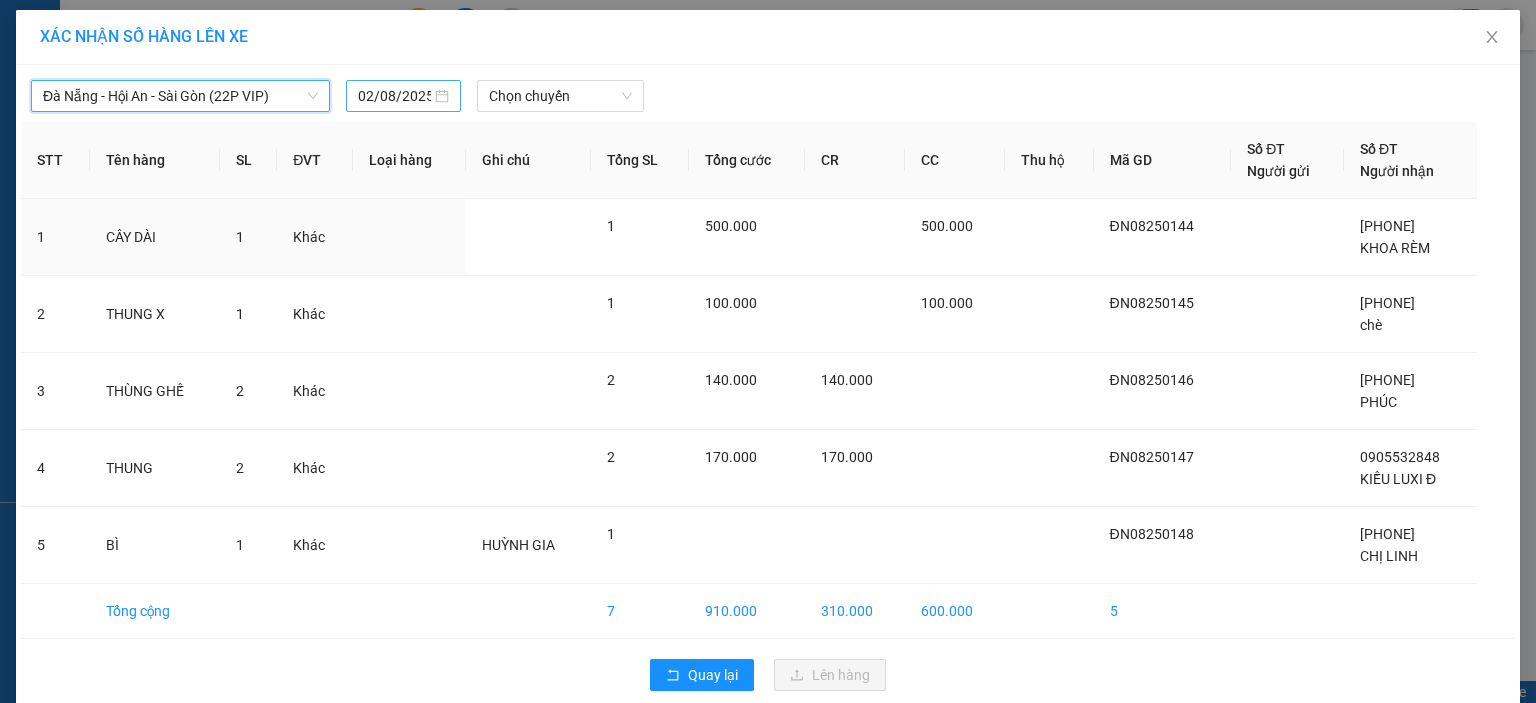 click on "02/08/2025" at bounding box center [394, 96] 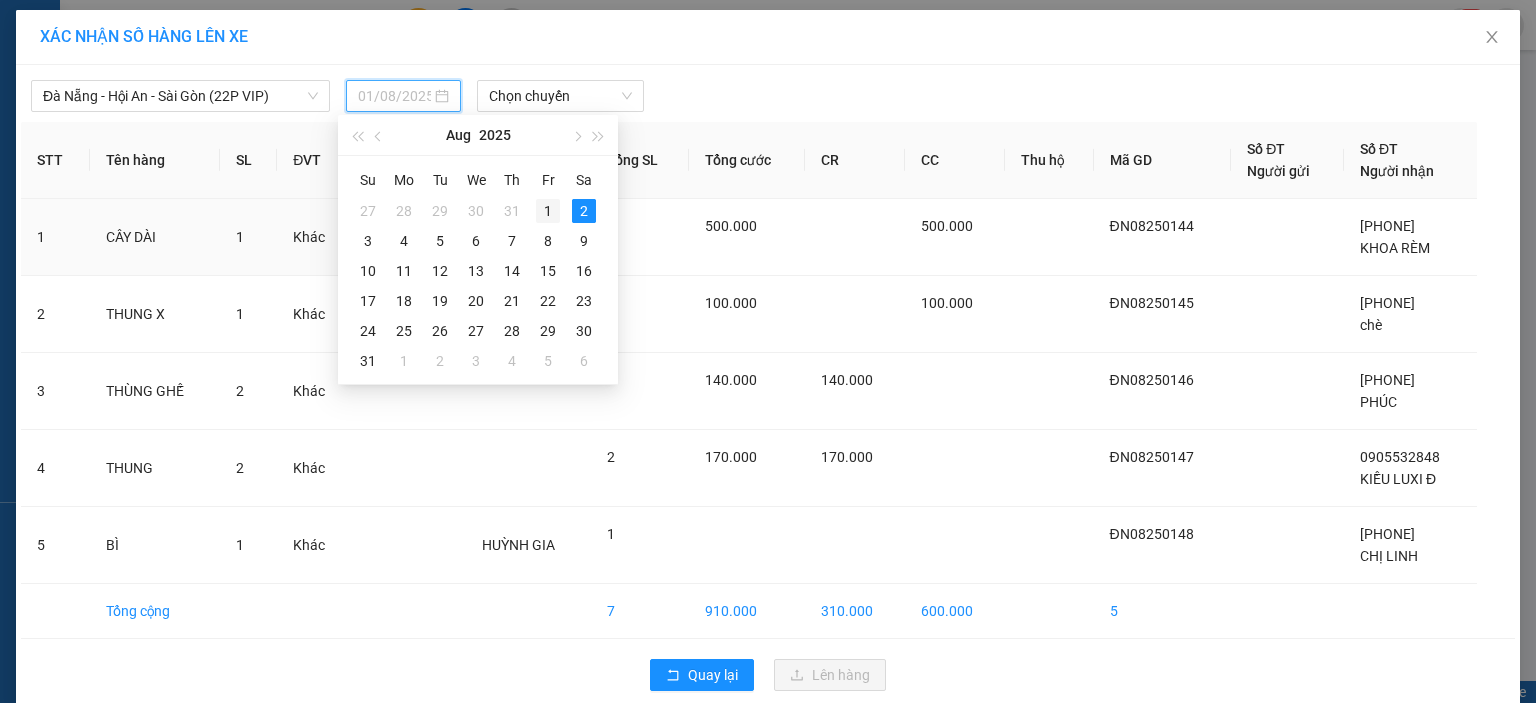 click on "1" at bounding box center [548, 211] 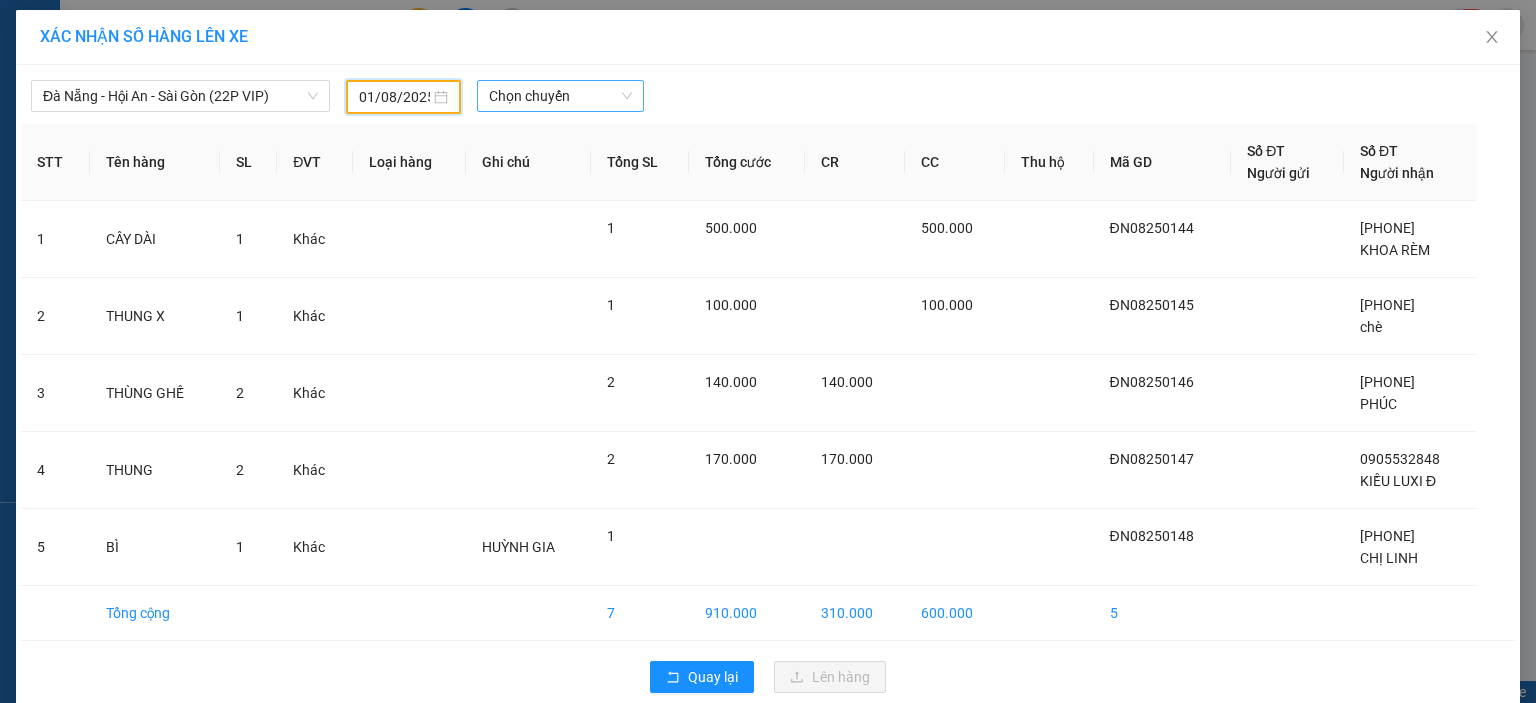 click on "Chọn chuyến" at bounding box center [561, 96] 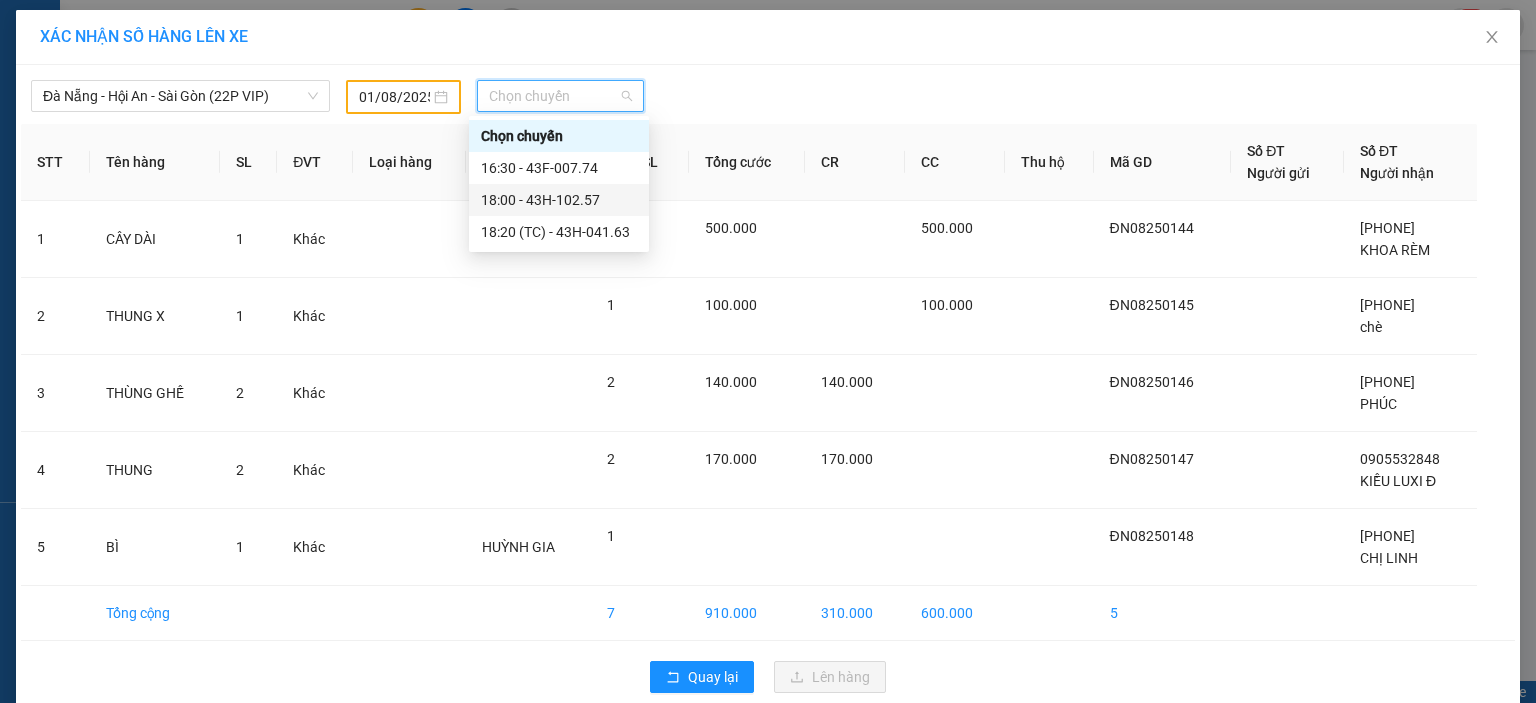 click on "18:00     - 43H-102.57" at bounding box center (559, 200) 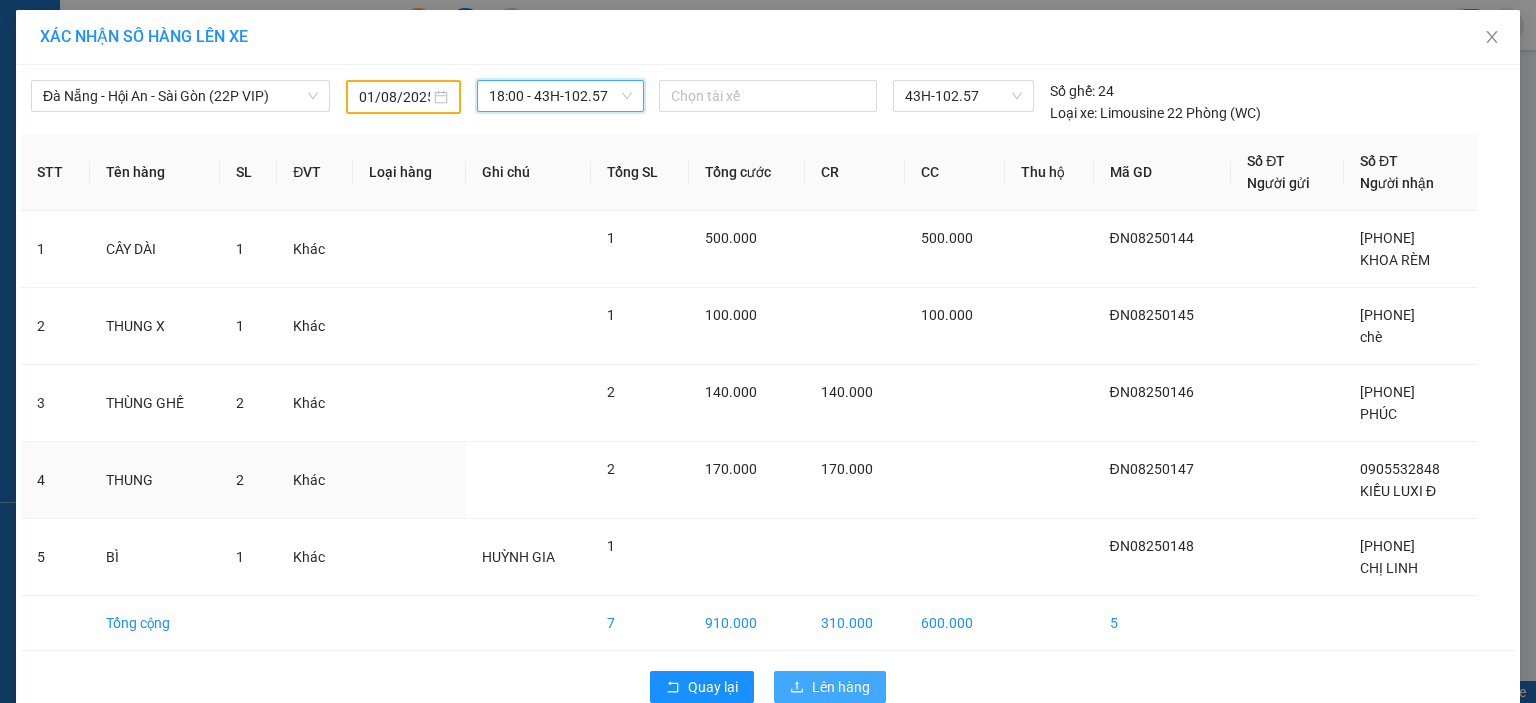 scroll, scrollTop: 37, scrollLeft: 0, axis: vertical 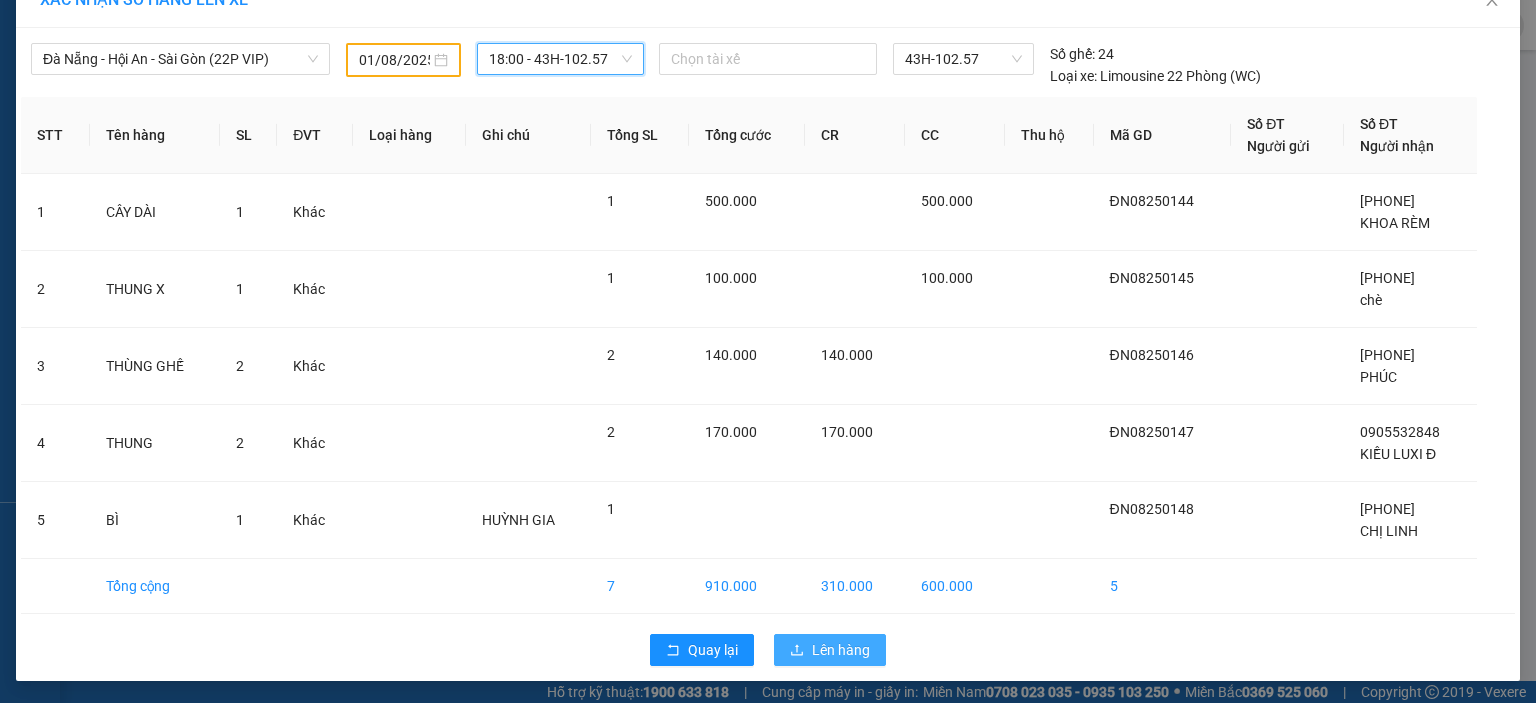 click on "Lên hàng" at bounding box center (841, 650) 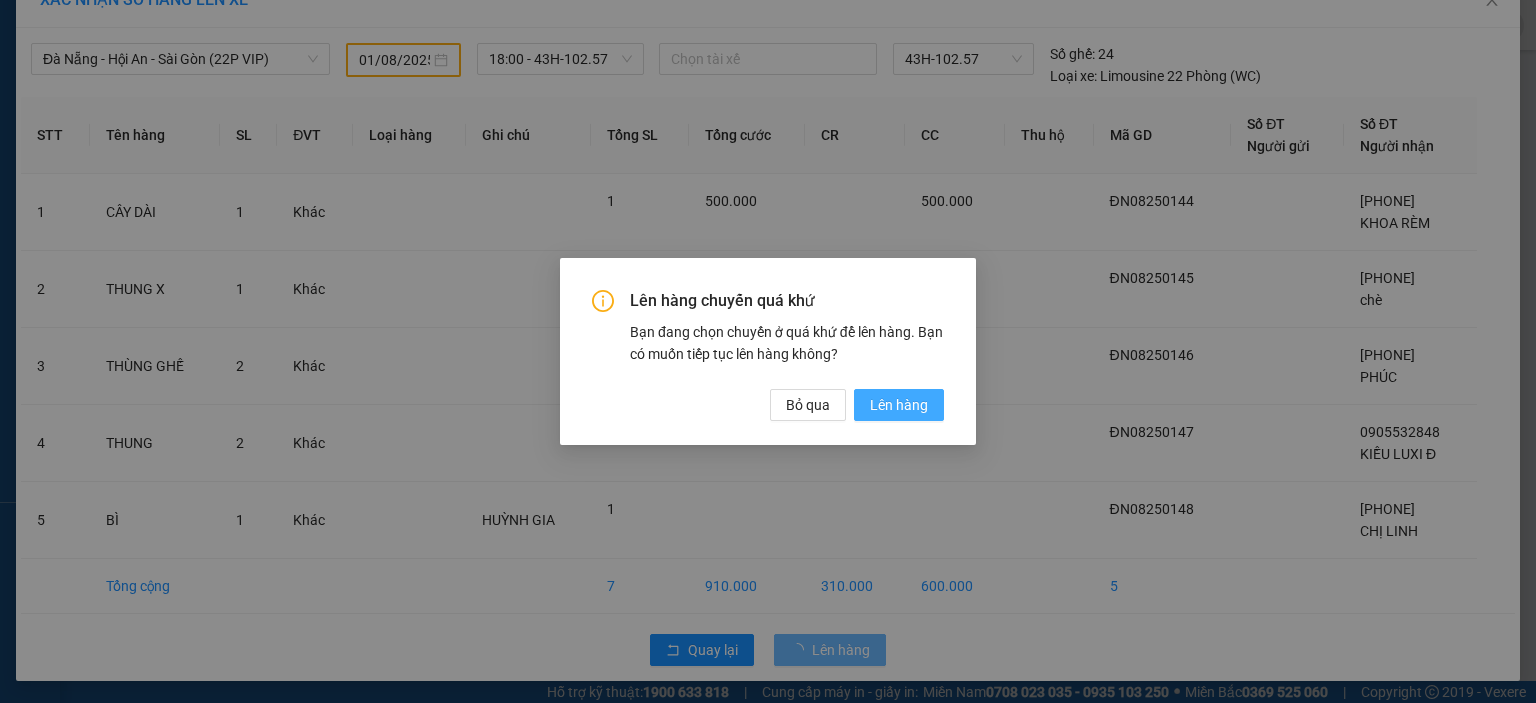 click on "Lên hàng" at bounding box center (899, 405) 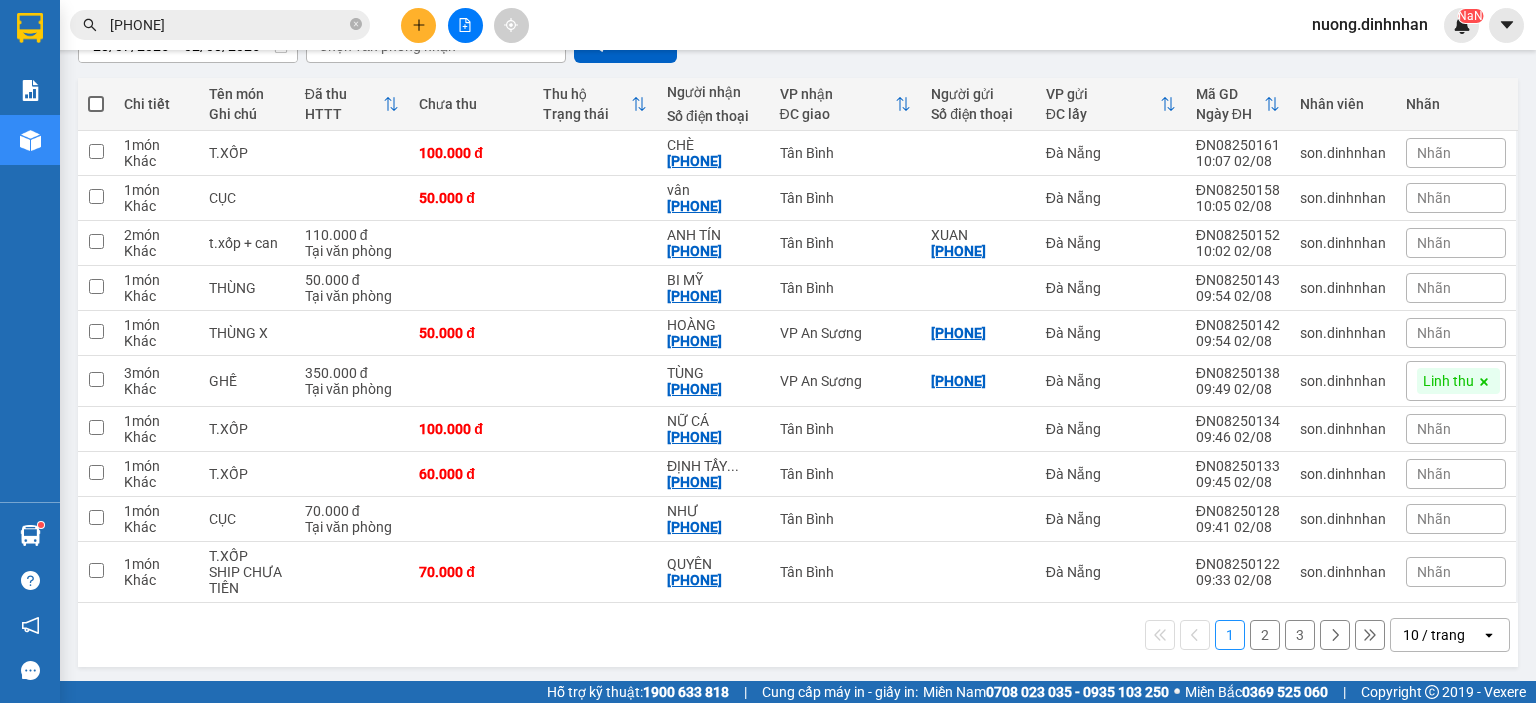 scroll, scrollTop: 0, scrollLeft: 0, axis: both 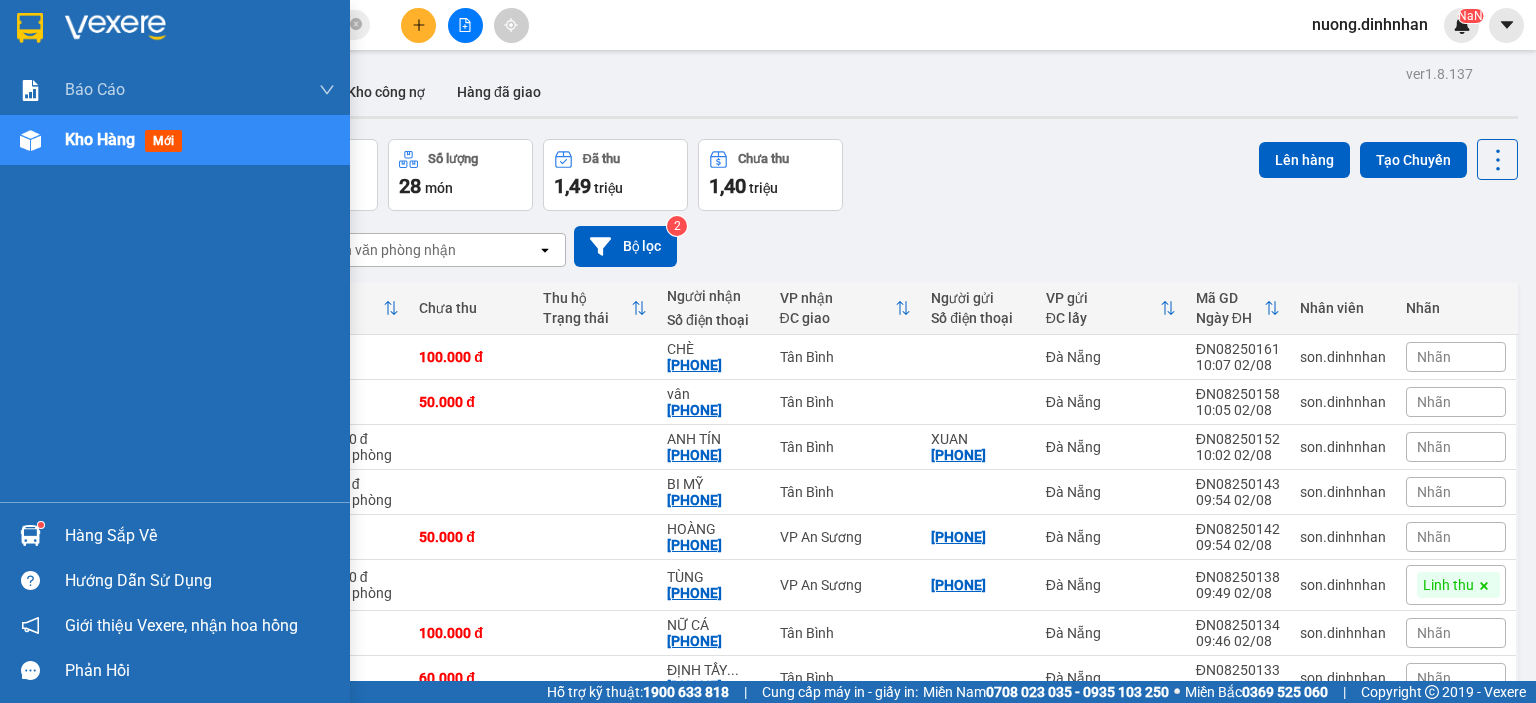 click on "Kho hàng" at bounding box center [100, 139] 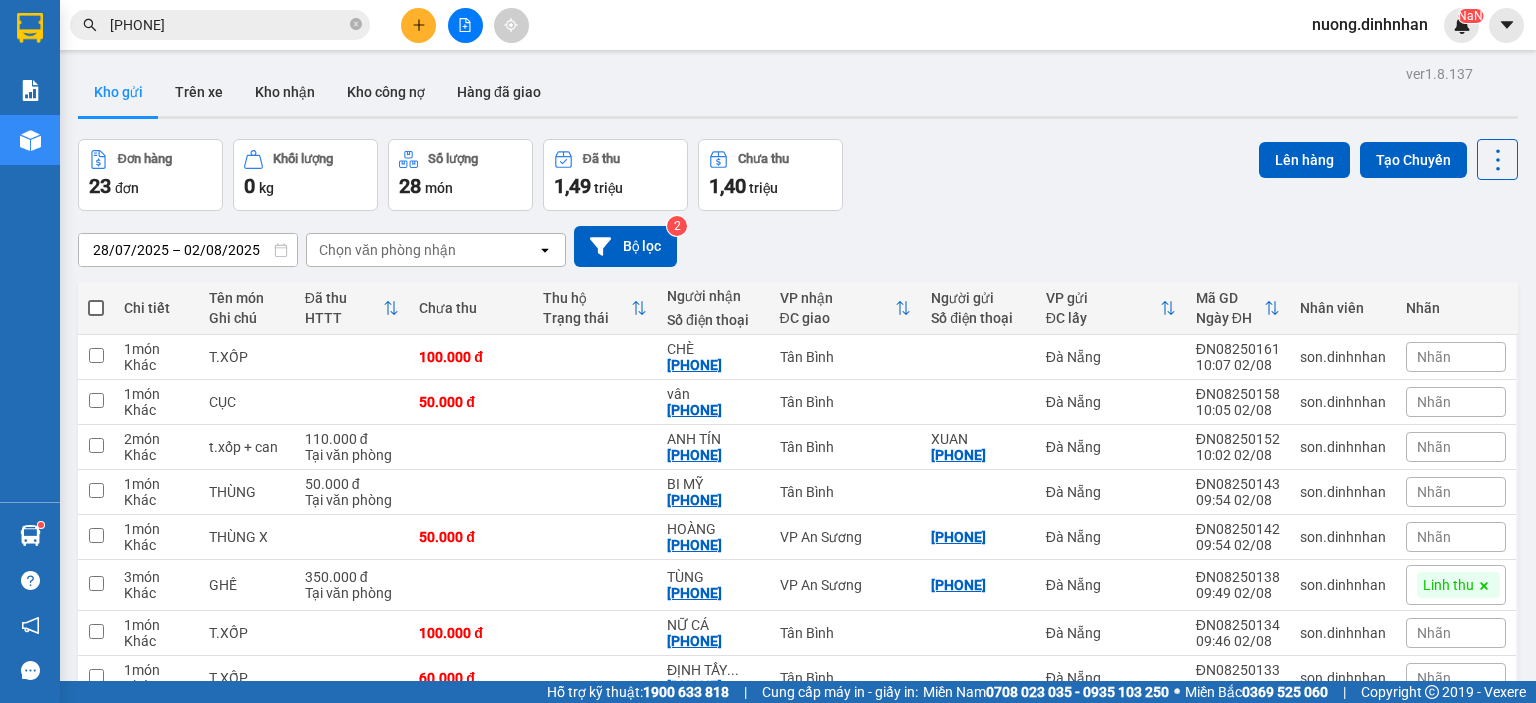 click on "ver  1.8.137 Kho gửi Trên xe Kho nhận Kho công nợ Hàng đã giao Đơn hàng 23 đơn Khối lượng 0 kg Số lượng 28 món Đã thu 1,49   triệu Chưa thu 1,40   triệu Lên hàng Tạo Chuyến 28/07/2025 – 02/08/2025 Press the down arrow key to interact with the calendar and select a date. Press the escape button to close the calendar. Selected date range is from 28/07/2025 to 02/08/2025. Chọn văn phòng nhận open Bộ lọc 2 Chi tiết Tên món Ghi chú Đã thu HTTT Chưa thu Thu hộ Trạng thái Người nhận Số điện thoại VP nhận ĐC giao Người gửi Số điện thoại VP gửi ĐC lấy Mã GD Ngày ĐH Nhân viên Nhãn 1  món Khác T.XỐP 100.000 đ CHÈ 0773330805 Tân Bình Đà Nẵng ĐN08250161 10:07 02/08 son.dinhnhan Nhãn 1  món Khác CỤC 50.000 đ vân 0936757375 Tân Bình Đà Nẵng ĐN08250158 10:05 02/08 son.dinhnhan Nhãn 2  món Khác t.xốp + can  110.000 đ Tại văn phòng ANH TÍN 0971409908 Tân Bình XUAN 0909992676 Đà Nẵng" at bounding box center [798, 469] 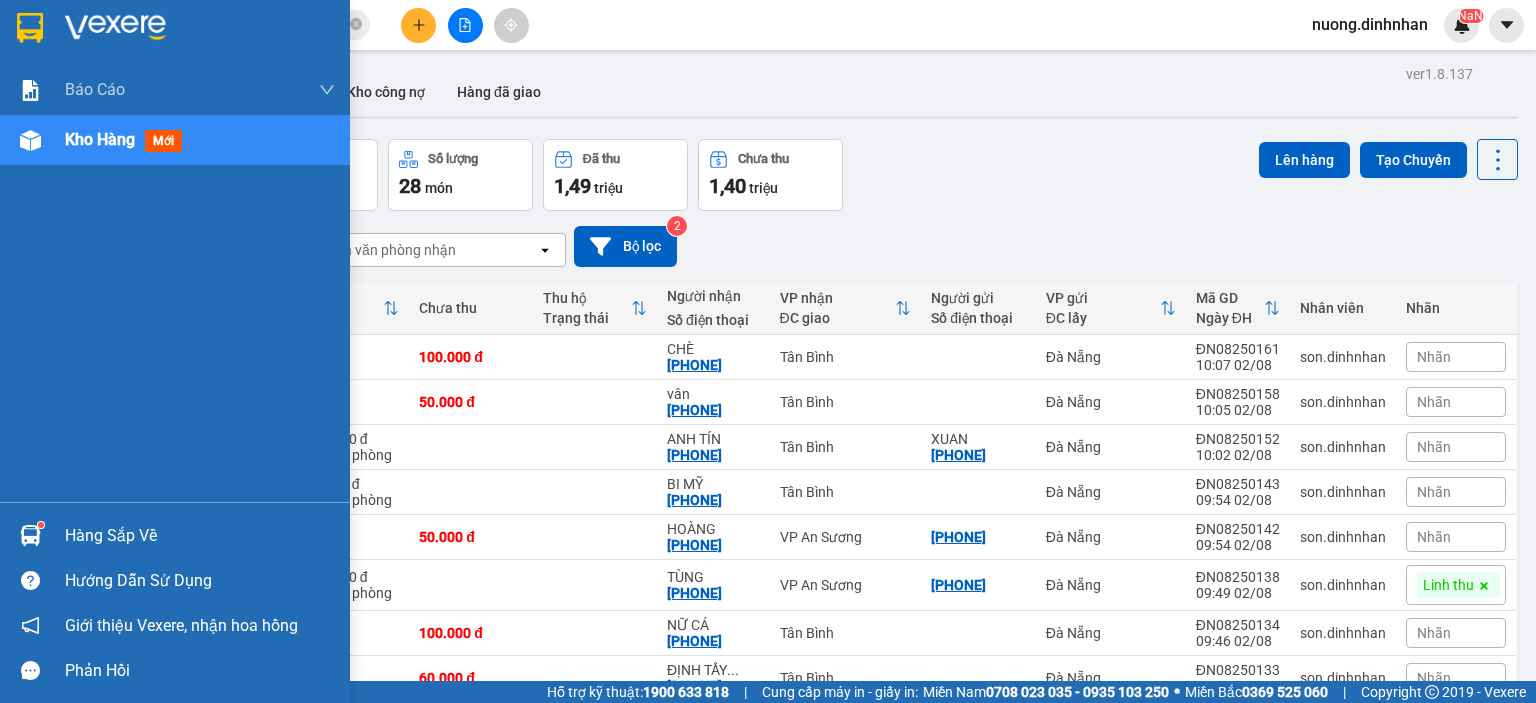 click on "Kho hàng" at bounding box center (100, 139) 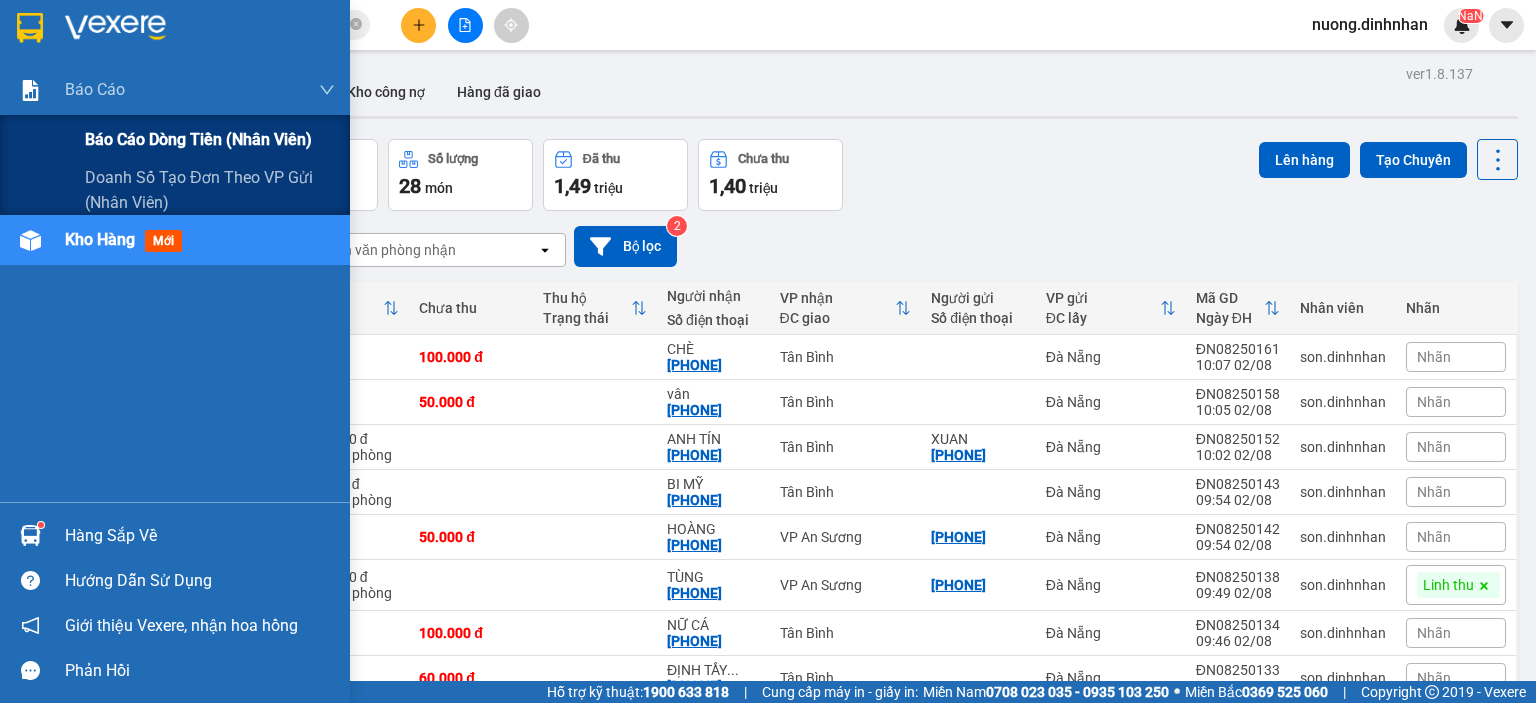 click on "Báo cáo dòng tiền (nhân viên)" at bounding box center [198, 139] 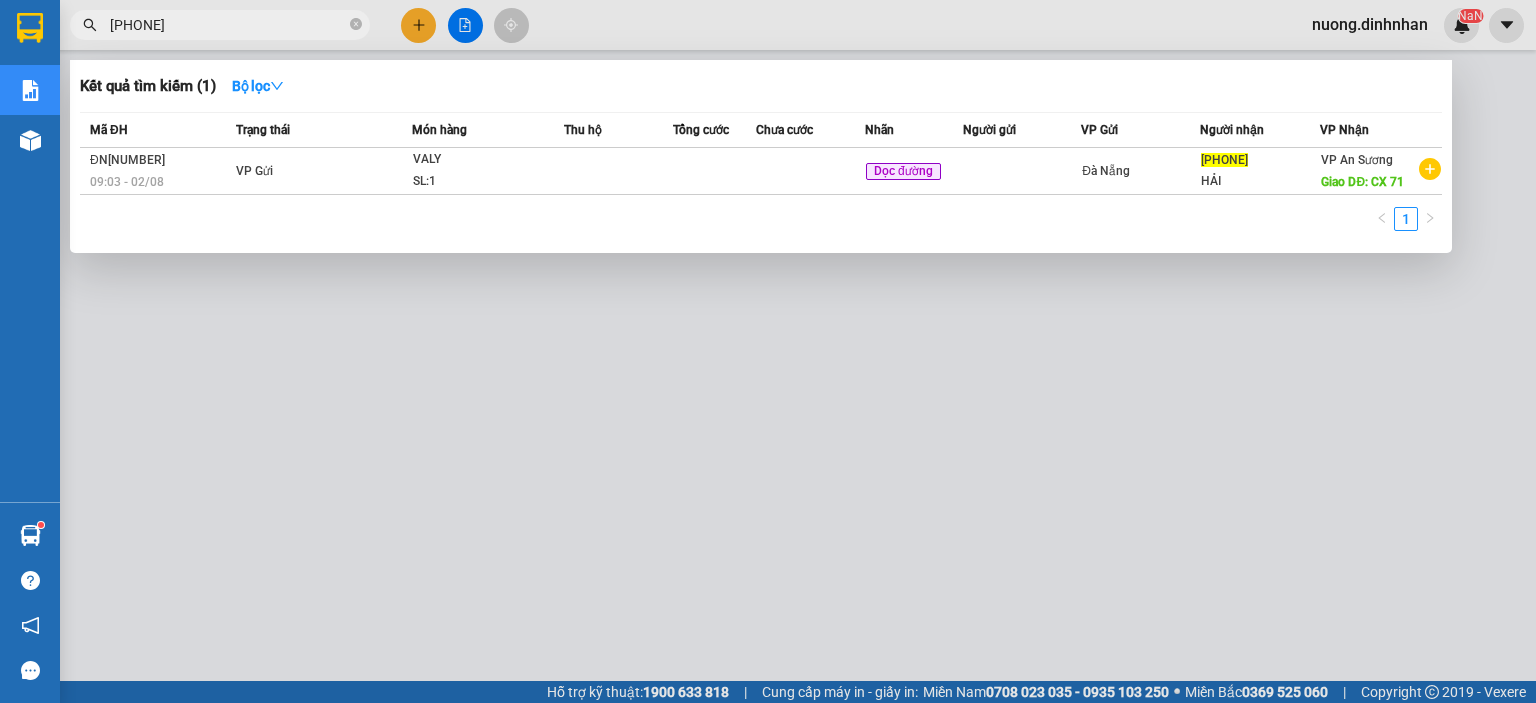 click on "[PHONE]" at bounding box center (228, 25) 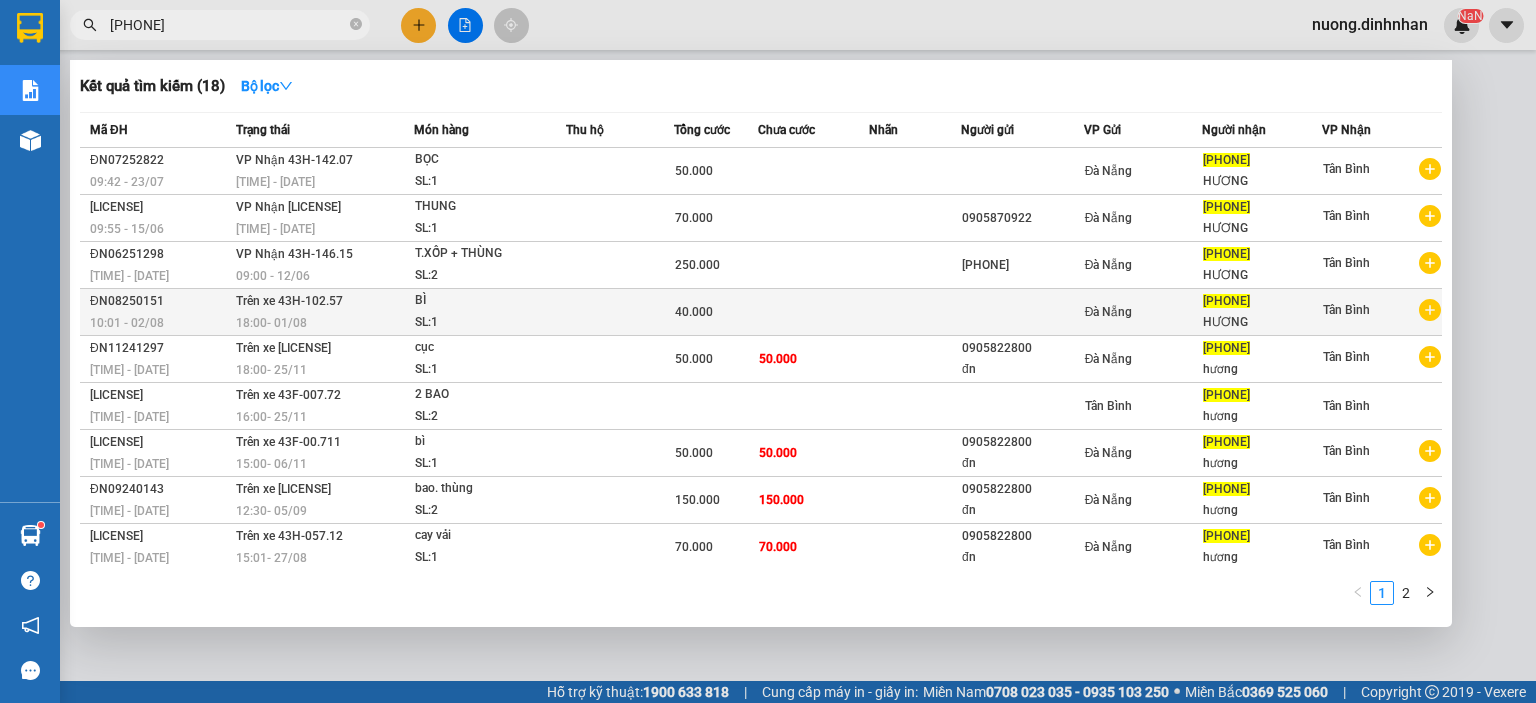 click at bounding box center [914, 312] 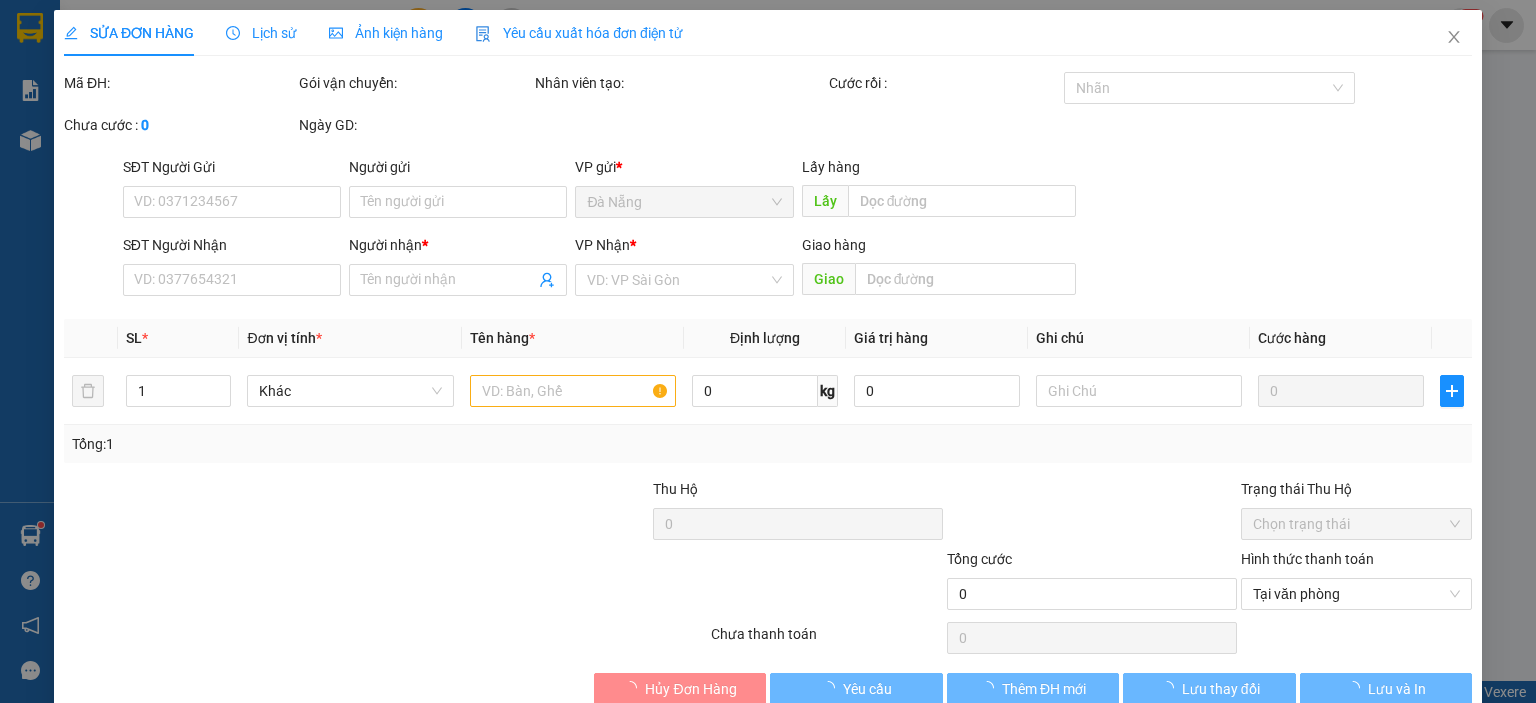 click on "Total Paid Fee Total UnPaid Fee Cash Collection Total Fee Mã ĐH: Gói vận chuyển:   Nhân viên tạo:   Cước rồi :     Nhãn Chưa cước :   0 Ngày GD:   SĐT Người Gửi VD: 0371234567 Người gửi Tên người gửi VP gửi  * Đà Nẵng Lấy hàng Lấy SĐT Người Nhận VD: 0377654321 Người nhận  * Tên người nhận VP Nhận  * VD: VP Sài Gòn Giao hàng Giao SL  * Đơn vị tính  * Tên hàng  * Định lượng Giá trị hàng Ghi chú Cước hàng                   1 Khác 0 kg 0 0 Tổng:  1 Thu Hộ 0 Trạng thái Thu Hộ   Chọn trạng thái Tổng cước 0 Hình thức thanh toán Tại văn phòng Số tiền thu trước Chưa thanh toán 0 Chọn HT Thanh Toán Hủy Đơn Hàng Yêu cầu Thêm ĐH mới Lưu thay đổi Lưu và In" at bounding box center [768, 388] 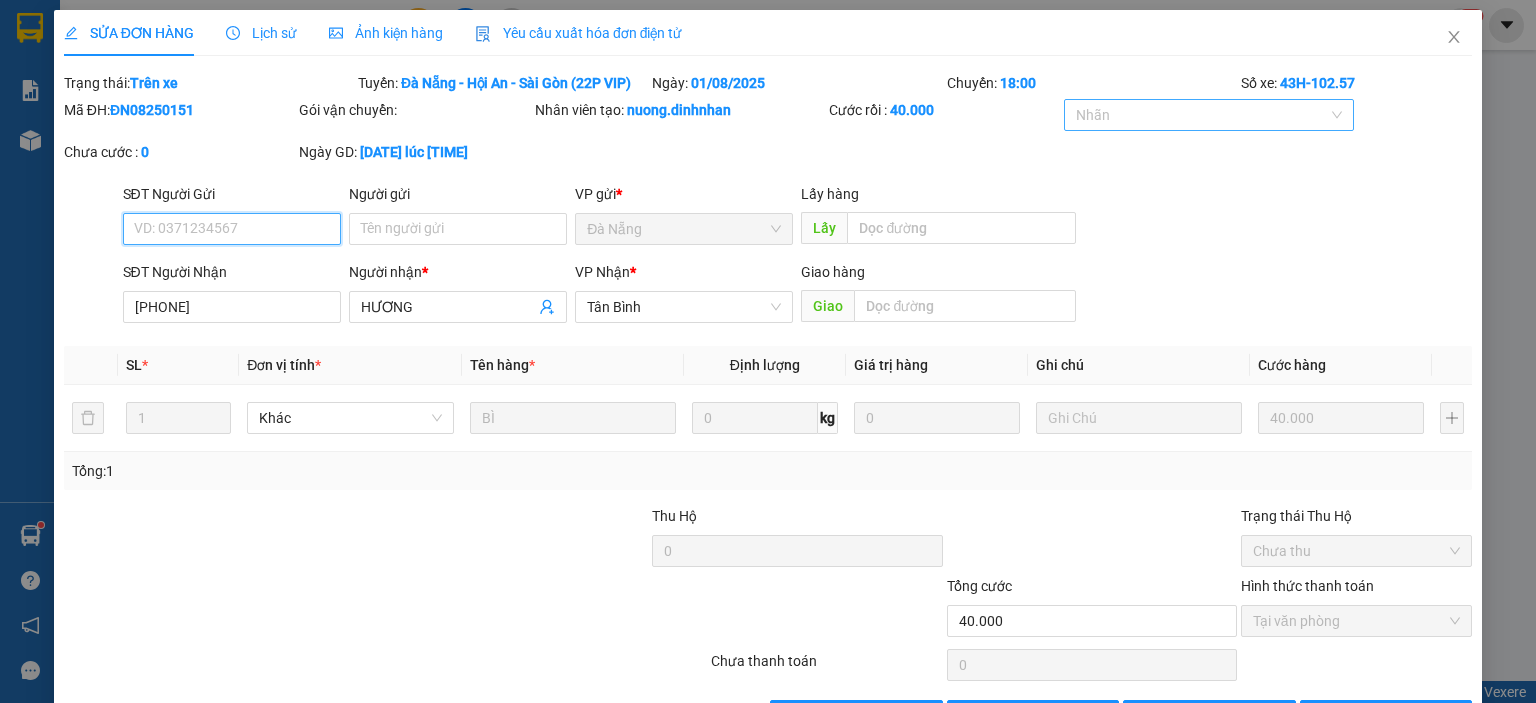 click at bounding box center [1199, 115] 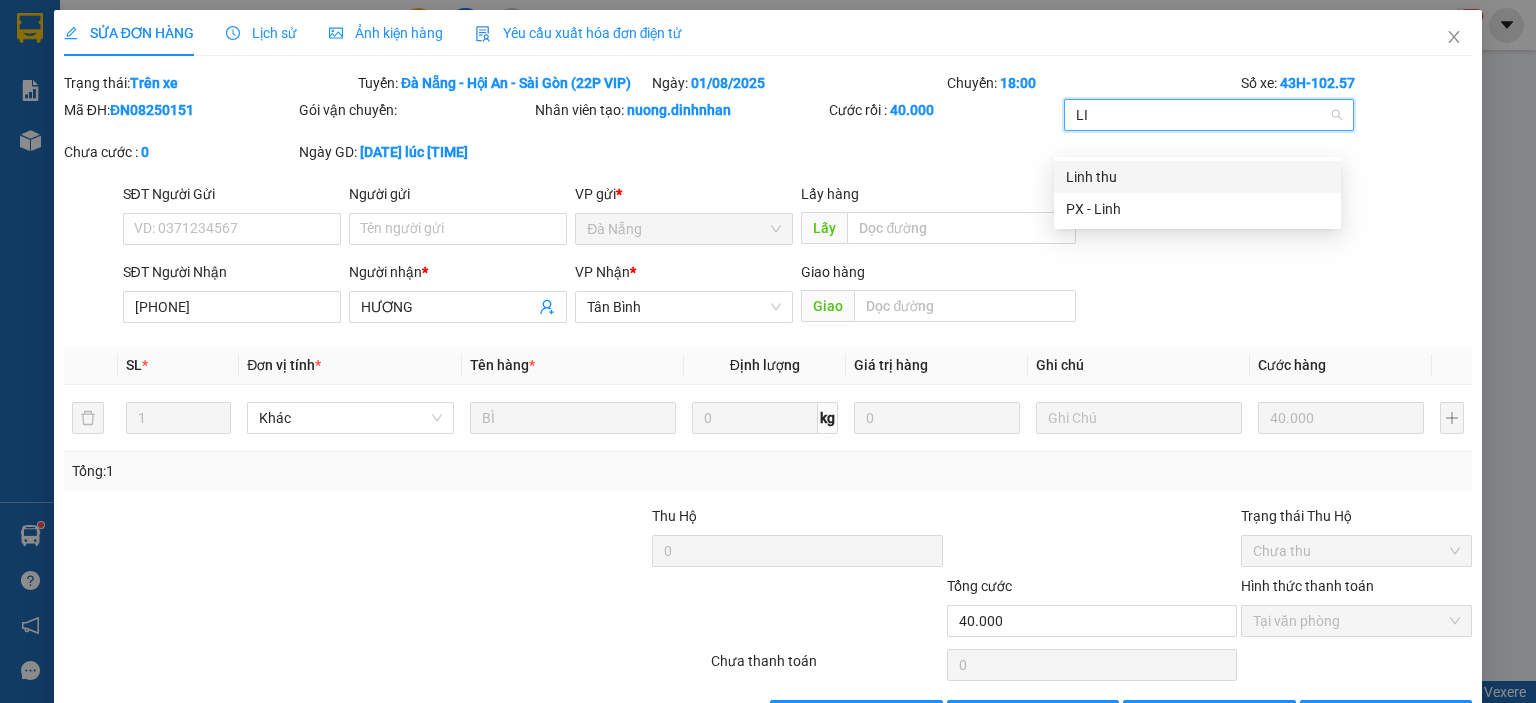 click on "Linh thu" at bounding box center [1197, 177] 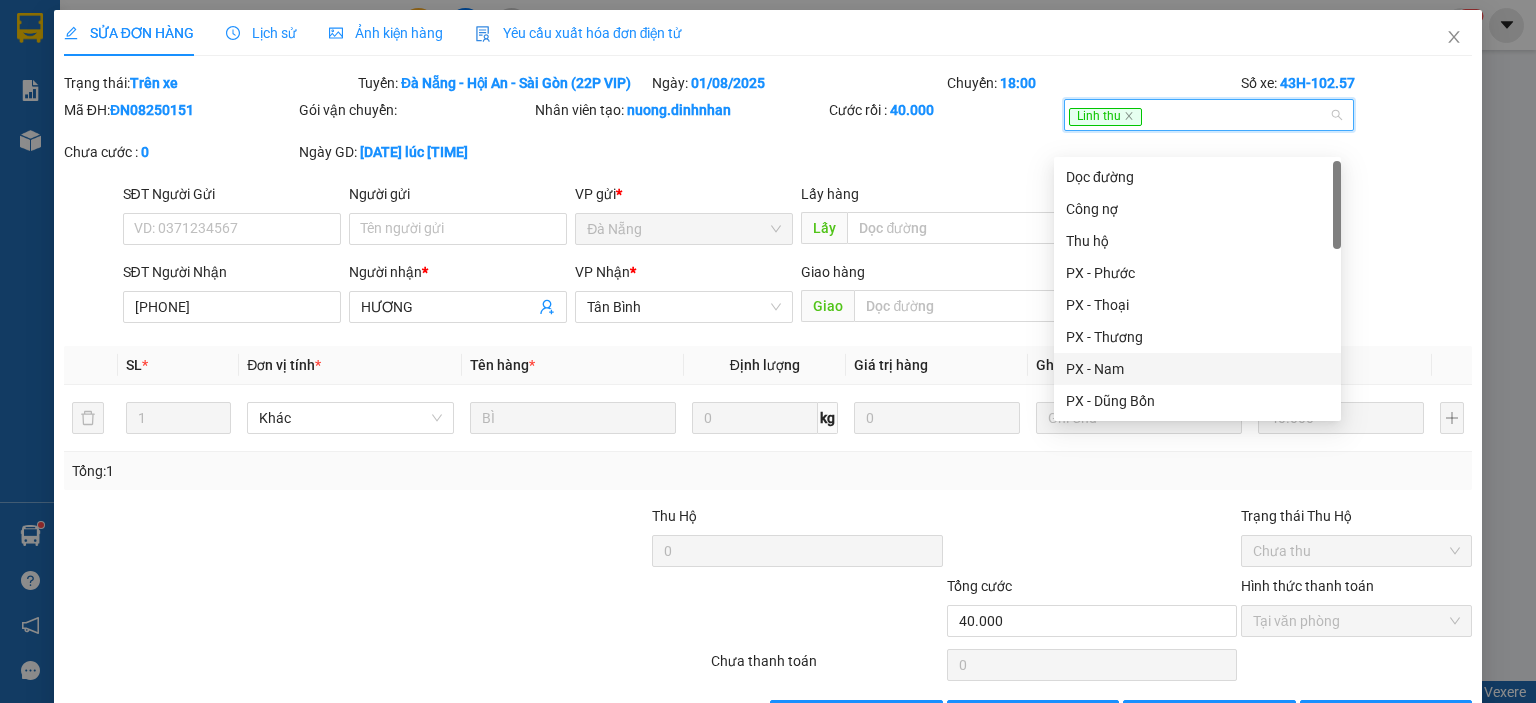 scroll, scrollTop: 88, scrollLeft: 0, axis: vertical 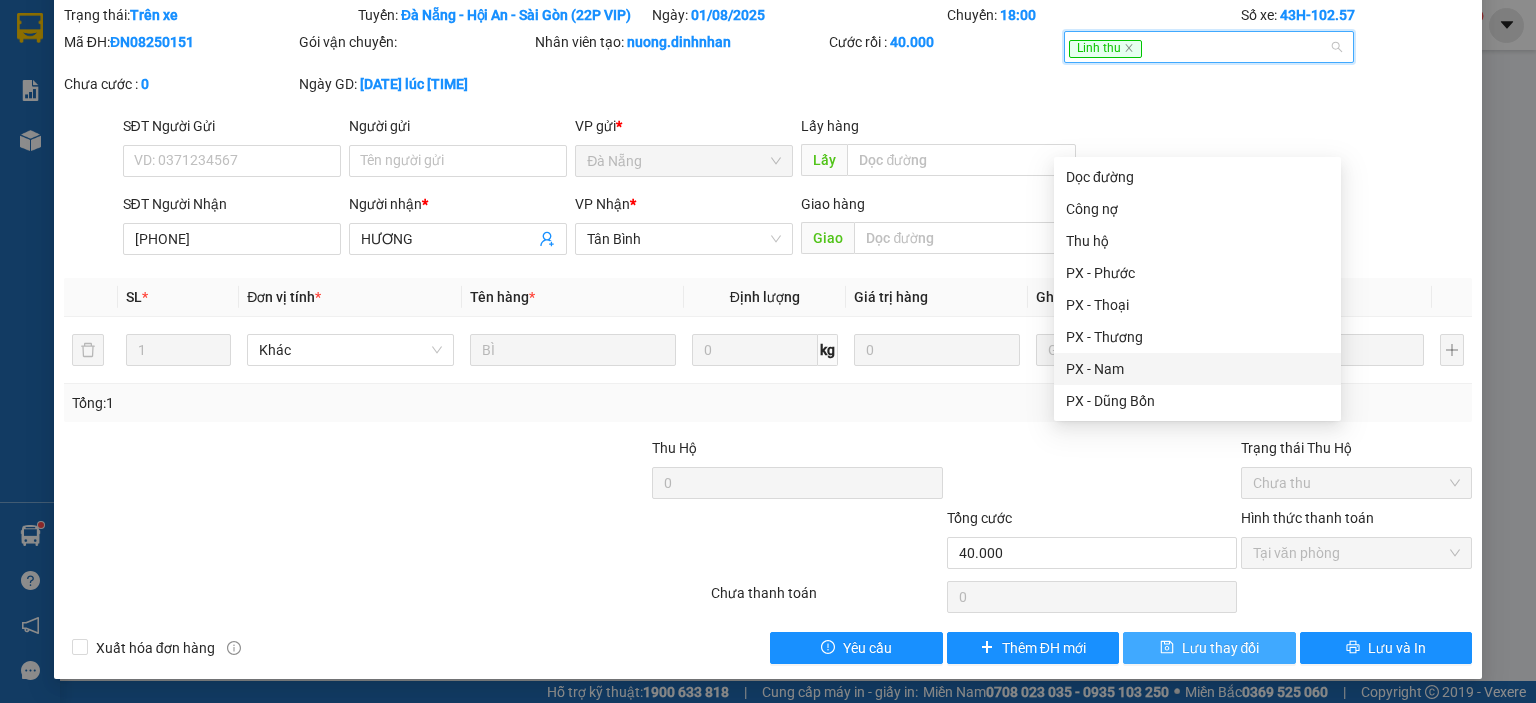 click on "Lưu thay đổi" at bounding box center (1221, 648) 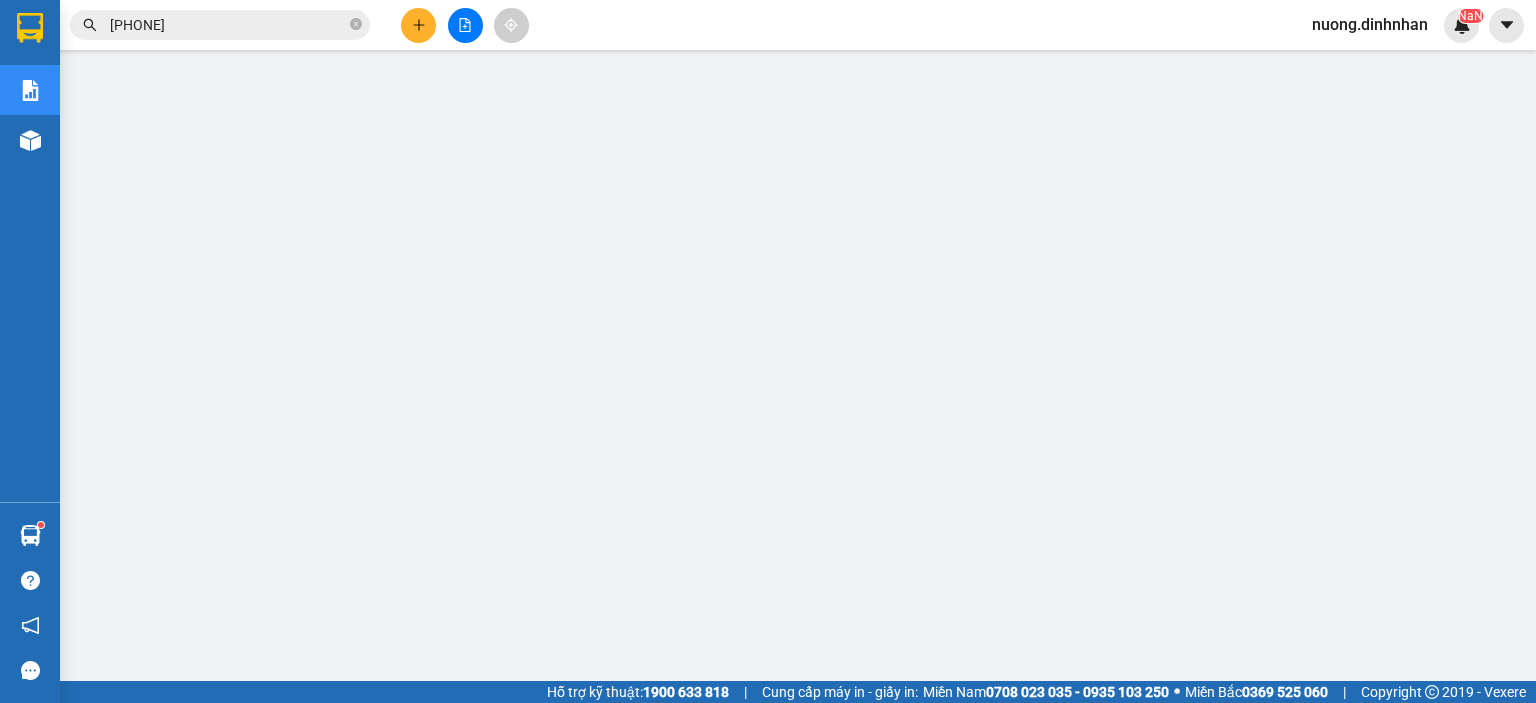 click on "nuong.dinhnhan" at bounding box center (1370, 24) 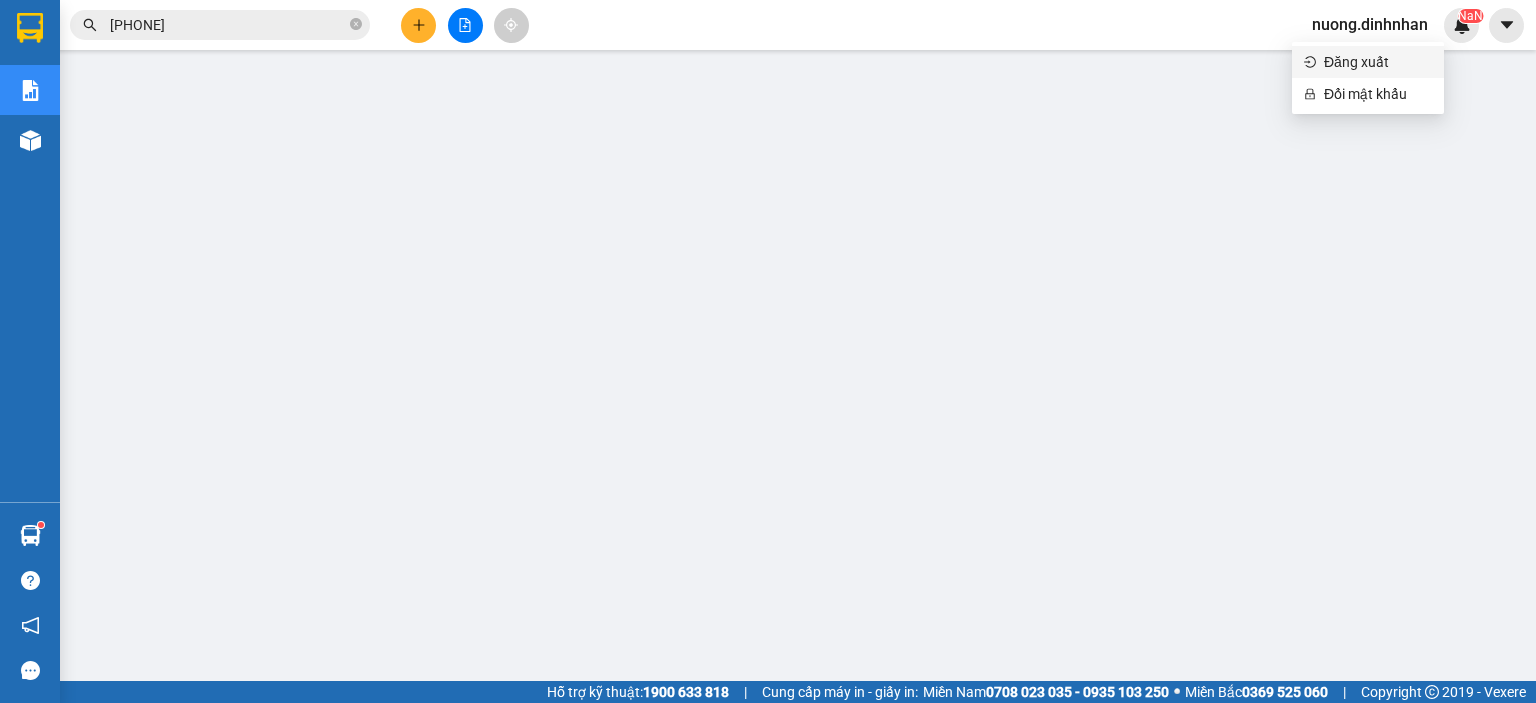 click on "Đăng xuất" at bounding box center [1378, 62] 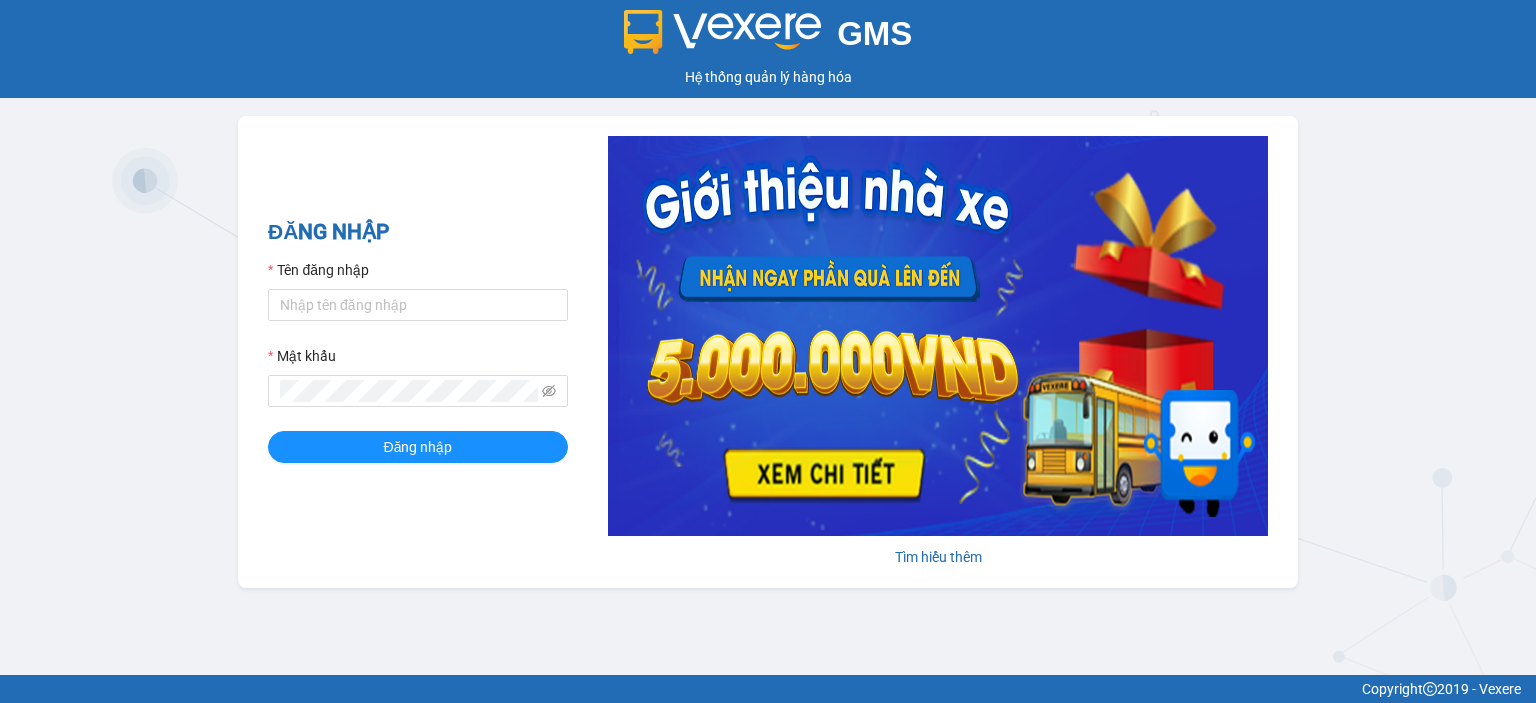 scroll, scrollTop: 0, scrollLeft: 0, axis: both 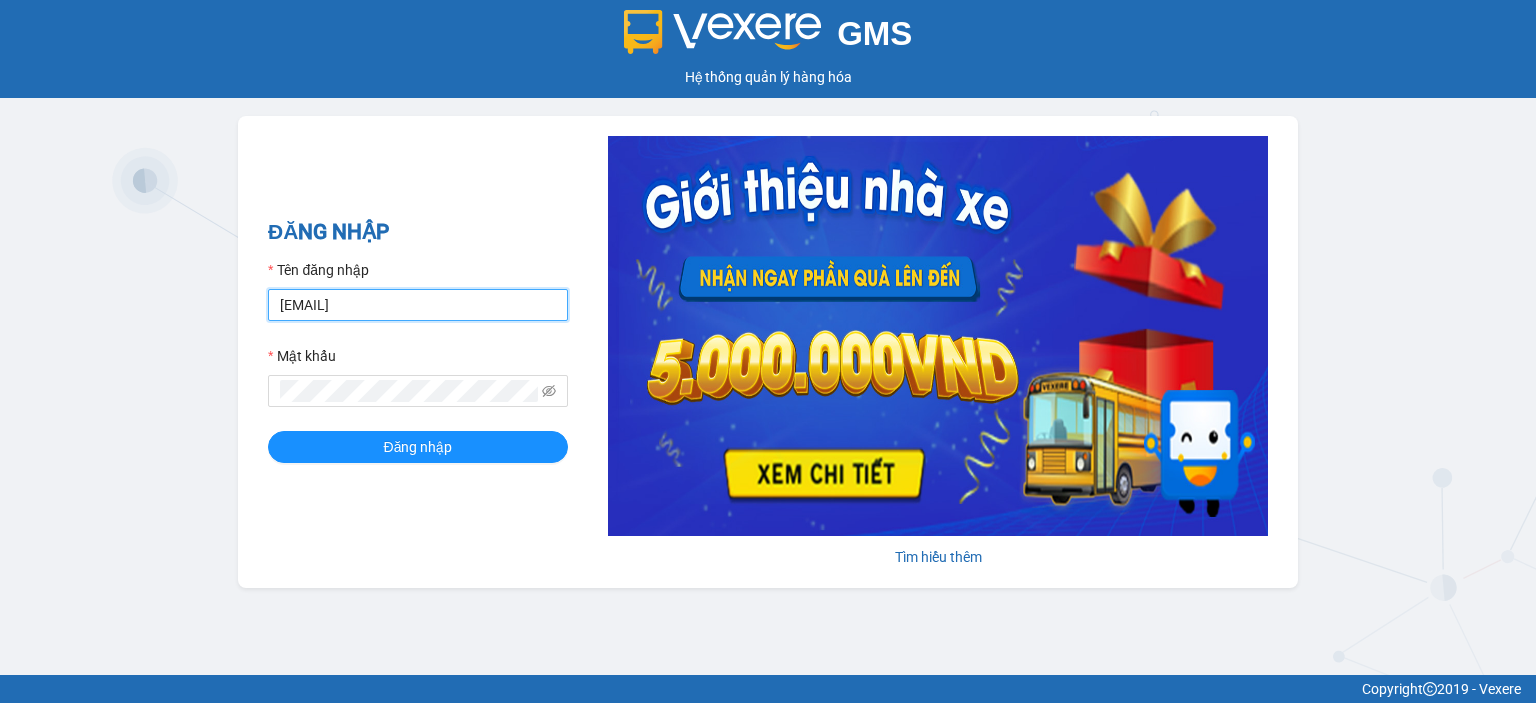 click on "[EMAIL]" at bounding box center [418, 305] 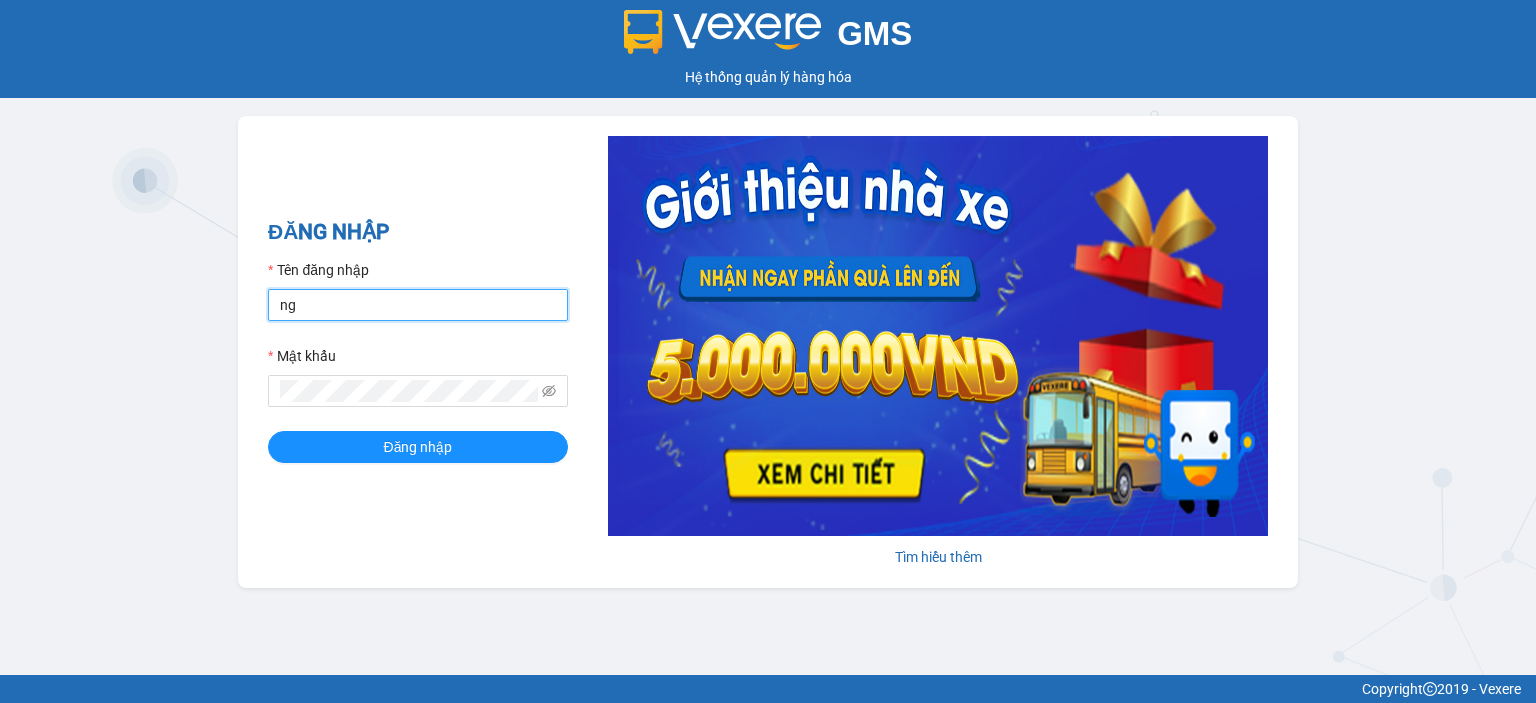 type on "n" 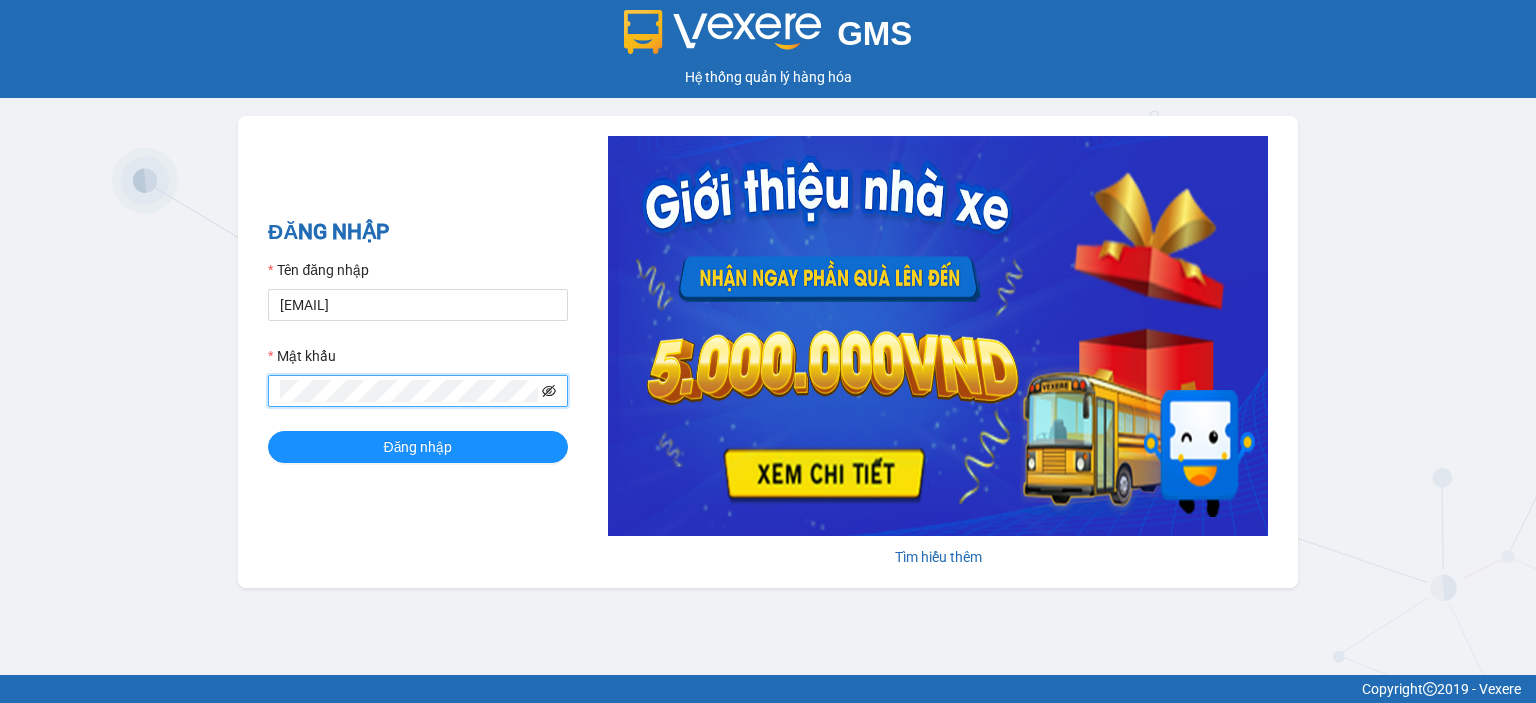 click 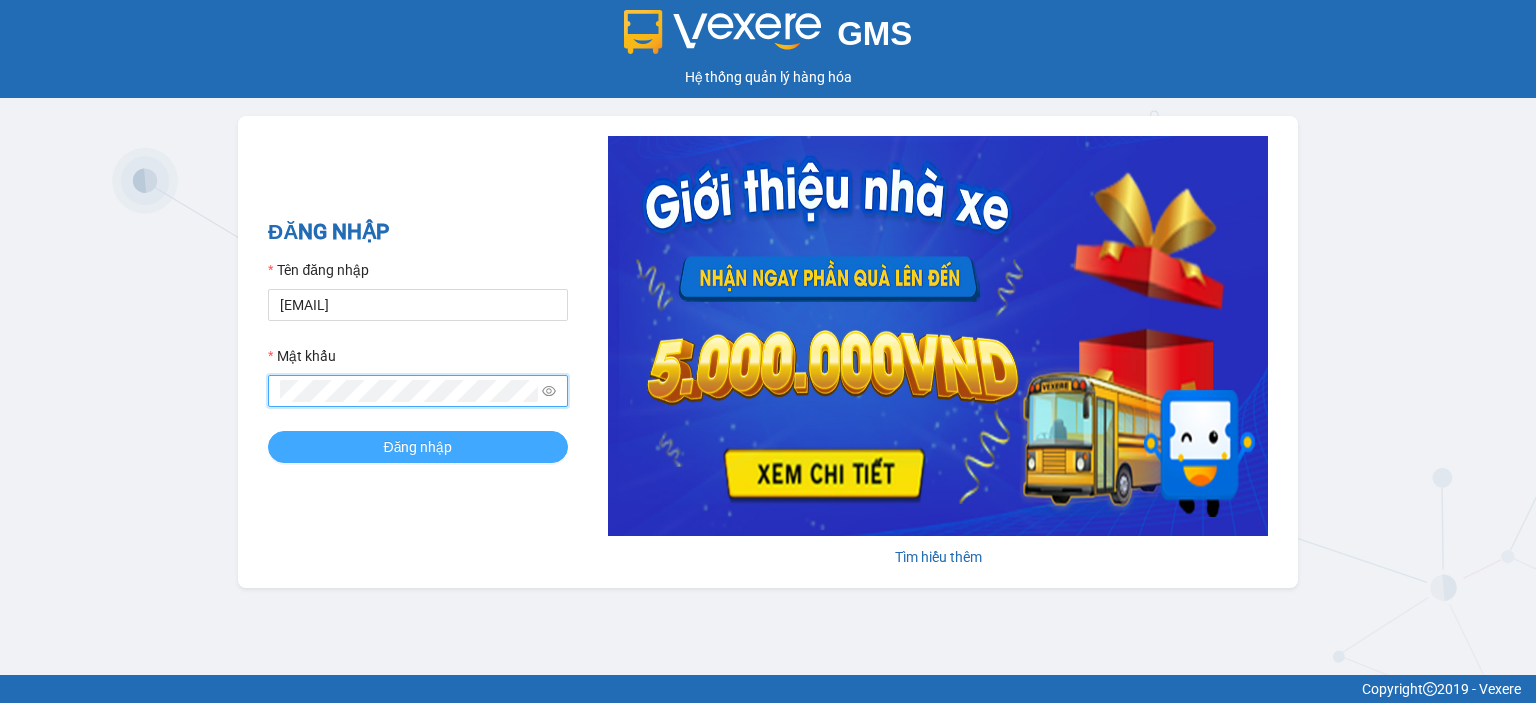 click on "Đăng nhập" at bounding box center (418, 447) 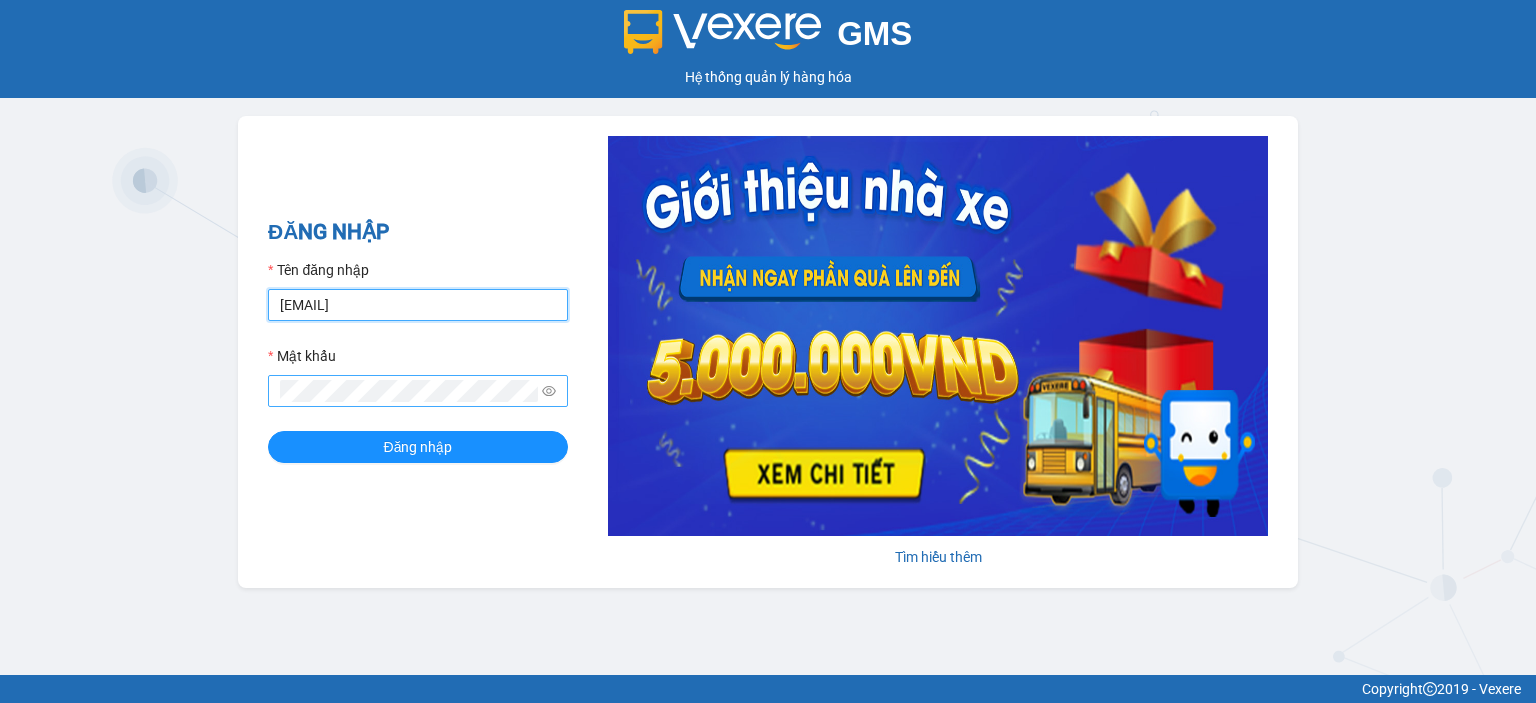 click on "nuong.đinhnhan" at bounding box center [418, 305] 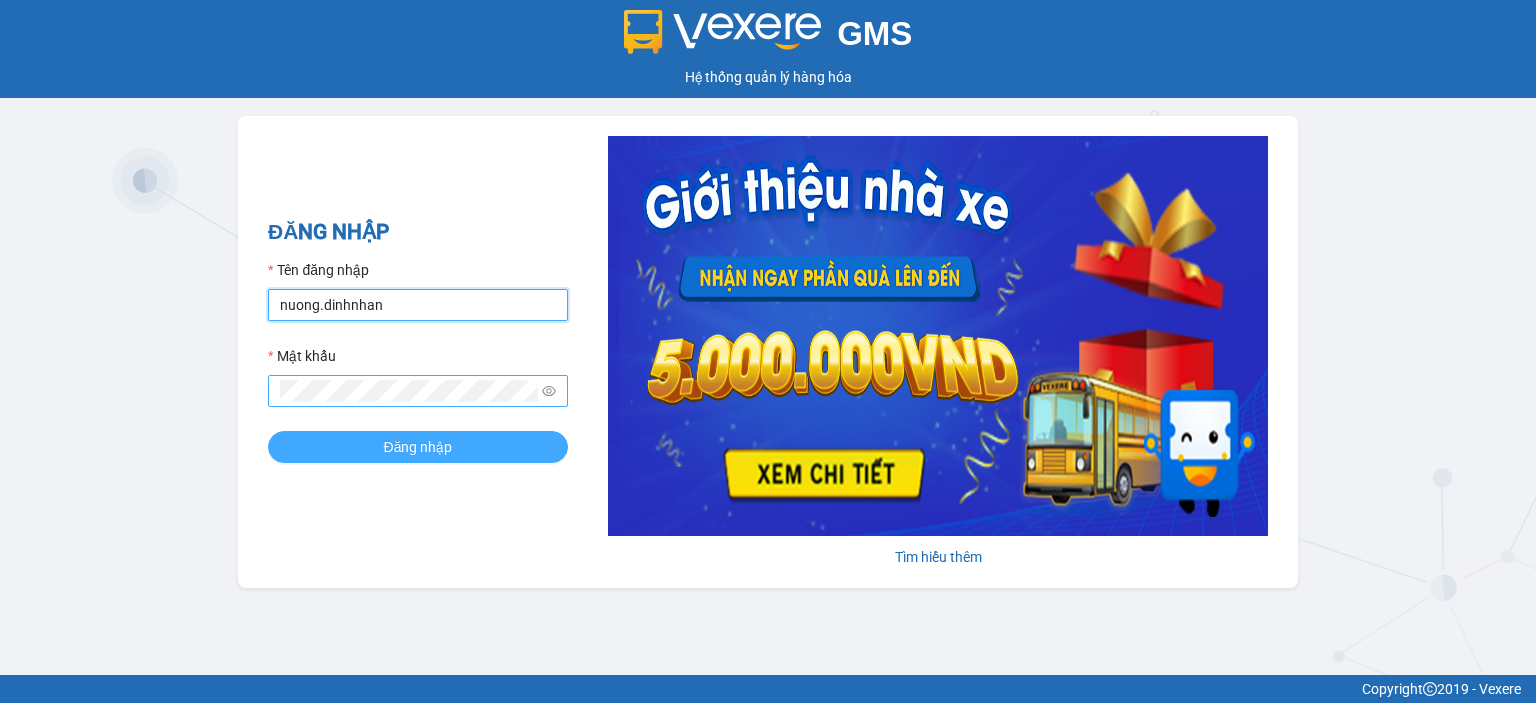 type on "nuong.dinhnhan" 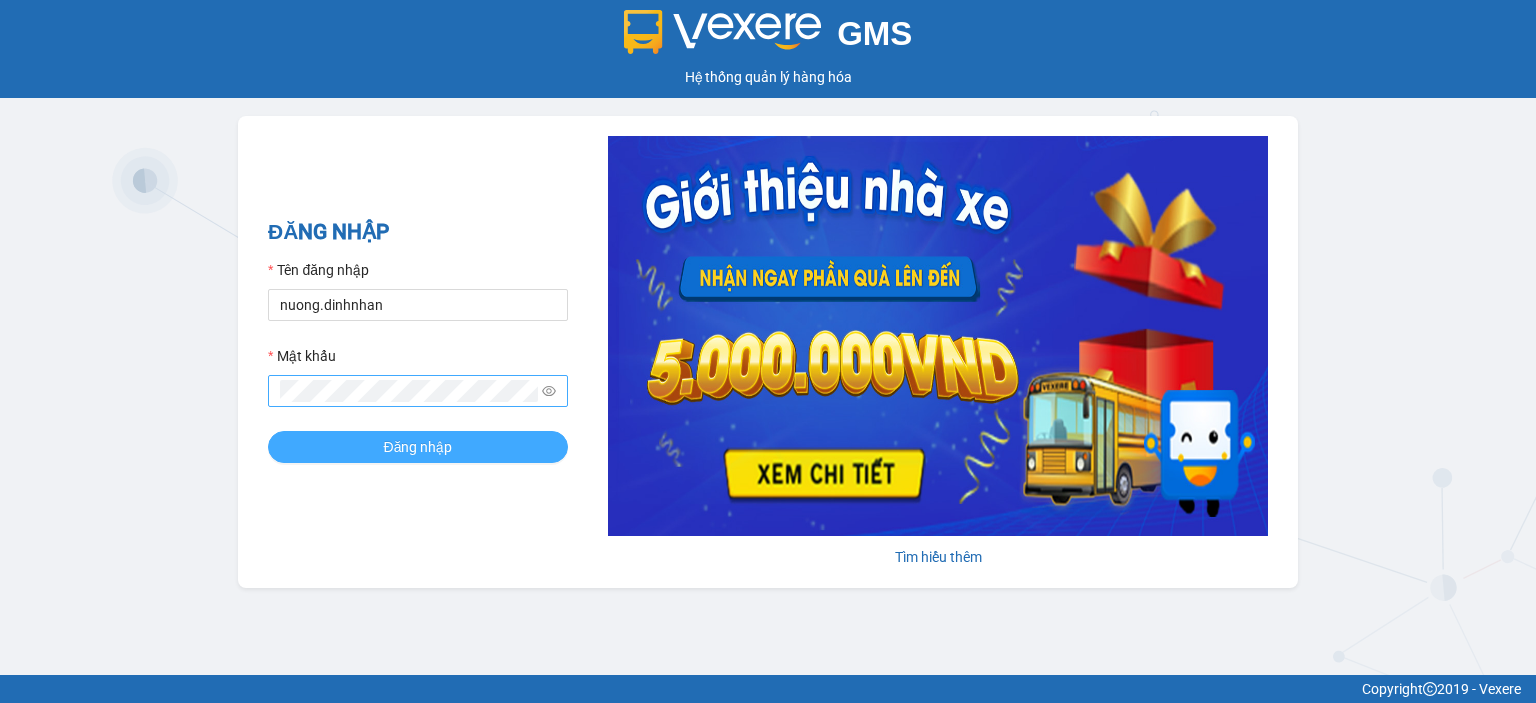 click on "Đăng nhập" at bounding box center [418, 447] 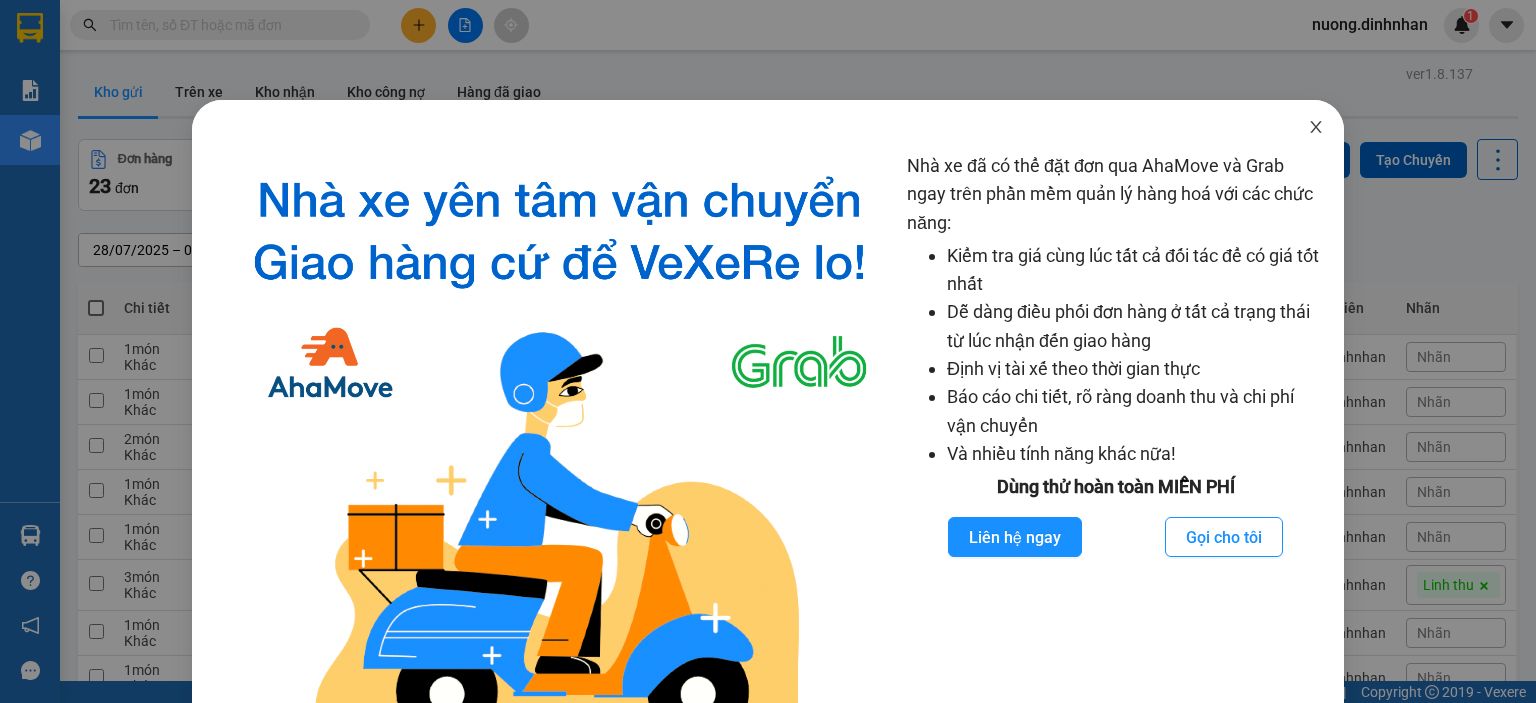 click 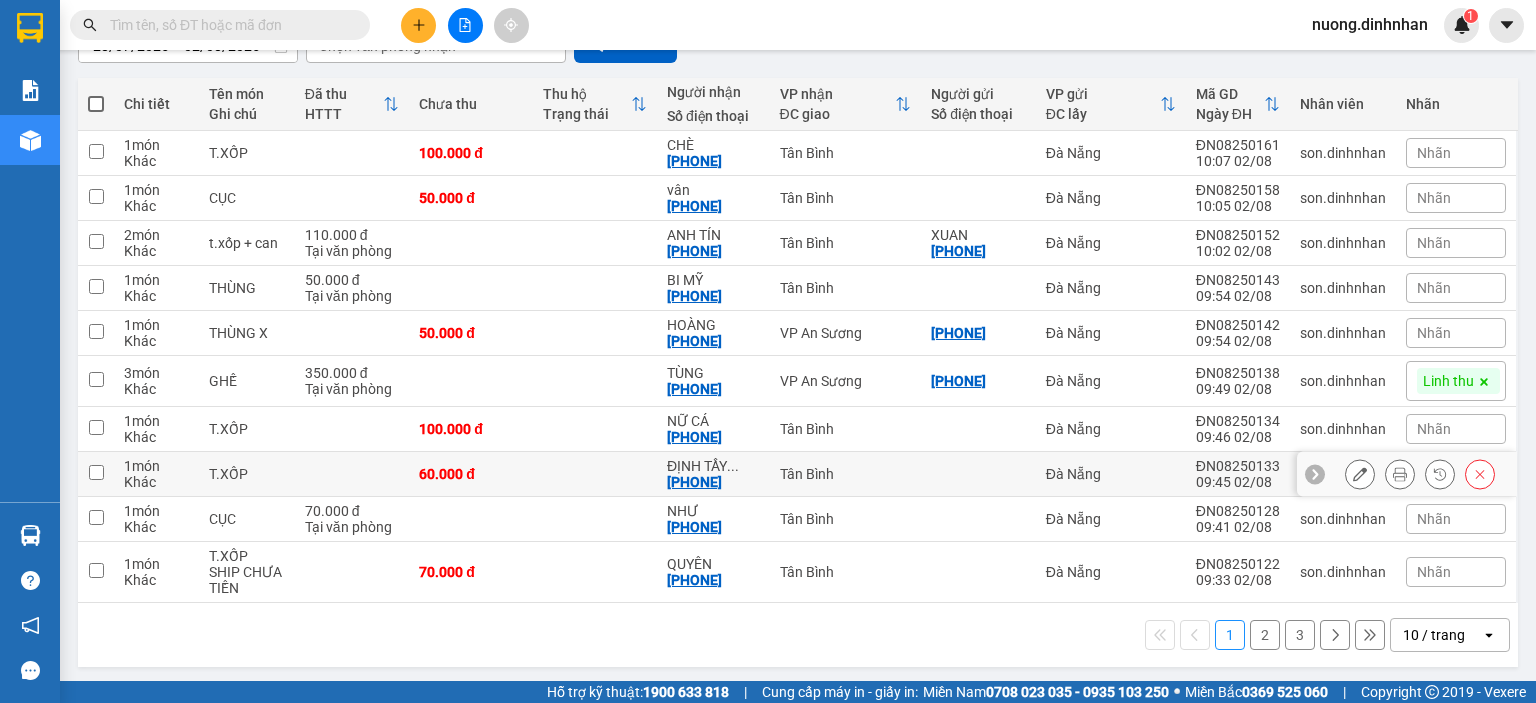 scroll, scrollTop: 0, scrollLeft: 0, axis: both 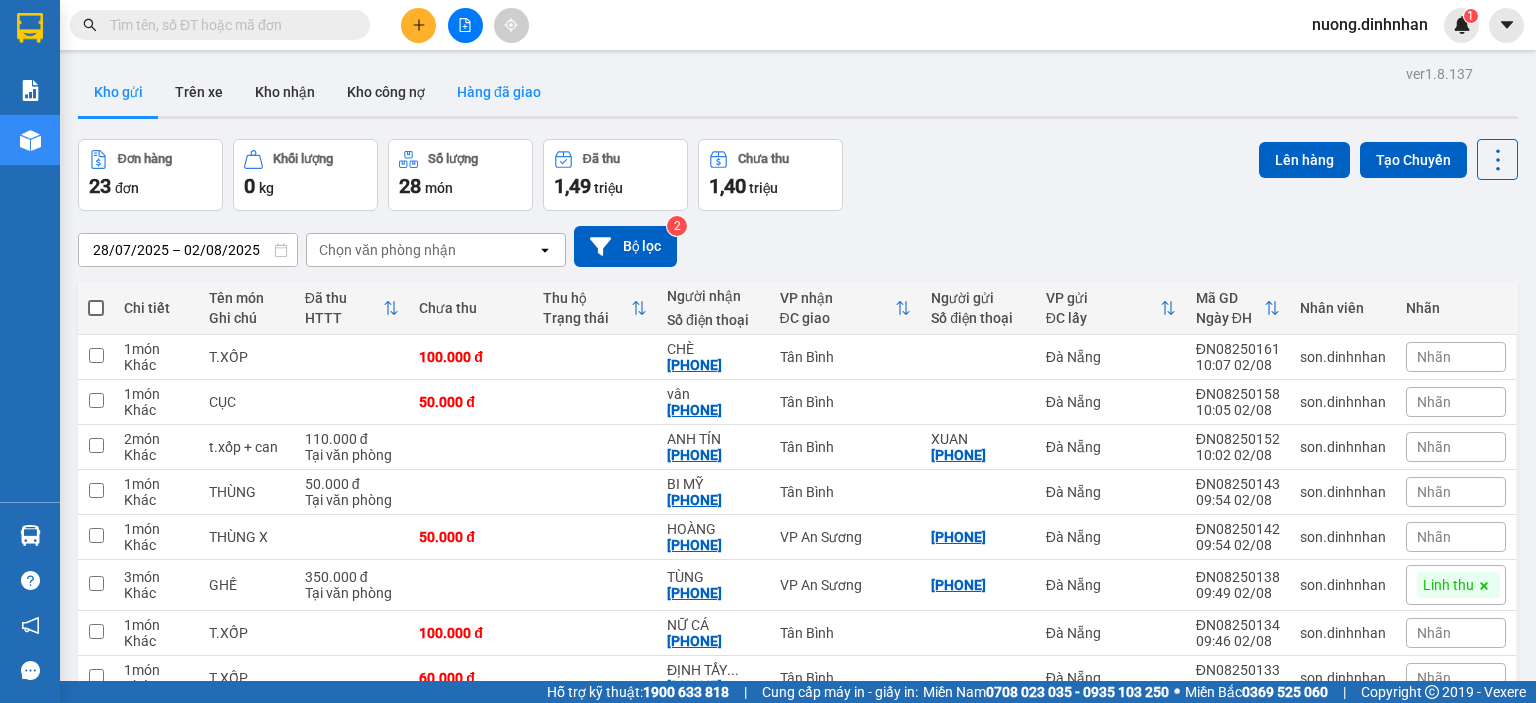 click on "Hàng đã giao" at bounding box center (499, 92) 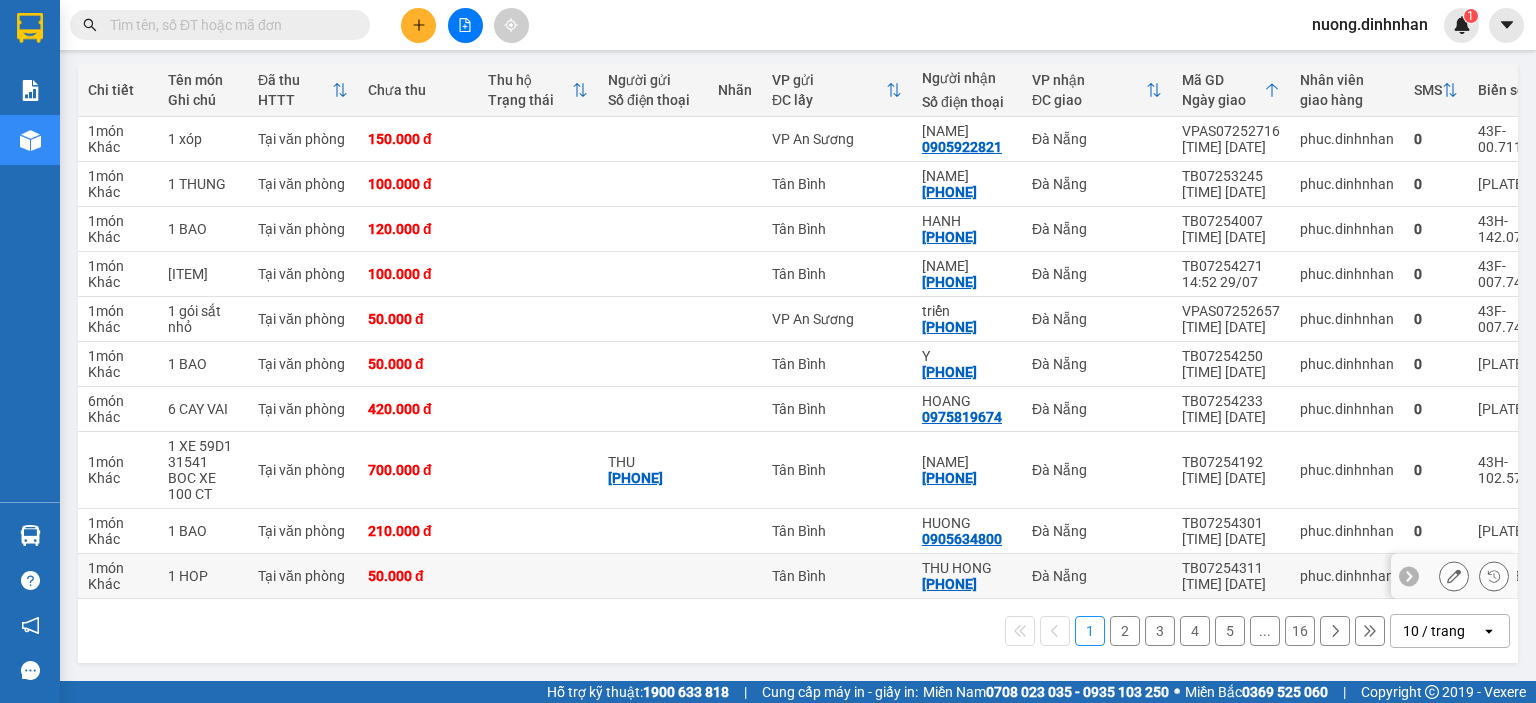scroll, scrollTop: 0, scrollLeft: 0, axis: both 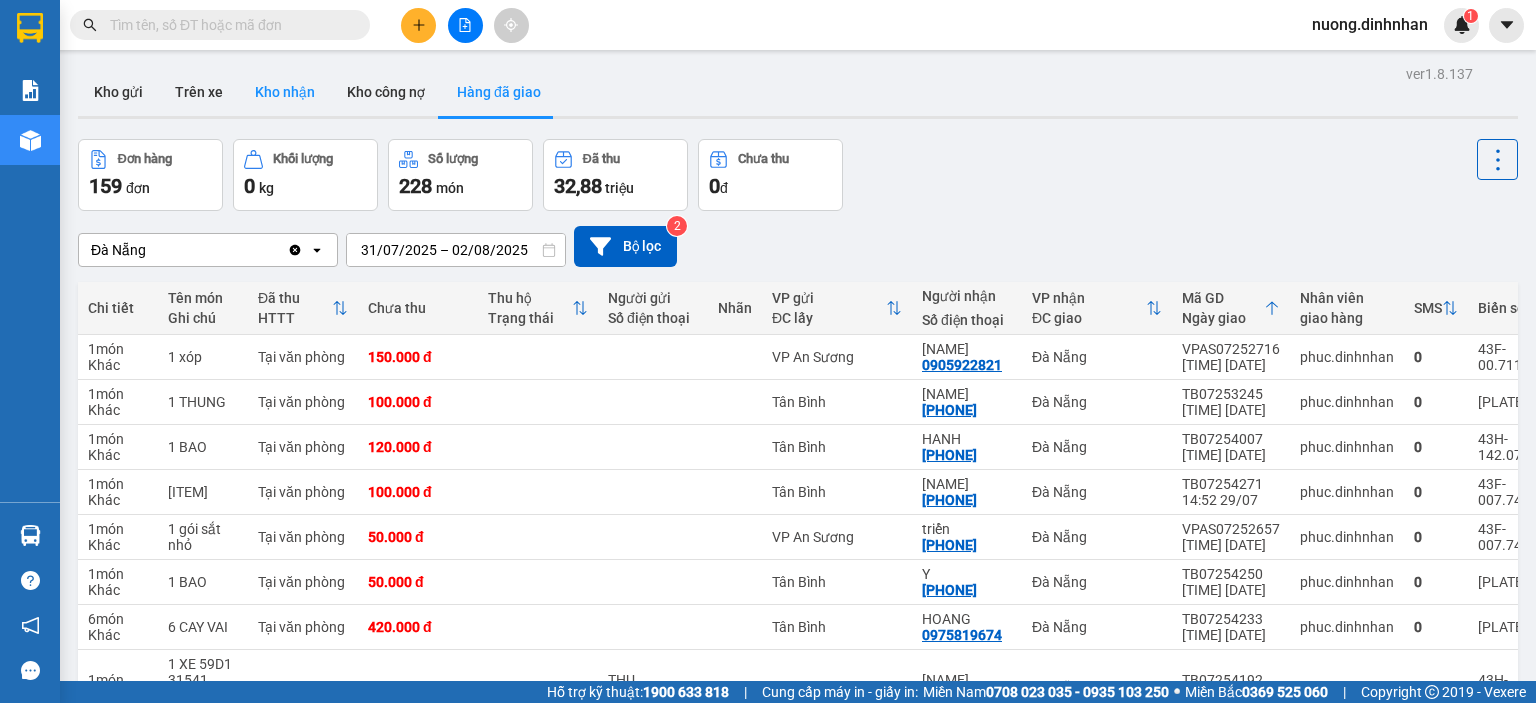 click on "Kho nhận" at bounding box center (285, 92) 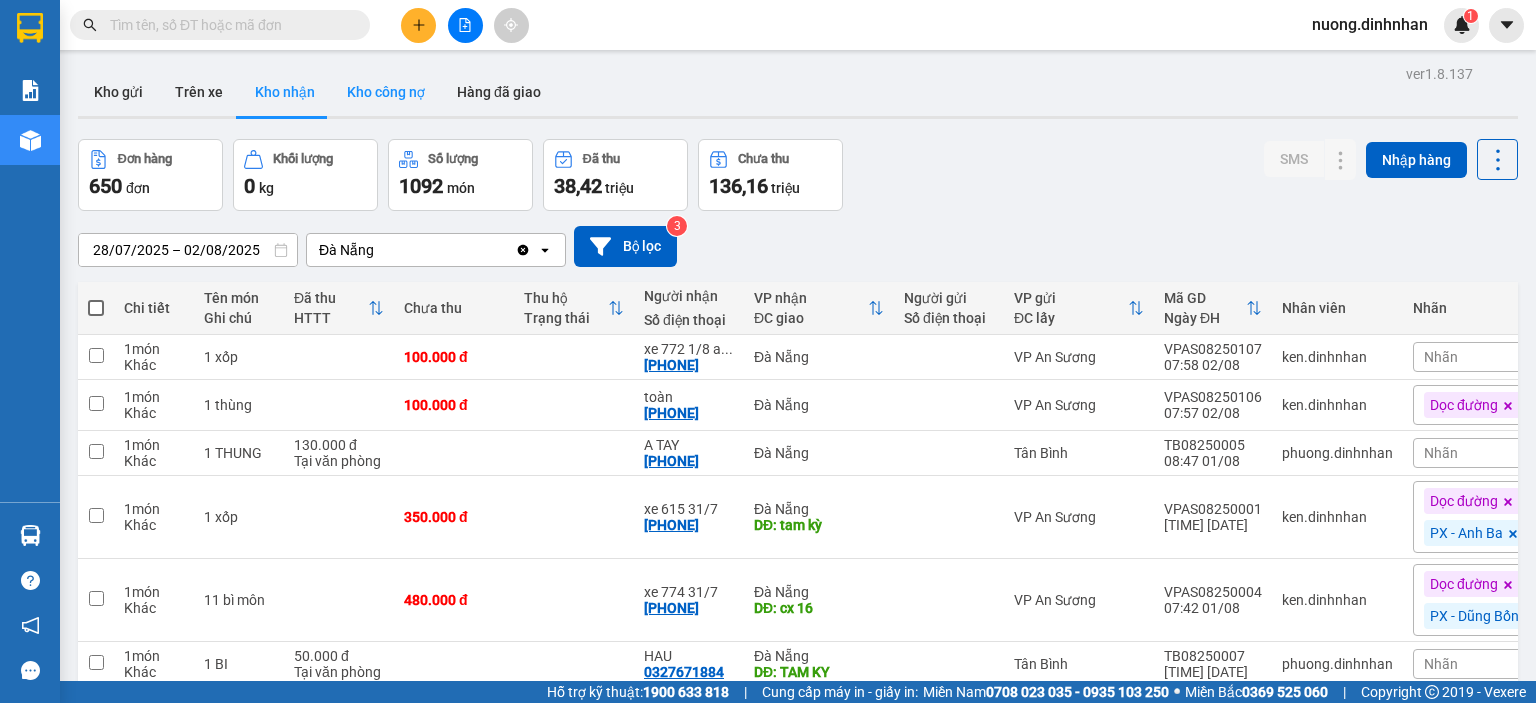 click on "Kho công nợ" at bounding box center (386, 92) 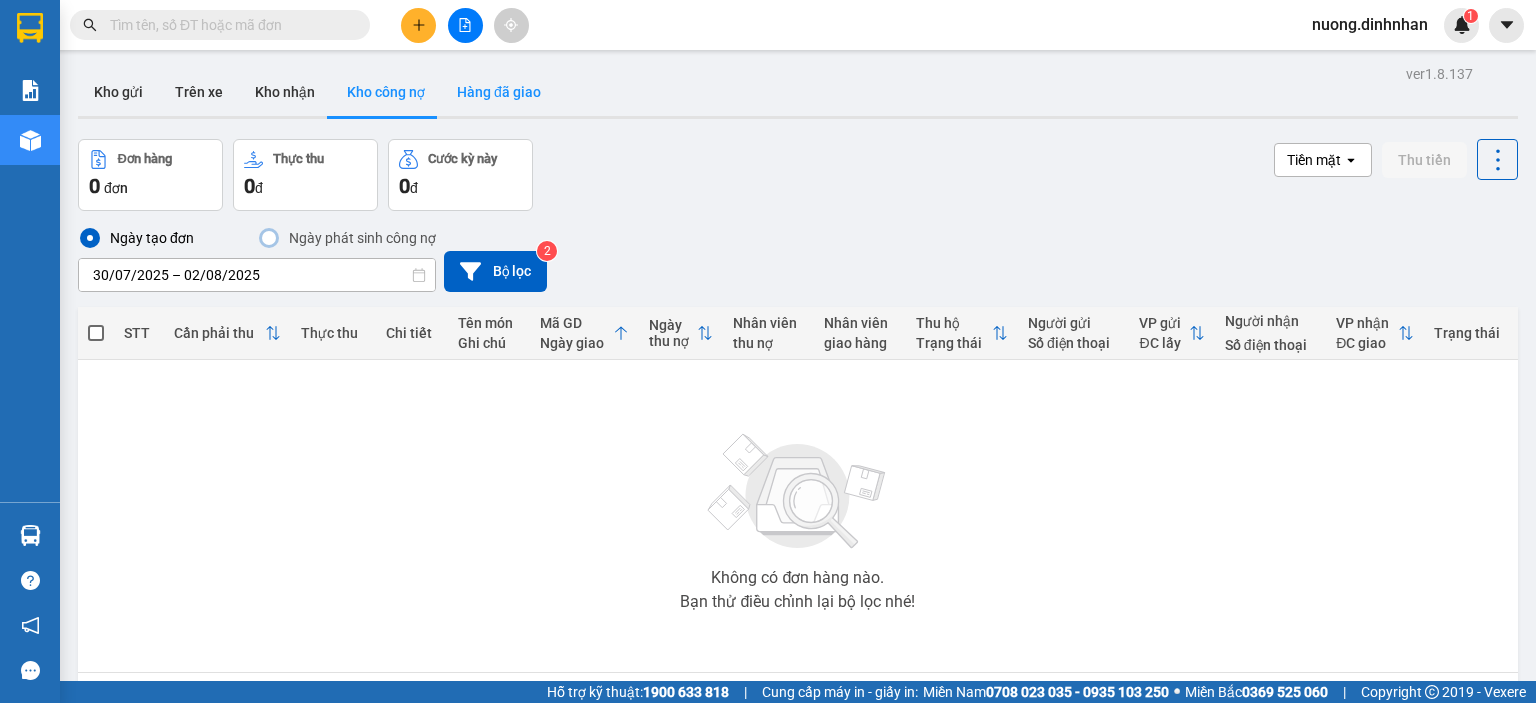 click on "Hàng đã giao" at bounding box center [499, 92] 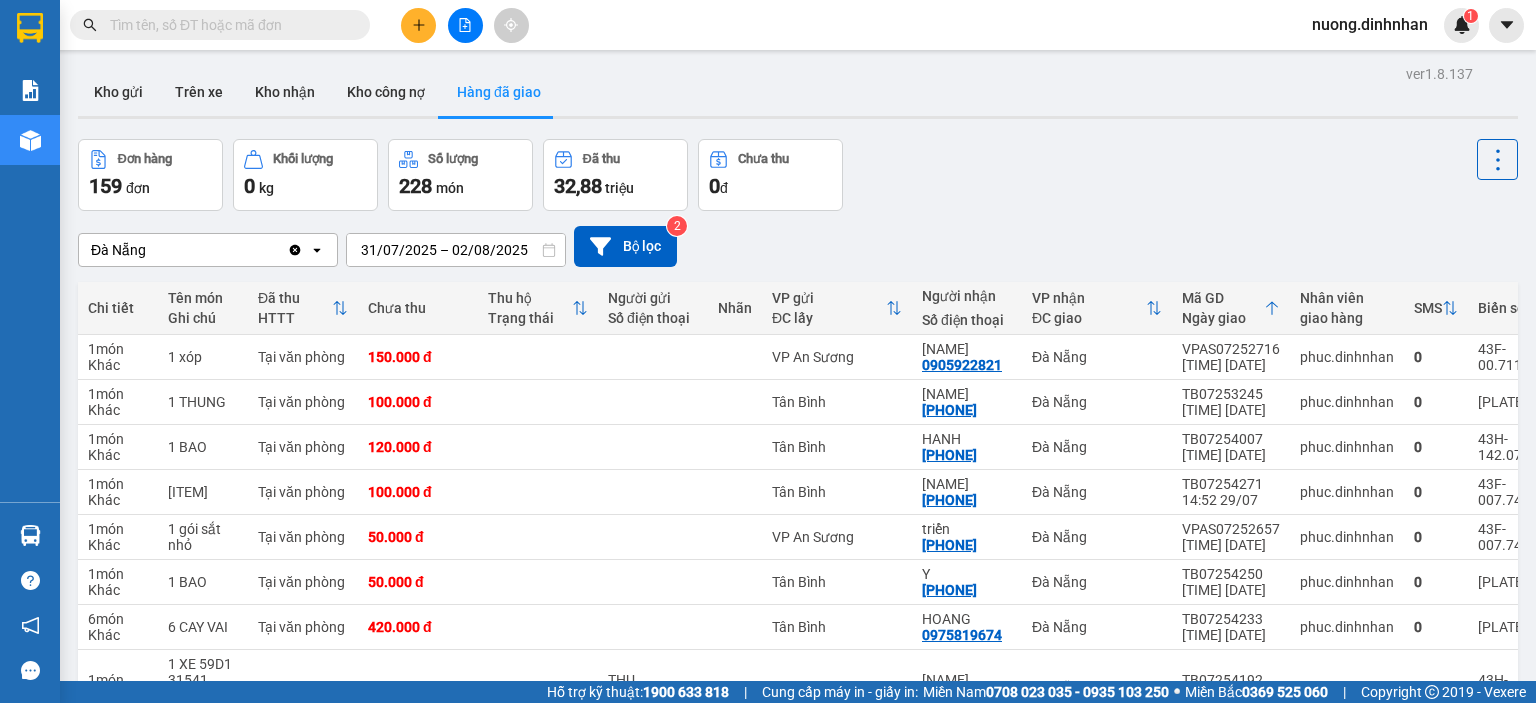 click 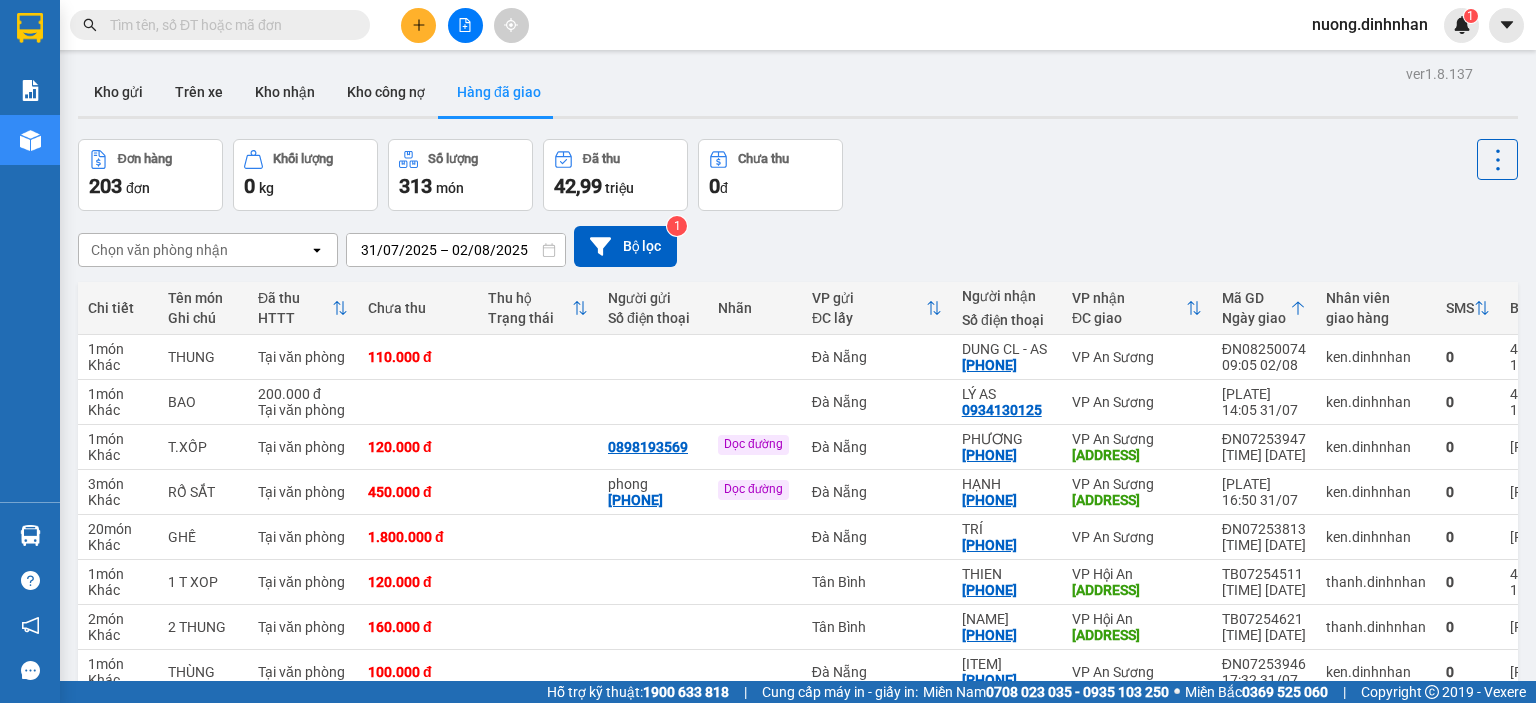 click 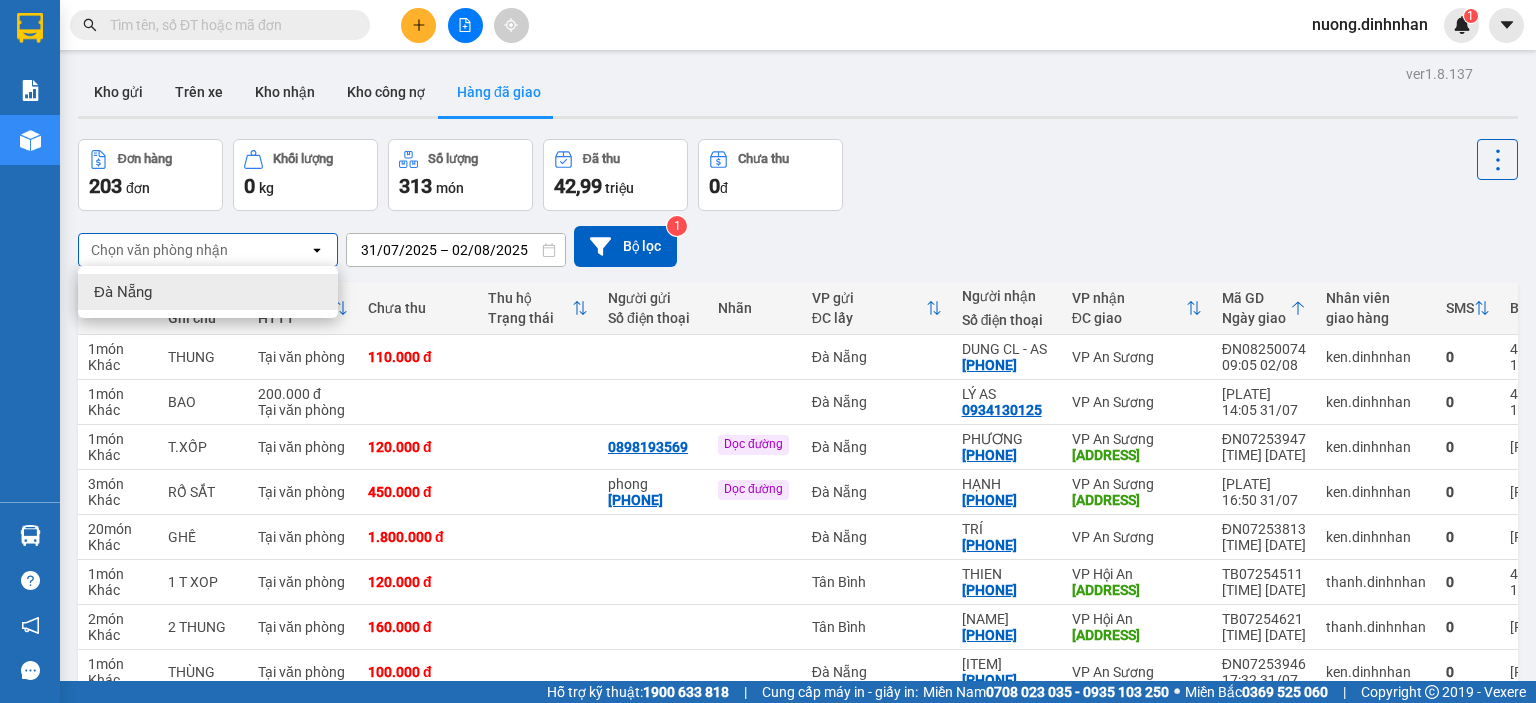 click on "Đà Nẵng" at bounding box center [208, 292] 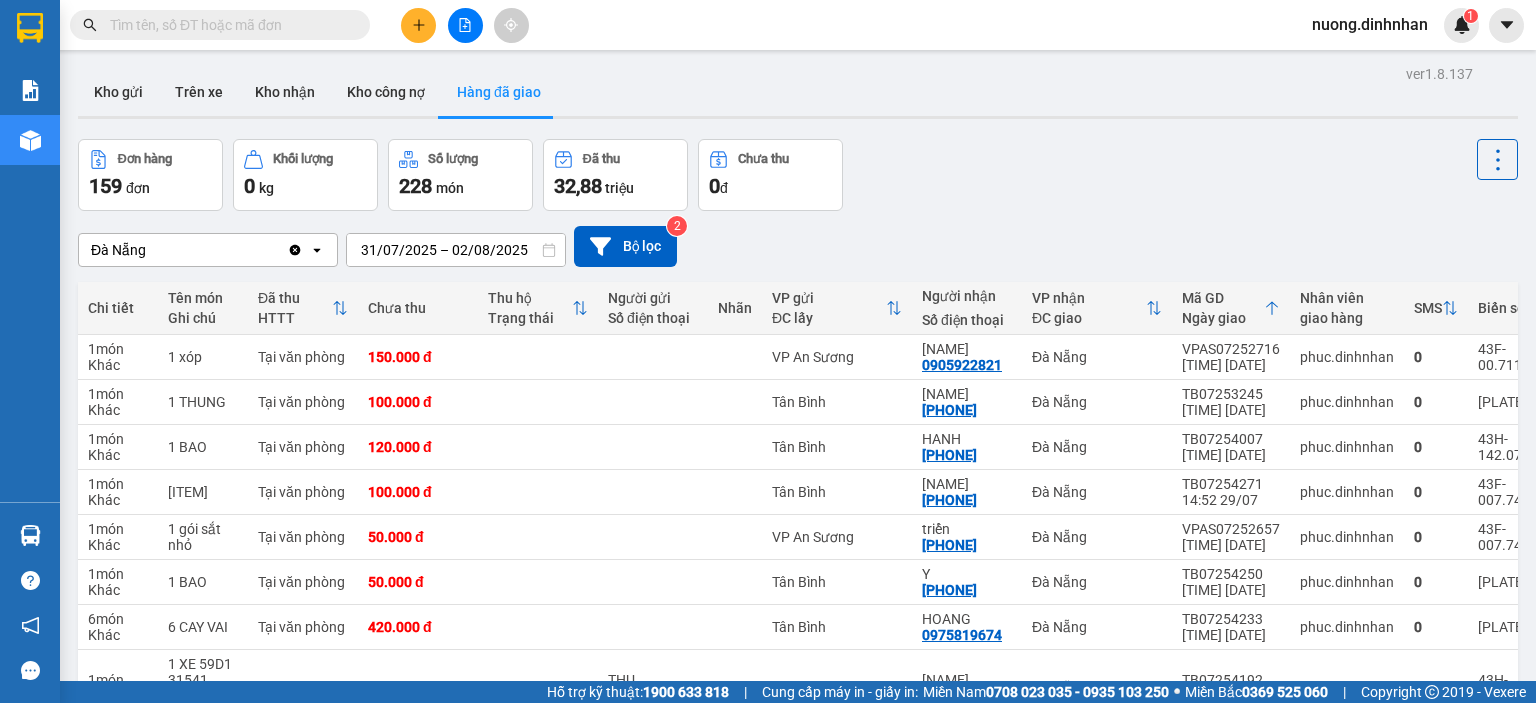 click on "open" 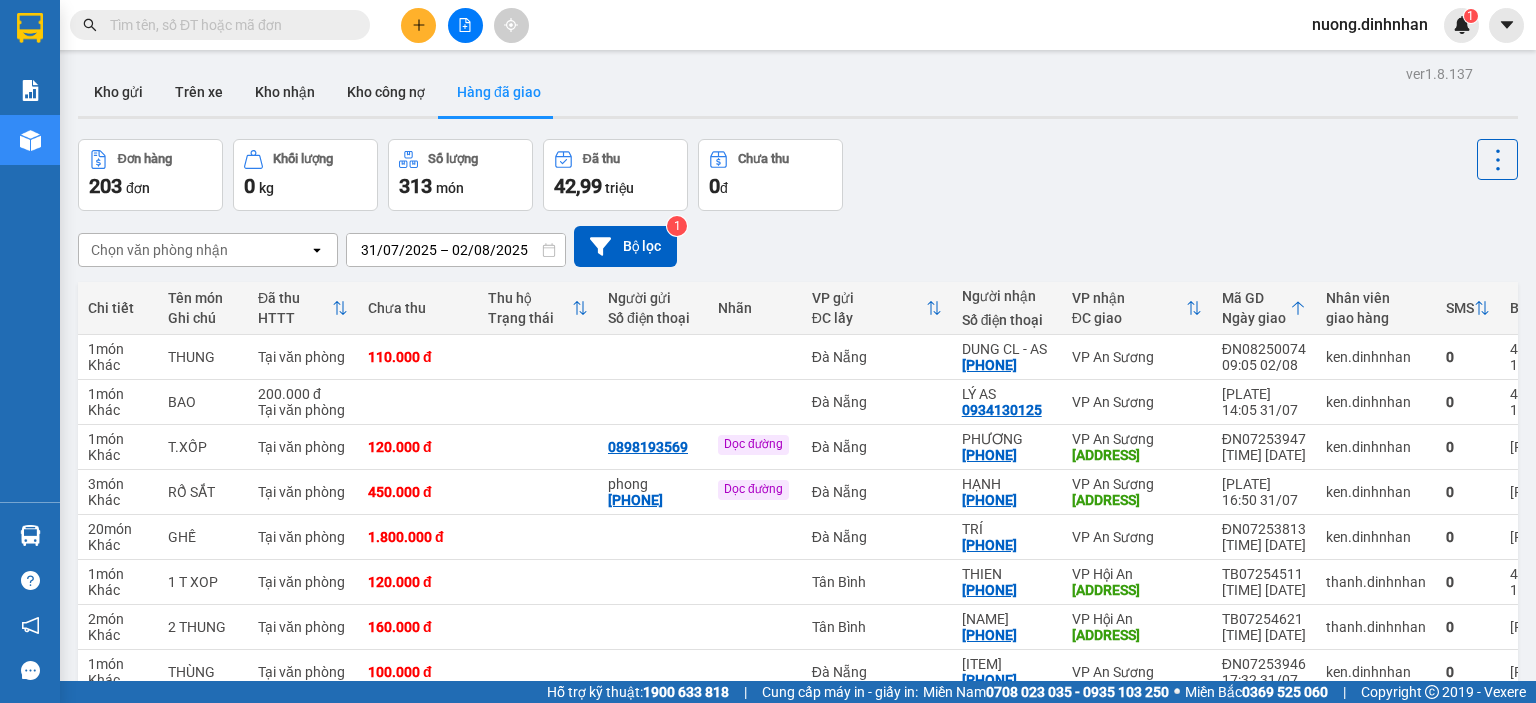 click on "open" 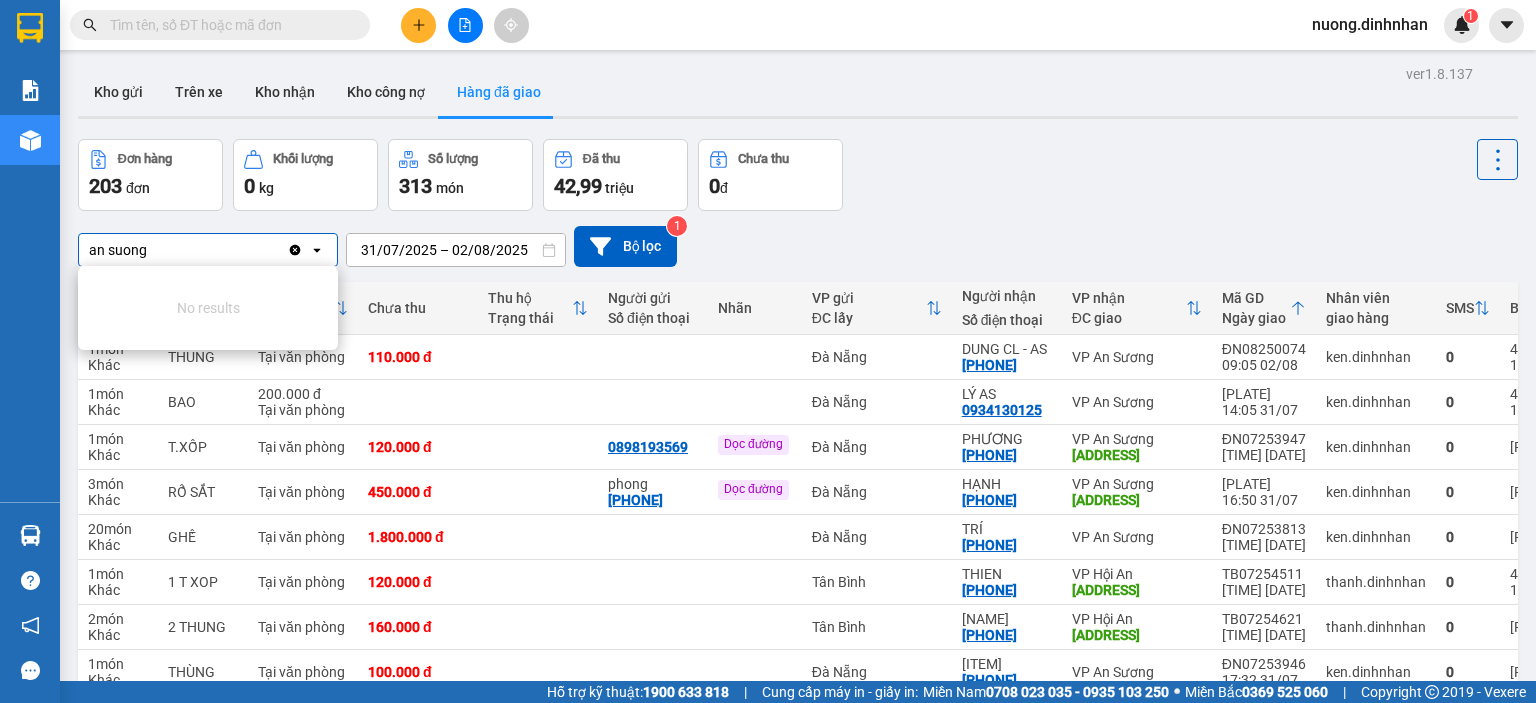 type on "an suong" 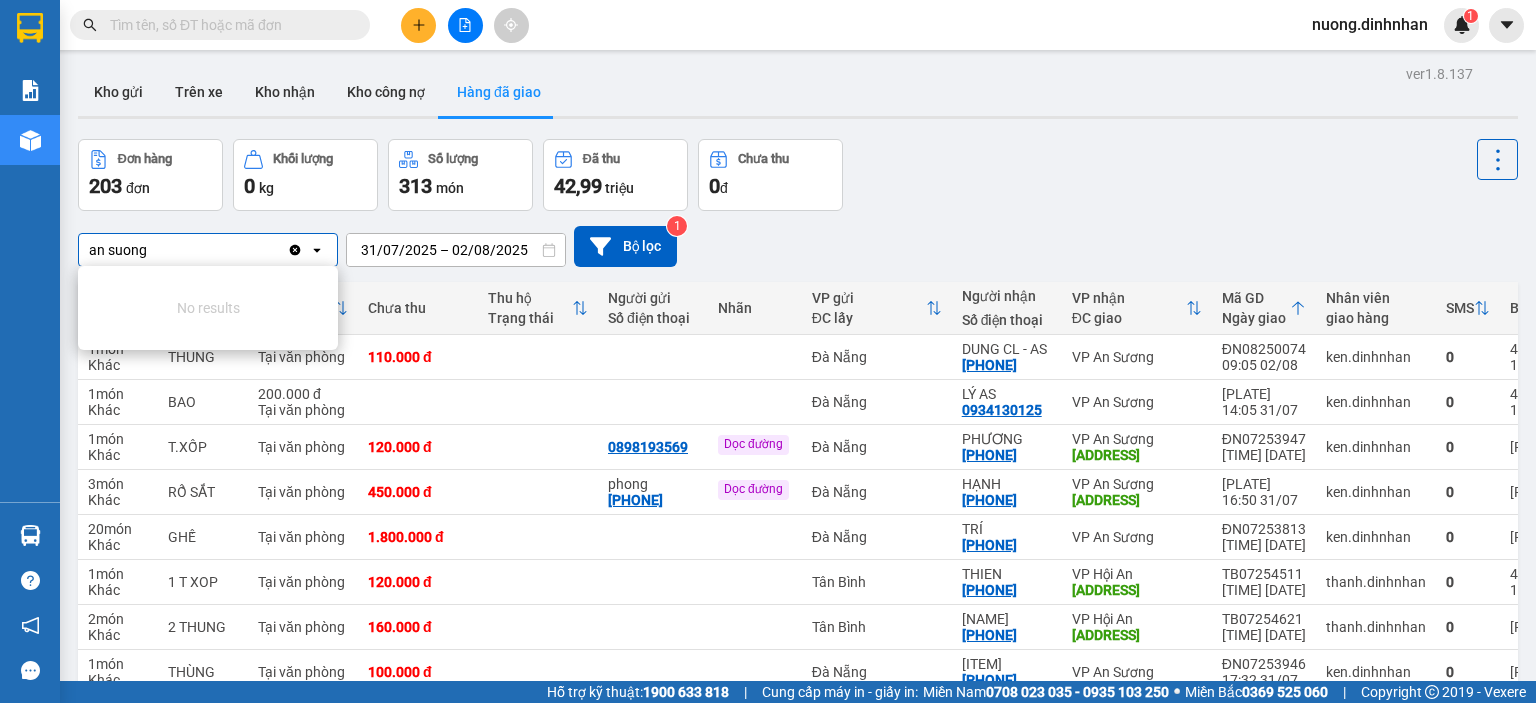 drag, startPoint x: 1132, startPoint y: 208, endPoint x: 702, endPoint y: 253, distance: 432.34824 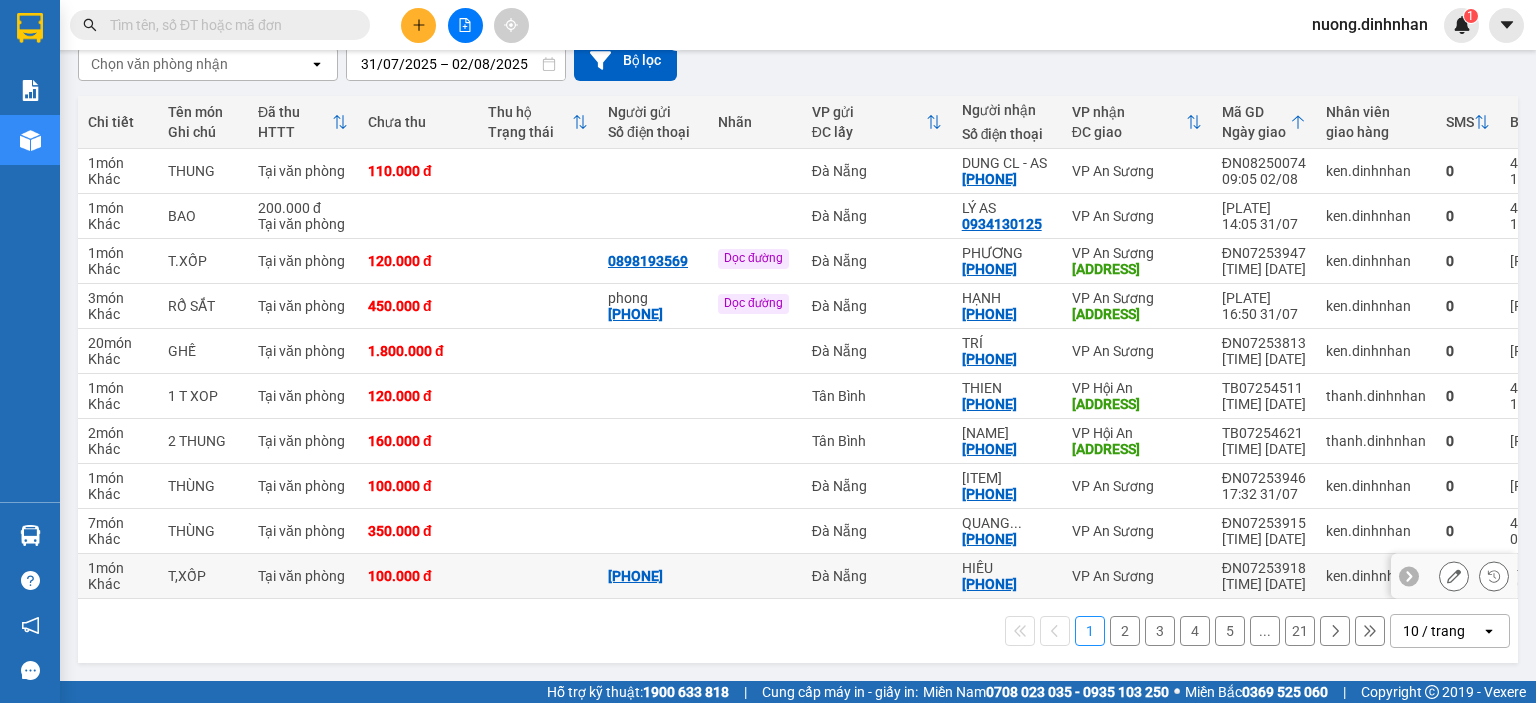 scroll, scrollTop: 0, scrollLeft: 0, axis: both 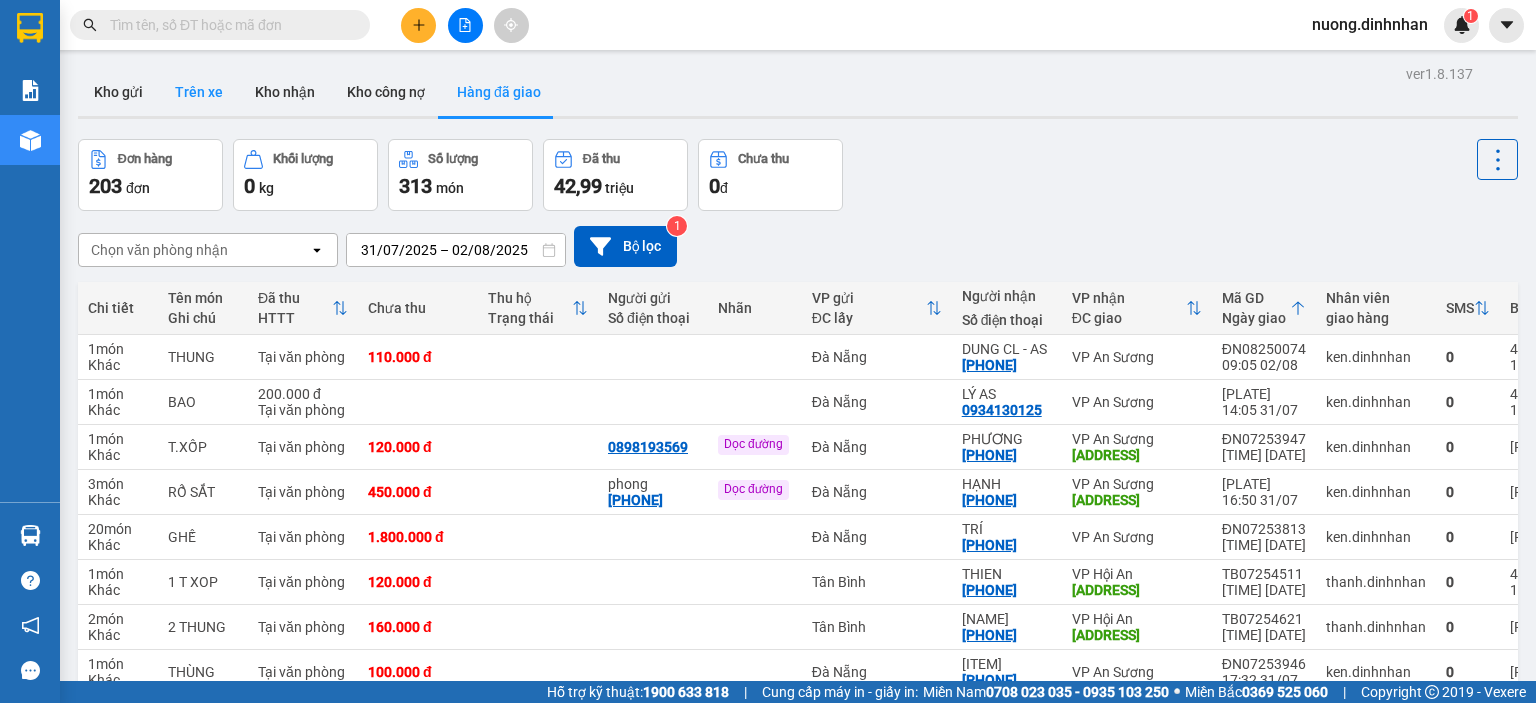 click on "Trên xe" at bounding box center [199, 92] 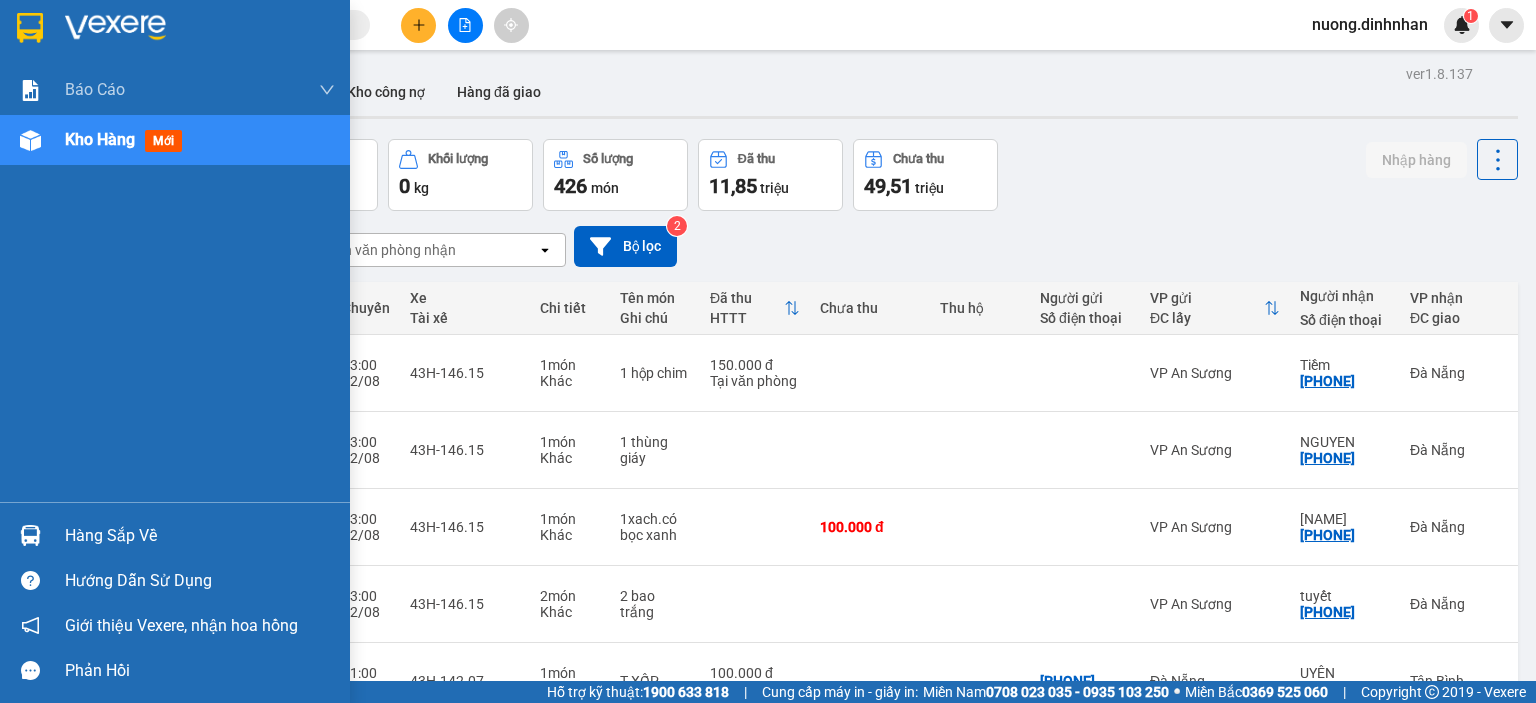 click at bounding box center [30, 140] 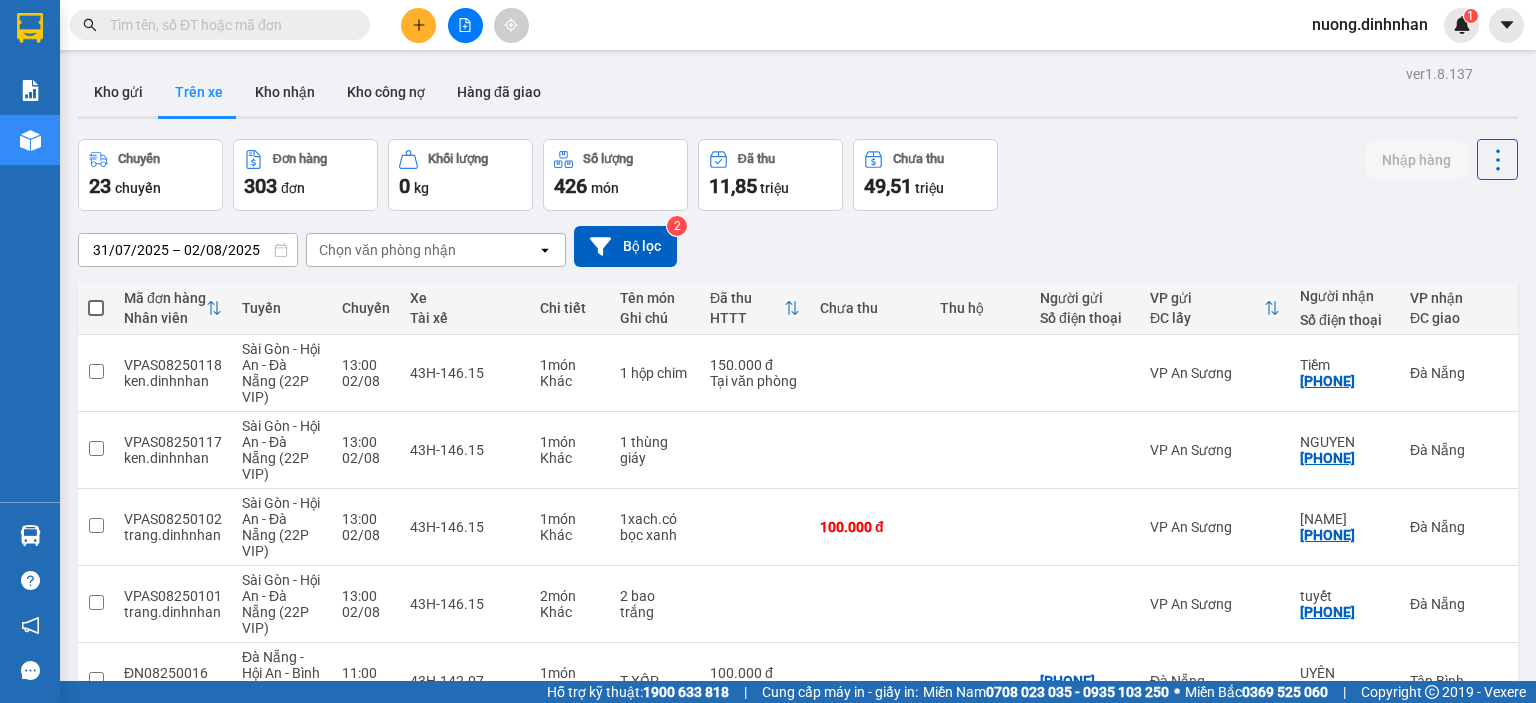 click on "Chọn văn phòng nhận" at bounding box center (387, 250) 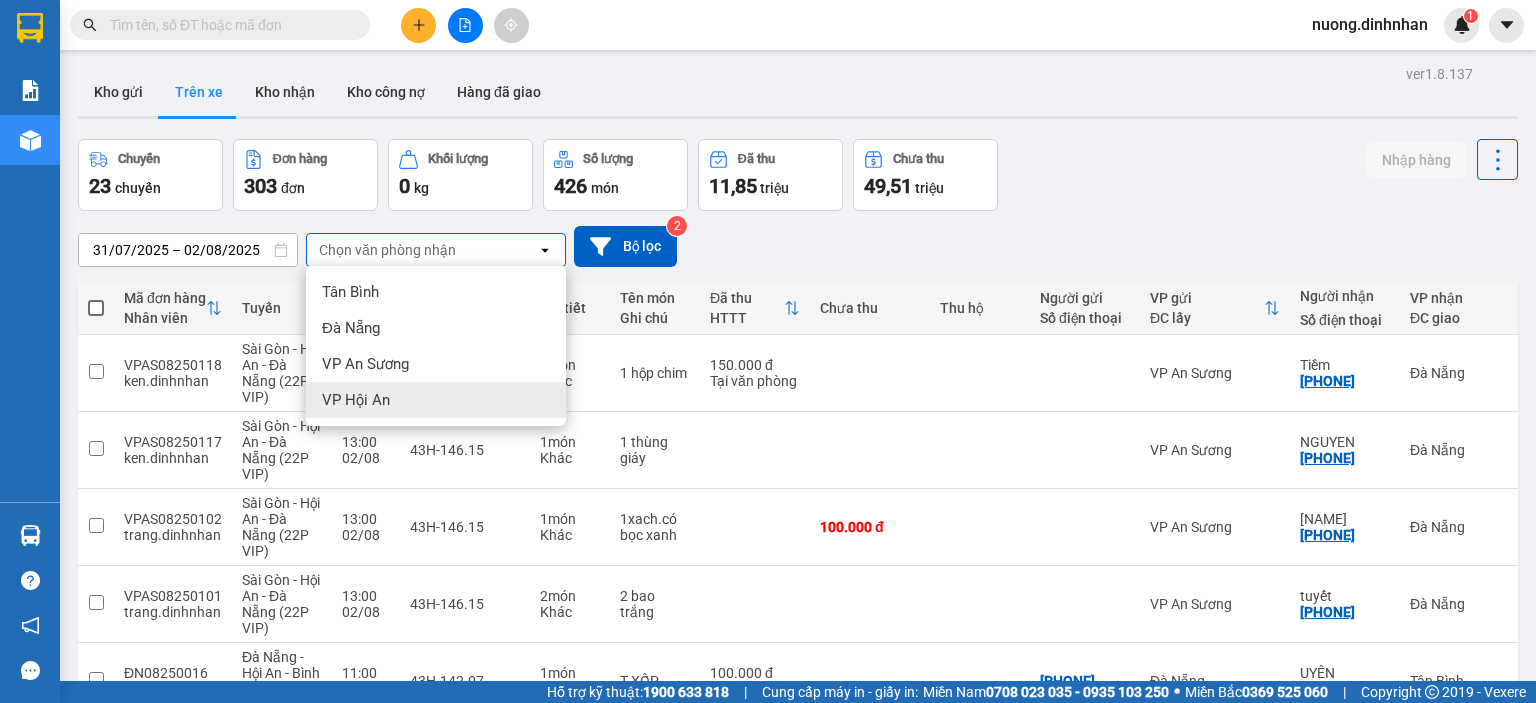click on "Kho gửi Trên xe Kho nhận Kho công nợ Hàng đã giao" at bounding box center (798, 94) 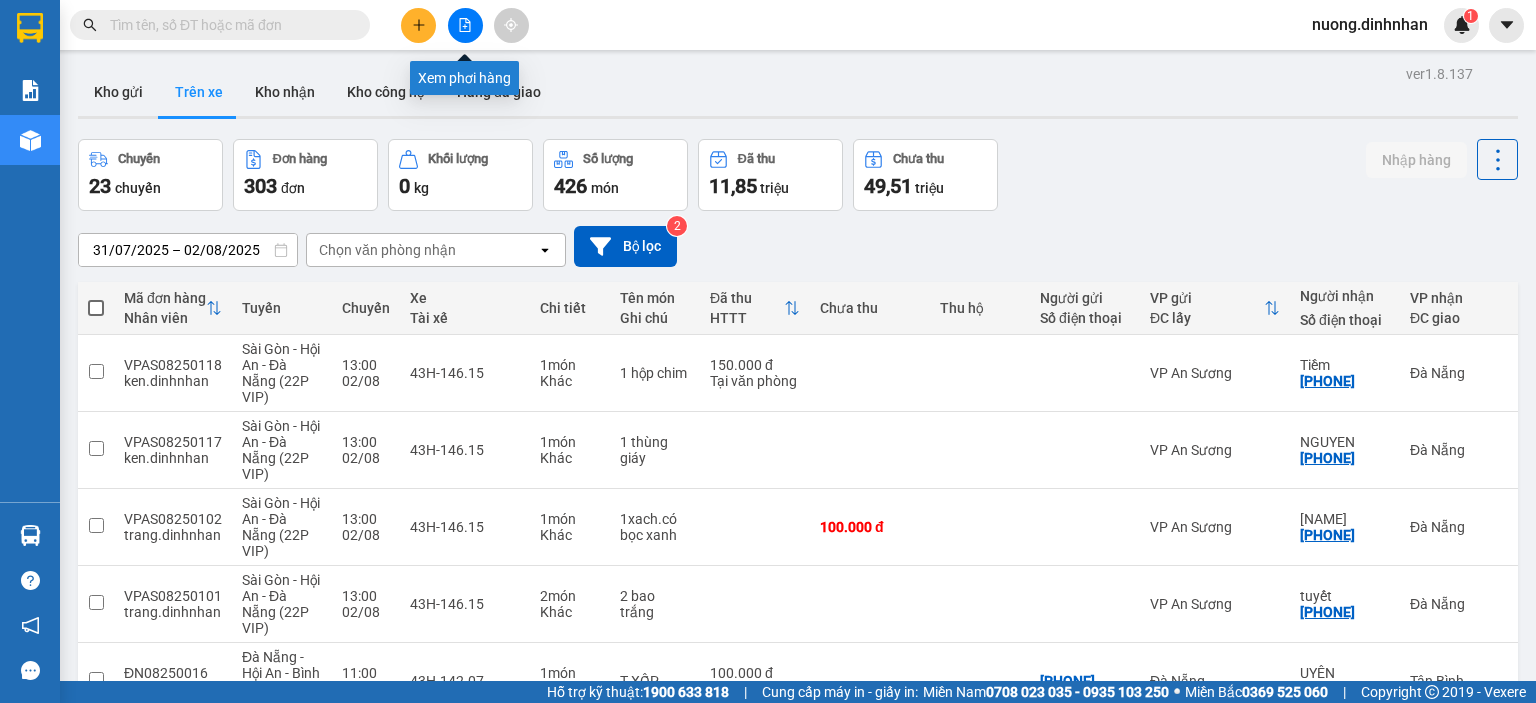 click 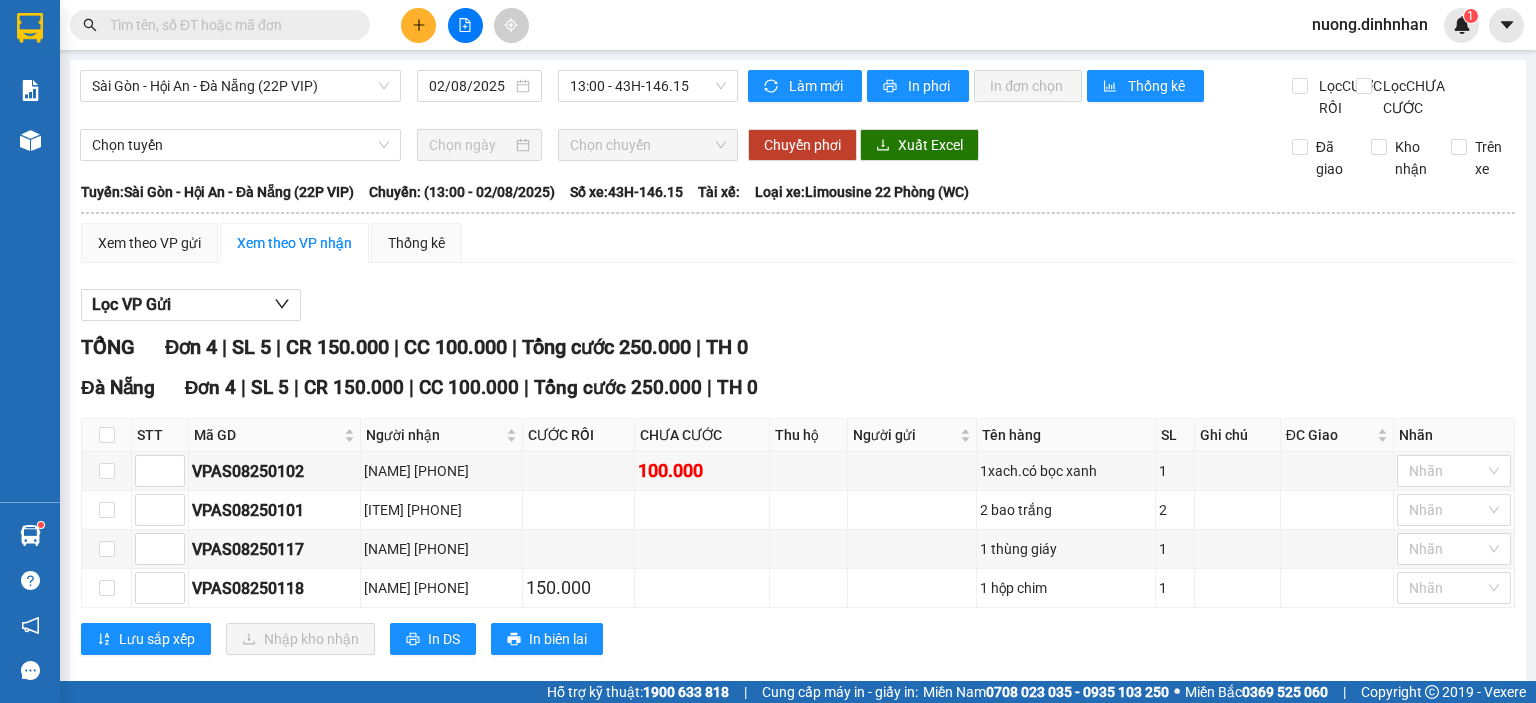 drag, startPoint x: 687, startPoint y: 320, endPoint x: 675, endPoint y: 310, distance: 15.6205 